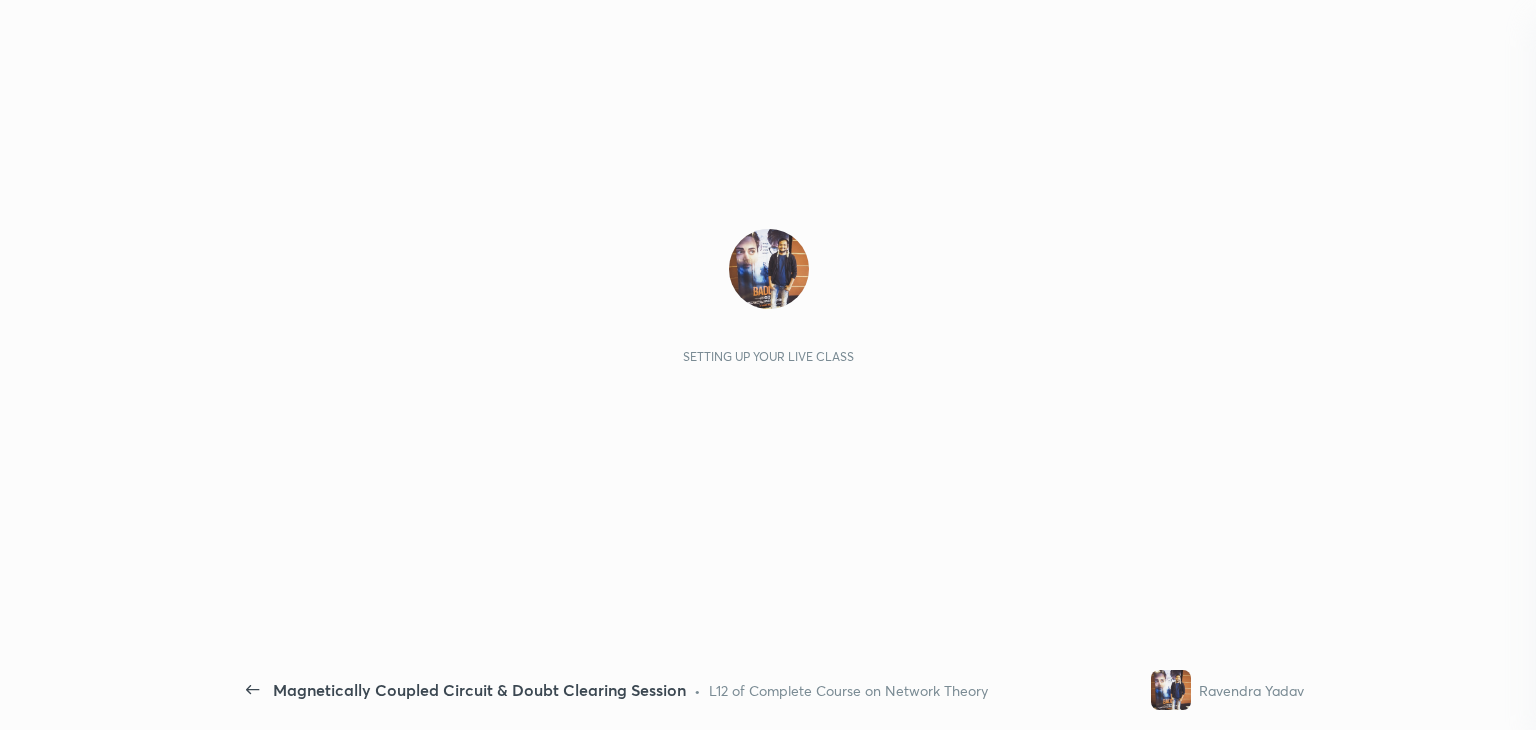 scroll, scrollTop: 0, scrollLeft: 0, axis: both 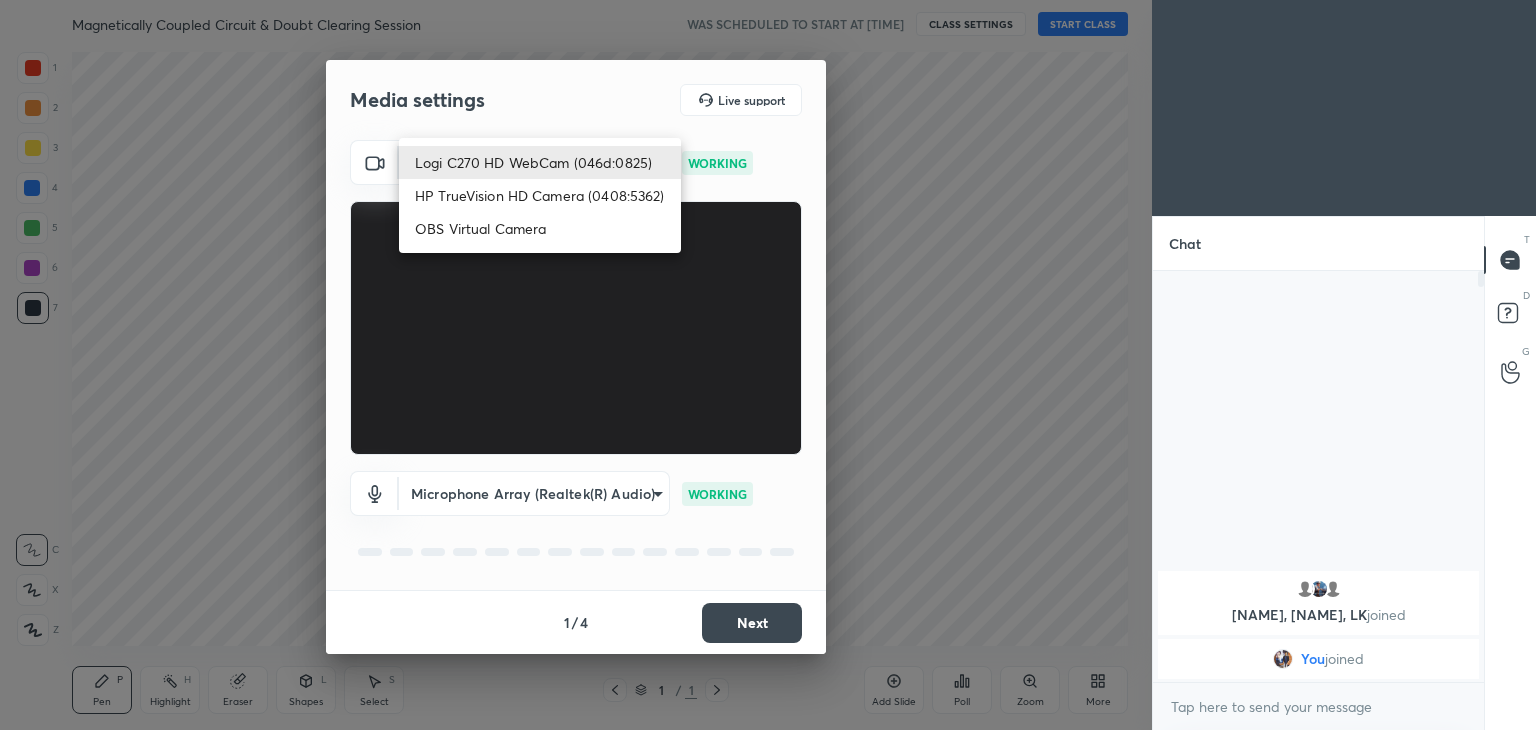 click on "1 2 3 4 5 6 7 C X Z C X Z E E Erase all   H H Magnetically Coupled Circuit & Doubt Clearing Session WAS SCHEDULED TO START AT  6:29 AM CLASS SETTINGS START CLASS Setting up your live class Back Magnetically Coupled Circuit & Doubt Clearing Session • L12 of Complete Course on Network Theory Ravendra Yadav Pen P Highlight H Eraser Shapes L Select S 1 / 1 Add Slide Poll Zoom More Chat shivam, Akash, LK  joined You  joined 1 NEW MESSAGE Enable hand raising Enable raise hand to speak to learners. Once enabled, chat will be turned off temporarily. Enable x   introducing Raise a hand with a doubt Now learners can raise their hand along with a doubt  How it works? Doubts asked by learners will show up here Raise hand disabled You have disabled Raise hand currently. Enable it to invite learners to speak Enable Can't raise hand Looks like educator just invited you to speak. Please wait before you can raise your hand again. Got it T Messages (T) D Doubts (D) G Raise Hand (G) Report an issue Reason for reporting ​ 1" at bounding box center (768, 365) 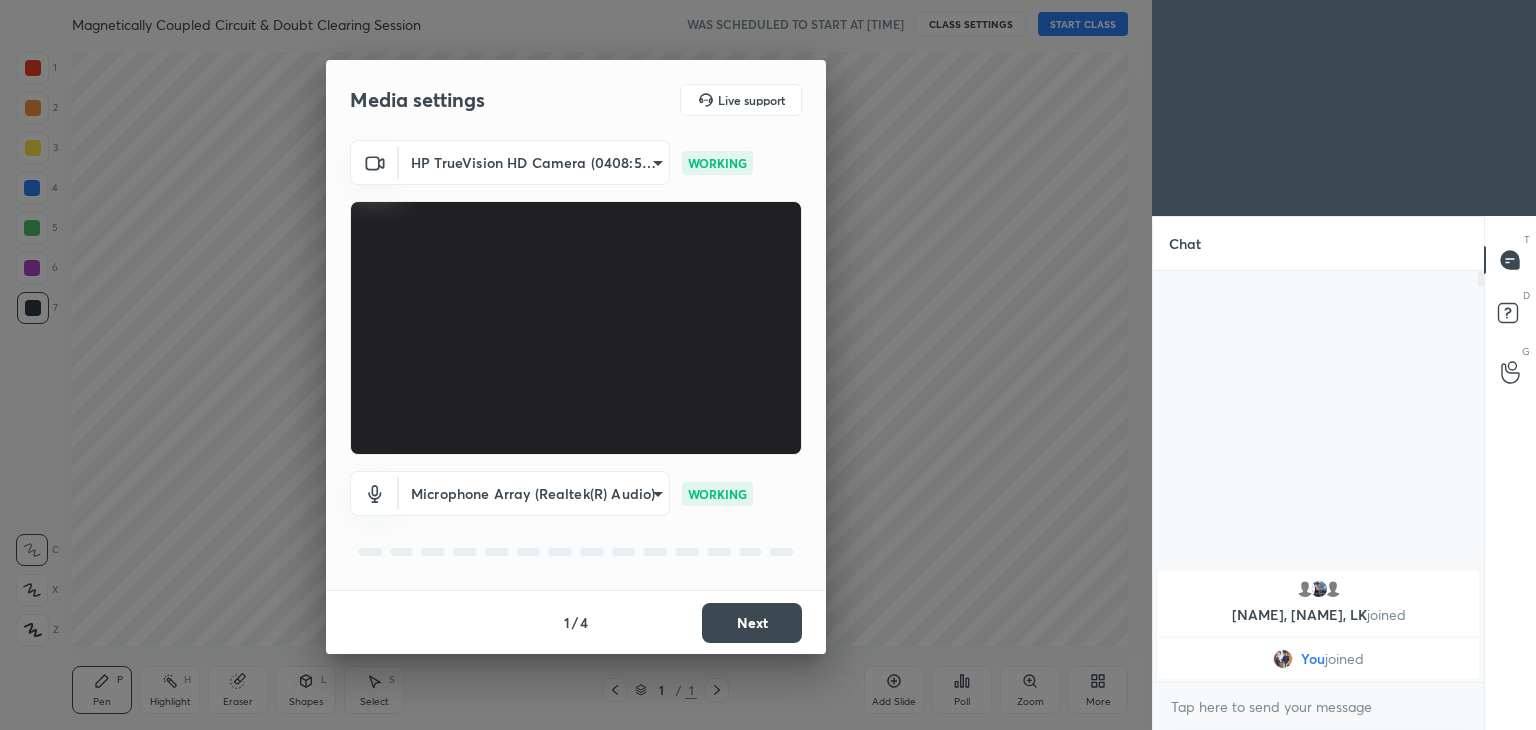 click on "Next" at bounding box center (752, 623) 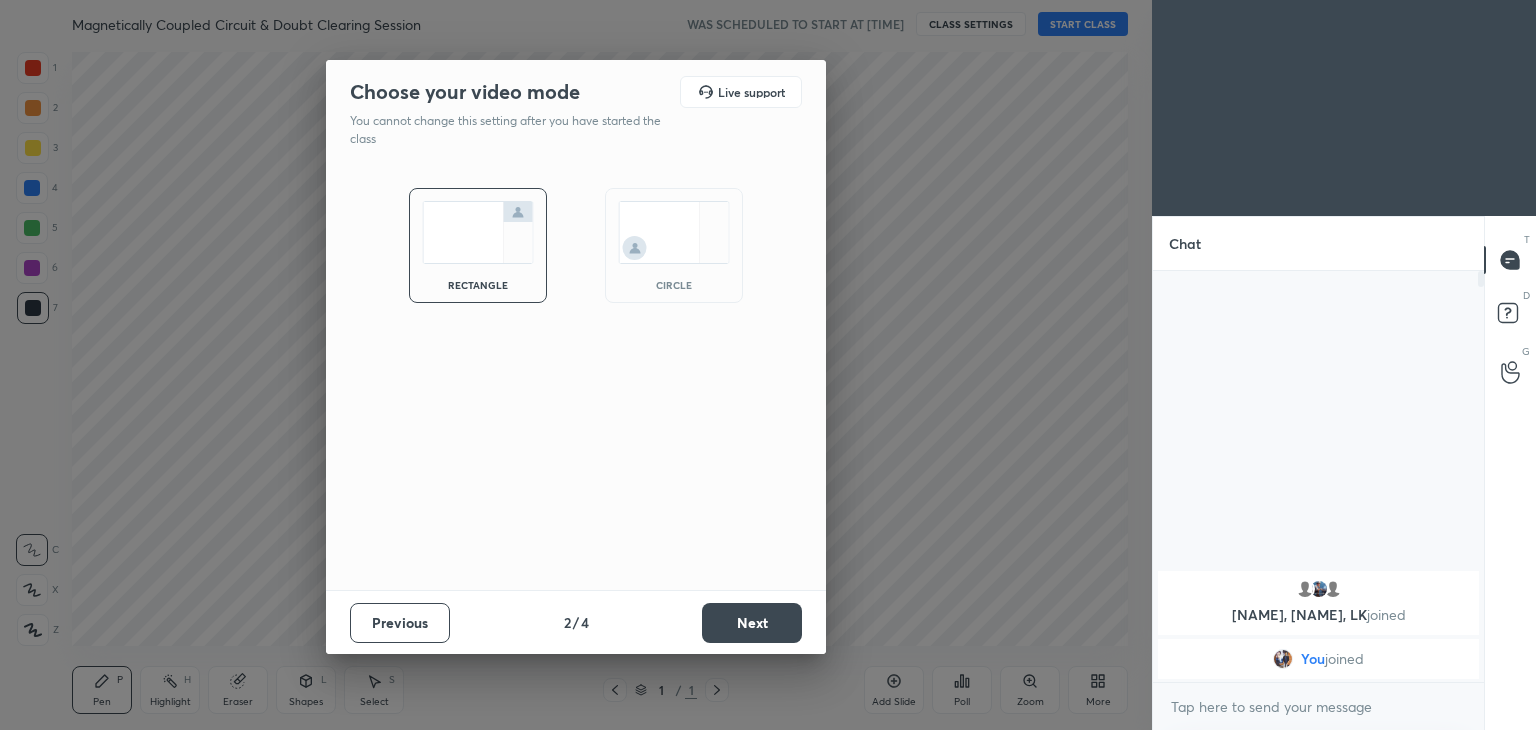 click on "Next" at bounding box center [752, 623] 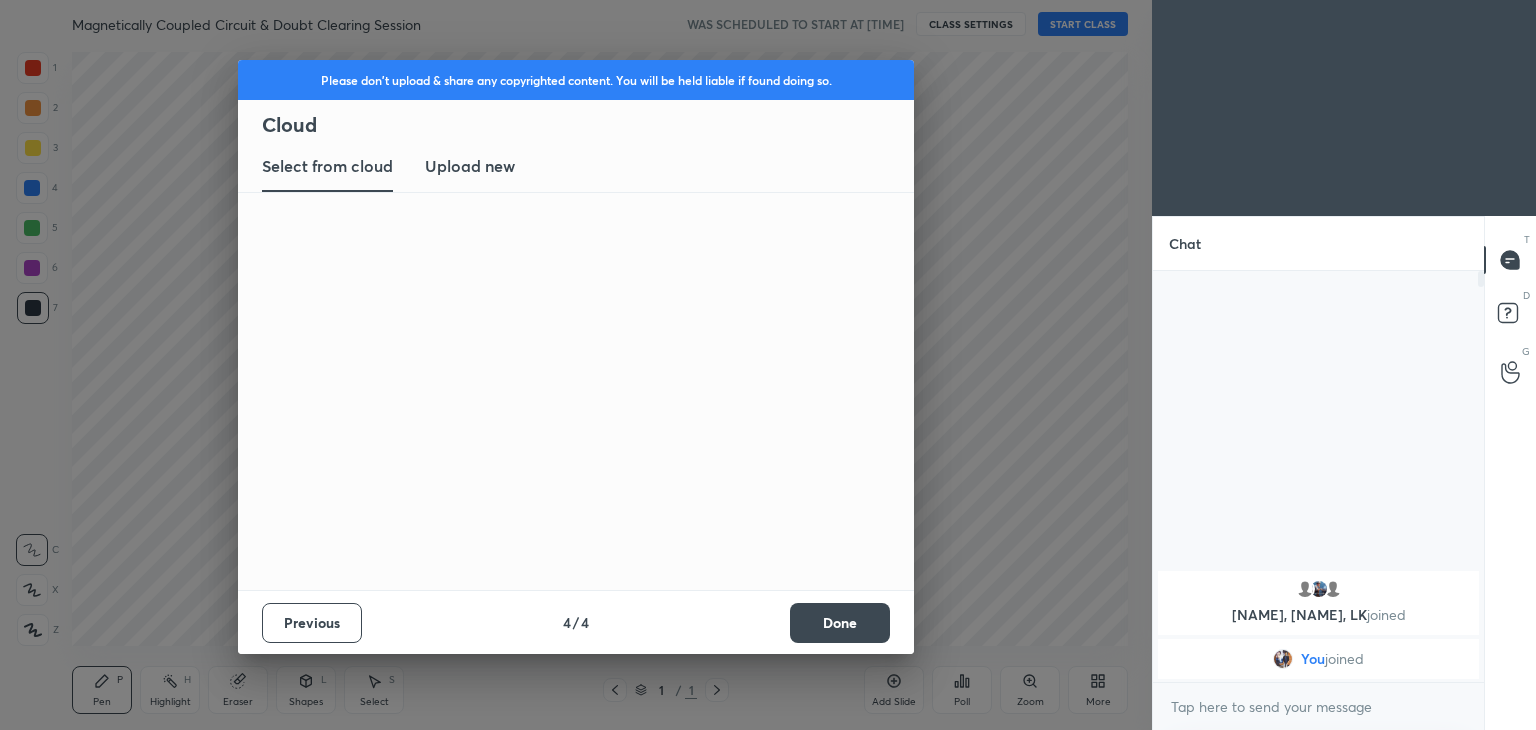 click on "Done" at bounding box center (840, 623) 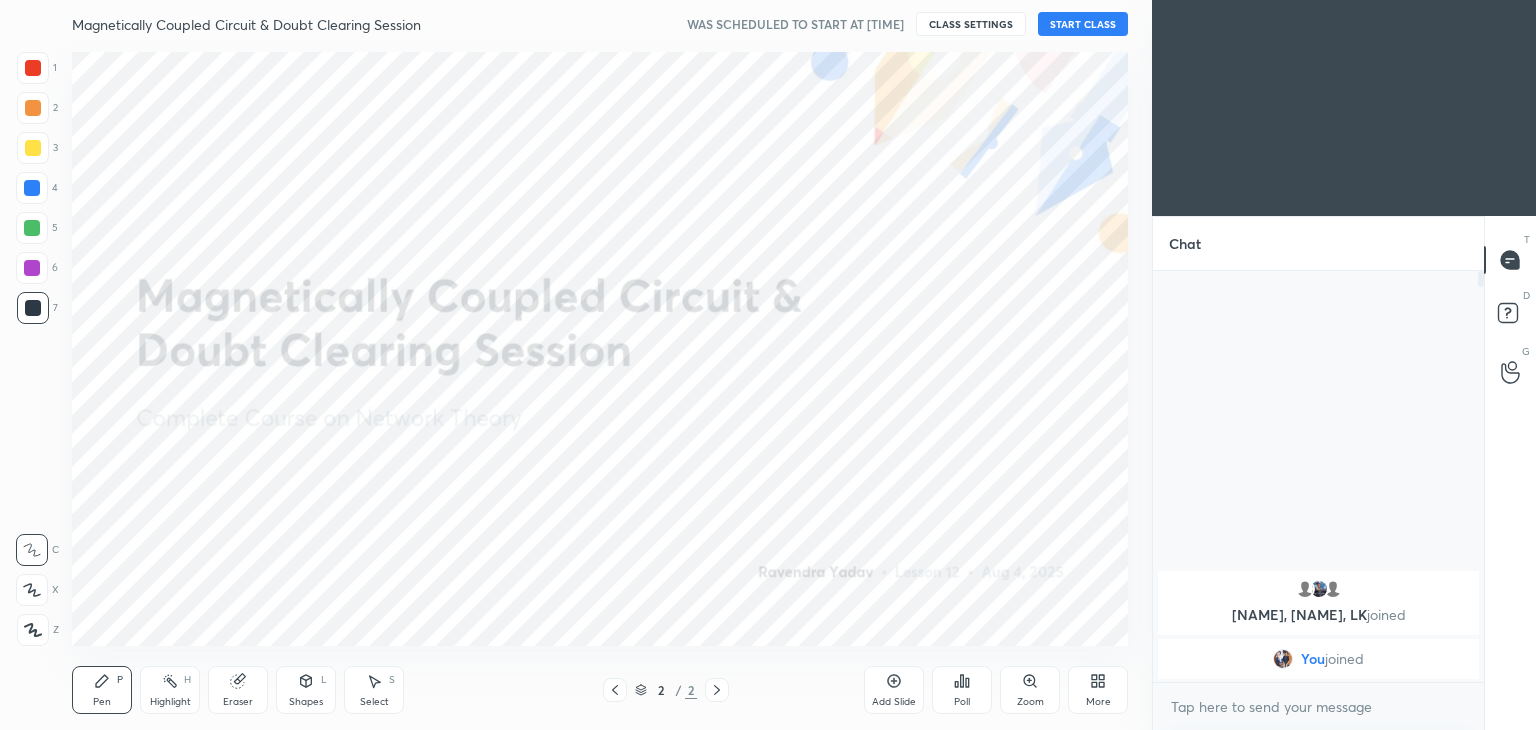 click on "START CLASS" at bounding box center [1083, 24] 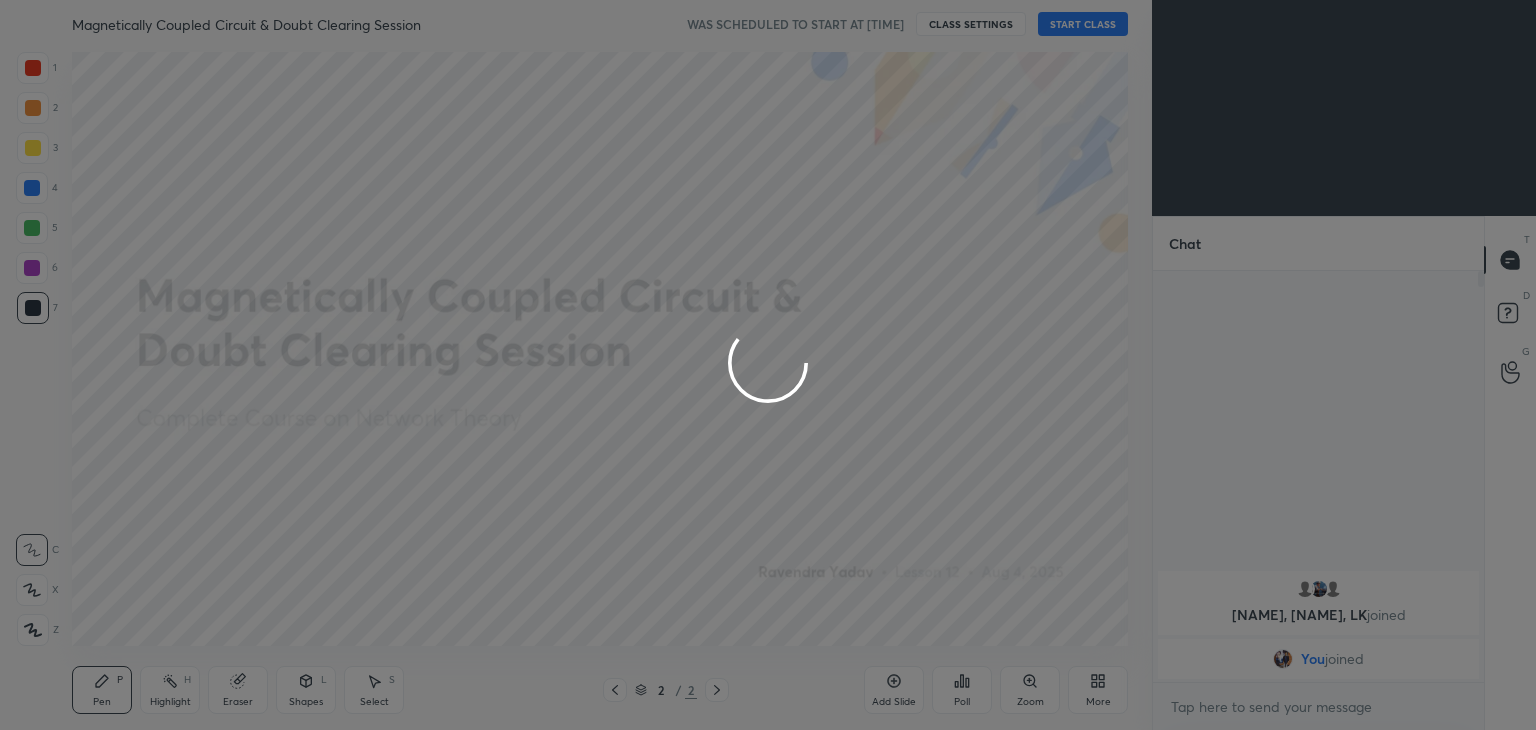 type on "x" 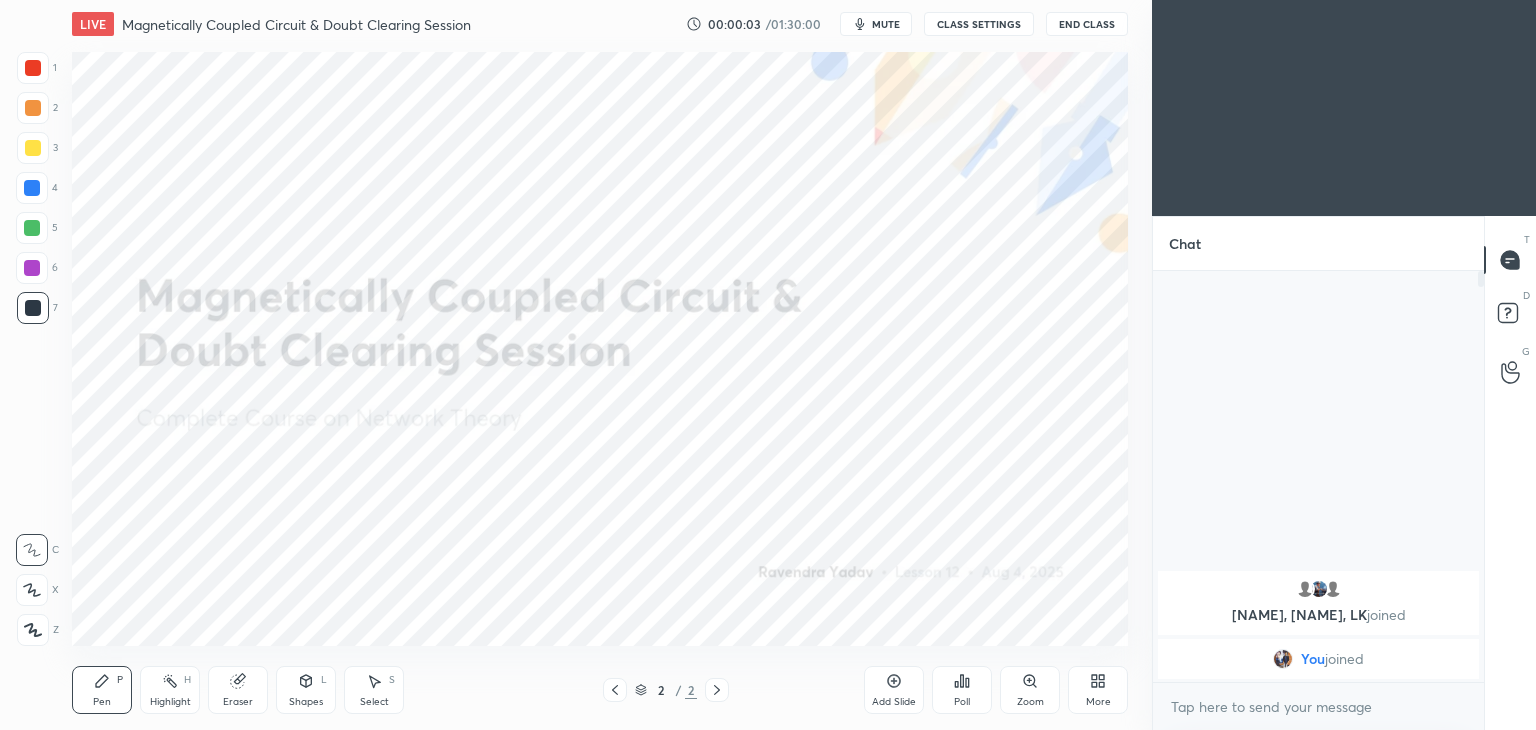 click on "mute" at bounding box center (876, 24) 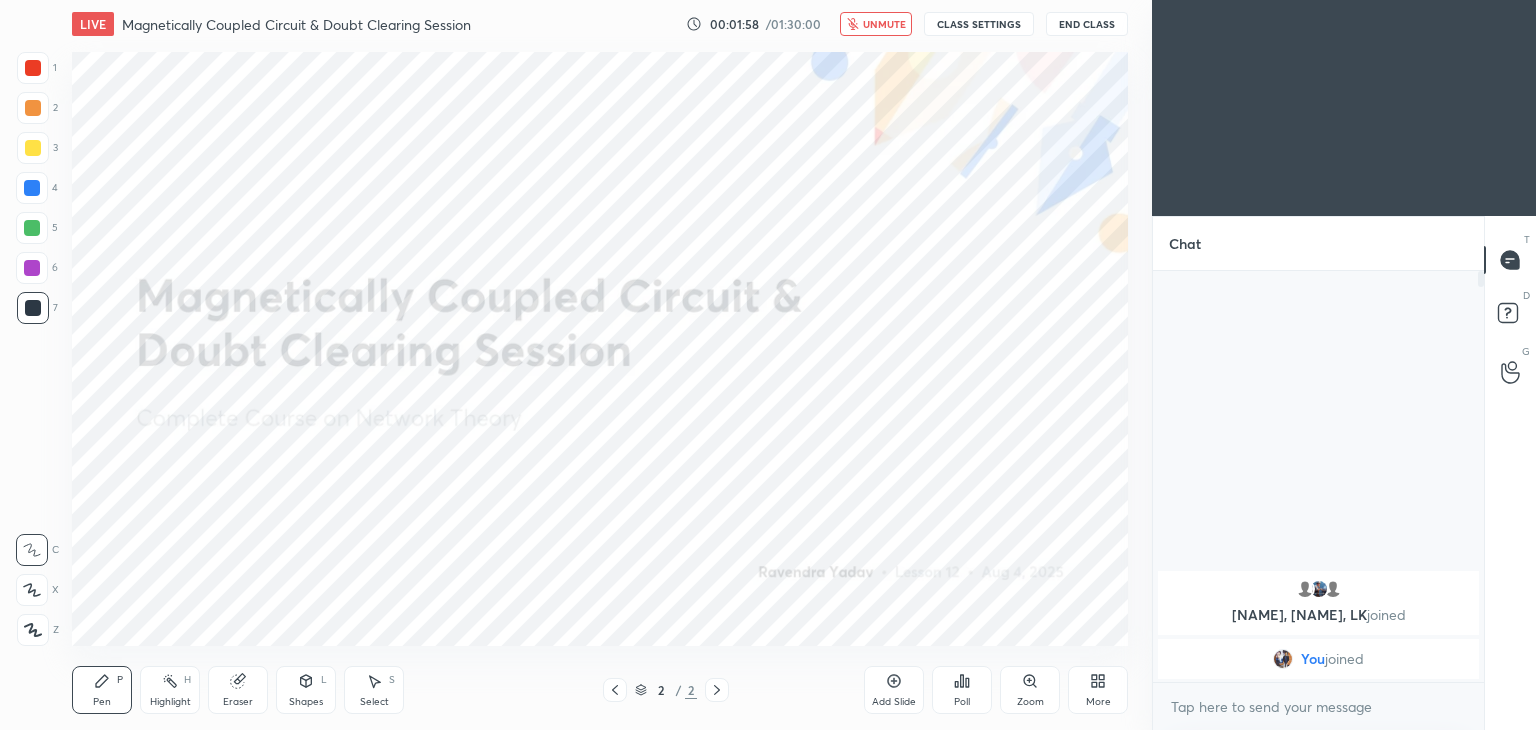 drag, startPoint x: 878, startPoint y: 26, endPoint x: 944, endPoint y: 21, distance: 66.189125 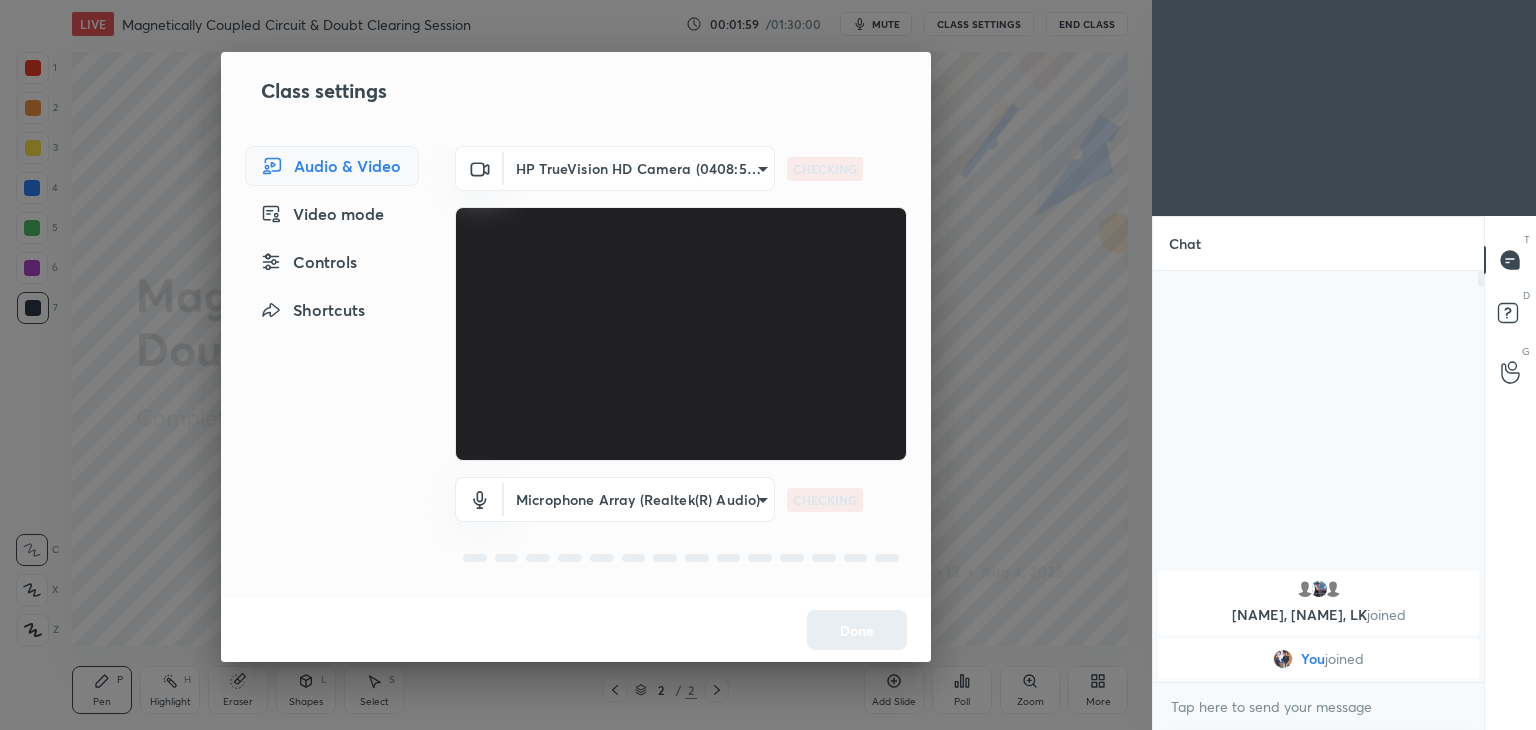 click on "1 2 3 4 5 6 7 C X Z C X Z E E Erase all   H H LIVE Magnetically Coupled Circuit & Doubt Clearing Session 00:01:59 /  01:30:00 mute CLASS SETTINGS End Class Setting up your live class Poll for   secs No correct answer Start poll Back Magnetically Coupled Circuit & Doubt Clearing Session • L12 of Complete Course on Network Theory Ravendra Yadav Pen P Highlight H Eraser Shapes L Select S 2 / 2 Add Slide Poll Zoom More Chat shivam, Akash, LK  joined You  joined 1 NEW MESSAGE Enable hand raising Enable raise hand to speak to learners. Once enabled, chat will be turned off temporarily. Enable x   introducing Raise a hand with a doubt Now learners can raise their hand along with a doubt  How it works? Doubts asked by learners will show up here NEW DOUBTS ASKED No one has raised a hand yet Can't raise hand Looks like educator just invited you to speak. Please wait before you can raise your hand again. Got it T Messages (T) D Doubts (D) G Raise Hand (G) Report an issue Reason for reporting Buffering Chat not working" at bounding box center [768, 365] 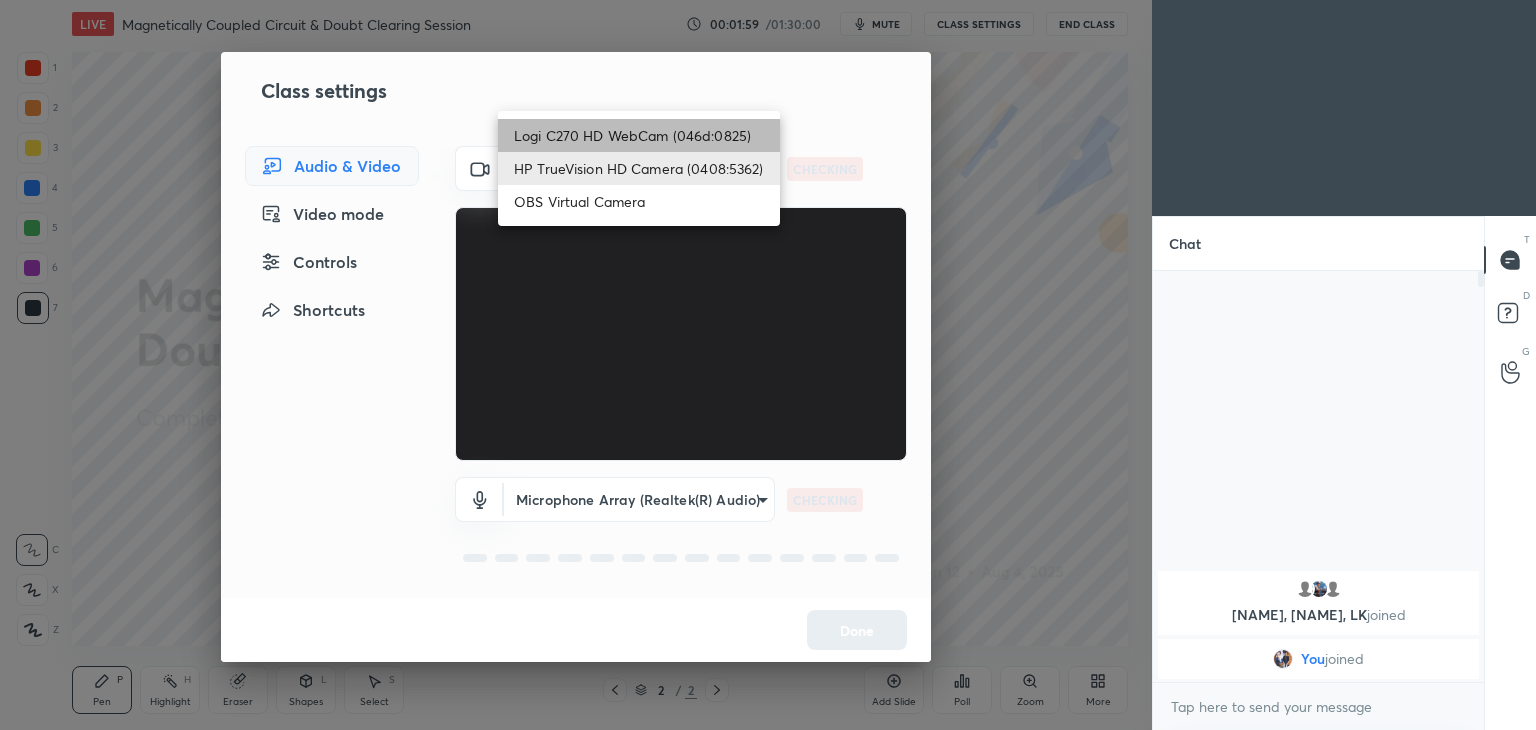 click on "Logi C270 HD WebCam (046d:0825)" at bounding box center [639, 135] 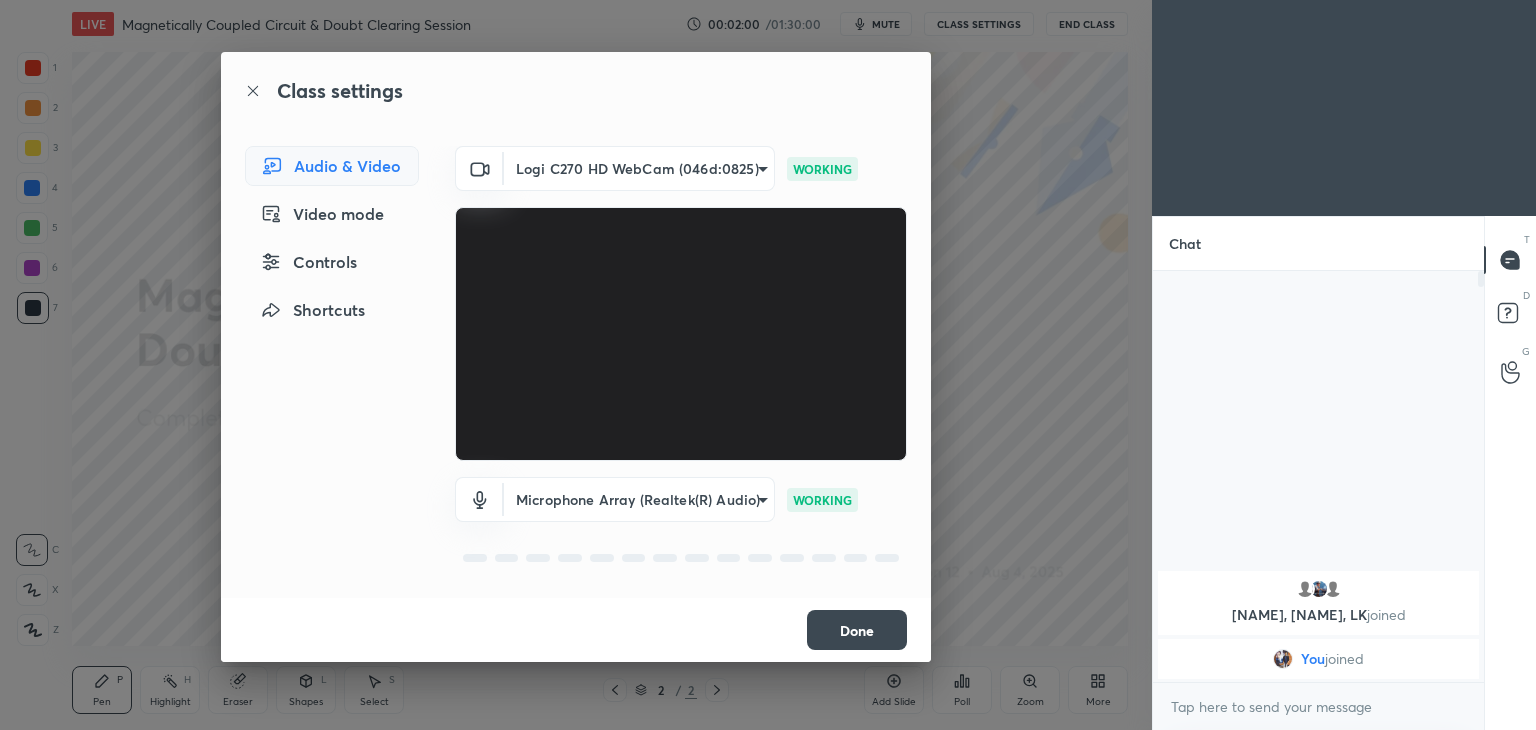 click on "Done" at bounding box center (857, 630) 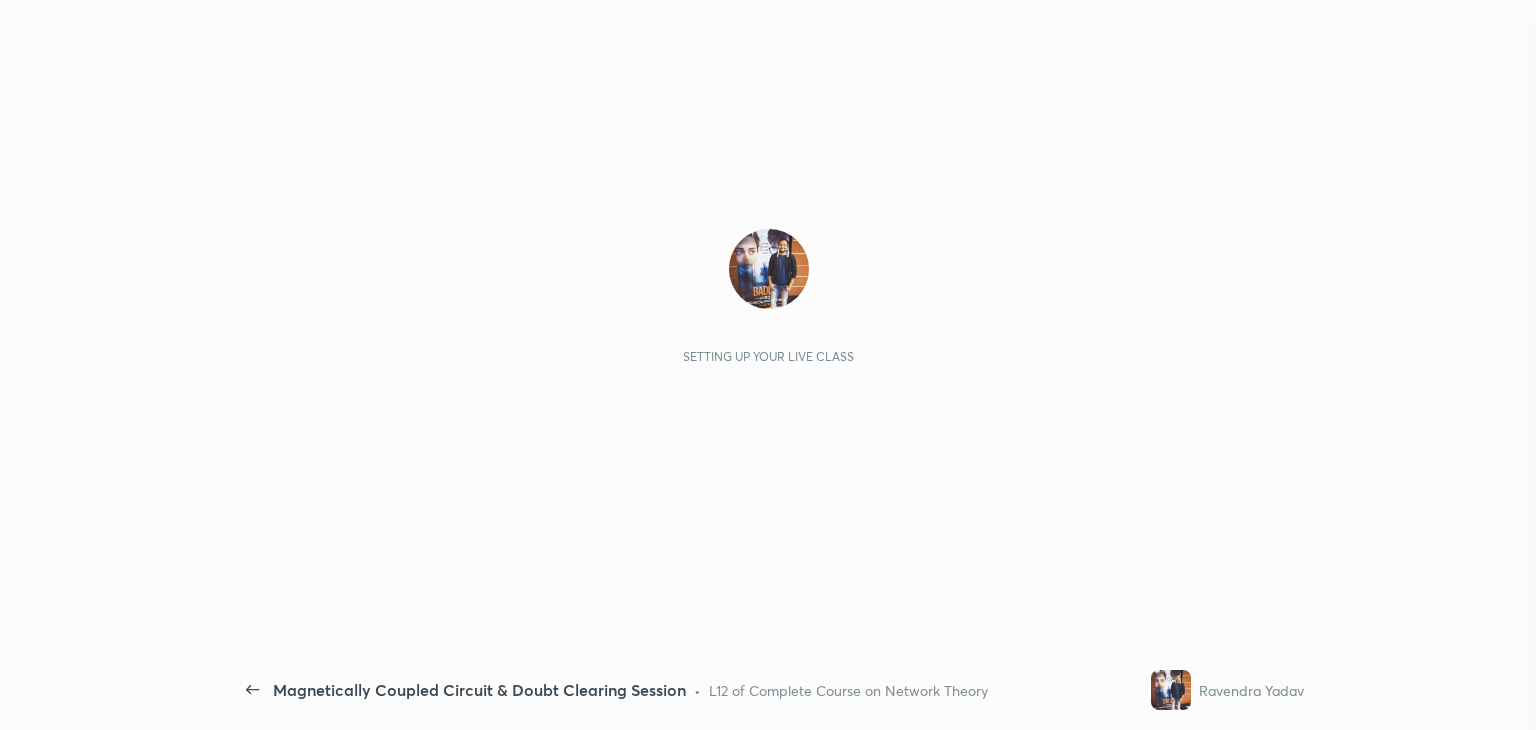 scroll, scrollTop: 0, scrollLeft: 0, axis: both 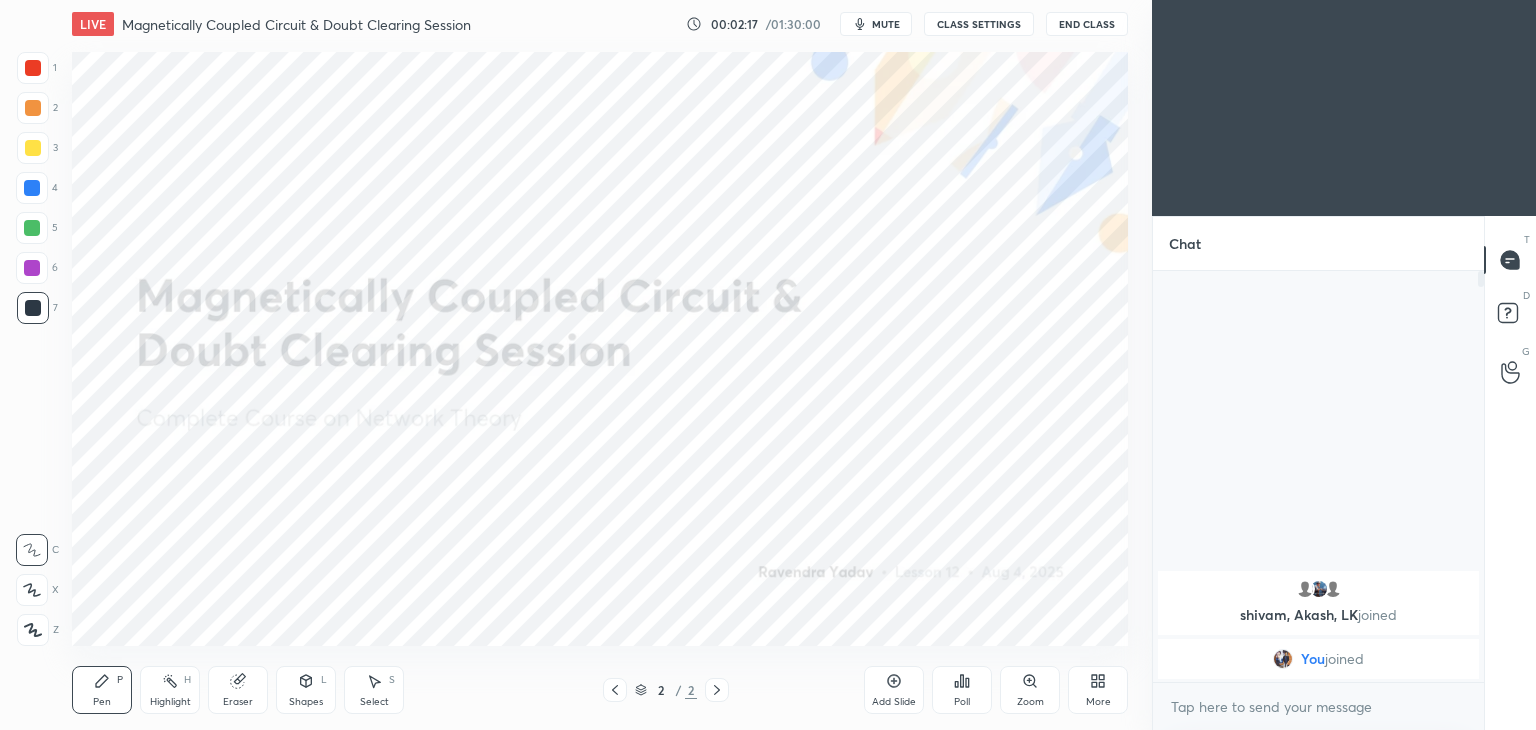 click at bounding box center [33, 68] 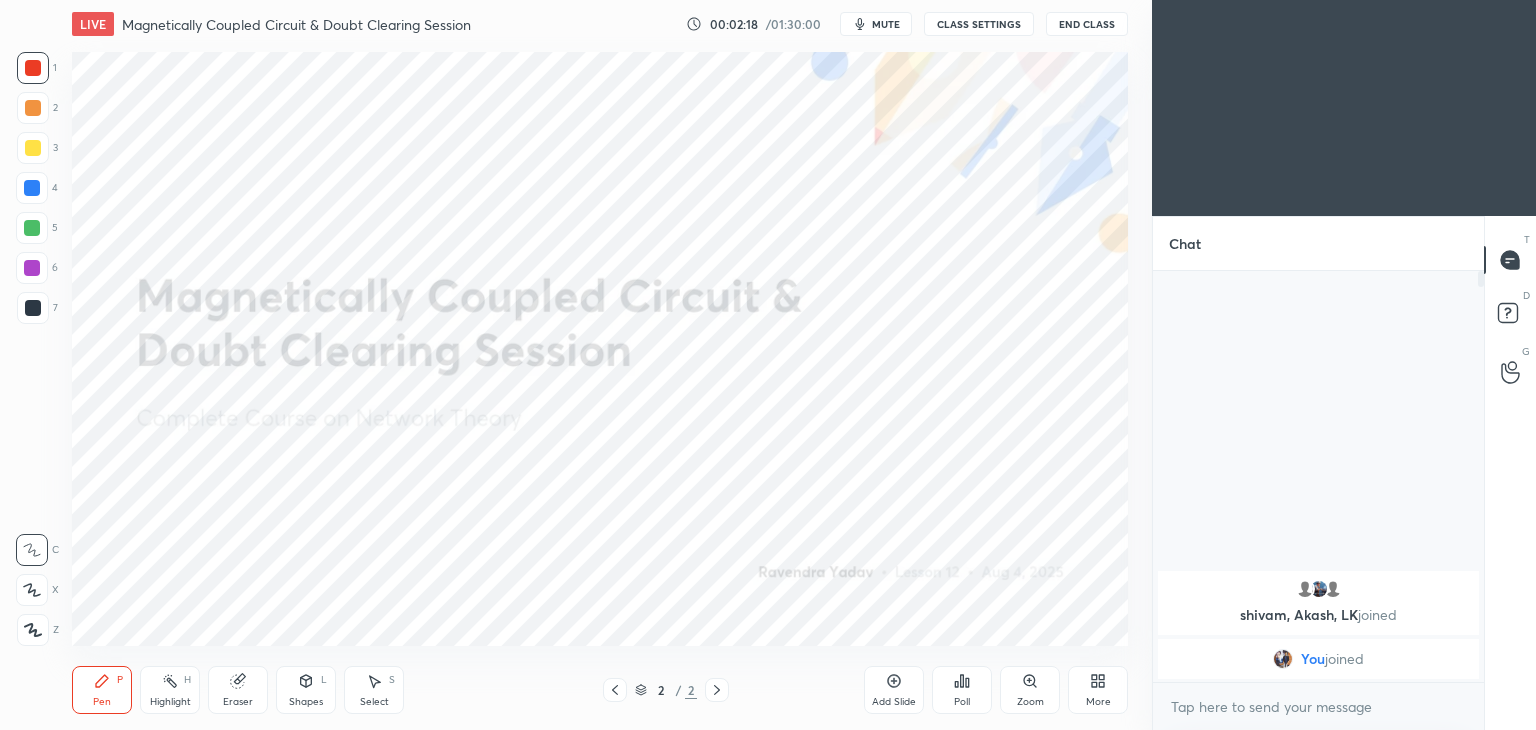click 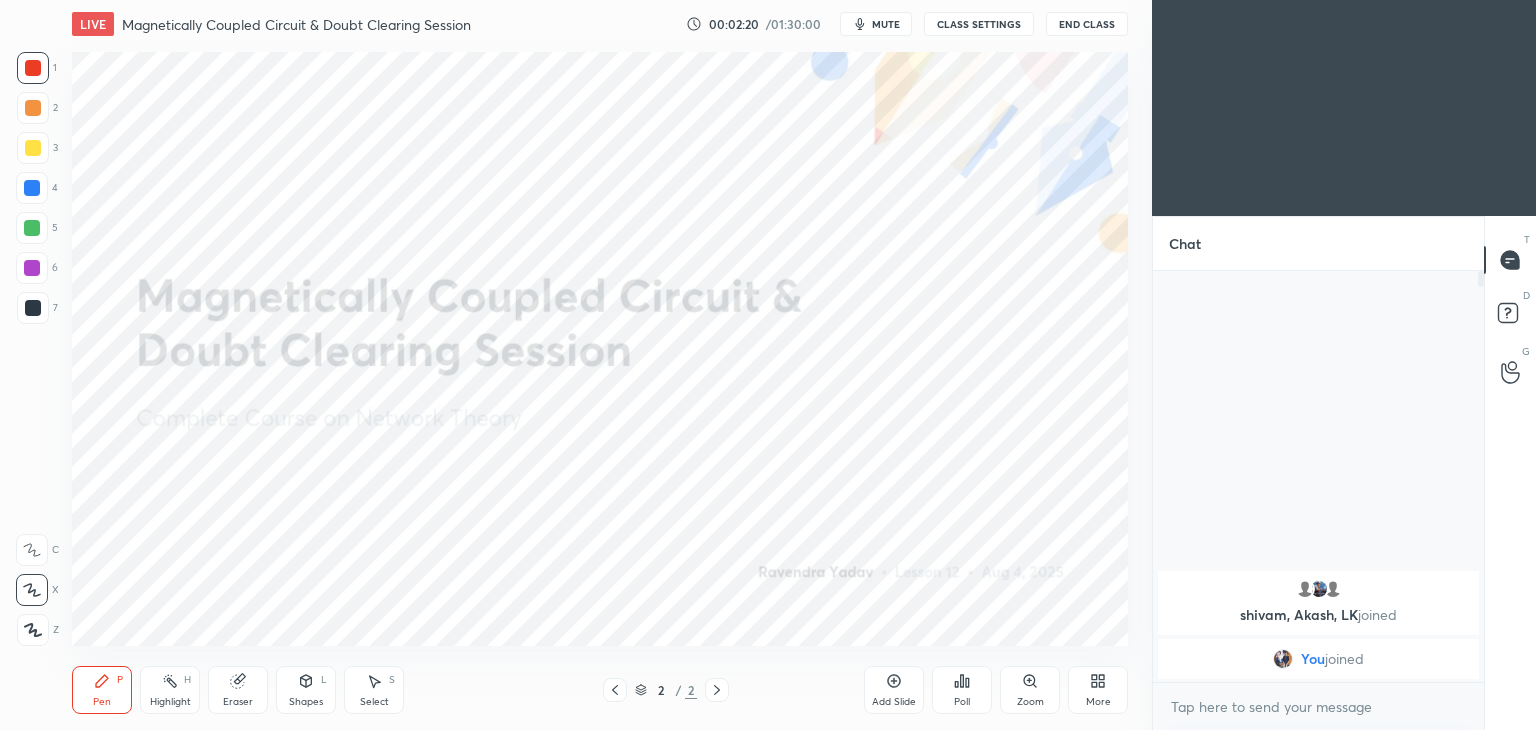 click on "More" at bounding box center [1098, 690] 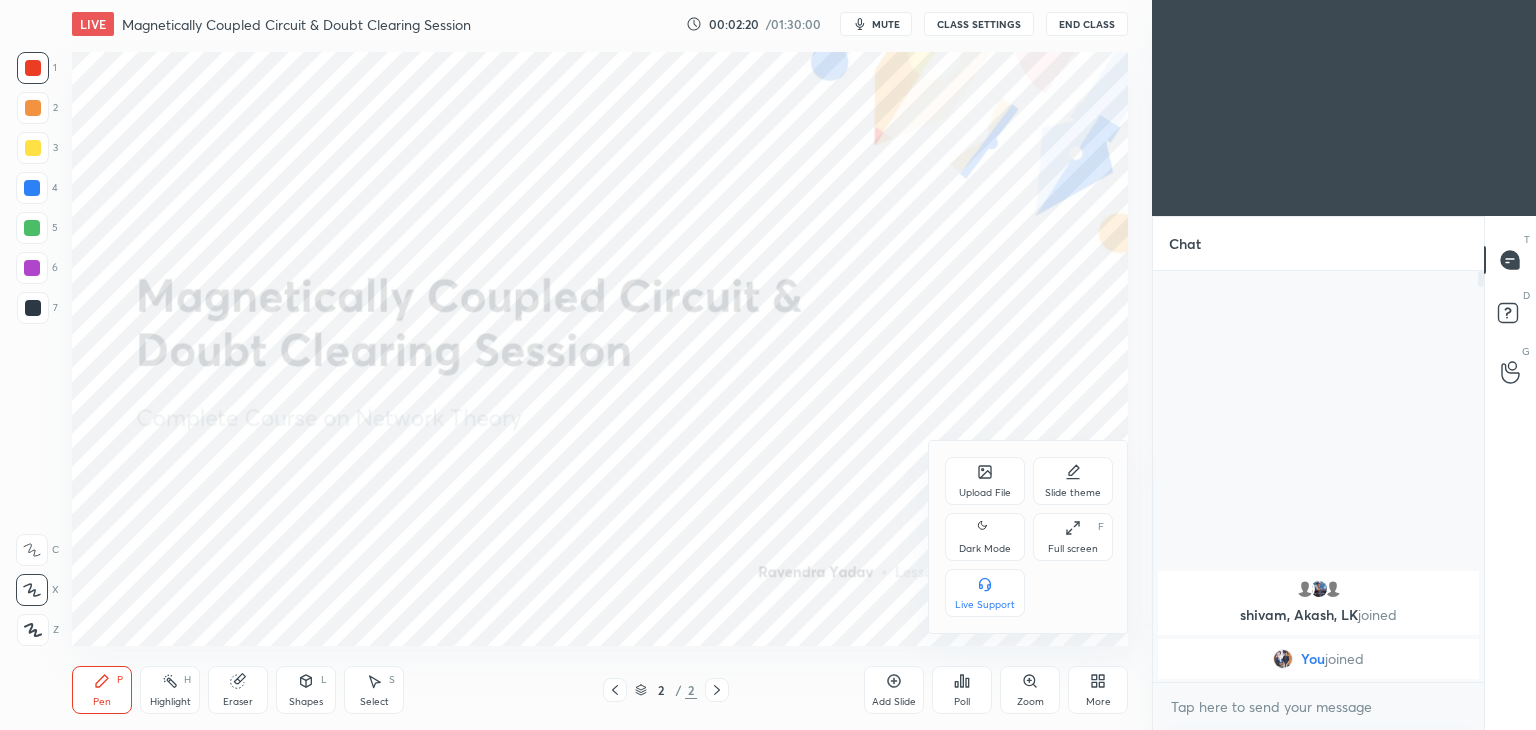click on "Full screen F" at bounding box center [1073, 537] 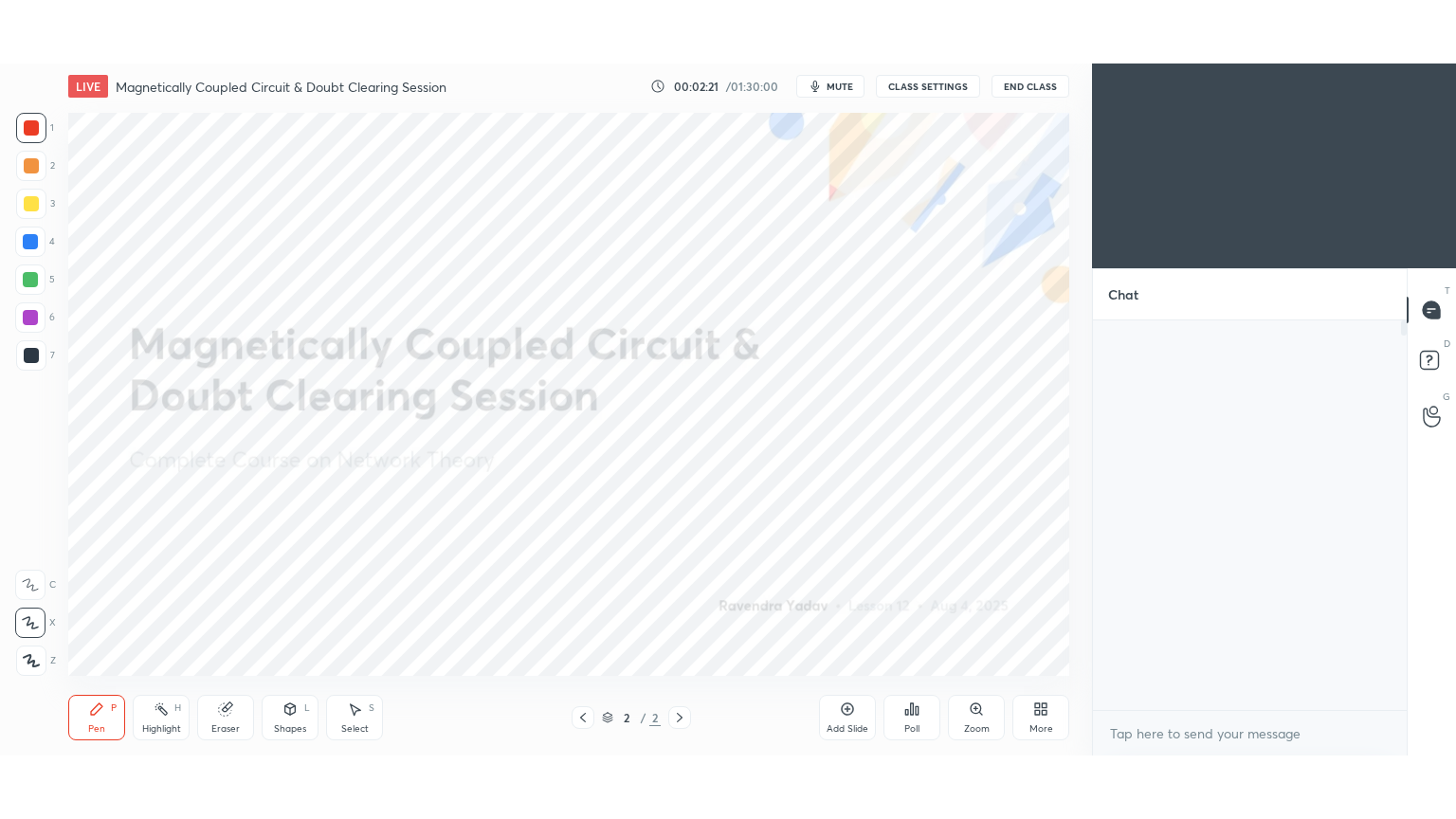 scroll, scrollTop: 94094, scrollLeft: 93776, axis: both 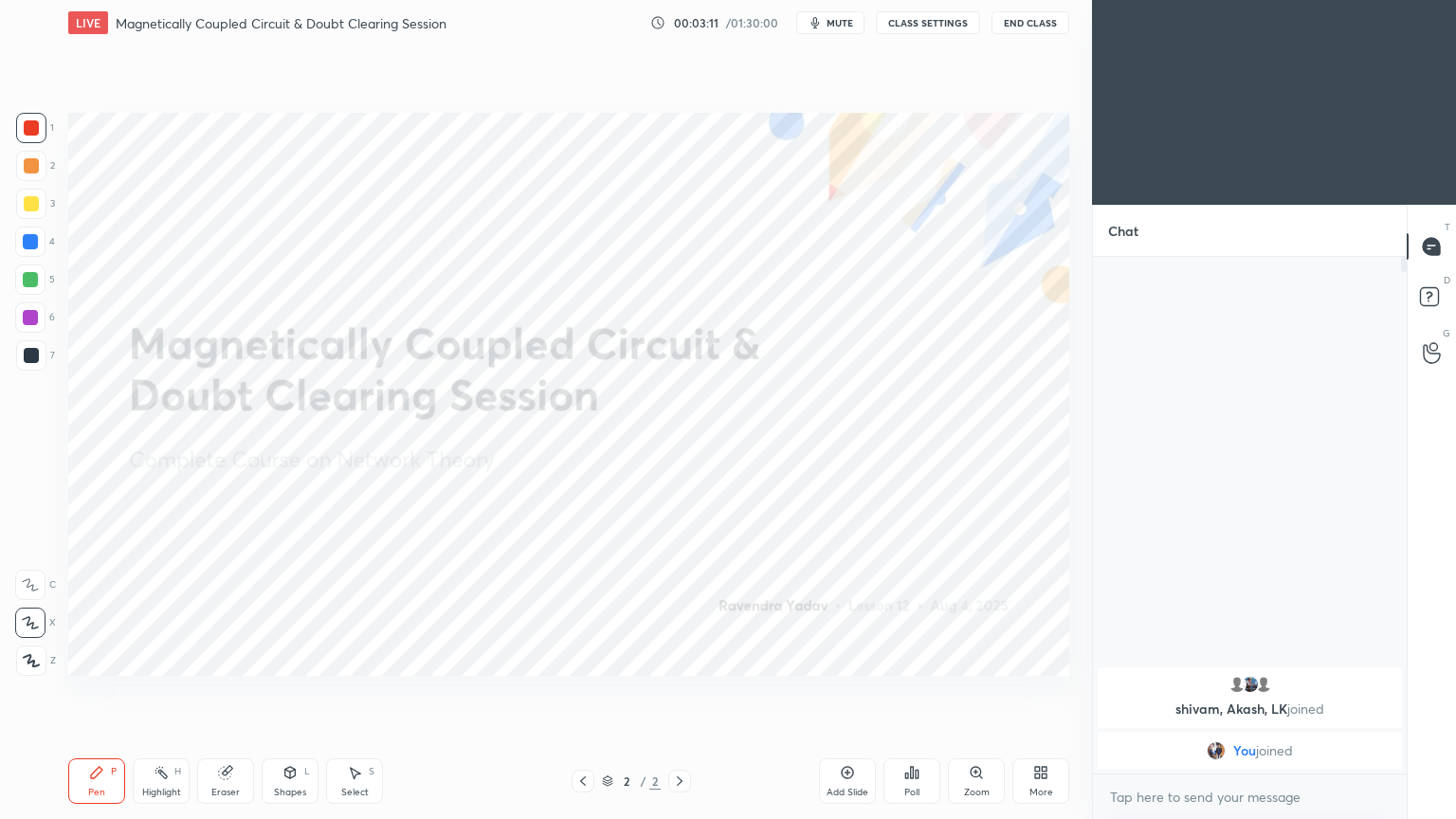 click on "Eraser" at bounding box center (226, 781) 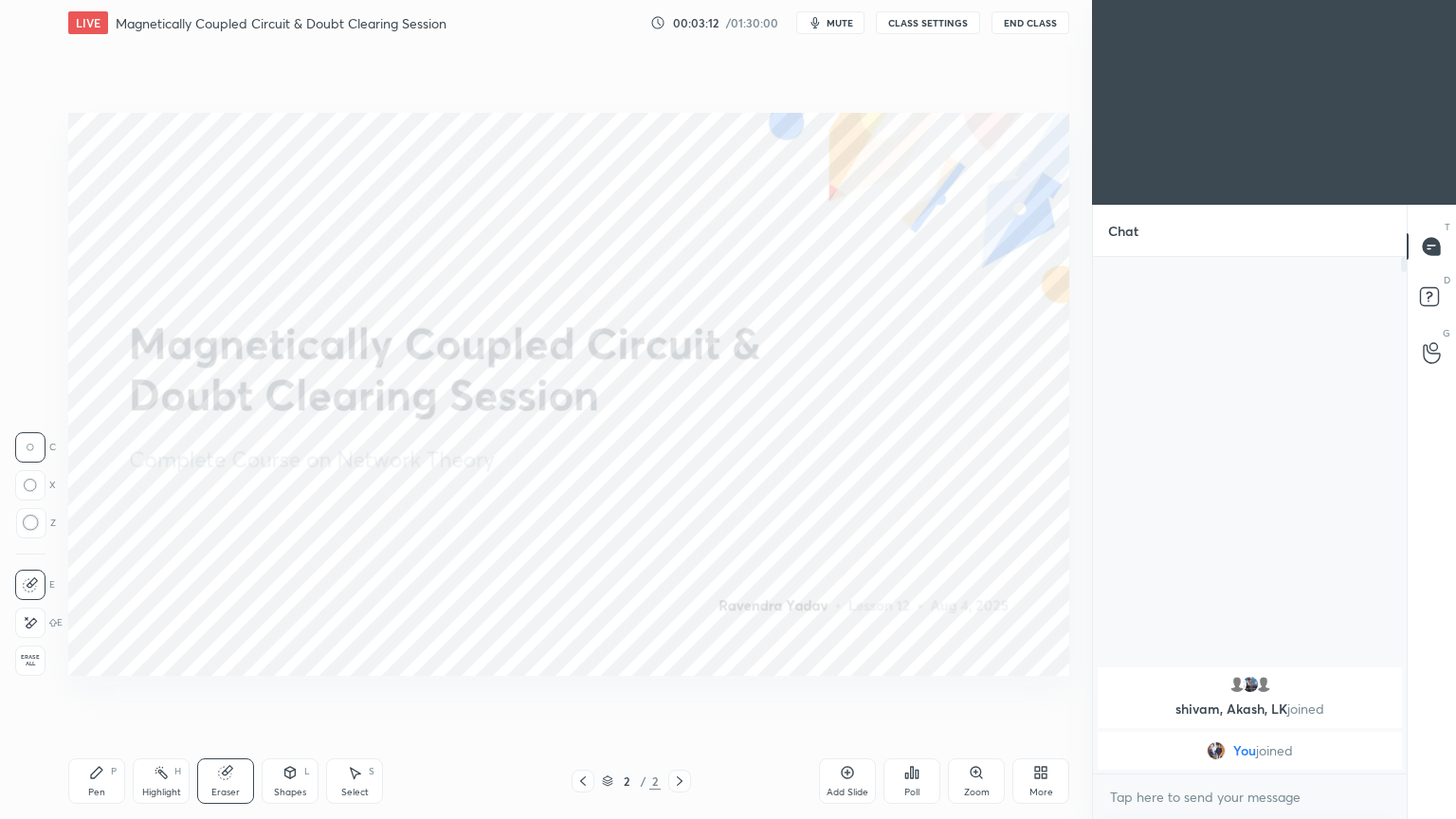 click at bounding box center (30, 623) 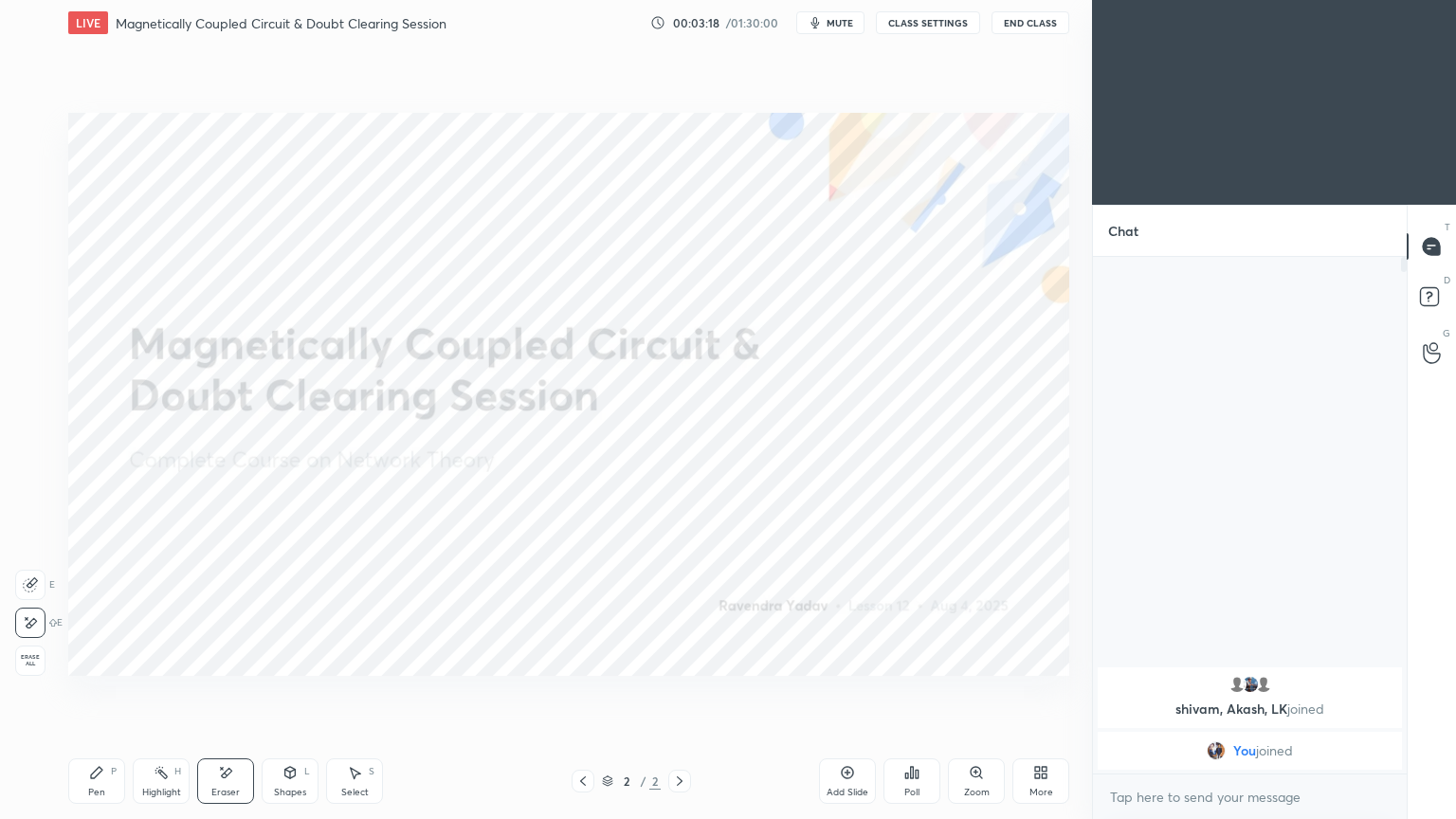 click on "Pen P" at bounding box center [97, 781] 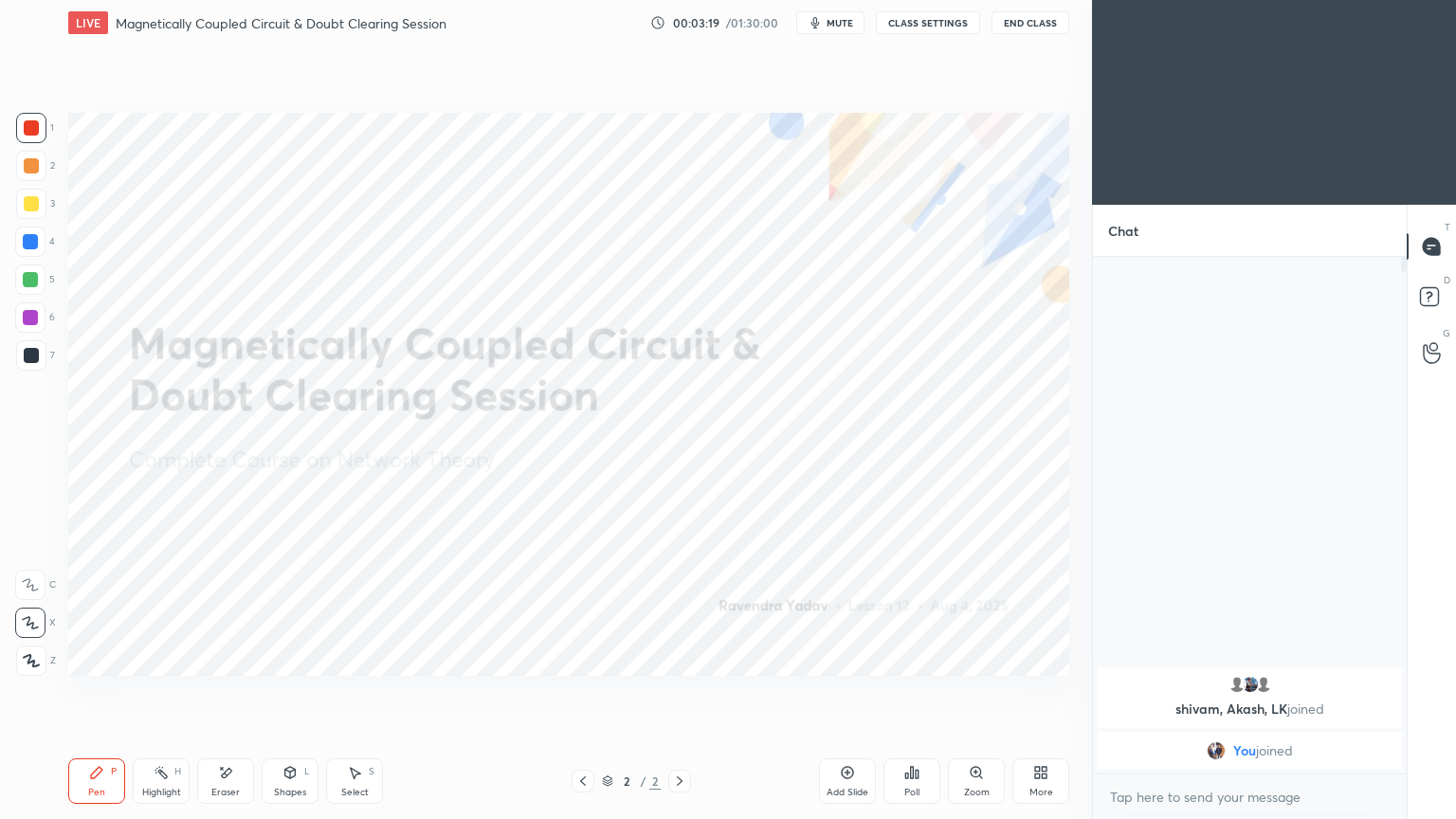 drag, startPoint x: 95, startPoint y: 767, endPoint x: 114, endPoint y: 752, distance: 24.207437 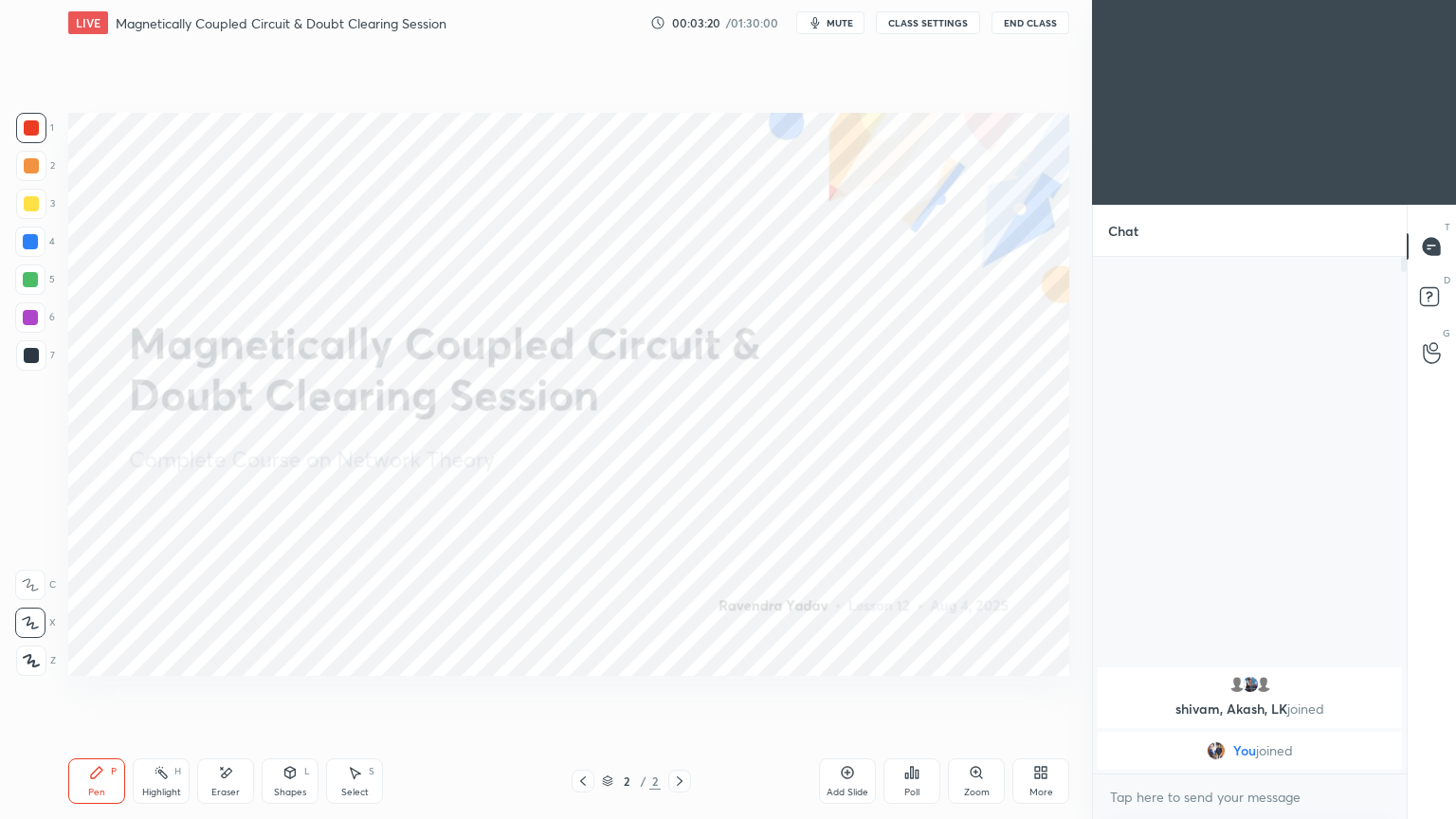 click at bounding box center [31, 128] 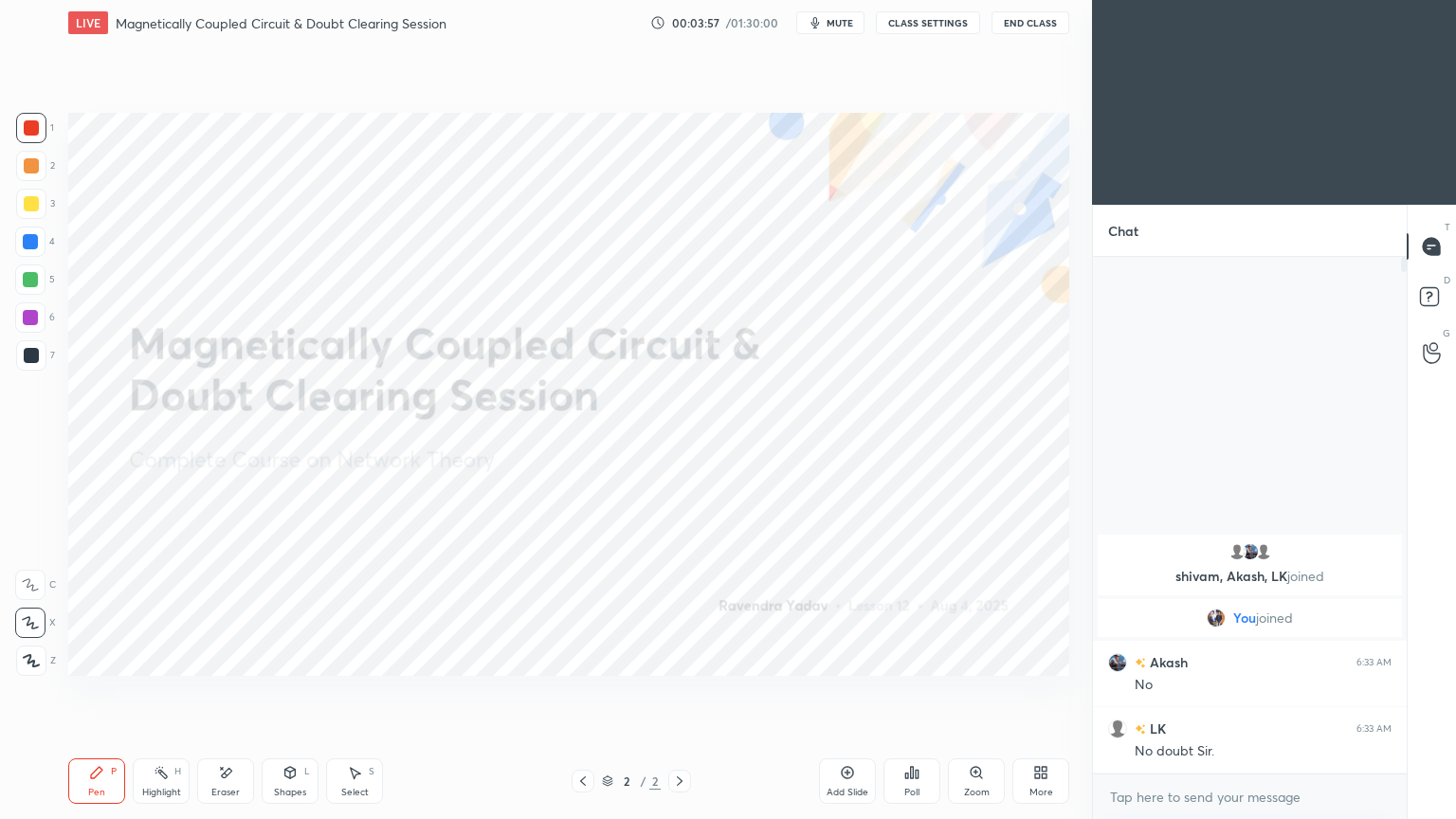 click on "Add Slide" at bounding box center (847, 792) 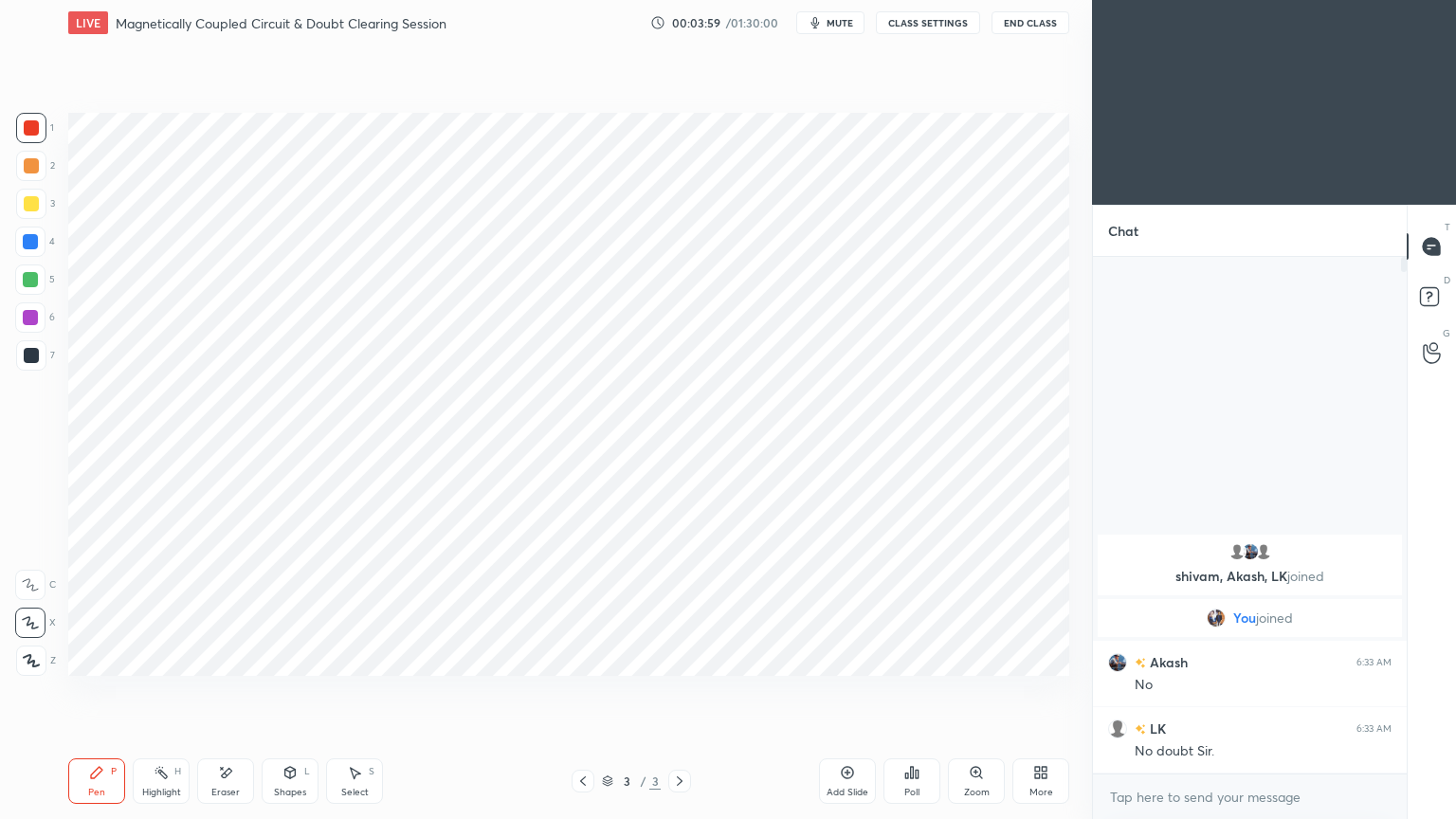 click at bounding box center [31, 128] 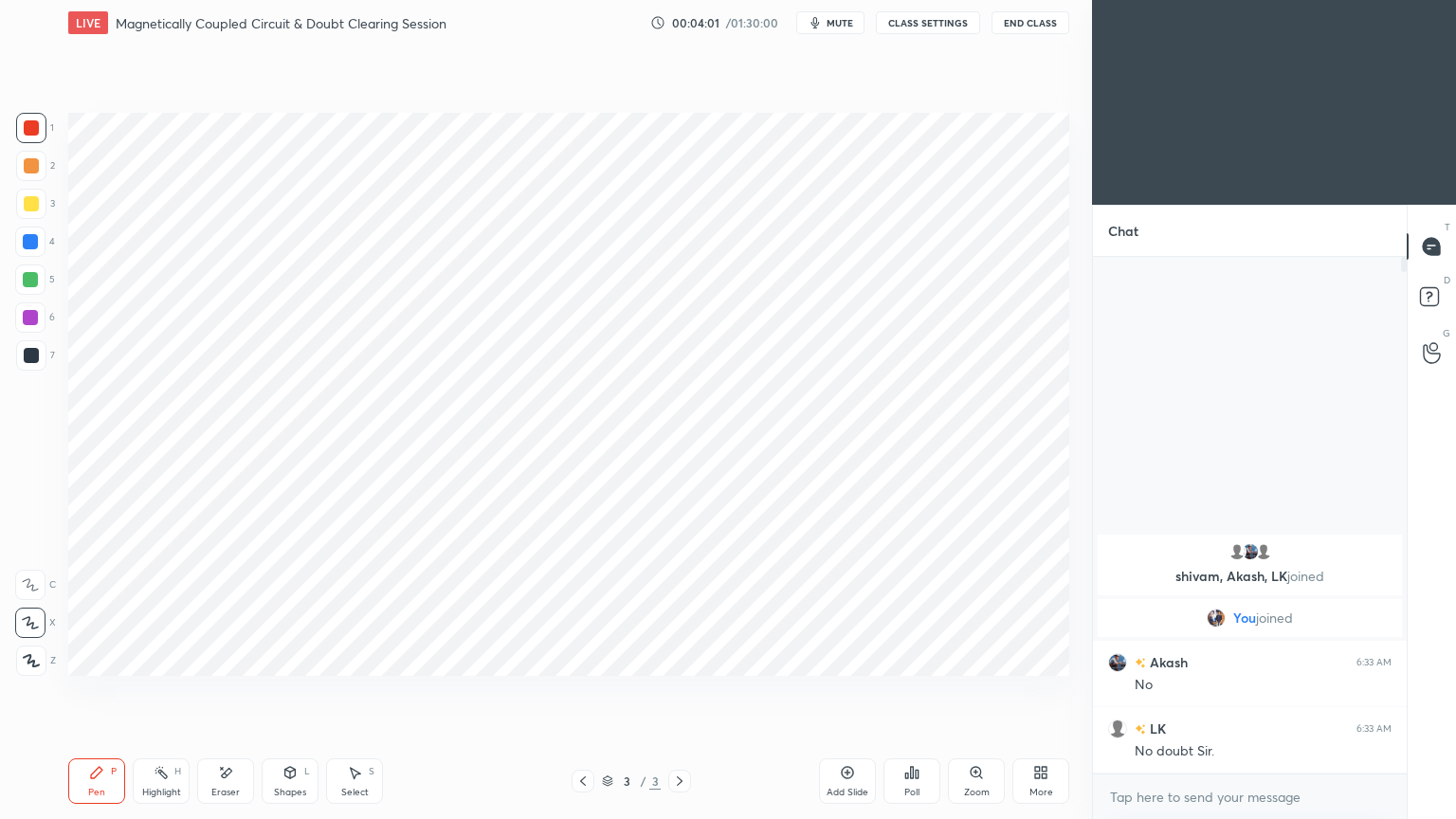 click on "Pen" at bounding box center (97, 792) 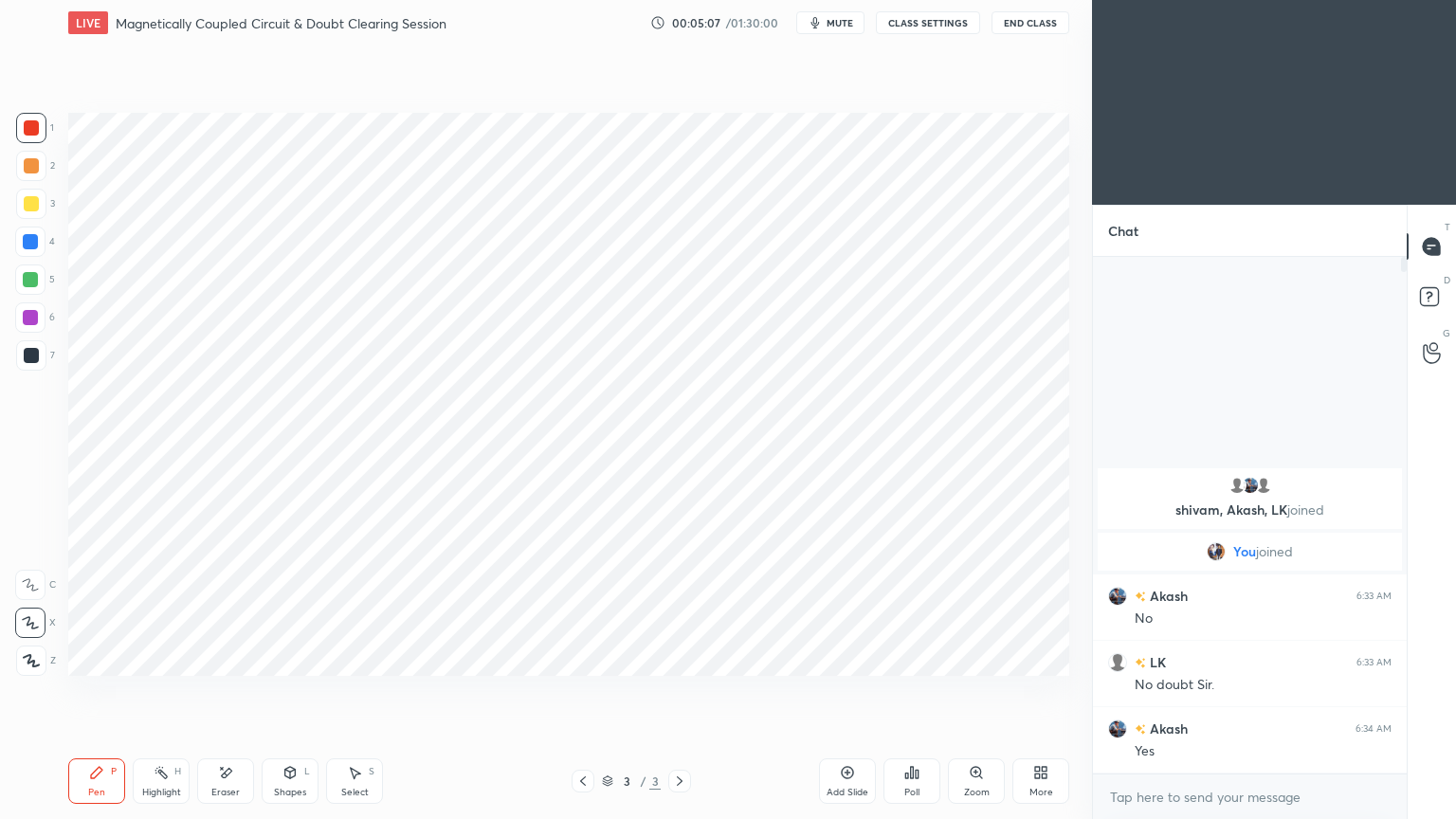 click at bounding box center (31, 128) 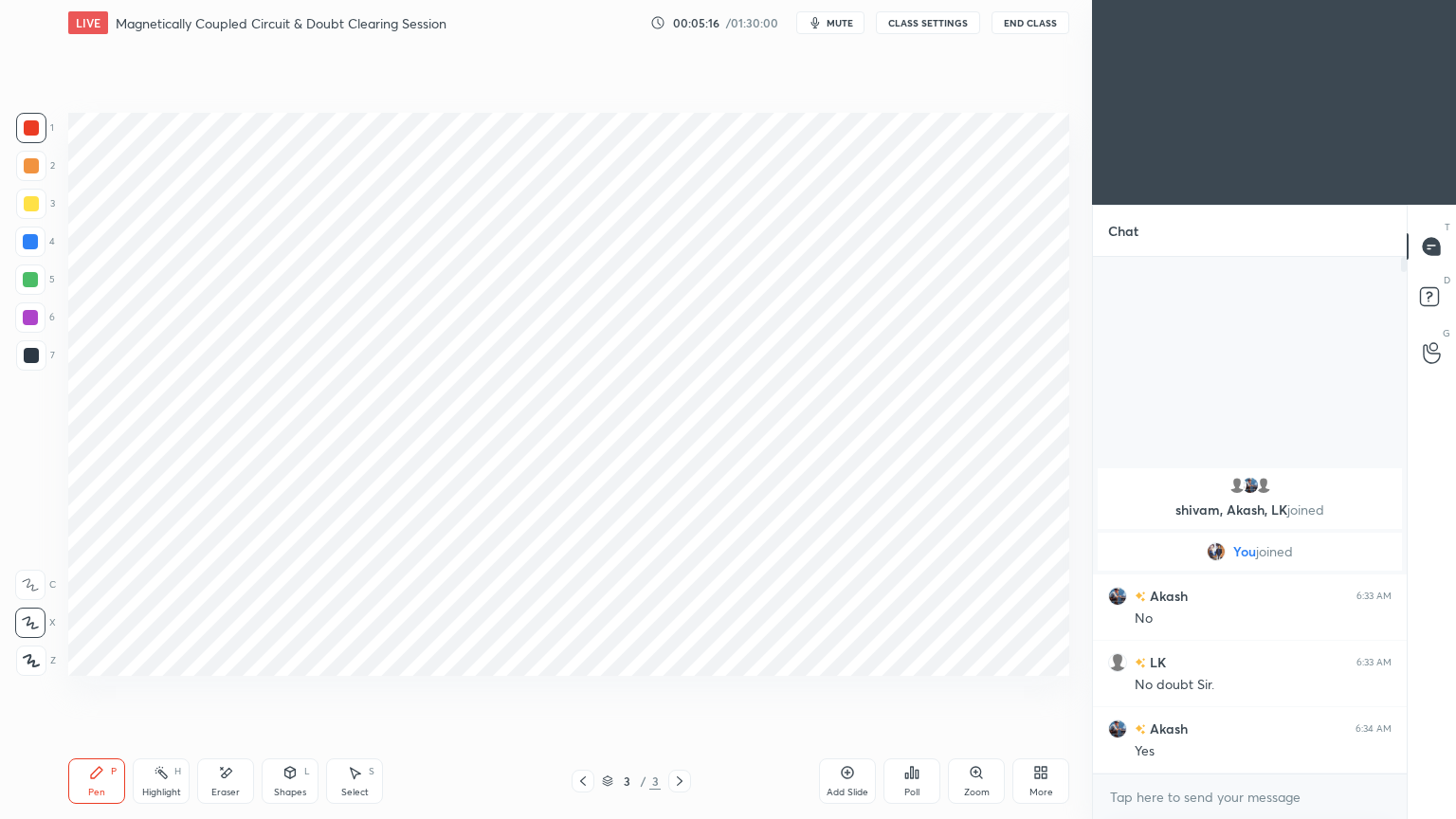 click at bounding box center (30, 280) 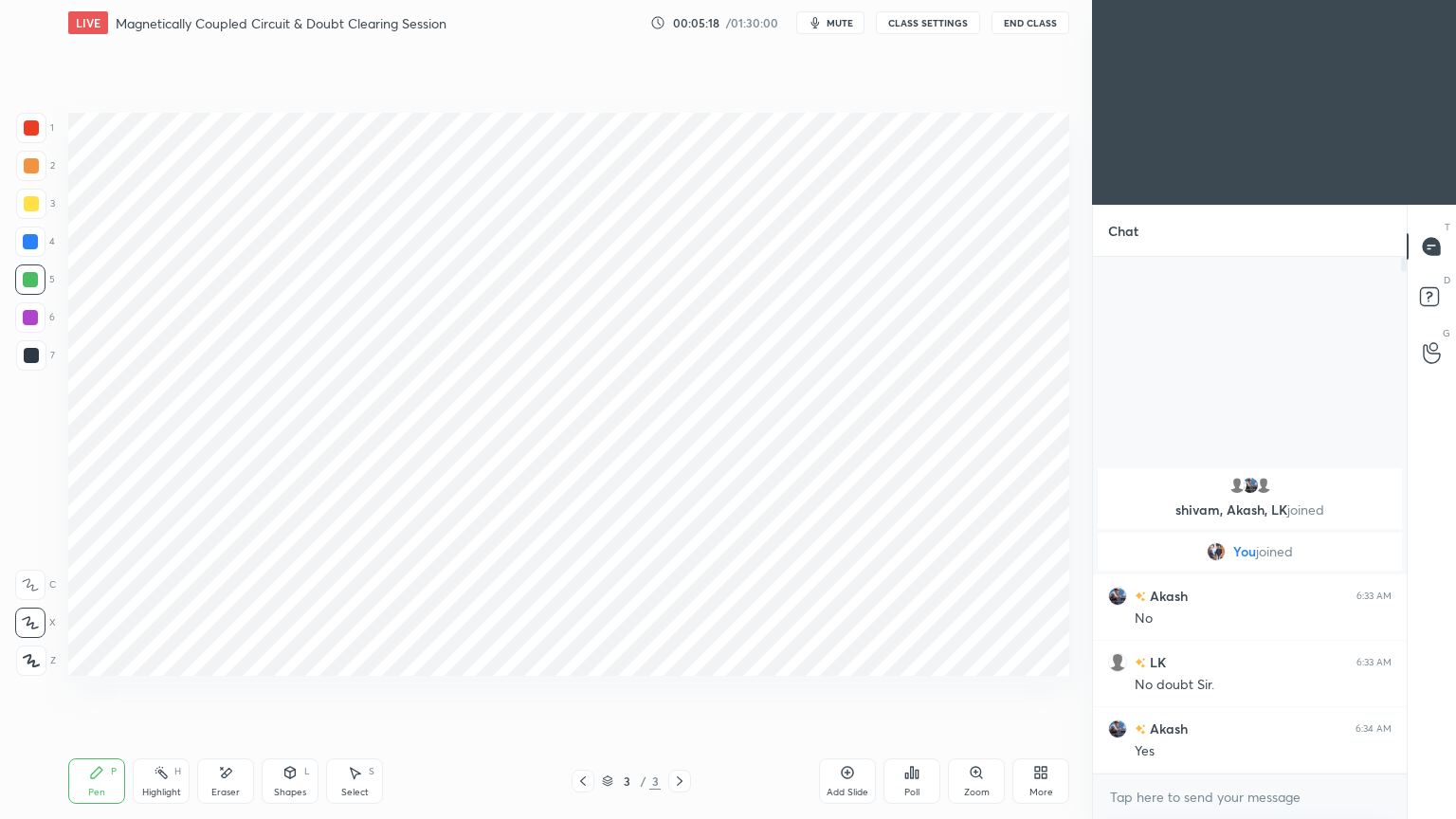 click on "Shapes L" at bounding box center (290, 781) 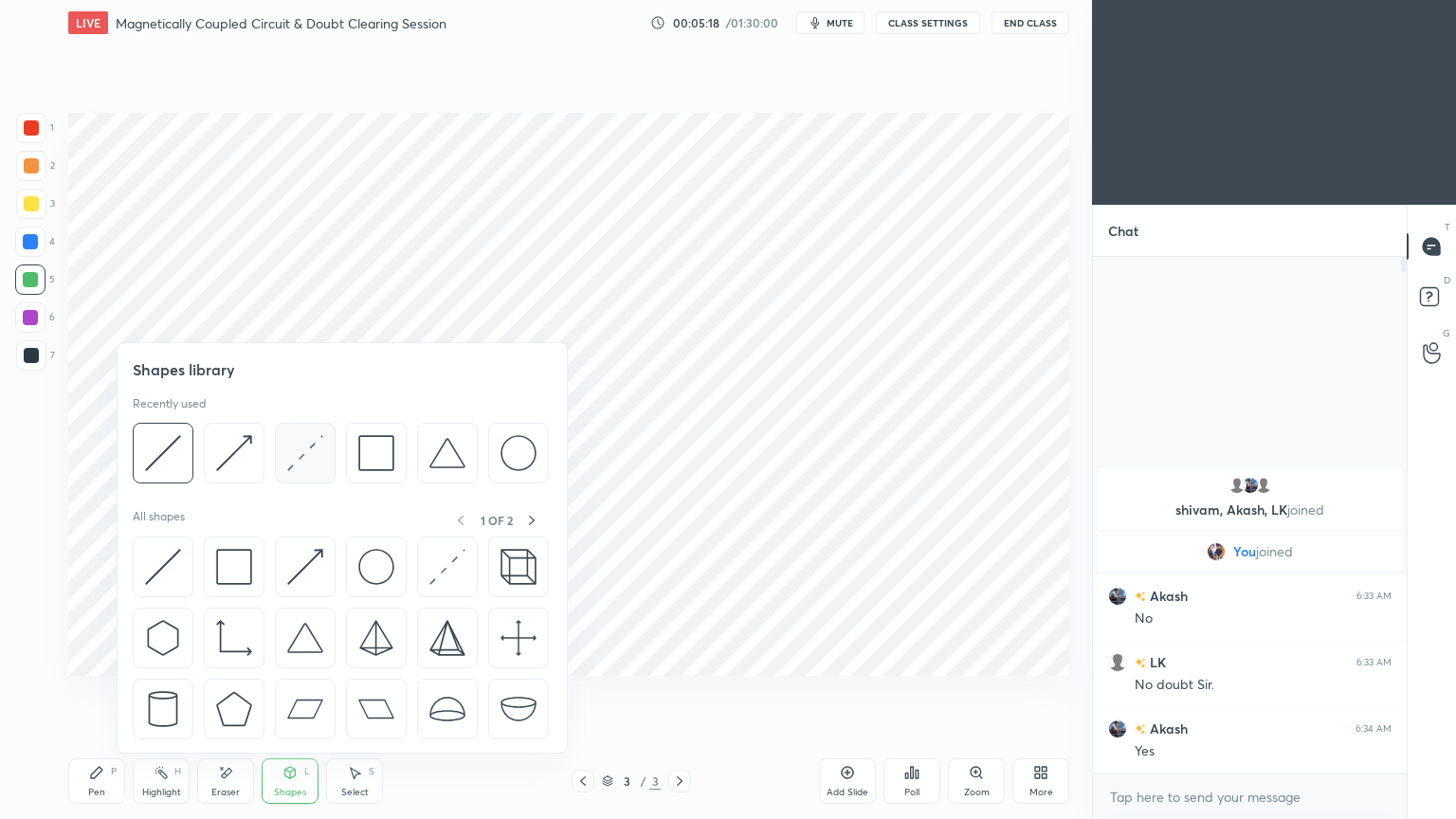 click at bounding box center [305, 453] 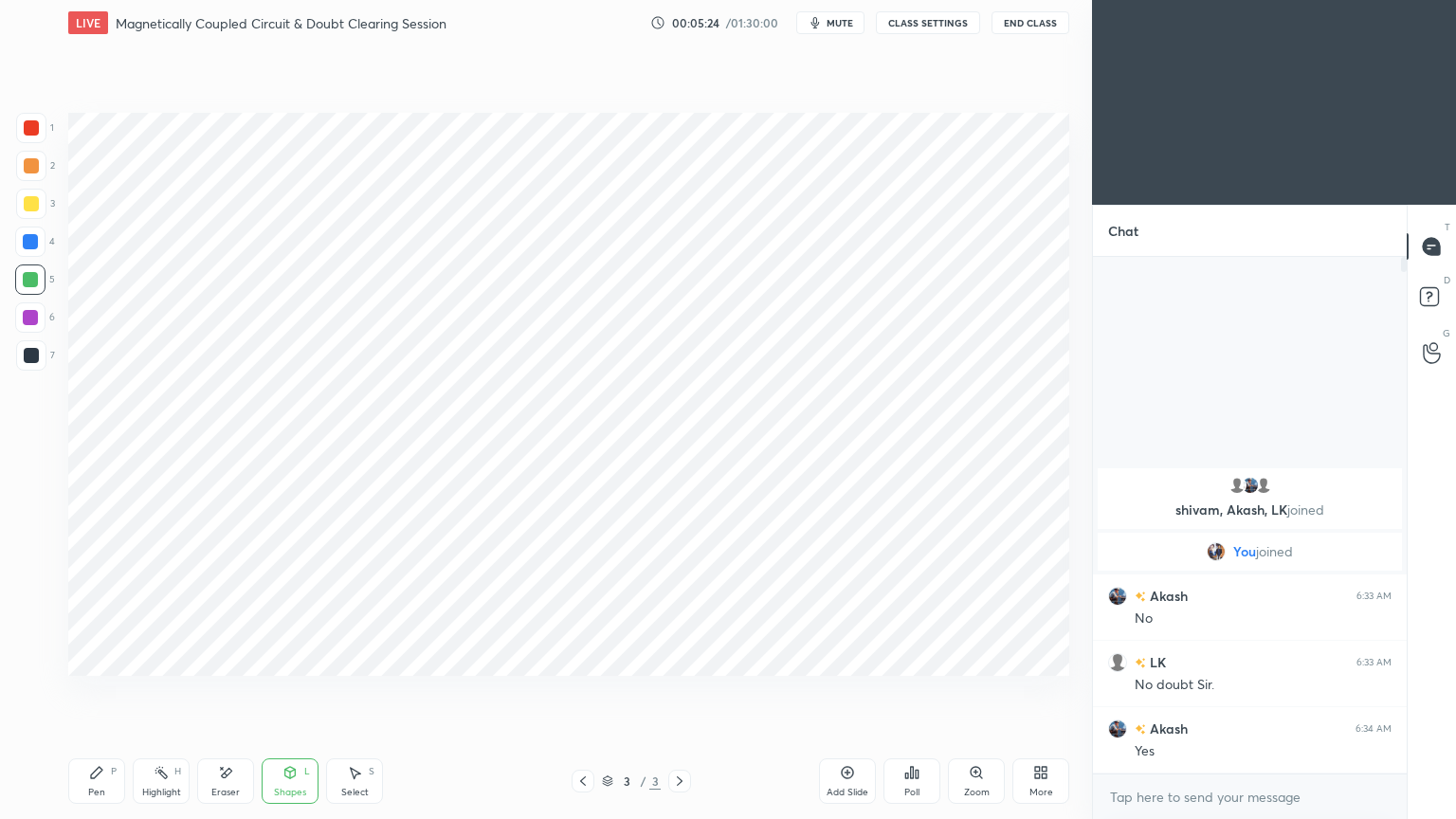 click at bounding box center (30, 242) 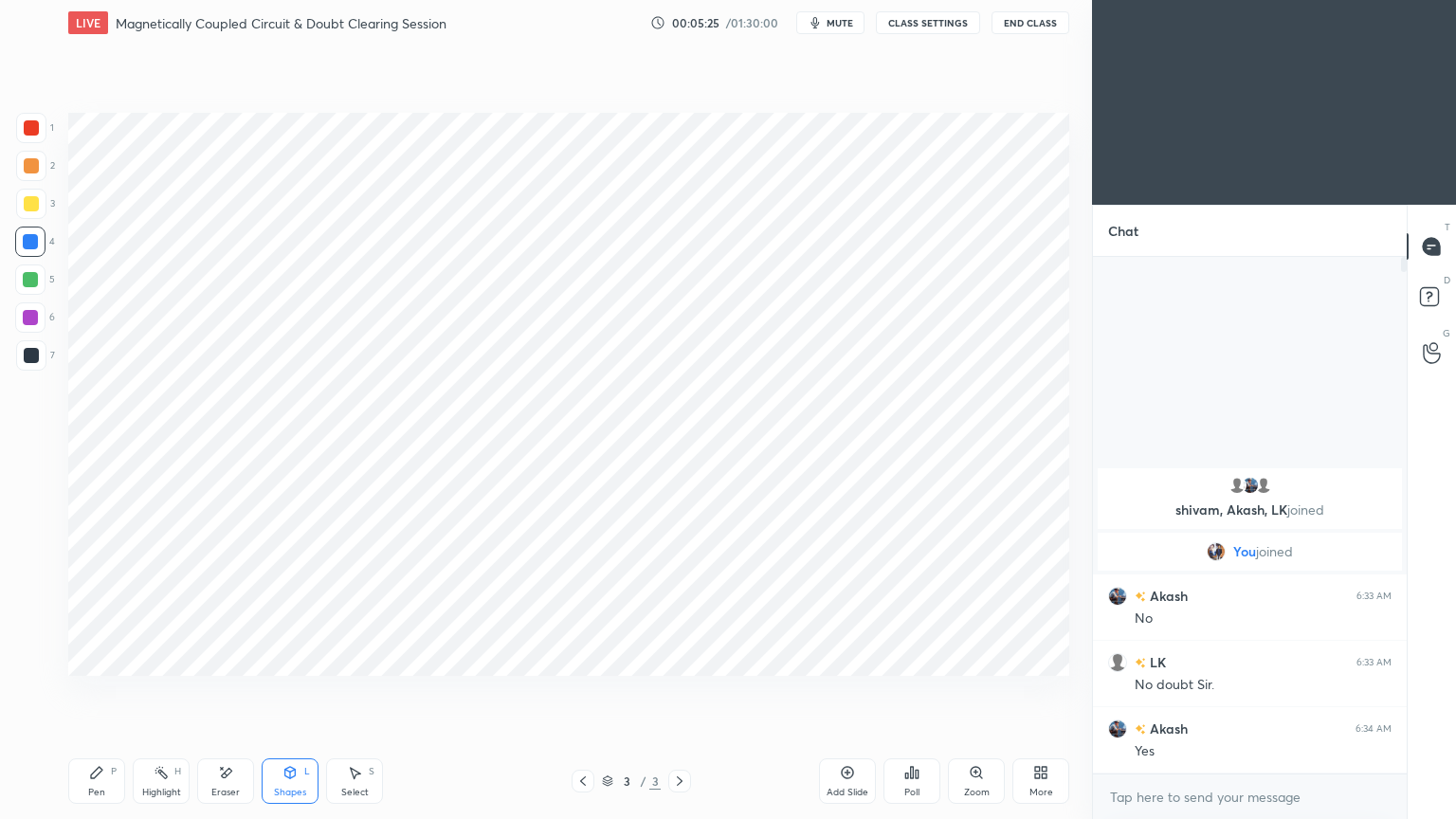 click 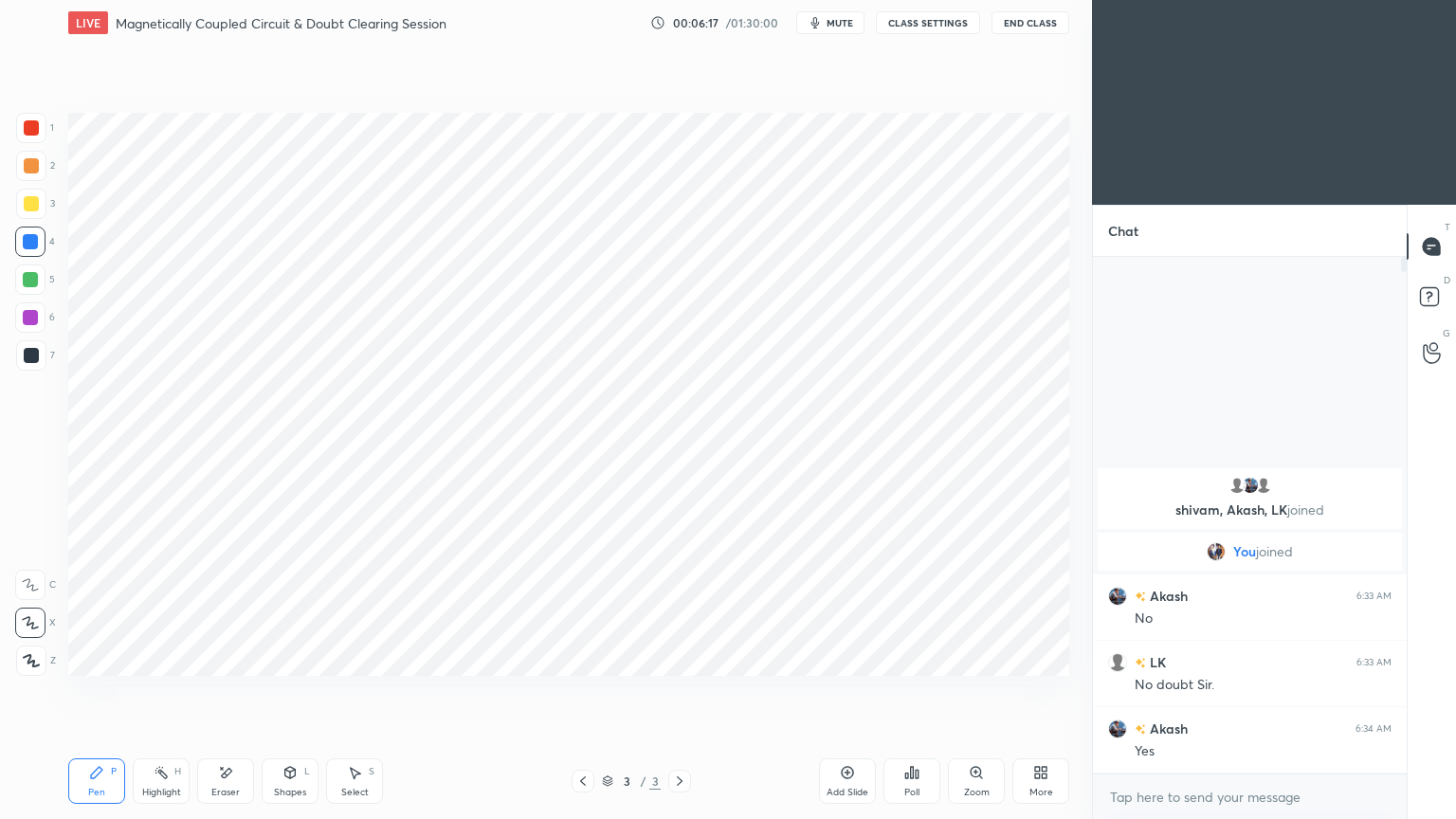 click at bounding box center (30, 318) 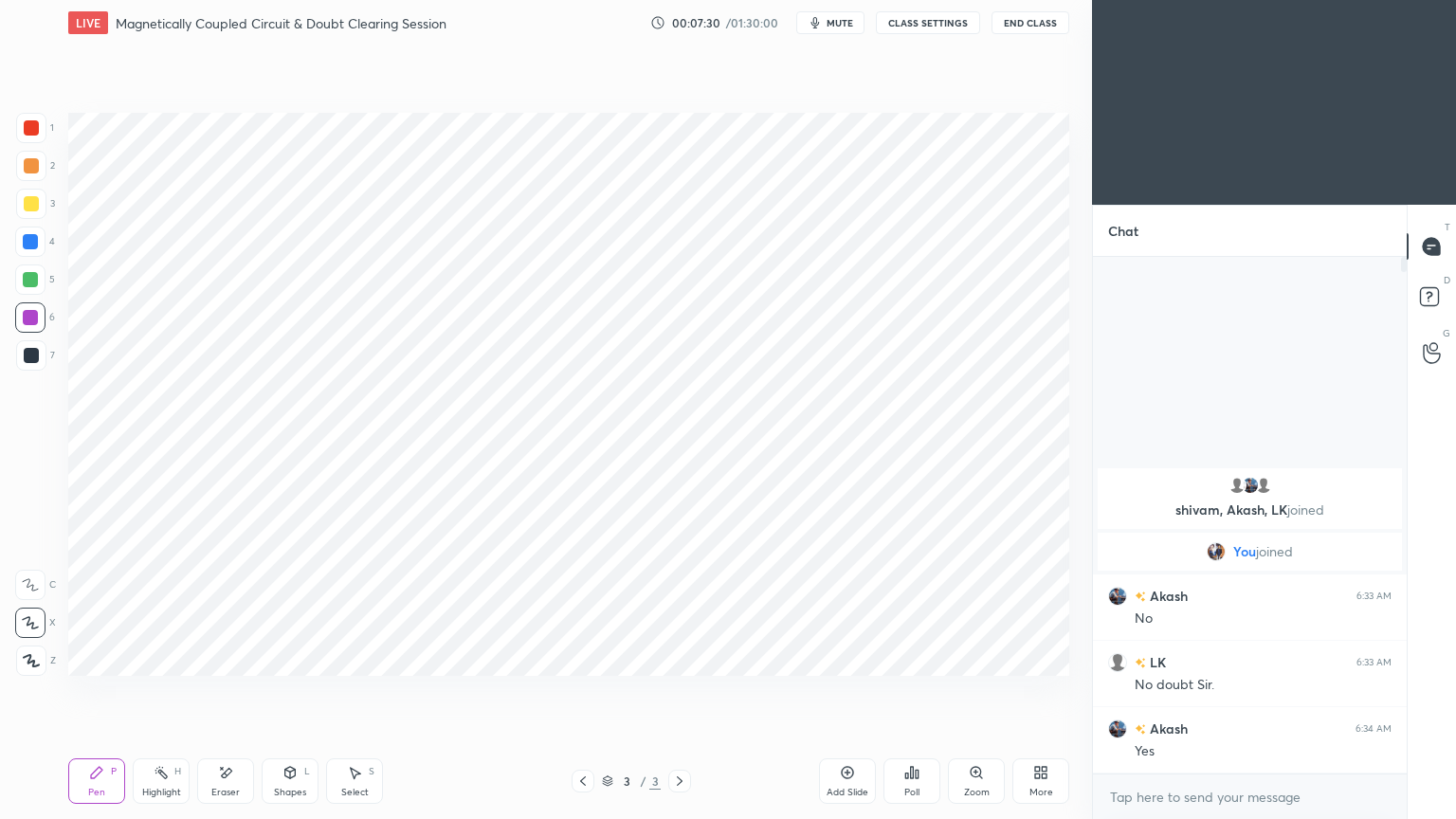 click on "Eraser" at bounding box center [226, 781] 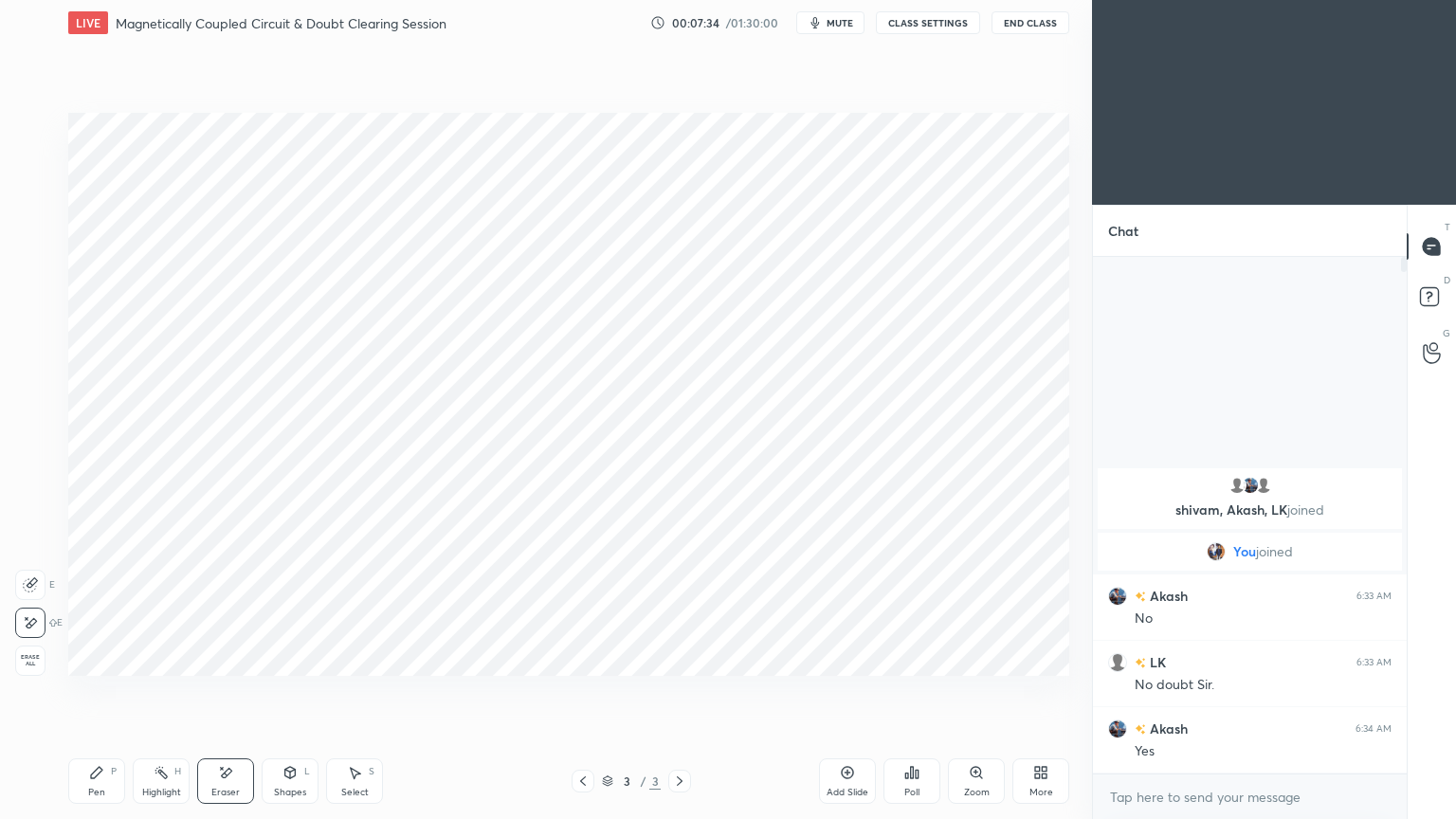 click on "Pen P" at bounding box center (97, 781) 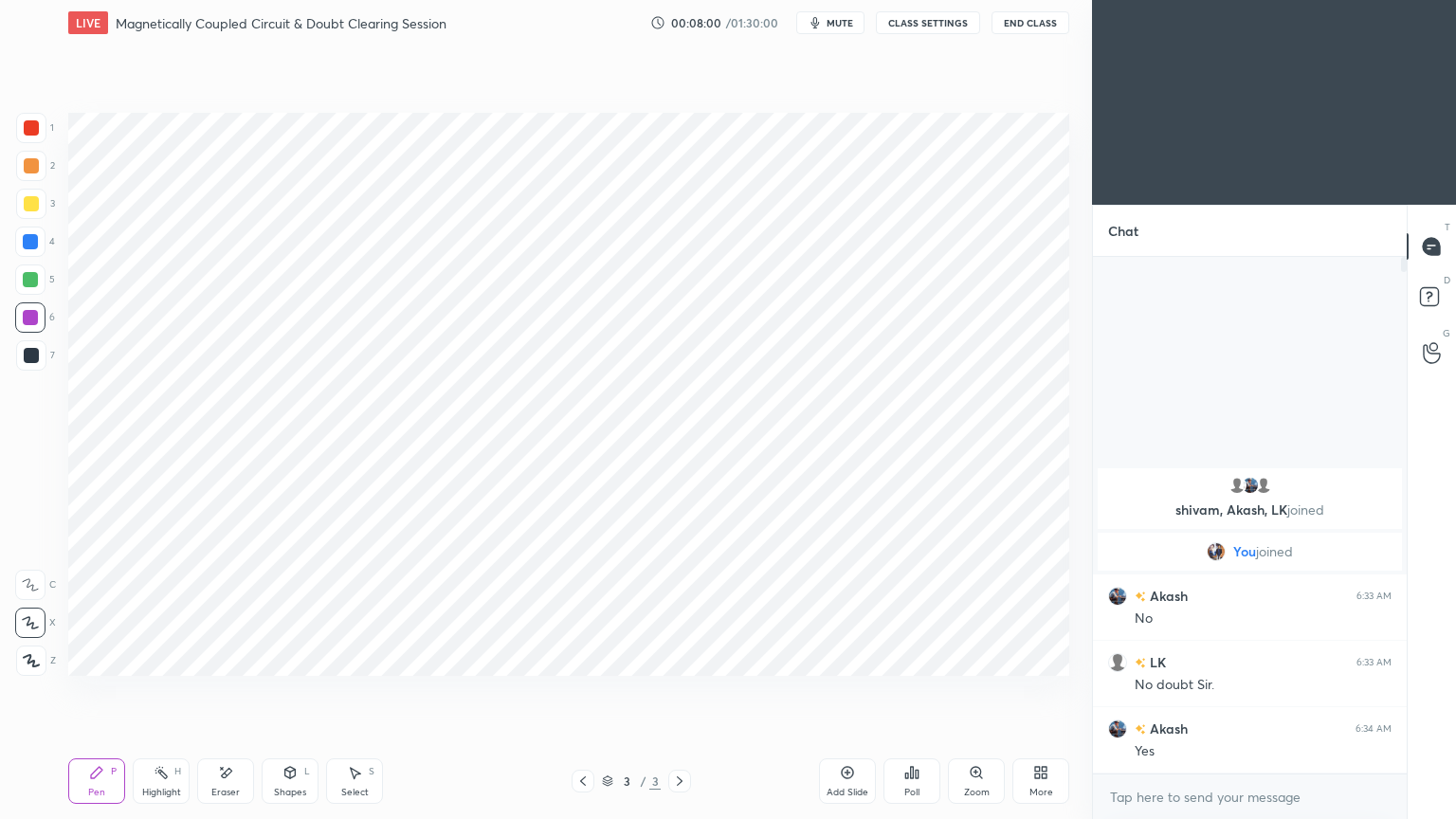click at bounding box center (31, 128) 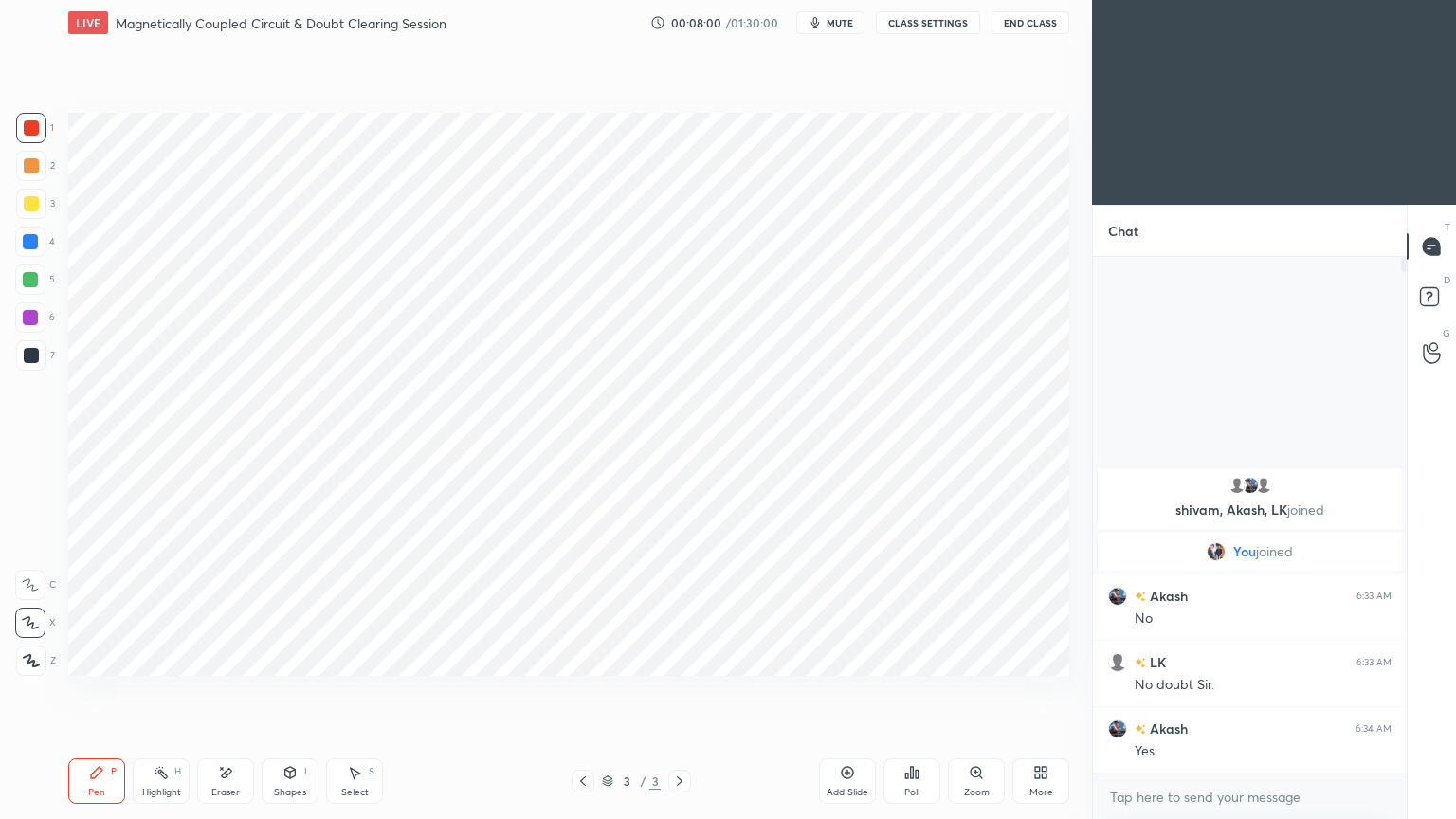 click at bounding box center (31, 355) 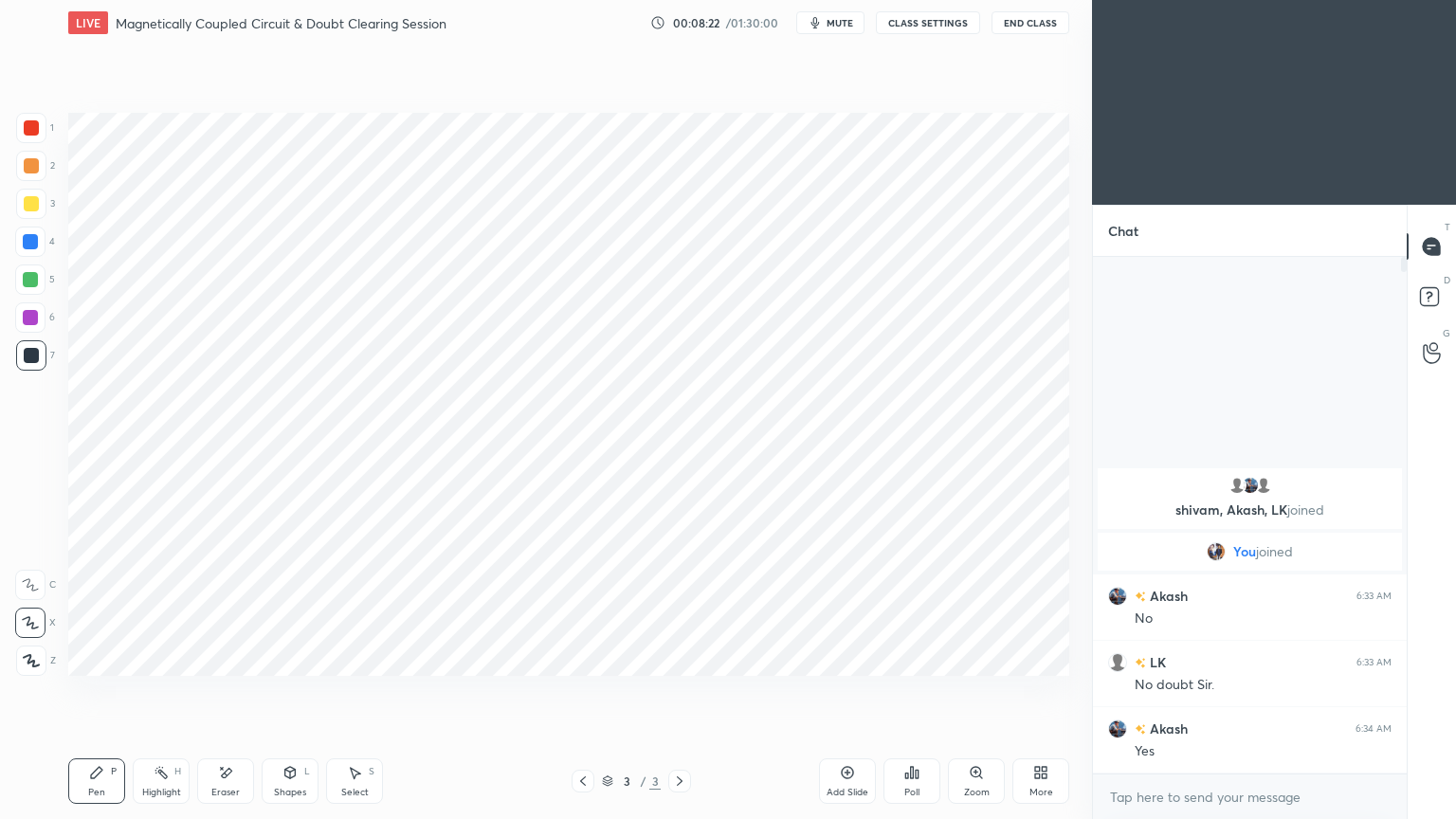 click at bounding box center (30, 318) 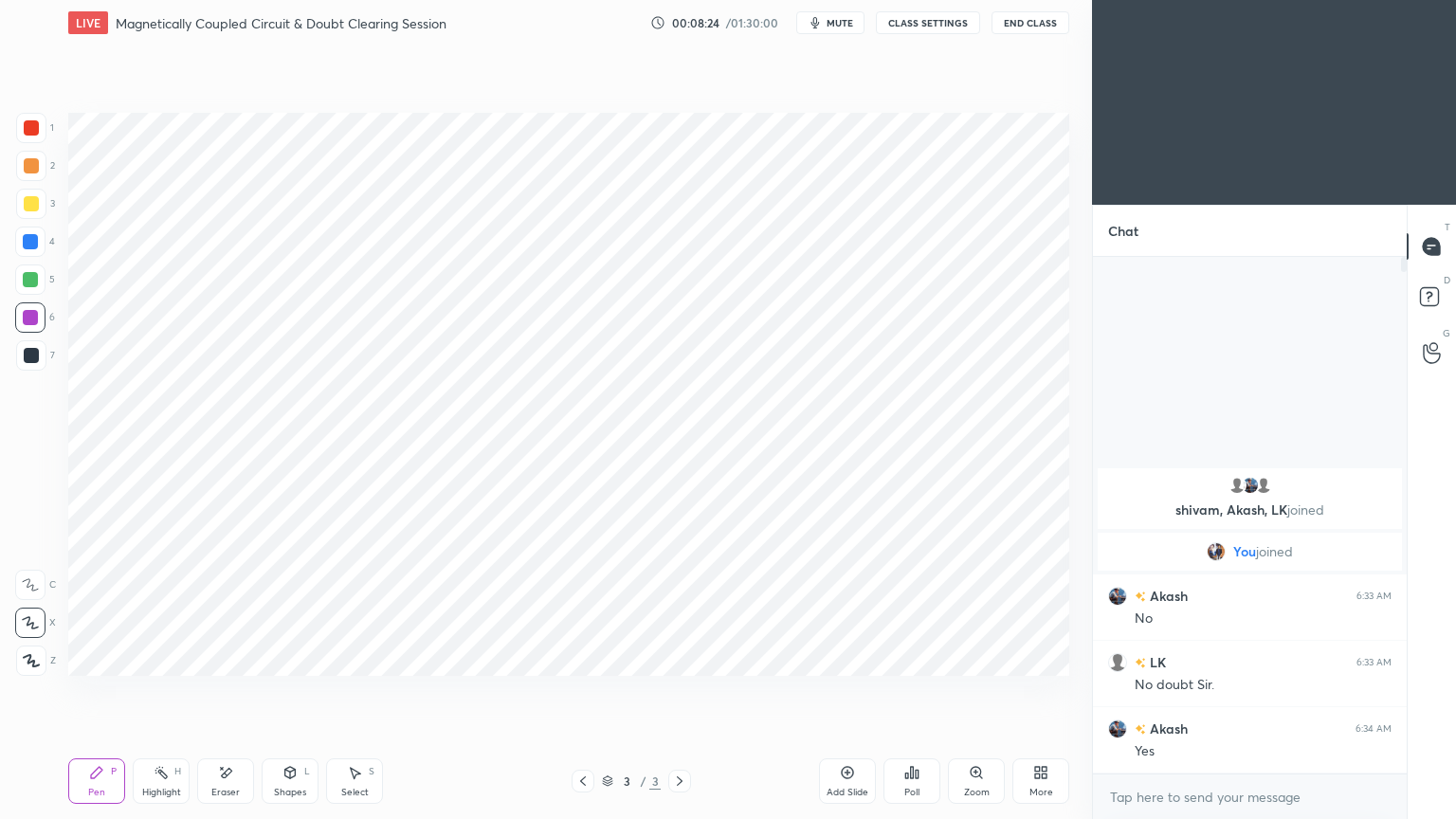 click at bounding box center [31, 355] 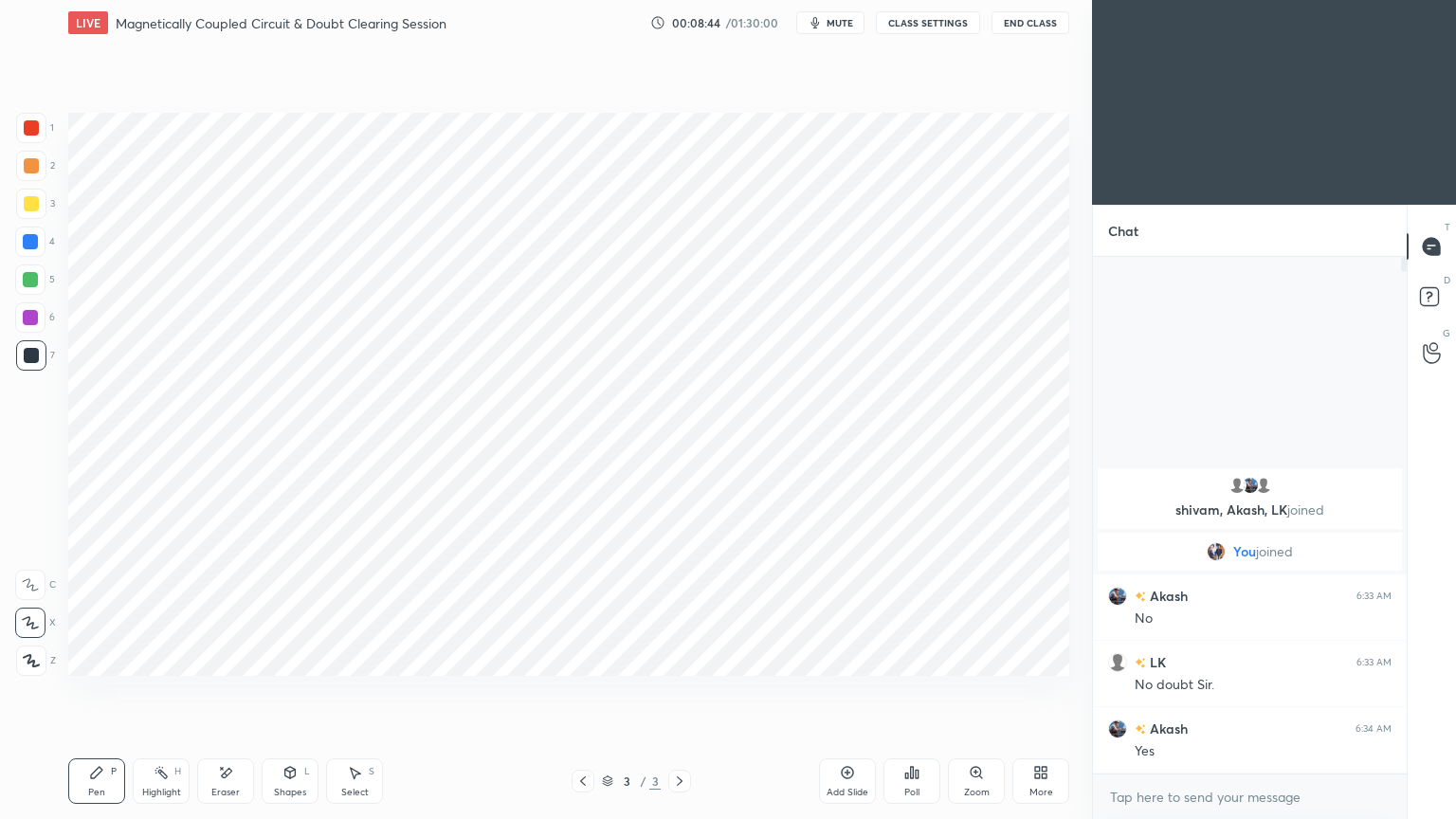 click at bounding box center [30, 280] 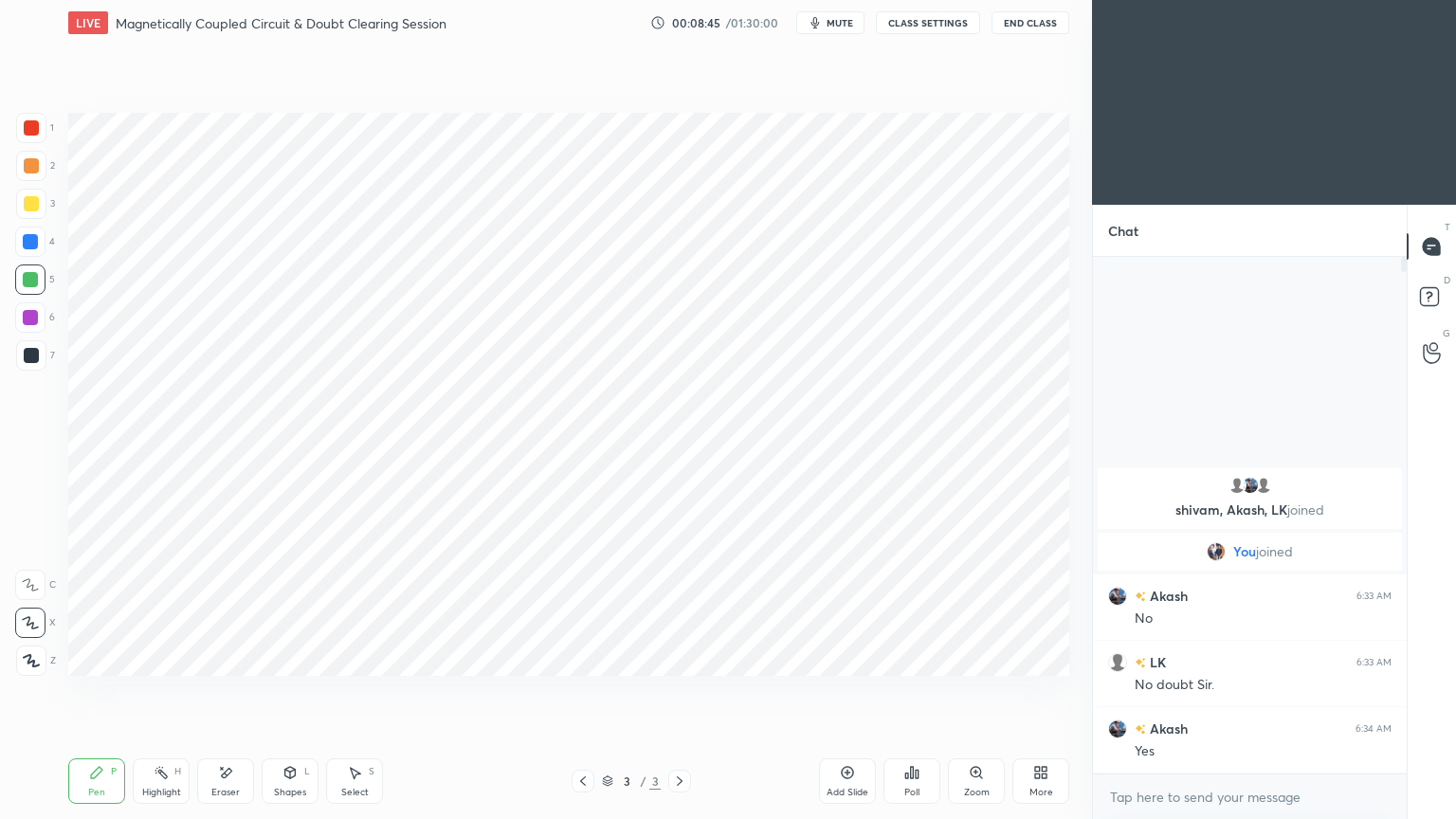 click 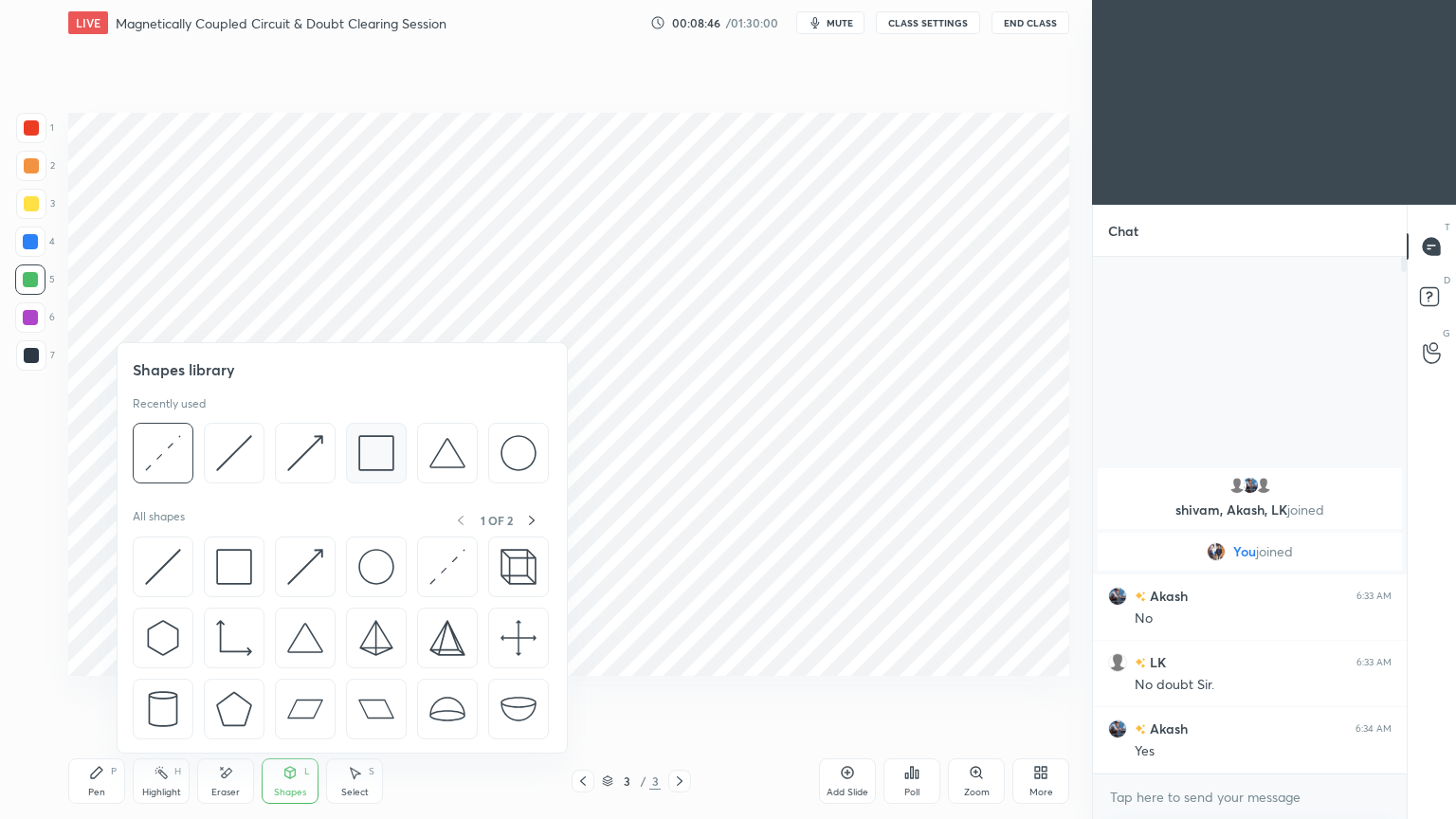 click at bounding box center (376, 453) 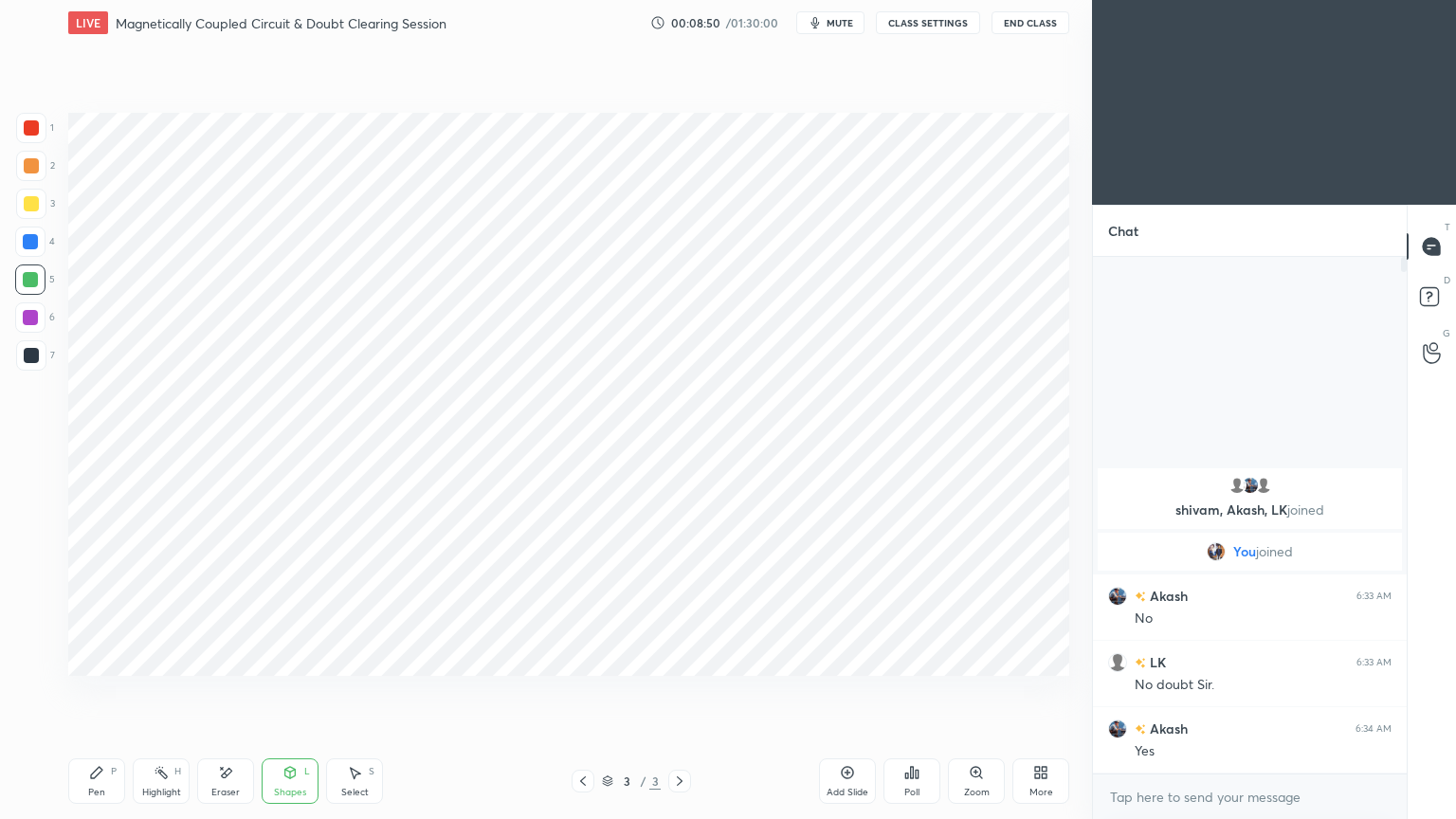 click on "Pen" at bounding box center [97, 792] 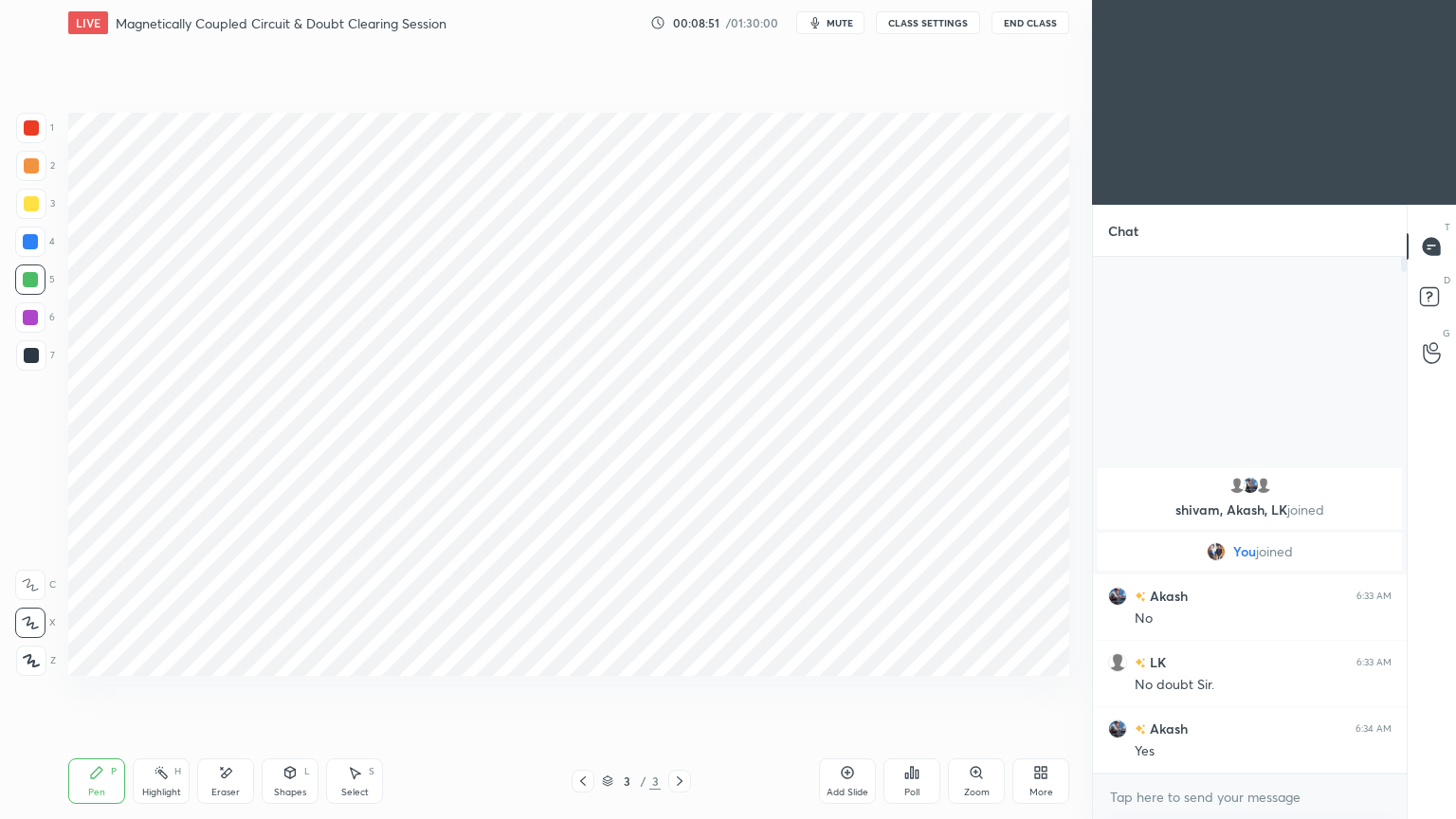 click at bounding box center [31, 355] 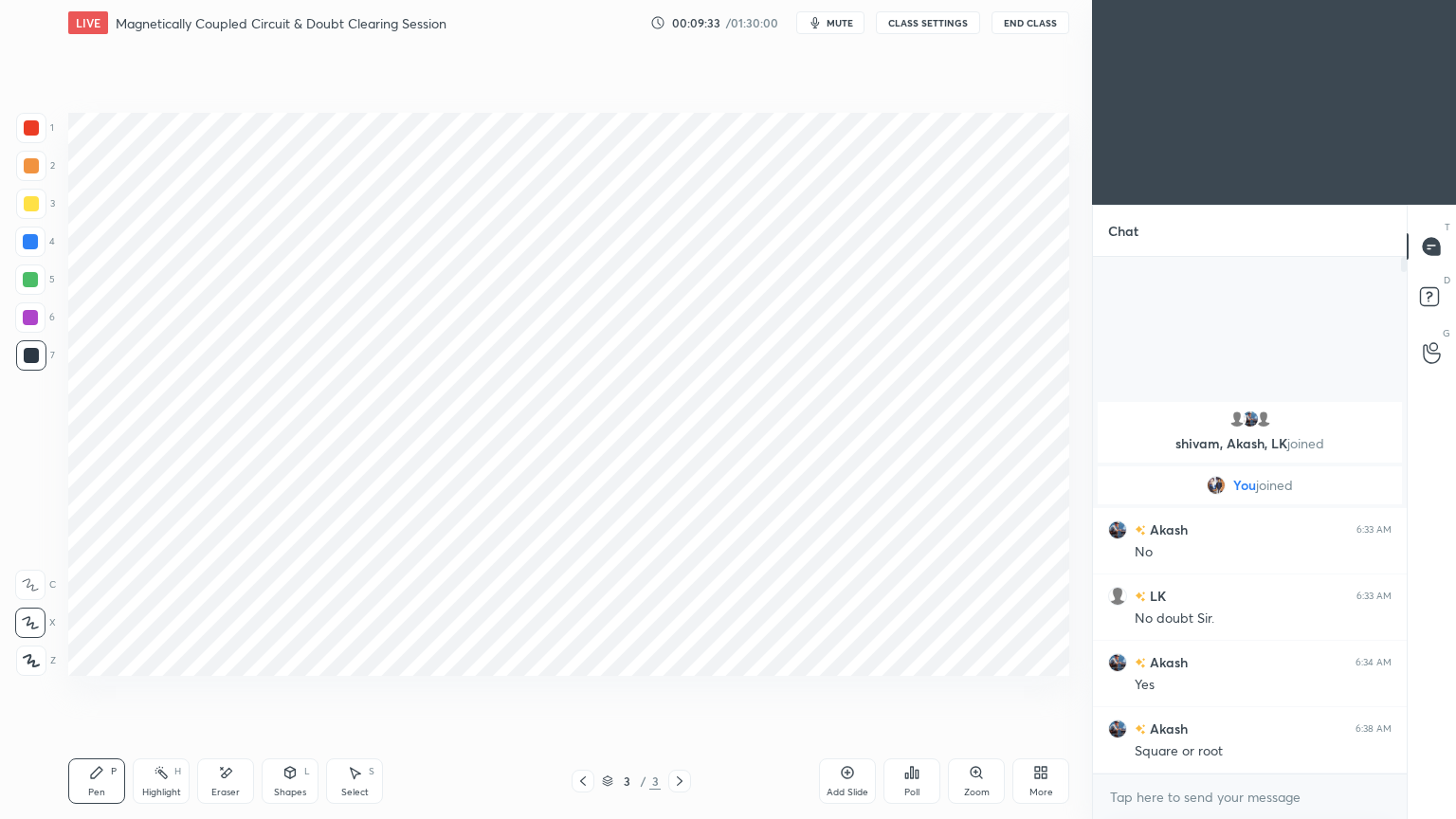 click at bounding box center [30, 280] 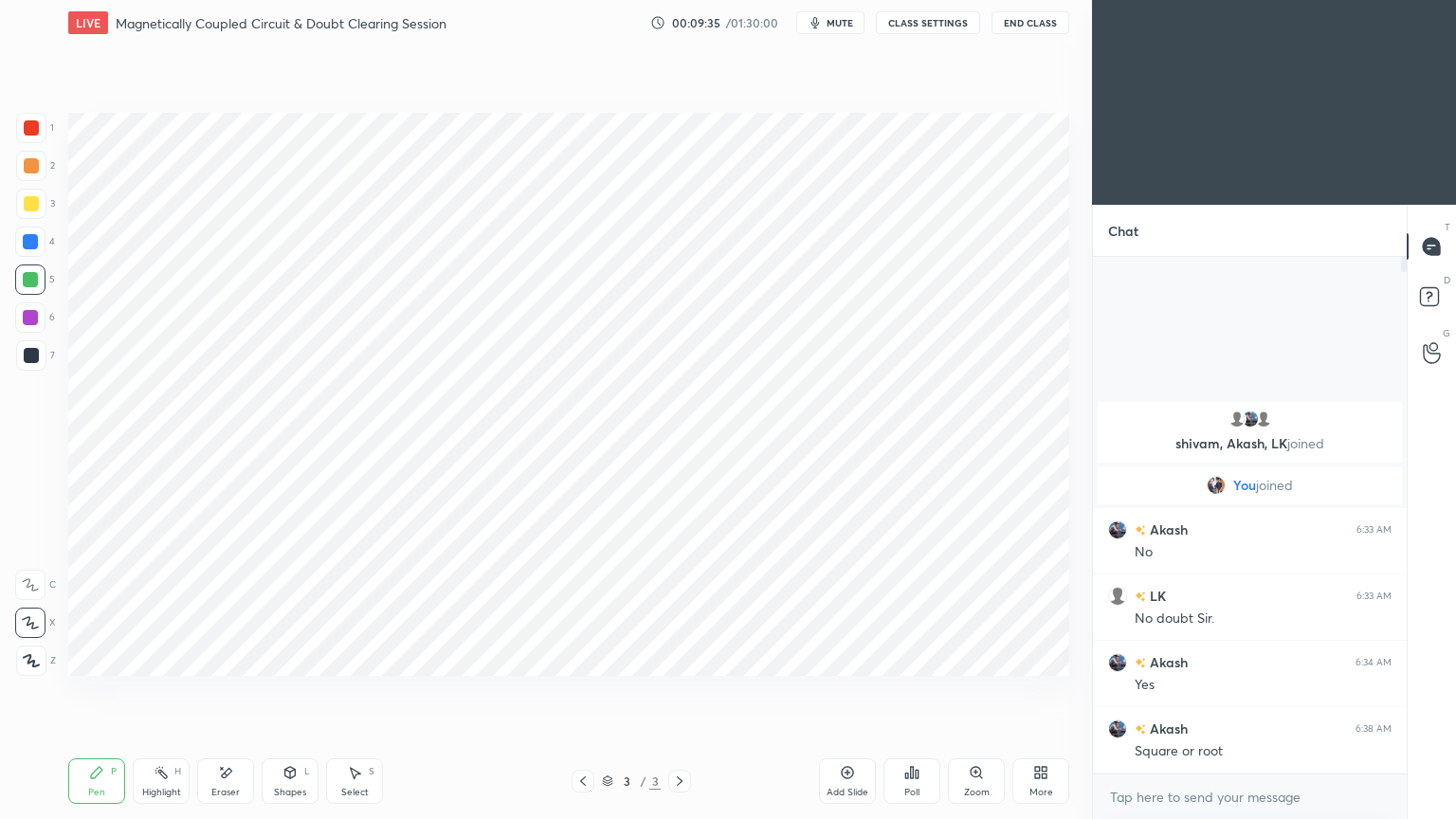 click on "Shapes" at bounding box center (290, 792) 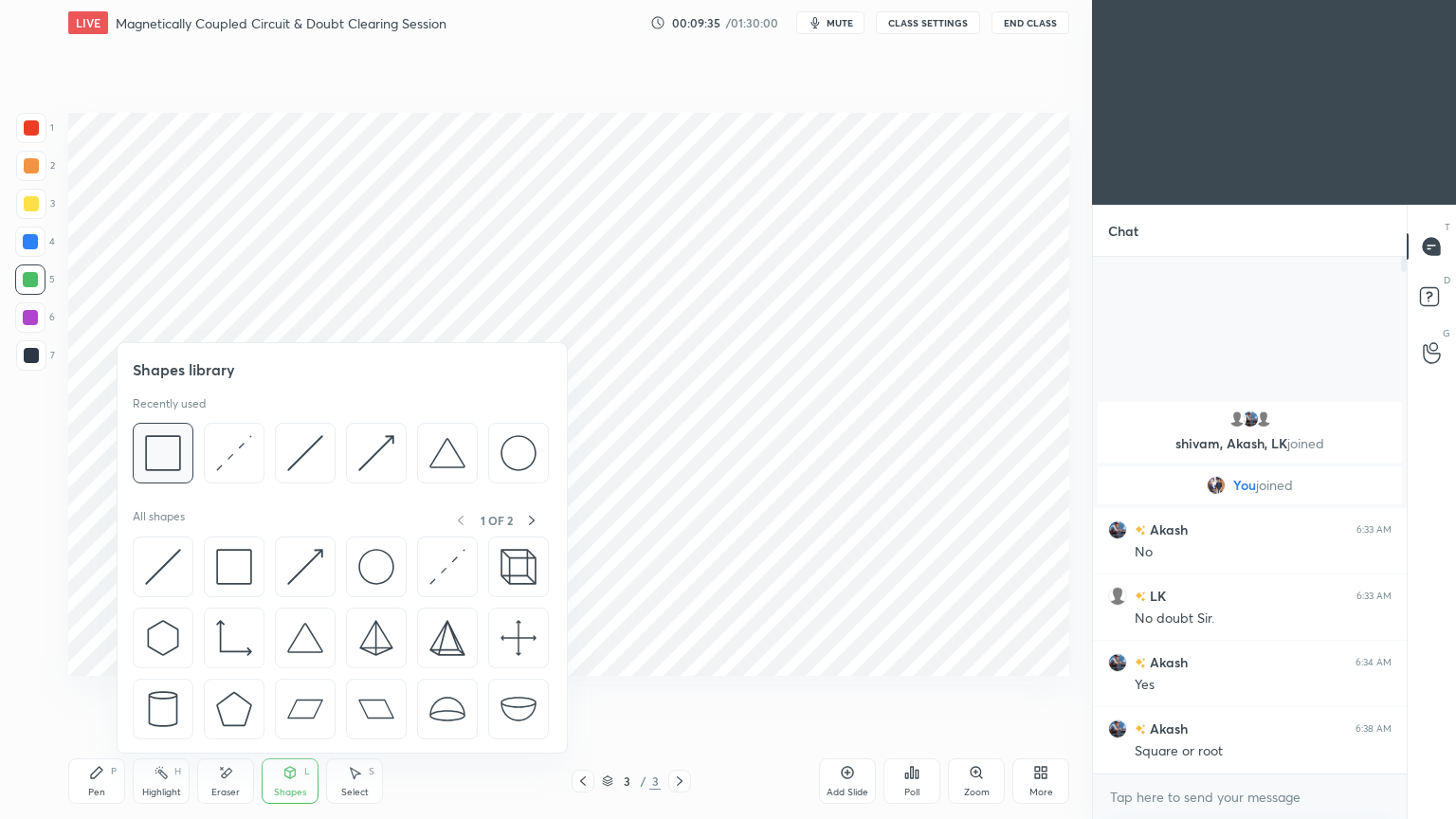 click at bounding box center [163, 453] 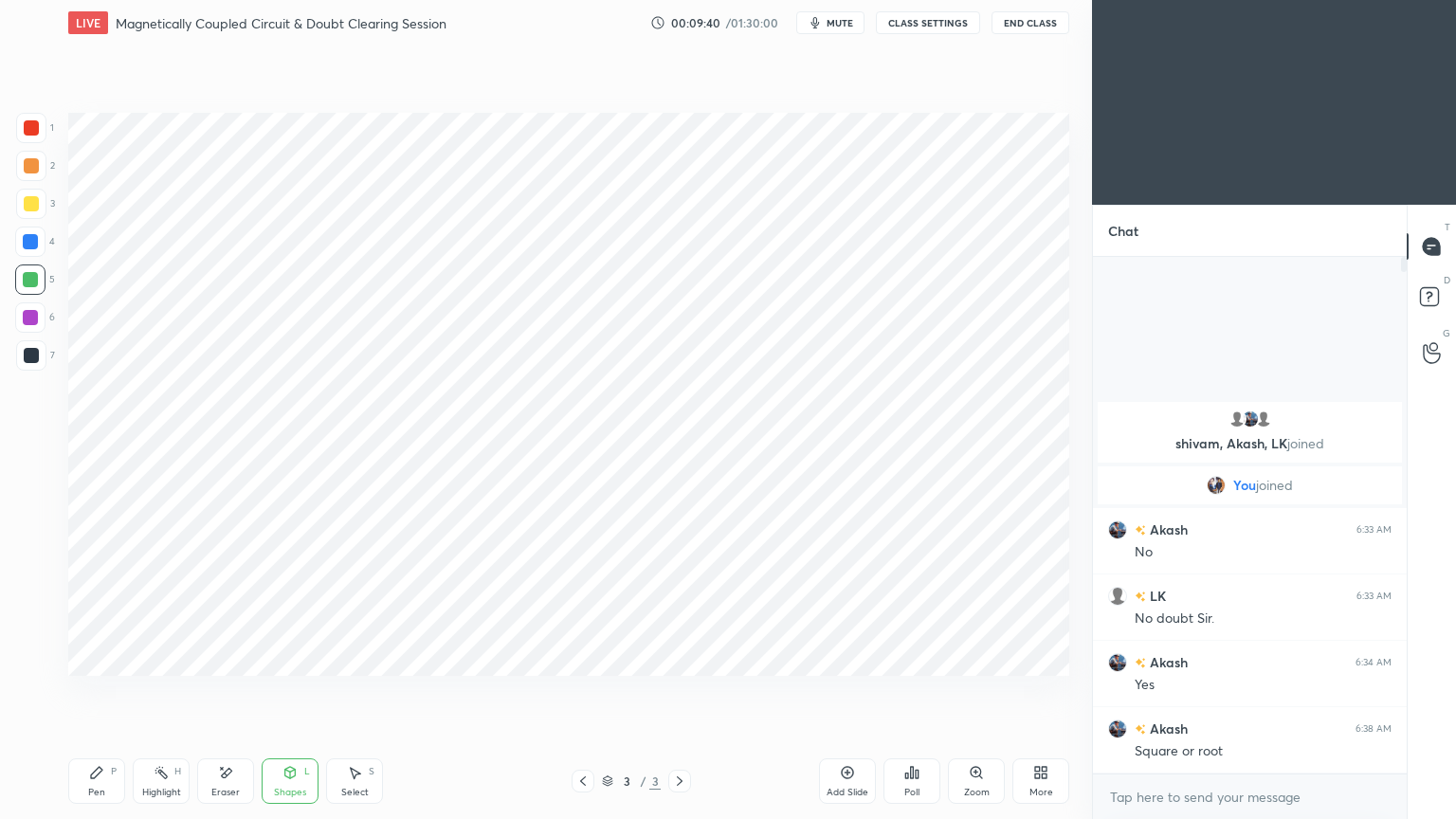 click at bounding box center [31, 128] 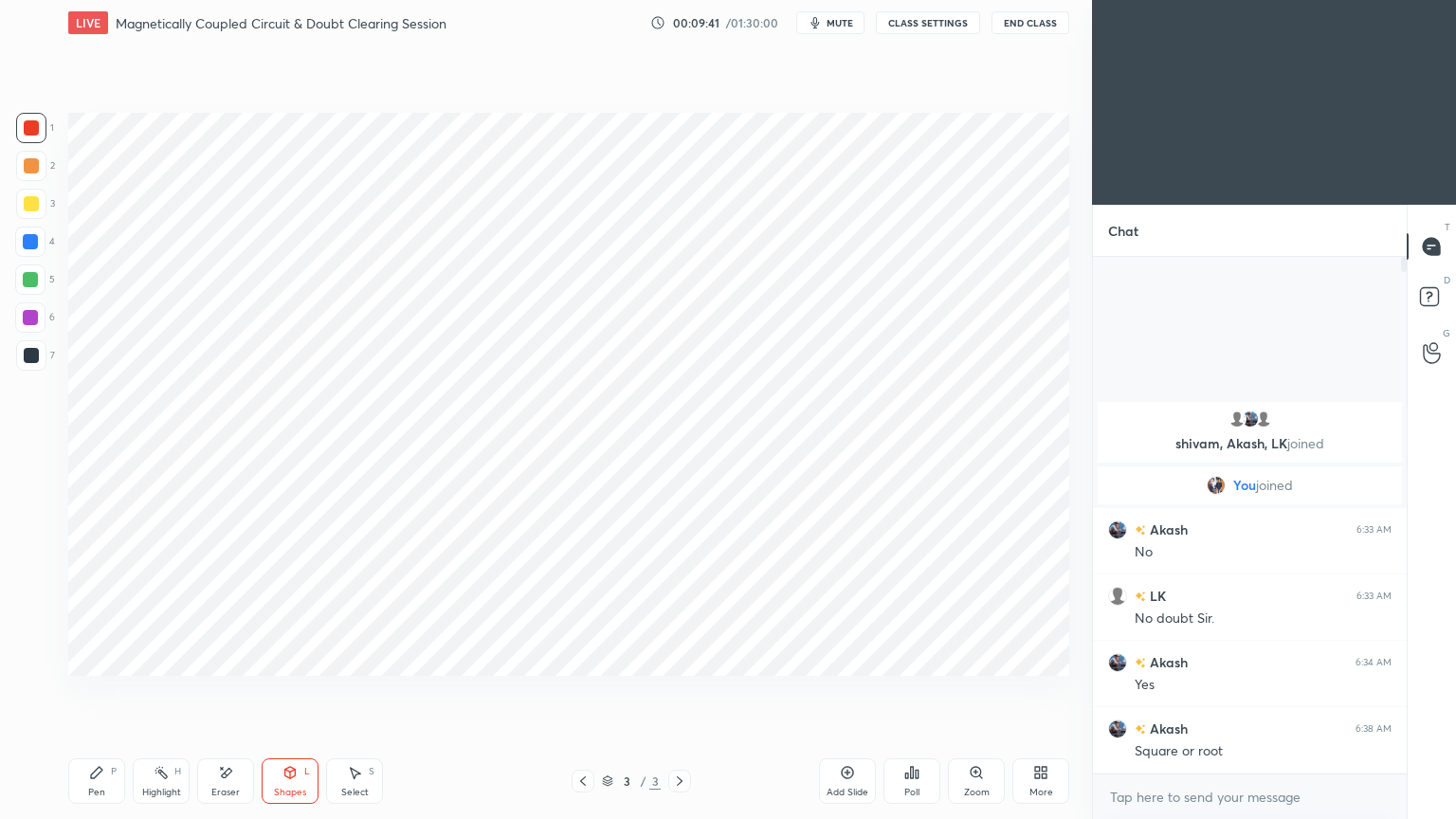 click on "Pen P" at bounding box center [97, 781] 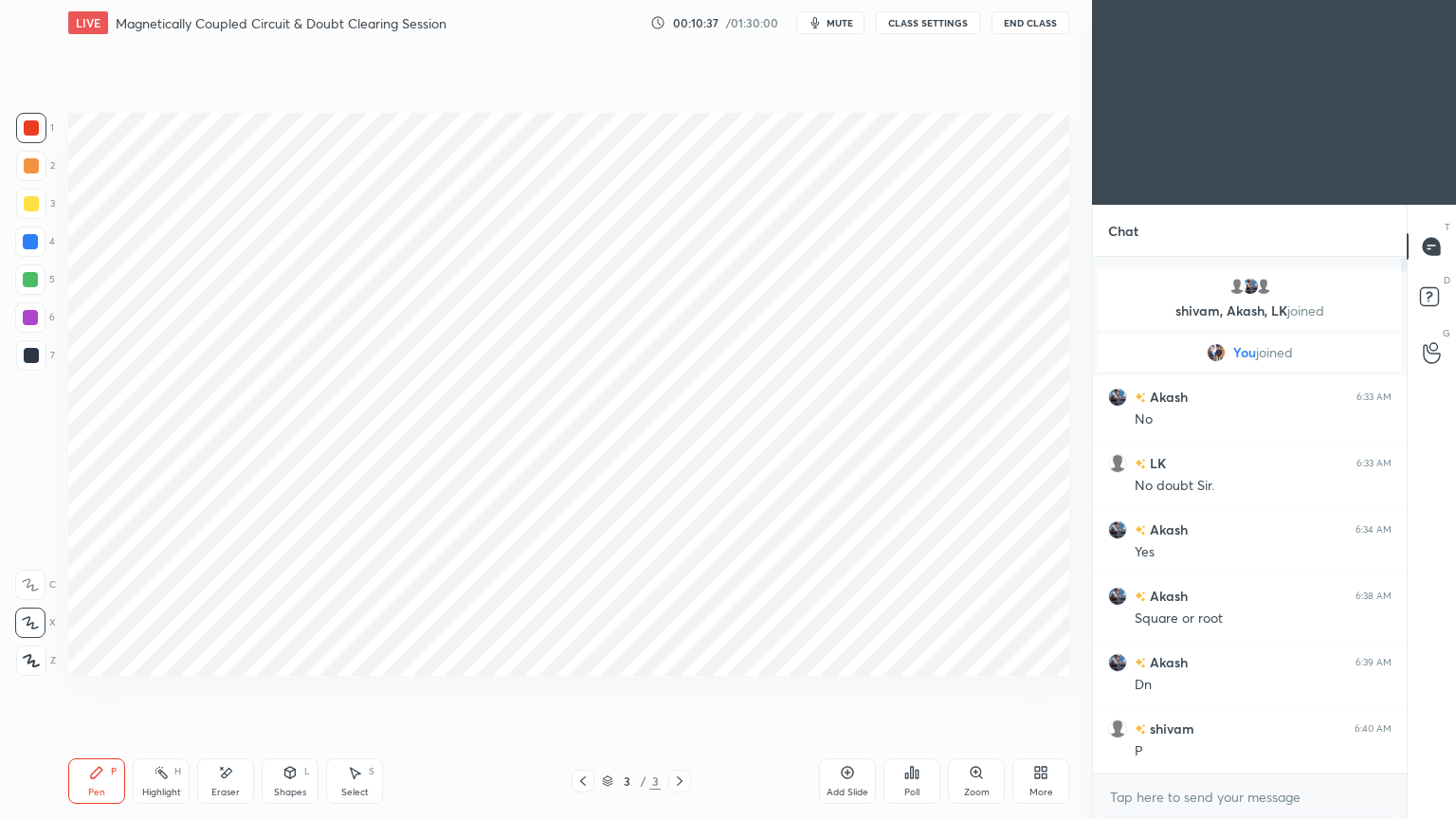 click on "Add Slide" at bounding box center [847, 781] 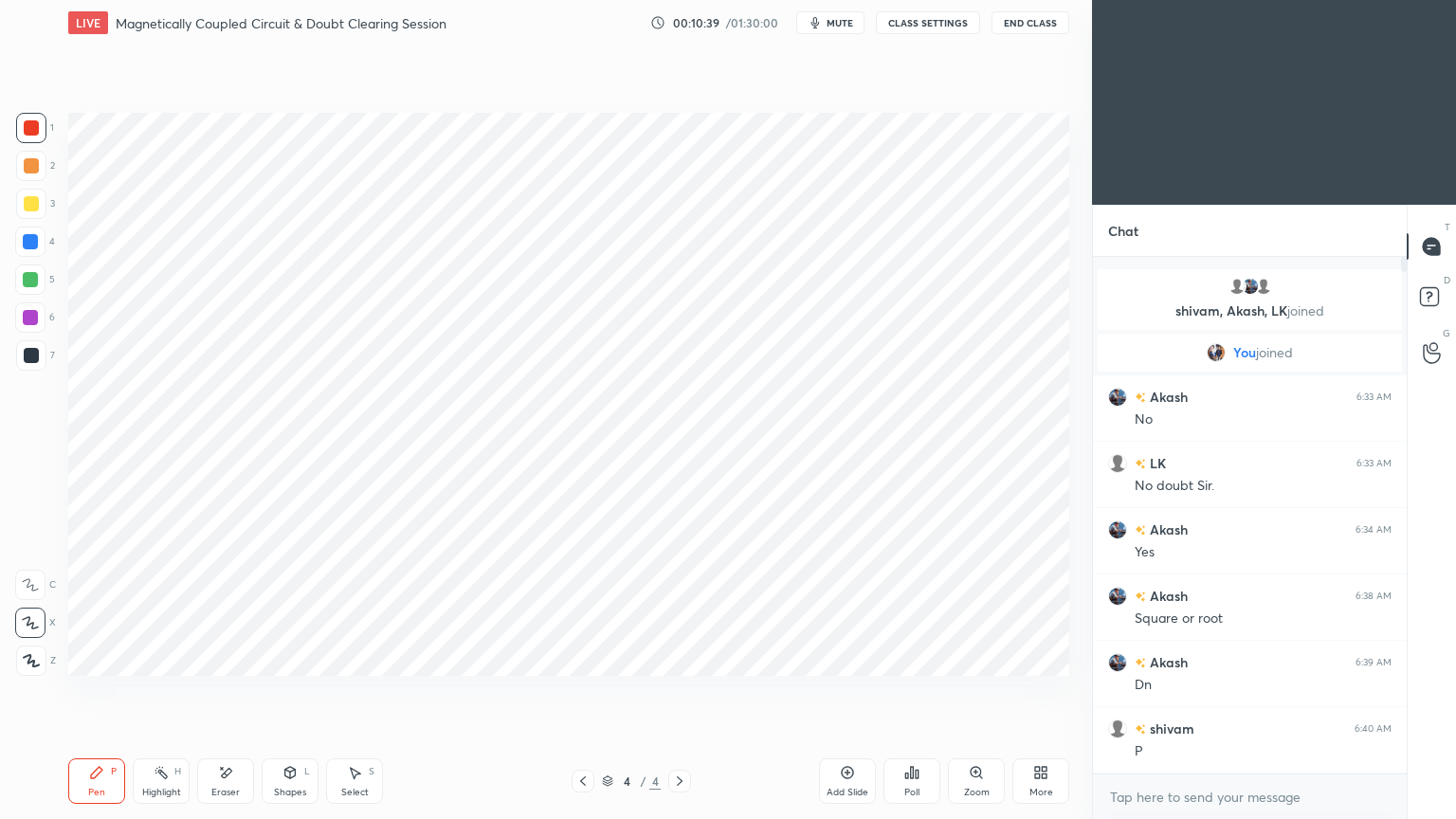 click at bounding box center [31, 128] 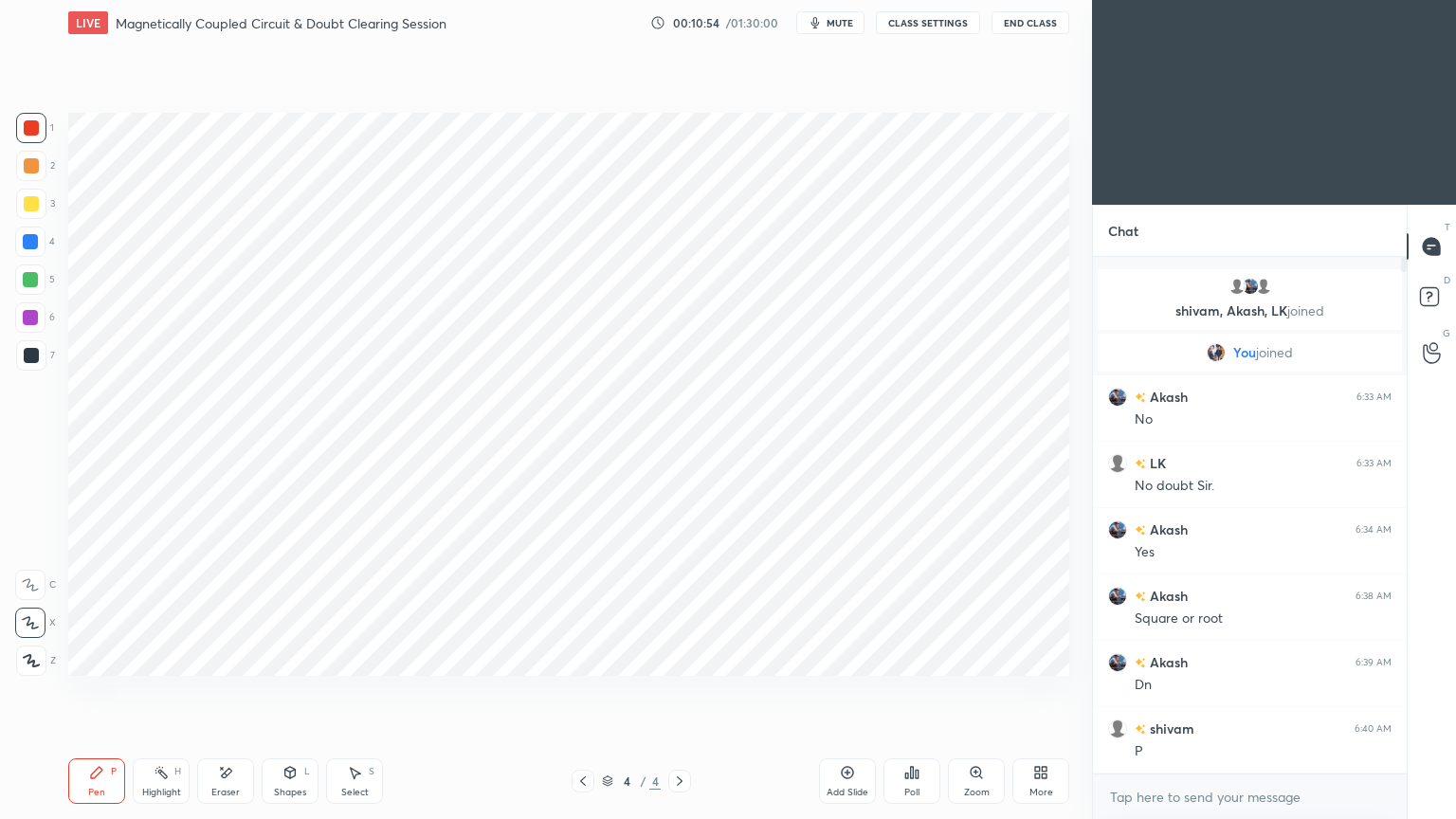click on "Eraser" at bounding box center (226, 781) 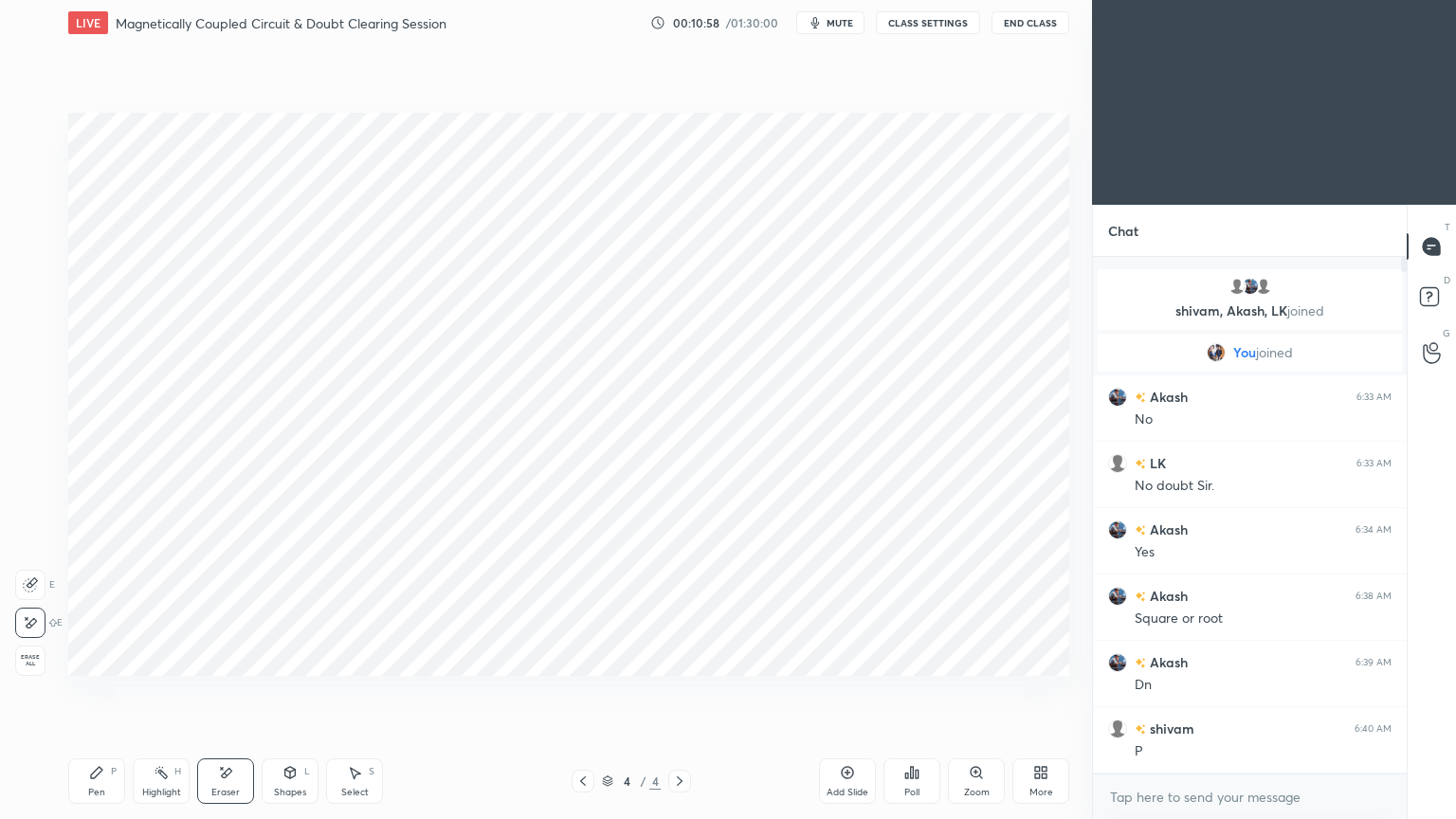 click 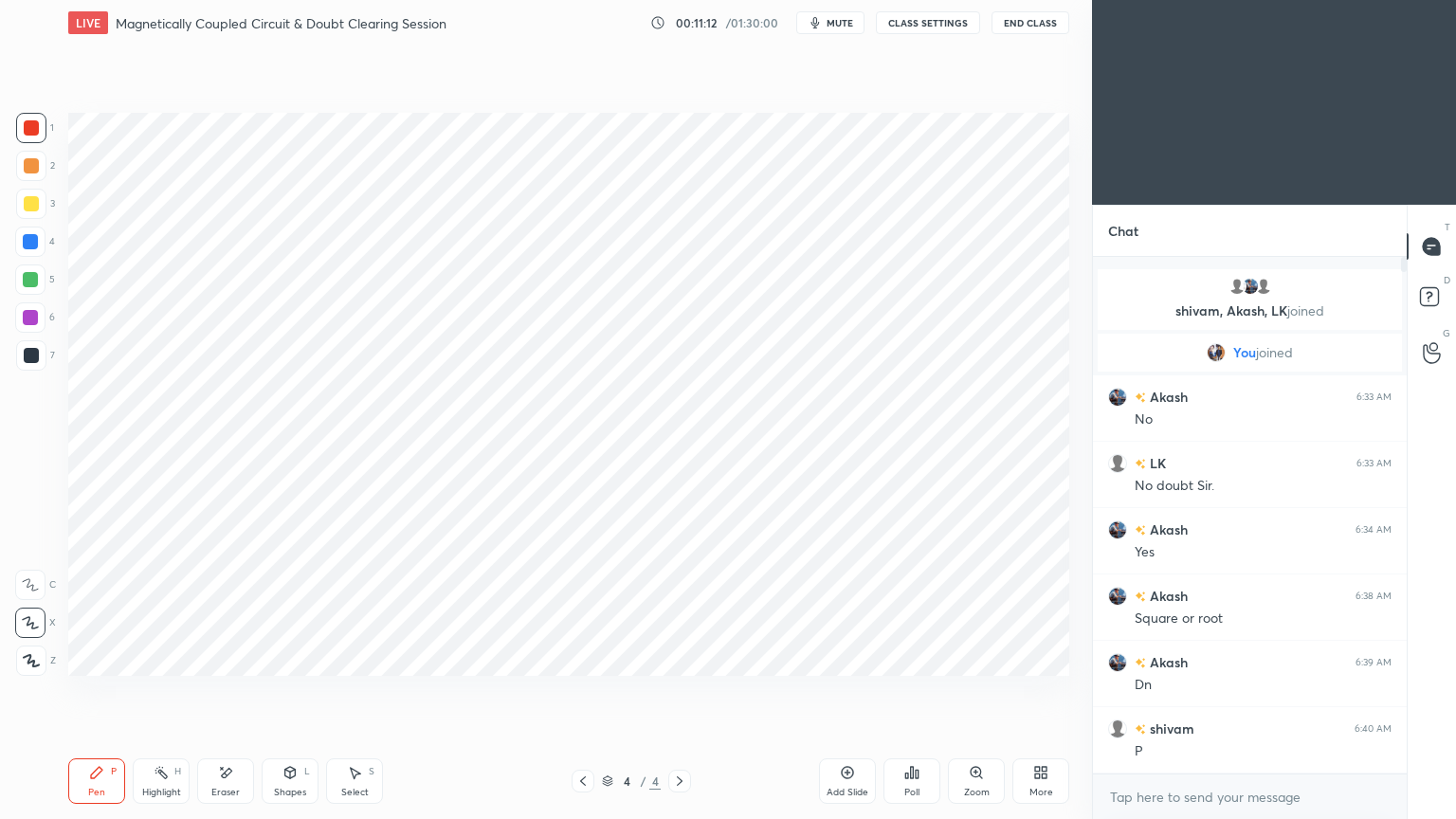 click at bounding box center [30, 280] 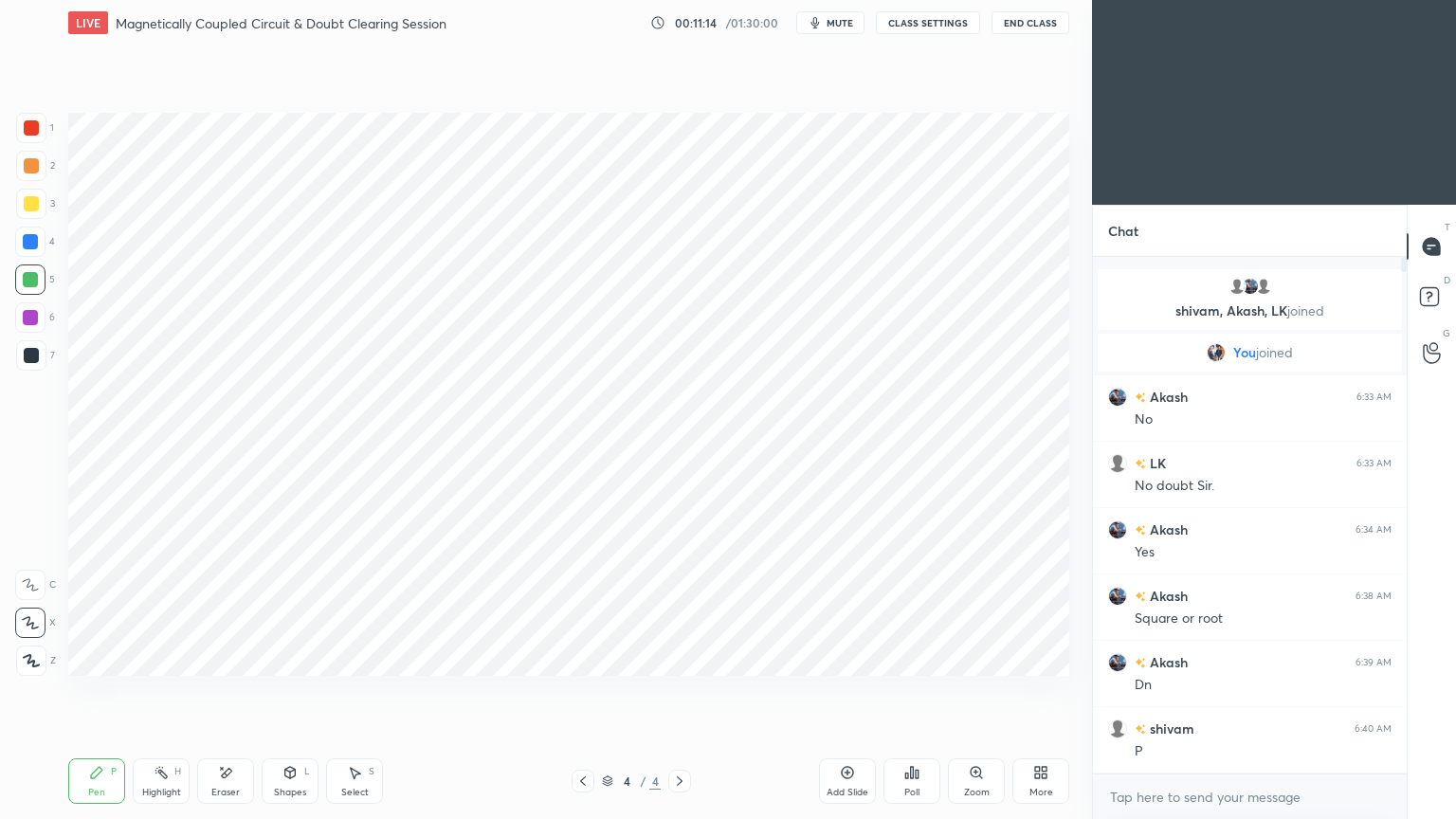 click at bounding box center (31, 204) 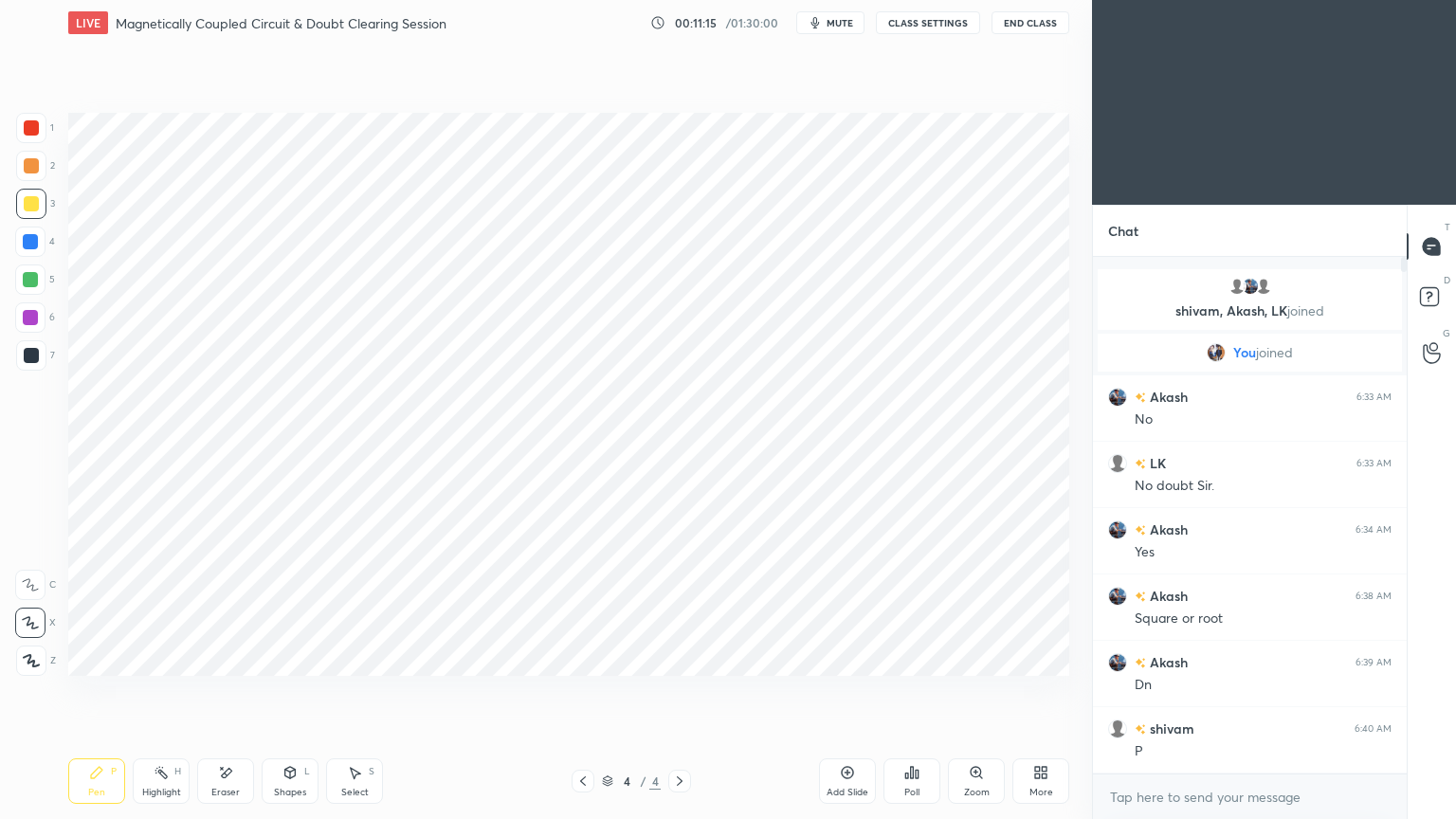 click on "Highlight" at bounding box center [161, 792] 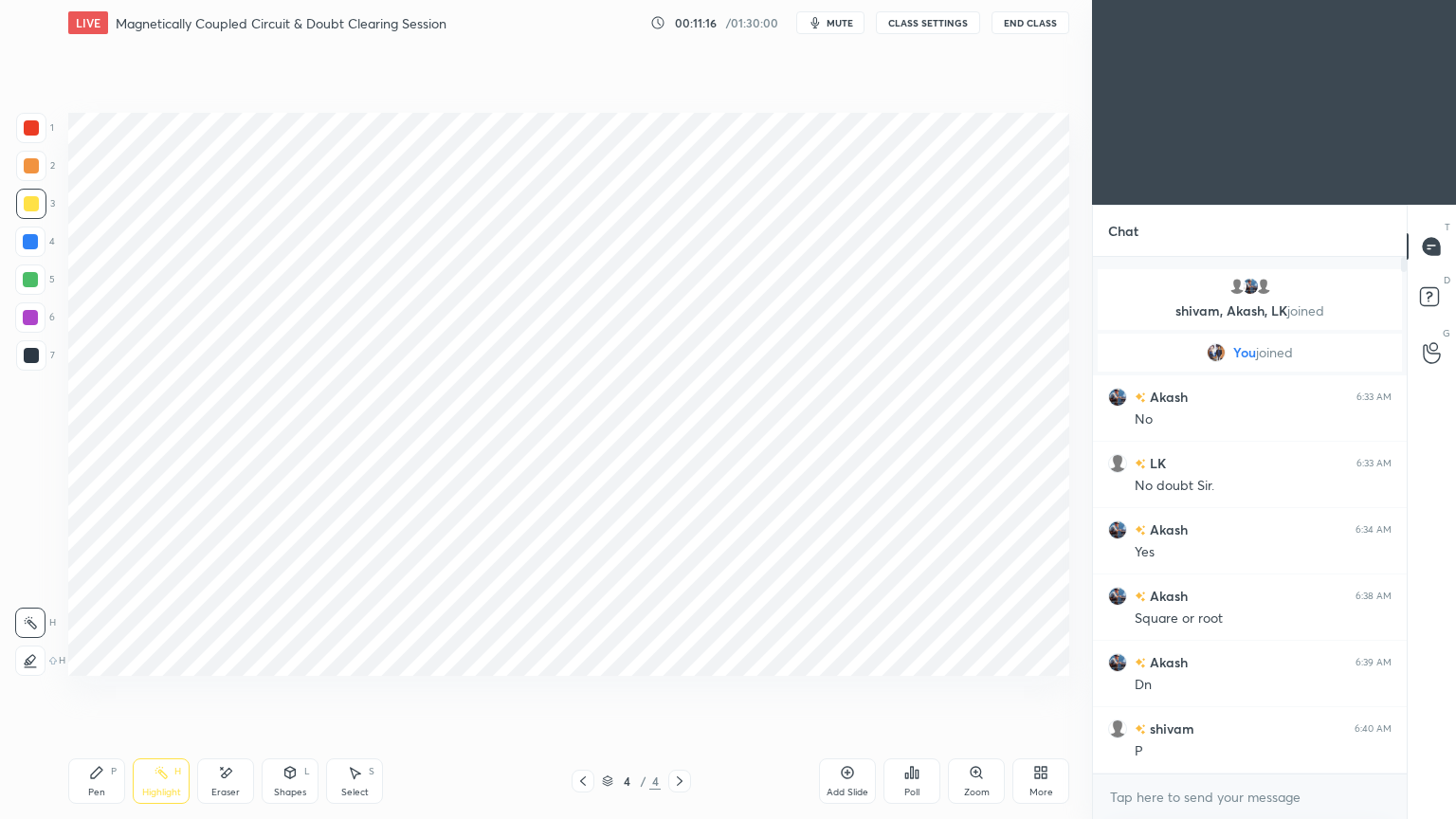 click 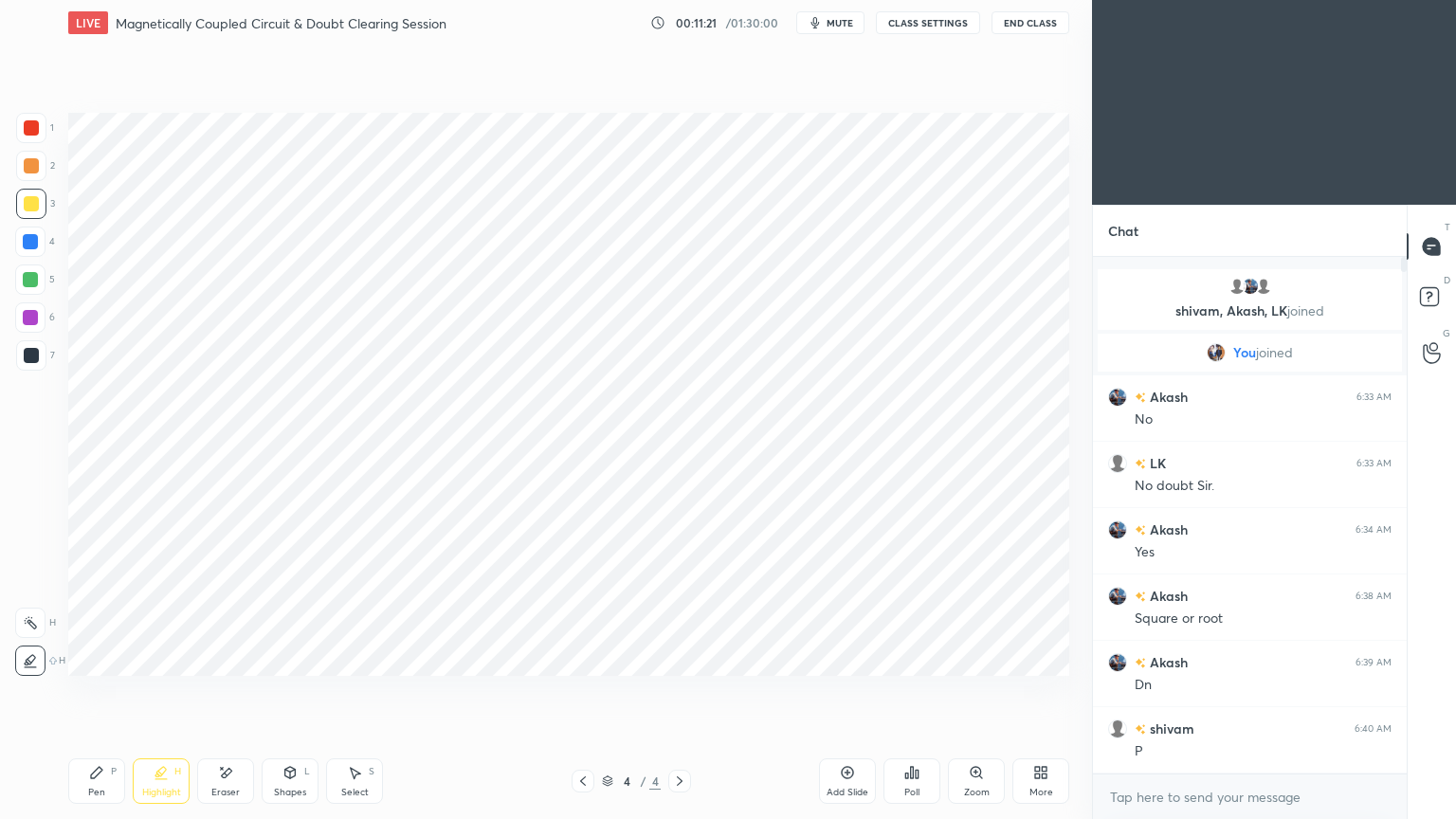 click 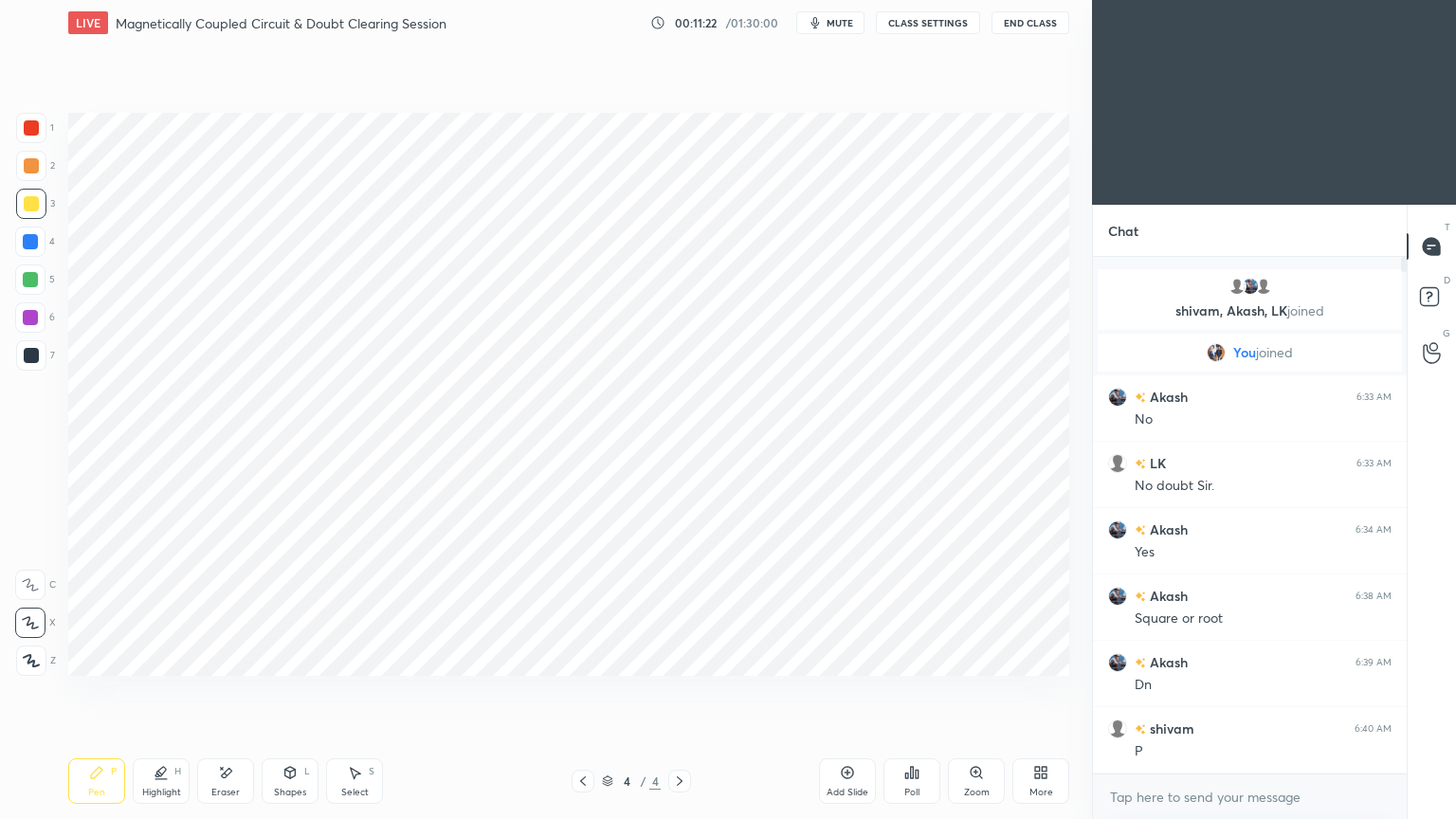 click at bounding box center (30, 318) 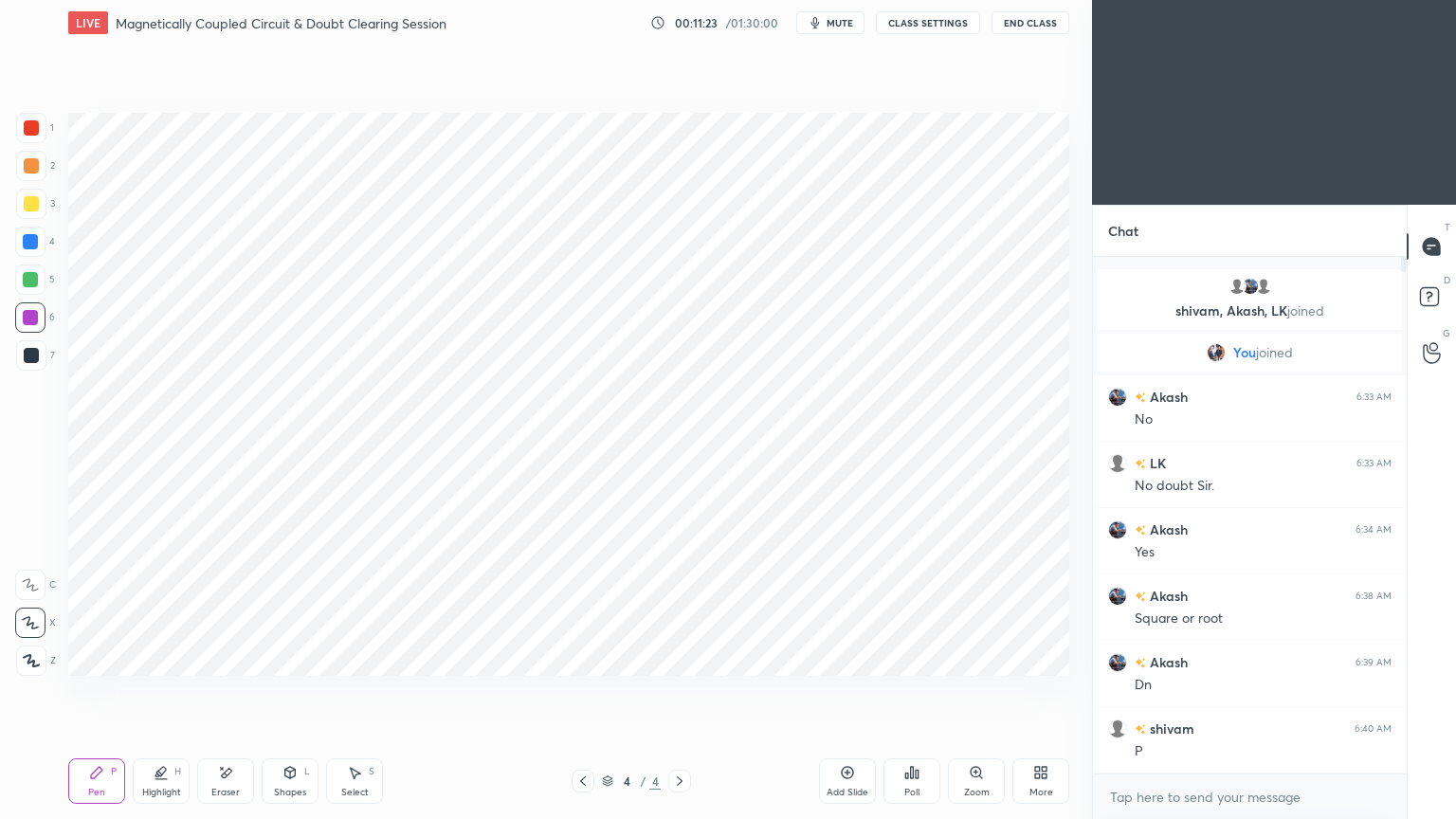 drag, startPoint x: 282, startPoint y: 776, endPoint x: 295, endPoint y: 761, distance: 19.849433 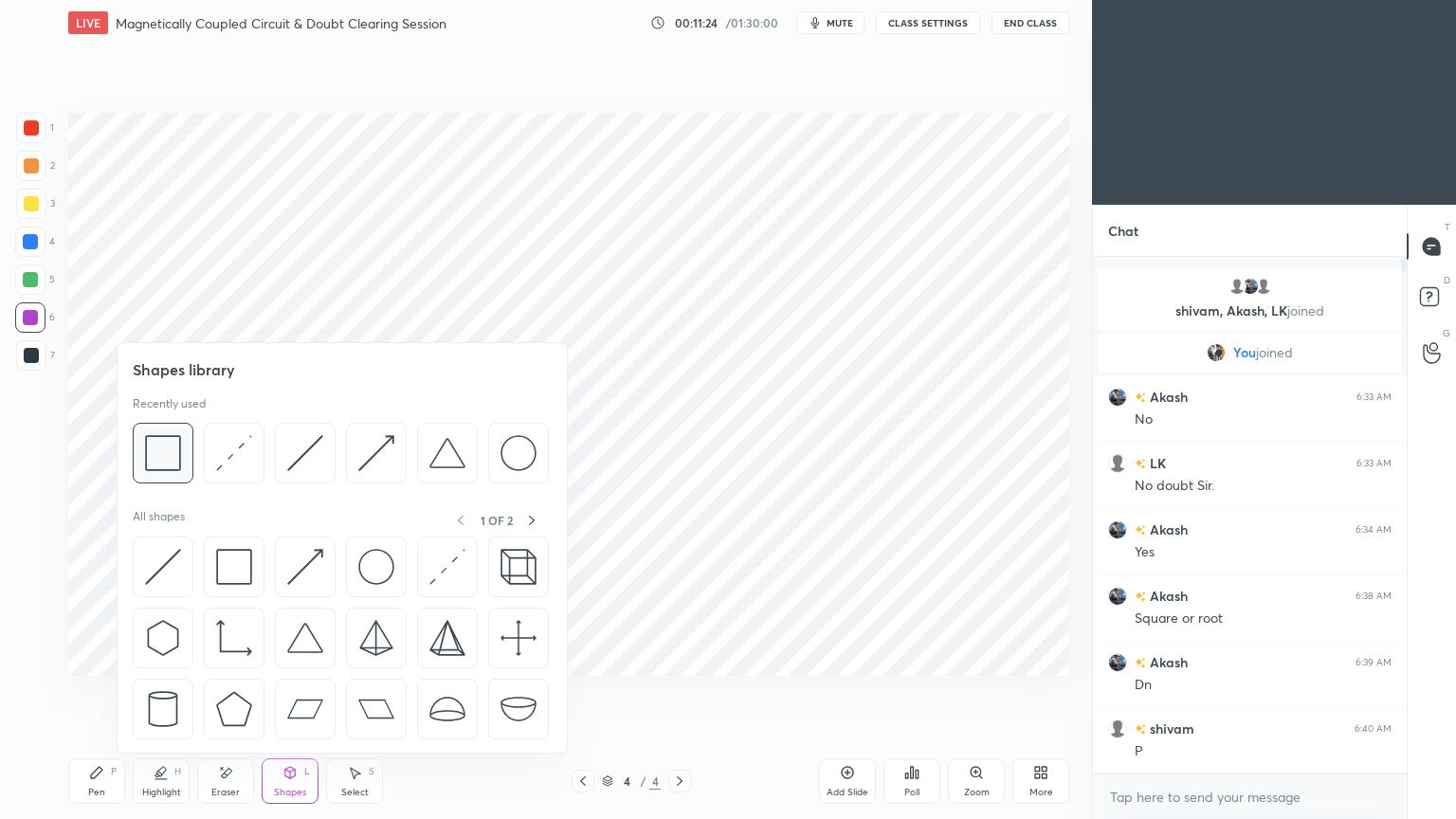 click at bounding box center [163, 453] 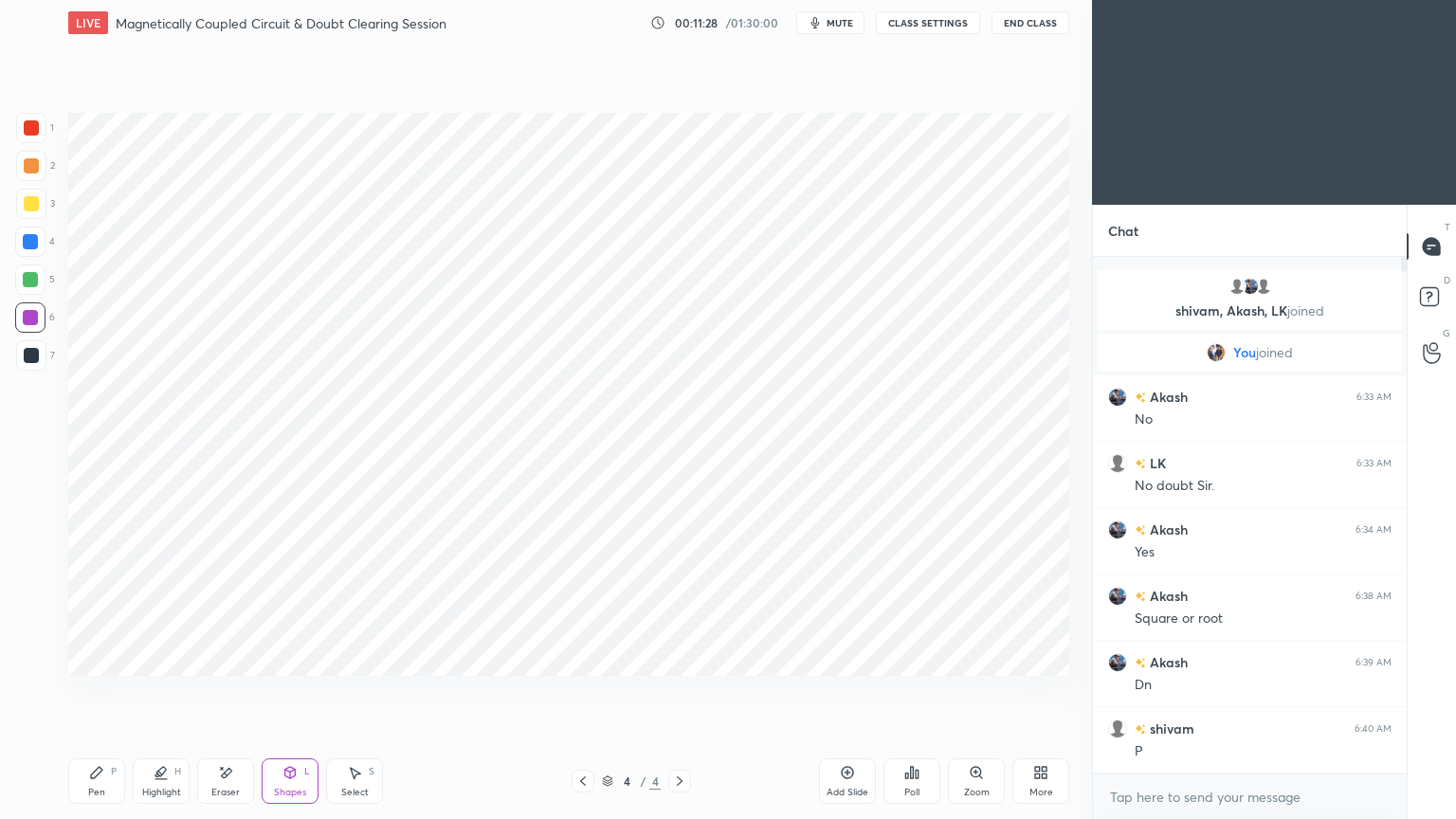 click on "1 2 3 4 5 6 7 C X Z E E Erase all   H H LIVE Magnetically Coupled Circuit & Doubt Clearing Session 00:11:28 /  01:30:00 mute CLASS SETTINGS End Class Setting up your live class Poll for   secs No correct answer Start poll Back Magnetically Coupled Circuit & Doubt Clearing Session • L12 of Complete Course on Network Theory Ravendra Yadav Pen P Highlight H Eraser Shapes L Select S 4 / 4 Add Slide Poll Zoom More" at bounding box center [538, 410] 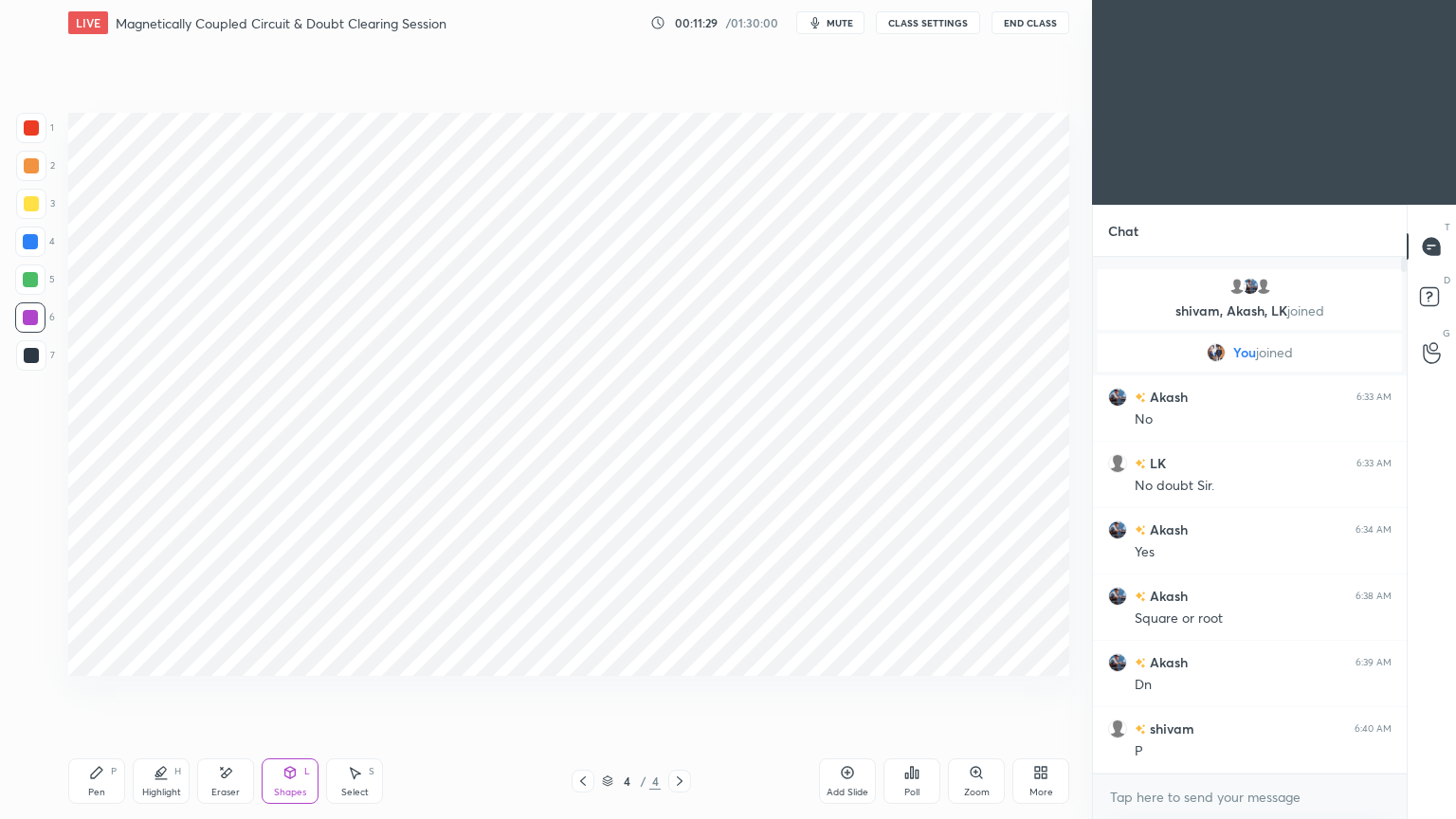 click at bounding box center (31, 128) 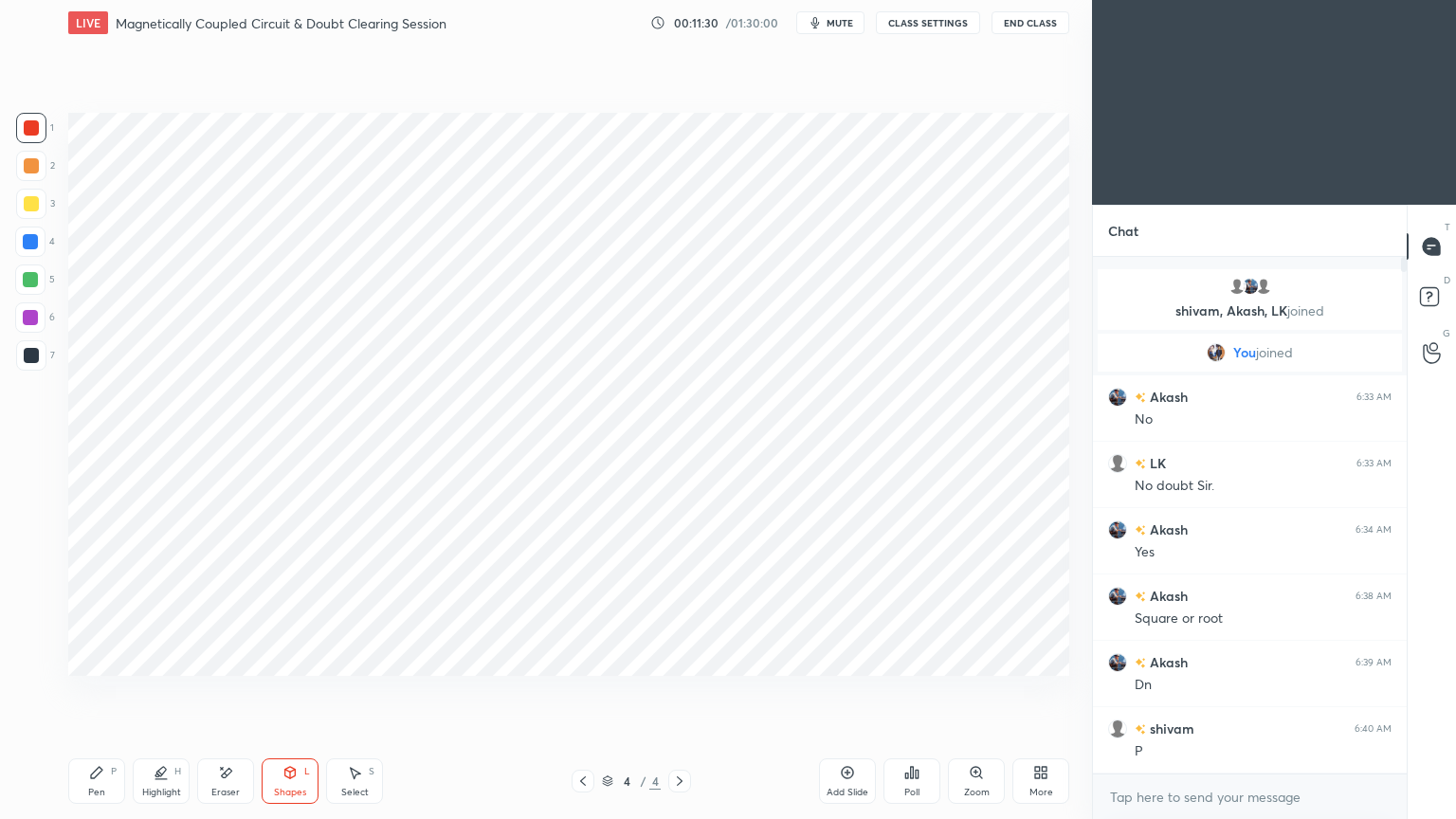 click on "Pen P" at bounding box center [97, 781] 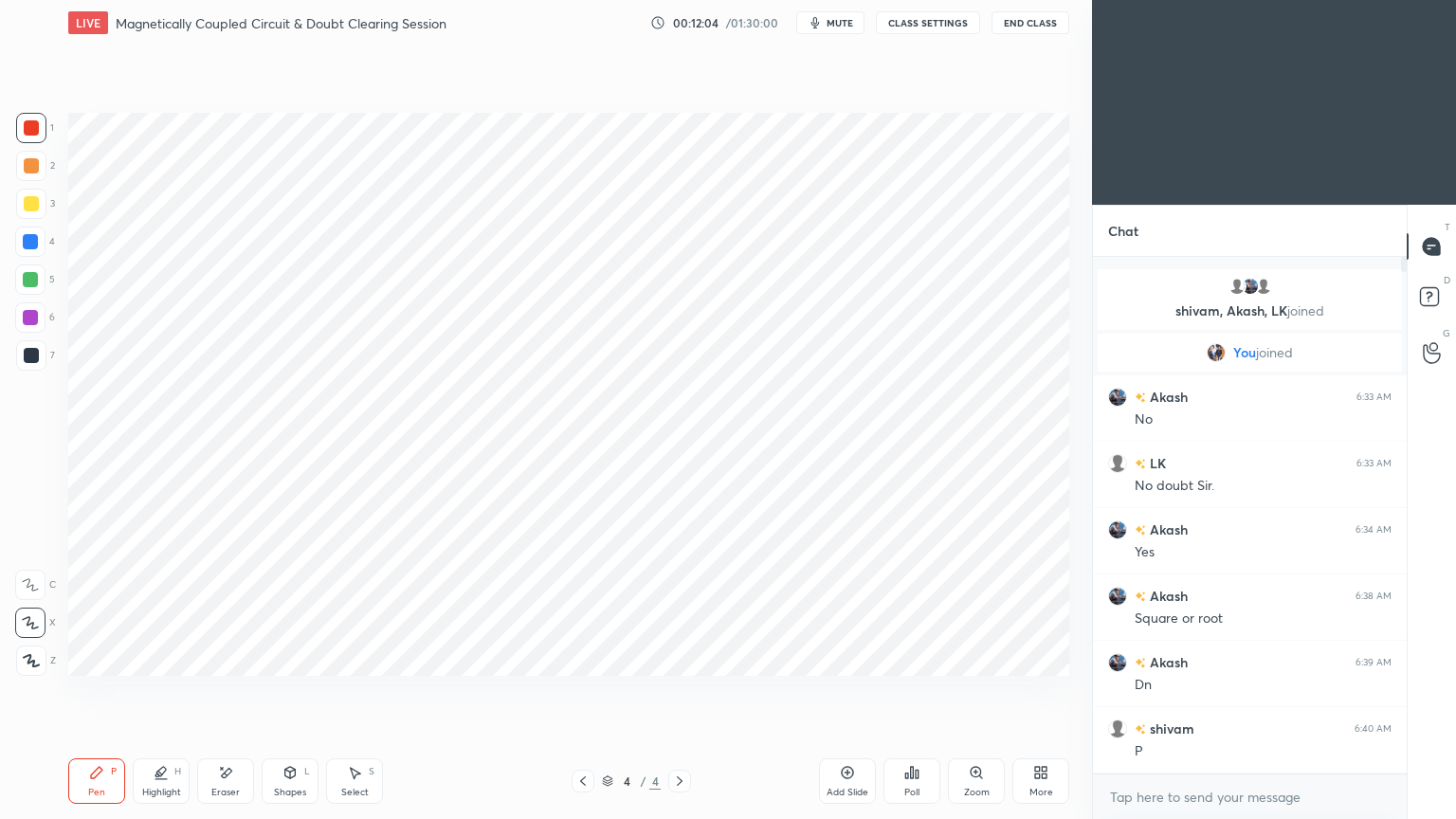 click at bounding box center (31, 355) 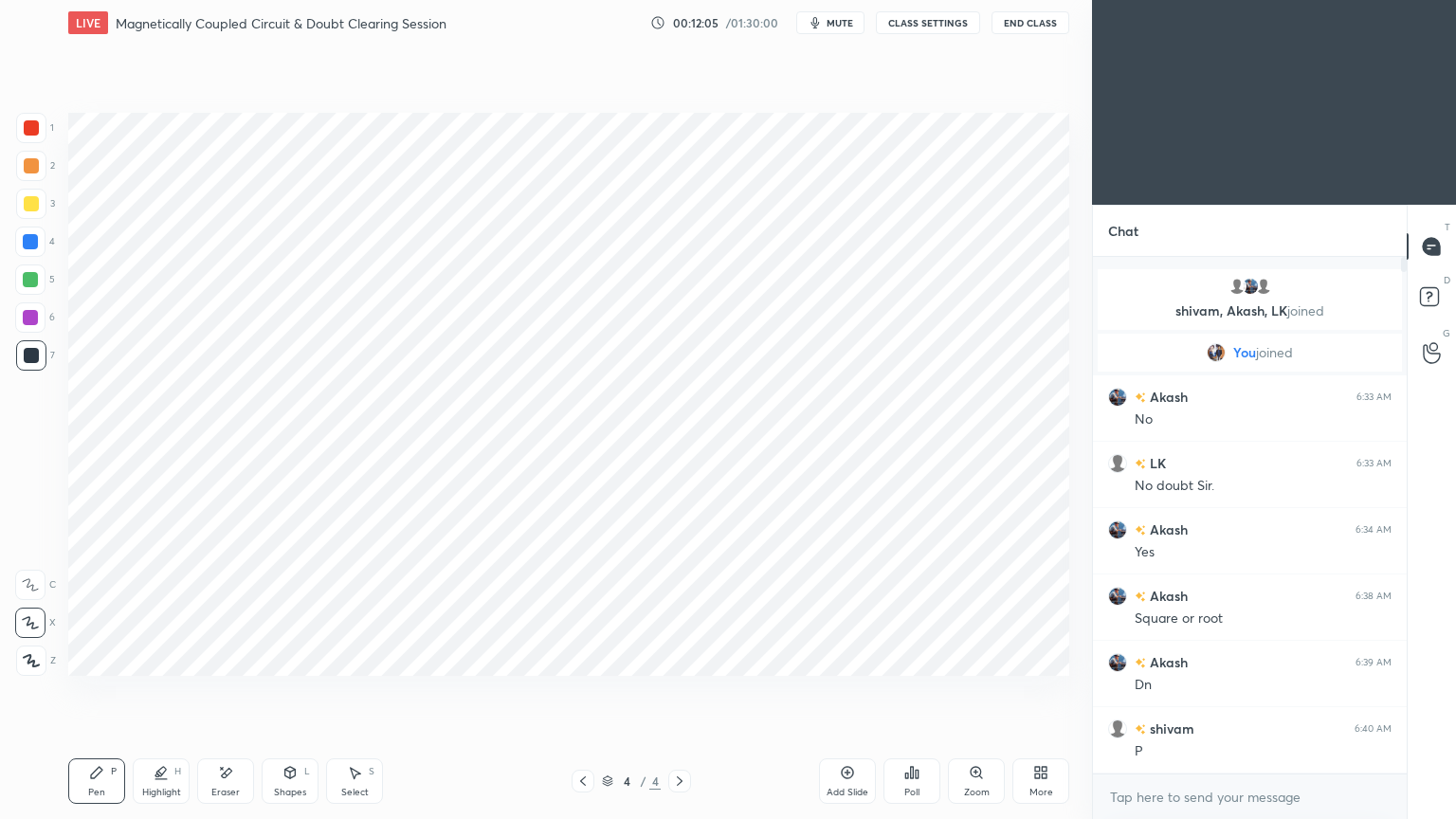 click on "Shapes" at bounding box center (290, 792) 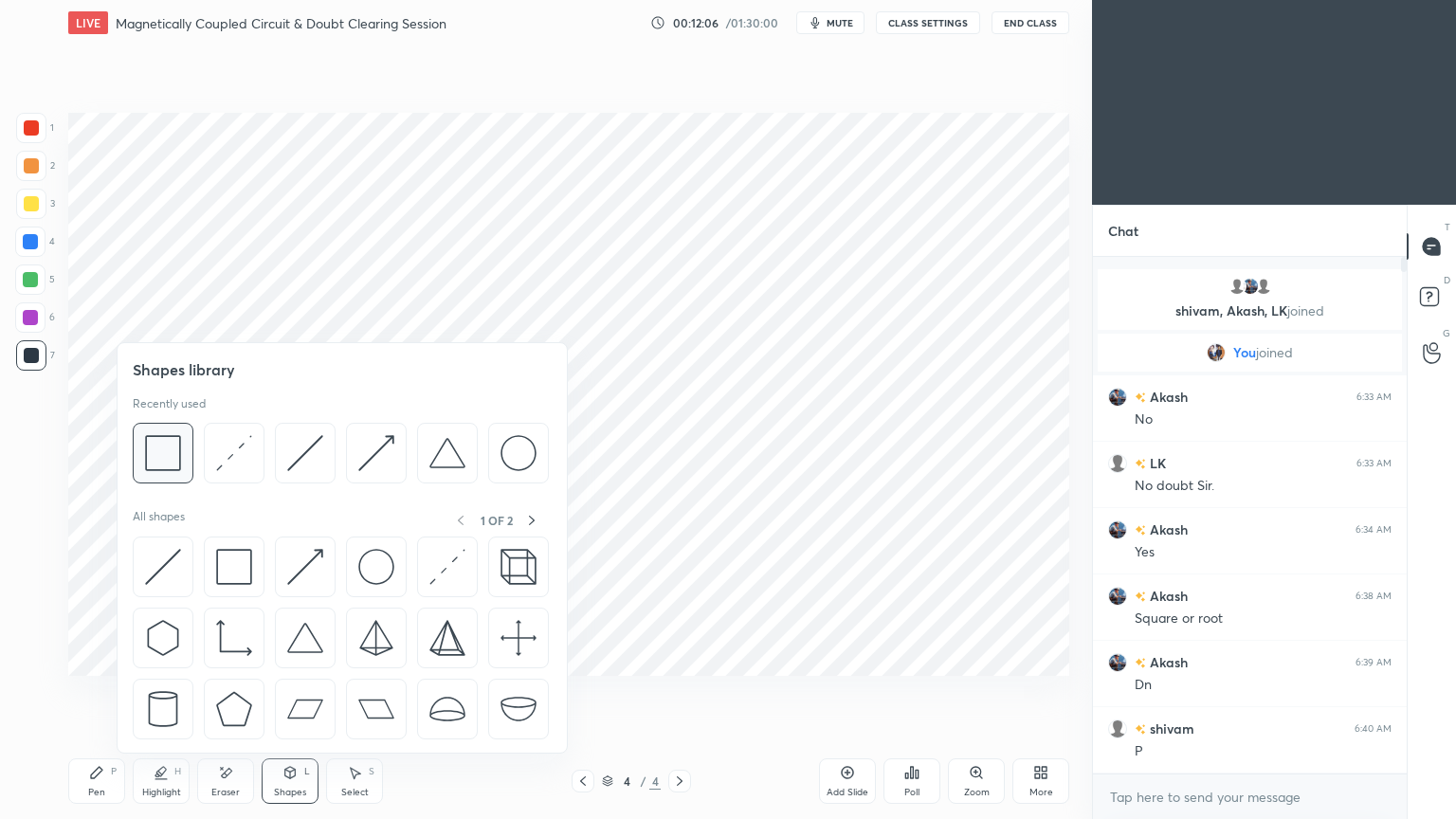 click at bounding box center (163, 453) 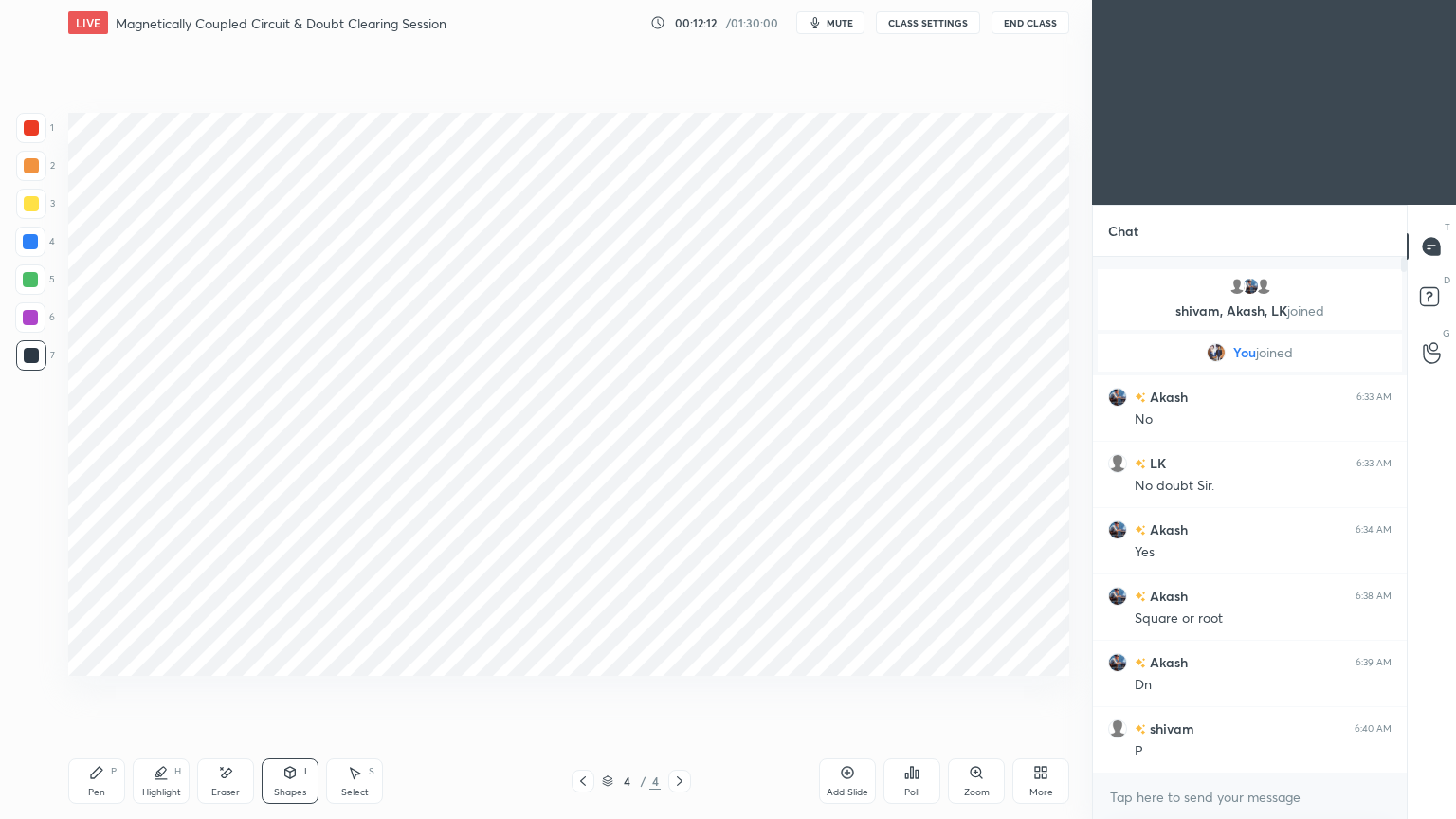 click at bounding box center (31, 204) 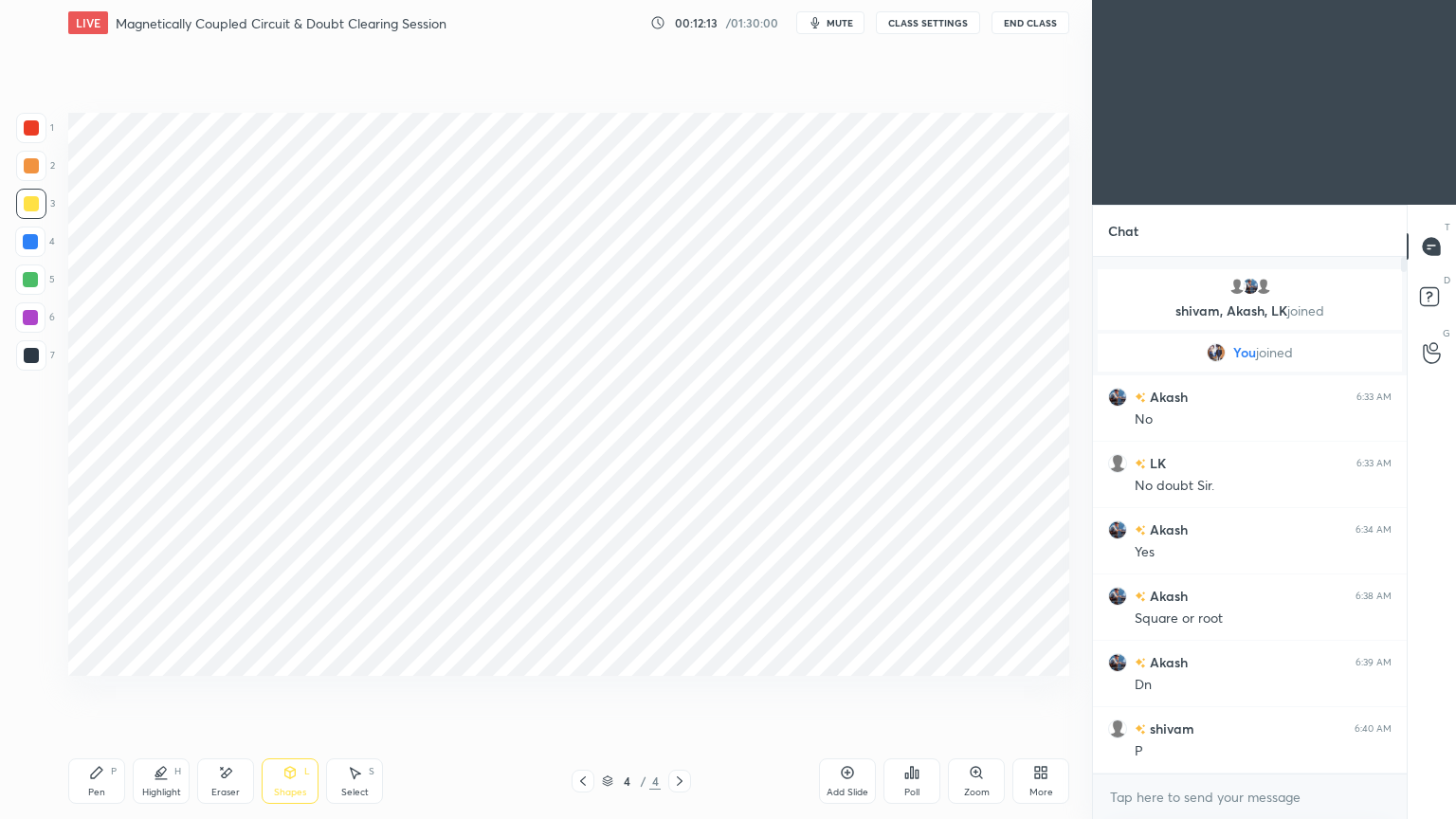 click on "Highlight" at bounding box center (161, 792) 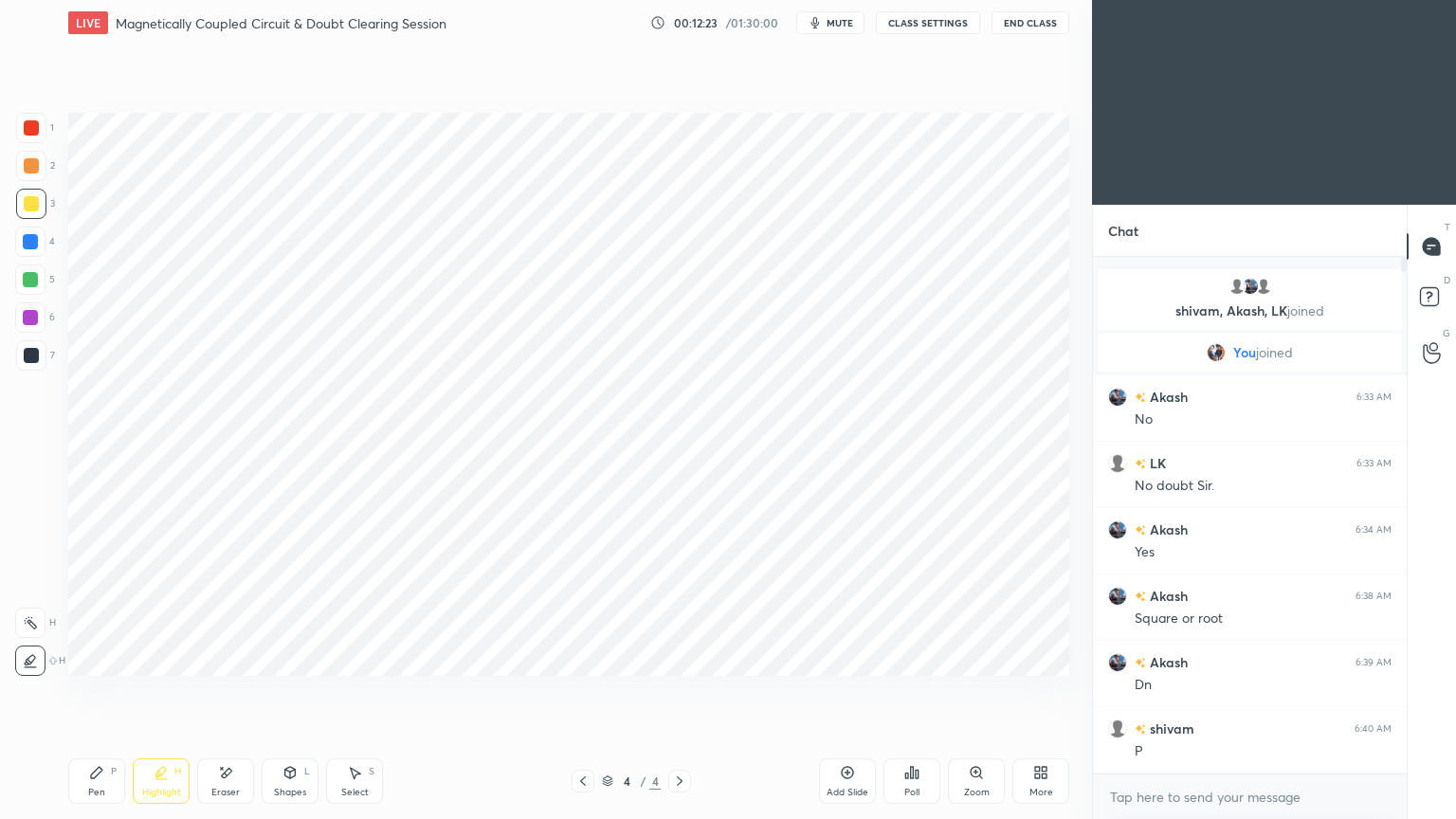 click on "Pen P" at bounding box center (97, 781) 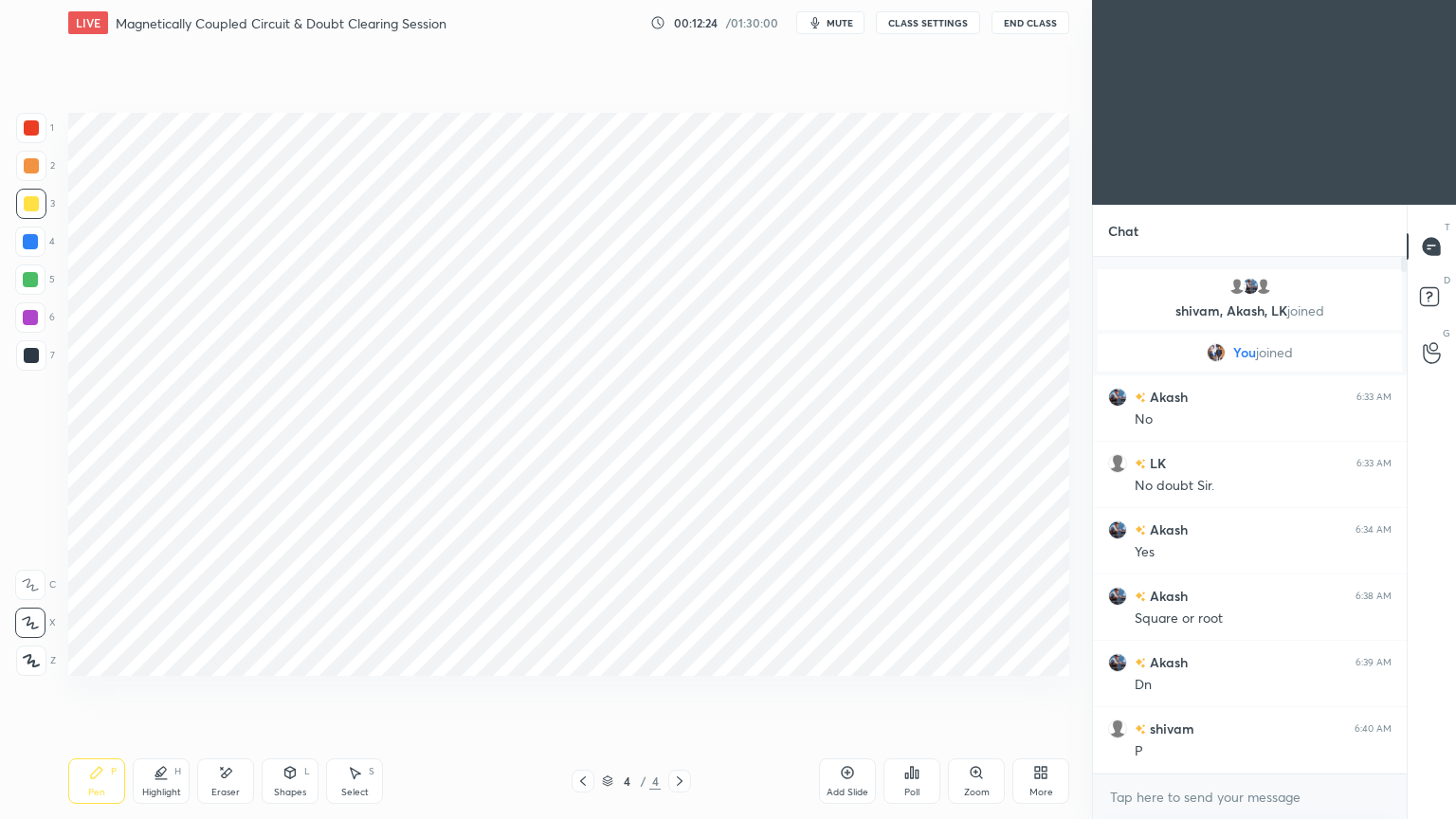click at bounding box center (30, 242) 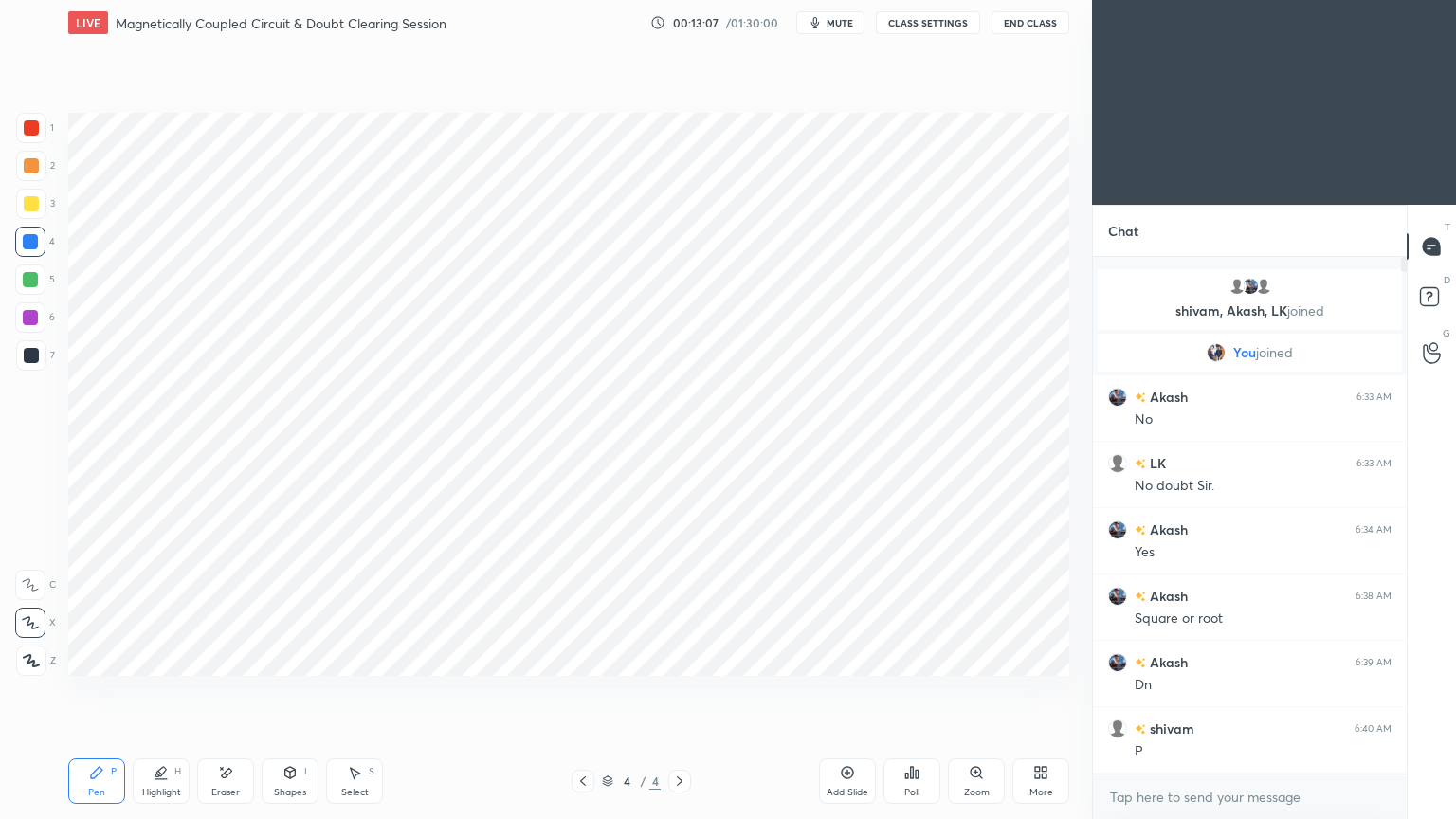 click at bounding box center [30, 280] 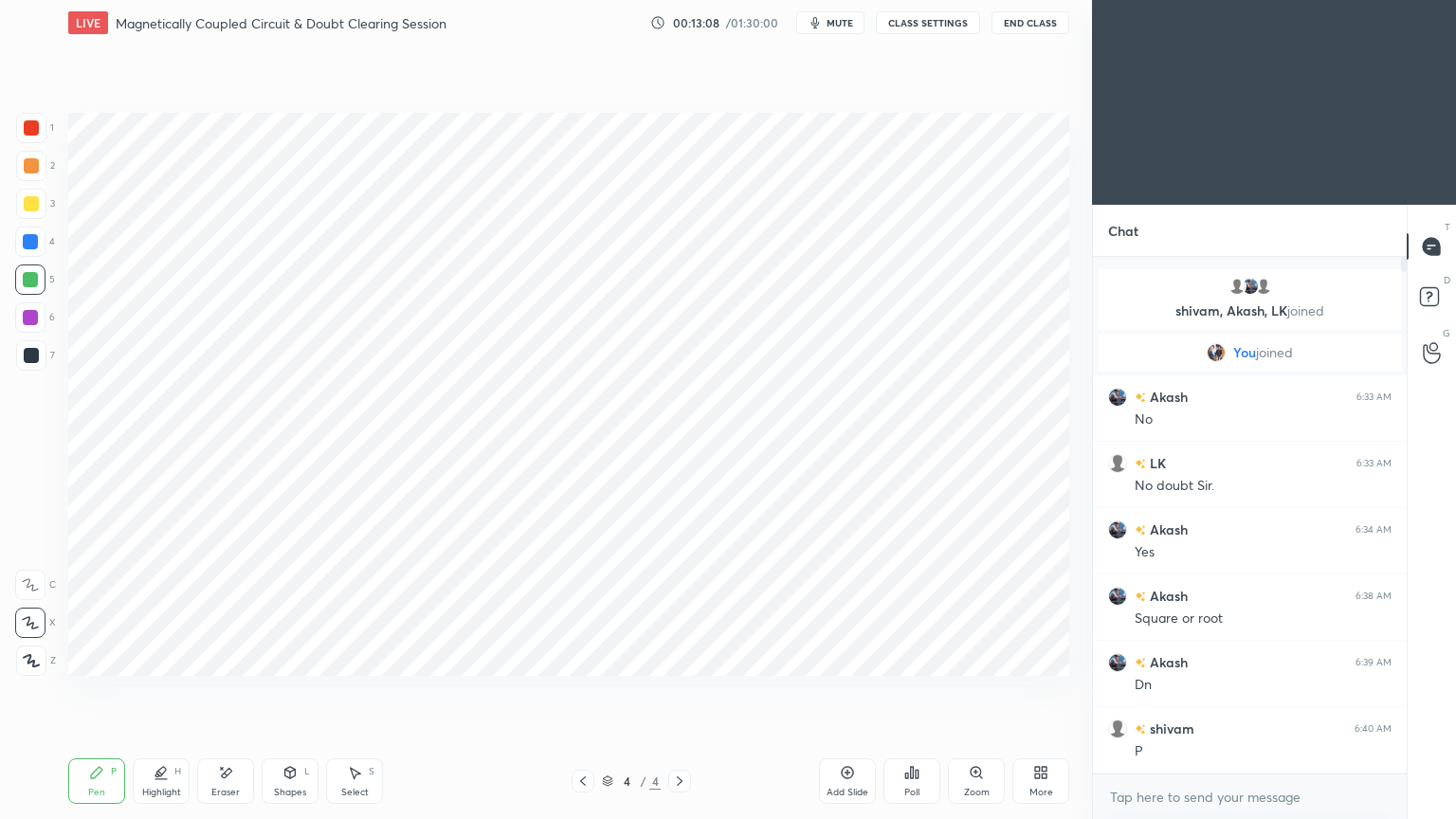 click on "Shapes L" at bounding box center [290, 781] 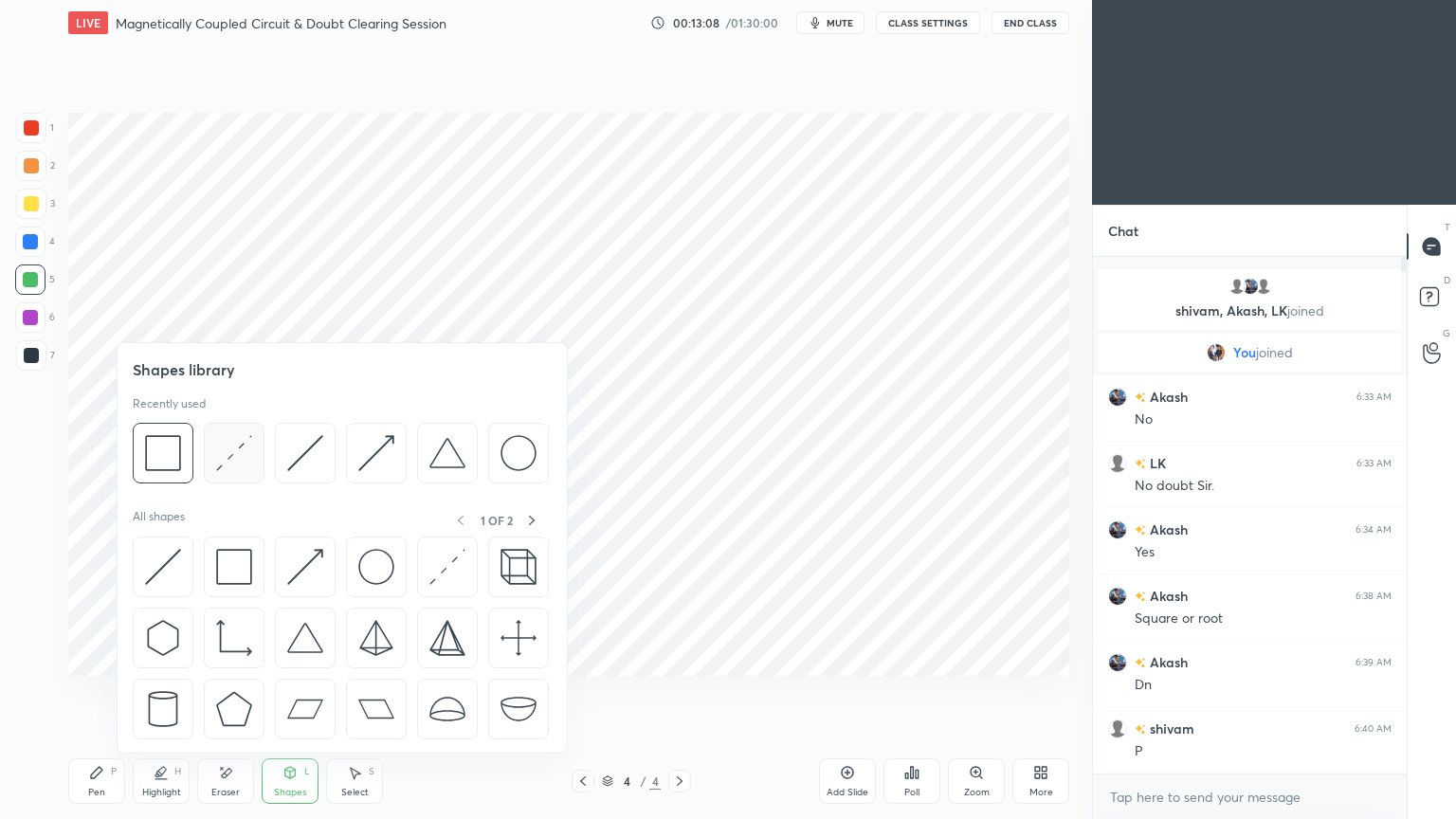 click at bounding box center [234, 453] 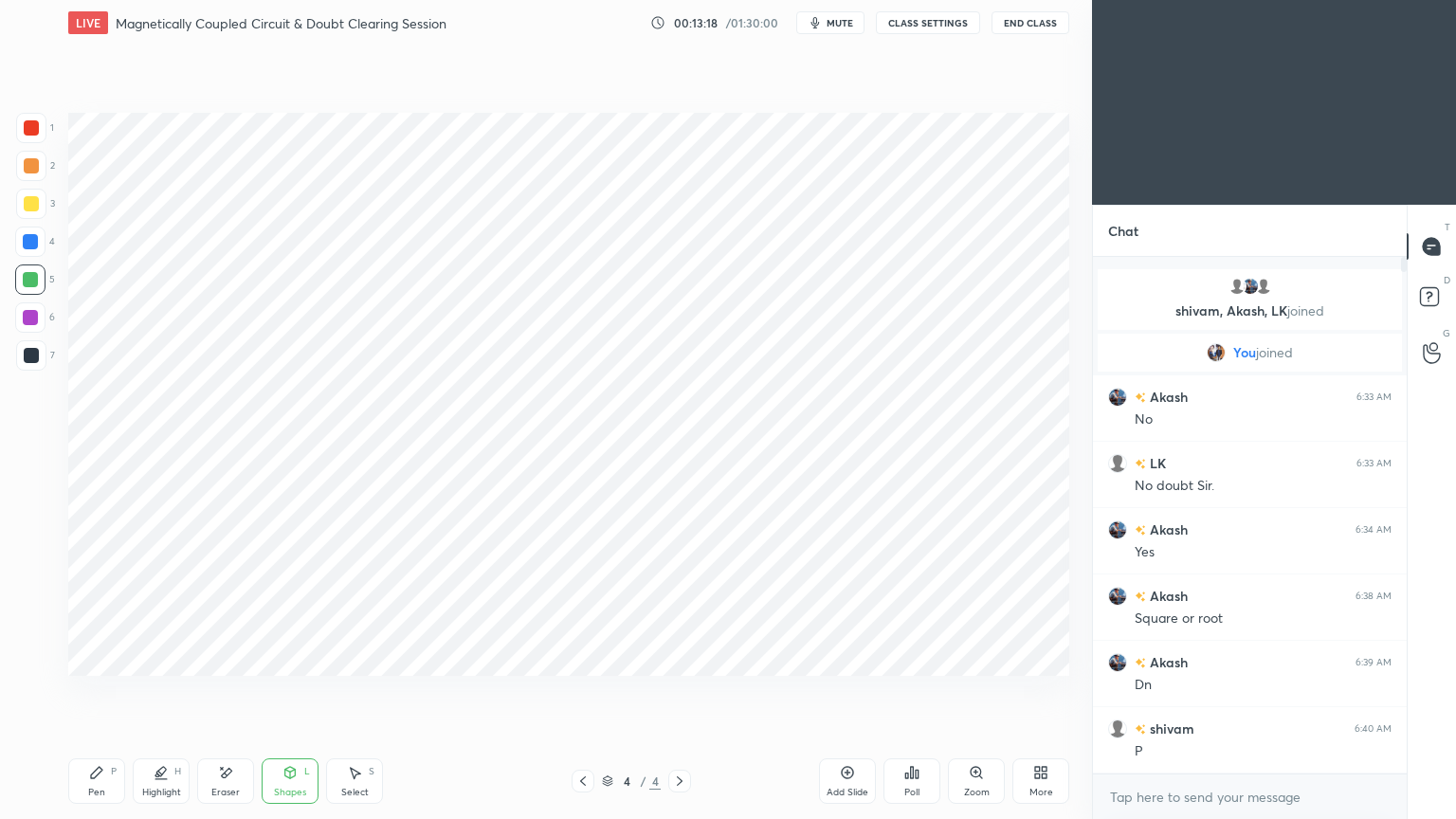 click on "Pen P" at bounding box center [97, 781] 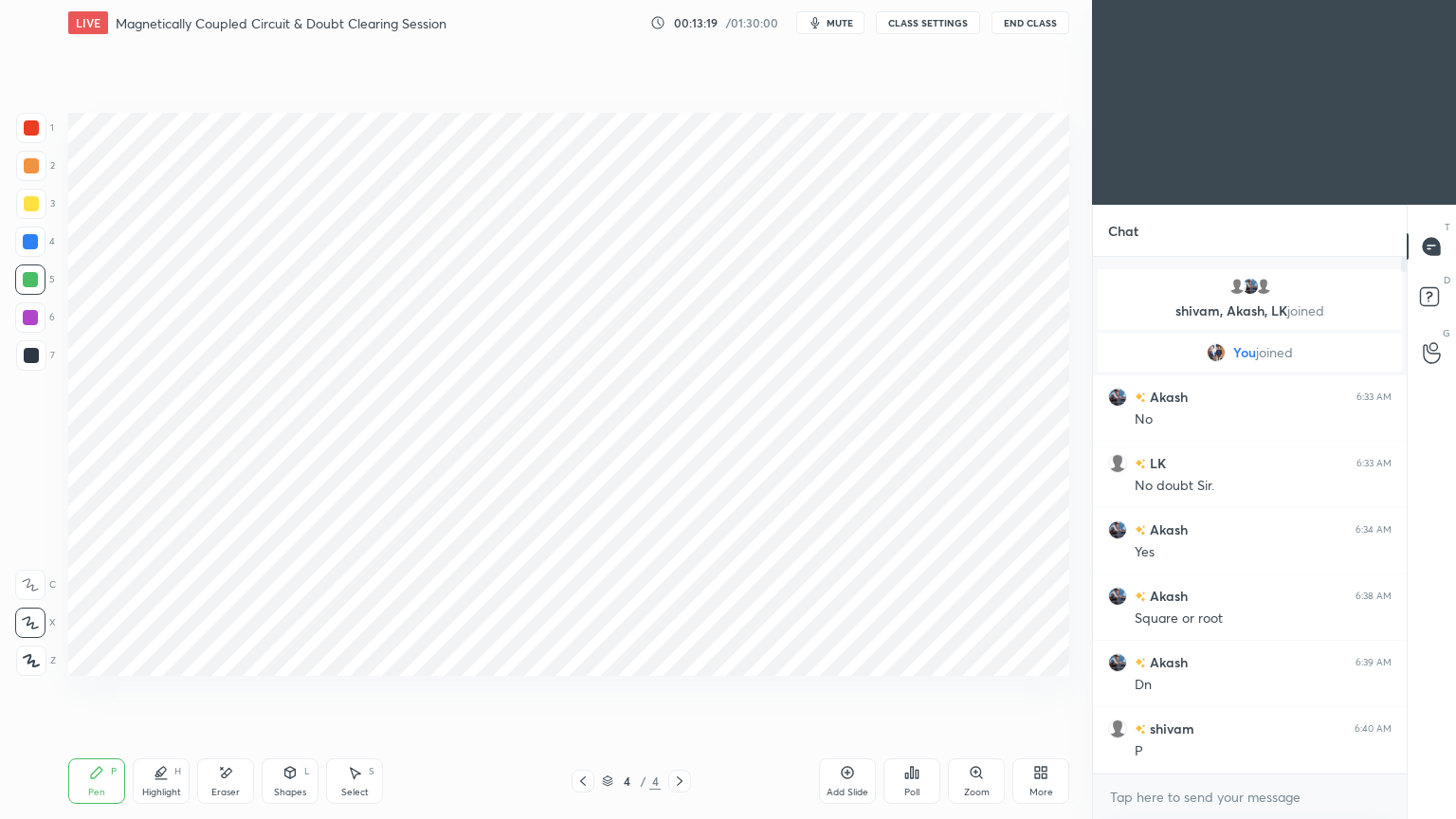 click on "1 2 3 4 5 6 7 C X Z E E Erase all   H H LIVE Magnetically Coupled Circuit & Doubt Clearing Session 00:13:19 /  01:30:00 mute CLASS SETTINGS End Class Setting up your live class Poll for   secs No correct answer Start poll Back Magnetically Coupled Circuit & Doubt Clearing Session • L12 of Complete Course on Network Theory Ravendra Yadav Pen P Highlight H Eraser Shapes L Select S 4 / 4 Add Slide Poll Zoom More" at bounding box center [538, 410] 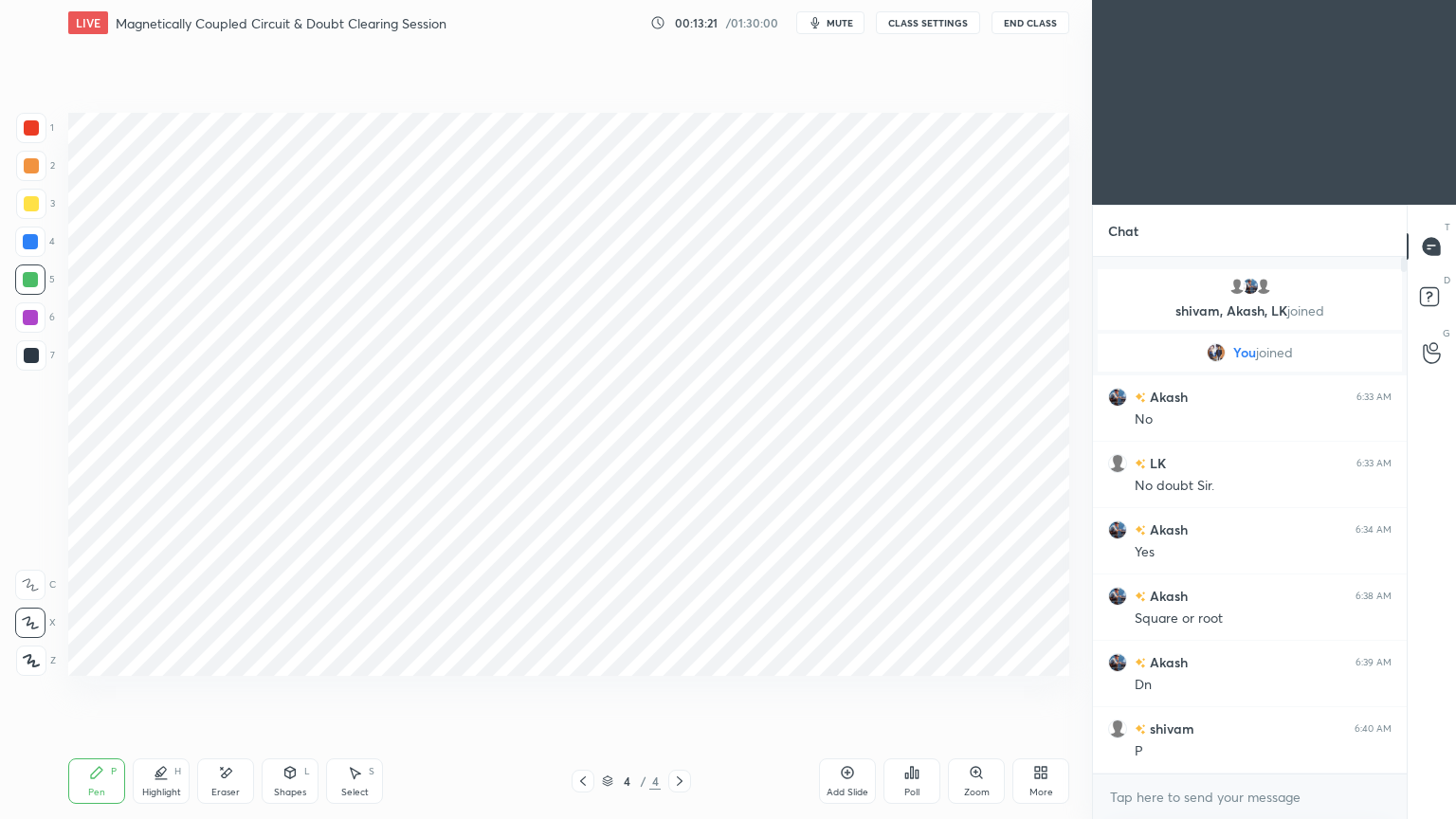 click at bounding box center [31, 355] 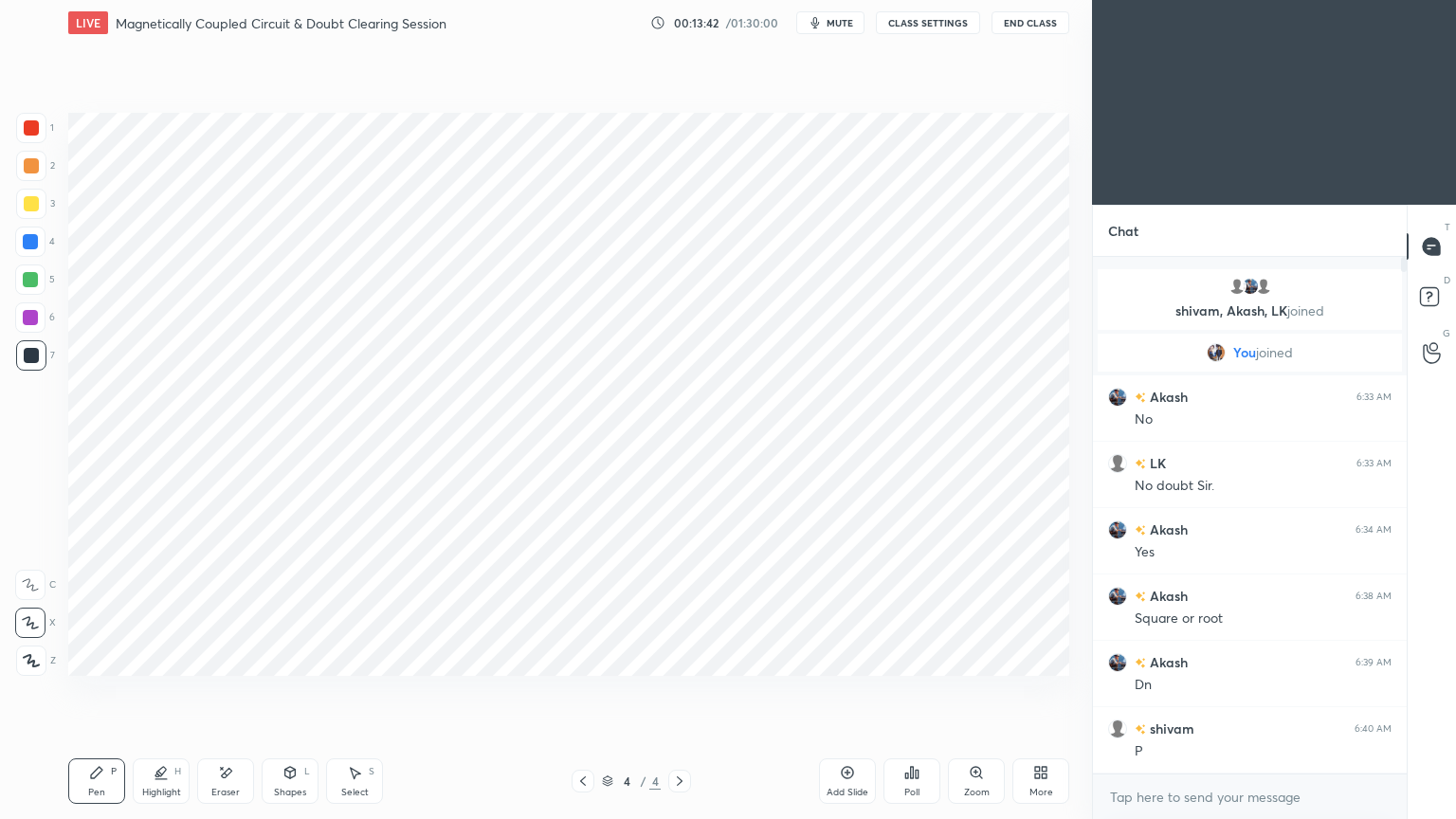 click at bounding box center [31, 128] 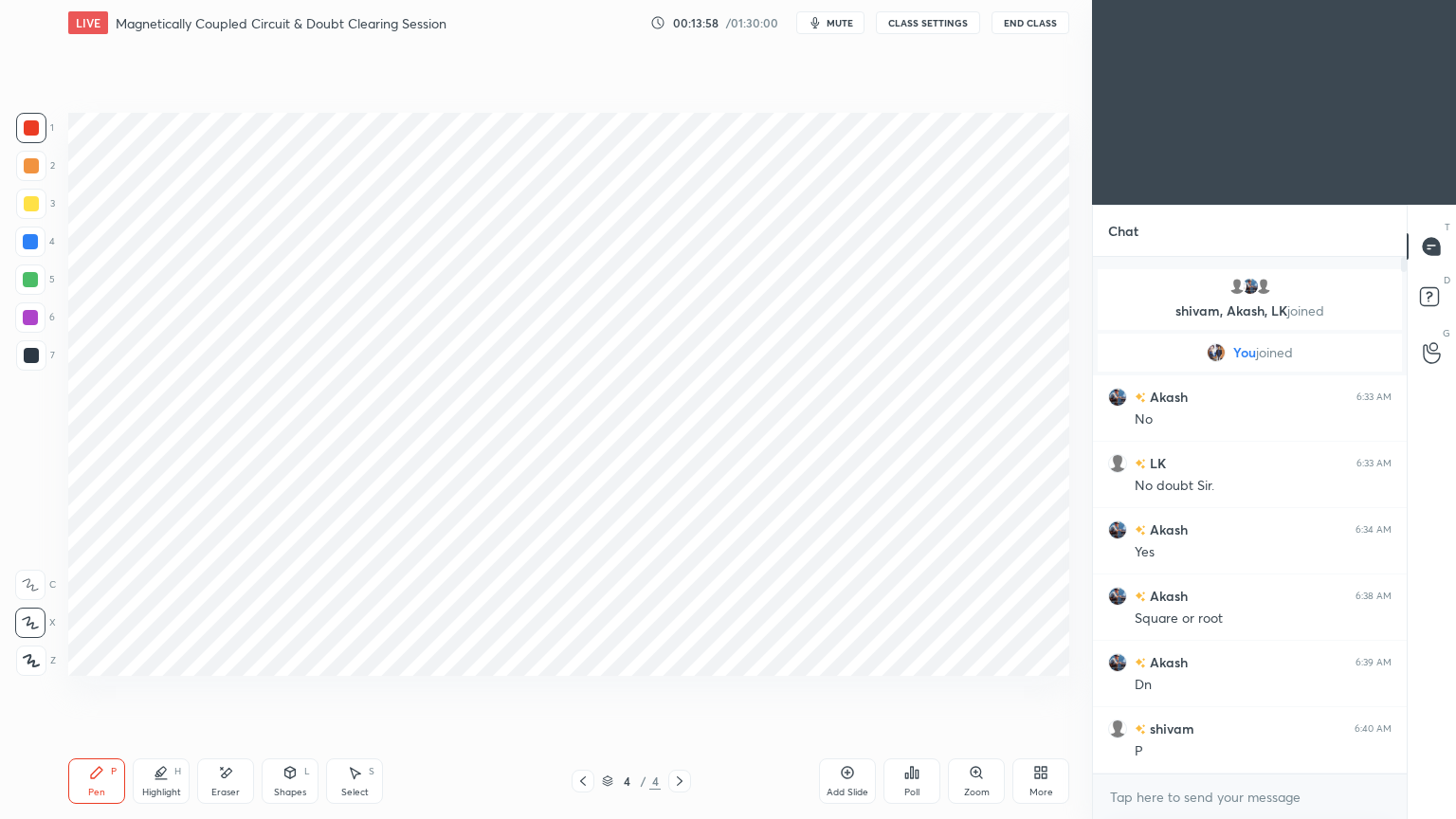 click at bounding box center [30, 318] 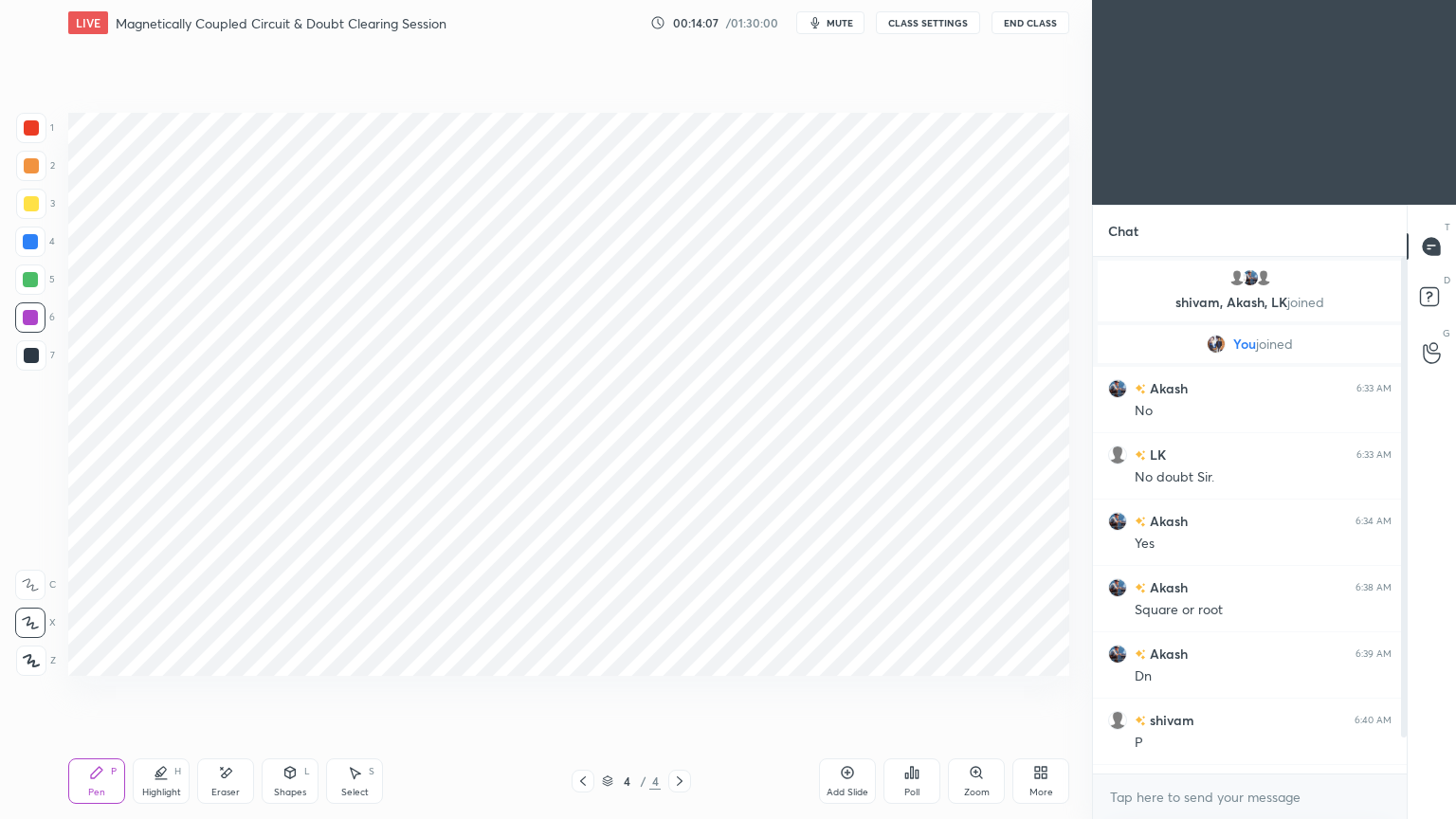 drag, startPoint x: 1403, startPoint y: 644, endPoint x: 1401, endPoint y: 682, distance: 38.0526 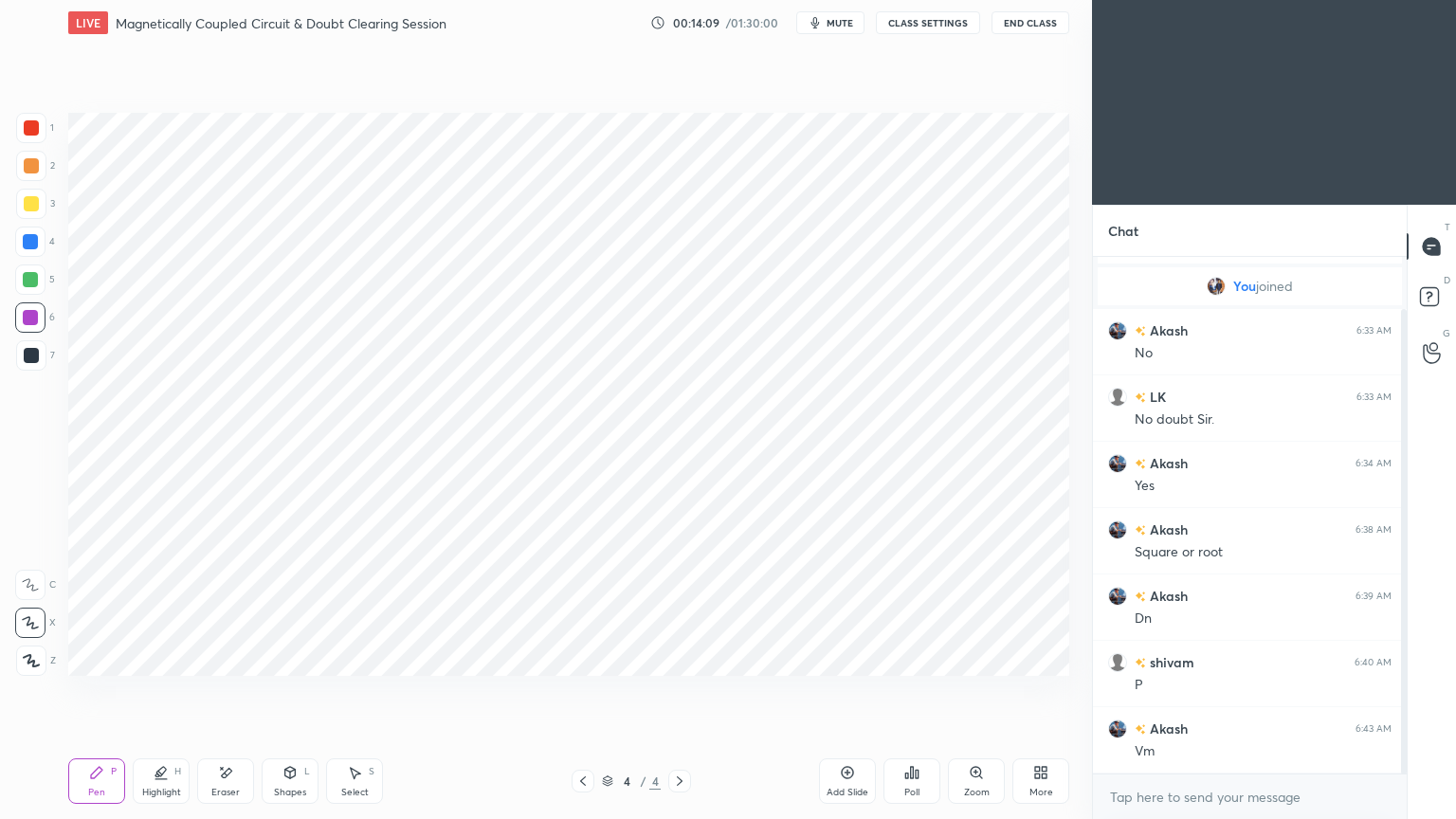 click at bounding box center (30, 242) 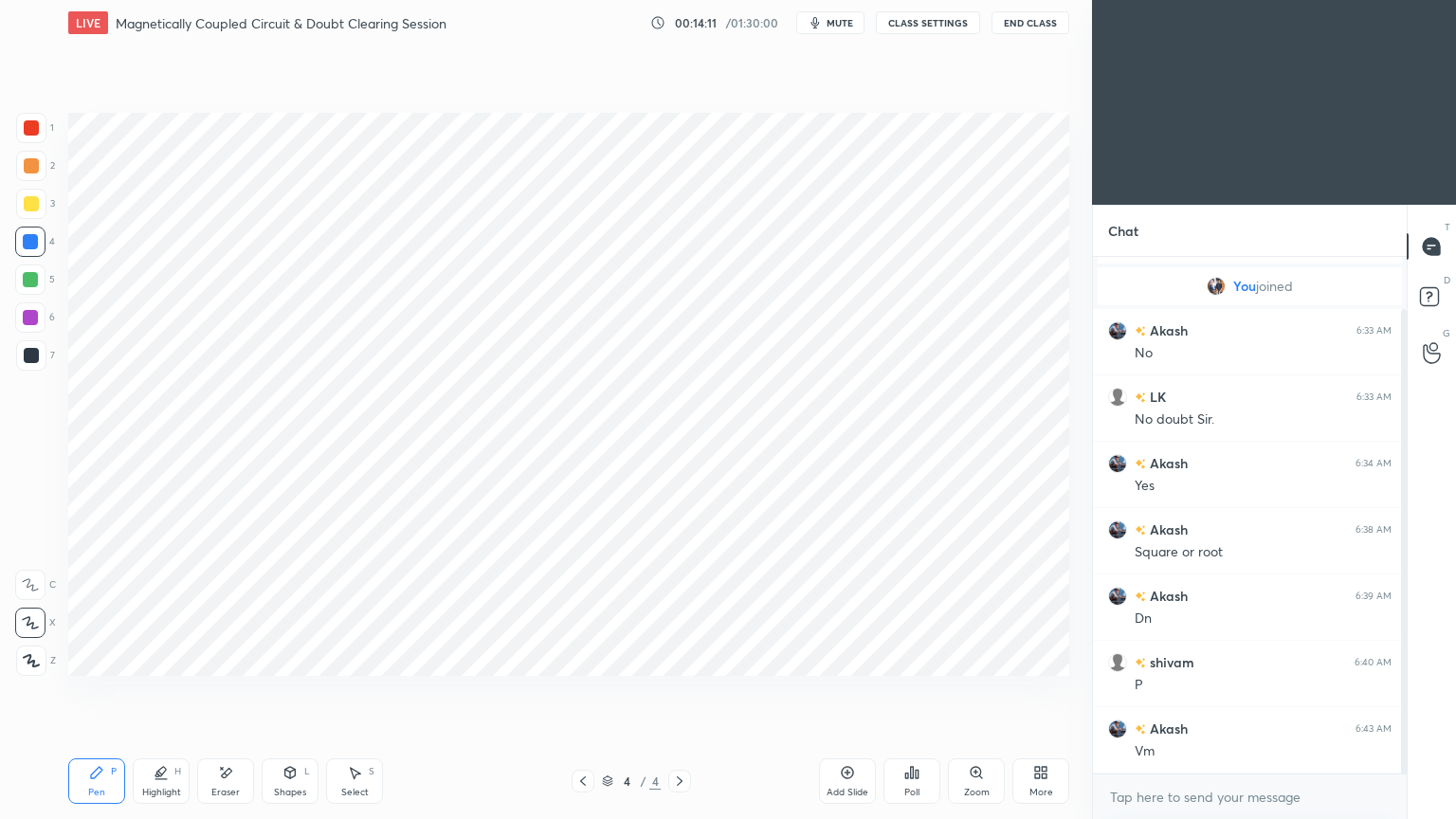 click at bounding box center (30, 318) 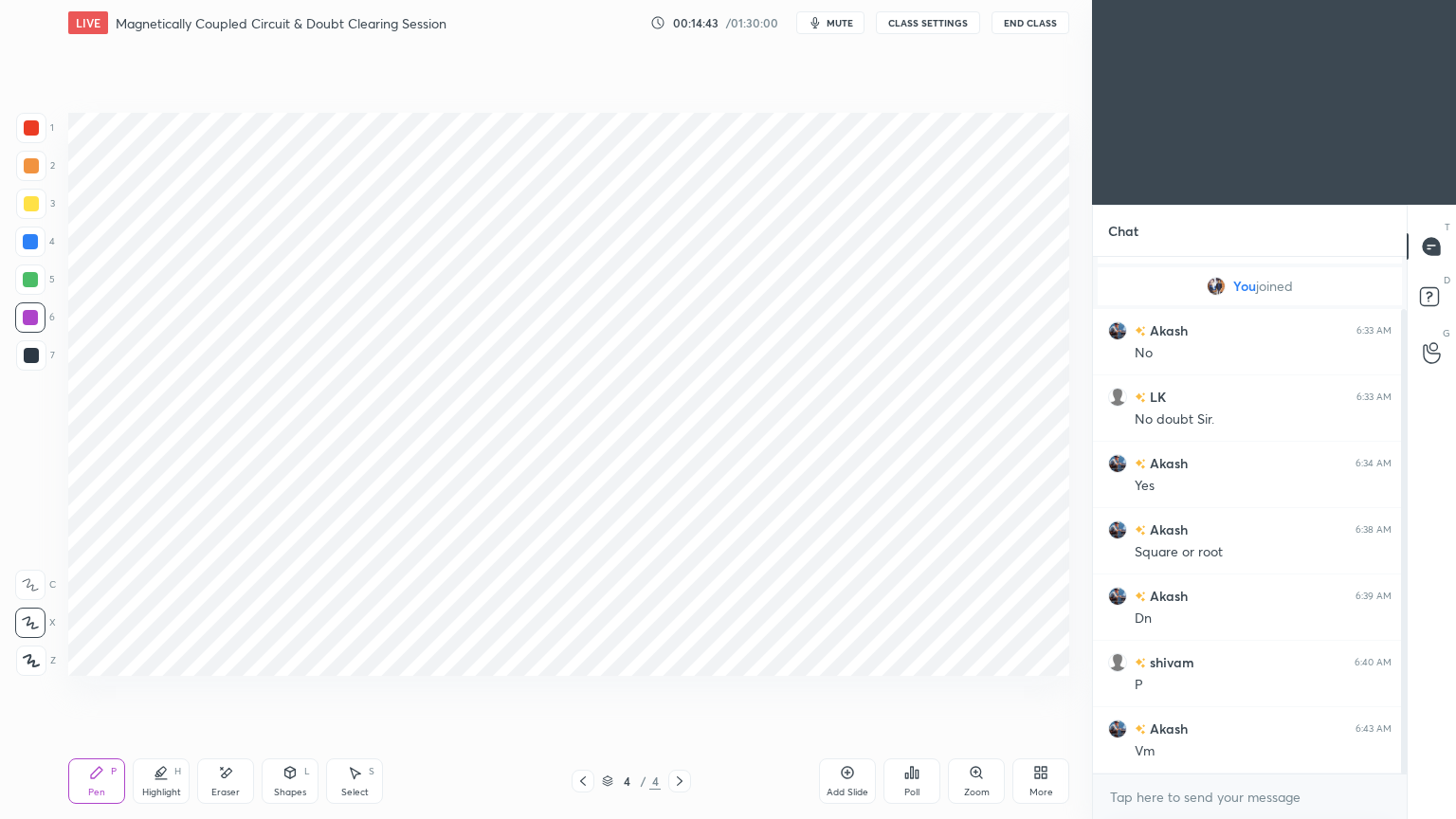 click at bounding box center (30, 242) 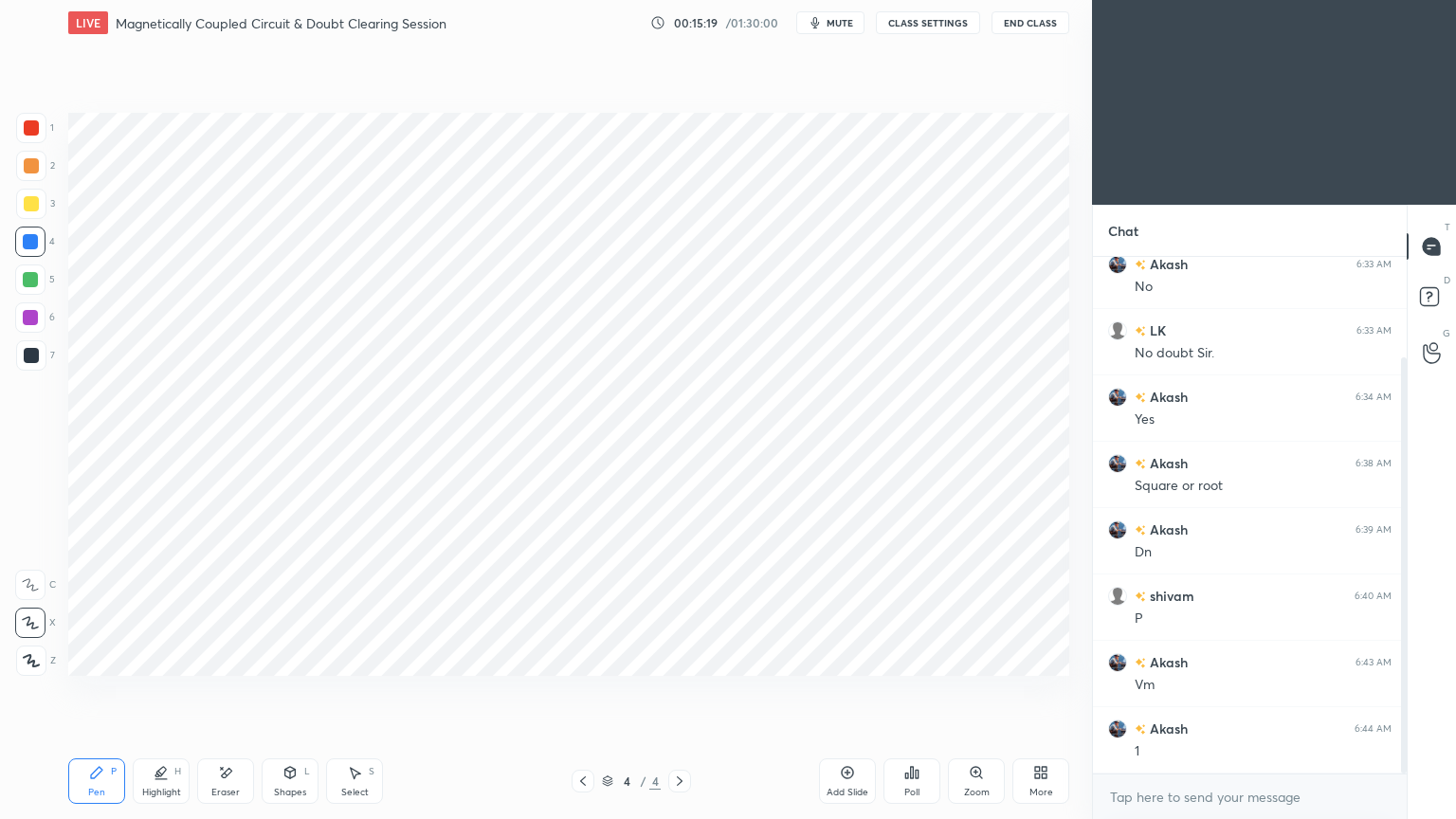scroll, scrollTop: 143, scrollLeft: 0, axis: vertical 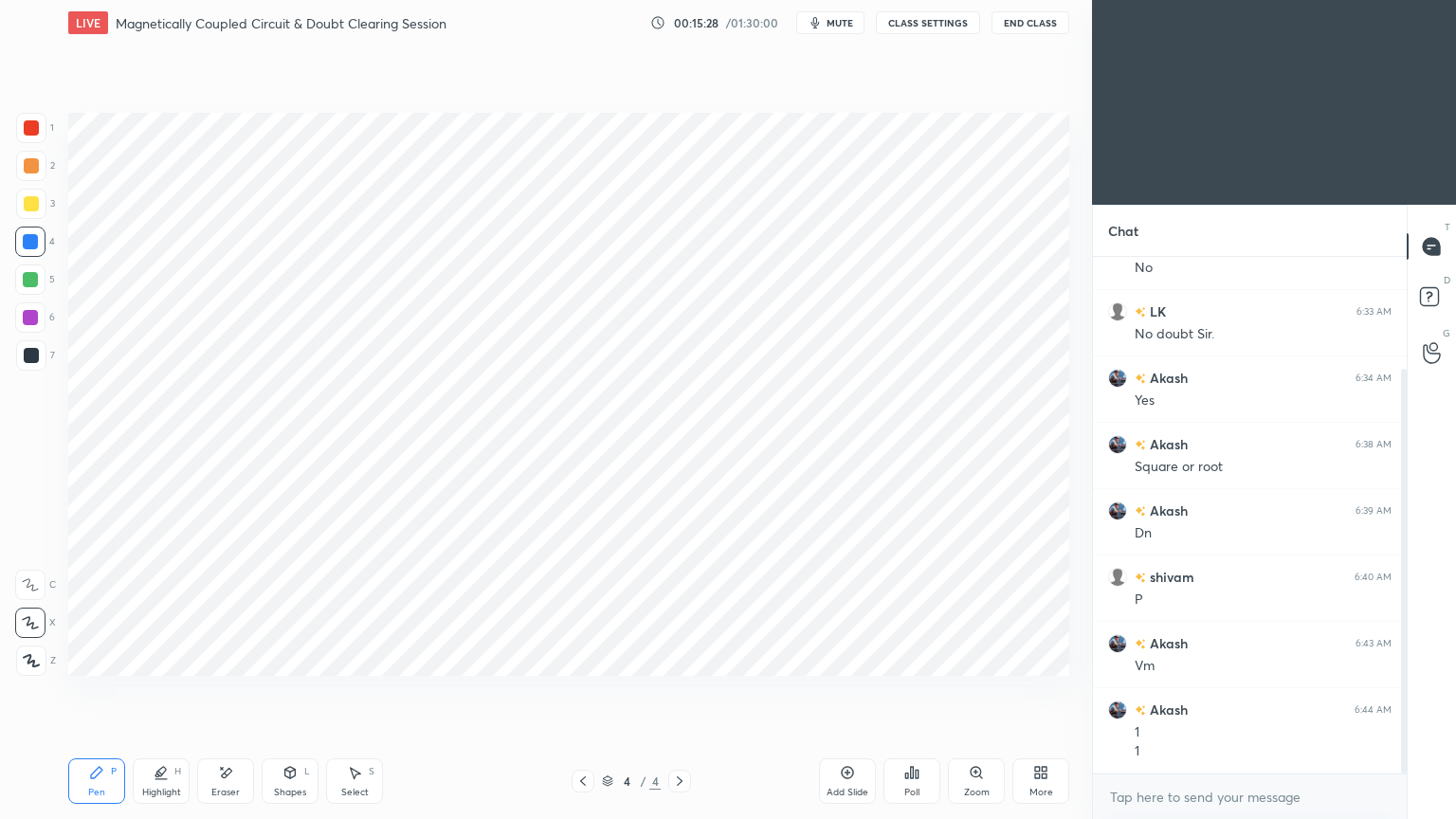 drag, startPoint x: 27, startPoint y: 356, endPoint x: 46, endPoint y: 355, distance: 19.026298 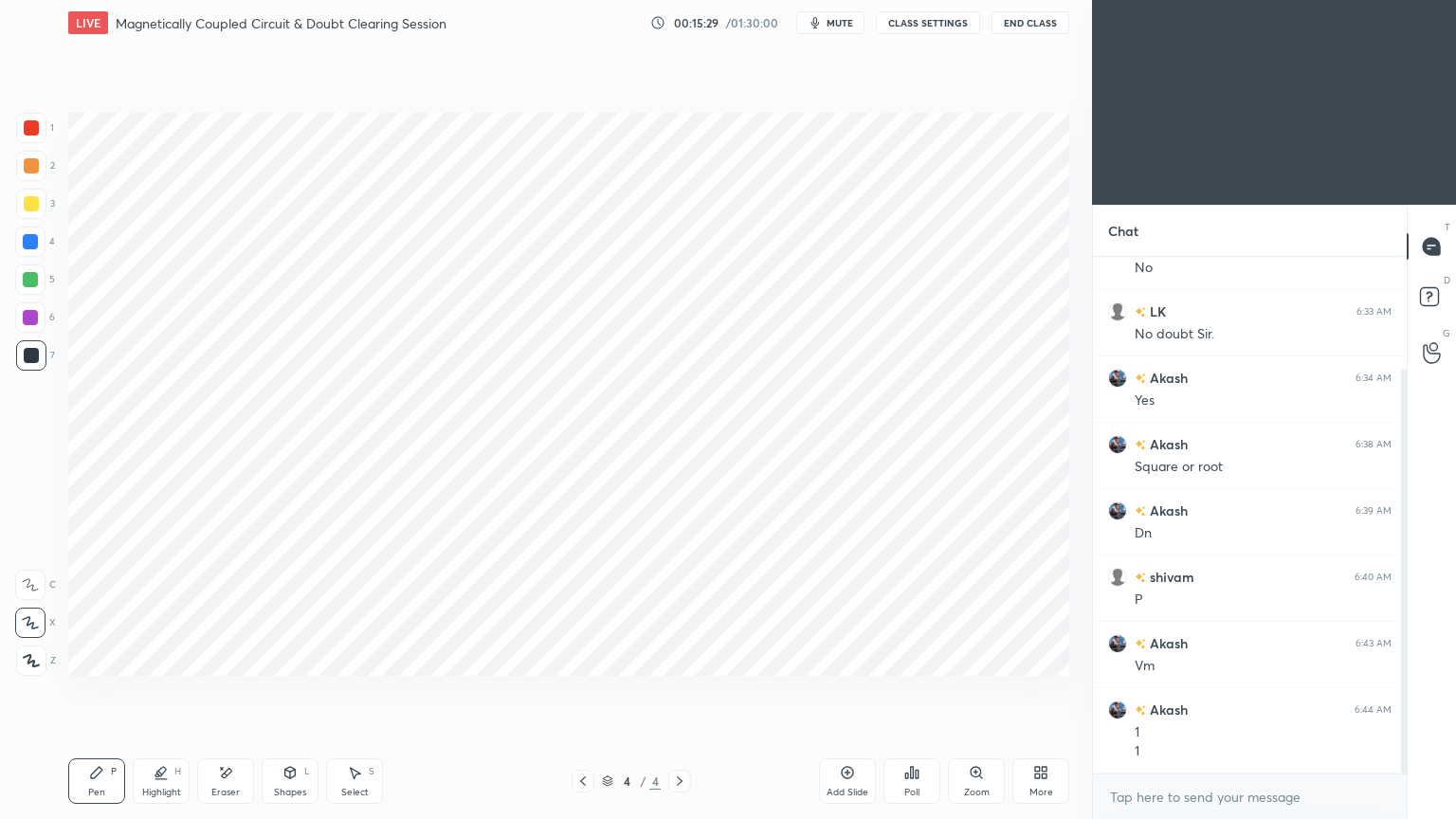 click on "Pen" at bounding box center (97, 792) 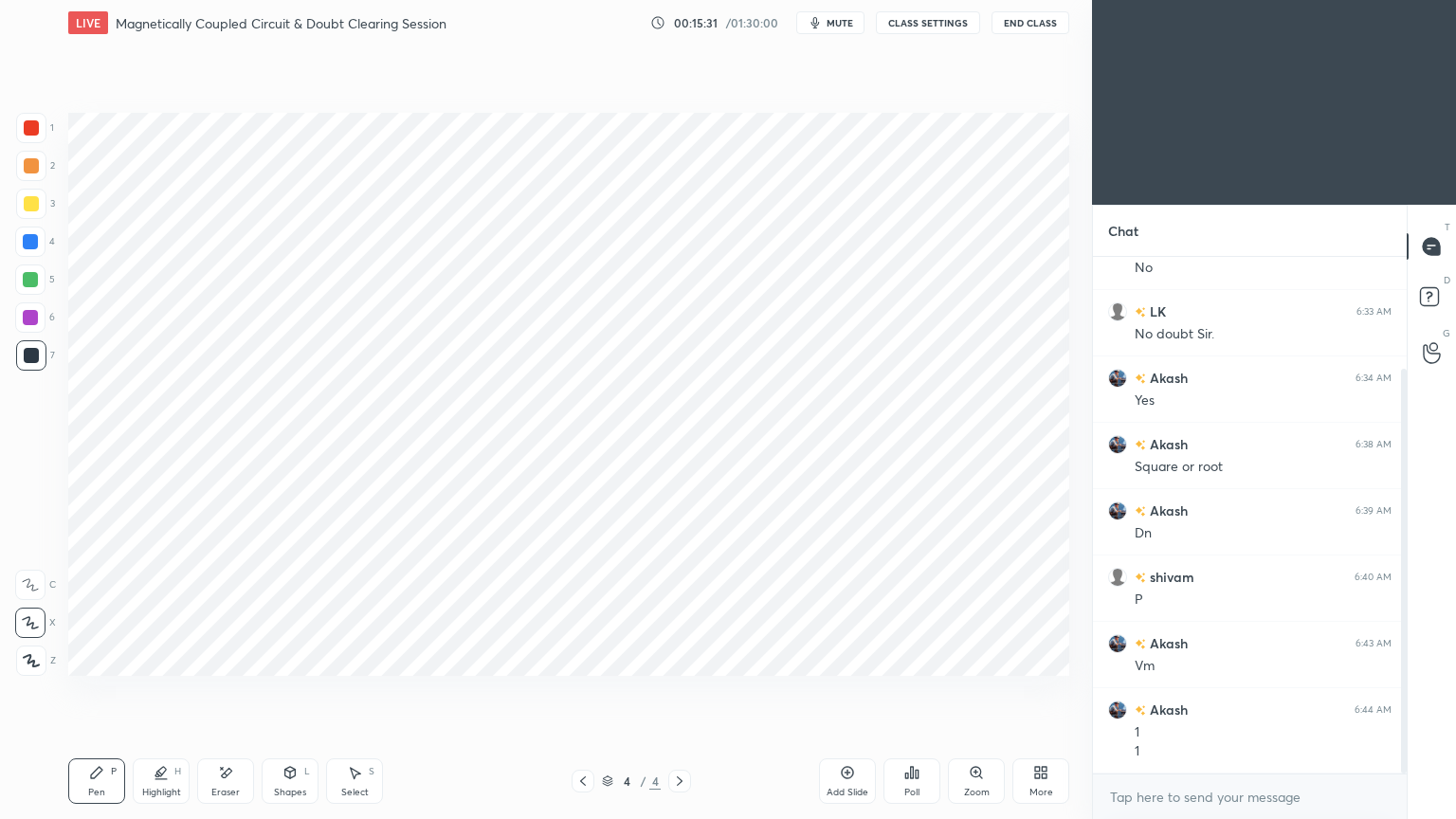 click on "Add Slide" at bounding box center [847, 781] 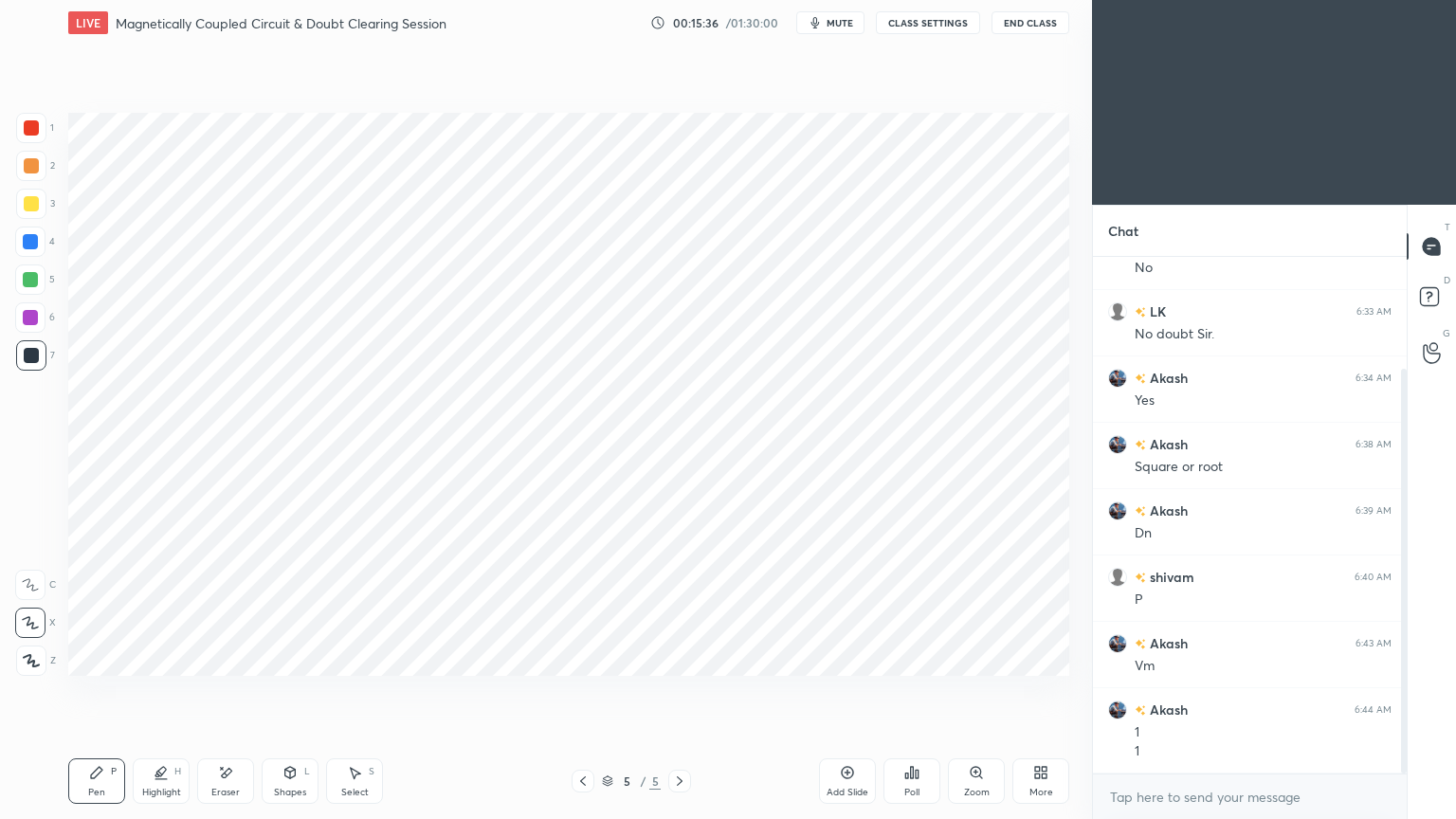 click on "5" at bounding box center [35, 283] 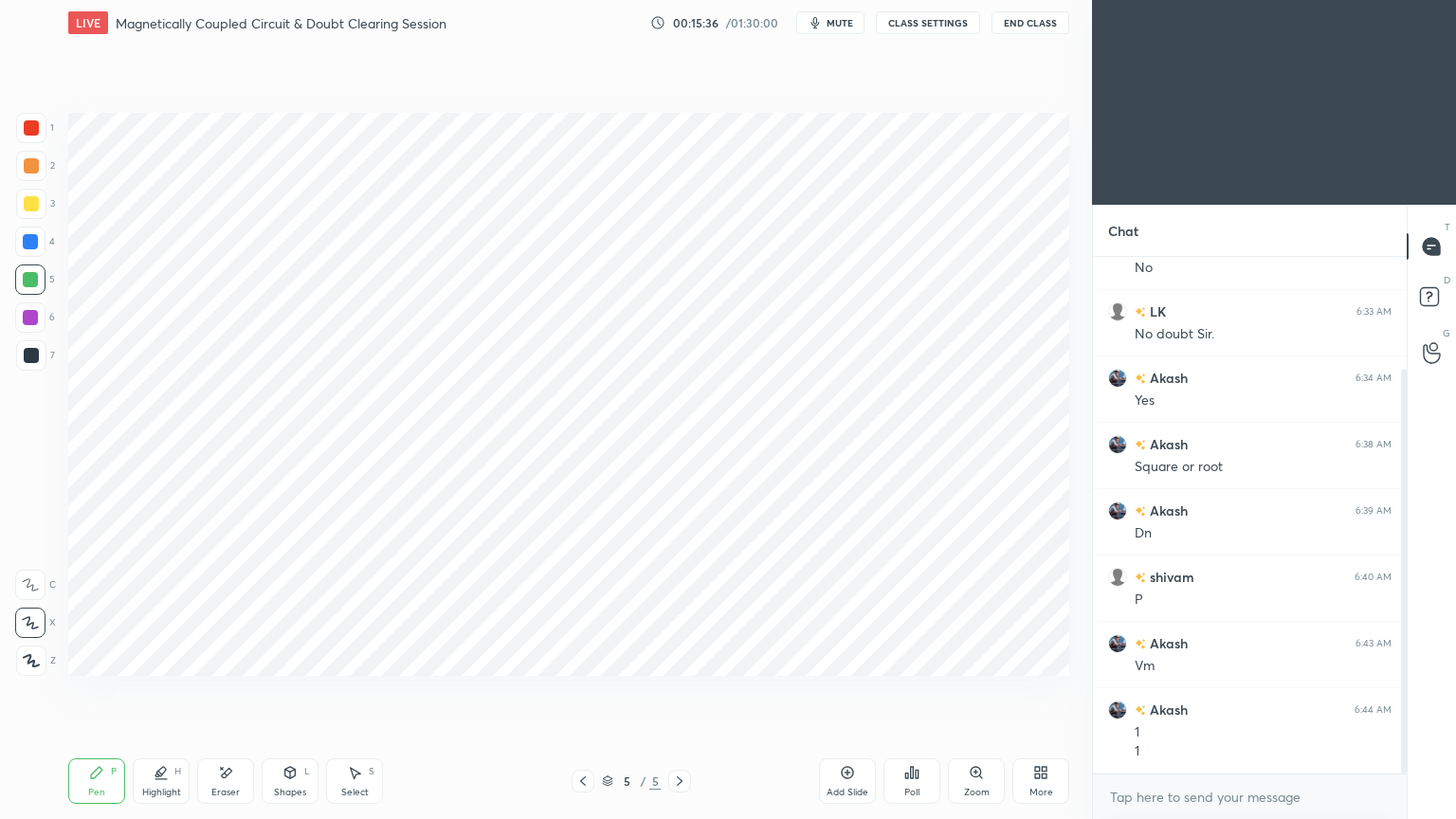 click at bounding box center (30, 242) 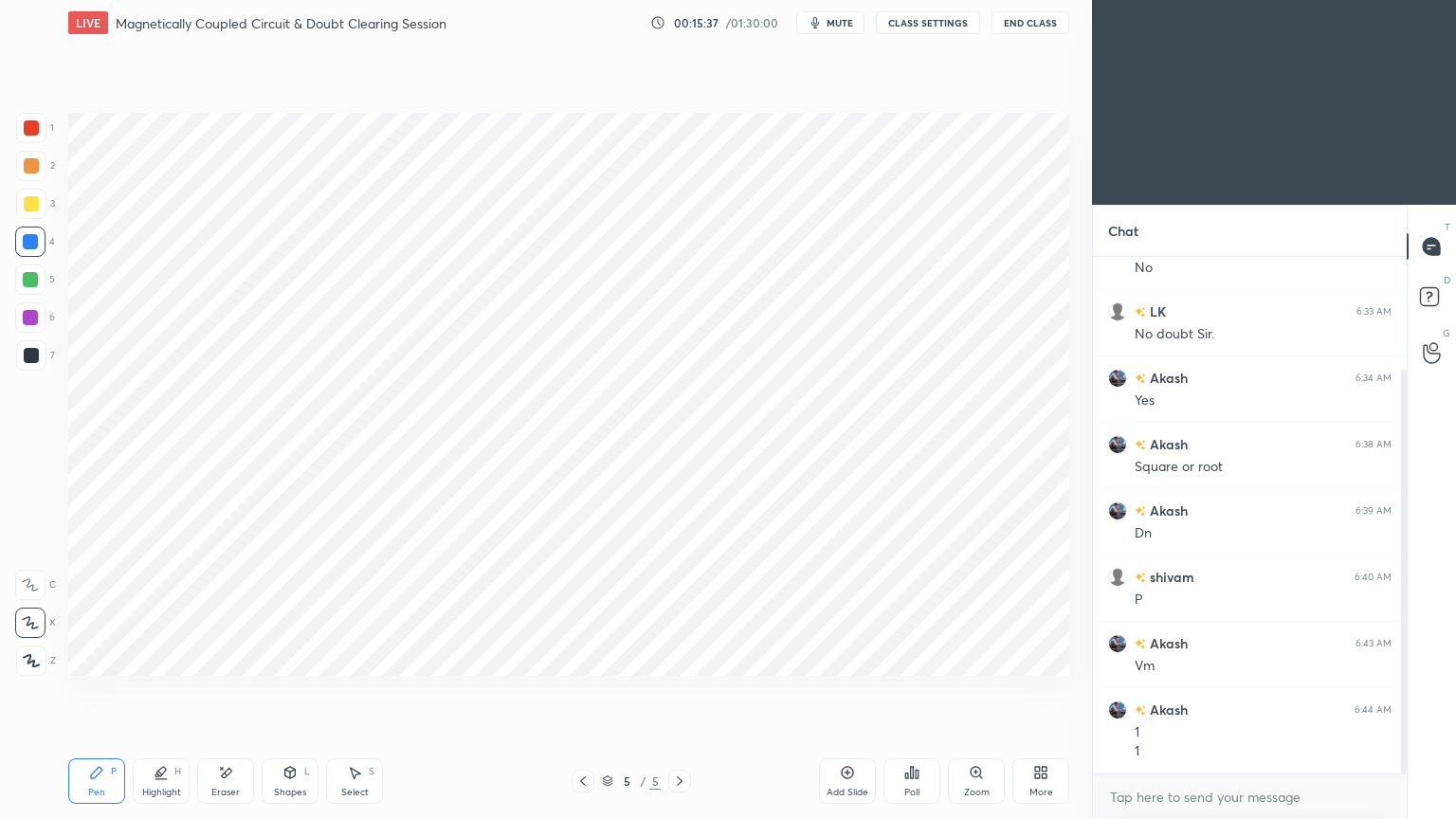 click on "Shapes L" at bounding box center (290, 781) 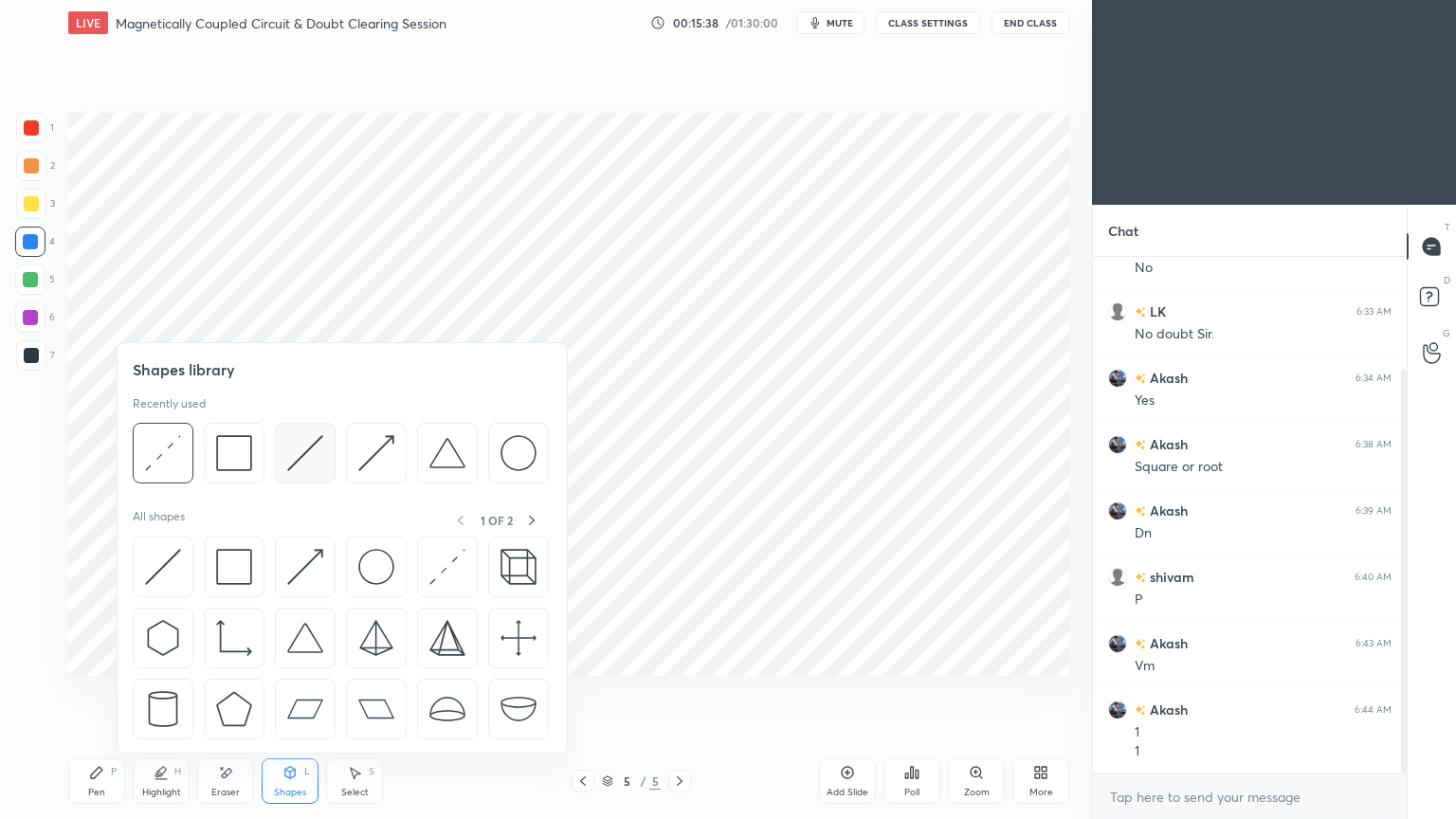 click at bounding box center (305, 453) 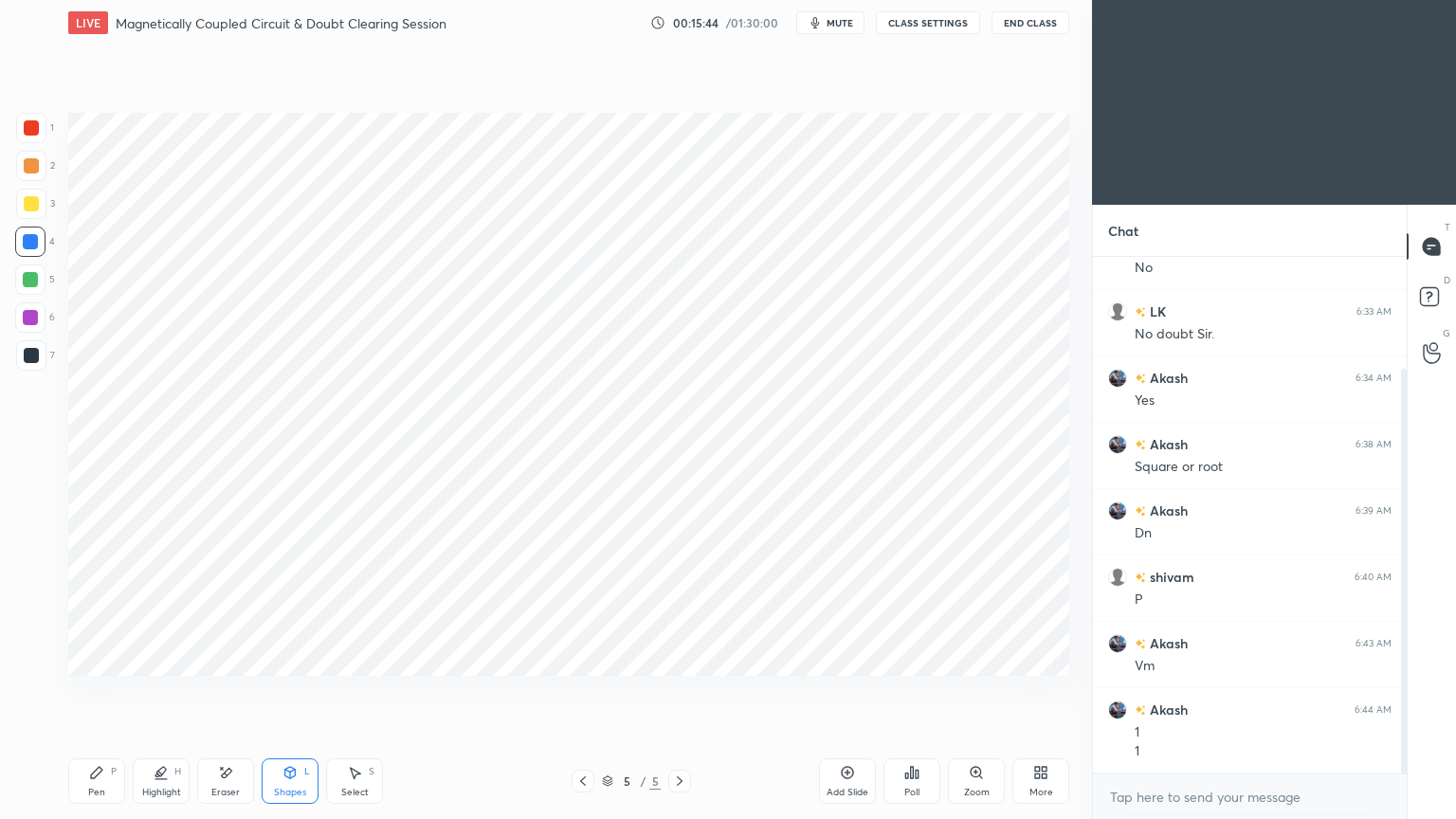 click at bounding box center (31, 128) 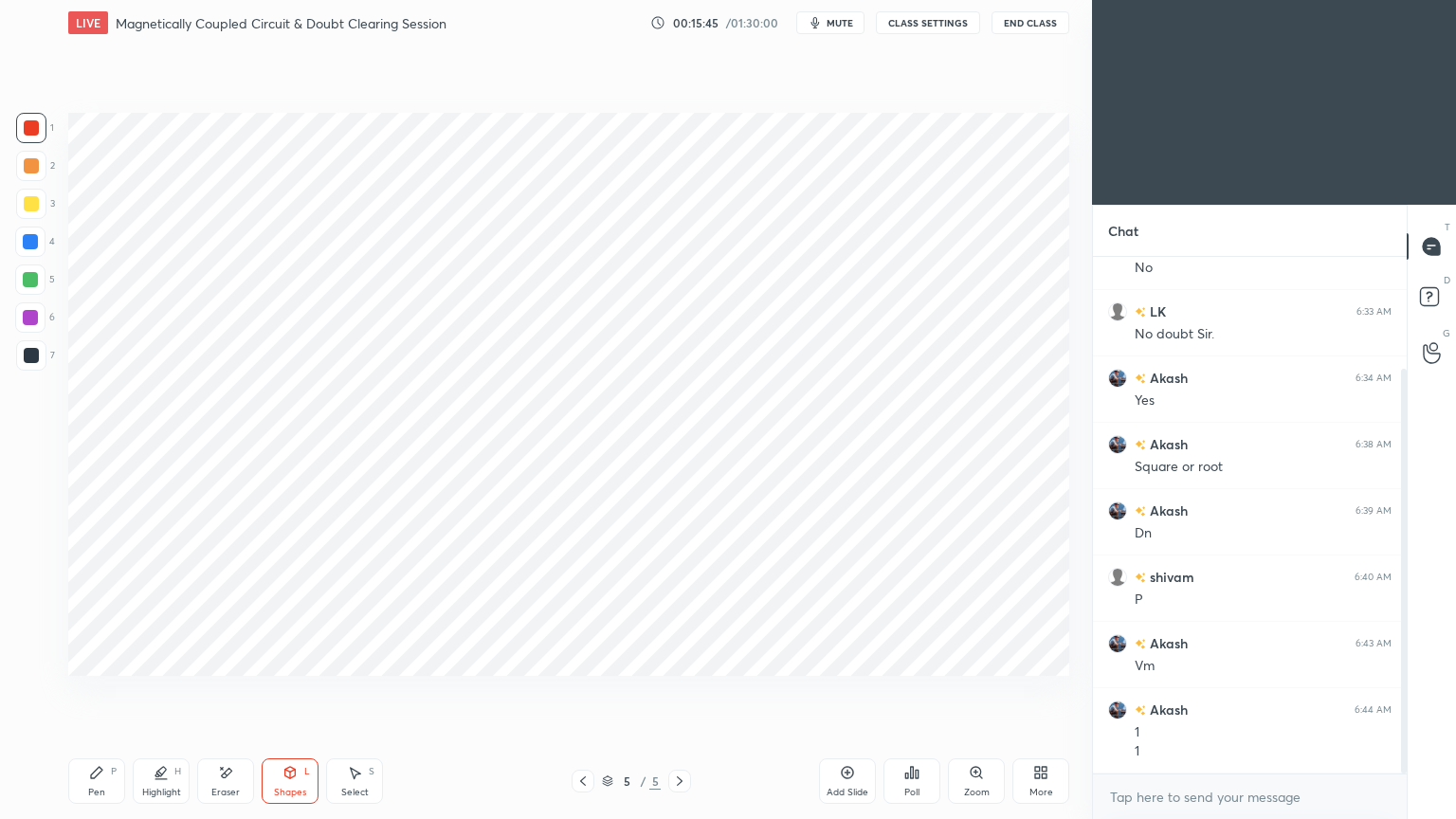 click on "Pen" at bounding box center (97, 792) 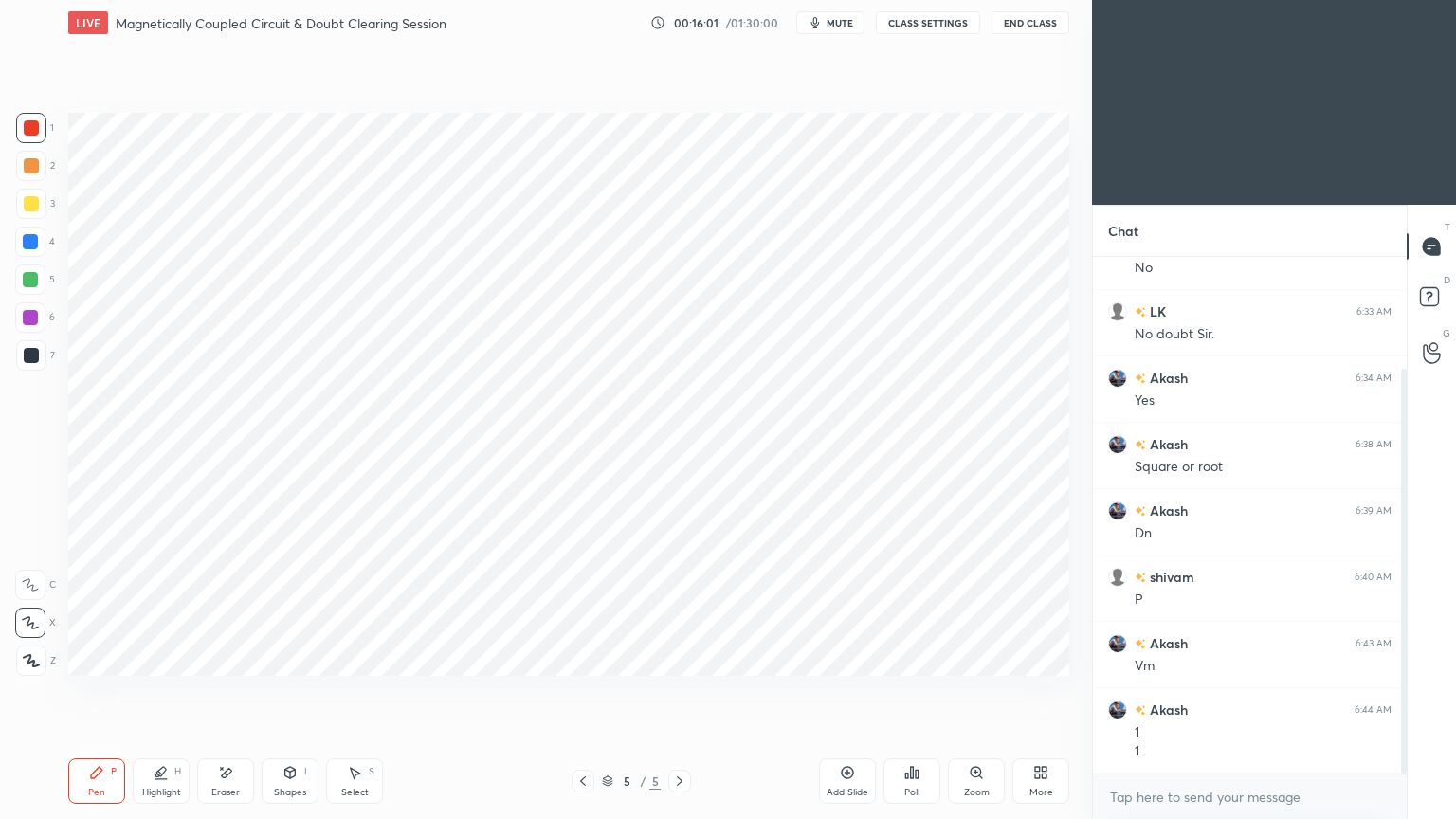 click at bounding box center (31, 355) 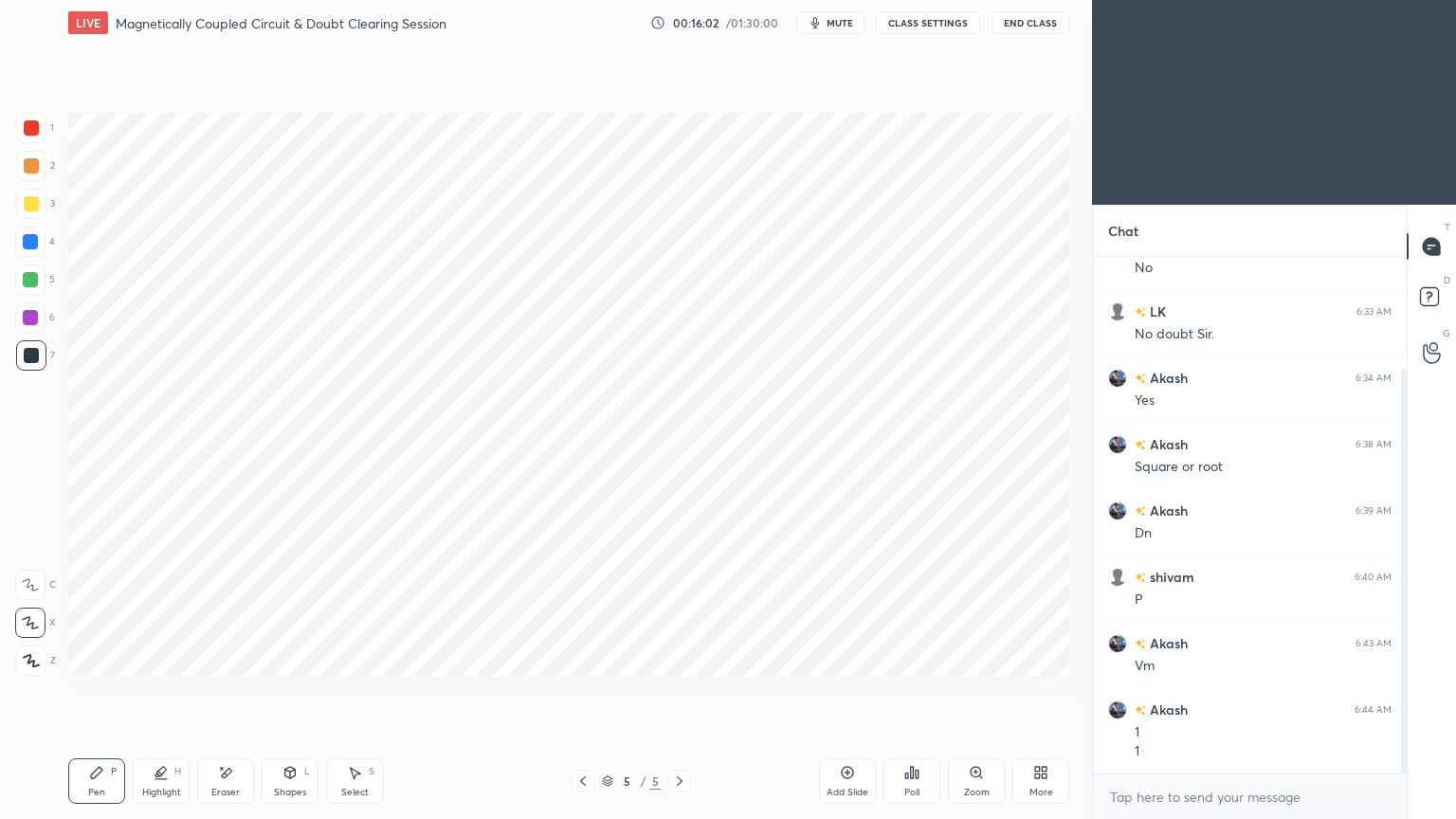 click on "Pen P" at bounding box center [97, 781] 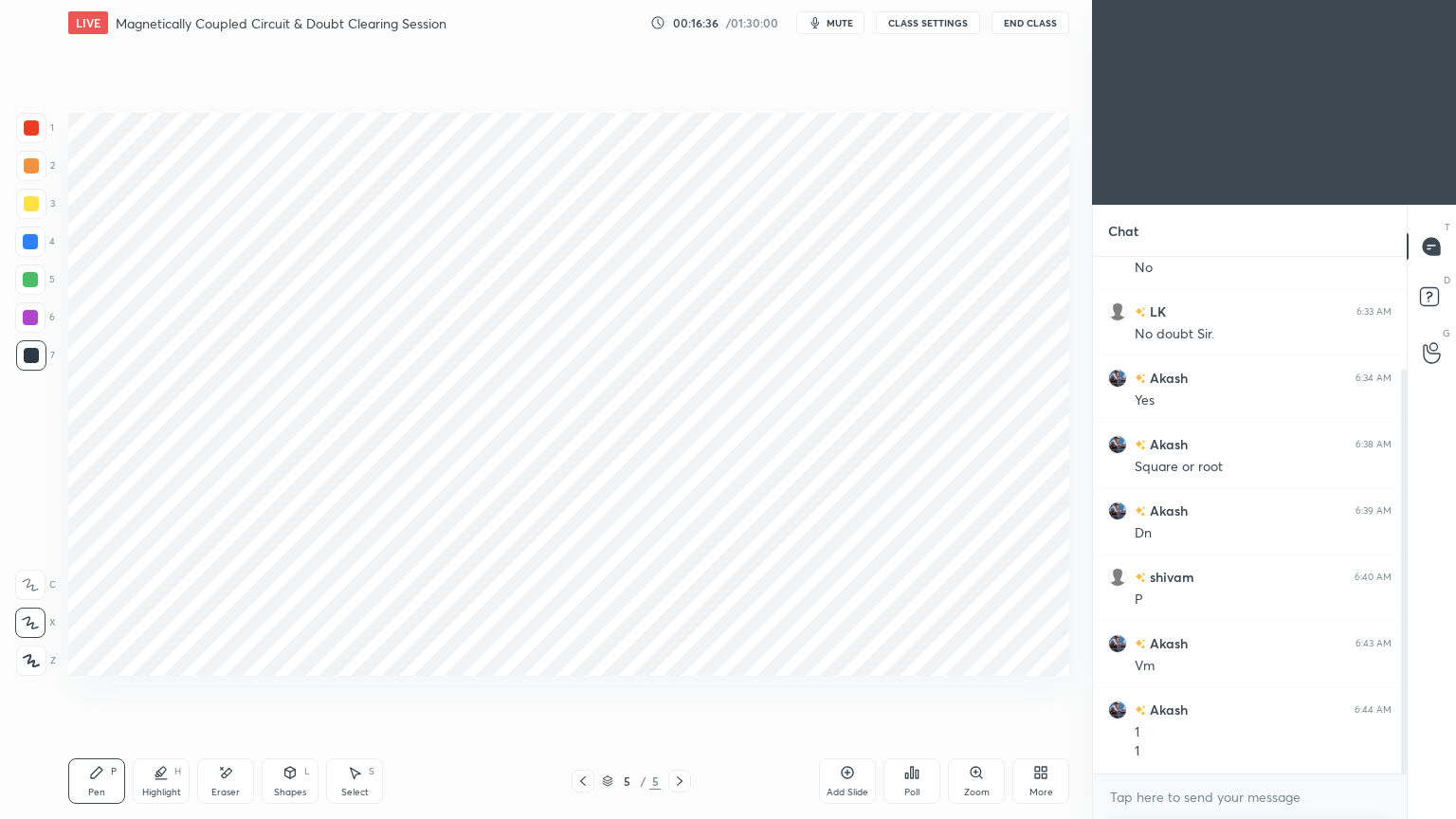 click at bounding box center (30, 318) 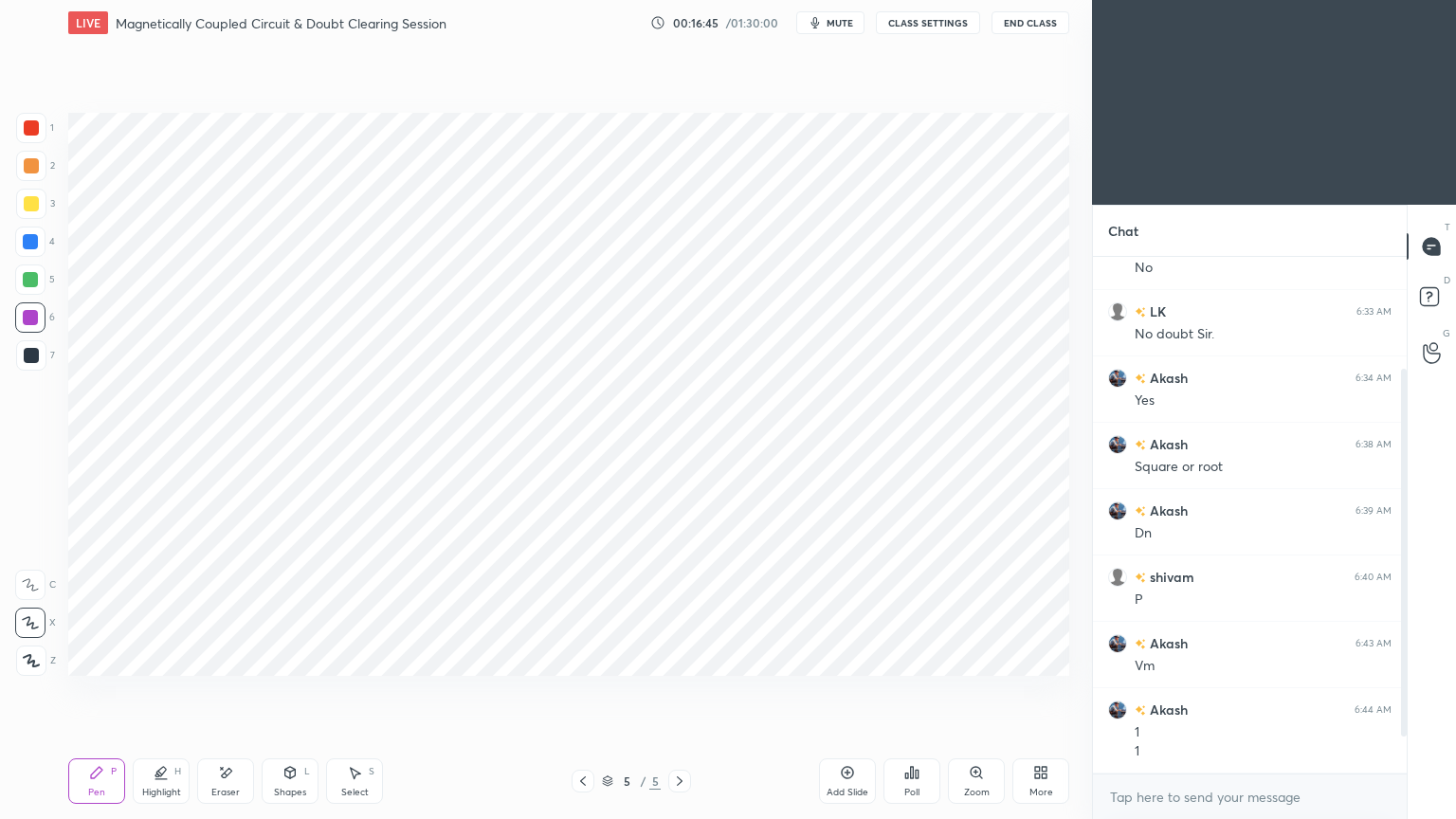 scroll, scrollTop: 209, scrollLeft: 0, axis: vertical 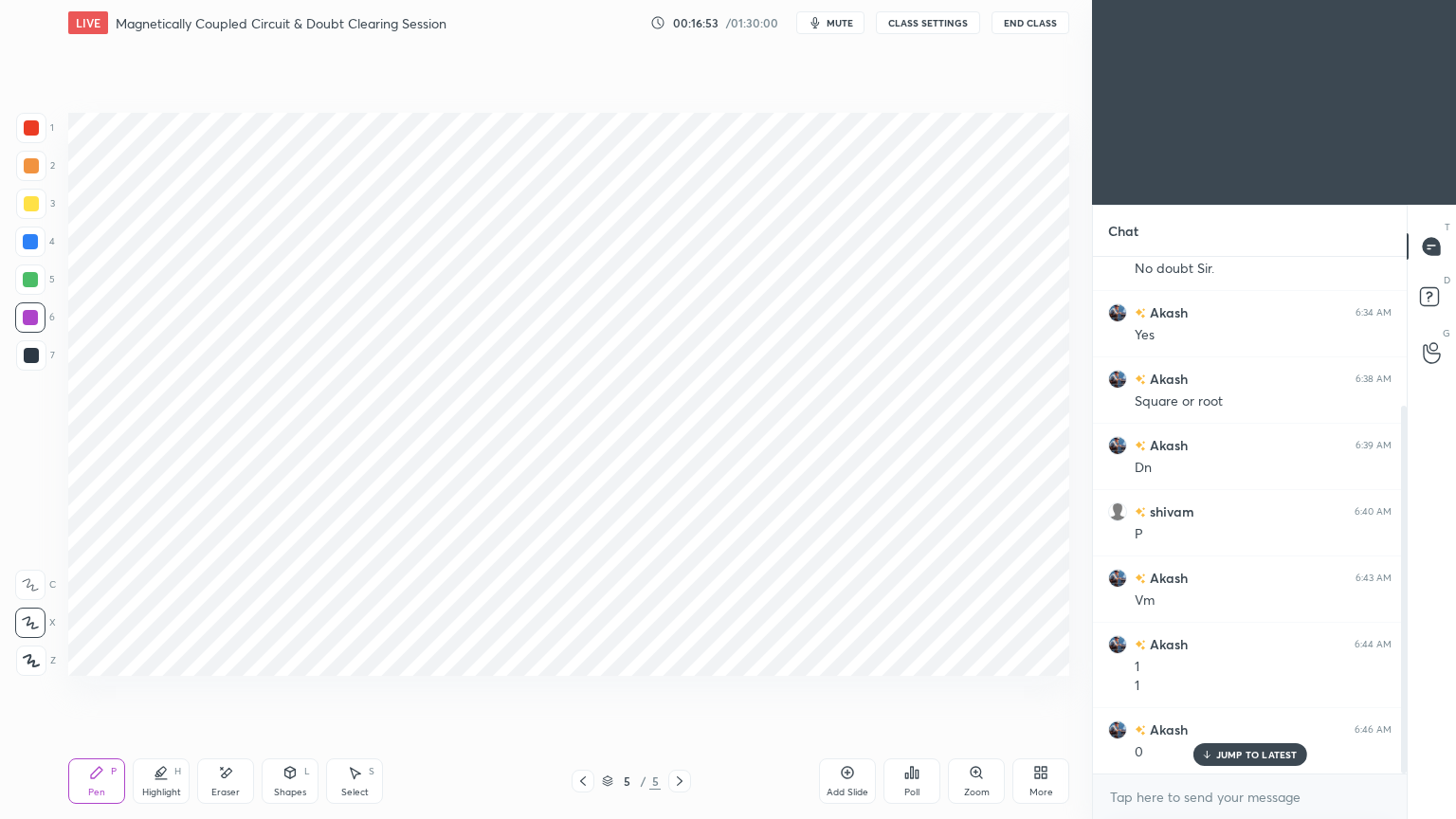 click on "4" at bounding box center [35, 246] 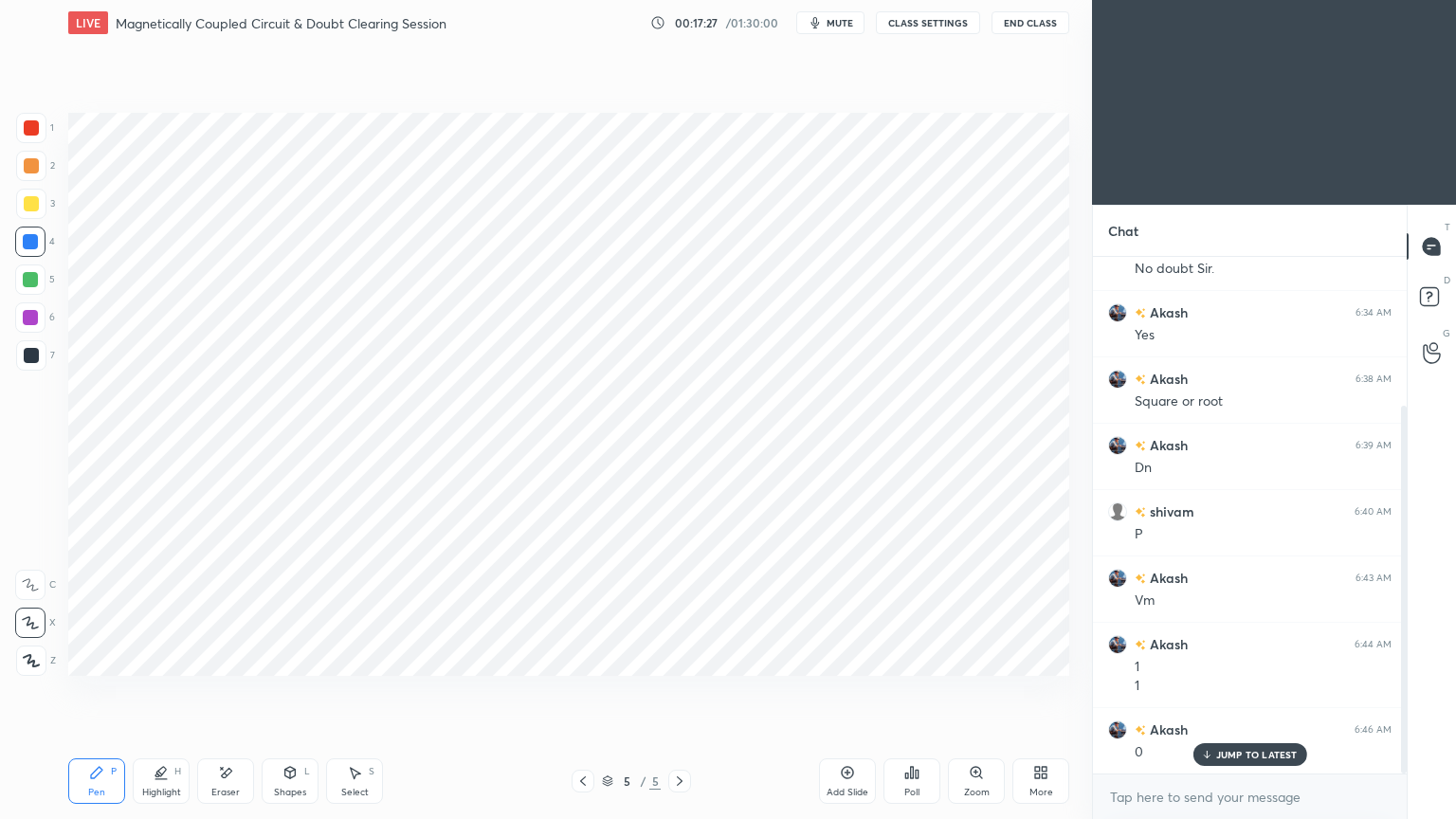 click at bounding box center [30, 280] 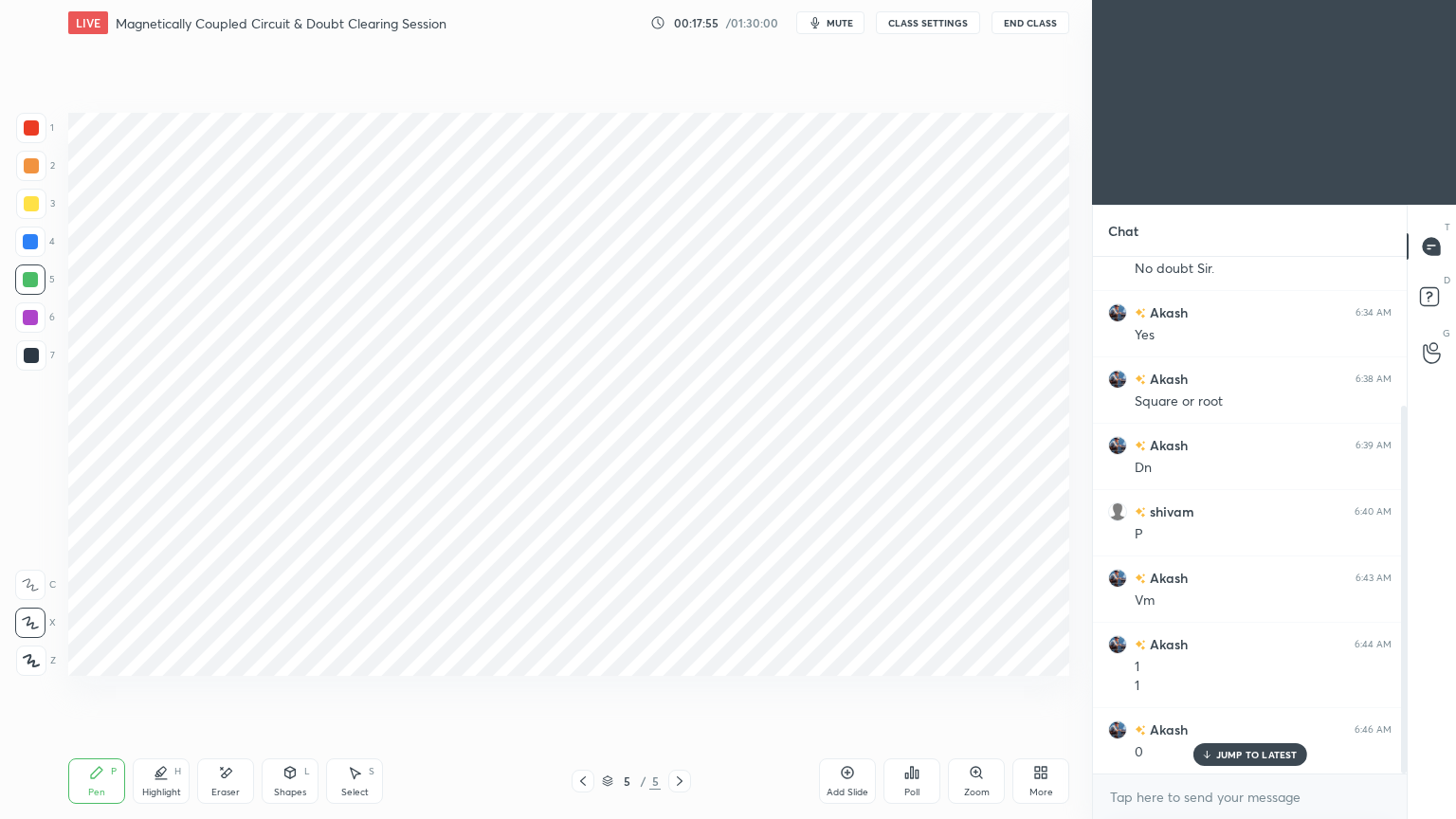 scroll, scrollTop: 276, scrollLeft: 0, axis: vertical 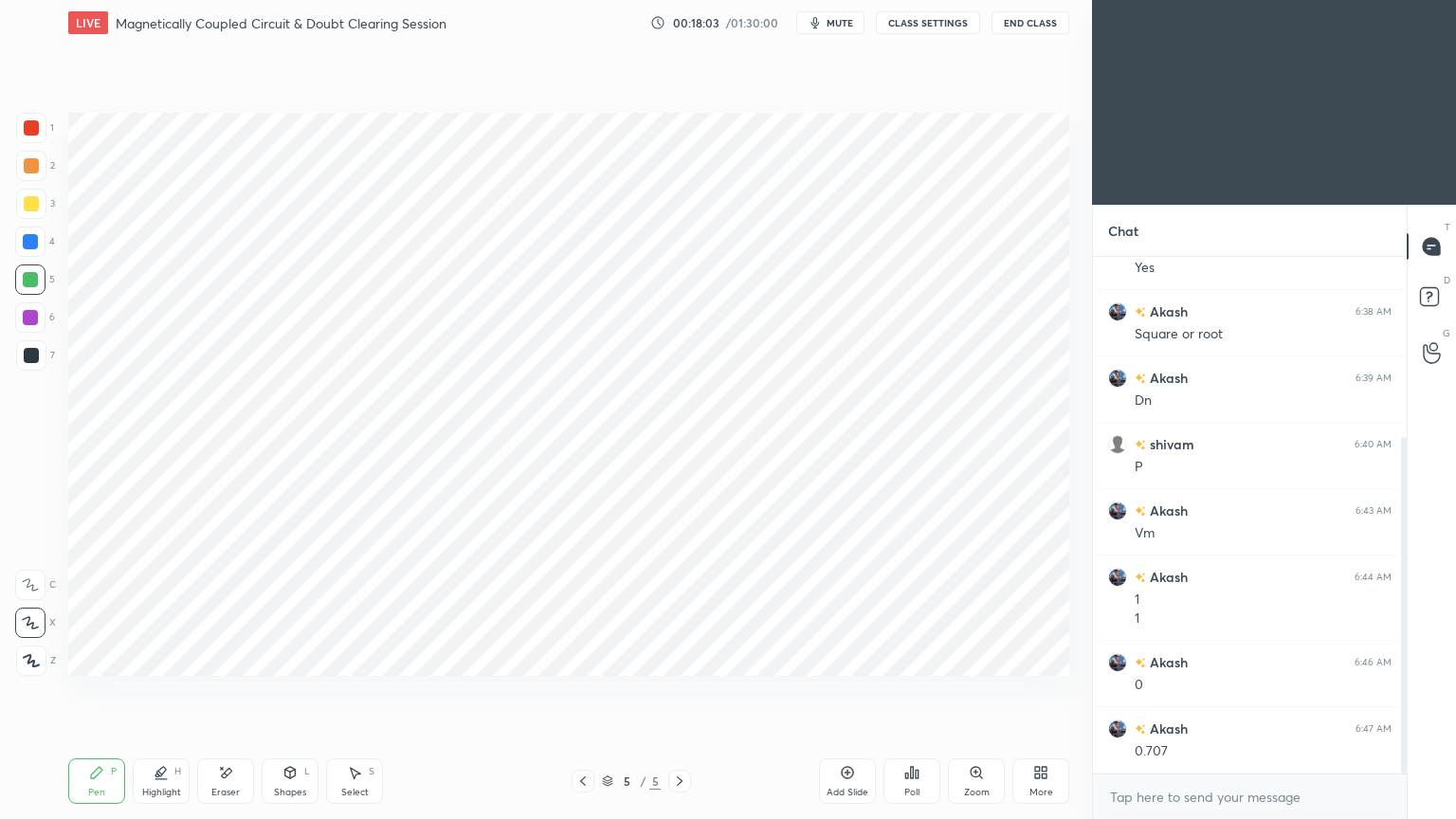 click at bounding box center (31, 355) 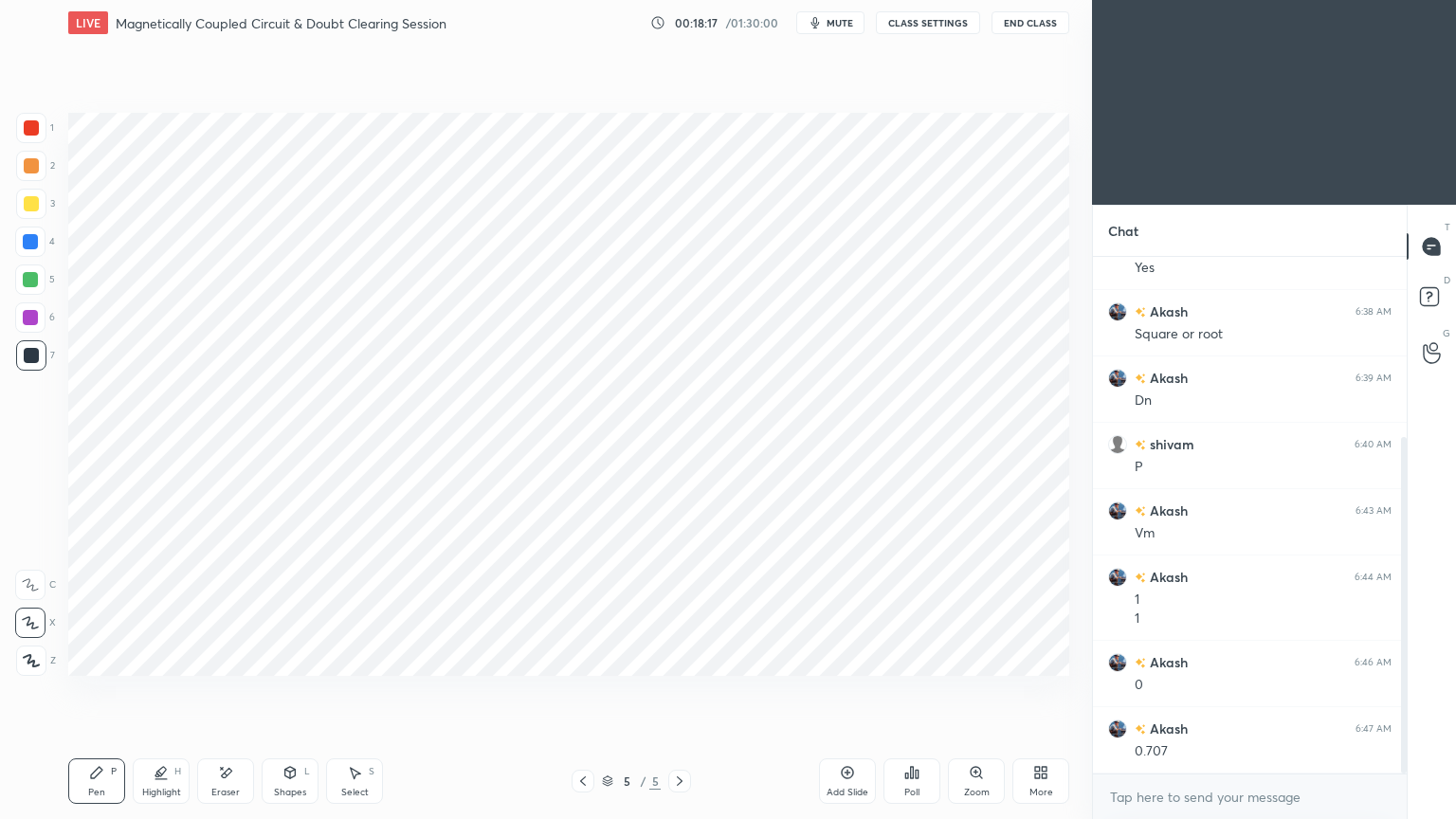 click 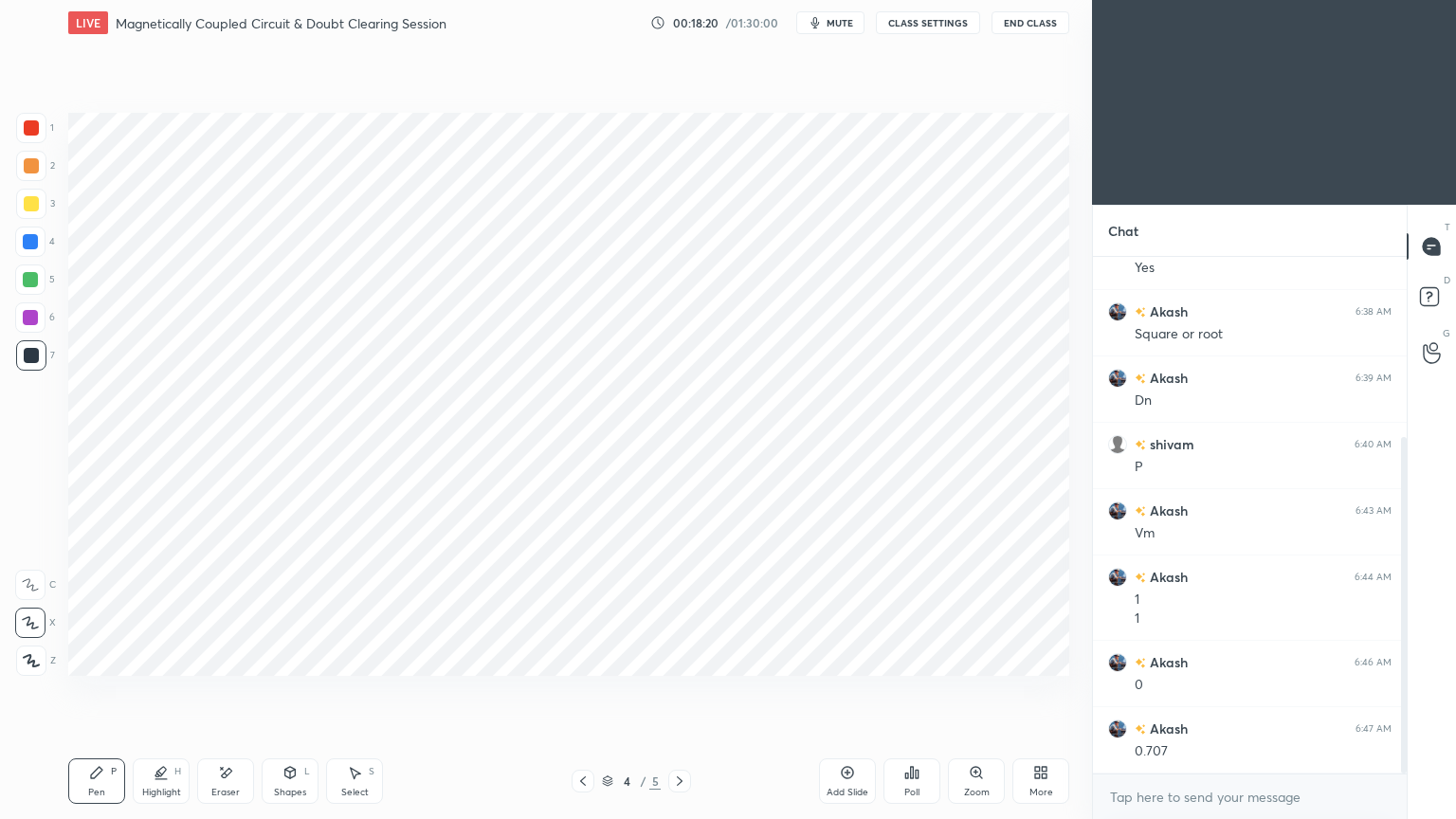 click on "Pen P Highlight H Eraser Shapes L Select S 4 / 5 Add Slide Poll Zoom More" at bounding box center (569, 781) 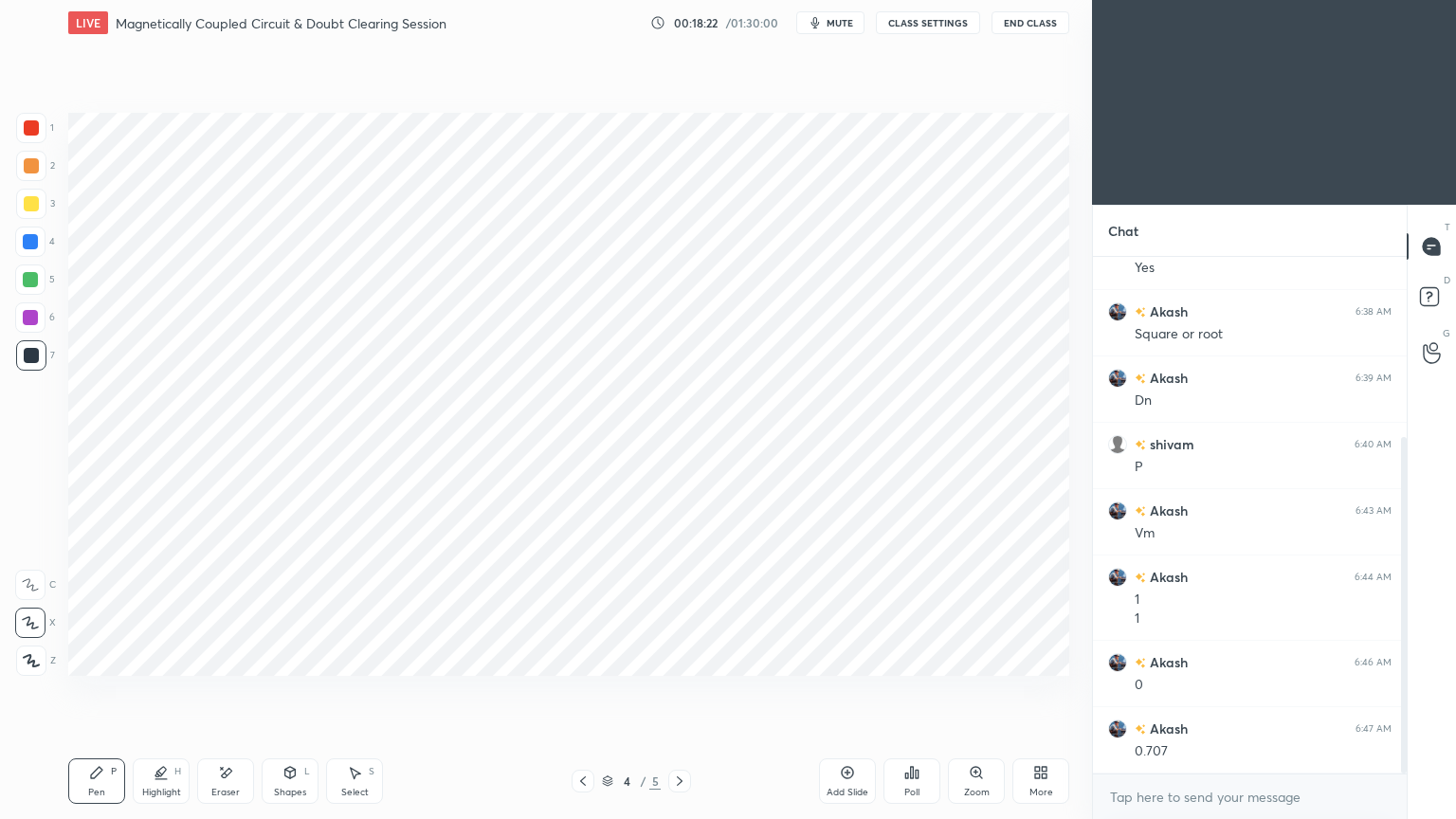 click 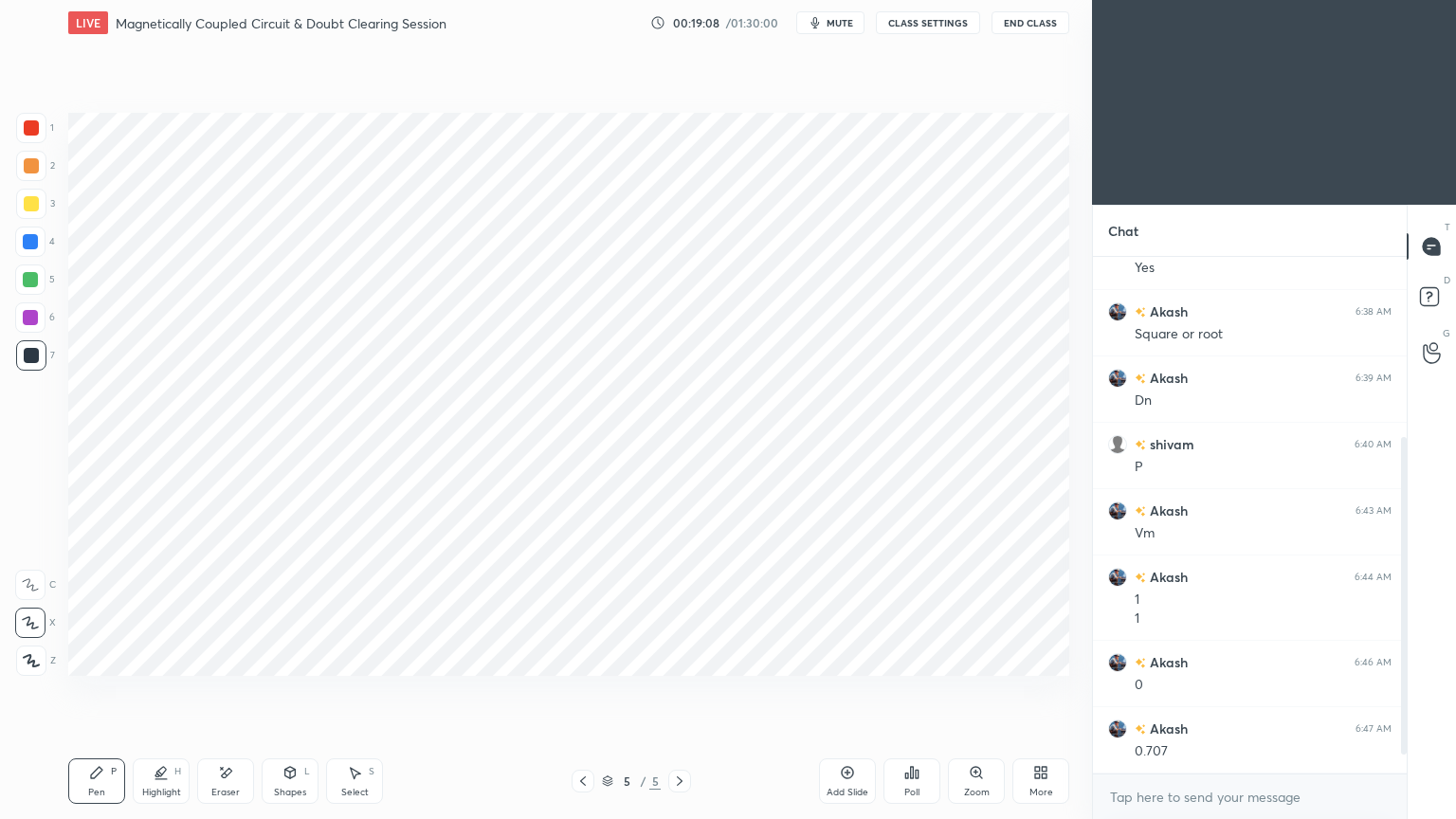 scroll, scrollTop: 341, scrollLeft: 0, axis: vertical 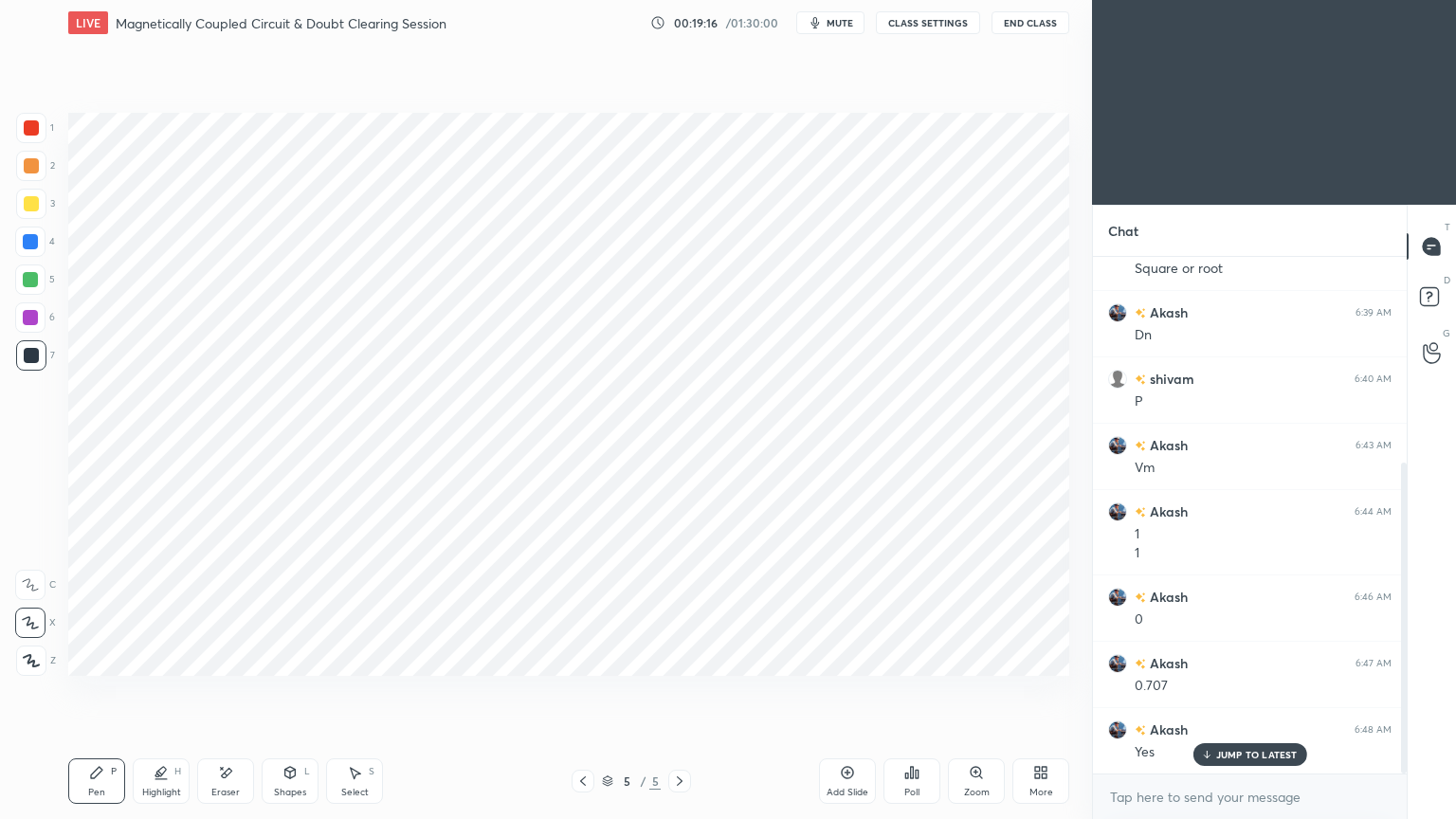 drag, startPoint x: 28, startPoint y: 126, endPoint x: 27, endPoint y: 136, distance: 10.049876 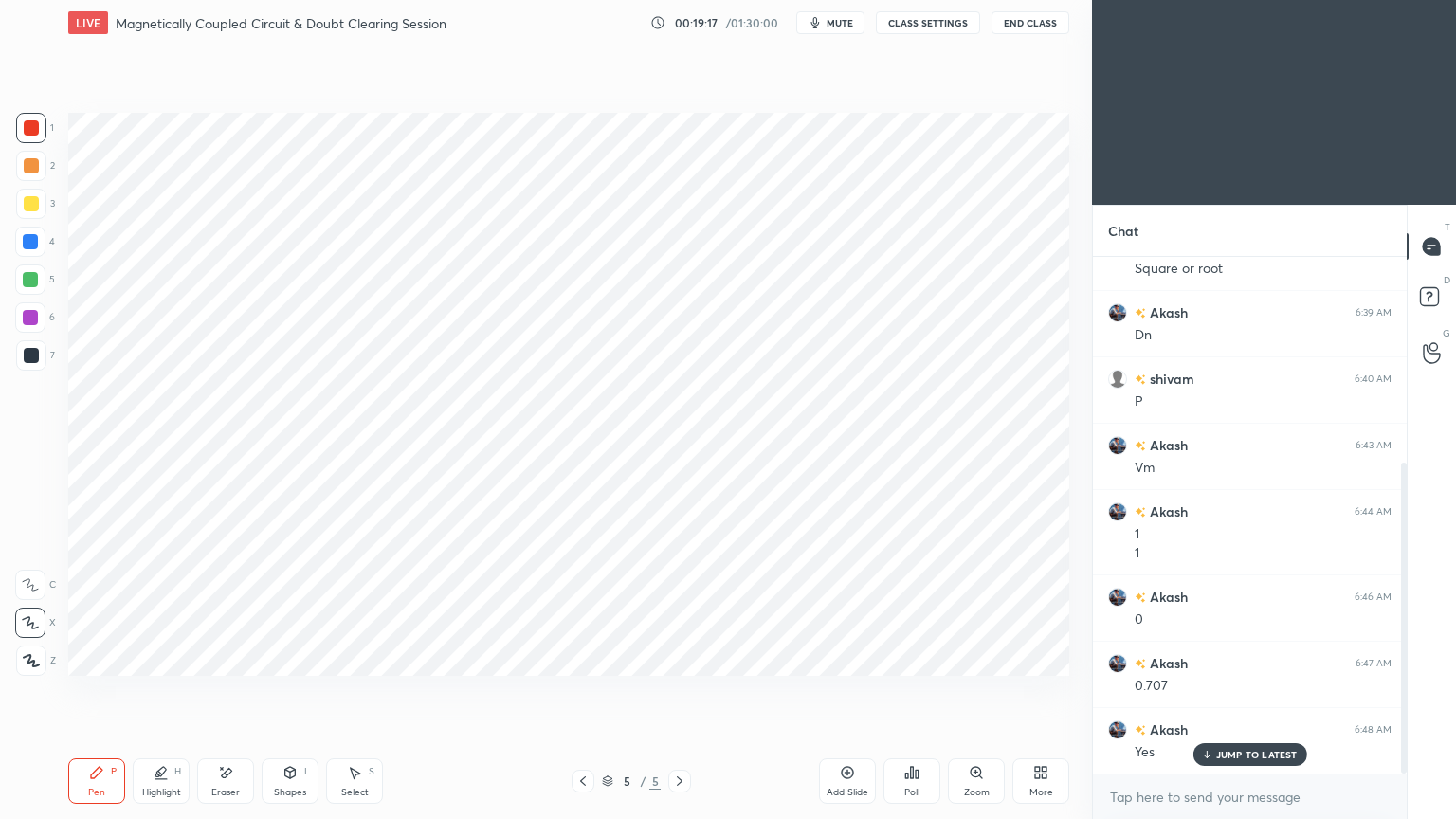 click on "Shapes L" at bounding box center (290, 781) 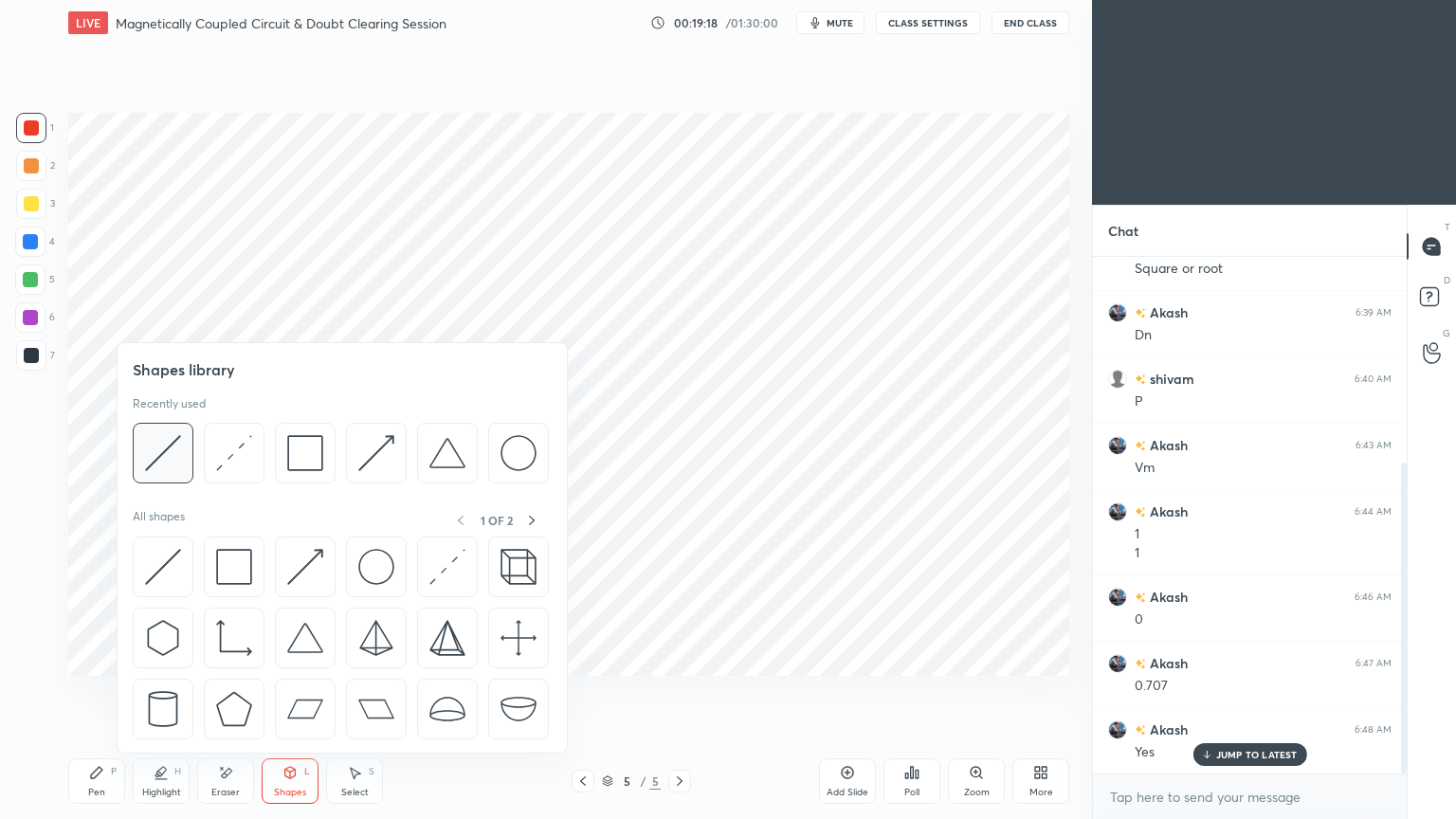 click at bounding box center [163, 453] 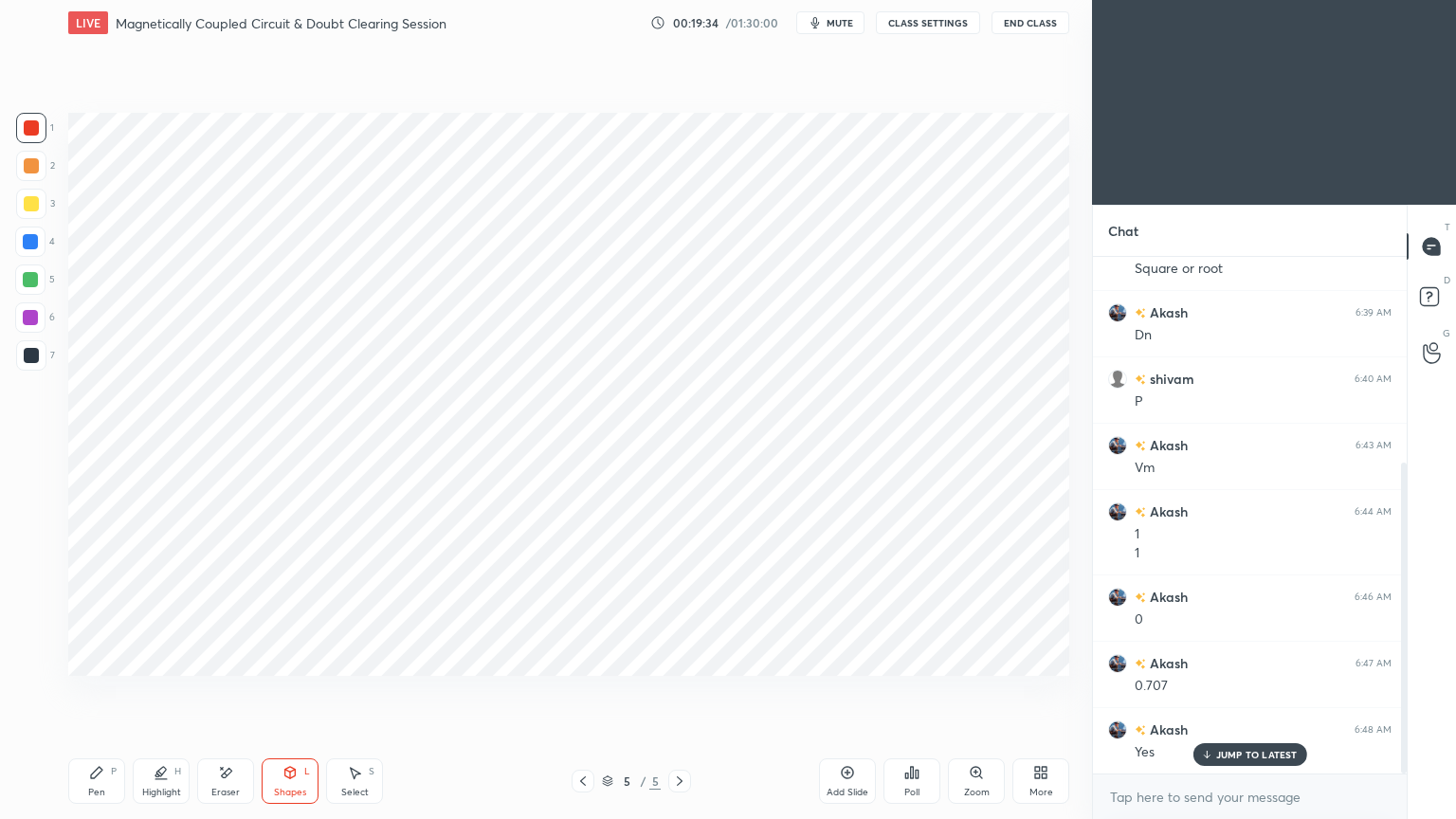 click on "Pen P" at bounding box center [97, 781] 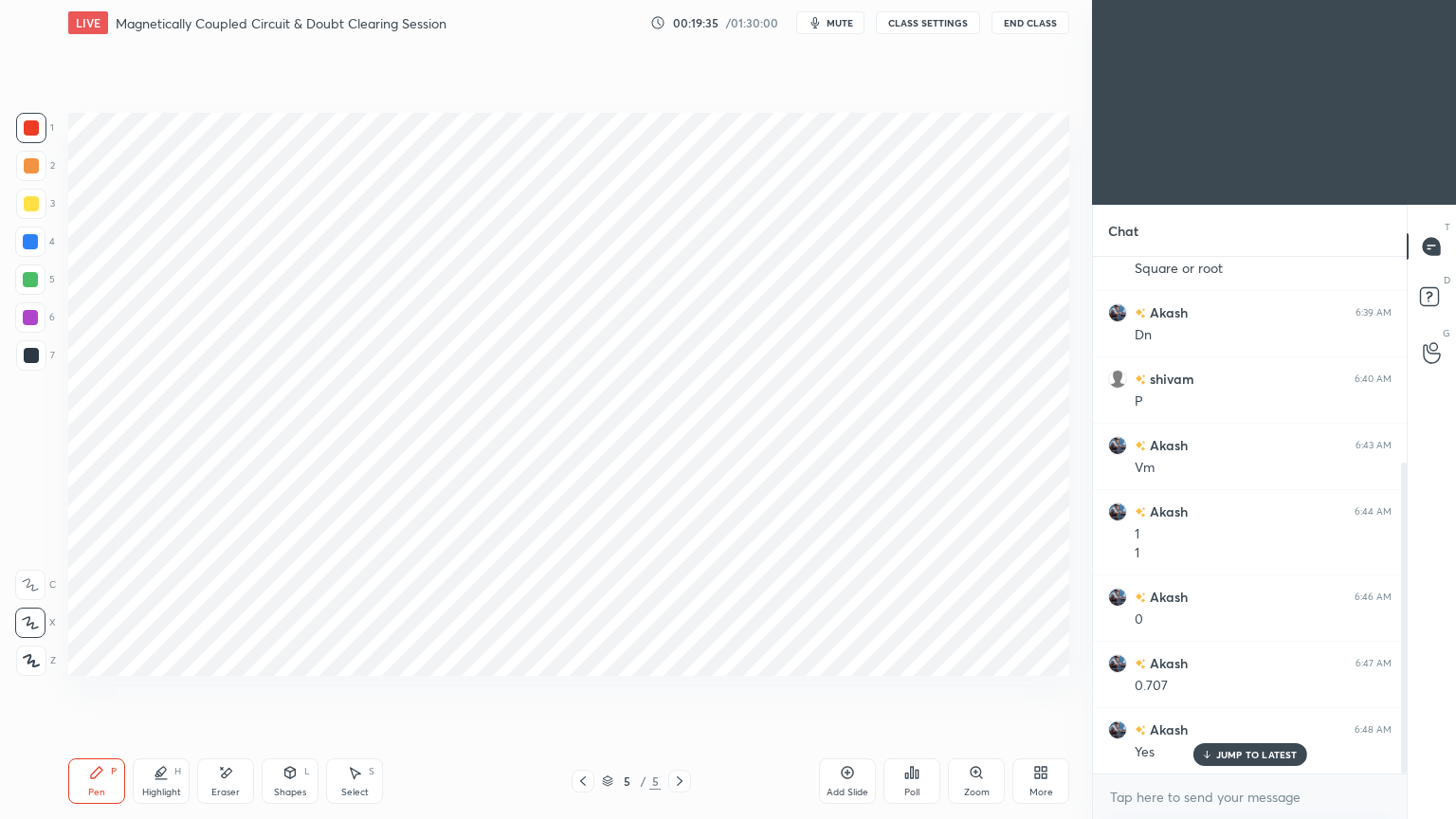click at bounding box center (31, 355) 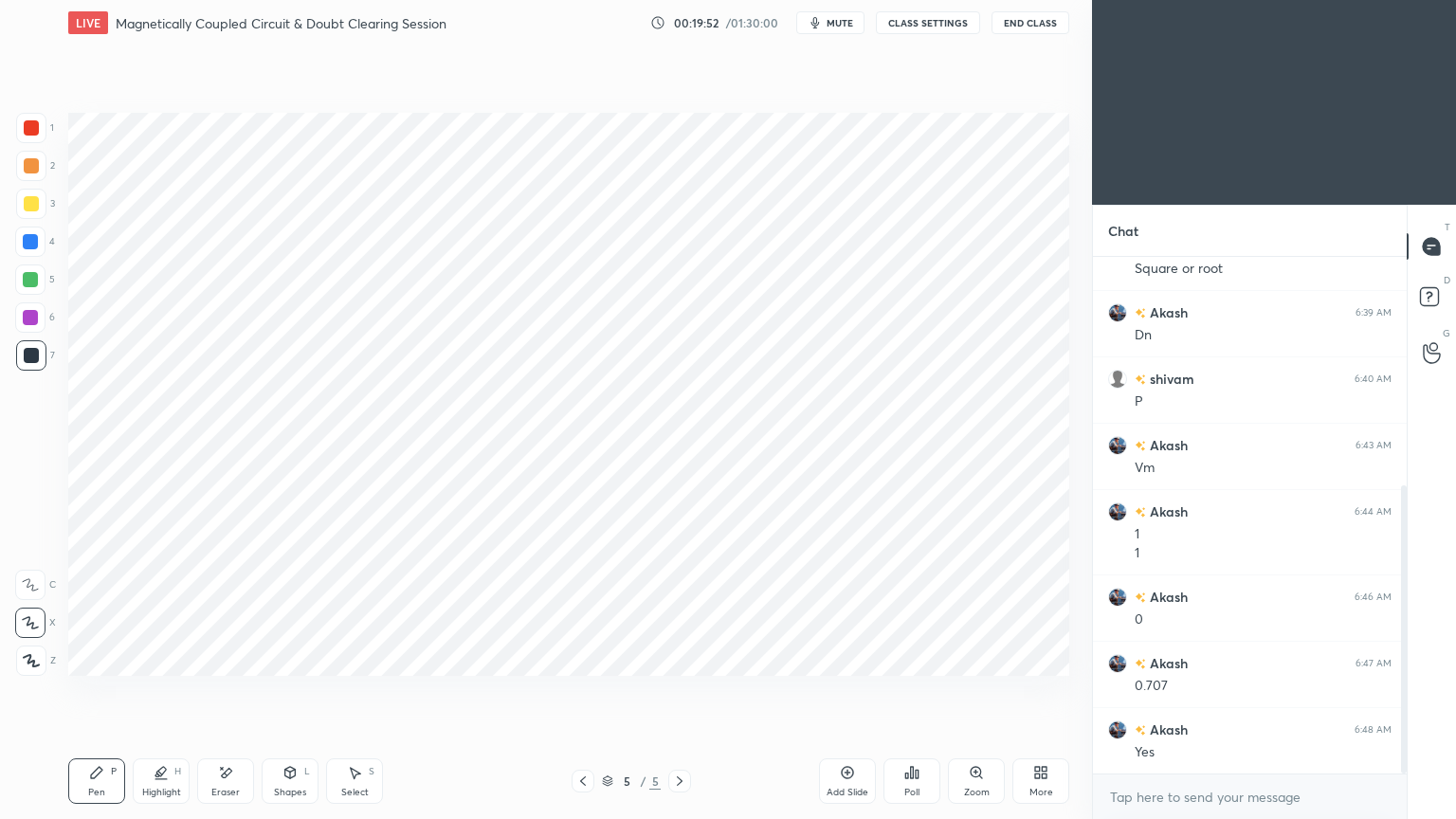scroll, scrollTop: 409, scrollLeft: 0, axis: vertical 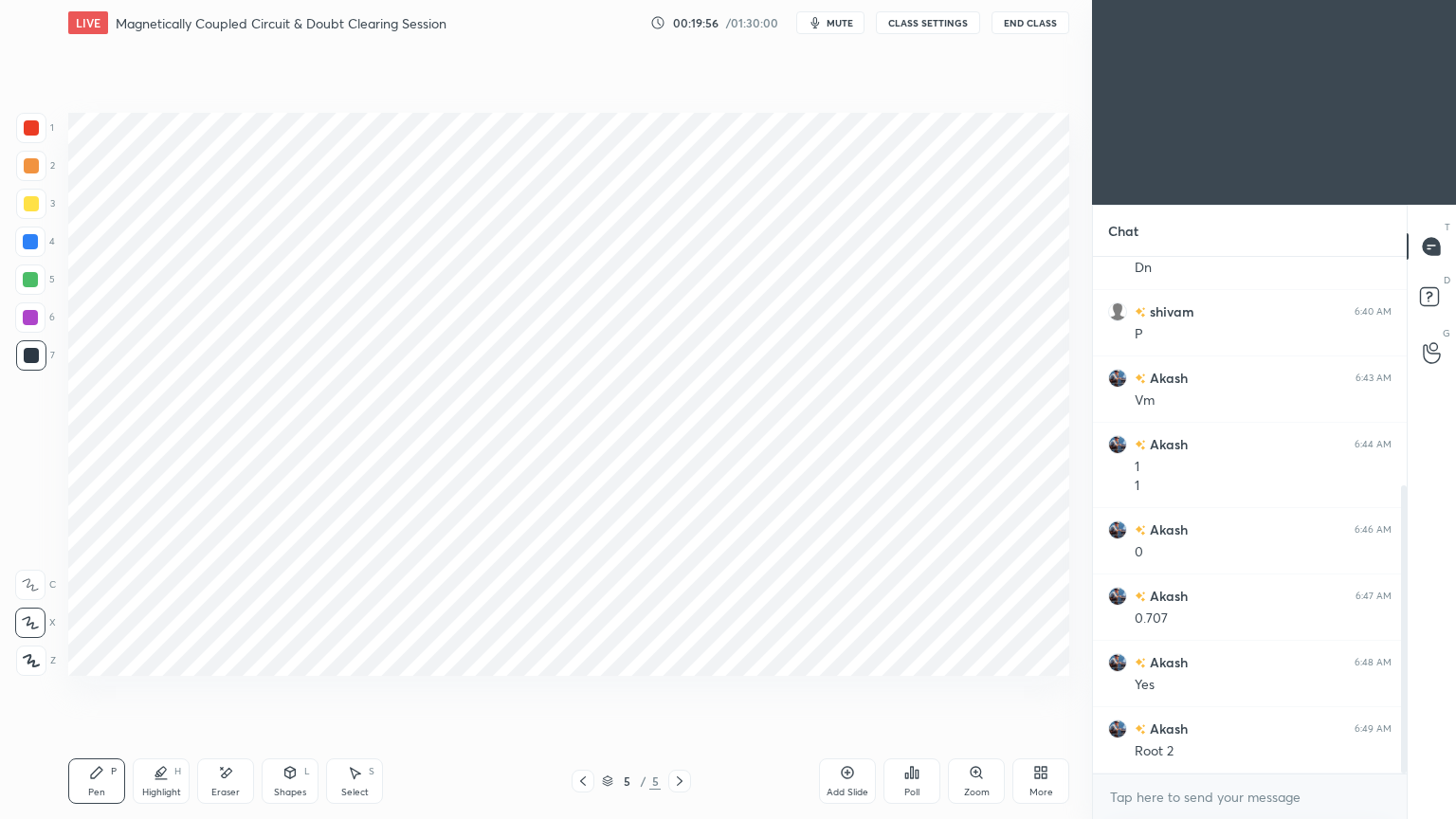 click 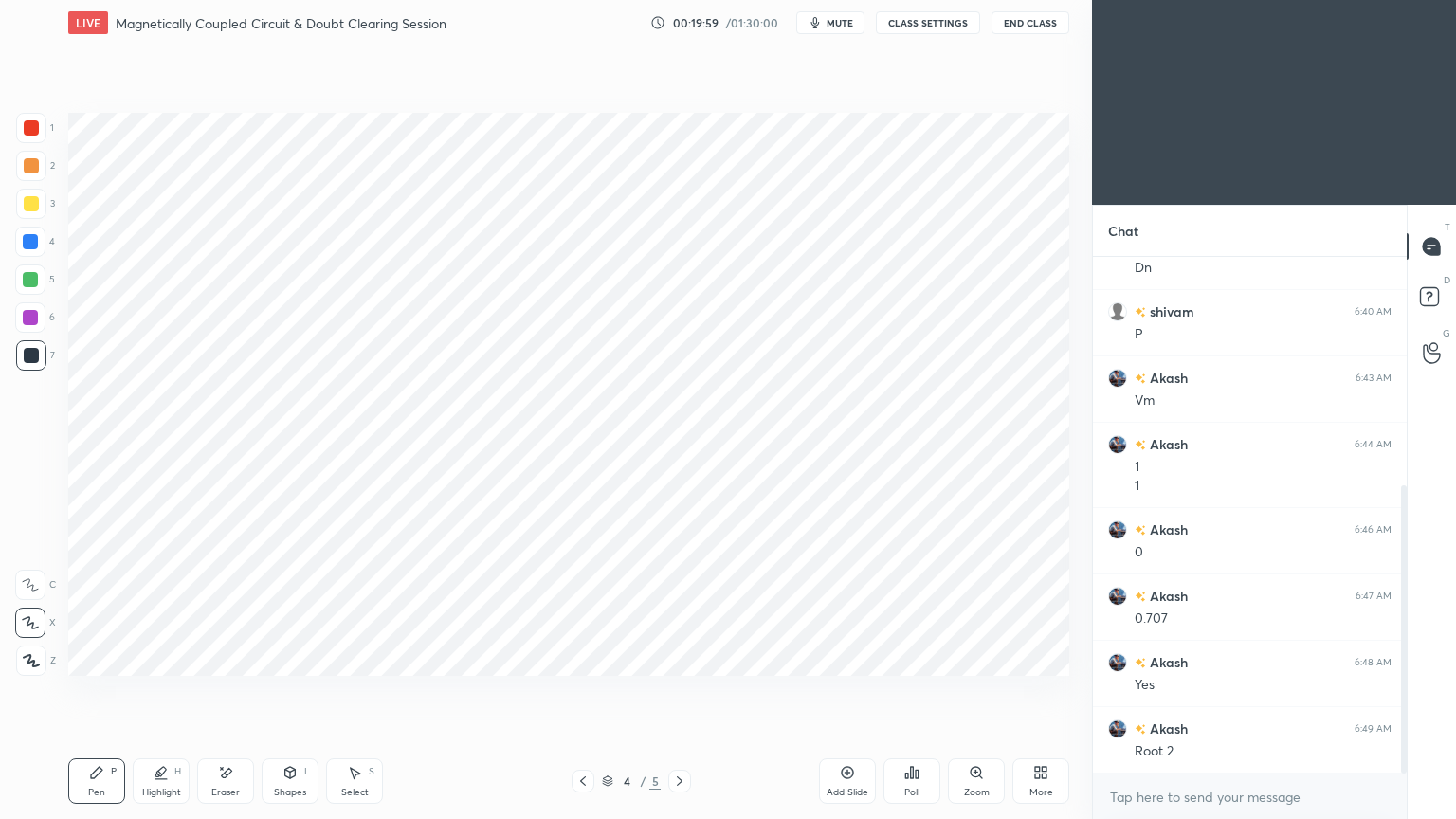 click on "Pen P Highlight H Eraser Shapes L Select S 4 / 5 Add Slide Poll Zoom More" at bounding box center (569, 781) 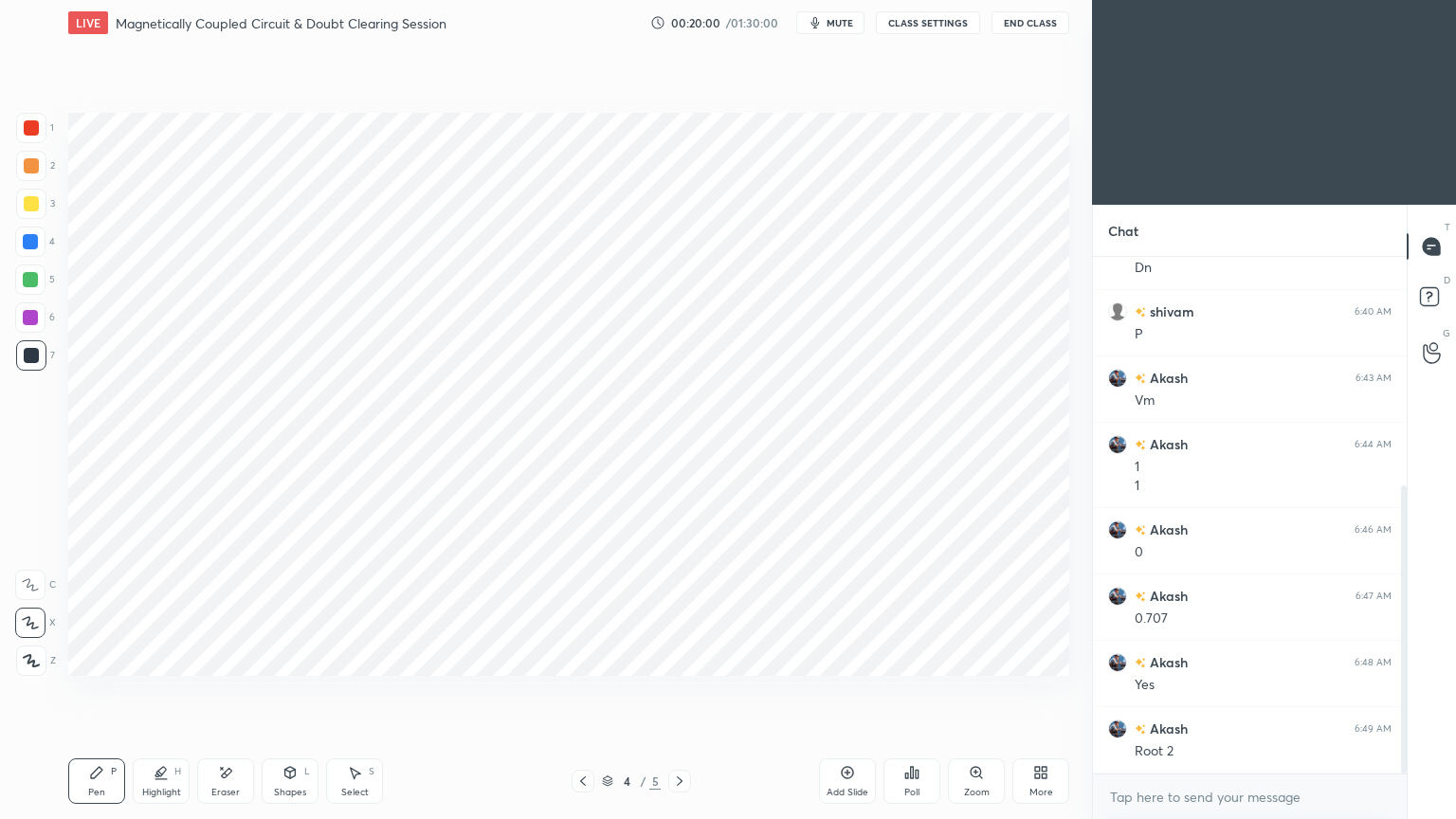 drag, startPoint x: 677, startPoint y: 774, endPoint x: 682, endPoint y: 762, distance: 13 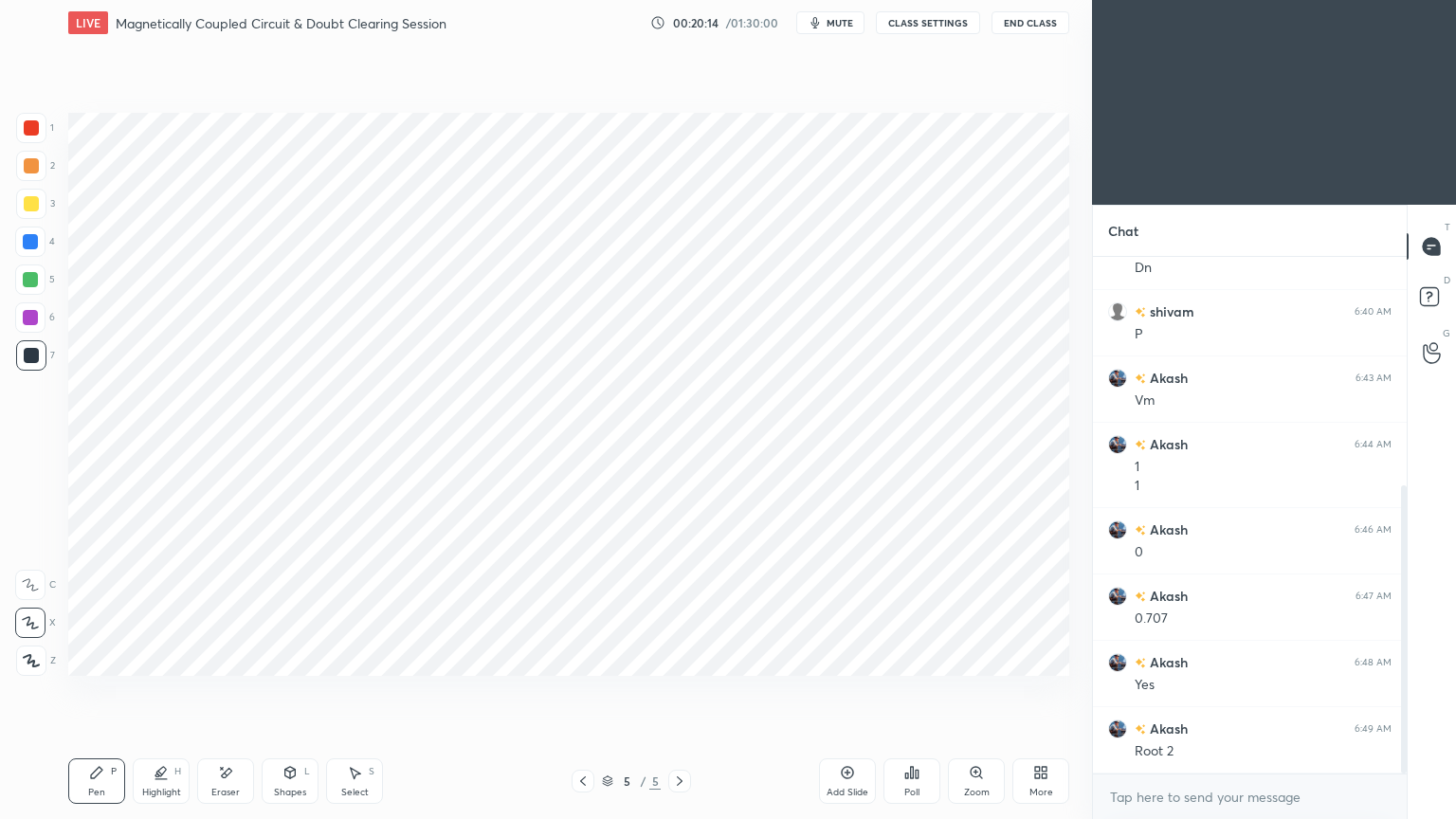 click at bounding box center (31, 128) 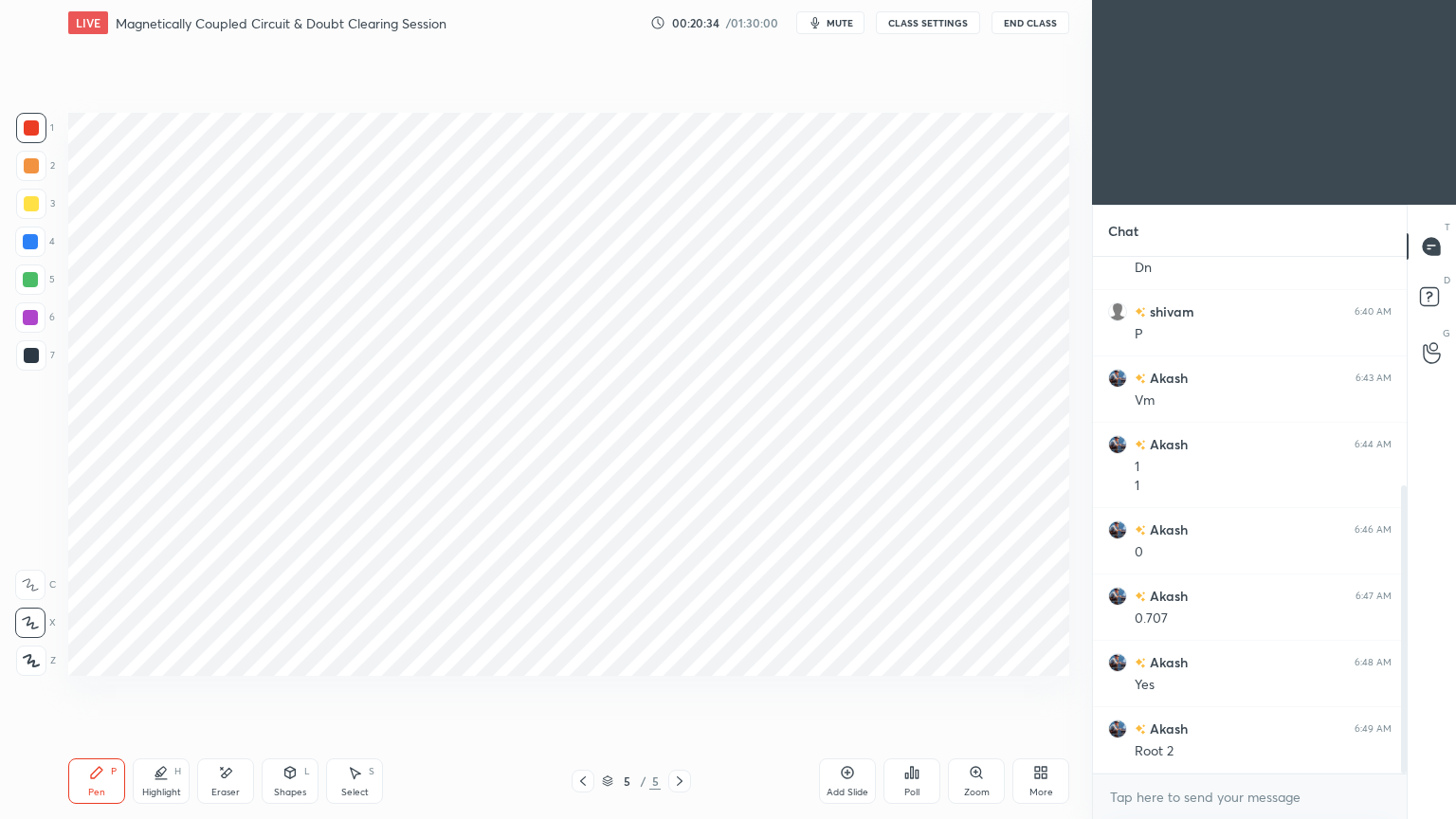 click on "Add Slide" at bounding box center [847, 792] 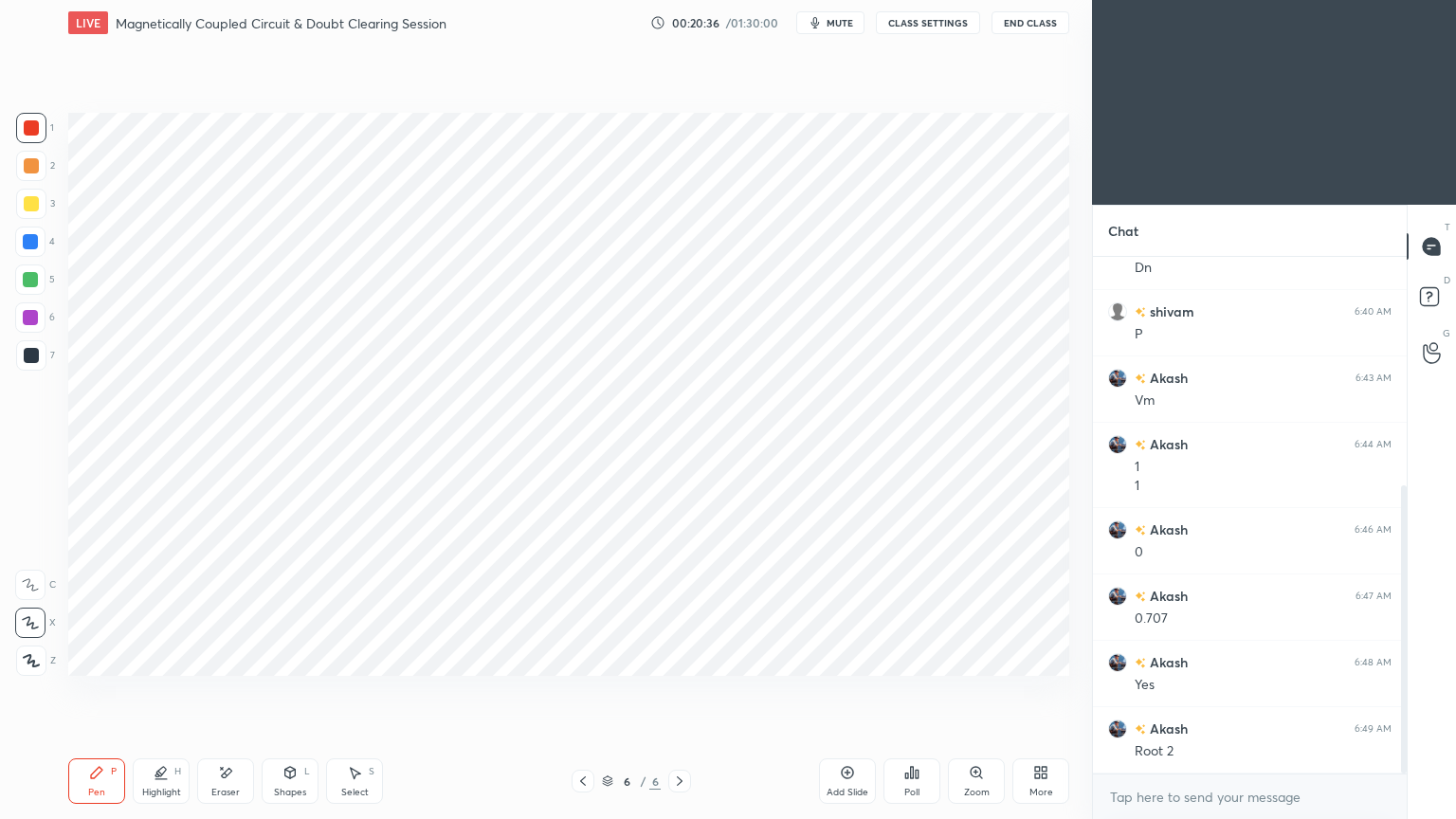 drag, startPoint x: 20, startPoint y: 128, endPoint x: 28, endPoint y: 134, distance: 10 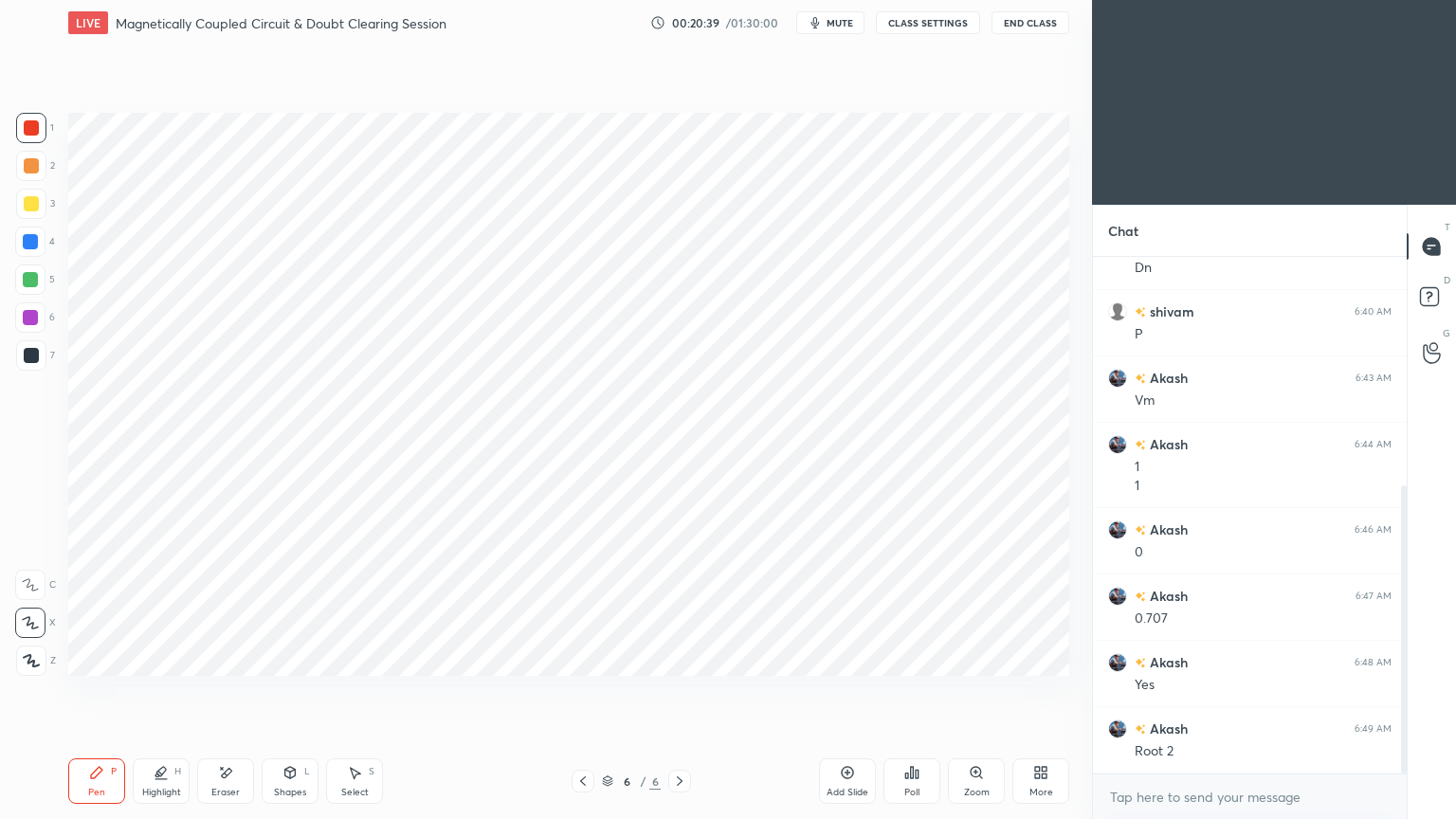 click at bounding box center (583, 781) 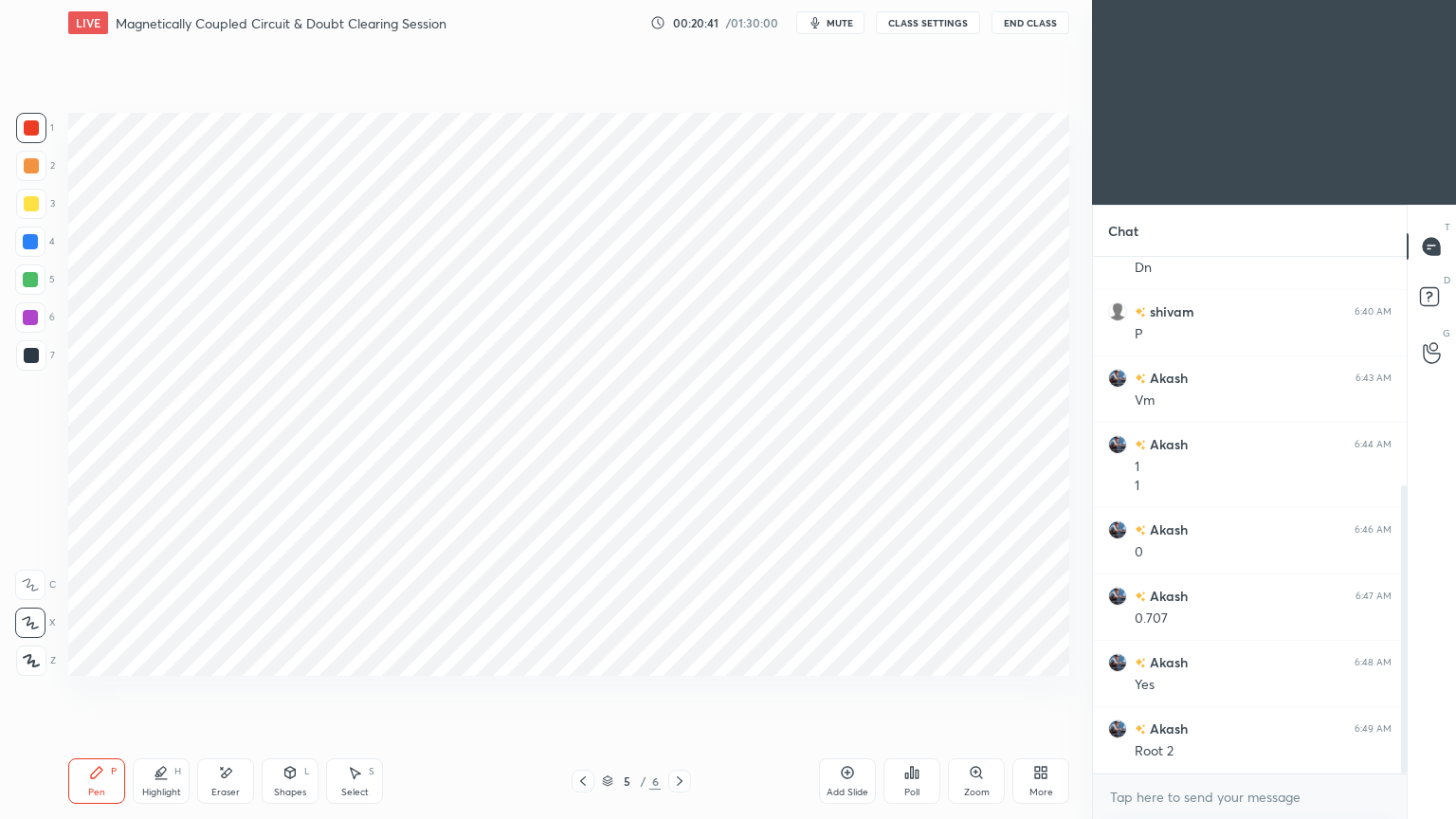 click 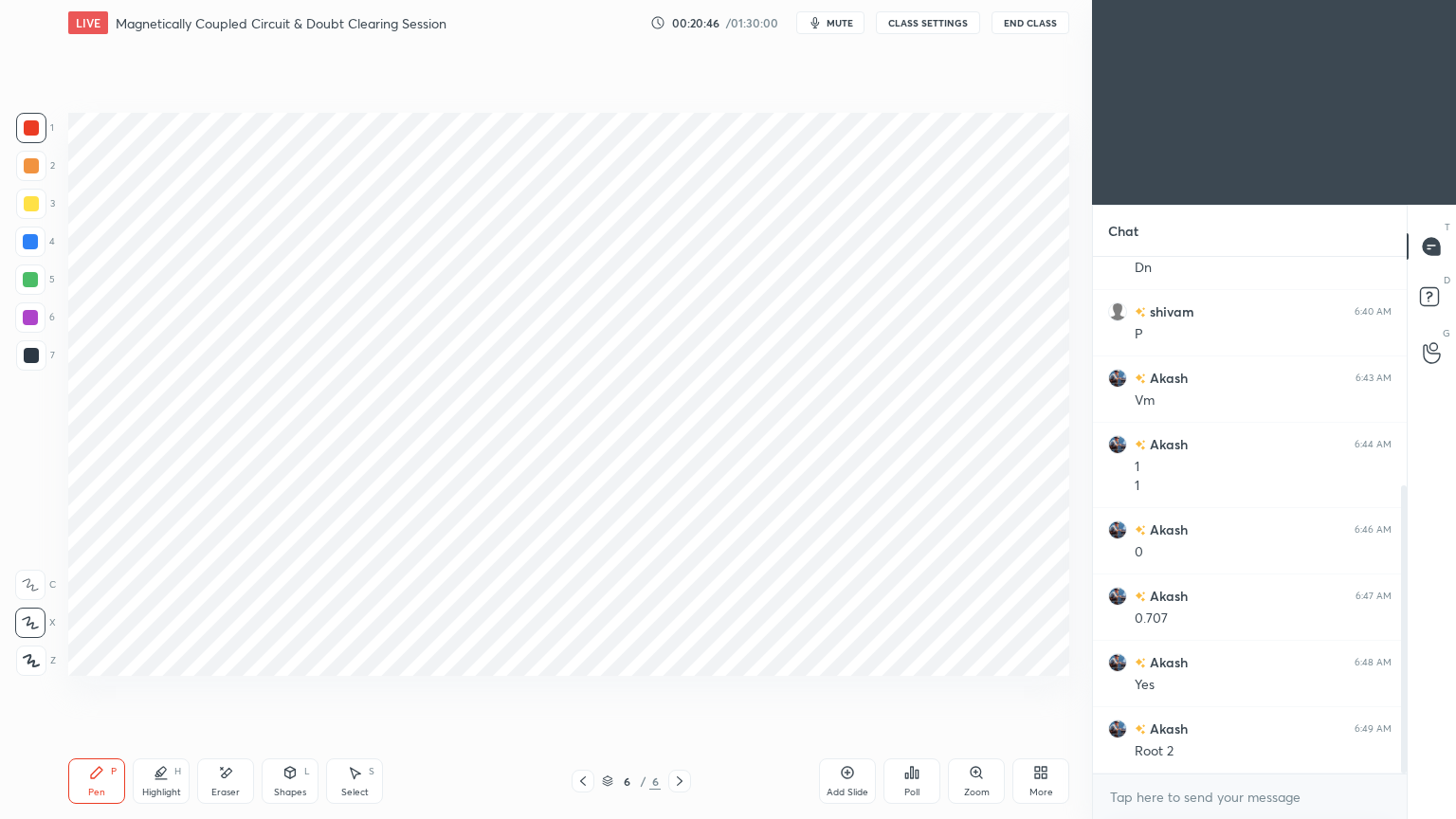 click at bounding box center [30, 318] 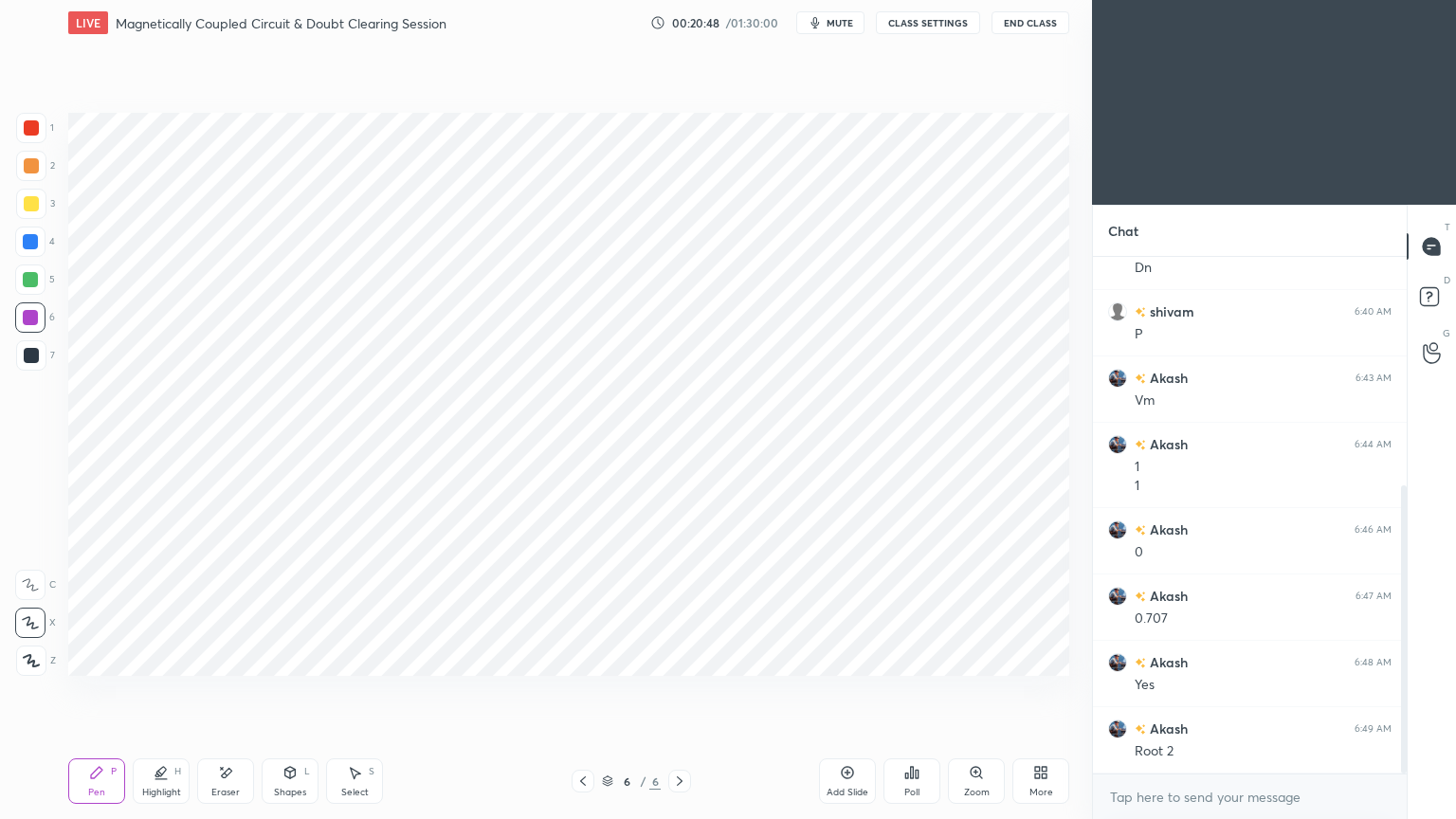 click 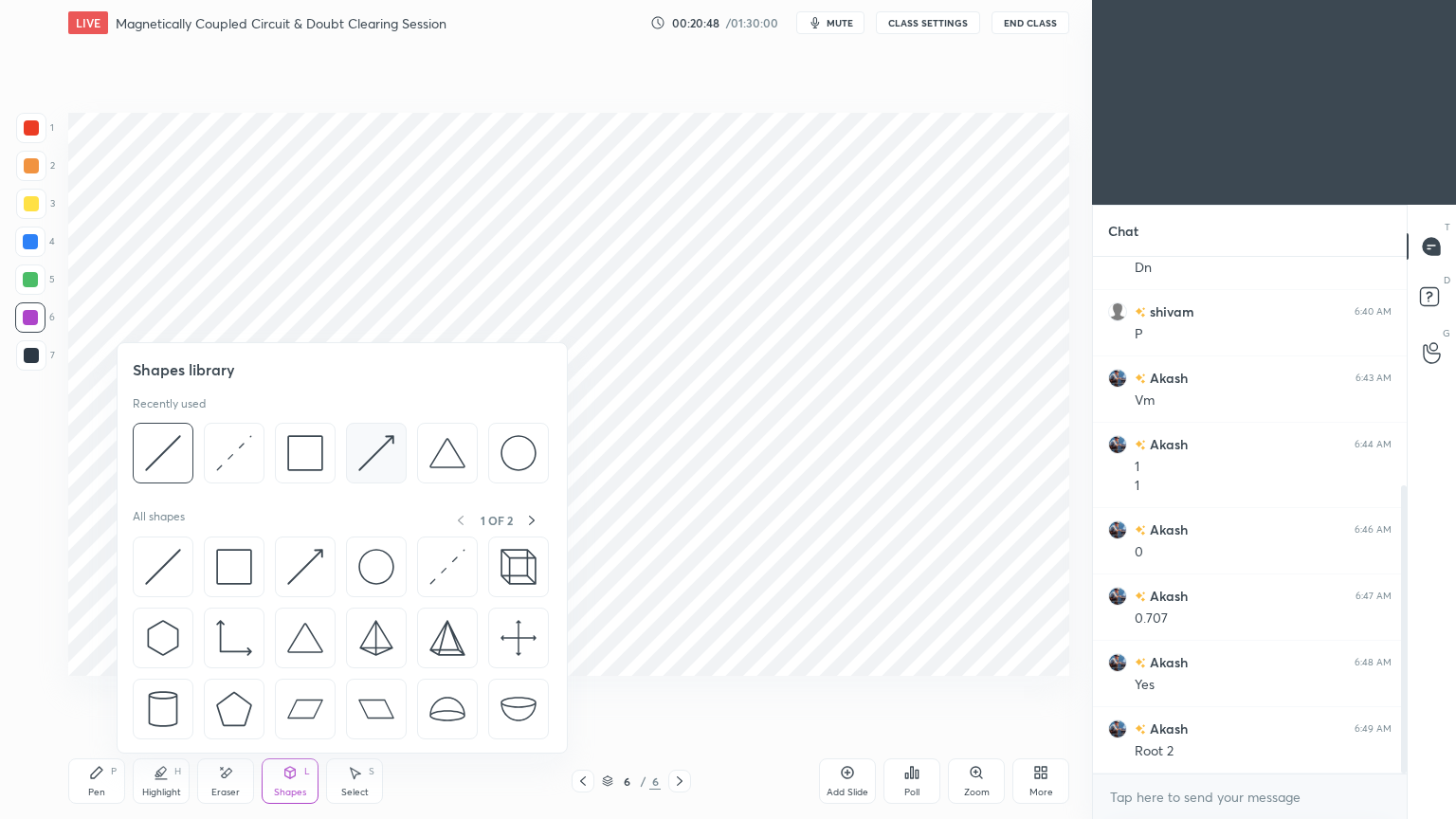 click at bounding box center (376, 453) 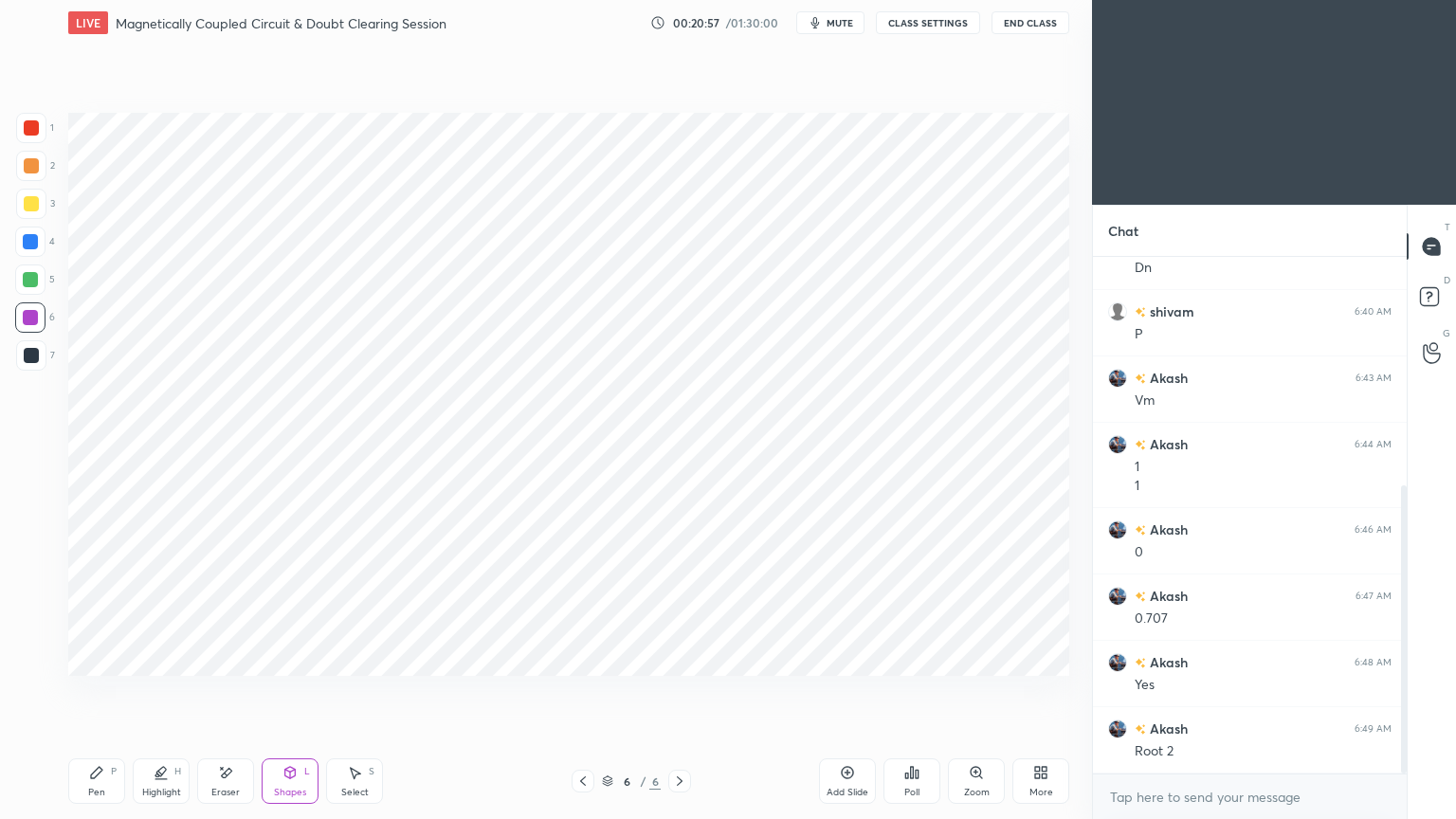 click on "1 2 3 4 5 6 7 C X Z E E Erase all   H H" at bounding box center [30, 394] 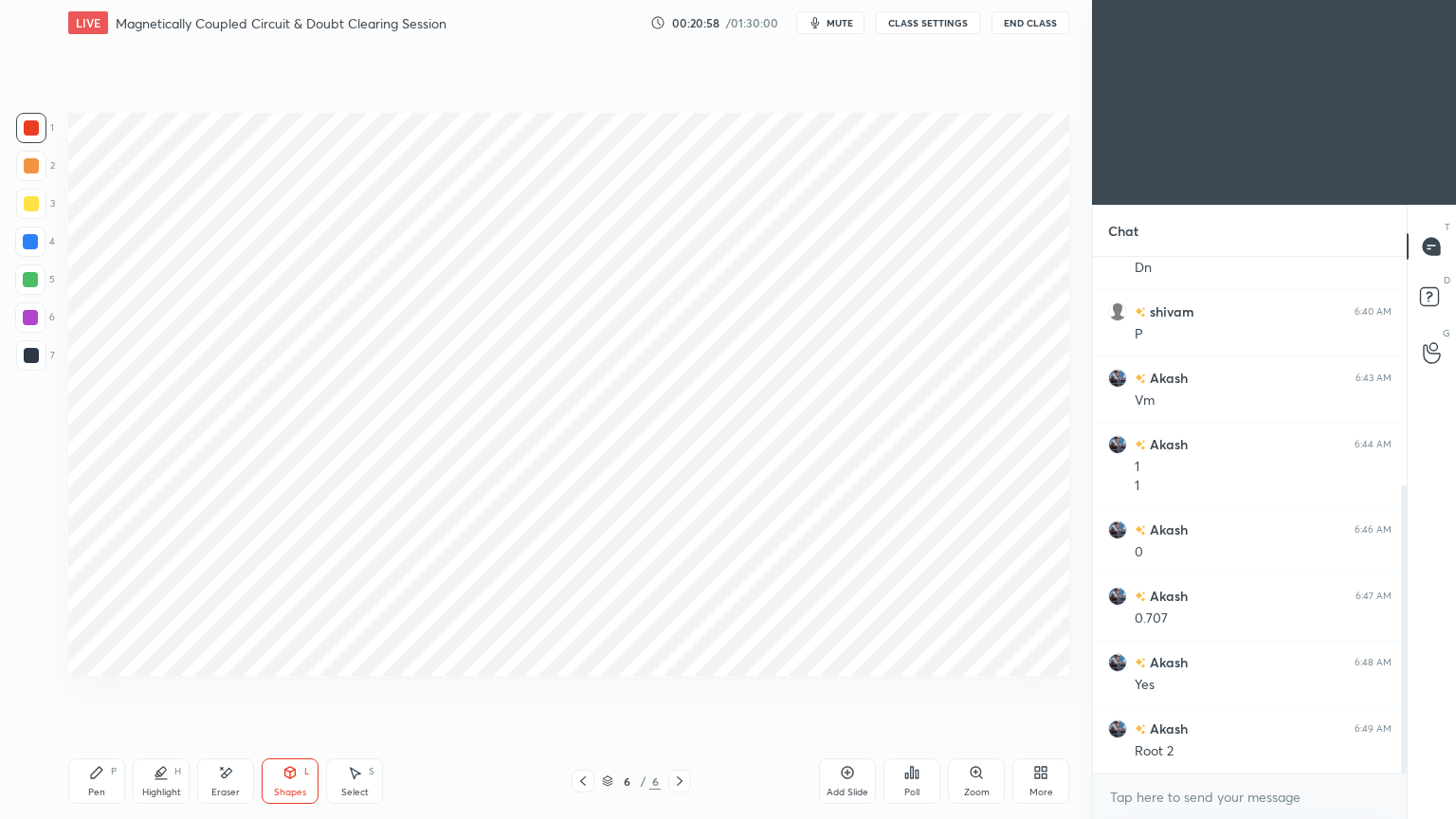 click on "Pen P" at bounding box center (97, 781) 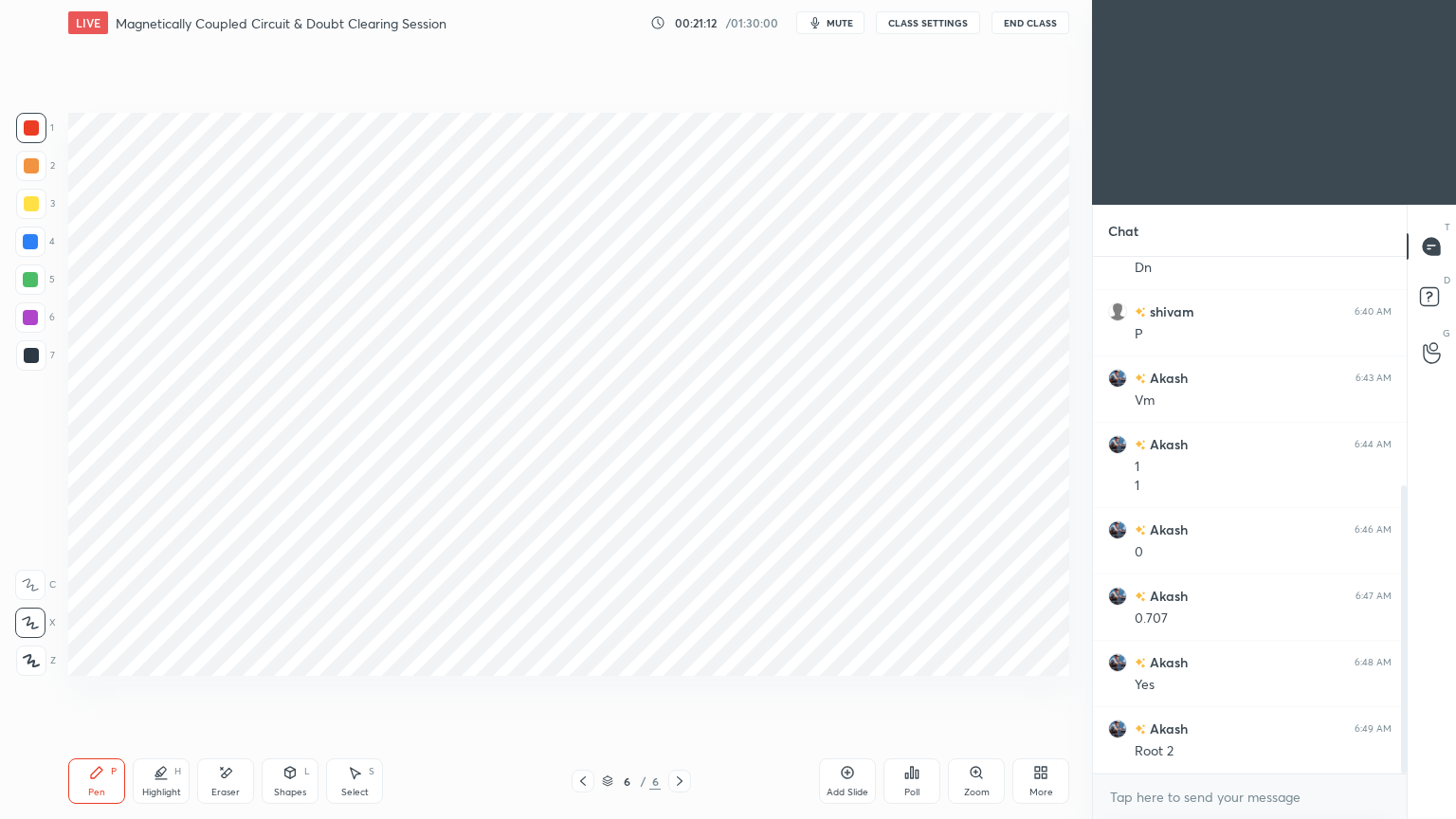 click at bounding box center [31, 128] 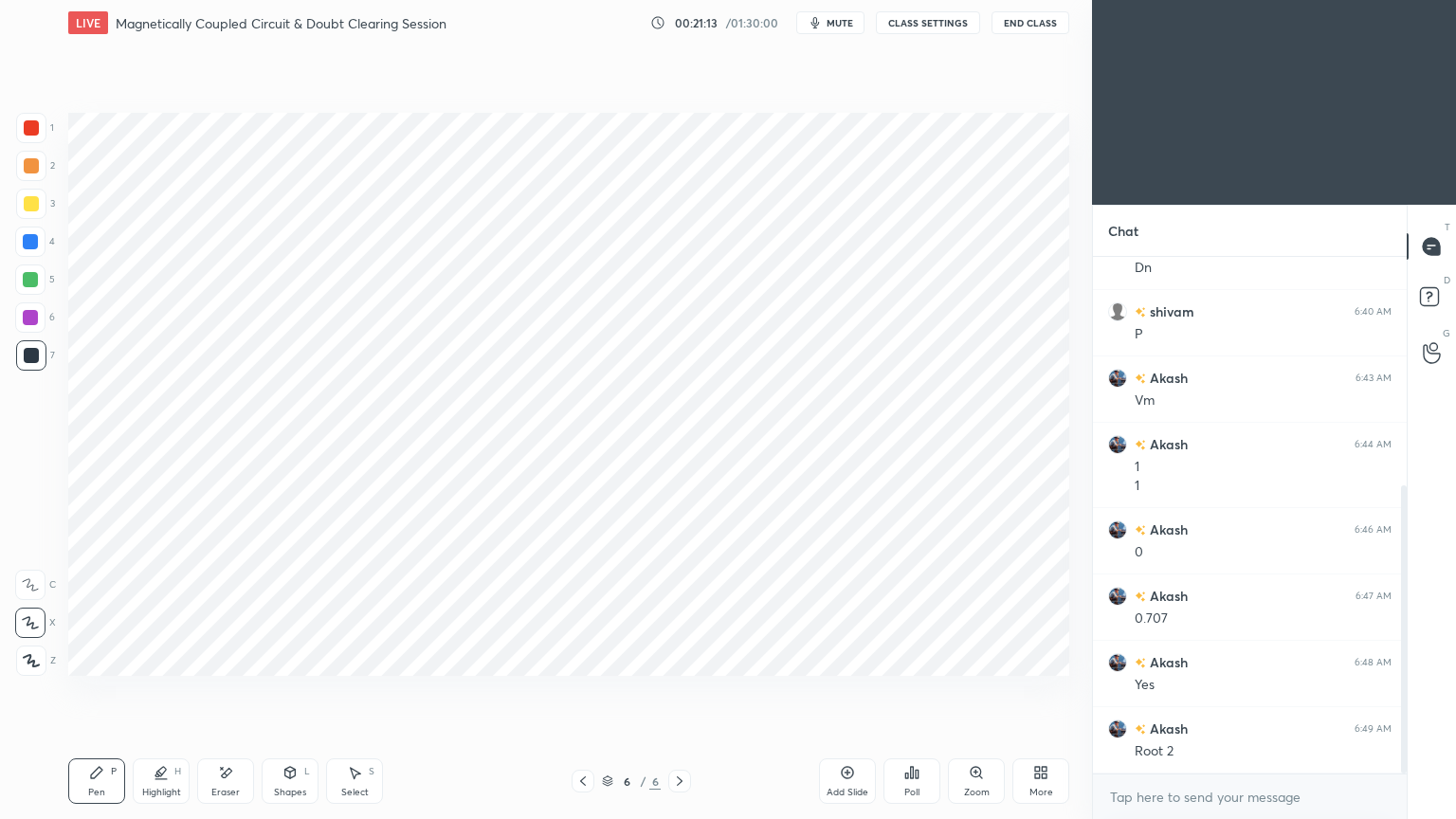 click on "Pen" at bounding box center [97, 792] 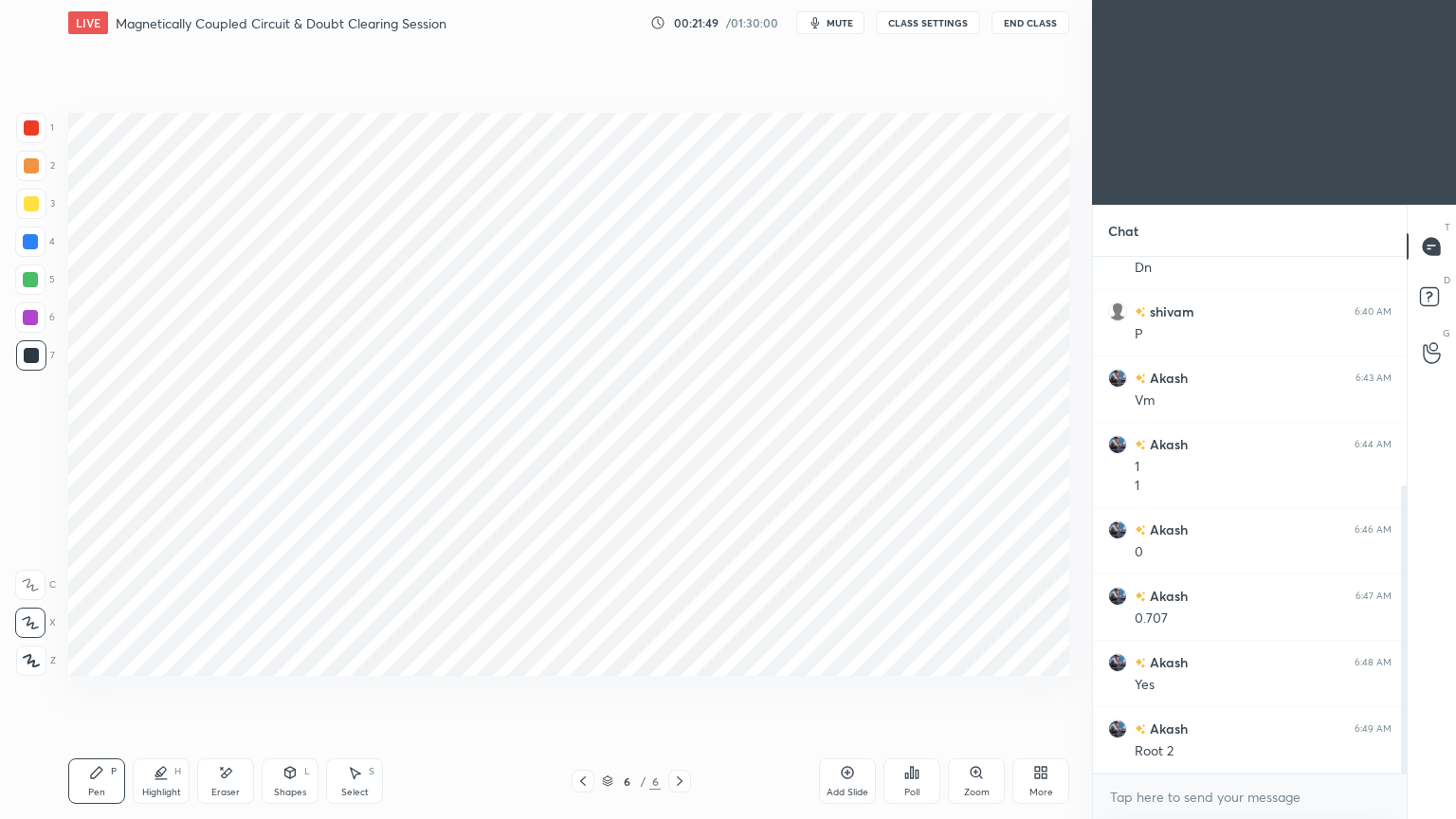 scroll, scrollTop: 474, scrollLeft: 0, axis: vertical 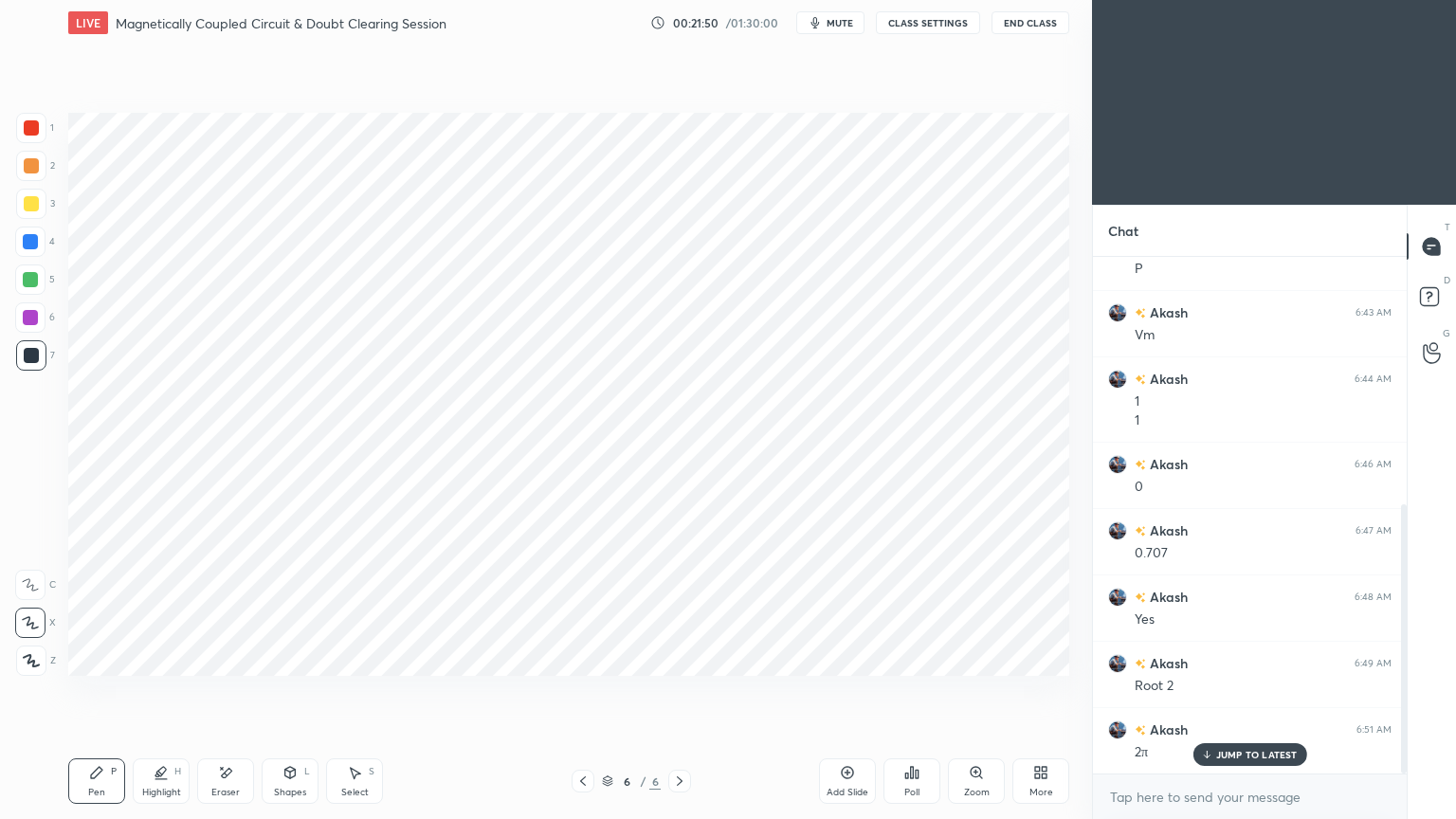 click on "Eraser" at bounding box center [226, 792] 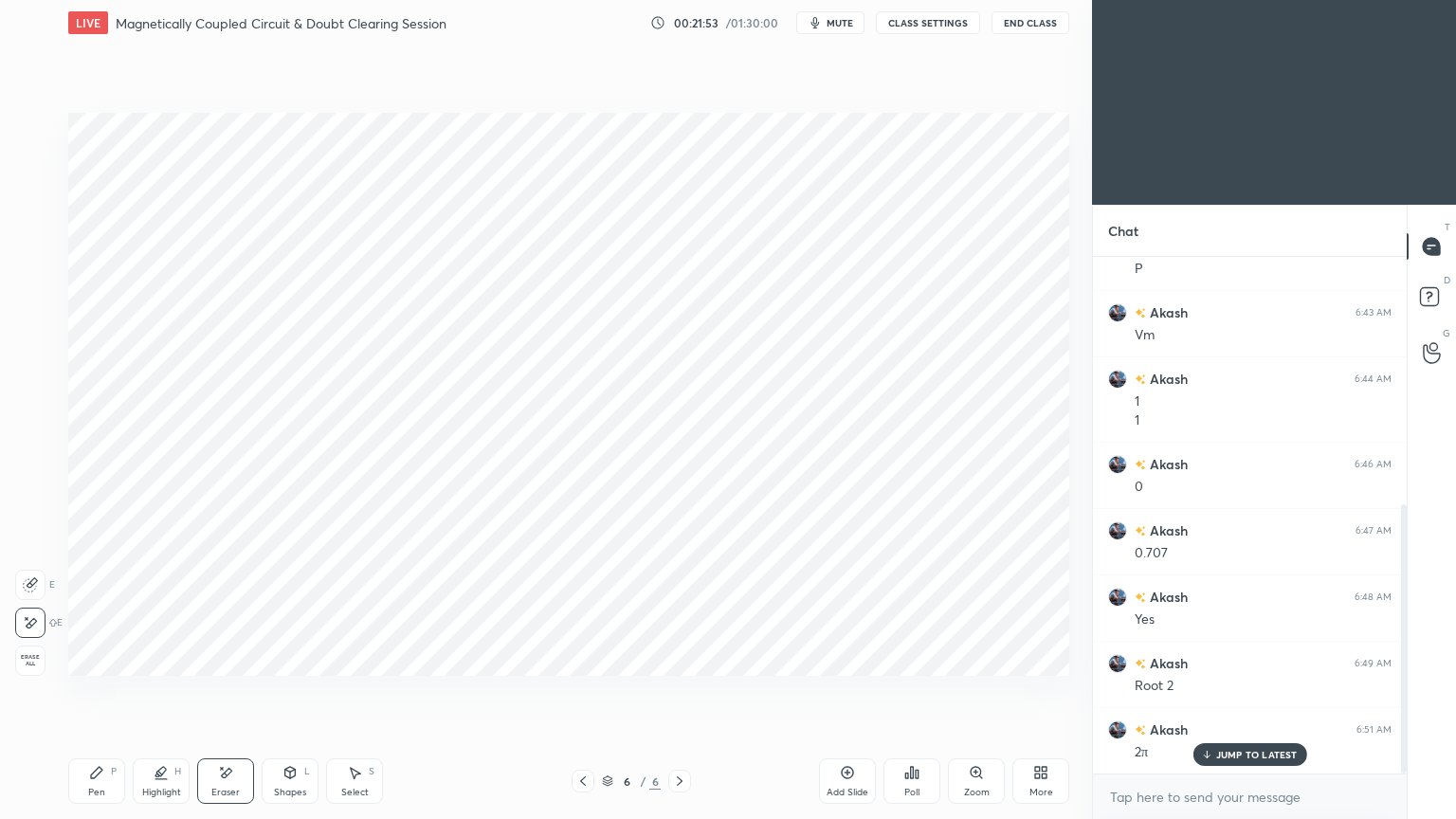 click on "Pen" at bounding box center [97, 792] 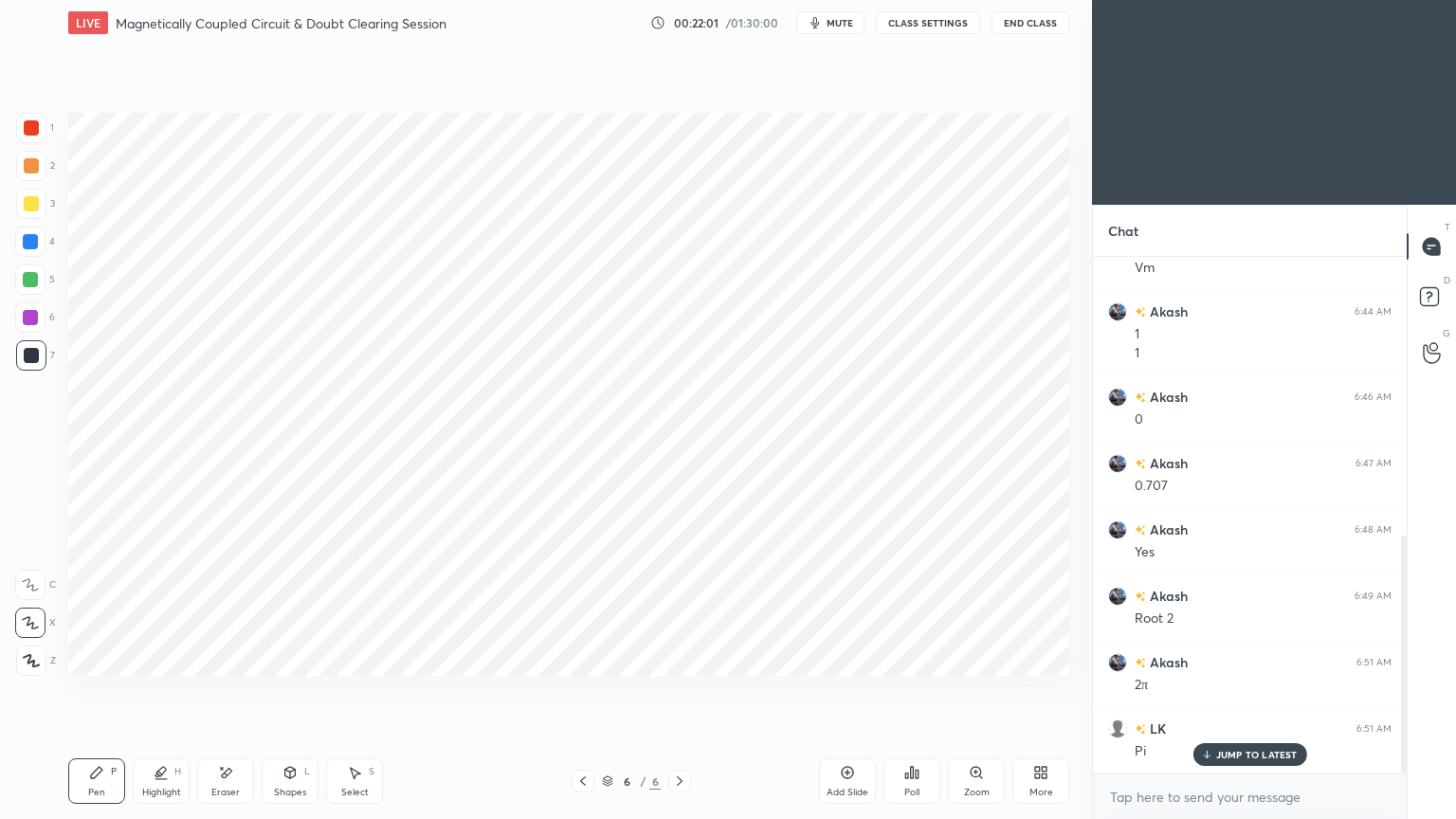 scroll, scrollTop: 607, scrollLeft: 0, axis: vertical 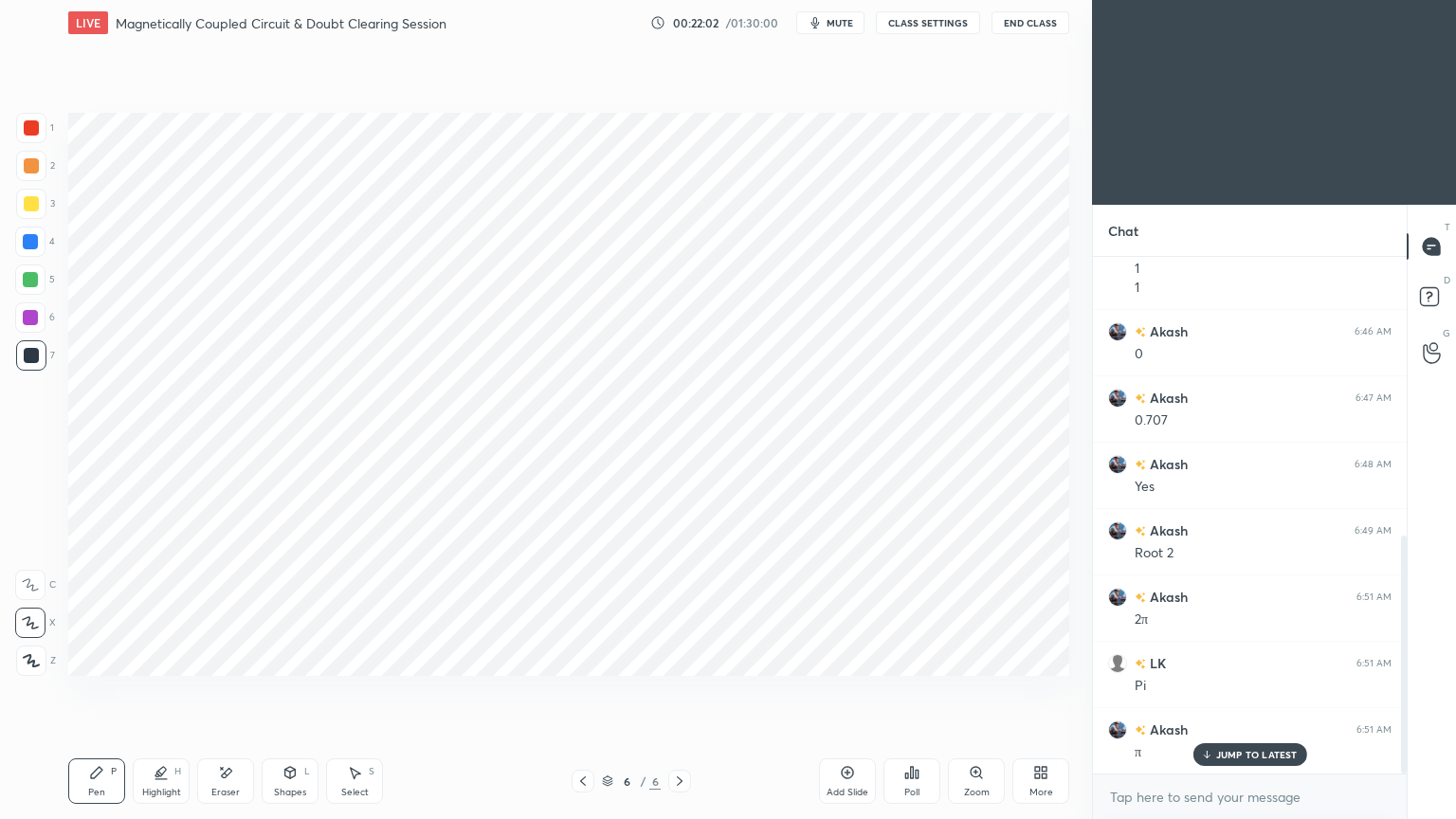 click at bounding box center (30, 242) 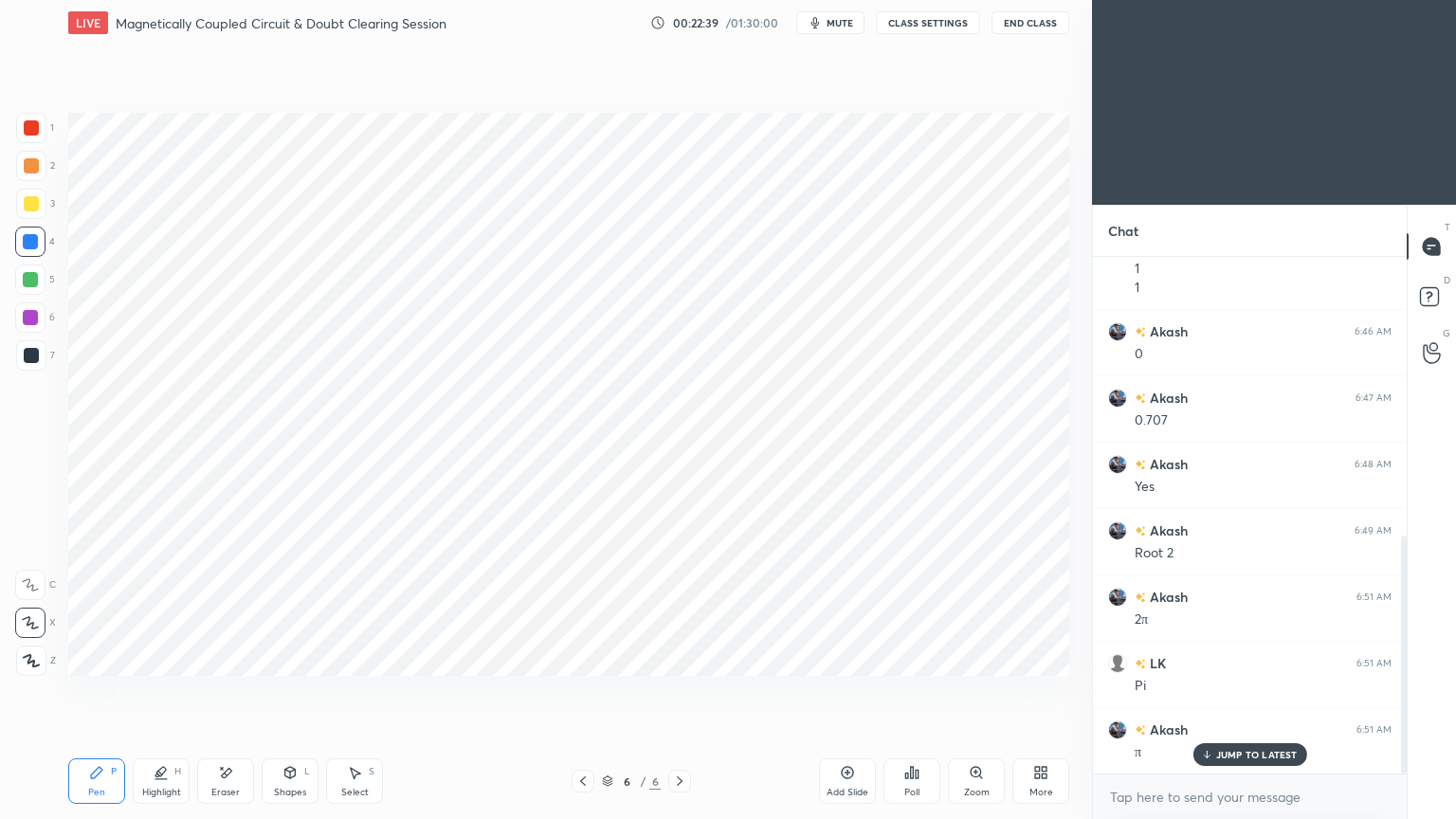 click at bounding box center [30, 318] 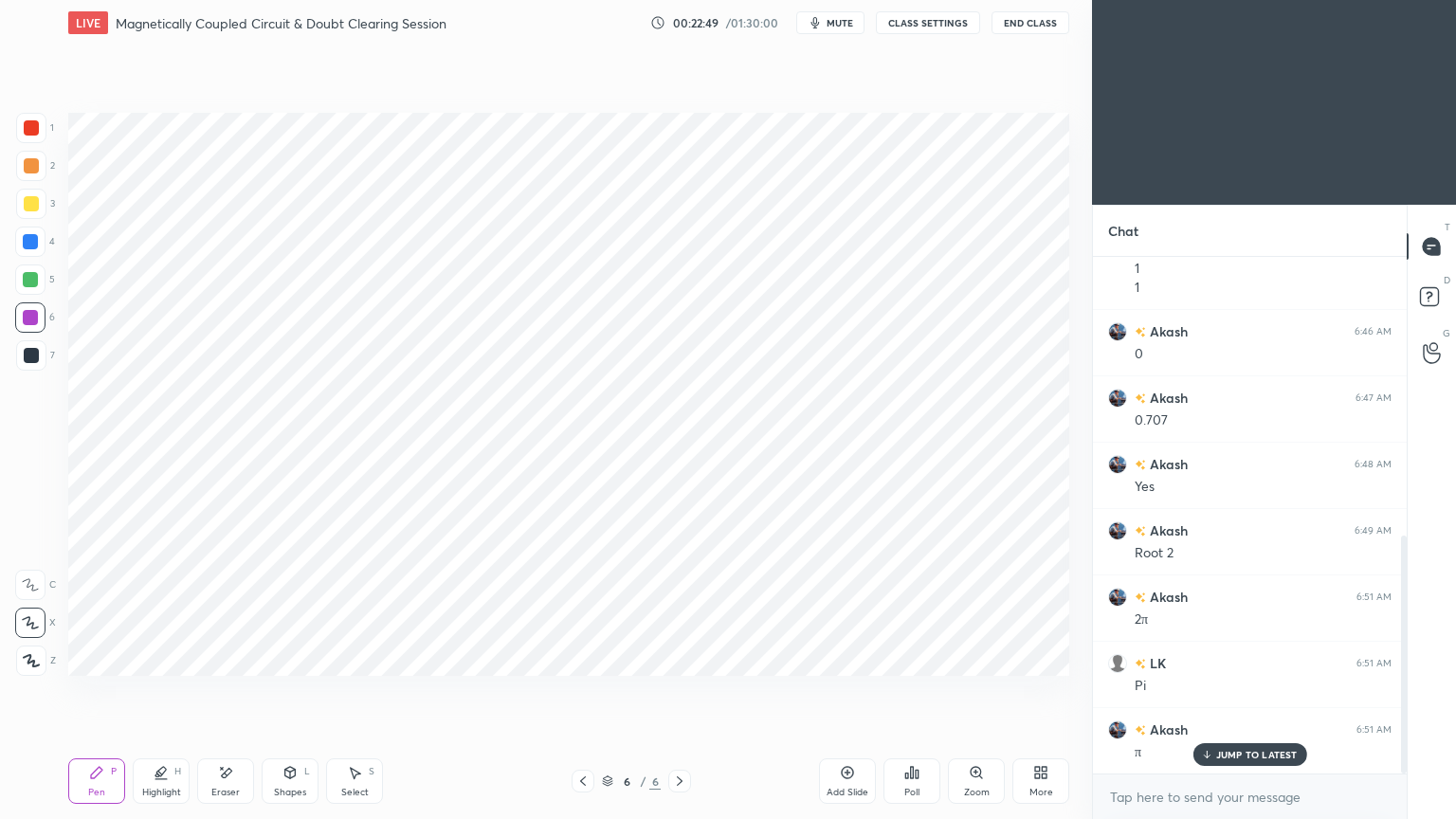 click at bounding box center [31, 355] 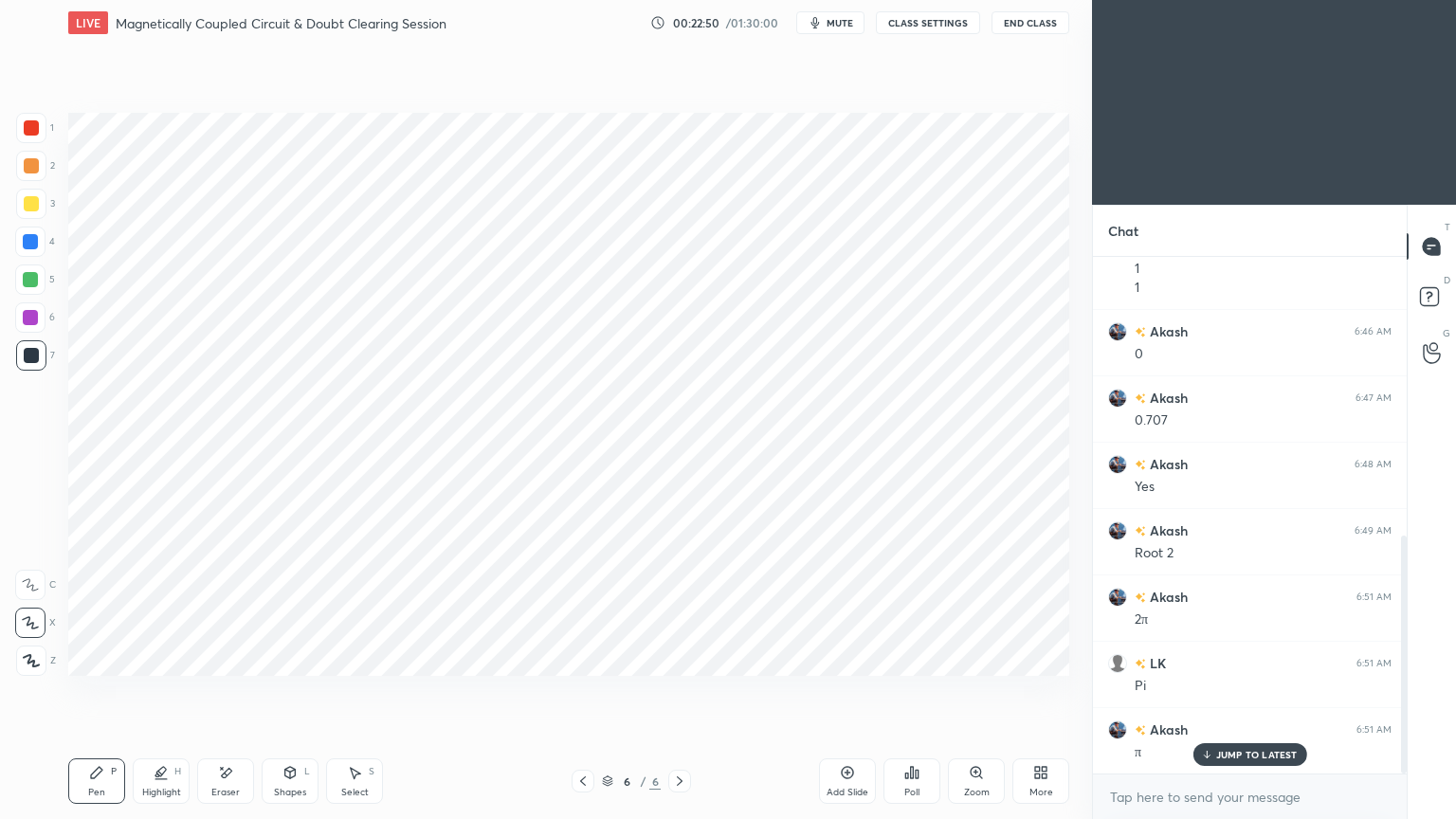 click on "Shapes" at bounding box center [290, 792] 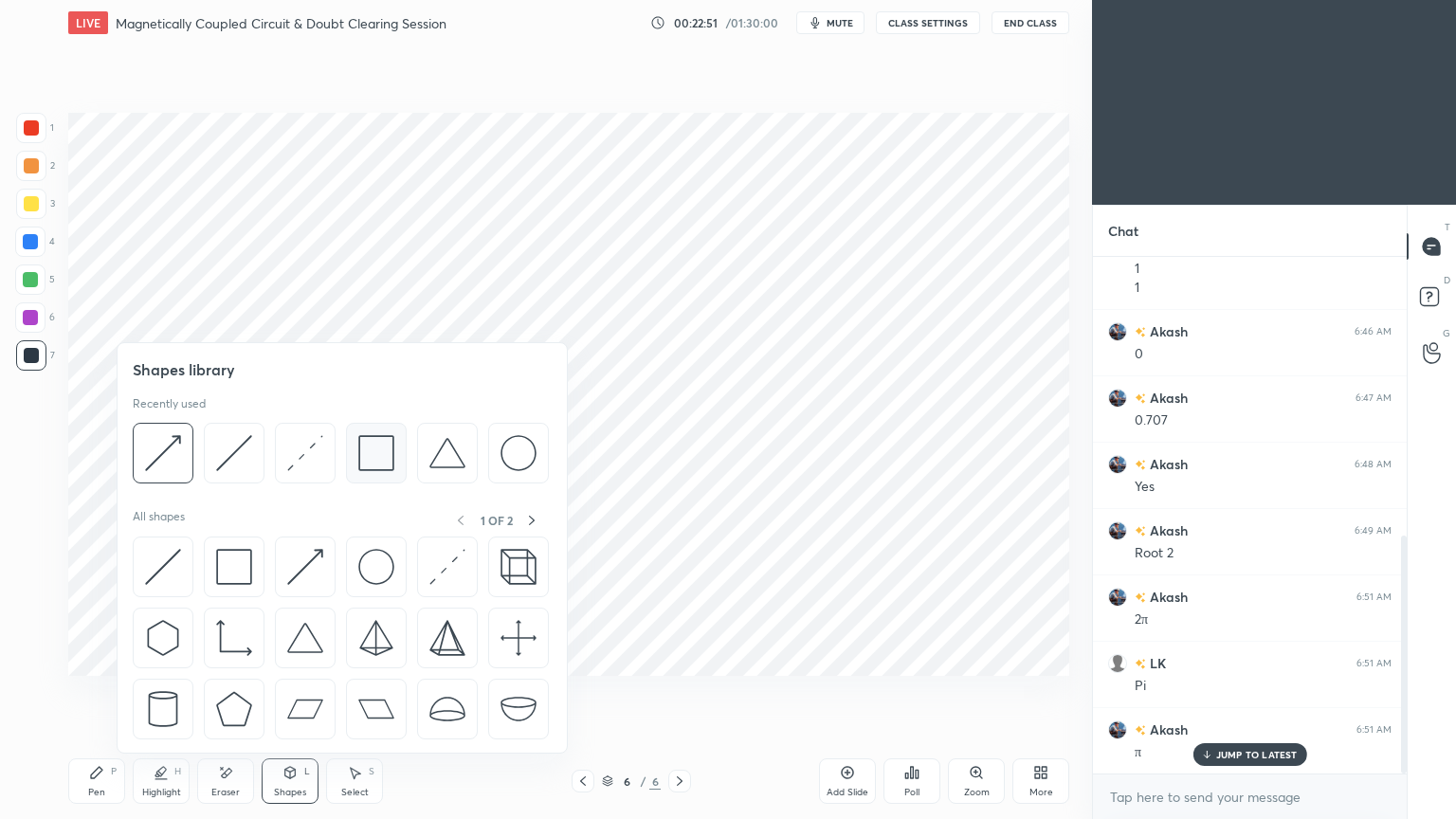 click at bounding box center (376, 453) 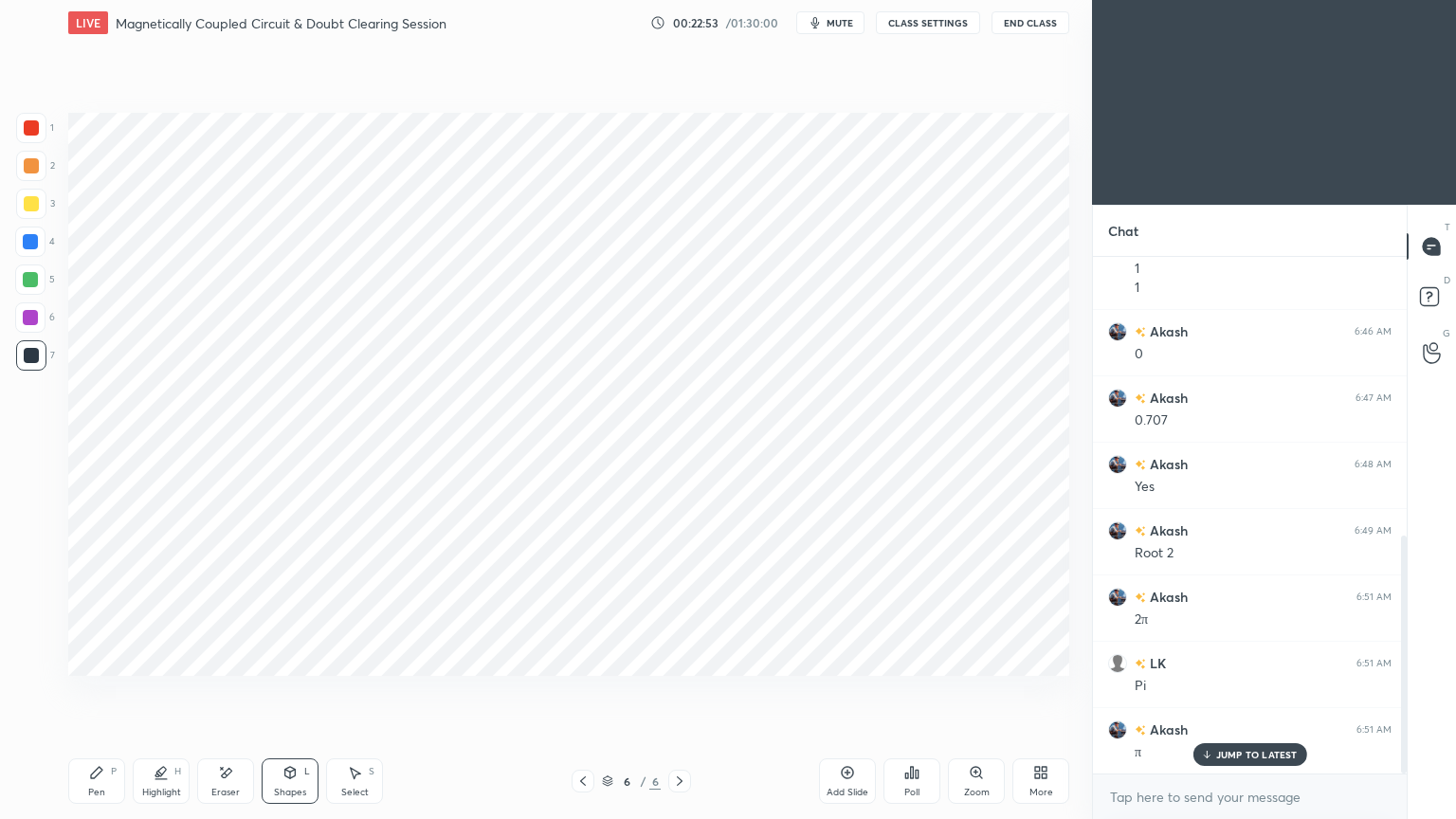 click on "6" at bounding box center [35, 318] 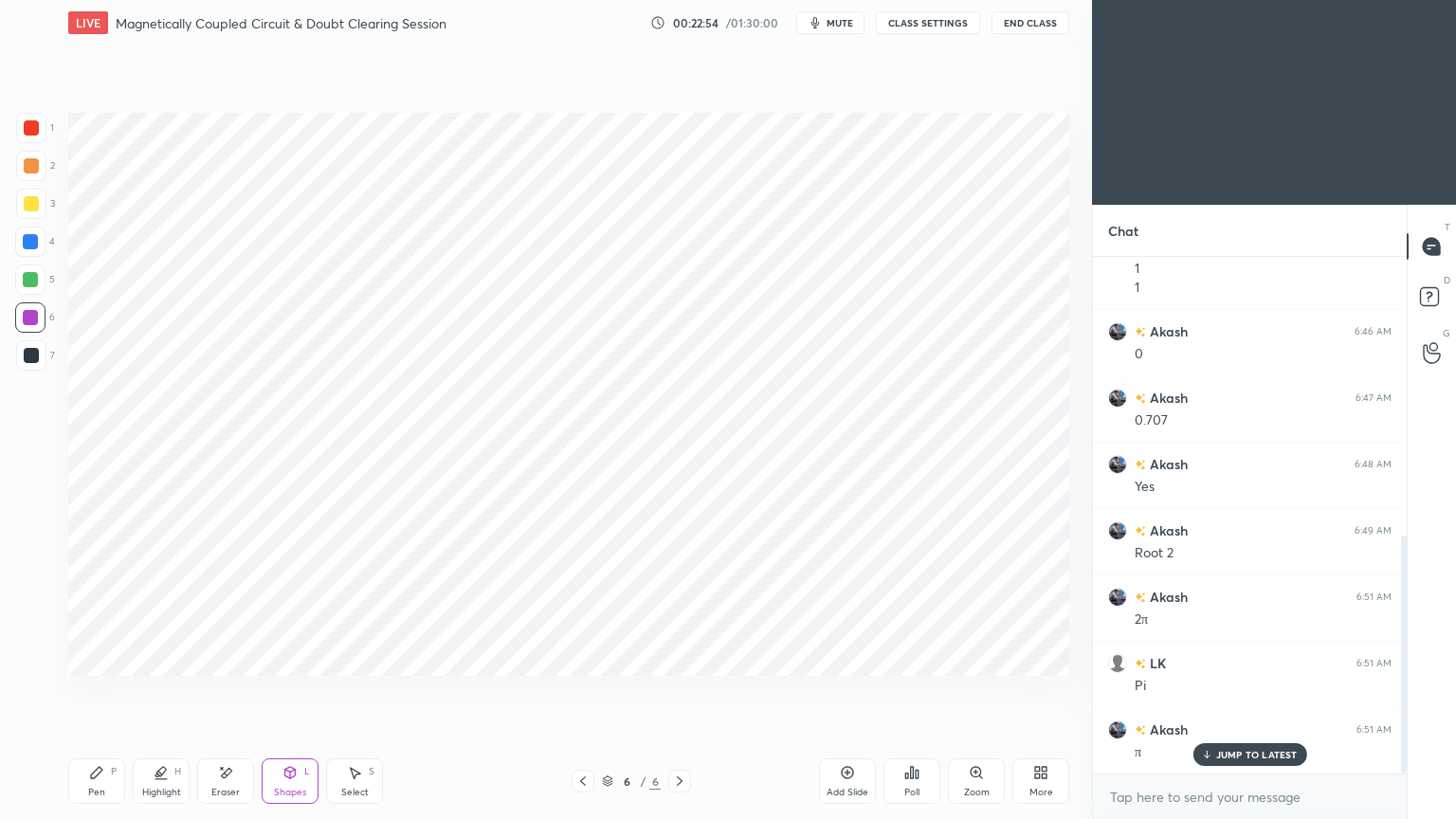 click 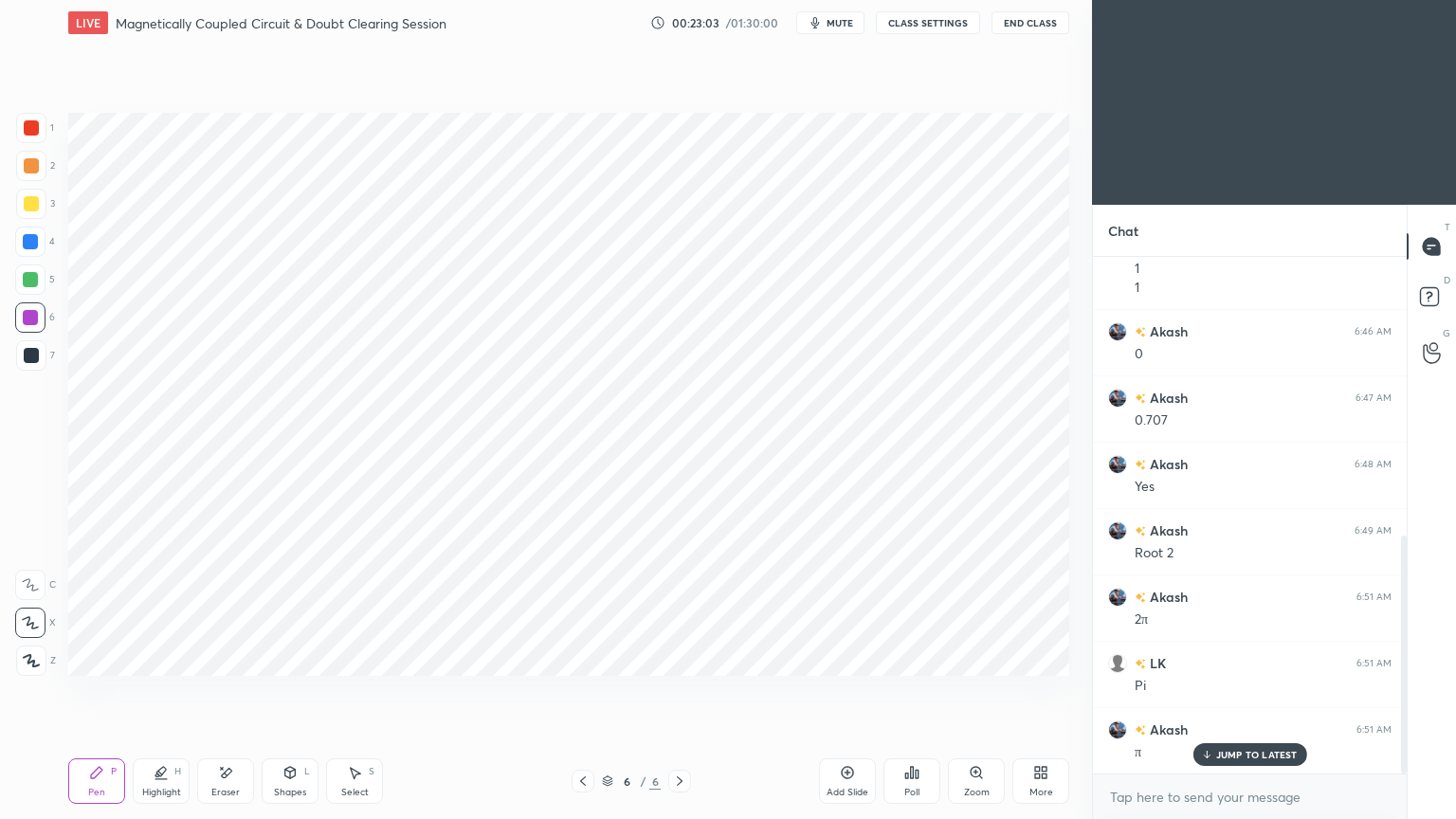 click 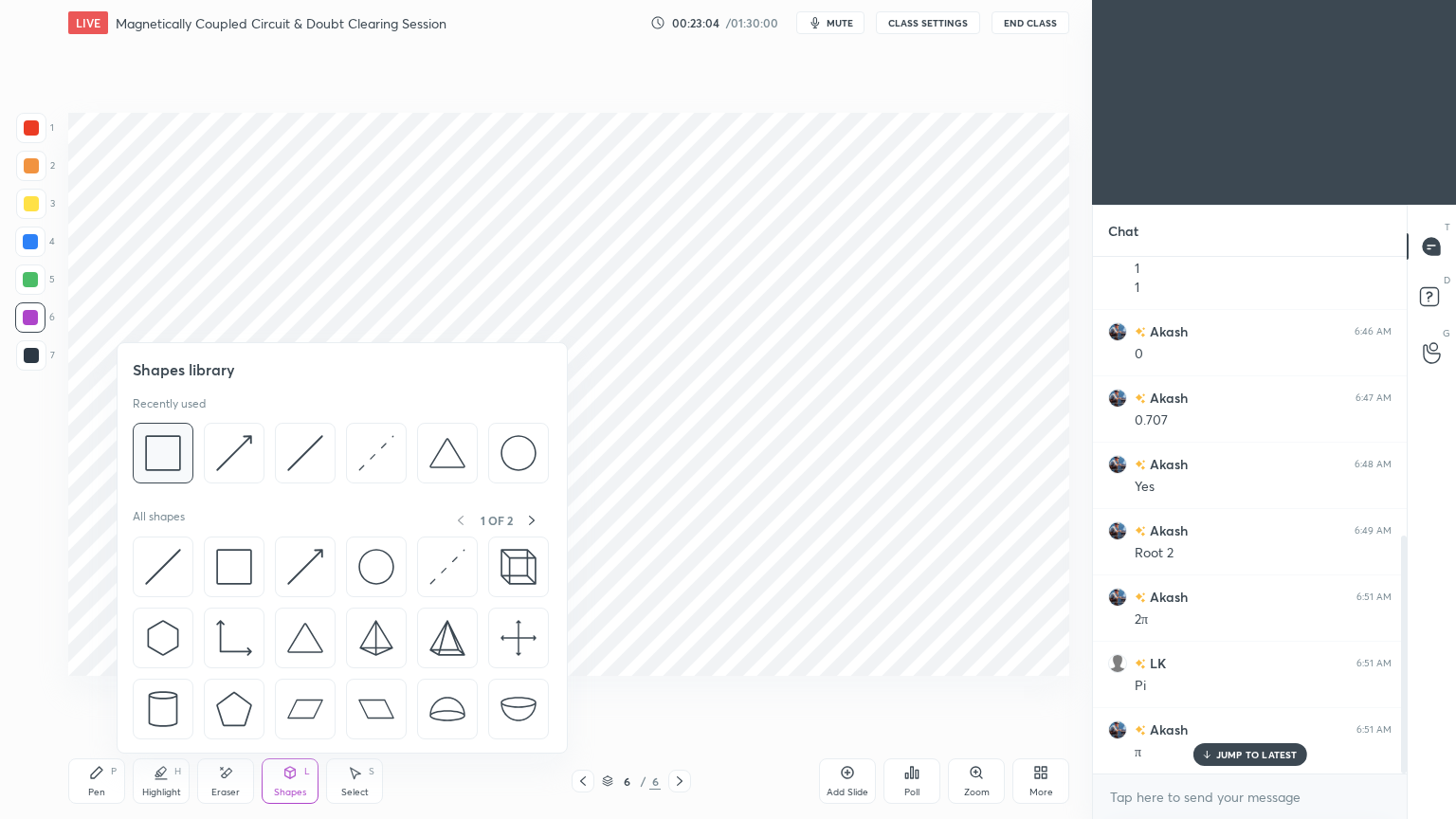 click at bounding box center (163, 453) 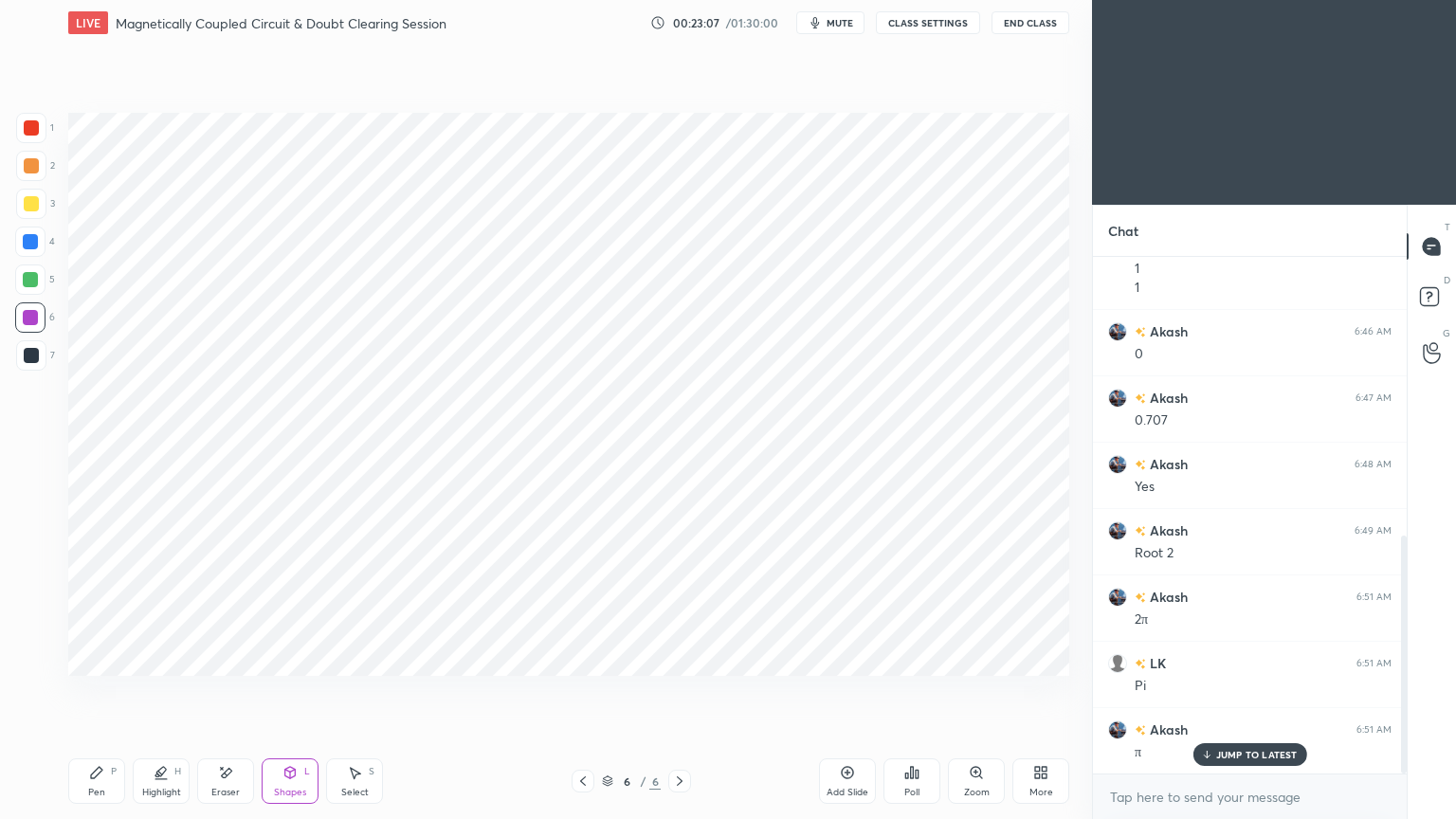 click at bounding box center (31, 355) 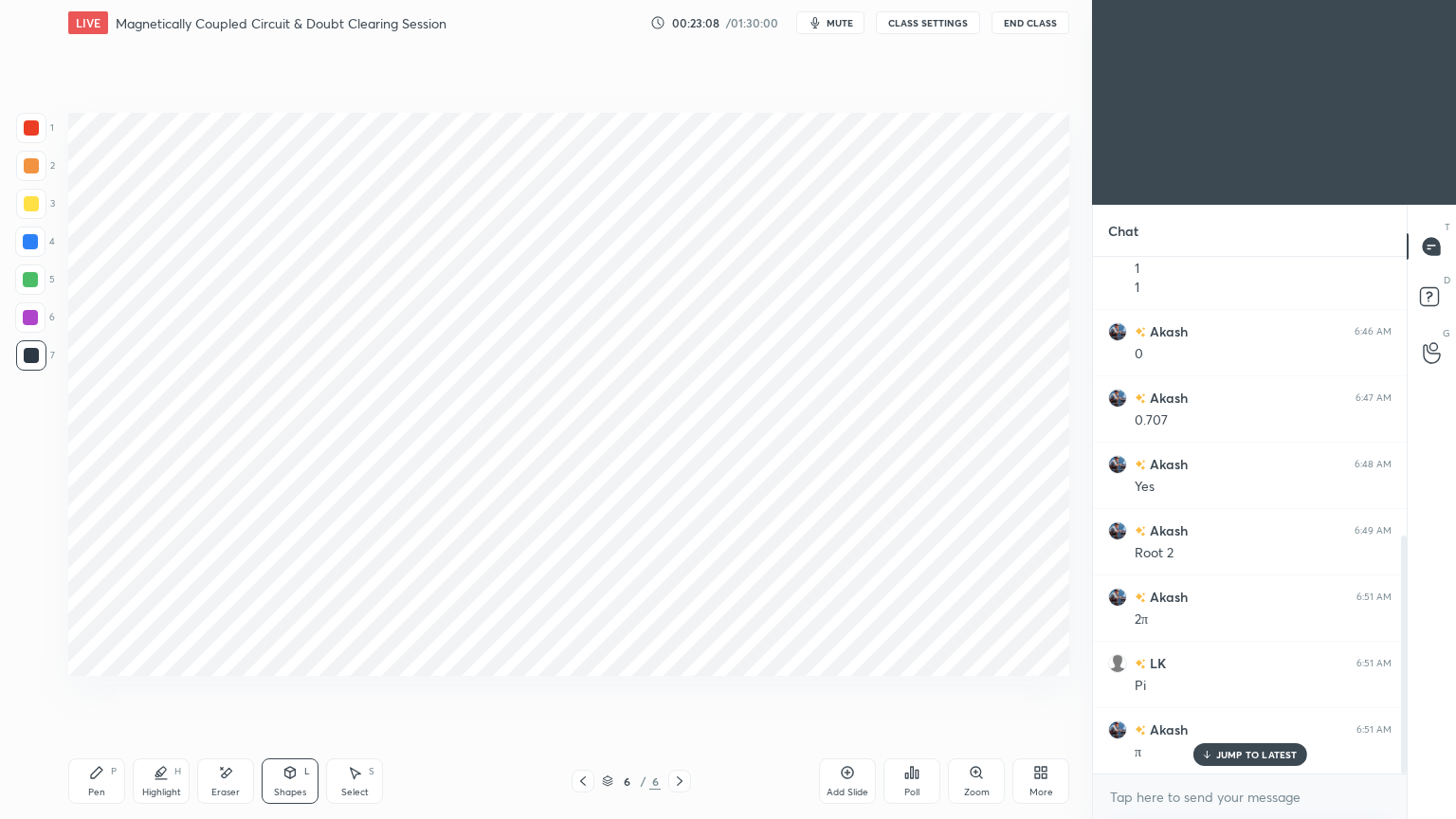 click on "Pen P" at bounding box center (97, 781) 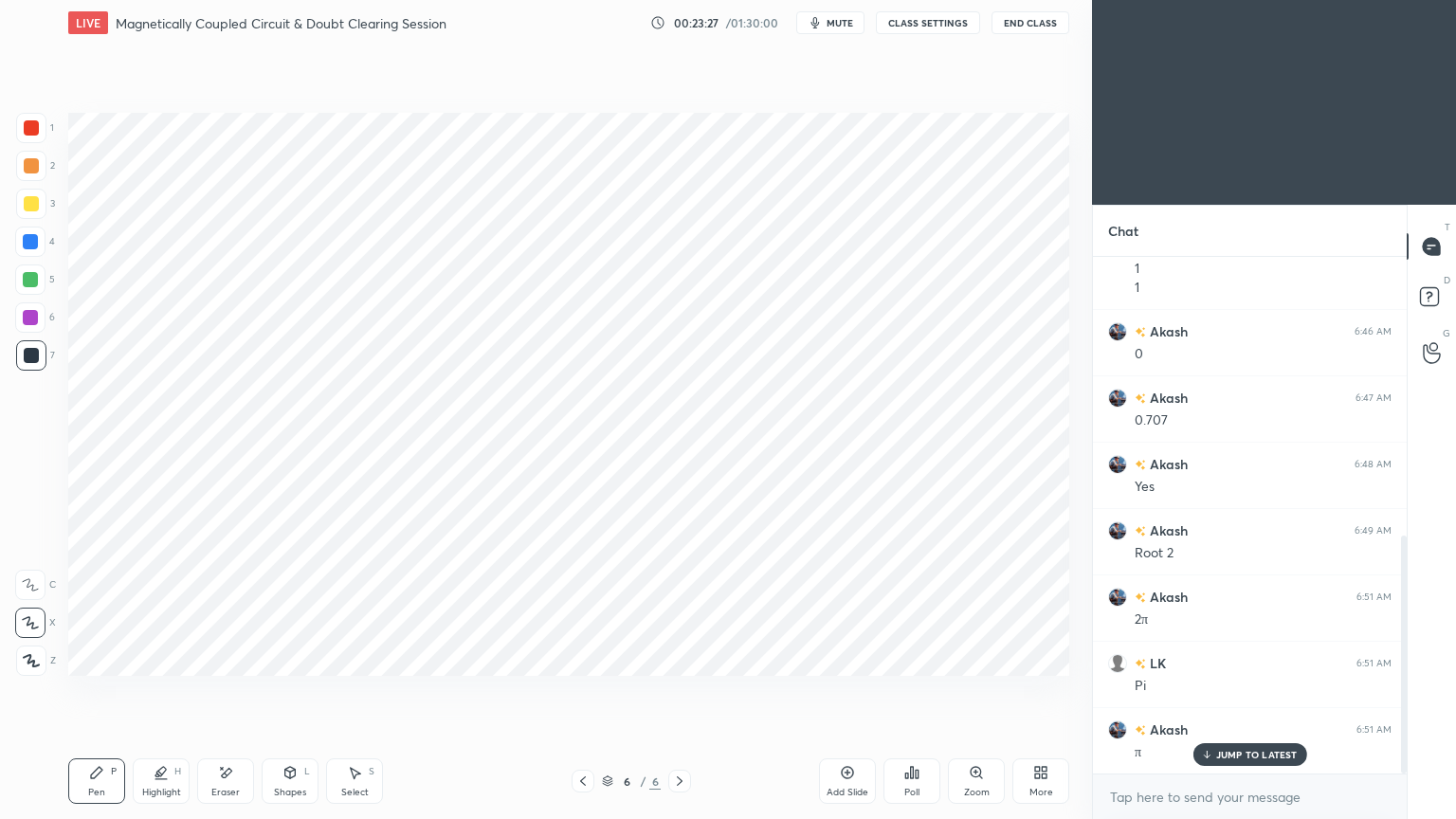 click 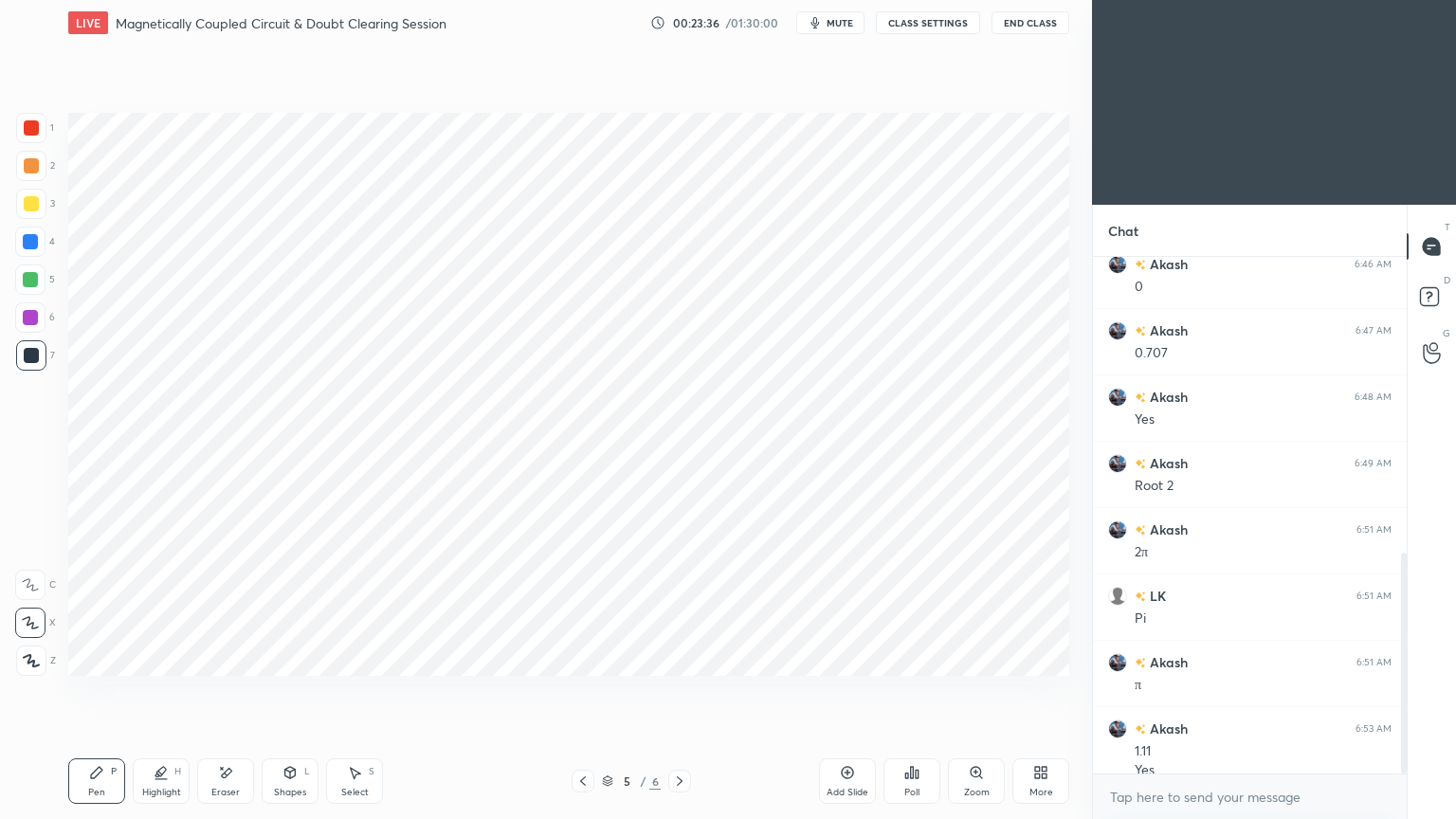 scroll, scrollTop: 693, scrollLeft: 0, axis: vertical 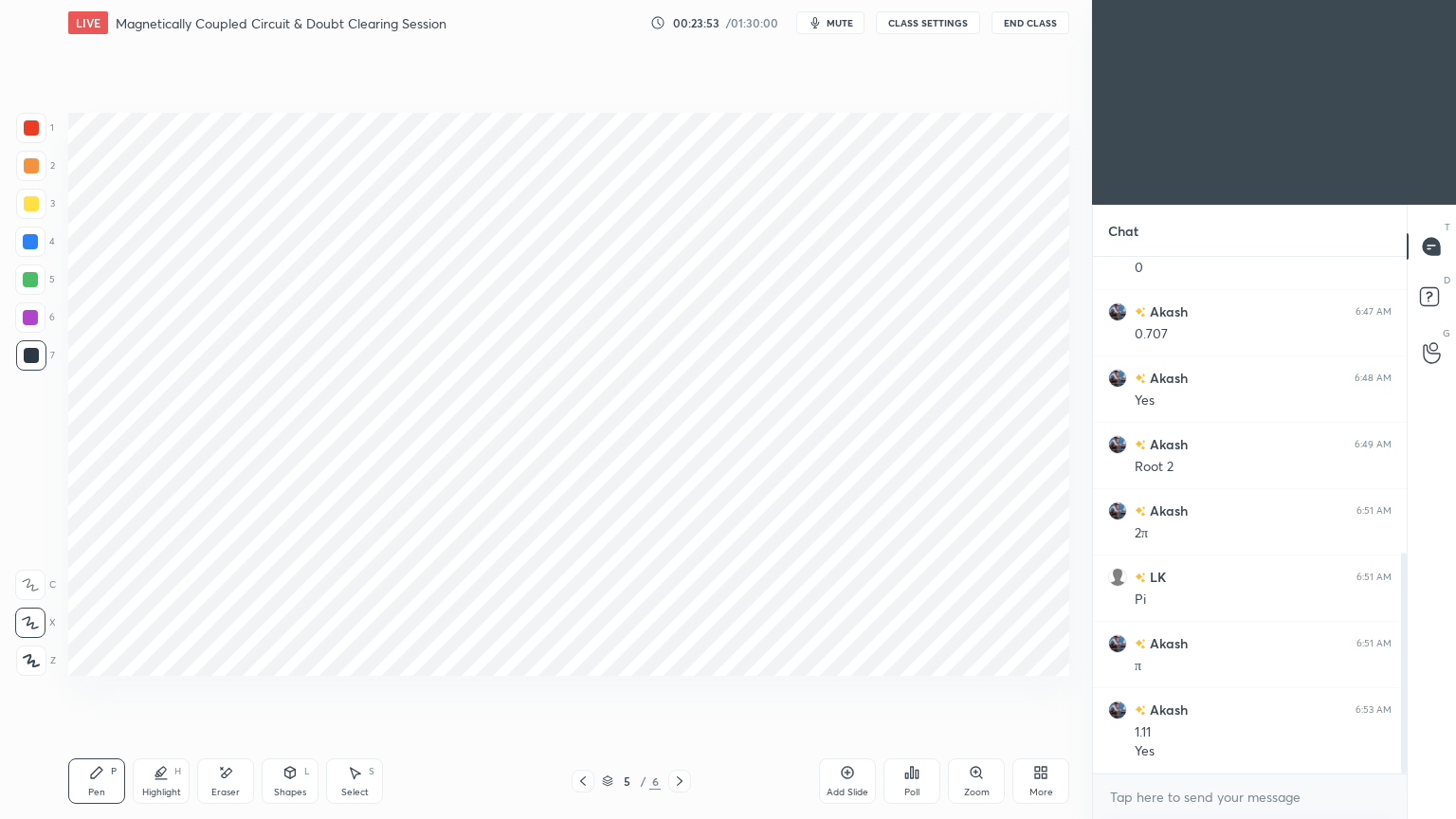 click 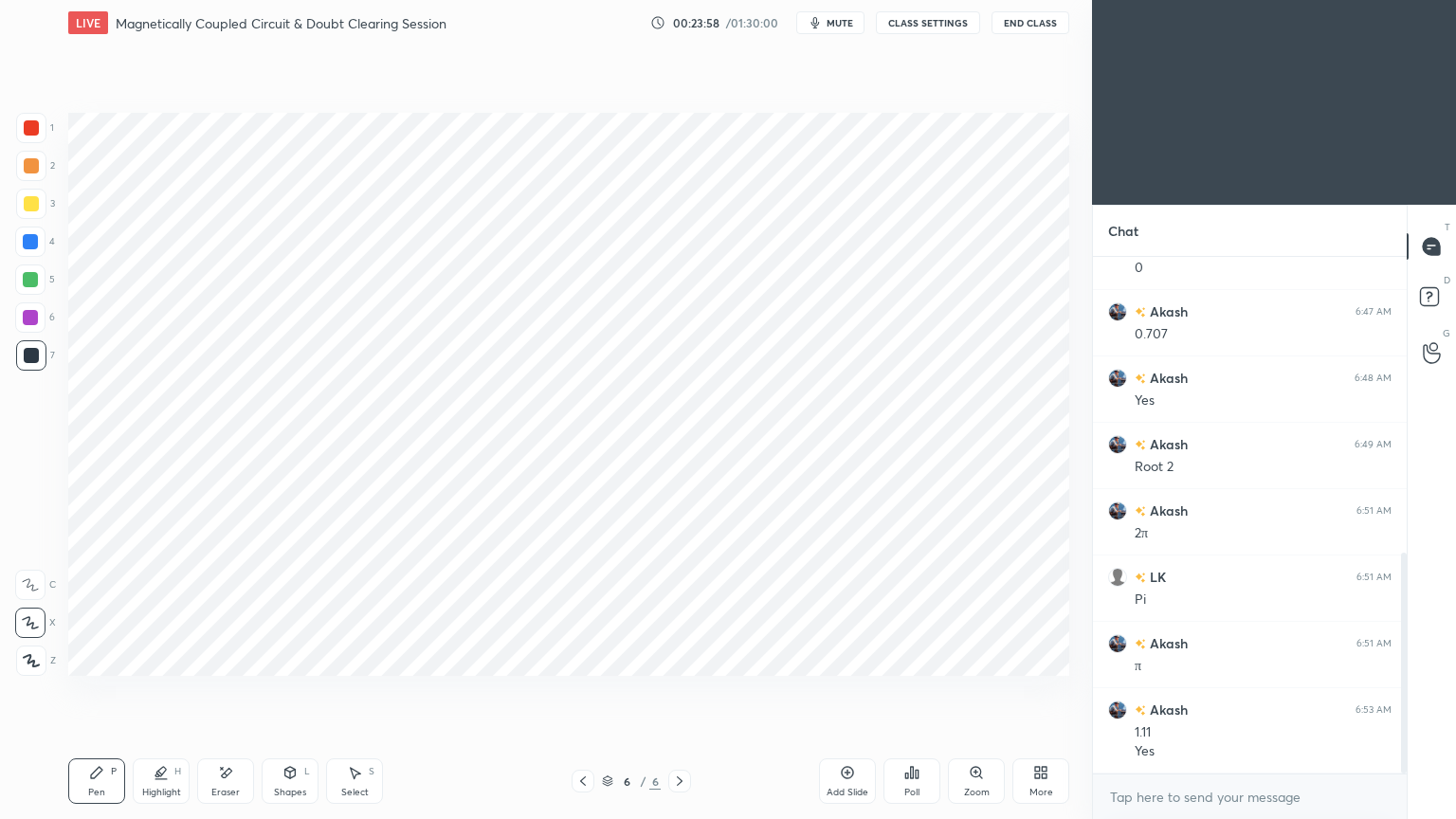 click on "Shapes" at bounding box center (290, 792) 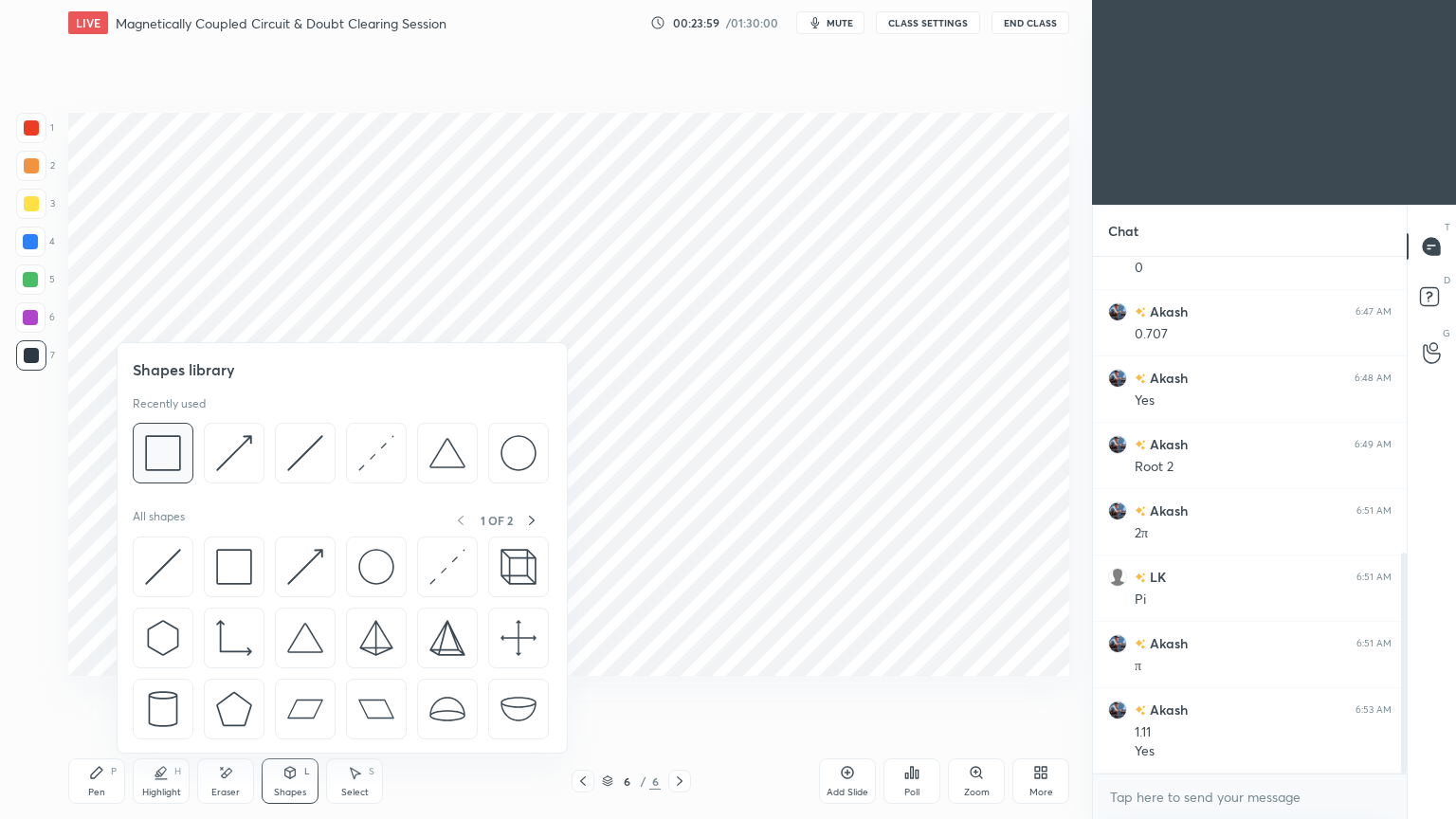 click at bounding box center (163, 453) 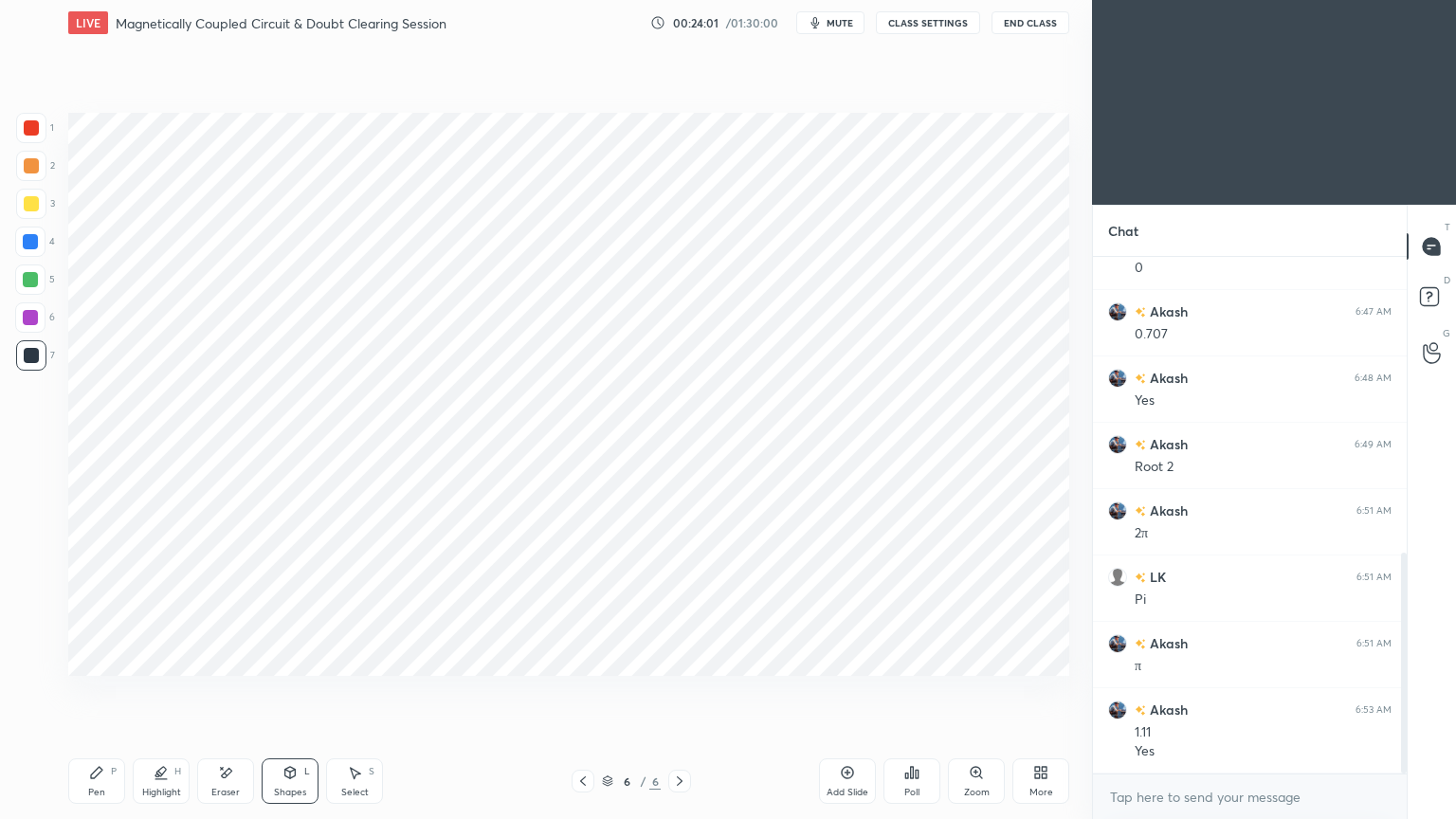 click on "Pen" at bounding box center (97, 792) 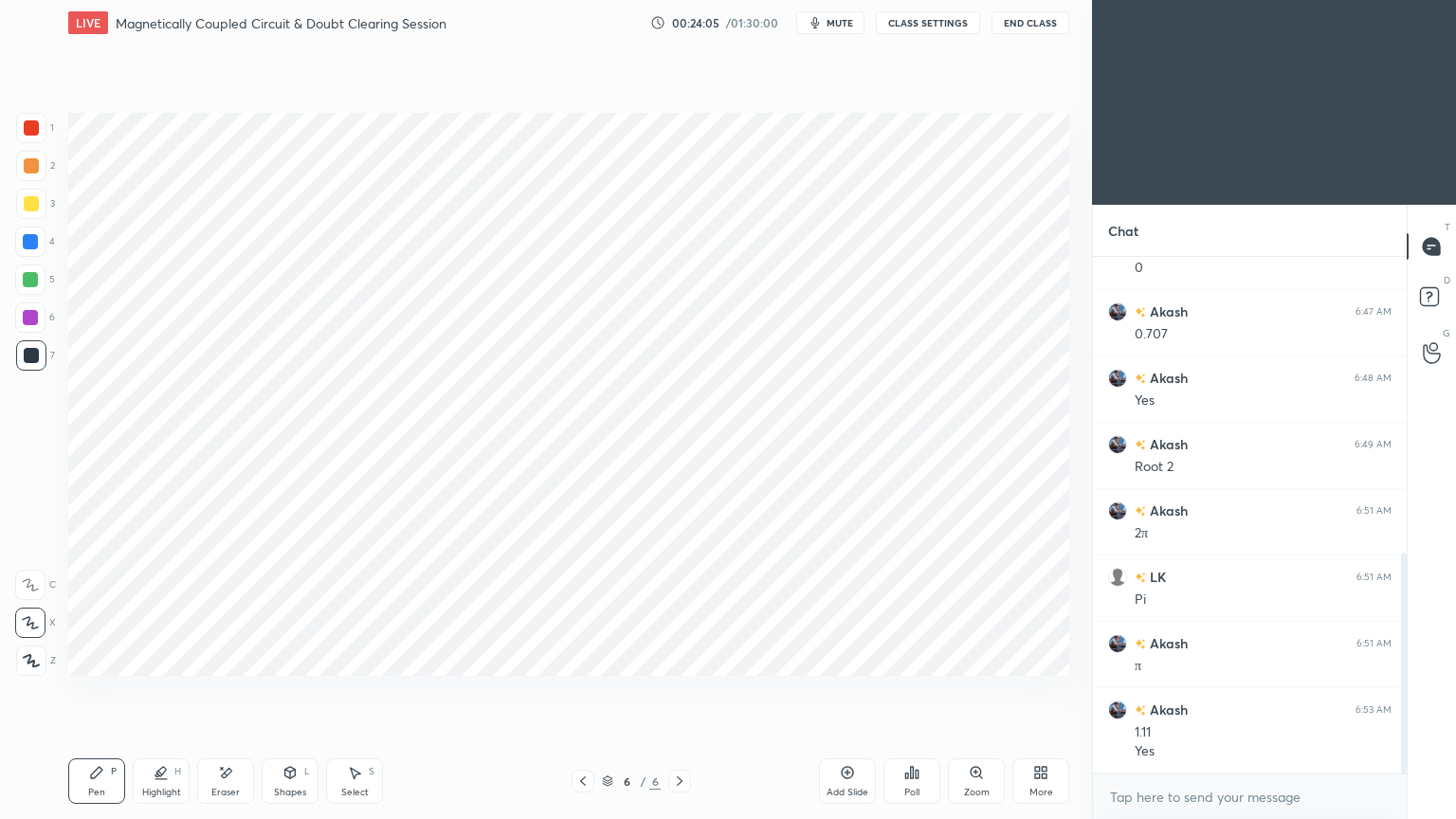 click on "Shapes" at bounding box center (290, 792) 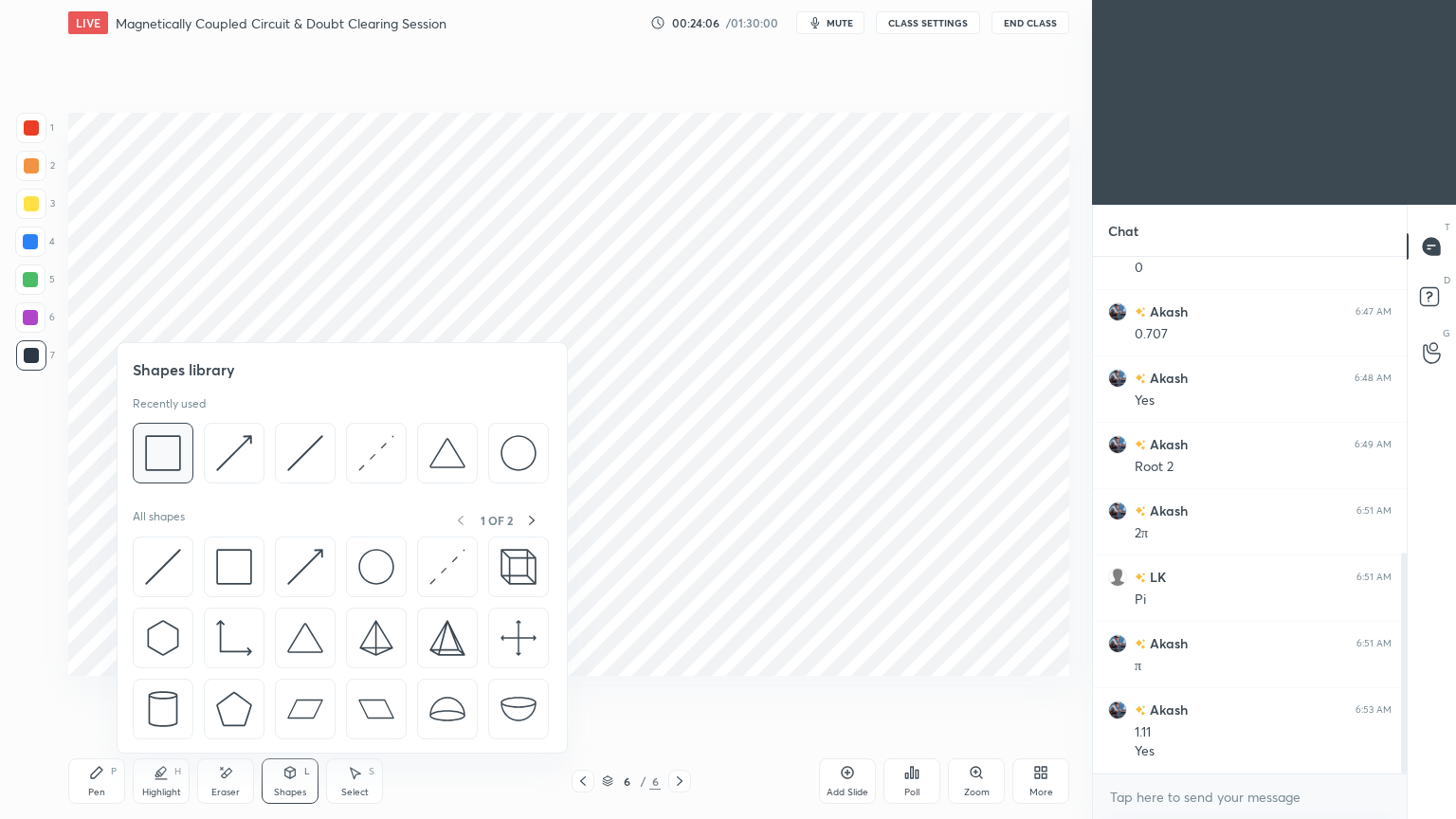 click at bounding box center (163, 453) 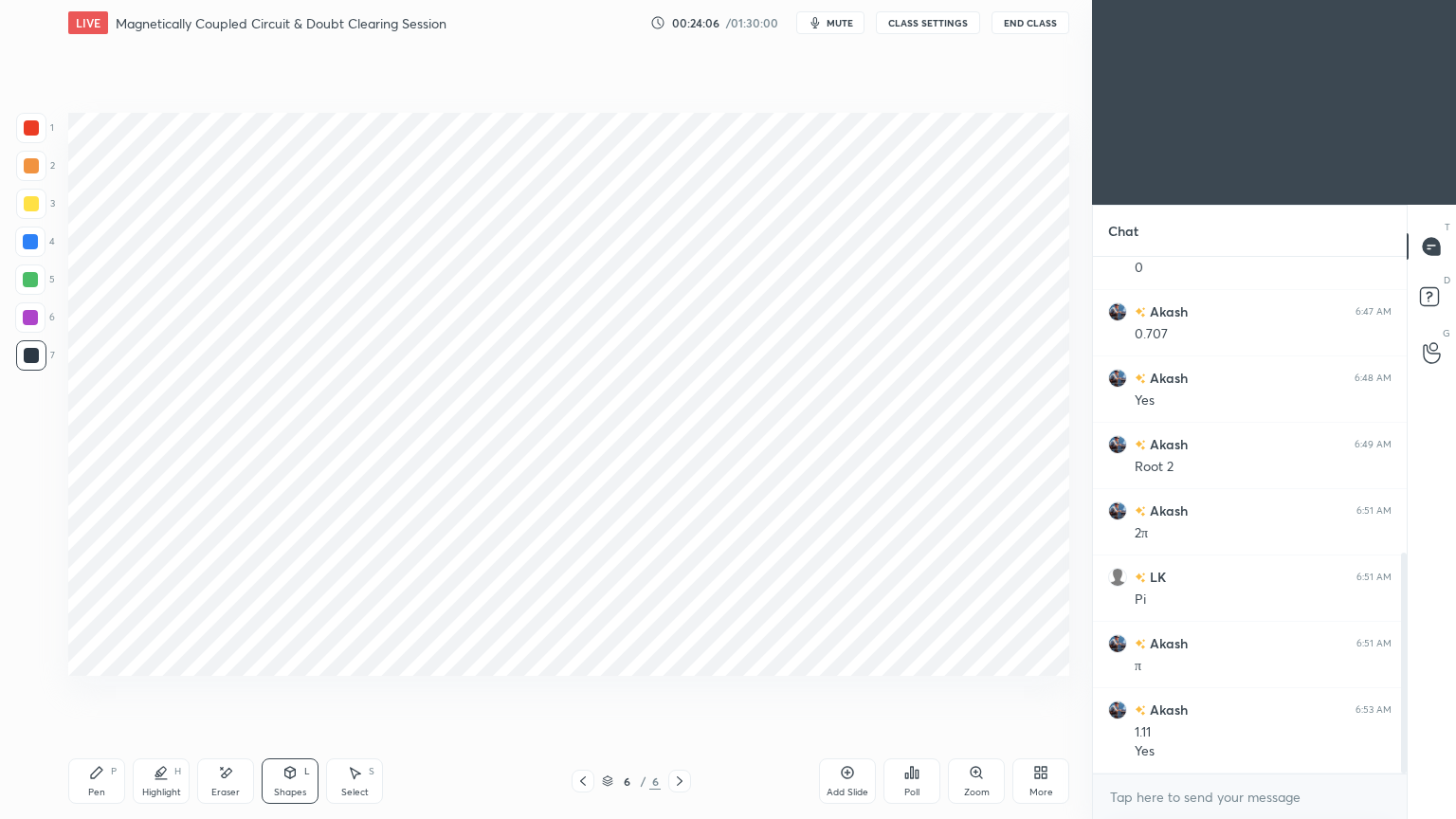 click at bounding box center (30, 318) 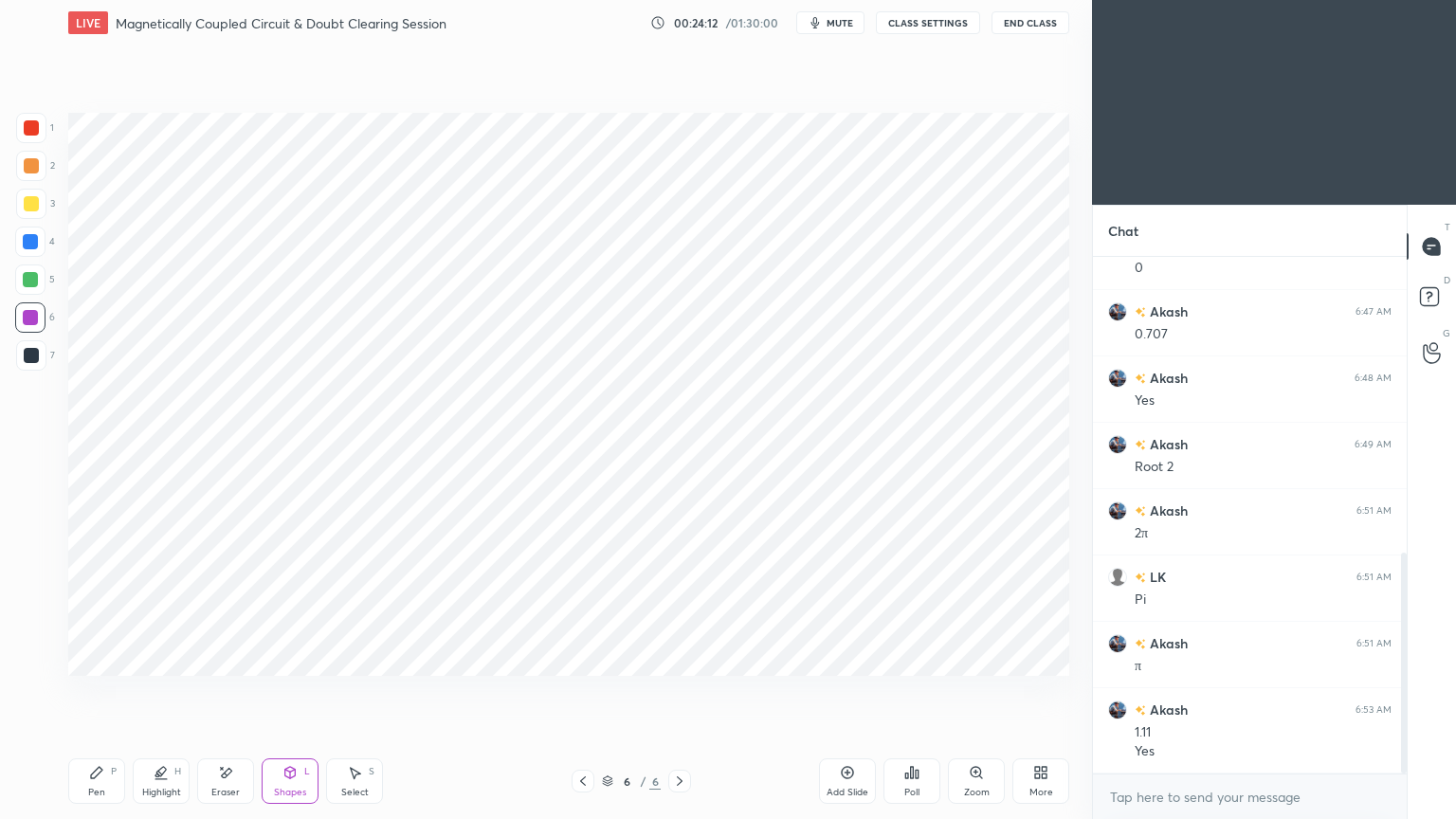 click on "Pen" at bounding box center [97, 792] 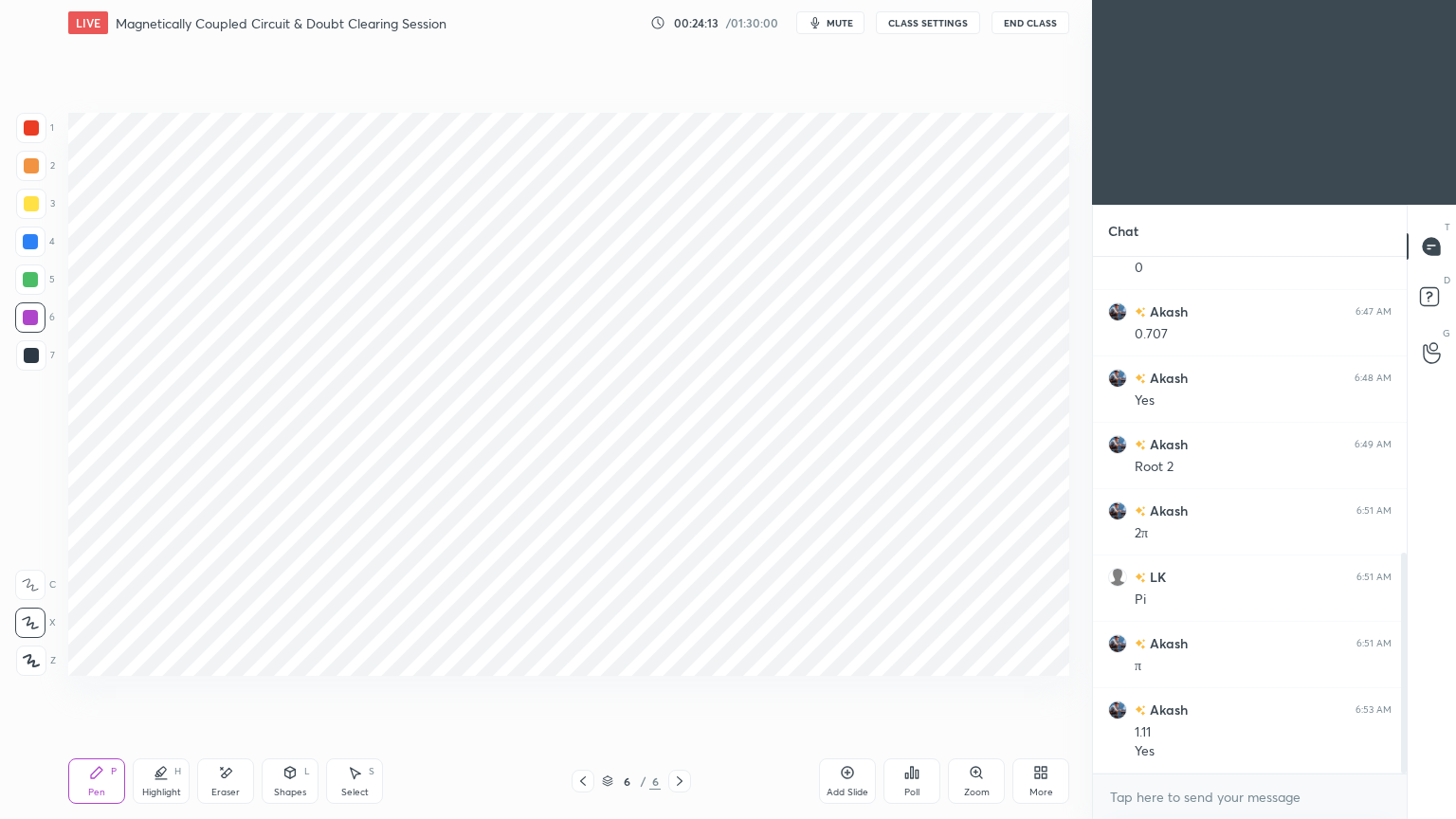 click on "Shapes" at bounding box center (290, 792) 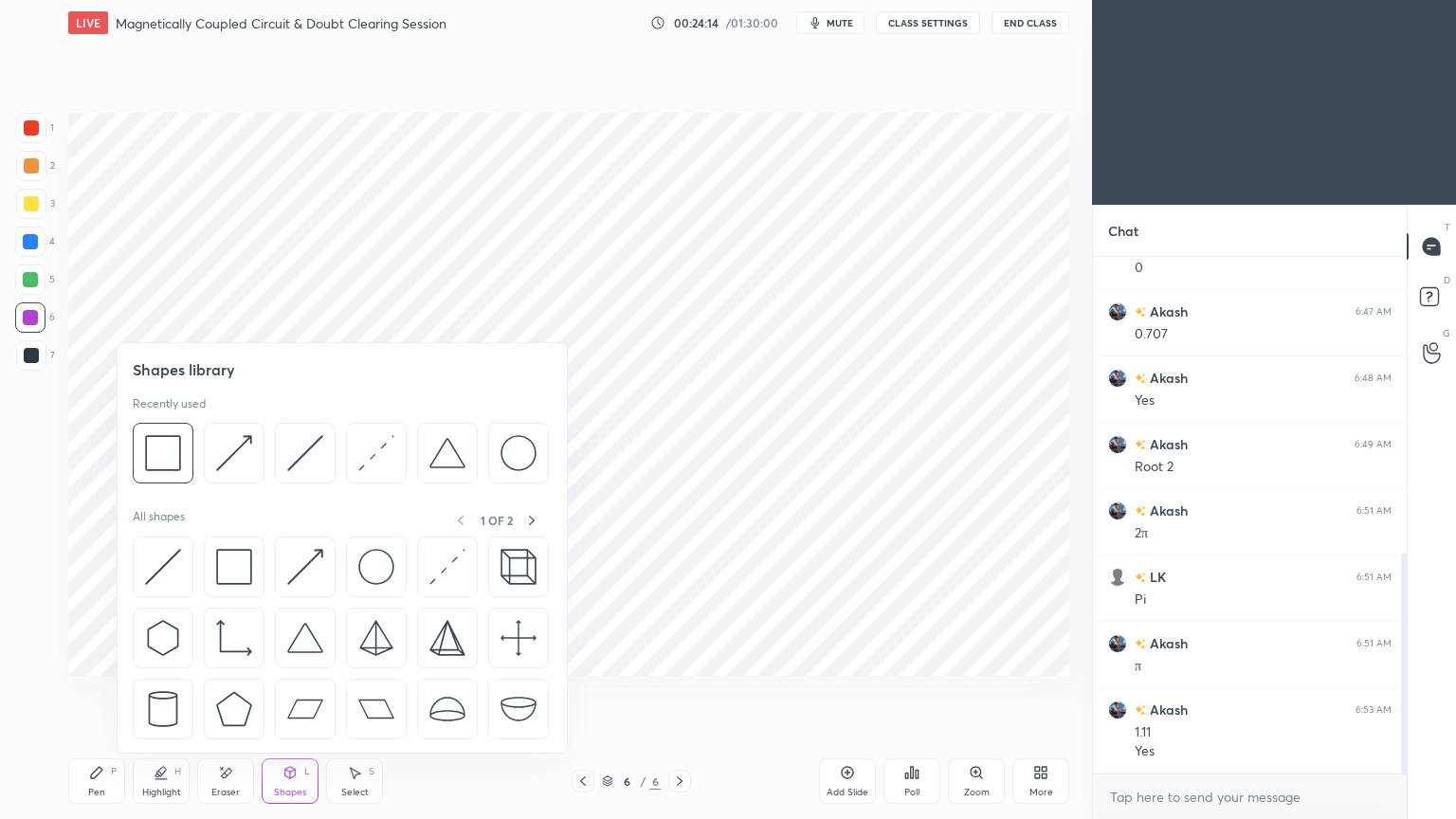click on "1 2 3 4 5 6 7 C X Z E E Erase all   H H" at bounding box center (30, 394) 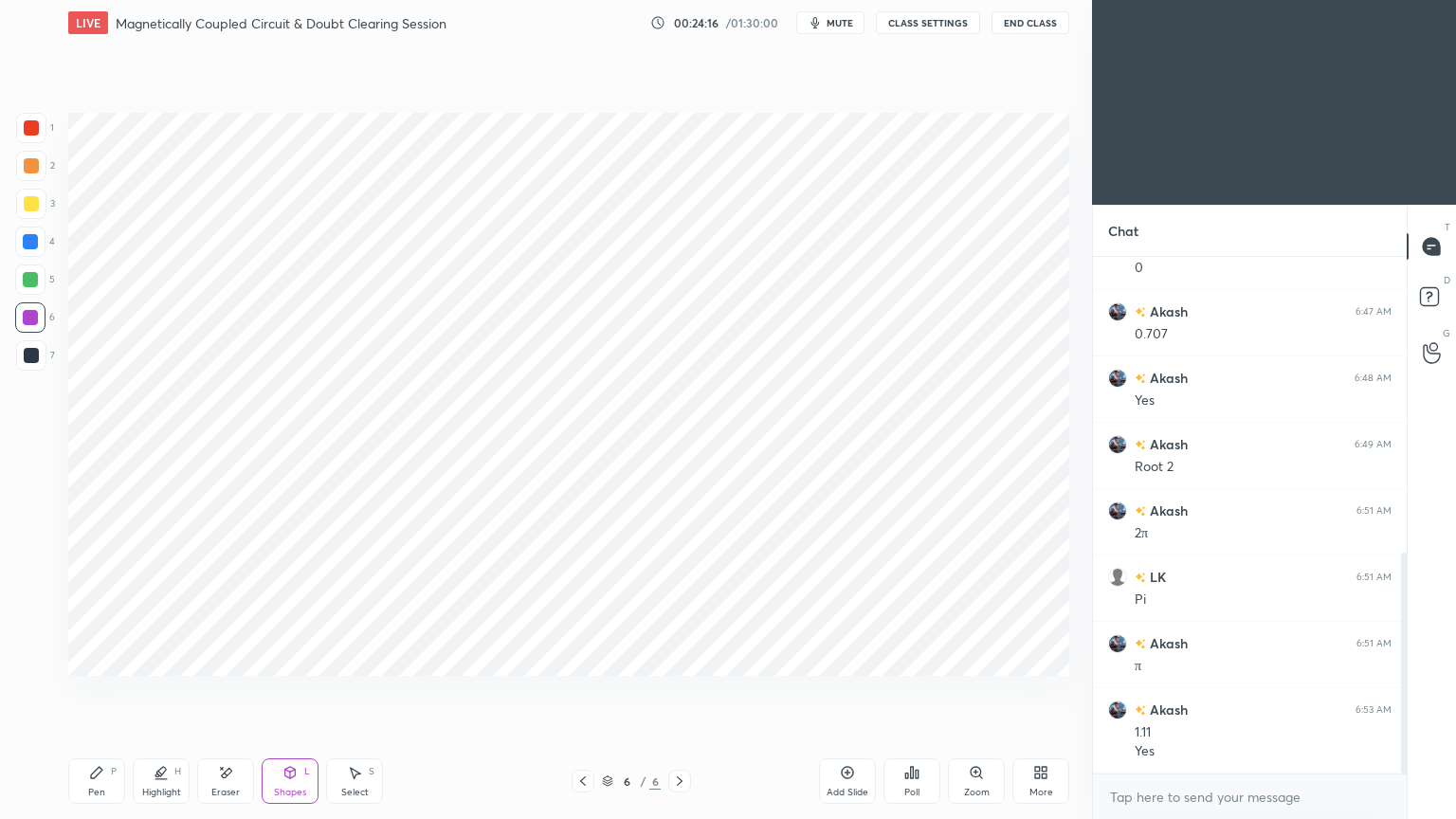 click on "Add Slide" at bounding box center (847, 781) 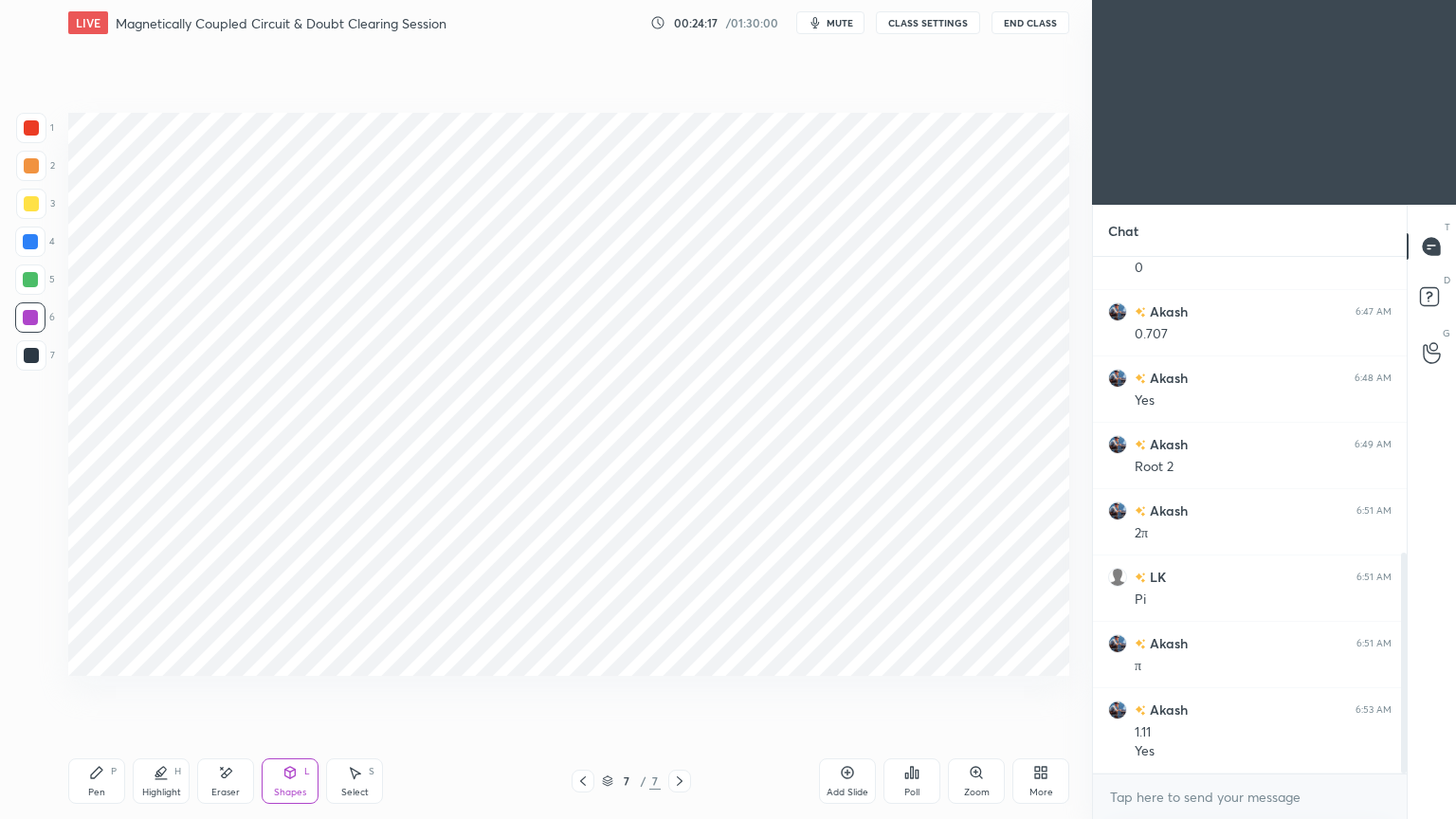 click at bounding box center [31, 128] 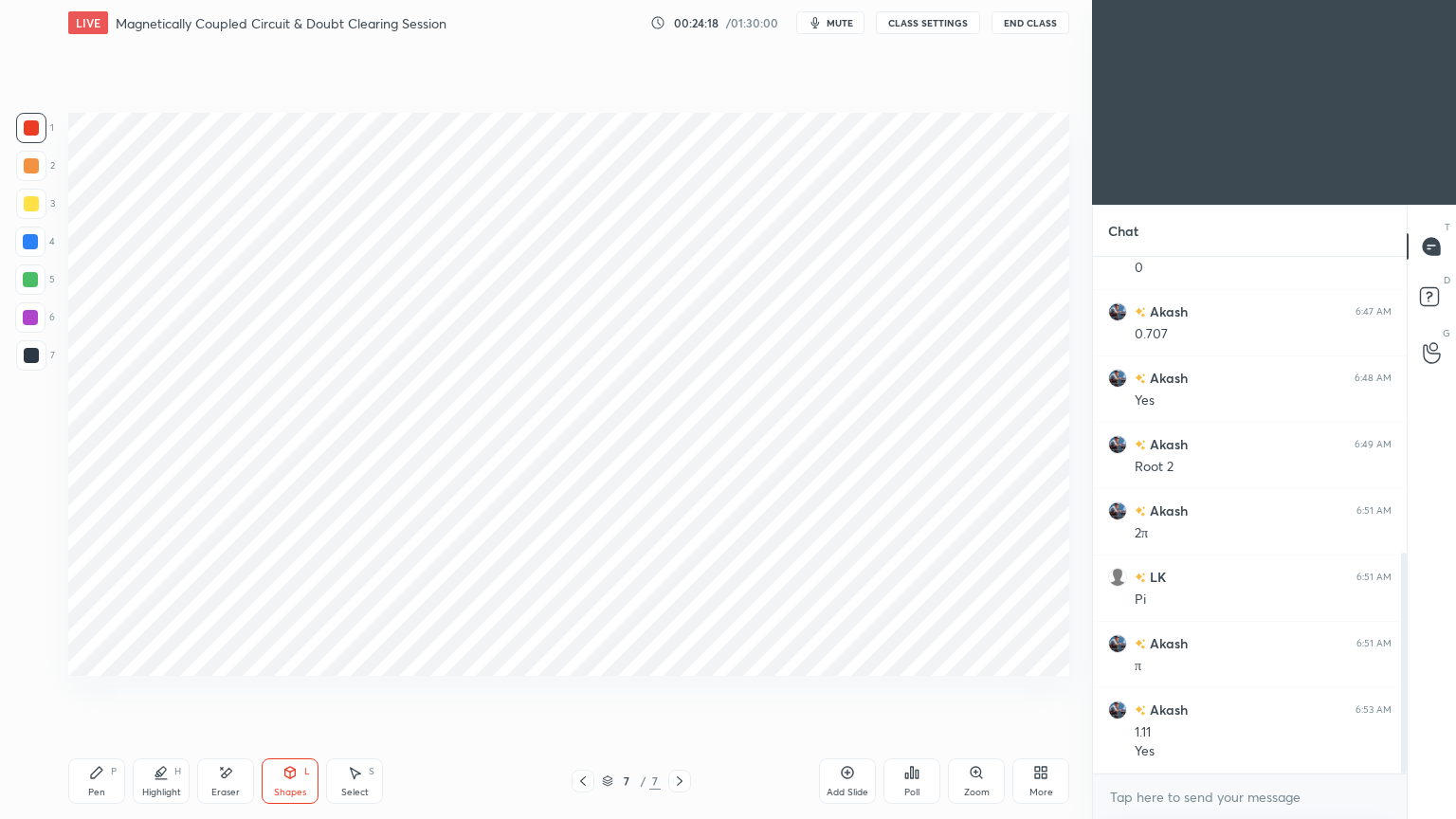 click on "Pen P" at bounding box center (97, 781) 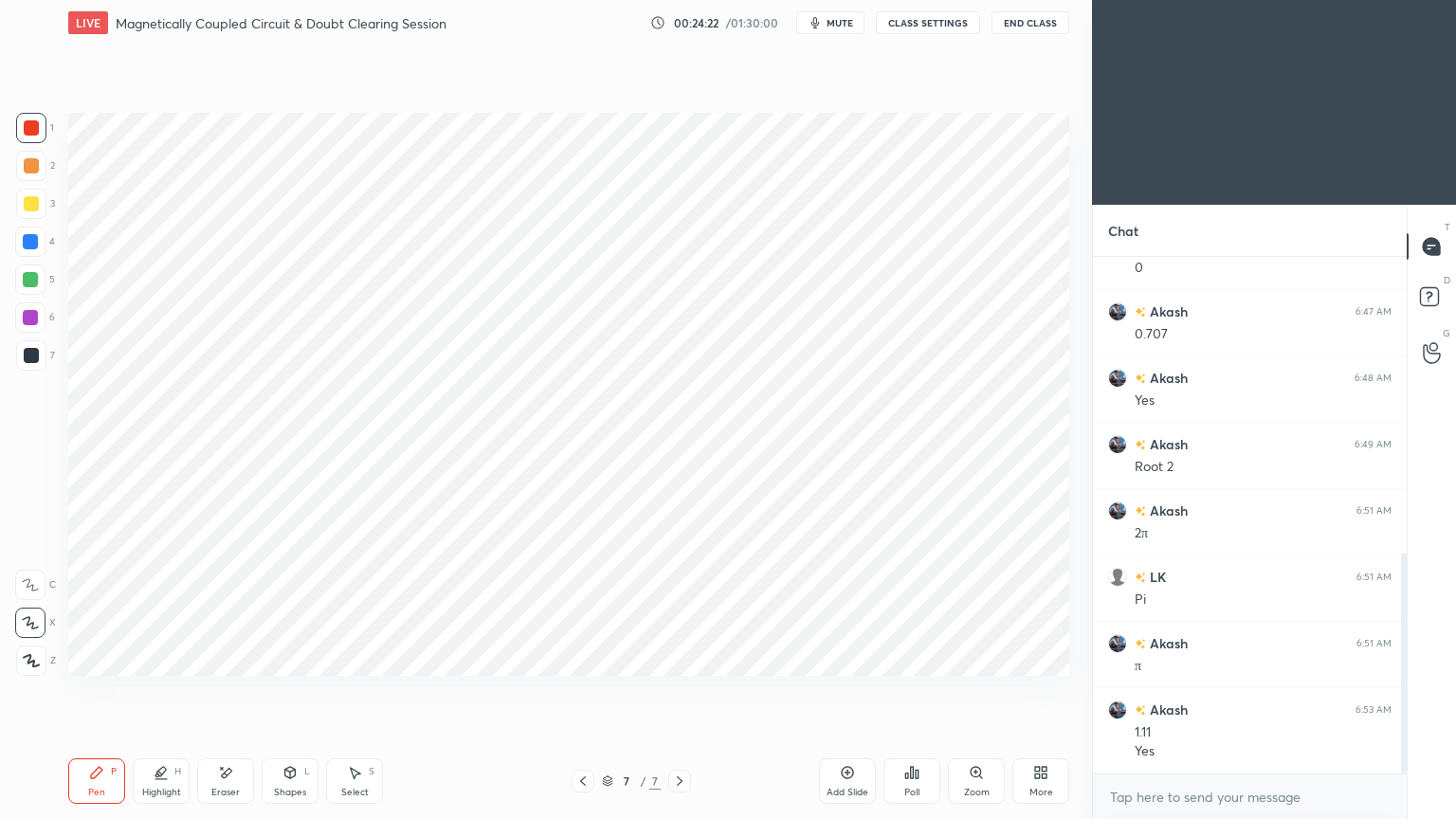click on "Shapes L" at bounding box center [290, 781] 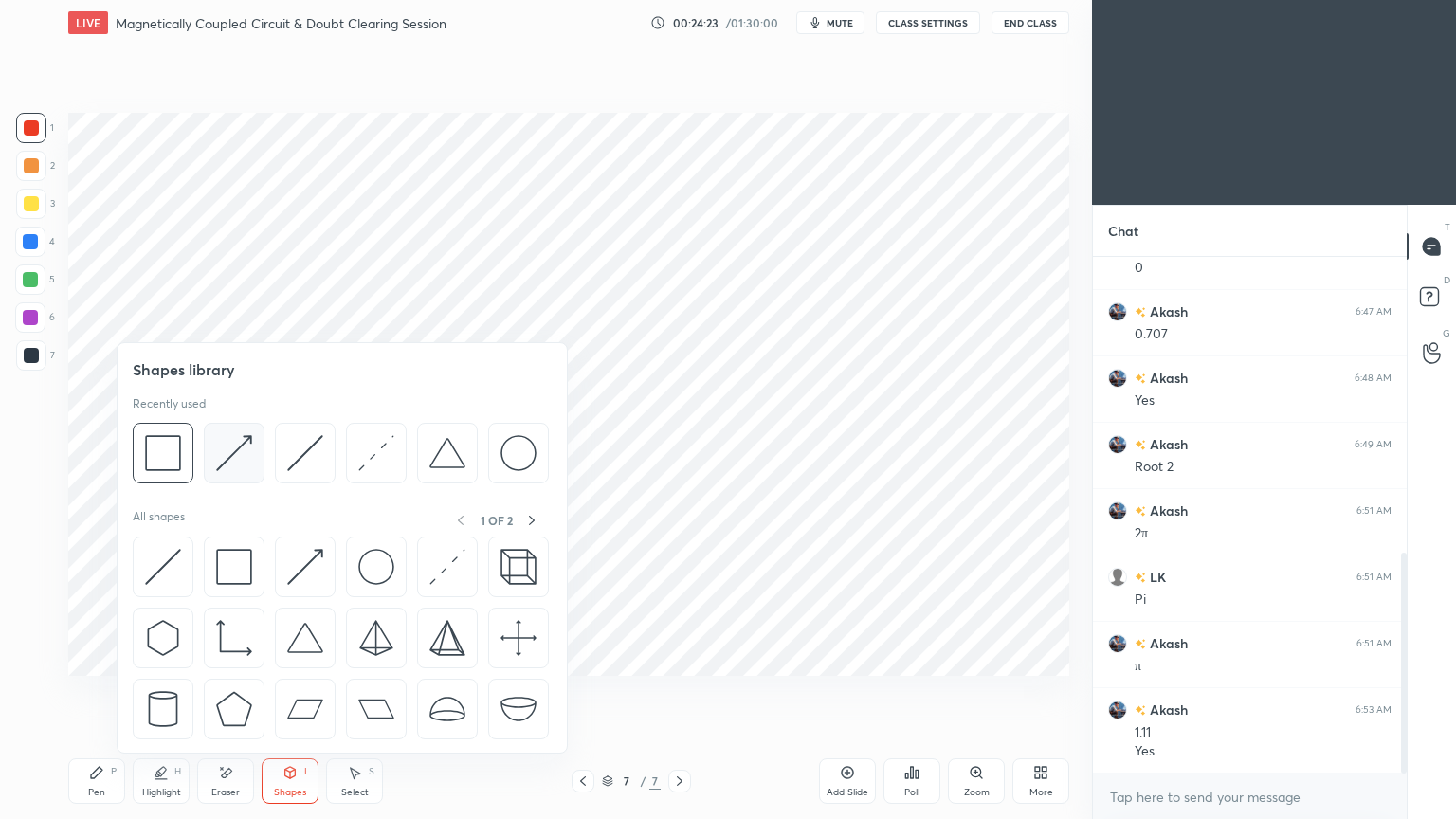 click at bounding box center (234, 453) 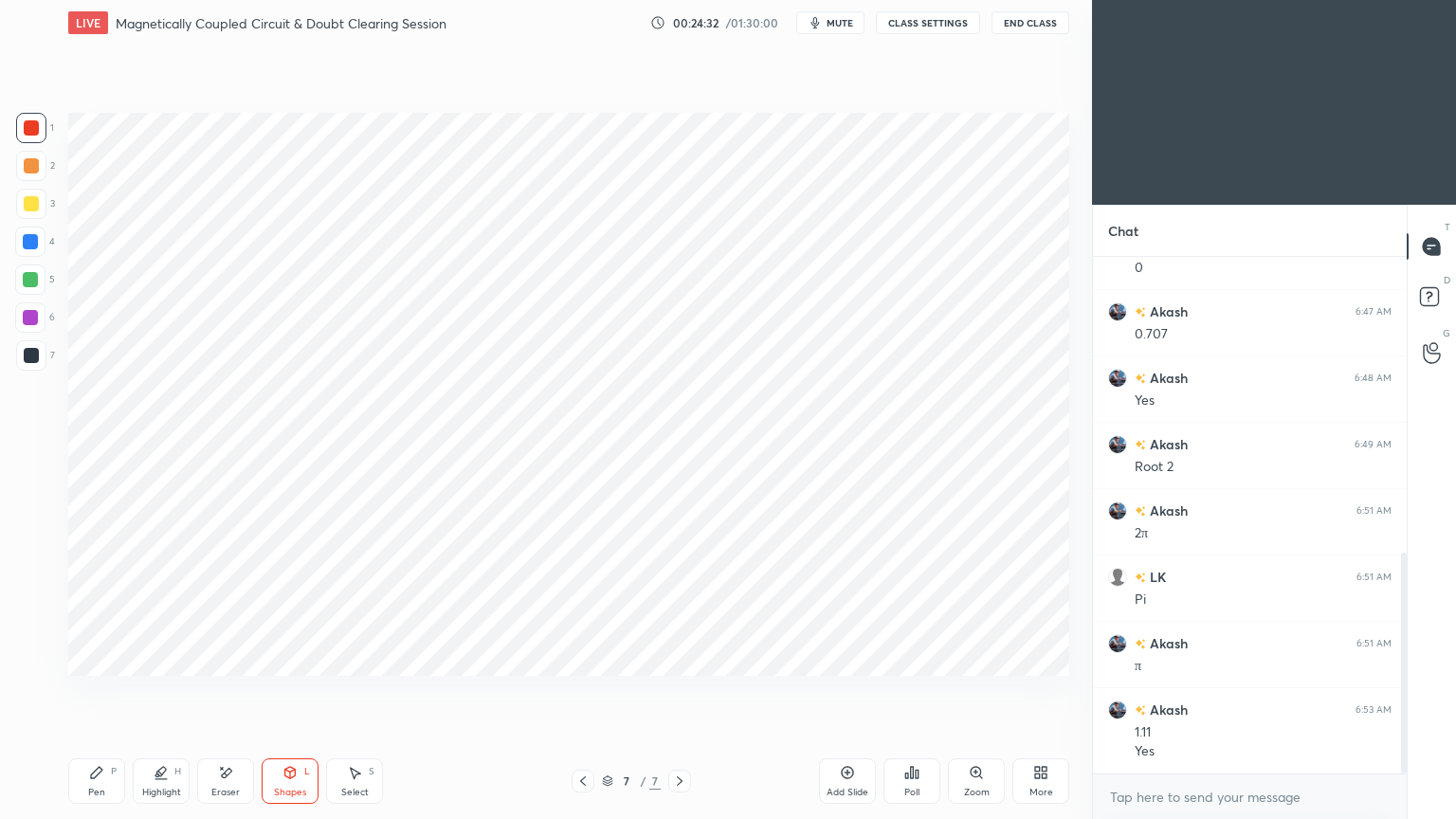 click on "7" at bounding box center [35, 355] 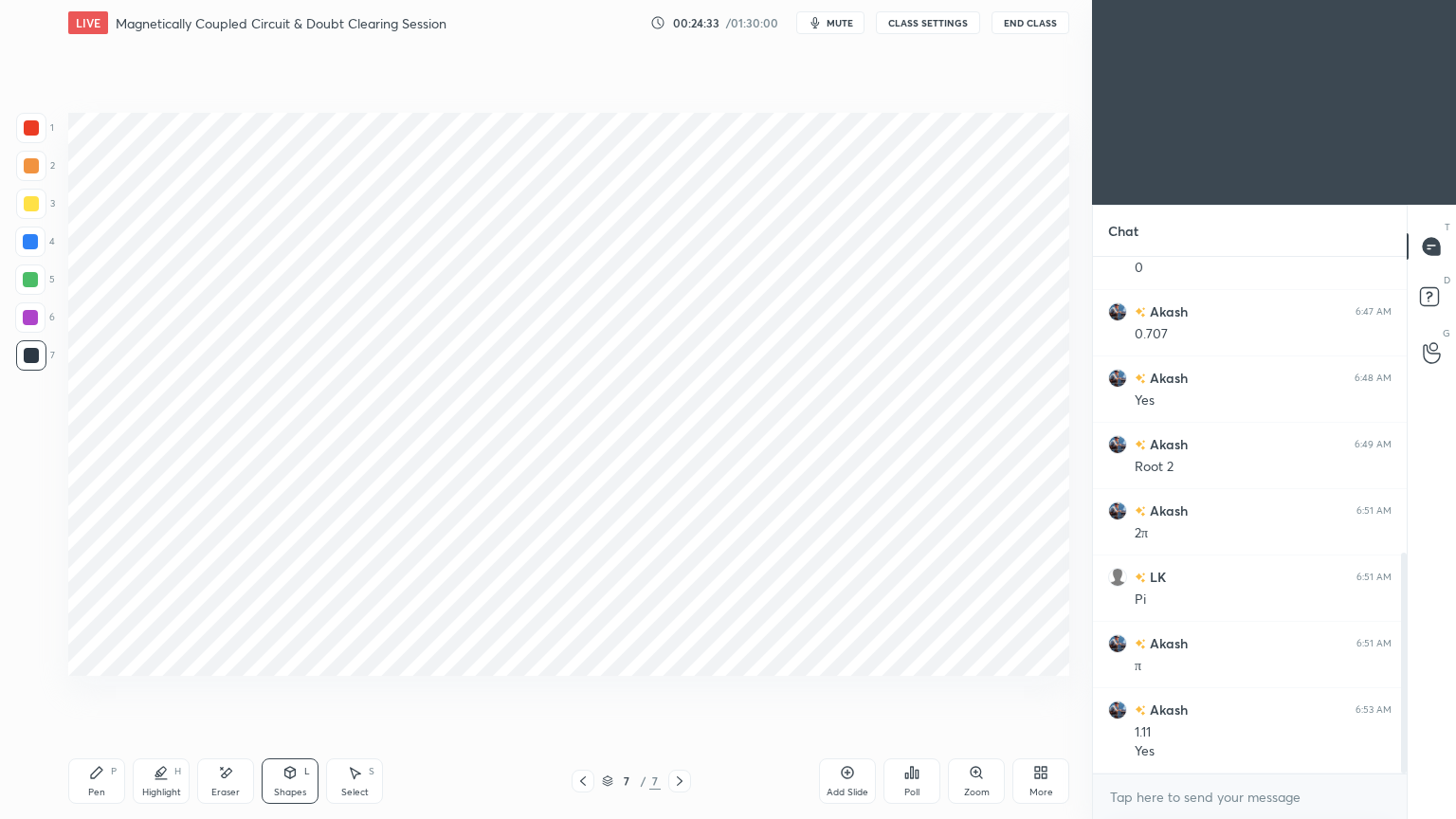 click on "Pen P" at bounding box center (97, 781) 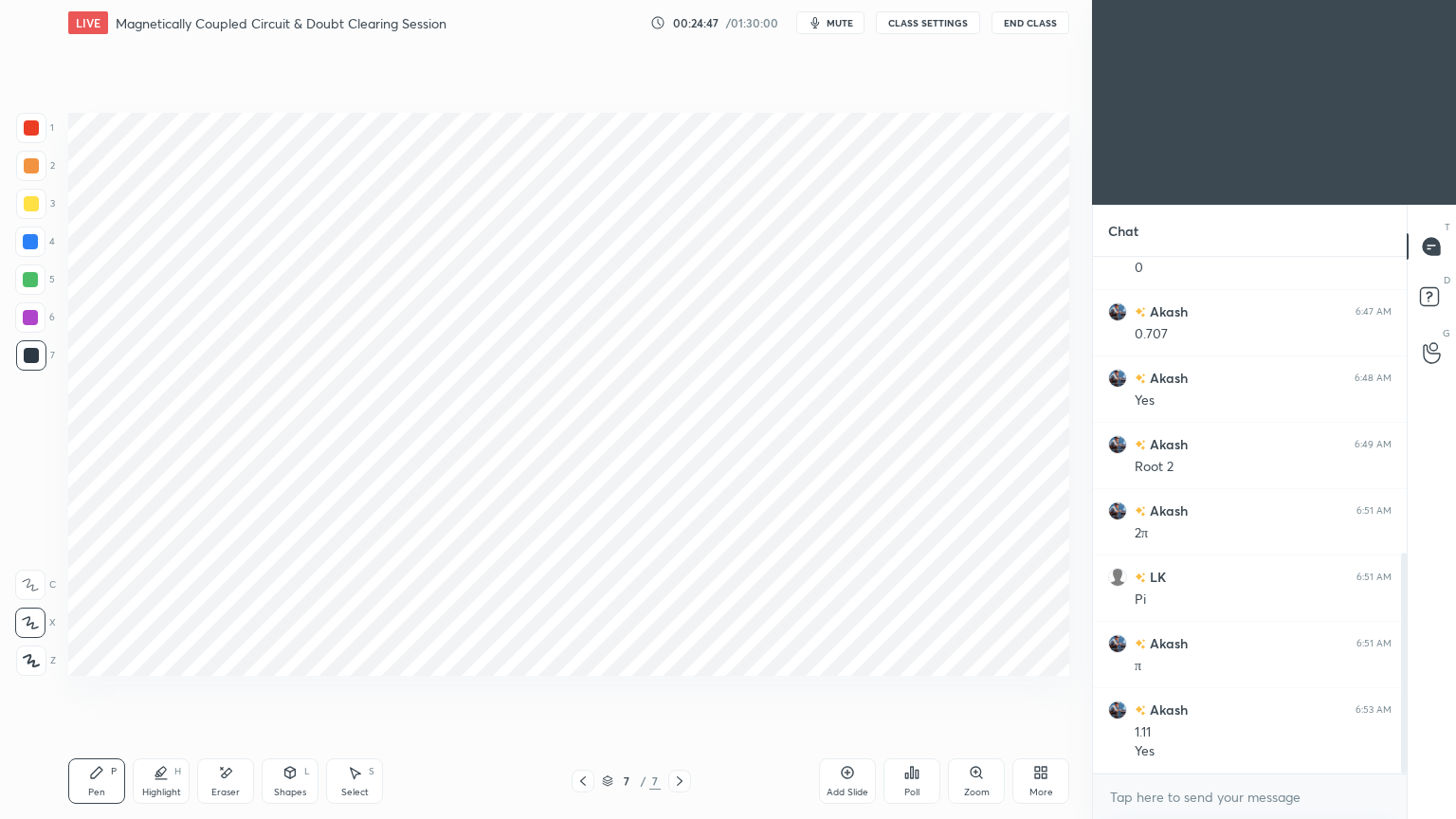 click at bounding box center [31, 128] 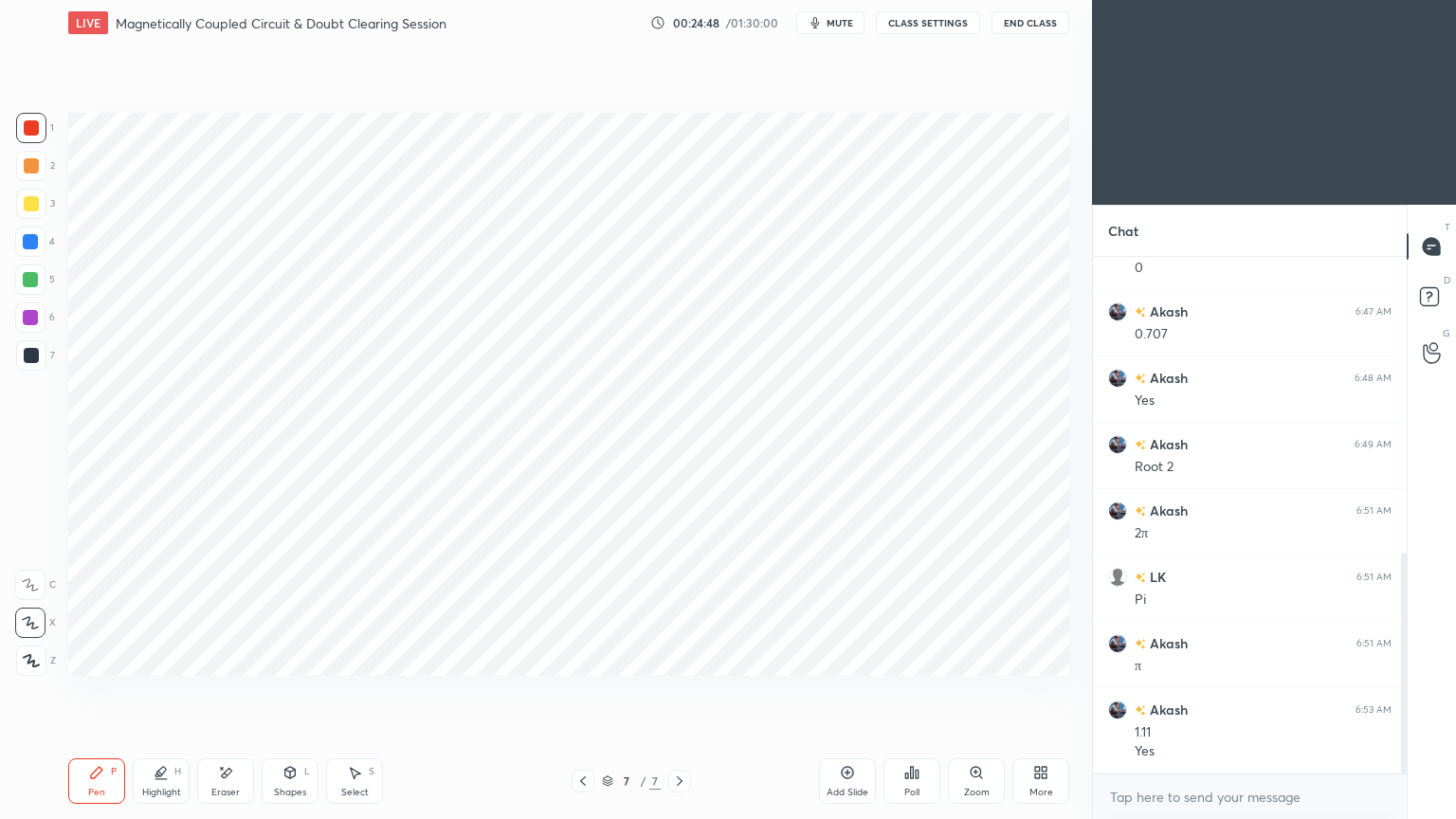 click at bounding box center (31, 355) 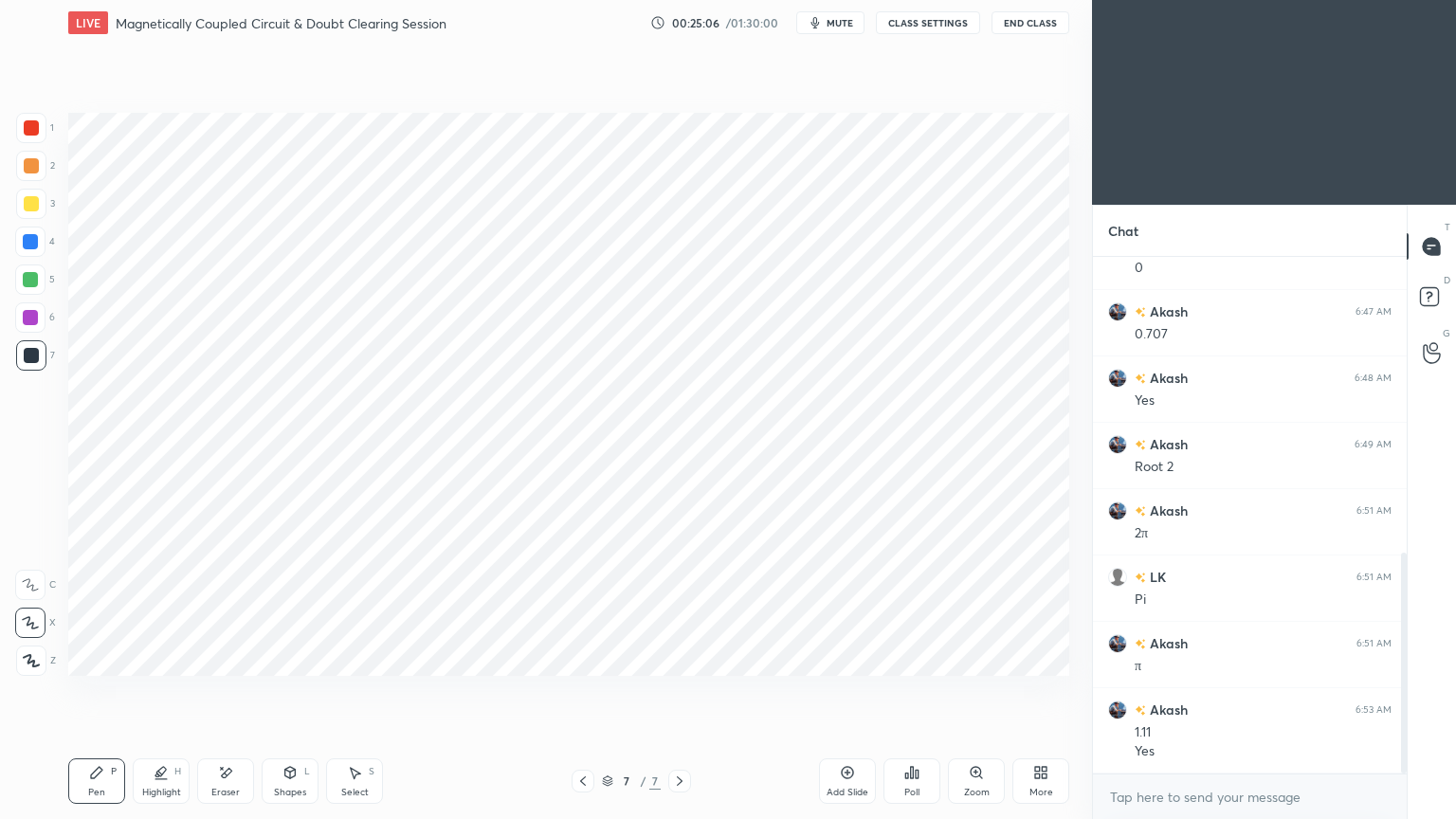 click at bounding box center (31, 128) 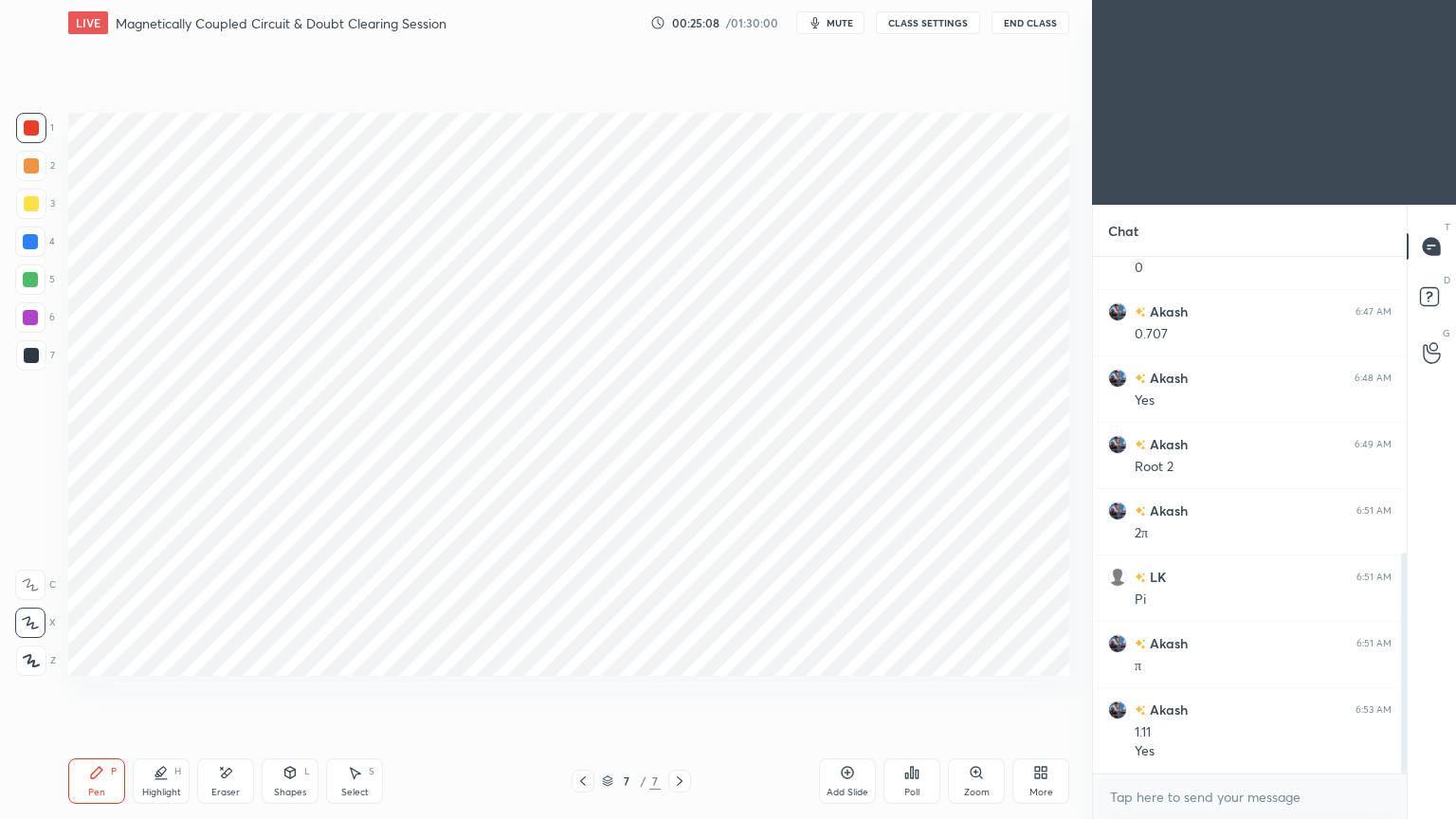 click on "Pen P" at bounding box center (97, 781) 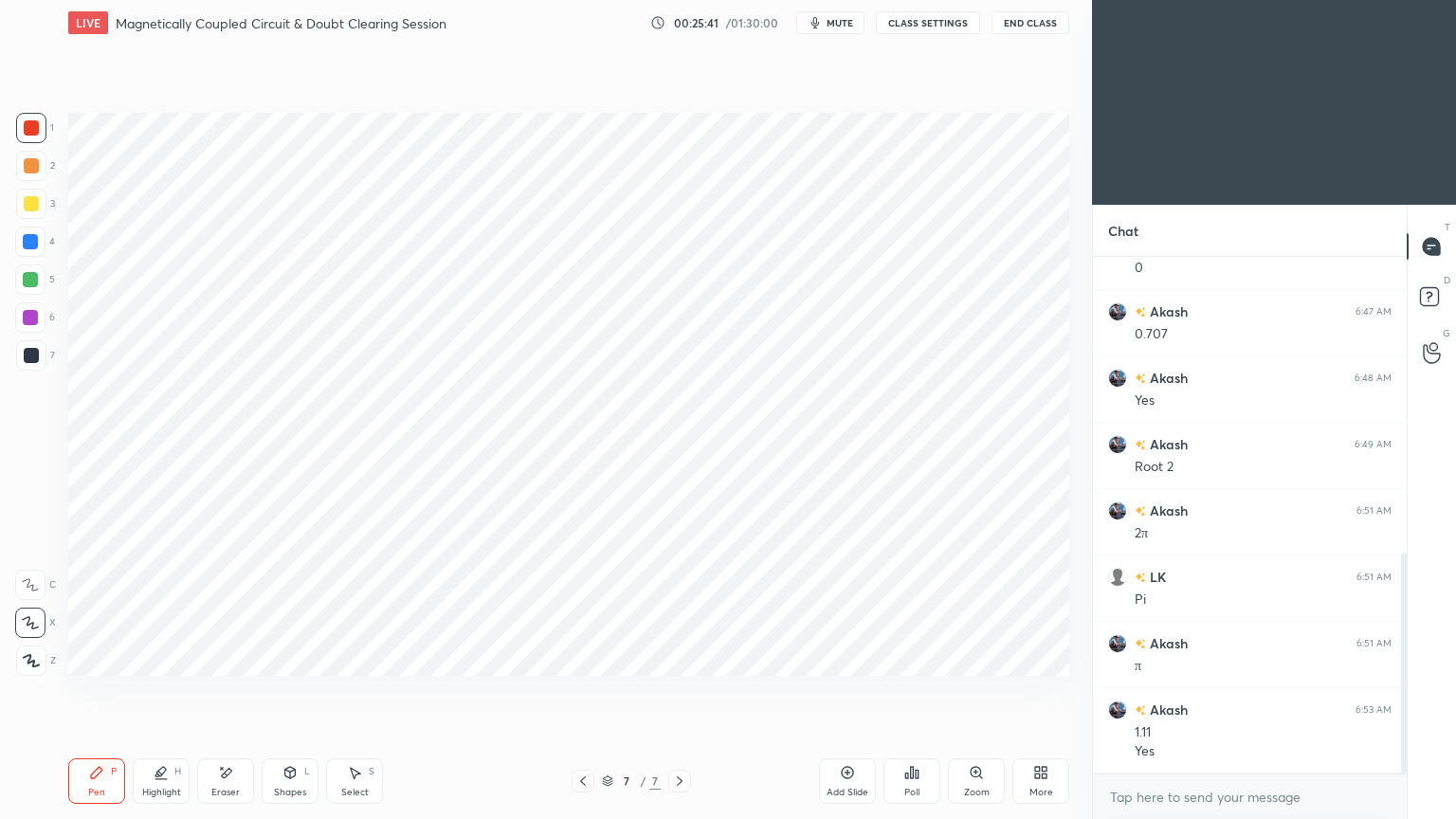 click at bounding box center [30, 318] 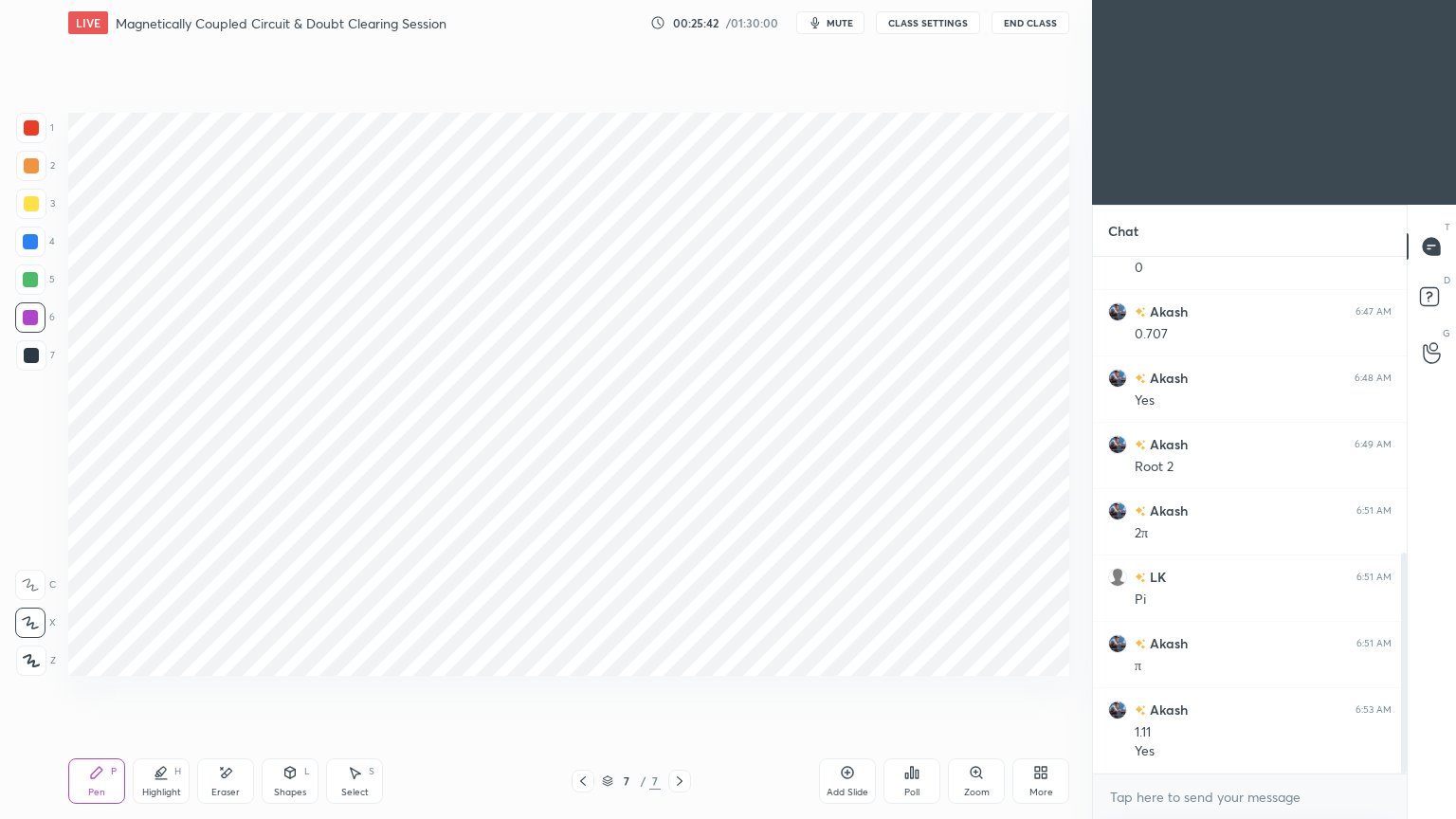 click on "Pen P" at bounding box center (97, 781) 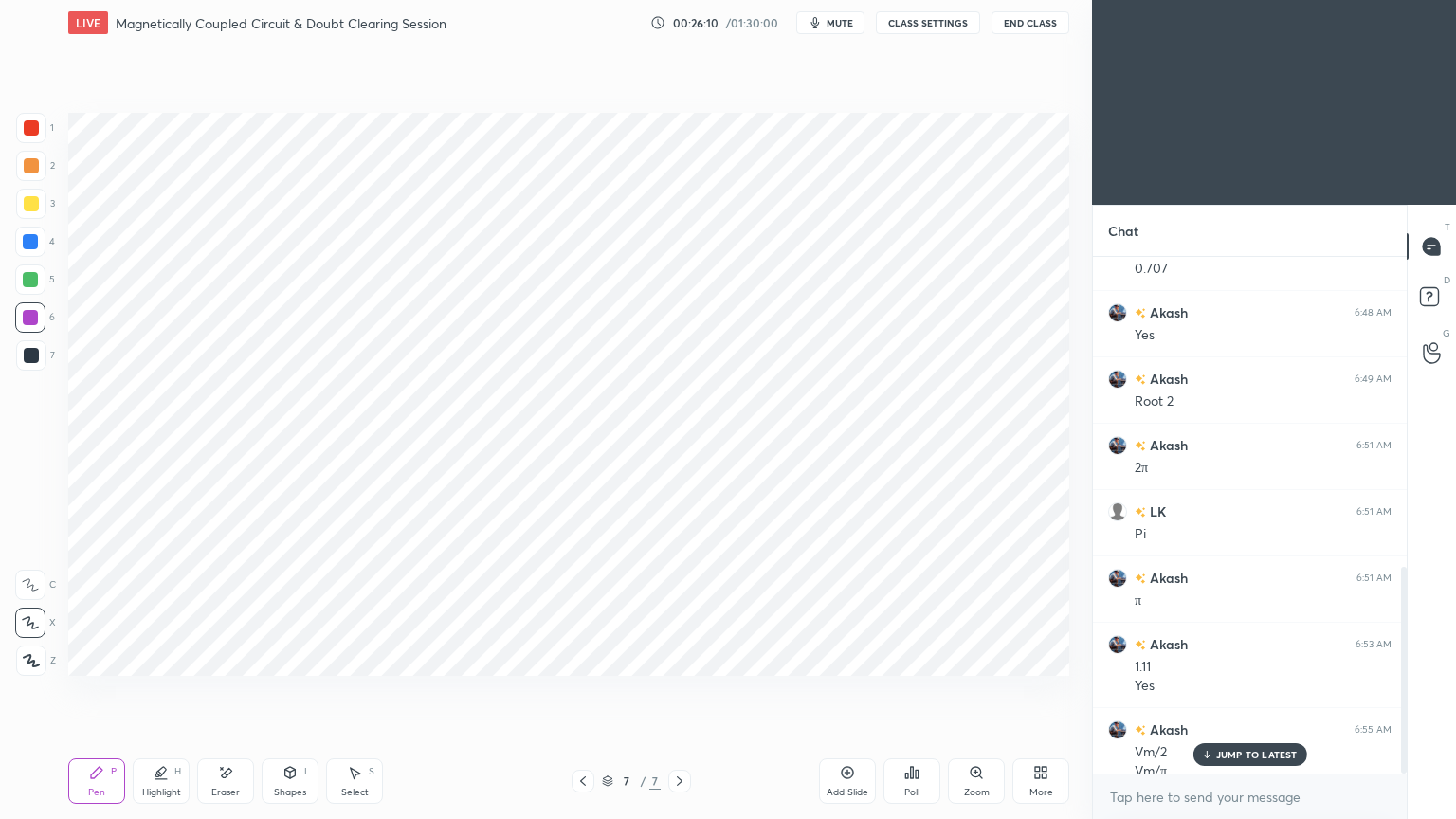 scroll, scrollTop: 777, scrollLeft: 0, axis: vertical 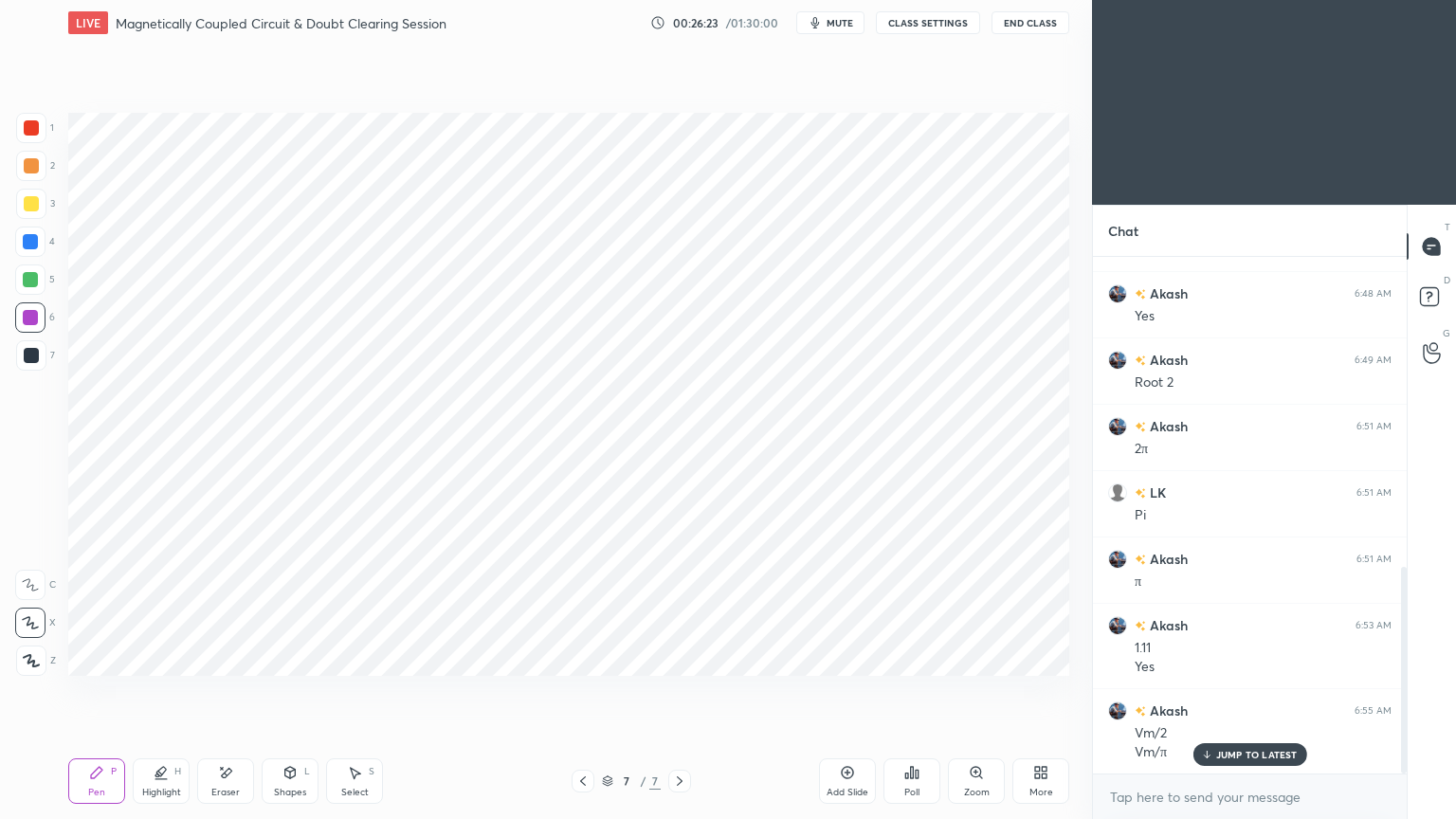 click on "Eraser" at bounding box center (226, 781) 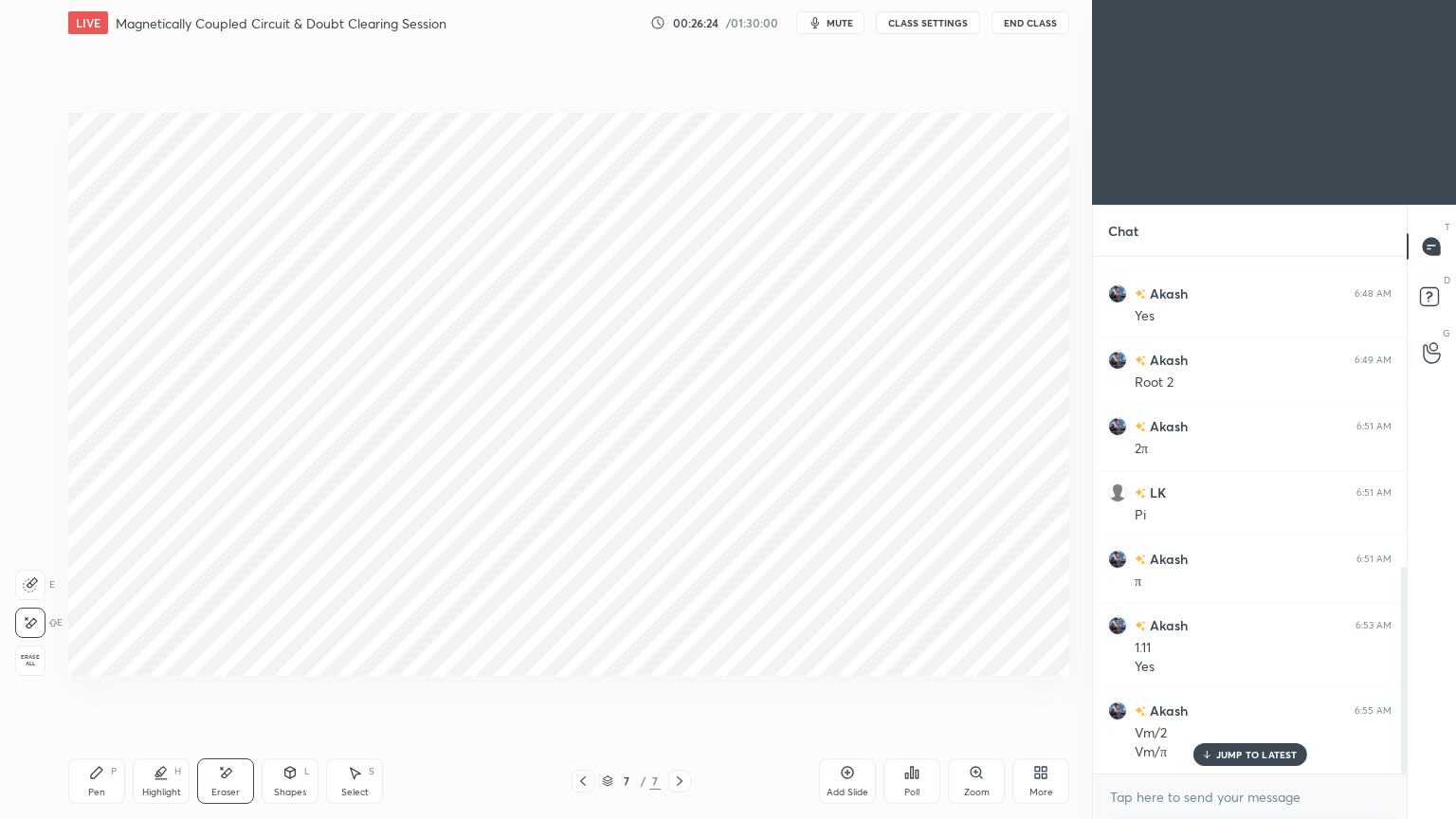 click on "Pen P" at bounding box center [97, 781] 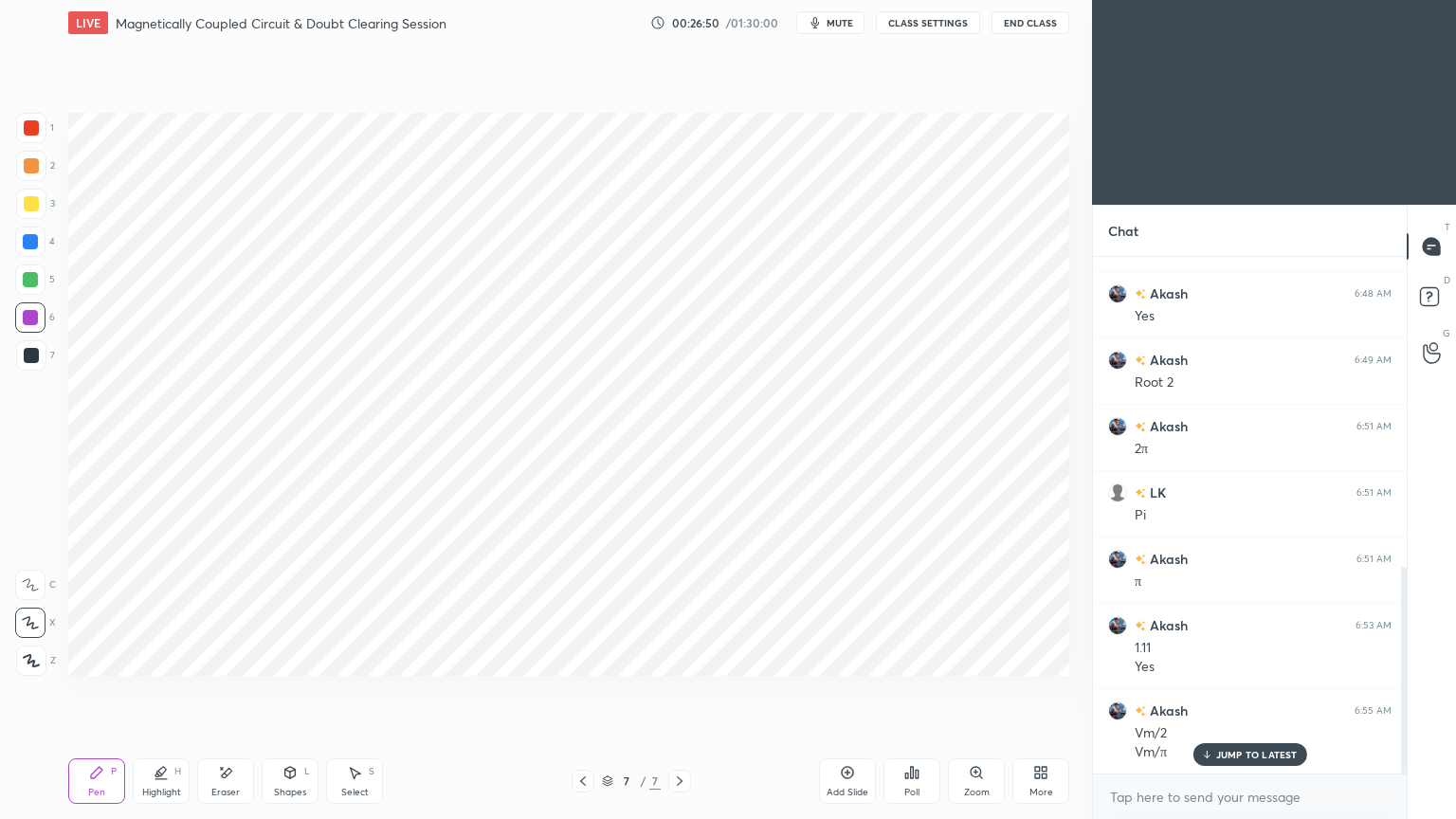 scroll, scrollTop: 845, scrollLeft: 0, axis: vertical 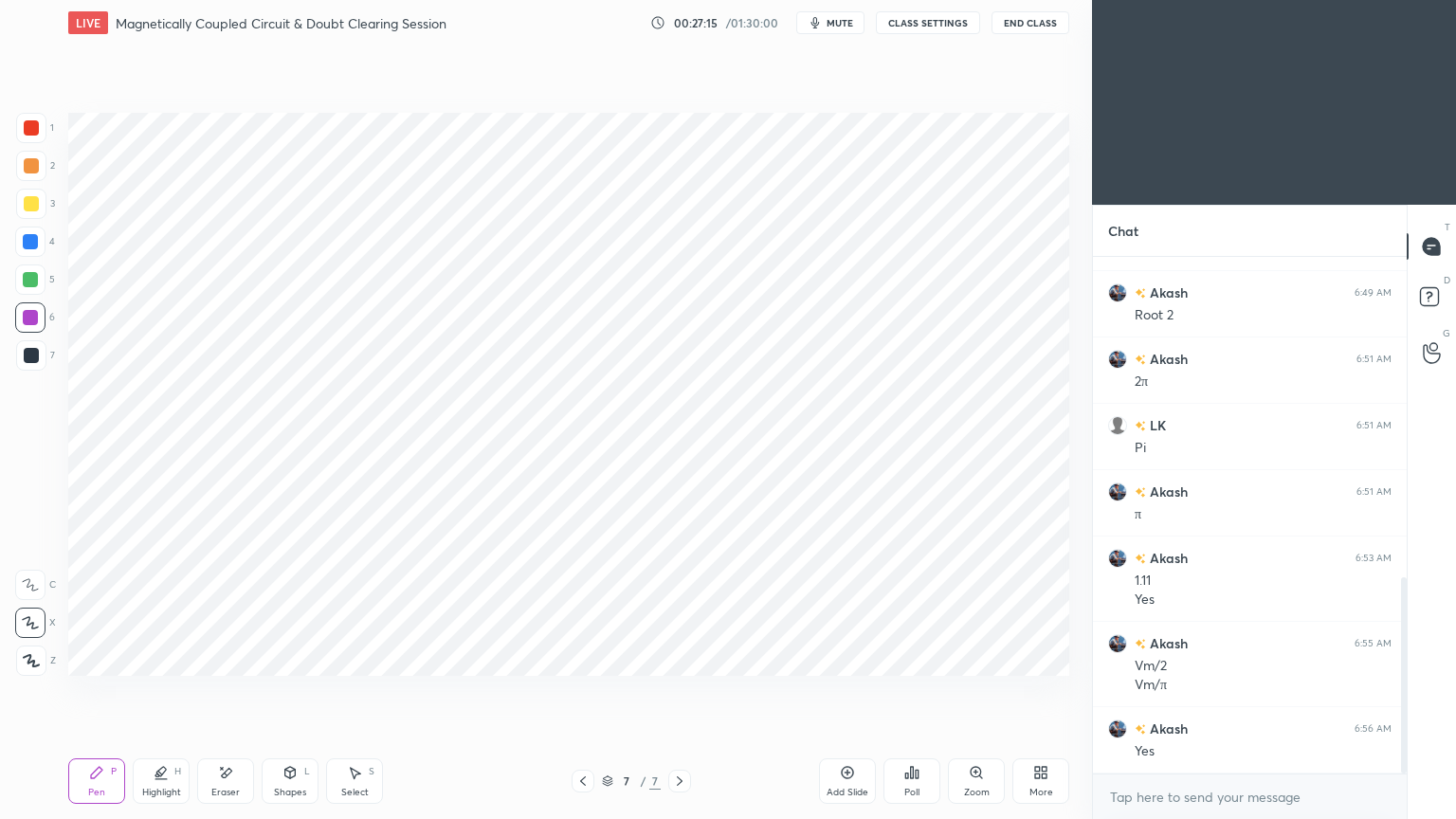 click on "4" at bounding box center (35, 246) 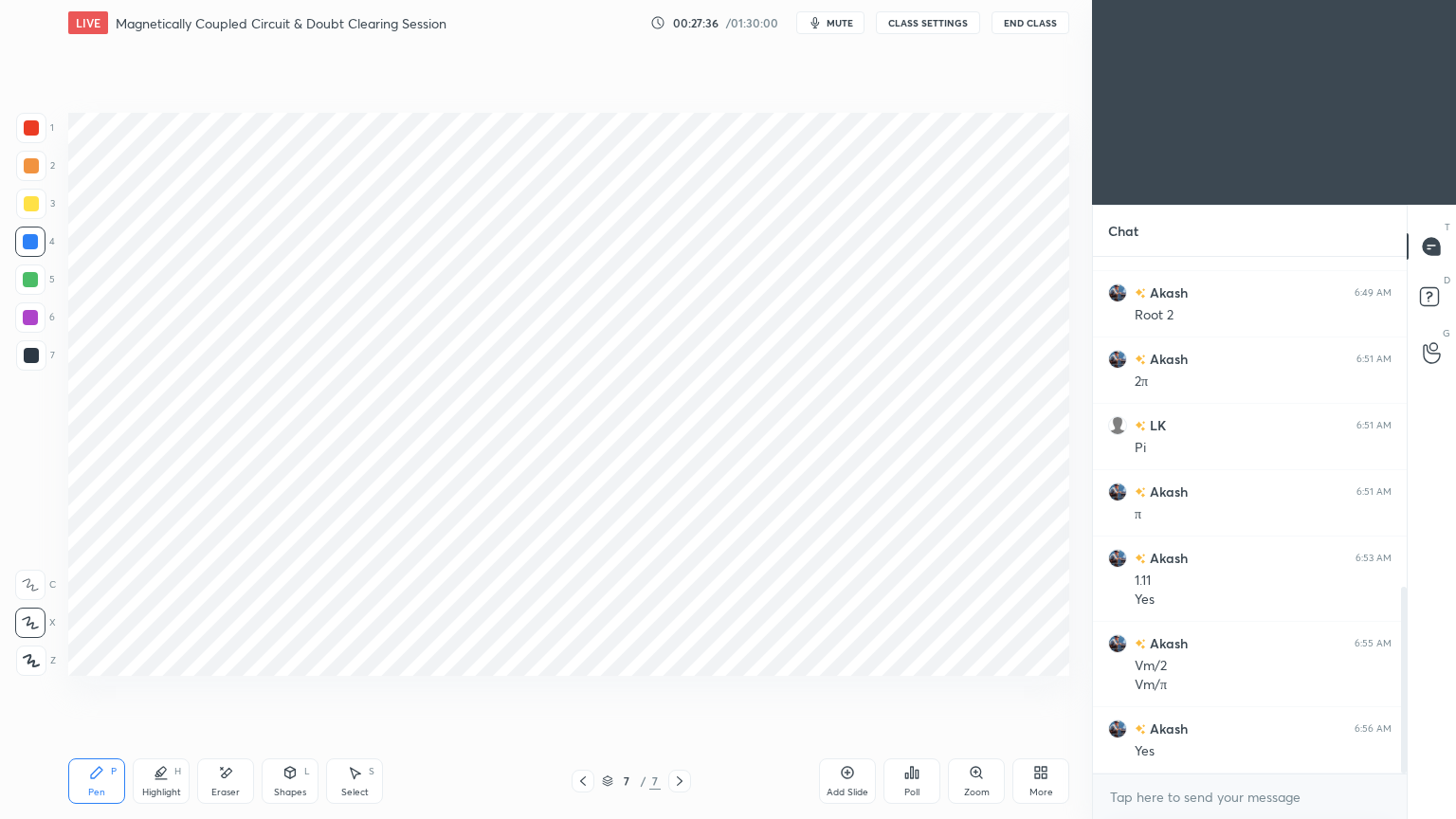 scroll, scrollTop: 910, scrollLeft: 0, axis: vertical 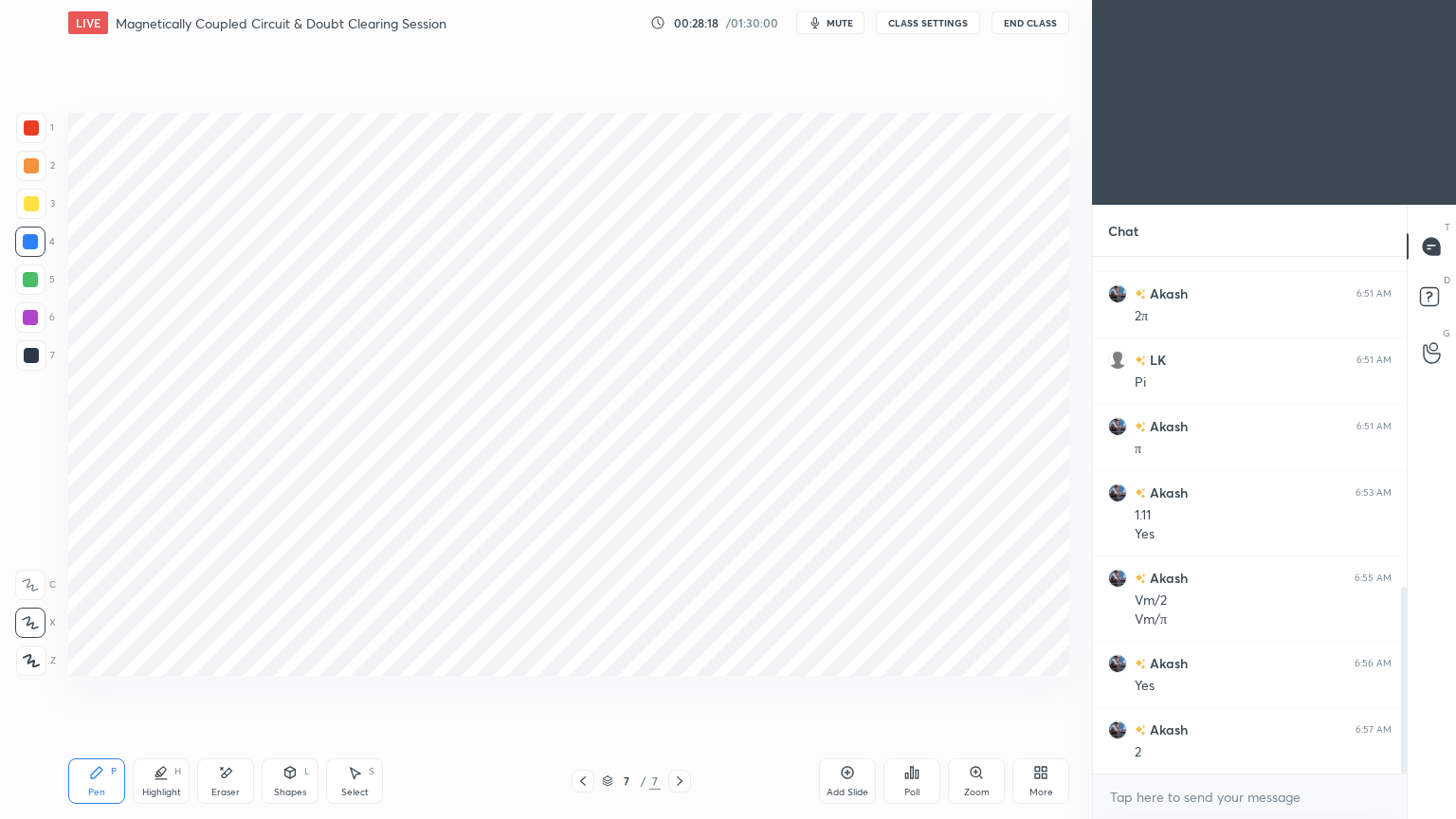 click on "Add Slide" at bounding box center (847, 781) 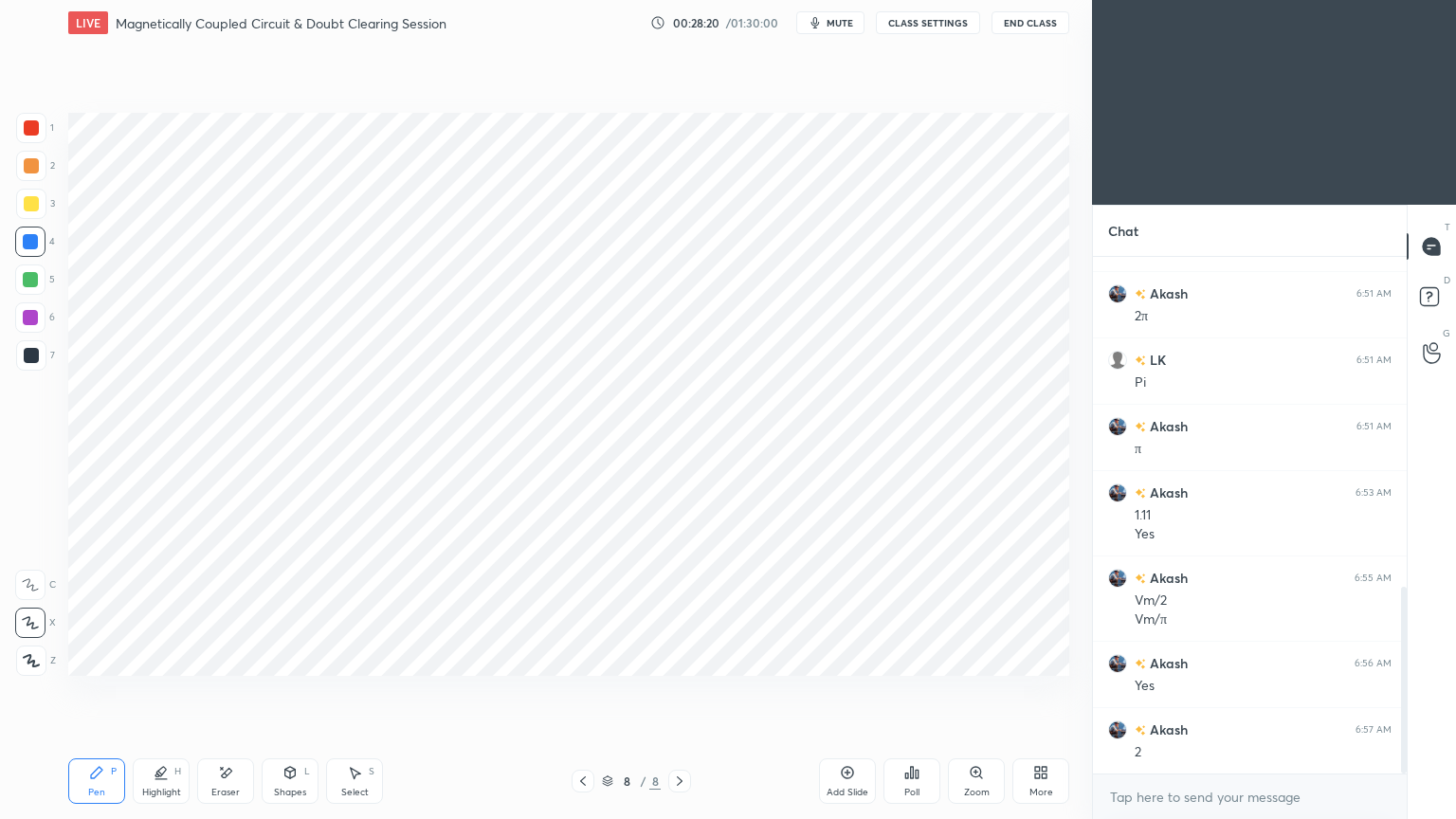 click at bounding box center (31, 128) 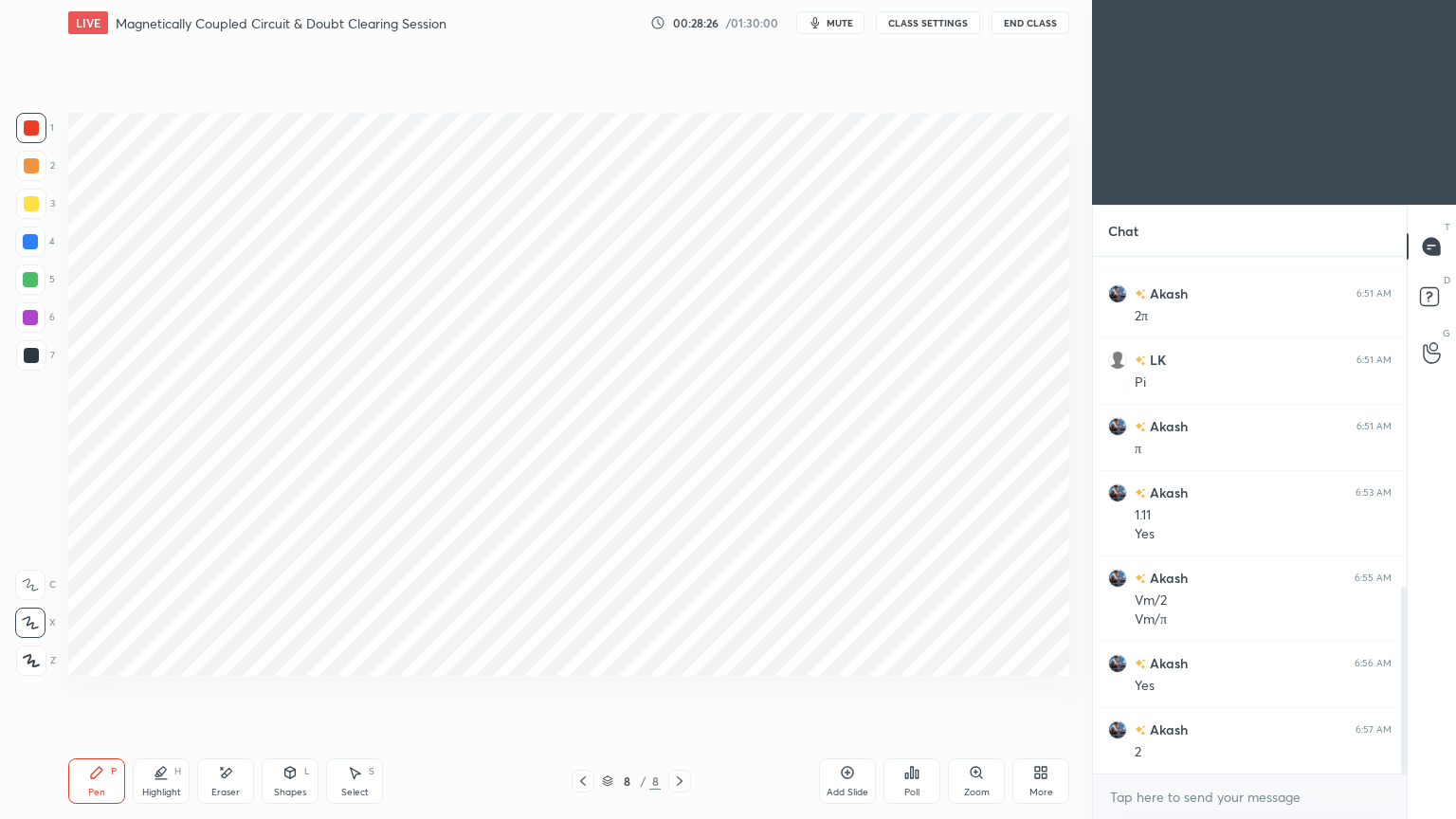click on "Shapes" at bounding box center [290, 792] 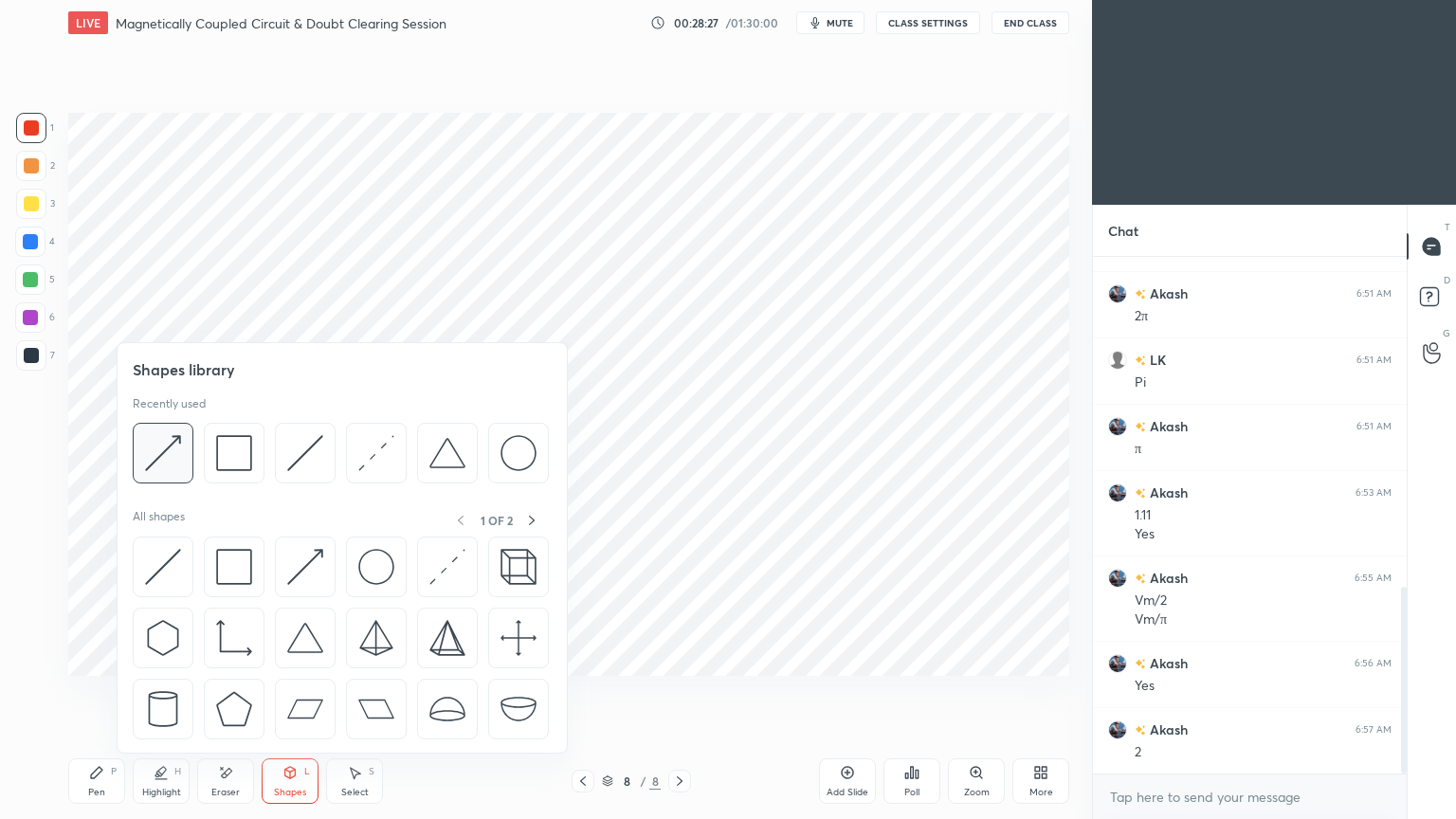 click at bounding box center (163, 453) 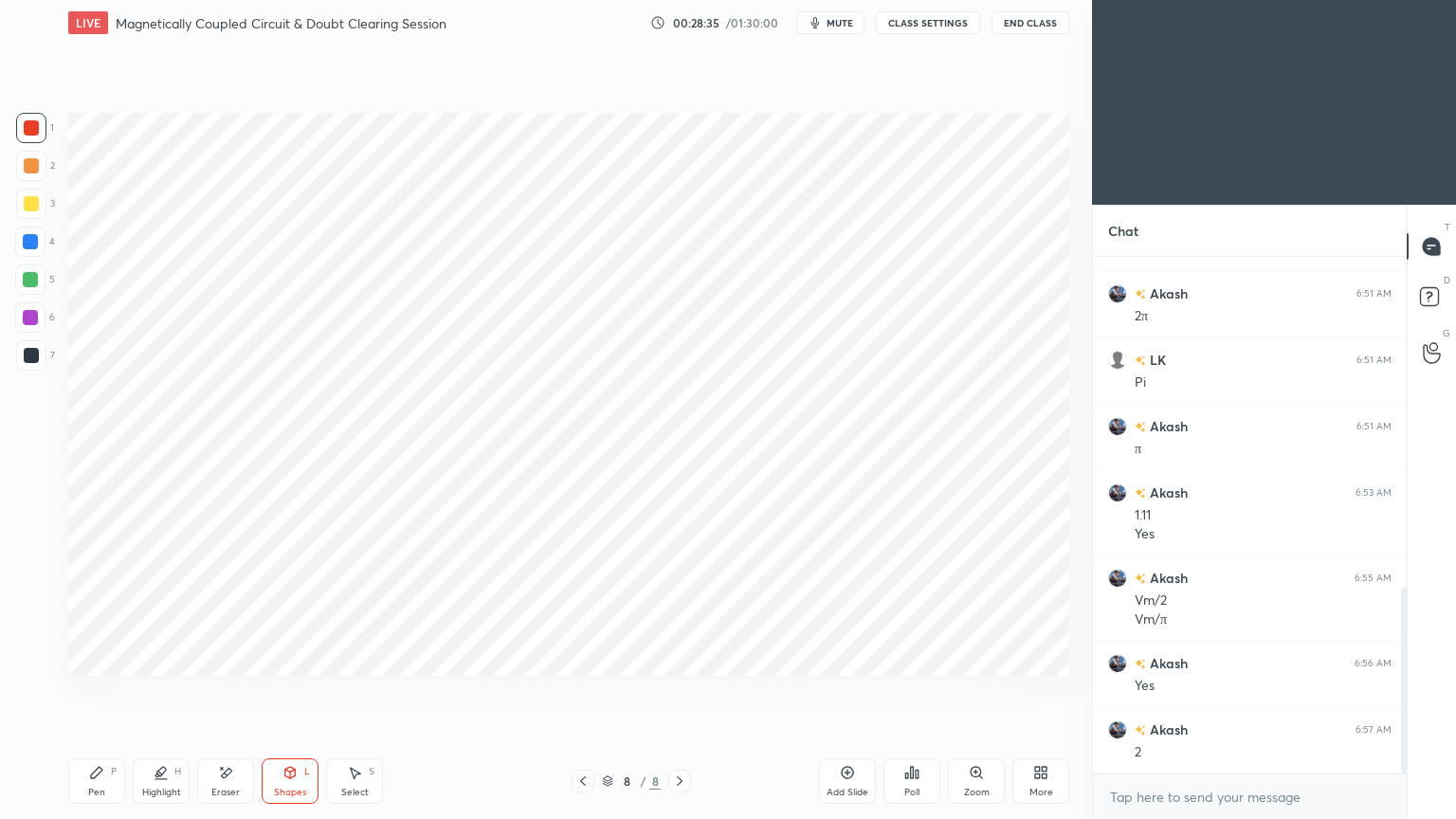 click on "1 2 3 4 5 6 7" at bounding box center [35, 246] 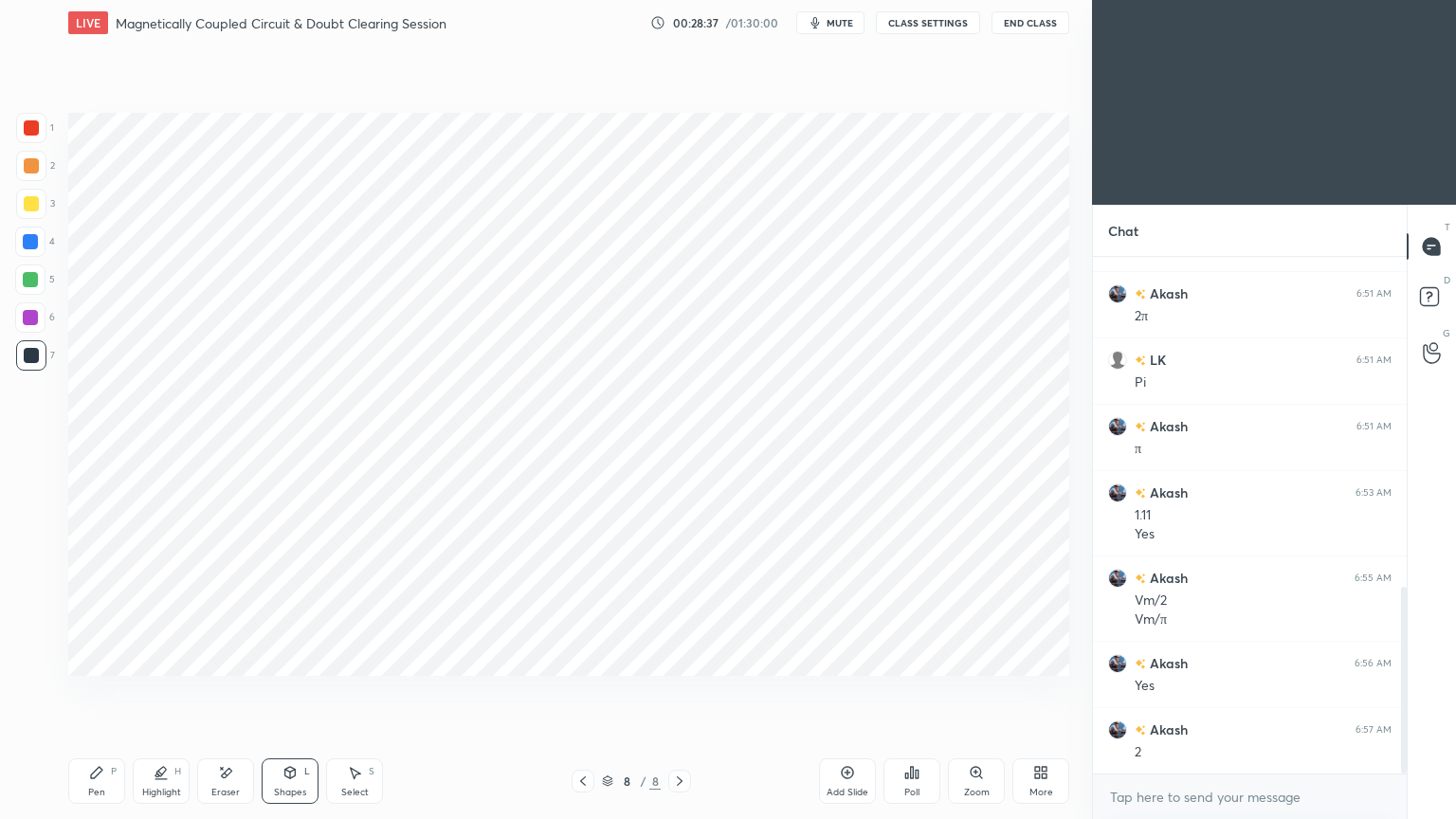 click on "Pen P" at bounding box center (97, 781) 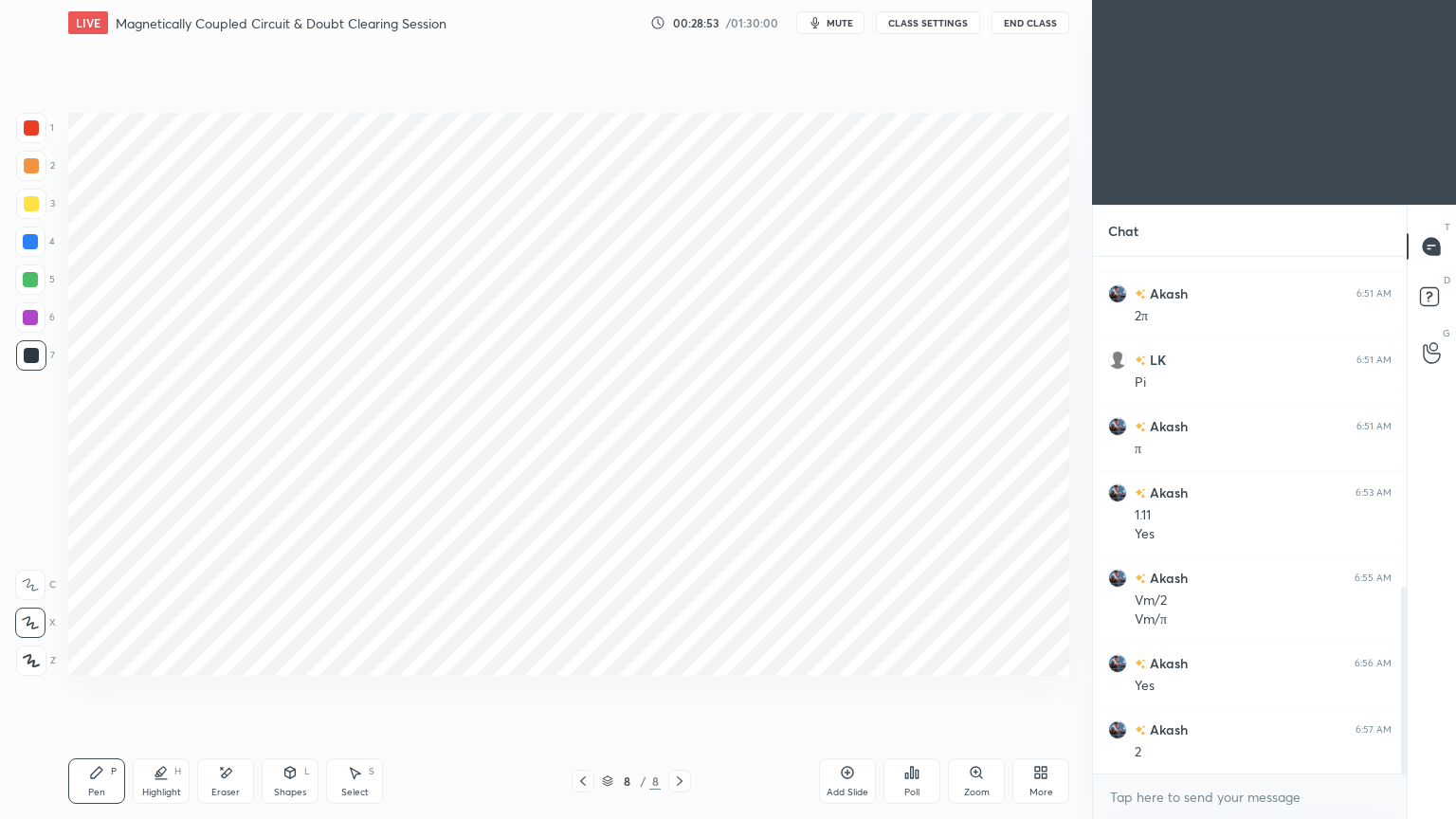 click at bounding box center [31, 128] 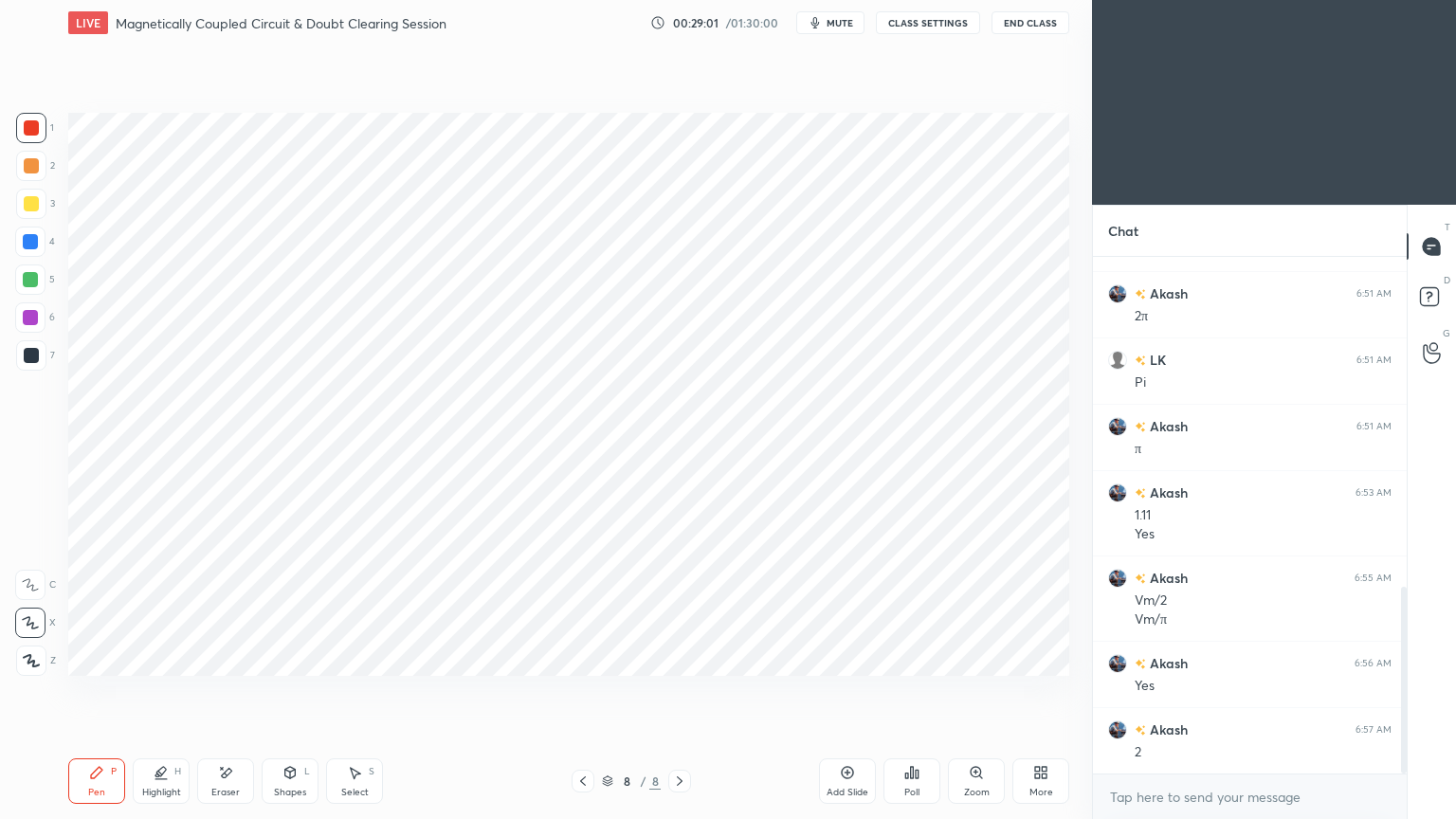 click at bounding box center [30, 280] 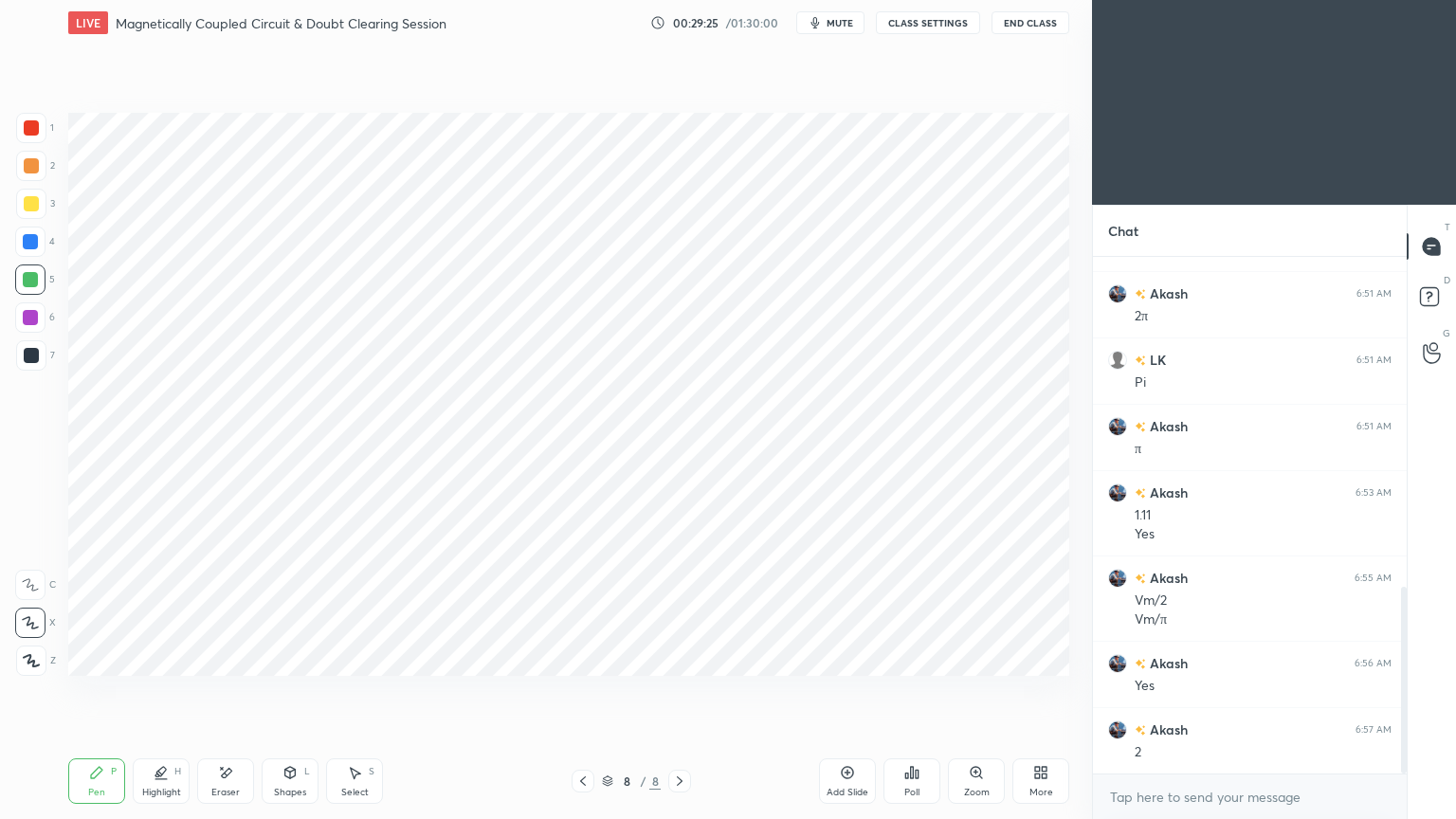 click at bounding box center (30, 242) 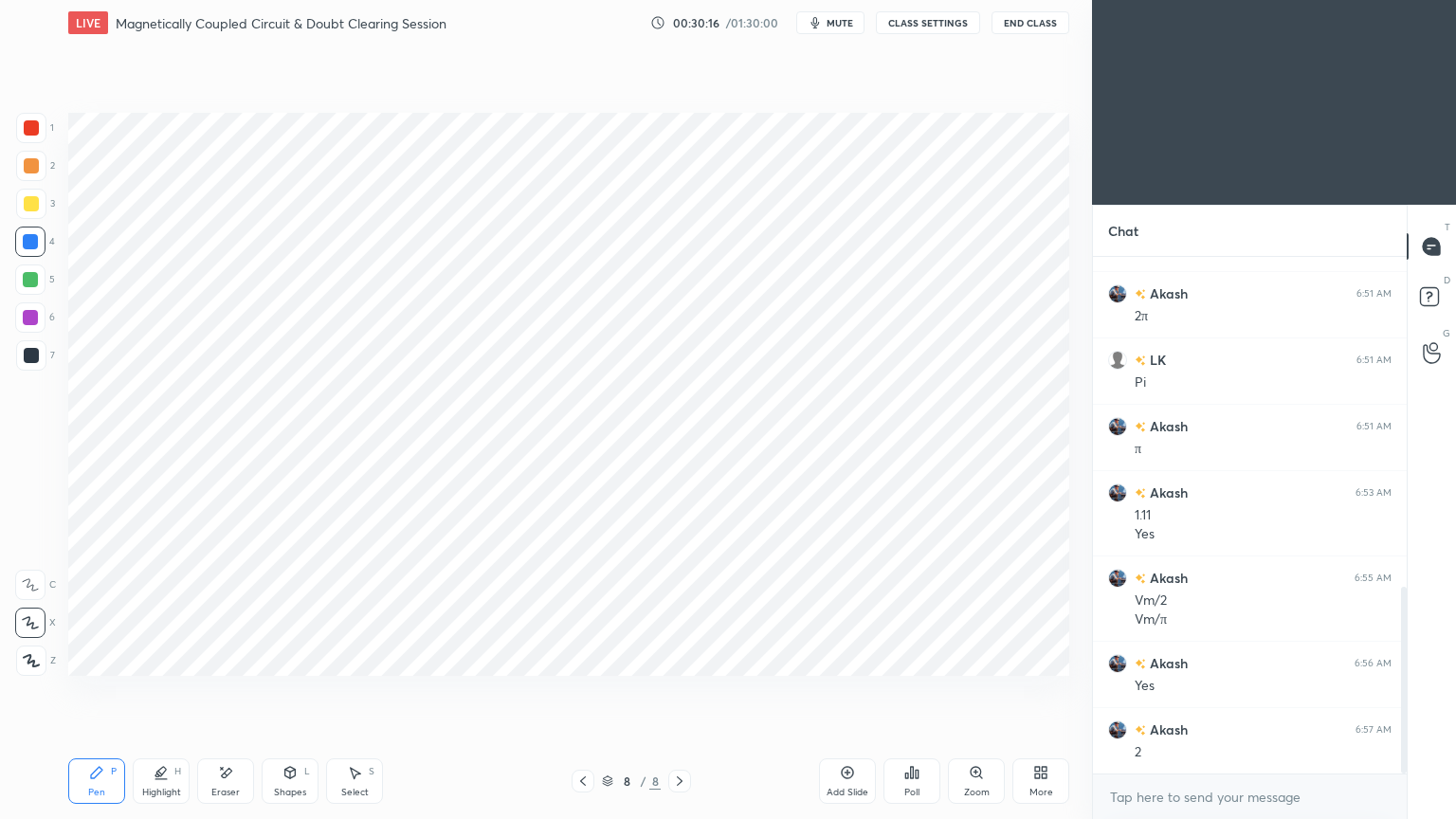scroll, scrollTop: 977, scrollLeft: 0, axis: vertical 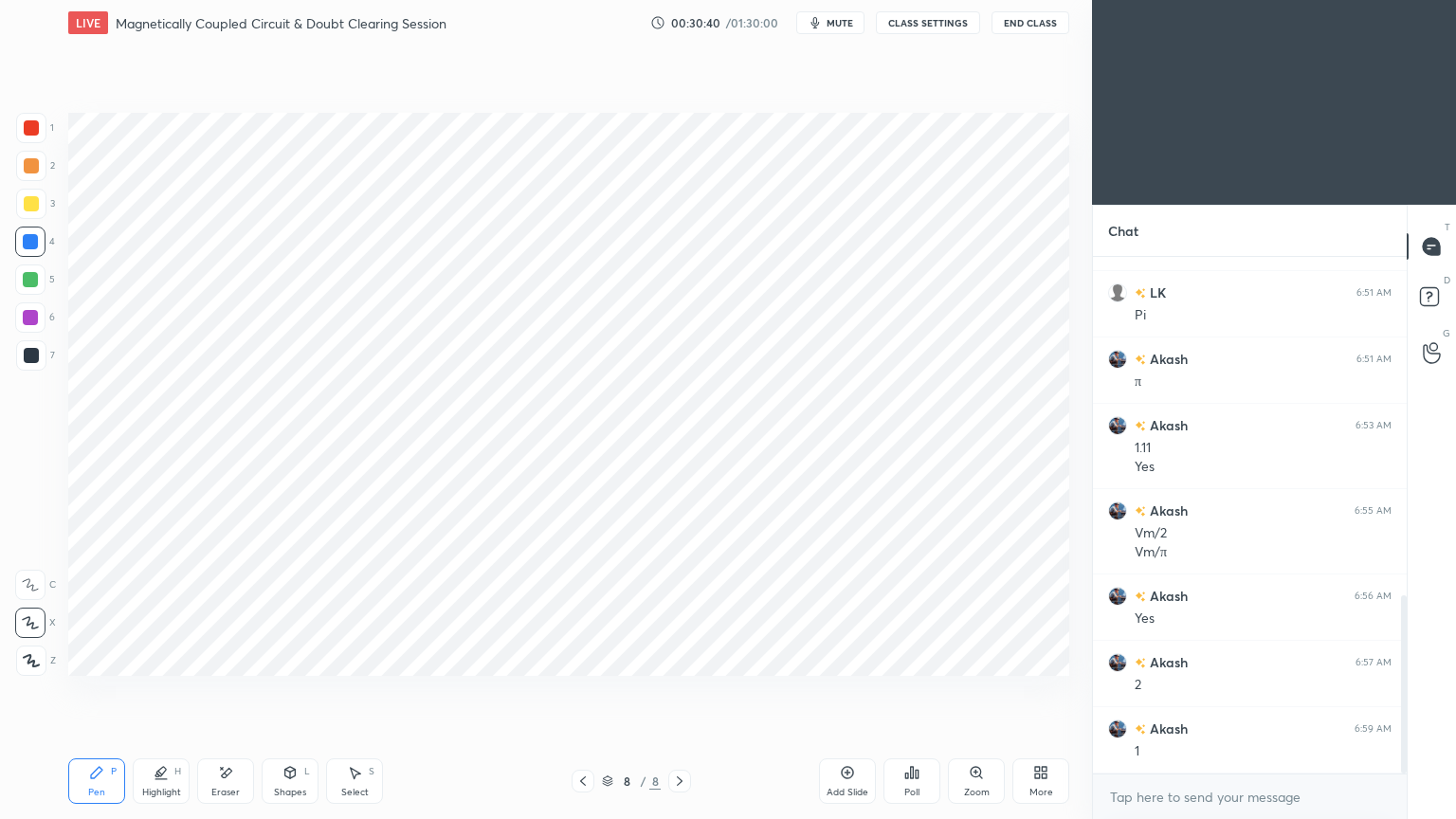 click 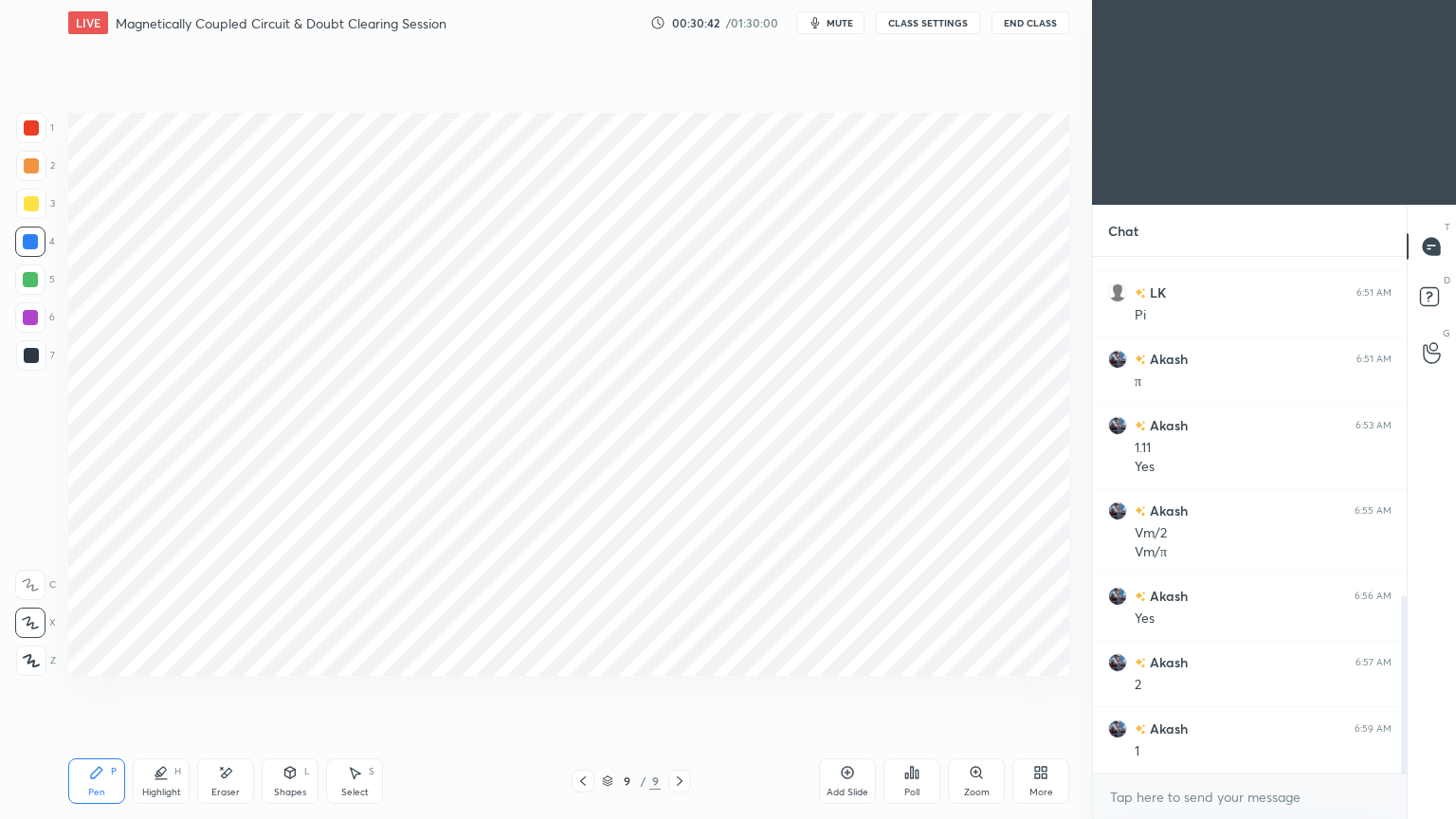 click at bounding box center (31, 128) 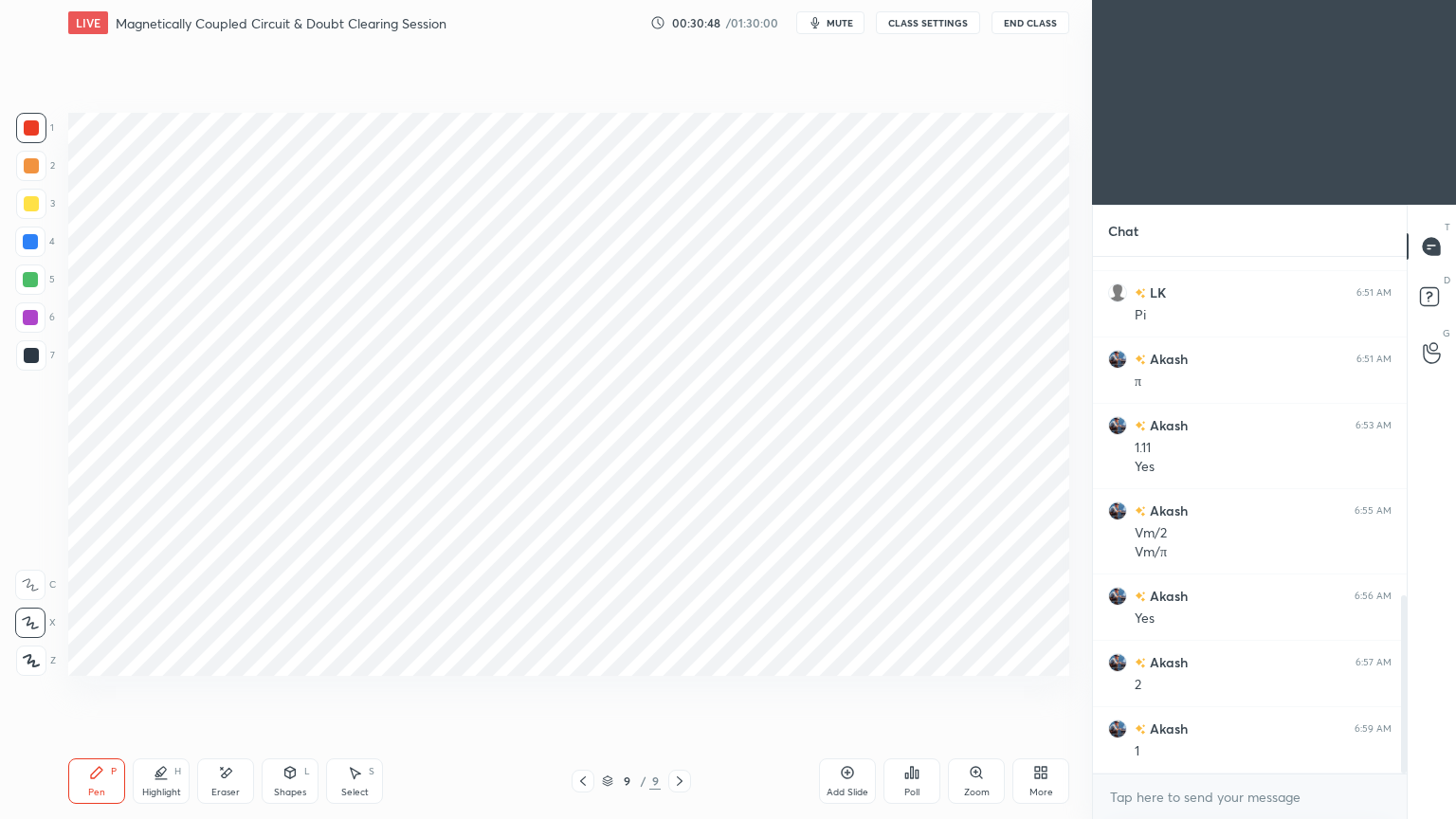 click at bounding box center (30, 280) 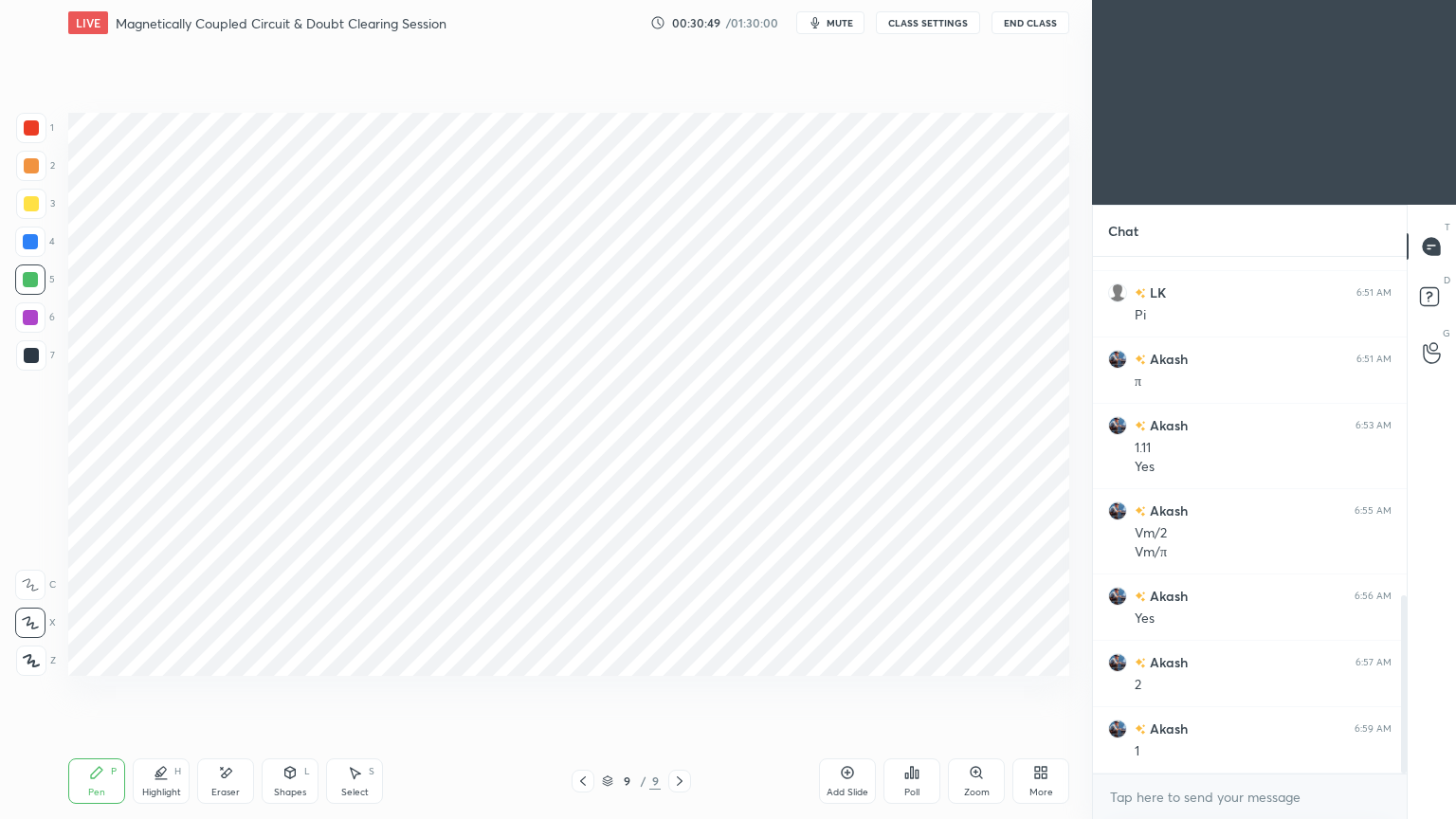 click at bounding box center [30, 242] 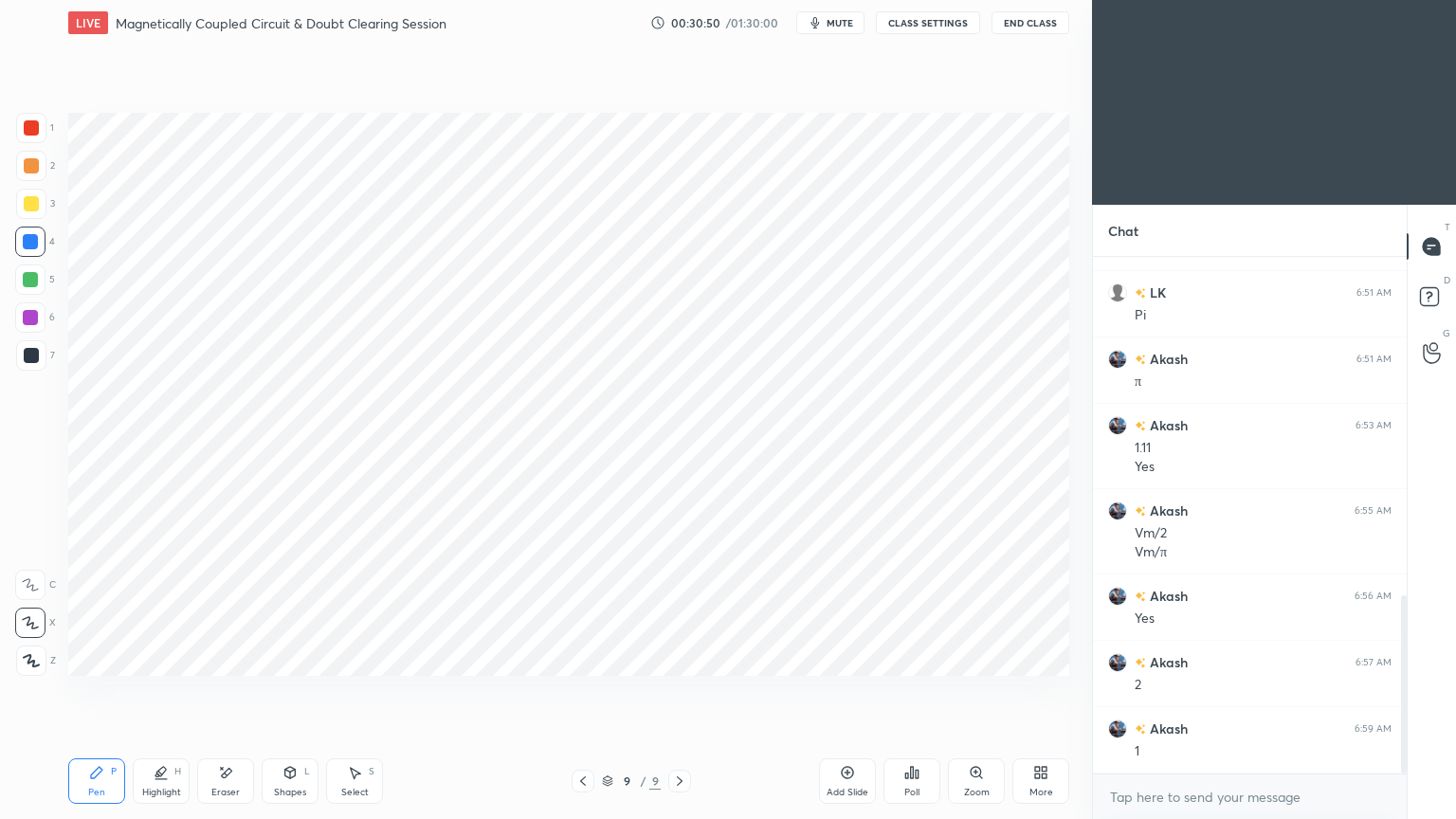 click on "Shapes L" at bounding box center [290, 781] 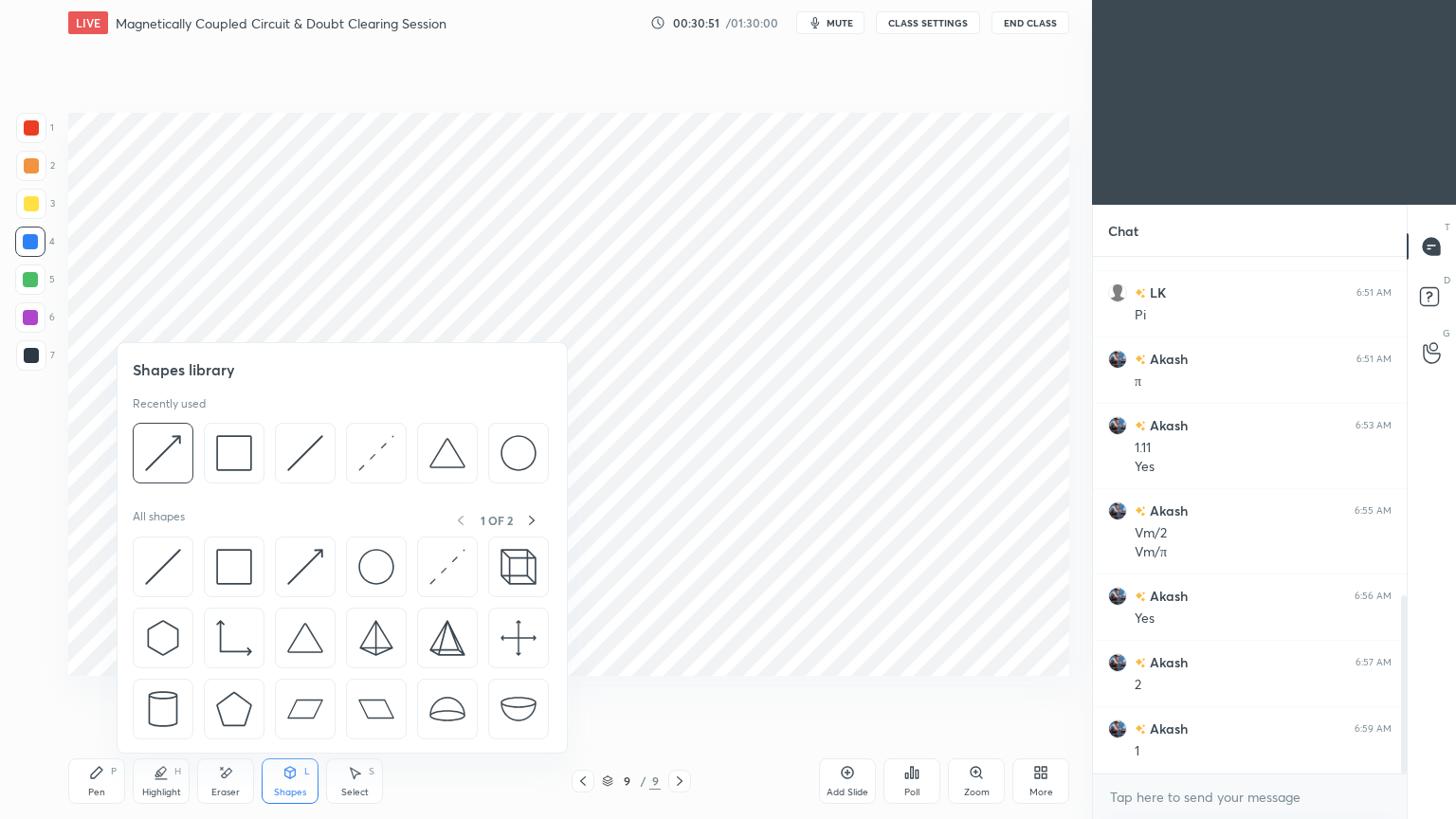 click at bounding box center (340, 458) 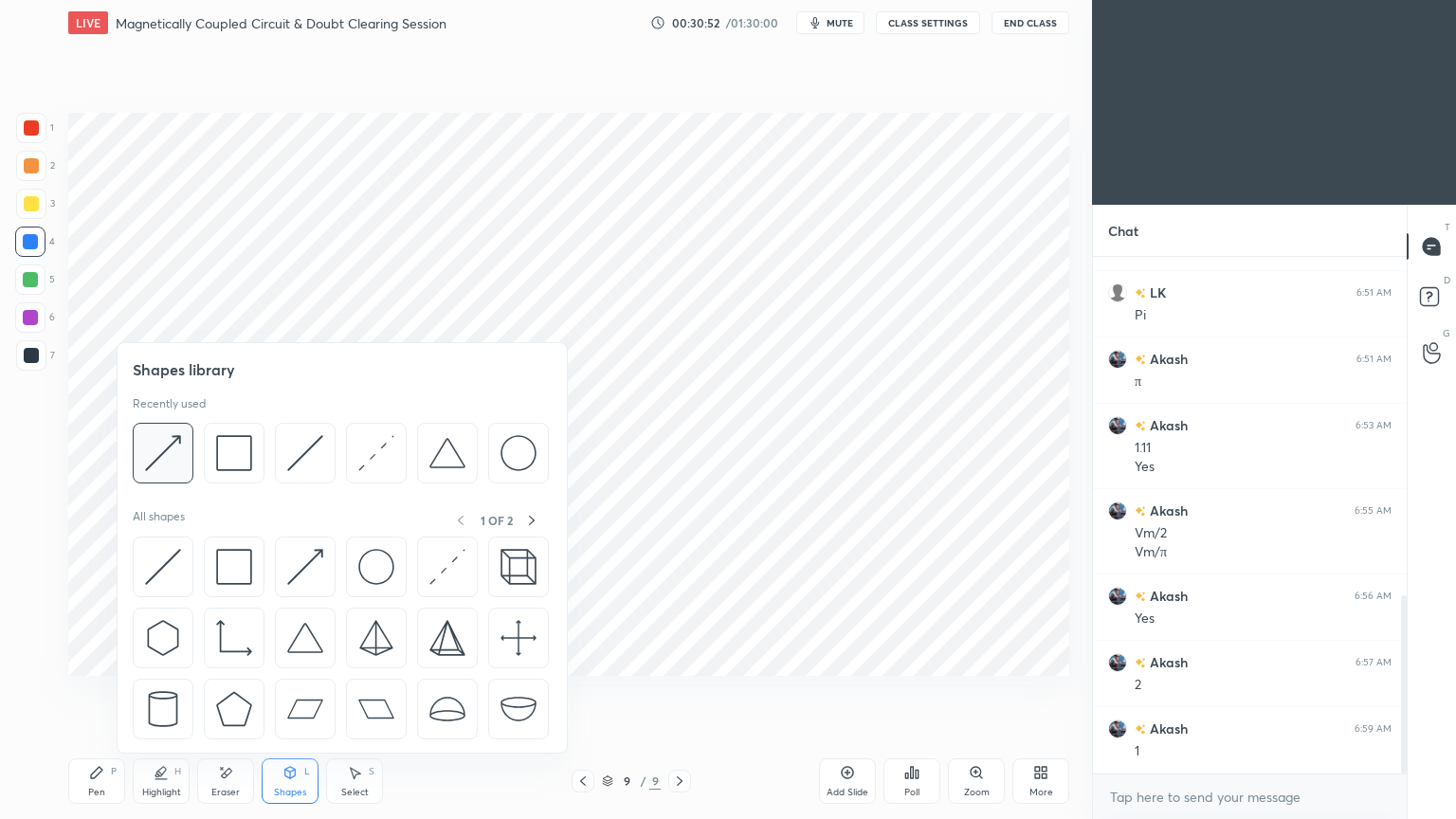click at bounding box center (163, 453) 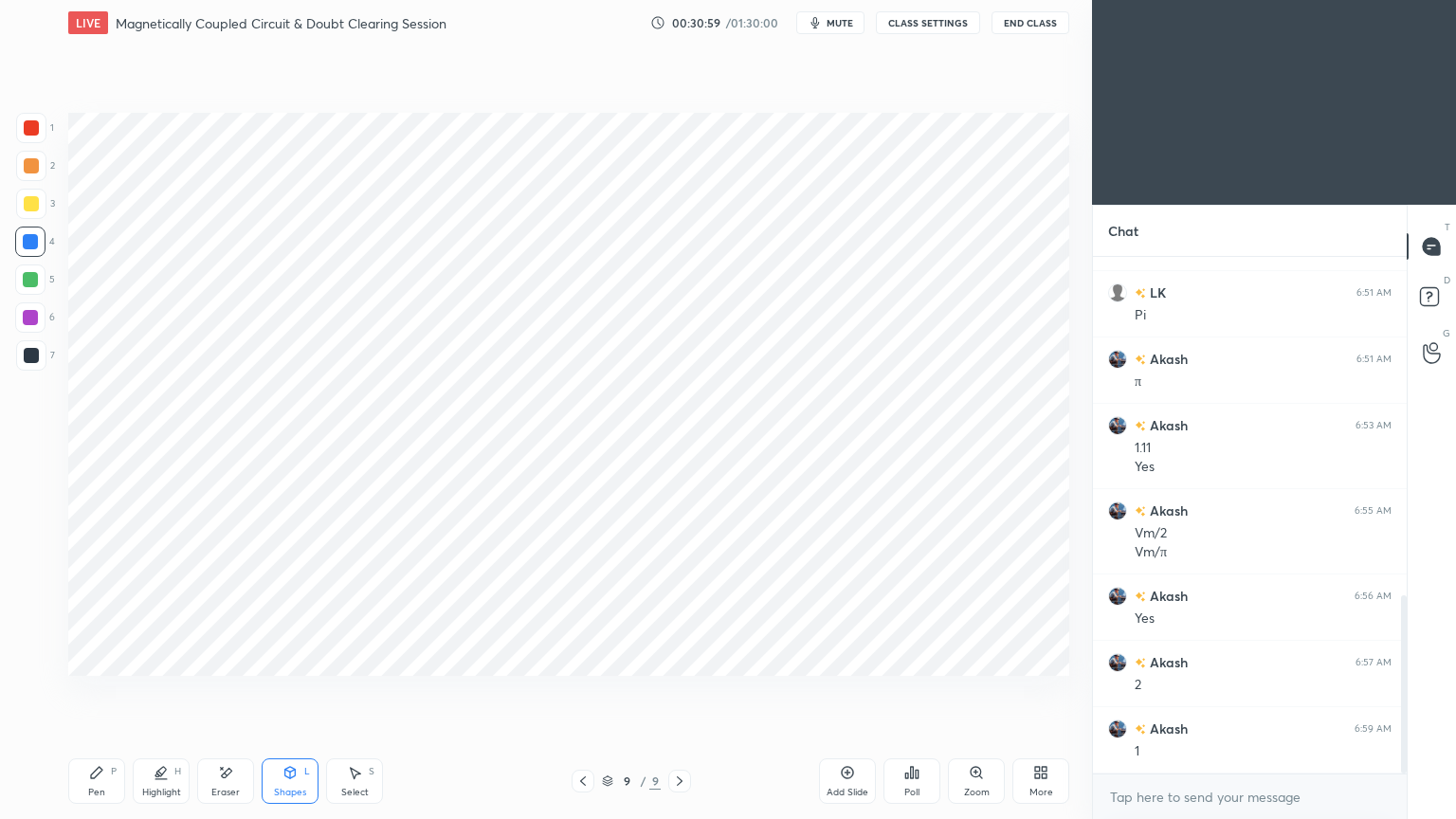 click at bounding box center (31, 355) 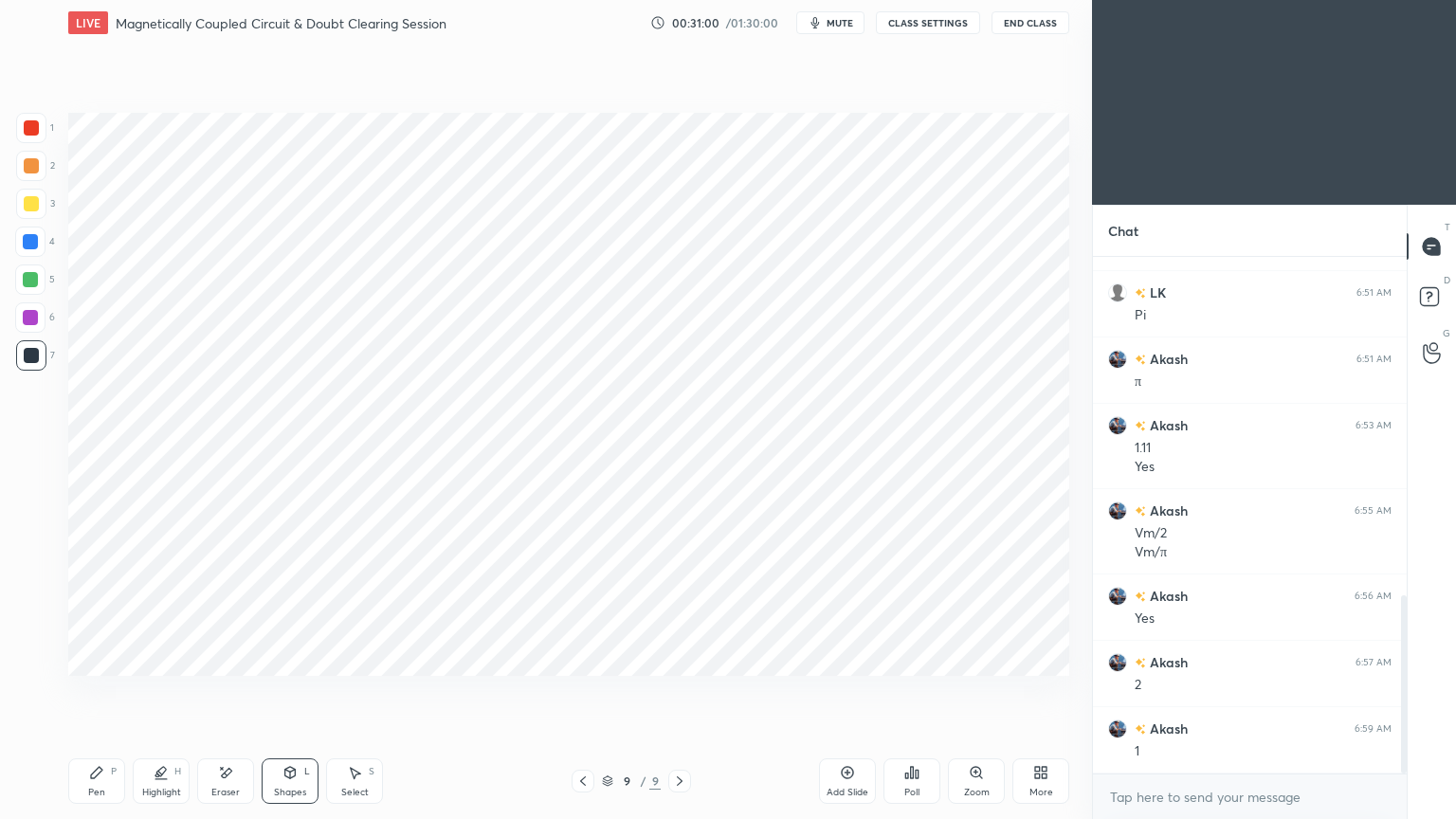 click on "Pen P" at bounding box center (97, 781) 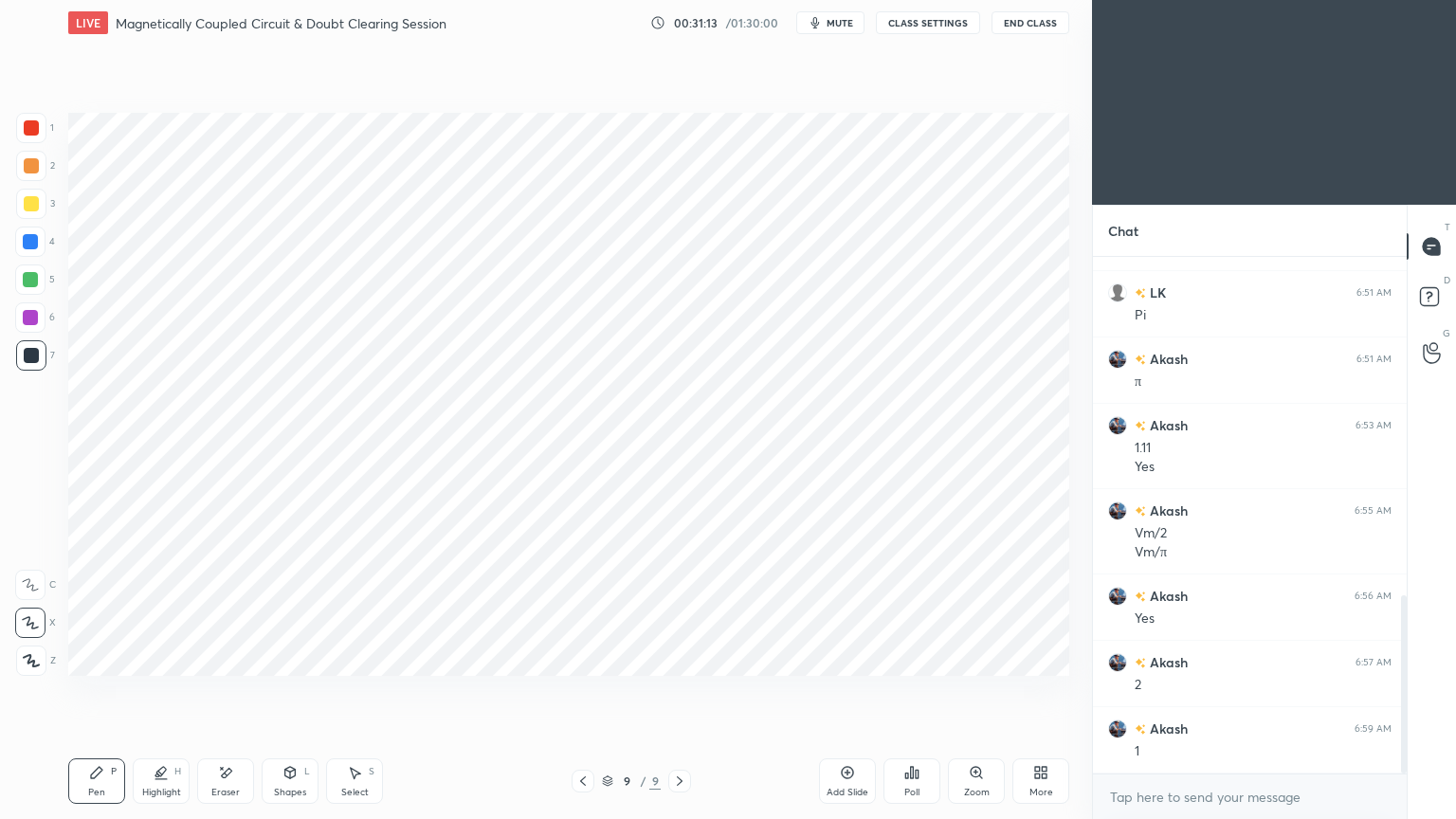 click at bounding box center (31, 128) 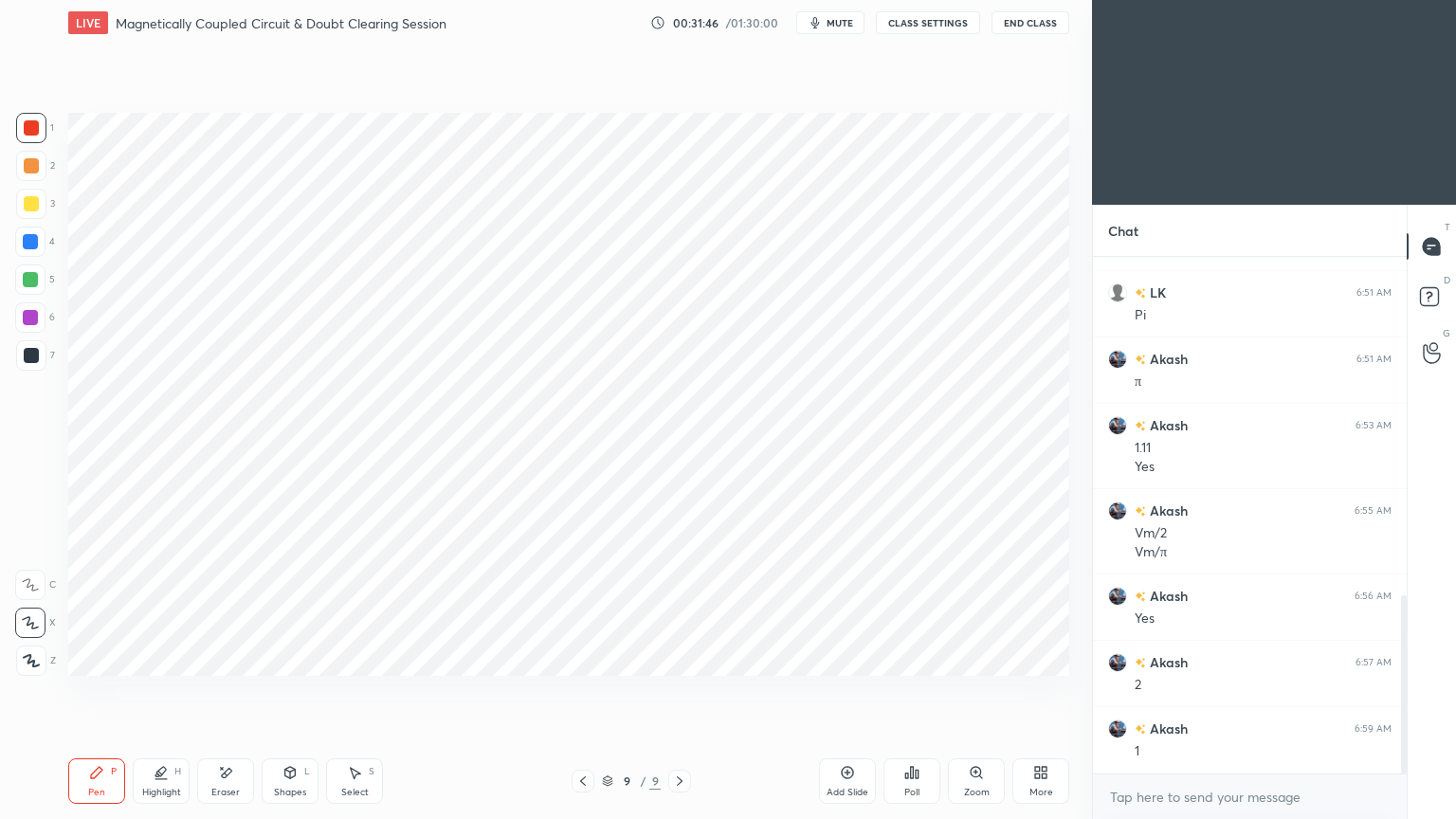 click at bounding box center (30, 242) 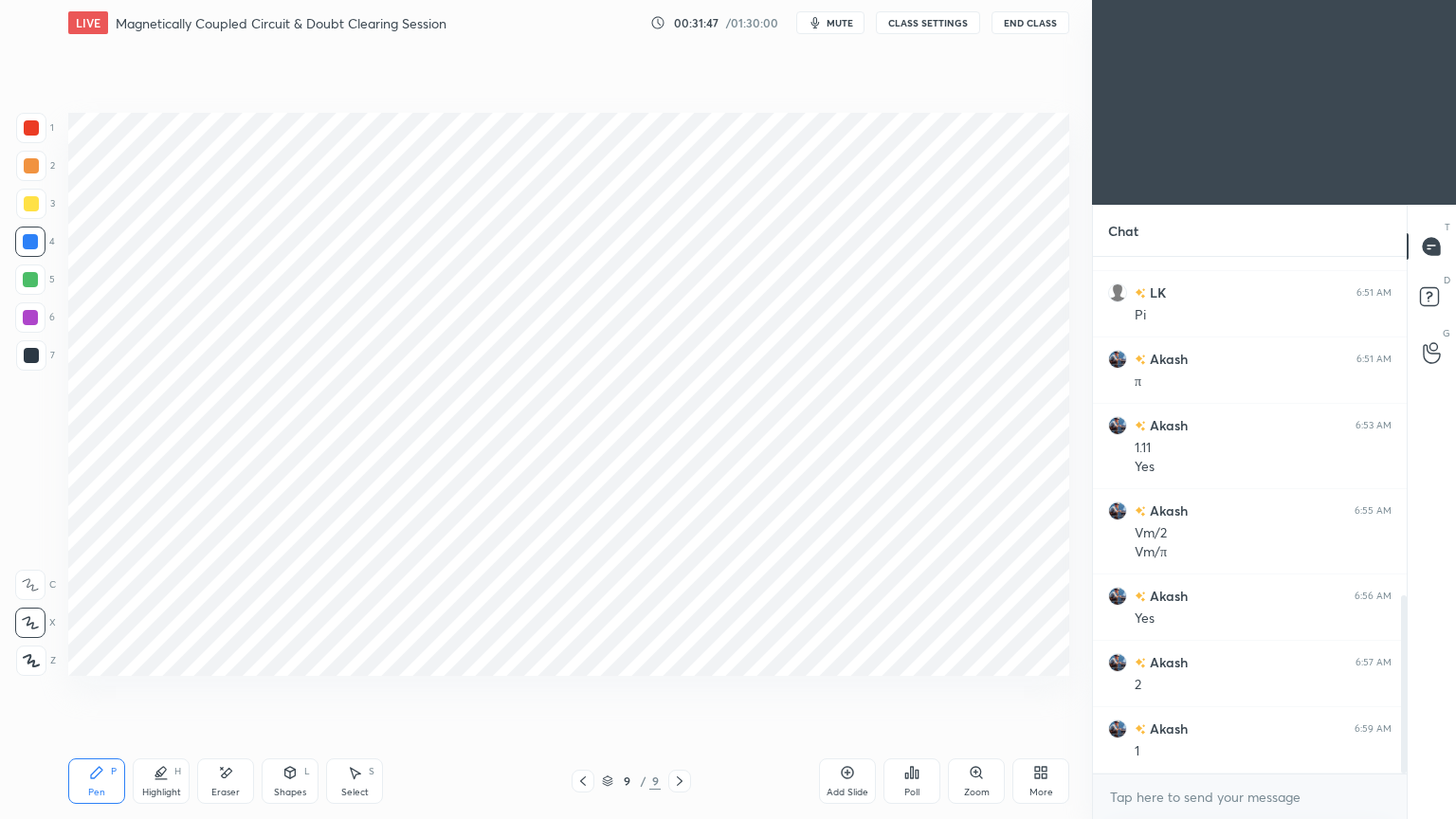 click on "Pen" at bounding box center [97, 792] 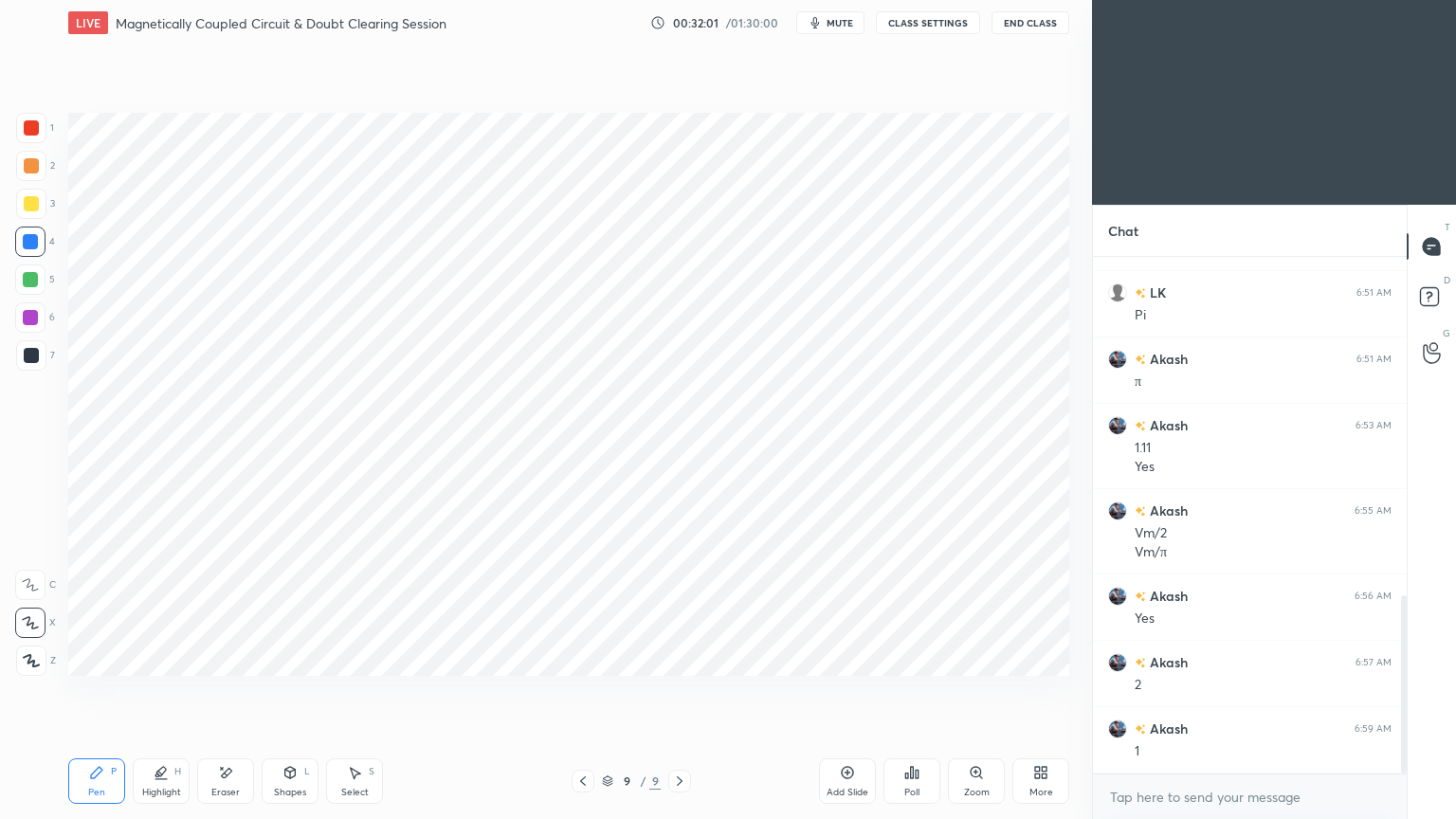 click at bounding box center [30, 318] 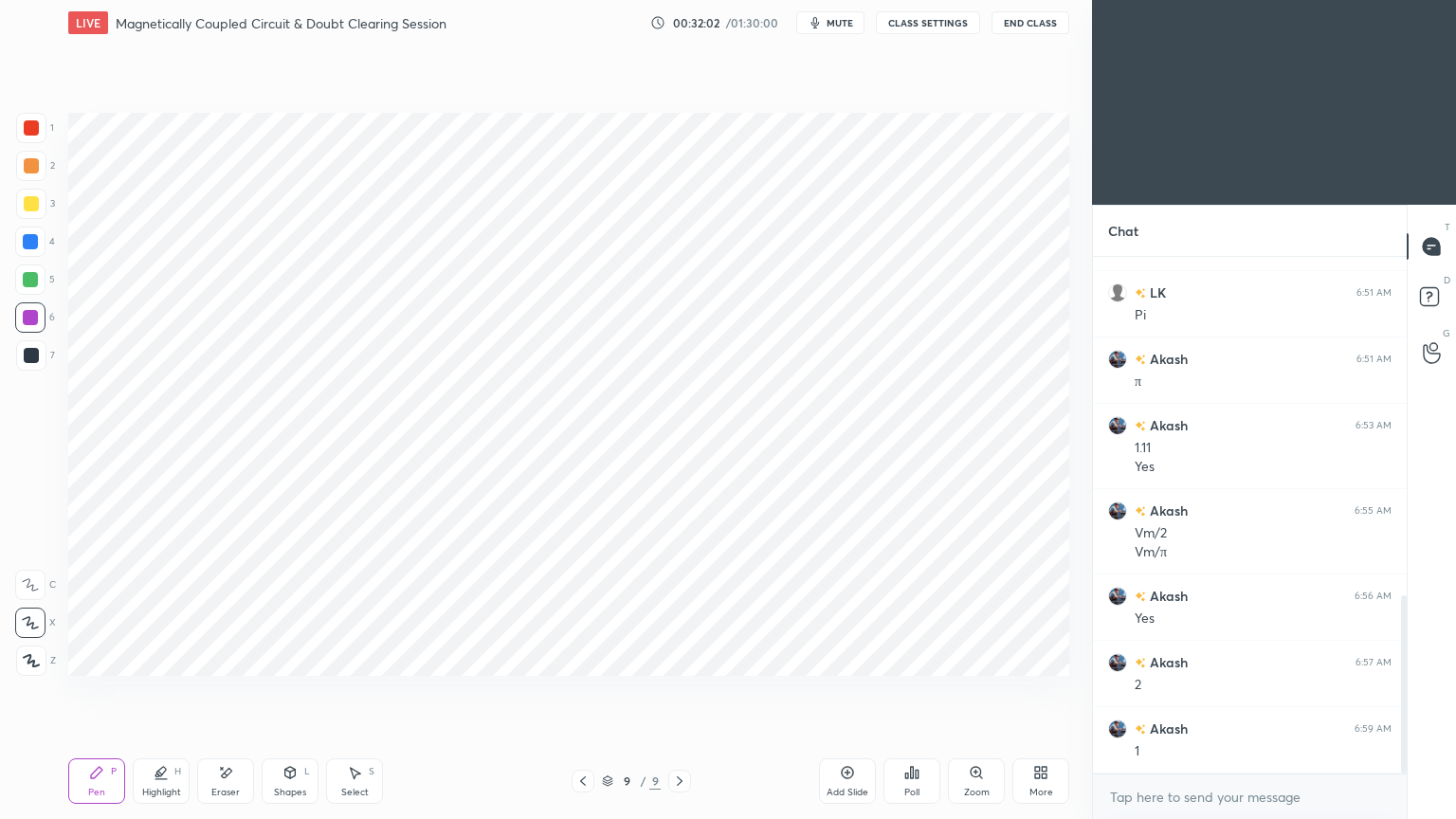 click on "Shapes L" at bounding box center (290, 781) 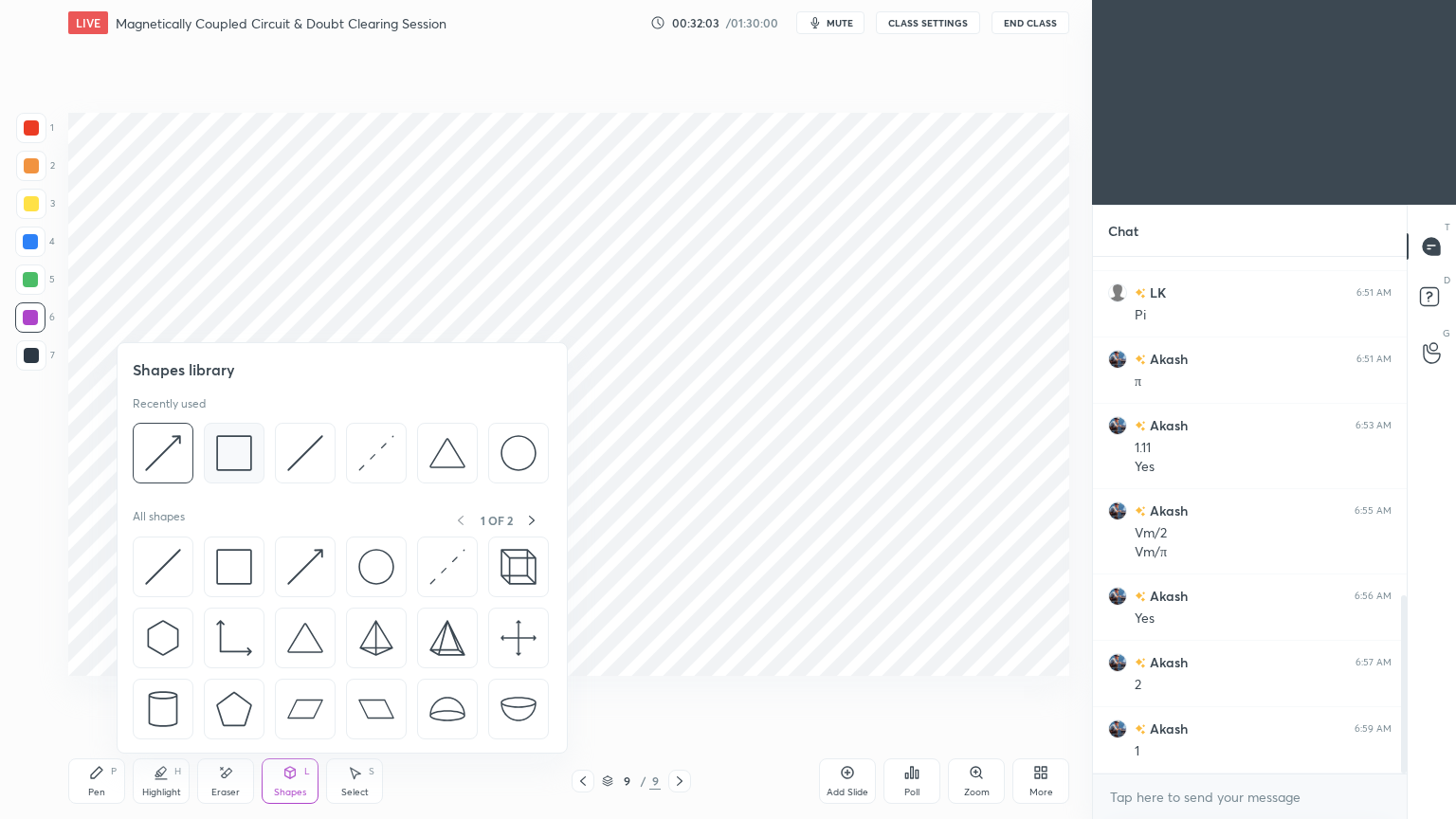 click at bounding box center (234, 453) 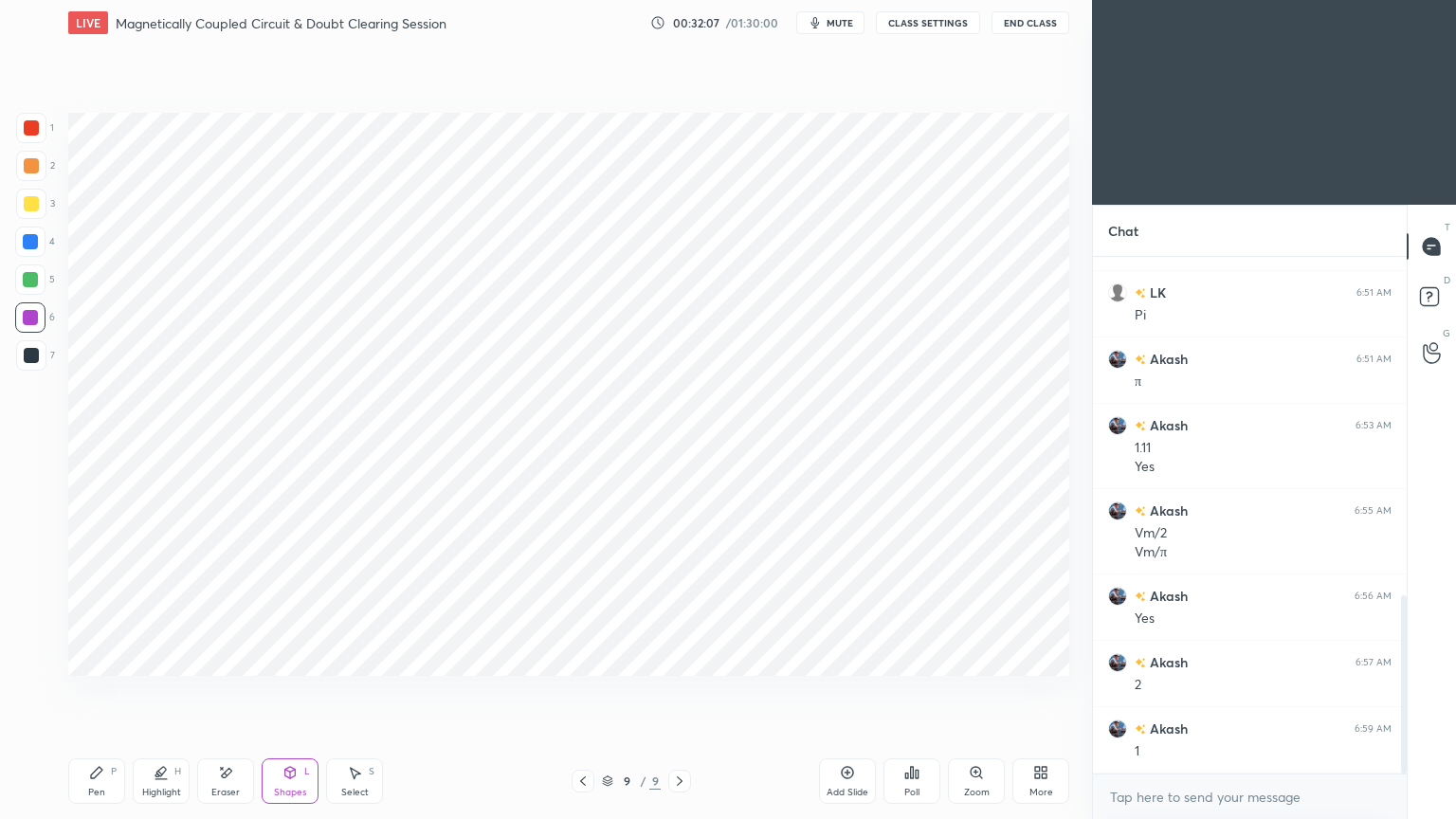 click at bounding box center (30, 242) 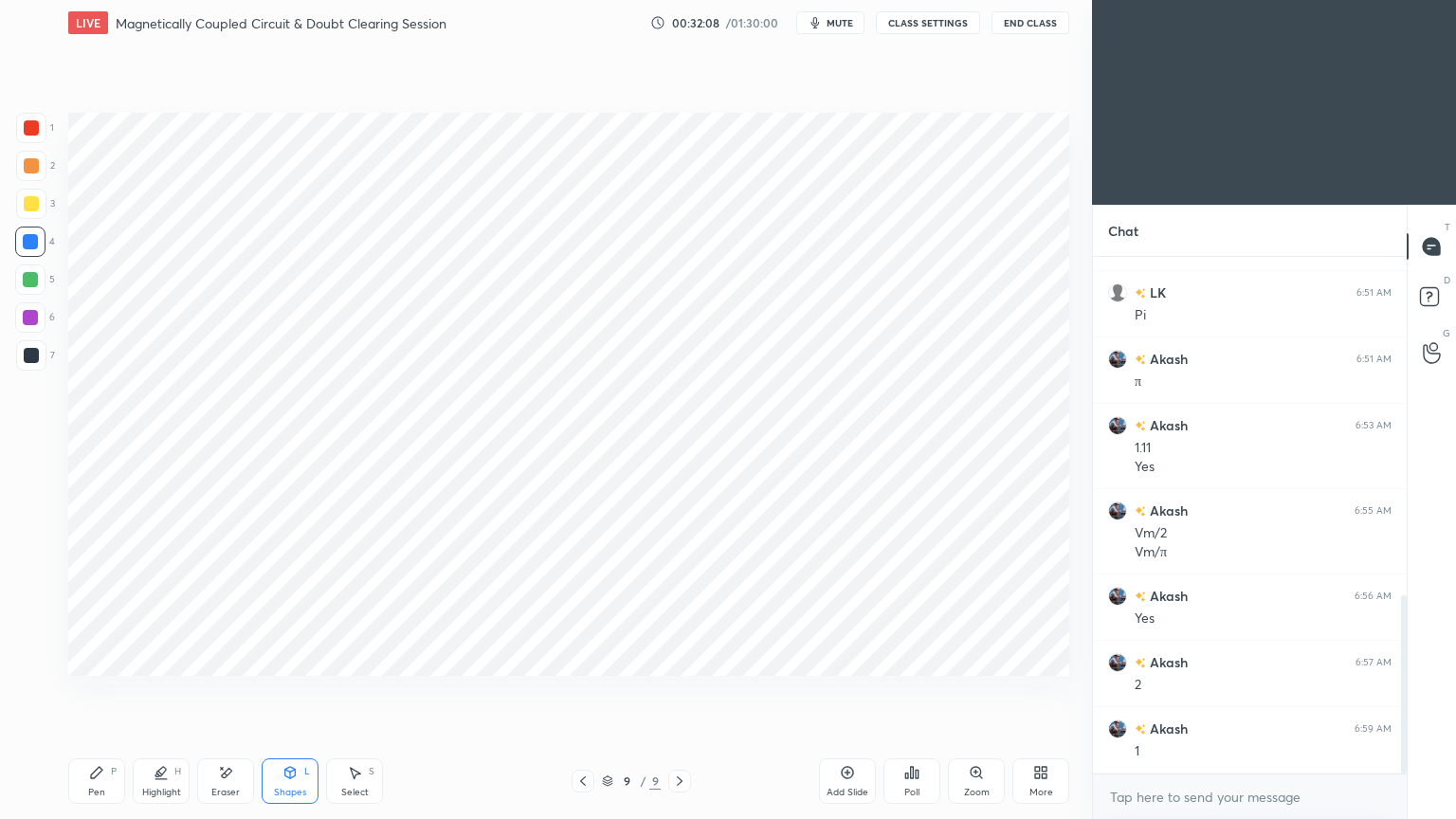 click on "Pen" at bounding box center (97, 792) 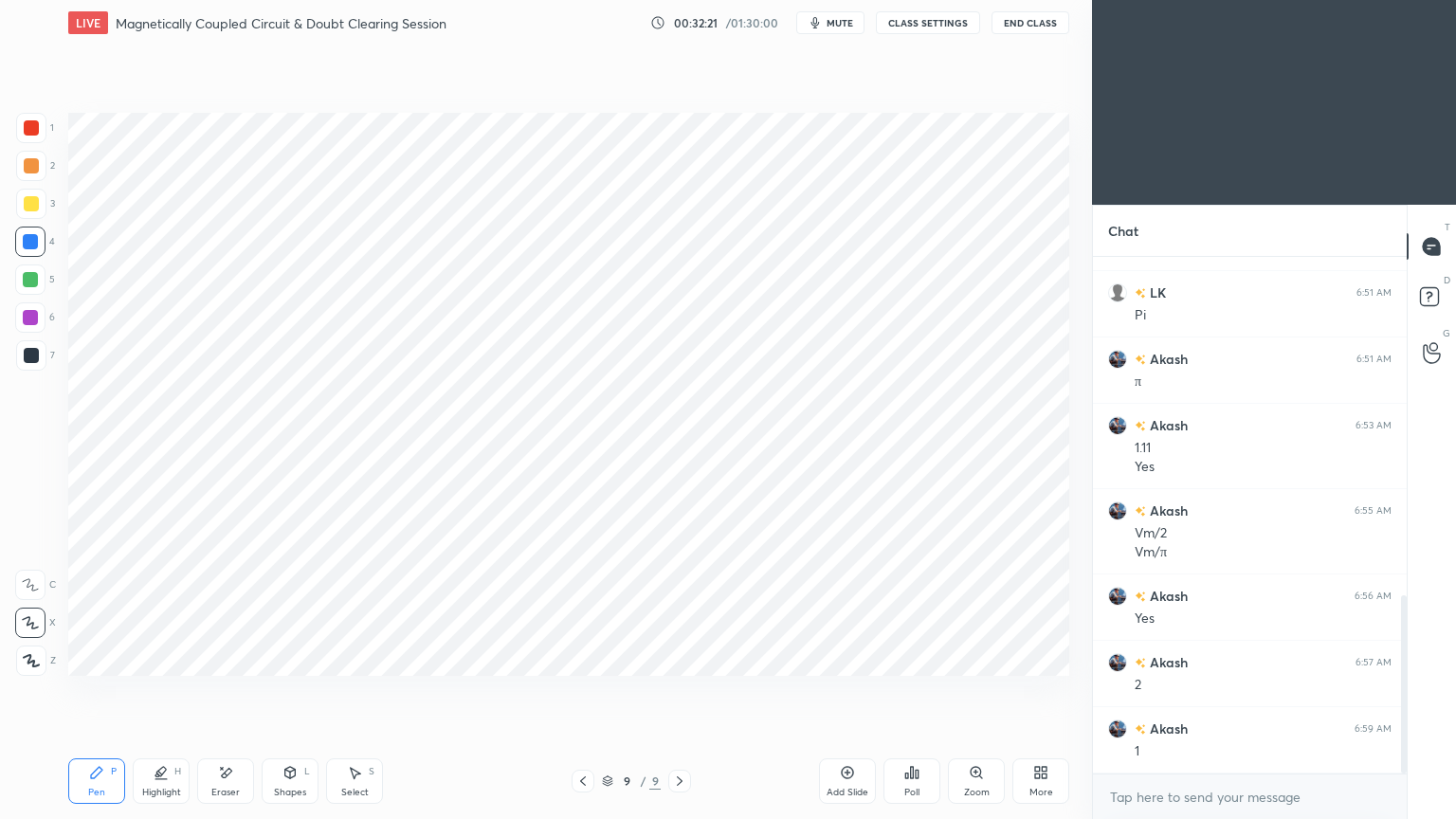 click at bounding box center [30, 318] 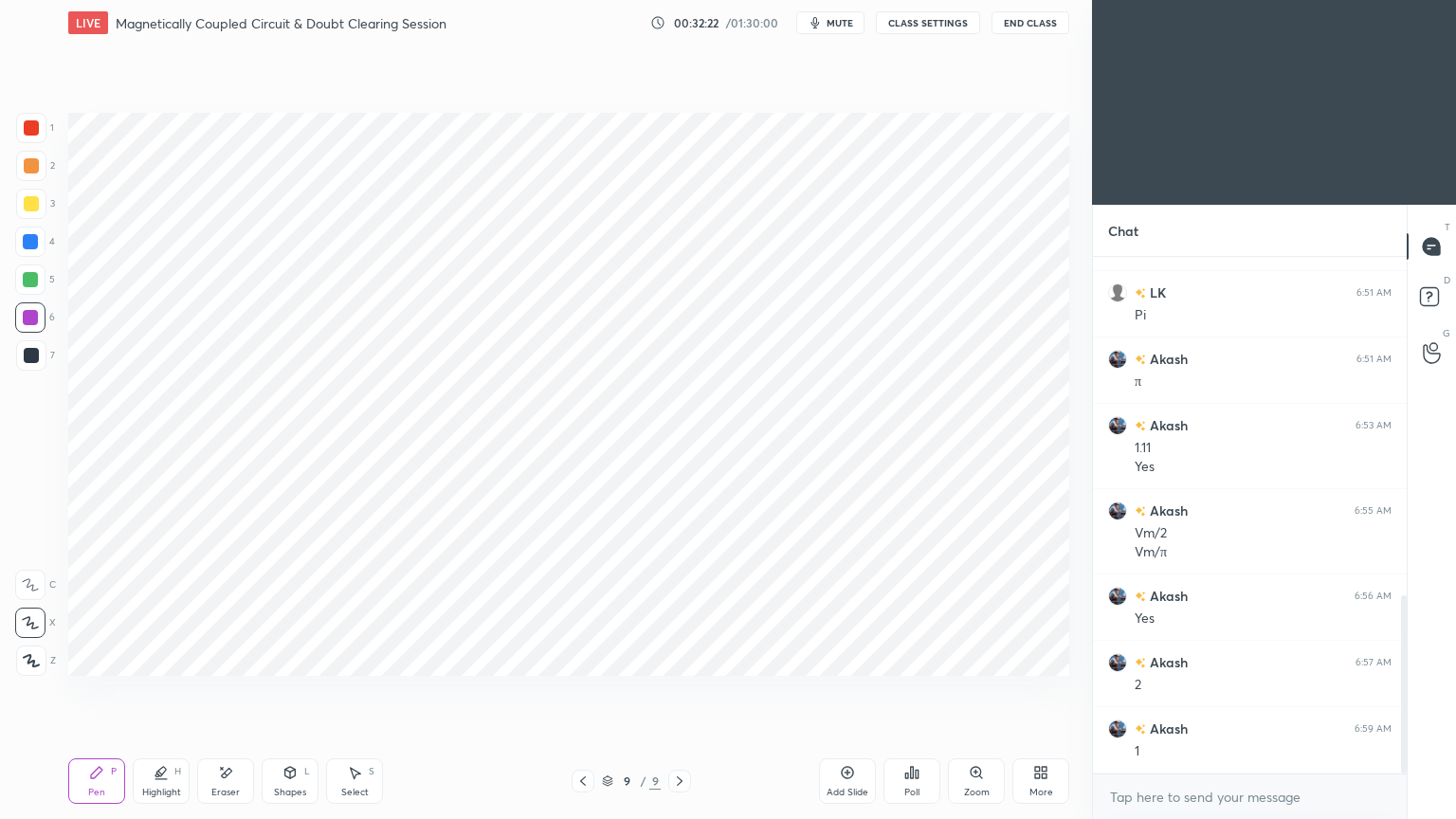 click 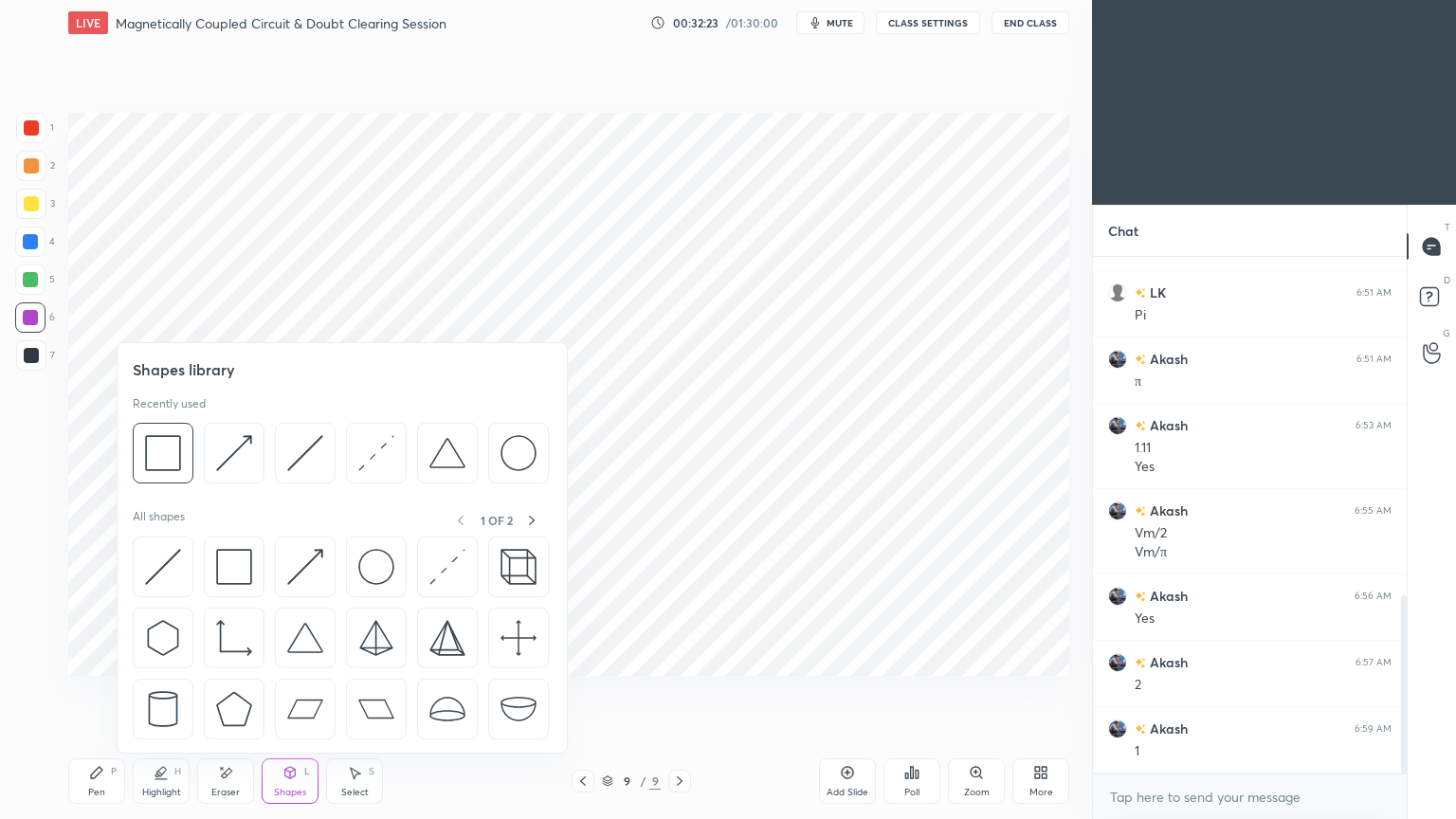 click on "Shapes library Recently used All shapes 1 OF 2" at bounding box center [342, 548] 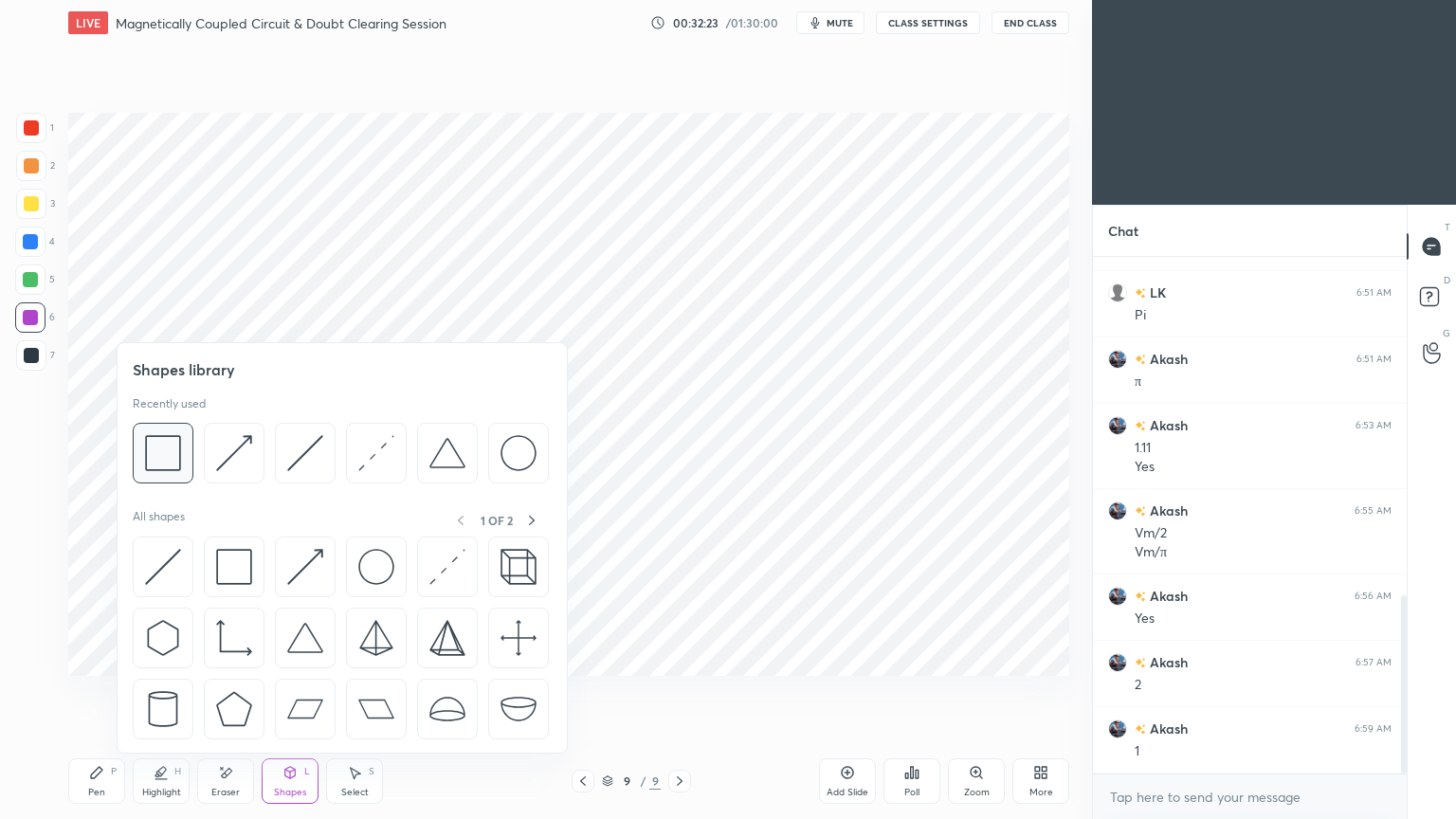 click at bounding box center (163, 453) 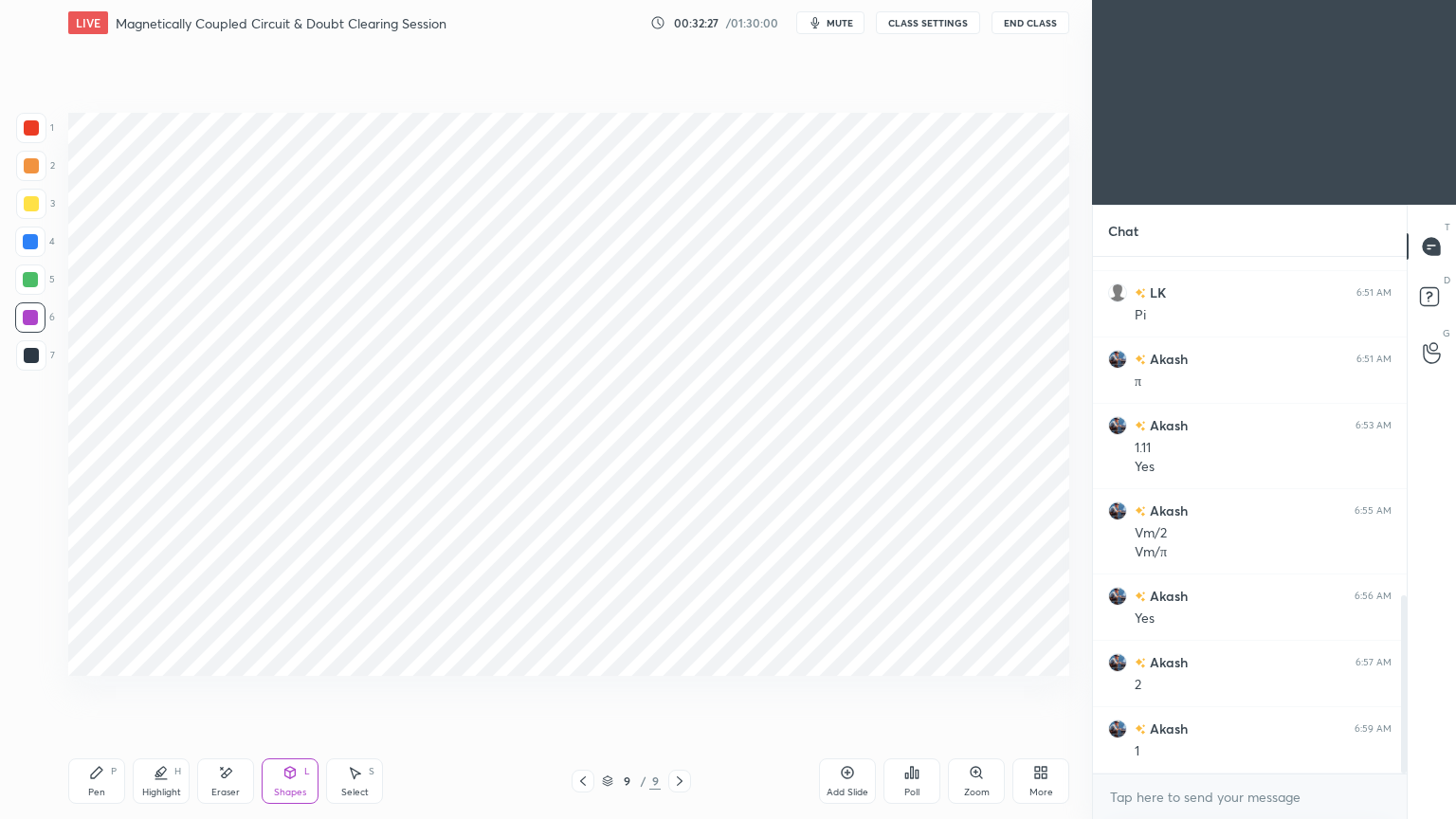 click on "Pen P" at bounding box center (97, 781) 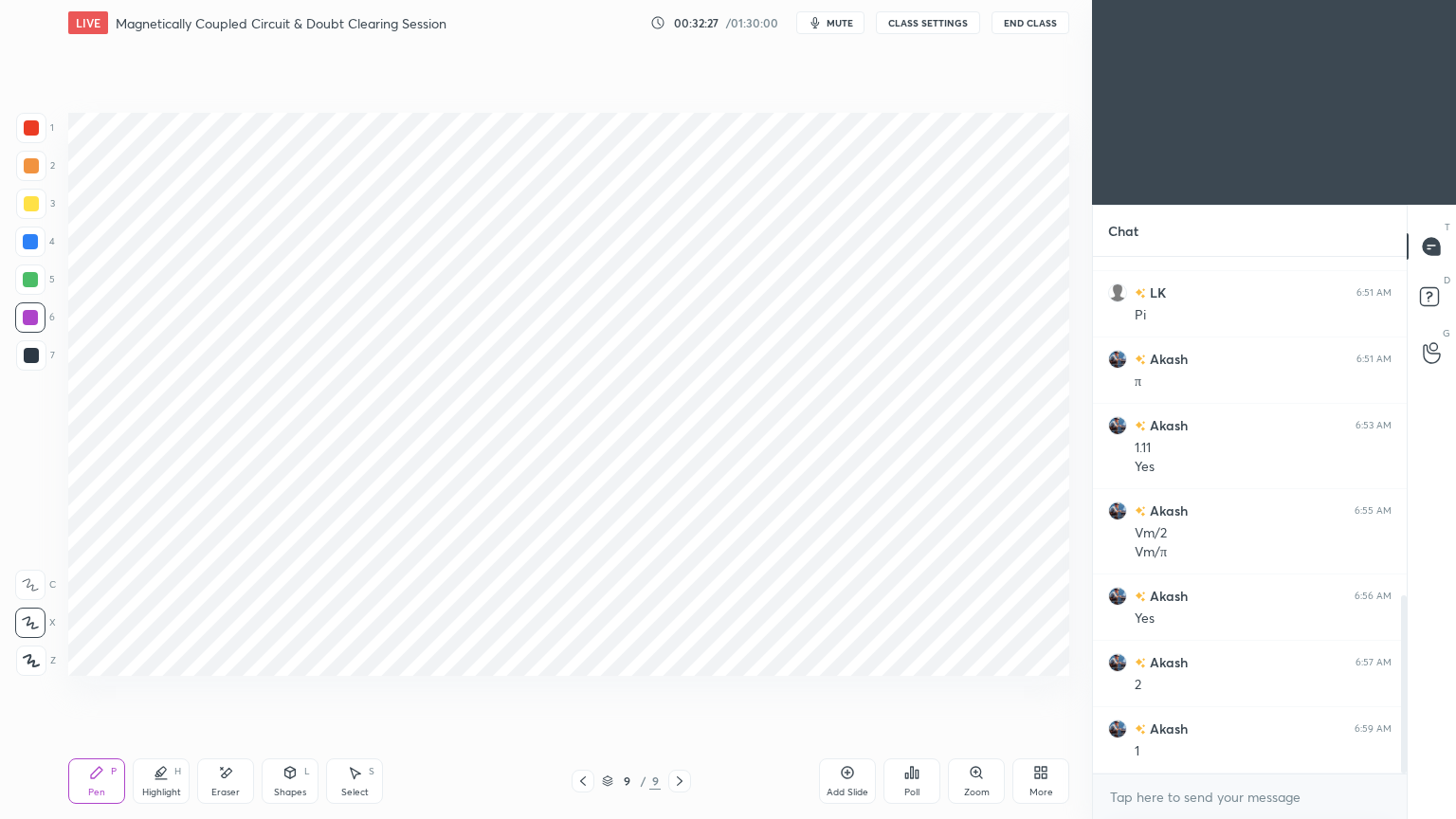 click on "Pen P" at bounding box center [97, 781] 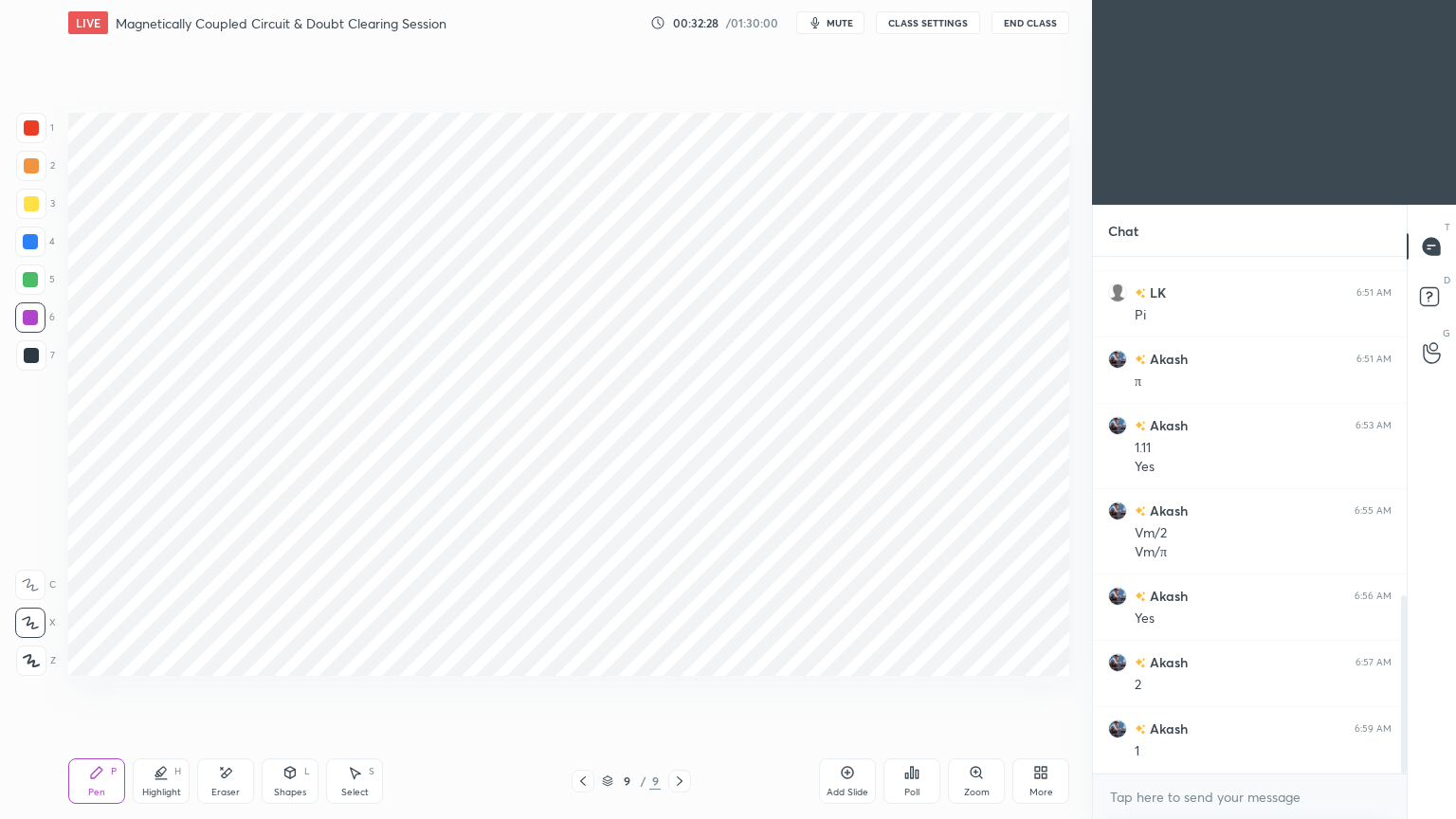 click at bounding box center (31, 204) 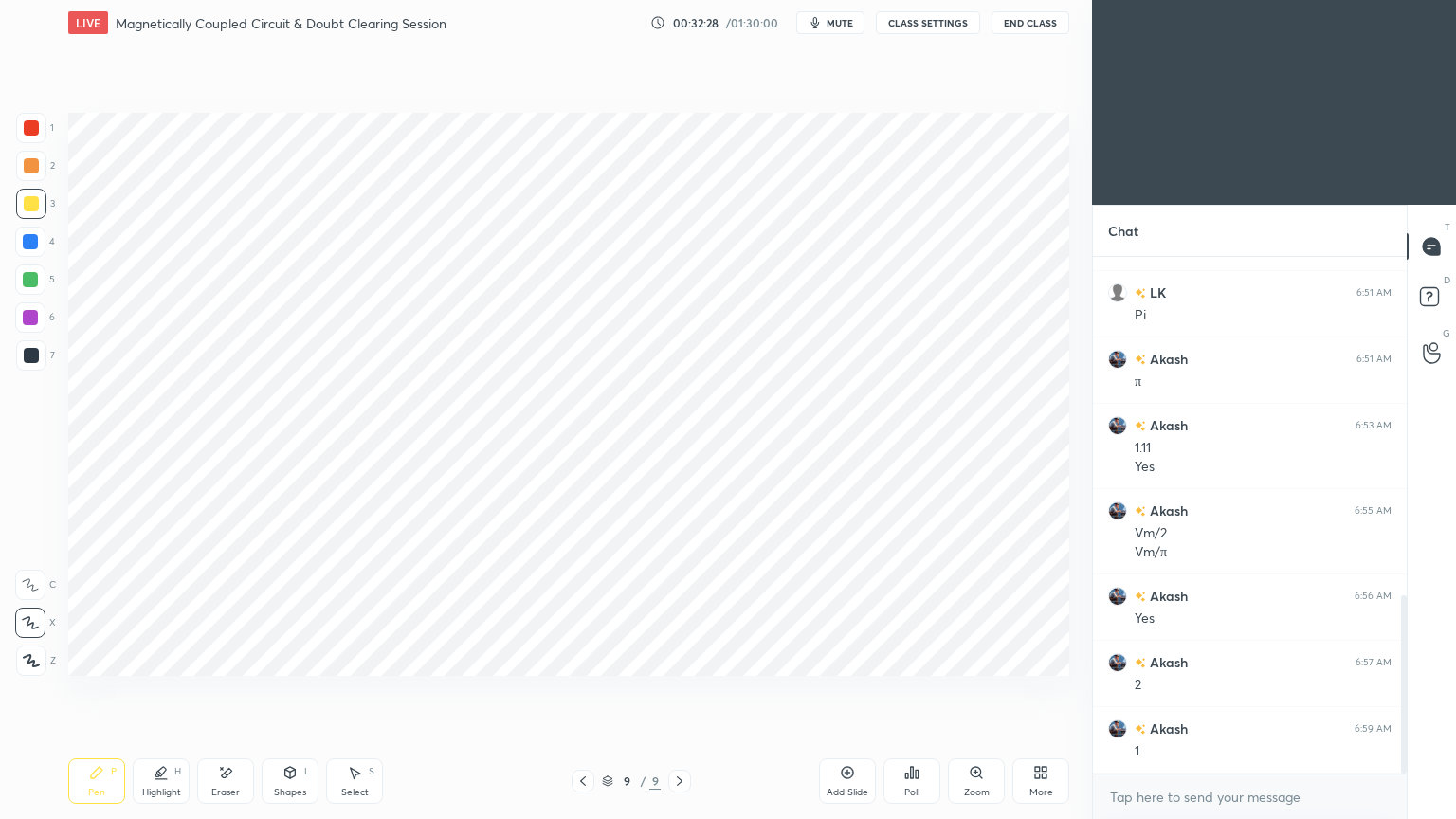 click at bounding box center [30, 242] 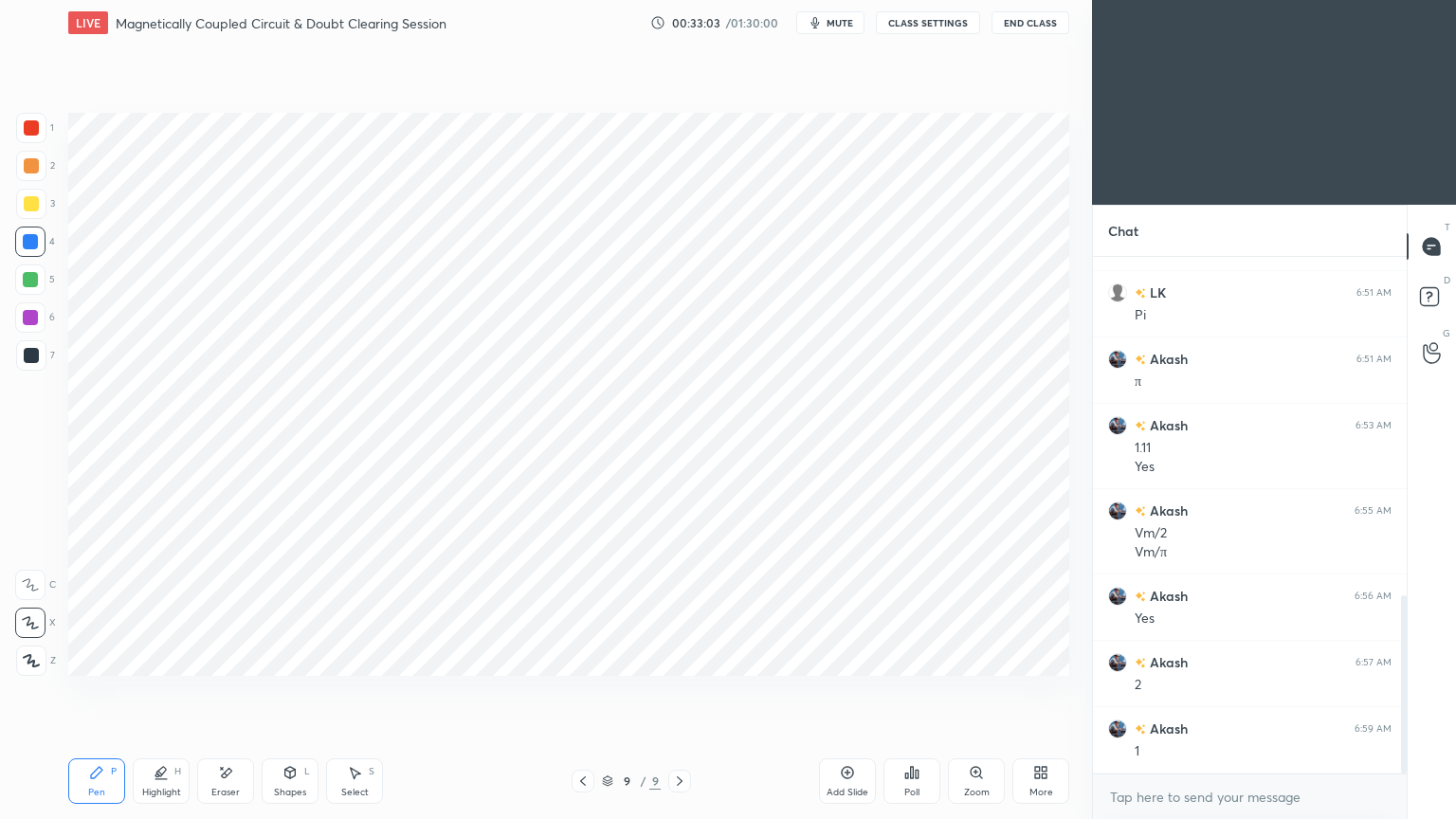 scroll, scrollTop: 6, scrollLeft: 6, axis: both 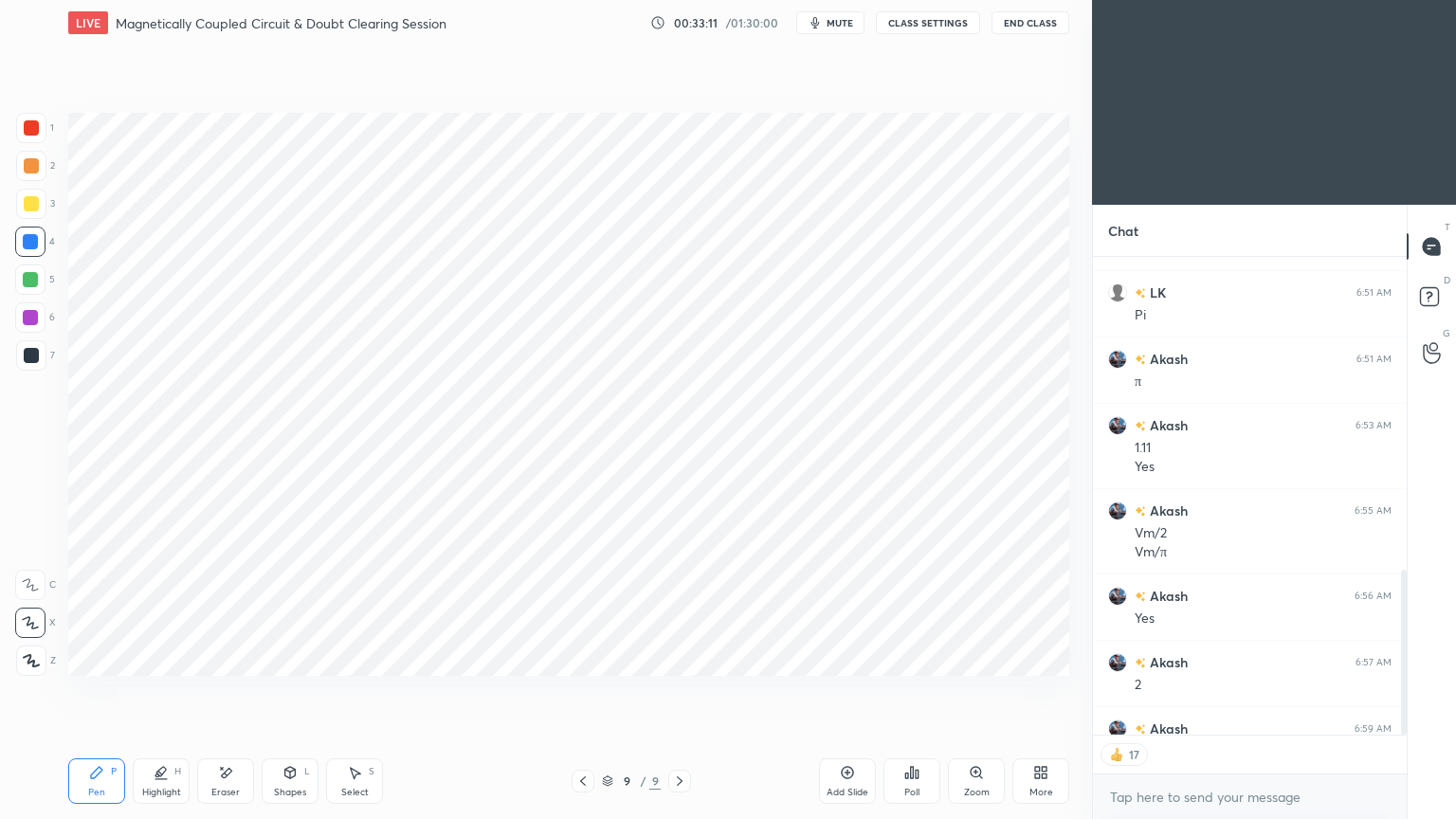 click on "Add Slide" at bounding box center (847, 781) 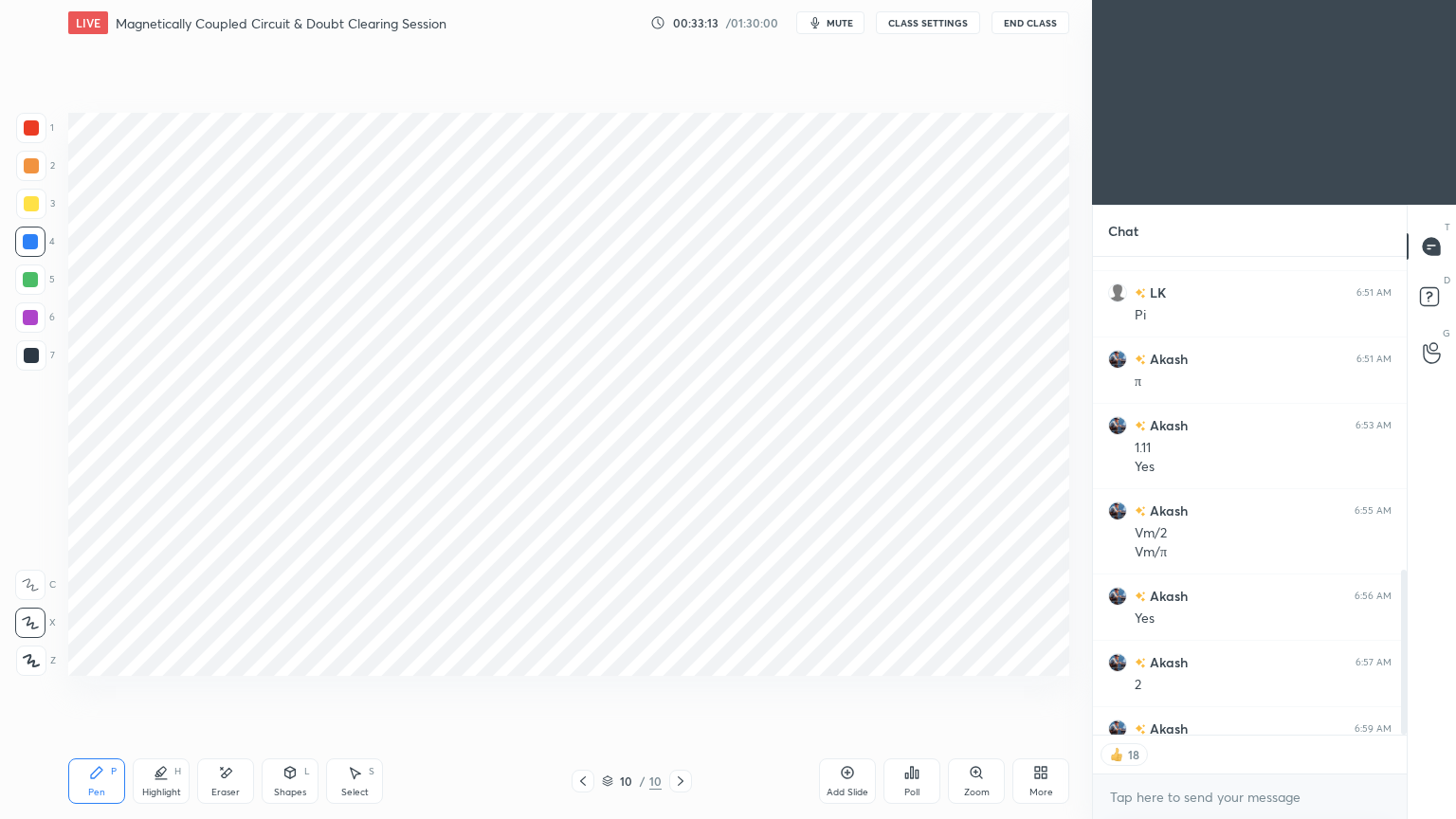 click at bounding box center [31, 128] 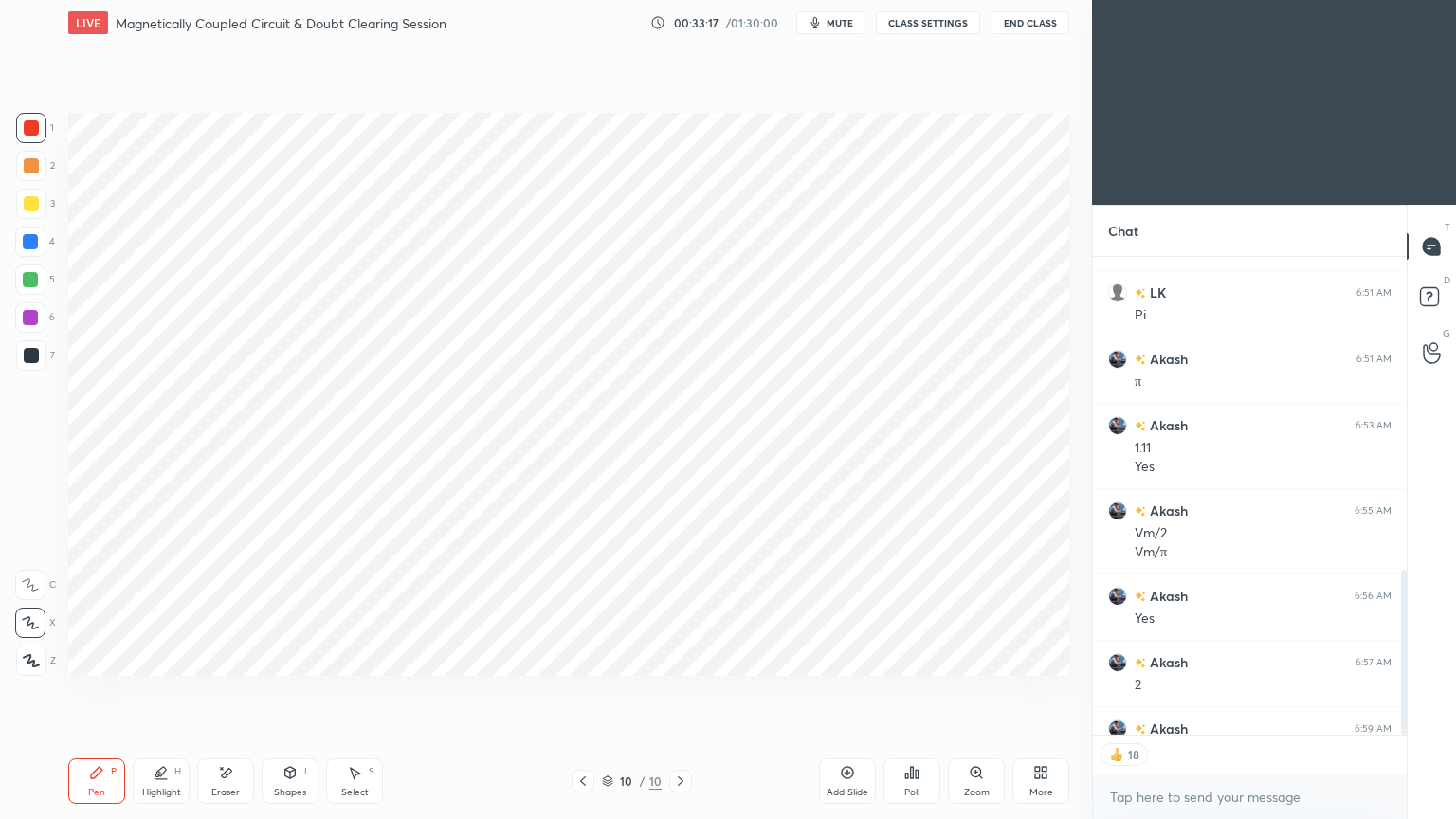 click at bounding box center (30, 280) 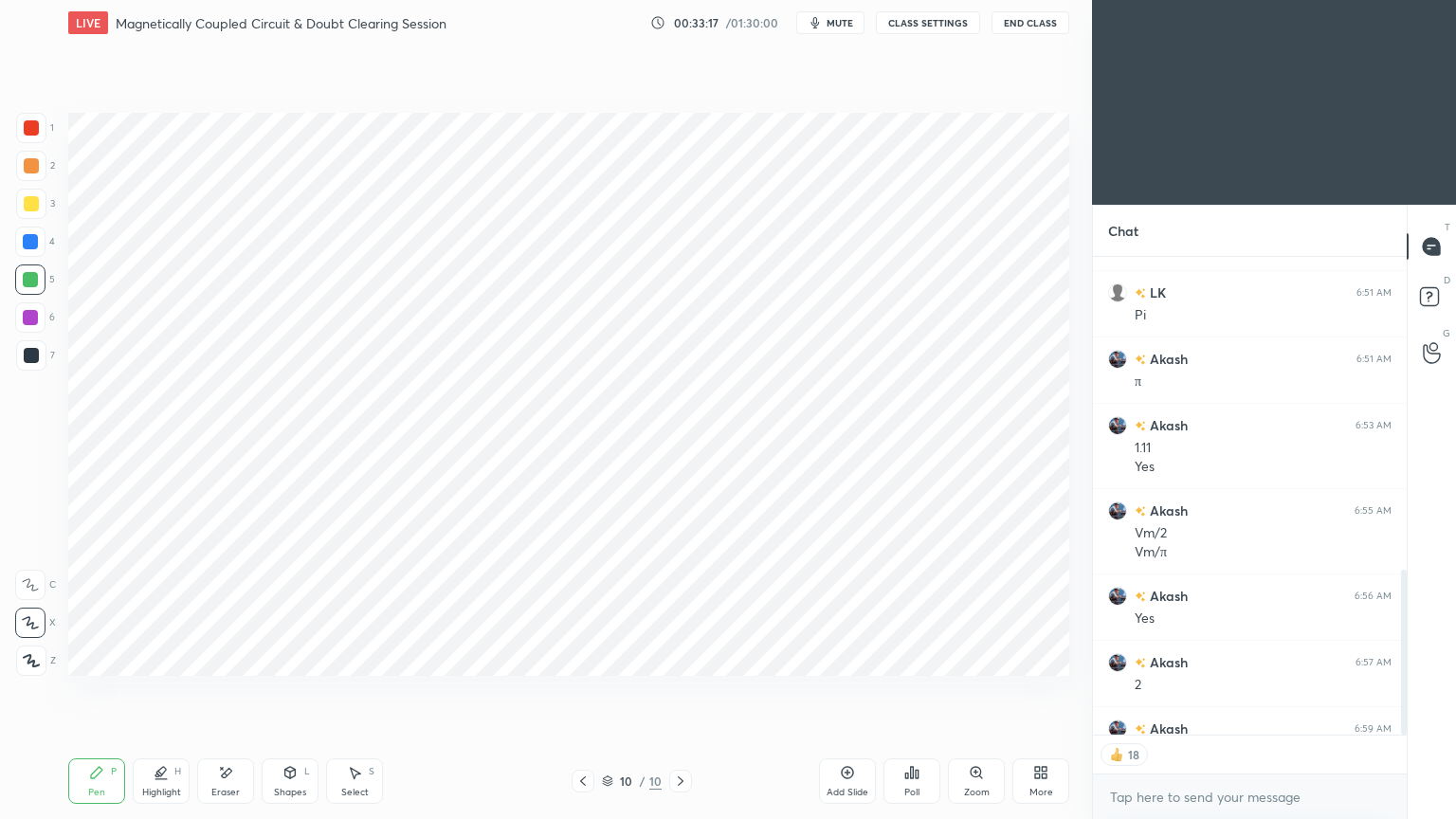 click at bounding box center (30, 242) 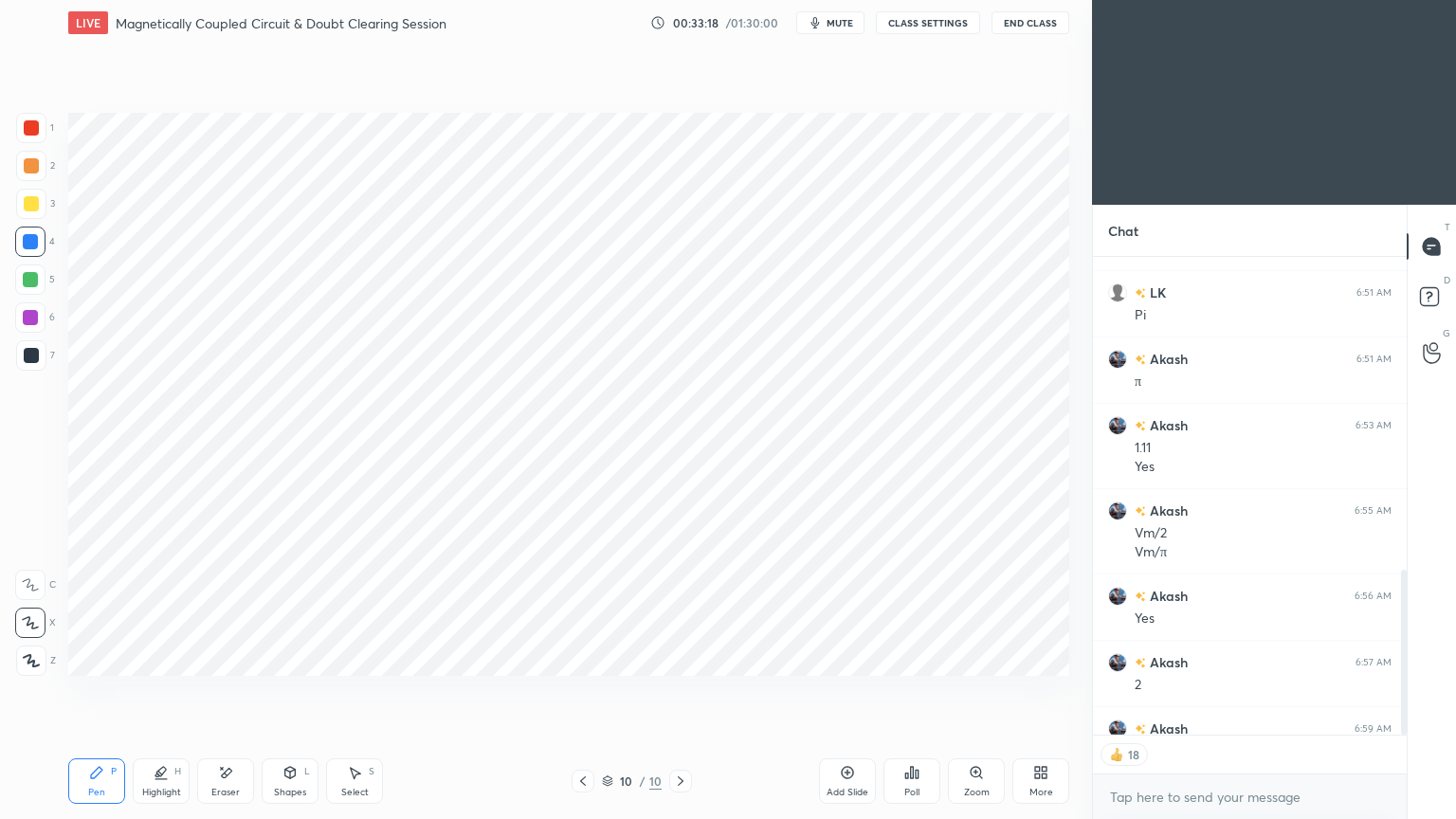 click on "Shapes L" at bounding box center (290, 781) 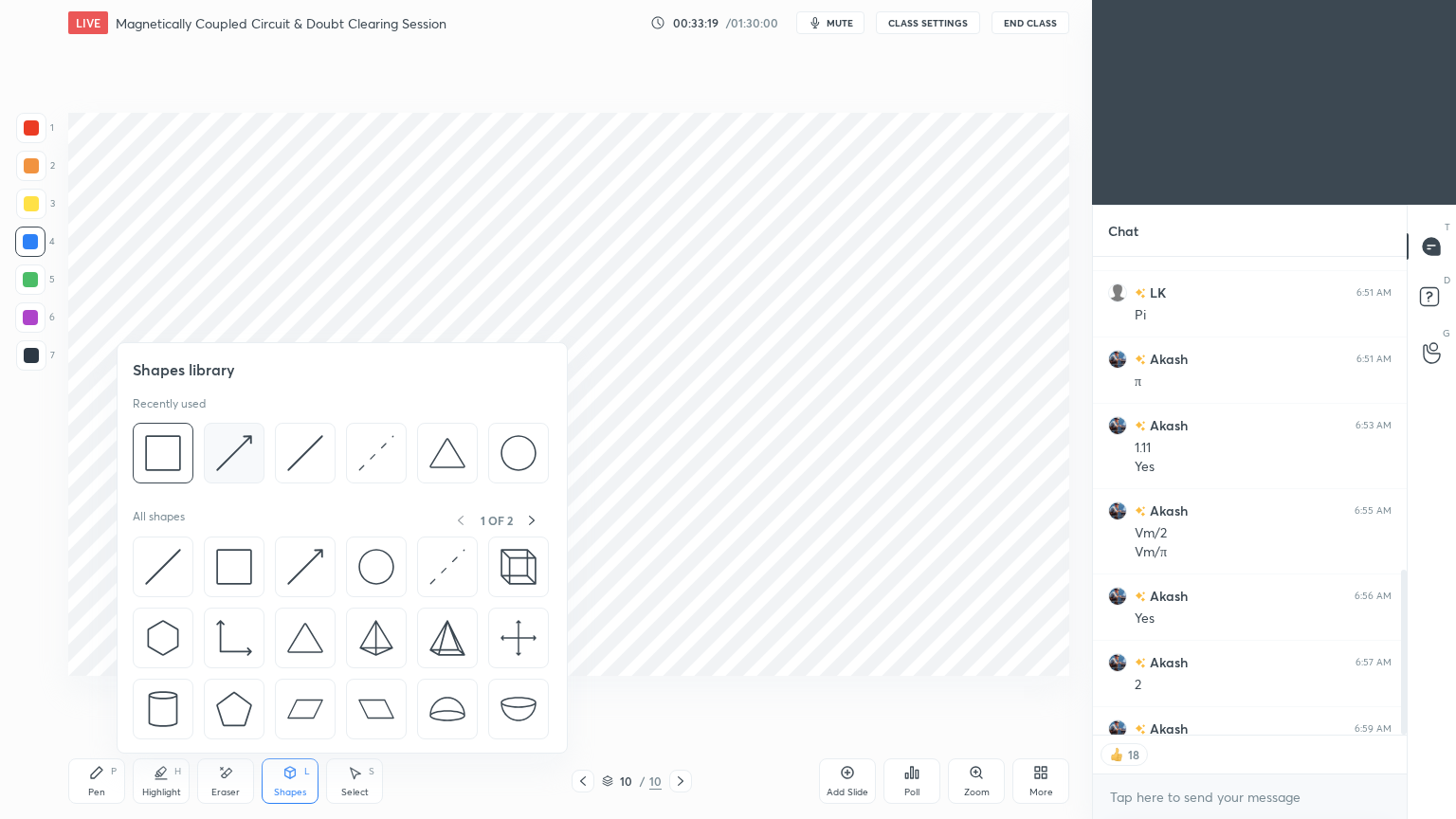 click at bounding box center (234, 453) 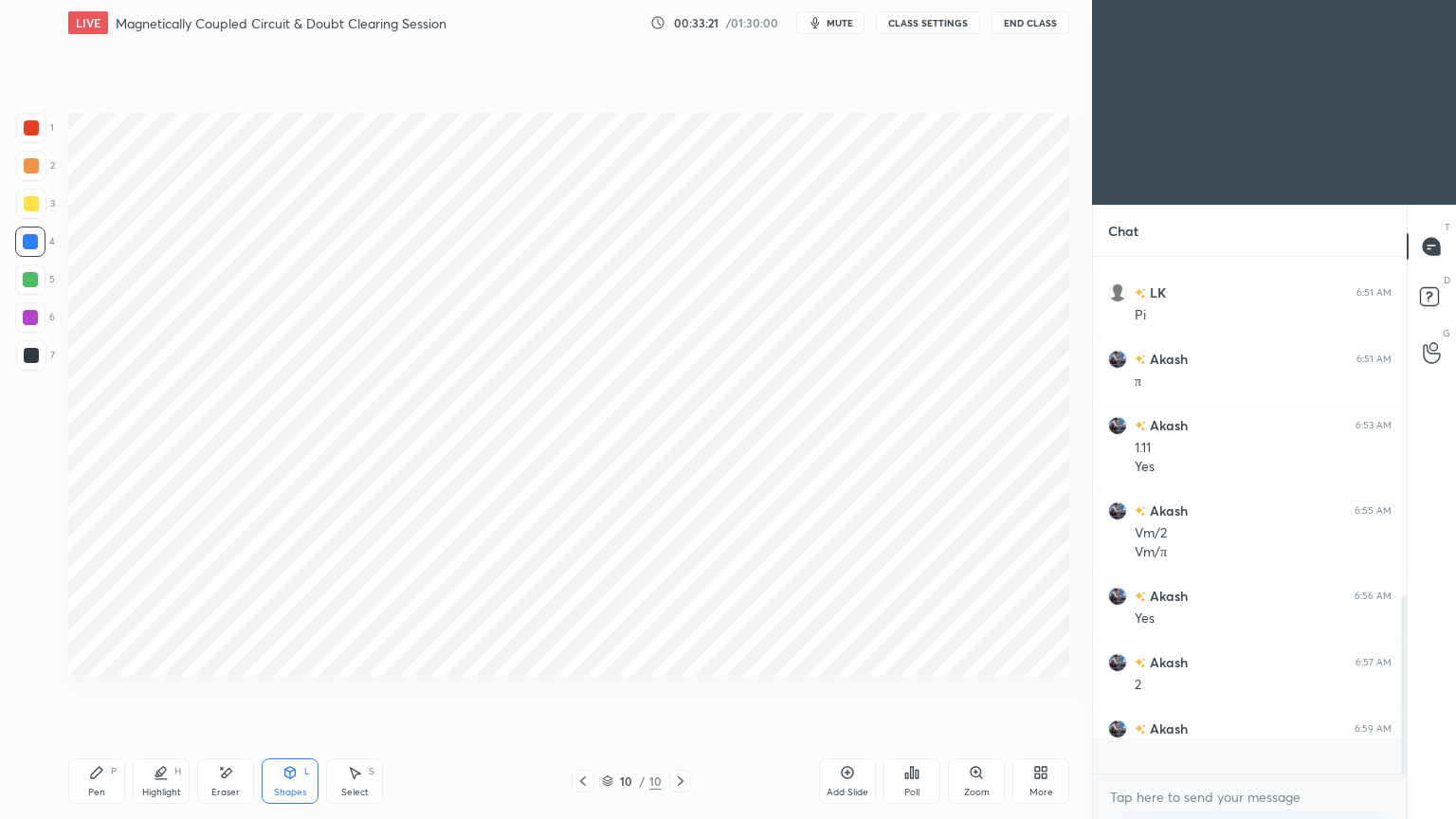 scroll, scrollTop: 6, scrollLeft: 6, axis: both 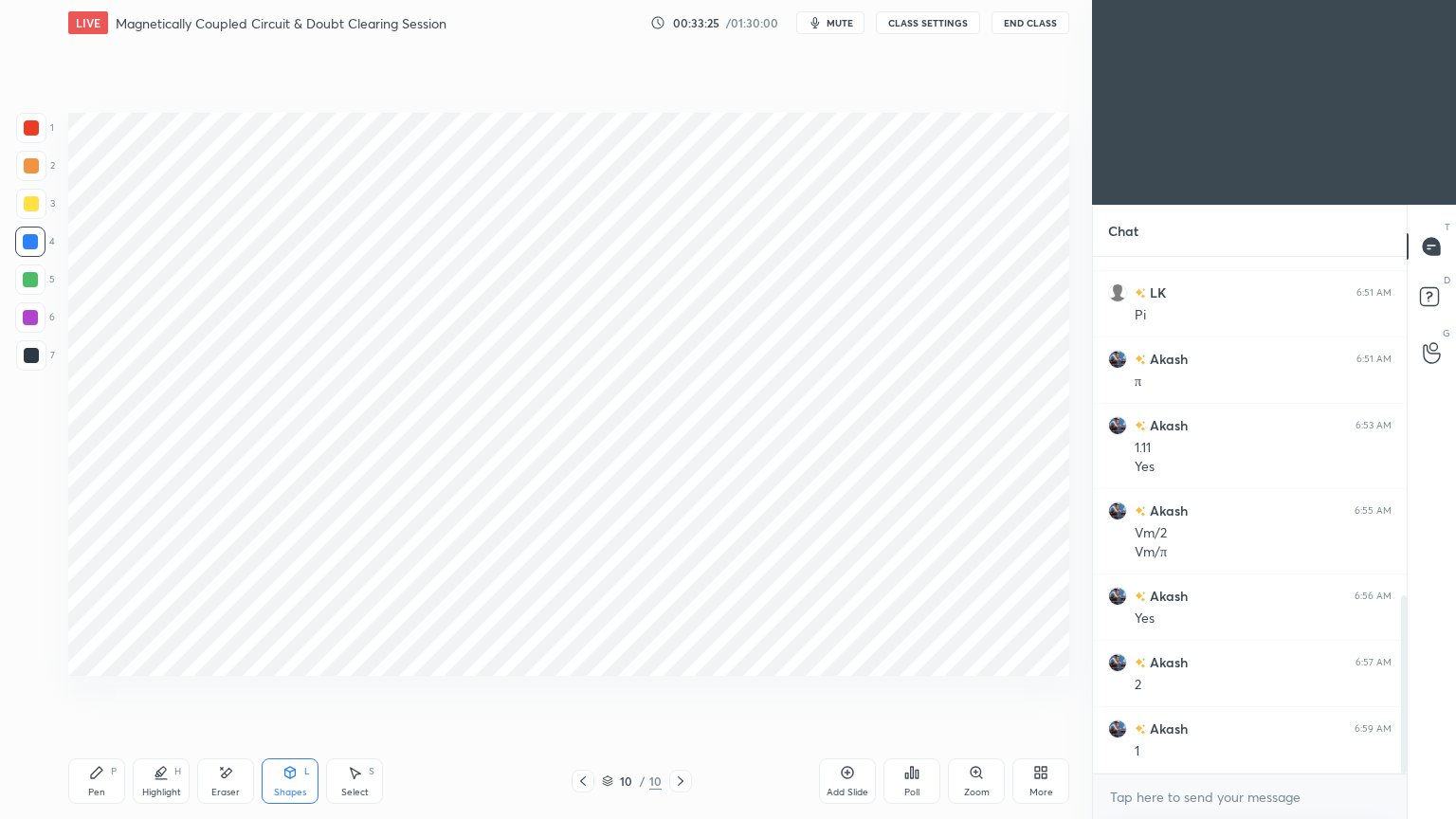 click at bounding box center [30, 318] 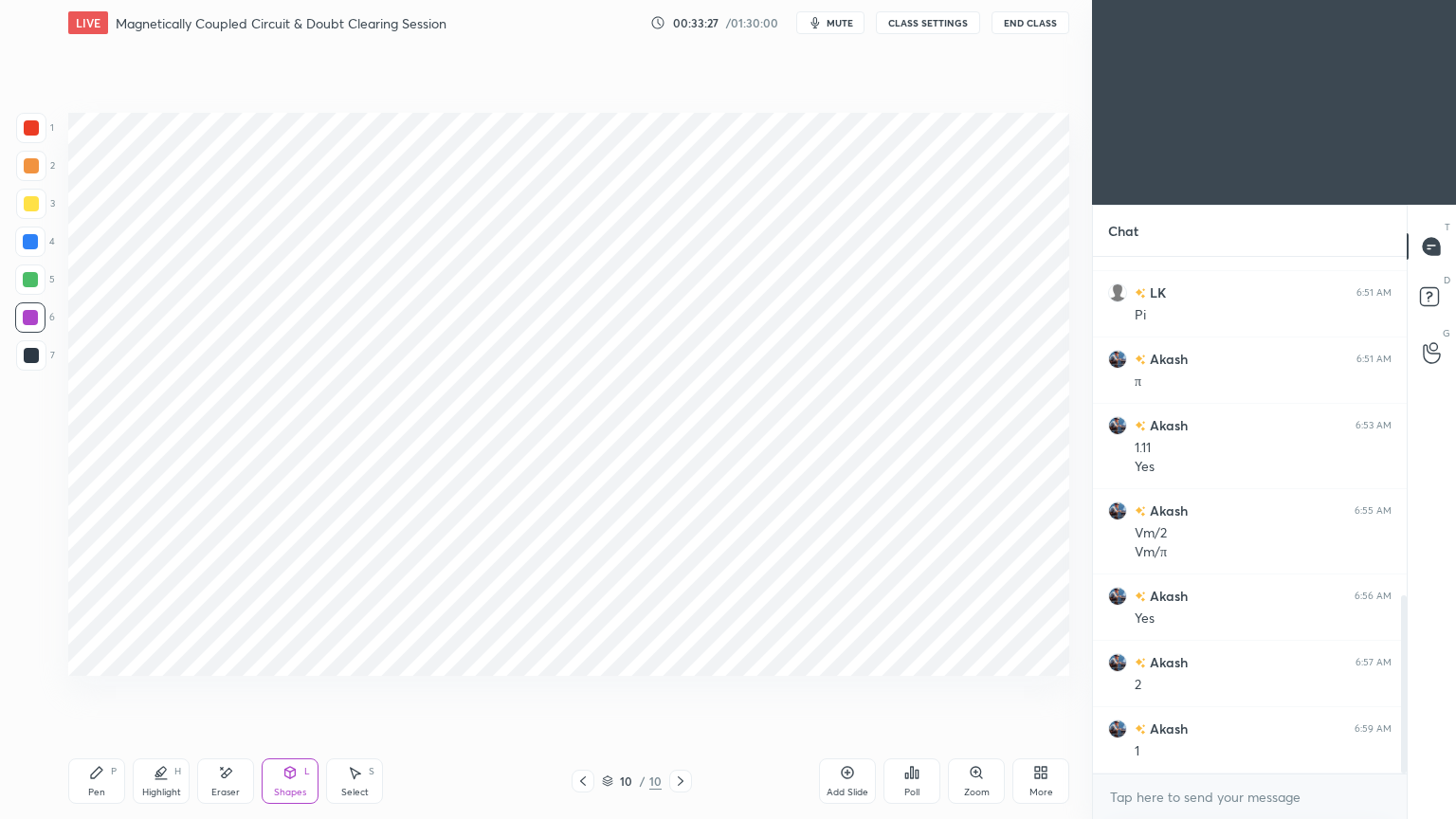 click on "Shapes L" at bounding box center (290, 781) 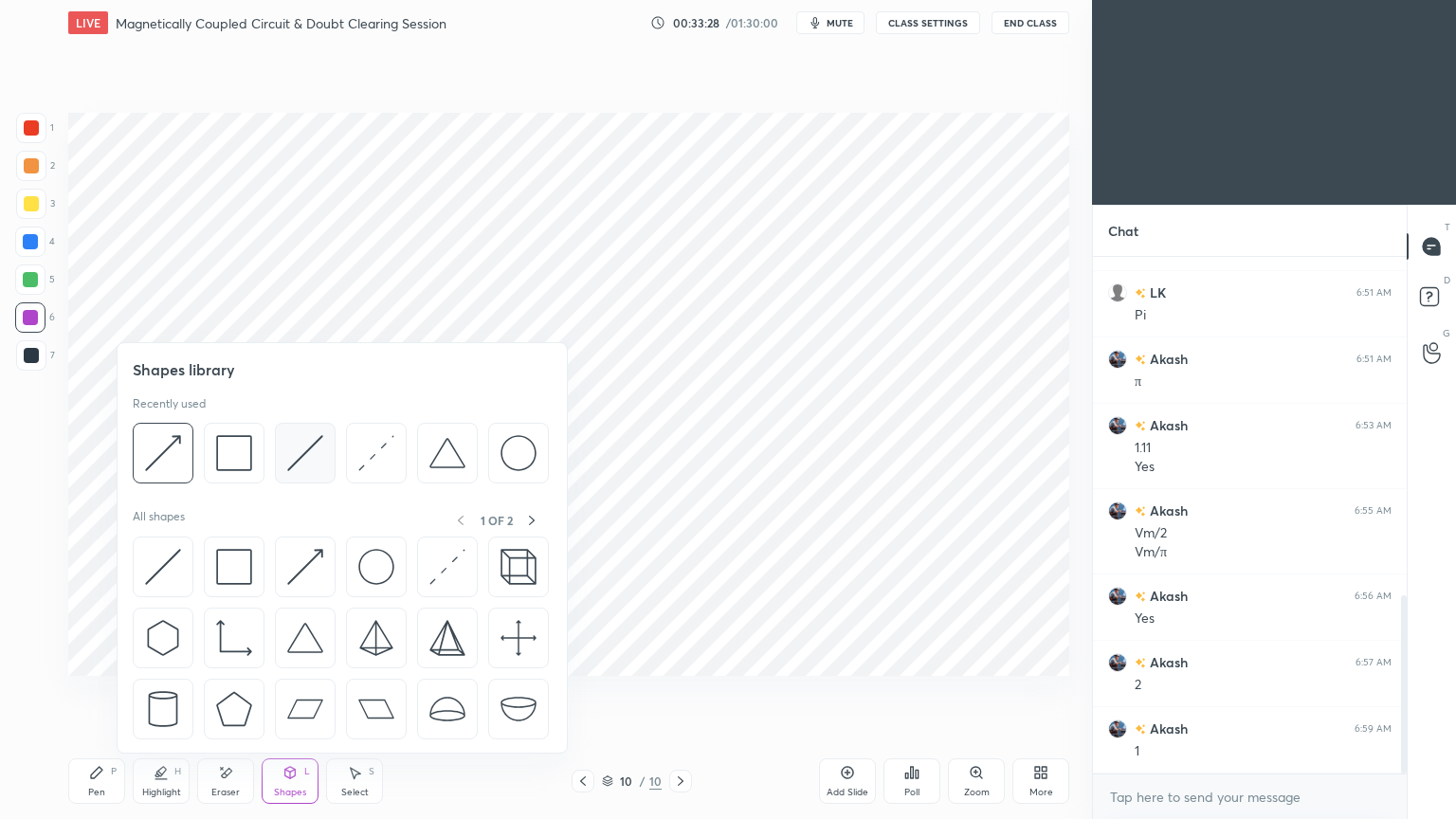 click at bounding box center [305, 453] 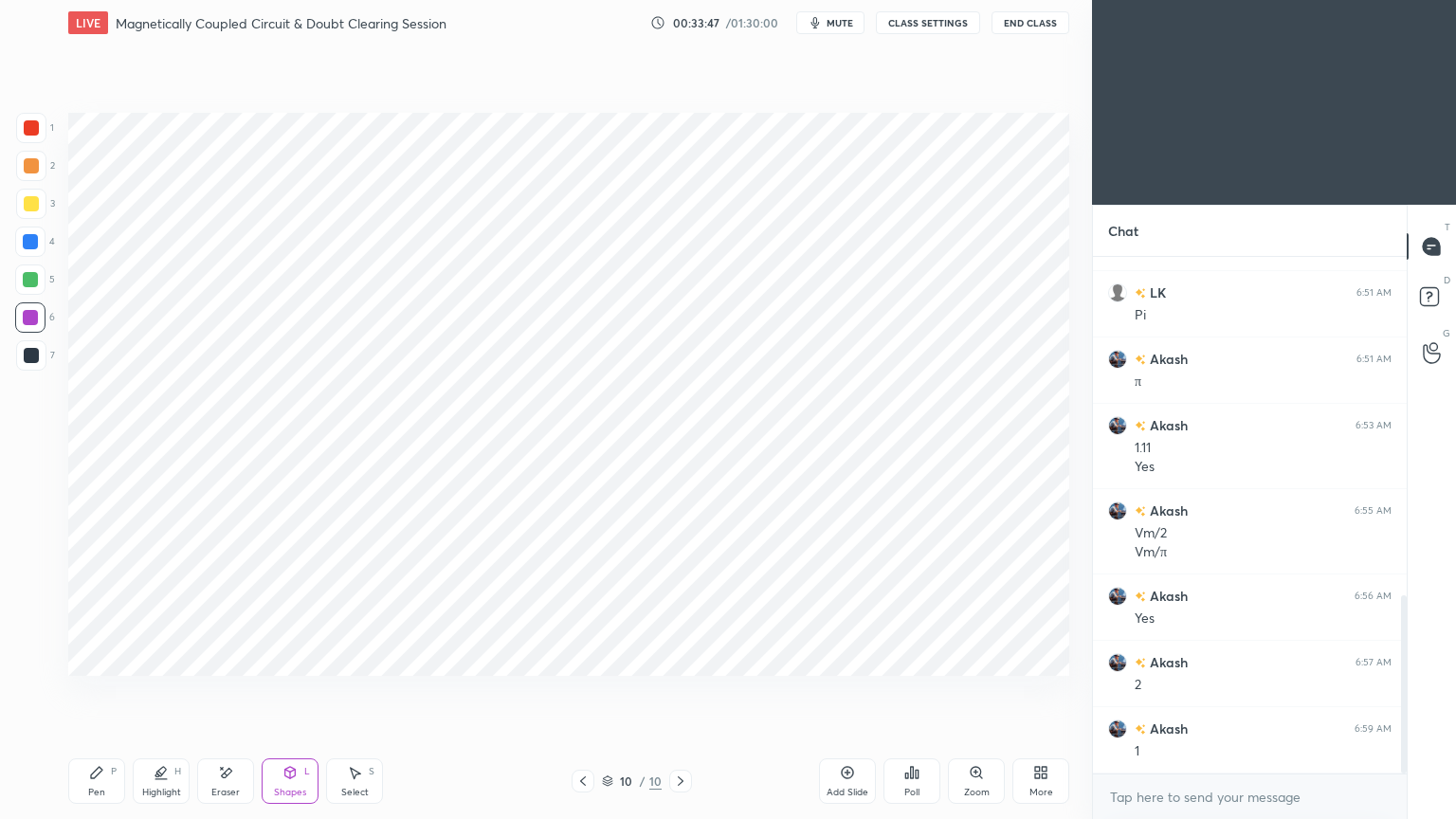 click at bounding box center [31, 128] 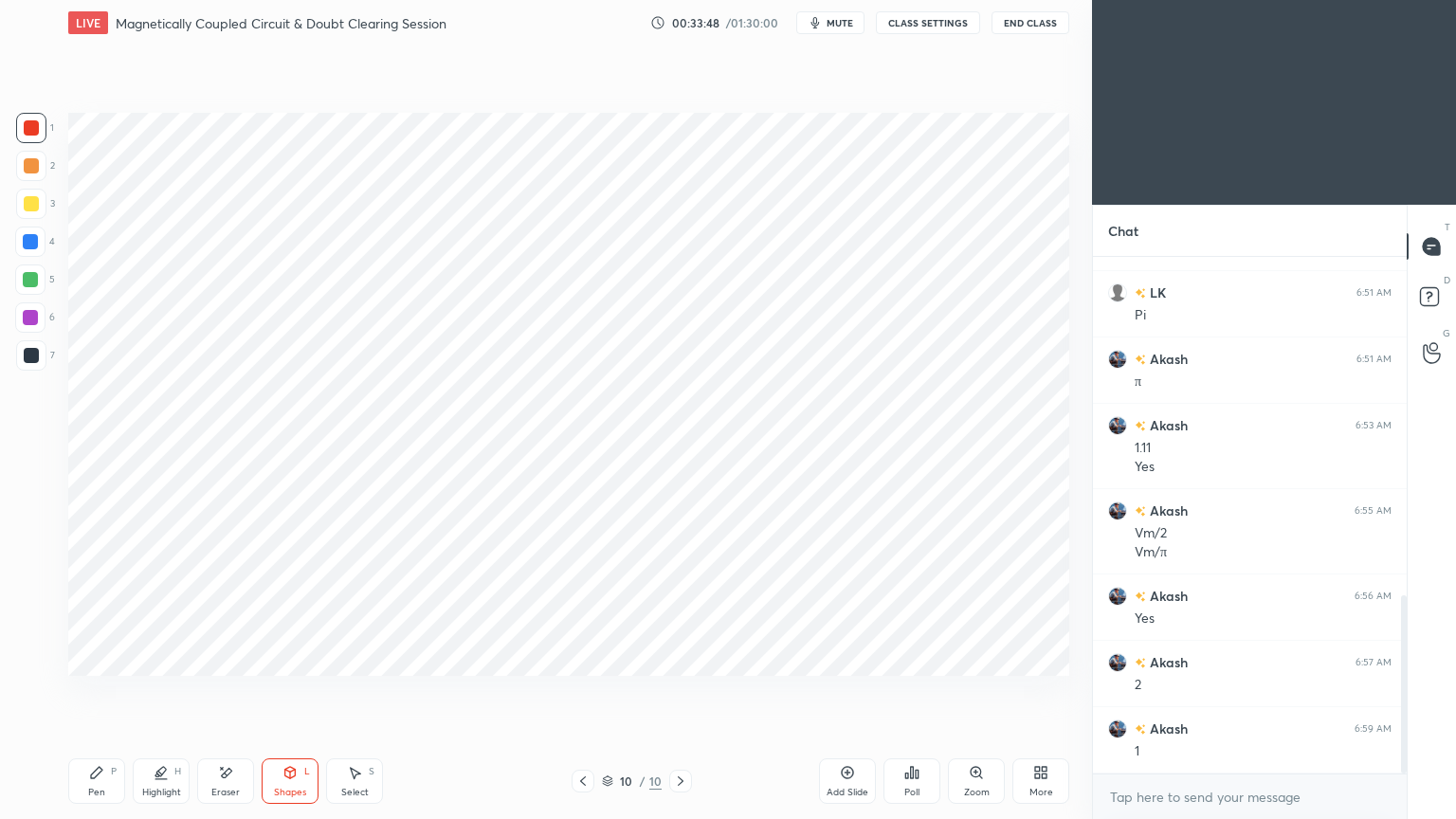 click at bounding box center (31, 355) 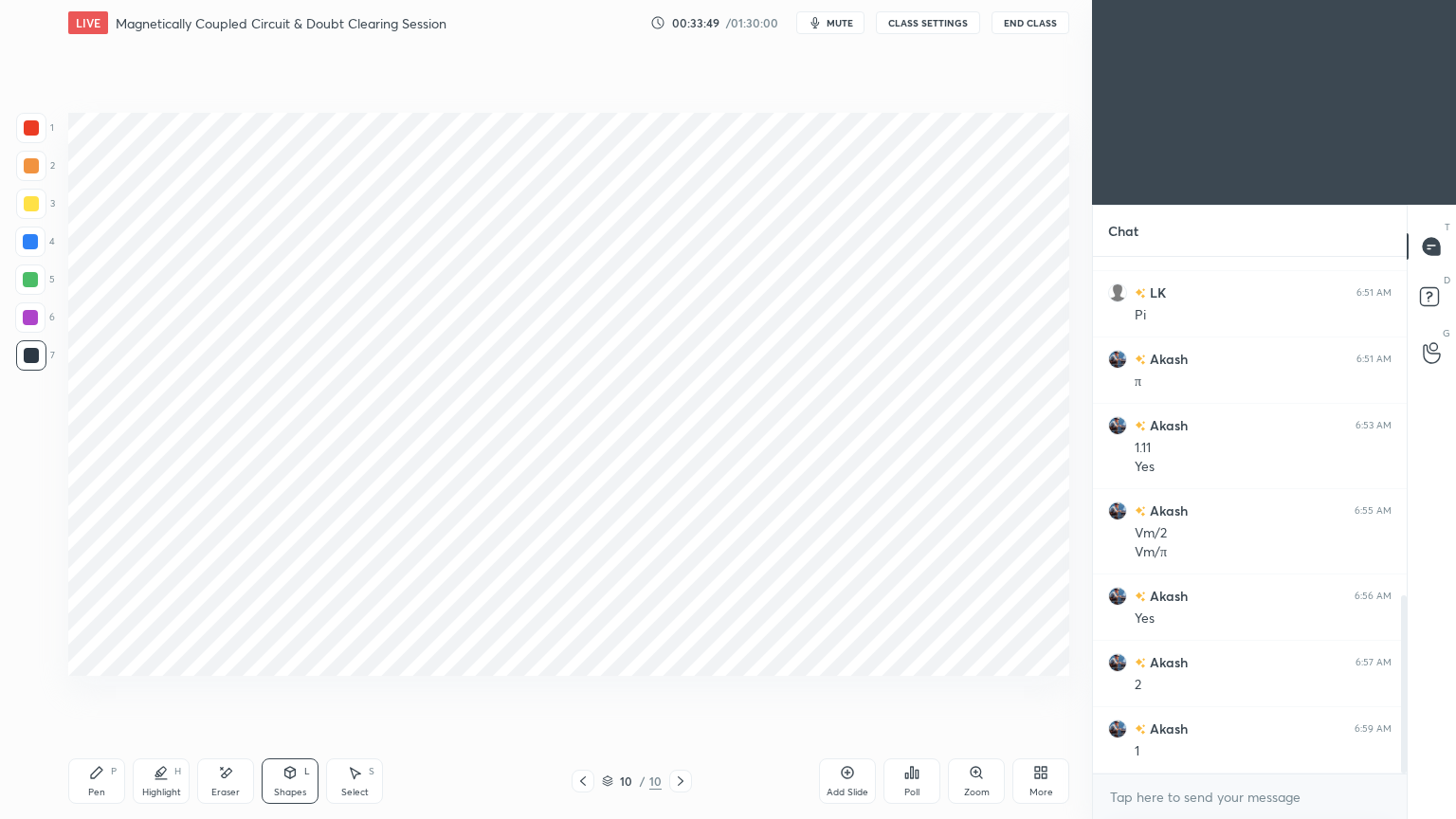 click on "Pen P" at bounding box center [97, 781] 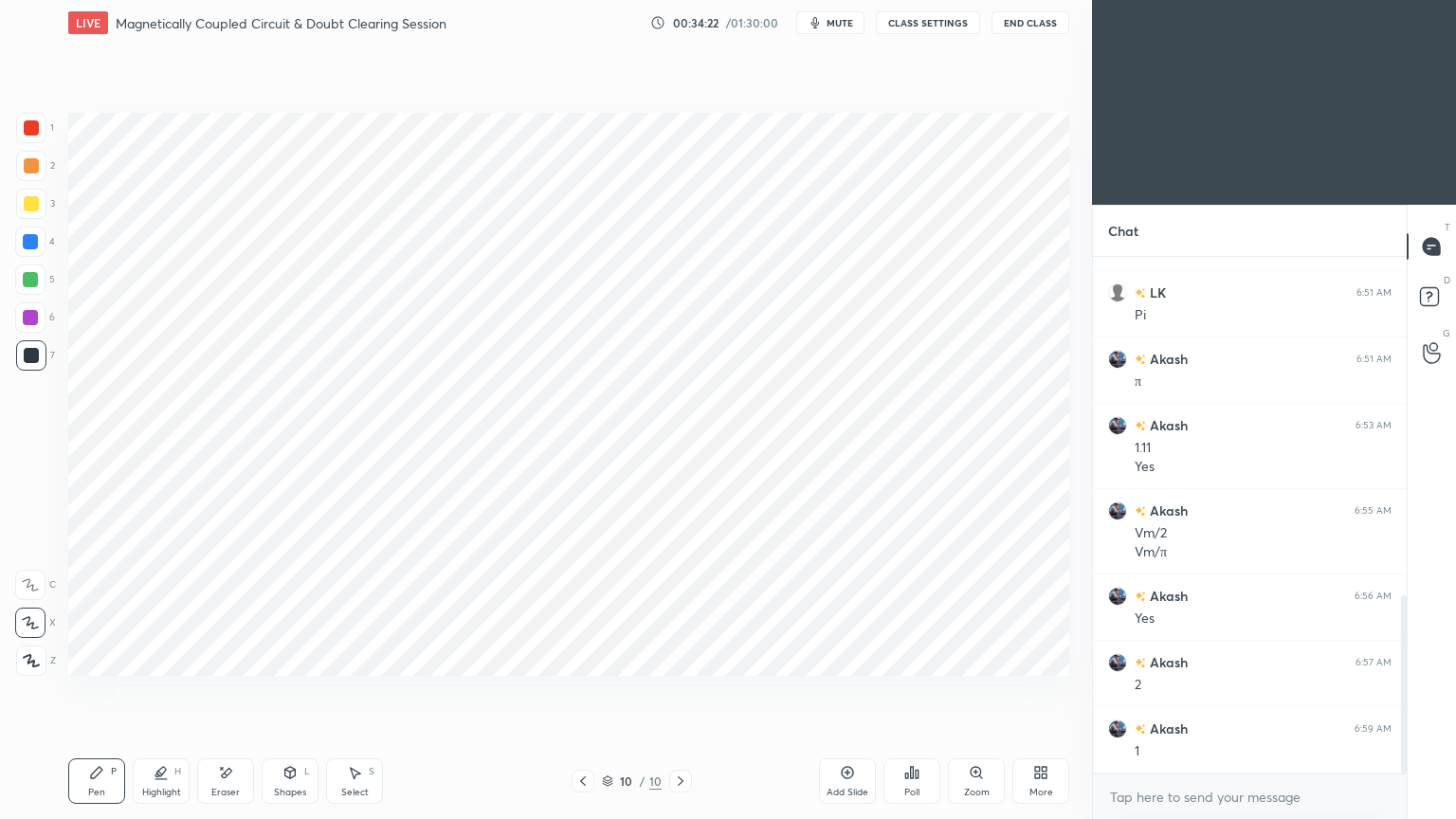 click at bounding box center (31, 128) 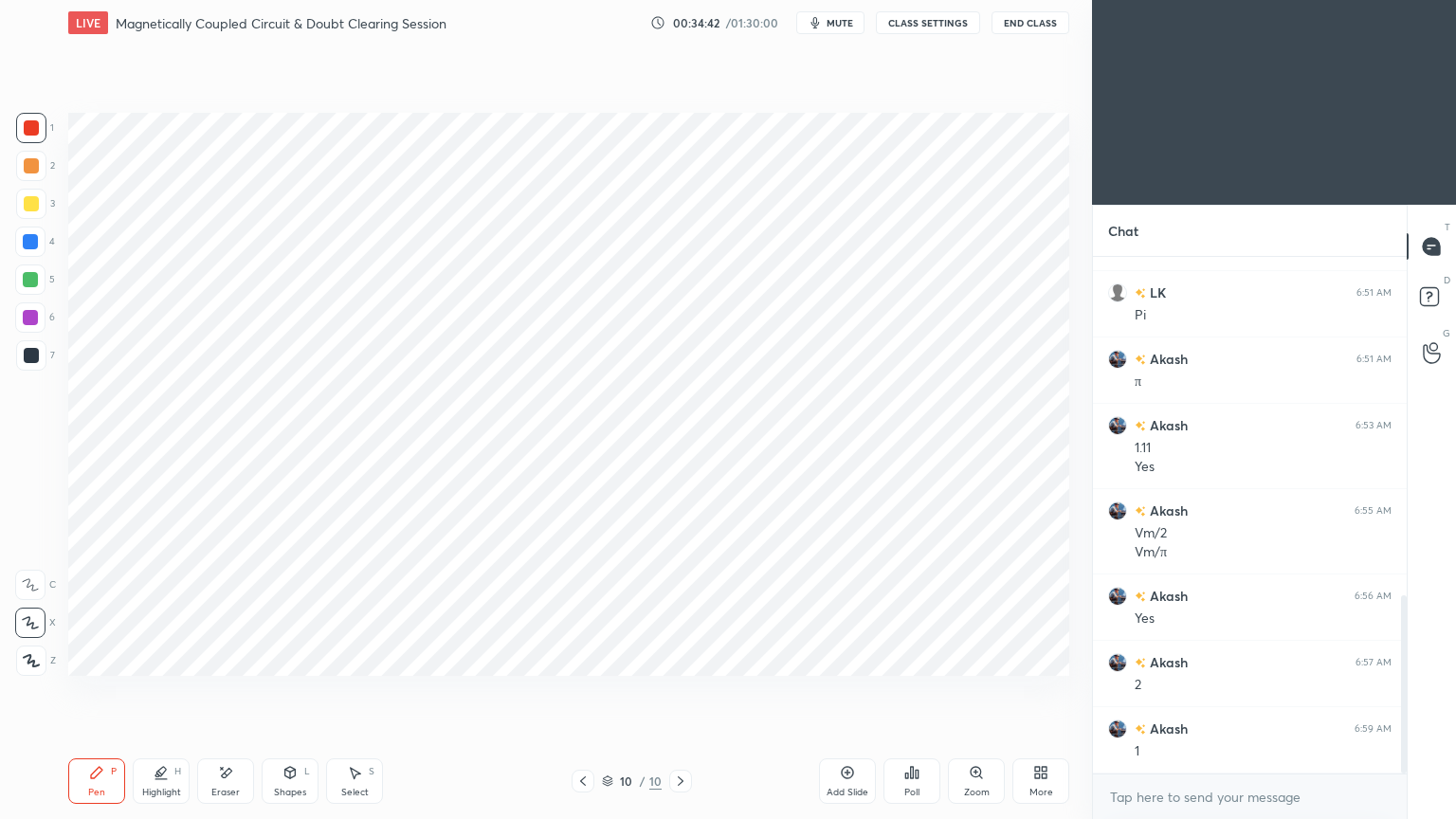 click at bounding box center (30, 242) 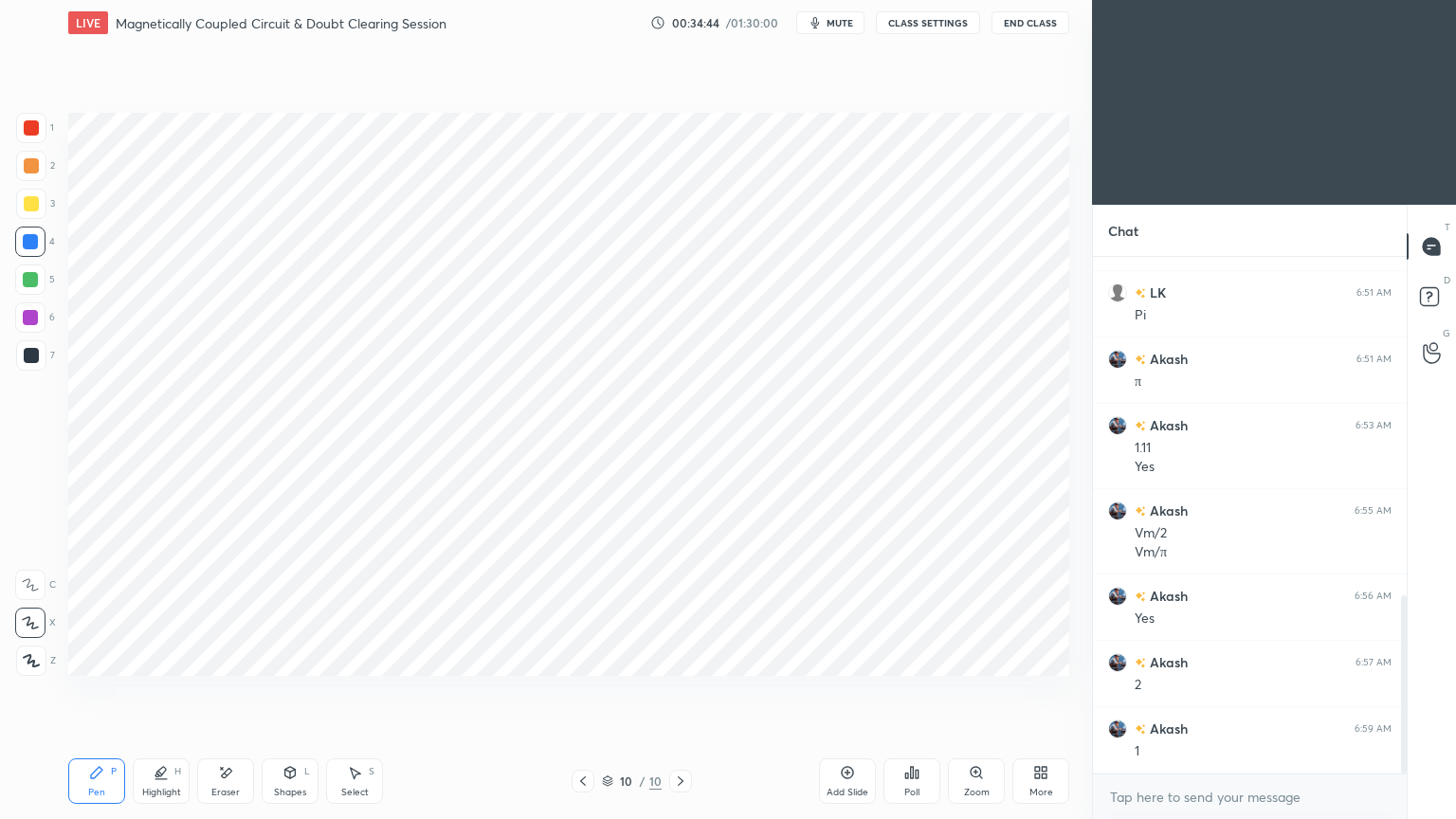 click on "Shapes L" at bounding box center [290, 781] 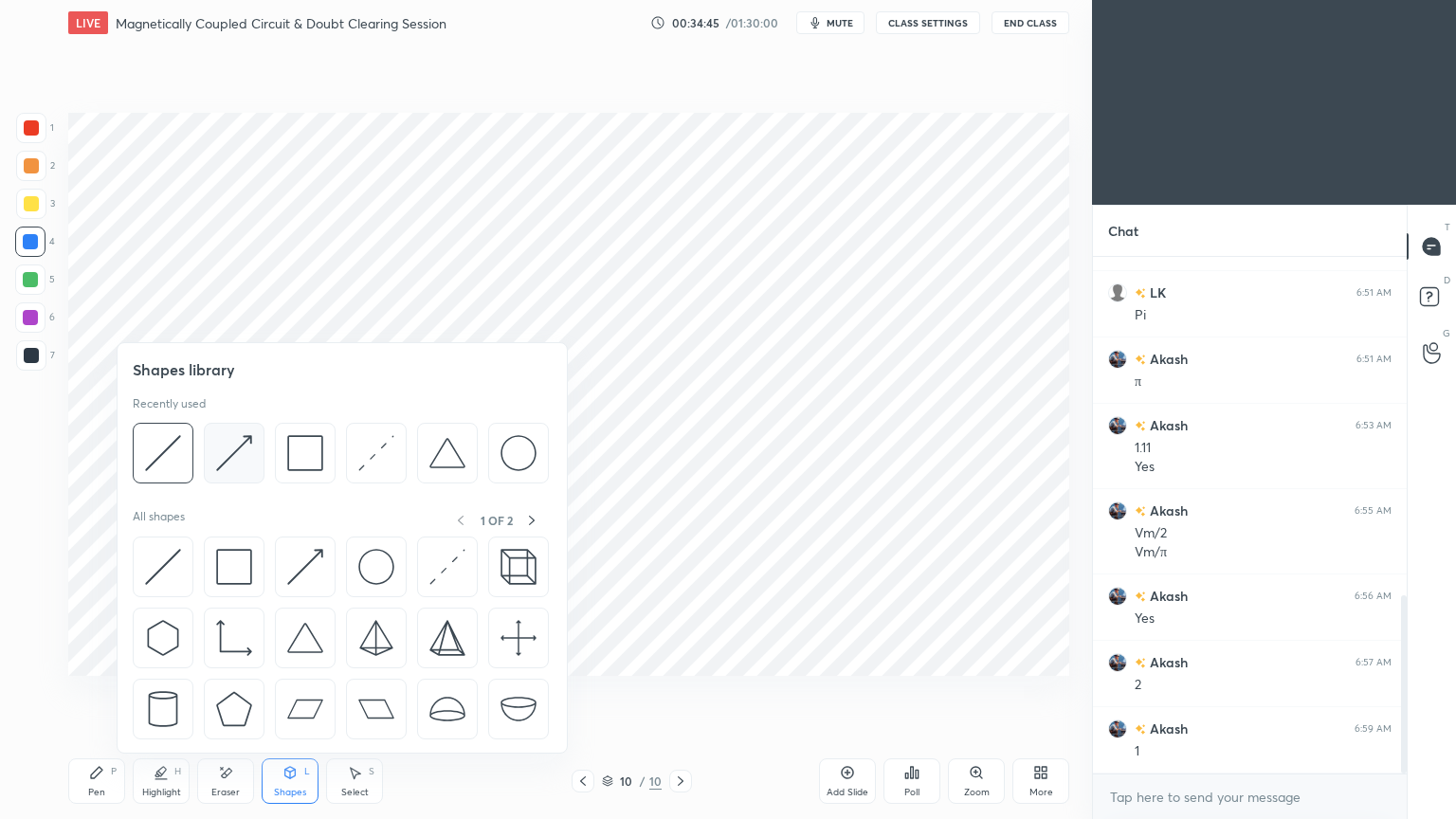 click at bounding box center (234, 453) 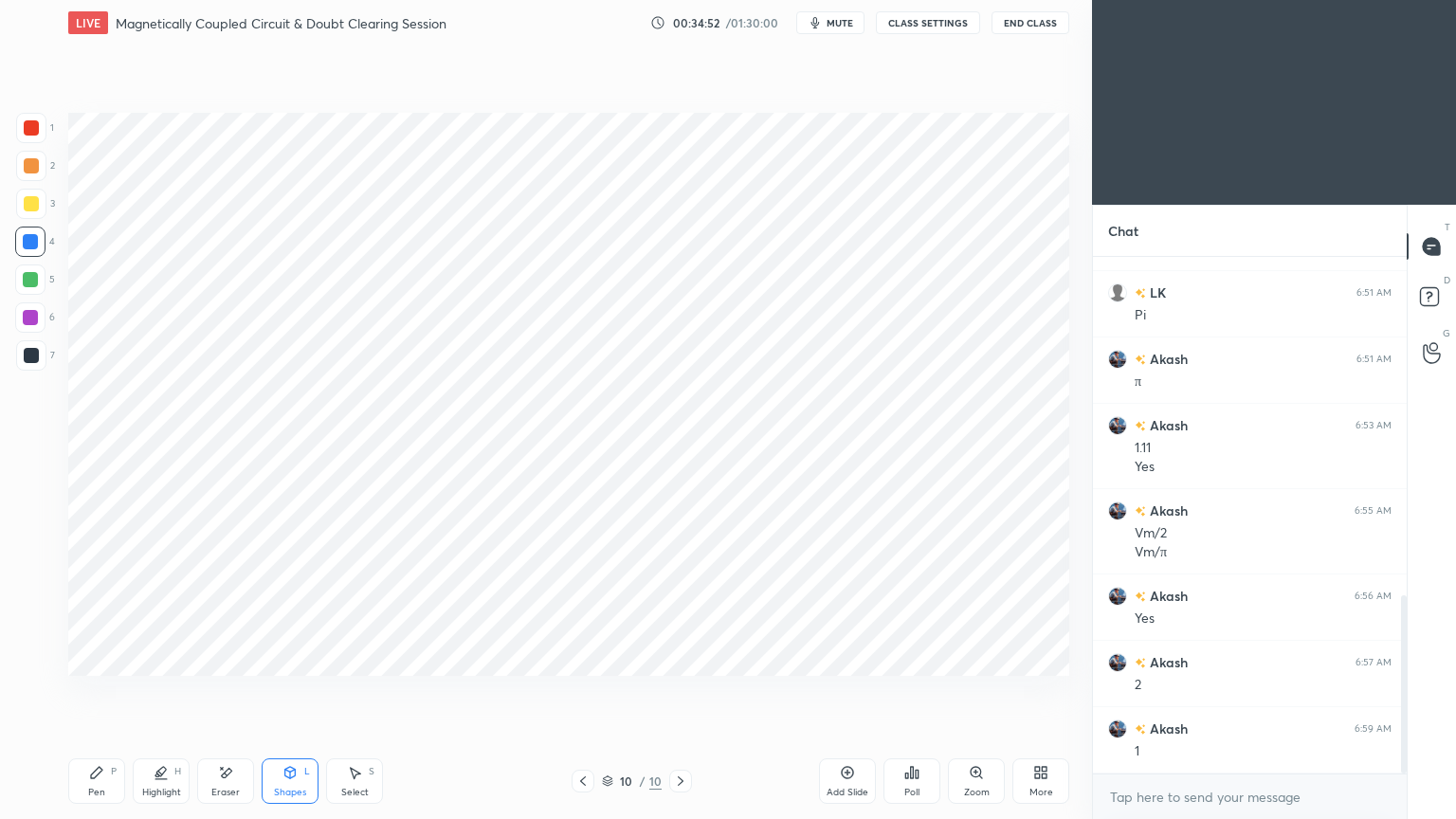 click at bounding box center (30, 318) 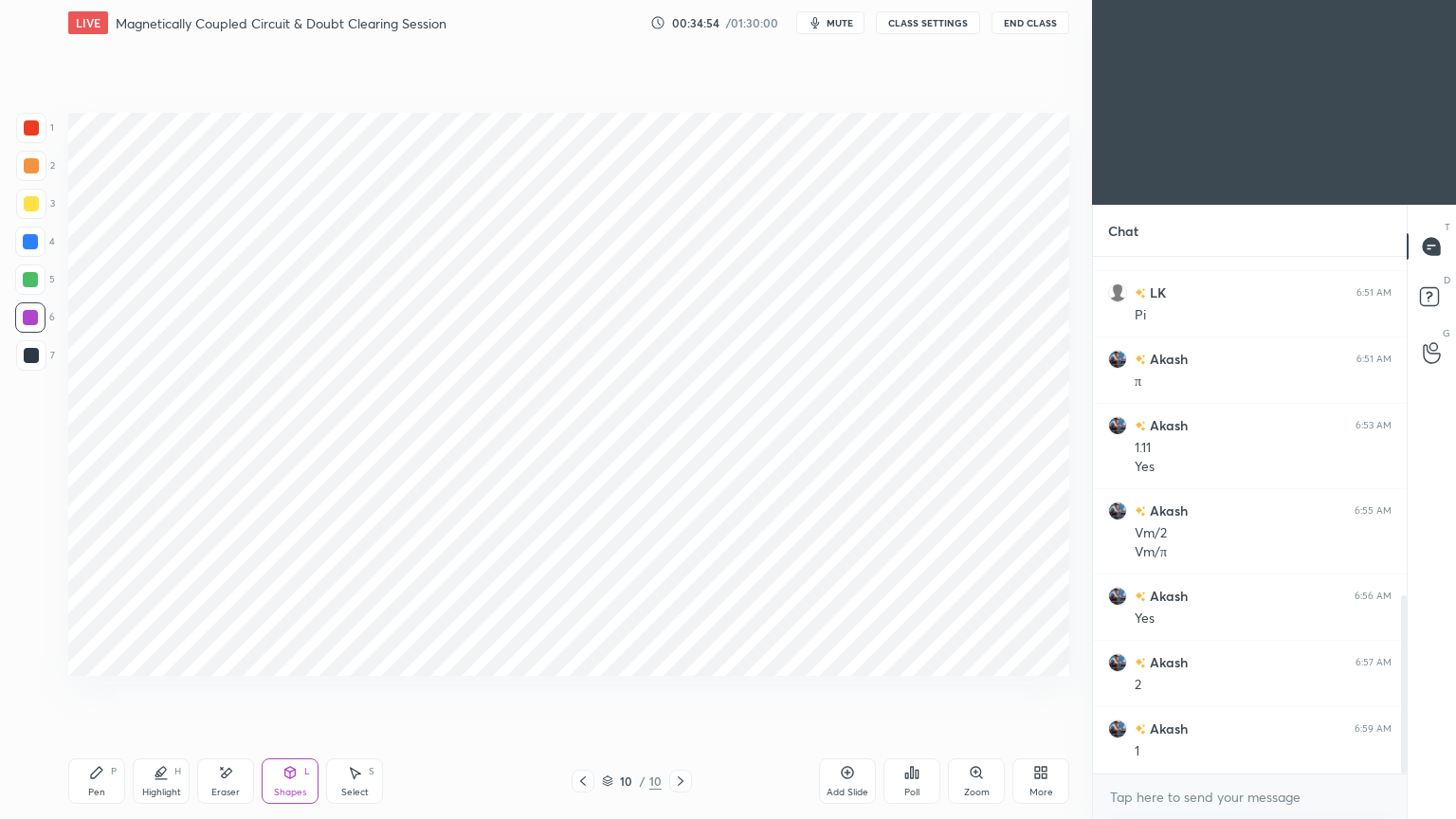 click on "Shapes" at bounding box center [290, 792] 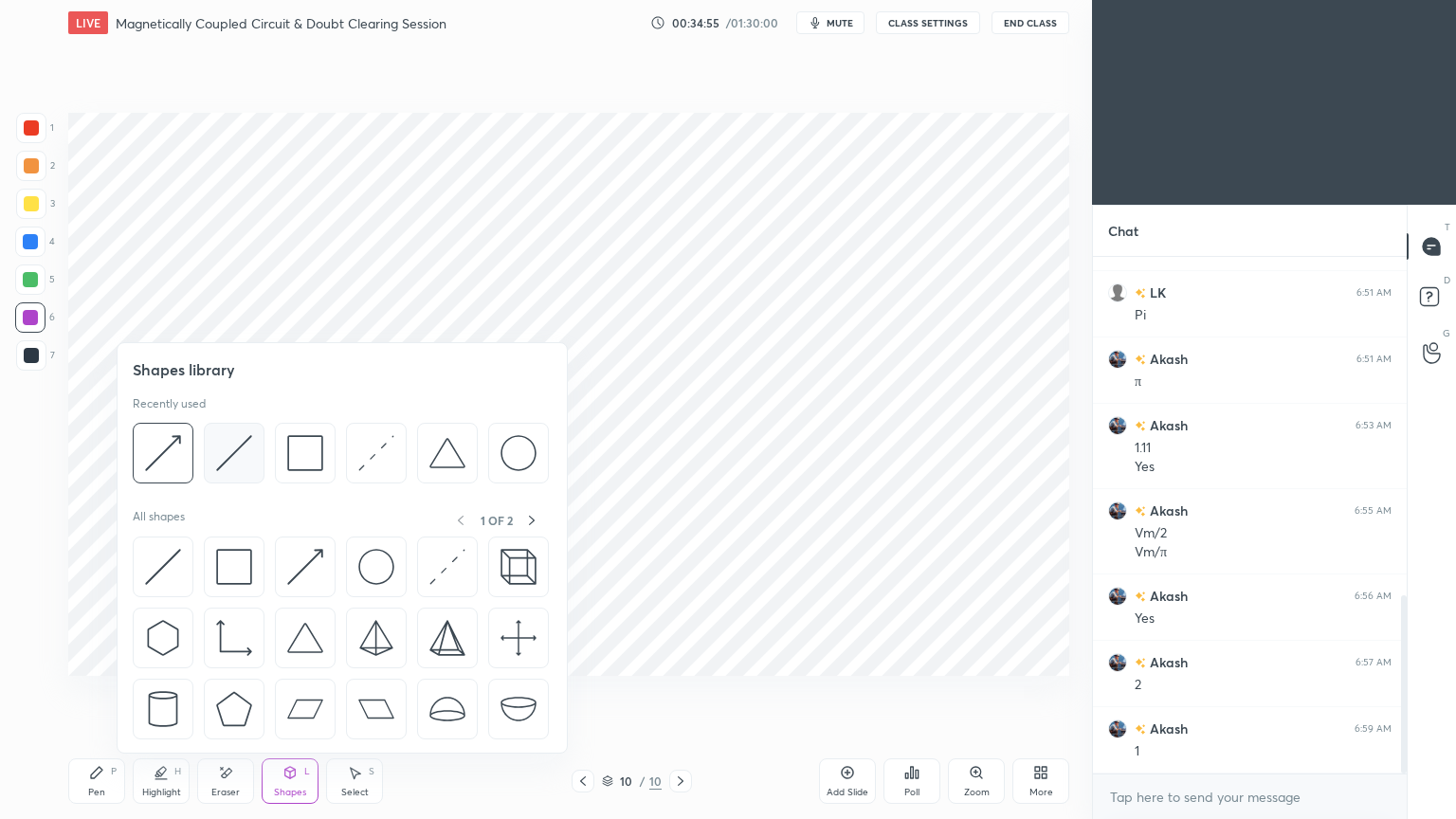 click at bounding box center [234, 453] 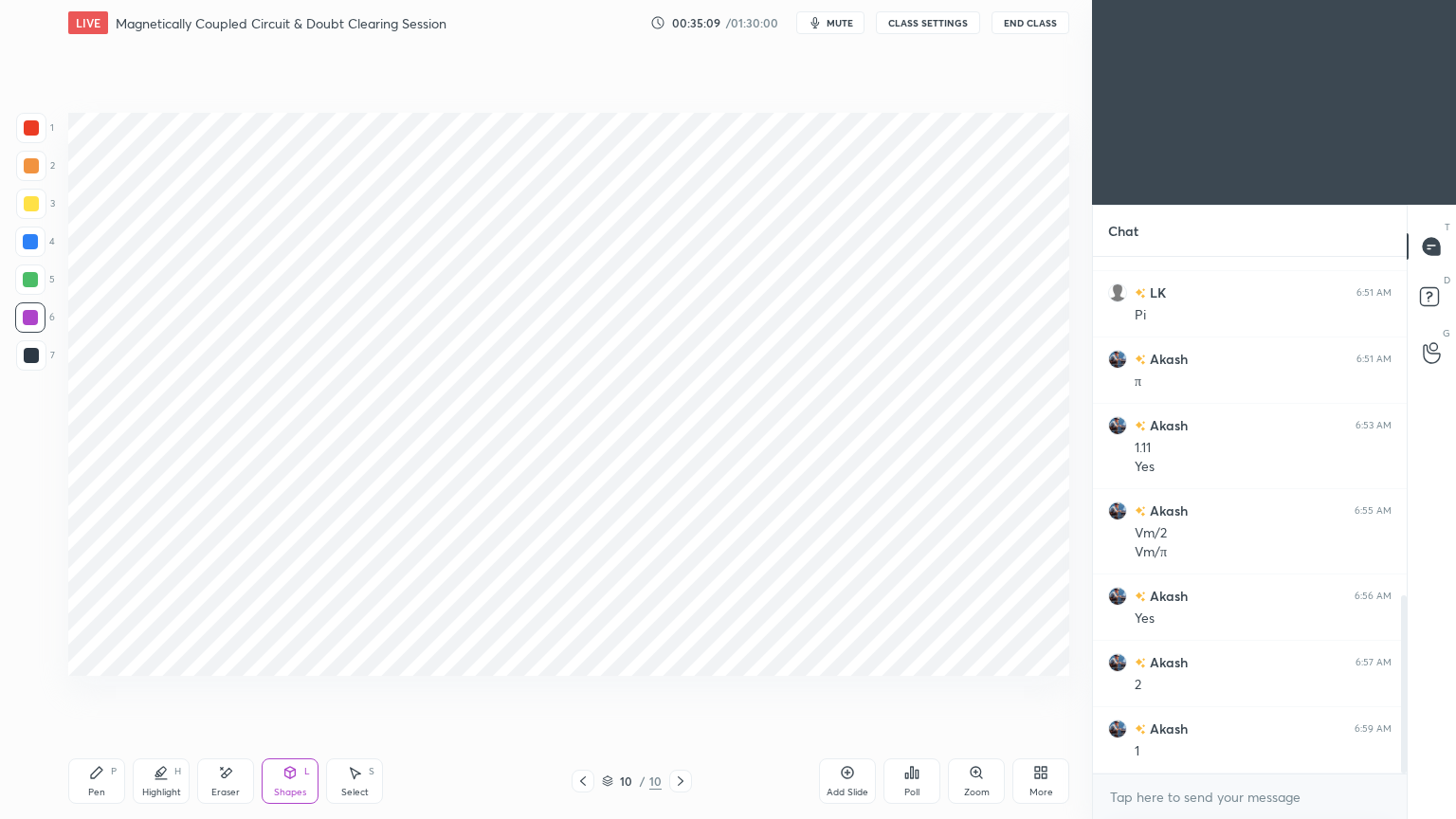 click at bounding box center (31, 355) 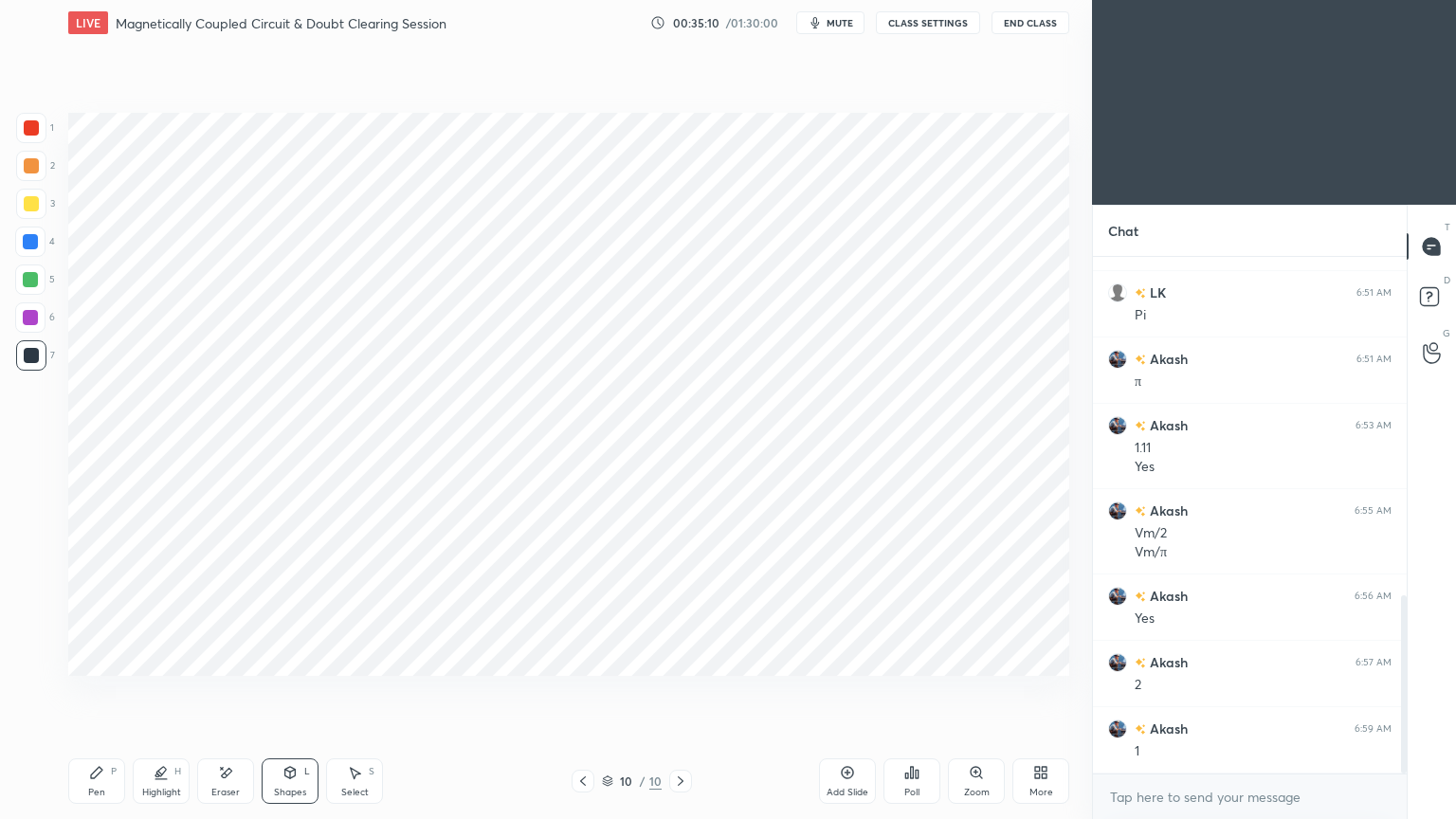 click on "Pen P" at bounding box center [97, 781] 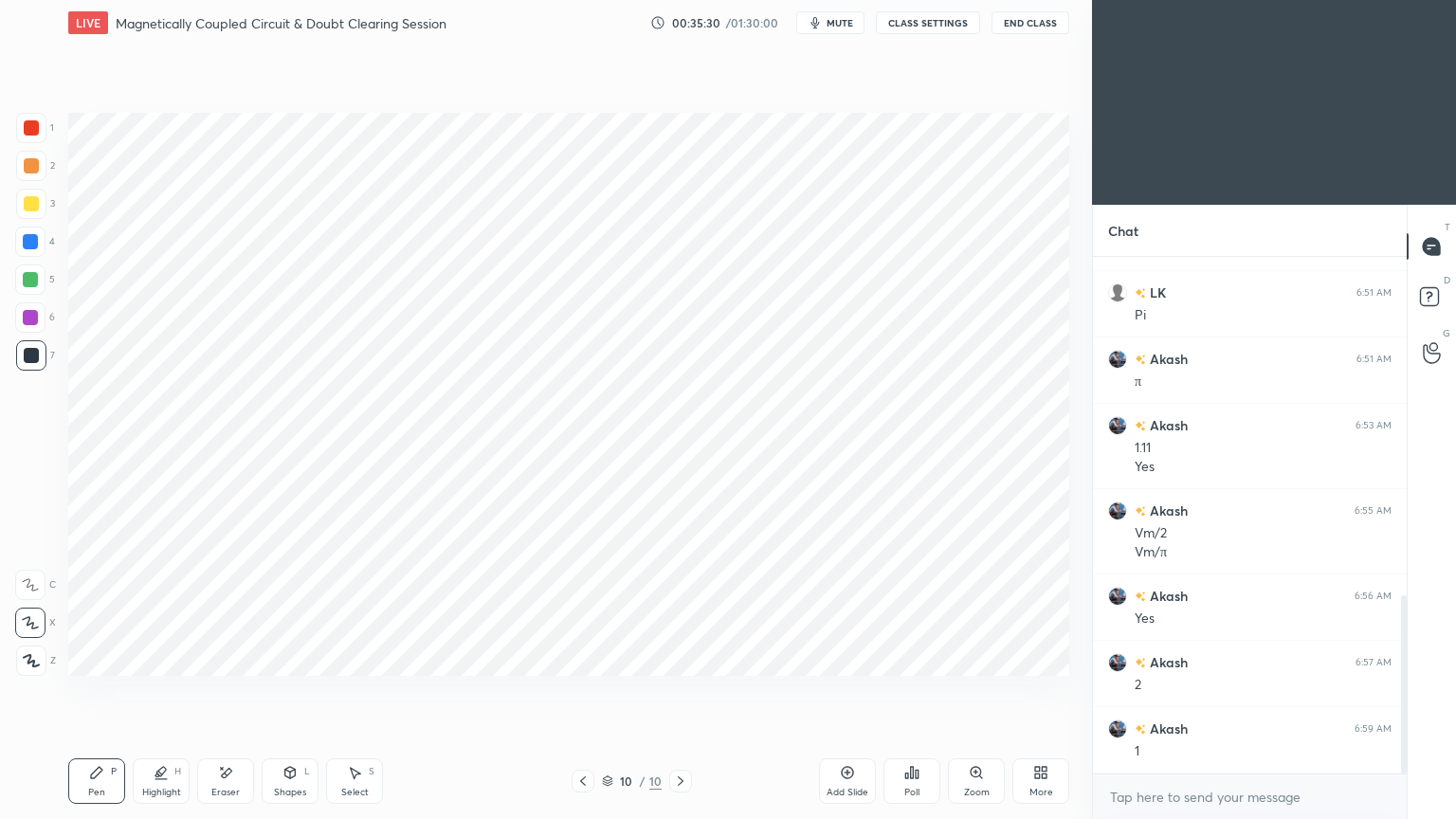 click at bounding box center (31, 128) 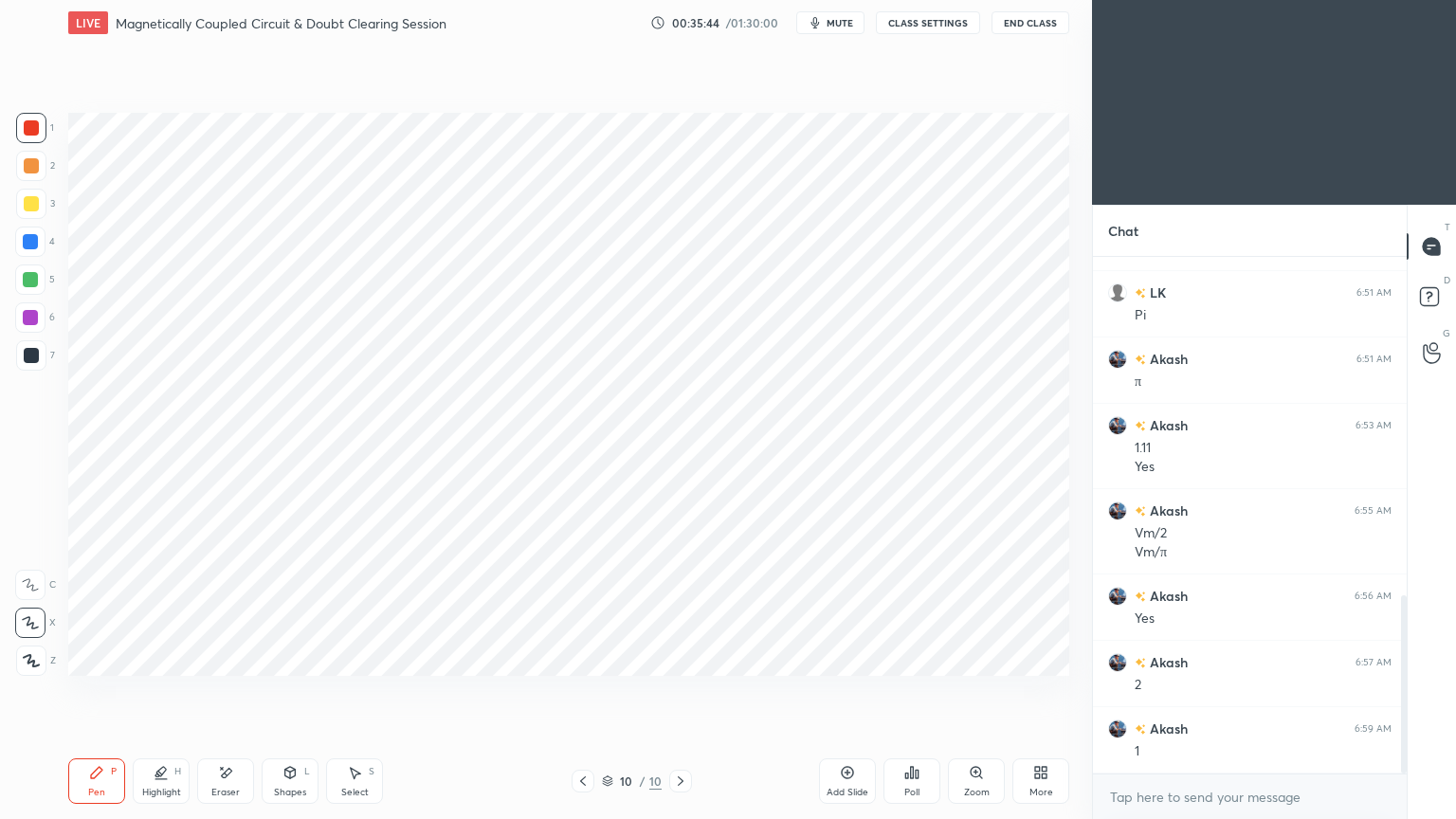 click at bounding box center [31, 128] 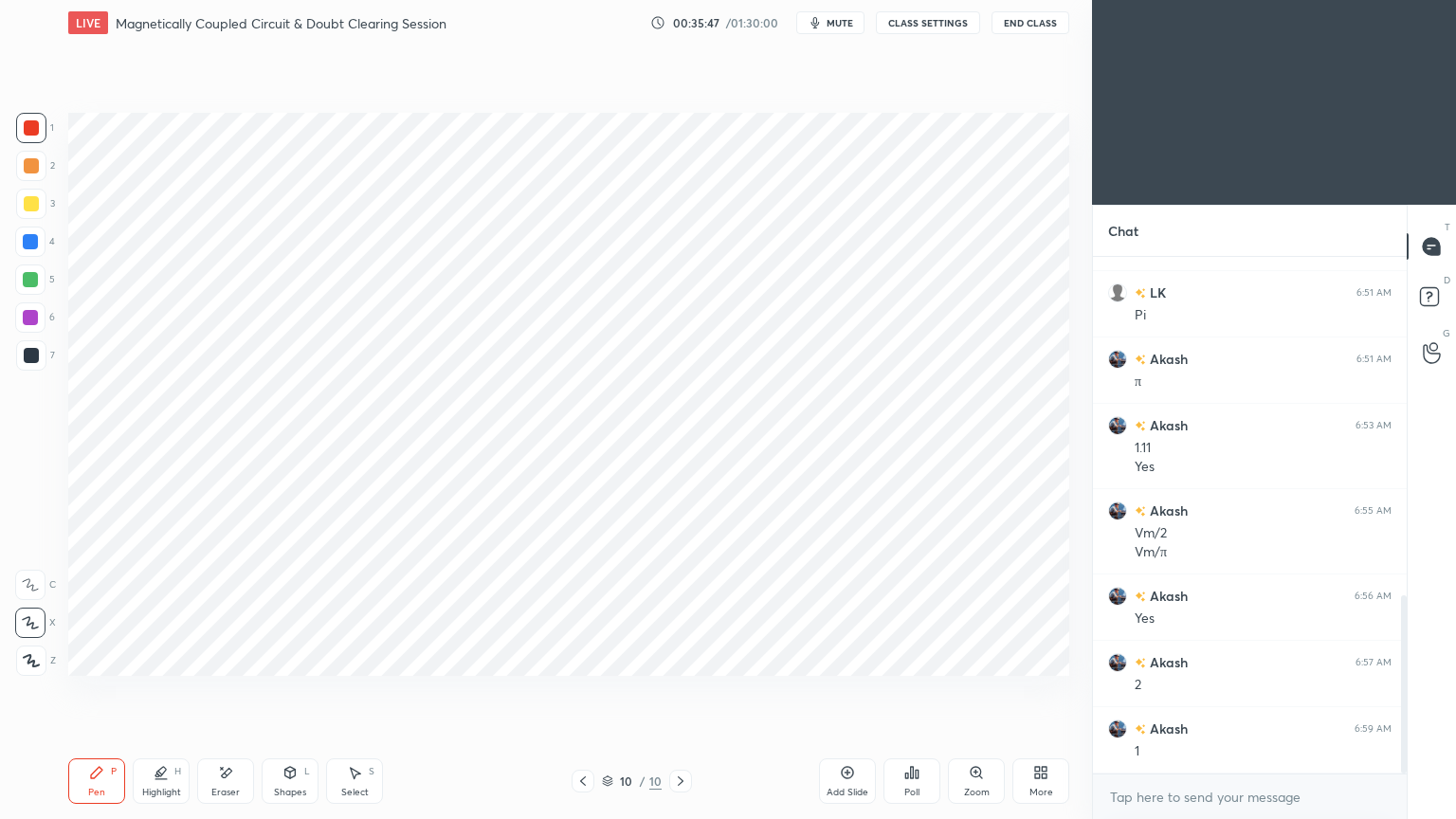 click at bounding box center [30, 280] 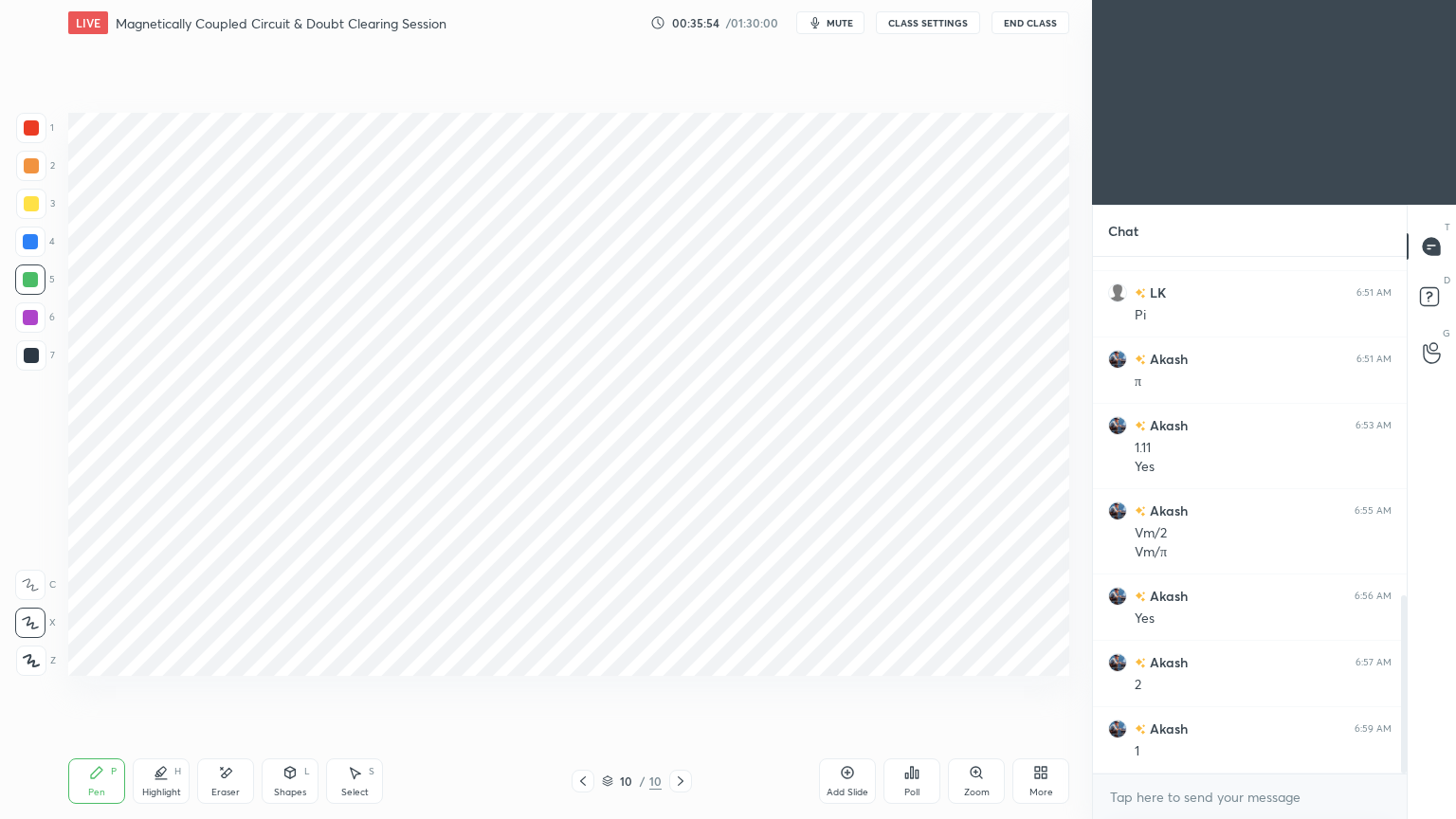click at bounding box center (30, 318) 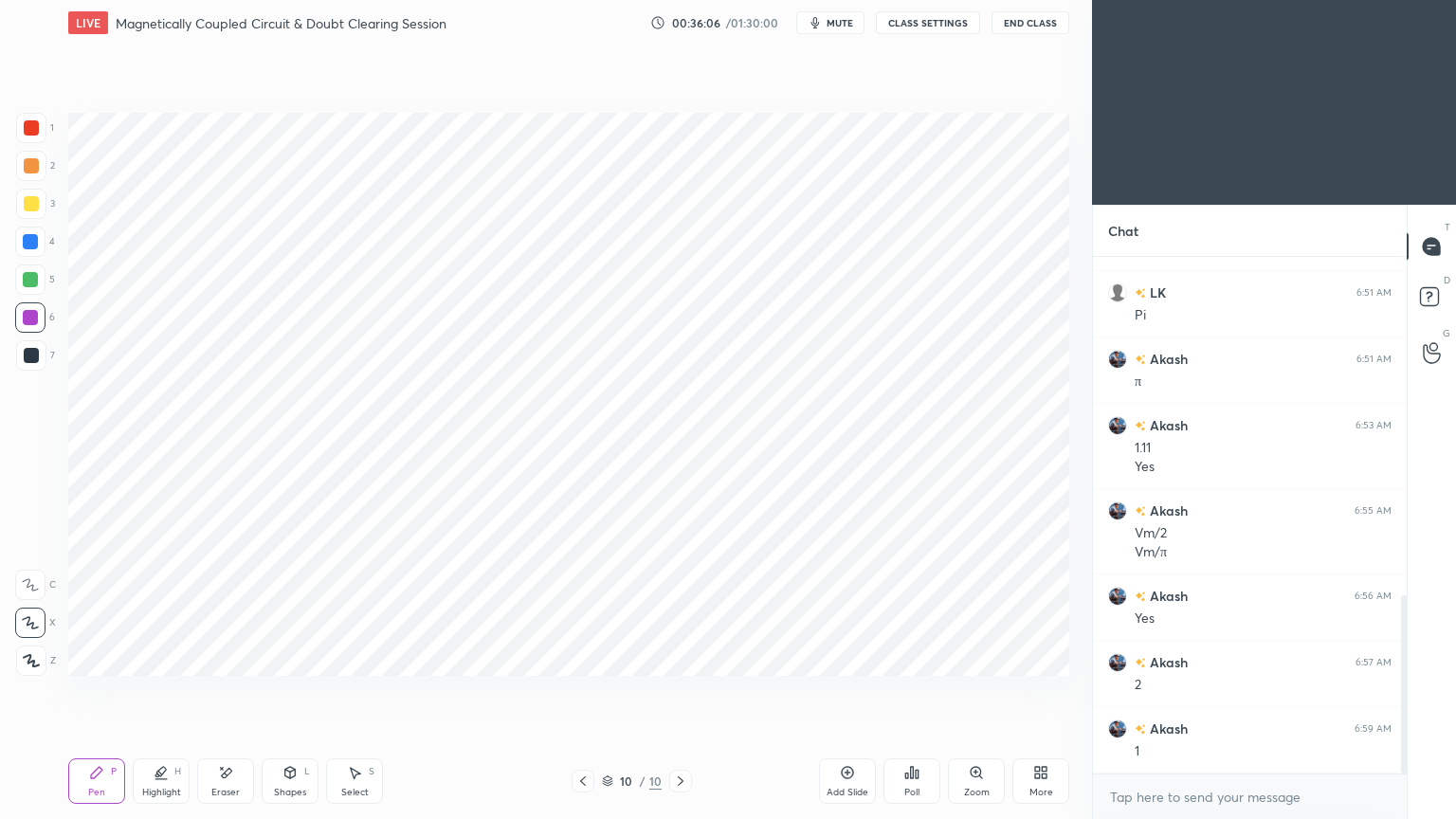 click on "Eraser" at bounding box center (226, 781) 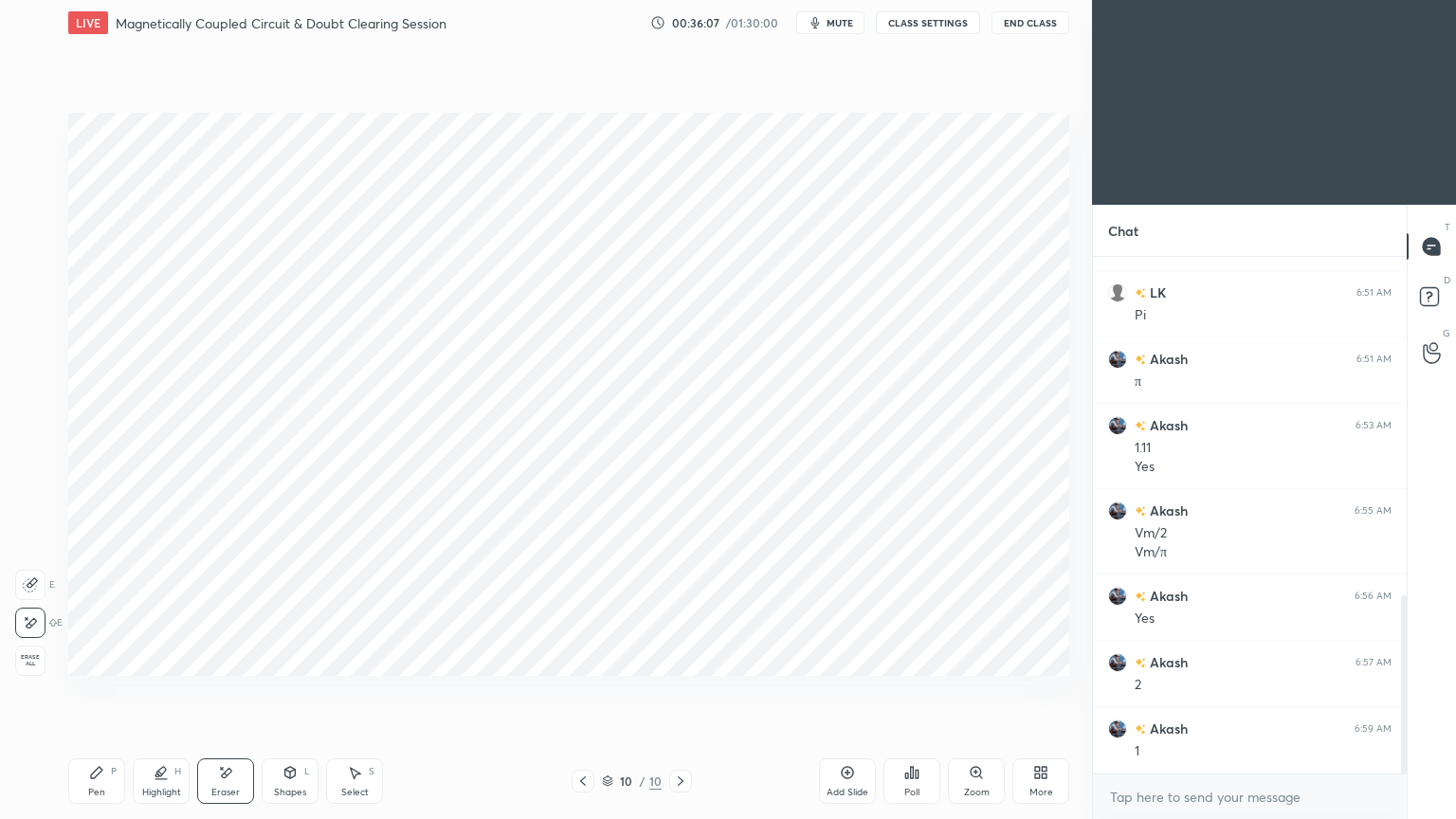 click 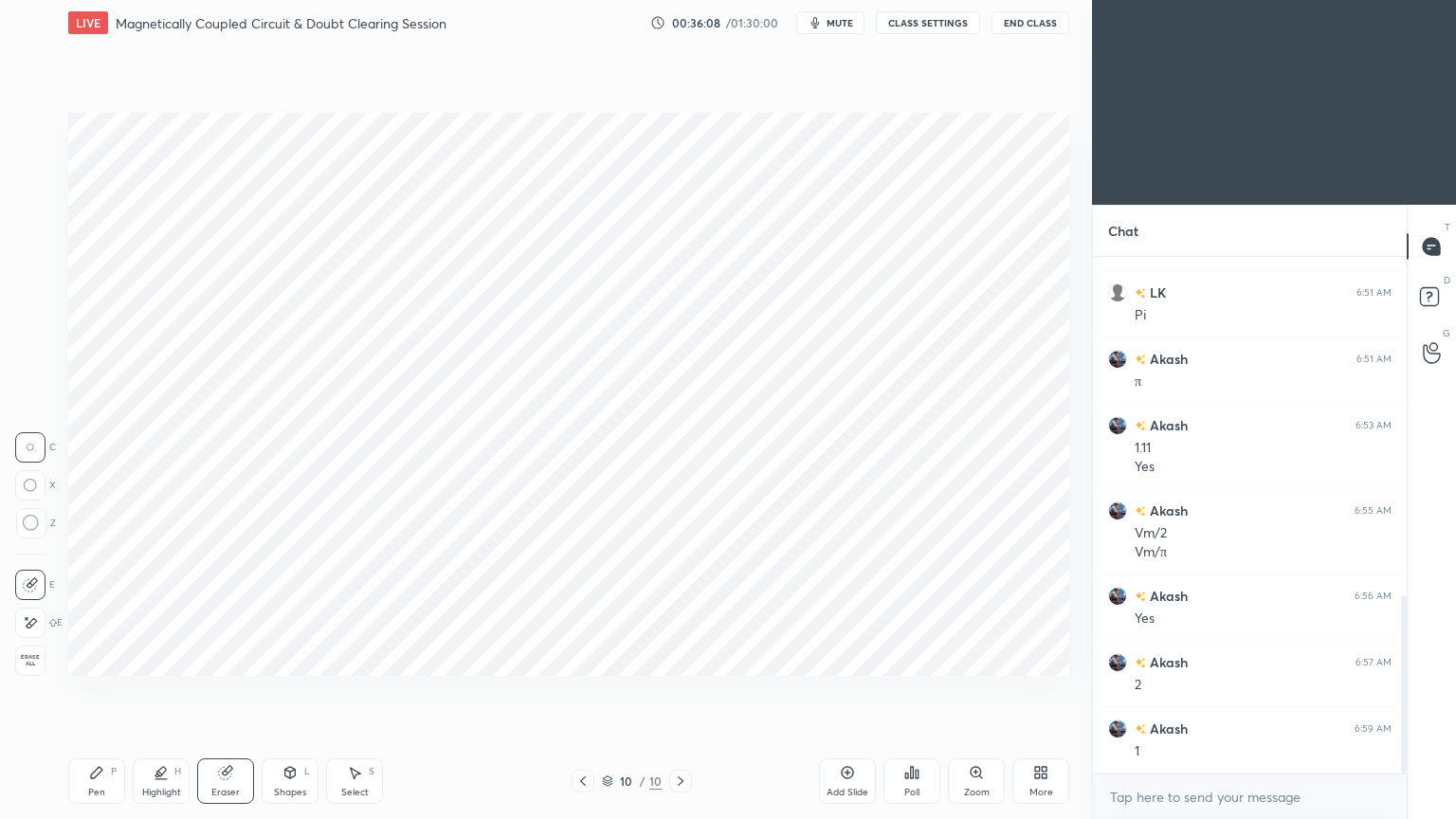 click 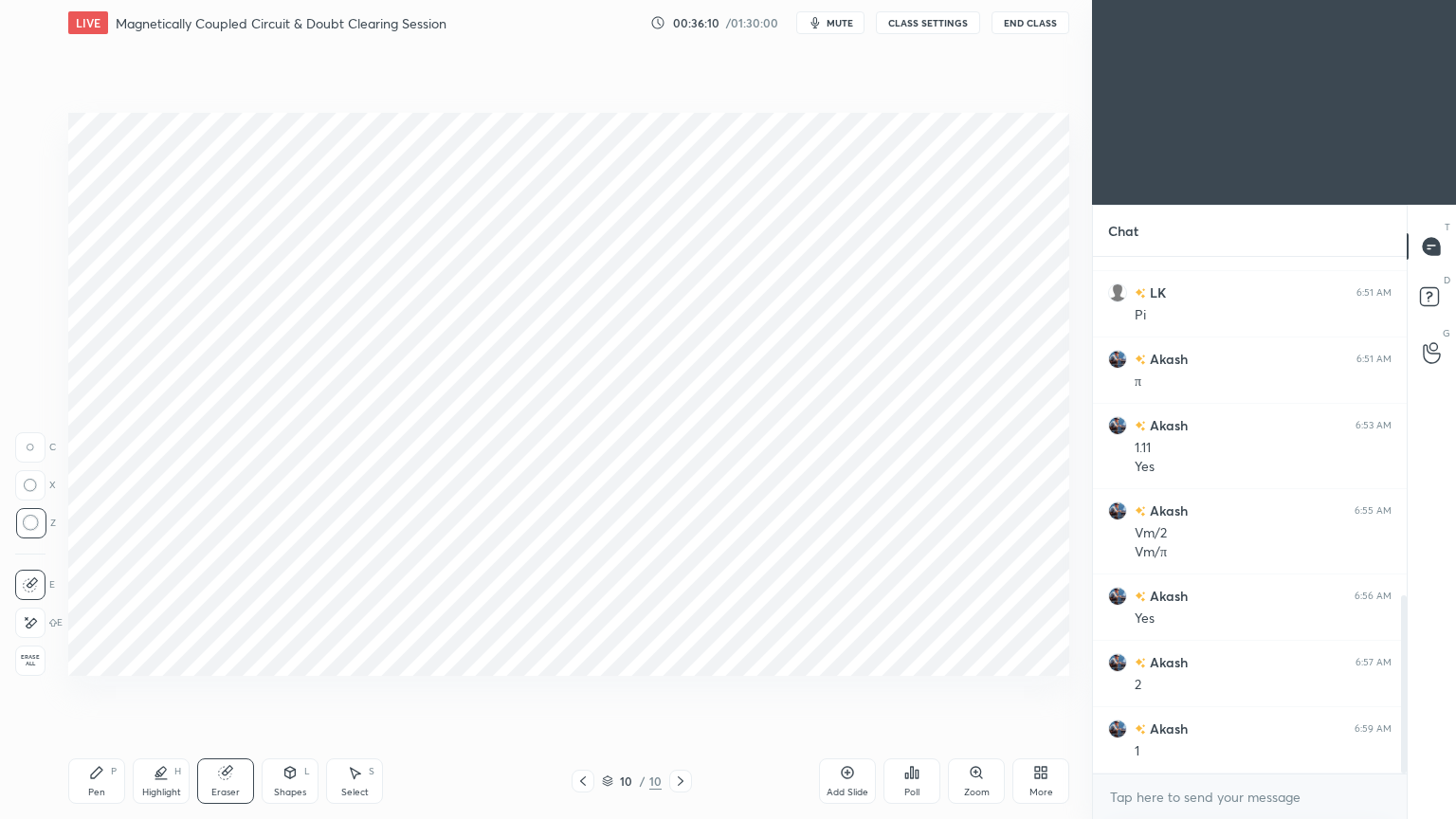 click 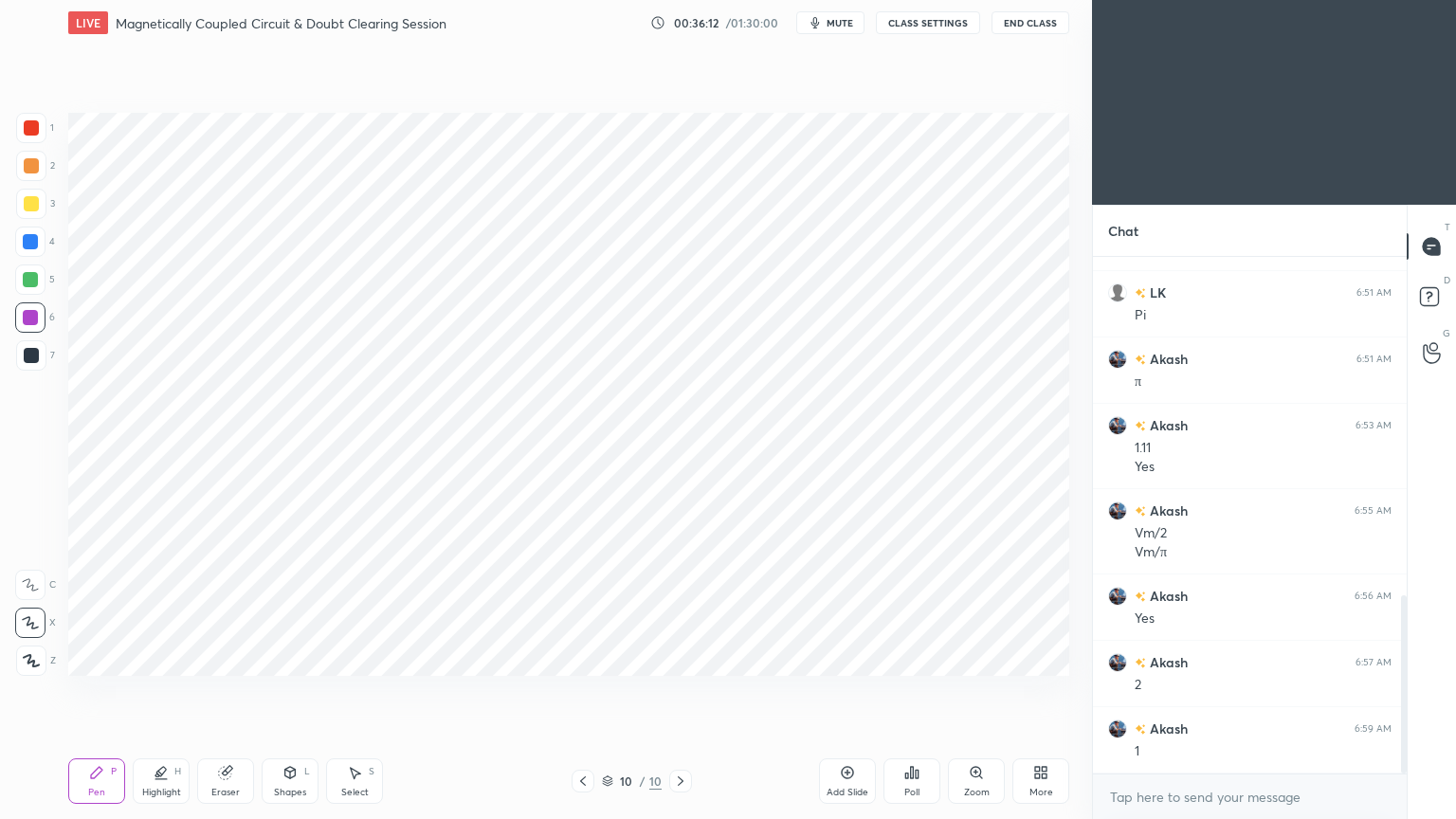 click at bounding box center [31, 355] 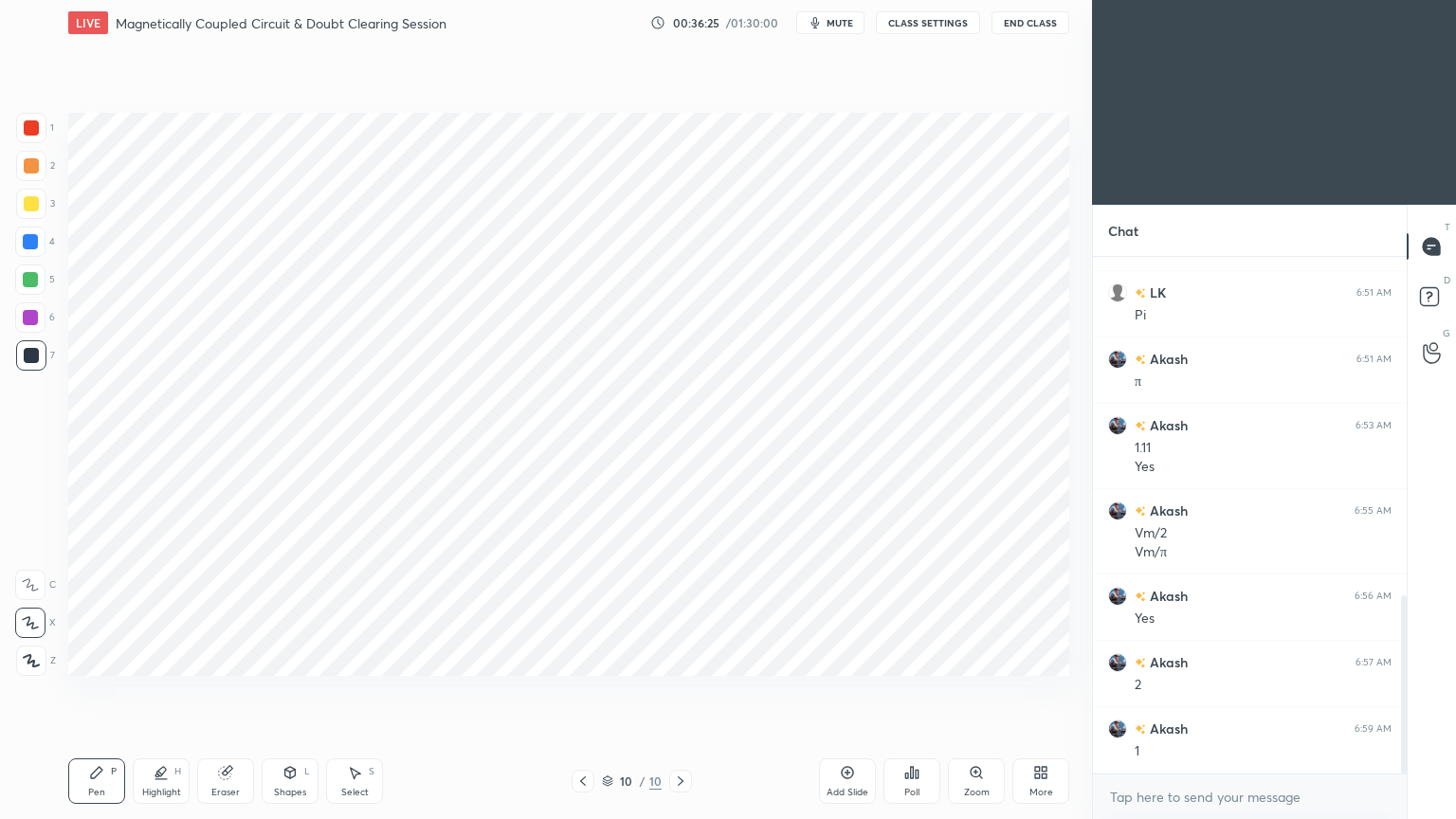 click at bounding box center (31, 128) 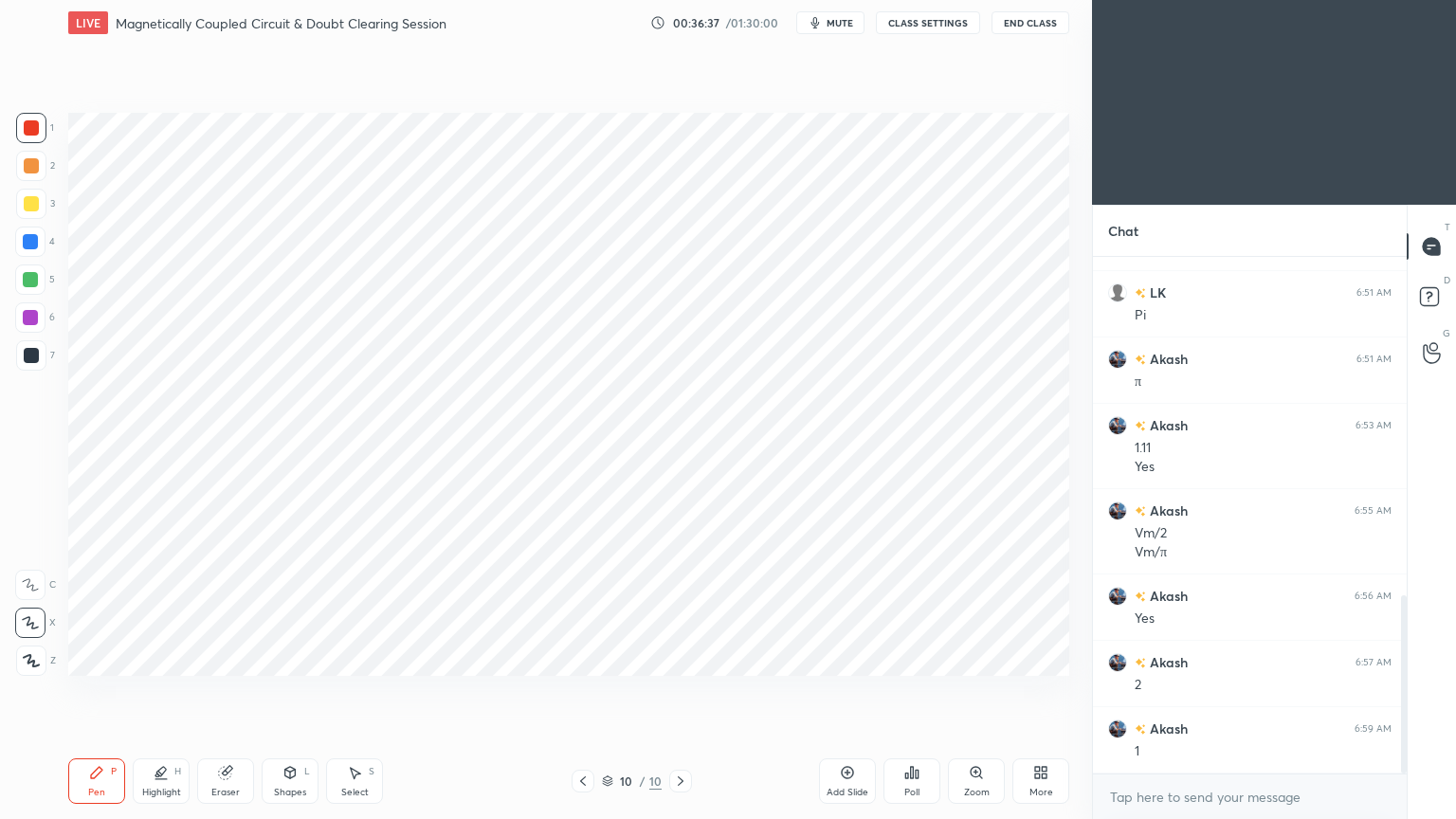 click on "4" at bounding box center (35, 246) 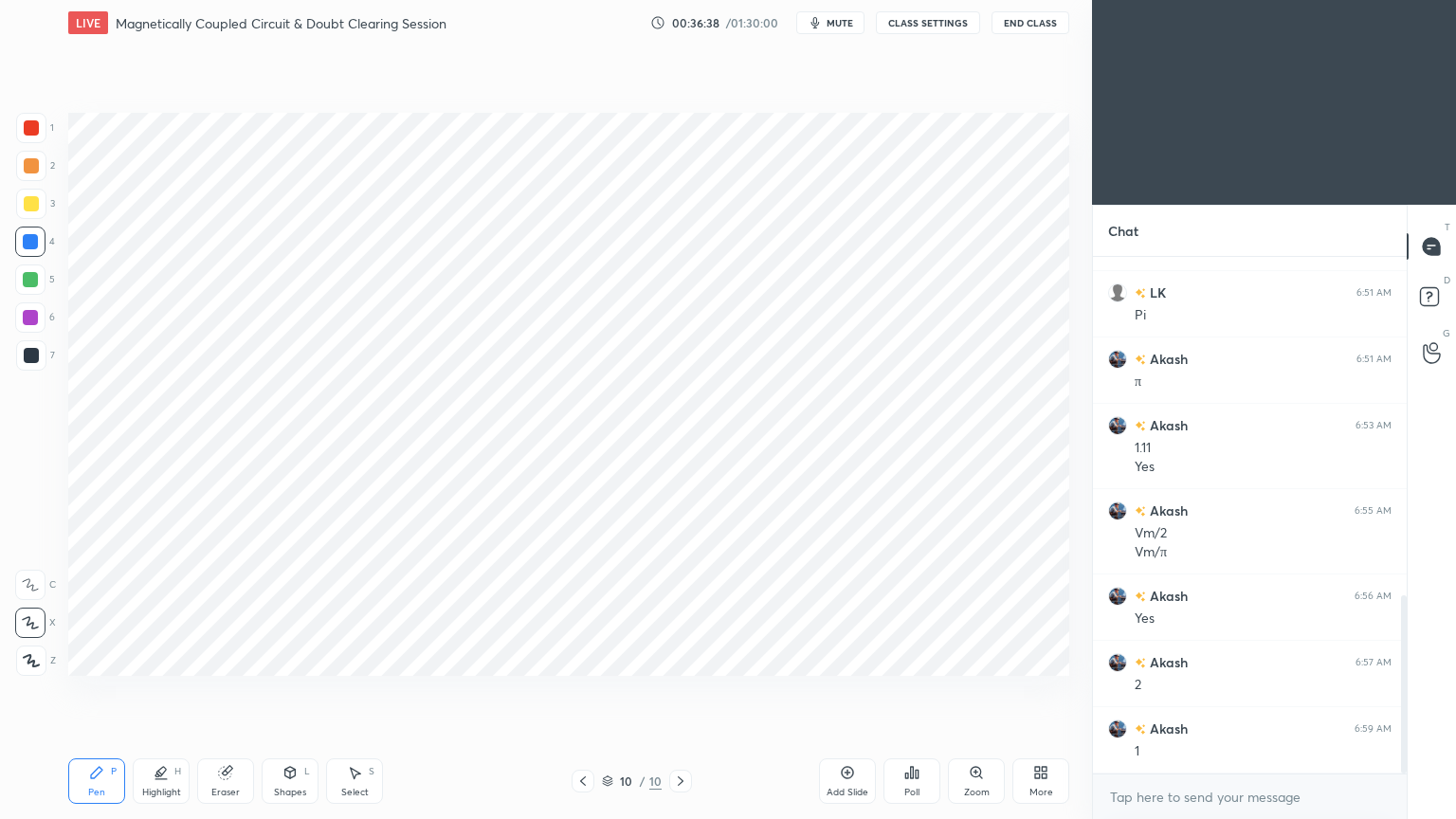 click at bounding box center (31, 128) 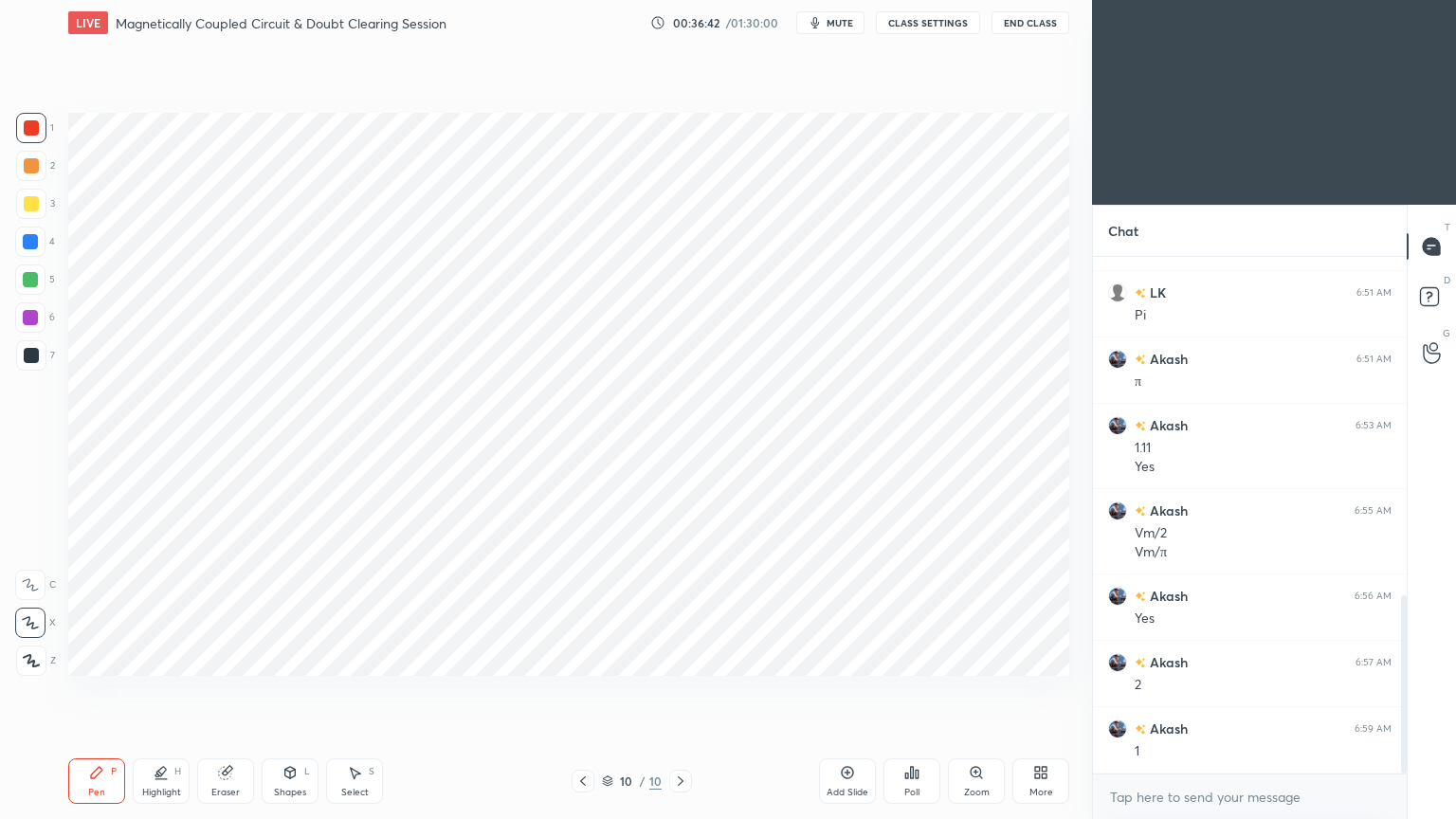 click at bounding box center (30, 280) 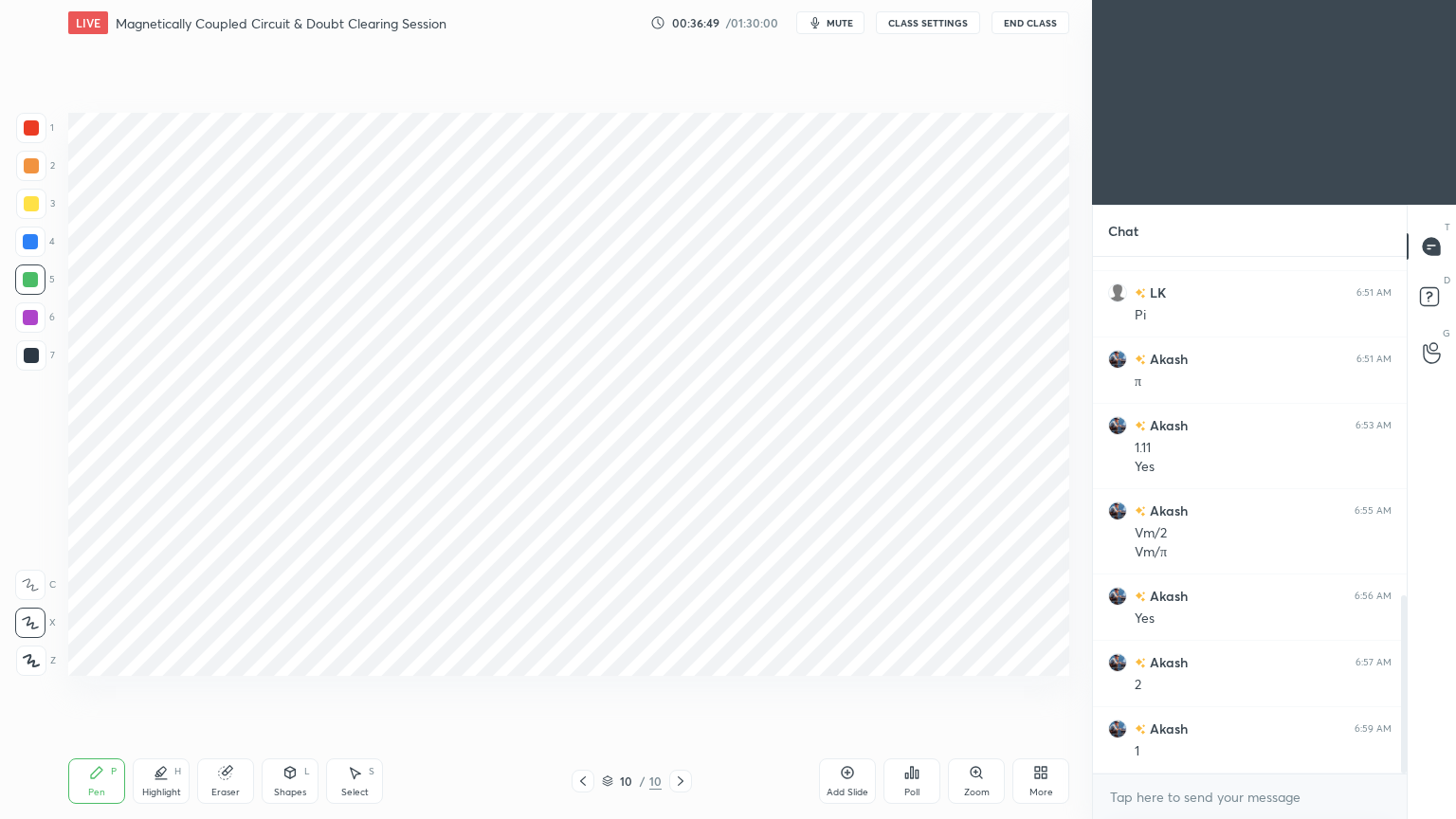click at bounding box center [30, 318] 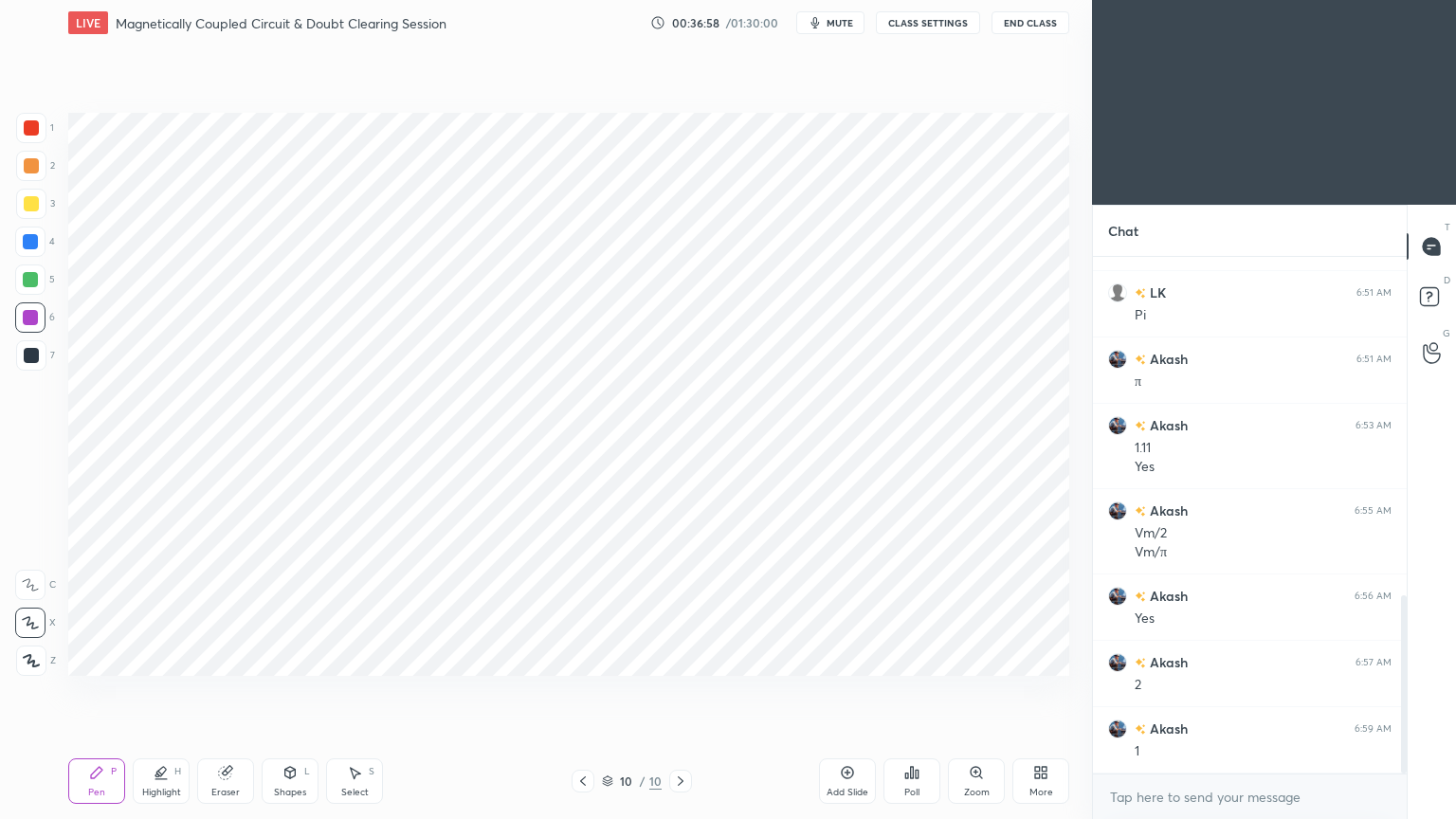 click at bounding box center (31, 355) 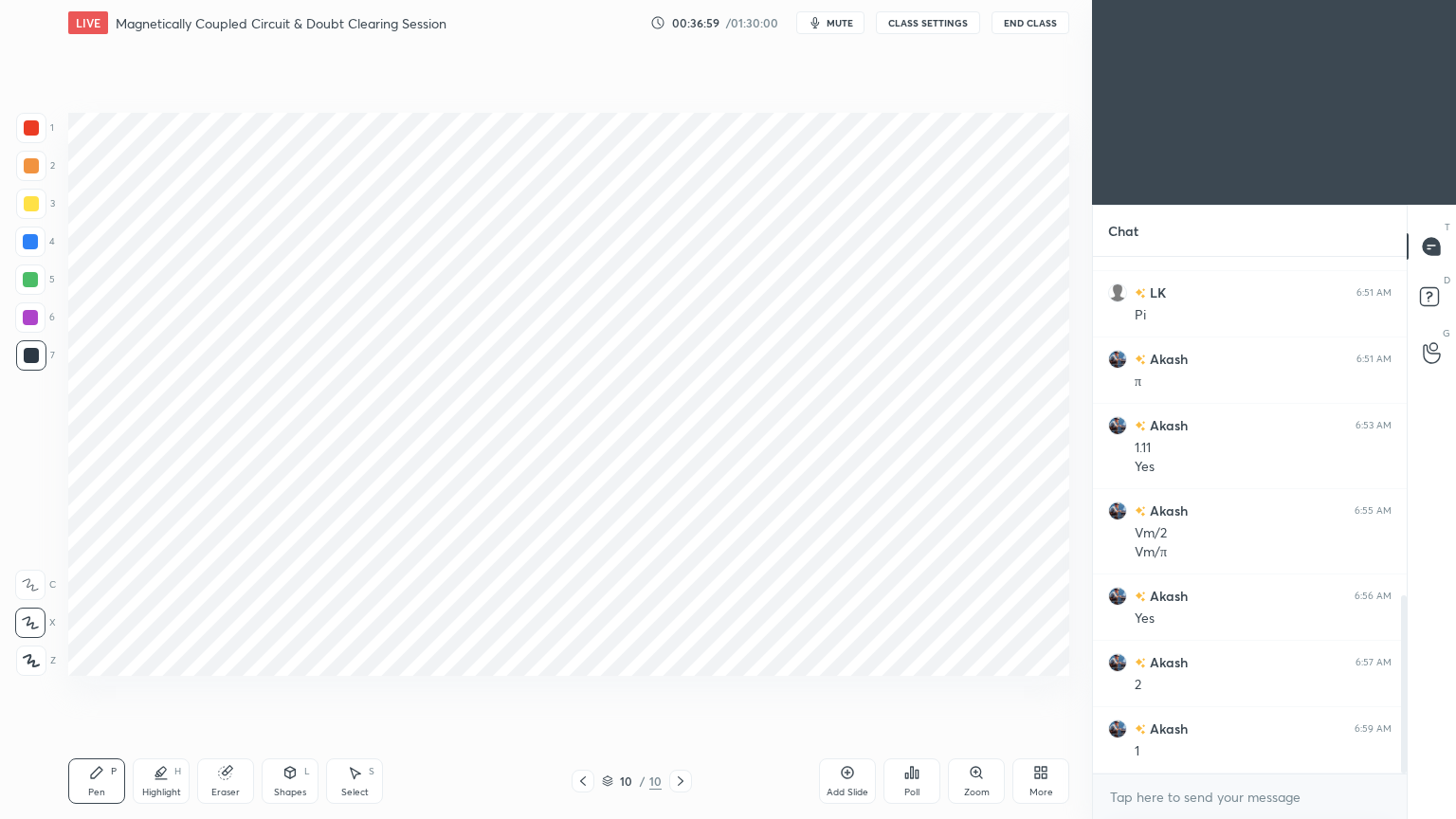 click on "Pen P" at bounding box center (97, 781) 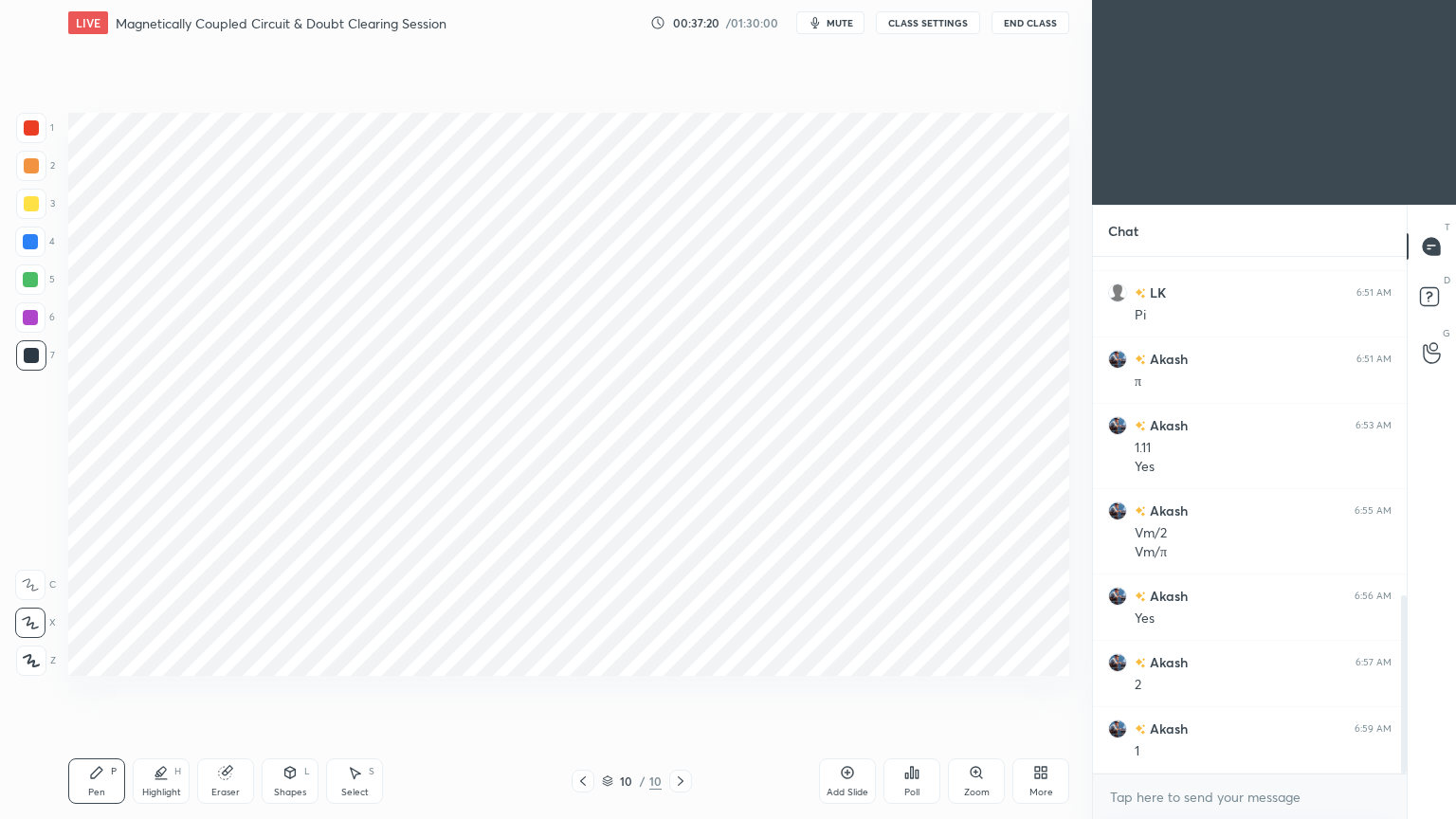 click on "Eraser" at bounding box center [226, 781] 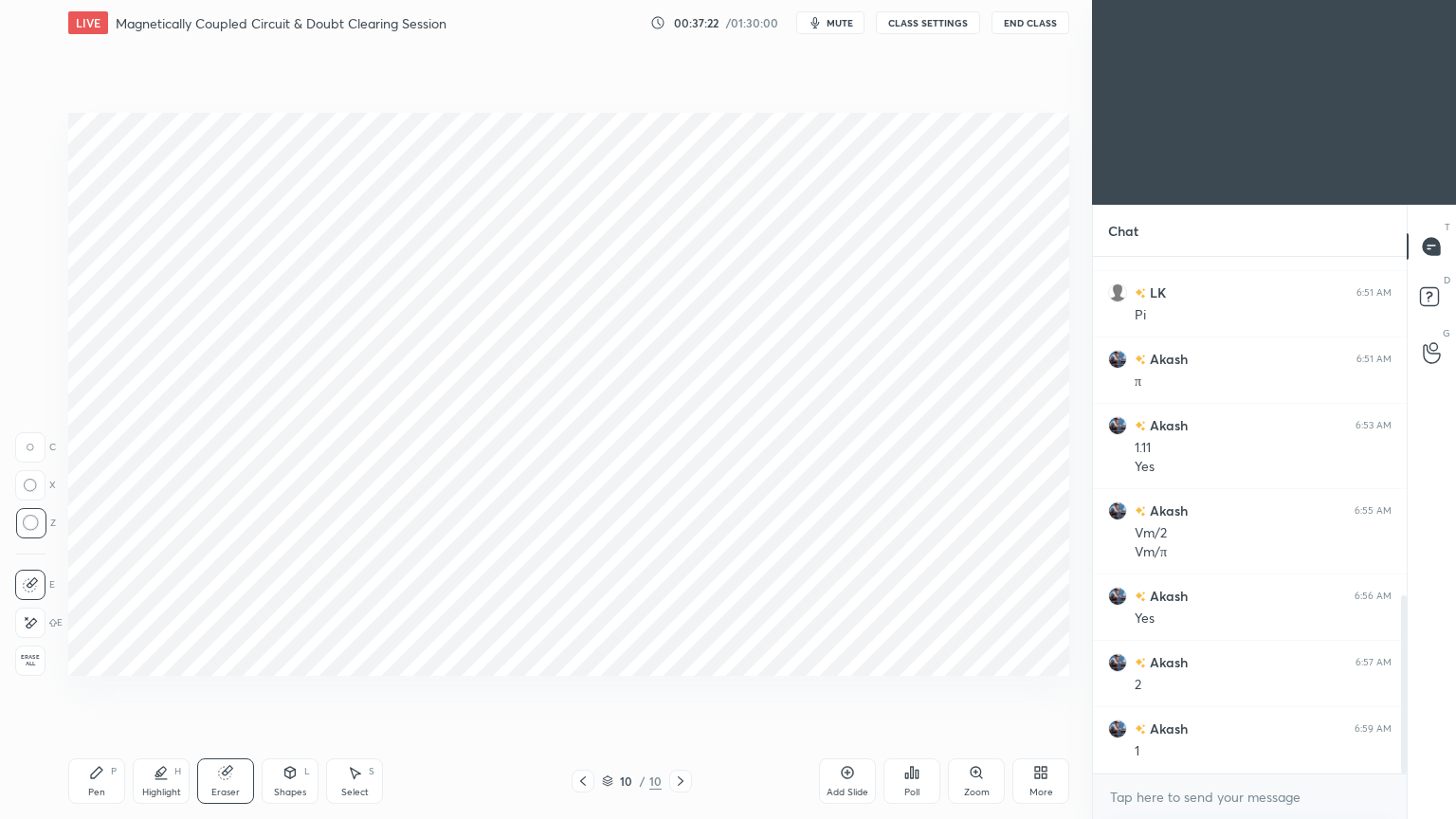 click on "Pen P" at bounding box center (97, 781) 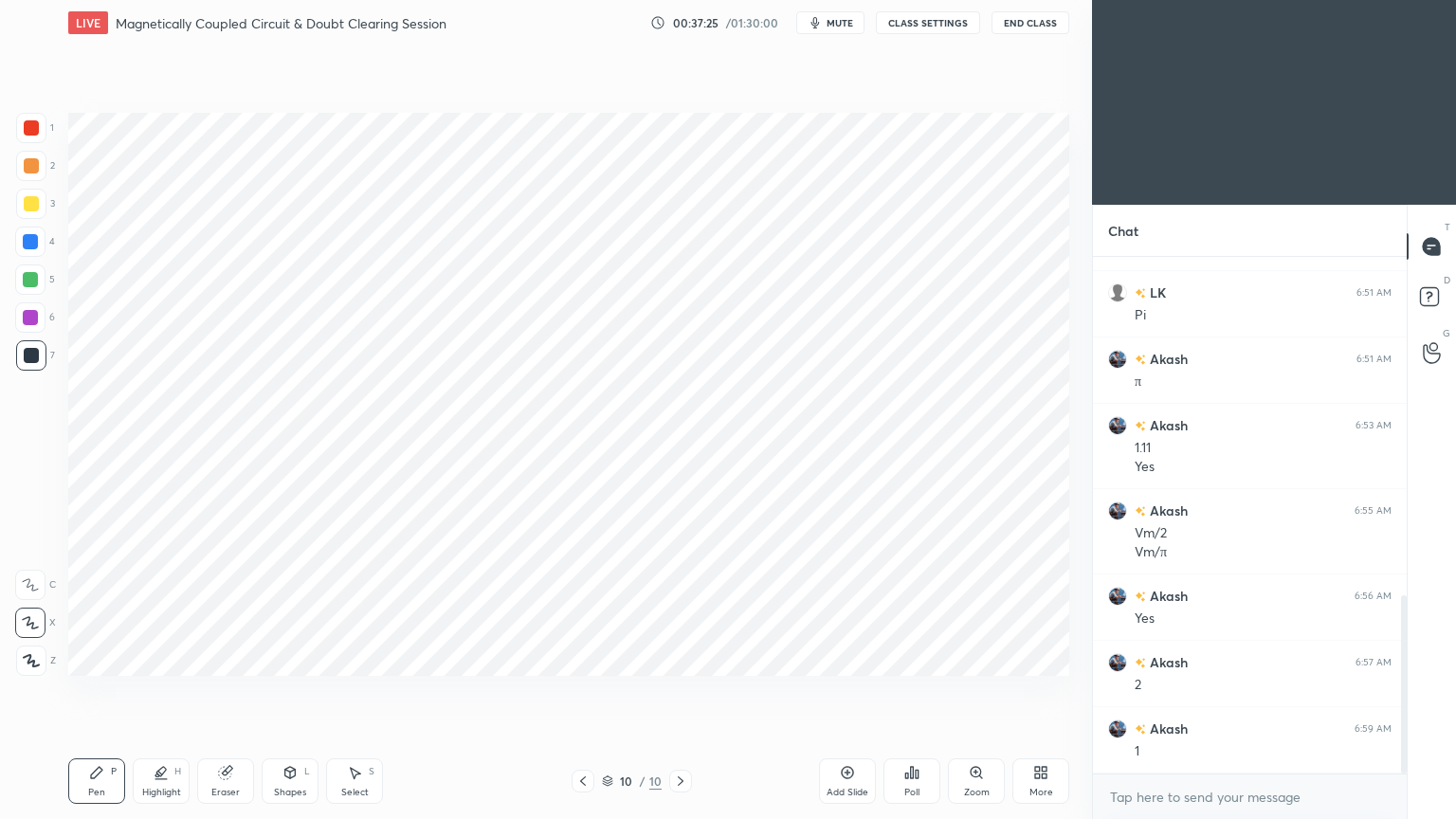 click on "Eraser" at bounding box center [226, 781] 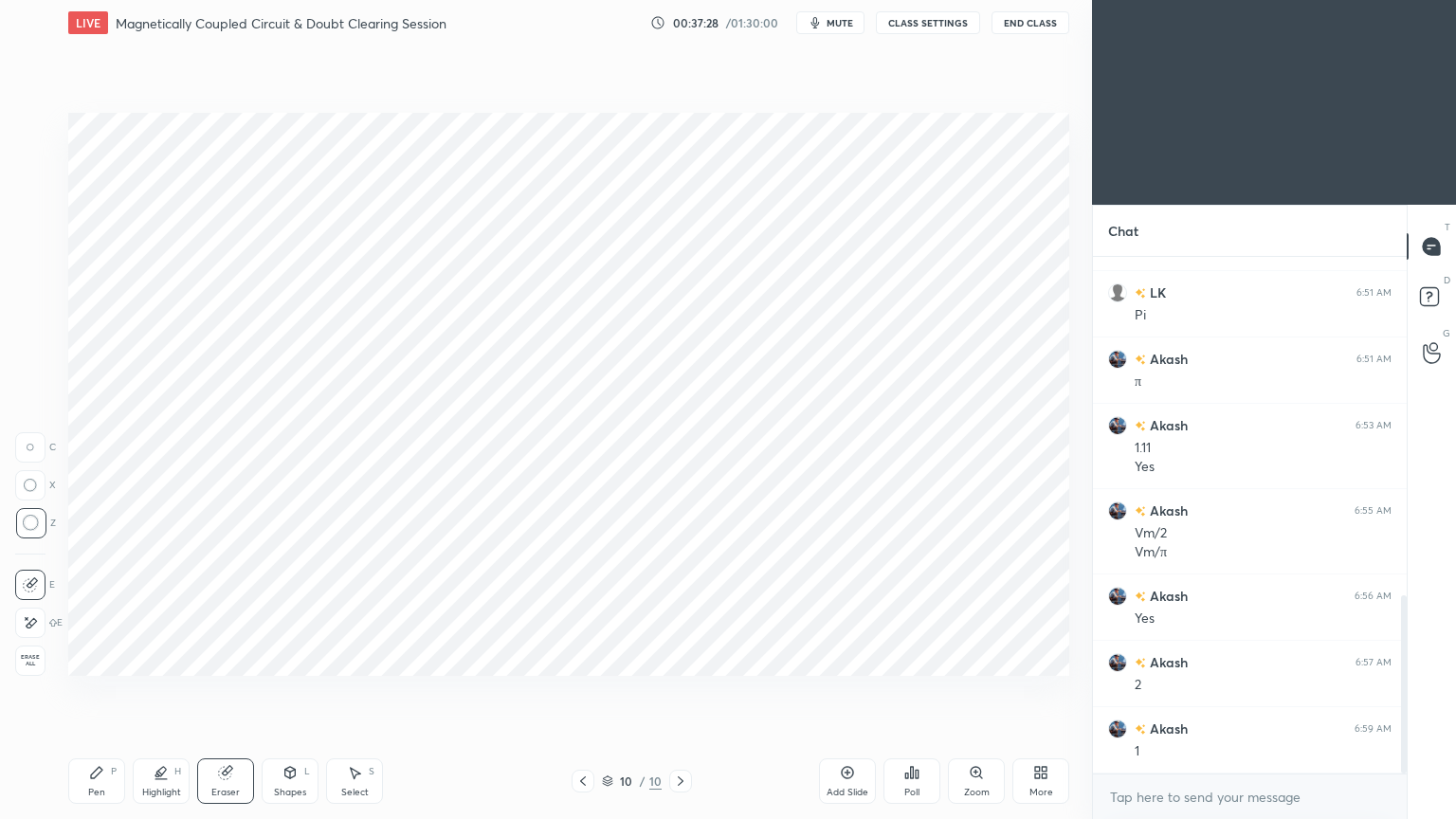 click on "Pen" at bounding box center [97, 792] 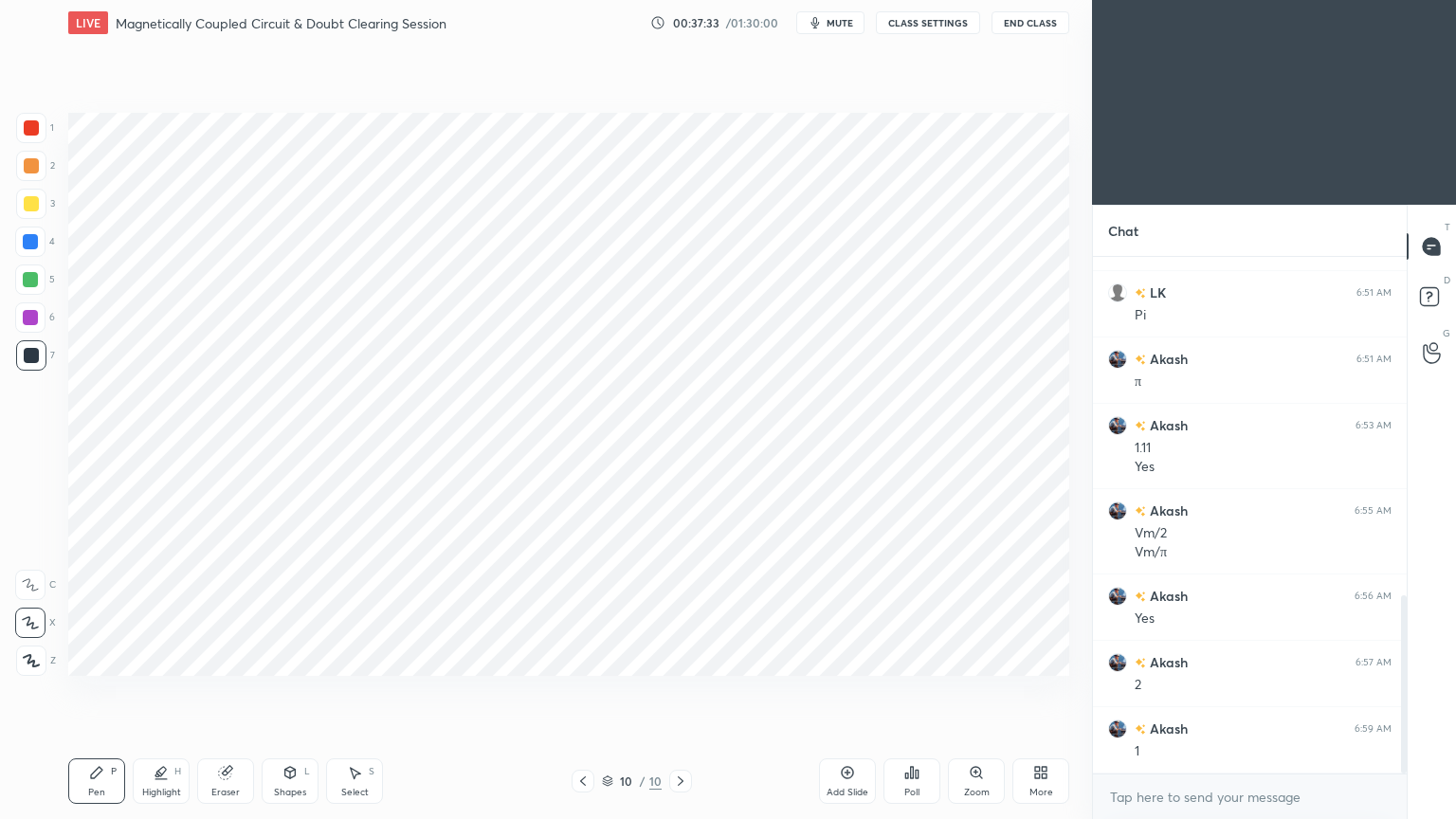 click at bounding box center [31, 166] 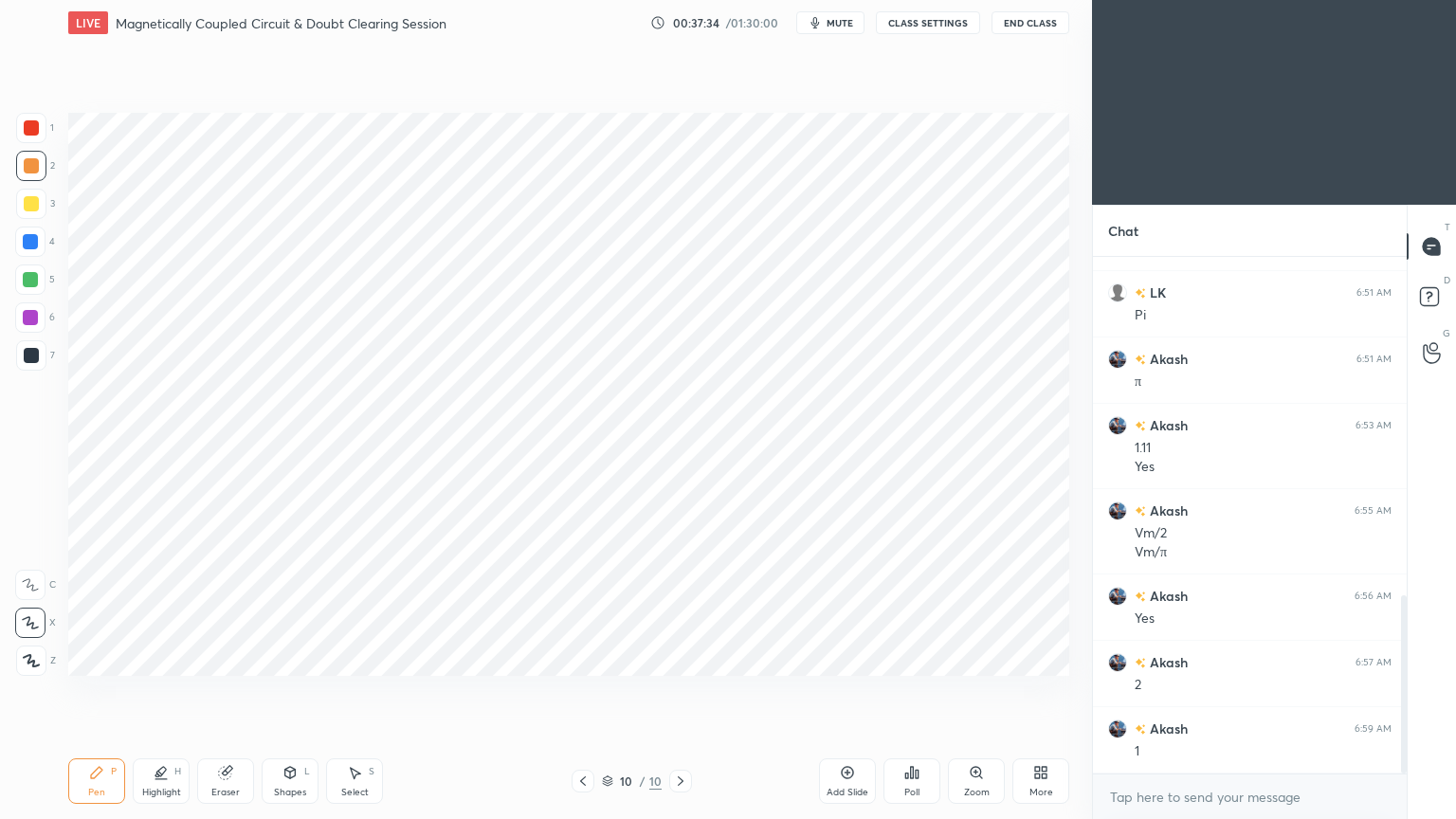 click at bounding box center (31, 128) 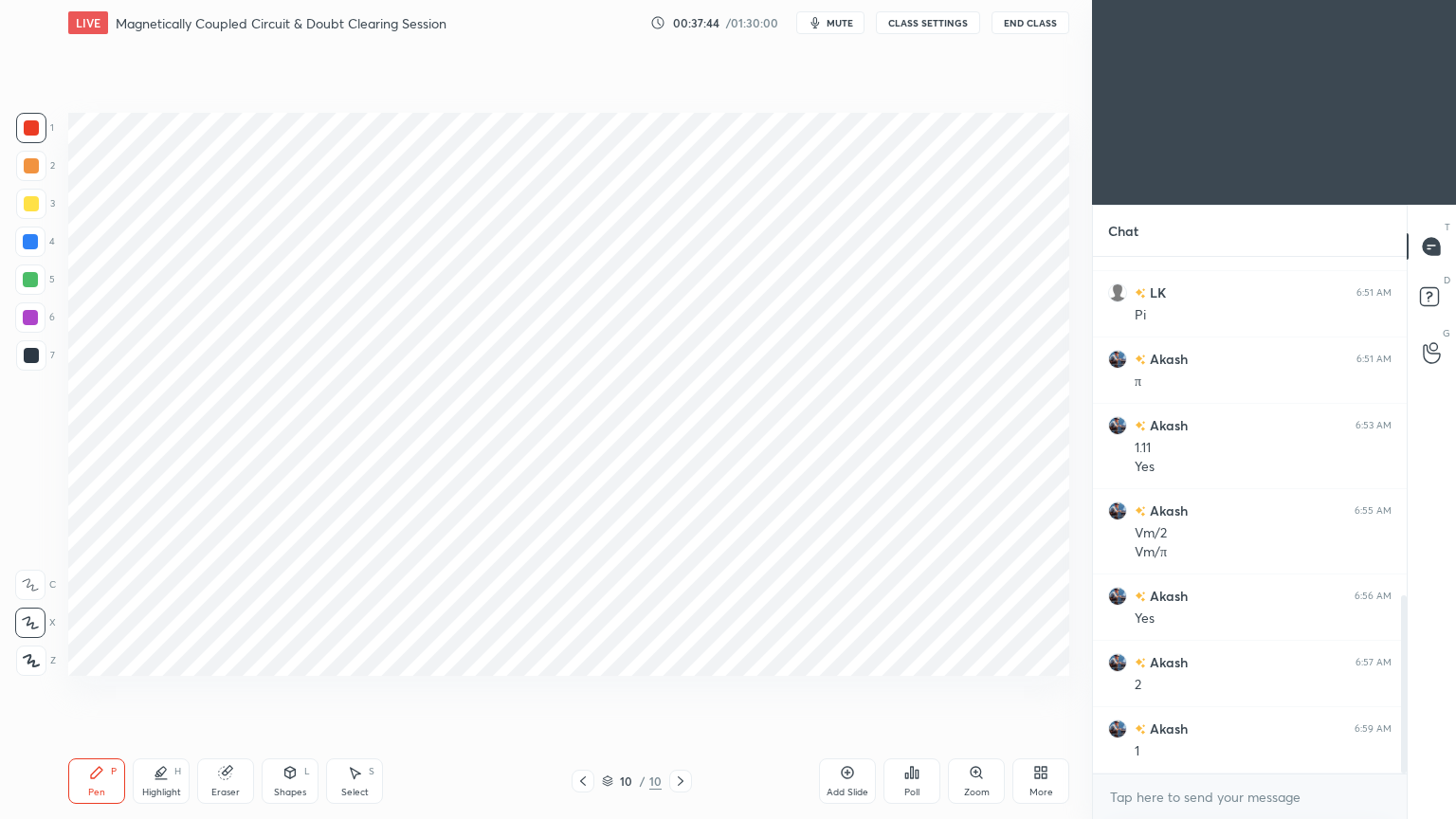 click at bounding box center [31, 355] 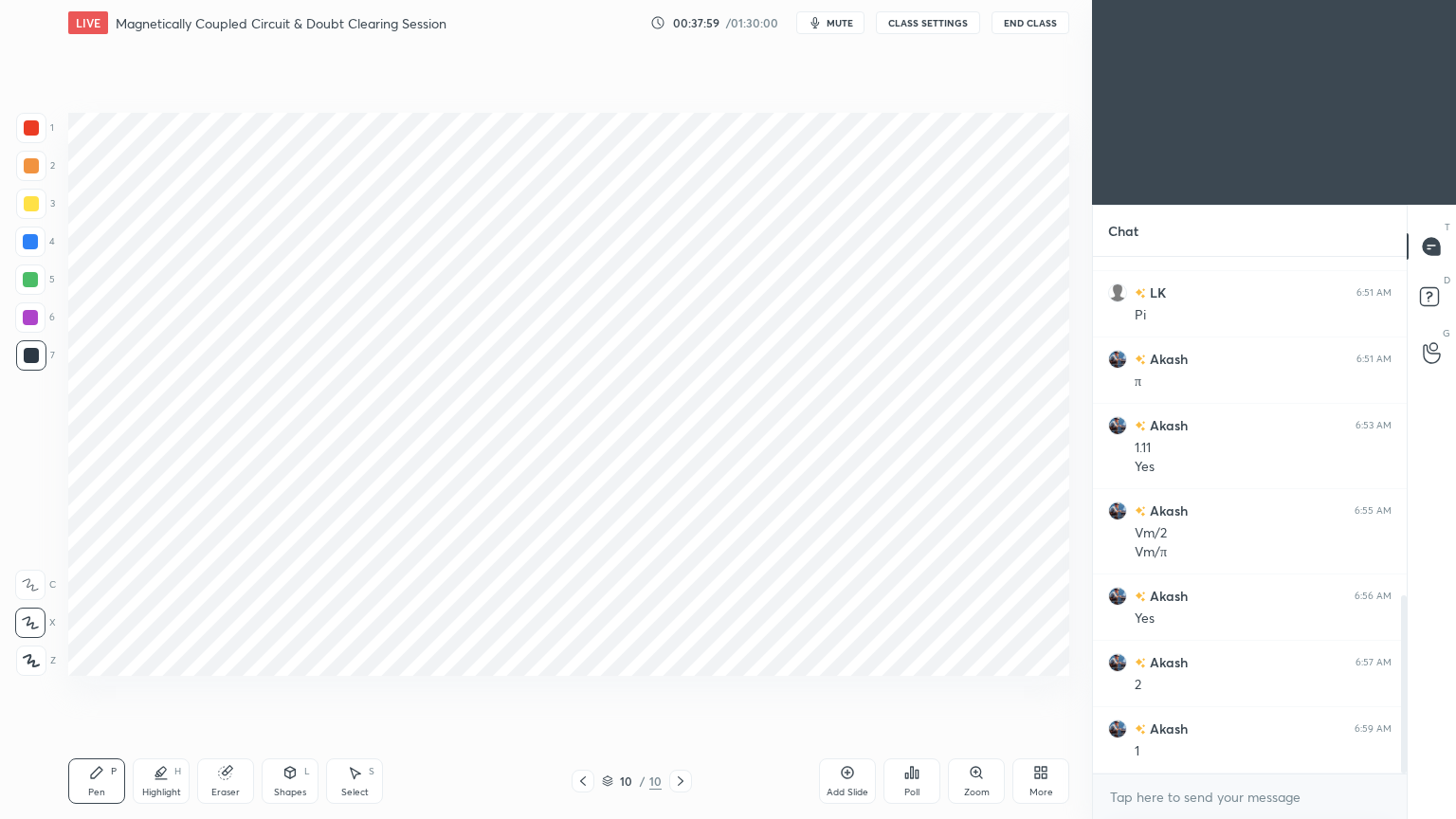 click at bounding box center [30, 242] 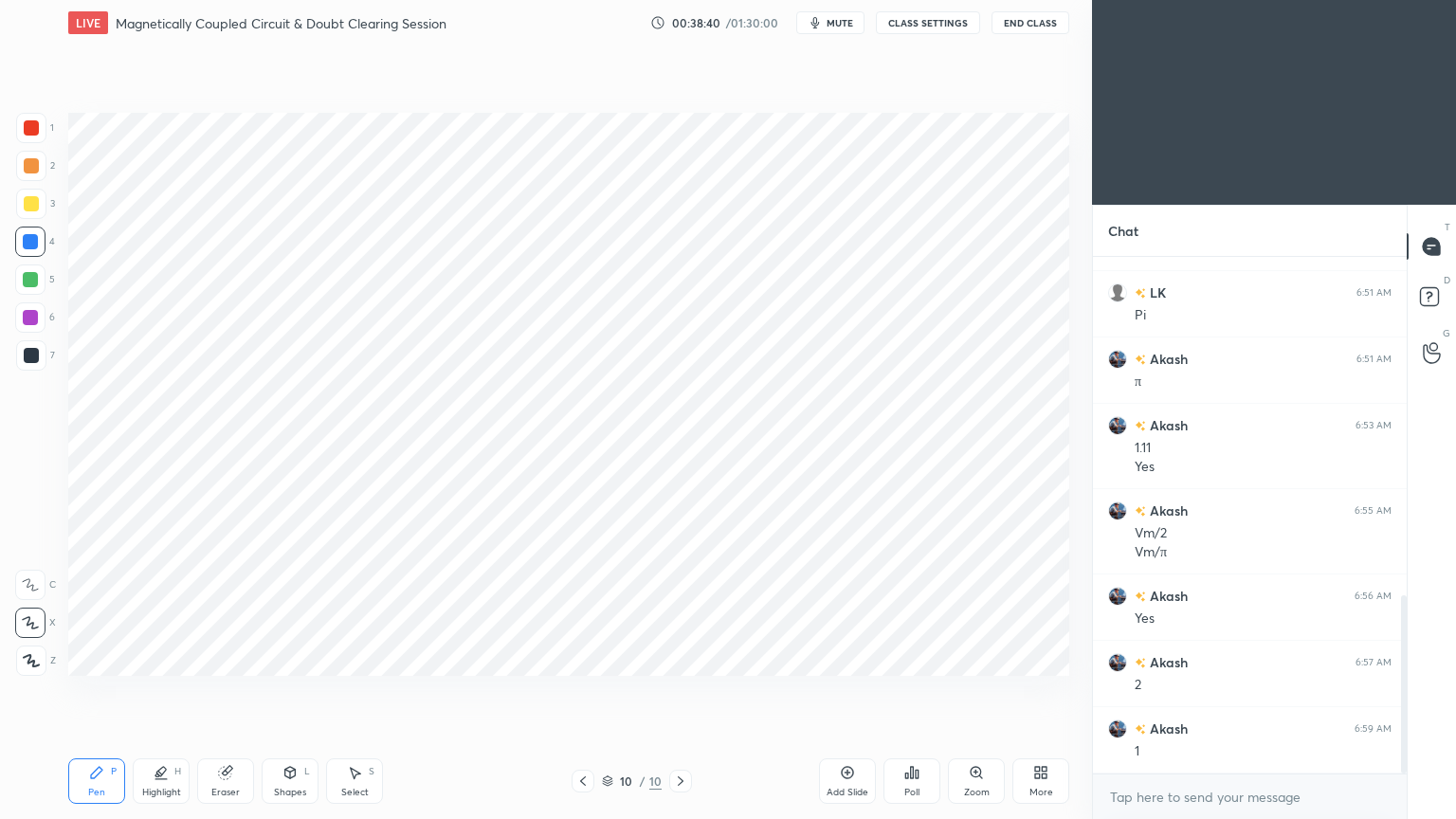 click at bounding box center [31, 128] 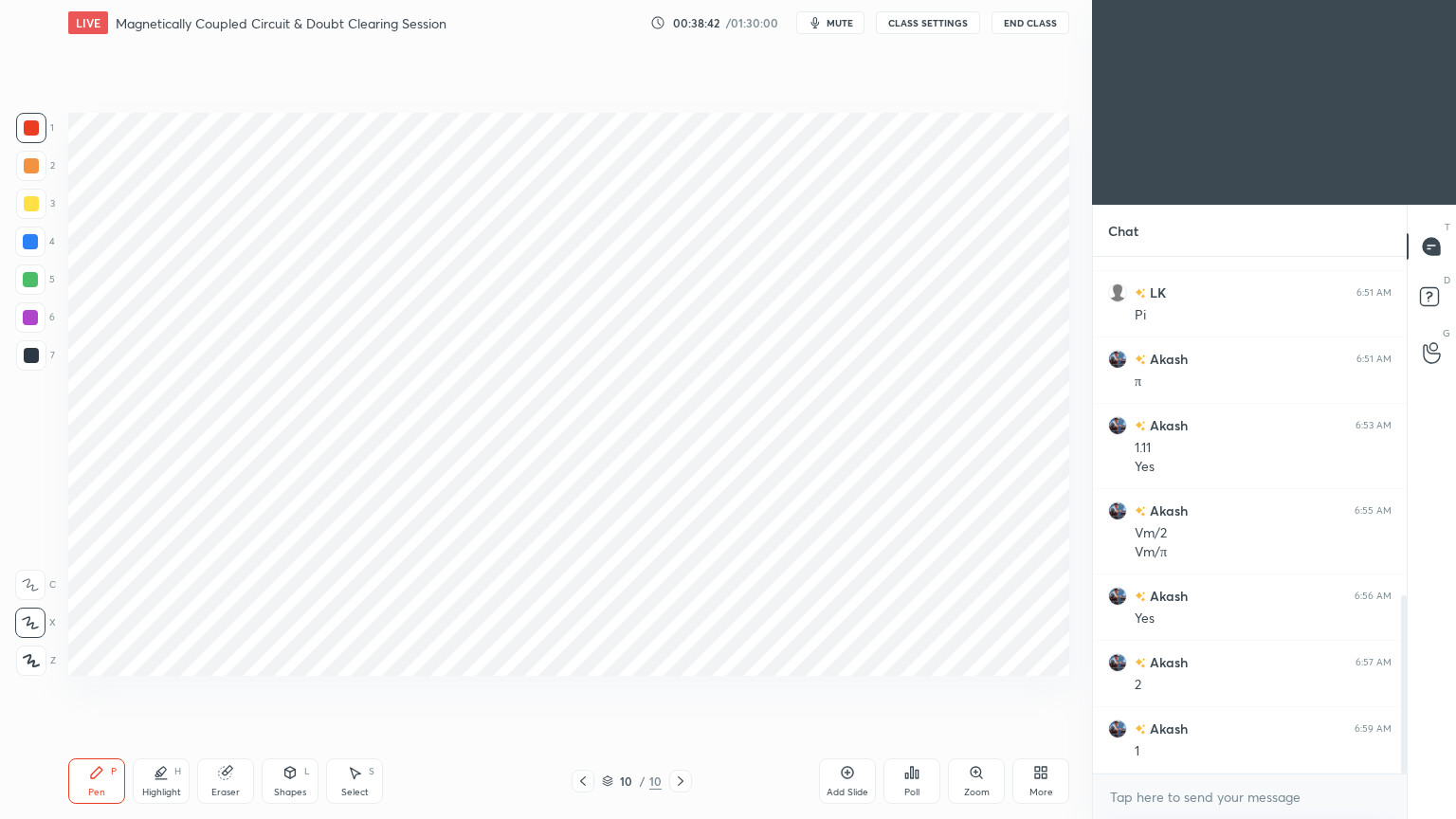 click on "Pen" at bounding box center [97, 792] 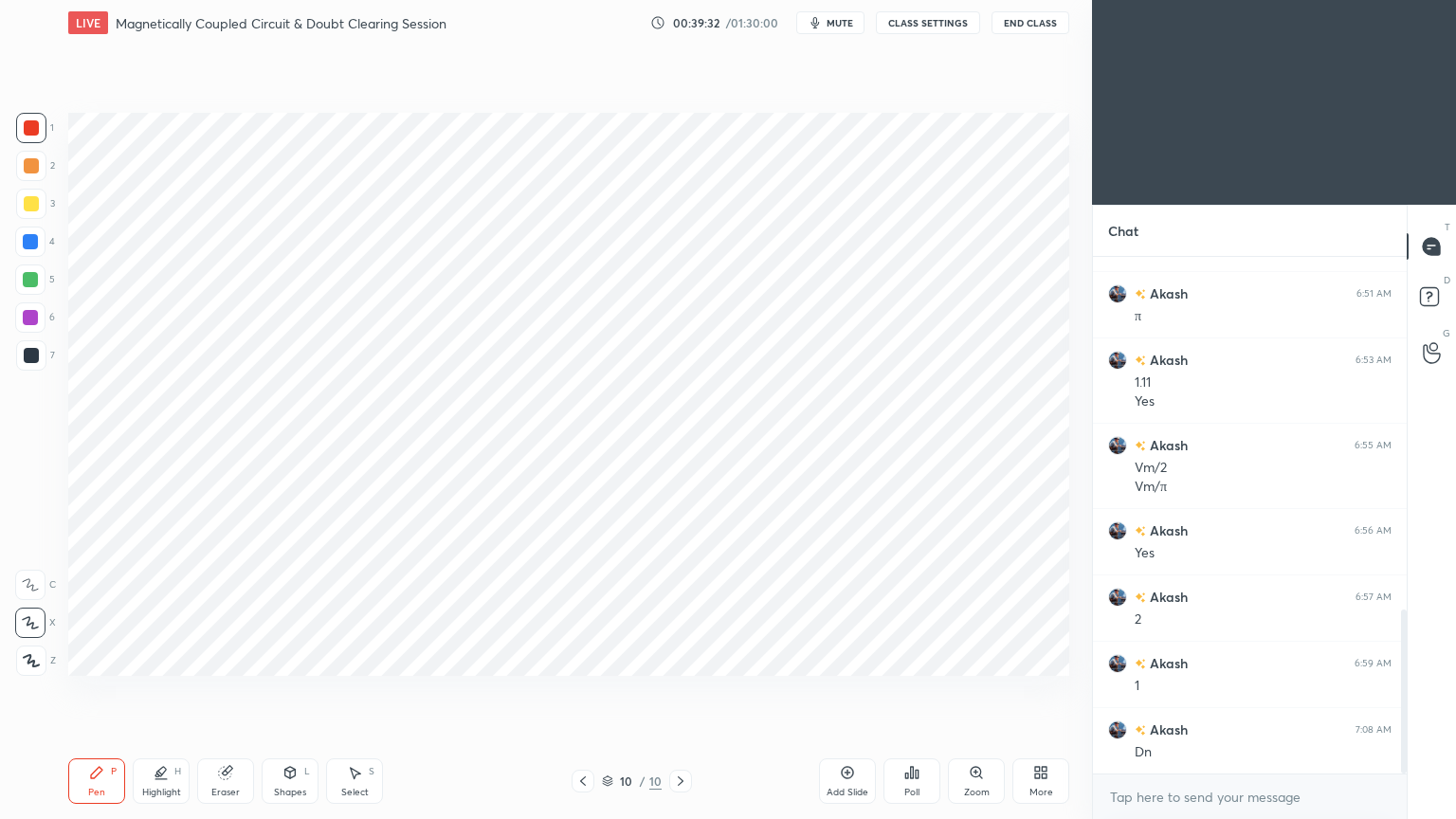 scroll, scrollTop: 1110, scrollLeft: 0, axis: vertical 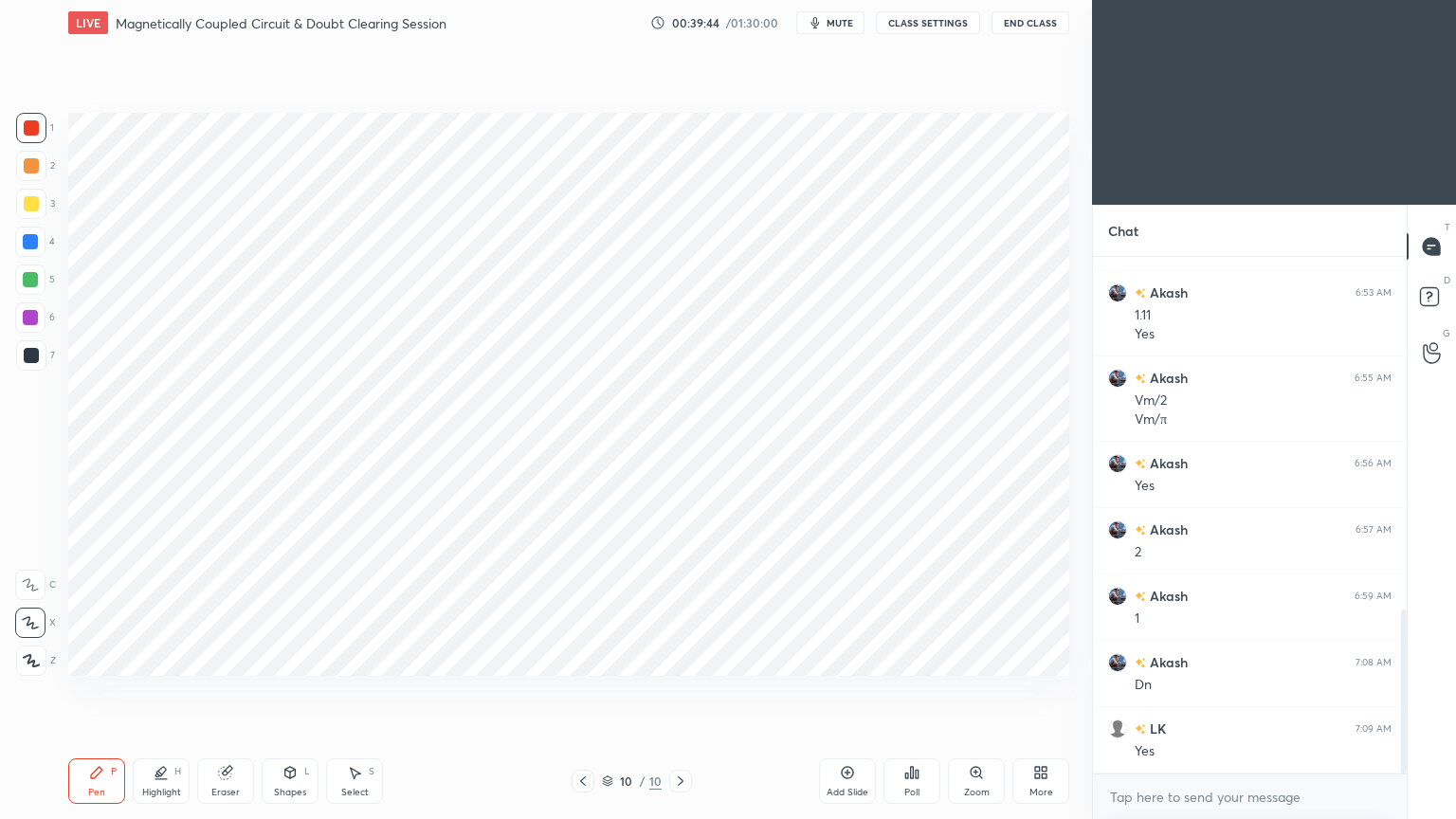 click on "Add Slide" at bounding box center (847, 781) 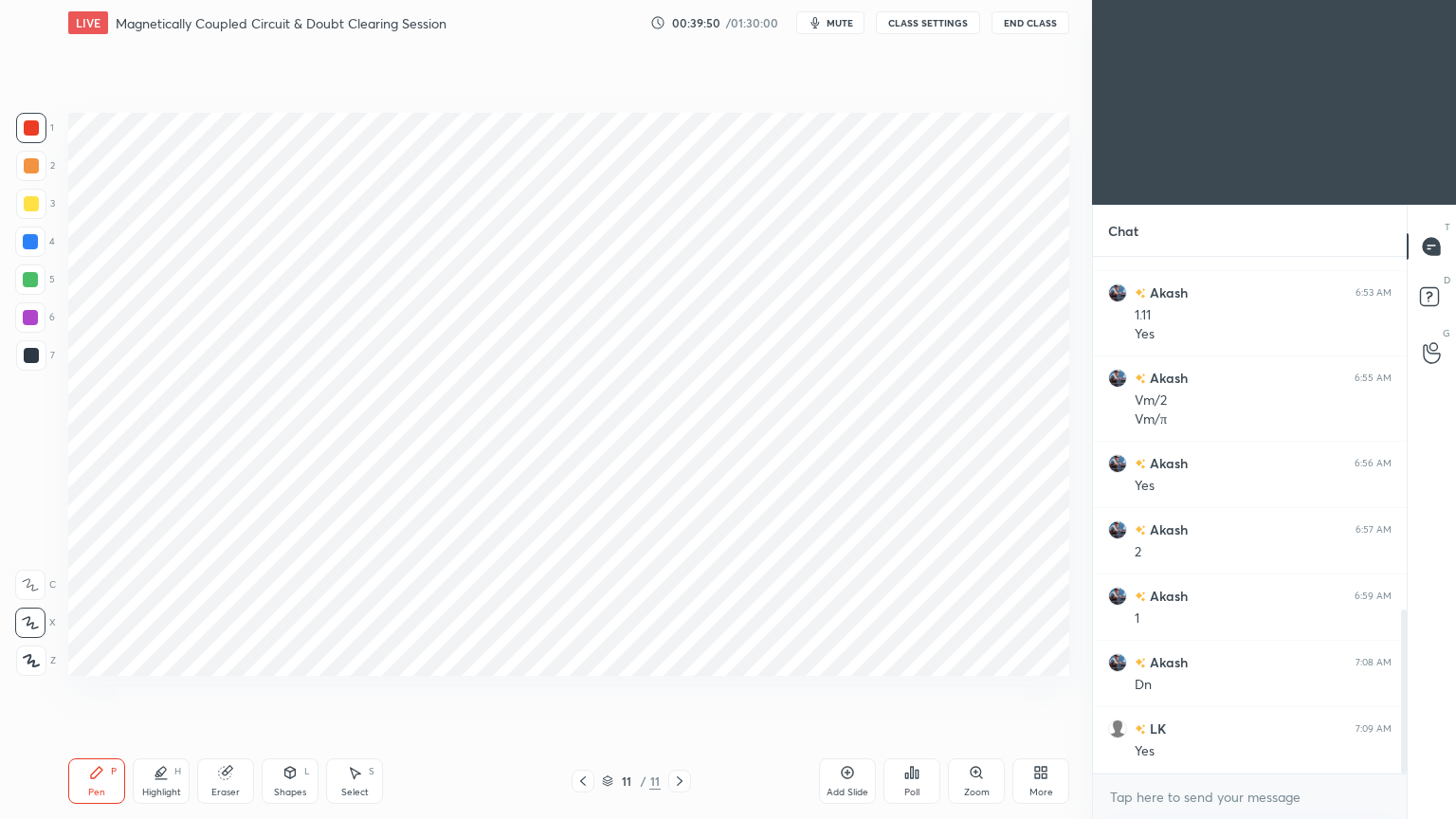 click at bounding box center [30, 242] 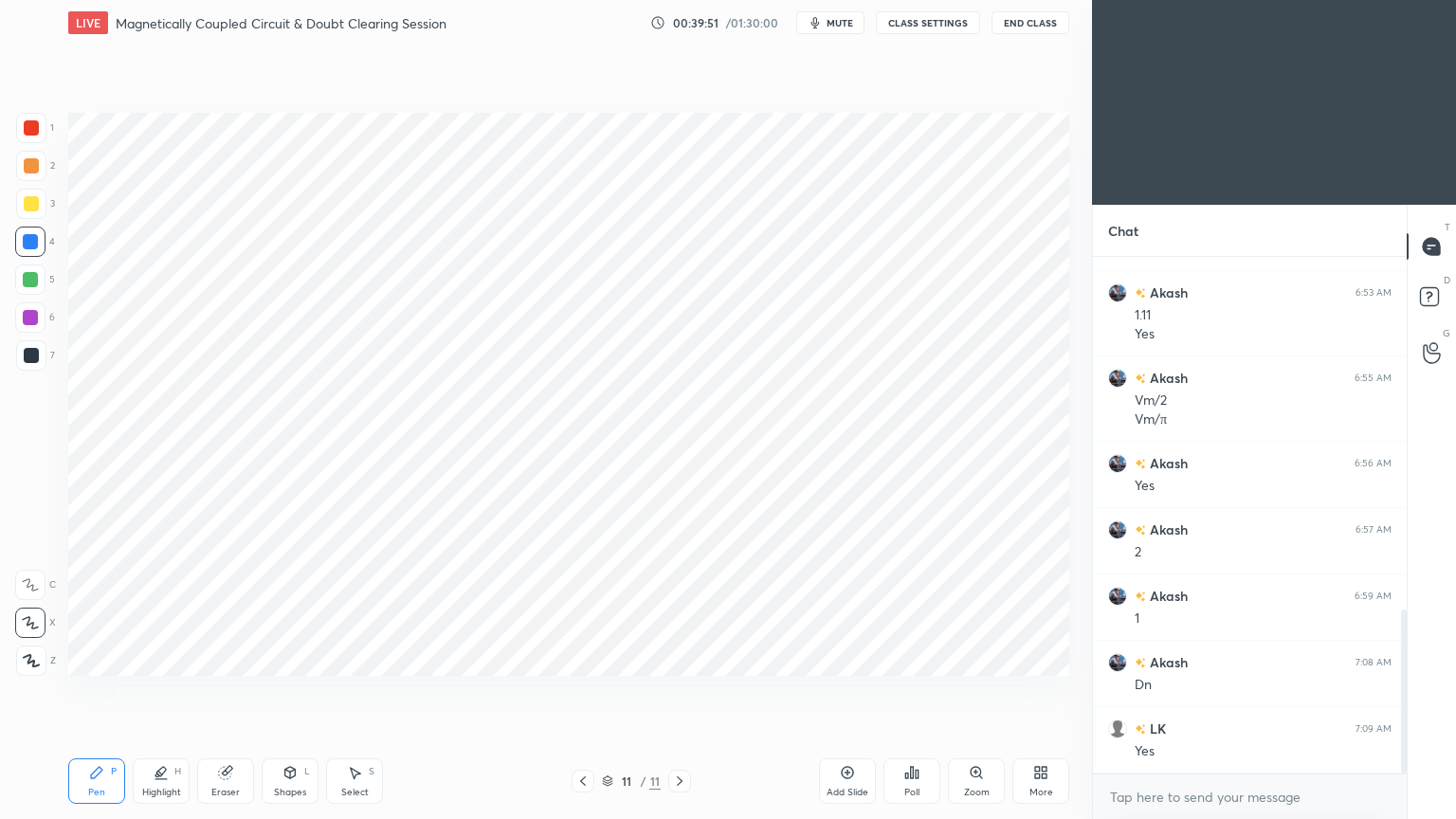click on "Shapes L" at bounding box center (290, 781) 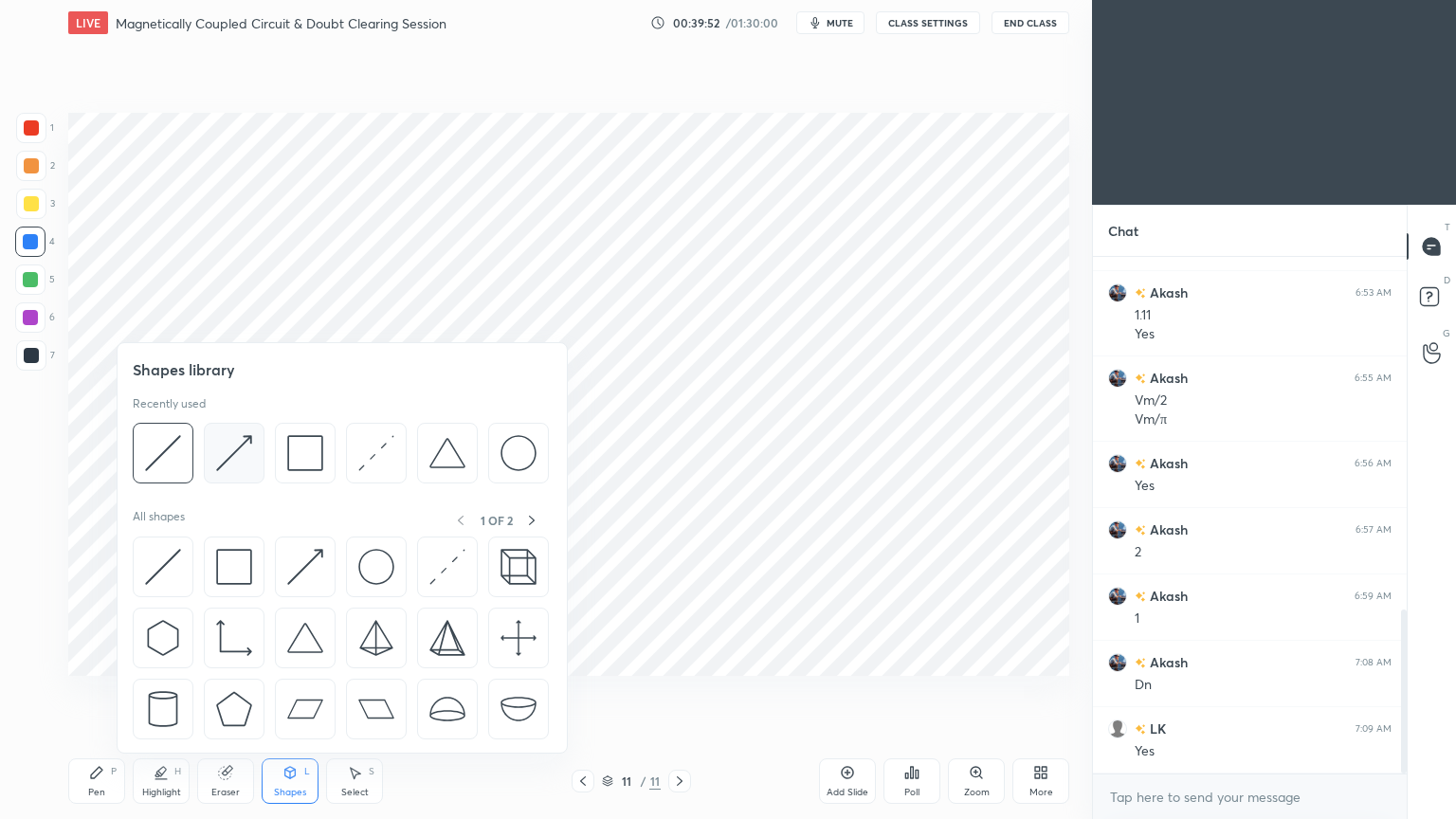 click at bounding box center [234, 453] 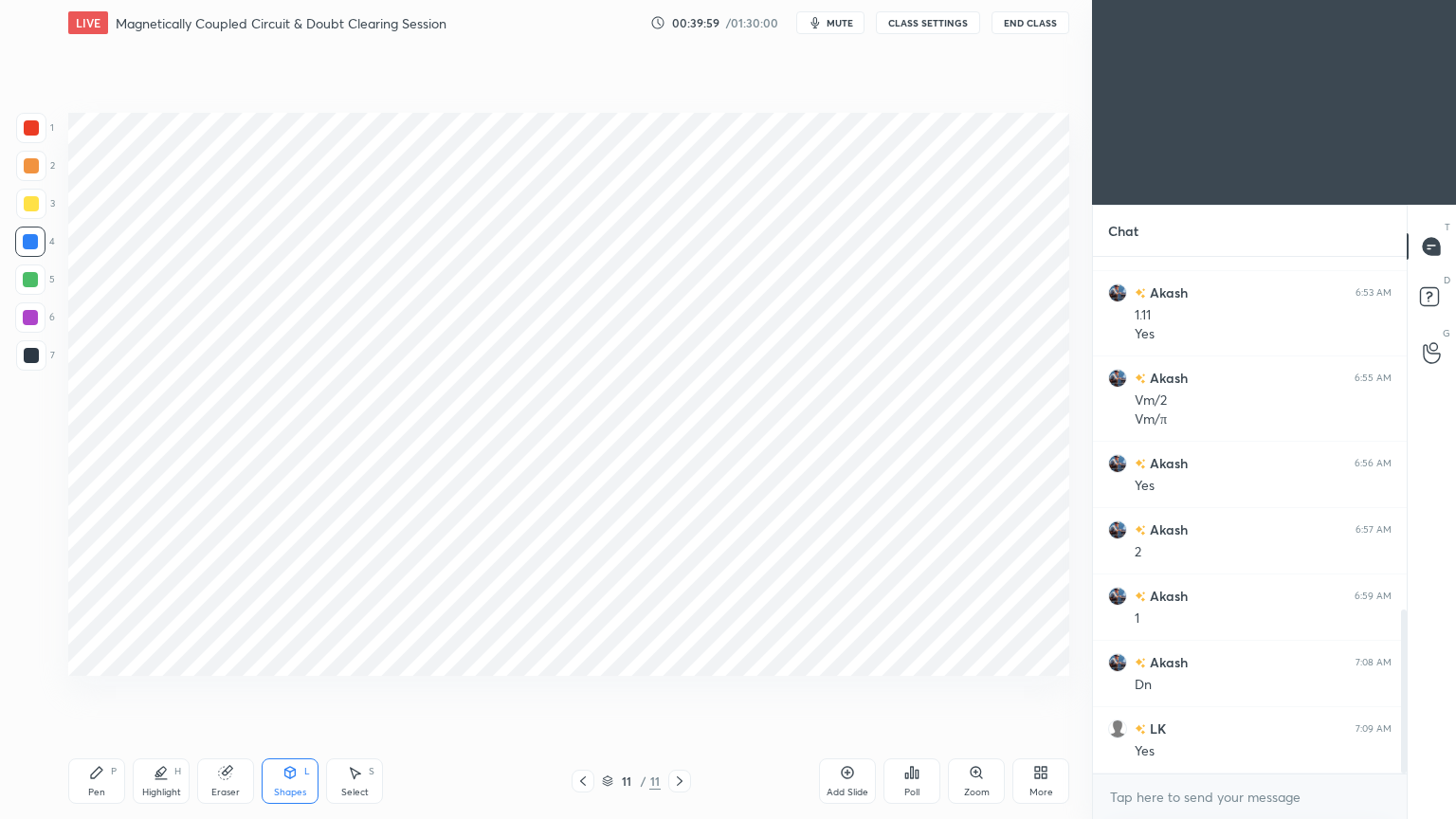 click at bounding box center [31, 355] 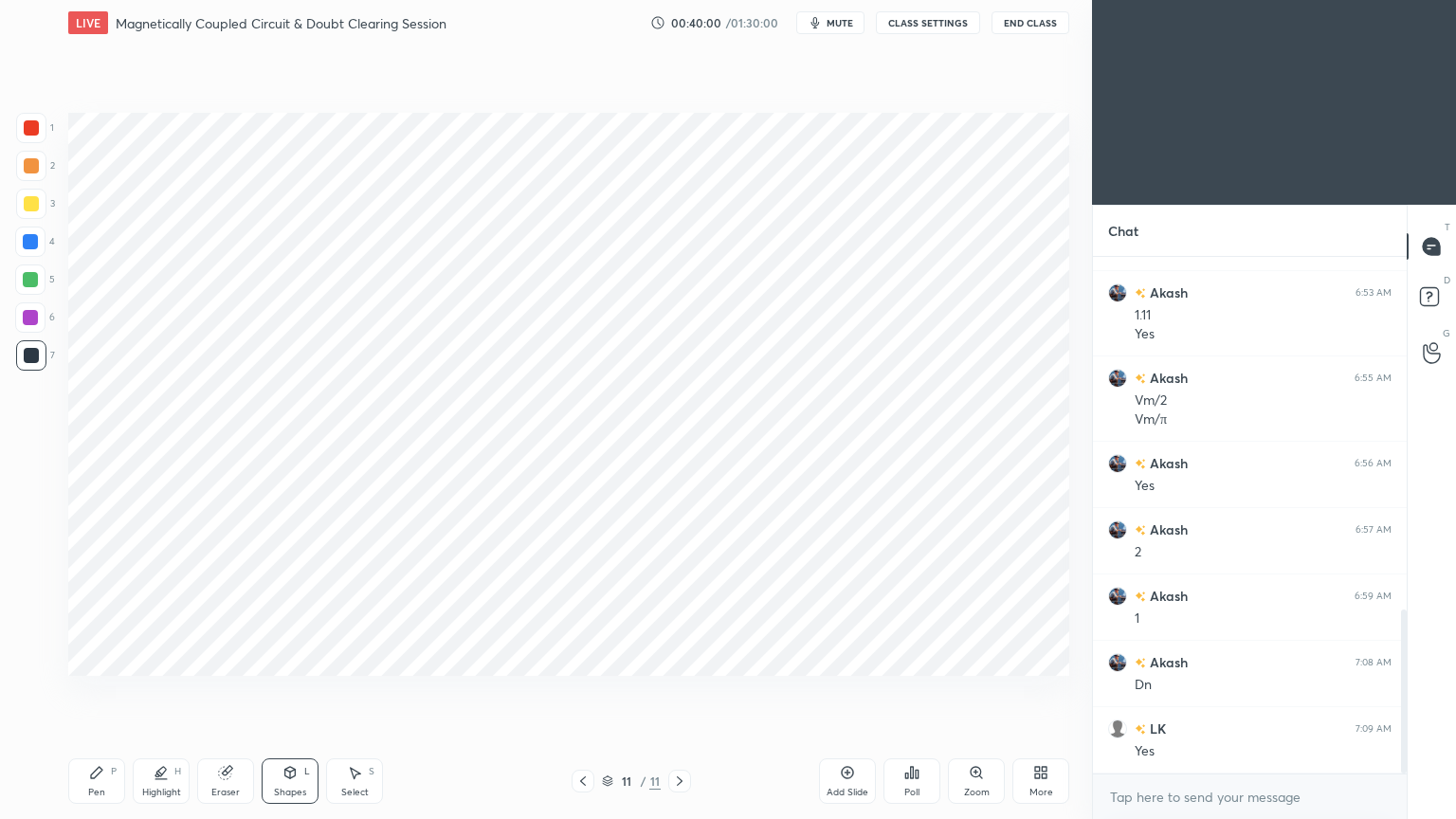click on "Pen P" at bounding box center [97, 781] 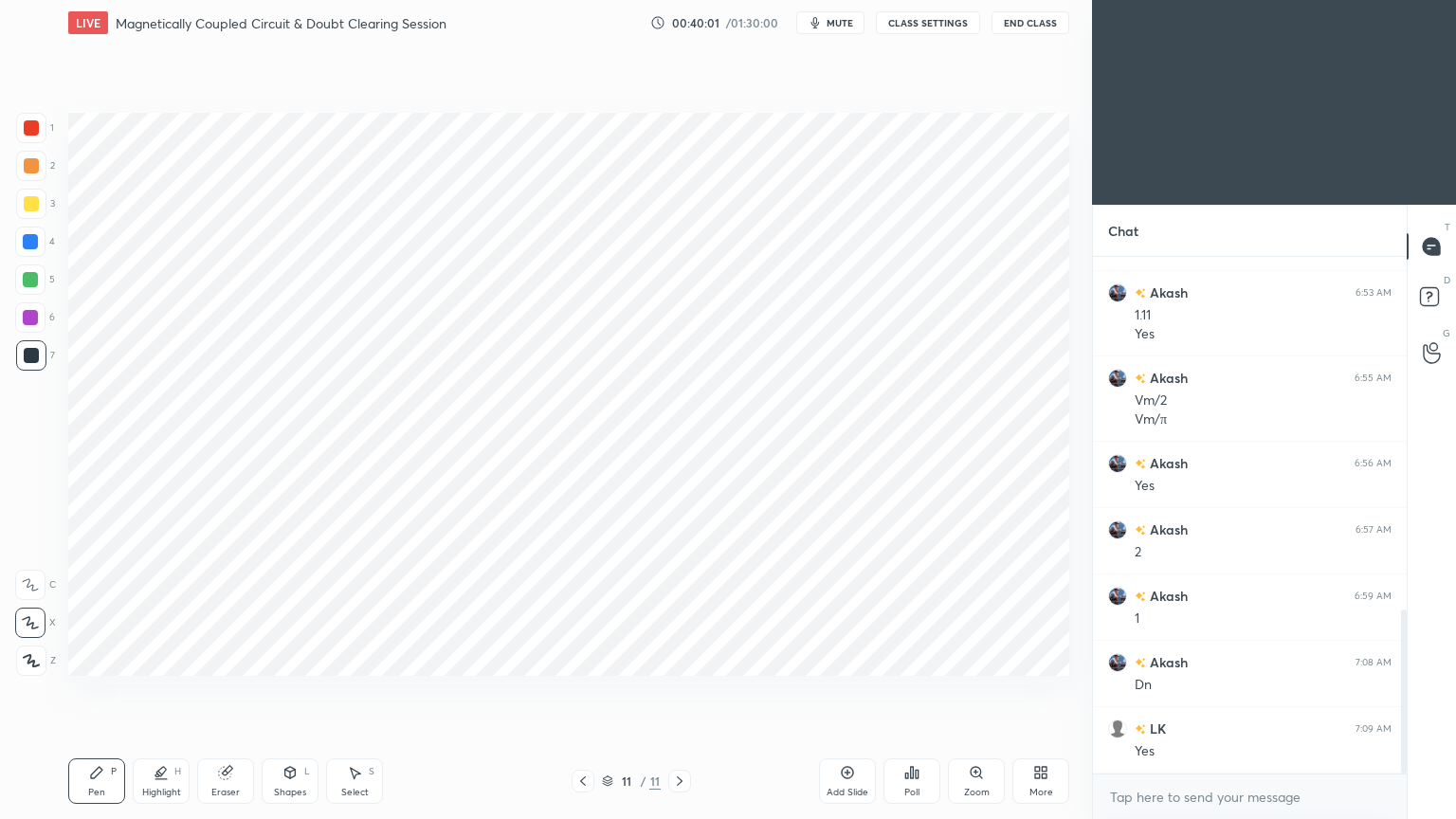 click on "Shapes L" at bounding box center [290, 781] 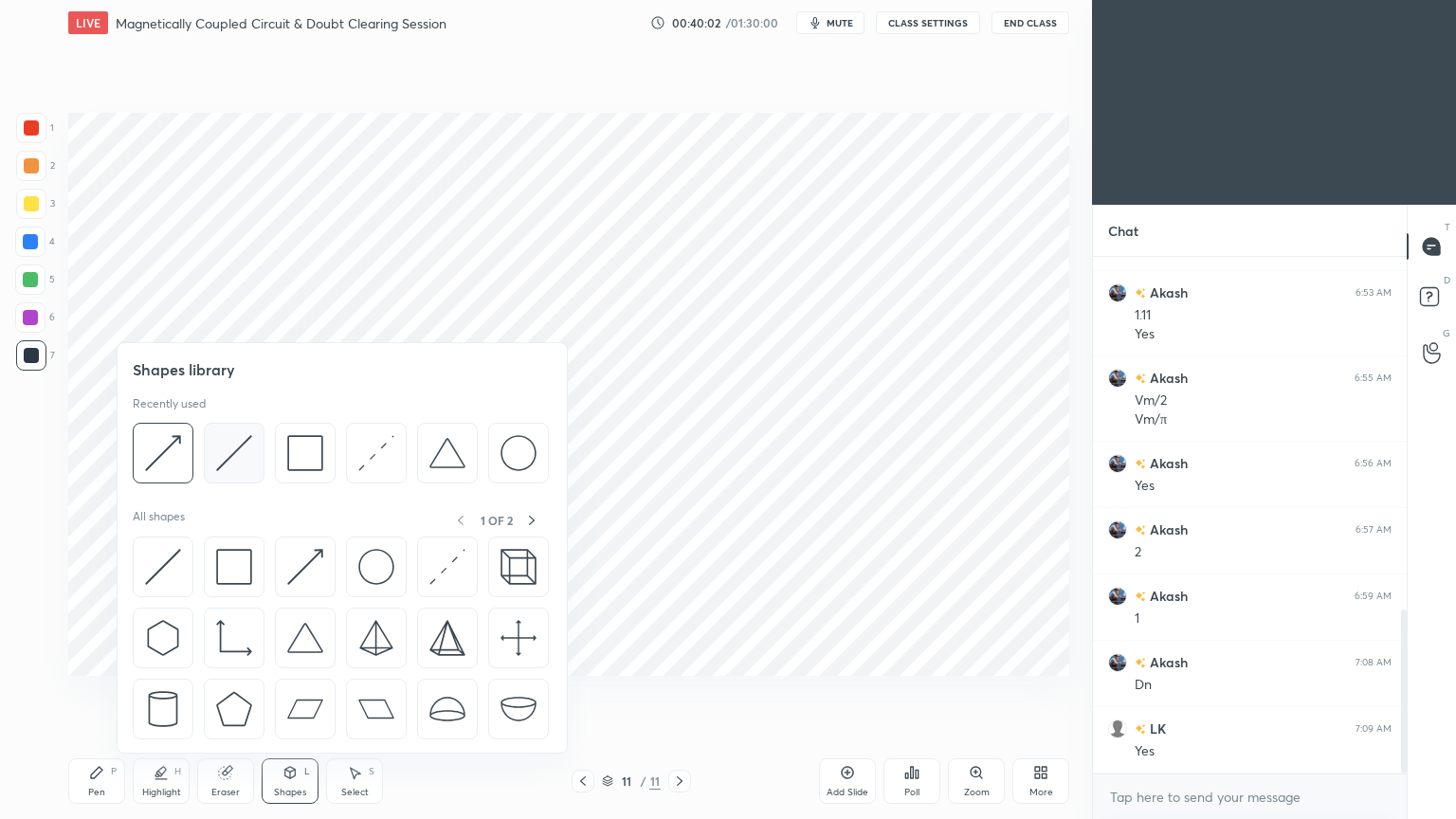 click at bounding box center [234, 453] 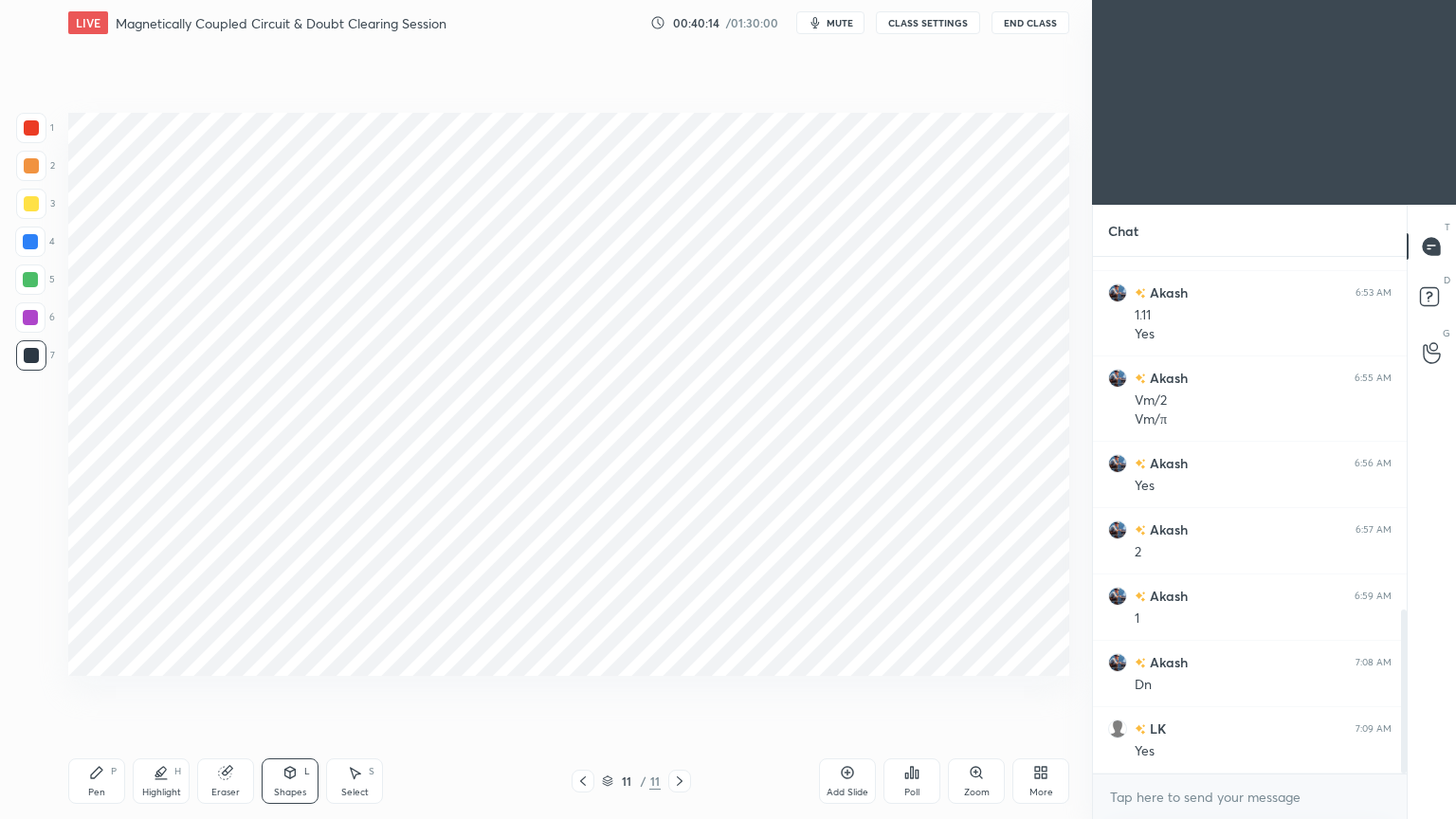 click on "Pen" at bounding box center (97, 792) 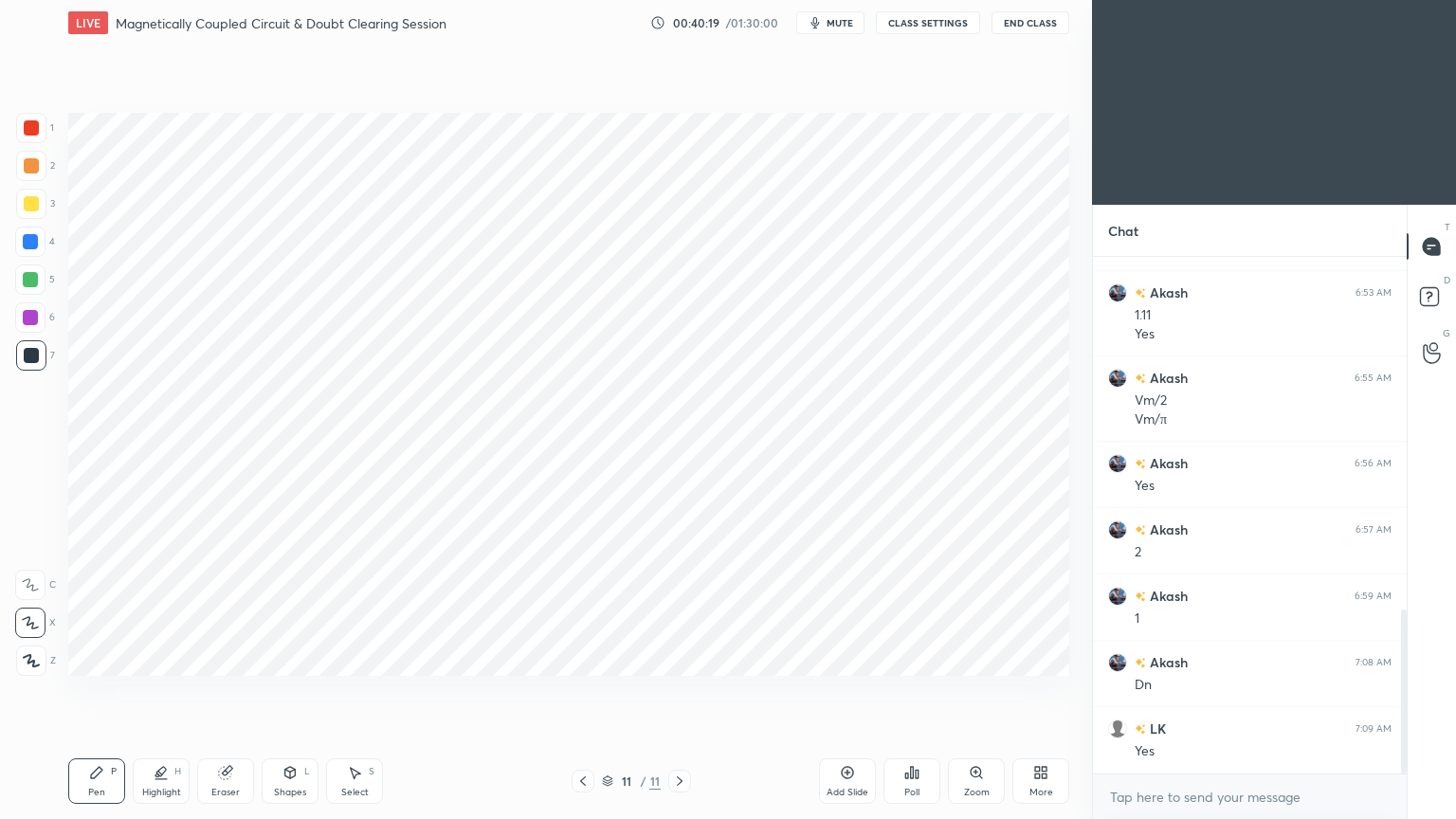drag, startPoint x: 202, startPoint y: 110, endPoint x: 221, endPoint y: 109, distance: 19.026298 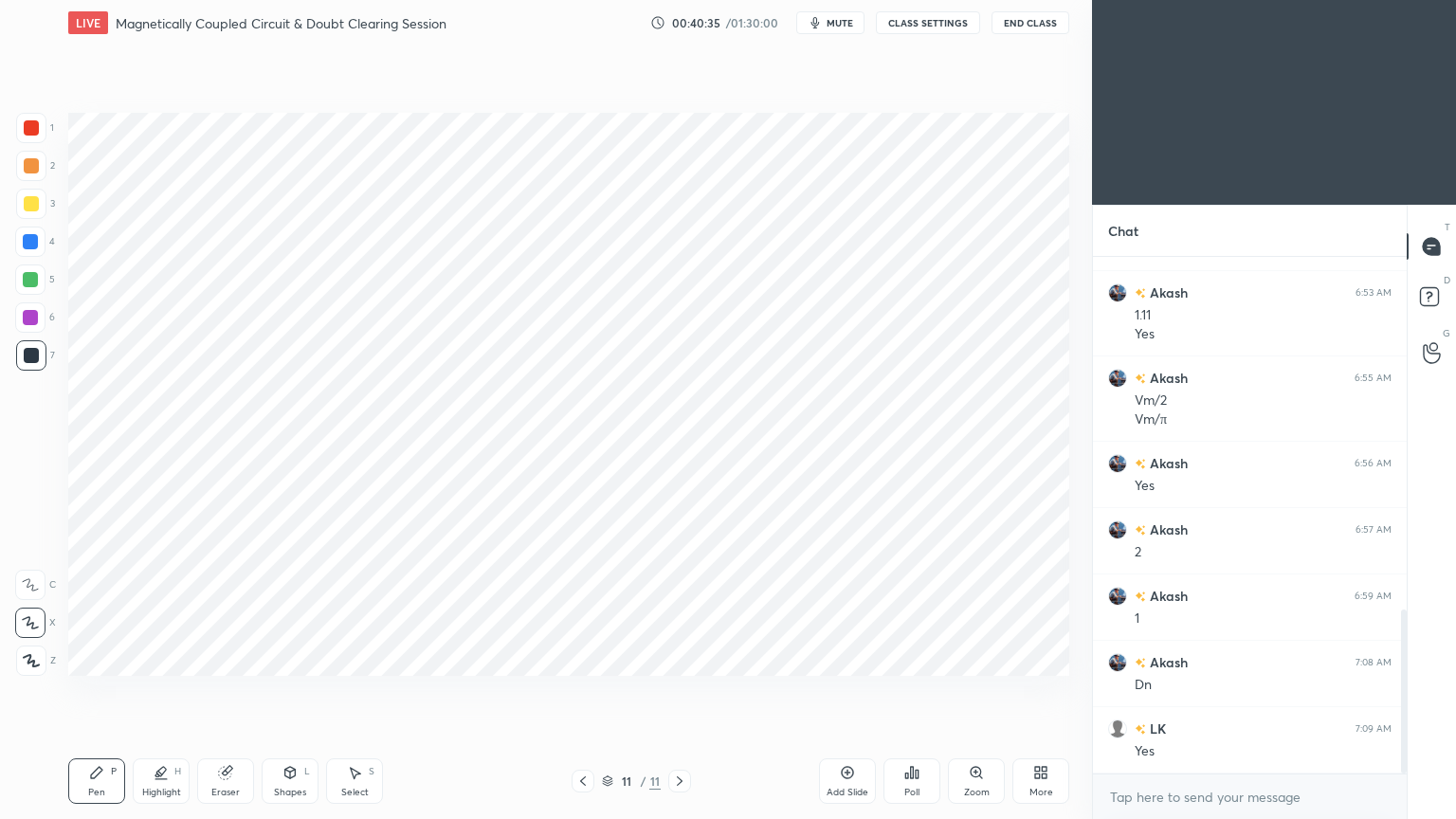 click at bounding box center [31, 128] 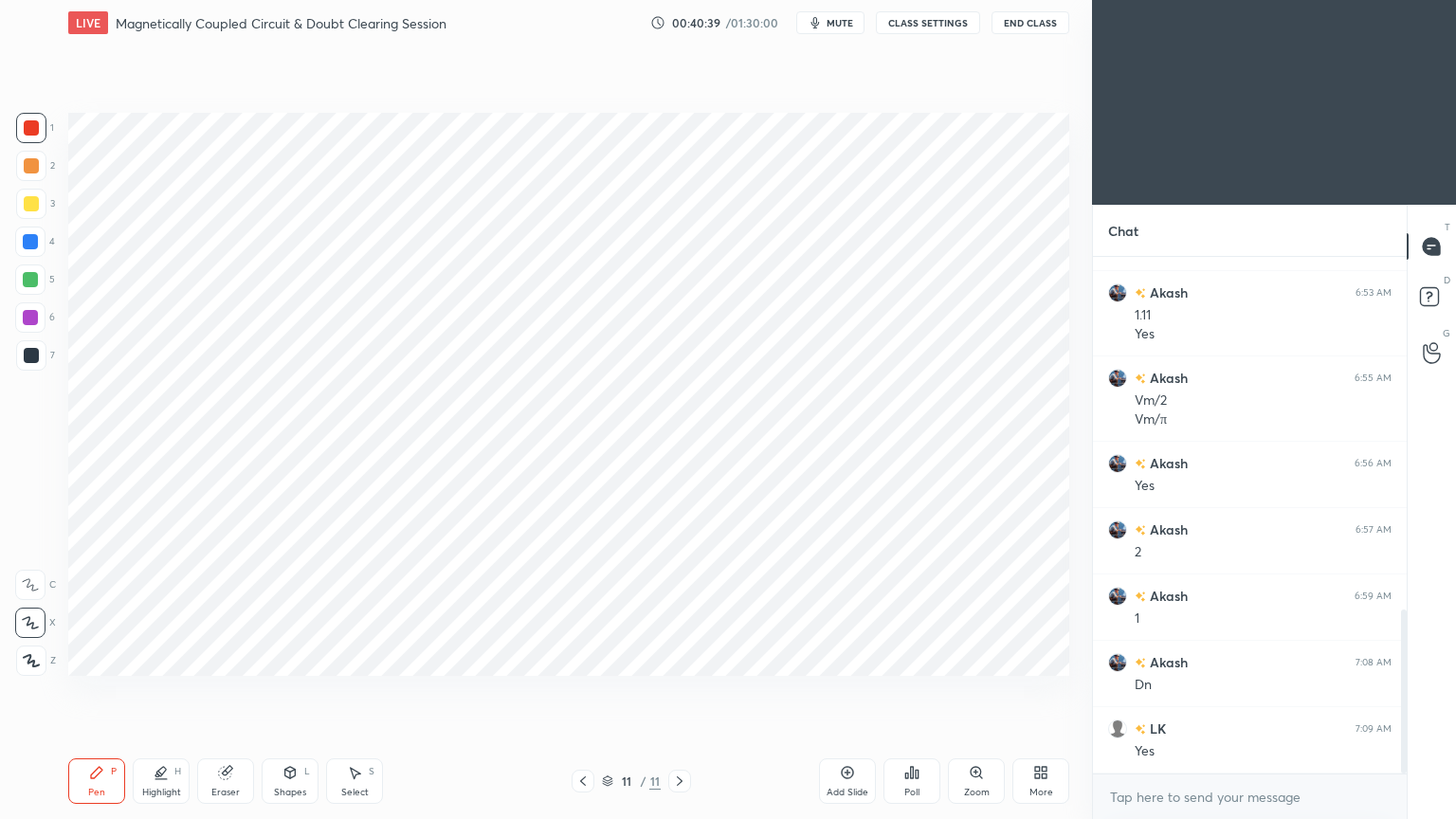 click at bounding box center [30, 242] 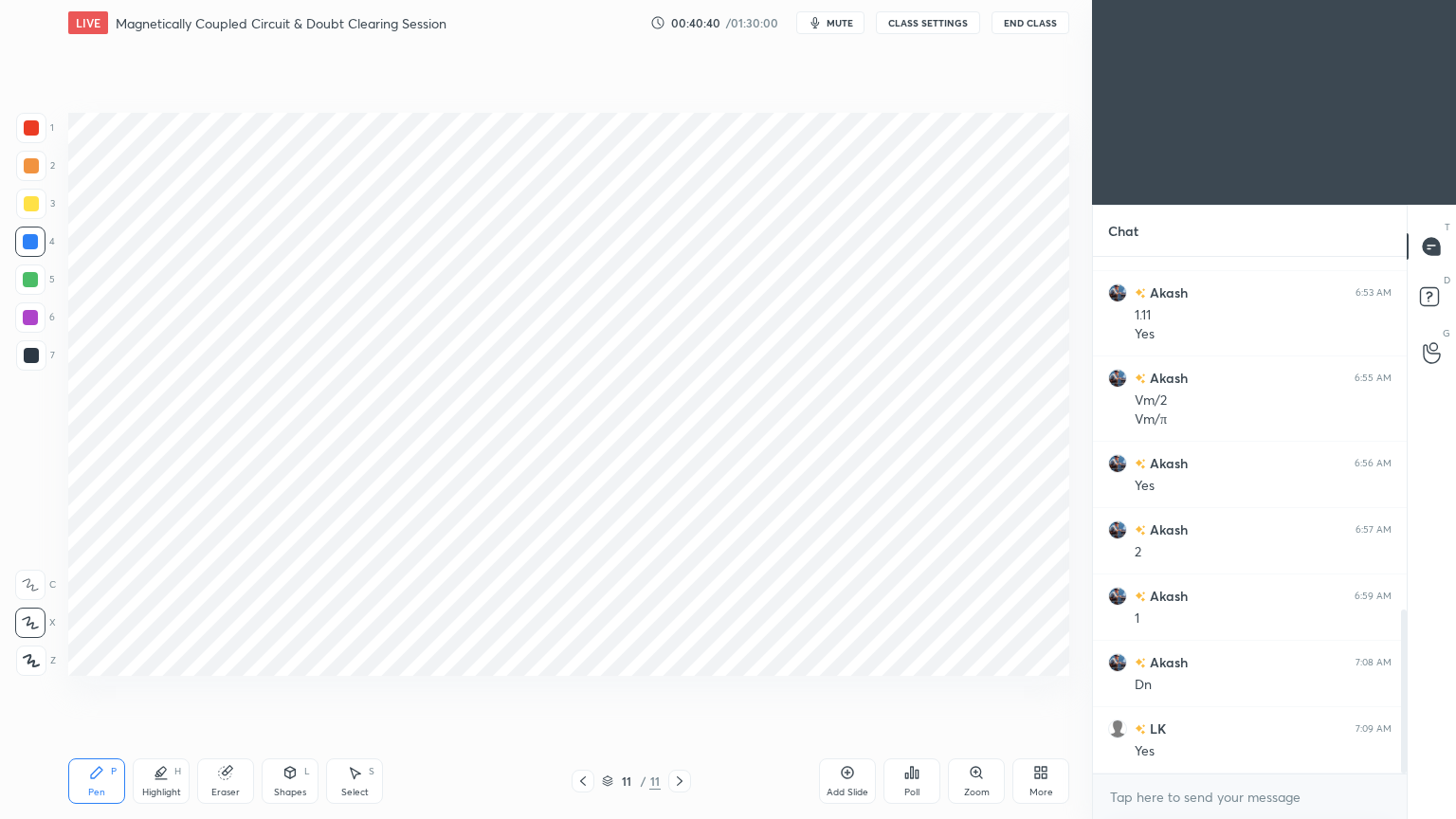 click on "Shapes L" at bounding box center (290, 781) 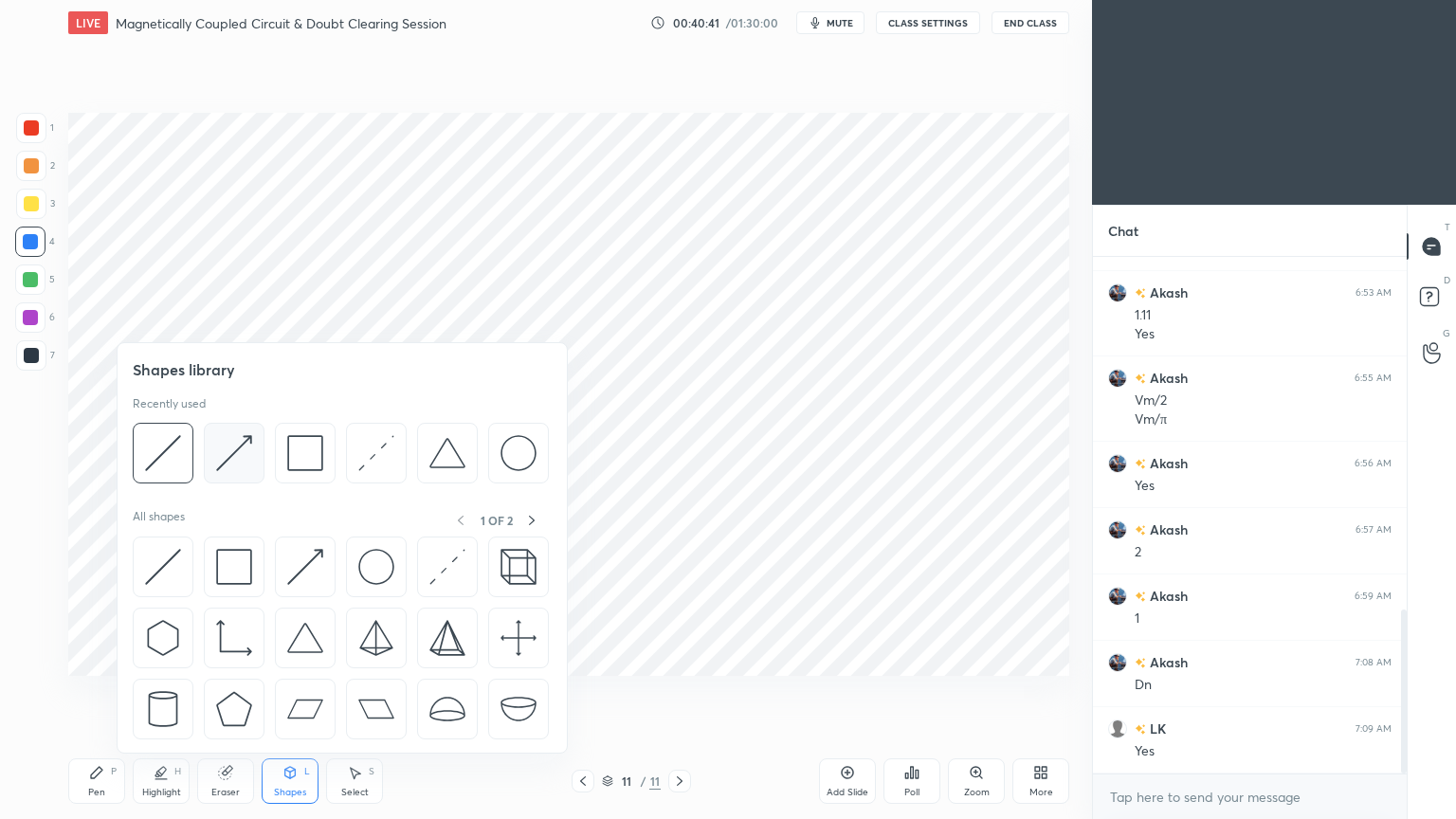 click at bounding box center [234, 453] 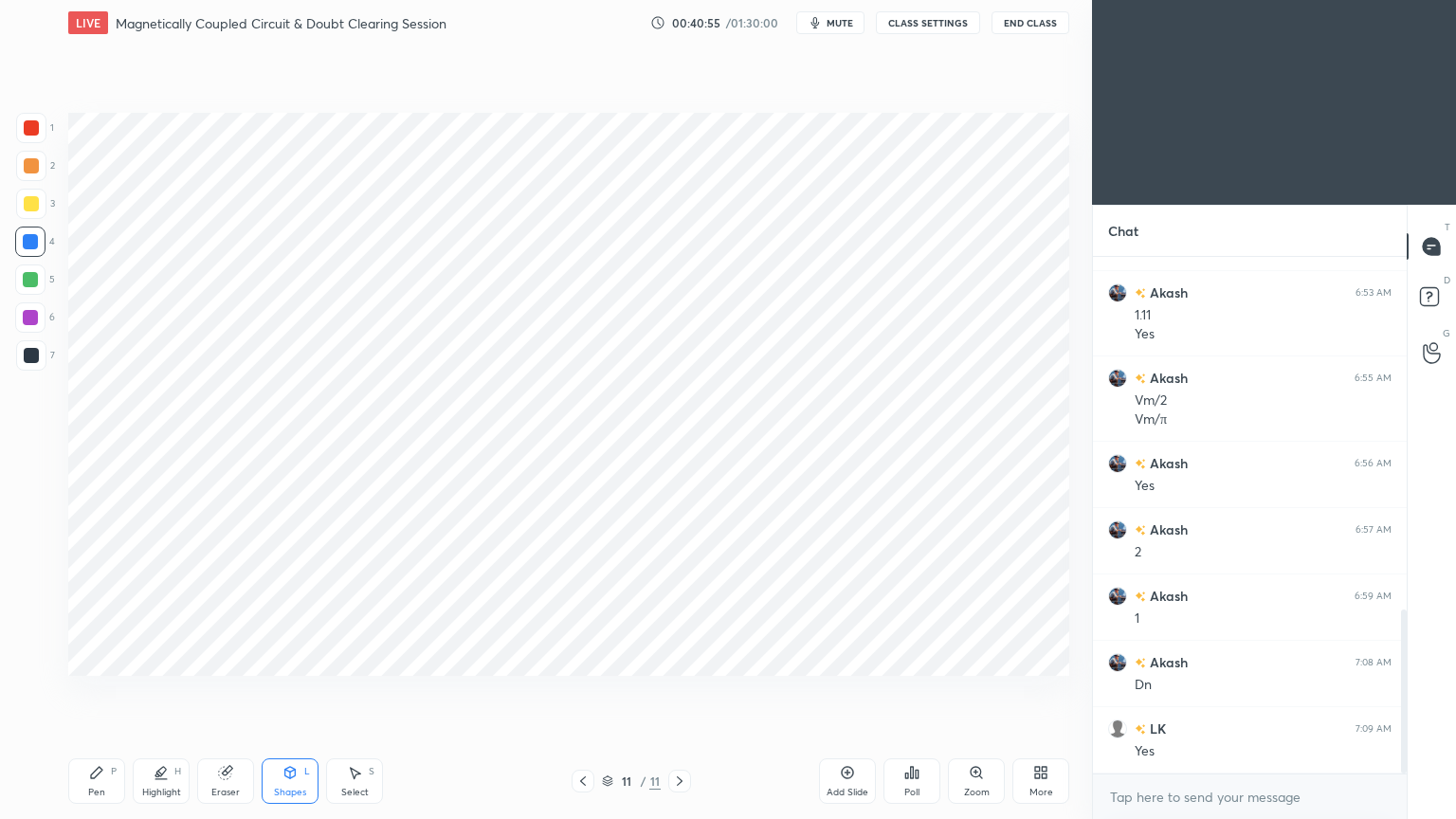 click at bounding box center (30, 318) 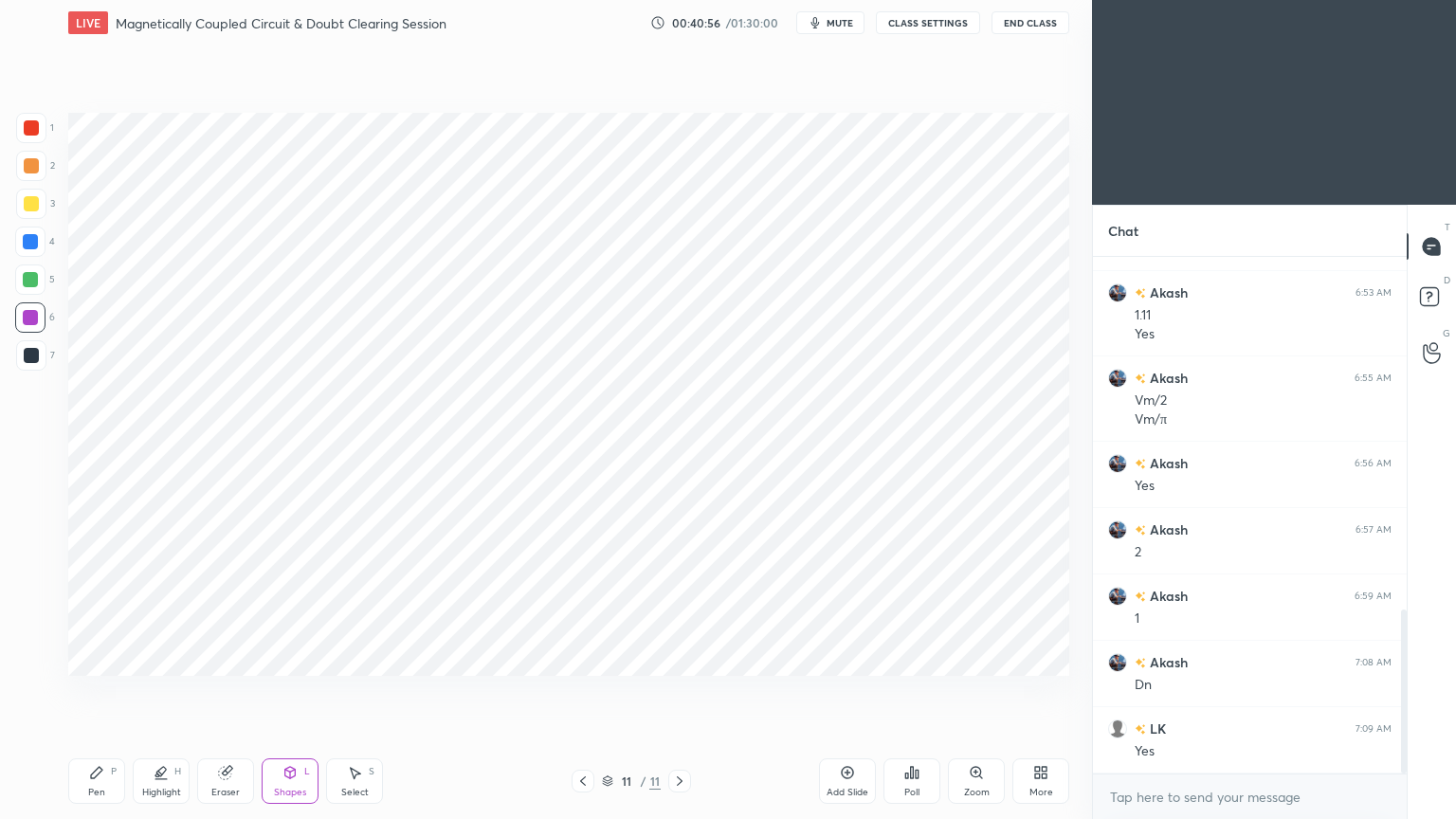 click at bounding box center (31, 355) 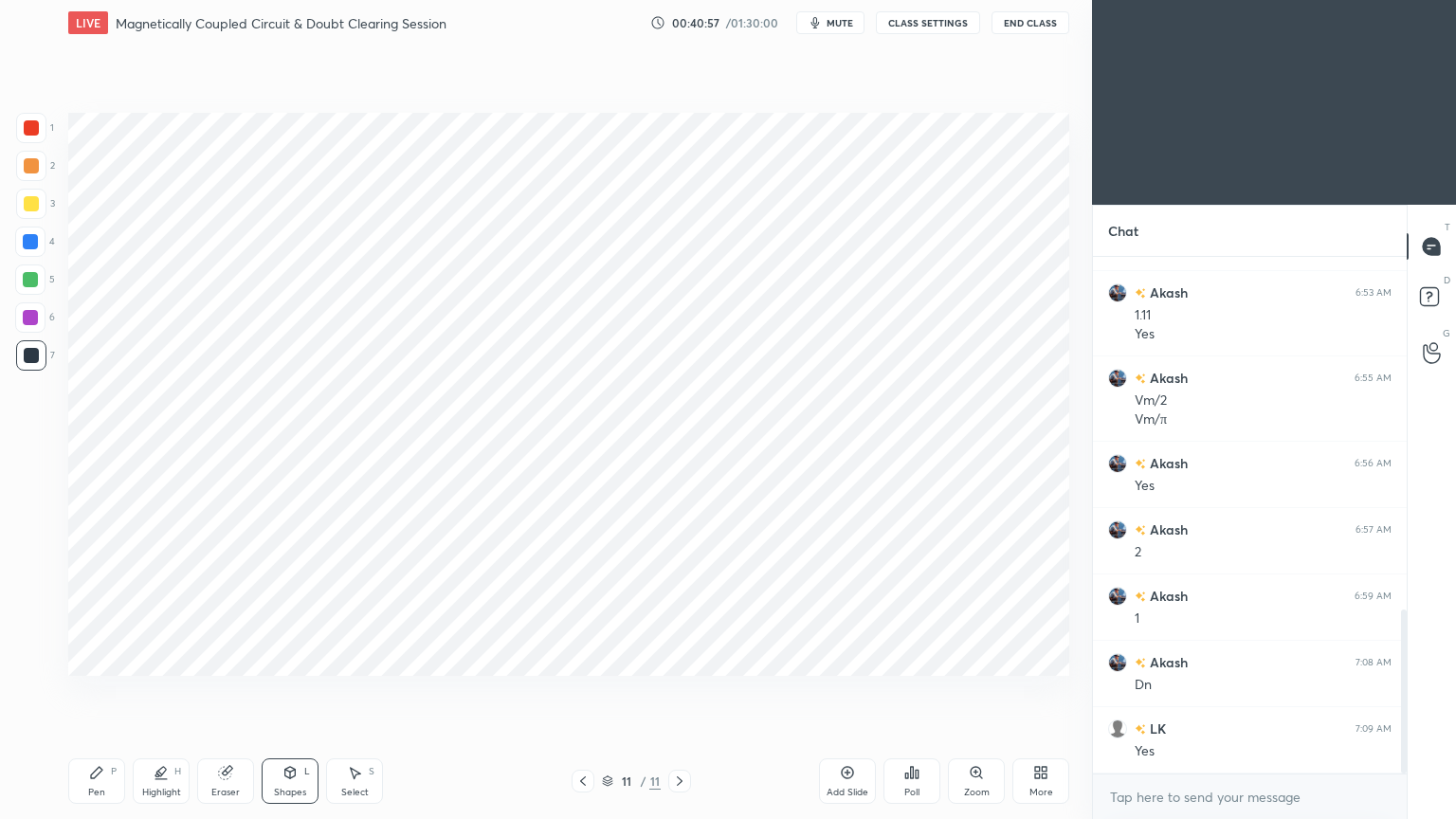 click on "Shapes L" at bounding box center (290, 781) 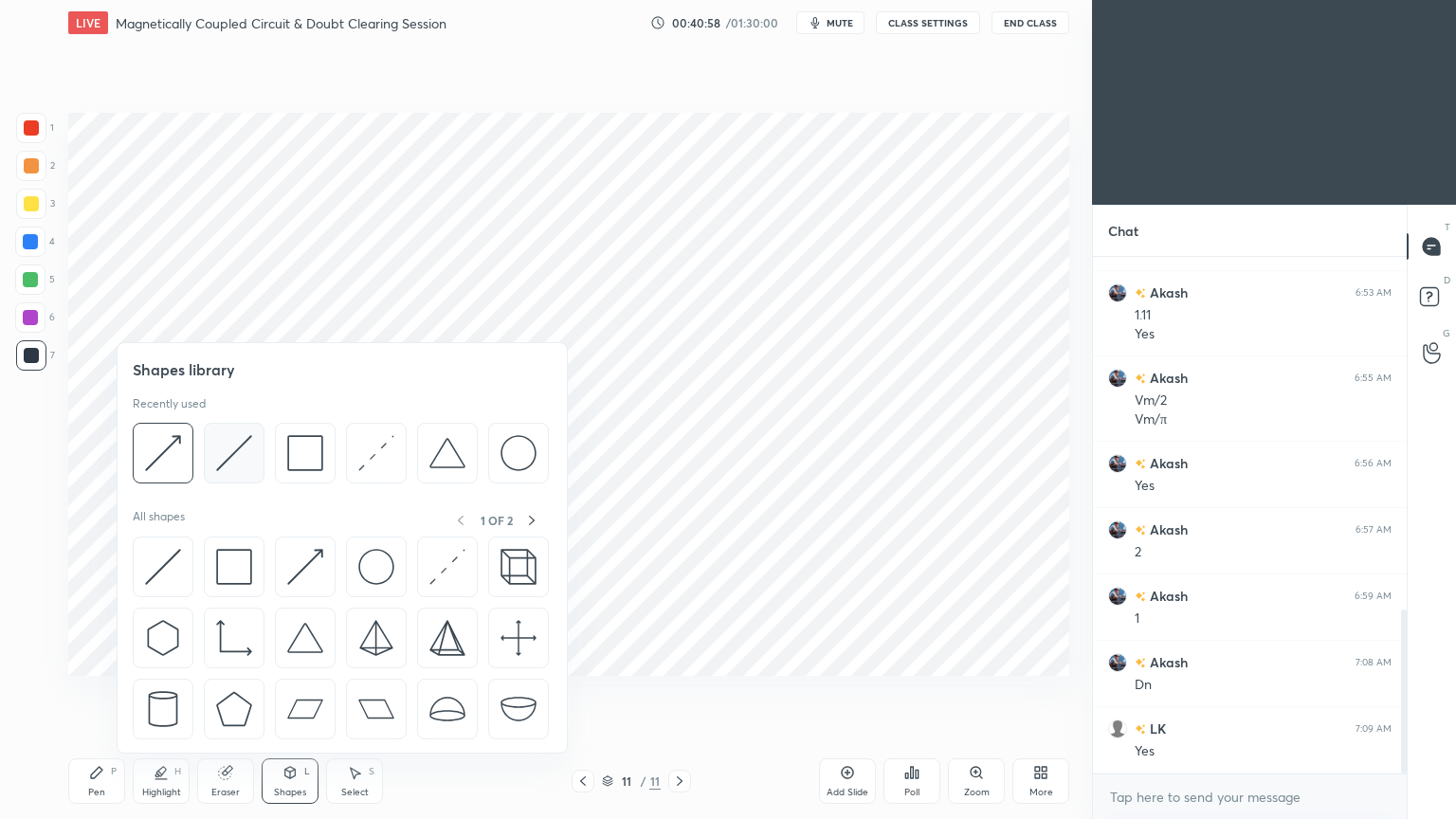 click at bounding box center [340, 458] 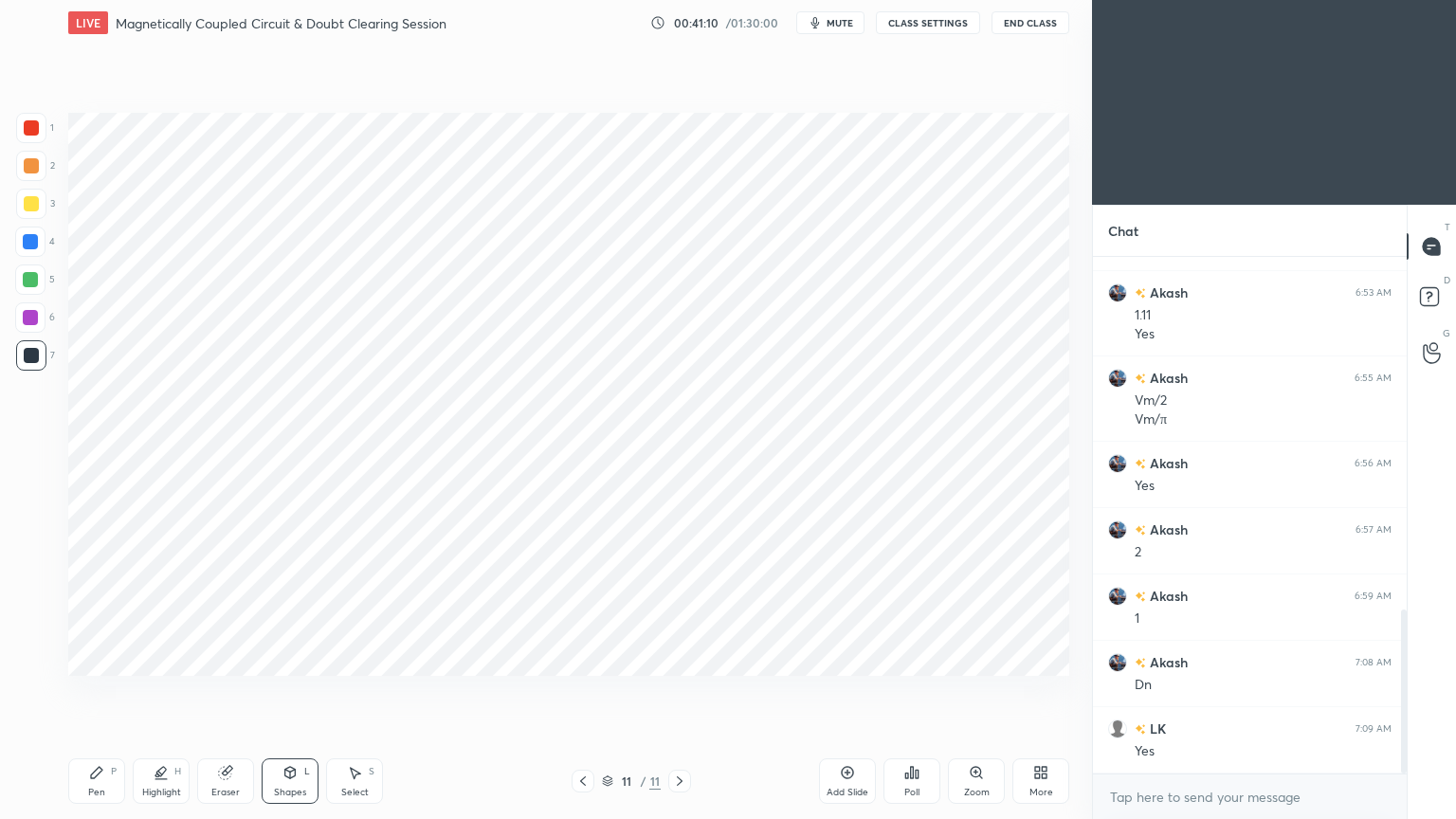 click 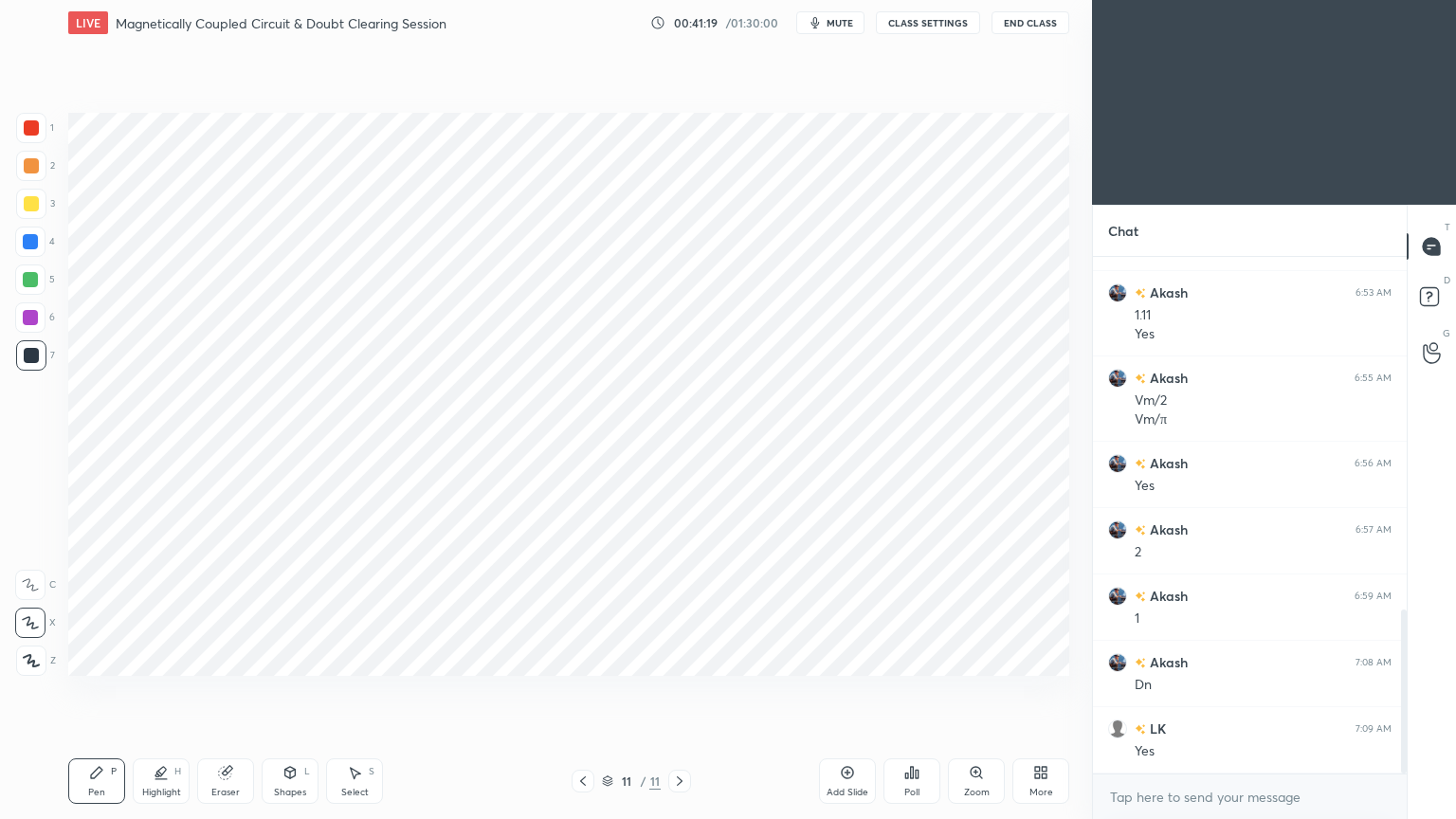 click at bounding box center [31, 128] 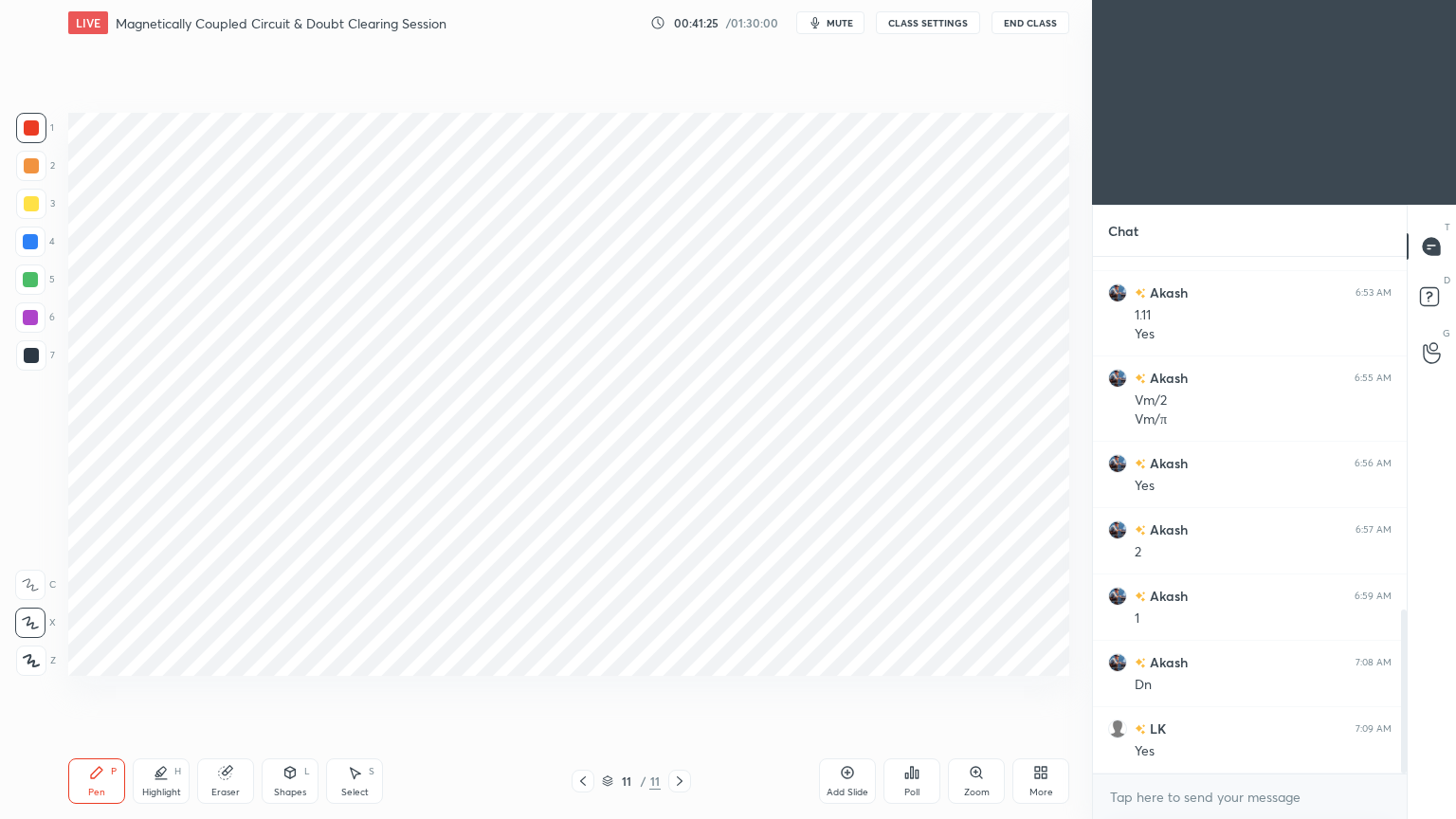 click at bounding box center (583, 781) 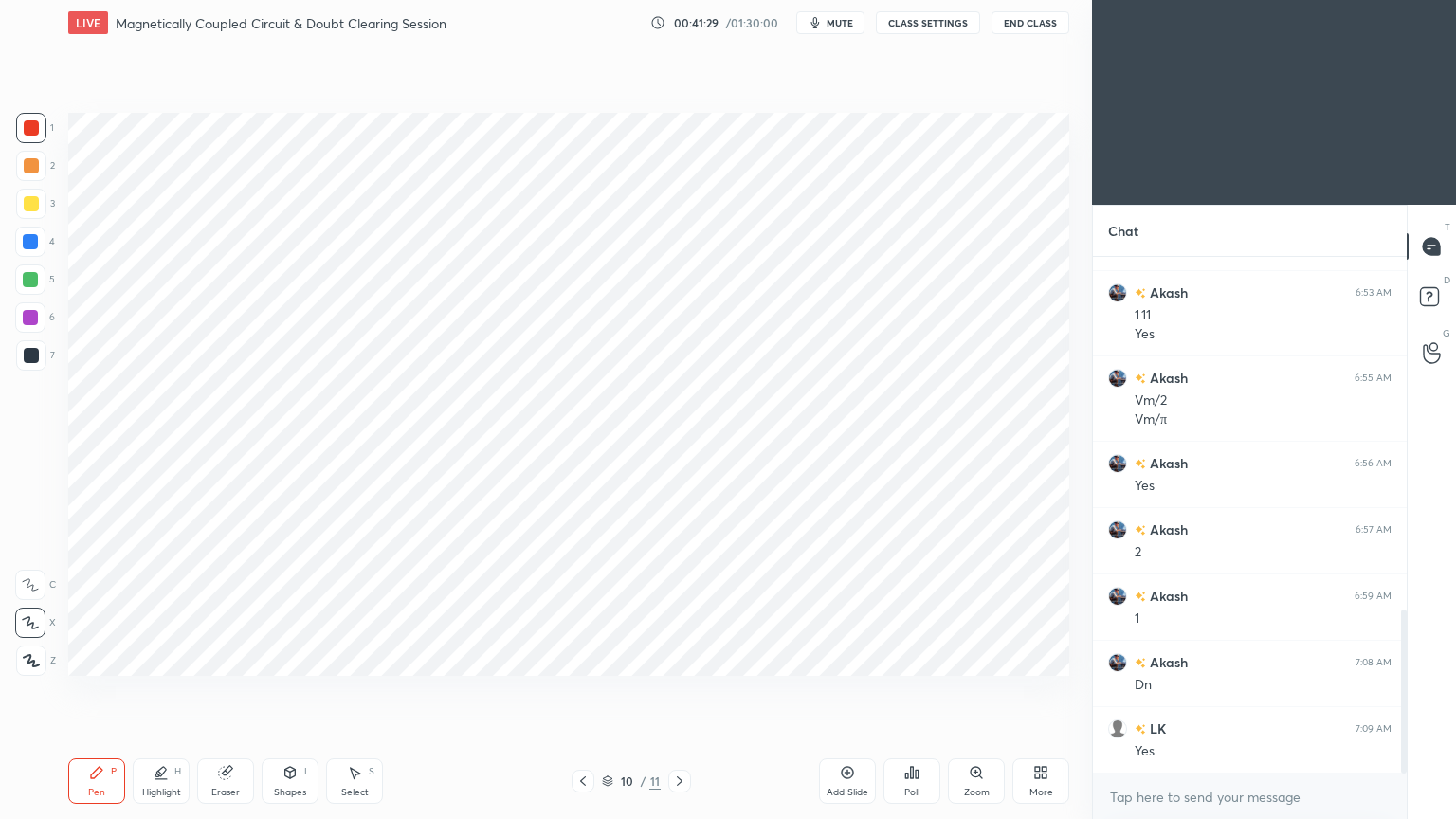 click 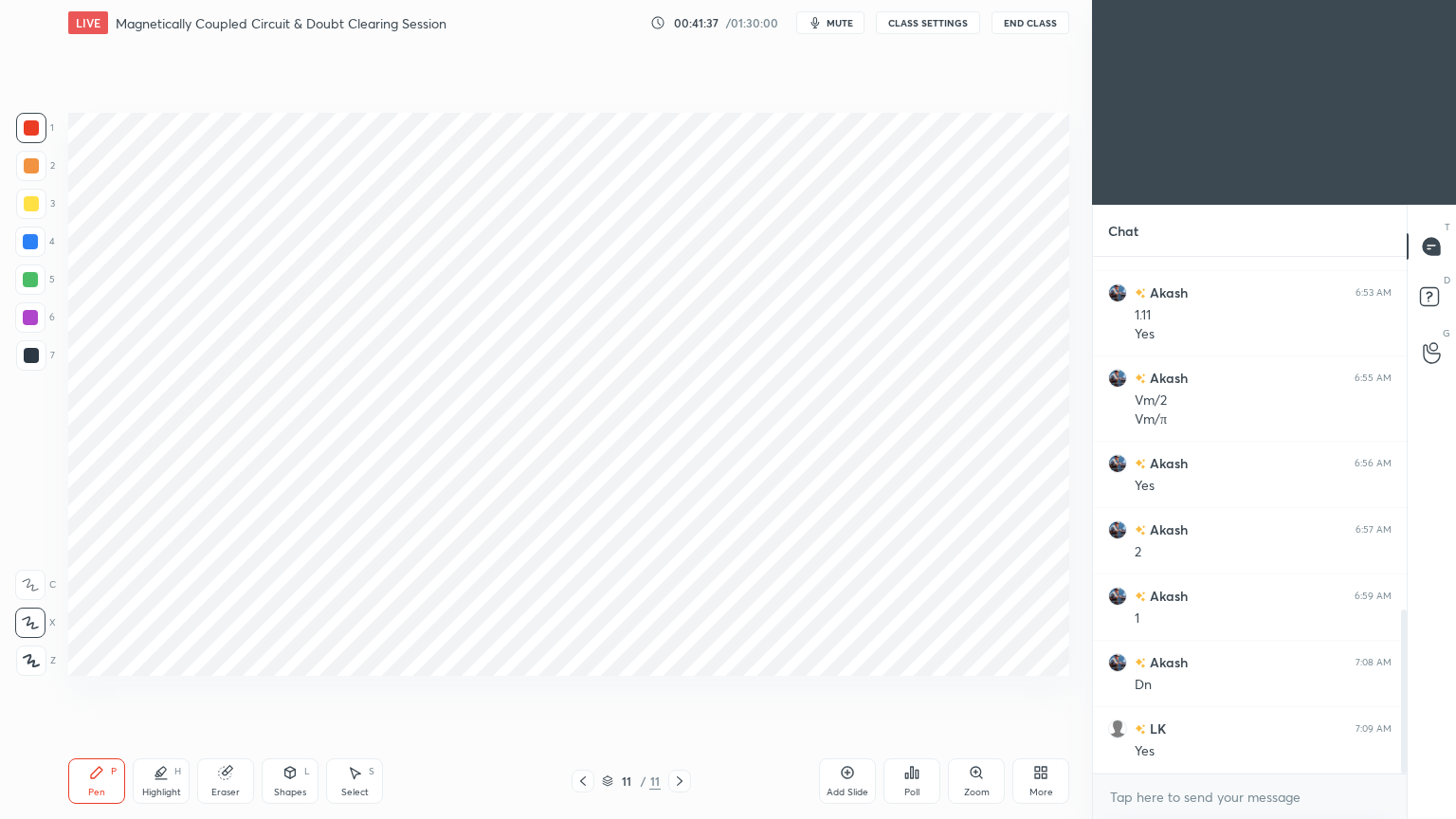 click on "Pen P Highlight H Eraser Shapes L Select S 11 / 11 Add Slide Poll Zoom More" at bounding box center (569, 781) 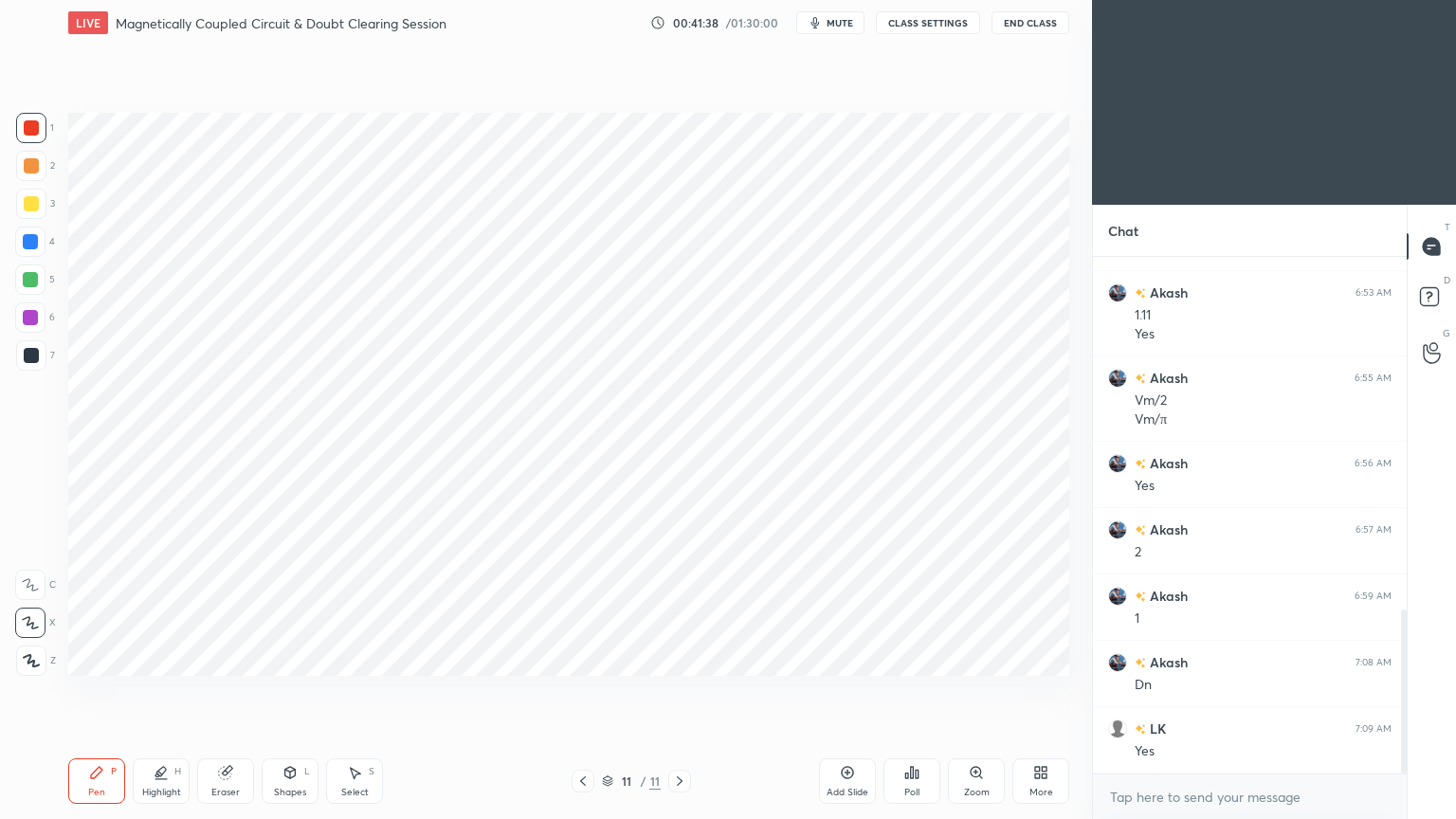 click 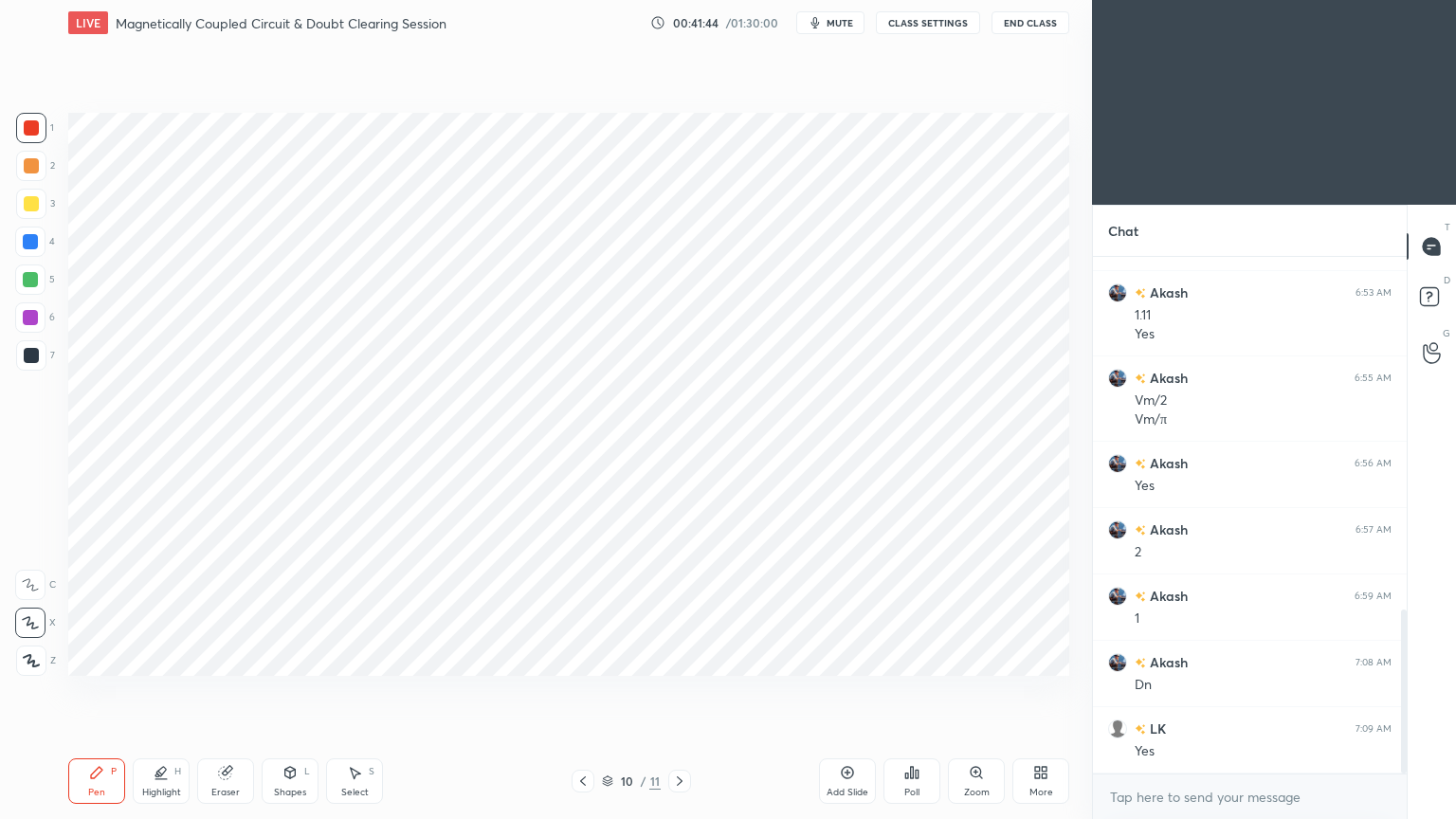 click 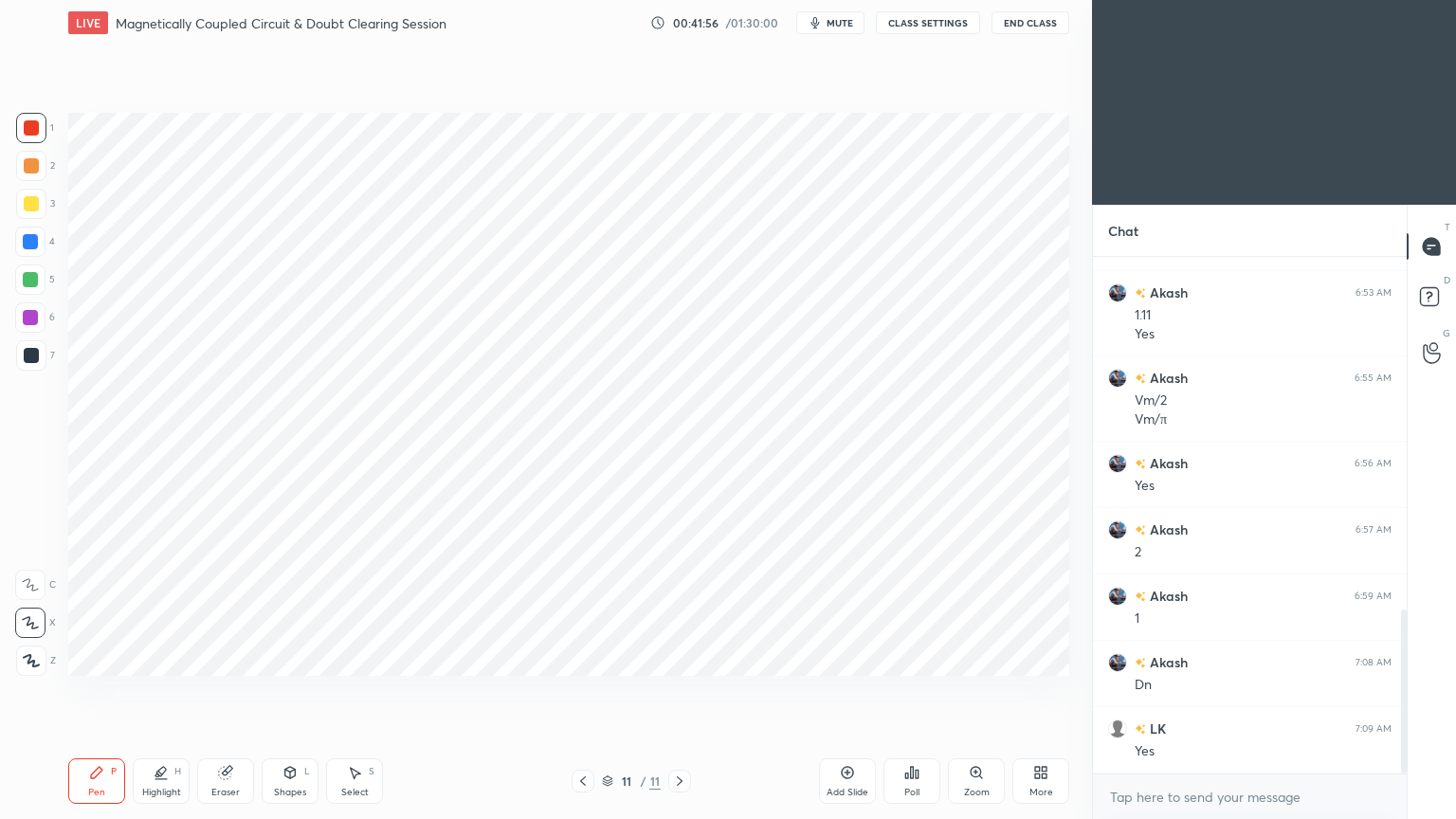 scroll, scrollTop: 1175, scrollLeft: 0, axis: vertical 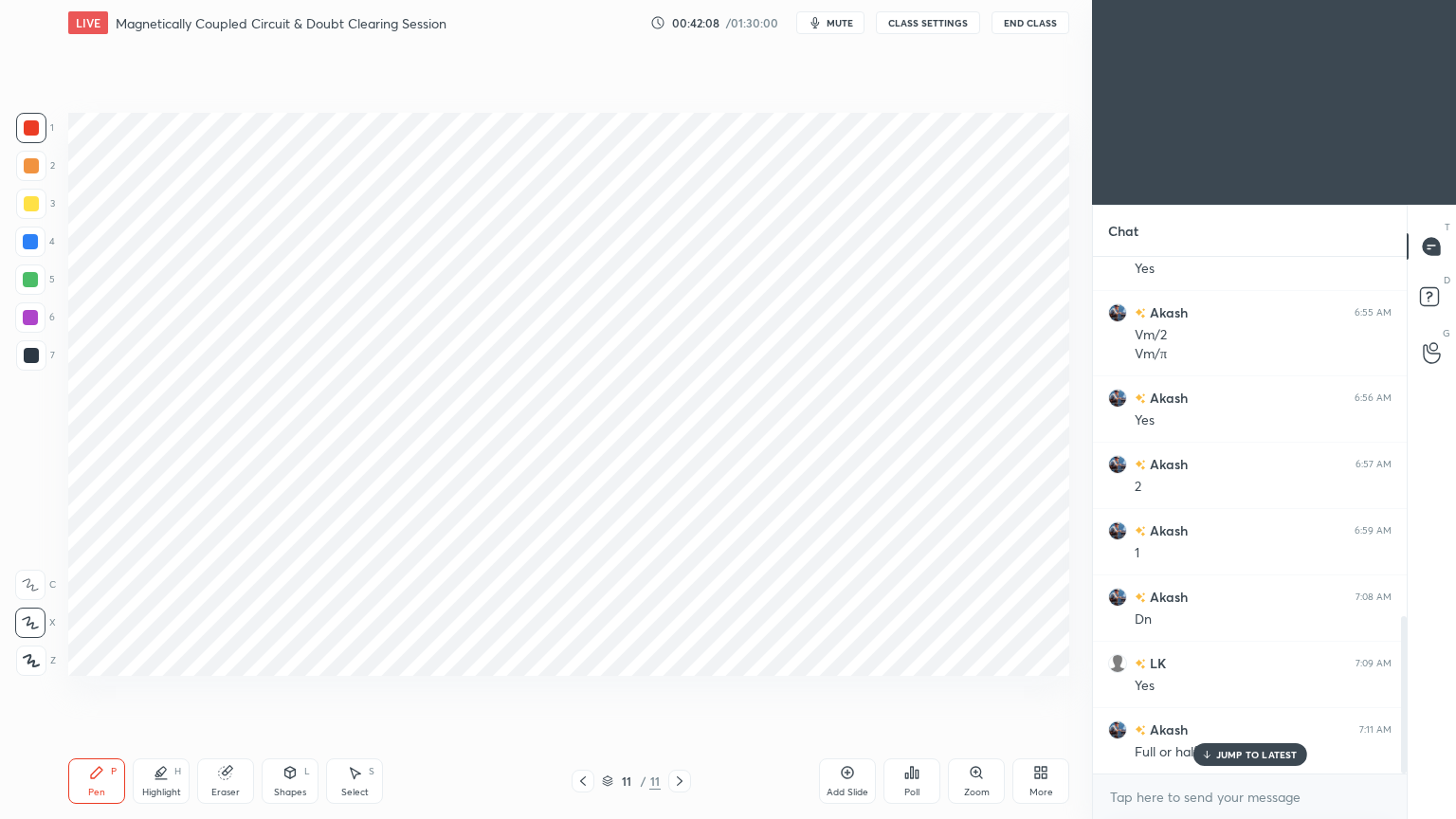 click at bounding box center (31, 128) 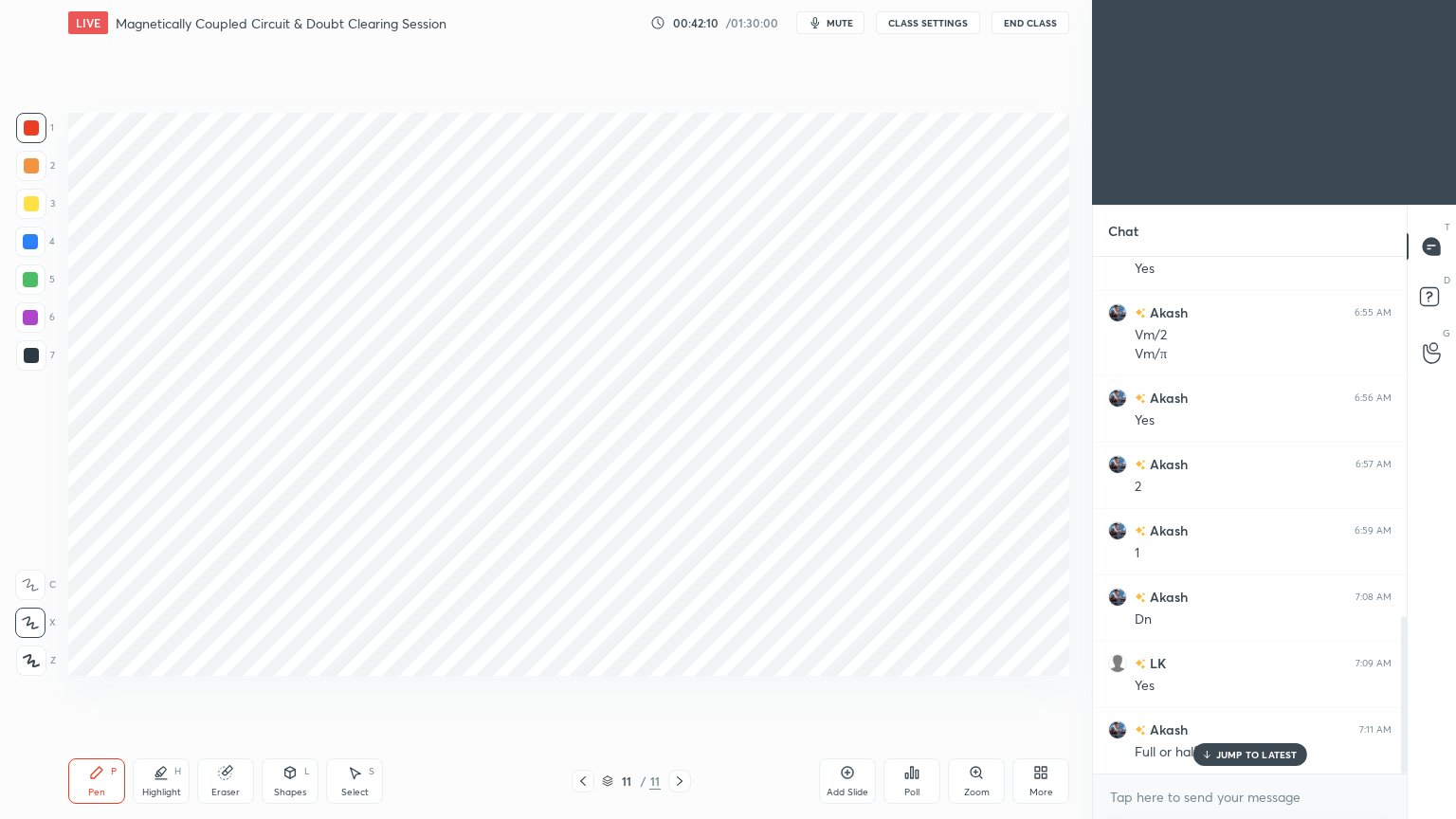 click 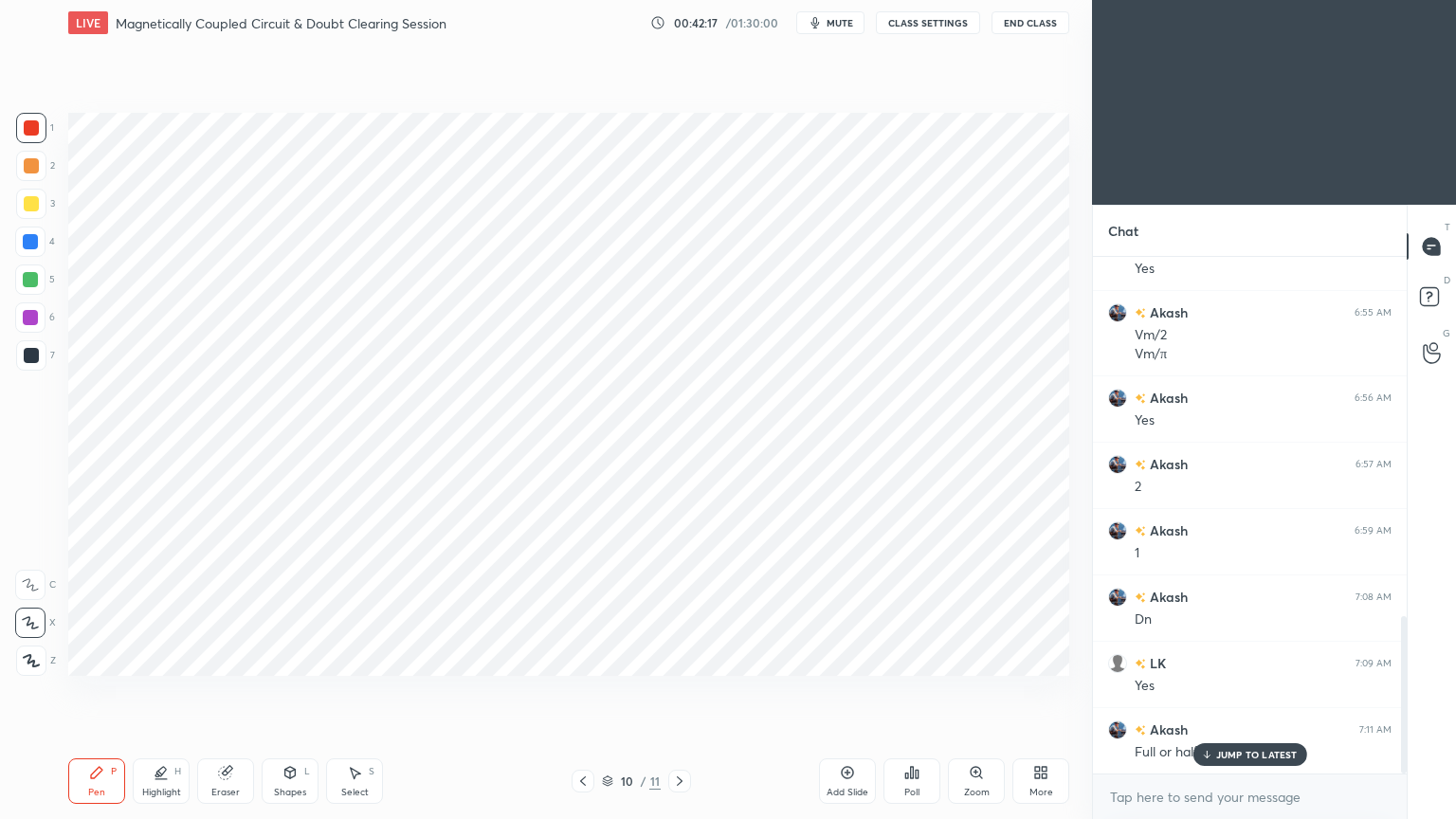 click on "Pen P Highlight H Eraser Shapes L Select S 10 / 11 Add Slide Poll Zoom More" at bounding box center [569, 781] 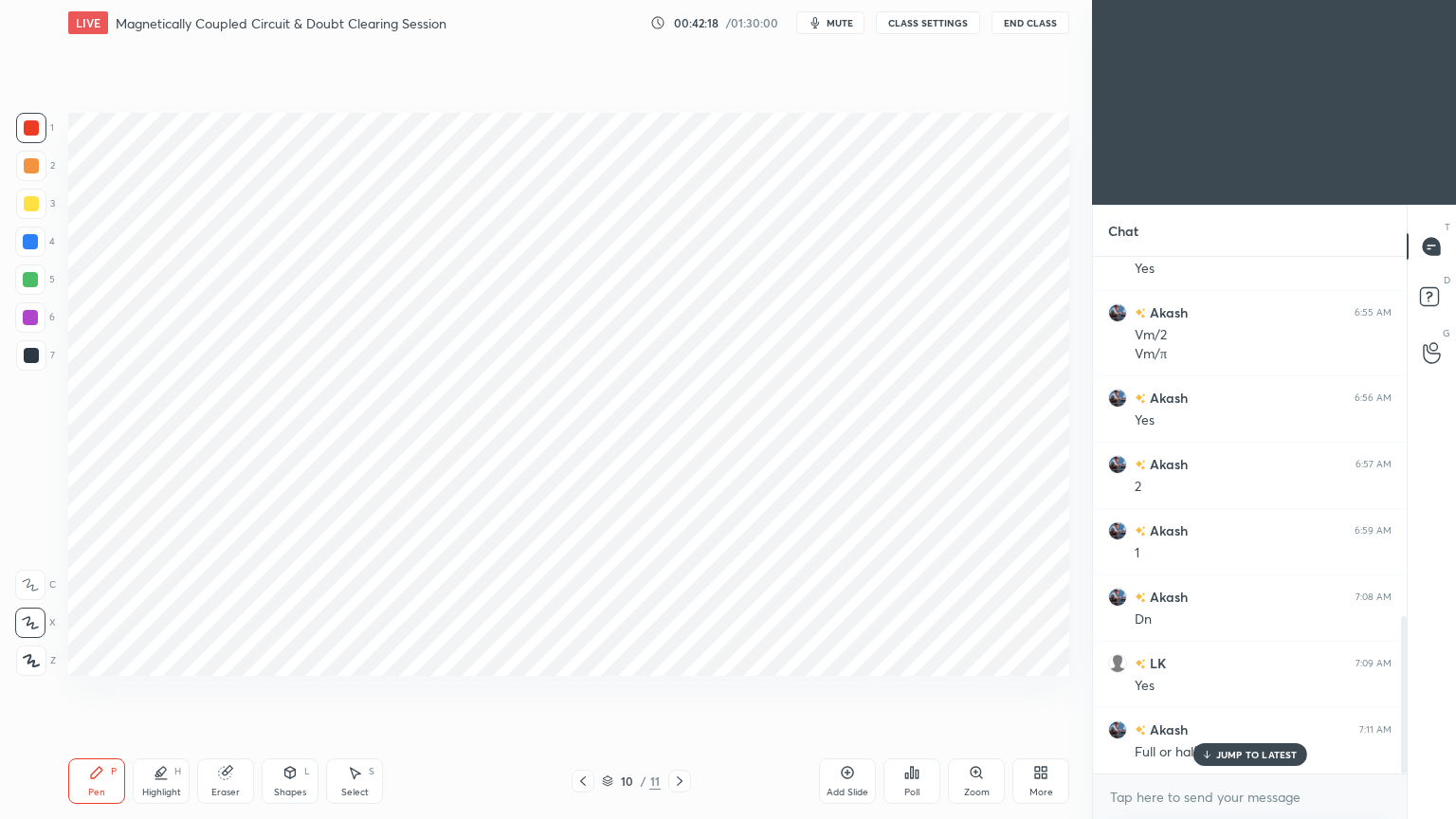 click at bounding box center [680, 781] 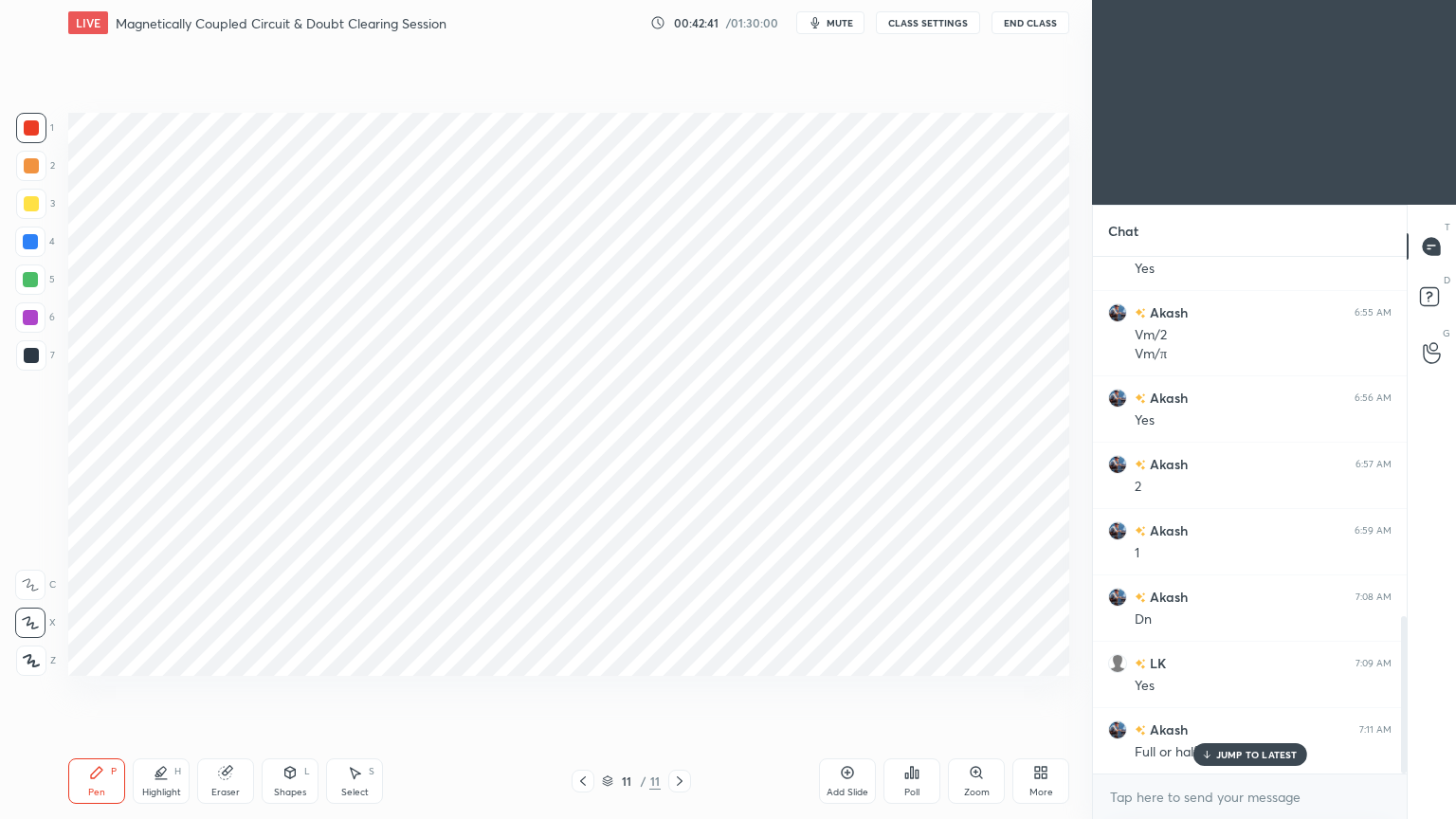 click 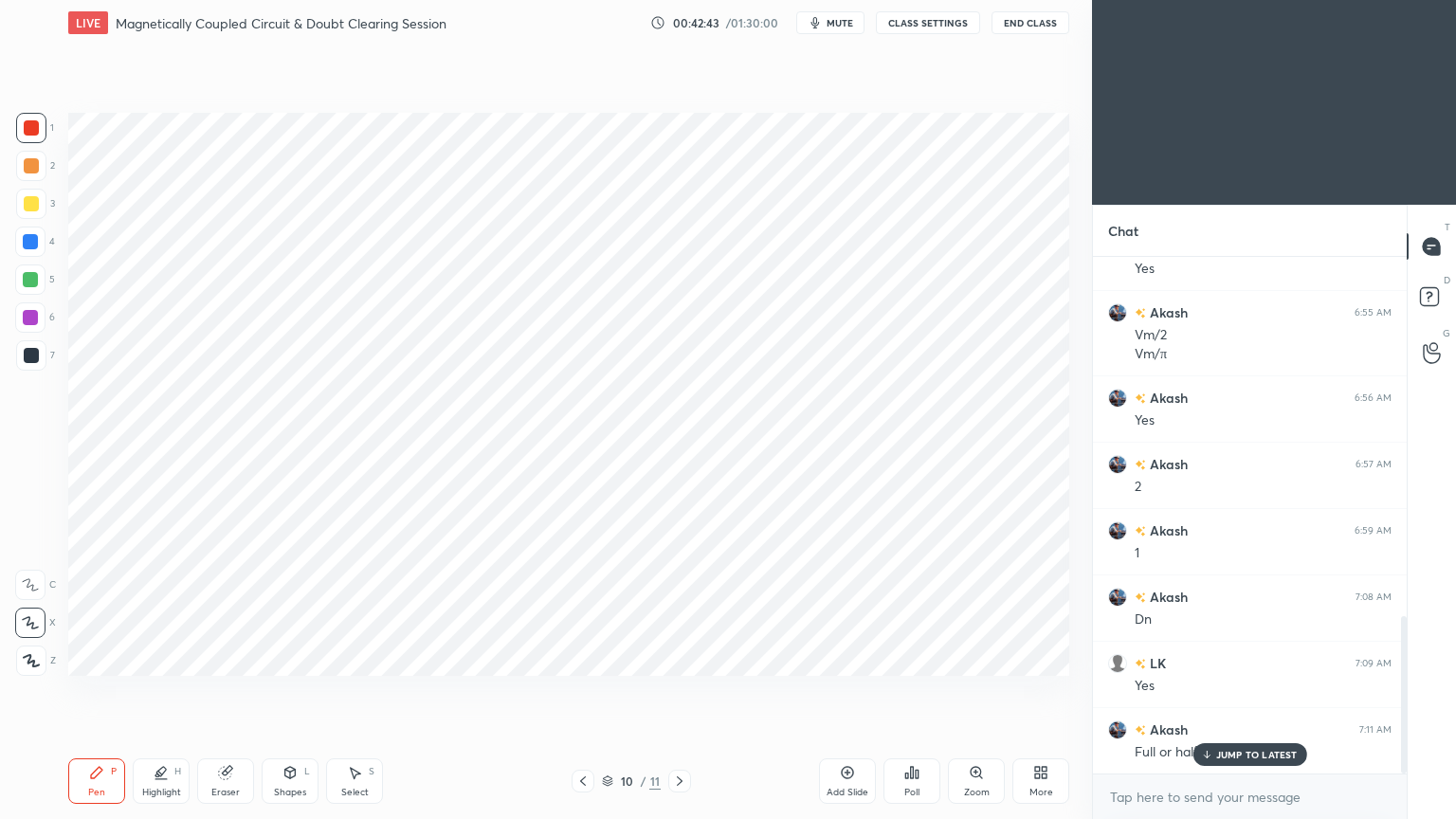 click 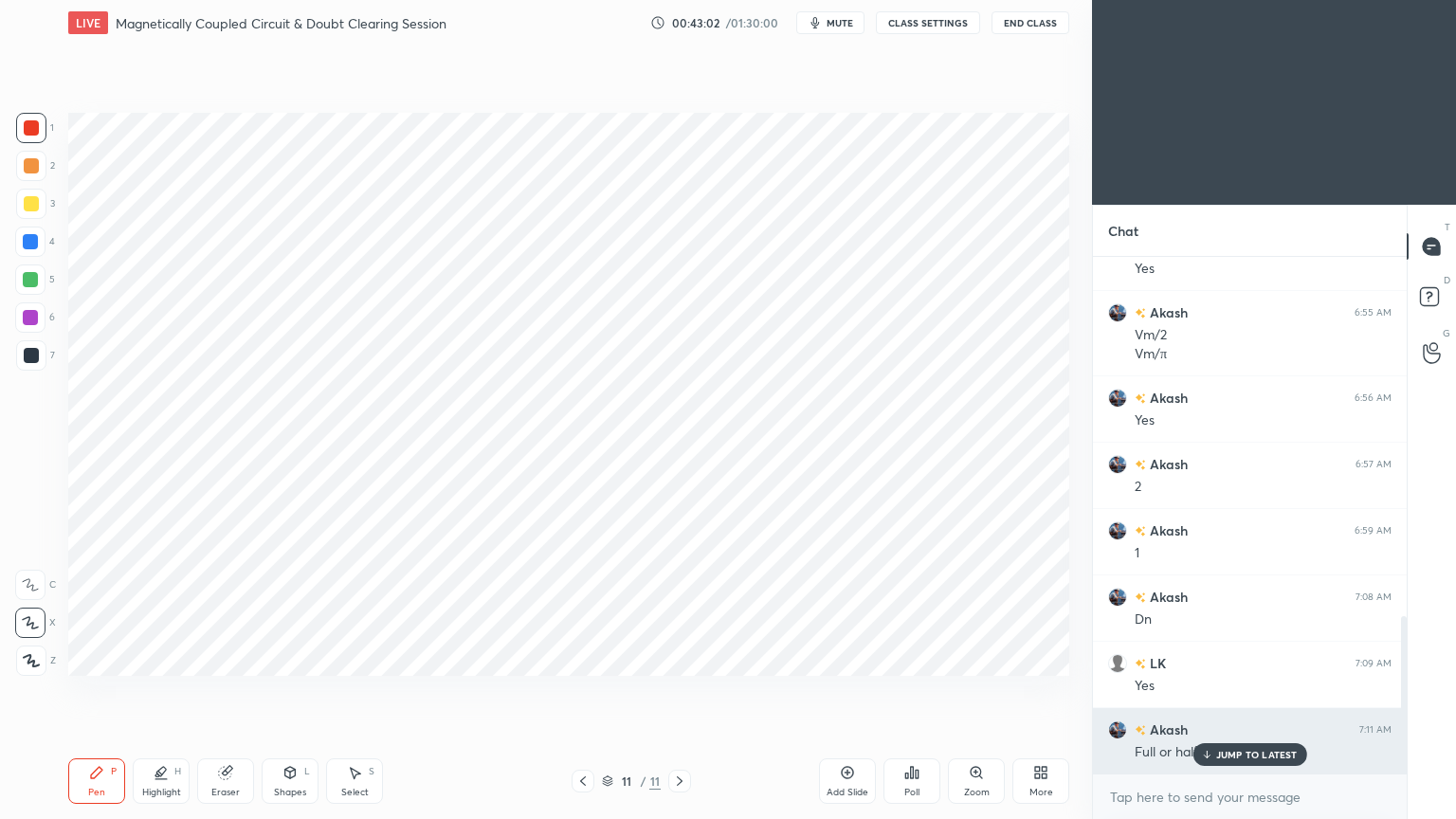 click on "Akash 7:11 AM" at bounding box center [1249, 729] 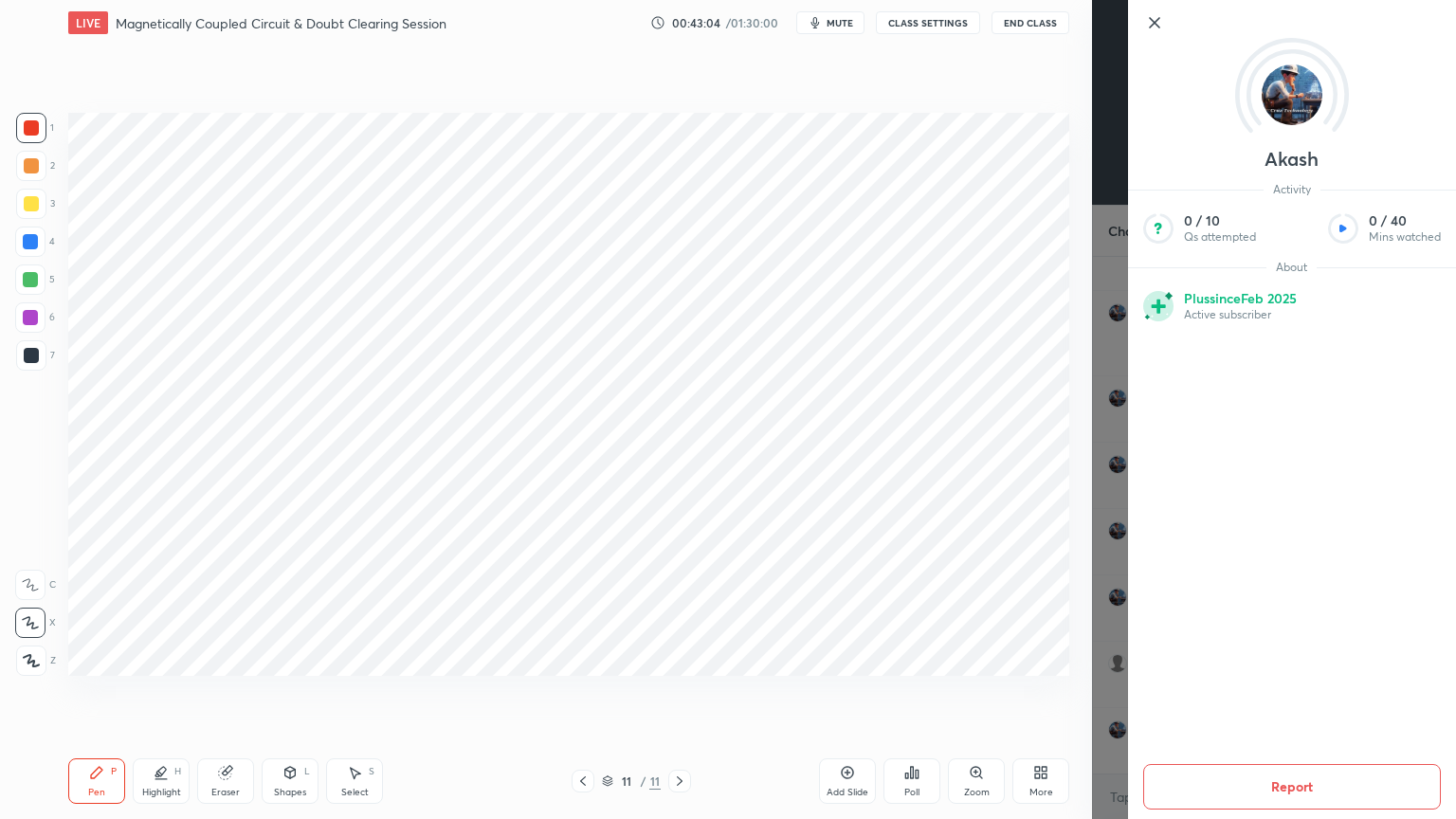 click 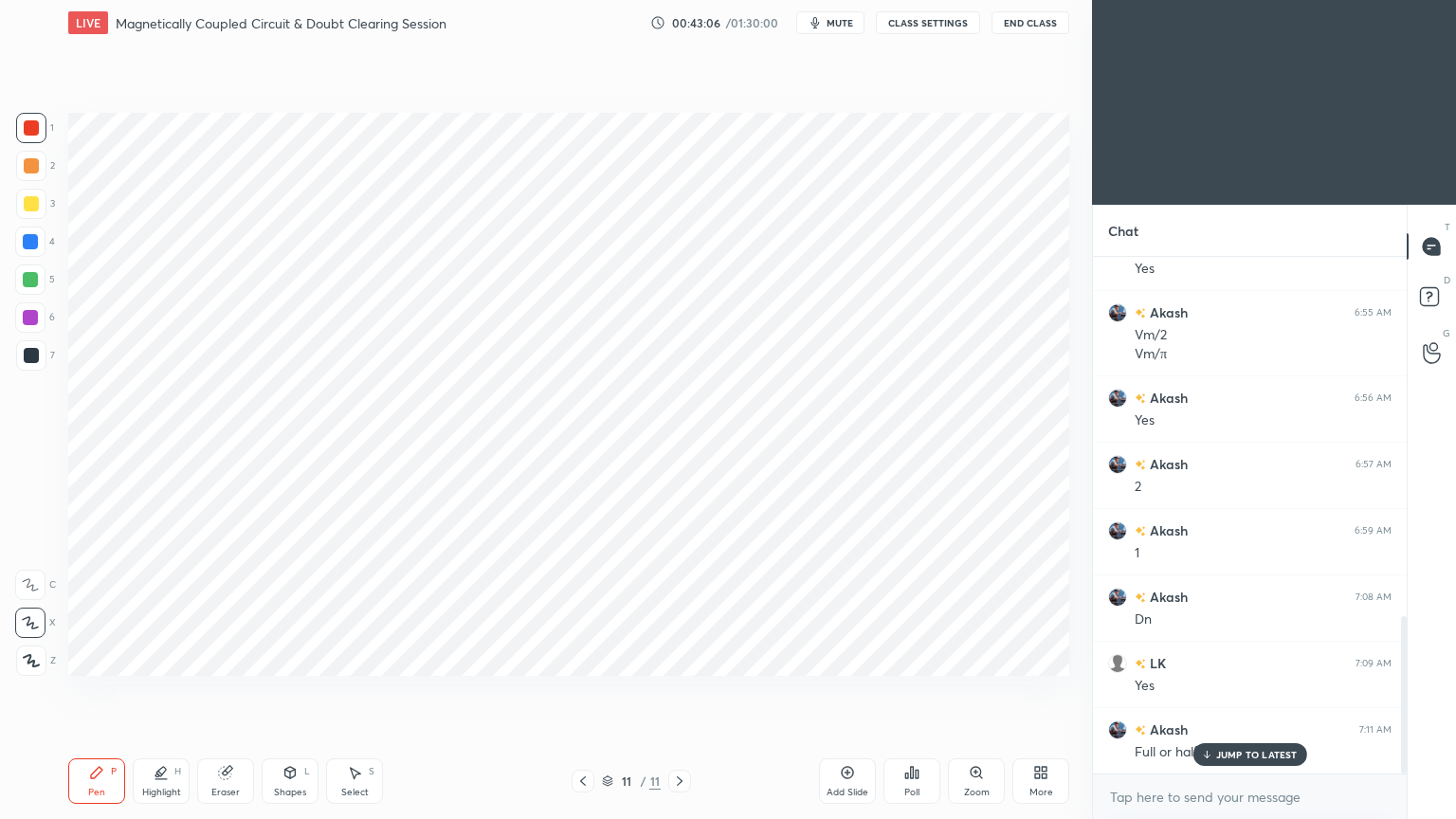 drag, startPoint x: 1228, startPoint y: 749, endPoint x: 1218, endPoint y: 755, distance: 11.661904 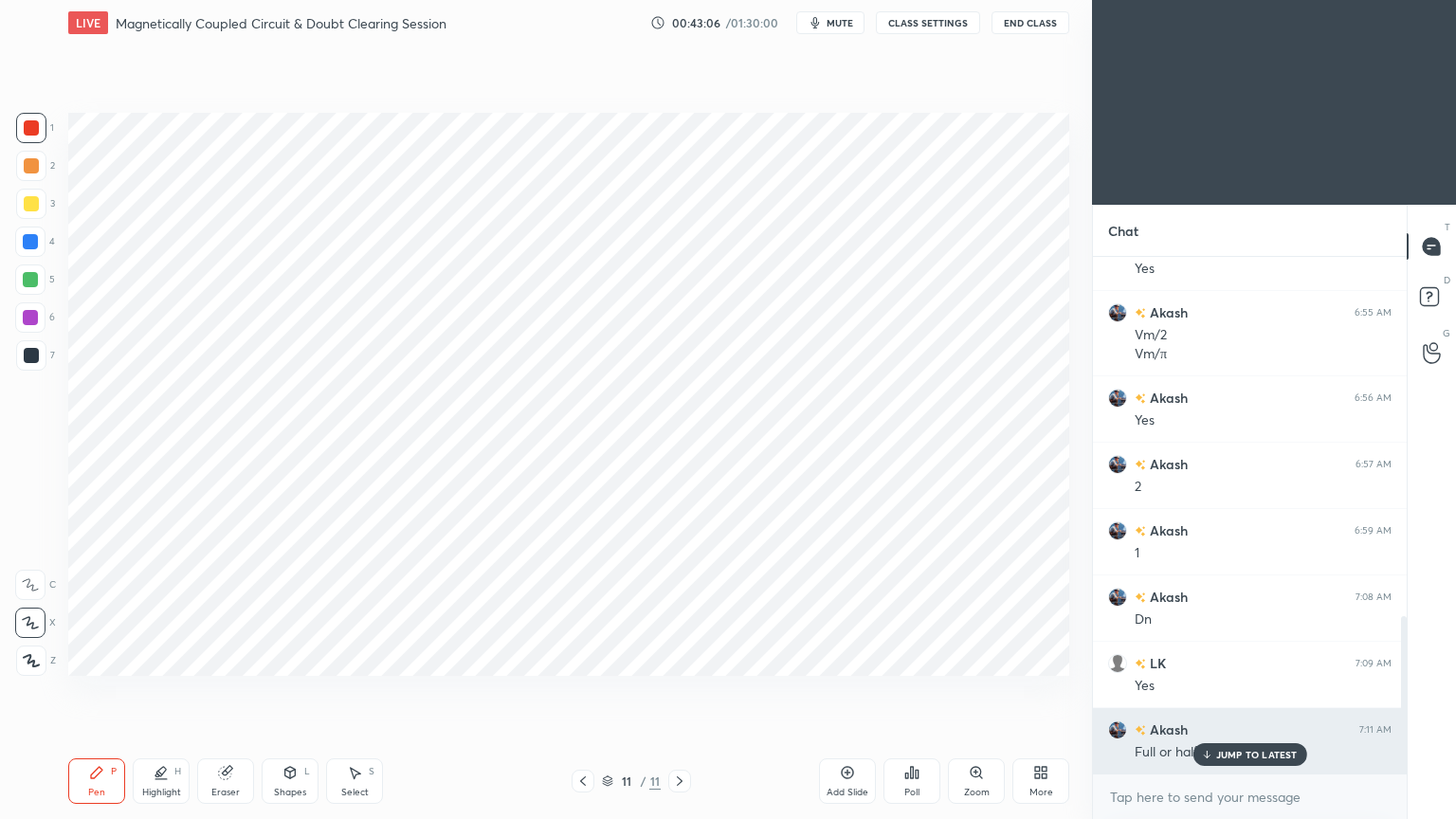 click on "JUMP TO LATEST" at bounding box center [1257, 755] 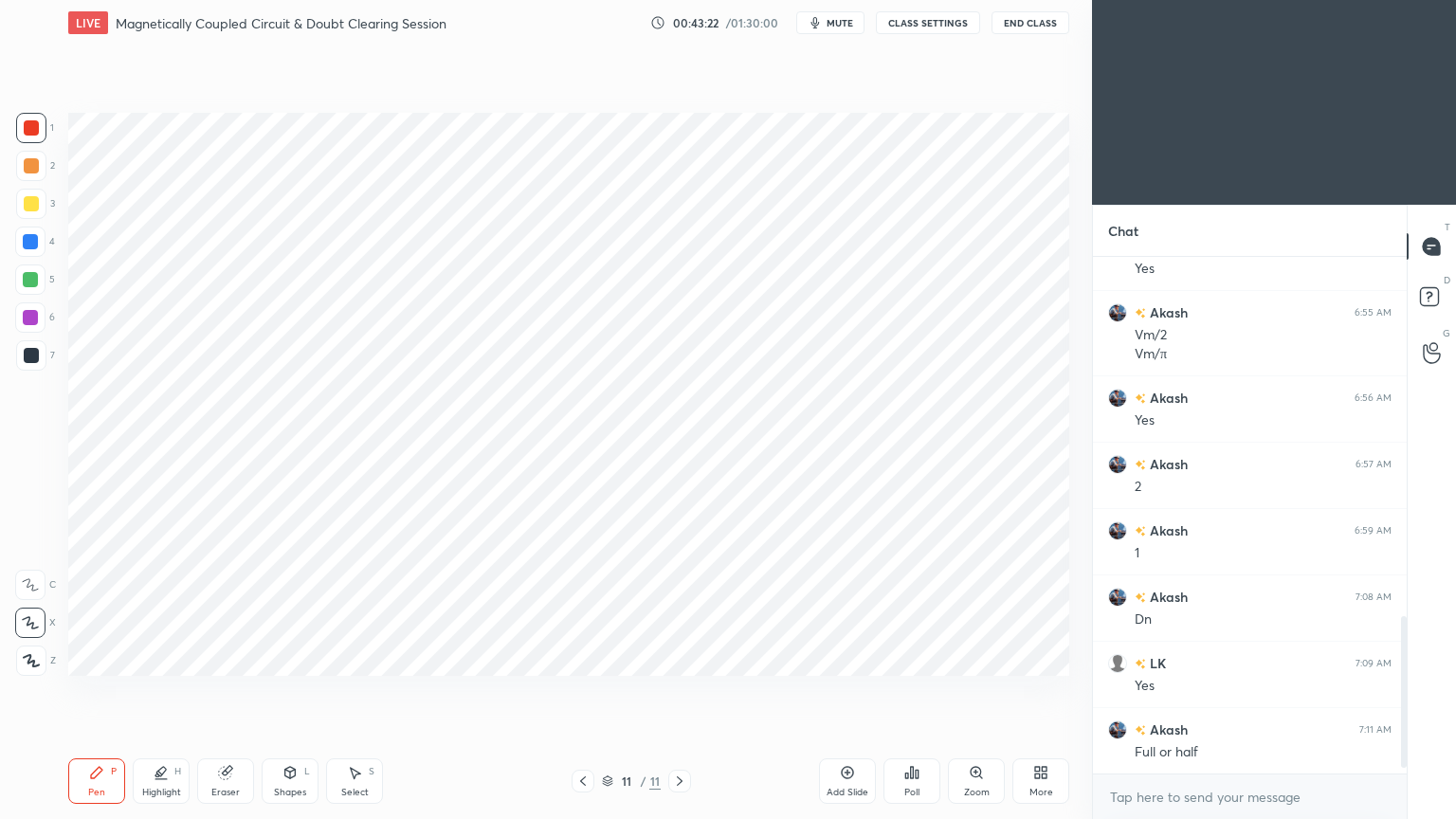 scroll, scrollTop: 1243, scrollLeft: 0, axis: vertical 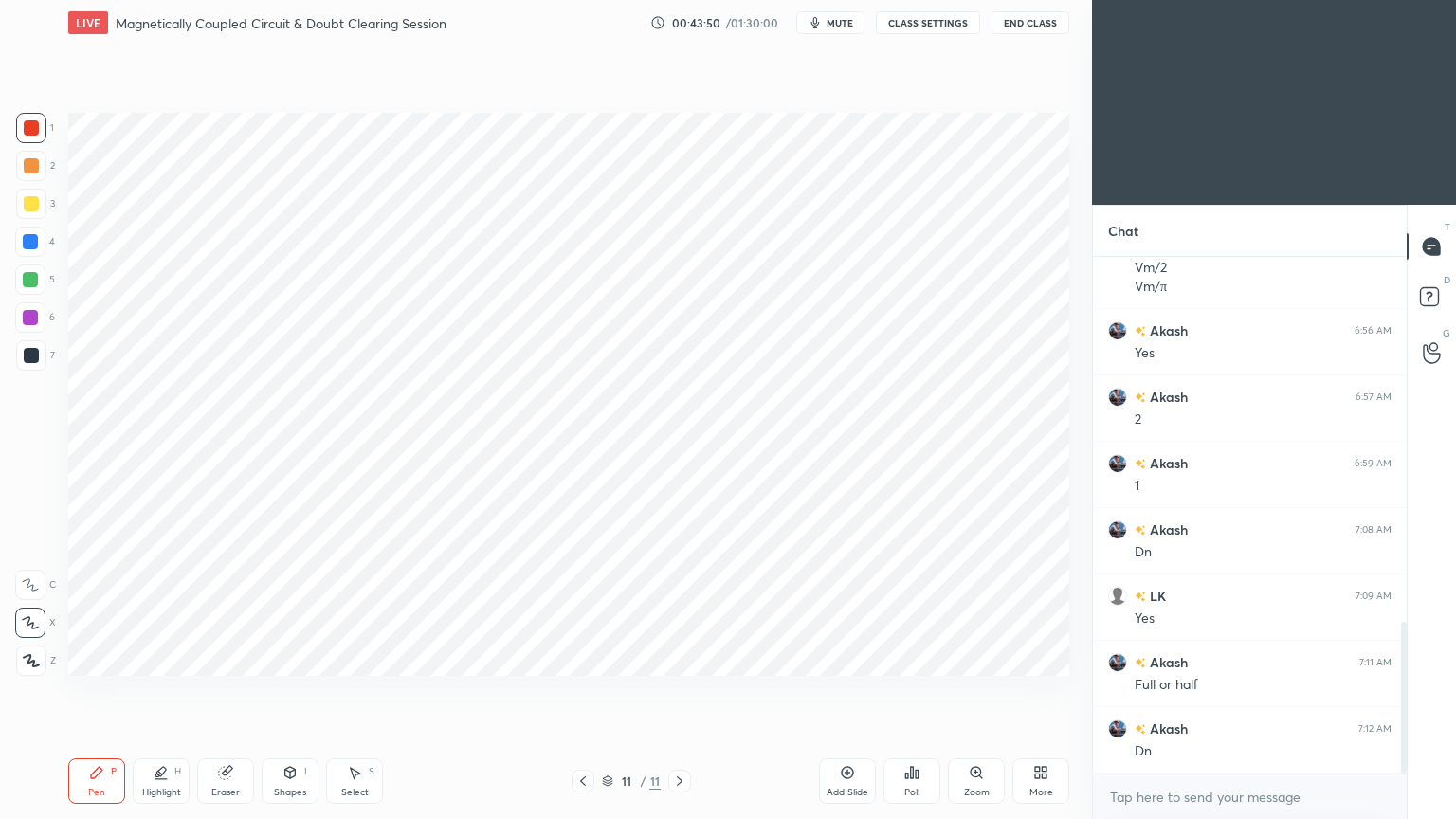 click 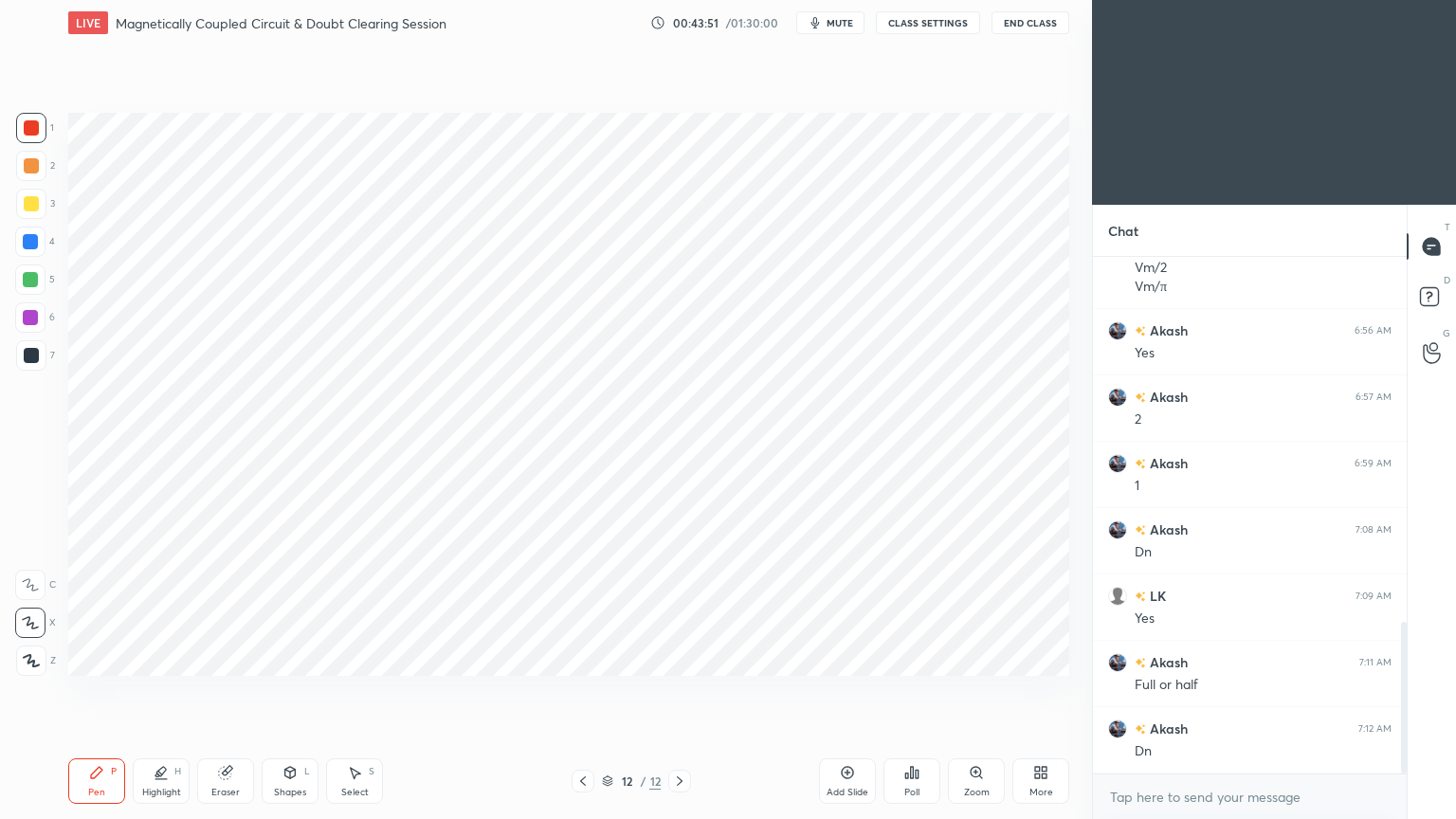 click at bounding box center [31, 128] 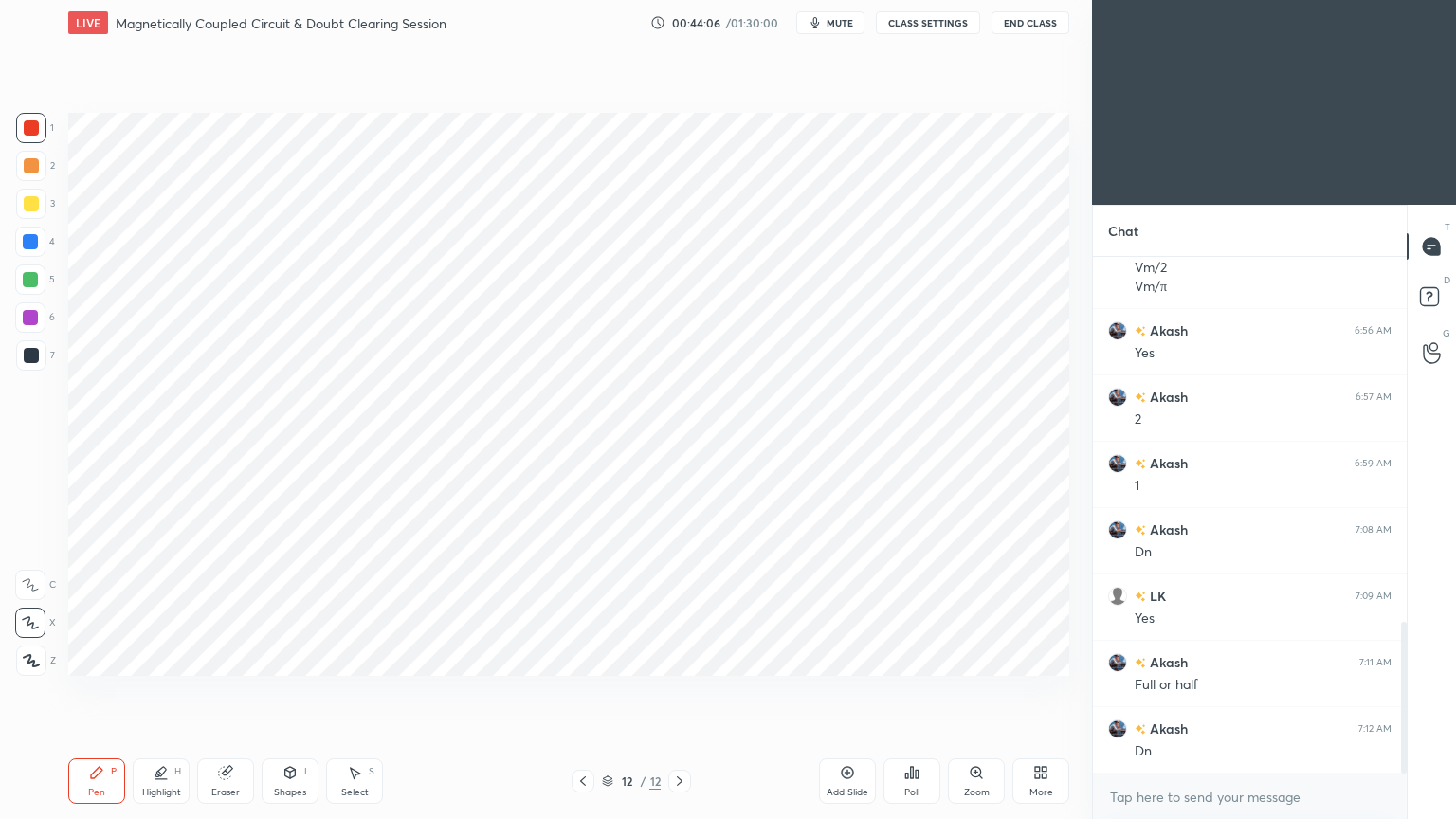 click at bounding box center (30, 280) 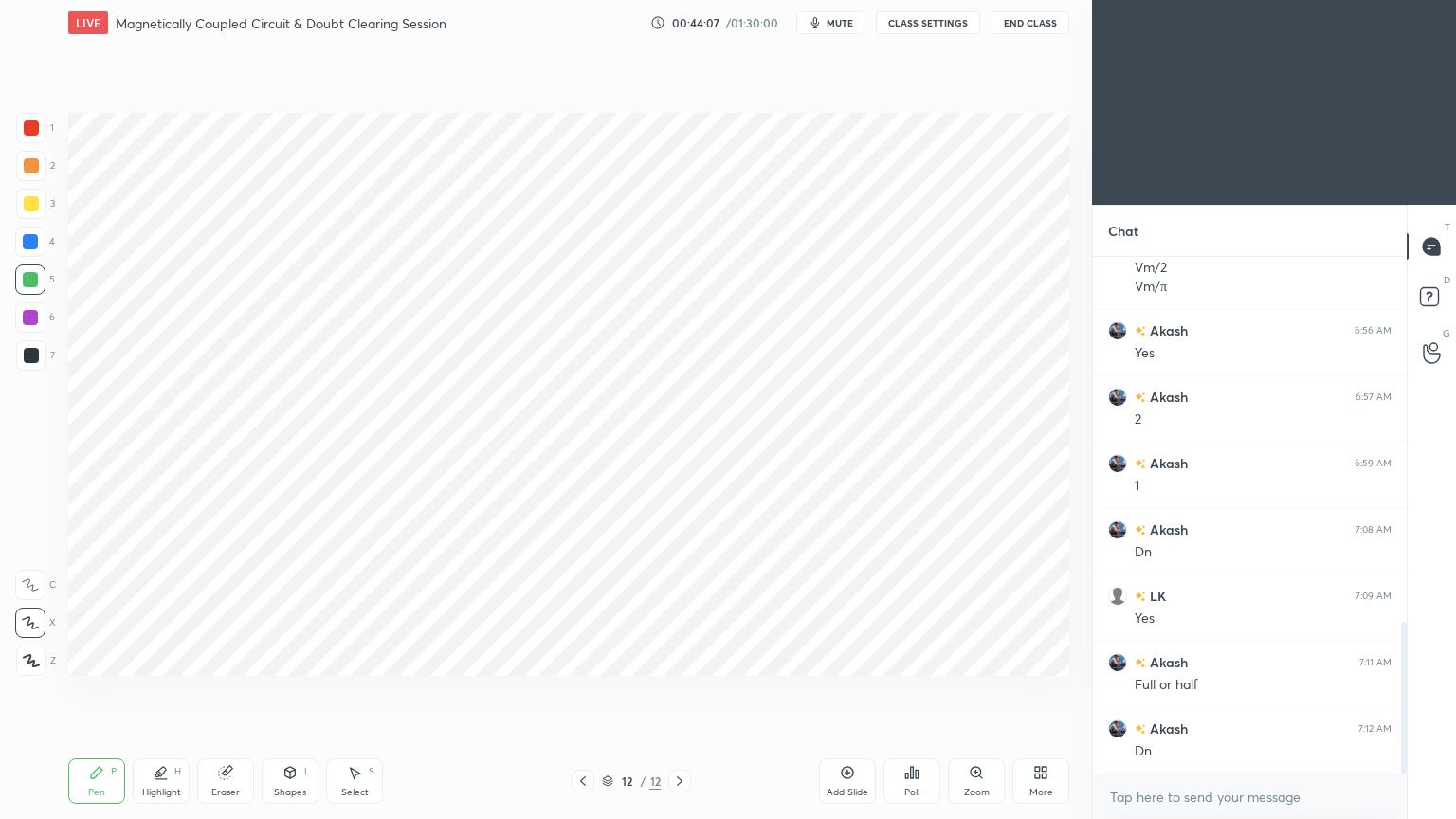click on "Shapes" at bounding box center [290, 792] 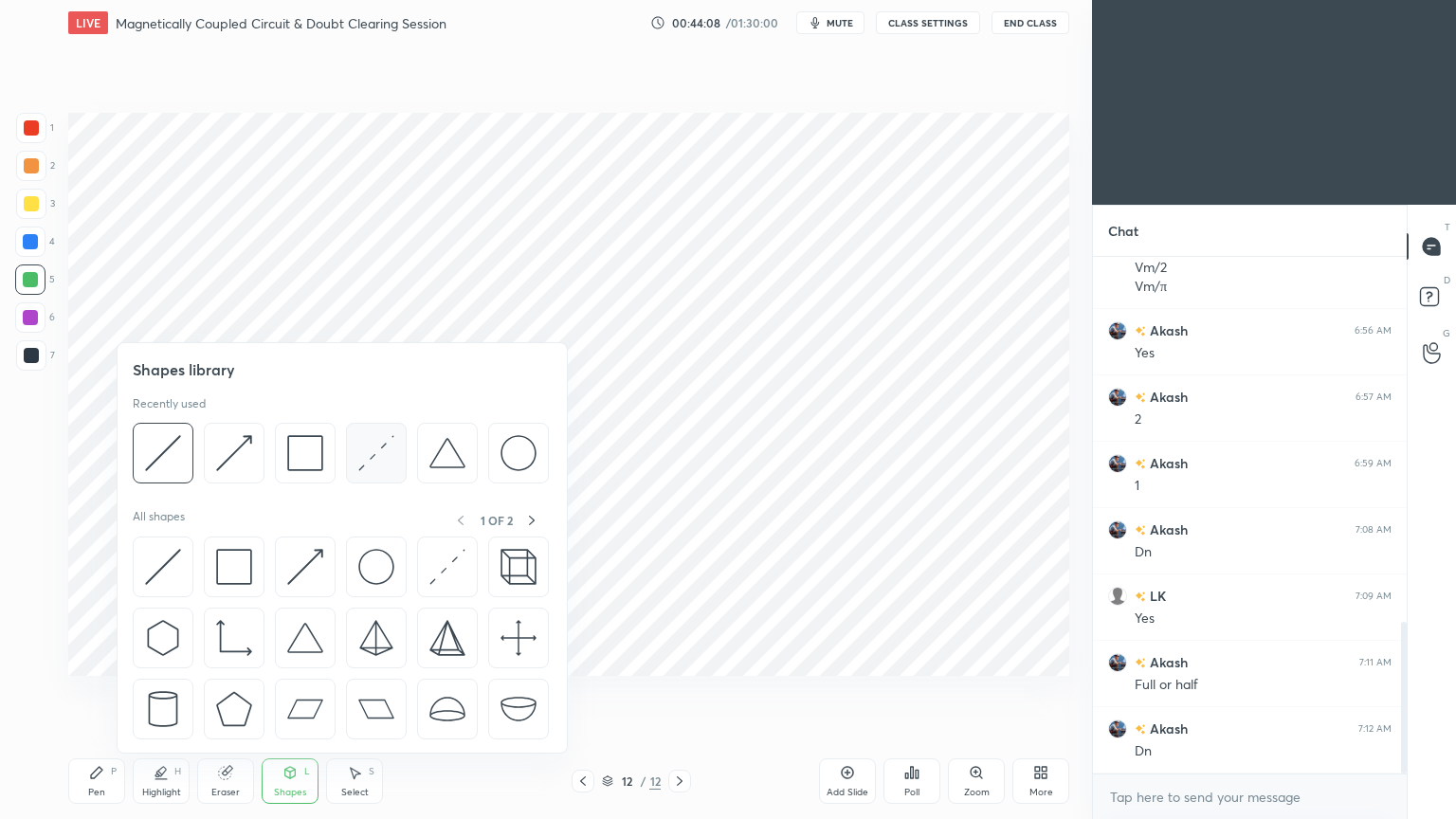 click at bounding box center (376, 453) 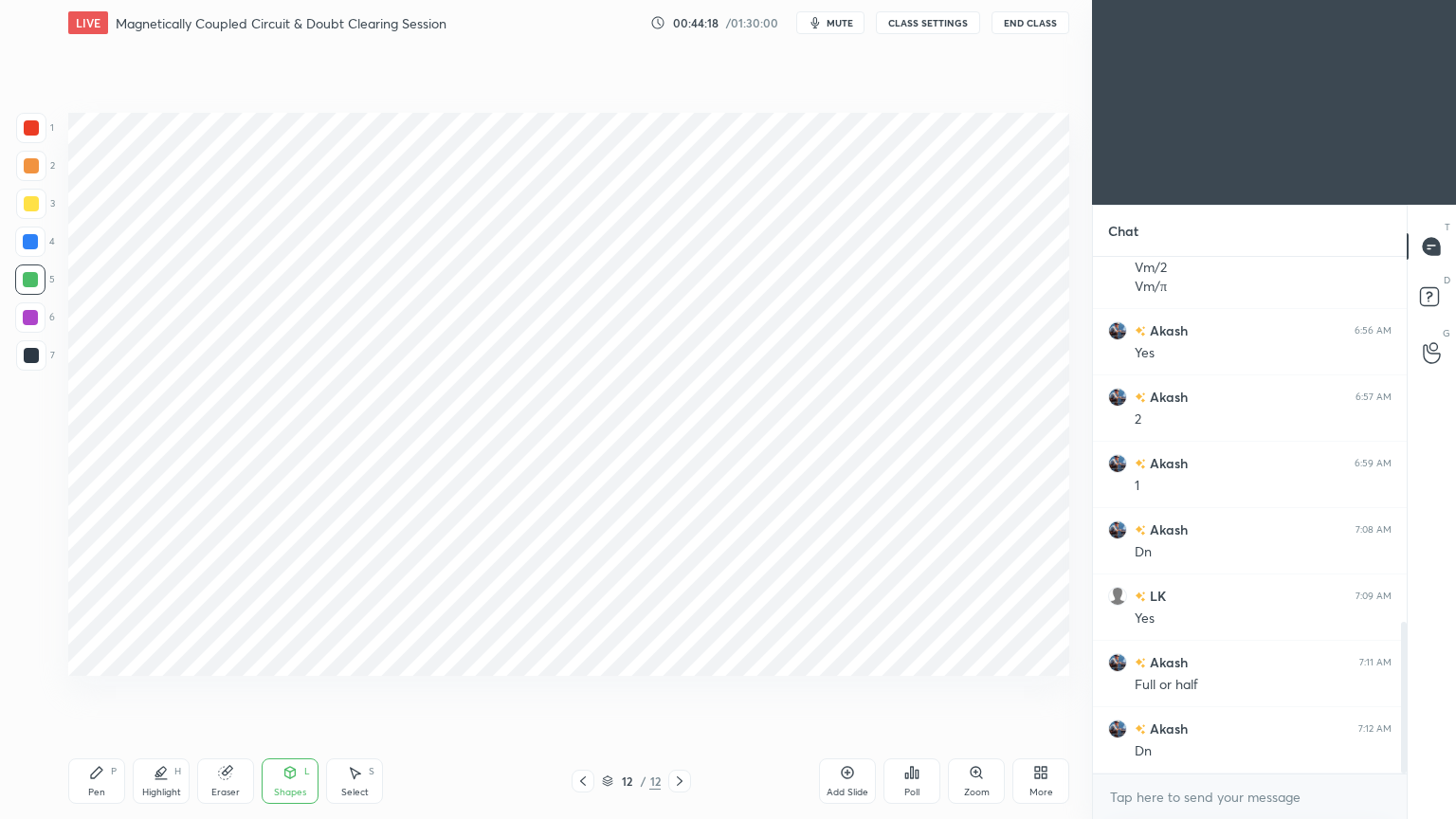 click on "7" at bounding box center [35, 355] 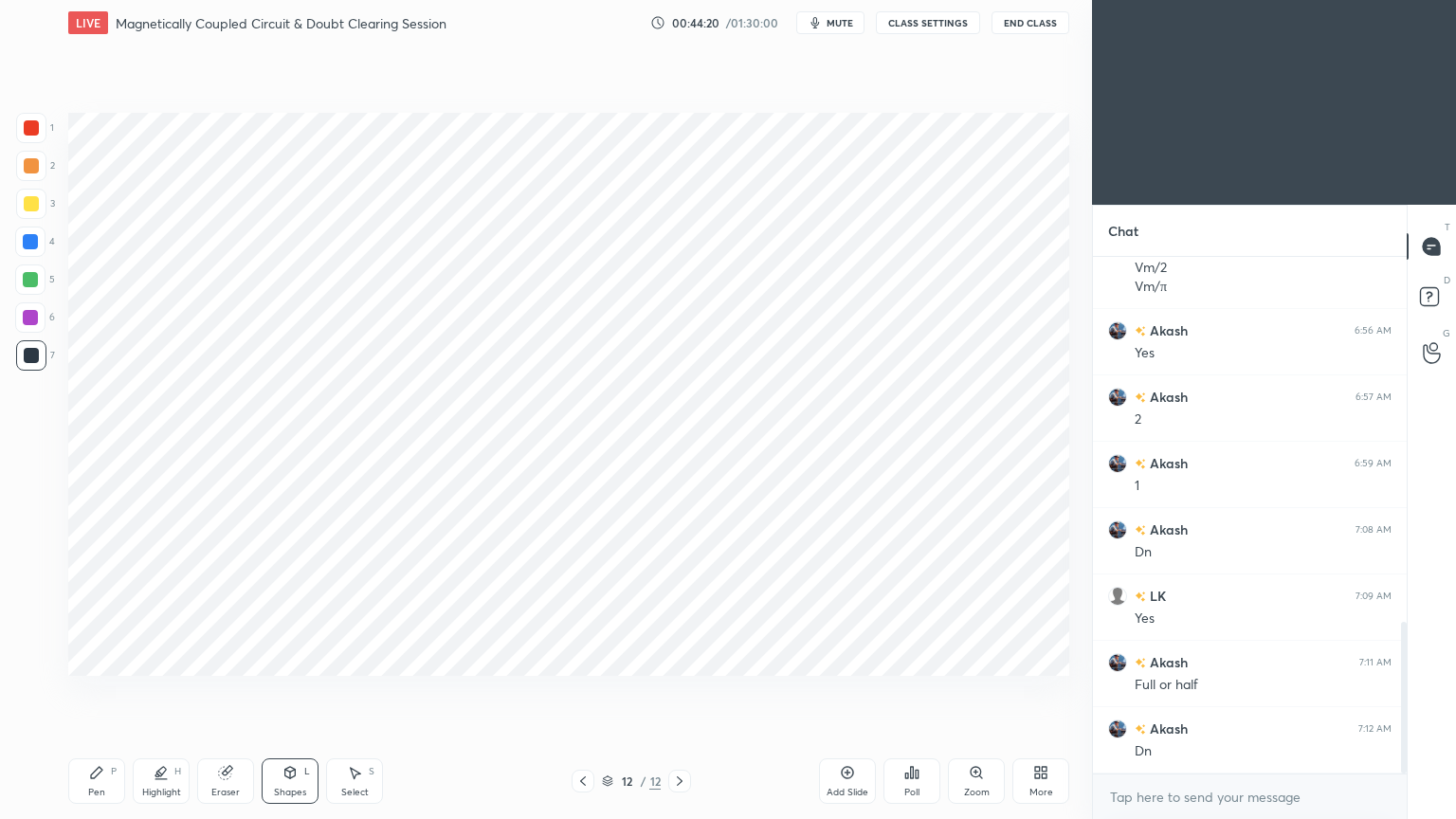 click on "Shapes" at bounding box center [290, 792] 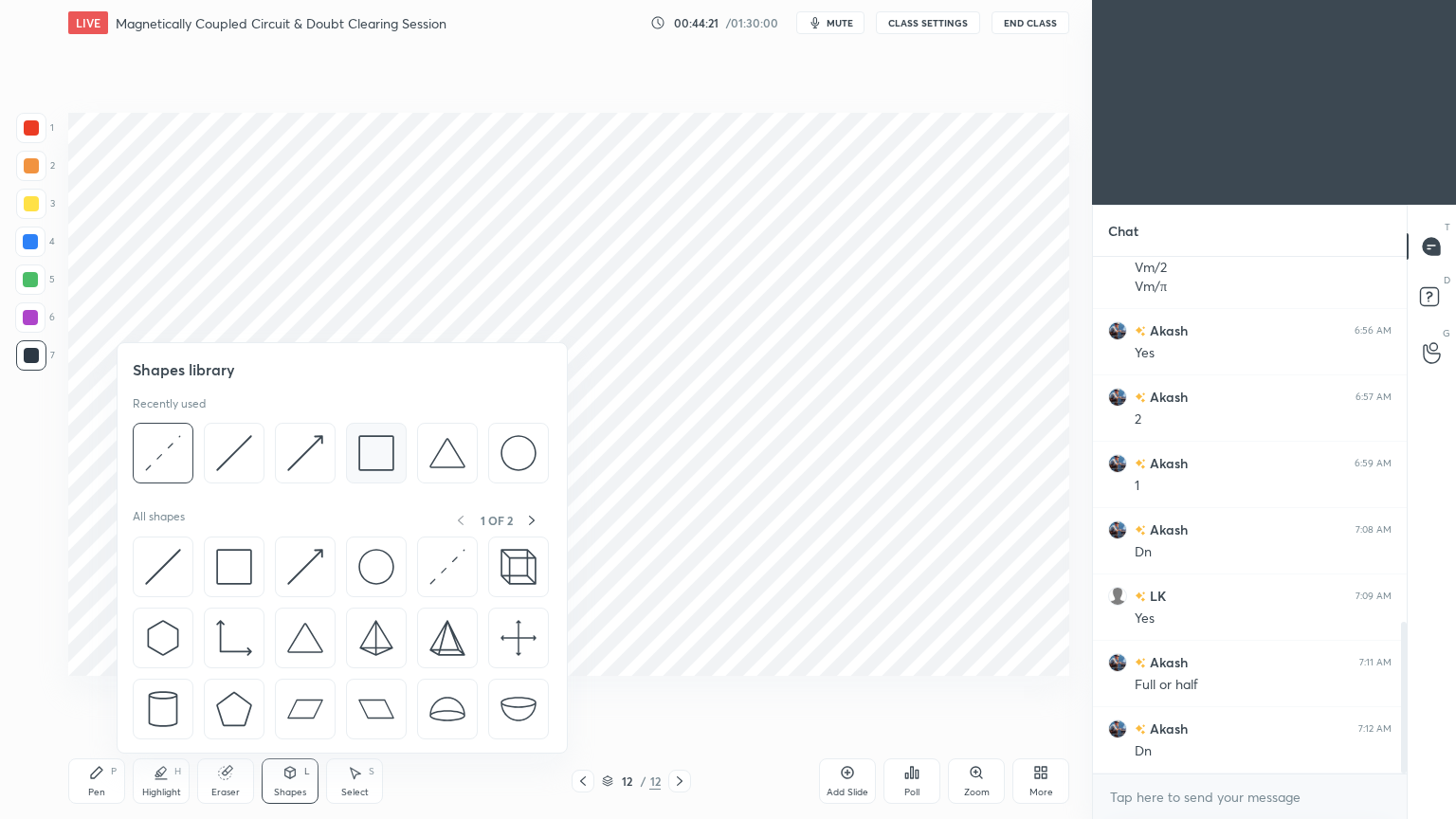 click at bounding box center [376, 453] 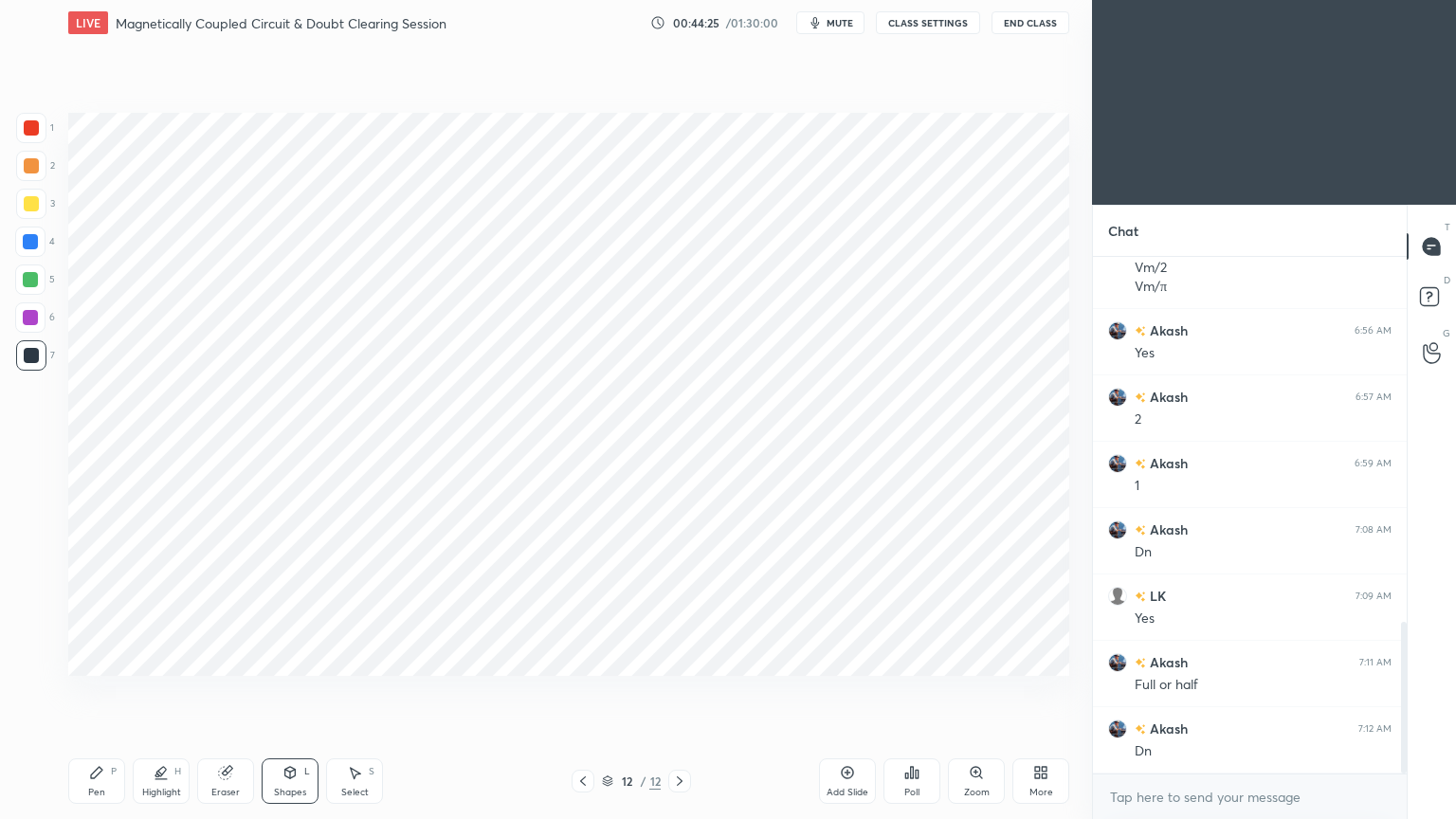 drag, startPoint x: 102, startPoint y: 773, endPoint x: 108, endPoint y: 704, distance: 69.260378 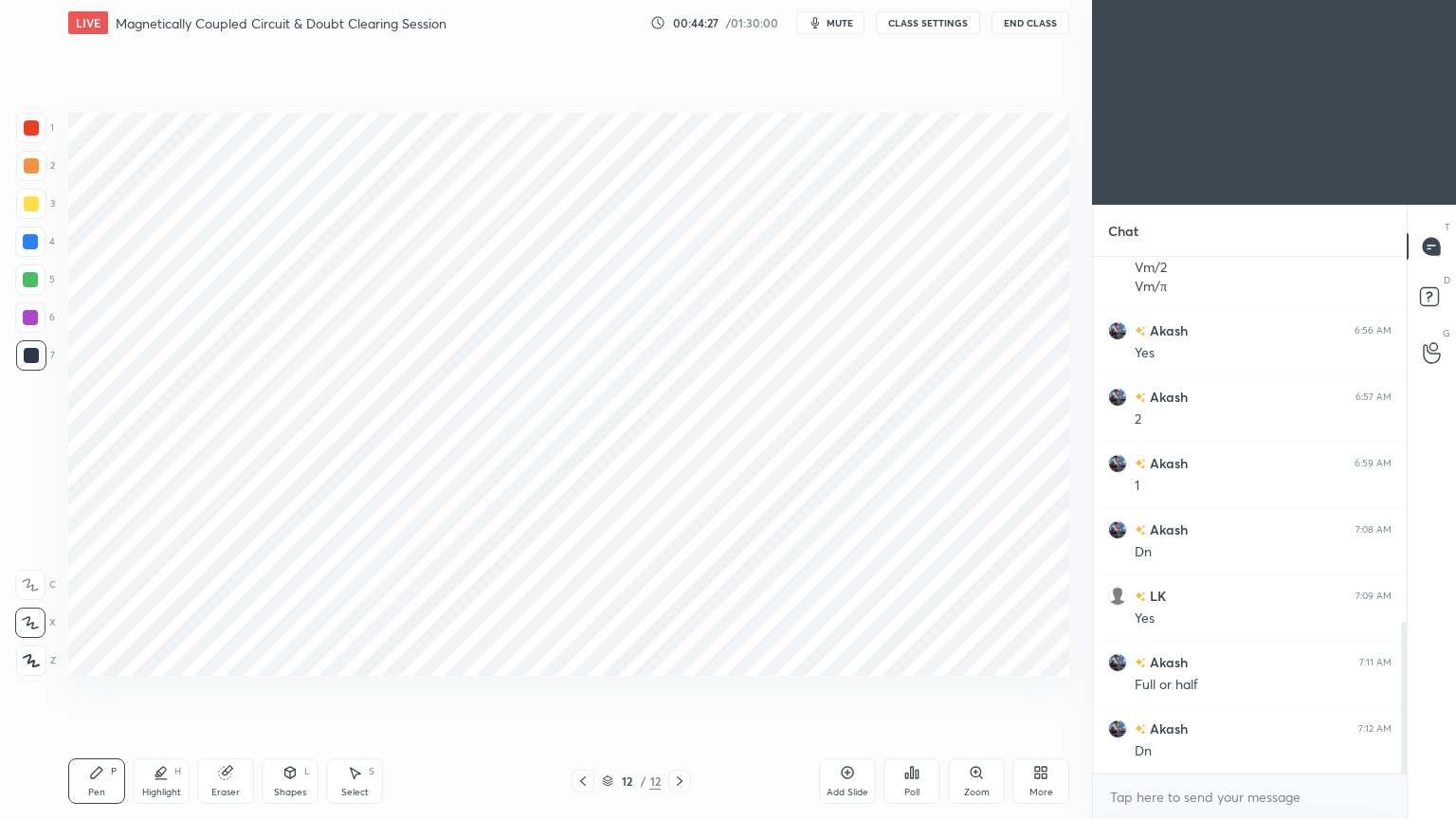 click at bounding box center (31, 128) 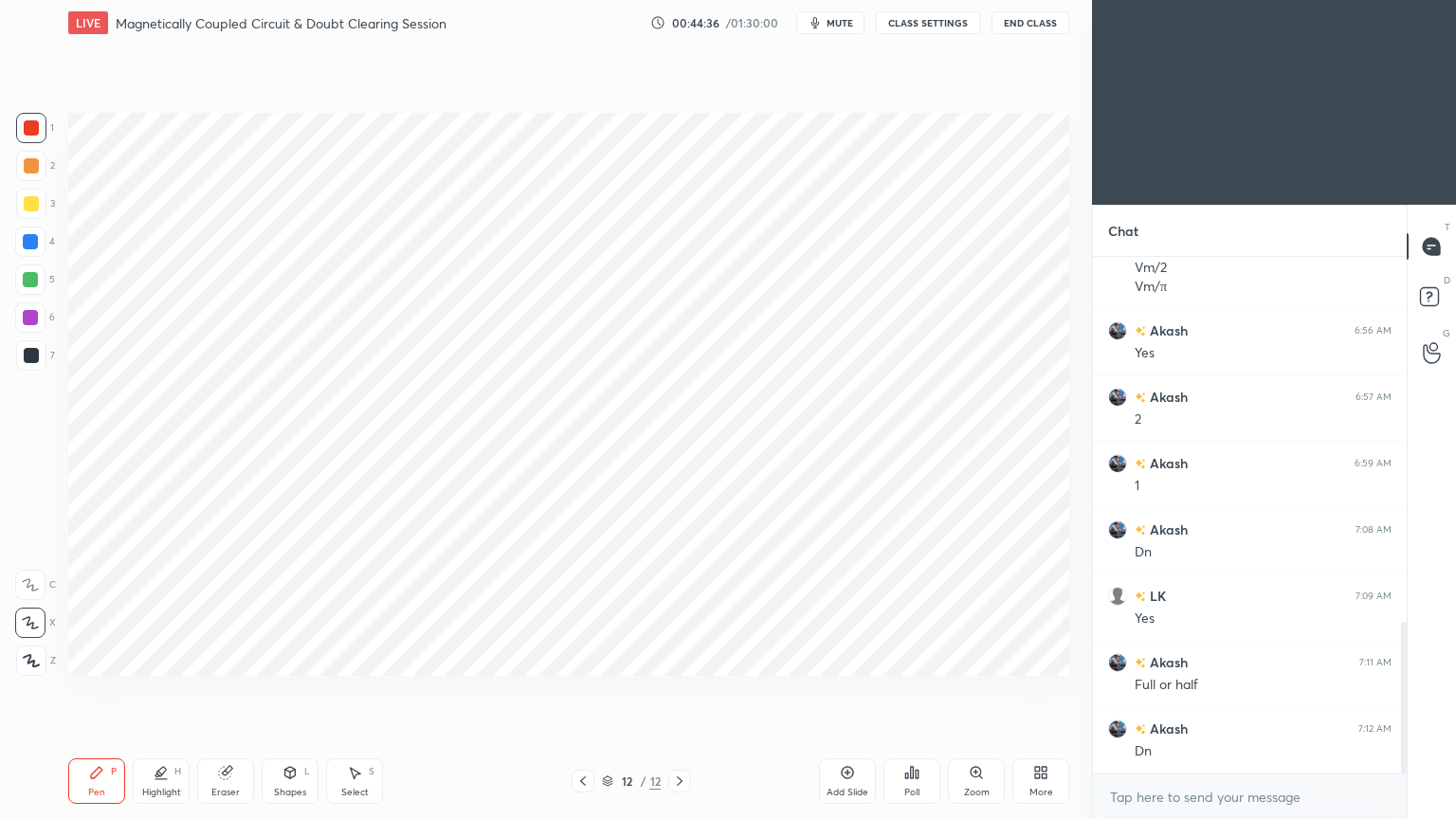 click at bounding box center (30, 242) 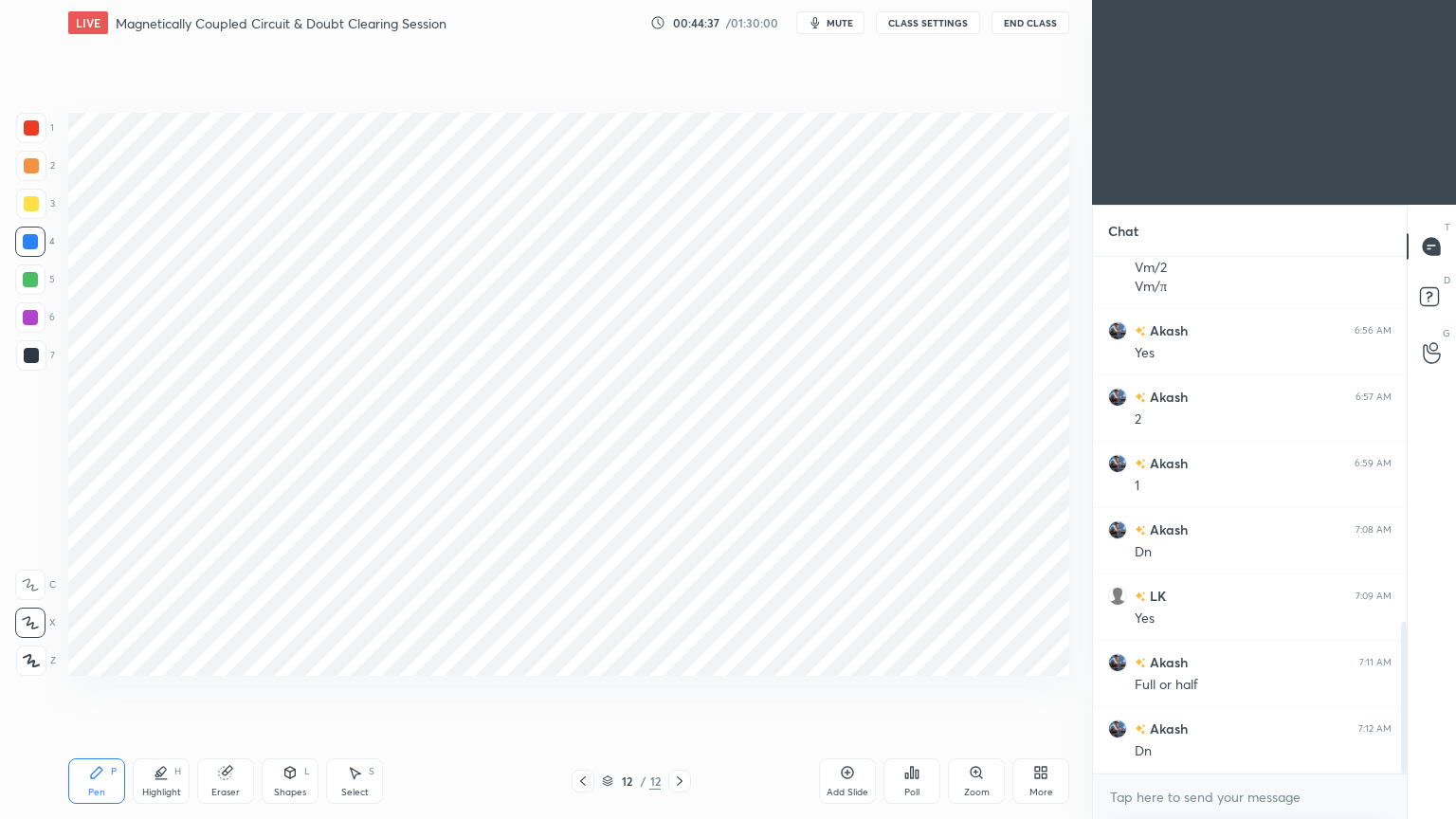 click on "Shapes L" at bounding box center [290, 781] 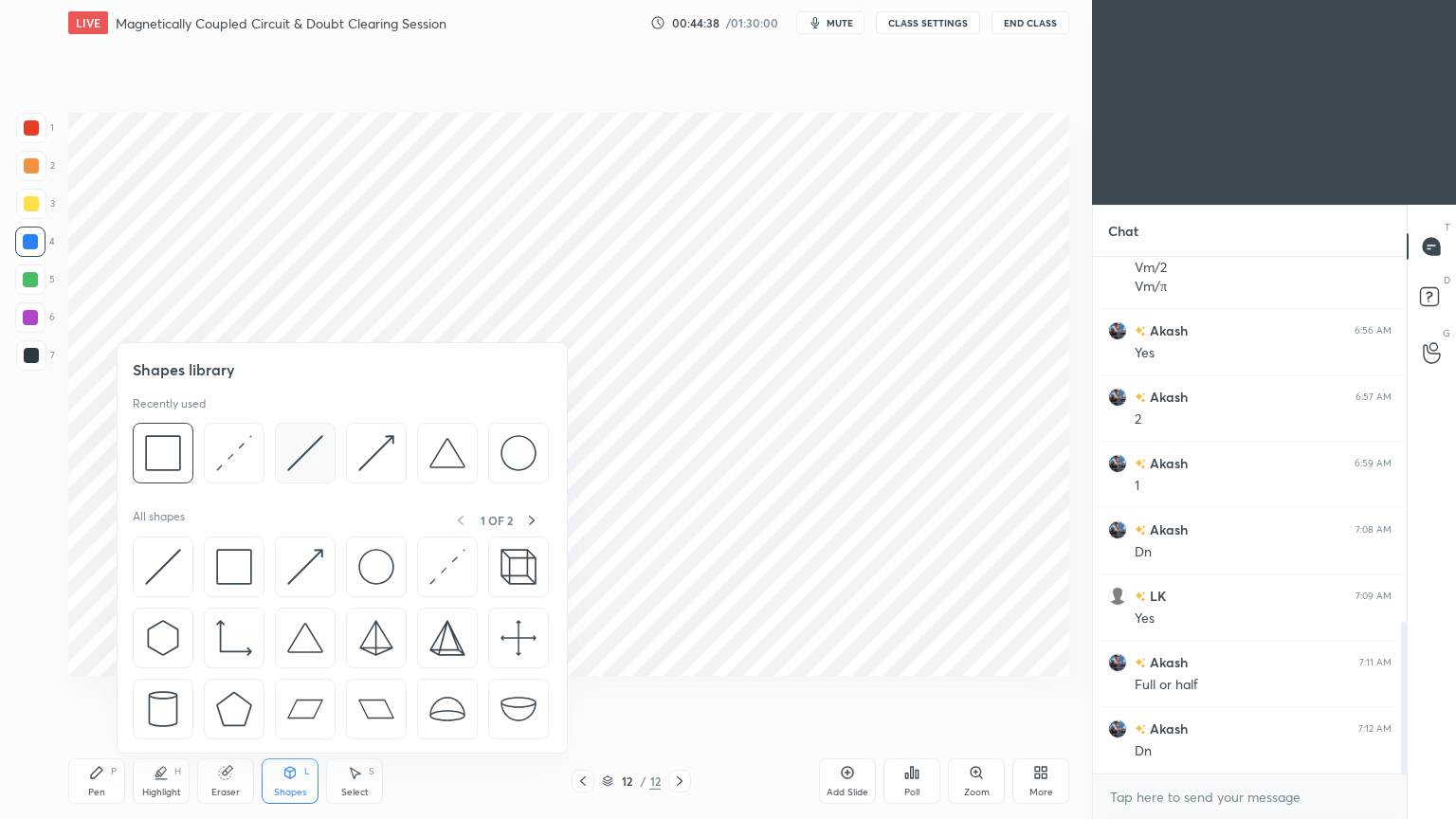 click at bounding box center [305, 453] 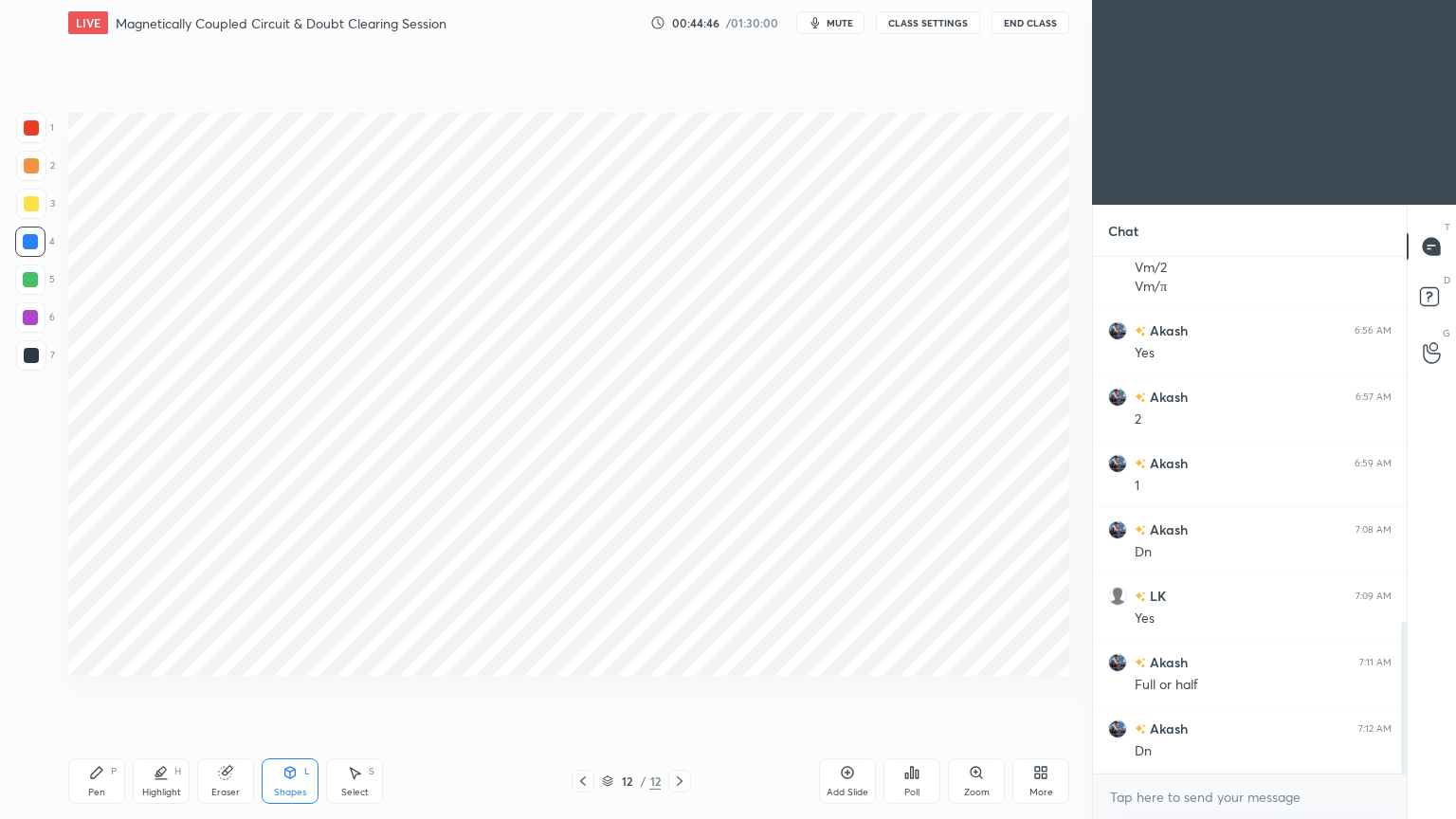 click on "Pen P" at bounding box center [97, 781] 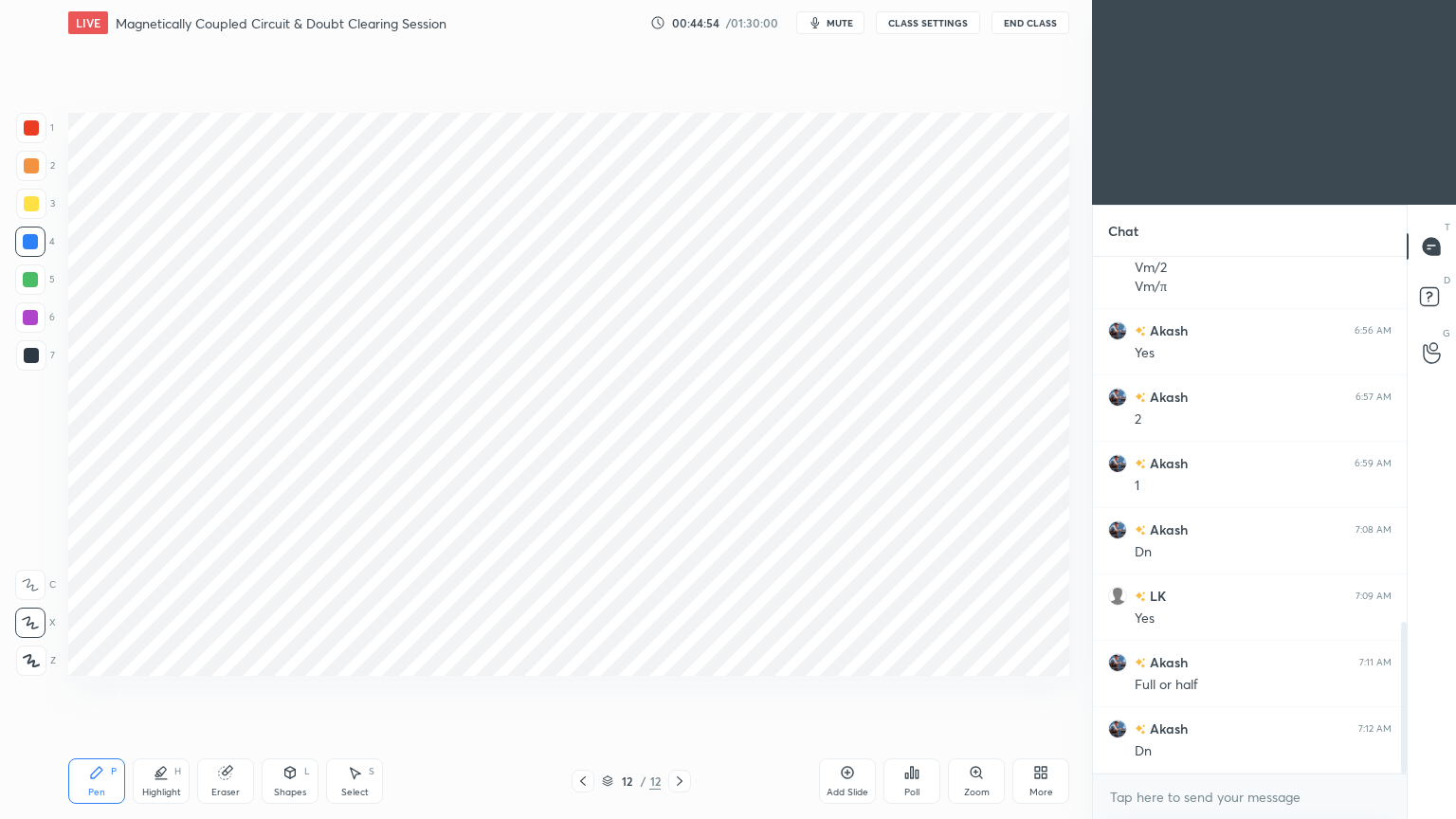 click at bounding box center (31, 128) 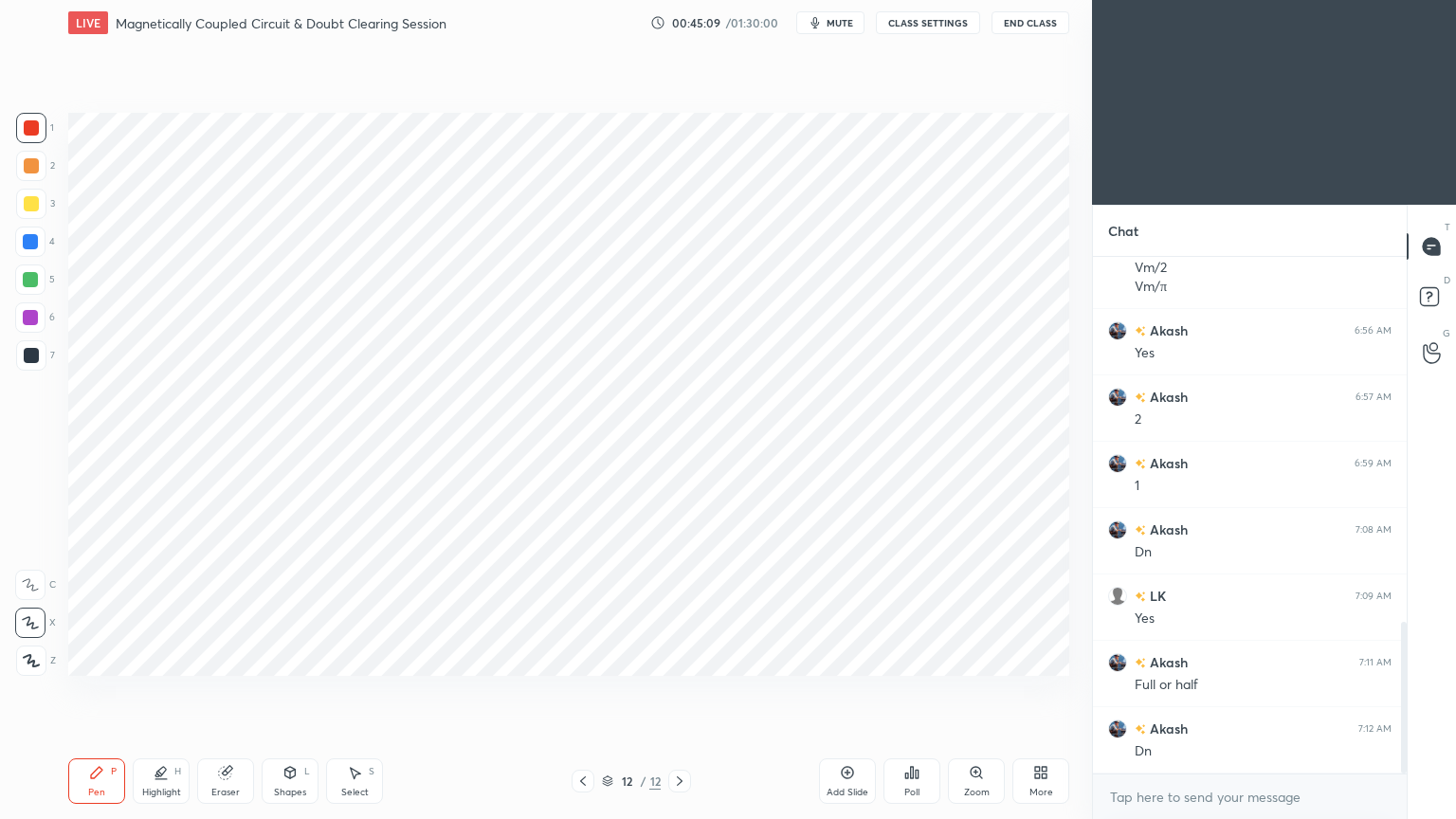 click on "6" at bounding box center (35, 318) 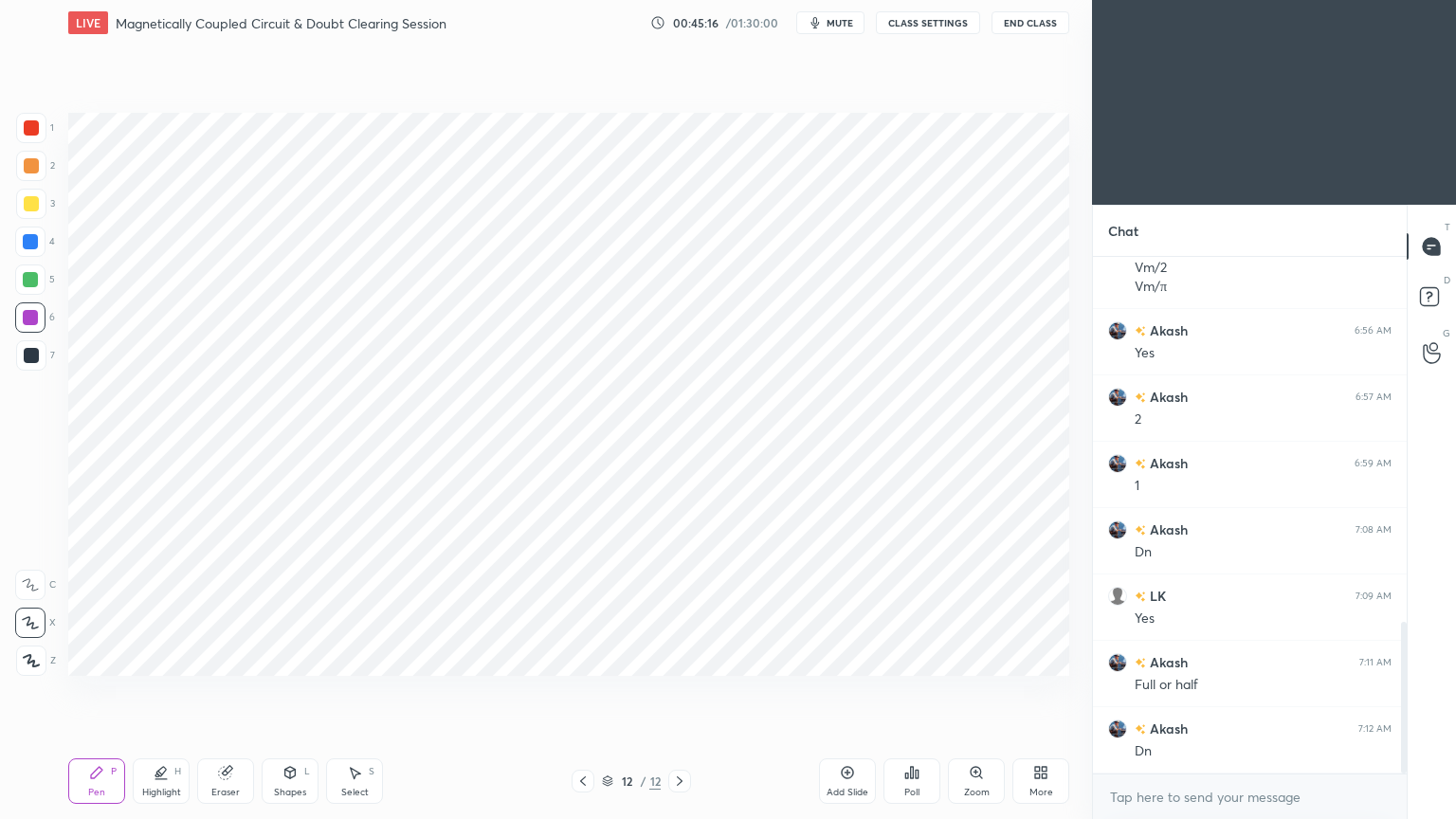 click on "Eraser" at bounding box center (226, 792) 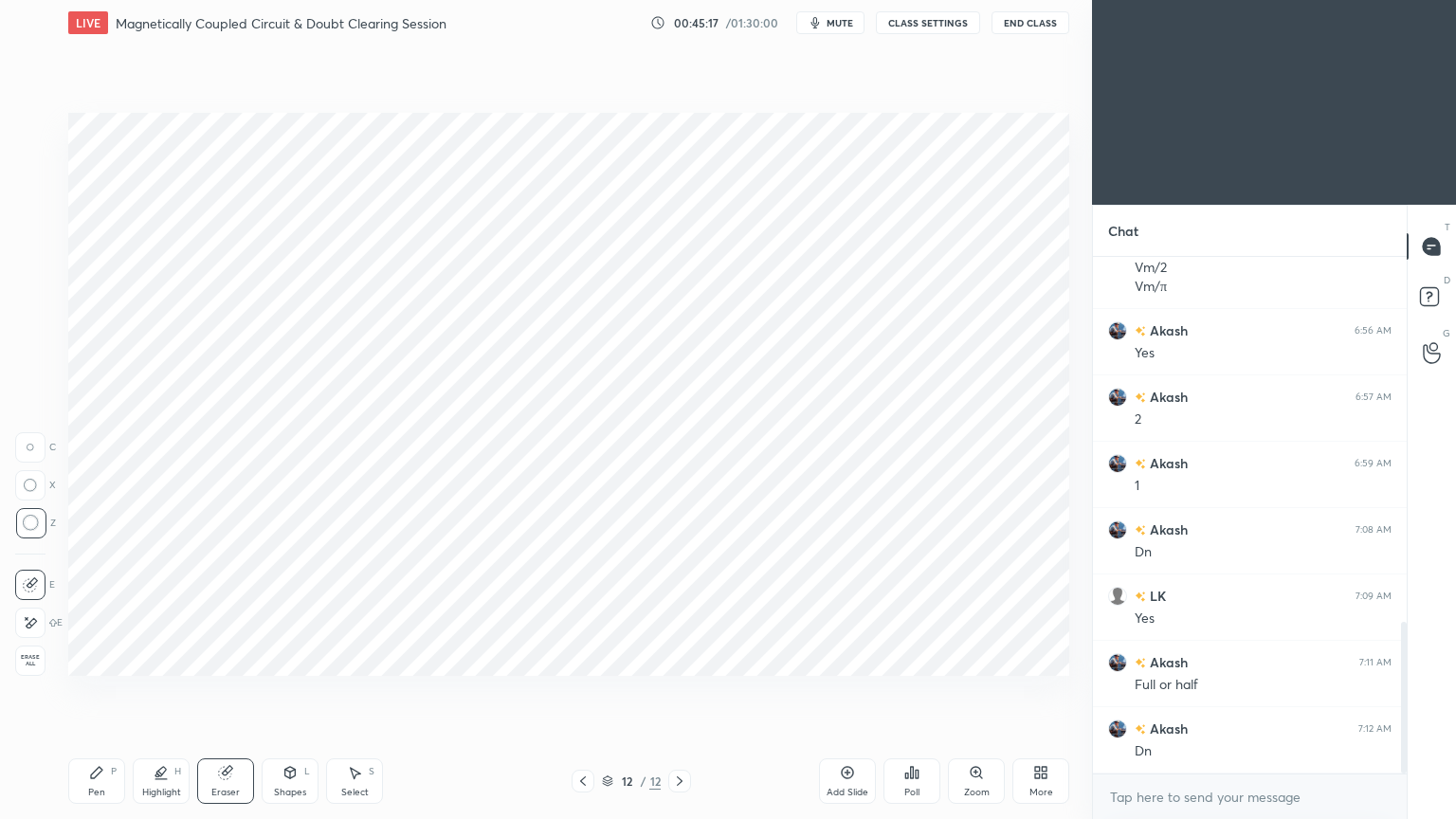 click at bounding box center (30, 623) 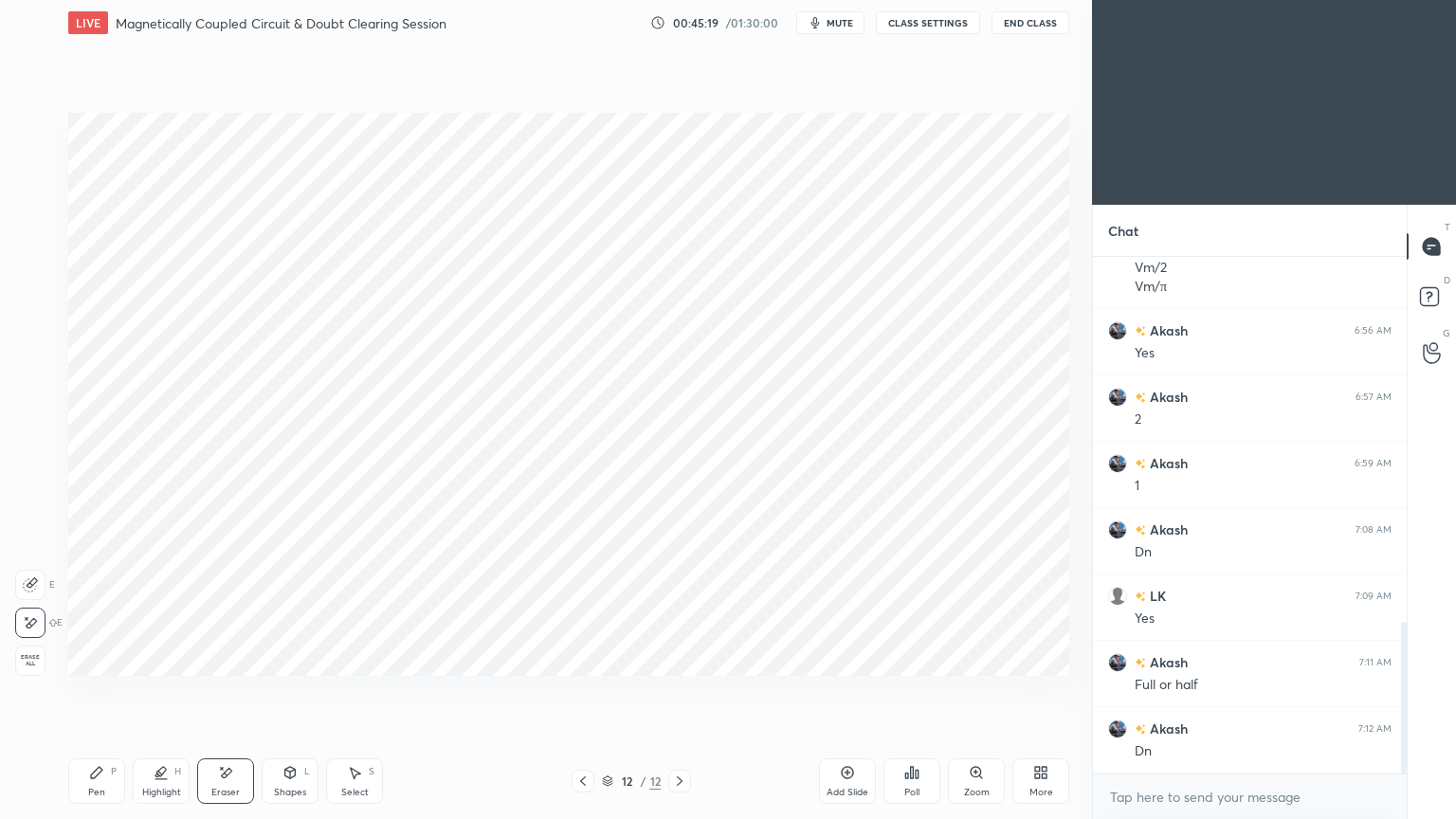 click 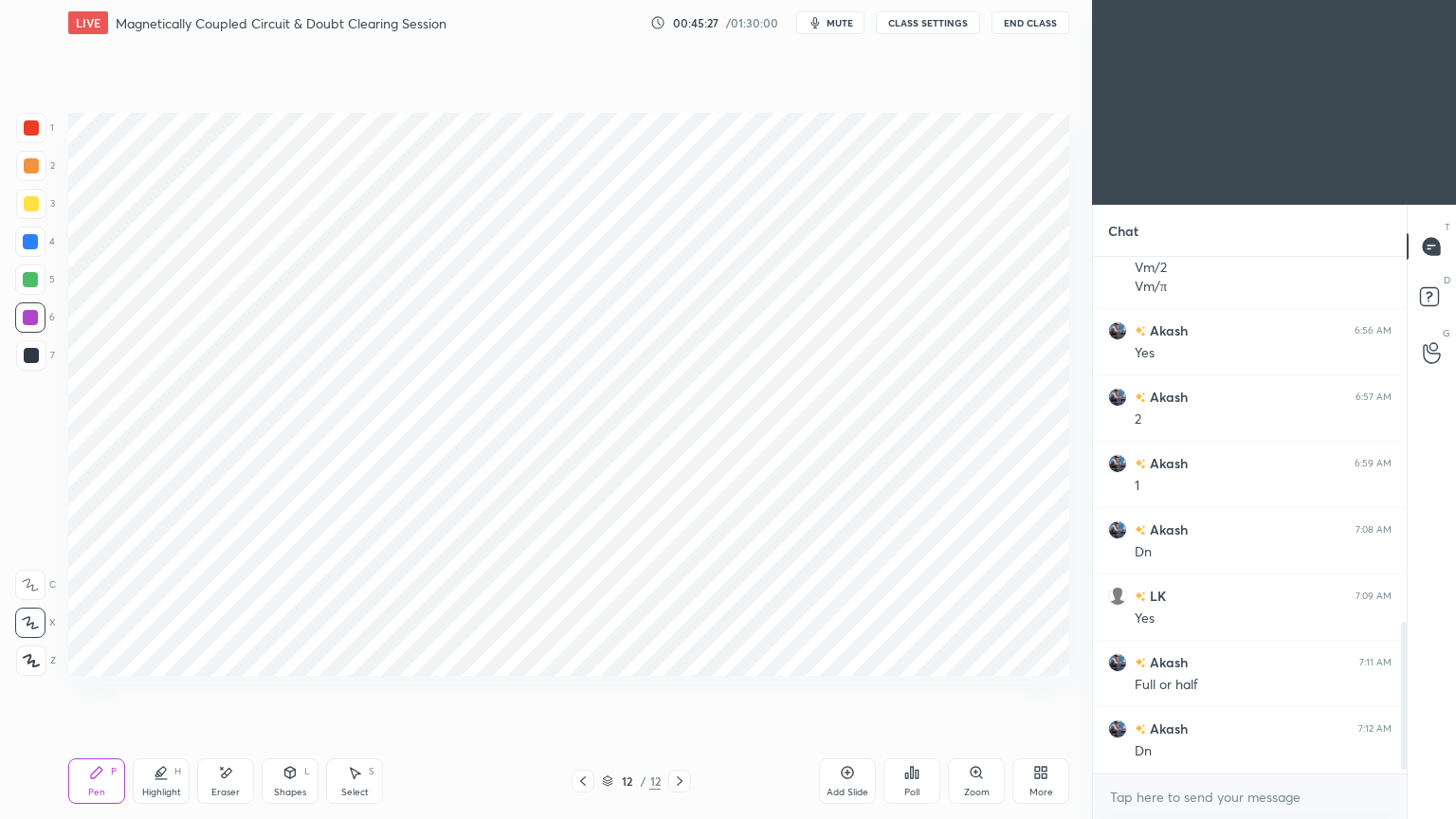 scroll, scrollTop: 1308, scrollLeft: 0, axis: vertical 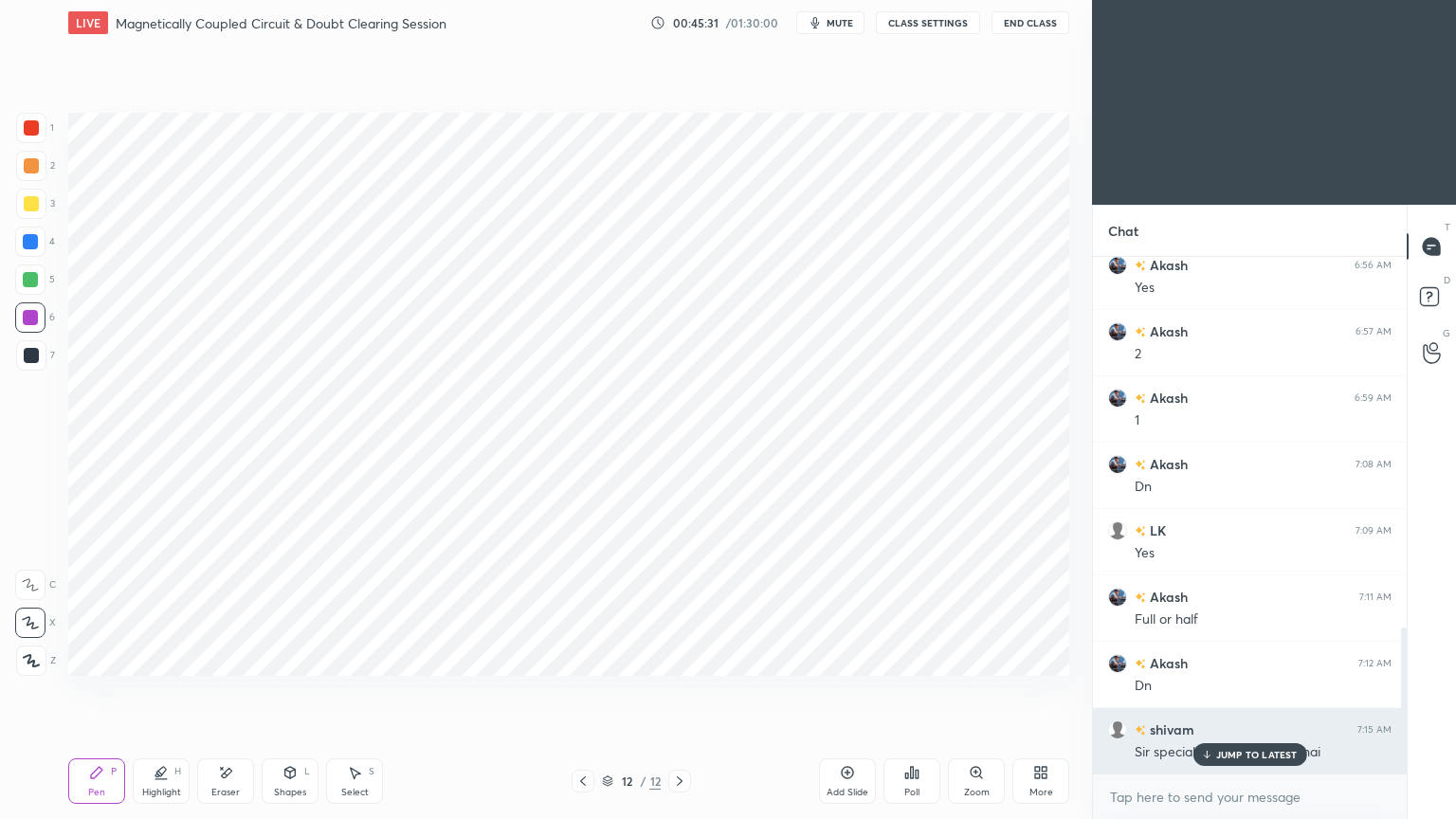 drag, startPoint x: 1232, startPoint y: 757, endPoint x: 1192, endPoint y: 738, distance: 44.28318 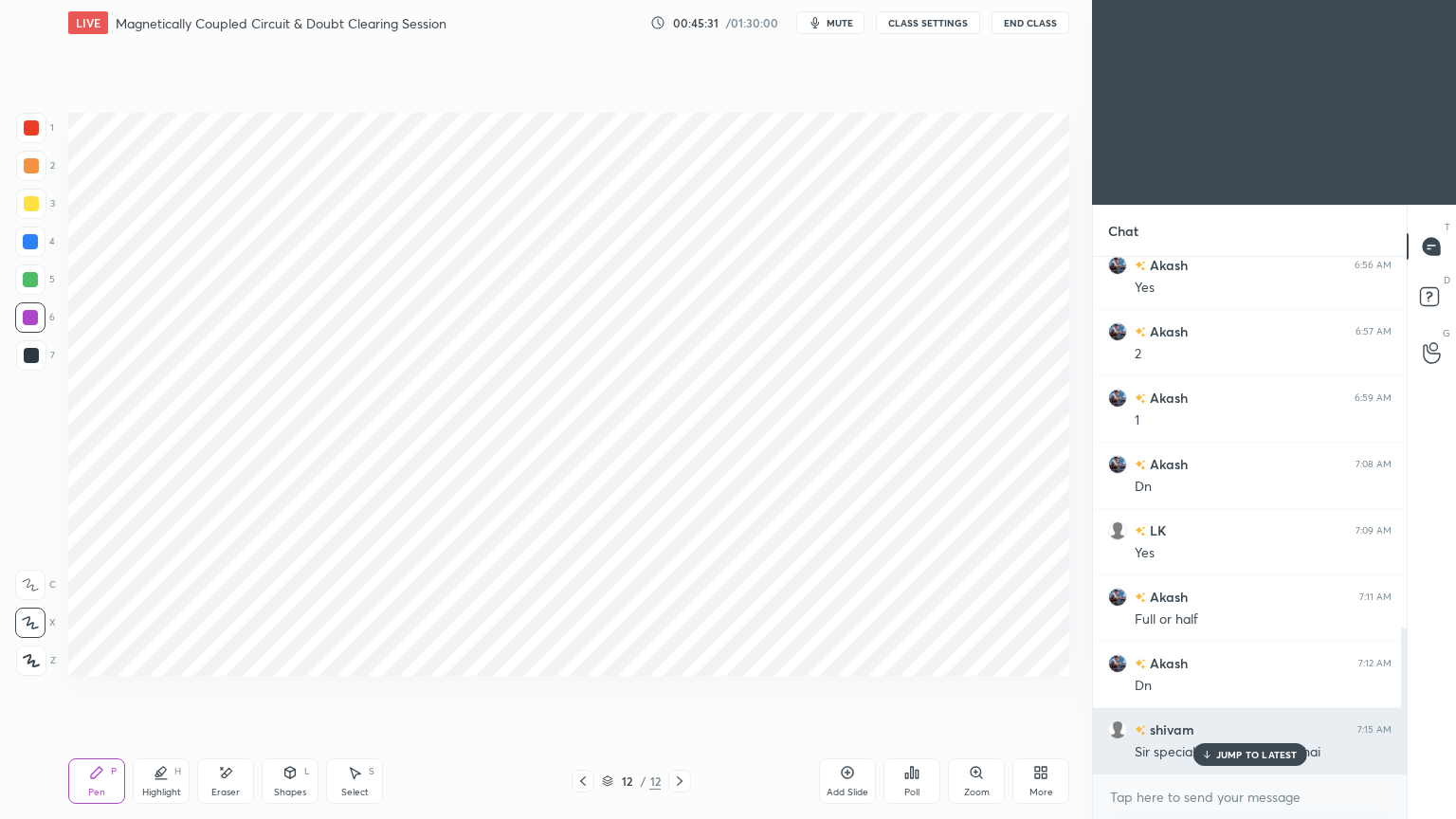 click on "JUMP TO LATEST" at bounding box center (1257, 755) 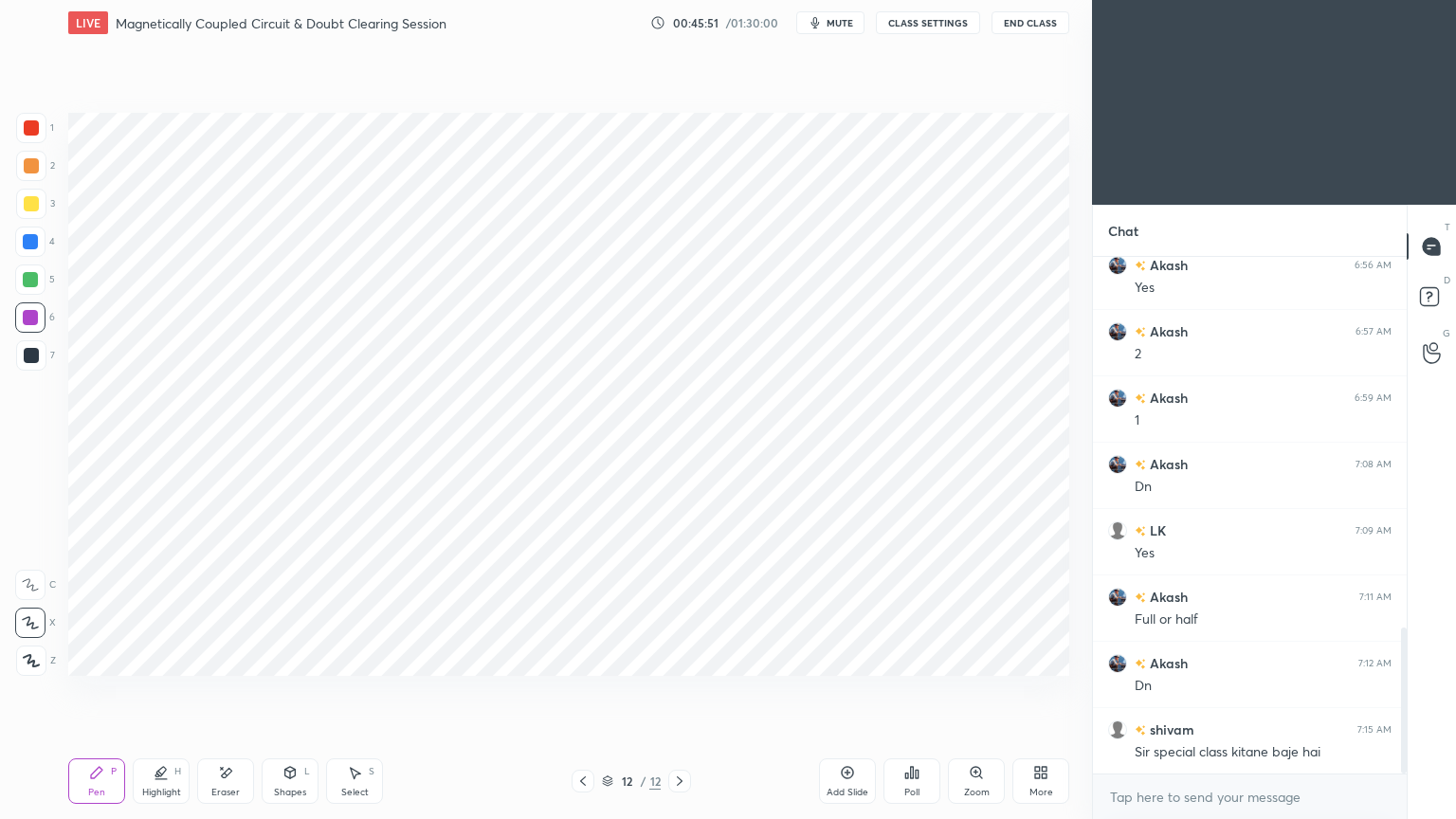 click 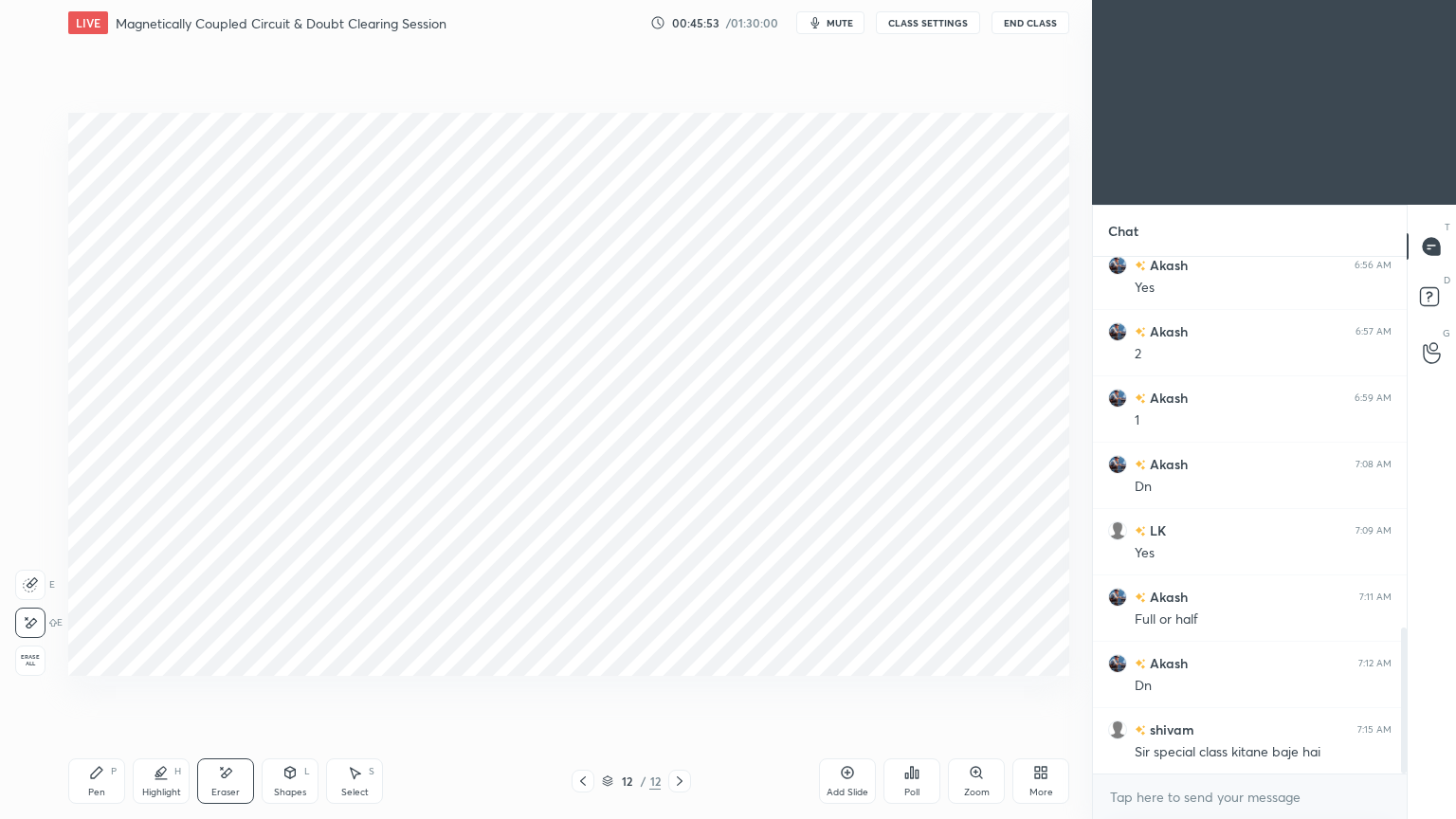 click on "Pen" at bounding box center (97, 792) 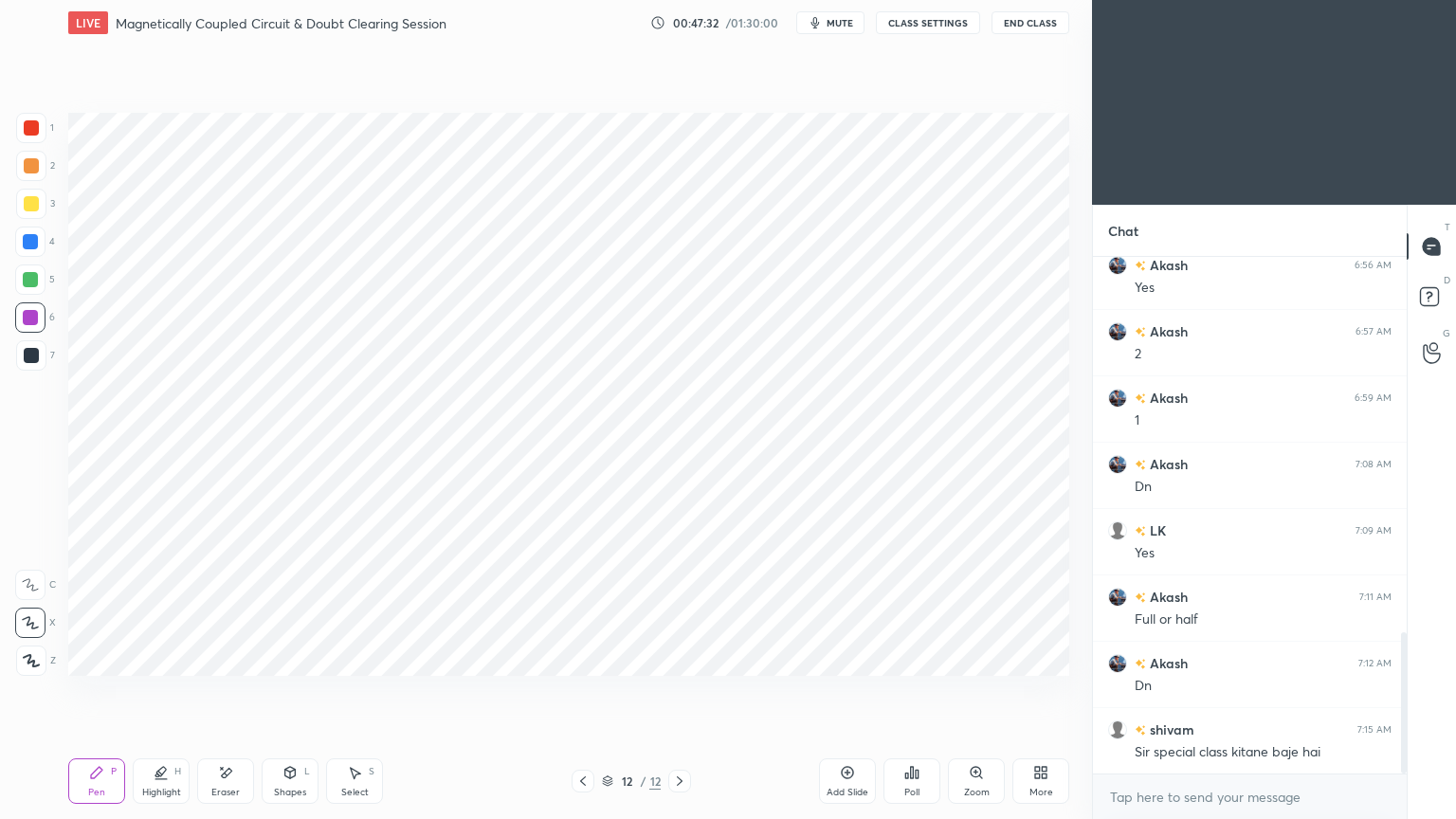 scroll, scrollTop: 1375, scrollLeft: 0, axis: vertical 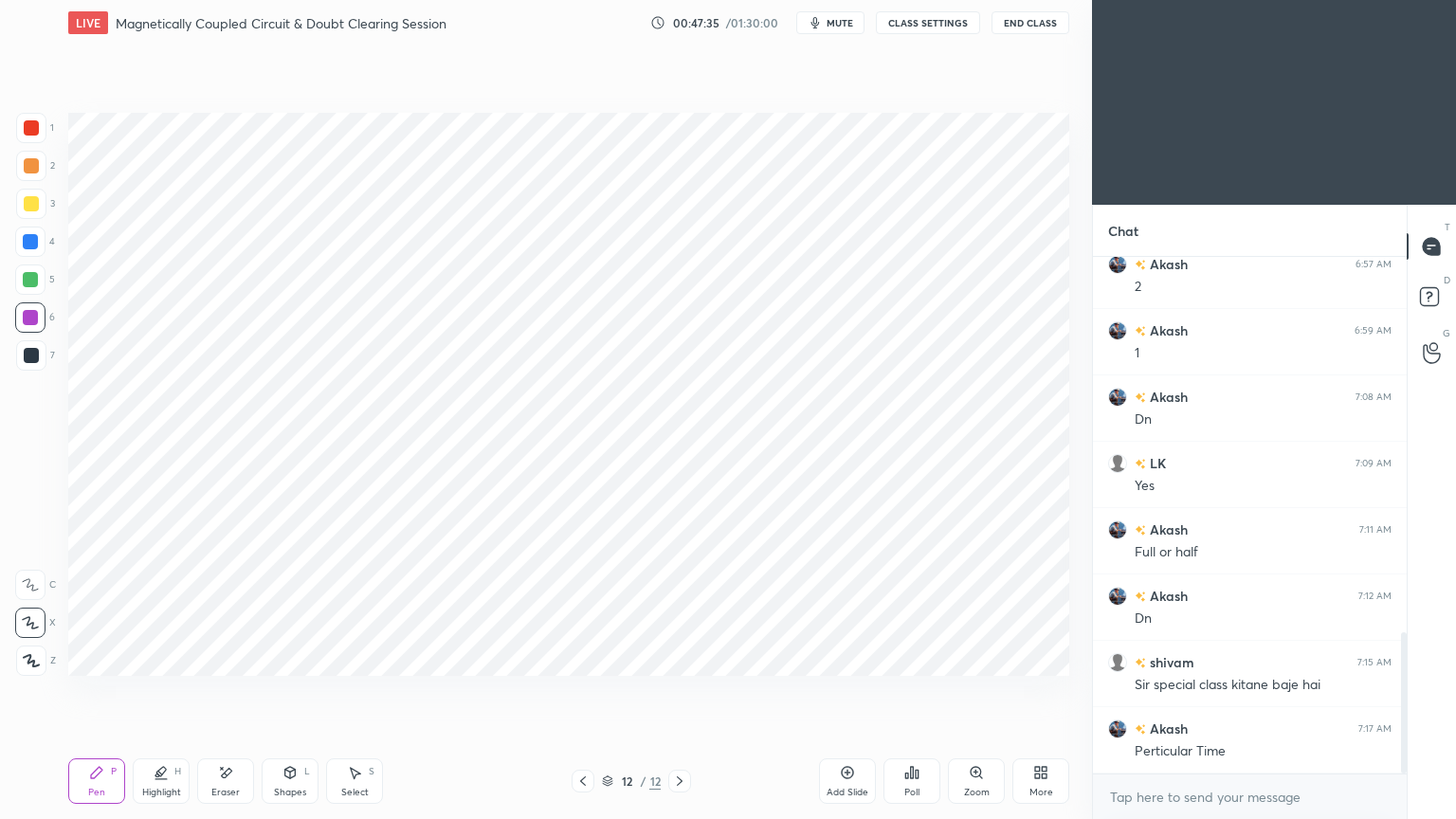 drag, startPoint x: 209, startPoint y: 785, endPoint x: 228, endPoint y: 767, distance: 26.1725 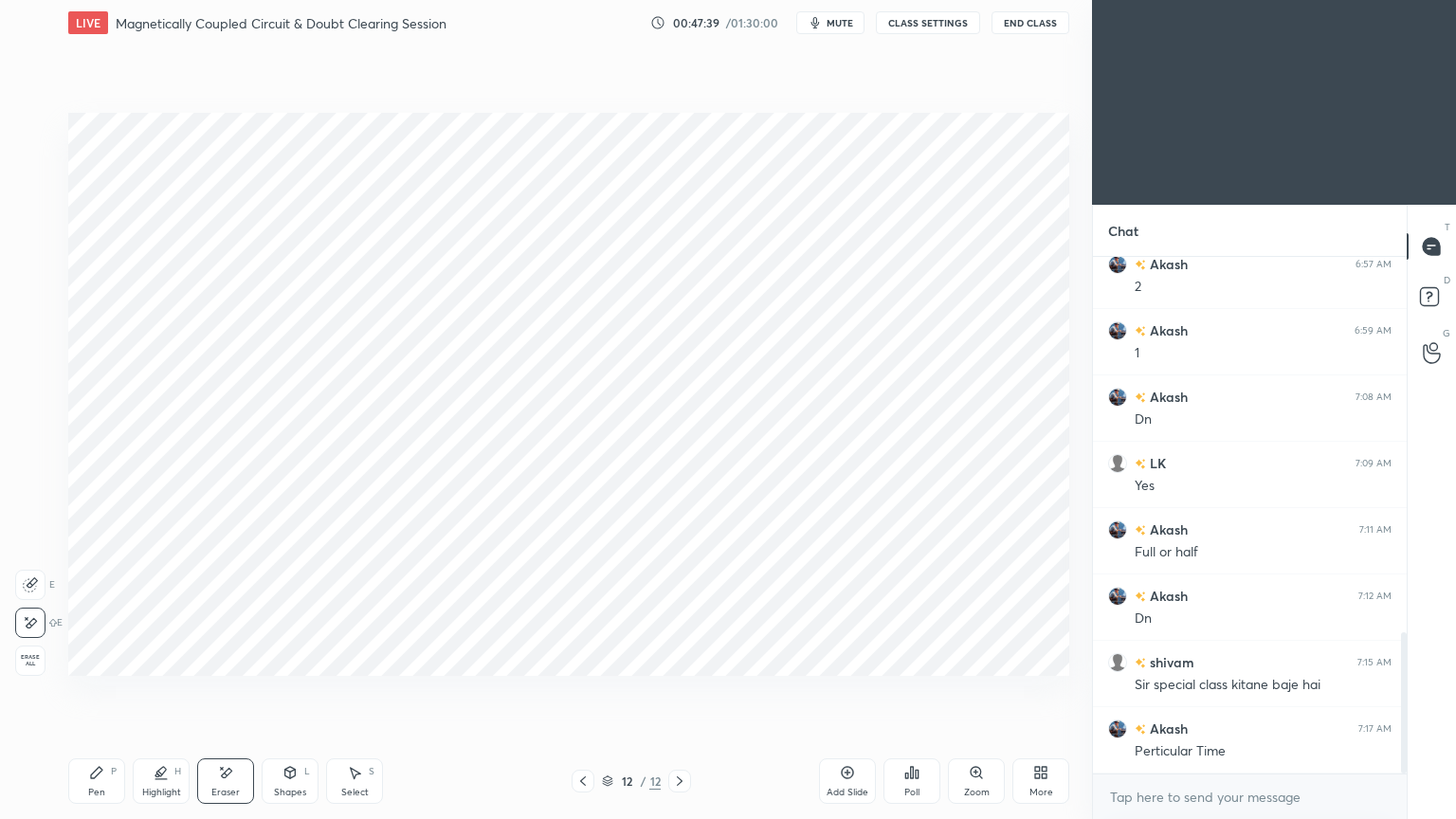 click 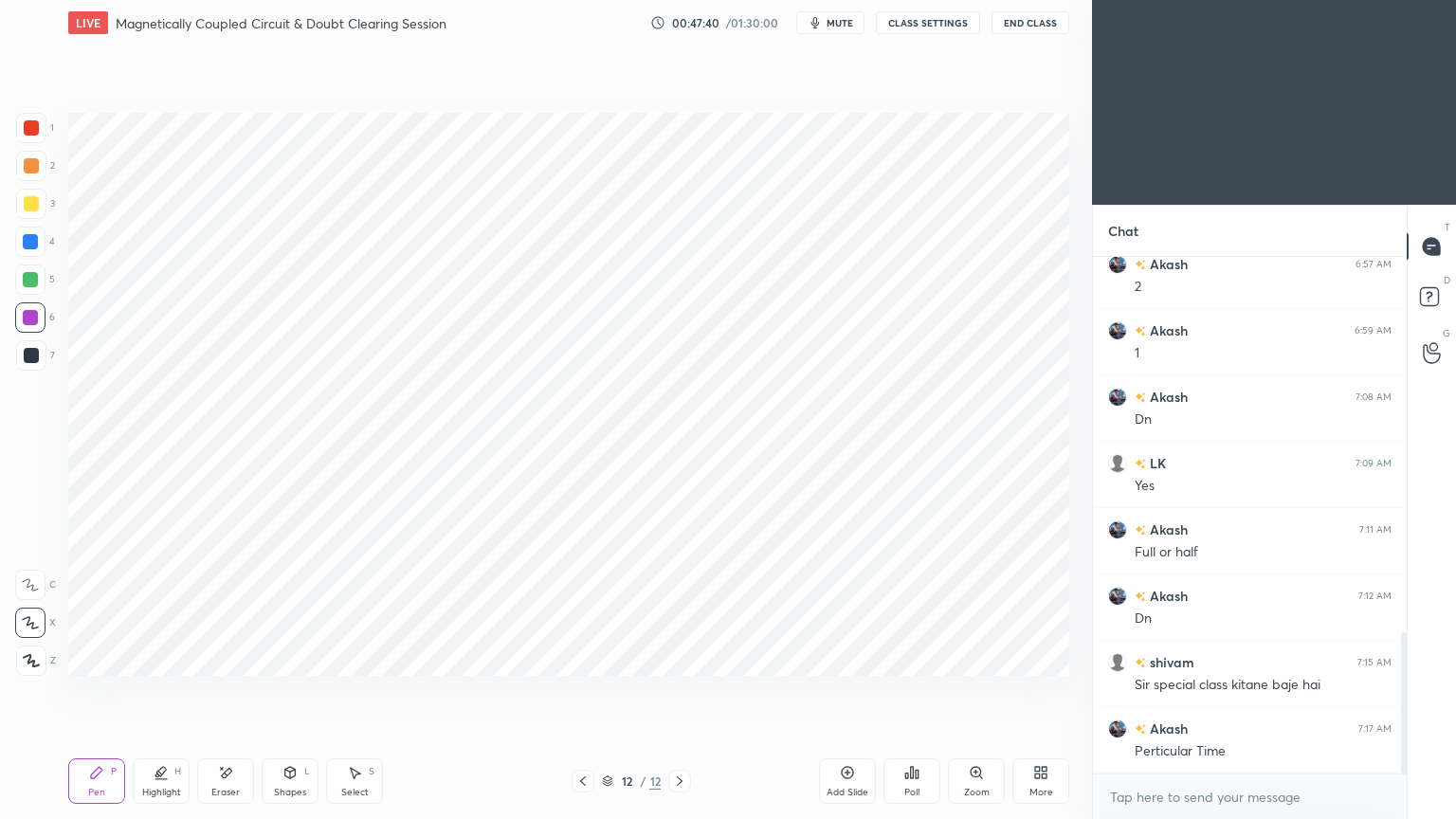 click at bounding box center [30, 318] 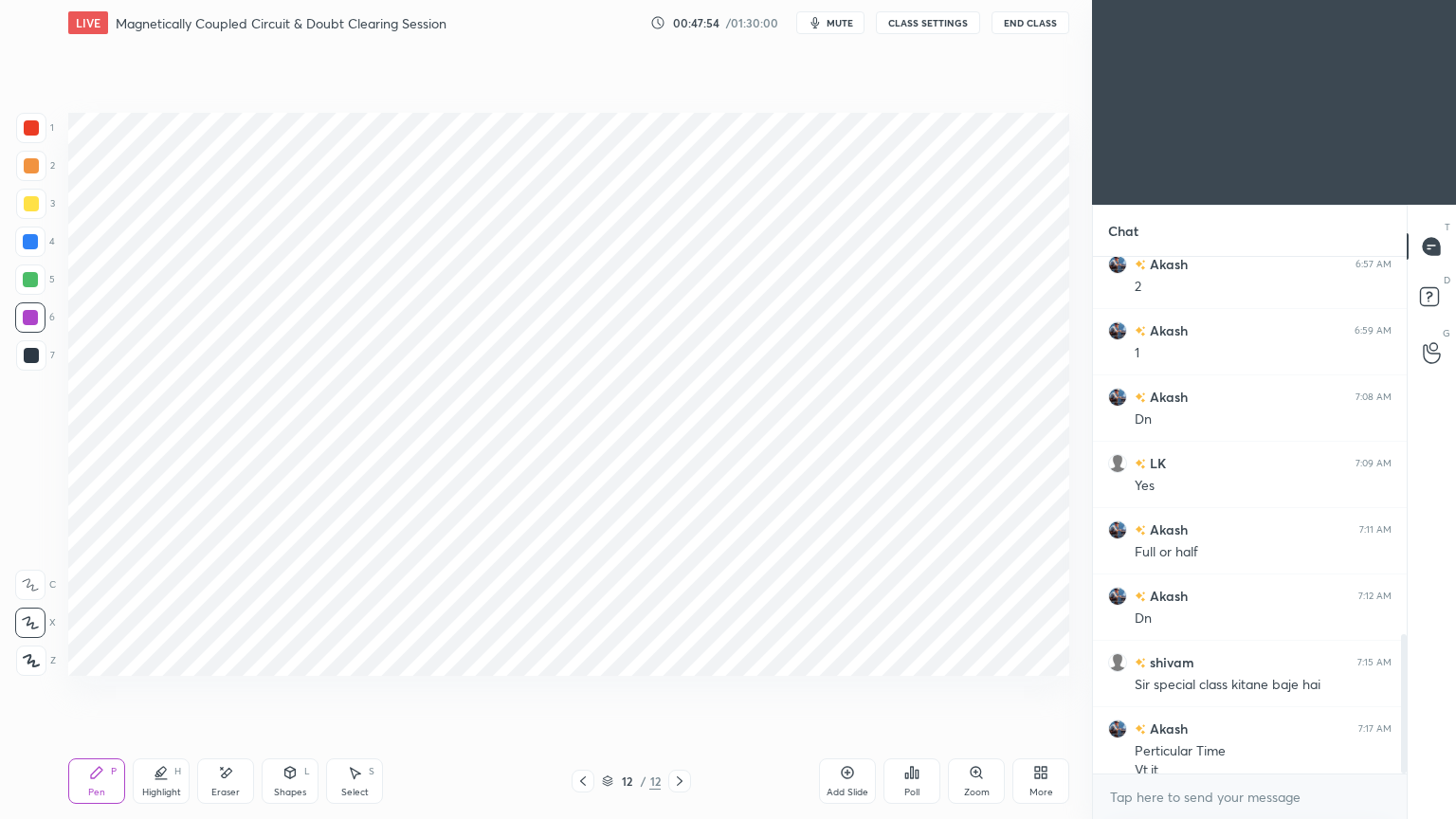 scroll, scrollTop: 1394, scrollLeft: 0, axis: vertical 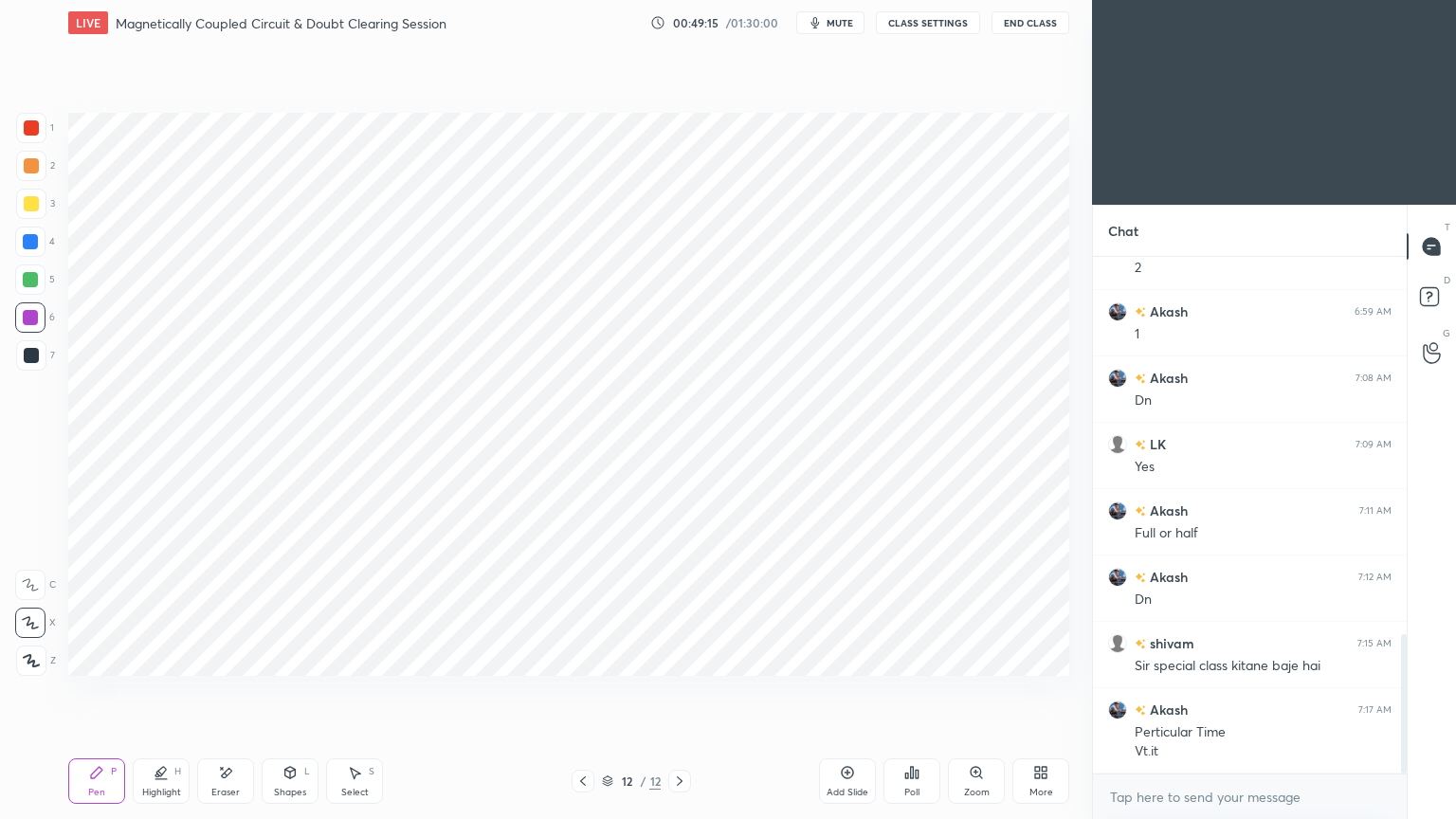 click at bounding box center [31, 355] 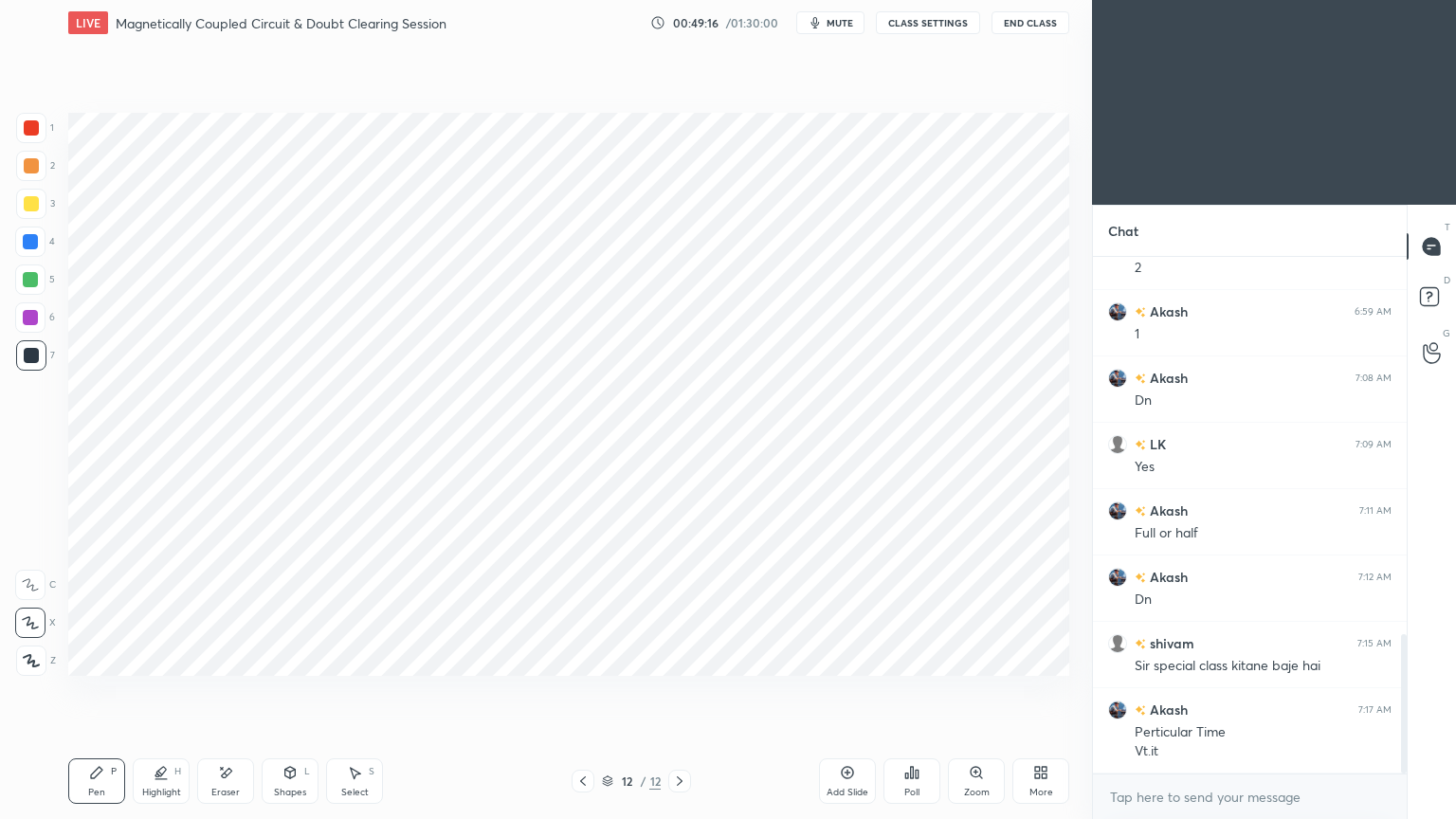 click on "Shapes" at bounding box center (290, 792) 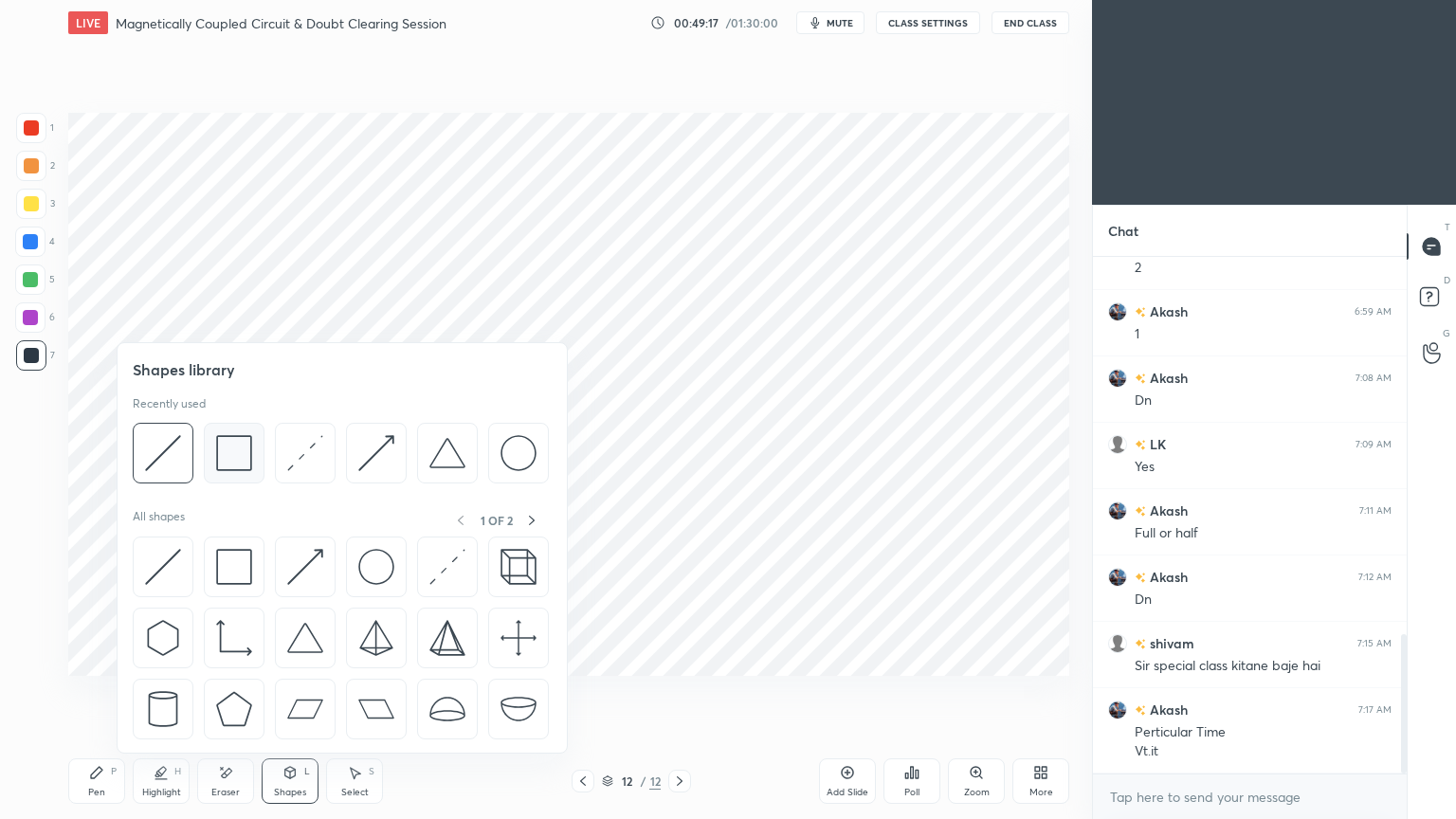 click at bounding box center (234, 453) 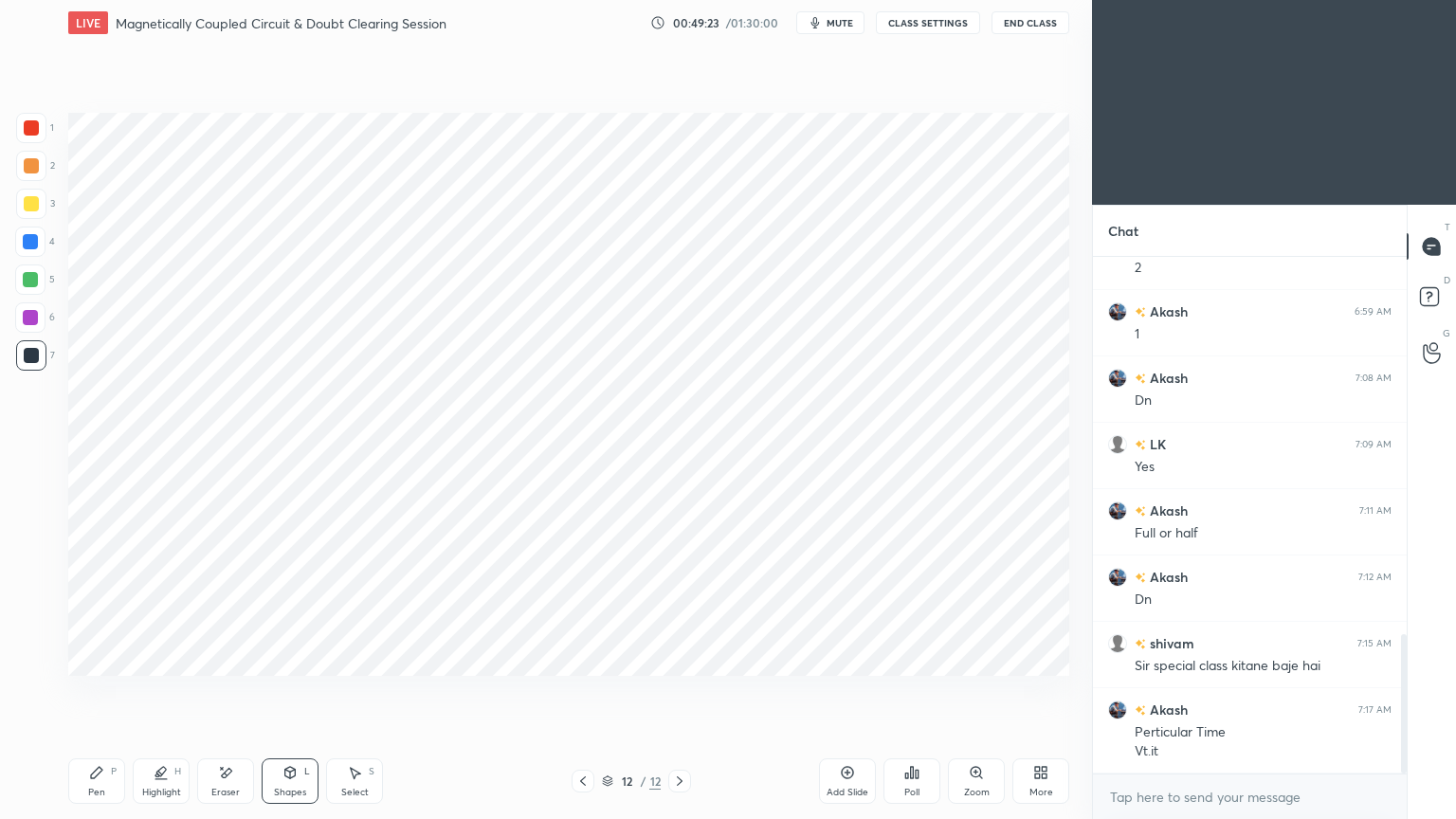 click 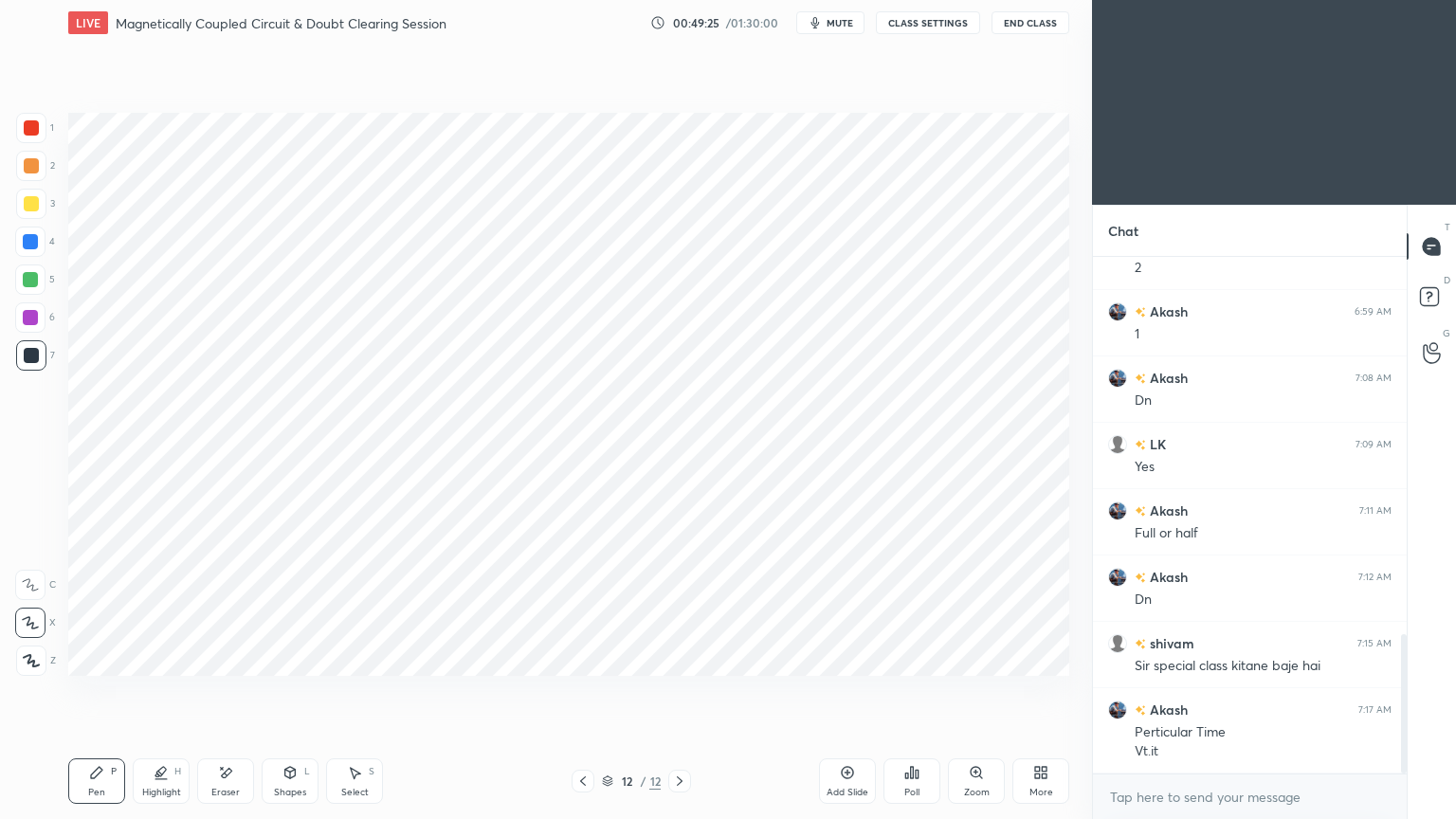 click at bounding box center (31, 128) 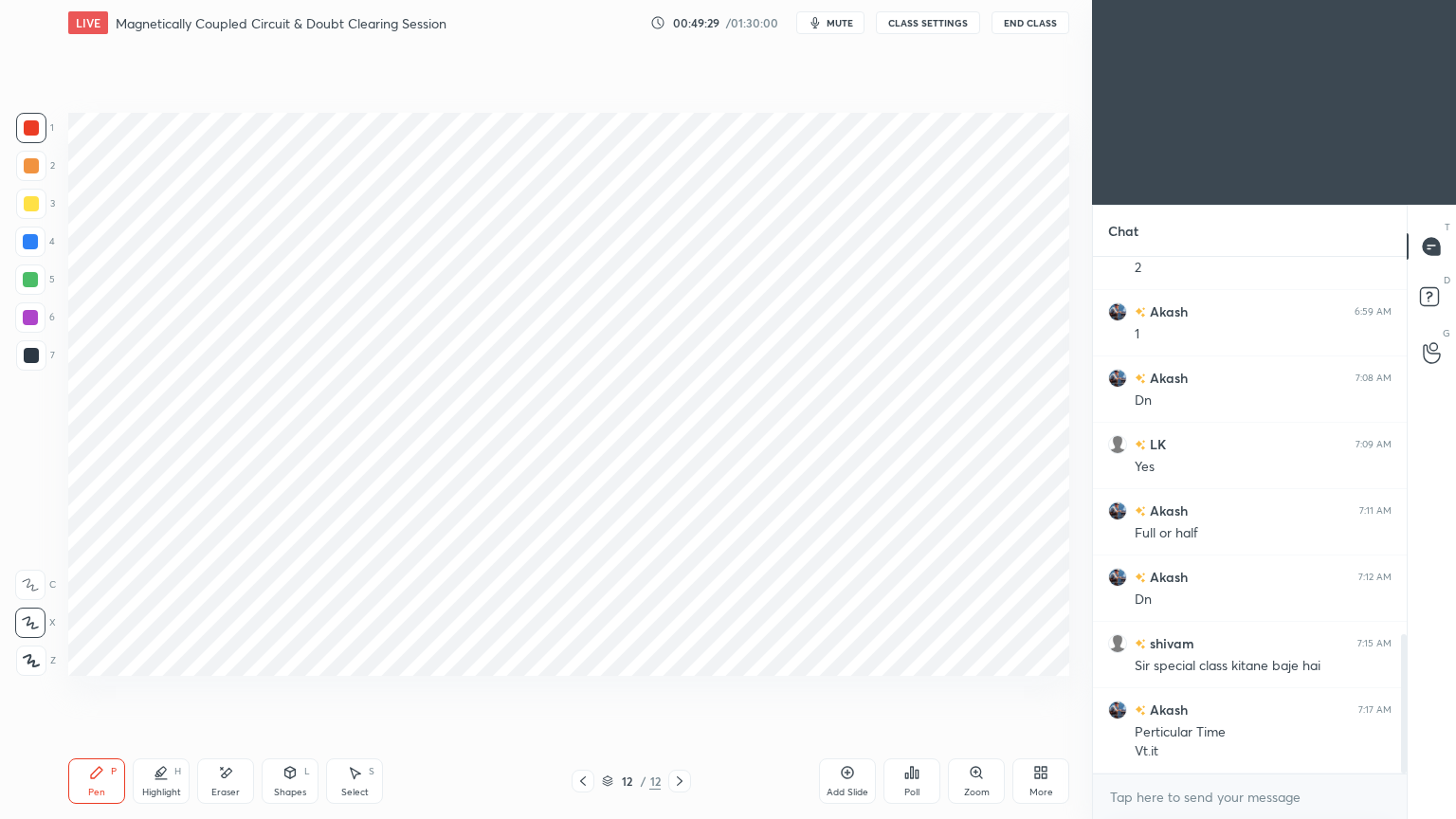 scroll, scrollTop: 1460, scrollLeft: 0, axis: vertical 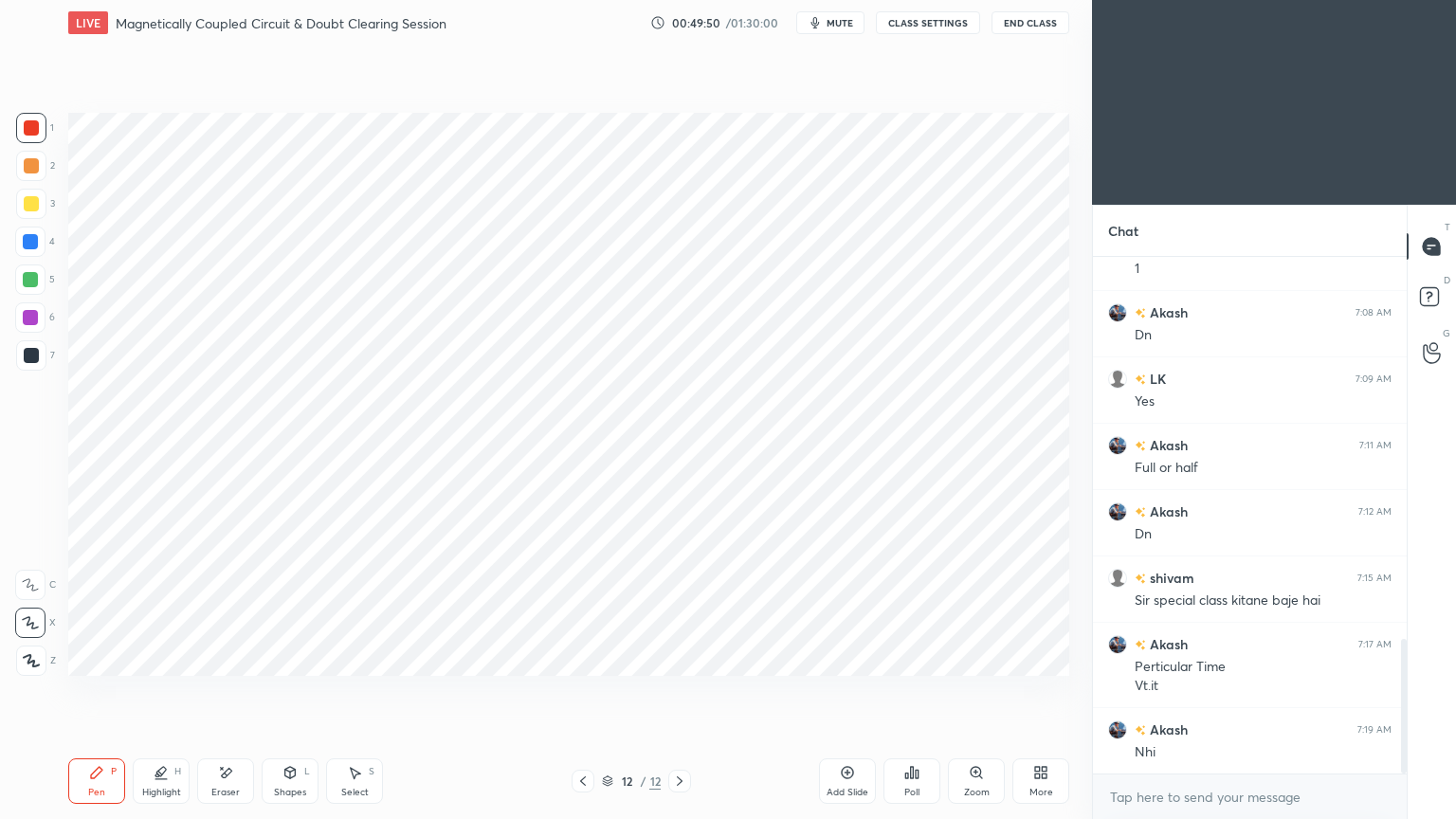 click at bounding box center [31, 355] 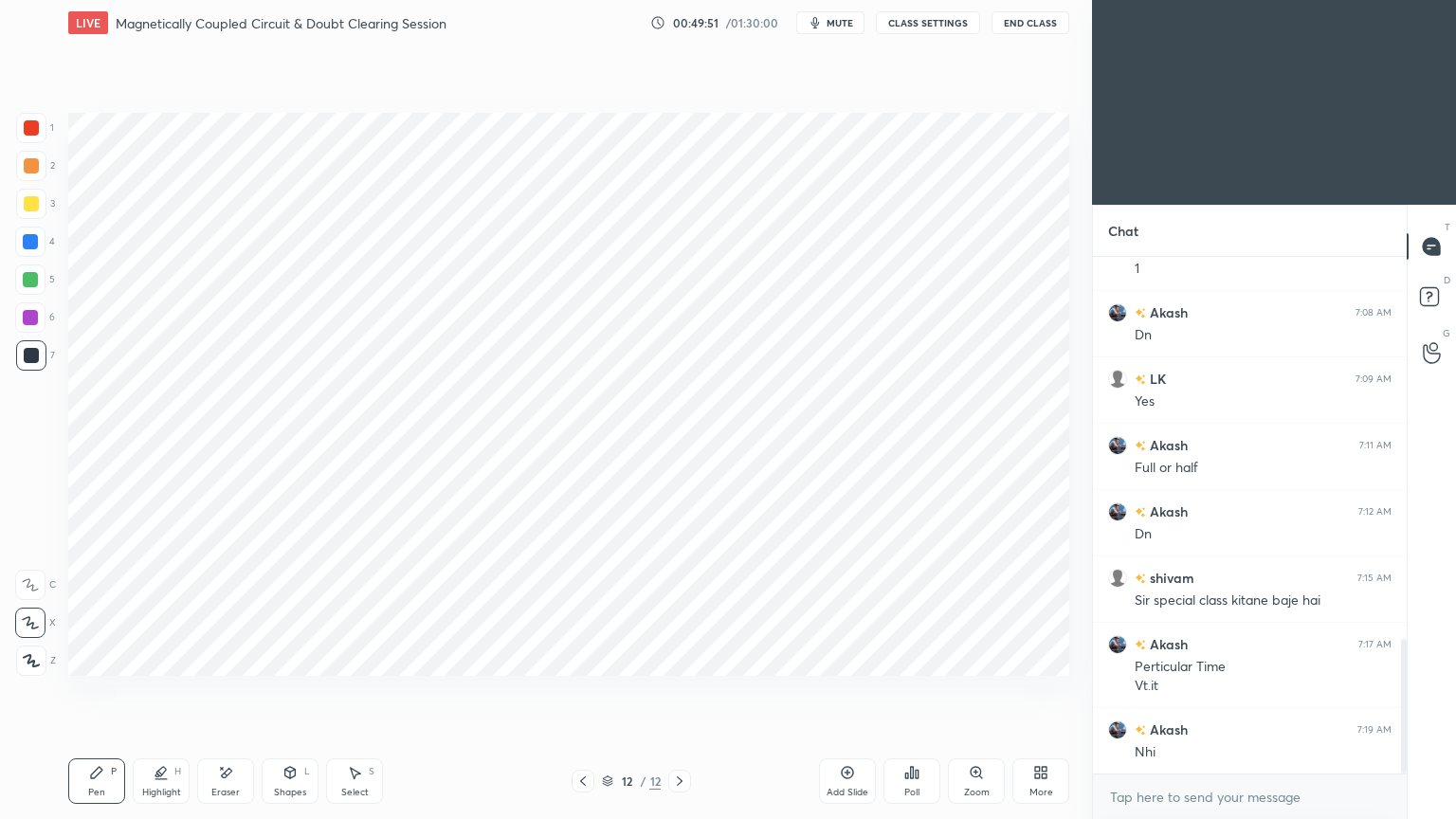 click on "Shapes" at bounding box center (290, 792) 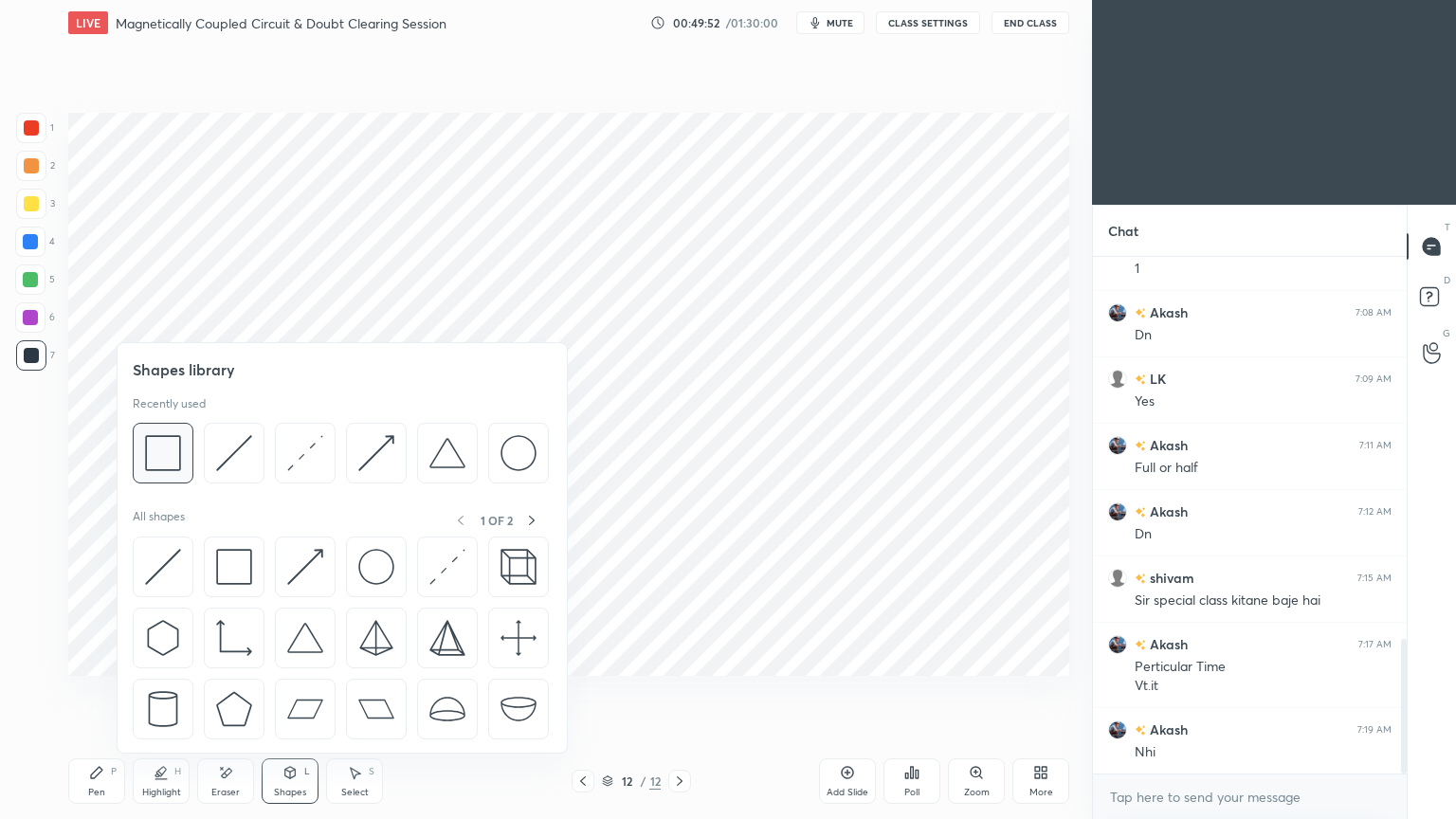 click at bounding box center [163, 453] 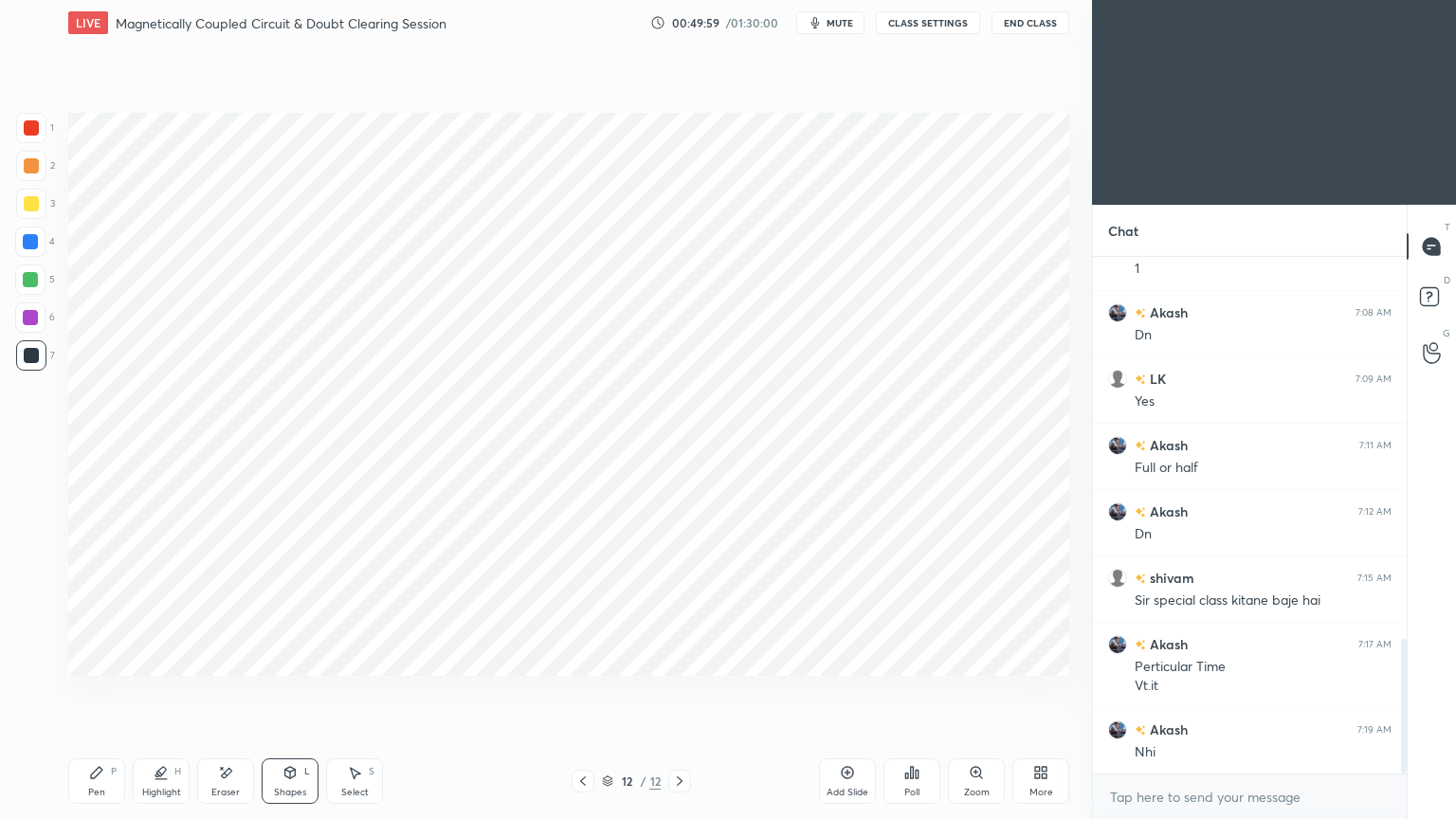 click 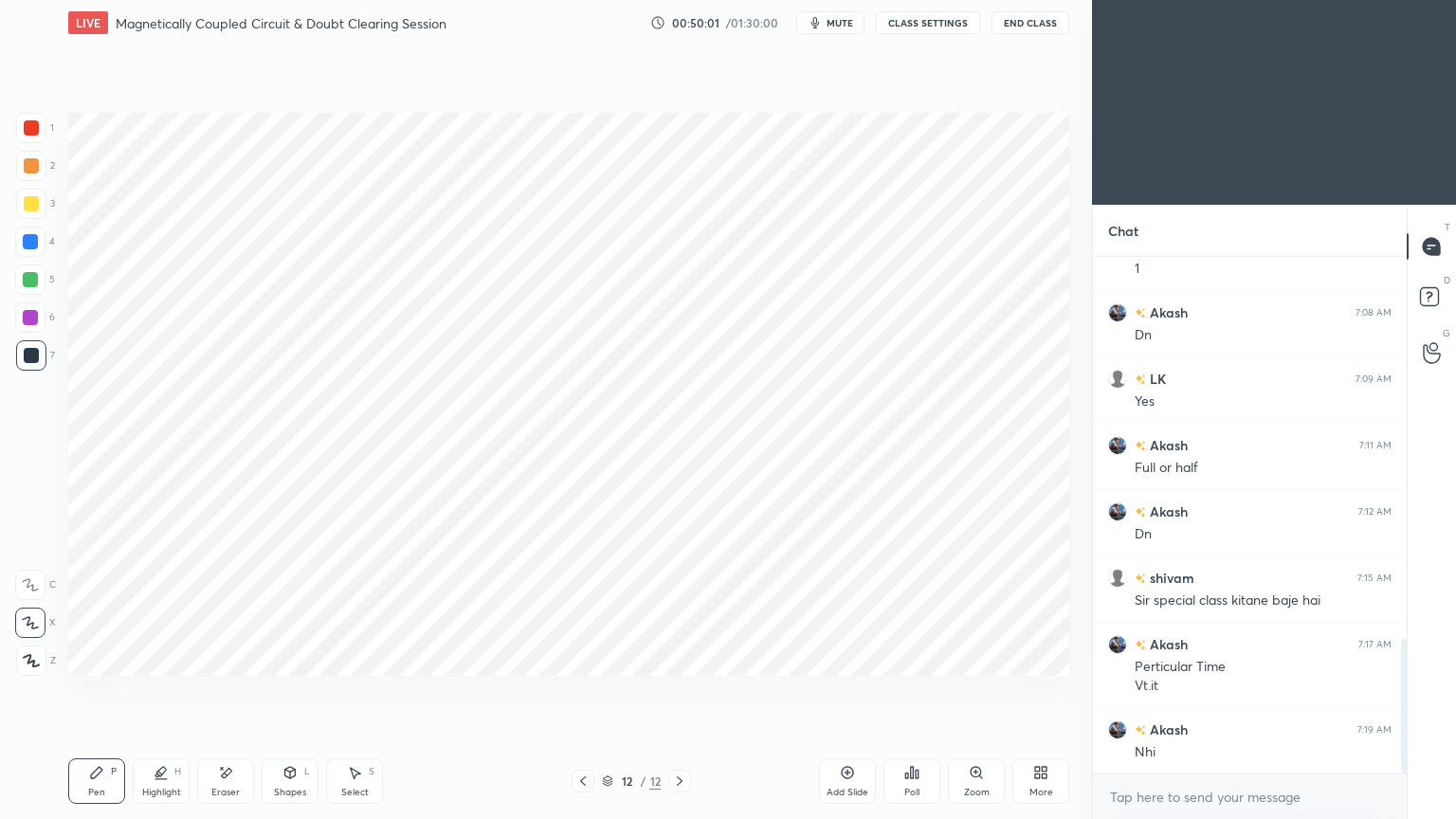 click at bounding box center (31, 128) 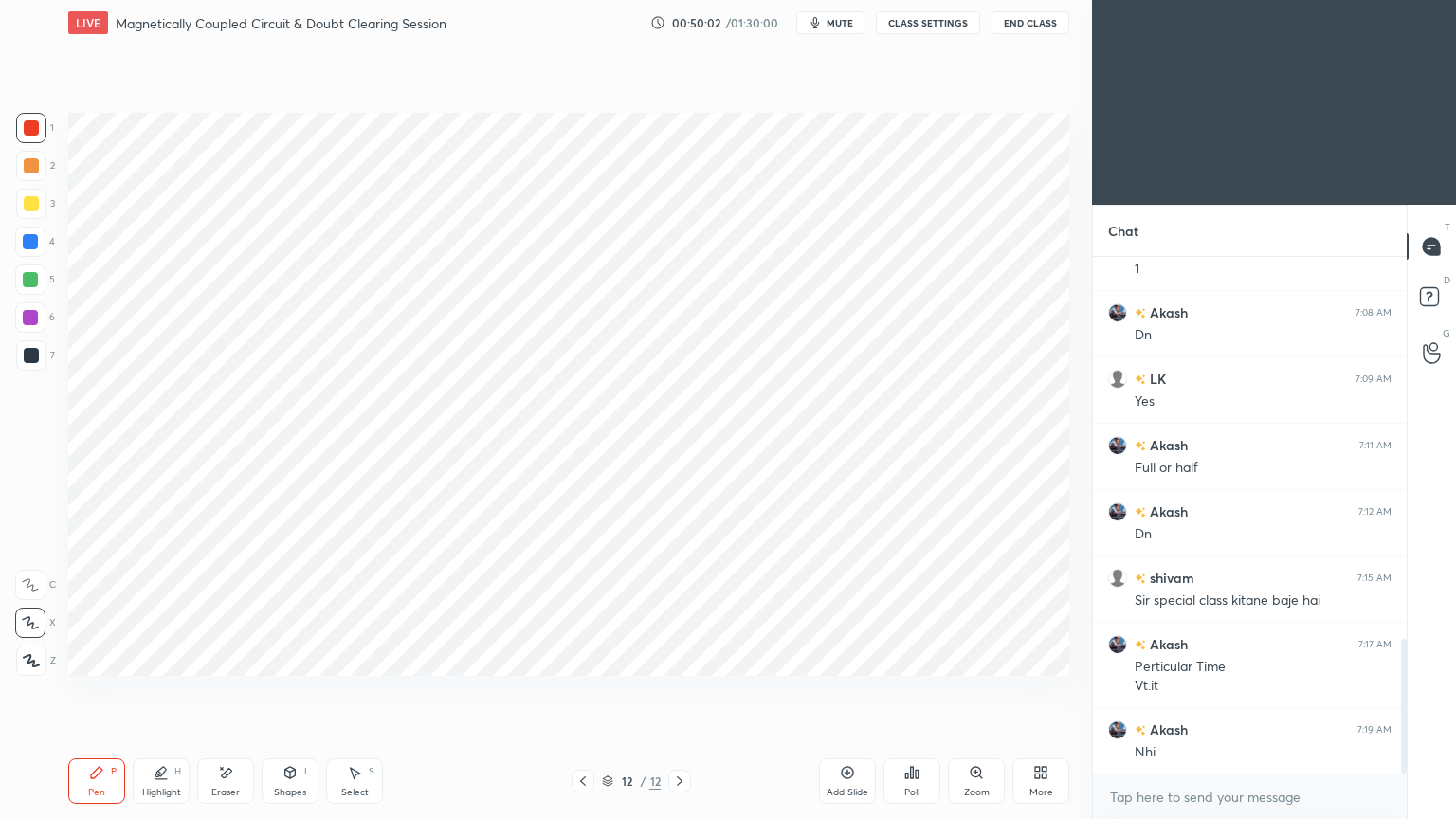 click on "Pen" at bounding box center [97, 792] 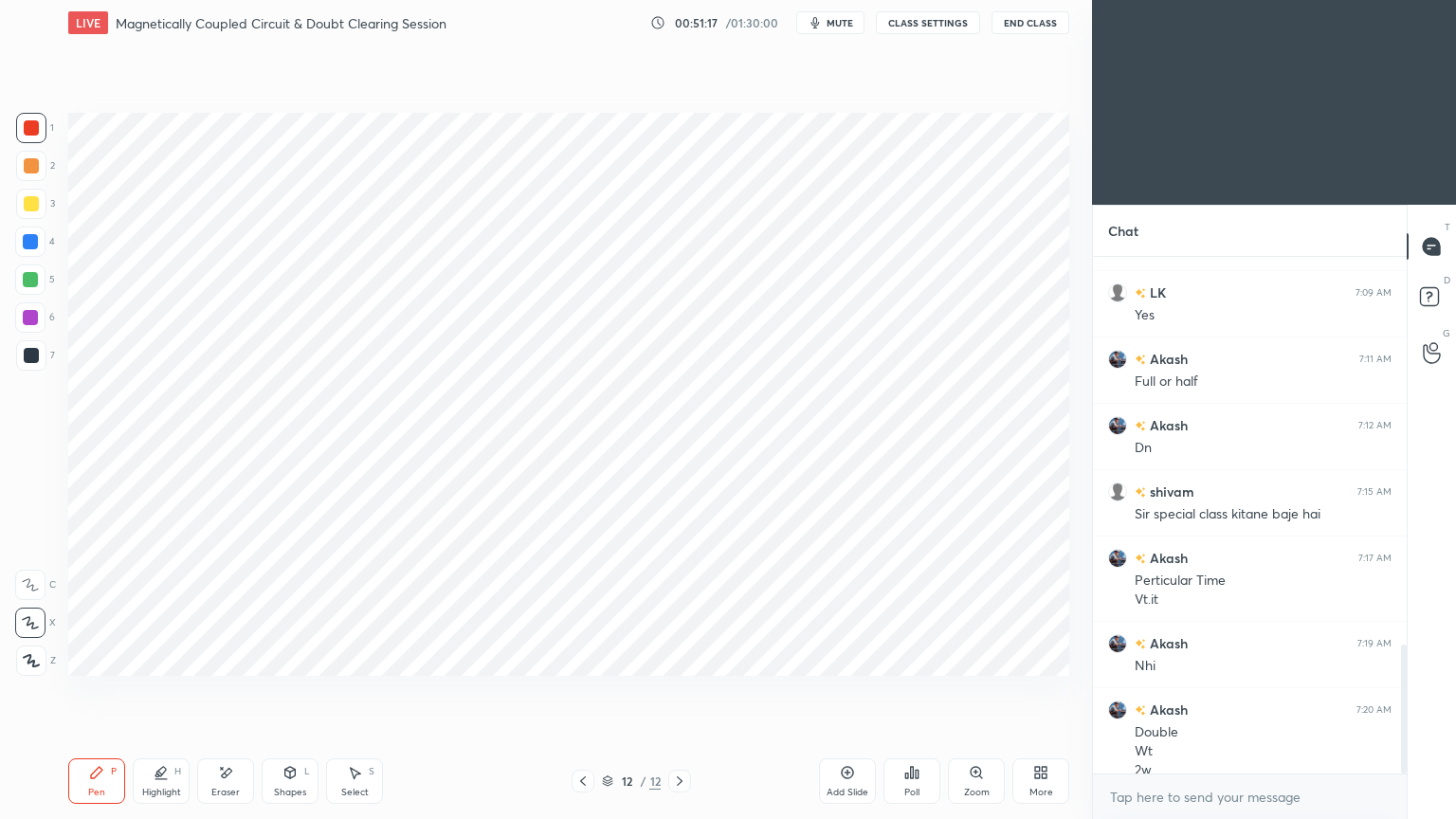 scroll, scrollTop: 1565, scrollLeft: 0, axis: vertical 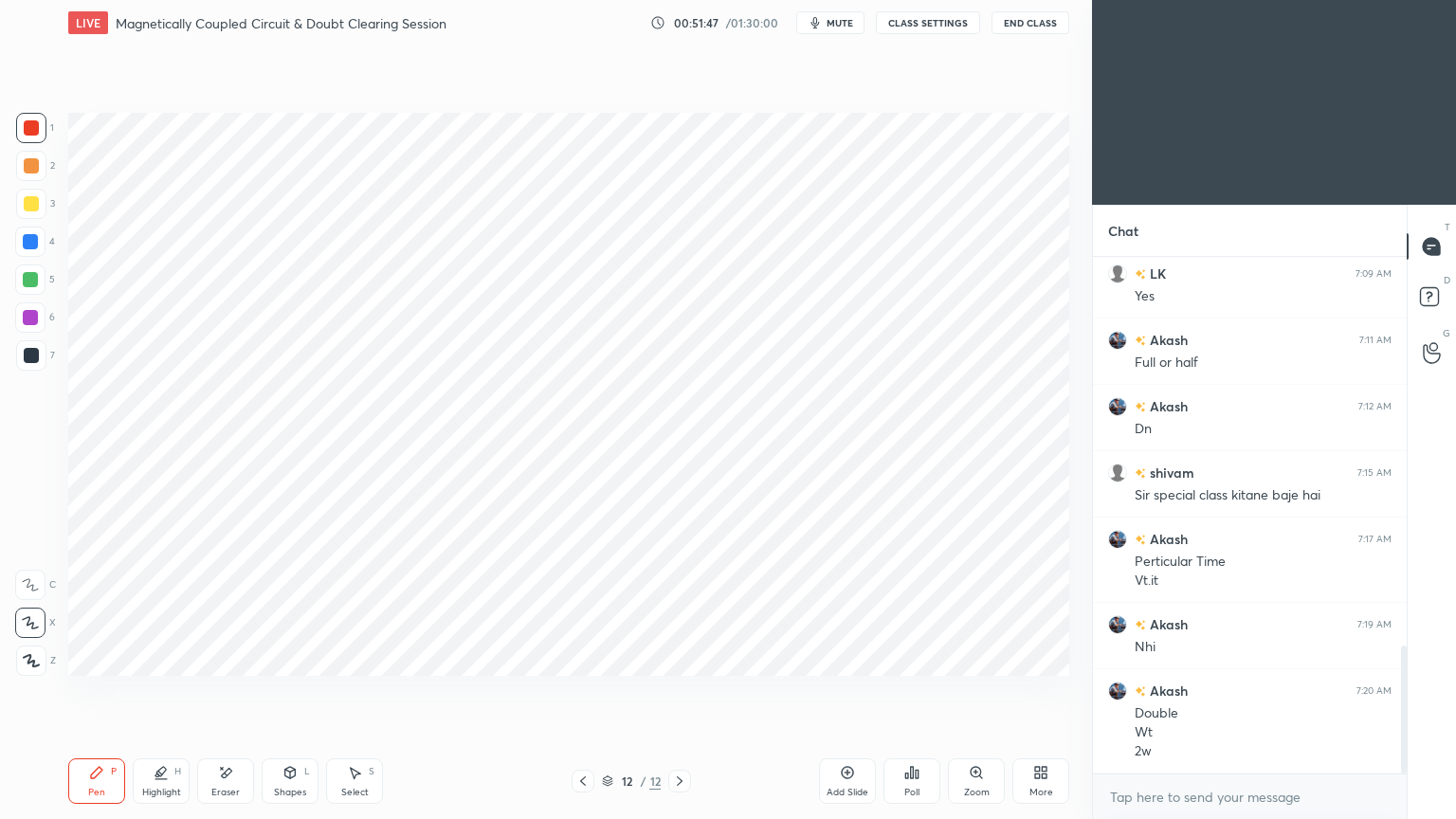 click on "Add Slide" at bounding box center (847, 781) 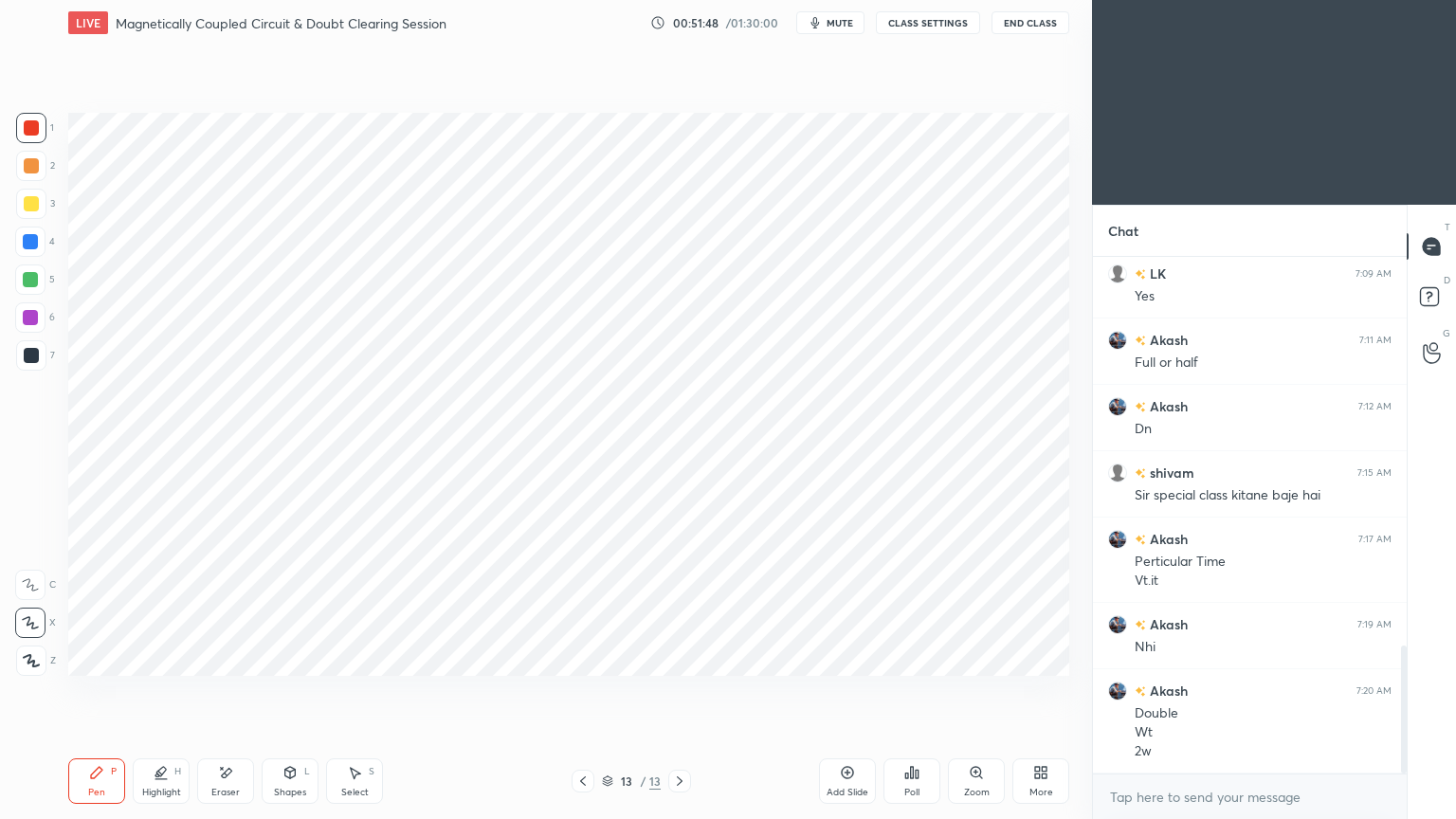 click at bounding box center [31, 128] 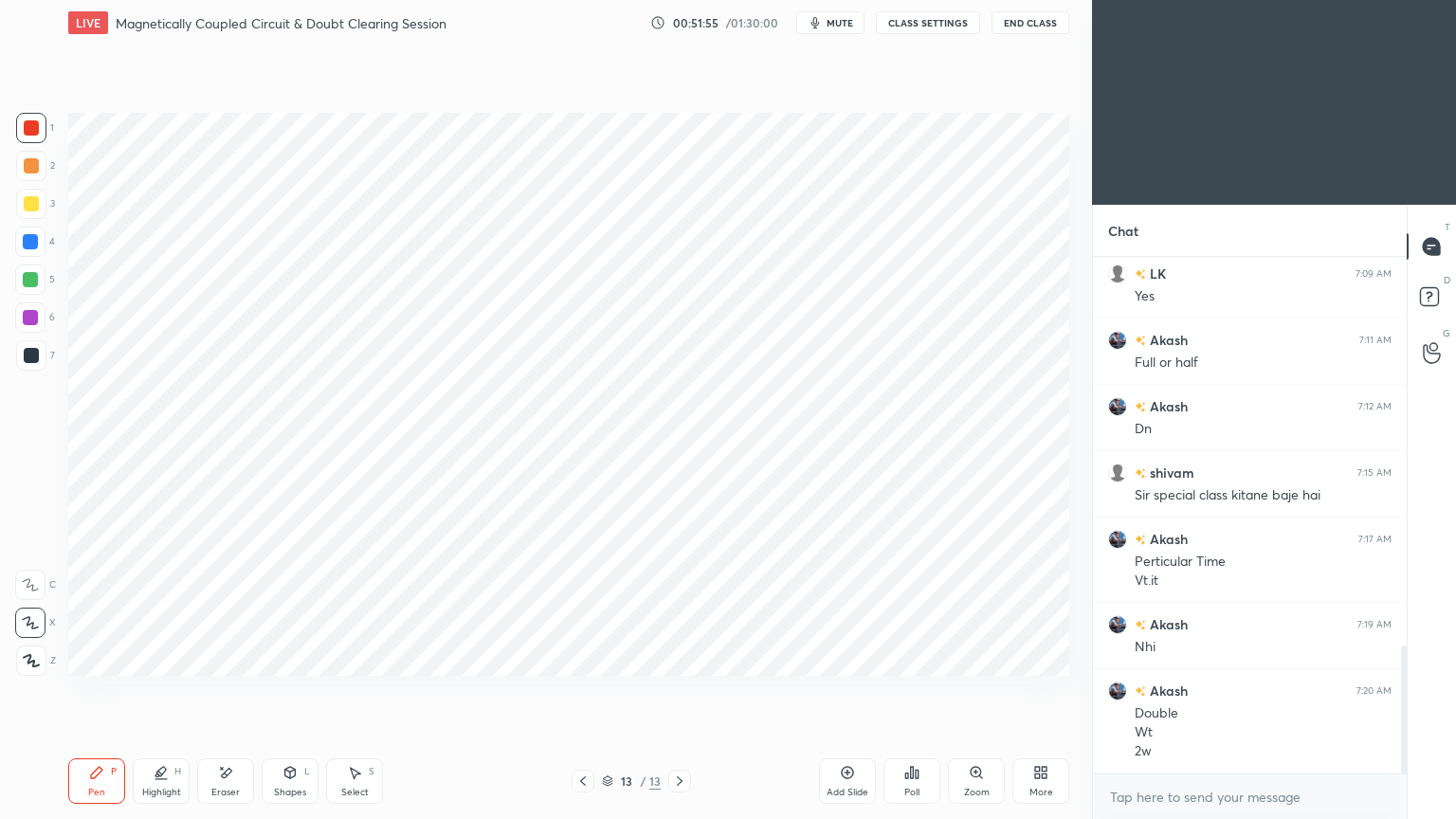 click at bounding box center (31, 355) 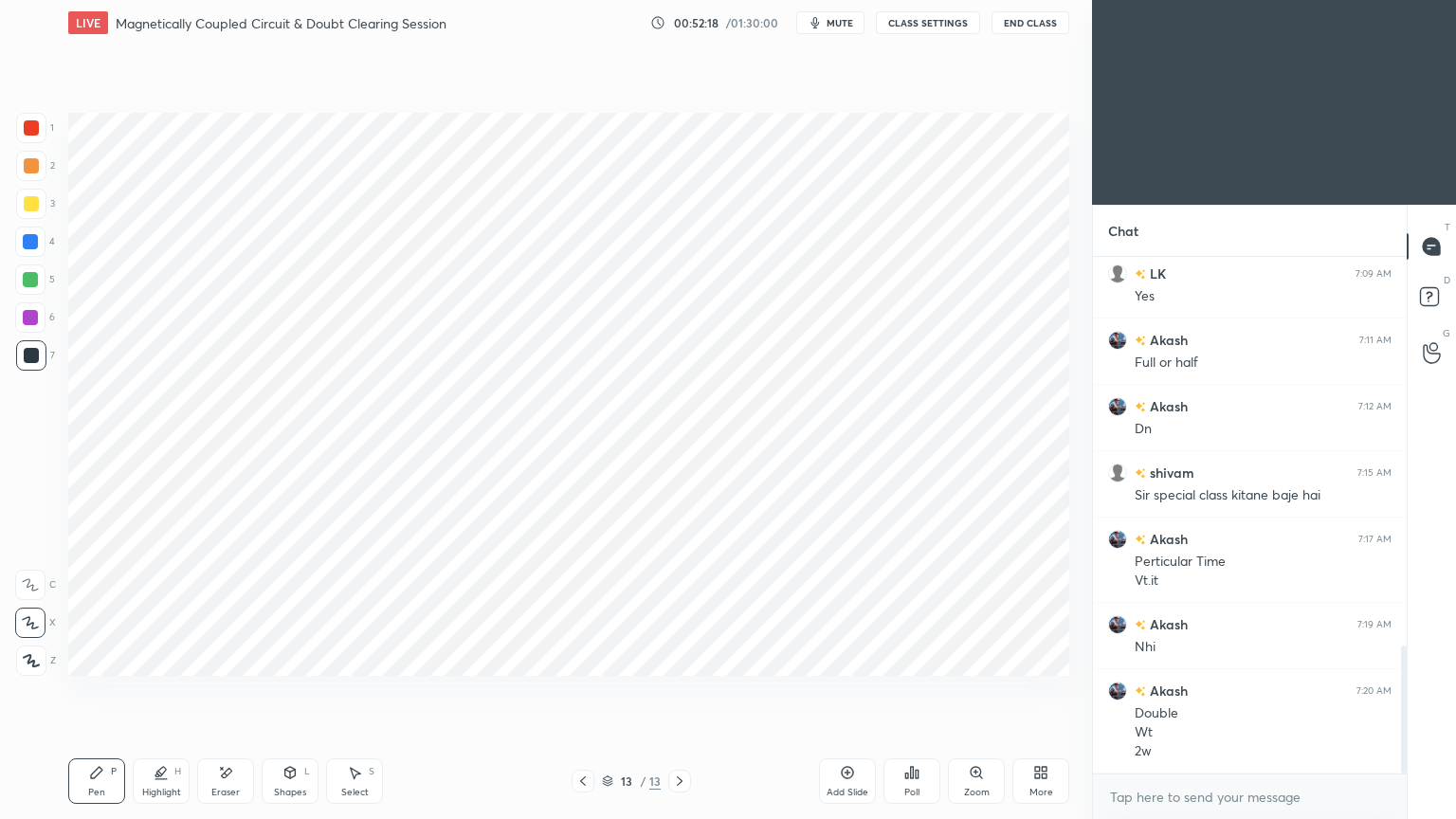 click on "Eraser" at bounding box center [226, 781] 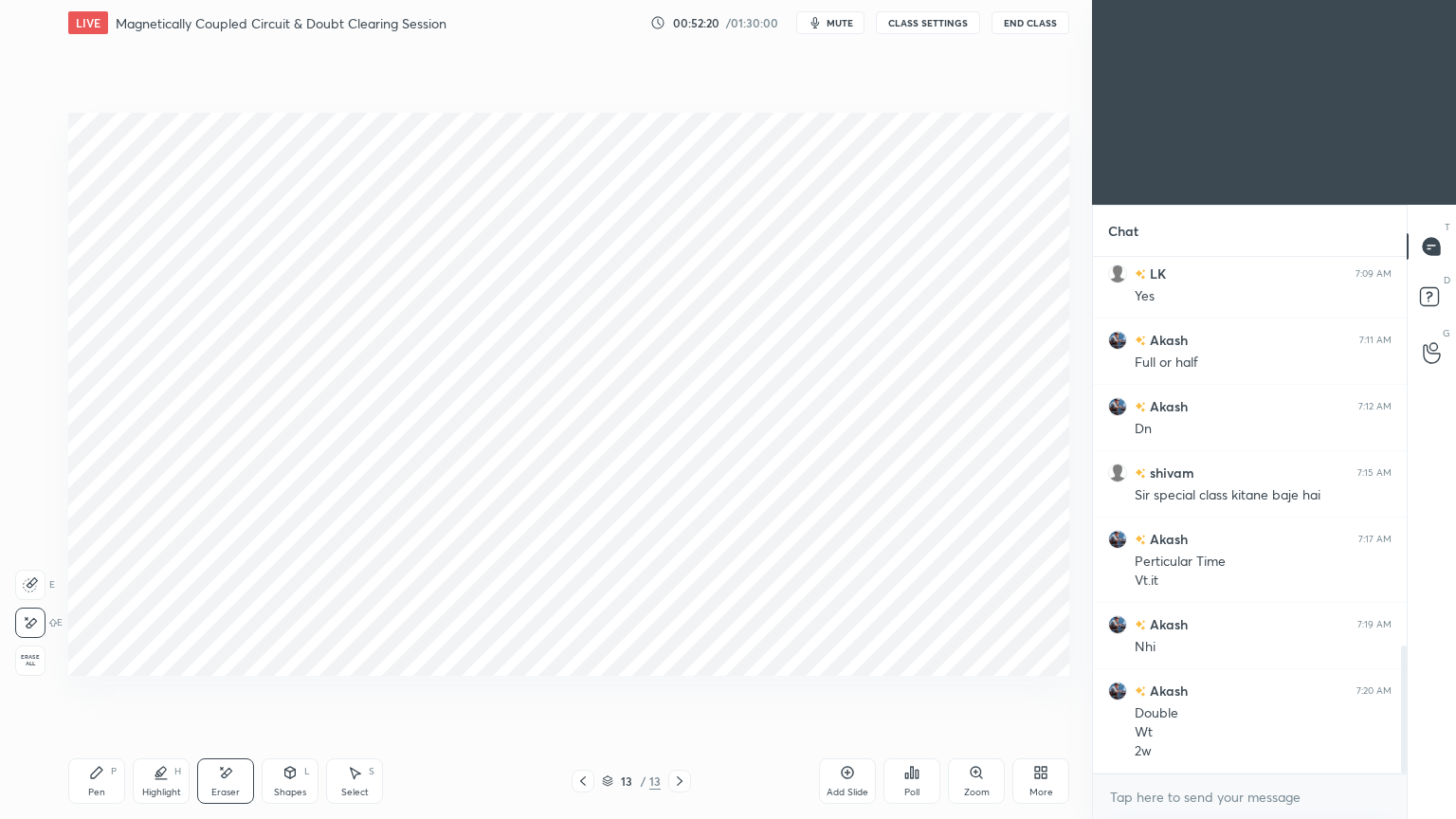 click on "Pen P" at bounding box center (97, 781) 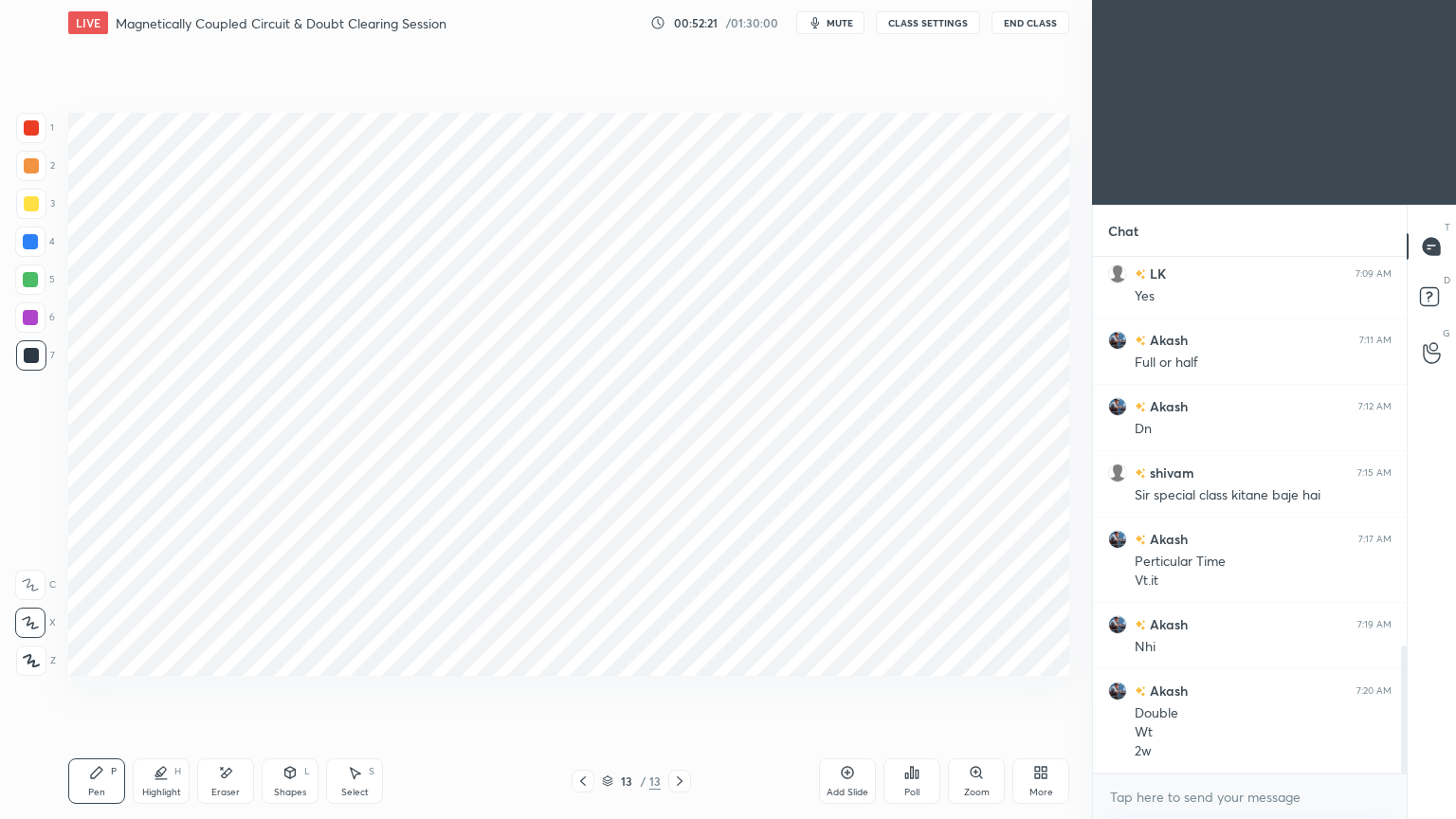 click on "Eraser" at bounding box center (226, 781) 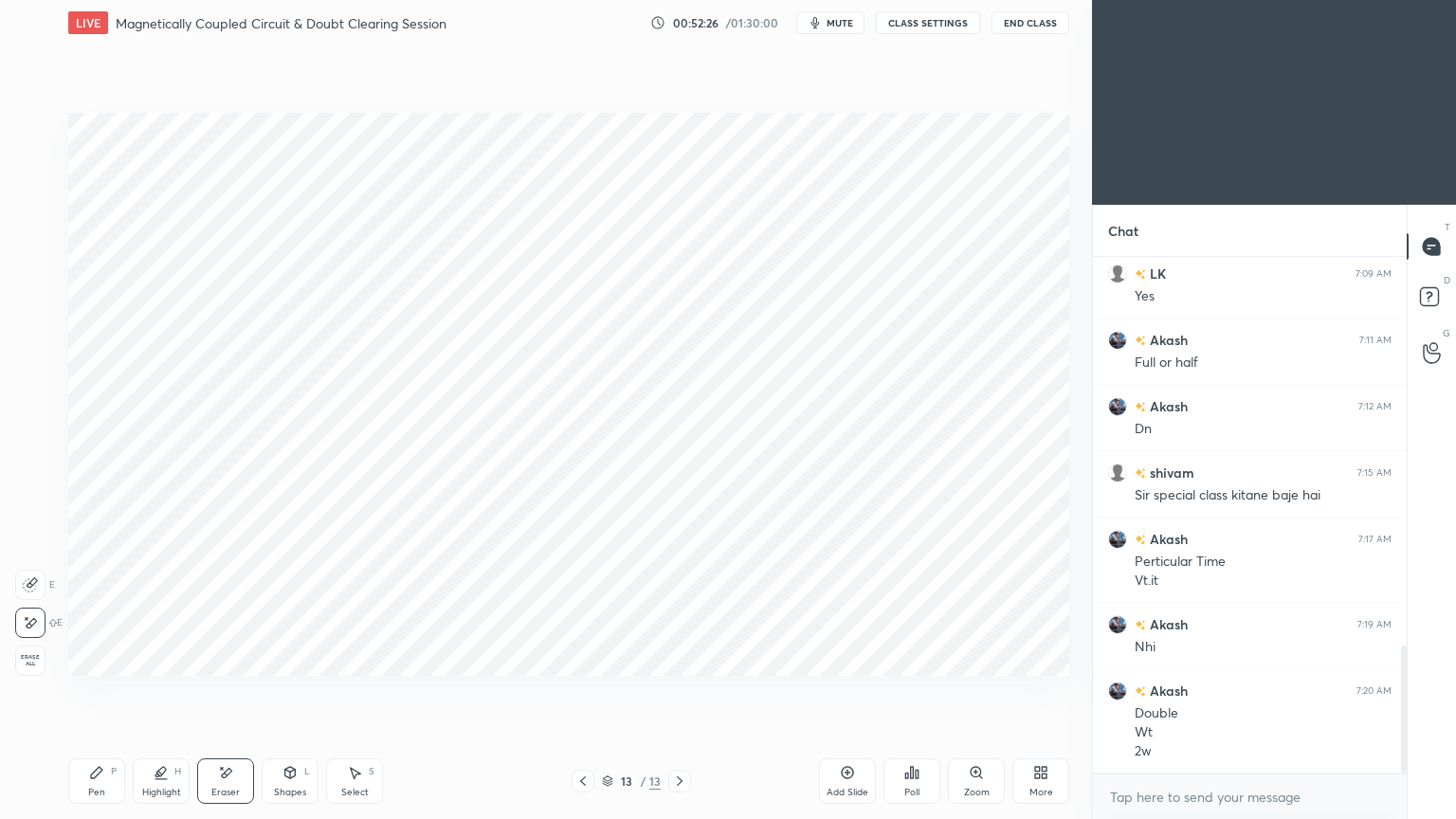 click on "Pen" at bounding box center [97, 792] 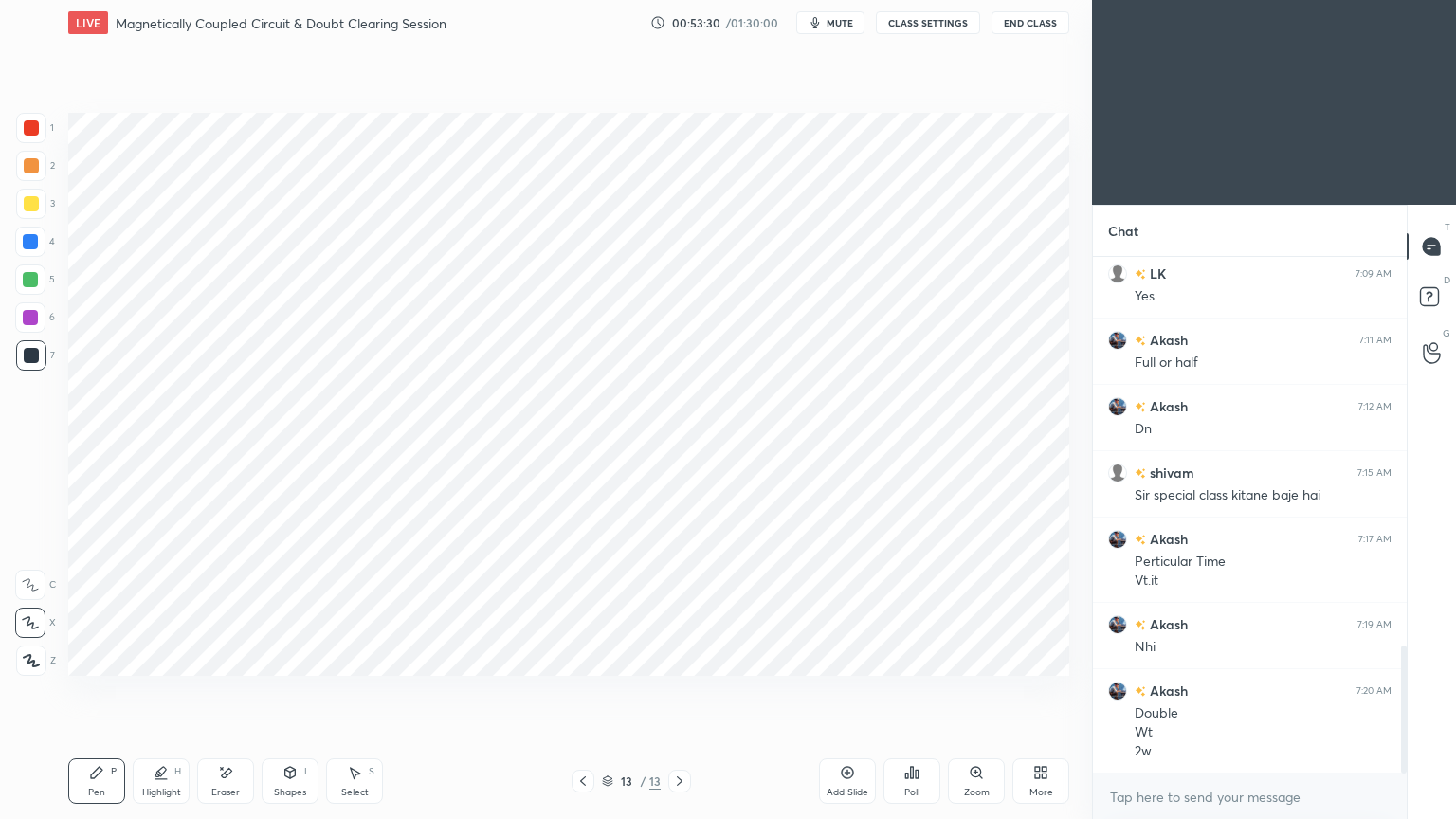 click at bounding box center [31, 128] 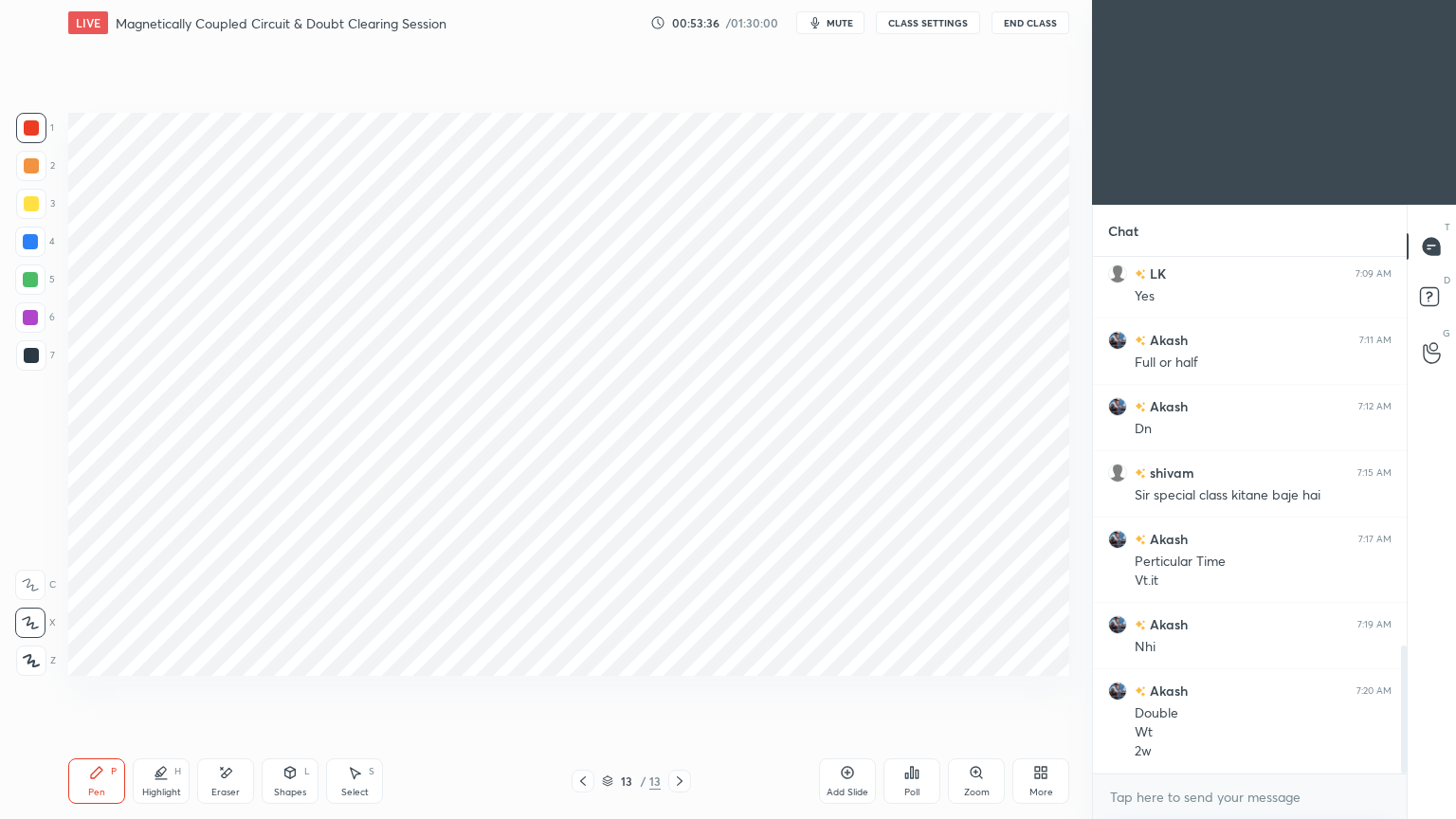 click at bounding box center [30, 318] 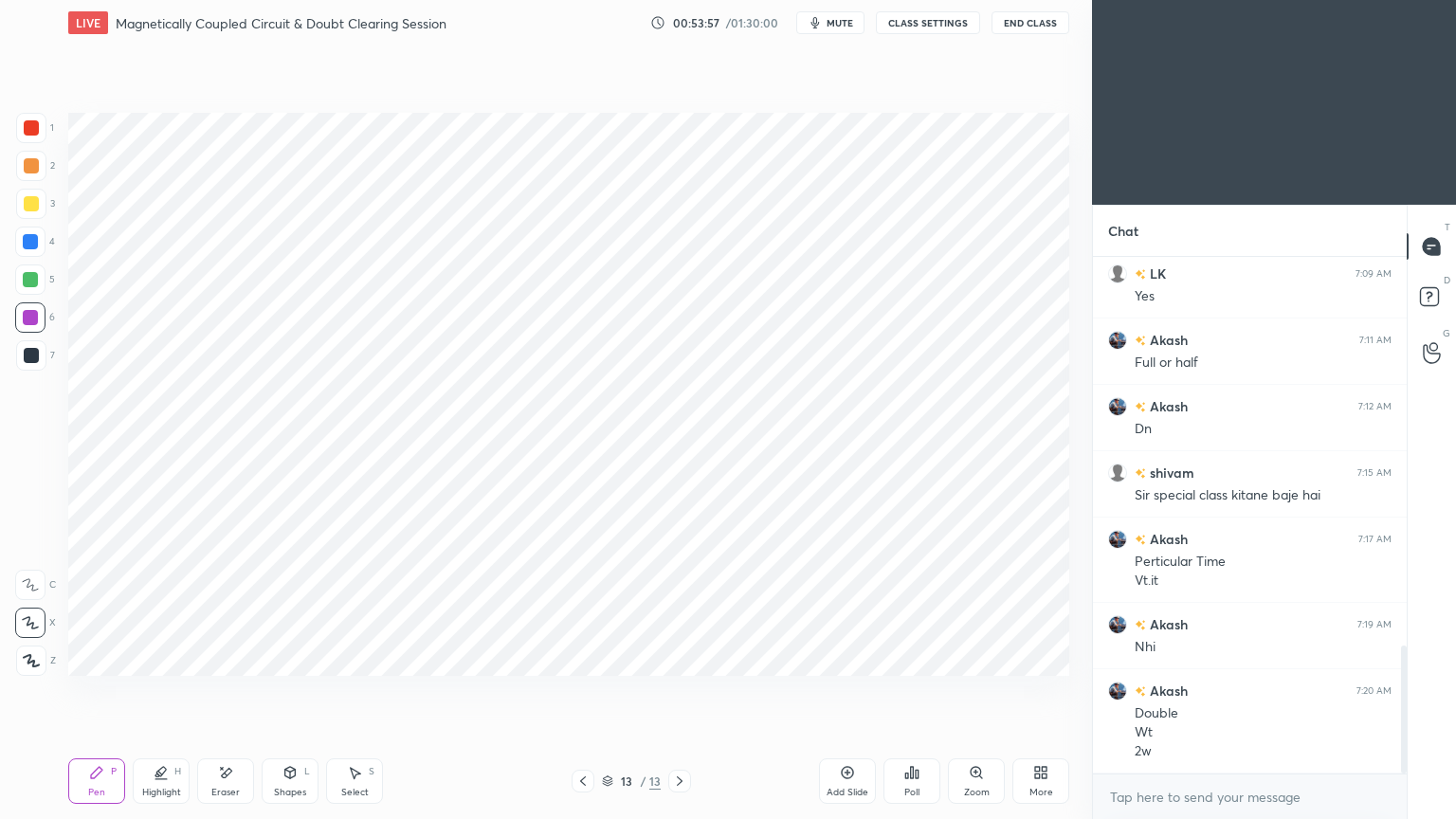 click on "Eraser" at bounding box center [226, 781] 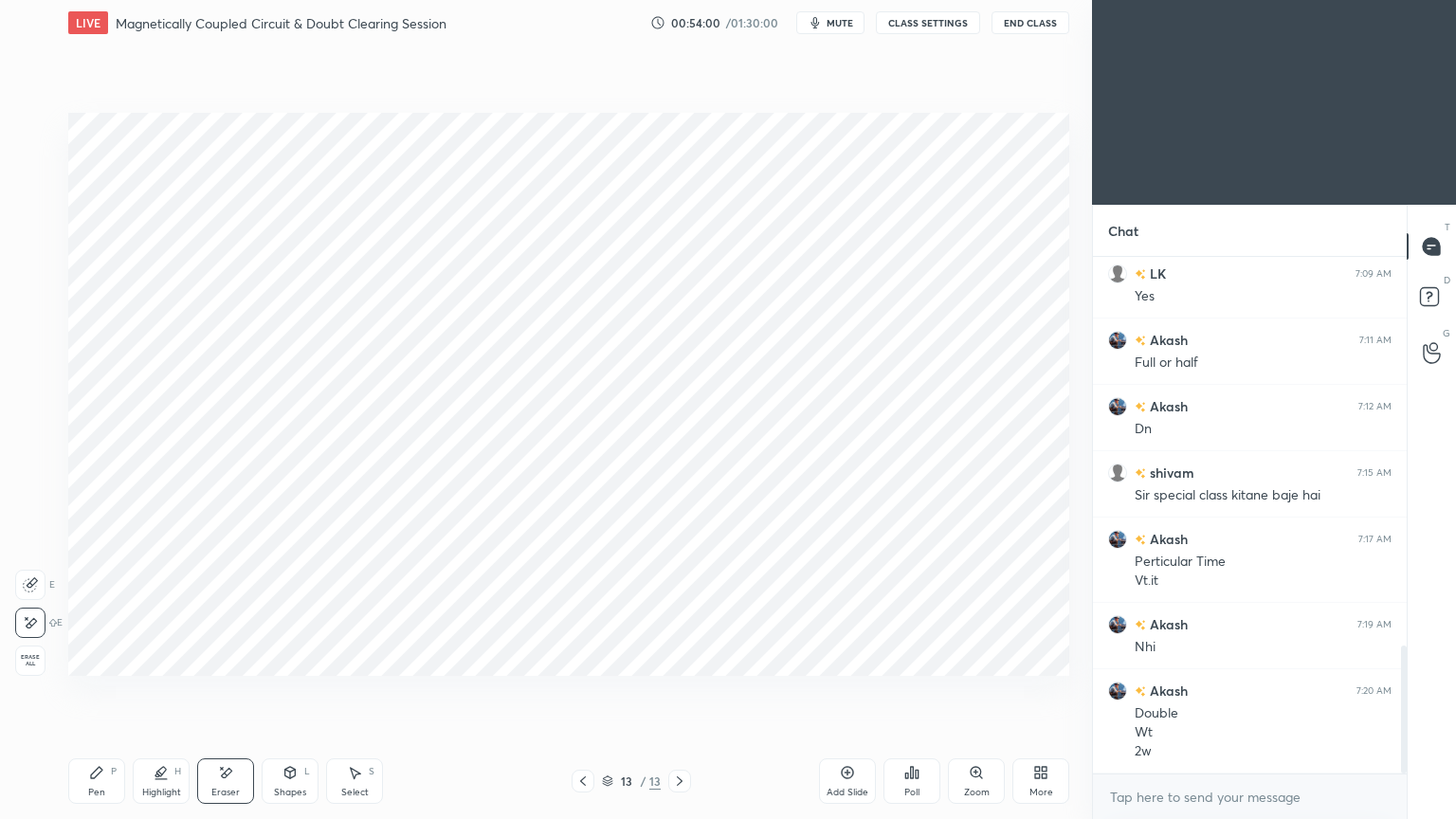 click on "Pen P" at bounding box center [97, 781] 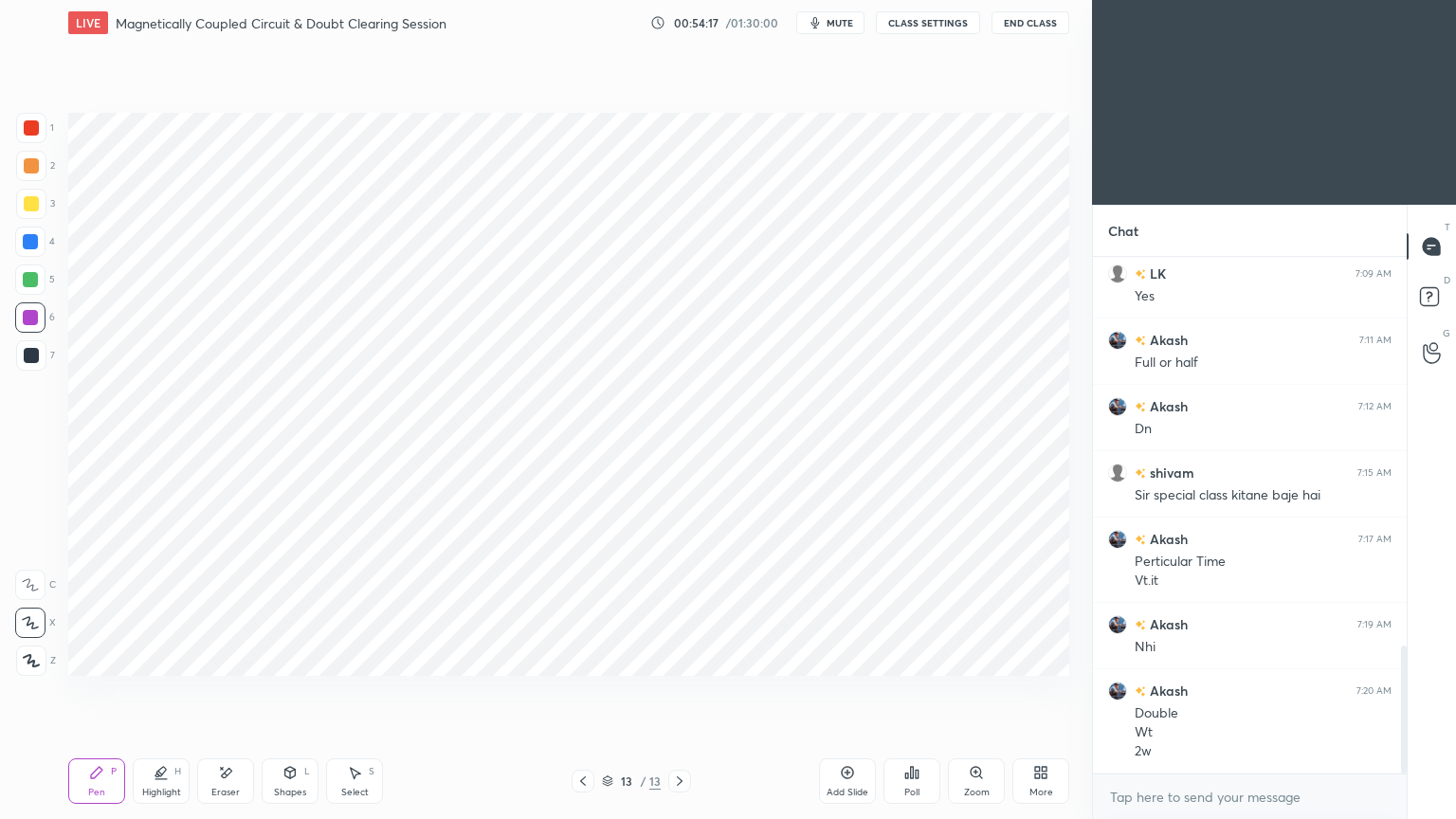 click at bounding box center (30, 280) 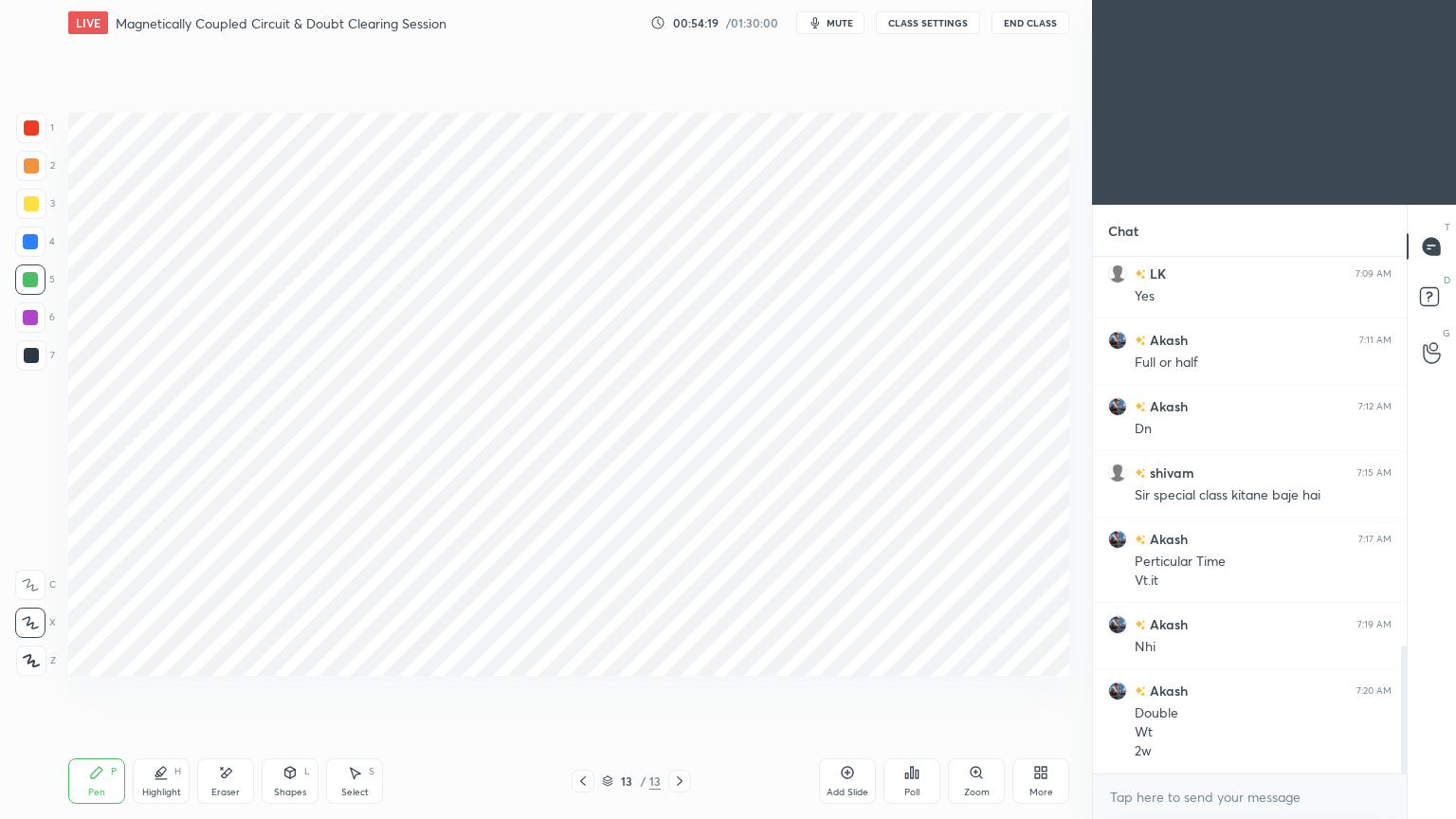 click 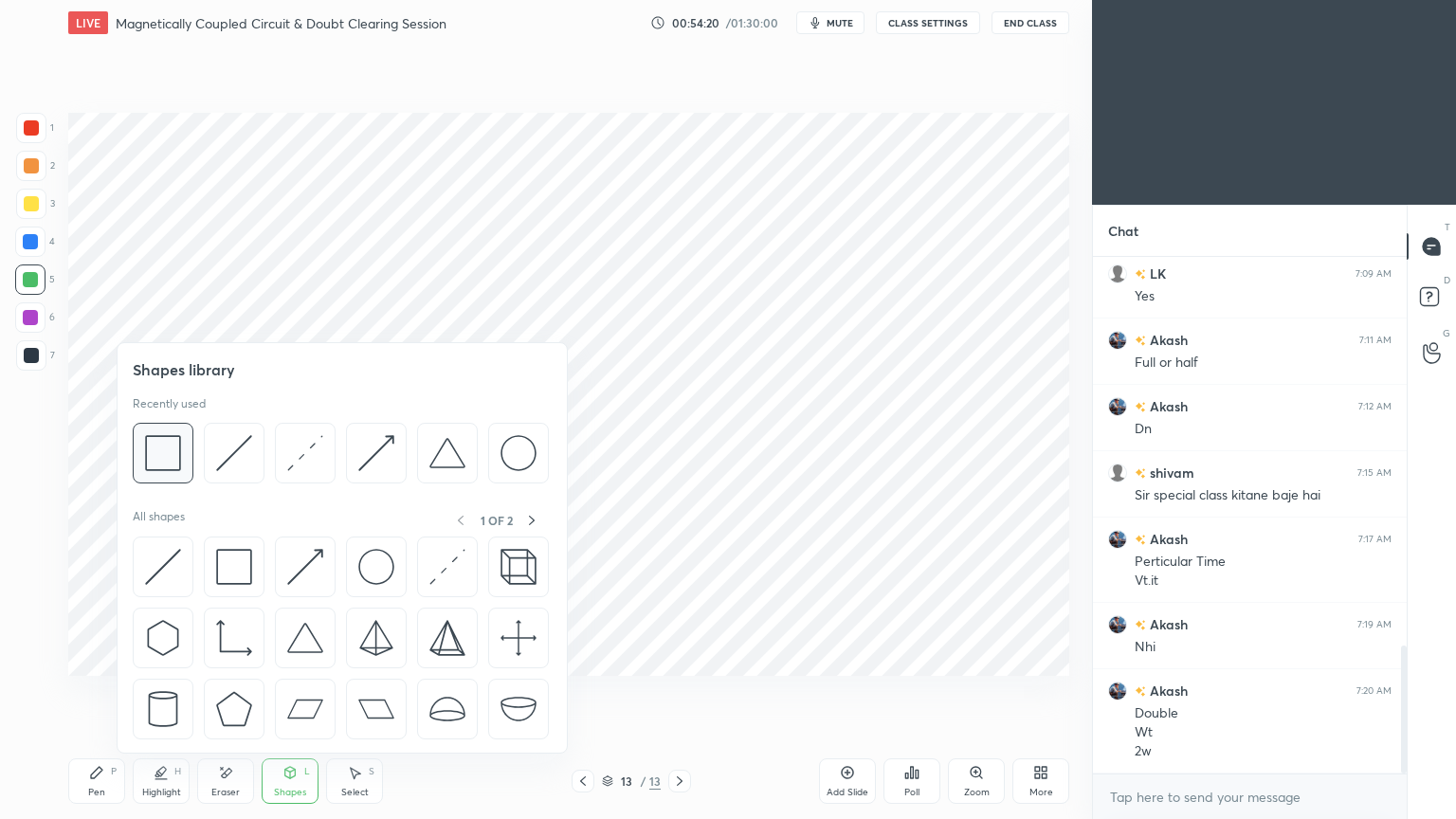 click at bounding box center (163, 453) 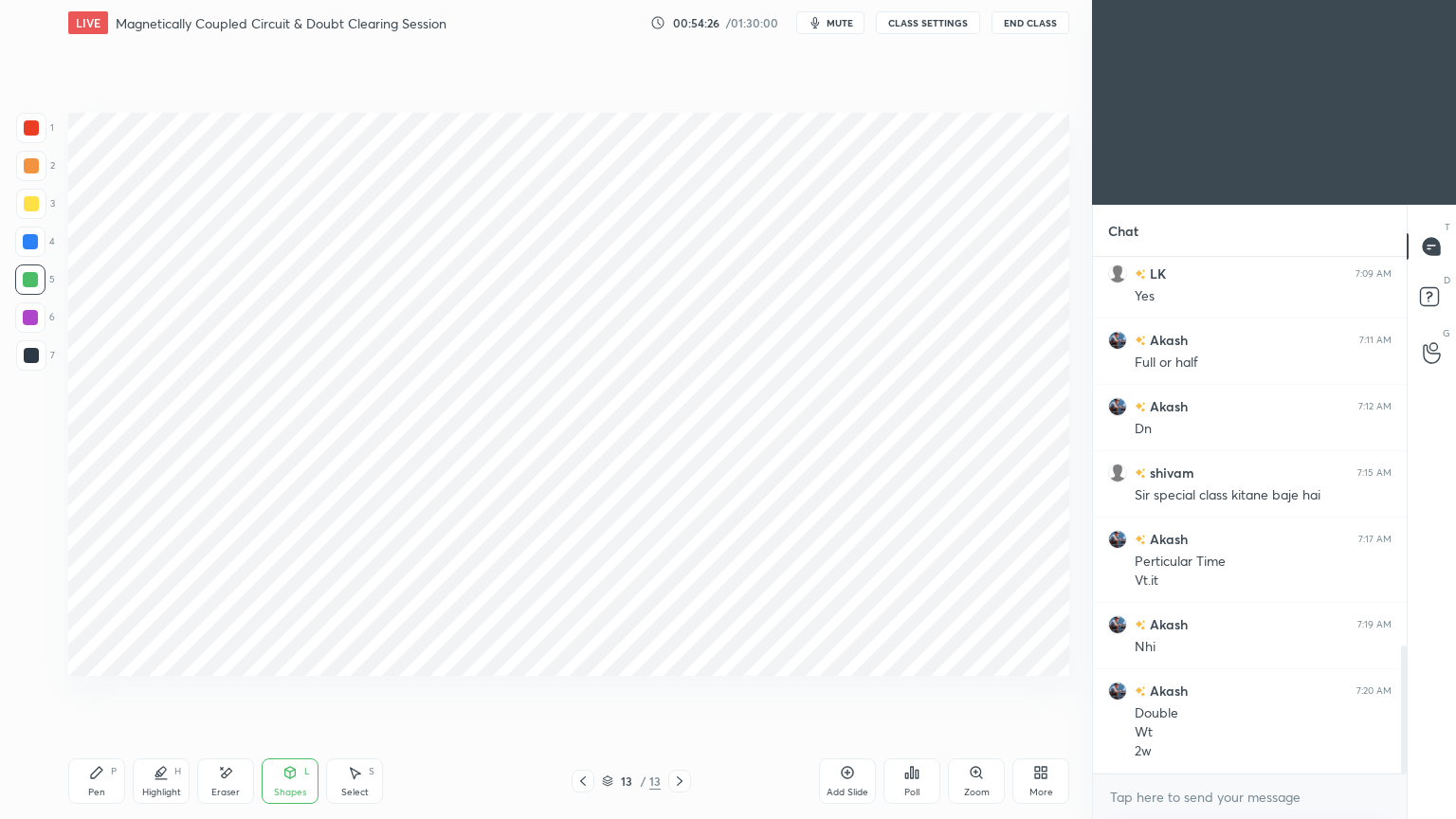 click on "Setting up your live class Poll for   secs No correct answer Start poll" at bounding box center [569, 394] 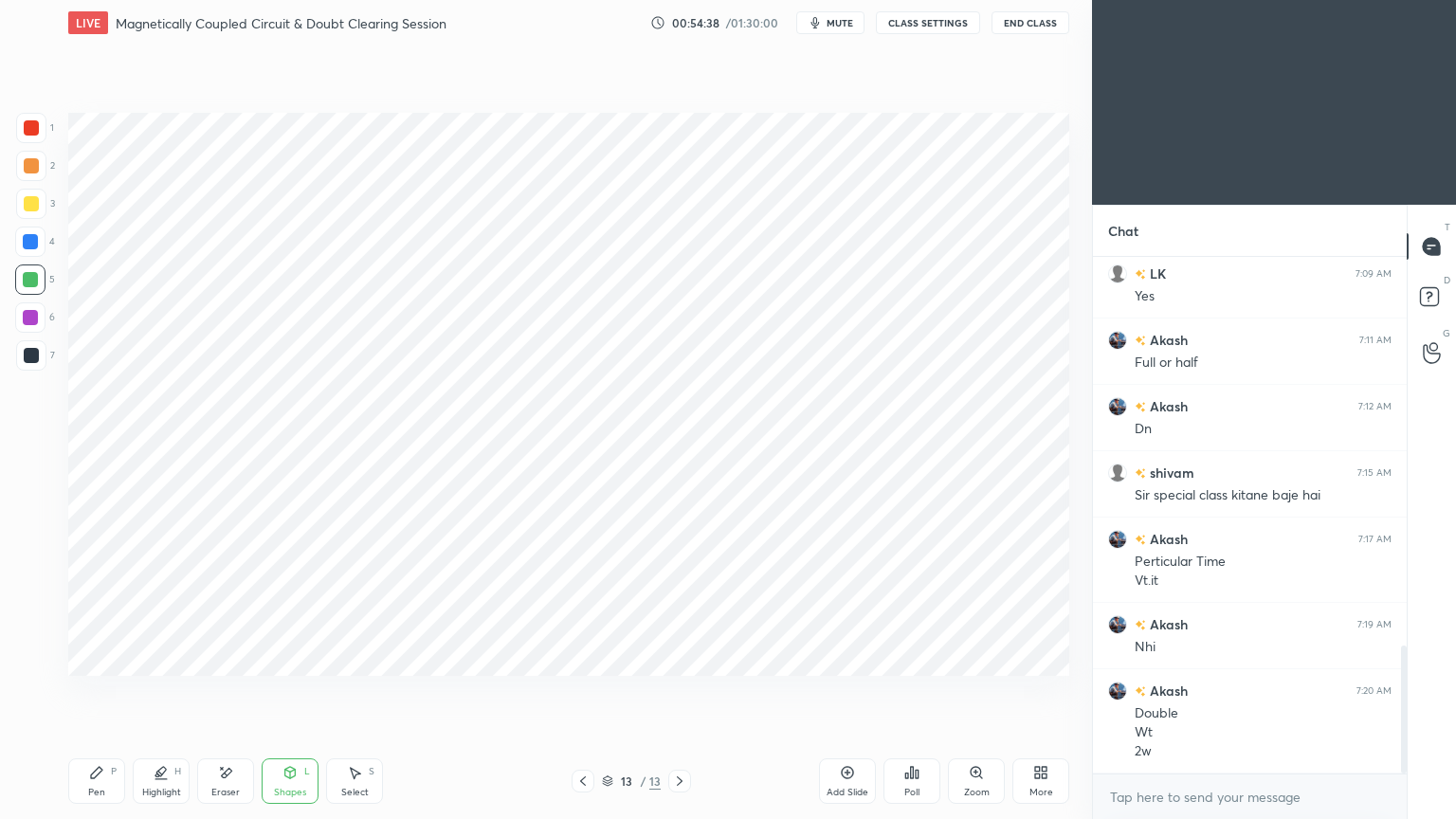 click on "Pen P" at bounding box center (97, 781) 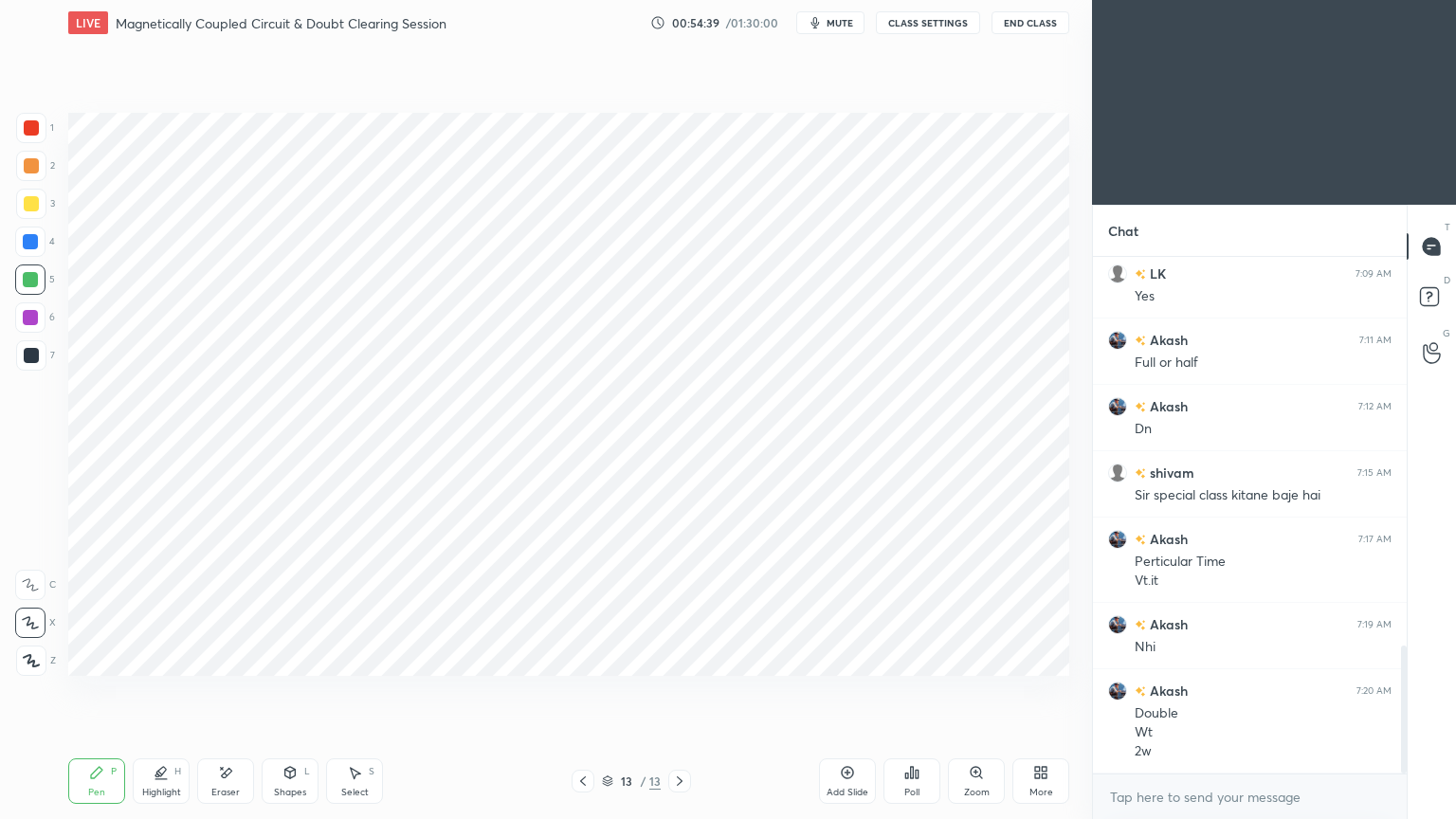 click at bounding box center (30, 242) 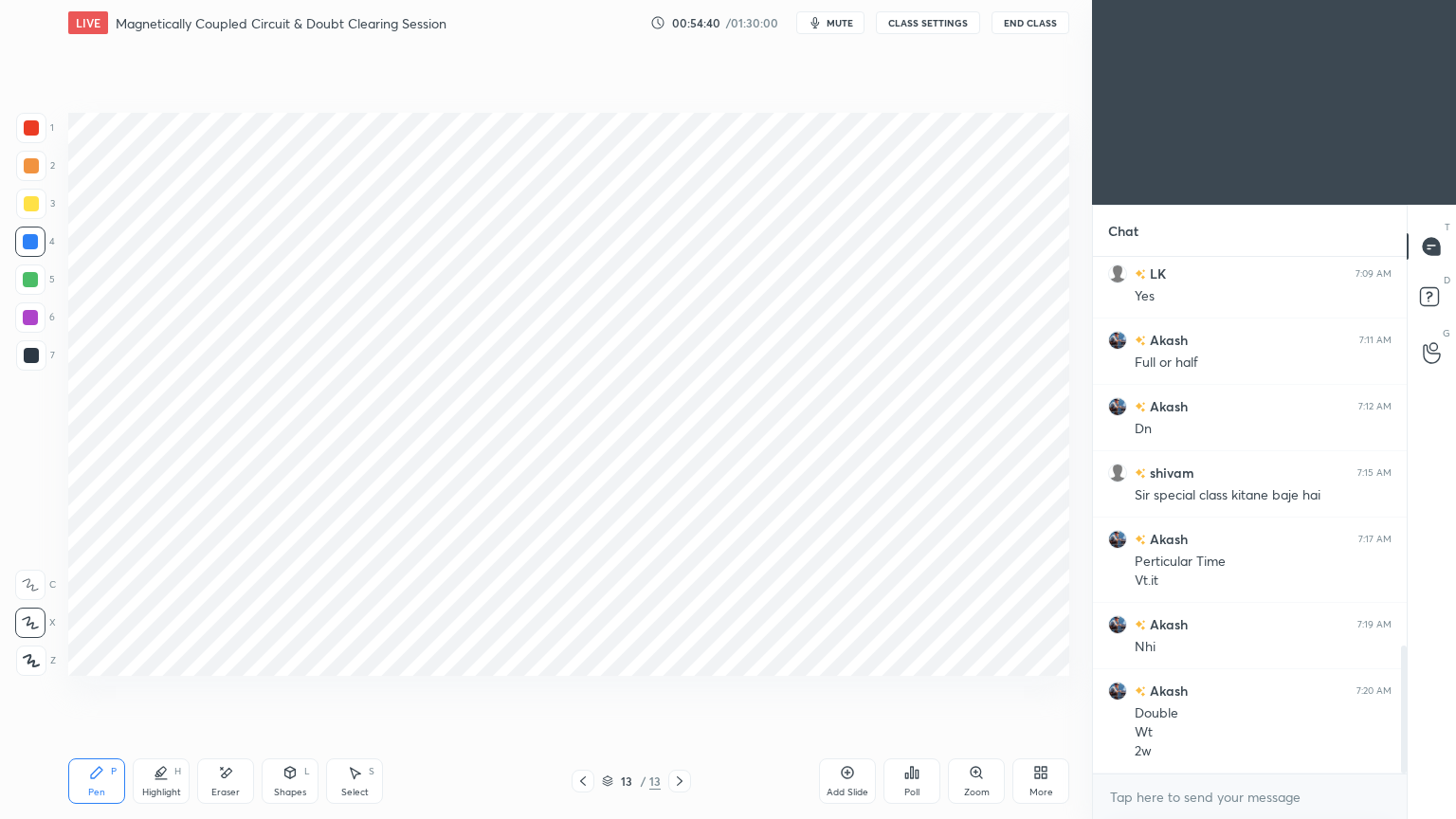 click on "Pen P" at bounding box center [97, 781] 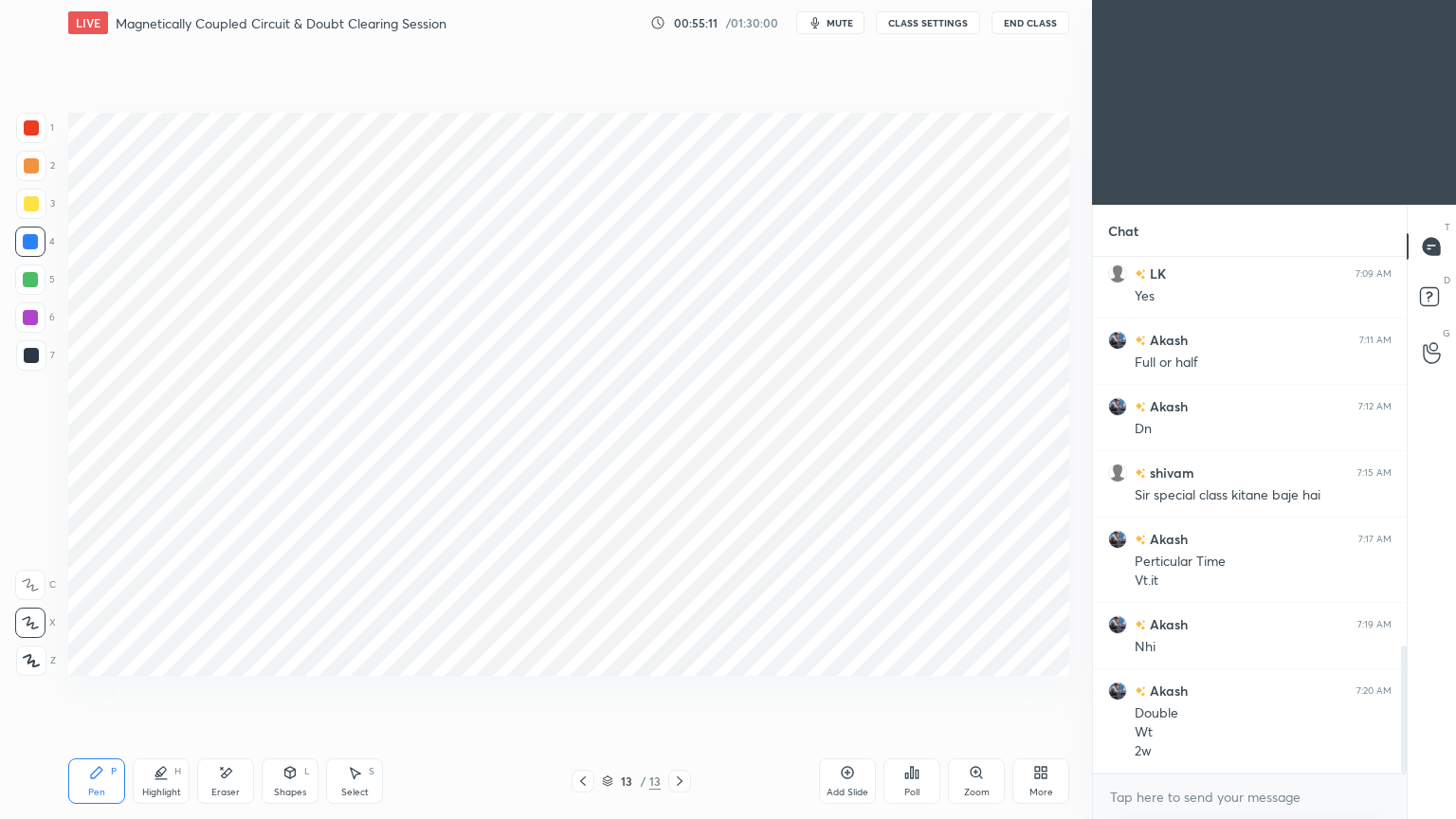 click at bounding box center [31, 128] 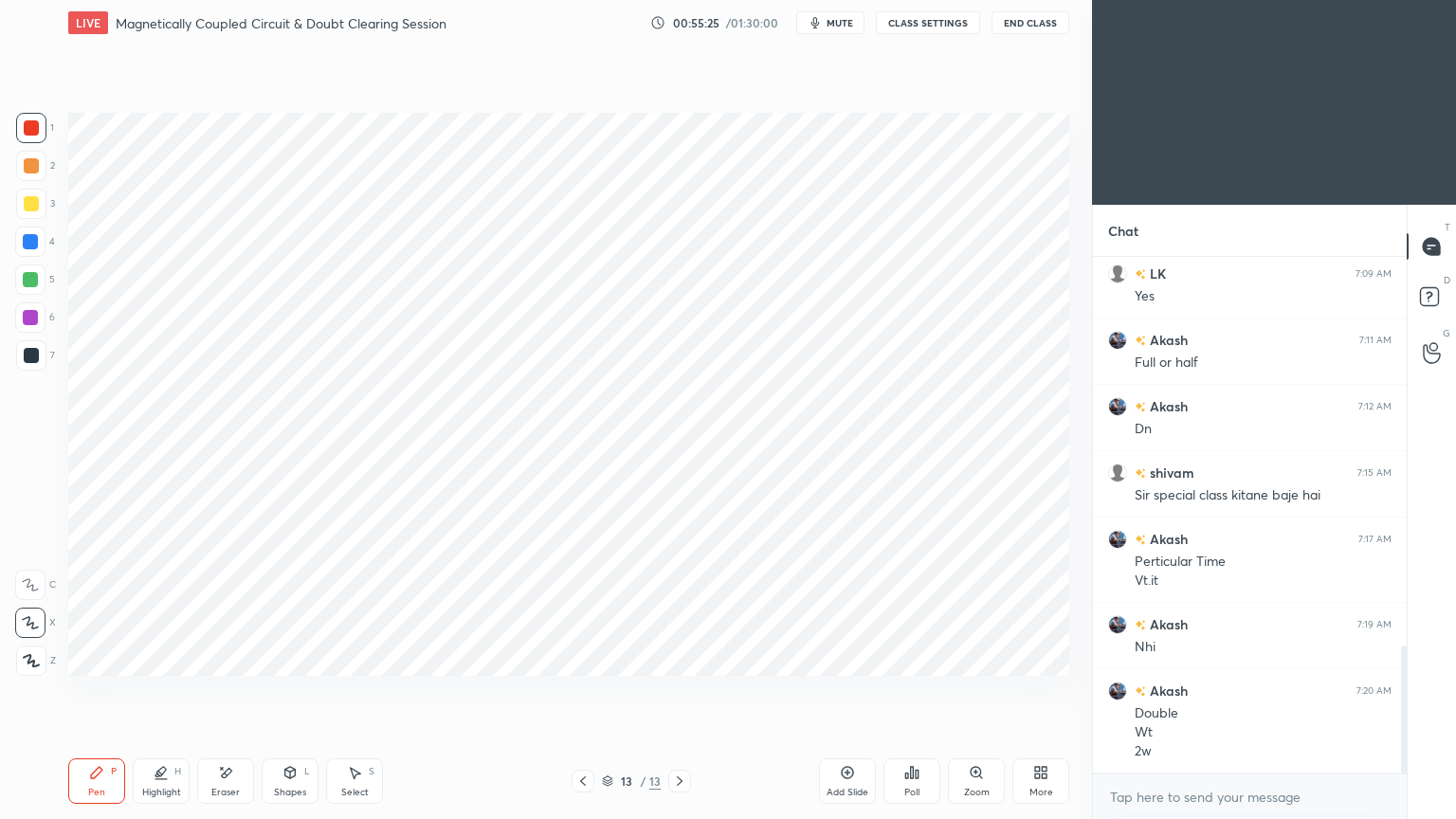 drag, startPoint x: 239, startPoint y: 766, endPoint x: 253, endPoint y: 737, distance: 32.20248 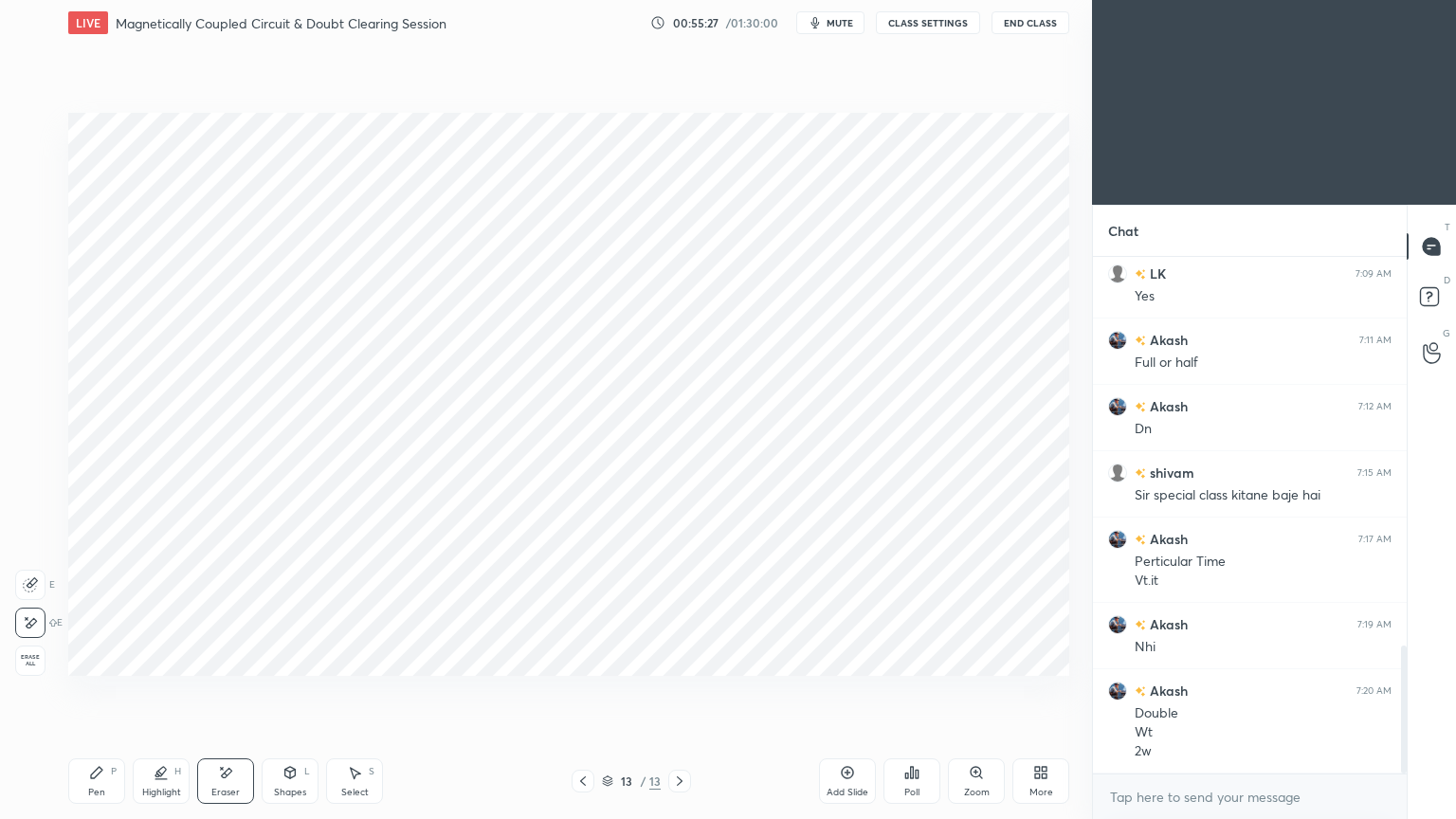 click on "Pen P" at bounding box center (97, 781) 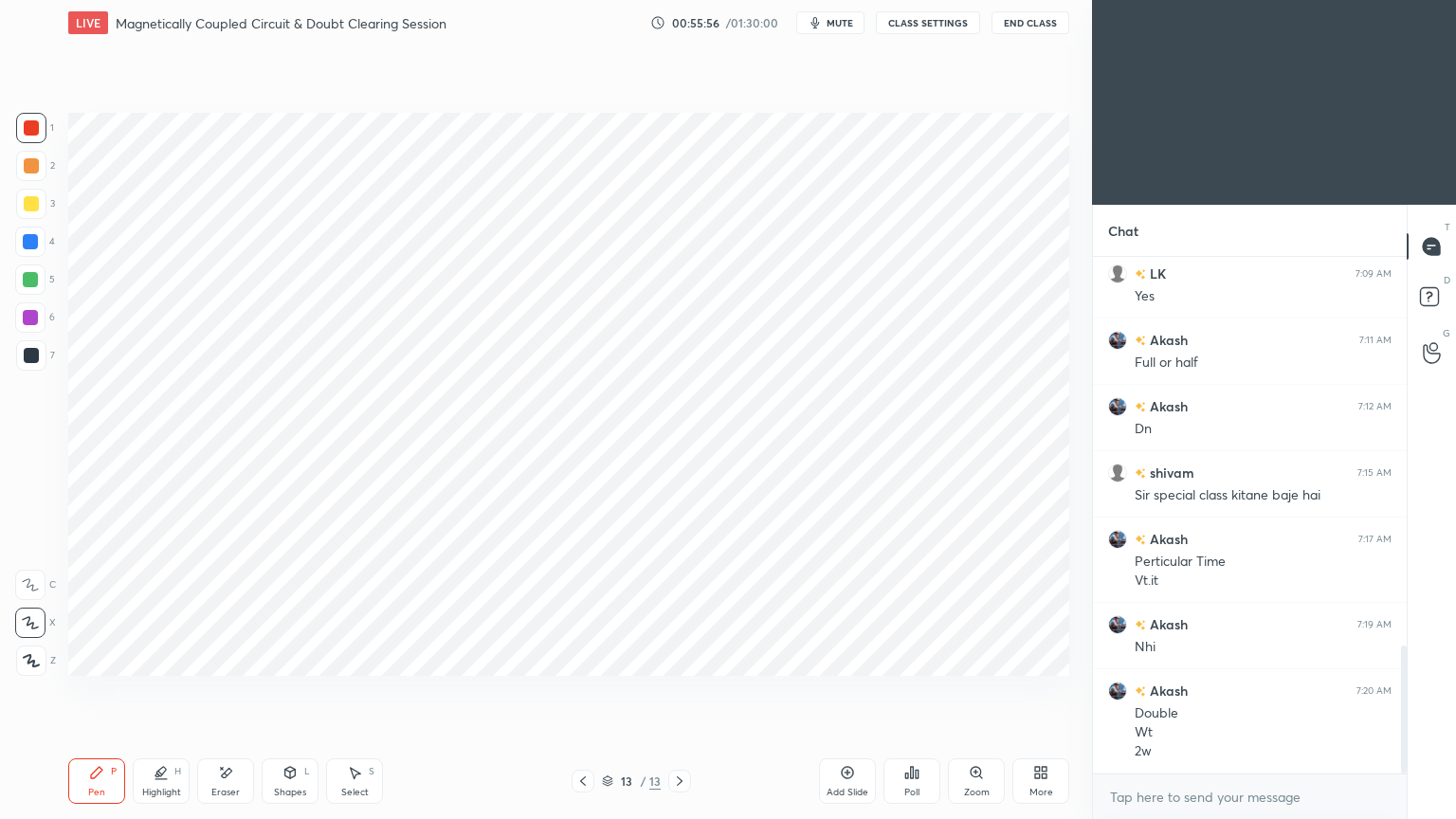 click at bounding box center (30, 280) 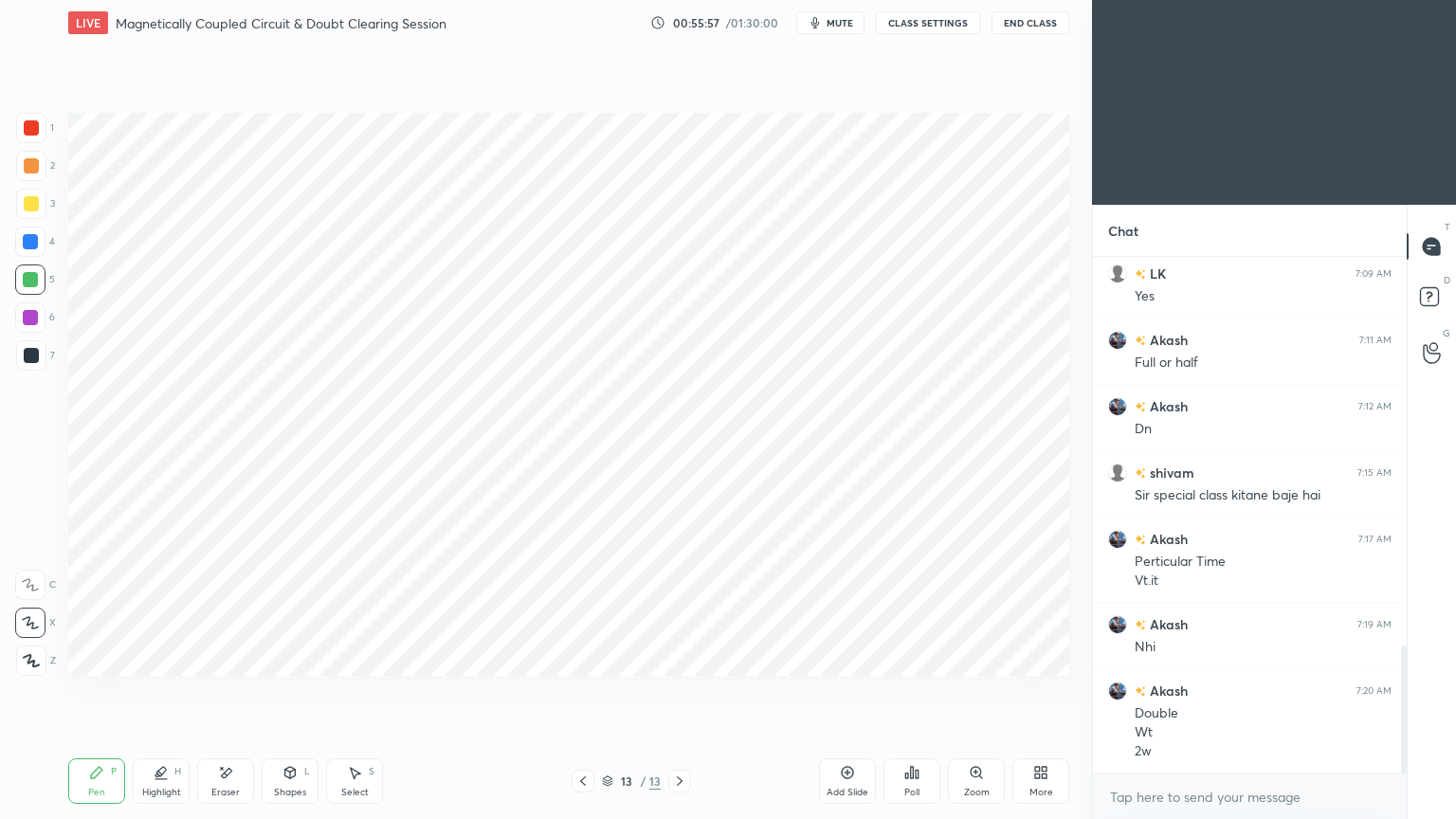 click on "Shapes L" at bounding box center [290, 781] 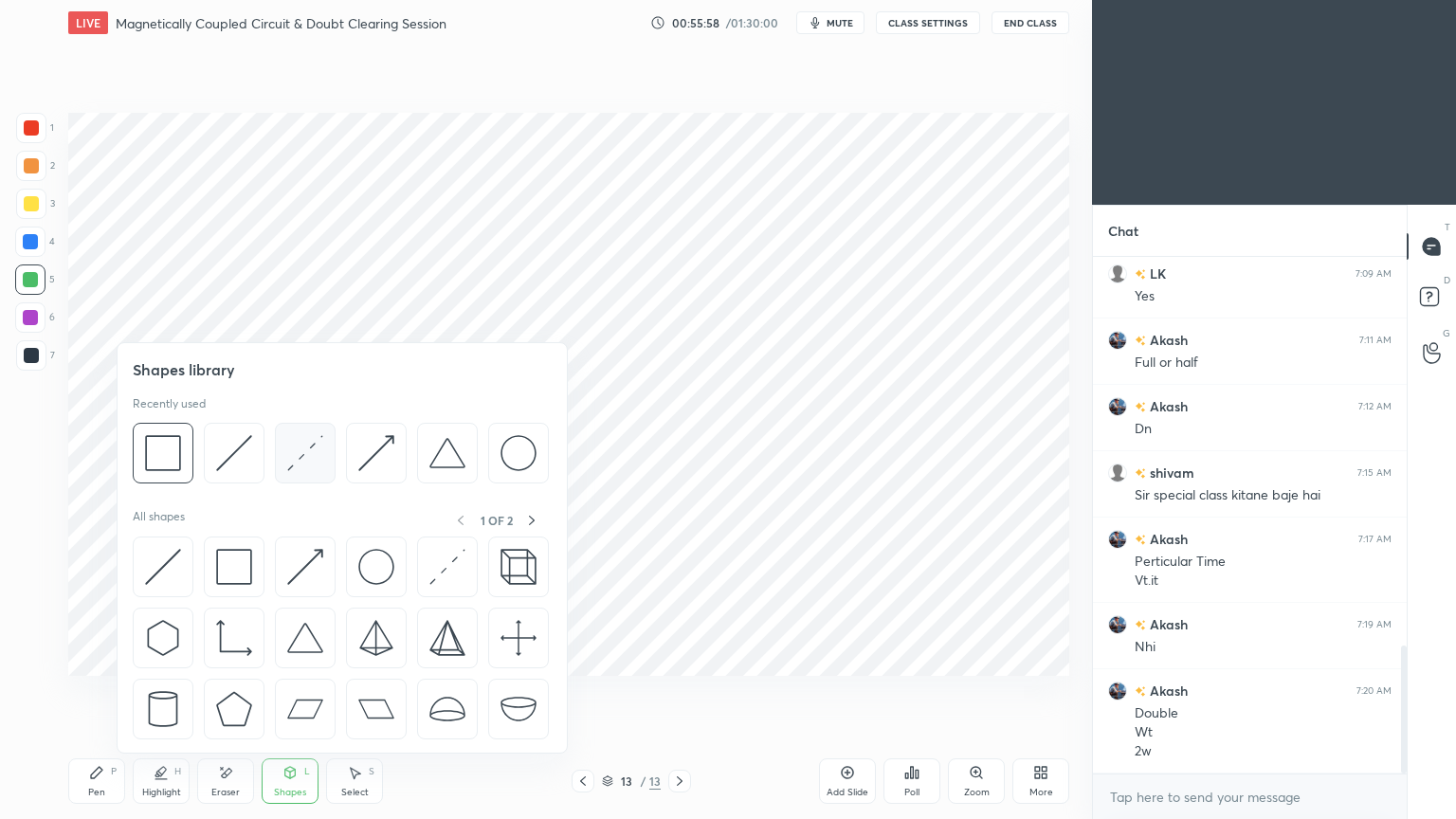 click at bounding box center [305, 453] 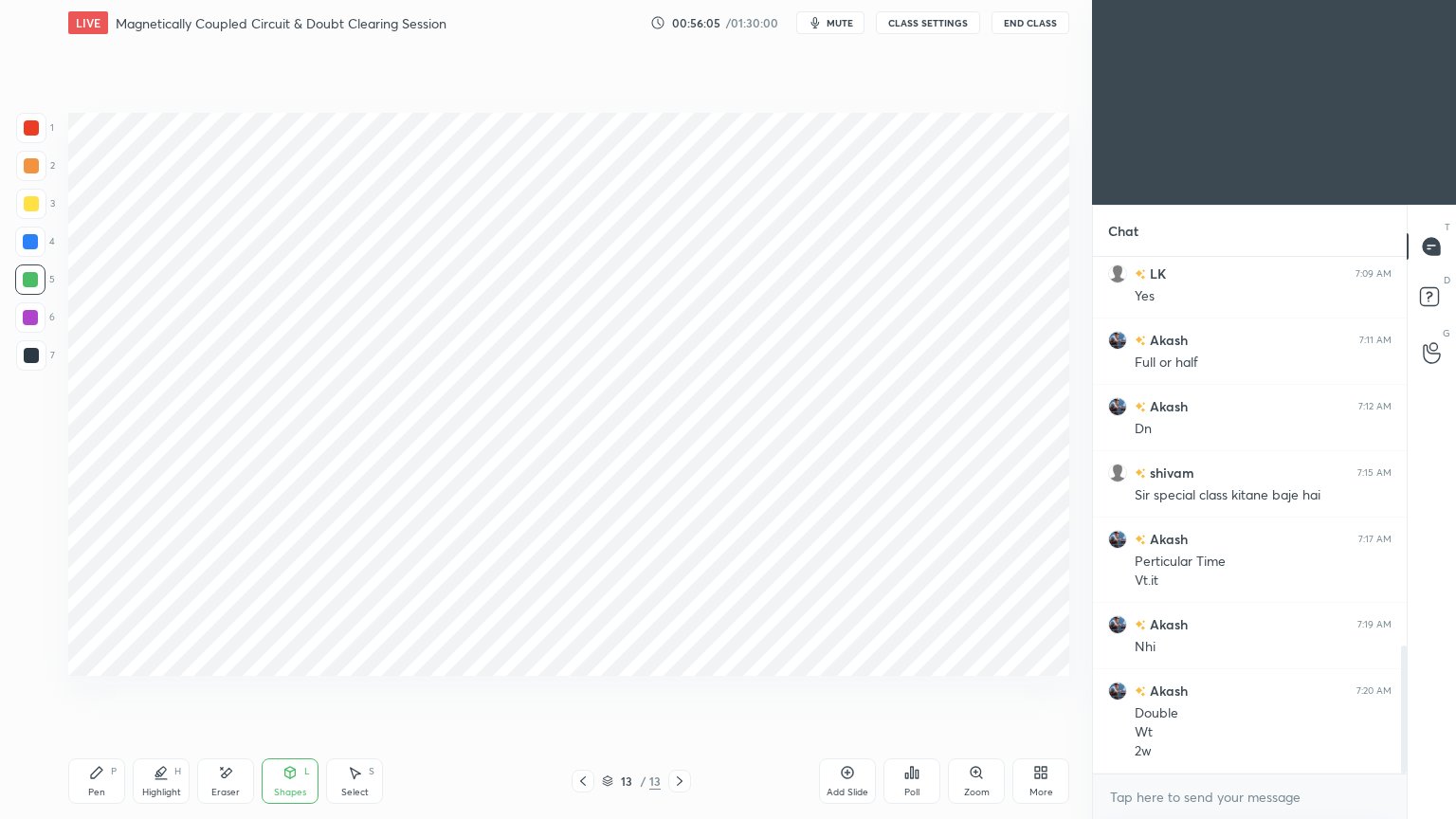 click on "Pen" at bounding box center (97, 792) 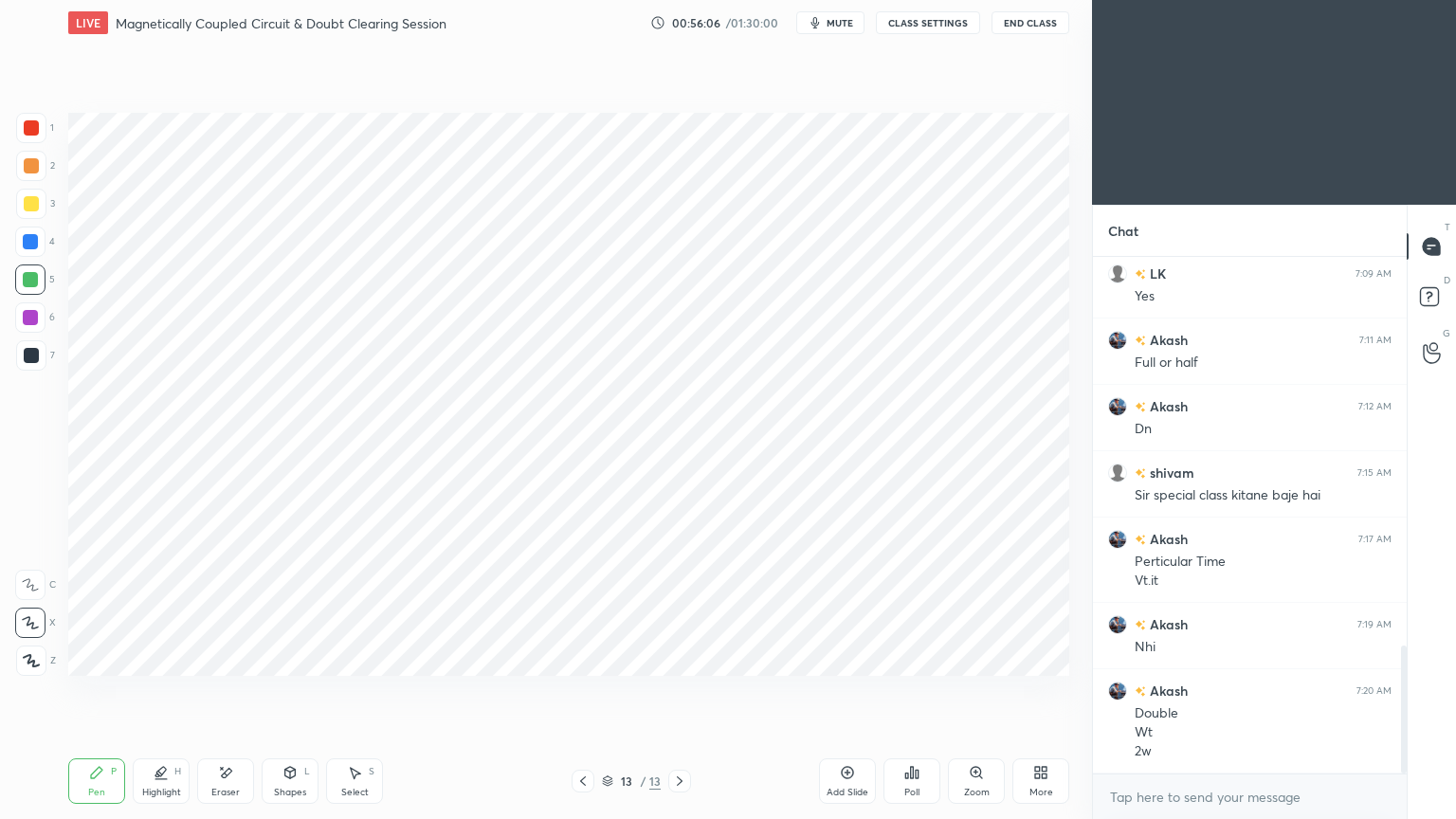 click at bounding box center (31, 355) 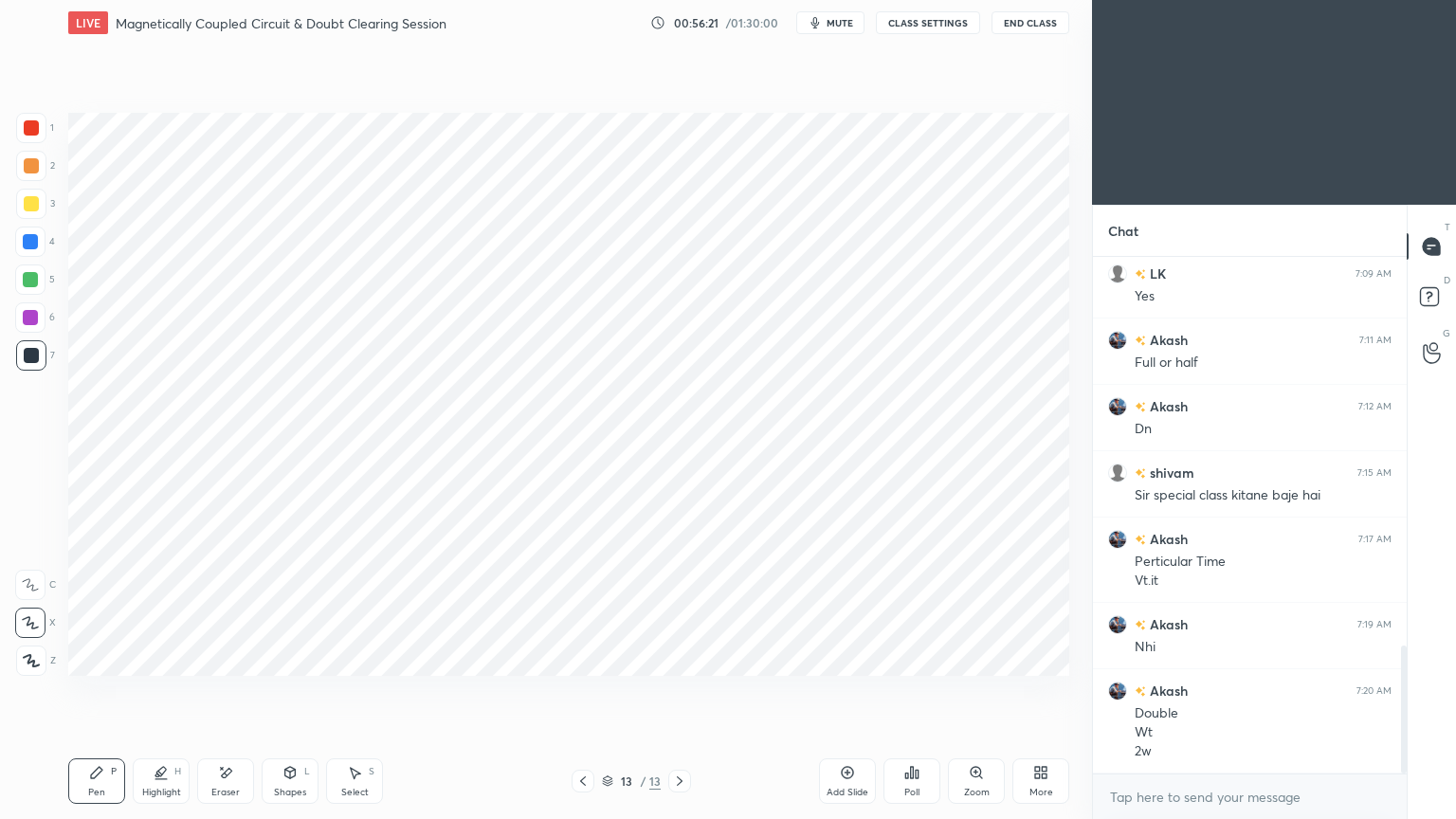 click at bounding box center (30, 242) 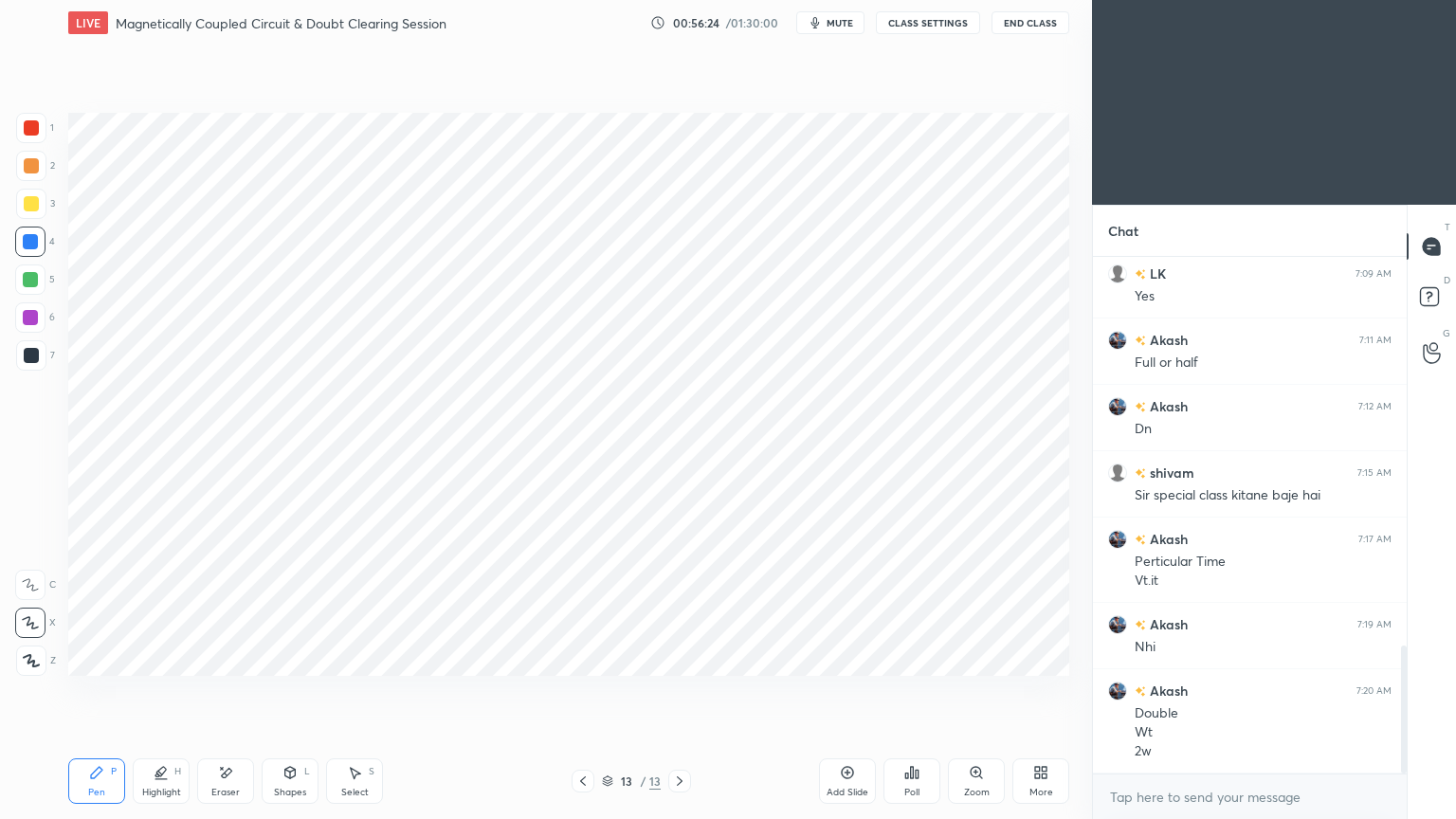 click 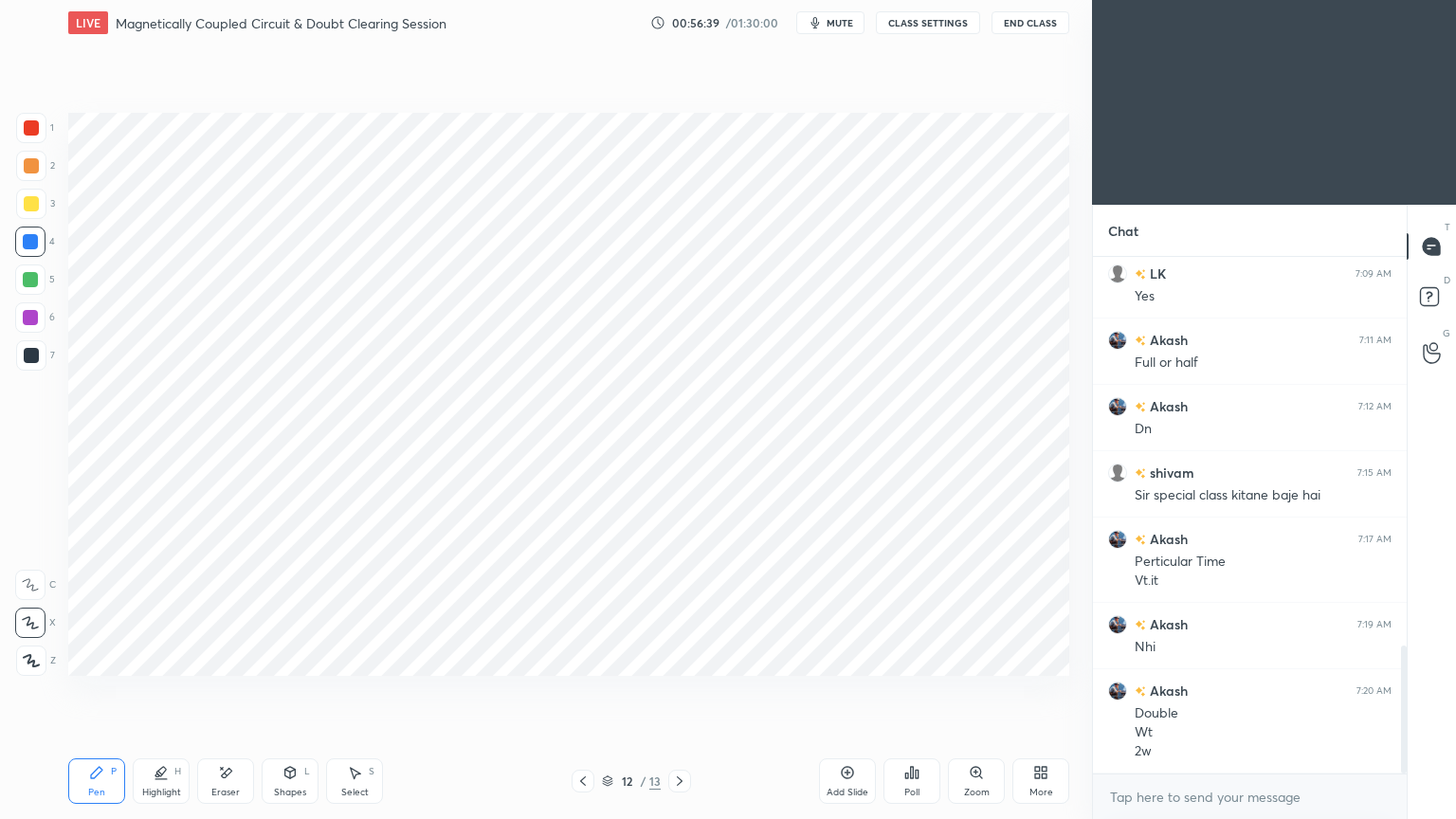 click 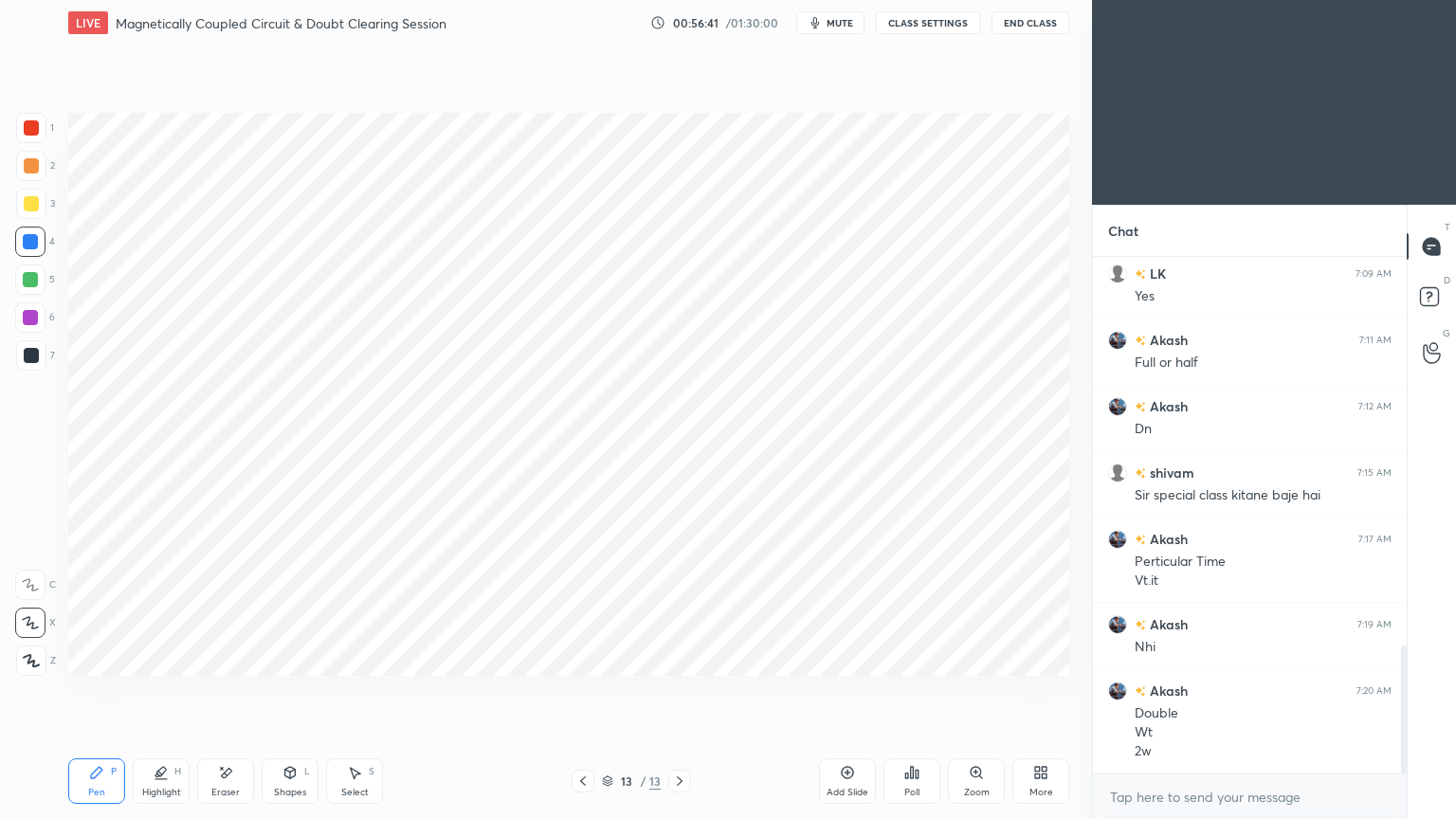 click on "1 2 3 4 5 6 7 C X Z E E Erase all   H H" at bounding box center [30, 394] 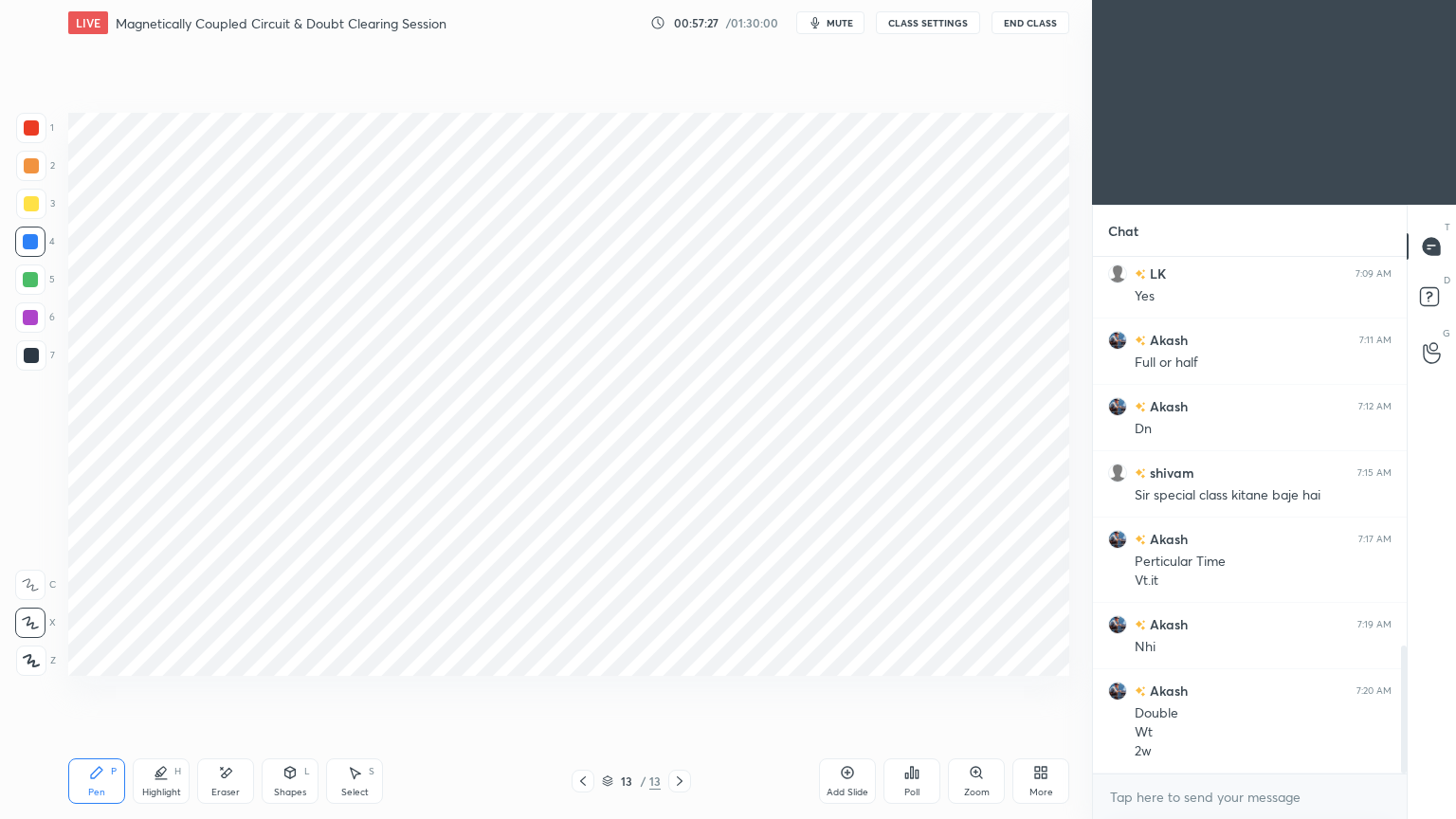 click at bounding box center (30, 318) 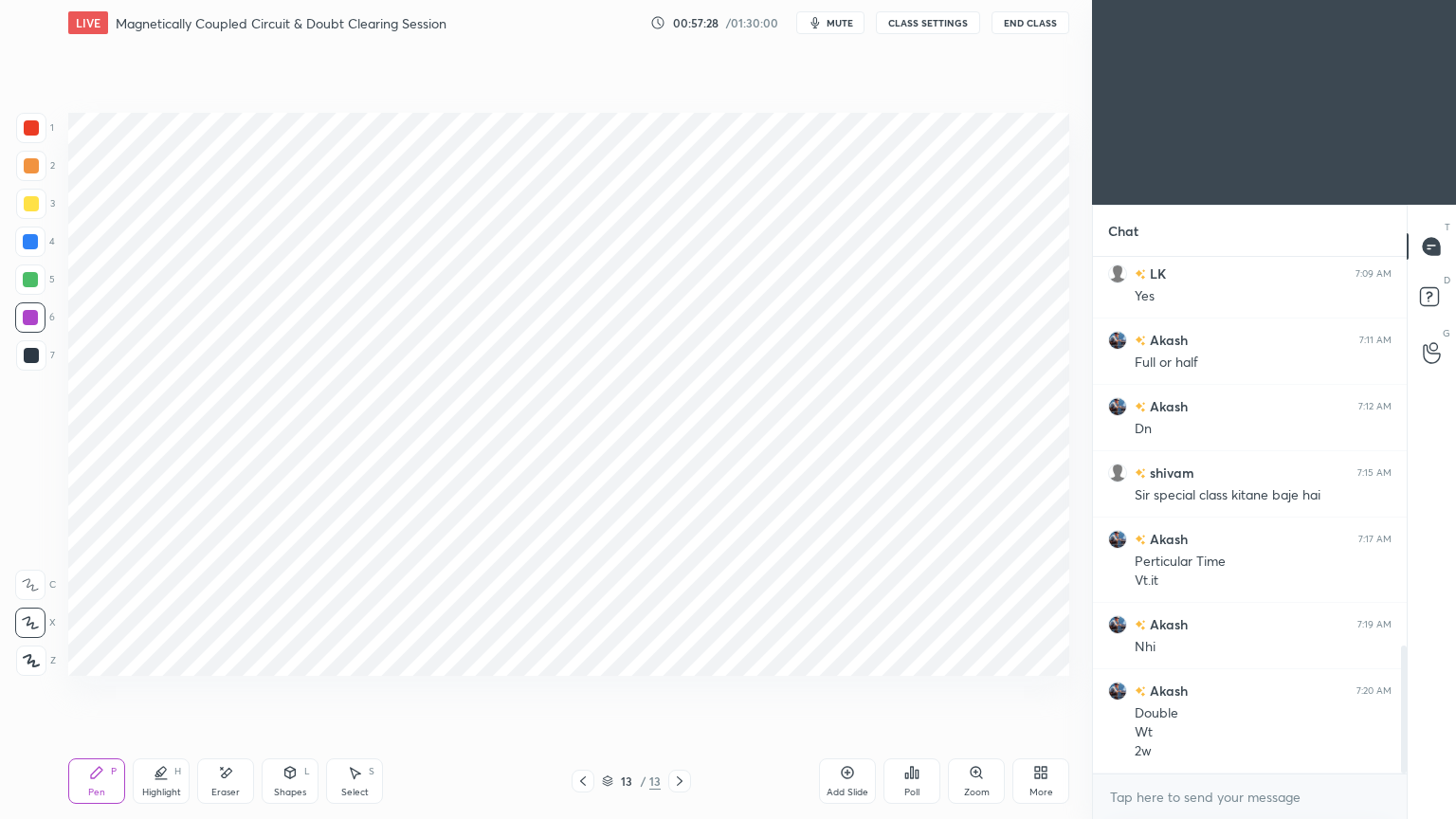click on "Shapes" at bounding box center [290, 792] 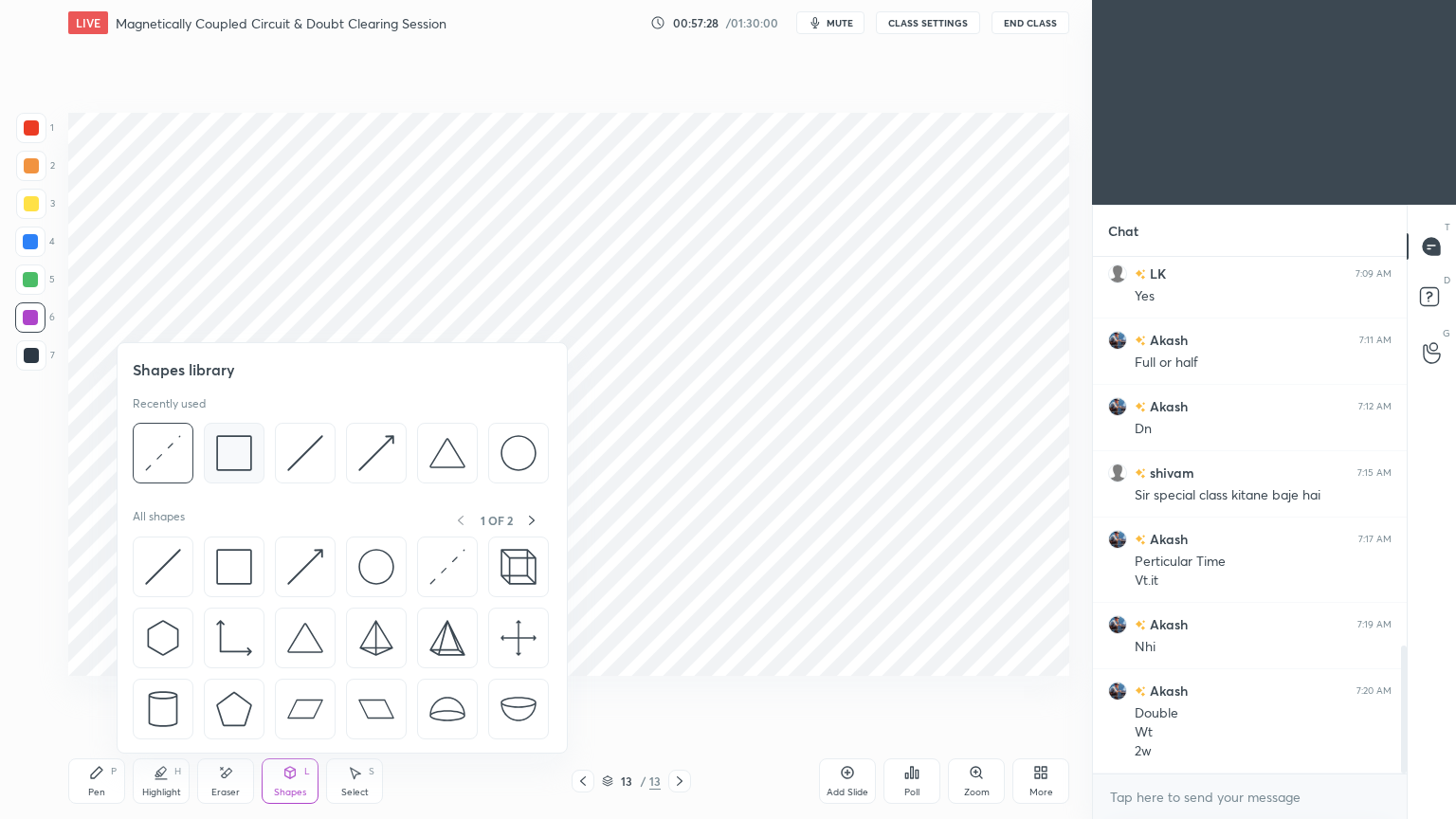 click at bounding box center (234, 453) 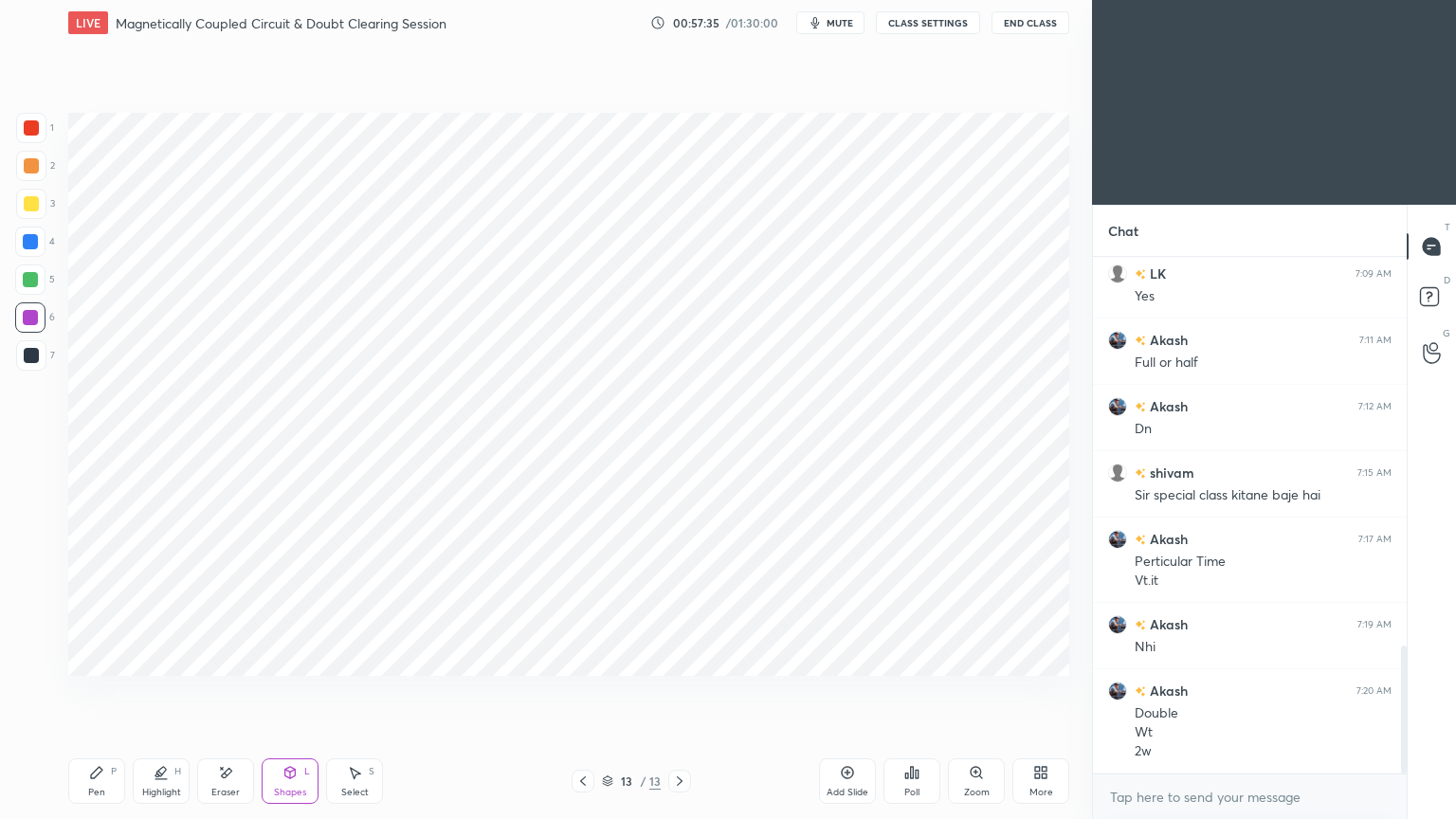 click on "Pen P" at bounding box center [97, 781] 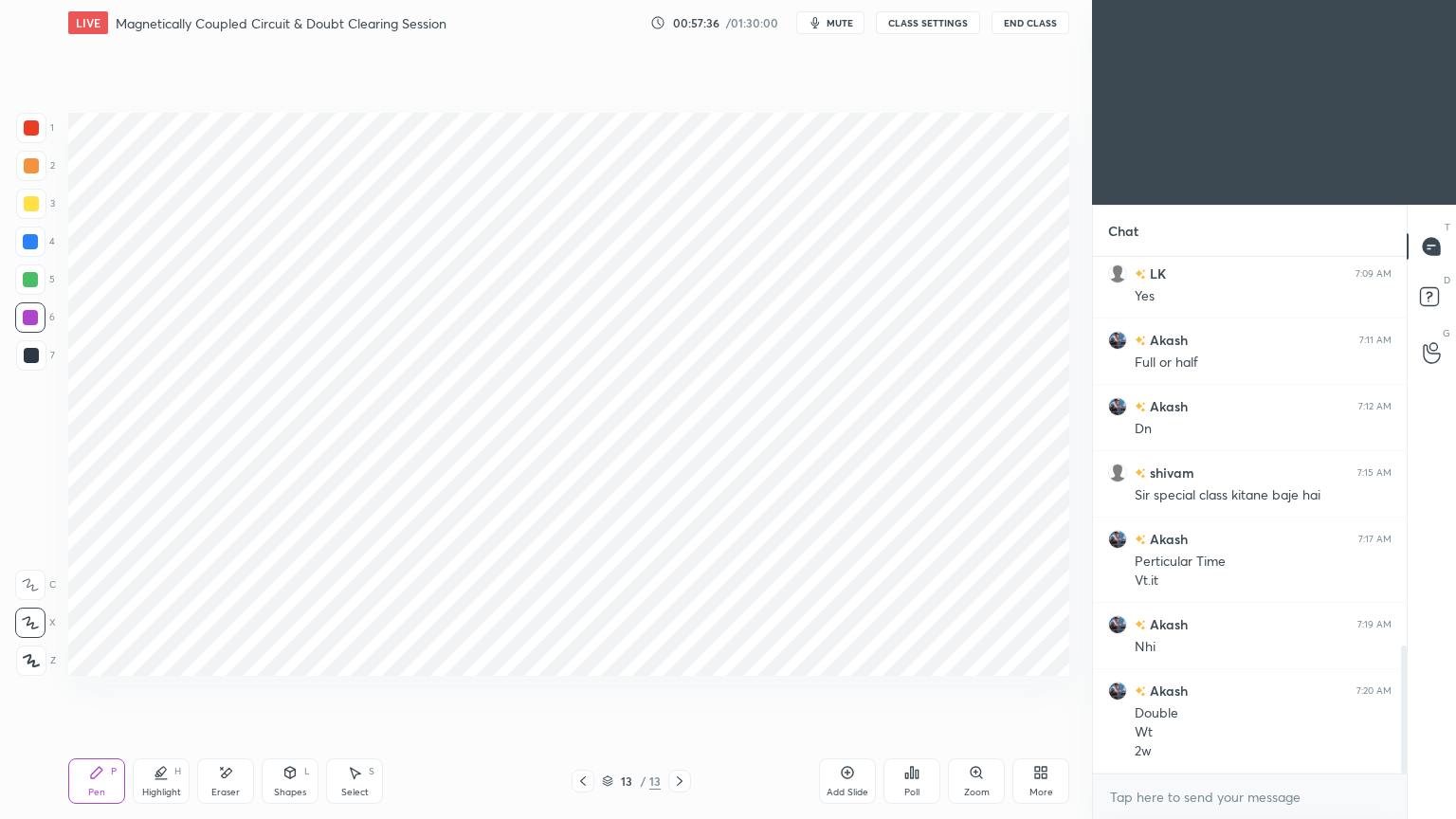 click at bounding box center (30, 242) 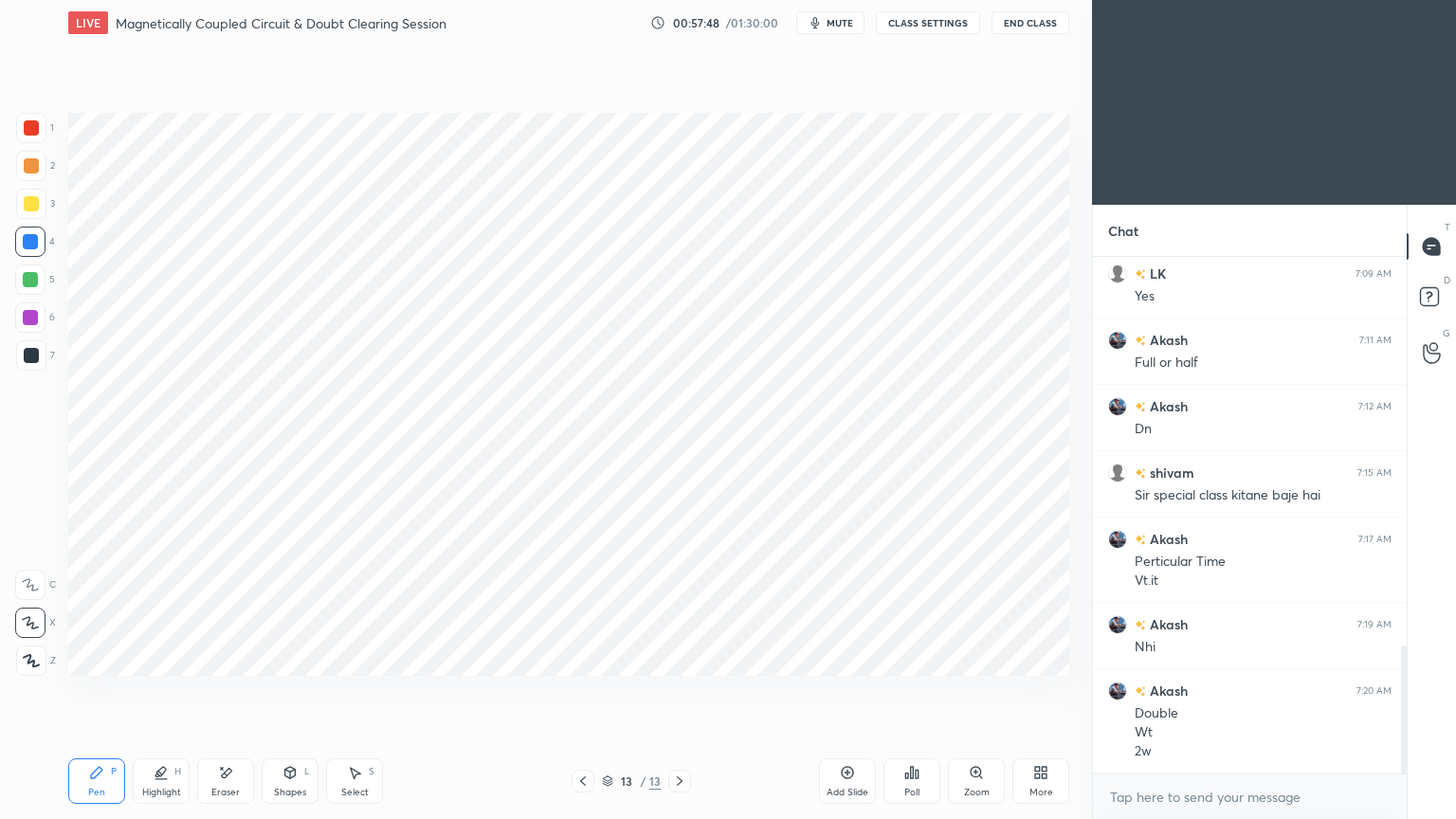 click at bounding box center [31, 355] 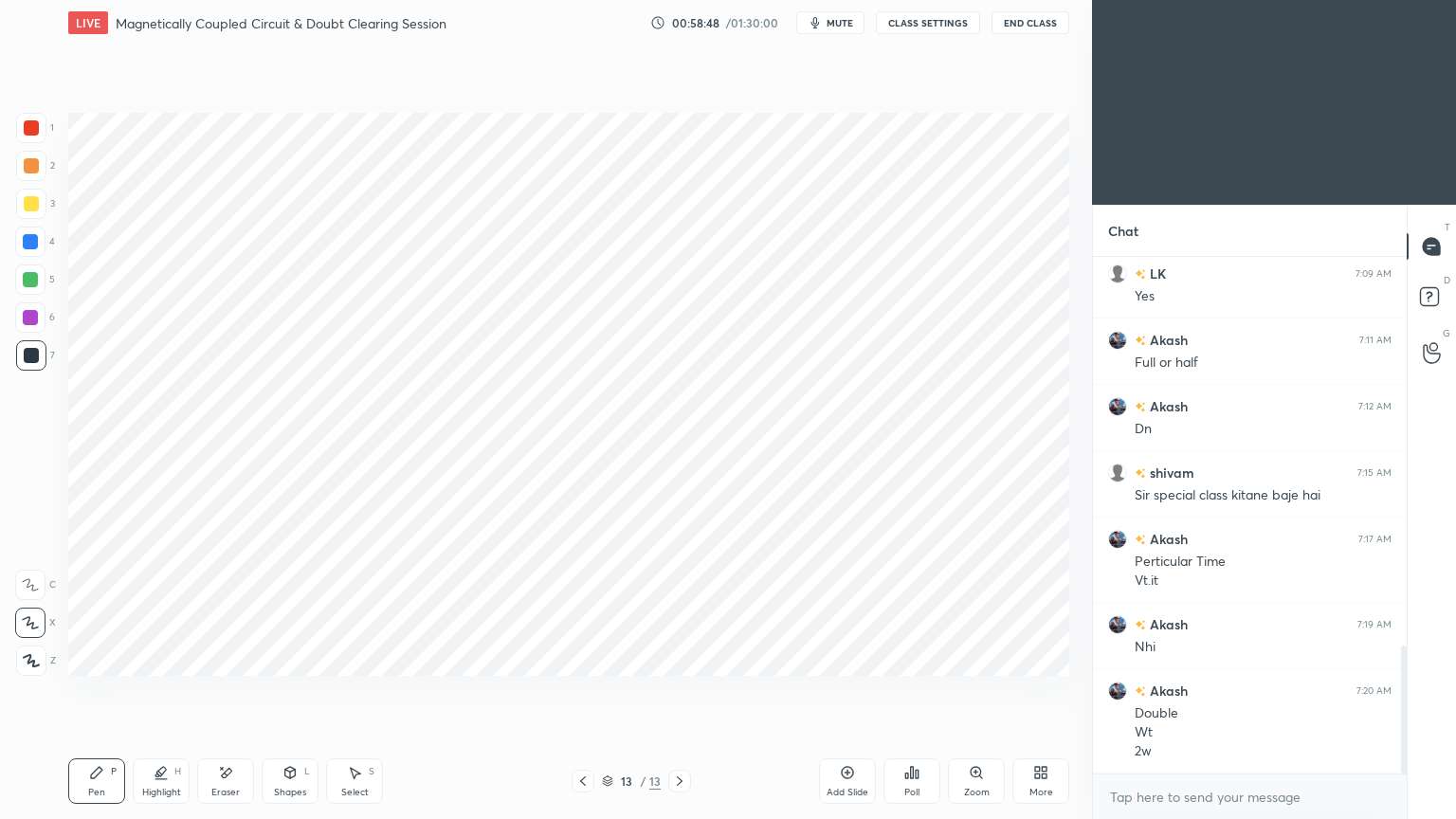 click at bounding box center [31, 128] 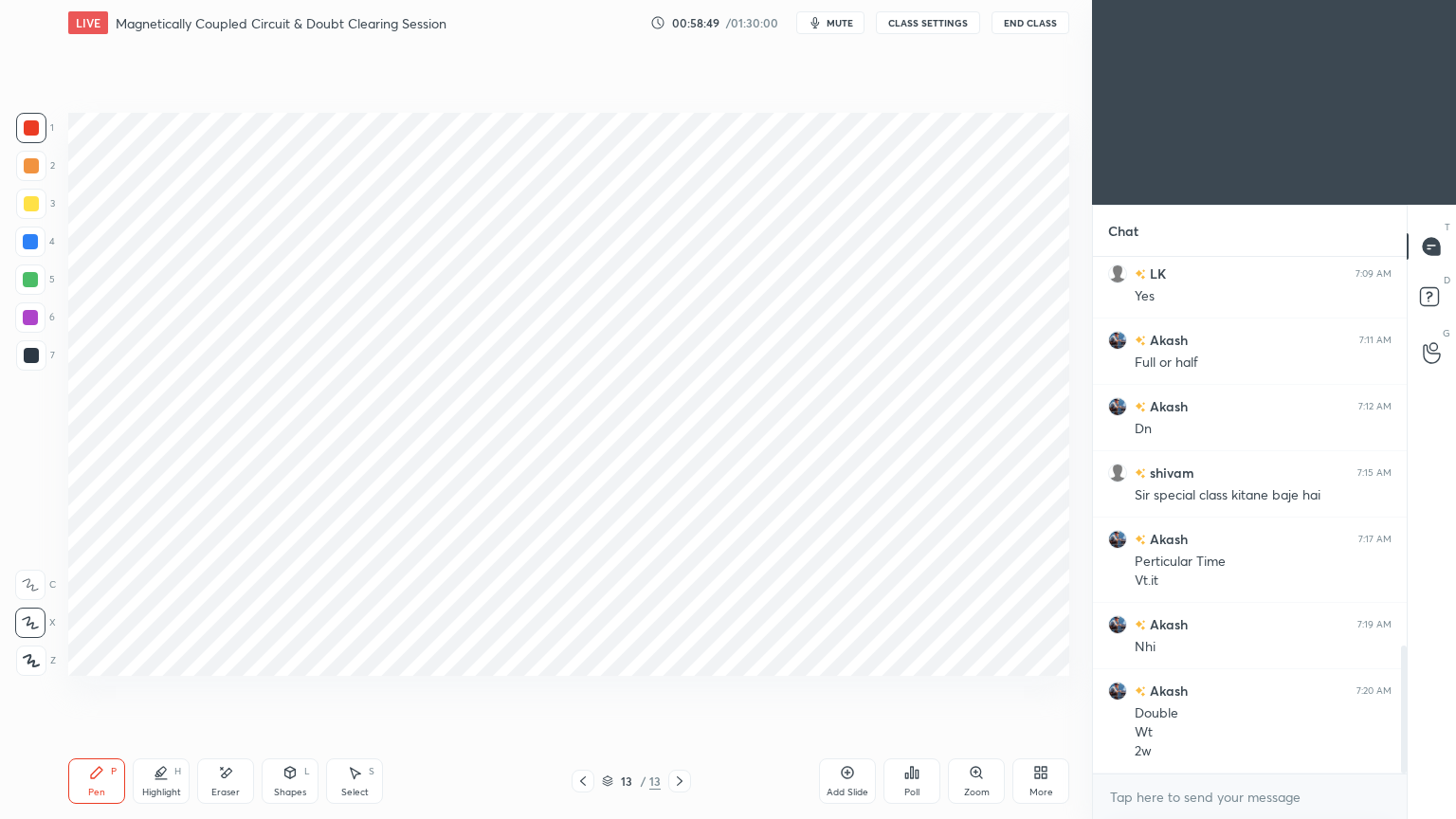 click on "Pen P" at bounding box center (97, 781) 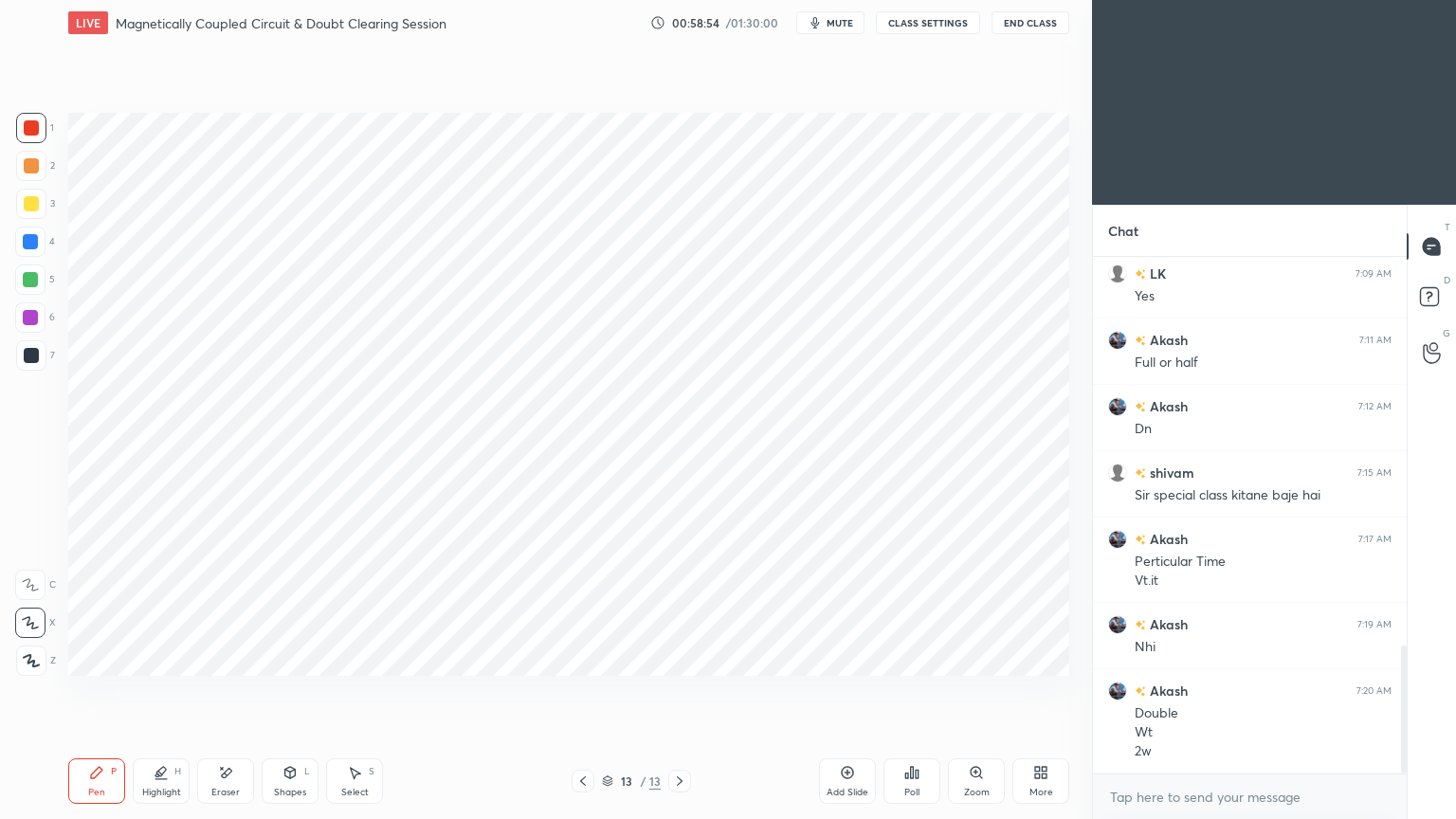 click on "Add Slide" at bounding box center [847, 781] 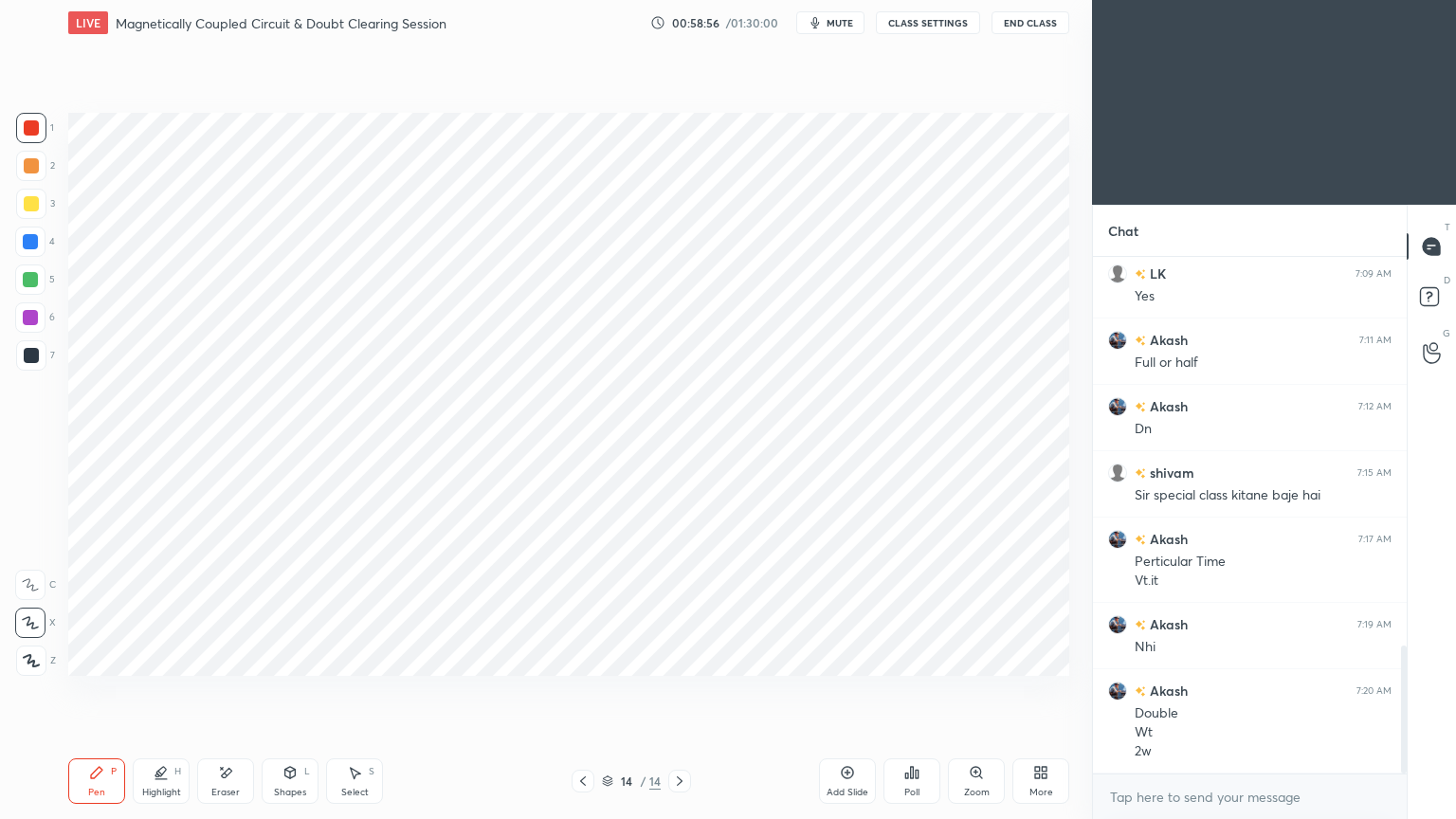 click 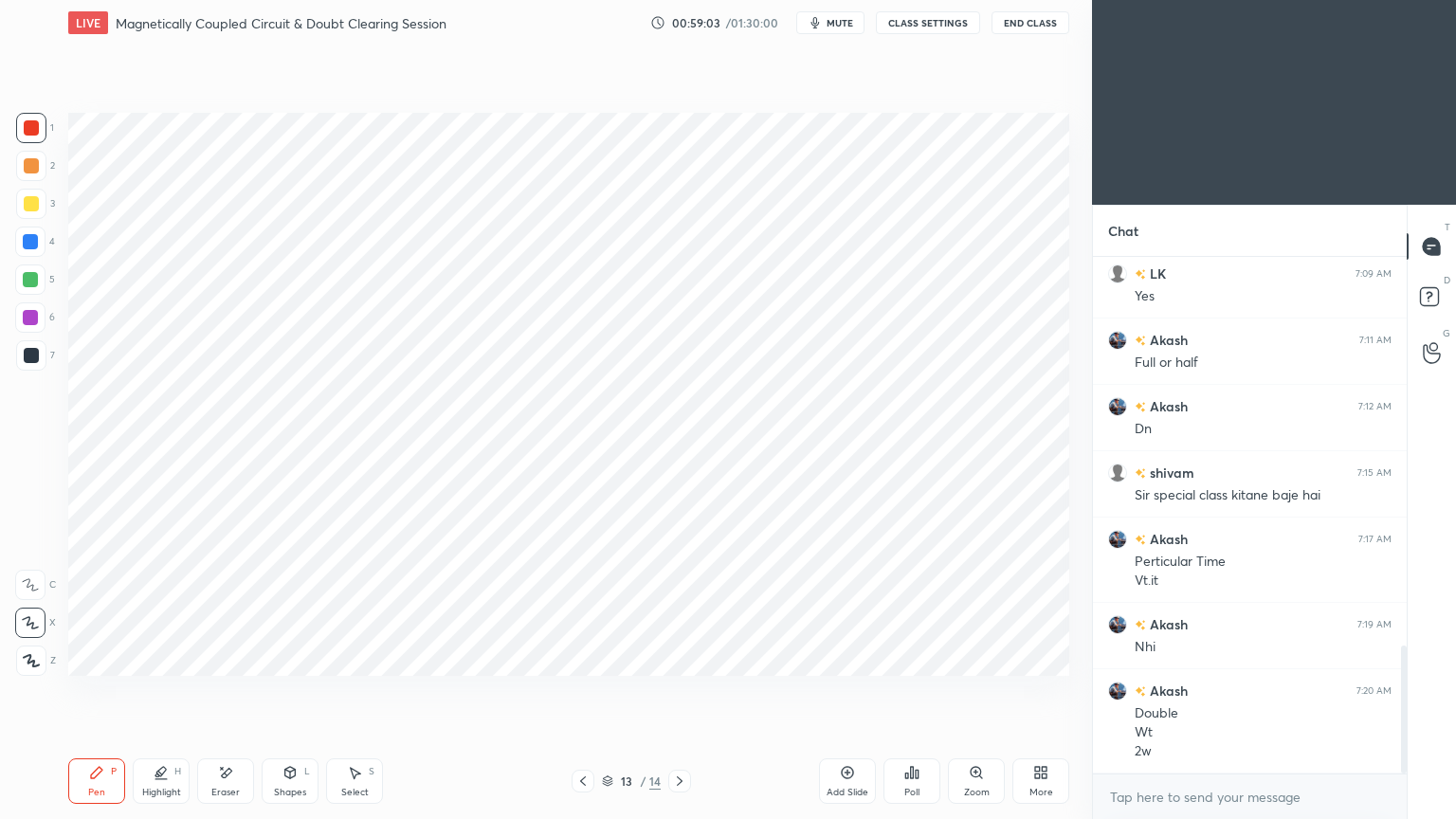 click 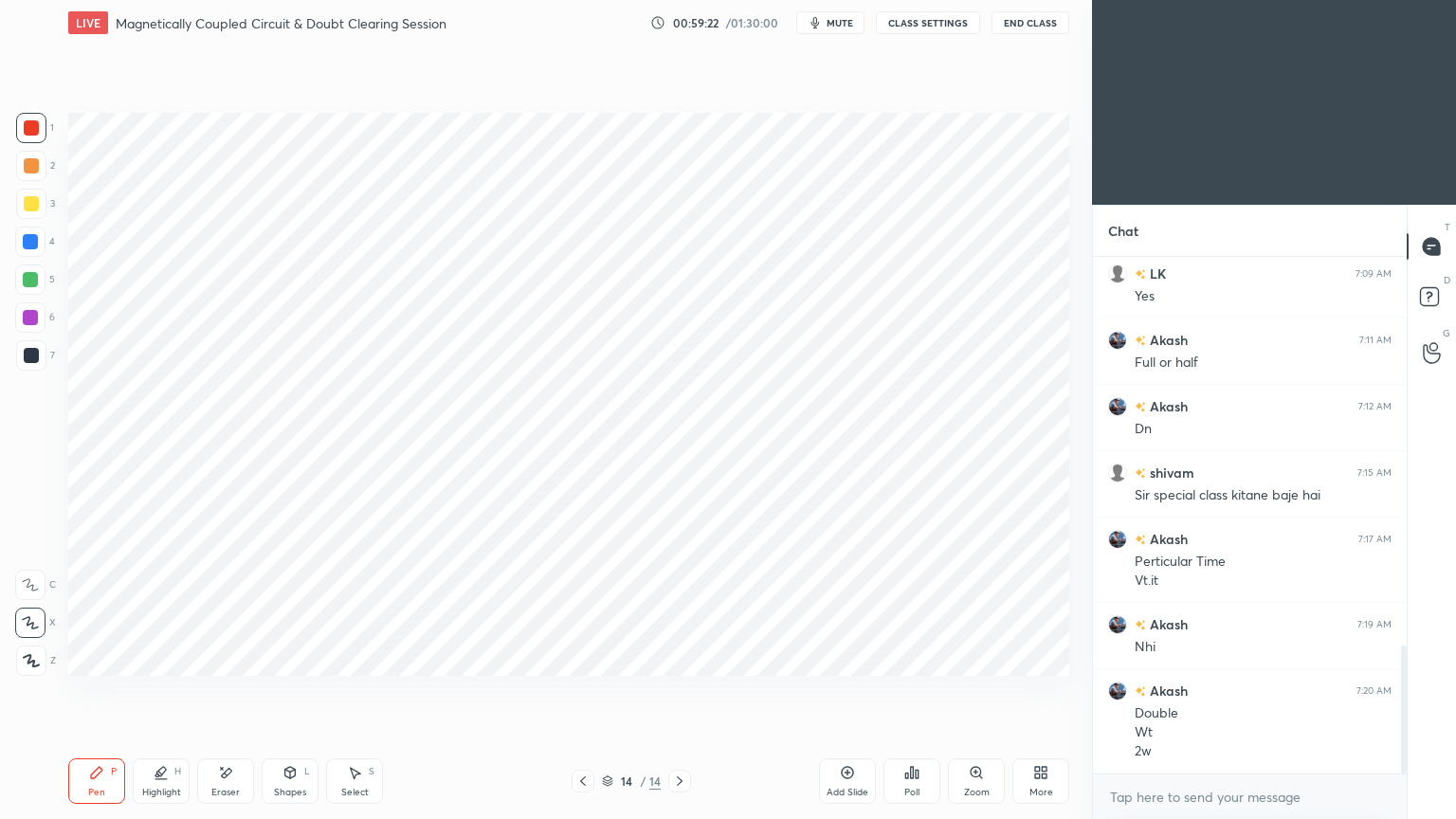 click at bounding box center (30, 280) 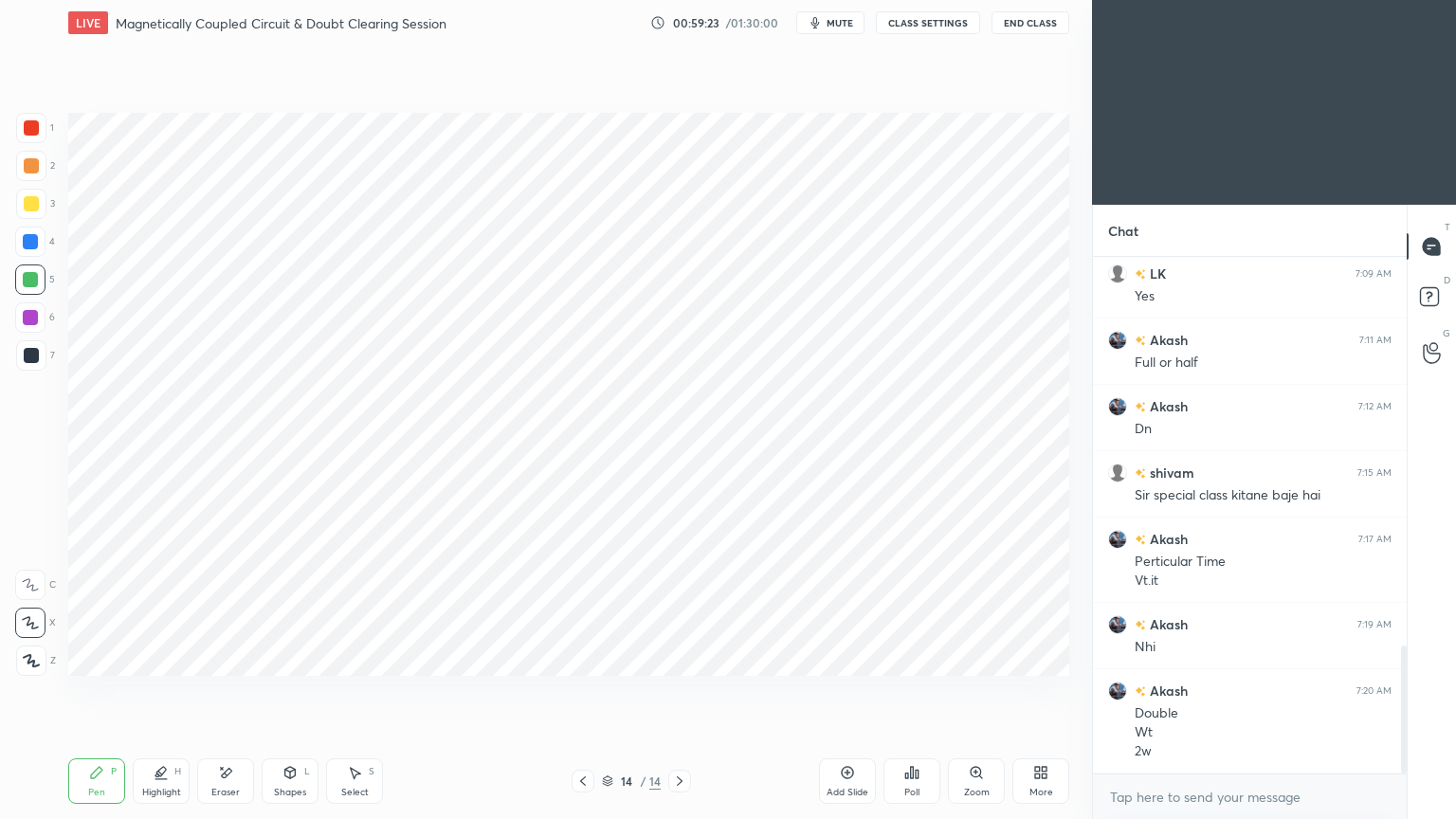 click on "L" at bounding box center (307, 772) 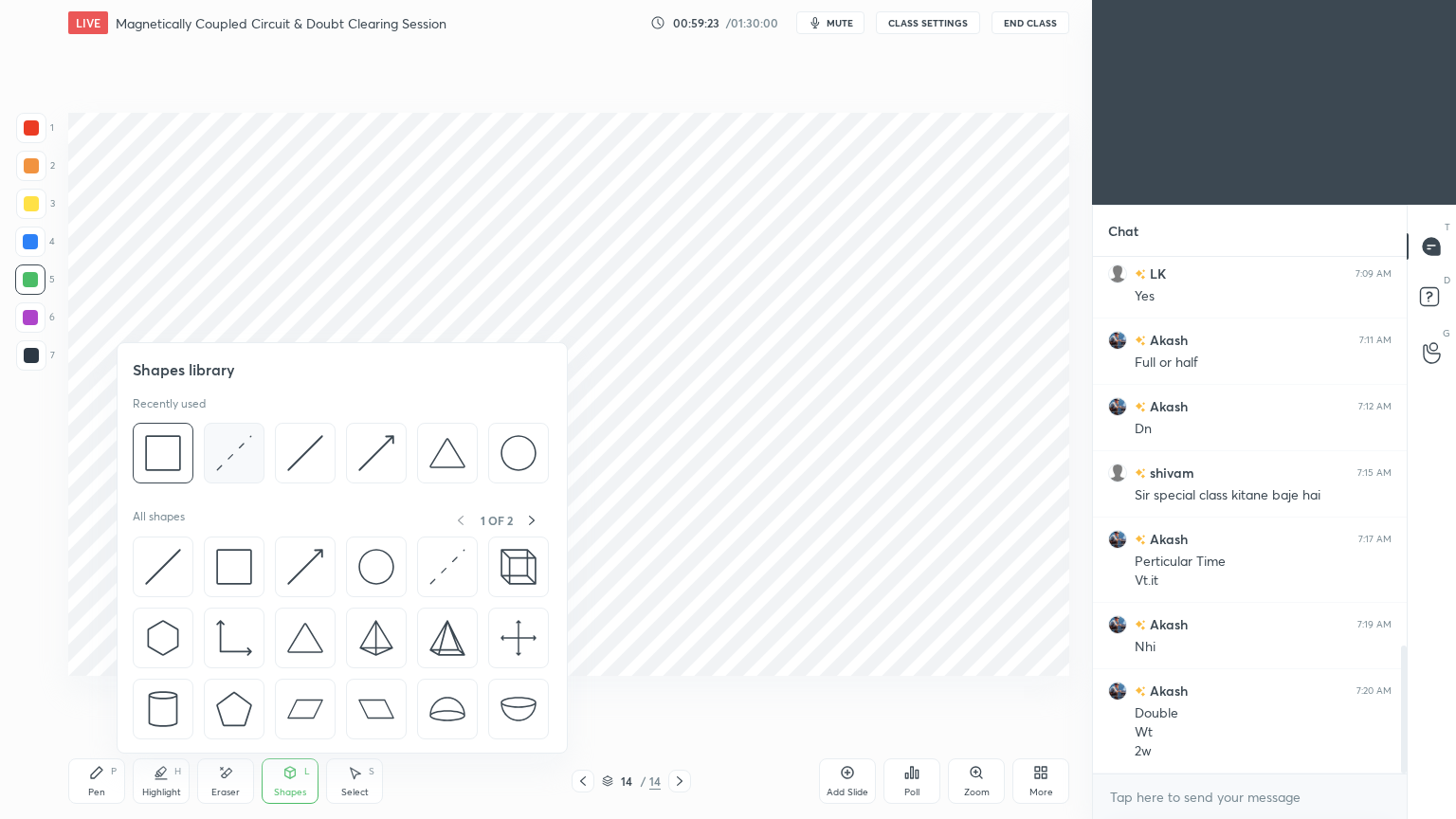click at bounding box center (234, 453) 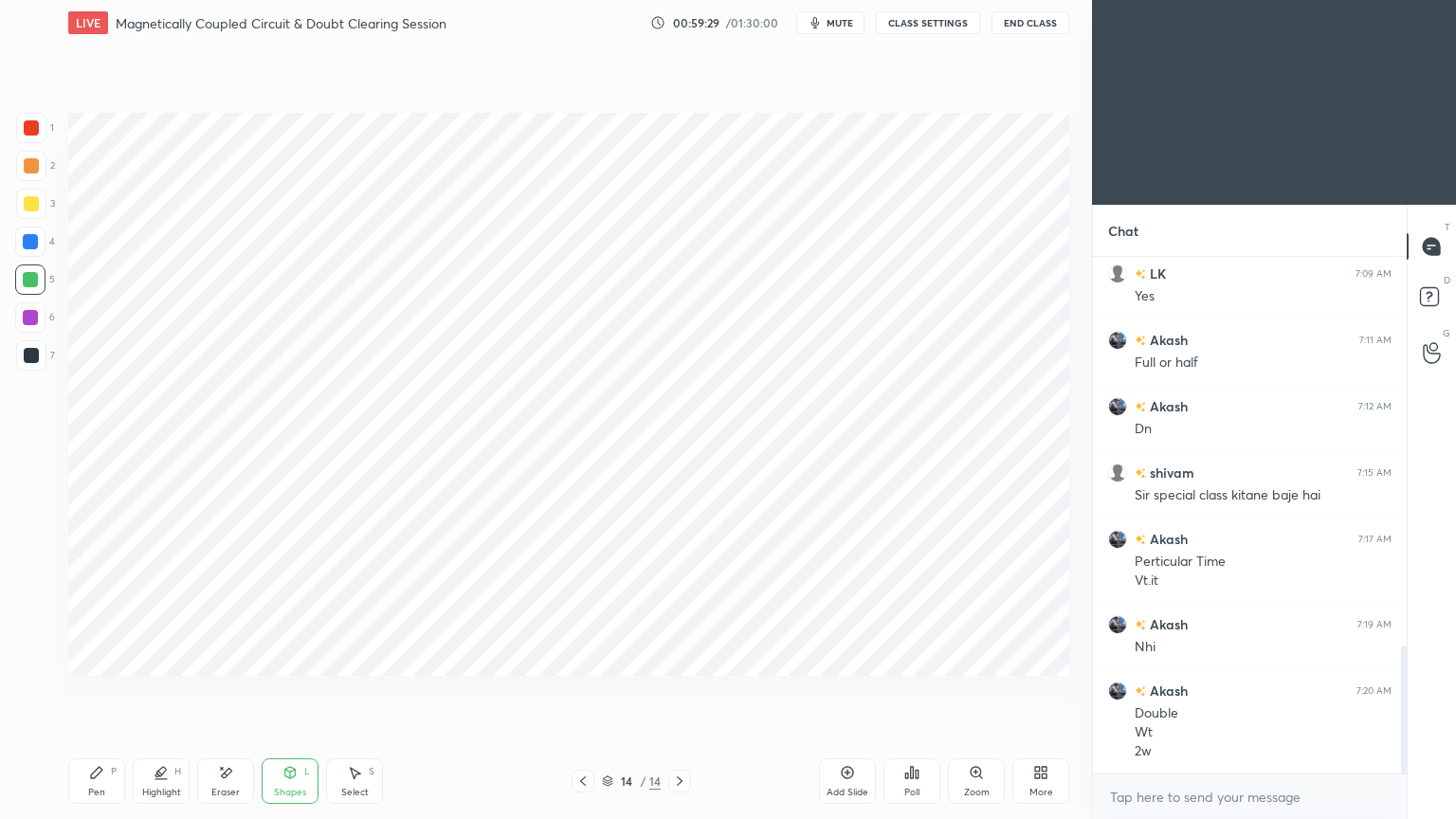 click on "1 2 3 4 5 6 7 C X Z E E Erase all   H H" at bounding box center (30, 394) 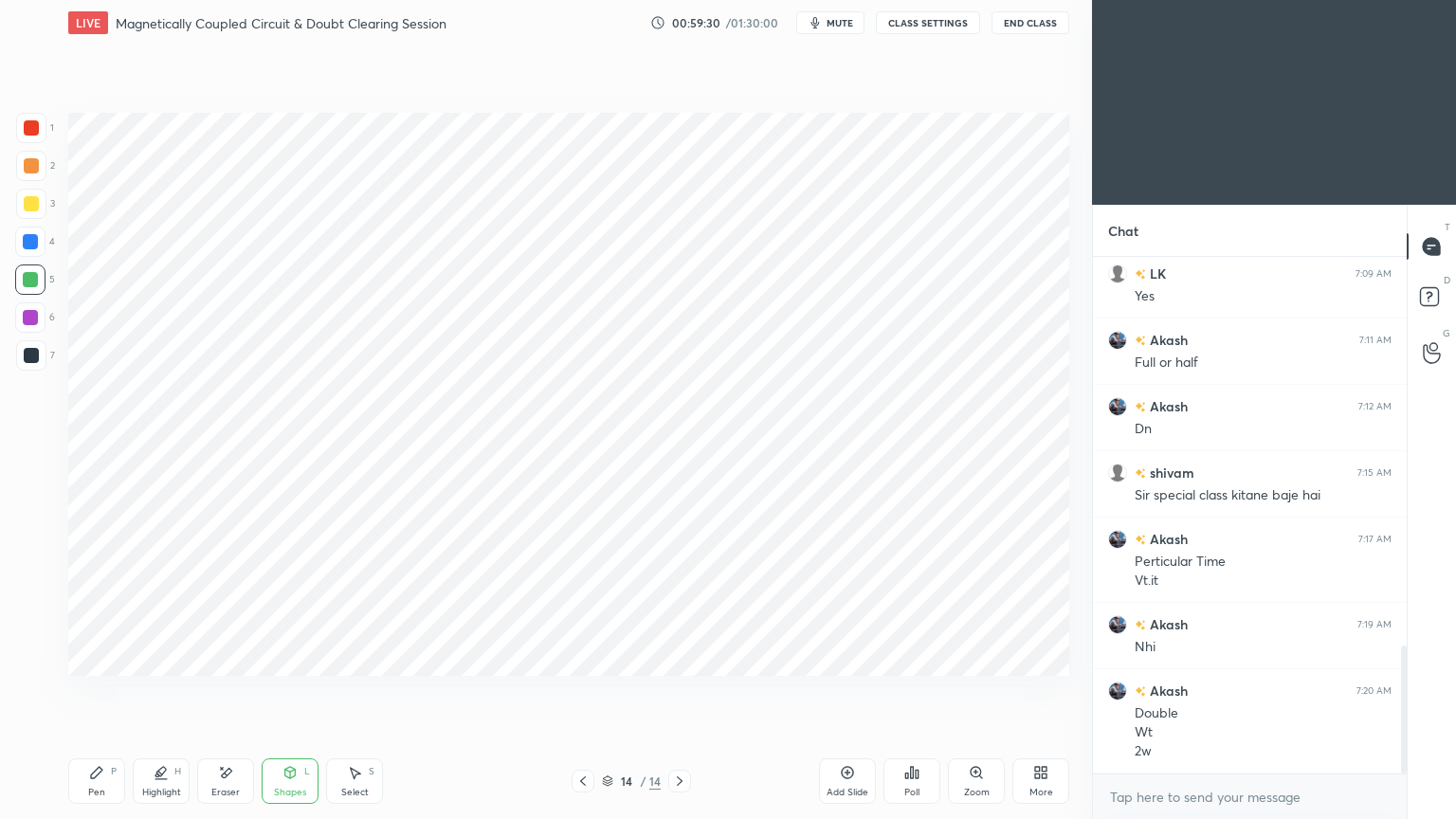 click at bounding box center (31, 355) 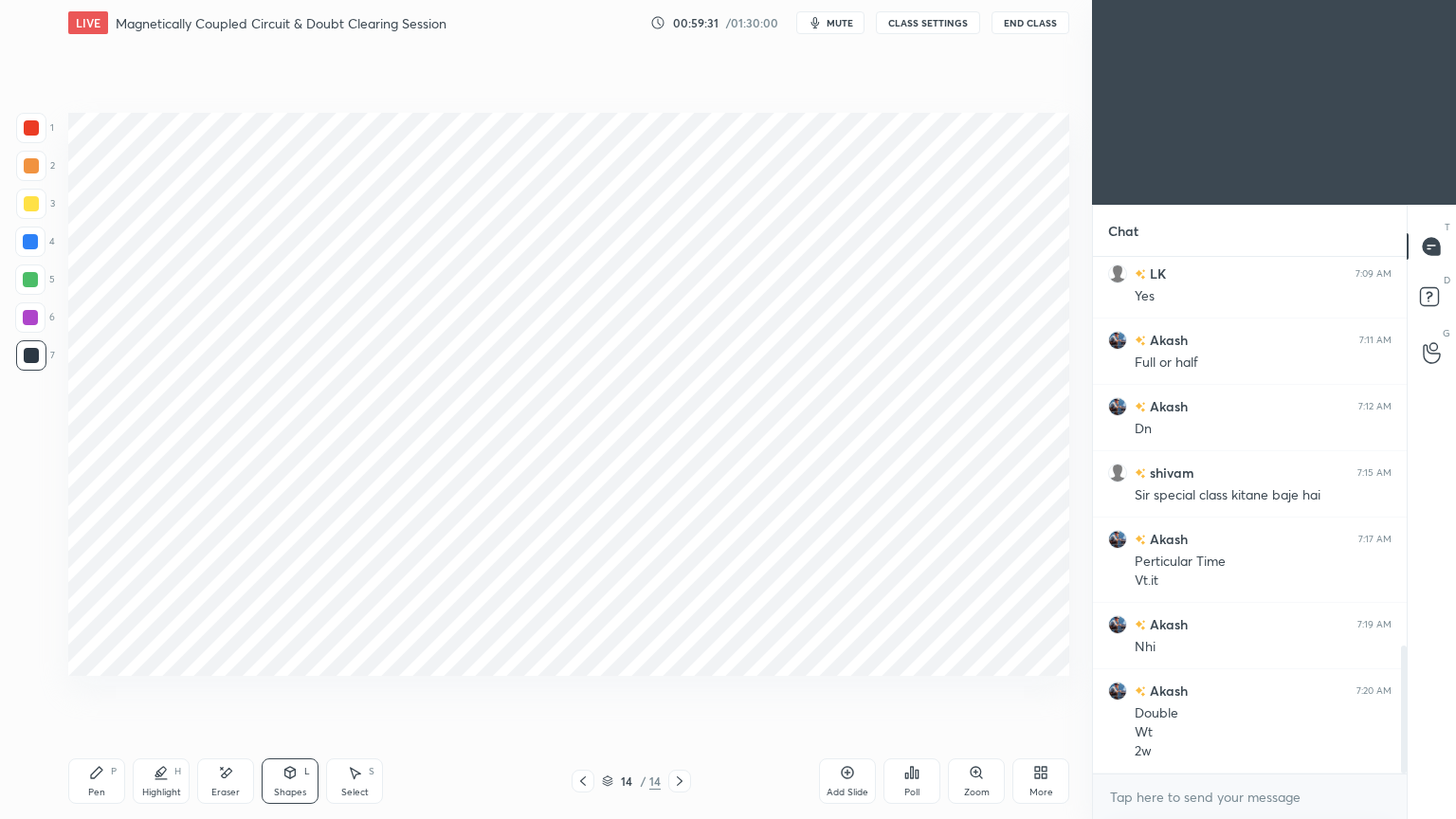 click on "Pen P" at bounding box center [97, 781] 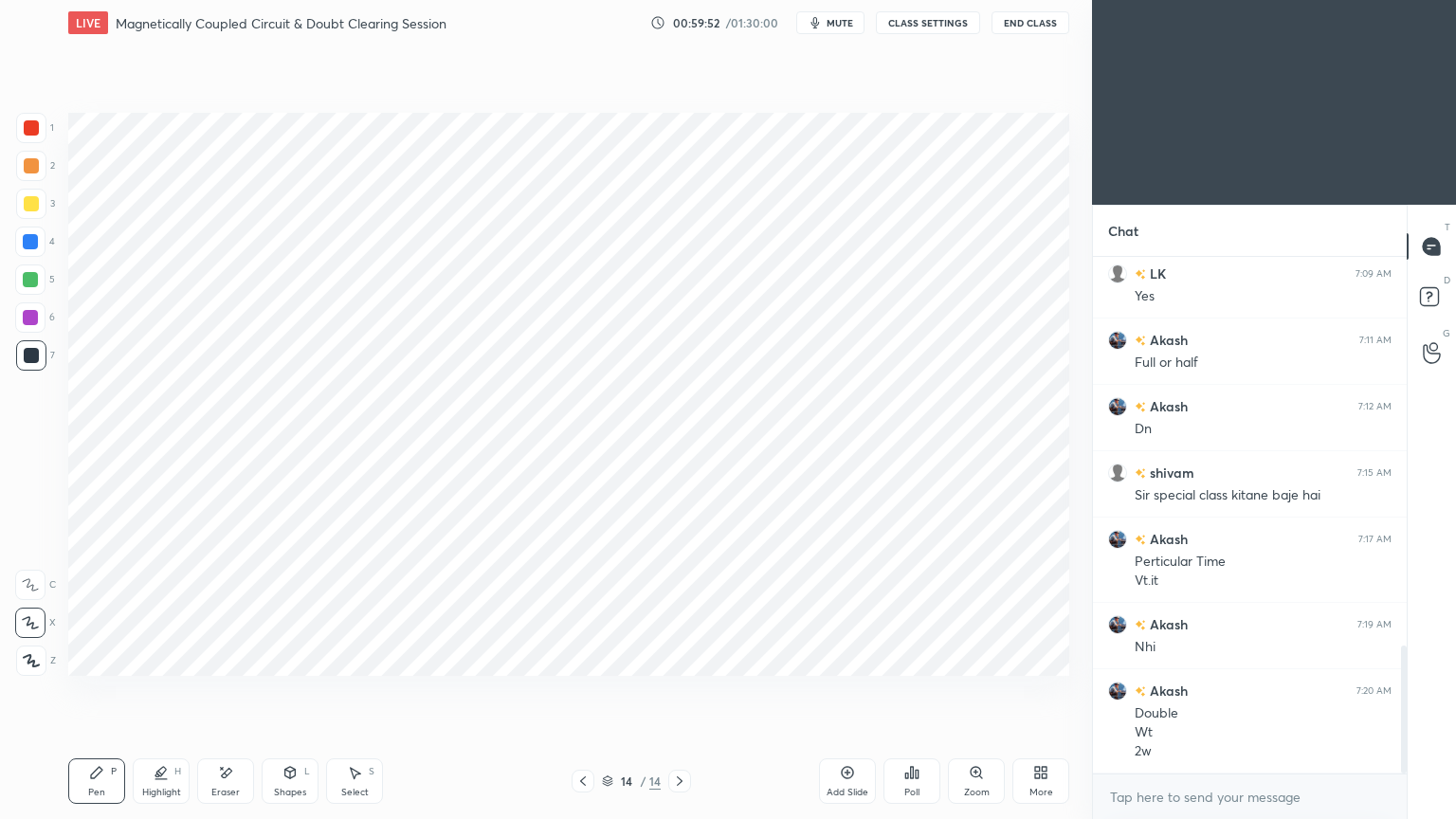 click on "1" at bounding box center (35, 132) 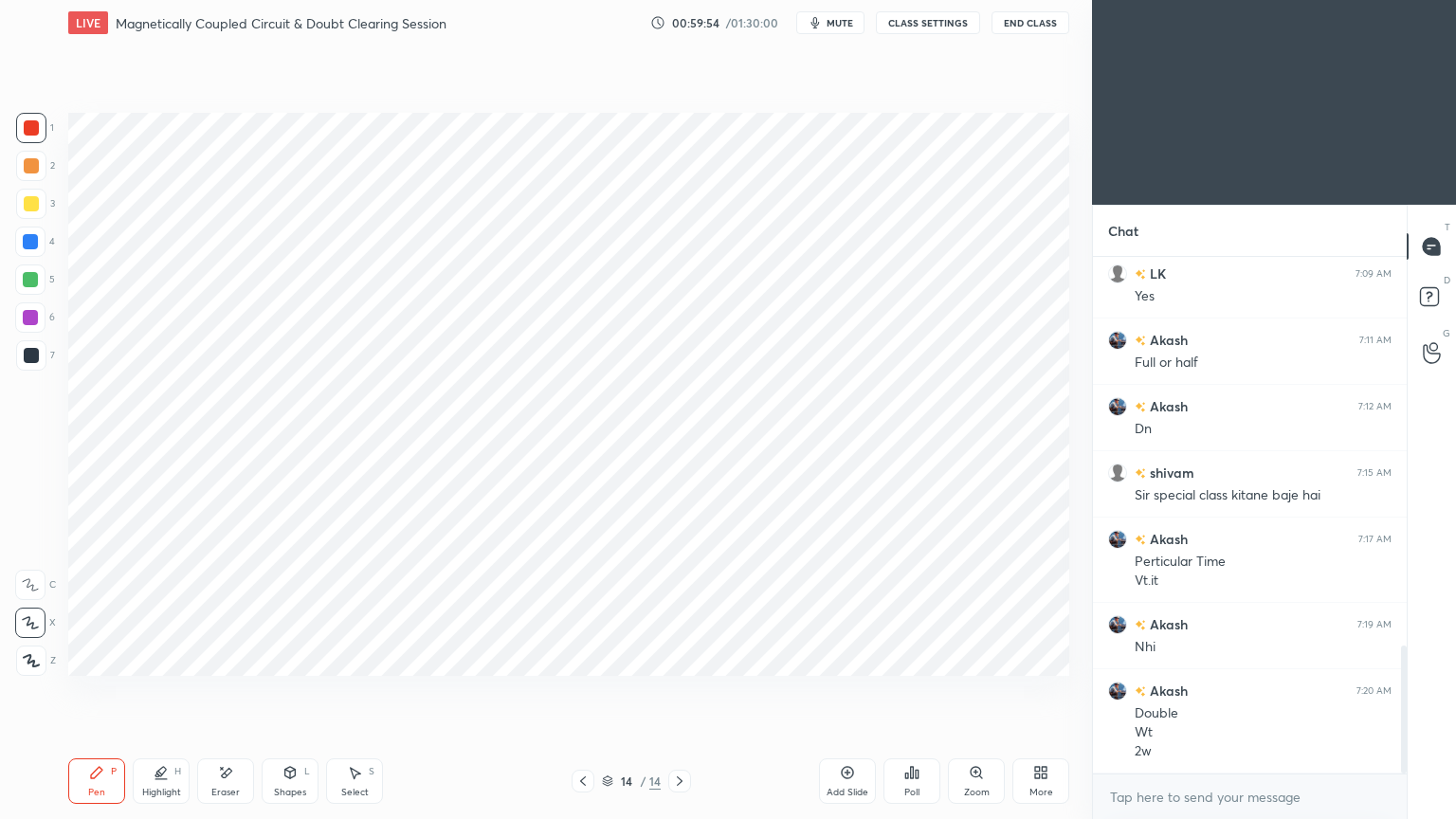 click at bounding box center [30, 242] 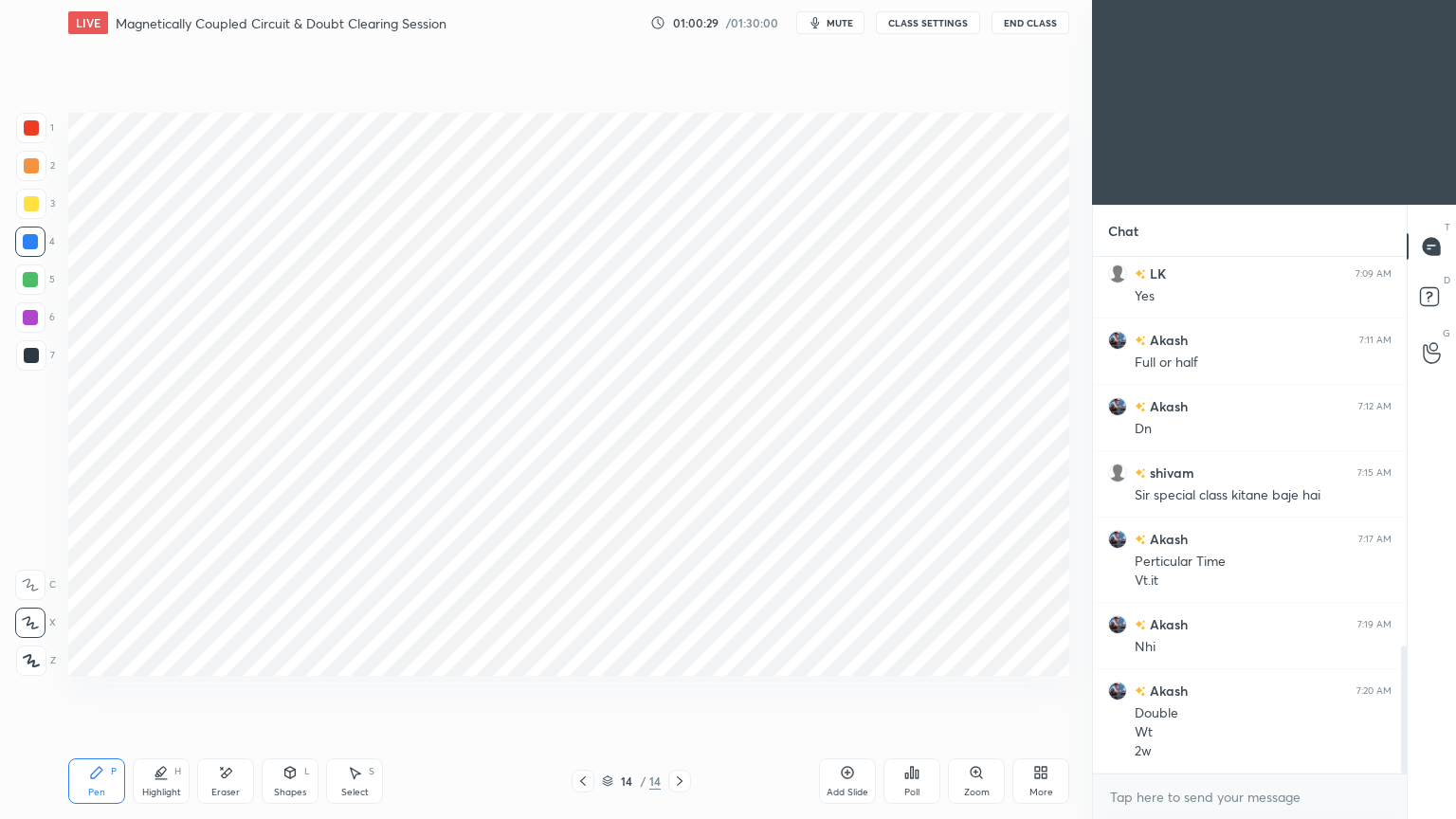click on "5" at bounding box center [35, 283] 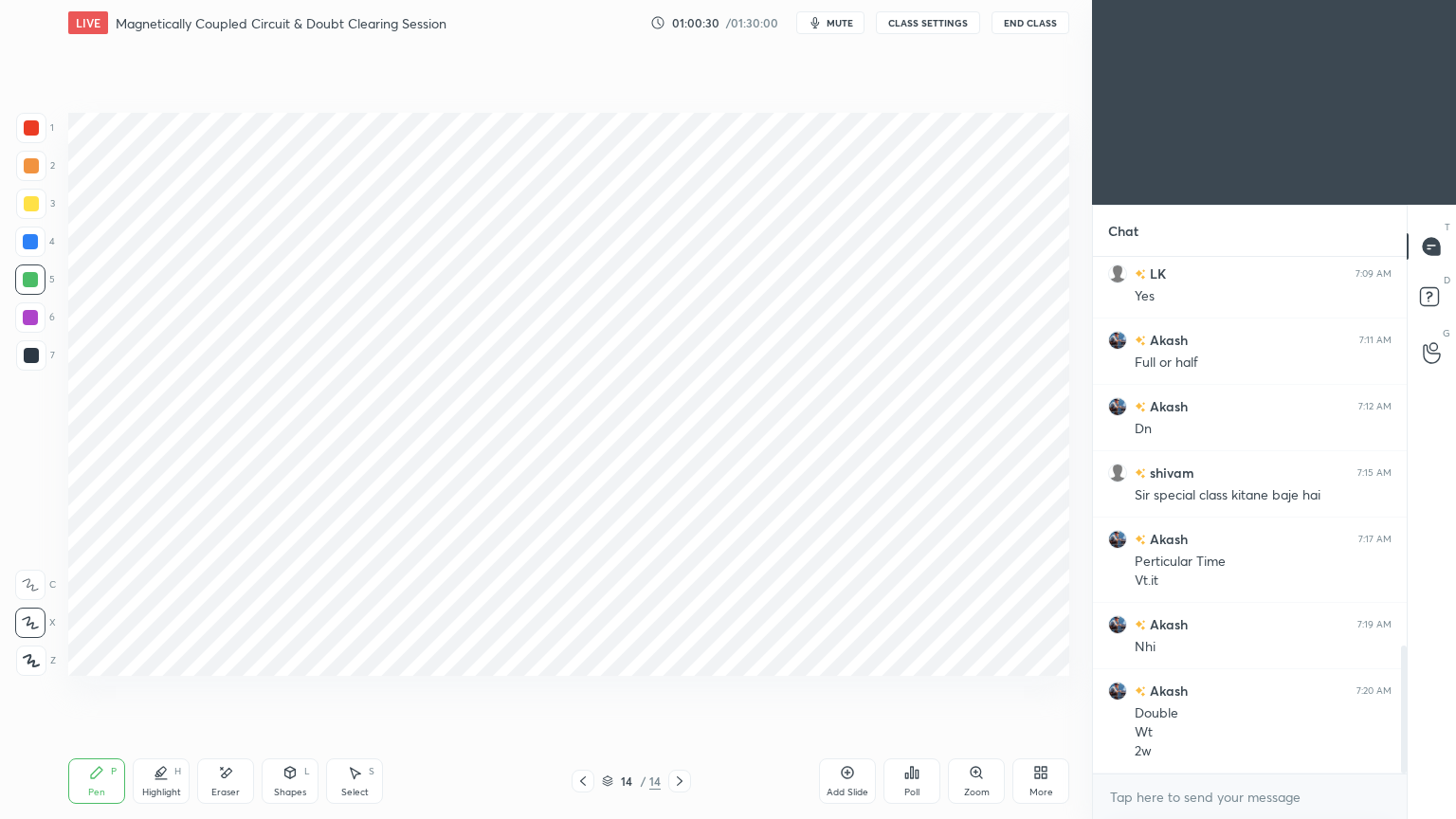 click at bounding box center (30, 318) 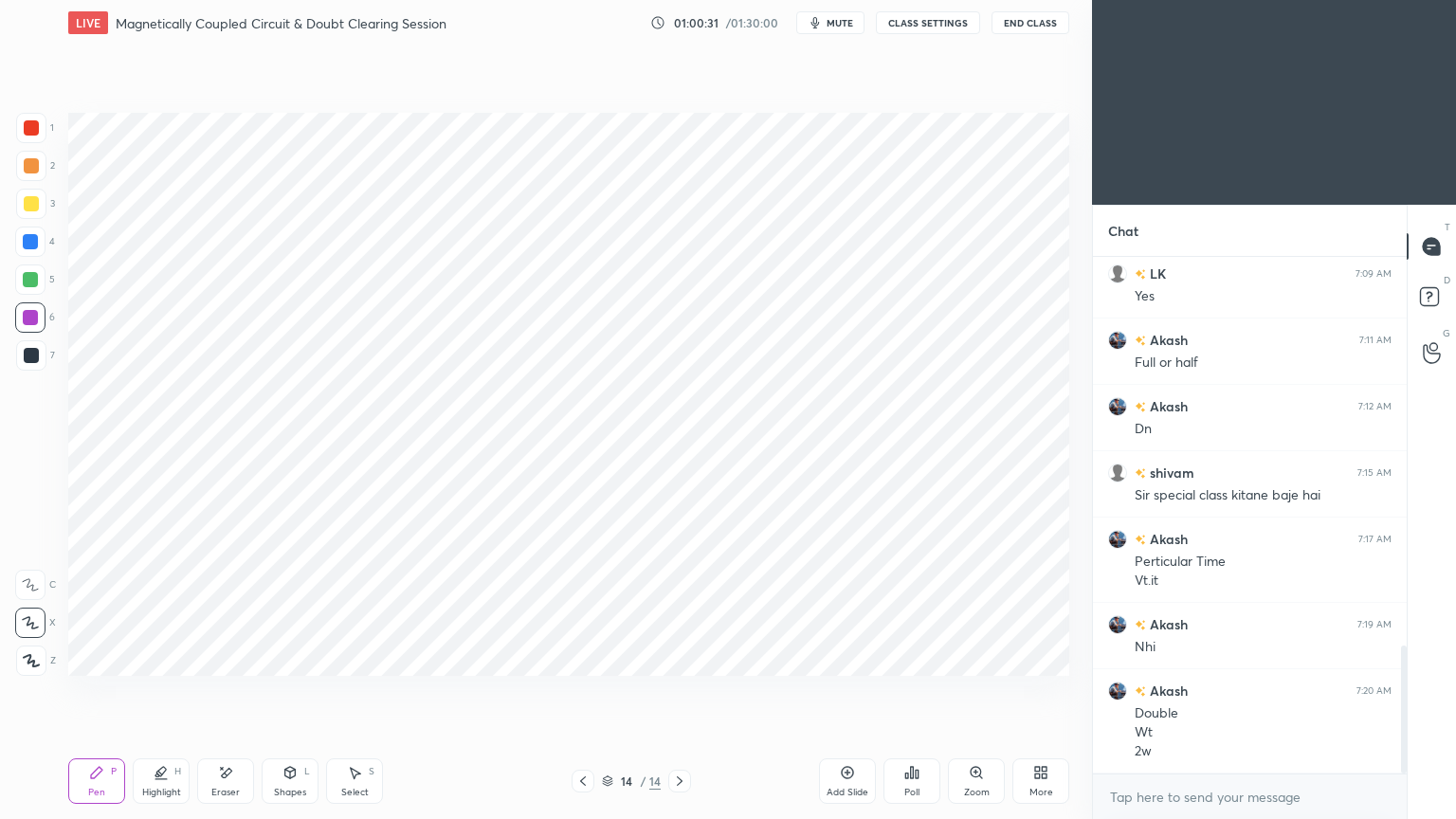 click 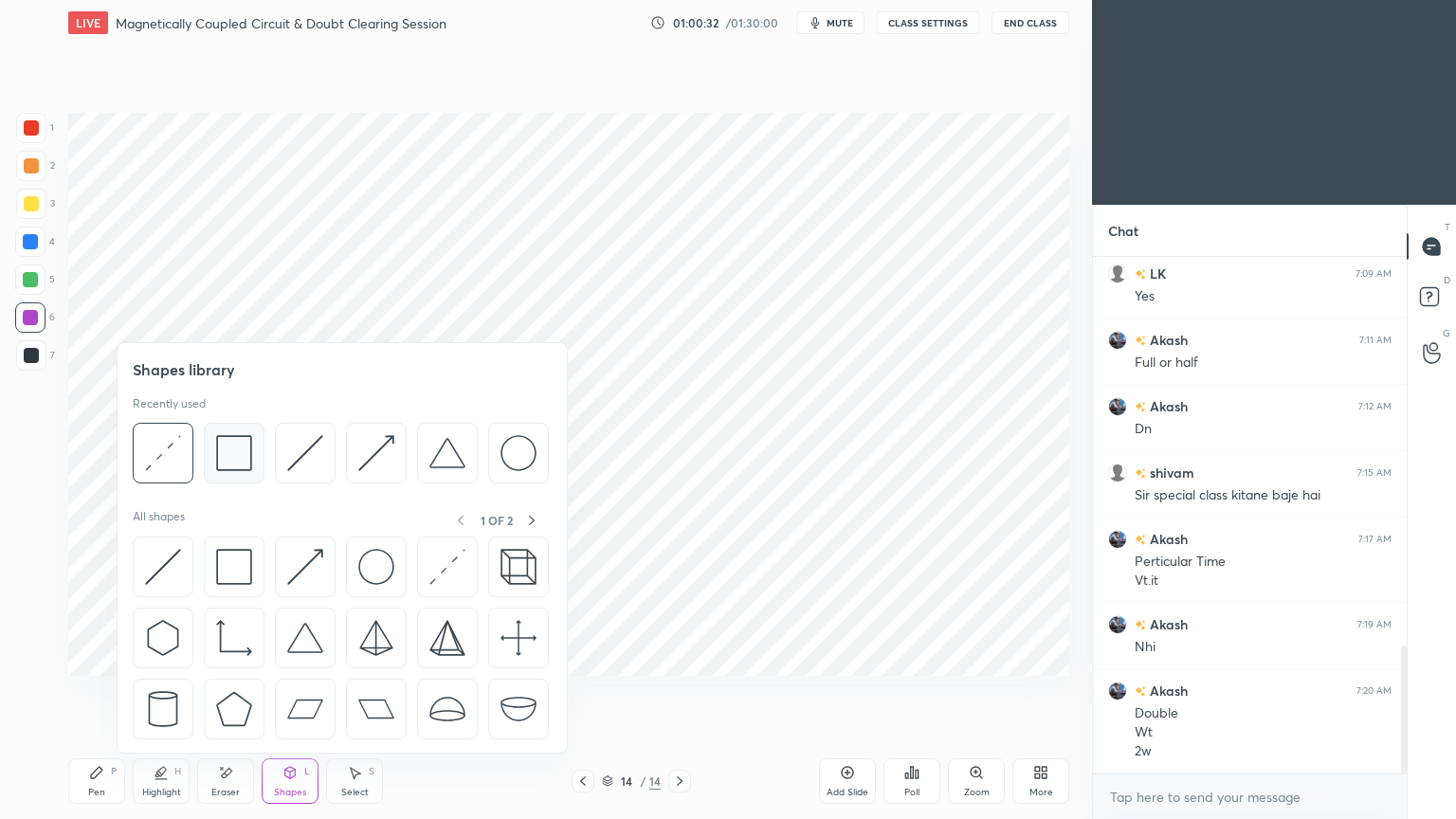 click at bounding box center (234, 453) 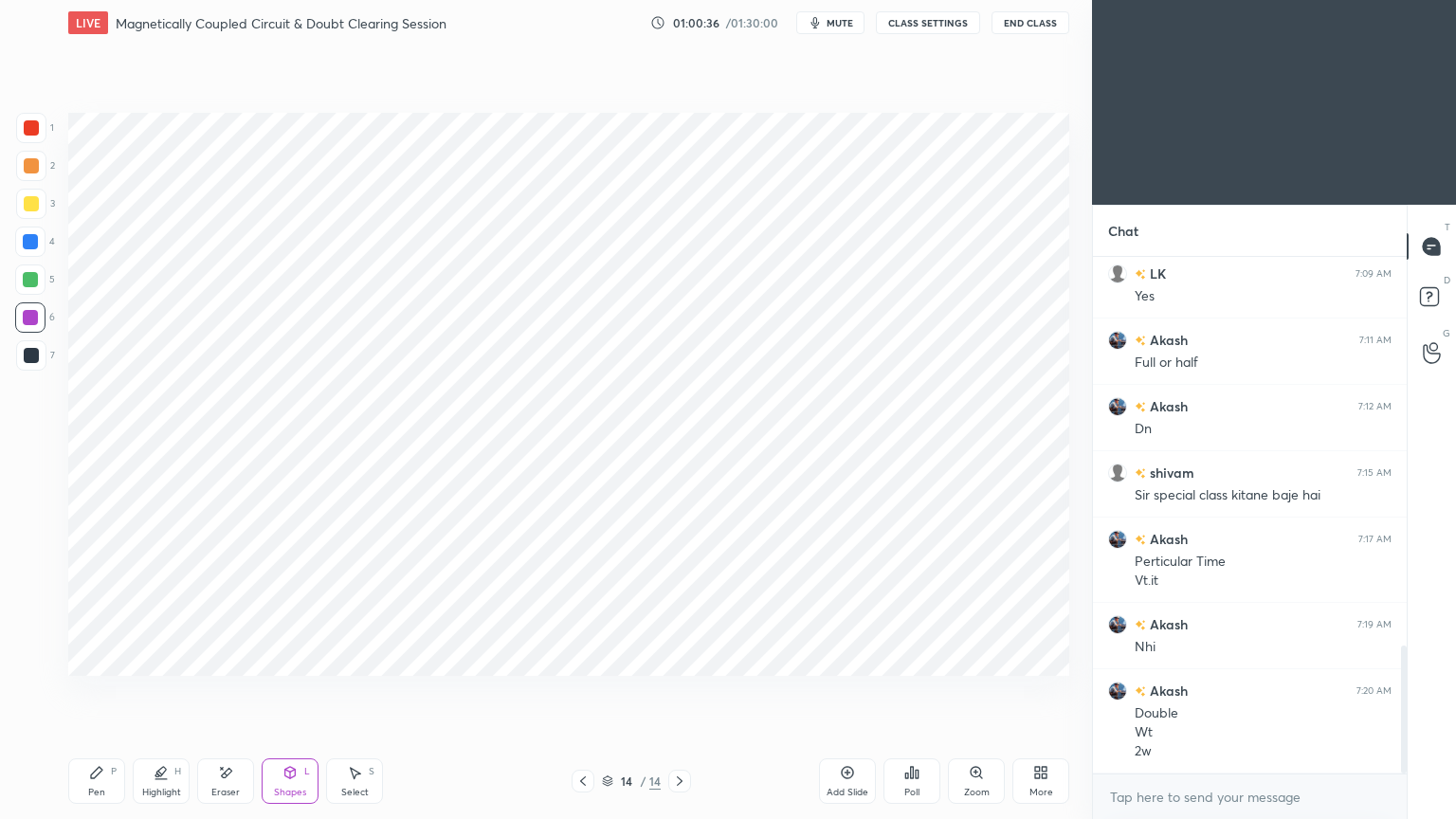 click at bounding box center [31, 355] 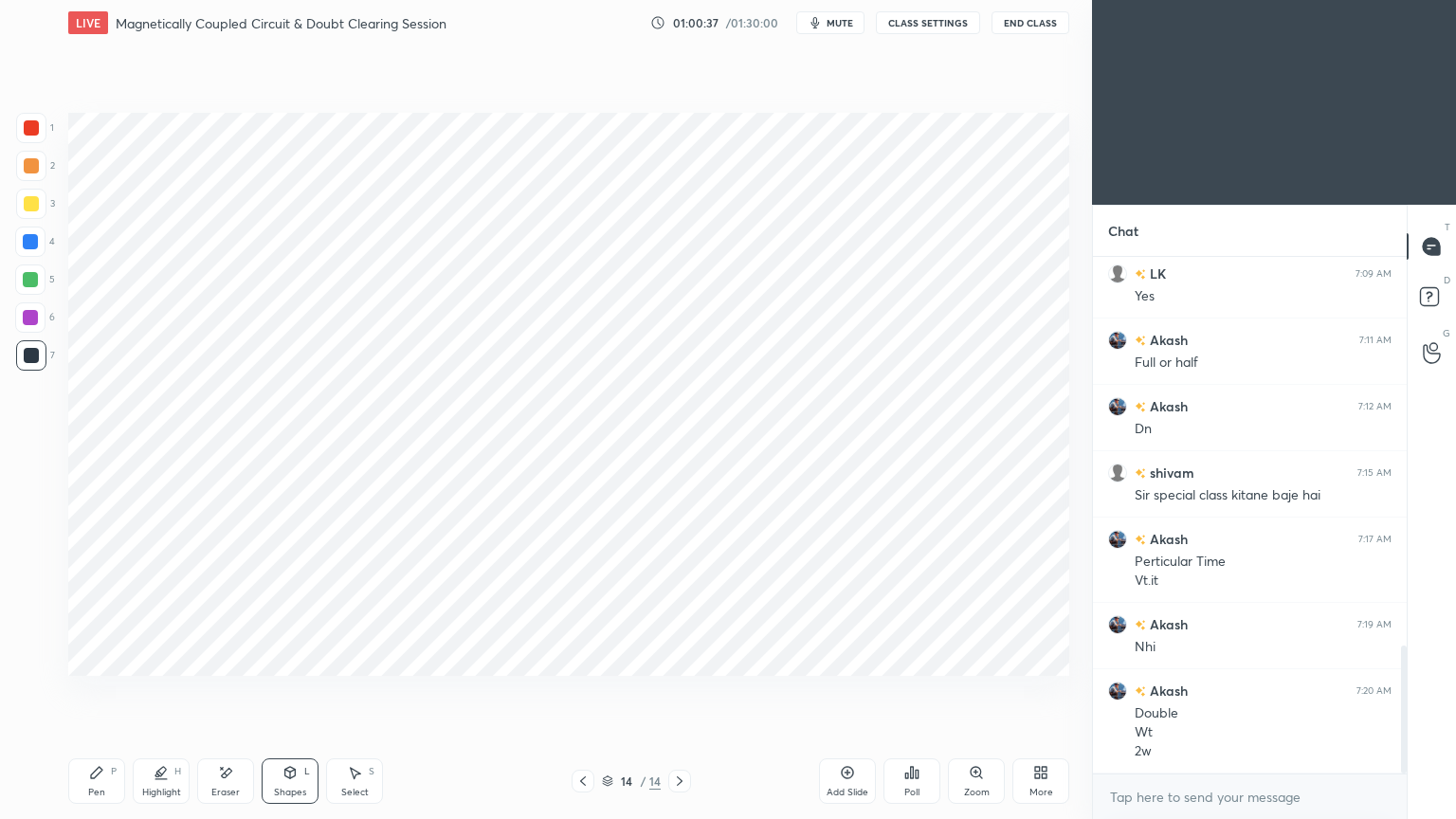 click on "Pen P" at bounding box center (97, 781) 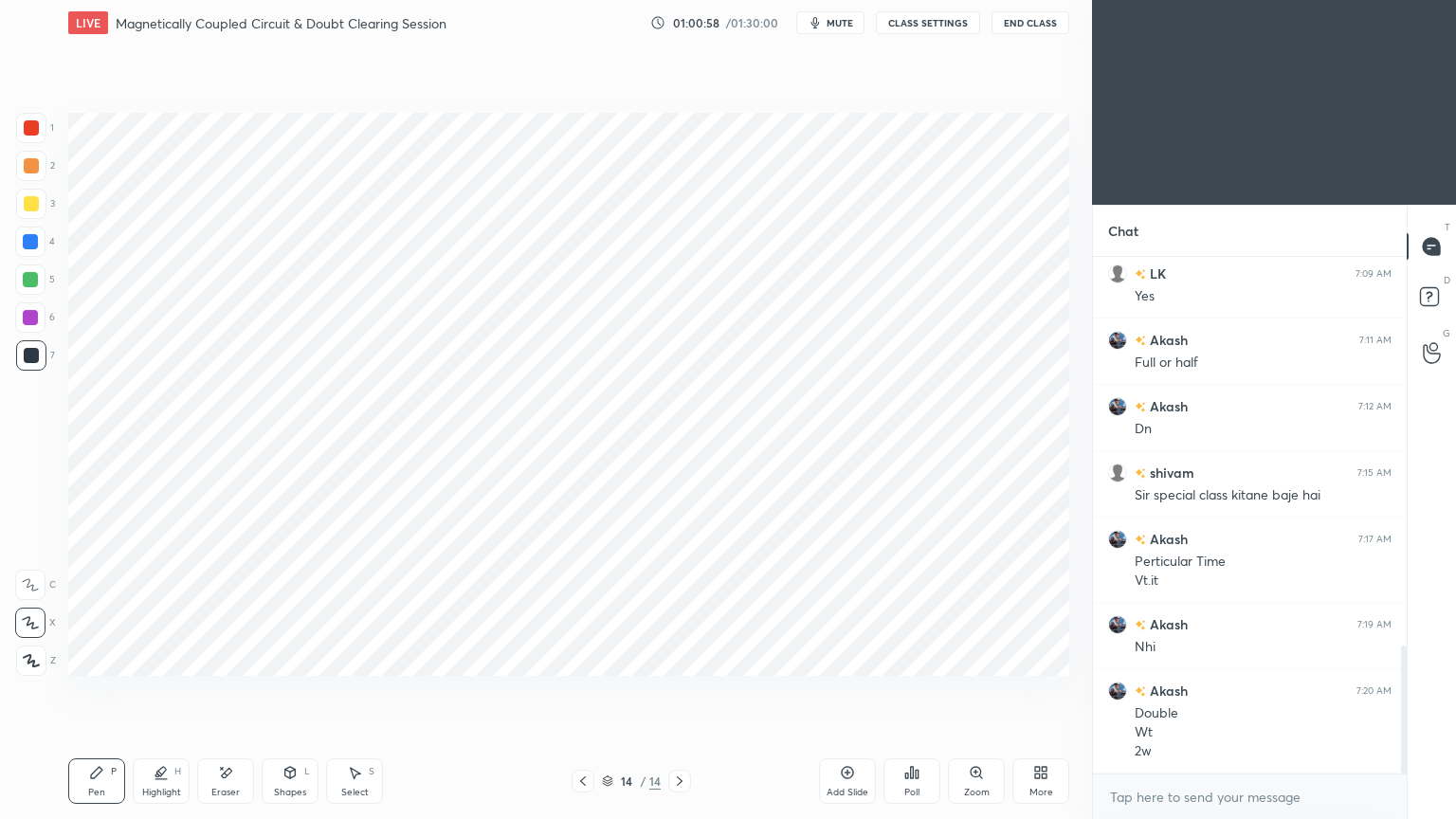 click at bounding box center (31, 128) 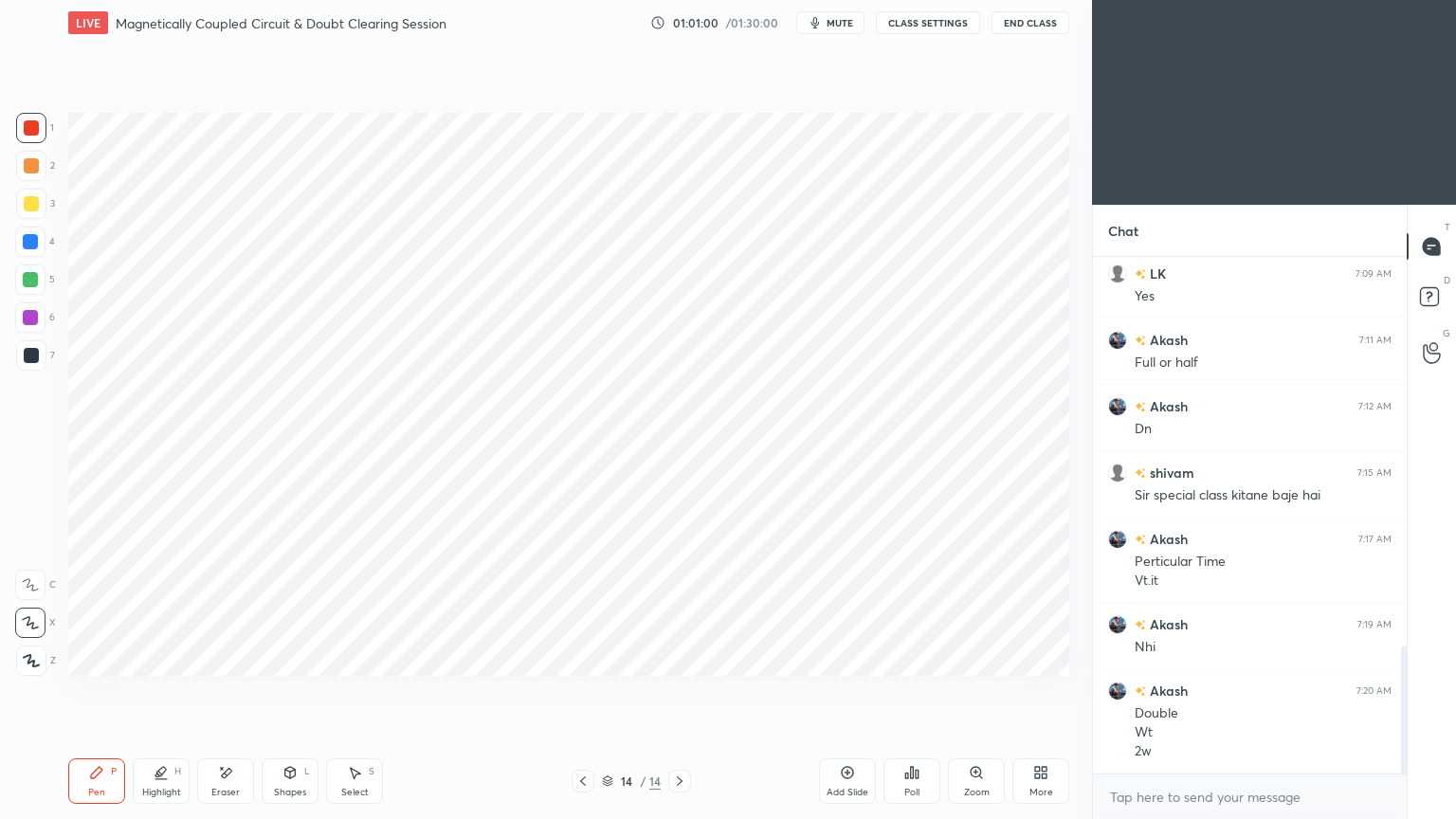 click 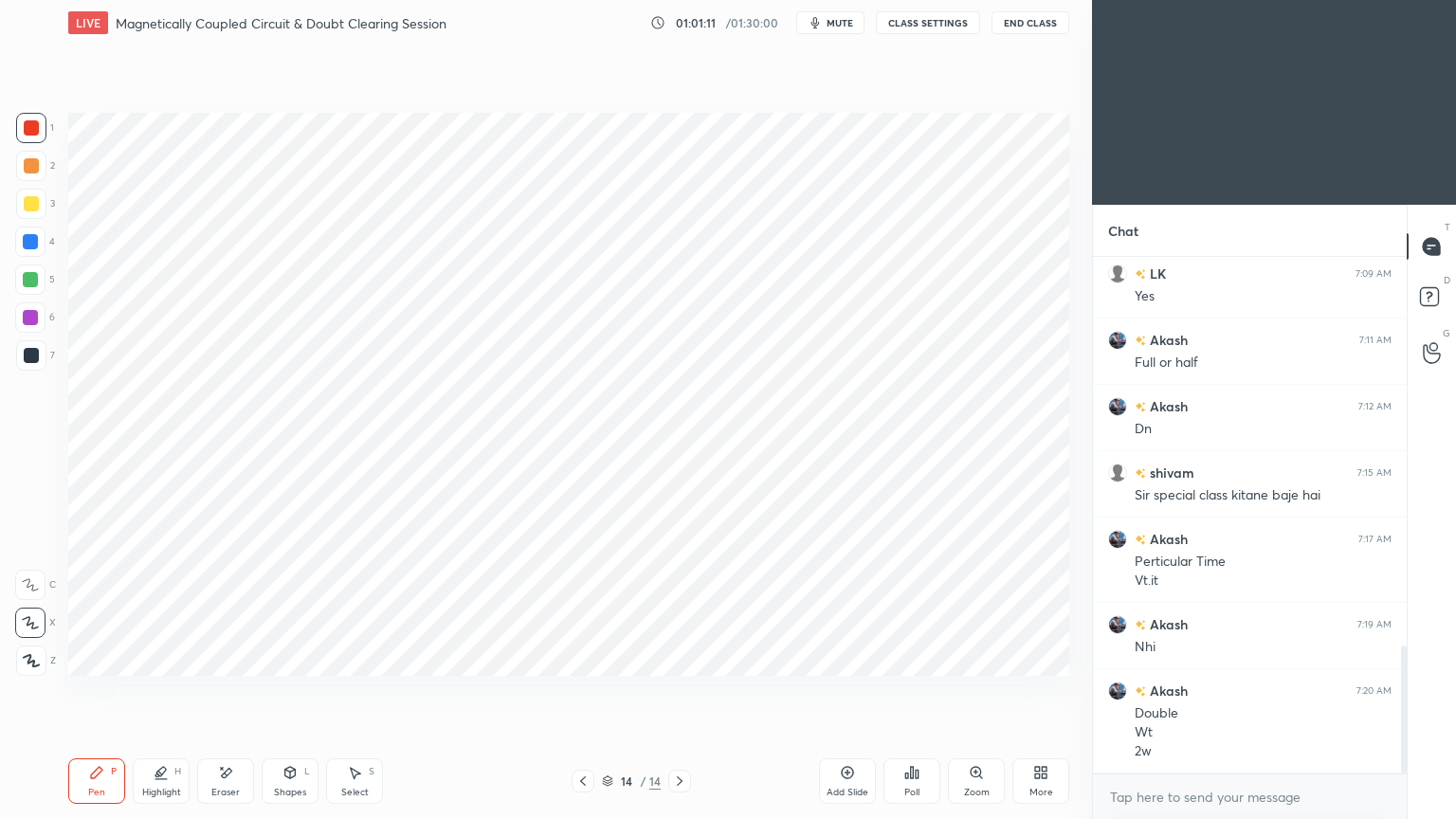 click at bounding box center (30, 280) 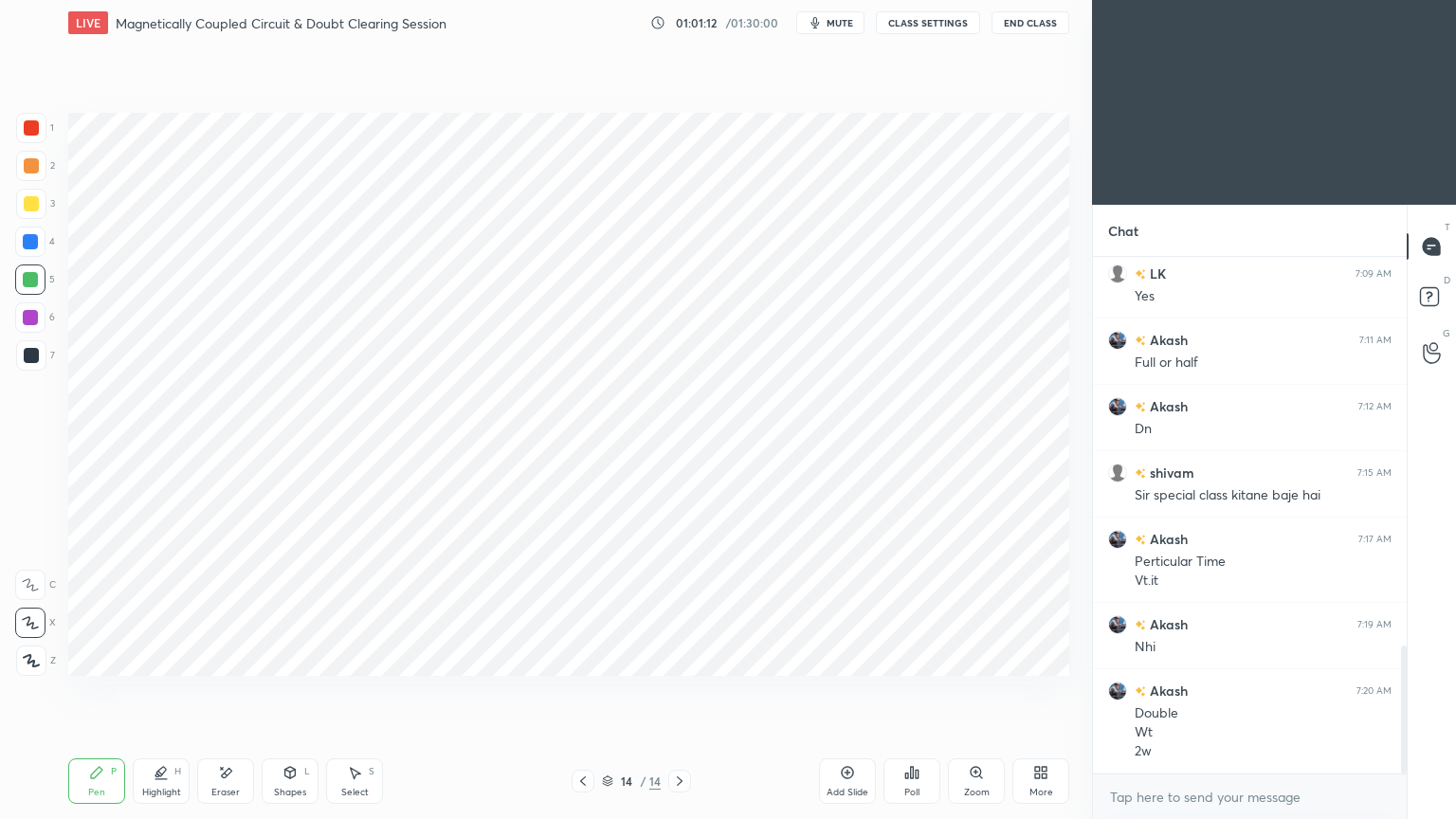 click on "Shapes" at bounding box center (290, 792) 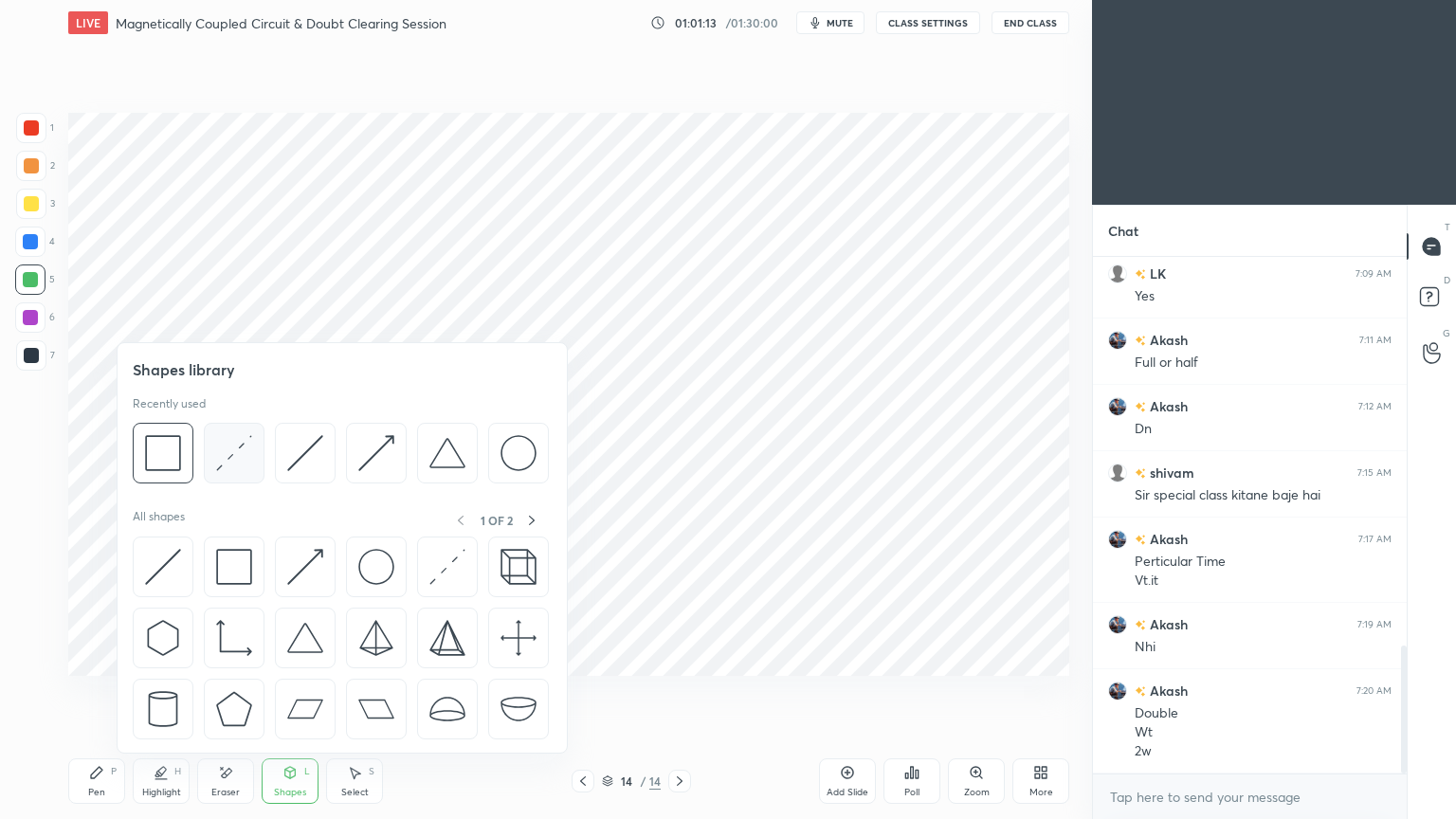 click at bounding box center [234, 453] 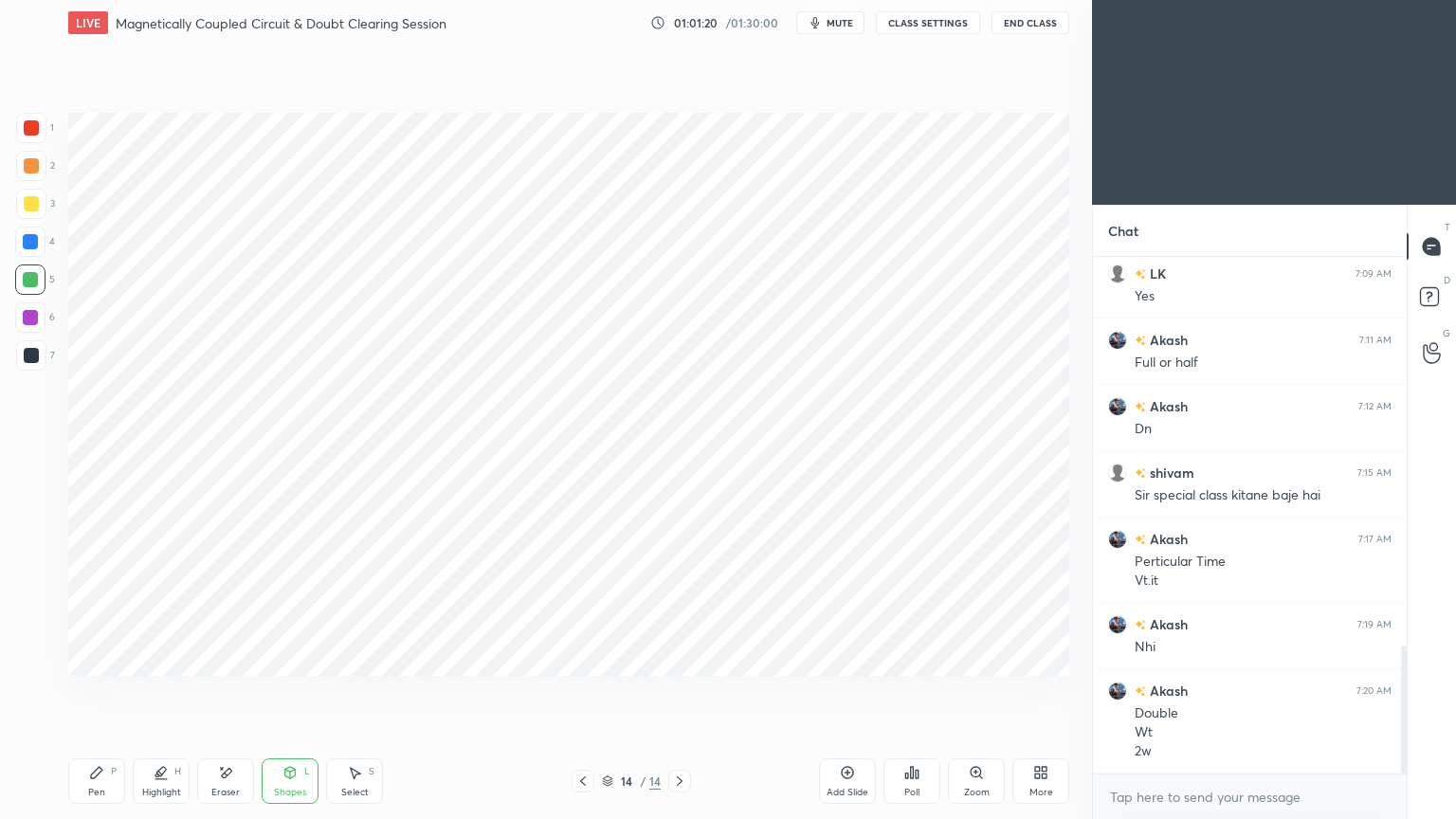 click at bounding box center (30, 242) 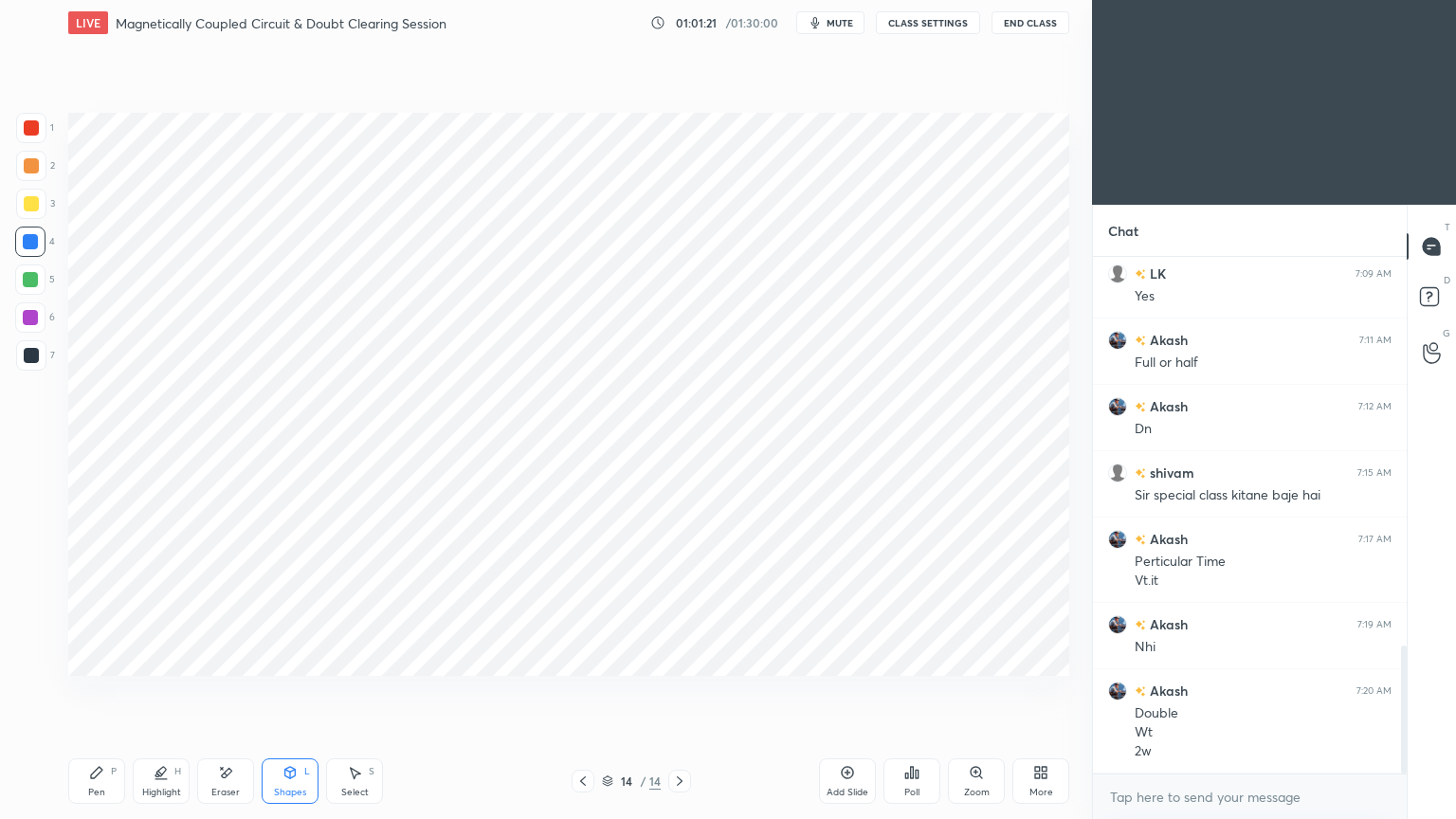 click 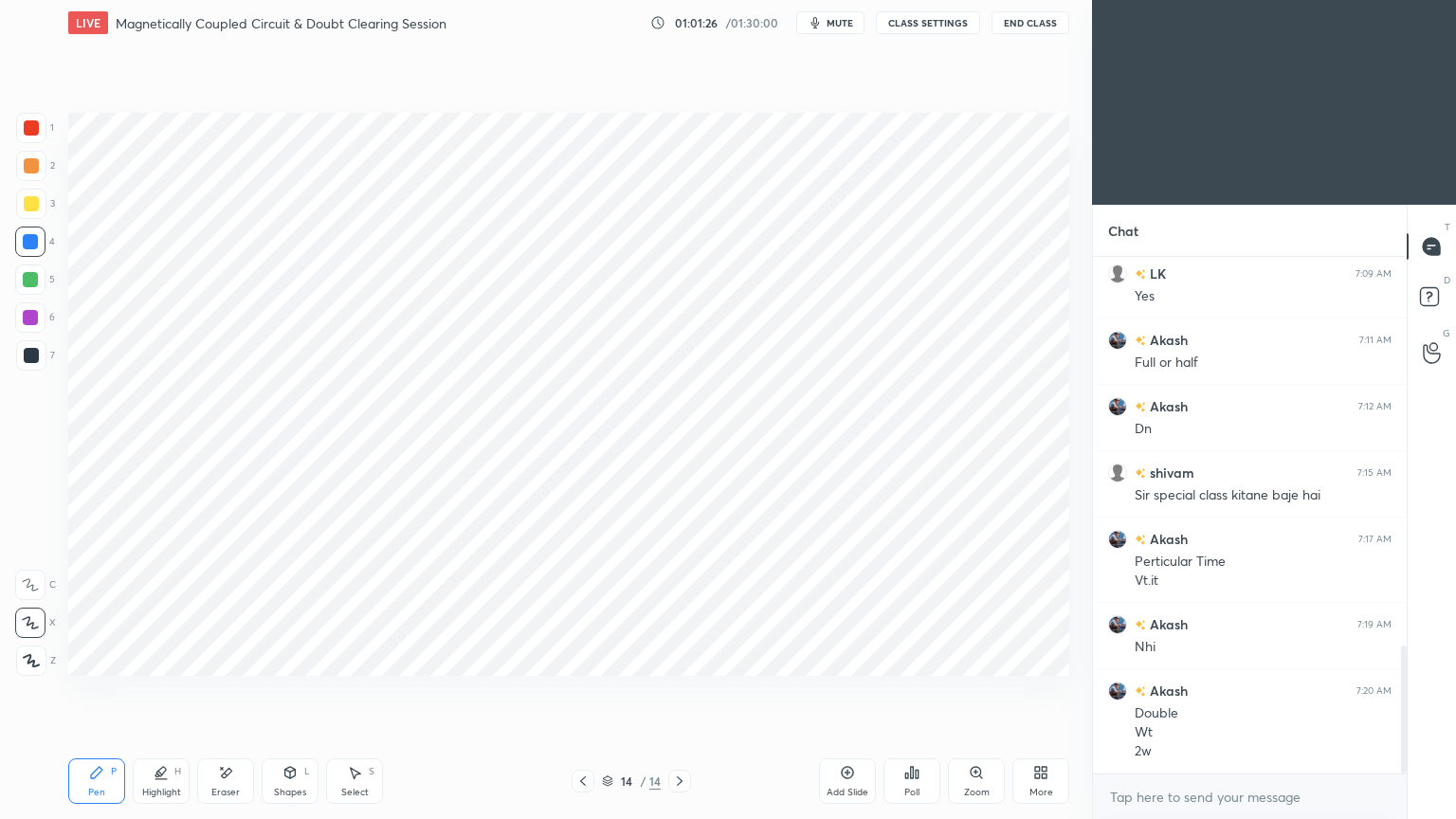click at bounding box center [30, 318] 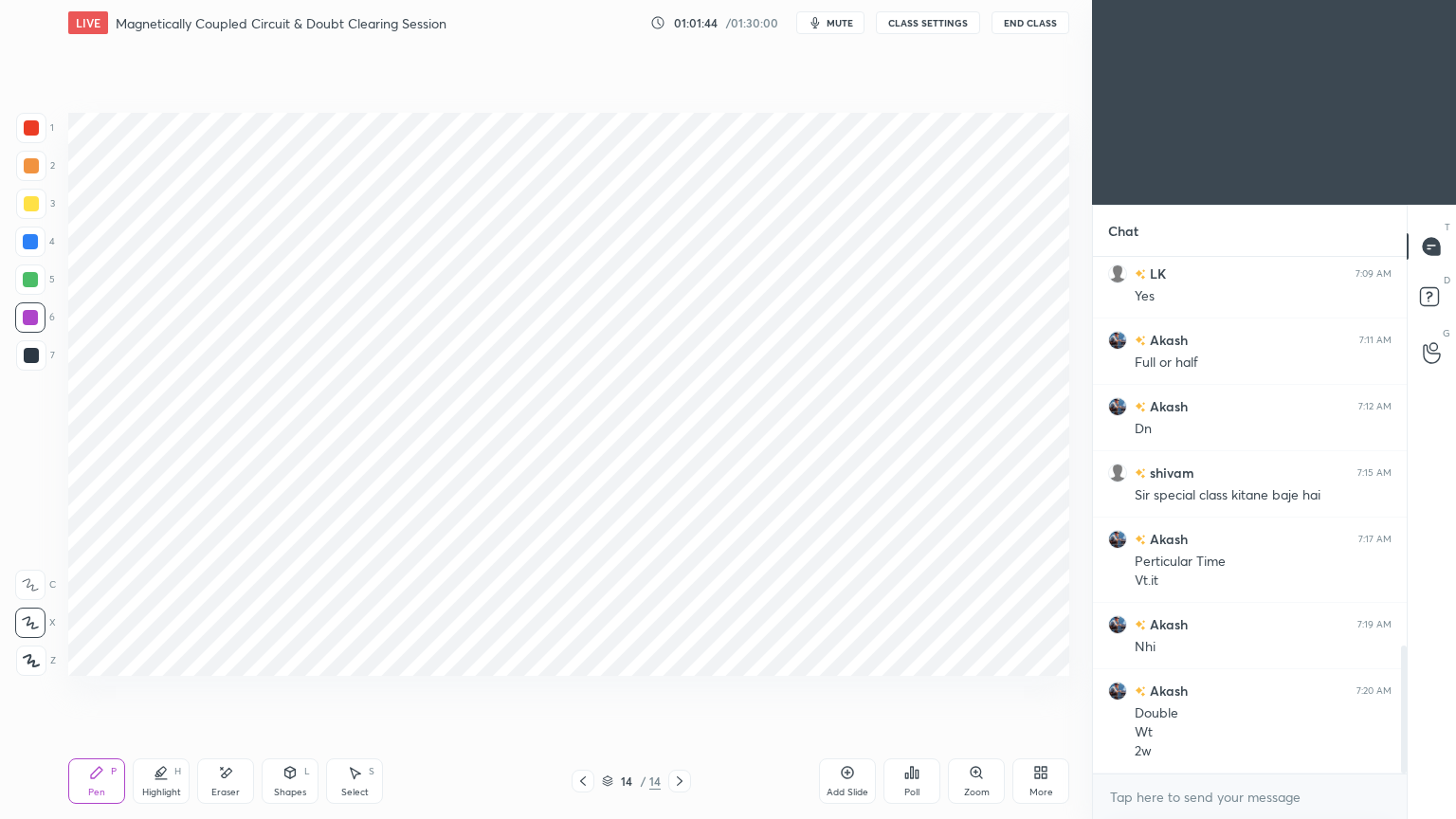 click at bounding box center [30, 242] 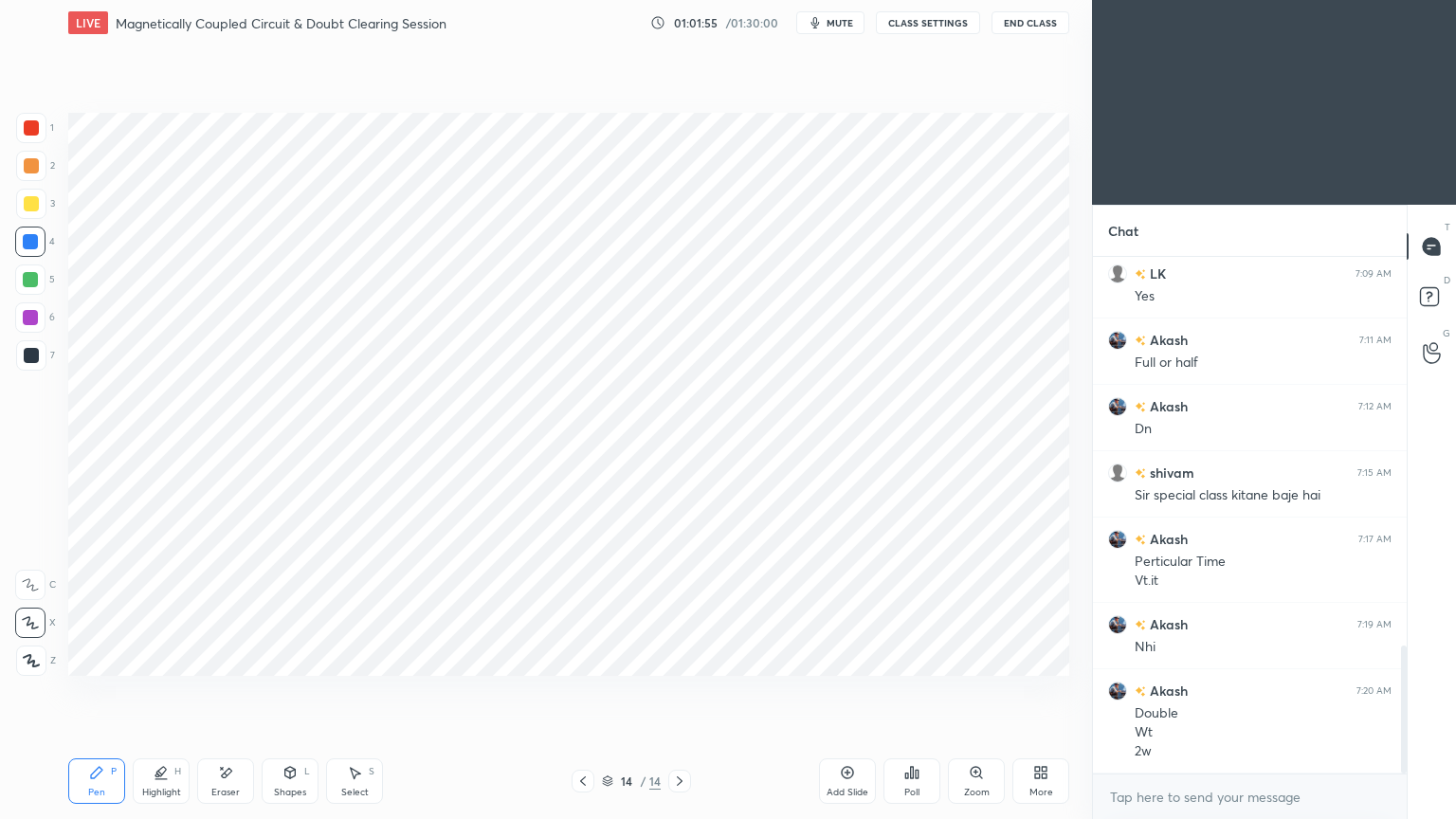 click at bounding box center (30, 318) 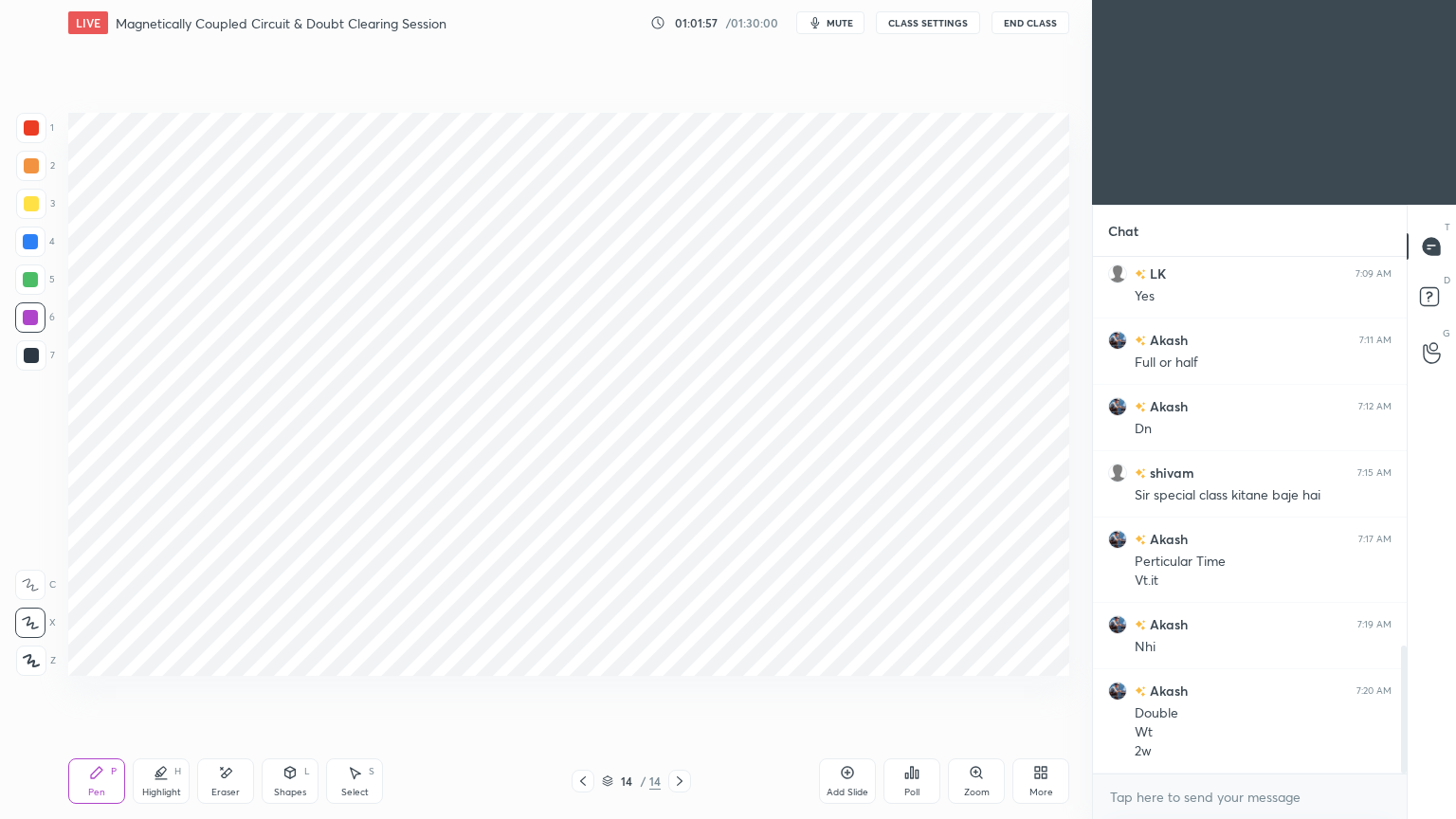 click on "Shapes" at bounding box center (290, 792) 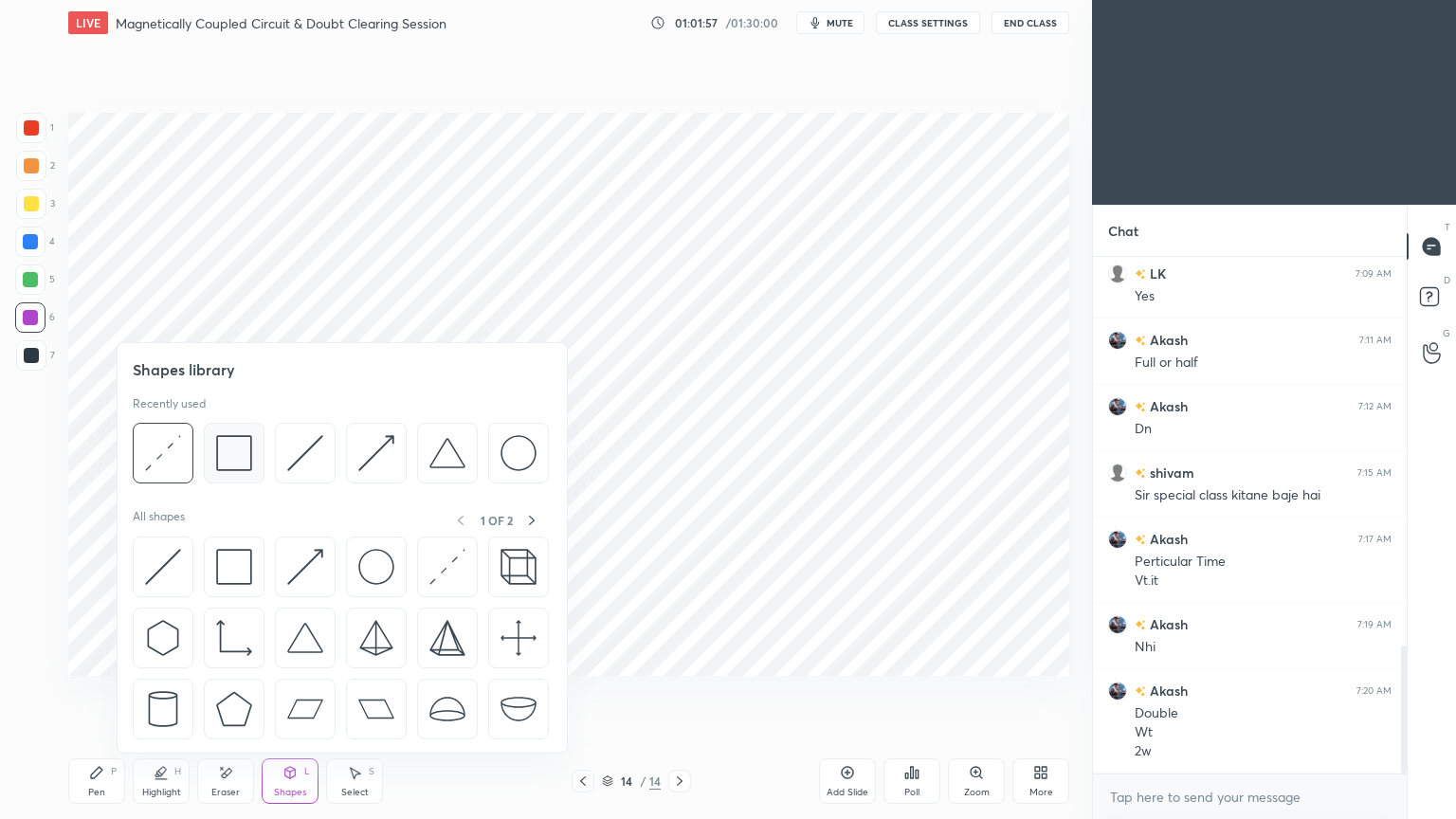 click at bounding box center (234, 453) 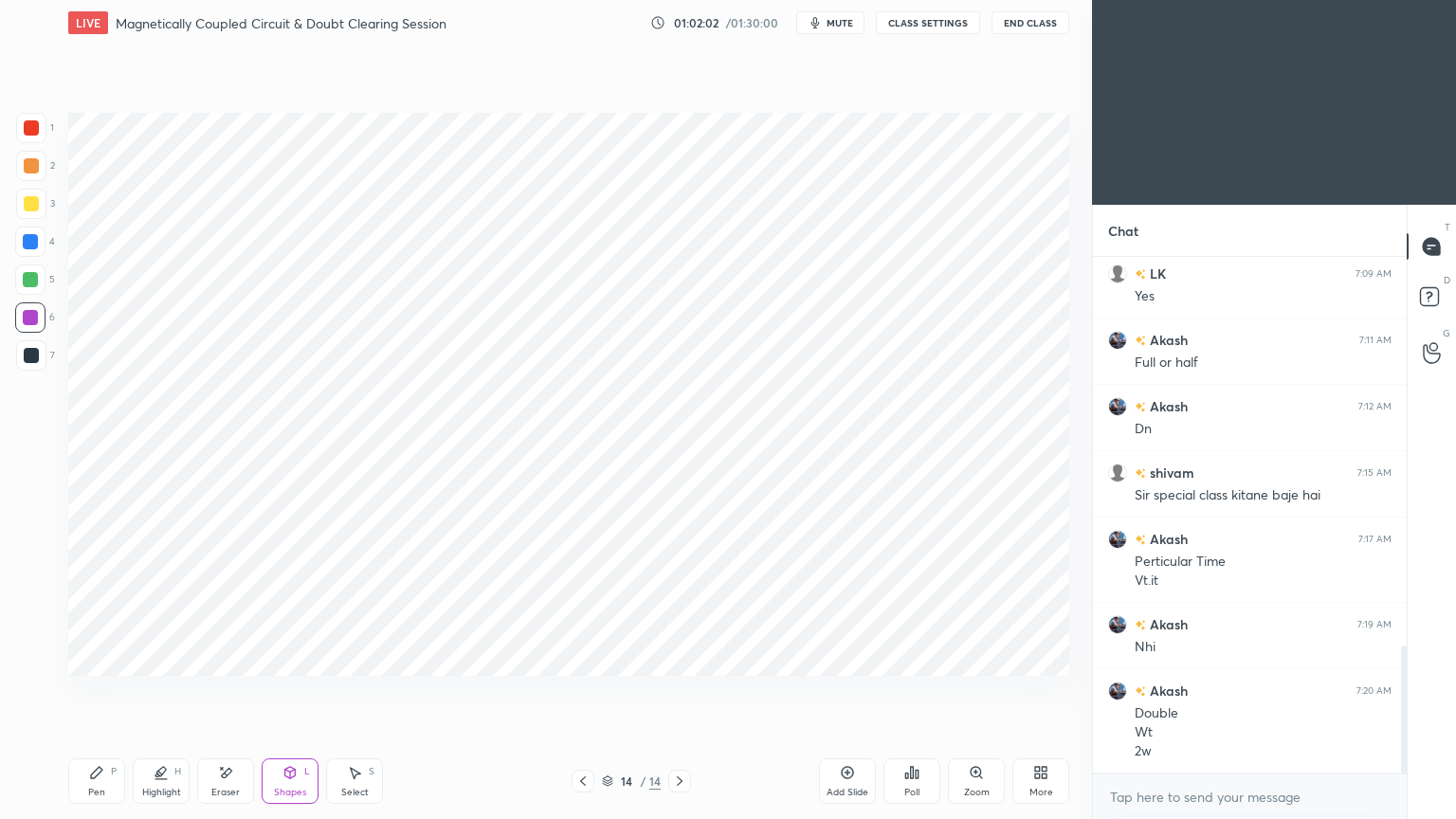 click on "Pen P" at bounding box center (97, 781) 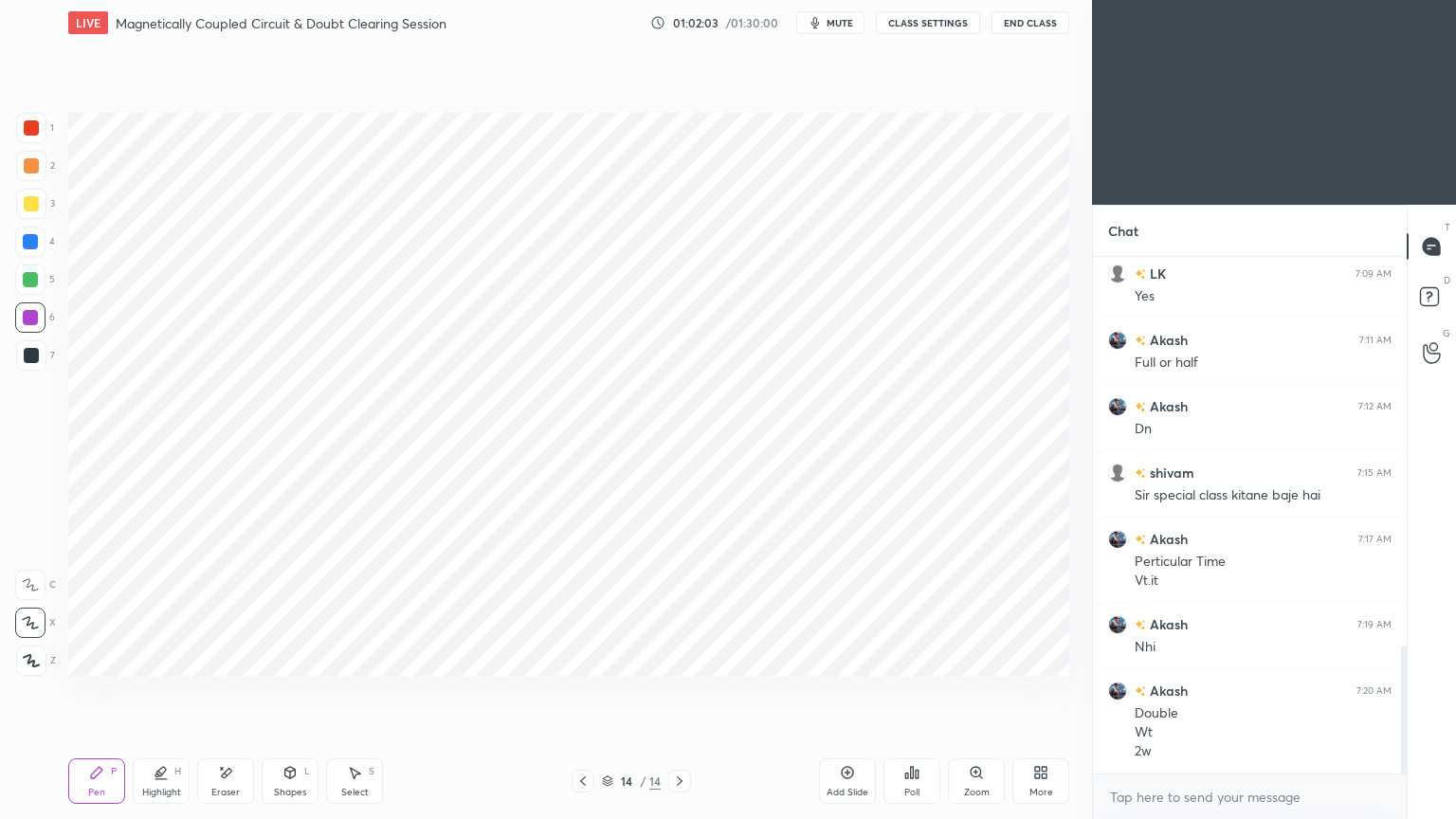 click at bounding box center (30, 242) 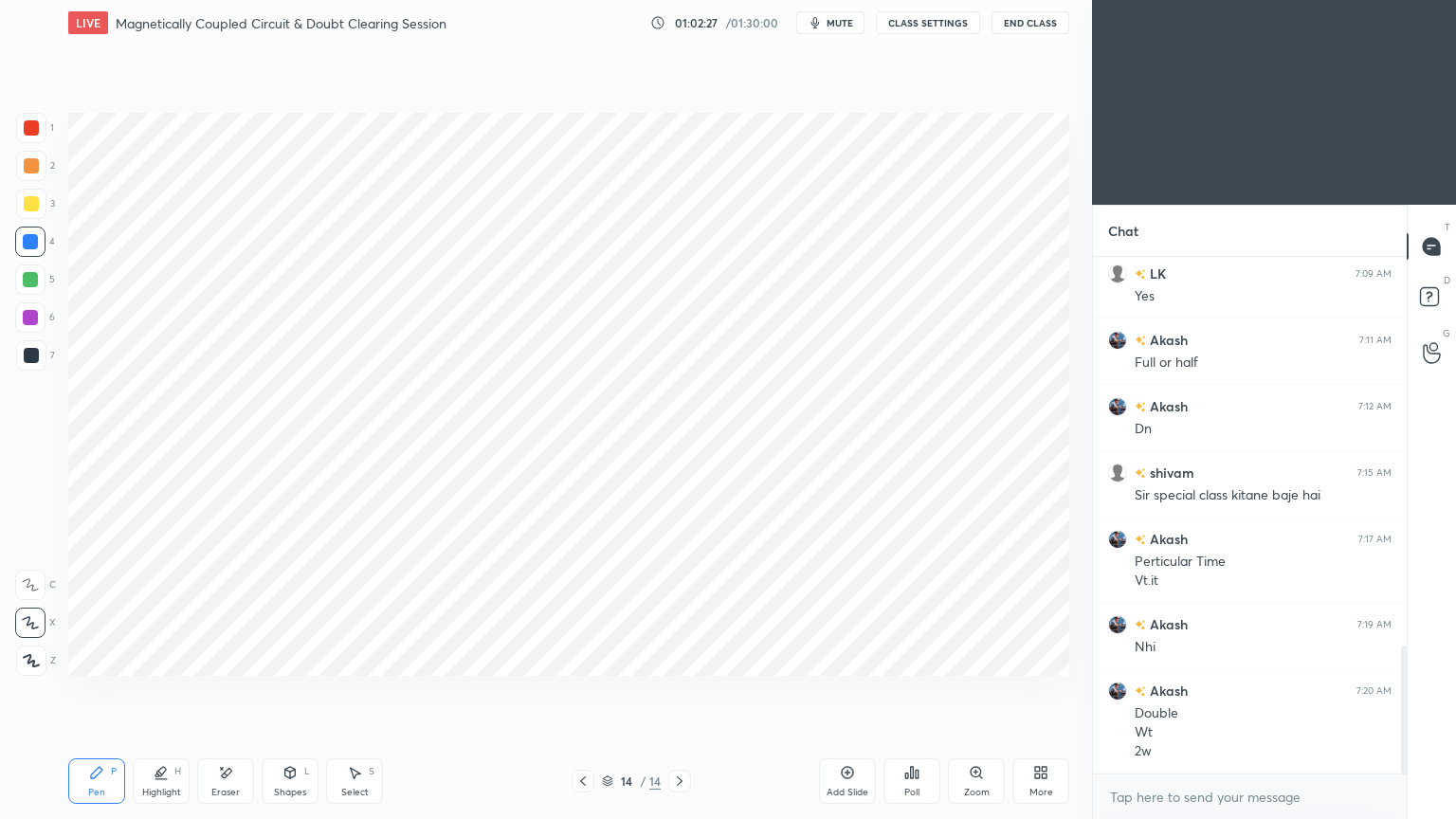 click at bounding box center (30, 318) 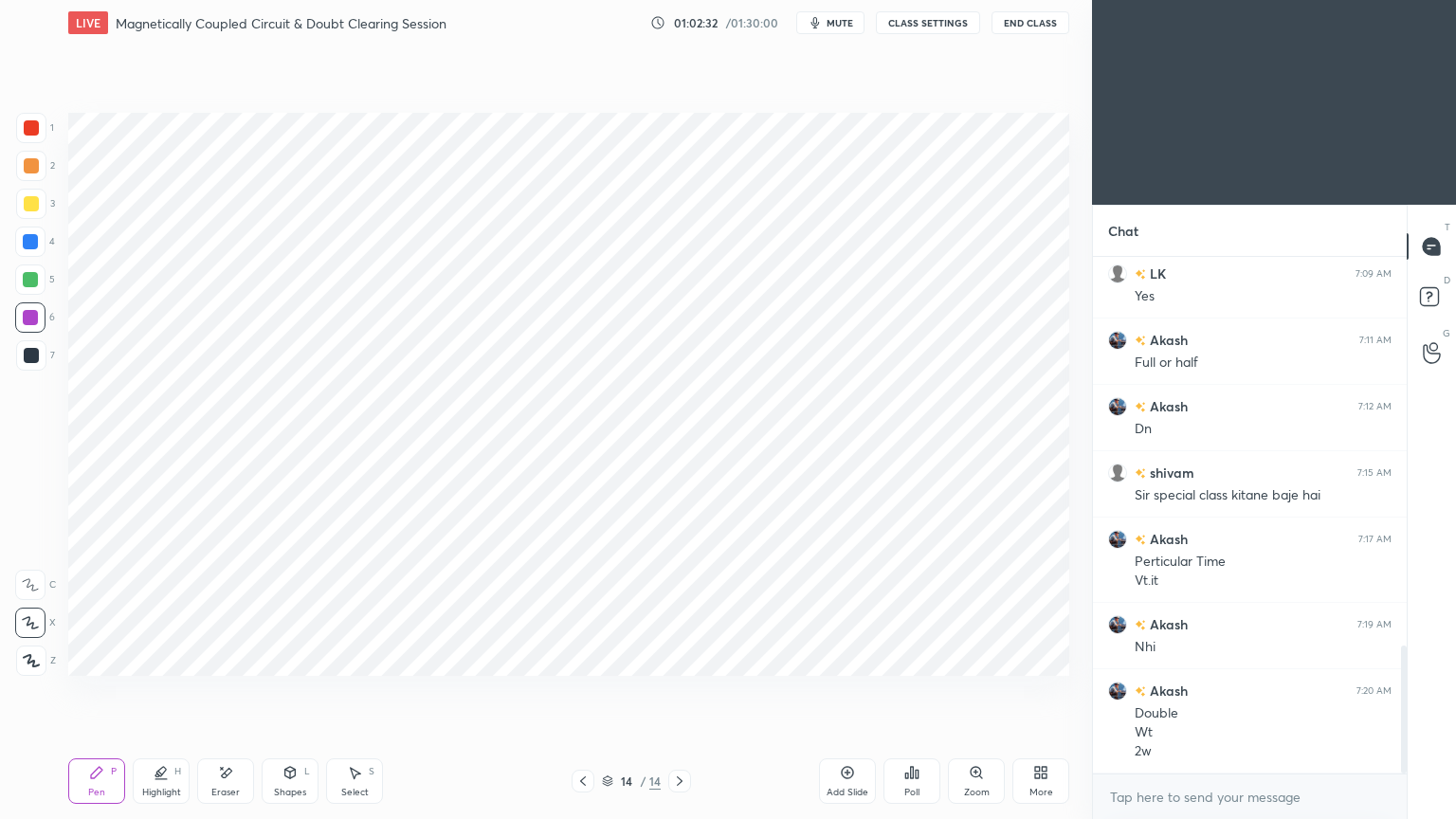 click at bounding box center (30, 242) 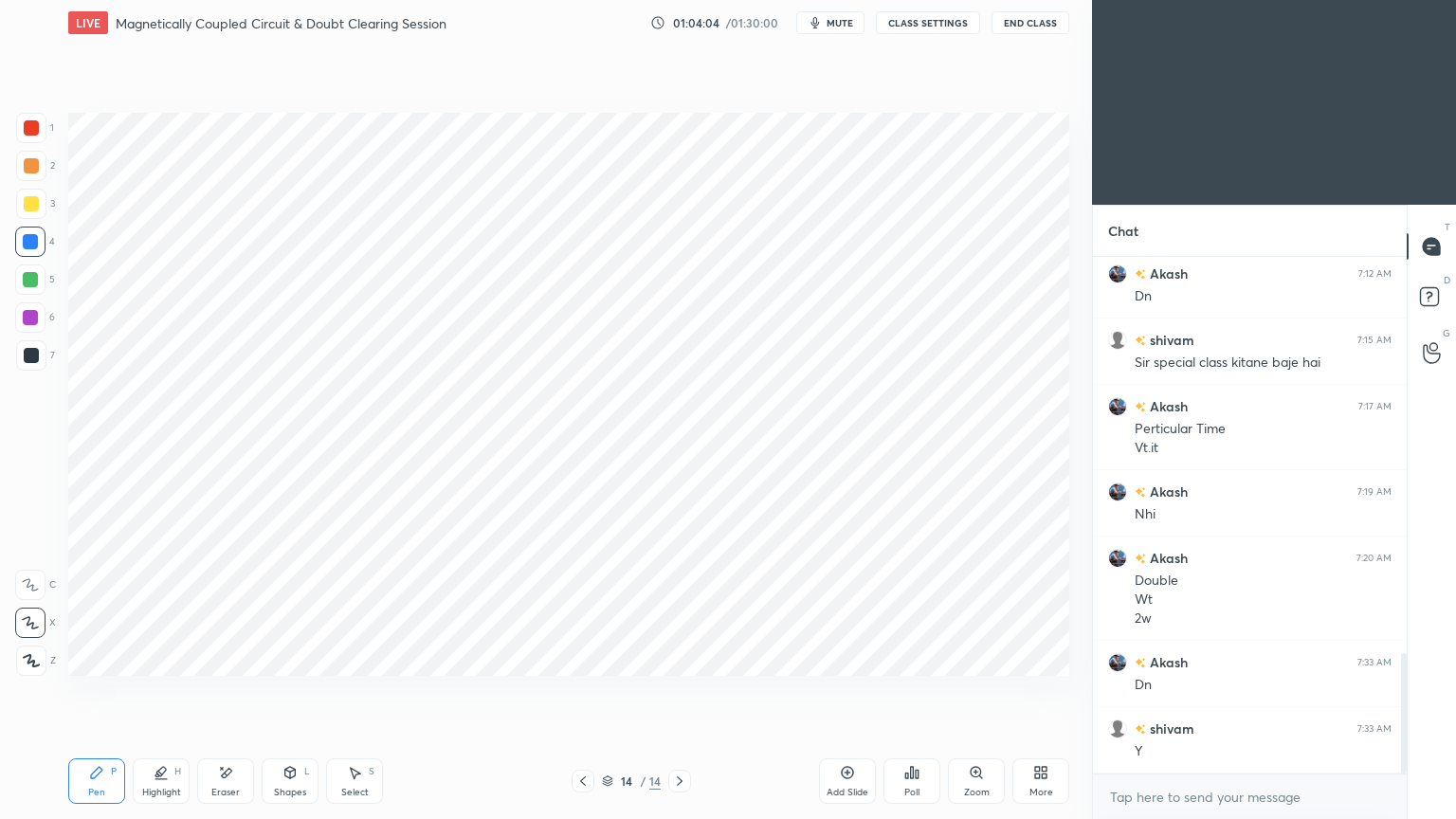 scroll, scrollTop: 1763, scrollLeft: 0, axis: vertical 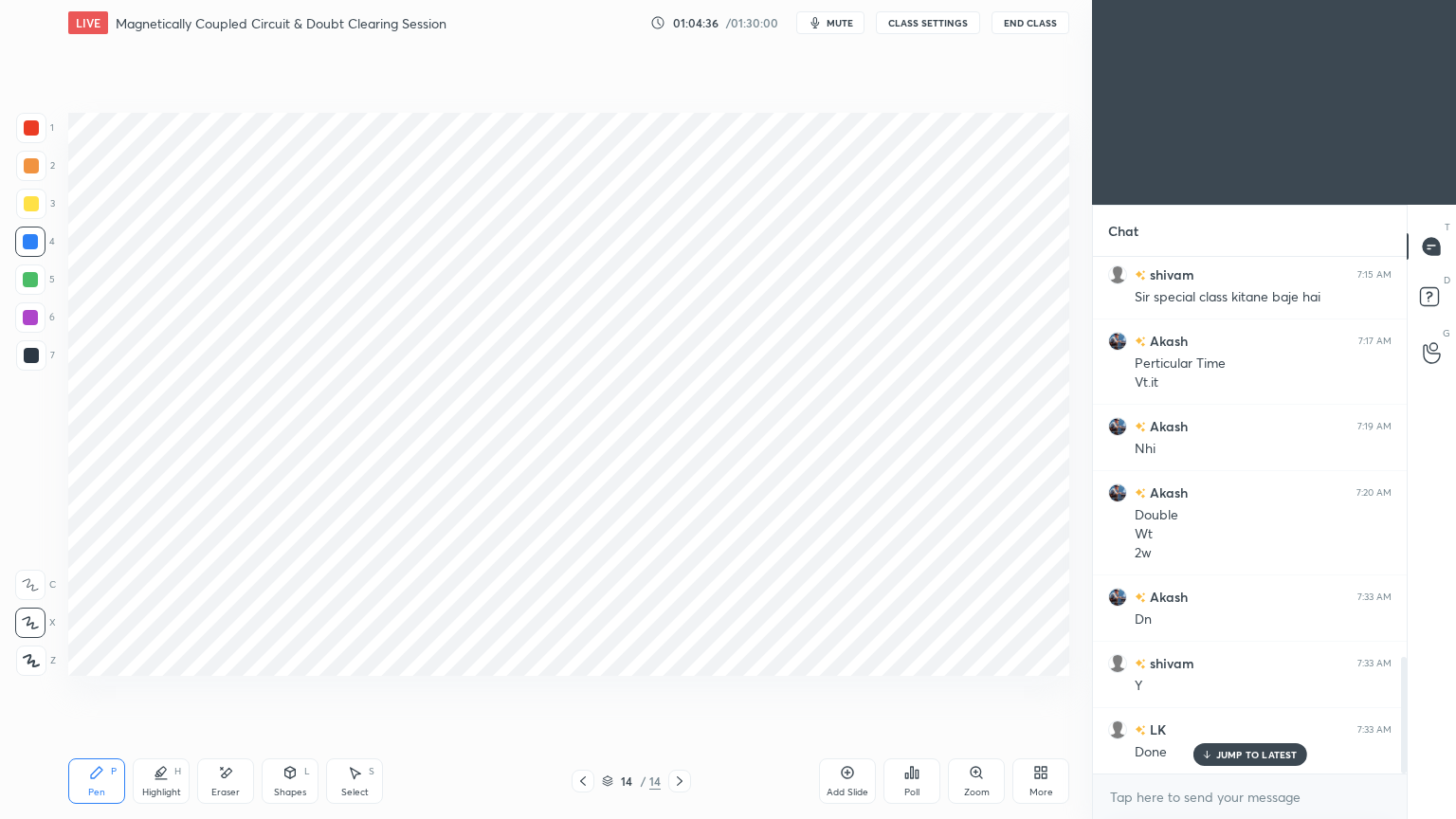 click on "Add Slide" at bounding box center [847, 781] 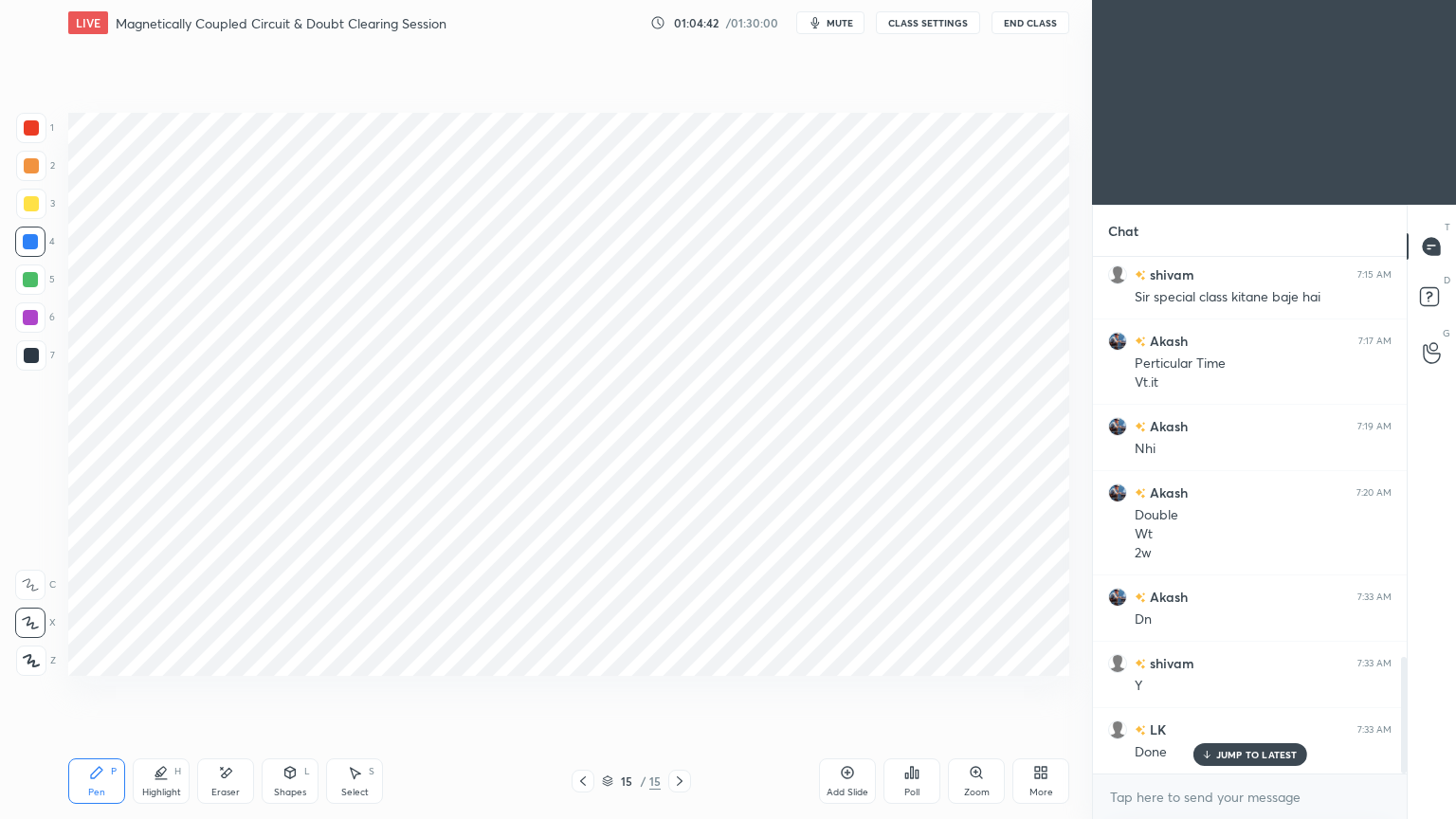 drag, startPoint x: 28, startPoint y: 121, endPoint x: 46, endPoint y: 136, distance: 23.430749 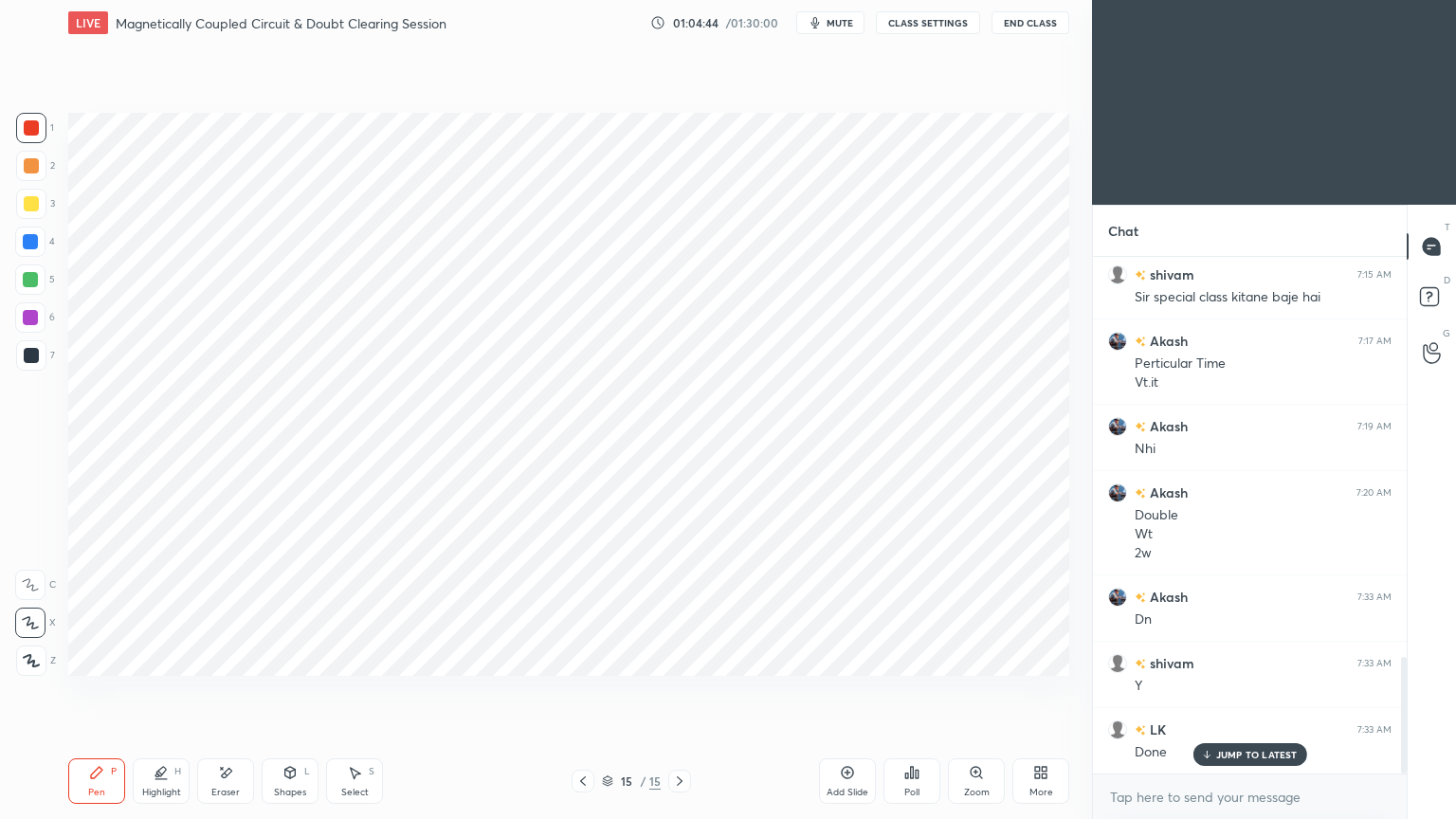 click 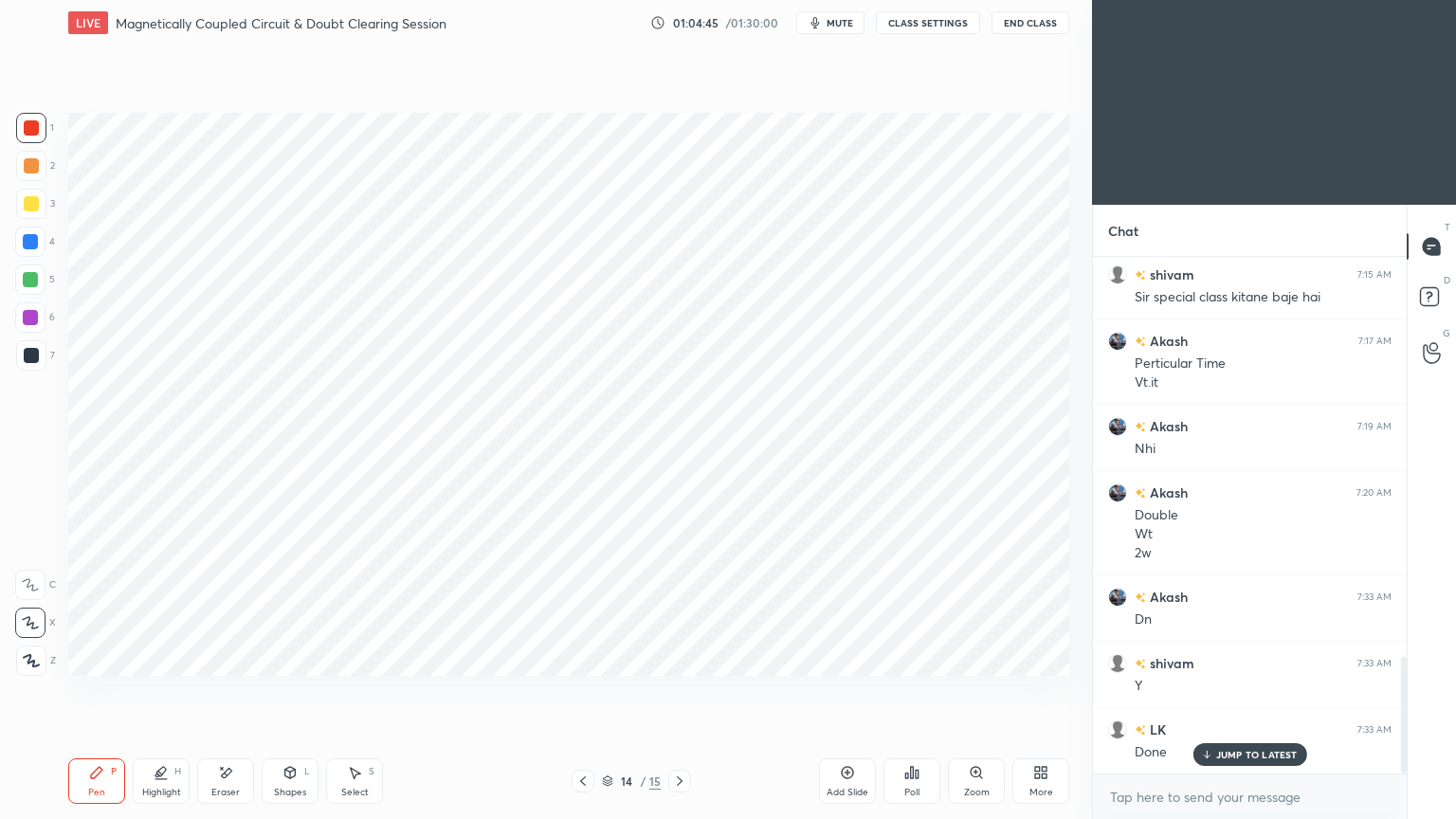 click 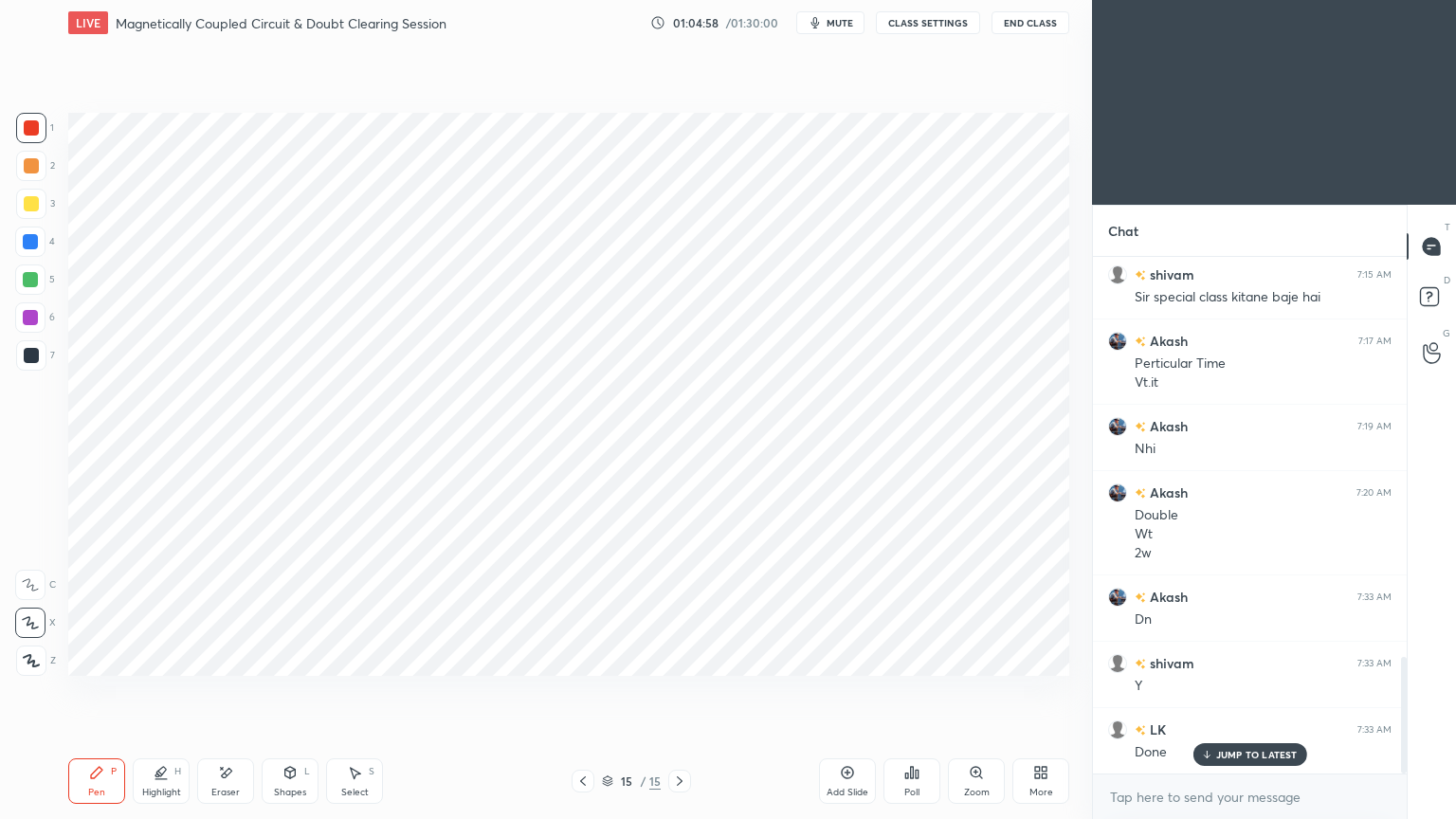 click at bounding box center (30, 280) 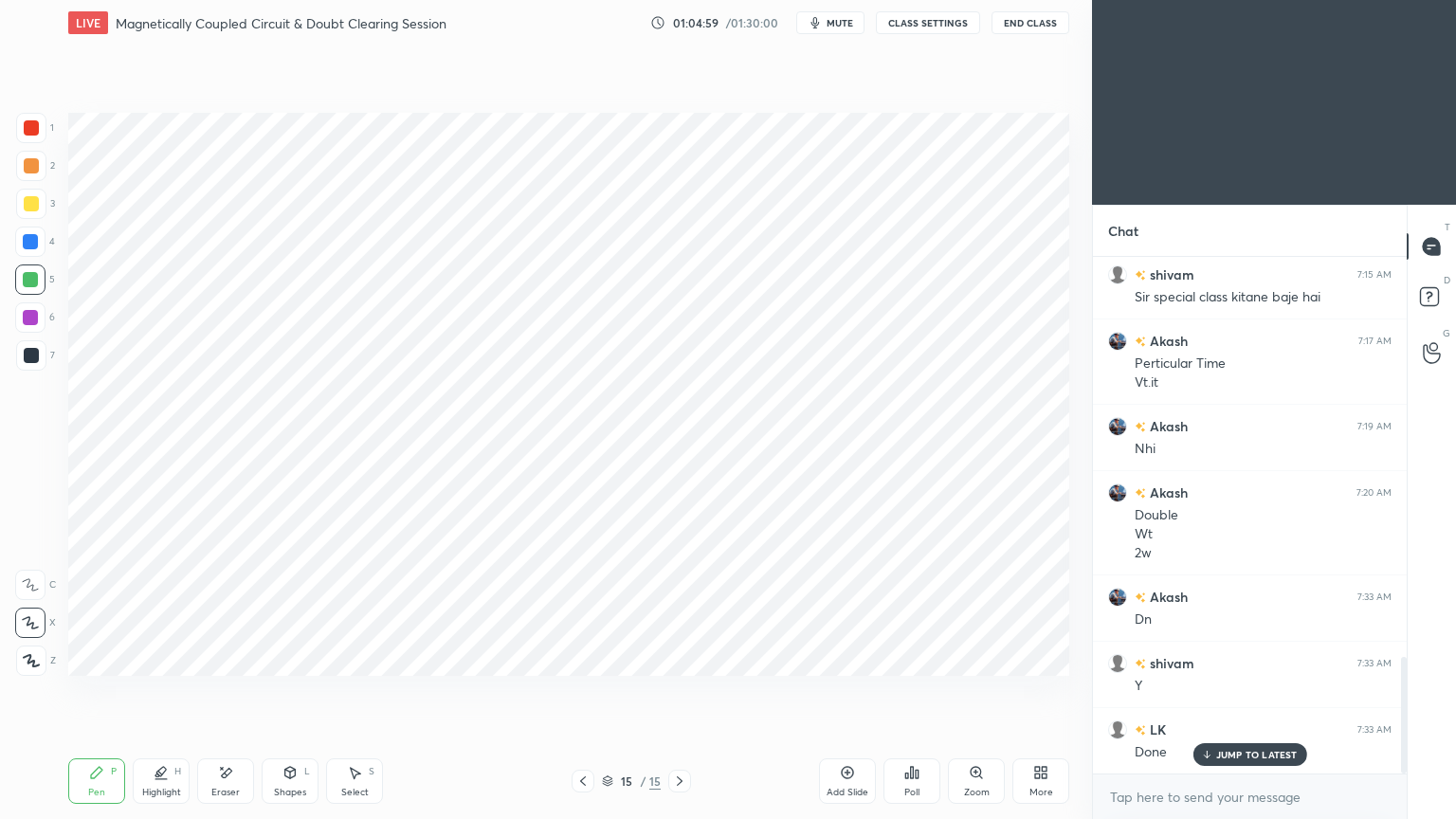 click on "Shapes L" at bounding box center (290, 781) 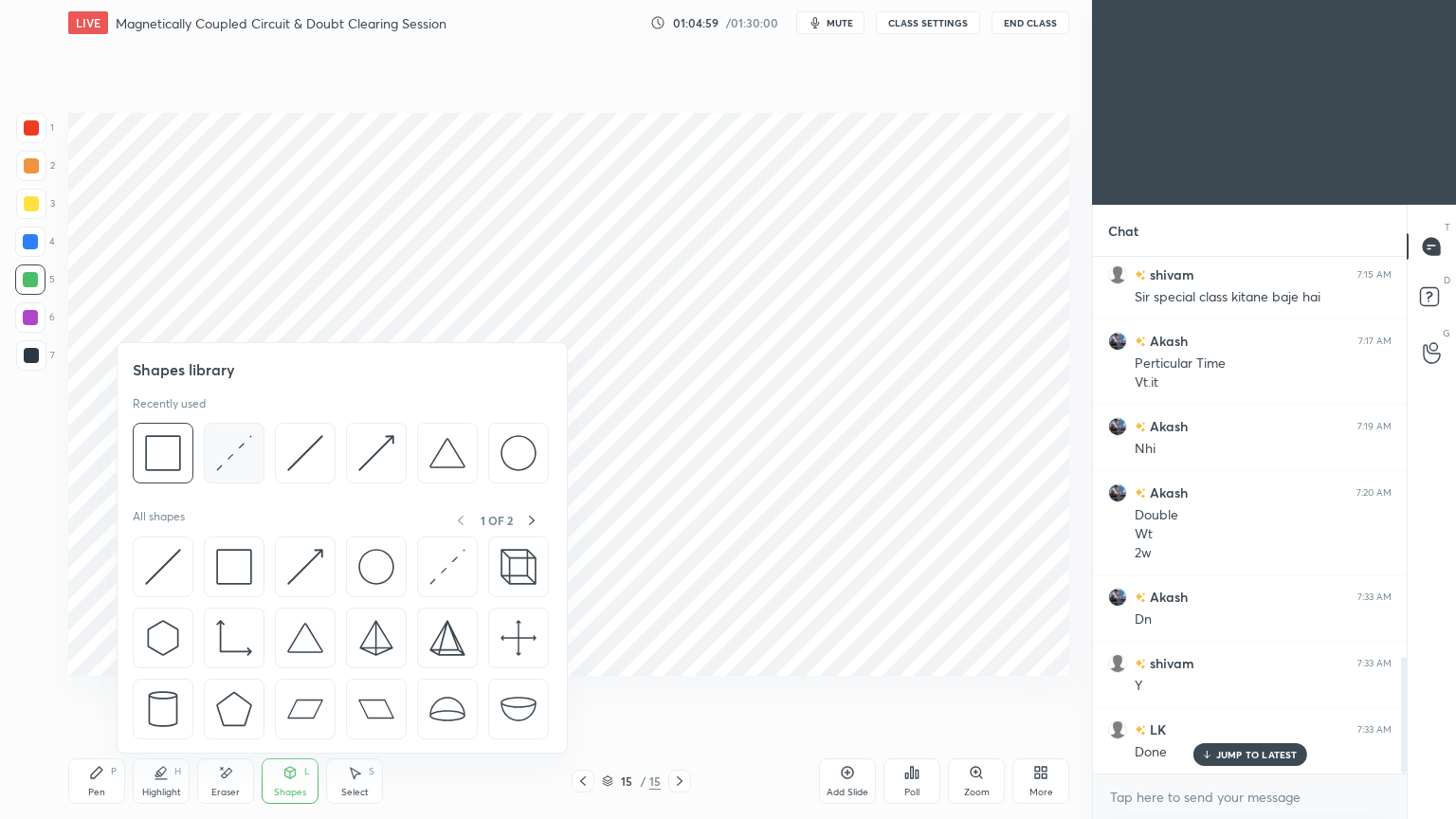 click at bounding box center (234, 453) 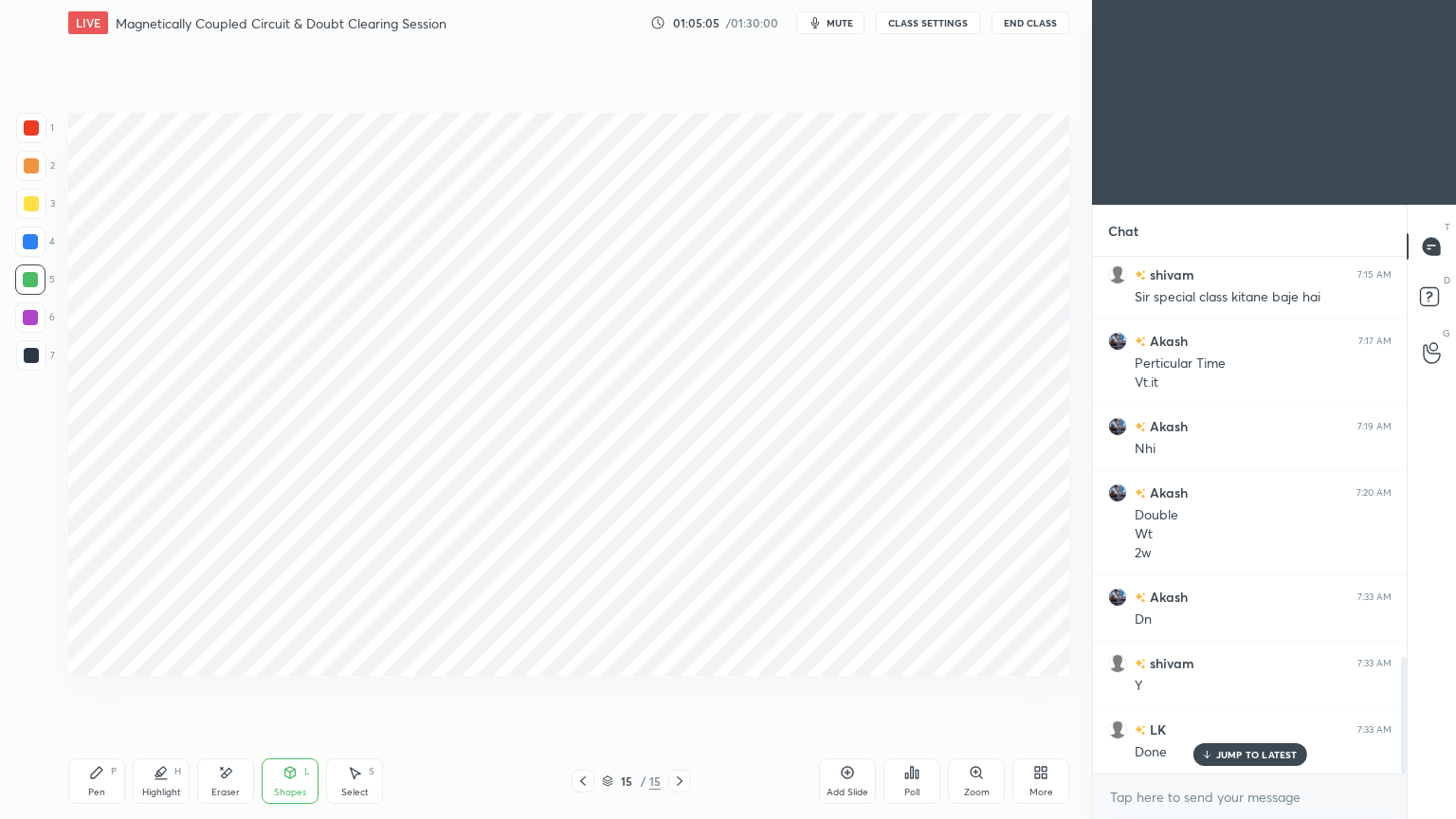 click at bounding box center (30, 242) 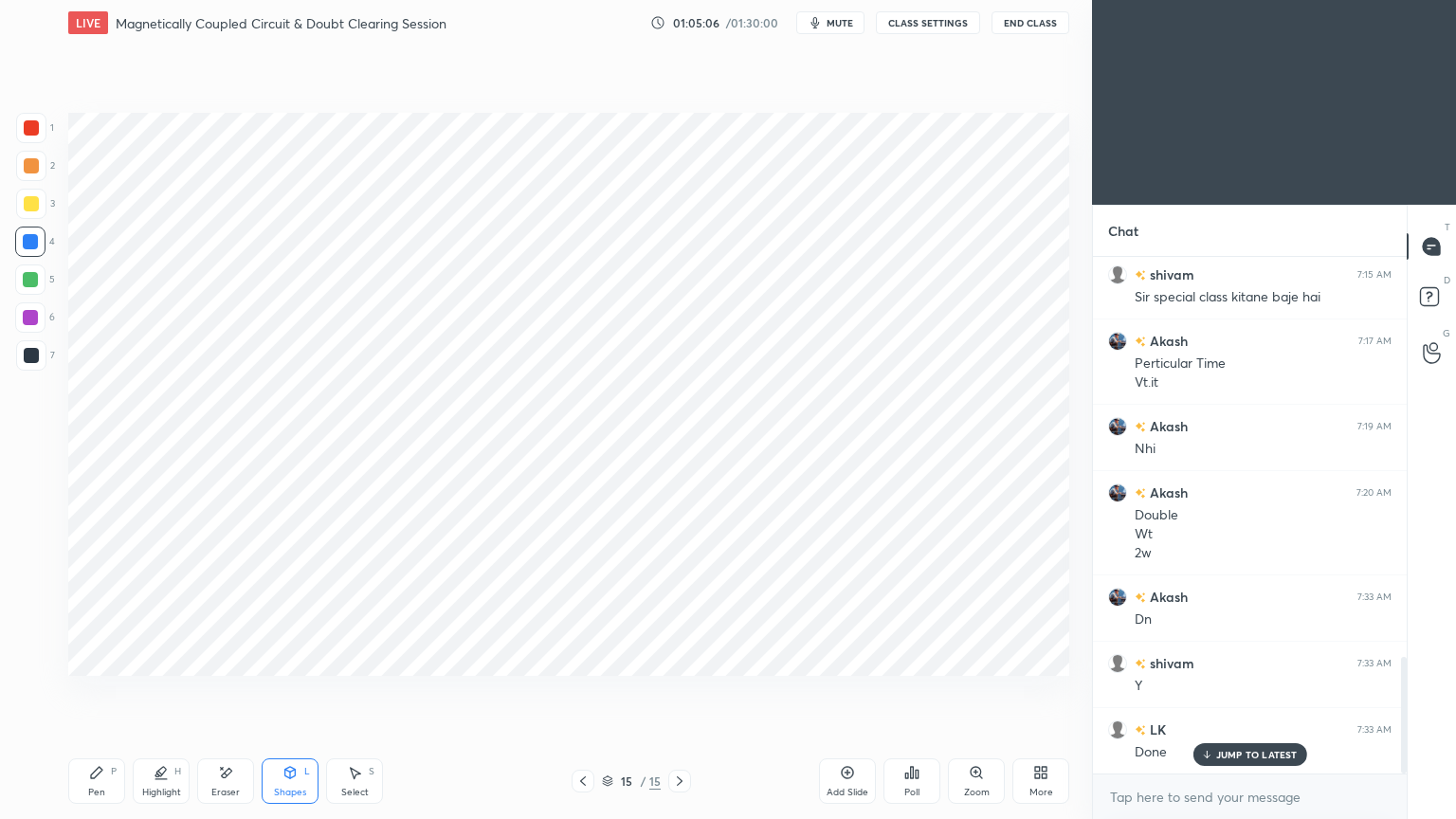 click 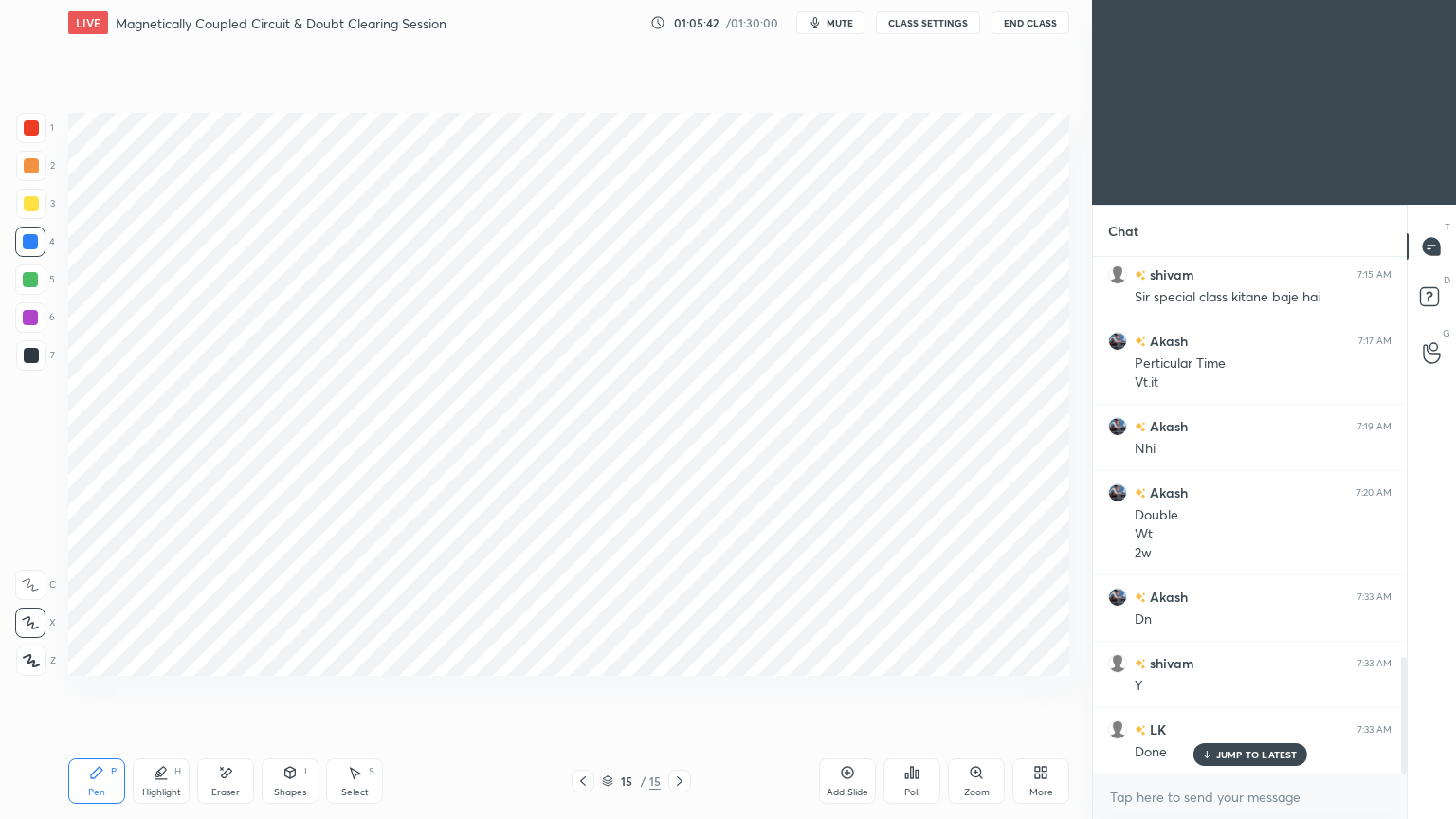 click at bounding box center (30, 318) 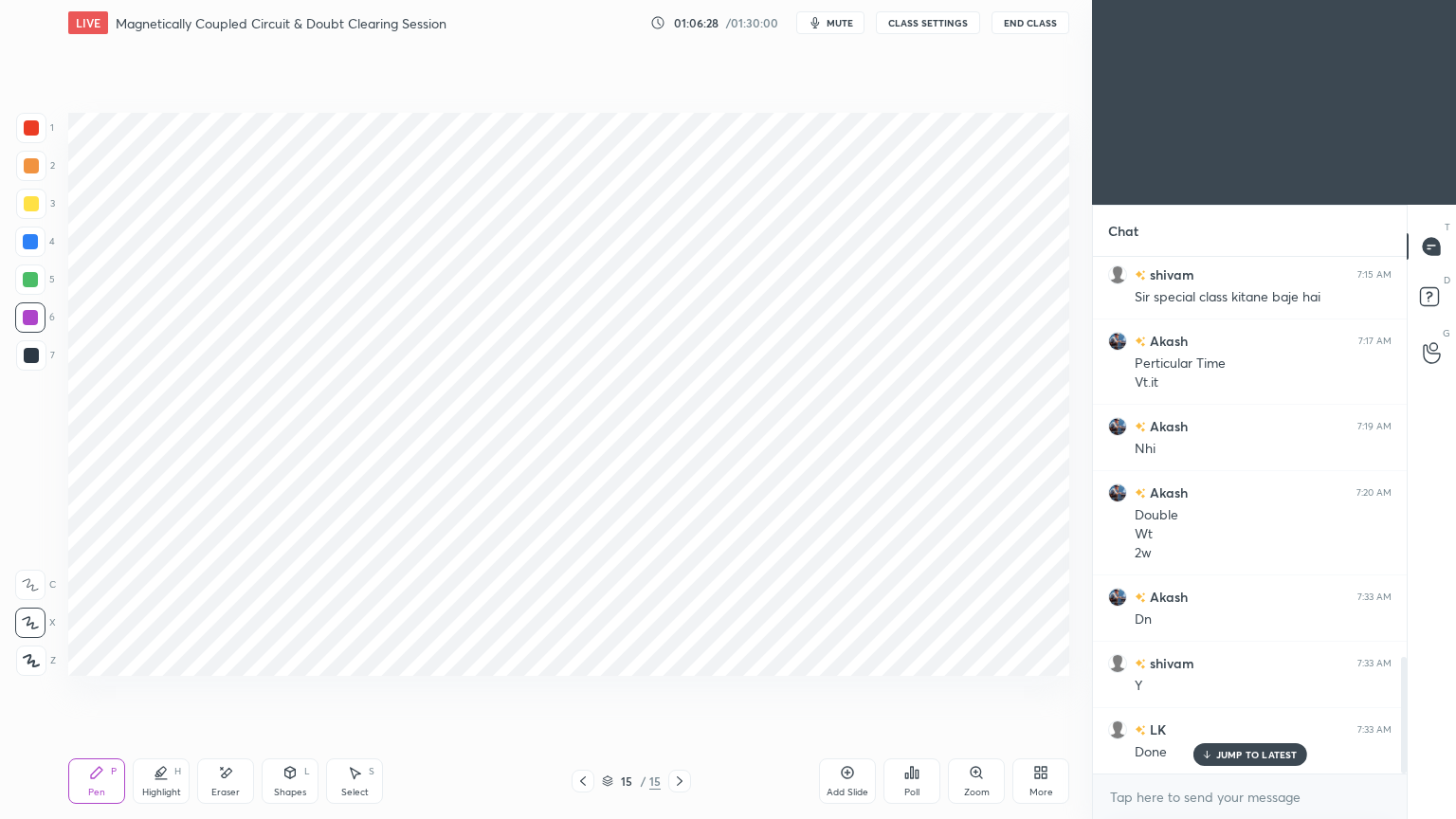 click at bounding box center (31, 128) 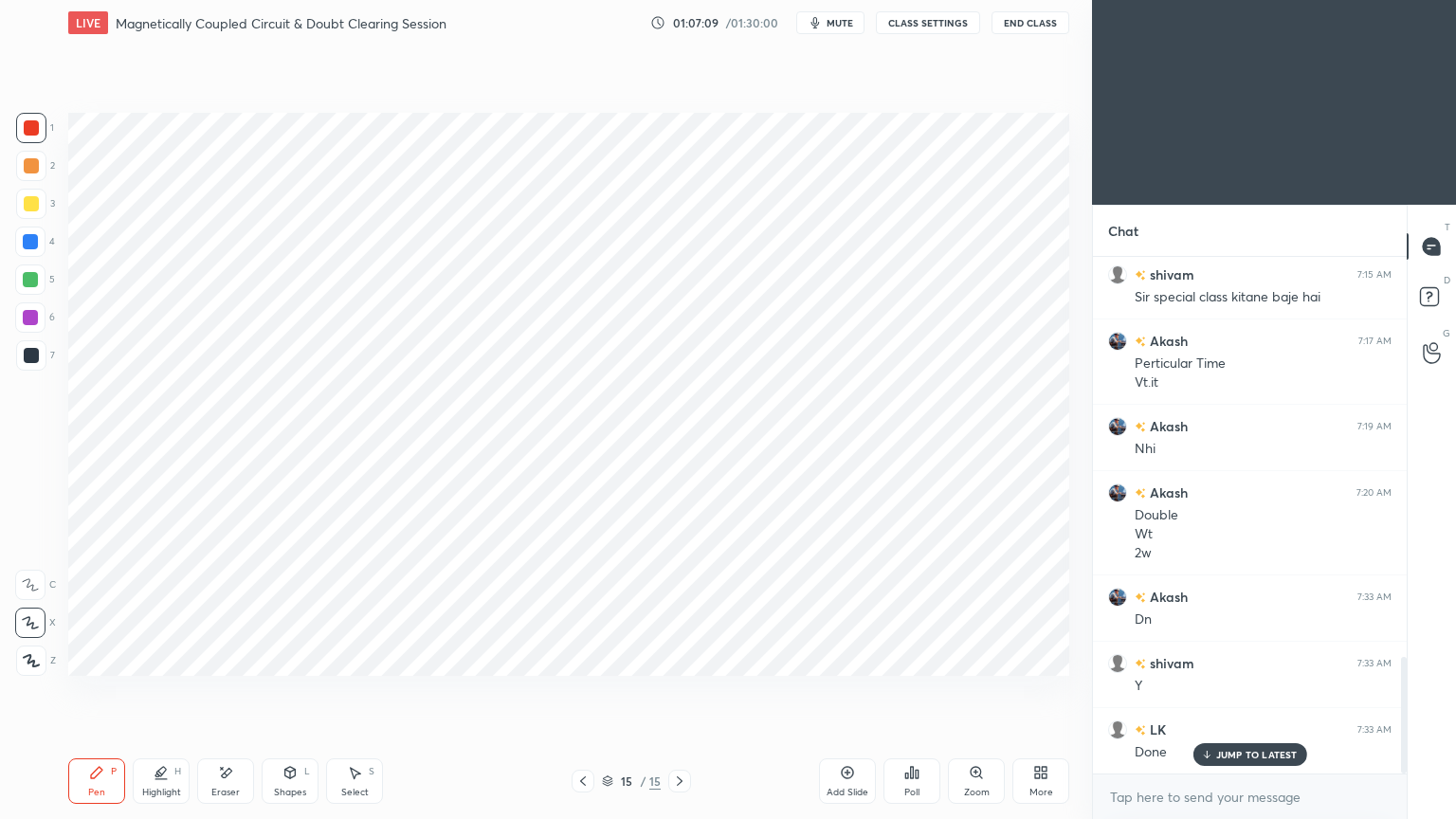 click at bounding box center (30, 318) 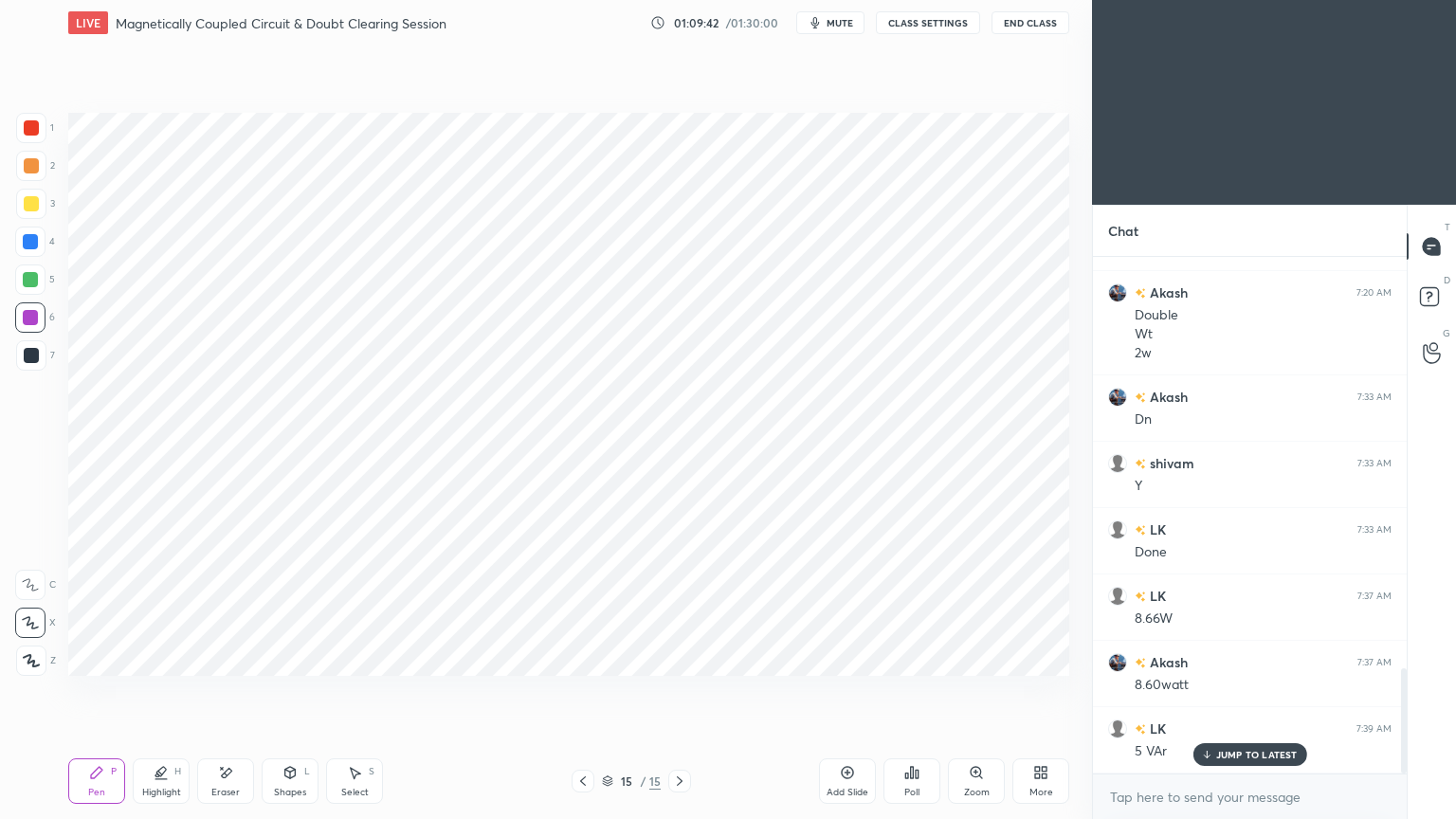 scroll, scrollTop: 2029, scrollLeft: 0, axis: vertical 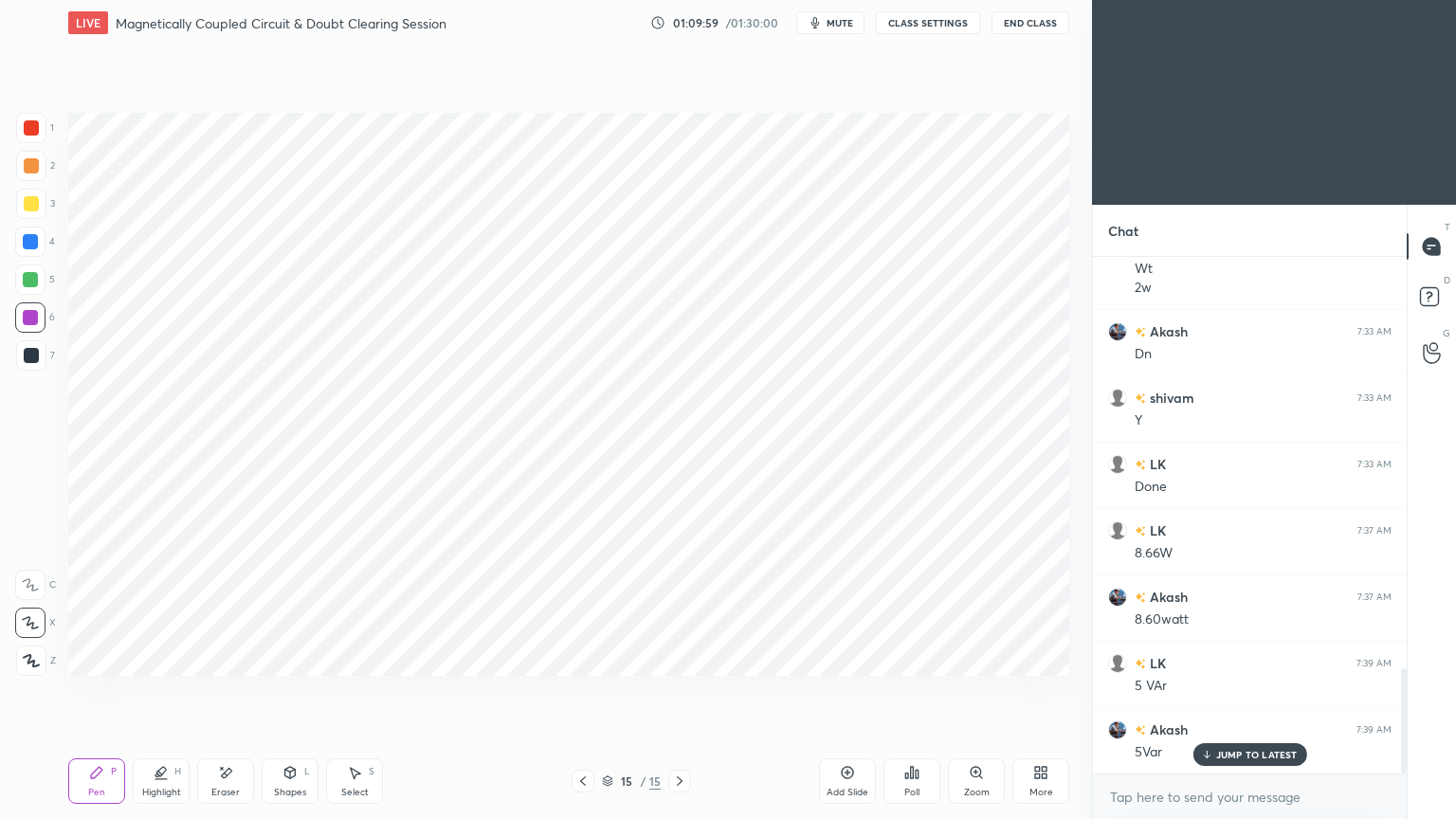 click on "Add Slide" at bounding box center (847, 792) 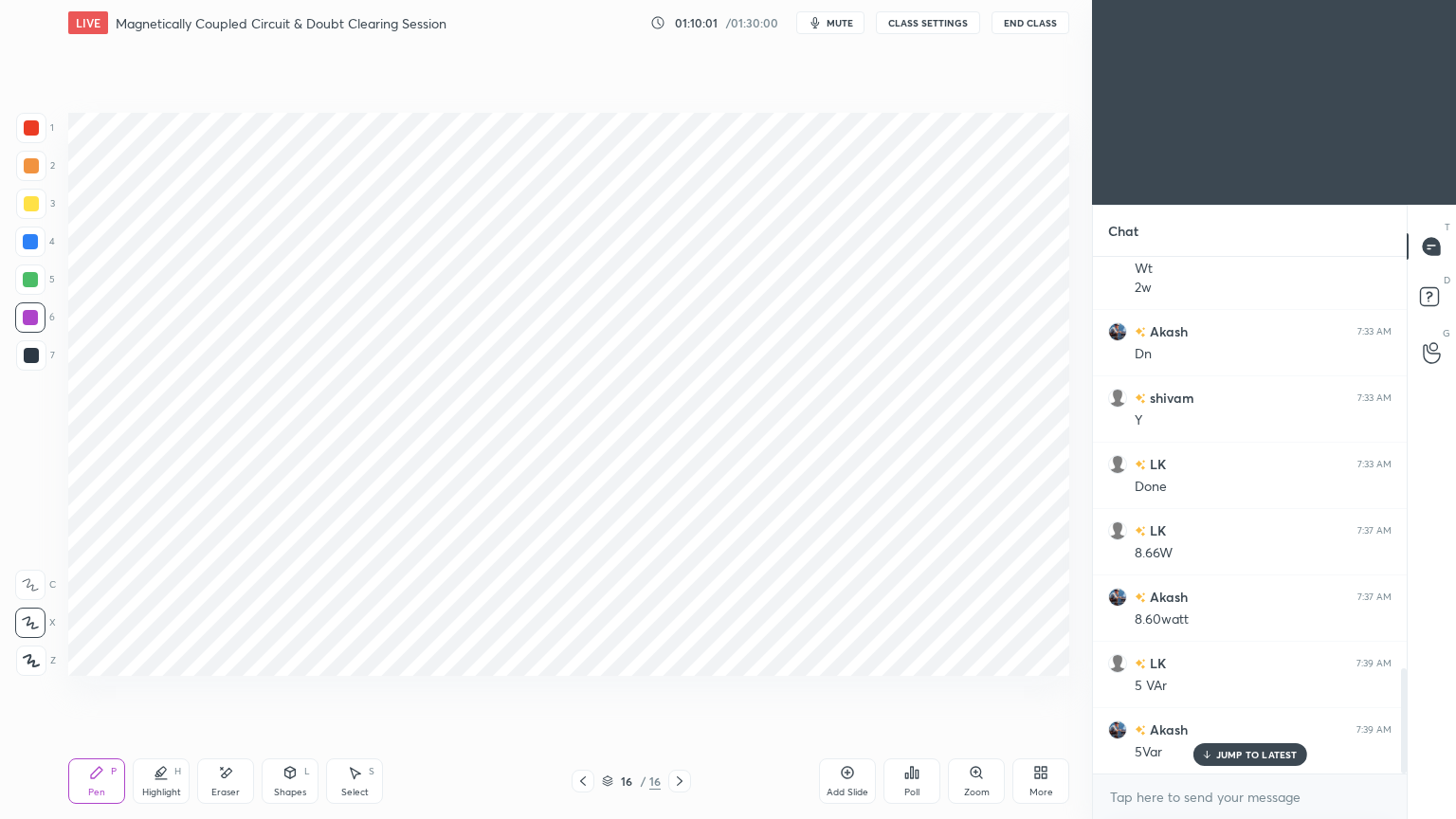 click at bounding box center [30, 242] 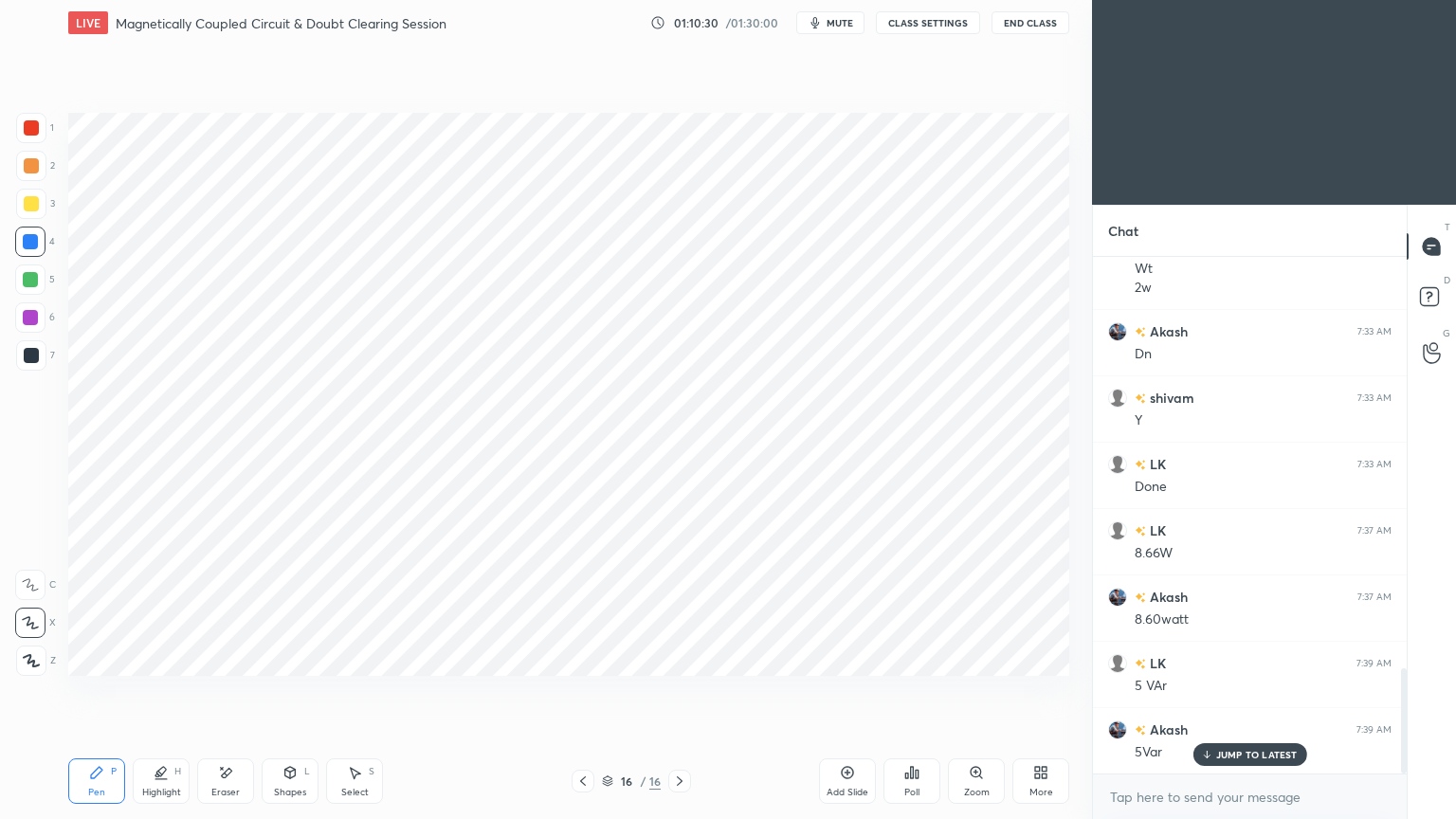 click on "Eraser" at bounding box center (226, 781) 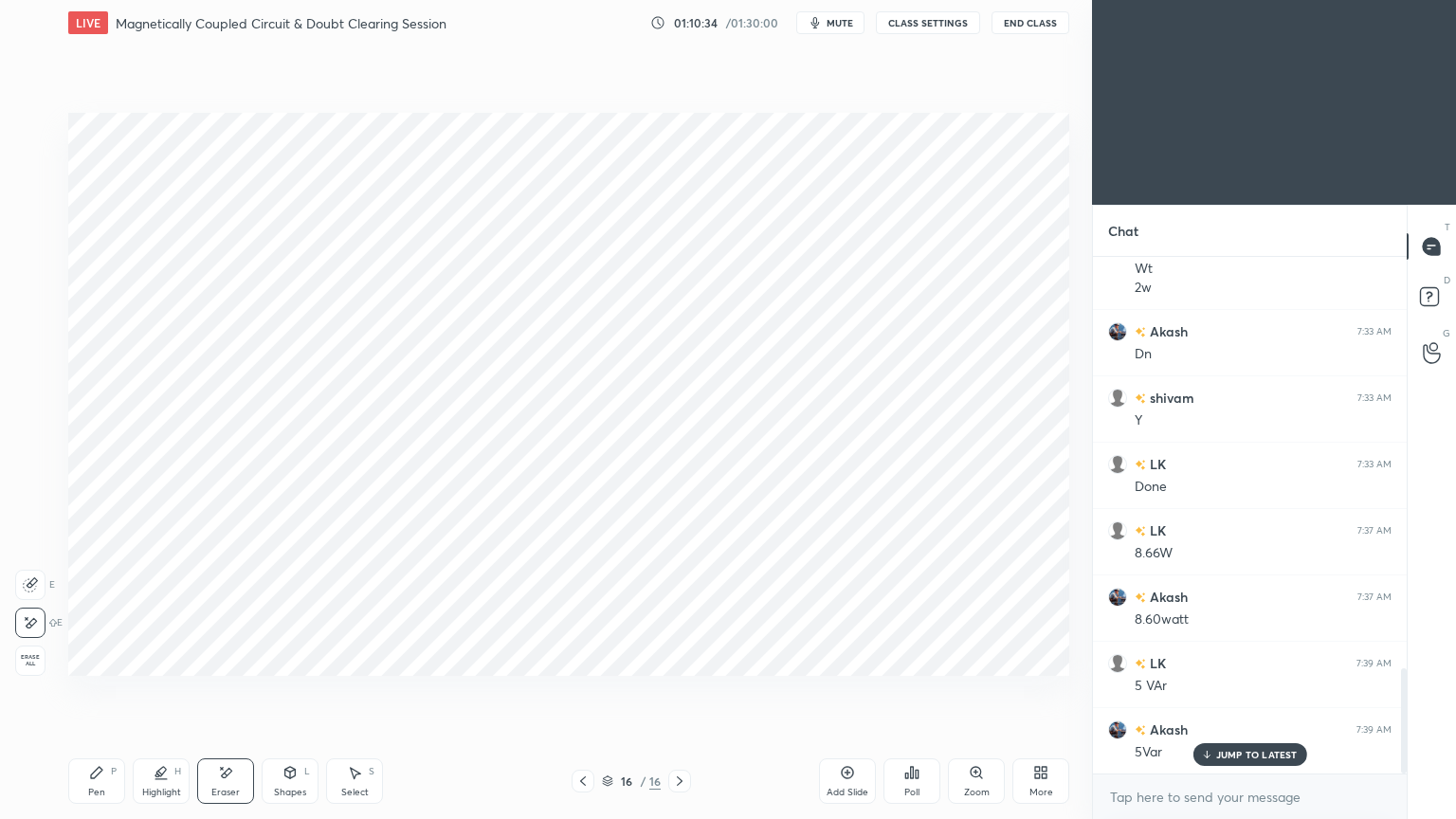 click on "Pen" at bounding box center [97, 792] 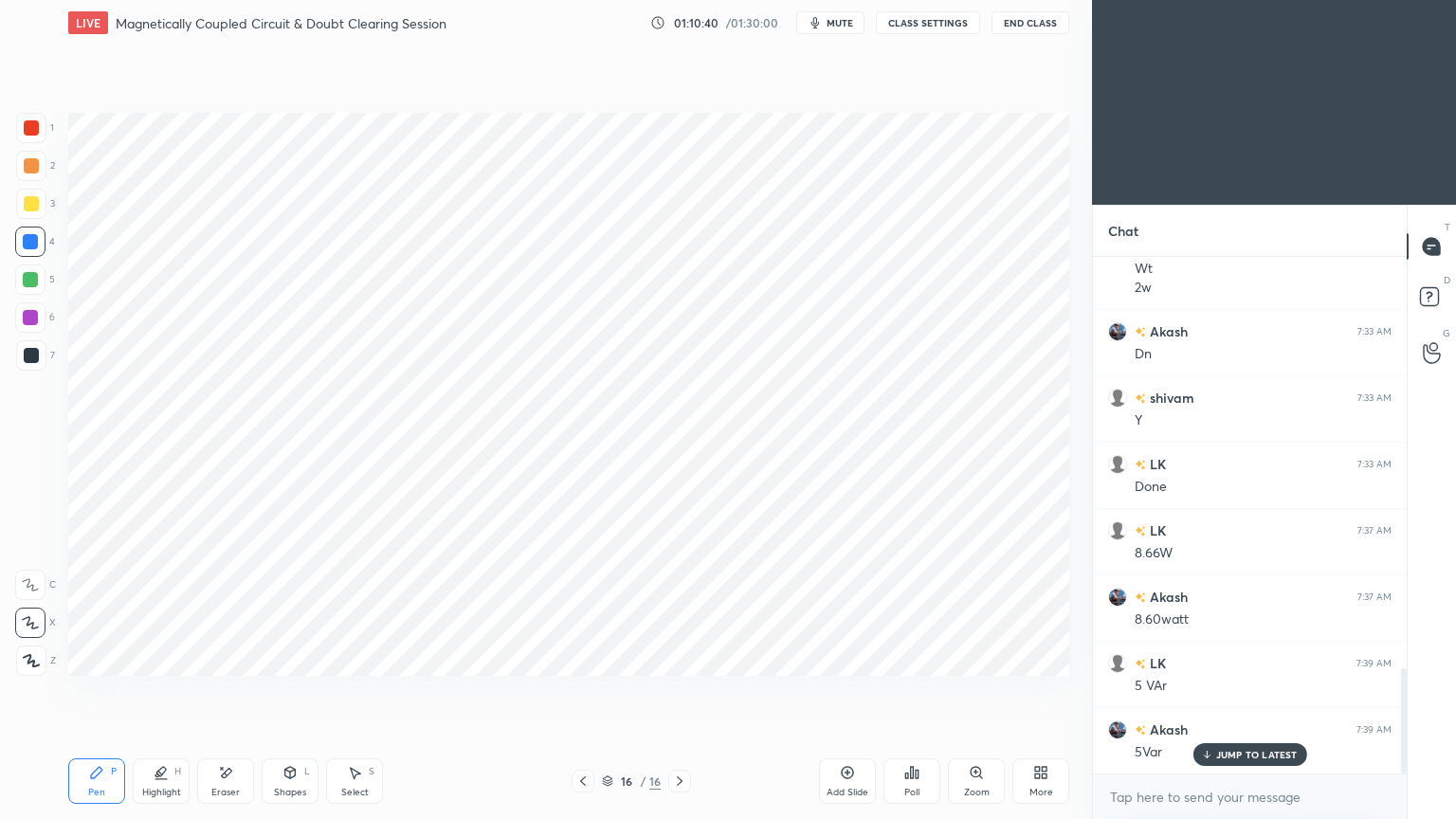 click 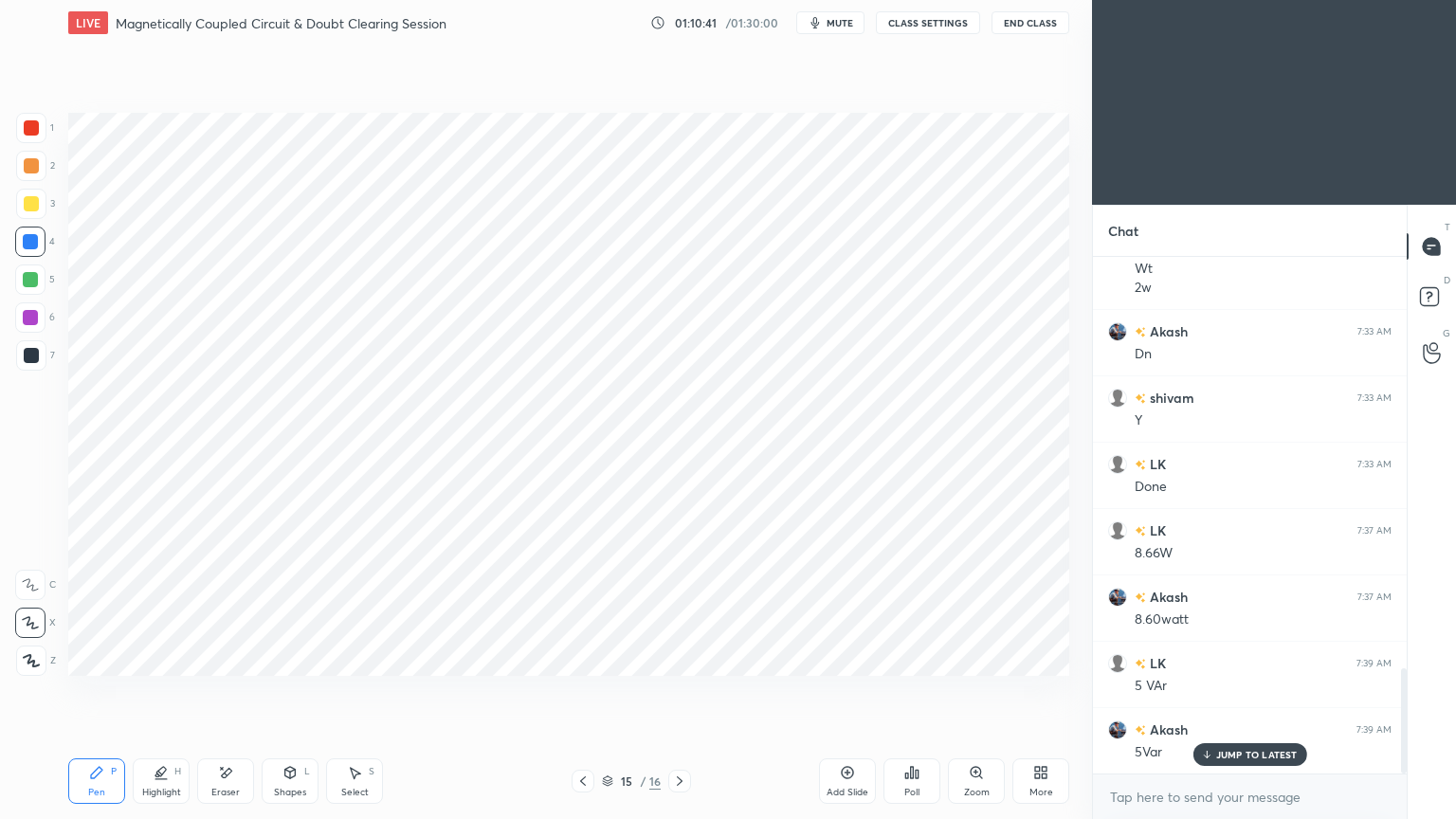 click 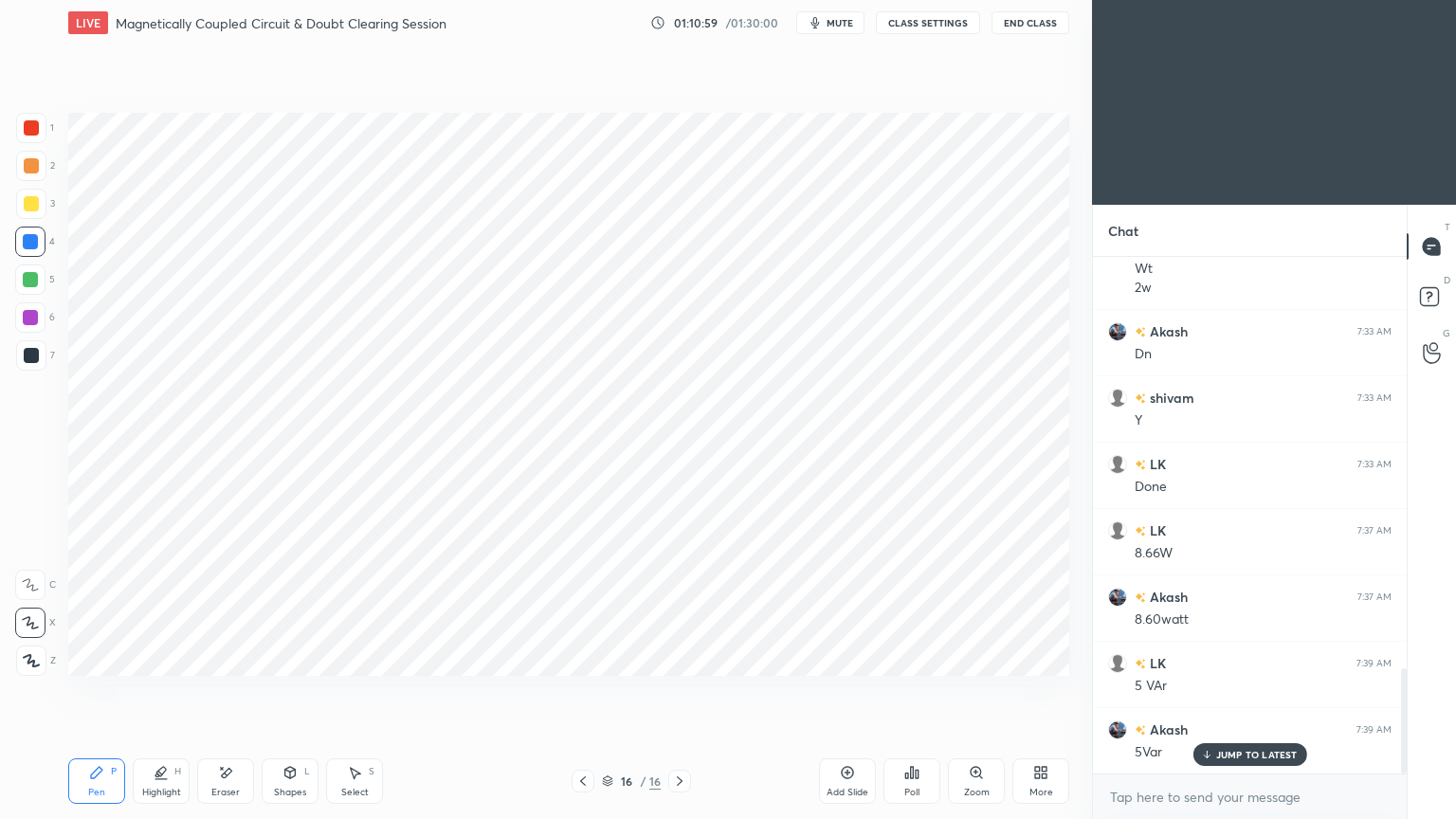 click at bounding box center [31, 128] 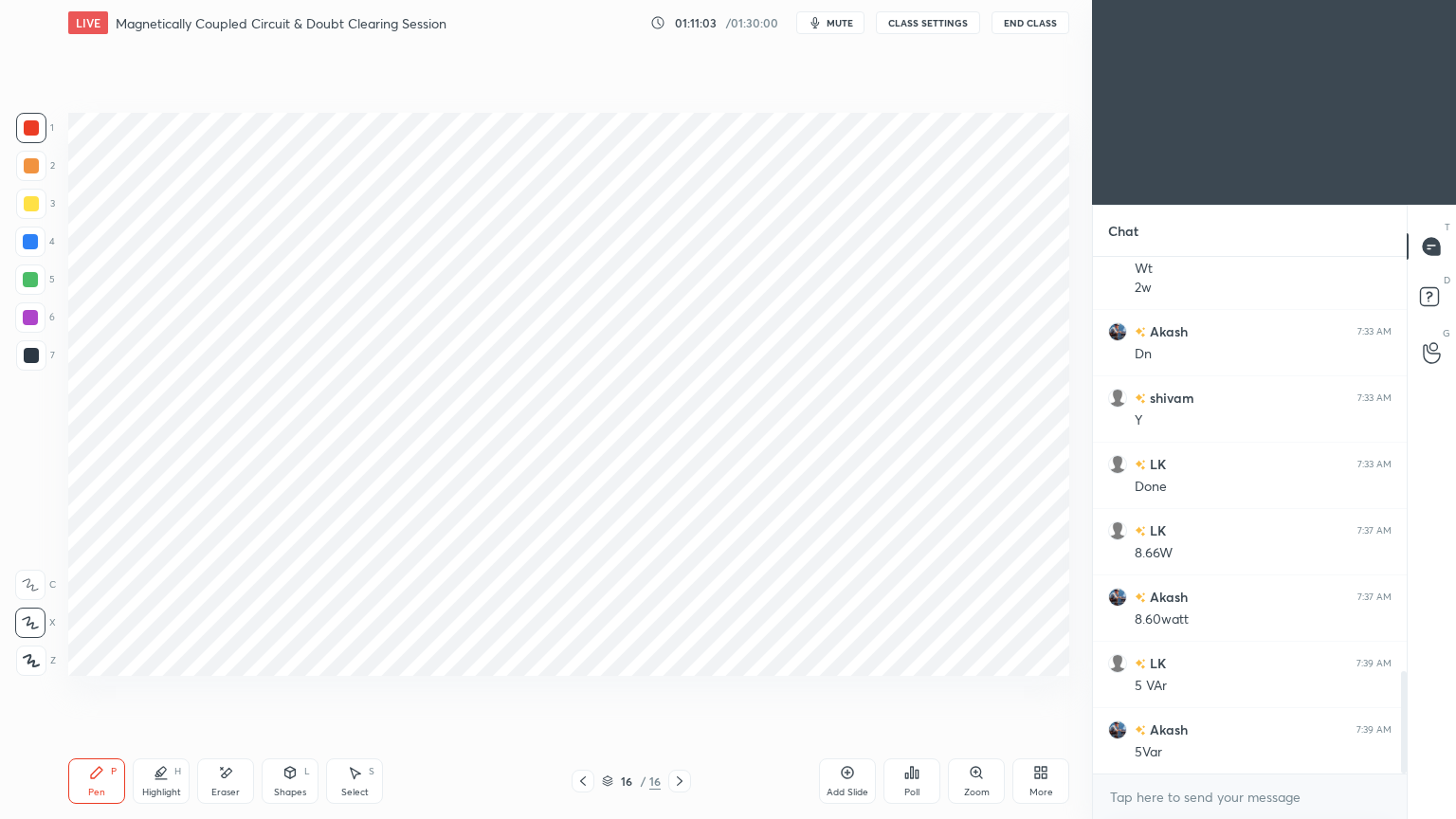 scroll, scrollTop: 2096, scrollLeft: 0, axis: vertical 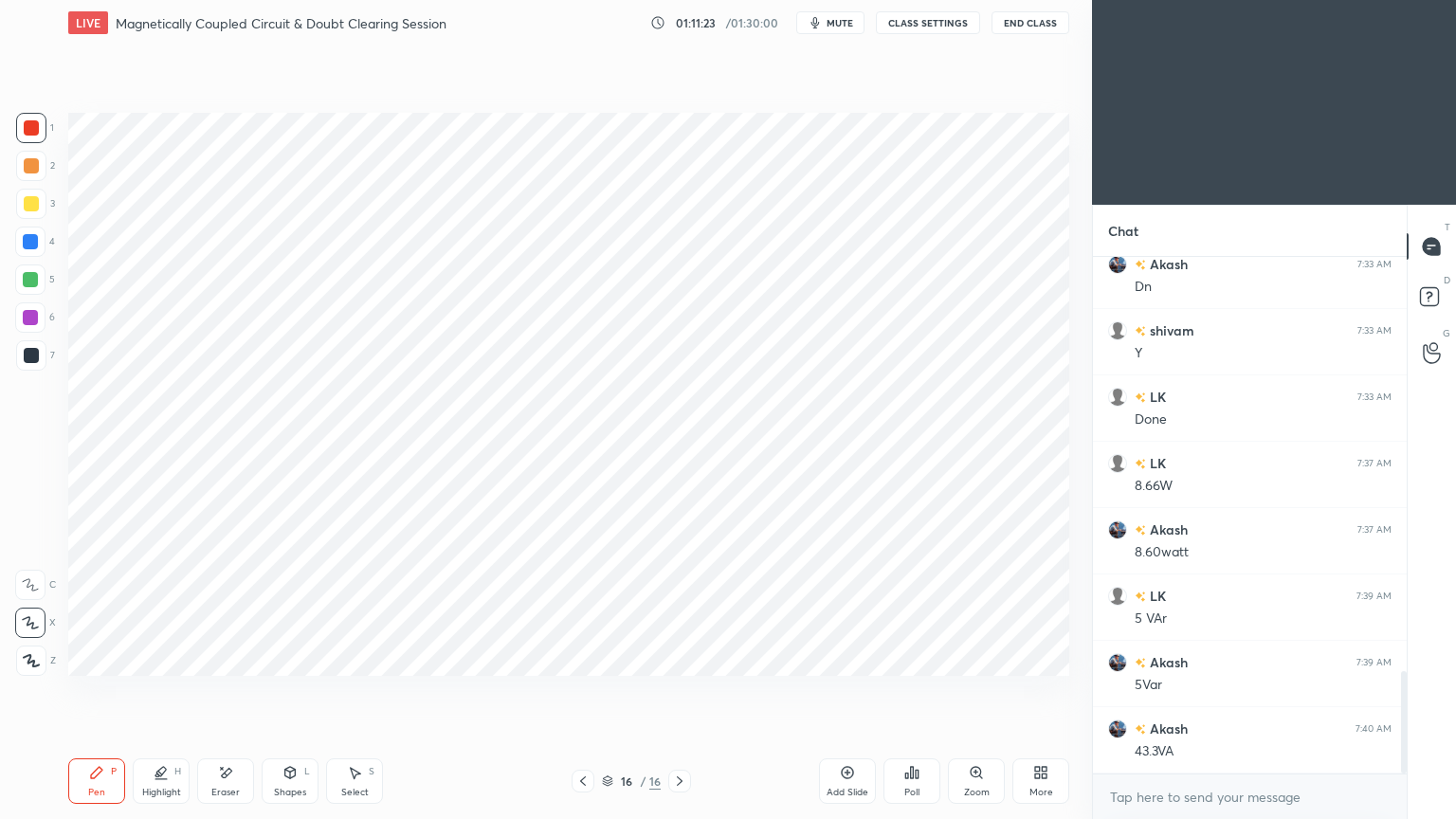 click at bounding box center (31, 355) 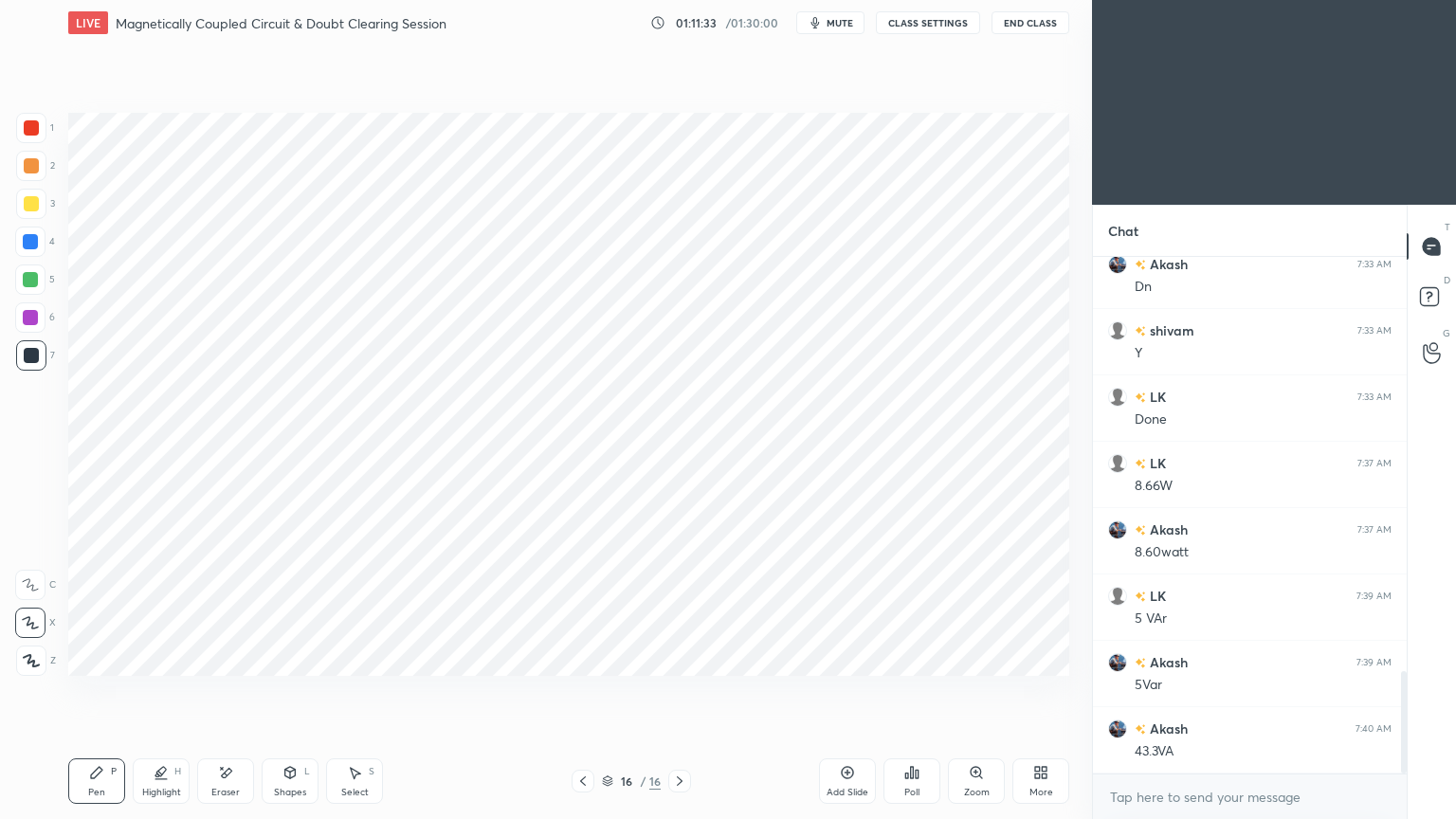 click at bounding box center [30, 242] 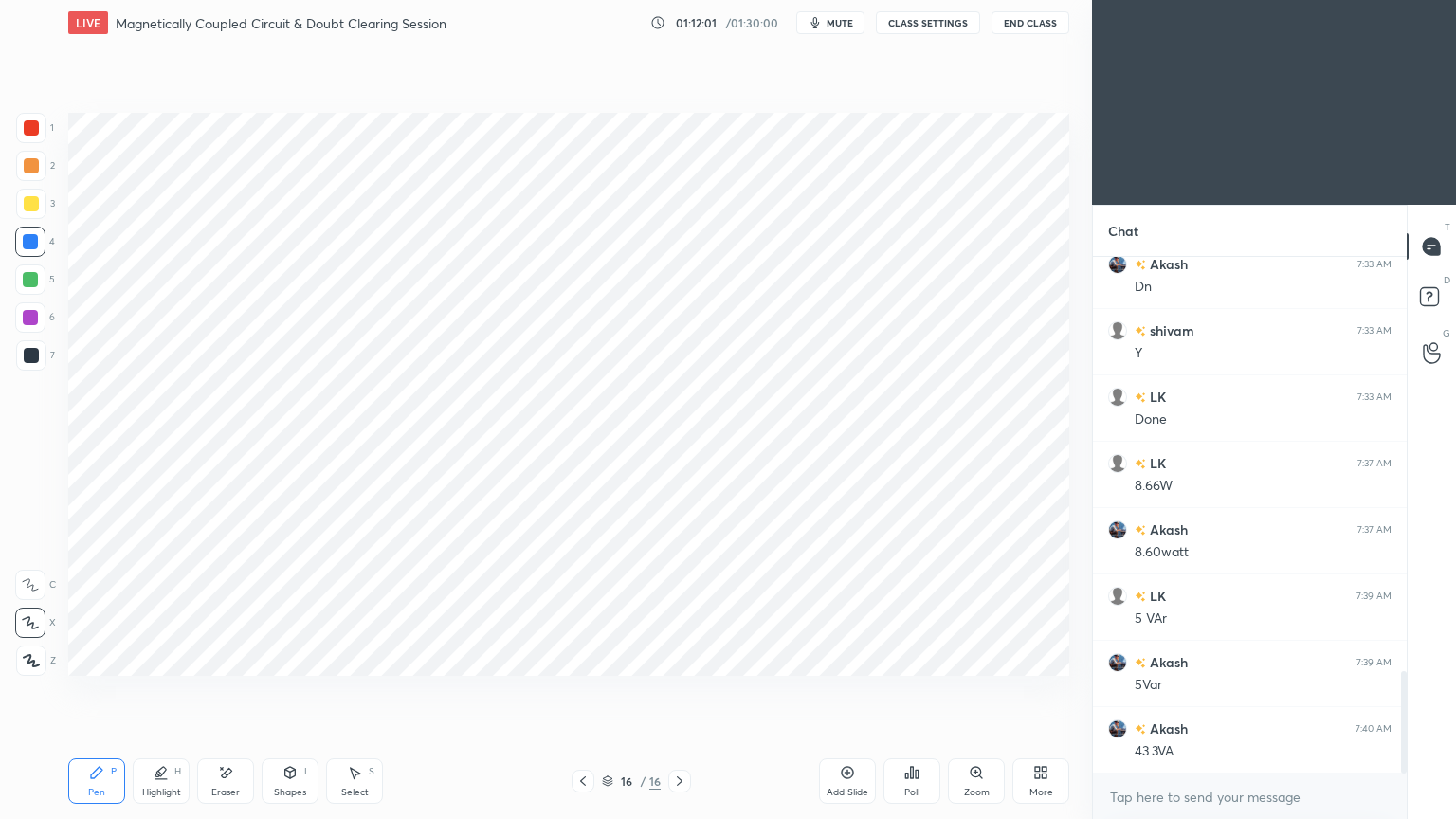 click 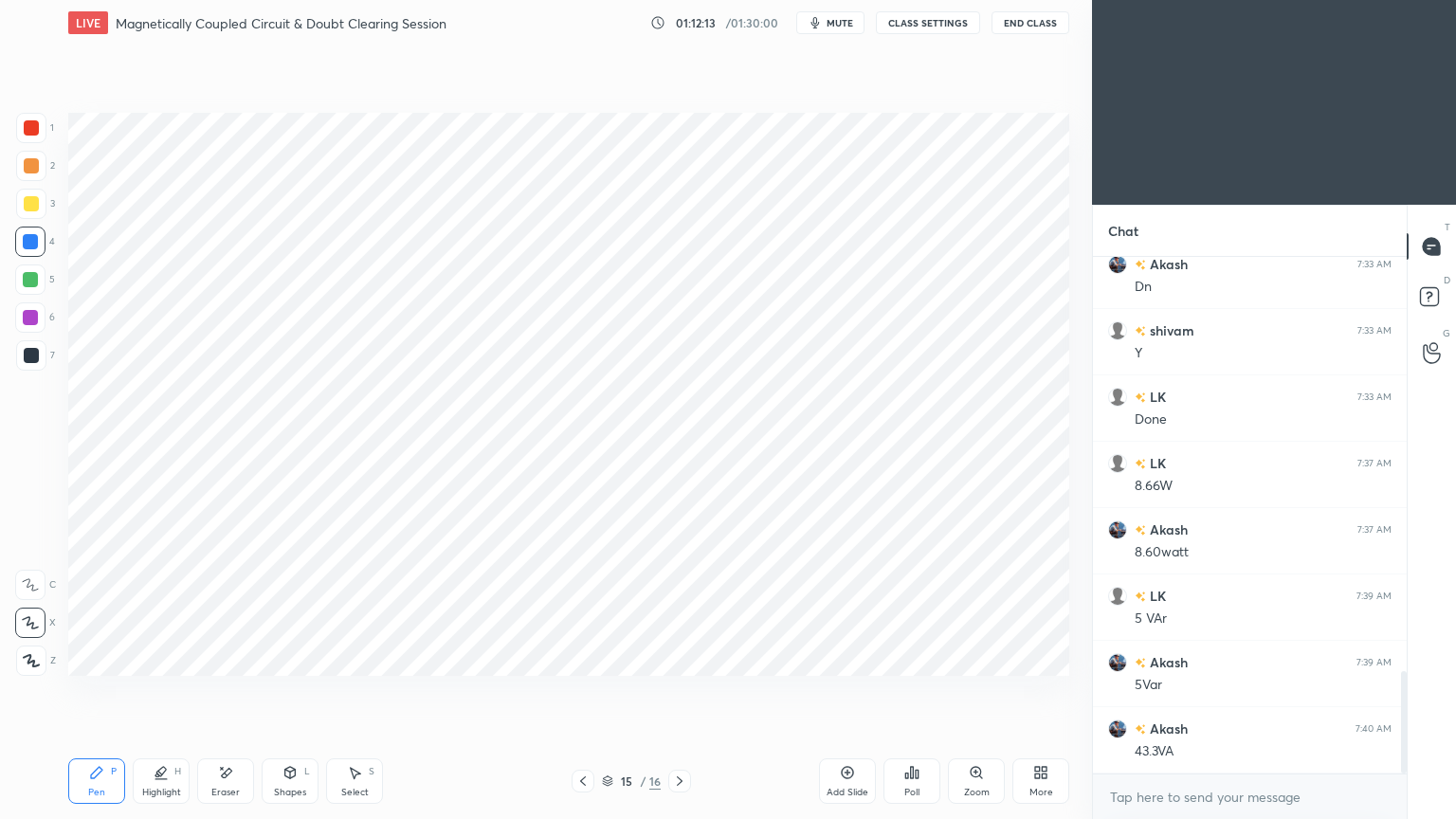 click 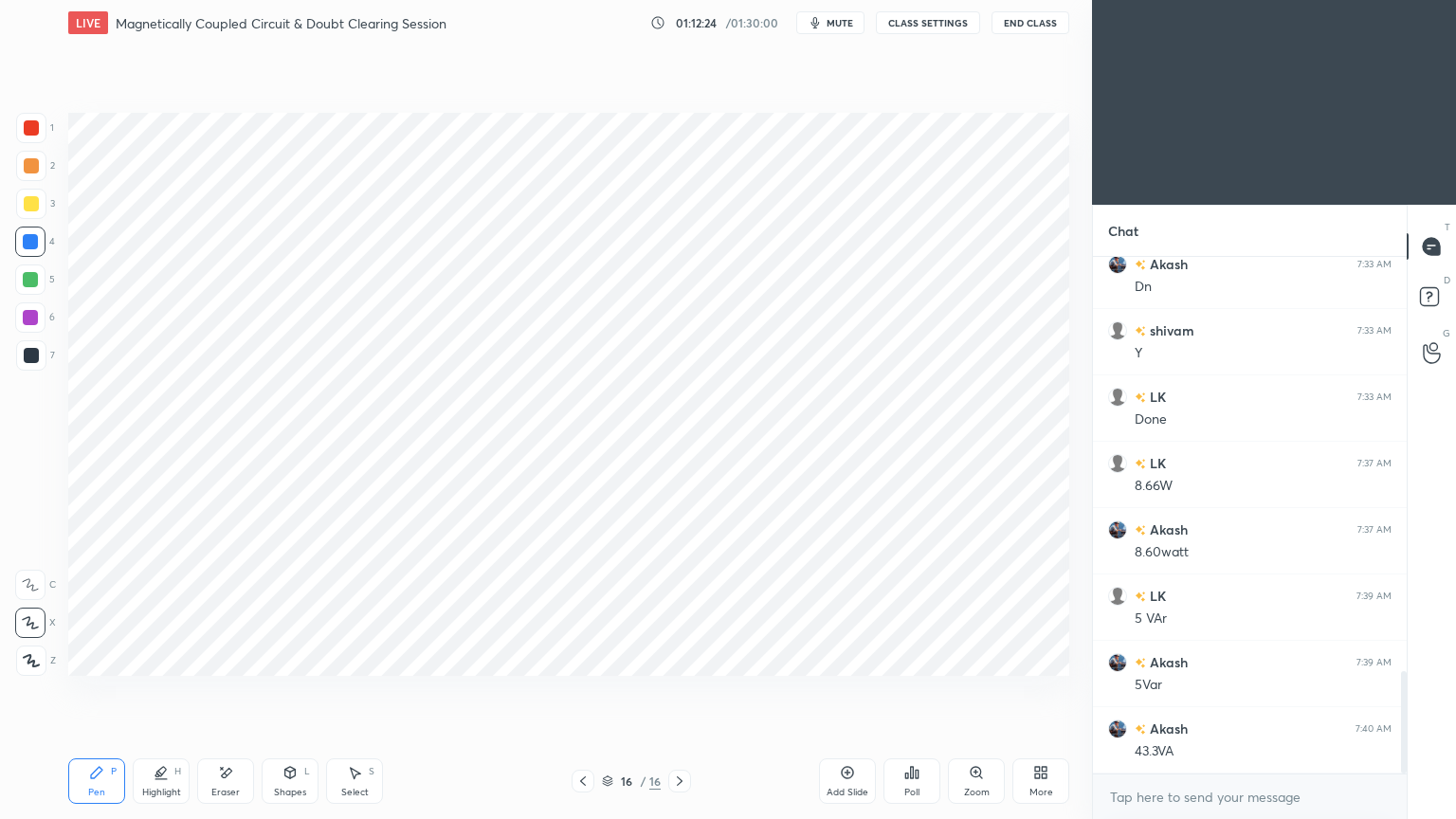 scroll, scrollTop: 2161, scrollLeft: 0, axis: vertical 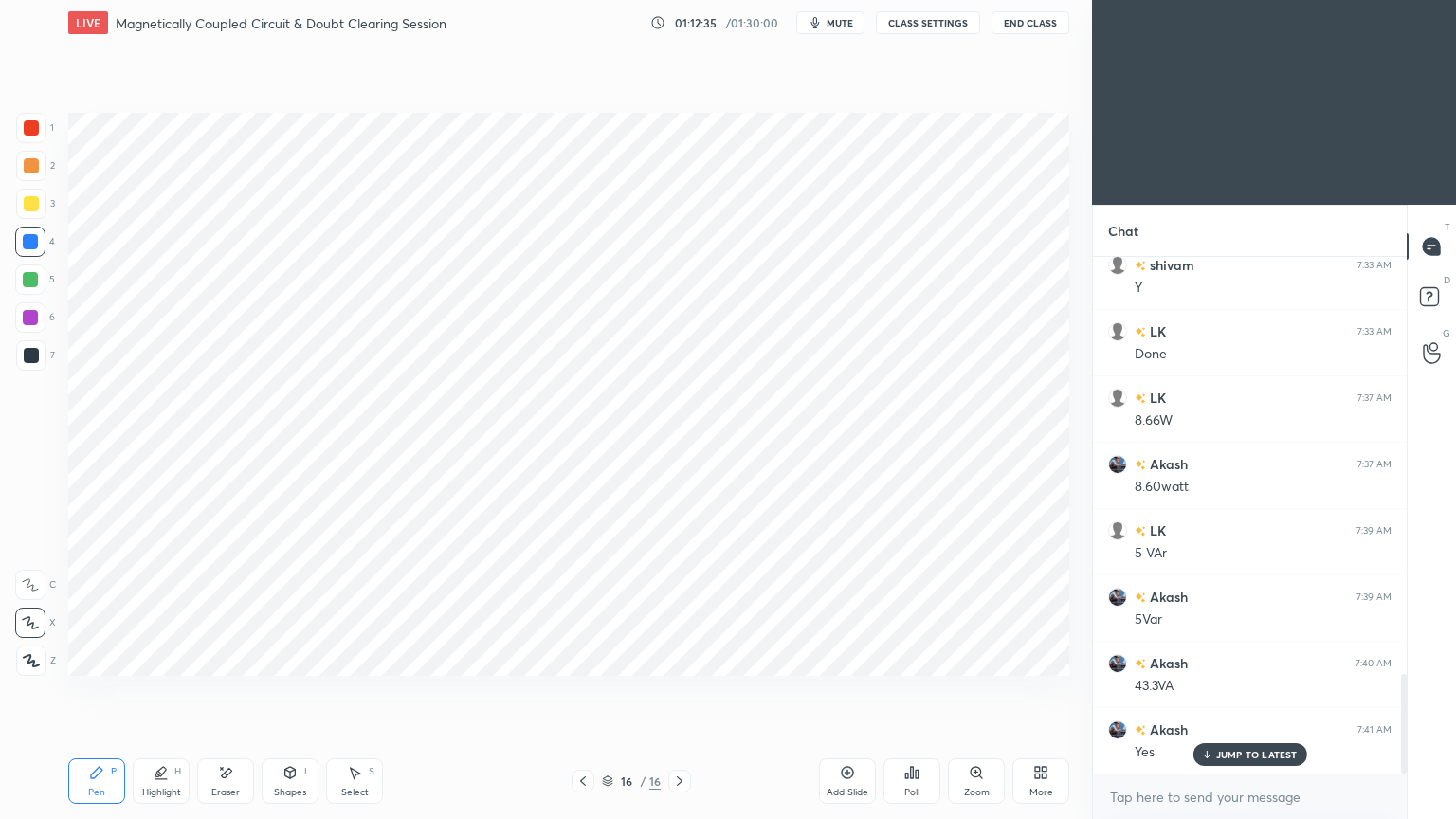 click 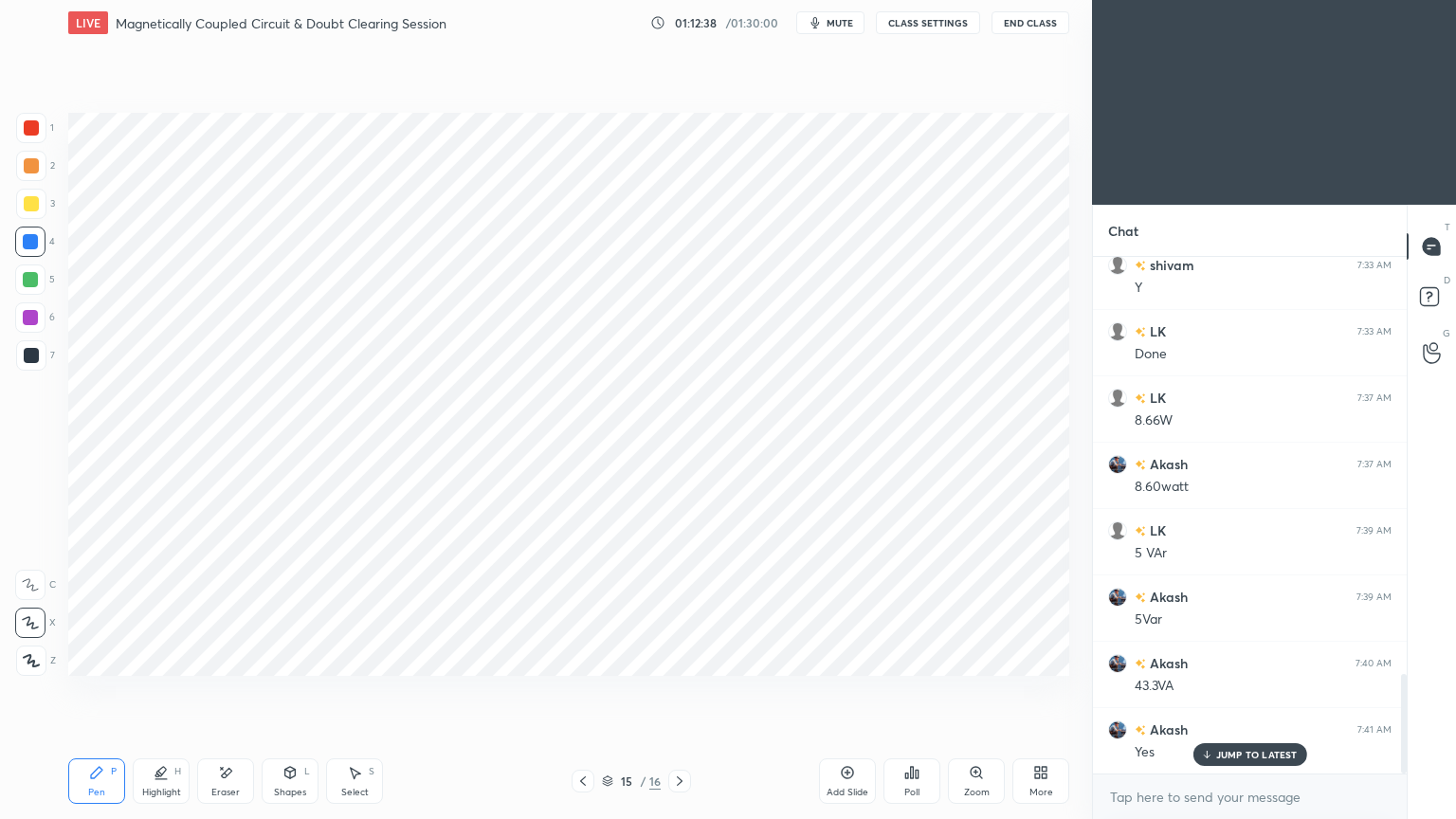 click 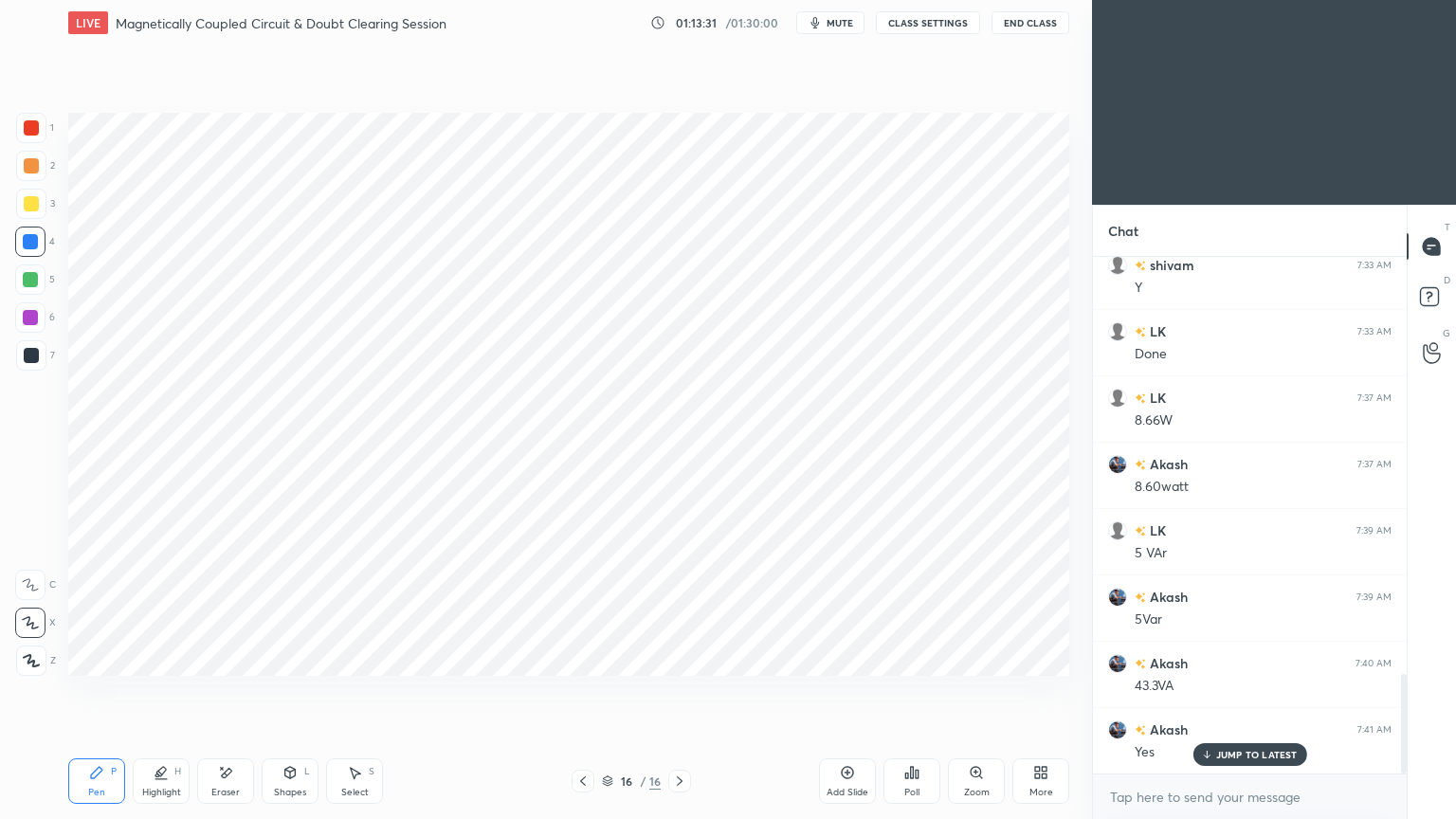 click on "Add Slide" at bounding box center [847, 781] 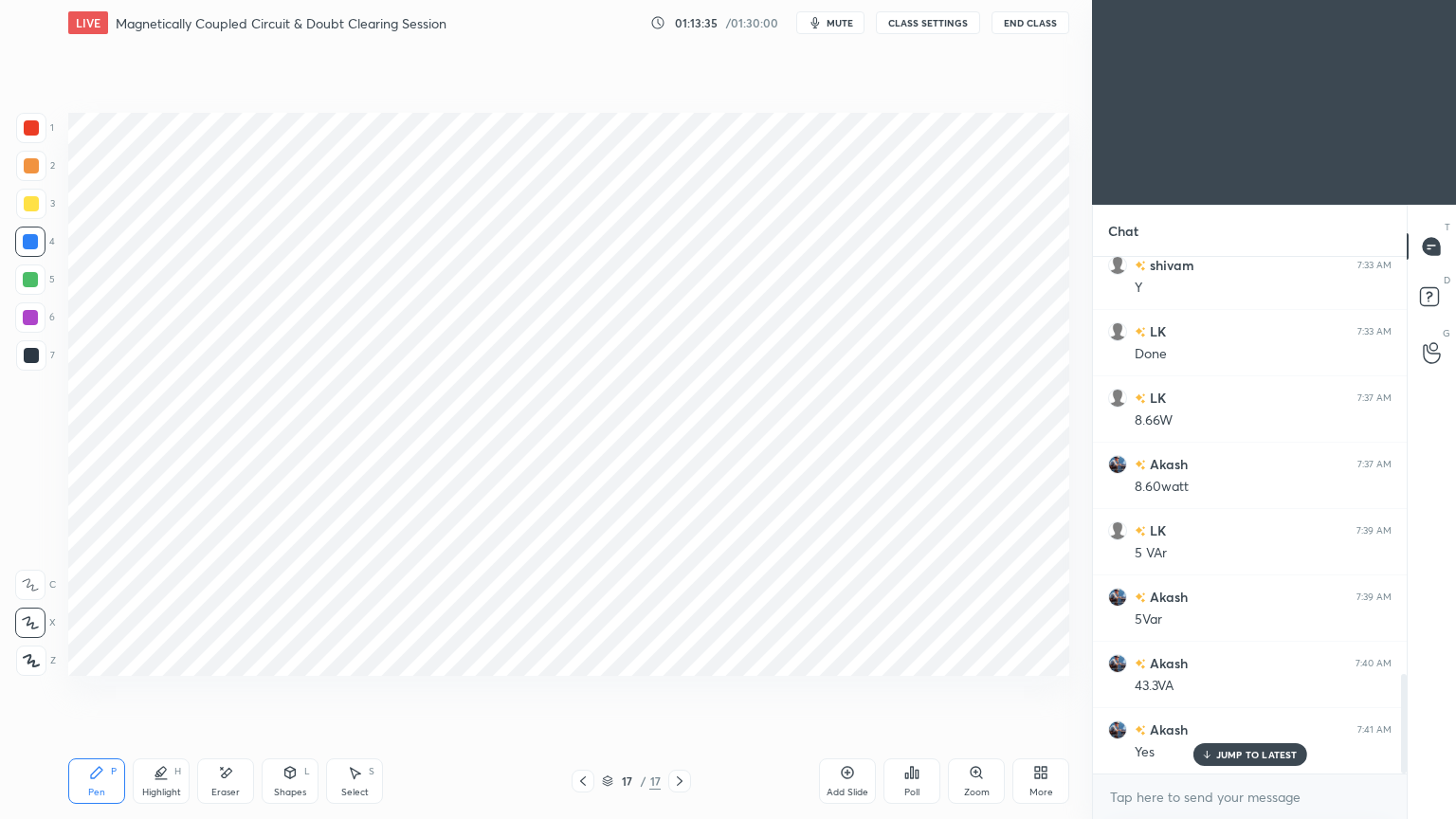 click 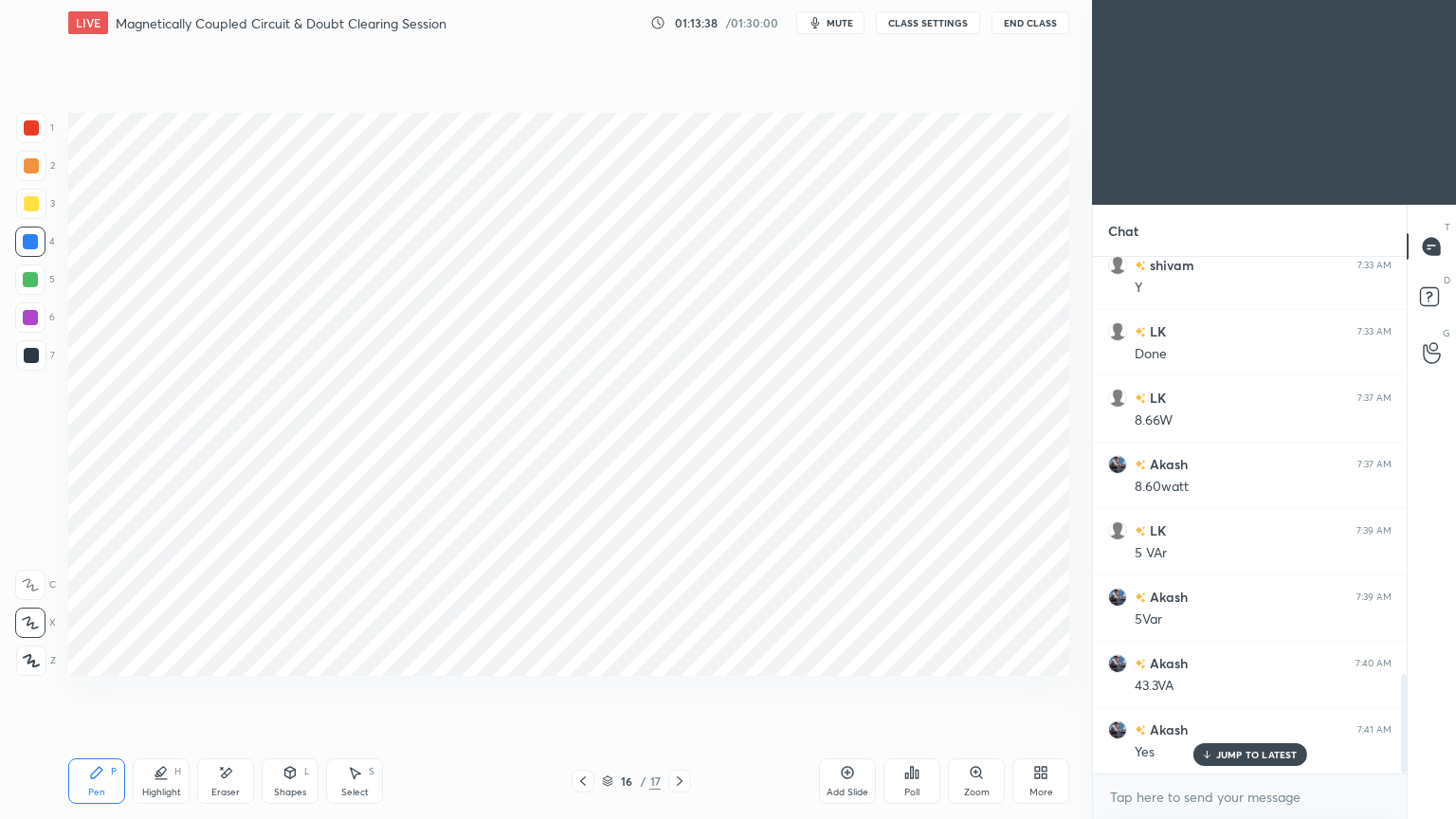 click at bounding box center (680, 781) 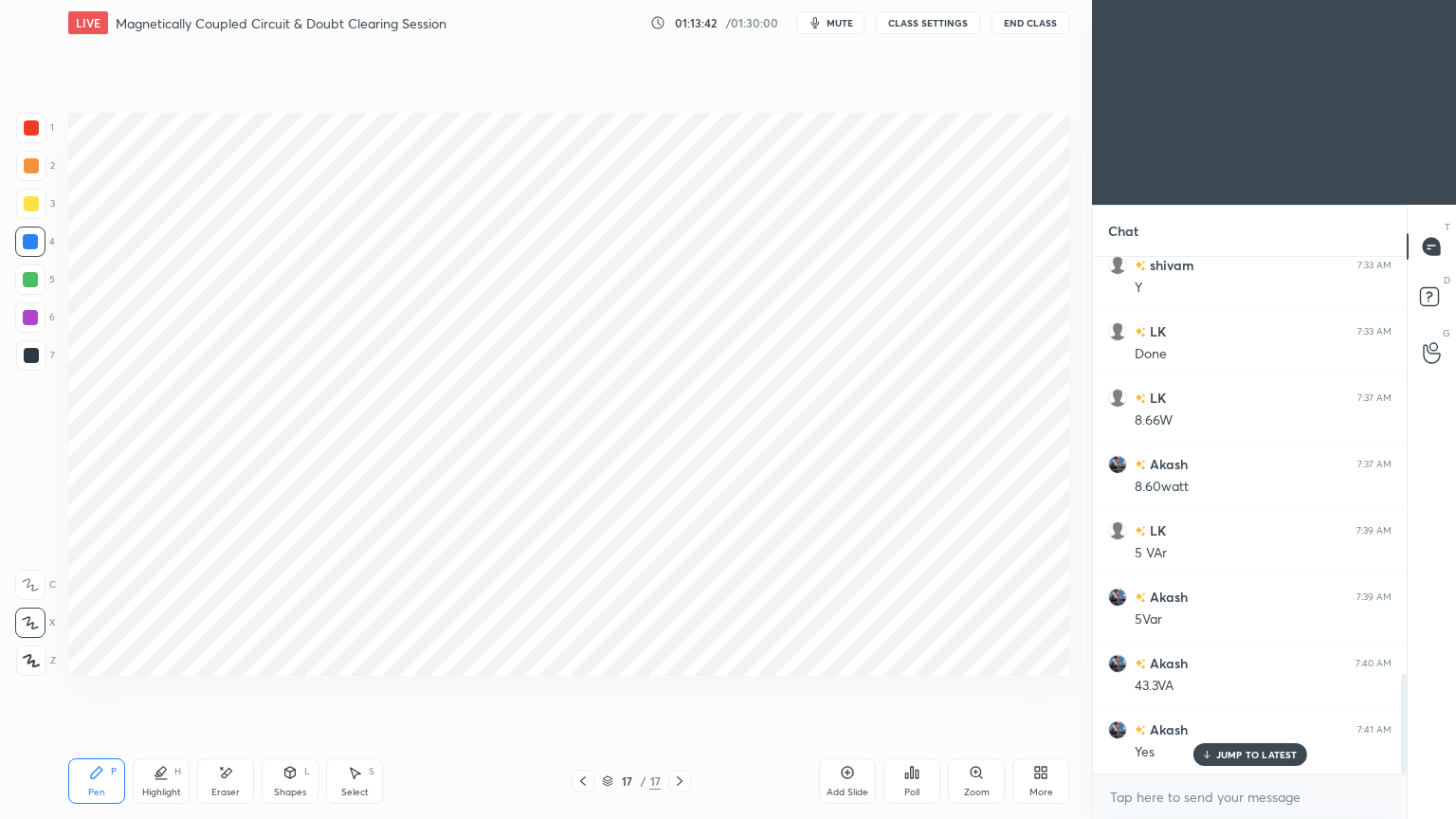 click 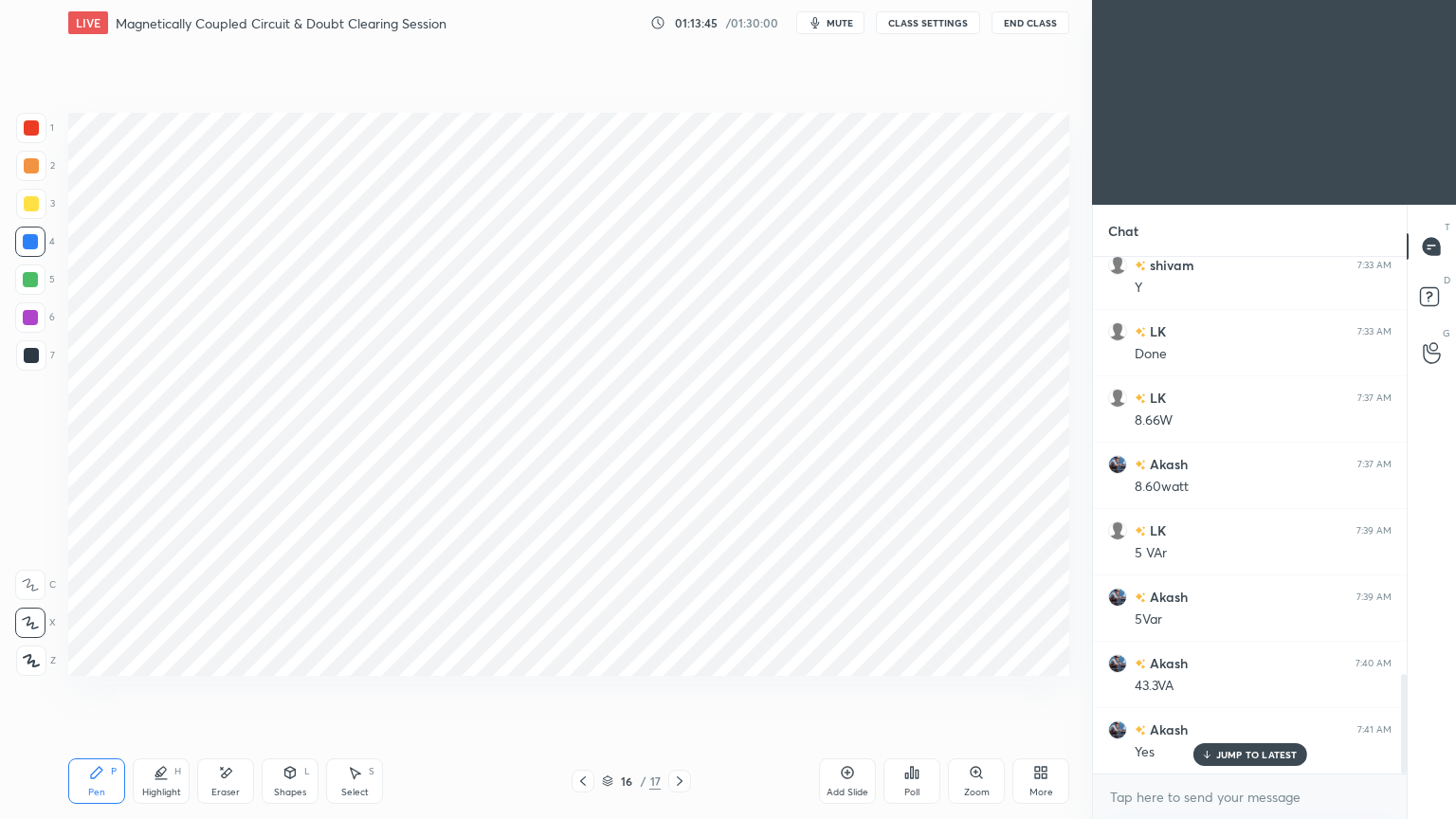 click 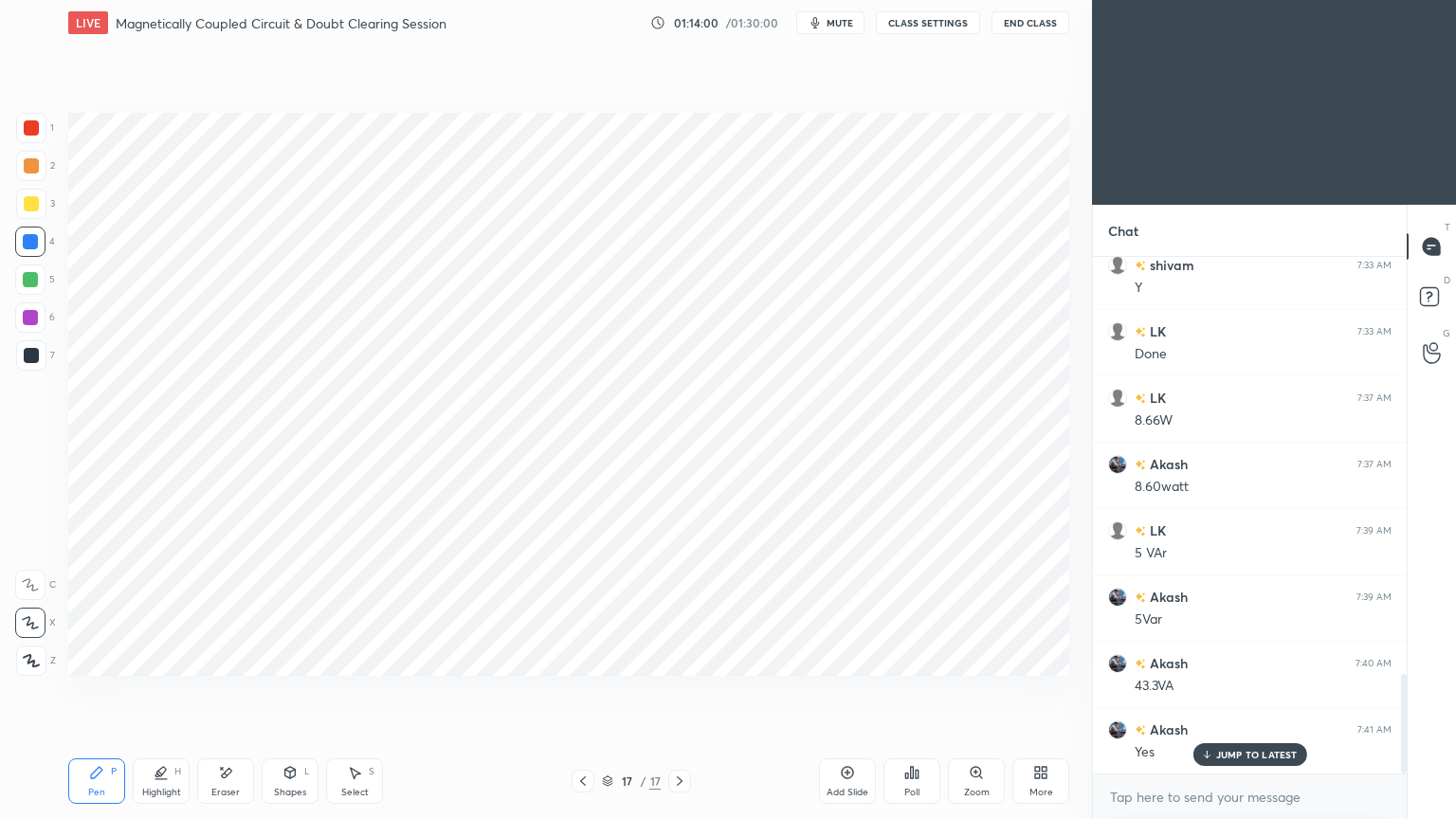 click at bounding box center (31, 355) 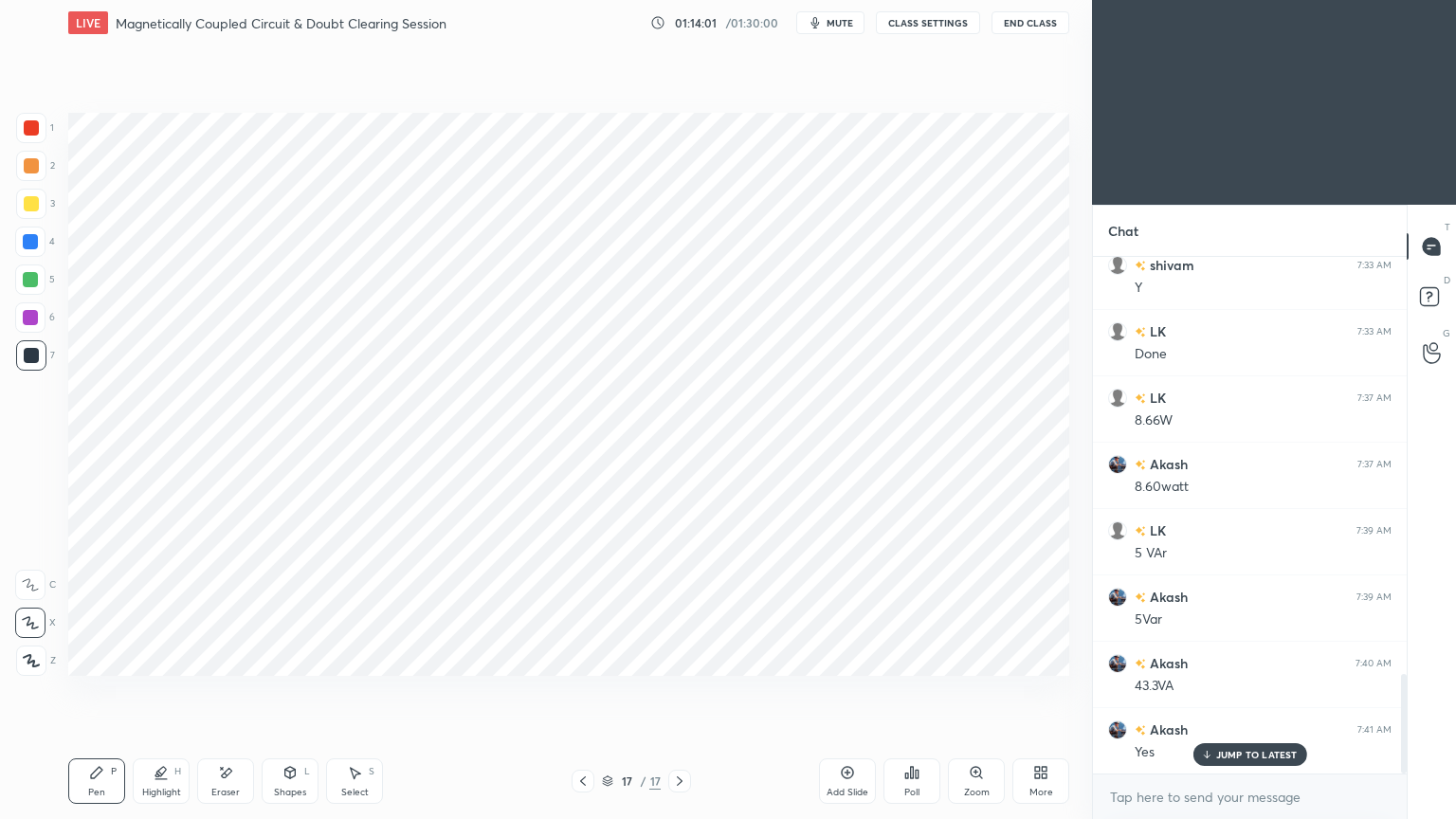 click on "Shapes" at bounding box center (290, 792) 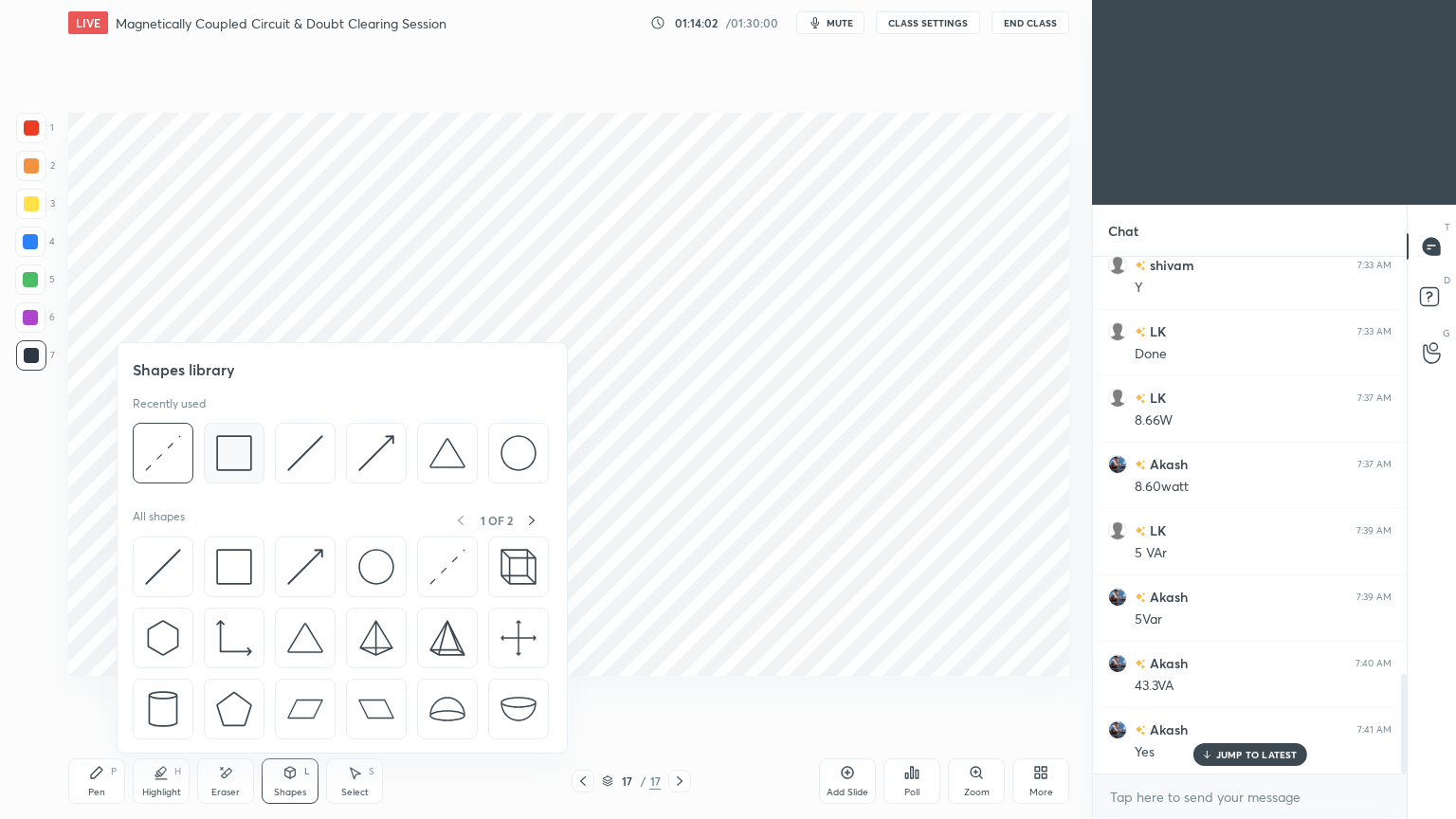 click at bounding box center (234, 453) 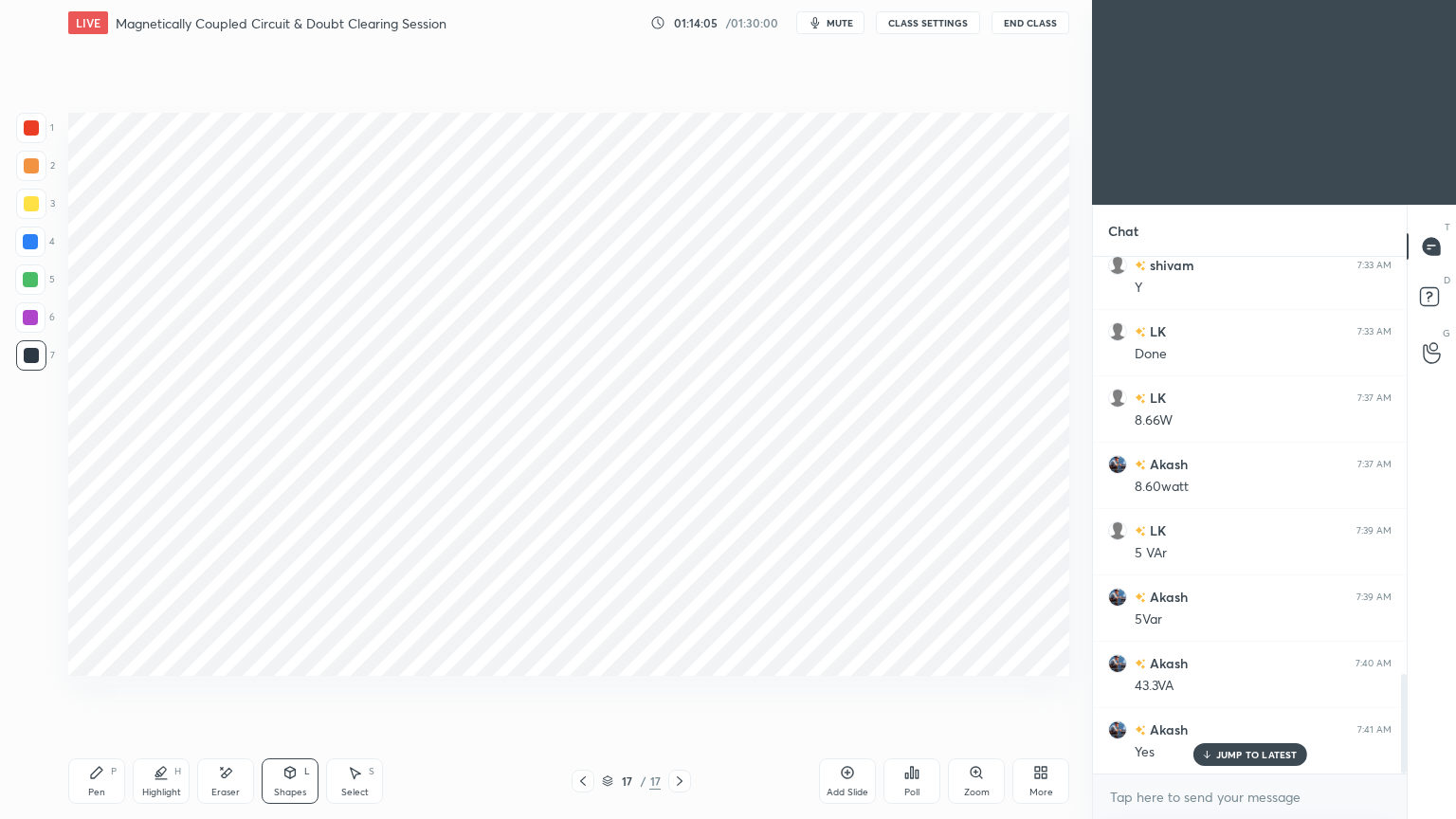 click at bounding box center [31, 128] 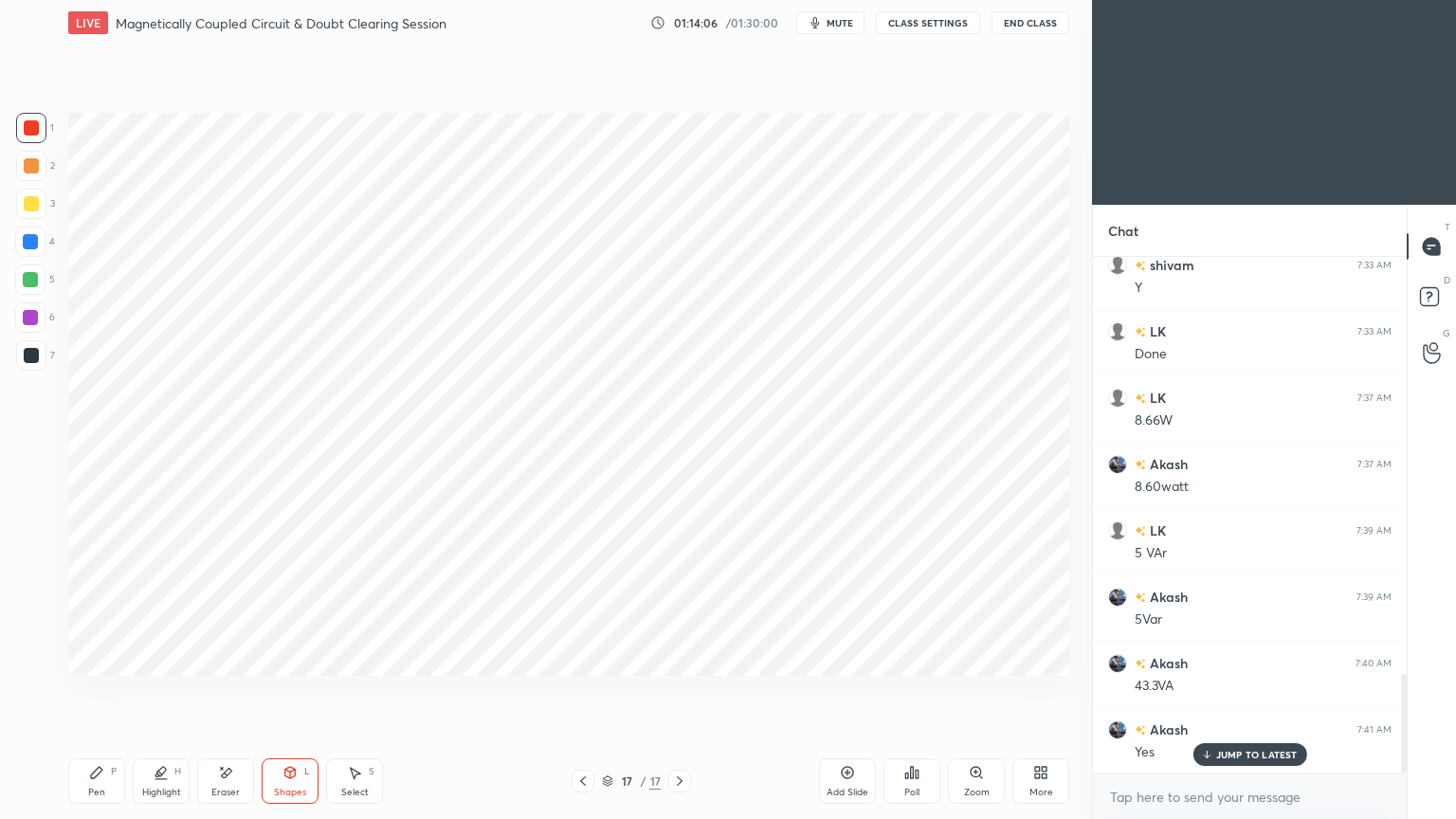 click on "Pen" at bounding box center (97, 792) 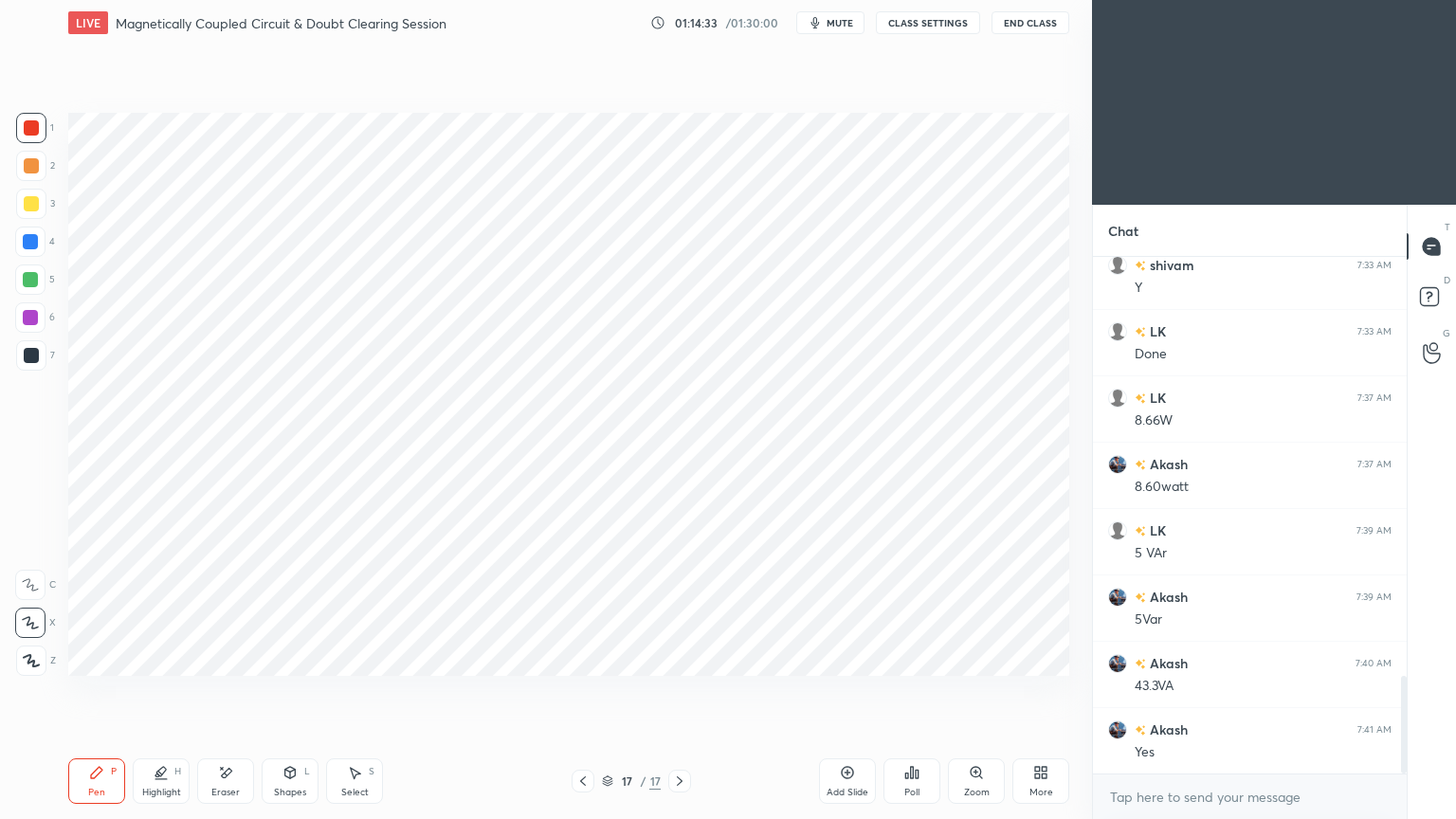 scroll, scrollTop: 2229, scrollLeft: 0, axis: vertical 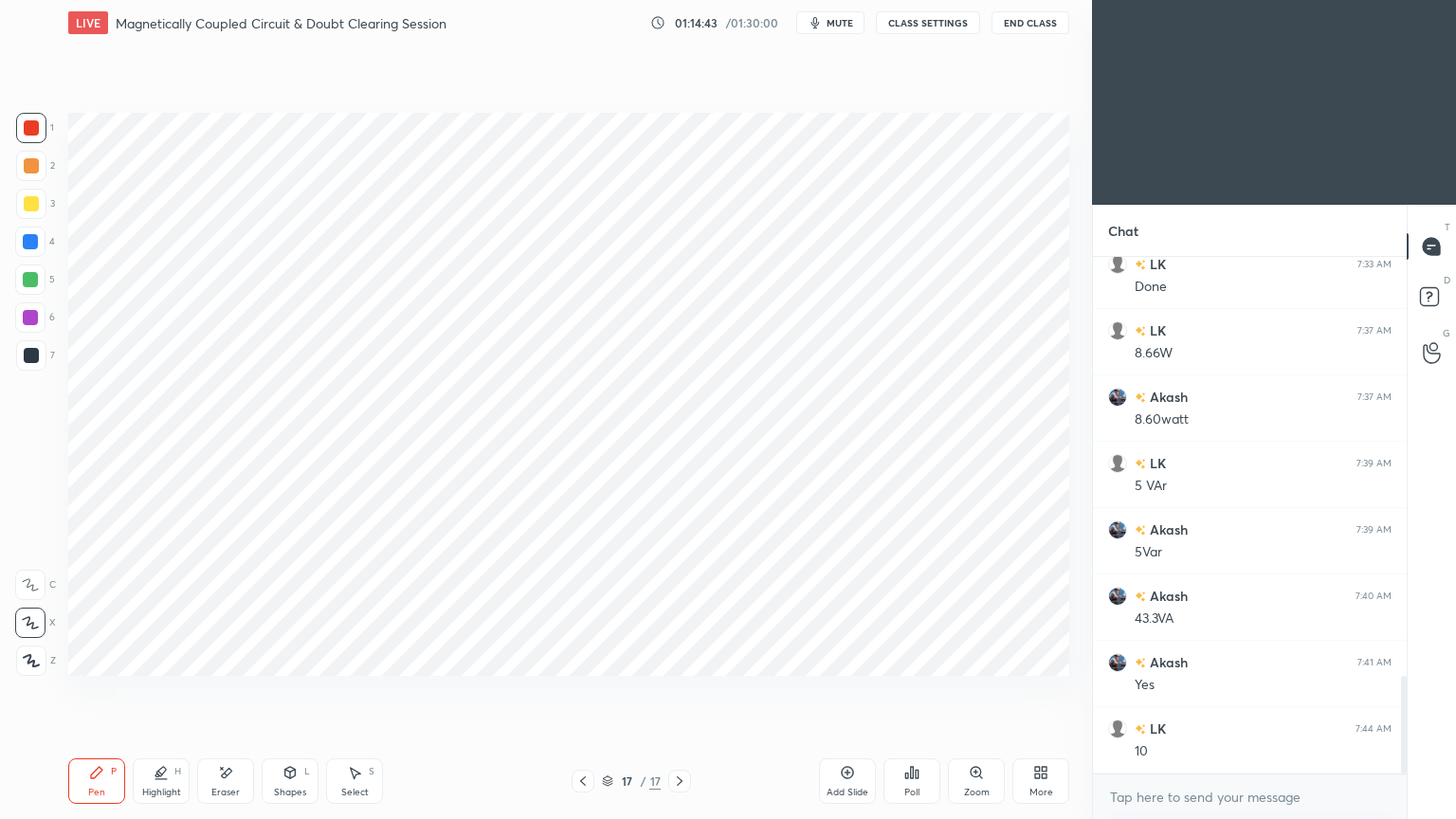 click at bounding box center (31, 355) 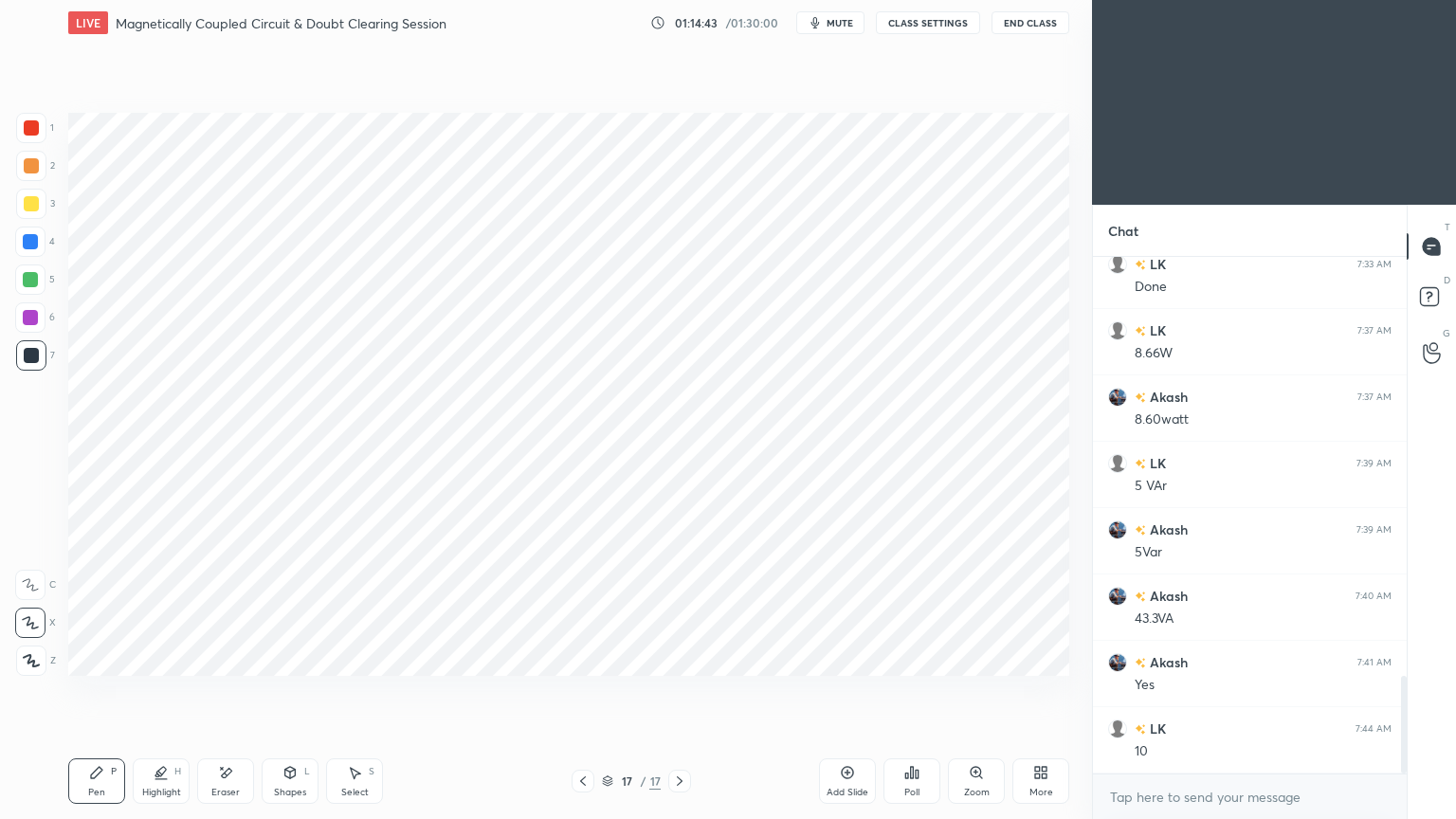 click at bounding box center (31, 128) 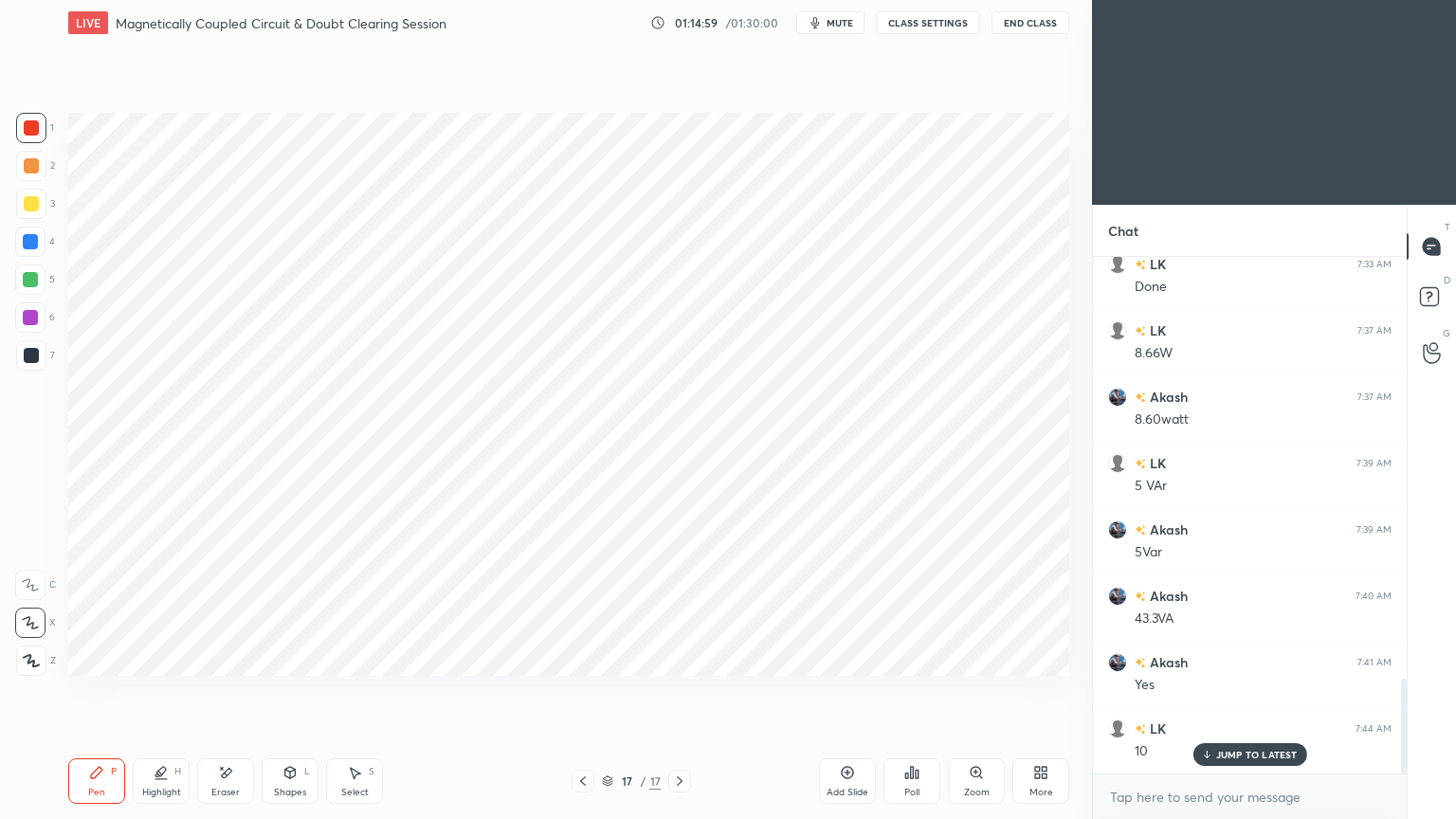 scroll, scrollTop: 2294, scrollLeft: 0, axis: vertical 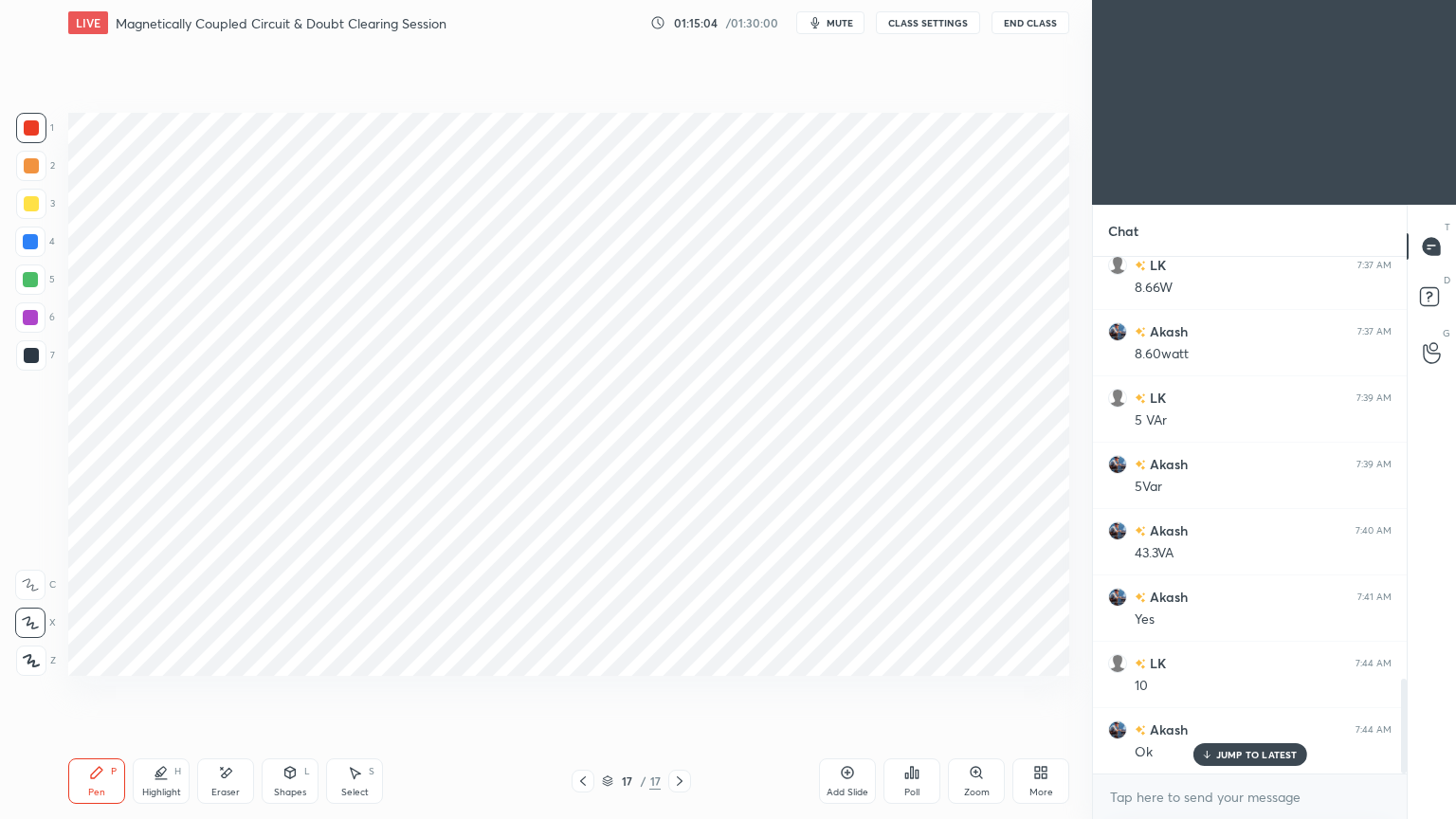 click at bounding box center [31, 355] 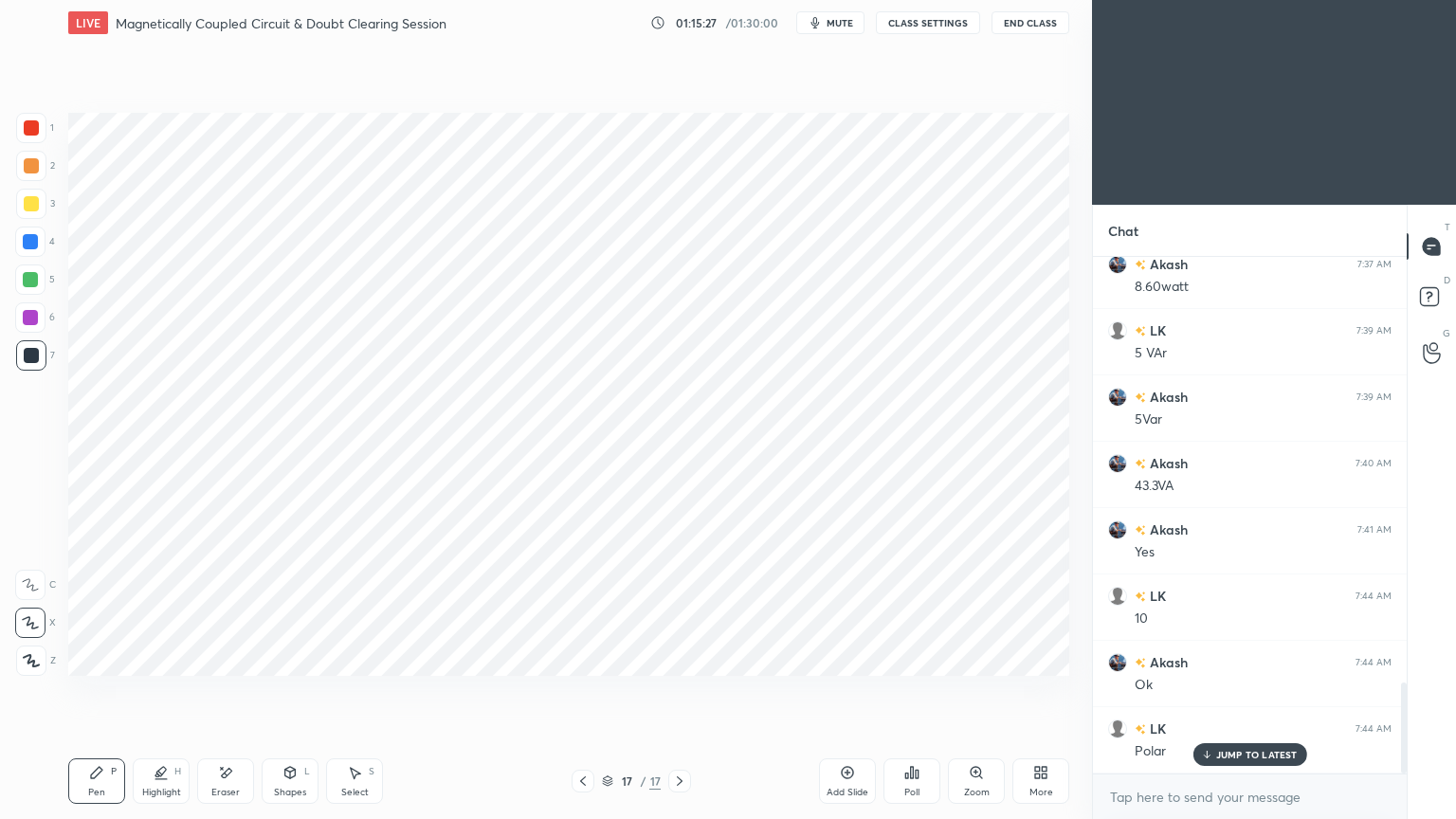 scroll, scrollTop: 2427, scrollLeft: 0, axis: vertical 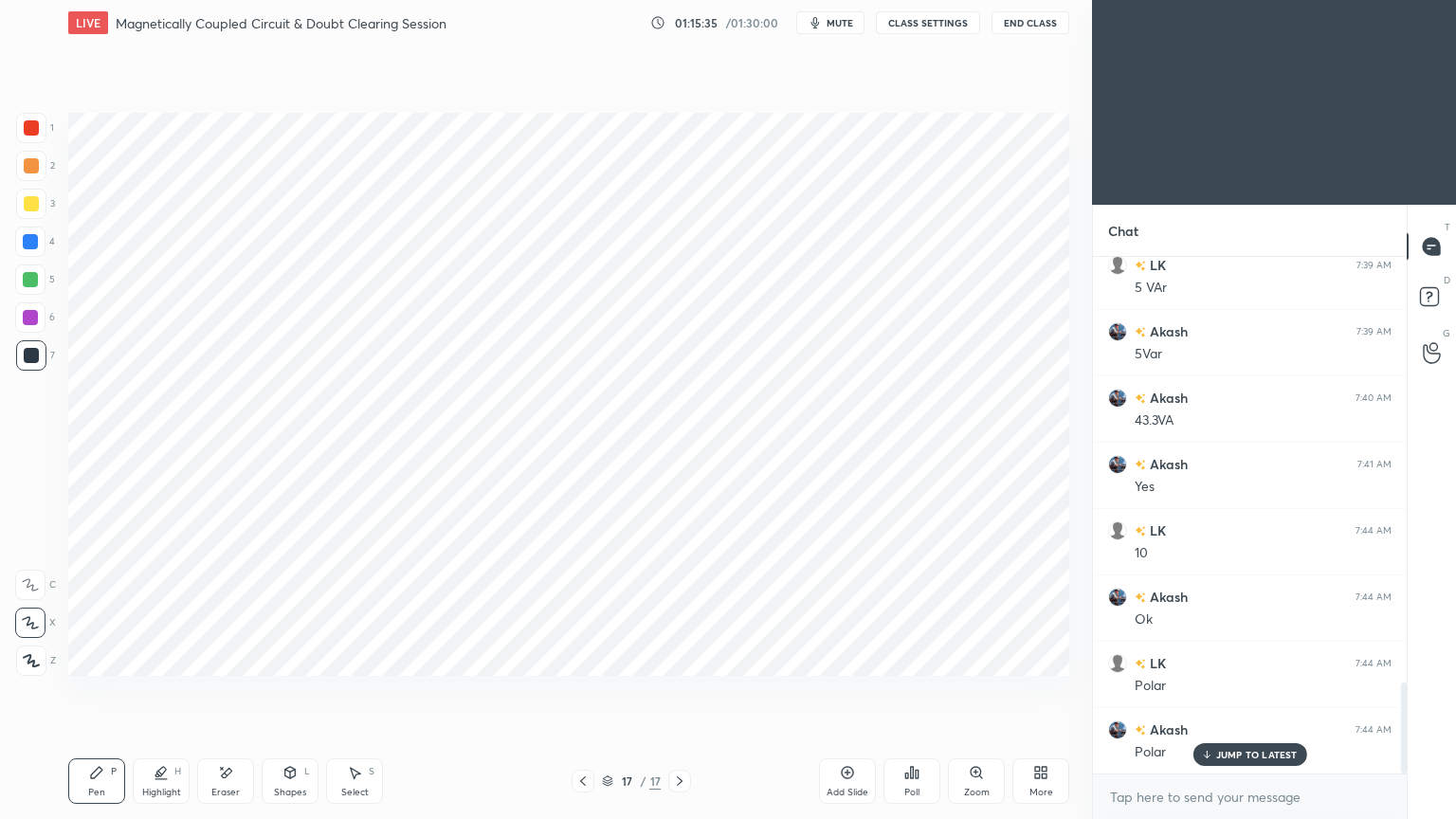 click at bounding box center [30, 318] 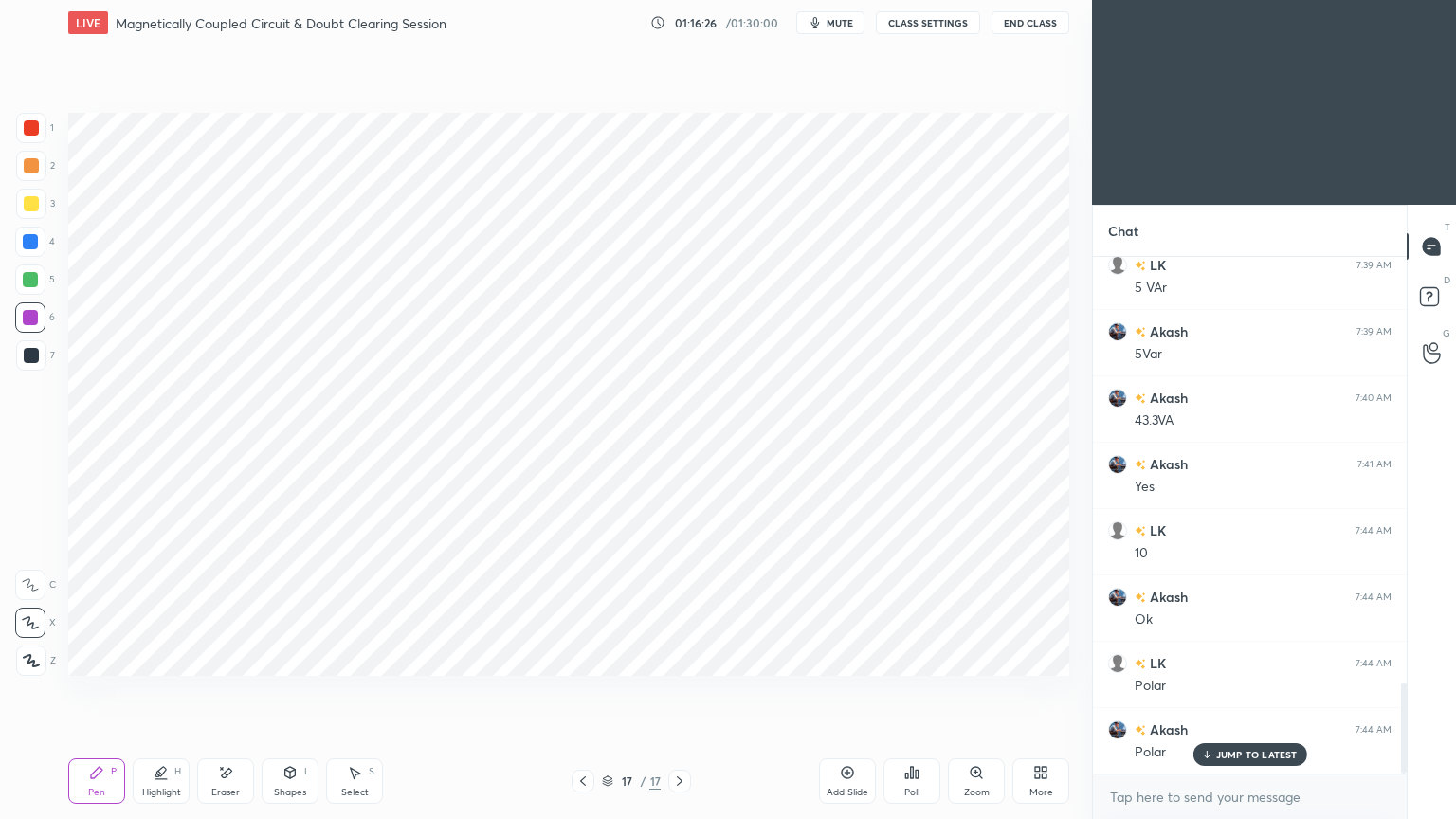 click 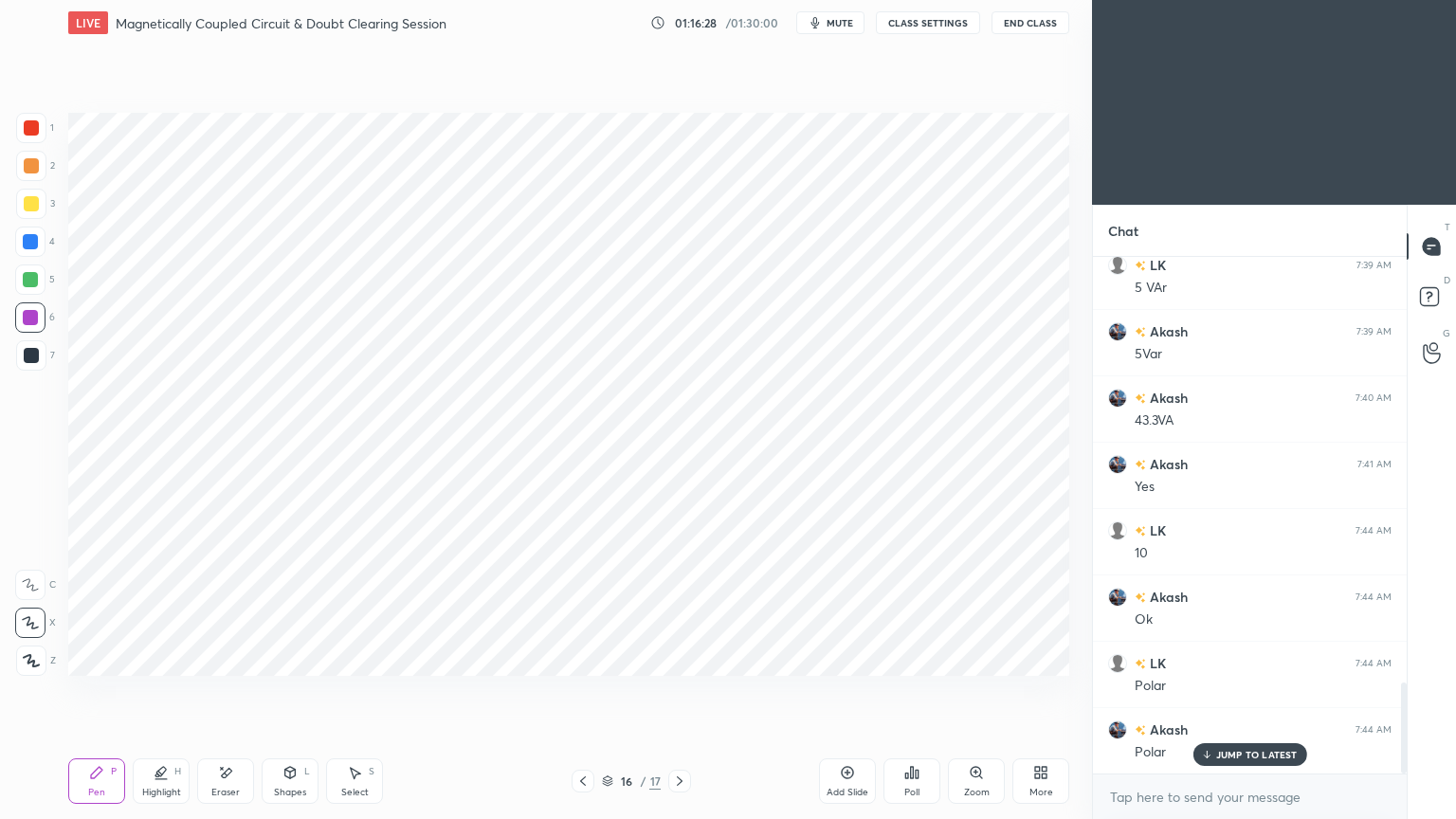 click at bounding box center [583, 781] 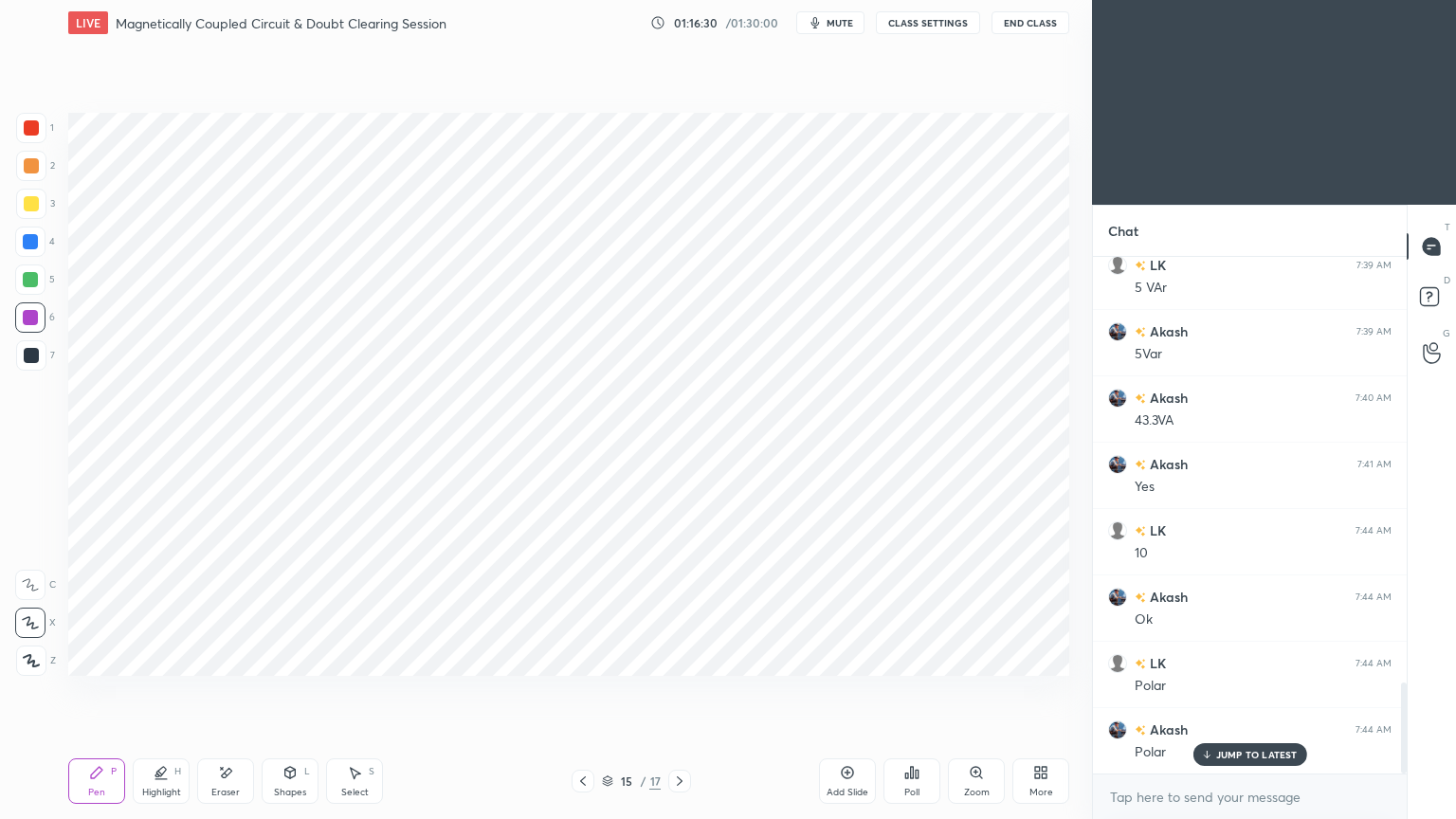 click 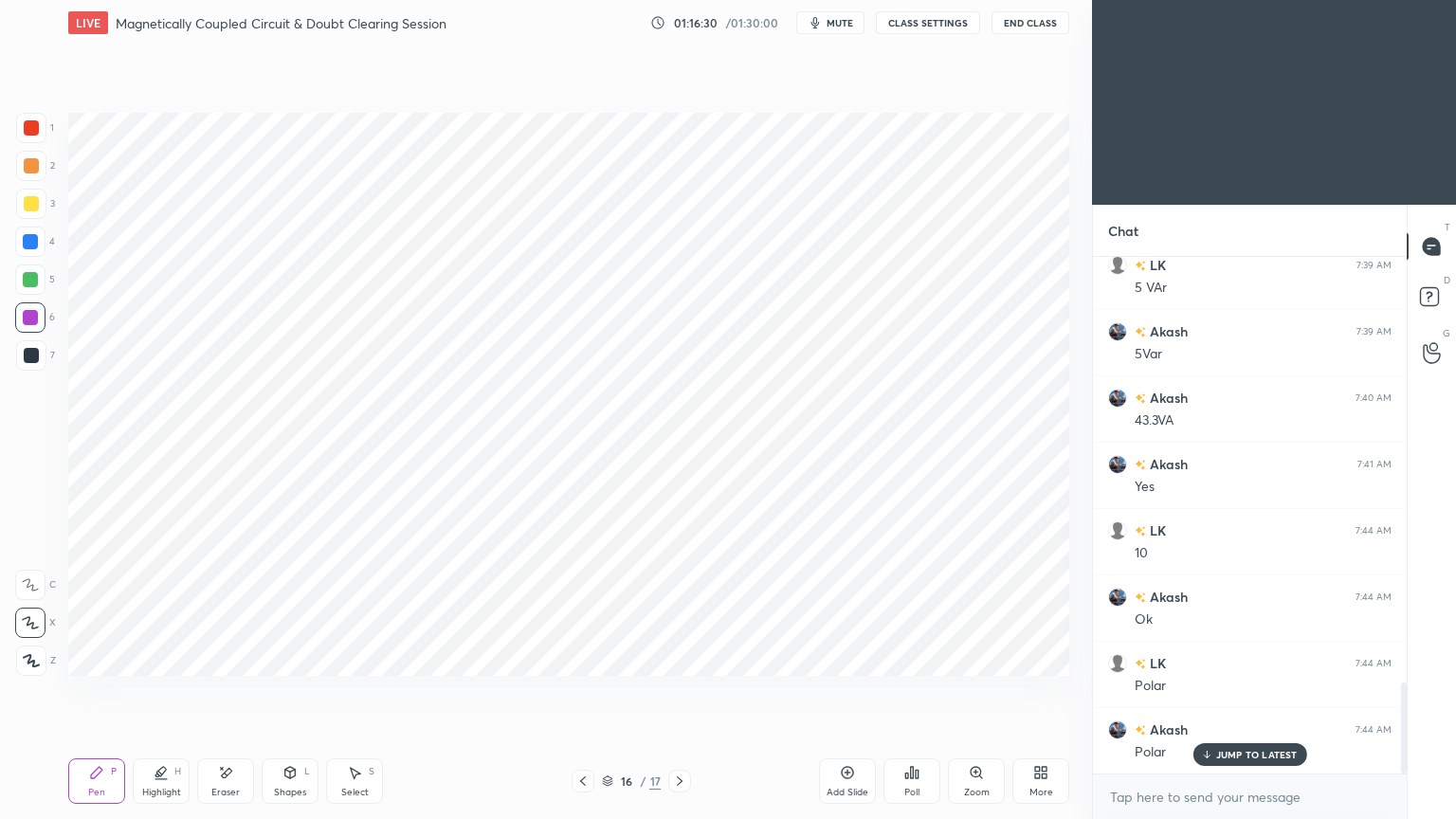 click at bounding box center (680, 781) 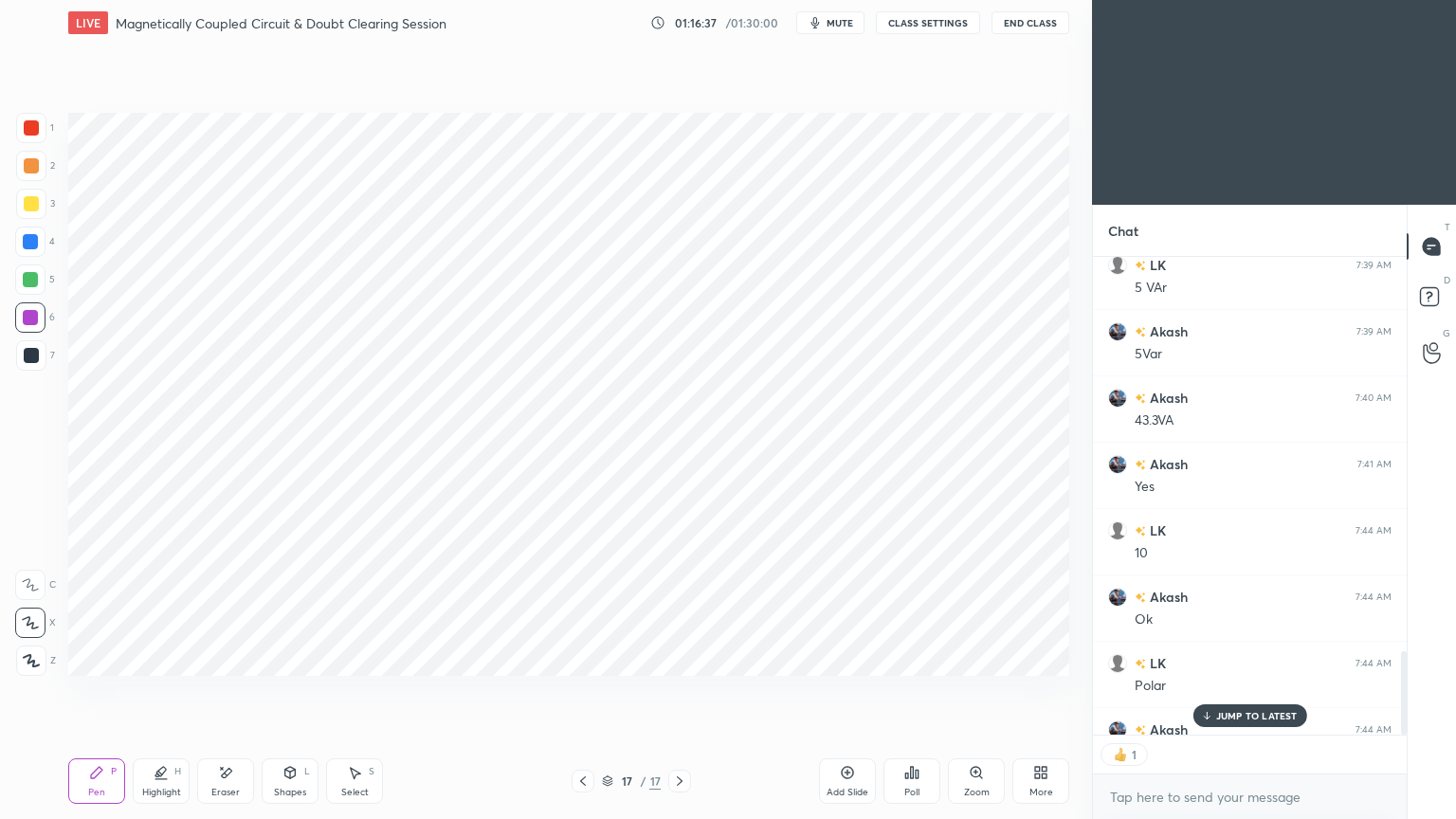 scroll, scrollTop: 473, scrollLeft: 308, axis: both 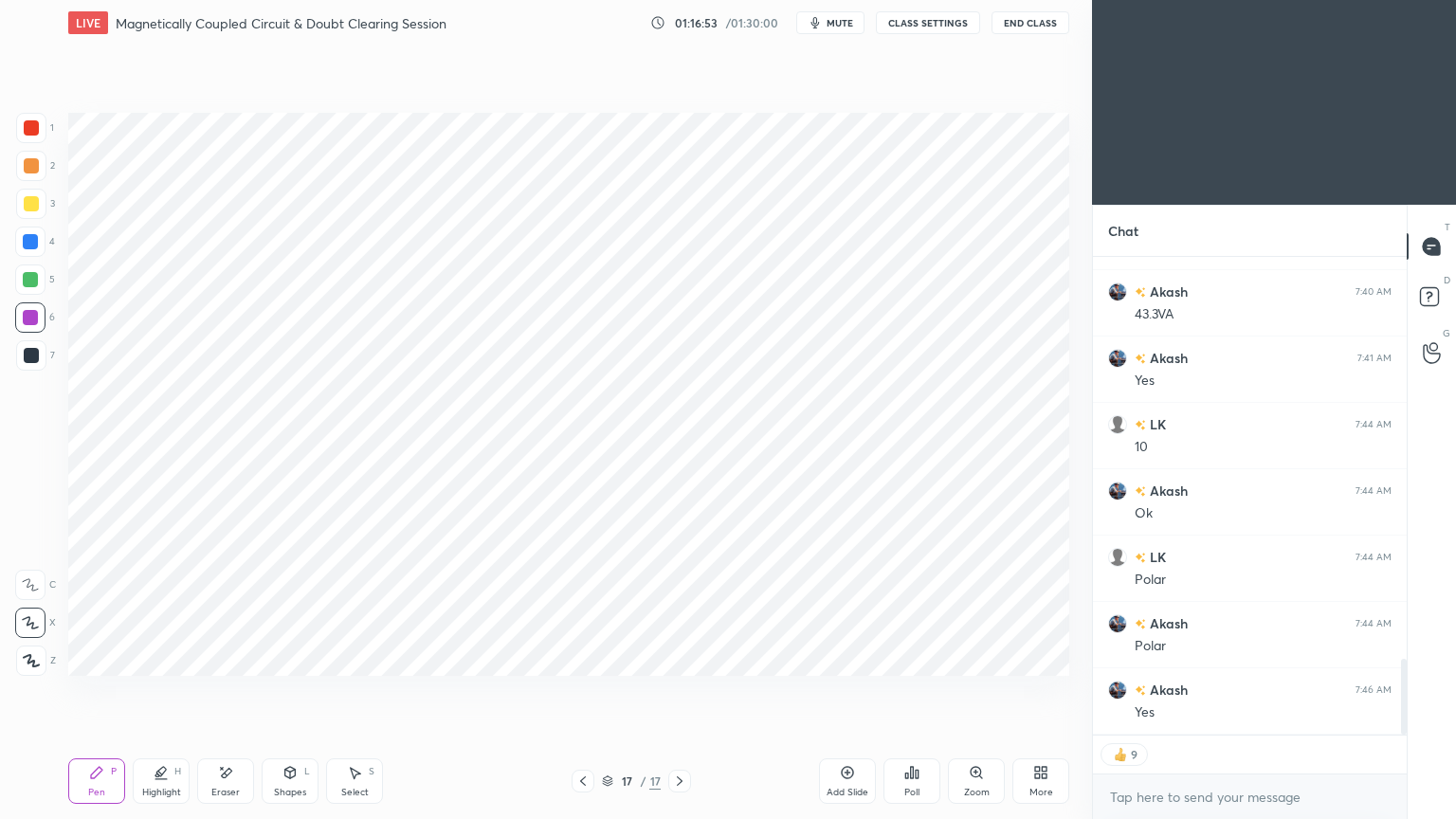 type on "x" 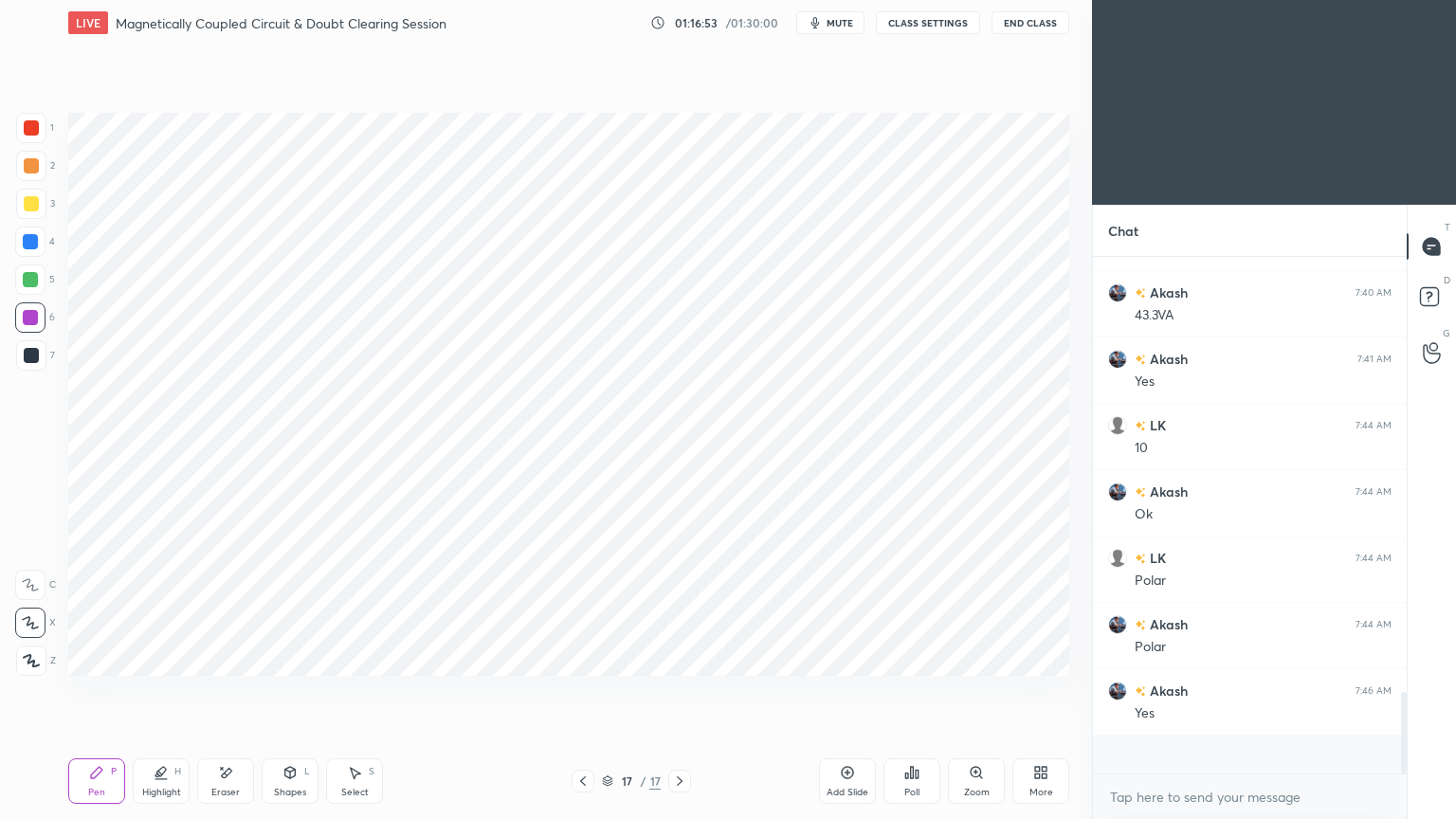 scroll, scrollTop: 6, scrollLeft: 6, axis: both 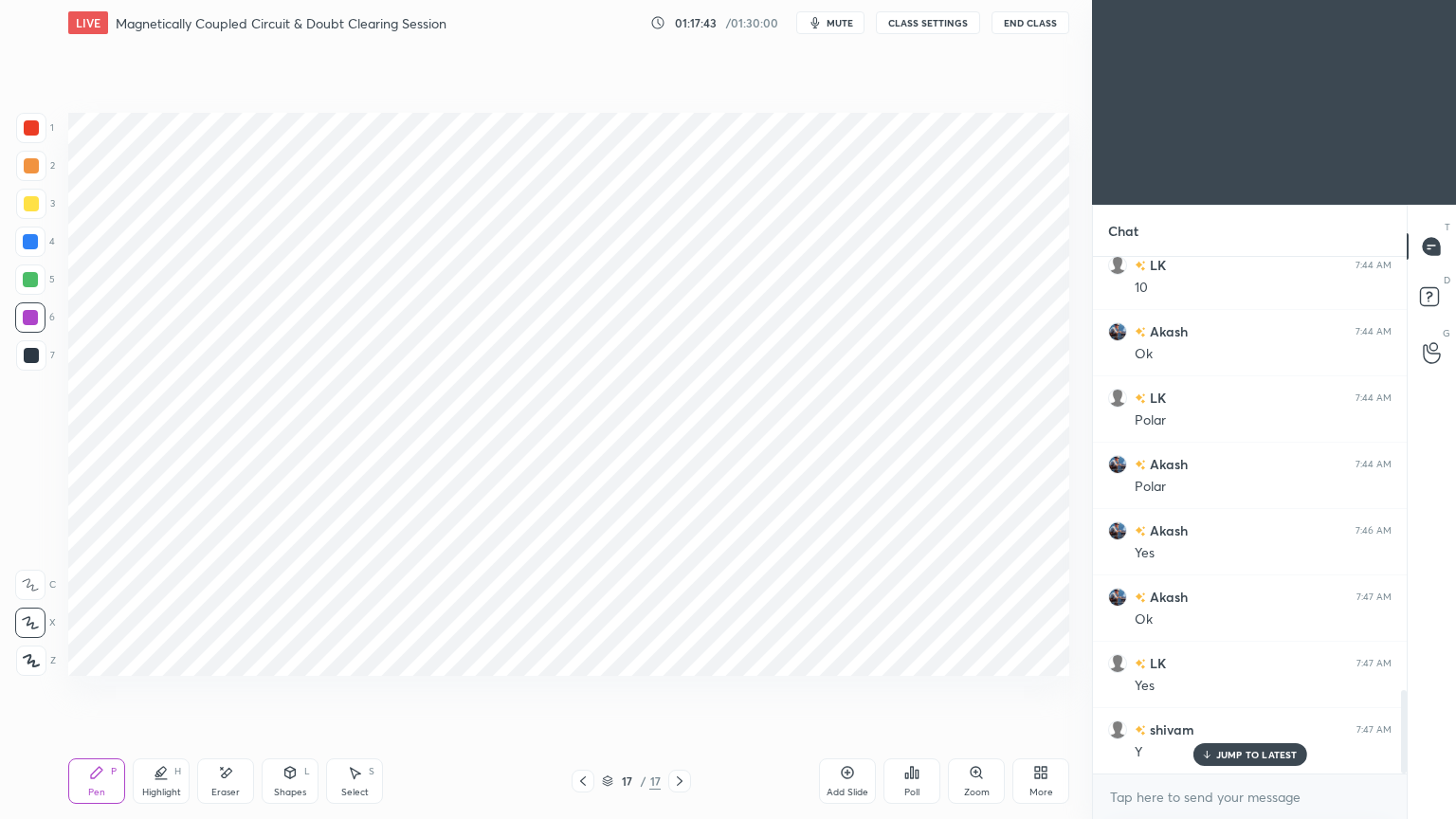 click 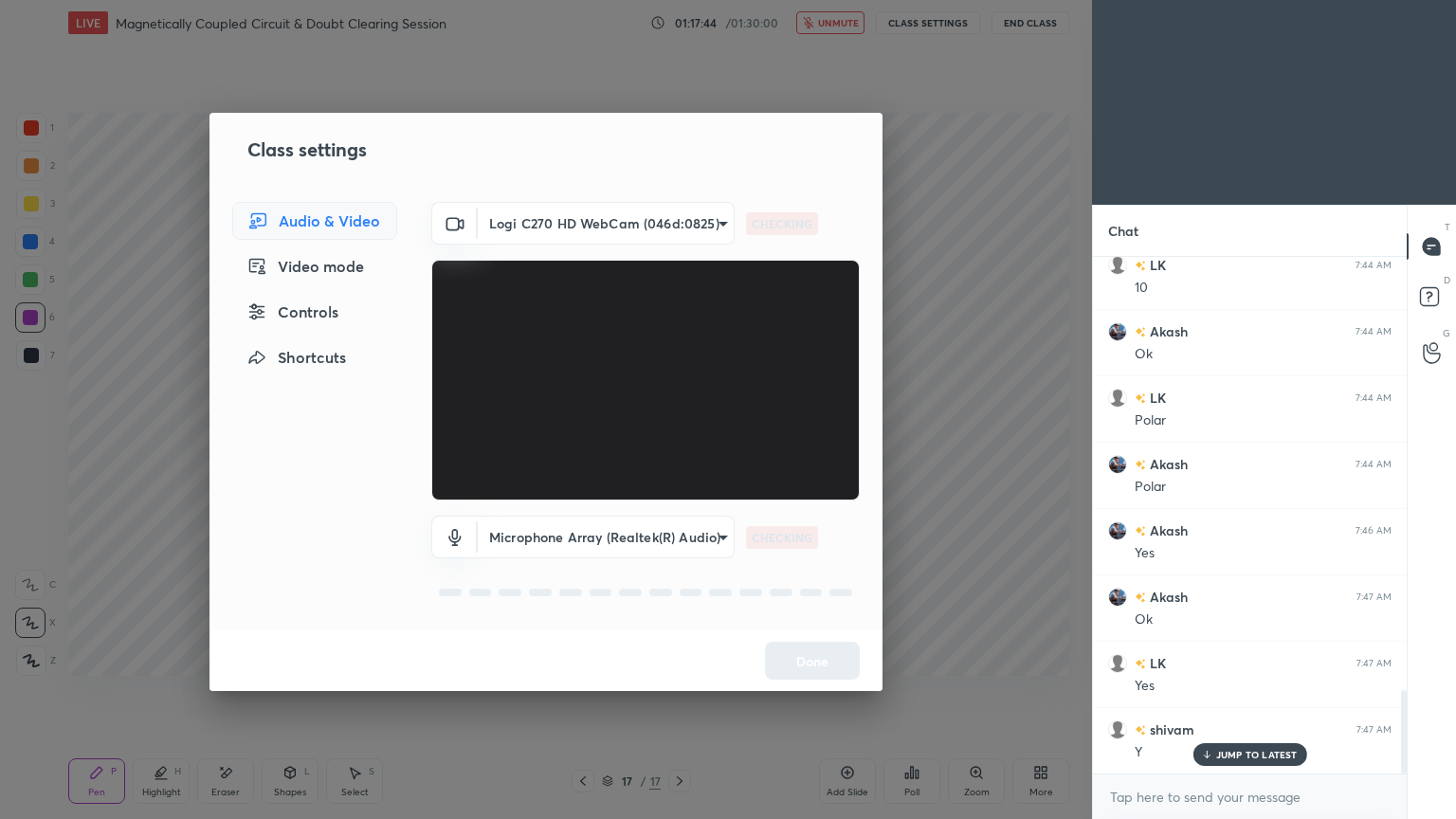 click on "1 2 3 4 5 6 7 C X Z E E Erase all   H H LIVE Magnetically Coupled Circuit & Doubt Clearing Session 01:17:44 /  01:30:00 unmute CLASS SETTINGS End Class Setting up your live class Poll for   secs No correct answer Start poll Back Magnetically Coupled Circuit & Doubt Clearing Session • L12 of Complete Course on Network Theory Ravendra Yadav Pen P Highlight H Eraser Shapes L Select S 17 / 17 Add Slide Poll Zoom More Chat Akash 7:20 AM Double Wt 2w Akash 7:33 AM Dn shivam 7:33 AM Y LK 7:33 AM Done LK 7:37 AM 8.66W Akash 7:37 AM 8.60watt LK 7:39 AM 5 VAr Akash 7:39 AM 5Var Akash 7:40 AM 43.3VA Akash 7:41 AM Yes LK 7:44 AM 10 Akash 7:44 AM Ok LK 7:44 AM Polar Akash 7:44 AM Polar Akash 7:46 AM Yes Akash 7:47 AM Ok LK 7:47 AM Yes shivam 7:47 AM Y JUMP TO LATEST Enable hand raising Enable raise hand to speak to learners. Once enabled, chat will be turned off temporarily. Enable x   introducing Raise a hand with a doubt Now learners can raise their hand along with a doubt  How it works? NEW DOUBTS ASKED Got it T D G" at bounding box center [728, 410] 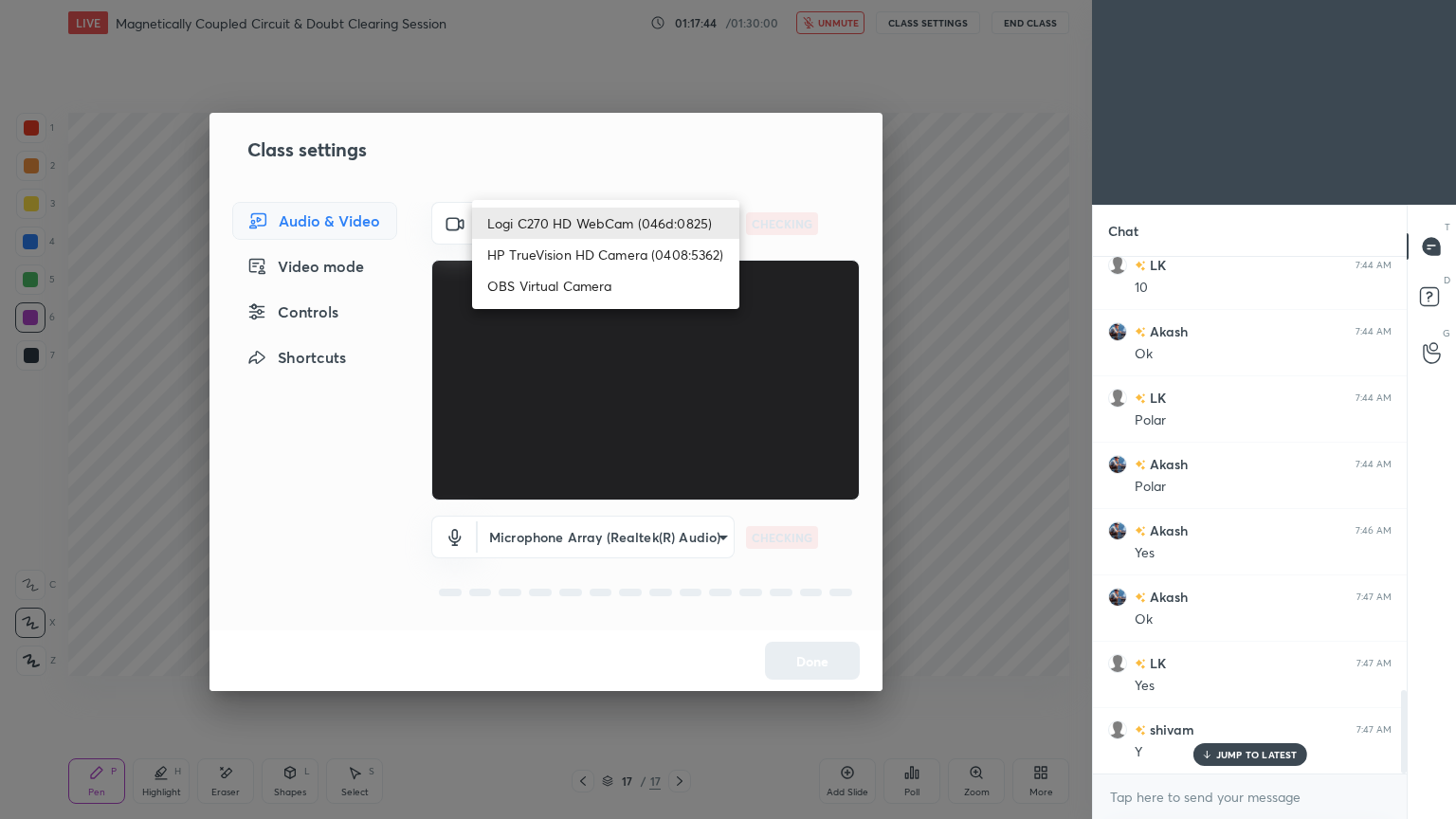 click on "HP TrueVision HD Camera (0408:5362)" at bounding box center (606, 254) 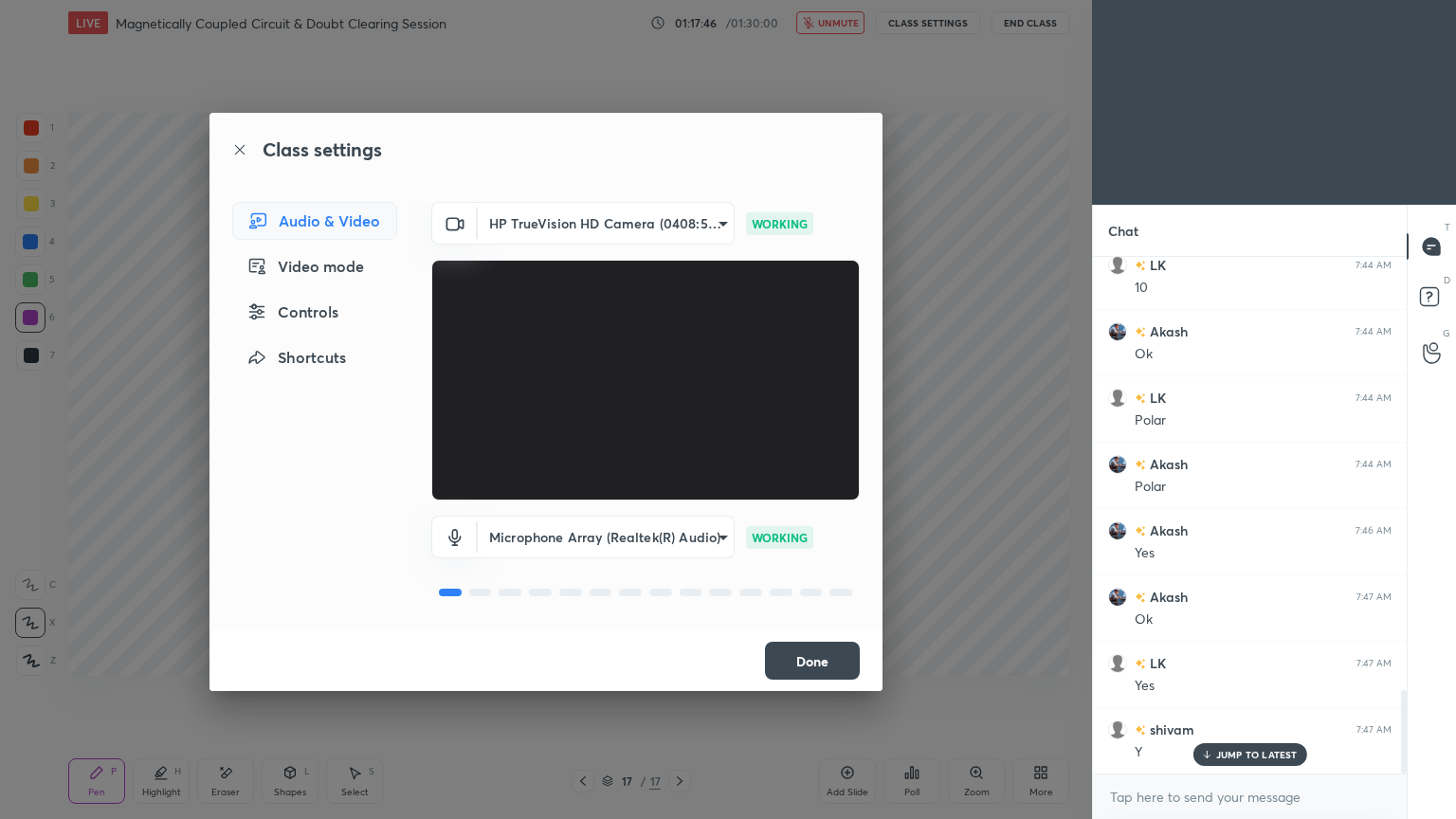 click on "Done" at bounding box center [812, 661] 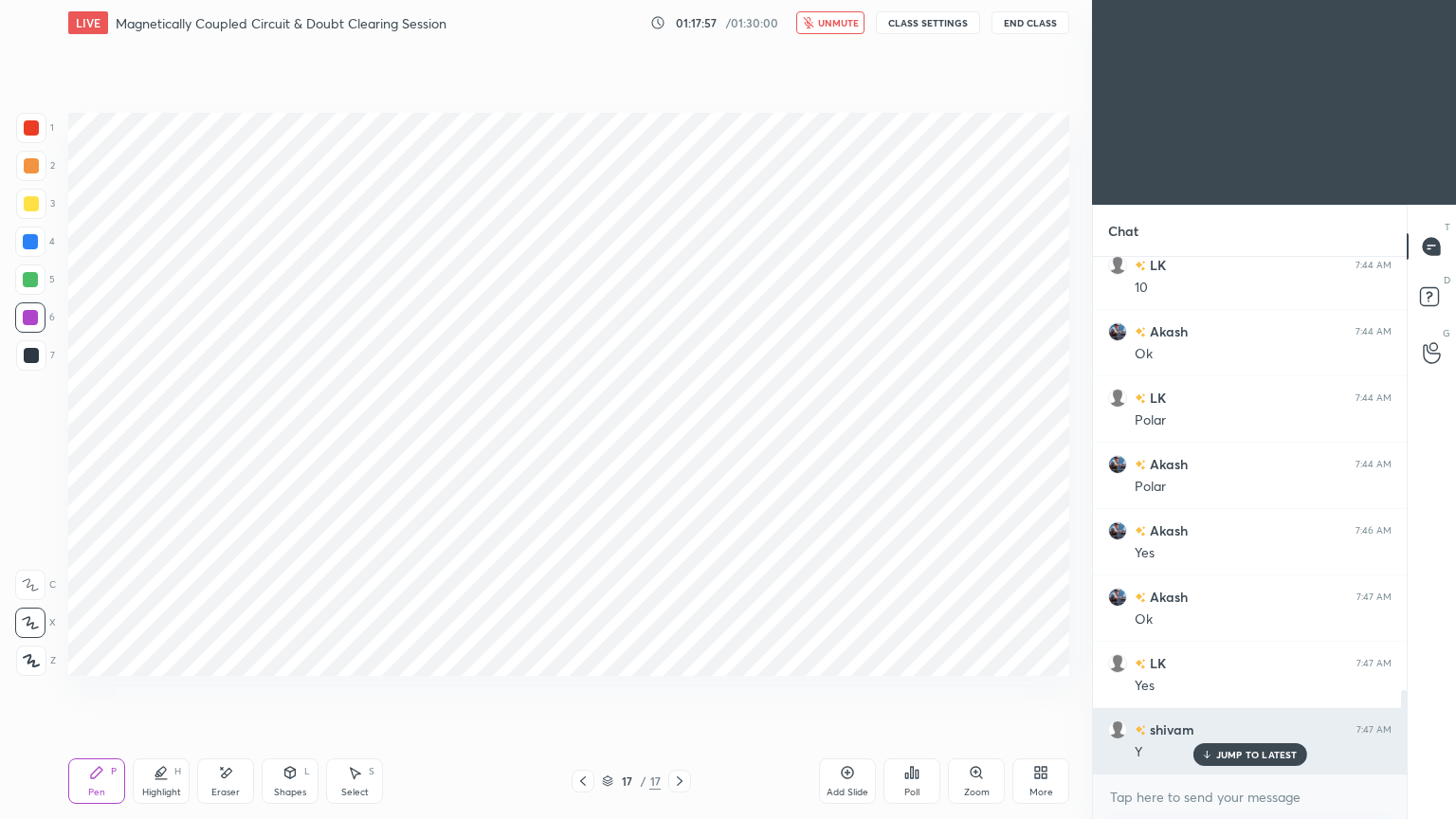 click on "JUMP TO LATEST" at bounding box center [1257, 755] 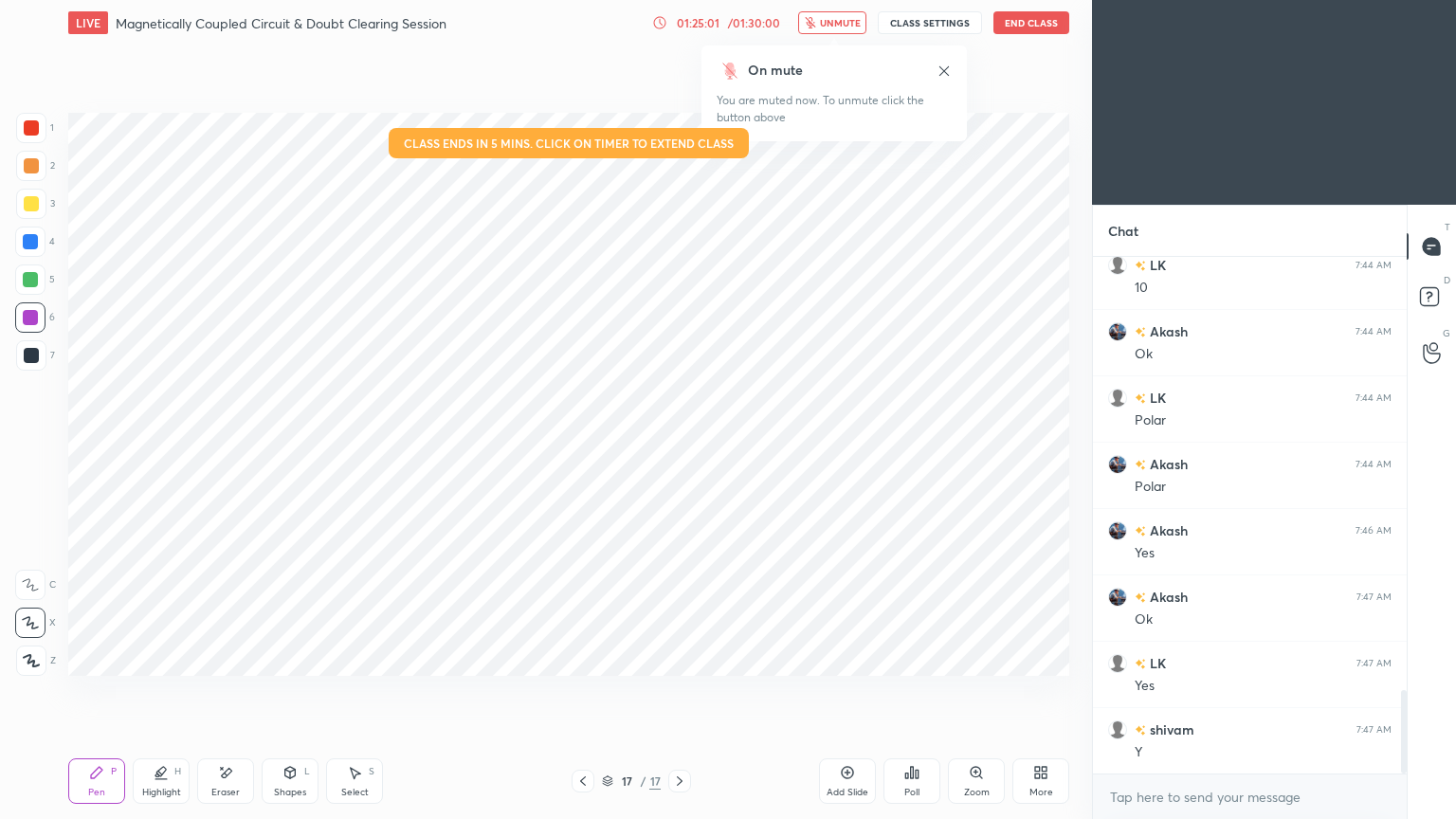 click on "unmute" at bounding box center (832, 23) 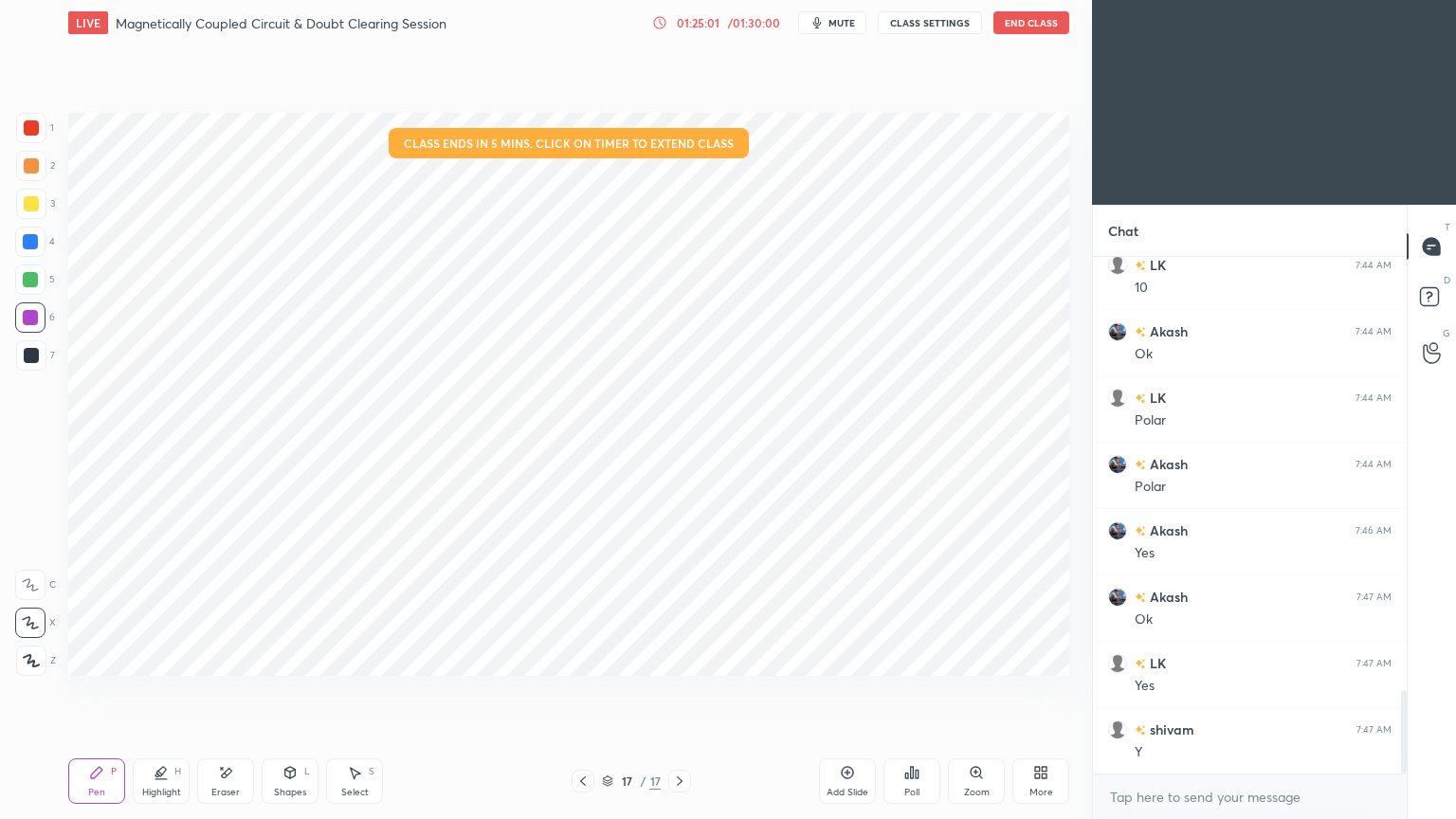 click on "CLASS SETTINGS" at bounding box center (930, 23) 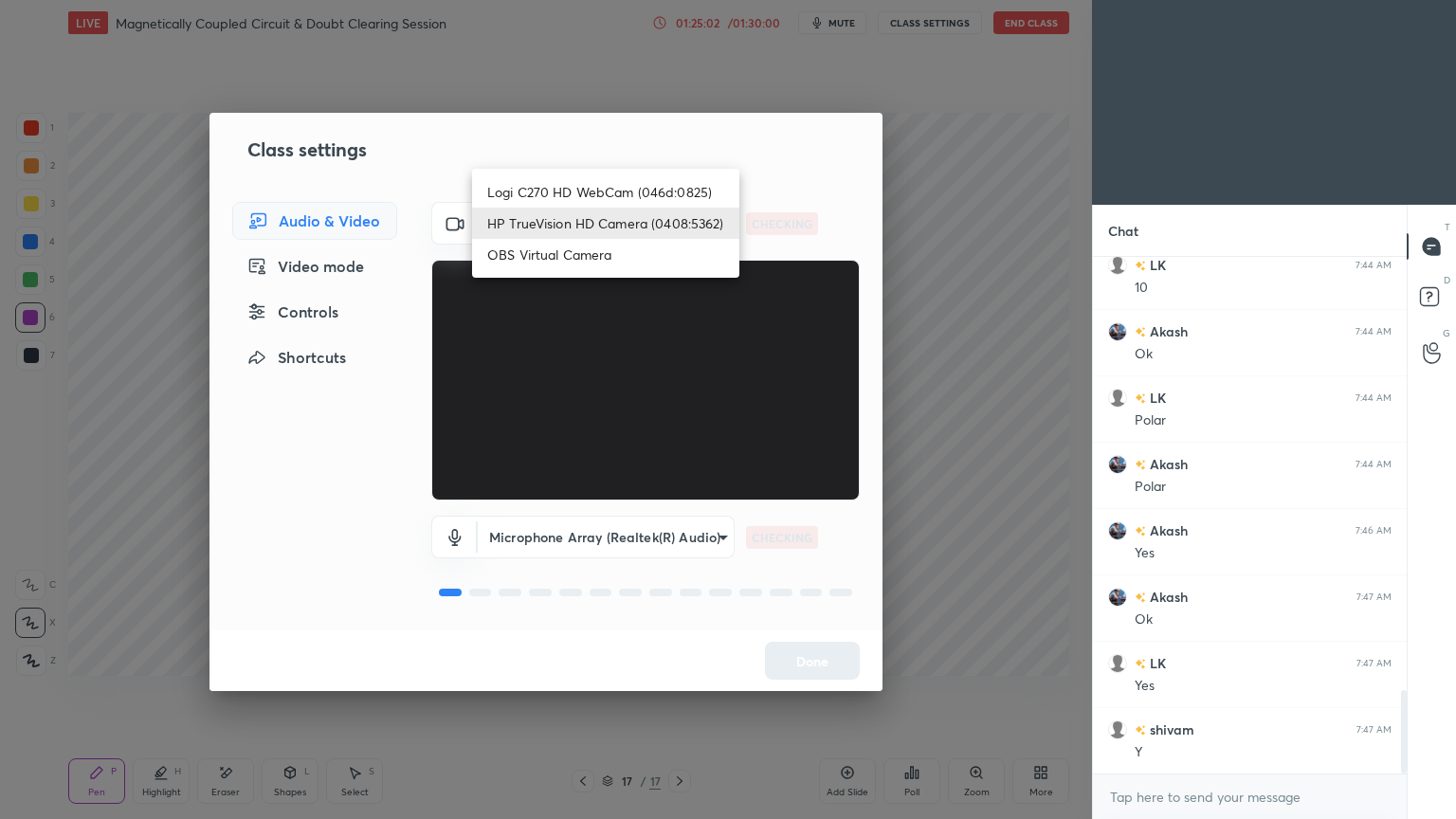 click on "1 2 3 4 5 6 7 C X Z E E Erase all   H H LIVE Magnetically Coupled Circuit & Doubt Clearing Session 01:25:02 /  01:30:00 mute CLASS SETTINGS End Class Setting up your live class Class ends in 5 mins. Click on timer to extend class Poll for   secs No correct answer Start poll Back Magnetically Coupled Circuit & Doubt Clearing Session • L12 of Complete Course on Network Theory Ravendra Yadav Pen P Highlight H Eraser Shapes L Select S 17 / 17 Add Slide Poll Zoom More Chat Akash 7:41 AM Yes LK 7:44 AM 10 Akash 7:44 AM Ok LK 7:44 AM Polar Akash 7:44 AM Polar Akash 7:46 AM Yes Akash 7:47 AM Ok LK 7:47 AM Yes shivam 7:47 AM Y JUMP TO LATEST Enable hand raising Enable raise hand to speak to learners. Once enabled, chat will be turned off temporarily. Enable x   introducing Raise a hand with a doubt Now learners can raise their hand along with a doubt  How it works? Doubts asked by learners will show up here NEW DOUBTS ASKED No one has raised a hand yet Can't raise hand Got it T Messages (T) D Doubts (D) G Buffering" at bounding box center (728, 410) 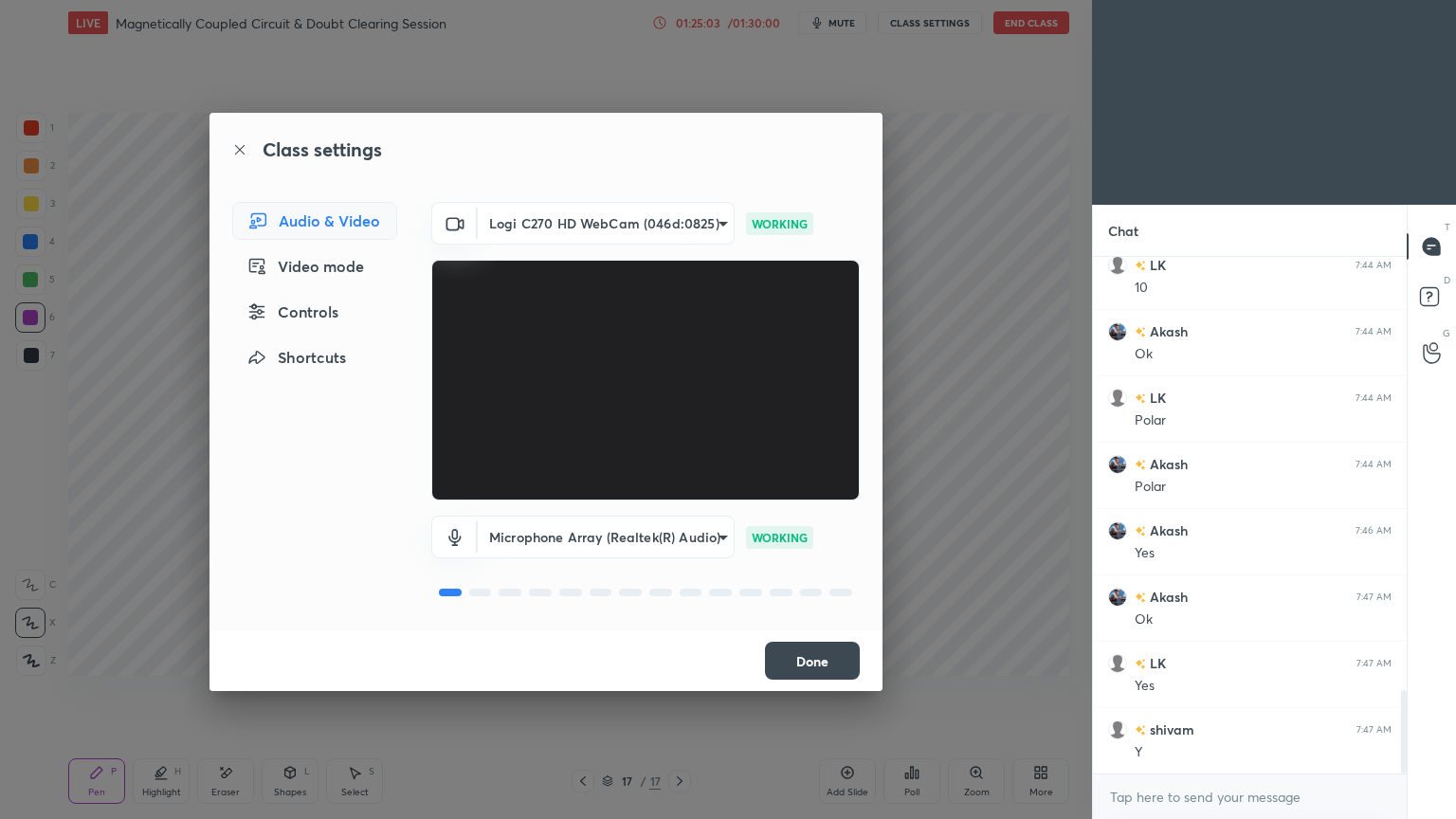 click on "Done" at bounding box center (812, 661) 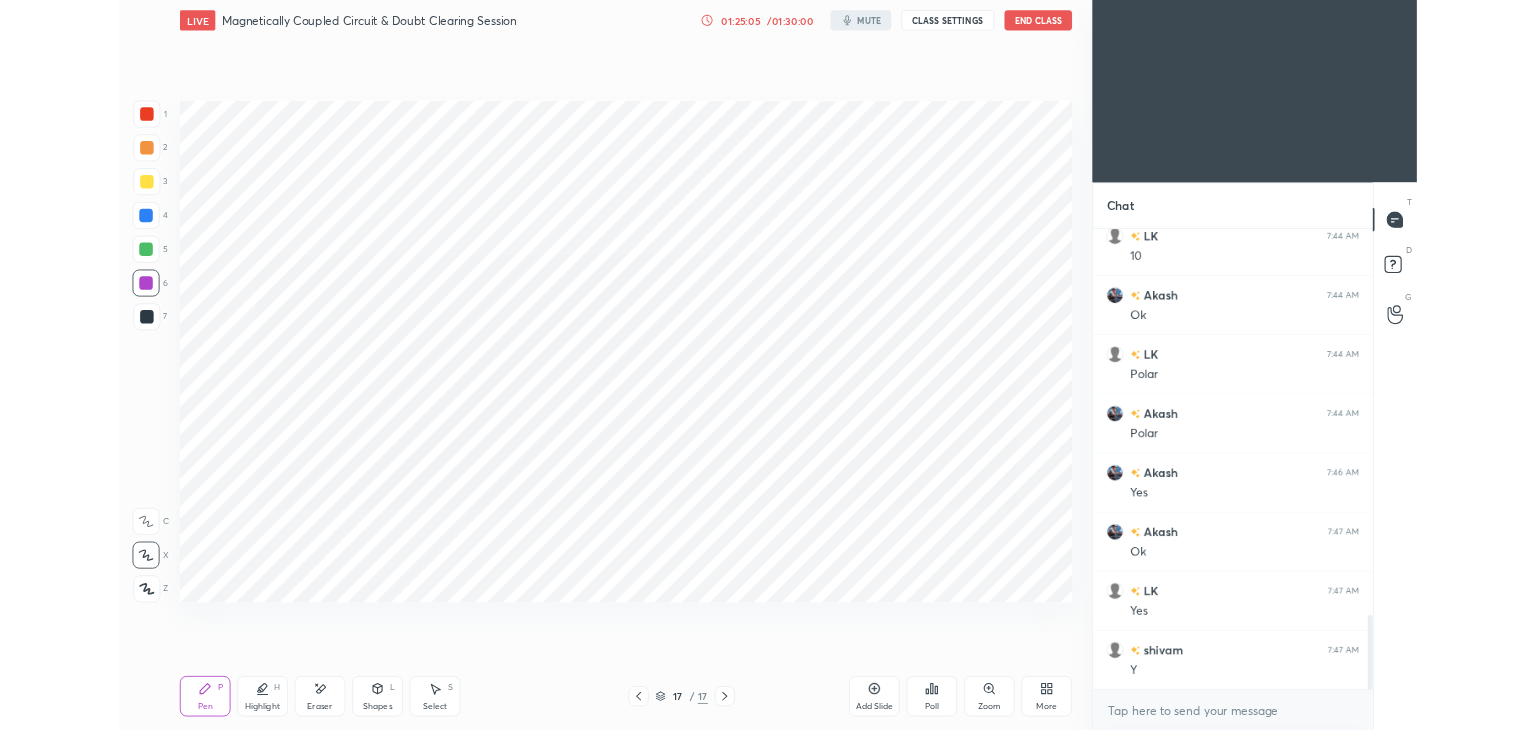scroll, scrollTop: 602, scrollLeft: 1072, axis: both 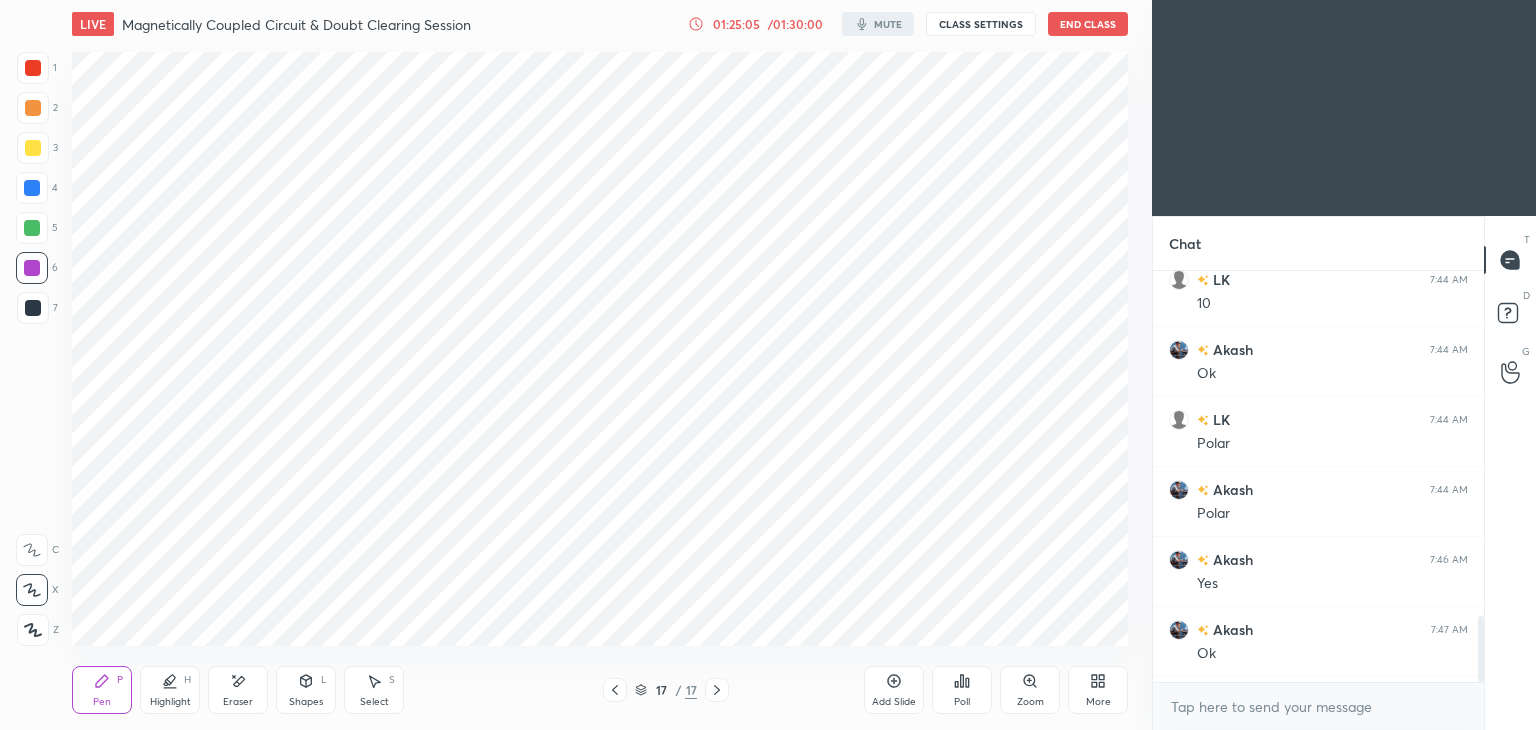 type on "x" 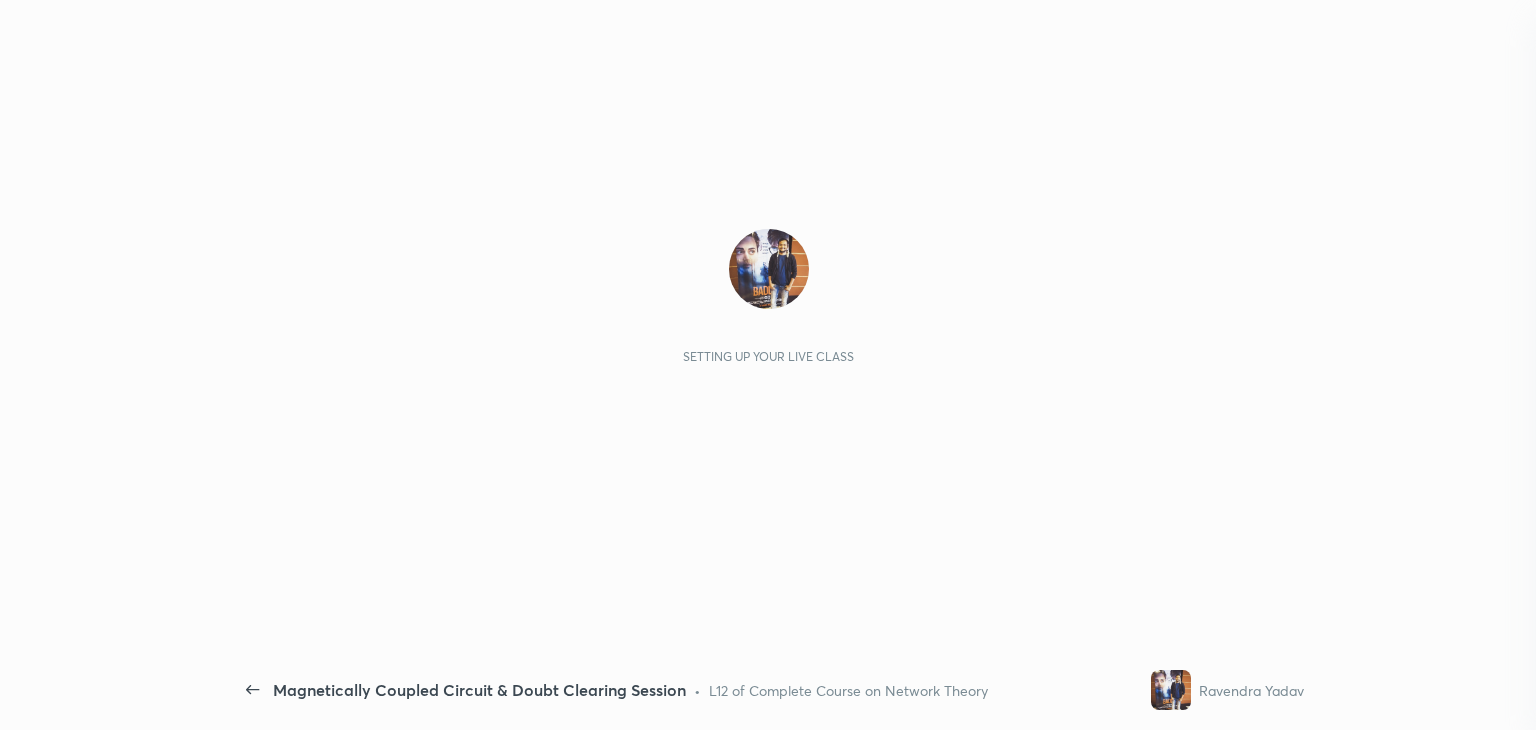 scroll, scrollTop: 0, scrollLeft: 0, axis: both 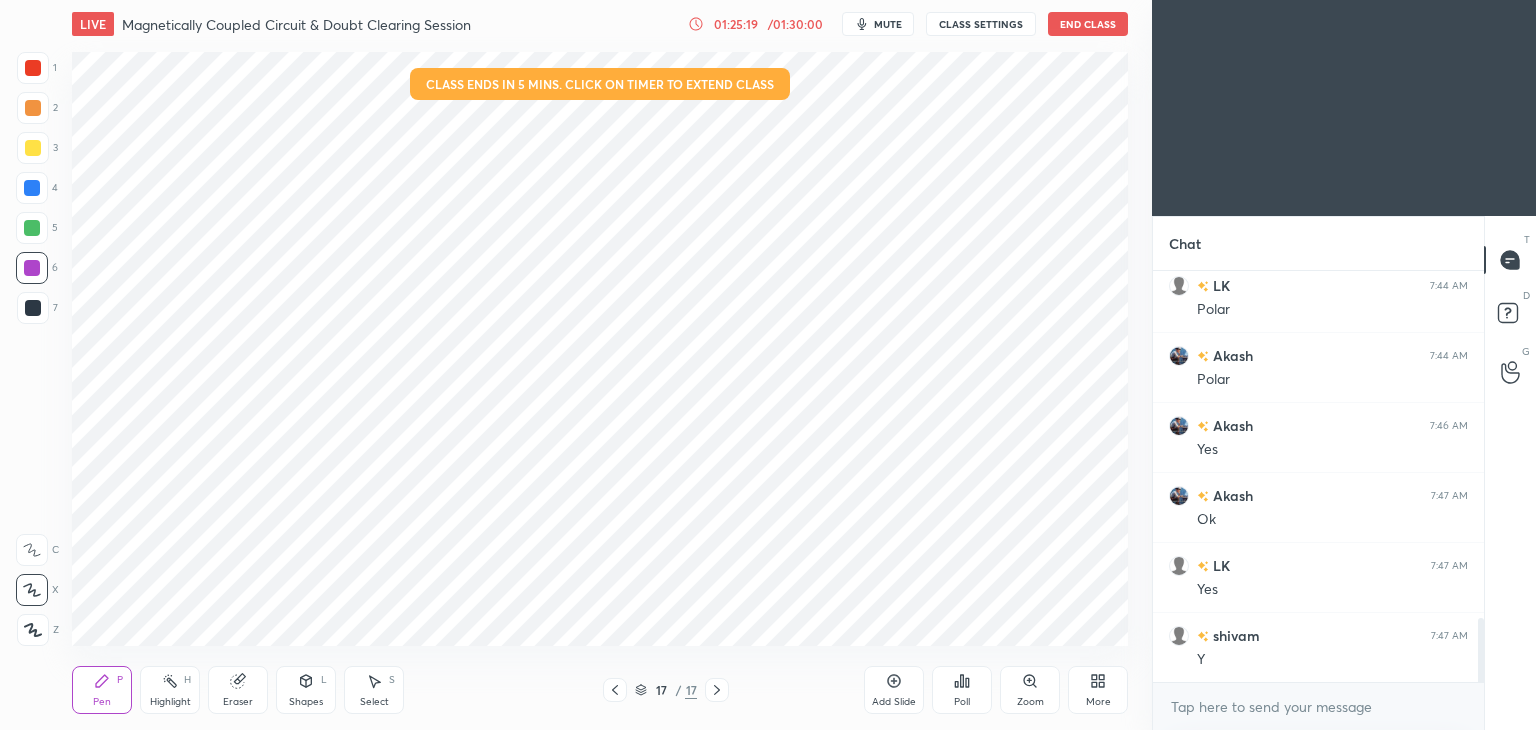 click at bounding box center (33, 68) 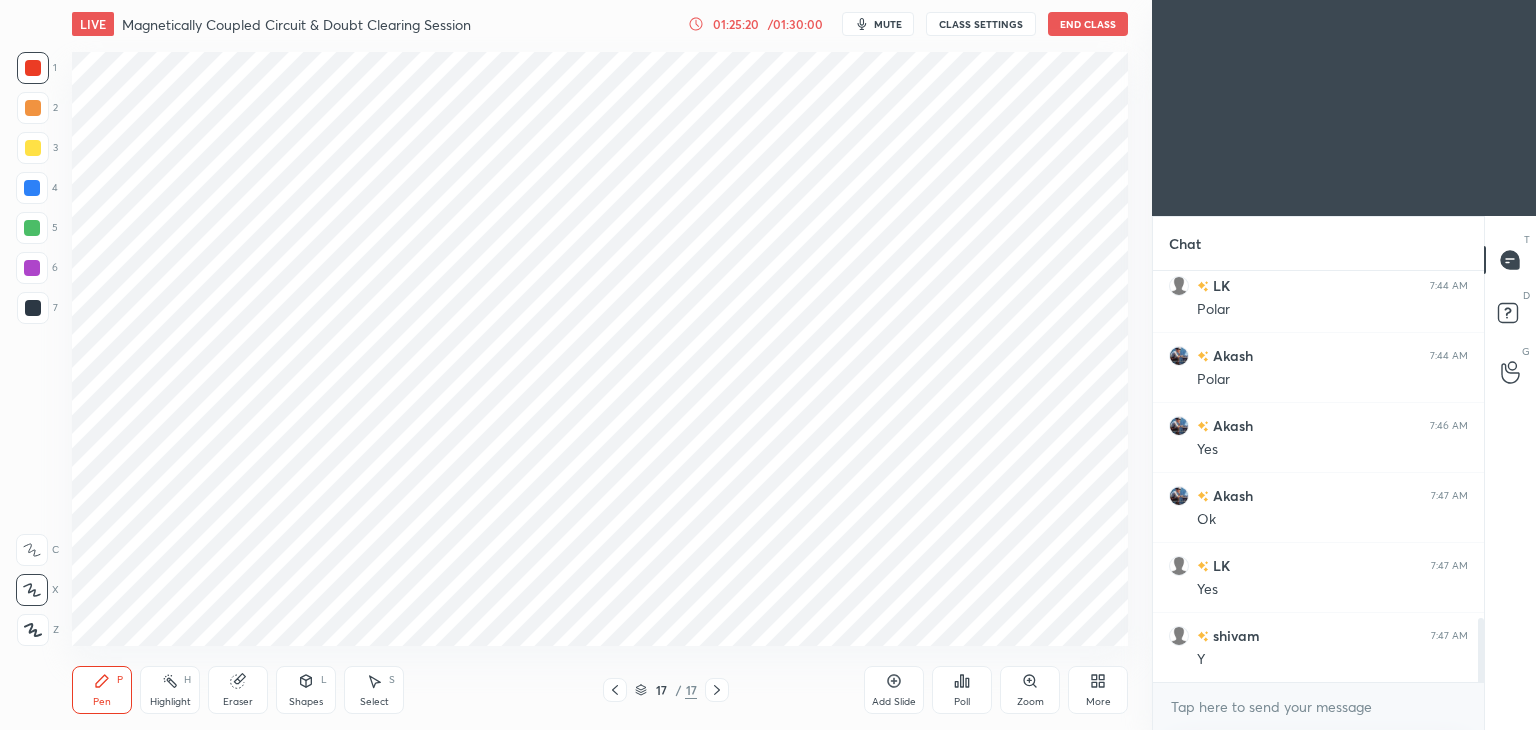 click 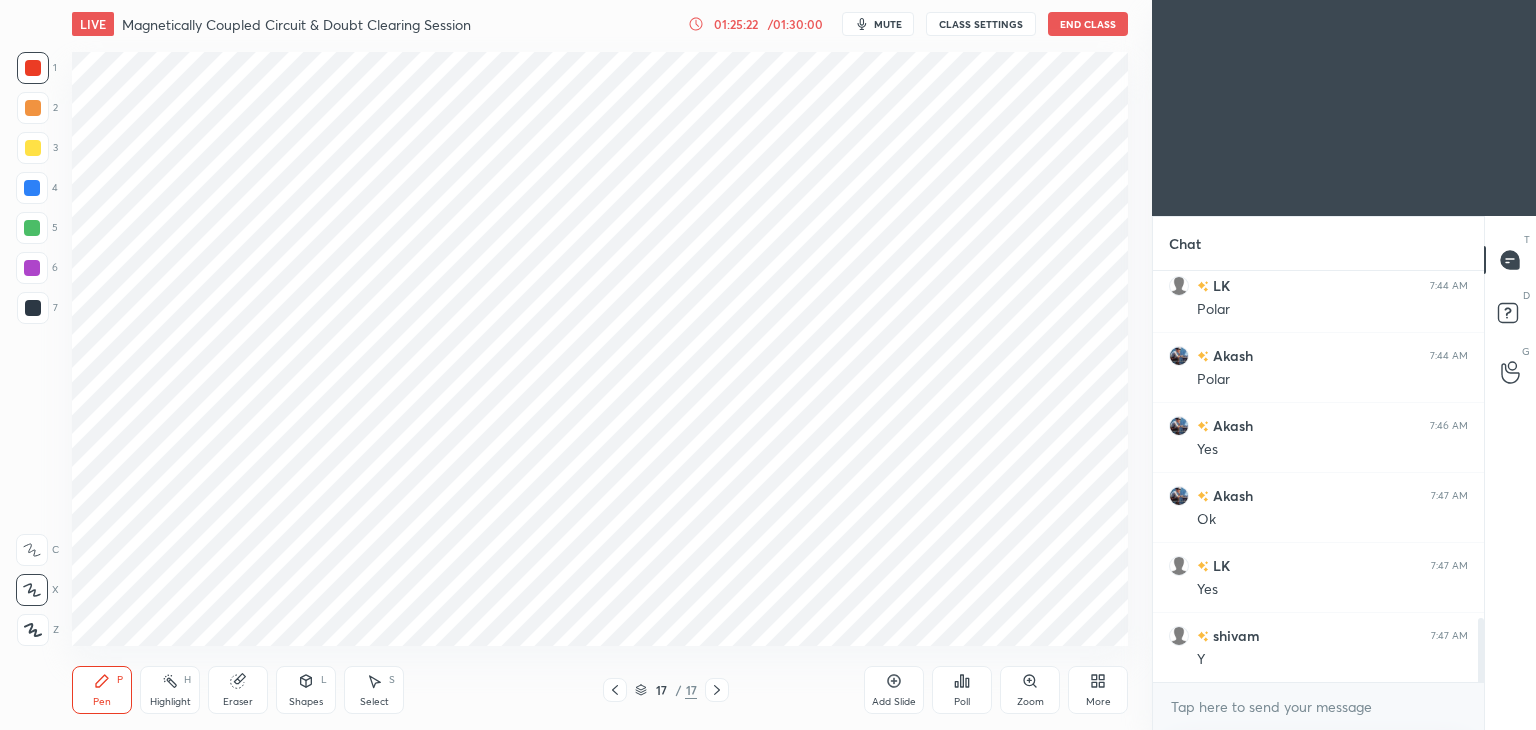 click on "More" at bounding box center (1098, 690) 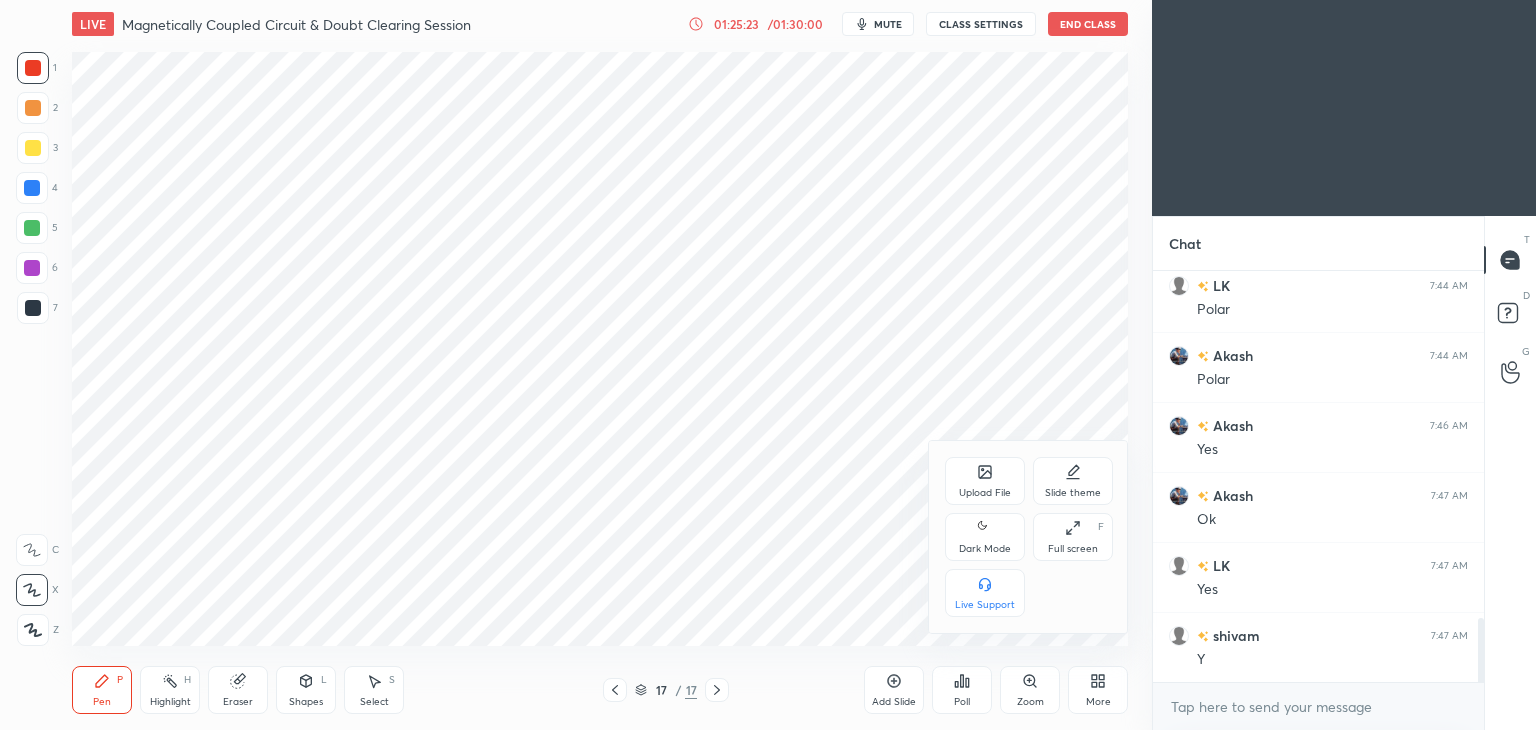 click on "Full screen" at bounding box center [1073, 549] 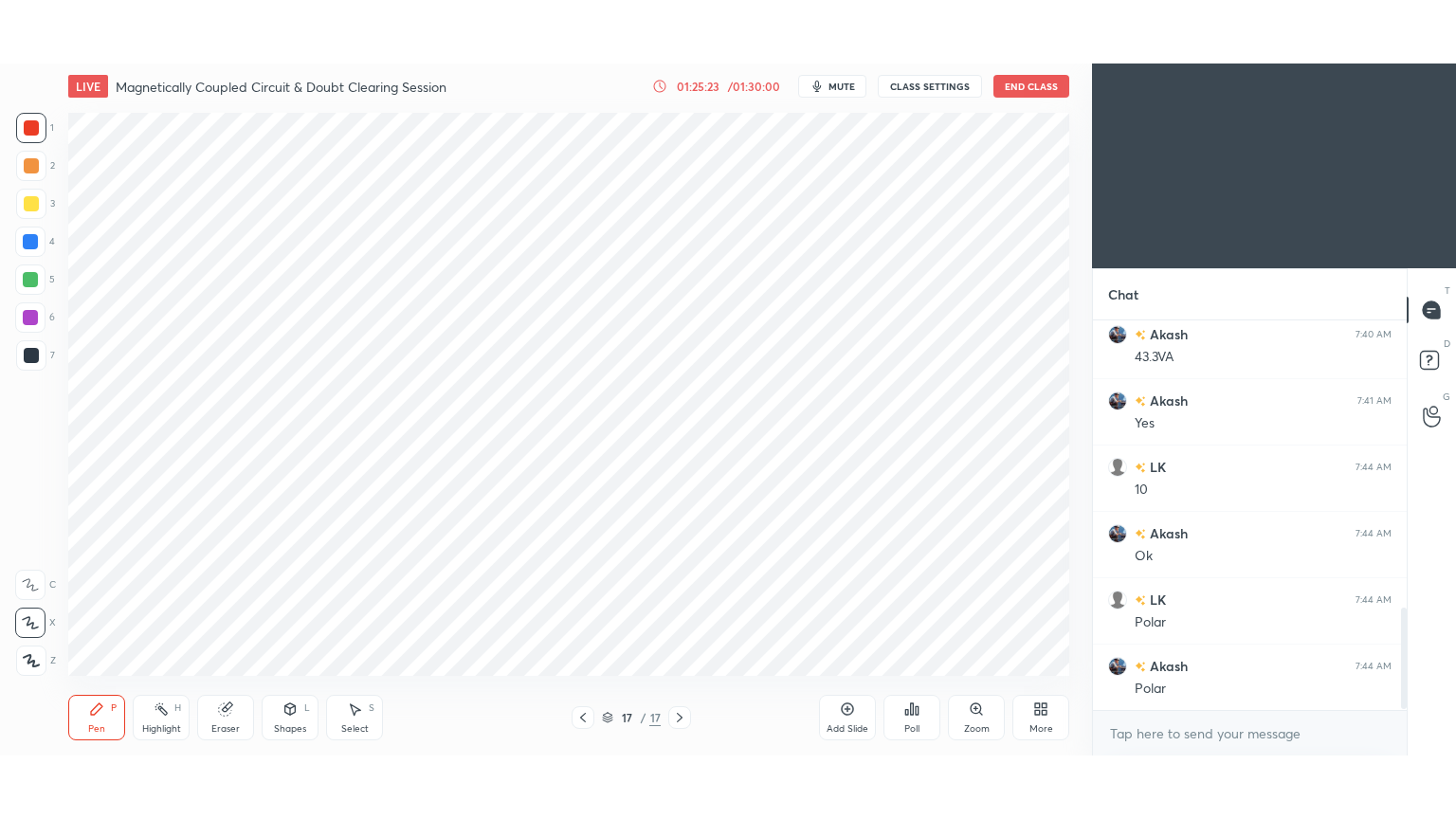 scroll, scrollTop: 94094, scrollLeft: 93776, axis: both 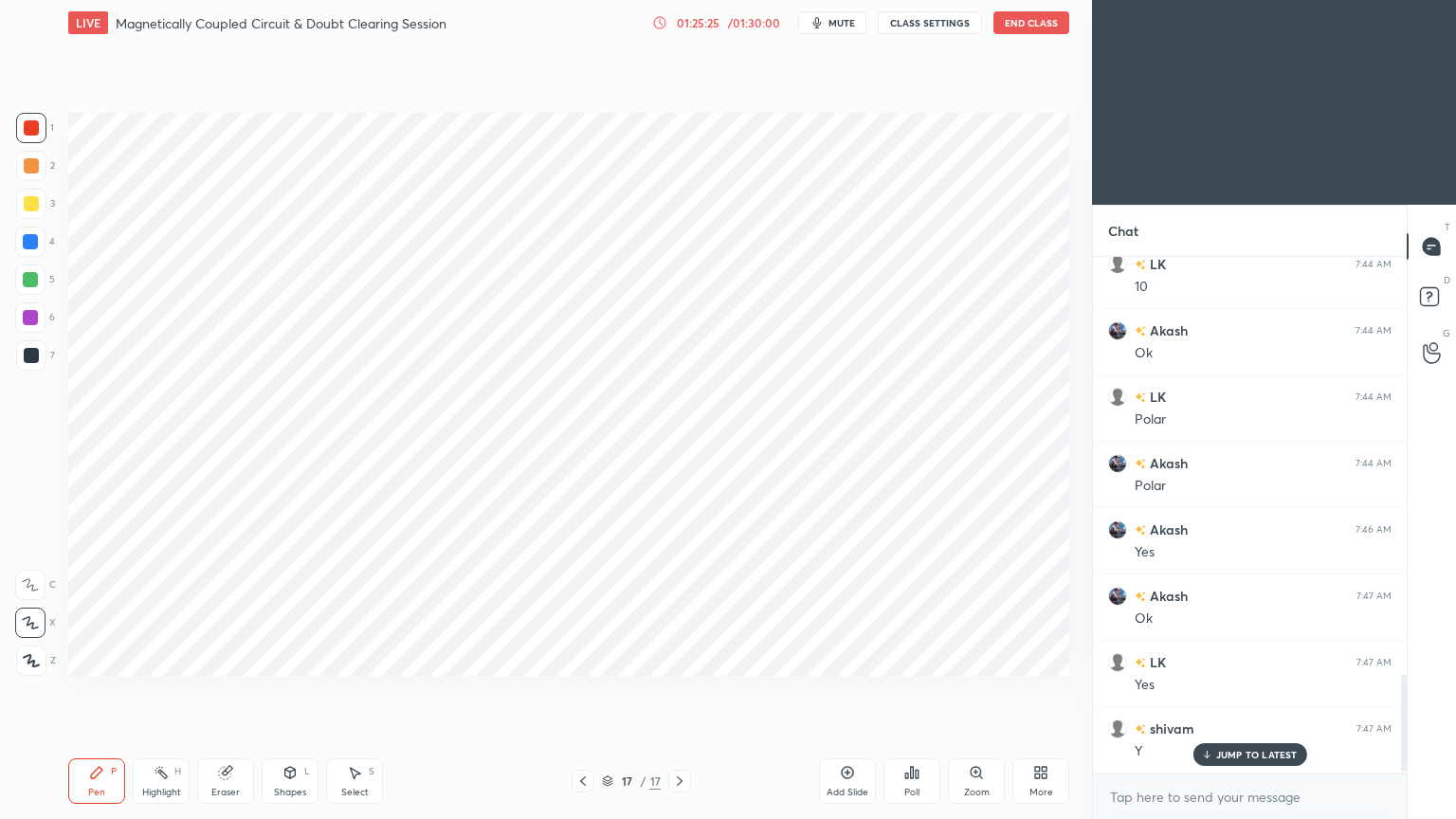 drag, startPoint x: 1402, startPoint y: 735, endPoint x: 1403, endPoint y: 744, distance: 9.055385 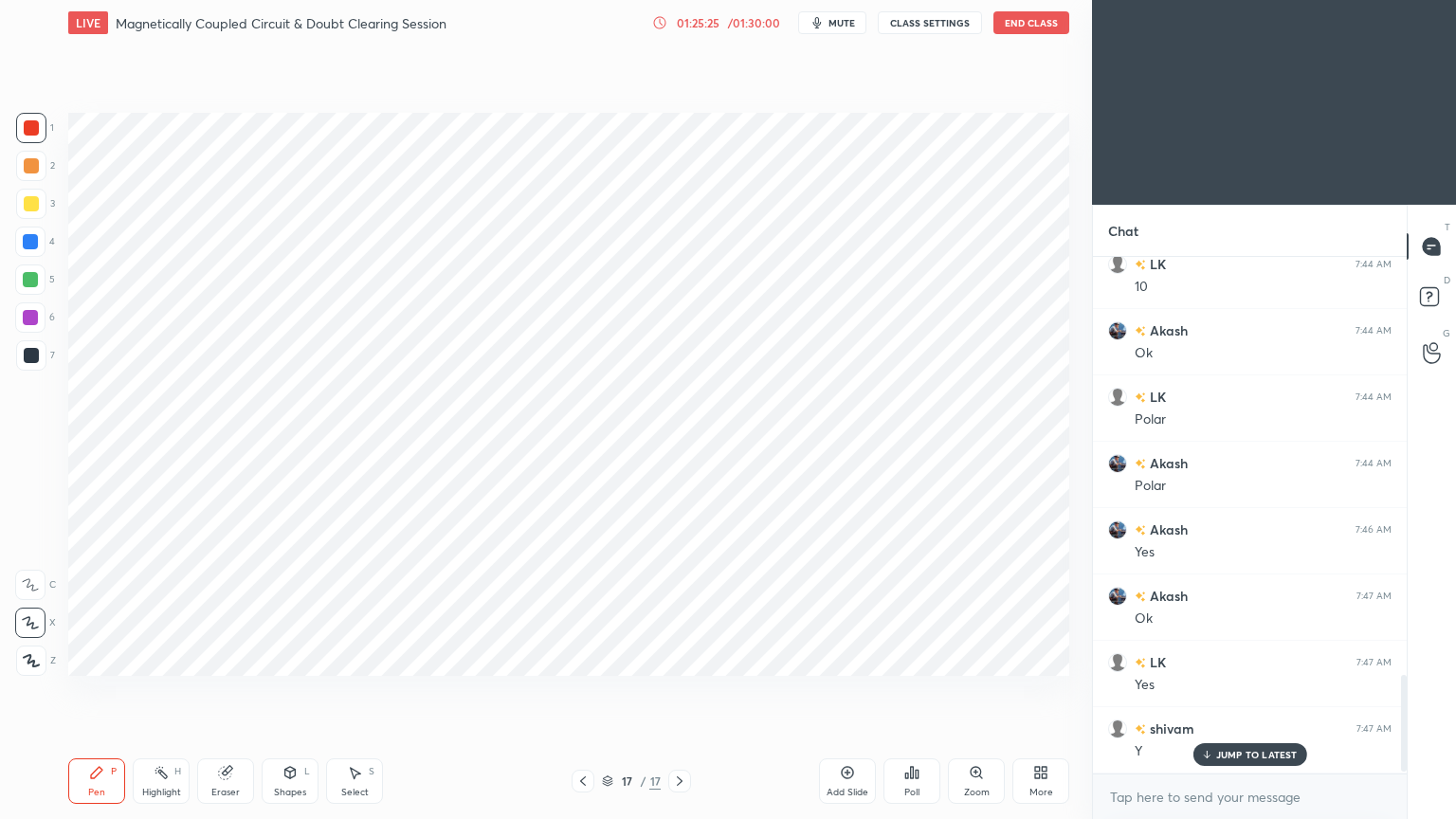 click at bounding box center (1404, 723) 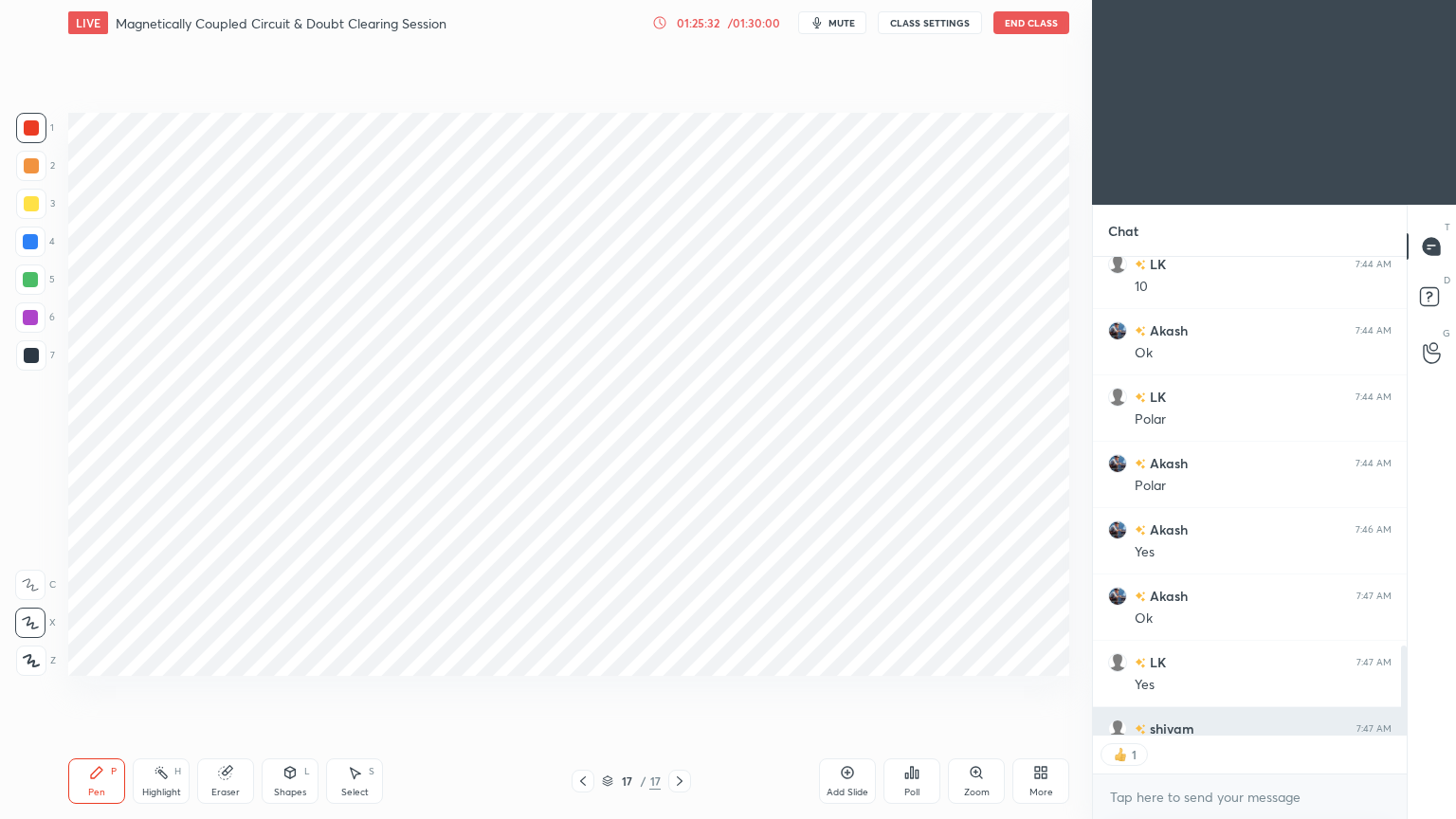 scroll, scrollTop: 473, scrollLeft: 308, axis: both 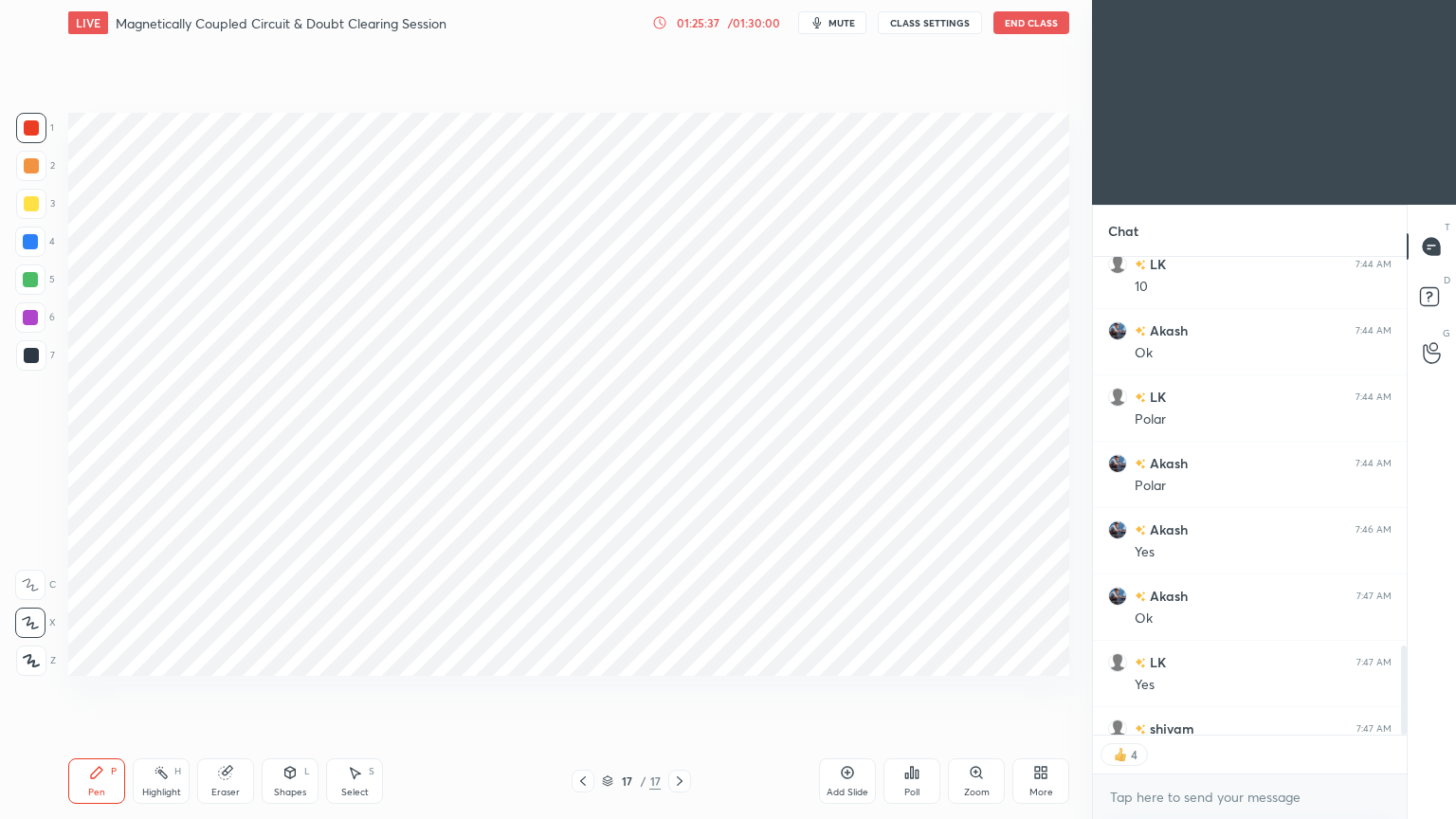click 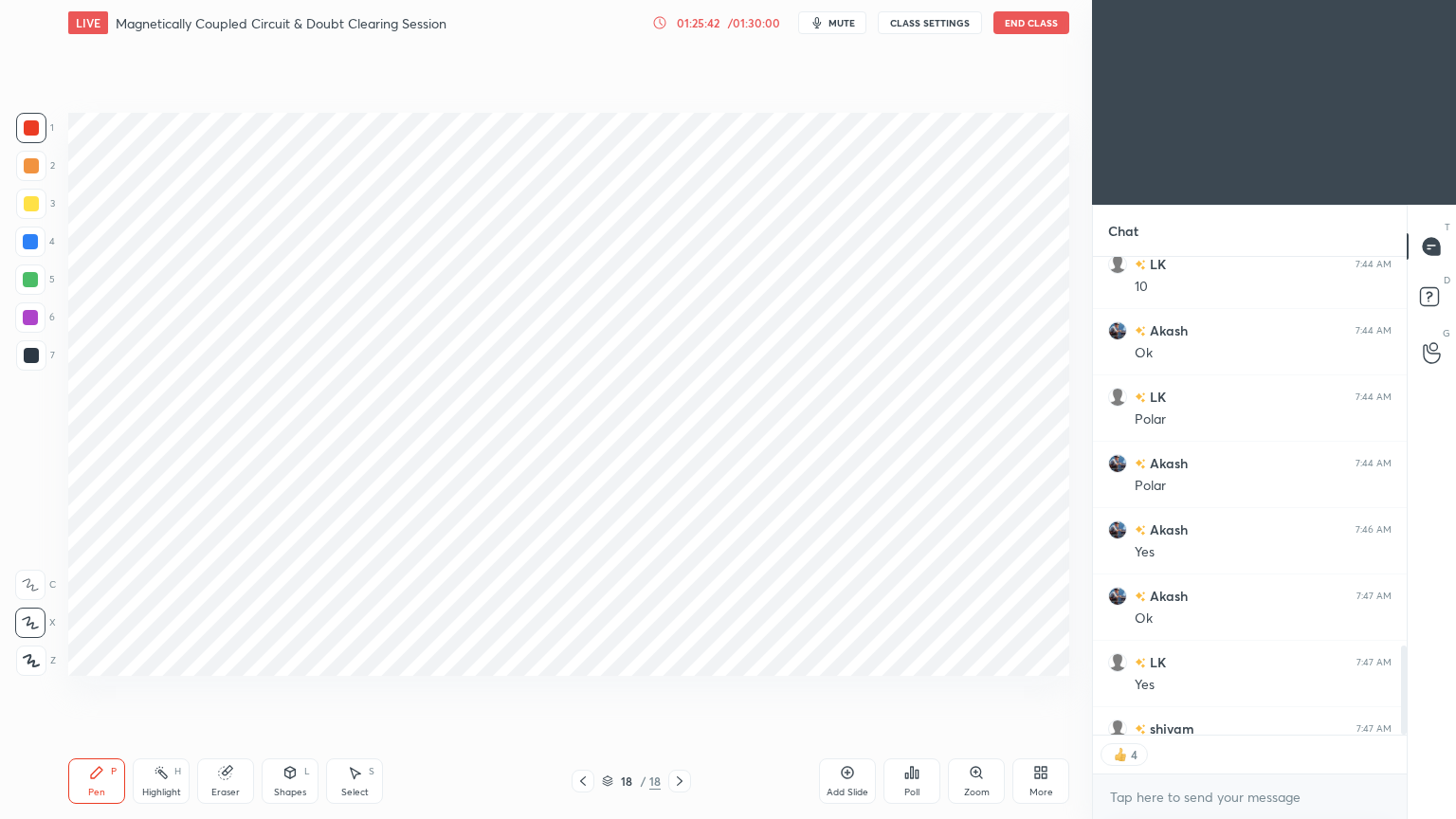 scroll, scrollTop: 6, scrollLeft: 6, axis: both 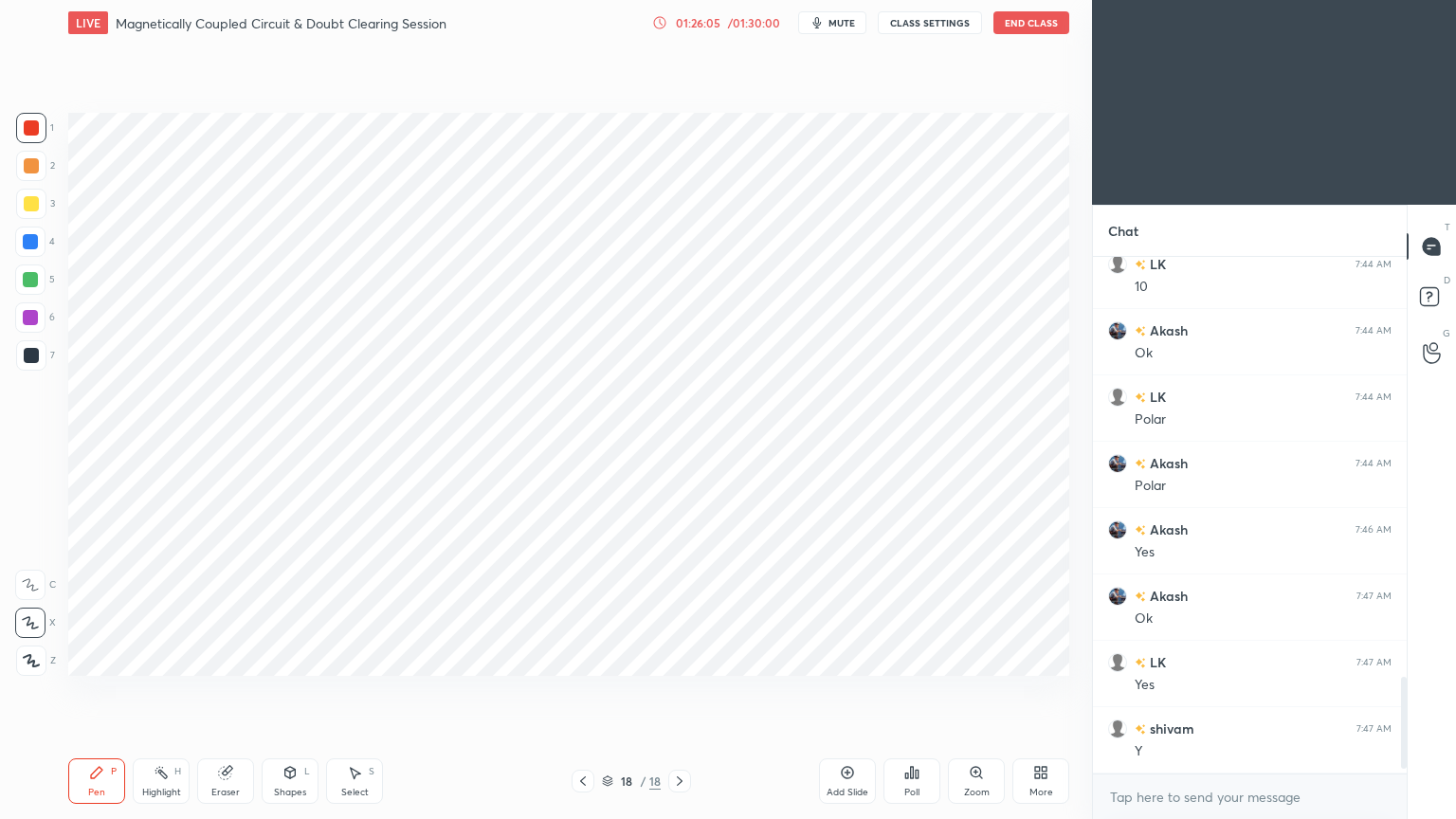 click on "7" at bounding box center [35, 355] 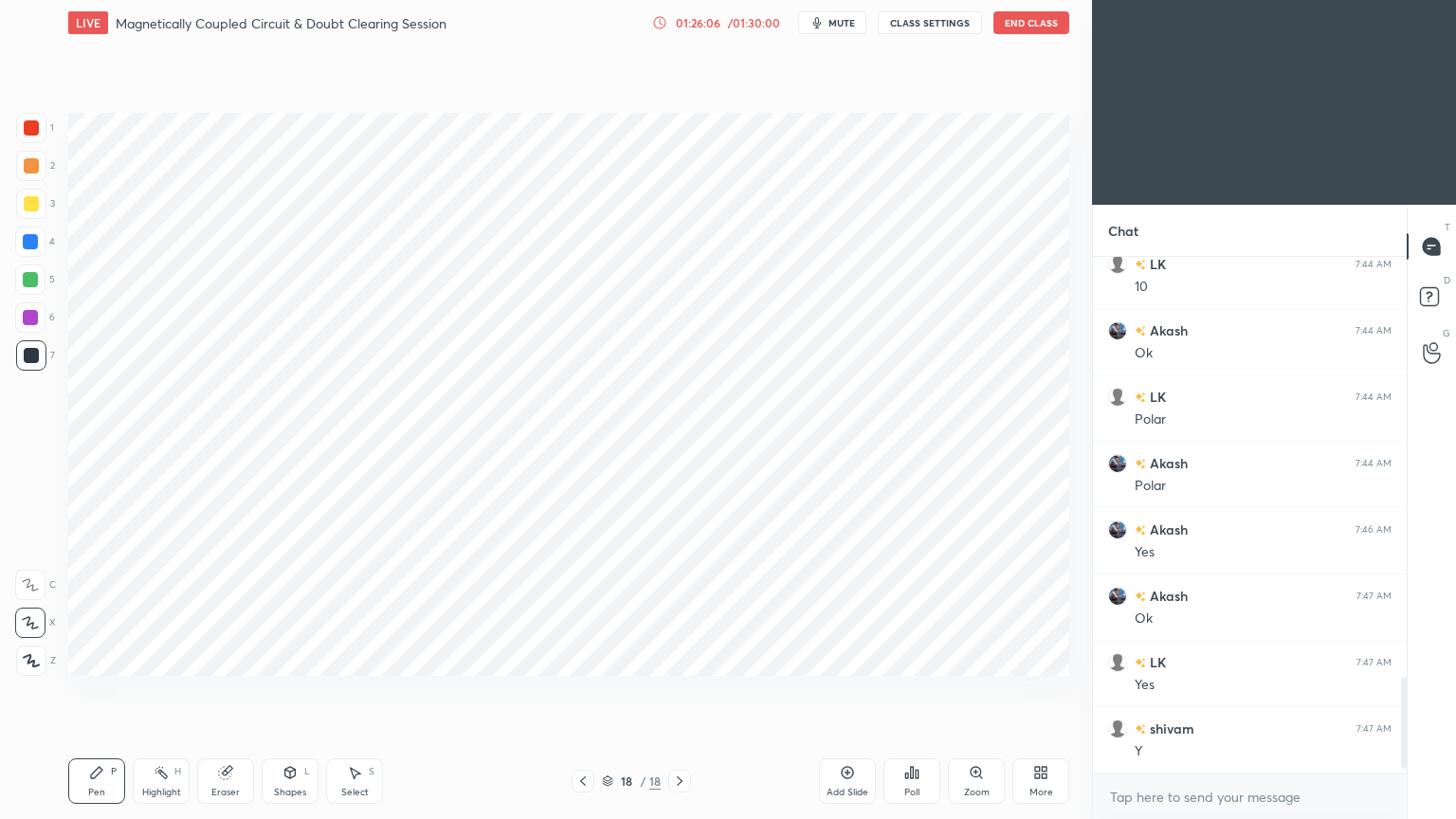 click at bounding box center (31, 355) 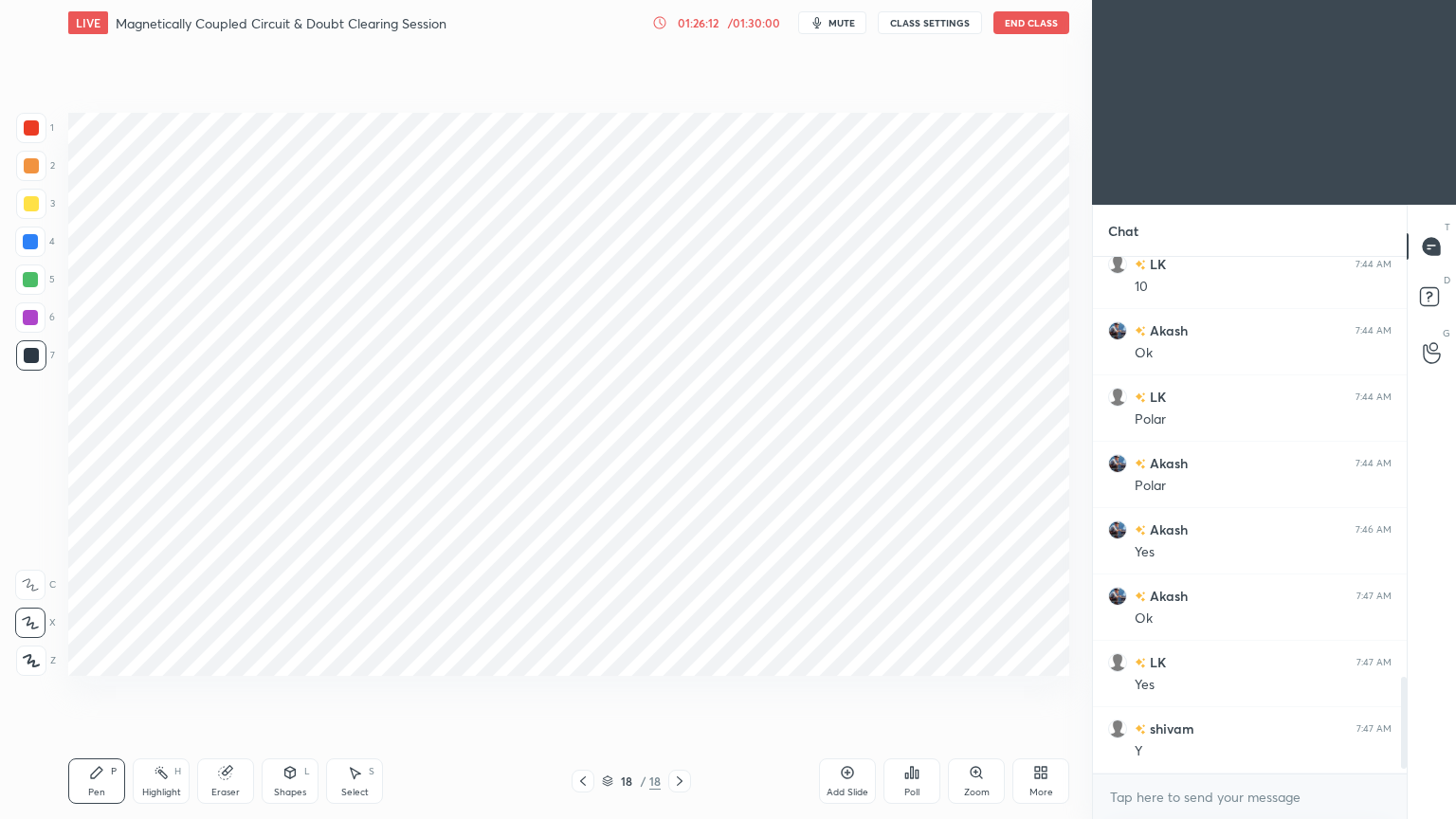 click at bounding box center [30, 242] 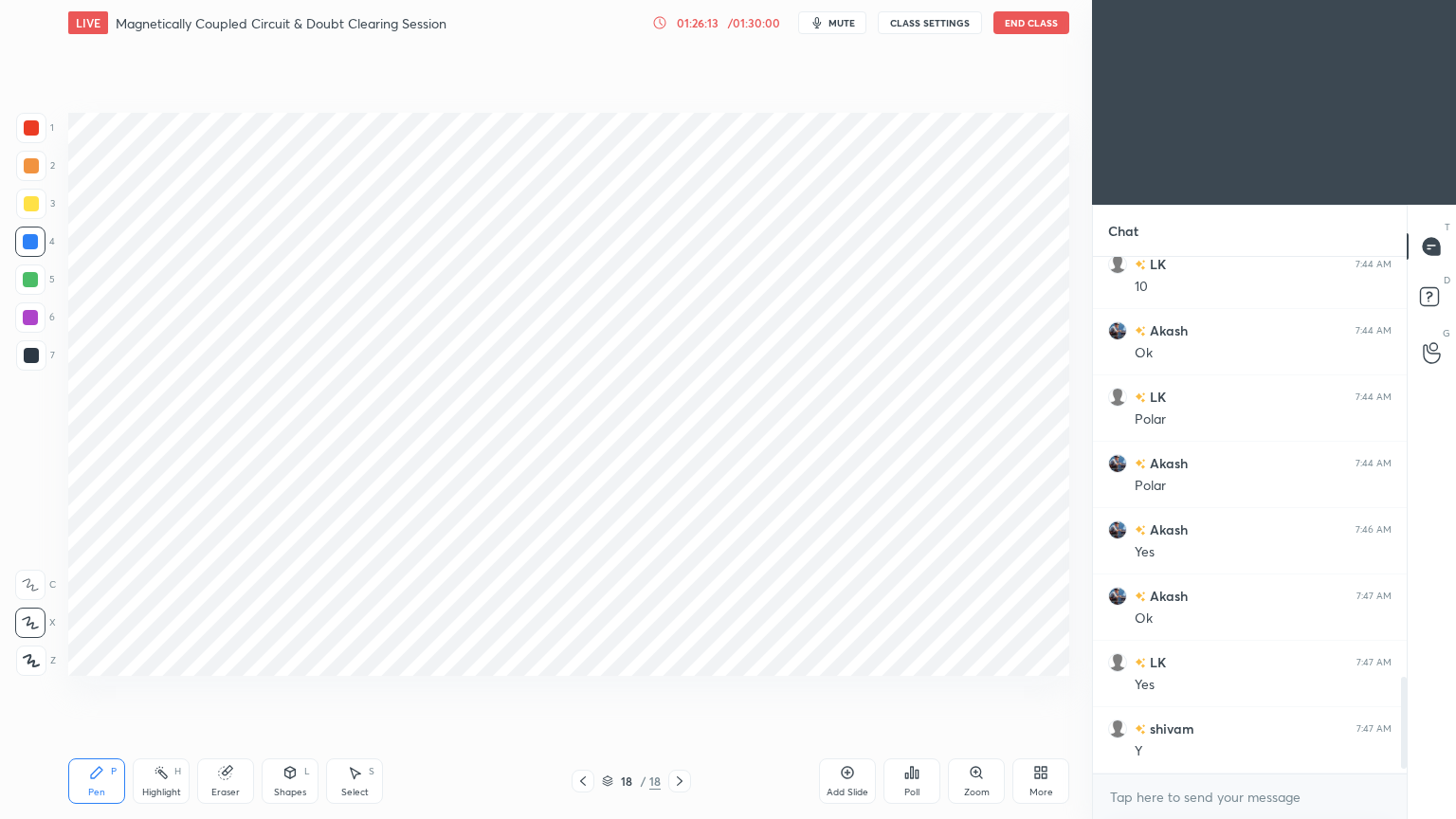 click on "Pen P" at bounding box center (97, 781) 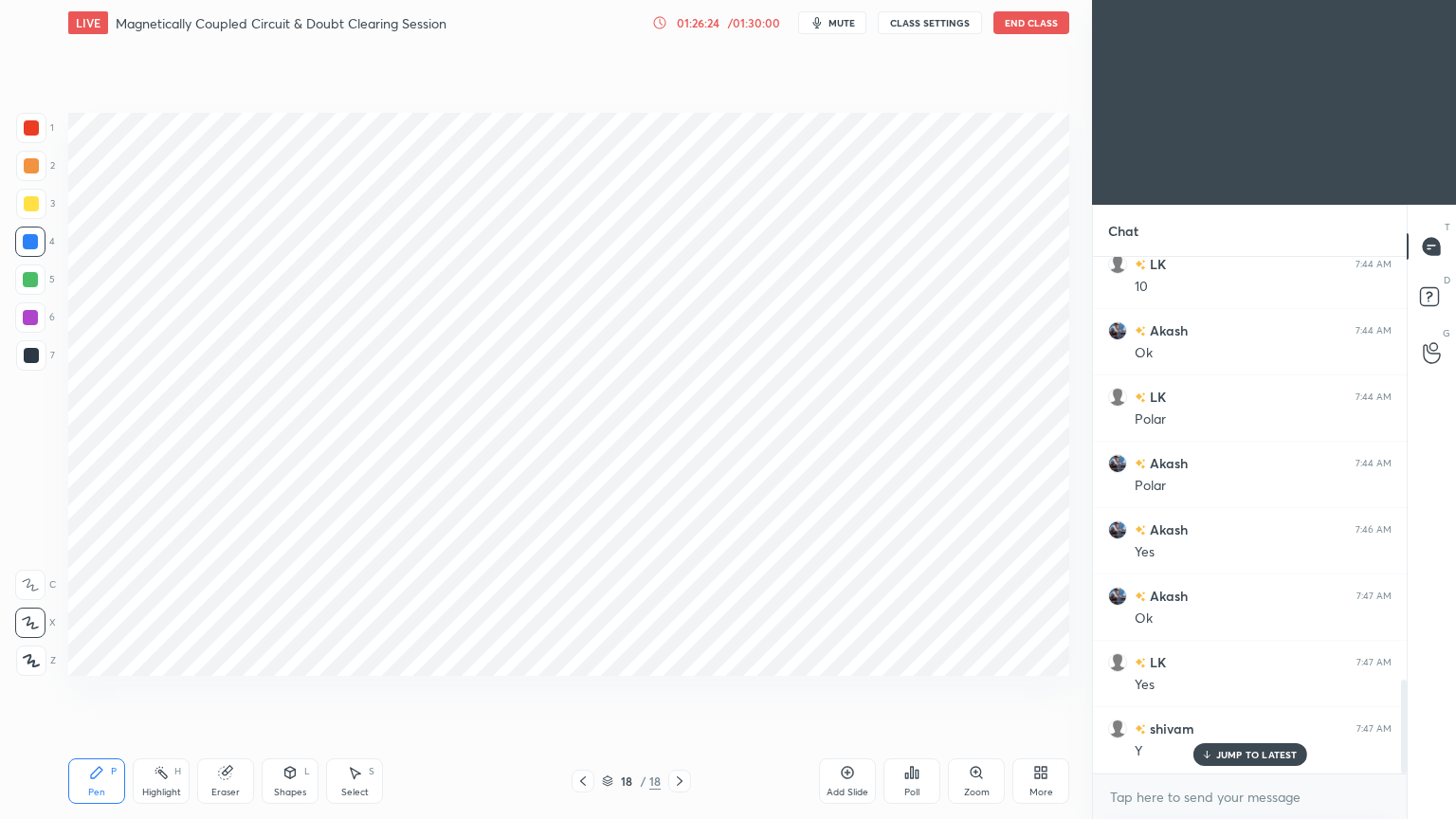scroll, scrollTop: 2317, scrollLeft: 0, axis: vertical 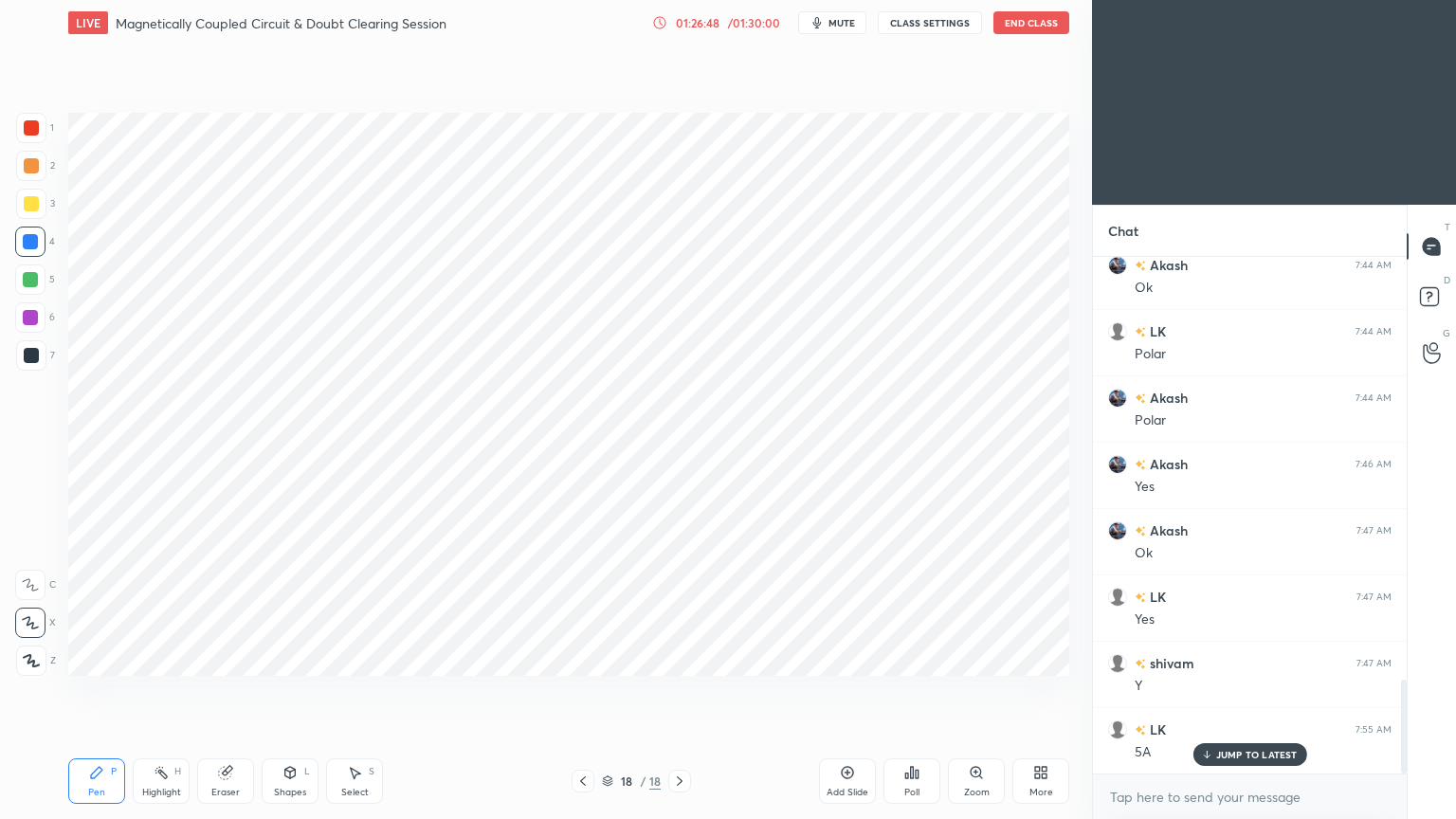 click at bounding box center (30, 242) 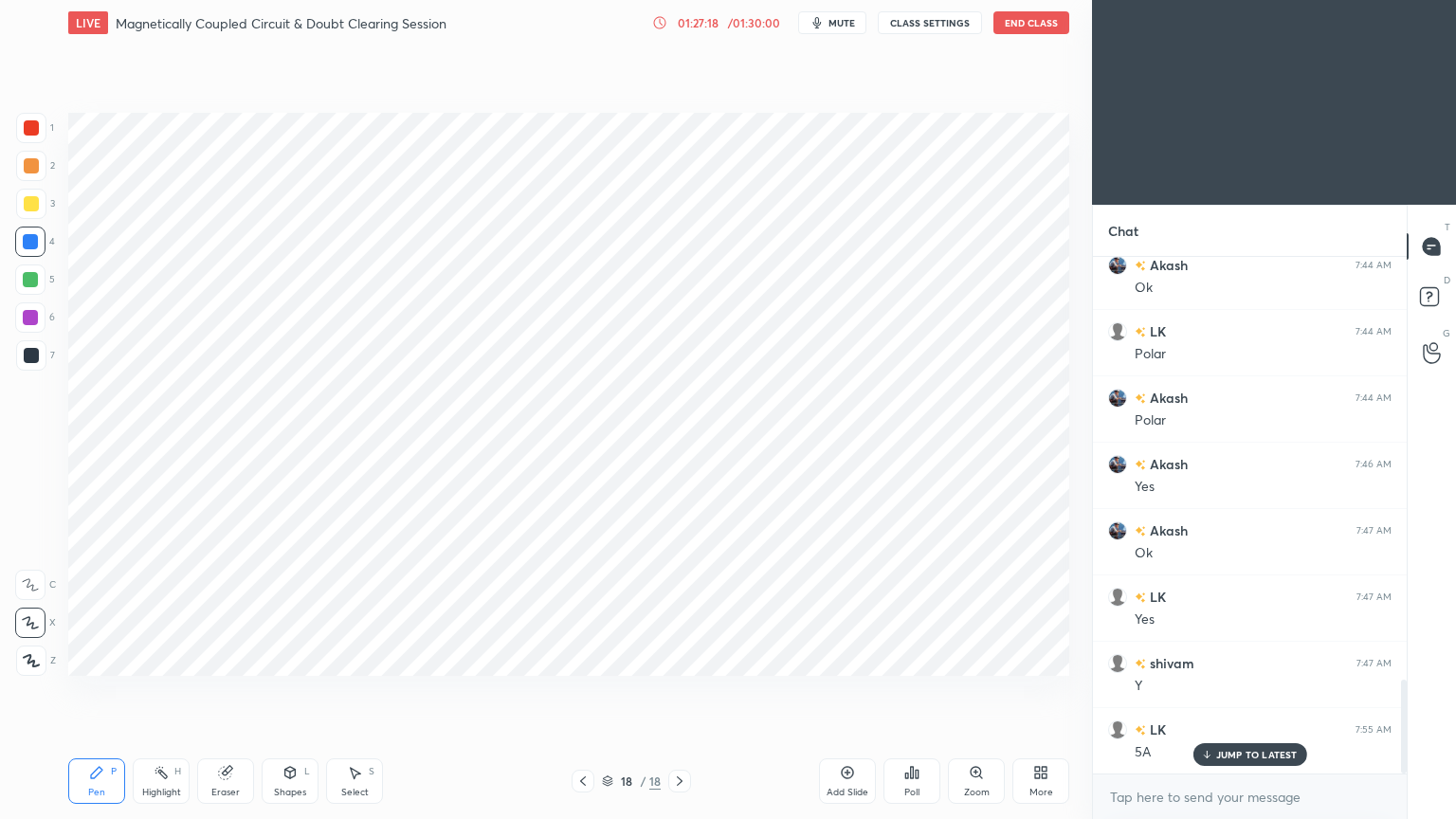 scroll, scrollTop: 2384, scrollLeft: 0, axis: vertical 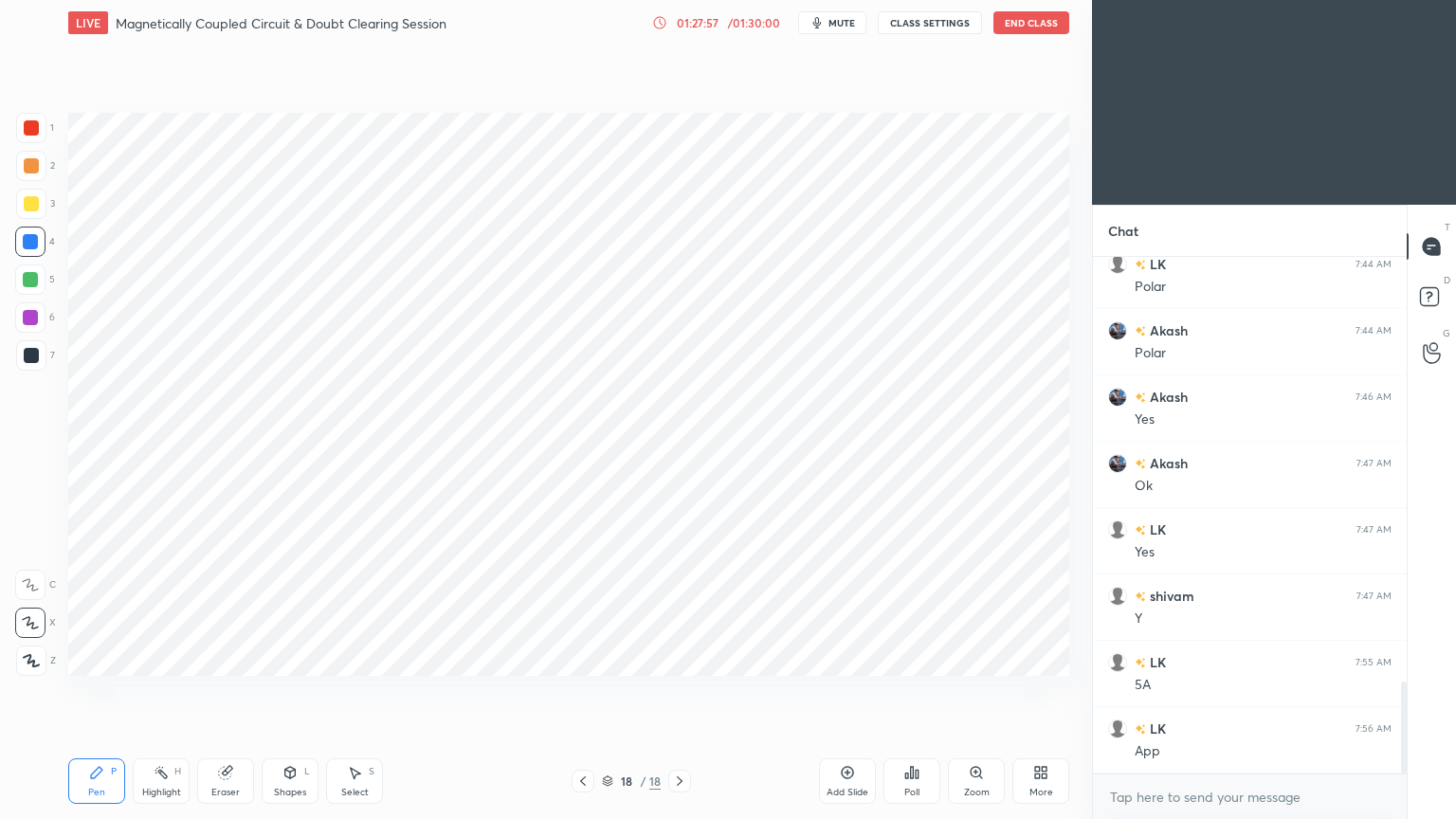 click at bounding box center (30, 318) 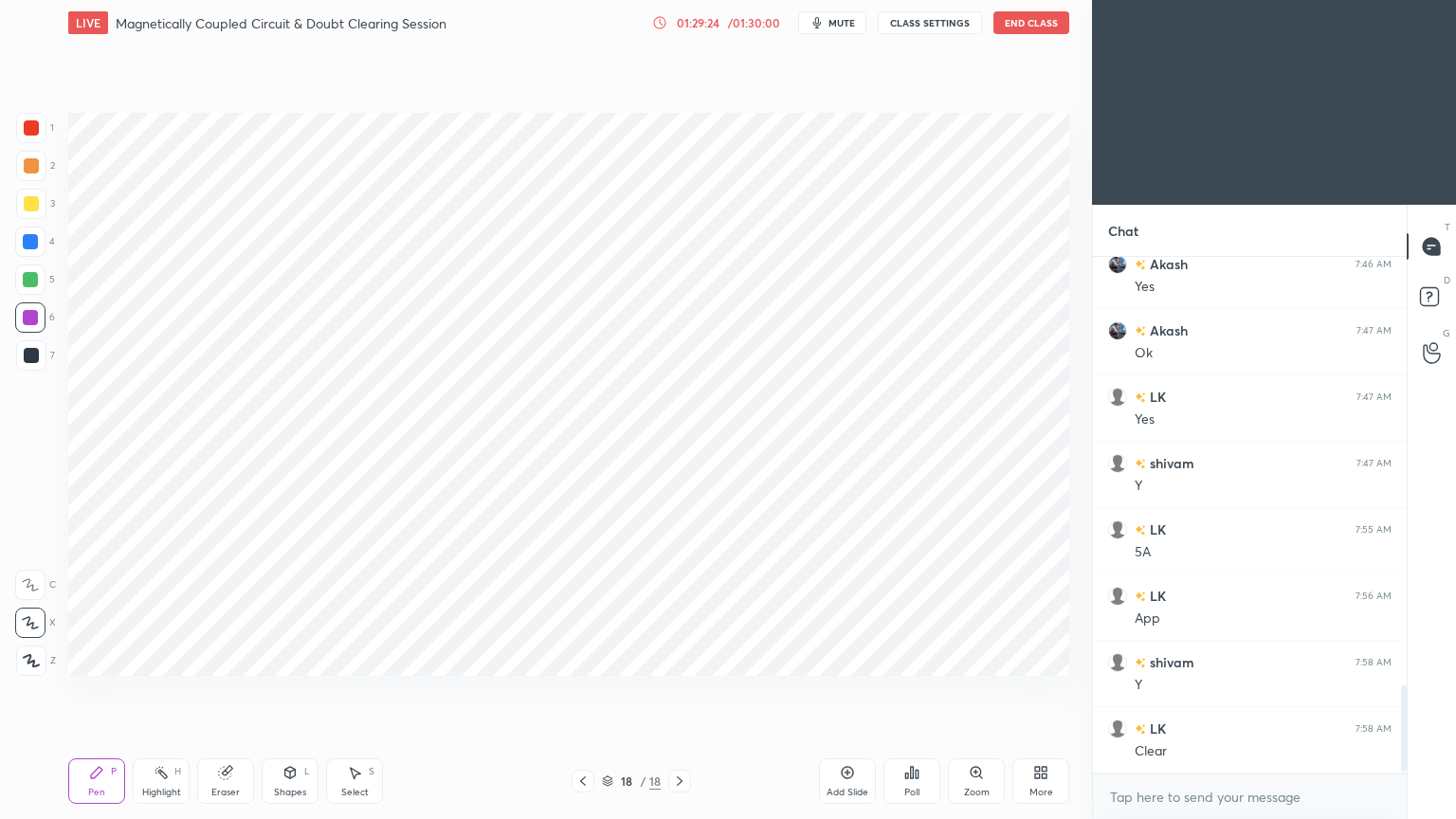 scroll, scrollTop: 2582, scrollLeft: 0, axis: vertical 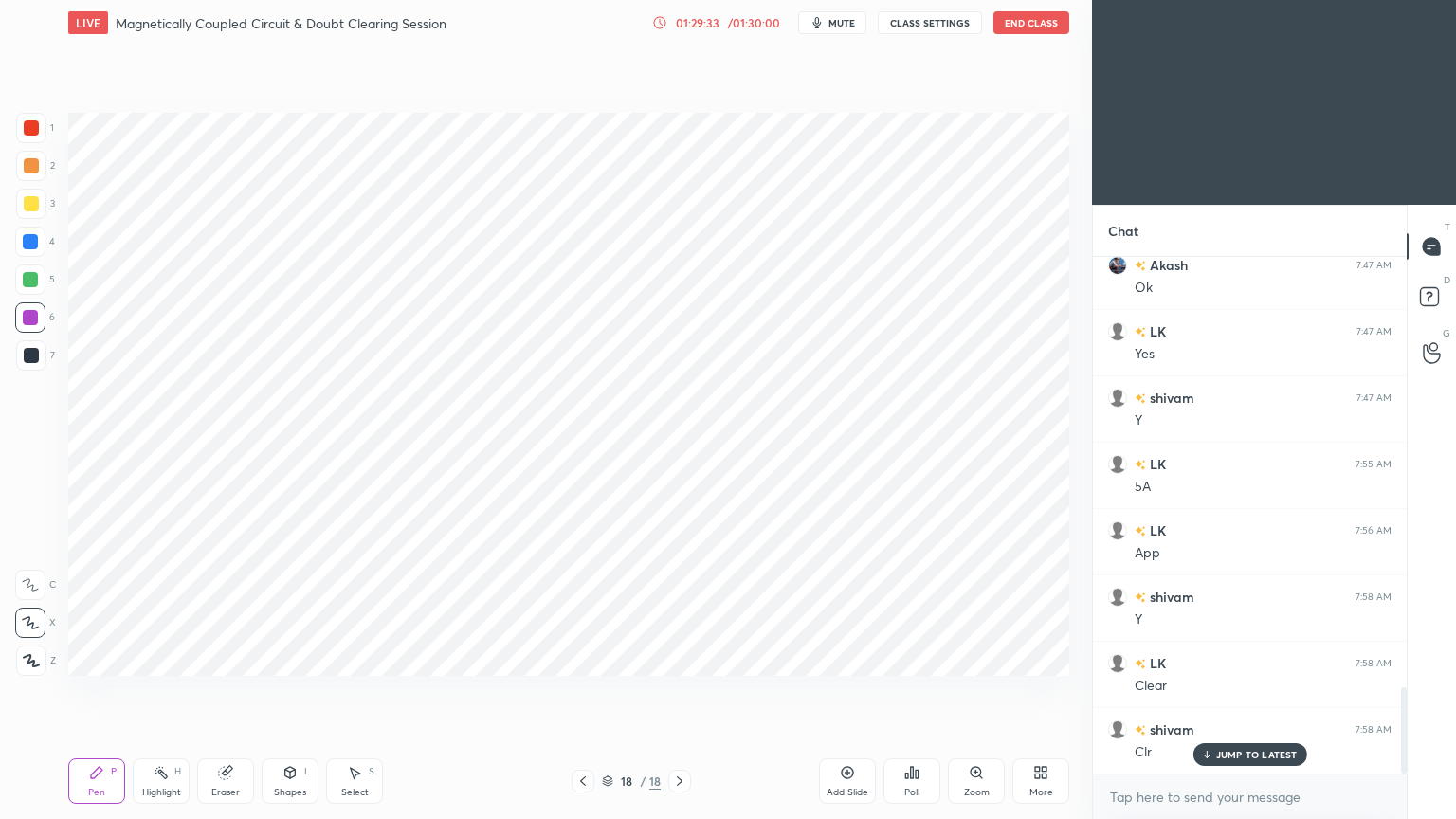 click at bounding box center (31, 128) 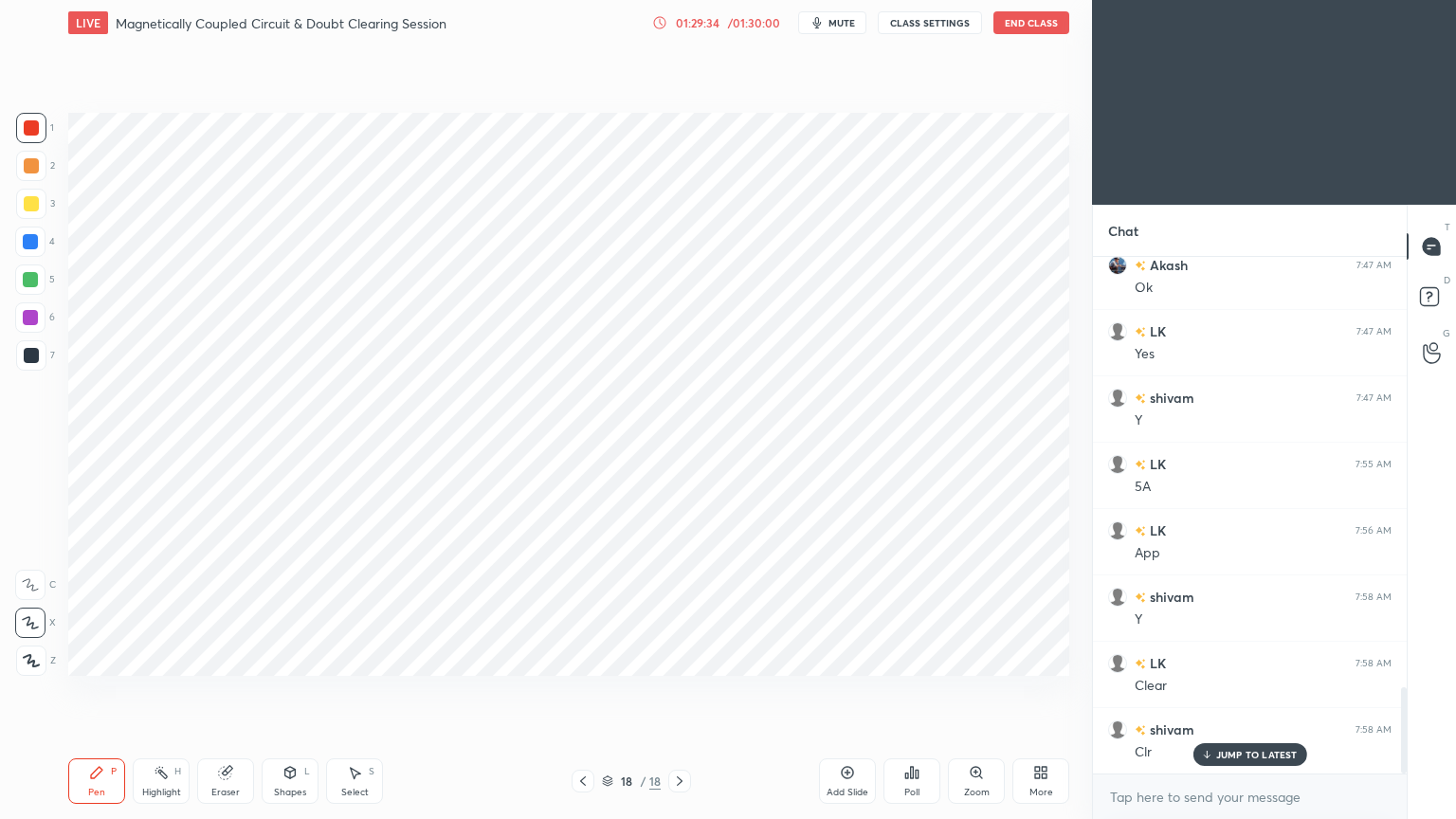 click 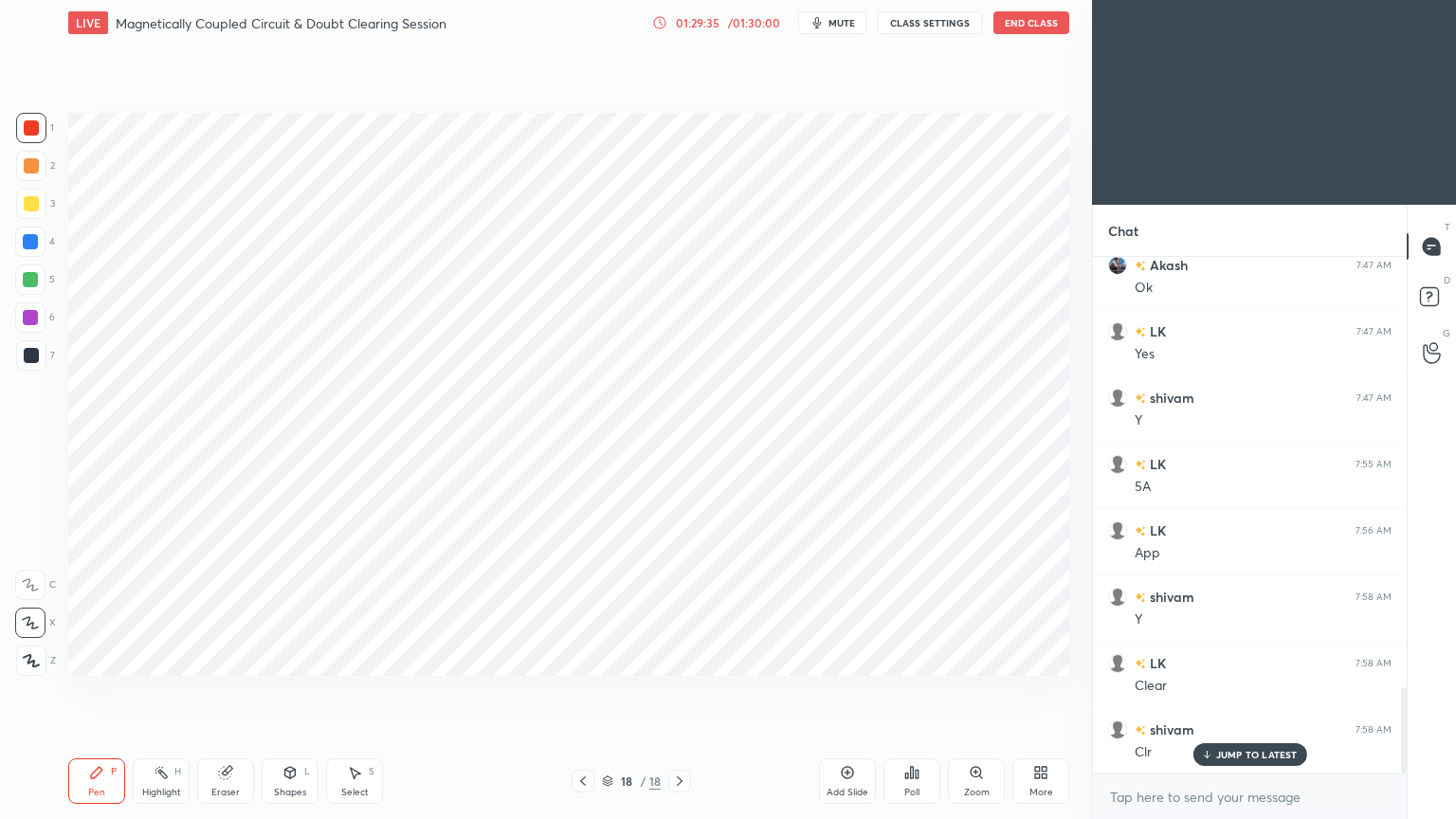 click on "Pen" at bounding box center [97, 792] 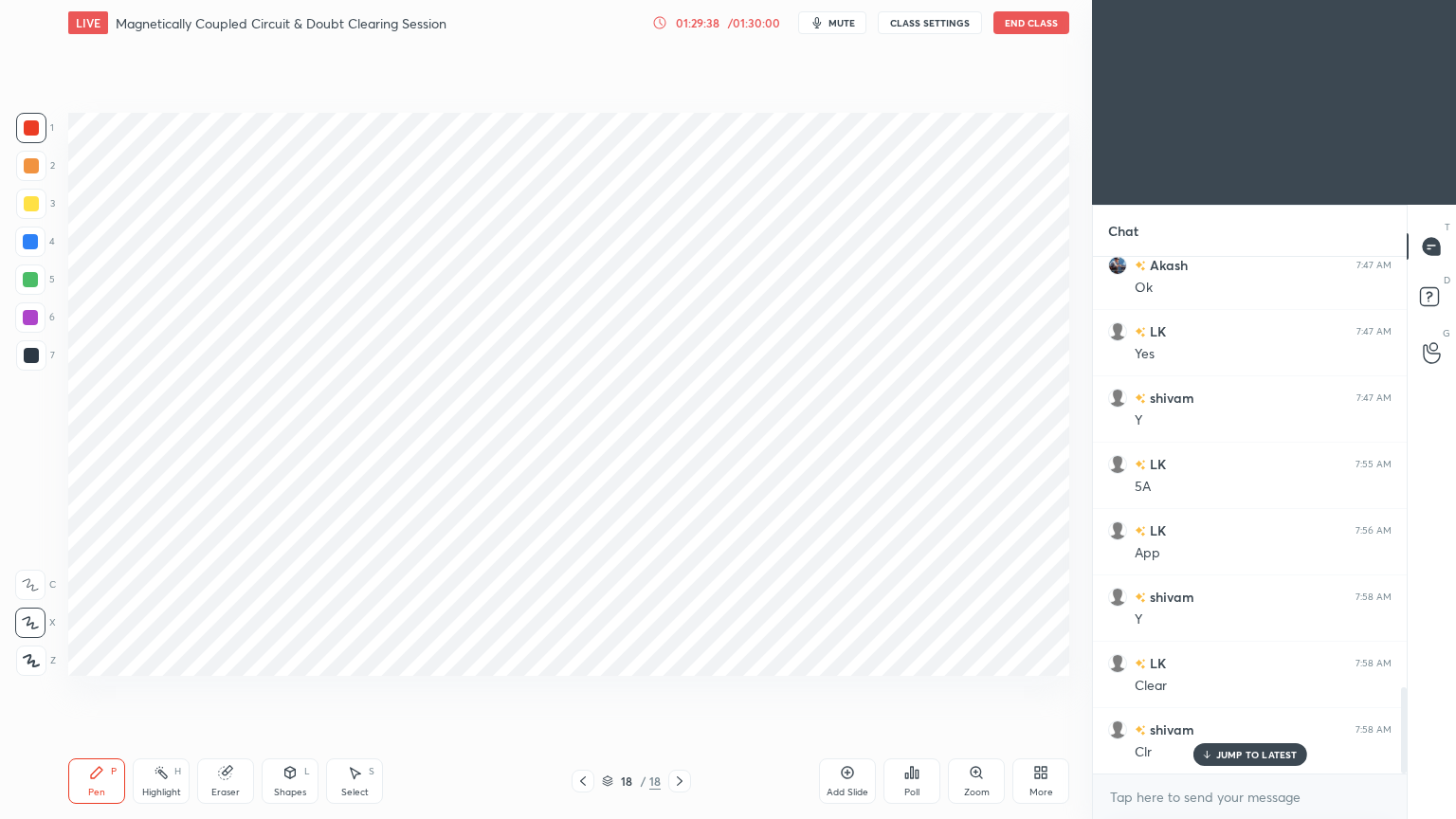 click on "End Class" at bounding box center [1031, 23] 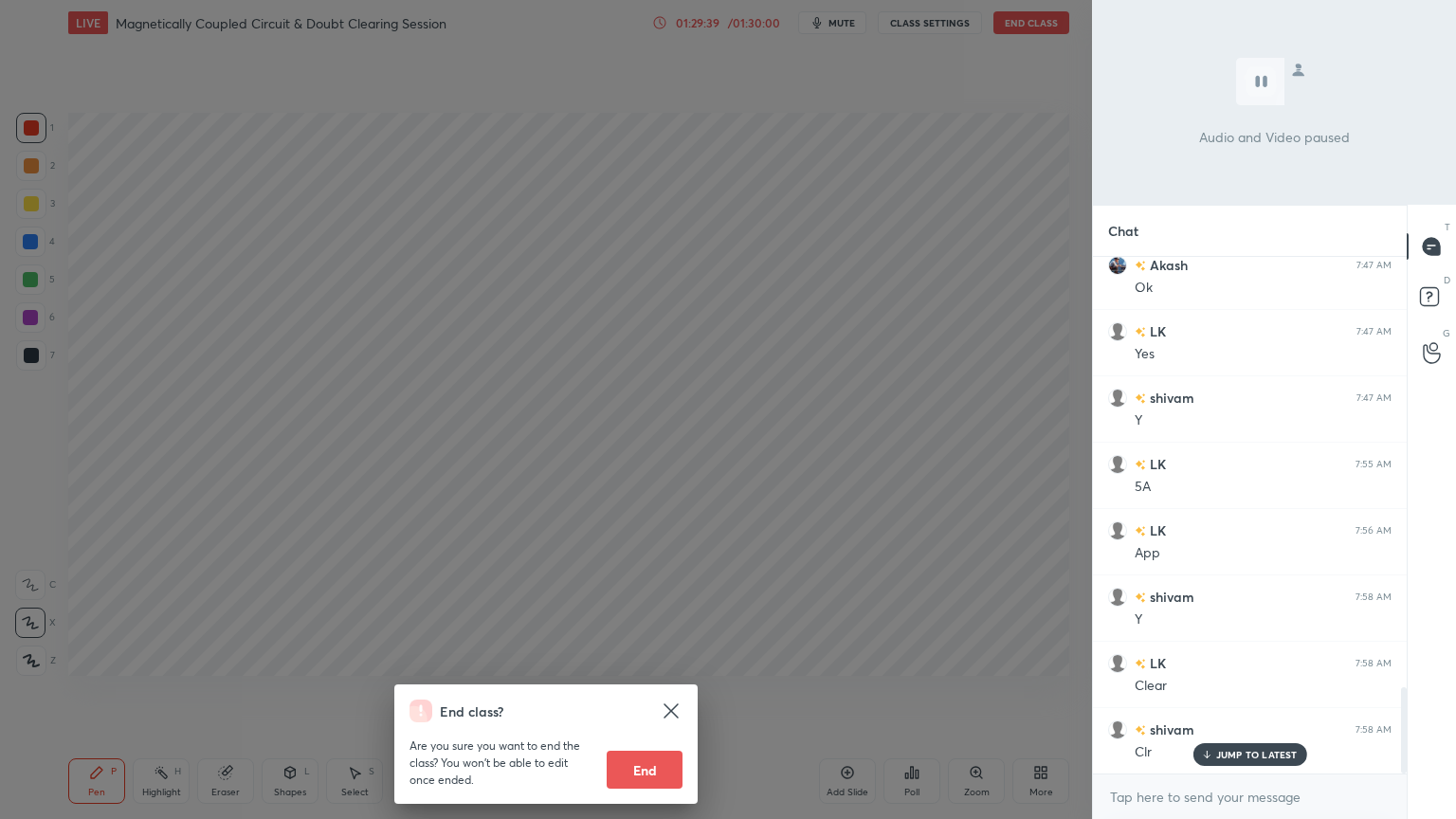 click on "End class? Are you sure you want to end the class? You won’t be able to edit once ended. End" at bounding box center [546, 410] 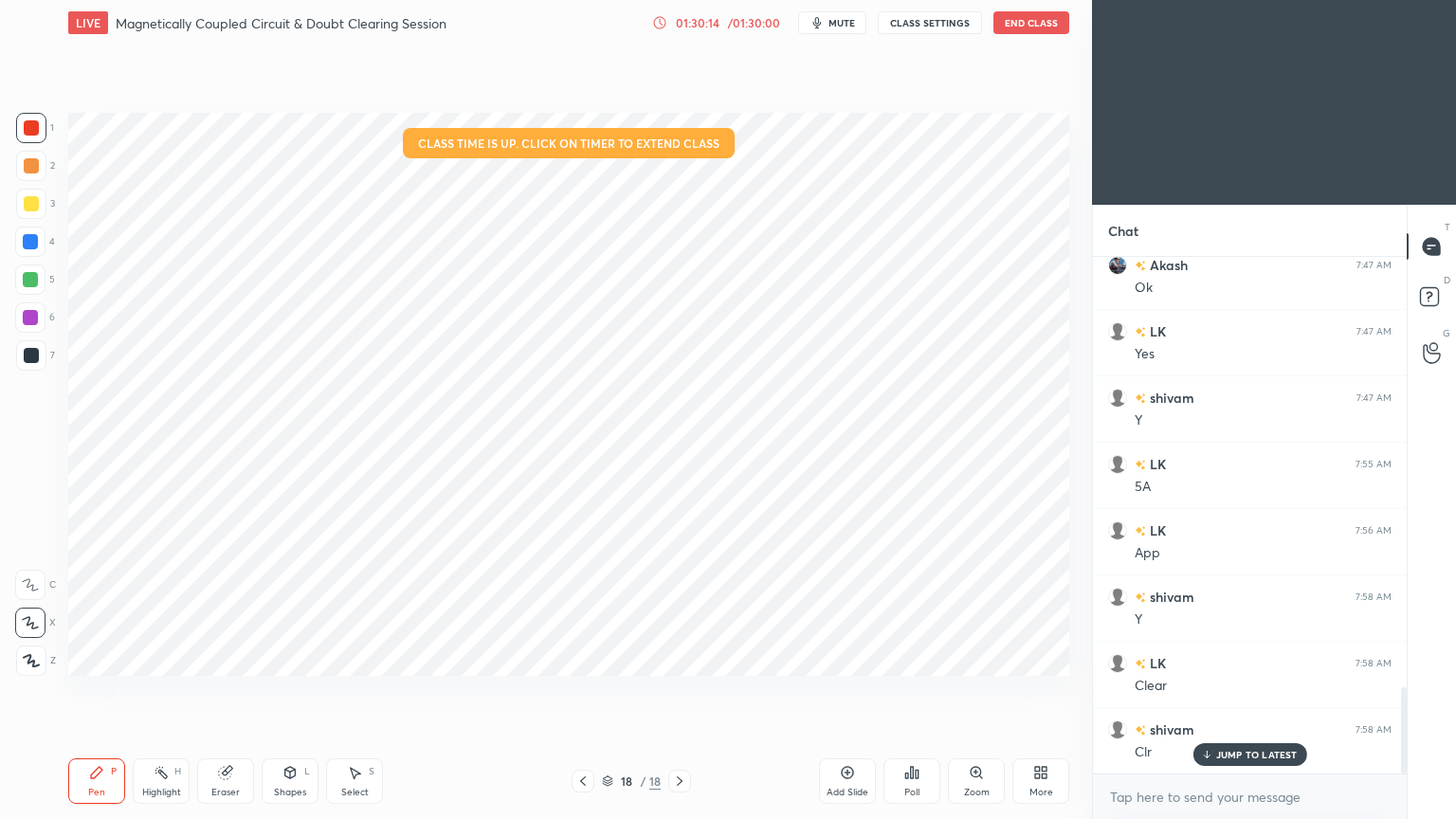 click on "End Class" at bounding box center [1031, 23] 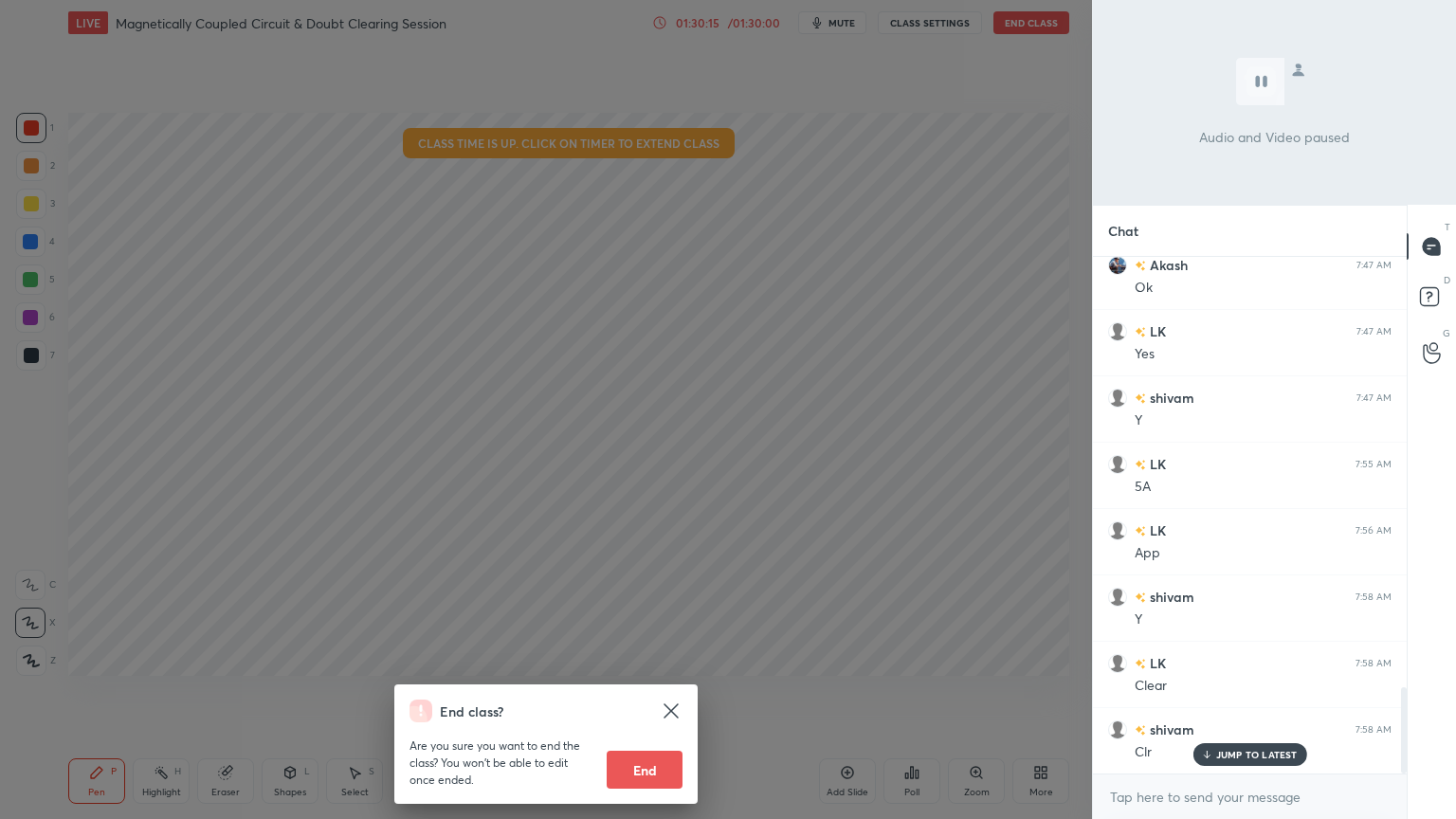 click on "End" at bounding box center [645, 770] 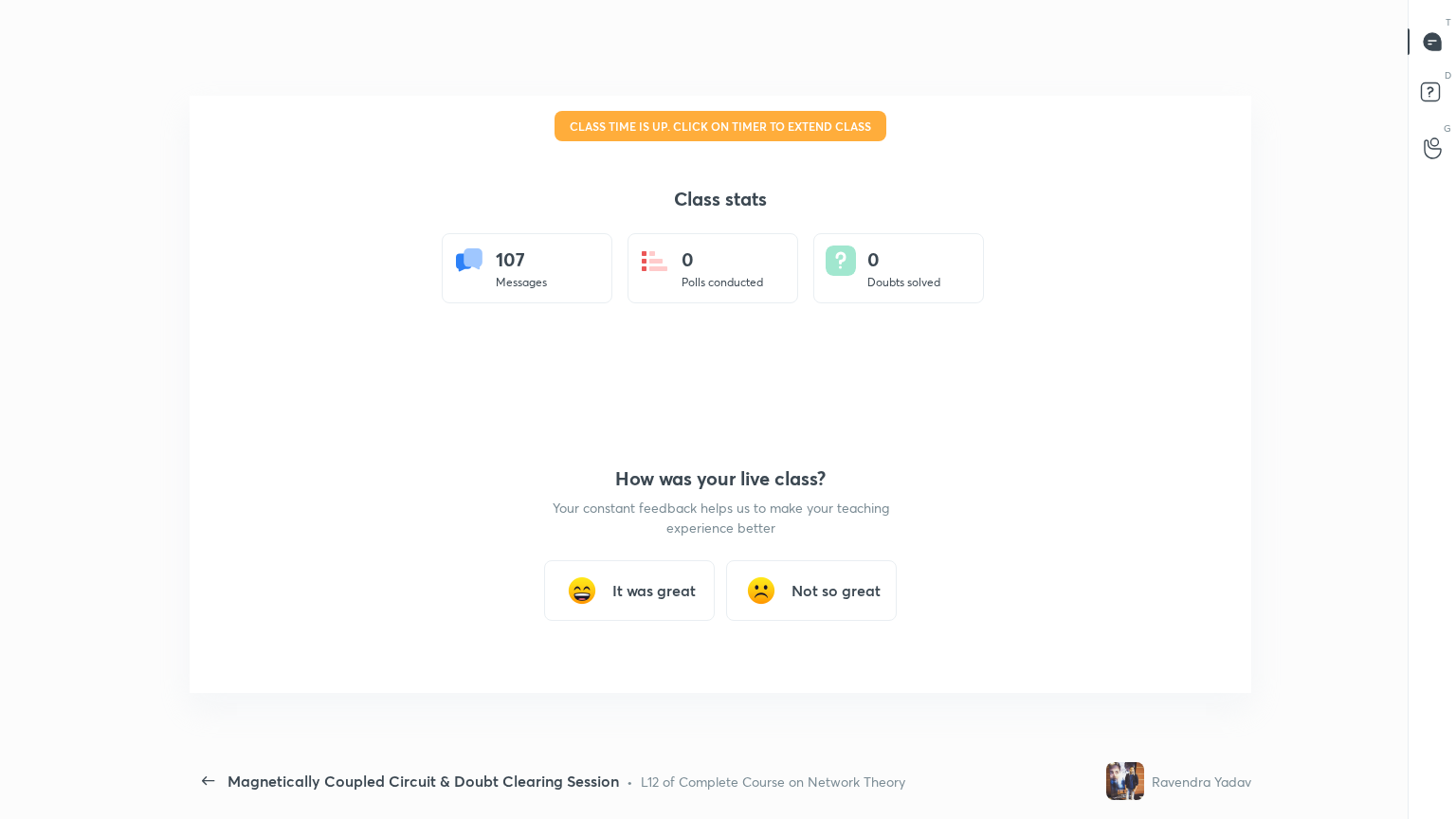 scroll, scrollTop: 94094, scrollLeft: 93711, axis: both 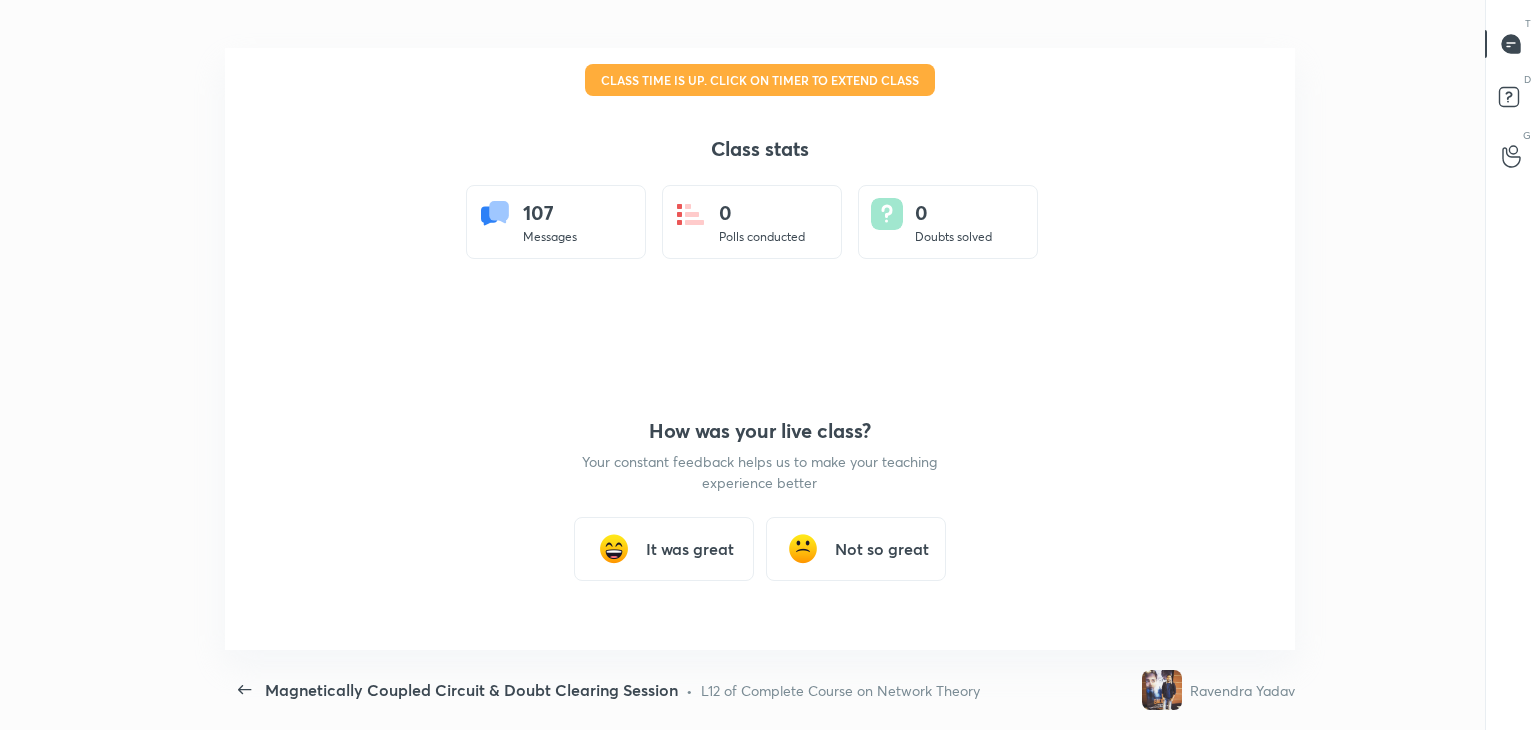 type on "x" 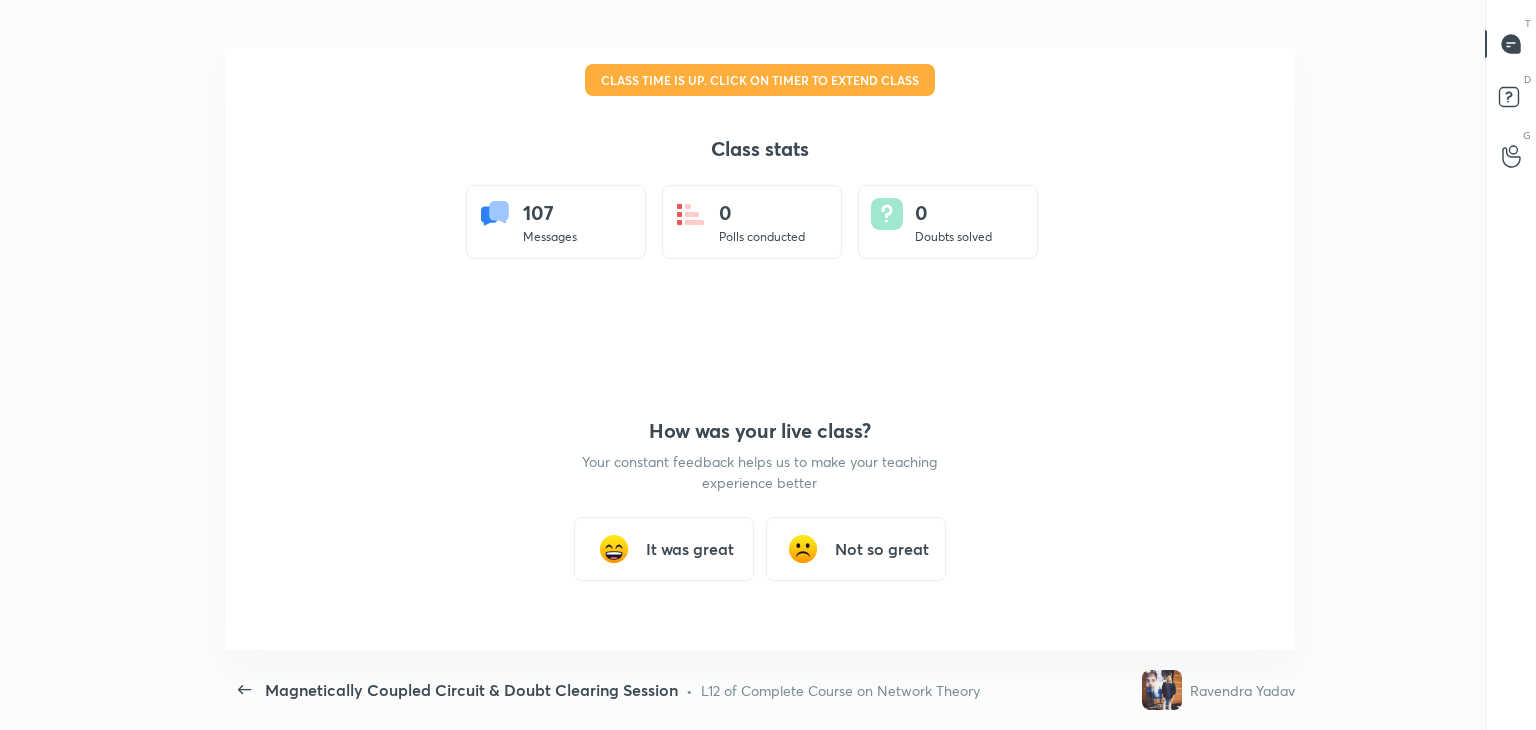 click on "It was great" at bounding box center [690, 549] 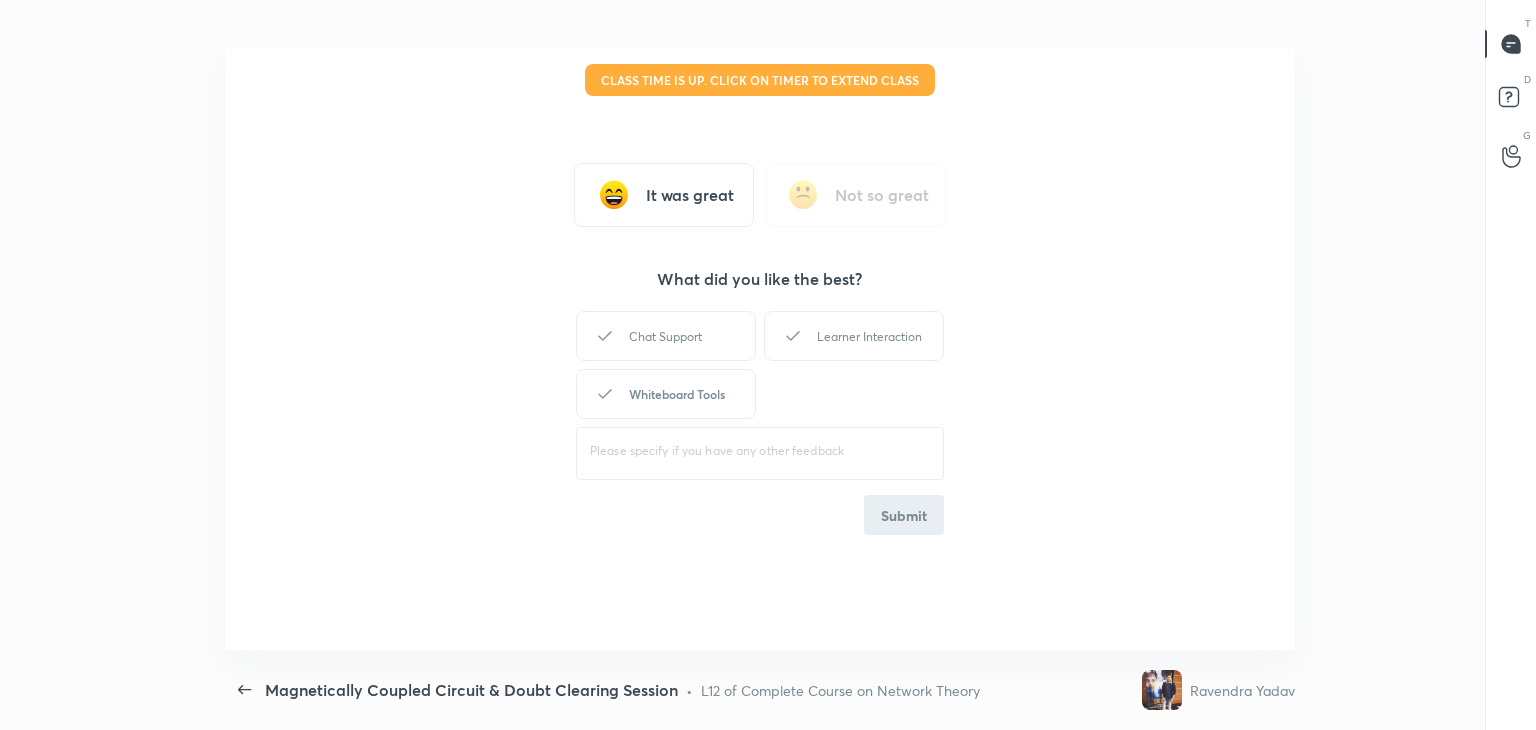 drag, startPoint x: 692, startPoint y: 409, endPoint x: 743, endPoint y: 377, distance: 60.207973 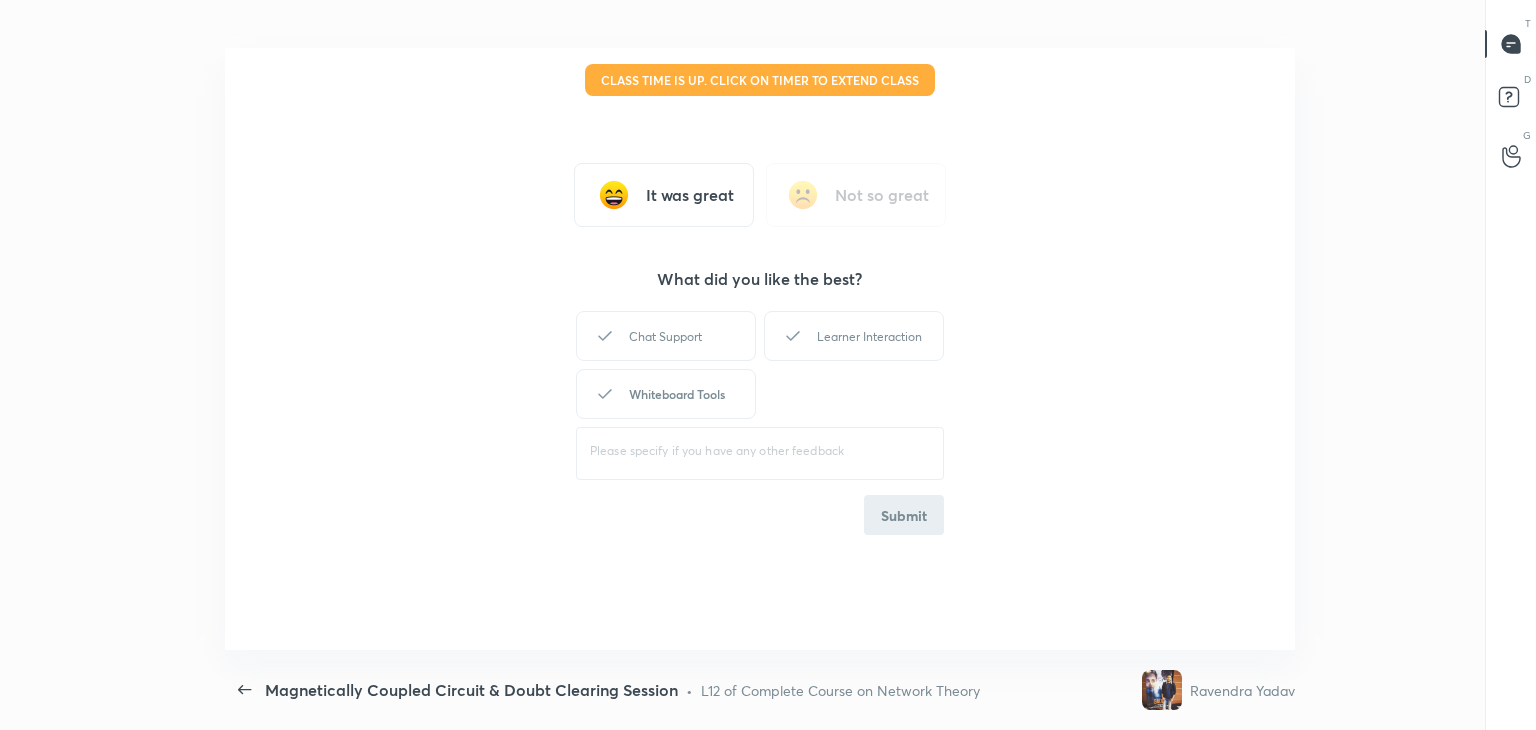 click on "Whiteboard Tools" at bounding box center (666, 394) 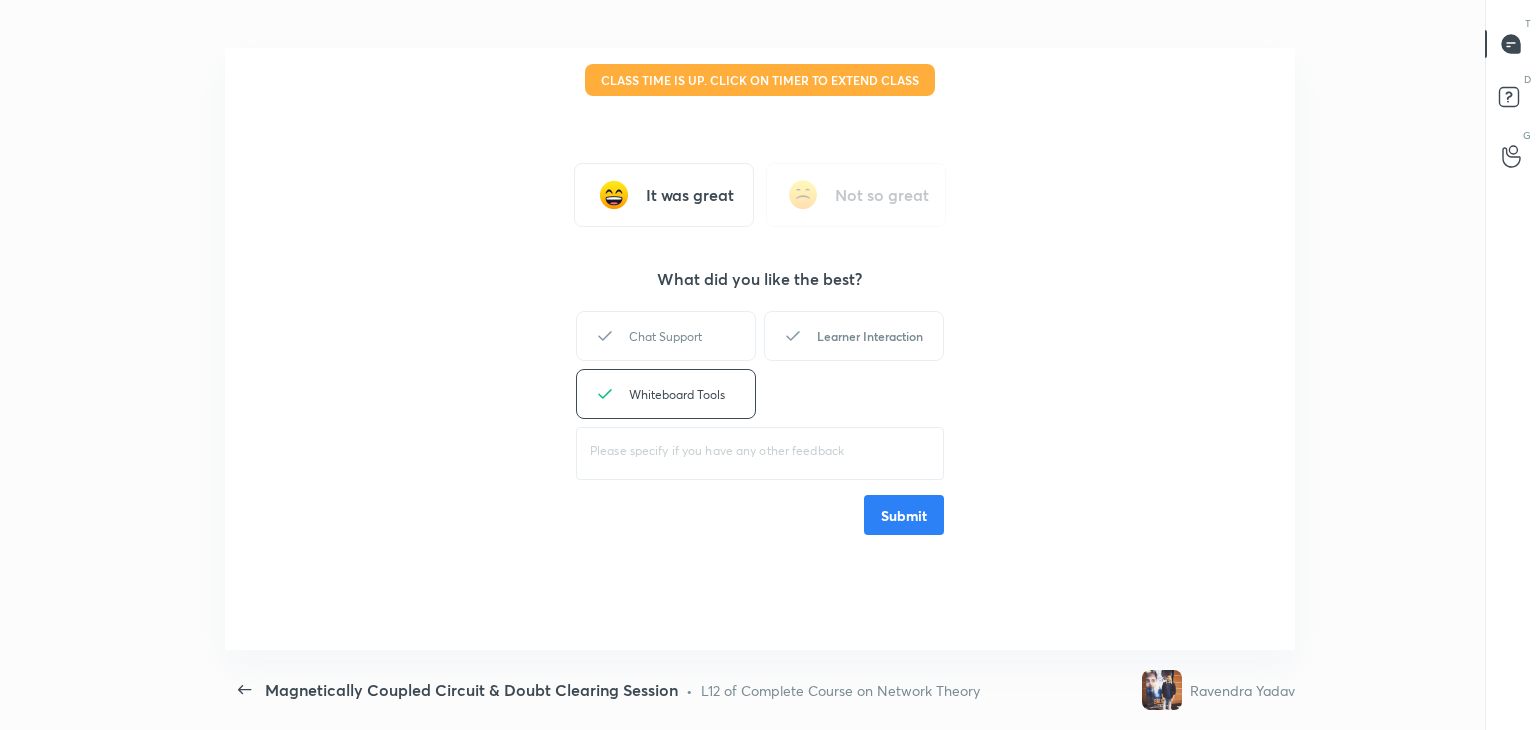 click on "Learner Interaction" at bounding box center [854, 336] 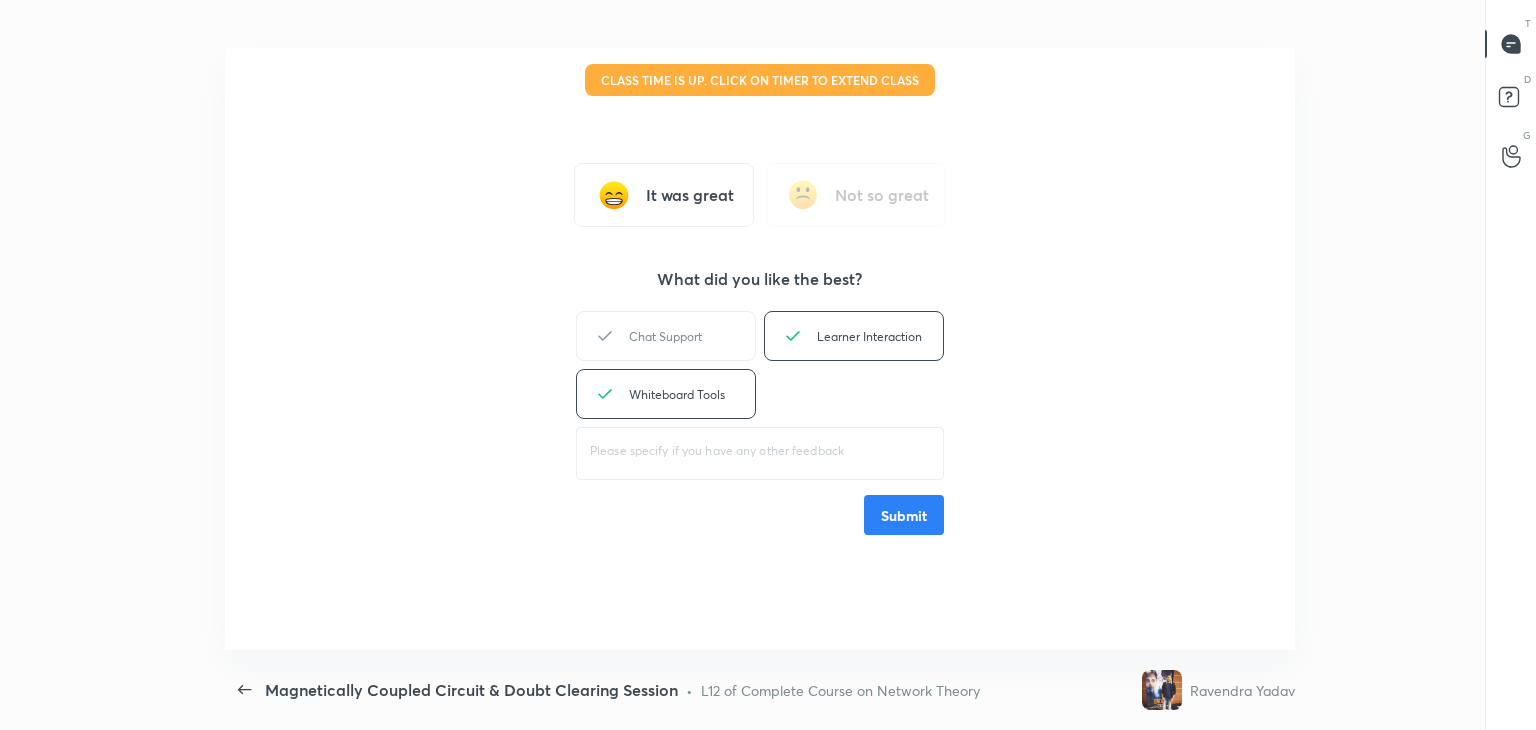 click on "Chat Support Learner Interaction Whiteboard Tools ​ Submit" at bounding box center (760, 421) 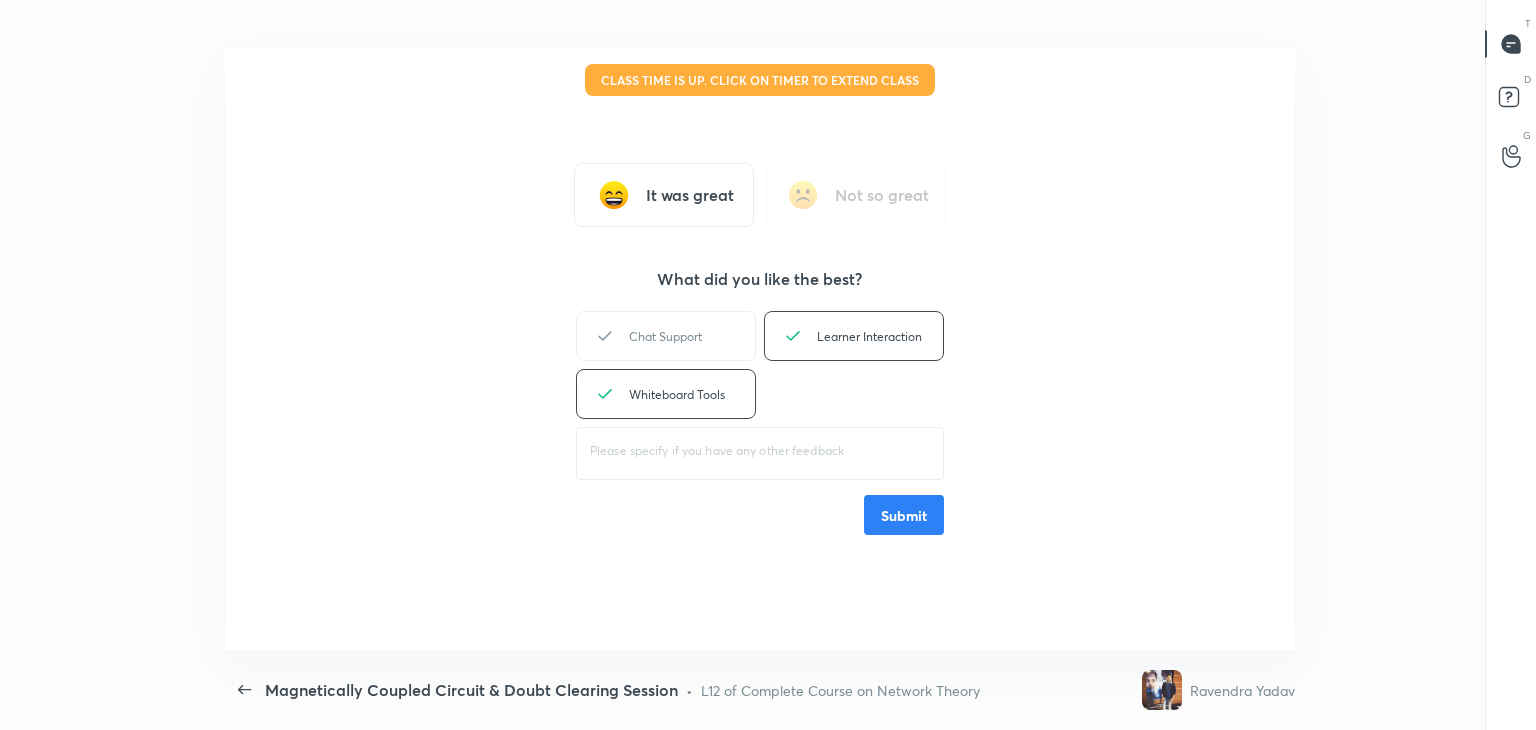 click on "Submit" at bounding box center [904, 515] 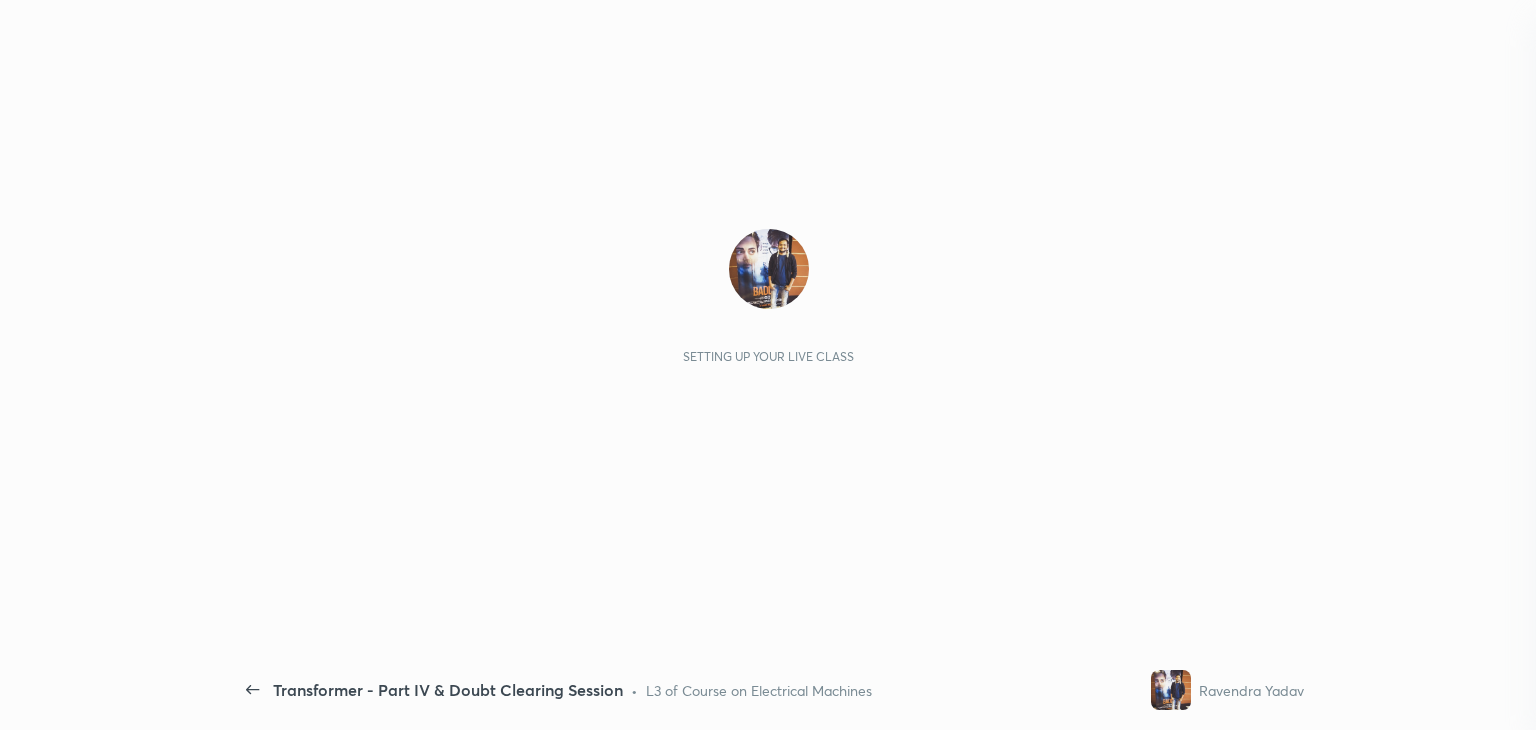 scroll, scrollTop: 0, scrollLeft: 0, axis: both 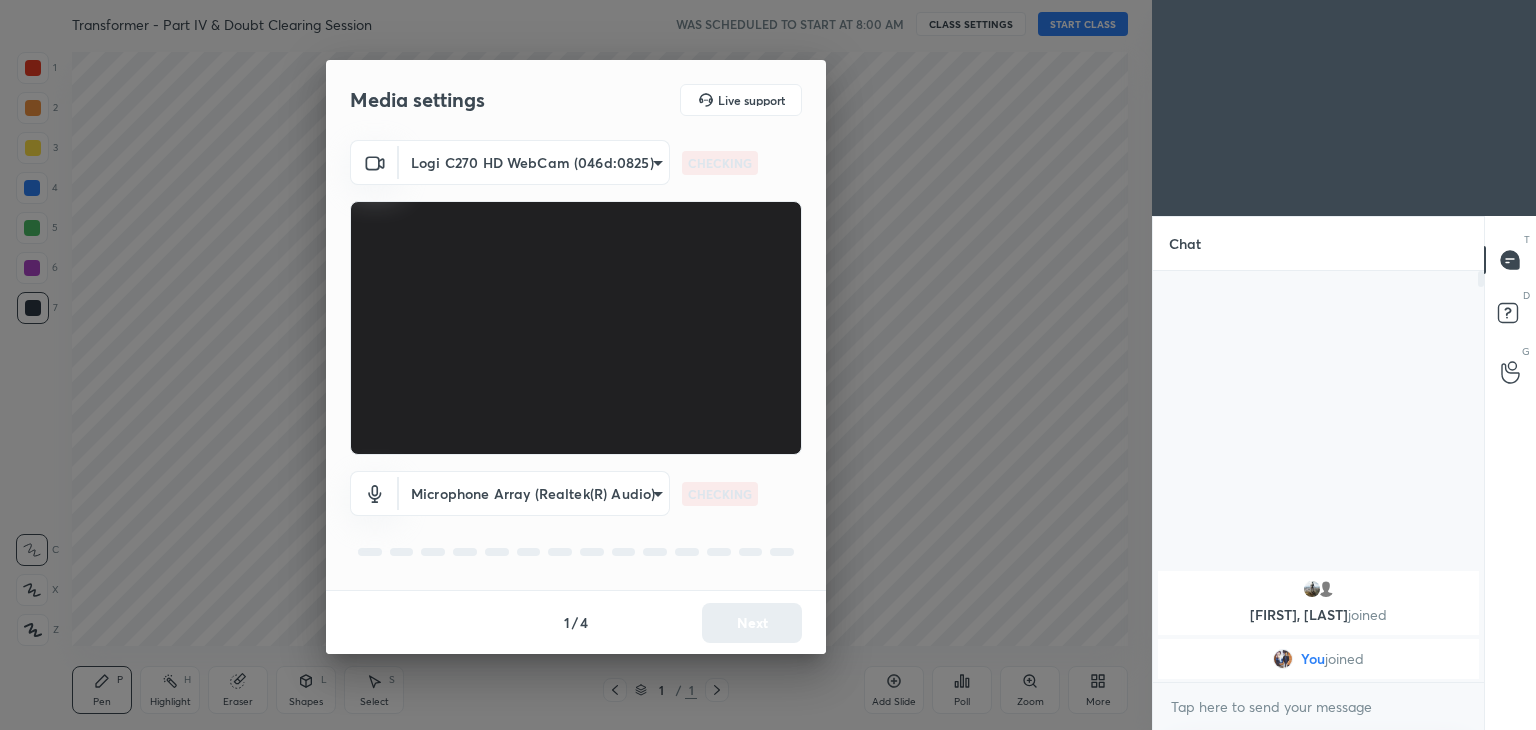 click on "1 2 3 4 5 6 7 C X Z C X Z E E Erase all   H H Transformer - Part IV & Doubt Clearing Session WAS SCHEDULED TO START AT  8:00 AM CLASS SETTINGS START CLASS Setting up your live class Back Transformer - Part IV & Doubt Clearing Session • L3 of Course on Electrical Machines Ravendra Yadav Pen P Highlight H Eraser Shapes L Select S 1 / 1 Add Slide Poll Zoom More Chat Sourav, LK  joined You  joined 1 NEW MESSAGE Enable hand raising Enable raise hand to speak to learners. Once enabled, chat will be turned off temporarily. Enable x   introducing Raise a hand with a doubt Now learners can raise their hand along with a doubt  How it works? Doubts asked by learners will show up here Raise hand disabled You have disabled Raise hand currently. Enable it to invite learners to speak Enable Can't raise hand Looks like educator just invited you to speak. Please wait before you can raise your hand again. Got it T Messages (T) D Doubts (D) G Raise Hand (G) Report an issue Reason for reporting Buffering Chat not working ​ 1" at bounding box center [768, 365] 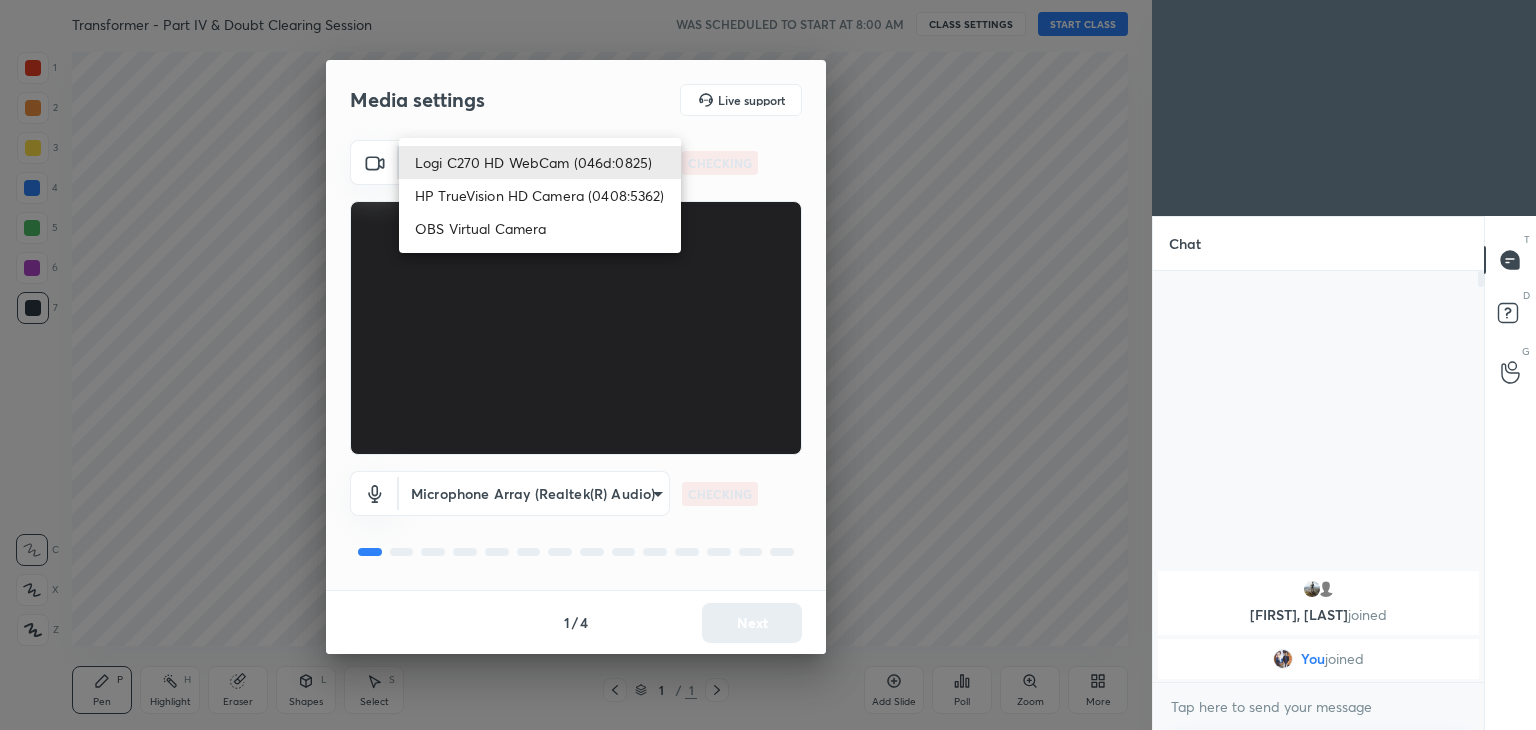 click on "HP TrueVision HD Camera (0408:5362)" at bounding box center (540, 195) 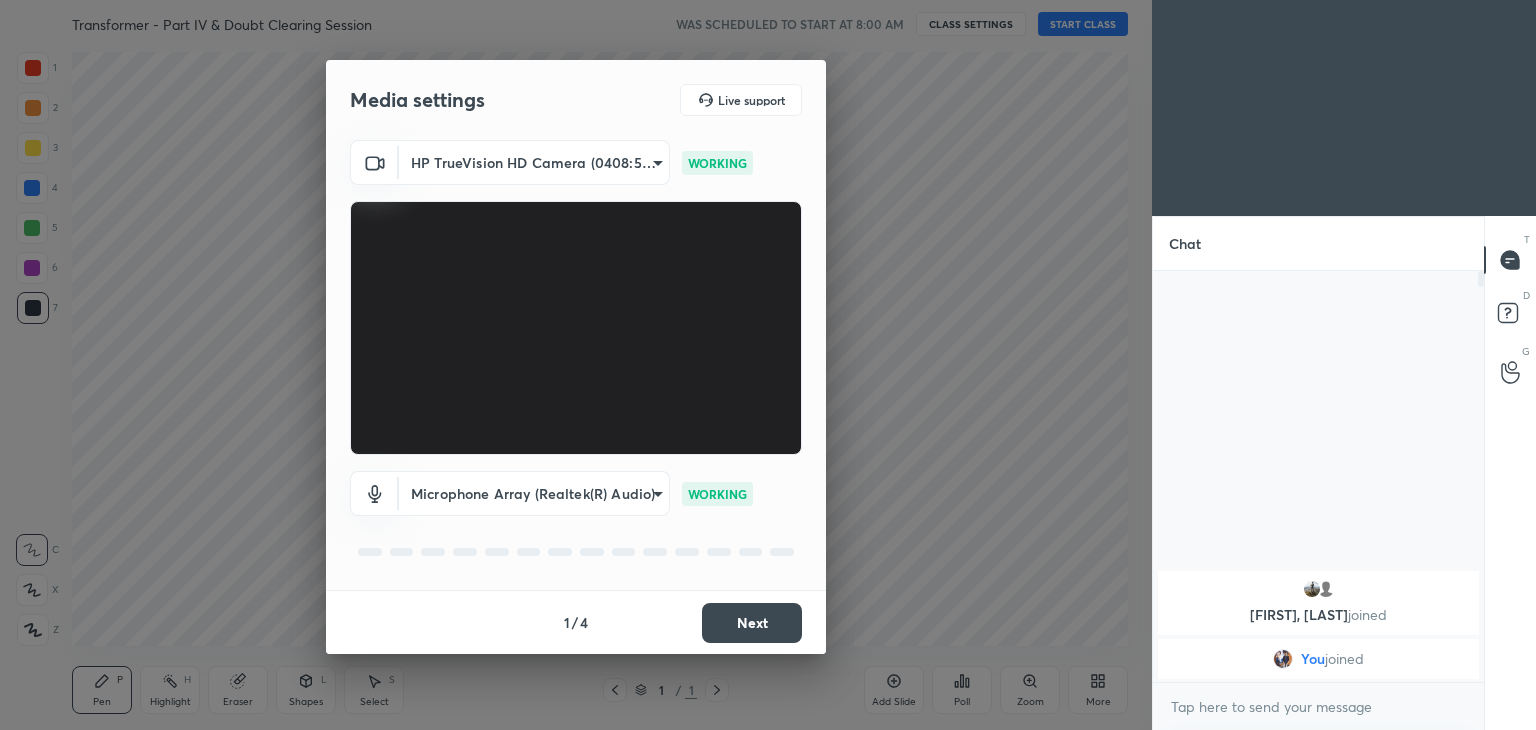 click on "Next" at bounding box center [752, 623] 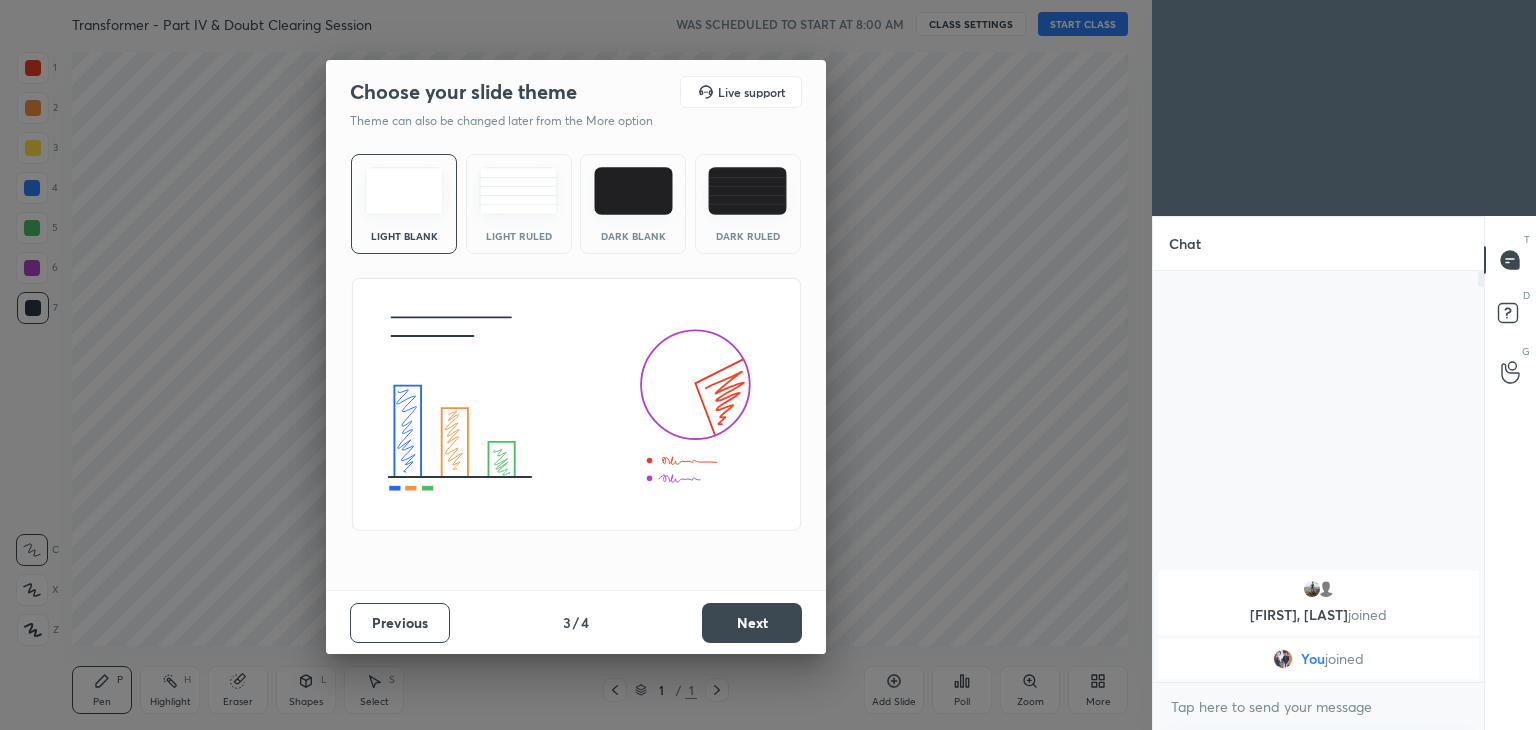 click on "Next" at bounding box center (752, 623) 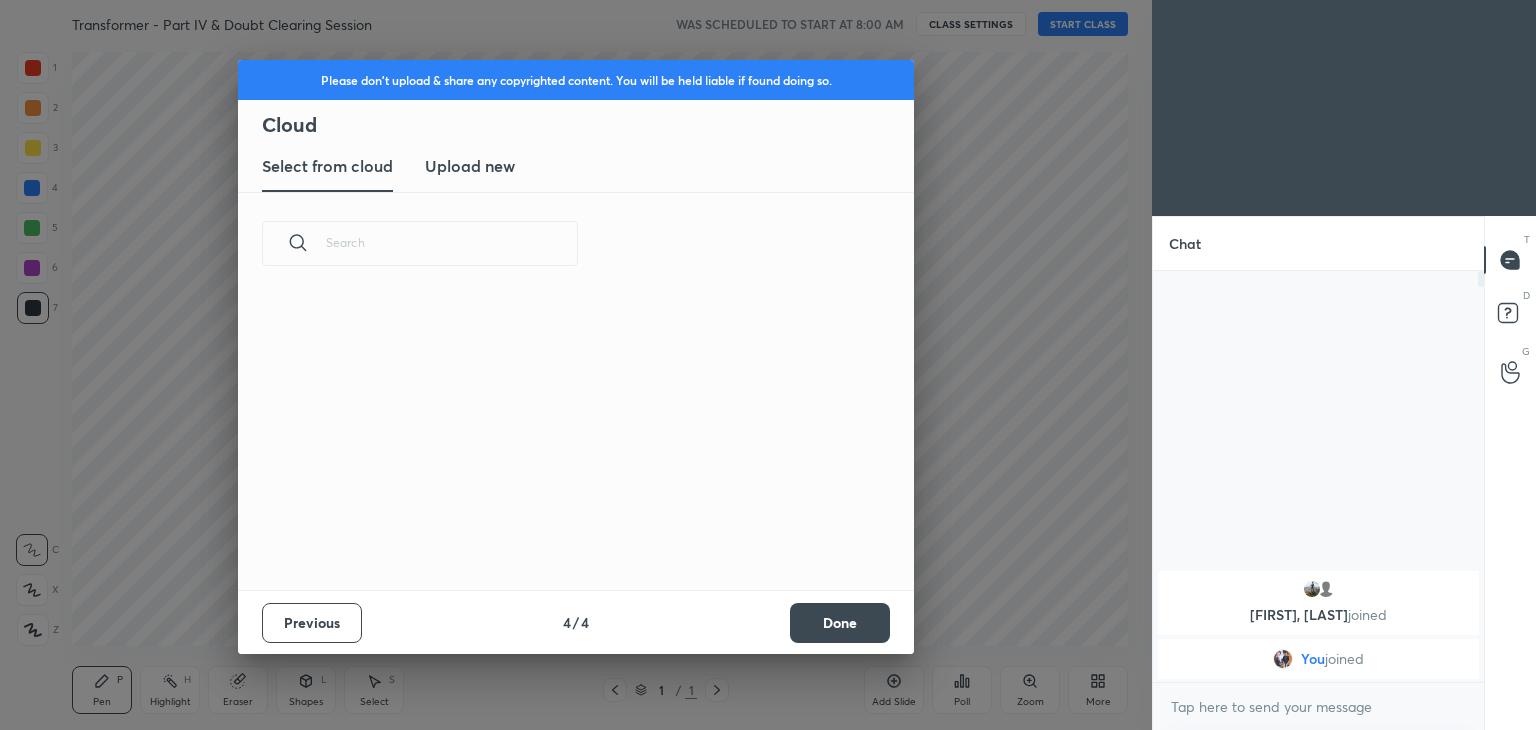 click on "Done" at bounding box center [840, 623] 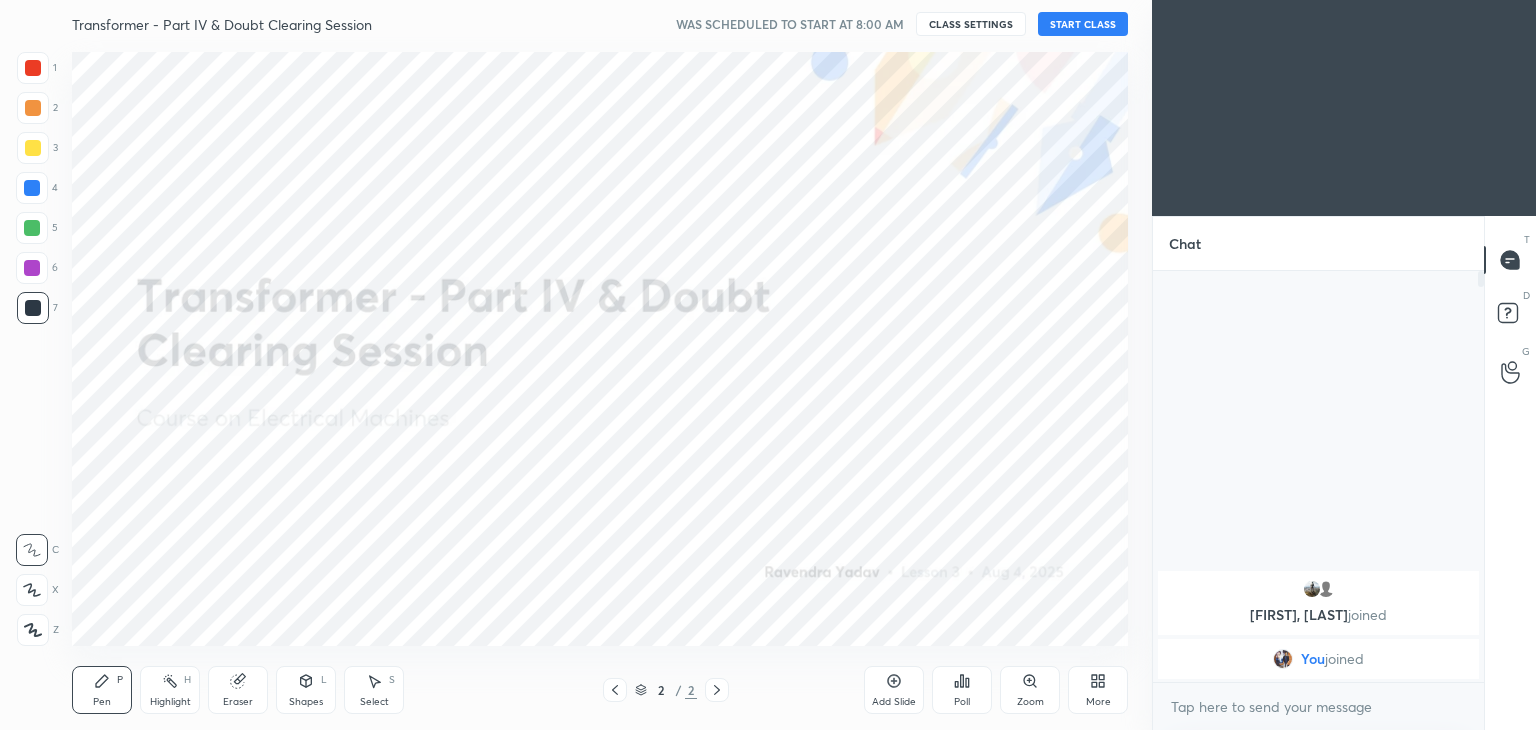 click on "START CLASS" at bounding box center (1083, 24) 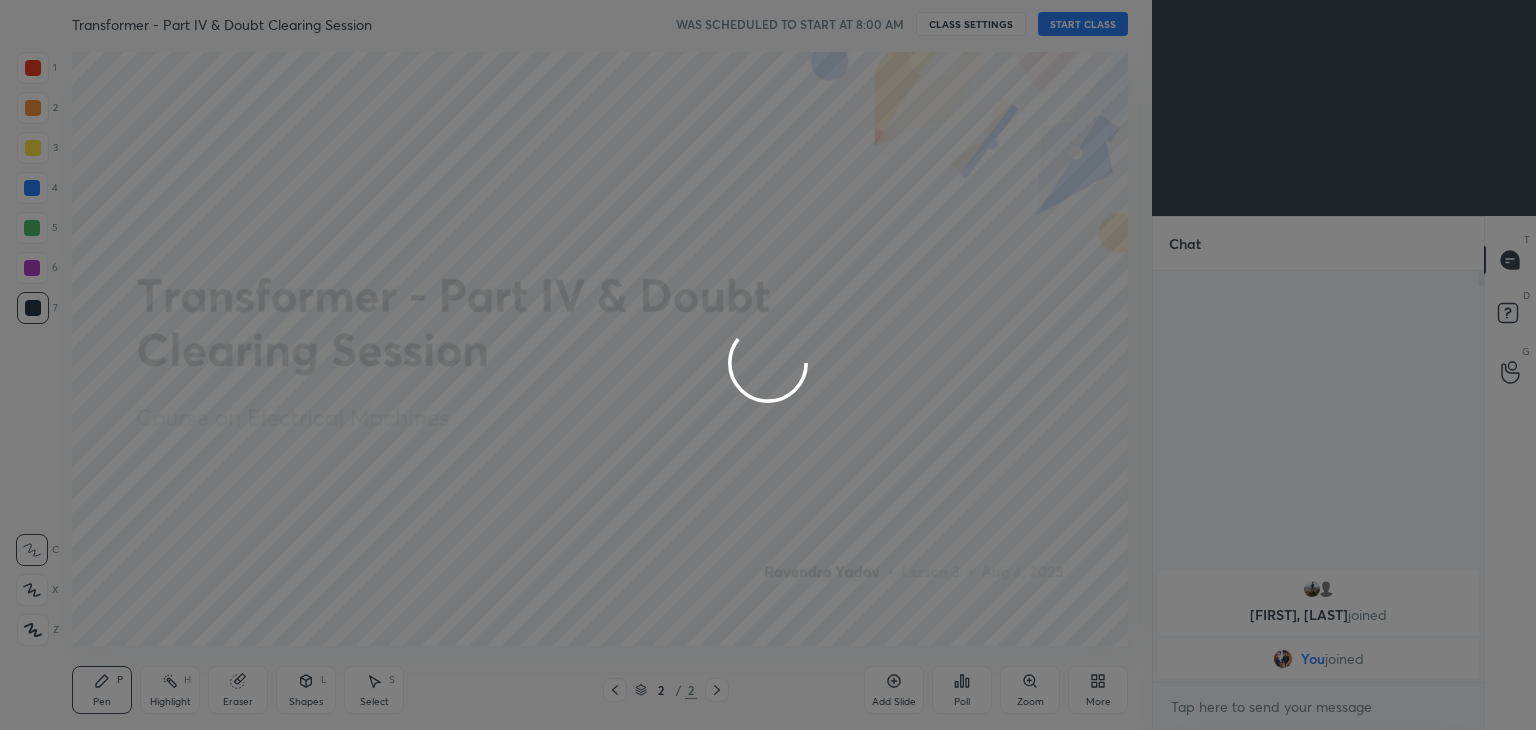 type on "x" 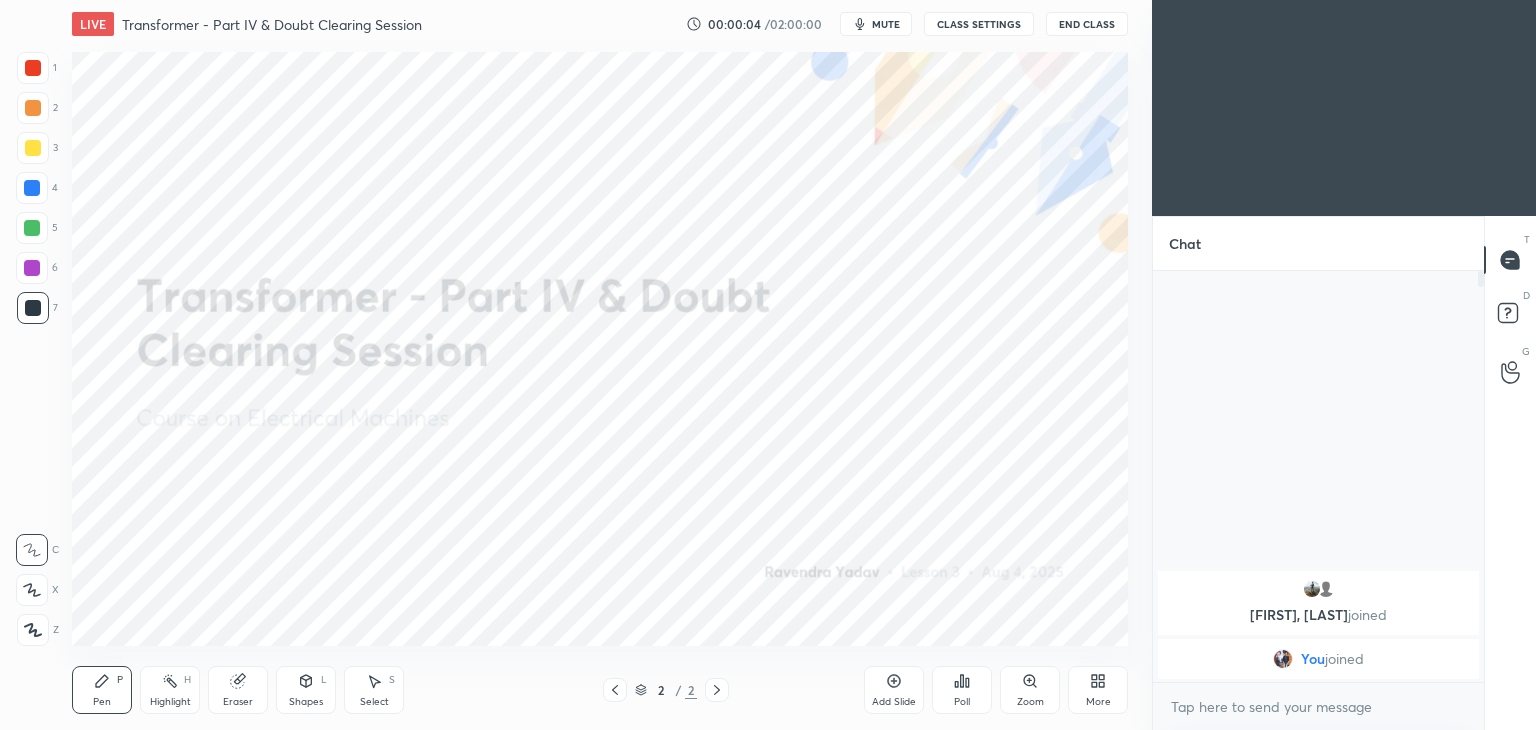 click on "mute" at bounding box center [886, 24] 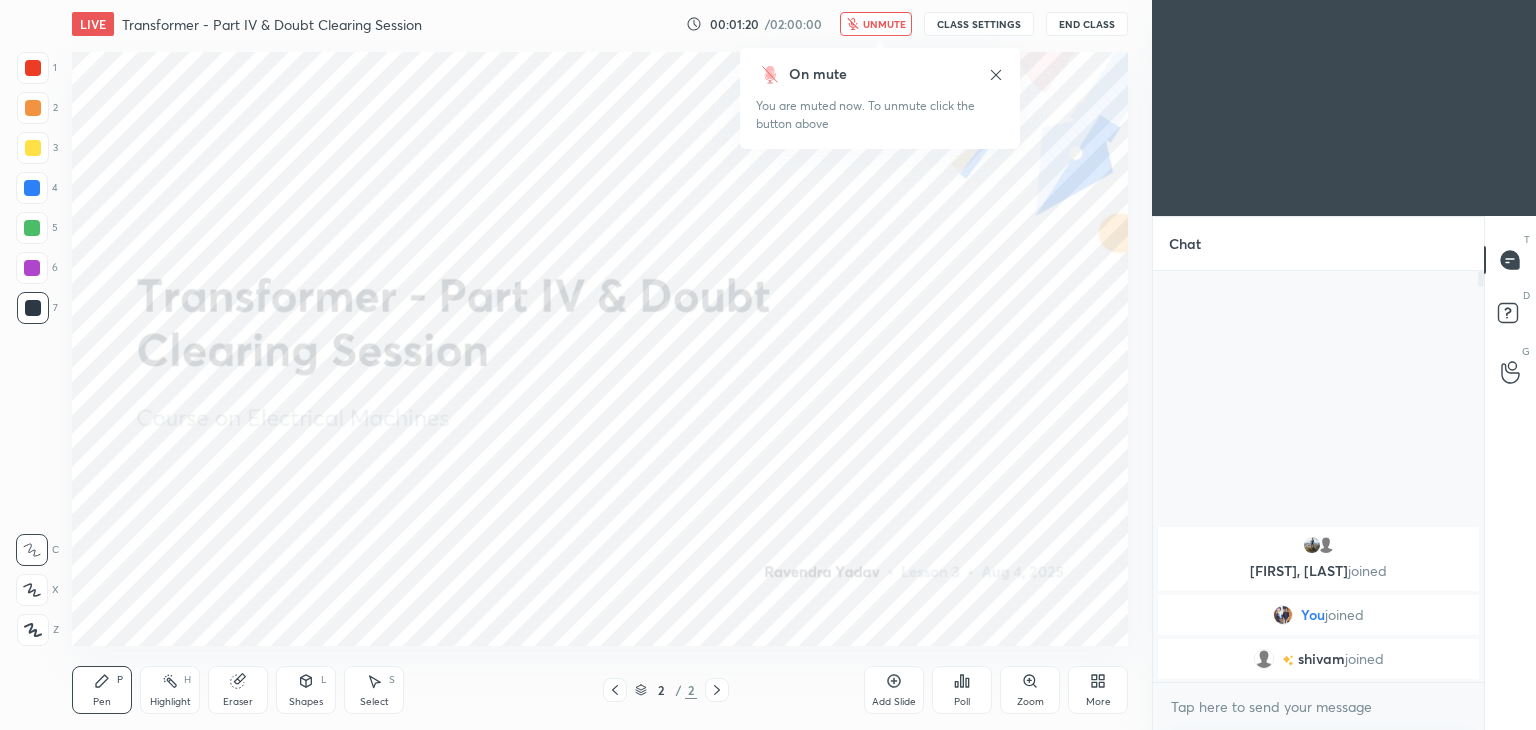 click on "unmute" at bounding box center (884, 24) 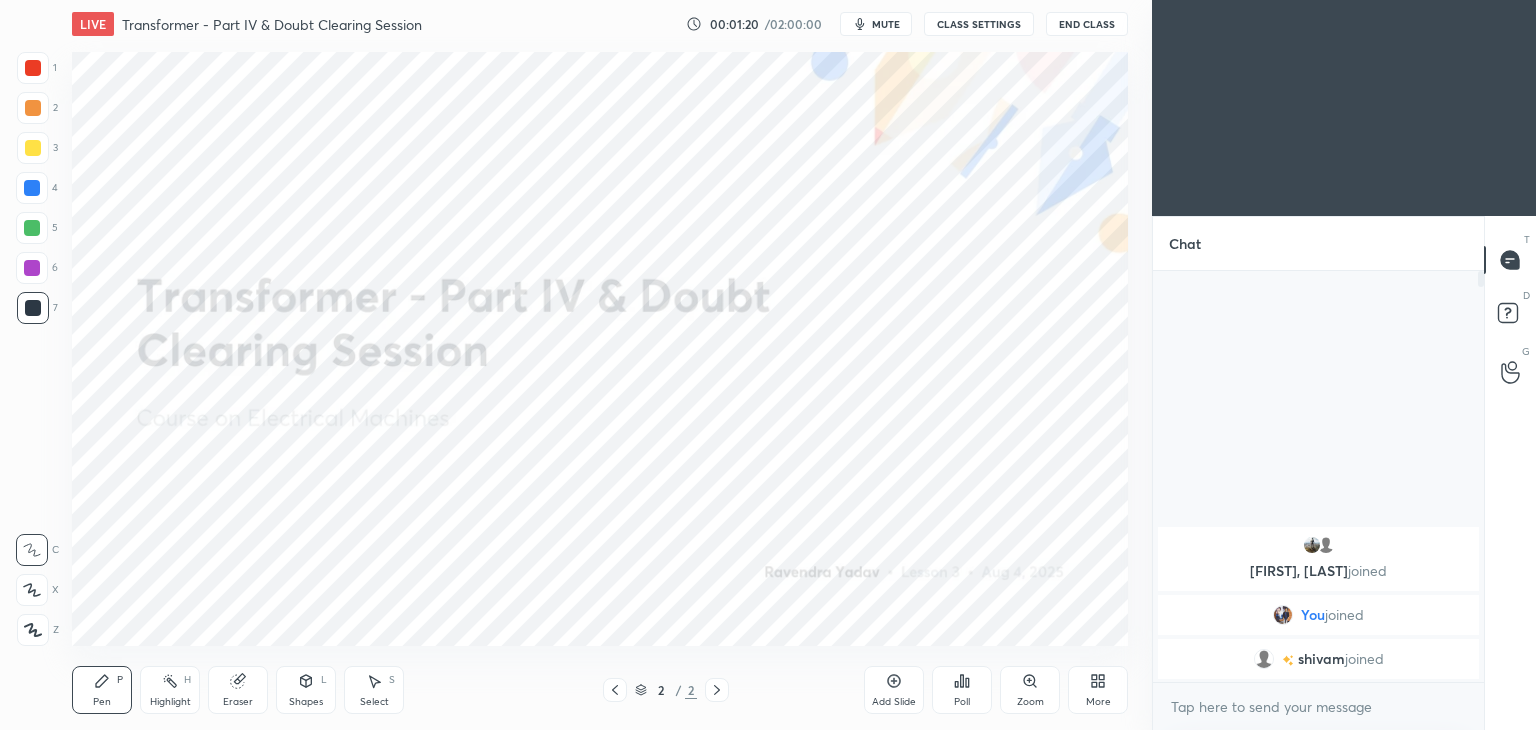 click on "CLASS SETTINGS" at bounding box center (979, 24) 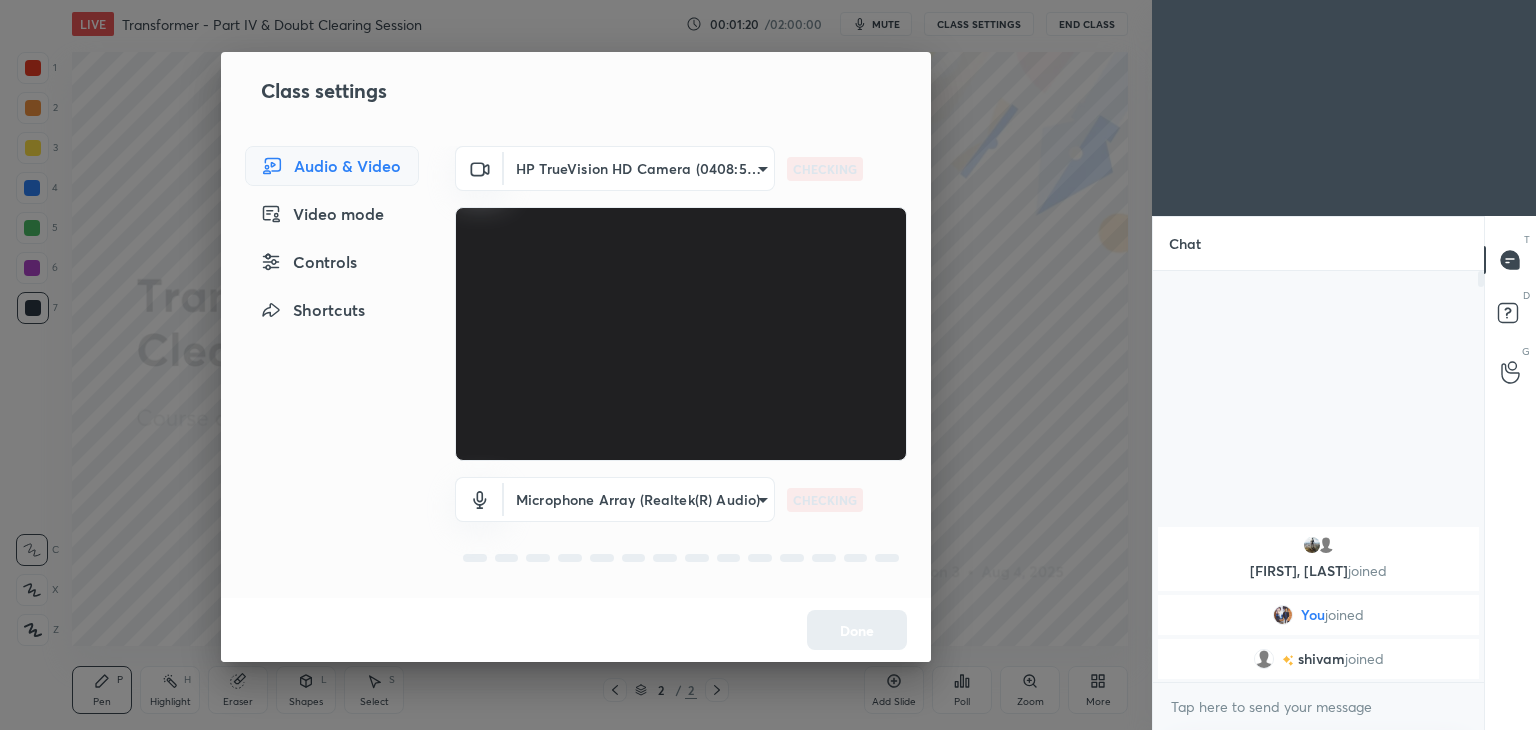 click on "1 2 3 4 5 6 7 C X Z C X Z E E Erase all   H H LIVE Transformer - Part IV & Doubt Clearing Session 00:01:20 /  02:00:00 mute CLASS SETTINGS End Class Setting up your live class Poll for   secs No correct answer Start poll Back Transformer - Part IV & Doubt Clearing Session • L3 of Course on Electrical Machines Ravendra Yadav Pen P Highlight H Eraser Shapes L Select S 2 / 2 Add Slide Poll Zoom More Chat Sourav, LK  joined You  joined shivam  joined 2 NEW MESSAGES Enable hand raising Enable raise hand to speak to learners. Once enabled, chat will be turned off temporarily. Enable x   introducing Raise a hand with a doubt Now learners can raise their hand along with a doubt  How it works? Doubts asked by learners will show up here NEW DOUBTS ASKED No one has raised a hand yet Can't raise hand Looks like educator just invited you to speak. Please wait before you can raise your hand again. Got it T Messages (T) D Doubts (D) G Raise Hand (G) Report an issue Reason for reporting Buffering Chat not working ​ Done" at bounding box center (768, 365) 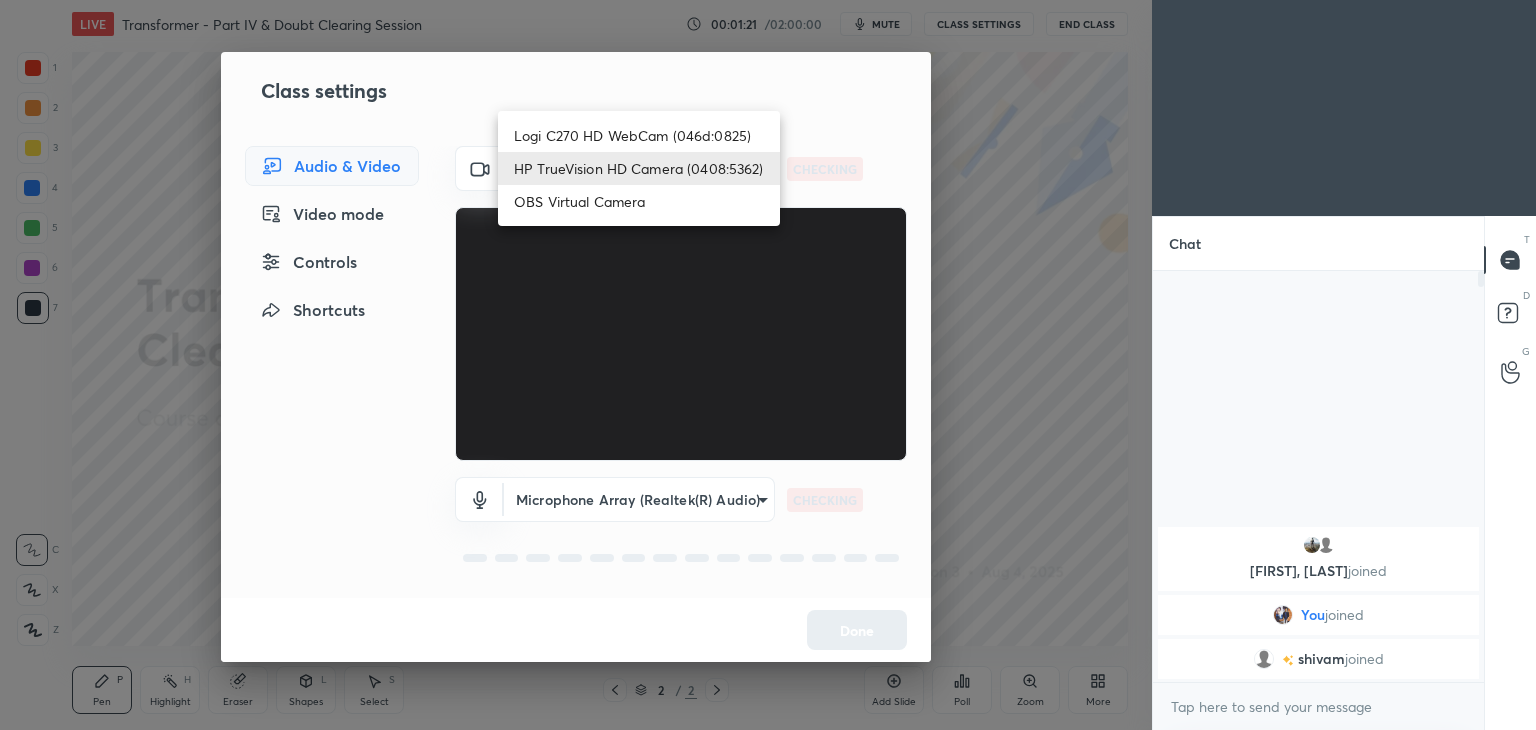 click on "Logi C270 HD WebCam (046d:0825)" at bounding box center [639, 135] 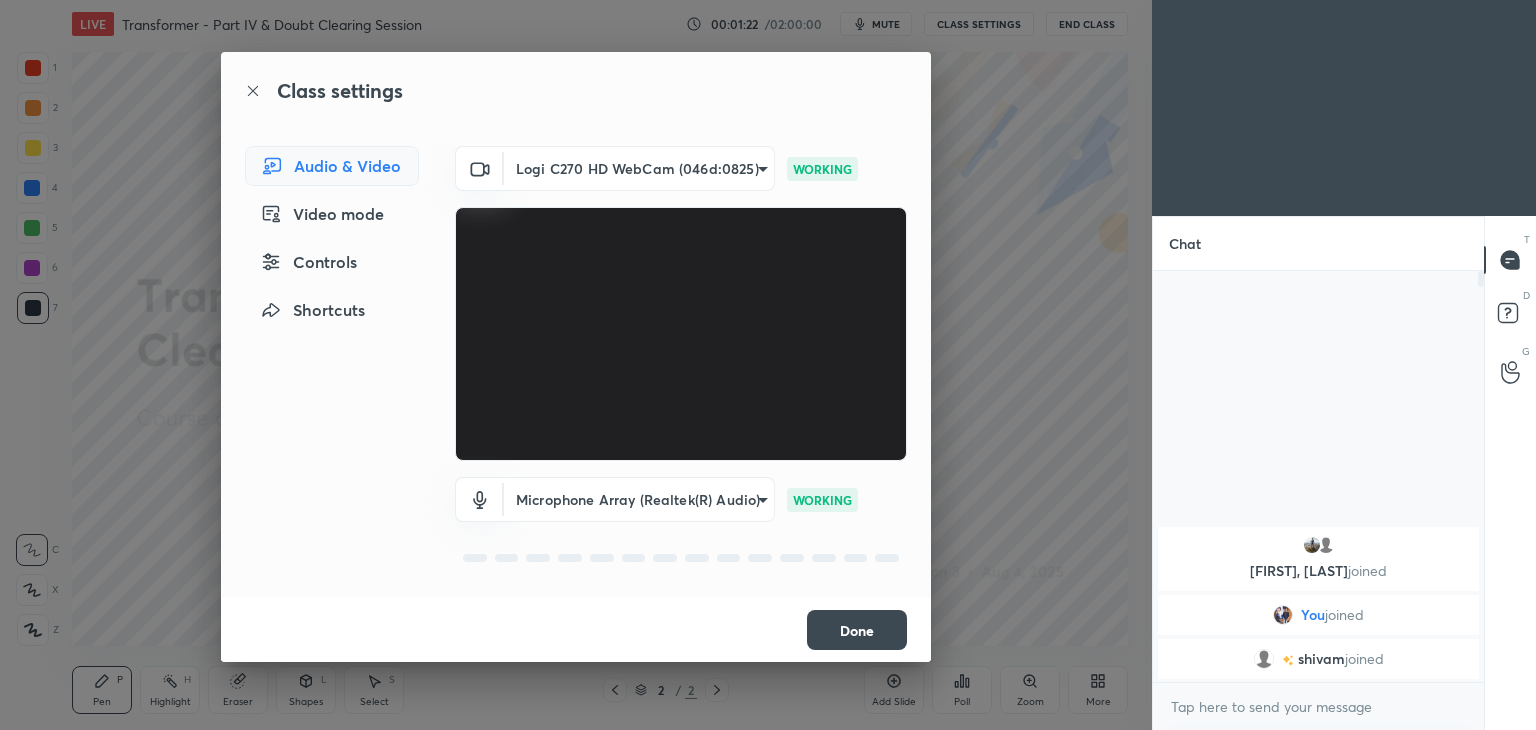 click on "Done" at bounding box center [857, 630] 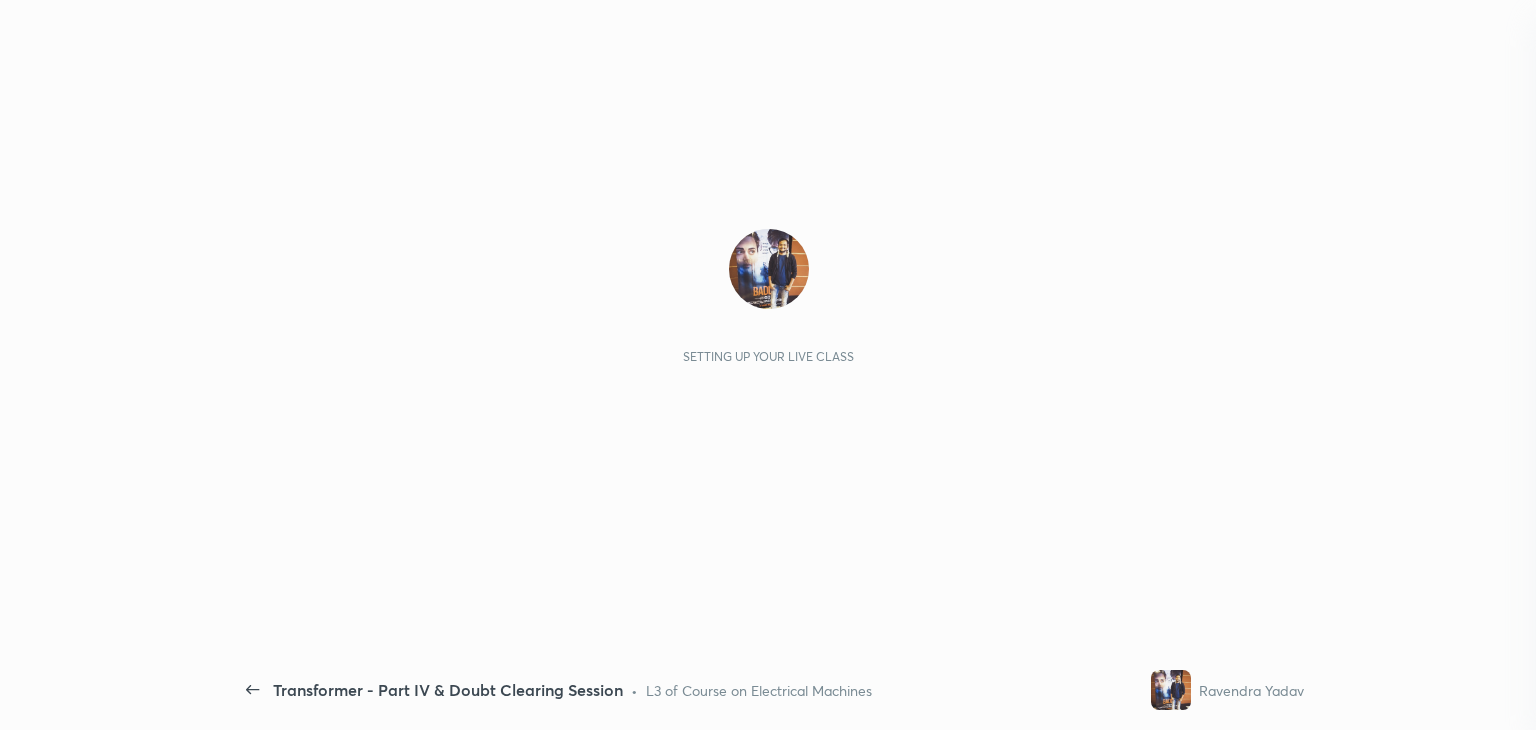 scroll, scrollTop: 0, scrollLeft: 0, axis: both 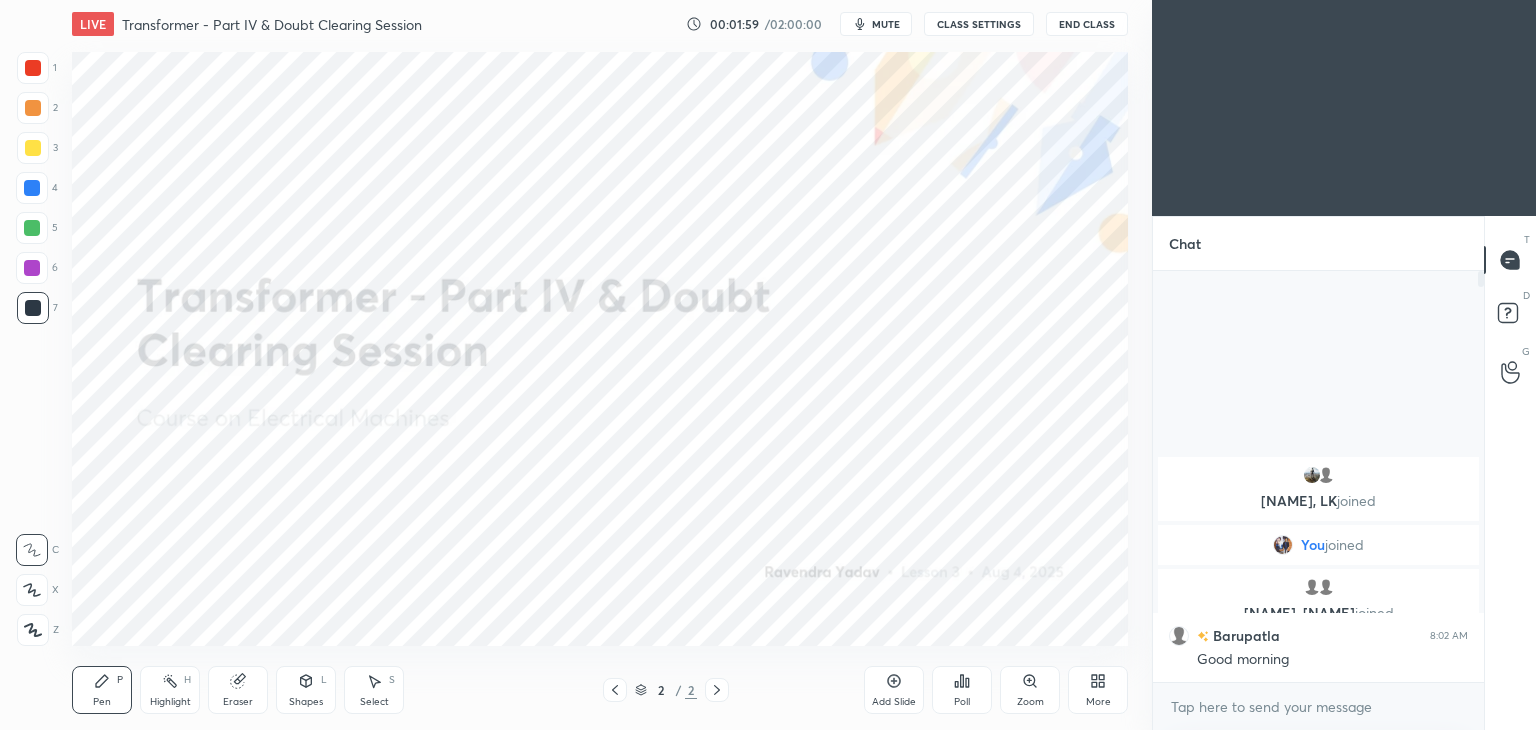 click at bounding box center [33, 68] 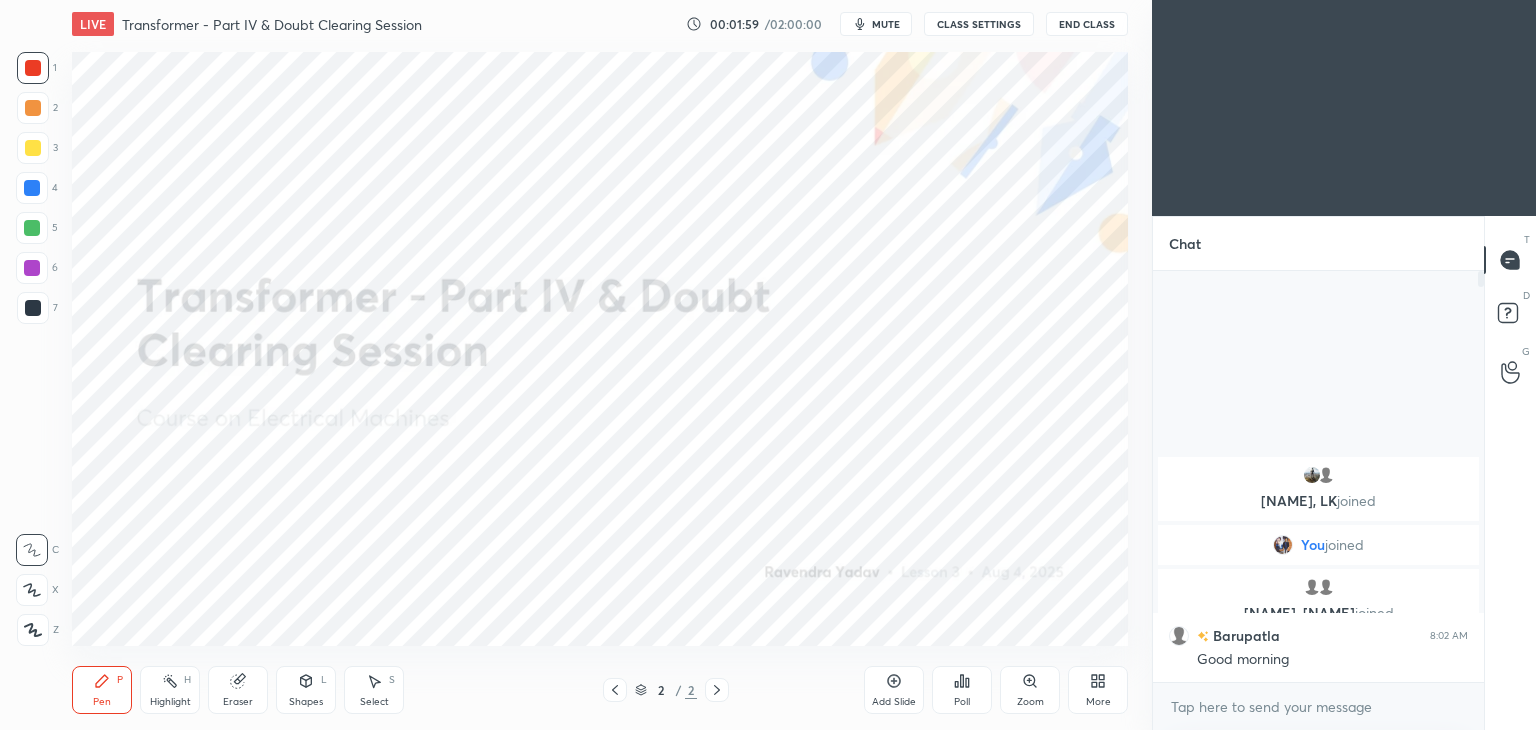 click at bounding box center [33, 630] 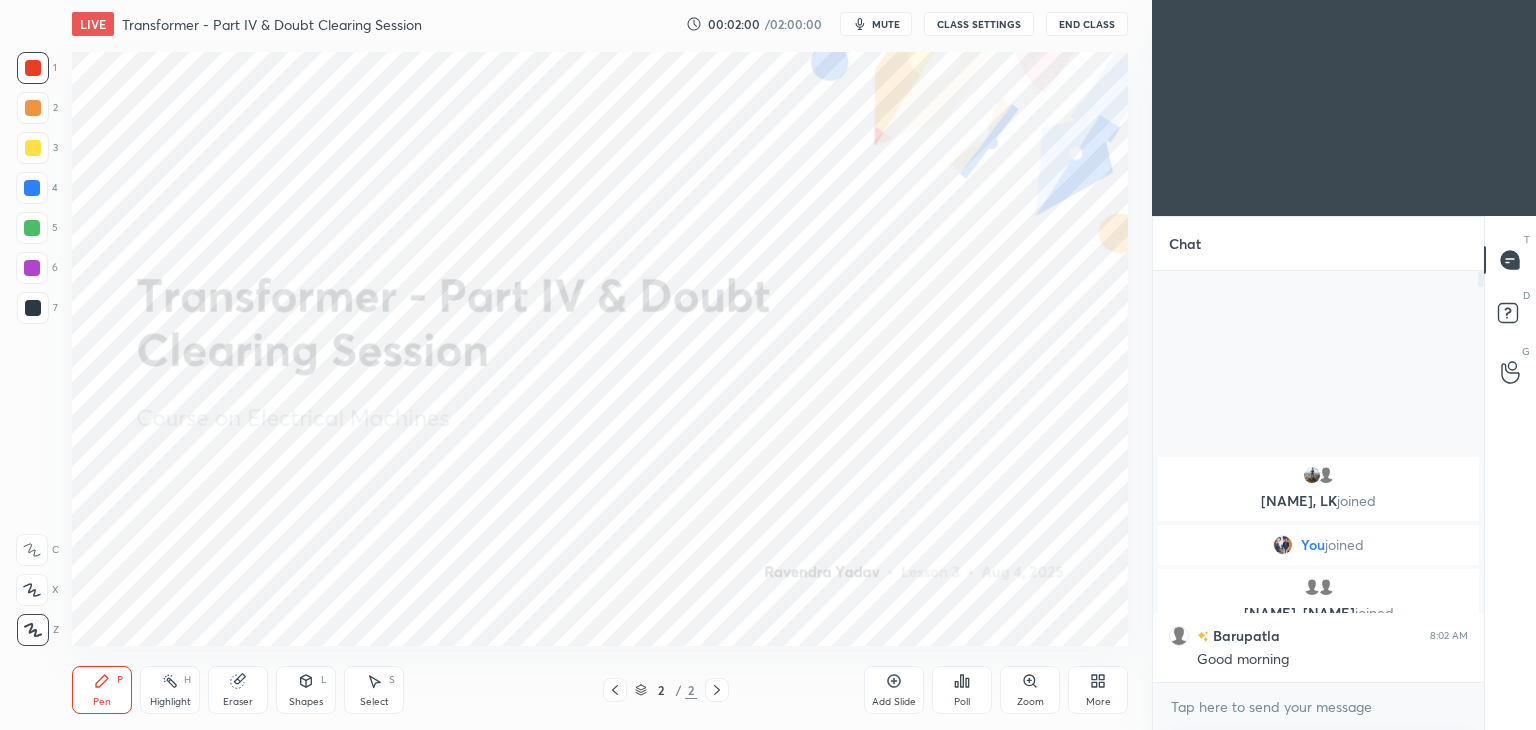 click at bounding box center (32, 590) 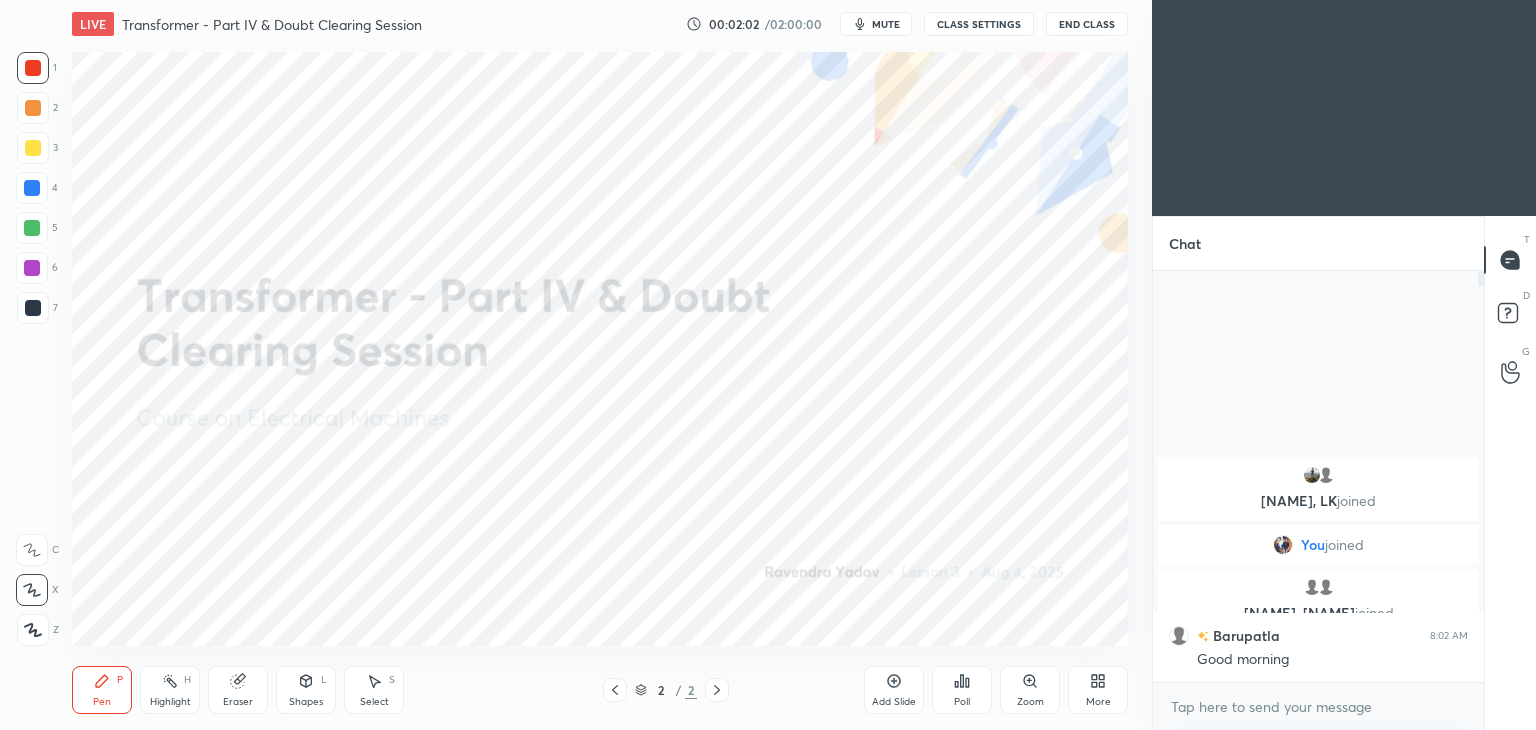 click on "More" at bounding box center (1098, 690) 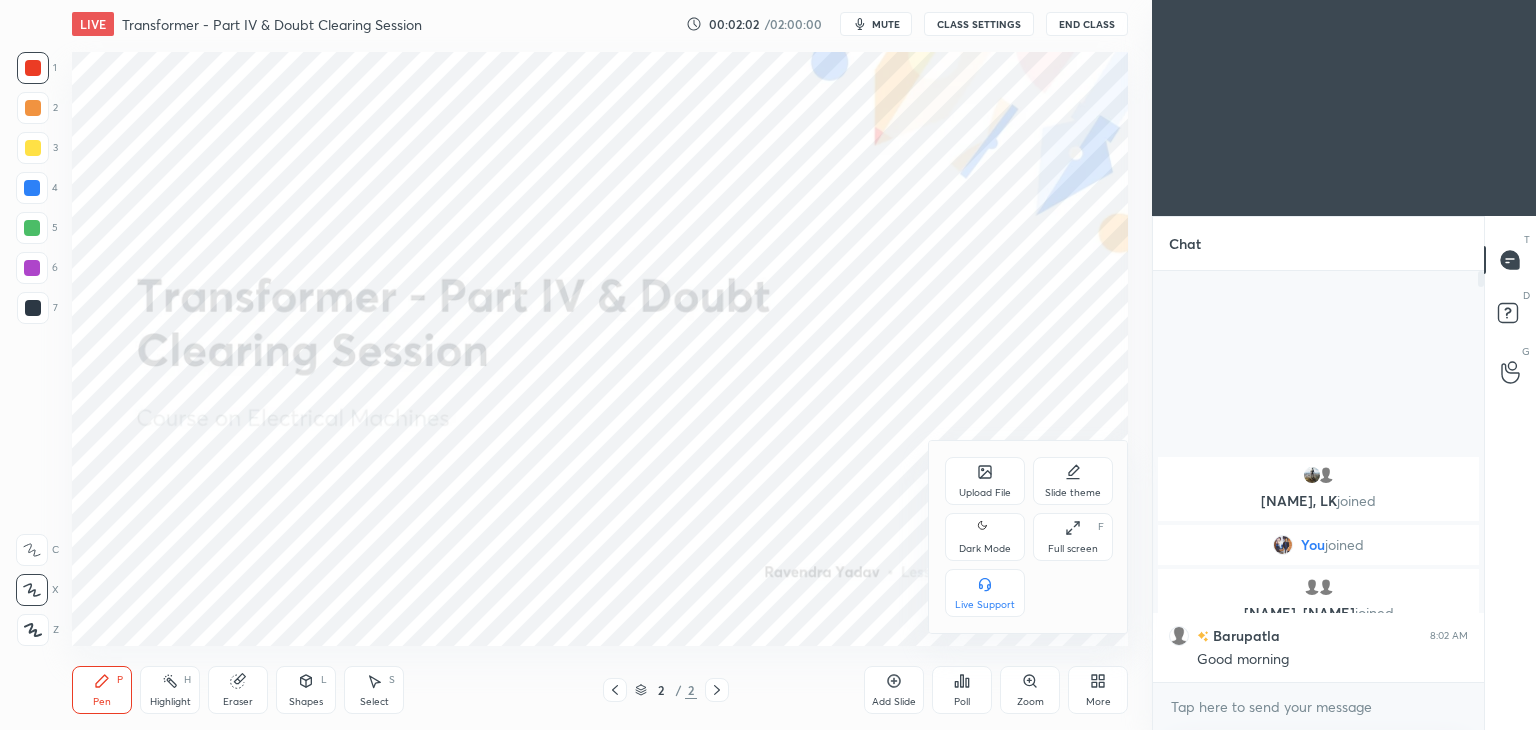 click on "Full screen F" at bounding box center (1073, 537) 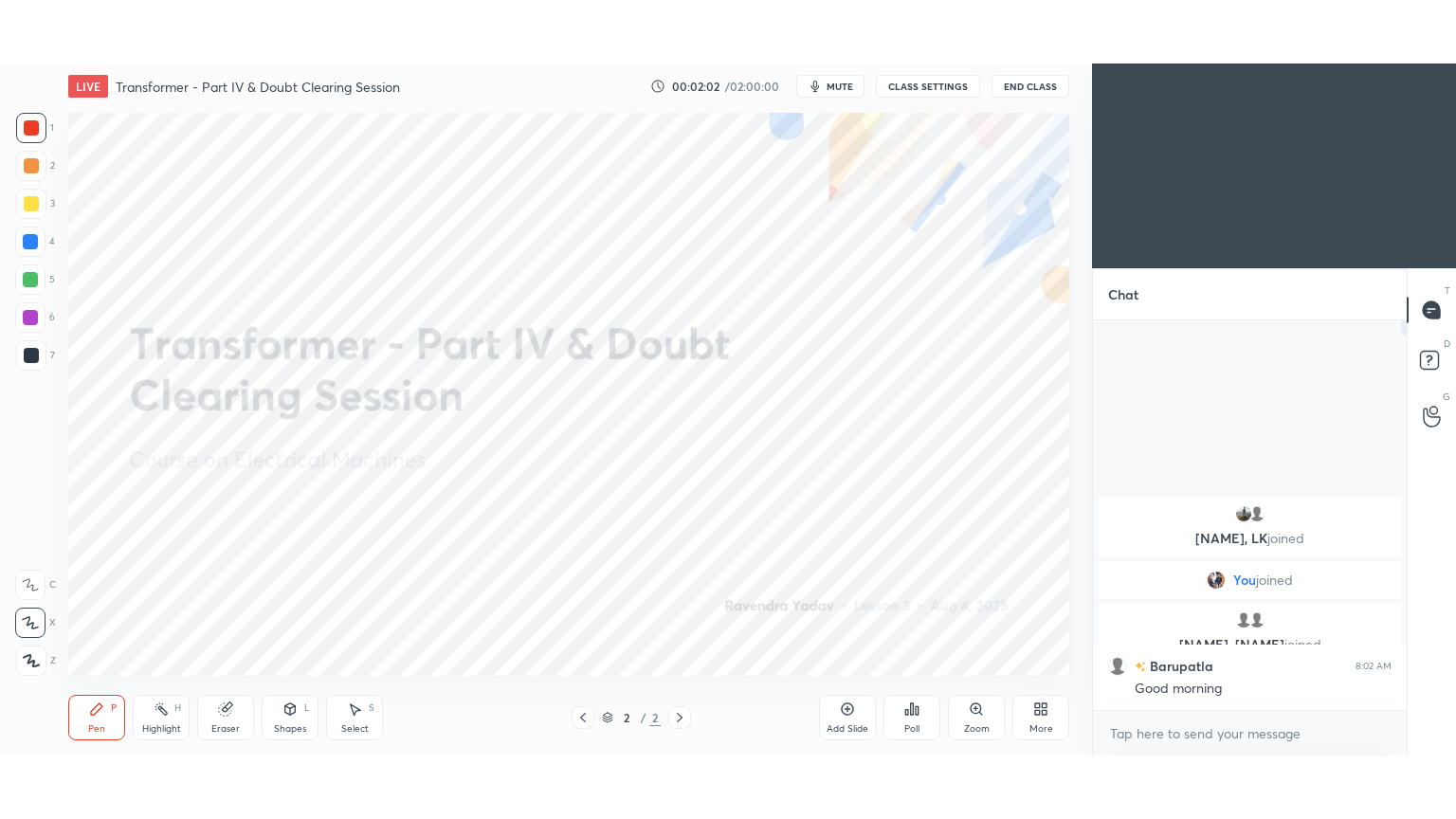 scroll, scrollTop: 94094, scrollLeft: 93776, axis: both 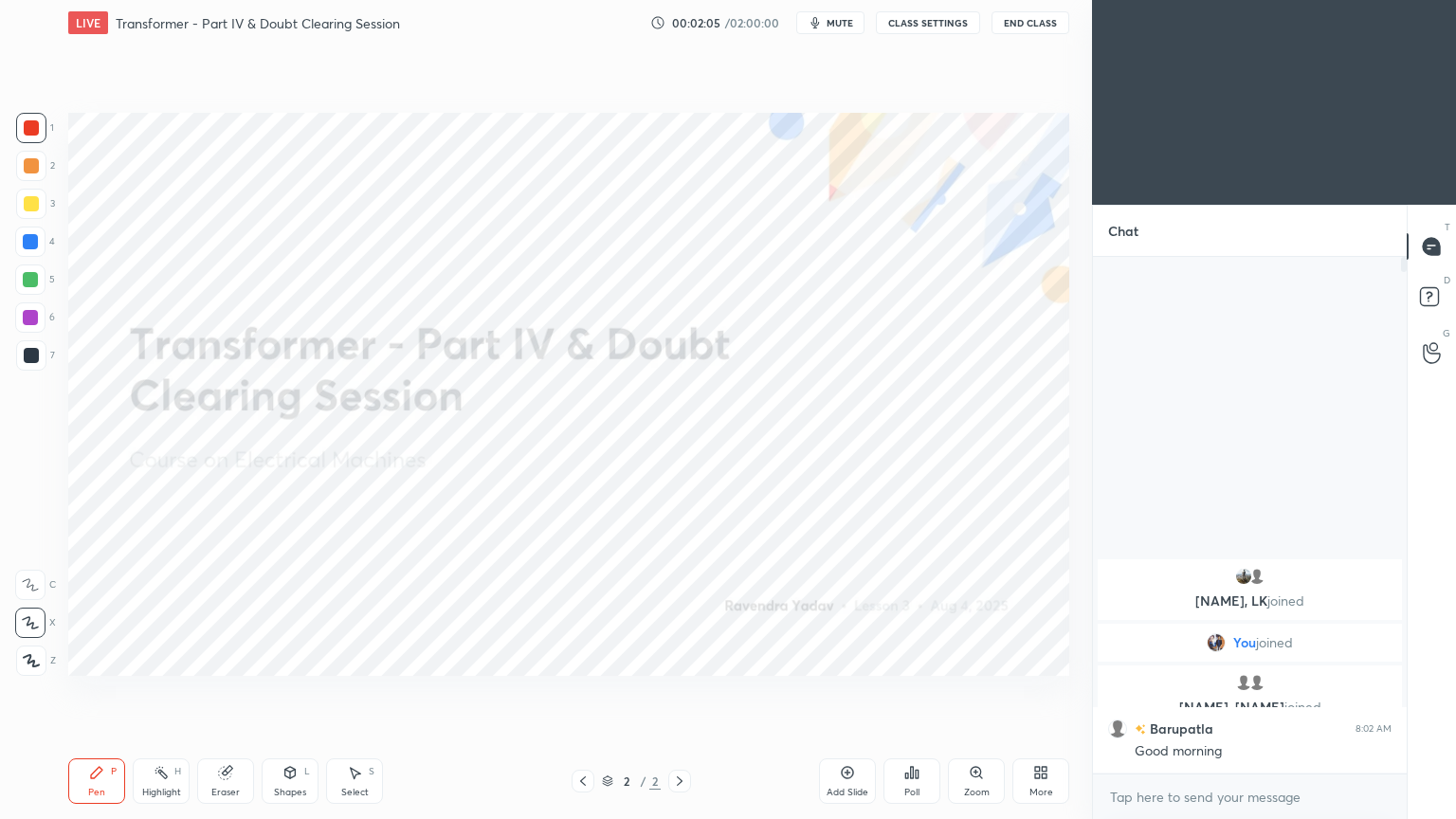 click at bounding box center (31, 128) 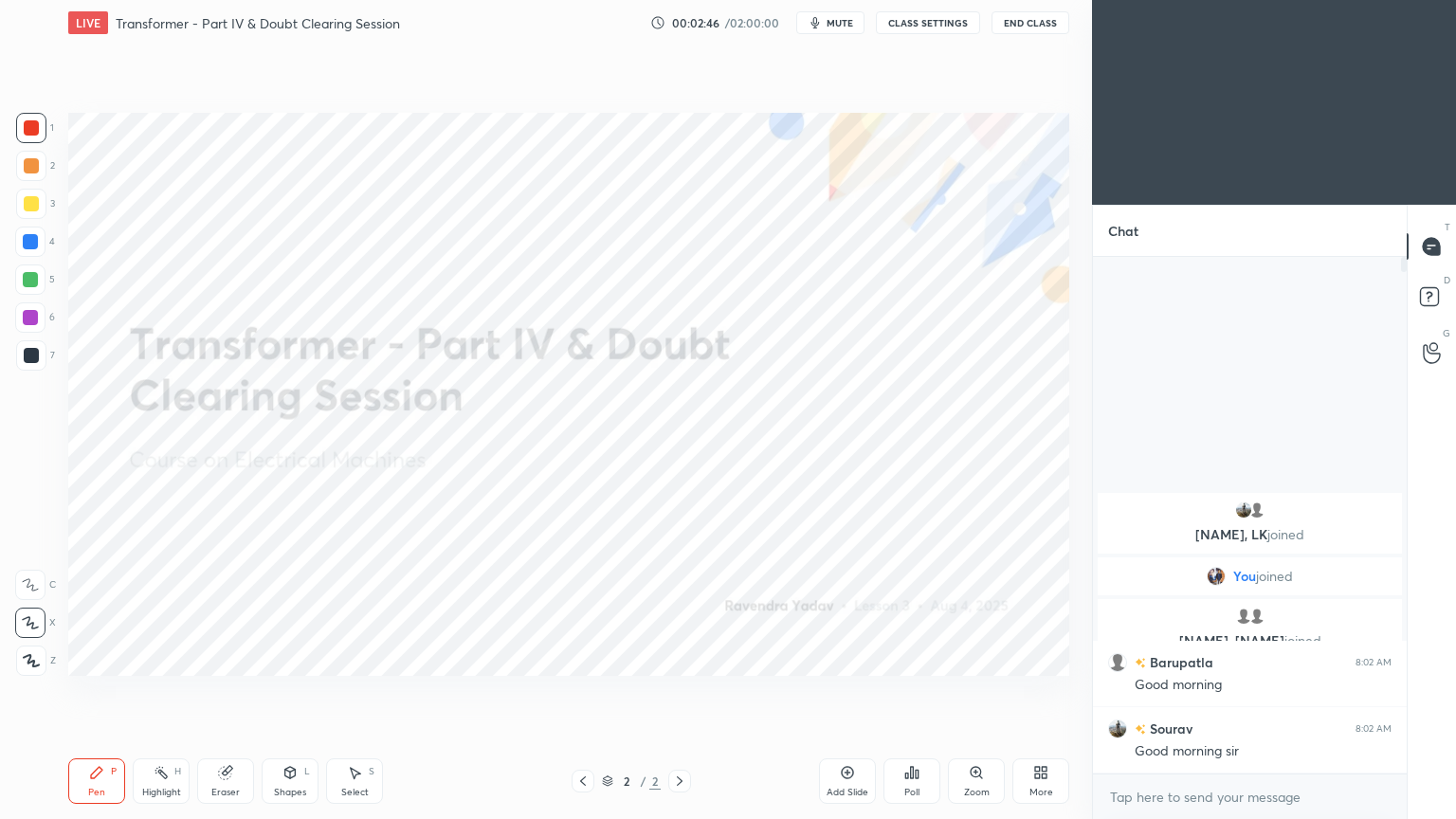 click on "Add Slide" at bounding box center (847, 781) 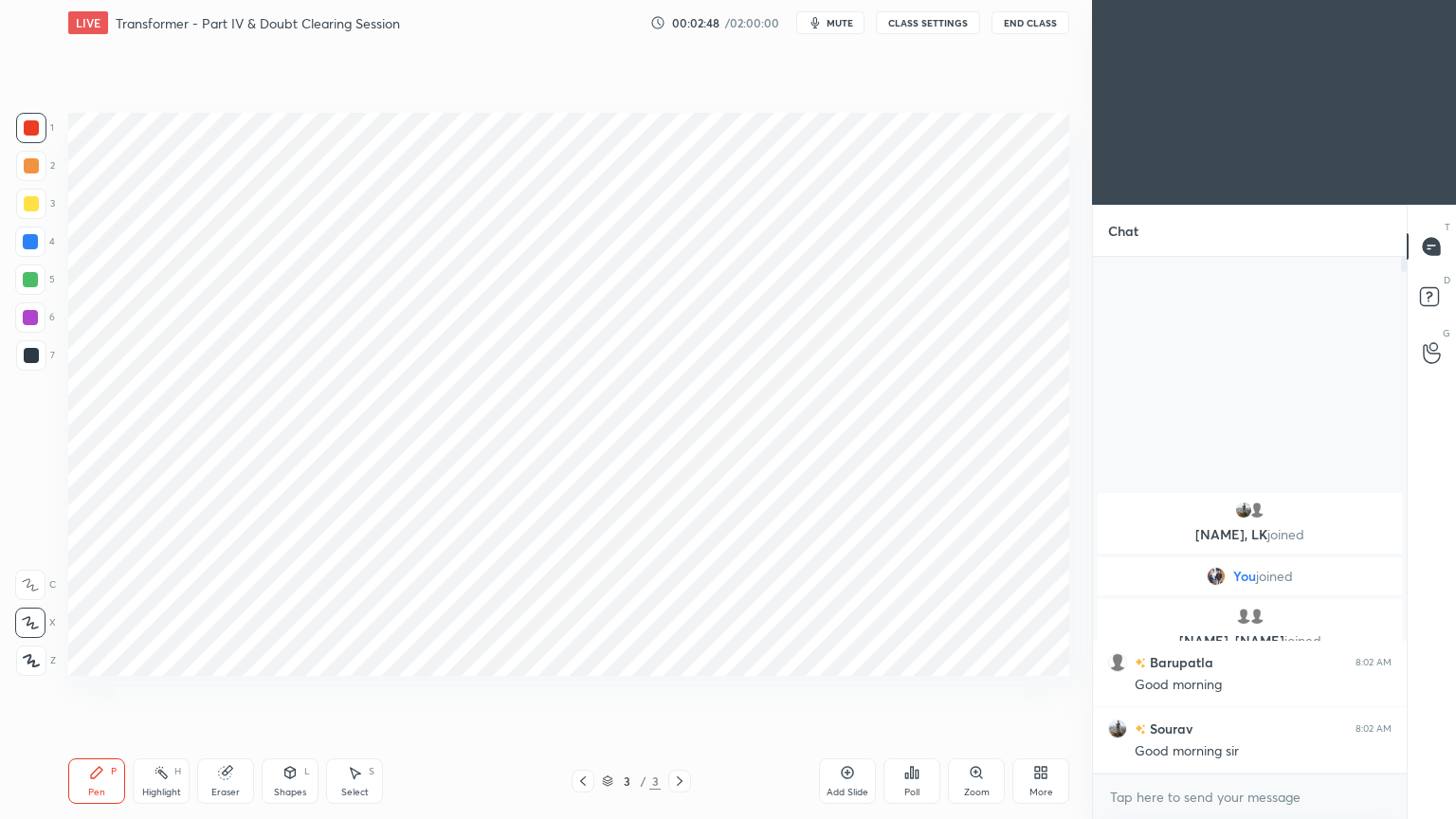 click at bounding box center (31, 128) 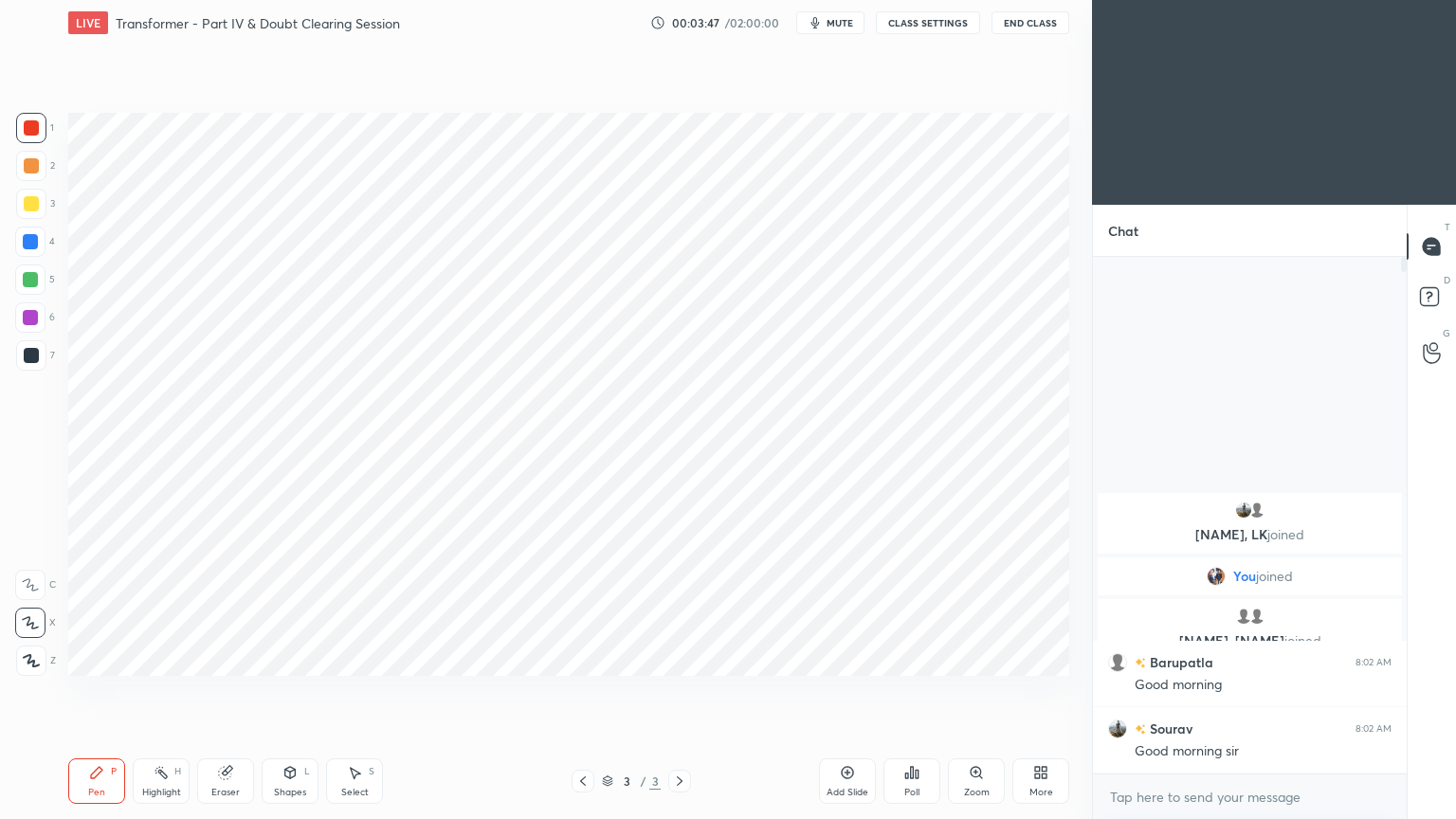 click at bounding box center [30, 242] 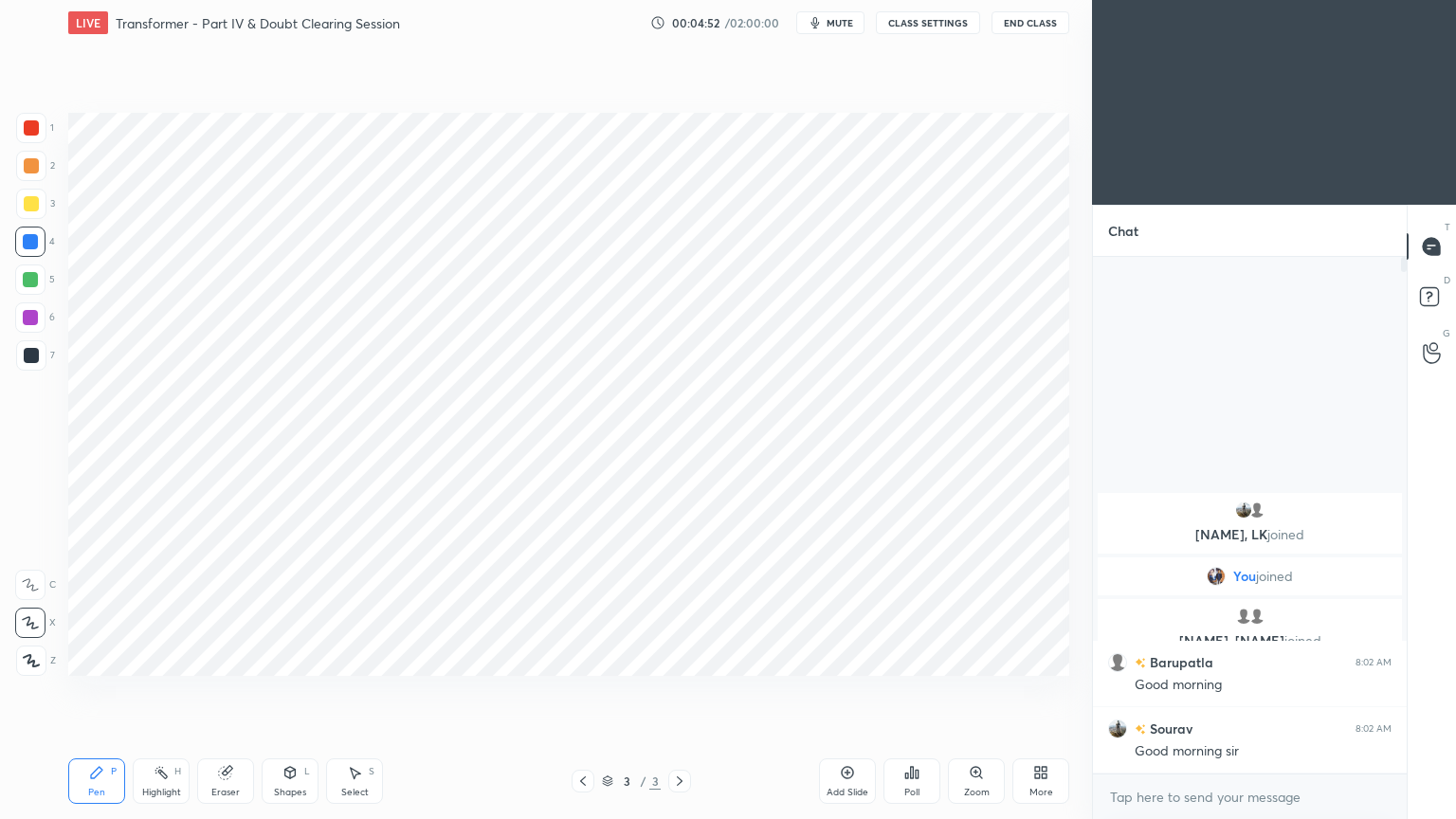 click at bounding box center (31, 355) 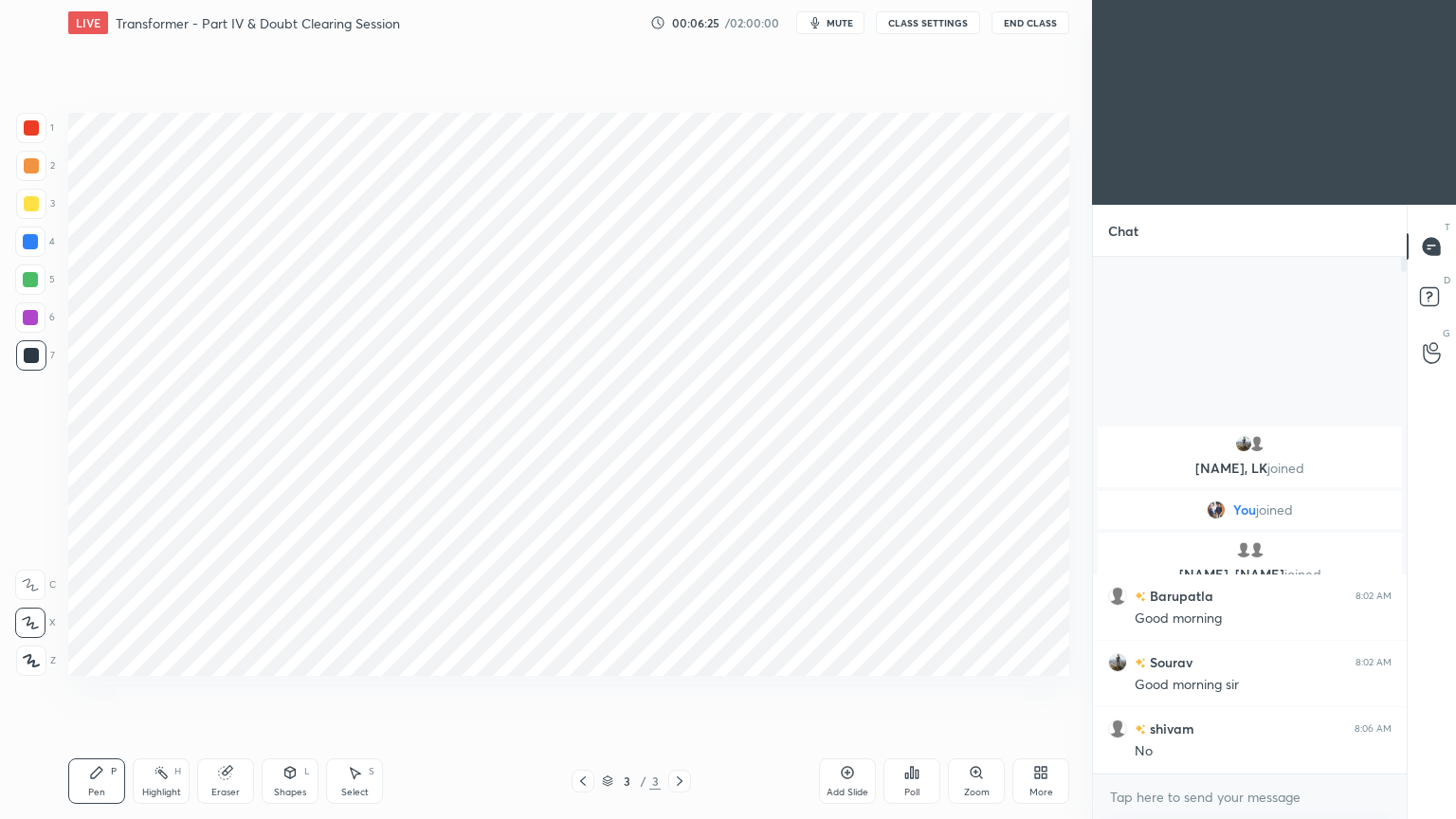 click 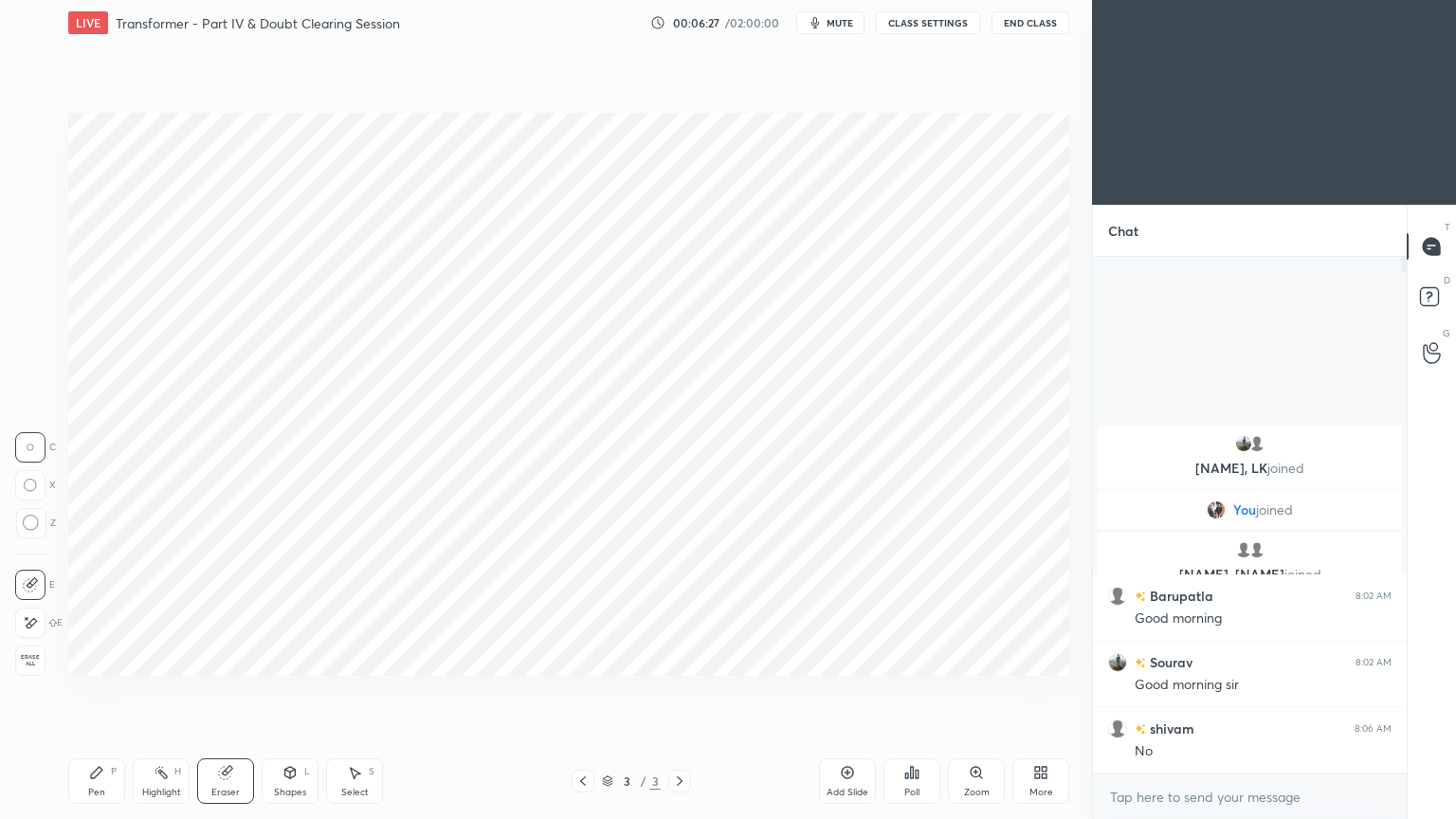 click on "Pen P" at bounding box center [97, 781] 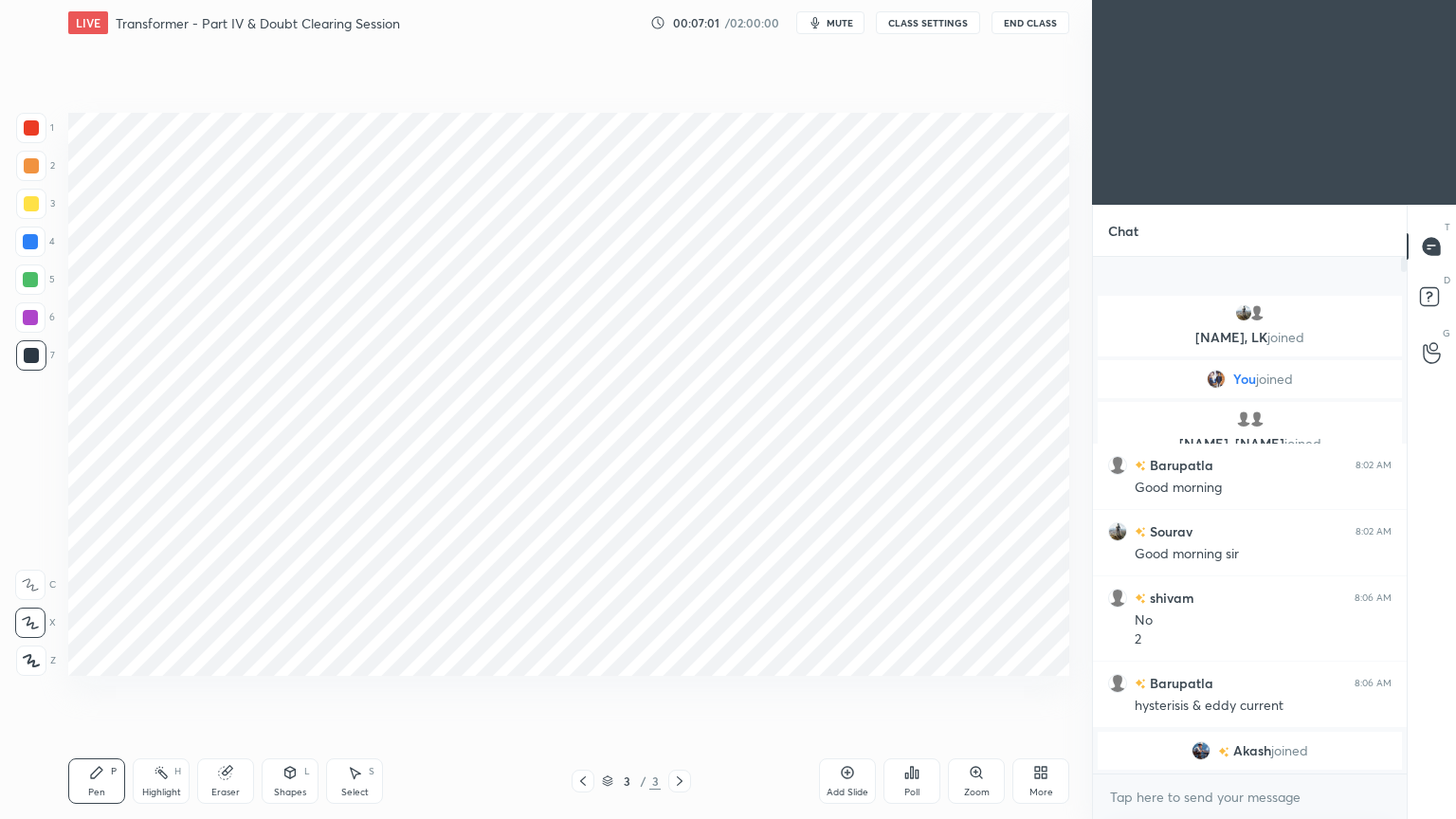 click on "Add Slide" at bounding box center [847, 781] 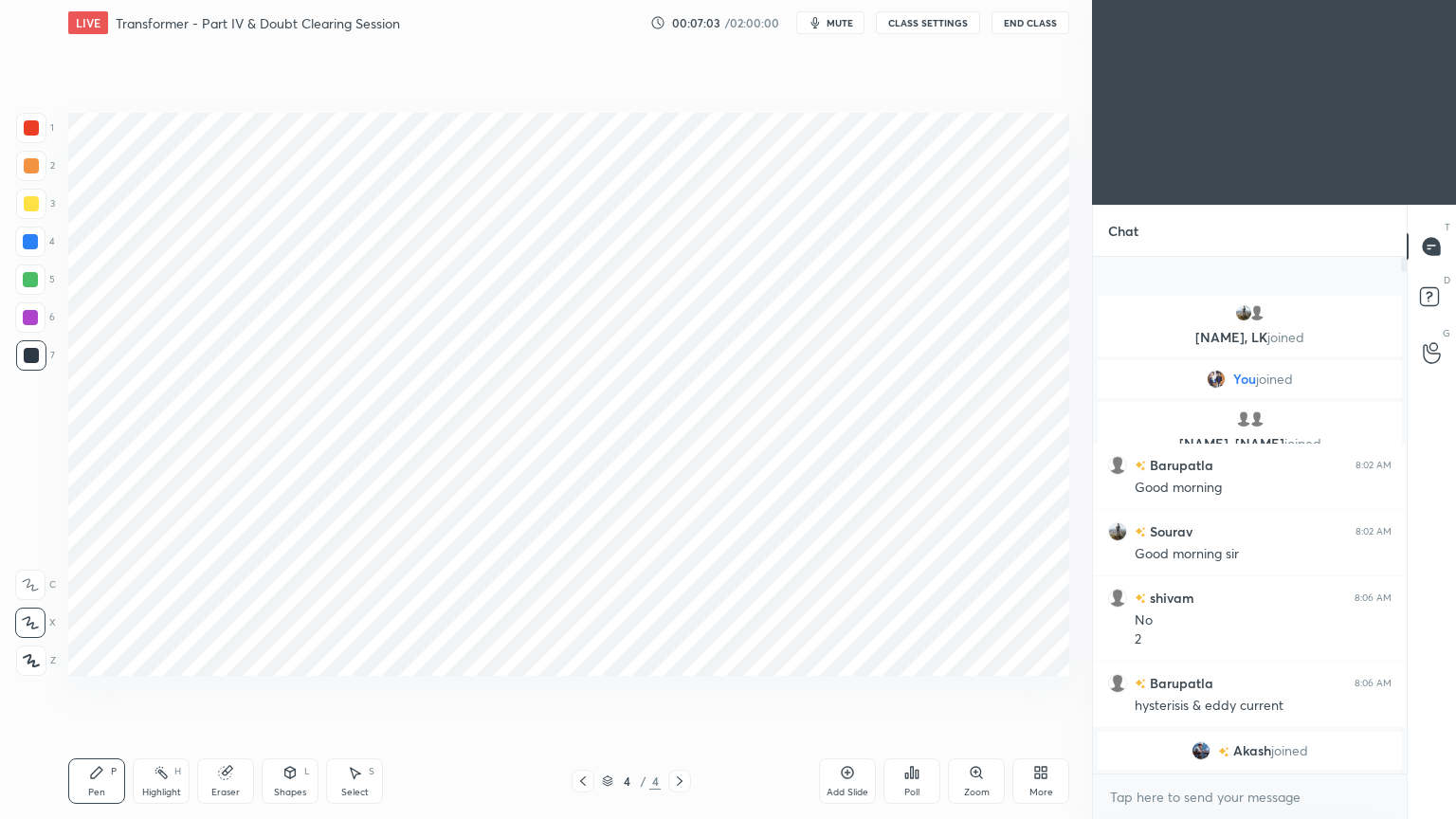 click at bounding box center [31, 128] 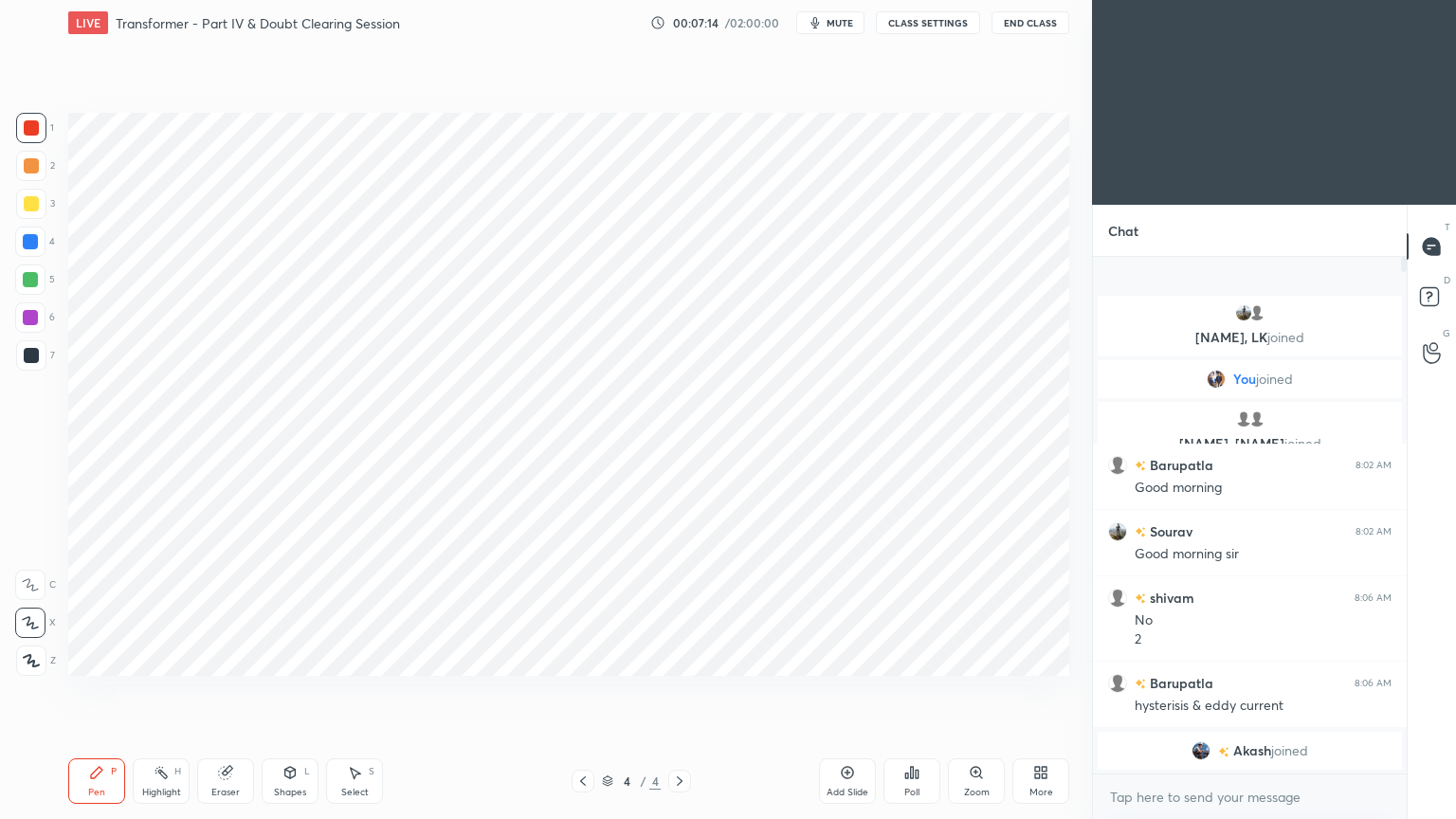 click on "4" at bounding box center (35, 246) 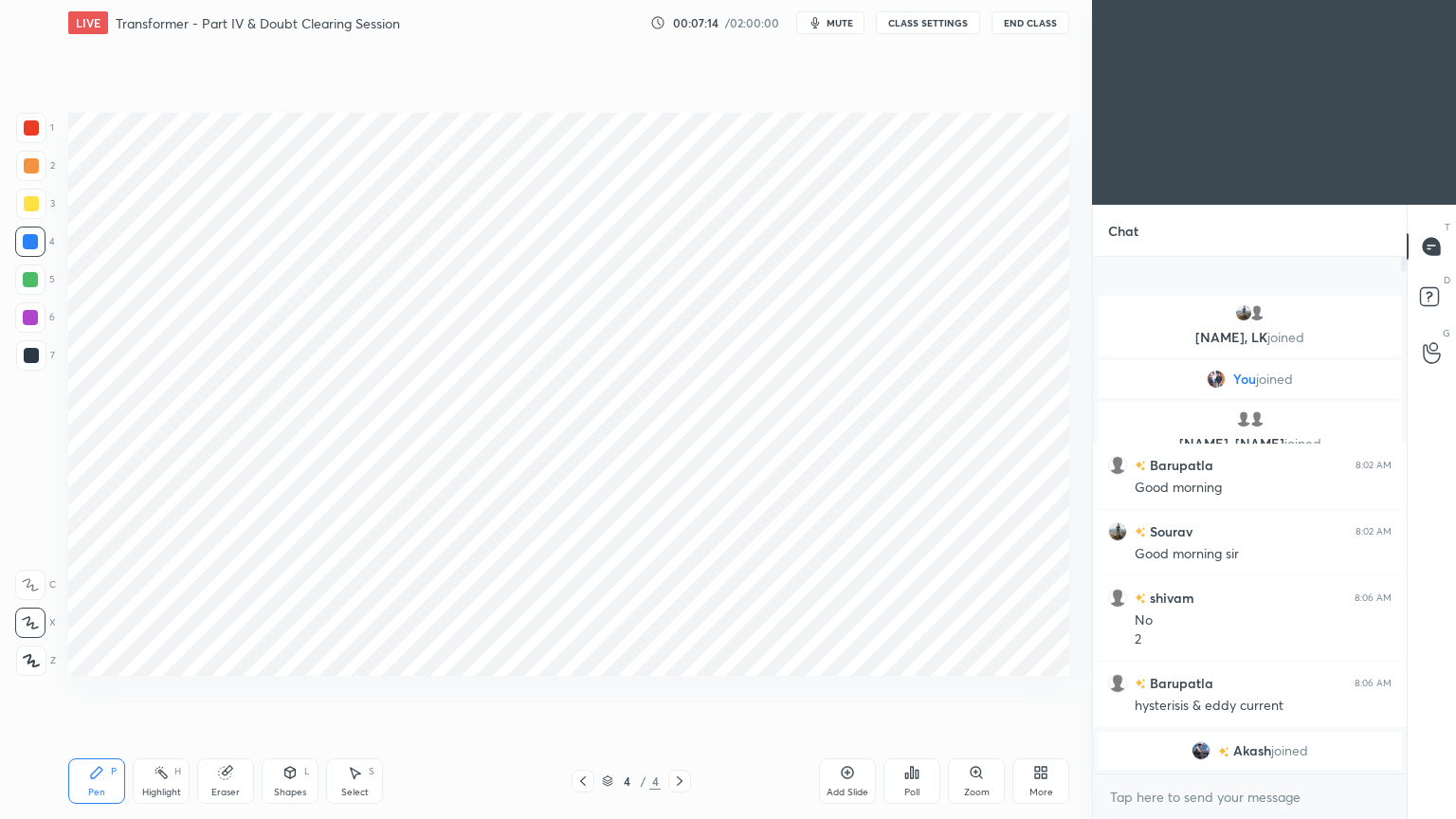 click on "5" at bounding box center (35, 280) 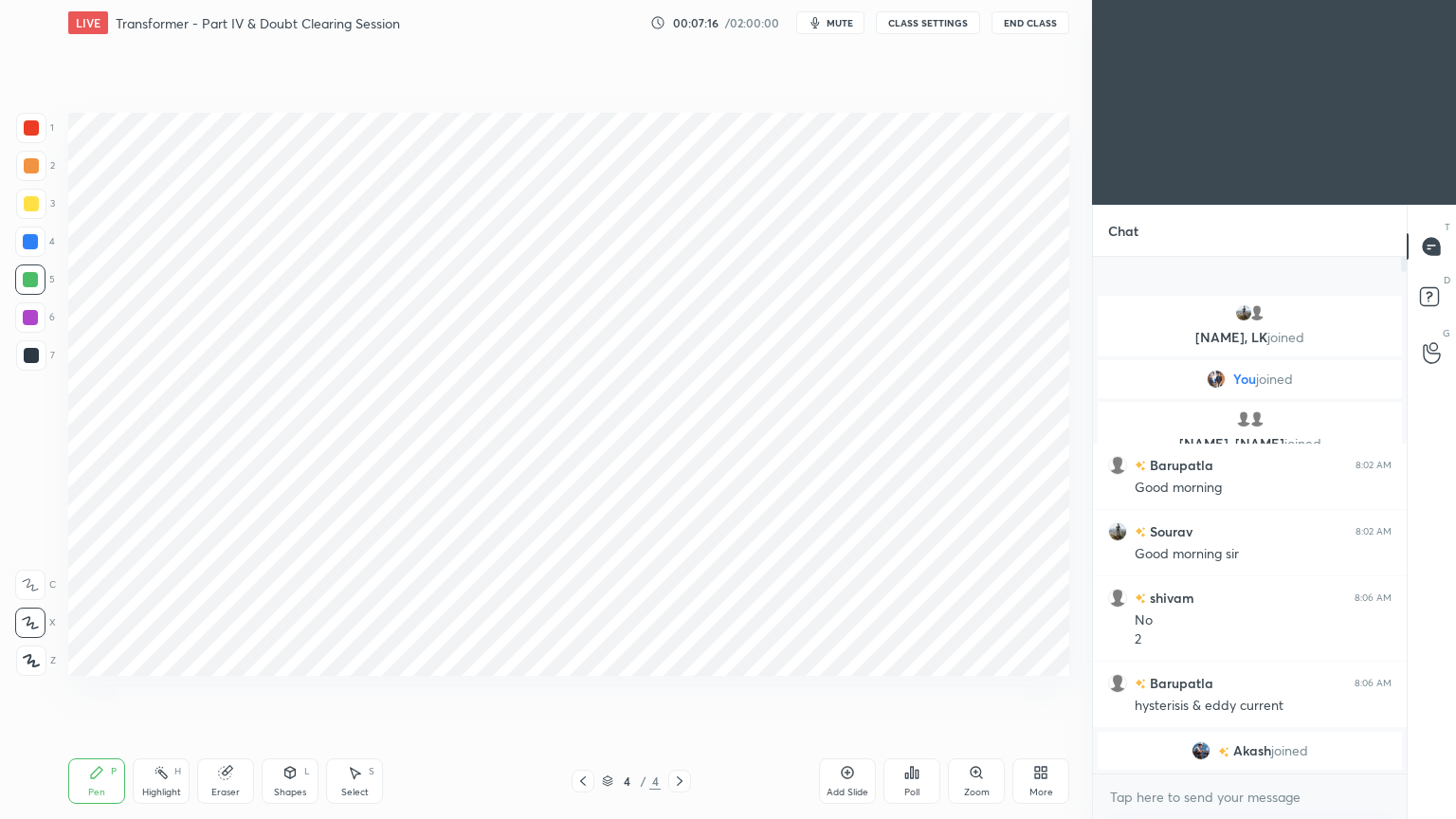 click on "Shapes L" at bounding box center (290, 781) 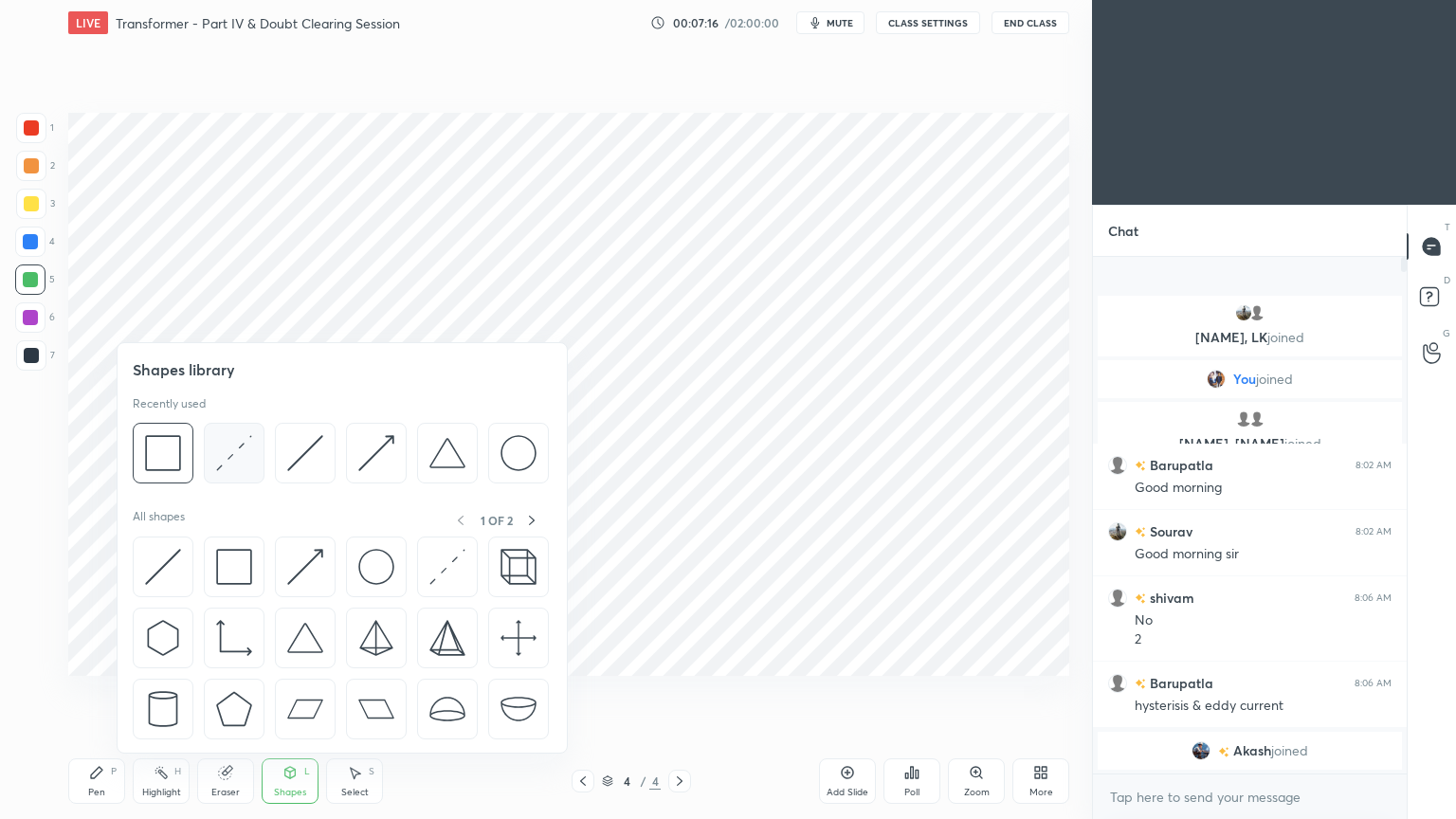click at bounding box center [234, 453] 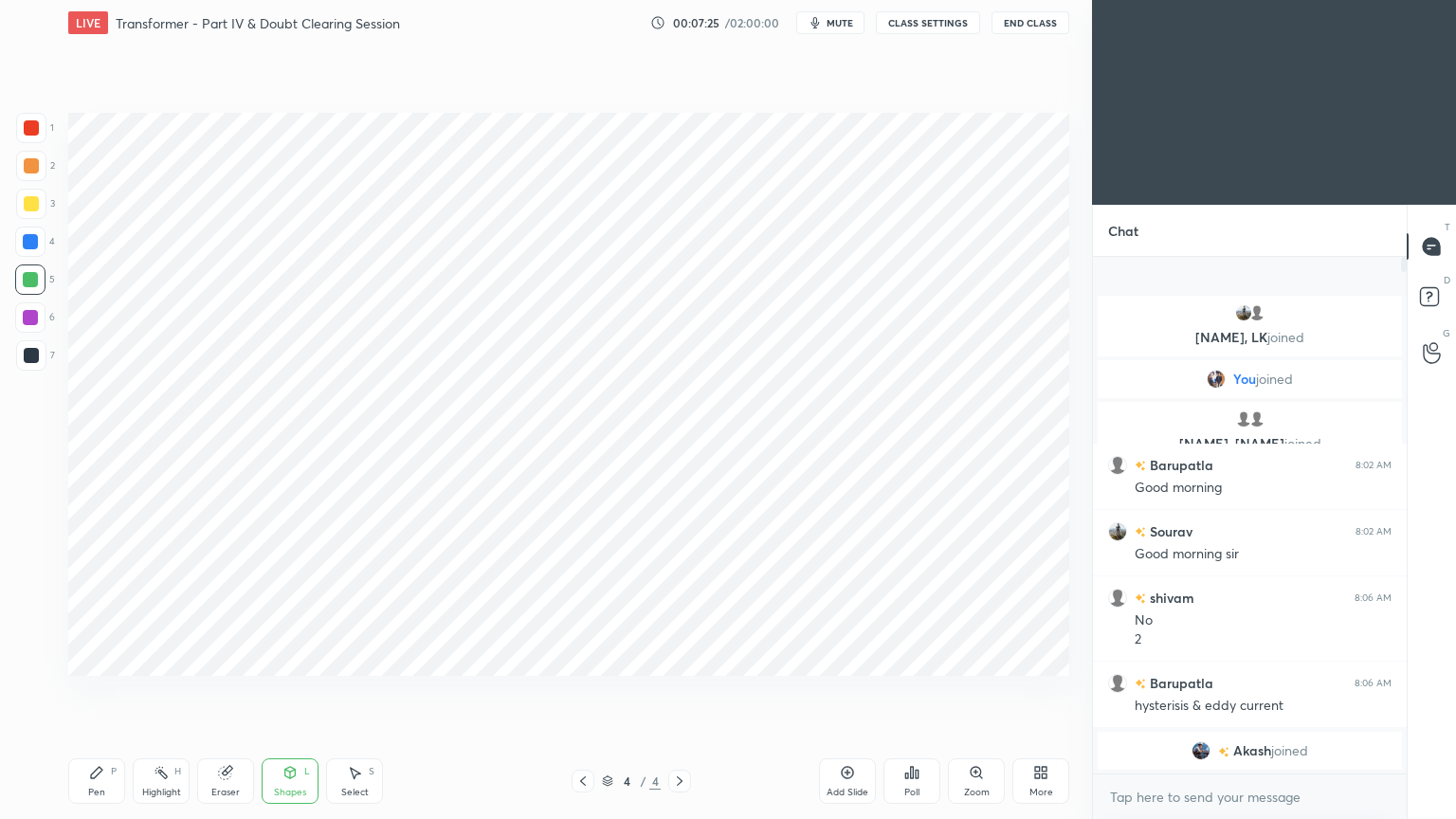 click at bounding box center (30, 242) 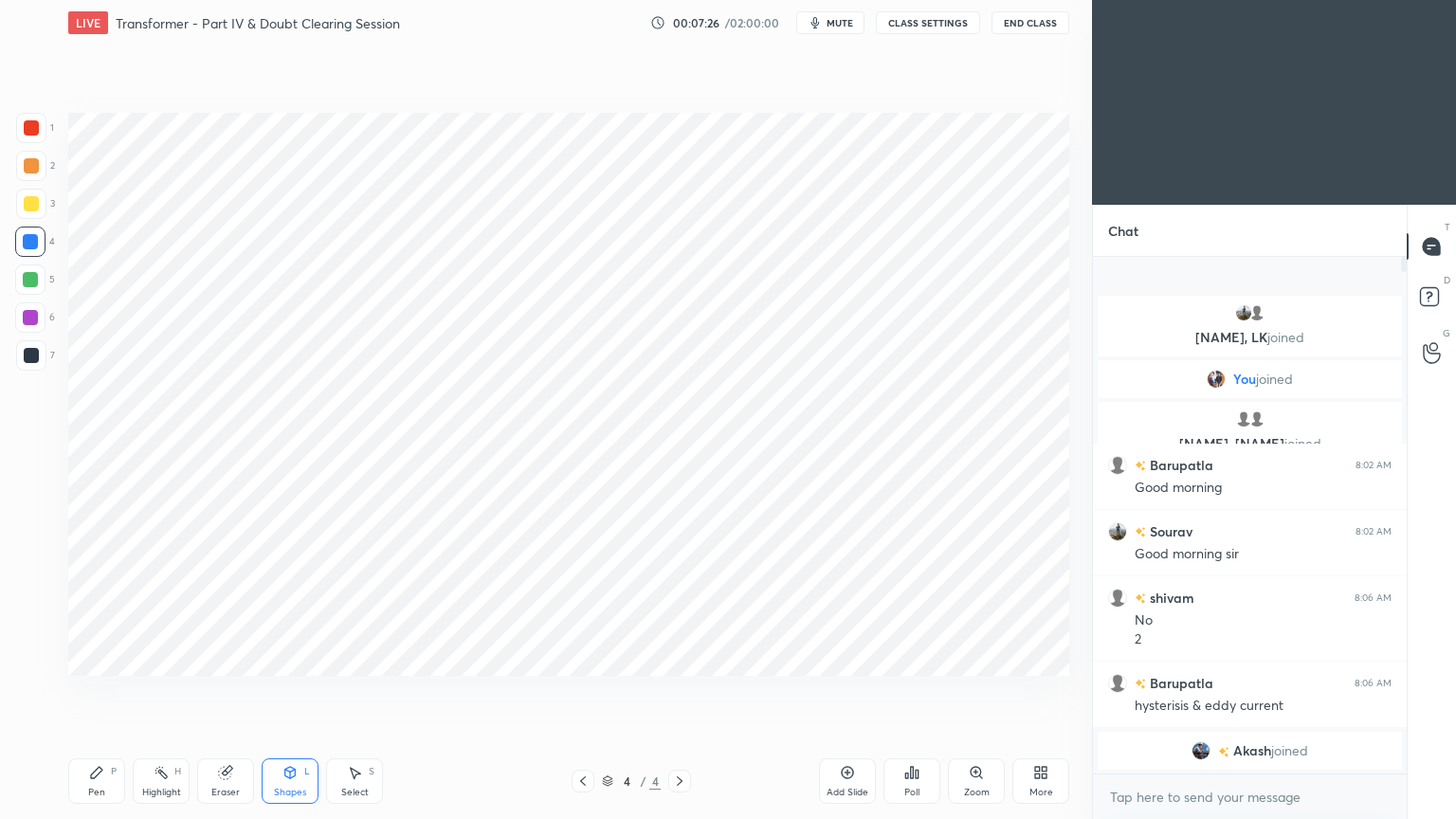 click on "Pen P" at bounding box center [97, 781] 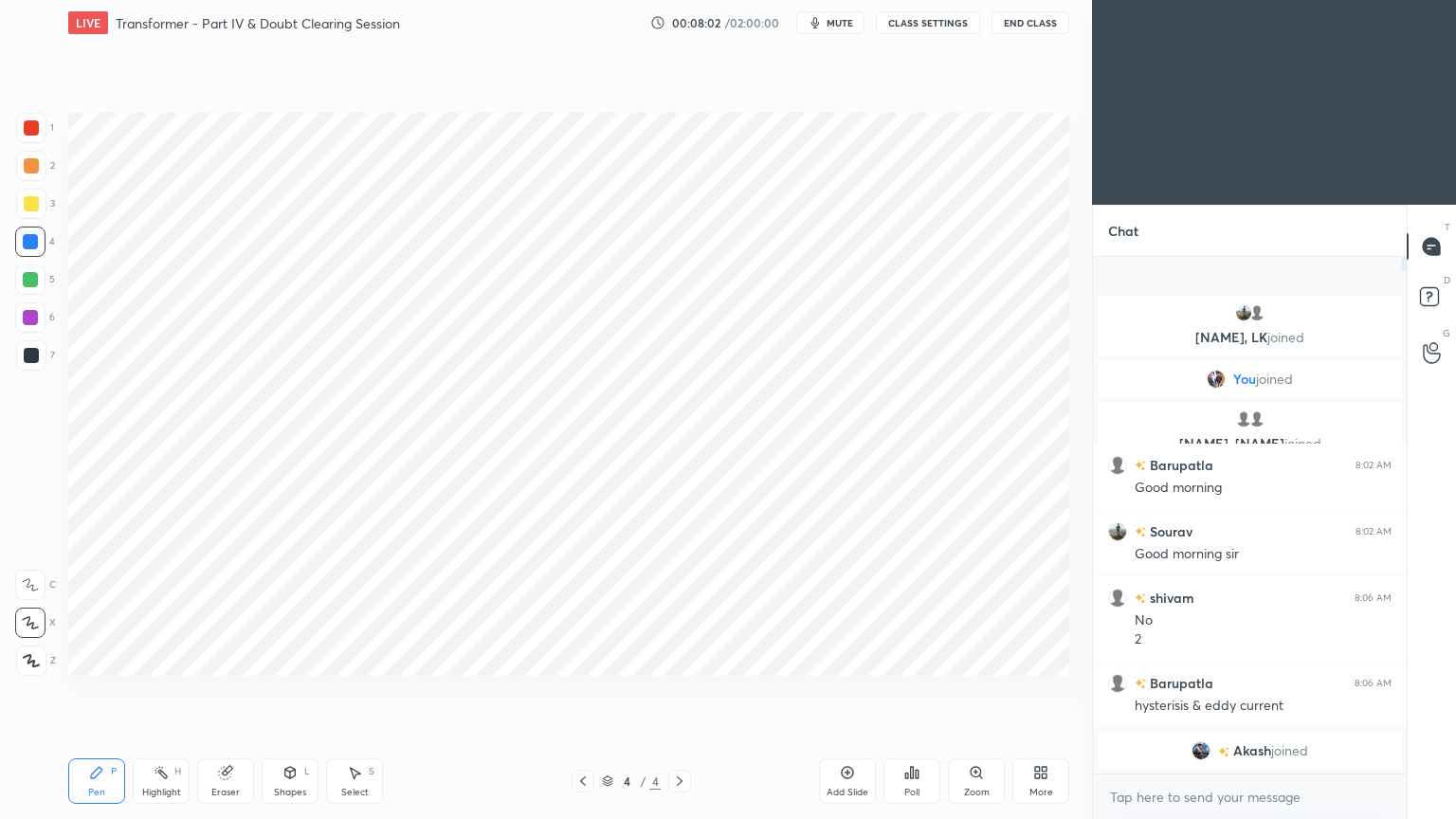 click at bounding box center [30, 318] 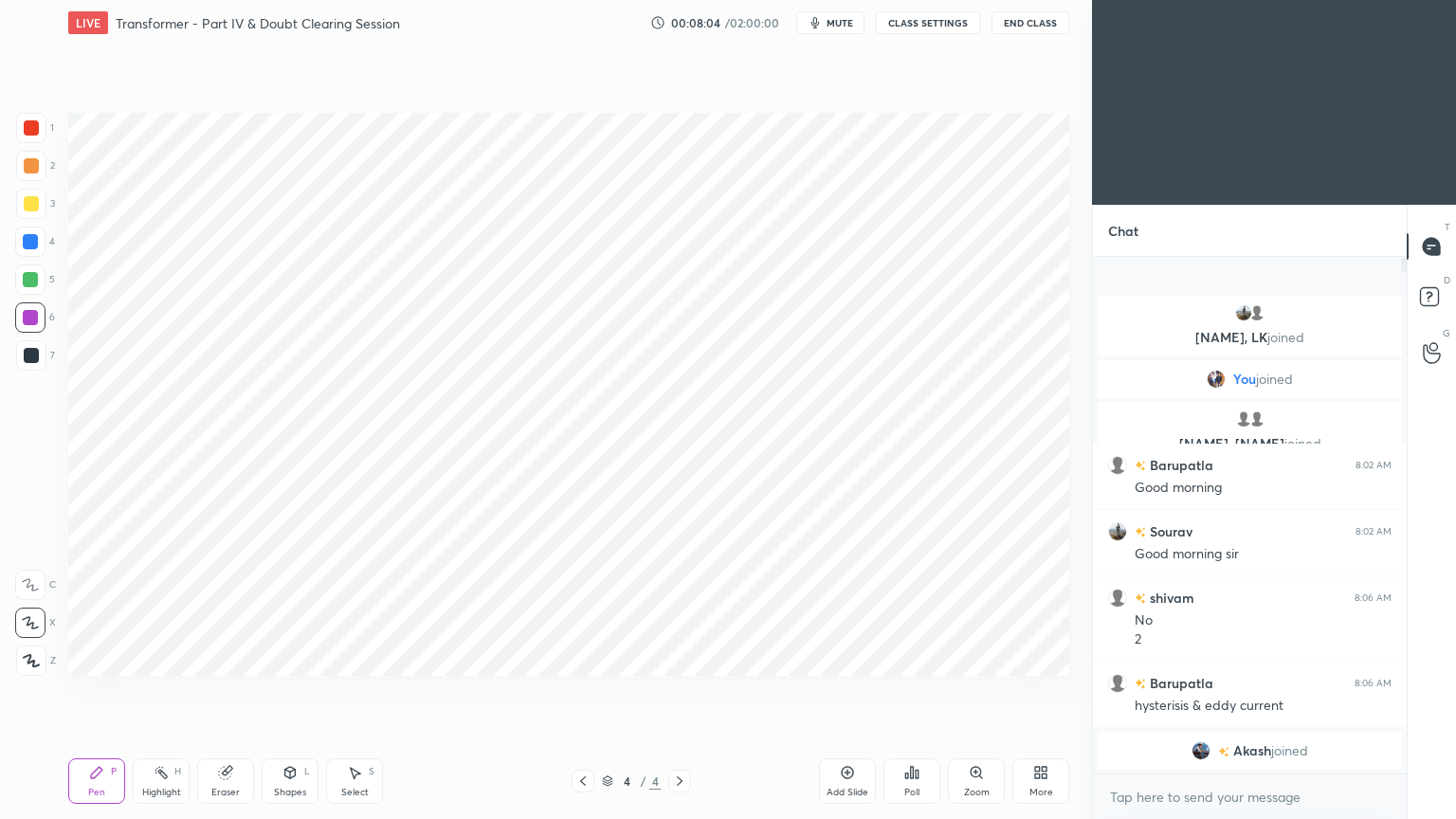 click at bounding box center [31, 355] 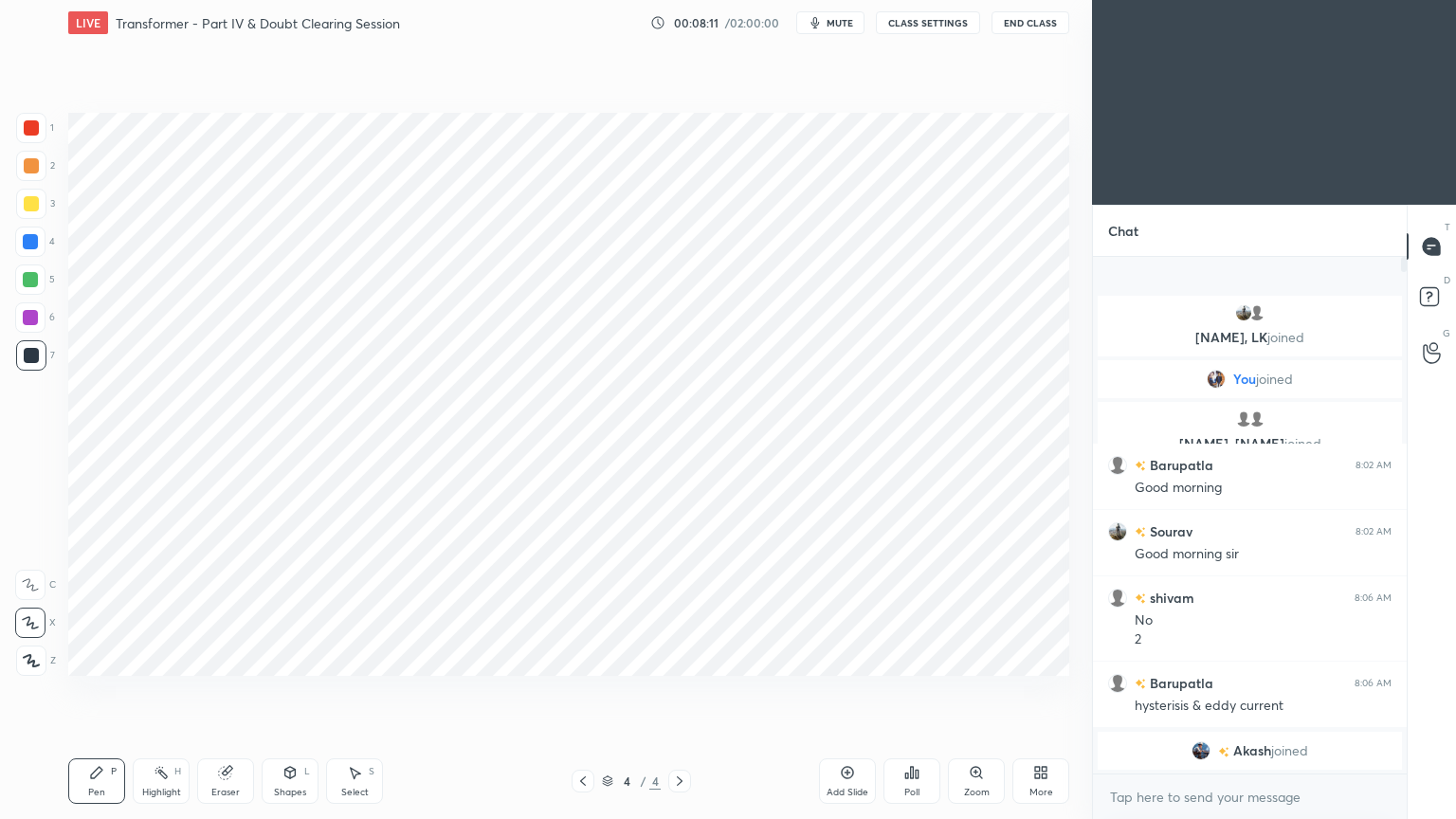 click 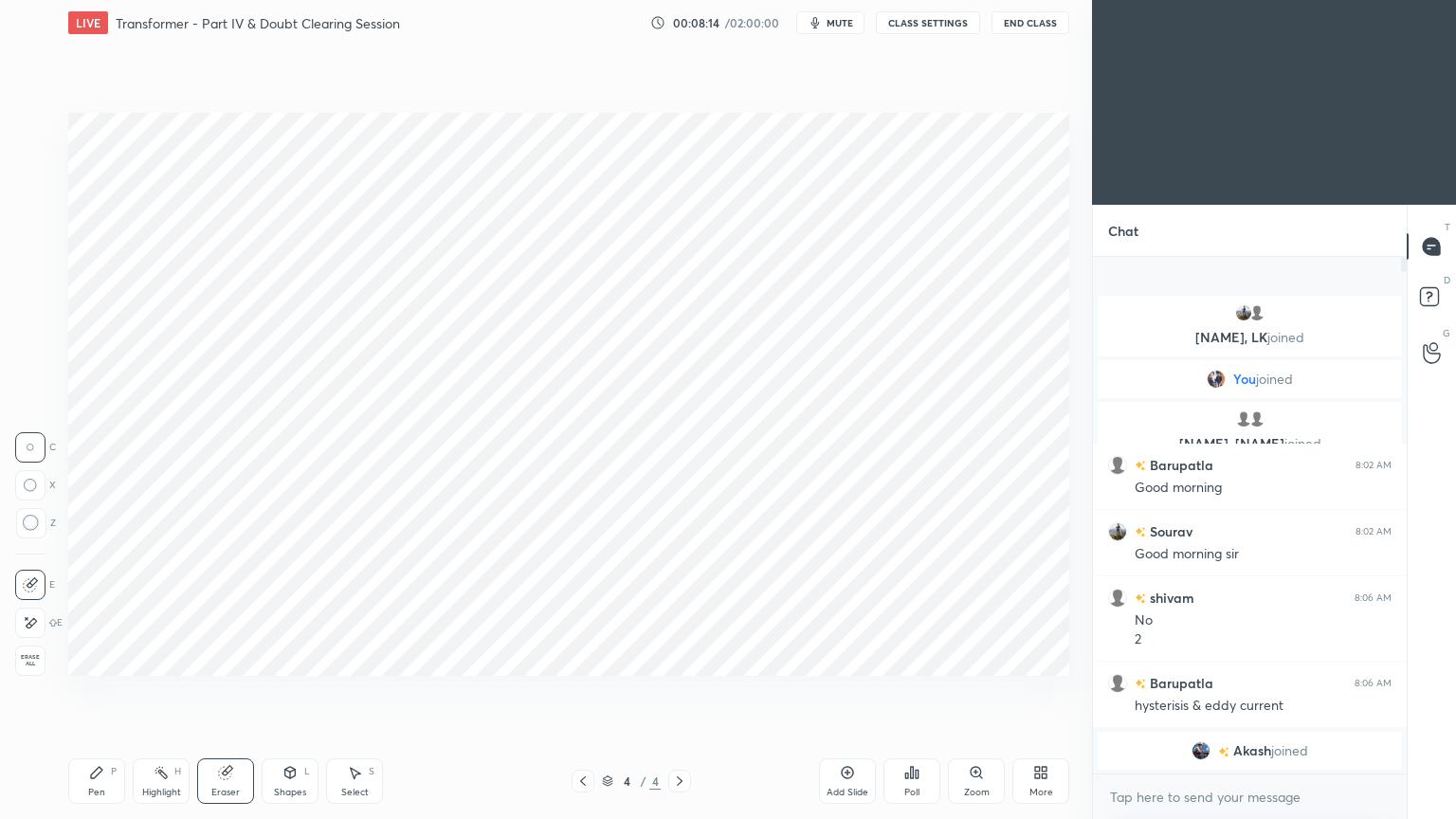 click on "Pen P" at bounding box center [97, 781] 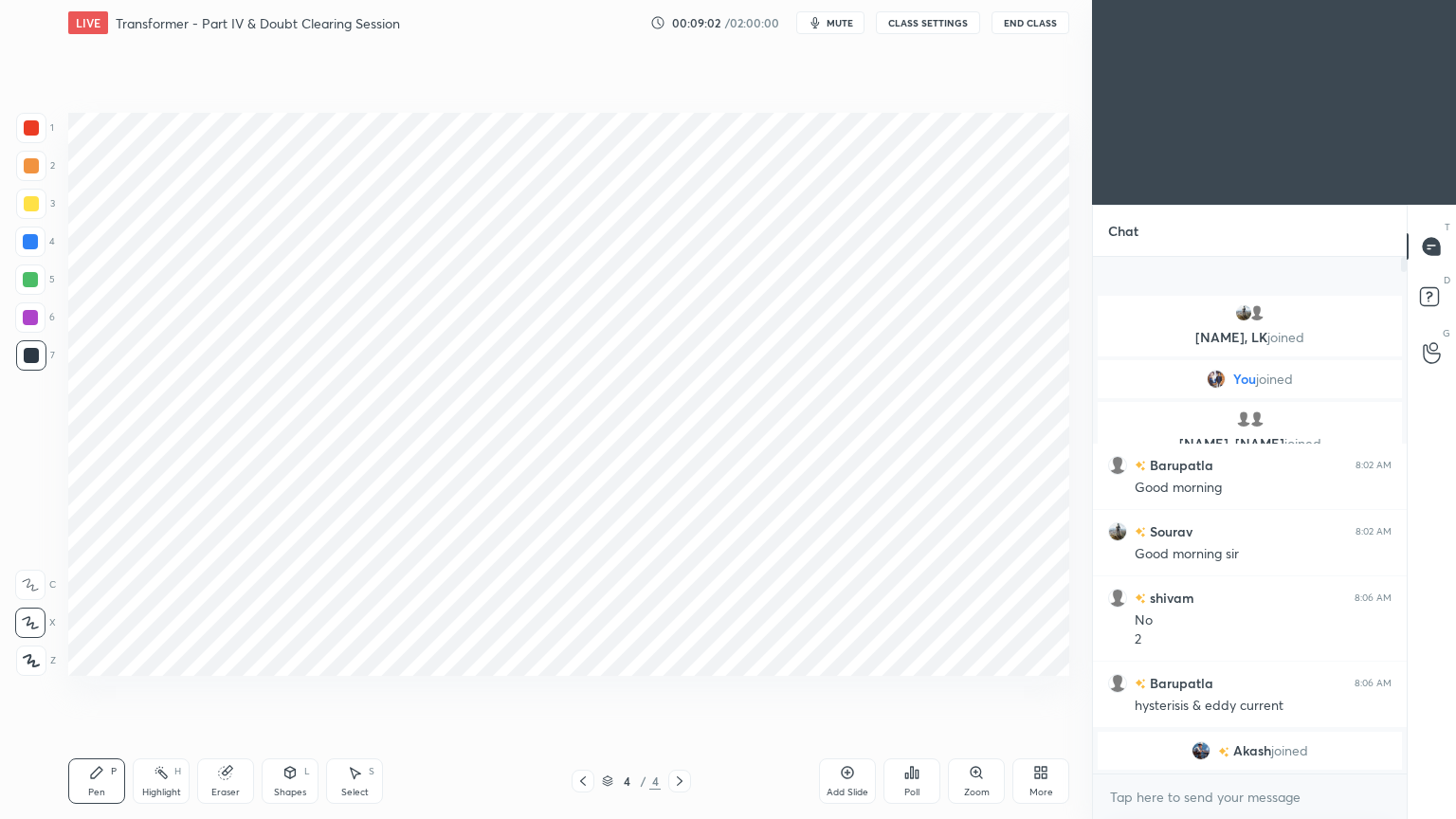 click at bounding box center [31, 128] 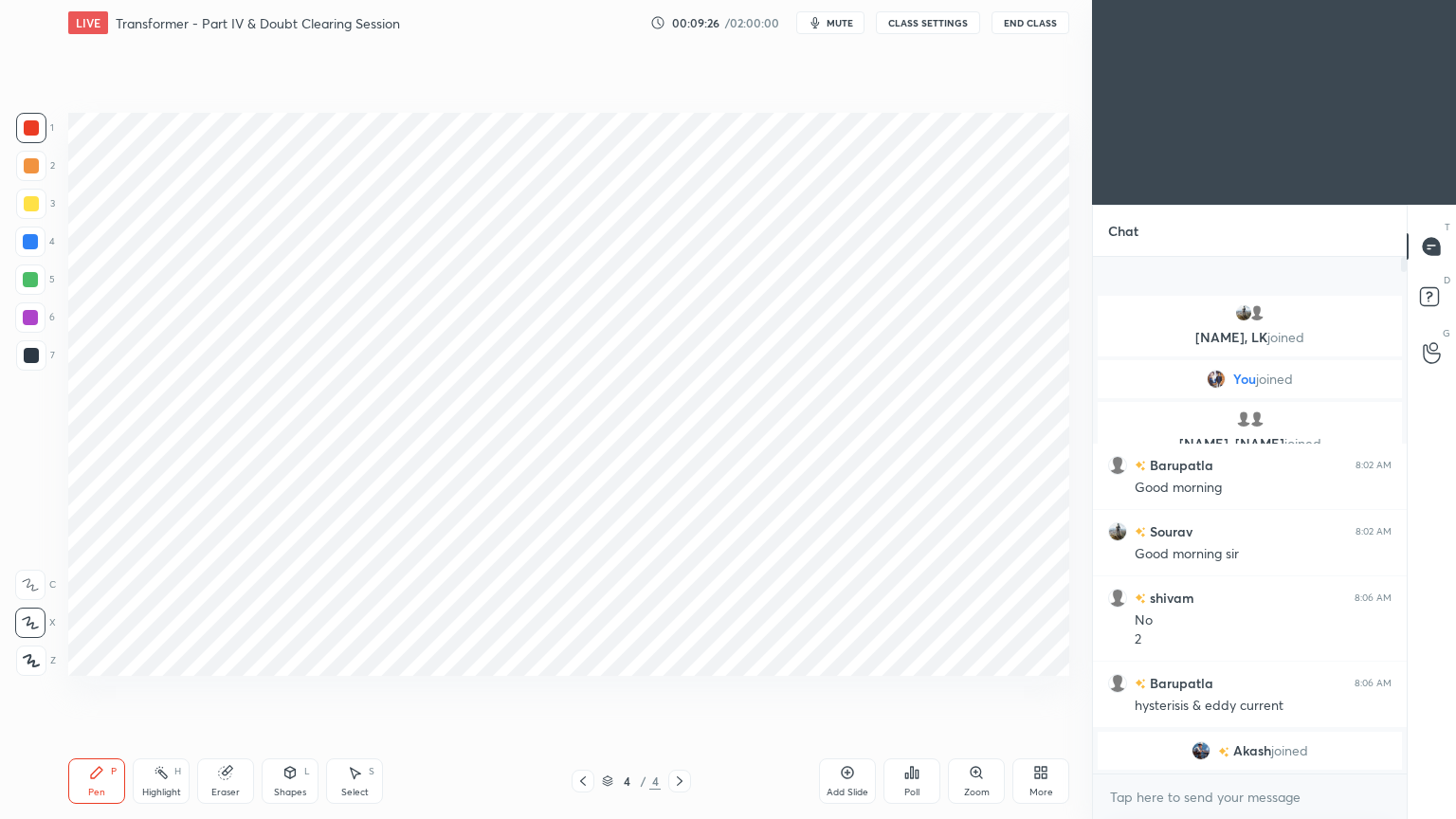 click at bounding box center (31, 355) 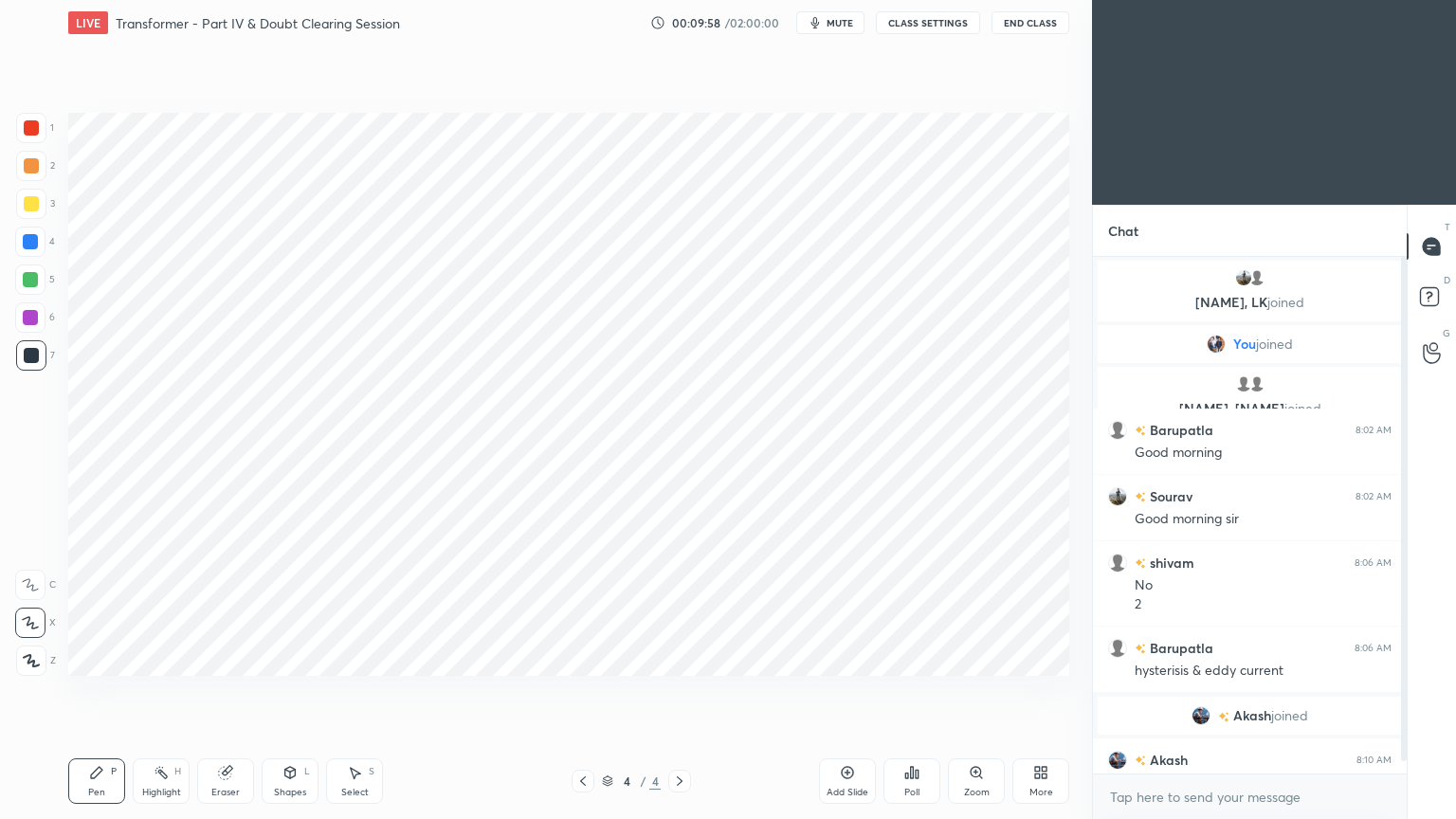 scroll, scrollTop: 31, scrollLeft: 0, axis: vertical 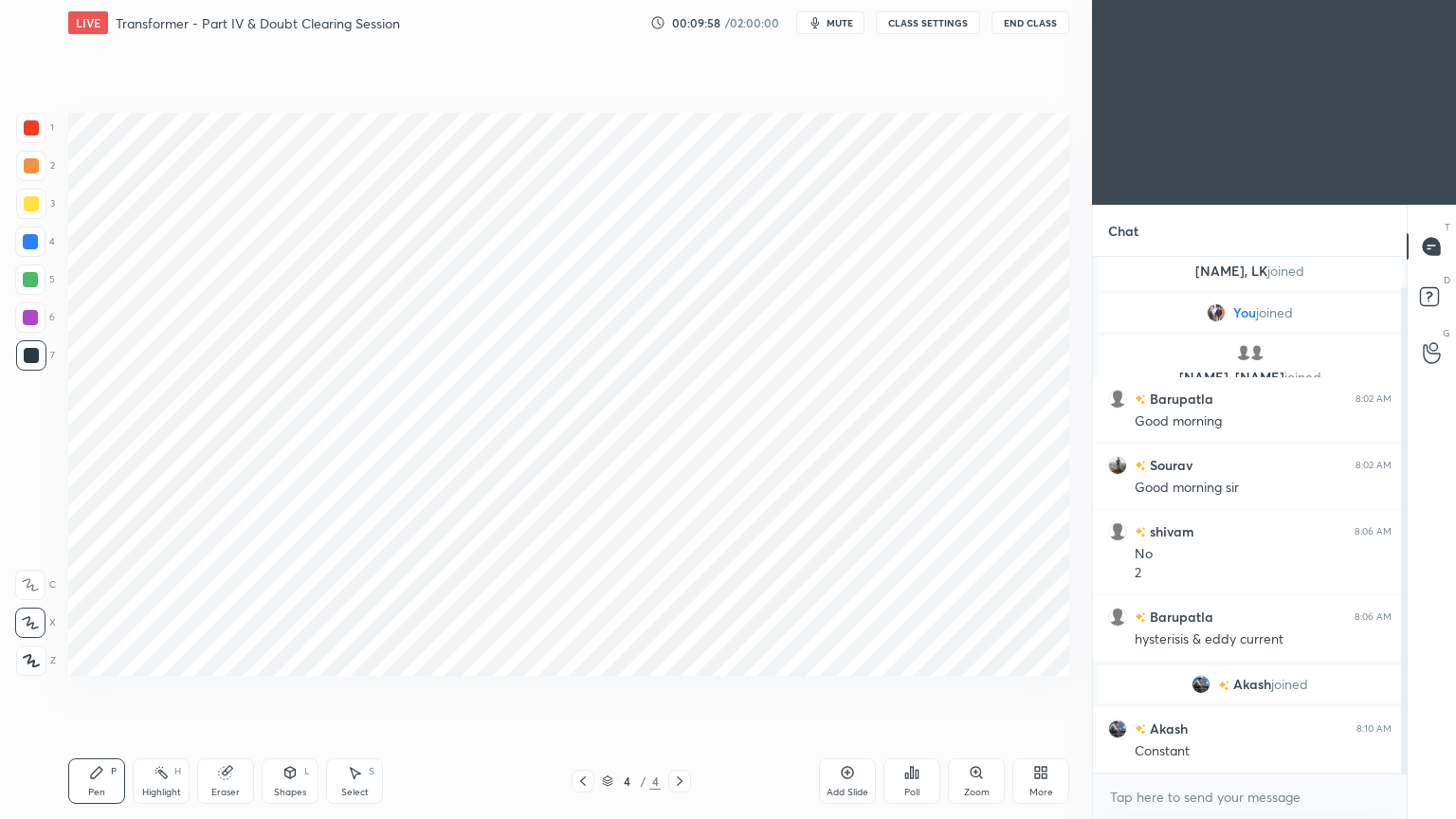 drag, startPoint x: 1406, startPoint y: 645, endPoint x: 1408, endPoint y: 657, distance: 12.165525 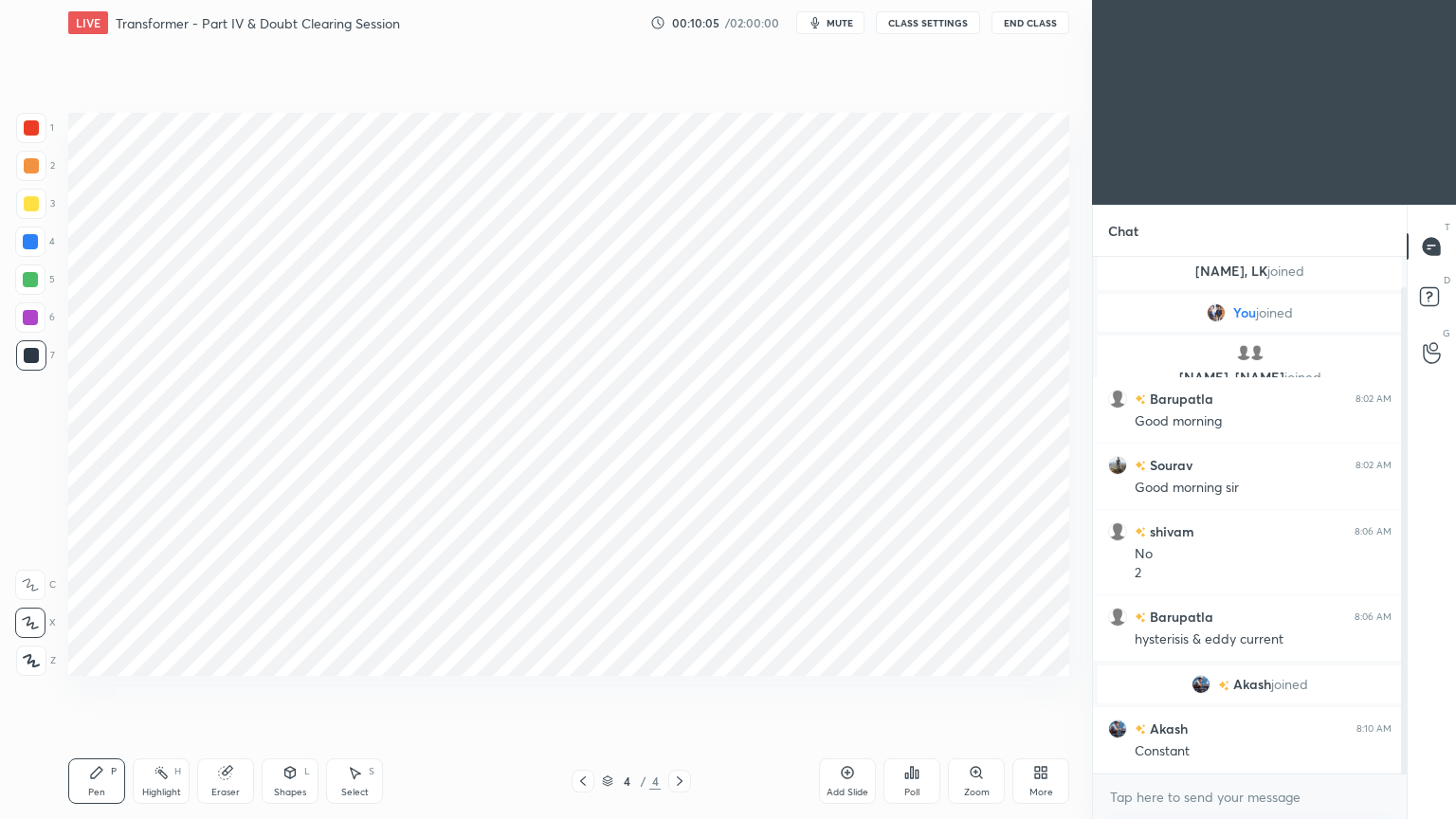 click at bounding box center [30, 280] 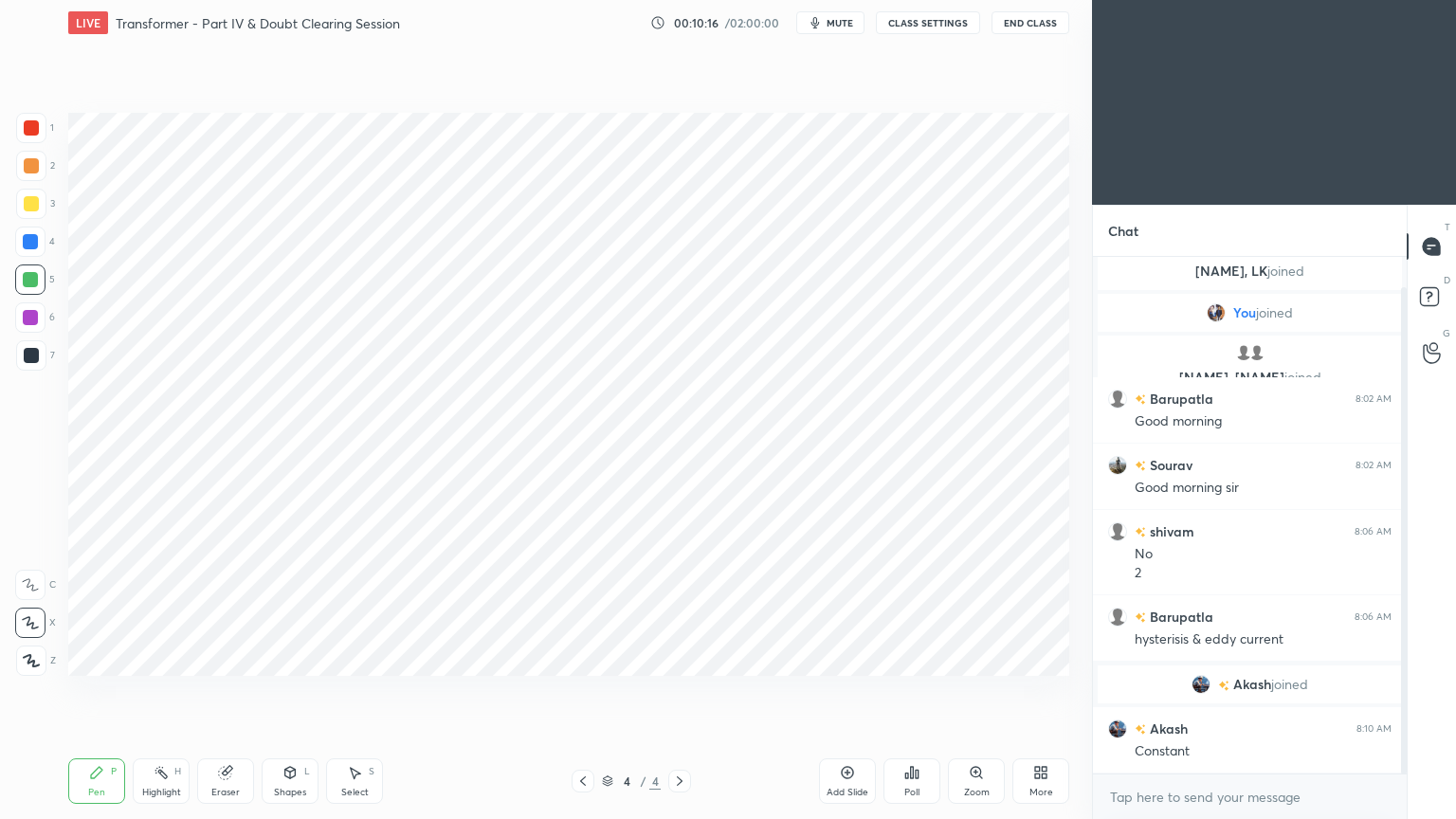 click at bounding box center [30, 318] 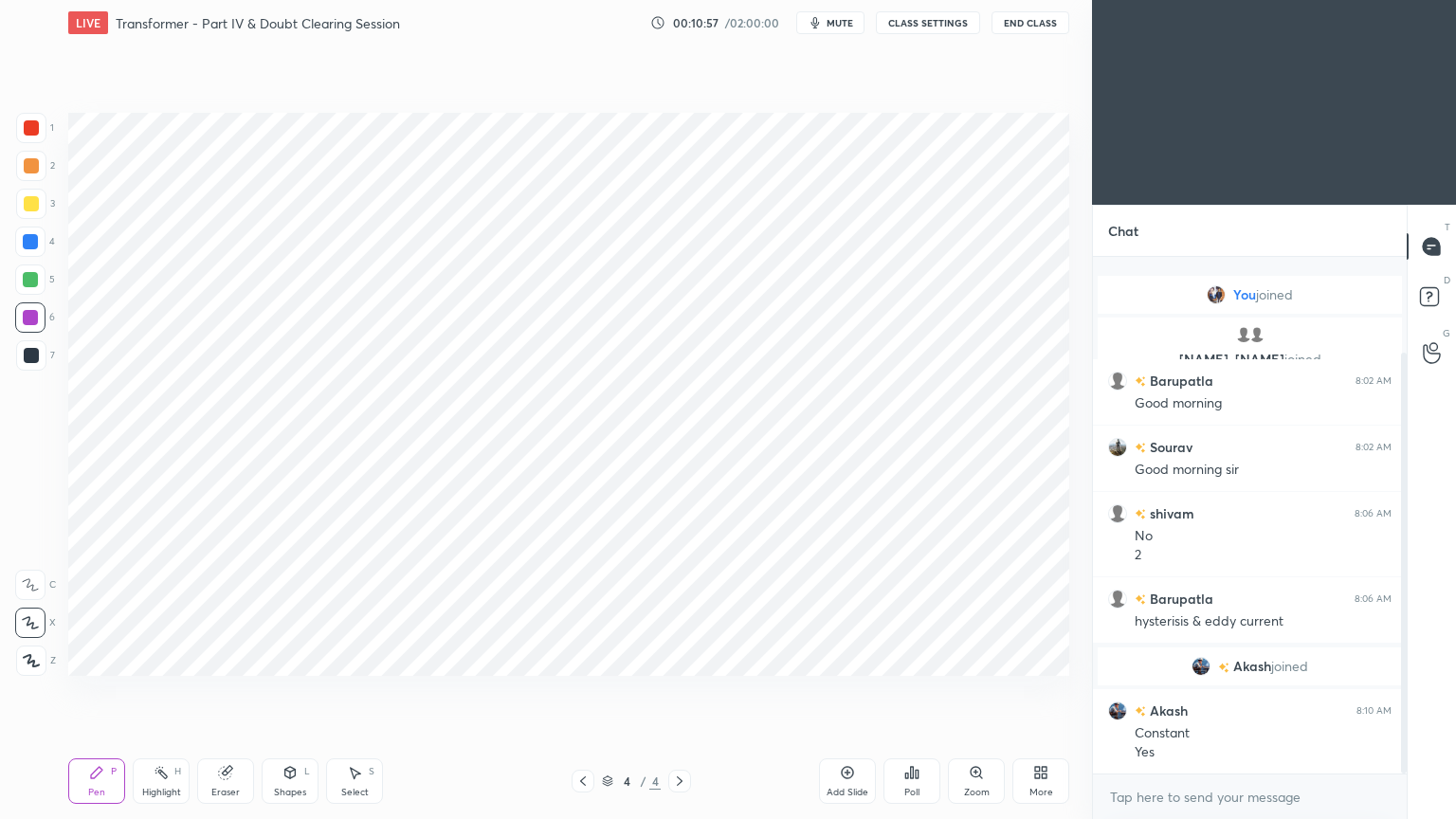 scroll, scrollTop: 117, scrollLeft: 0, axis: vertical 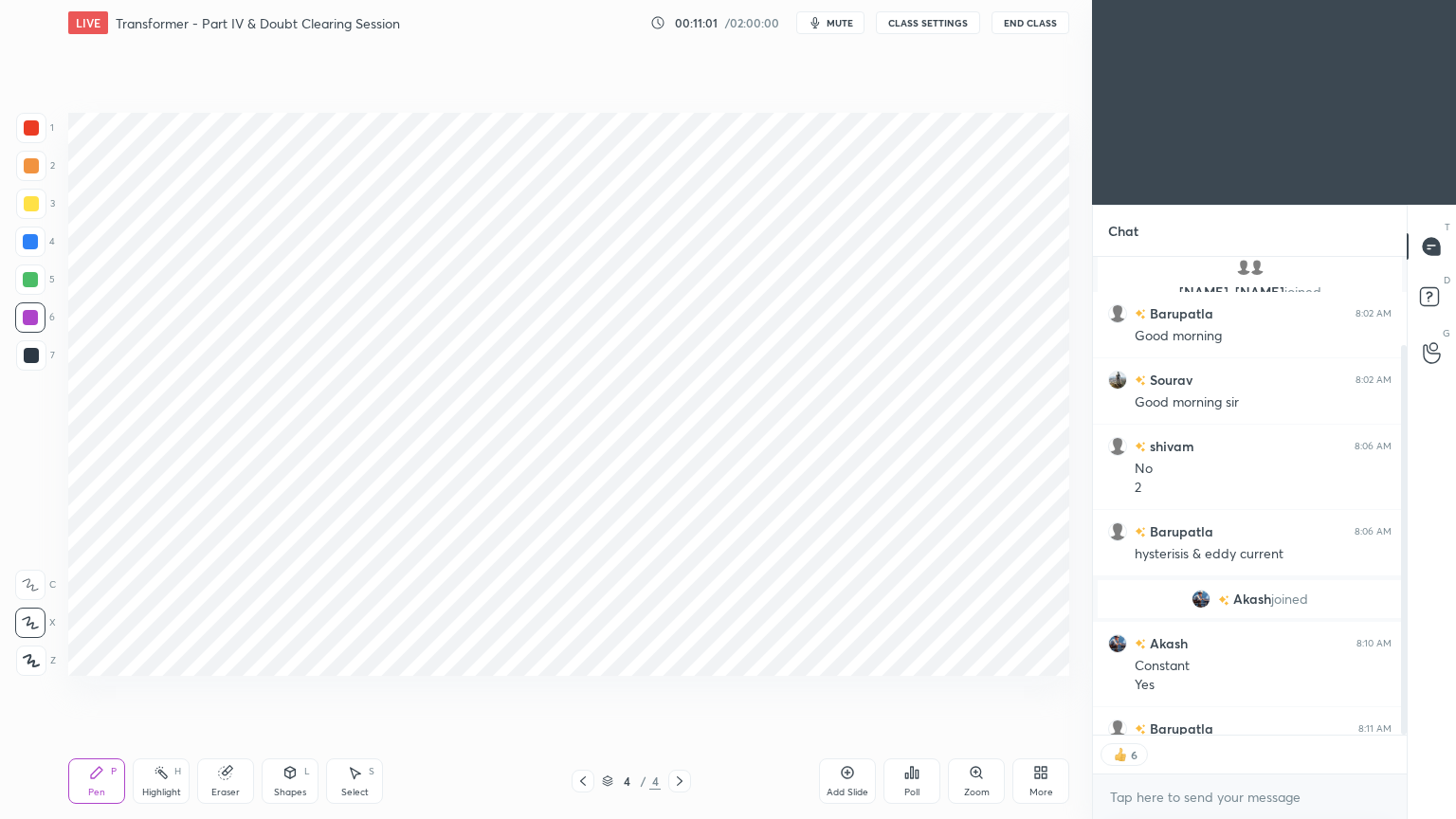 click on "Add Slide" at bounding box center (847, 781) 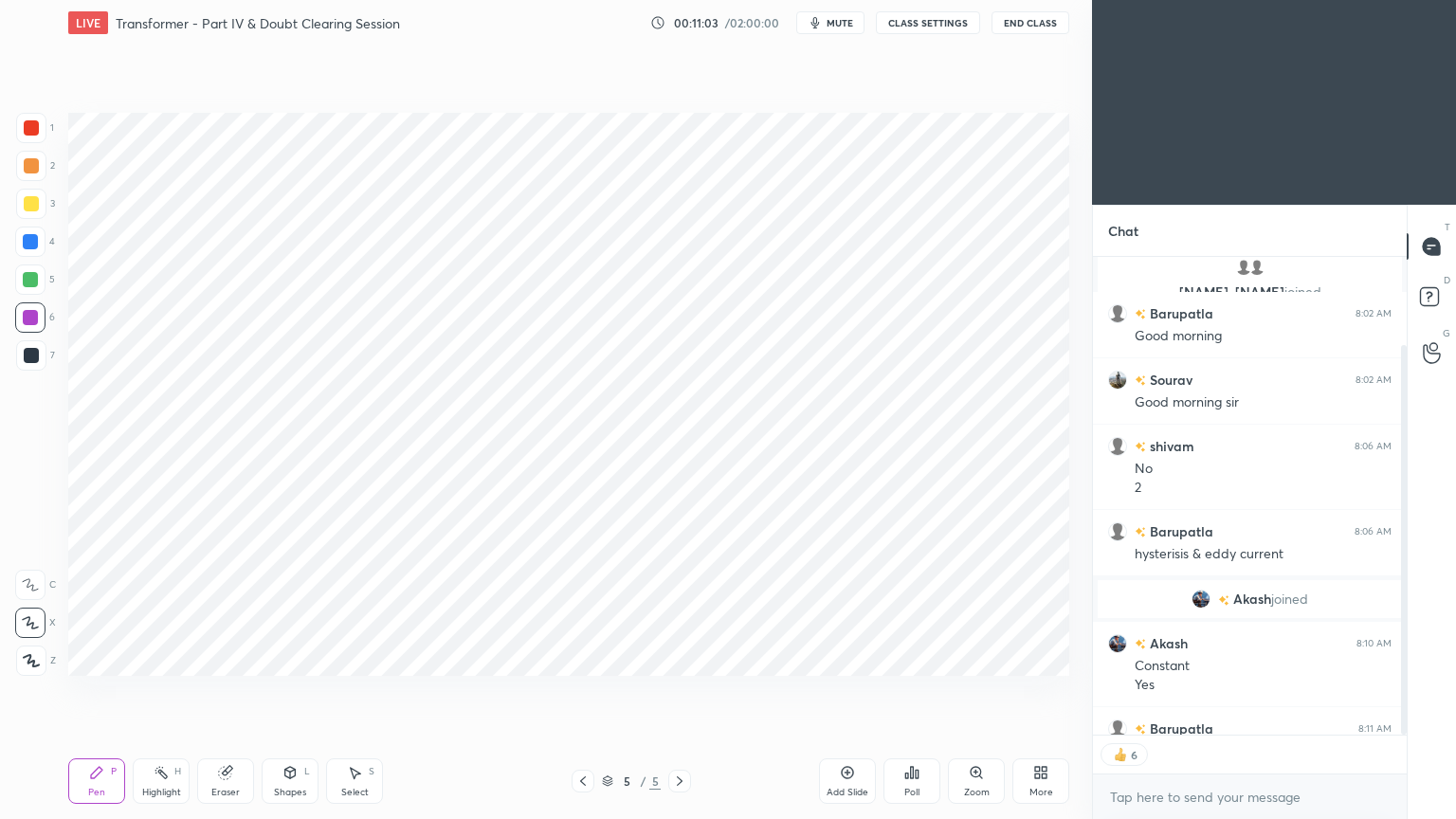 click on "1 2 3 4 5 6 7 C X Z C X Z E E Erase all   H H" at bounding box center (30, 394) 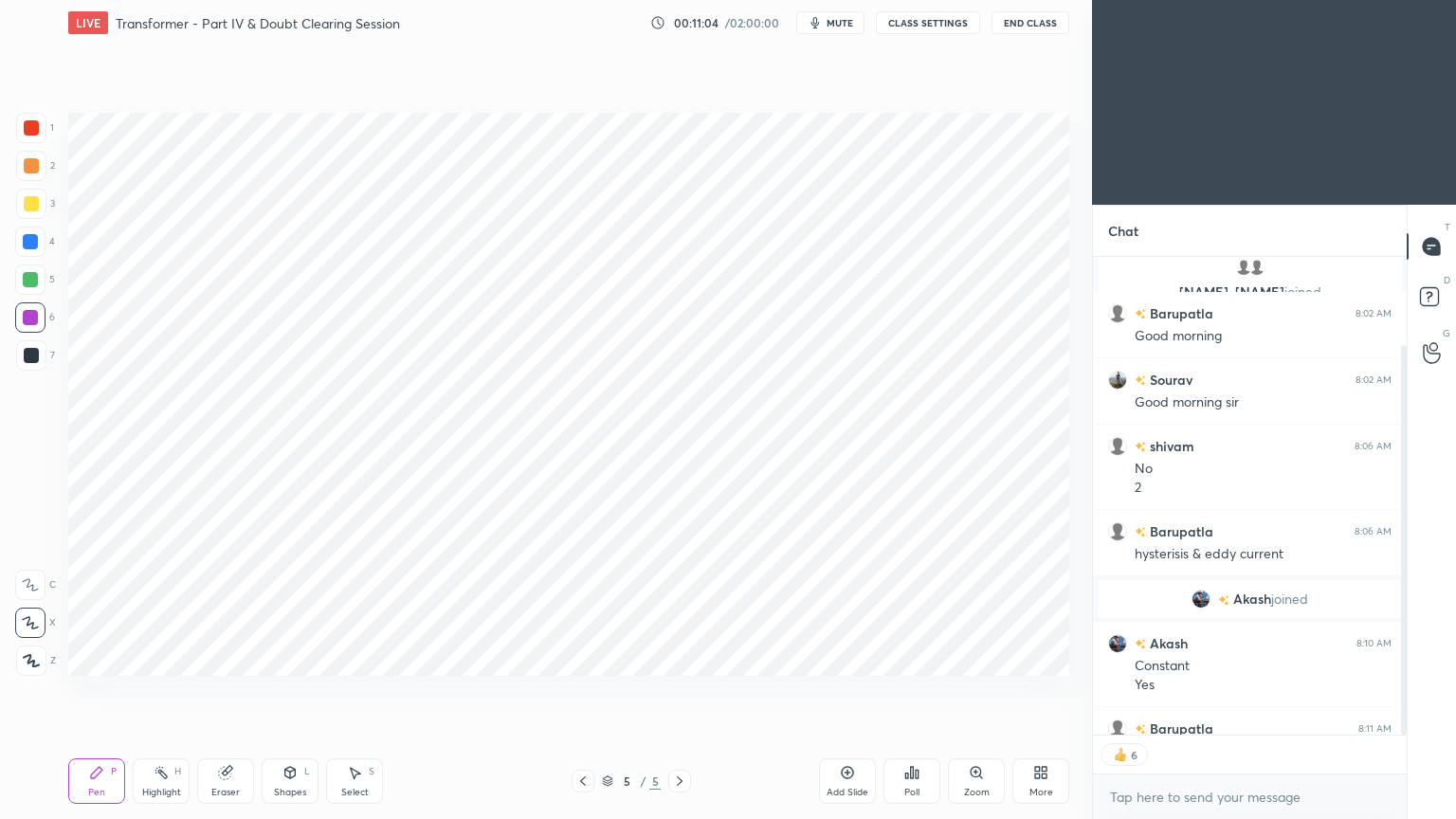 click at bounding box center [31, 128] 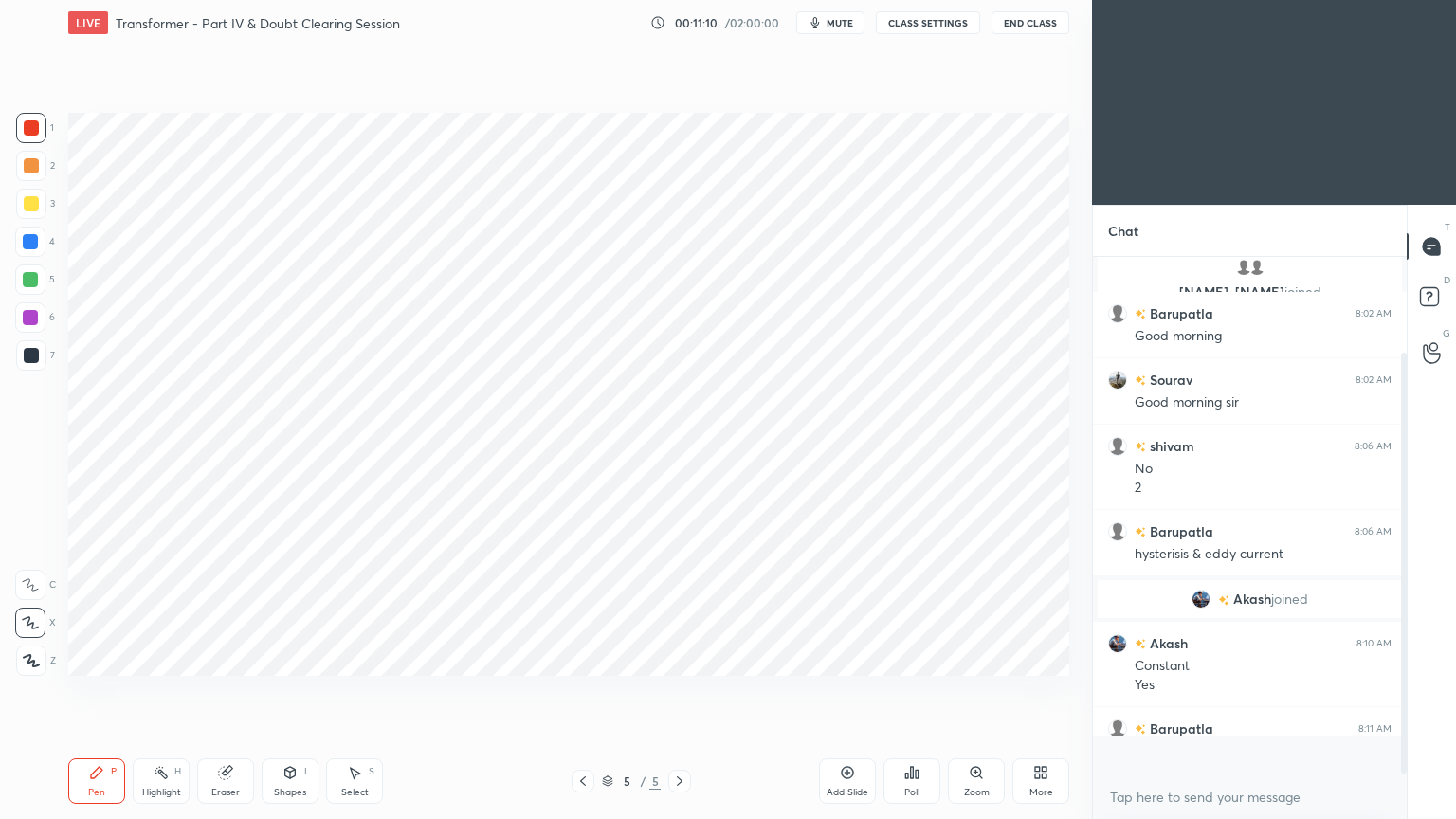 scroll, scrollTop: 6, scrollLeft: 6, axis: both 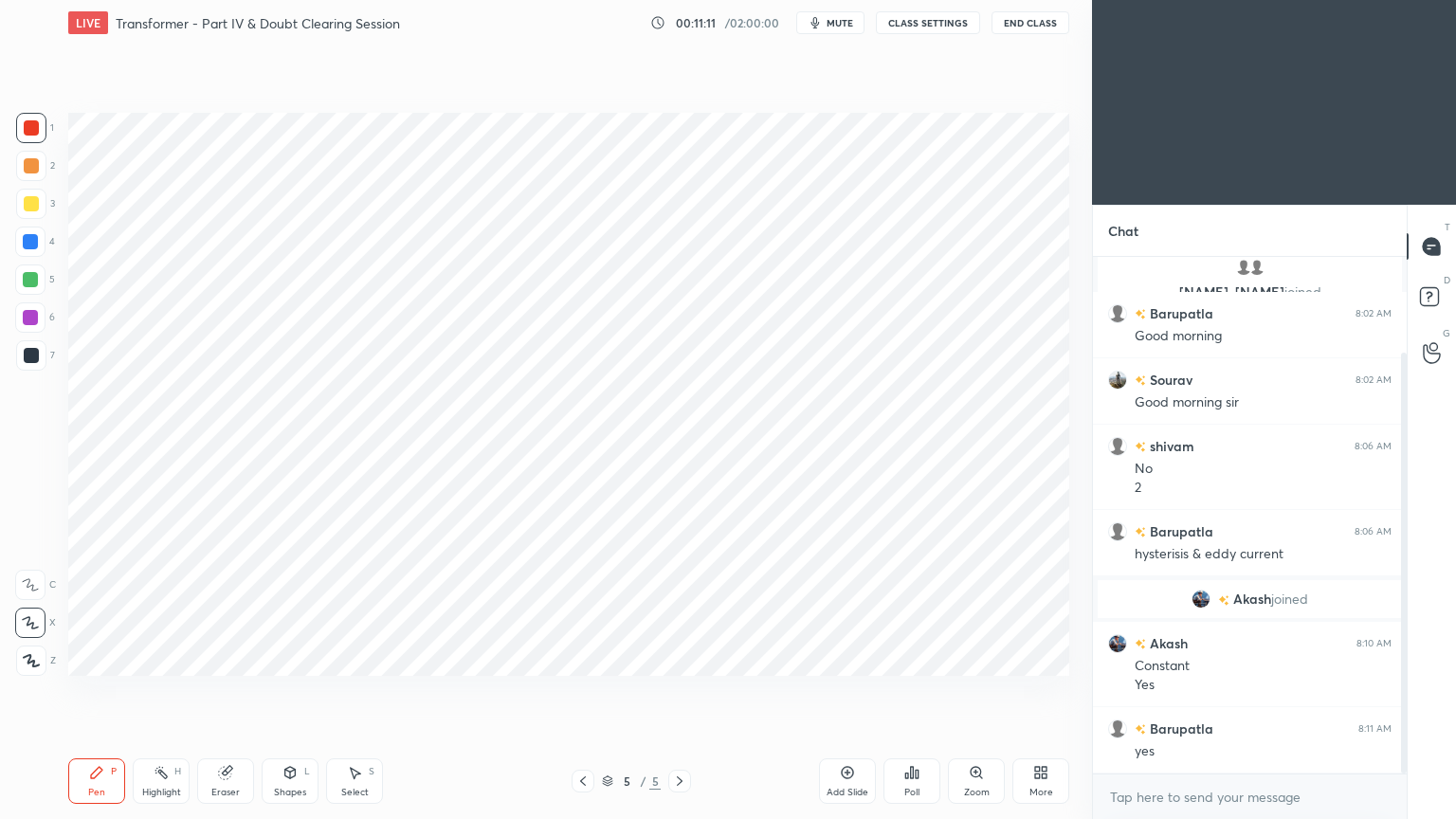click at bounding box center (31, 355) 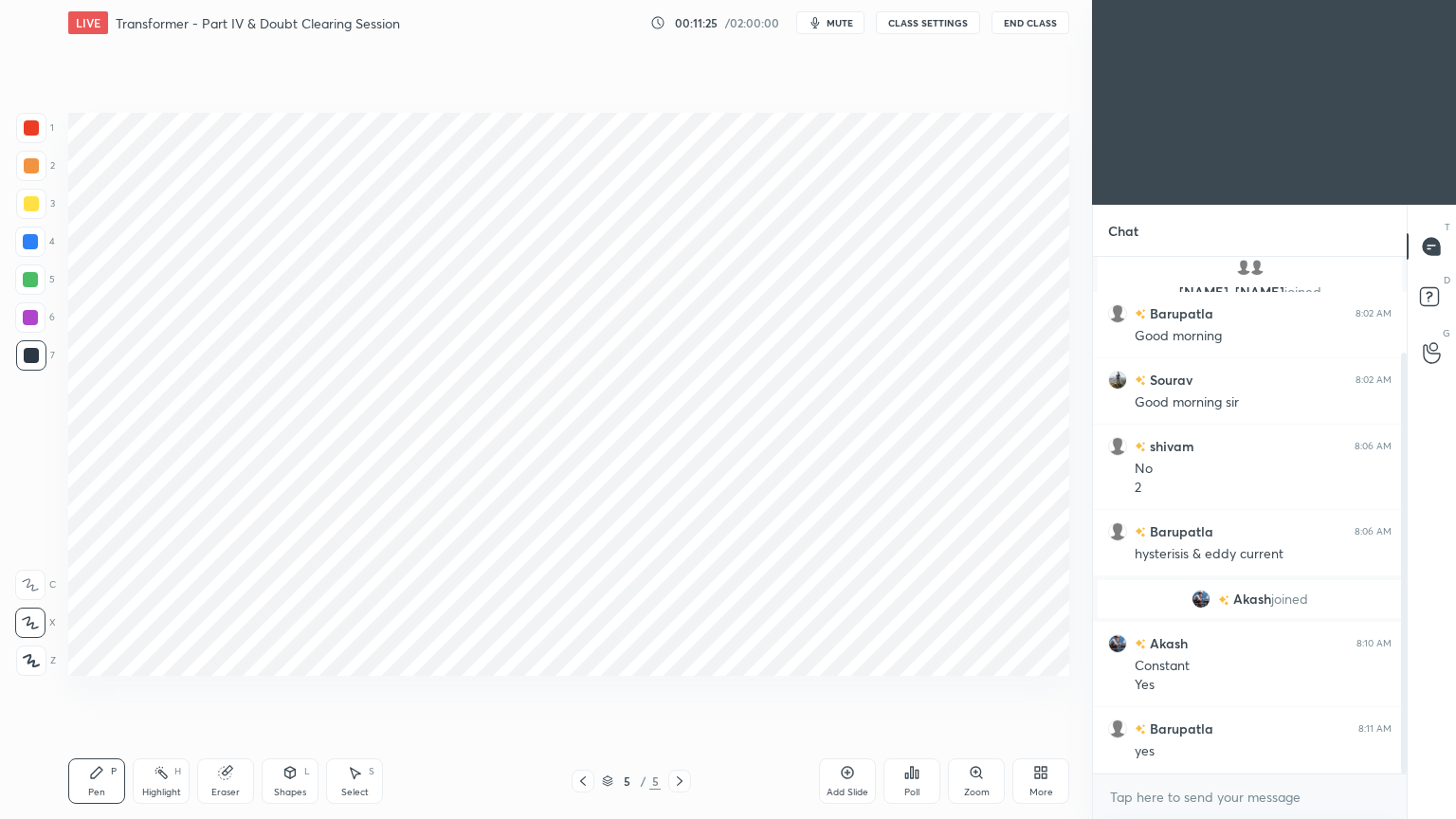 click at bounding box center [583, 781] 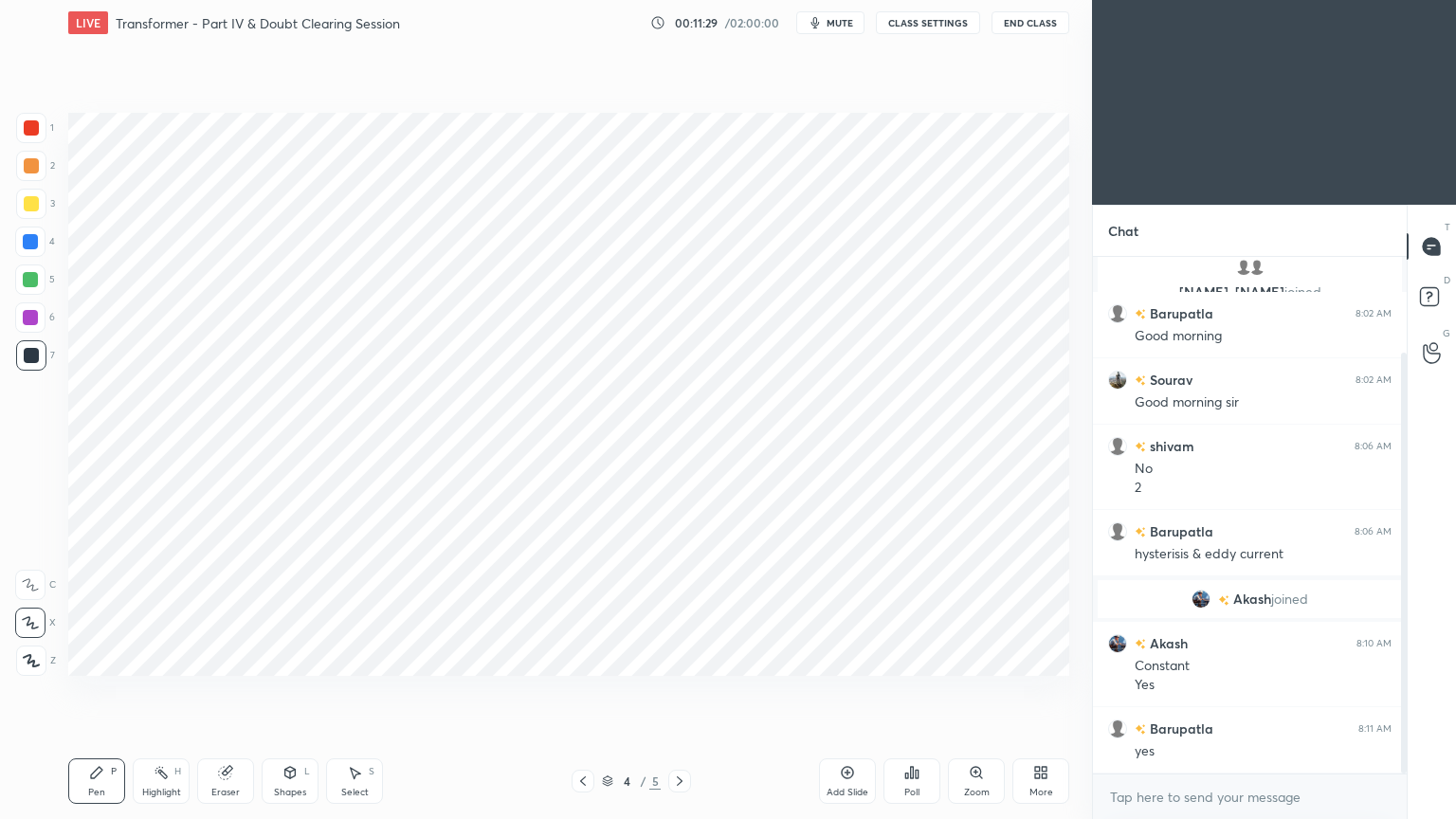 click on "Highlight" at bounding box center (161, 792) 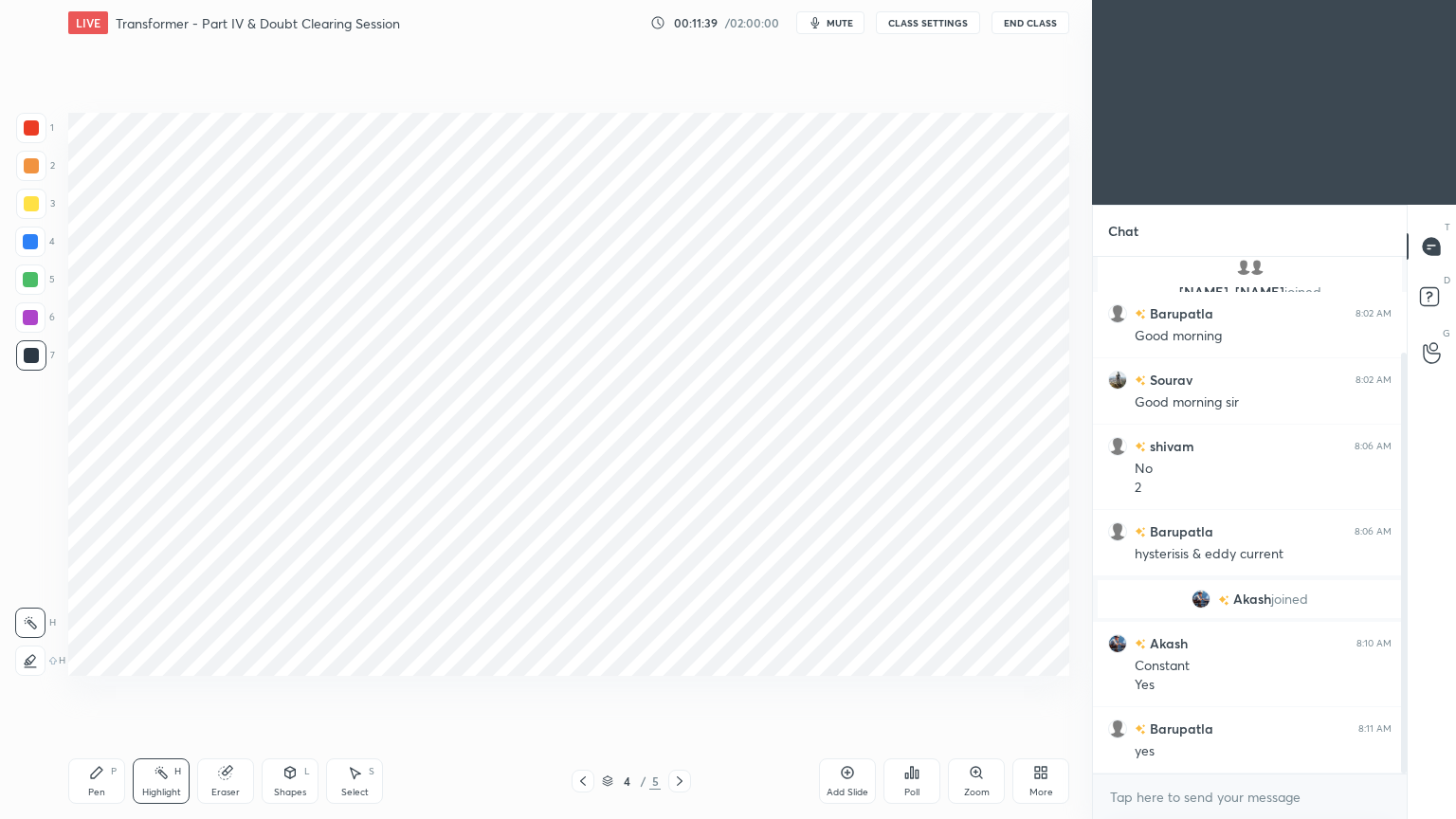 click 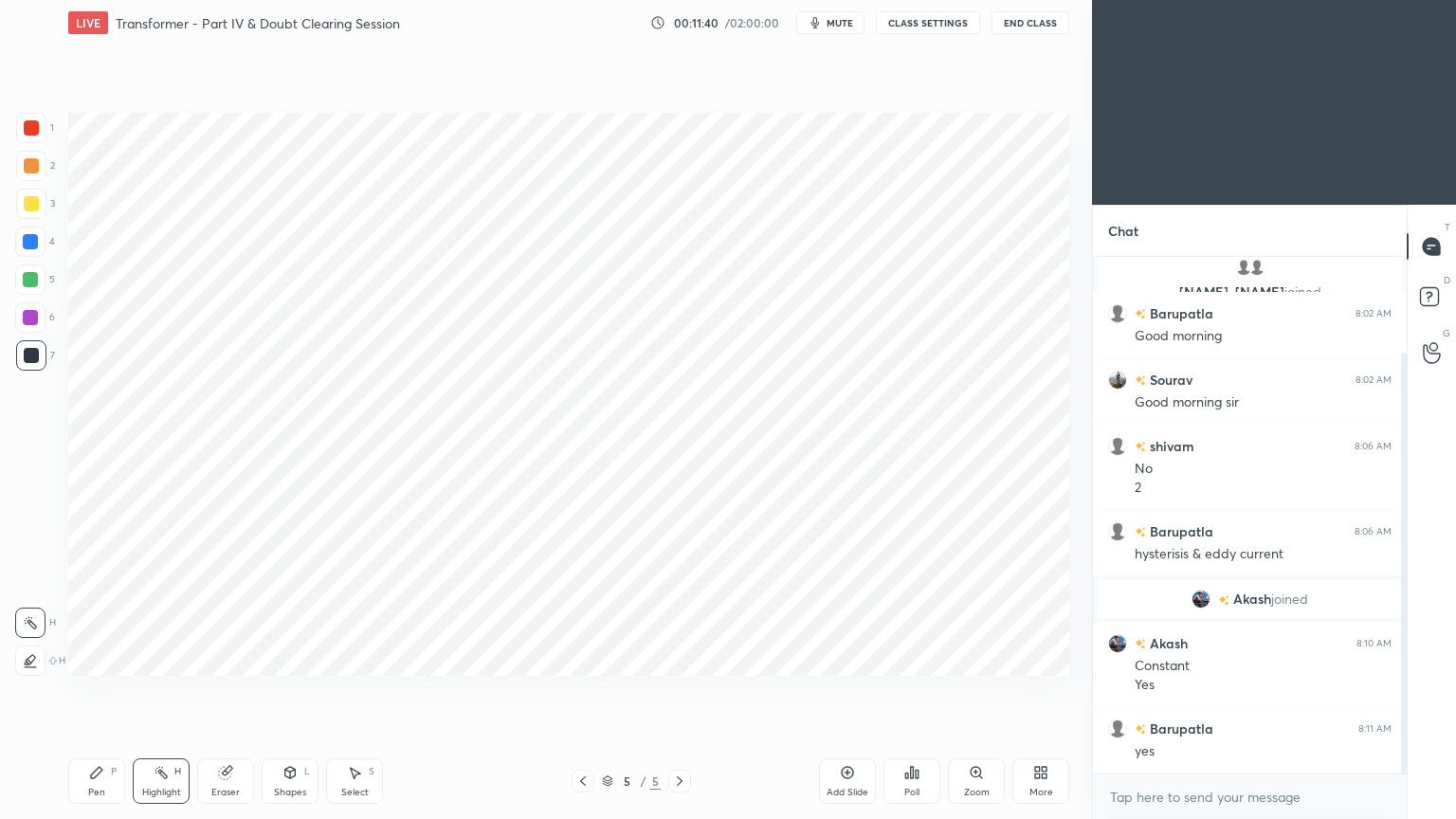 click on "4" at bounding box center [35, 242] 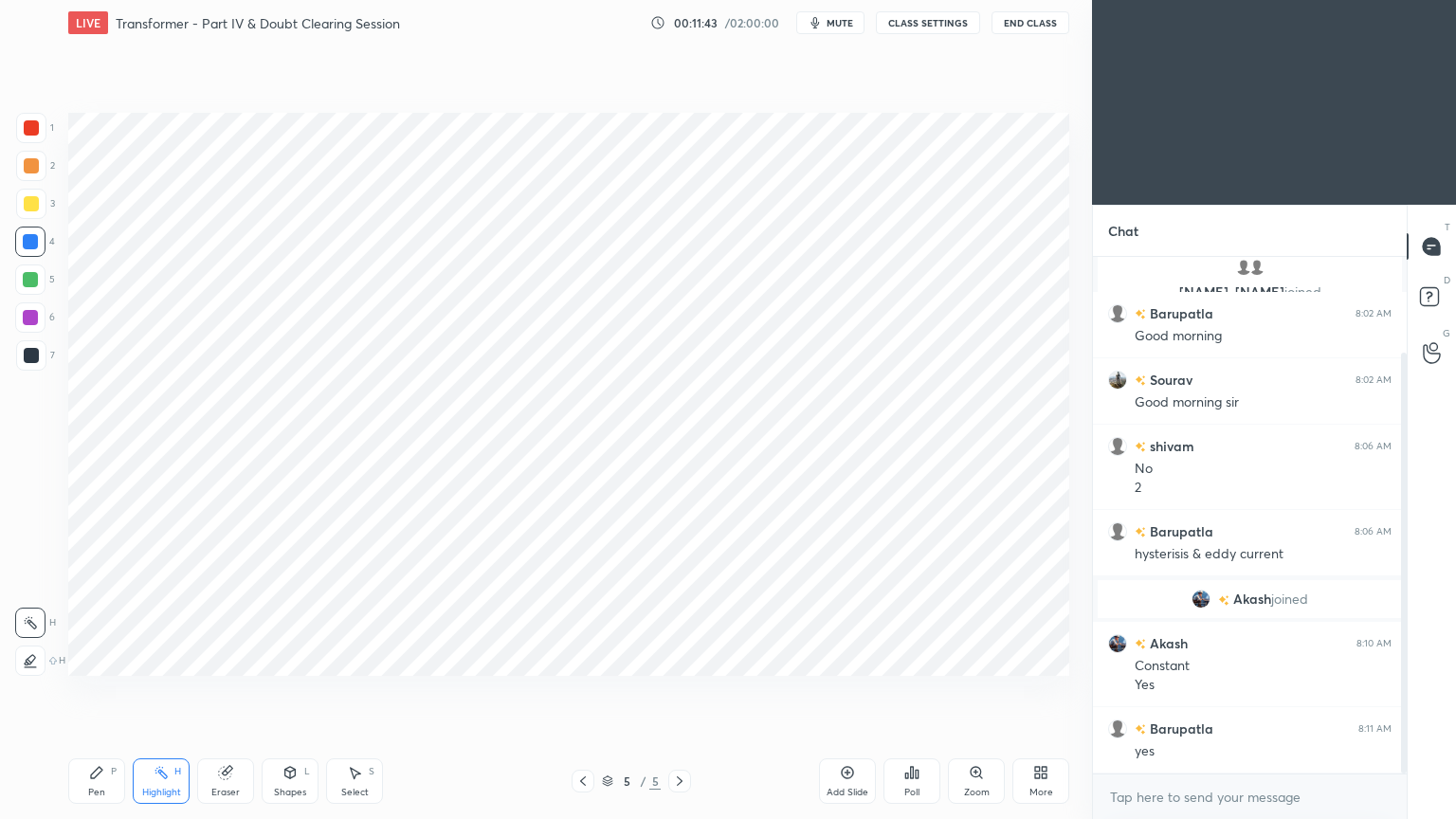 click 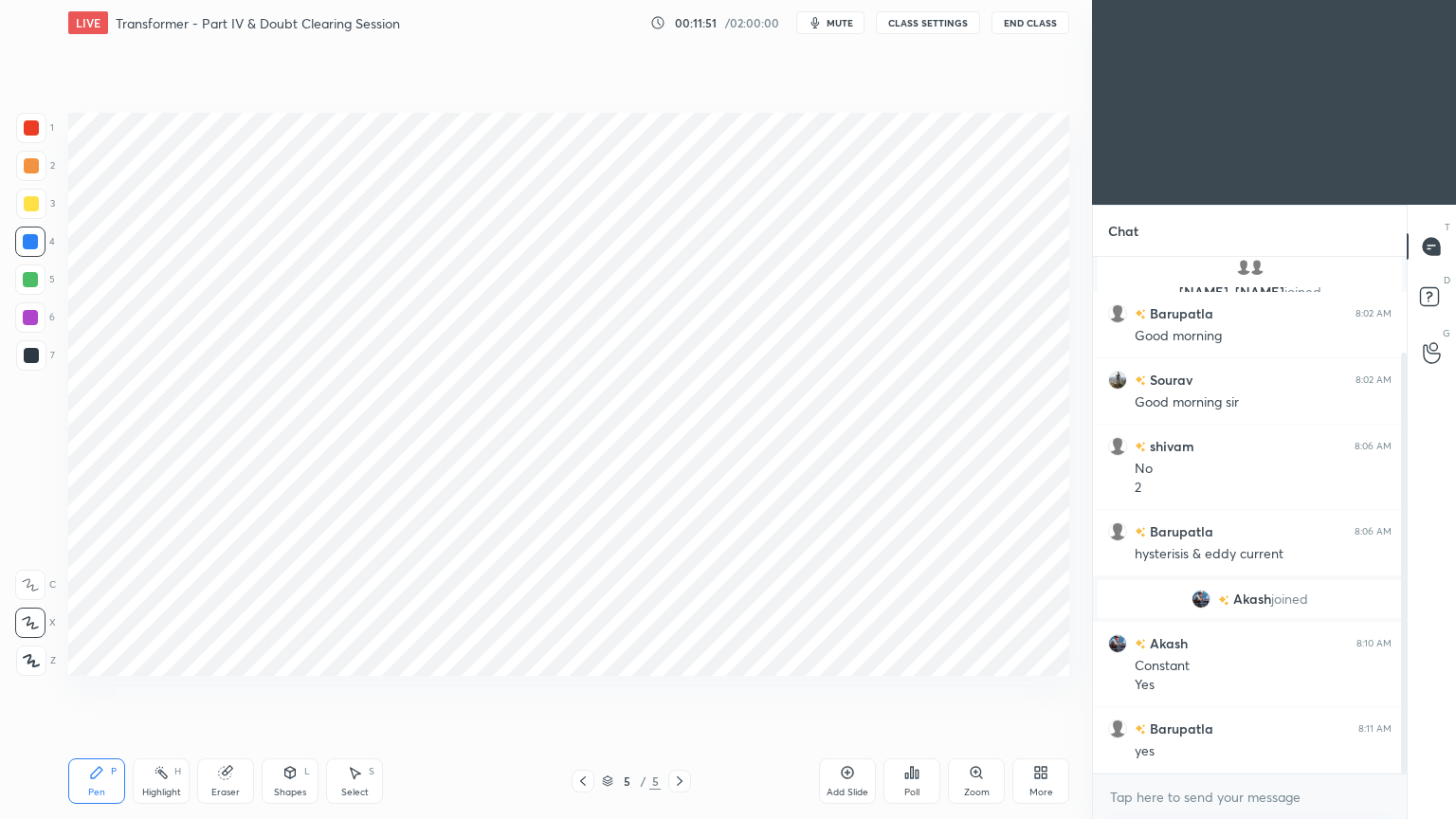 click on "6" at bounding box center (35, 321) 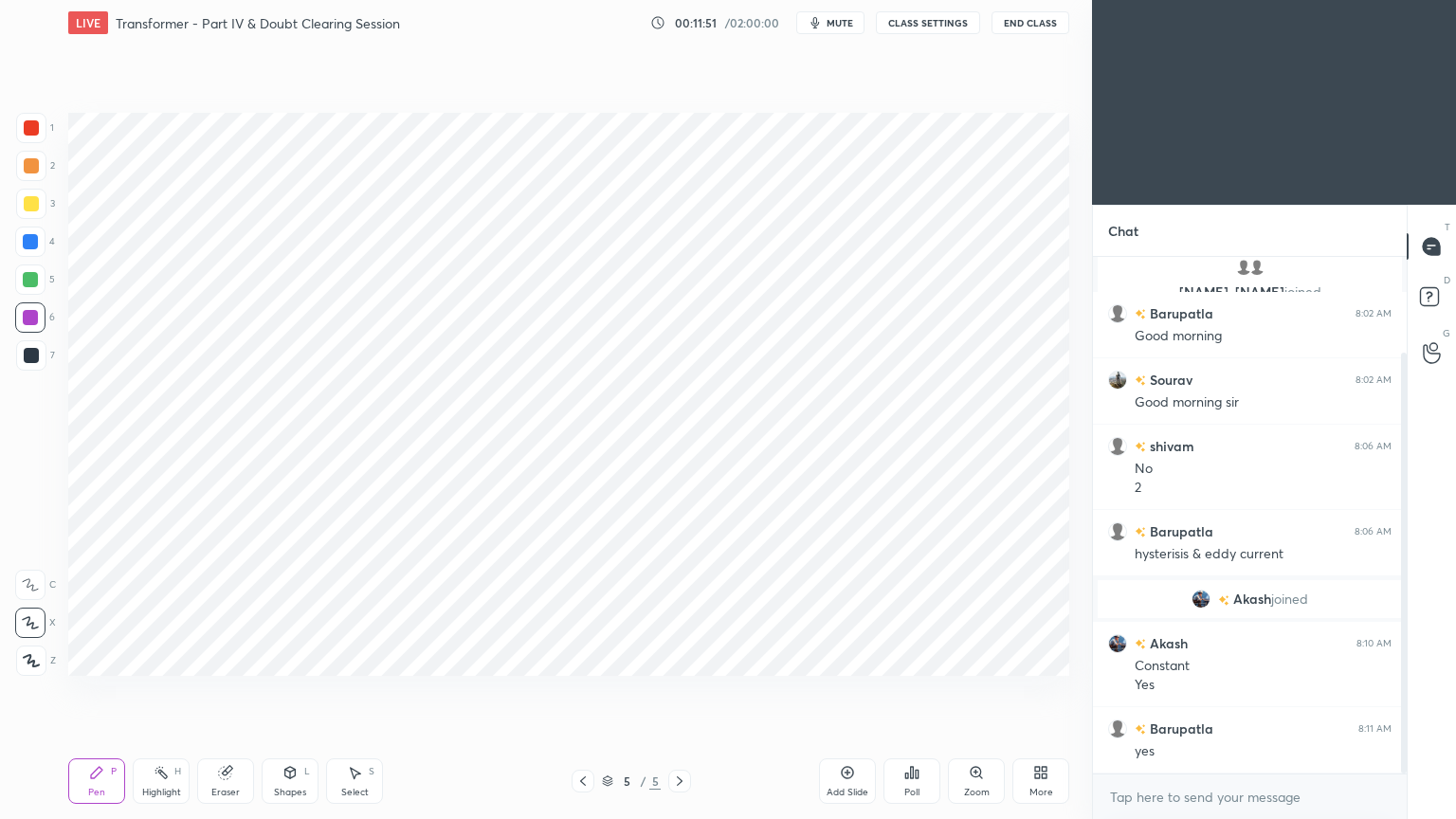 click at bounding box center (31, 355) 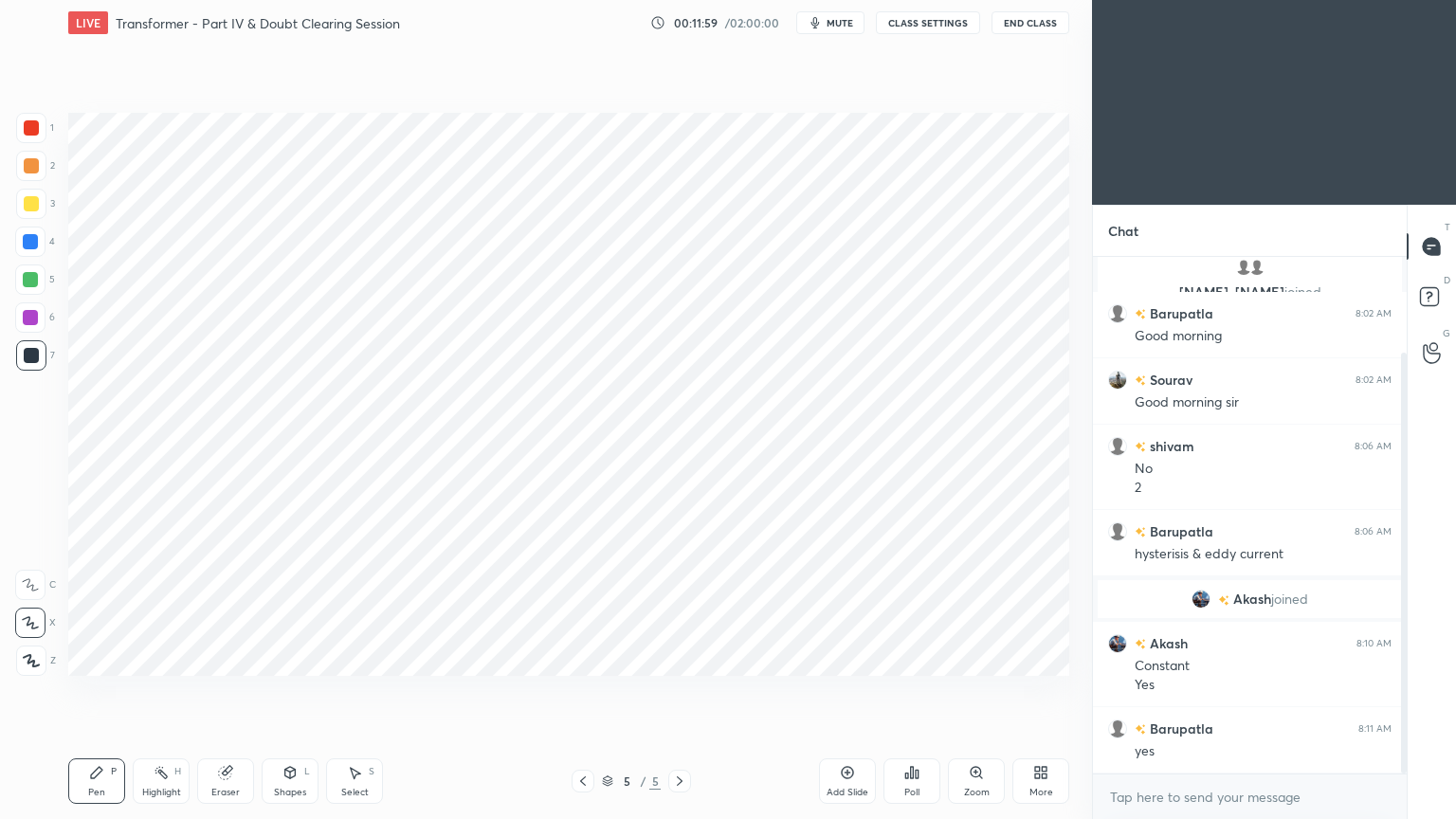 click at bounding box center [31, 128] 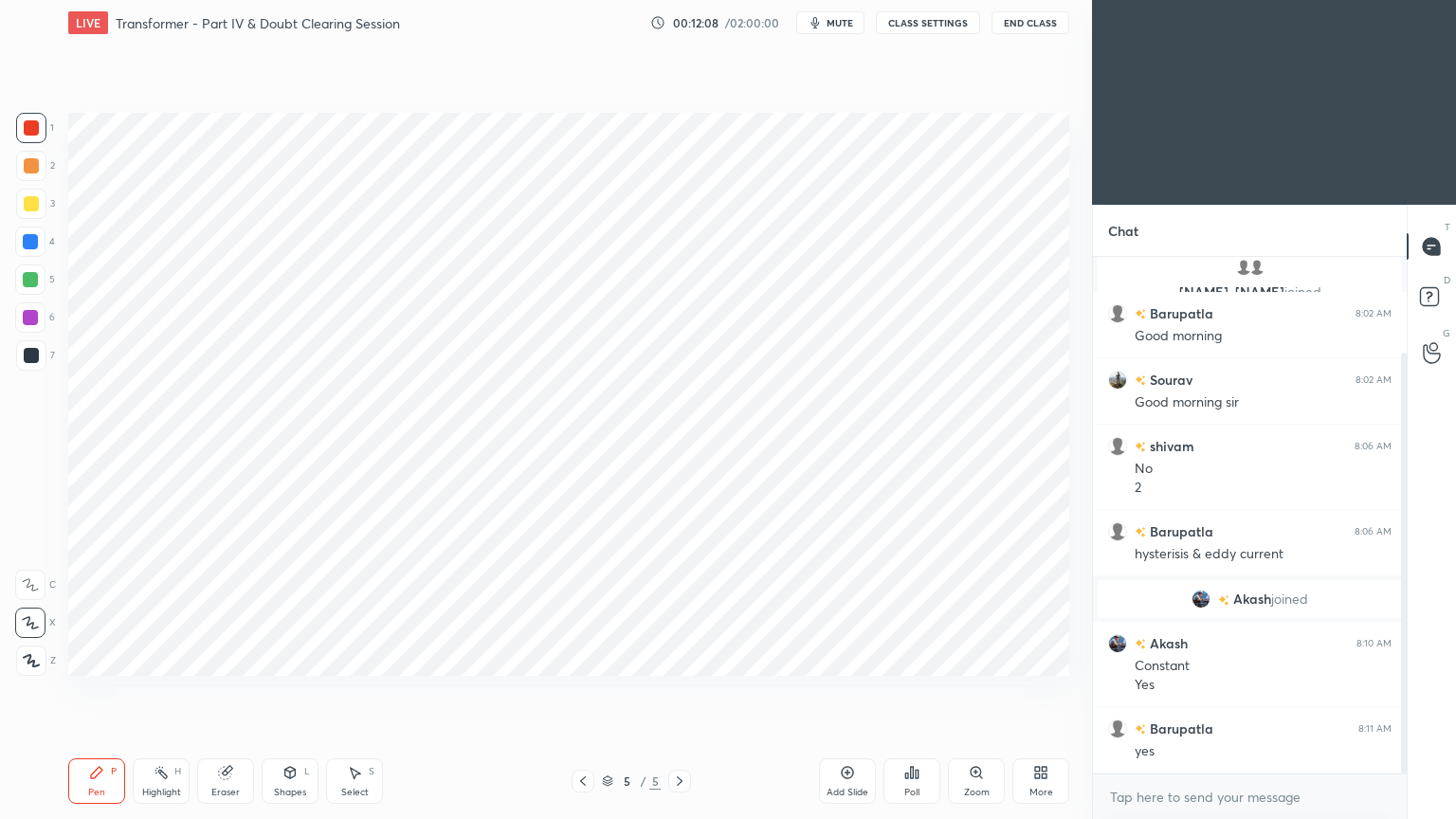click on "1 2 3 4 5 6 7 C X Z C X Z E E Erase all   H H" at bounding box center (30, 394) 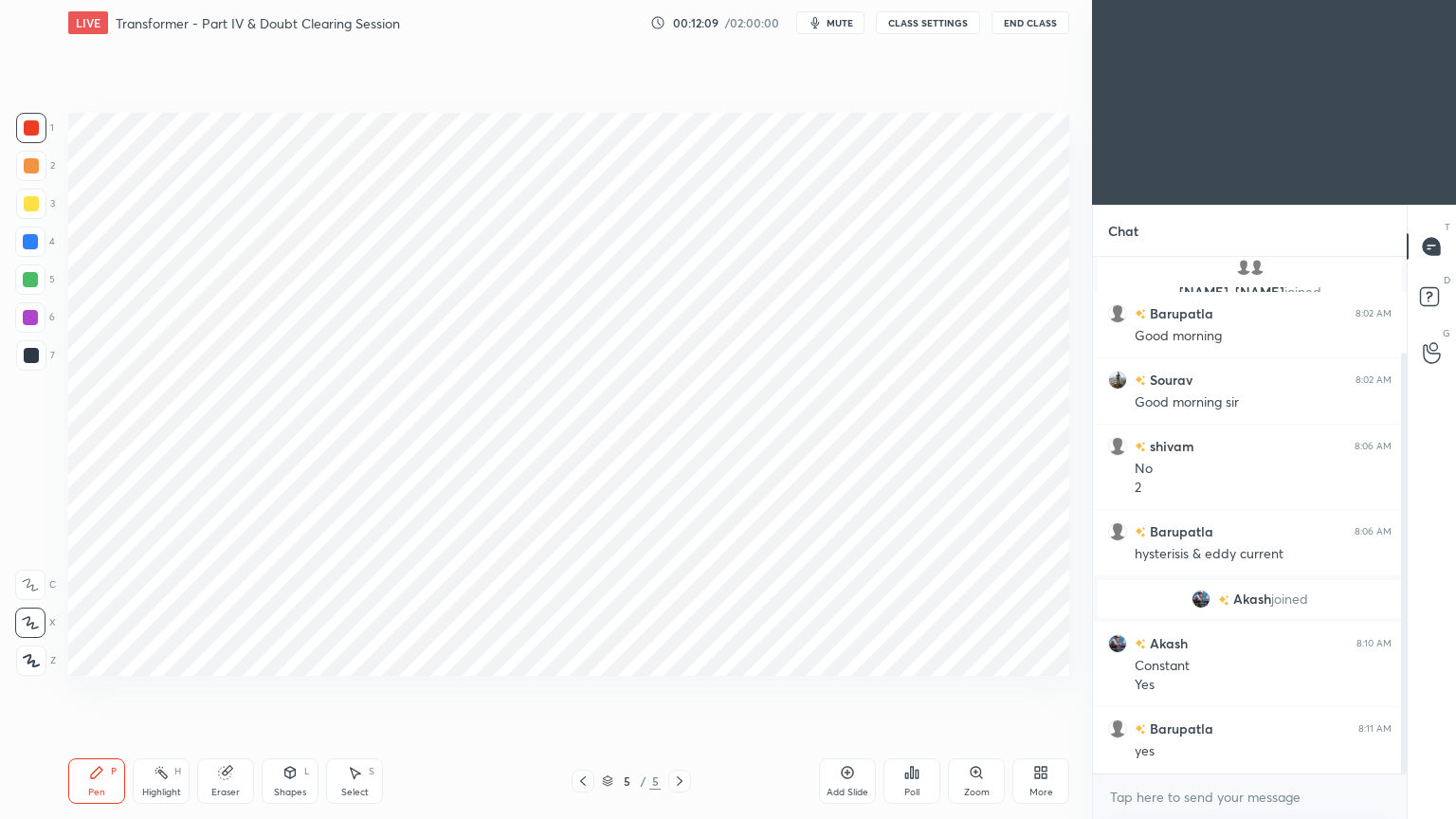 click on "1 2 3 4 5 6 7 C X Z C X Z E E Erase all   H H" at bounding box center (30, 394) 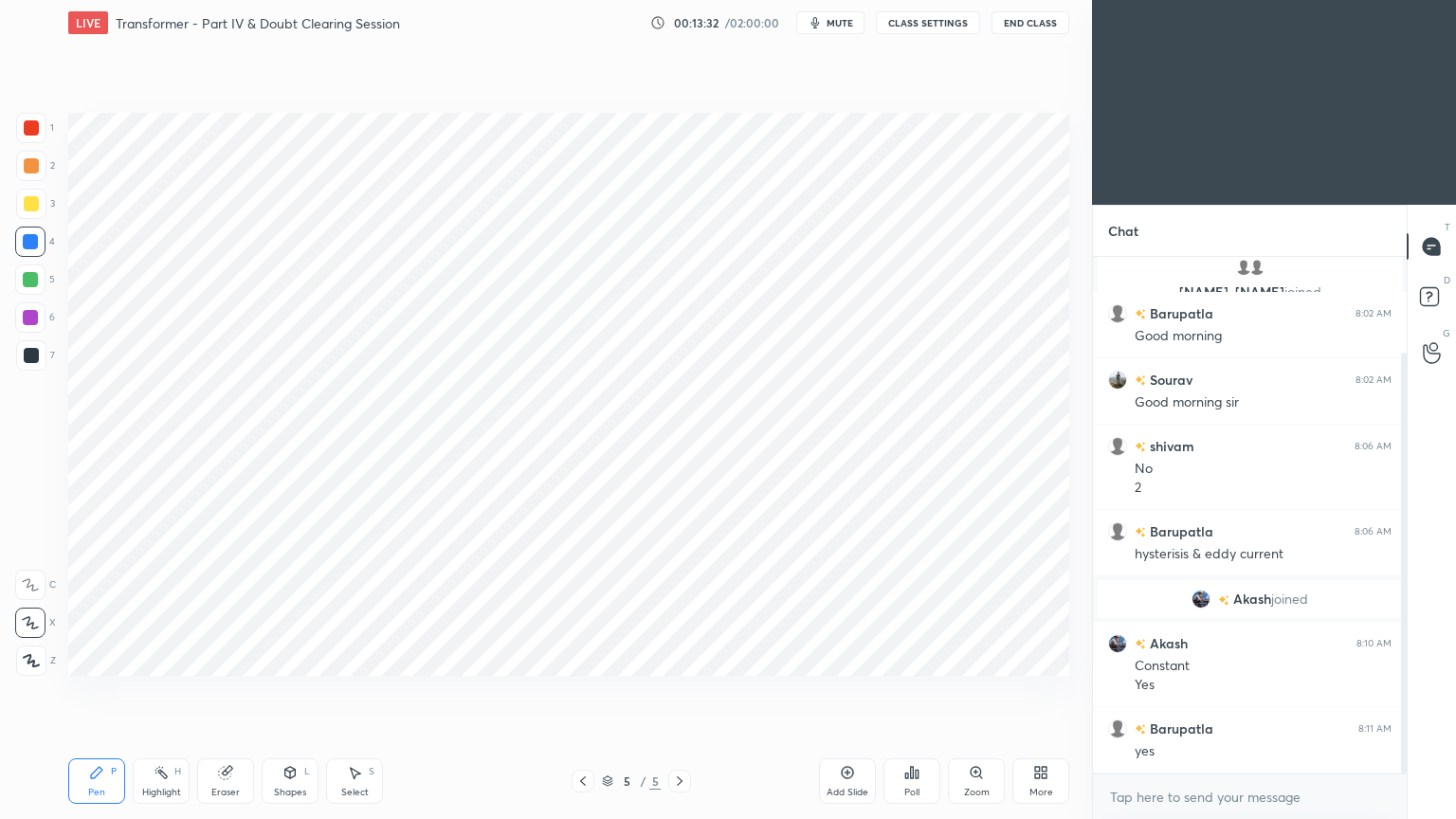 scroll, scrollTop: 473, scrollLeft: 308, axis: both 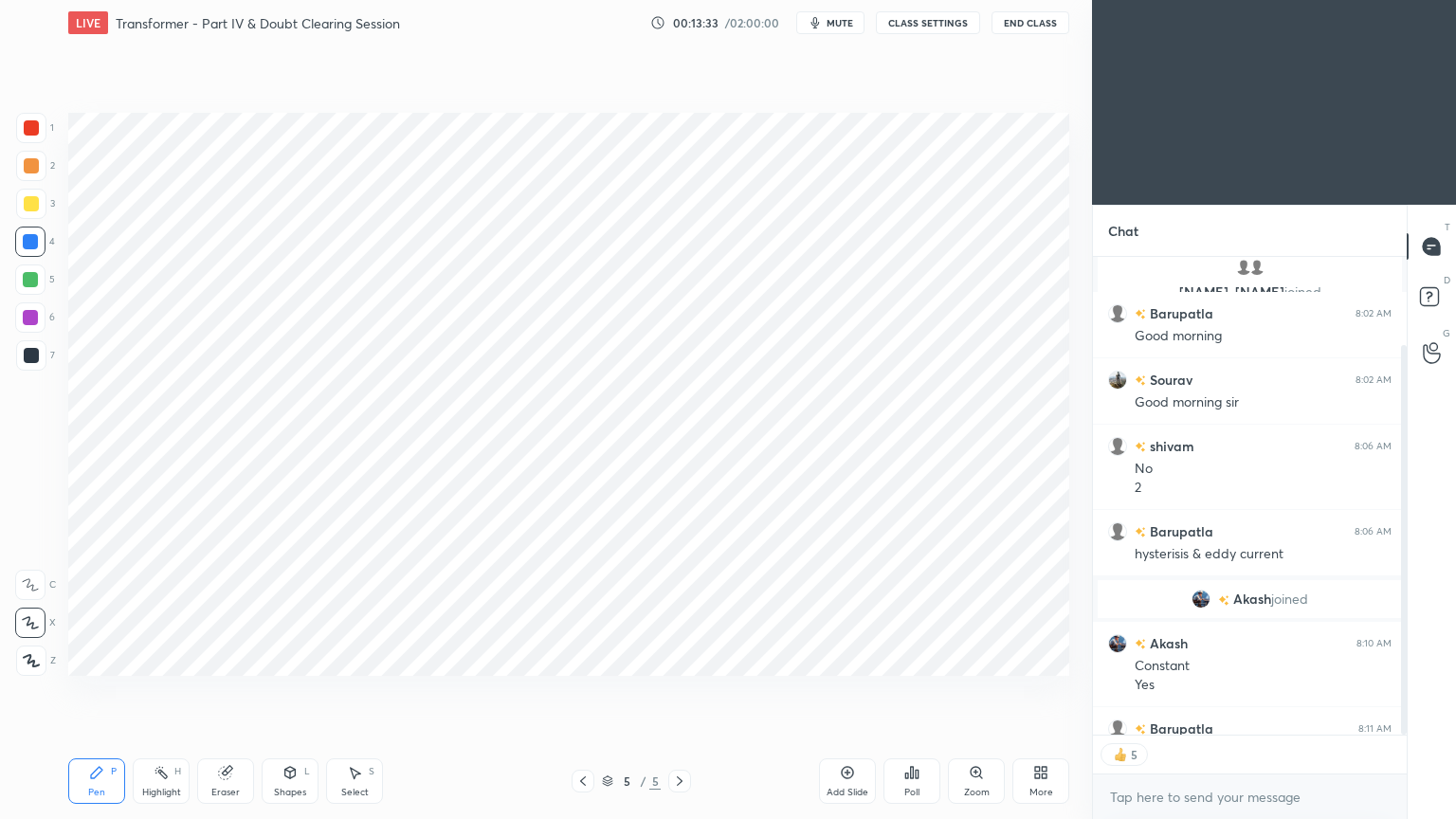 click 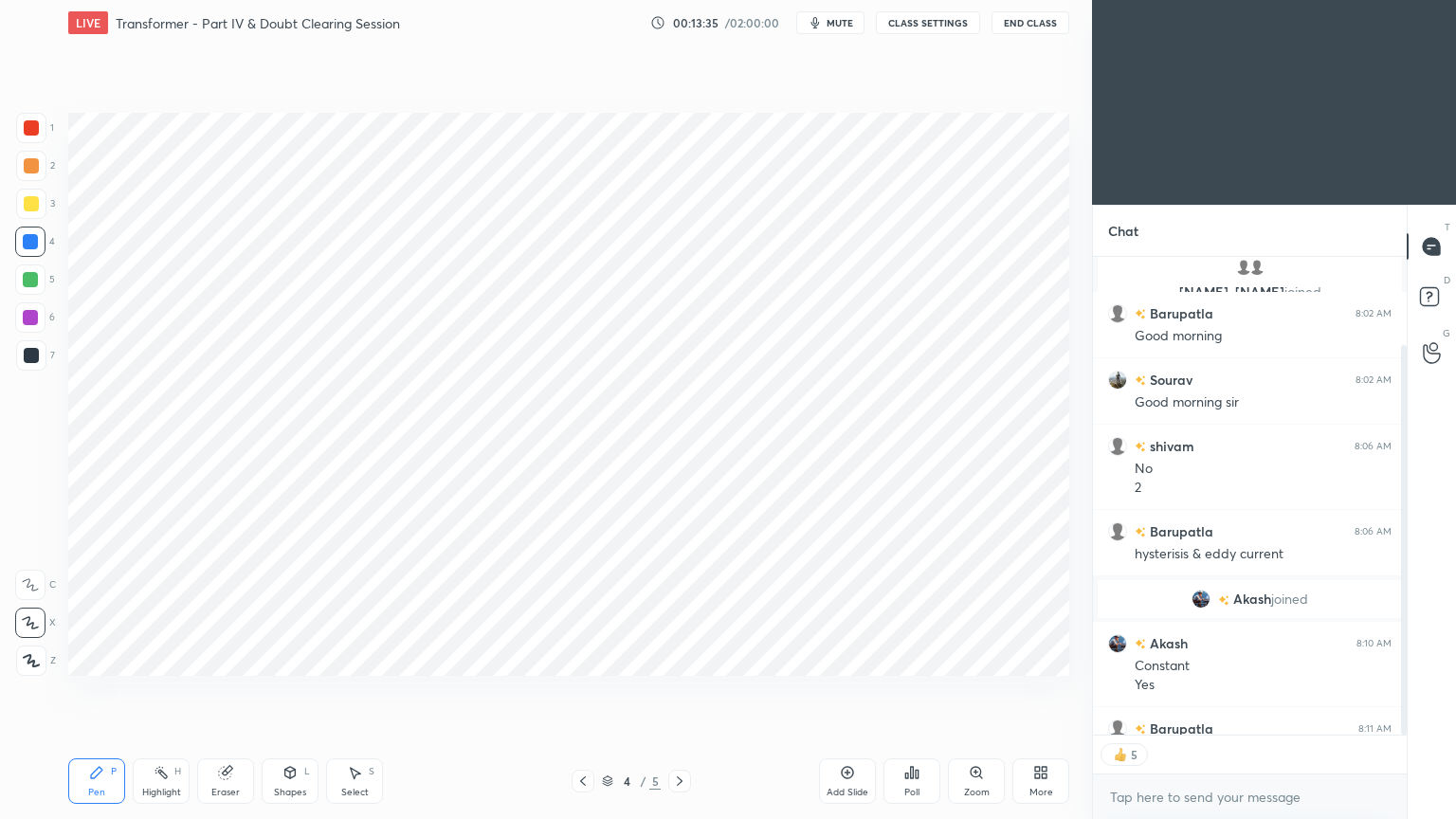 click 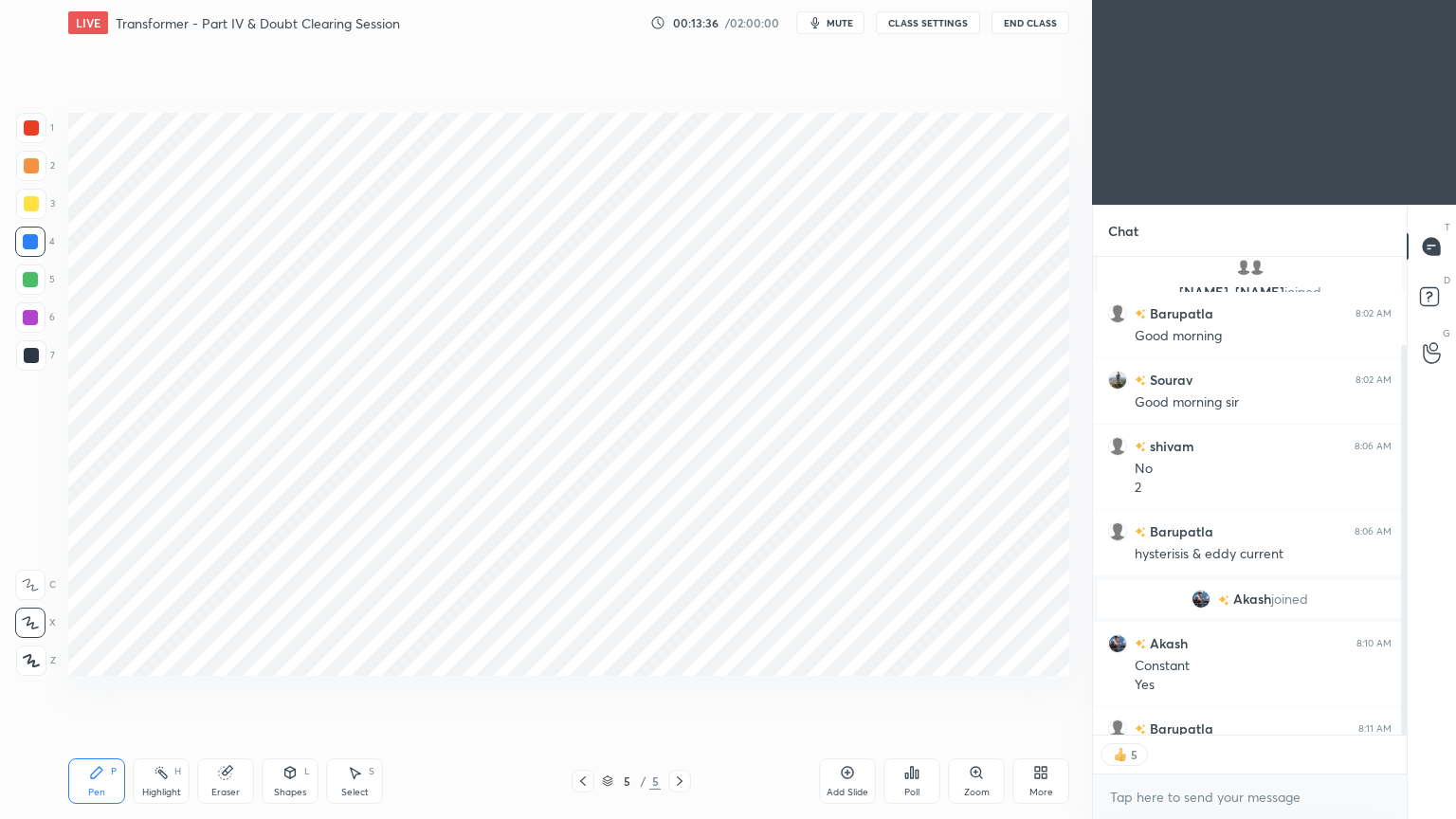 click on "Add Slide" at bounding box center (847, 792) 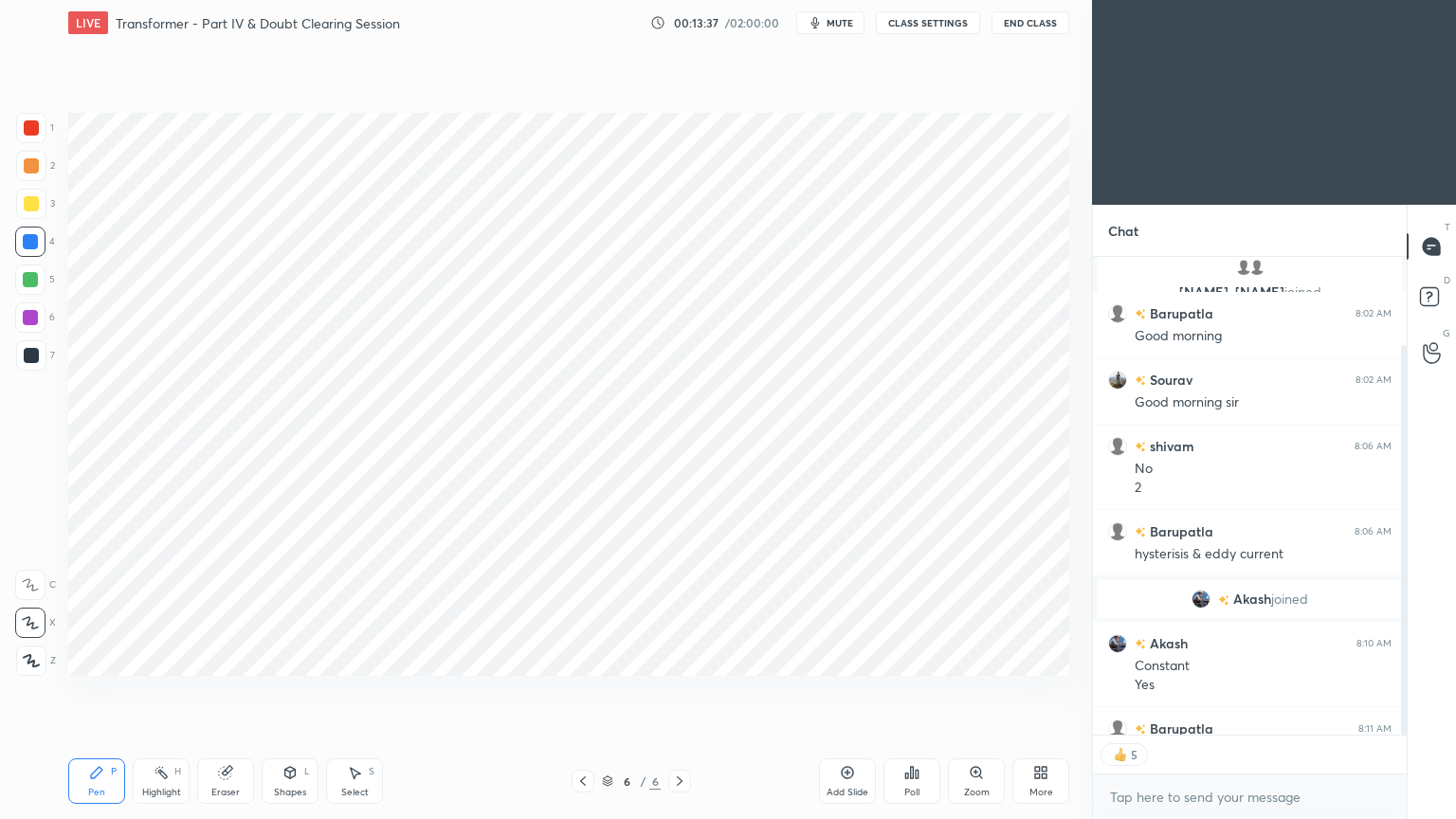 click at bounding box center (31, 128) 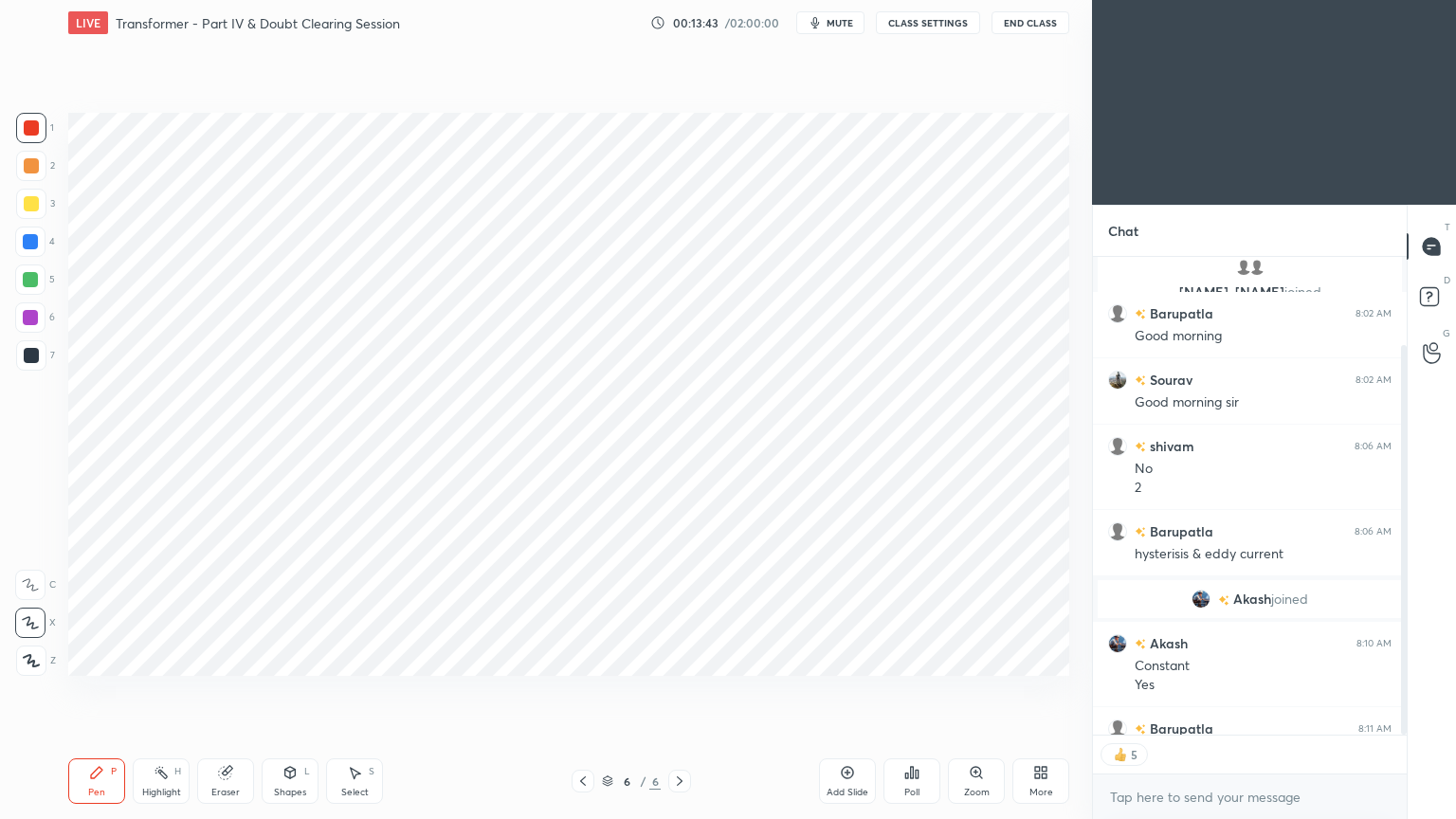 scroll, scrollTop: 6, scrollLeft: 6, axis: both 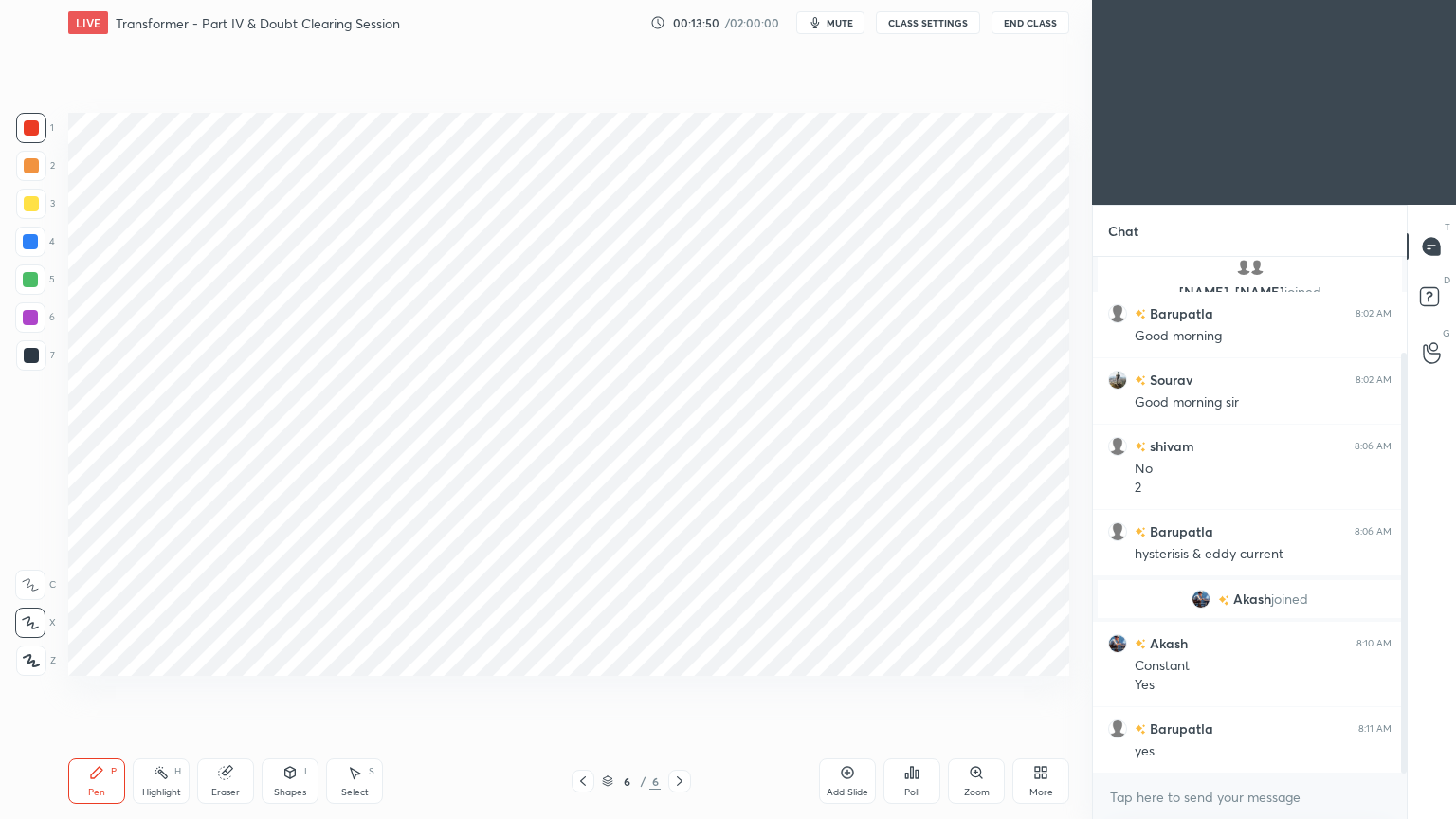 click at bounding box center [30, 280] 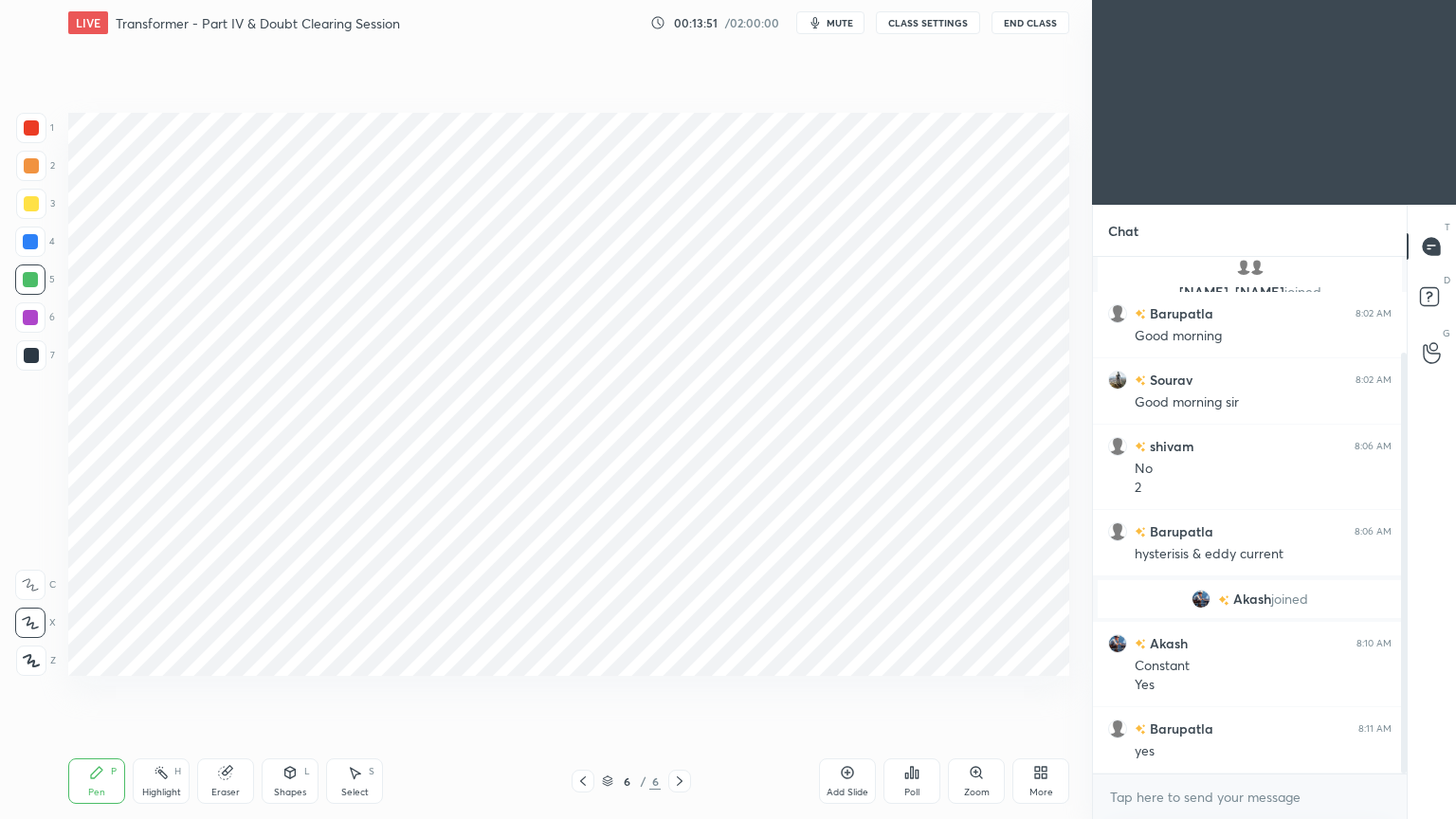 click 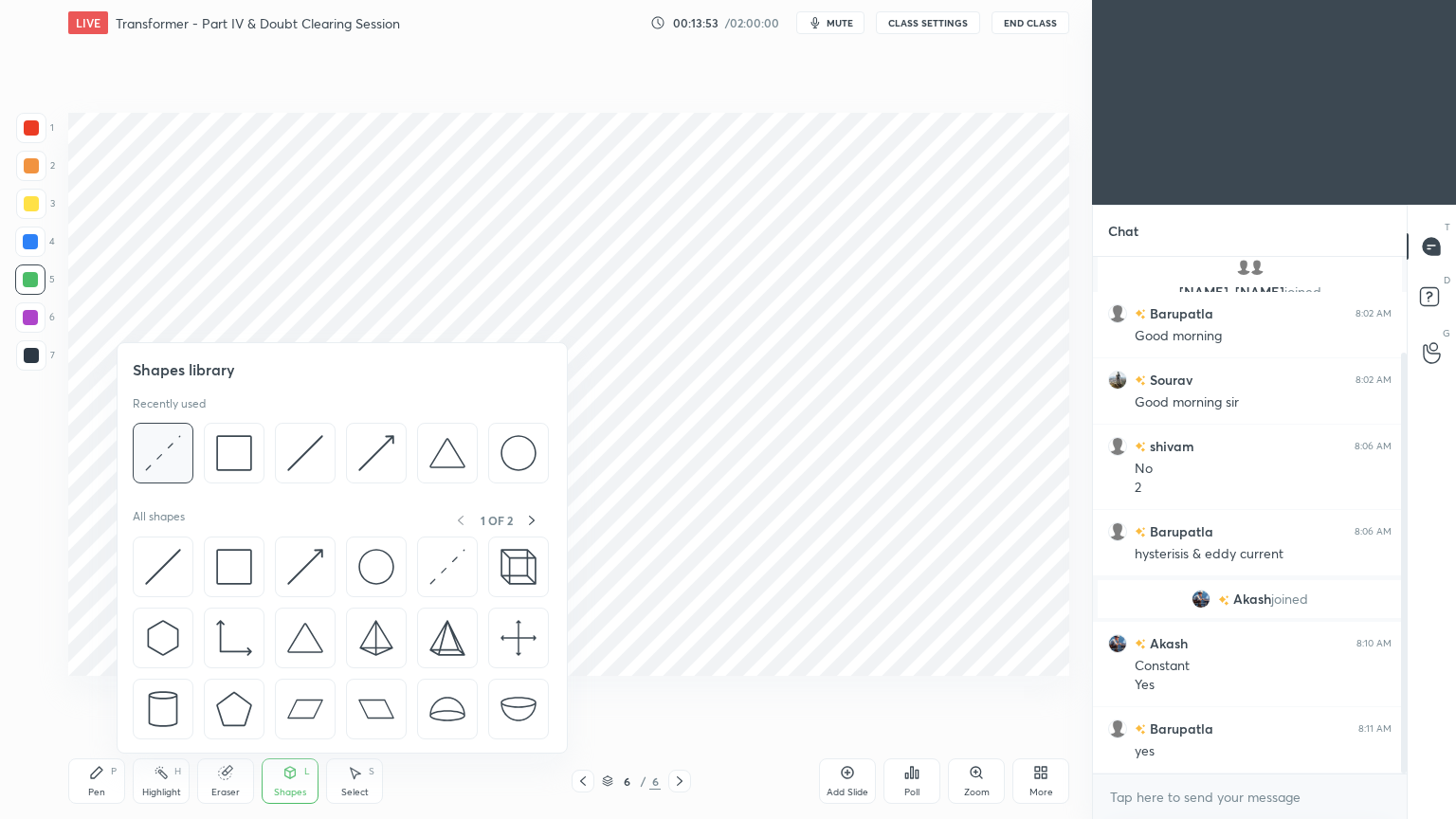 click at bounding box center [163, 453] 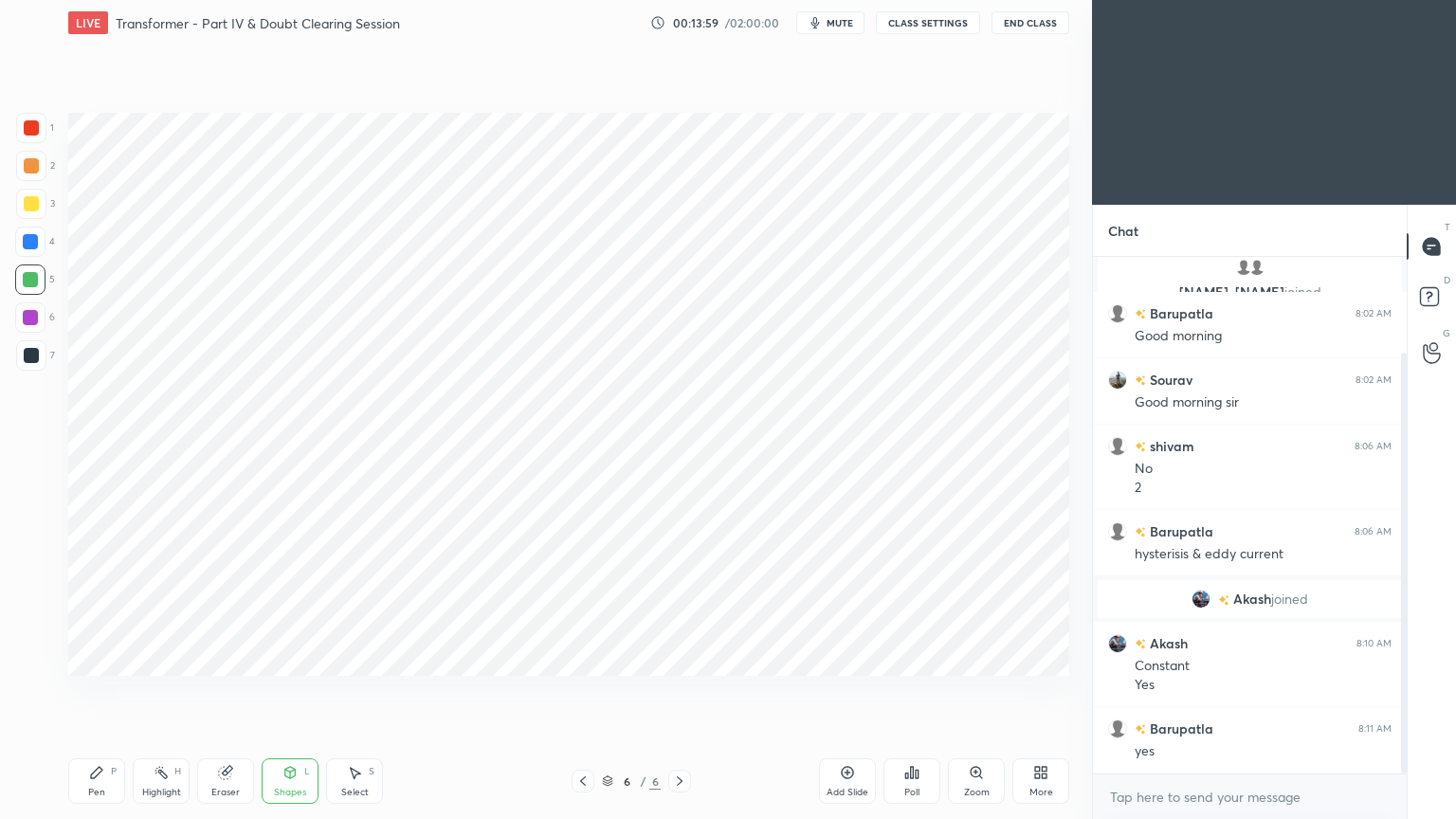 click at bounding box center (30, 242) 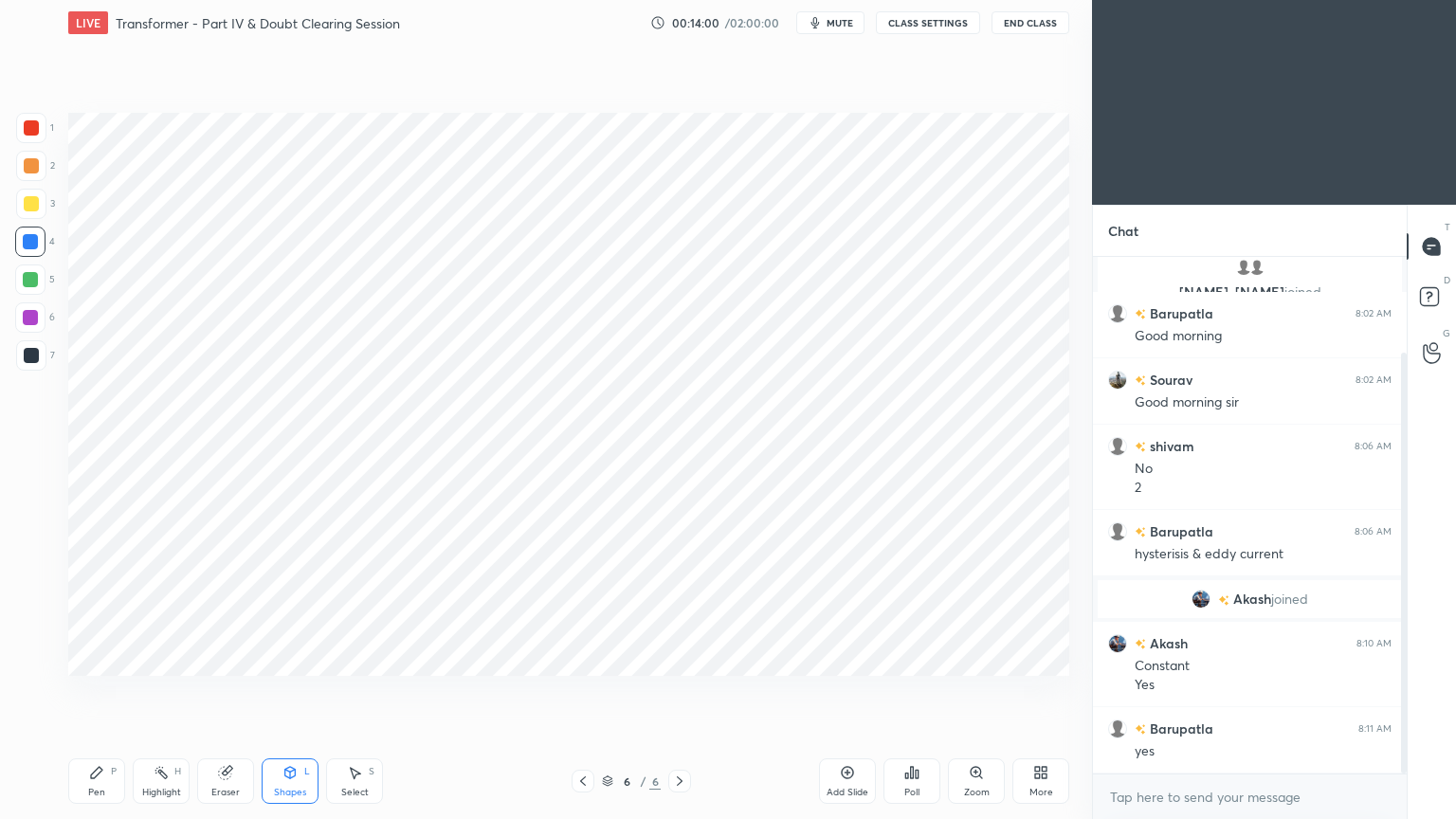 click 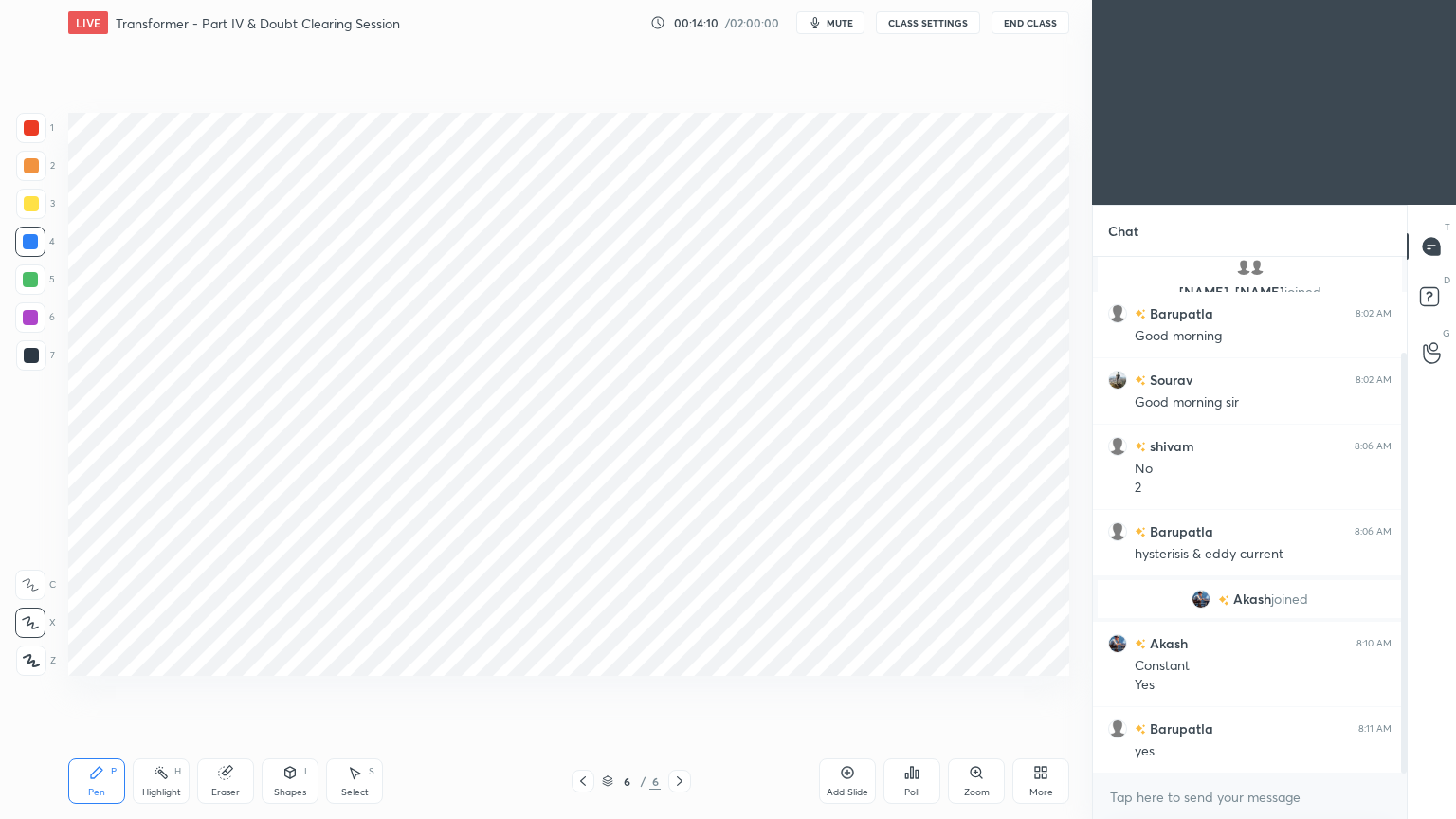 click at bounding box center [30, 318] 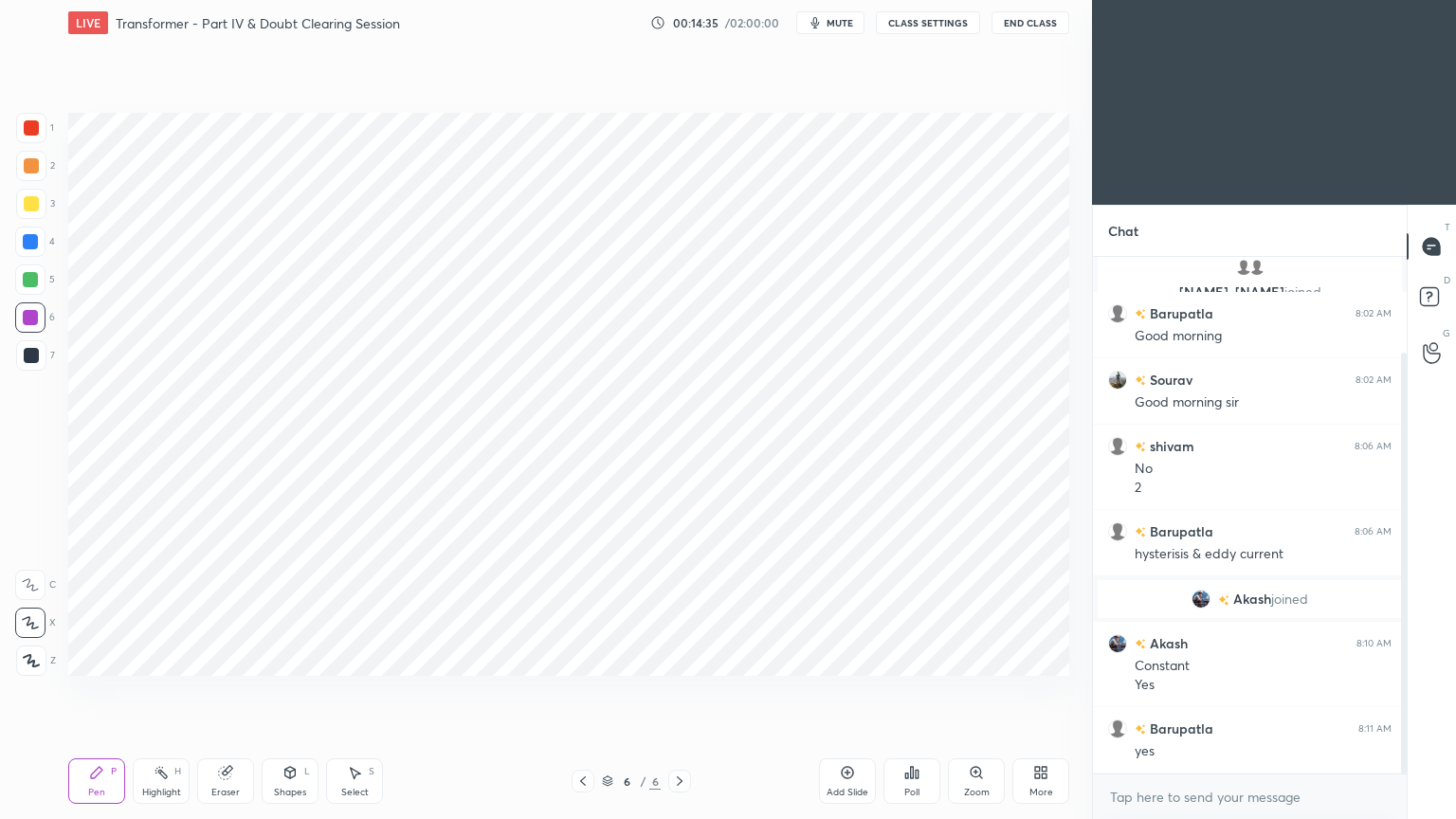 click at bounding box center (31, 355) 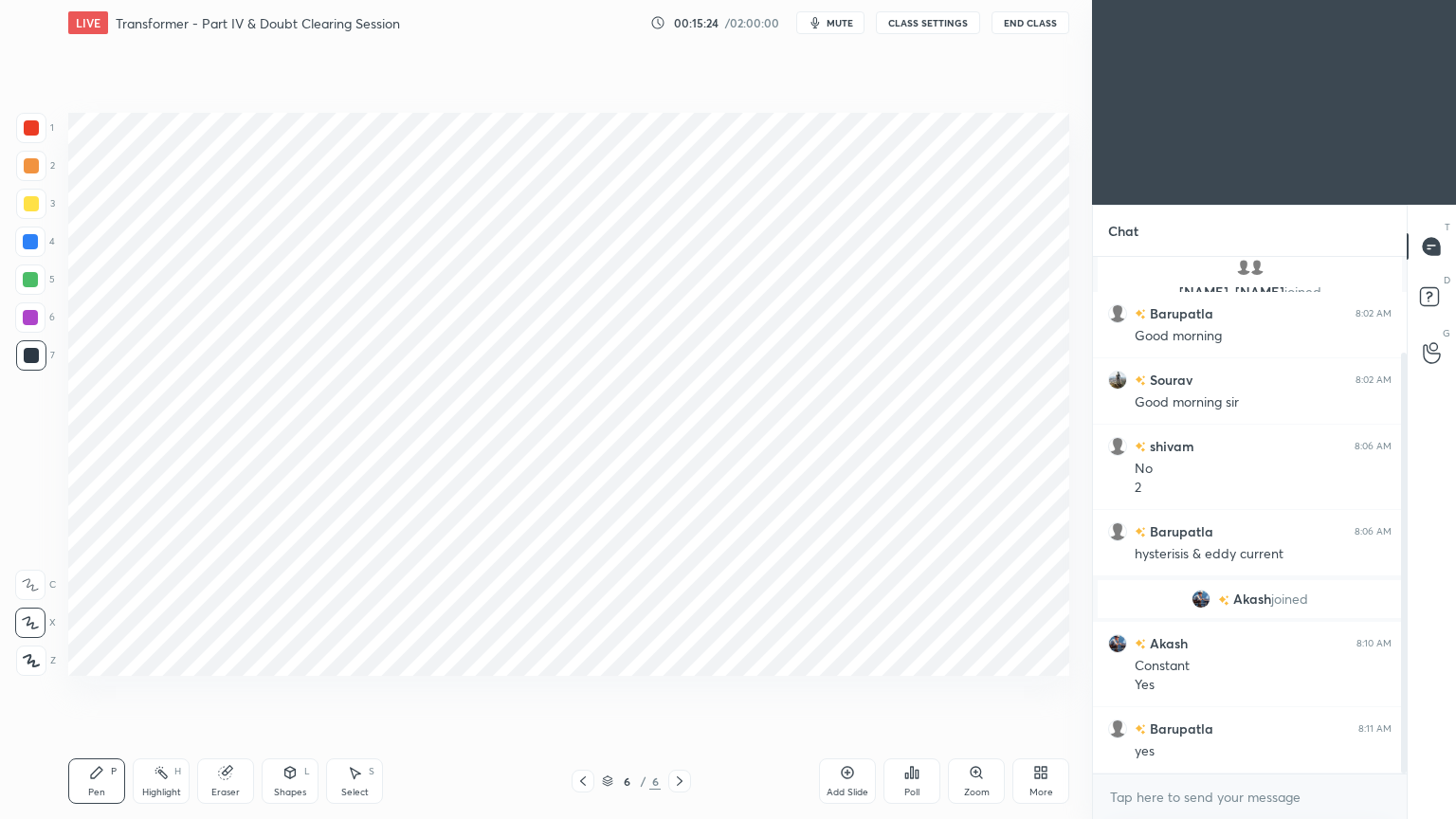 click on "Setting up your live class Poll for   secs No correct answer Start poll" at bounding box center (569, 394) 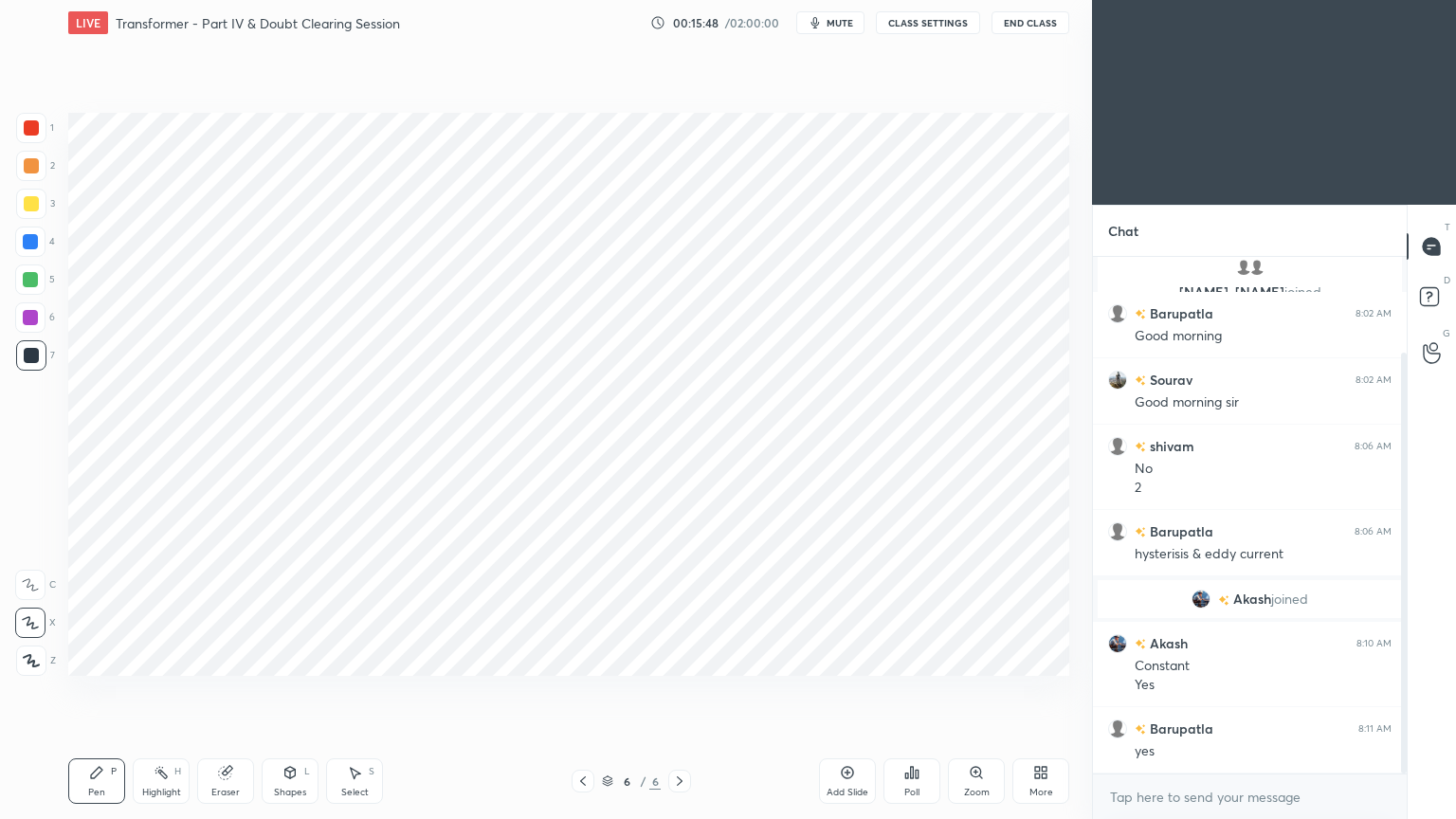 click at bounding box center (31, 355) 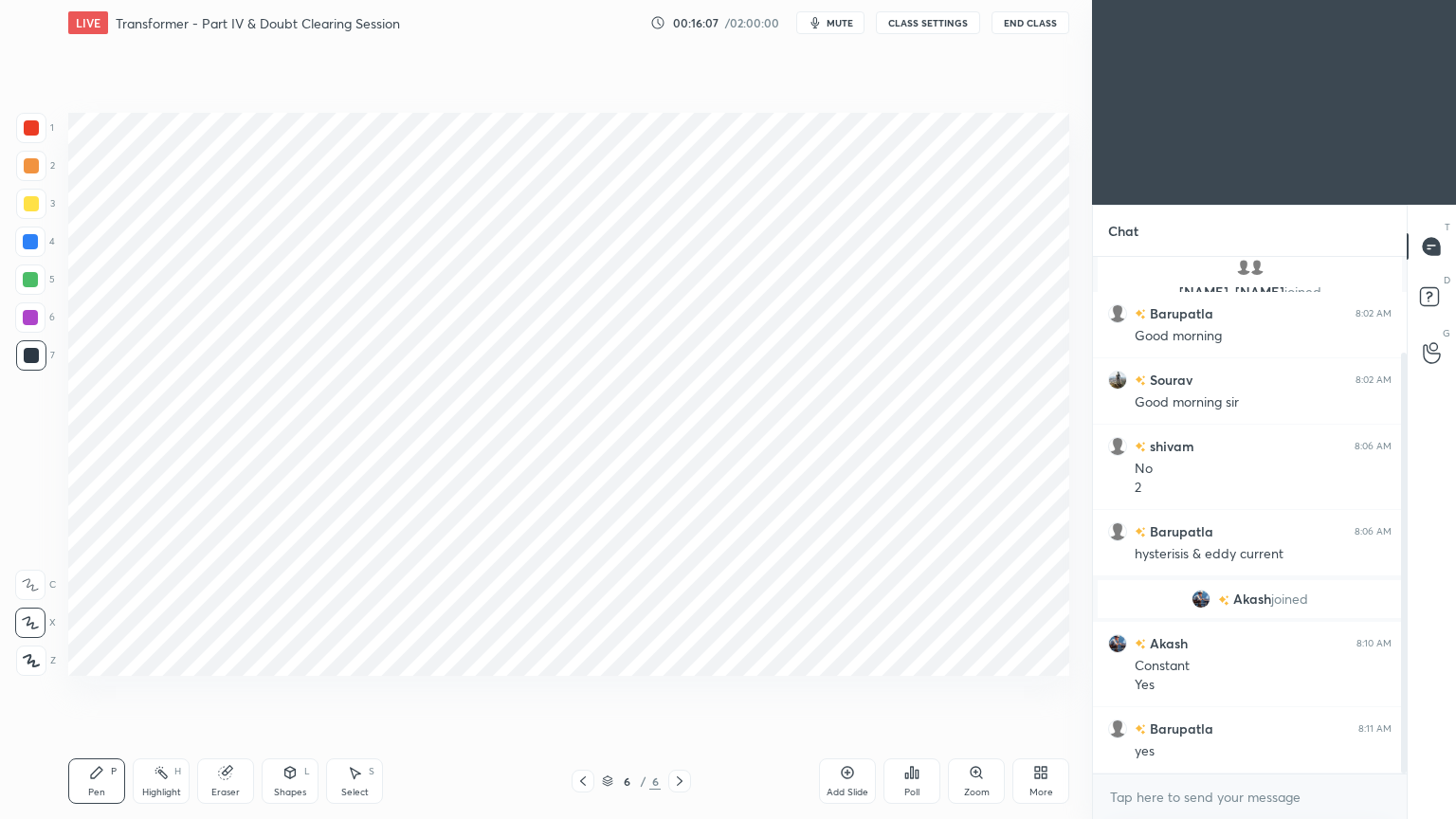 click on "1 2 3 4 5 6 7 C X Z C X Z E E Erase all   H H" at bounding box center [30, 394] 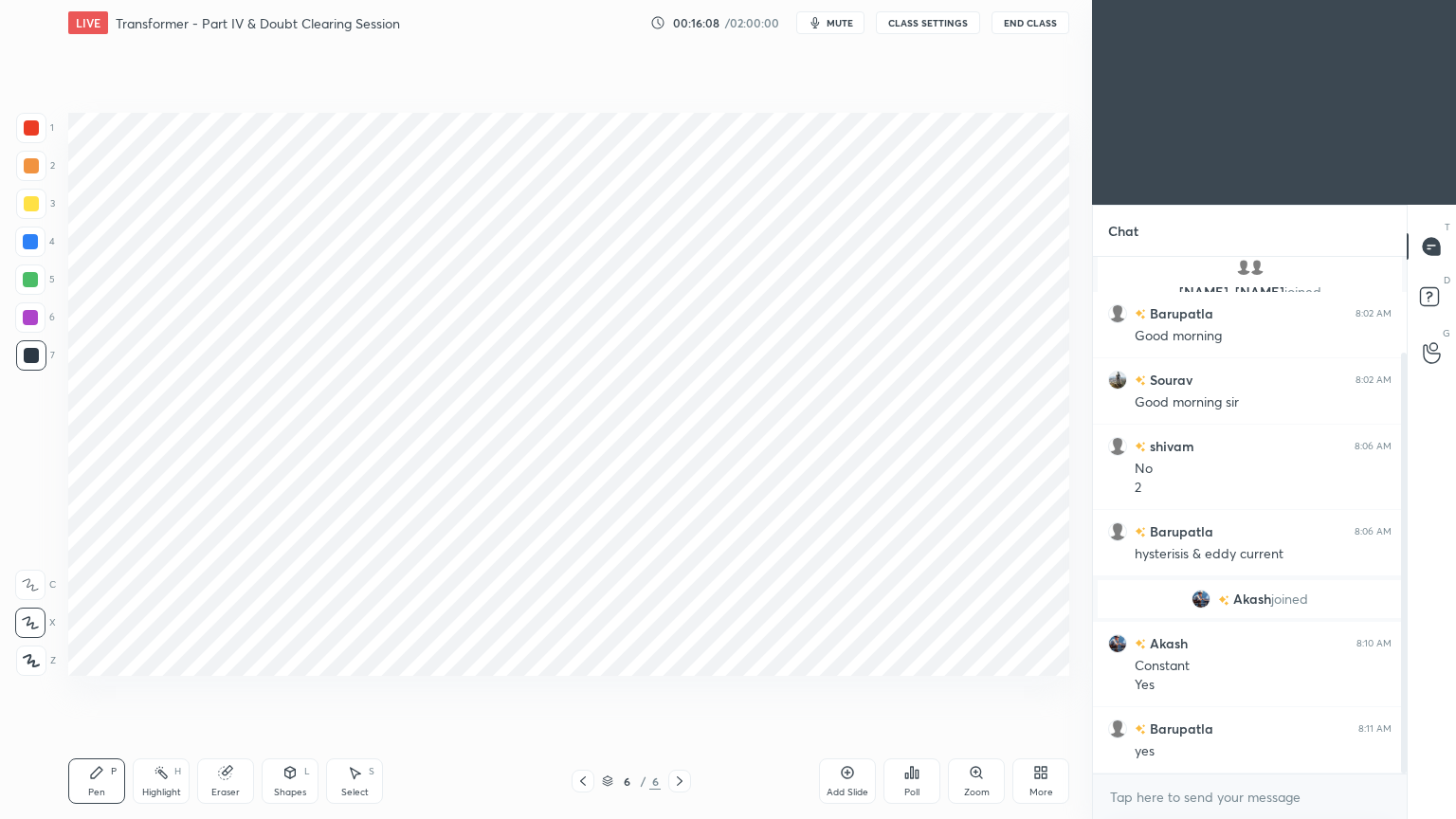 click at bounding box center (30, 242) 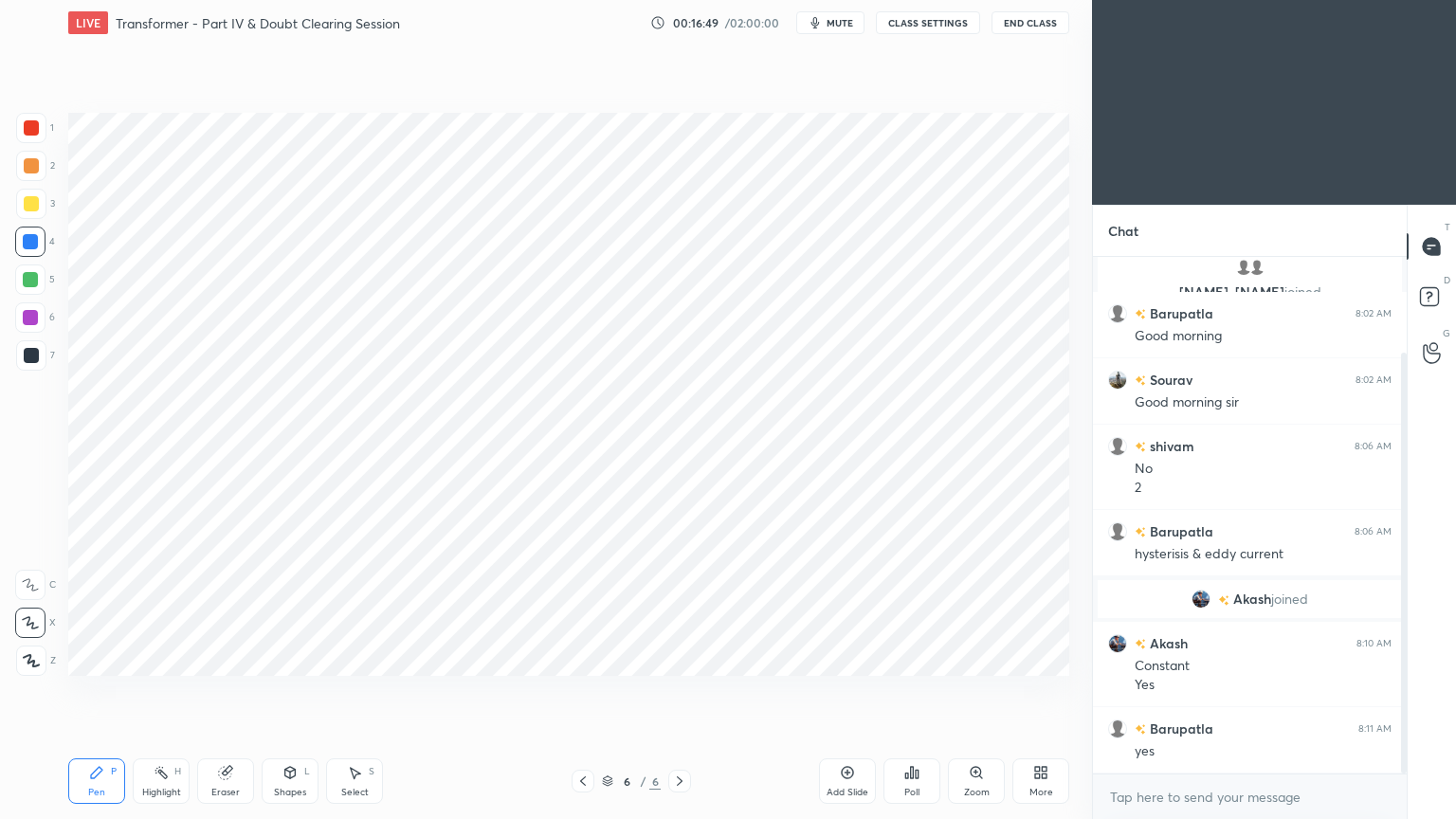 click at bounding box center [31, 355] 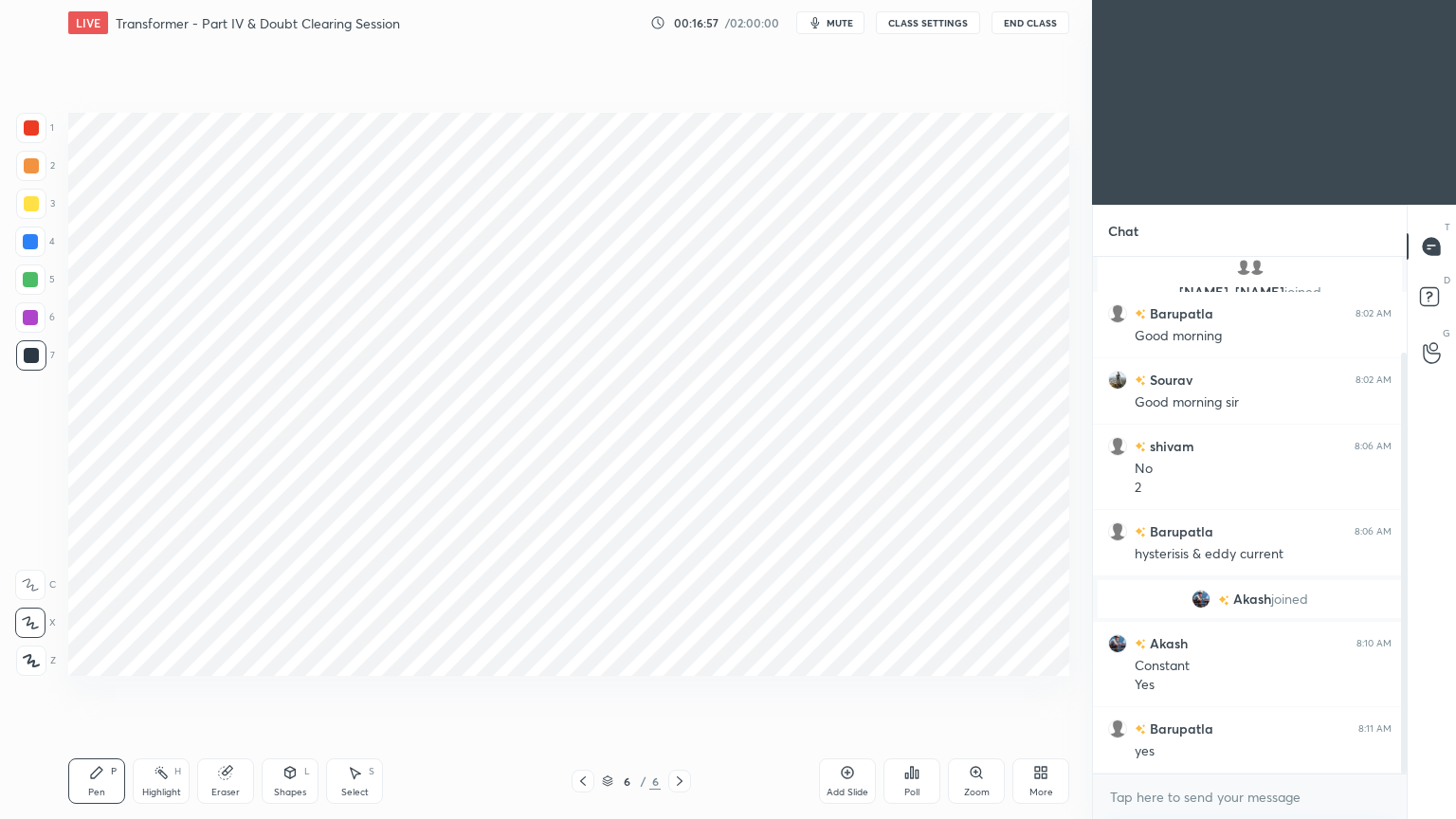 click at bounding box center [30, 242] 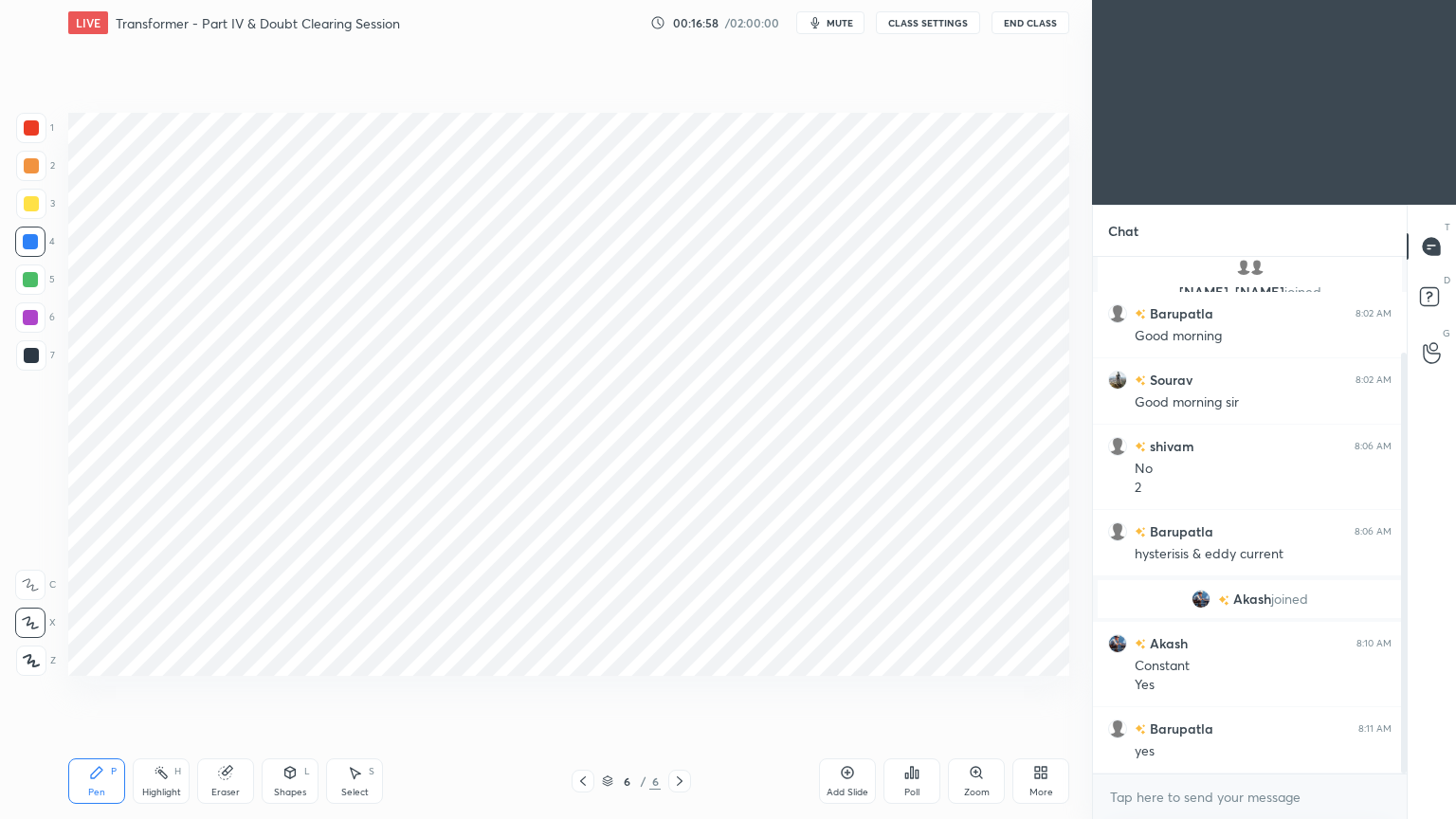 click at bounding box center [30, 318] 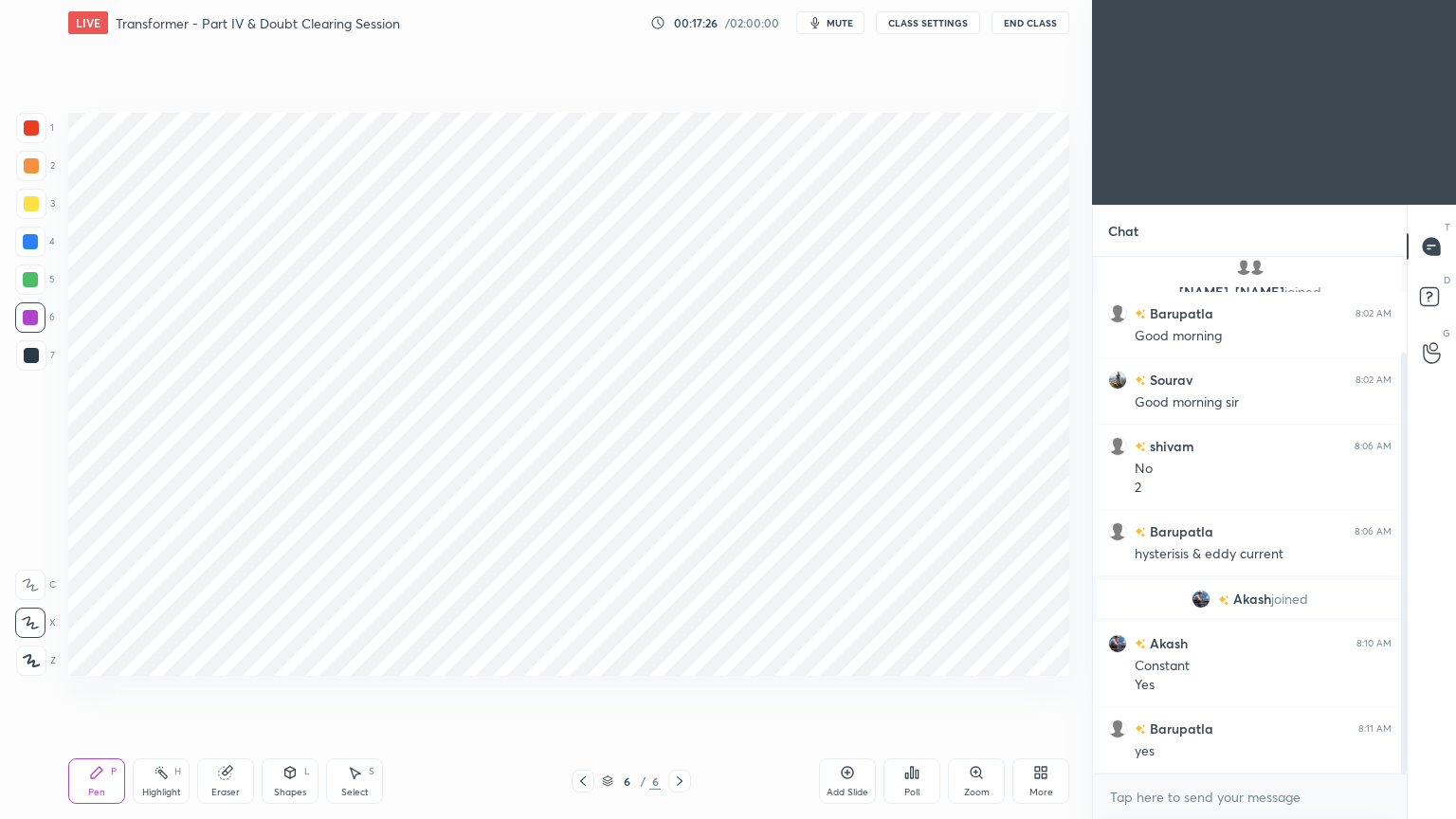 click on "1 2 3 4 5 6 7 C X Z C X Z E E Erase all   H H" at bounding box center [30, 394] 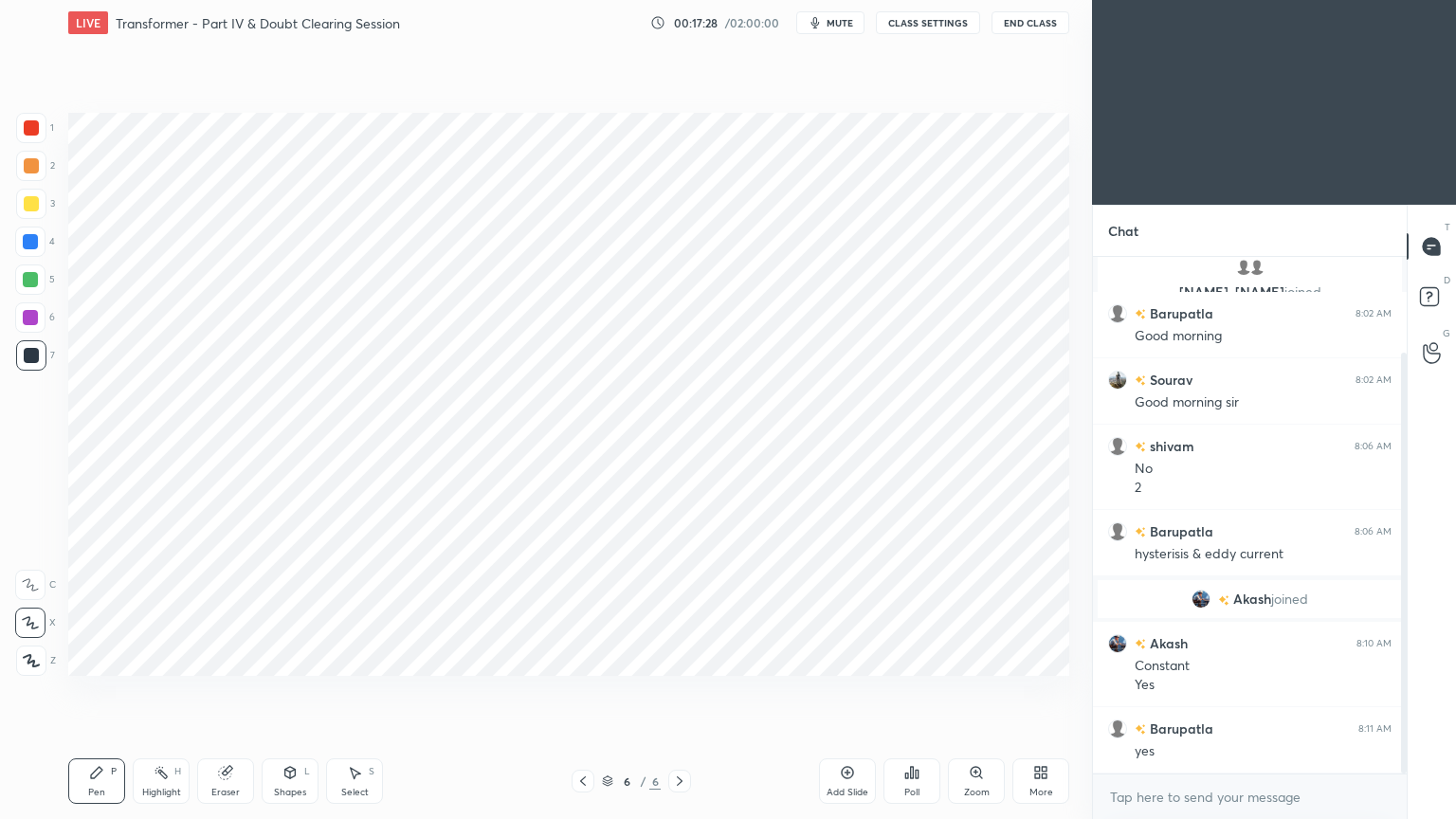 click on "Add Slide" at bounding box center (847, 792) 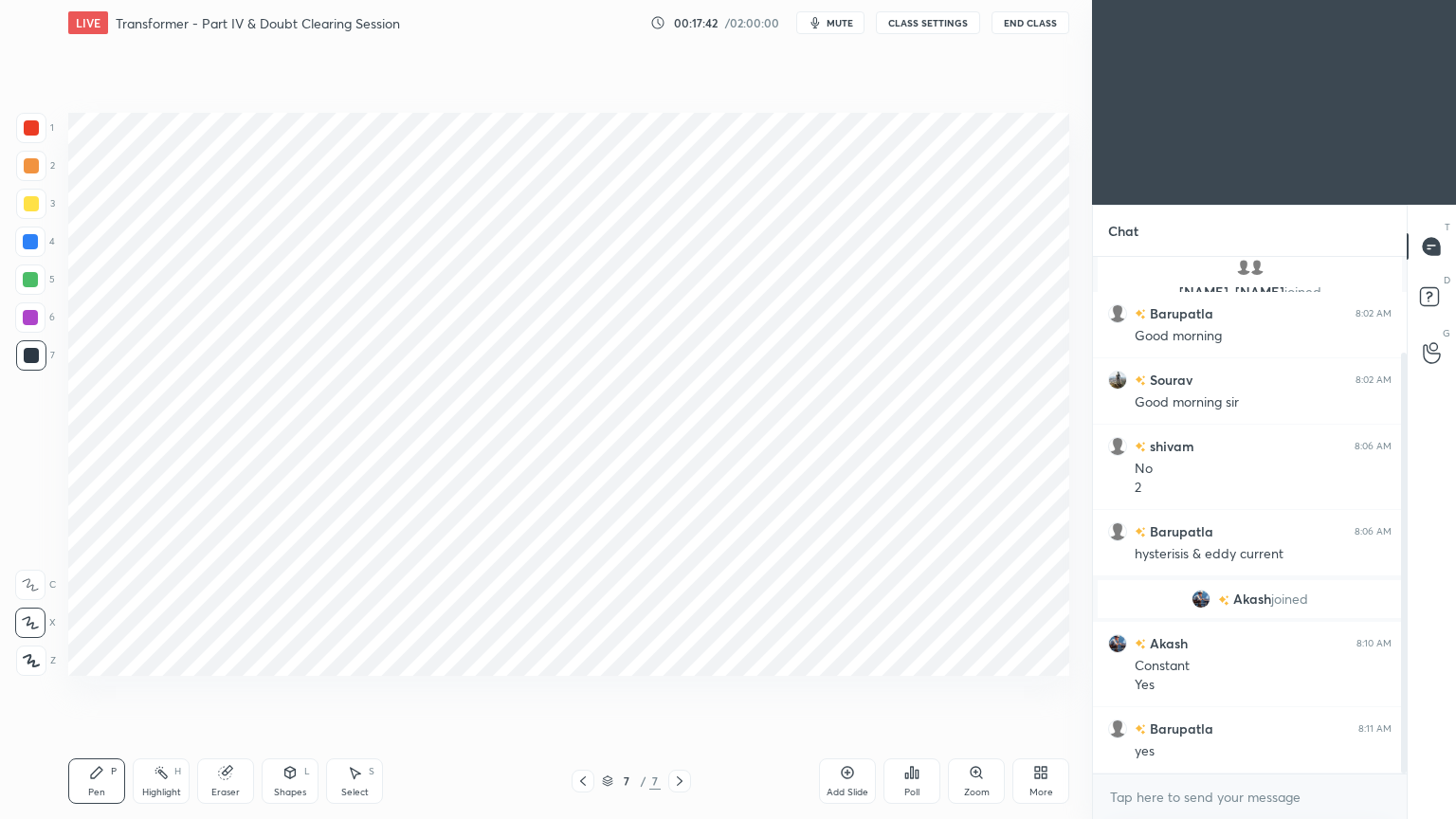 click at bounding box center (30, 242) 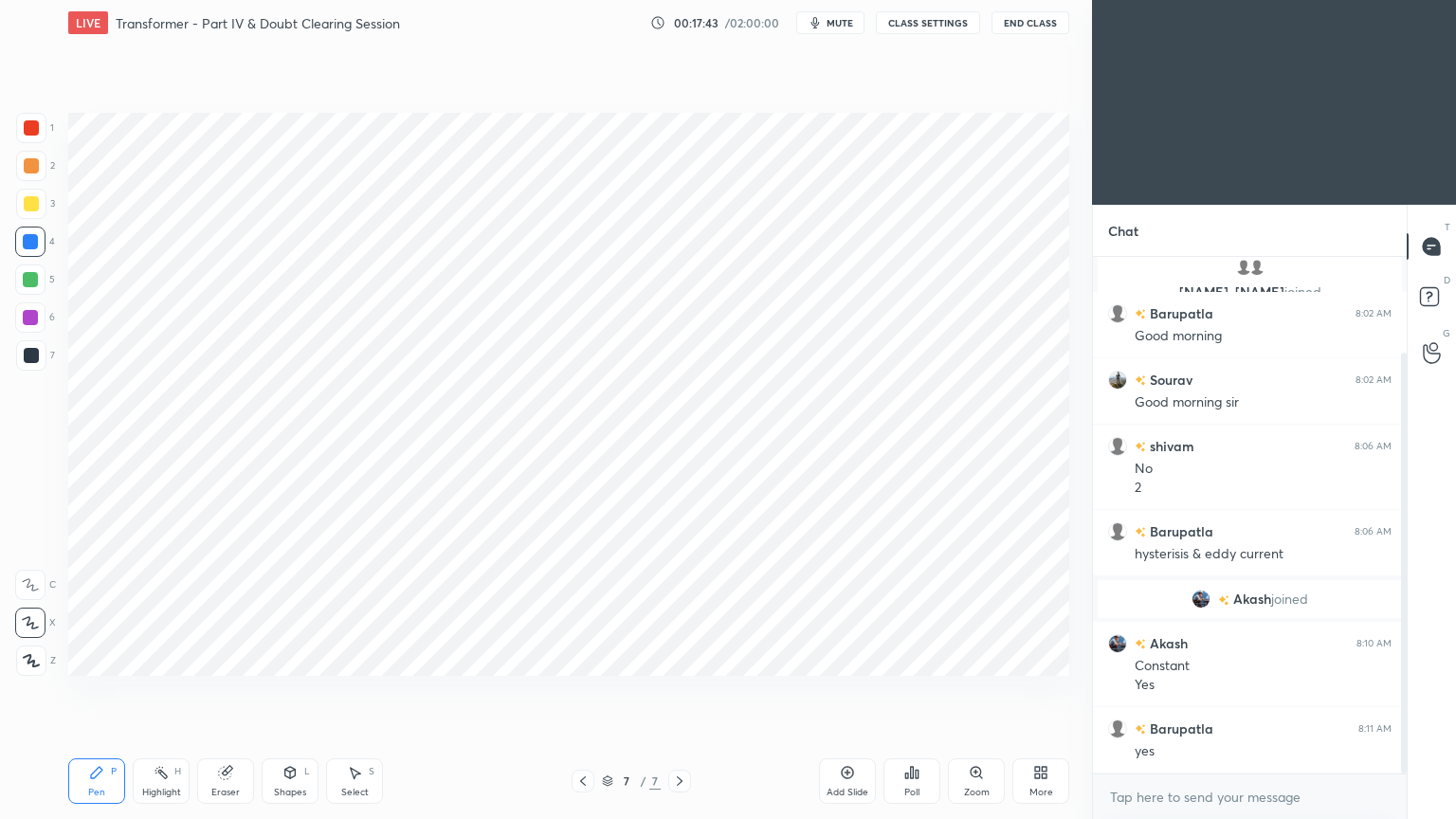 scroll, scrollTop: 182, scrollLeft: 0, axis: vertical 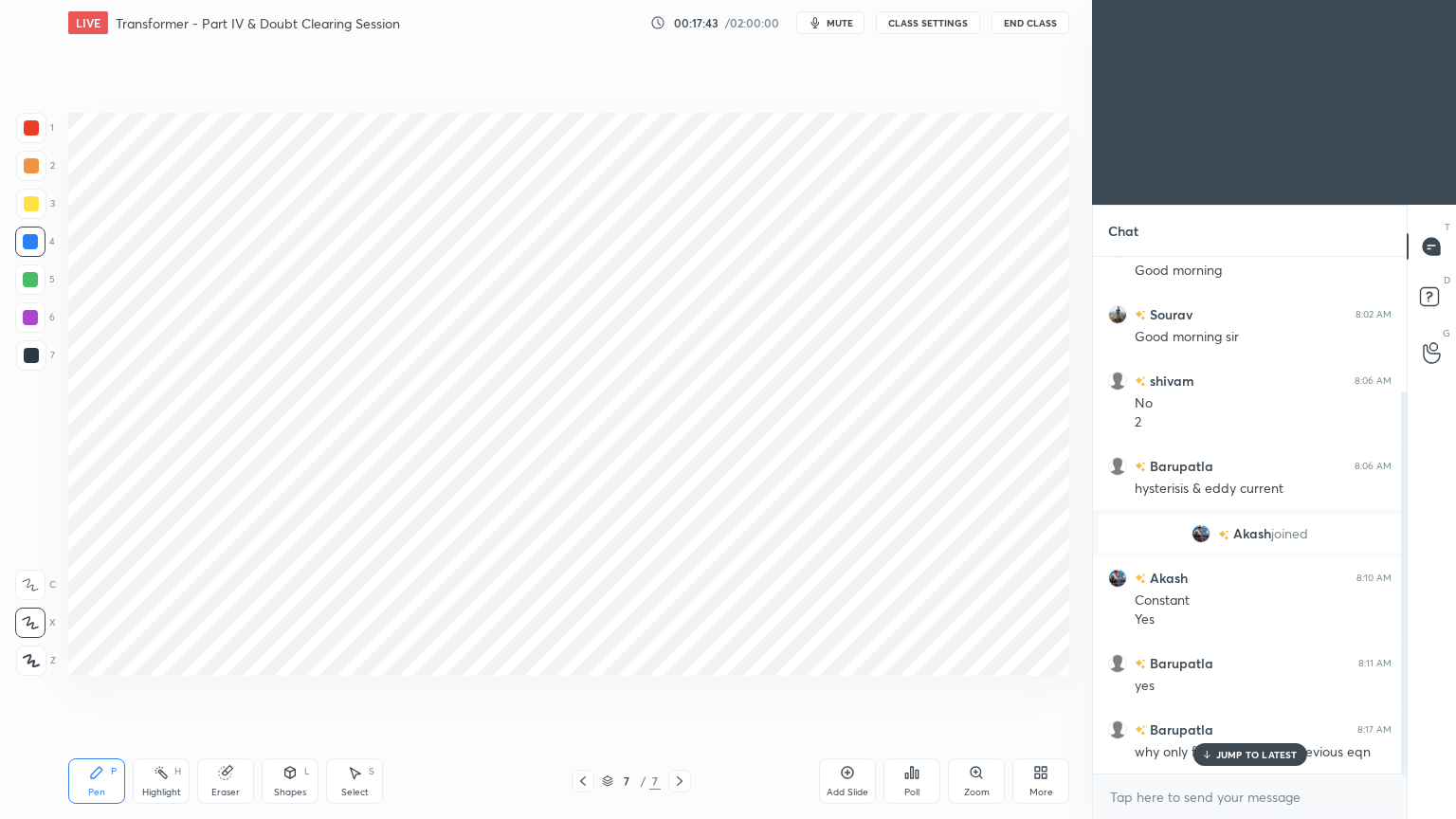 click 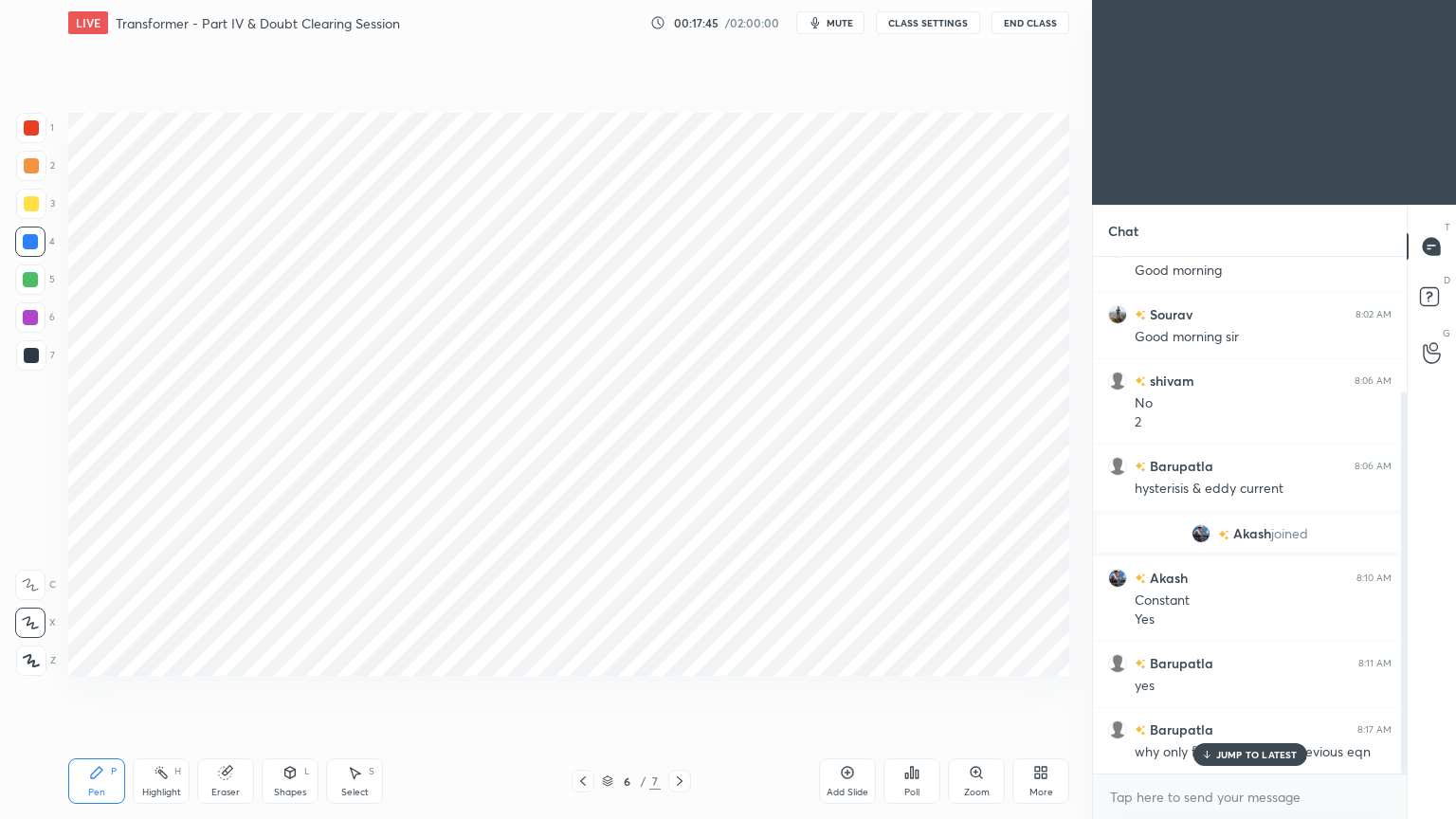 click on "JUMP TO LATEST" at bounding box center (1257, 755) 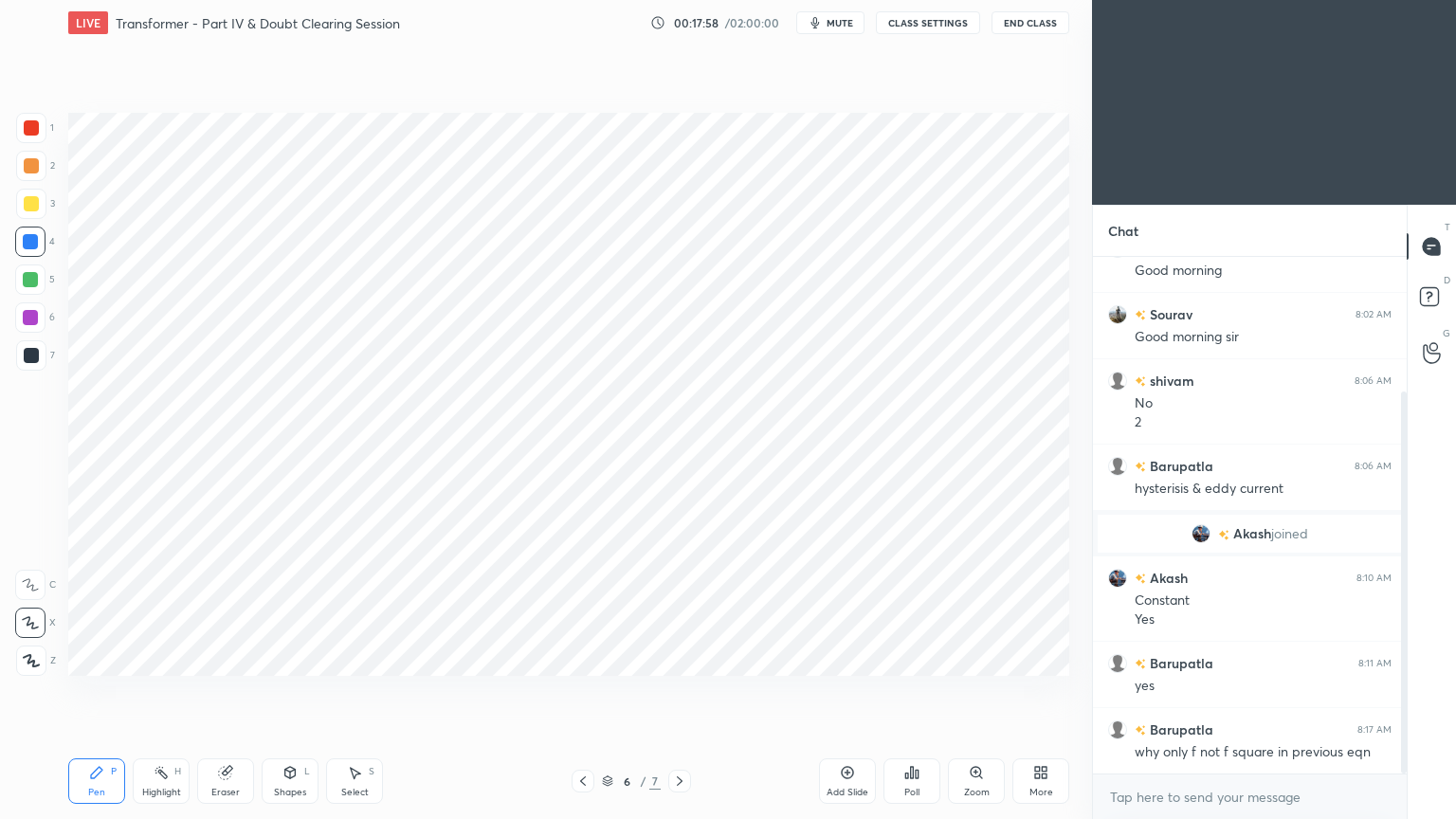click at bounding box center (30, 318) 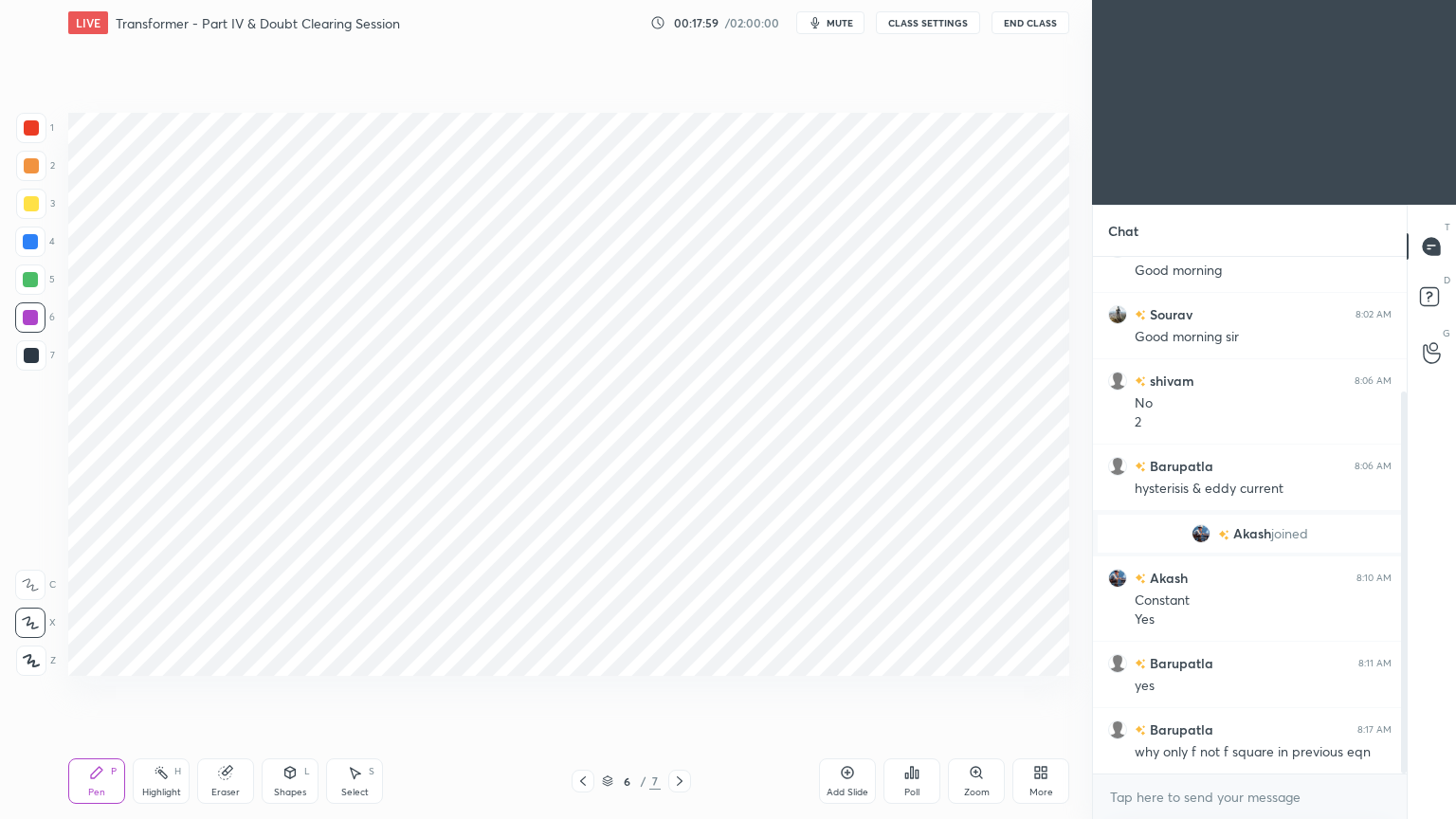 click at bounding box center (30, 242) 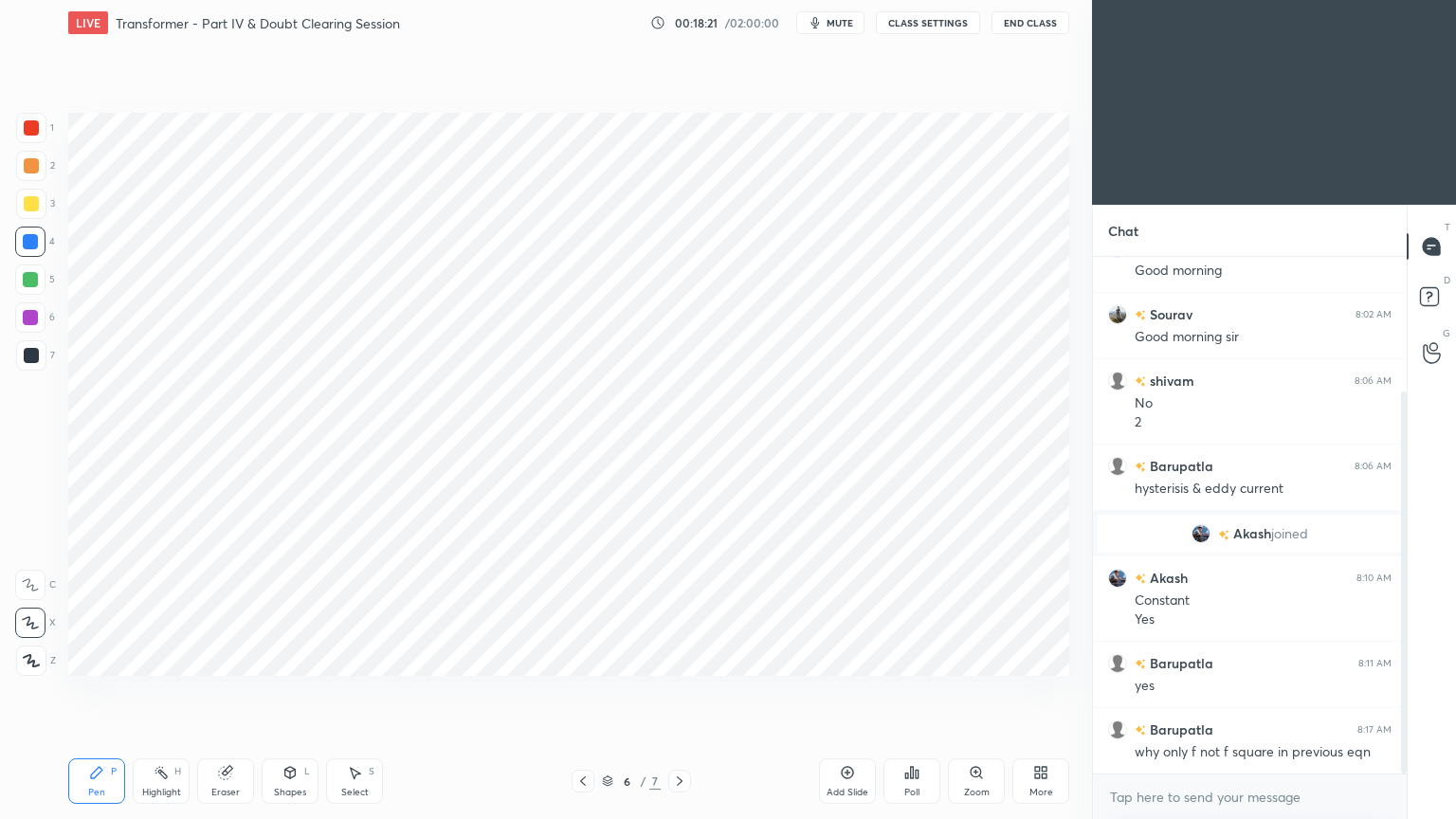 click 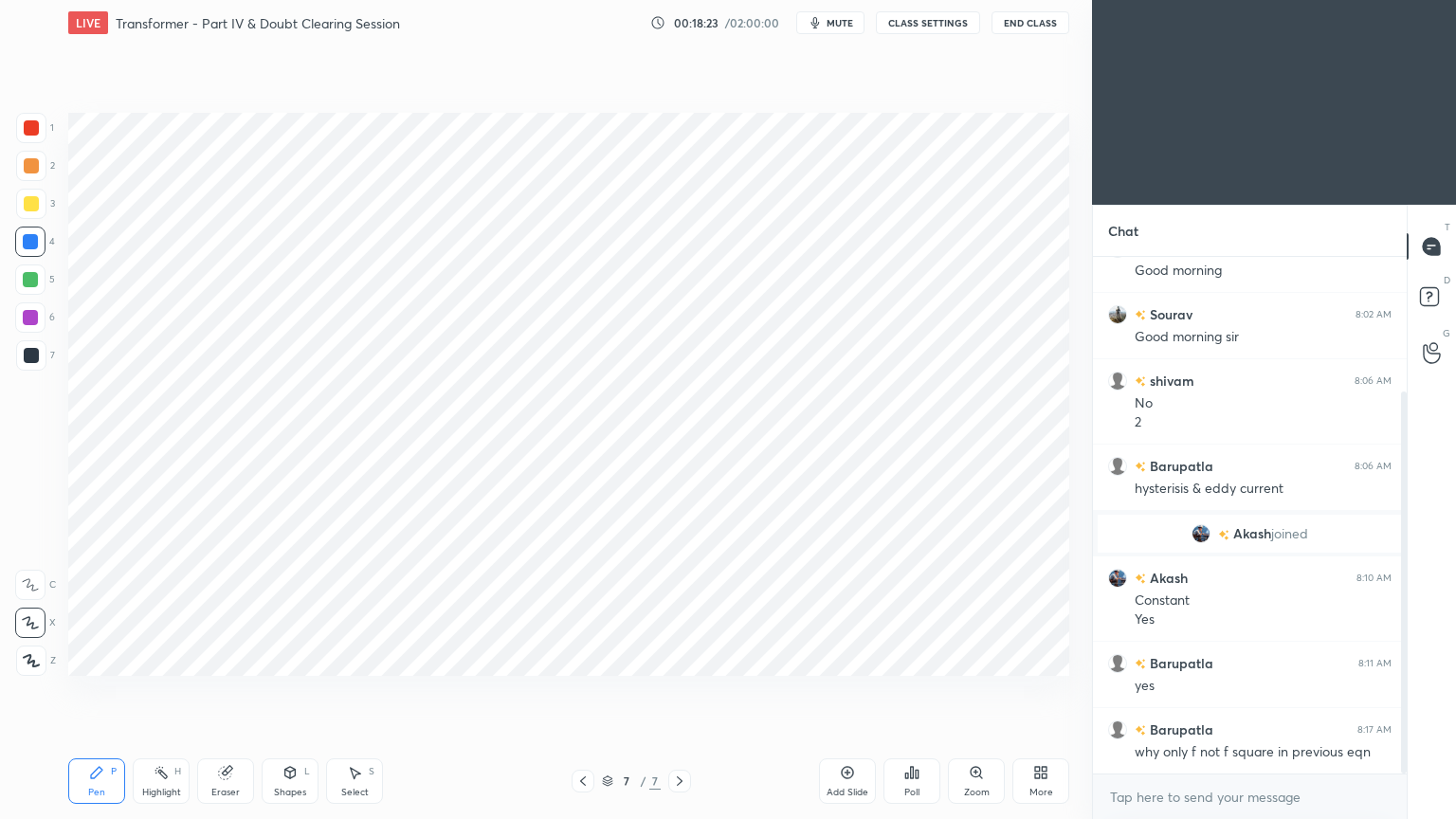 click at bounding box center (30, 318) 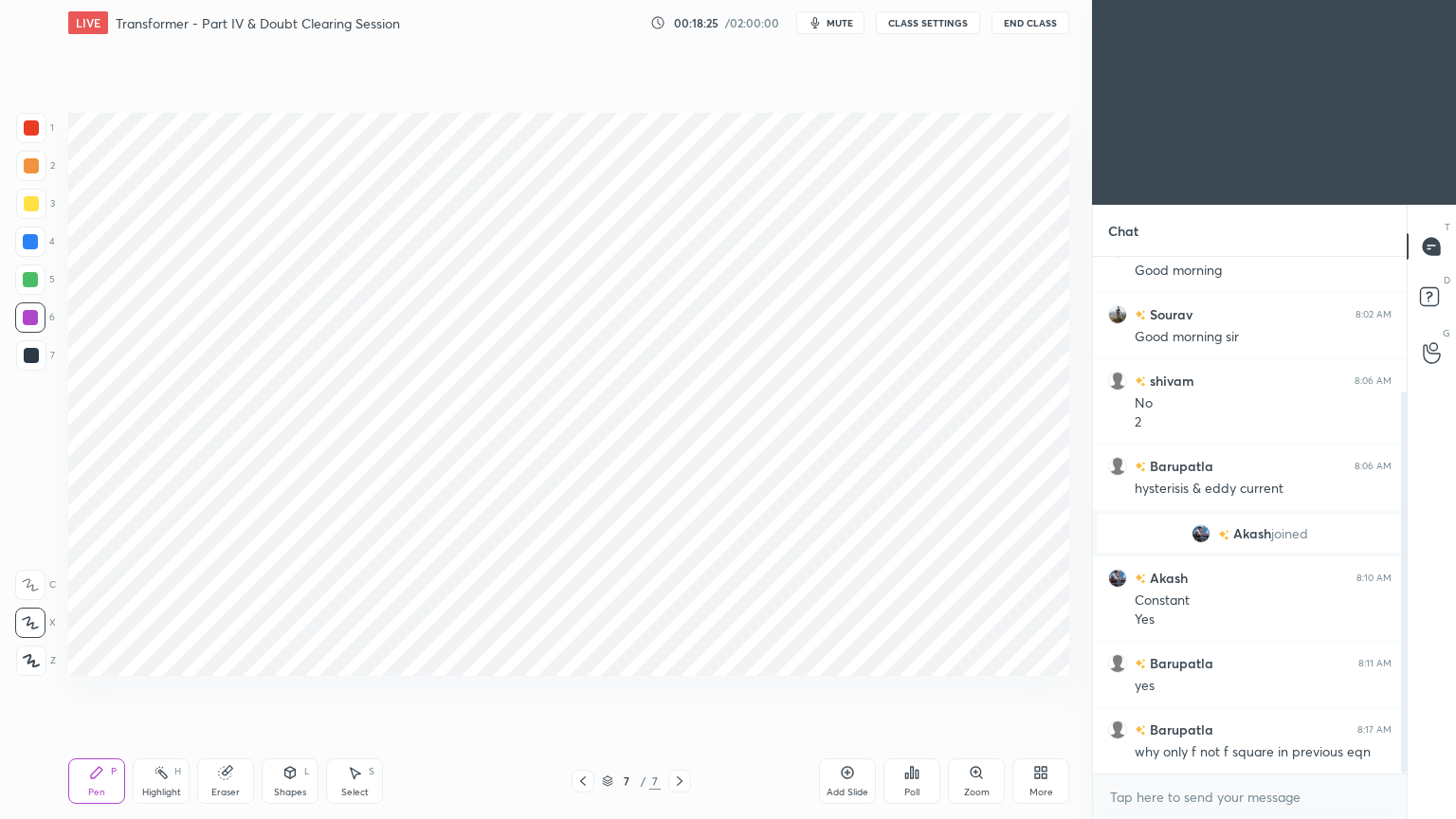 click on "Pen P Highlight H Eraser Shapes L Select S 7 / 7 Add Slide Poll Zoom More" at bounding box center [569, 781] 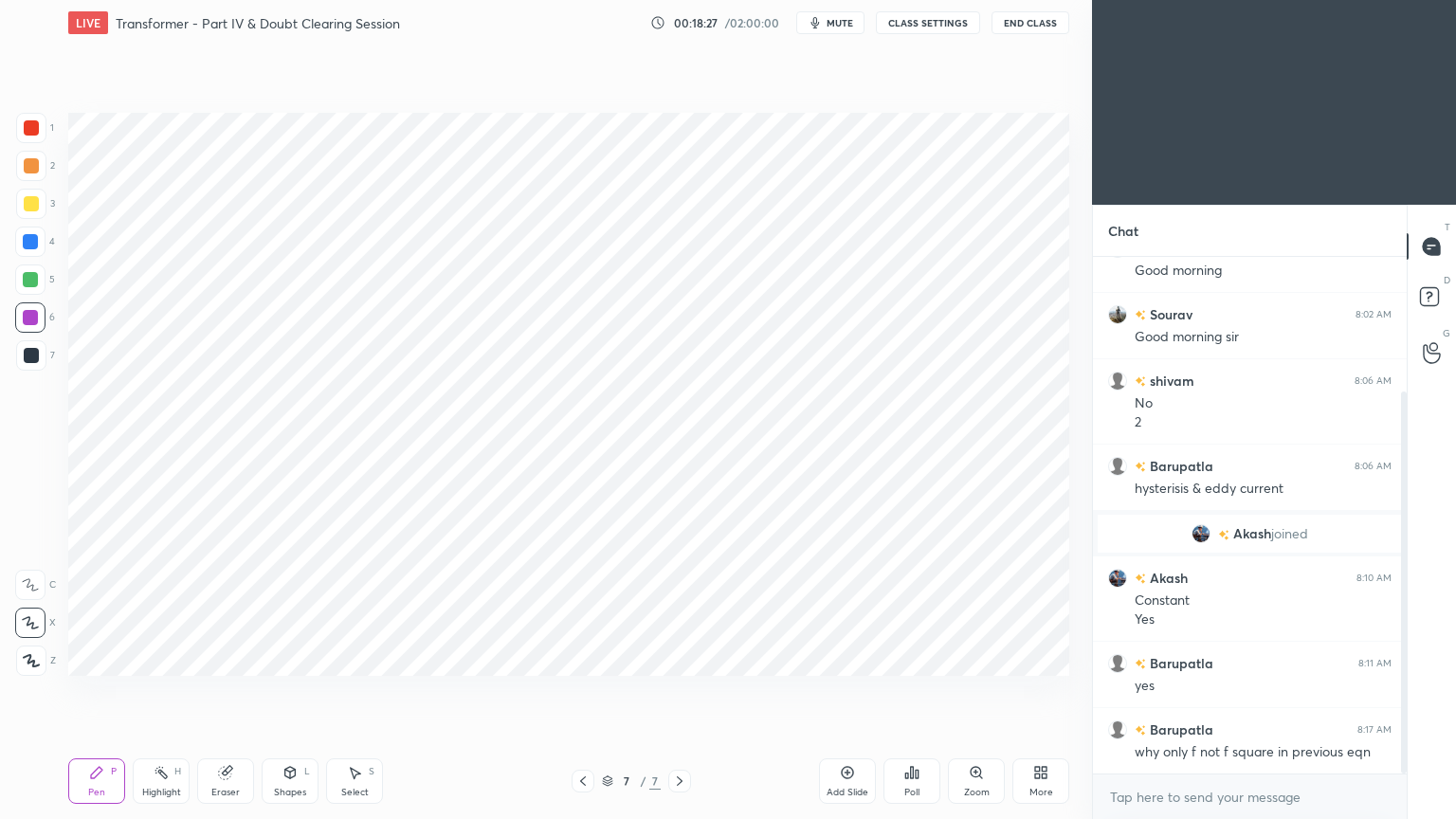 click at bounding box center [30, 242] 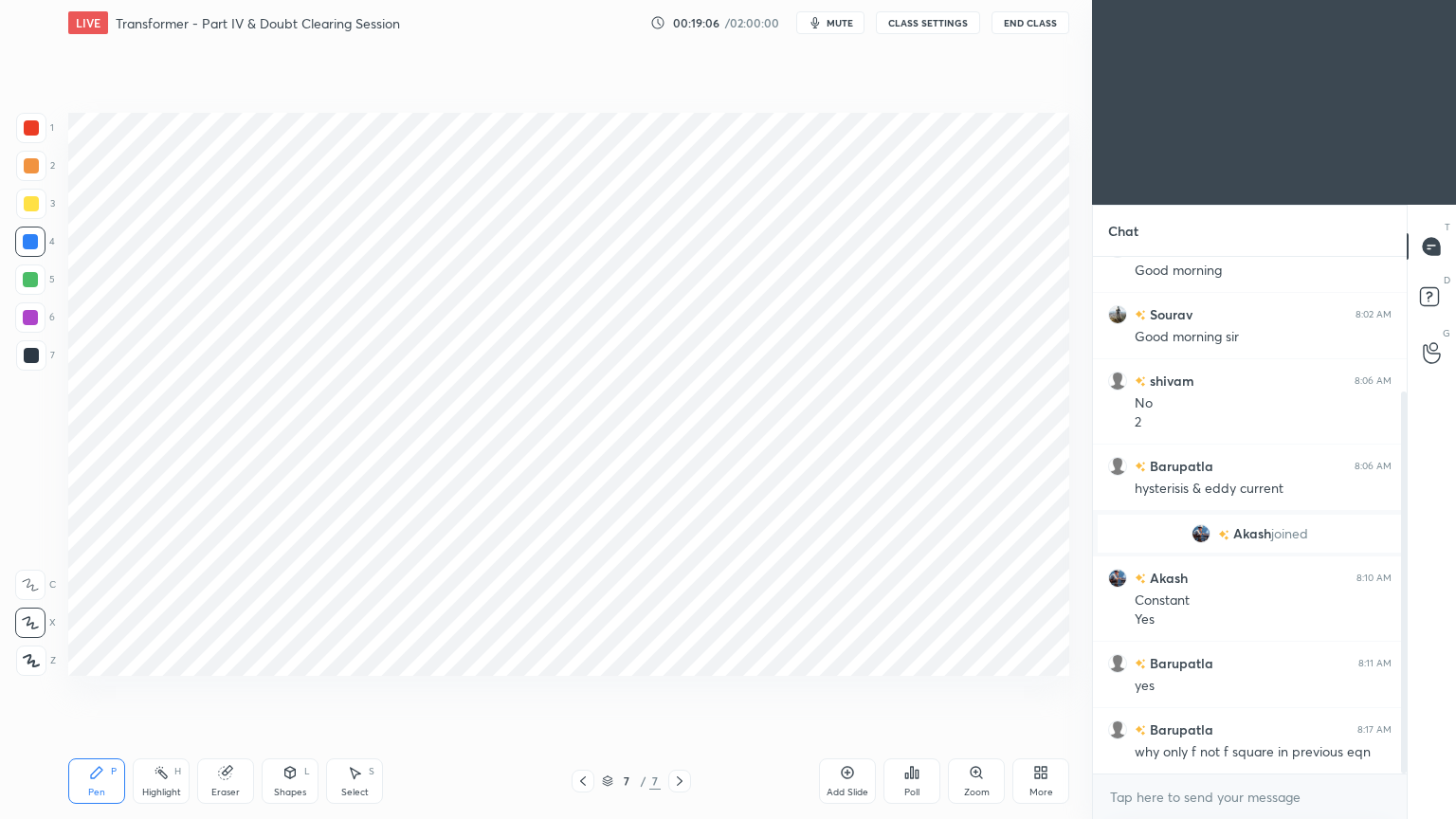 click at bounding box center (30, 318) 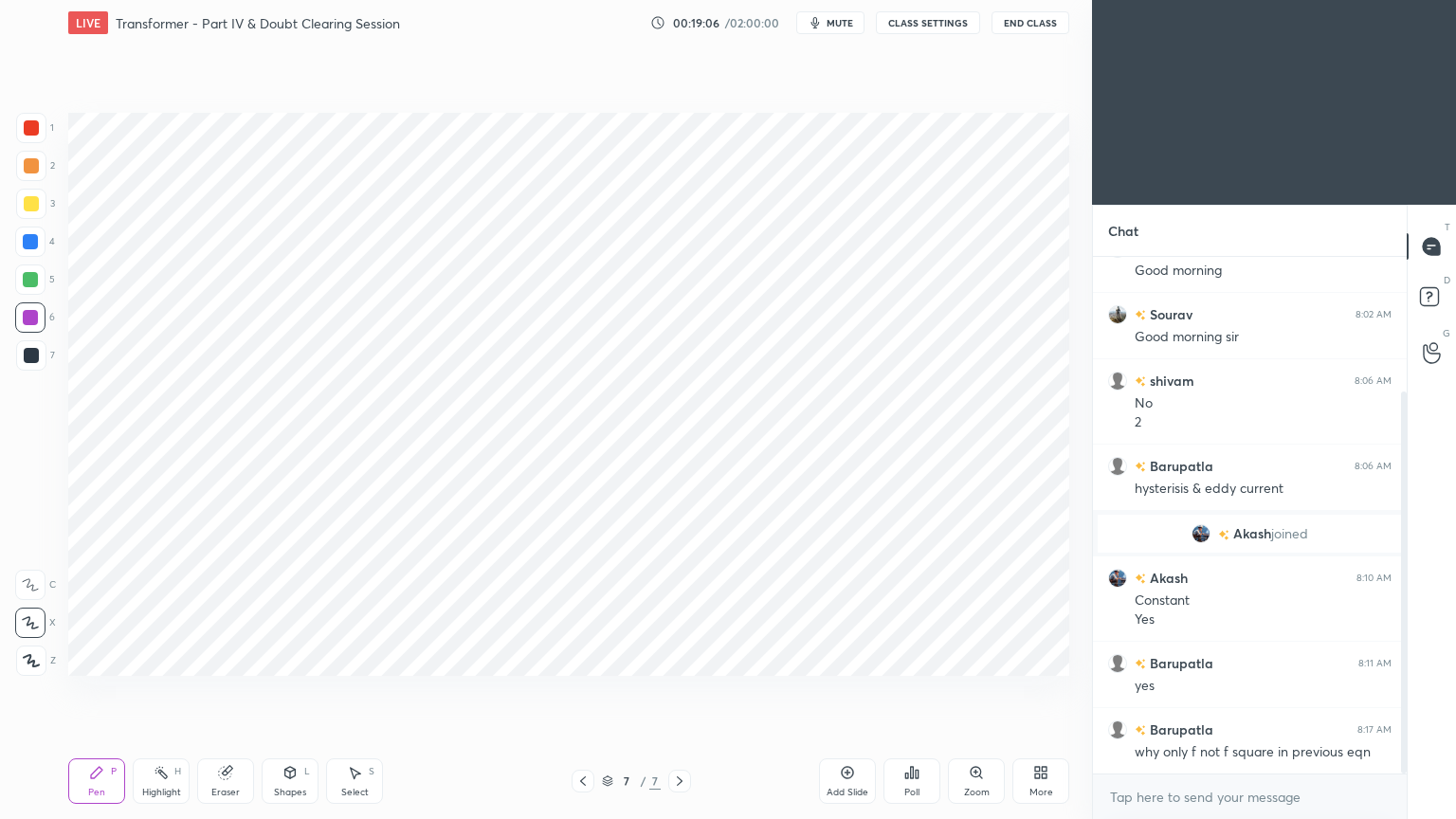 click on "Setting up your live class Poll for   secs No correct answer Start poll" at bounding box center [569, 394] 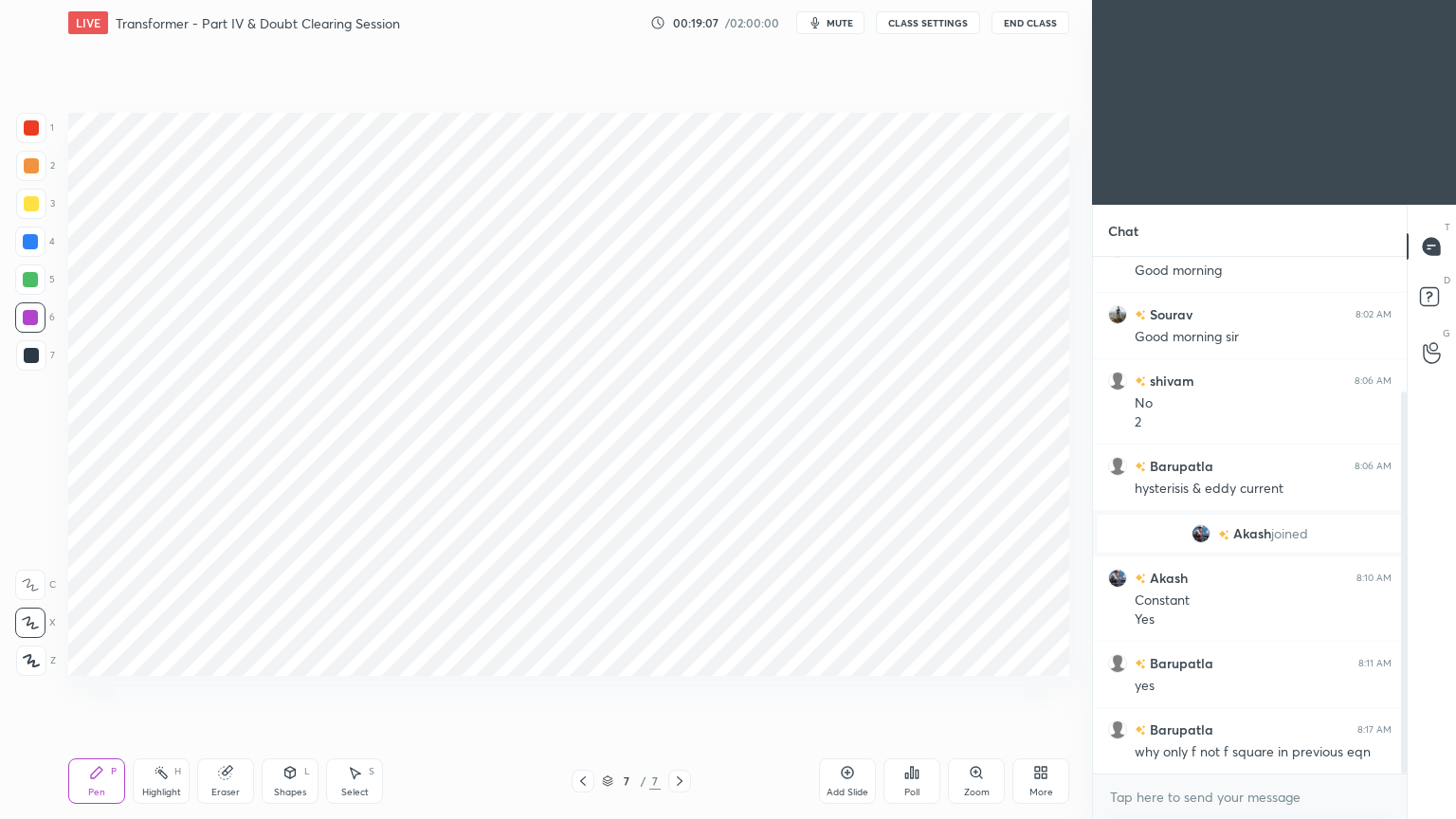 click on "Shapes L" at bounding box center [290, 781] 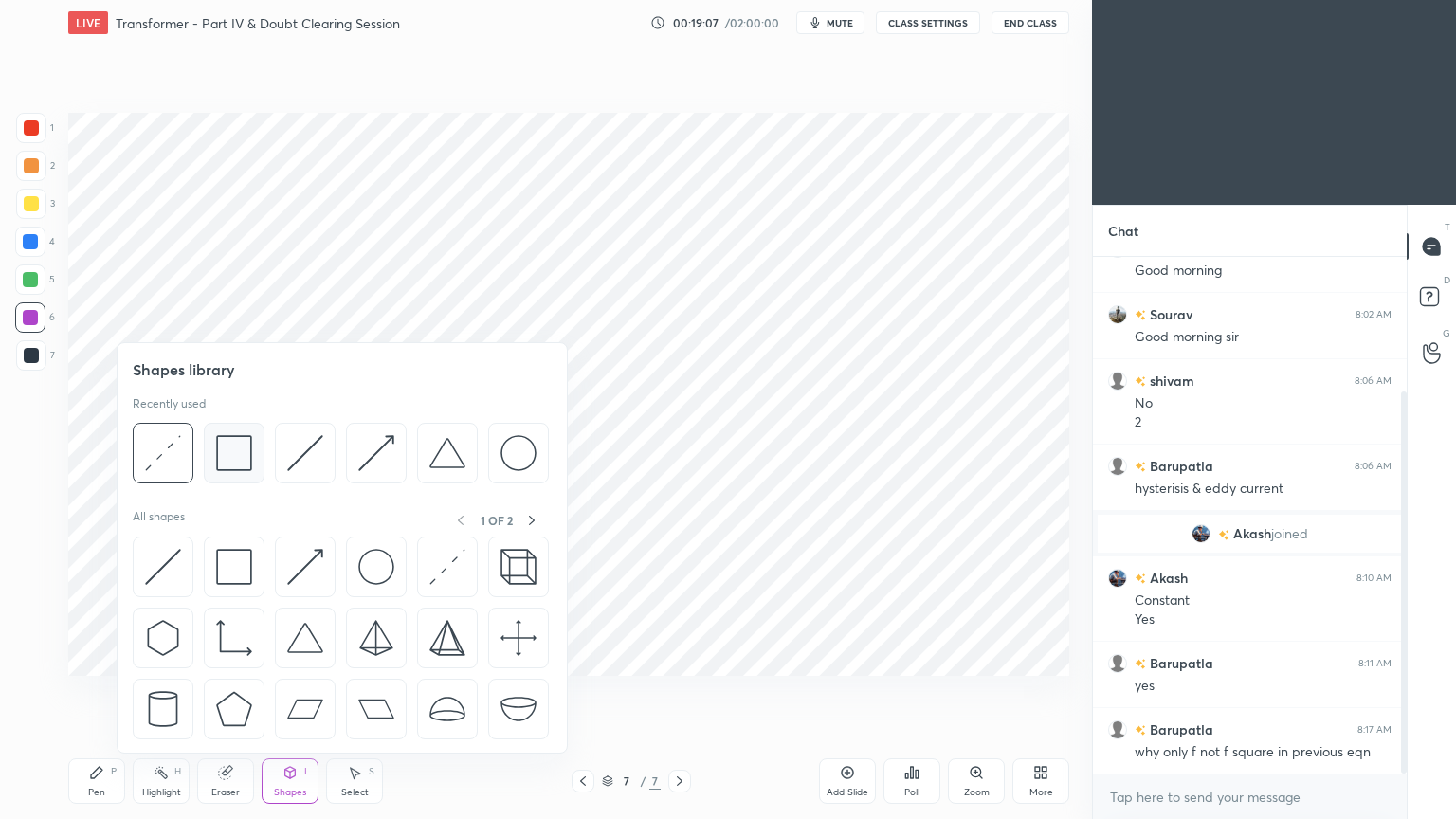 click at bounding box center [234, 453] 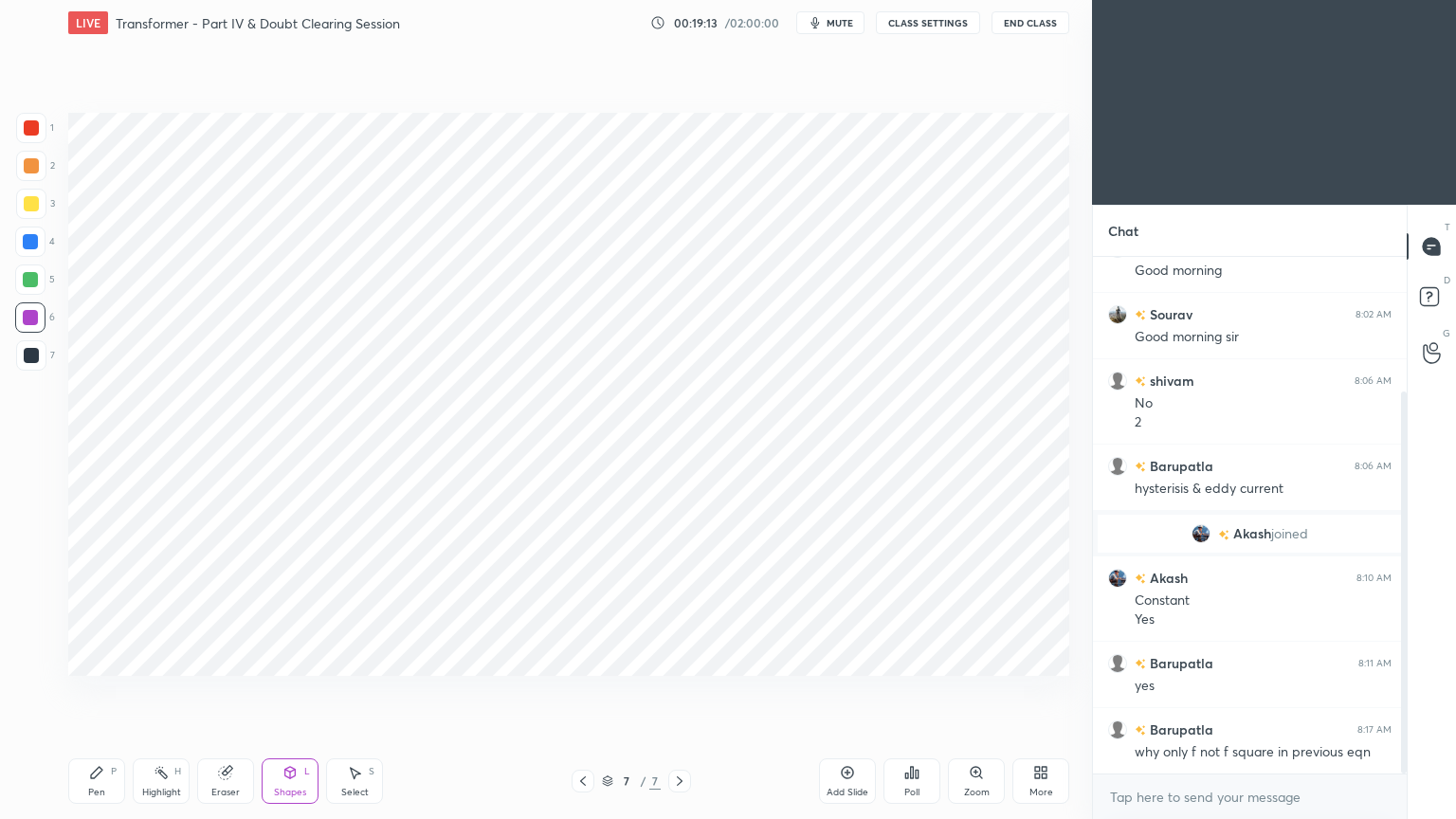 click on "Shapes" at bounding box center (290, 792) 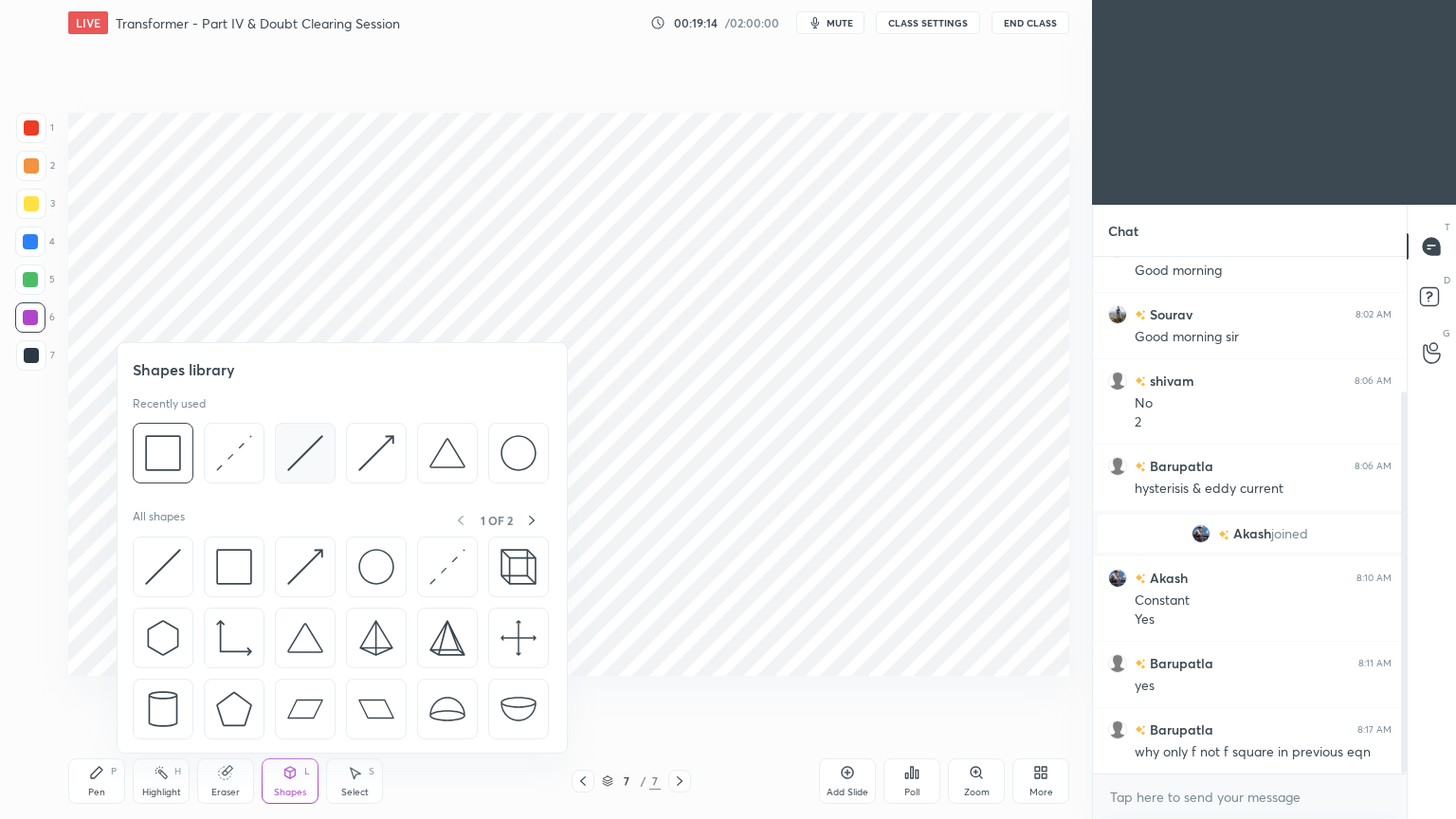 click at bounding box center [305, 453] 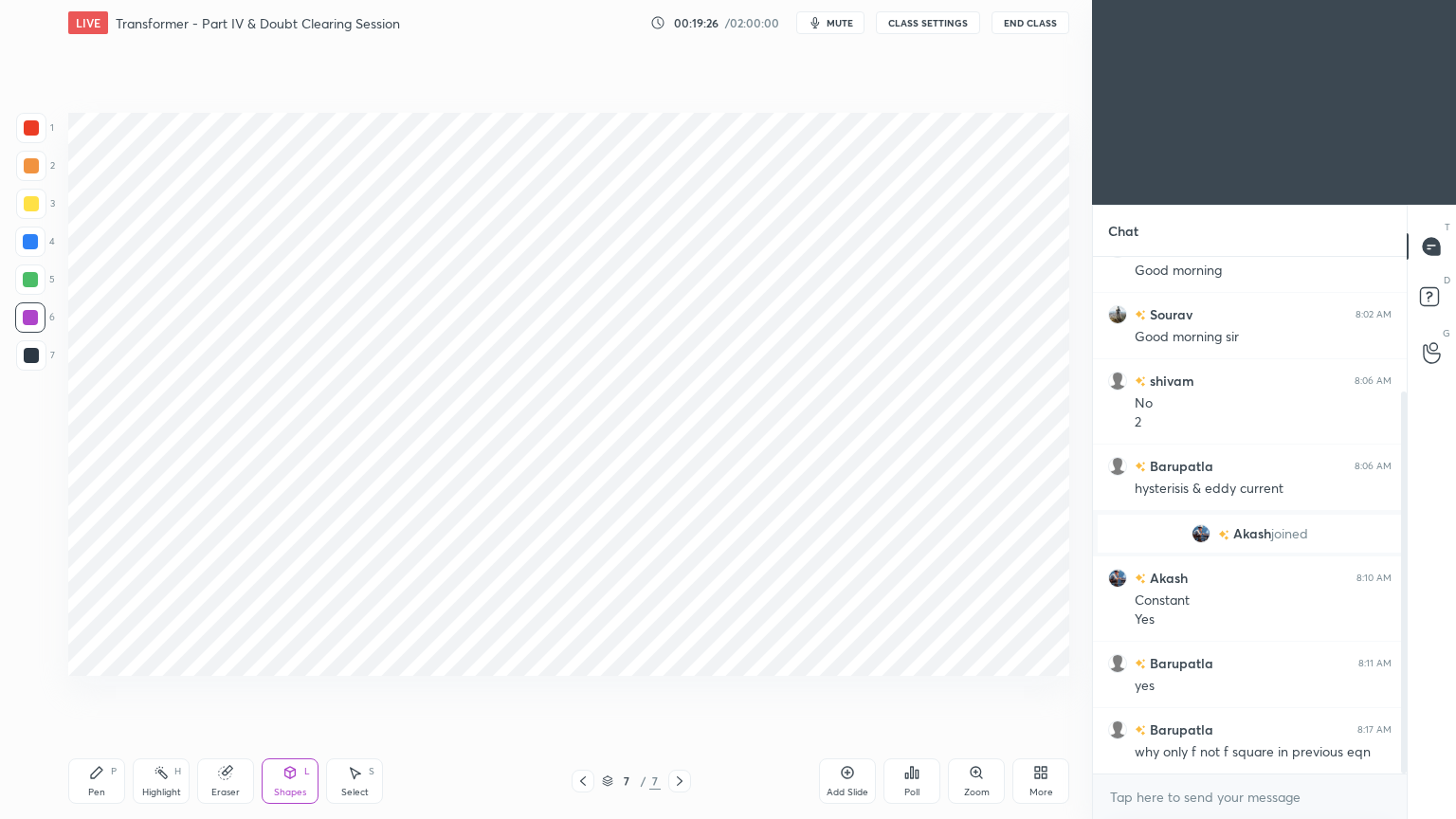 click on "Eraser" at bounding box center (226, 792) 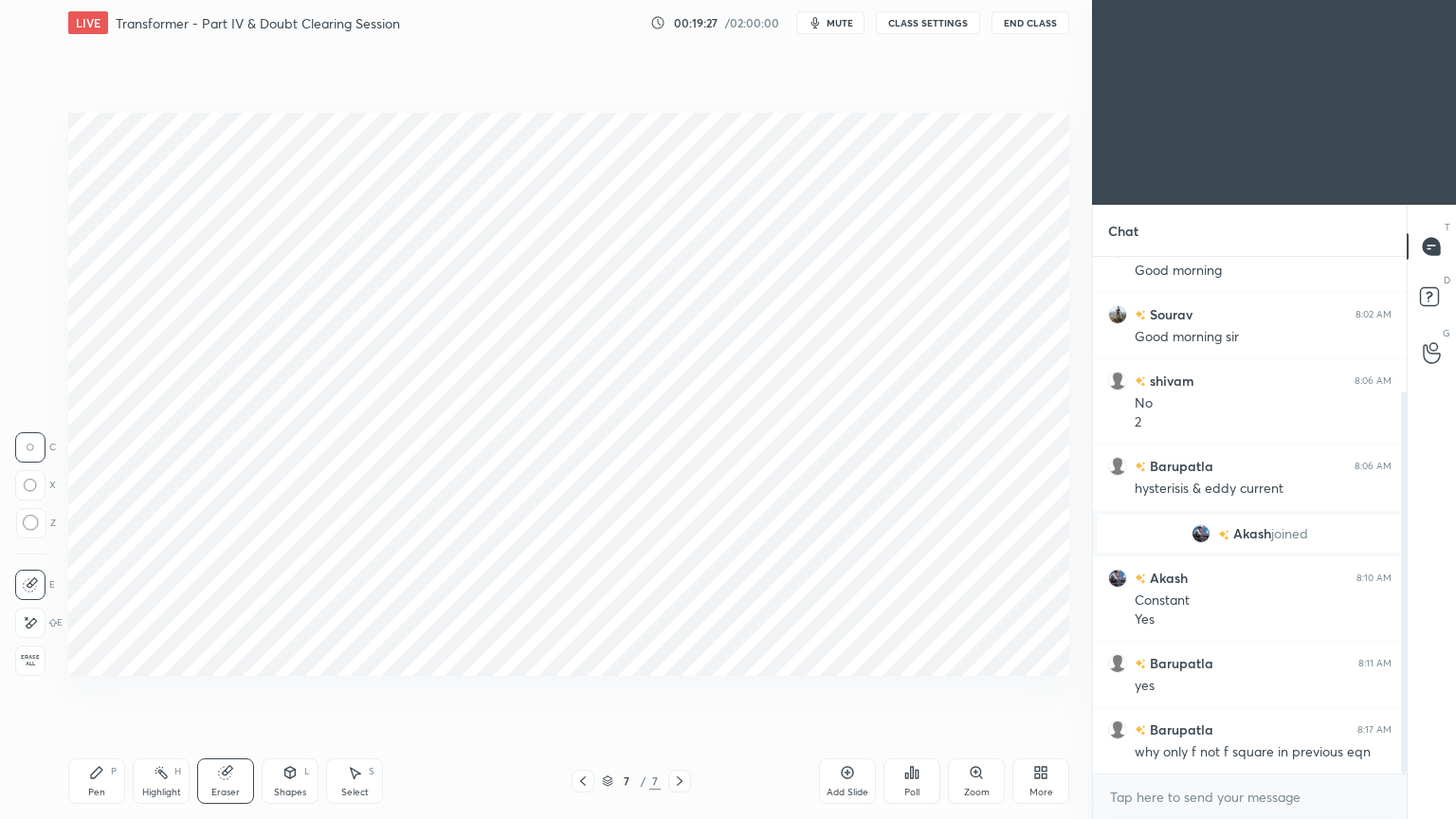 click 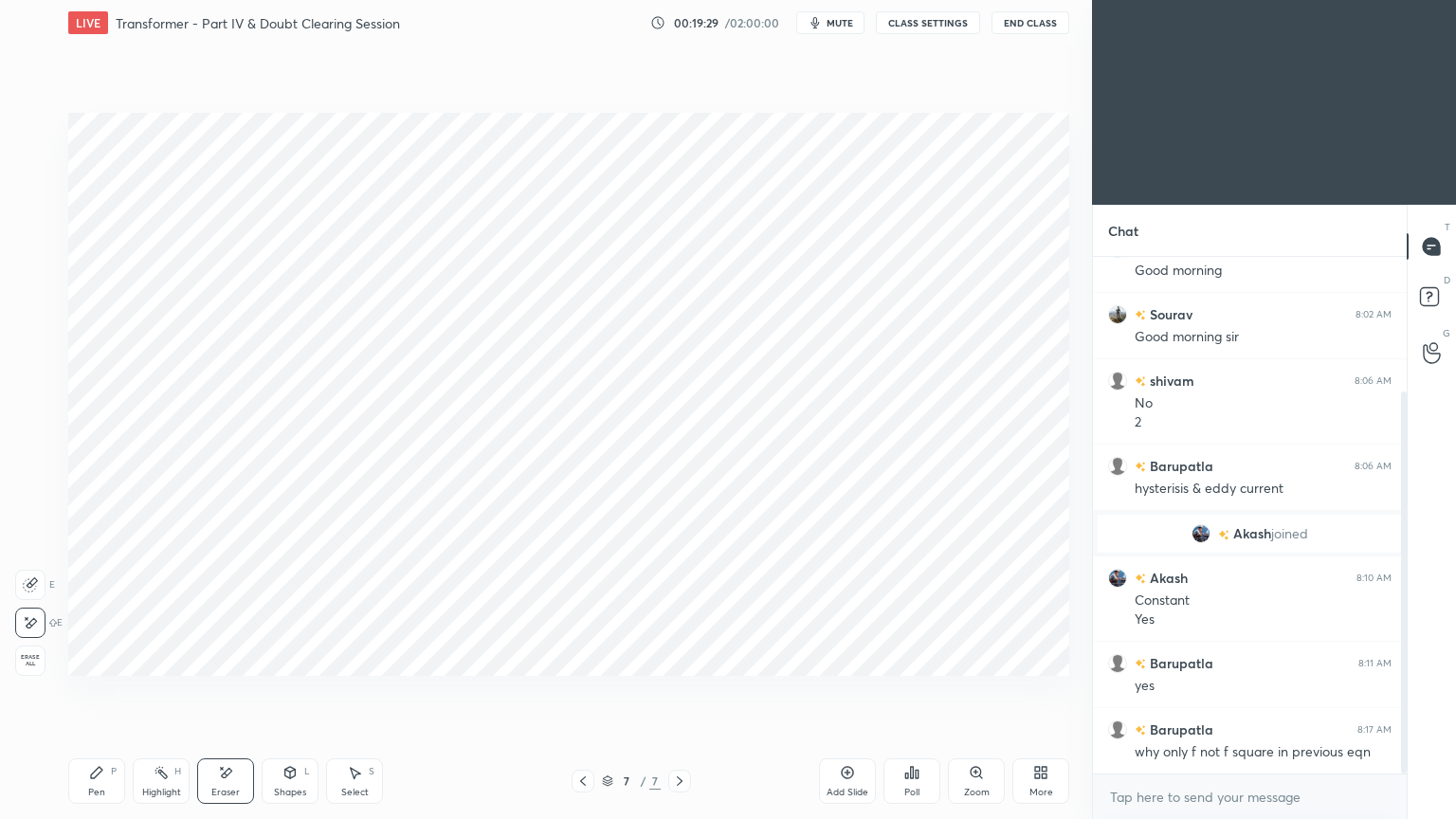 drag, startPoint x: 296, startPoint y: 795, endPoint x: 294, endPoint y: 763, distance: 32.062439 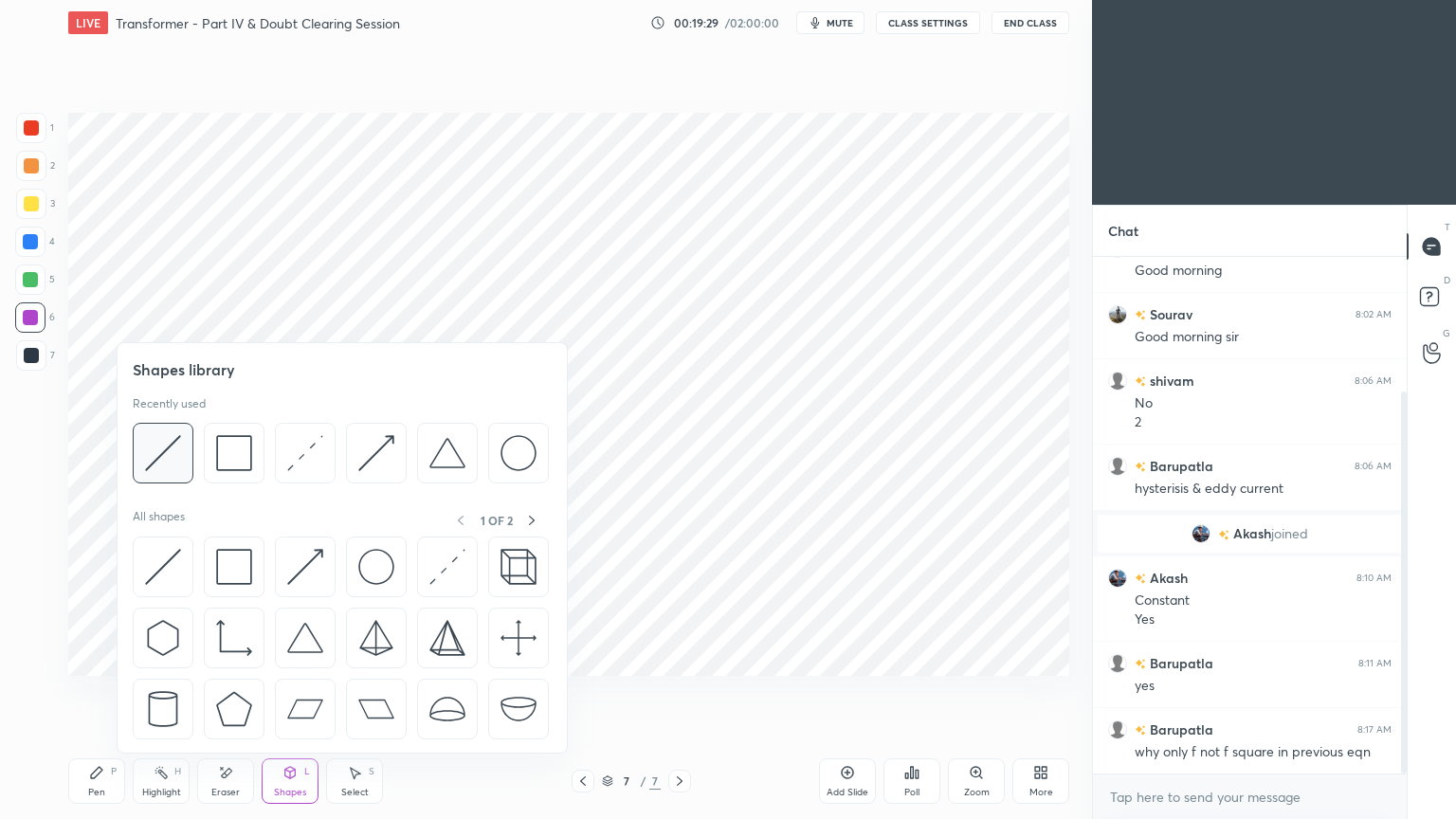 click at bounding box center (163, 453) 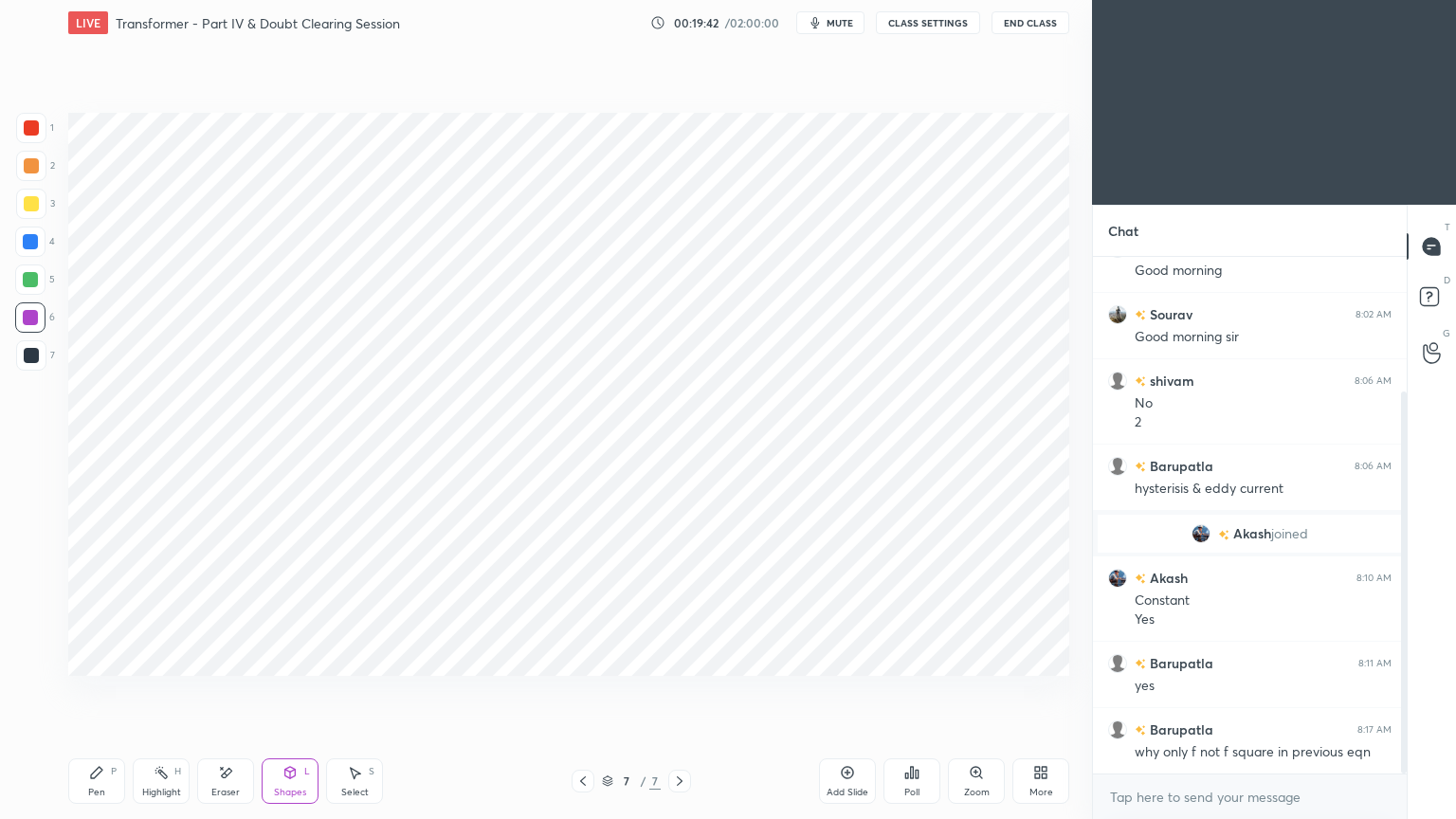 click at bounding box center [31, 128] 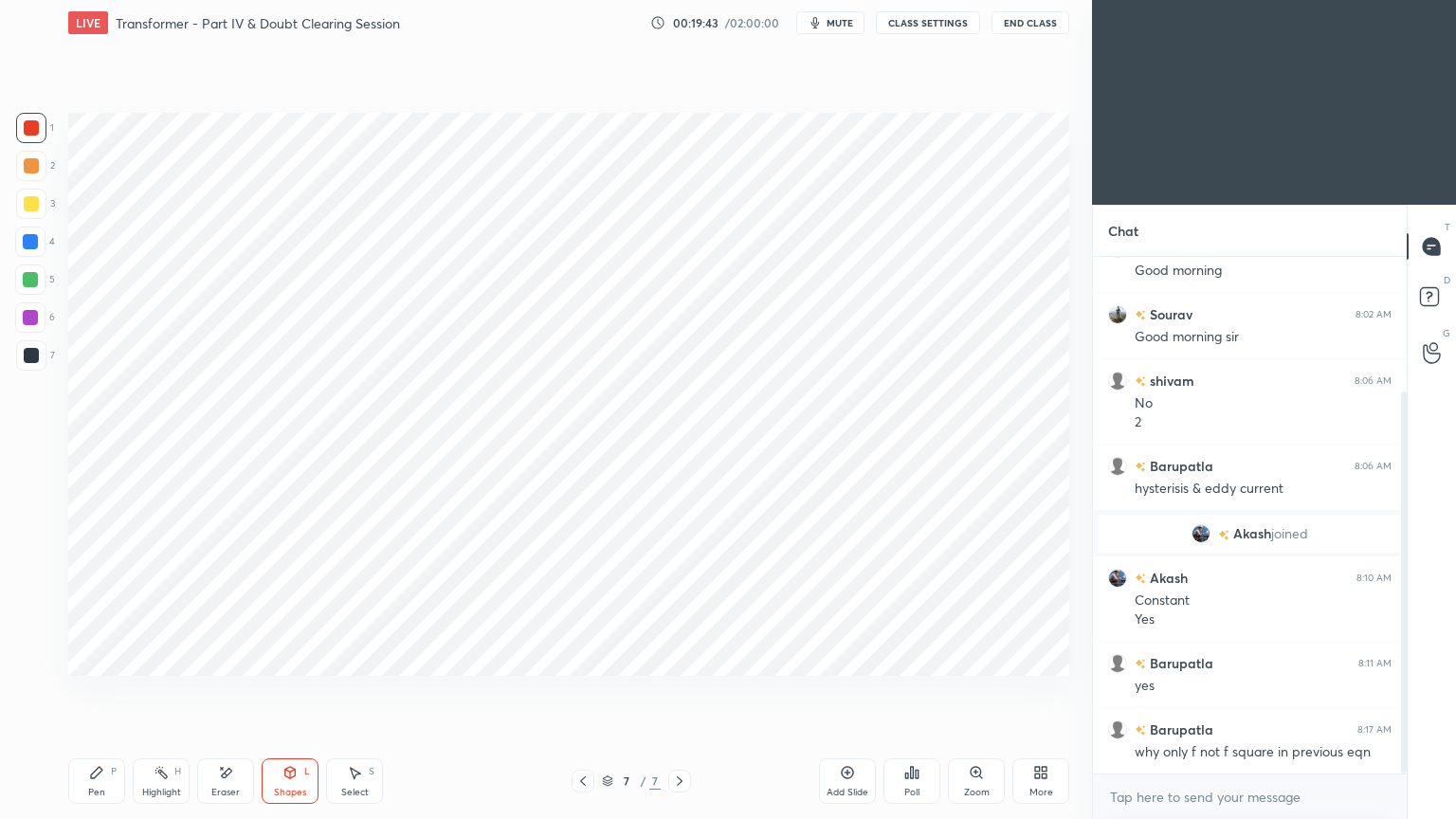 click on "Pen P" at bounding box center [97, 781] 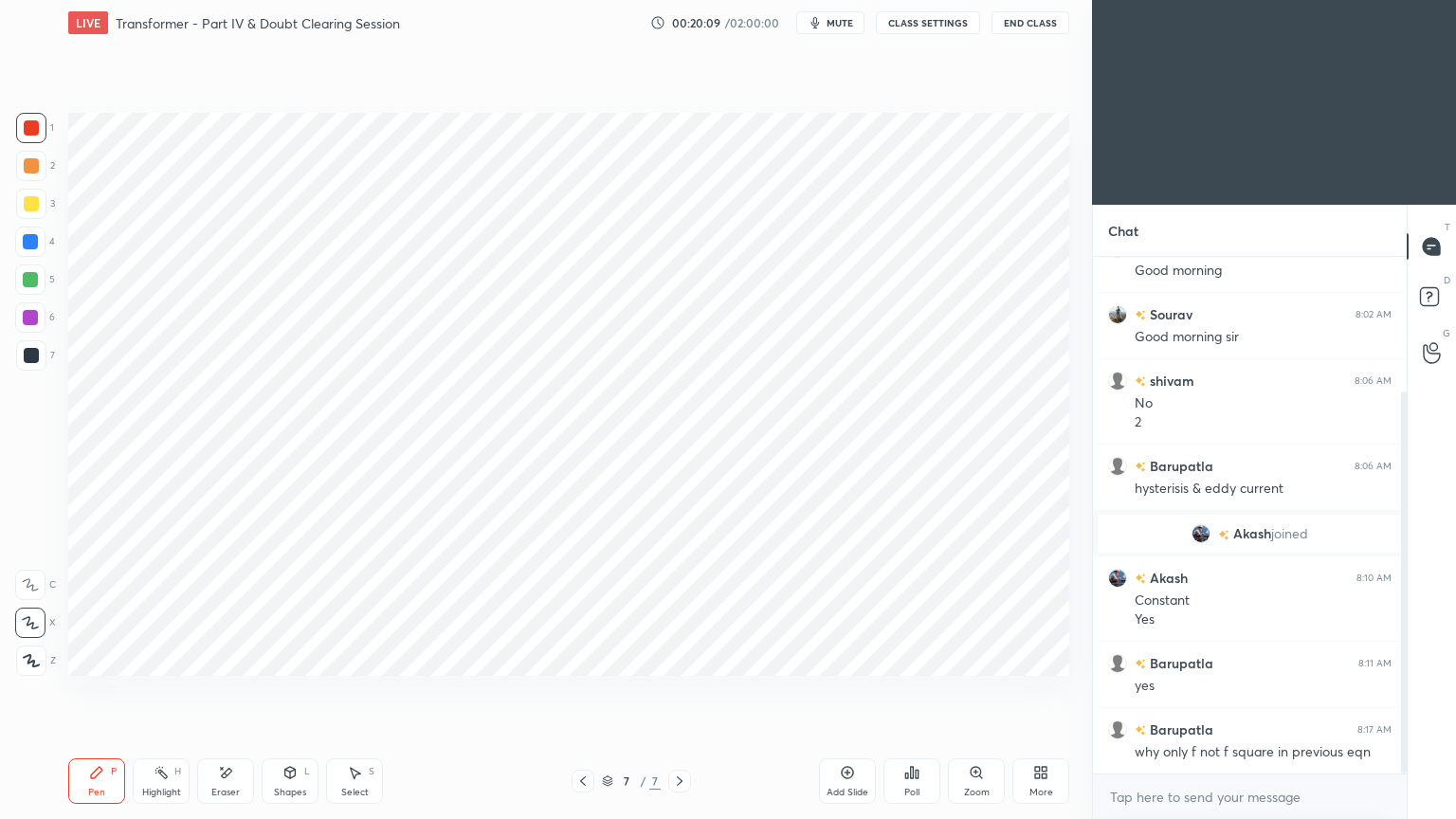 click at bounding box center [31, 355] 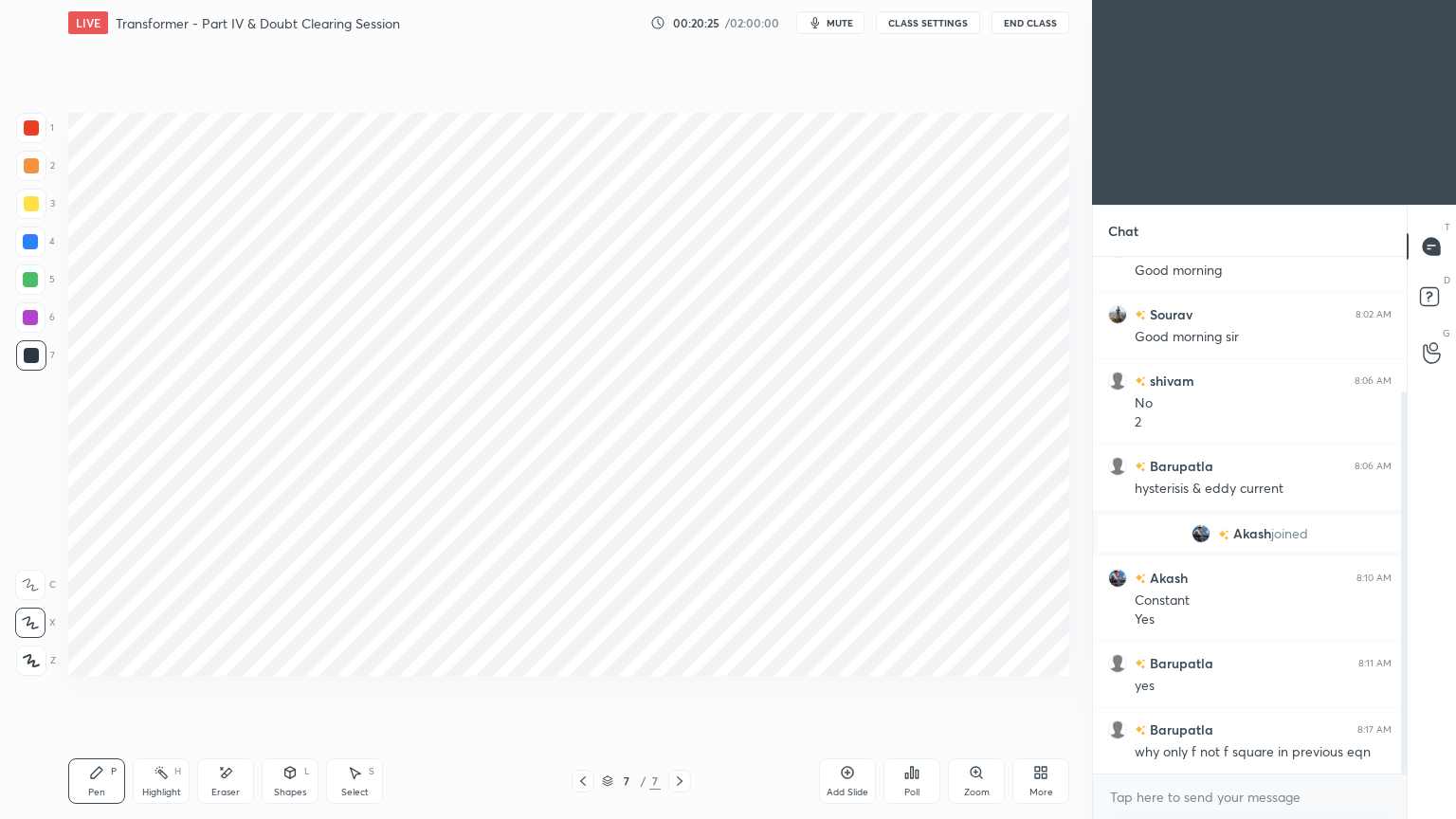 click 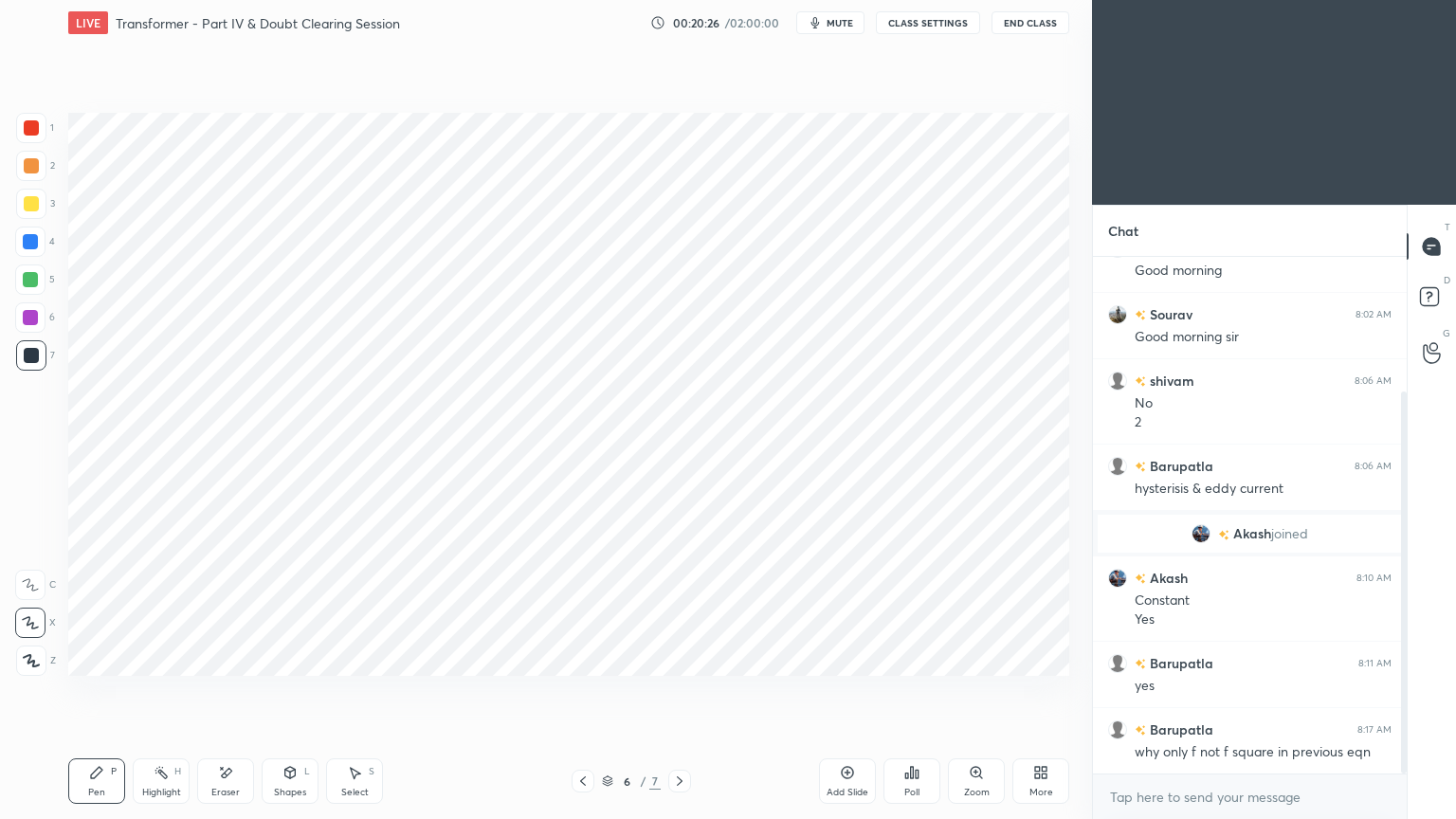 click at bounding box center (583, 781) 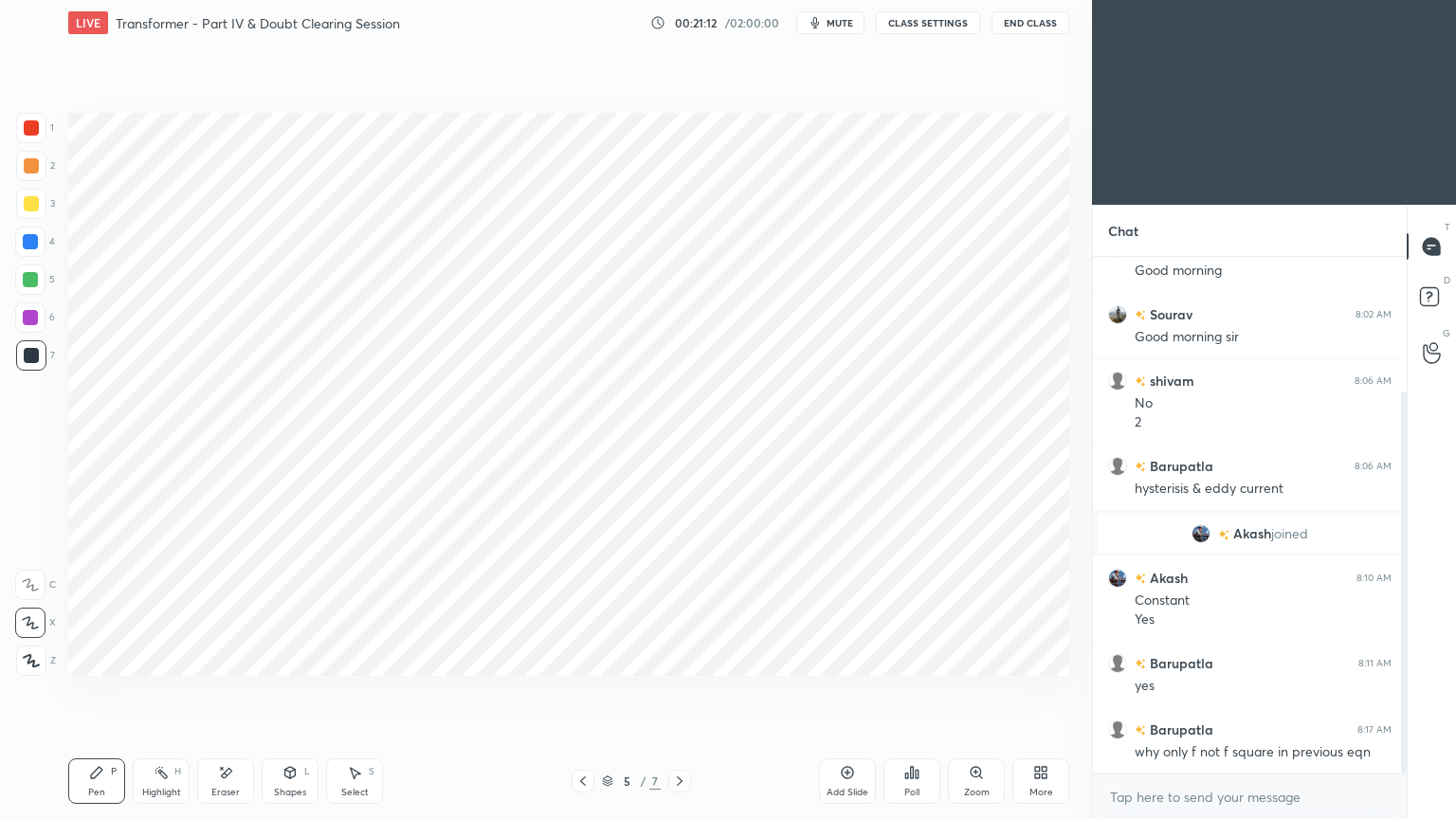 click 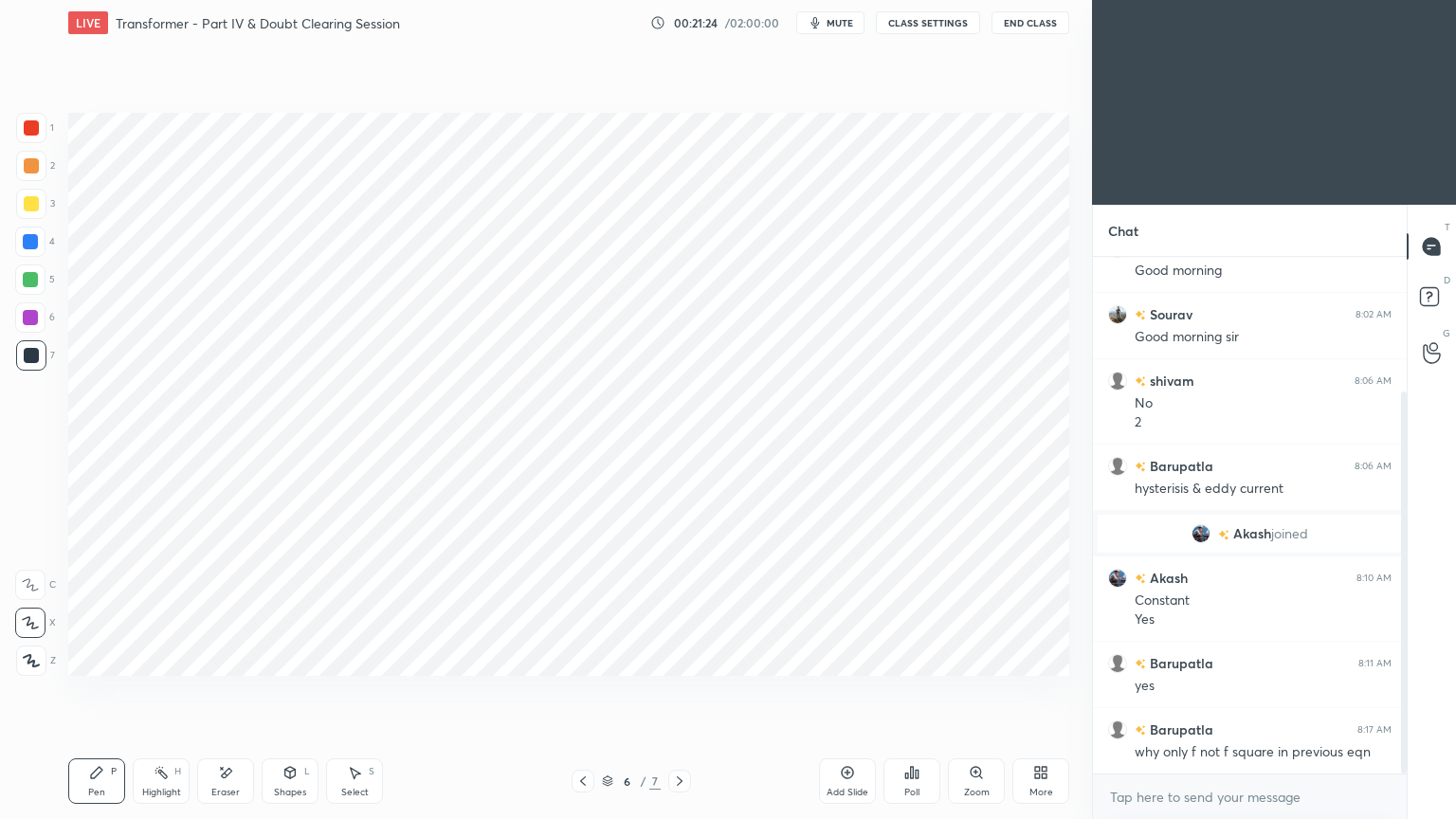 click 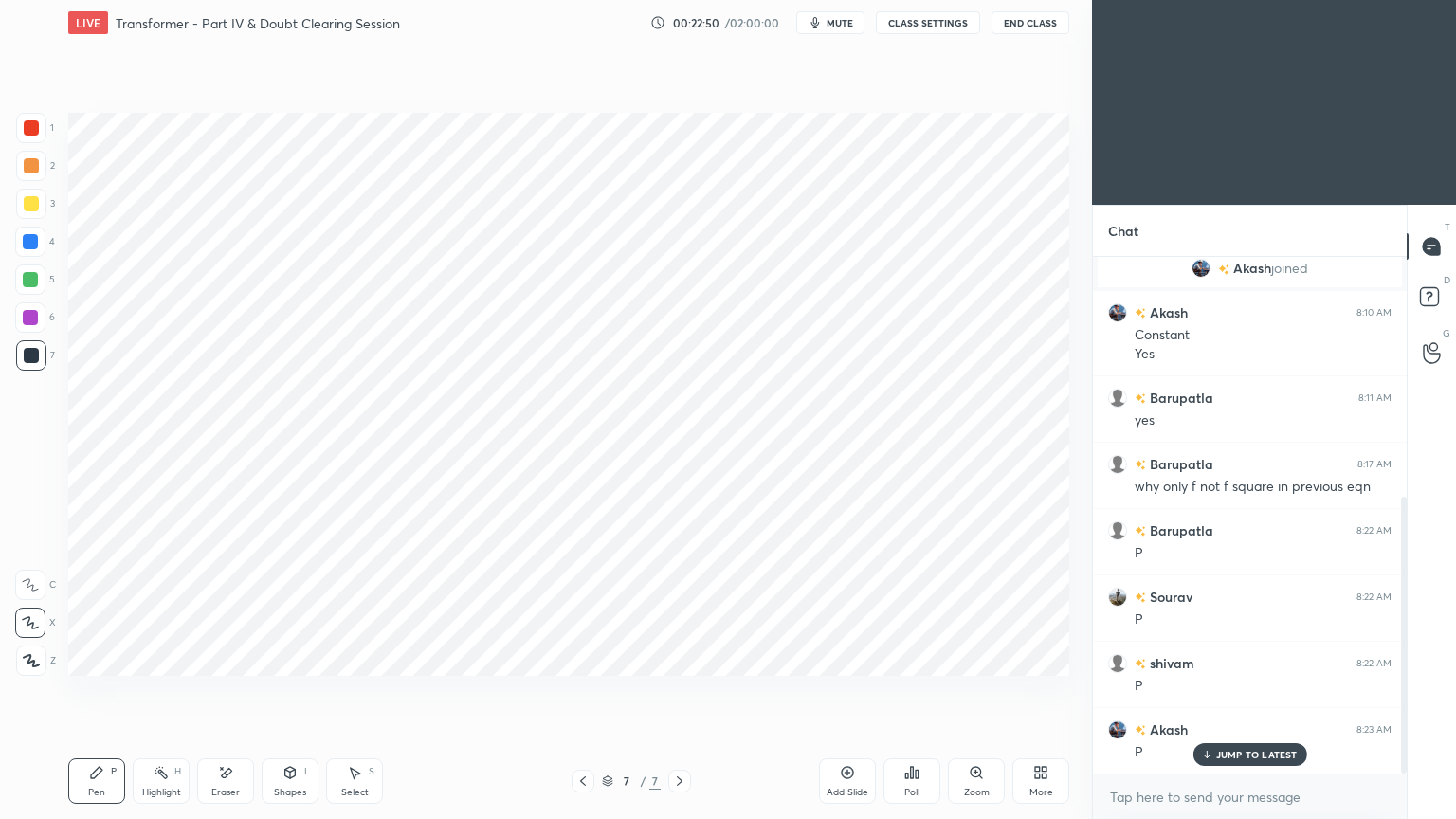scroll, scrollTop: 515, scrollLeft: 0, axis: vertical 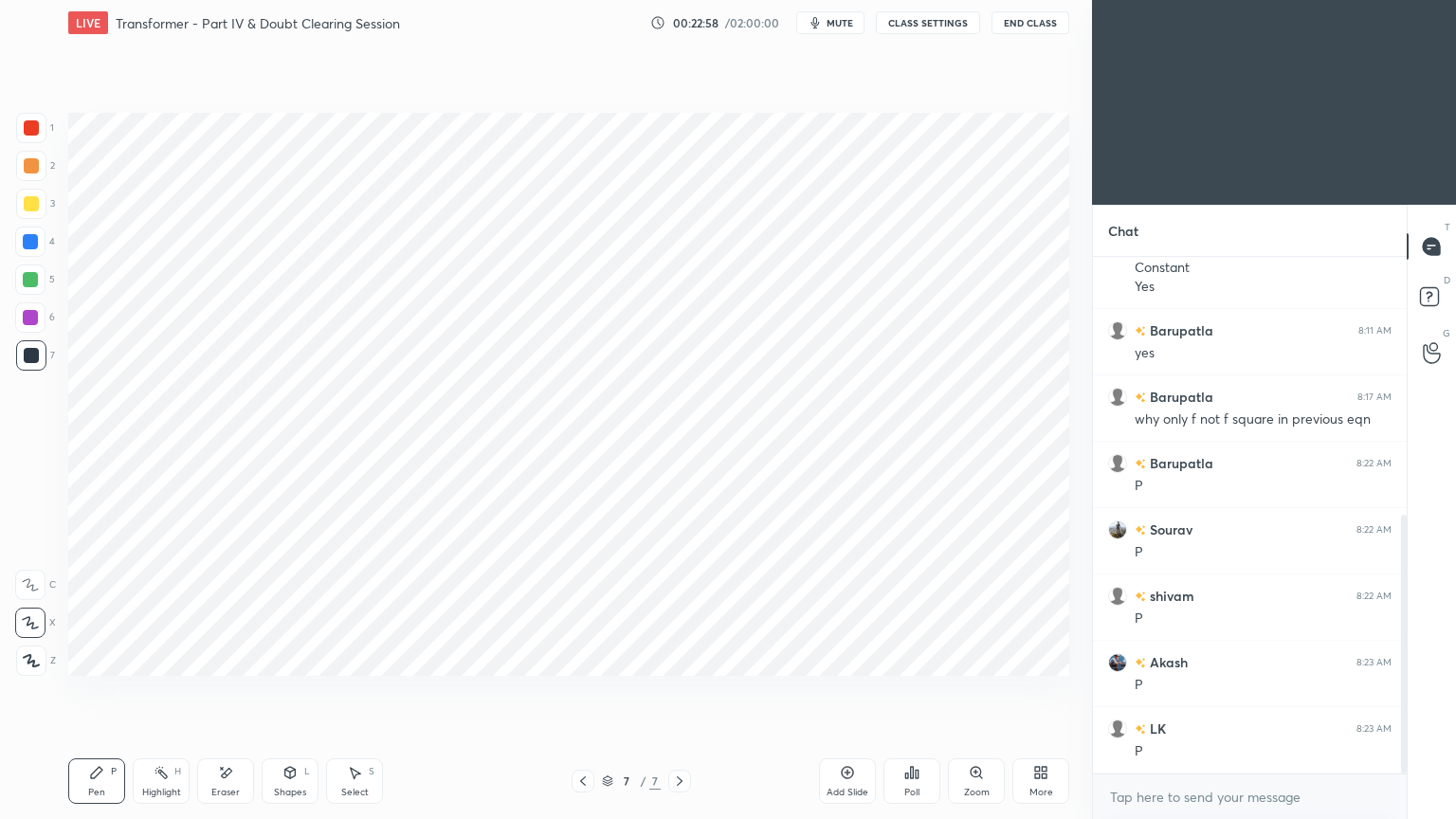 click on "Add Slide" at bounding box center (847, 792) 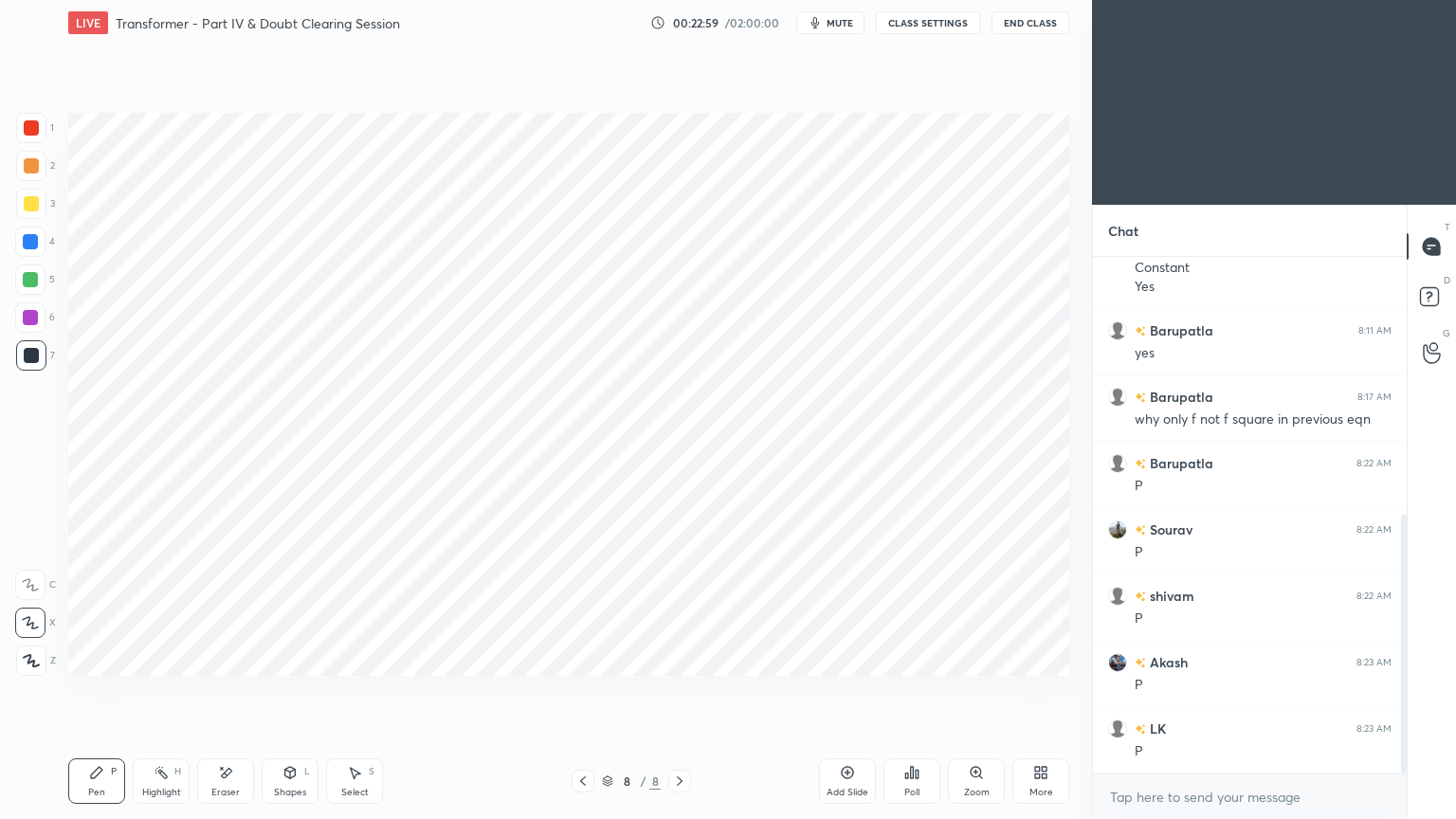 click at bounding box center [31, 128] 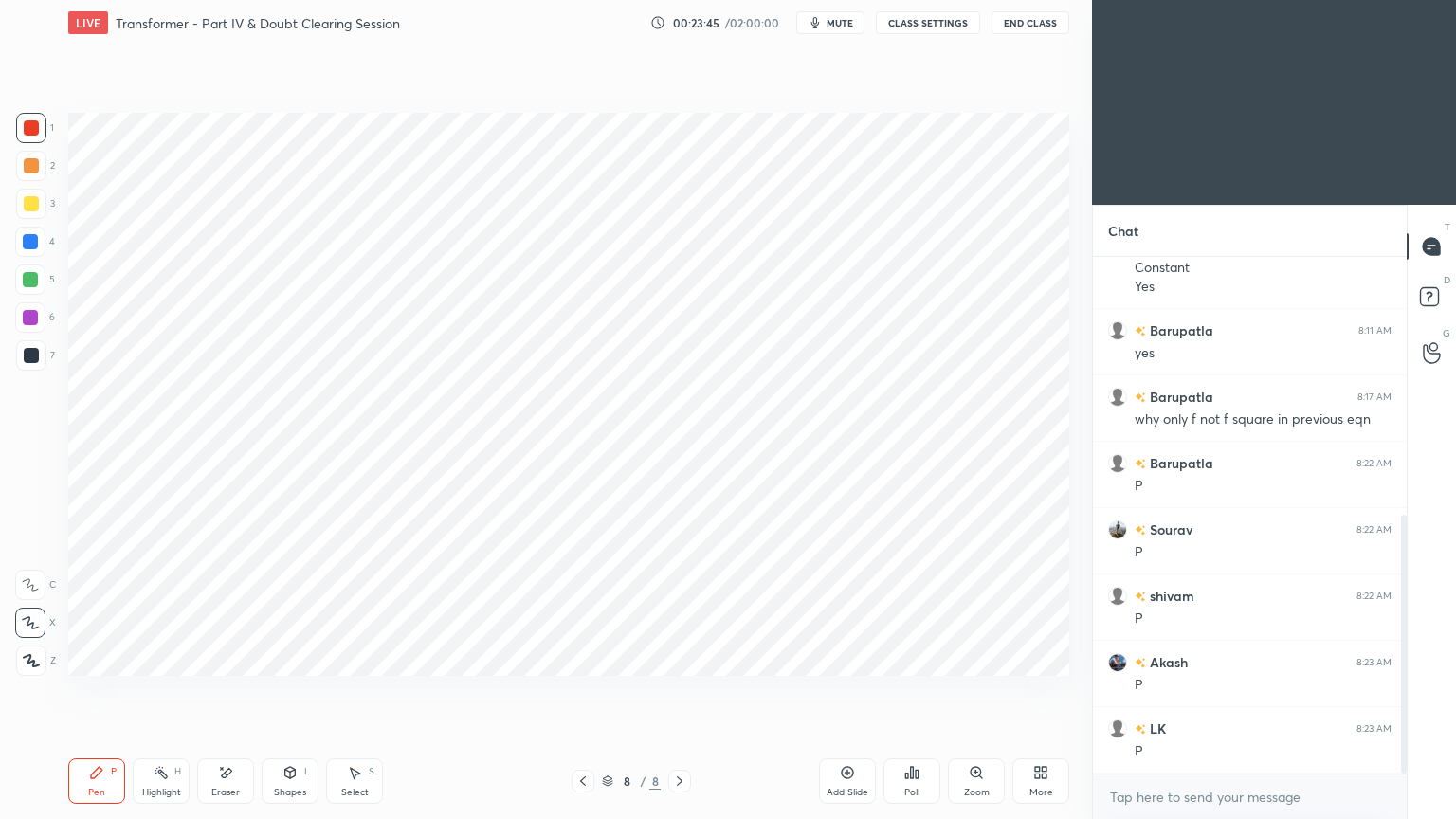 click at bounding box center [31, 355] 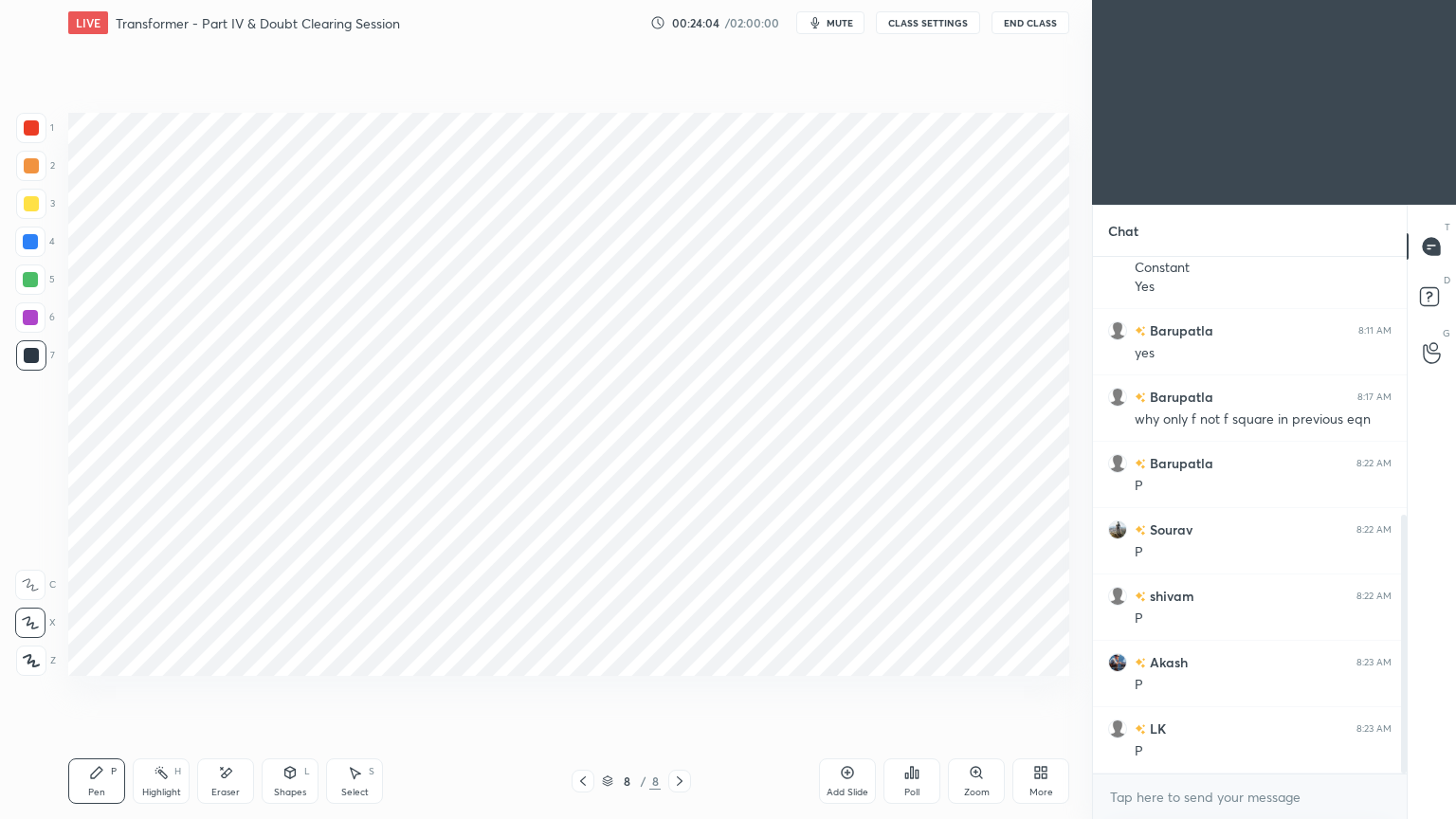 click on "Eraser" at bounding box center [226, 781] 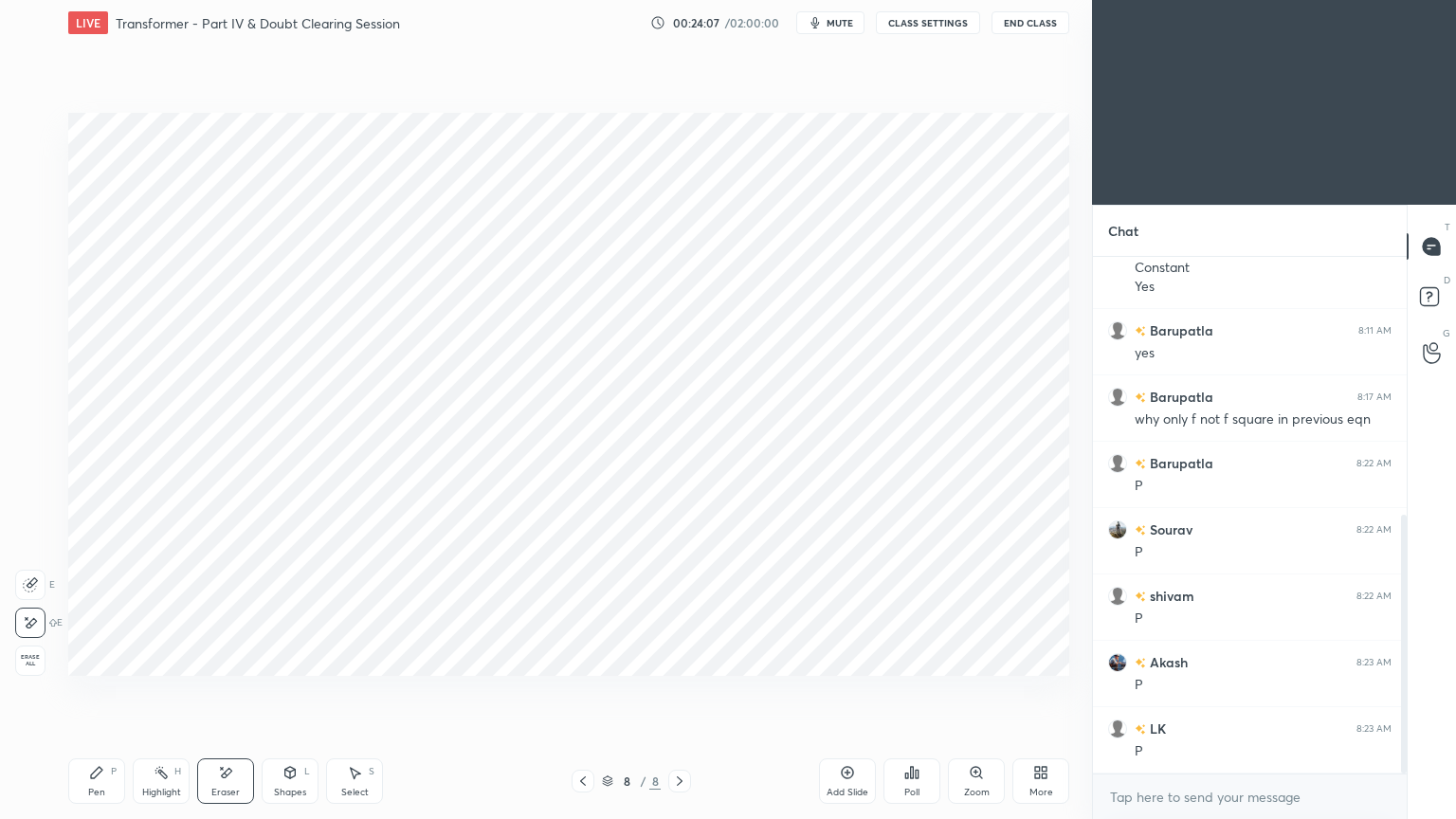 click on "Pen" at bounding box center [97, 792] 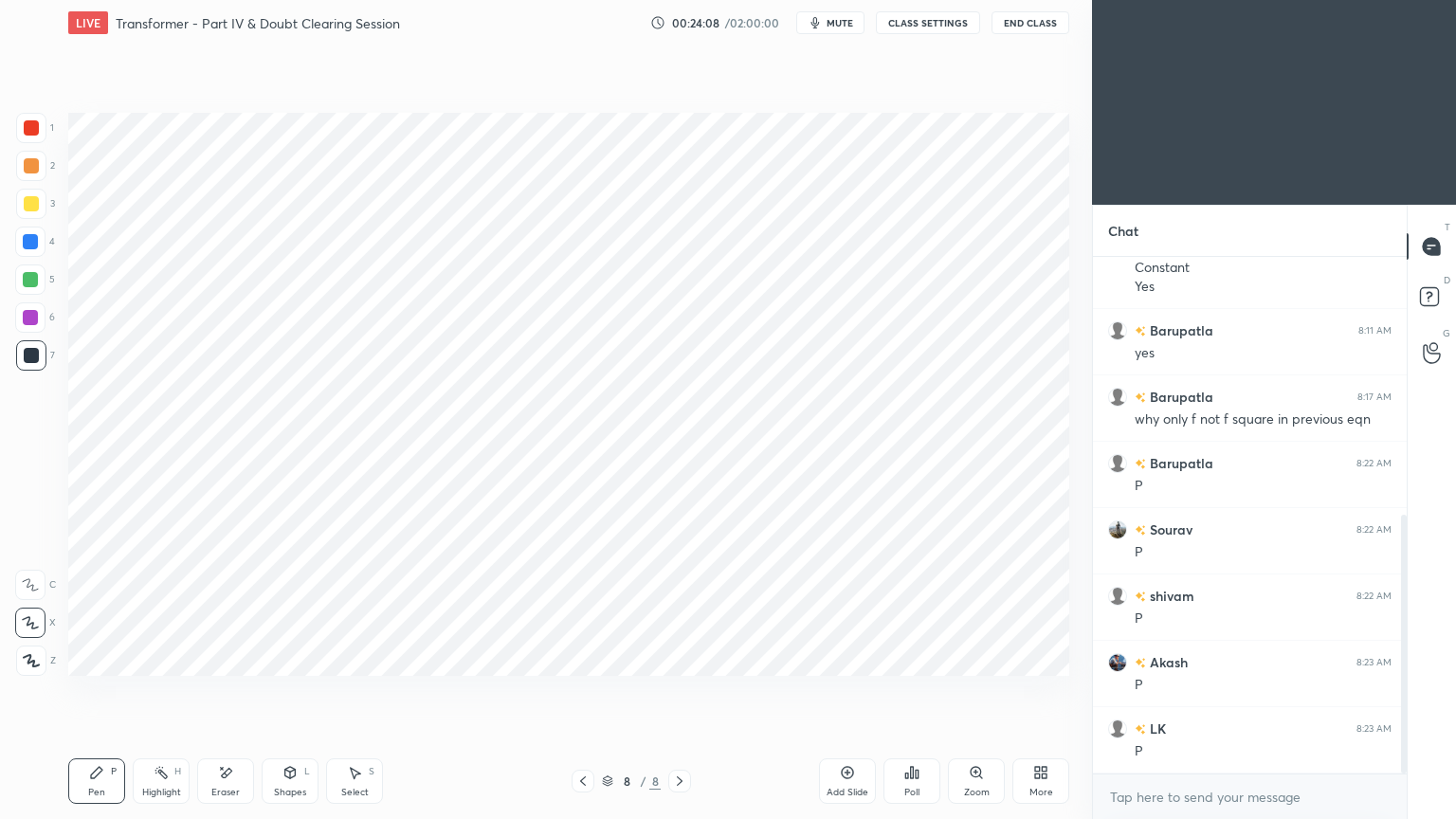 click at bounding box center [31, 128] 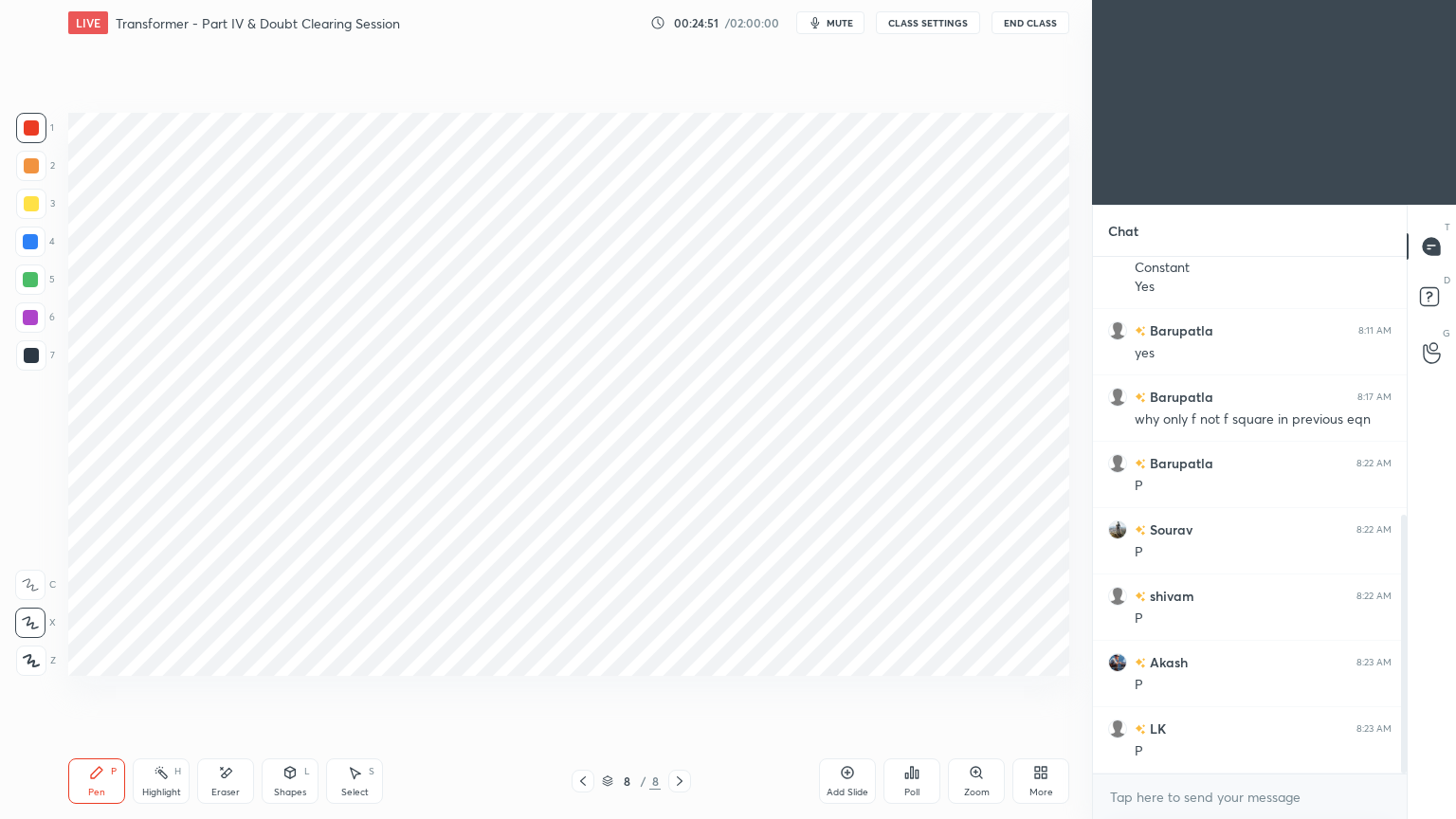 click at bounding box center (30, 242) 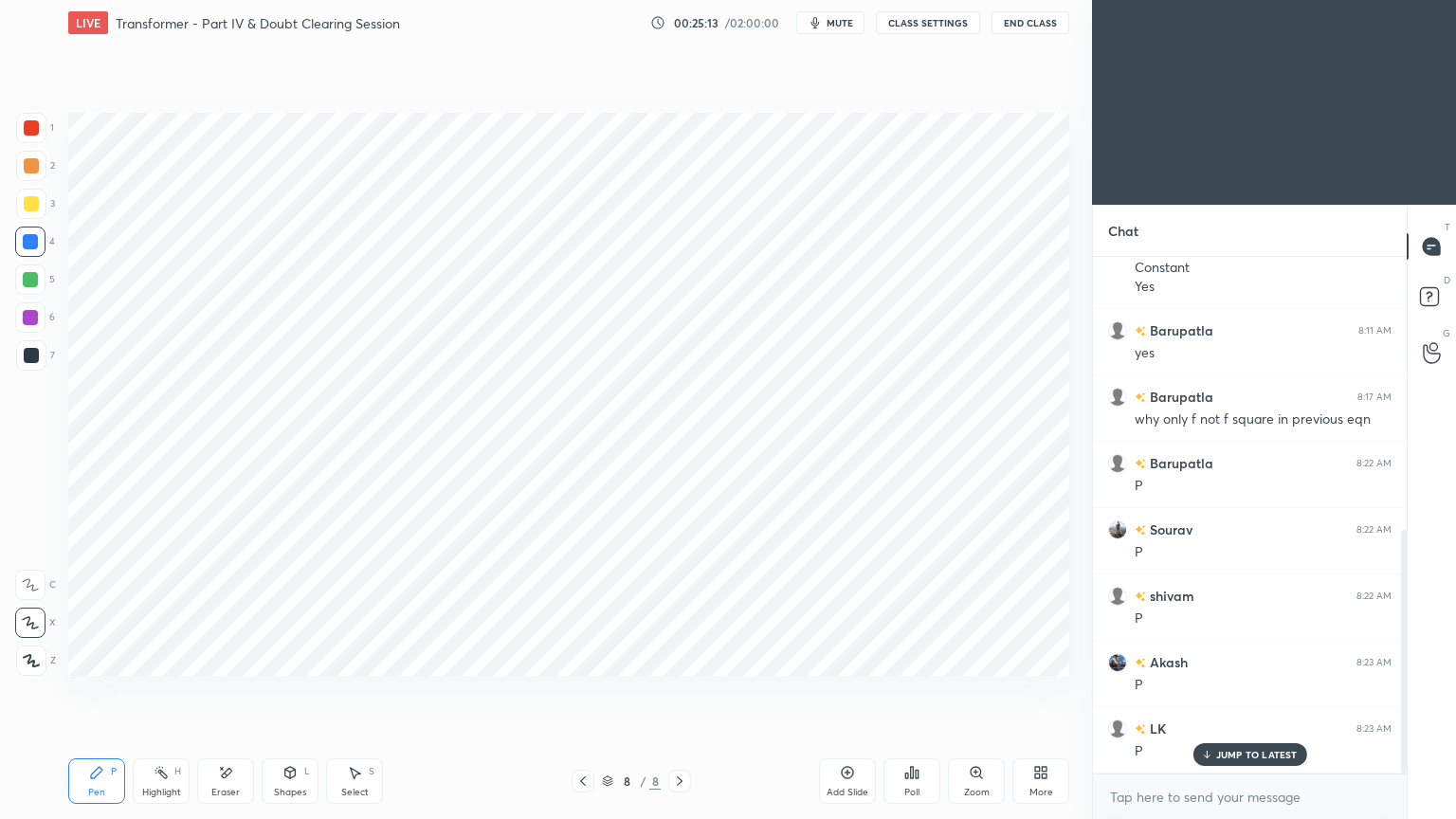 scroll, scrollTop: 580, scrollLeft: 0, axis: vertical 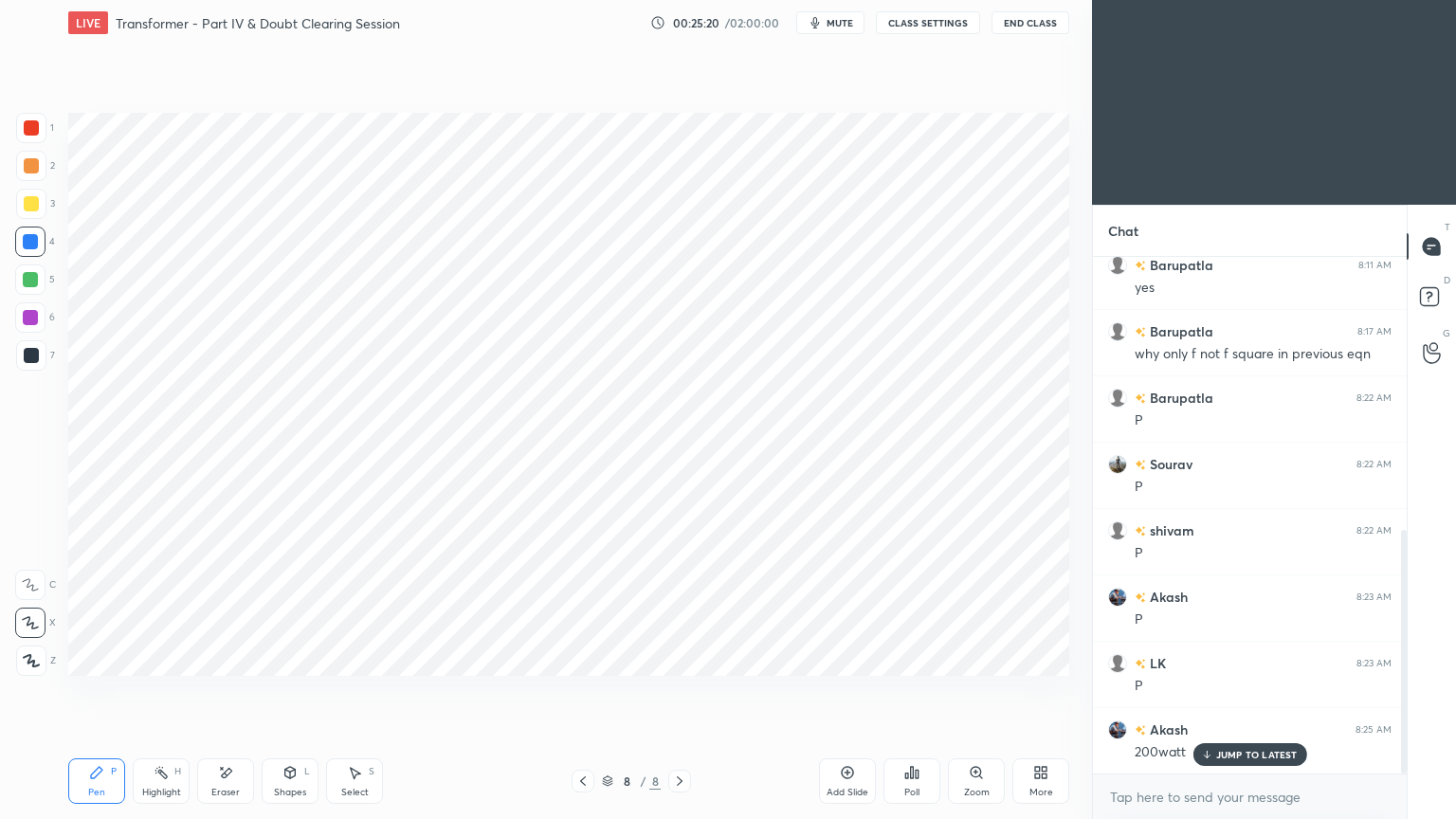 click on "6" at bounding box center [35, 318] 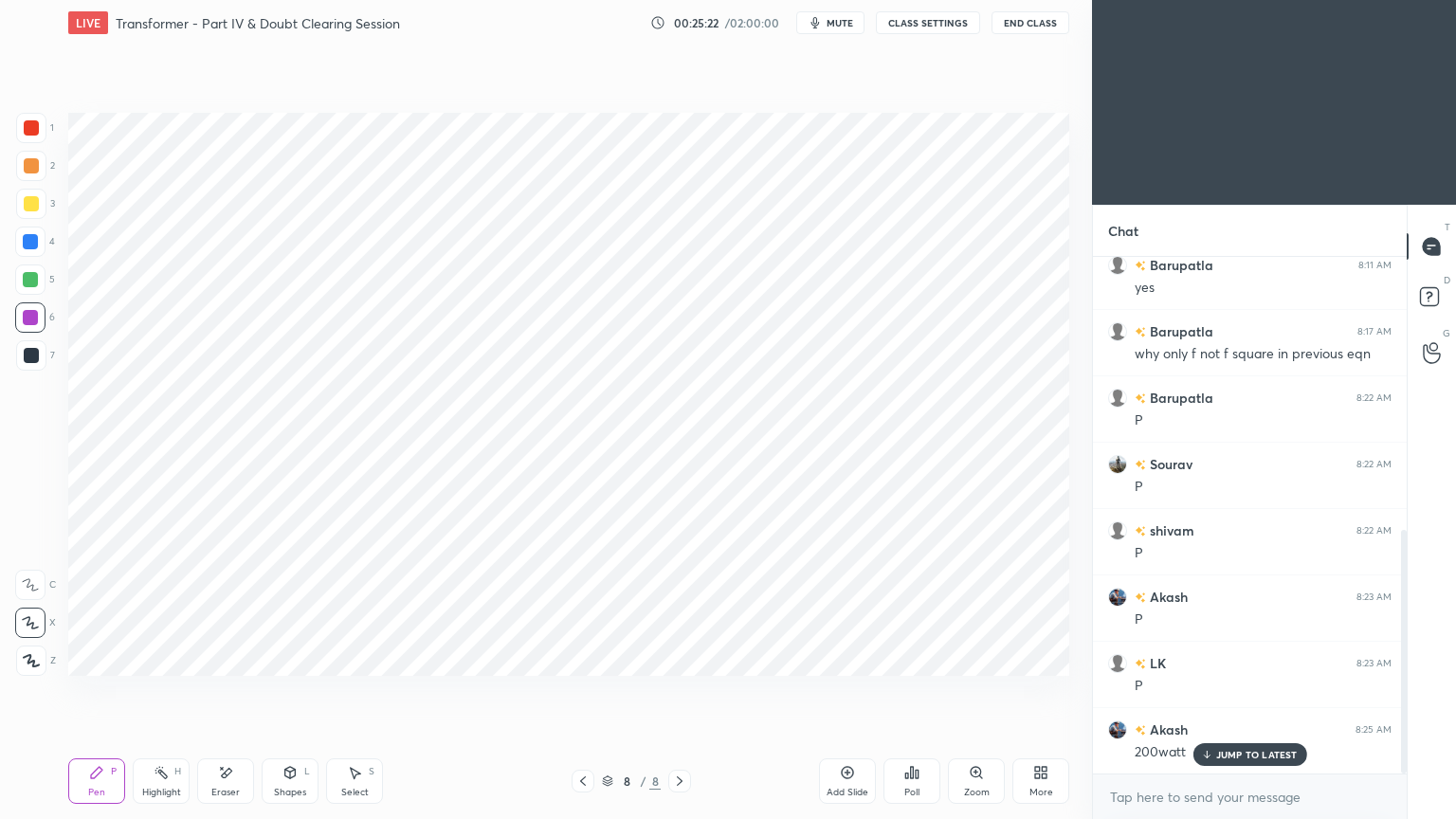 click 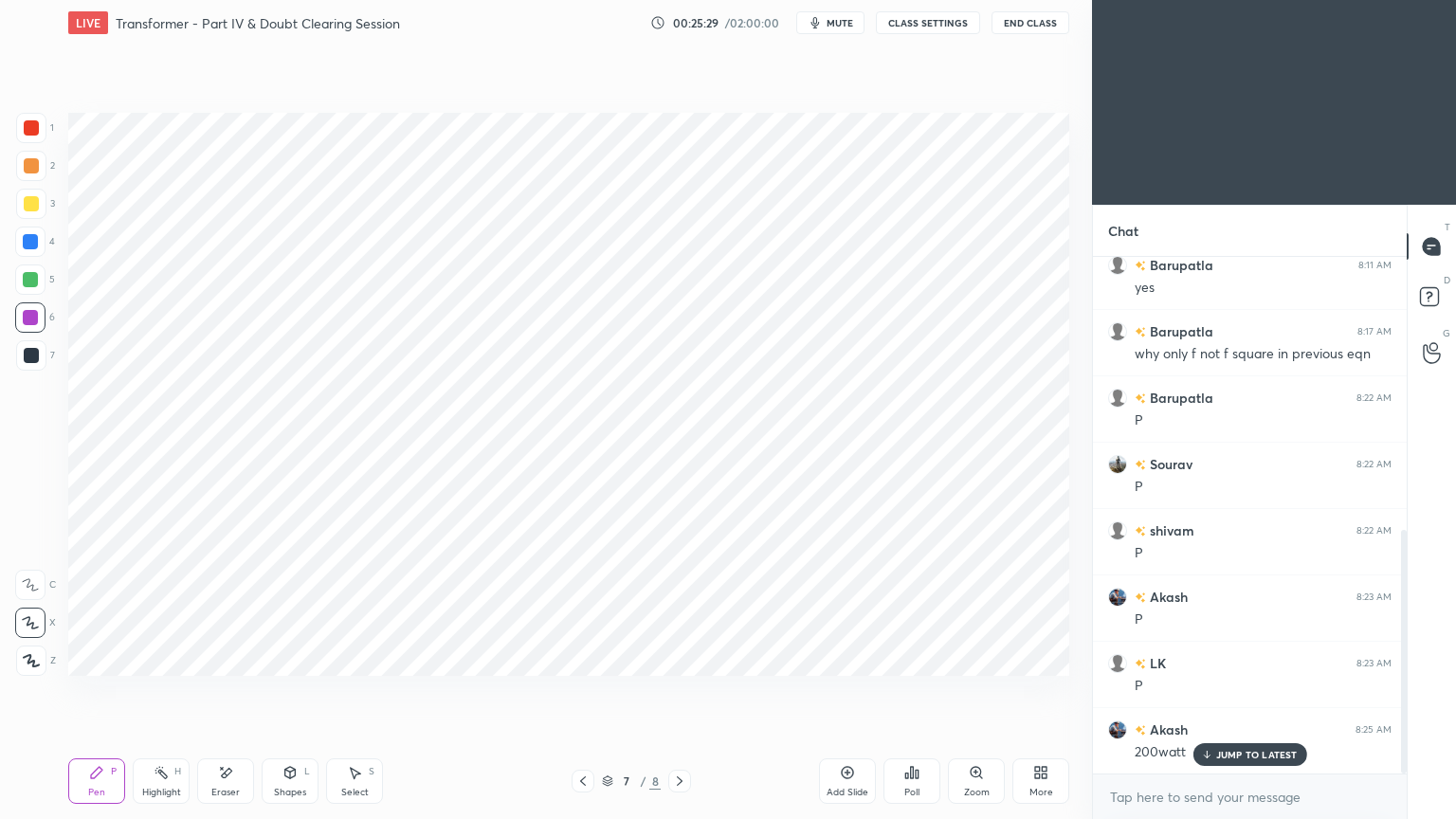 click 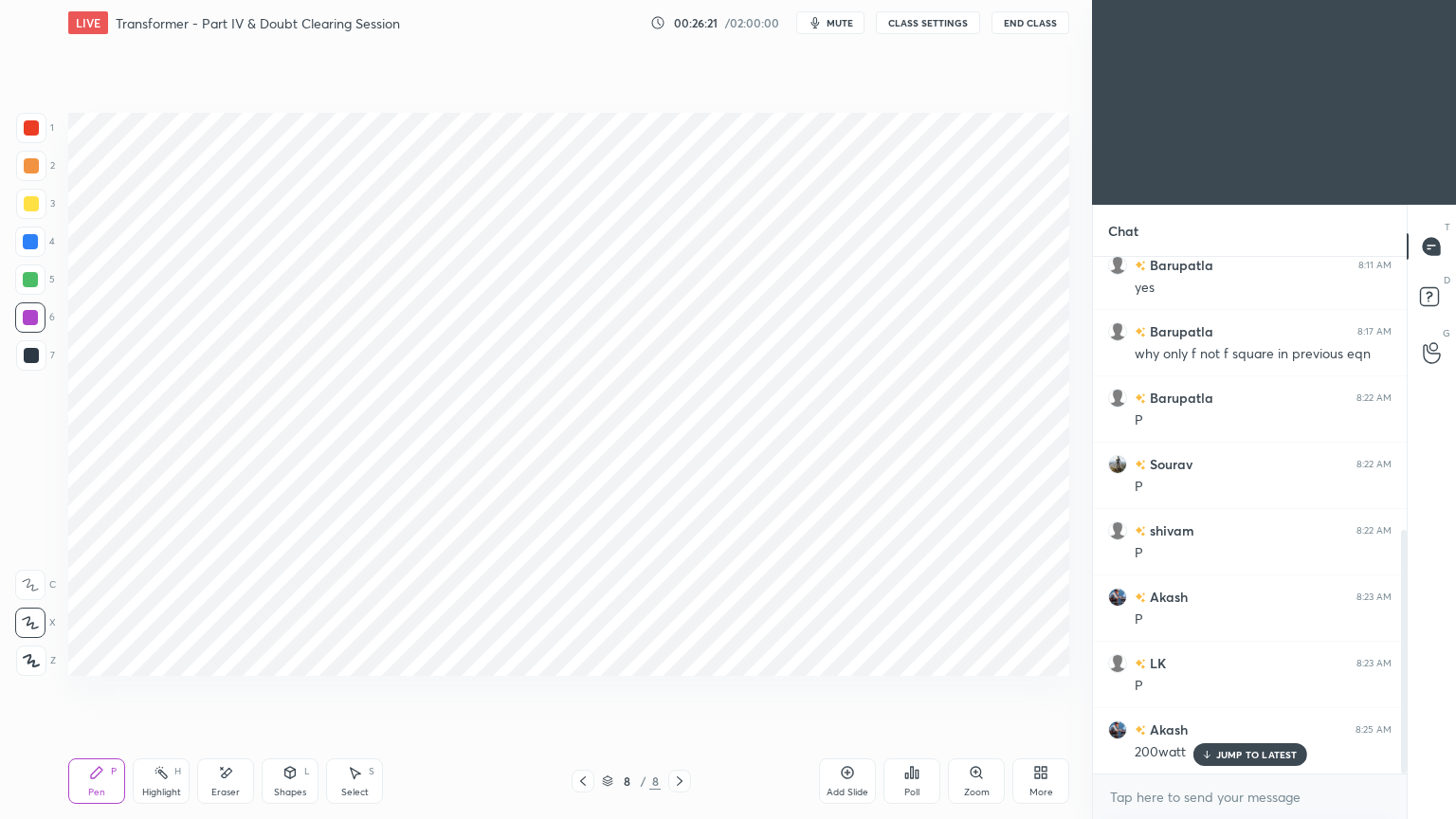 drag, startPoint x: 15, startPoint y: 124, endPoint x: 31, endPoint y: 133, distance: 18.35756 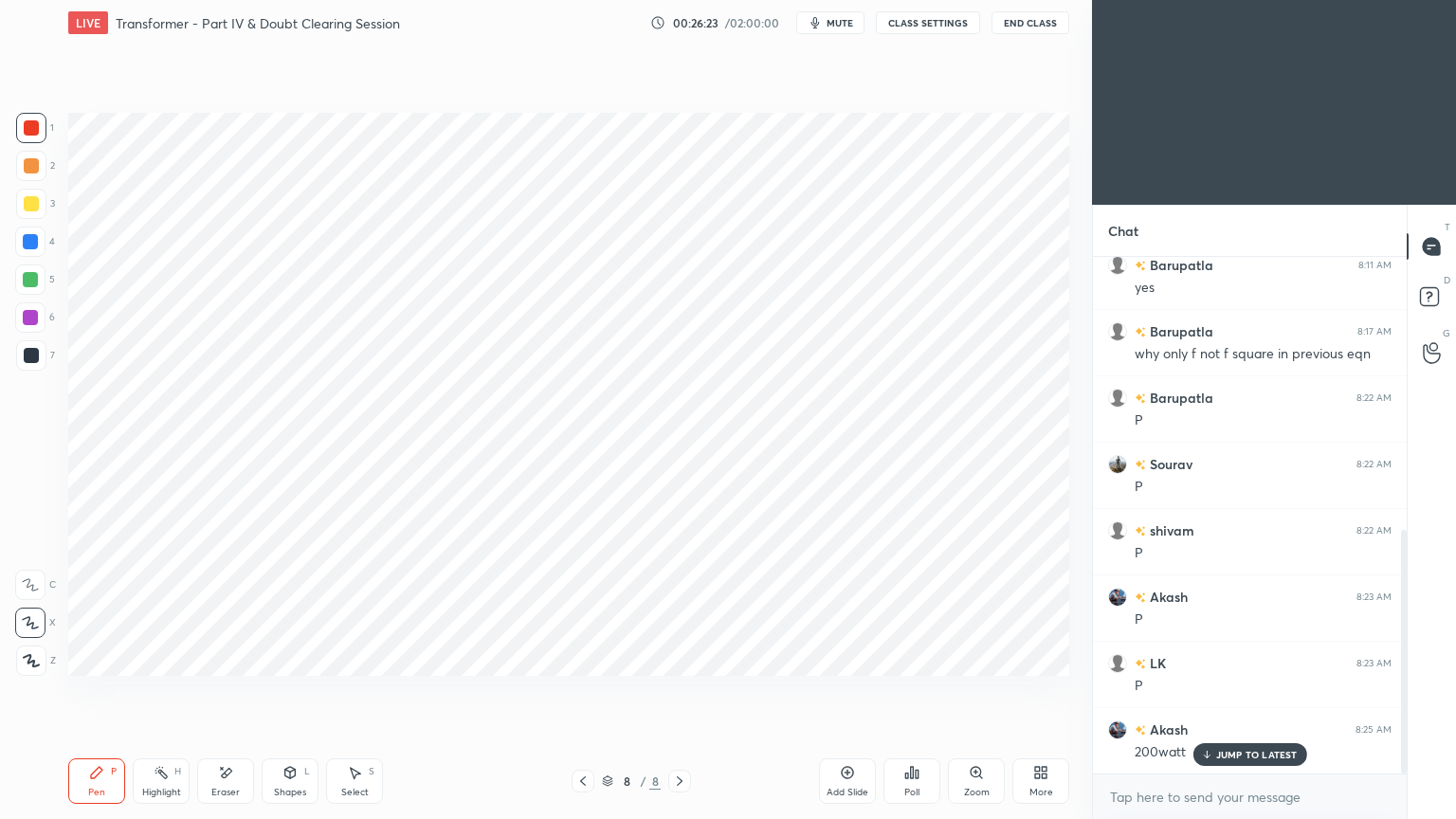 click 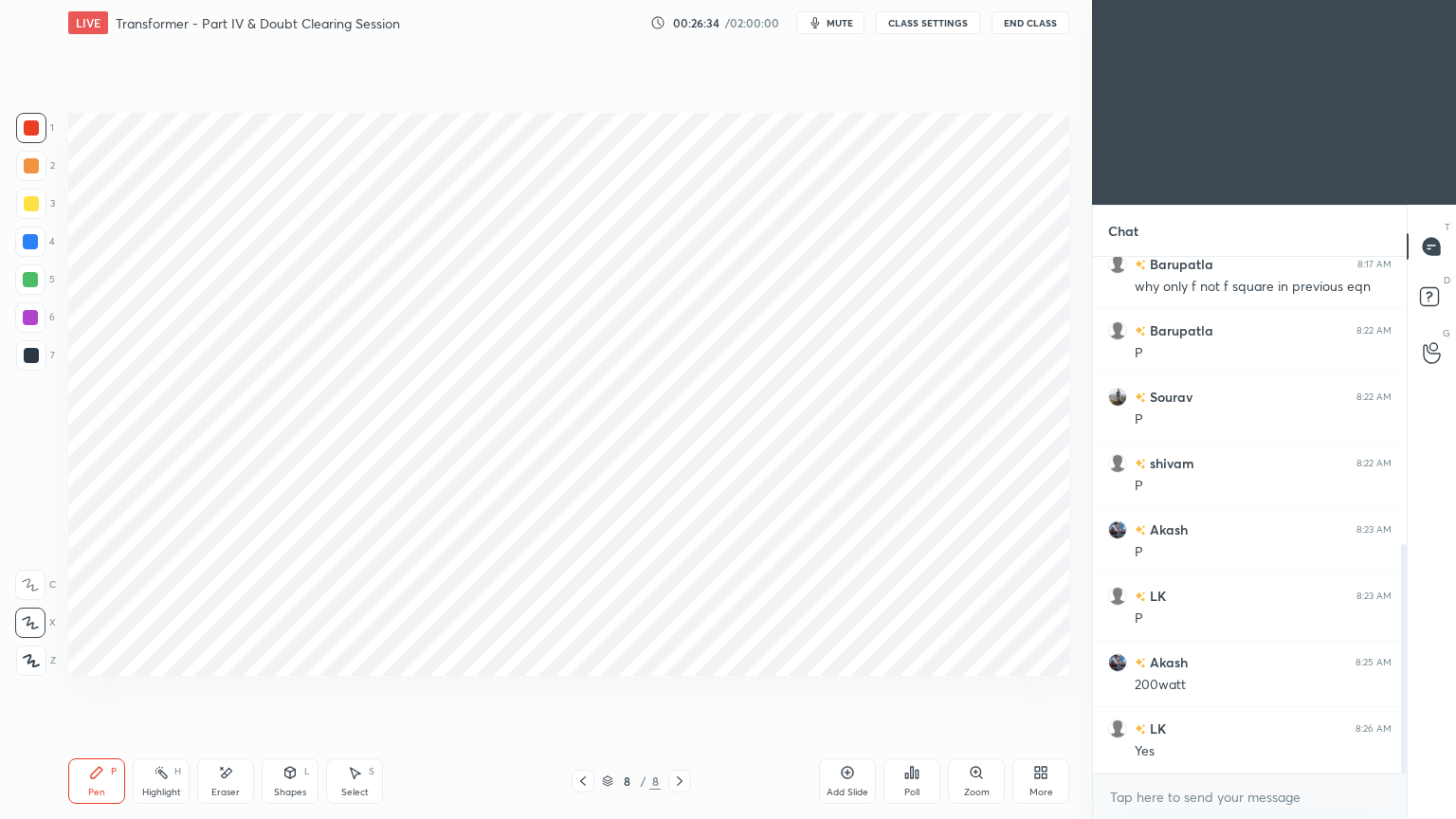 scroll, scrollTop: 713, scrollLeft: 0, axis: vertical 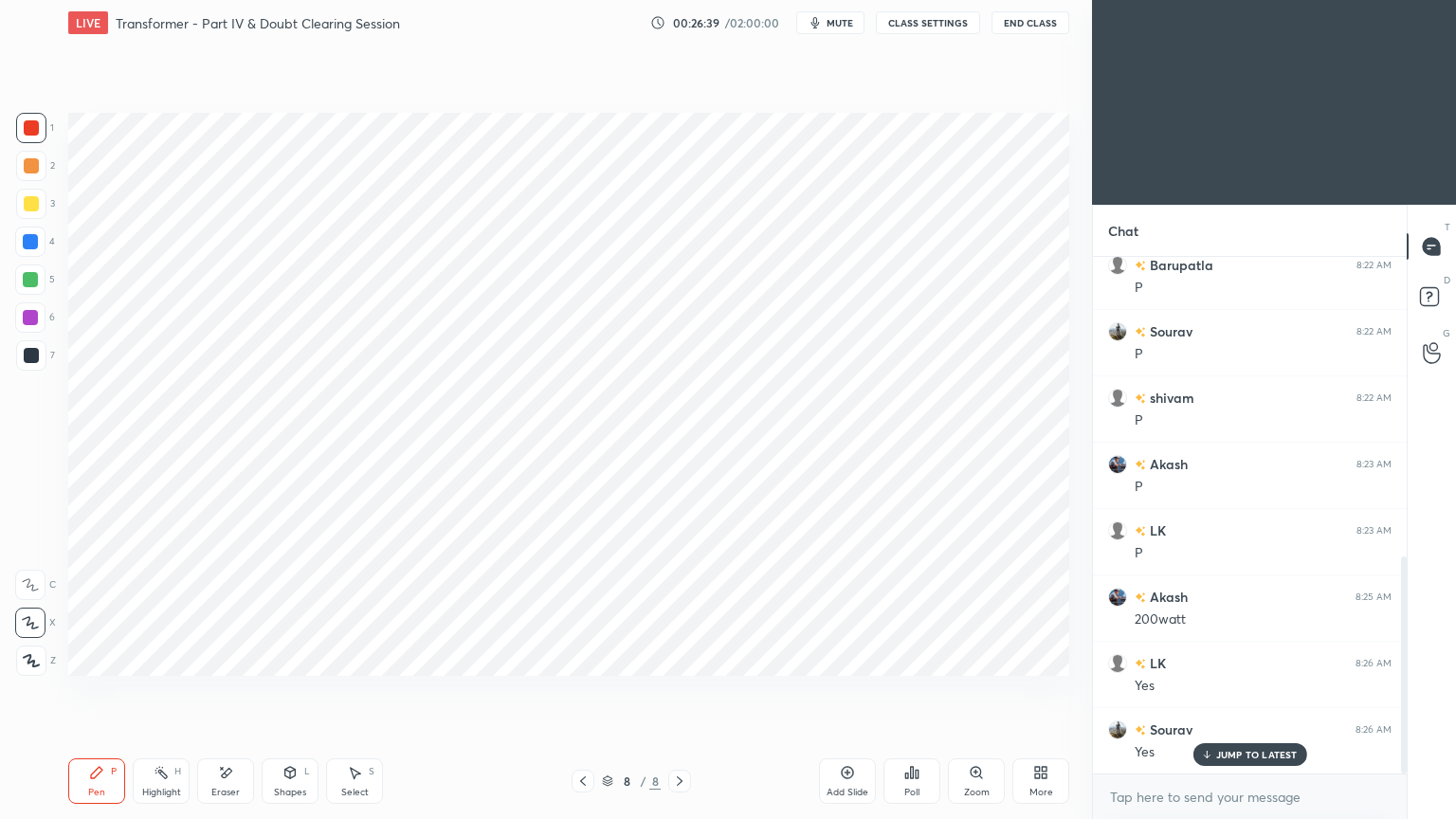 click at bounding box center [31, 128] 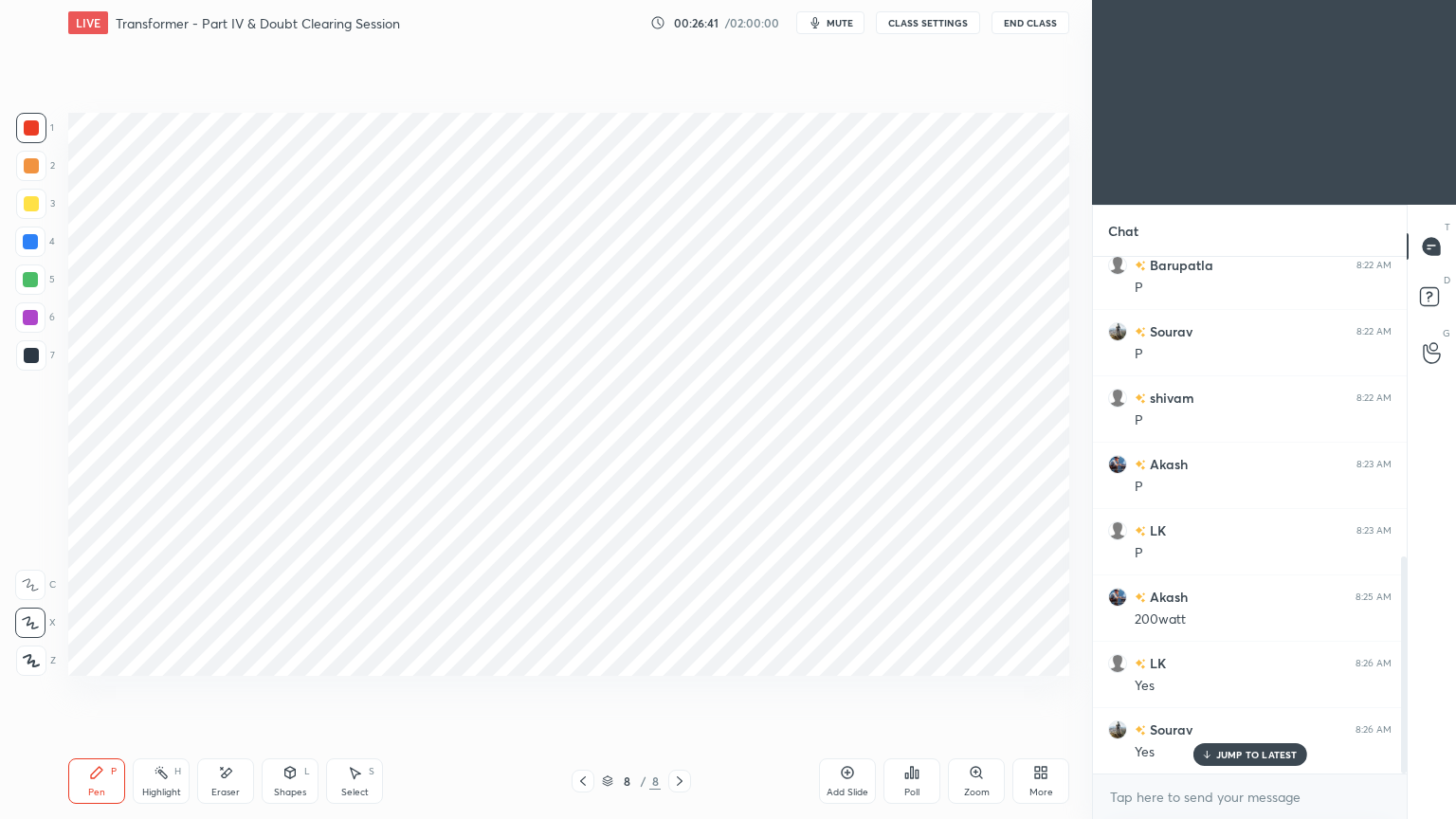 click on "Add Slide" at bounding box center [847, 792] 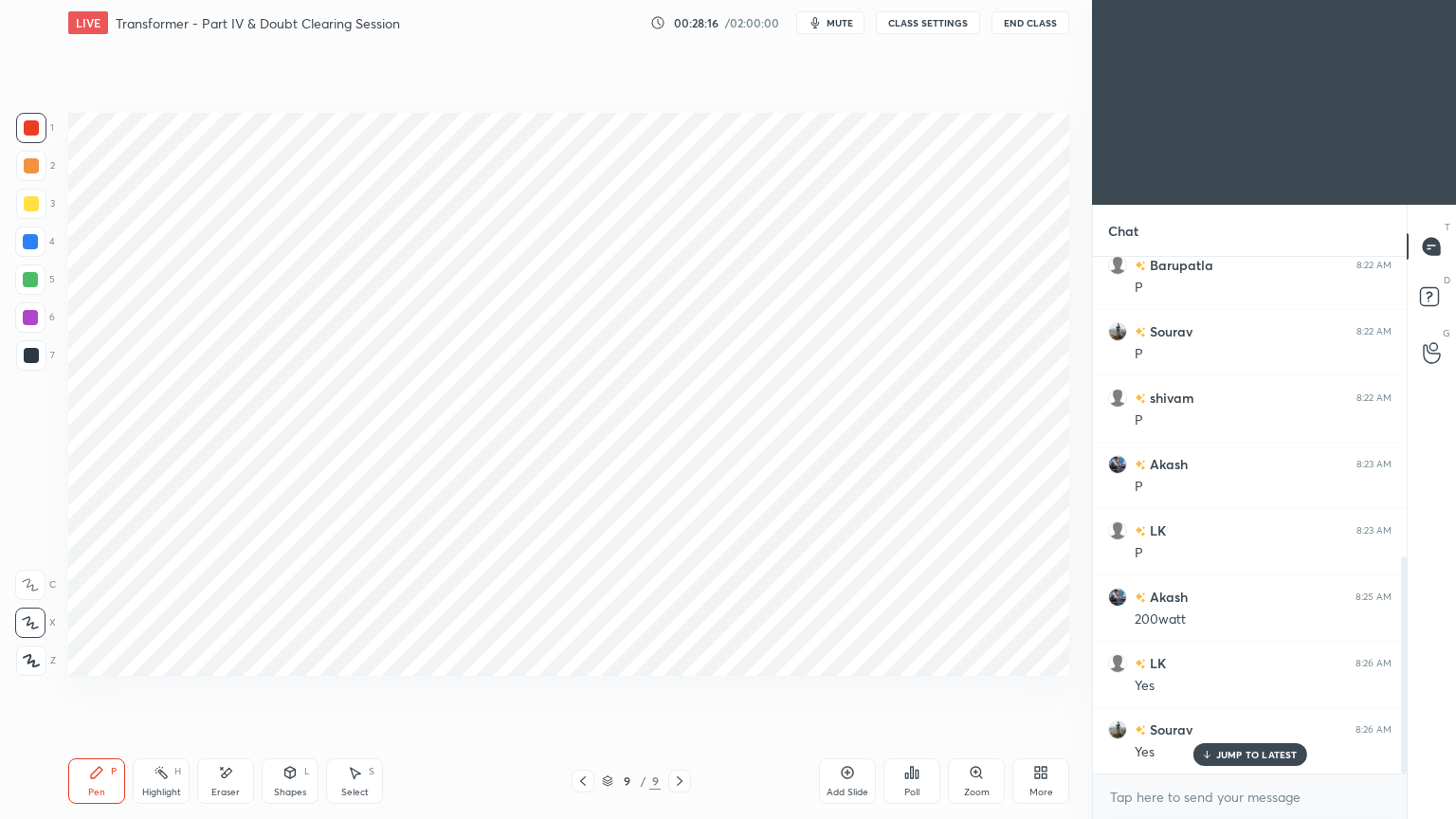 click at bounding box center (31, 355) 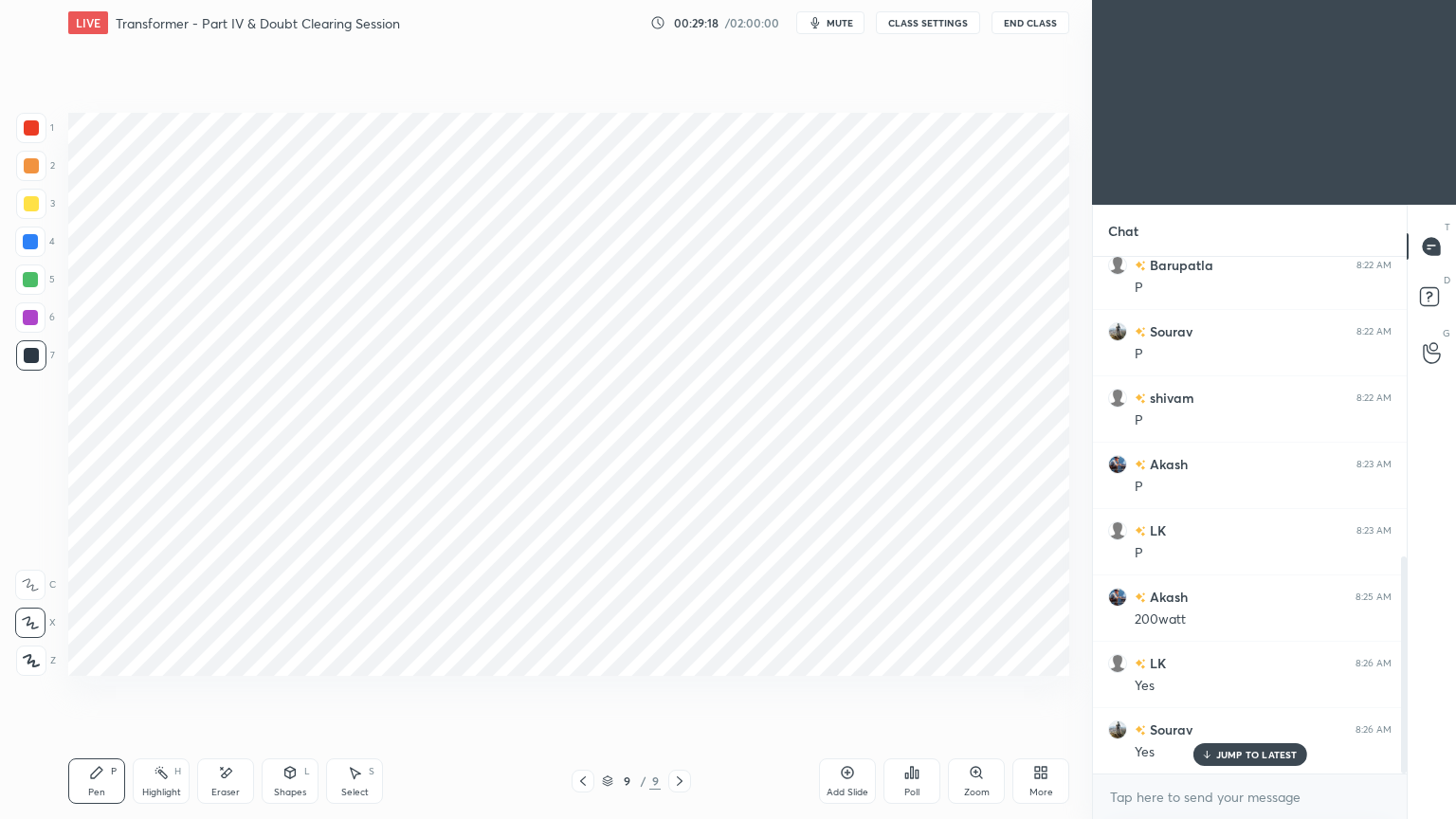 click at bounding box center (30, 318) 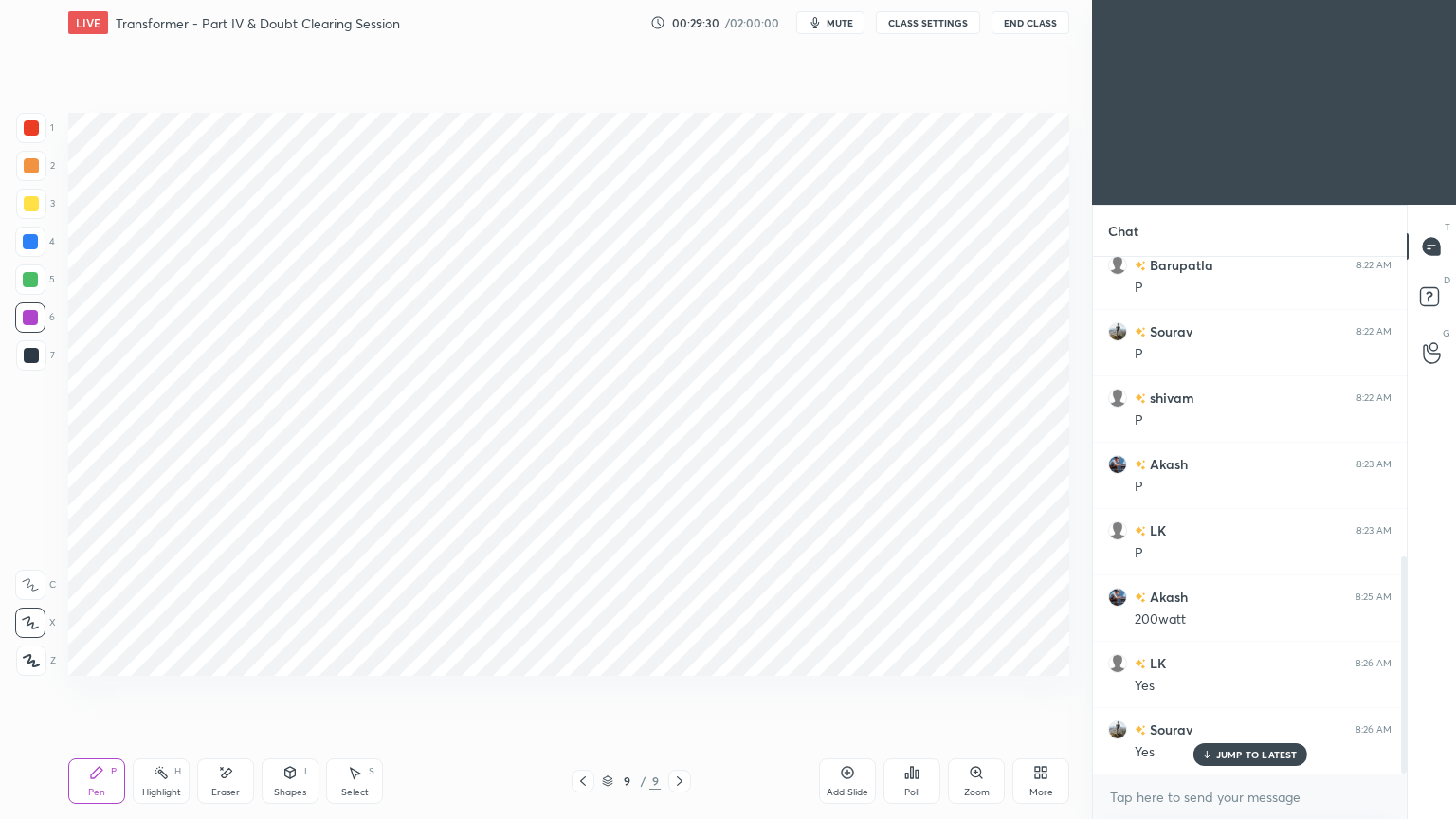 click at bounding box center [31, 355] 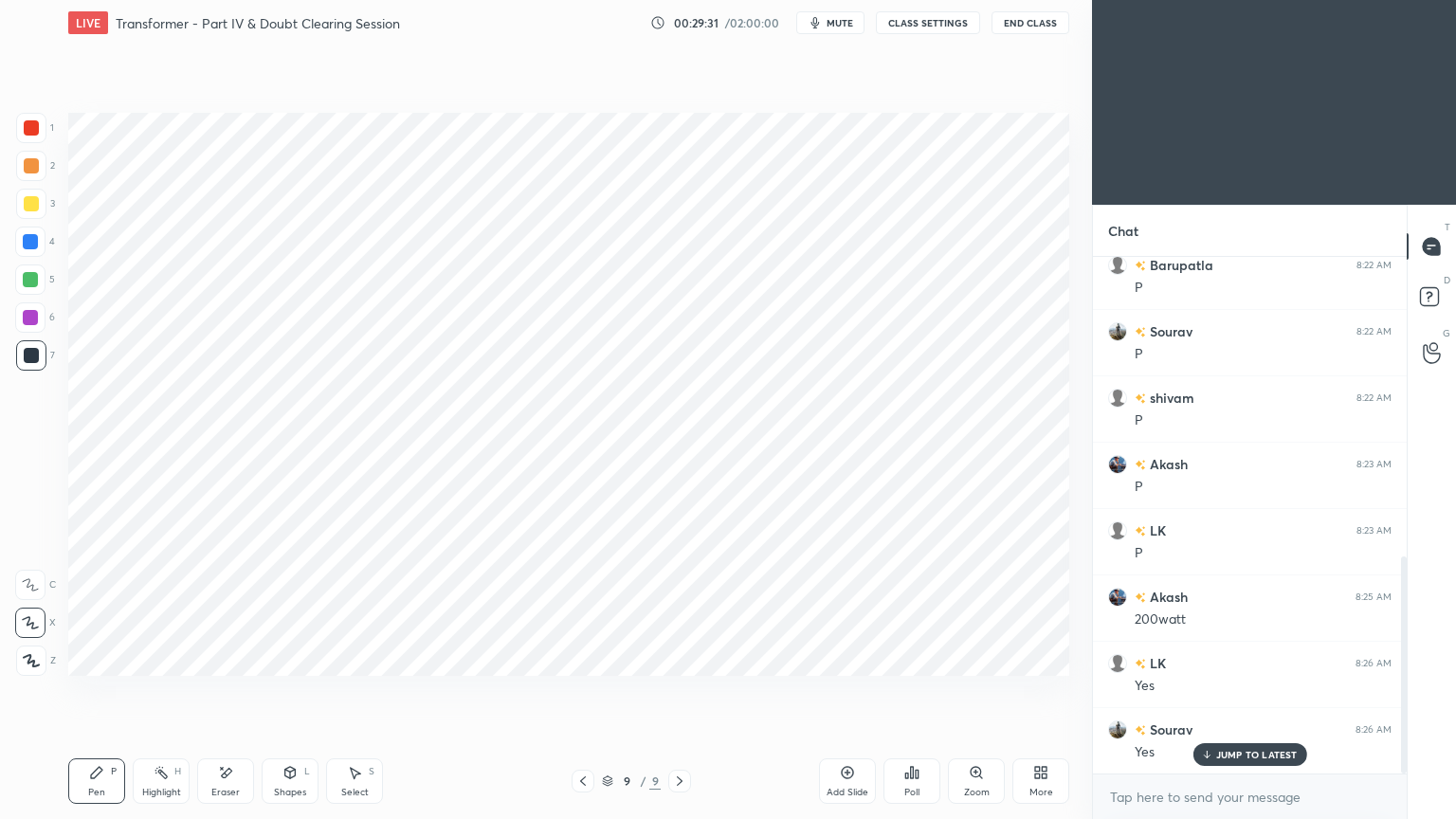 click at bounding box center (30, 242) 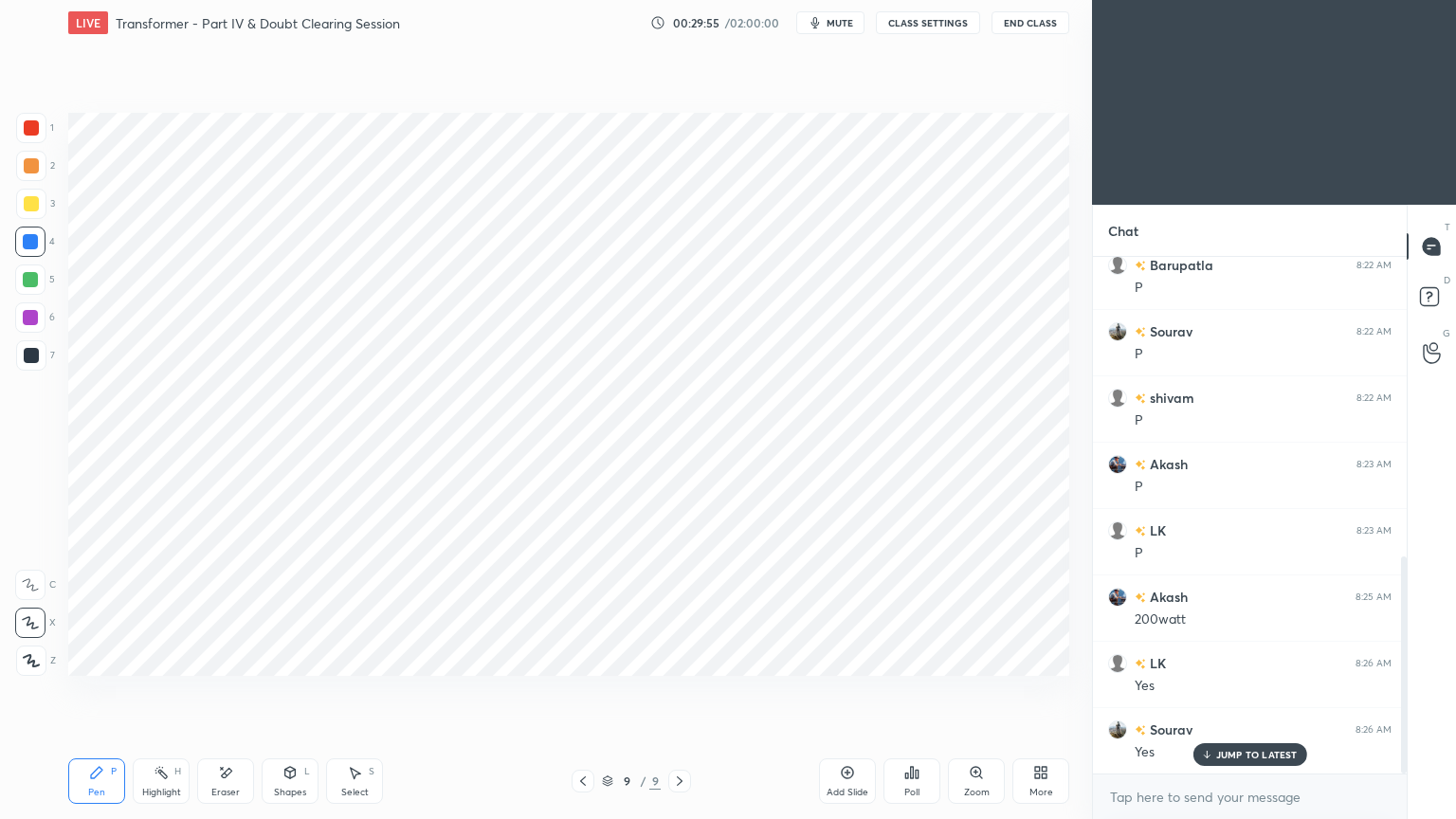 click at bounding box center [30, 318] 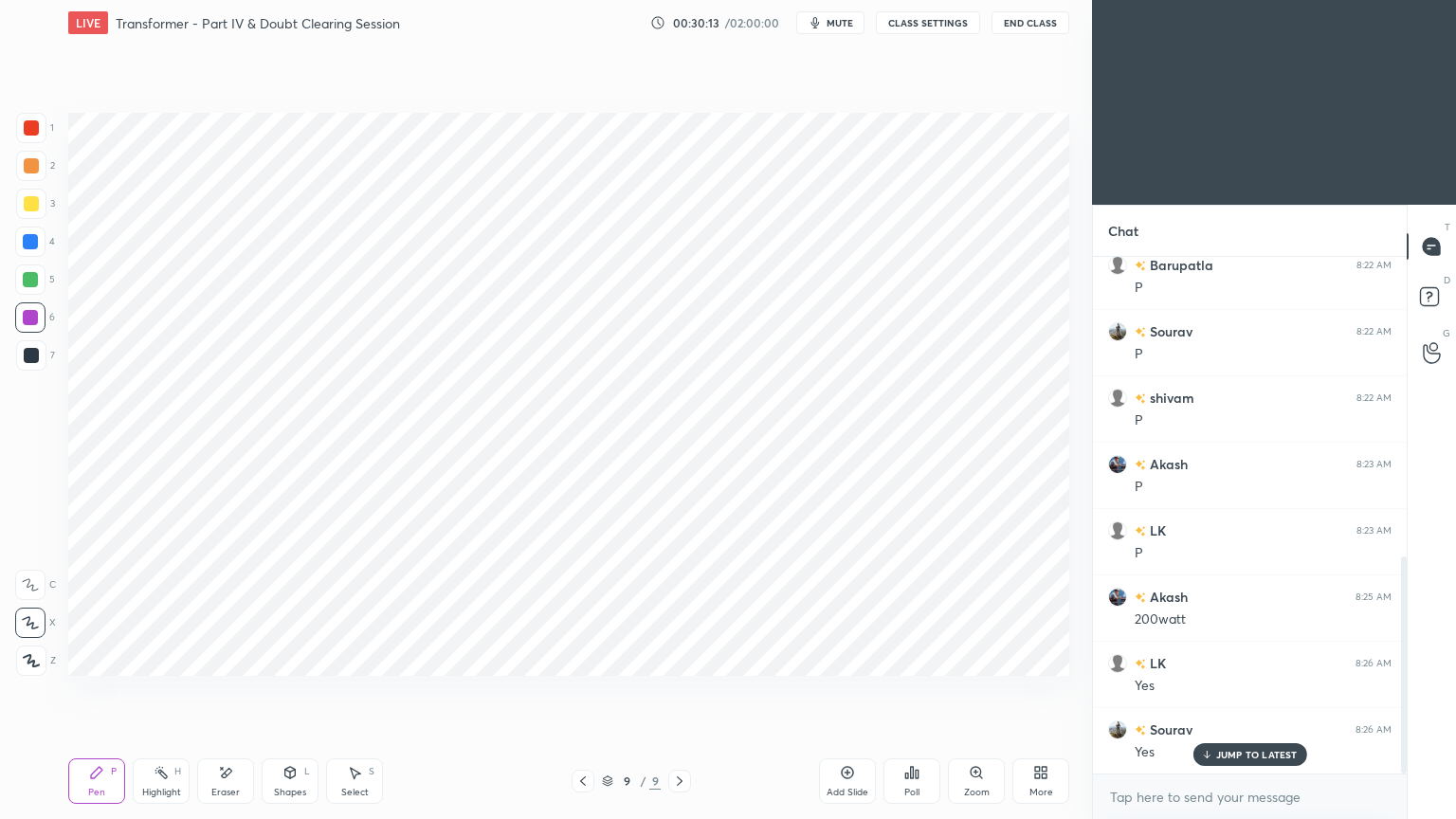 click 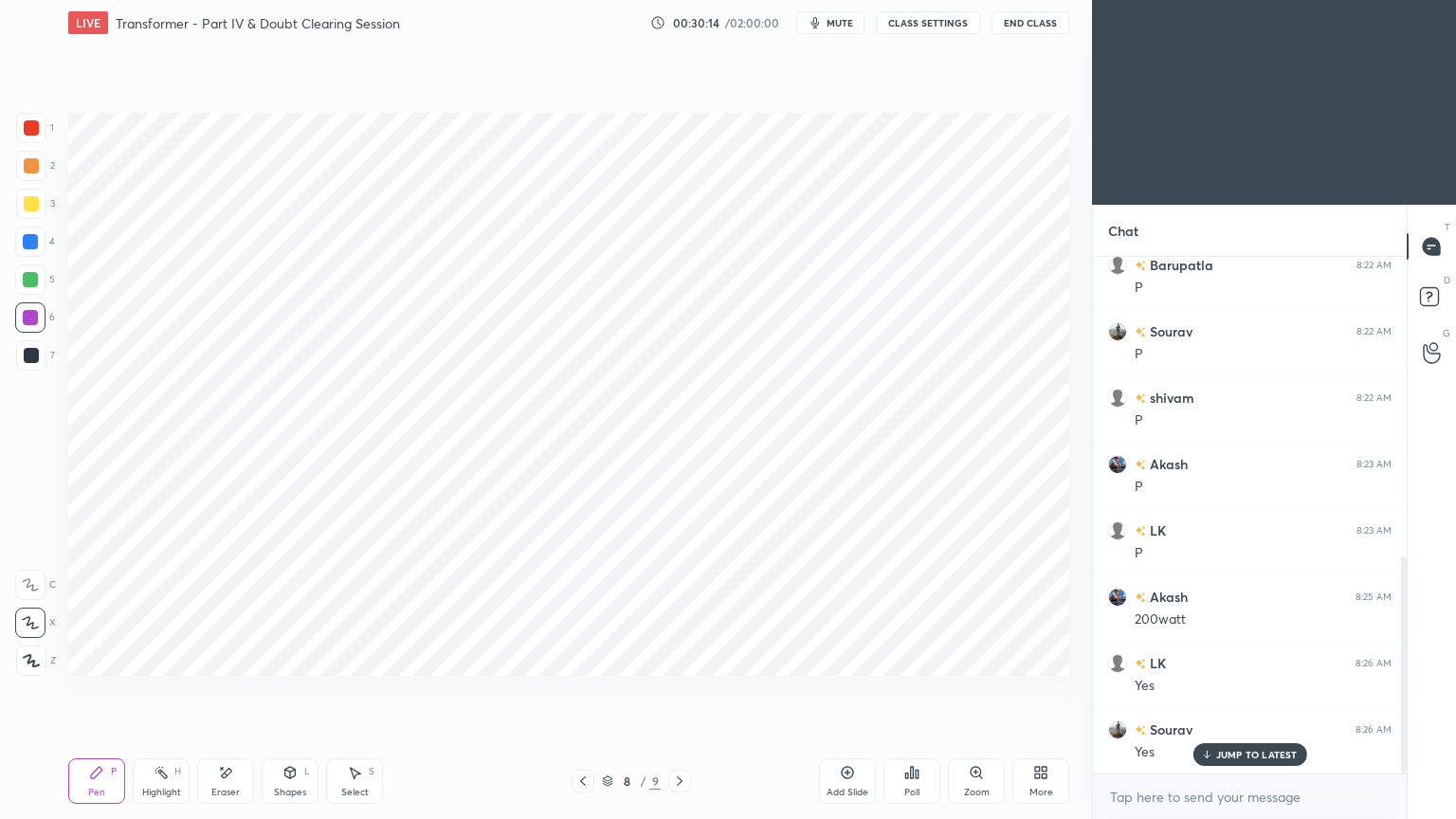 click 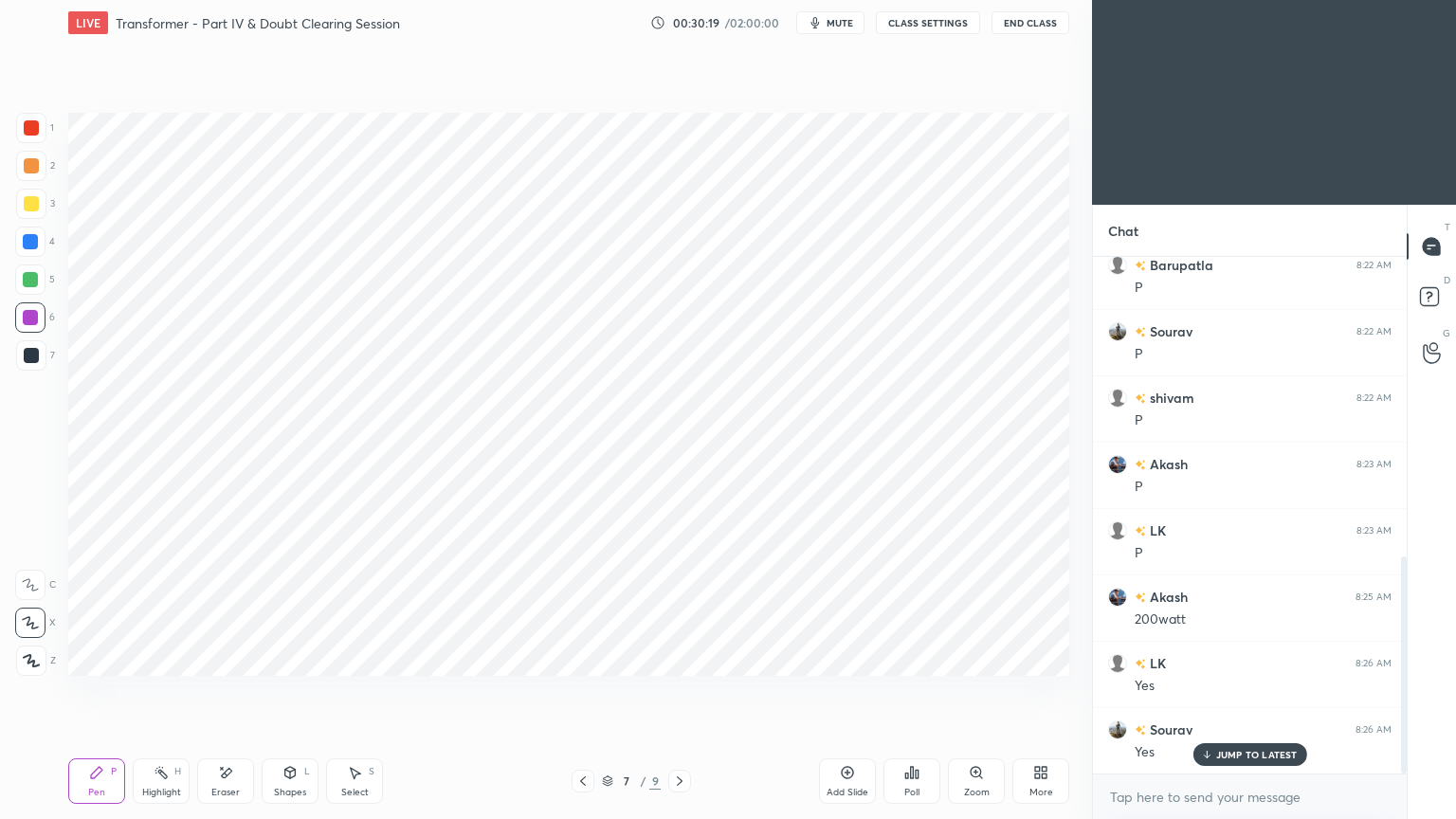 click 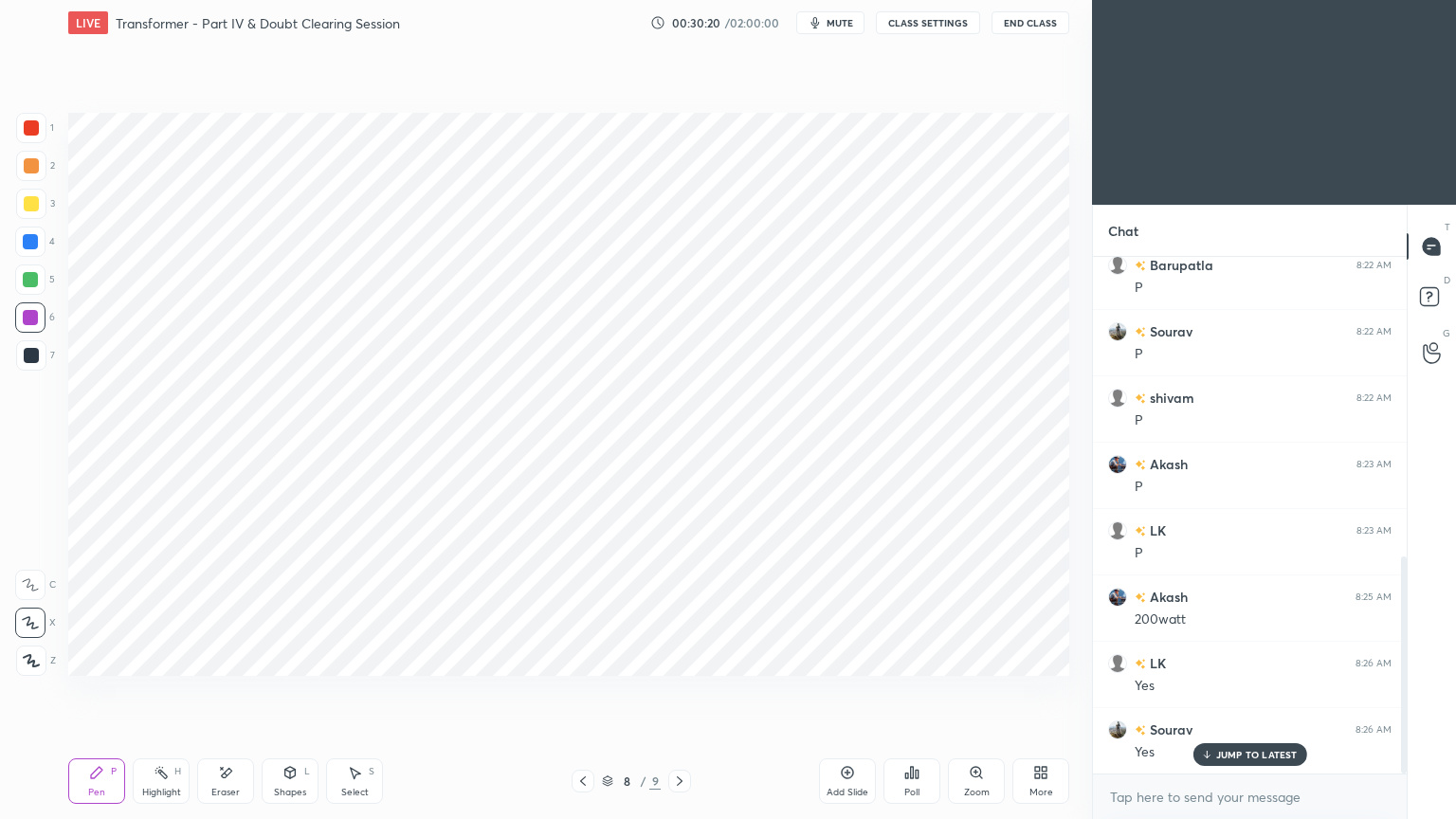 click 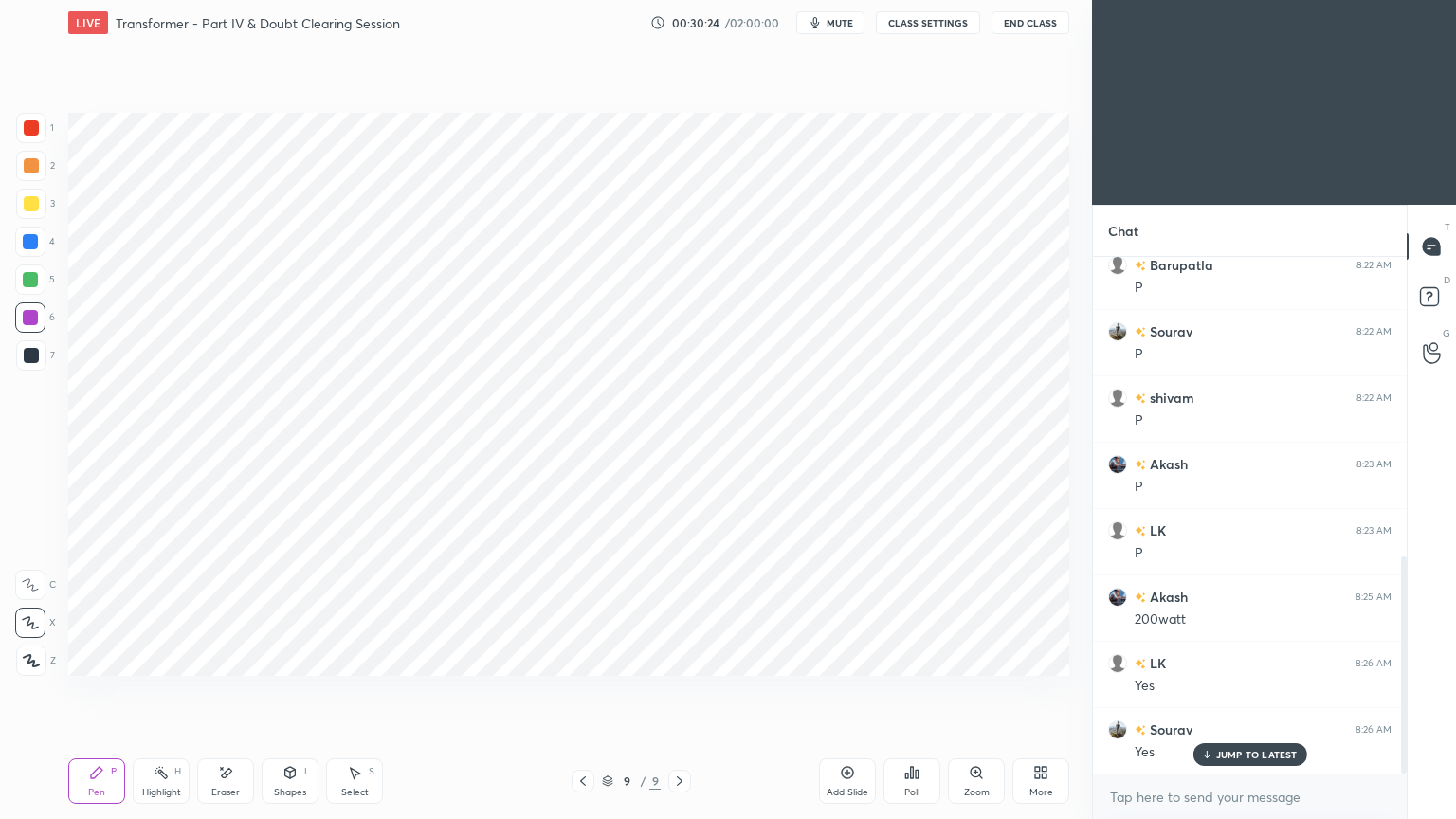 click 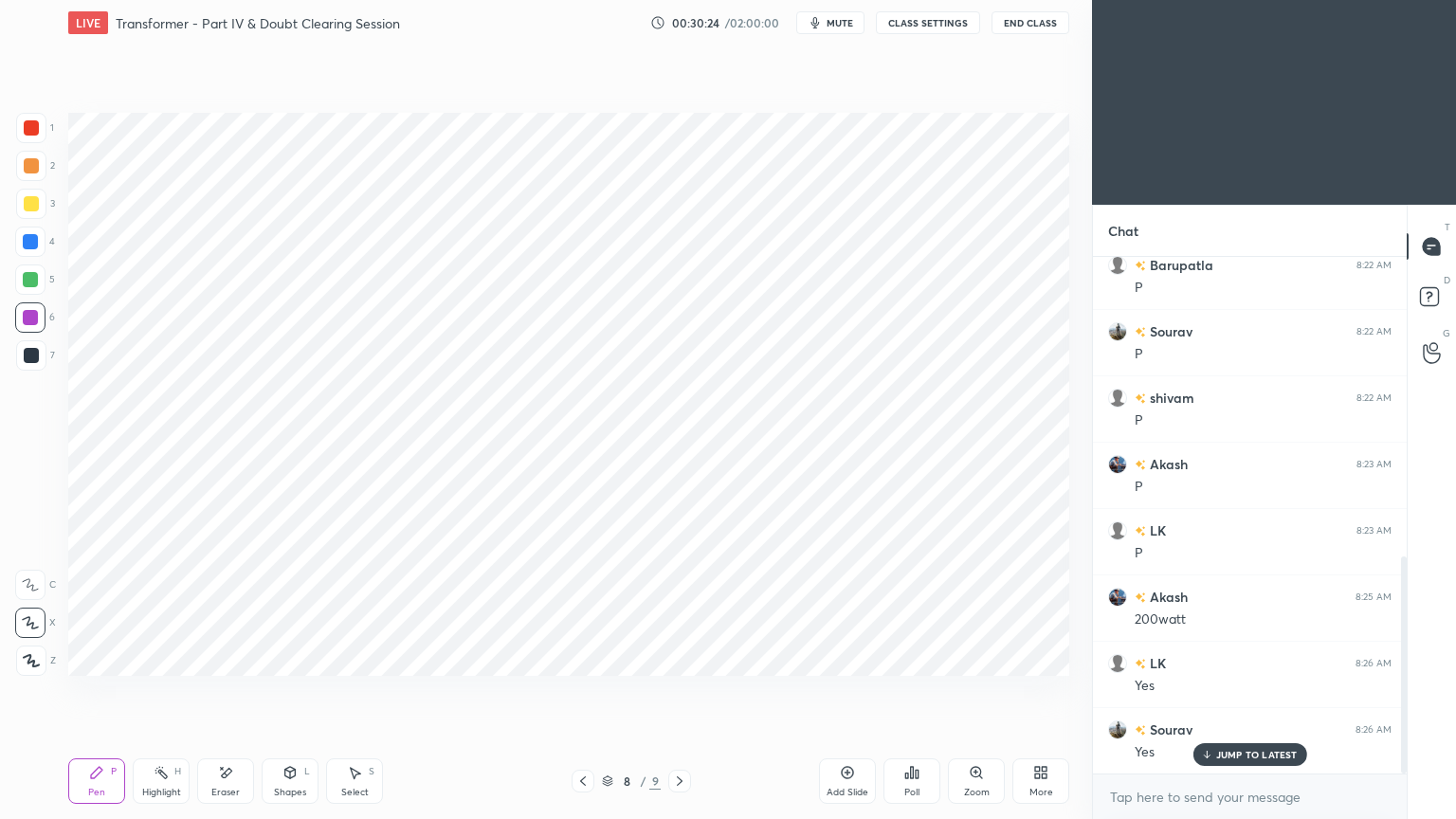 click 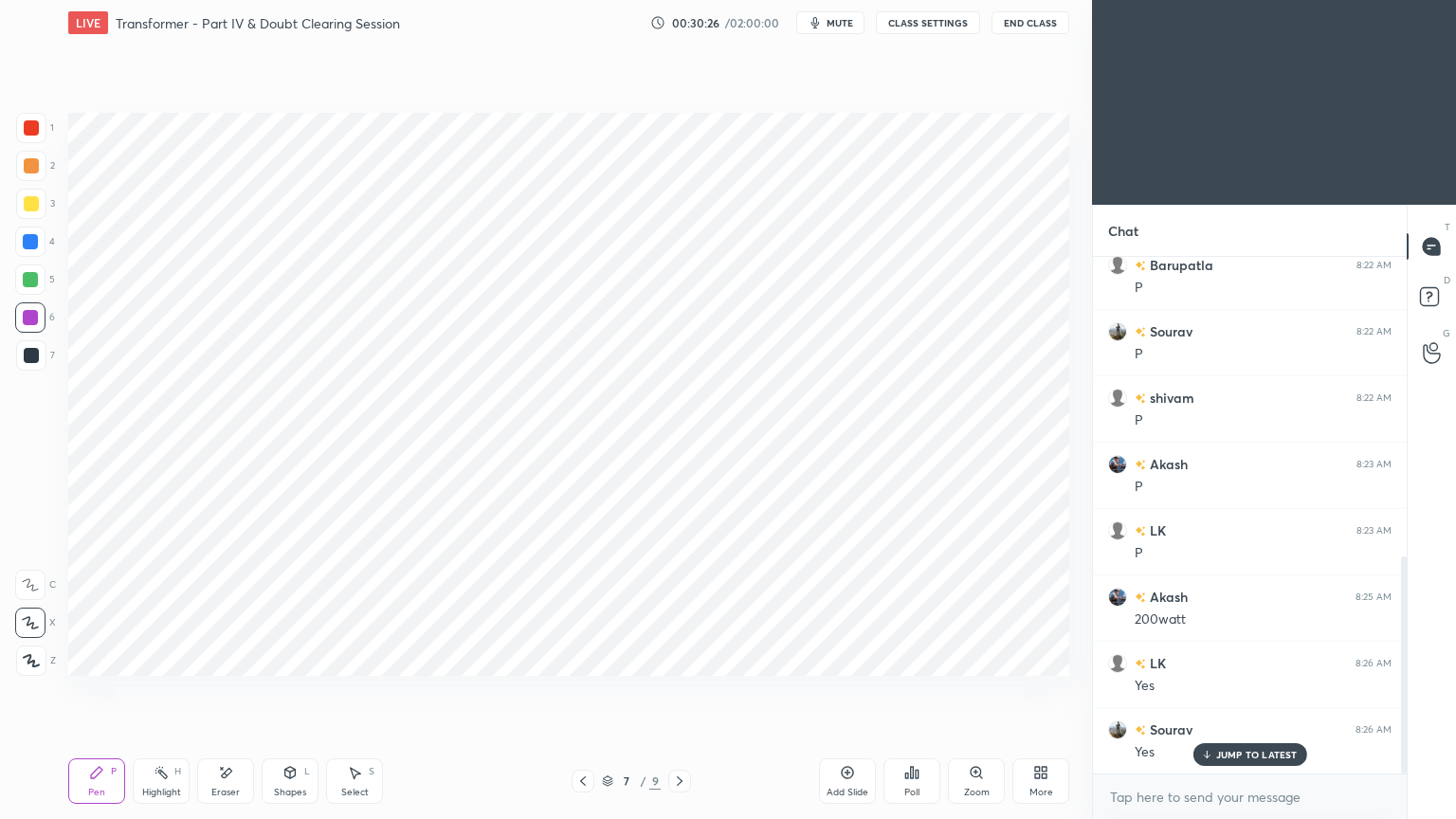click 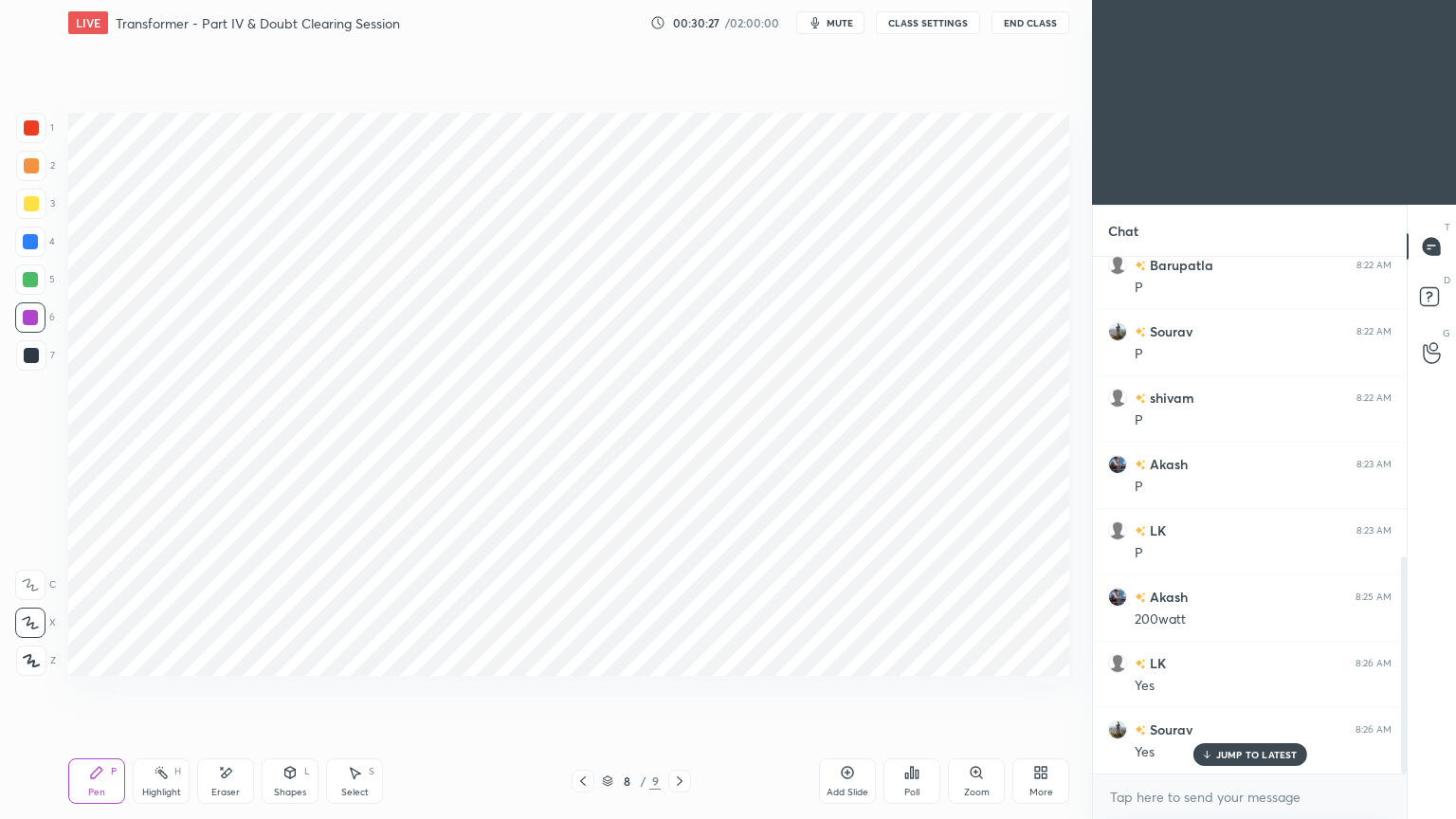 click at bounding box center [680, 781] 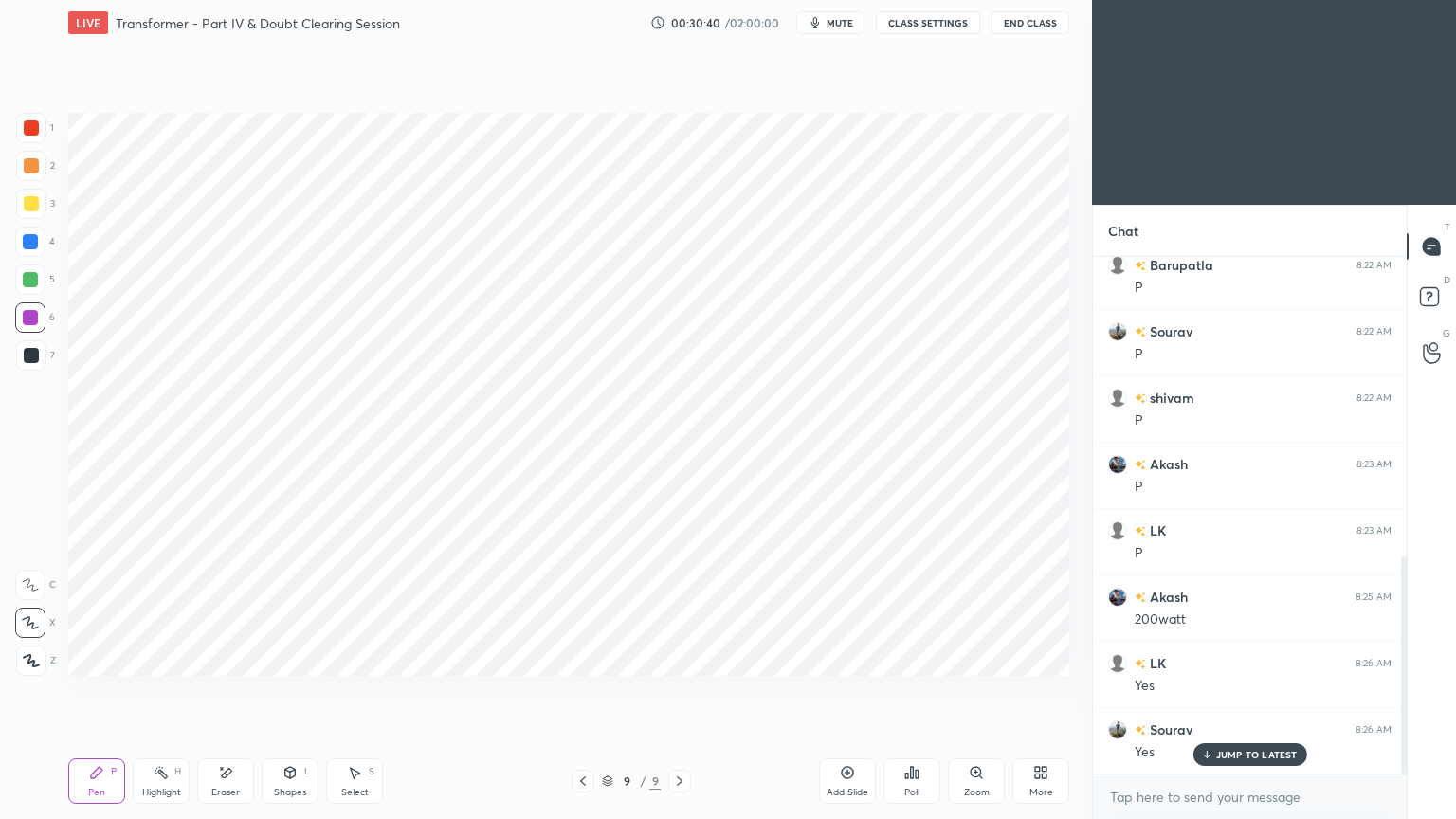 click at bounding box center (30, 242) 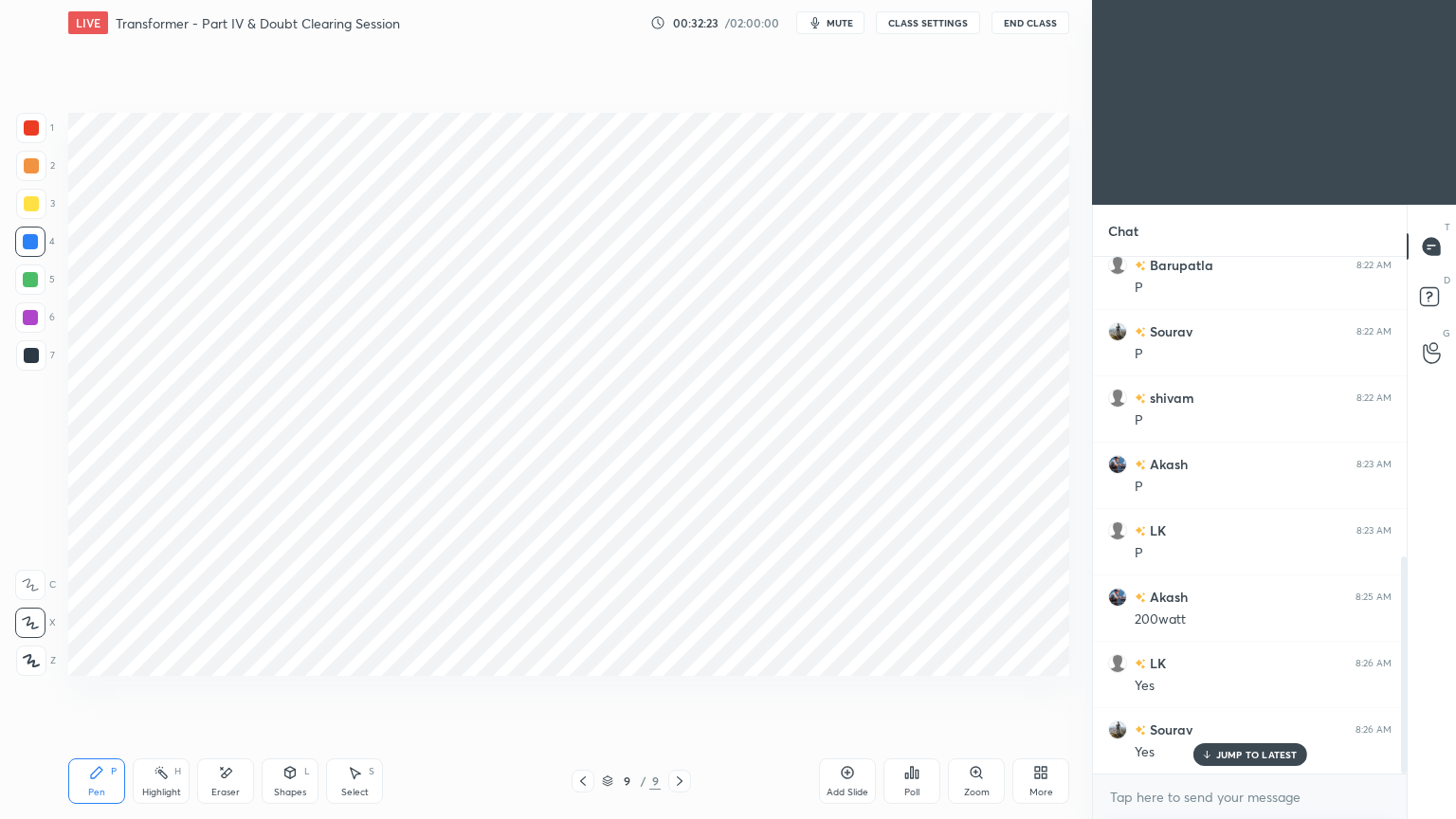 click on "Add Slide" at bounding box center [847, 781] 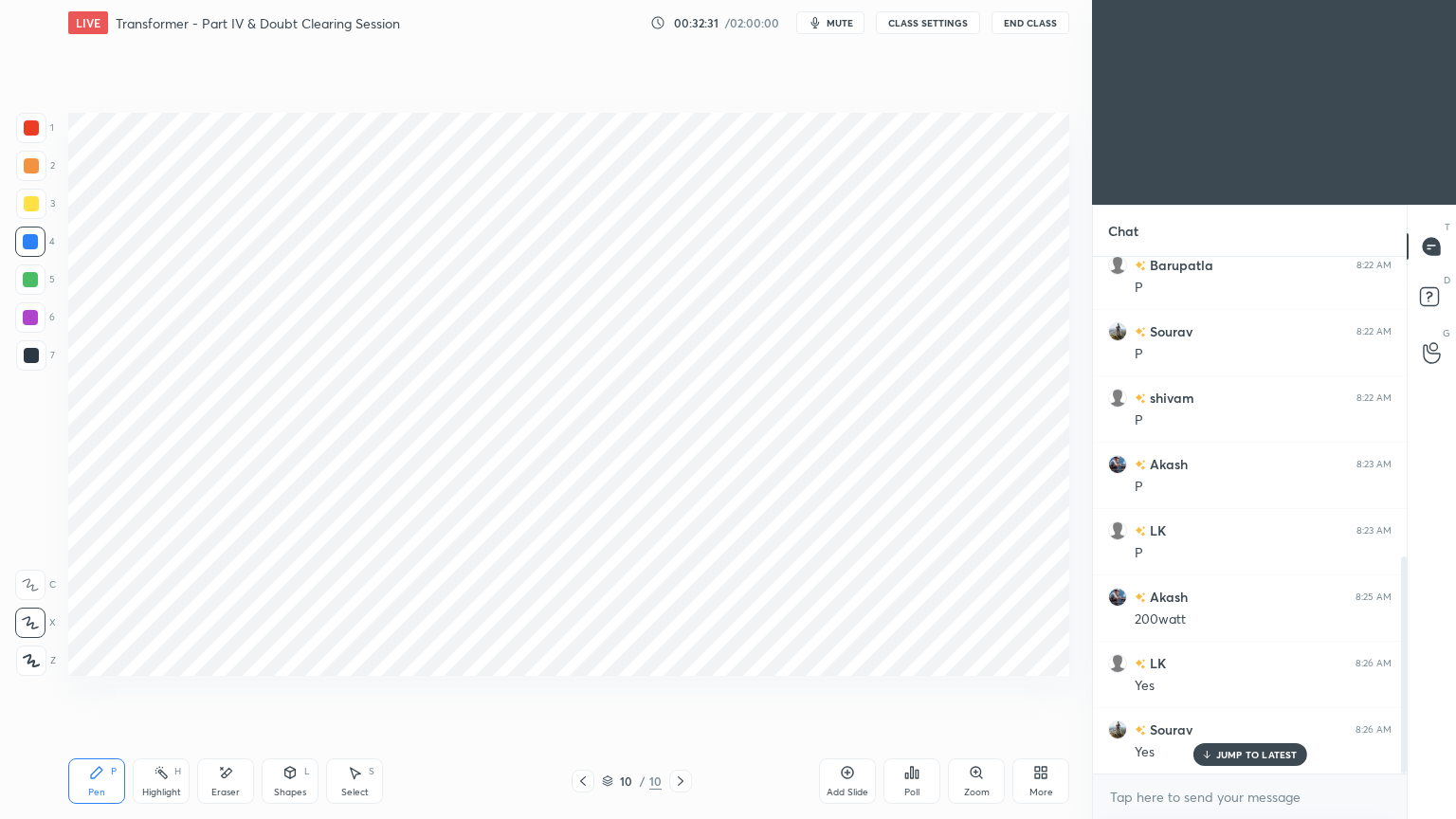 click at bounding box center (30, 318) 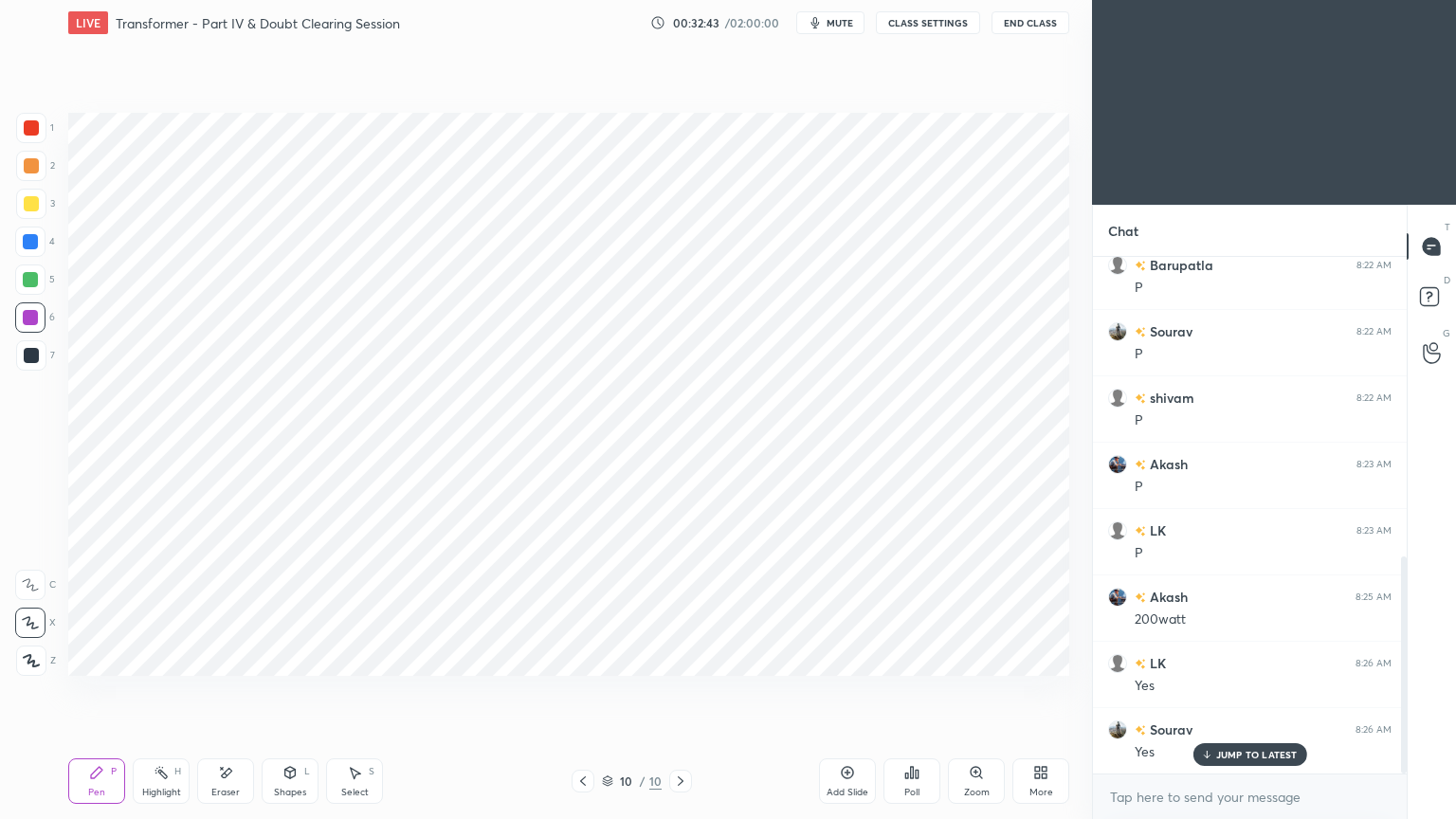click 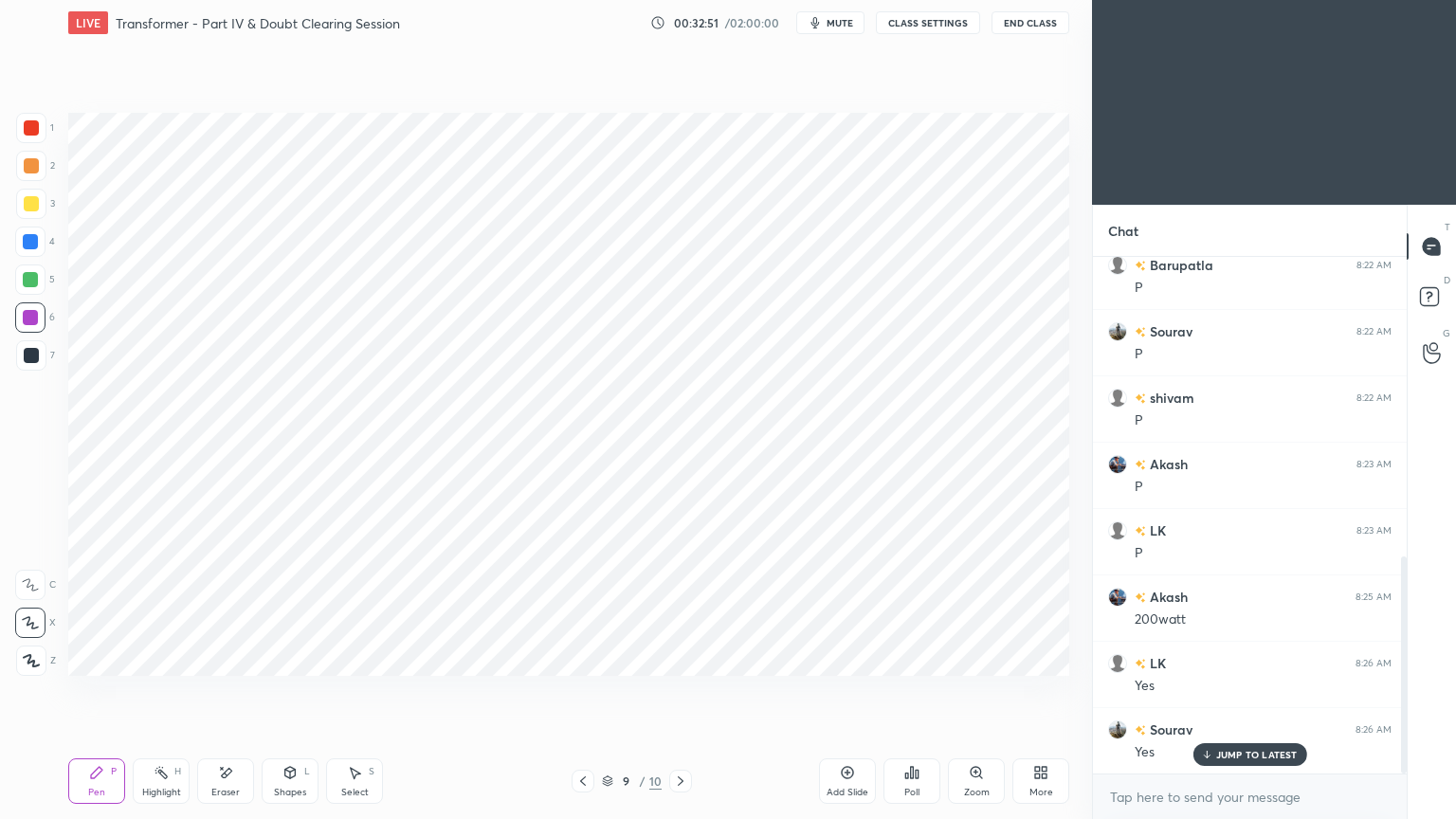click 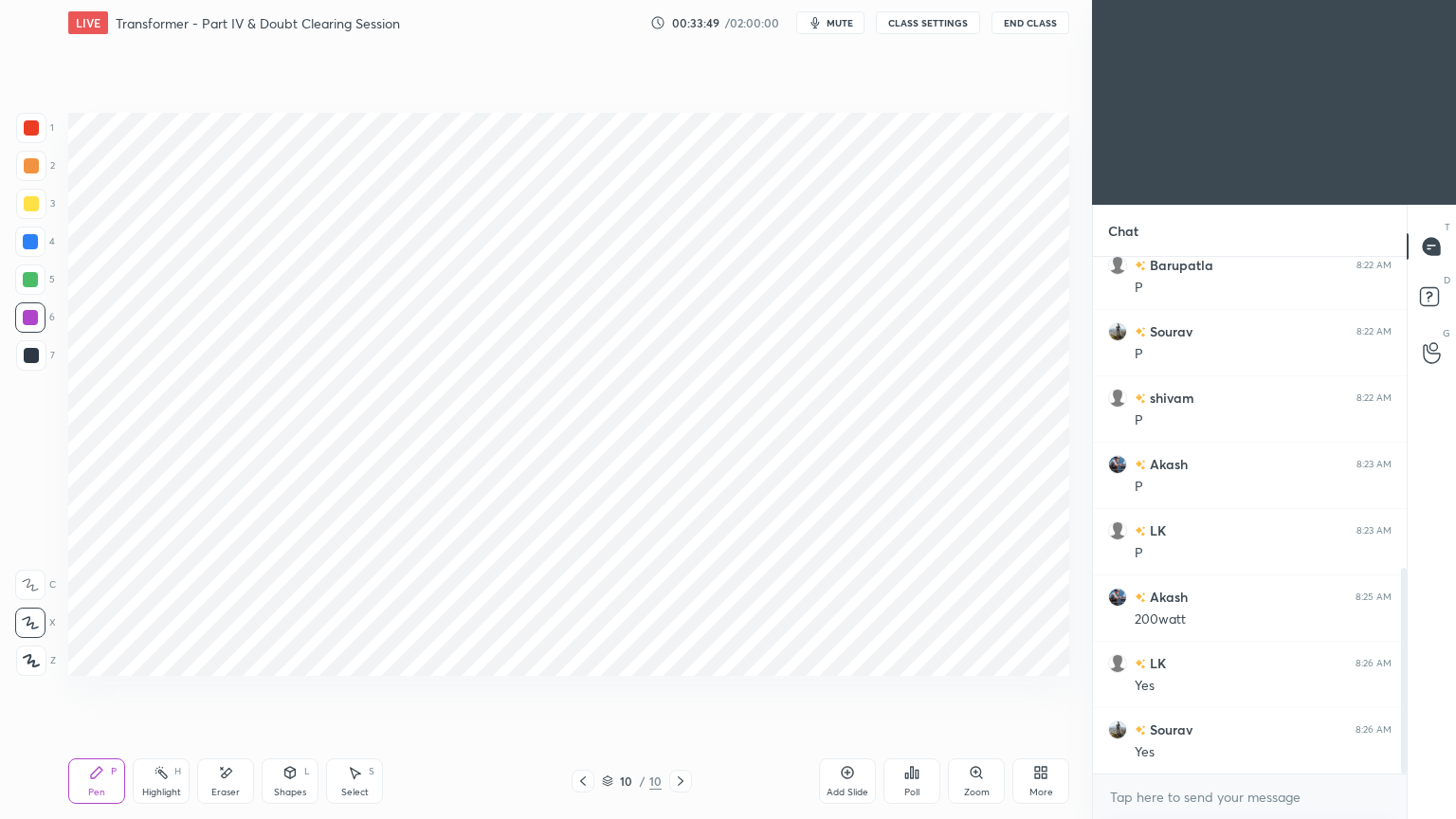 scroll, scrollTop: 780, scrollLeft: 0, axis: vertical 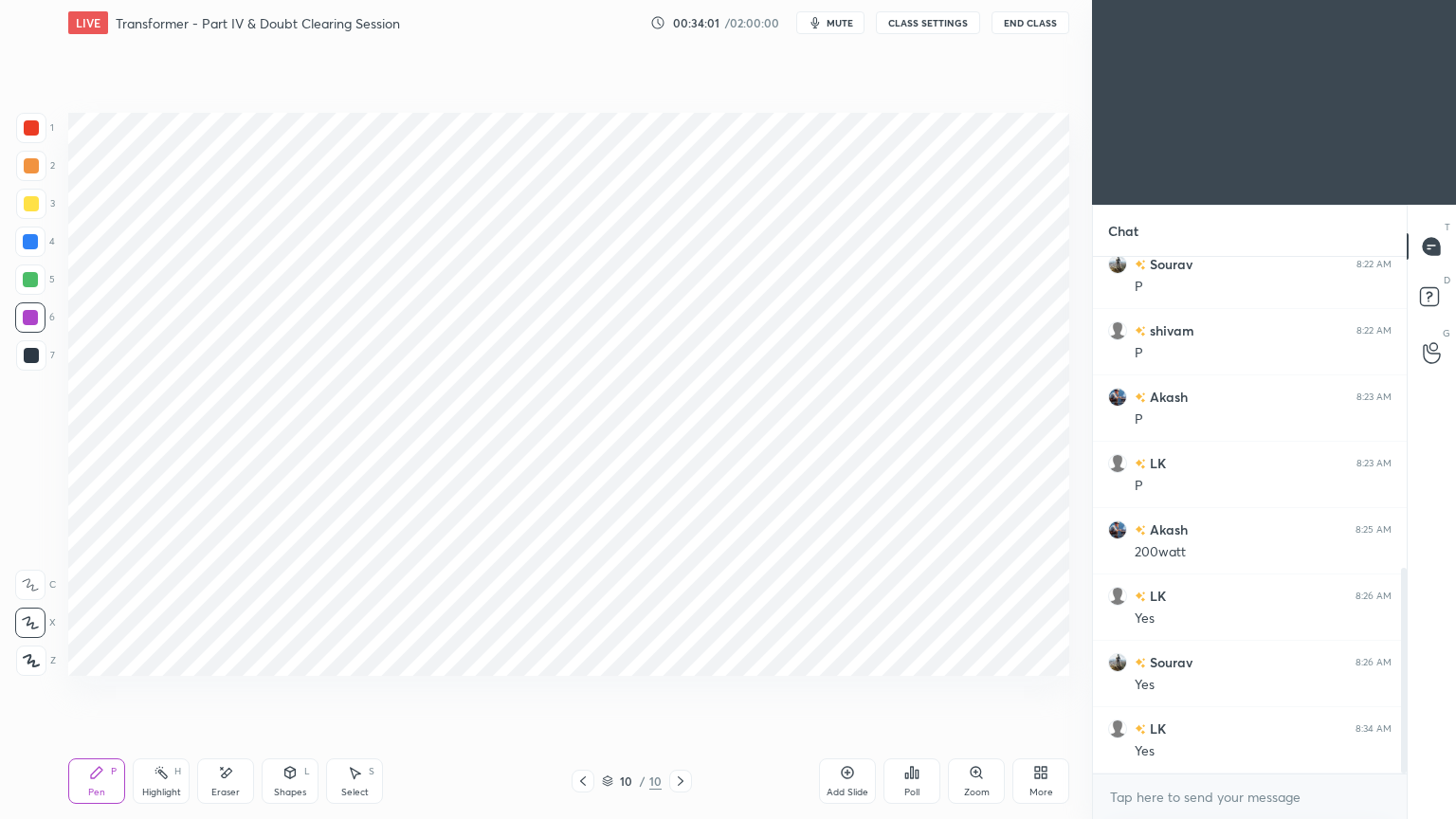 click 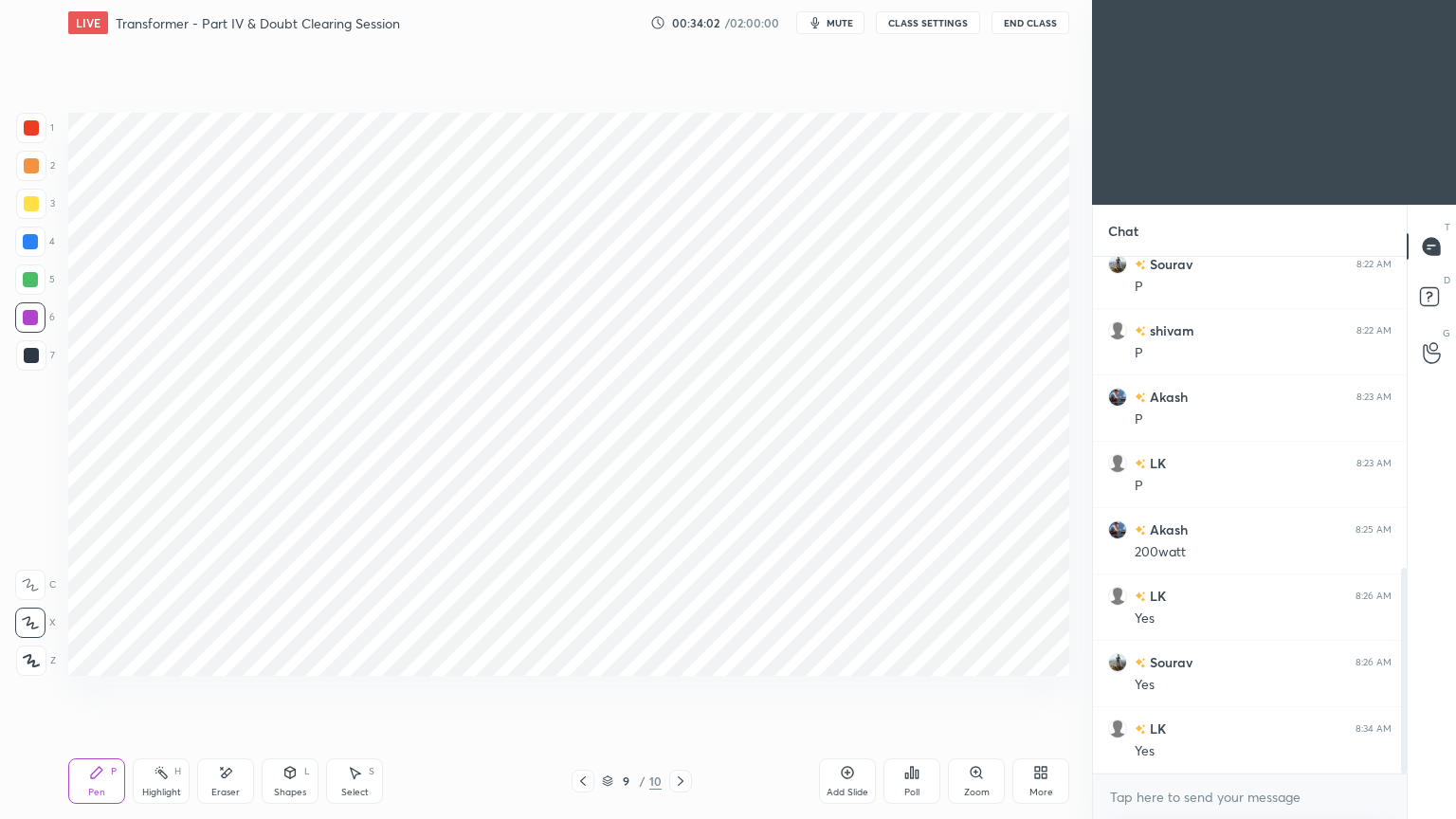 click 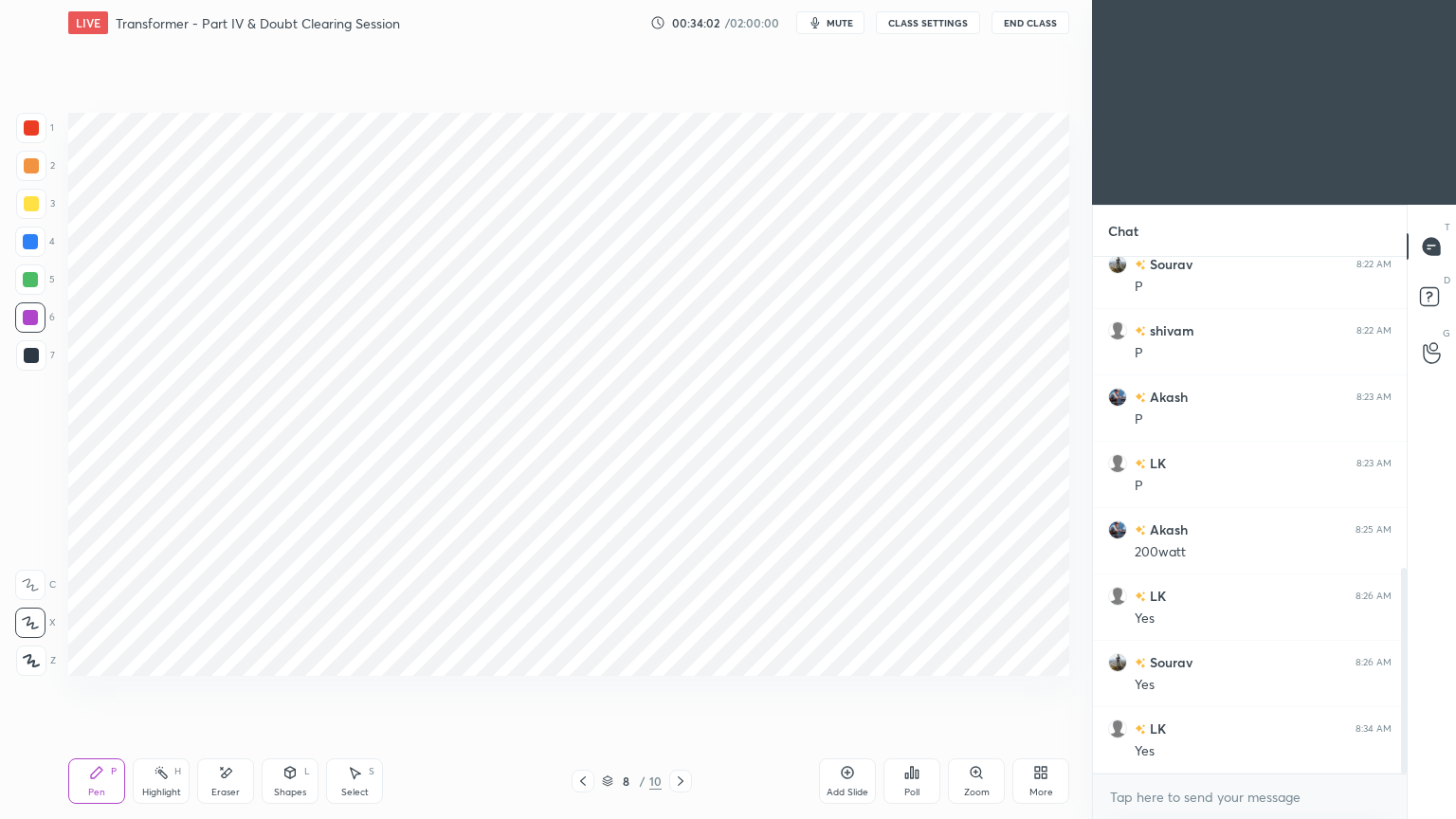 click at bounding box center (583, 781) 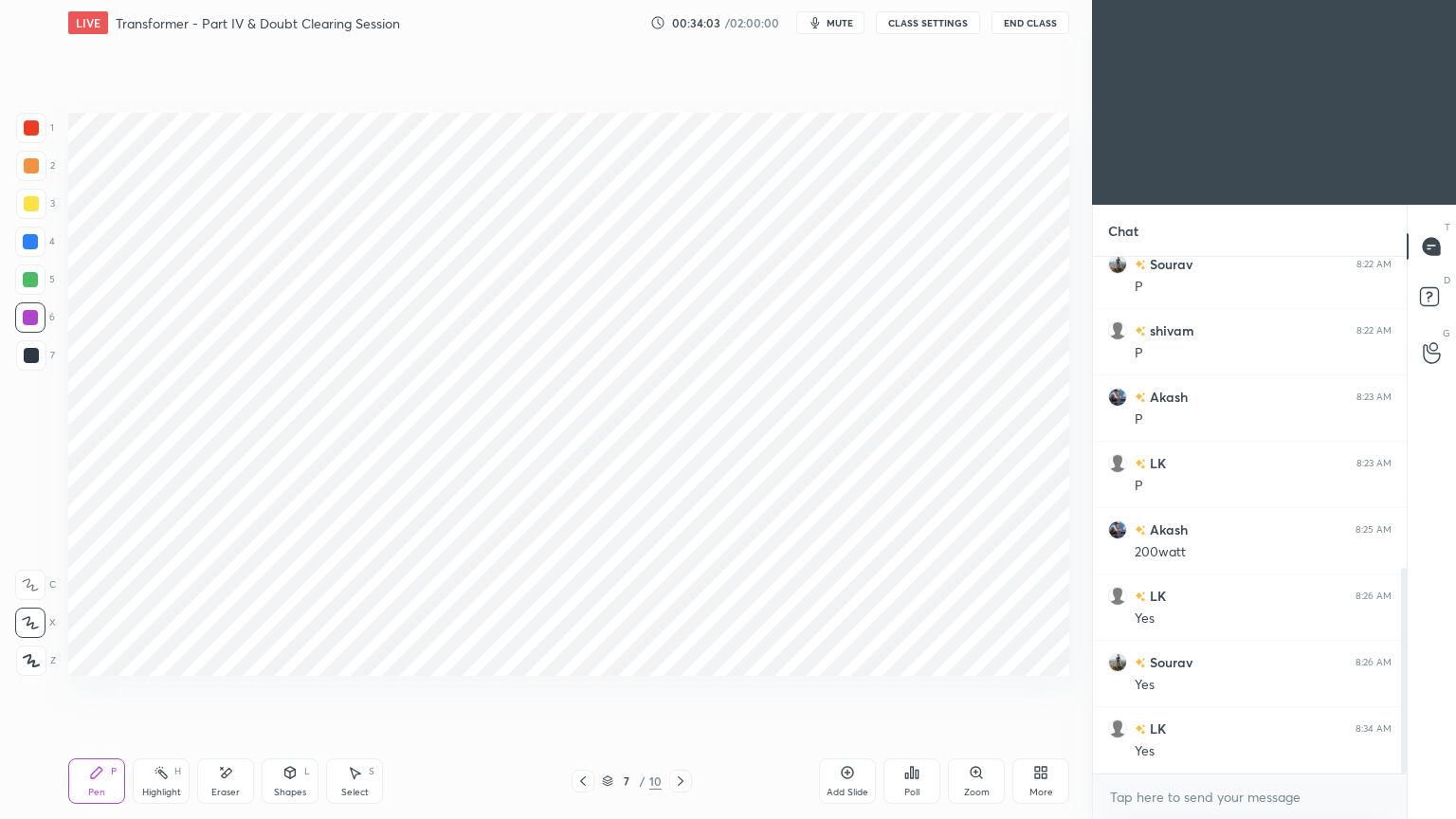 click on "7 / 10" at bounding box center (631, 781) 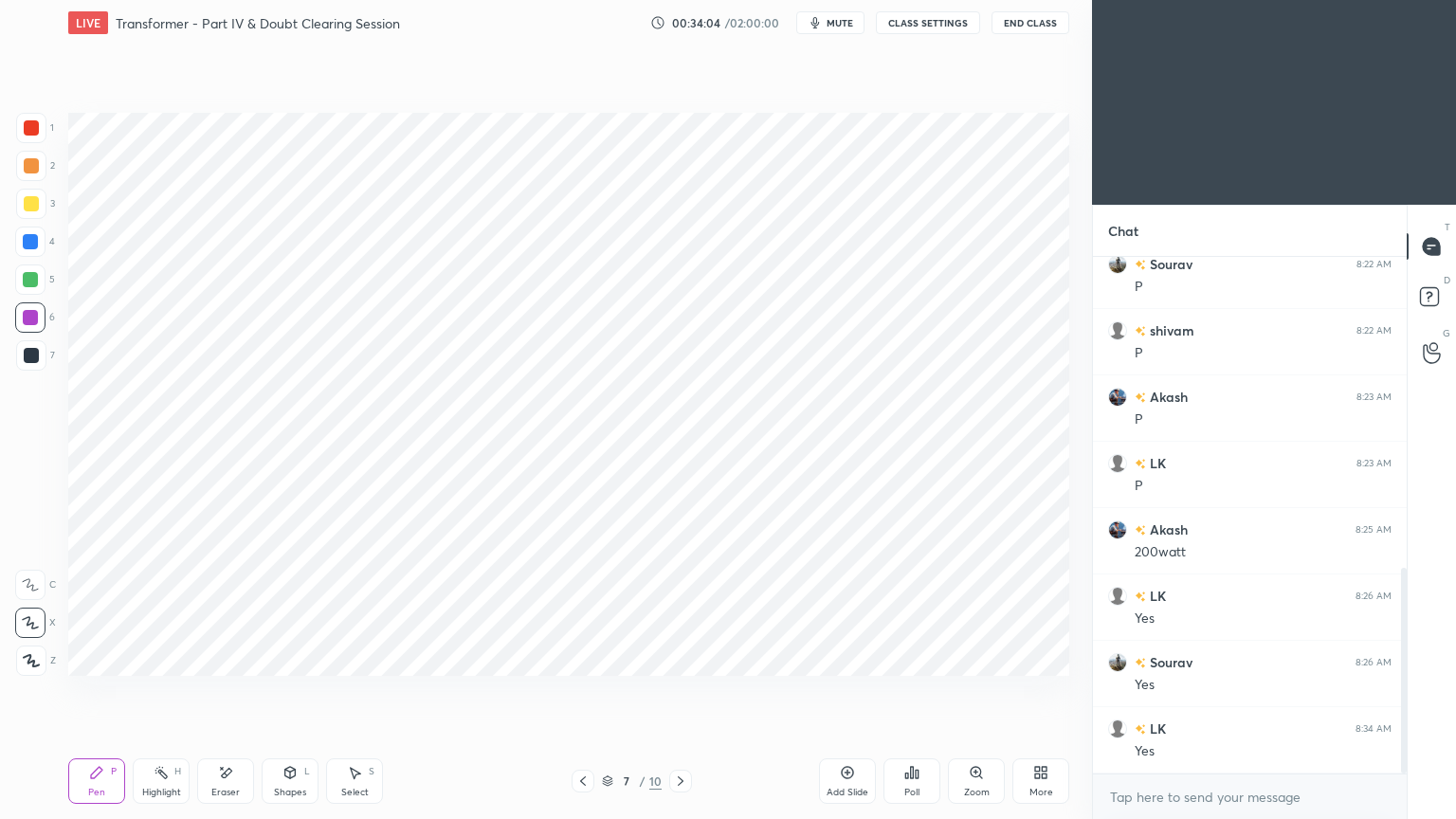 click on "7 / 10" at bounding box center (631, 781) 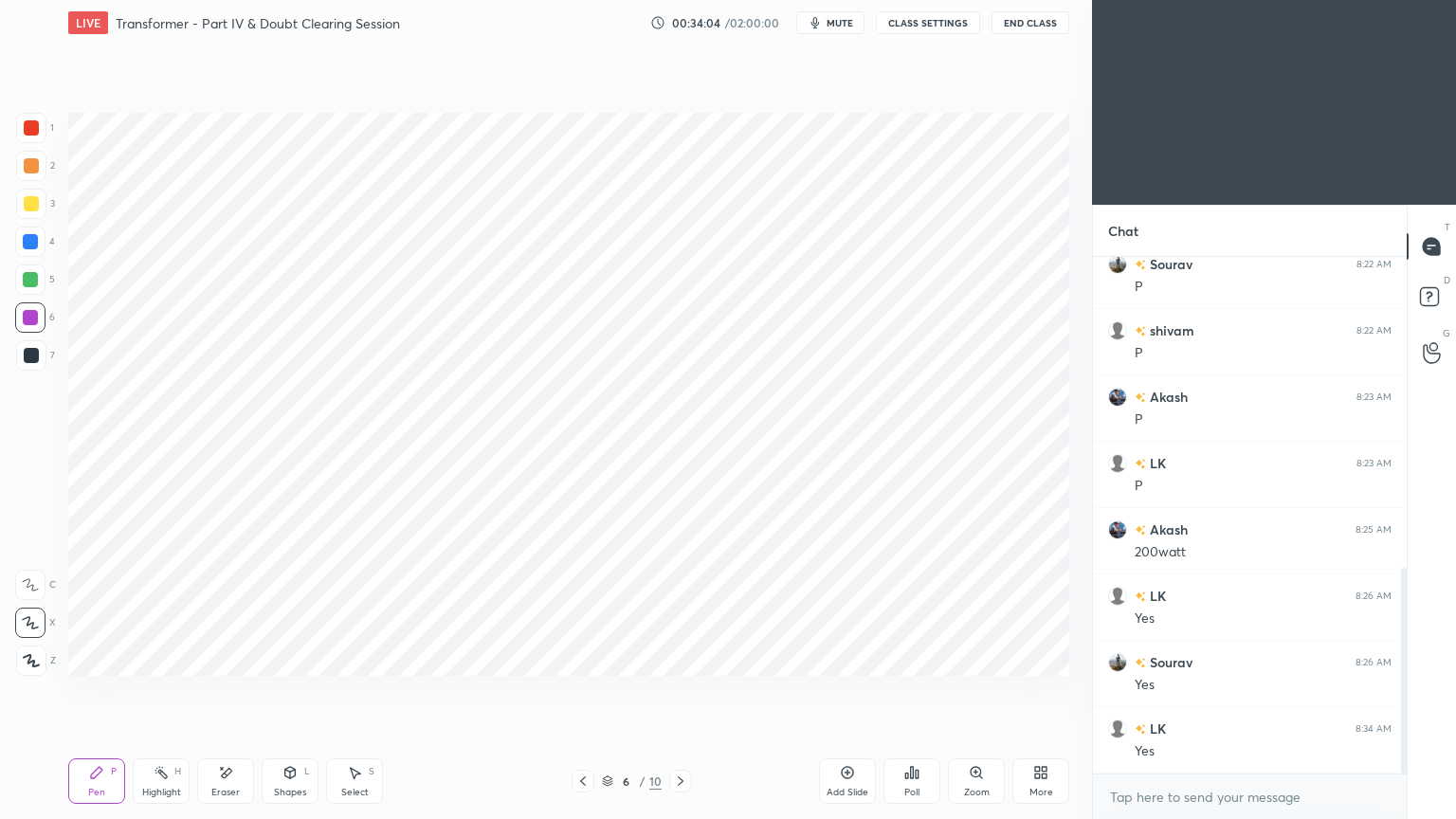 click 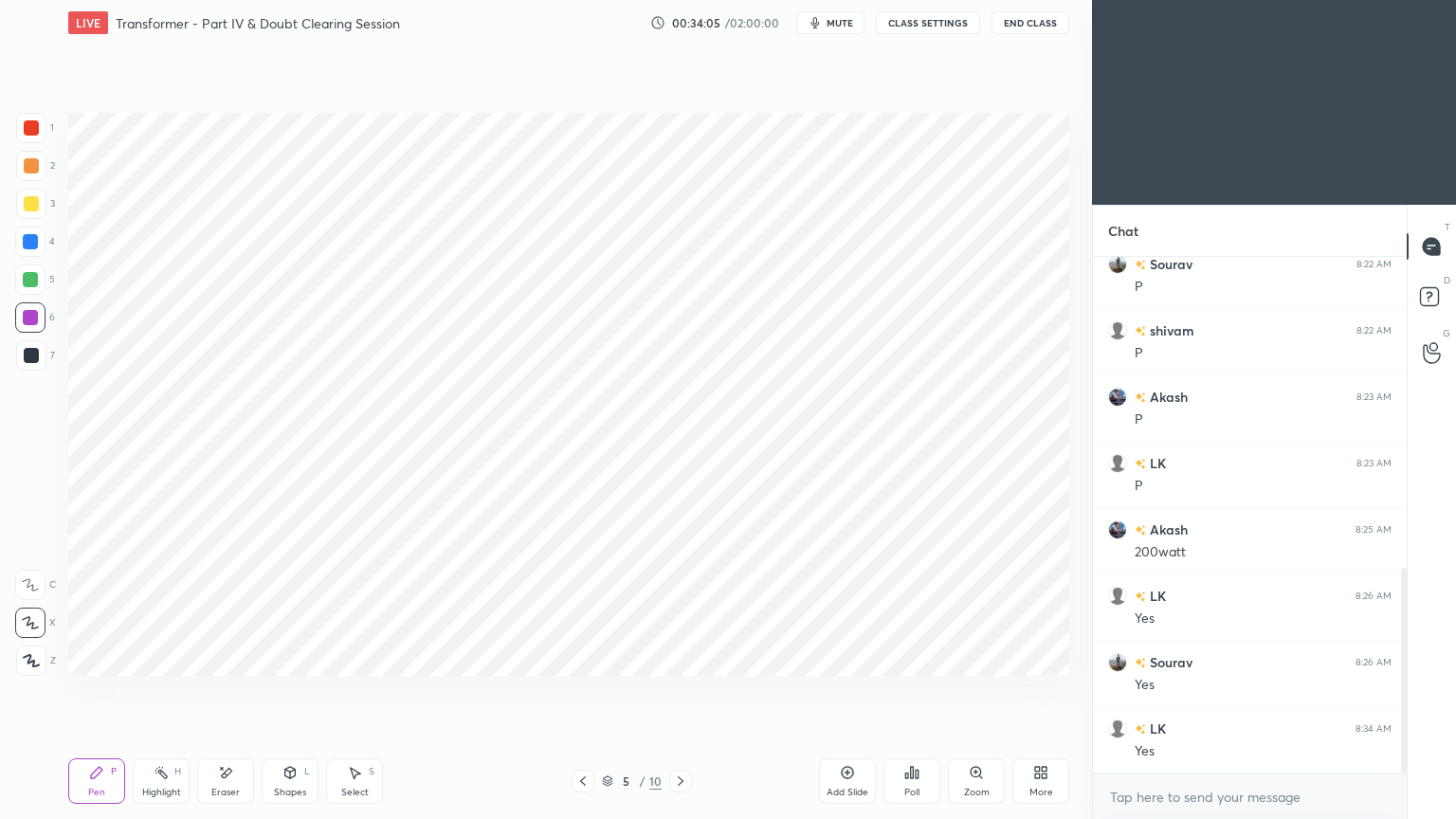 click at bounding box center (583, 781) 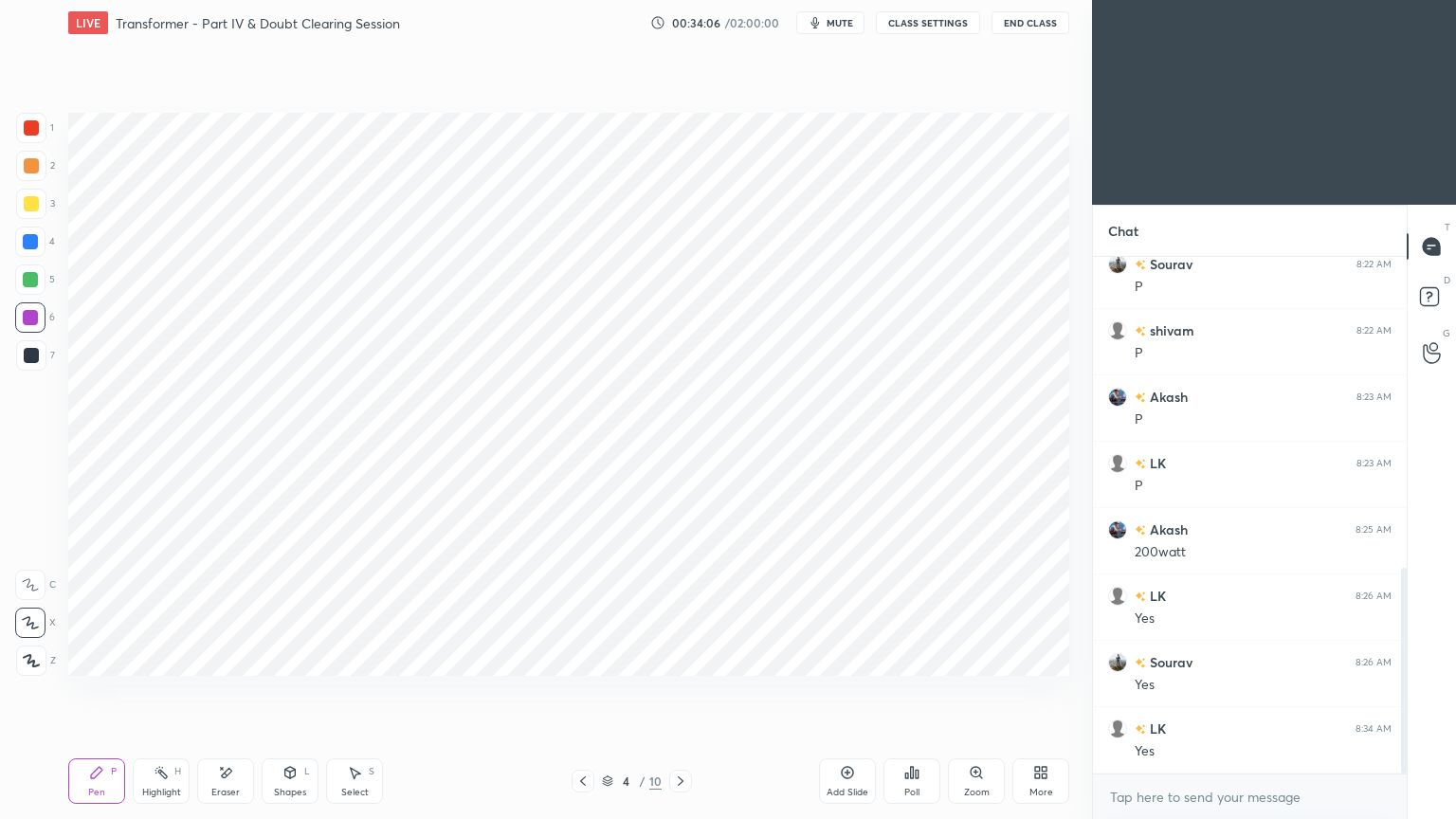 click at bounding box center (583, 781) 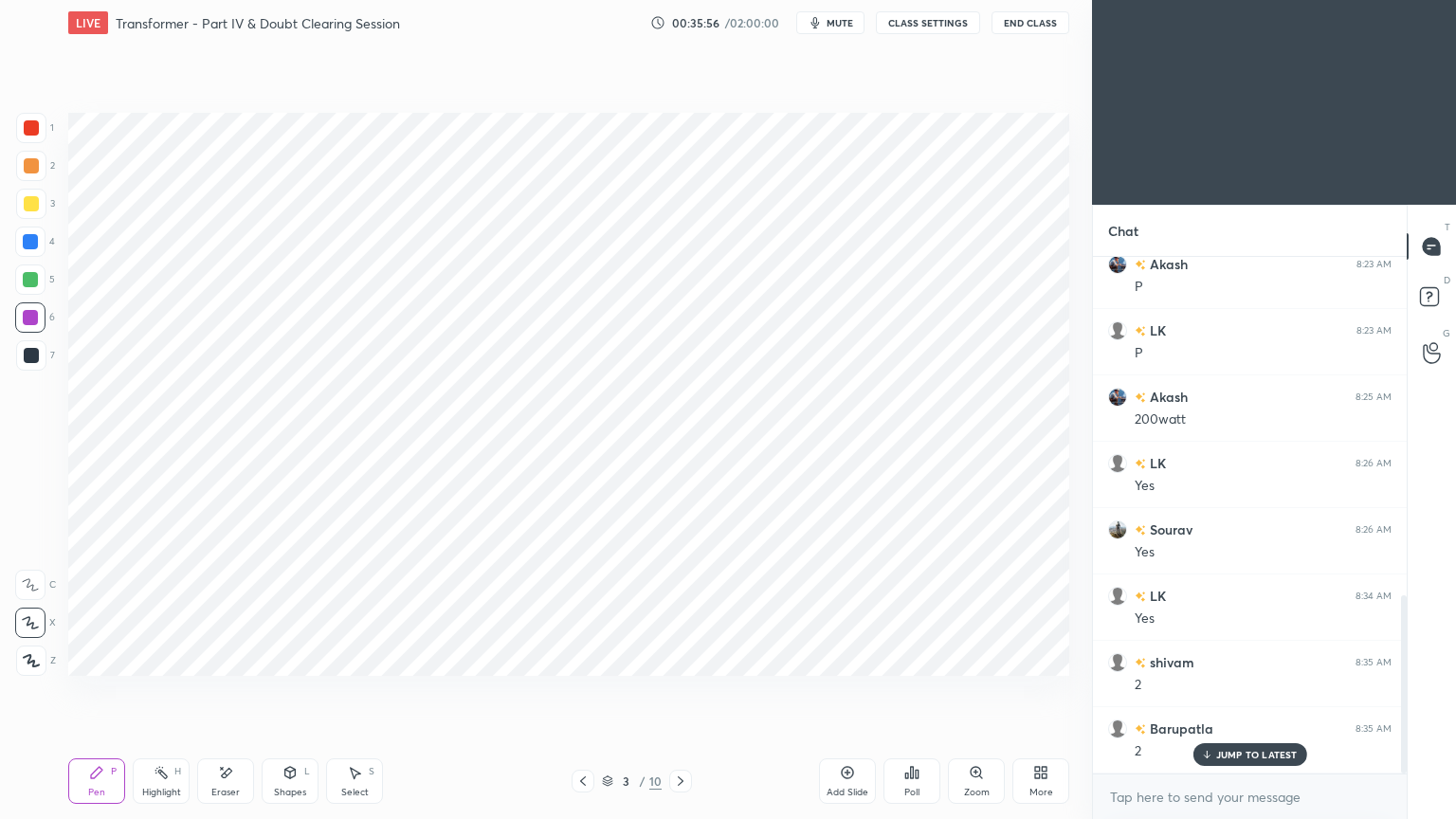 scroll, scrollTop: 978, scrollLeft: 0, axis: vertical 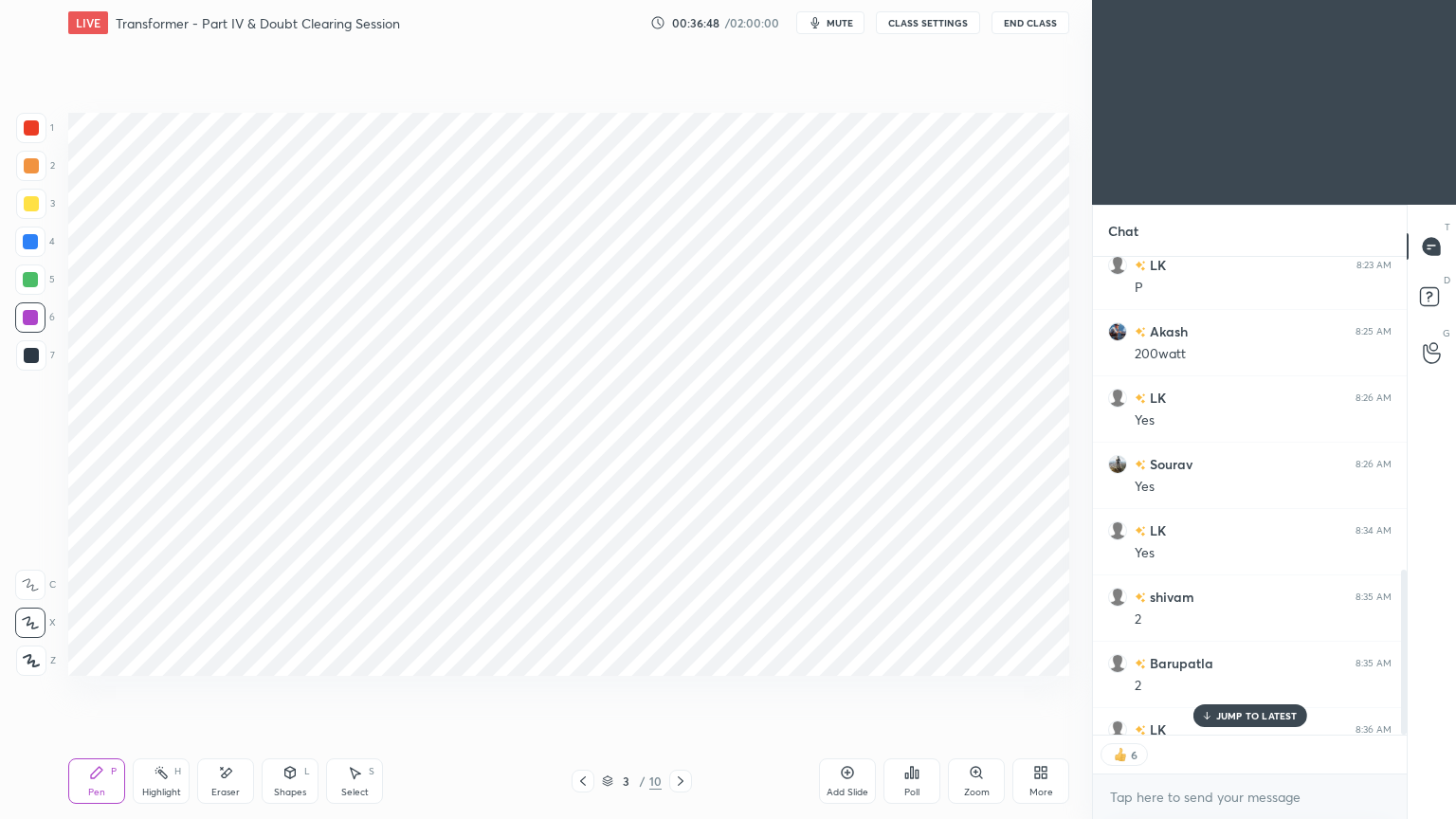 type on "x" 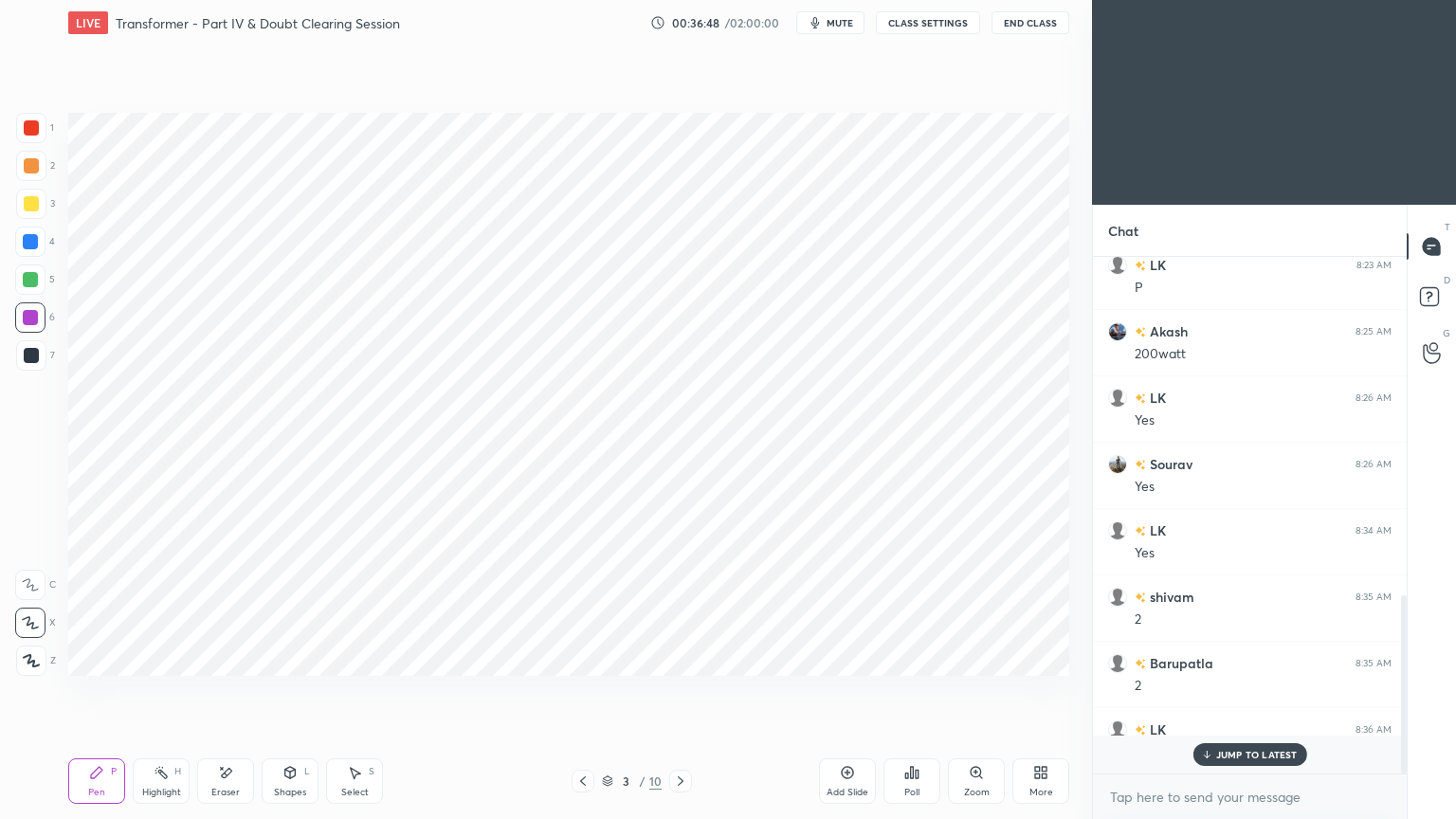 scroll, scrollTop: 6, scrollLeft: 6, axis: both 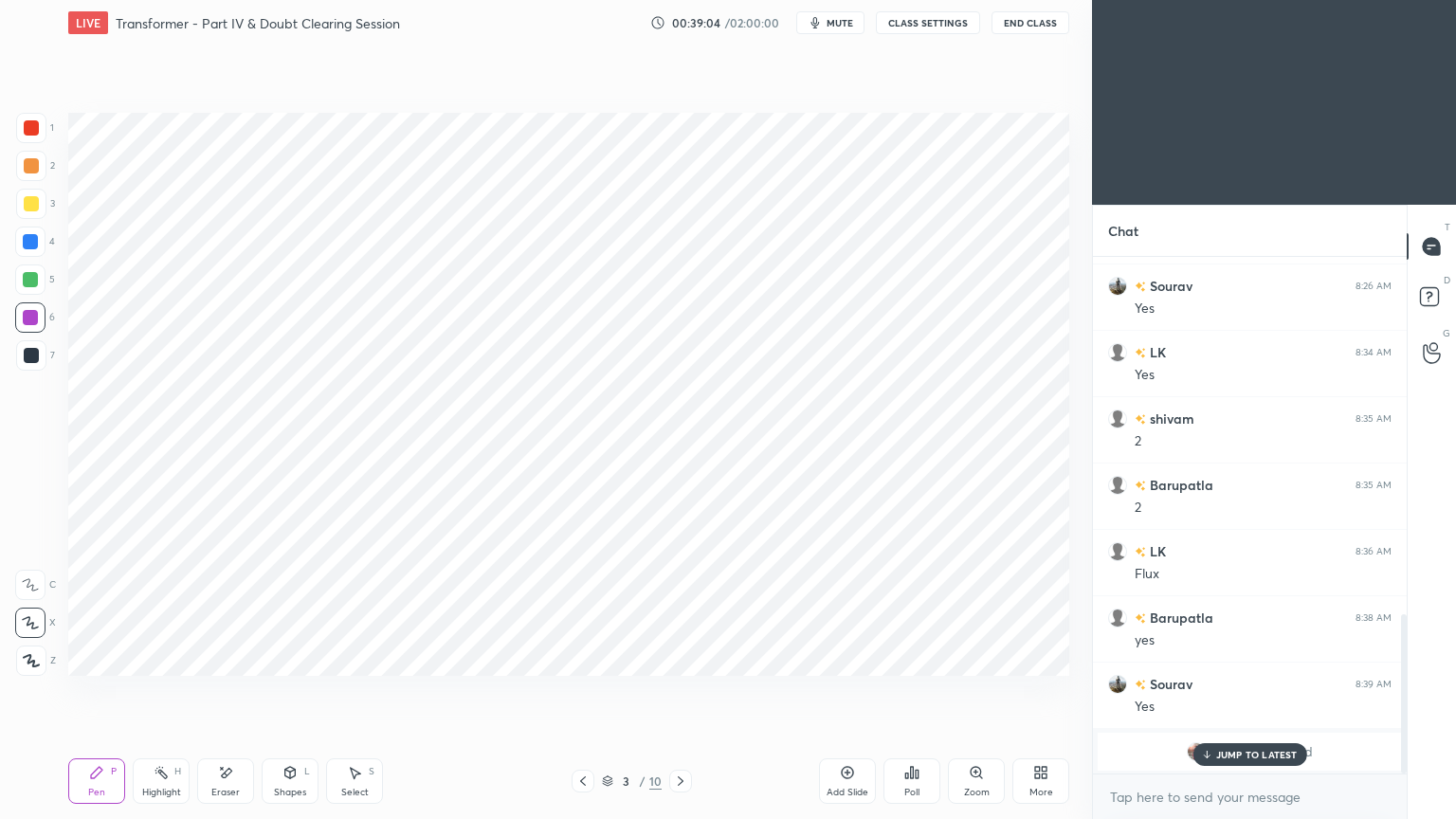 click on "JUMP TO LATEST" at bounding box center [1257, 755] 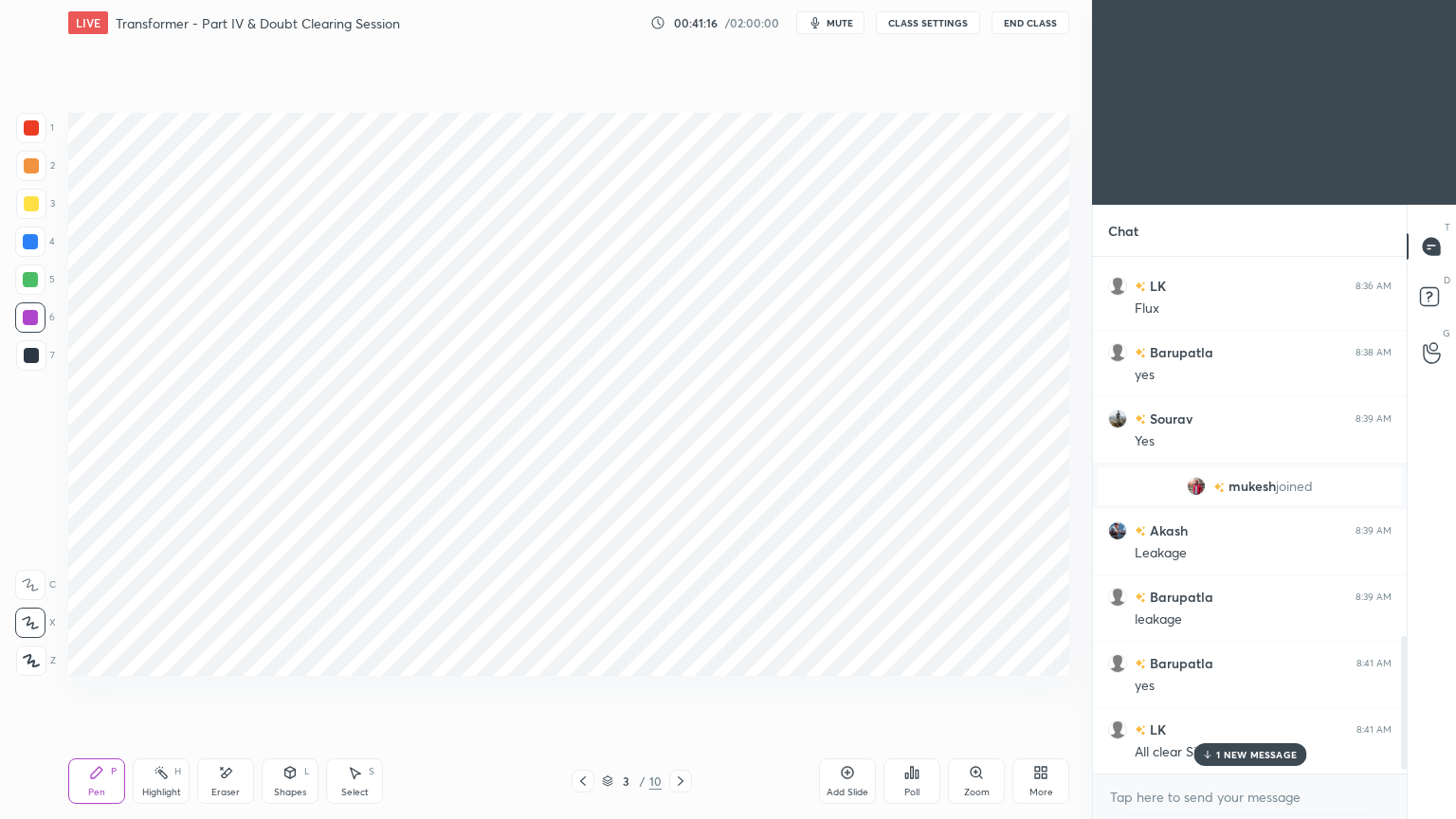 scroll, scrollTop: 1489, scrollLeft: 0, axis: vertical 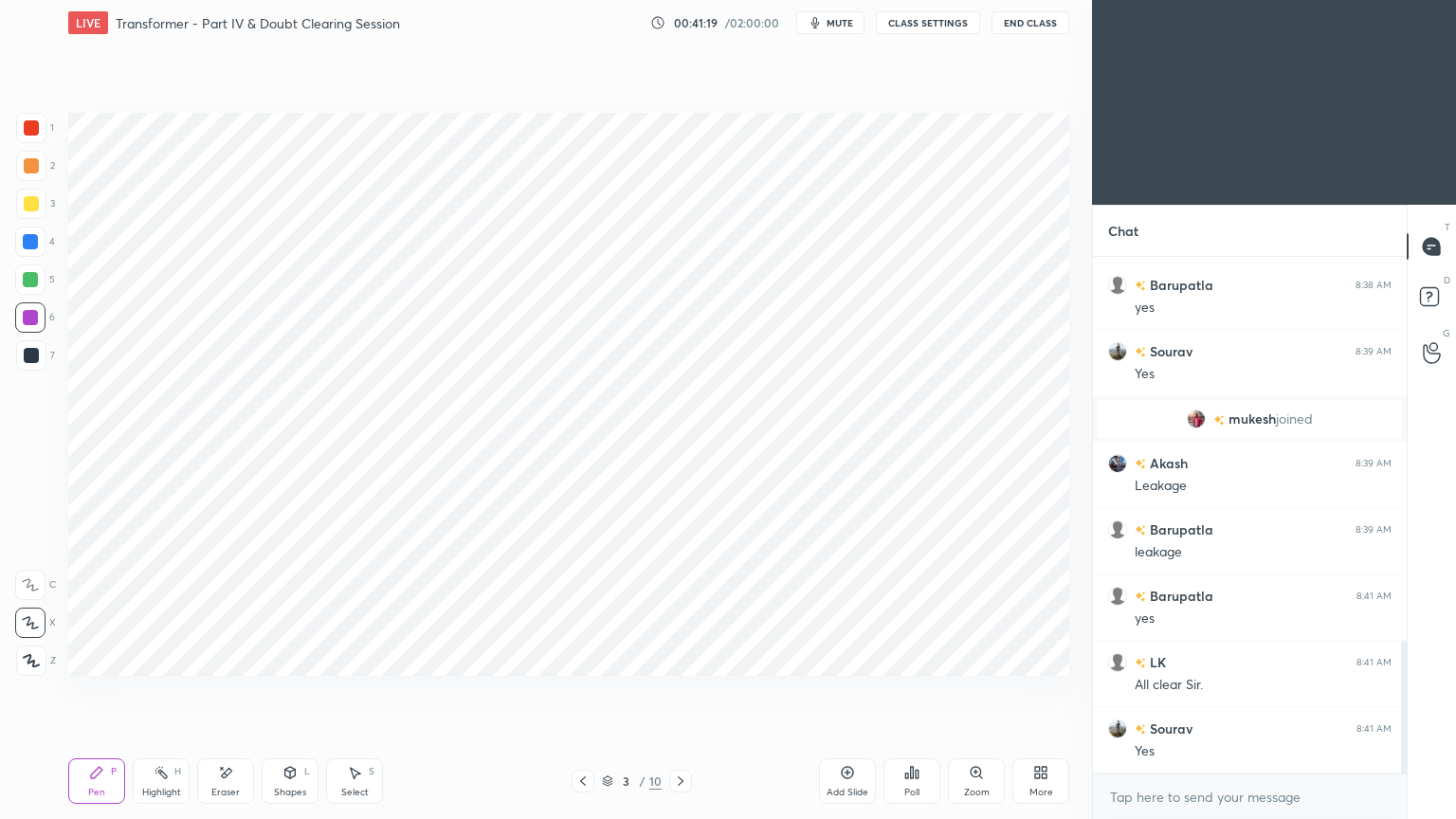 click 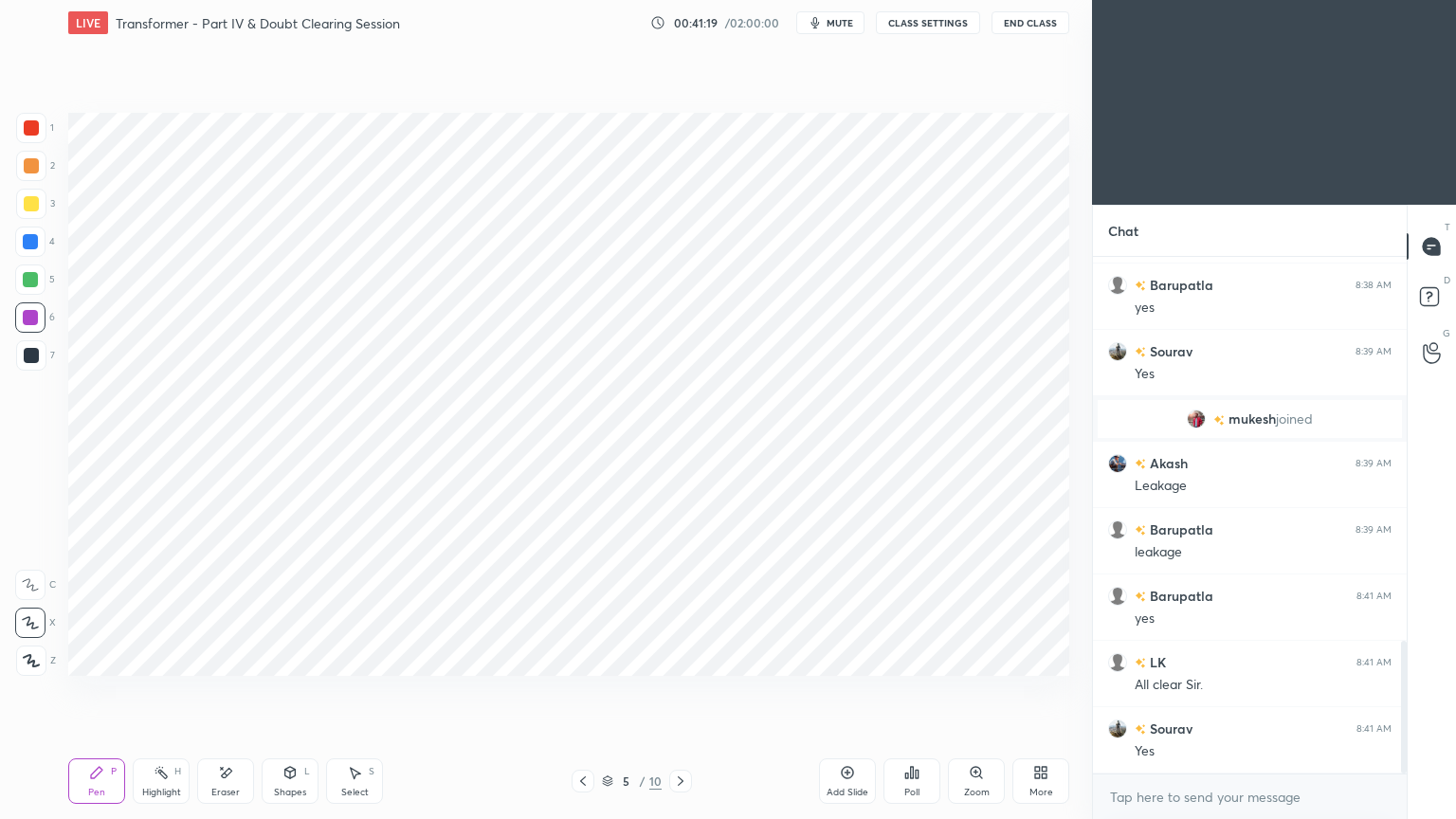 click 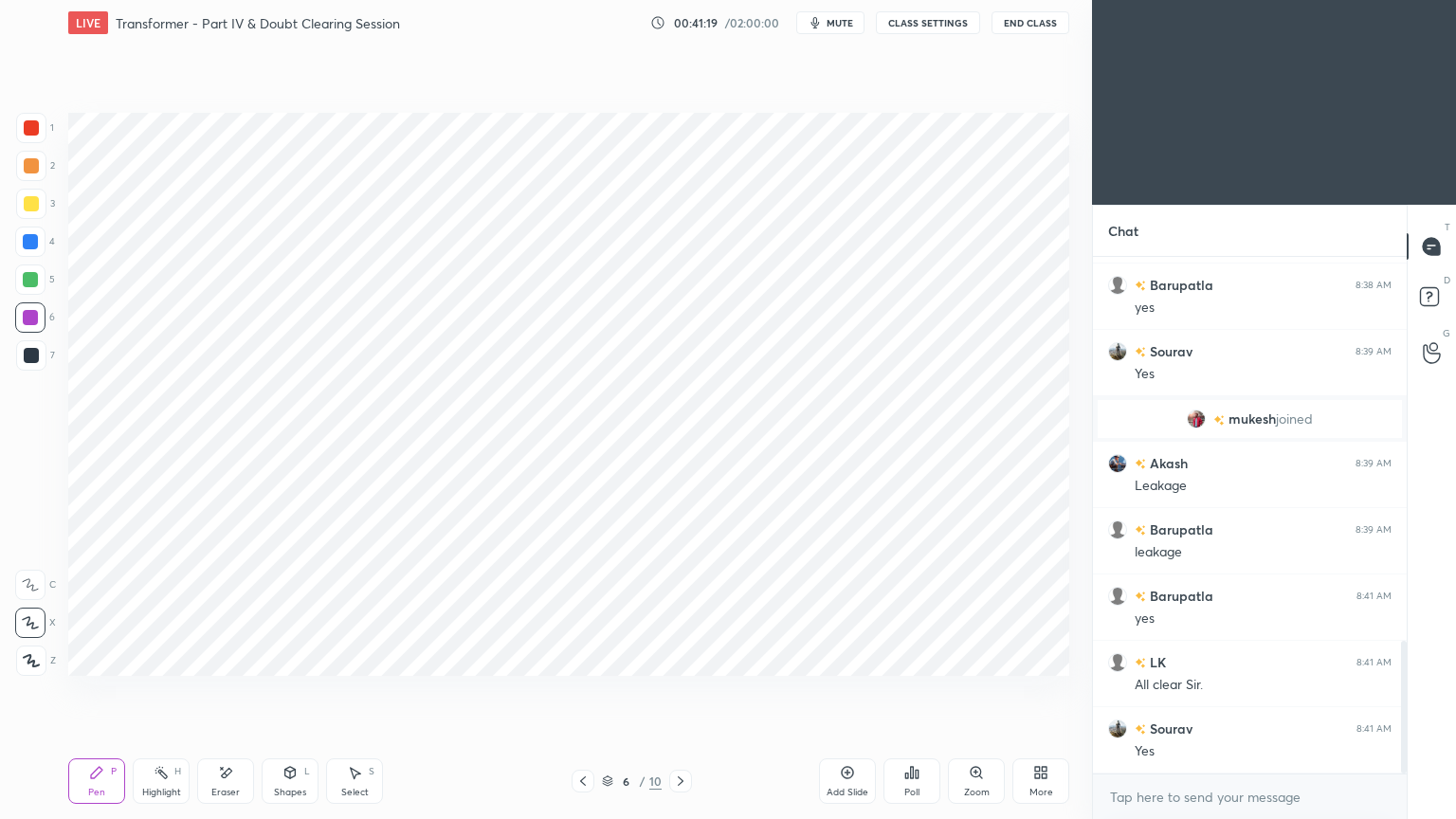 click 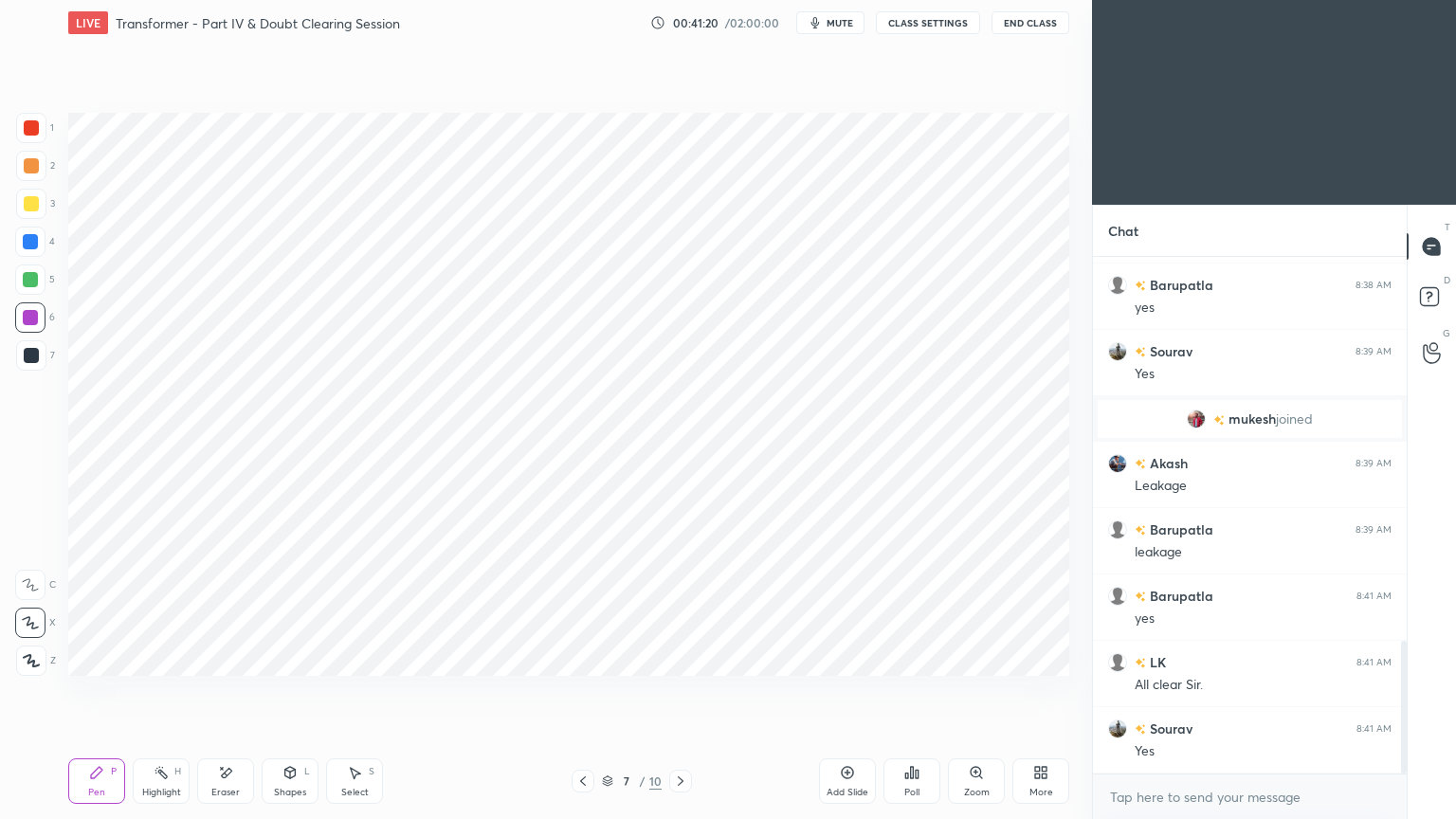 click 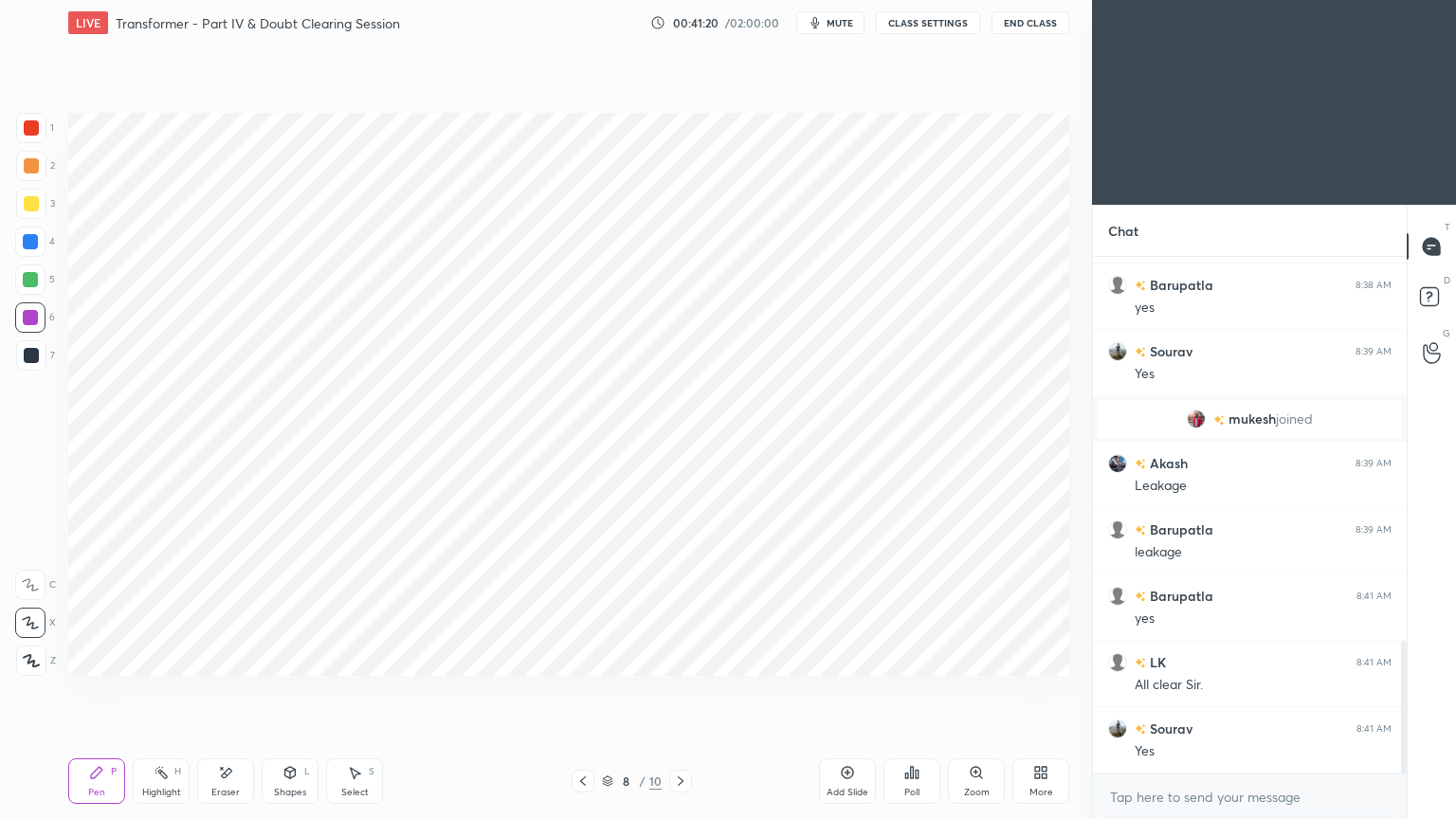click 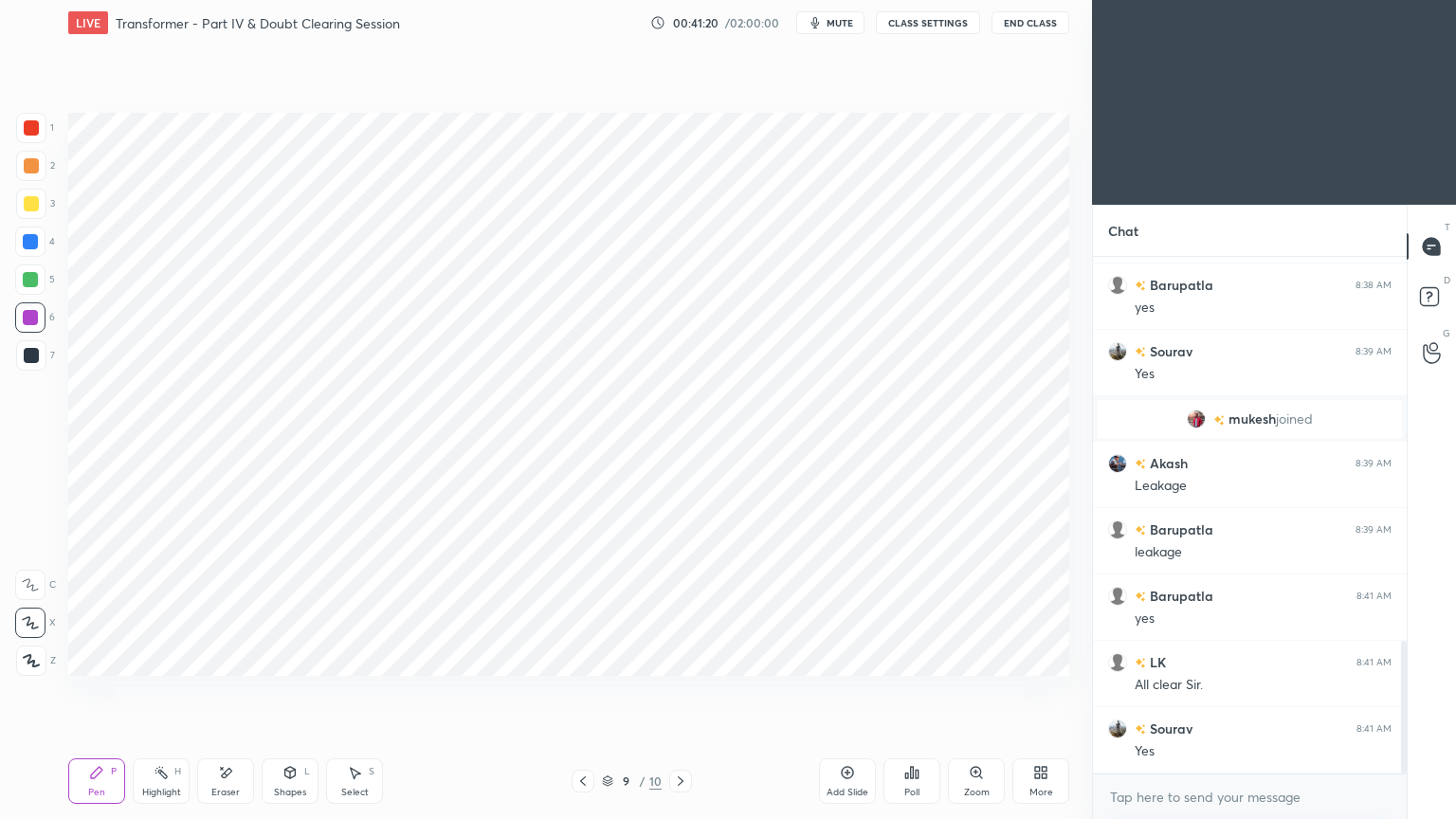 click at bounding box center (681, 781) 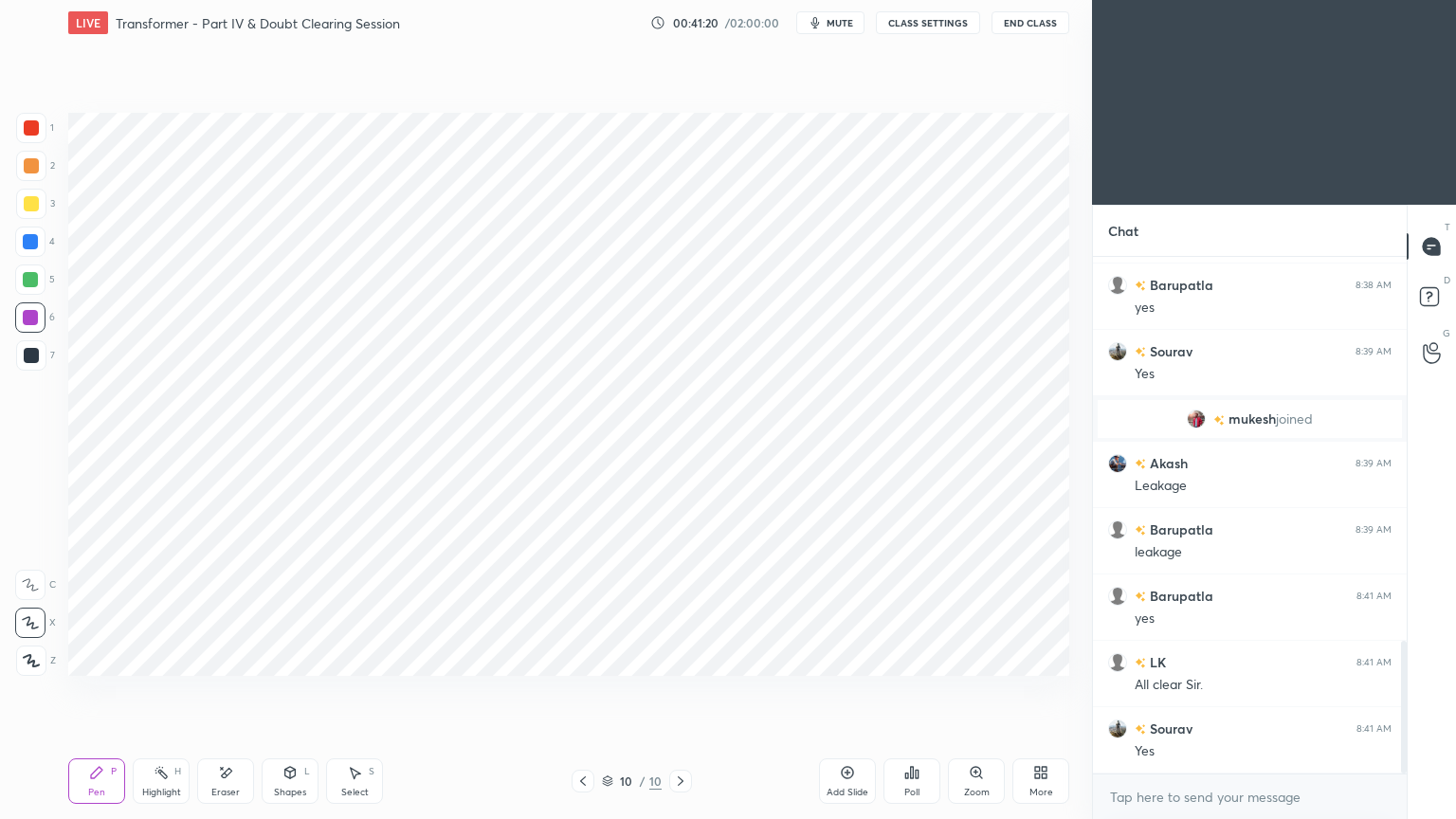click at bounding box center (681, 781) 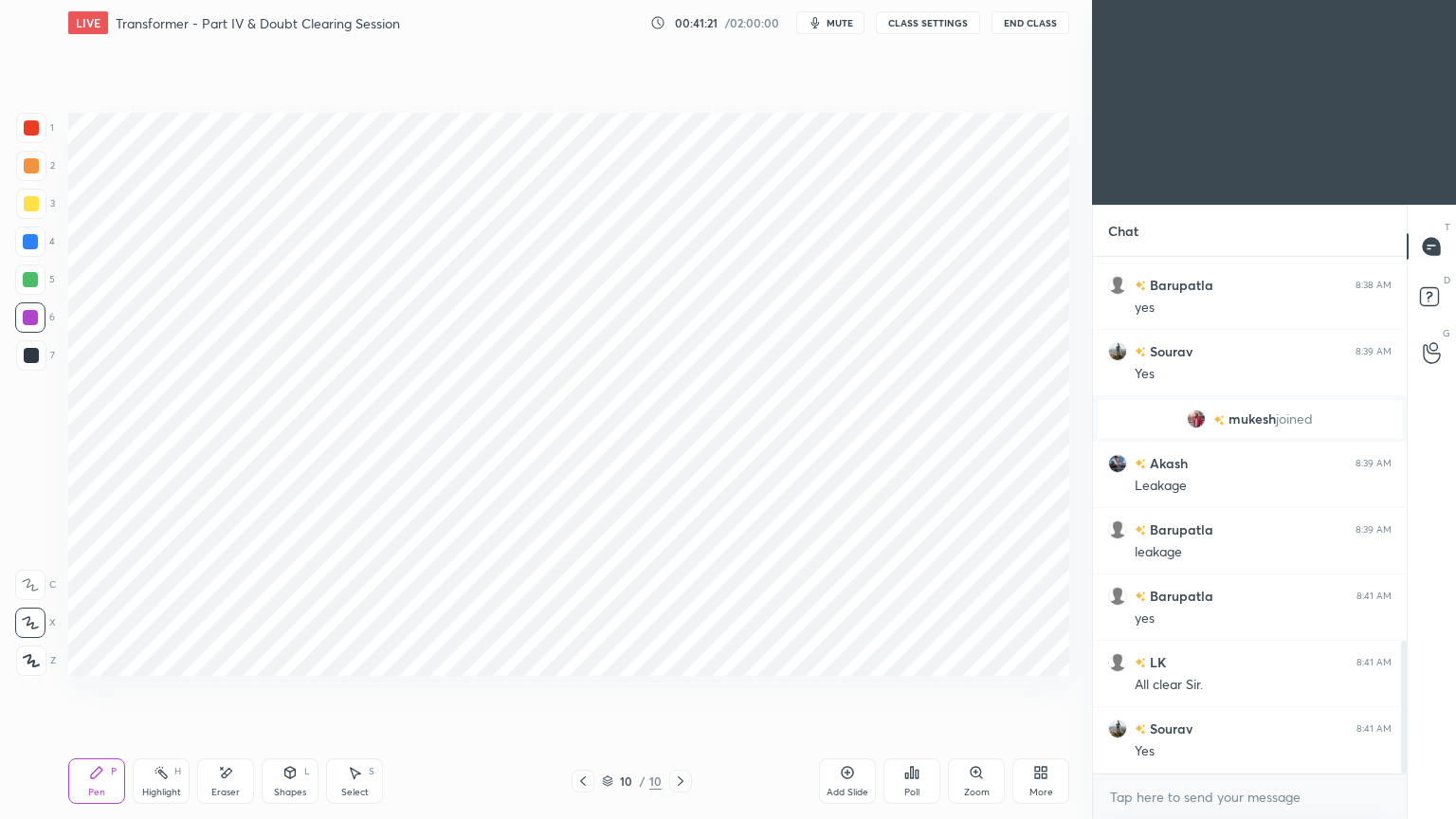 click on "Add Slide" at bounding box center [847, 792] 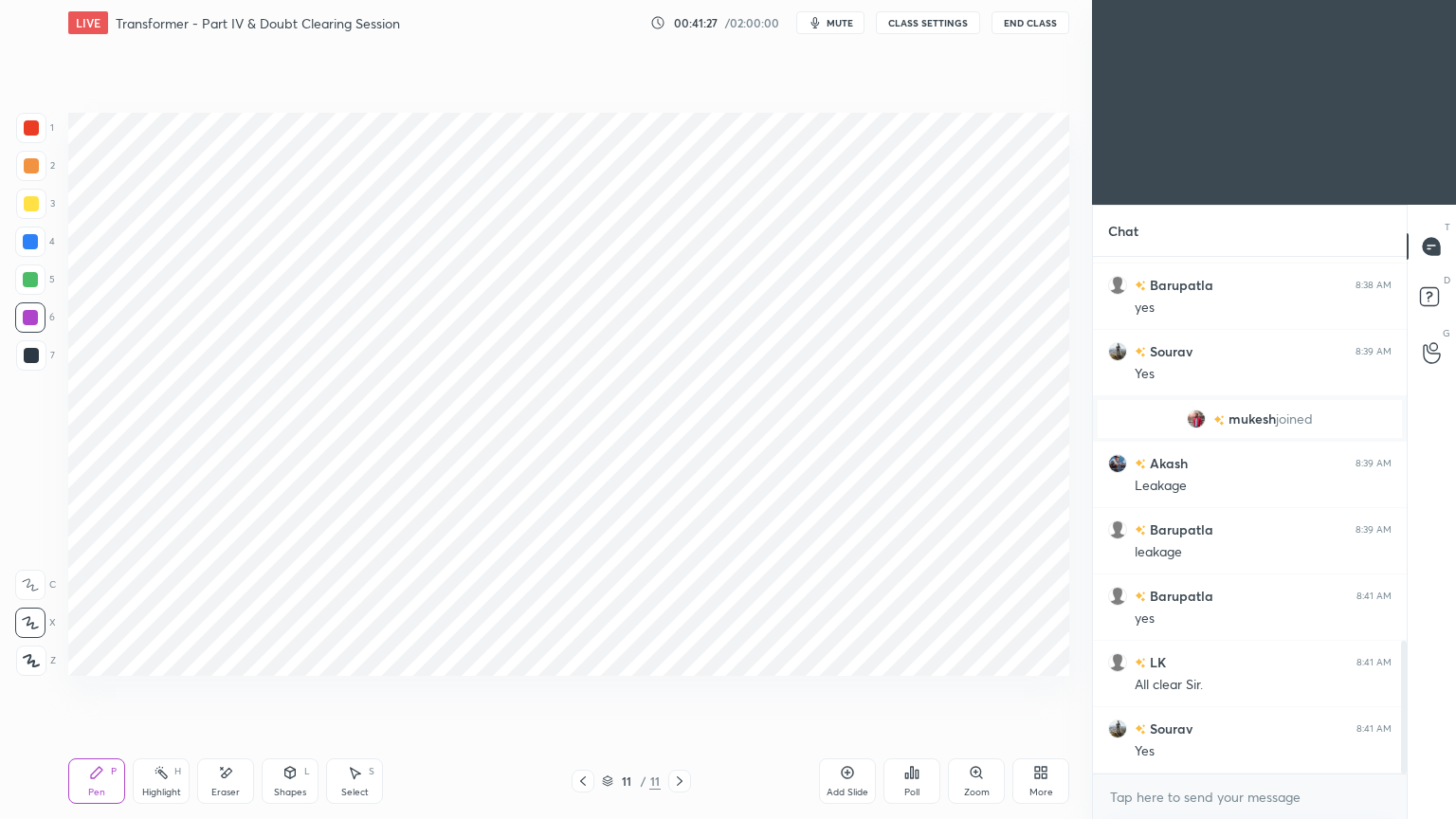 click at bounding box center [31, 128] 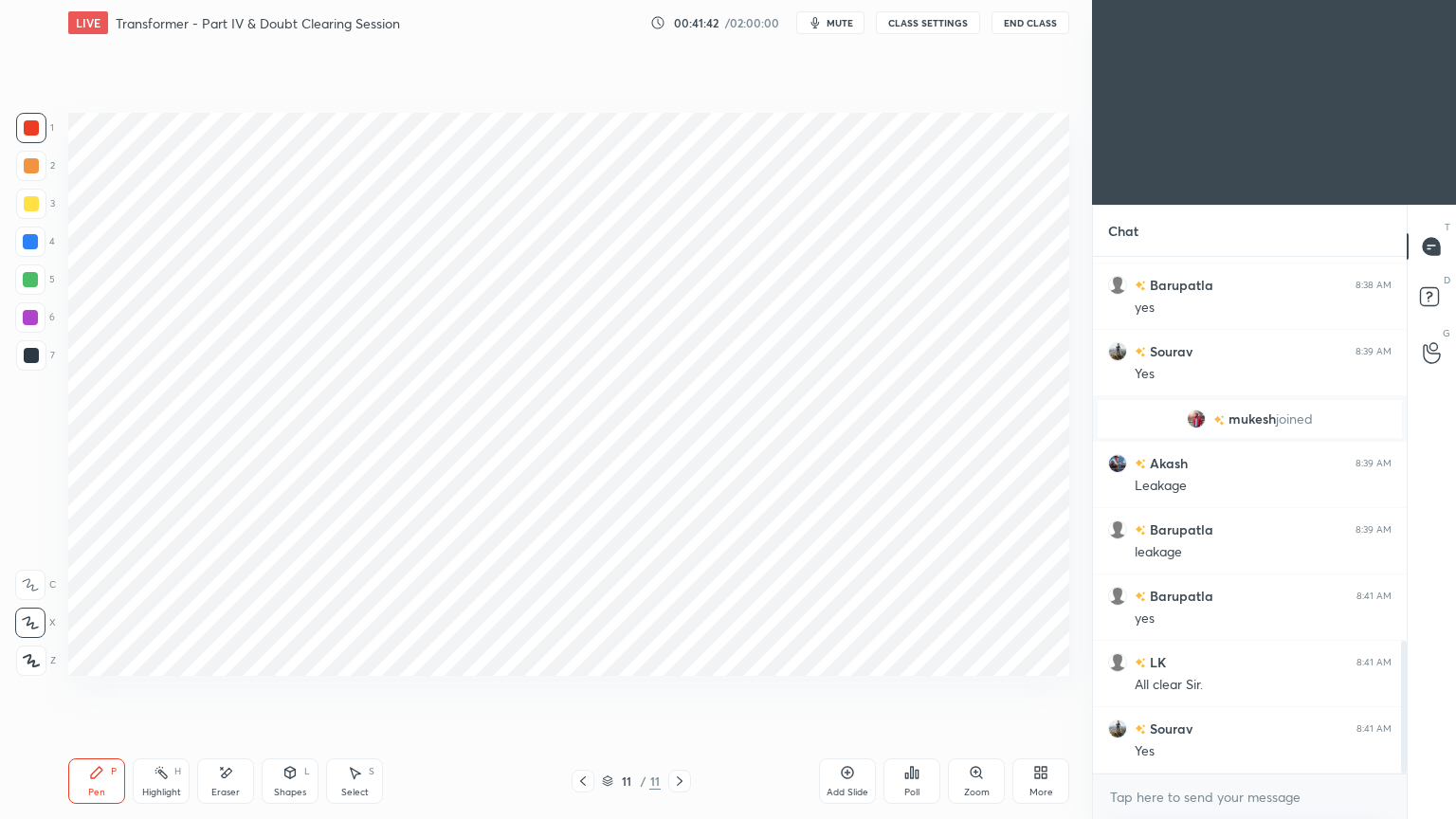 click at bounding box center [30, 280] 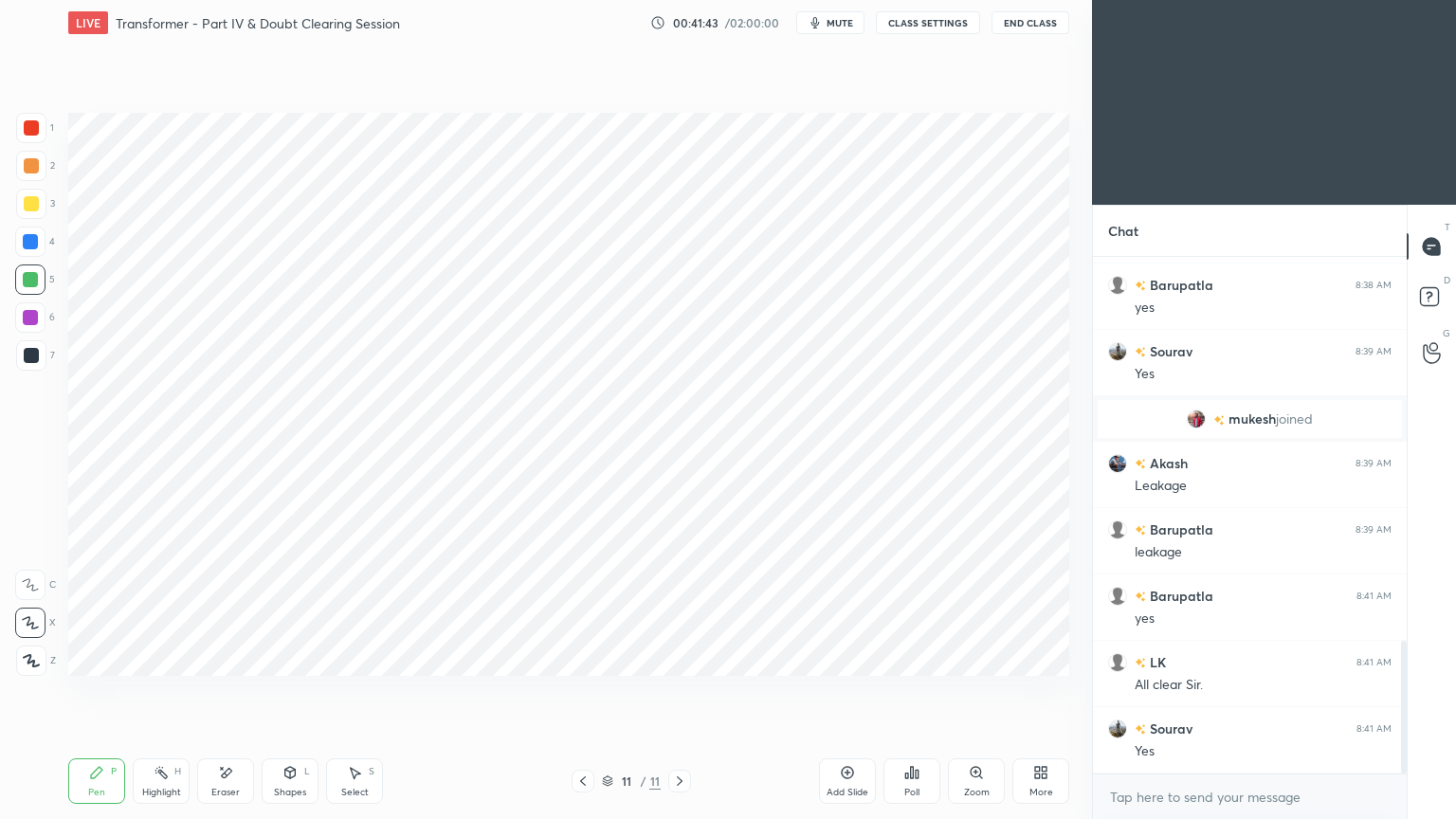click on "Shapes" at bounding box center [290, 792] 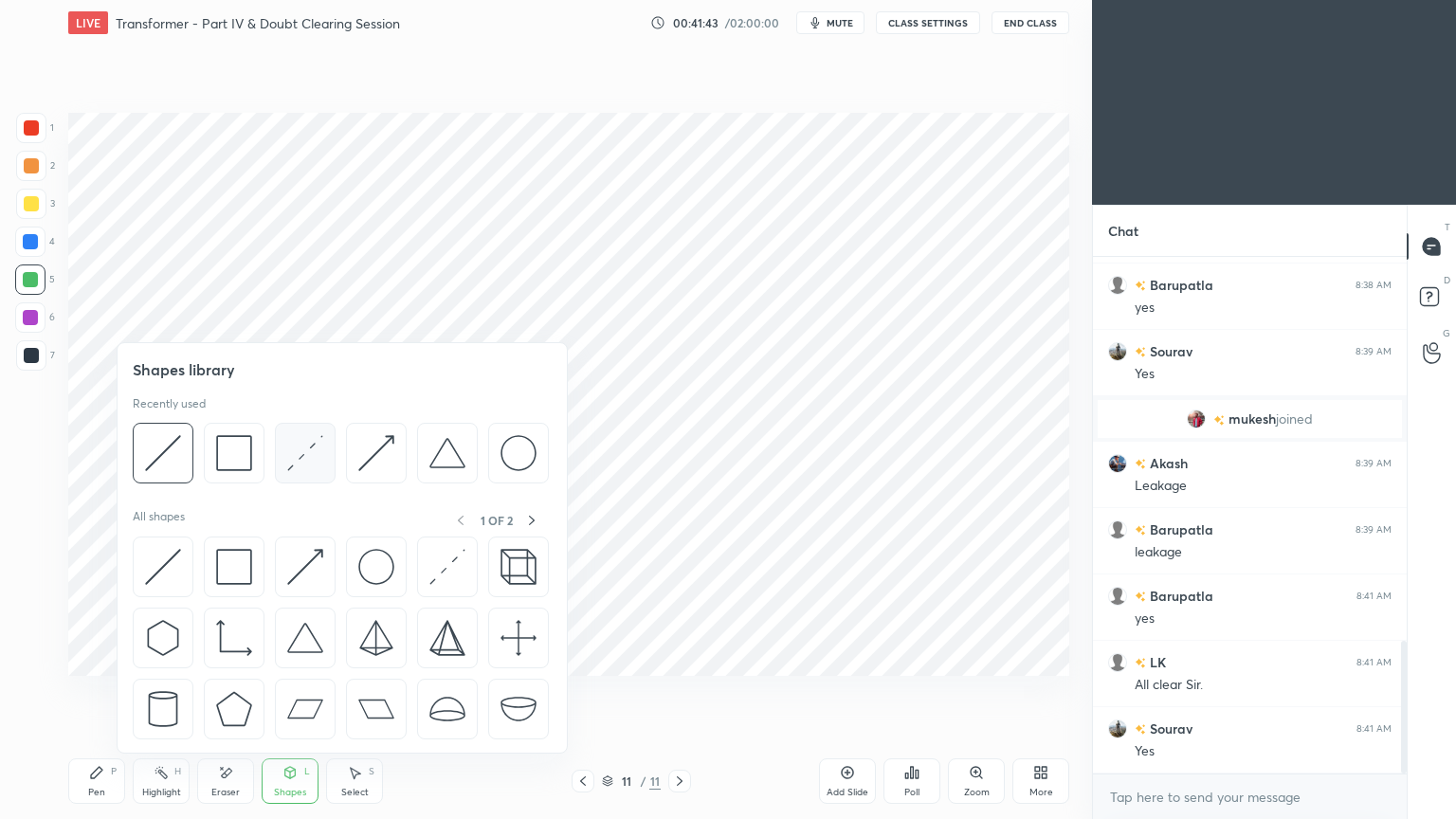 click at bounding box center [305, 453] 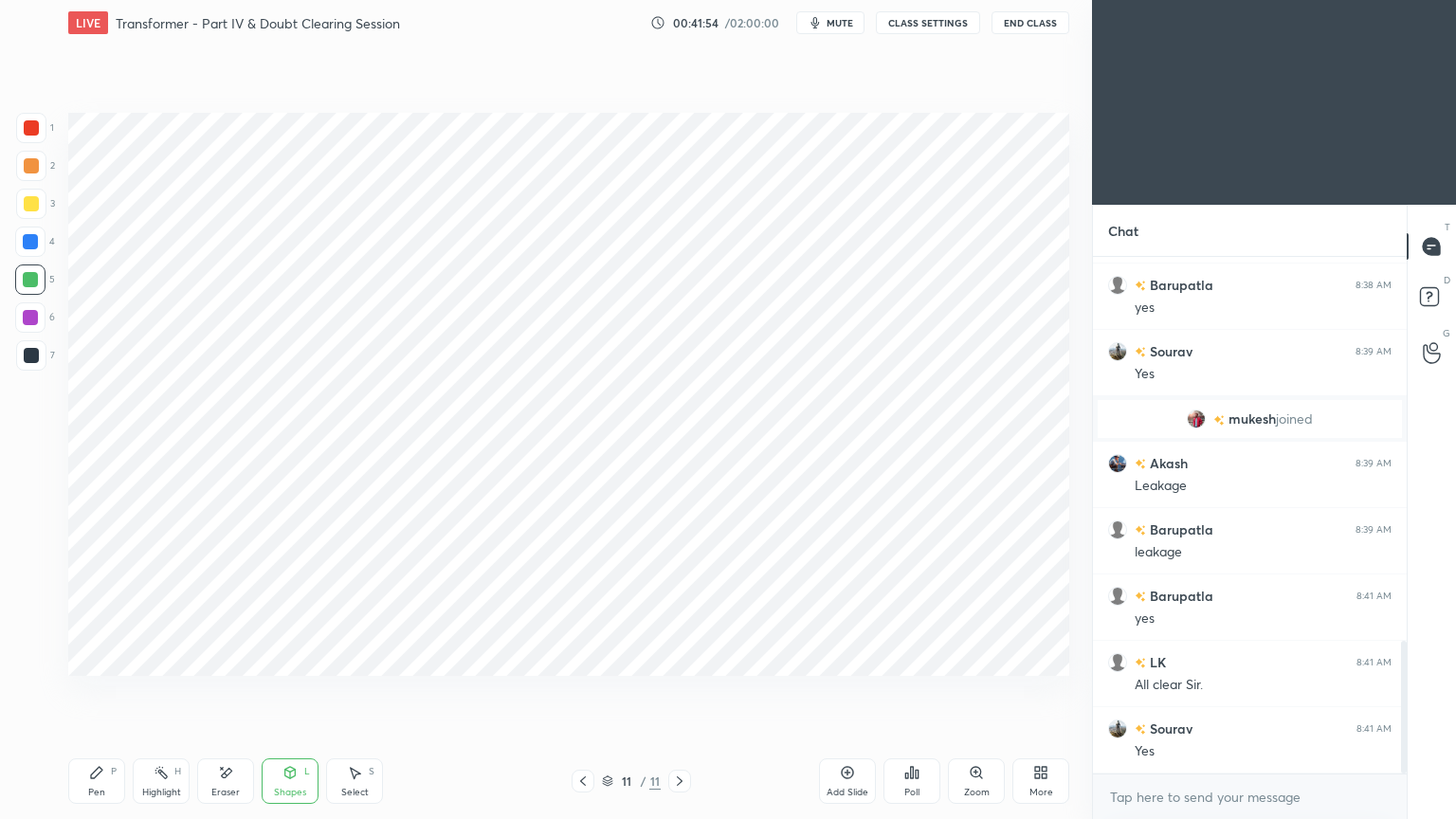 click at bounding box center (31, 355) 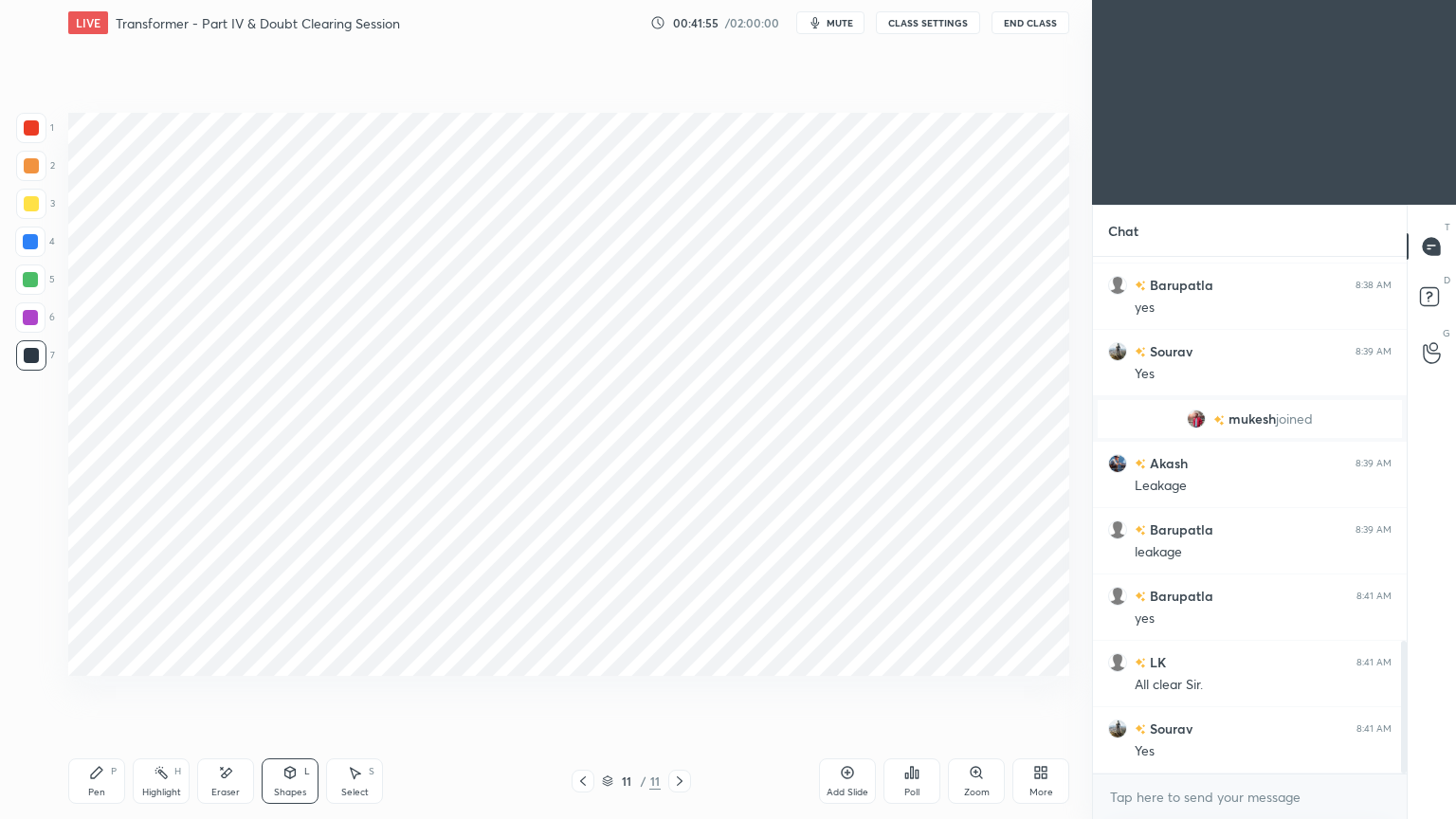 click on "Shapes L" at bounding box center [290, 781] 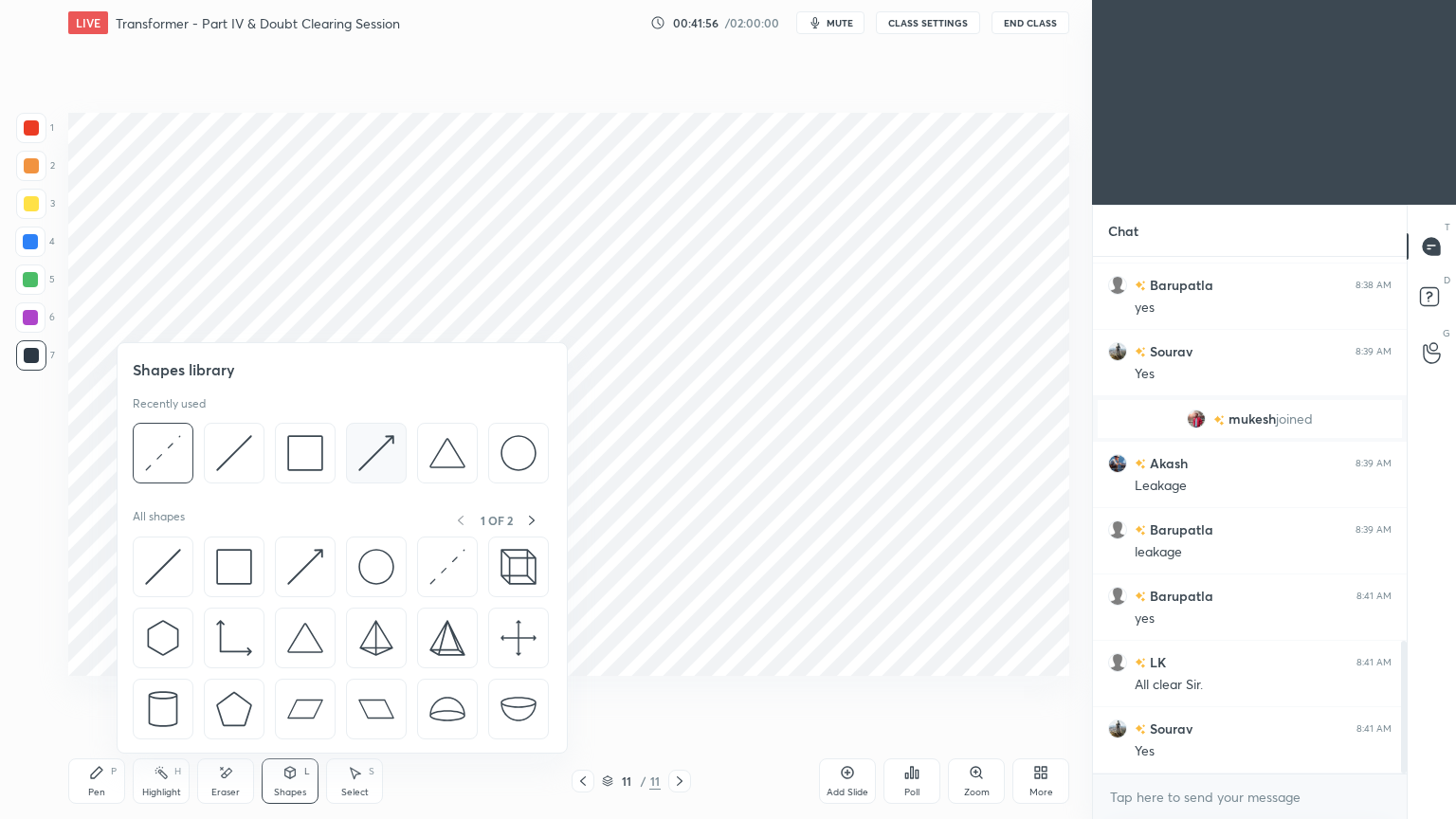 click at bounding box center [376, 453] 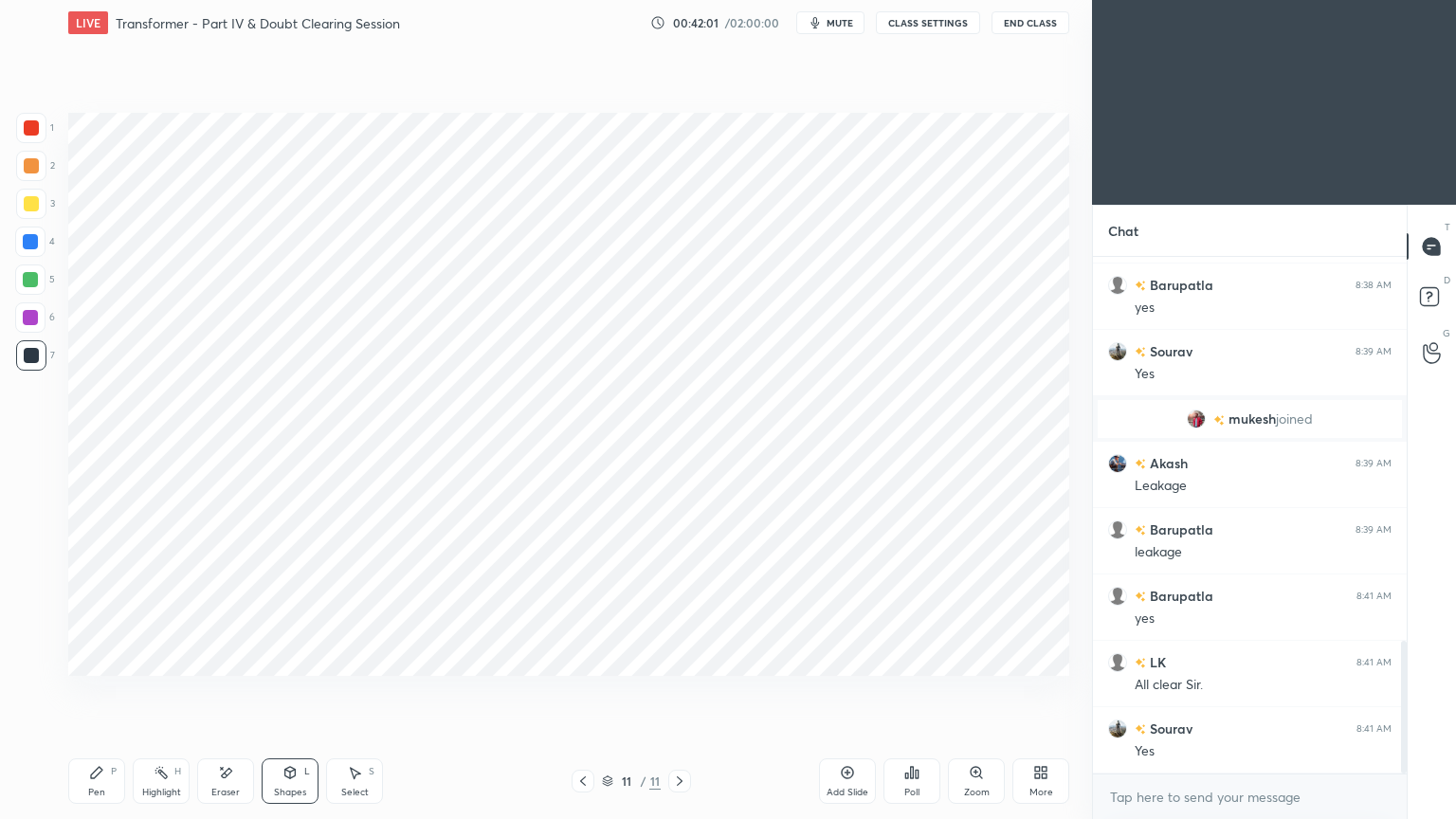 click on "Shapes" at bounding box center (290, 792) 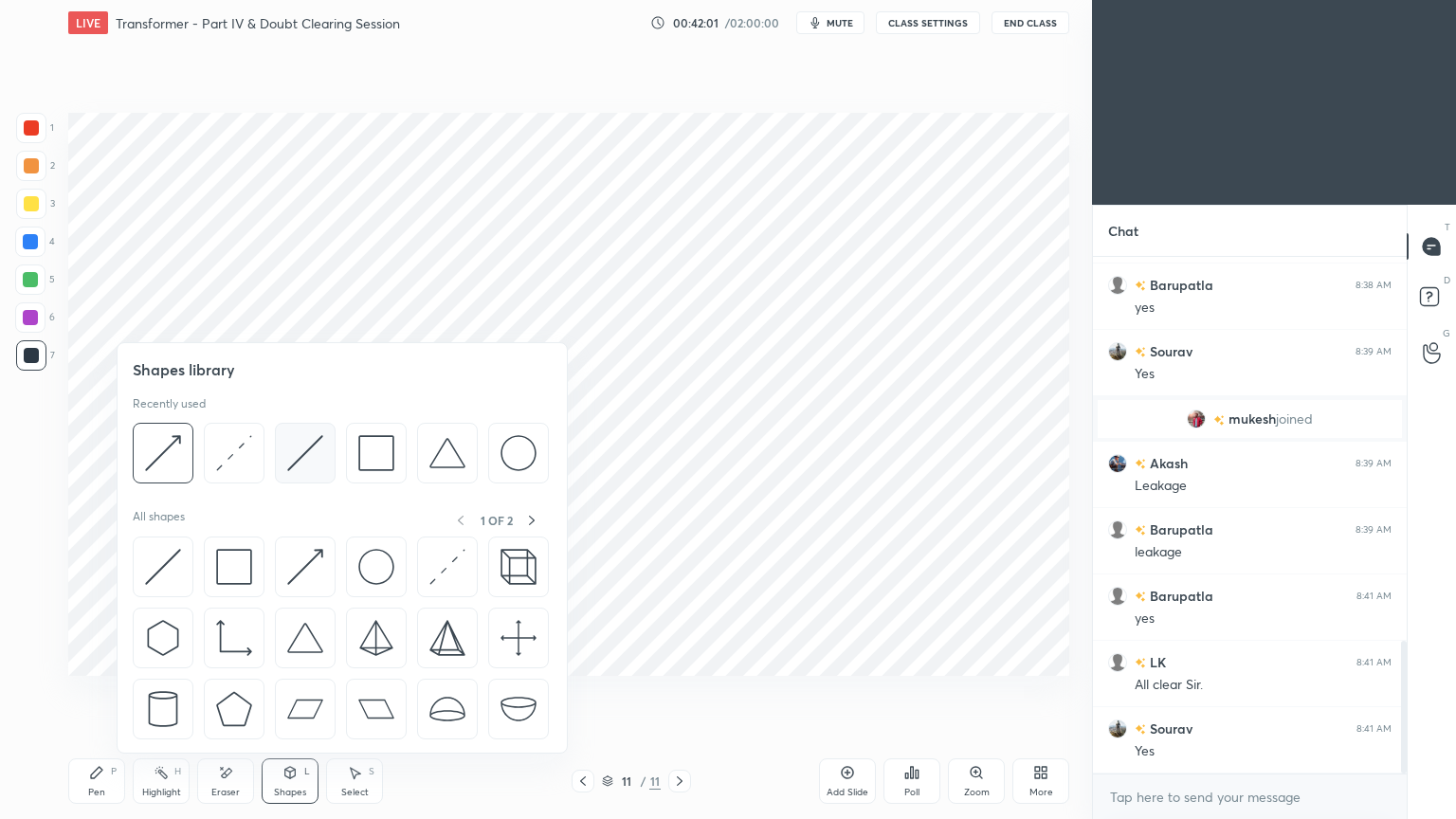 click at bounding box center (305, 453) 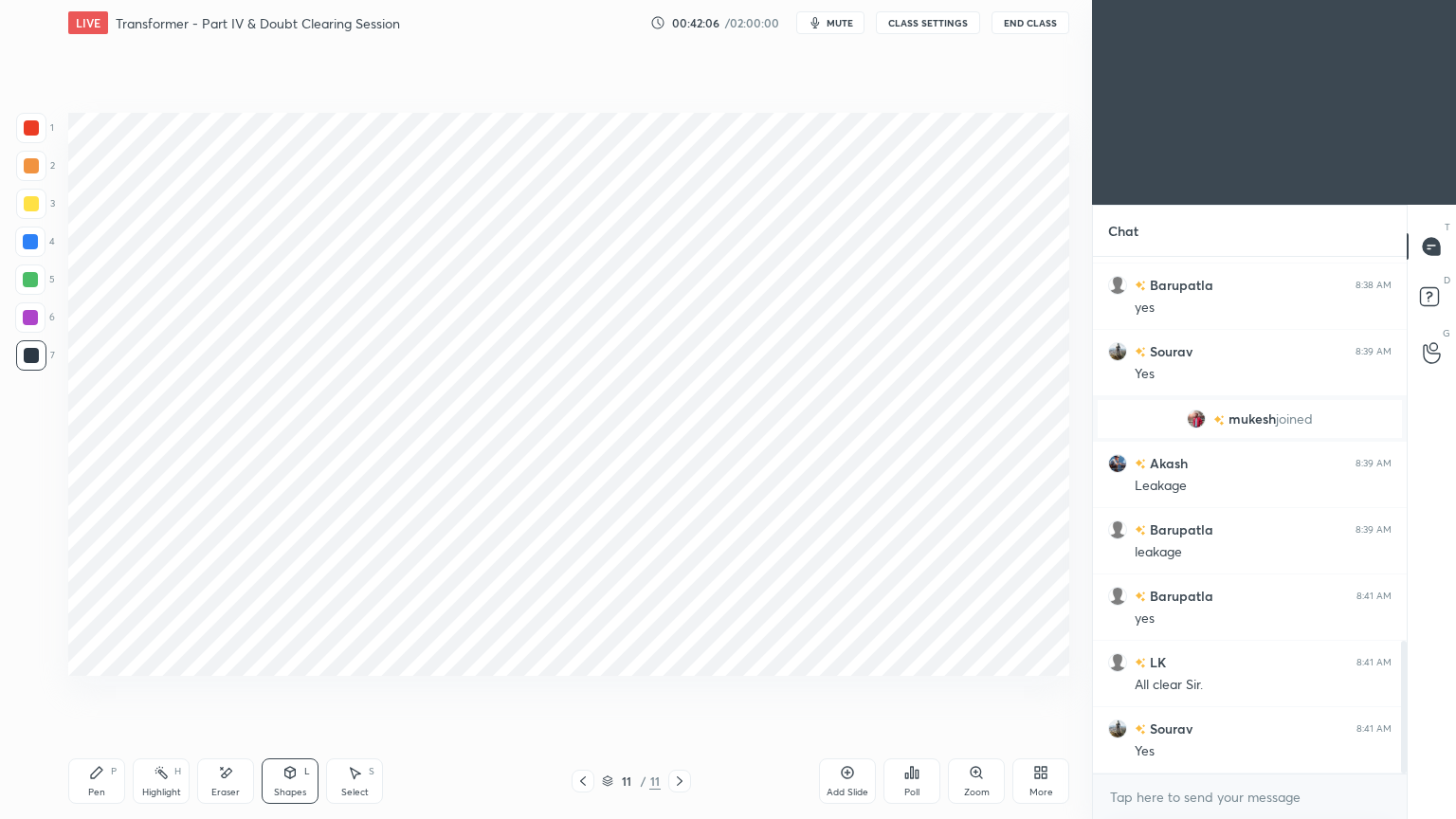 click on "Shapes" at bounding box center (290, 792) 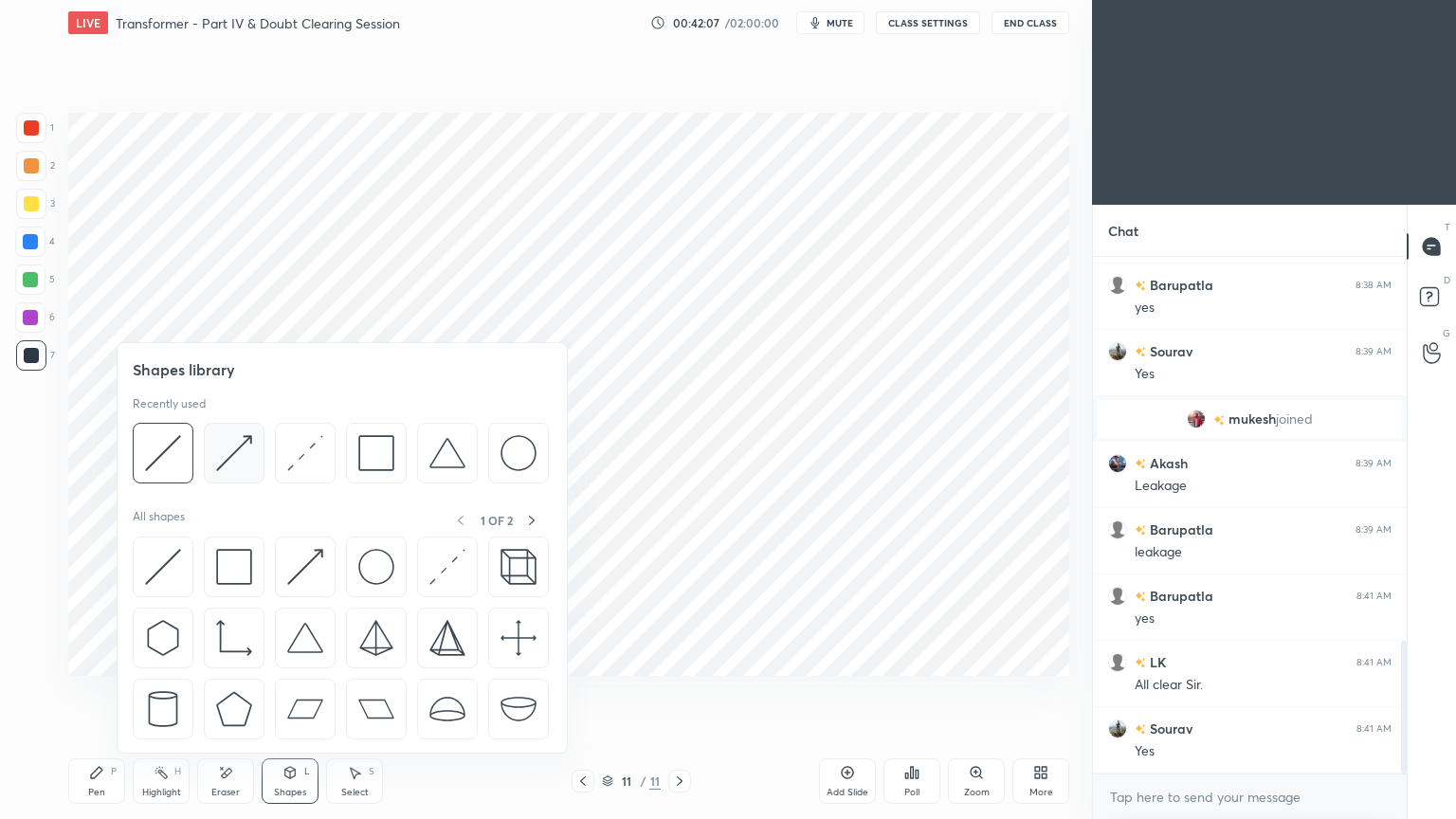 click at bounding box center [234, 453] 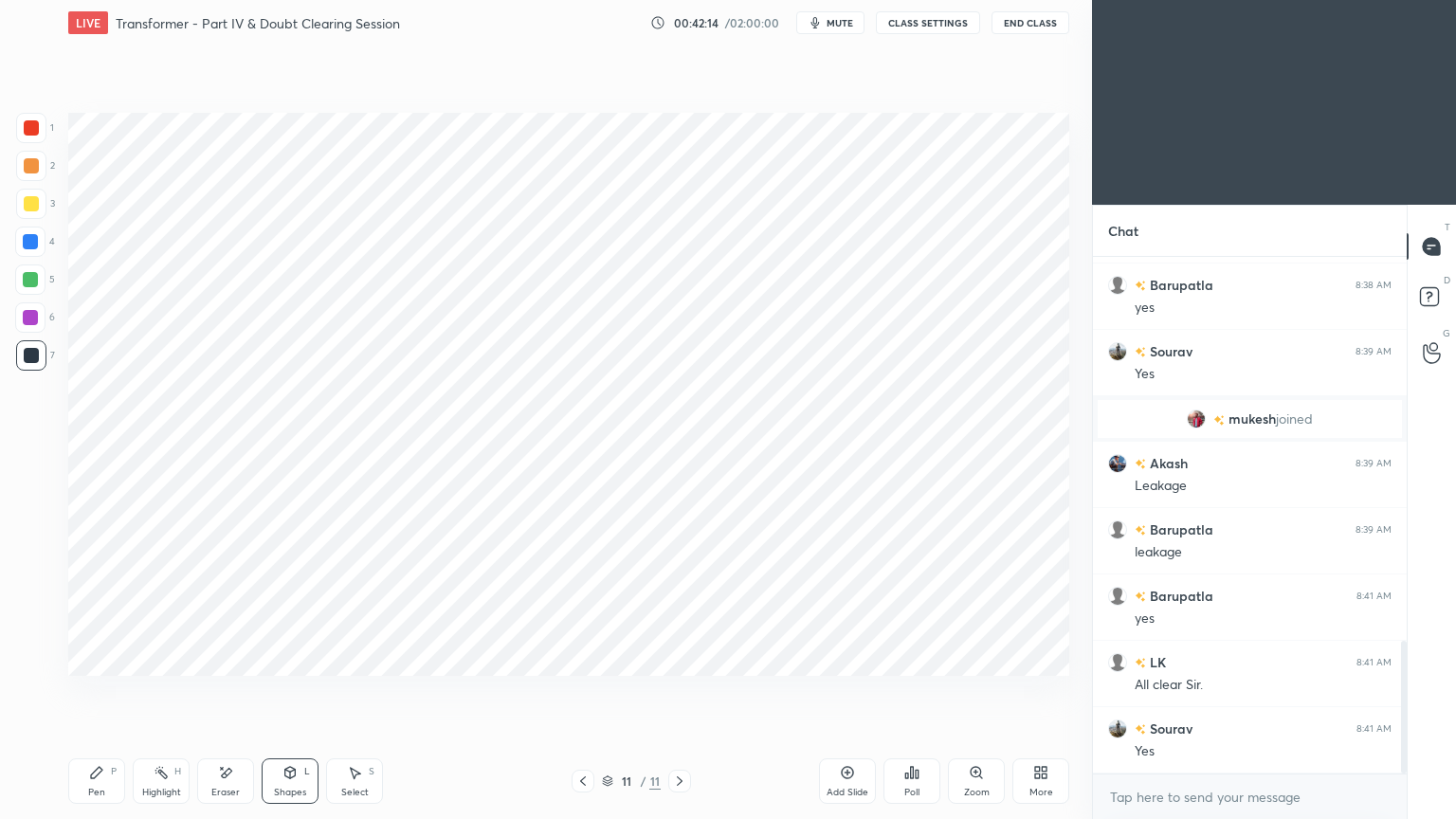 click on "Pen P" at bounding box center (97, 781) 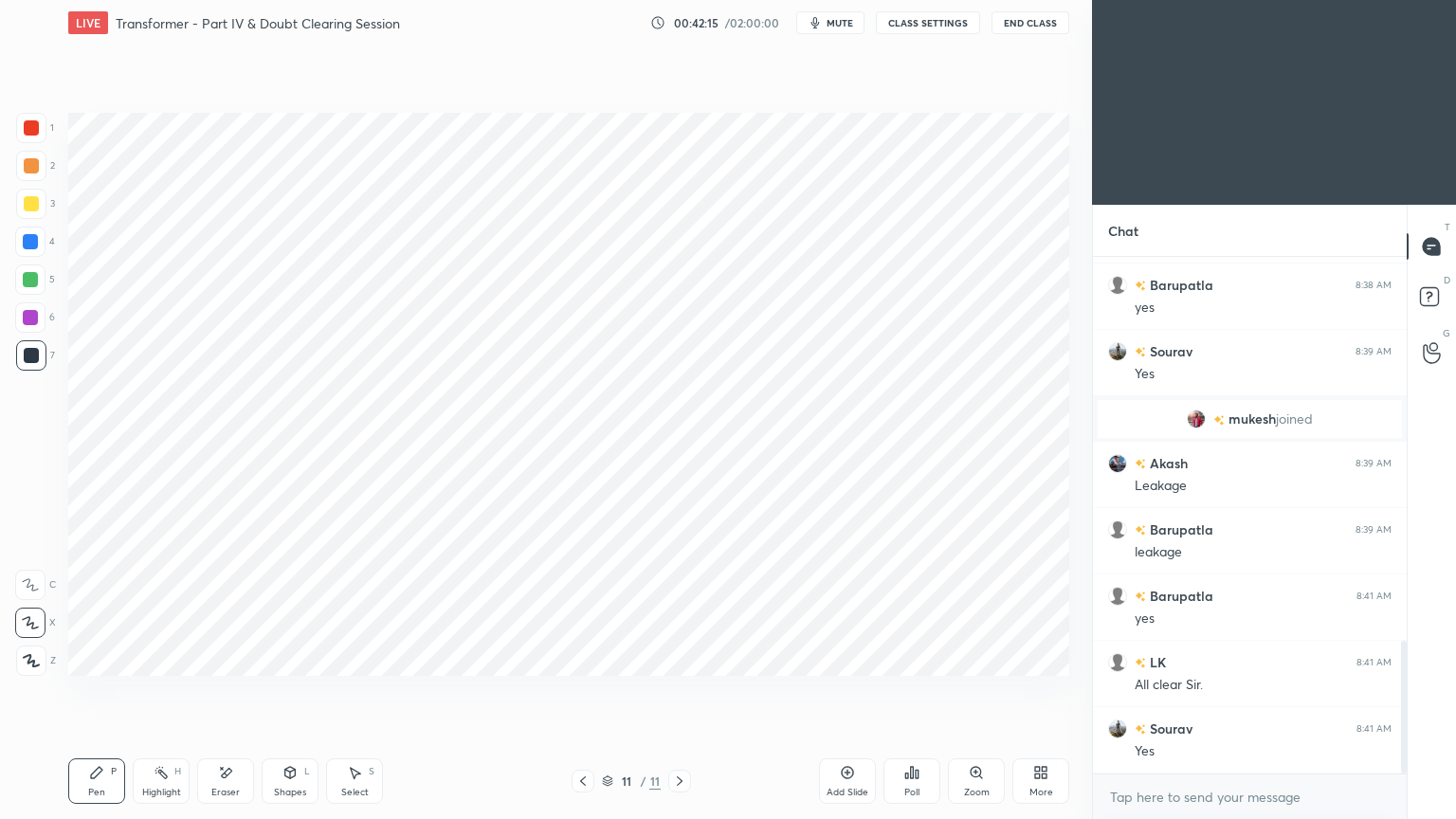 click on "6" at bounding box center [35, 318] 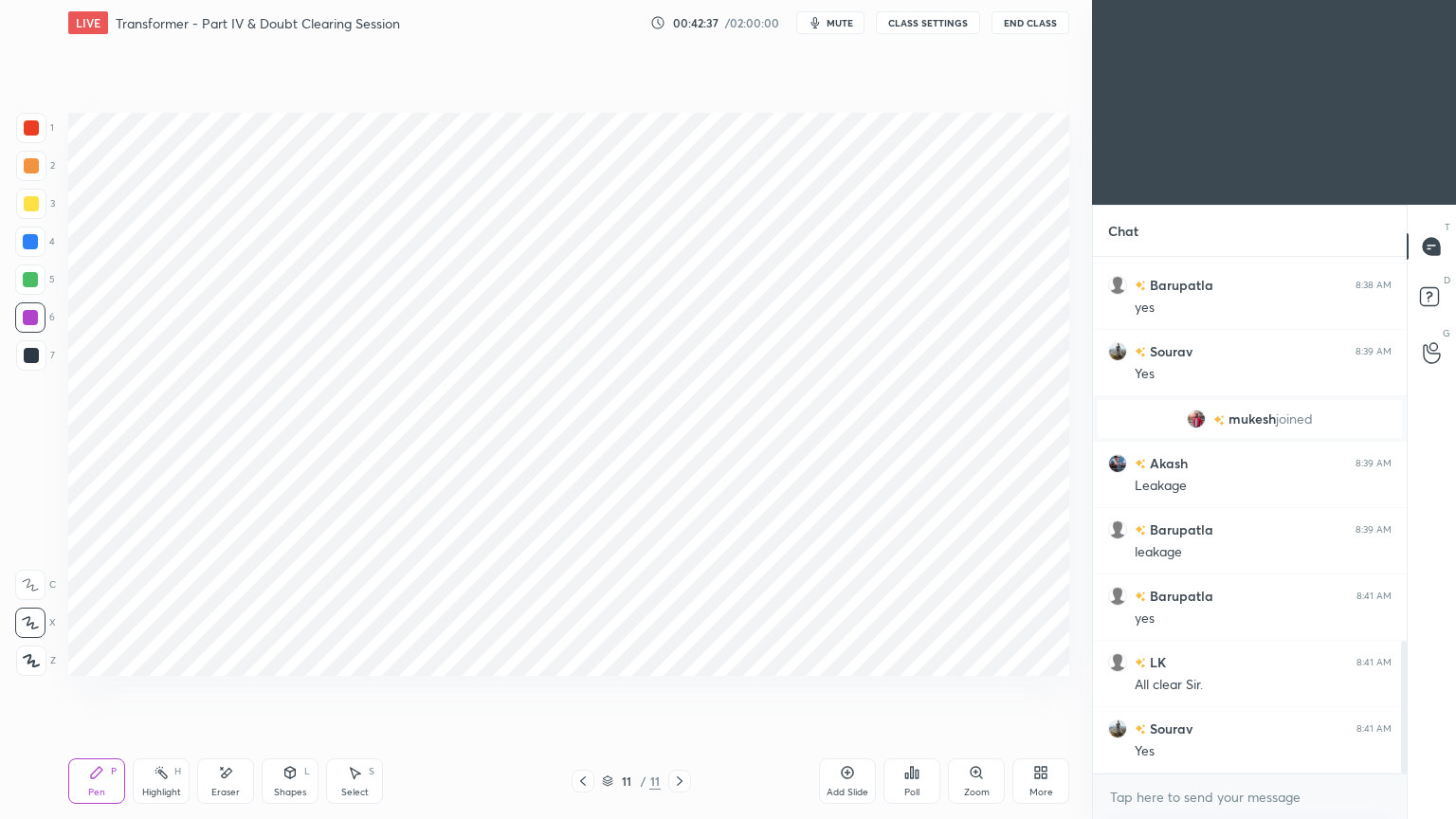 click at bounding box center (31, 128) 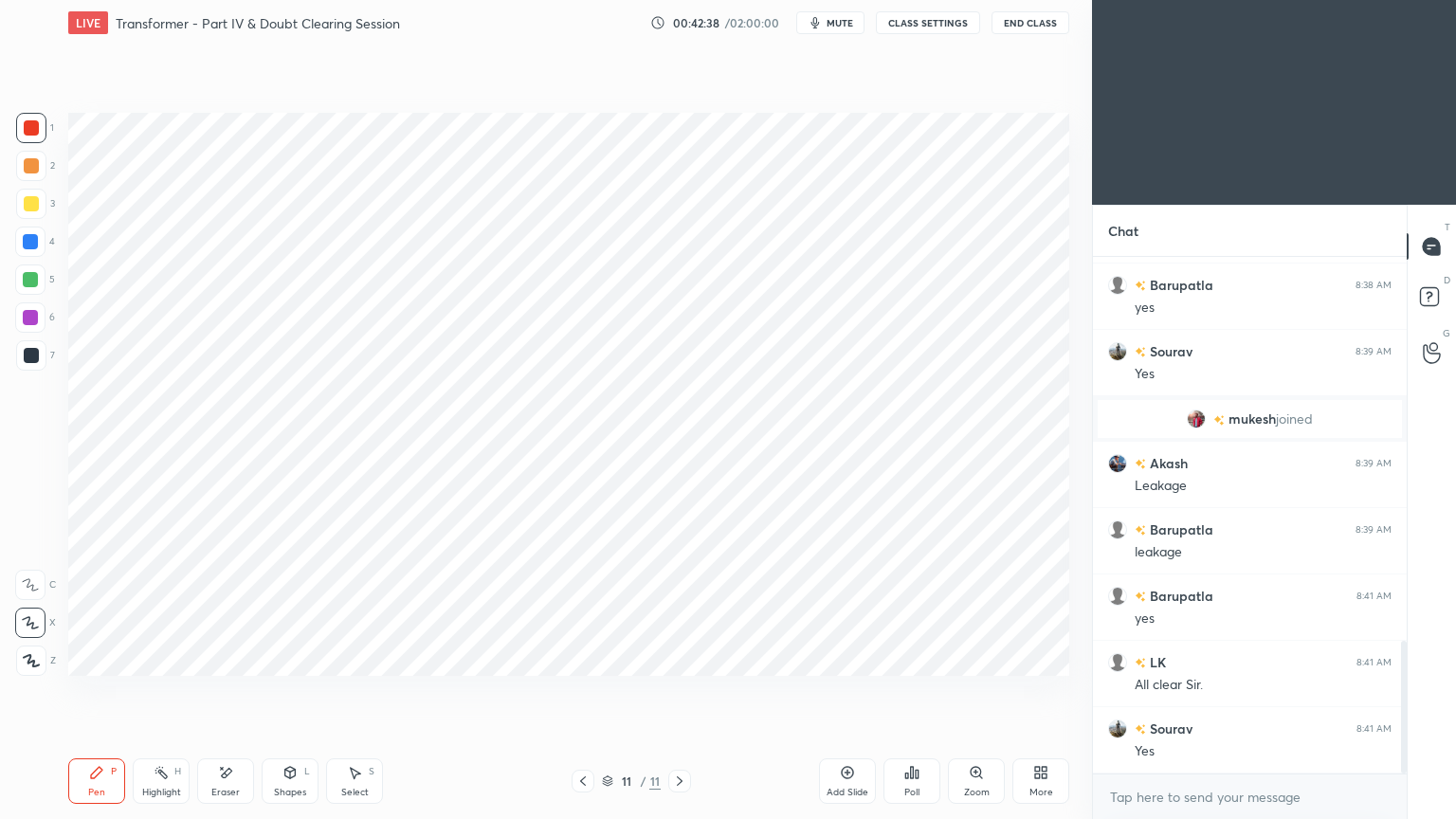 click on "Pen" at bounding box center (97, 792) 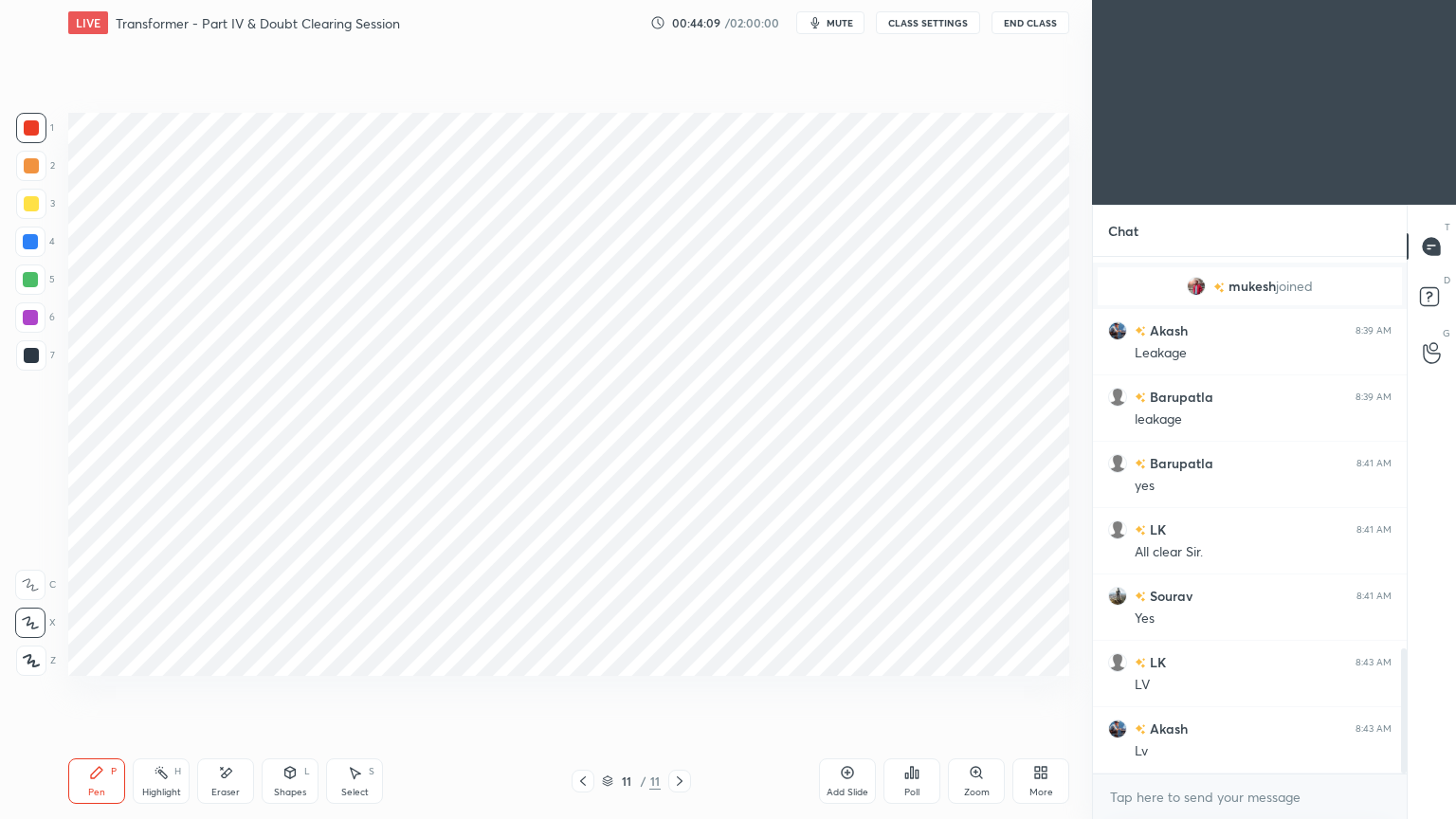 scroll, scrollTop: 1687, scrollLeft: 0, axis: vertical 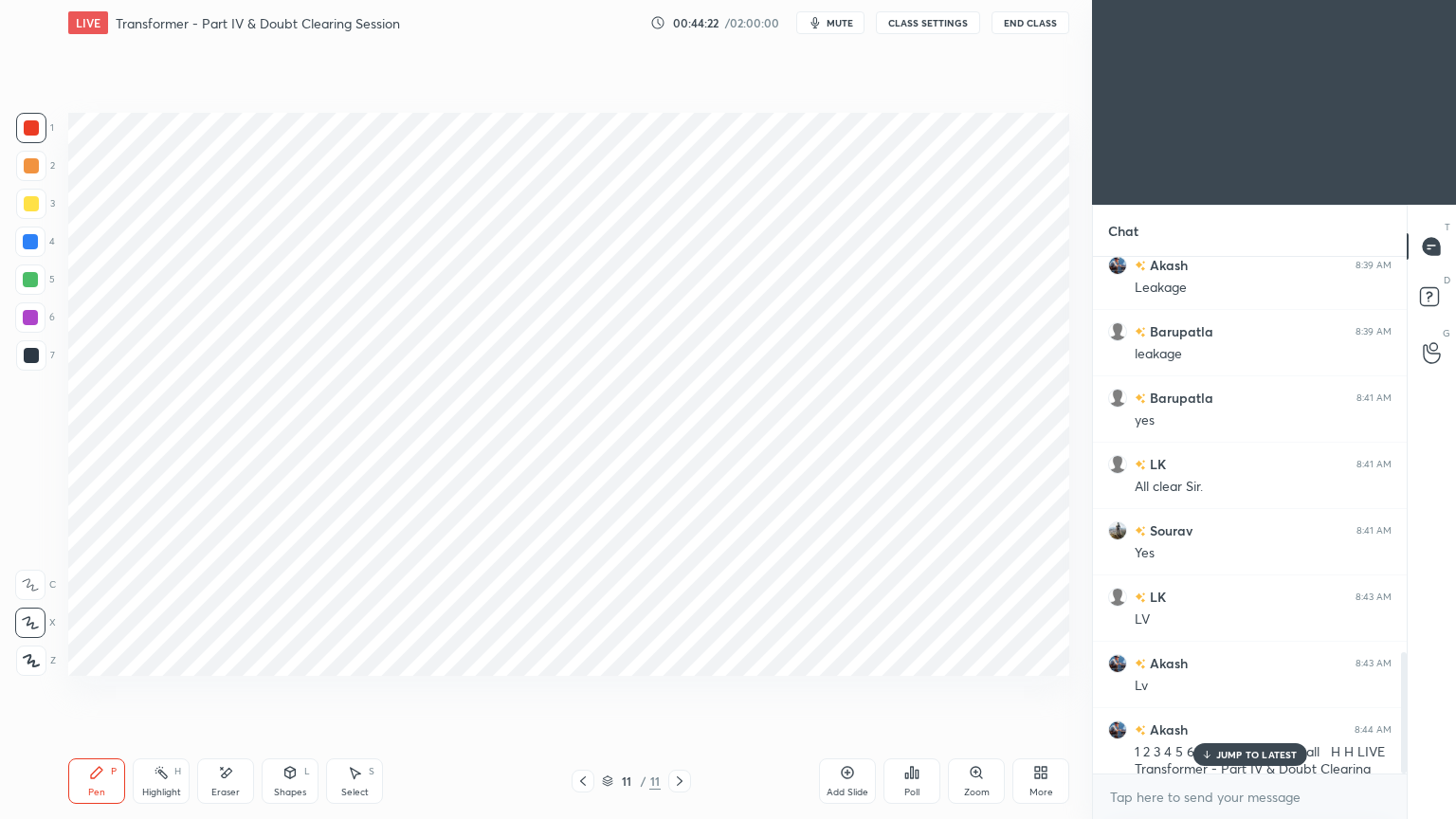 click at bounding box center (31, 355) 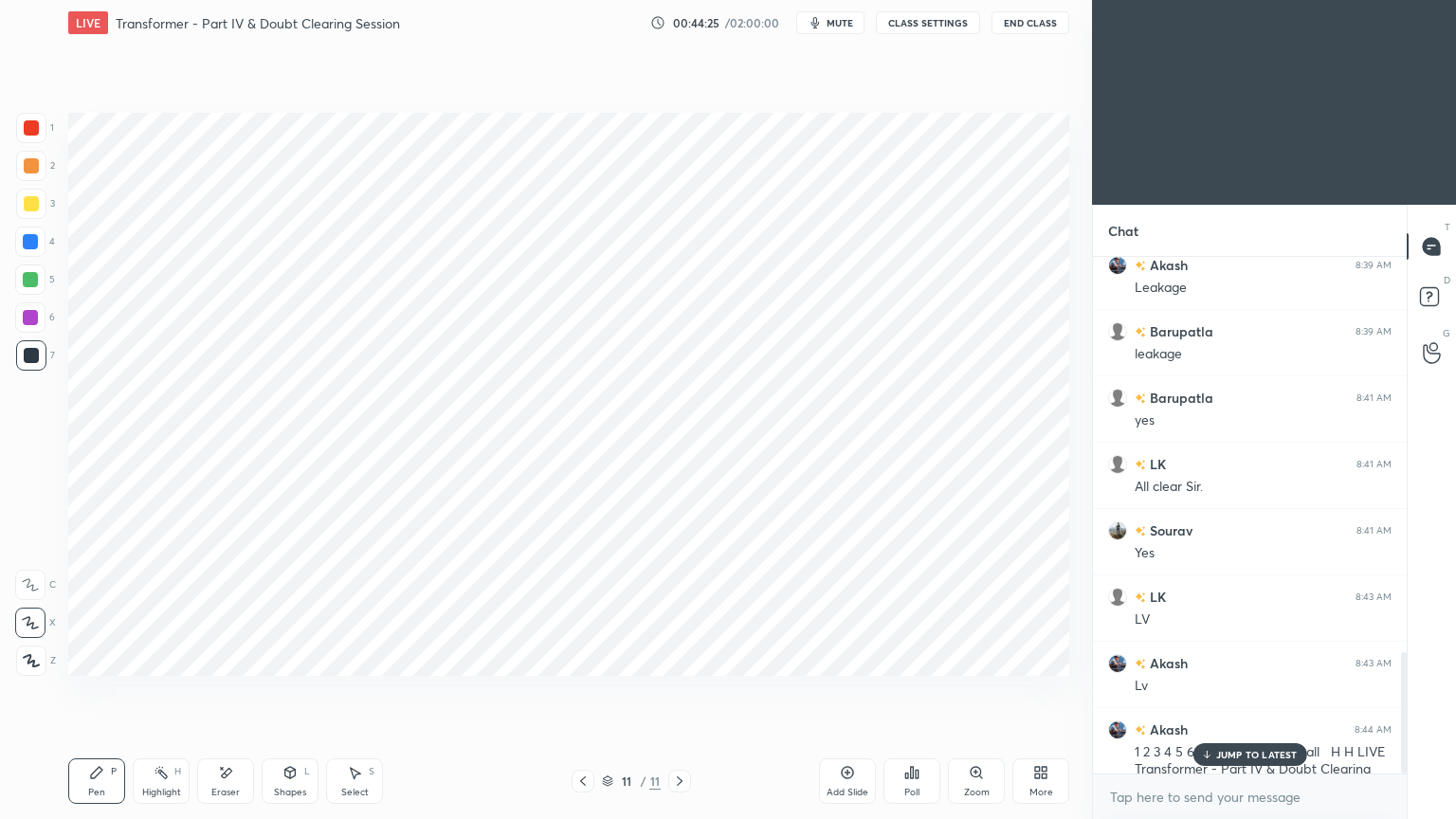 click at bounding box center [30, 280] 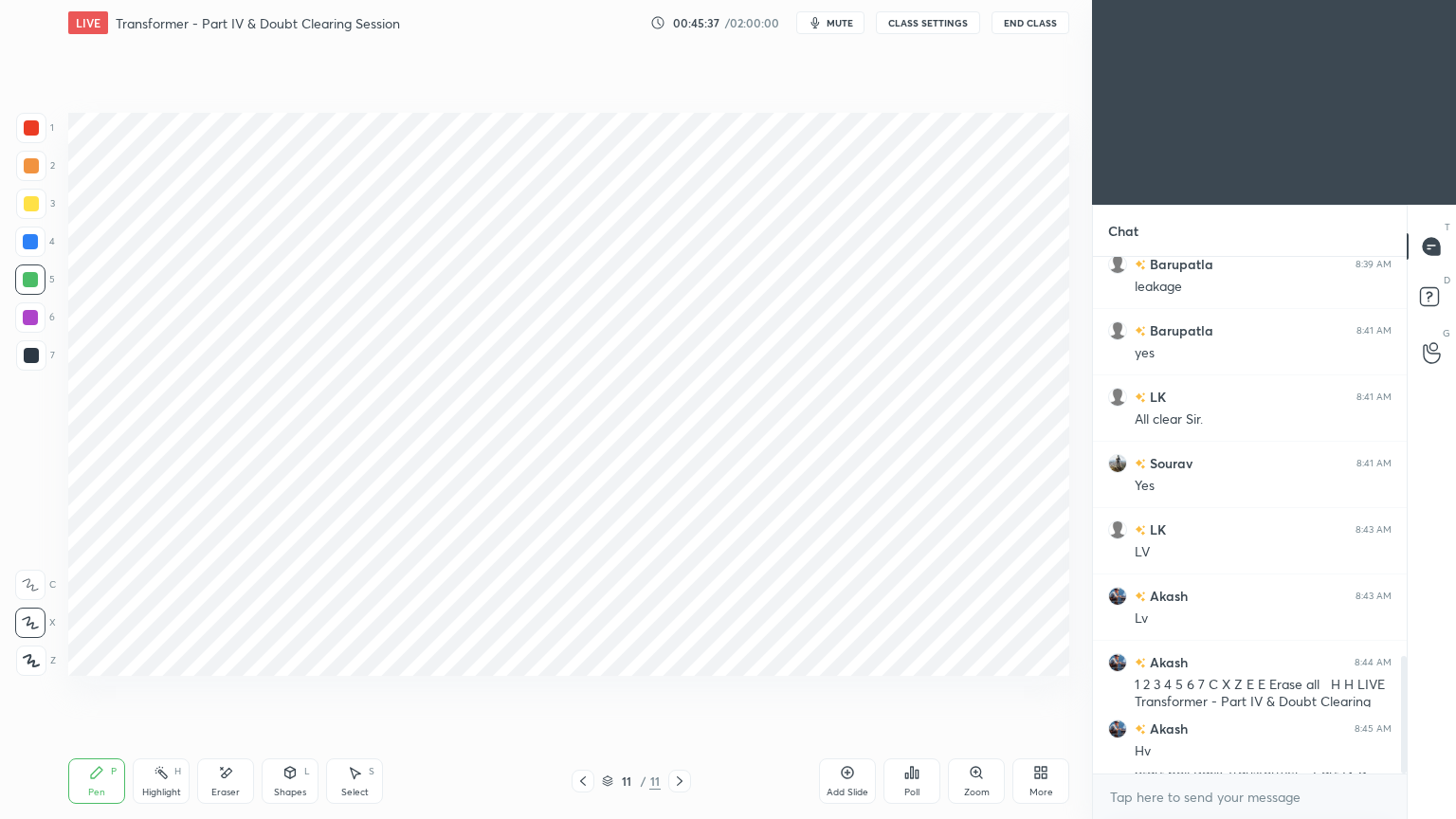 scroll, scrollTop: 1820, scrollLeft: 0, axis: vertical 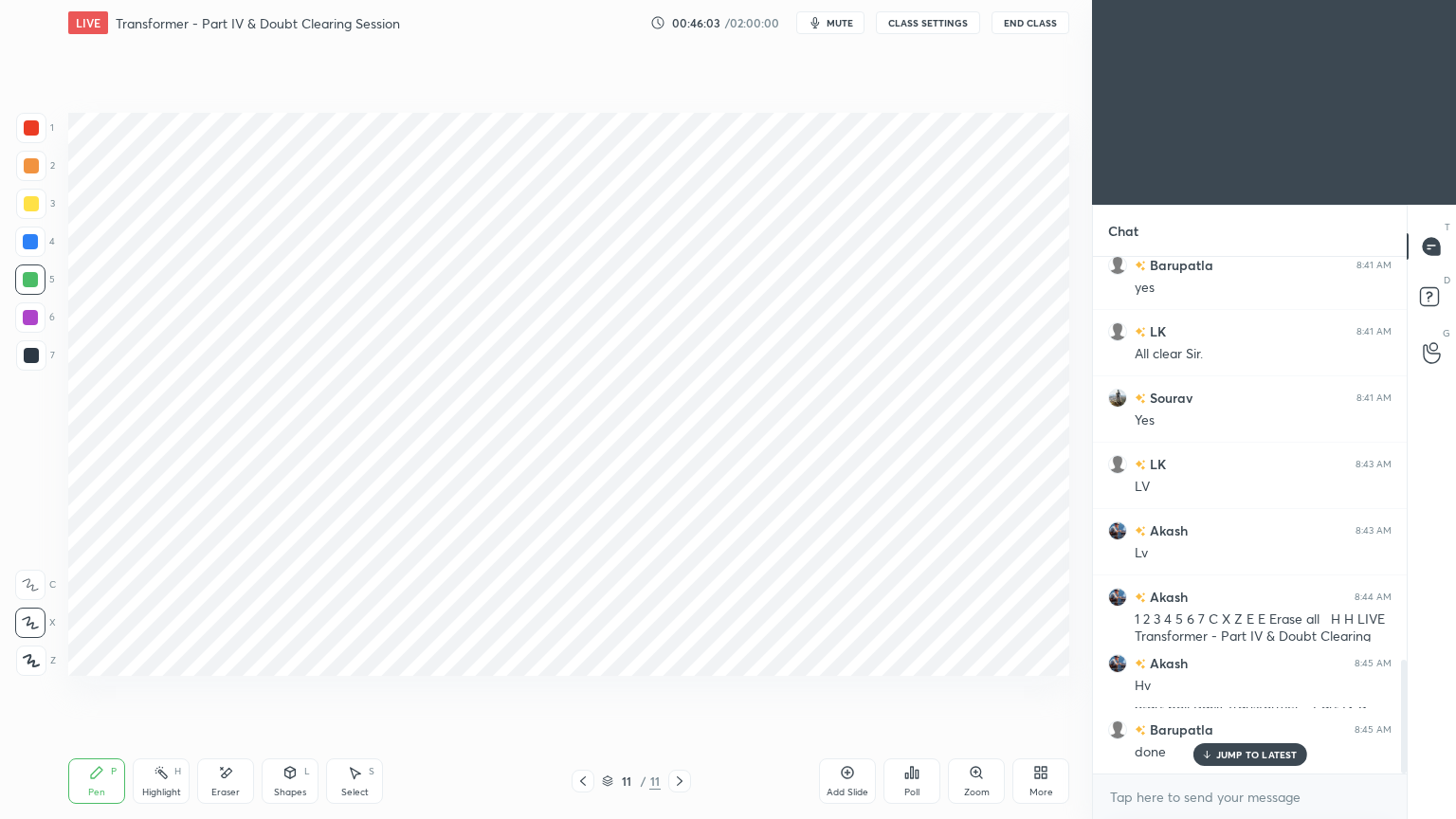 click on "Add Slide" at bounding box center [847, 781] 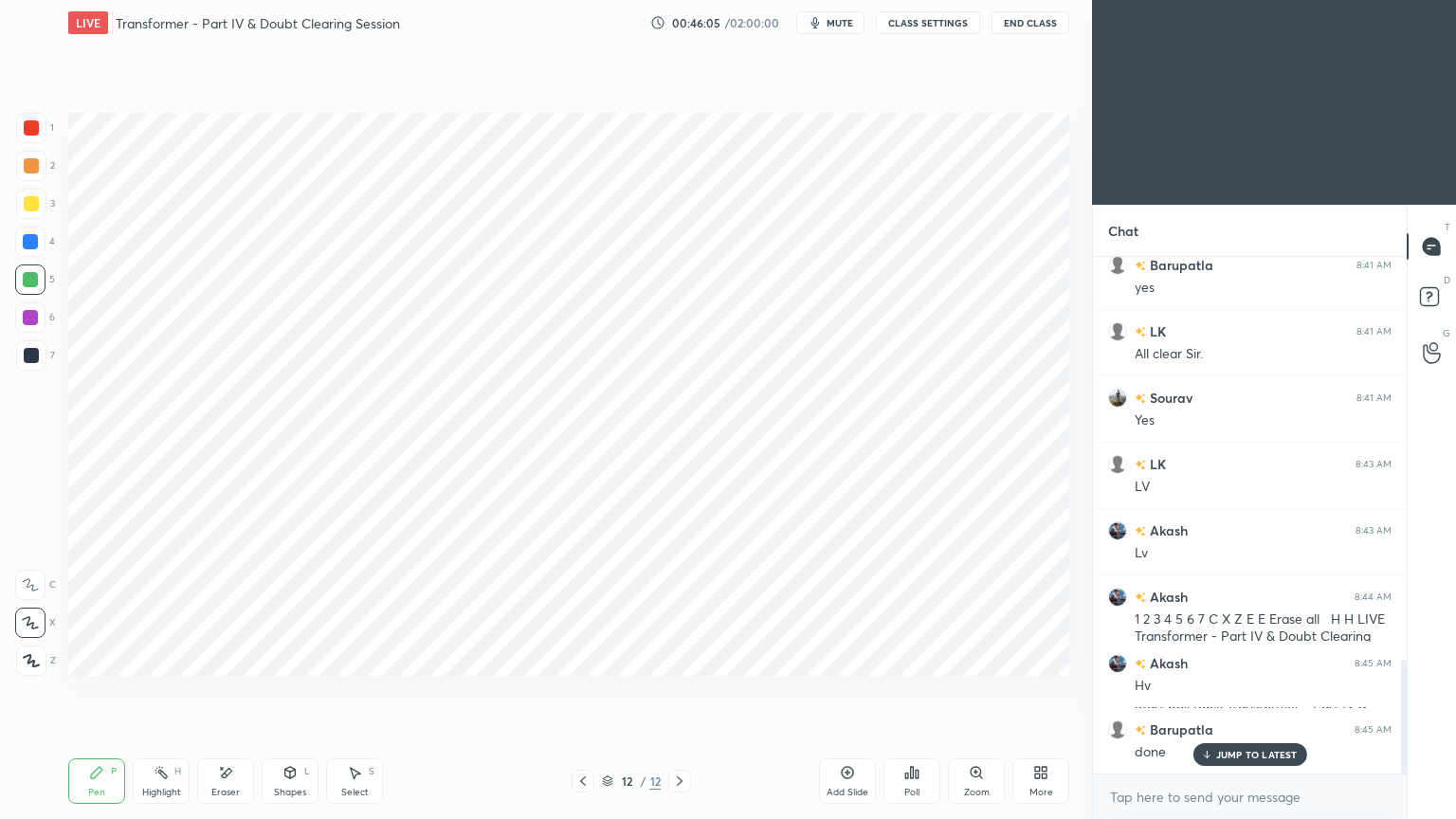 click at bounding box center [31, 128] 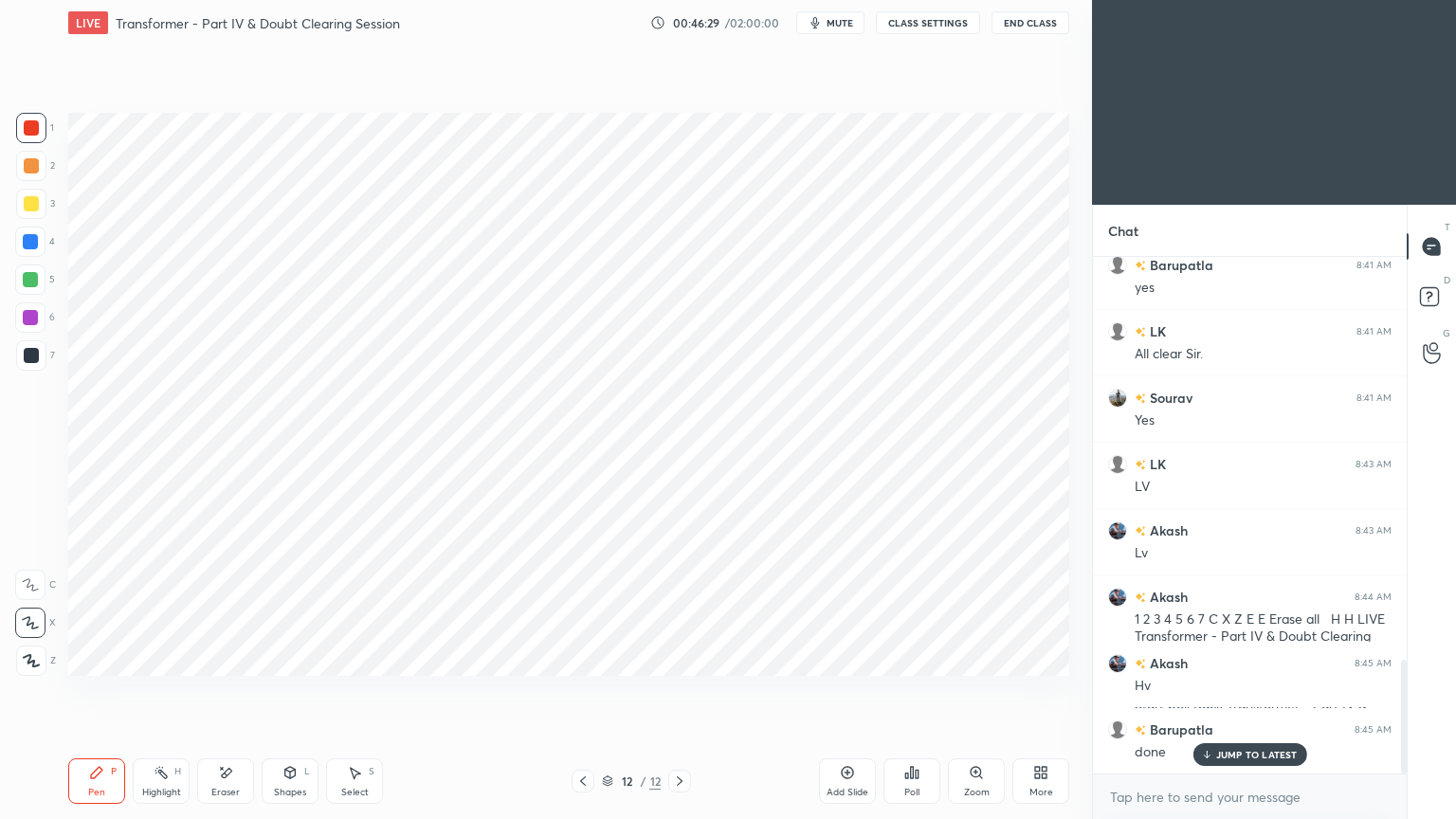 click at bounding box center [30, 280] 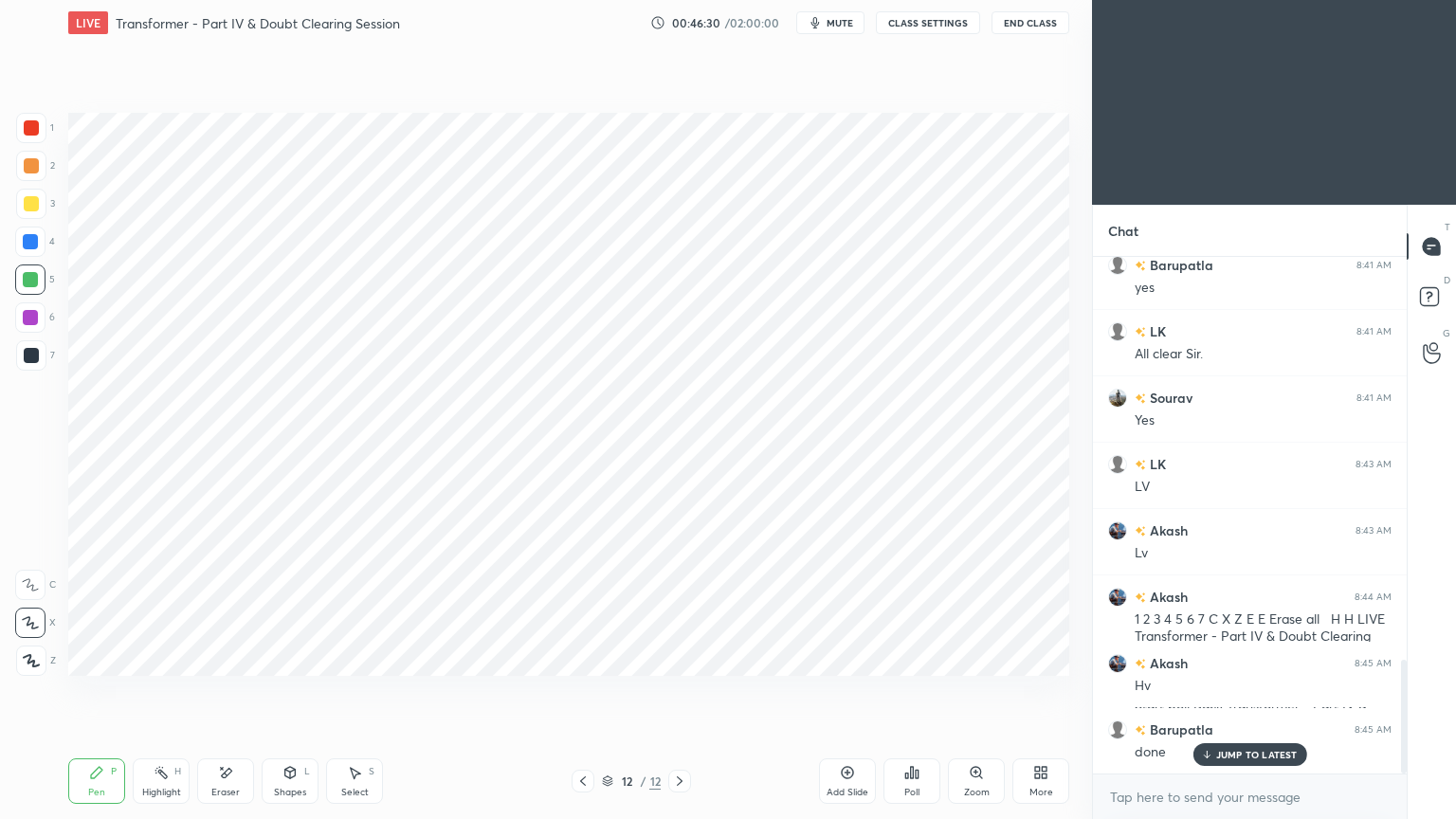 click on "Shapes" at bounding box center (290, 792) 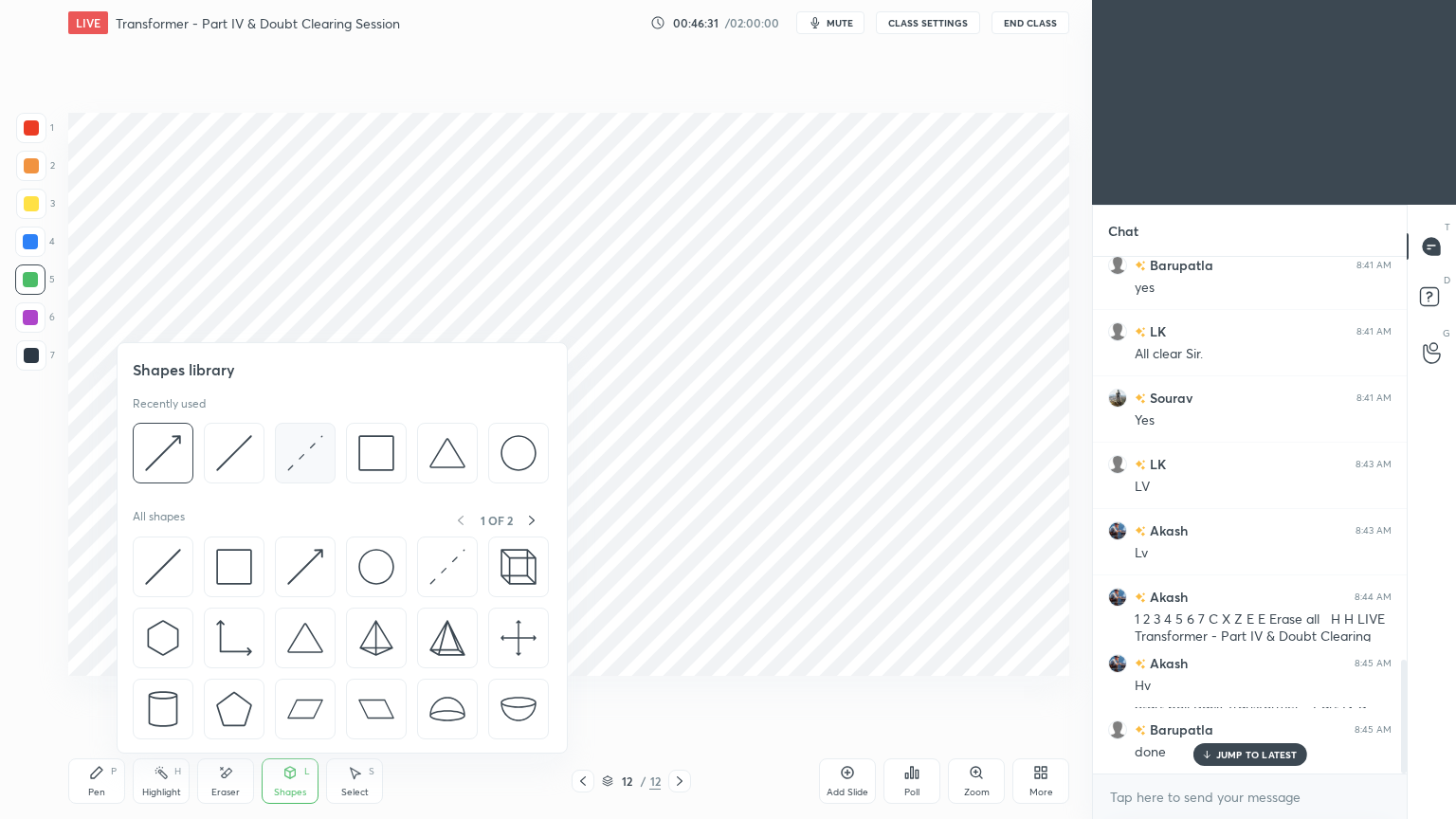 click at bounding box center (305, 453) 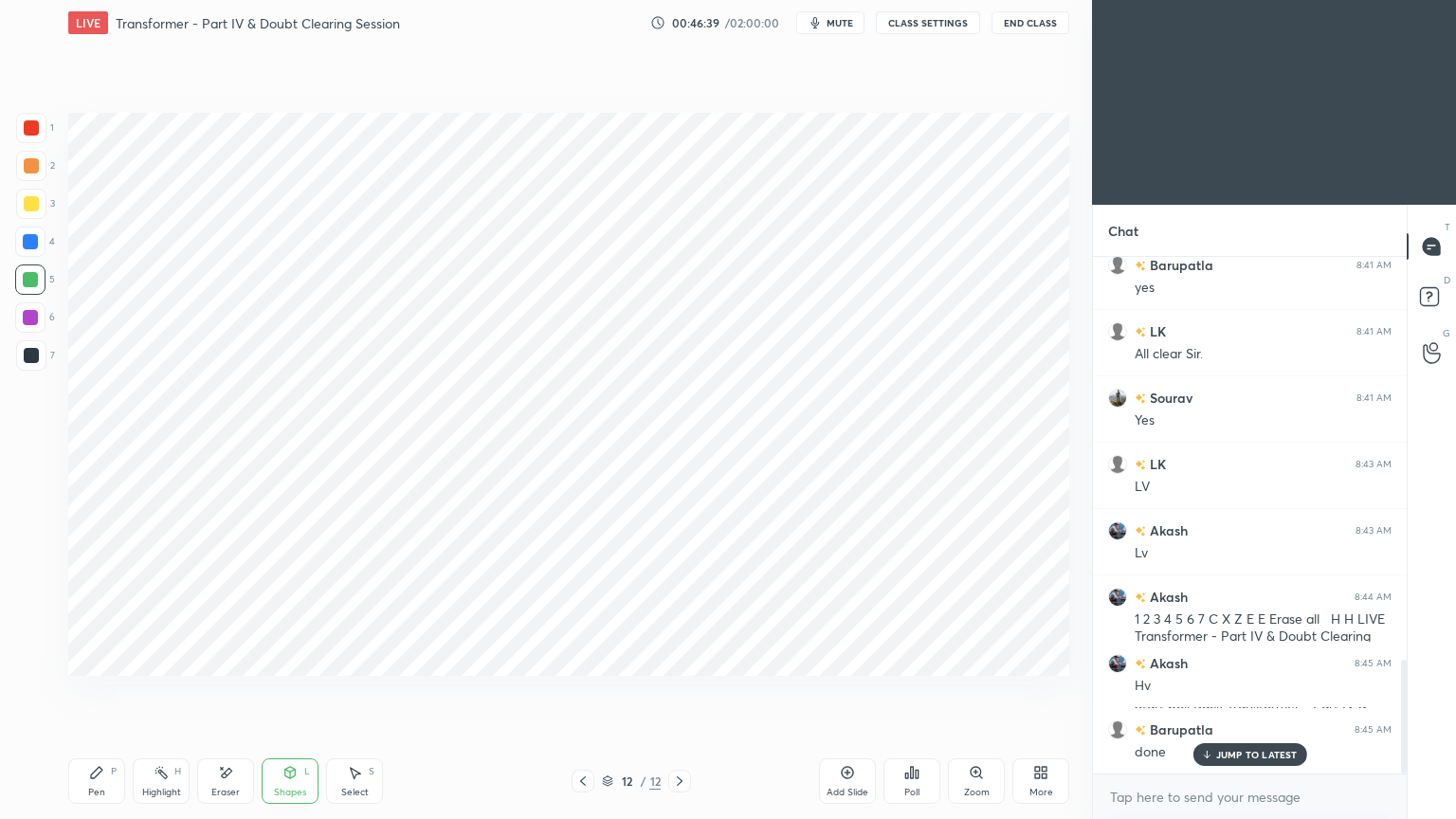 click at bounding box center [30, 242] 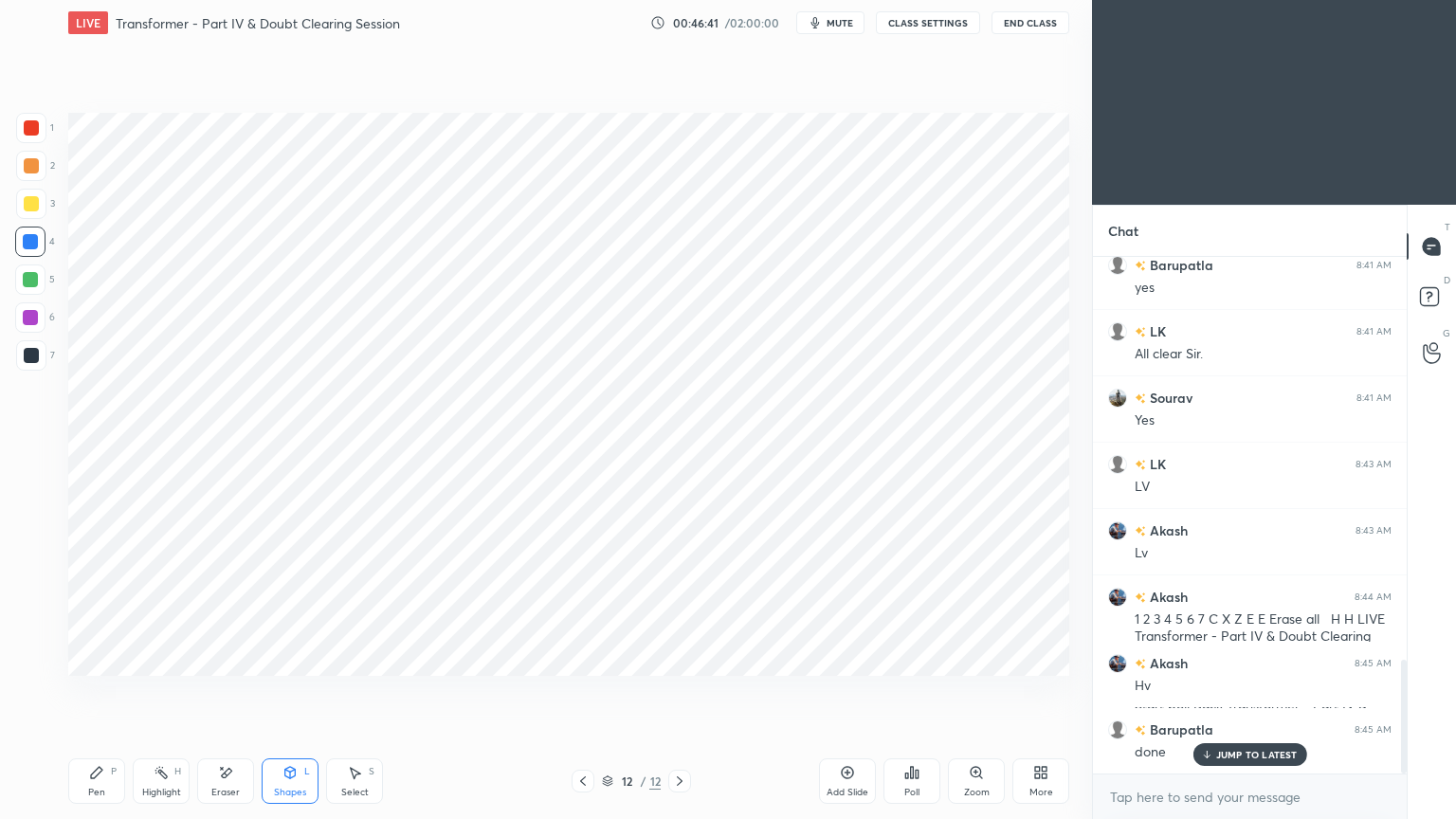 click 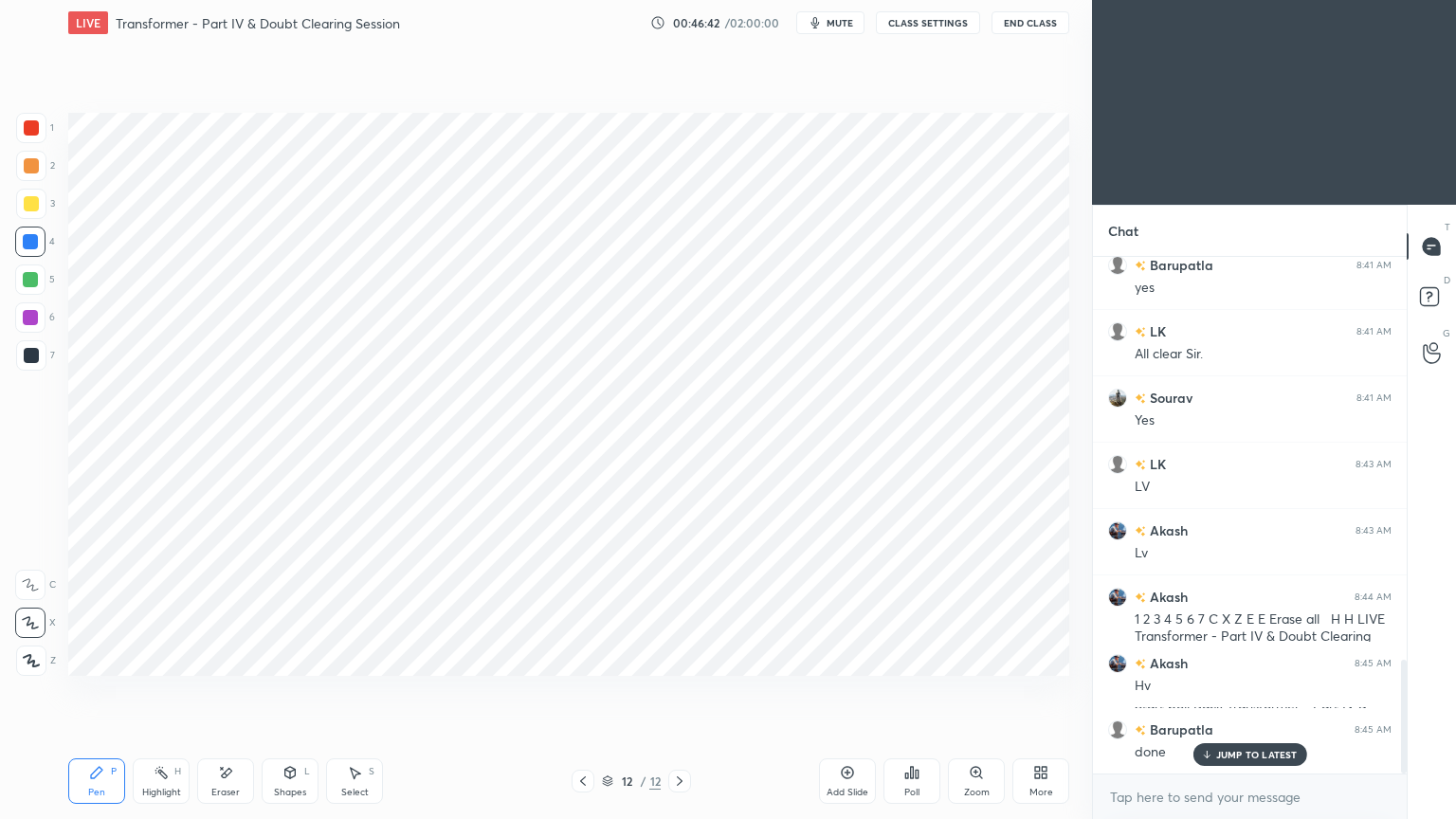 click at bounding box center (30, 318) 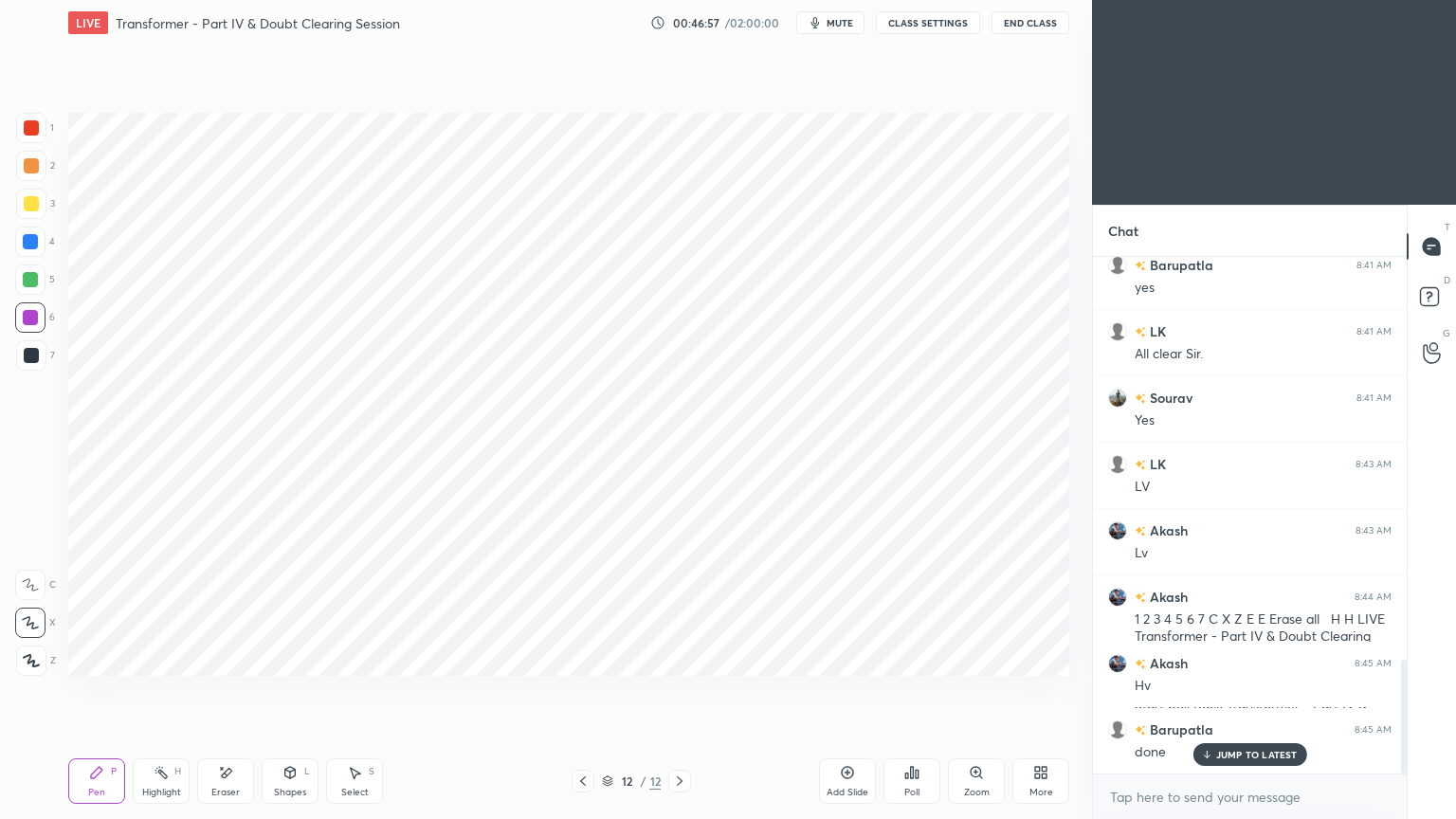 scroll, scrollTop: 1887, scrollLeft: 0, axis: vertical 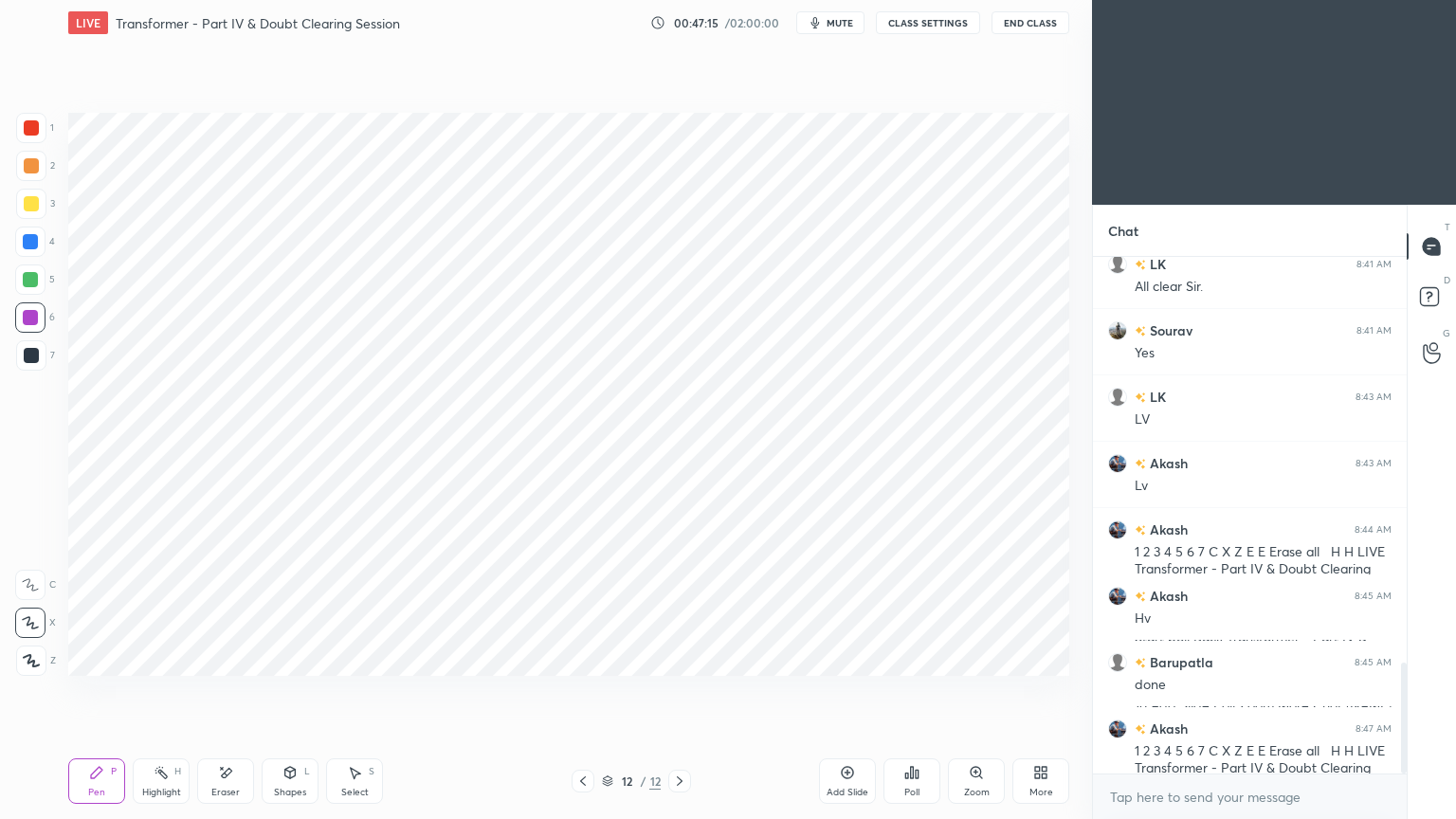 click on "Eraser" at bounding box center (226, 781) 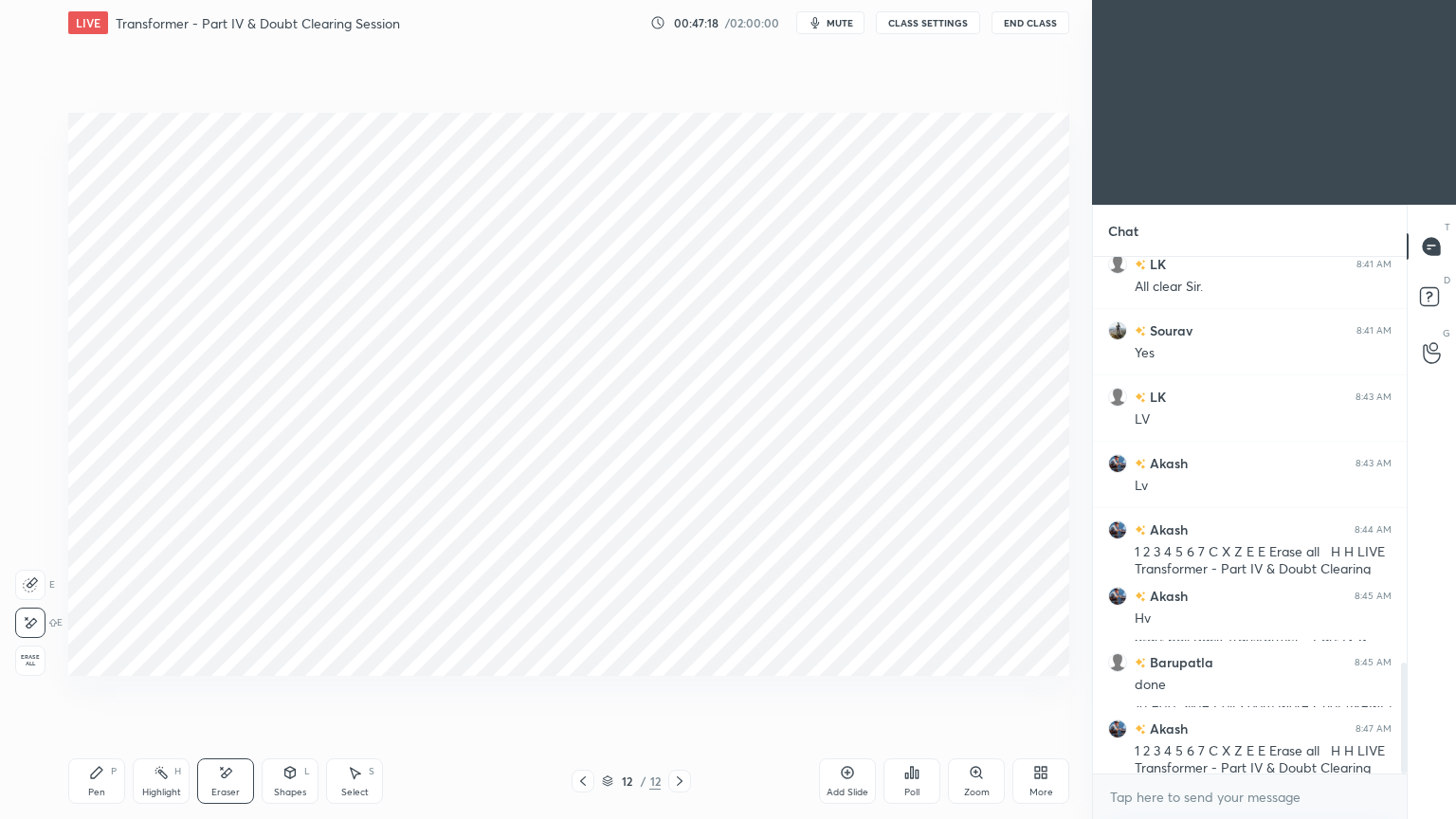 click on "Pen P" at bounding box center (97, 781) 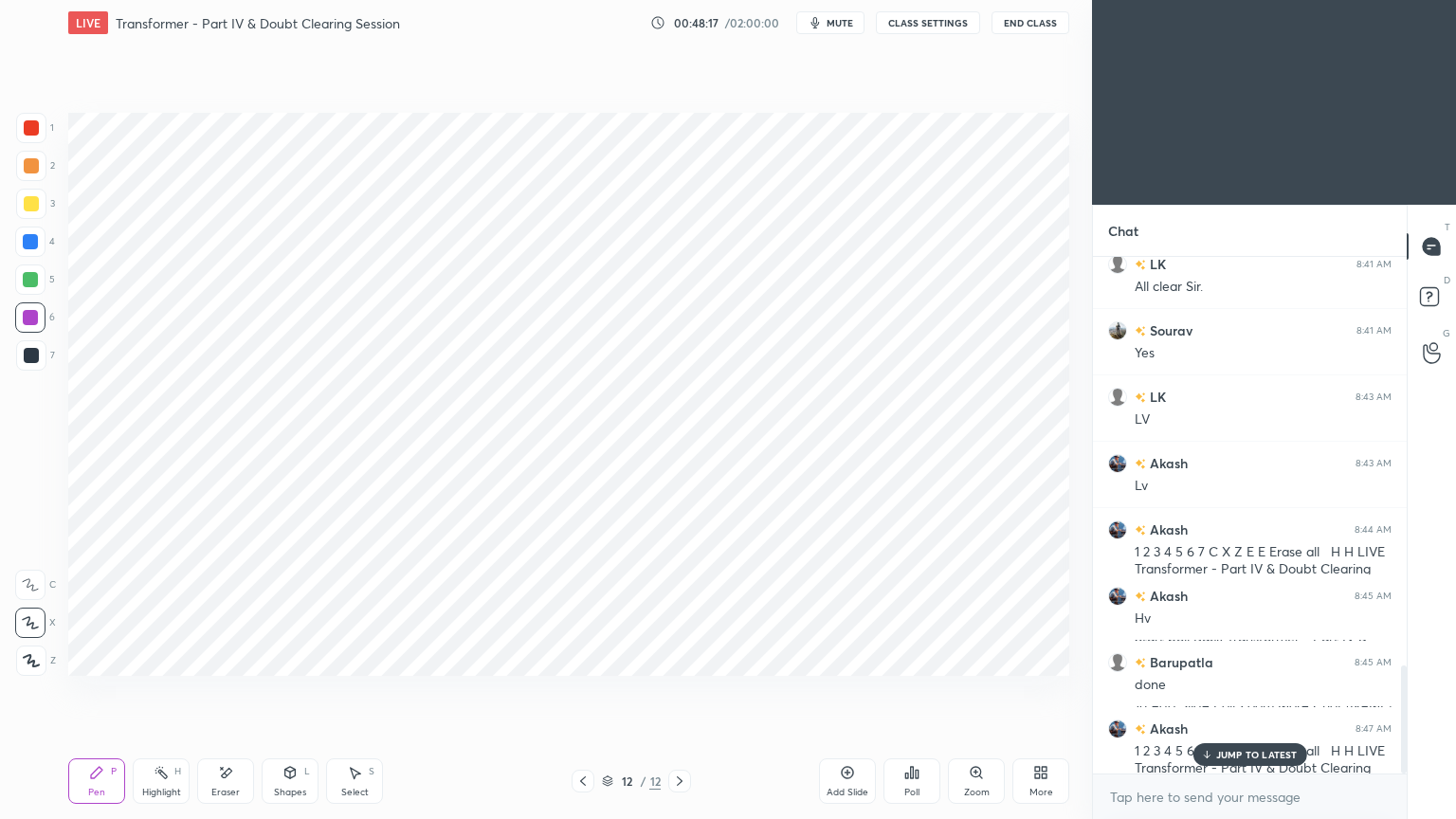scroll, scrollTop: 1953, scrollLeft: 0, axis: vertical 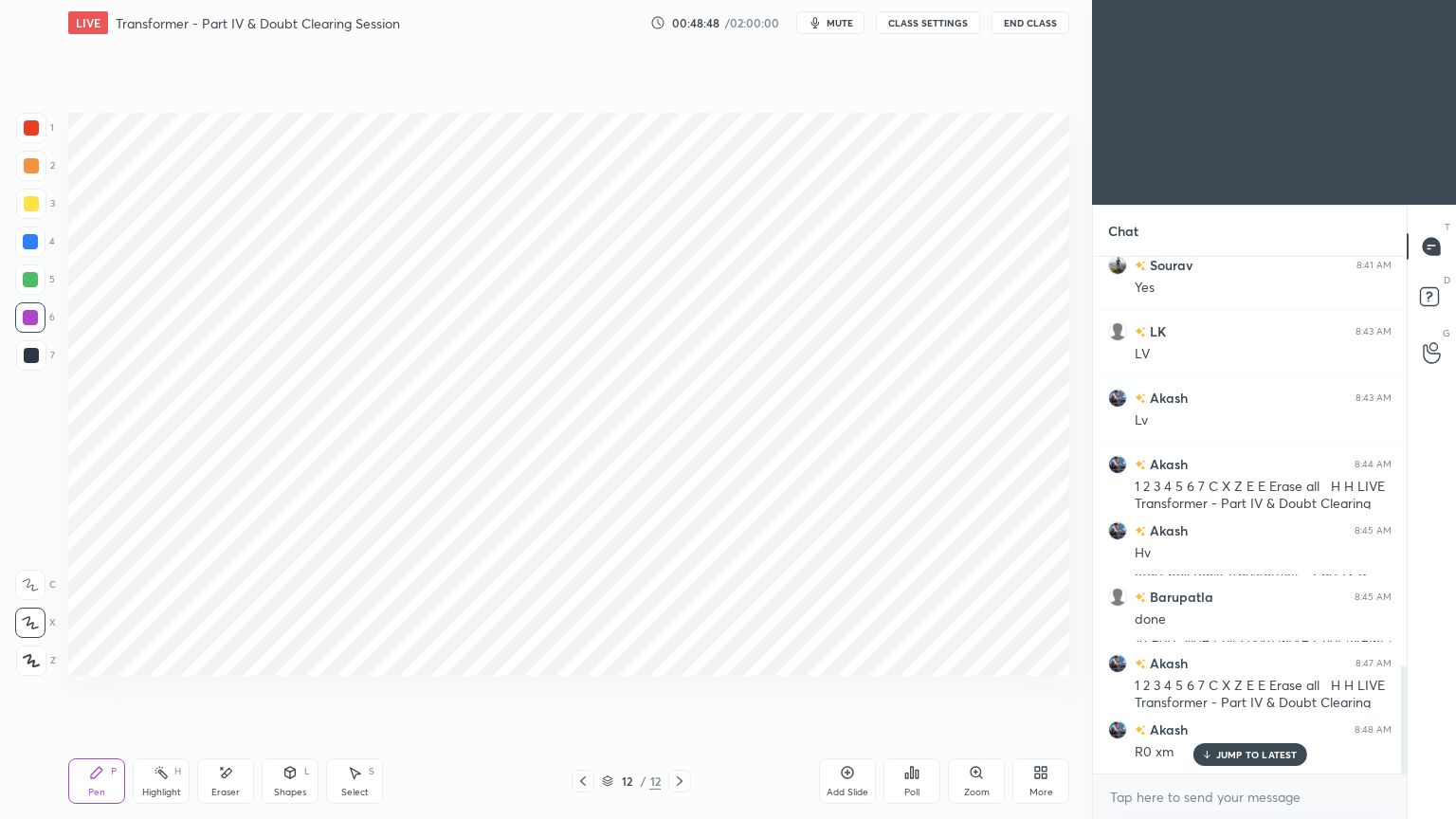 click on "Eraser" at bounding box center (226, 781) 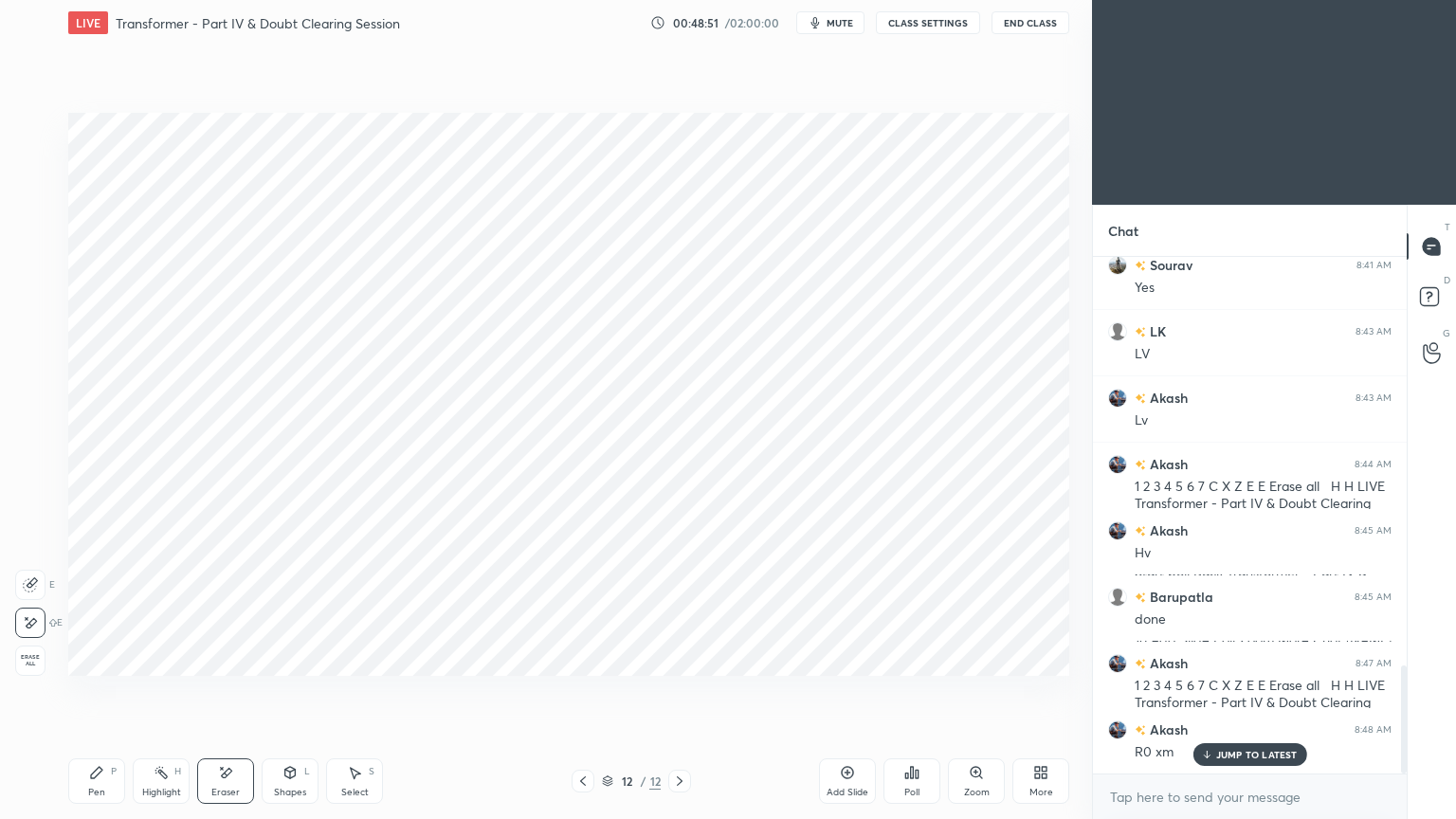 click 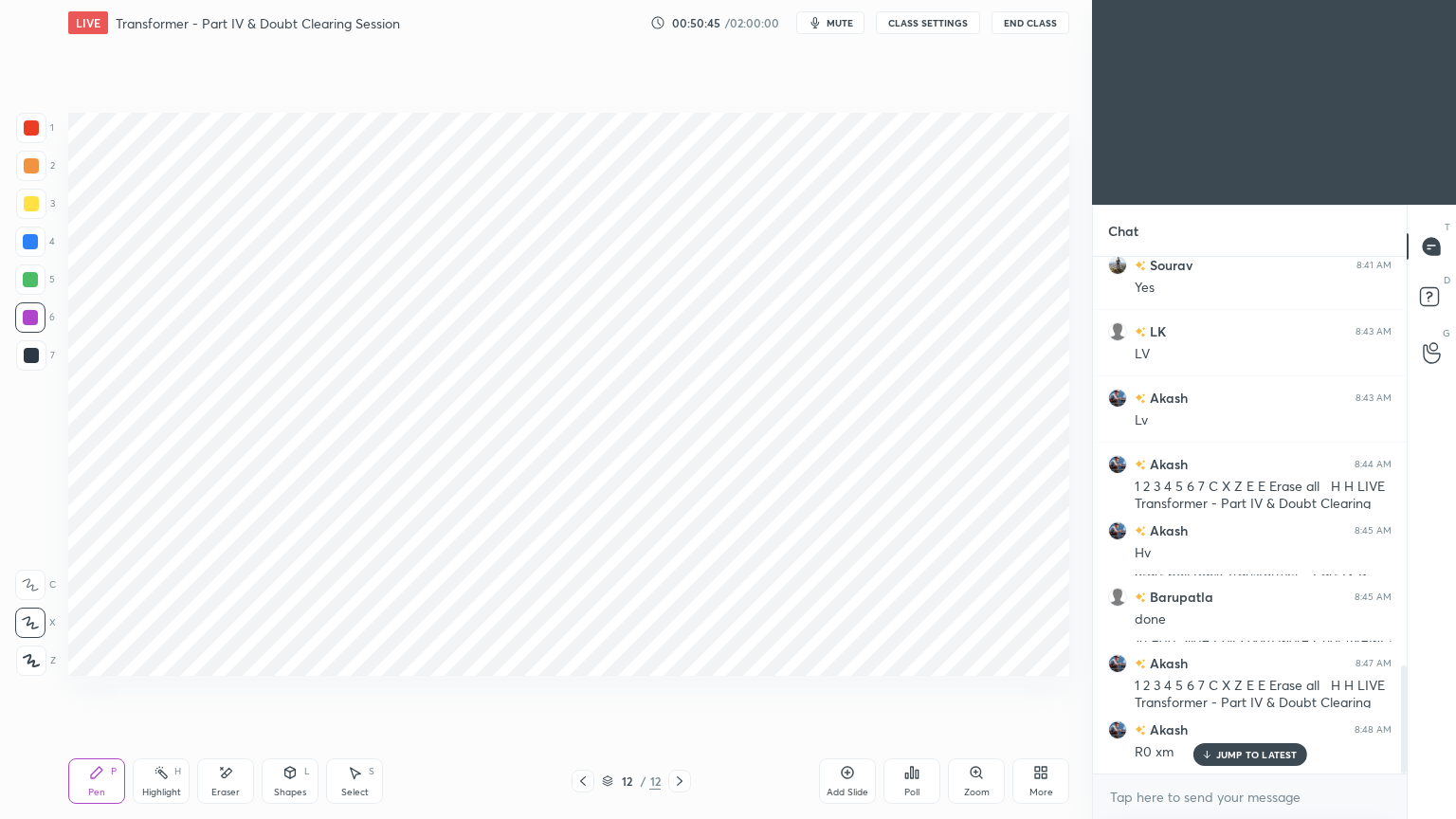 click on "JUMP TO LATEST" at bounding box center [1257, 755] 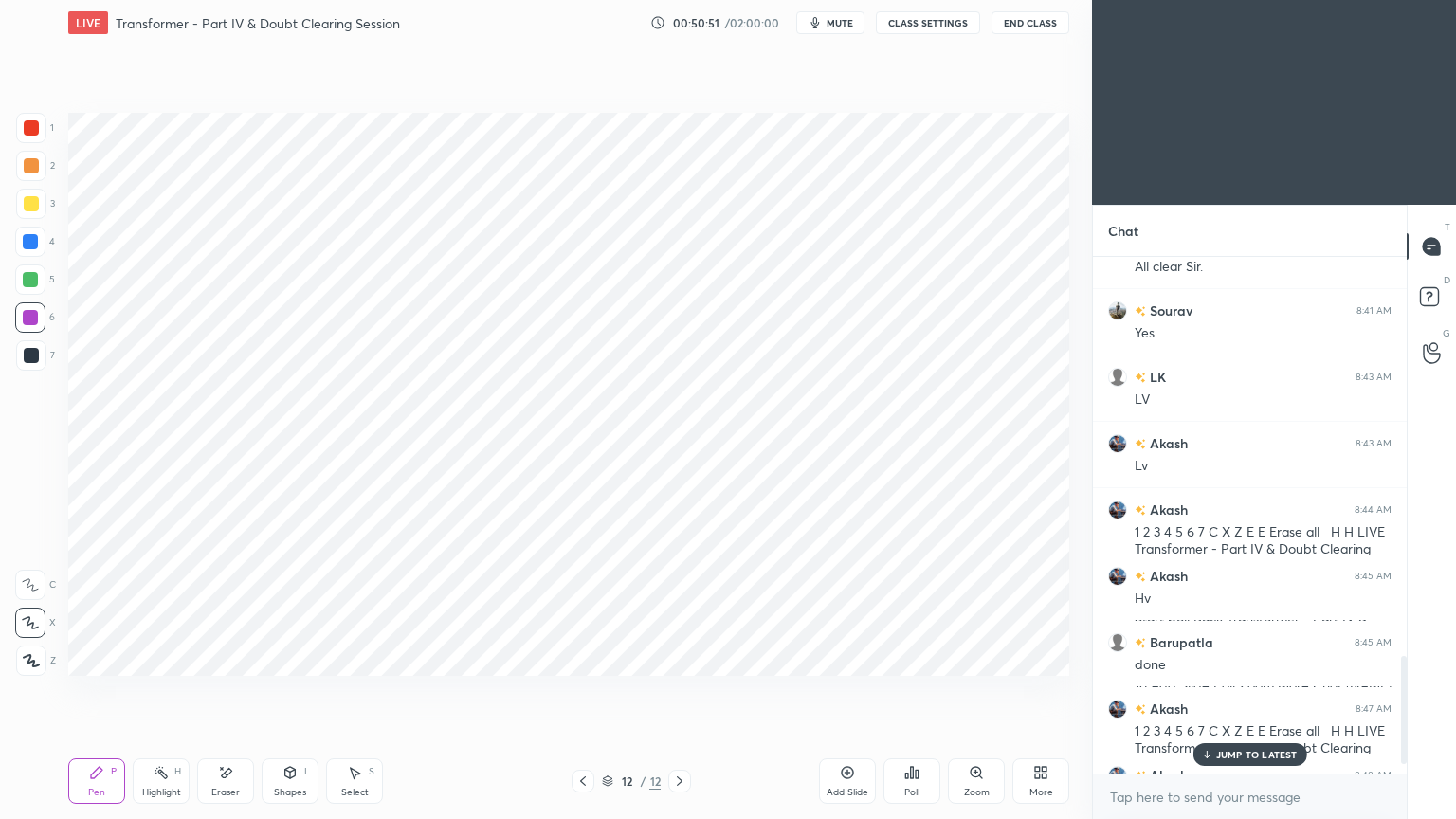 scroll, scrollTop: 1954, scrollLeft: 0, axis: vertical 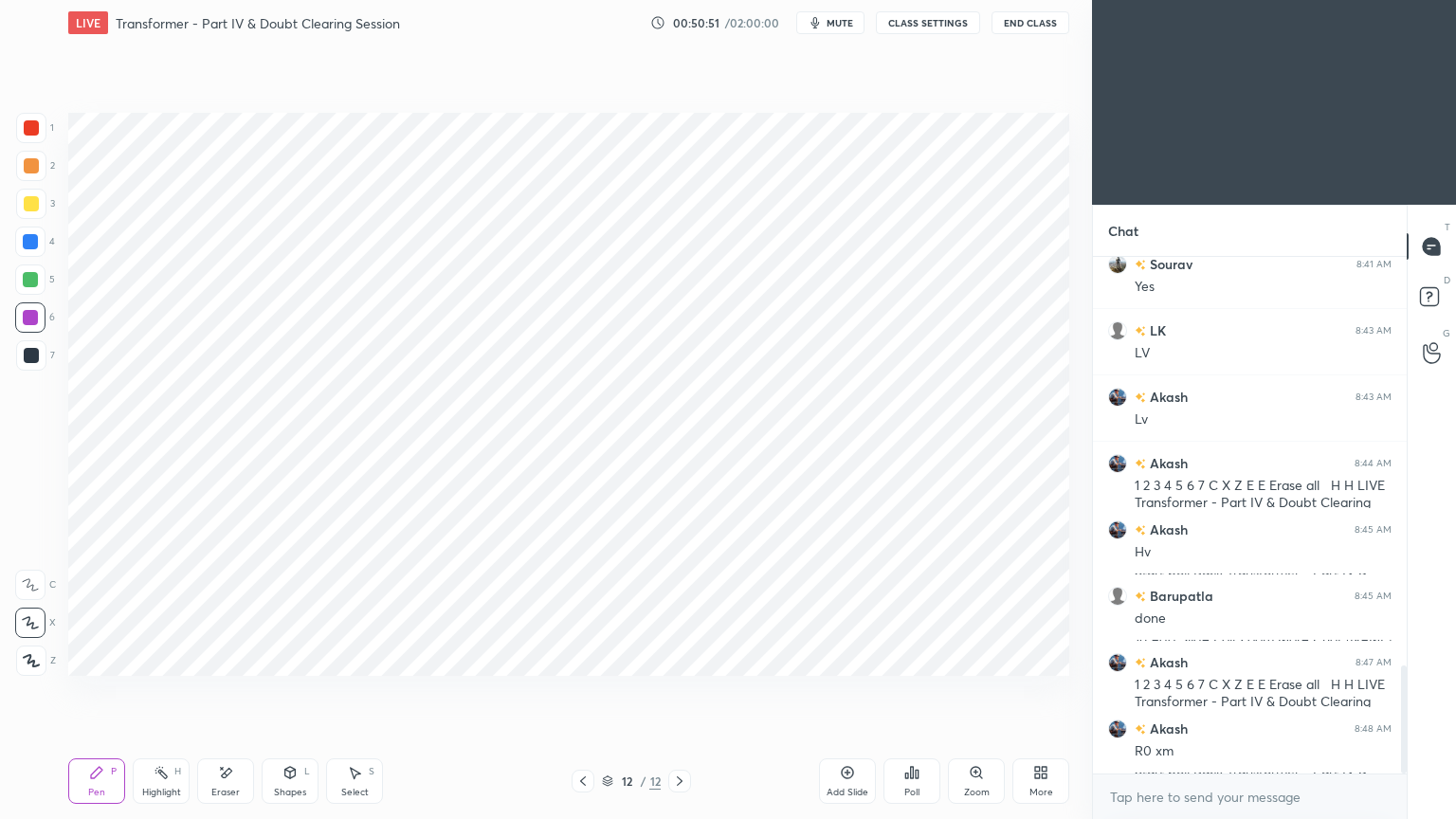 drag, startPoint x: 1406, startPoint y: 727, endPoint x: 1392, endPoint y: 804, distance: 78.26238 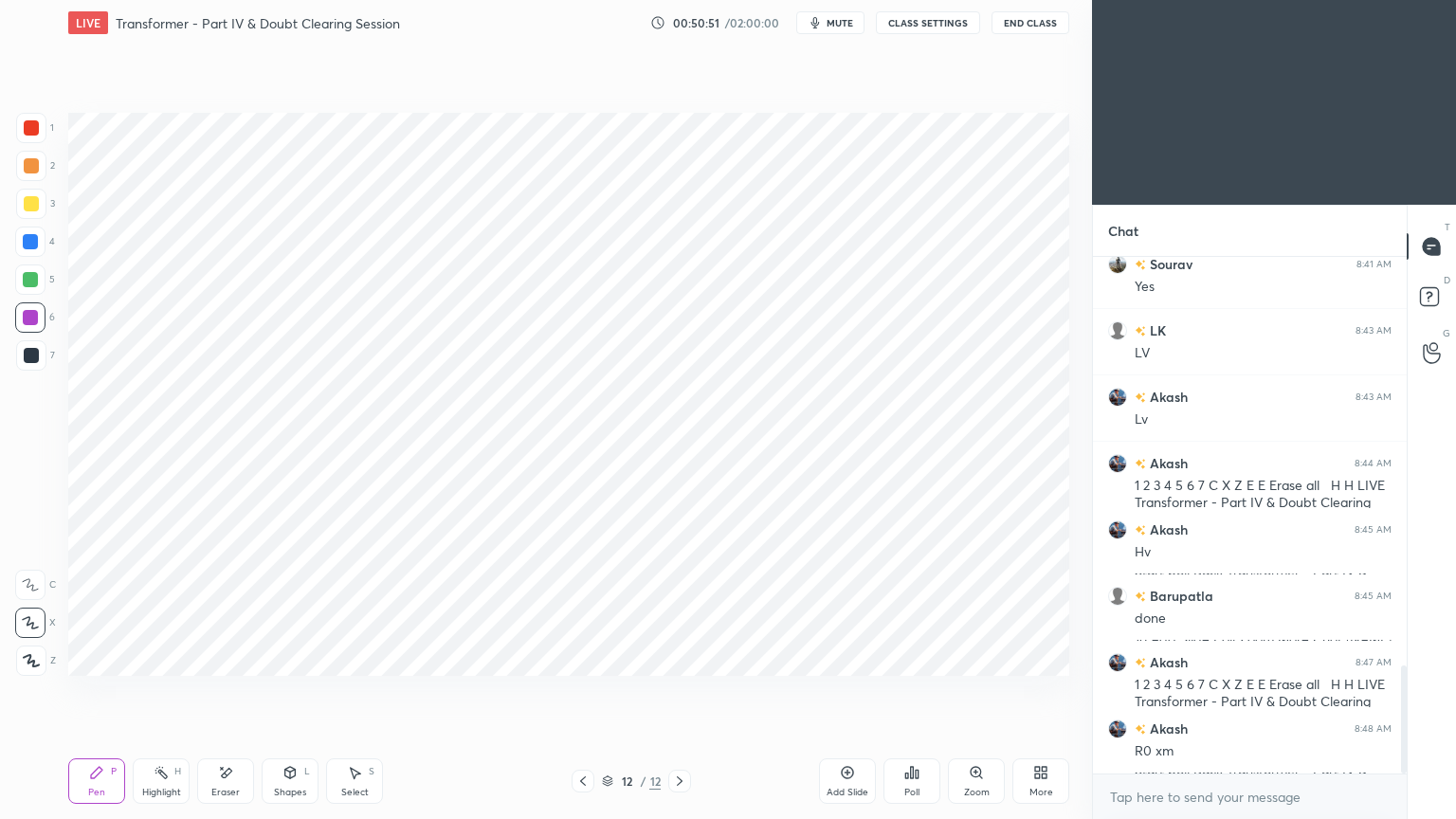 click on "LK 8:41 AM All clear Sir. Sourav 8:41 AM Yes LK 8:43 AM LV Akash 8:43 AM Lv Akash 8:44 AM 100v Akash 8:45 AM Hv Barupatla 8:45 AM done Akash 8:47 AM Core loss Akash 8:48 AM R0 xm JUMP TO LATEST Enable hand raising Enable raise hand to speak to learners. Once enabled, chat will be turned off temporarily. Enable x" at bounding box center [1249, 537] 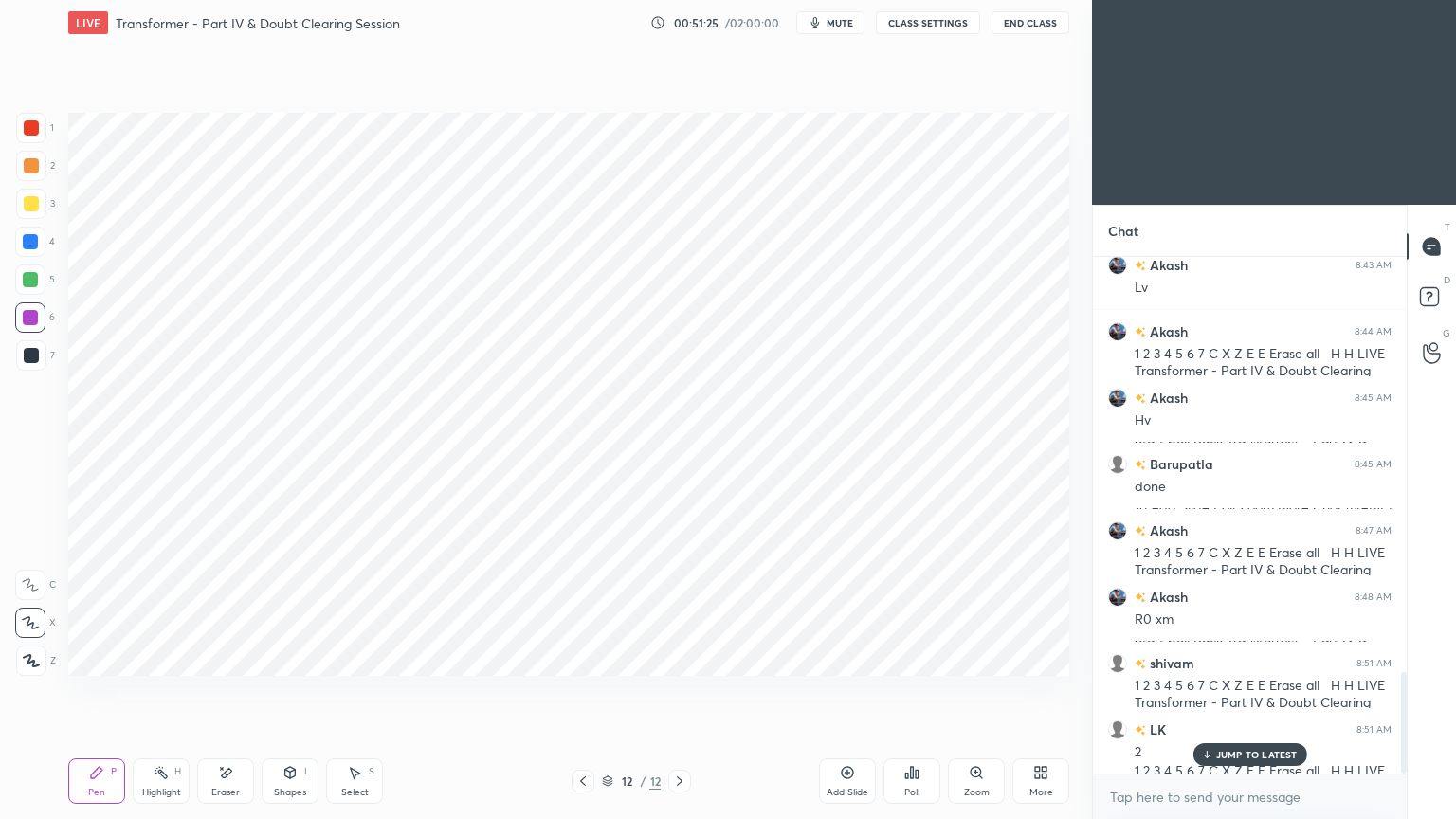scroll, scrollTop: 2104, scrollLeft: 0, axis: vertical 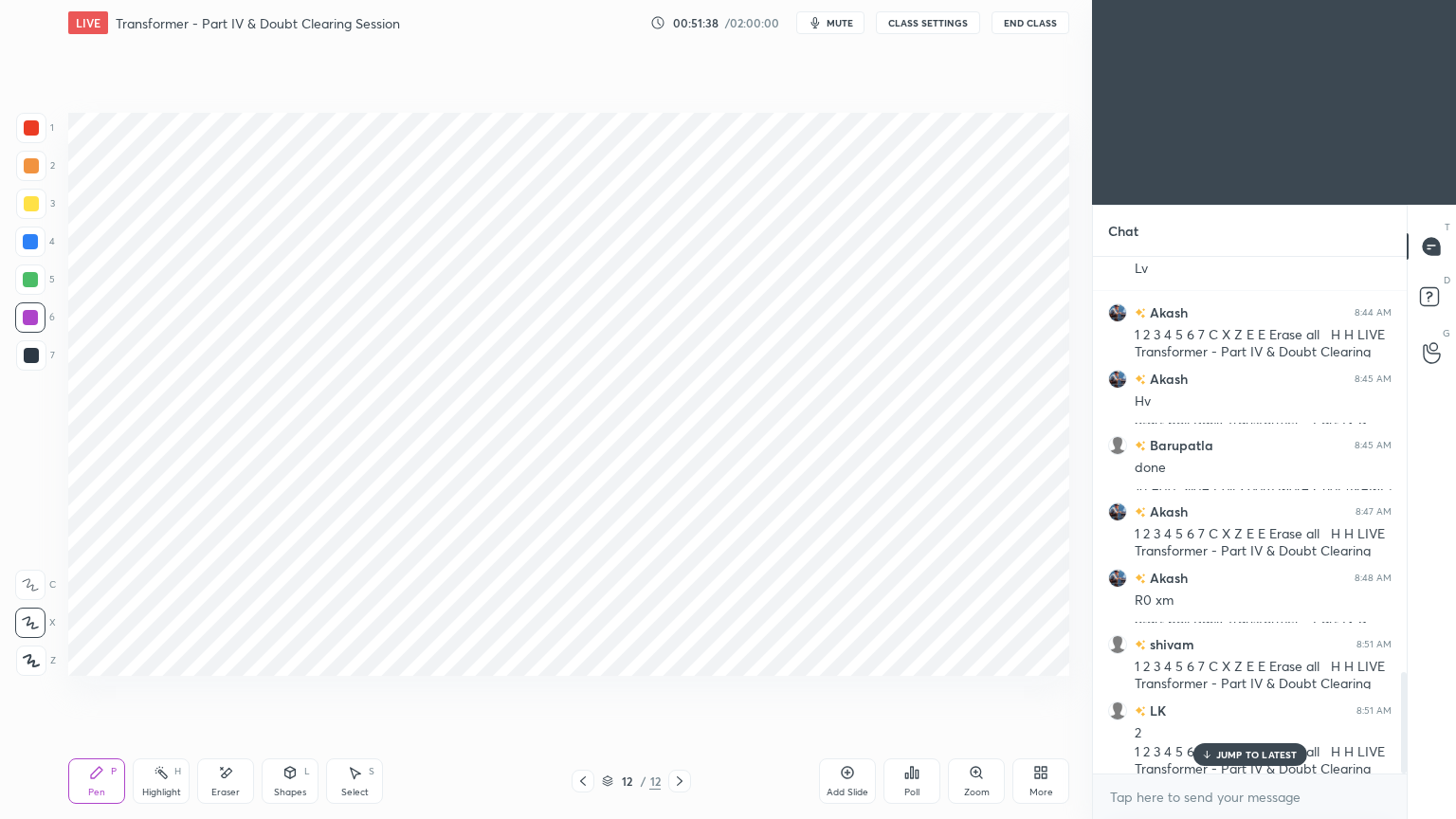 click at bounding box center (31, 355) 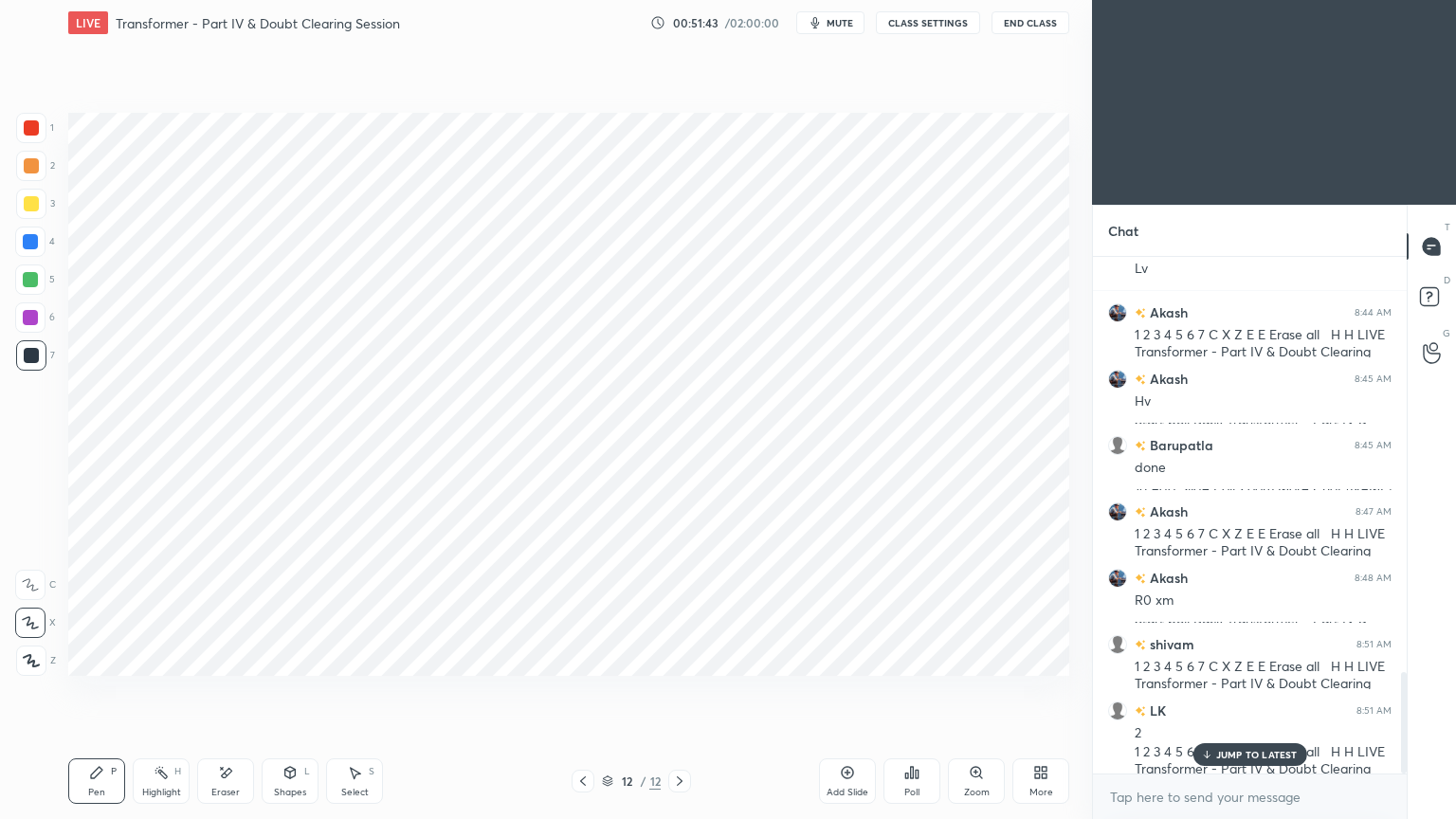 click at bounding box center [30, 242] 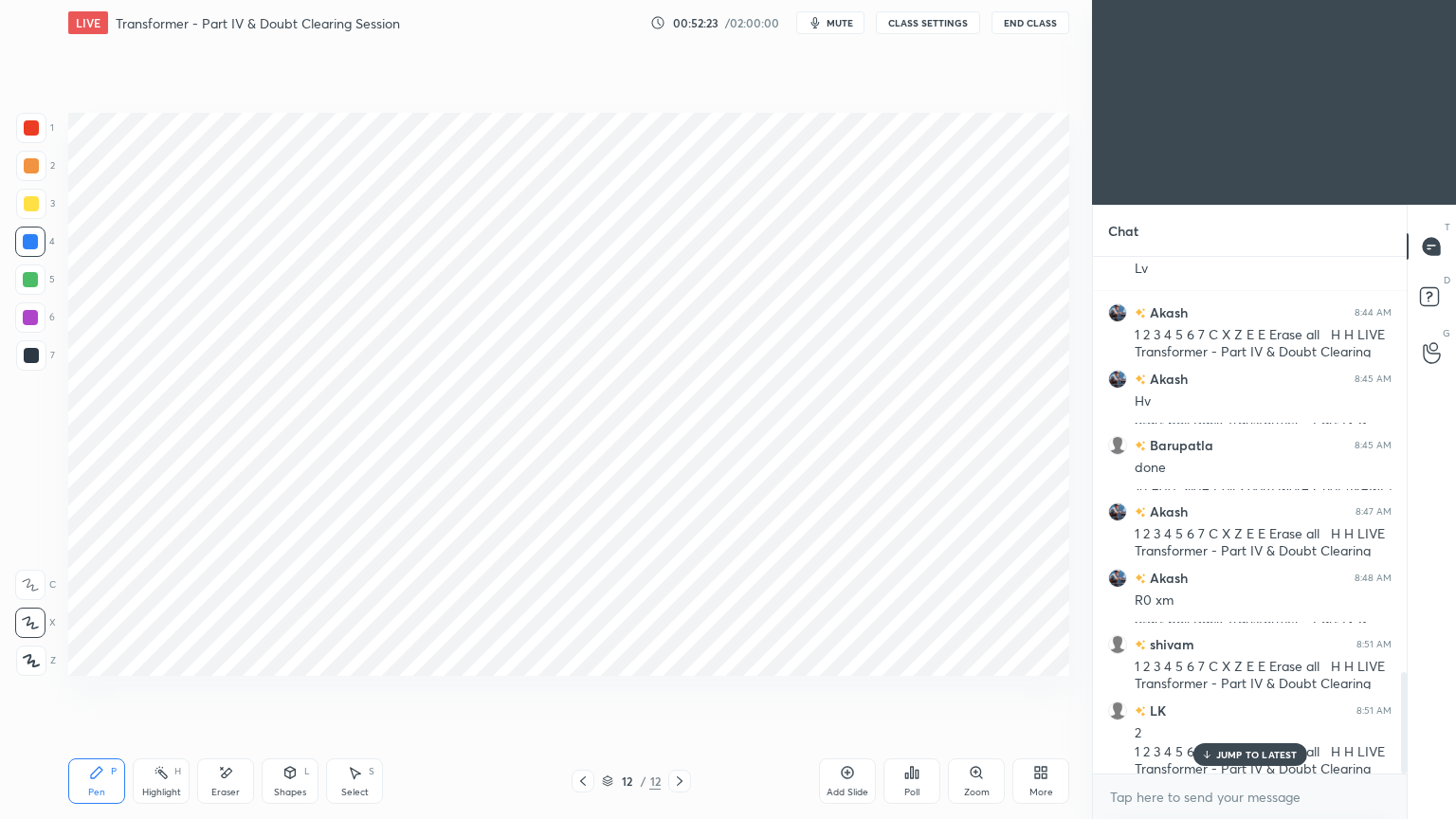click at bounding box center (31, 355) 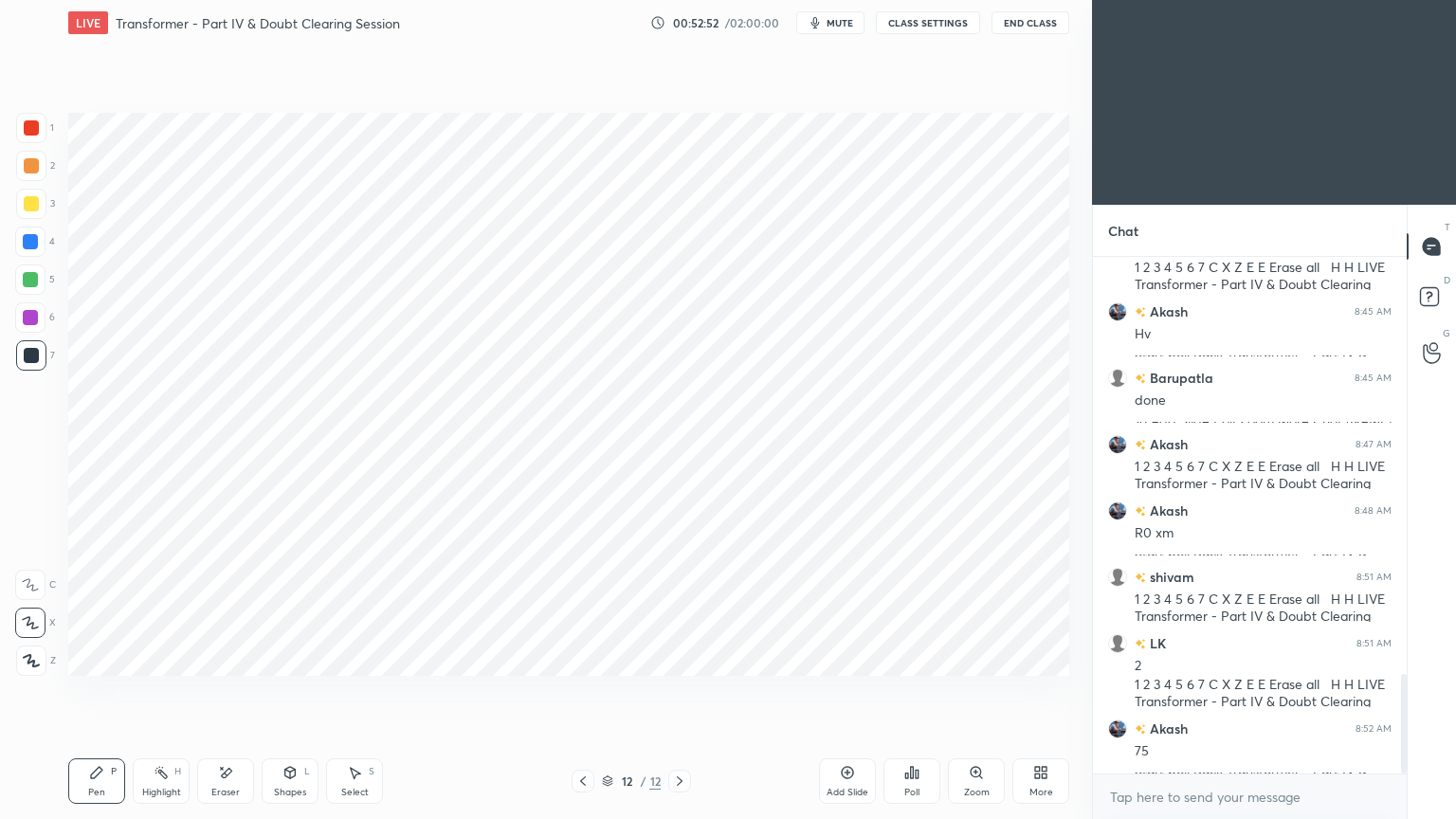 scroll, scrollTop: 2237, scrollLeft: 0, axis: vertical 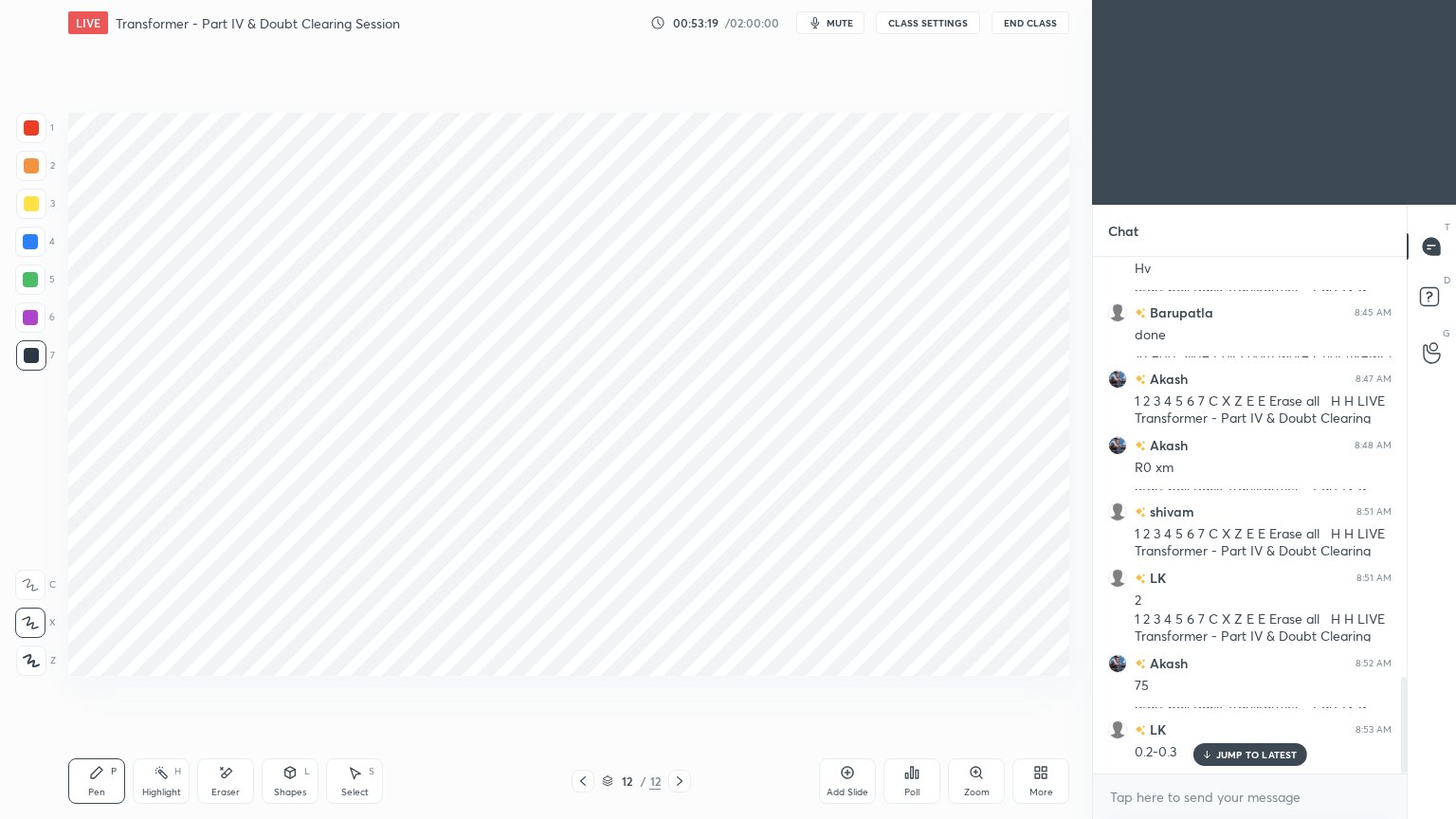 click at bounding box center [30, 242] 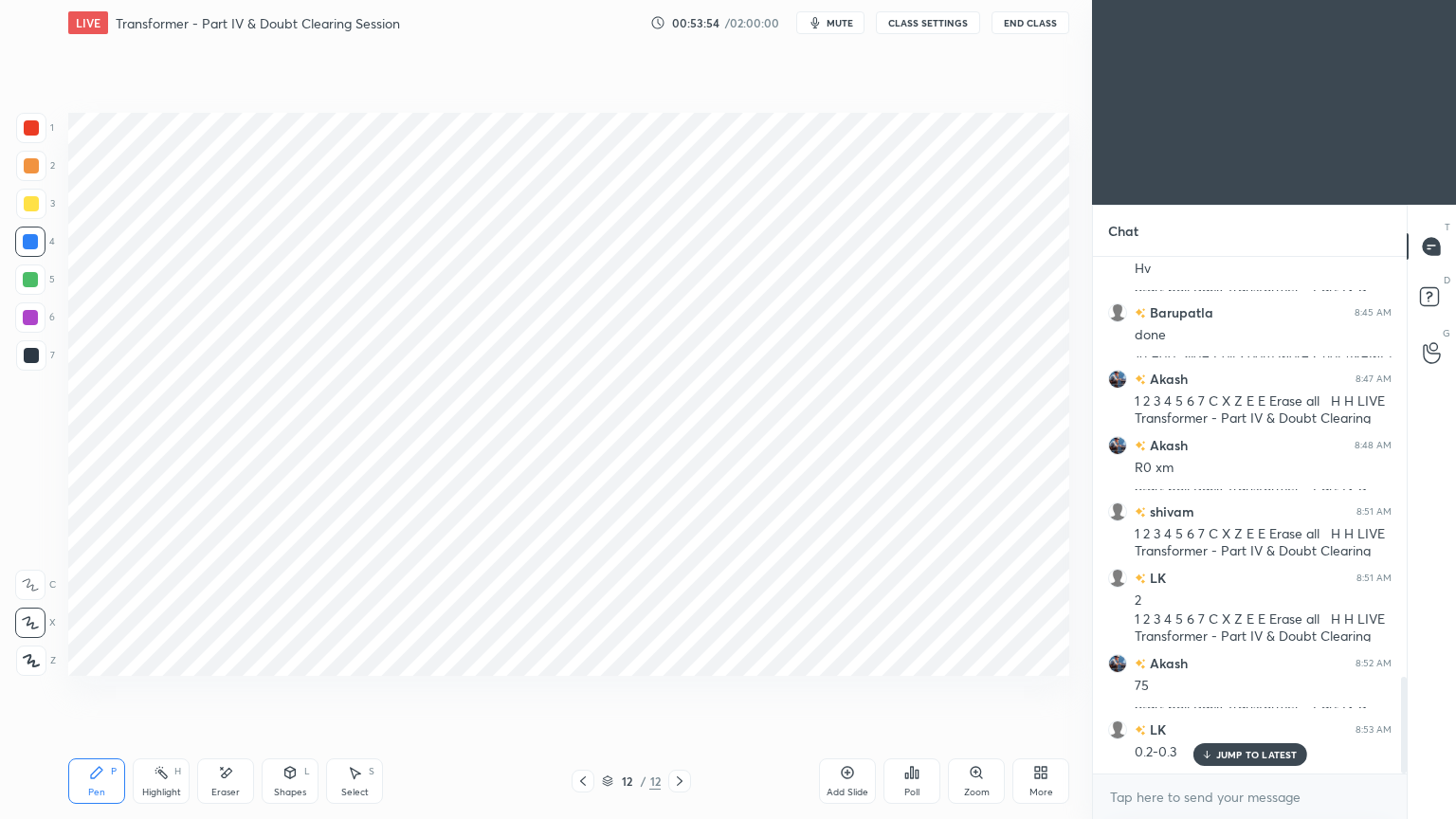 click at bounding box center (31, 355) 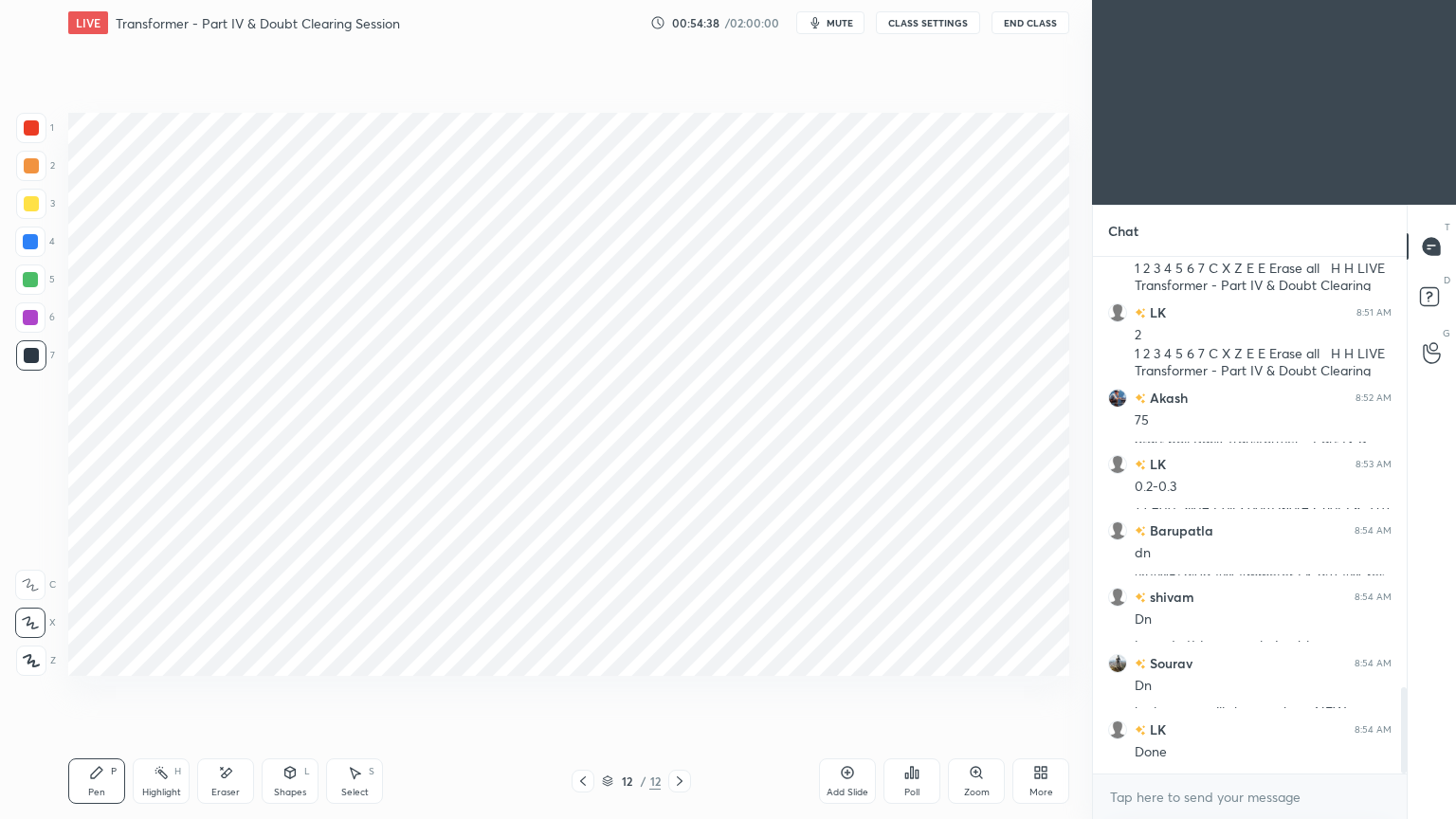 scroll, scrollTop: 2570, scrollLeft: 0, axis: vertical 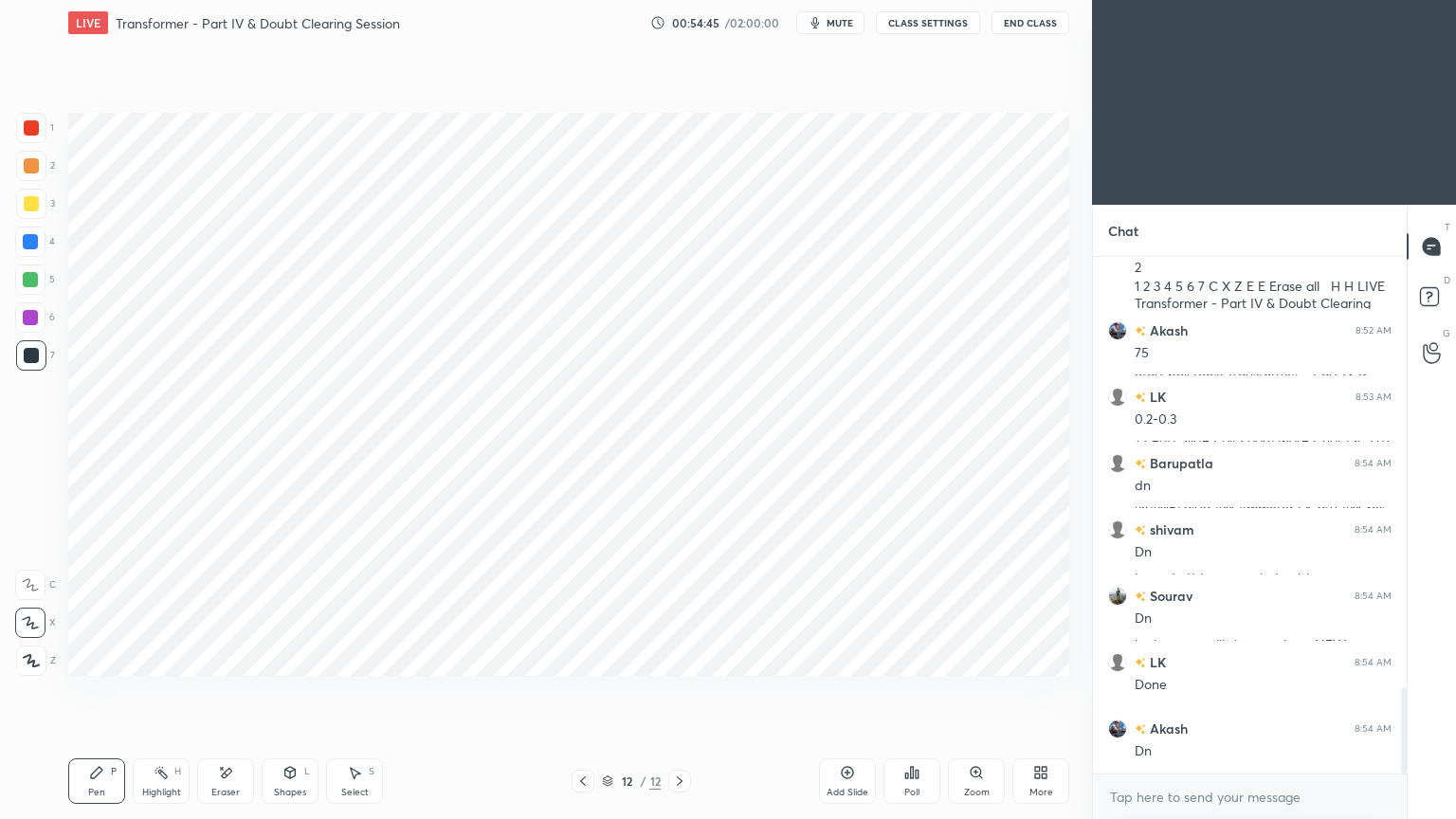 click on "Add Slide" at bounding box center [847, 792] 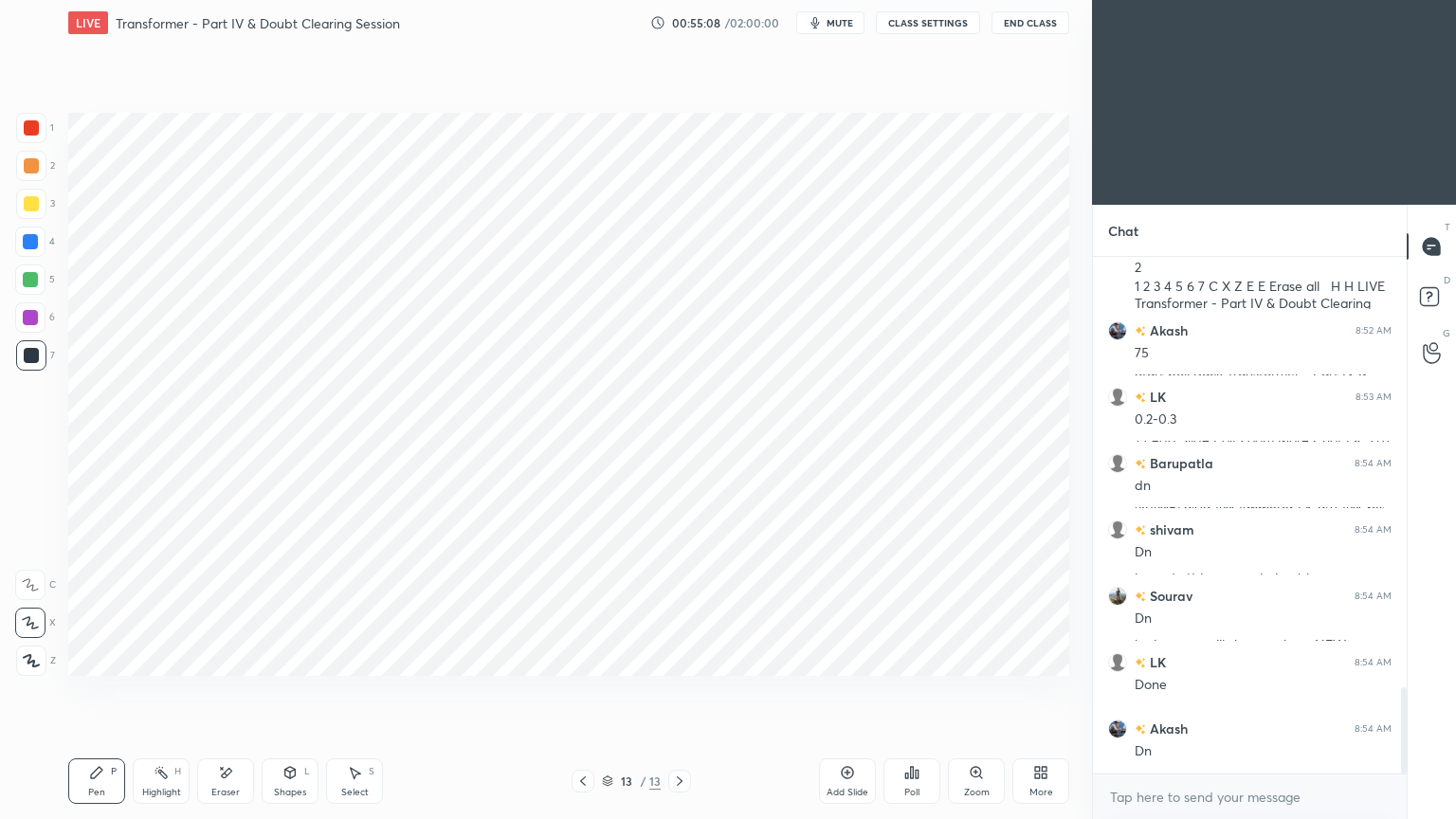click 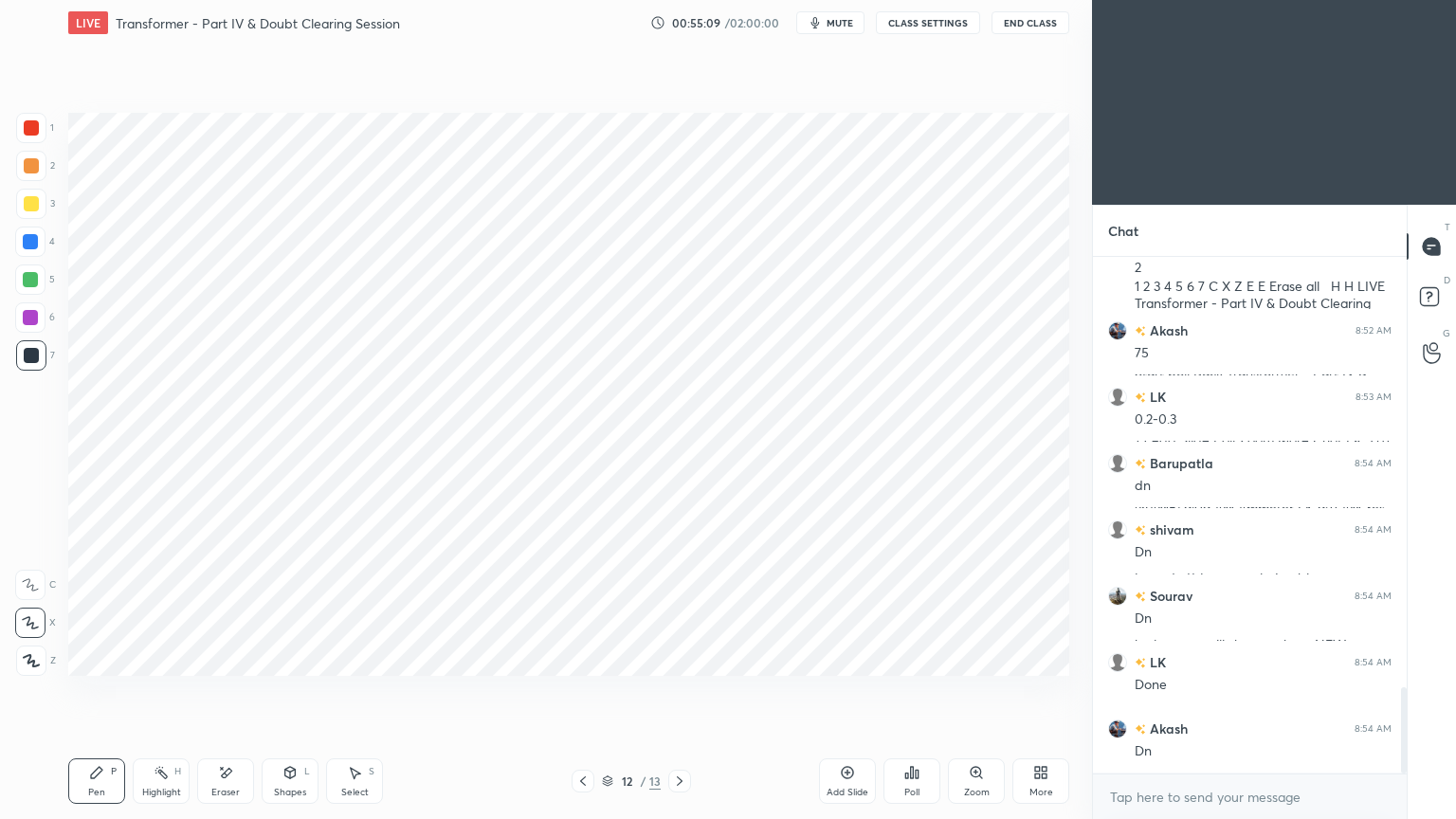 click on "Highlight H" at bounding box center [161, 781] 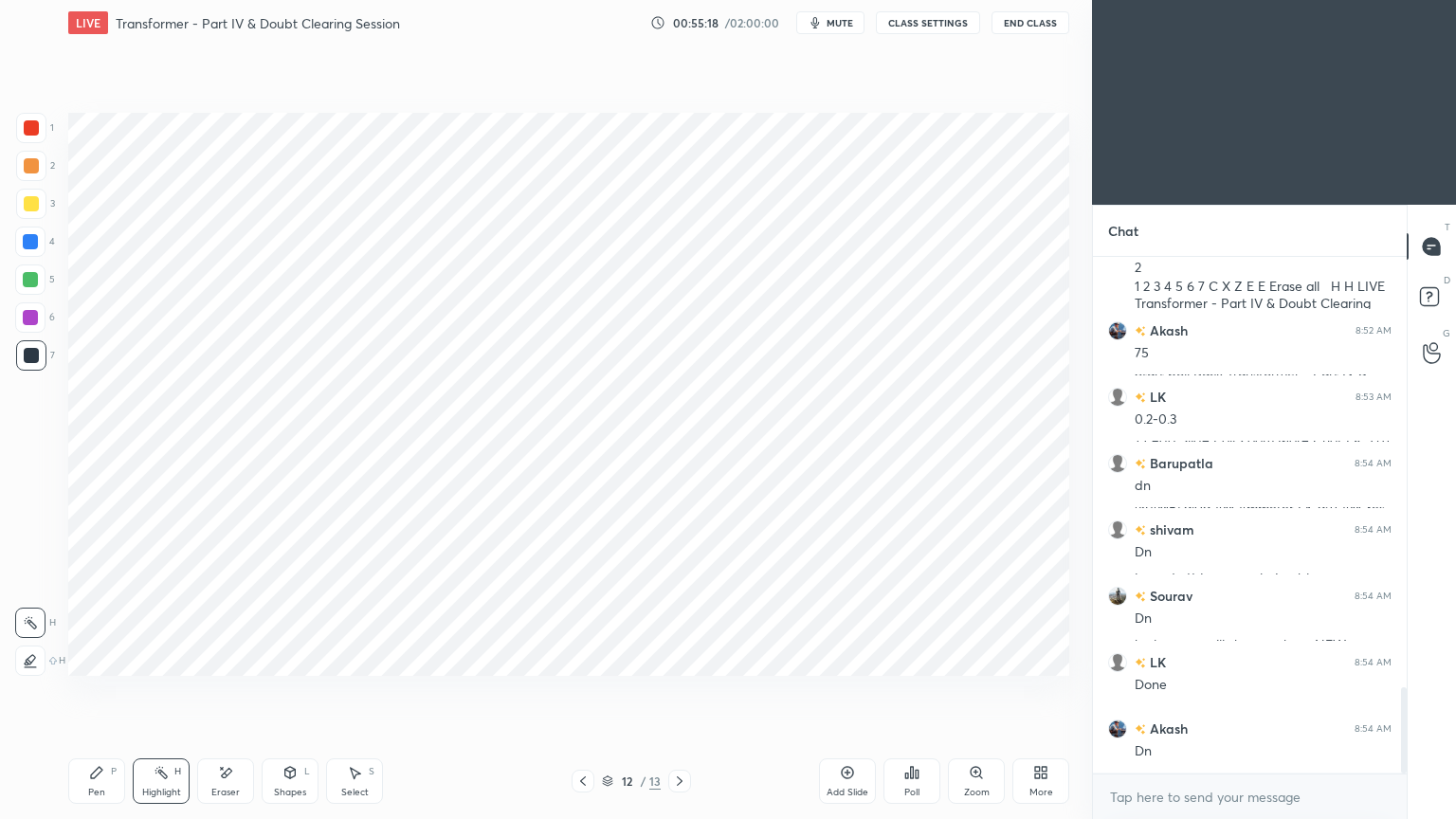 click on "Pen P Highlight H Eraser Shapes L Select S 12 / 13 Add Slide Poll Zoom More" at bounding box center (569, 781) 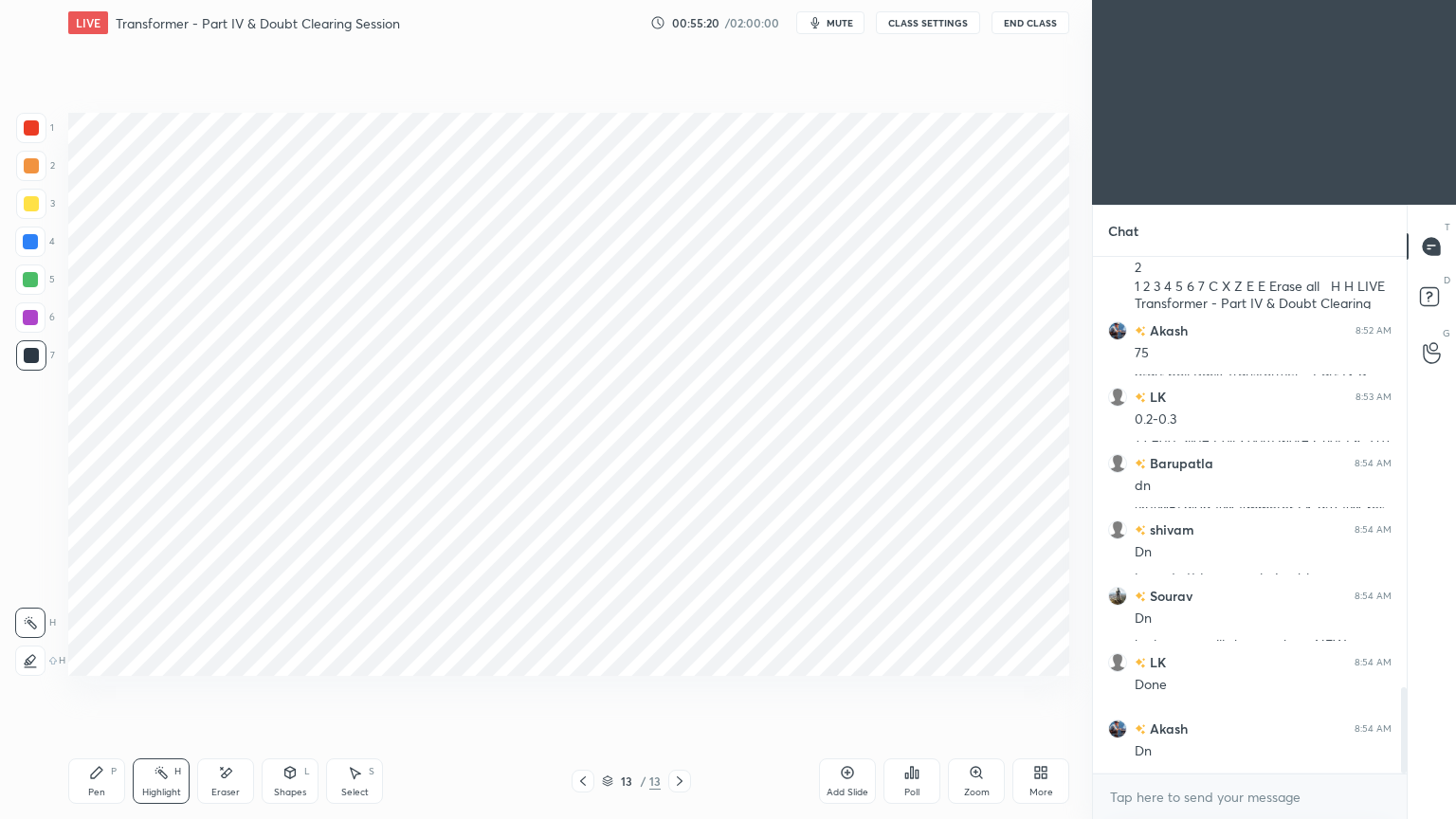 drag, startPoint x: 36, startPoint y: 243, endPoint x: 46, endPoint y: 246, distance: 10.440307 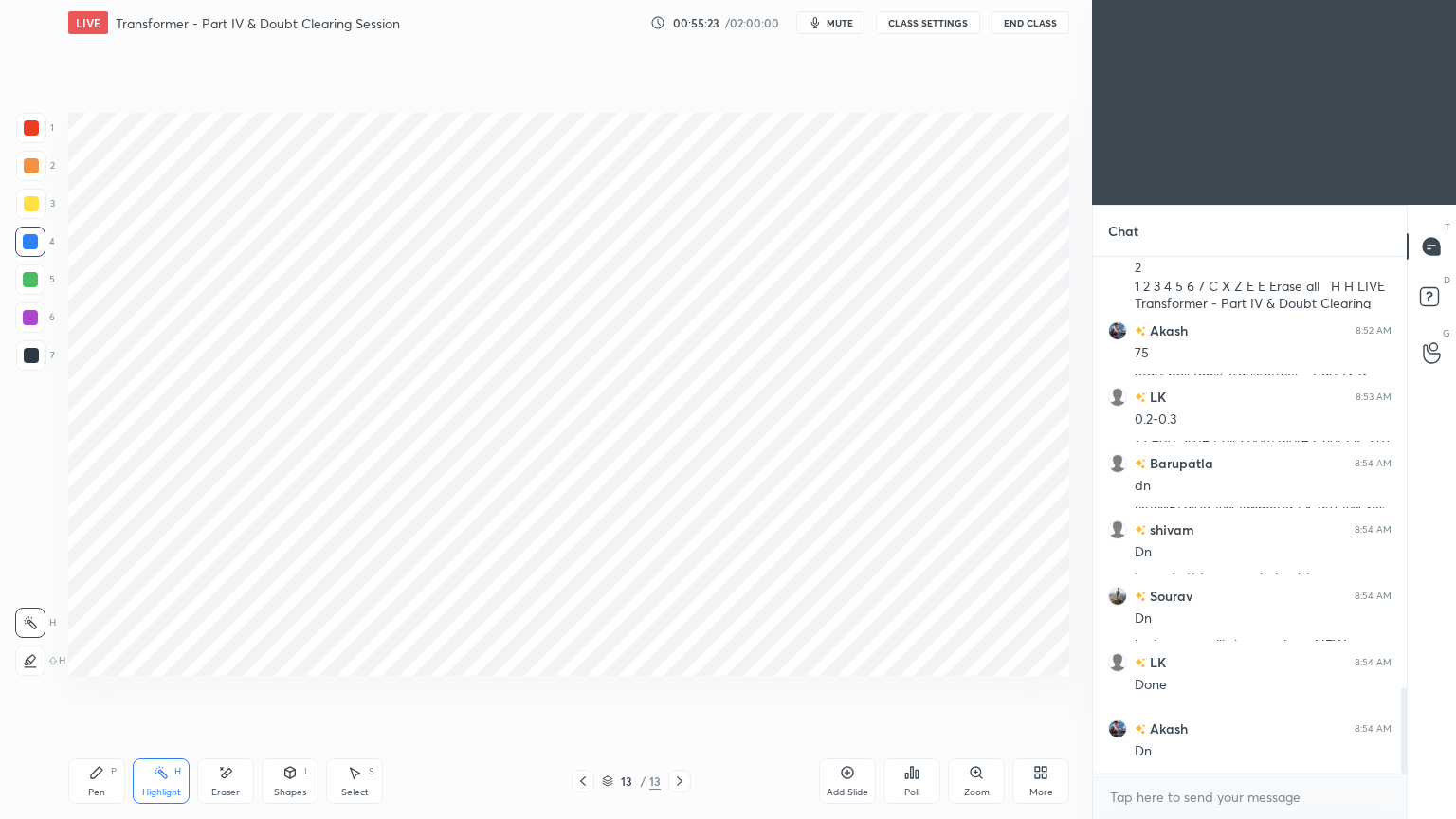 drag, startPoint x: 93, startPoint y: 776, endPoint x: 95, endPoint y: 755, distance: 21.095023 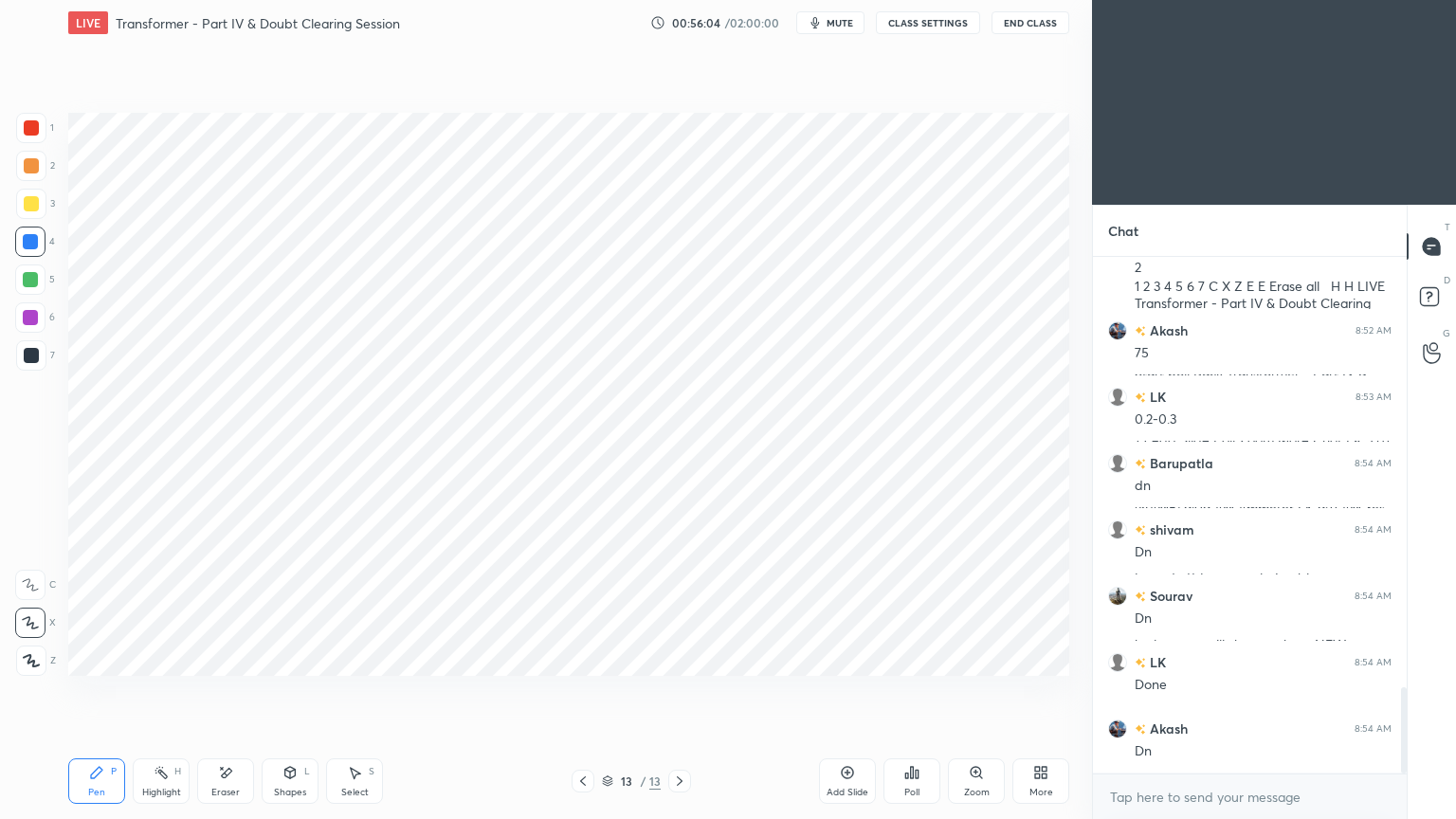 click at bounding box center [31, 355] 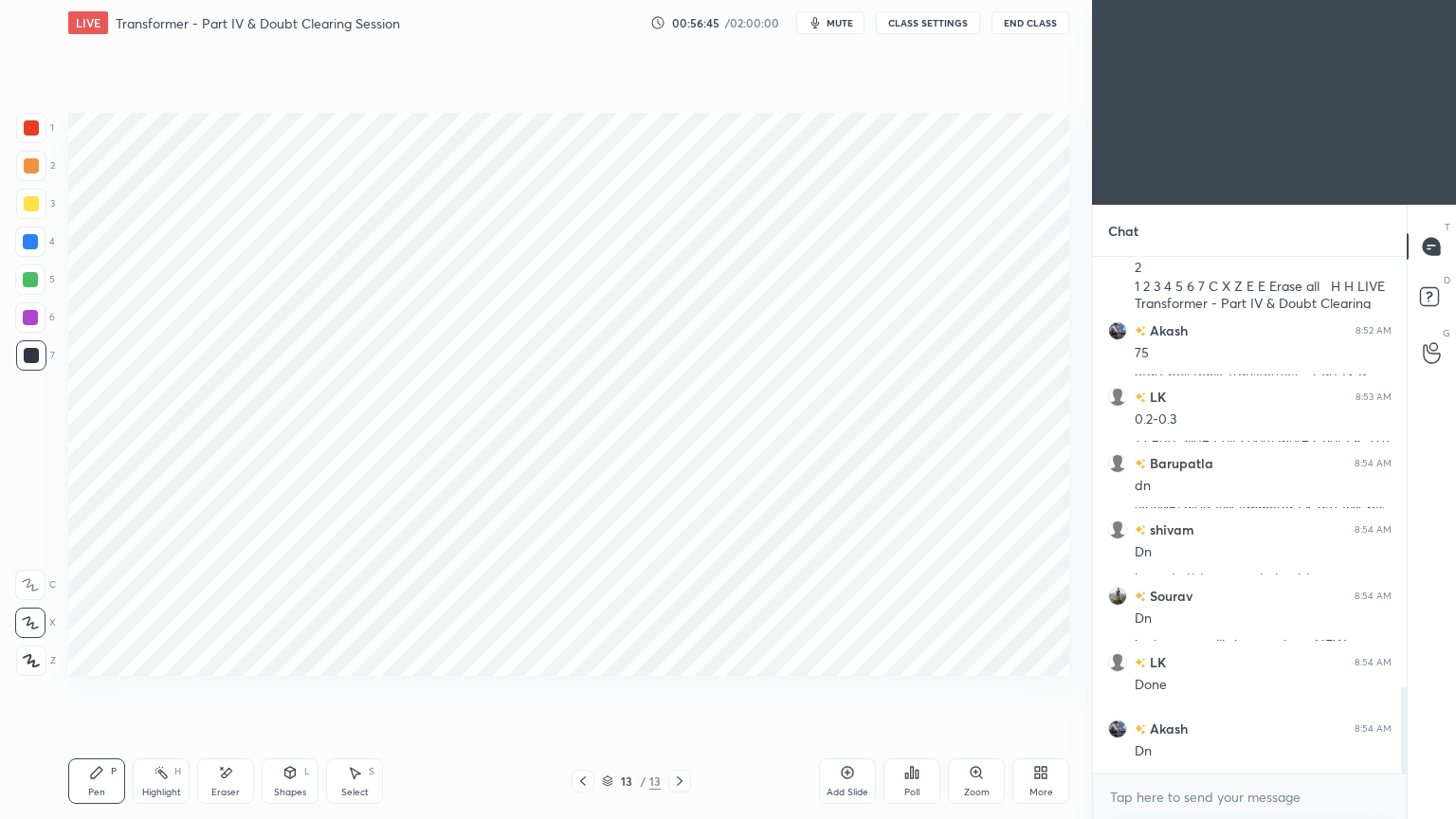 click at bounding box center (30, 242) 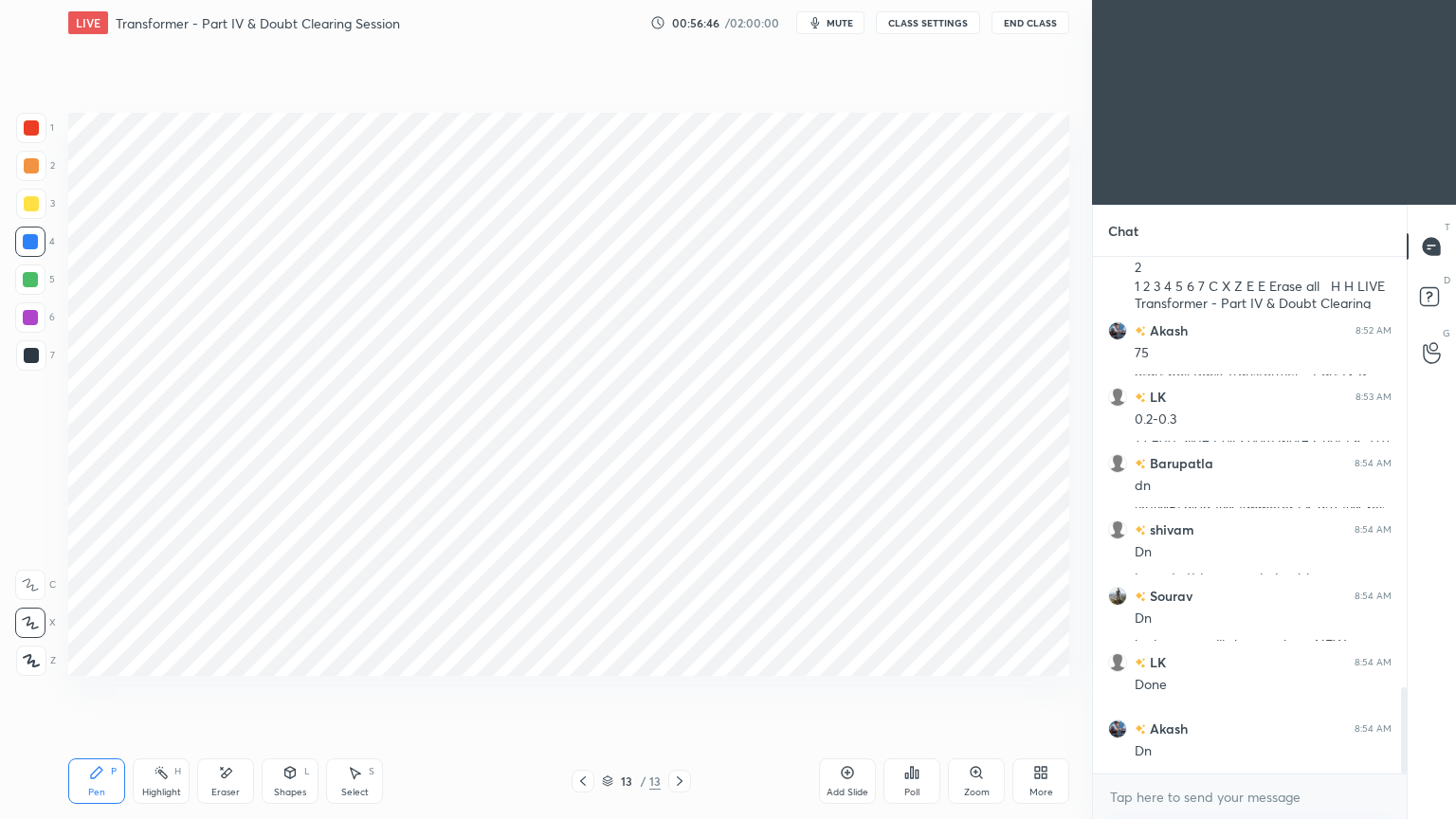 click on "Pen P" at bounding box center [97, 781] 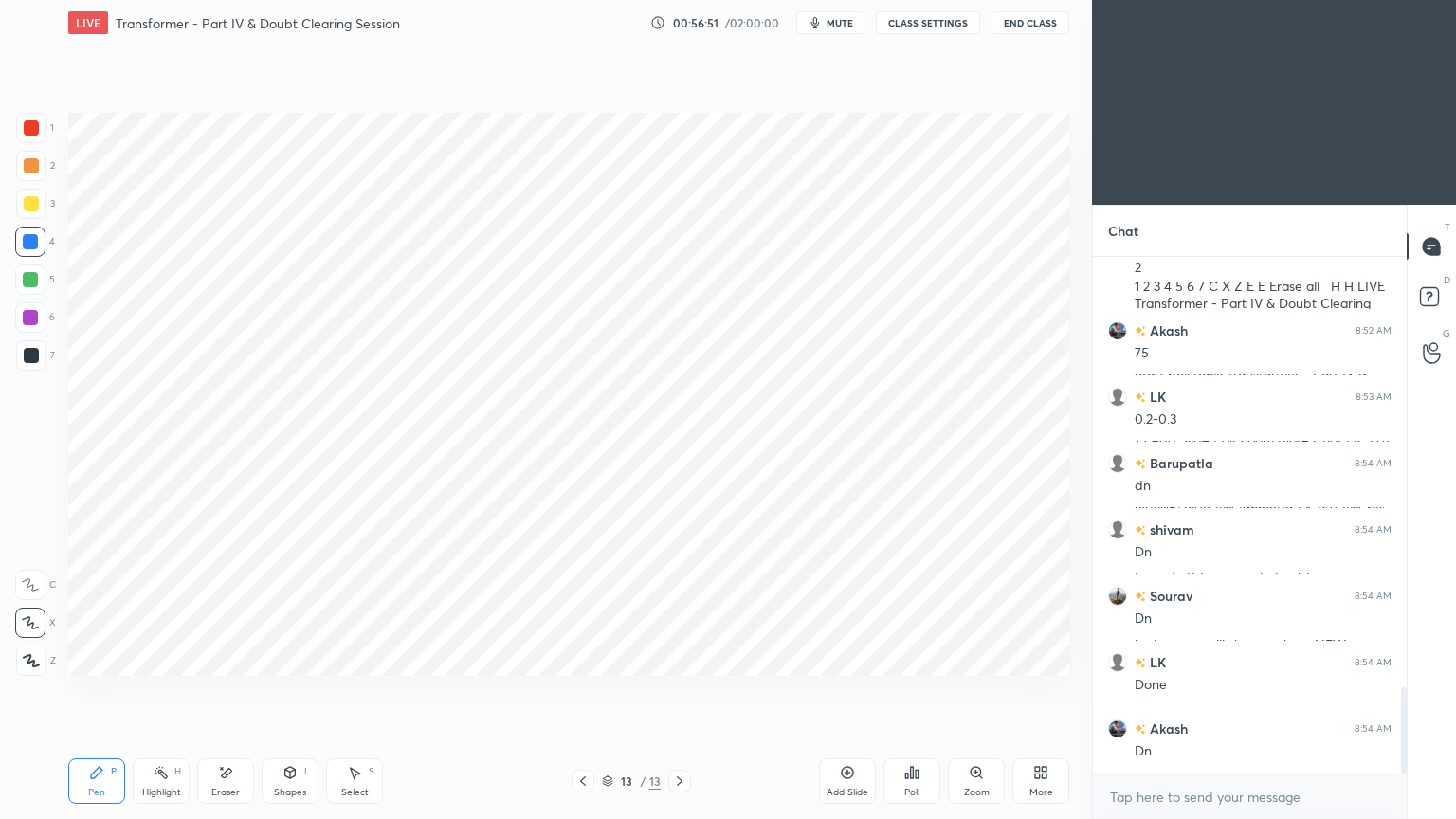 click at bounding box center [30, 318] 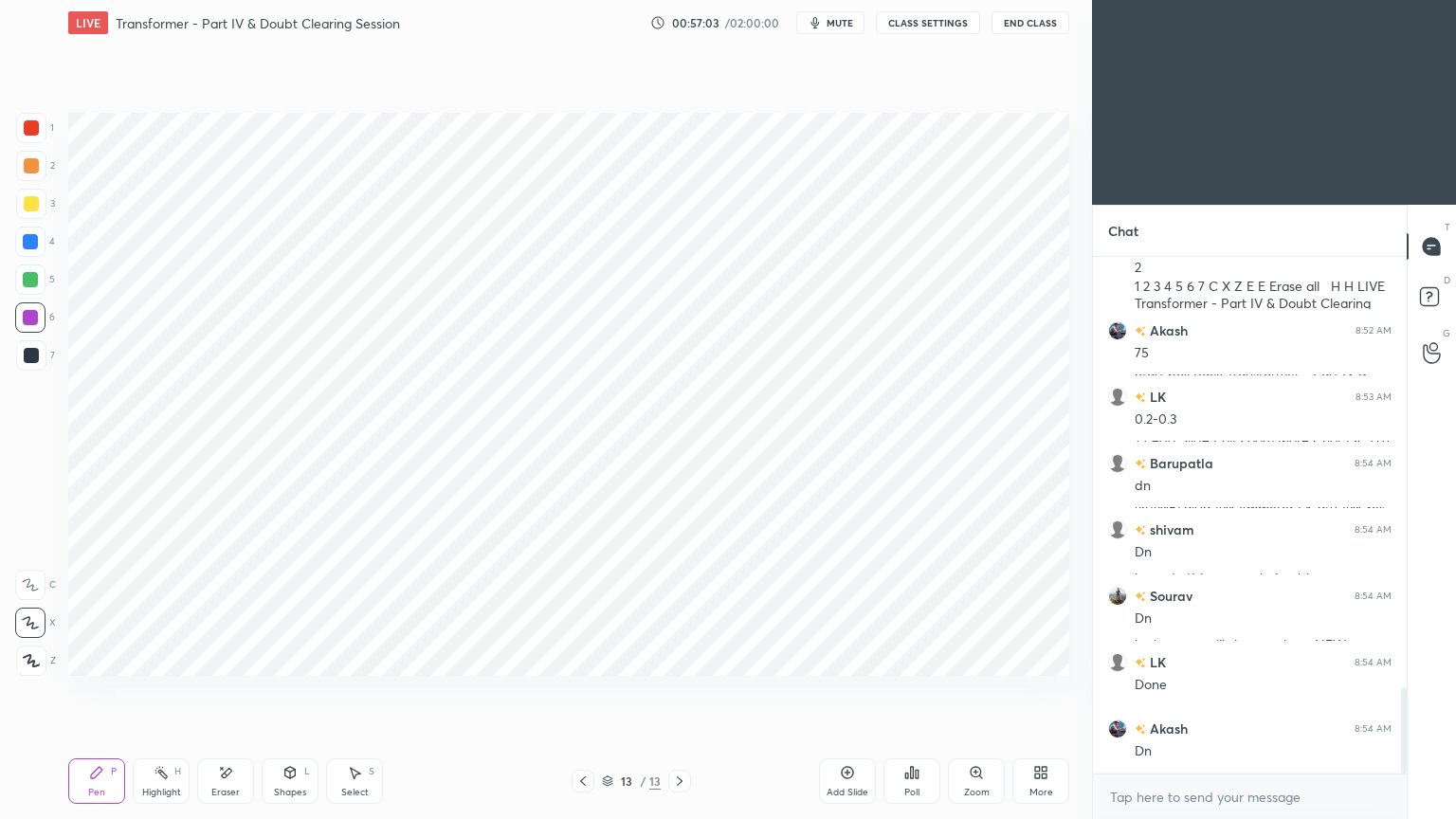 click at bounding box center (31, 128) 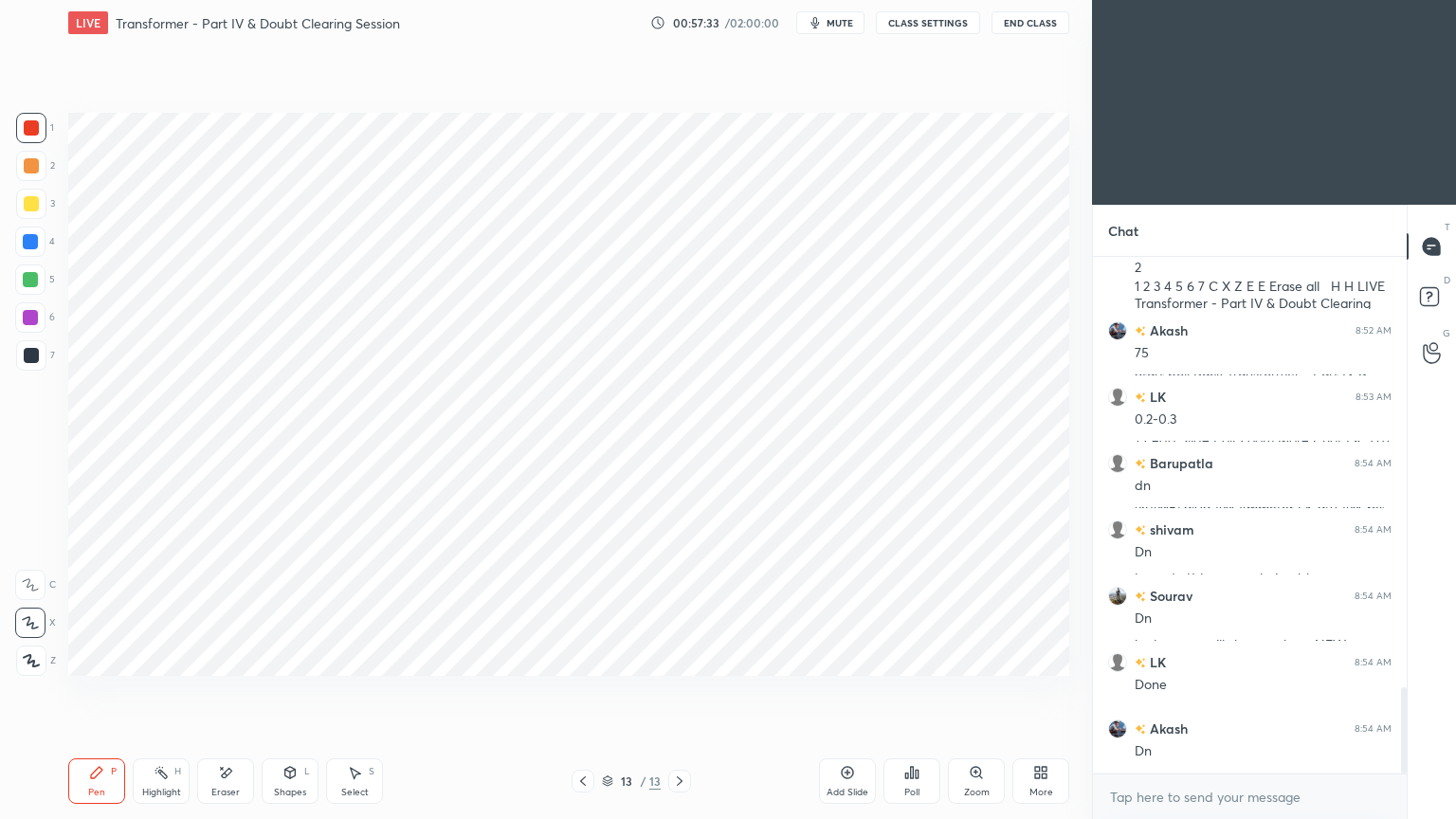click on "Select" at bounding box center [355, 792] 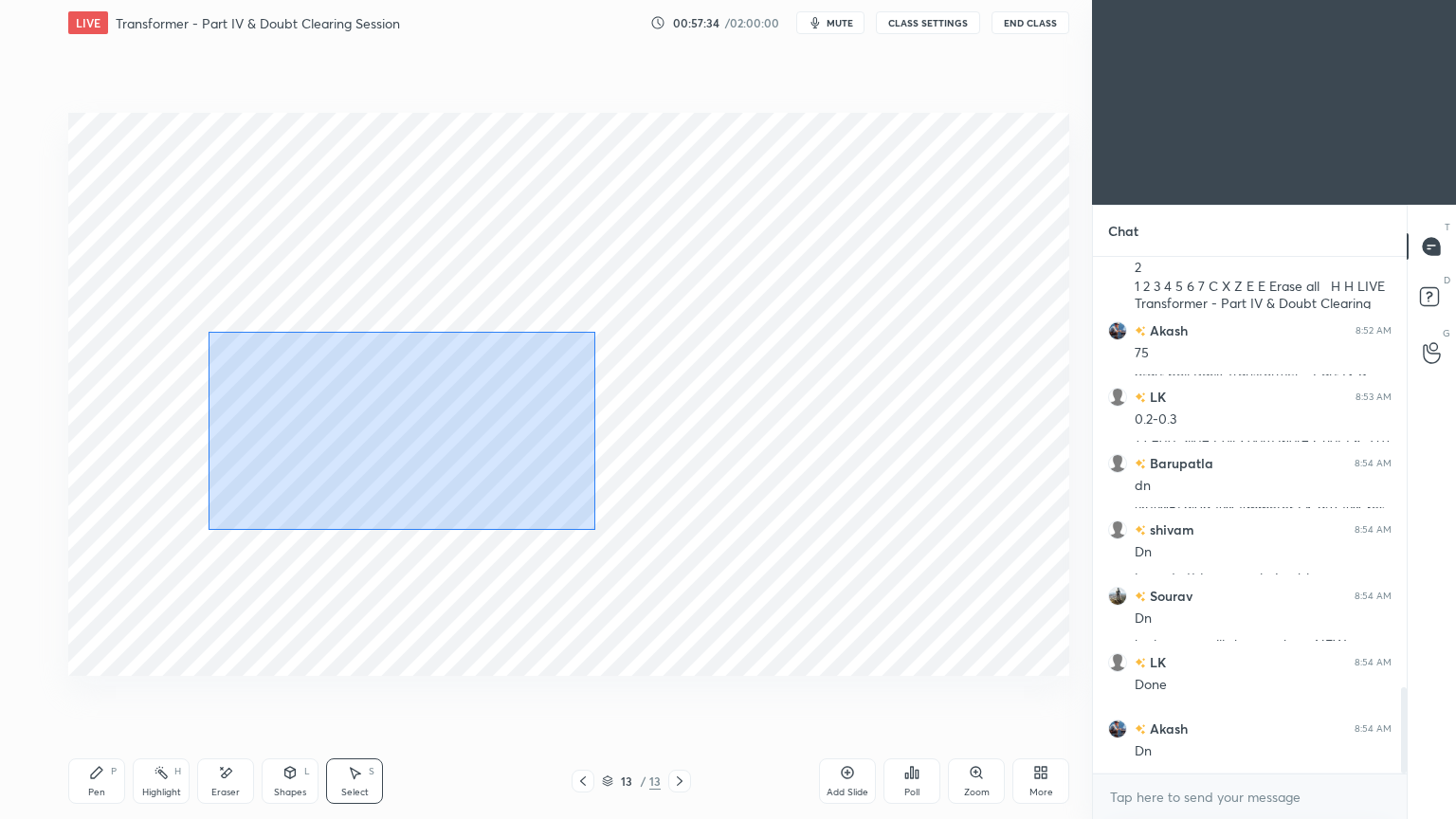 drag, startPoint x: 304, startPoint y: 376, endPoint x: 628, endPoint y: 547, distance: 366.35638 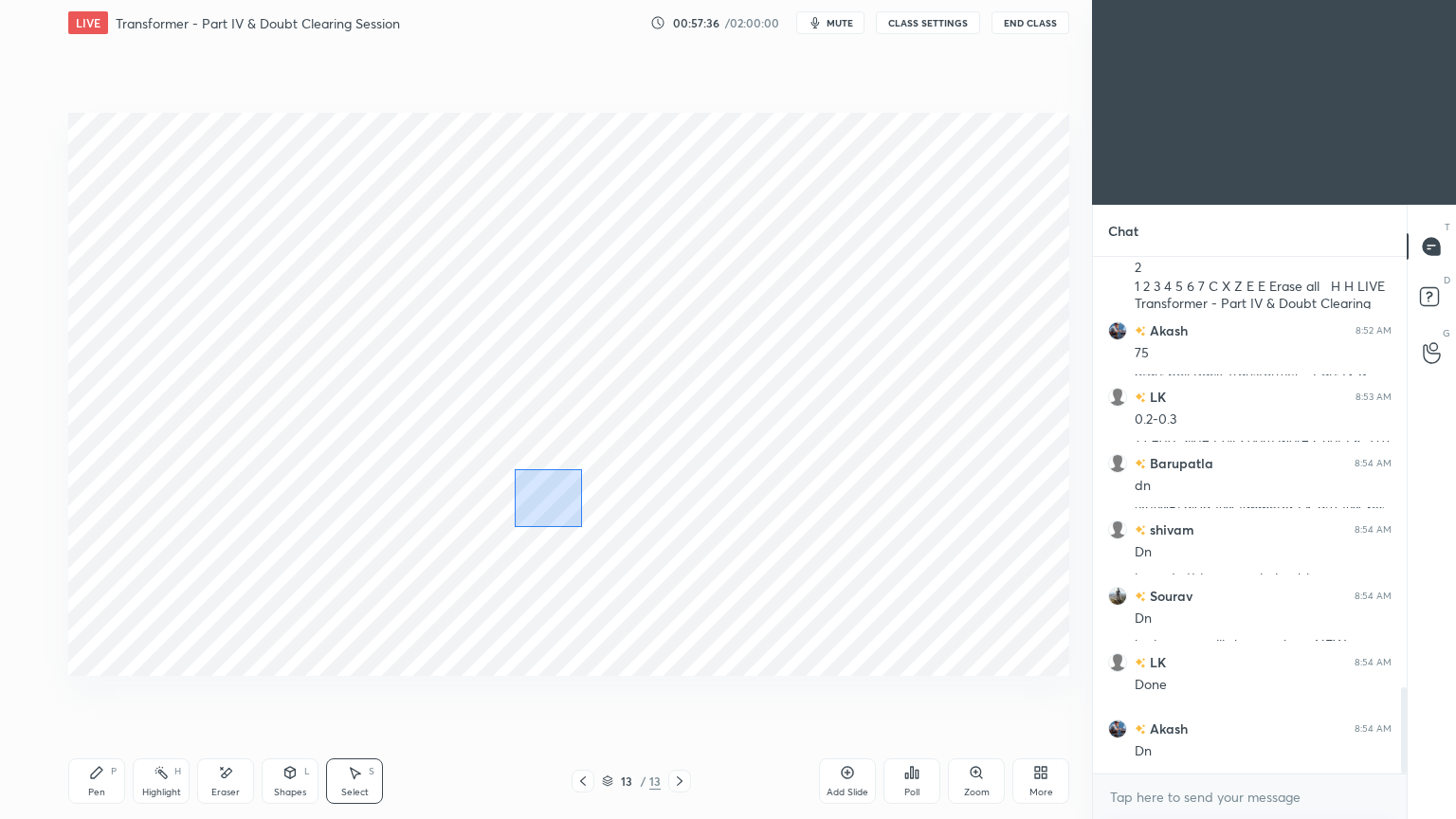 drag, startPoint x: 574, startPoint y: 512, endPoint x: 512, endPoint y: 466, distance: 77.201036 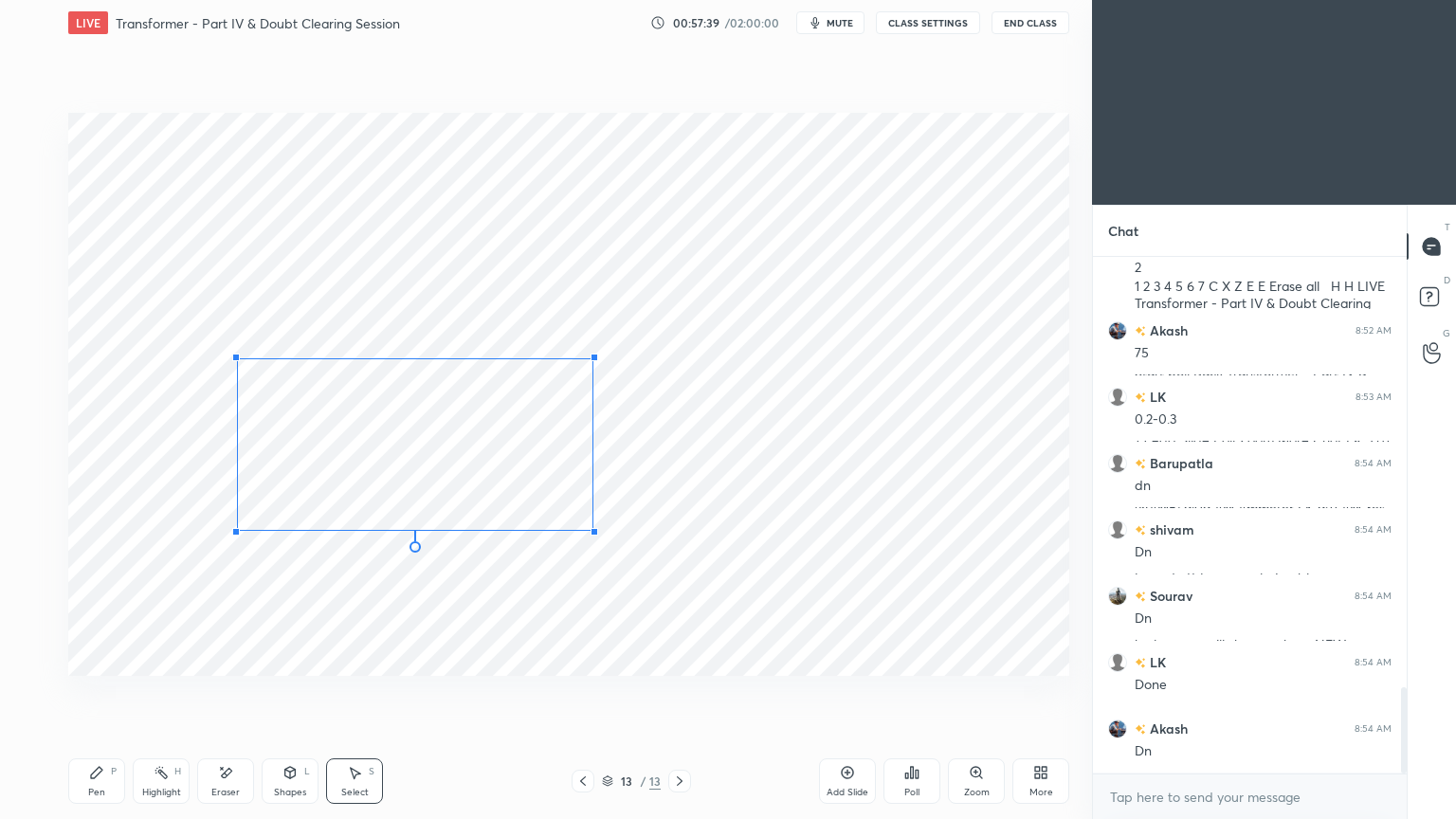 drag, startPoint x: 581, startPoint y: 520, endPoint x: 595, endPoint y: 527, distance: 15.652476 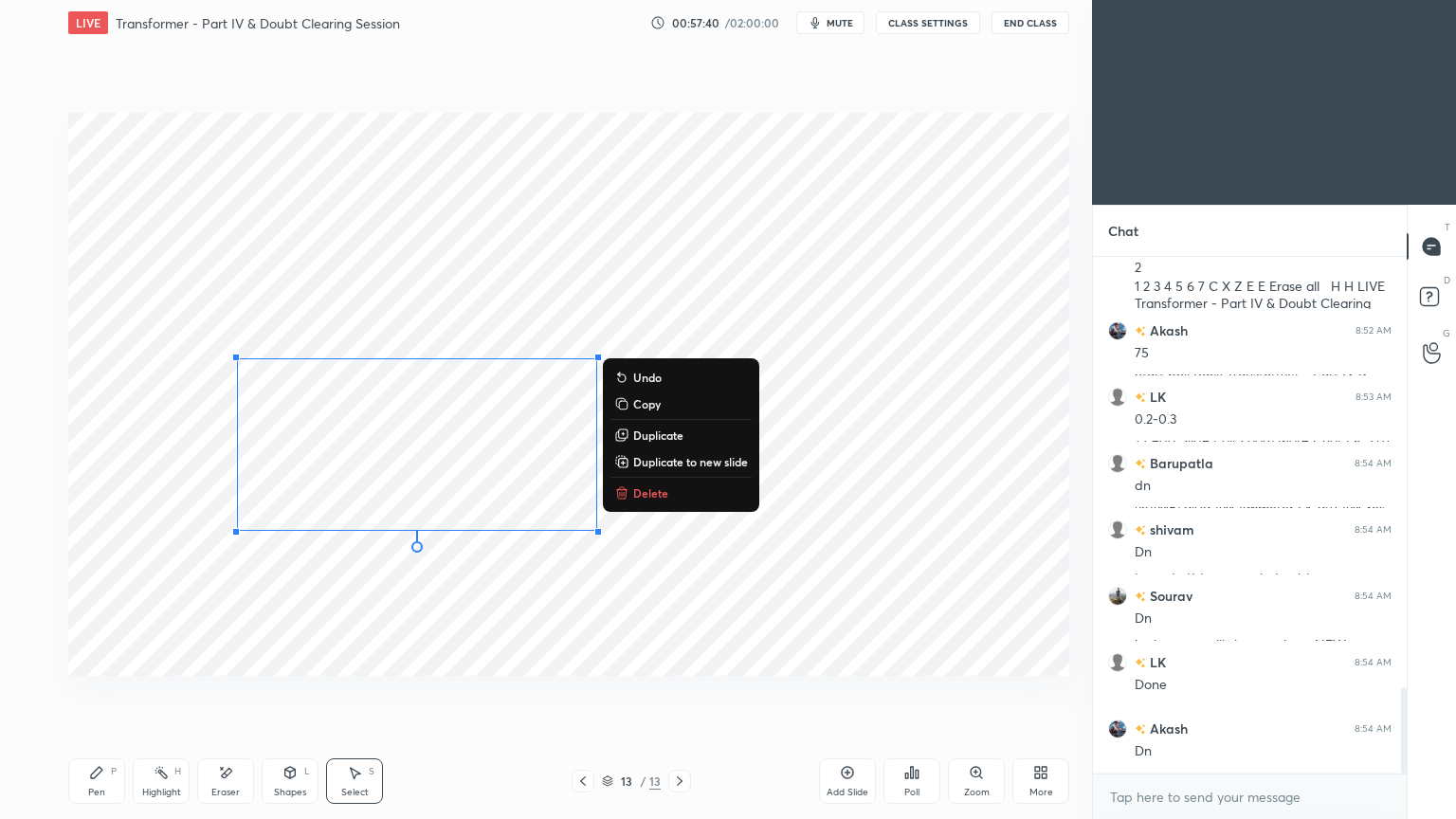 click on "0 ° Undo Copy Duplicate Duplicate to new slide Delete" at bounding box center (569, 394) 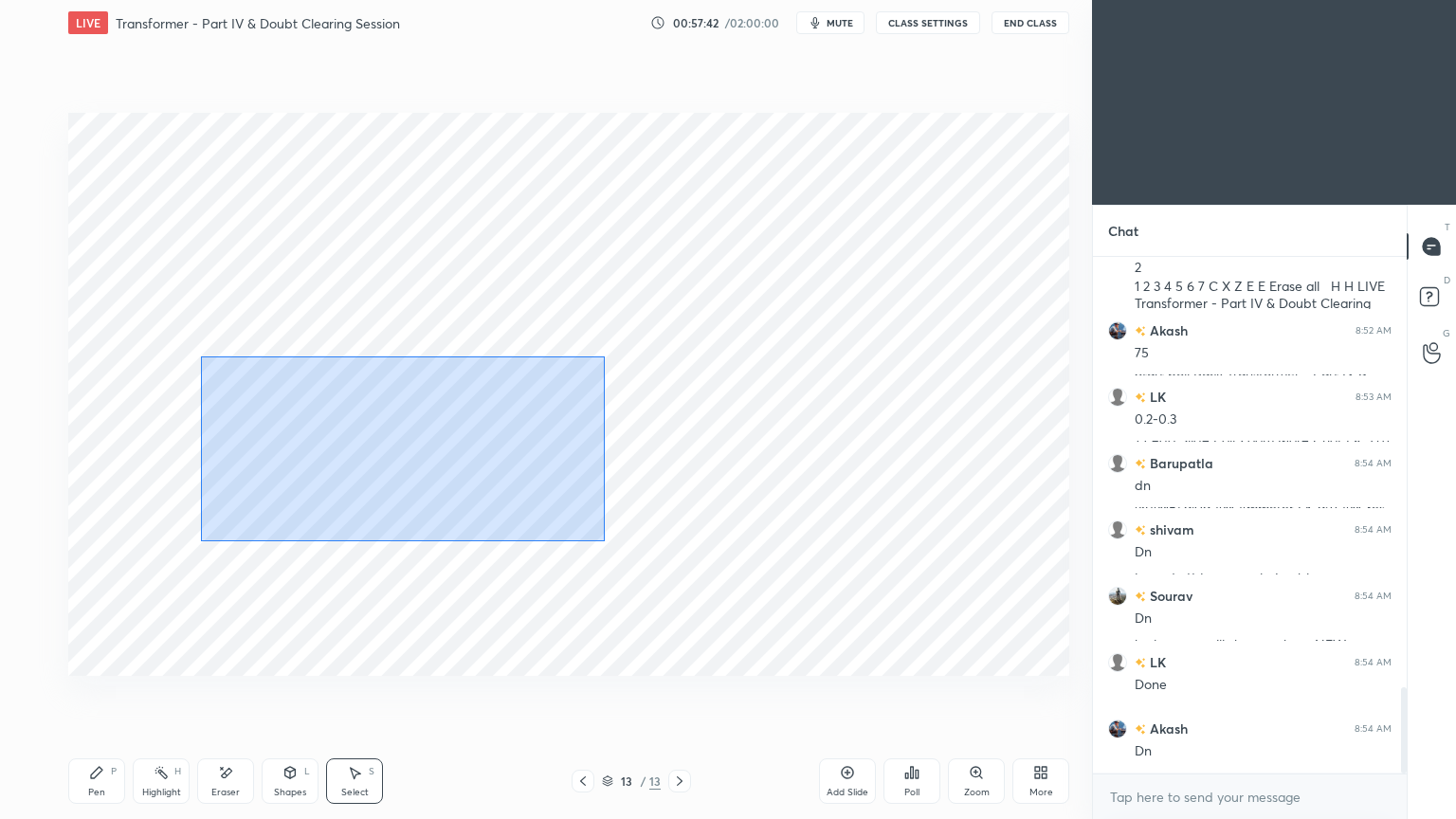 drag, startPoint x: 201, startPoint y: 356, endPoint x: 610, endPoint y: 539, distance: 448.0737 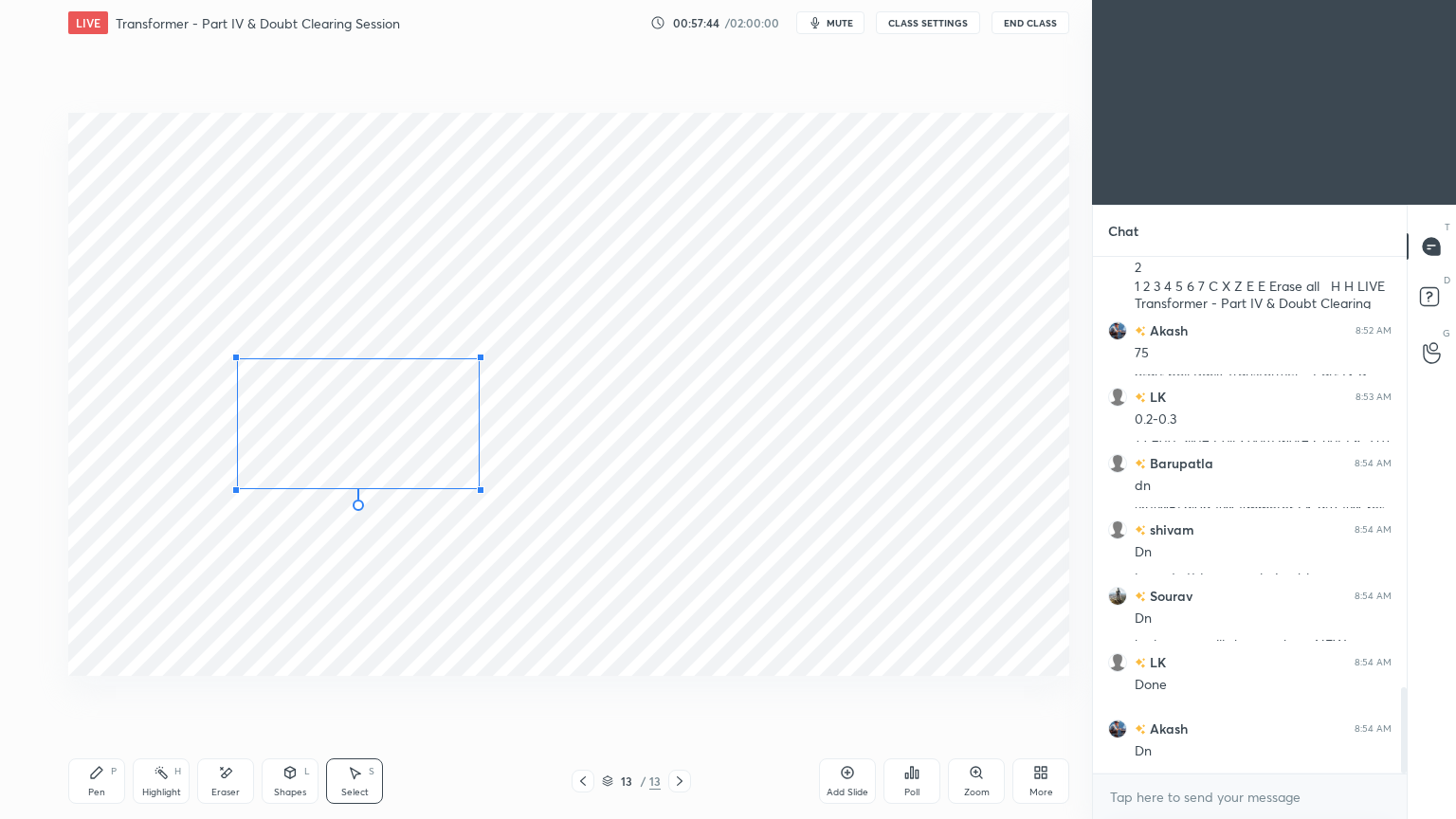 drag, startPoint x: 599, startPoint y: 532, endPoint x: 479, endPoint y: 488, distance: 127.81236 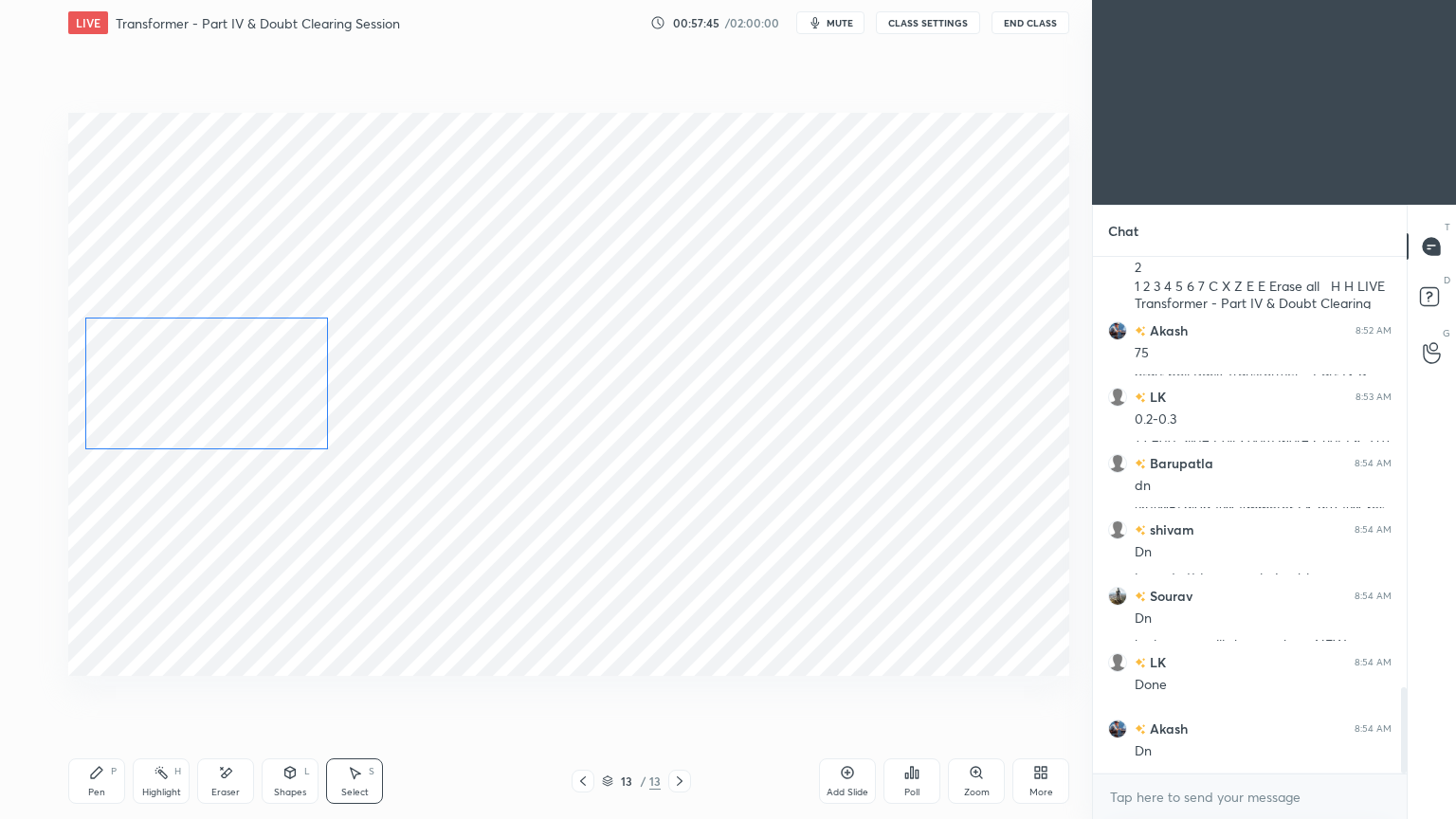 drag, startPoint x: 417, startPoint y: 474, endPoint x: 266, endPoint y: 429, distance: 157.56269 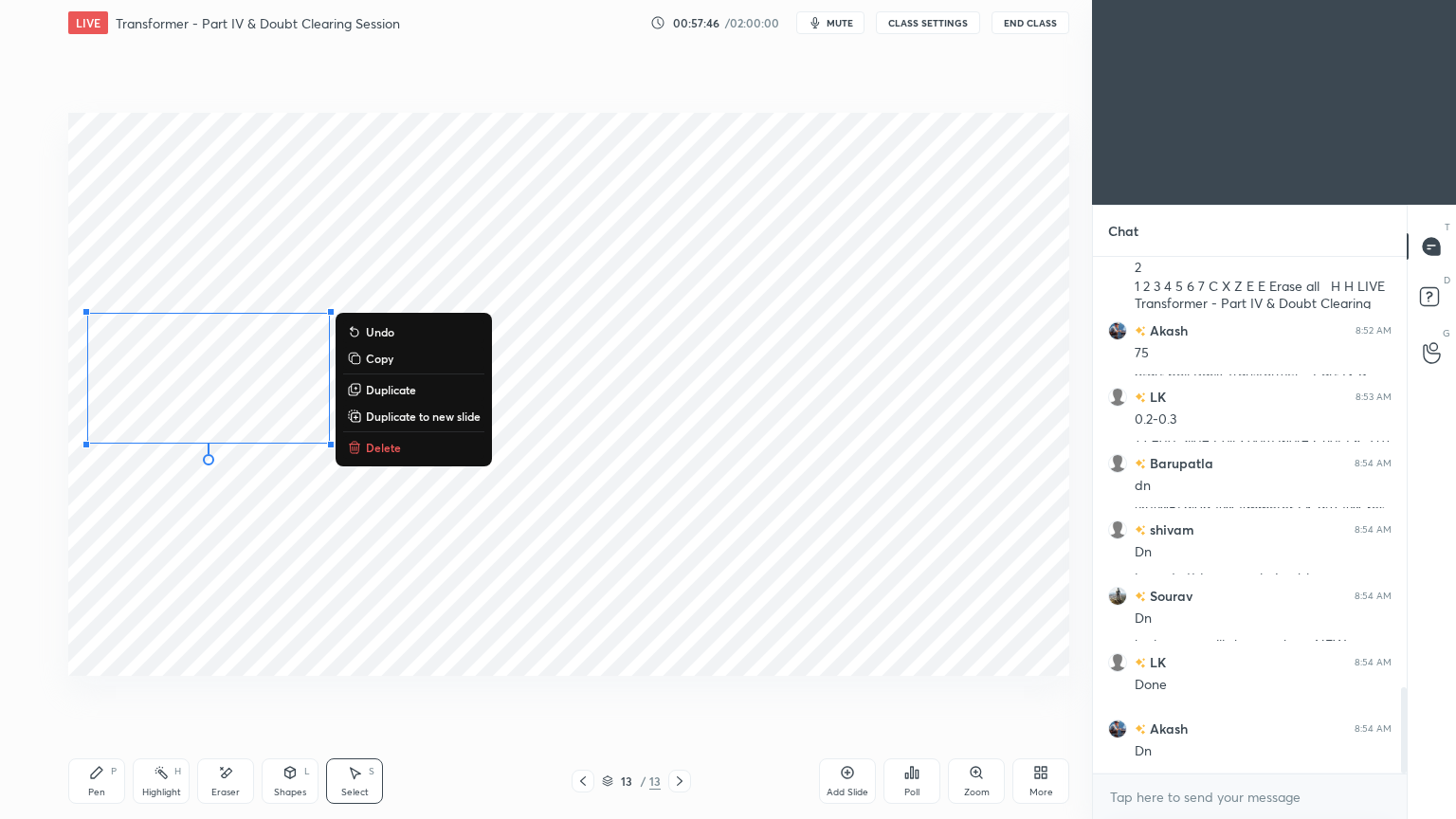 click on "Pen P" at bounding box center [97, 781] 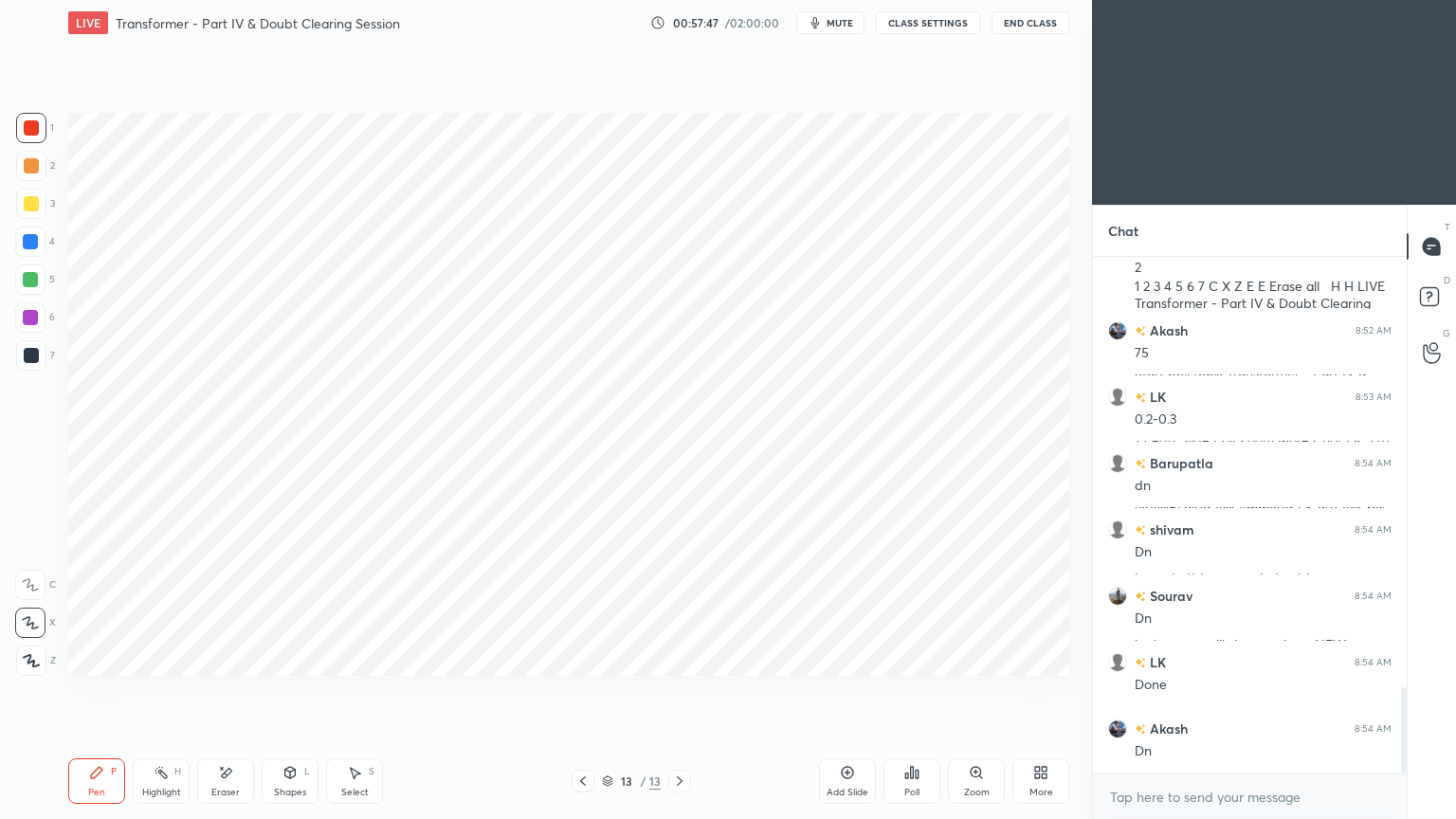 click on "3" at bounding box center (35, 208) 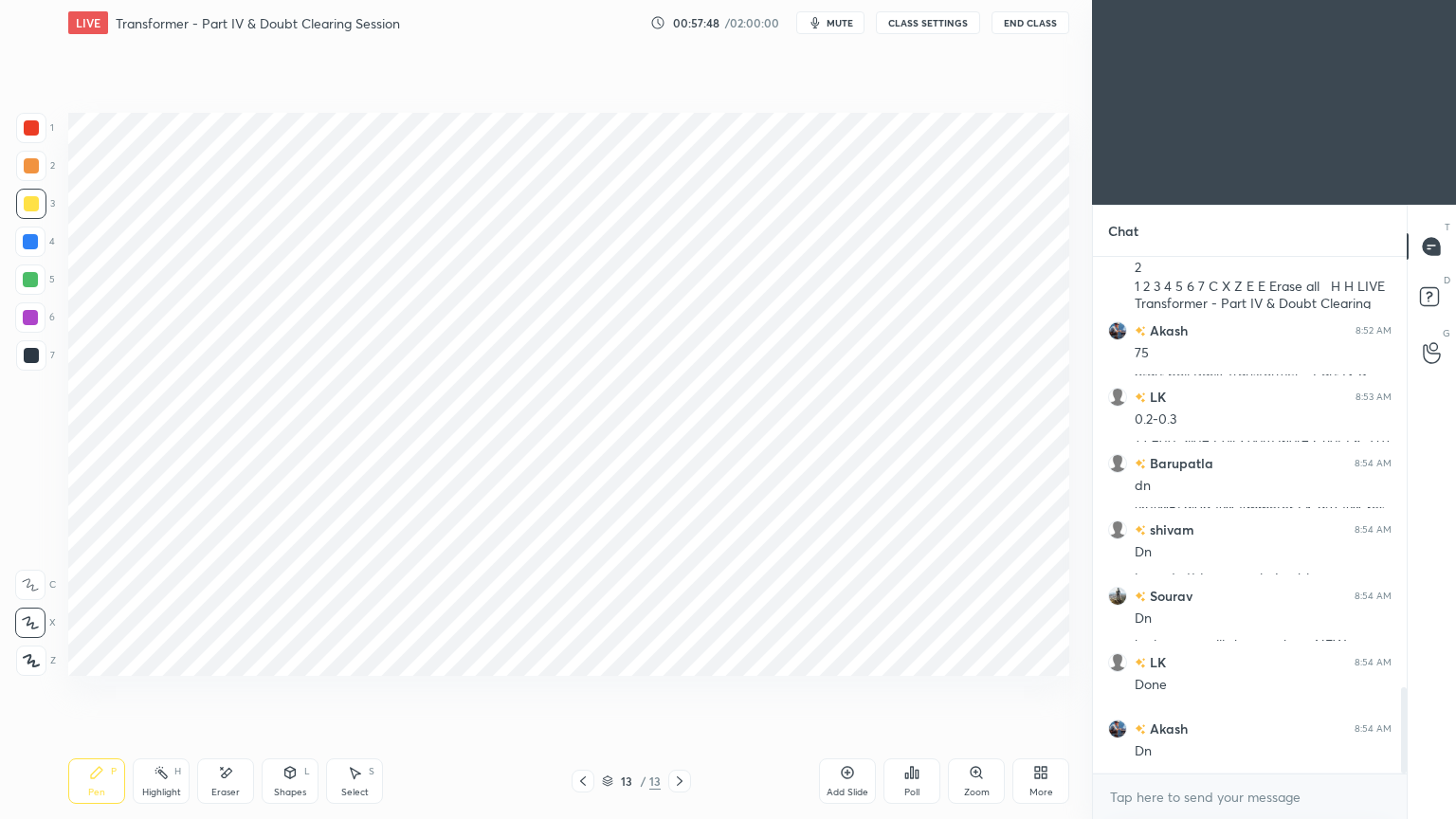 click on "1 2 3 4 5 6 7" at bounding box center (35, 246) 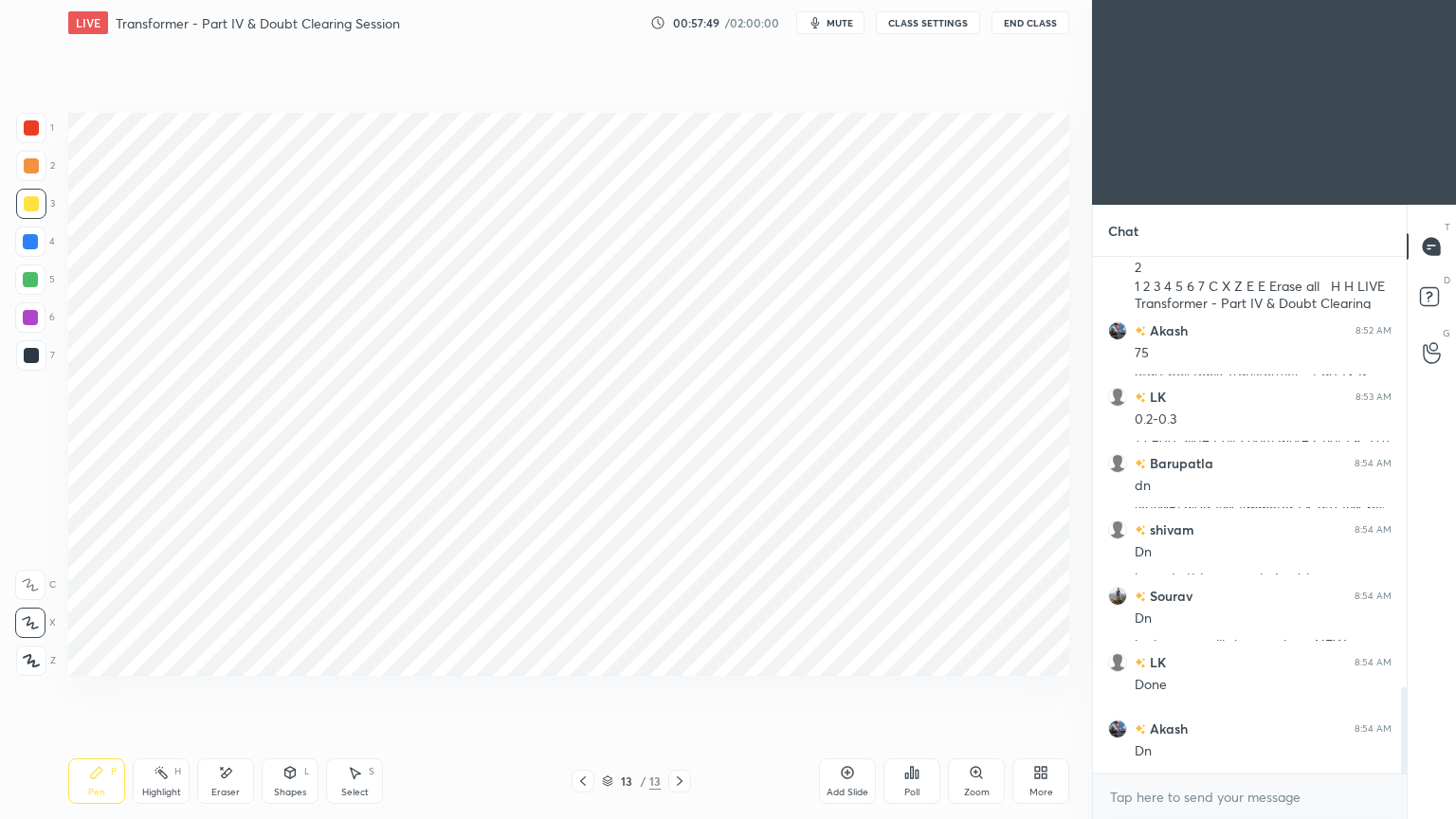click at bounding box center (30, 242) 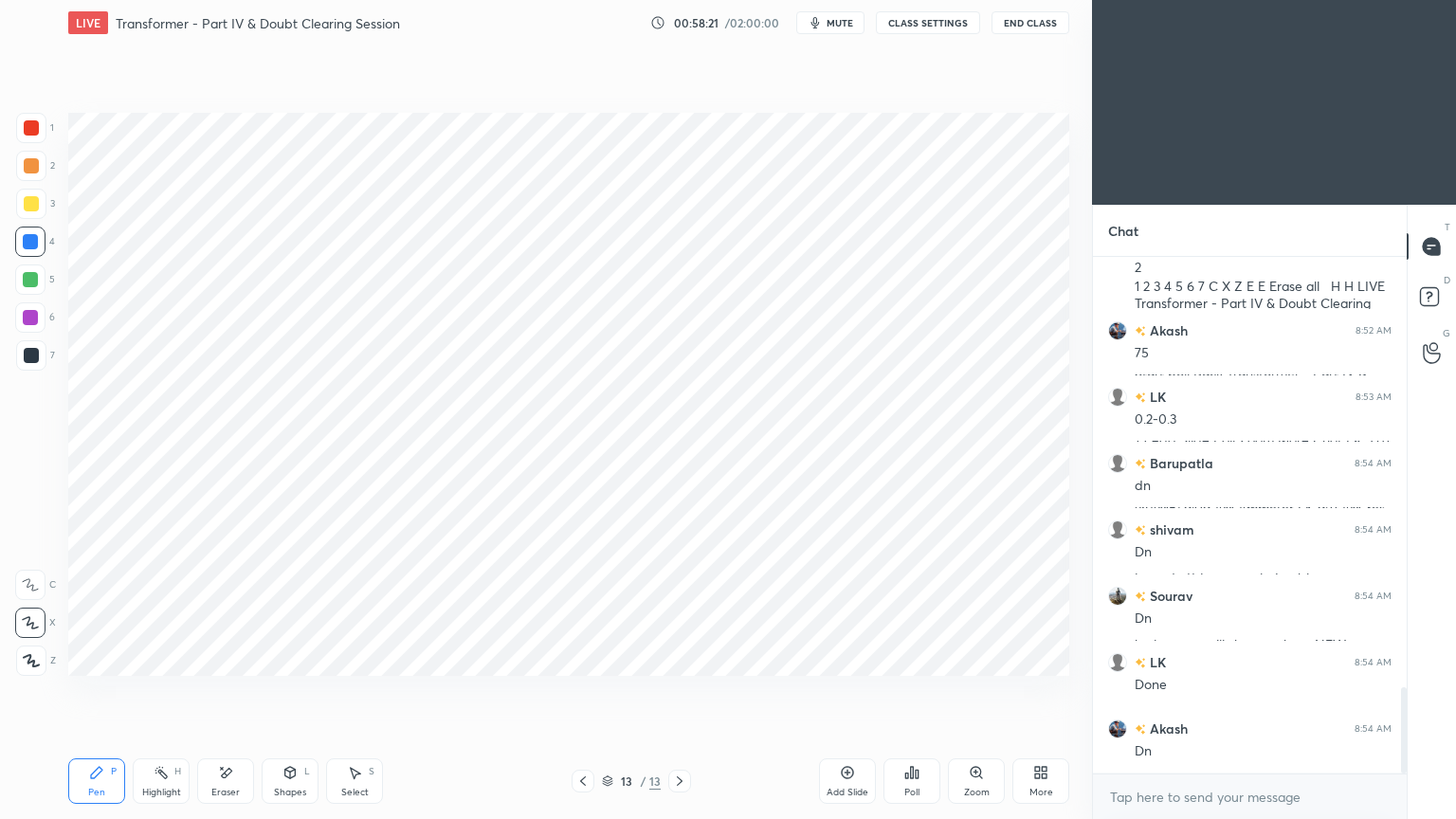 scroll, scrollTop: 2635, scrollLeft: 0, axis: vertical 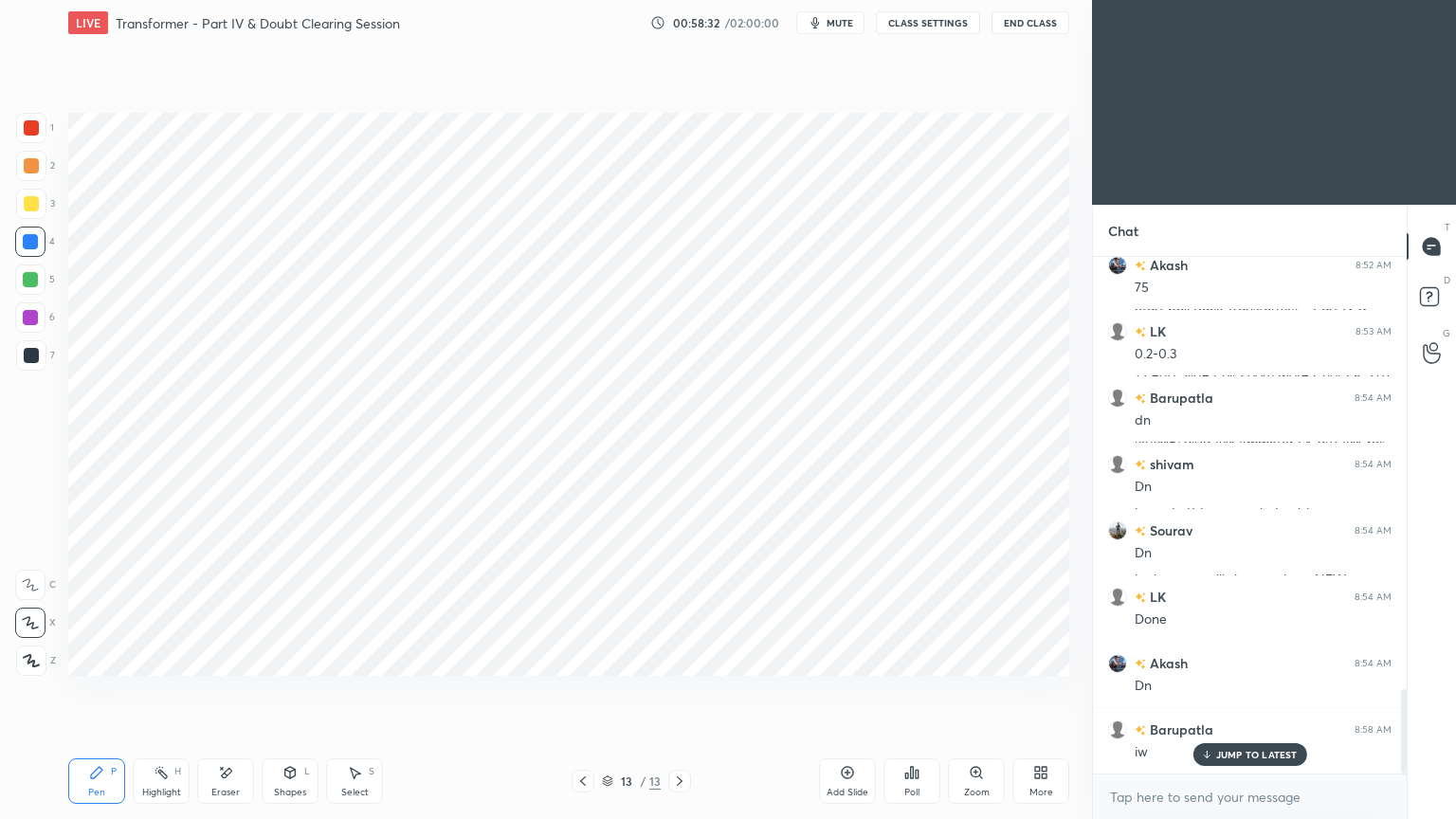 click at bounding box center (31, 128) 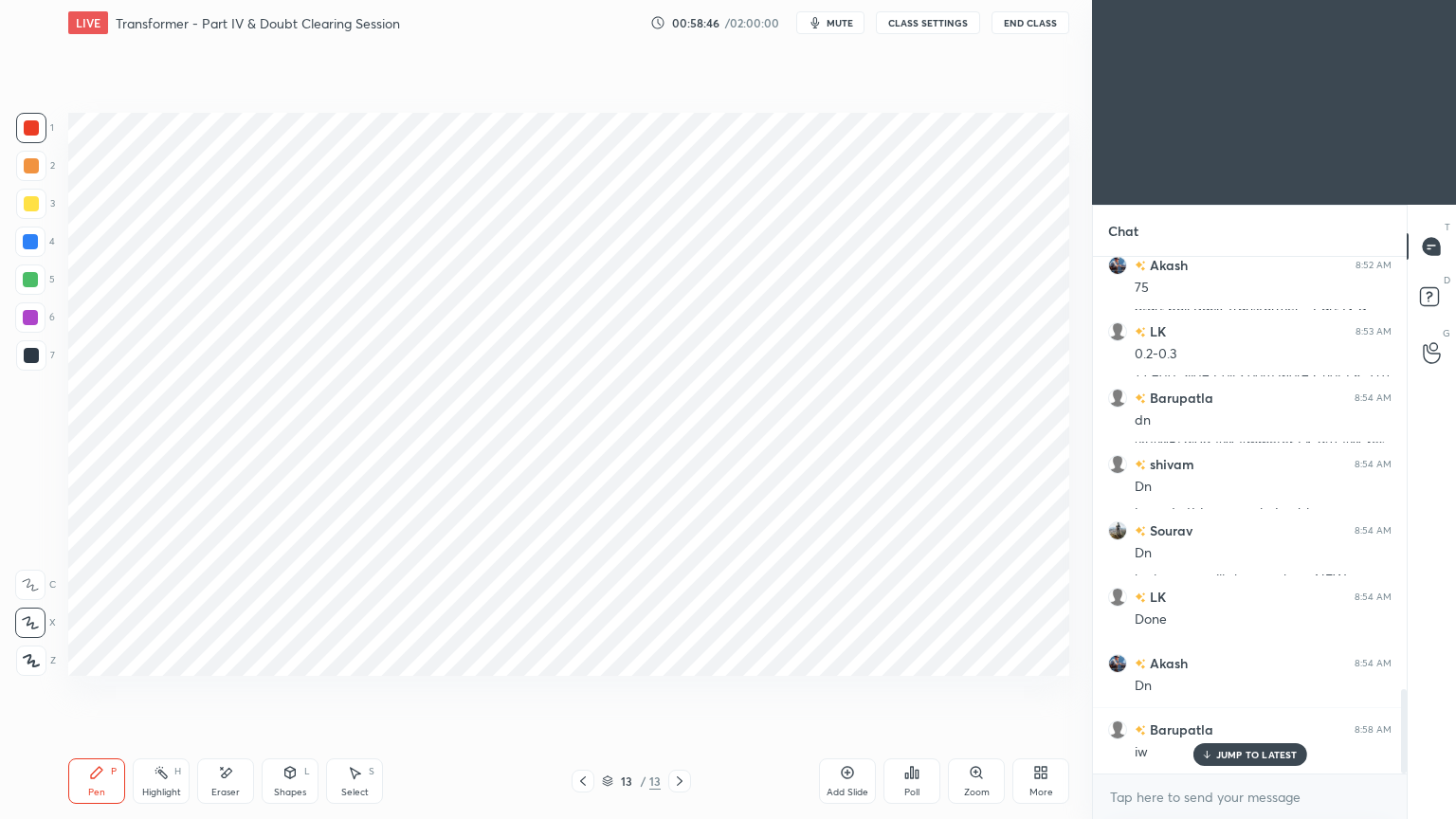 click at bounding box center (30, 242) 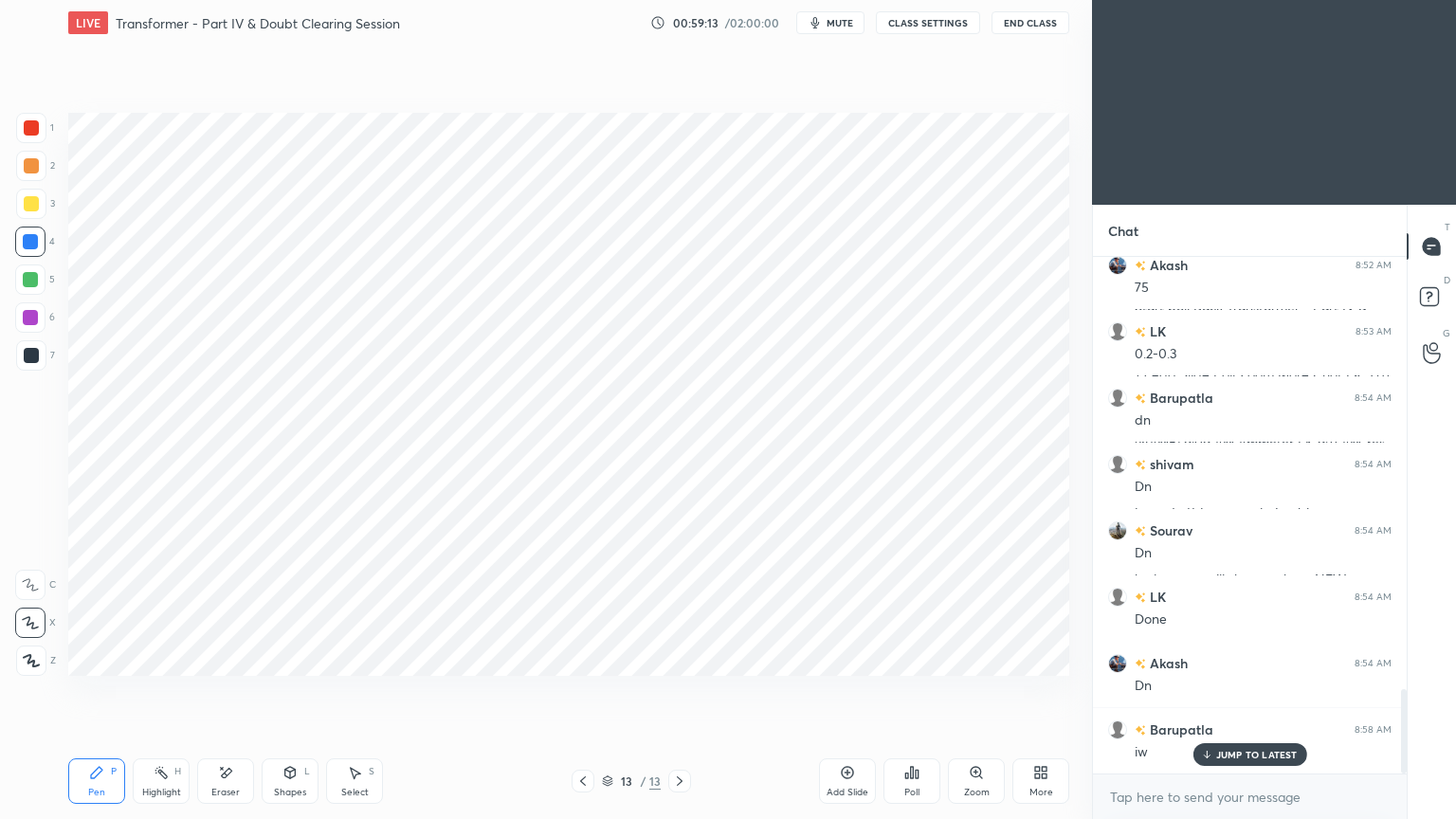 click at bounding box center [31, 355] 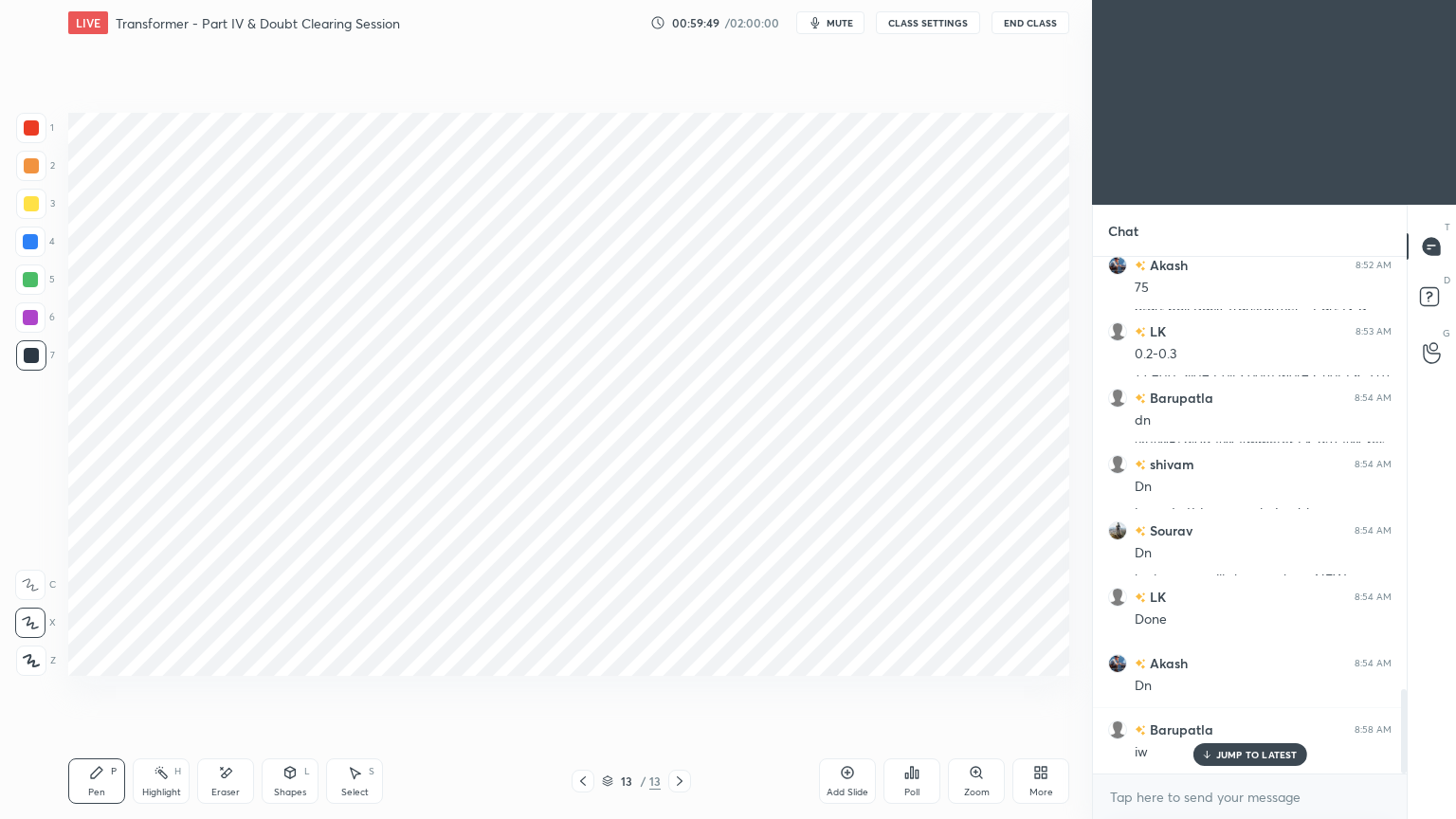 click at bounding box center [30, 280] 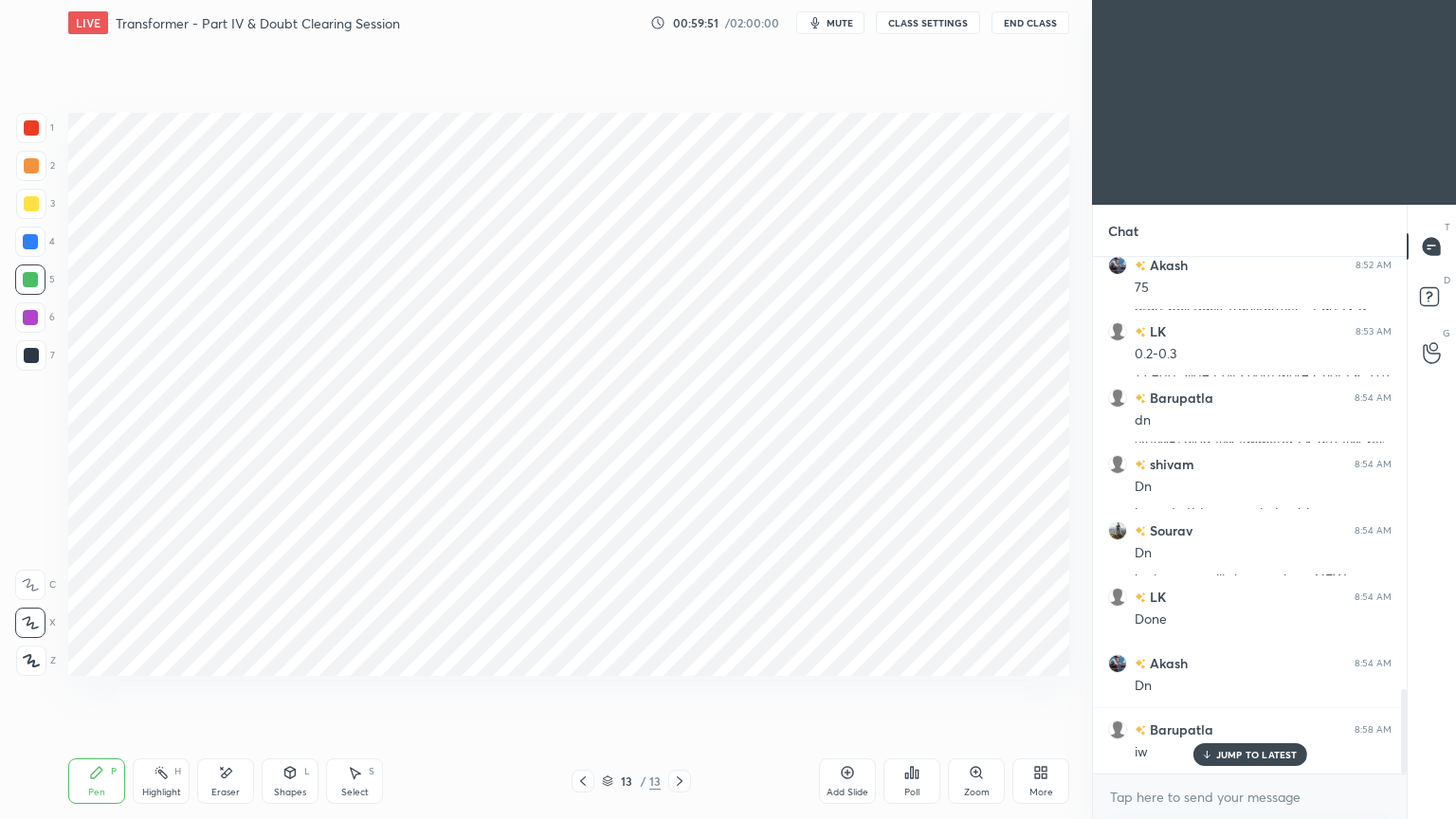 click on "Add Slide" at bounding box center (847, 781) 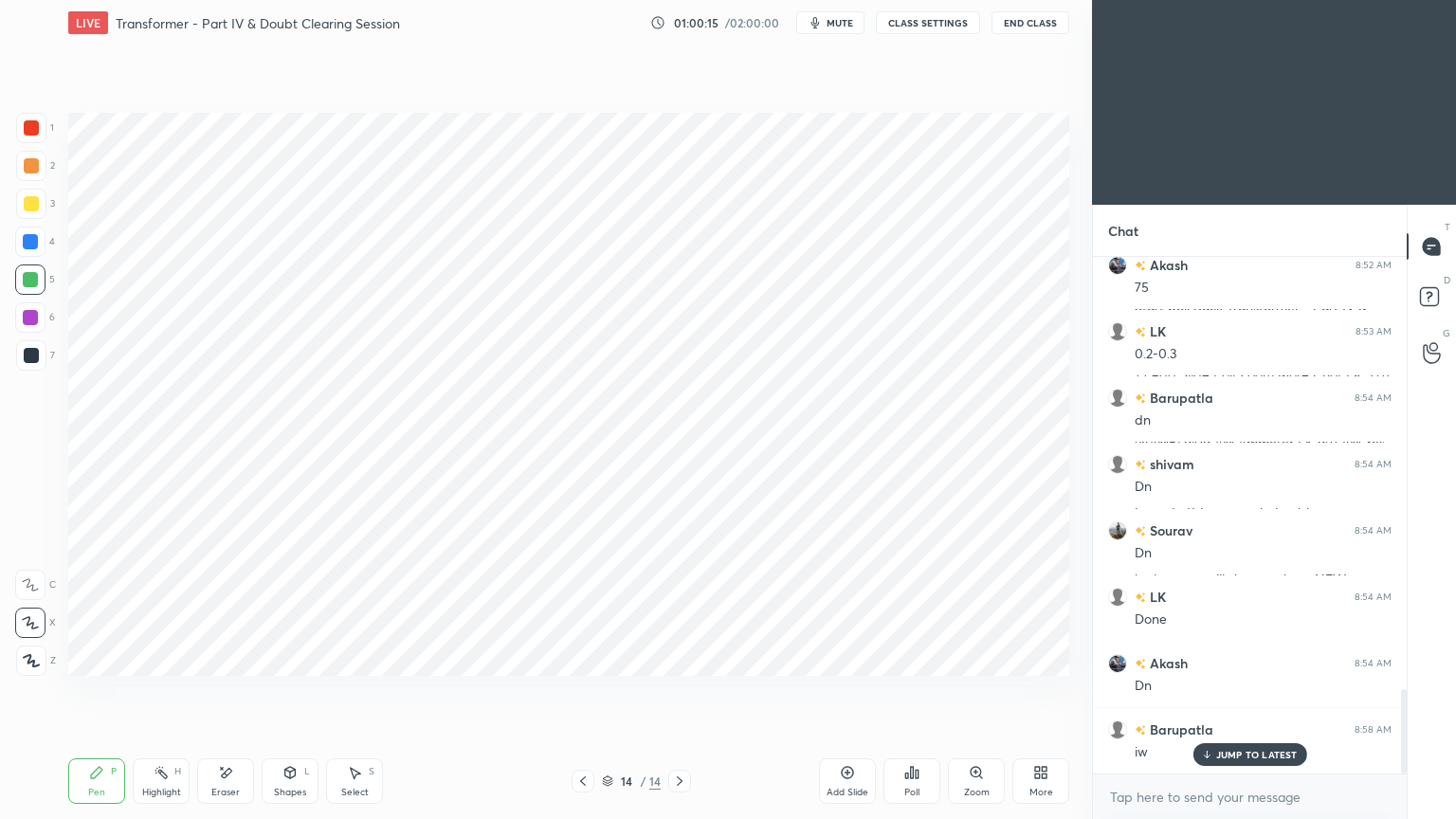 click at bounding box center (31, 128) 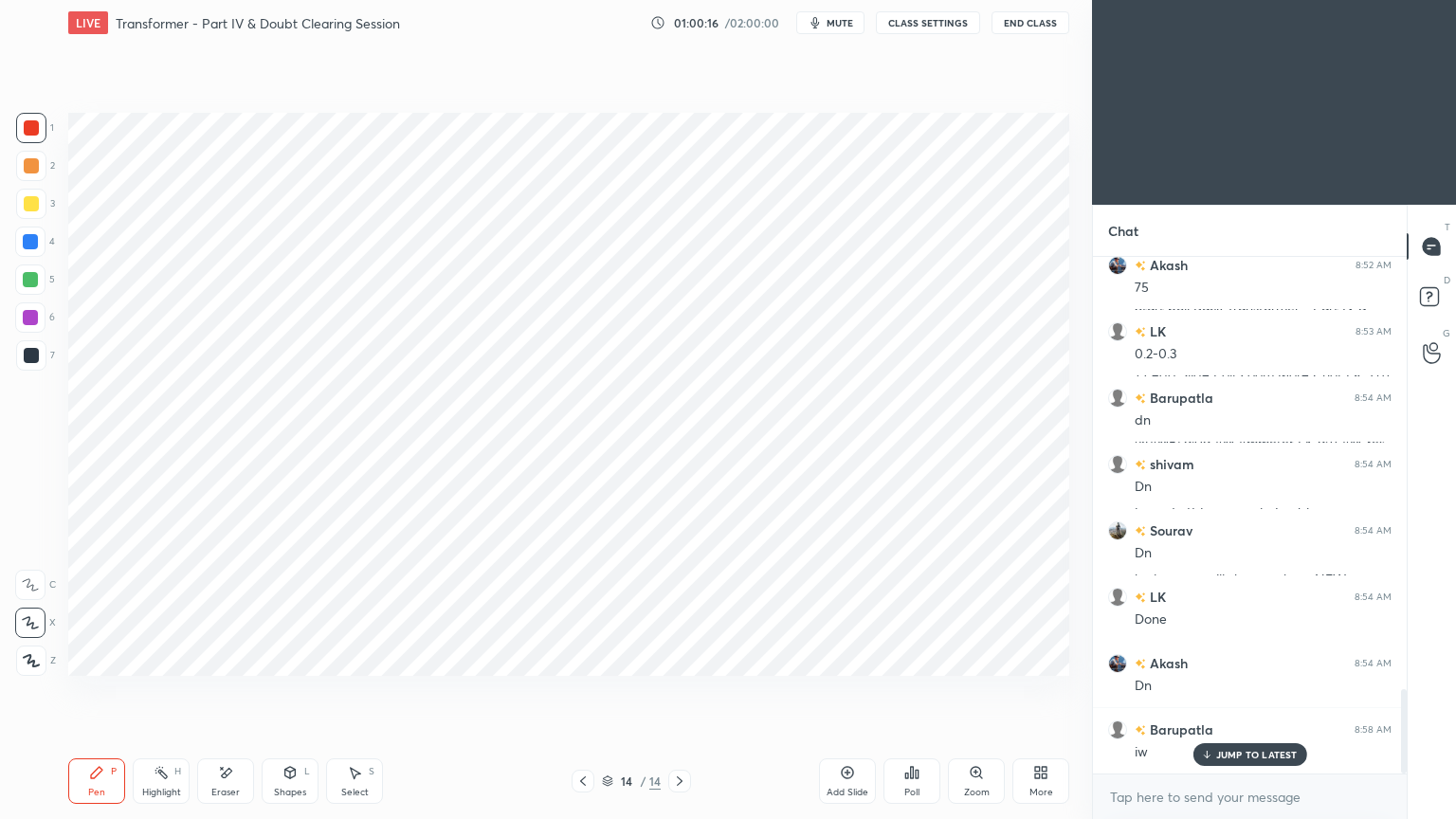 click on "Shapes L" at bounding box center (290, 781) 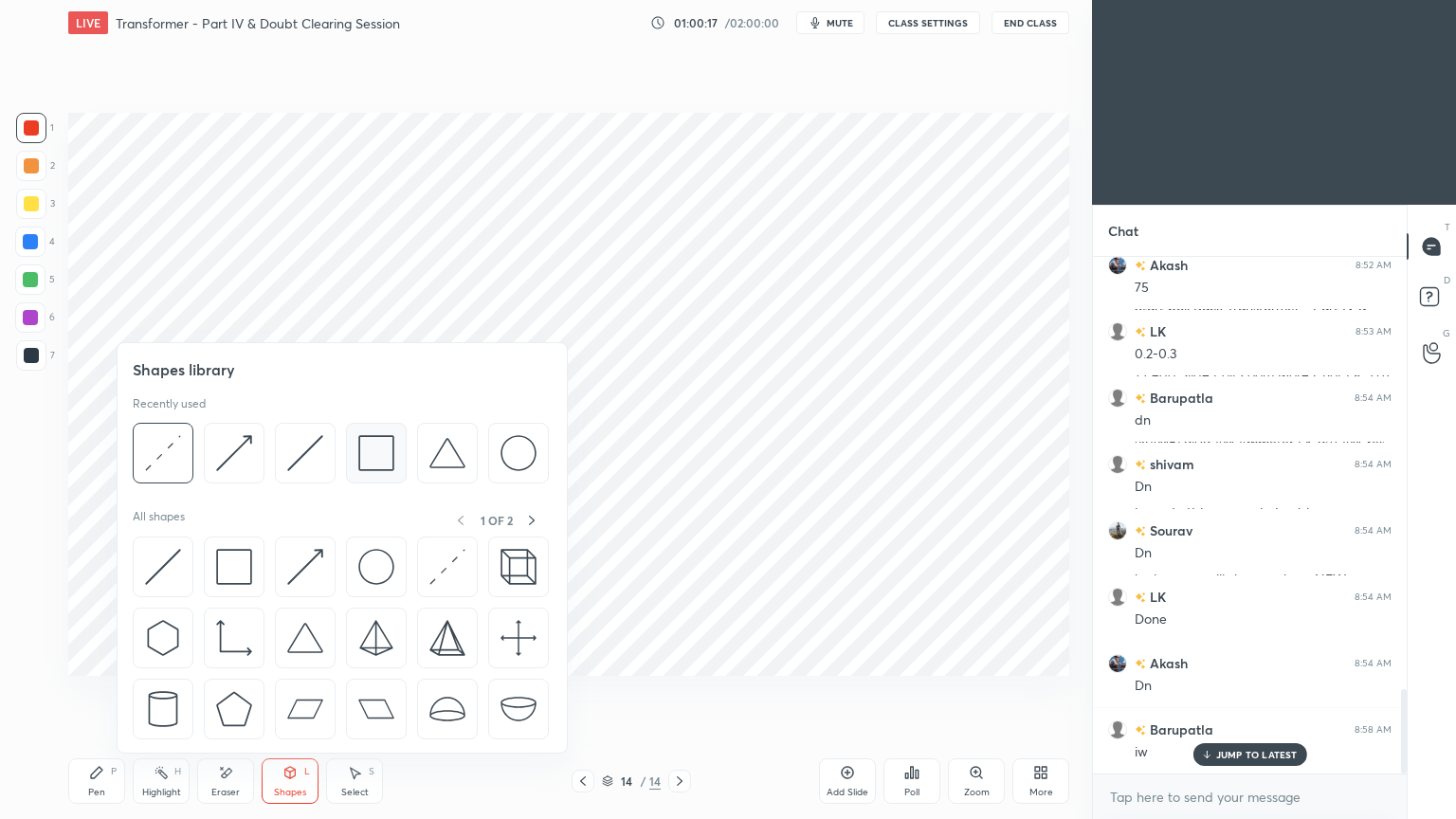 click at bounding box center (376, 453) 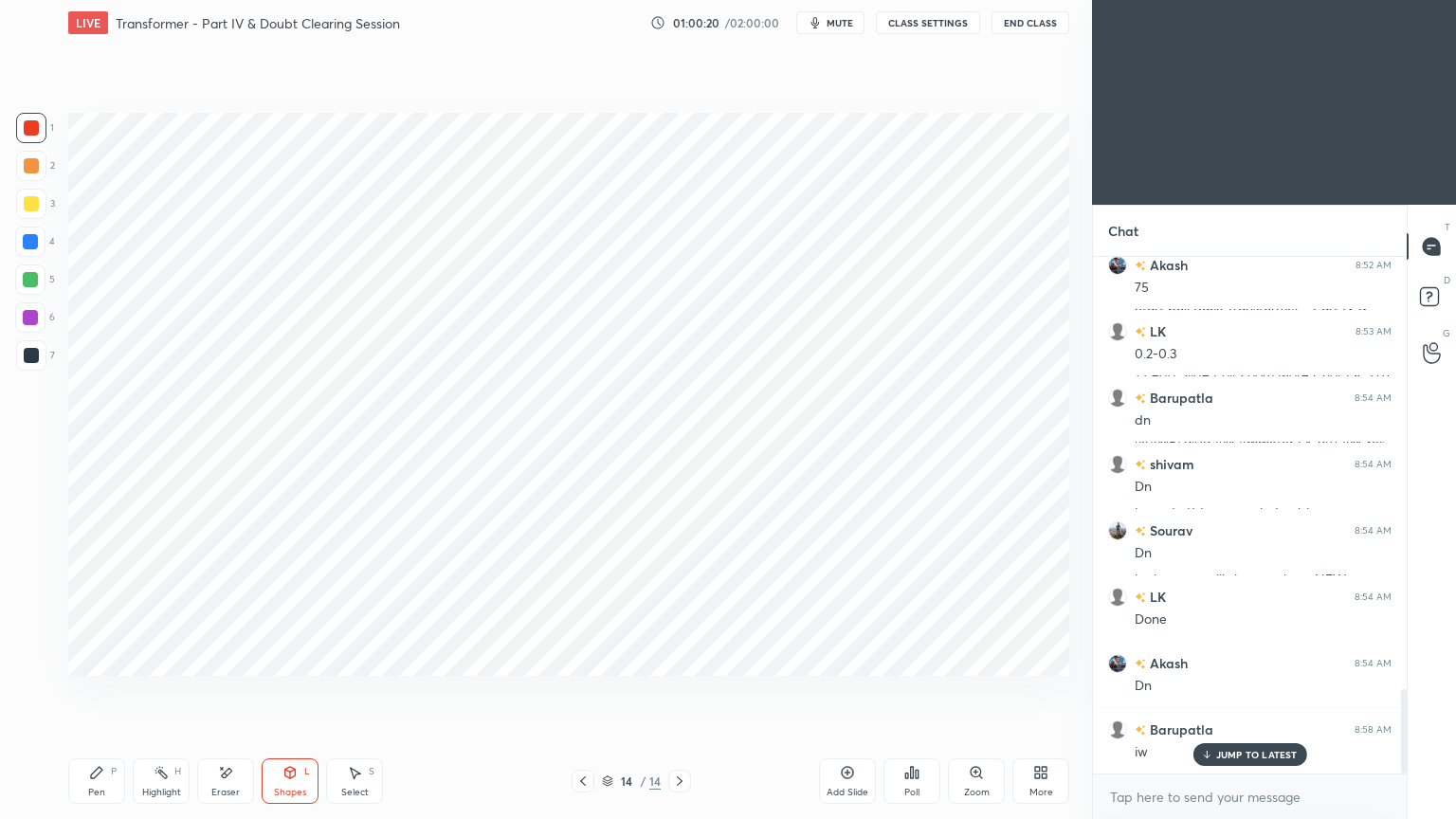 click on "7" at bounding box center (35, 355) 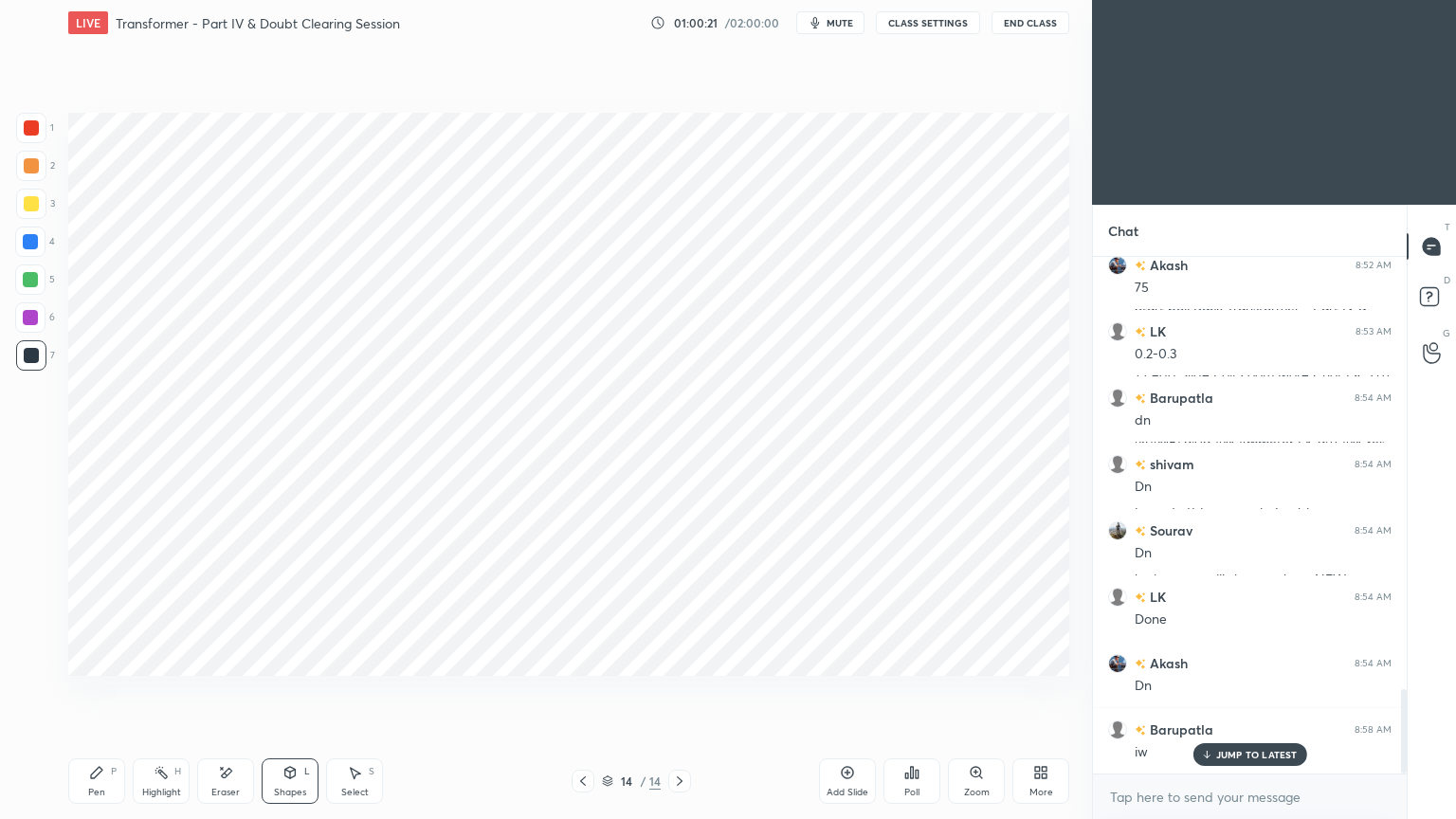 click on "Pen P Highlight H Eraser Shapes L Select S" at bounding box center [256, 781] 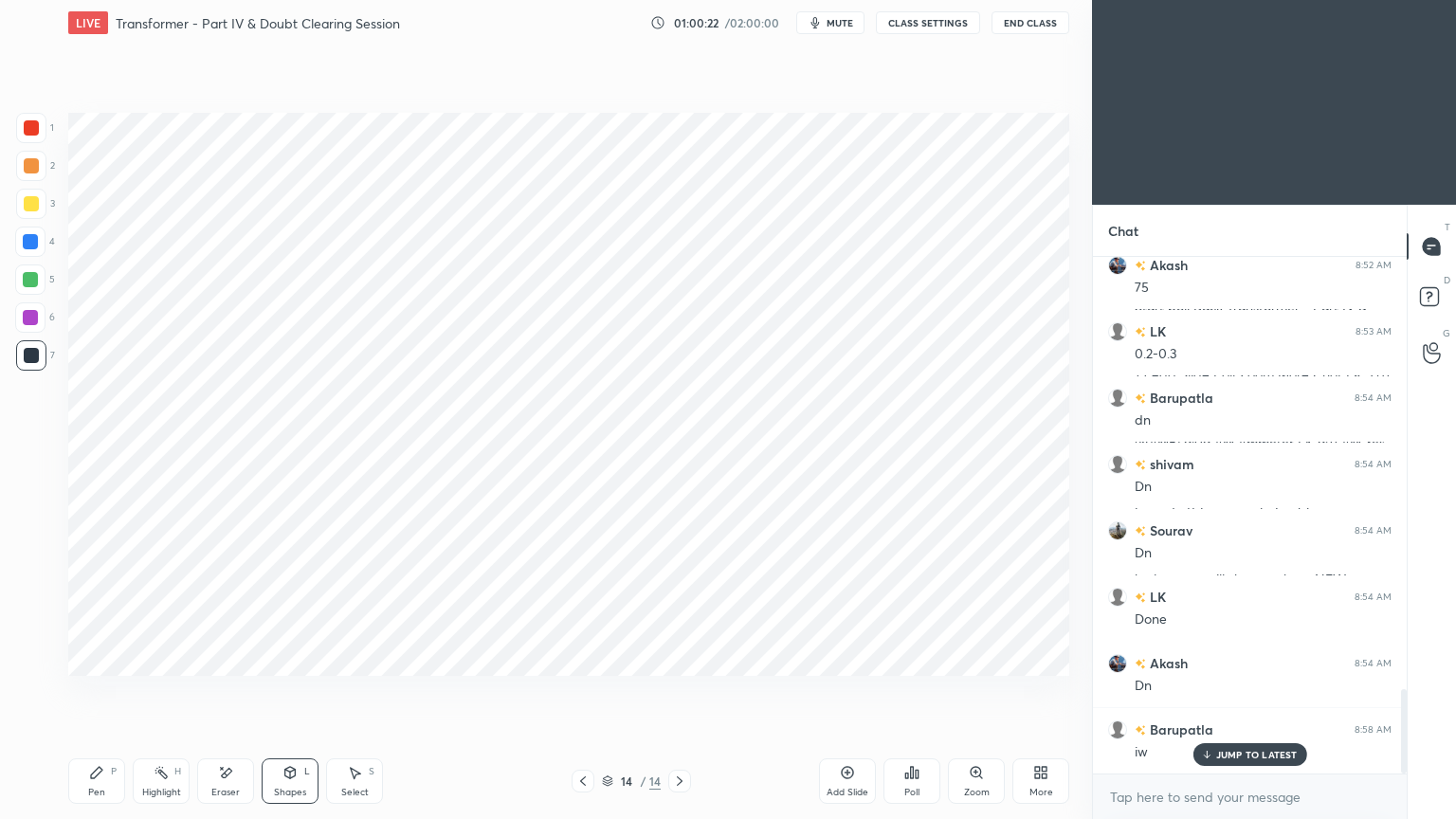 click 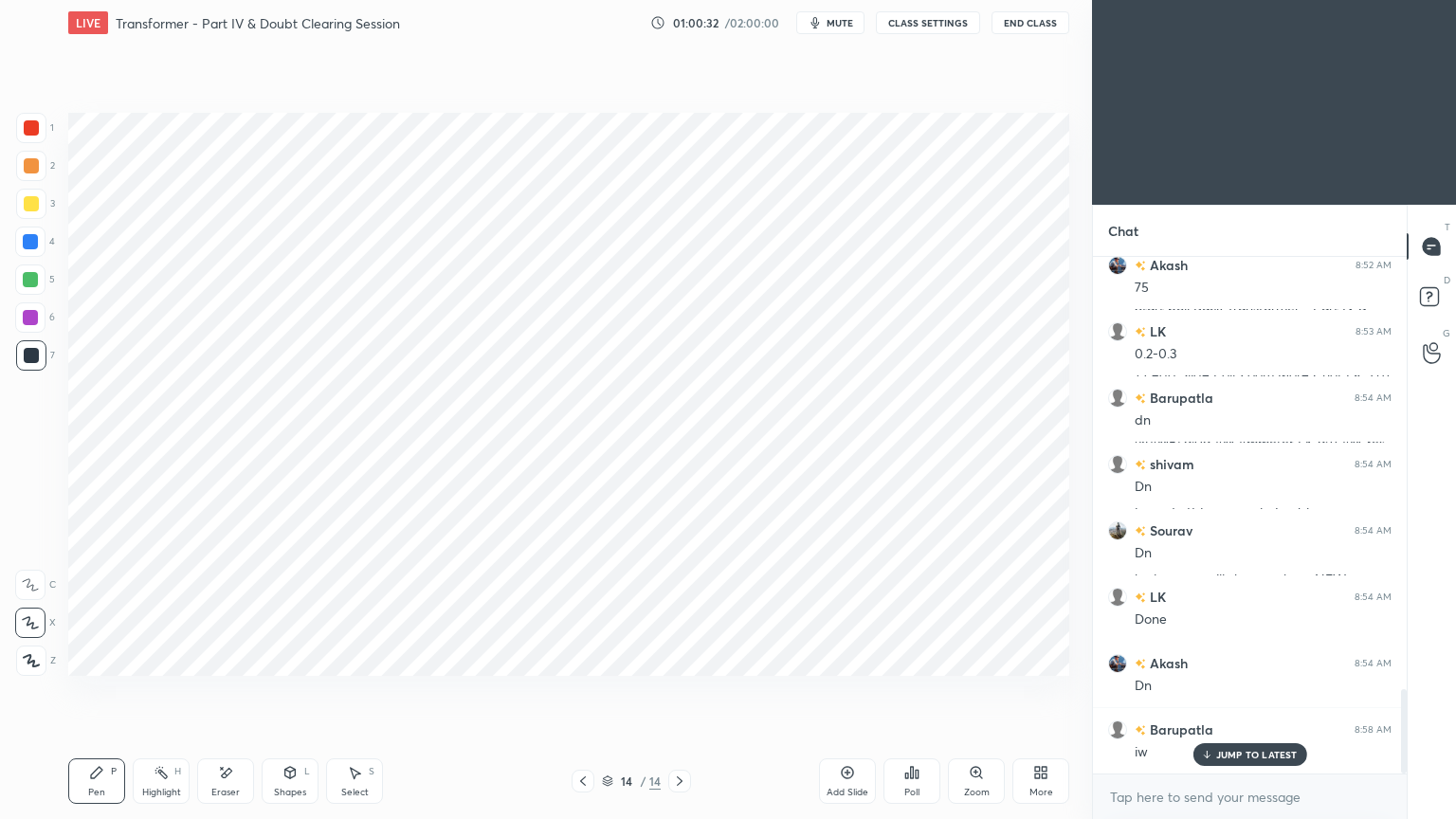 click at bounding box center [30, 242] 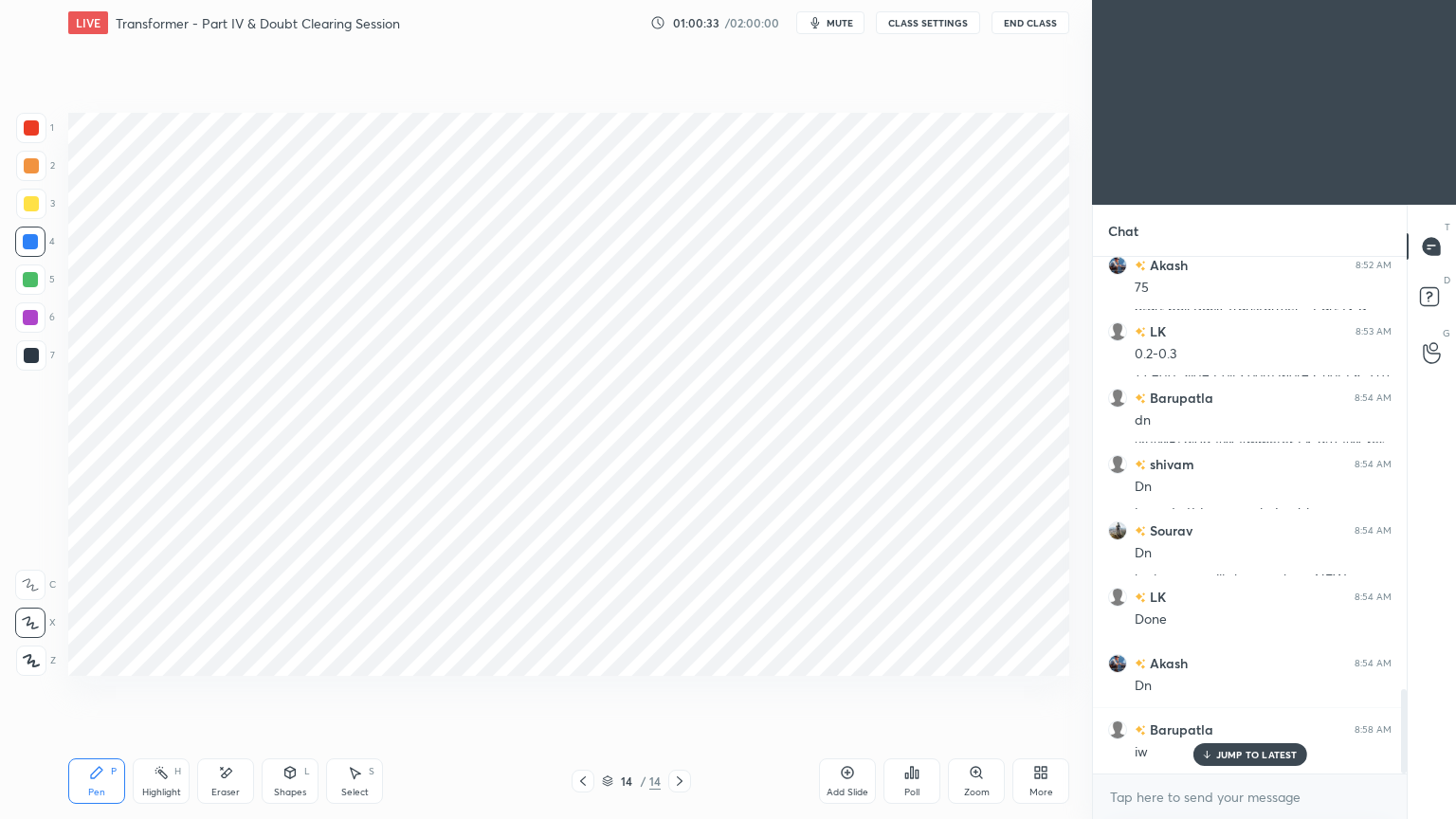 click 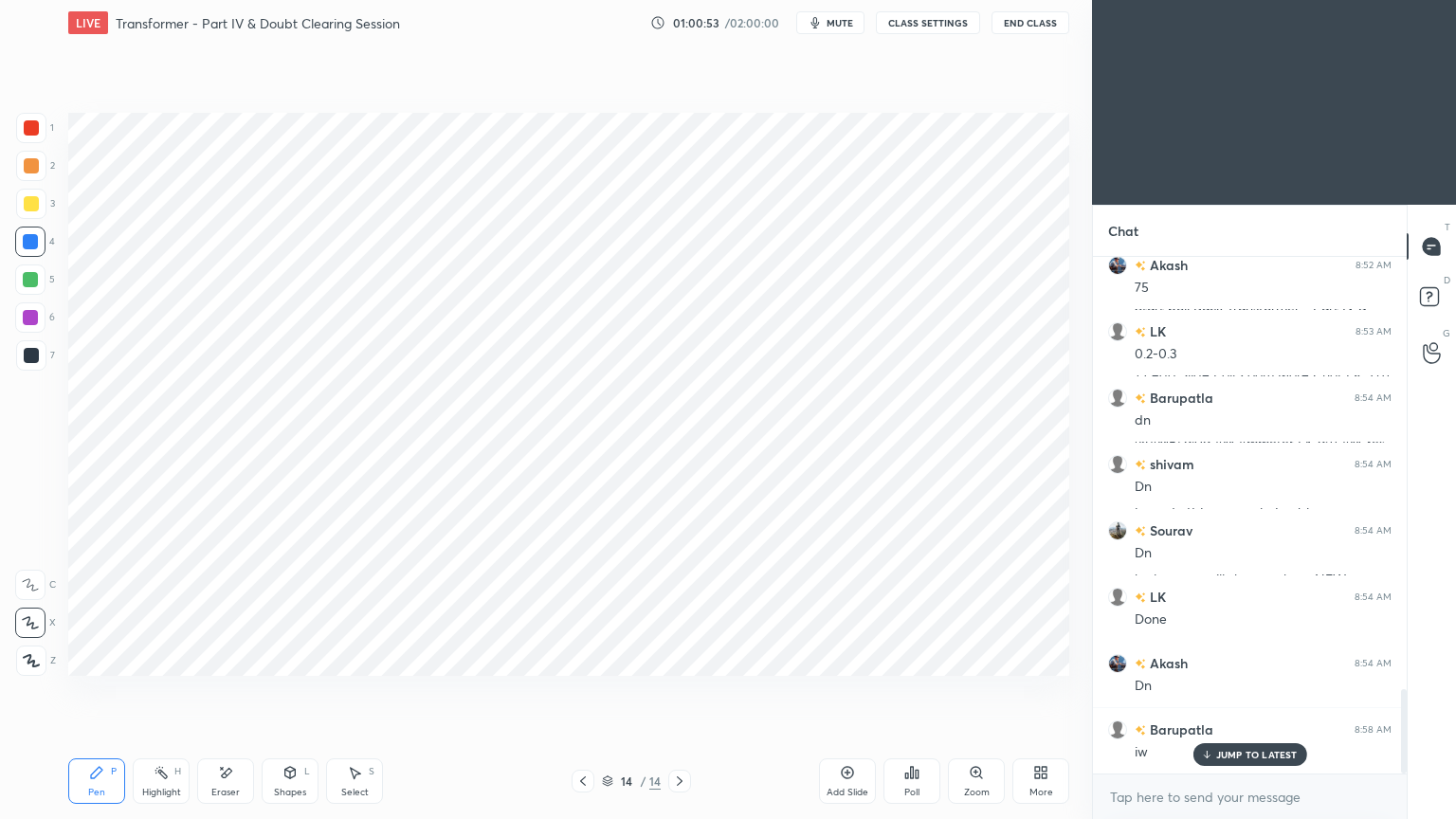 click 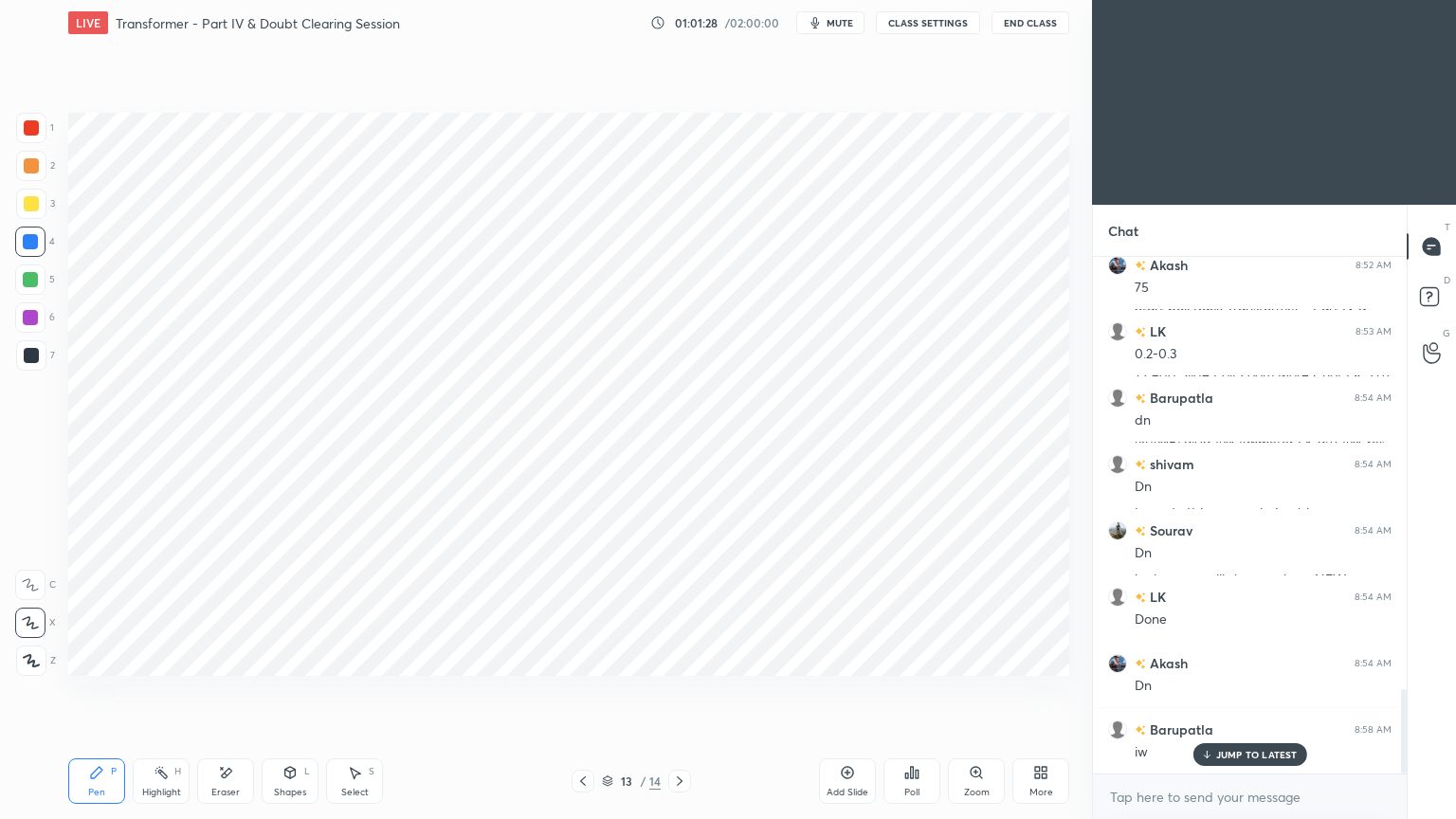 click 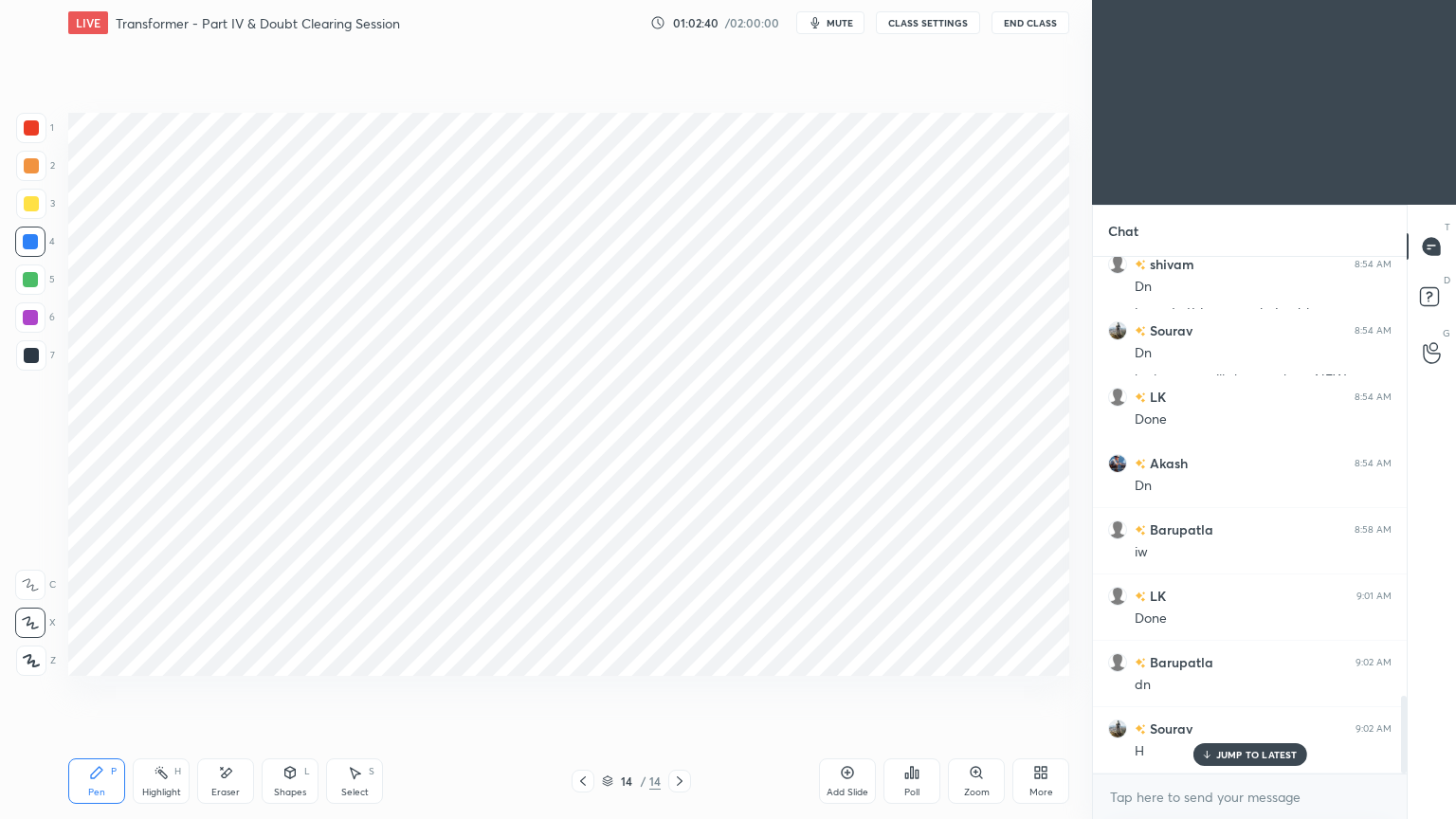 scroll, scrollTop: 2901, scrollLeft: 0, axis: vertical 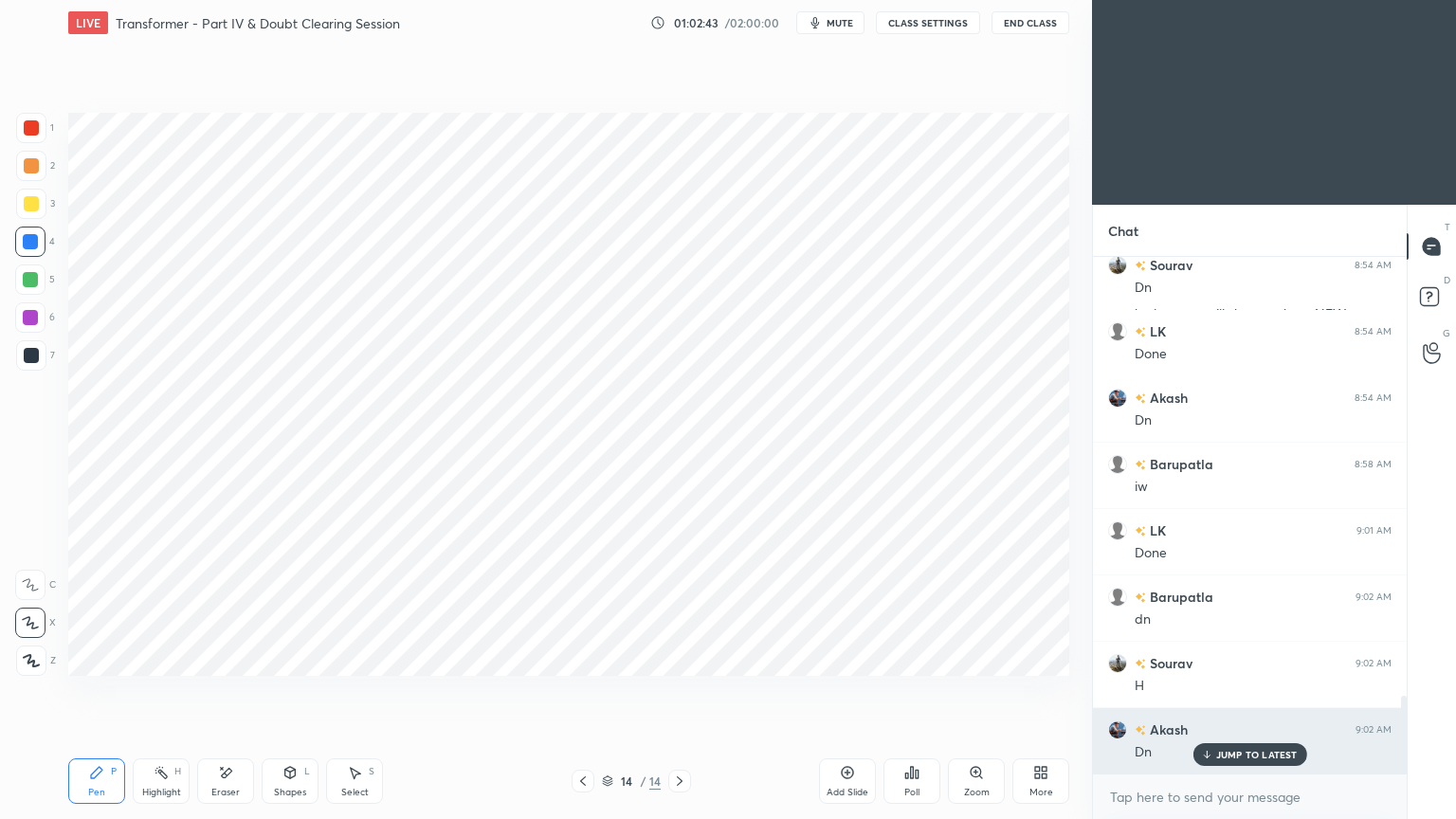 click on "JUMP TO LATEST" at bounding box center (1257, 755) 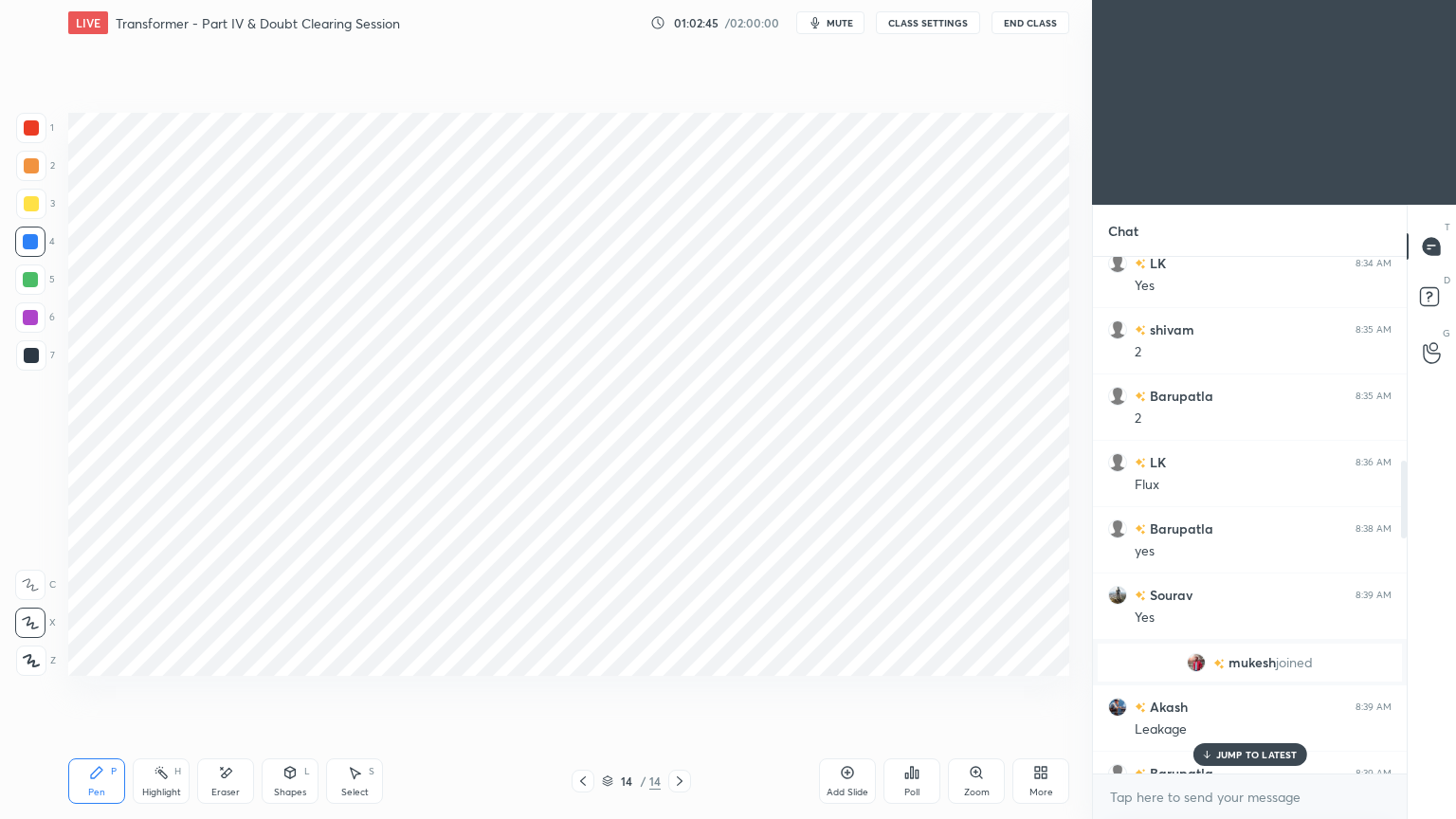 scroll, scrollTop: 1213, scrollLeft: 0, axis: vertical 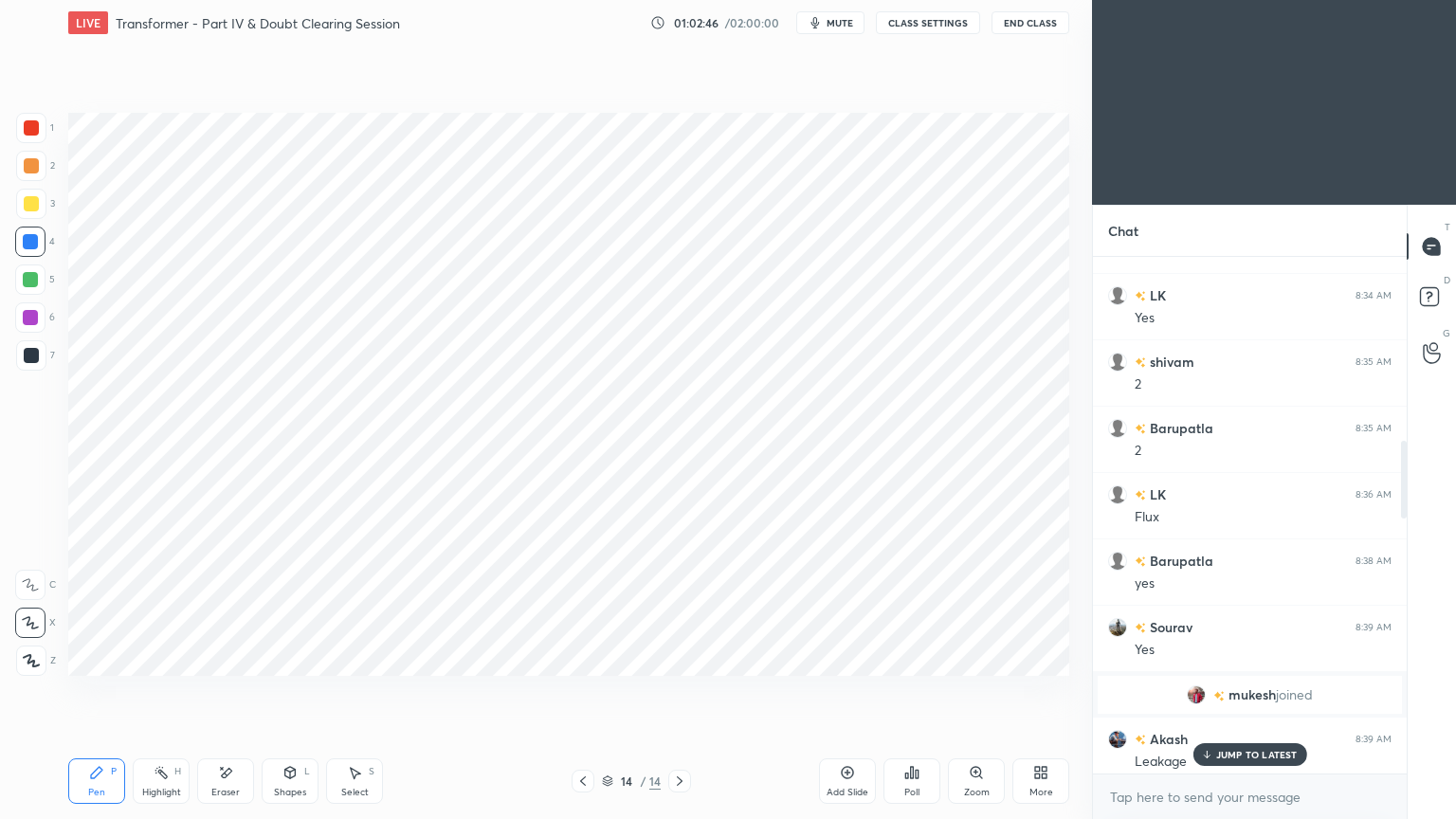 drag, startPoint x: 1404, startPoint y: 733, endPoint x: 1442, endPoint y: 486, distance: 249.90598 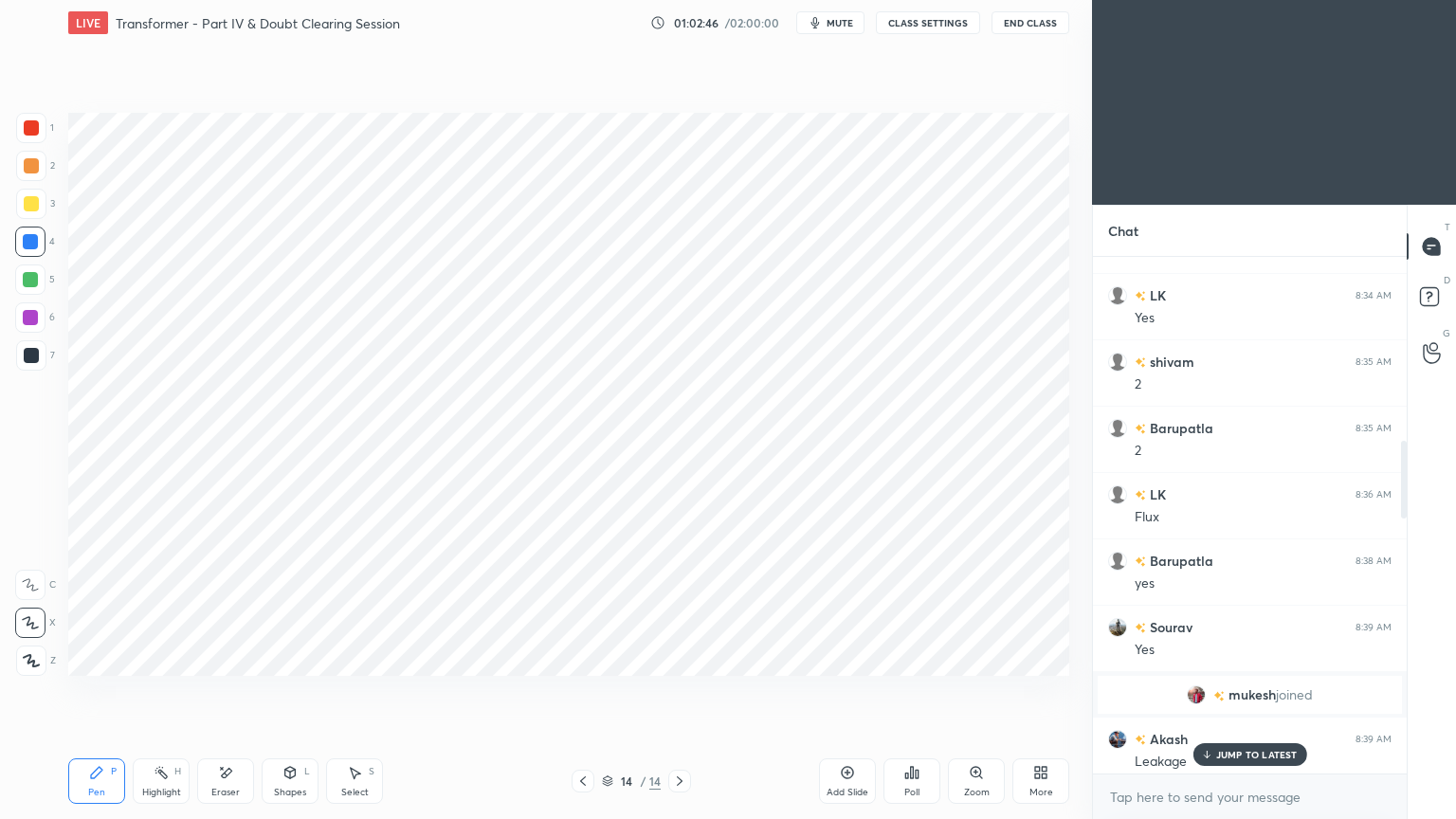 click on "Chat Akash 8:10 AM Constant Yes Barupatla 8:11 AM yes Barupatla 8:17 AM why only f not f square in previous eqn Barupatla 8:22 AM P Sourav 8:22 AM P shivam 8:22 AM P Akash 8:23 AM P LK 8:23 AM P Akash 8:25 AM 200watt LK 8:26 AM Yes Sourav 8:26 AM Yes LK 8:34 AM Yes shivam 8:35 AM 2 Barupatla 8:35 AM 2 LK 8:36 AM Flux Barupatla 8:38 AM yes Sourav 8:39 AM Yes mukesh  joined Akash 8:39 AM Leakage Barupatla 8:39 AM leakage JUMP TO LATEST Enable hand raising Enable raise hand to speak to learners. Once enabled, chat will be turned off temporarily. Enable x   introducing Raise a hand with a doubt Now learners can raise their hand along with a doubt  How it works? Doubts asked by learners will show up here NEW DOUBTS ASKED No one has raised a hand yet Can't raise hand Looks like educator just invited you to speak. Please wait before you can raise your hand again. Got it T Messages (T) D Doubts (D) G Raise Hand (G)" at bounding box center [1274, 512] 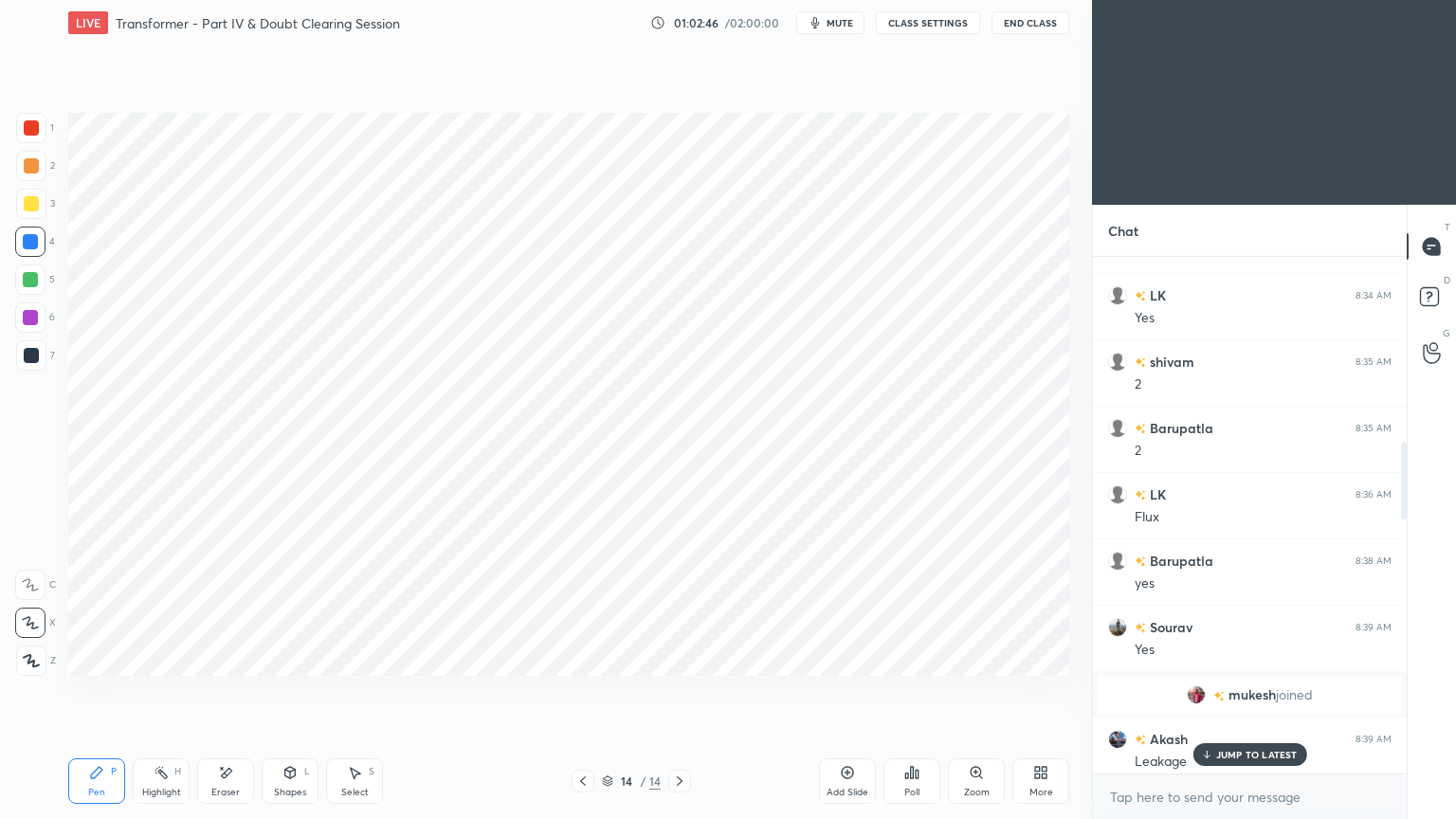 scroll, scrollTop: 1220, scrollLeft: 0, axis: vertical 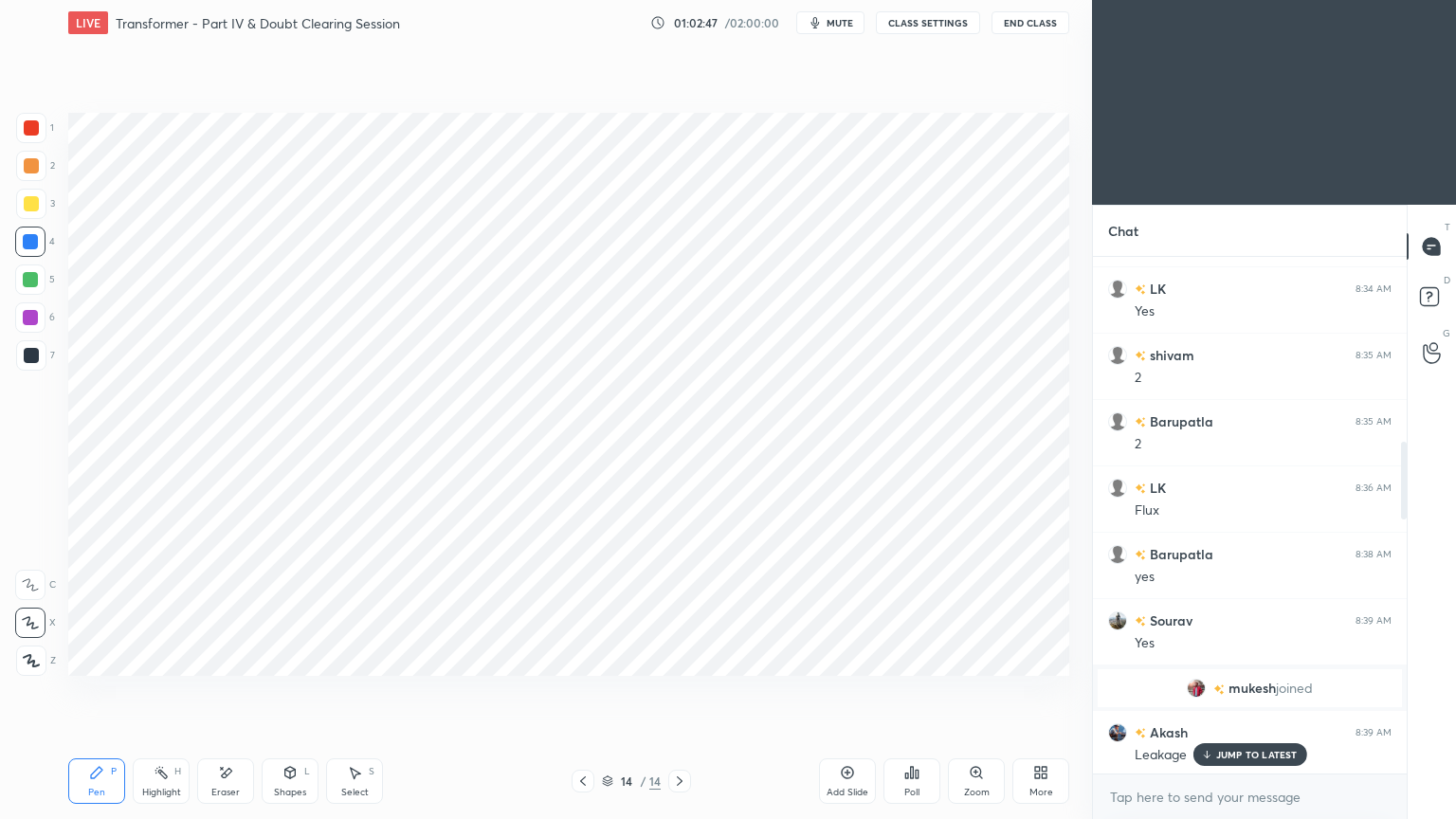 click at bounding box center [1196, 688] 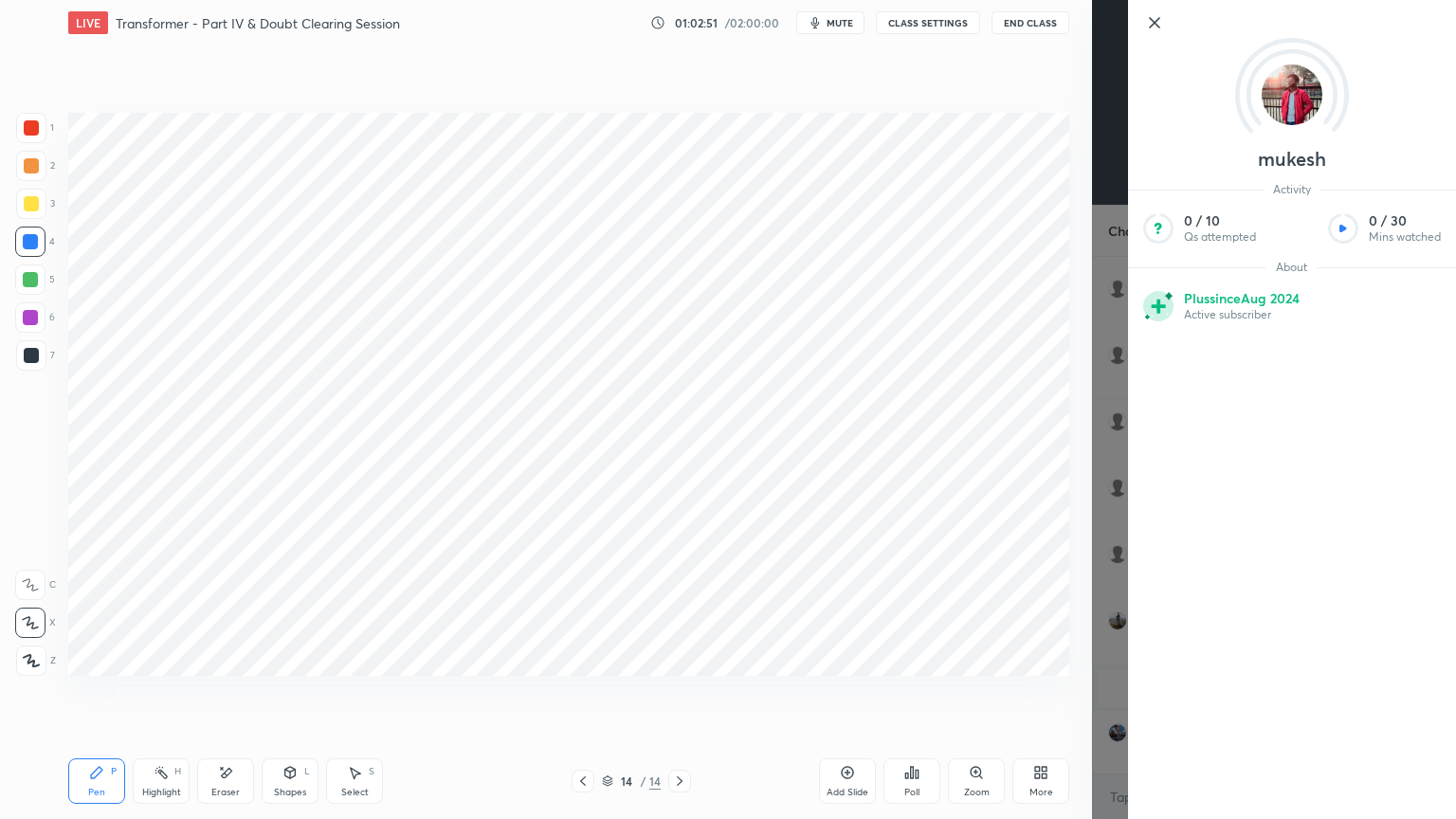 click 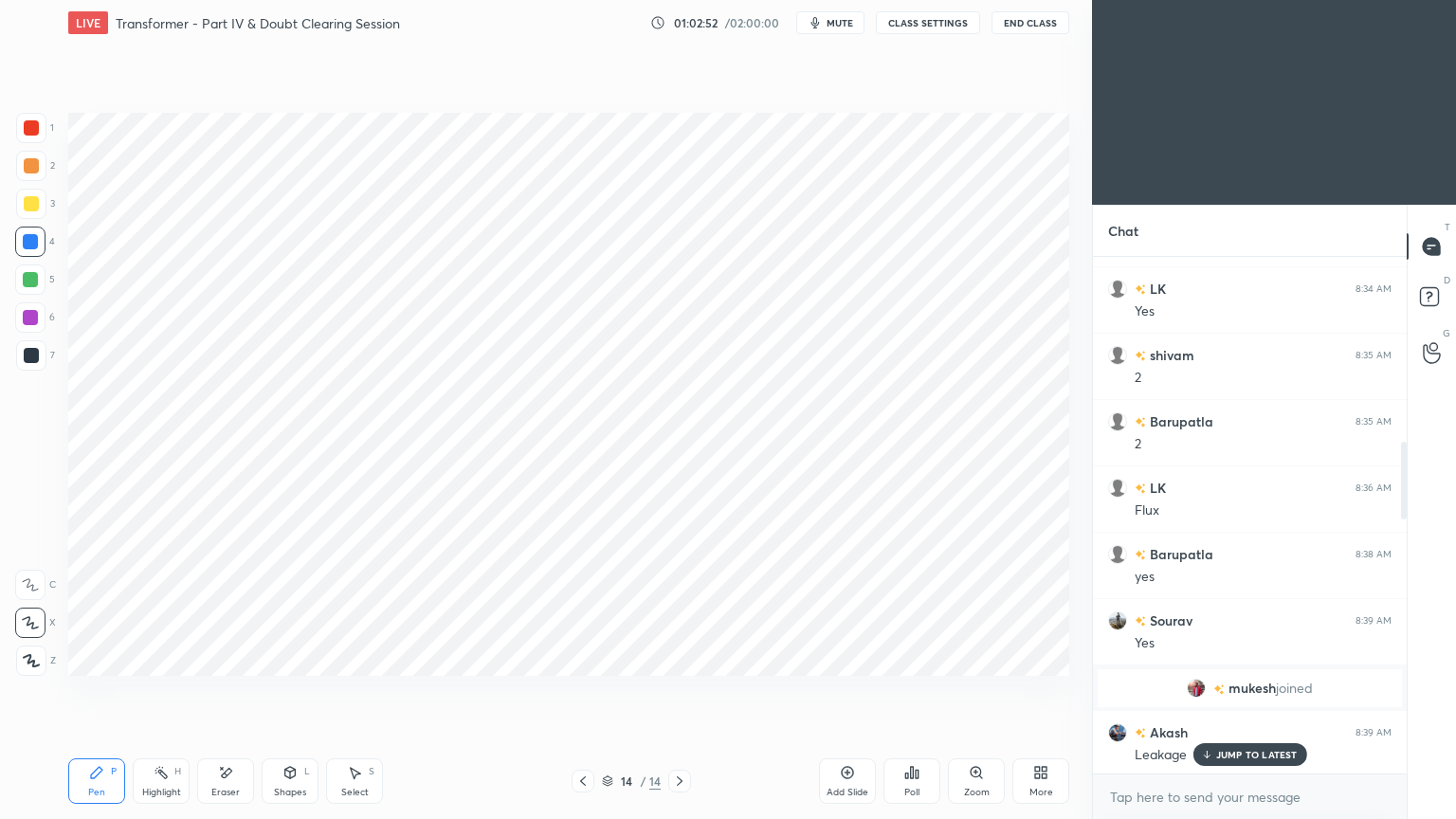 click on "JUMP TO LATEST" at bounding box center (1257, 755) 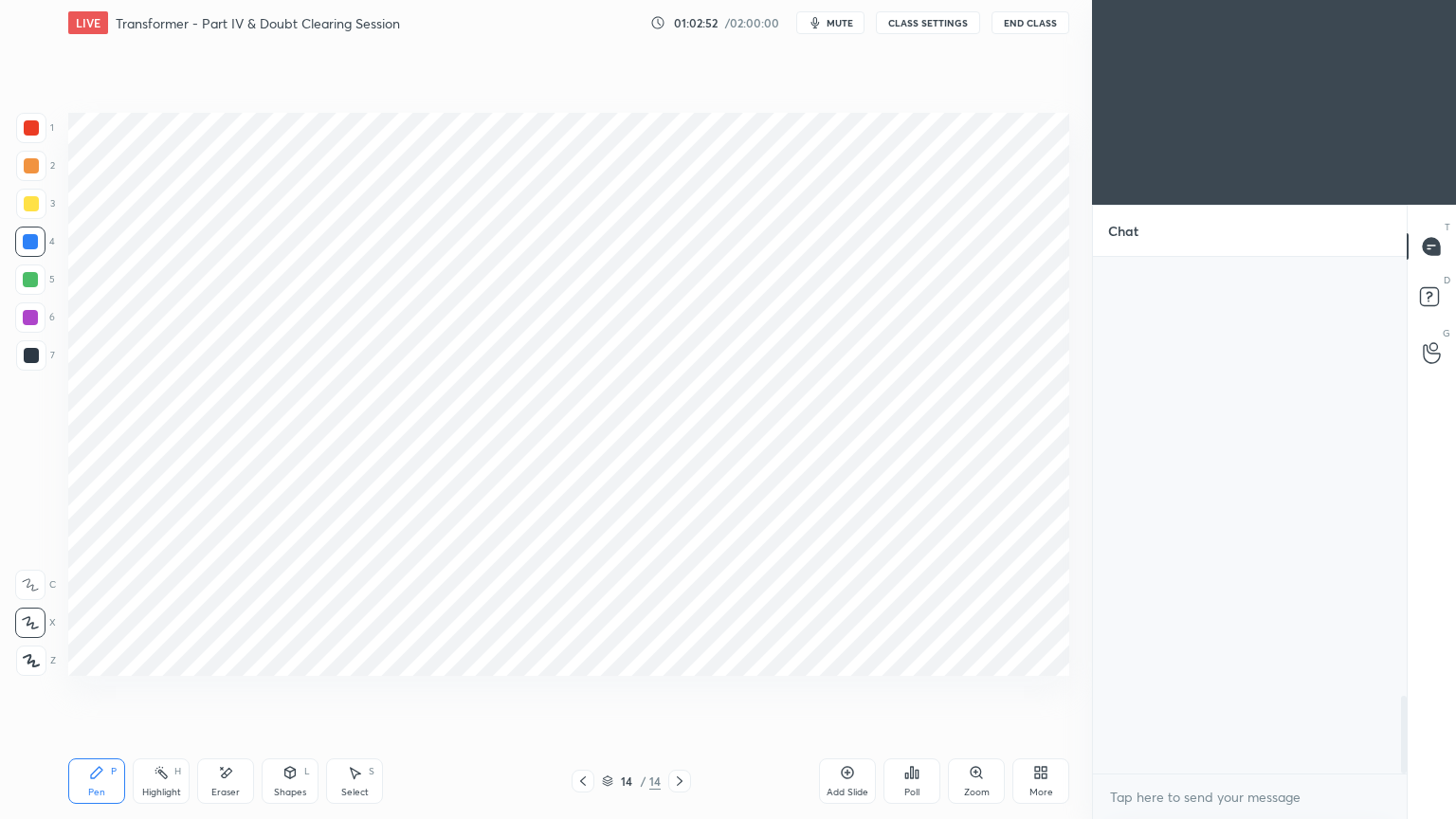 scroll, scrollTop: 2901, scrollLeft: 0, axis: vertical 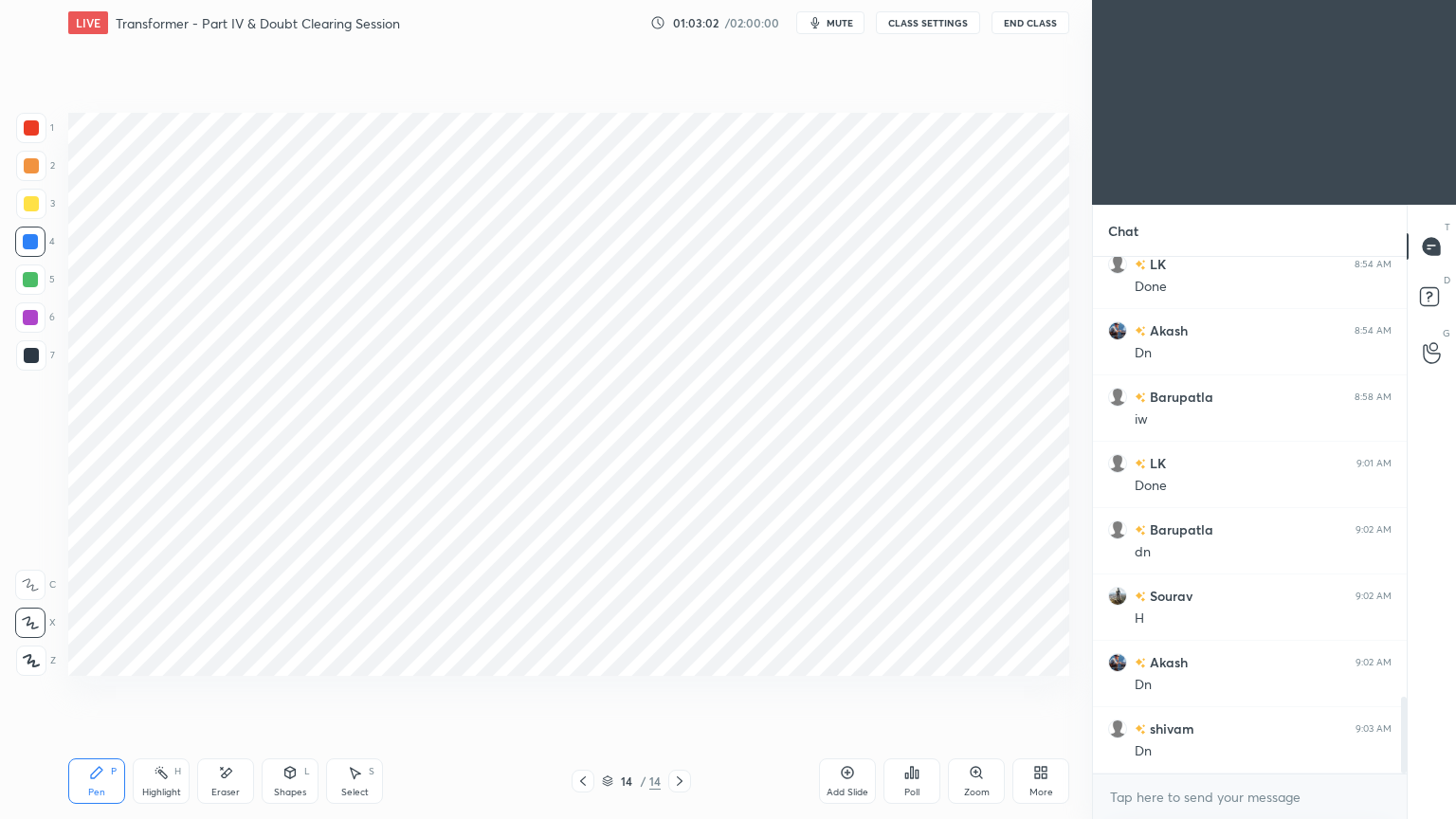 drag, startPoint x: 1404, startPoint y: 714, endPoint x: 1406, endPoint y: 810, distance: 96.02083 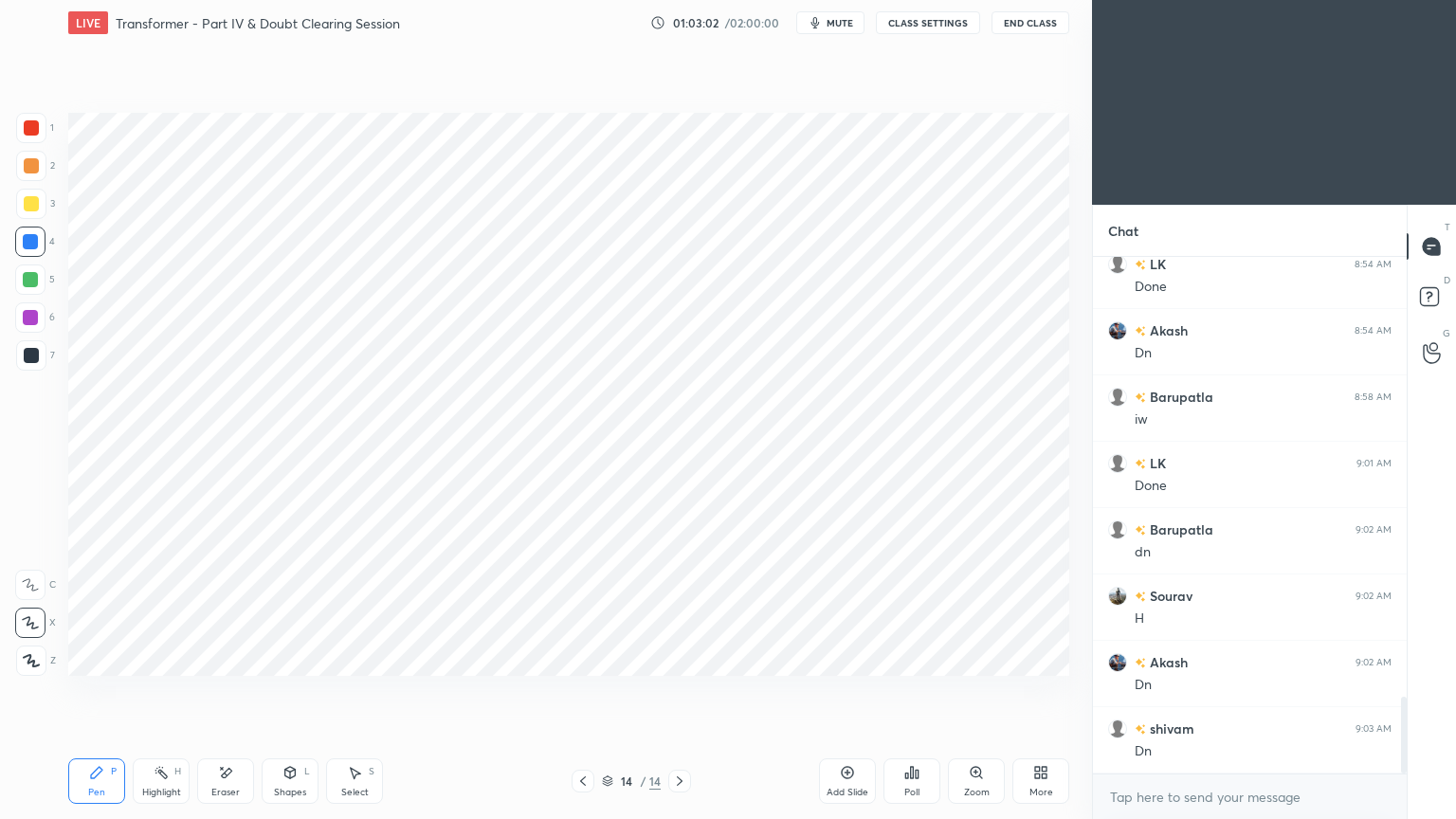 click on "Sourav 8:54 AM Dn LK 8:54 AM Done Akash 8:54 AM Dn Barupatla 8:58 AM iw LK 9:01 AM Done Barupatla 9:02 AM dn Sourav 9:02 AM H Akash 9:02 AM Dn shivam 9:03 AM Dn JUMP TO LATEST Enable hand raising Enable raise hand to speak to learners. Once enabled, chat will be turned off temporarily. Enable x" at bounding box center (1249, 537) 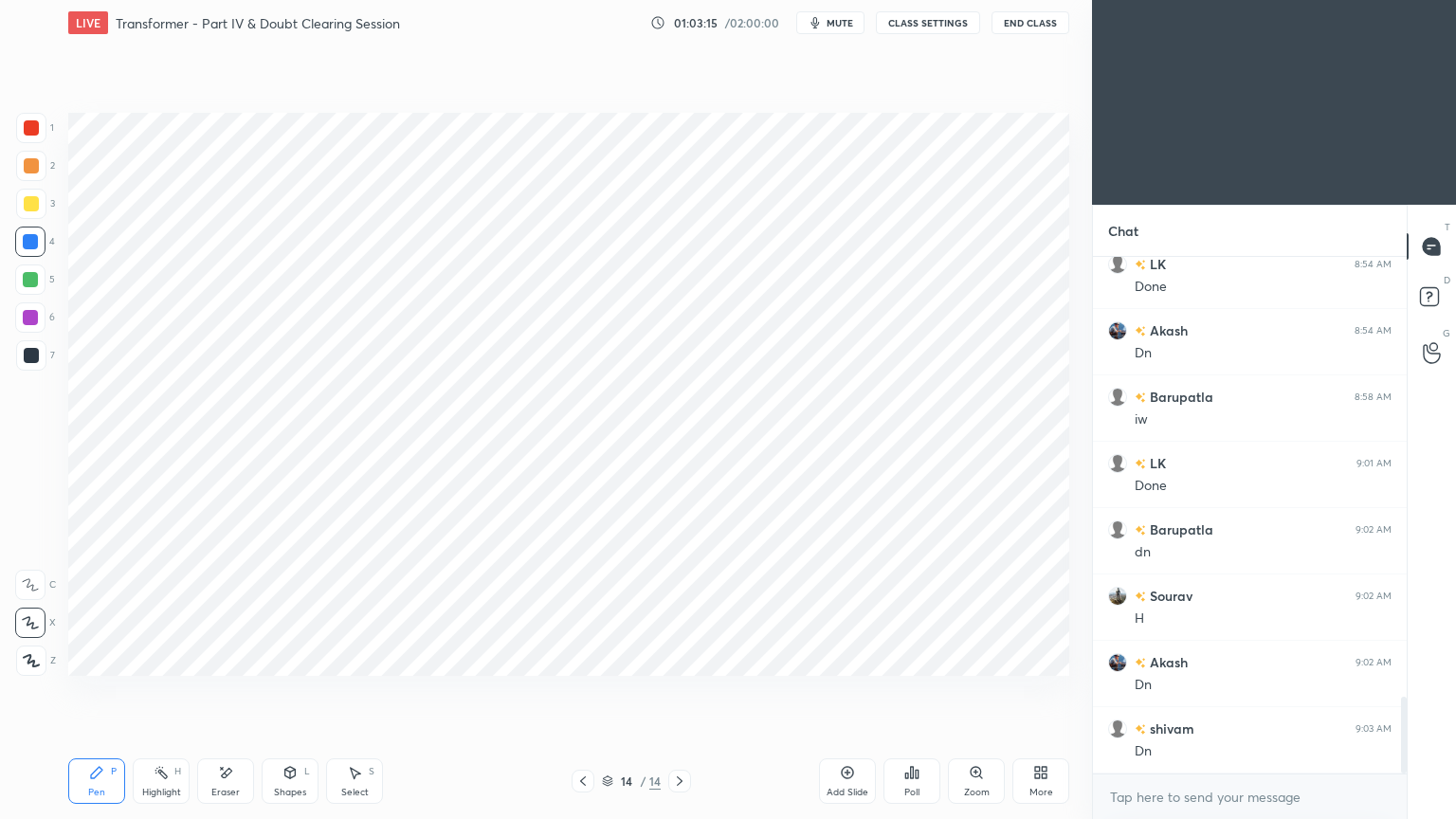click on "1 2 3 4 5 6 7" at bounding box center (35, 246) 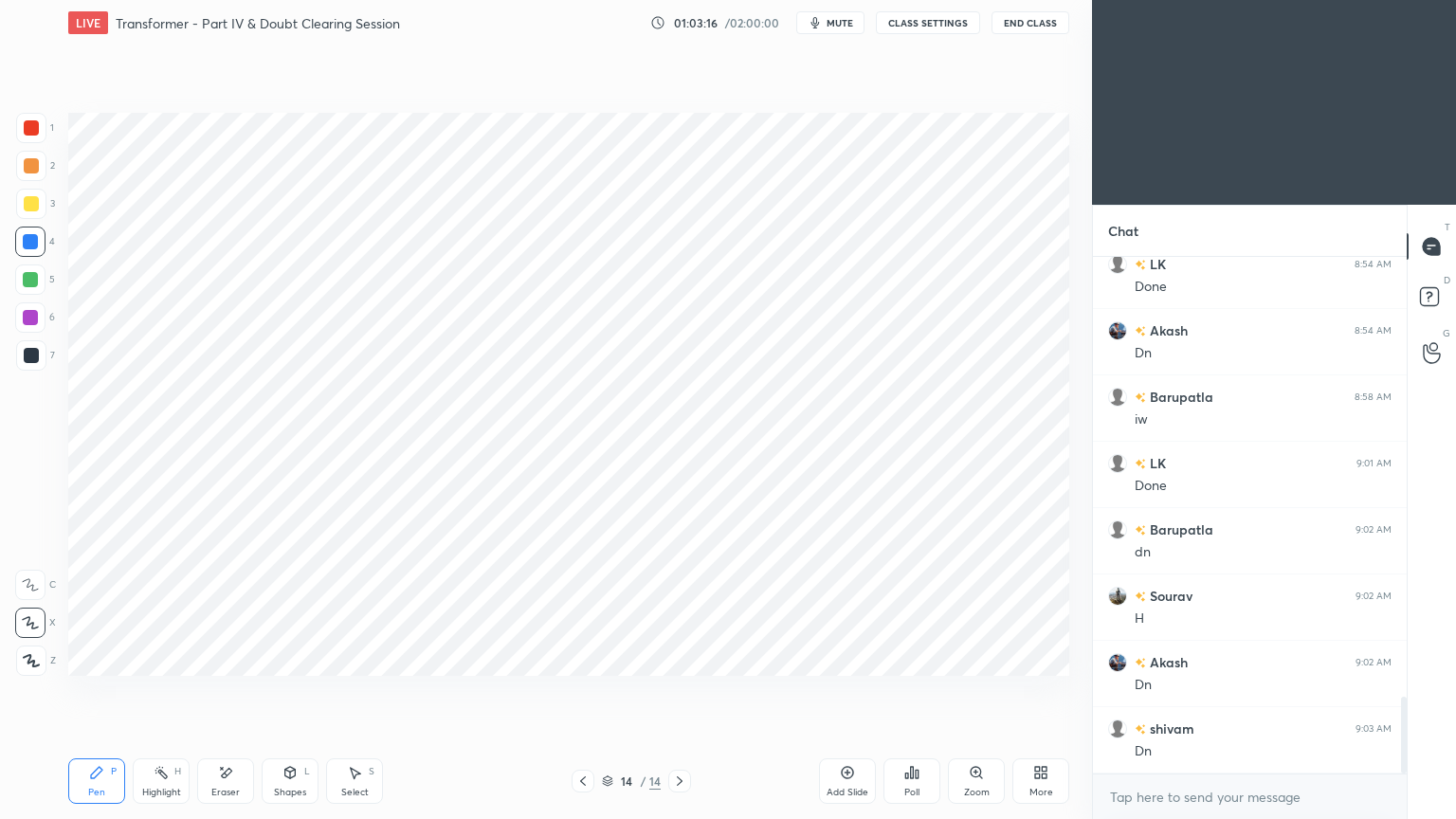 click on "1 2 3 4 5 6 7 C X Z E E Erase all   H H LIVE Transformer - Part IV & Doubt Clearing Session 01:03:16 /  02:00:00 mute CLASS SETTINGS End Class Setting up your live class Poll for   secs No correct answer Start poll Back Transformer - Part IV & Doubt Clearing Session • L3 of Course on Electrical Machines Ravendra Yadav Pen P Highlight H Eraser Shapes L Select S 14 / 14 Add Slide Poll Zoom More" at bounding box center [538, 410] 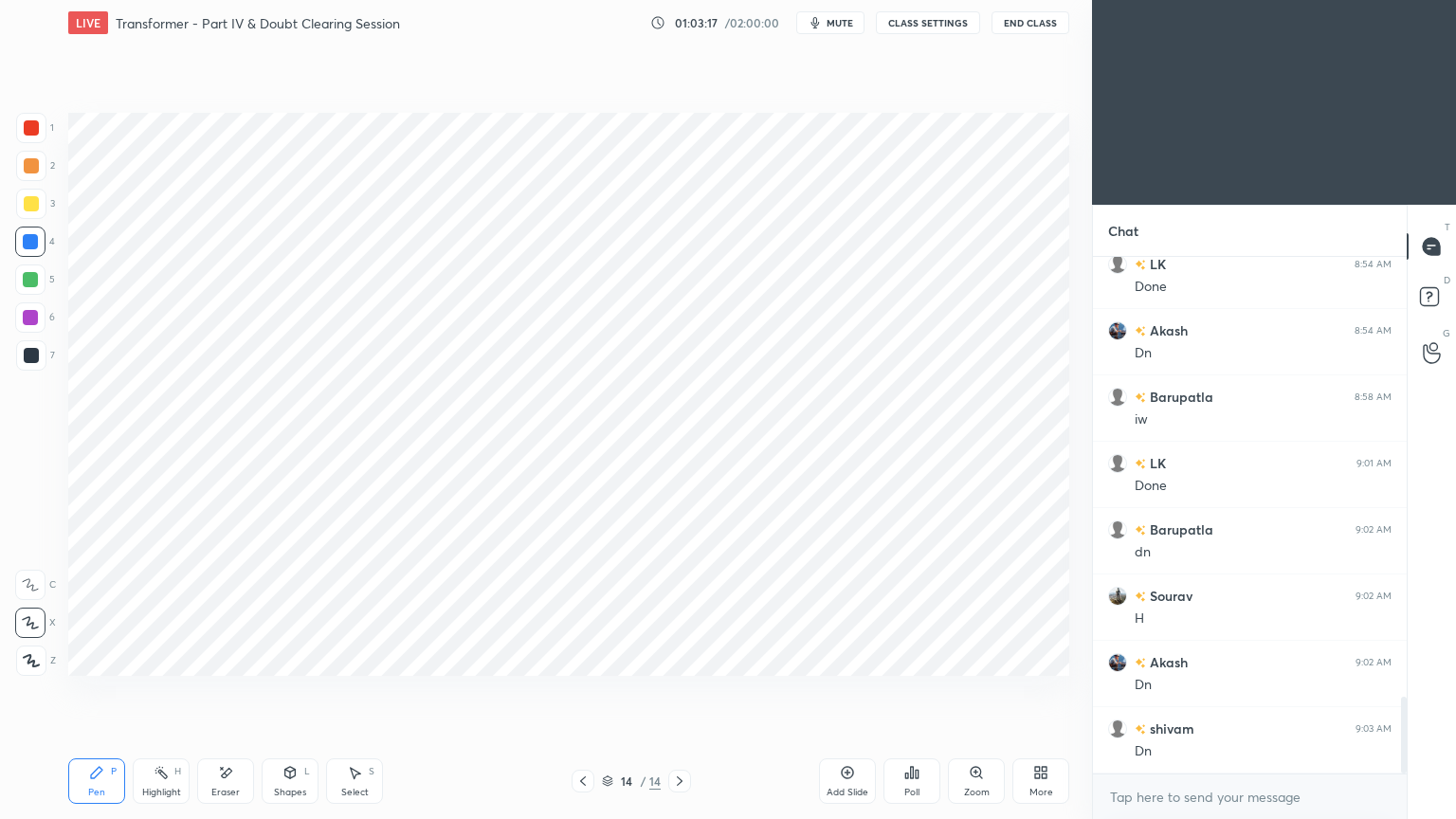 click at bounding box center (31, 128) 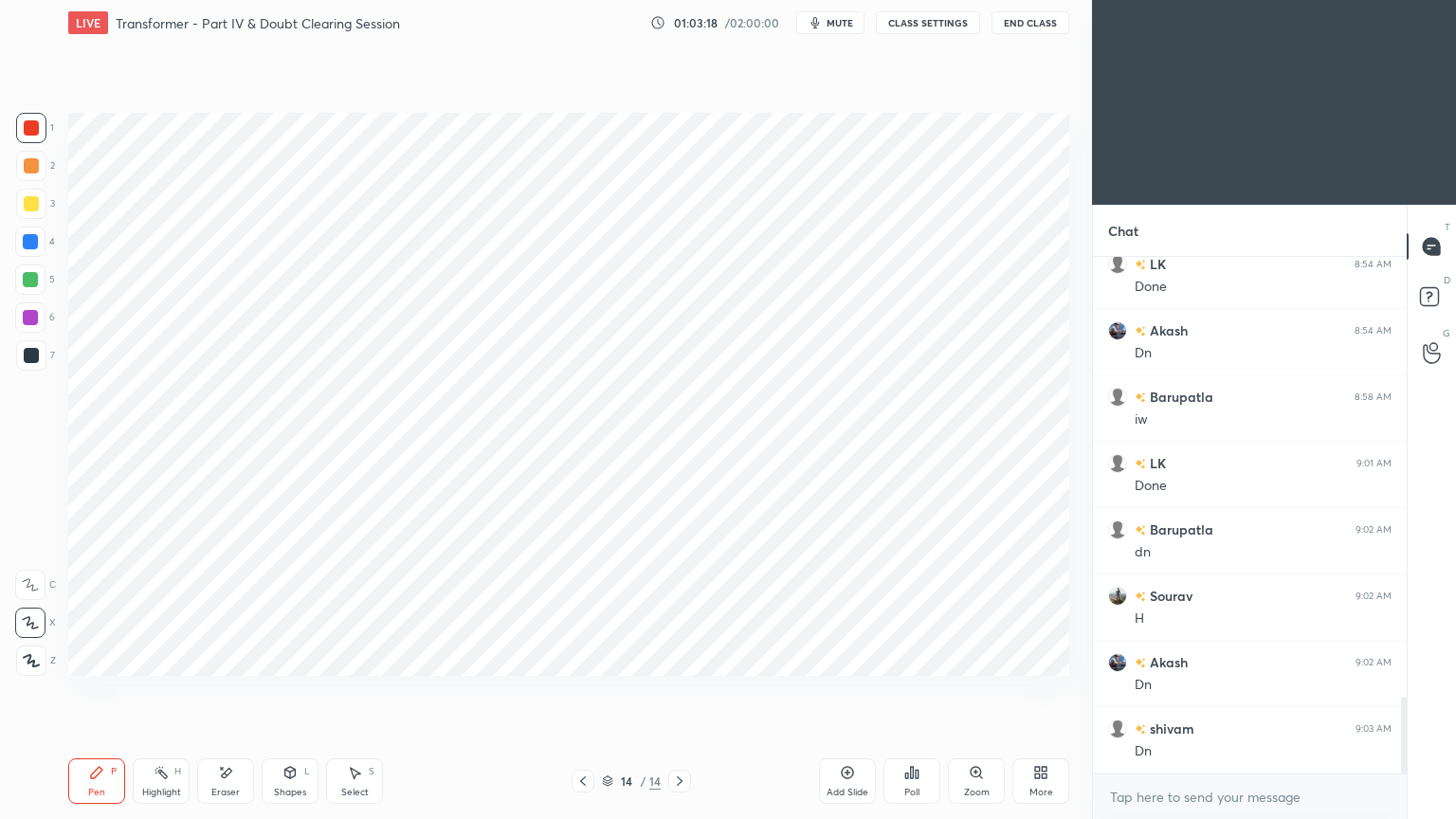 click on "Pen P" at bounding box center (97, 781) 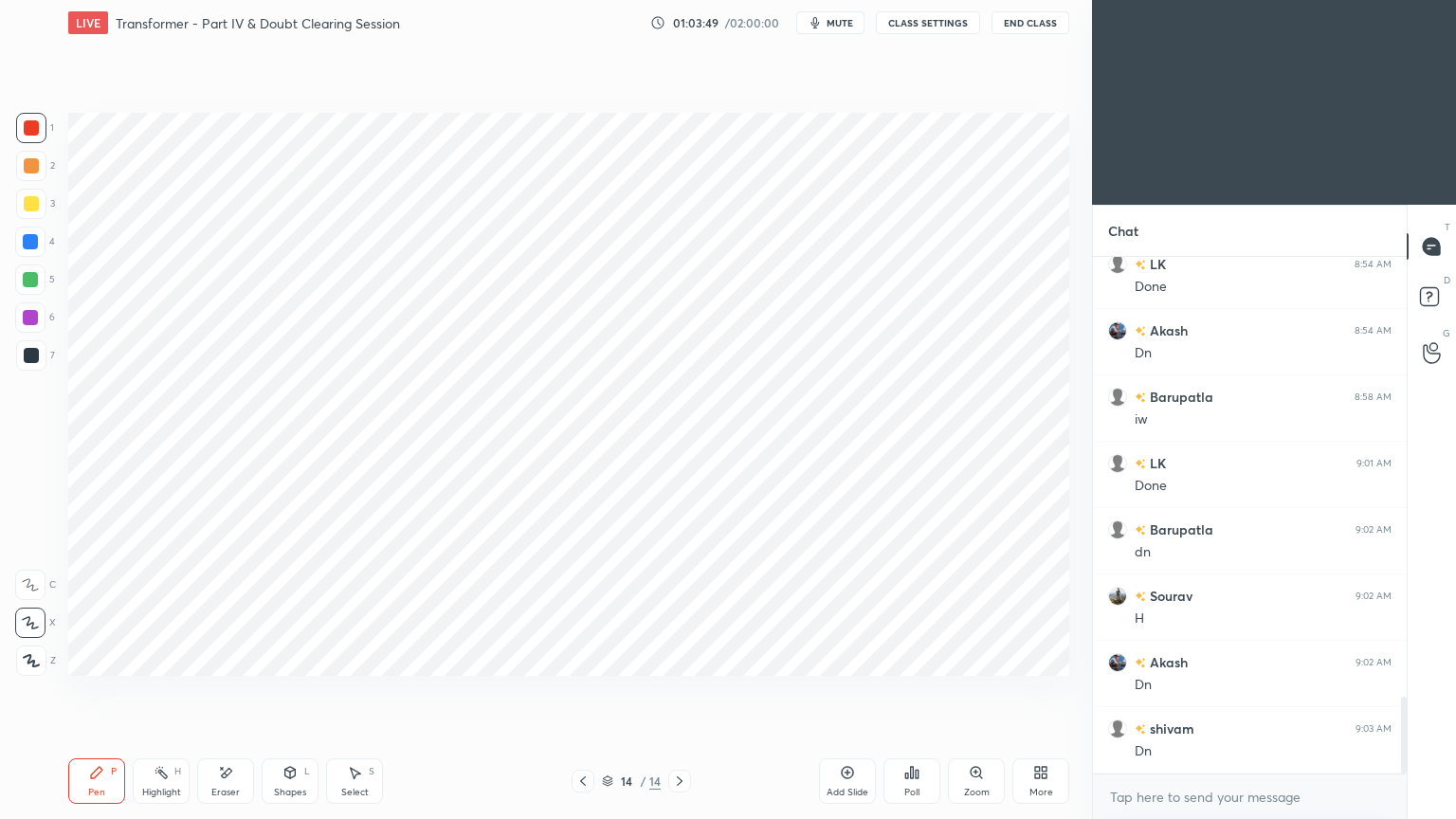 click on "5" at bounding box center [35, 280] 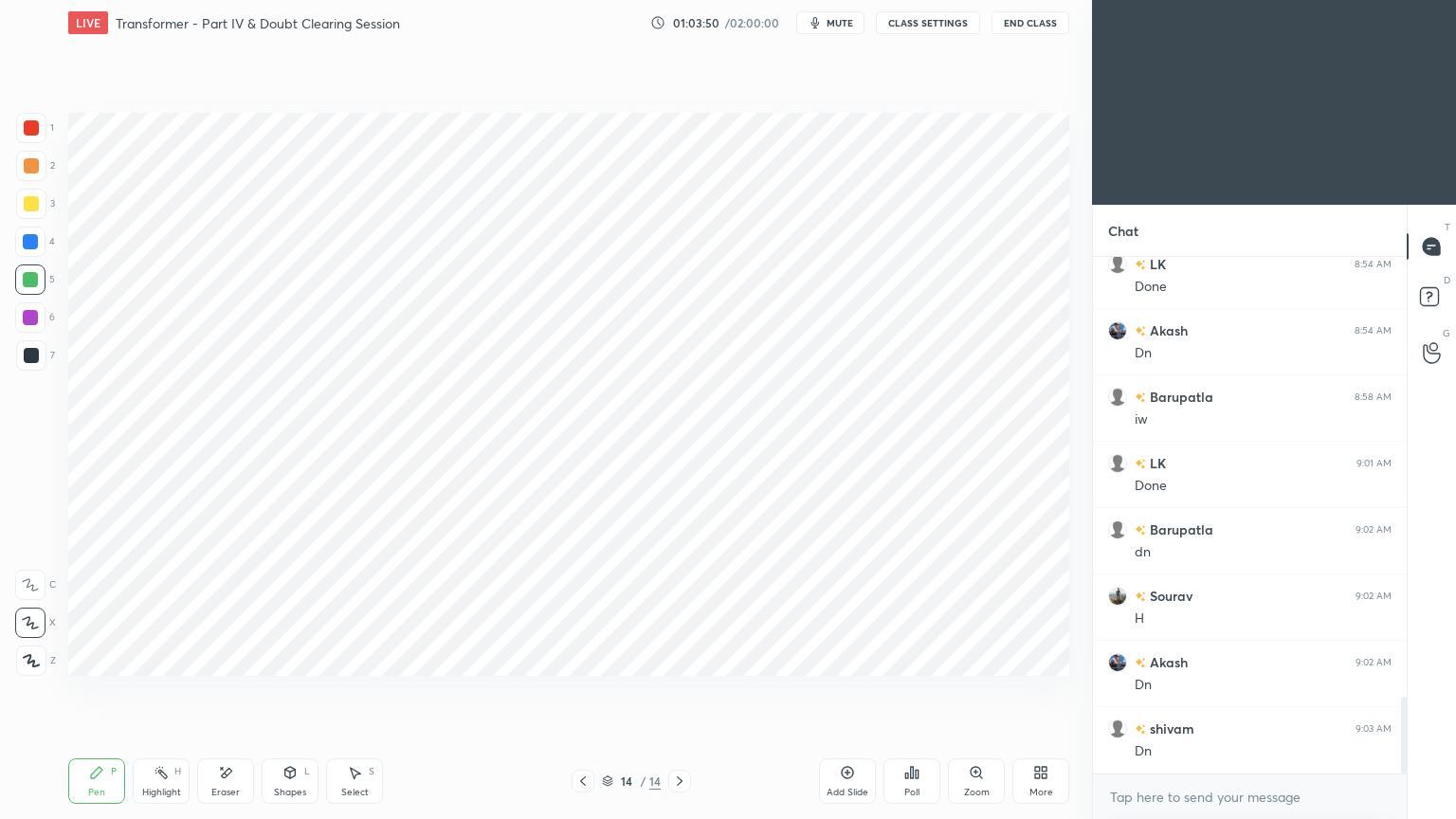 click on "Shapes L" at bounding box center [290, 781] 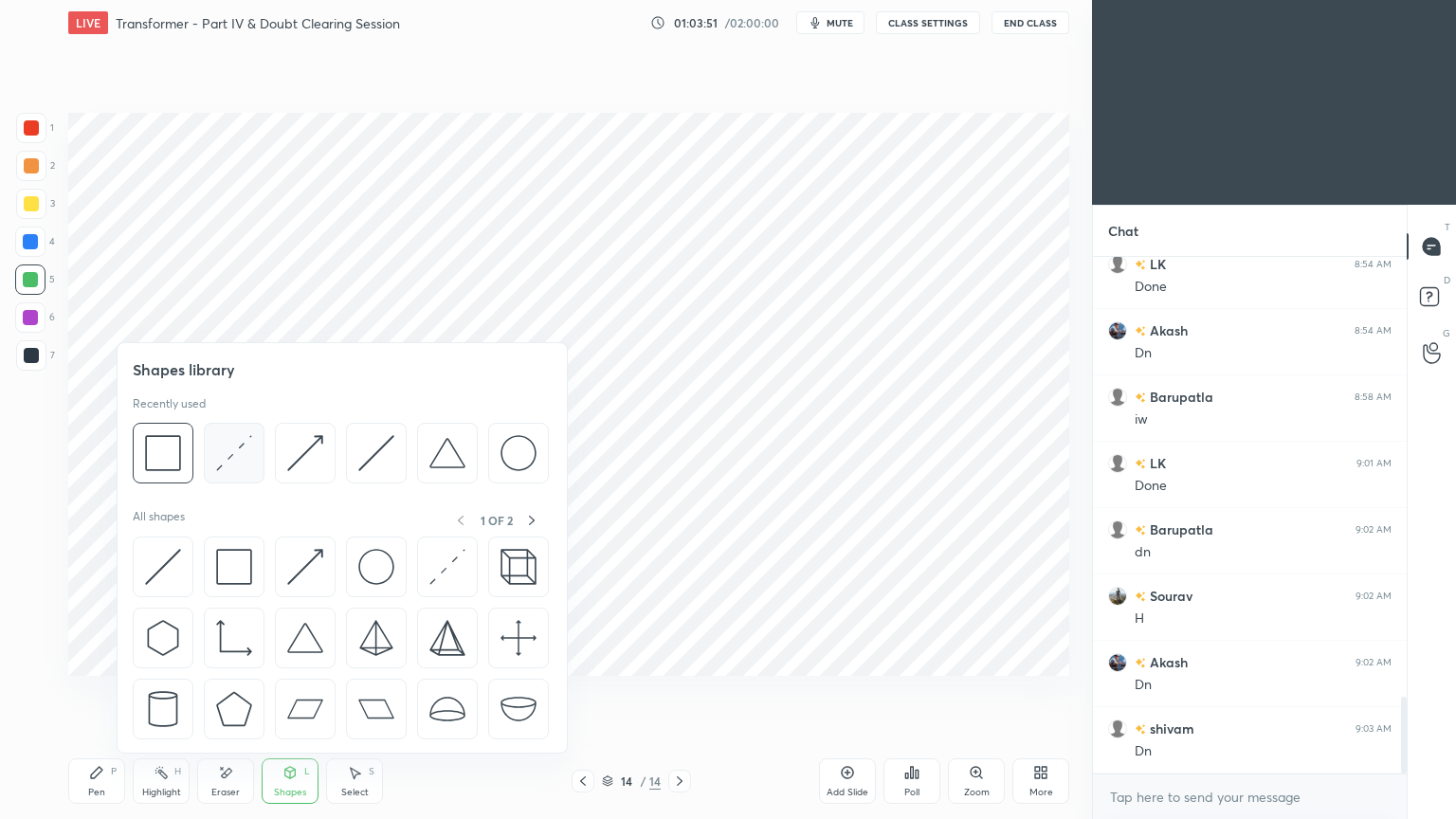 click at bounding box center (234, 453) 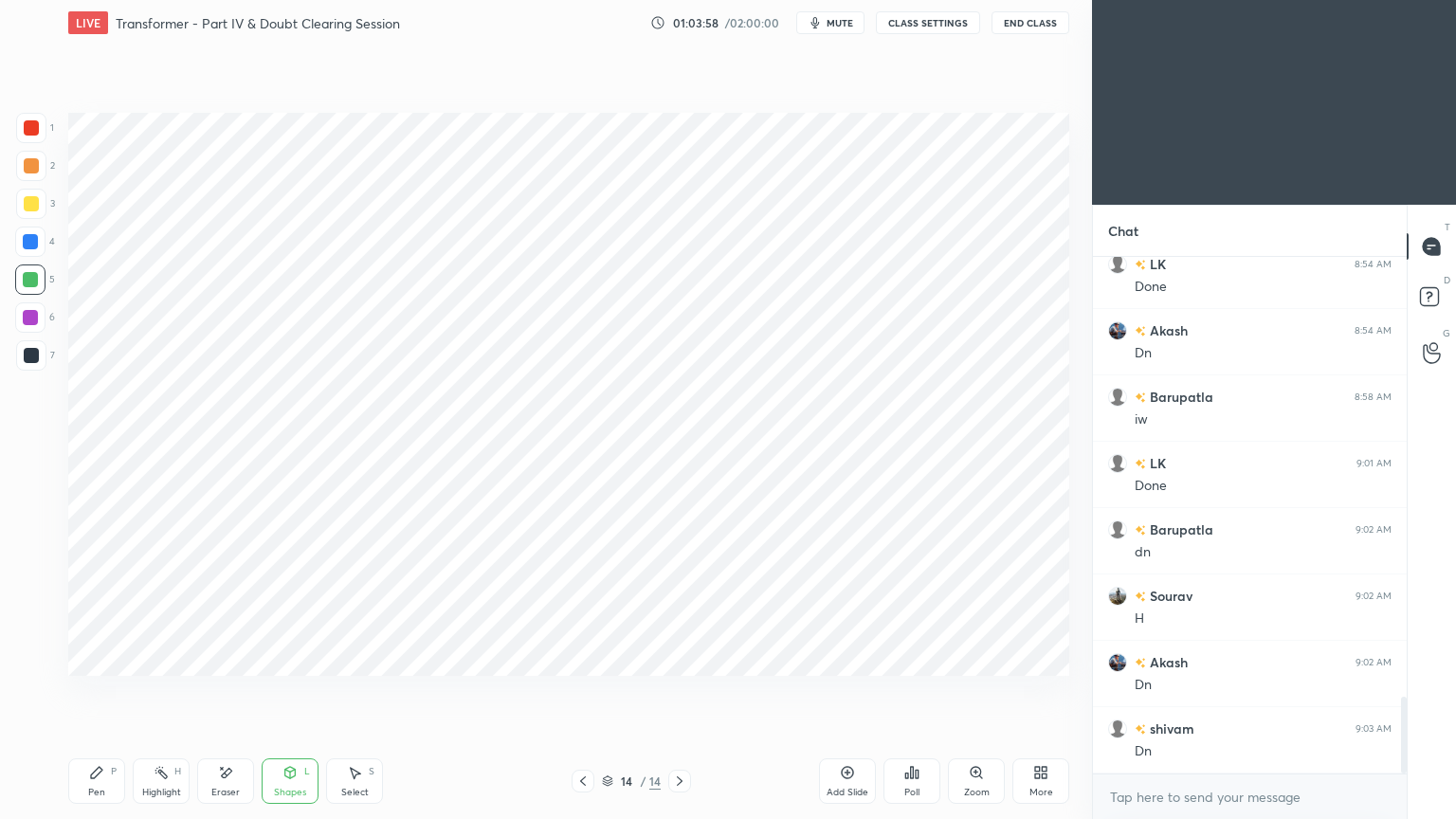 click at bounding box center [30, 242] 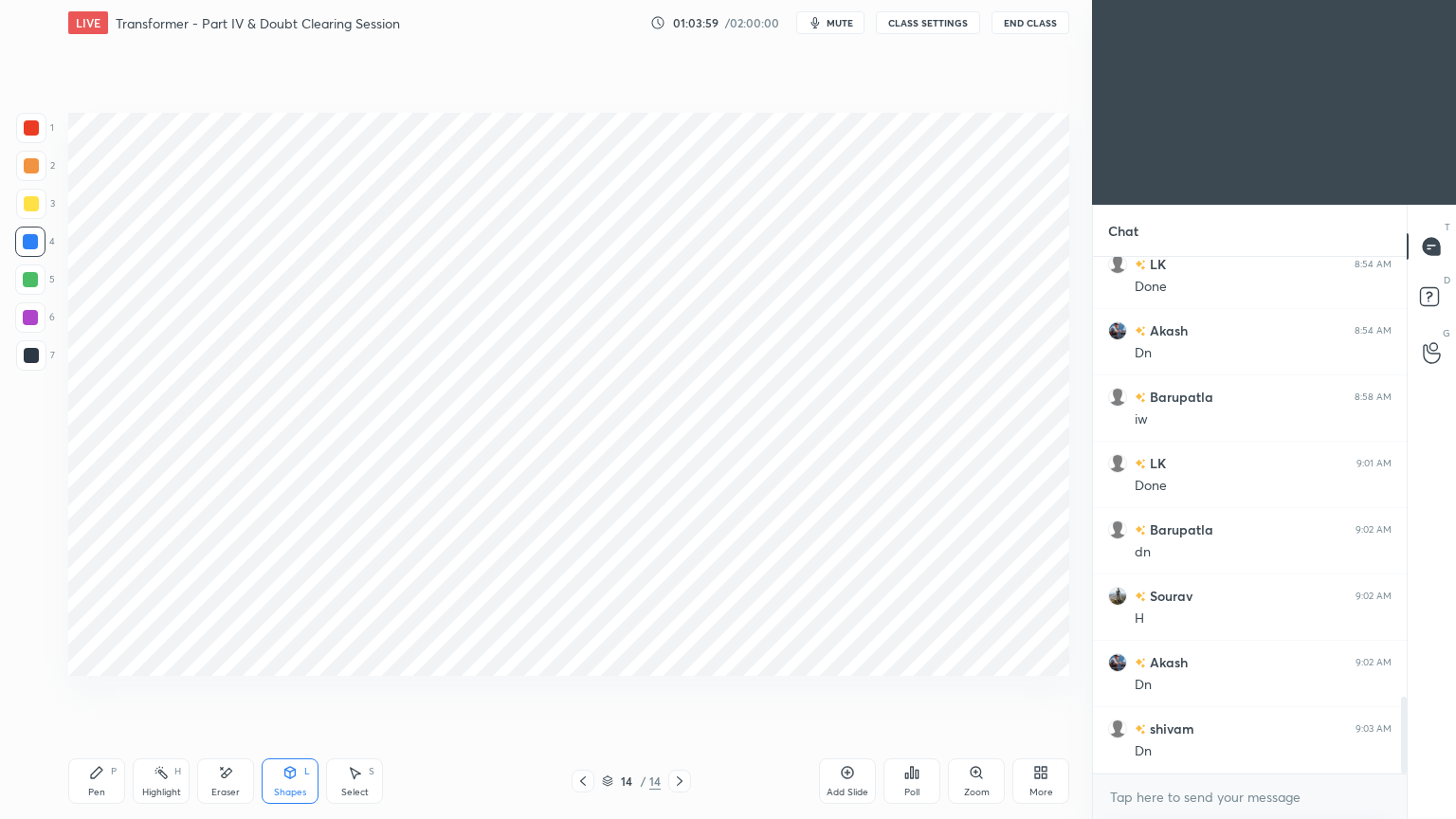 click on "Eraser" at bounding box center [226, 781] 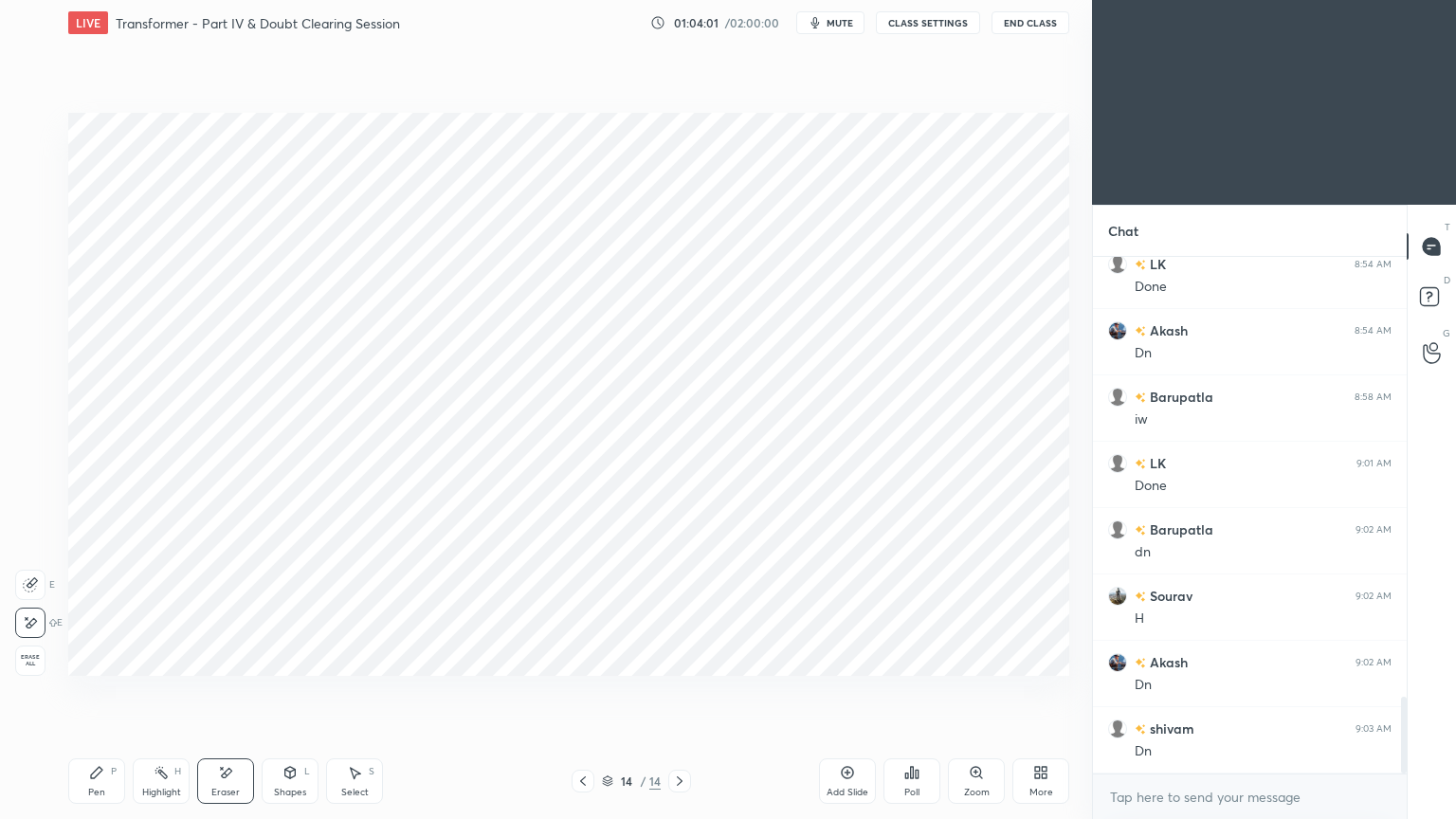 click on "Pen" at bounding box center (97, 792) 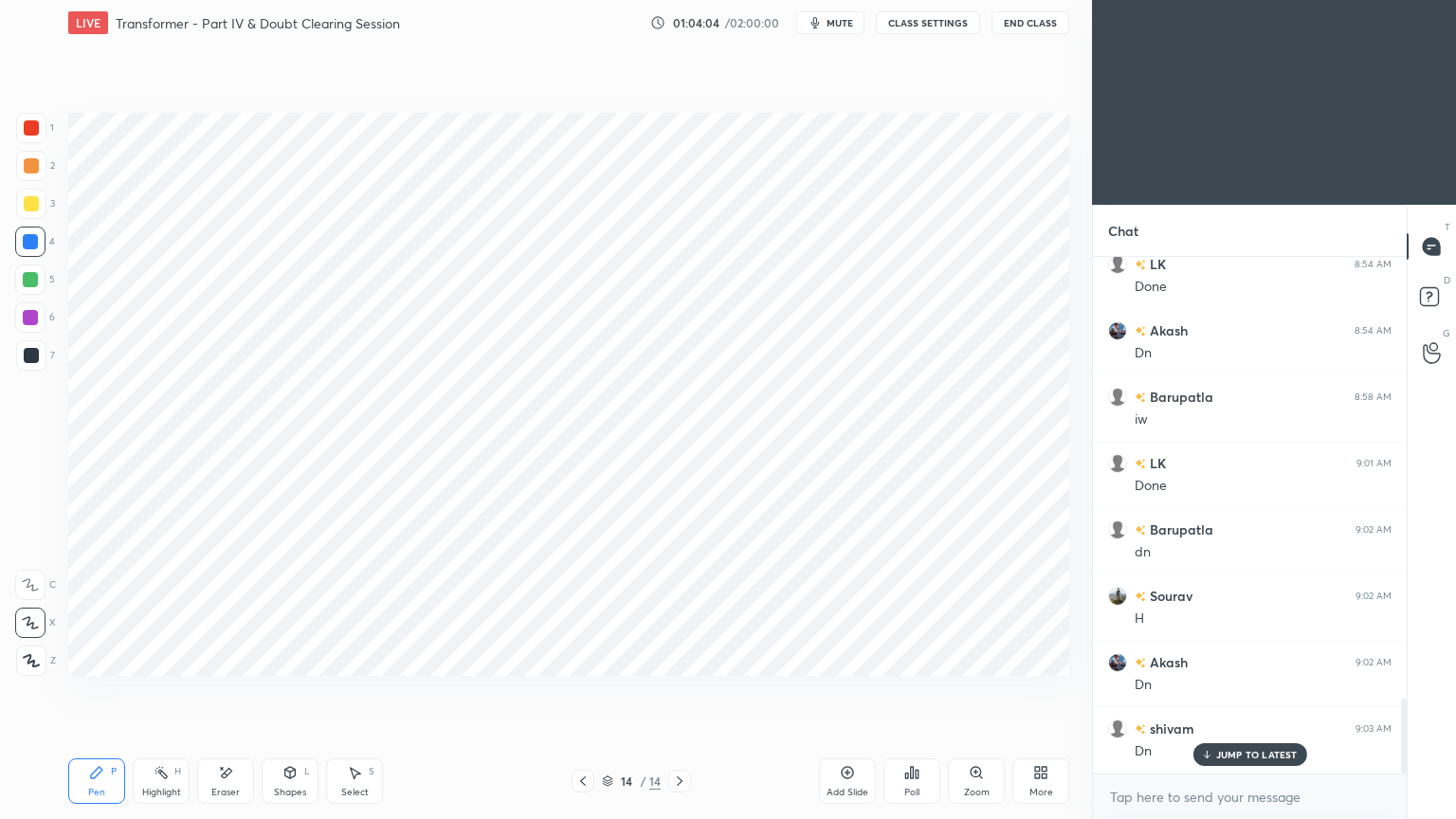 scroll, scrollTop: 3033, scrollLeft: 0, axis: vertical 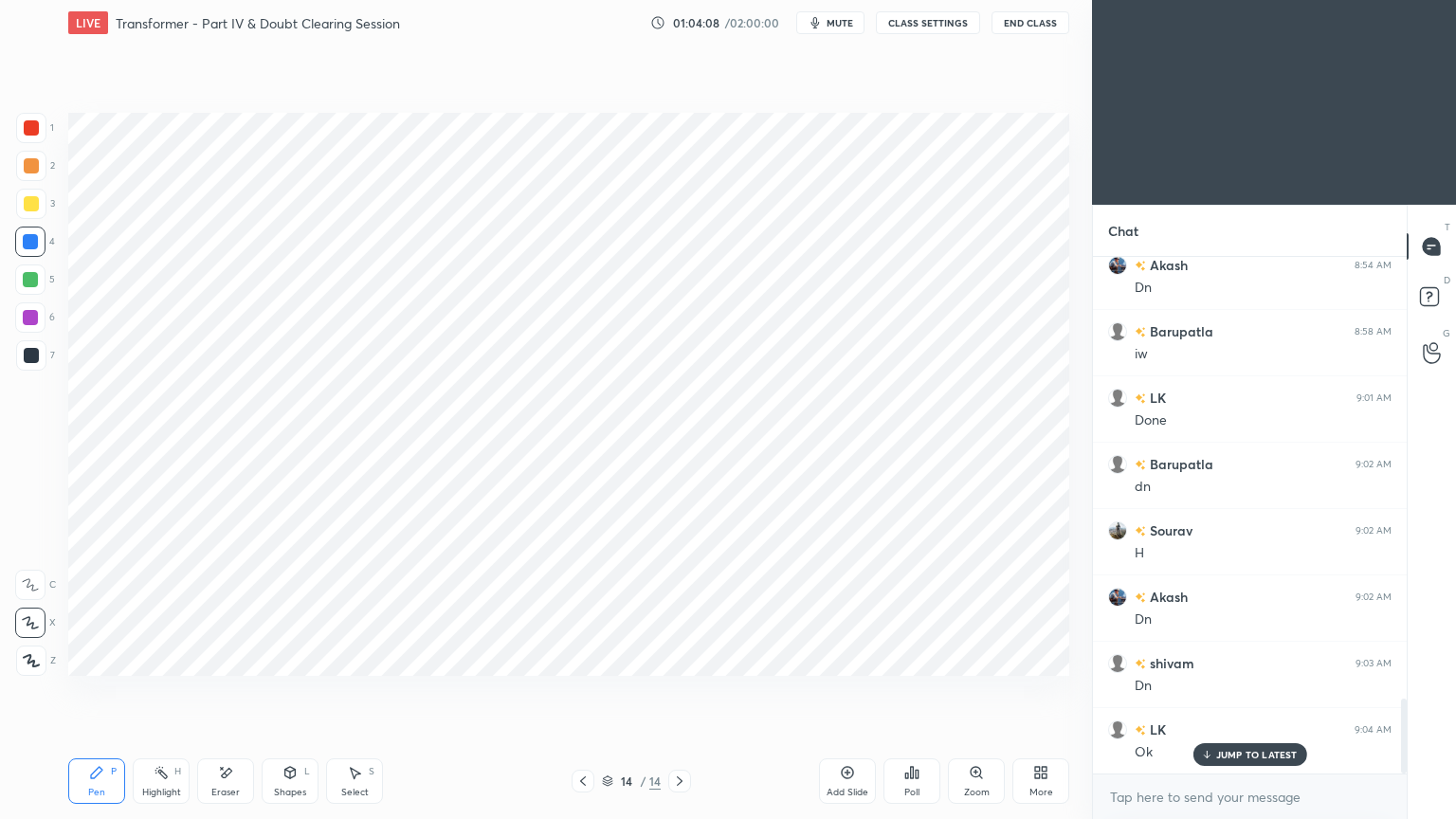click at bounding box center (30, 242) 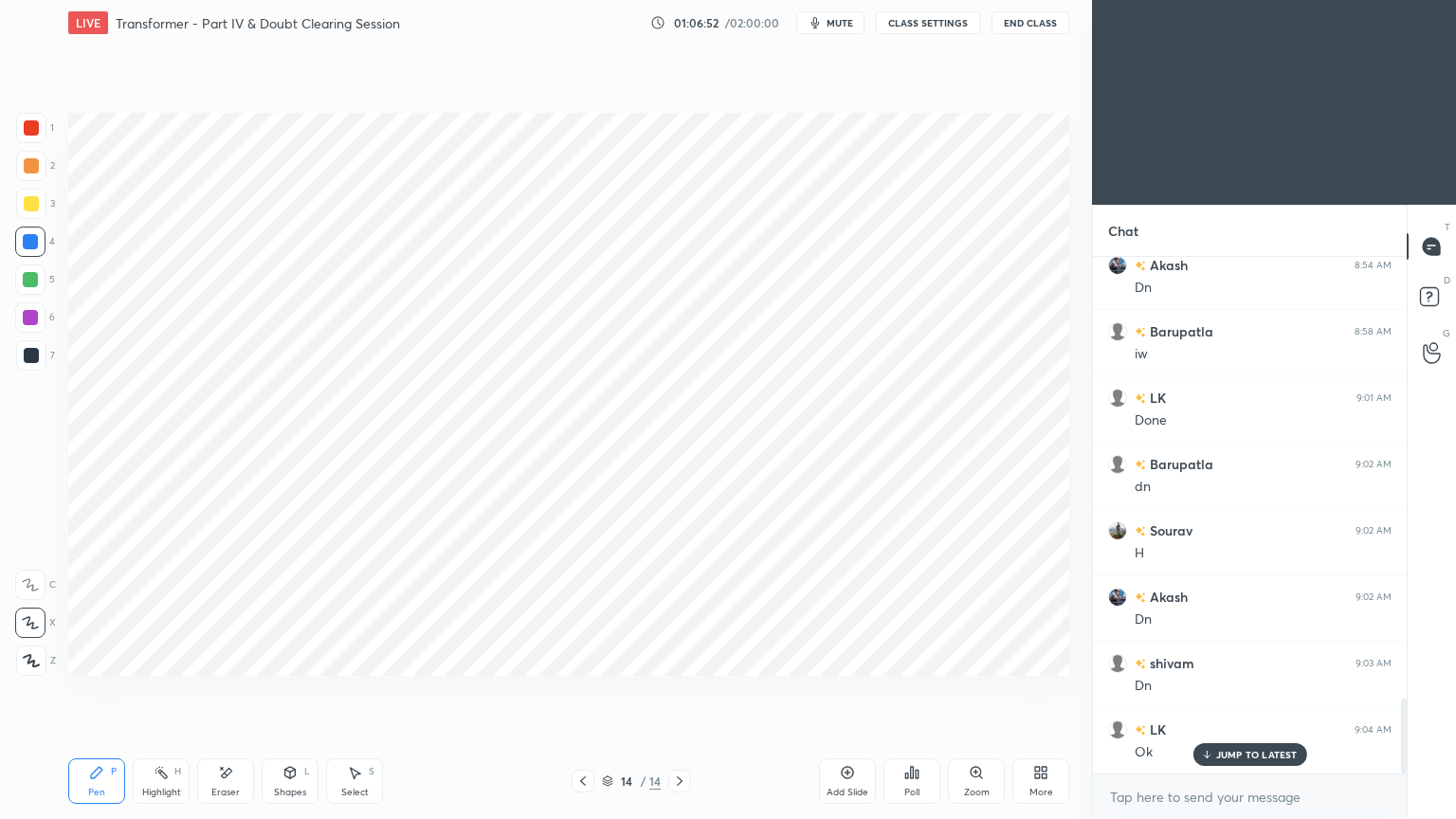 click at bounding box center (31, 355) 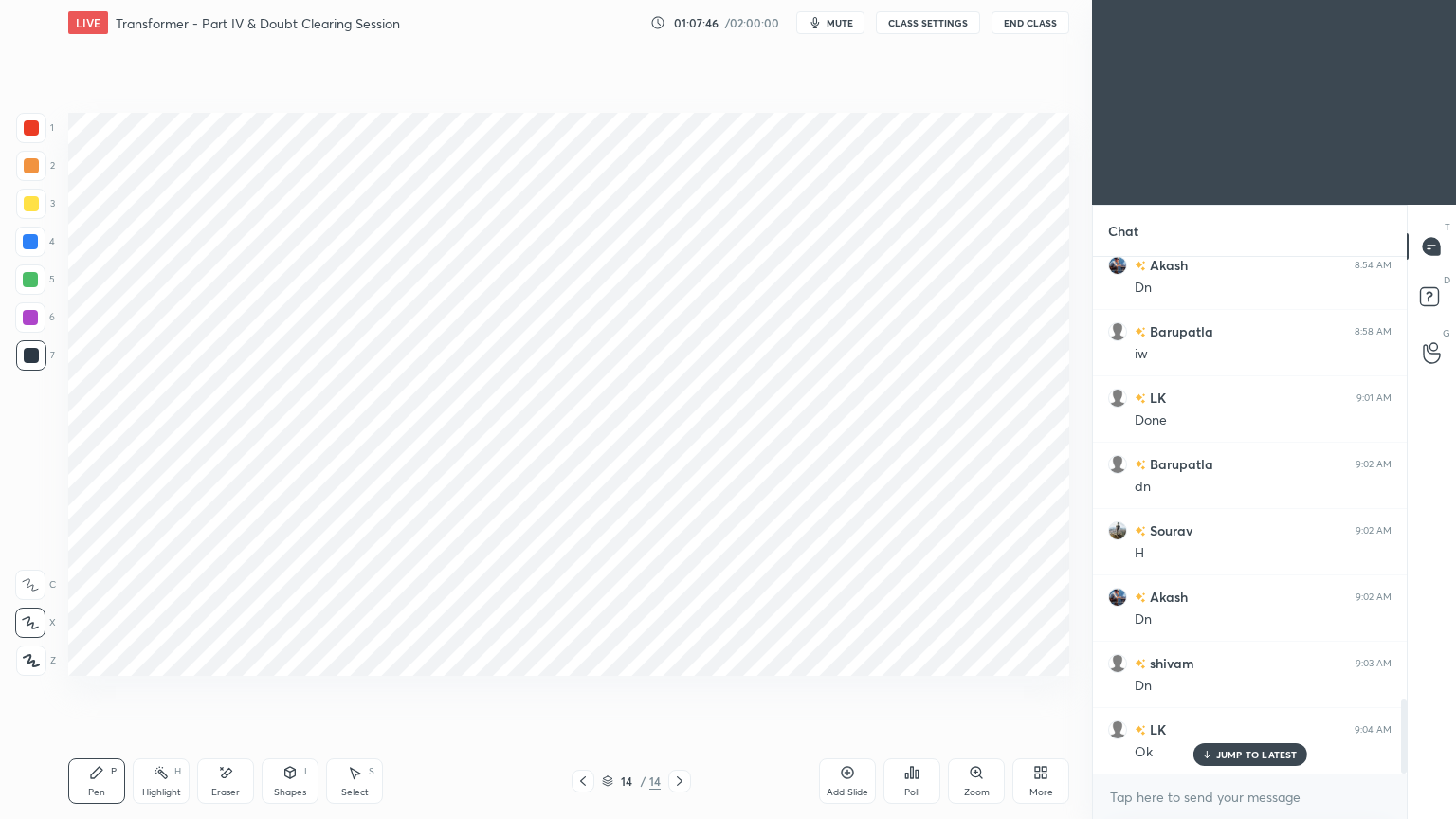 drag, startPoint x: 19, startPoint y: 238, endPoint x: 34, endPoint y: 230, distance: 17 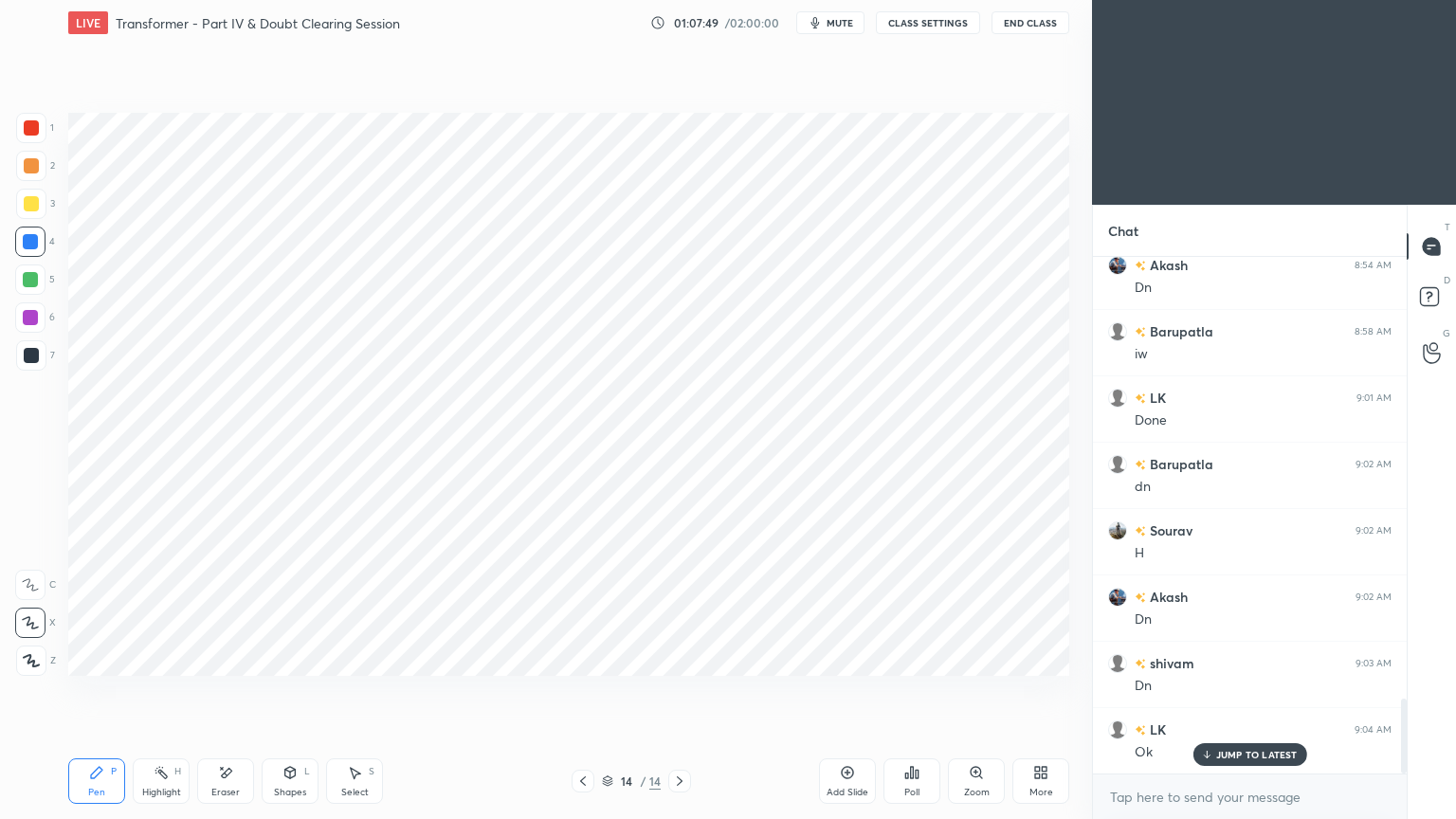 click 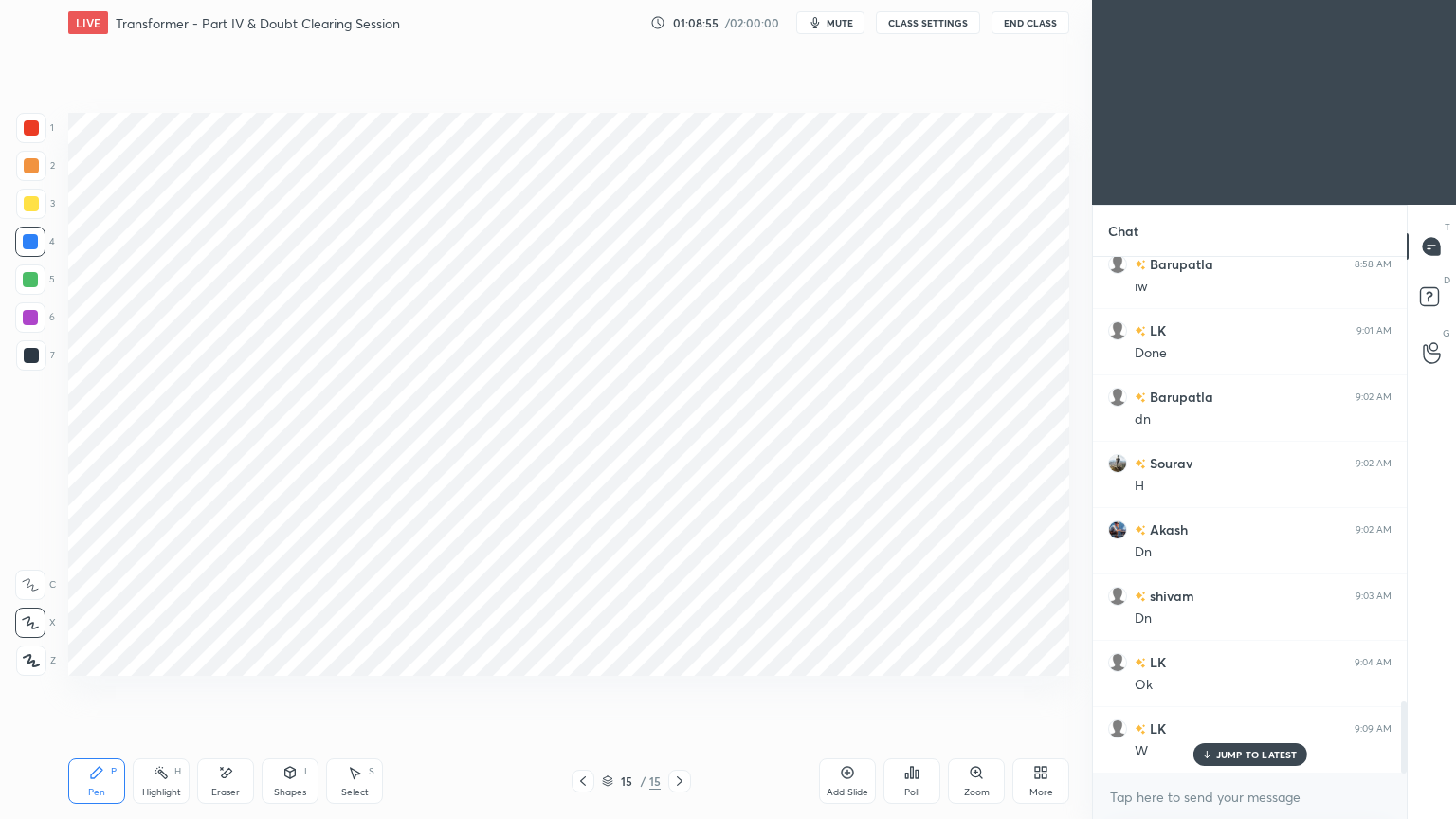 scroll, scrollTop: 3166, scrollLeft: 0, axis: vertical 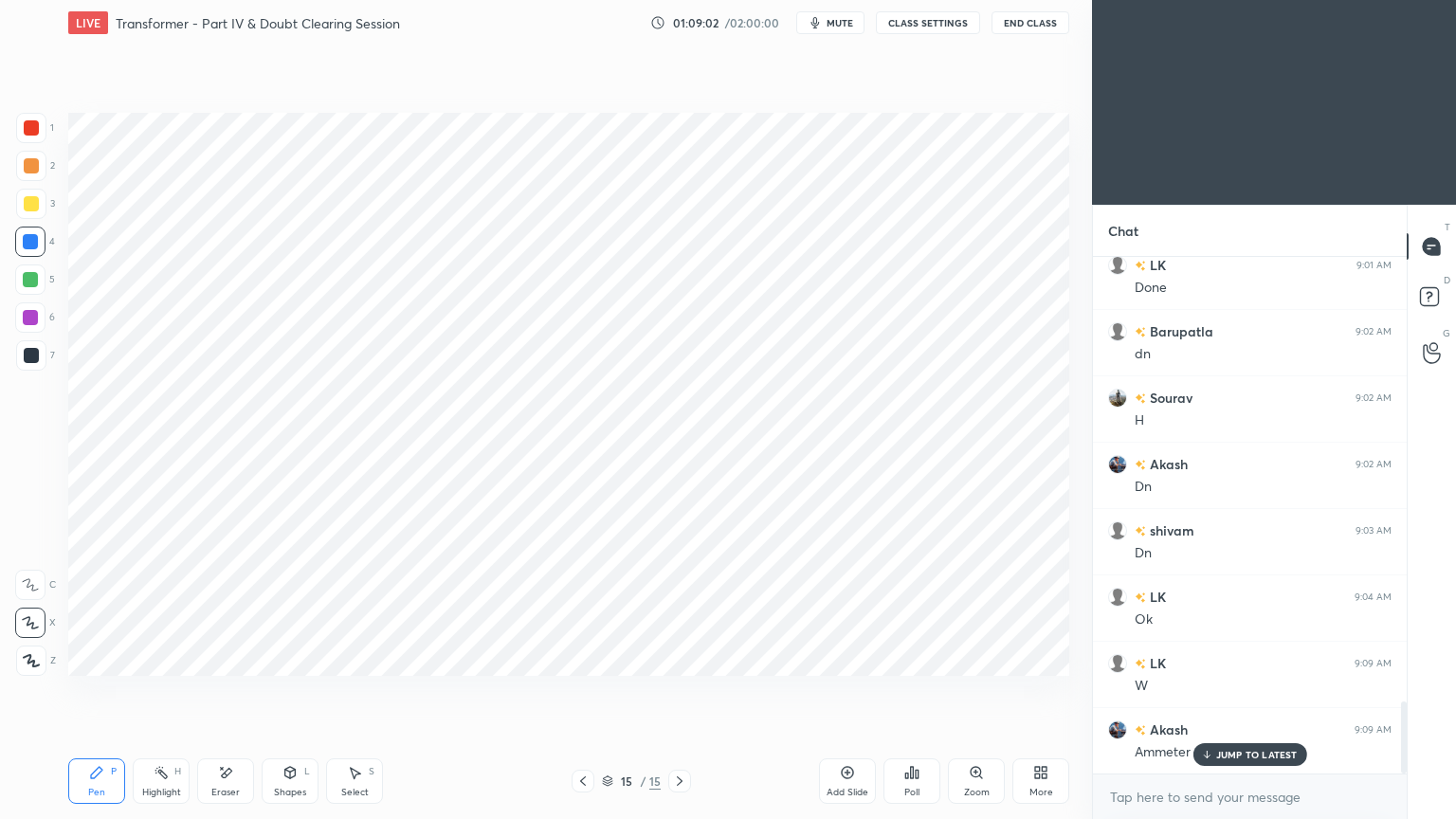 click at bounding box center [31, 355] 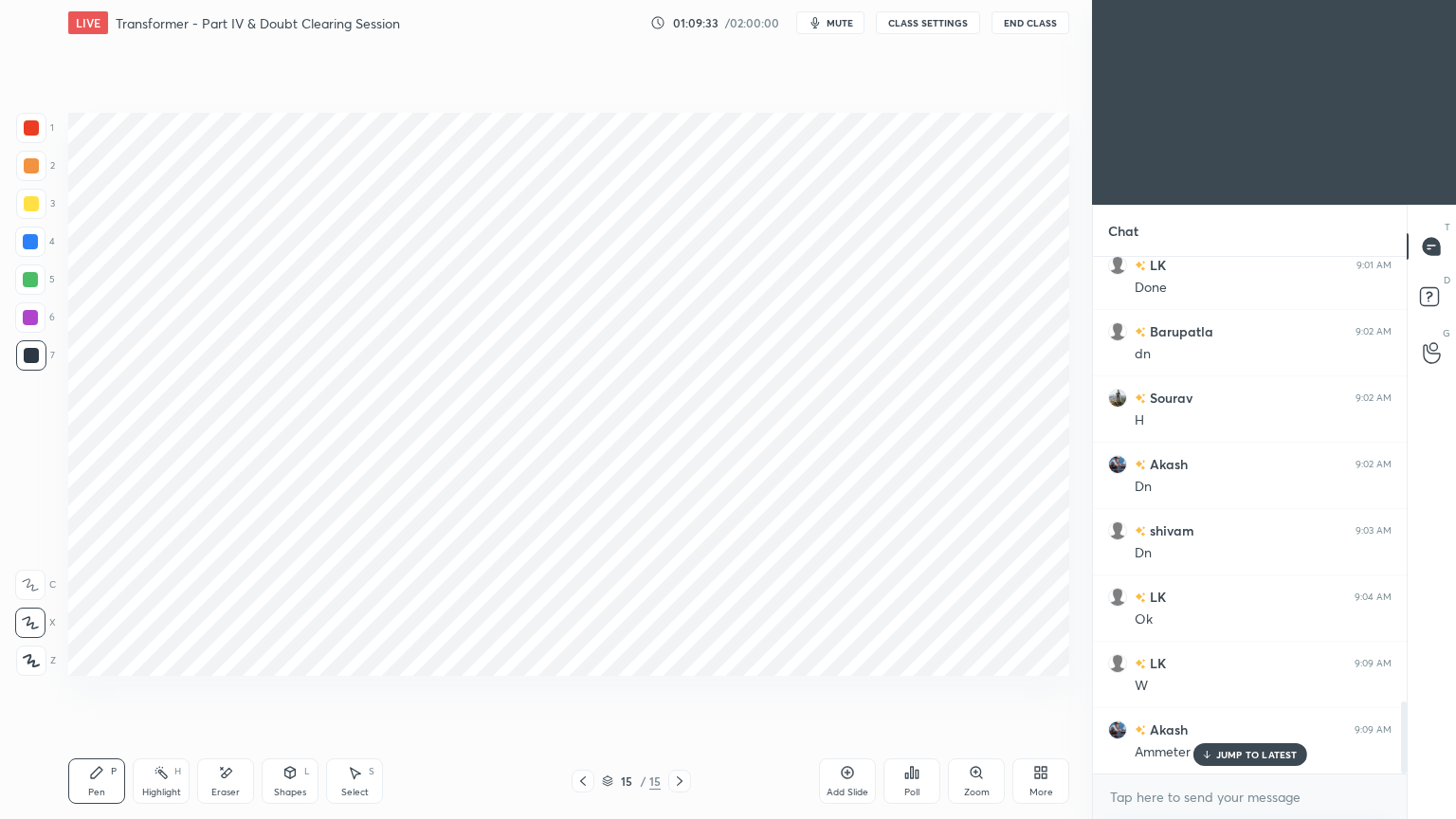 click on "Eraser" at bounding box center [226, 781] 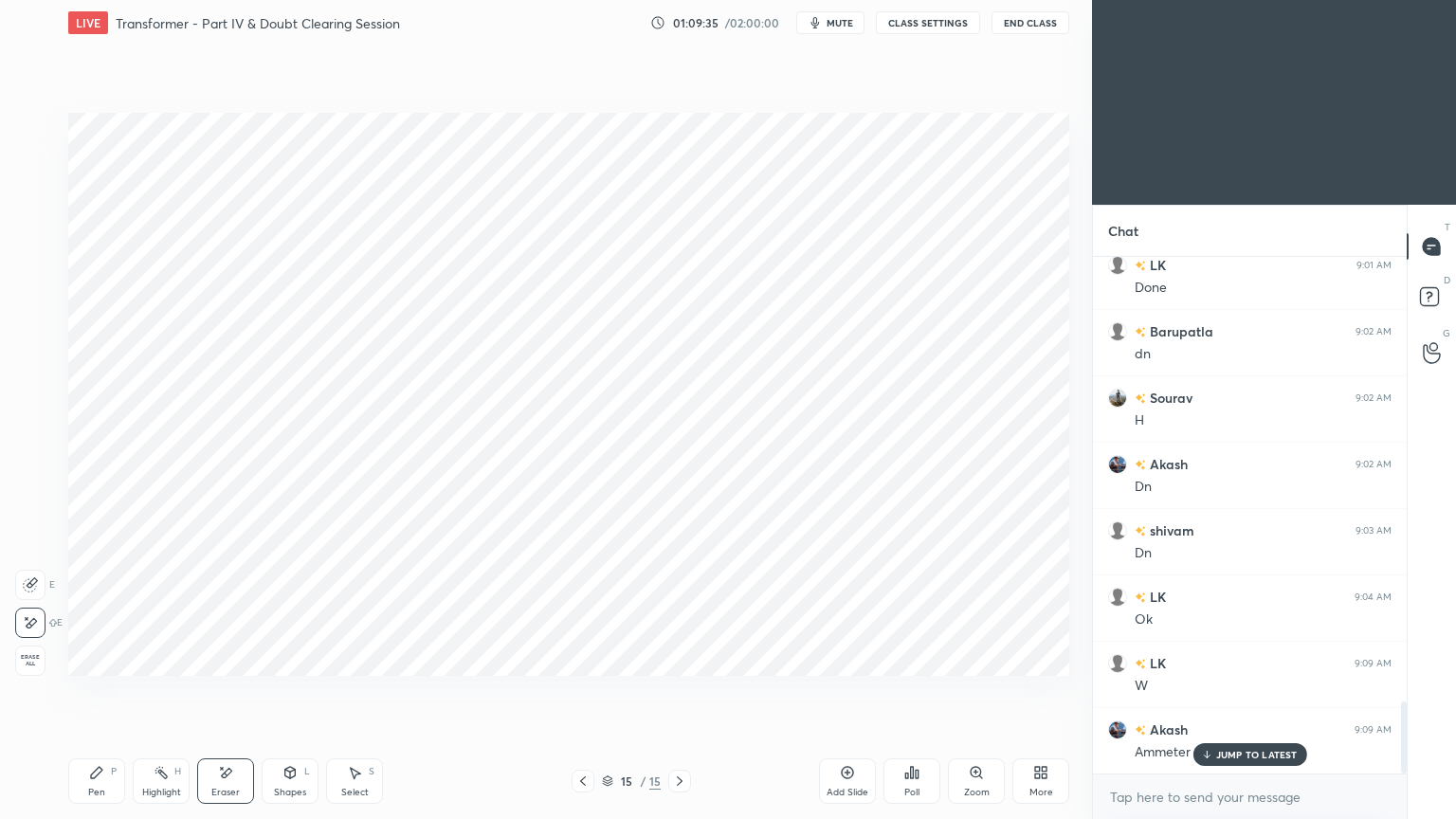 click on "Pen P" at bounding box center [97, 781] 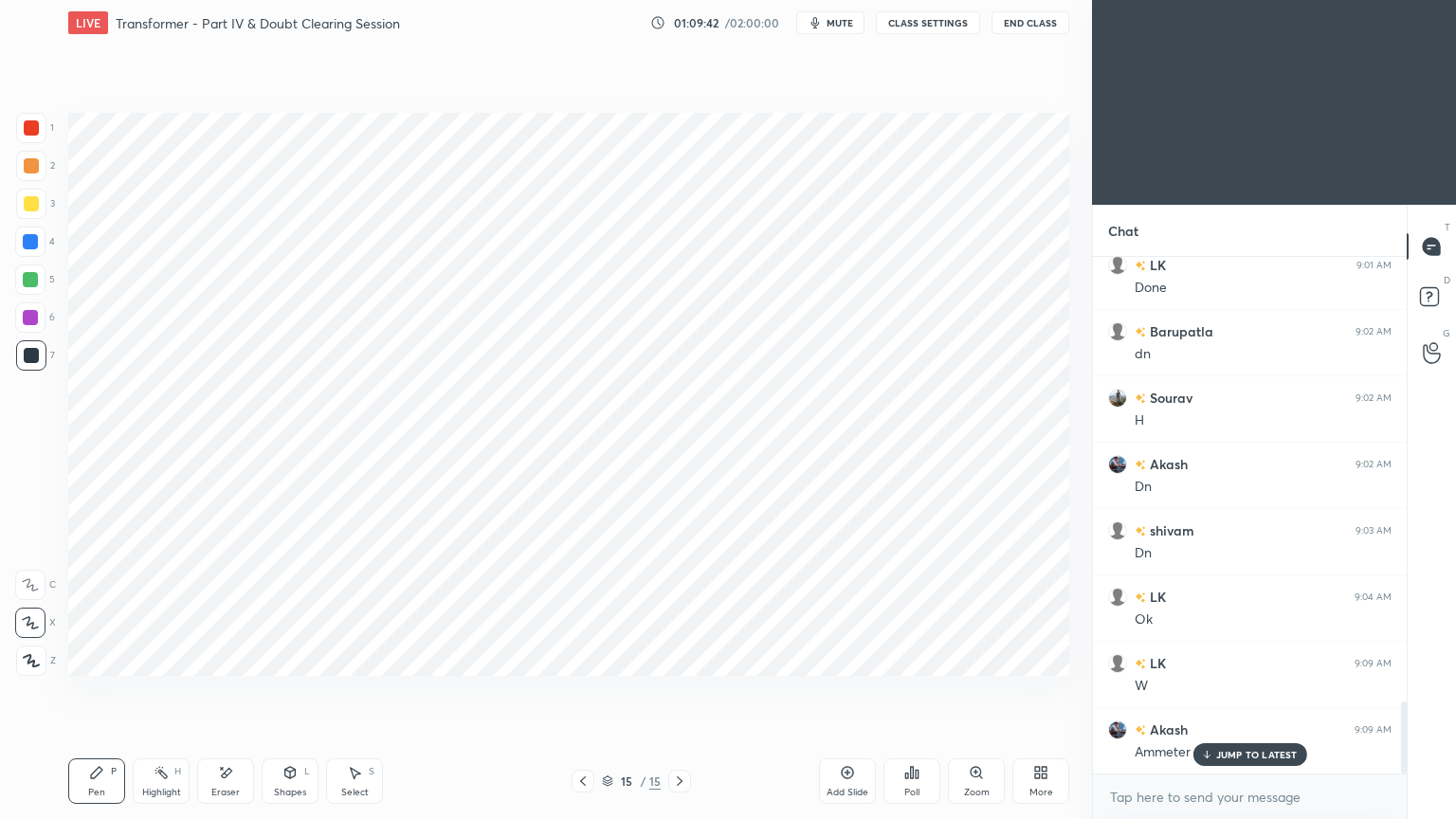 click at bounding box center [30, 318] 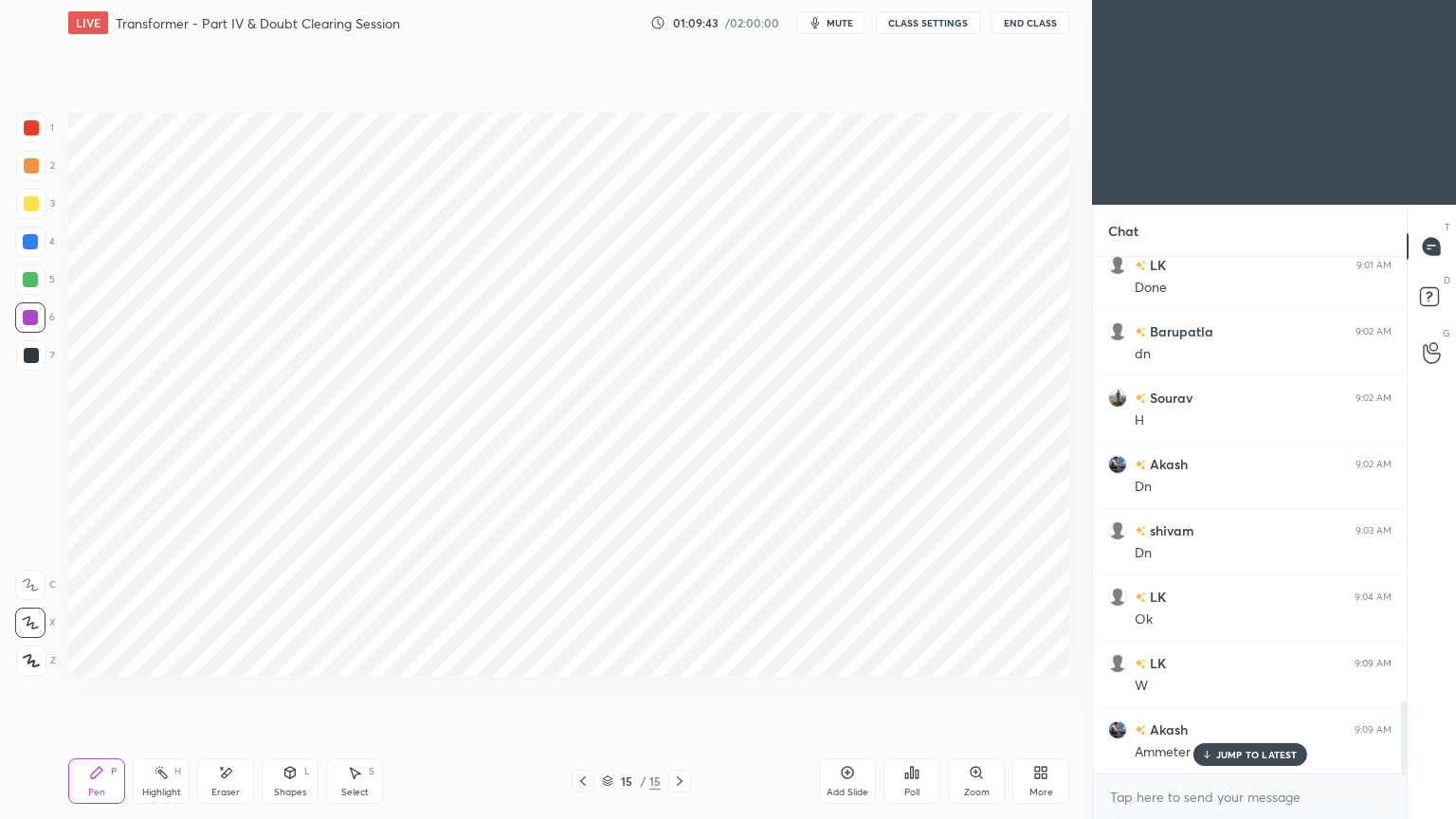 click on "Shapes L" at bounding box center [290, 781] 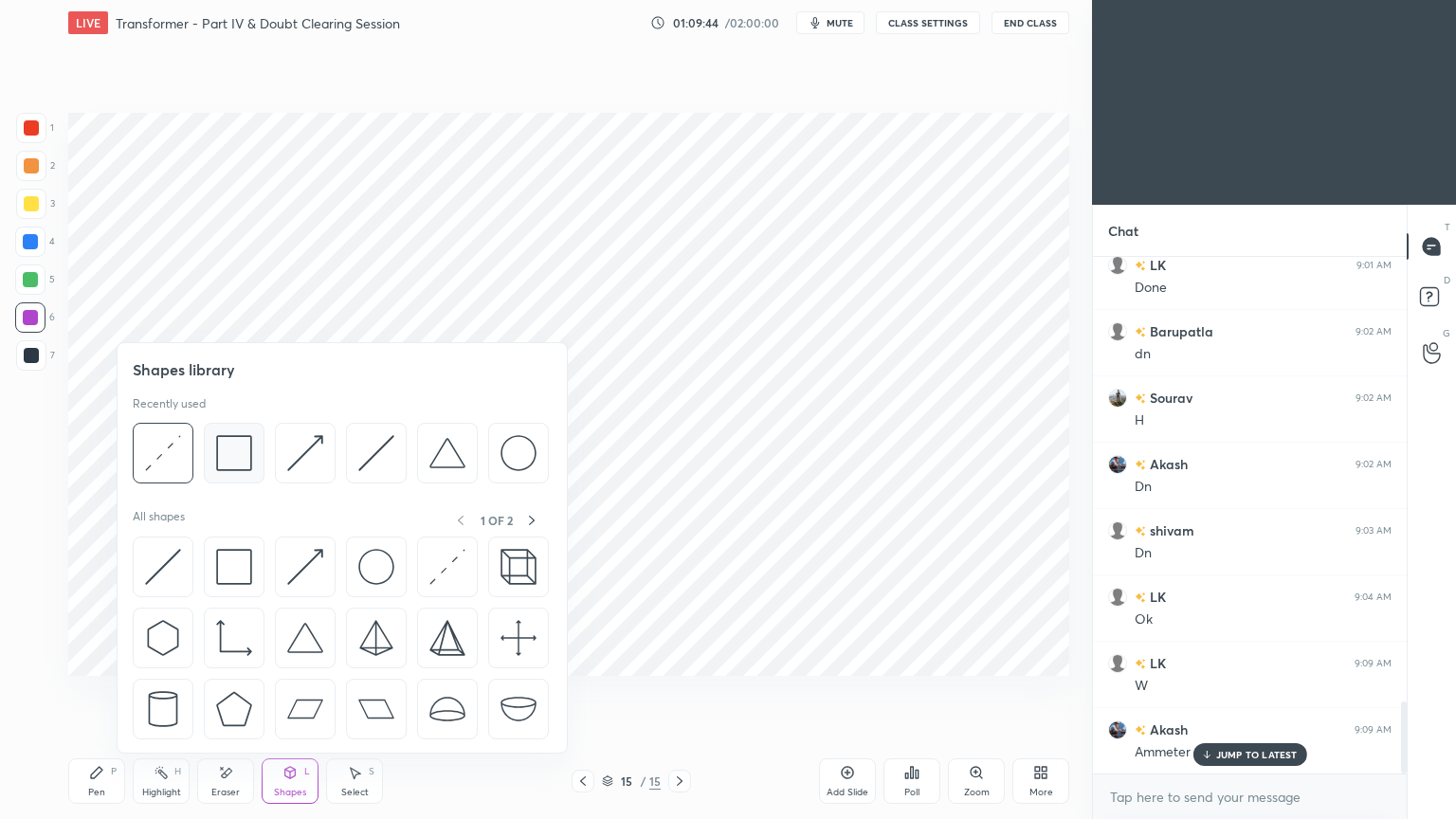 click at bounding box center (234, 453) 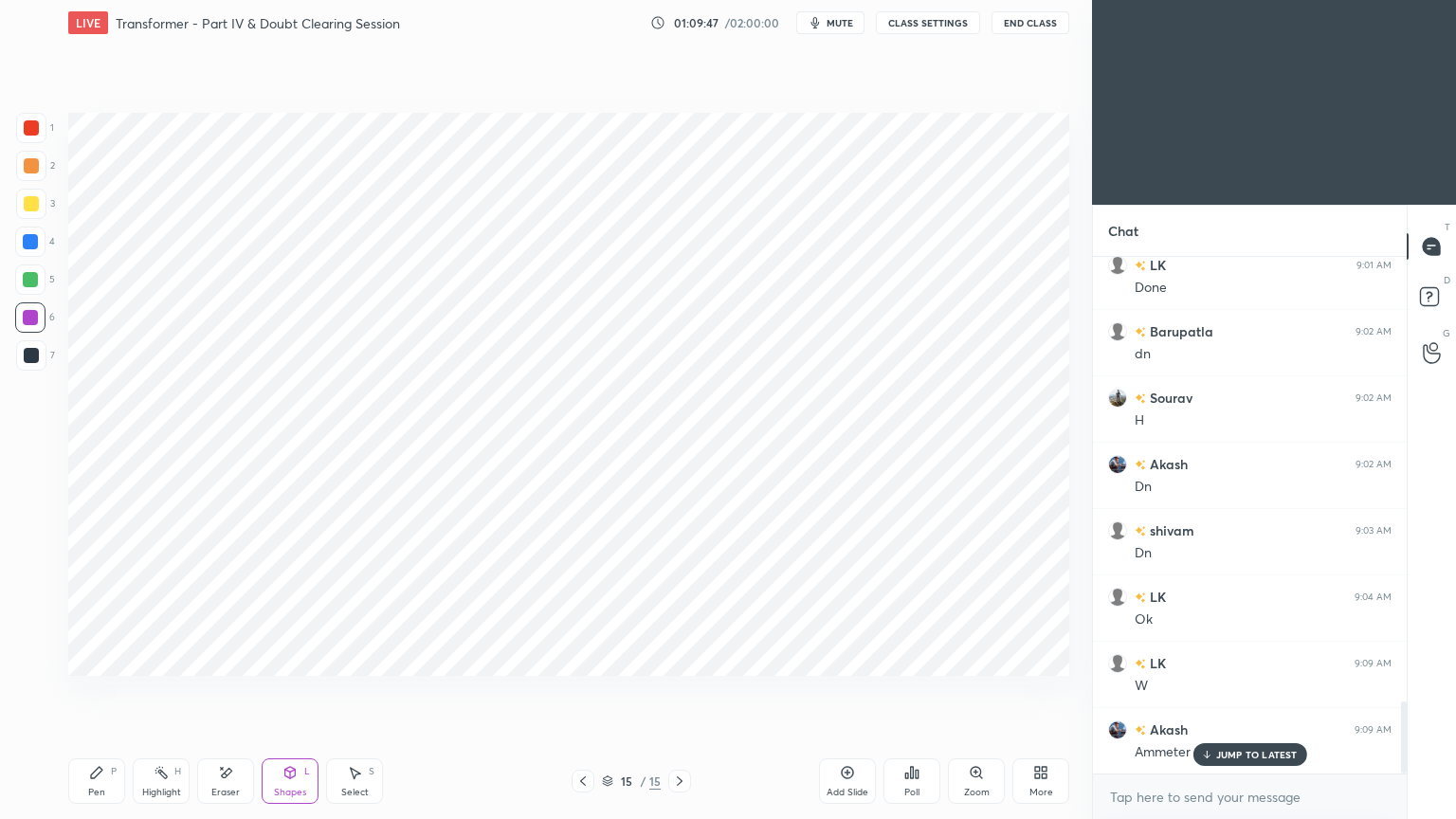 click at bounding box center [31, 128] 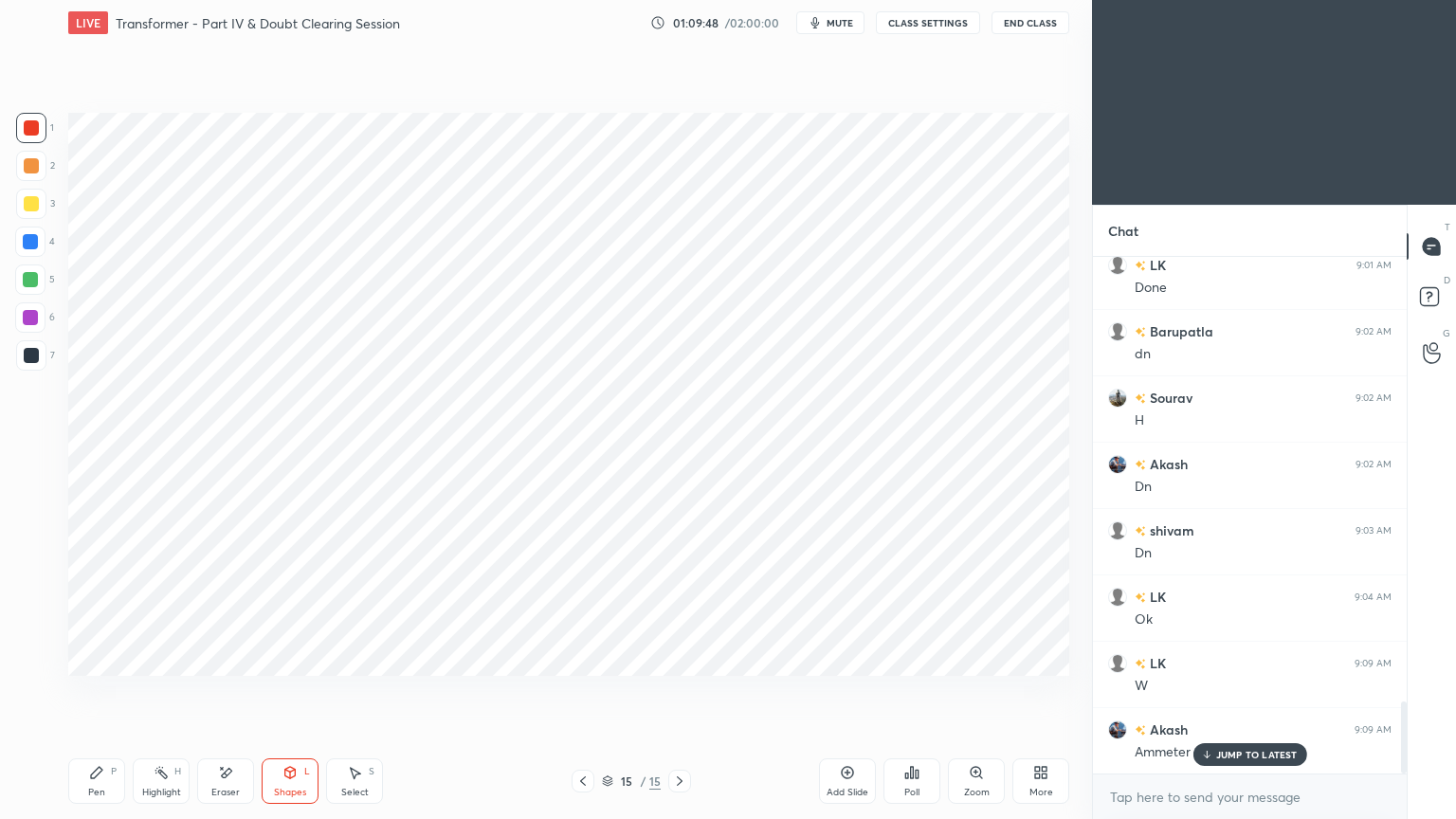 click on "Pen P" at bounding box center (97, 781) 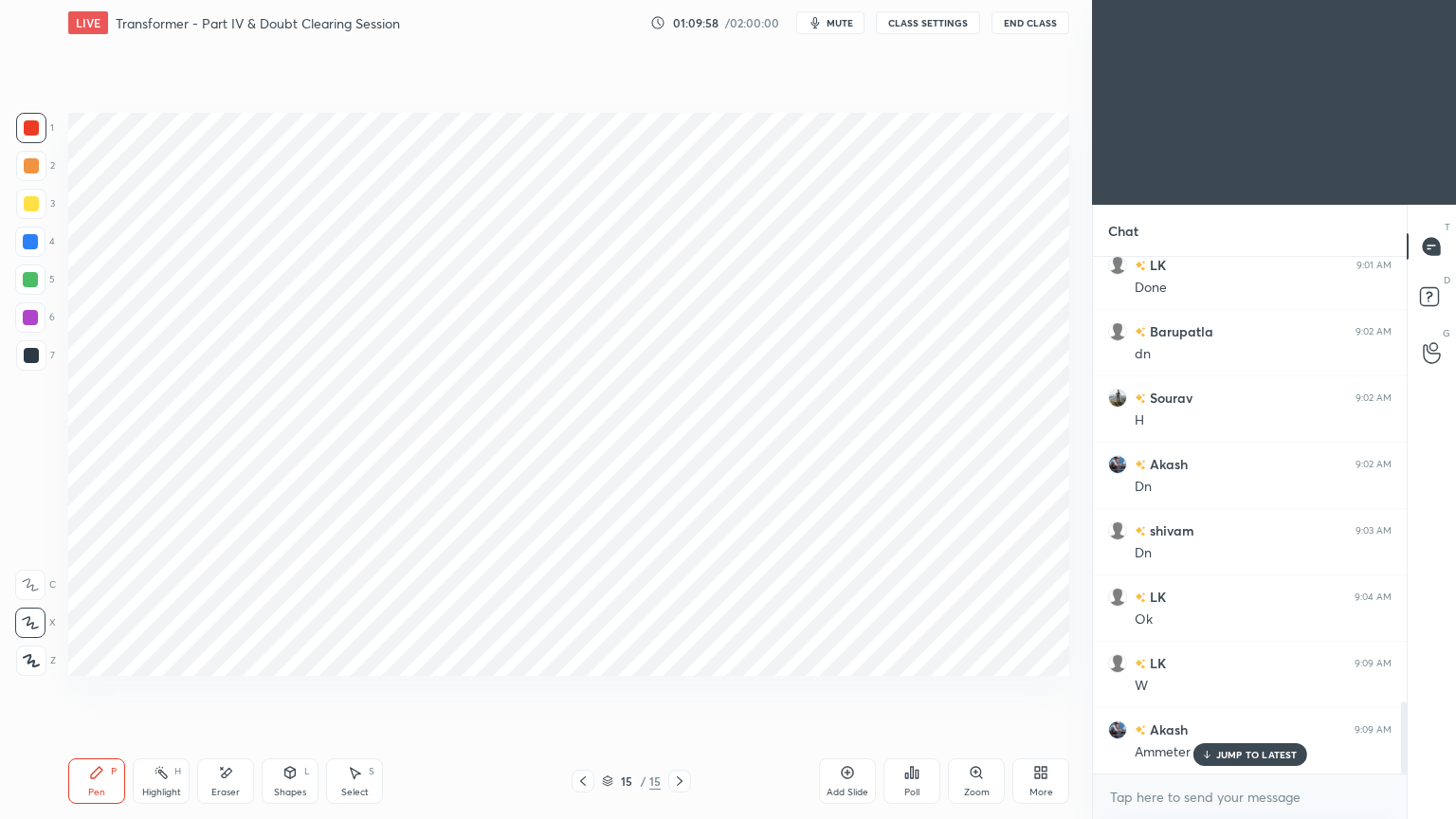 click at bounding box center (30, 242) 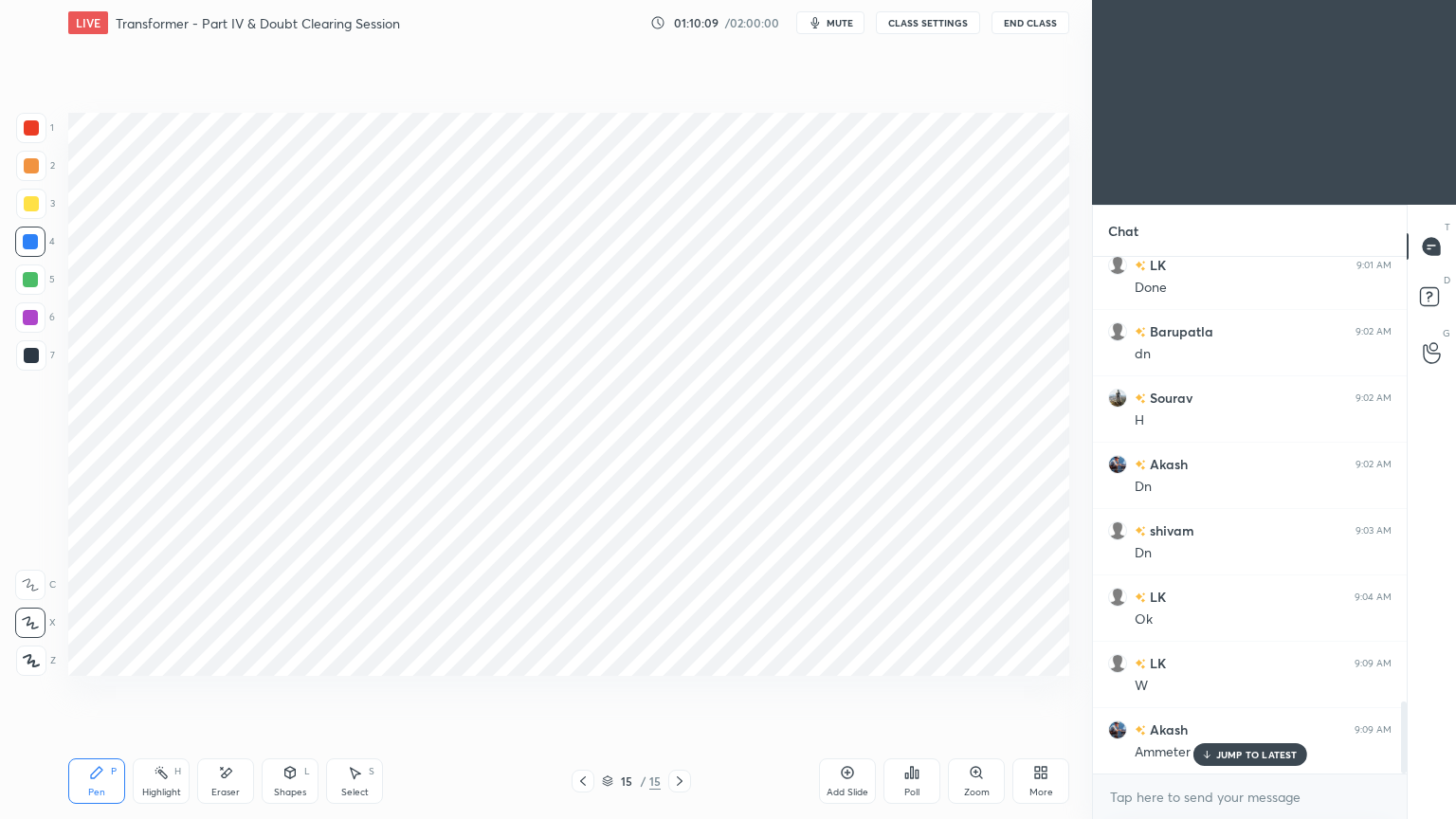 click 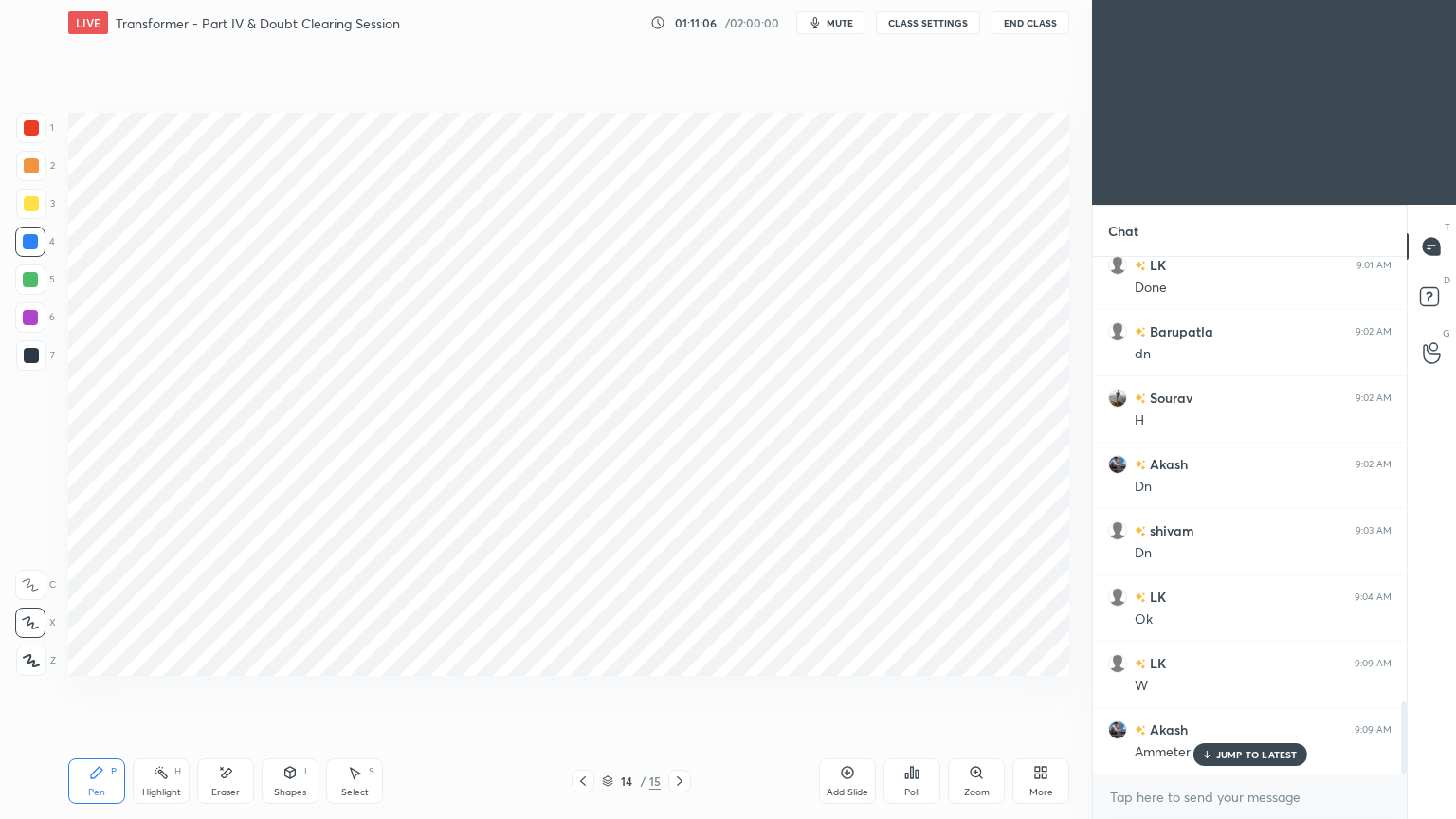 scroll, scrollTop: 3233, scrollLeft: 0, axis: vertical 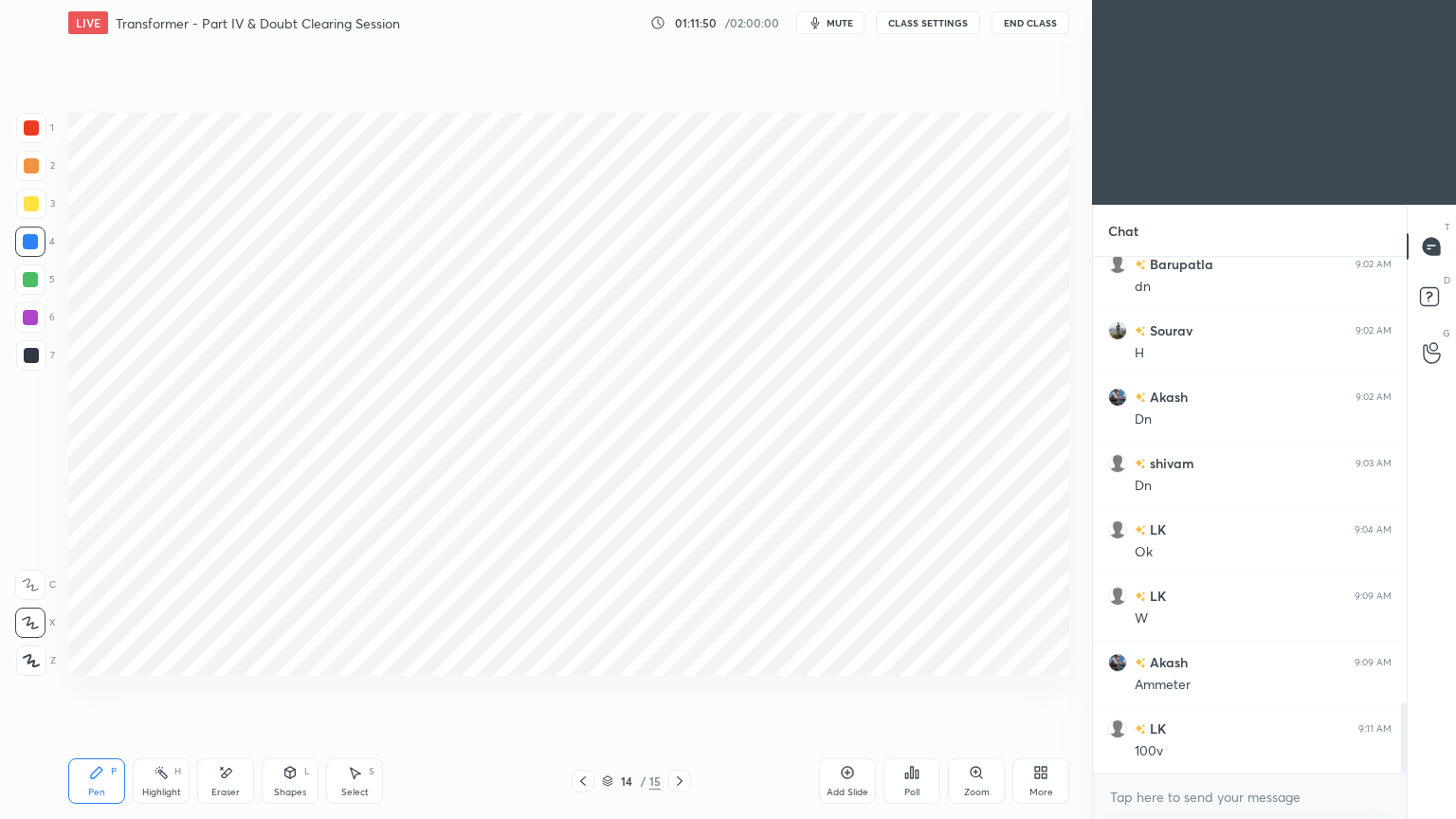 click 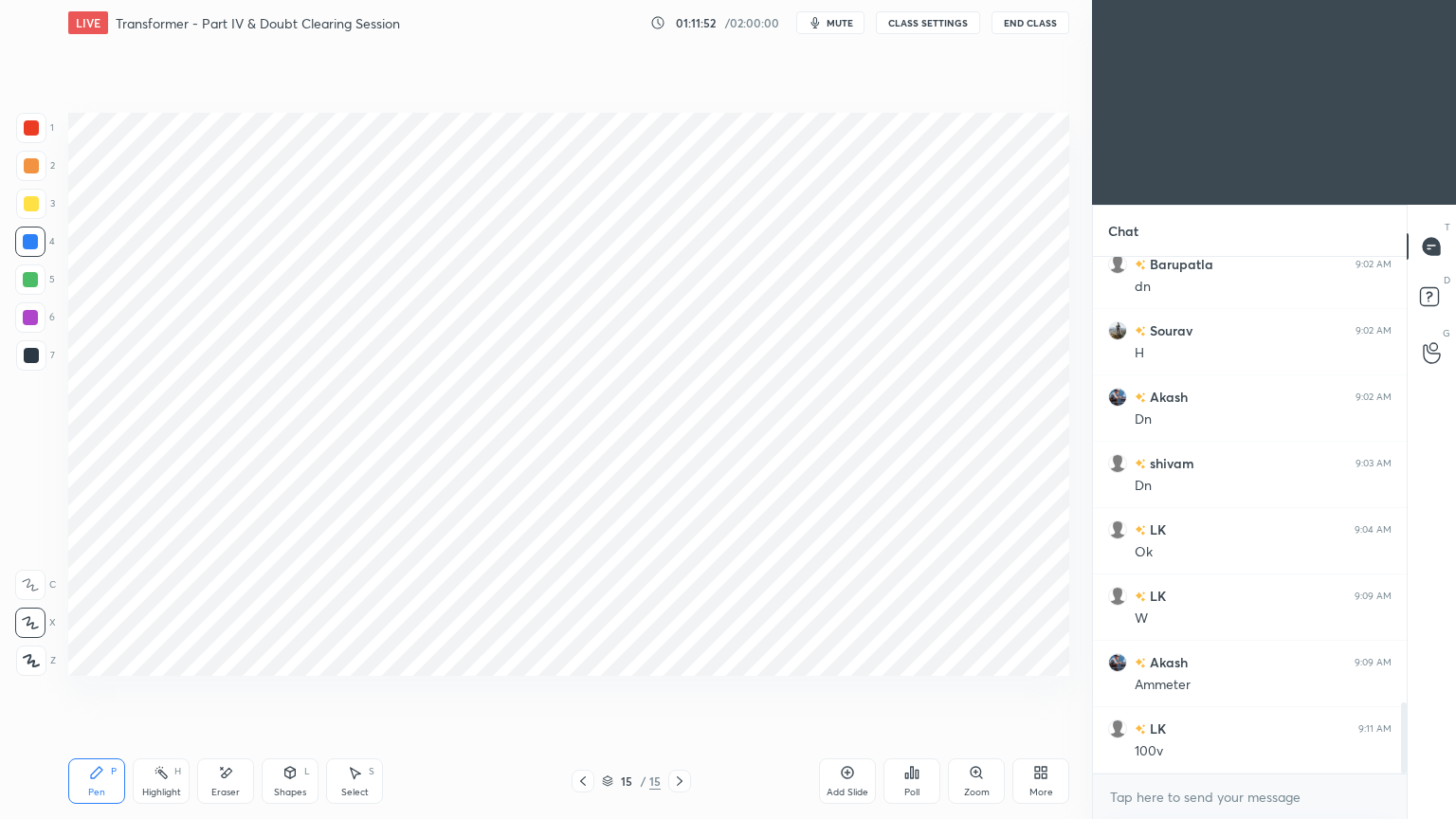 click at bounding box center (31, 355) 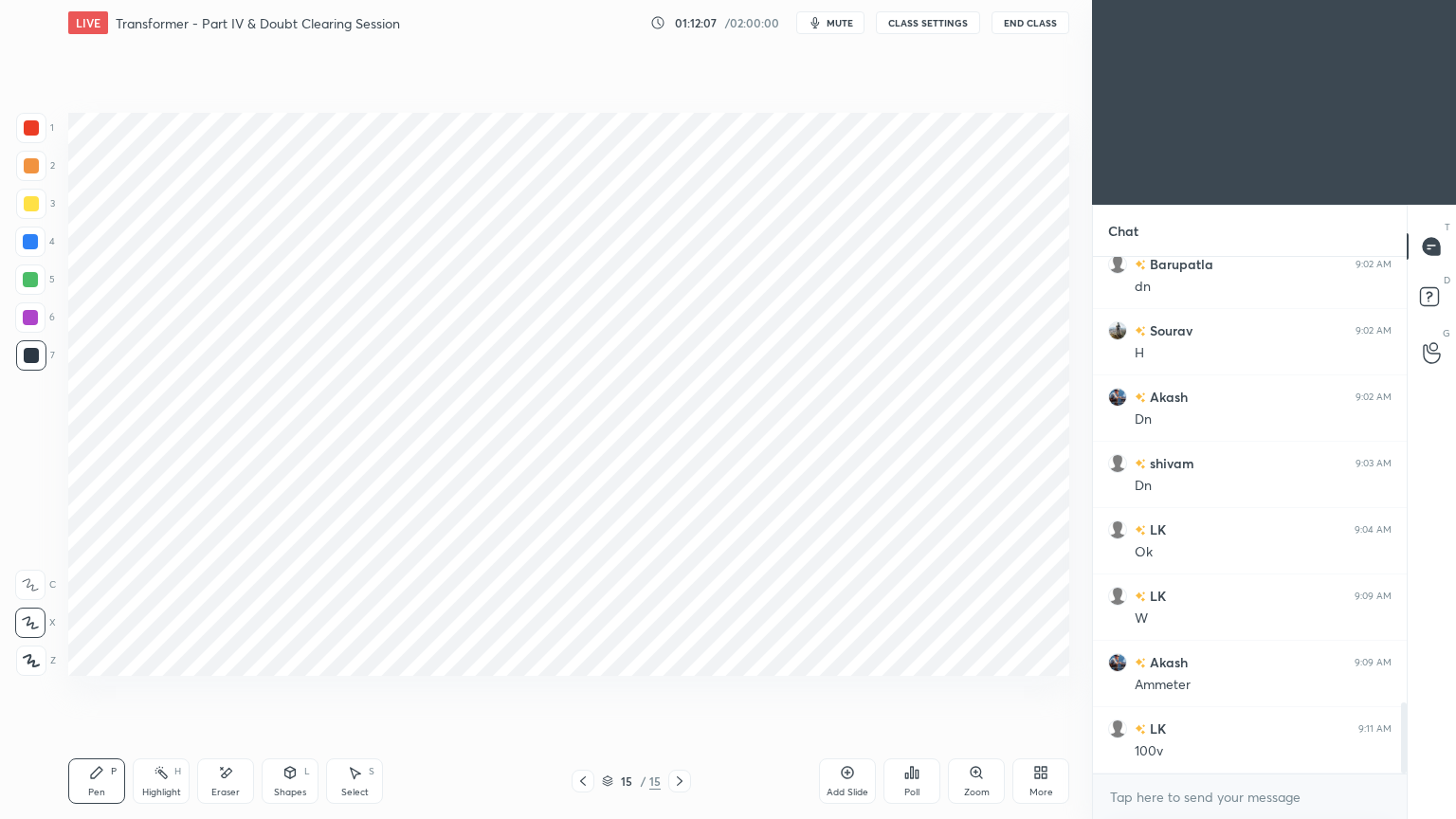 click at bounding box center (30, 318) 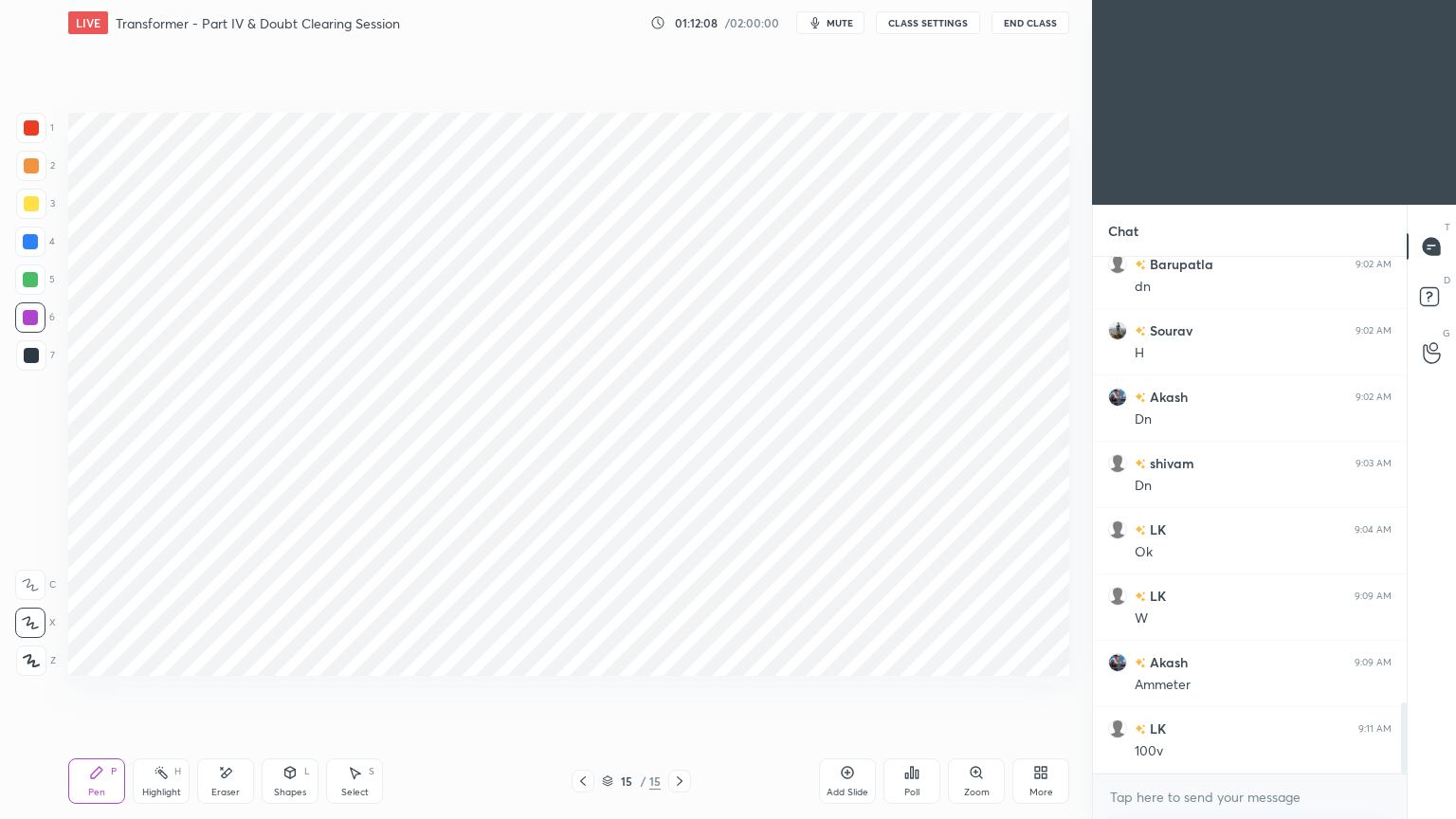 click on "Shapes L" at bounding box center [290, 781] 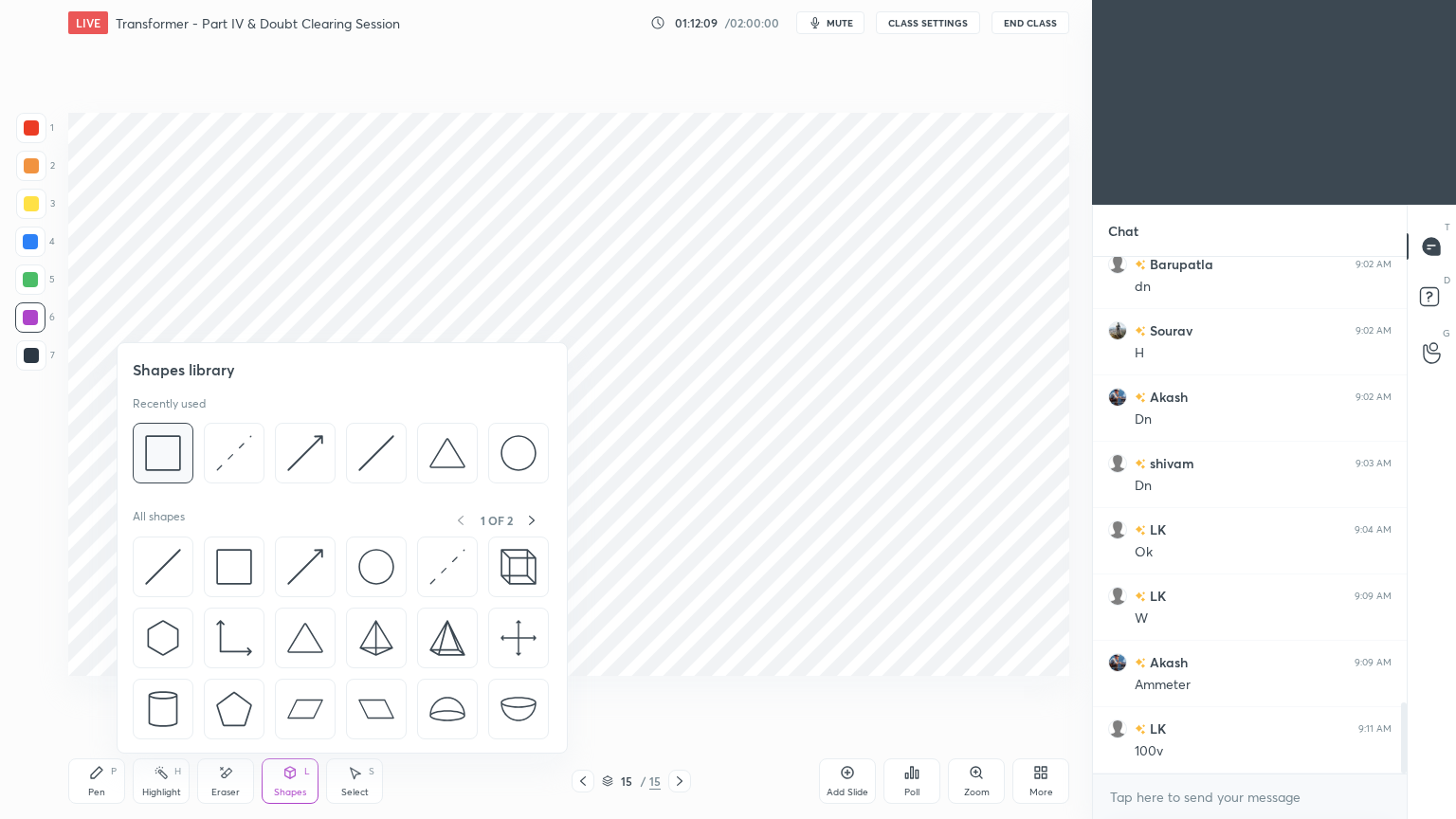 click at bounding box center [163, 453] 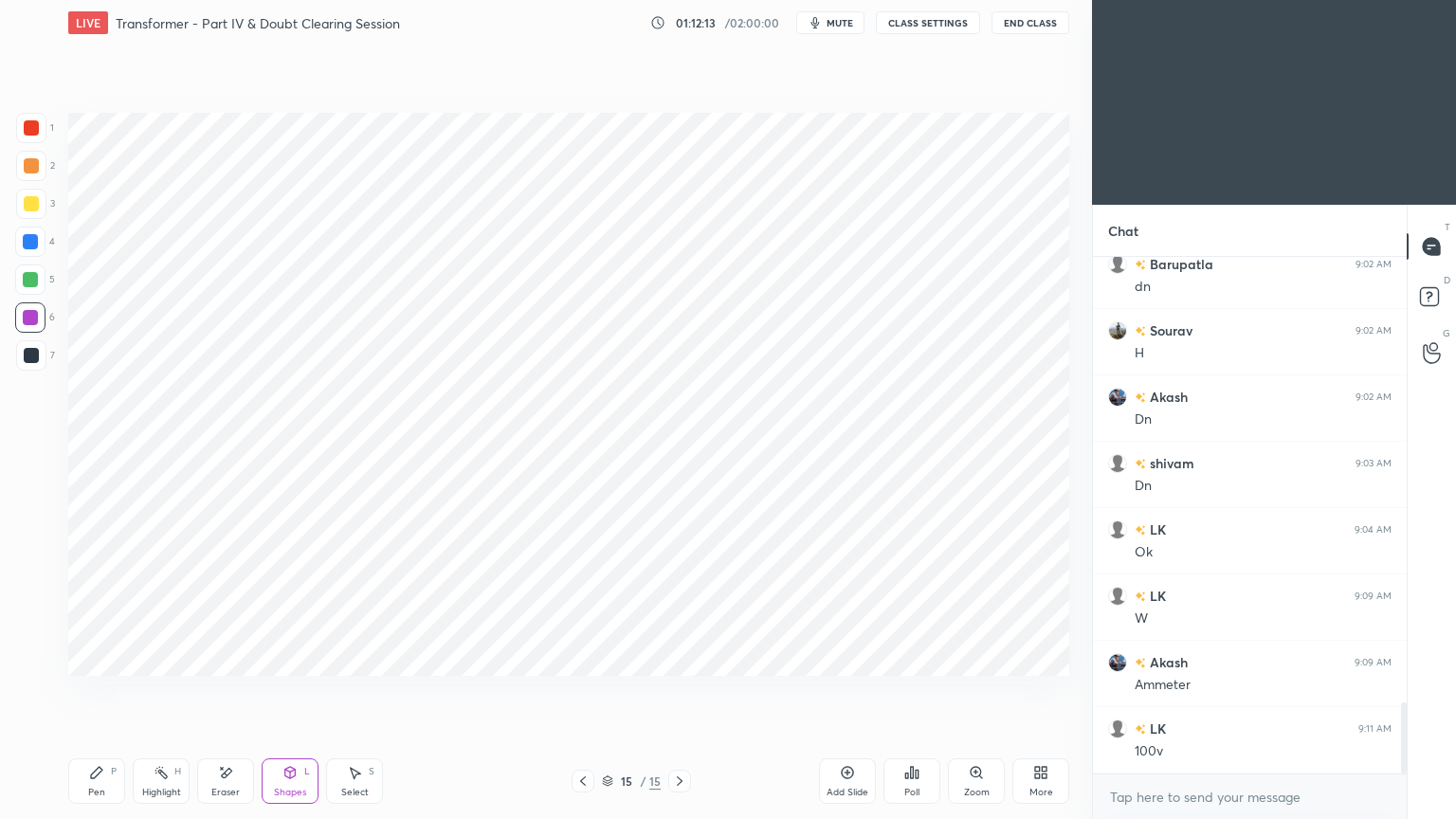 click at bounding box center (31, 128) 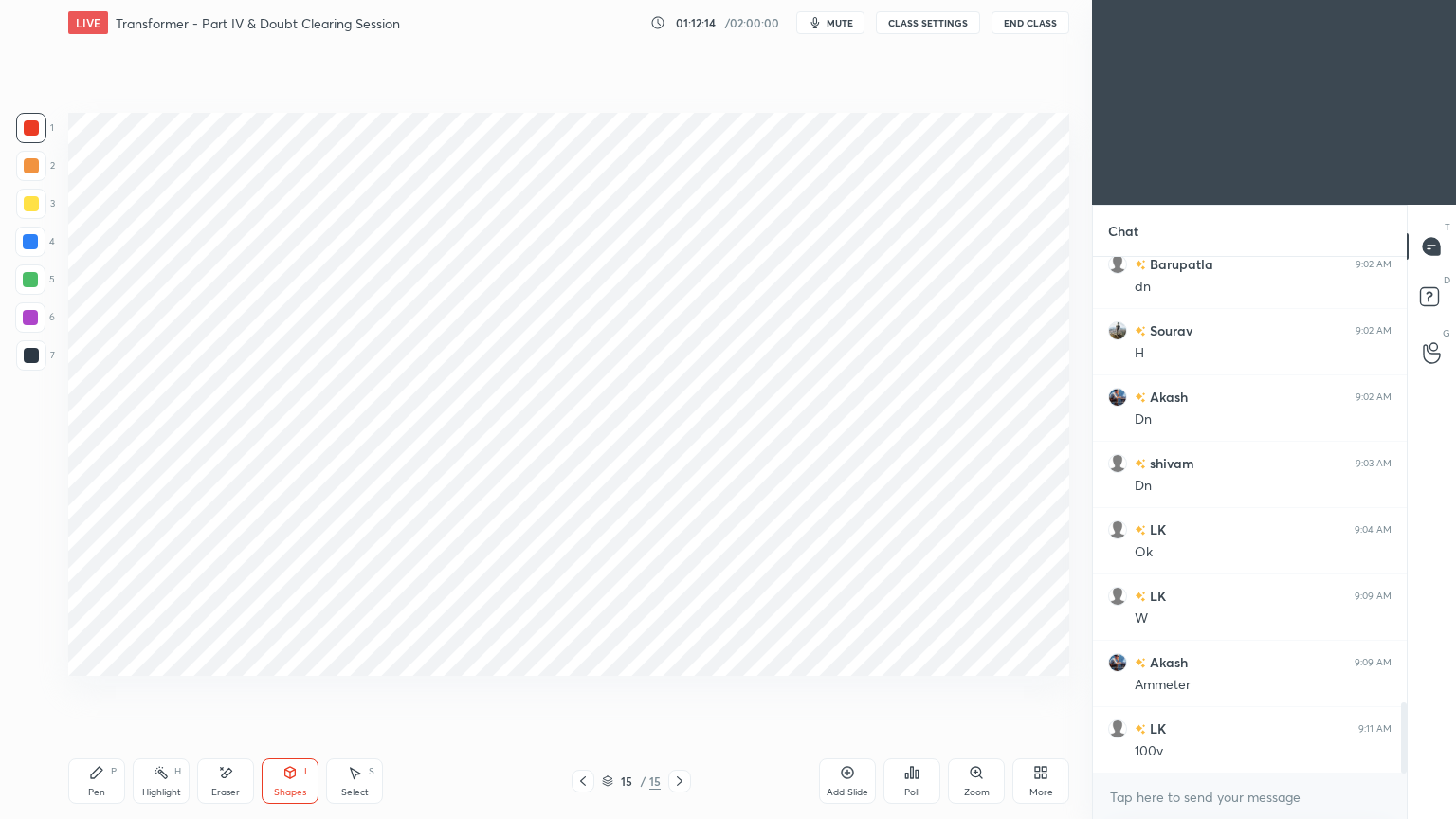 click 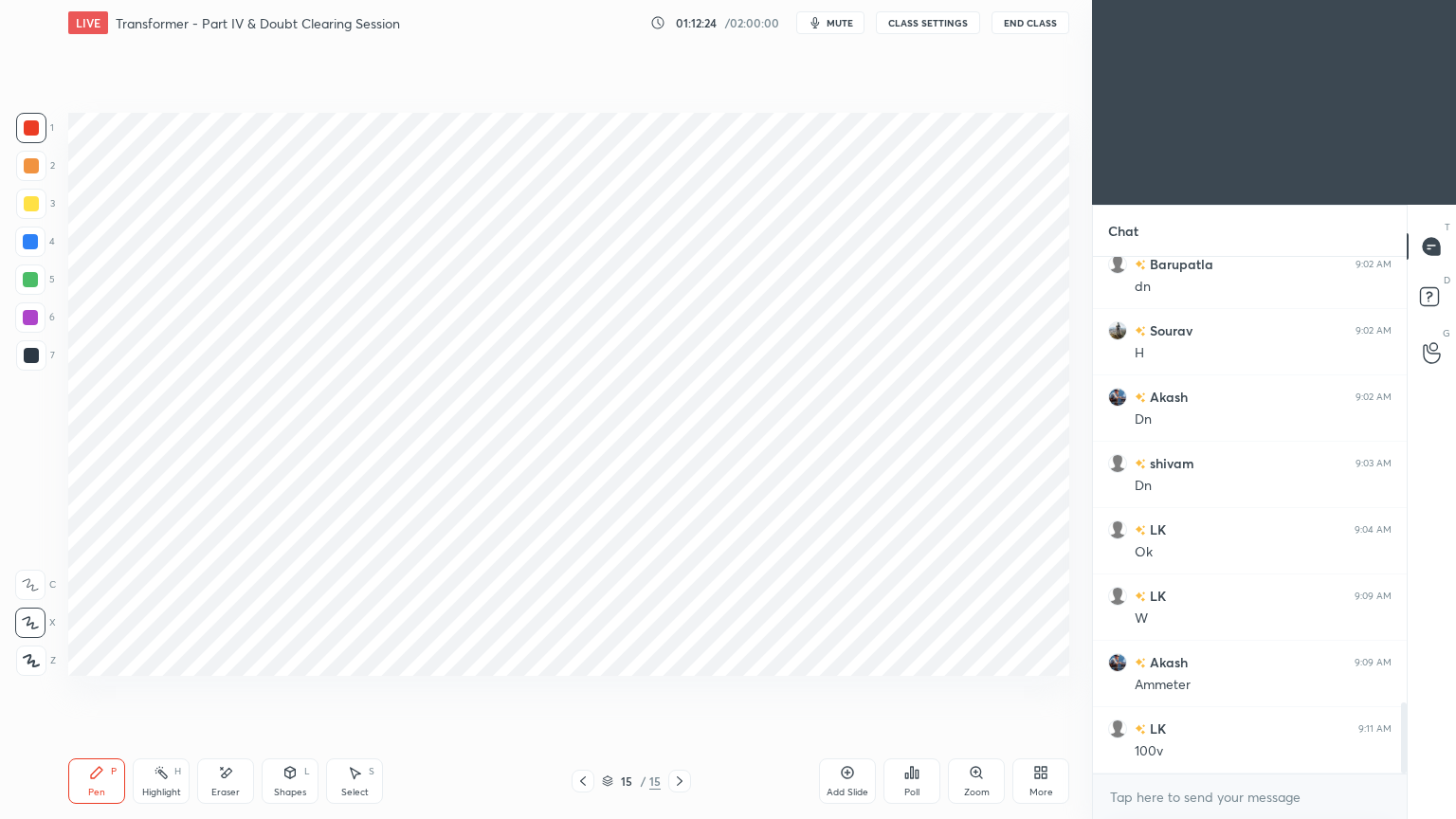 click at bounding box center [30, 242] 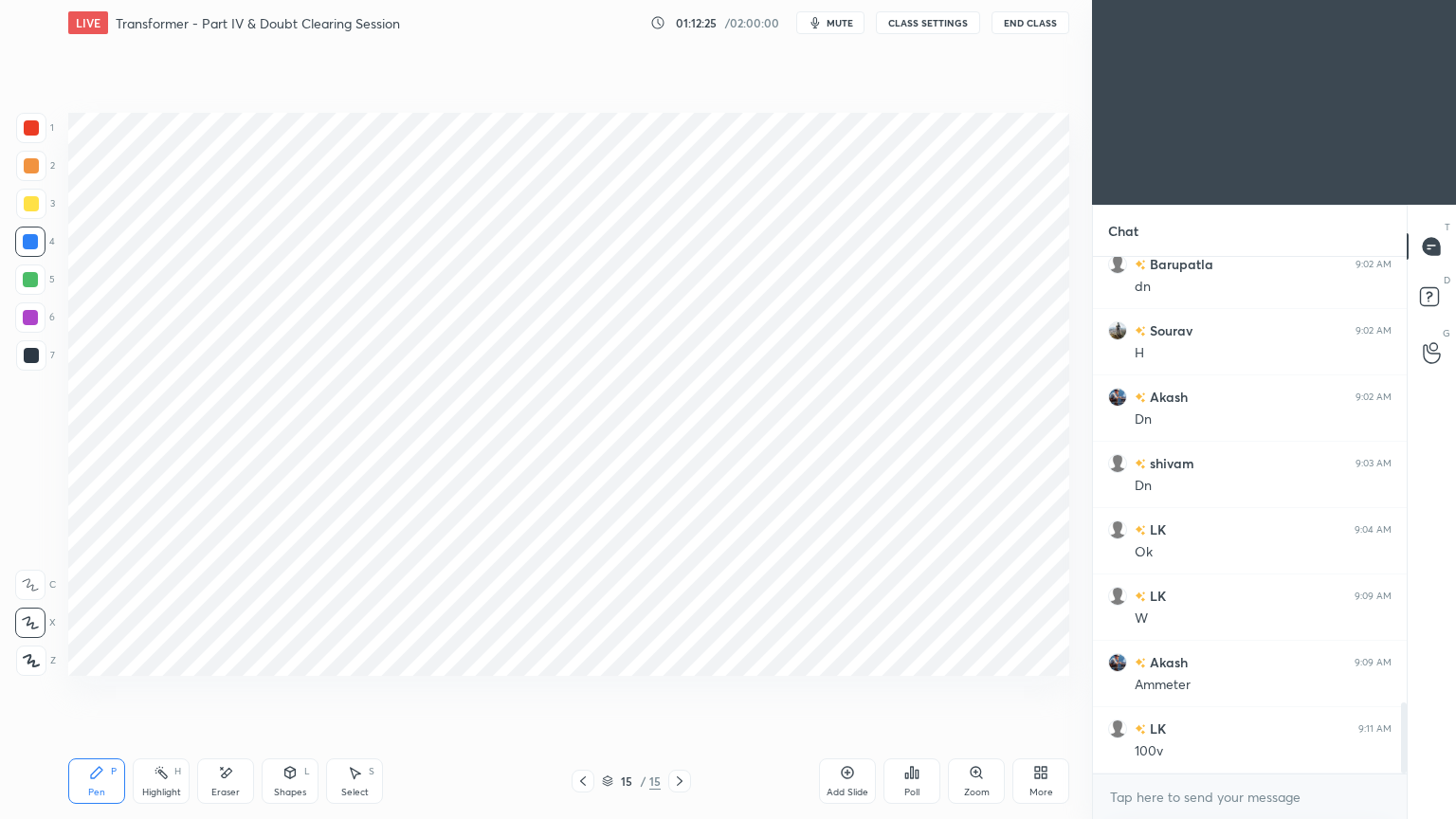 click on "Pen P" at bounding box center (97, 781) 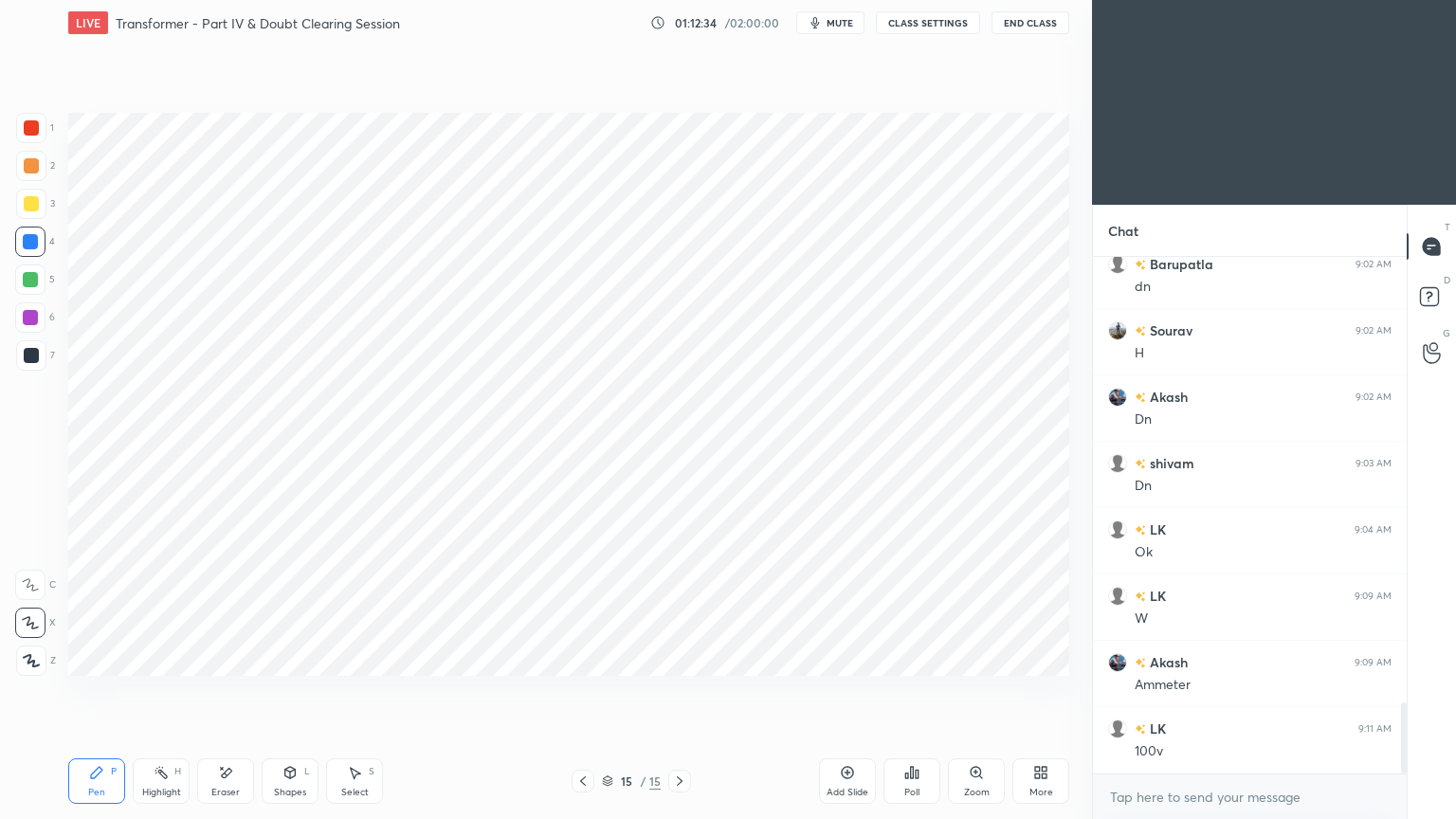 scroll, scrollTop: 3299, scrollLeft: 0, axis: vertical 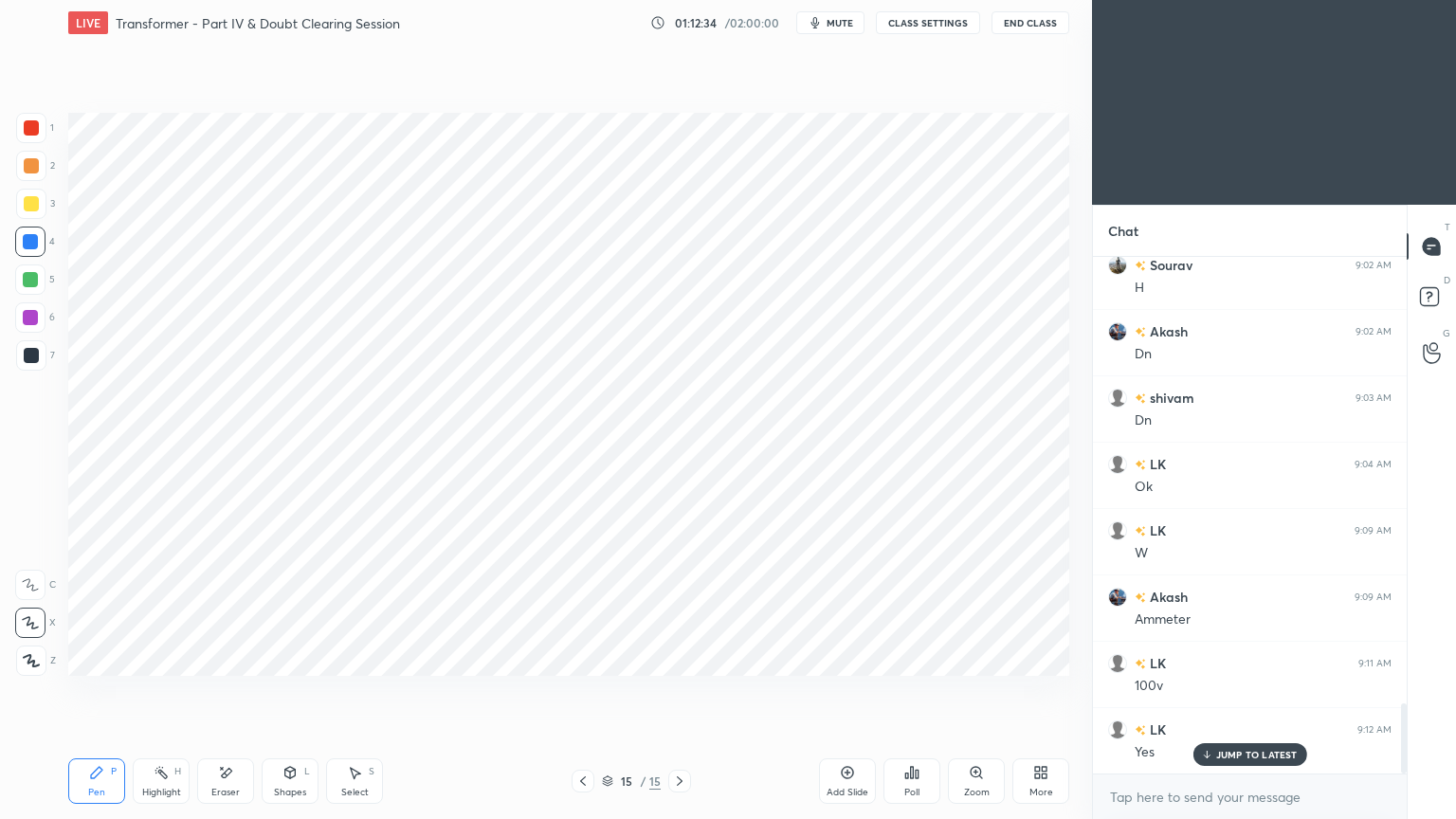 click at bounding box center (30, 318) 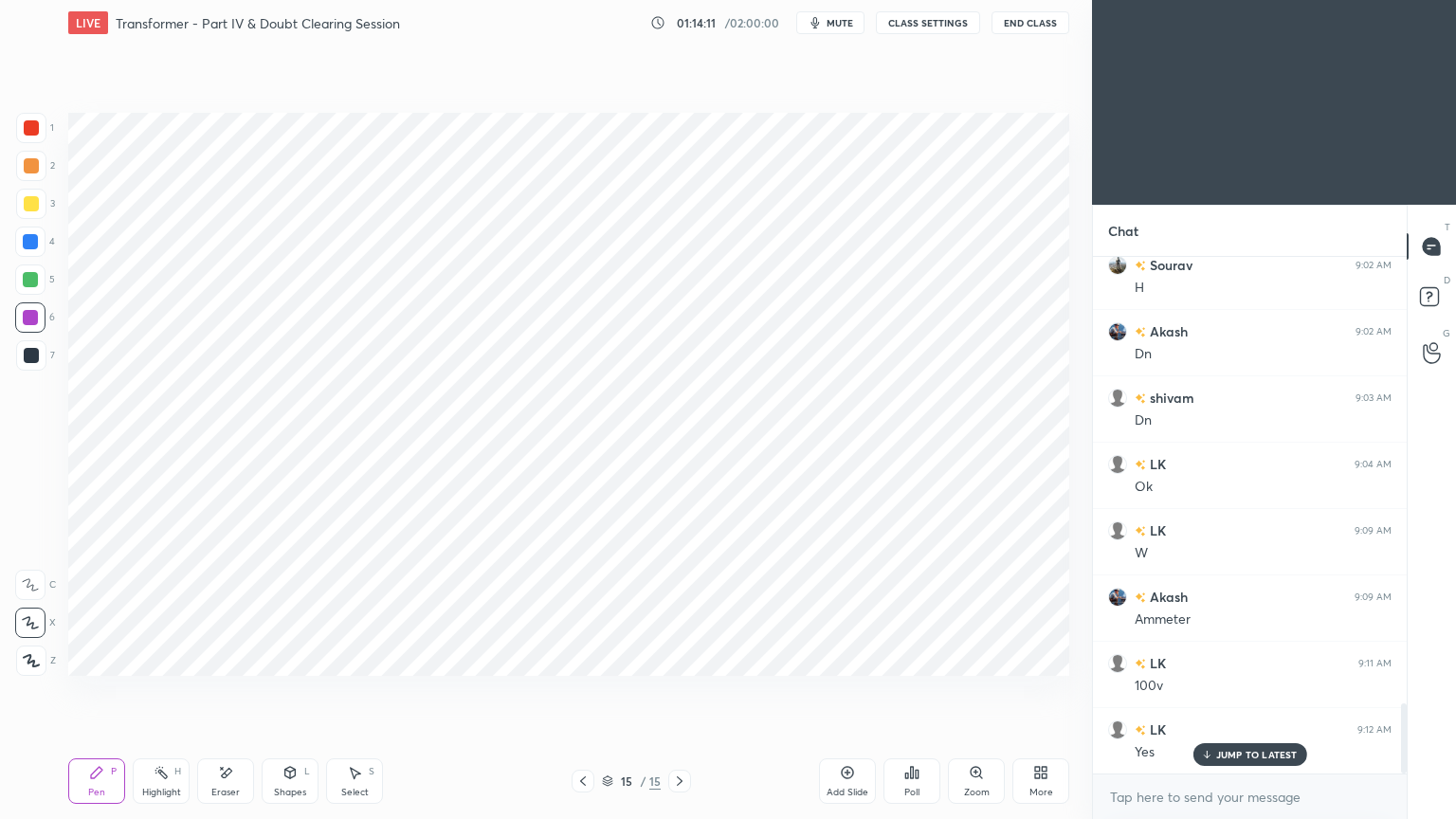click 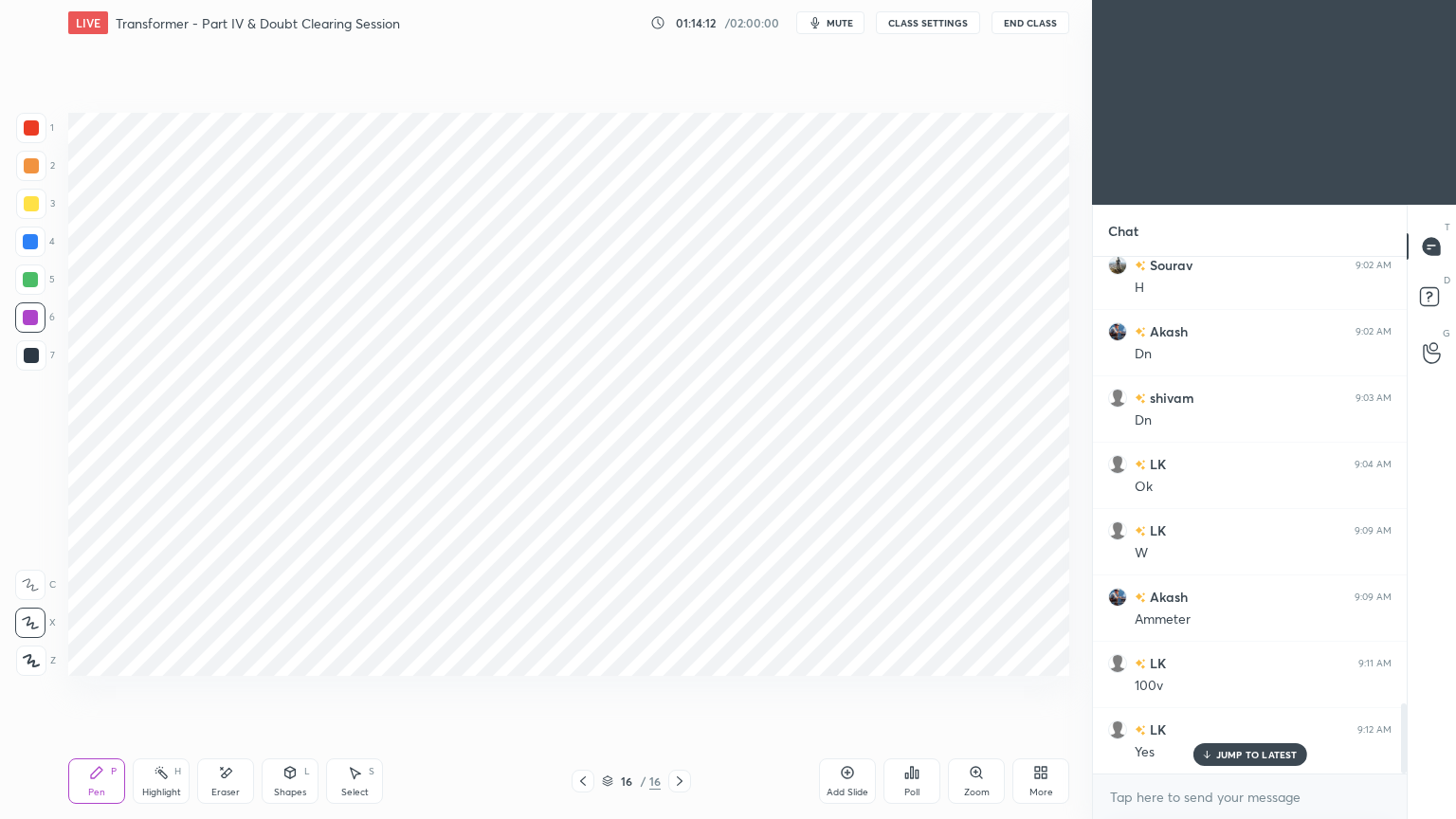 click at bounding box center [31, 128] 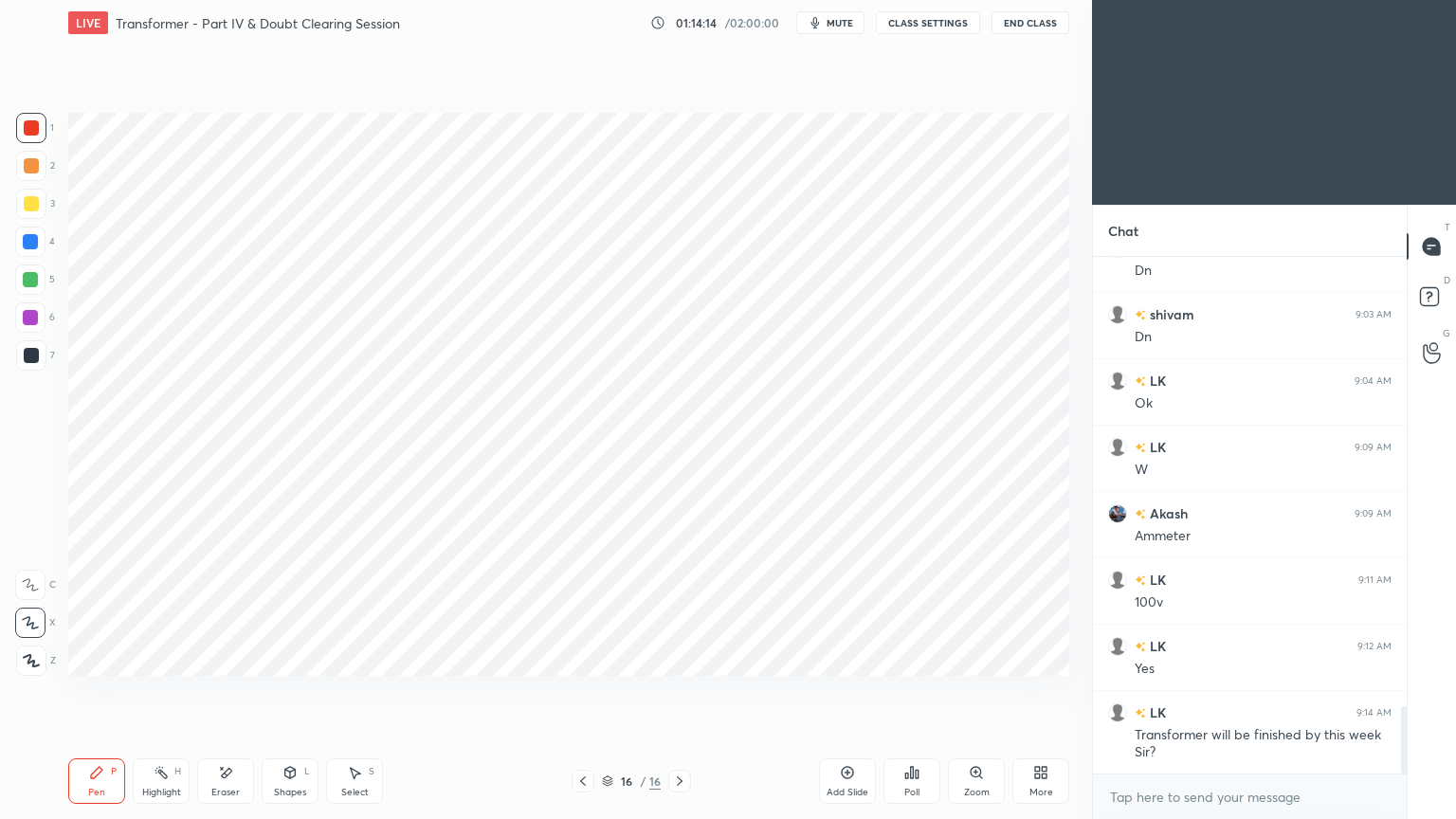 scroll, scrollTop: 3449, scrollLeft: 0, axis: vertical 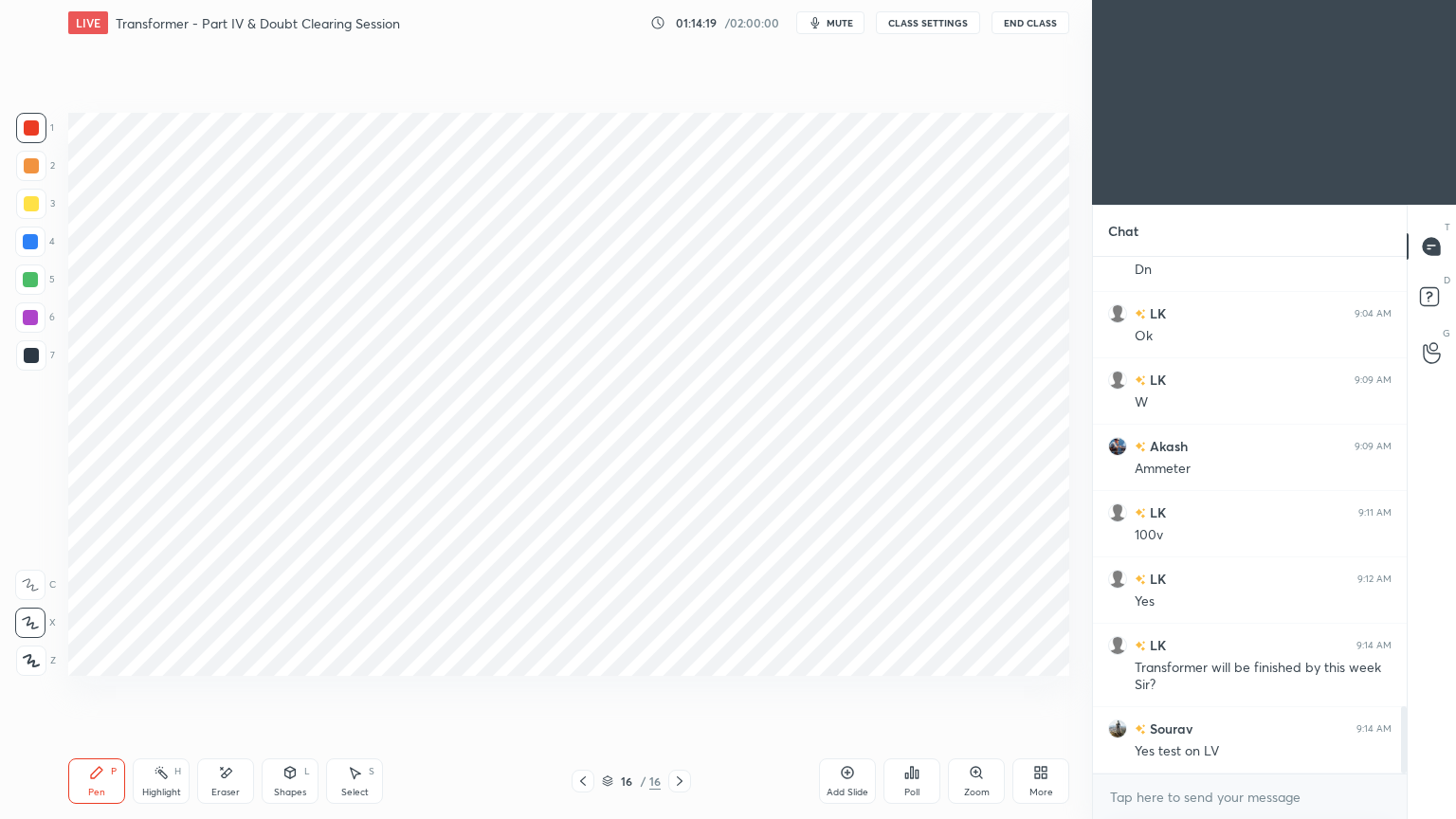 click on "16 / 16" at bounding box center [631, 781] 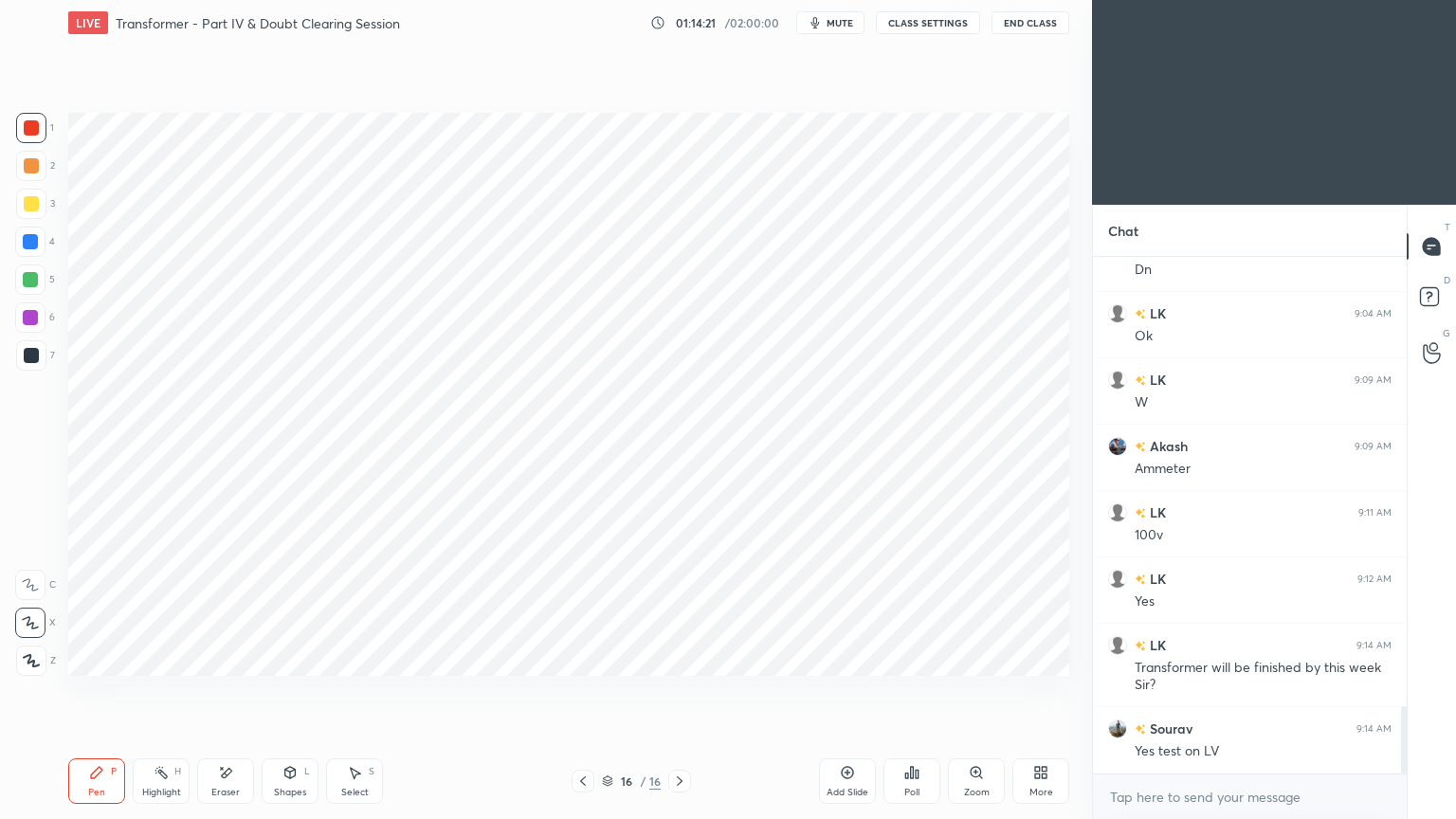 click 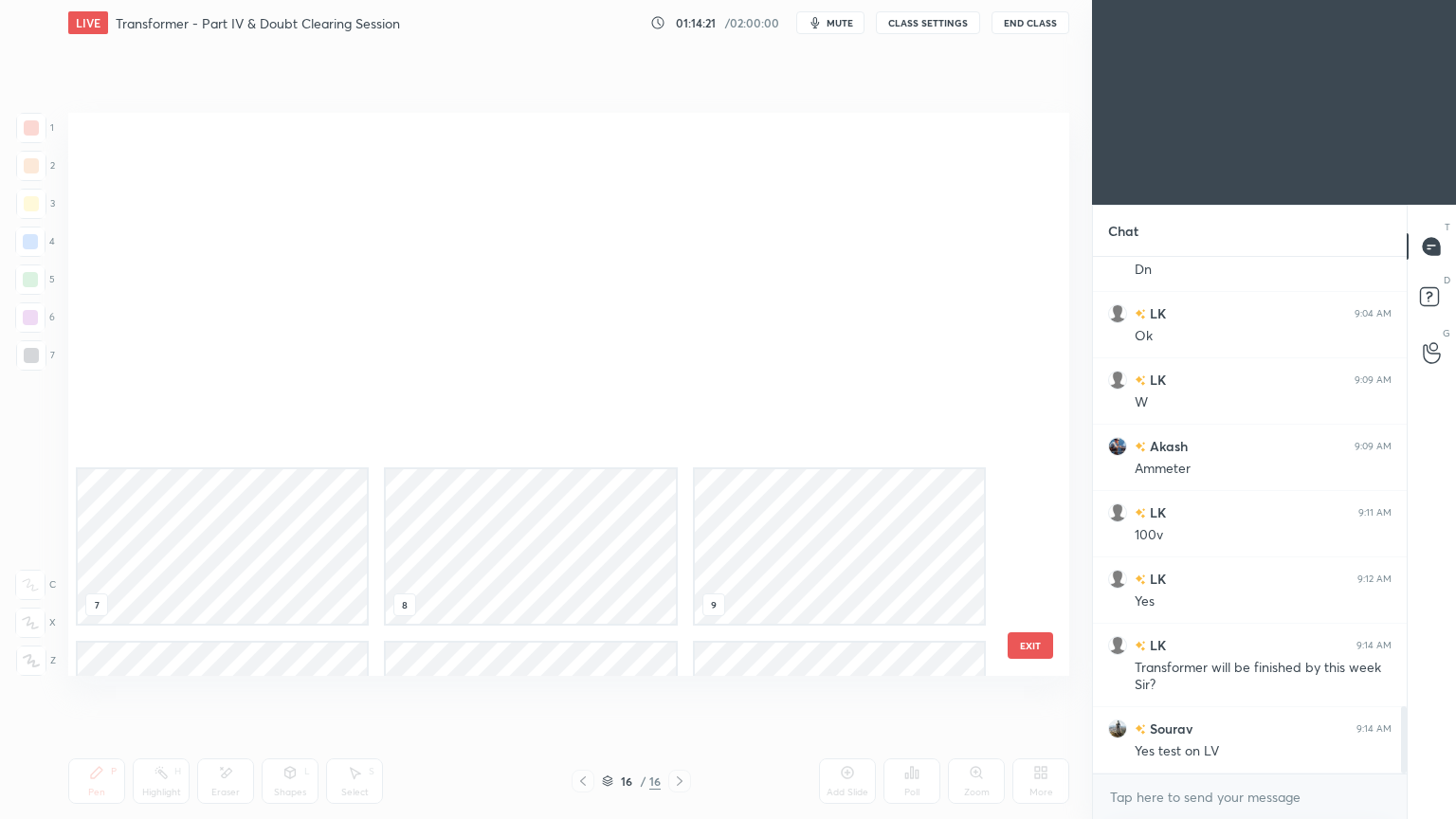 scroll, scrollTop: 478, scrollLeft: 0, axis: vertical 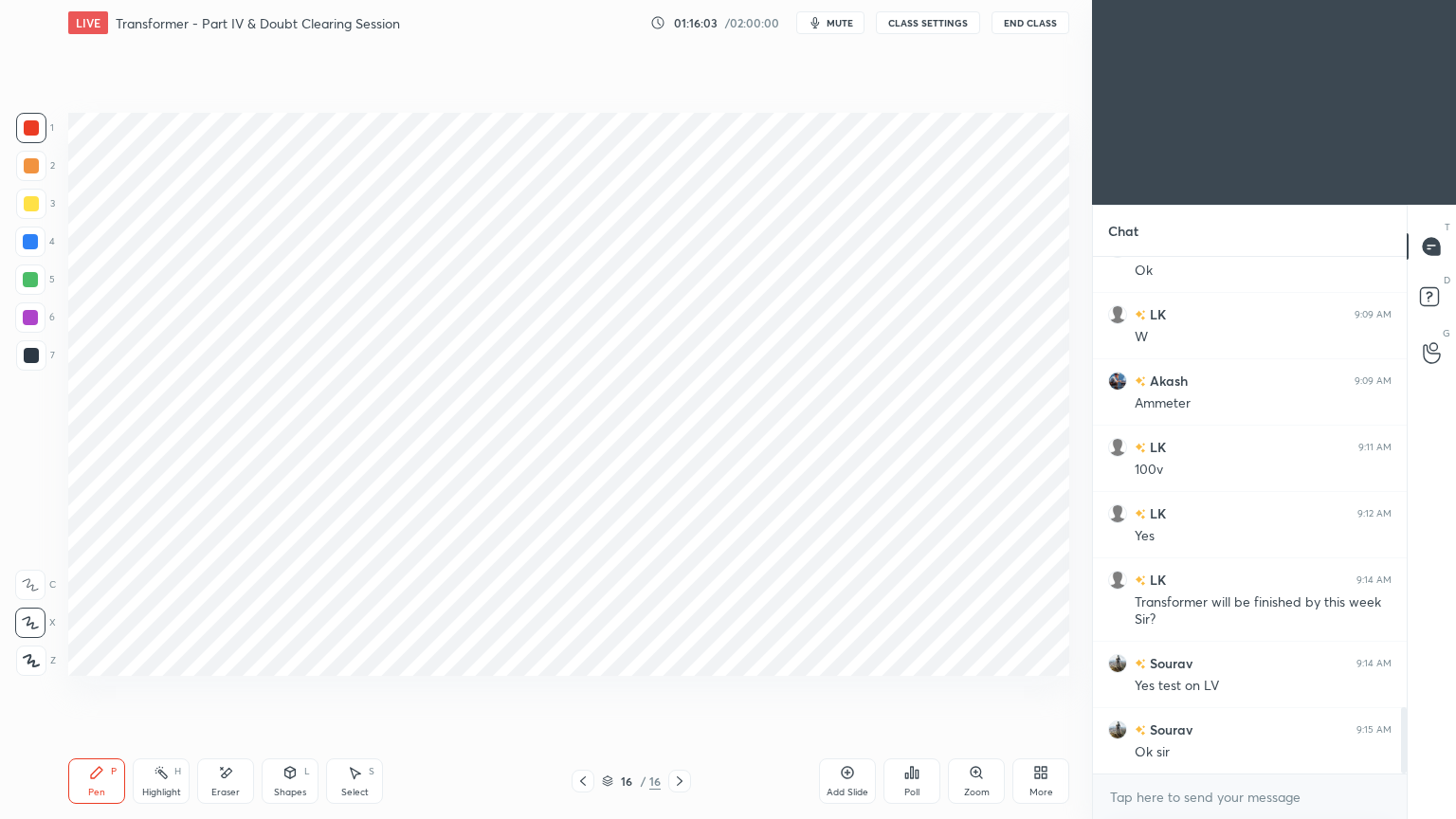 click on "Eraser" at bounding box center (226, 781) 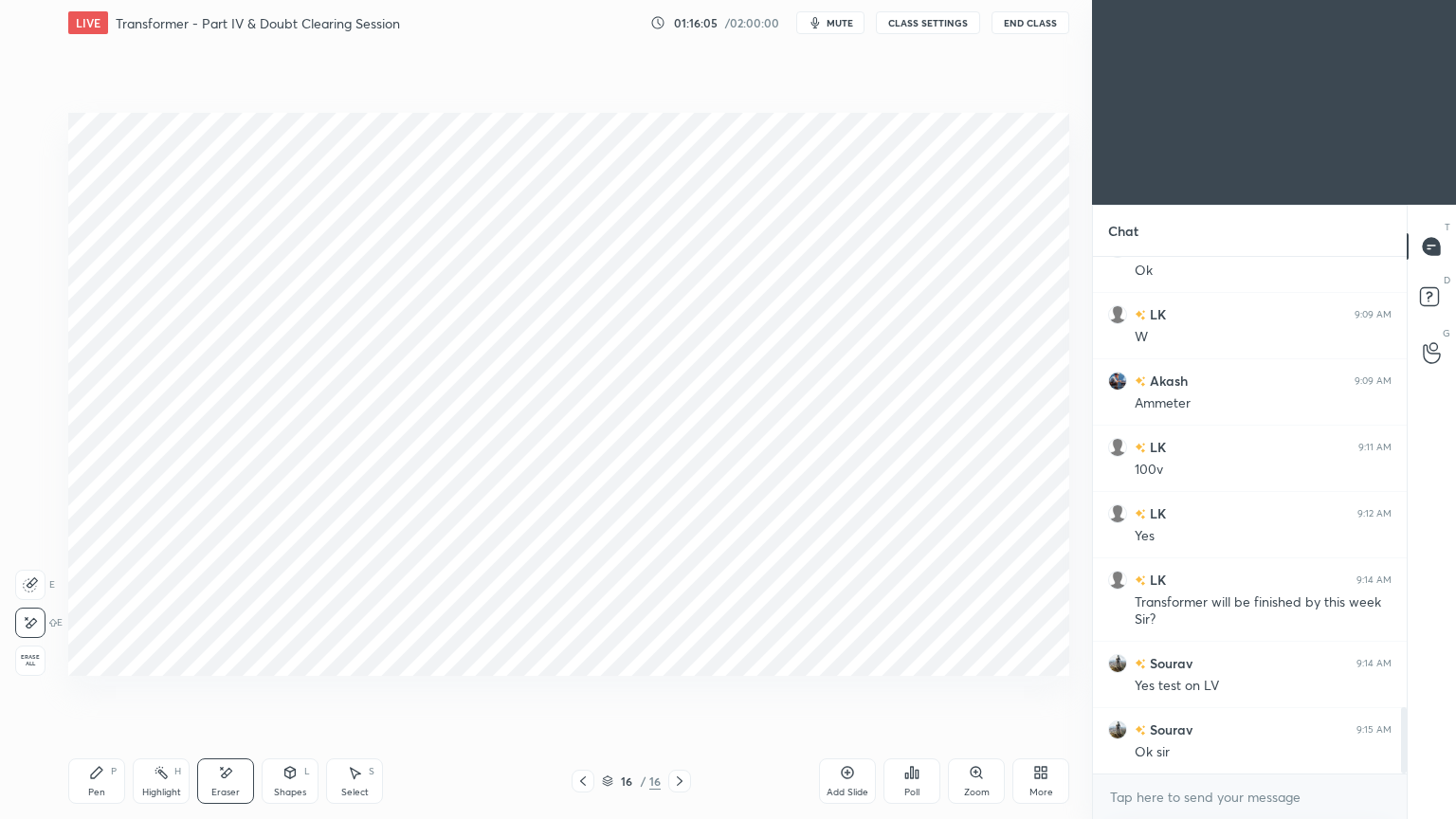 click on "Pen P" at bounding box center (97, 781) 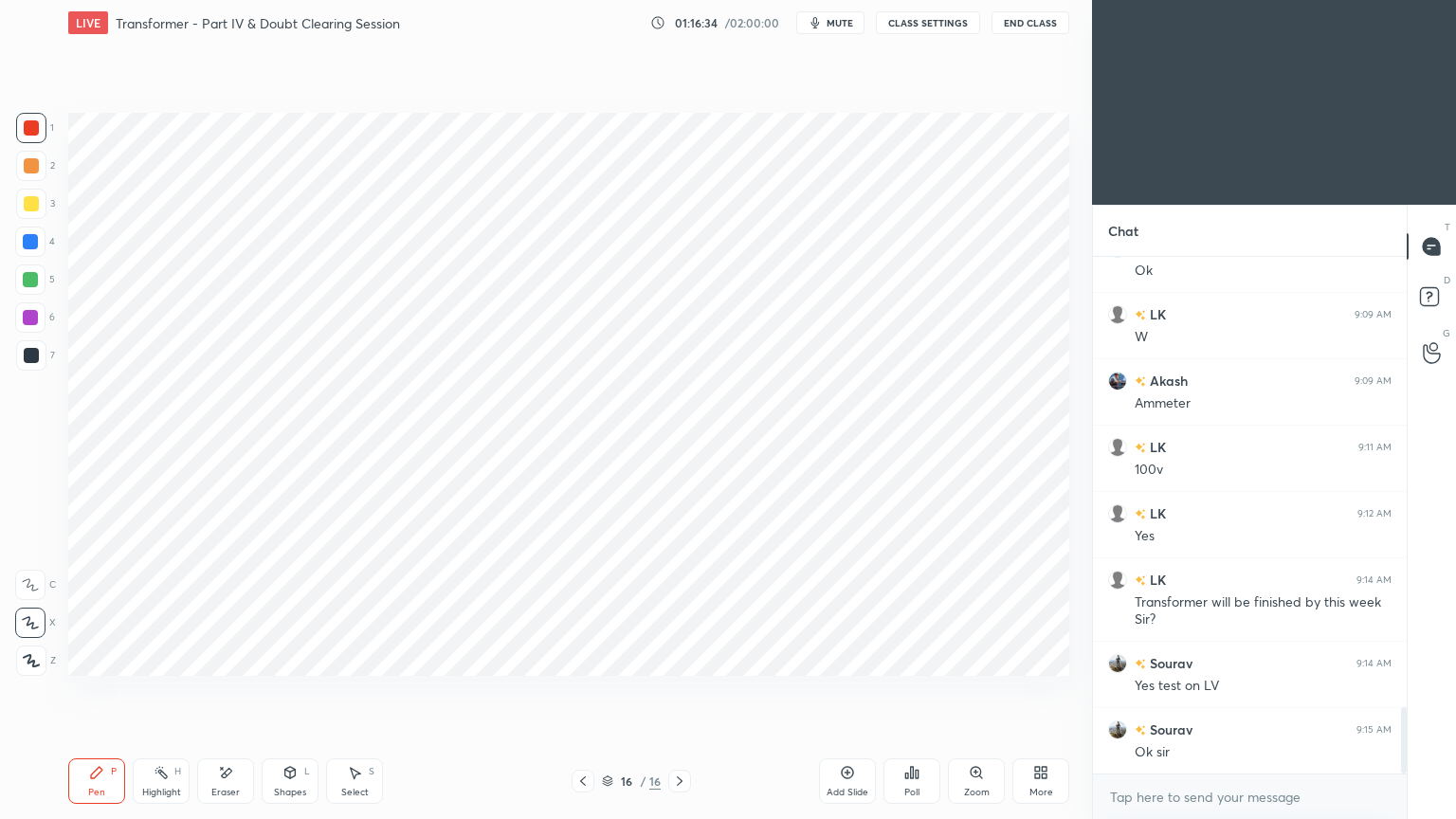 click on "1 2 3 4 5 6 7 C X Z E E Erase all   H H" at bounding box center [30, 394] 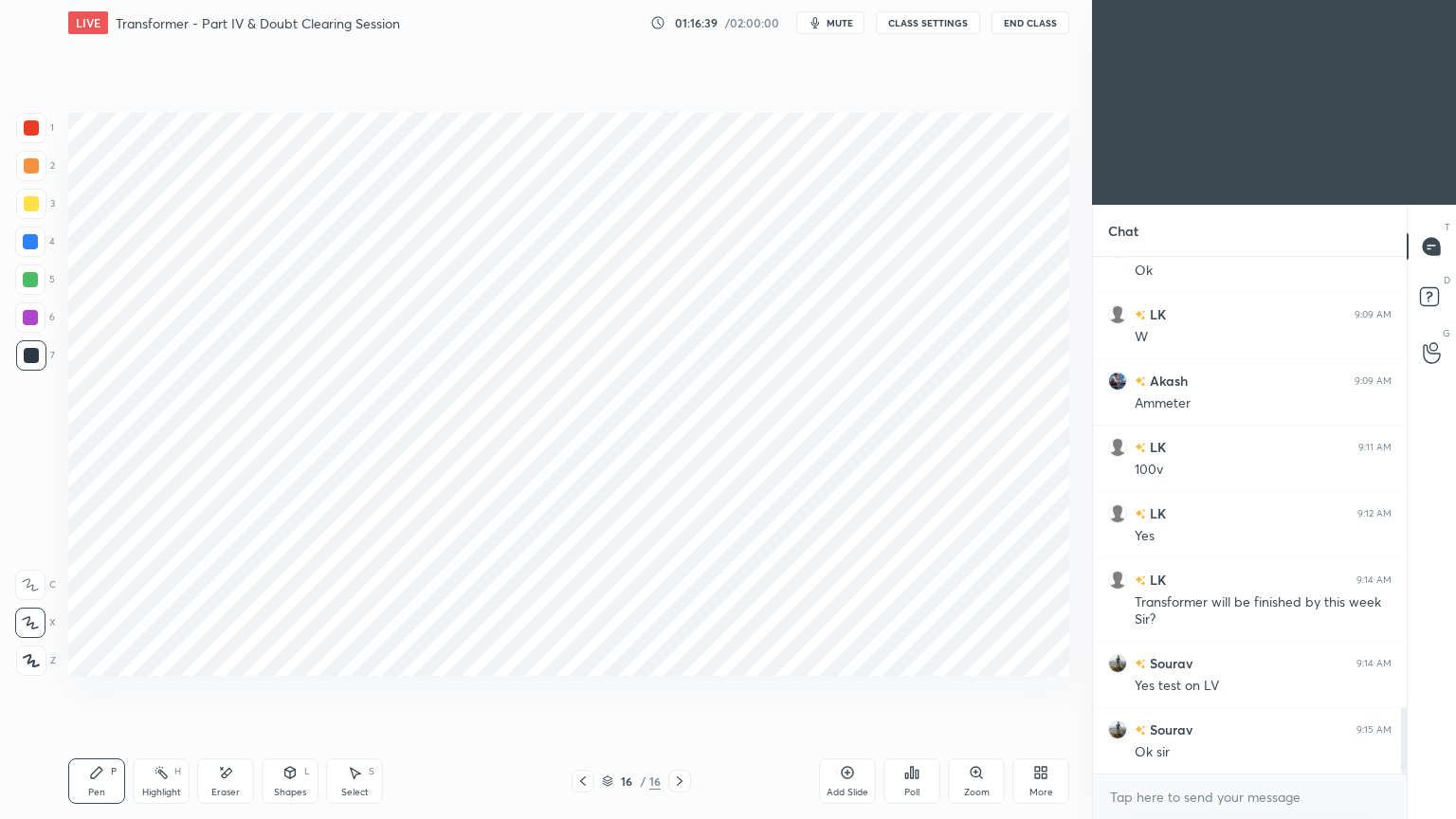 click on "1 2 3 4 5 6 7 C X Z E E Erase all   H H" at bounding box center (30, 394) 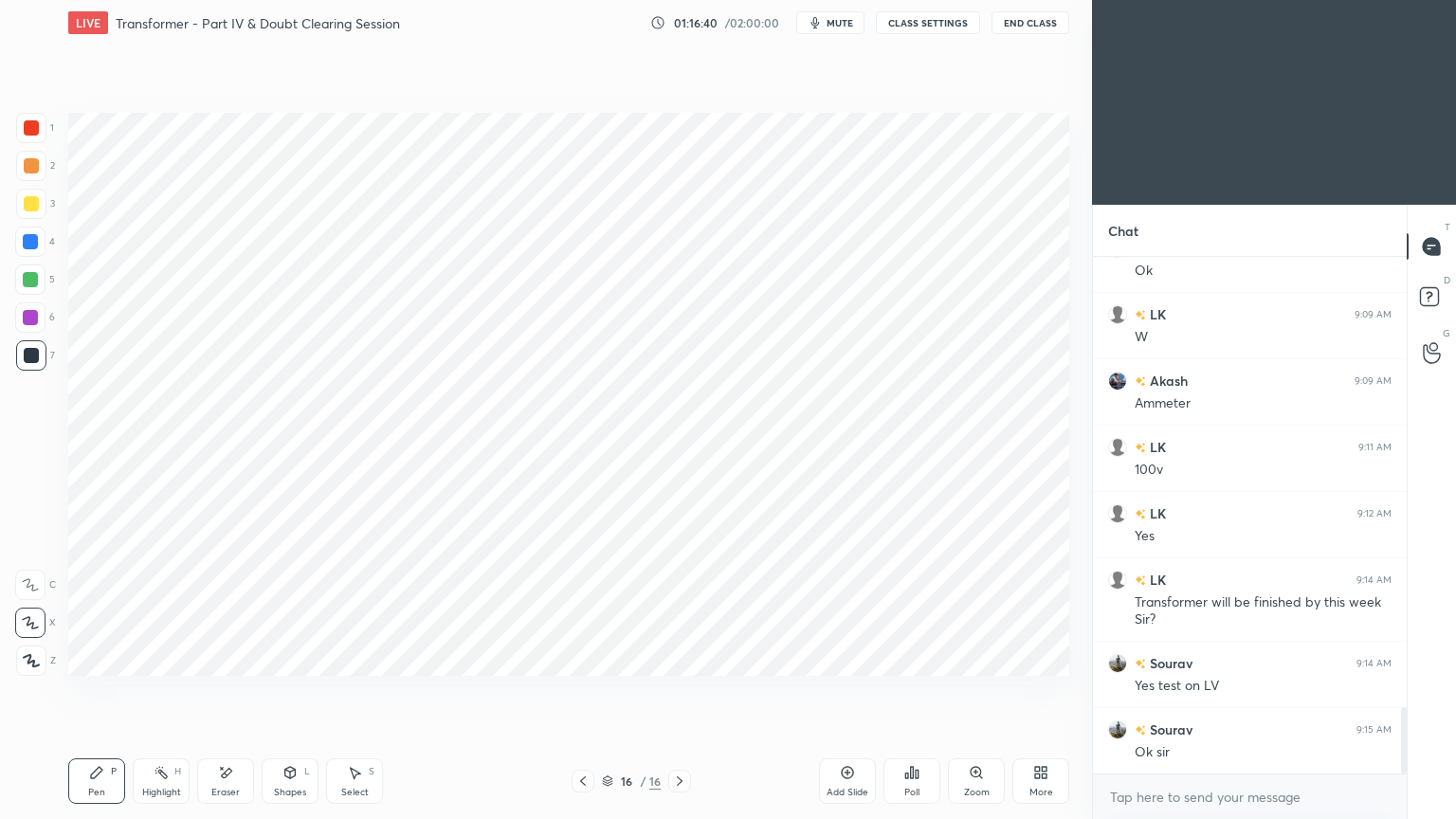 click at bounding box center (30, 242) 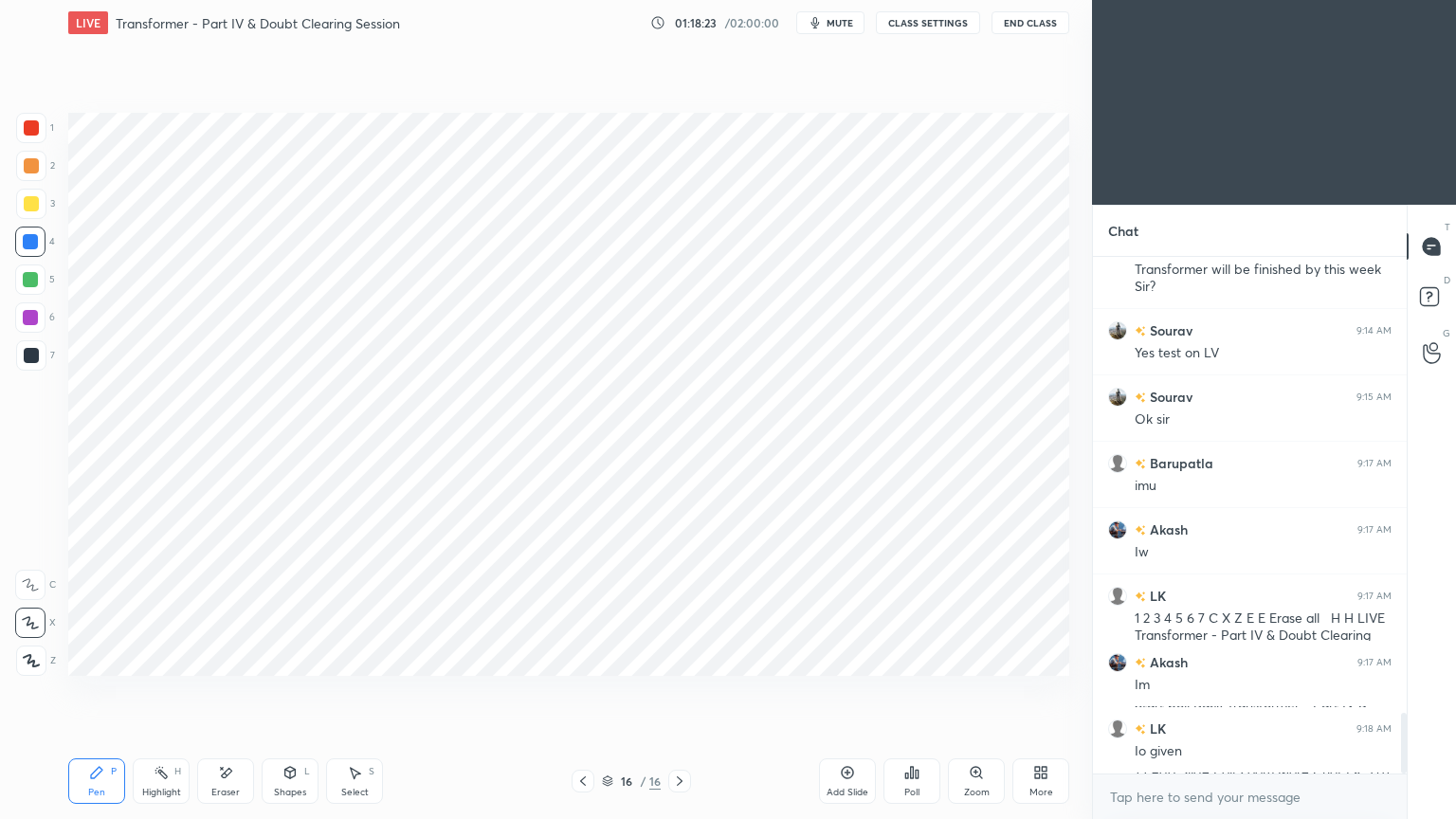 scroll, scrollTop: 3913, scrollLeft: 0, axis: vertical 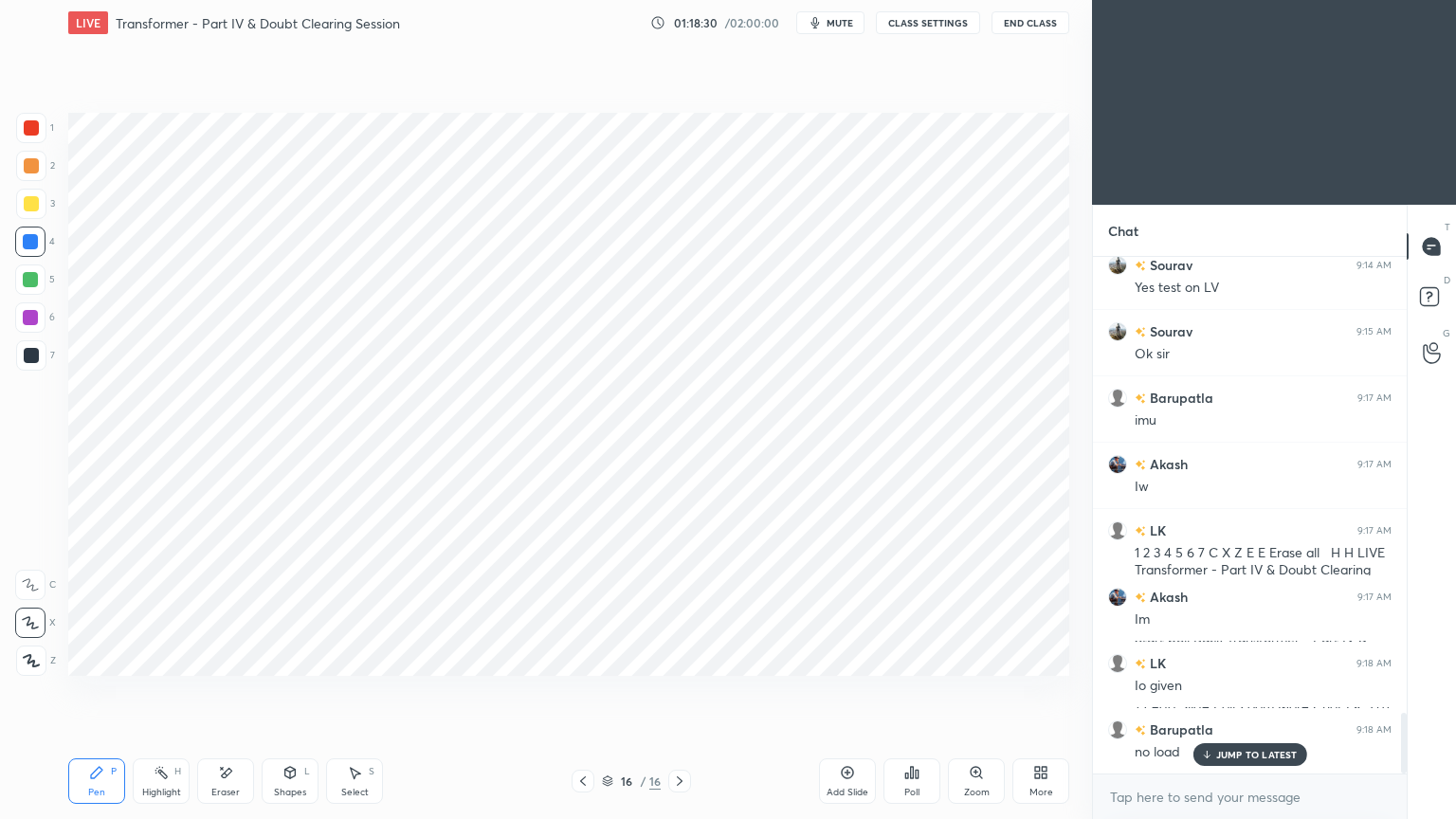 click at bounding box center [30, 318] 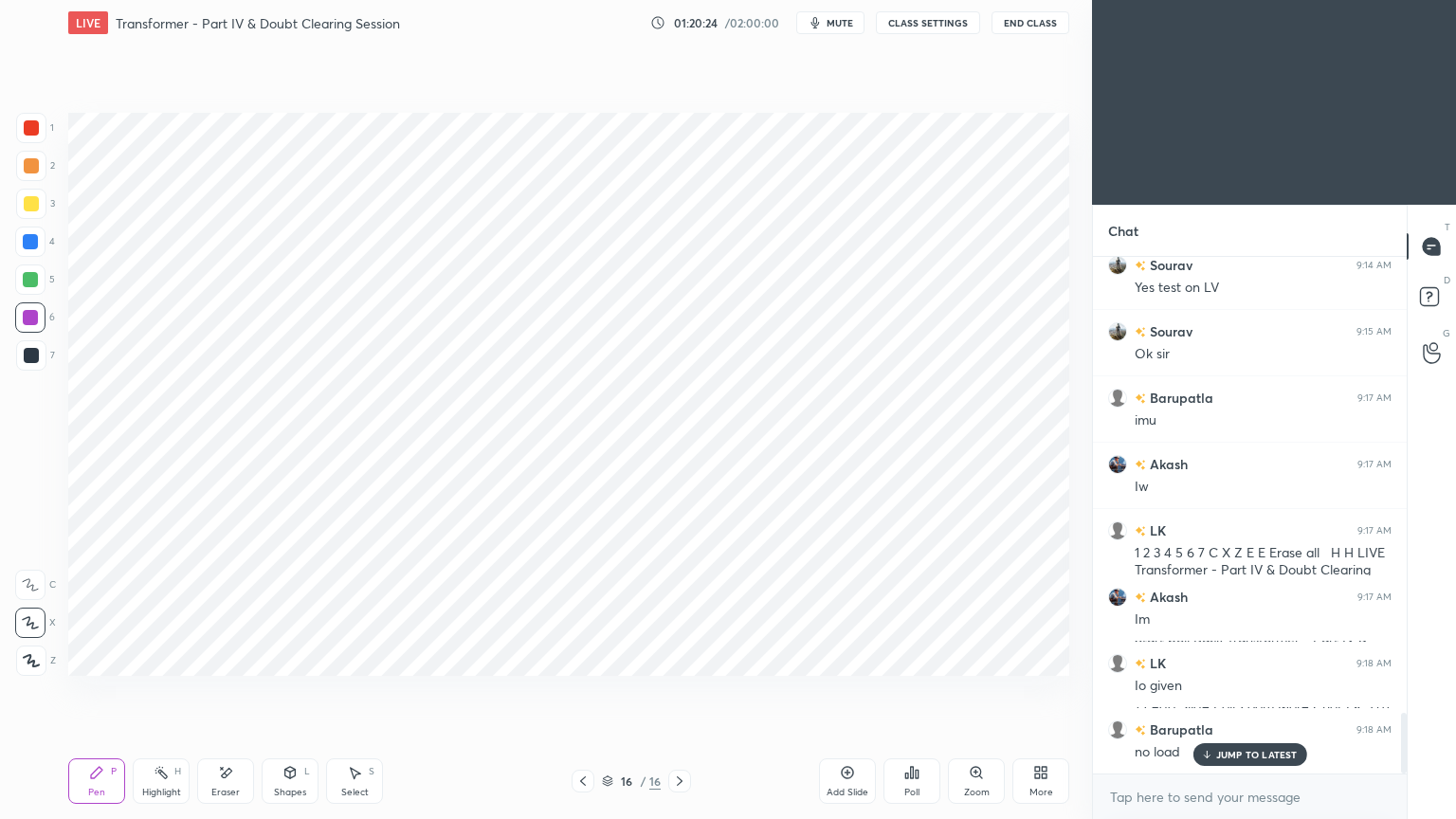 click on "Add Slide" at bounding box center [847, 792] 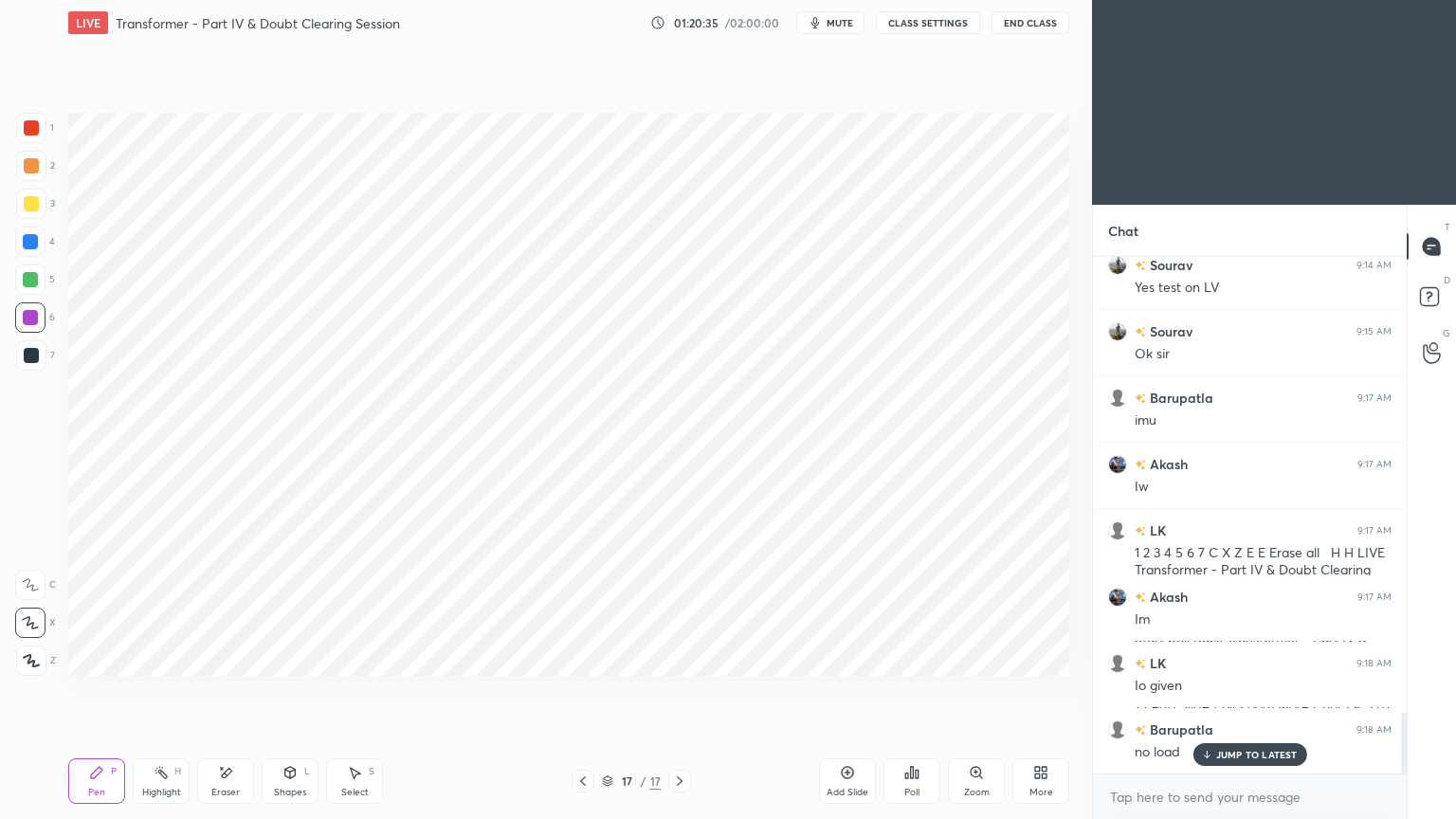scroll, scrollTop: 3980, scrollLeft: 0, axis: vertical 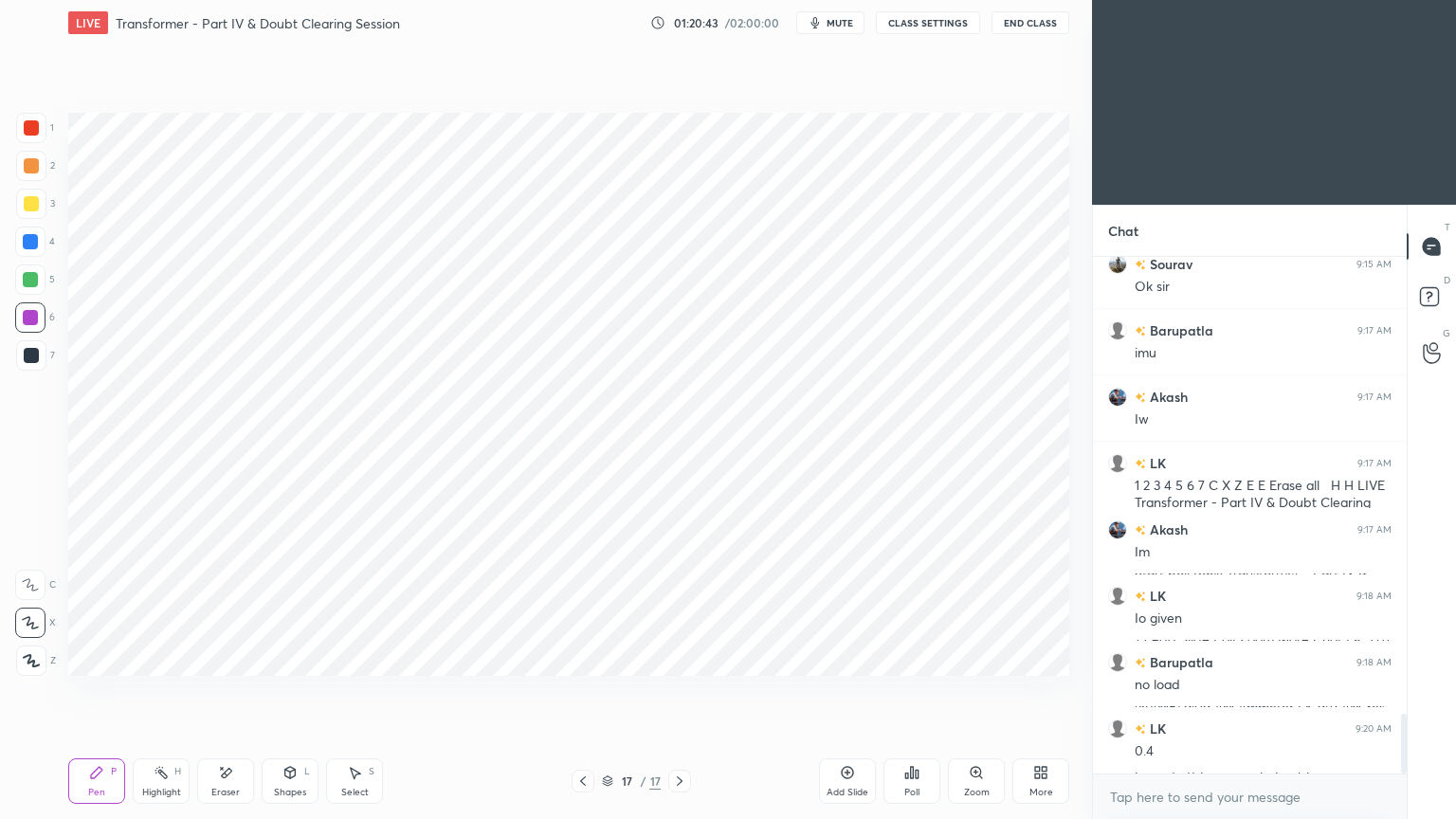 click at bounding box center [583, 781] 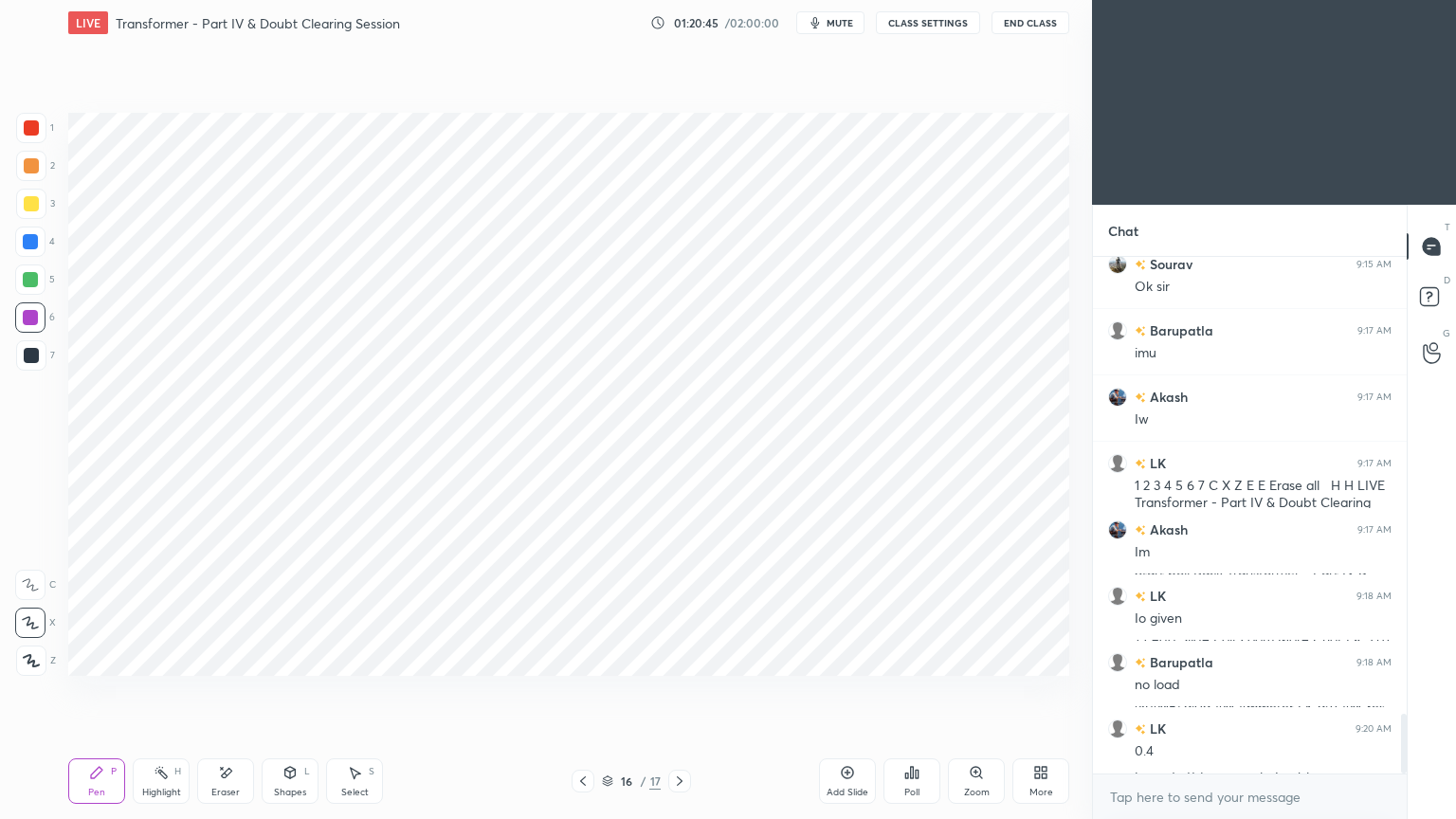 drag, startPoint x: 676, startPoint y: 786, endPoint x: 679, endPoint y: 748, distance: 38.118237 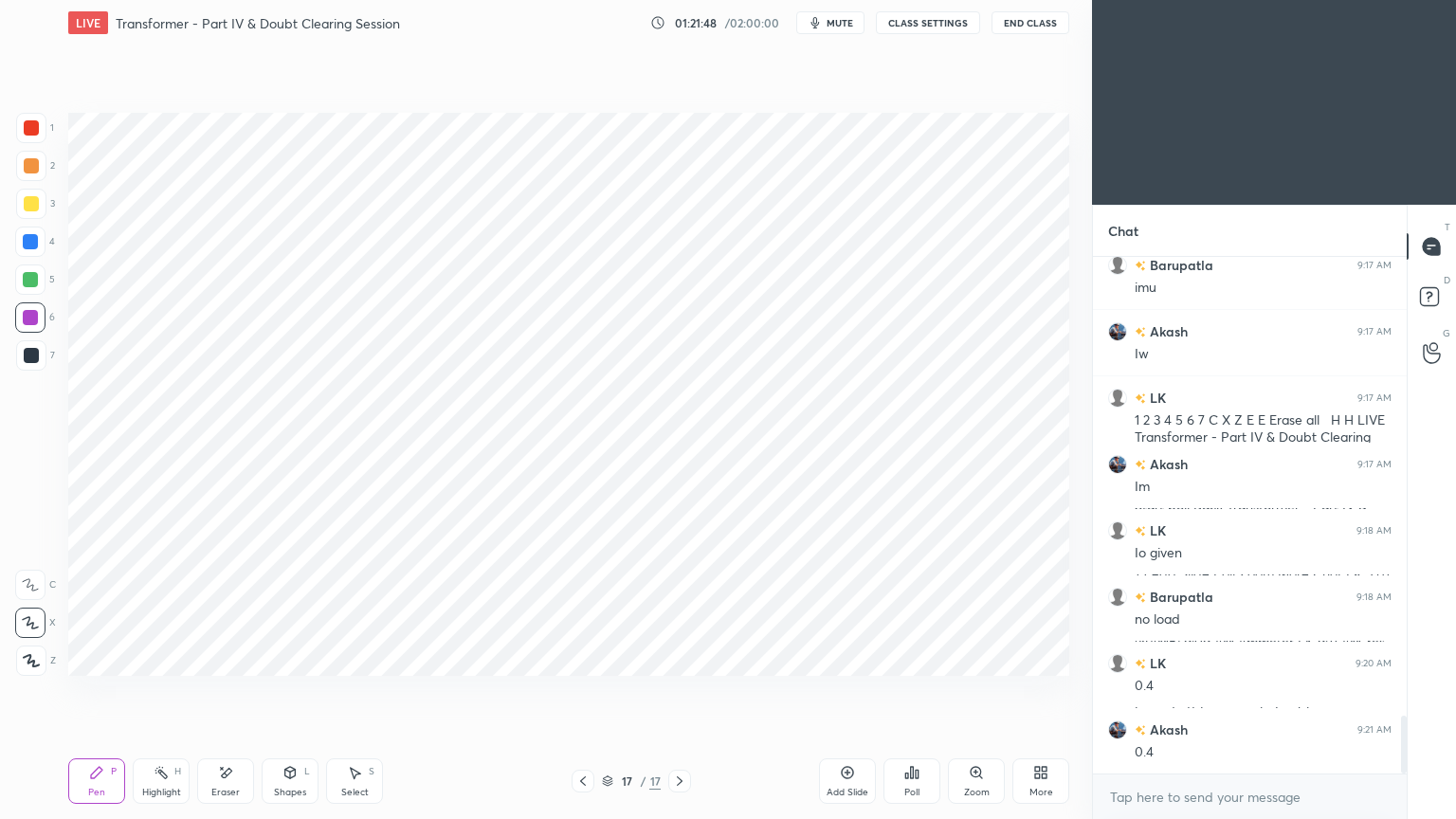 scroll, scrollTop: 4113, scrollLeft: 0, axis: vertical 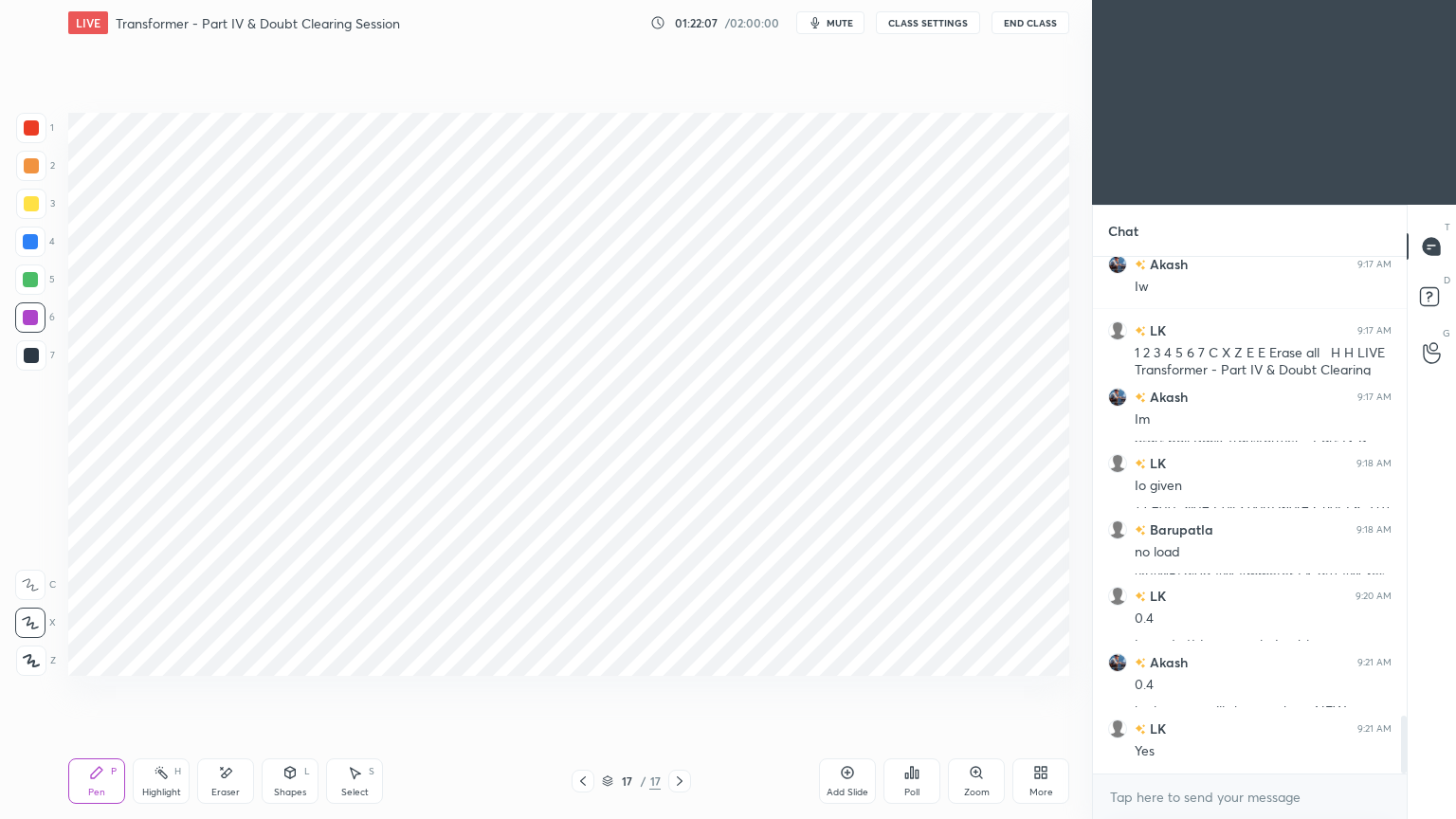 click 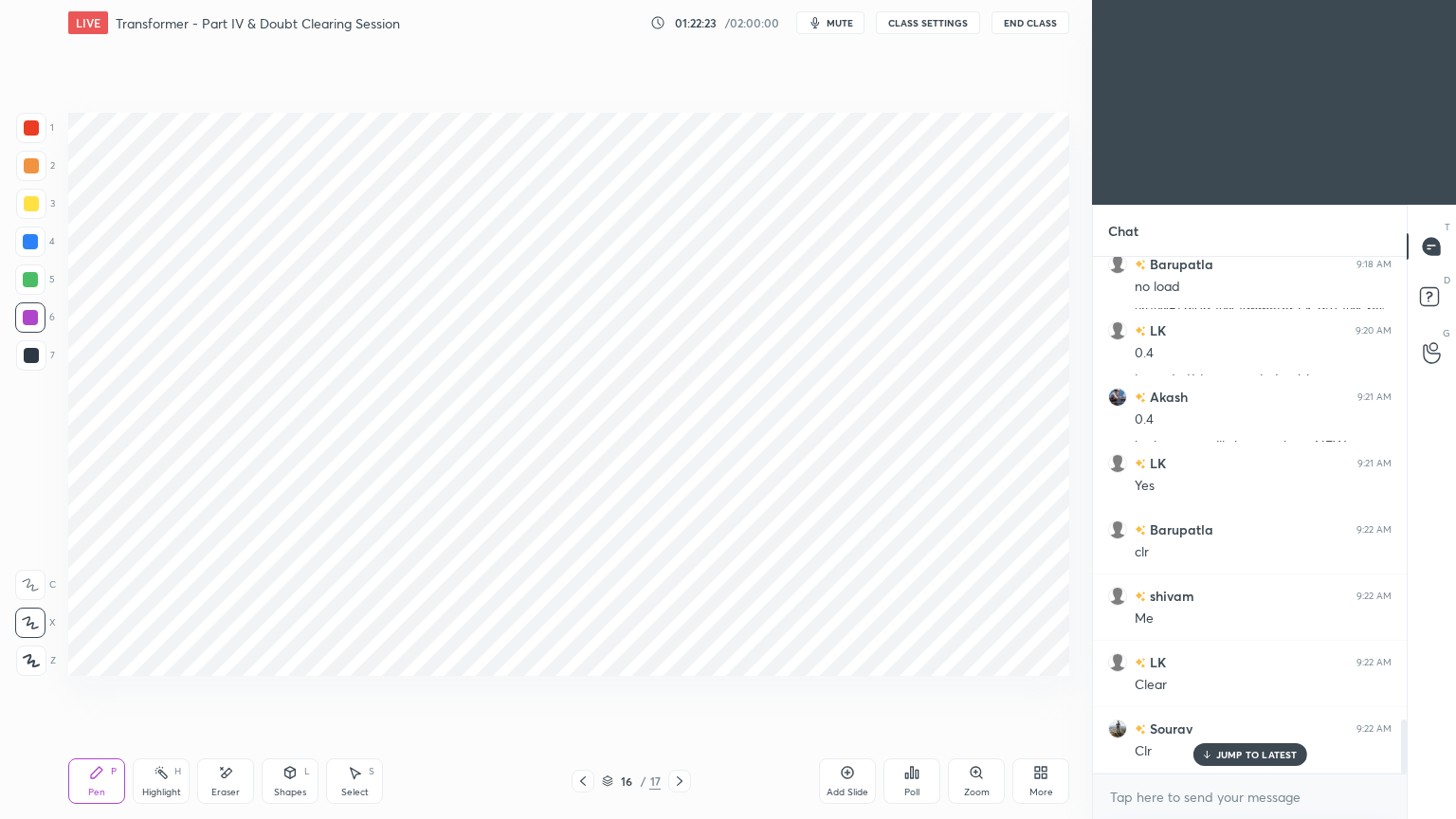 scroll, scrollTop: 4444, scrollLeft: 0, axis: vertical 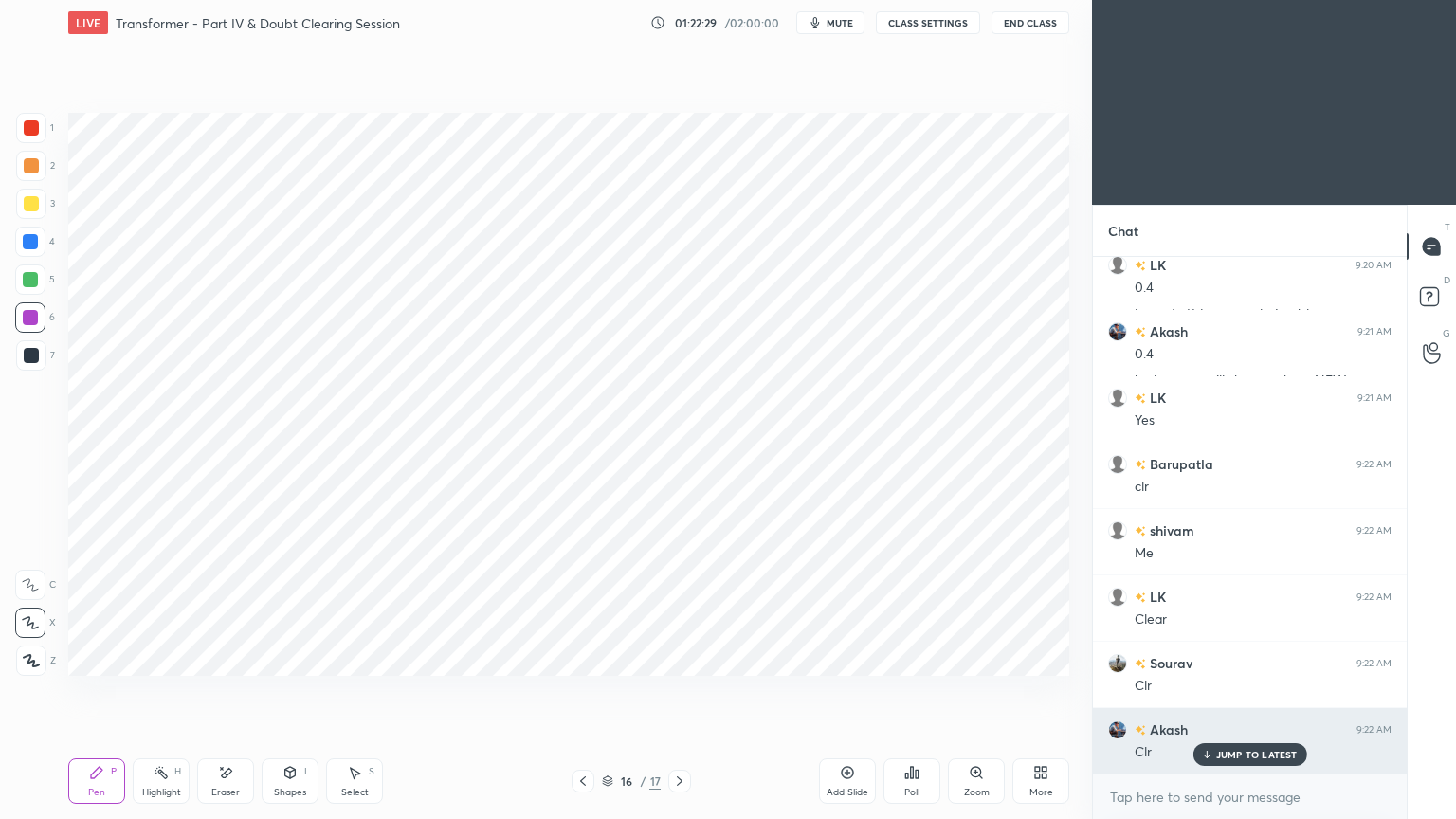click on "JUMP TO LATEST" at bounding box center (1257, 755) 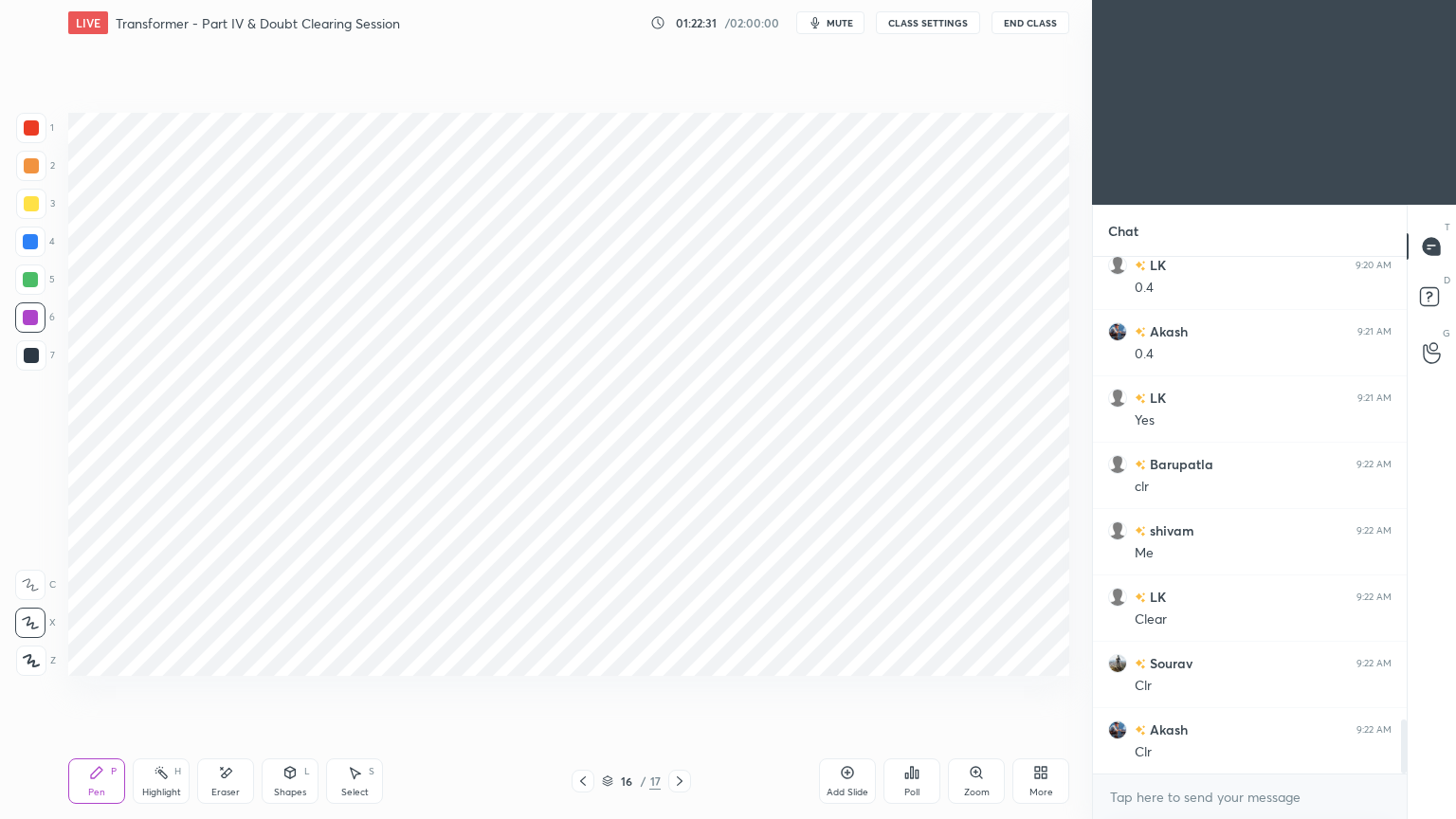 click on "mute" at bounding box center (830, 23) 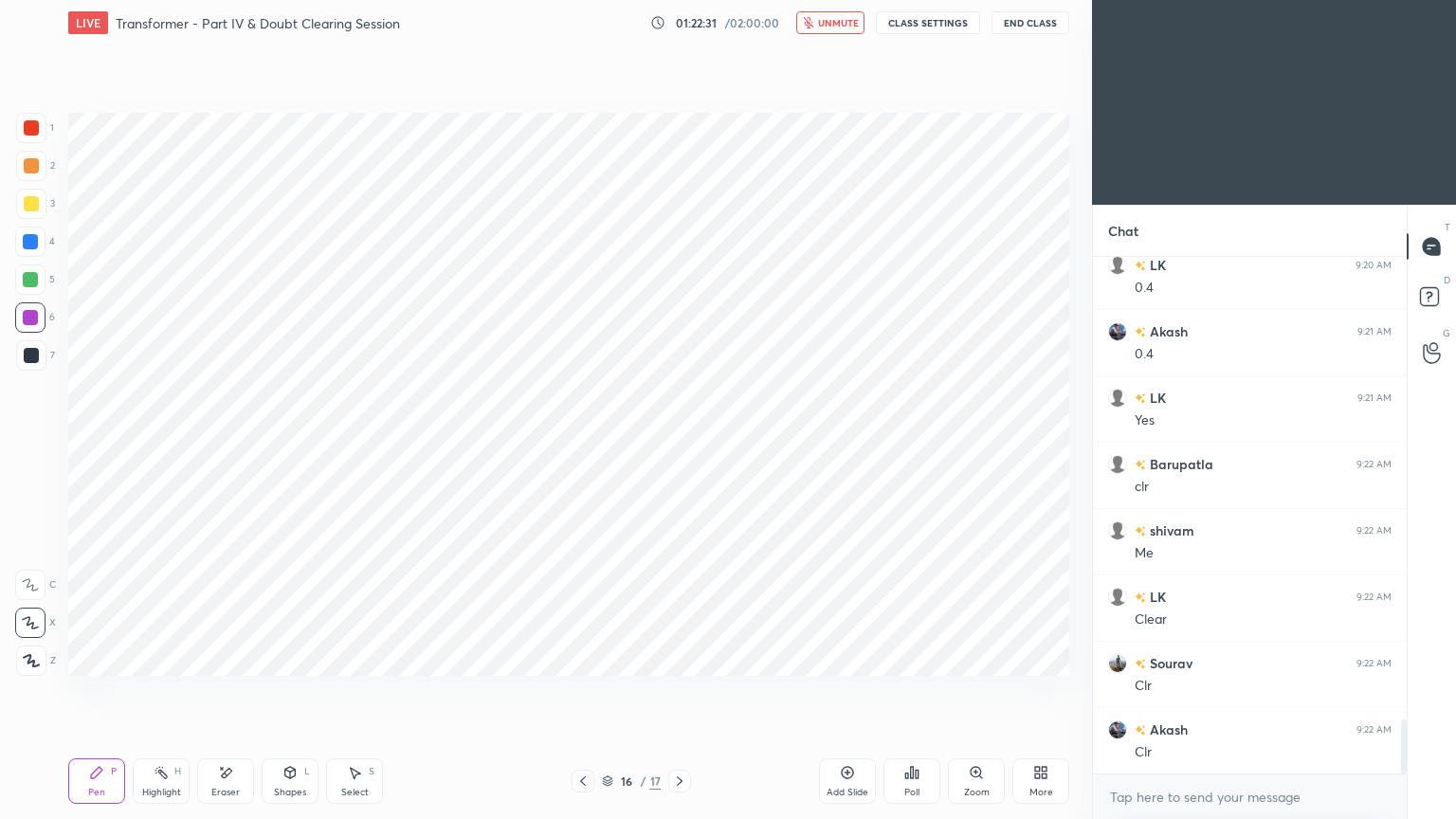 click on "LIVE Transformer - Part IV & Doubt Clearing Session 01:22:31 /  02:00:00 unmute CLASS SETTINGS End Class" at bounding box center [569, 23] 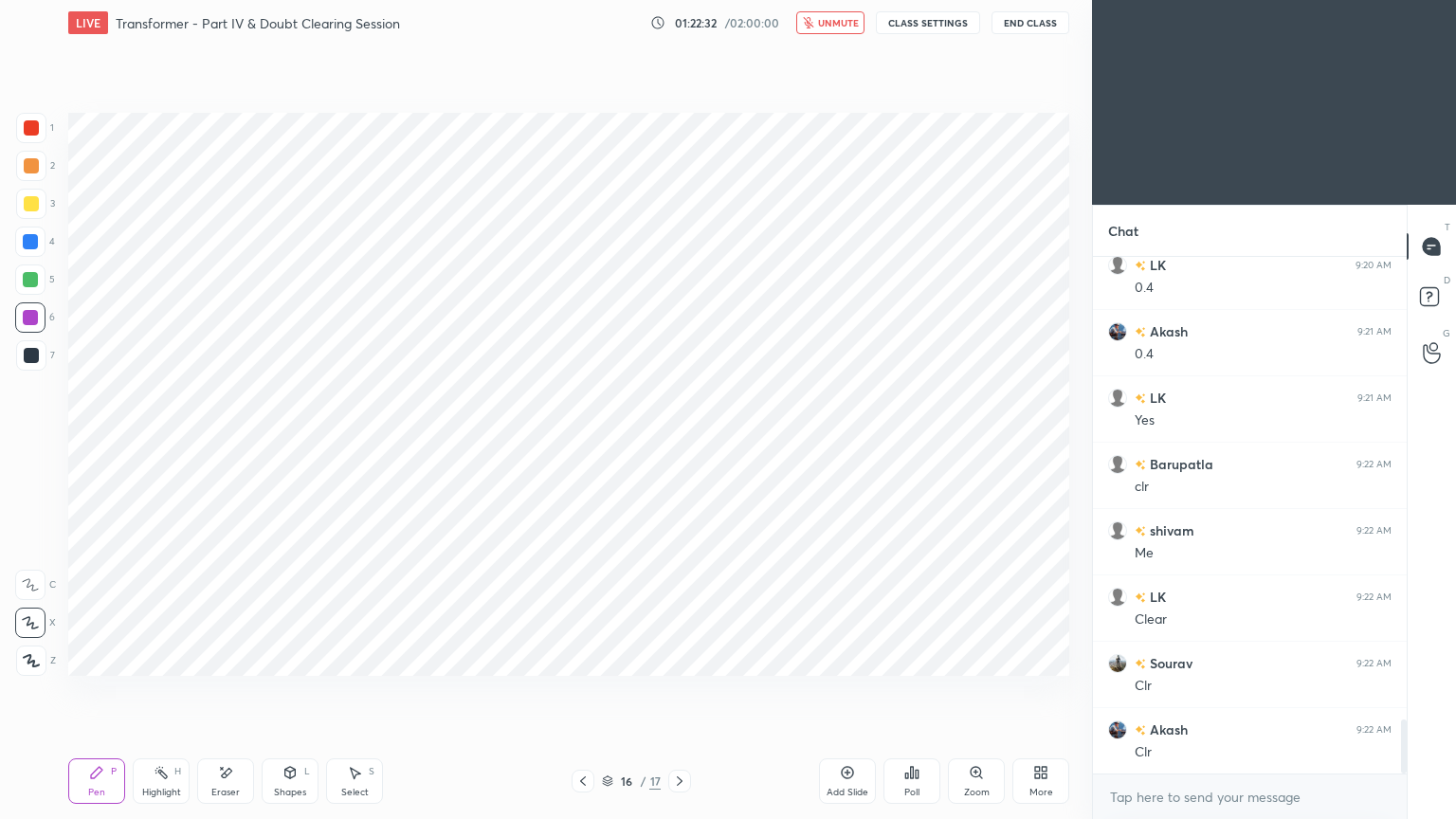 click on "CLASS SETTINGS" at bounding box center [928, 23] 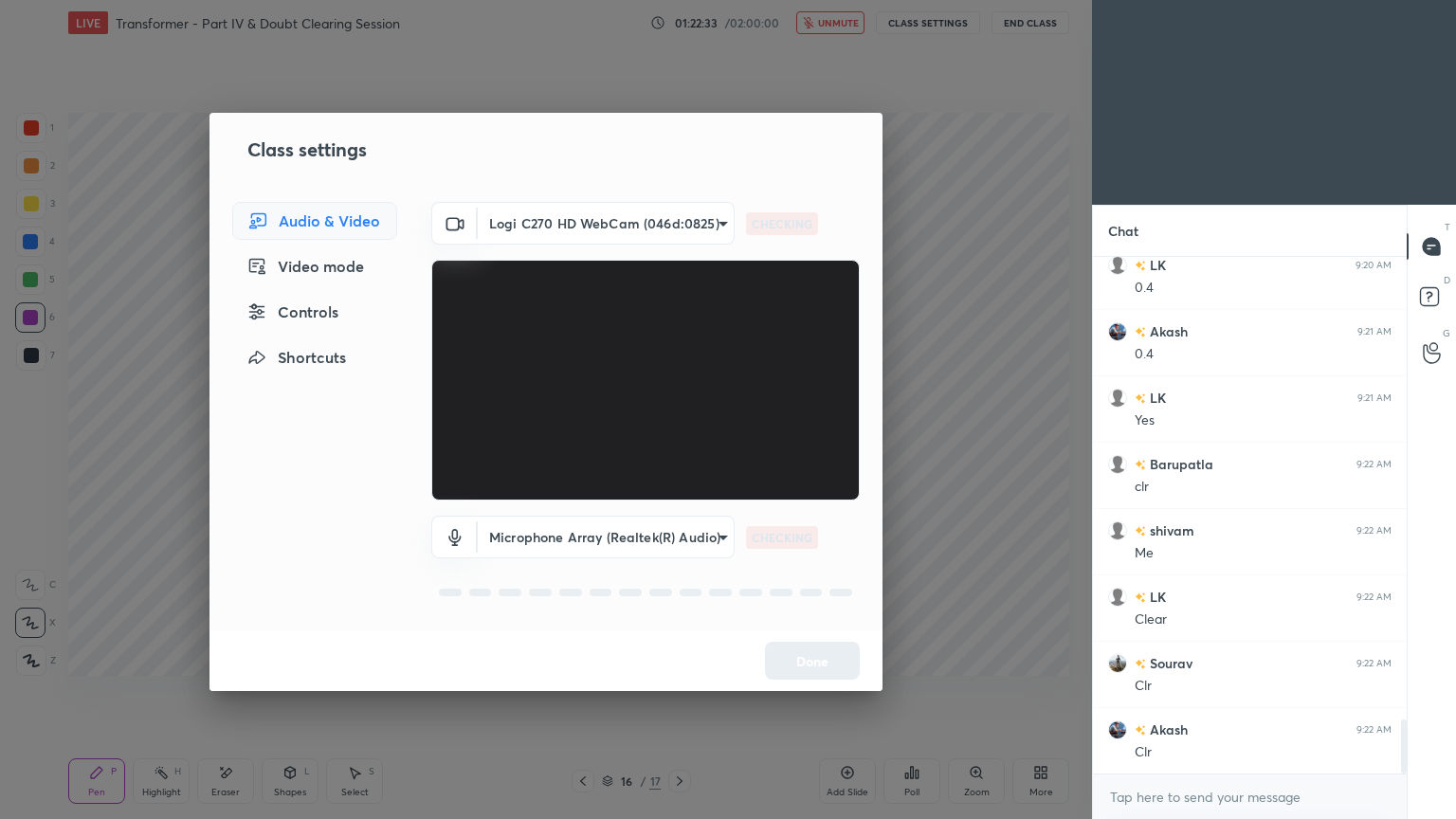 click on "1 2 3 4 5 6 7 C X Z E E Erase all   H H LIVE Transformer - Part IV & Doubt Clearing Session 01:22:33 /  02:00:00 unmute CLASS SETTINGS End Class Setting up your live class Poll for   secs No correct answer Start poll Back Transformer - Part IV & Doubt Clearing Session • L3 of Course on Electrical Machines Ravendra Yadav Pen P Highlight H Eraser Shapes L Select S 16 / 17 Add Slide Poll Zoom More Chat Barupatla 9:18 AM no load LK 9:20 AM 0.4 Akash 9:21 AM 0.4 LK 9:21 AM Yes Barupatla 9:22 AM clr shivam 9:22 AM Me LK 9:22 AM Clear Sourav 9:22 AM Clr Akash 9:22 AM Clr JUMP TO LATEST Enable hand raising Enable raise hand to speak to learners. Once enabled, chat will be turned off temporarily. Enable x   introducing Raise a hand with a doubt Now learners can raise their hand along with a doubt  How it works? Doubts asked by learners will show up here NEW DOUBTS ASKED No one has raised a hand yet Can't raise hand Looks like educator just invited you to speak. Please wait before you can raise your hand again. T D G" at bounding box center (728, 410) 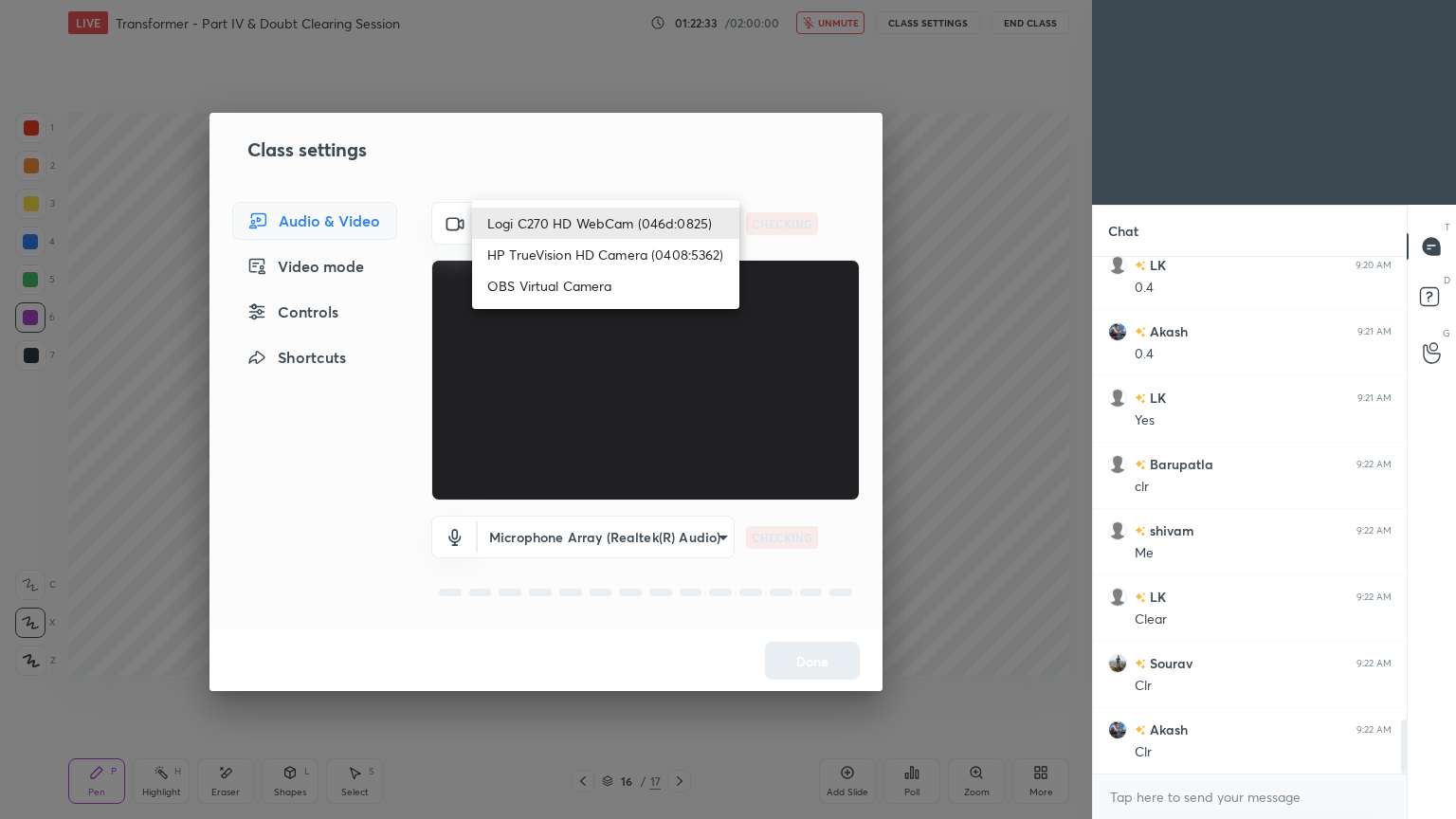 click on "HP TrueVision HD Camera (0408:5362)" at bounding box center (606, 254) 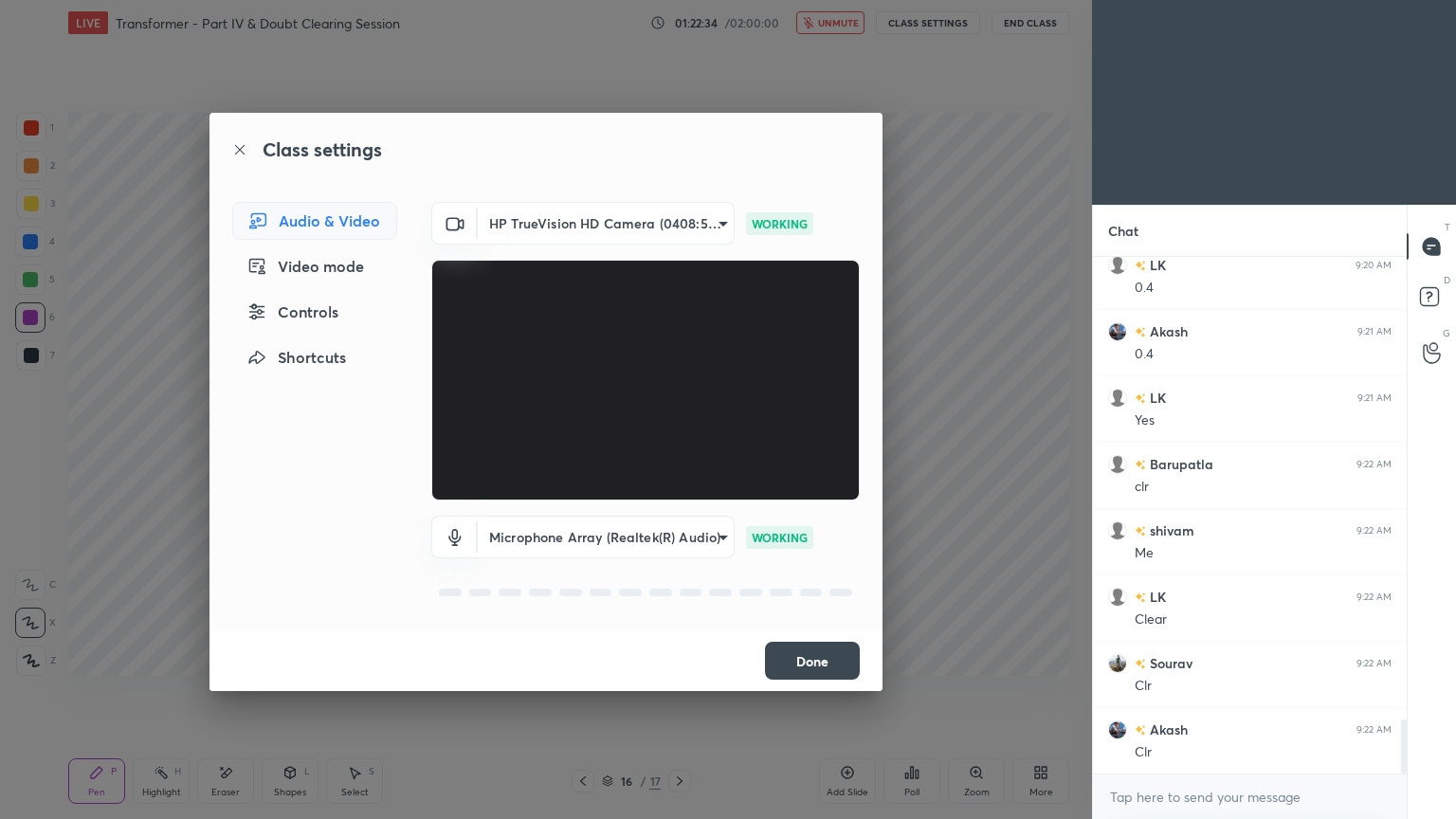 click on "Done" at bounding box center (812, 661) 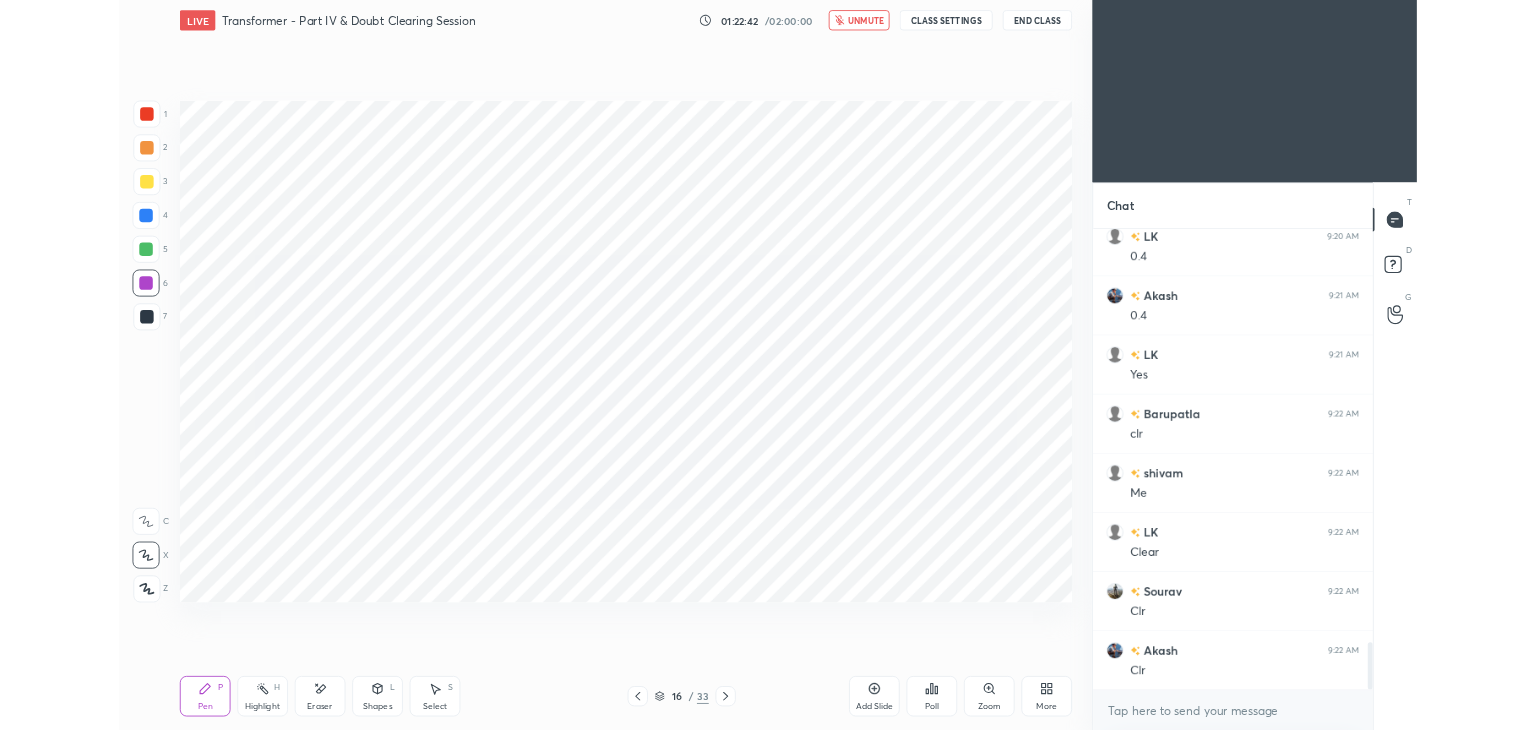 scroll, scrollTop: 4759, scrollLeft: 0, axis: vertical 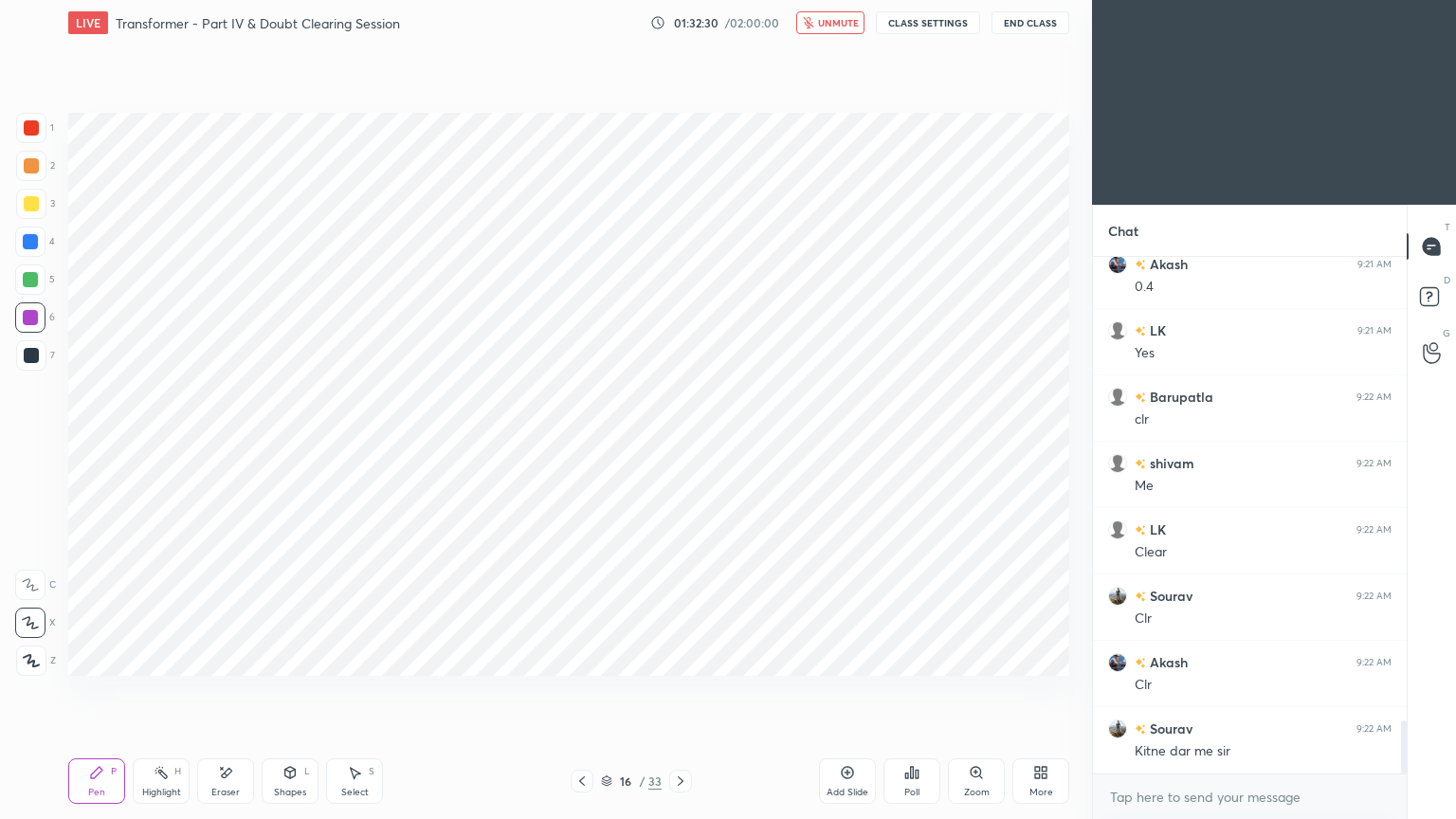 drag, startPoint x: 839, startPoint y: 27, endPoint x: 877, endPoint y: 24, distance: 38.1182 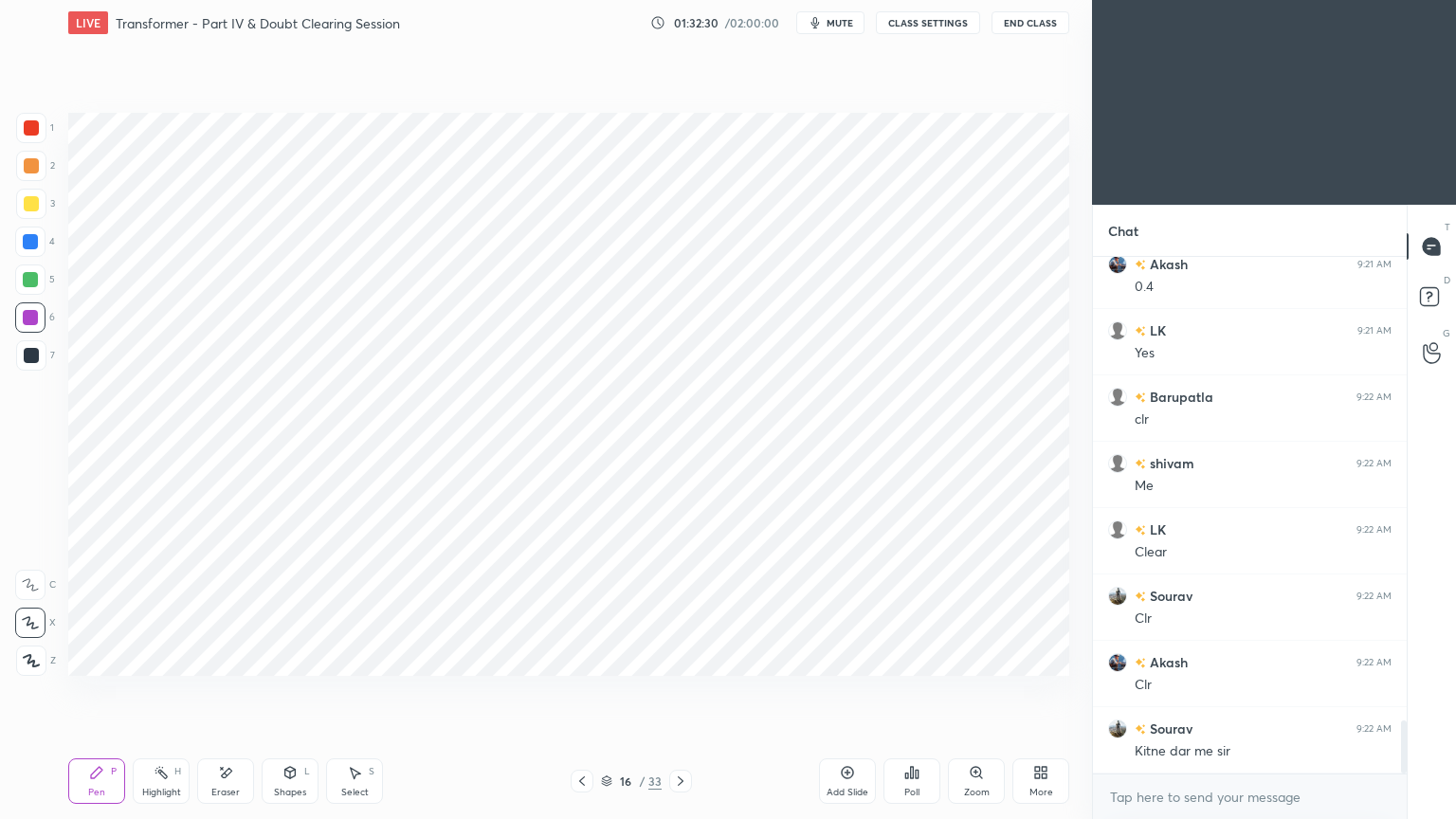 click on "CLASS SETTINGS" at bounding box center (928, 23) 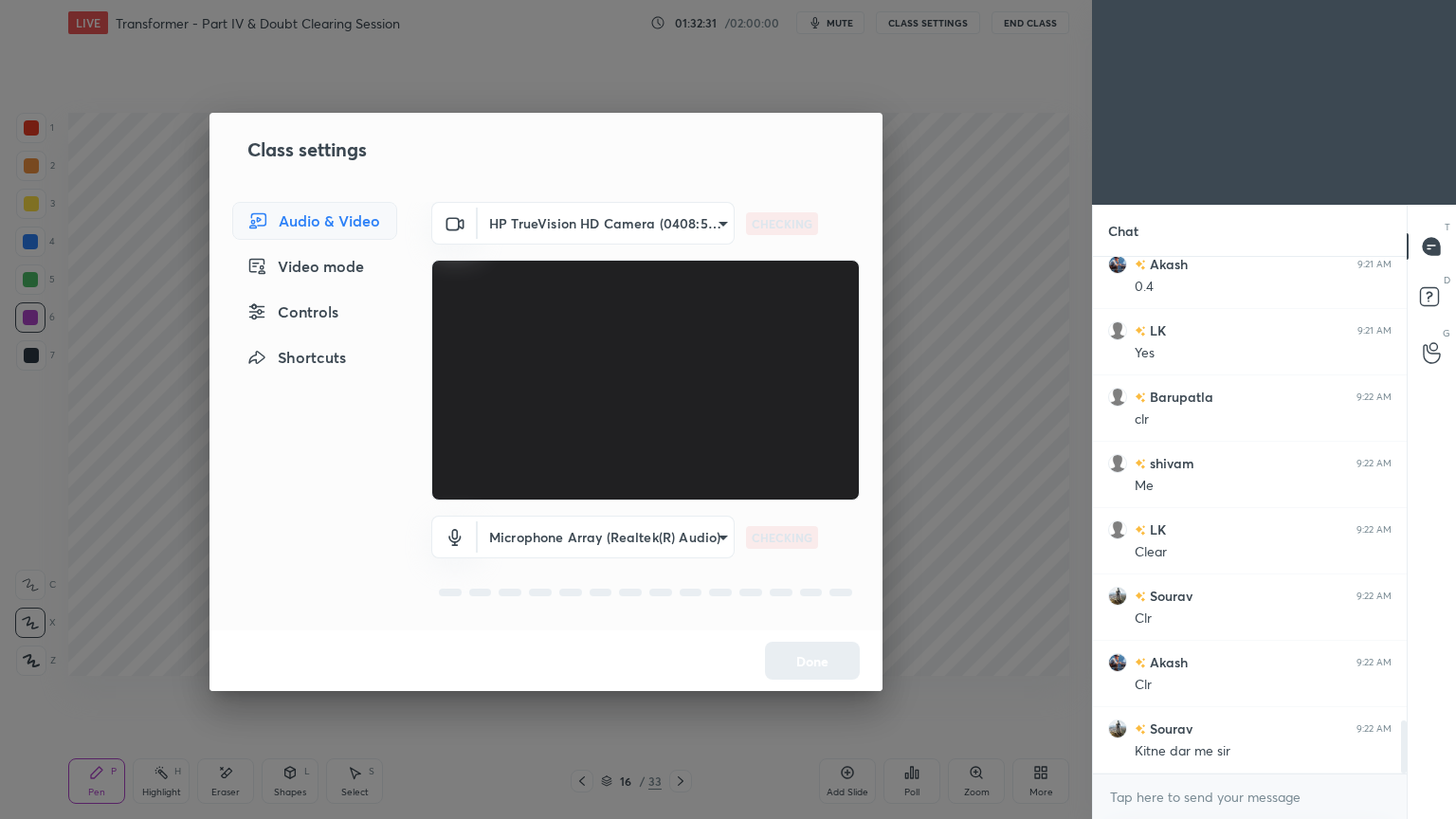 click on "1 2 3 4 5 6 7 C X Z E E Erase all   H H LIVE Transformer - Part IV & Doubt Clearing Session 01:32:31 /  02:00:00 mute CLASS SETTINGS End Class Setting up your live class Poll for   secs No correct answer Start poll Back Transformer - Part IV & Doubt Clearing Session • L3 of Course on Electrical Machines Ravendra Yadav Pen P Highlight H Eraser Shapes L Select S 16 / 33 Add Slide Poll Zoom More Chat LK 9:20 AM 0.4 Akash 9:21 AM 0.4 LK 9:21 AM Yes Barupatla 9:22 AM clr shivam 9:22 AM Me LK 9:22 AM Clear Sourav 9:22 AM Clr Akash 9:22 AM Clr Sourav 9:22 AM Kitne dar me sir JUMP TO LATEST Enable hand raising Enable raise hand to speak to learners. Once enabled, chat will be turned off temporarily. Enable x   introducing Raise a hand with a doubt Now learners can raise their hand along with a doubt  How it works? Doubts asked by learners will show up here NEW DOUBTS ASKED No one has raised a hand yet Can't raise hand Looks like educator just invited you to speak. Please wait before you can raise your hand again. T" at bounding box center (728, 410) 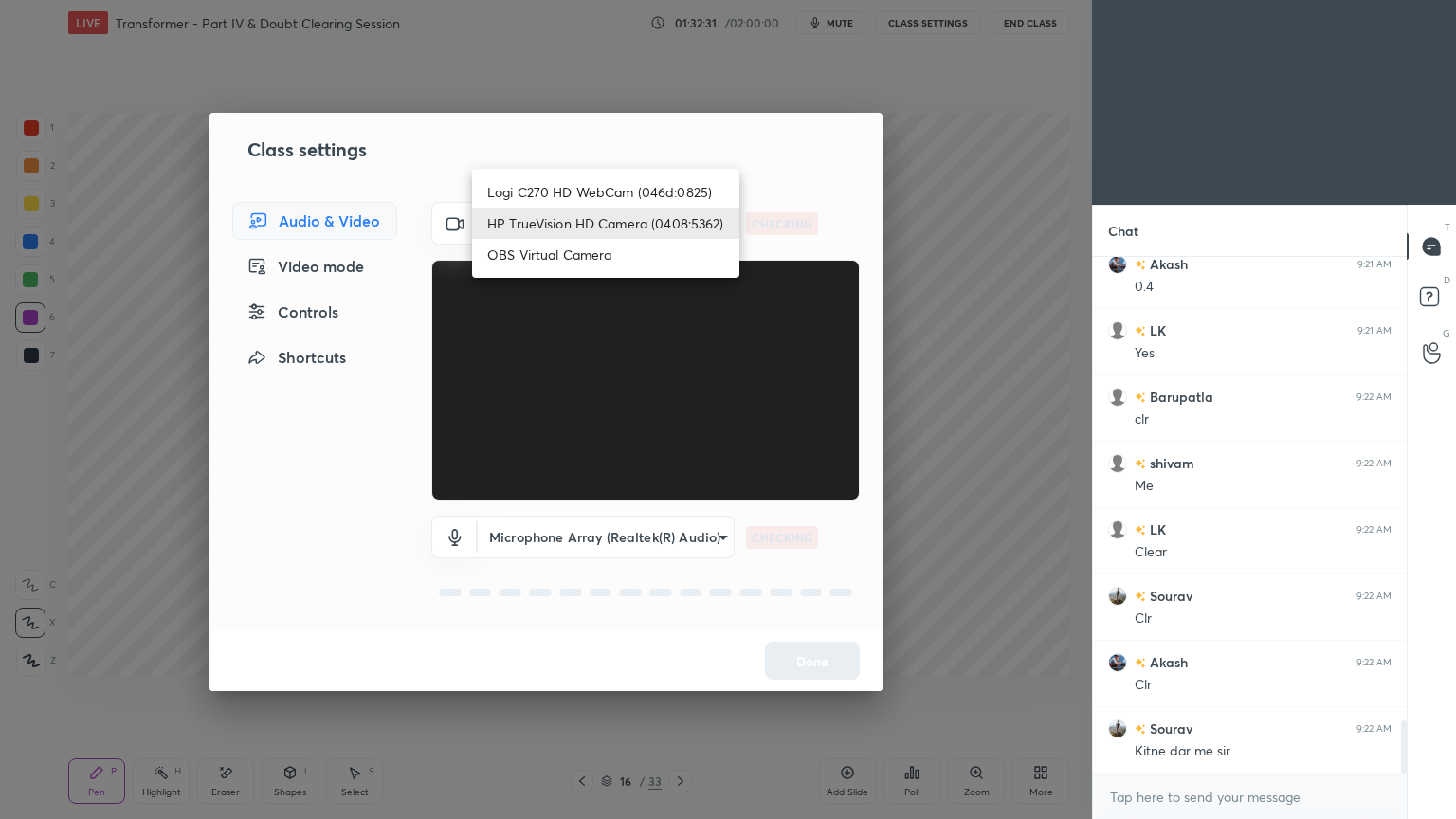click on "Logi C270 HD WebCam (046d:0825)" at bounding box center [606, 191] 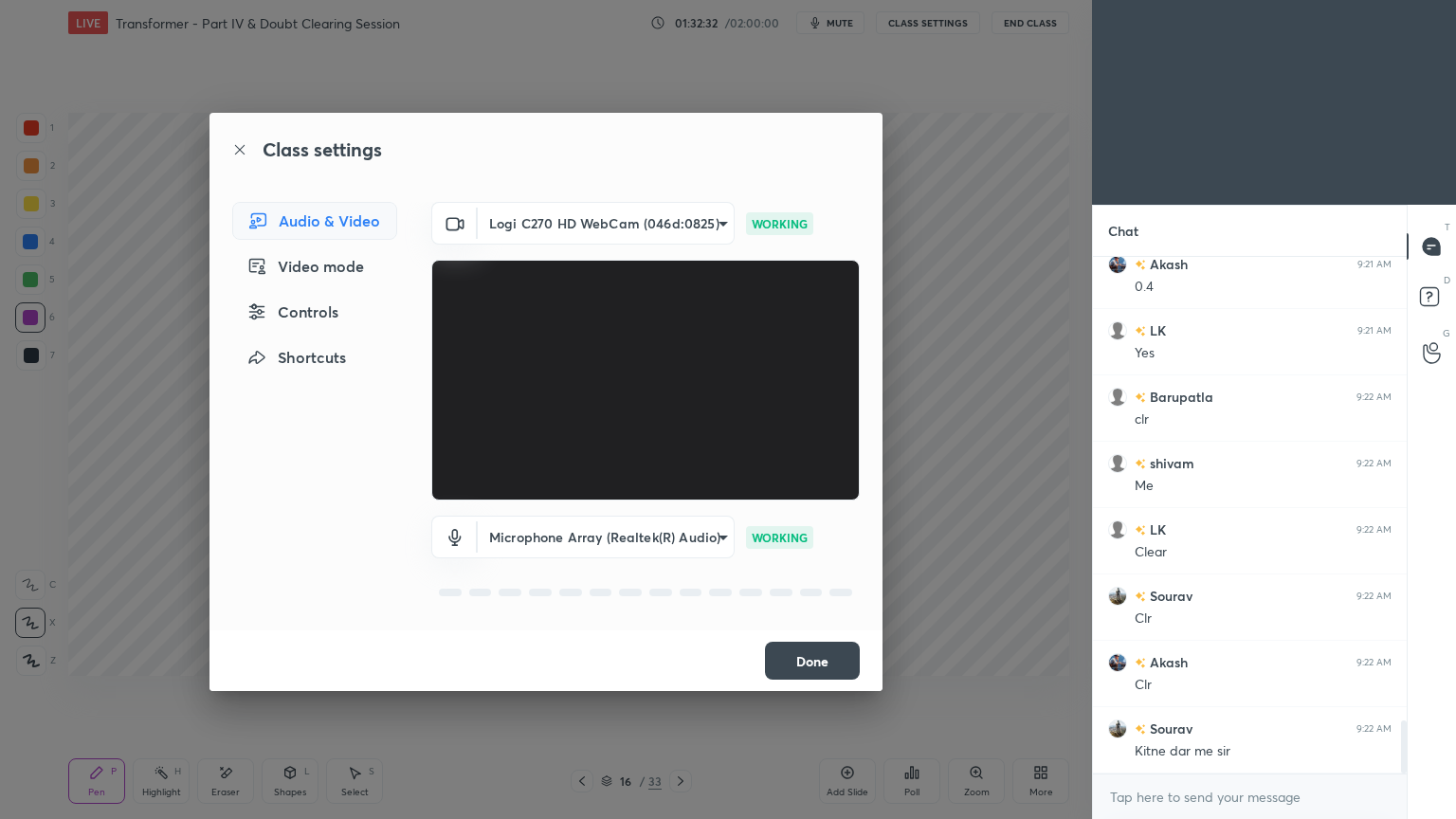 click on "Done" at bounding box center [812, 661] 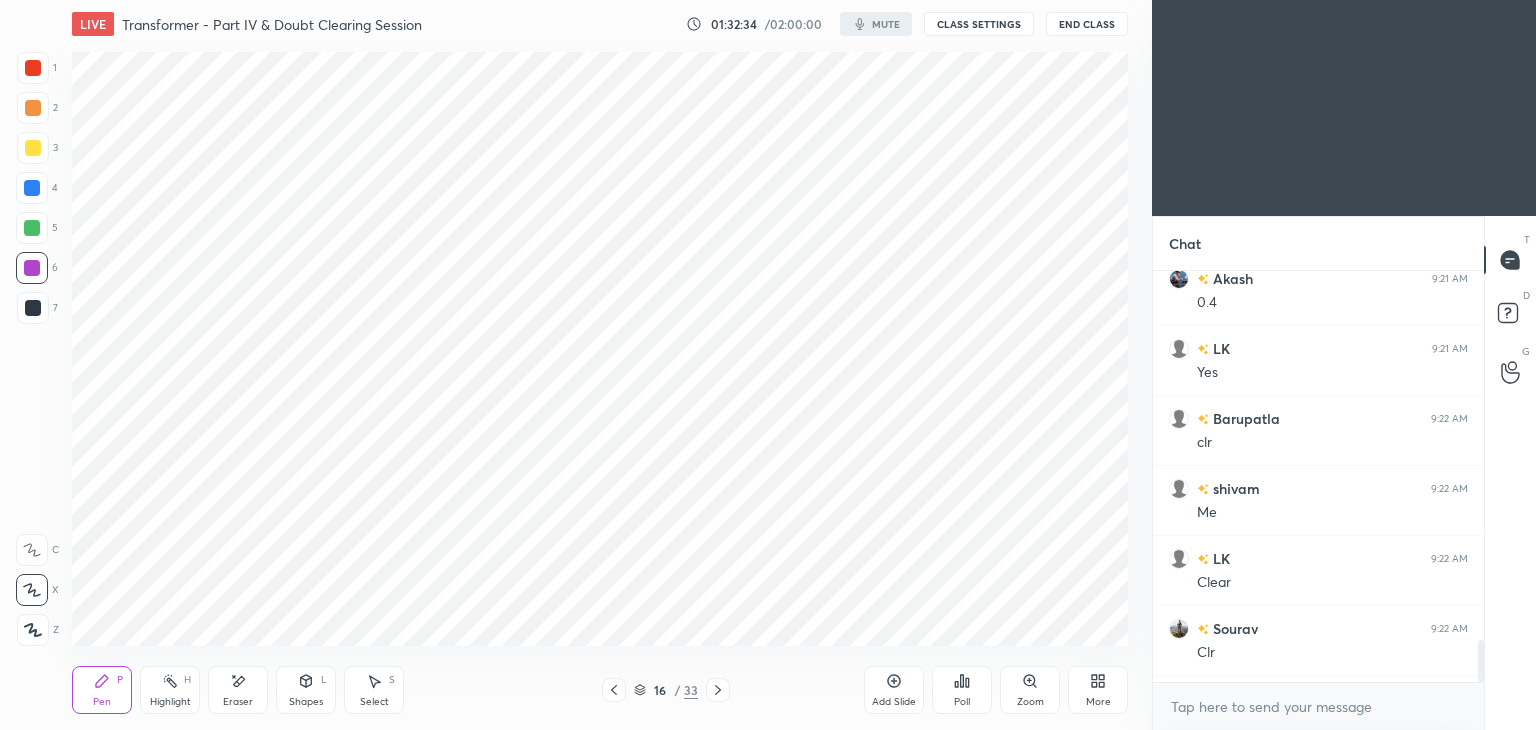 scroll, scrollTop: 602, scrollLeft: 1072, axis: both 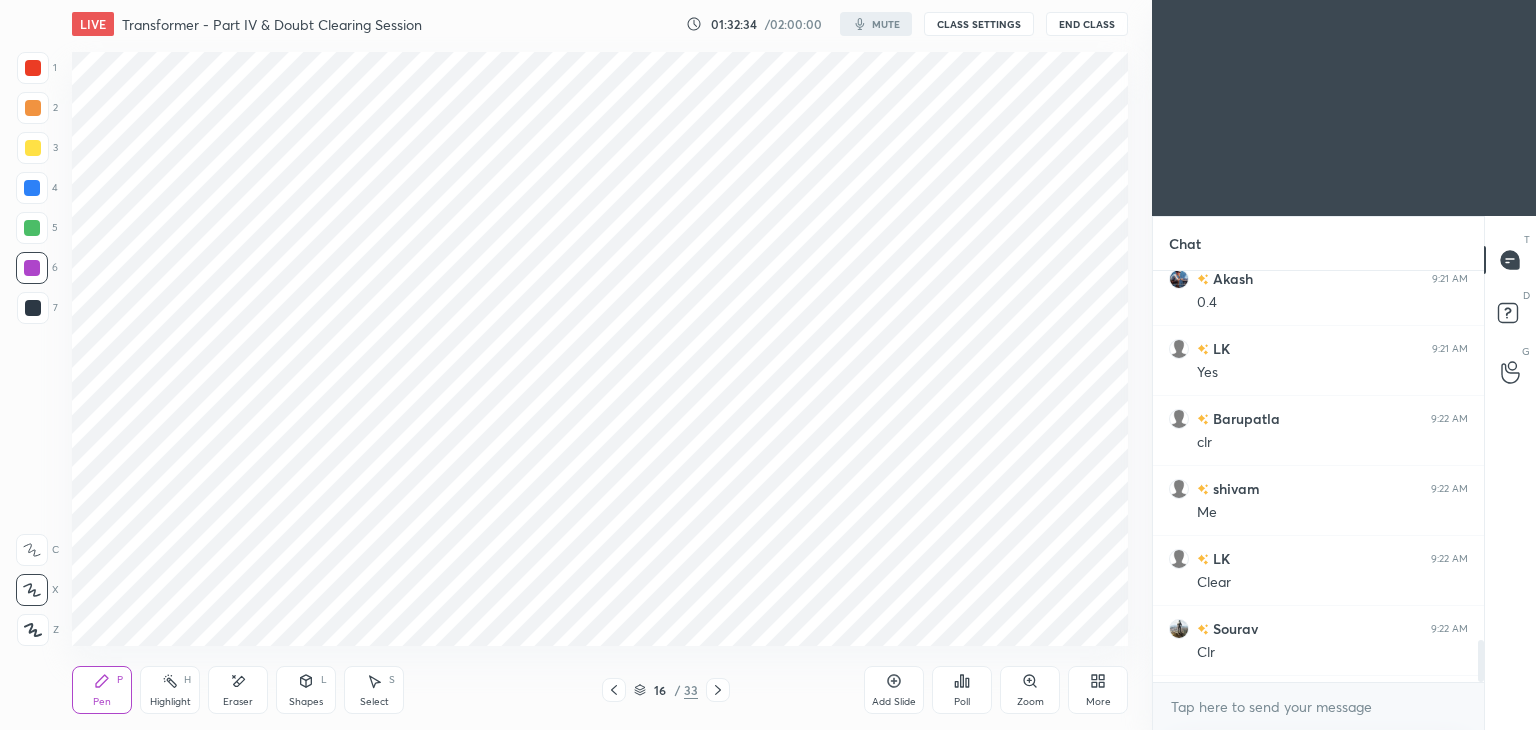type on "x" 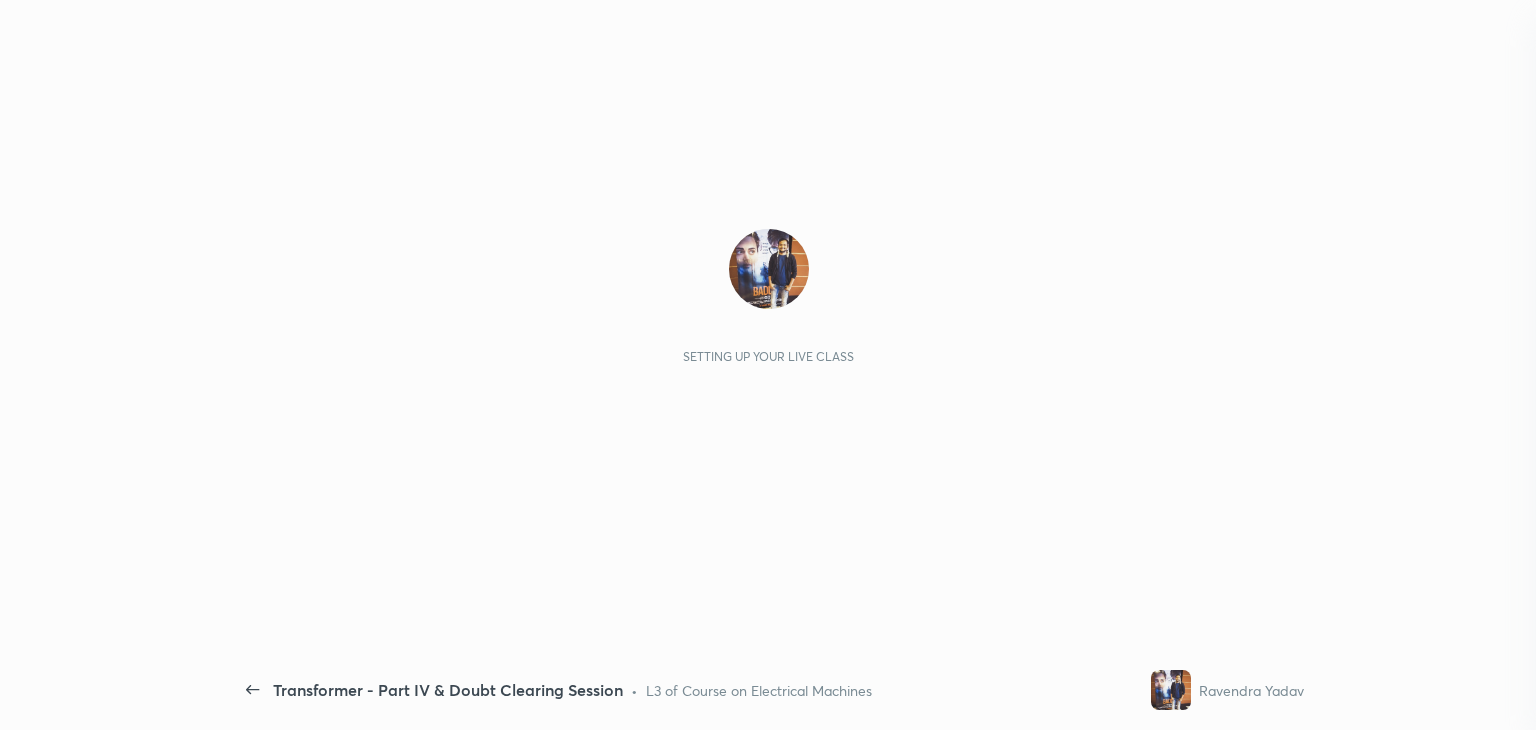 scroll, scrollTop: 0, scrollLeft: 0, axis: both 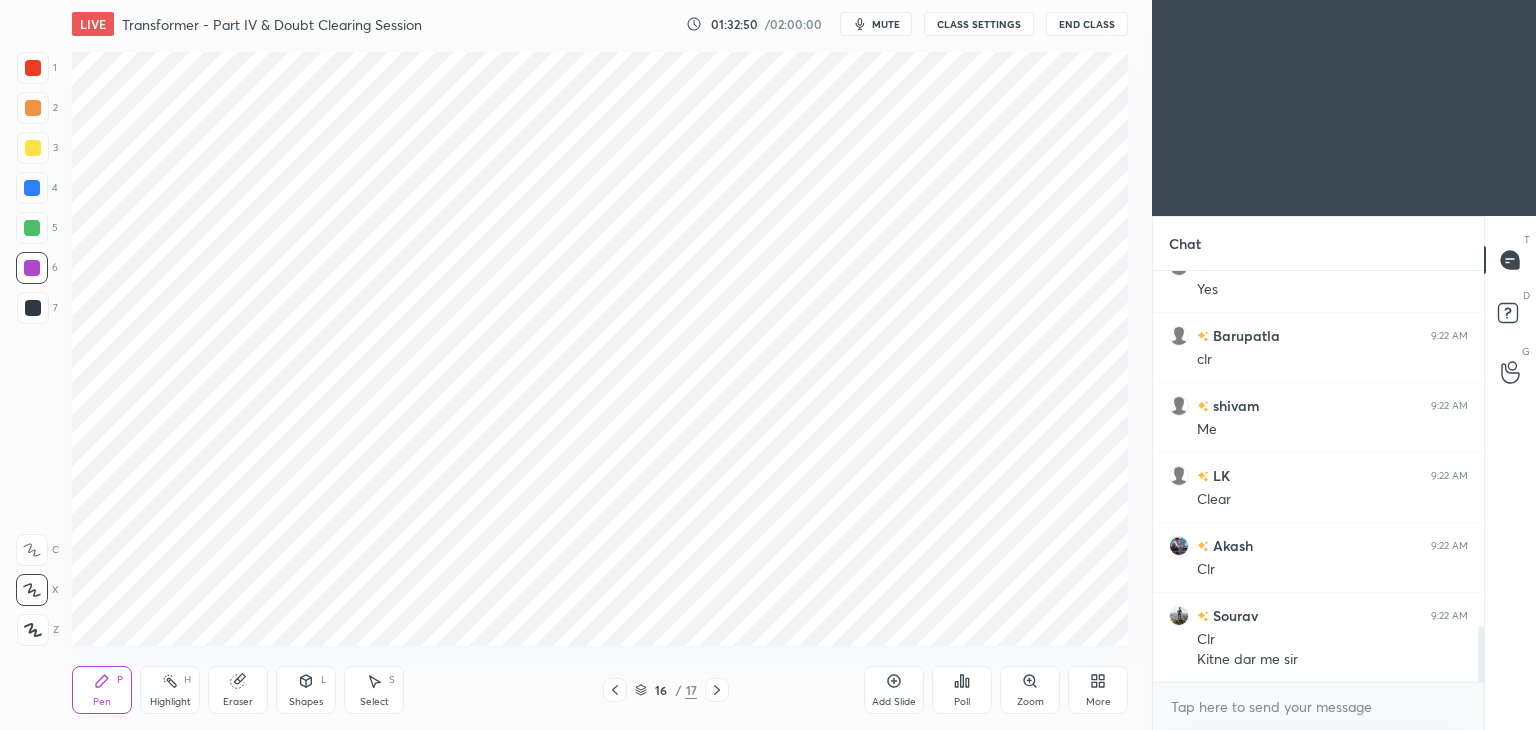 click on "1" at bounding box center [37, 72] 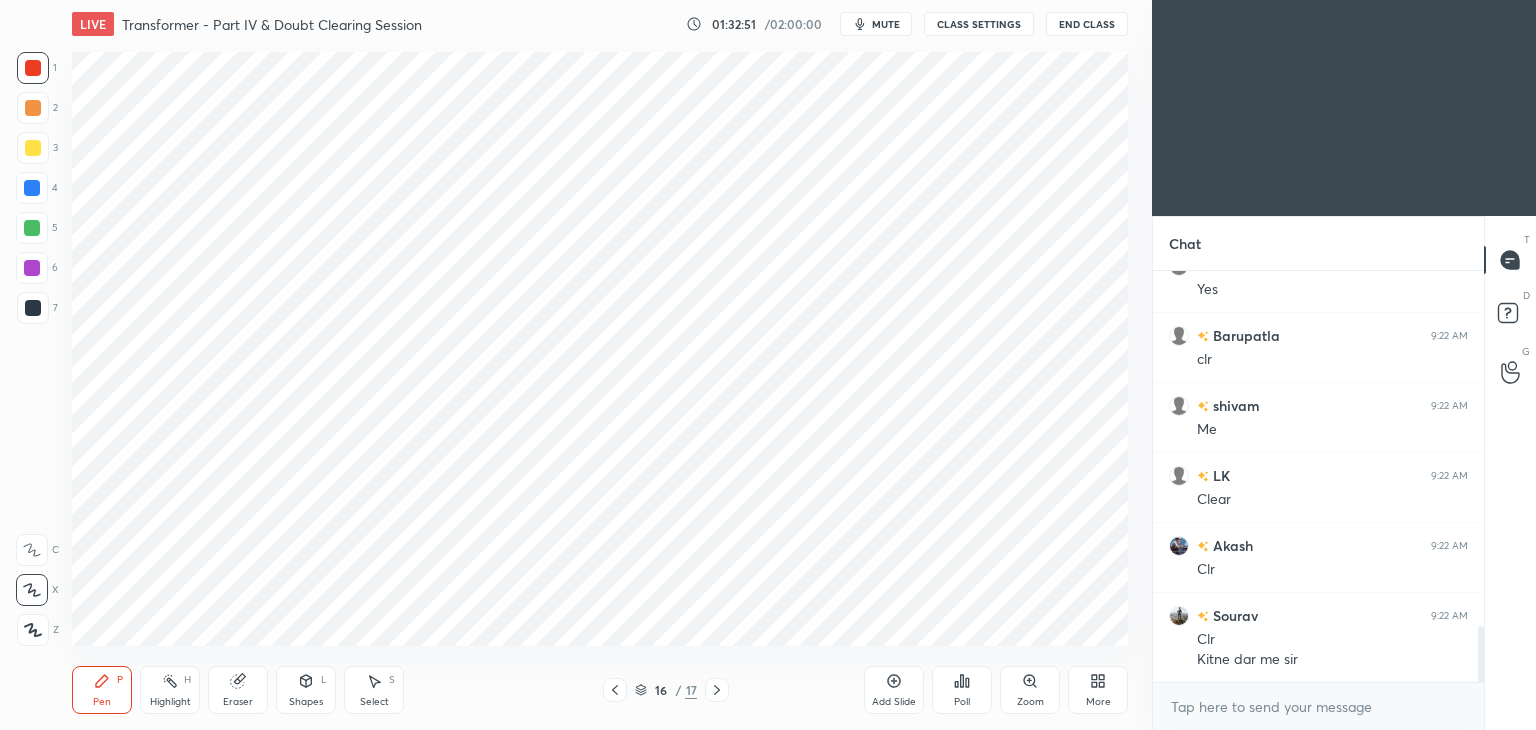 click 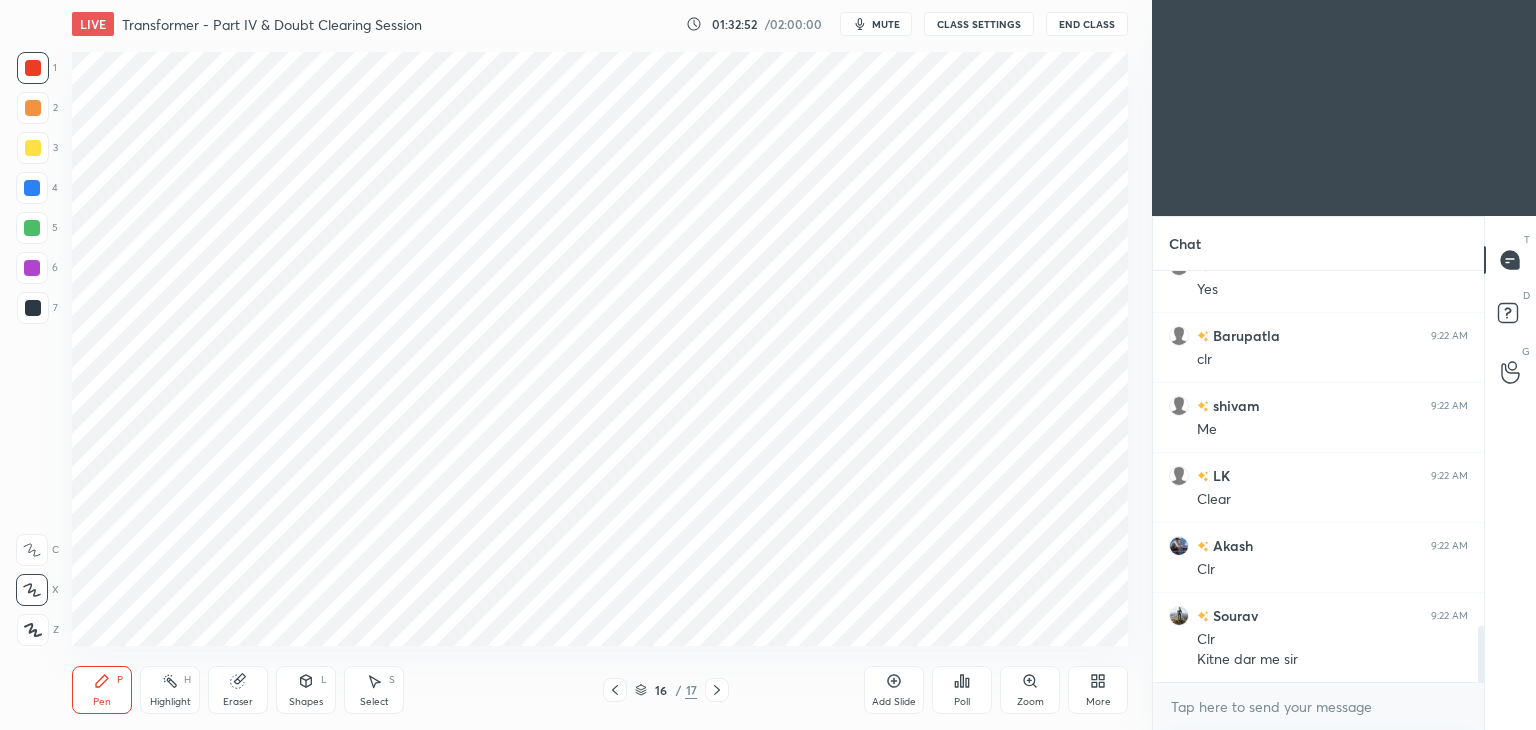 click 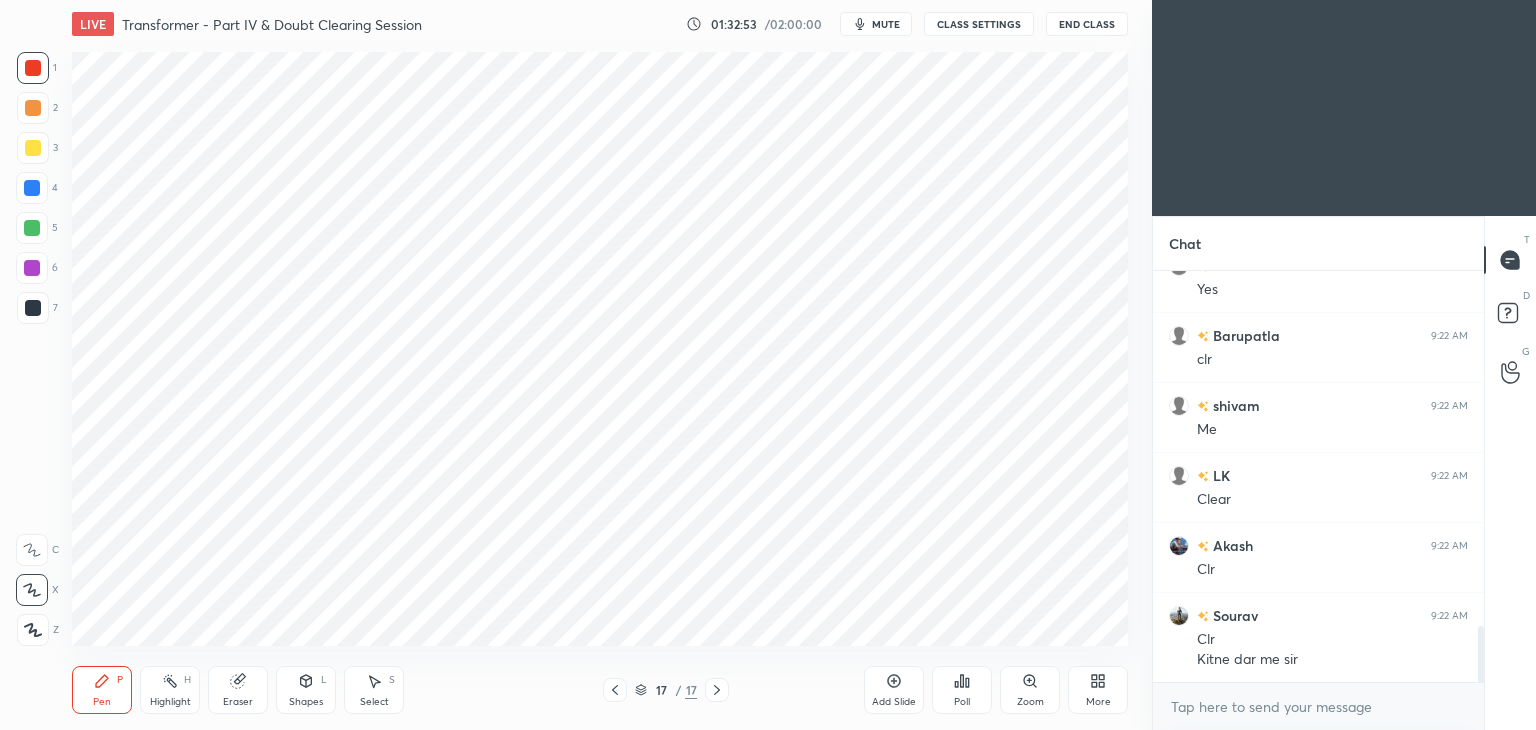 click on "More" at bounding box center [1098, 702] 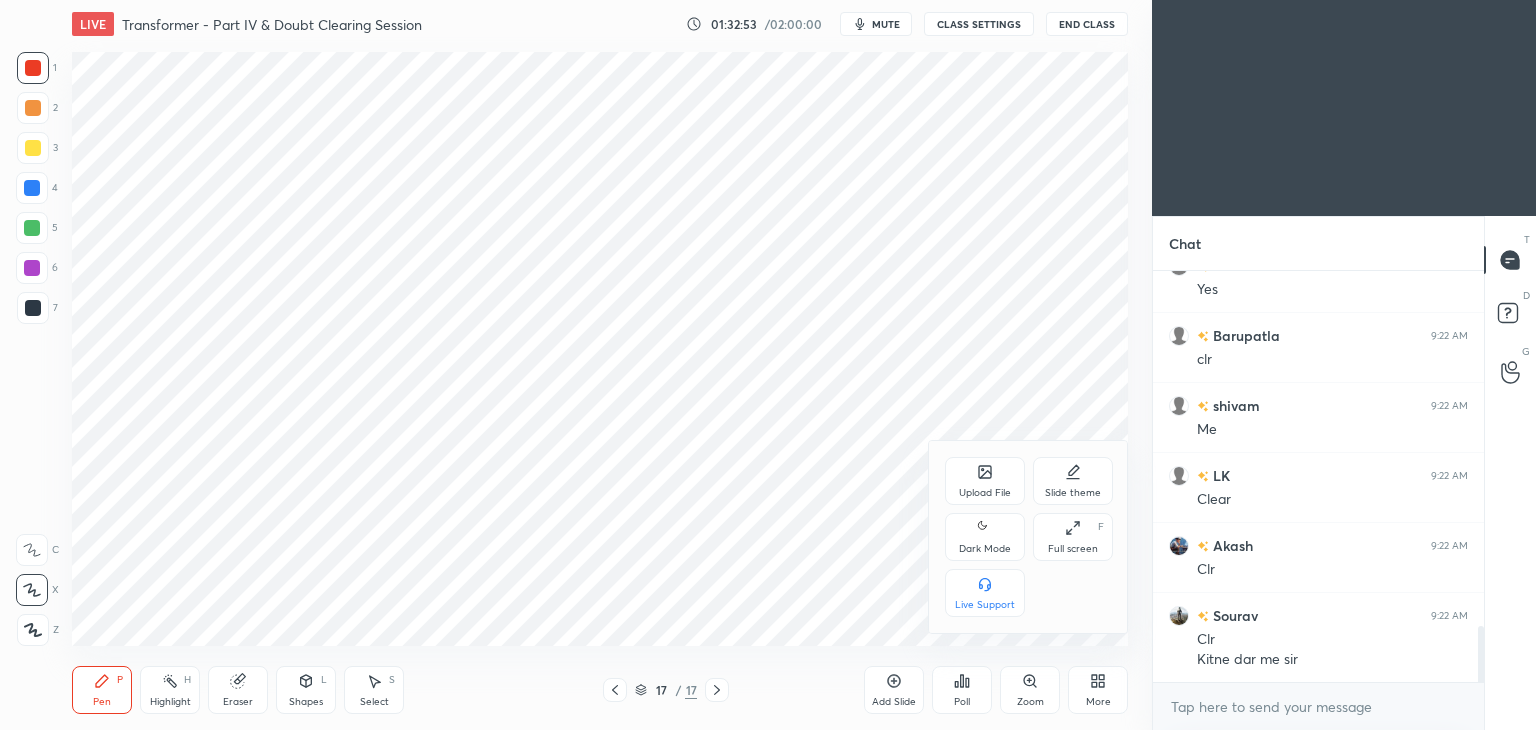 click on "Full screen" at bounding box center (1073, 549) 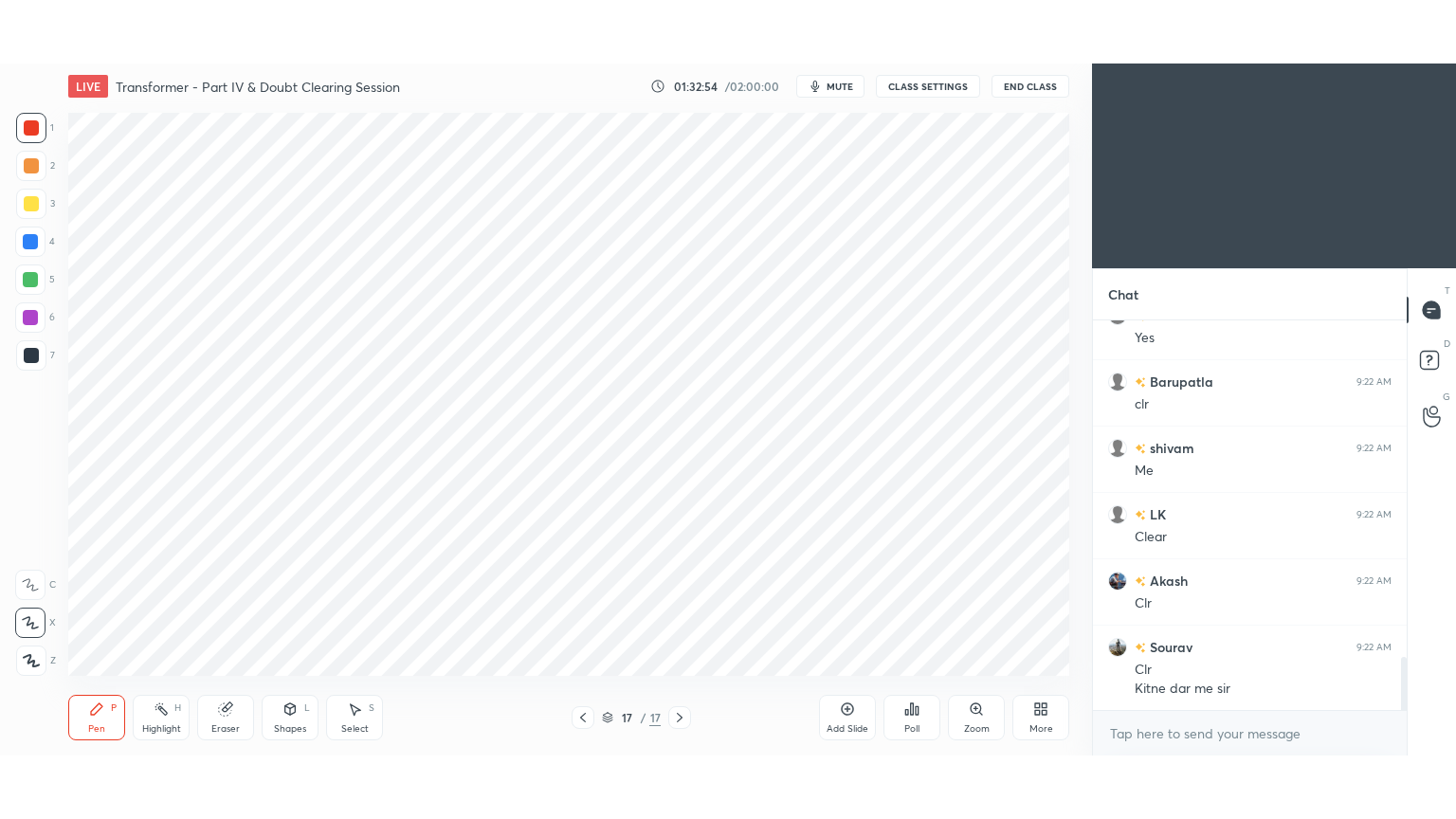 scroll, scrollTop: 94094, scrollLeft: 93776, axis: both 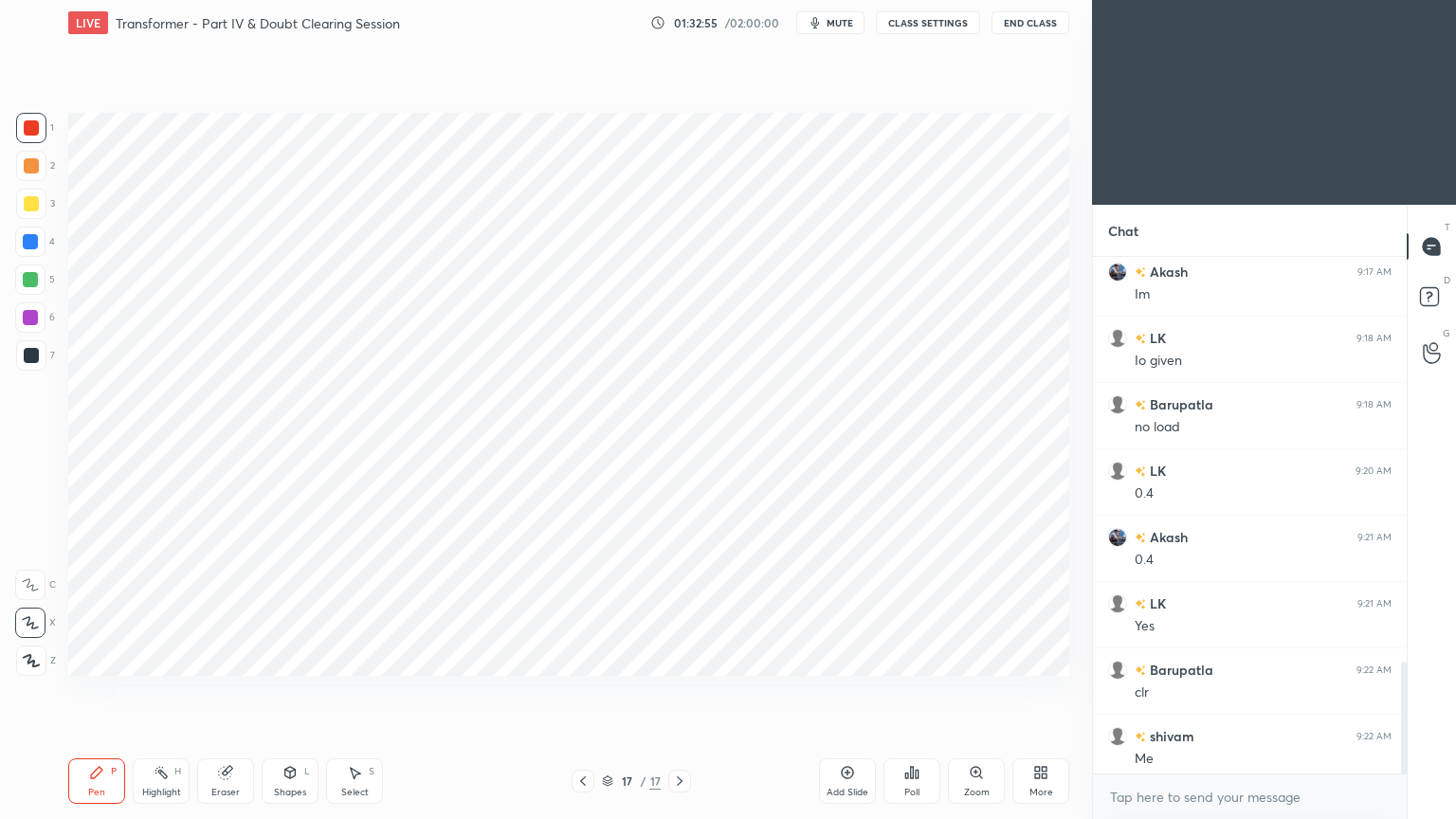 click 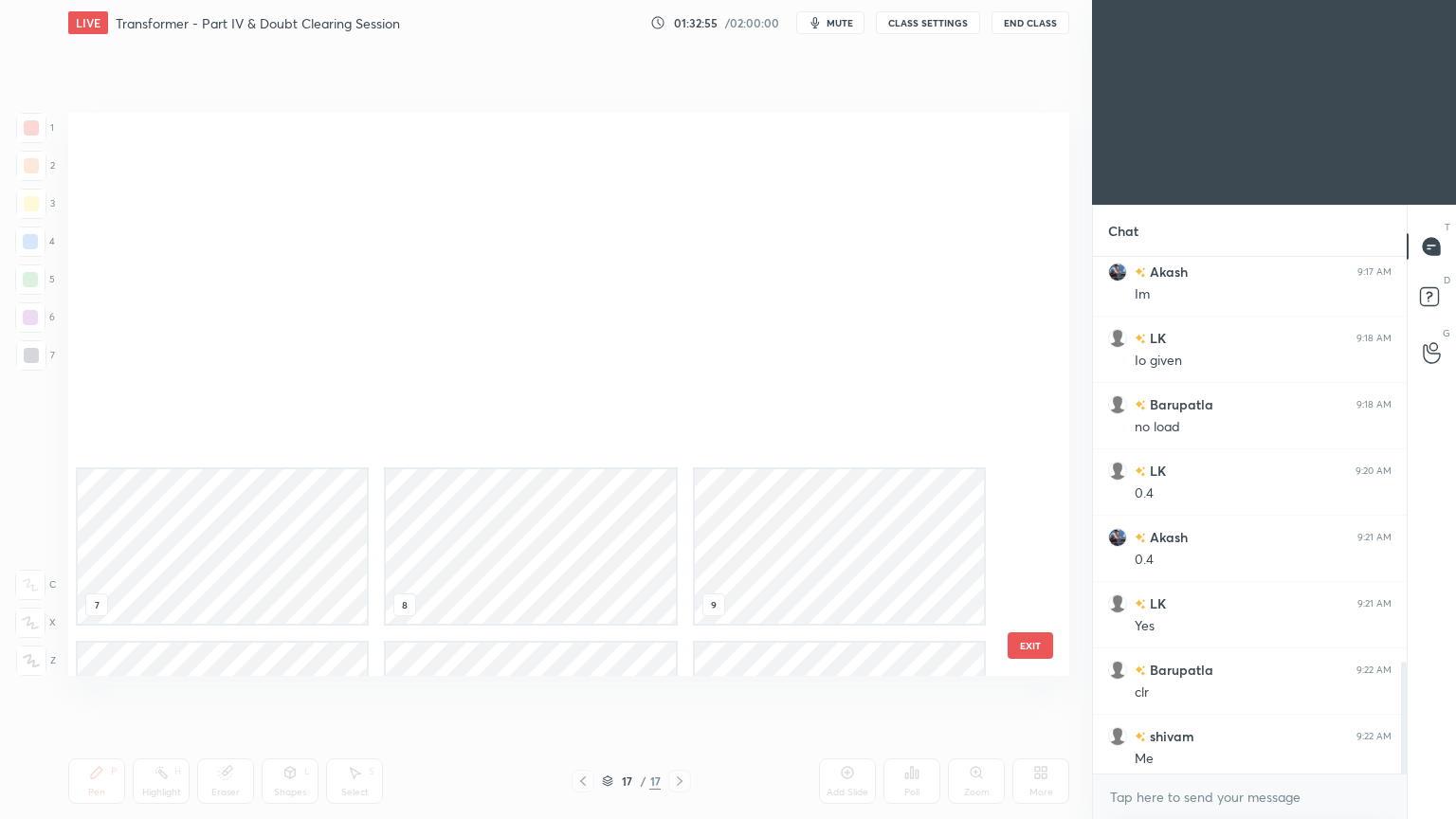 scroll, scrollTop: 478, scrollLeft: 0, axis: vertical 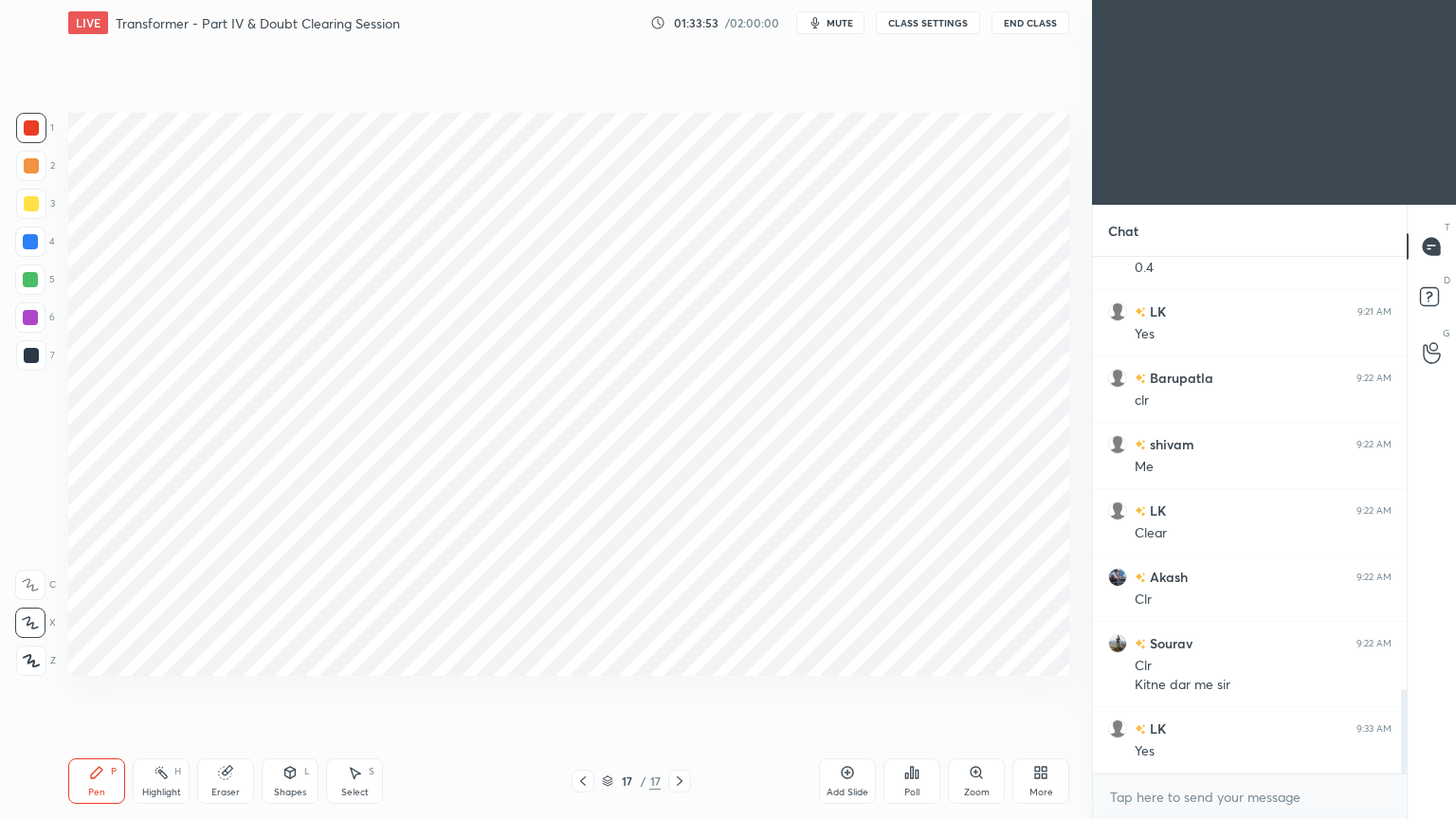 click 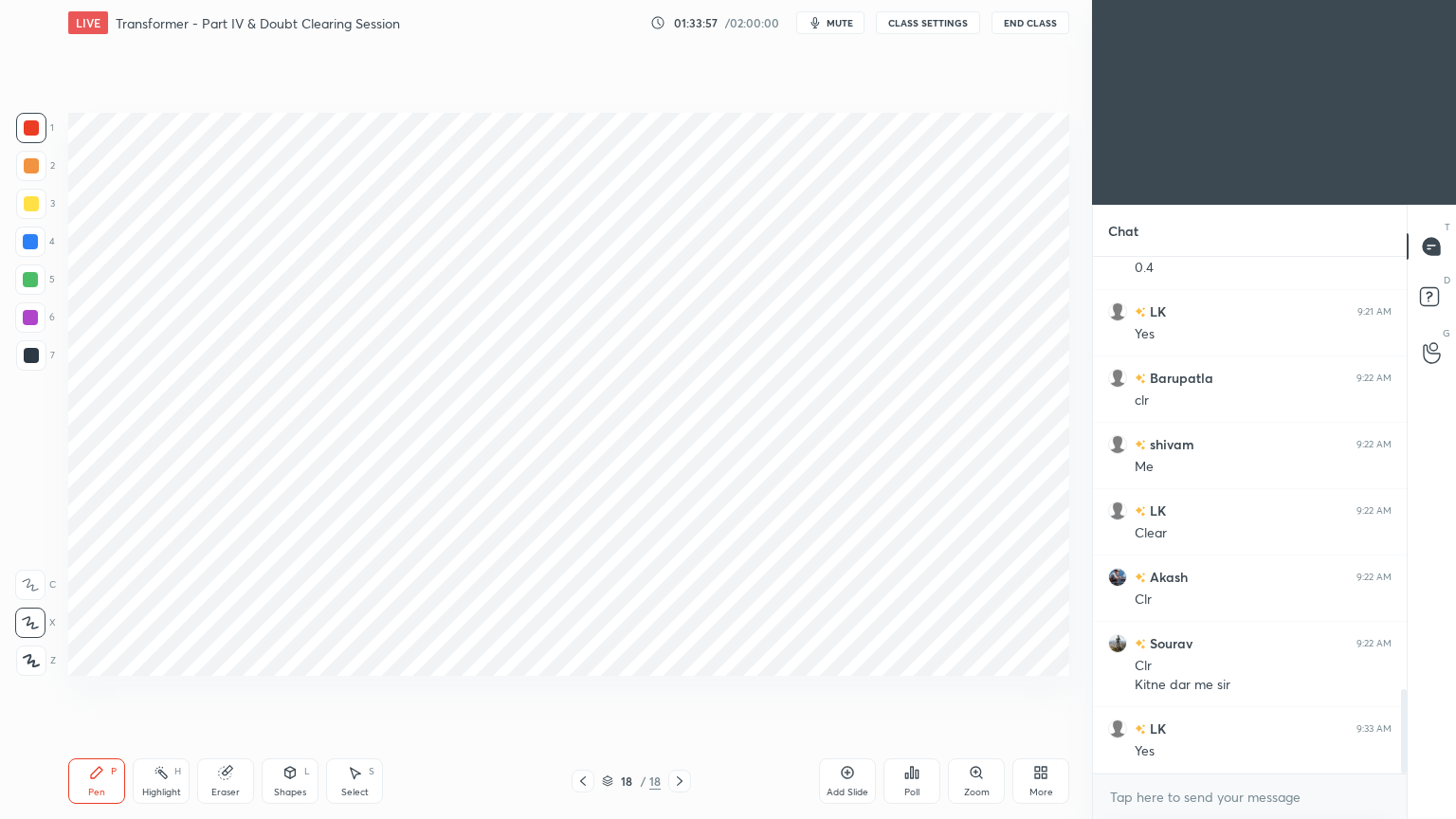 scroll, scrollTop: 2703, scrollLeft: 0, axis: vertical 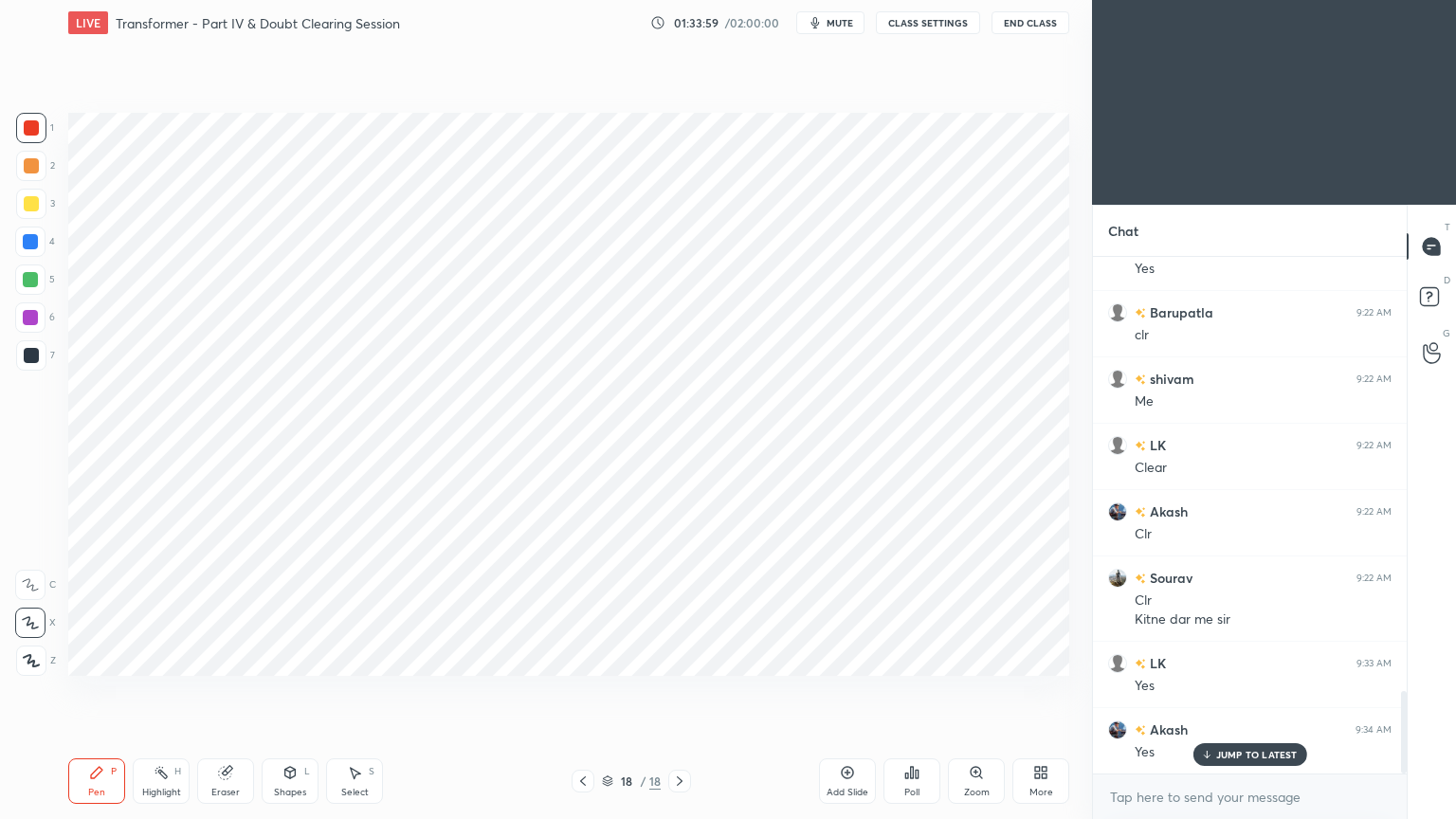 click at bounding box center (31, 128) 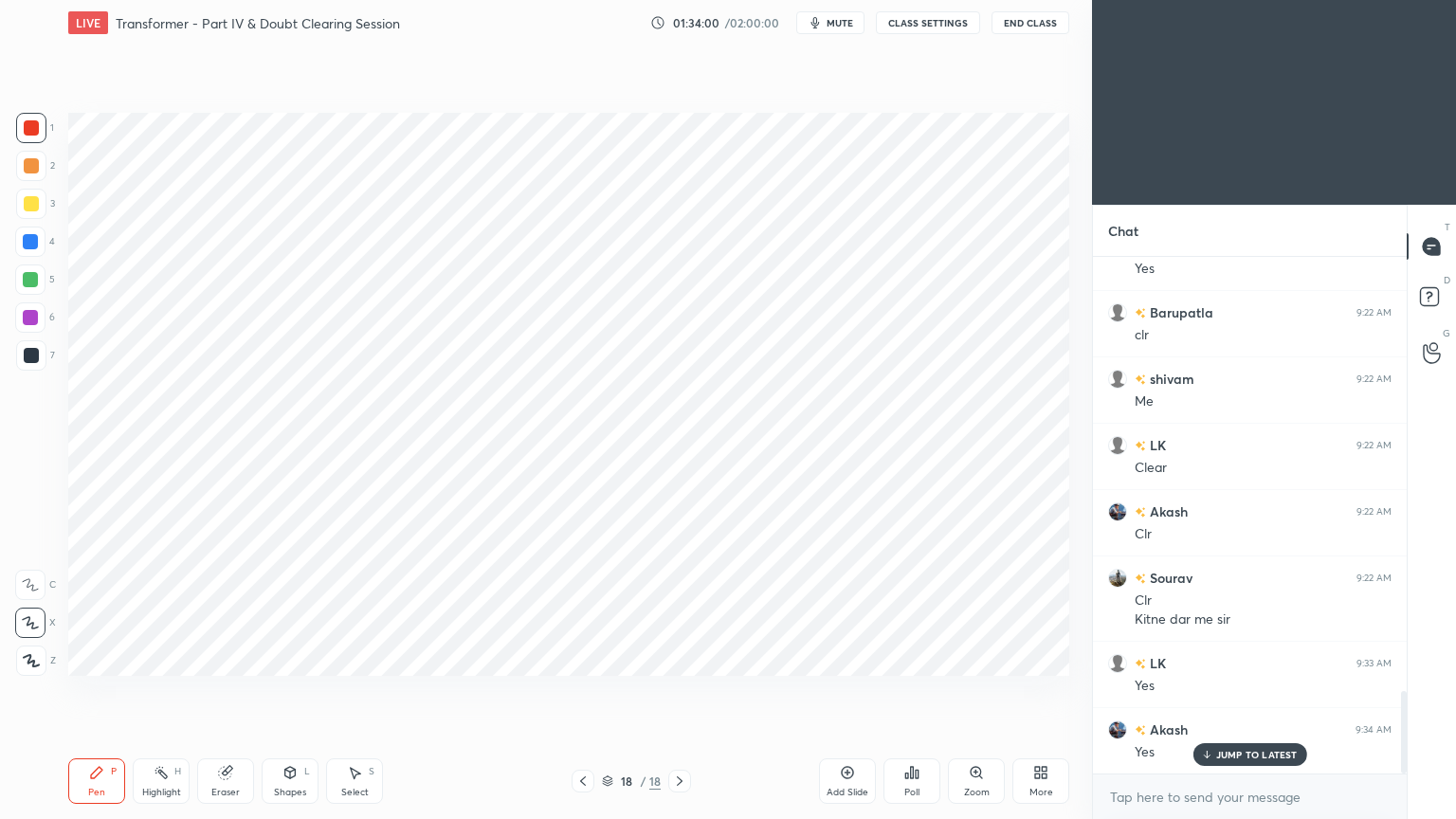 click on "Pen P" at bounding box center (97, 781) 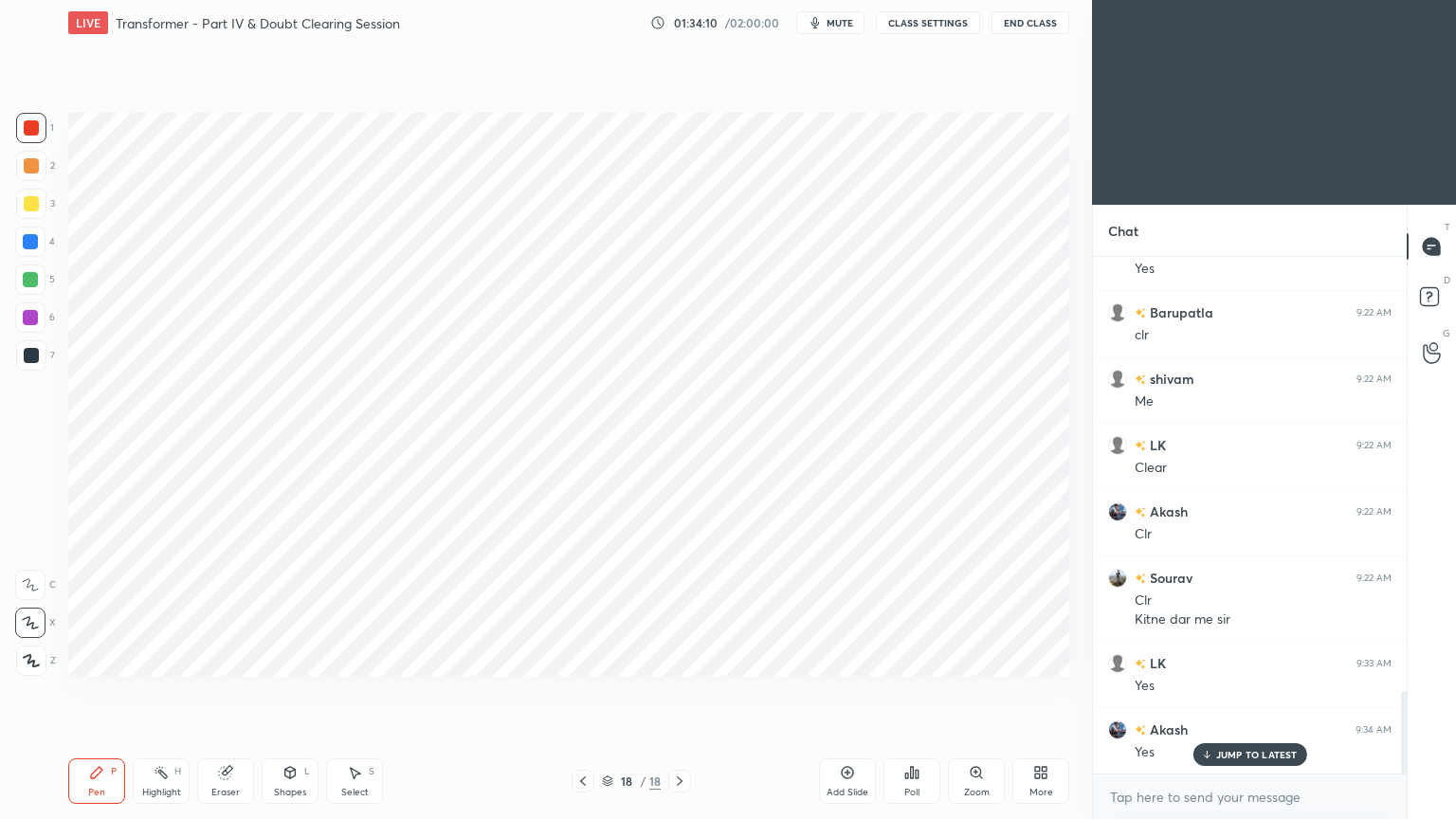 scroll, scrollTop: 2771, scrollLeft: 0, axis: vertical 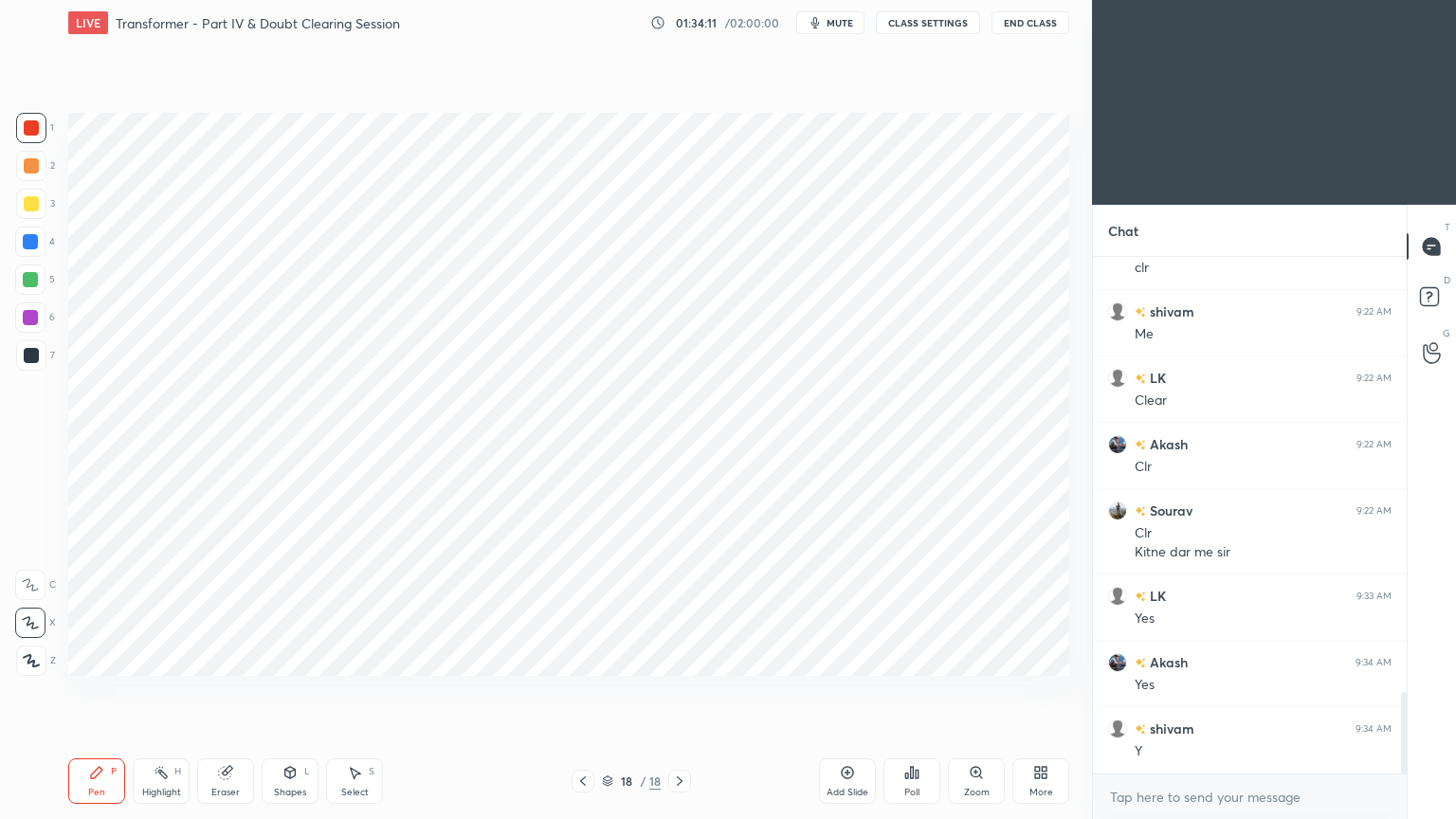 click at bounding box center [30, 280] 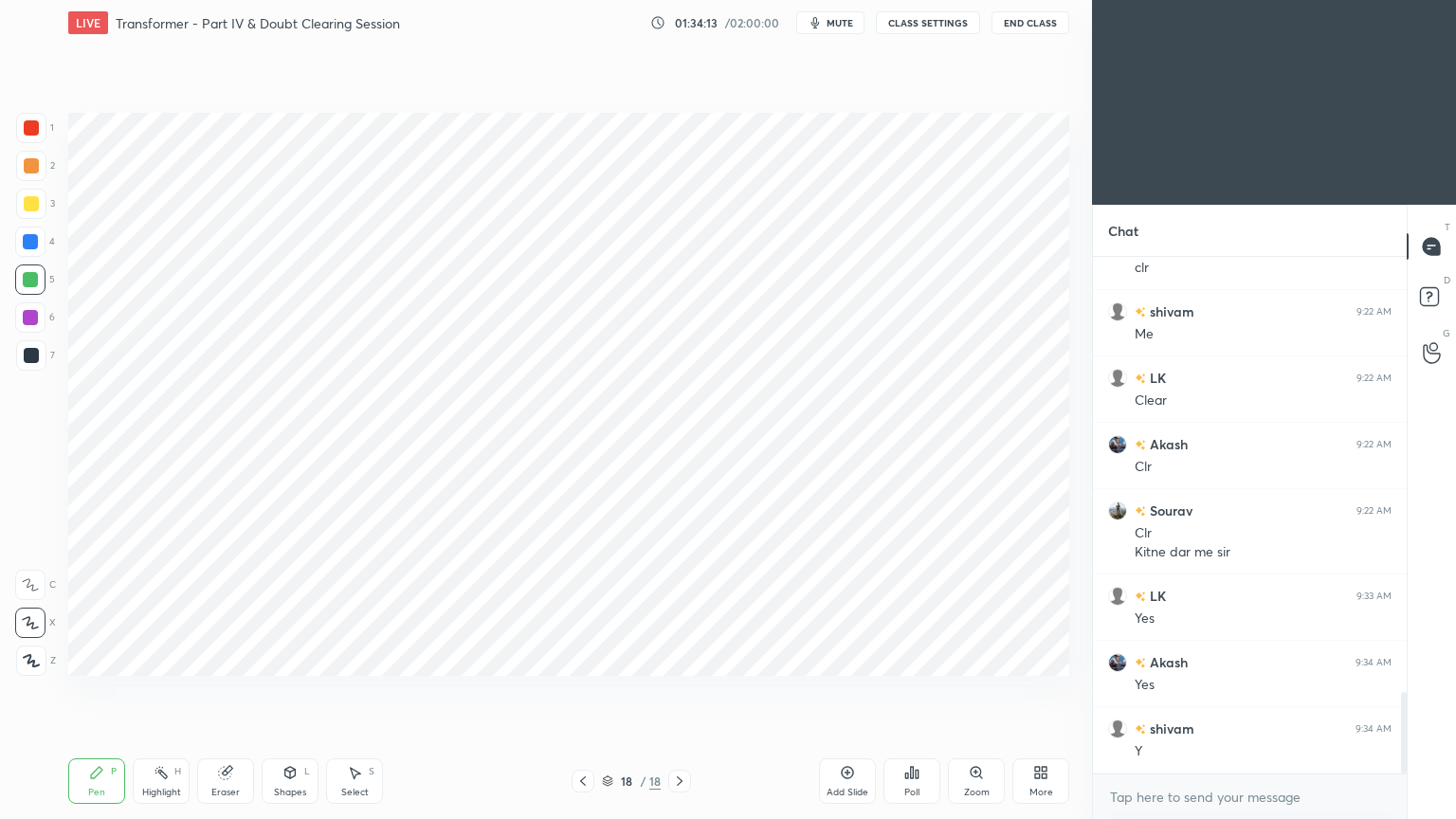 click on "Shapes L" at bounding box center (290, 781) 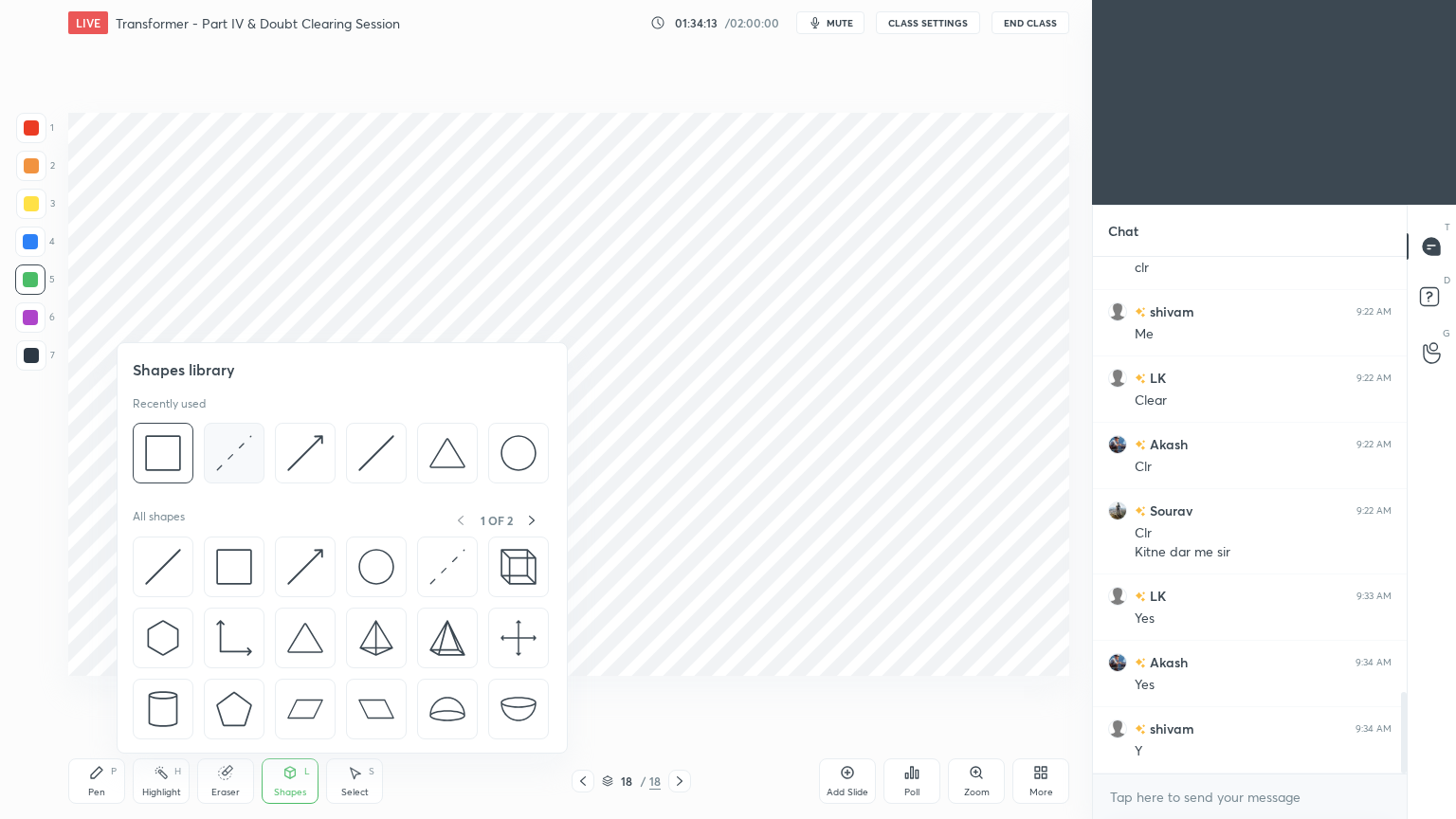 click at bounding box center [234, 453] 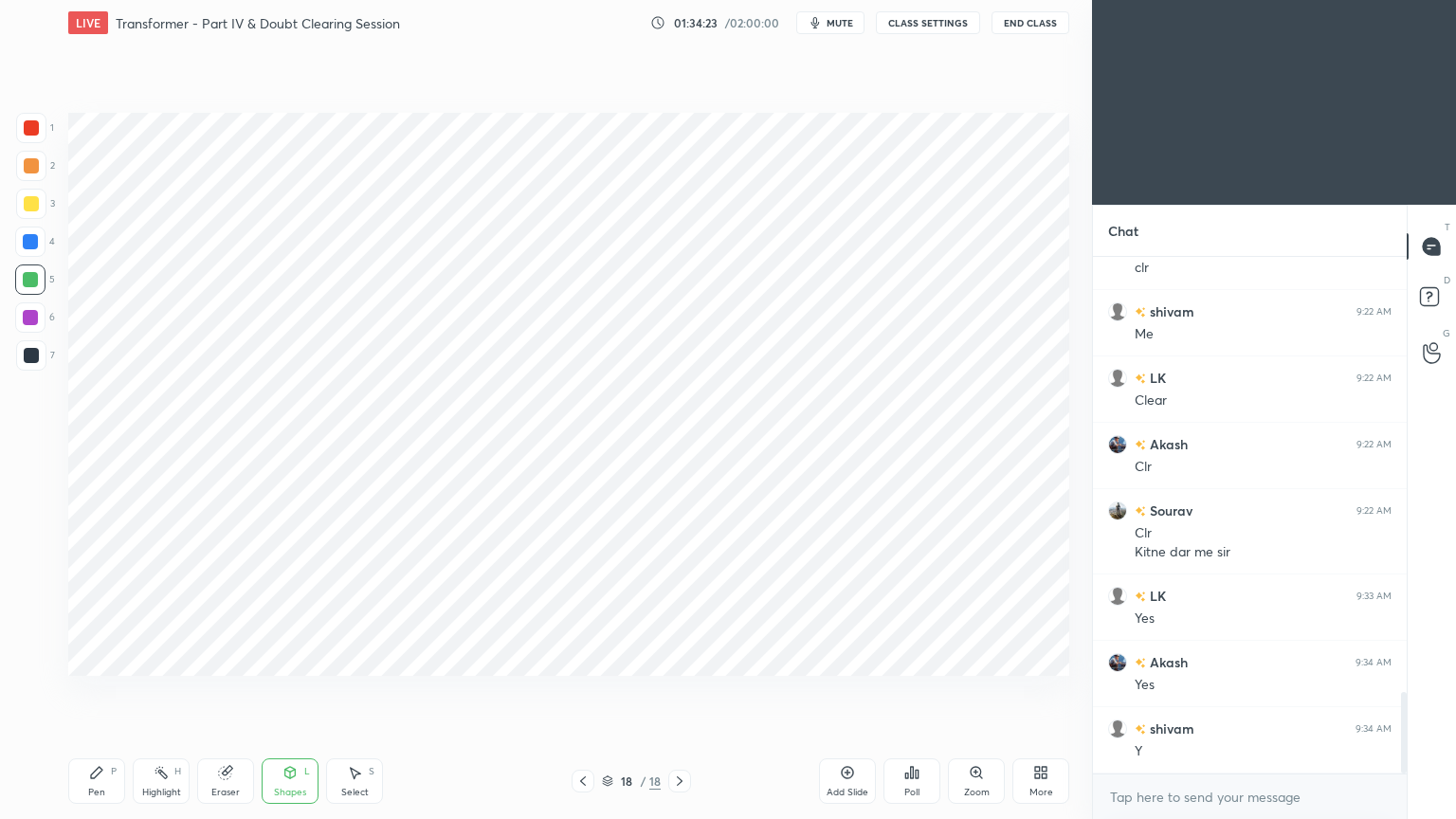 click at bounding box center (30, 318) 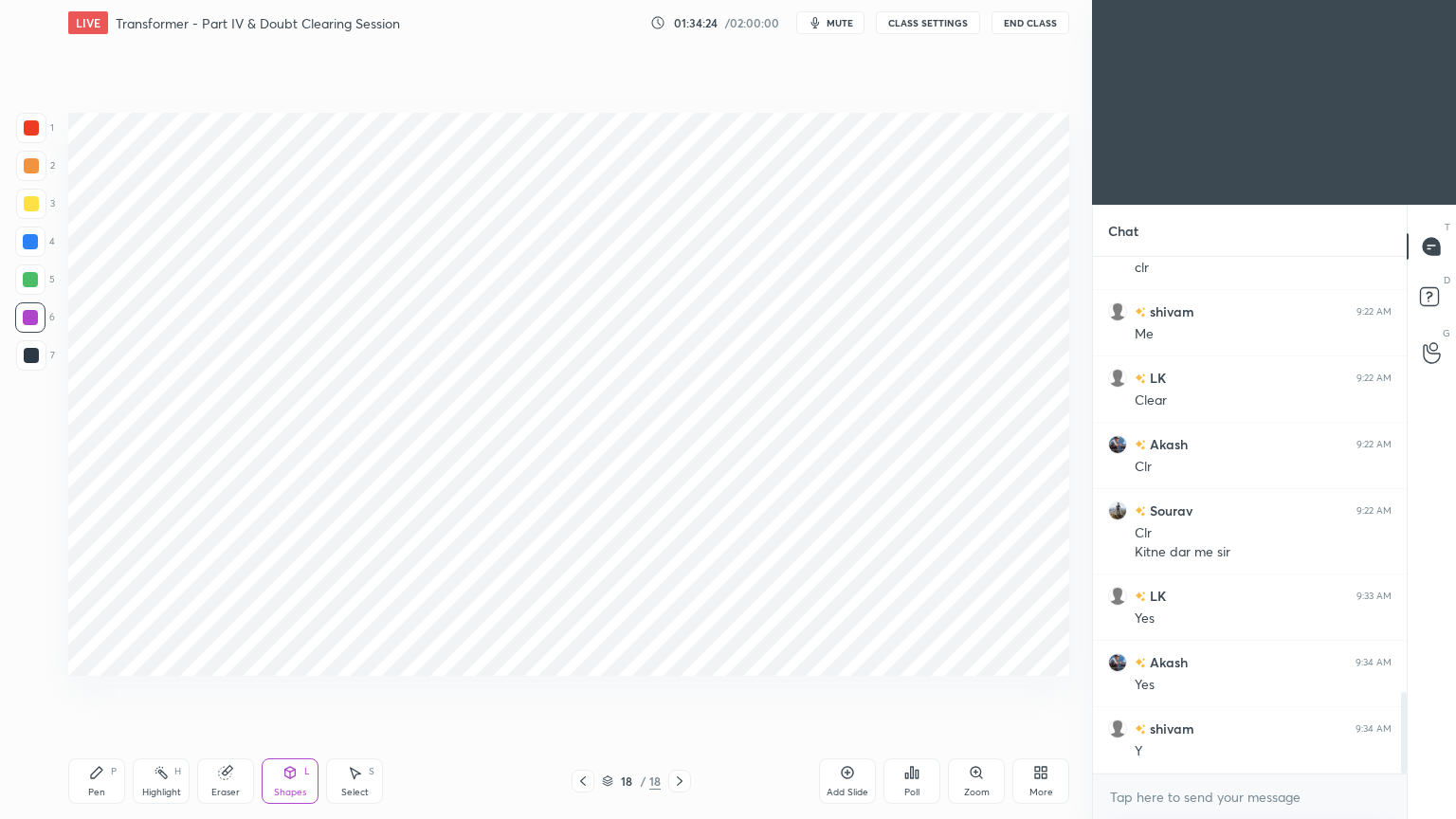click on "Pen P" at bounding box center (97, 781) 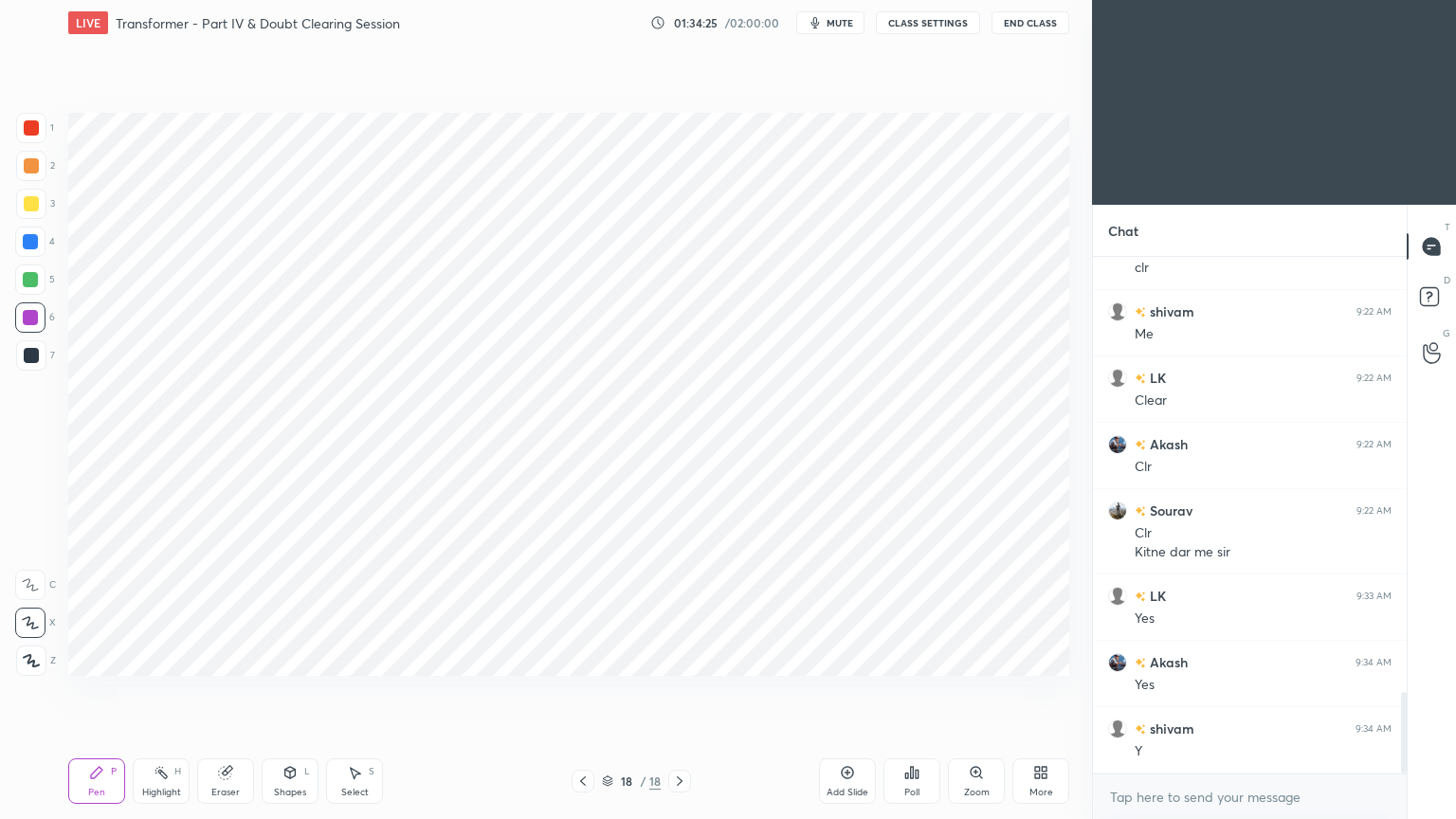 click at bounding box center [31, 355] 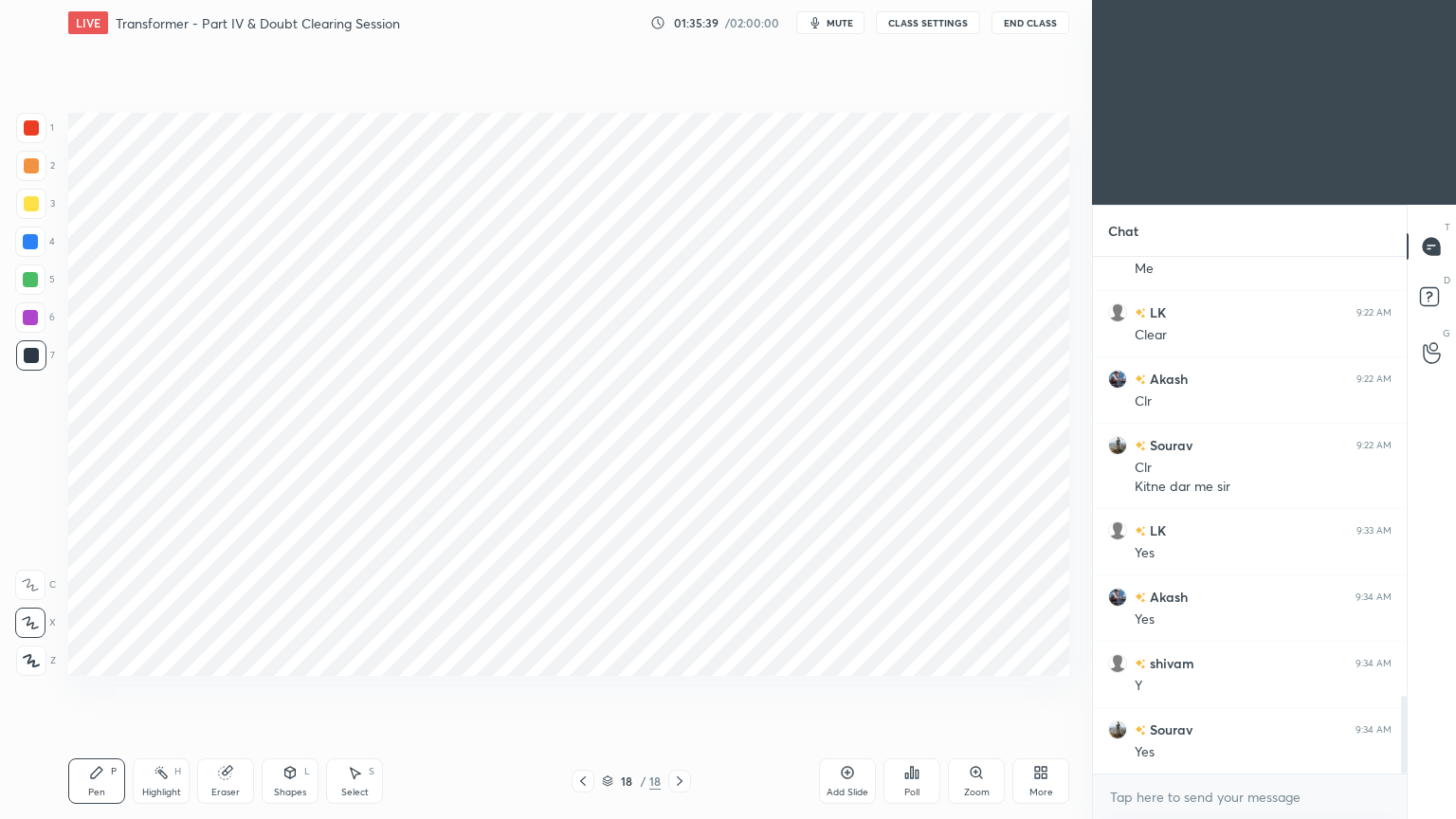 scroll, scrollTop: 2903, scrollLeft: 0, axis: vertical 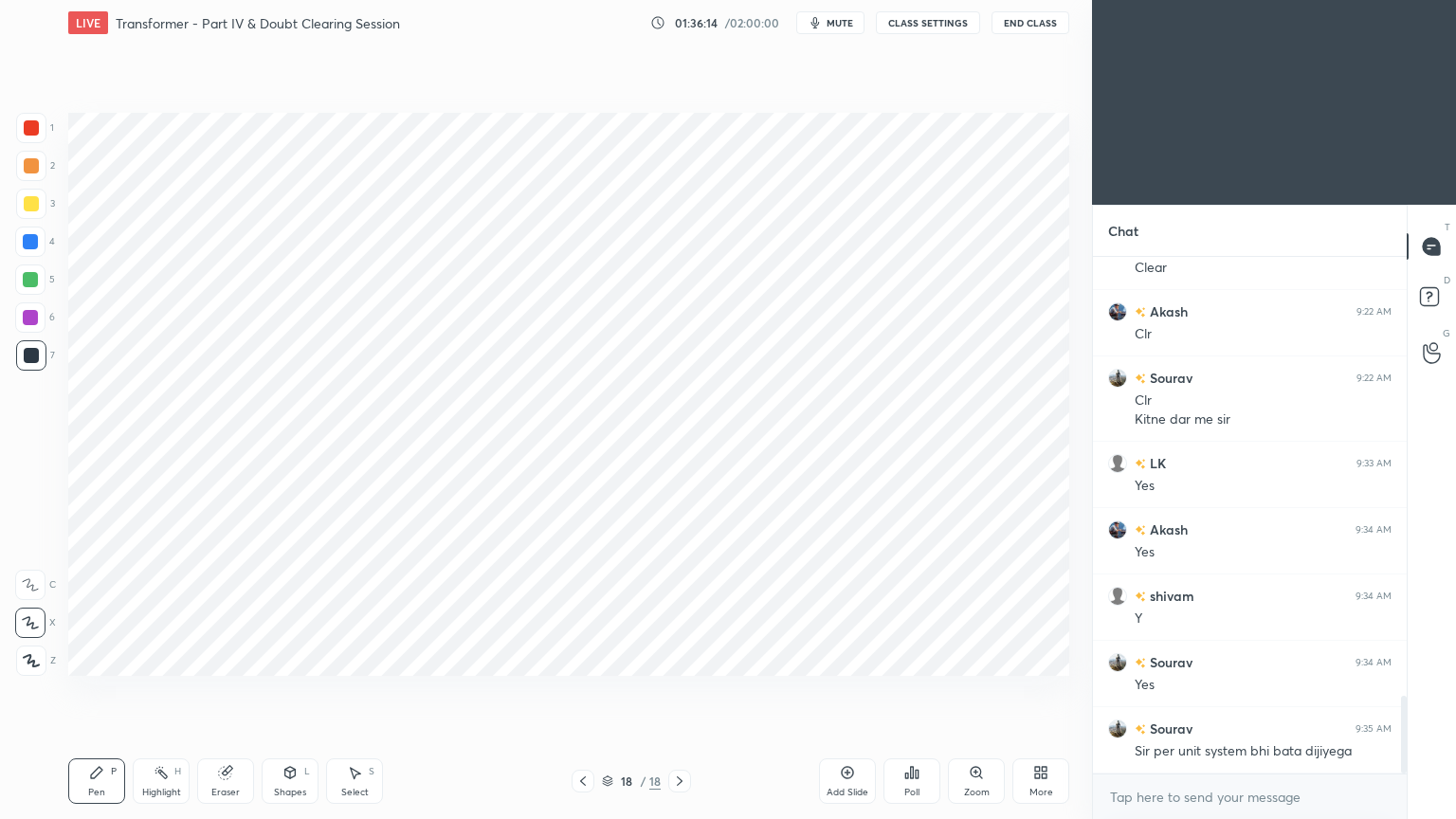 click at bounding box center [30, 242] 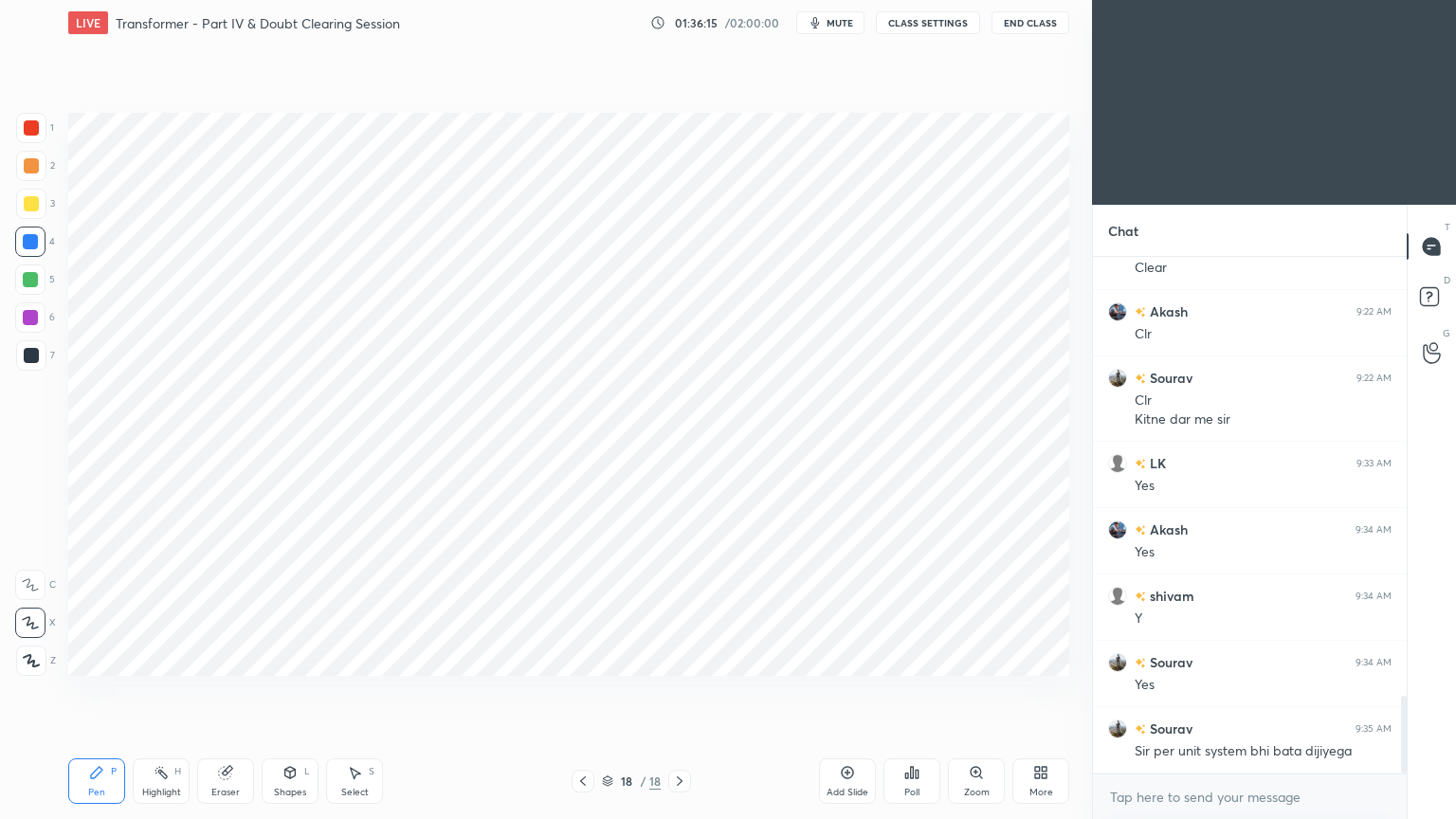 click on "6" at bounding box center [35, 321] 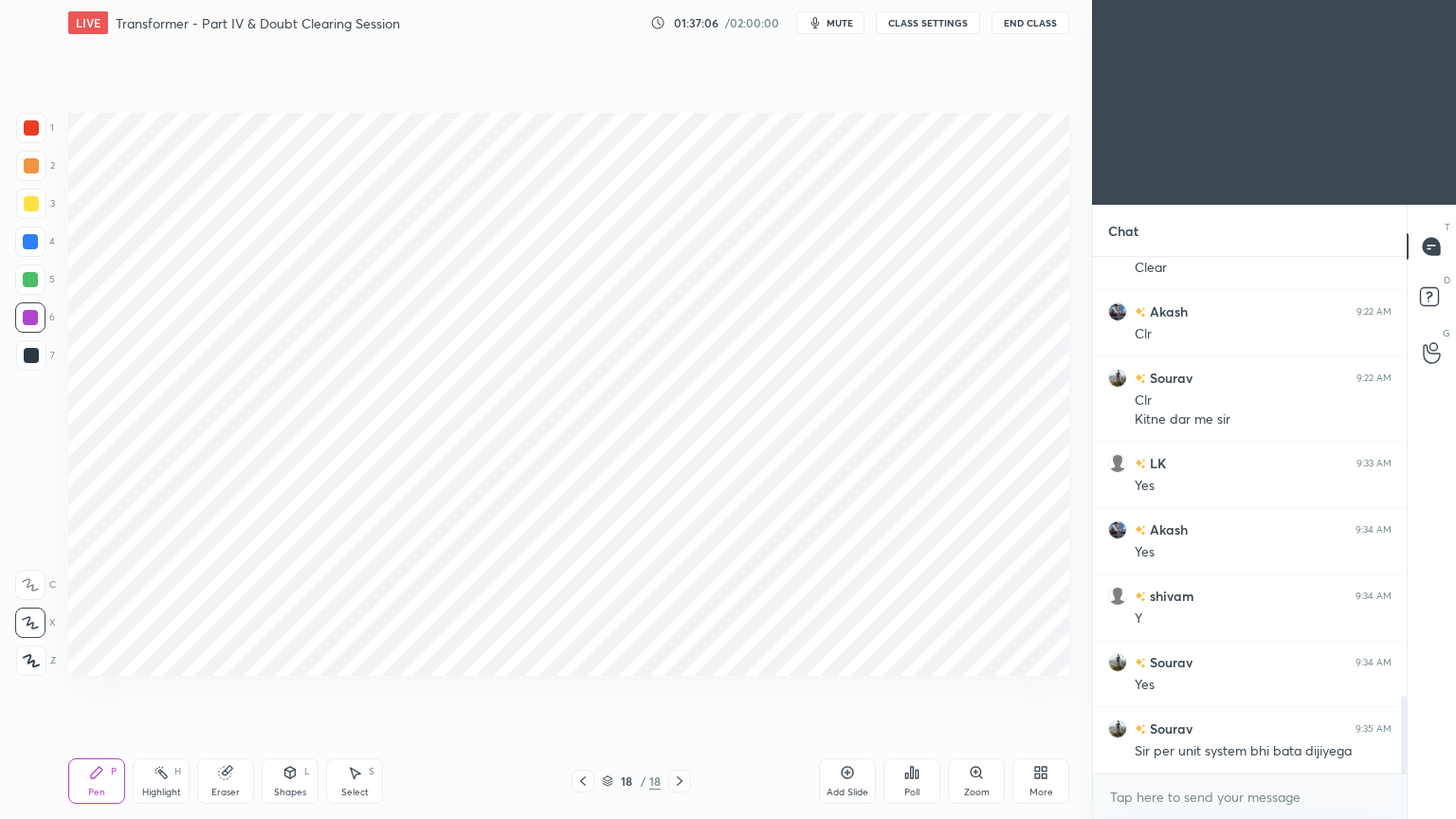 click on "4" at bounding box center [35, 246] 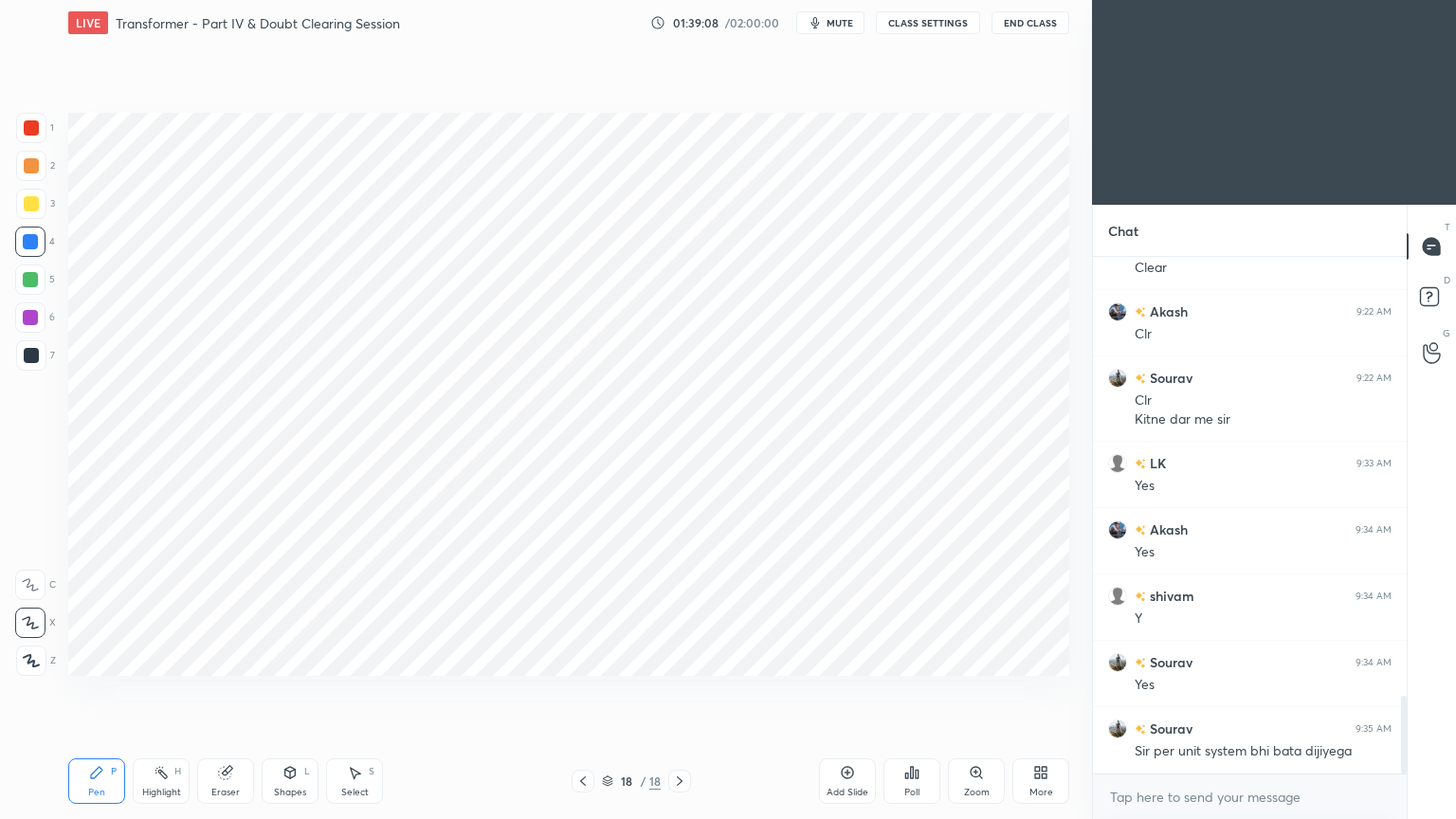 drag, startPoint x: 34, startPoint y: 132, endPoint x: 34, endPoint y: 118, distance: 14 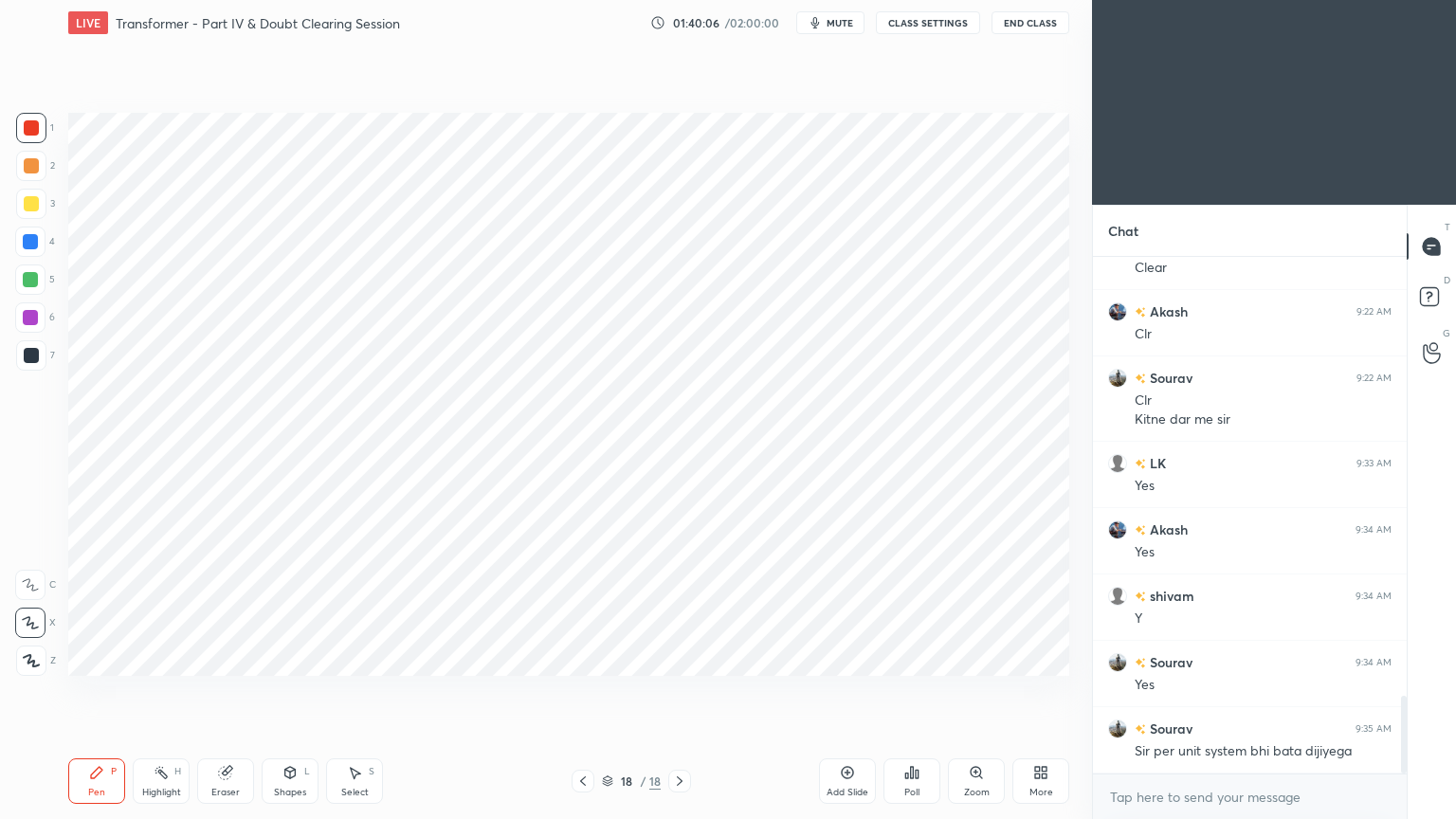 click at bounding box center [30, 242] 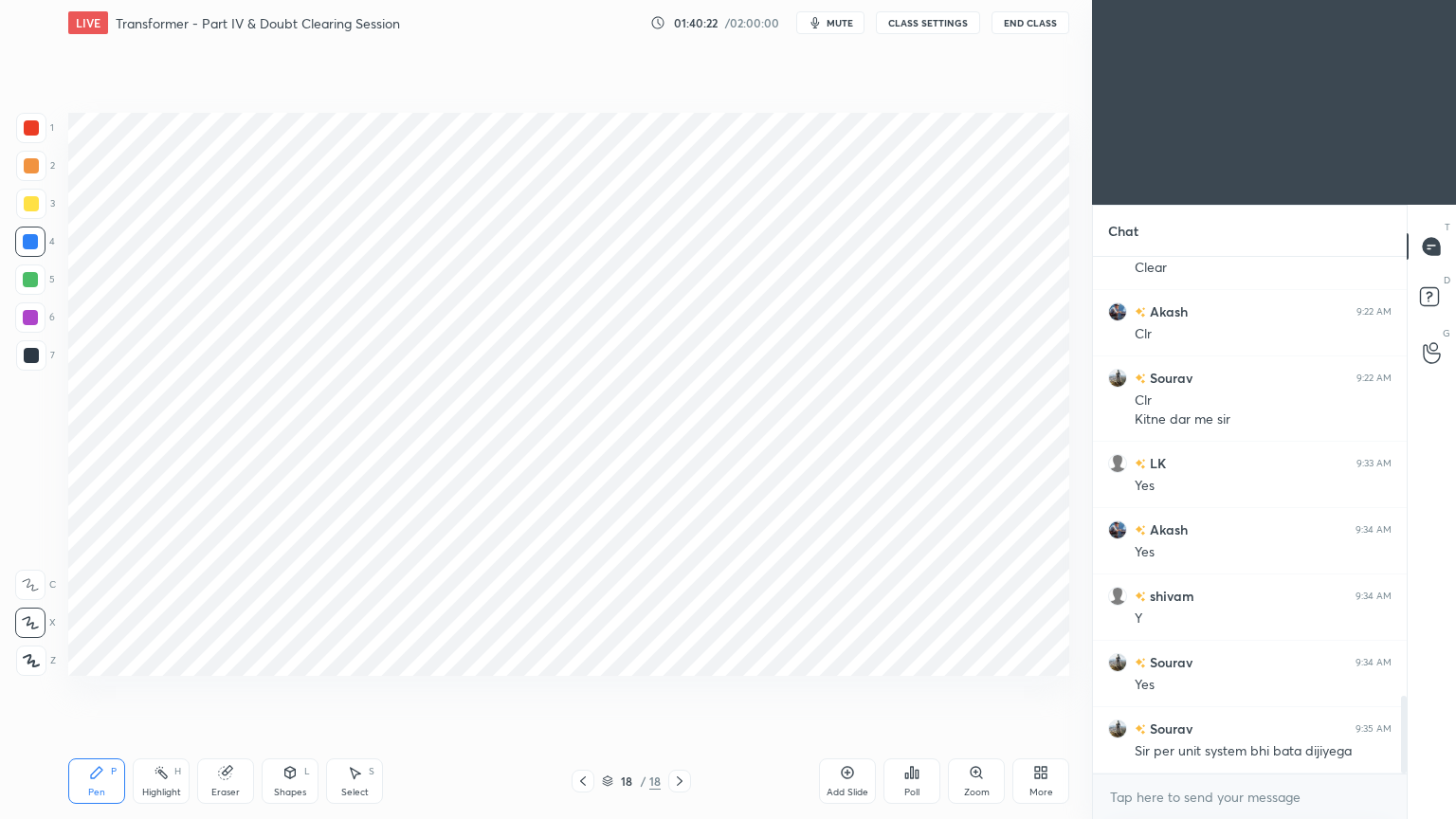 click on "Setting up your live class Poll for   secs No correct answer Start poll" at bounding box center (569, 394) 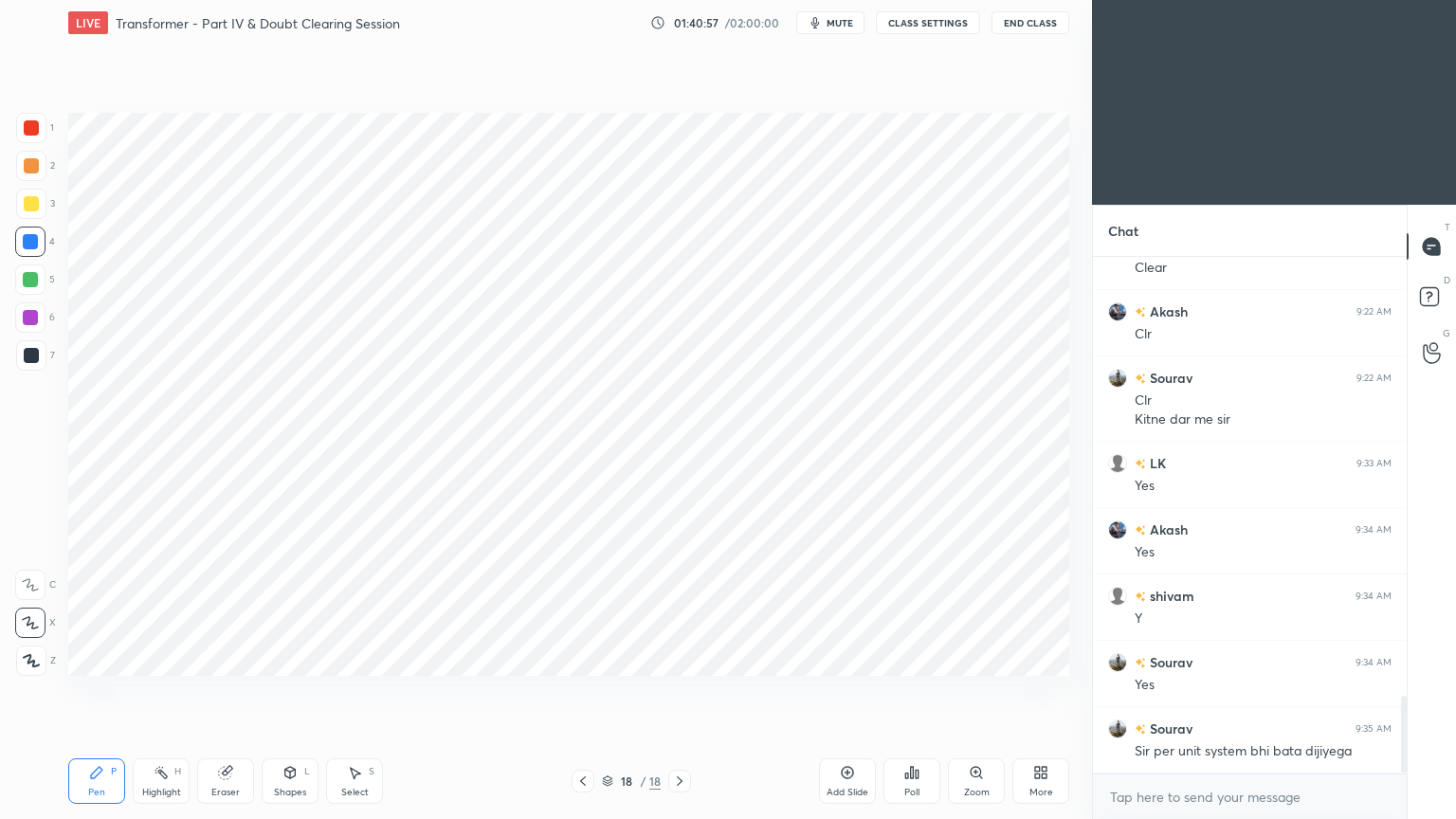 scroll, scrollTop: 2969, scrollLeft: 0, axis: vertical 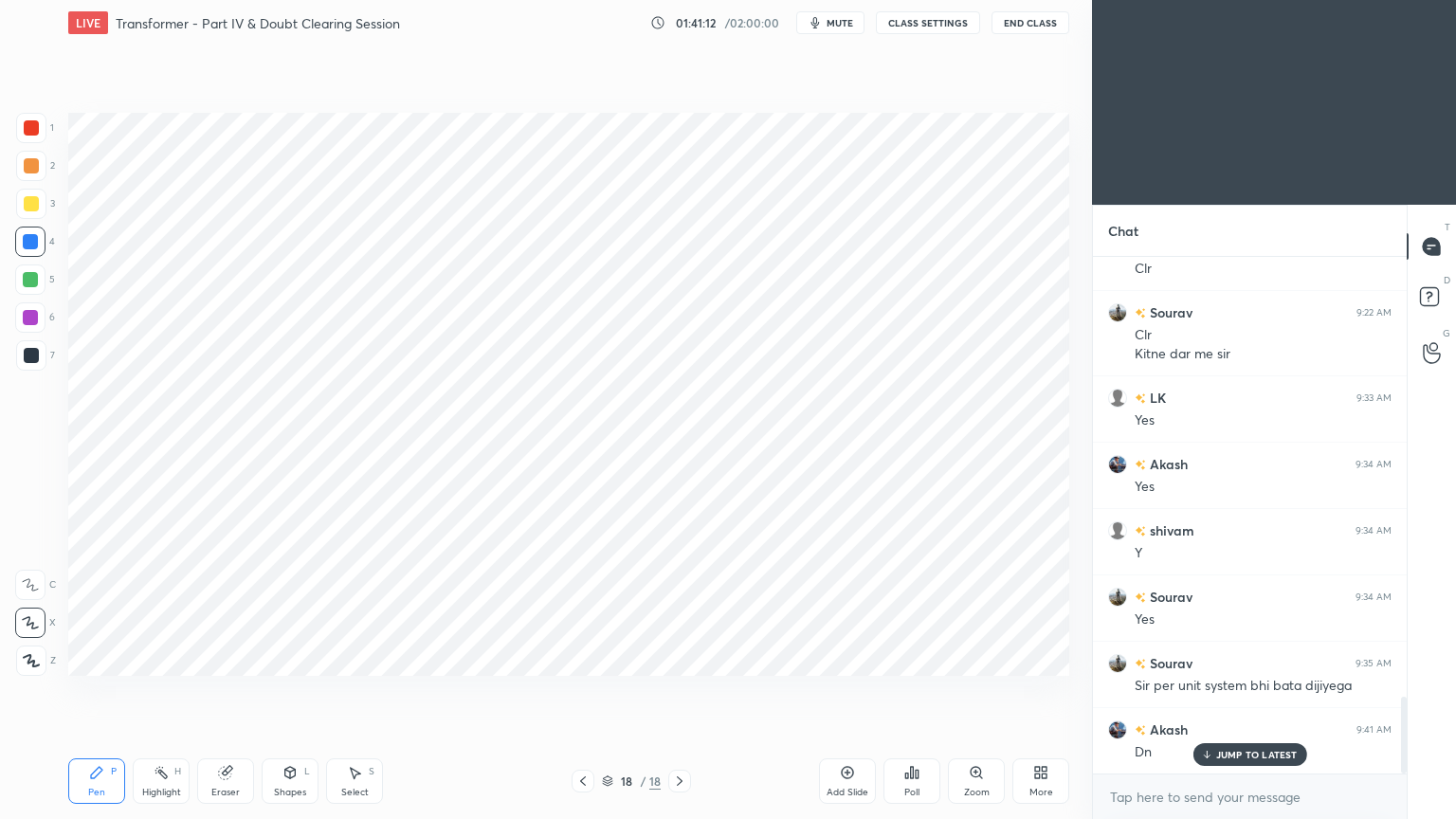 click at bounding box center [31, 128] 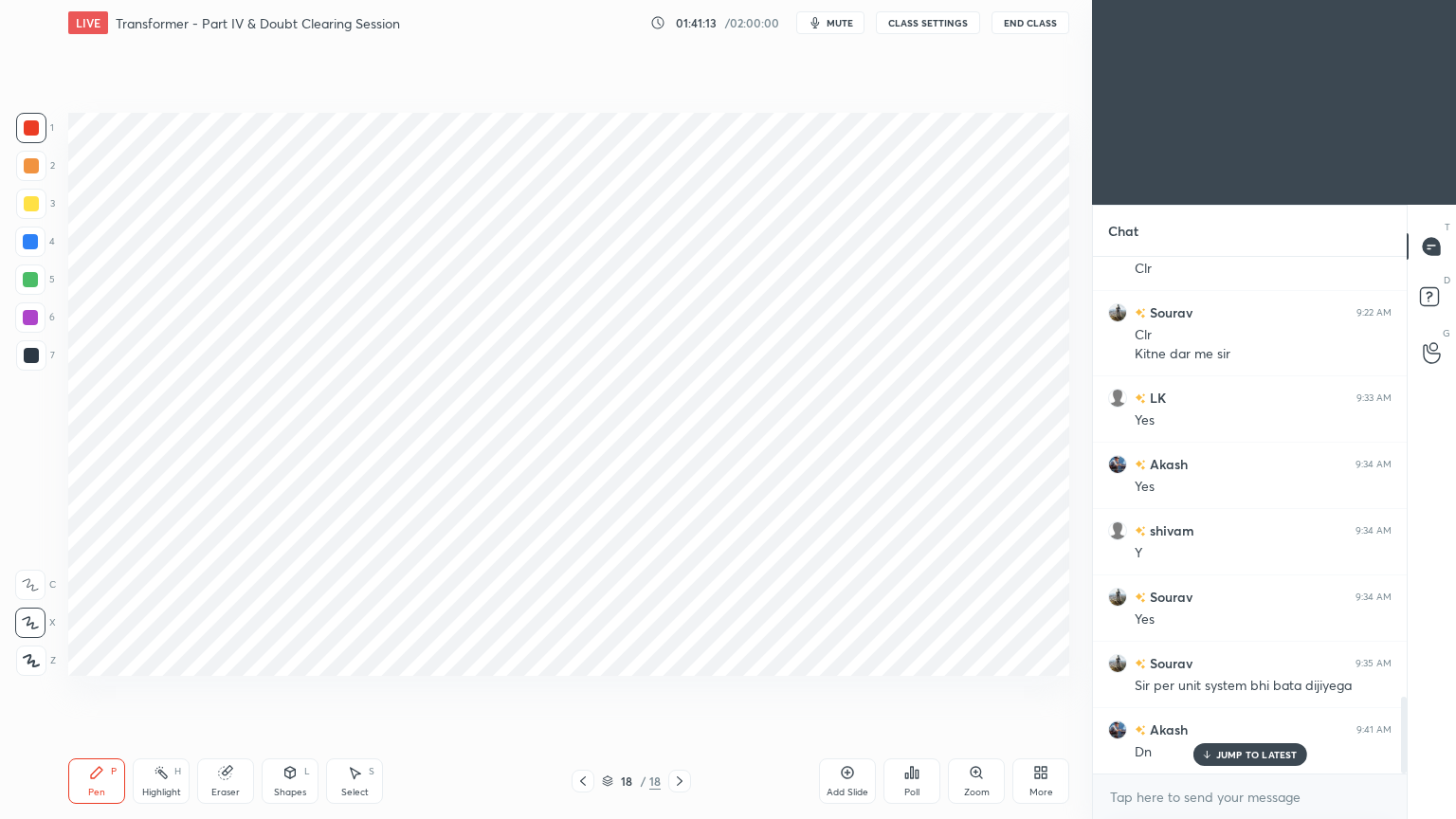 click 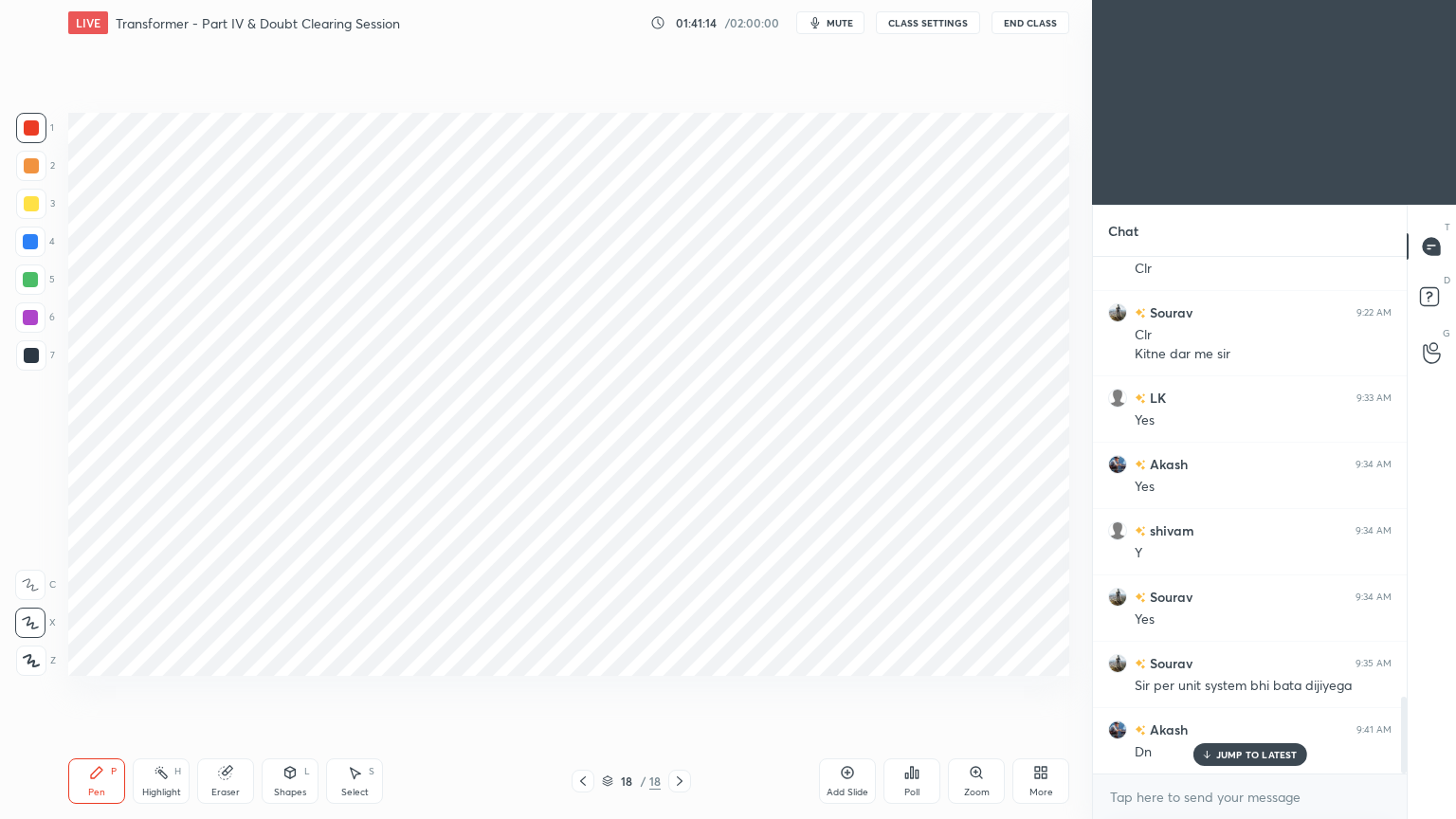 click on "Eraser" at bounding box center [226, 792] 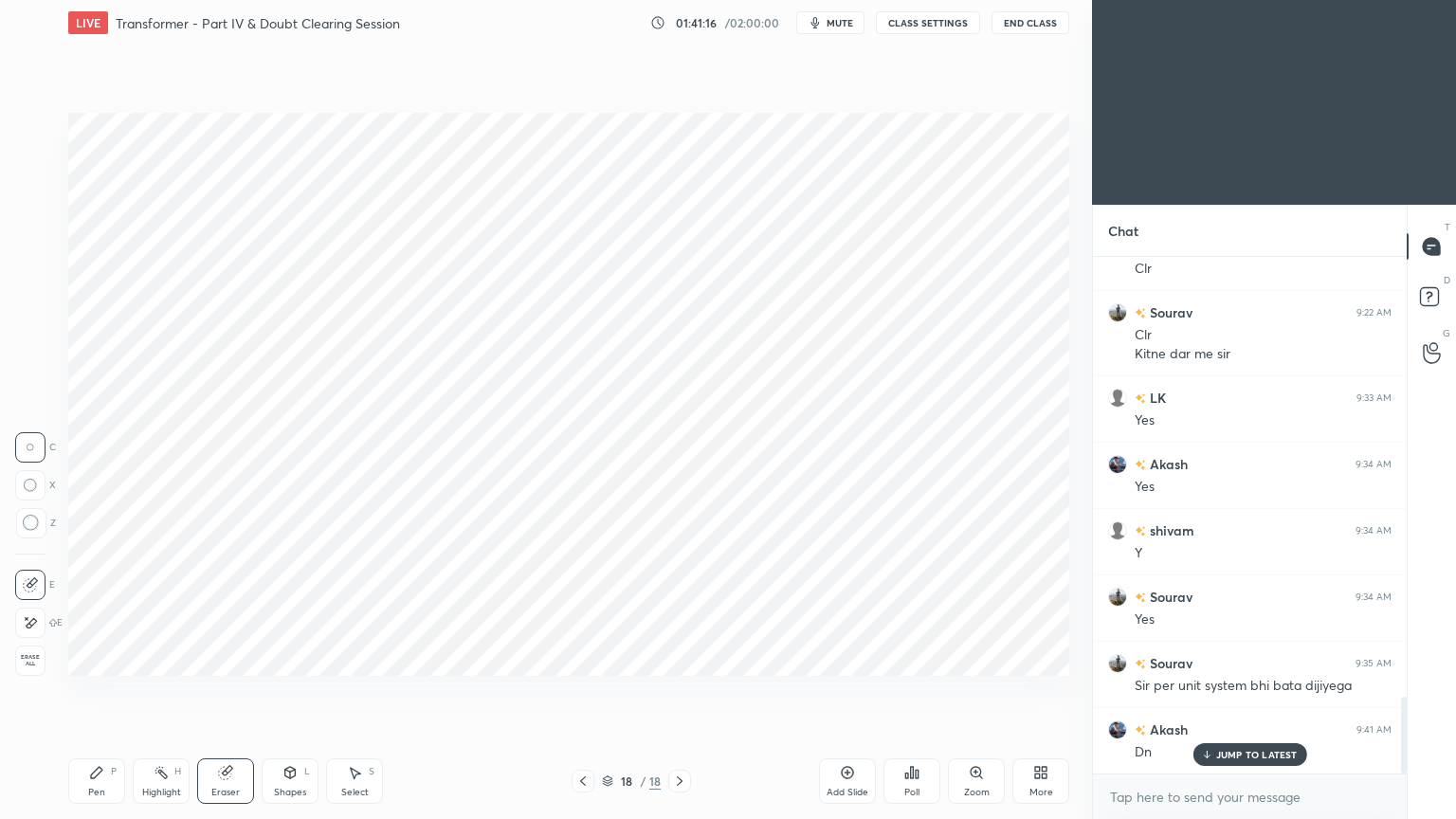 drag, startPoint x: 97, startPoint y: 790, endPoint x: 107, endPoint y: 777, distance: 16.401219 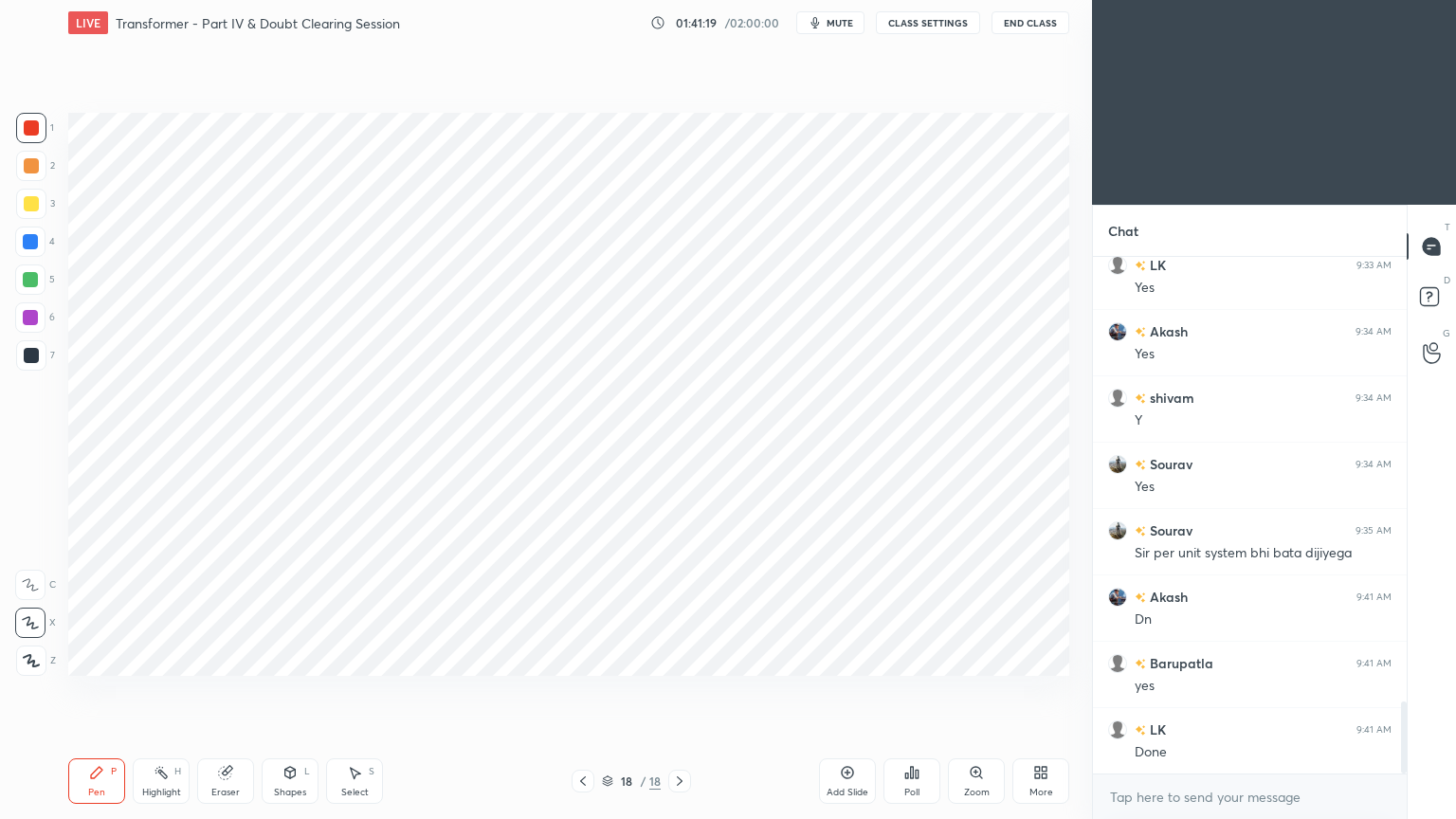 scroll, scrollTop: 3169, scrollLeft: 0, axis: vertical 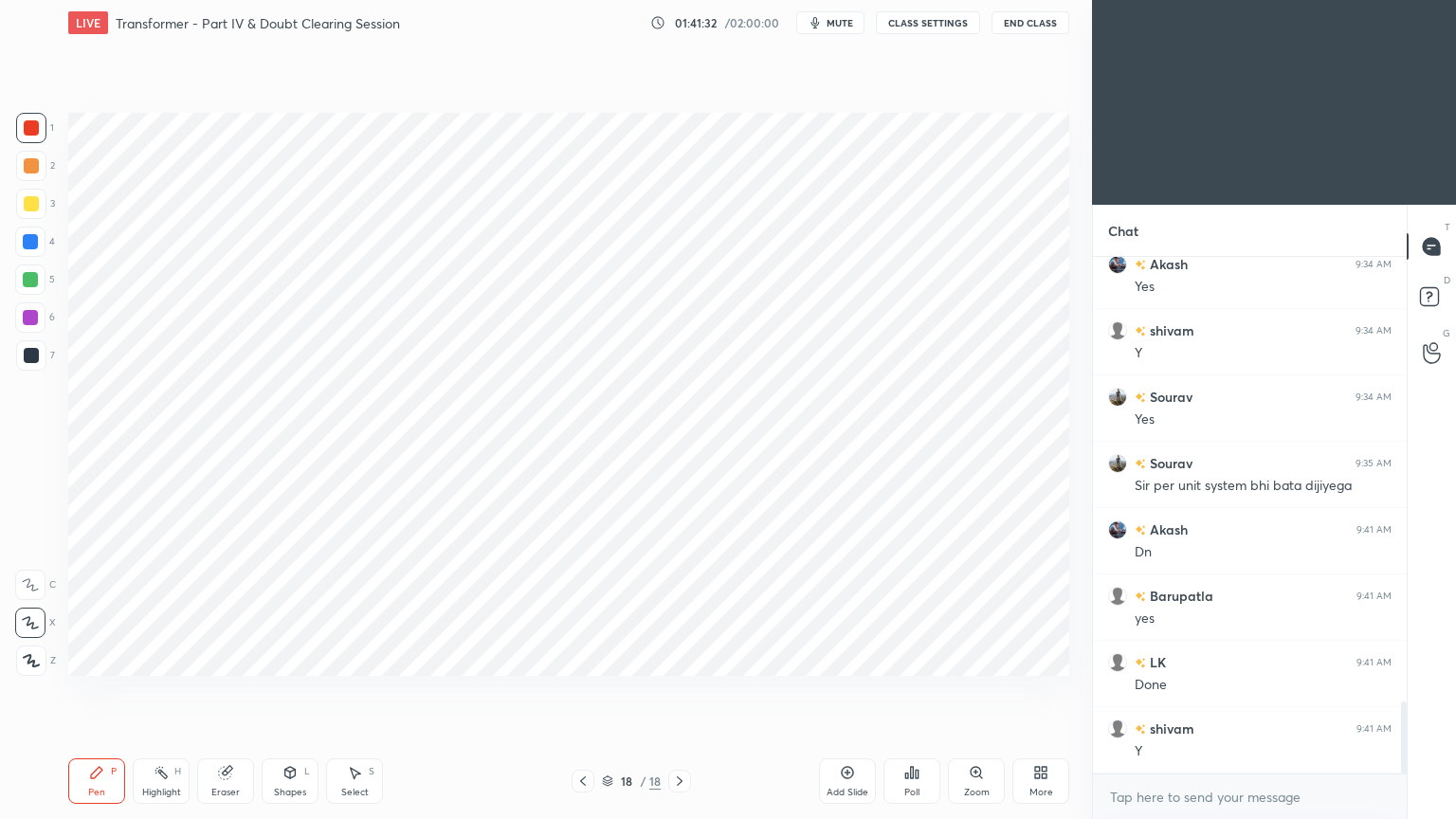 drag, startPoint x: 855, startPoint y: 778, endPoint x: 873, endPoint y: 767, distance: 21.095023 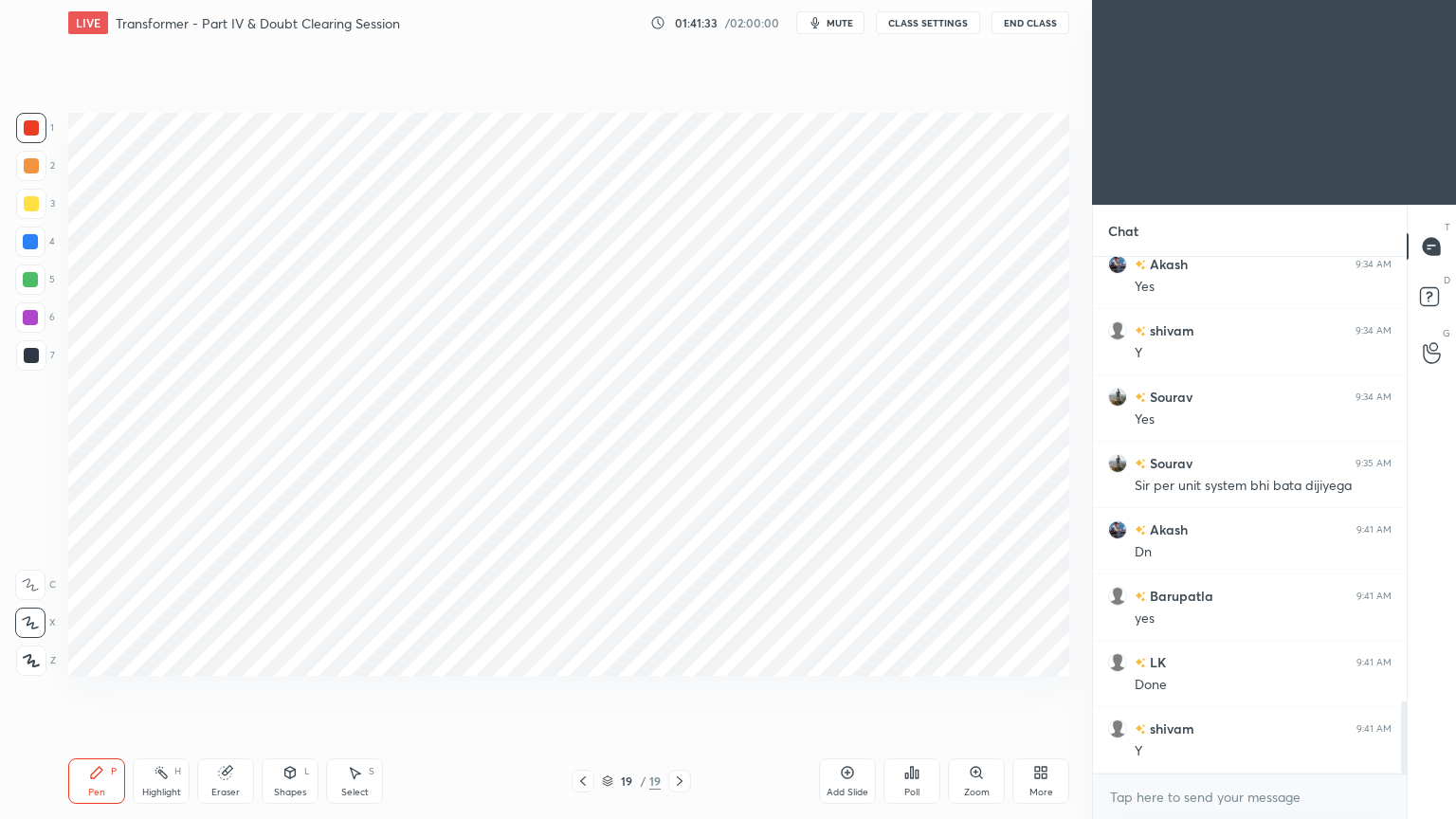click at bounding box center (31, 128) 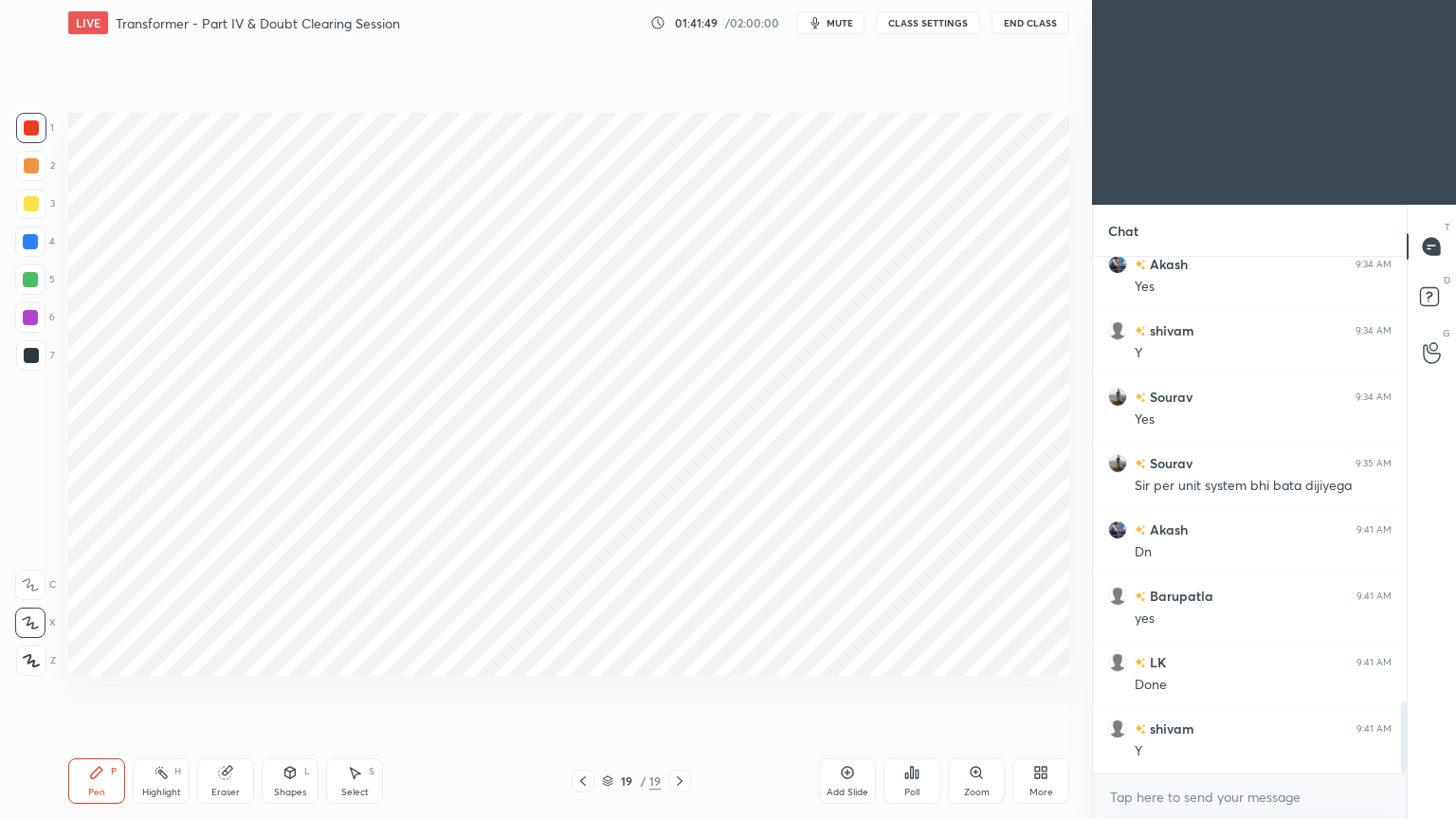 click at bounding box center (30, 280) 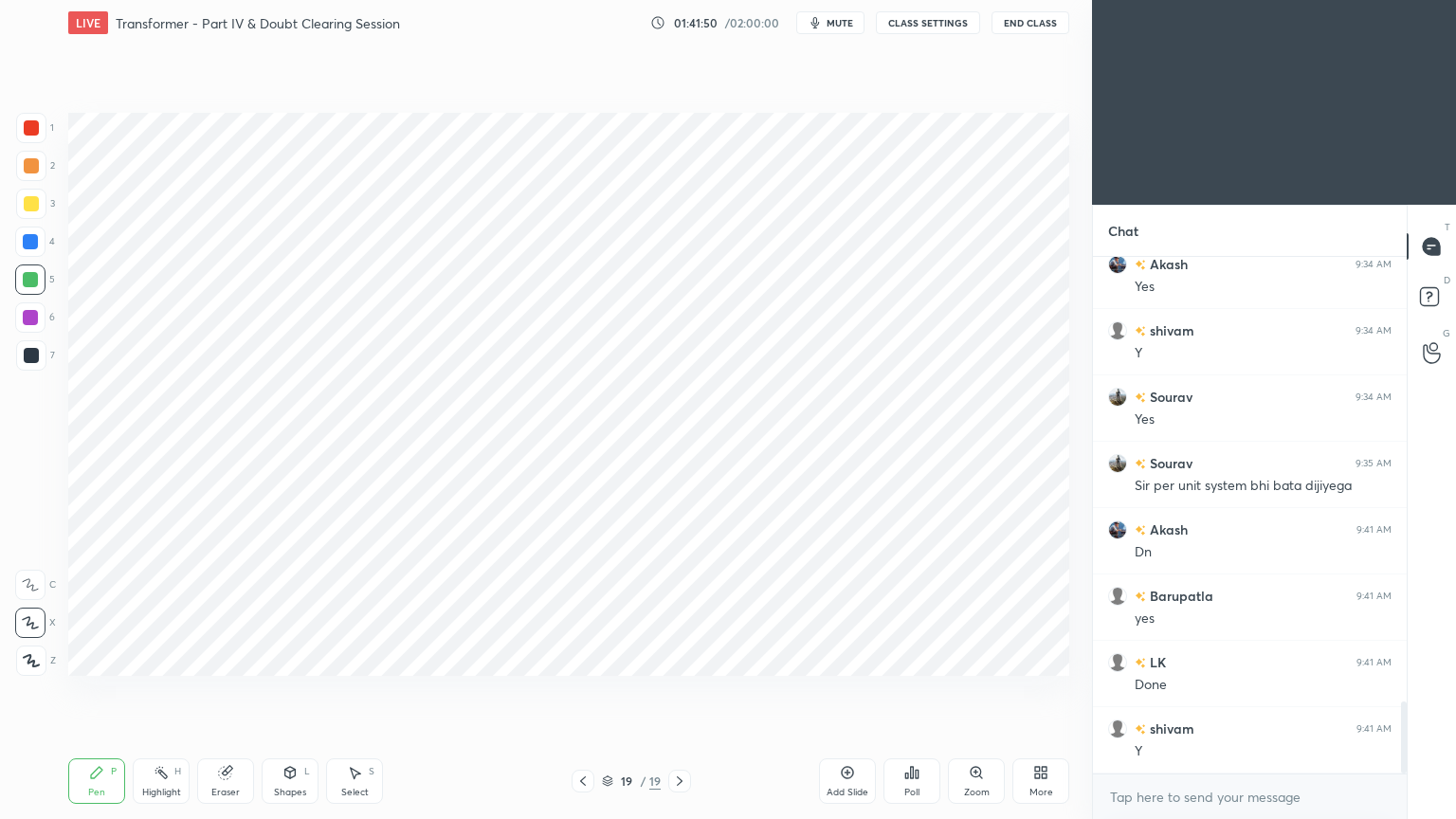 click on "Shapes" at bounding box center [290, 792] 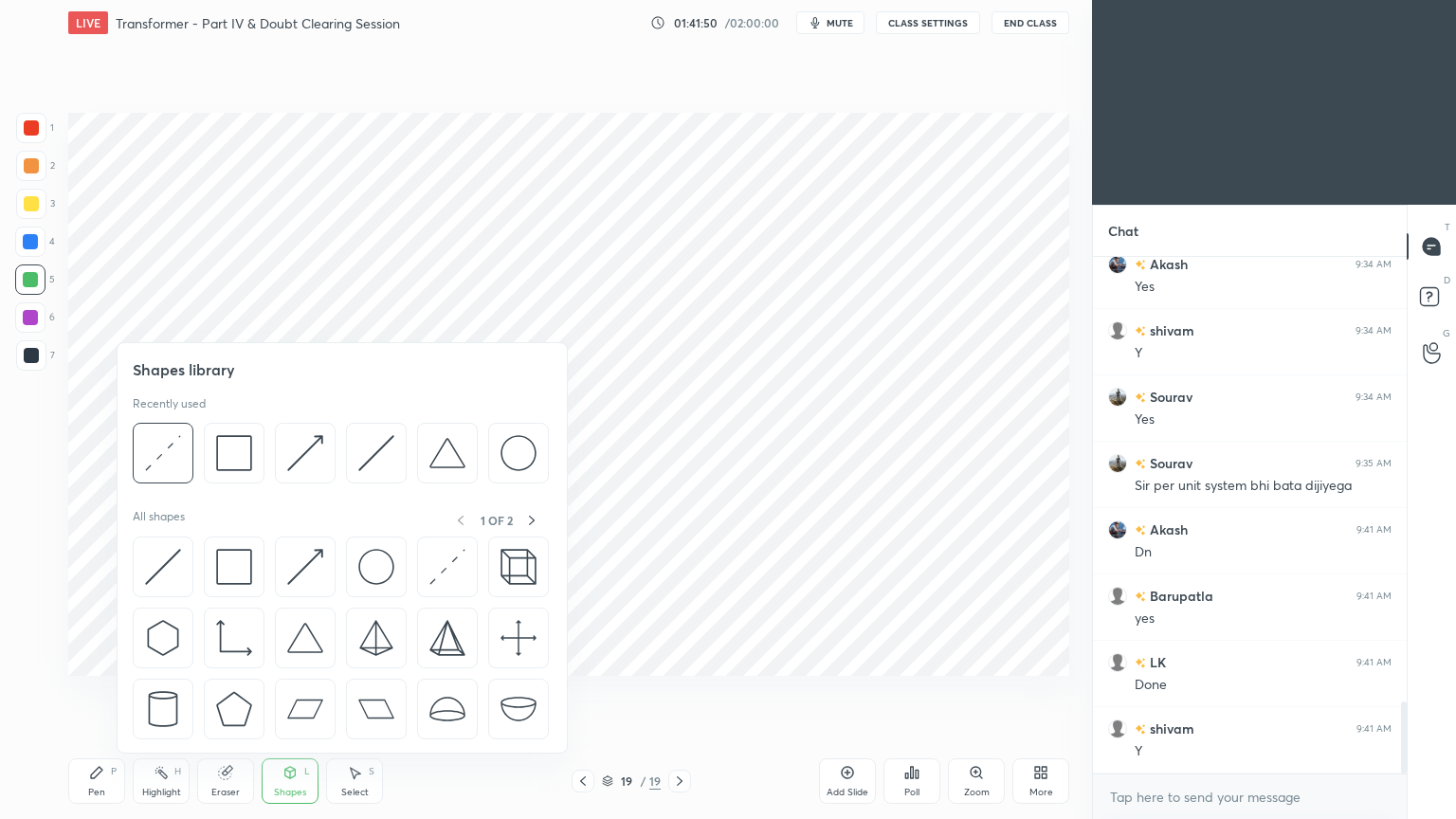 click at bounding box center [340, 458] 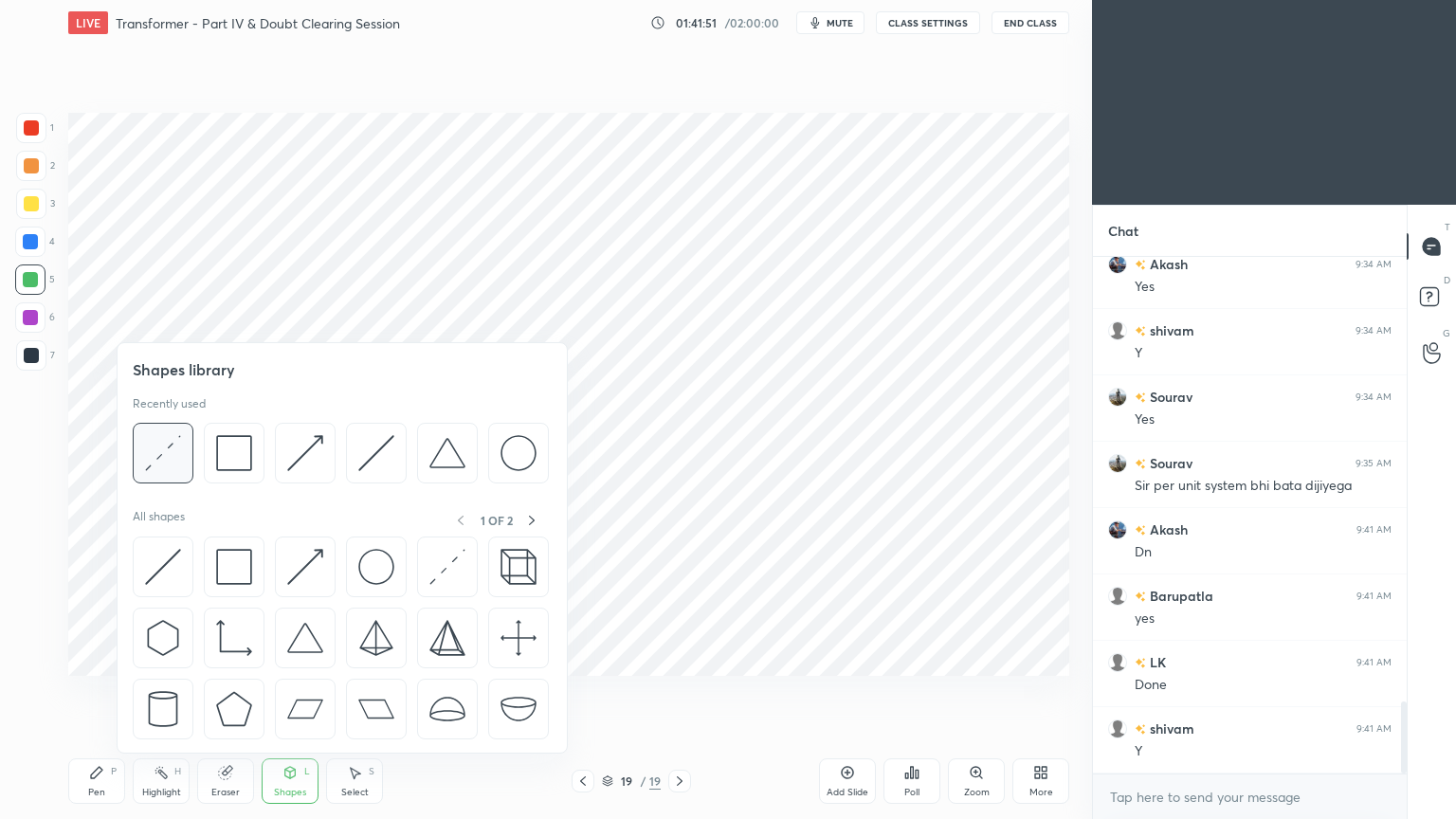 click at bounding box center [163, 453] 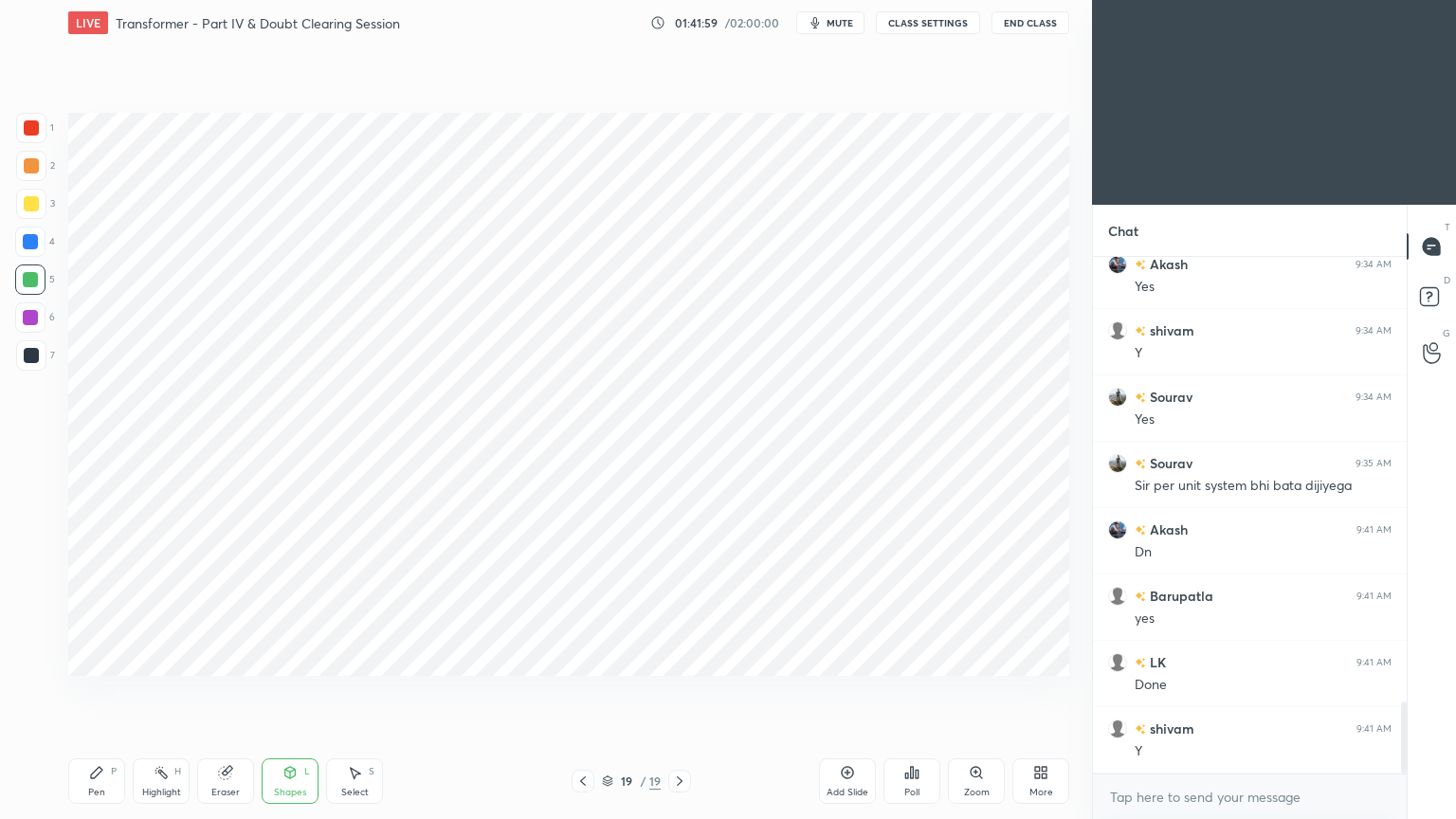 click at bounding box center [30, 242] 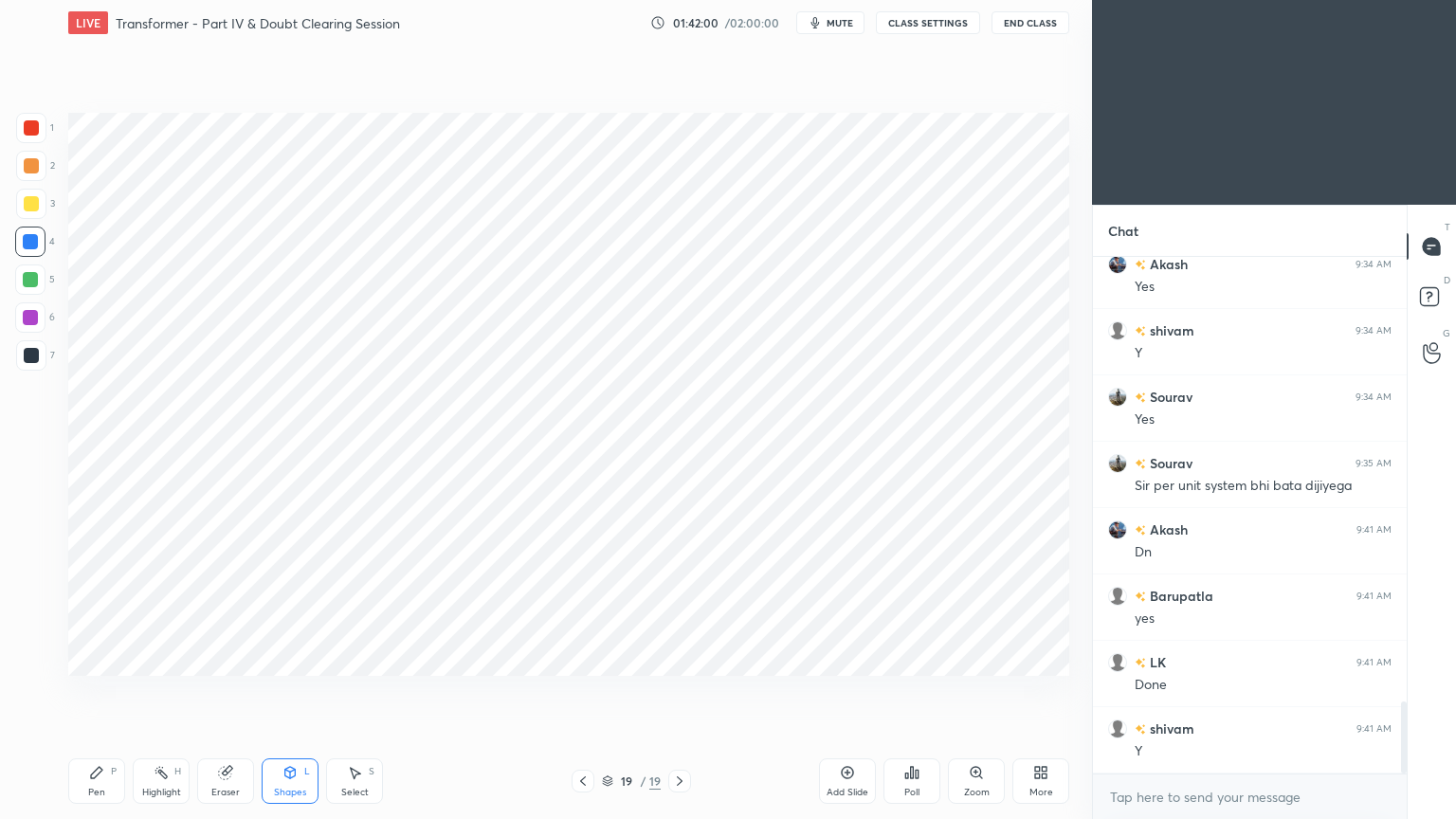 click 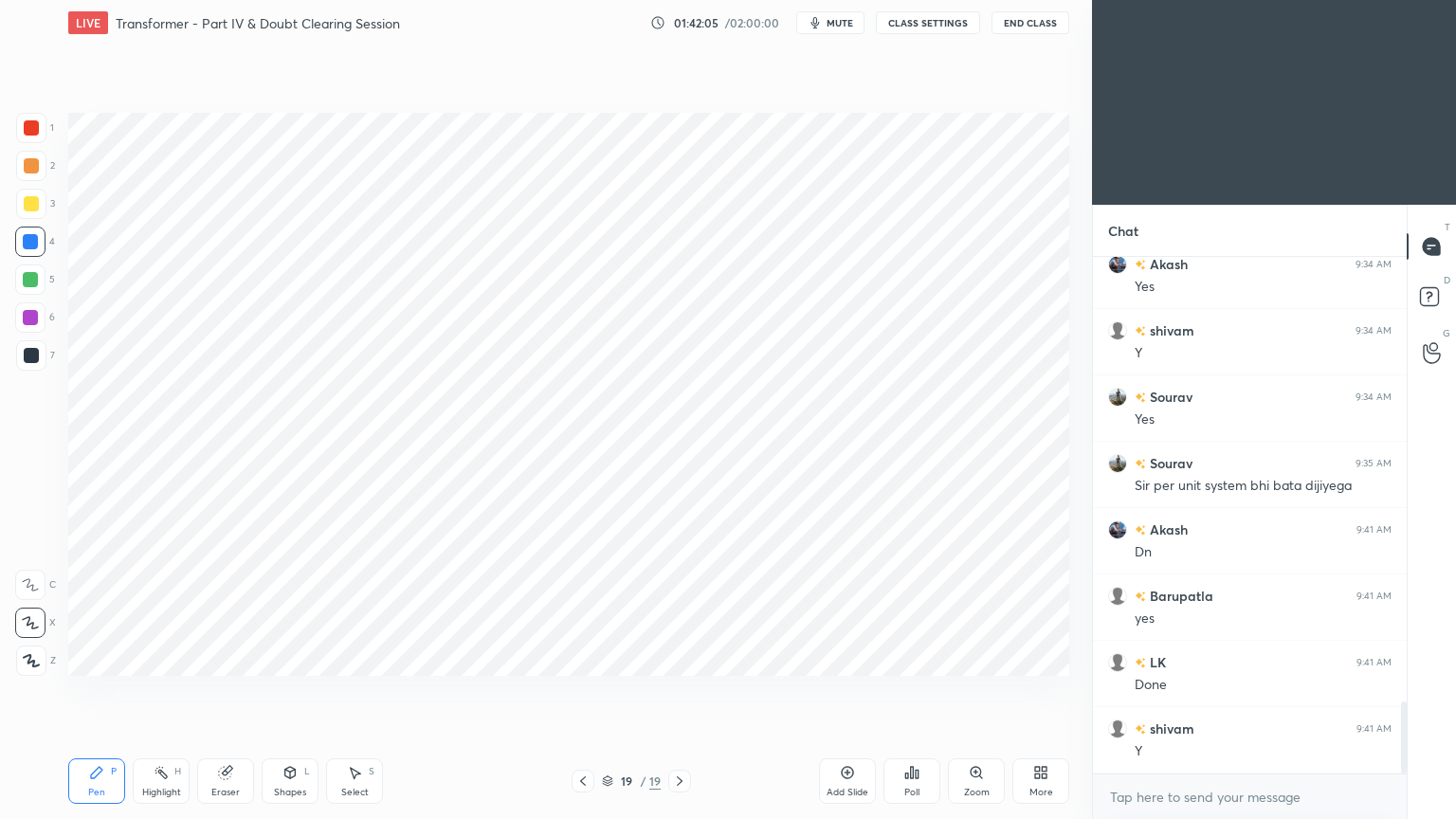 click at bounding box center [30, 318] 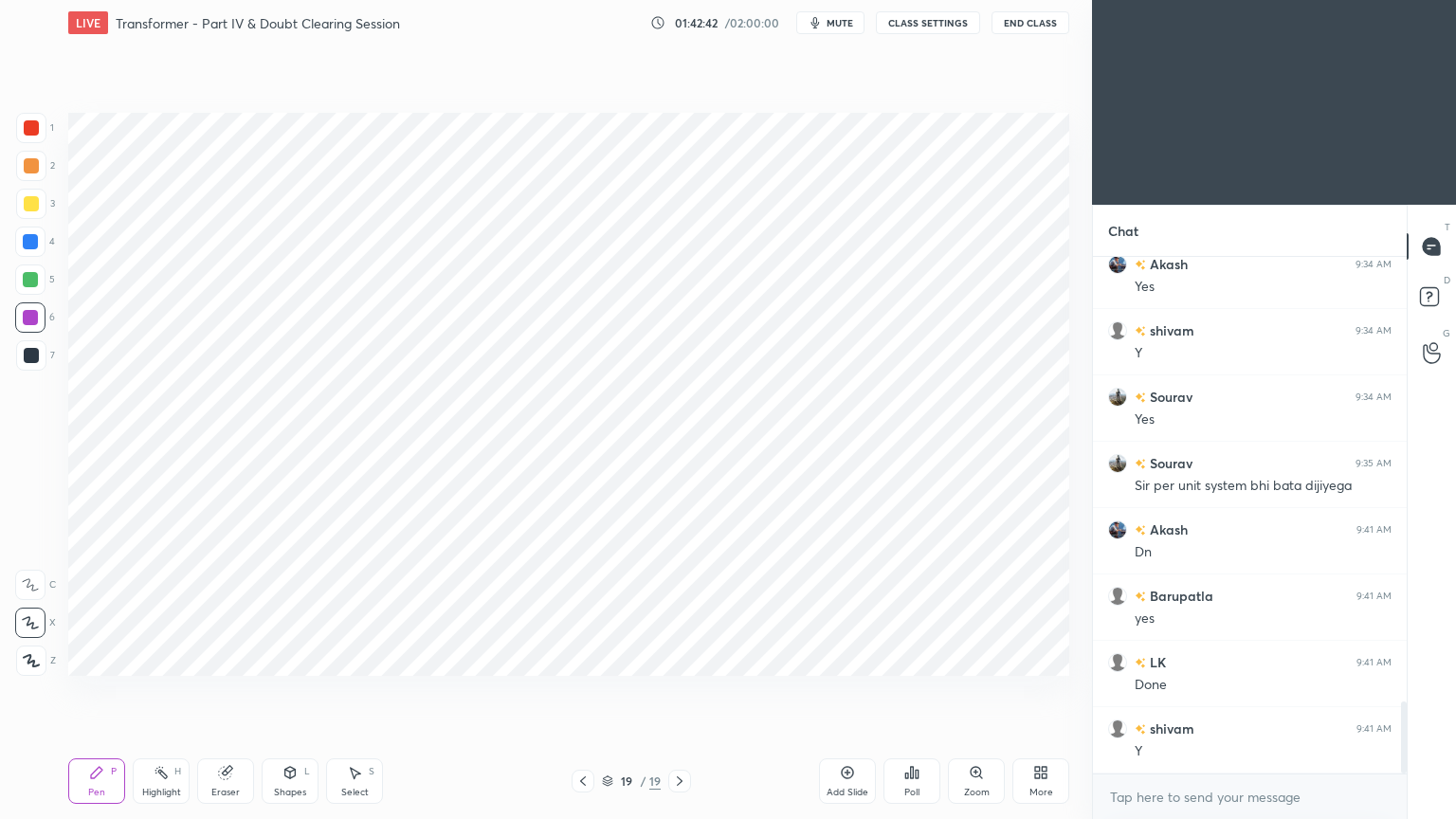 click at bounding box center [31, 355] 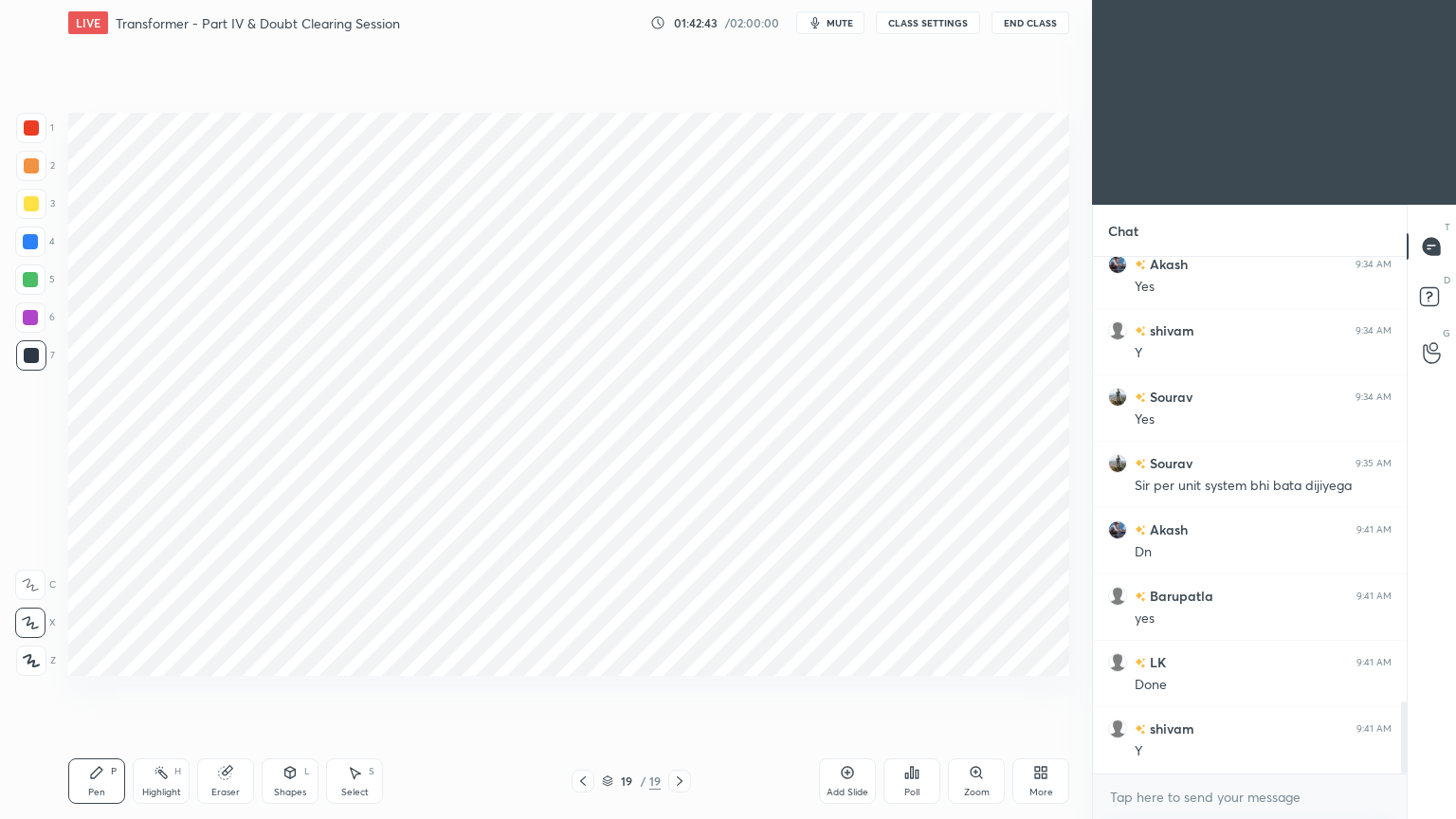 click on "Pen P" at bounding box center (97, 781) 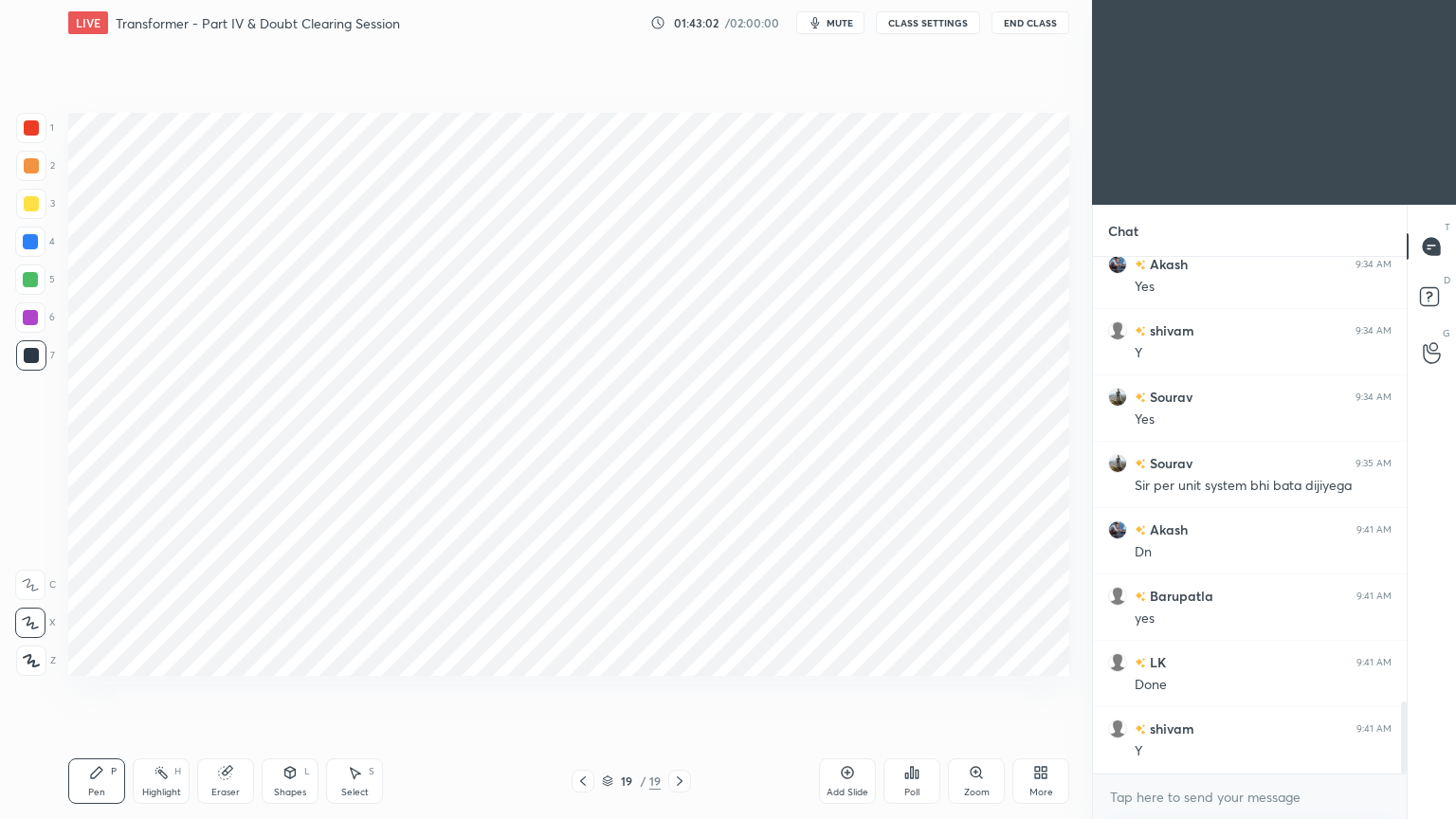 click at bounding box center [31, 128] 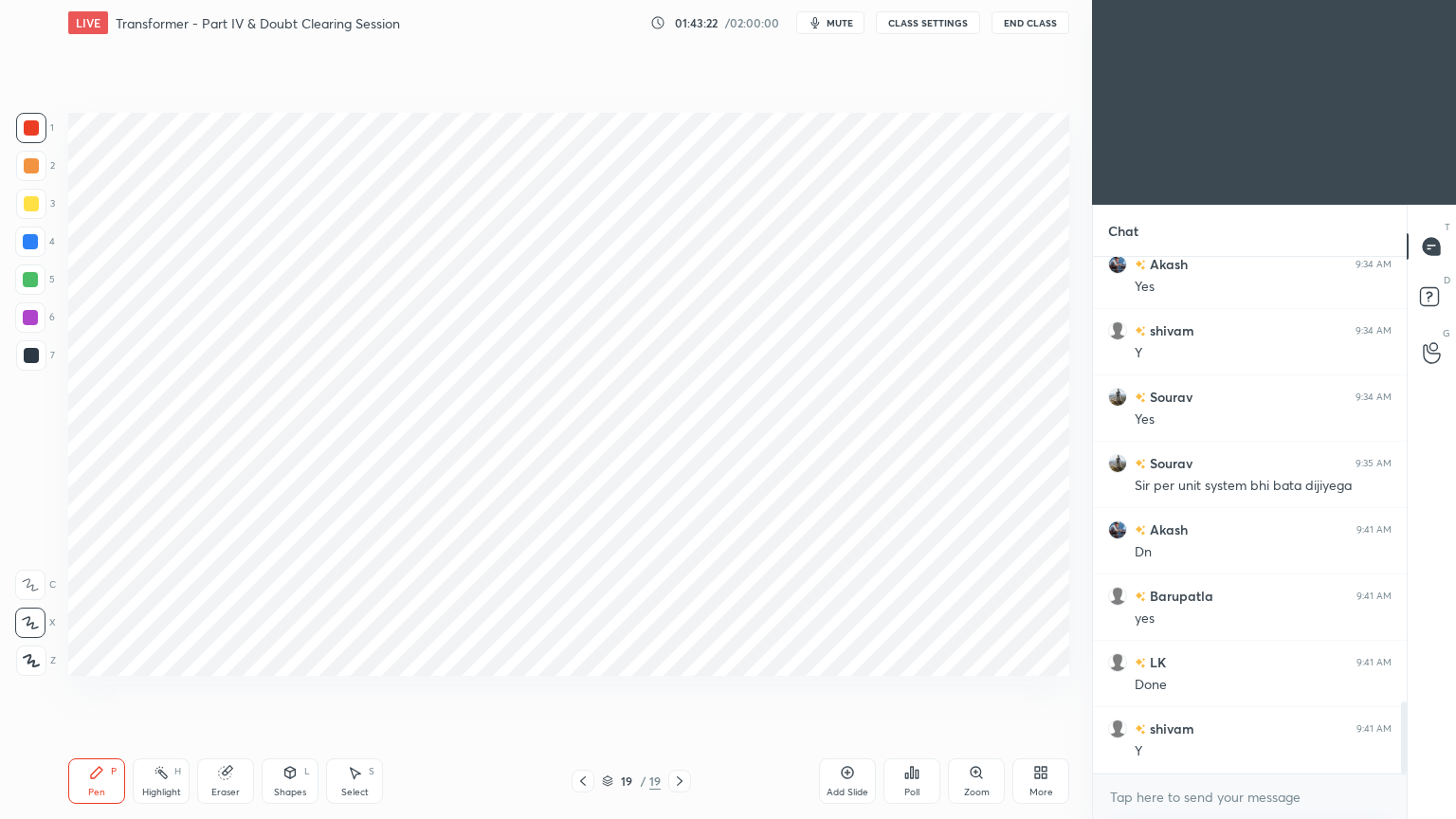 click at bounding box center [30, 242] 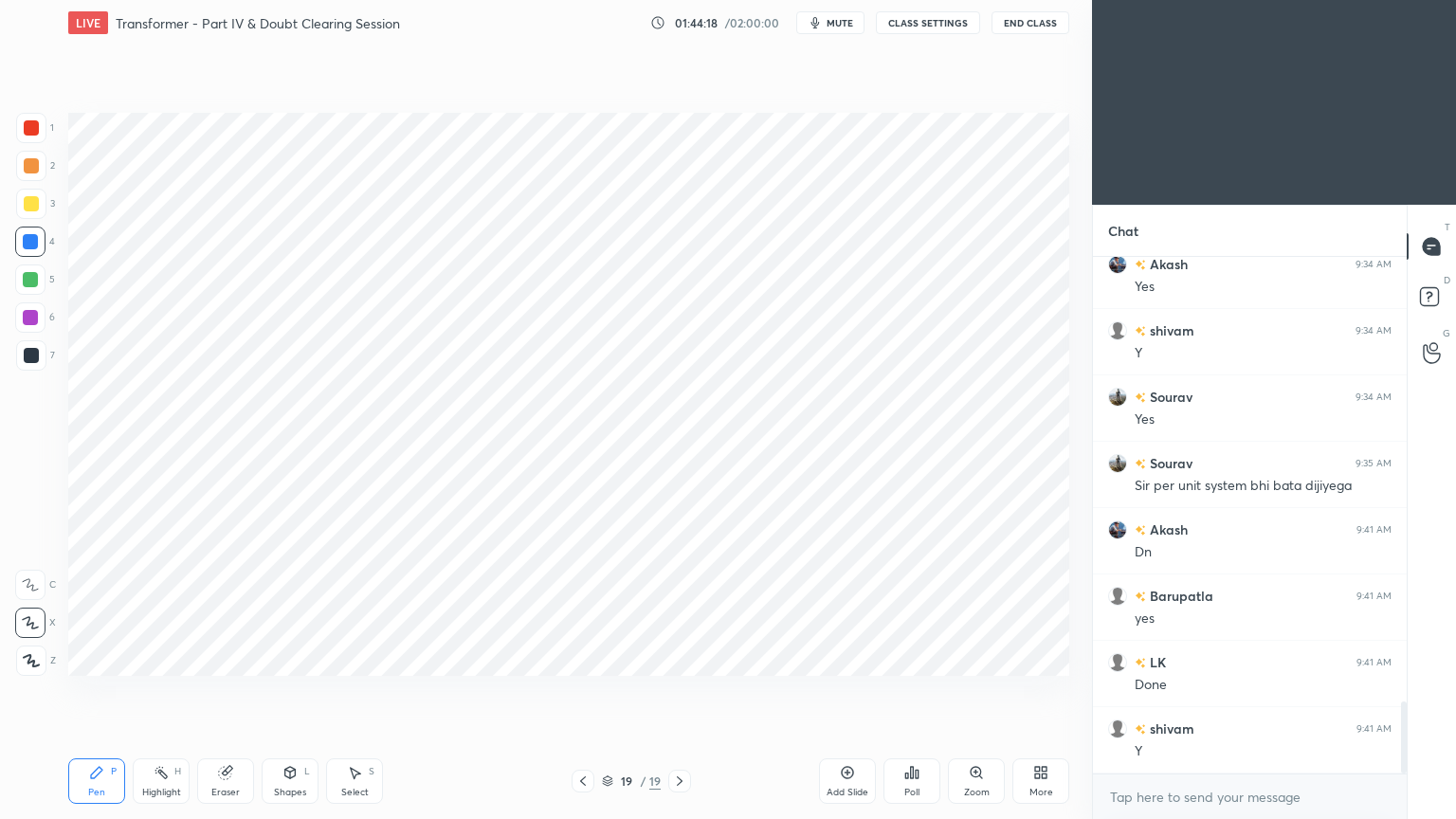 click on "Eraser" at bounding box center [226, 781] 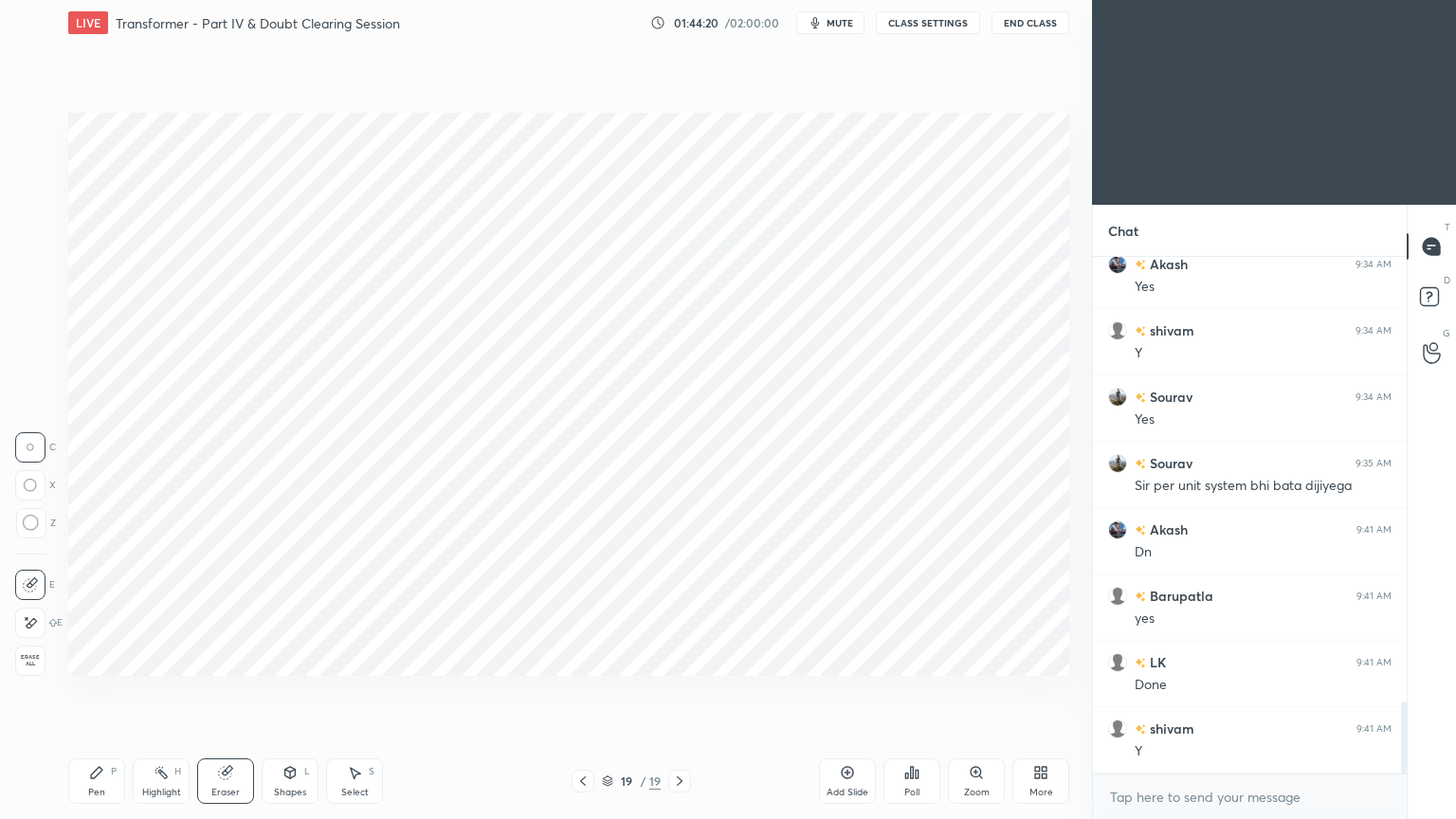 click on "E" at bounding box center [39, 623] 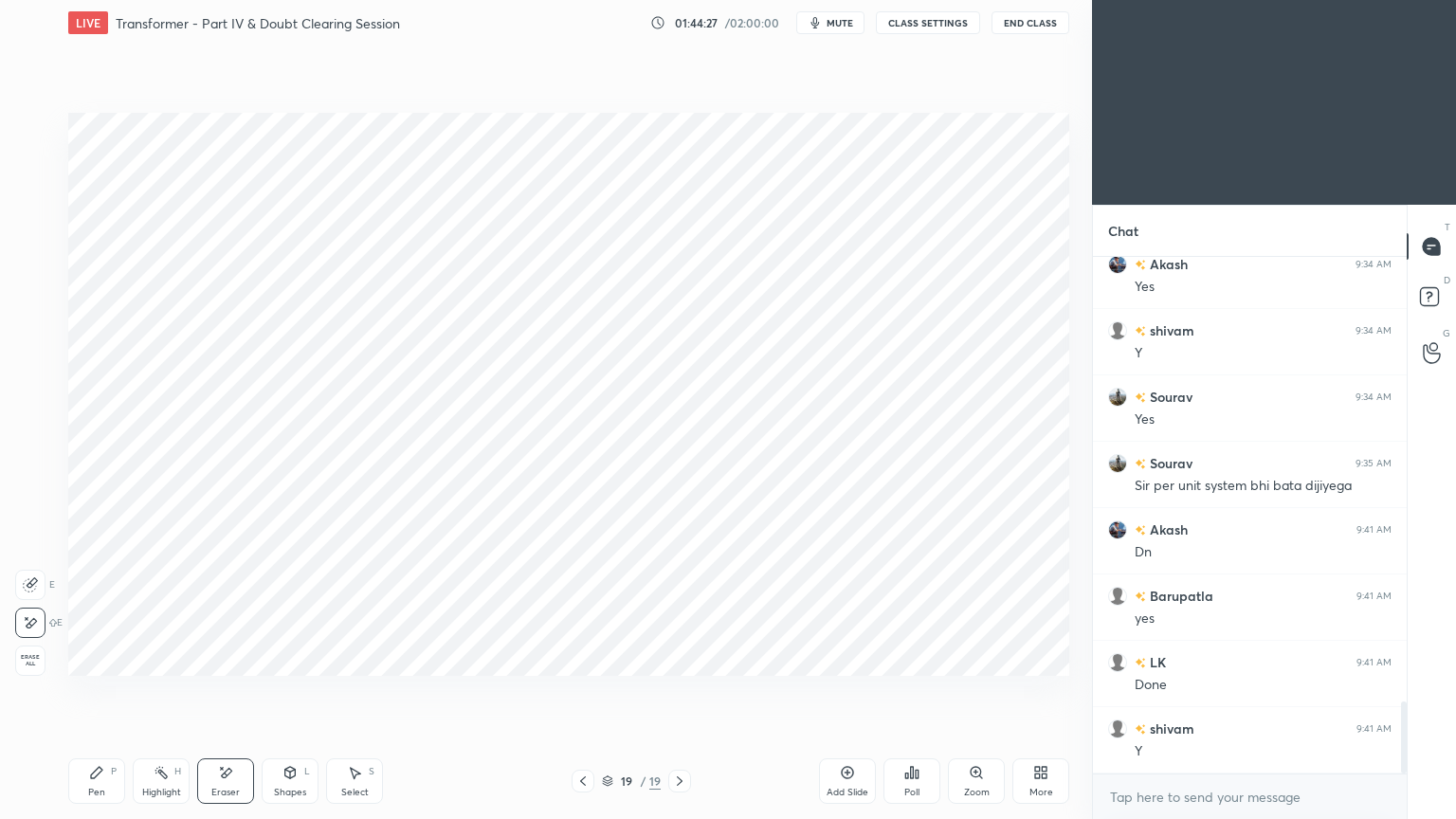 click 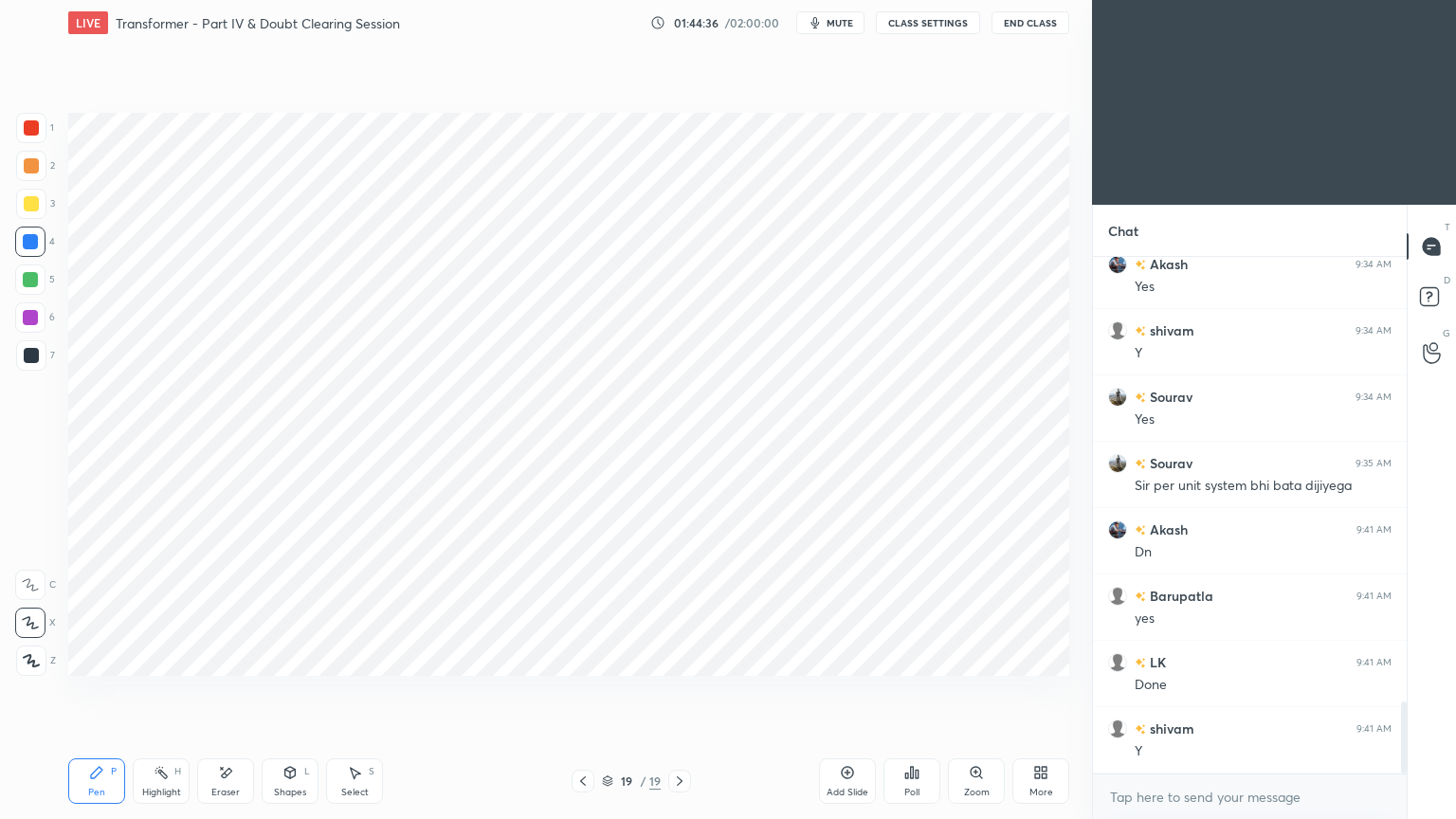 scroll, scrollTop: 3234, scrollLeft: 0, axis: vertical 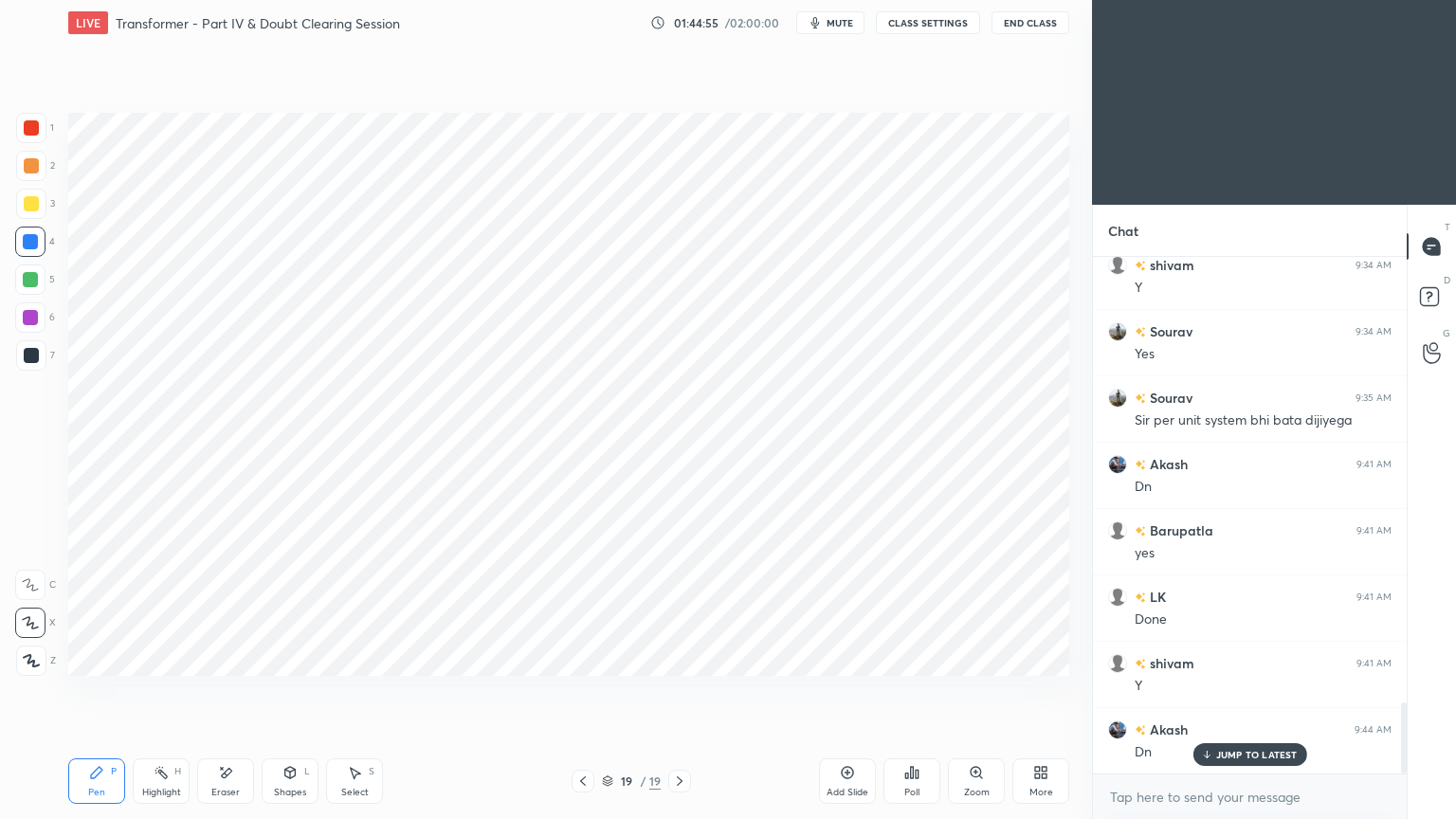 drag, startPoint x: 30, startPoint y: 126, endPoint x: 49, endPoint y: 125, distance: 19.026298 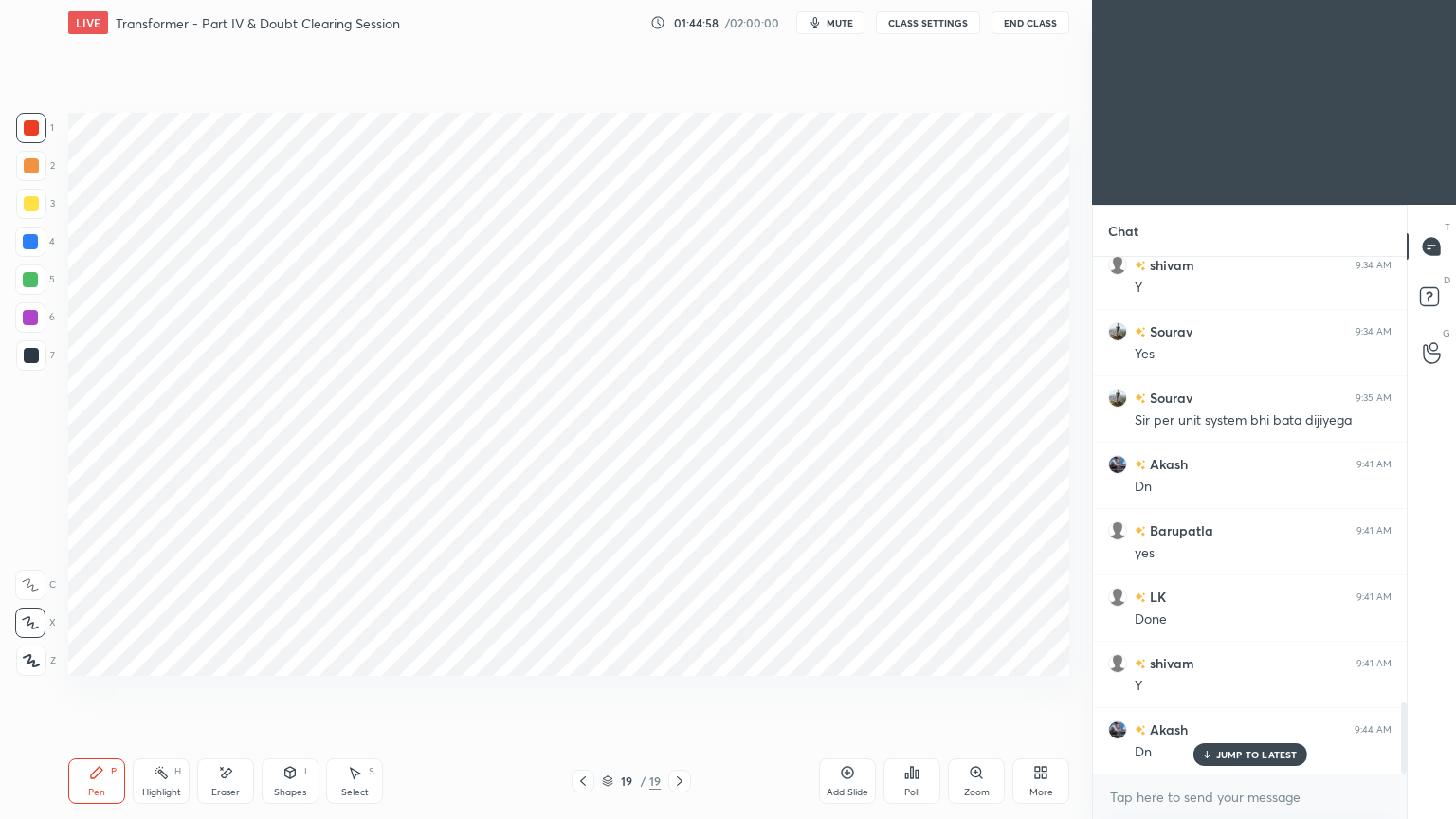 click on "Highlight" at bounding box center (161, 792) 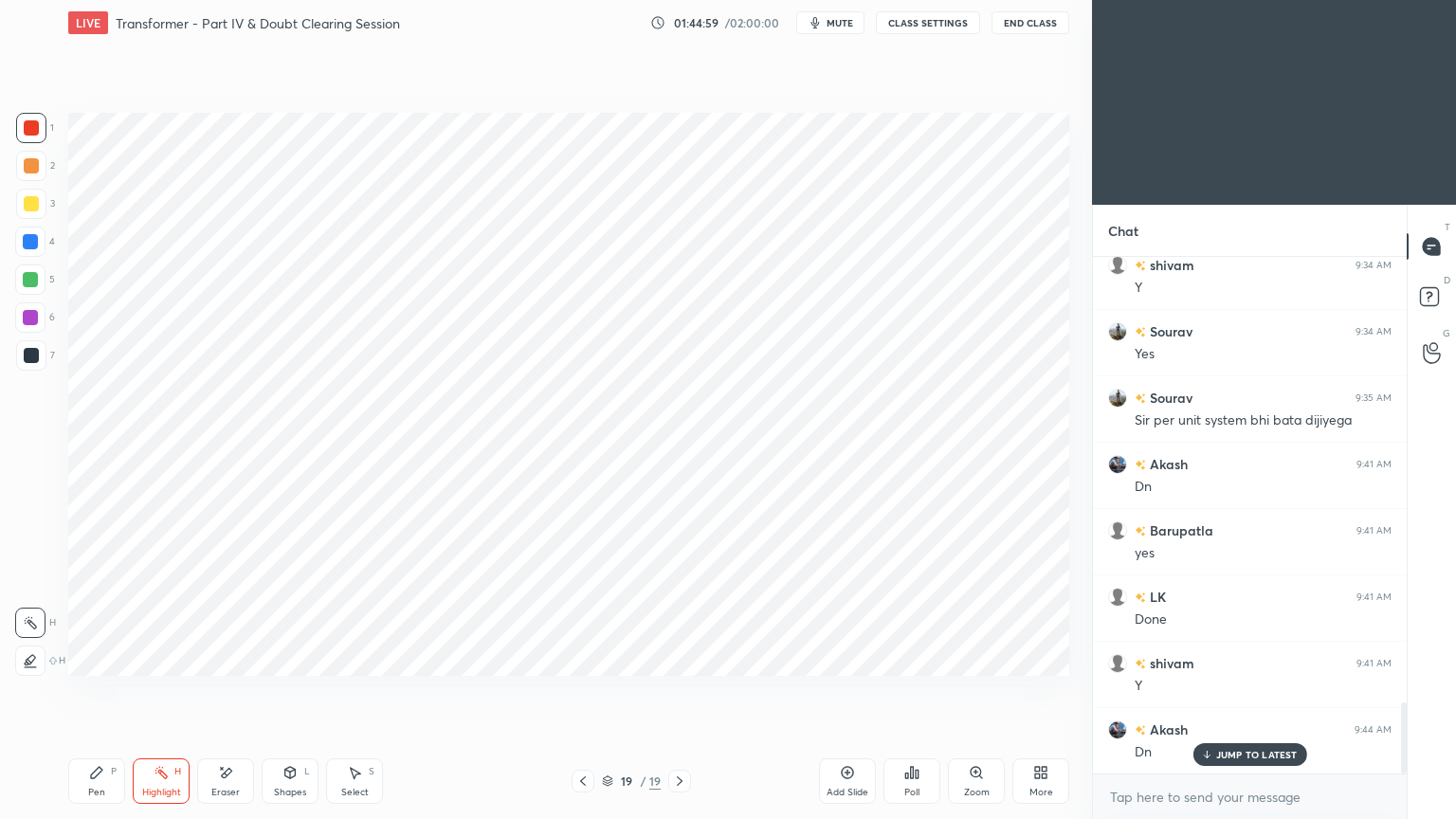 drag, startPoint x: 36, startPoint y: 651, endPoint x: 57, endPoint y: 659, distance: 22.472205 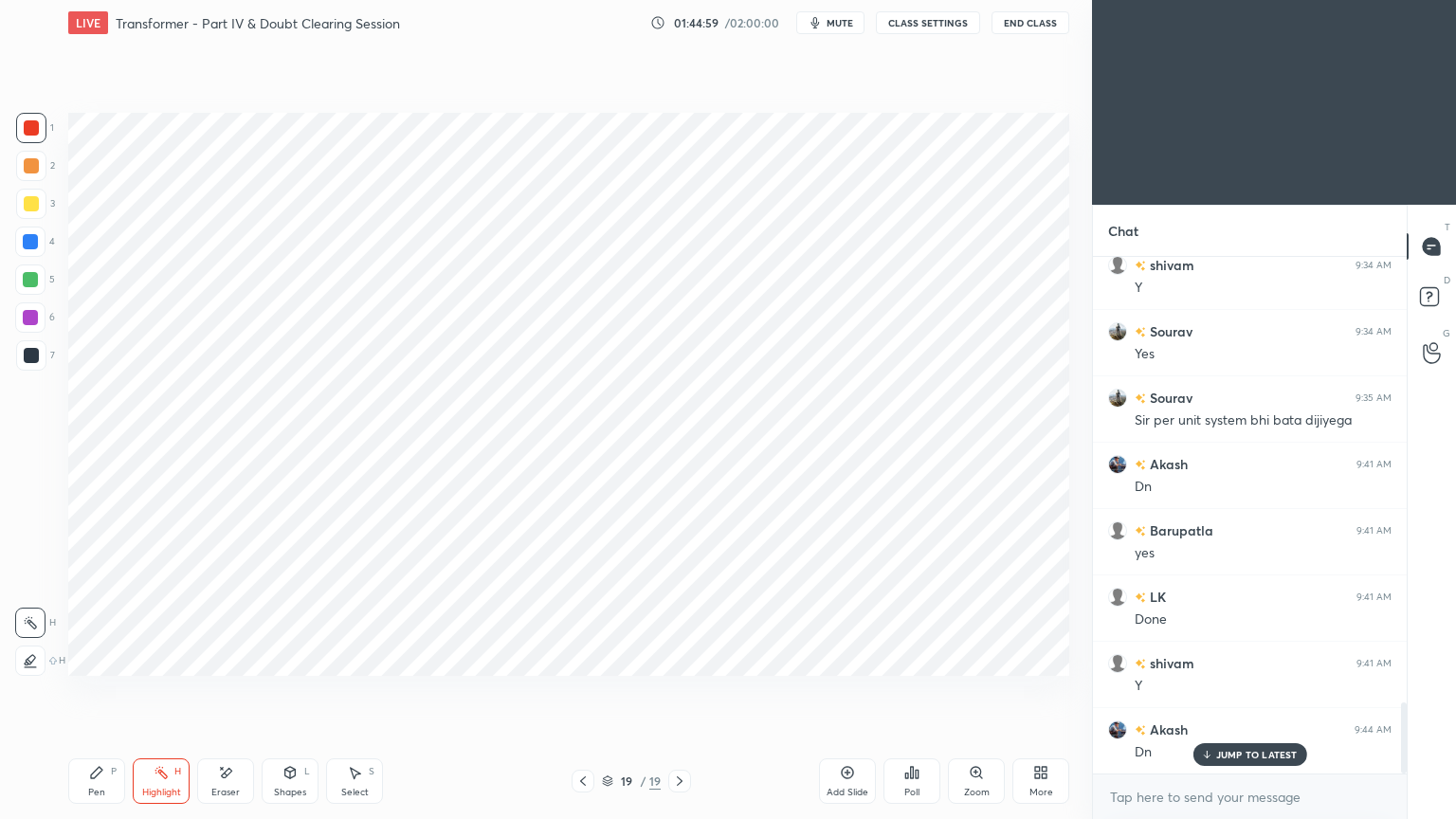 click at bounding box center [30, 661] 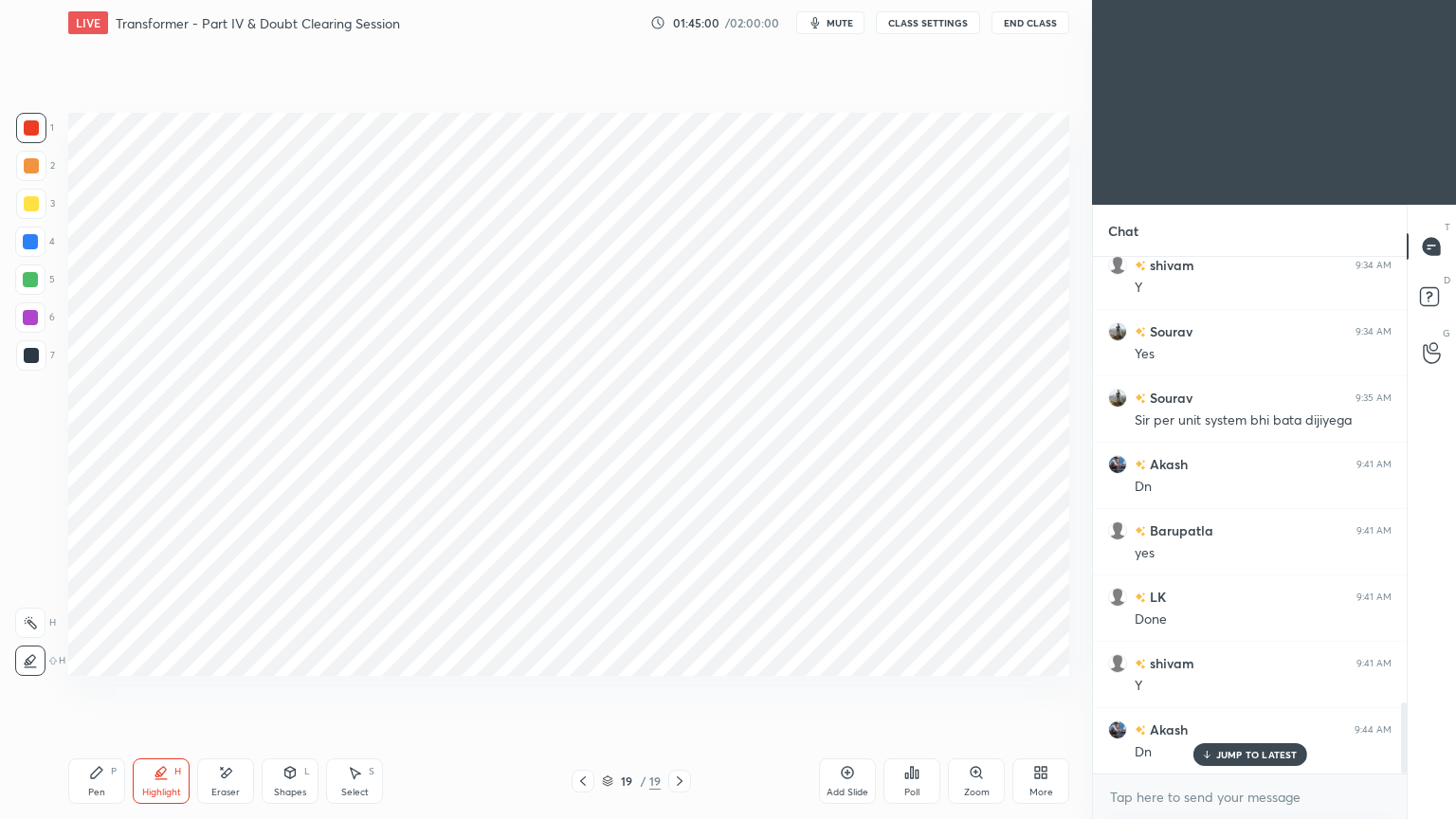 click at bounding box center (31, 204) 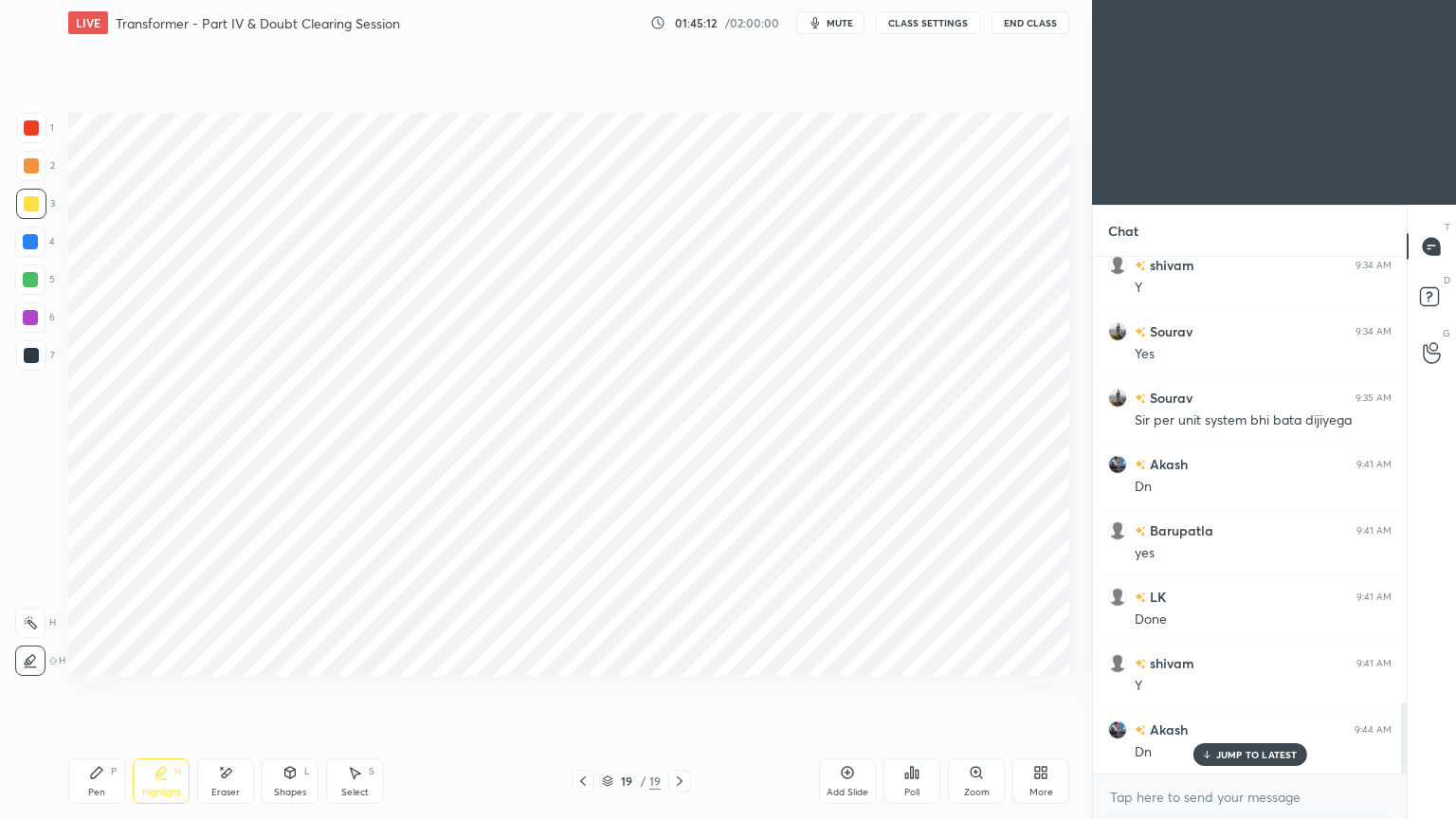 click on "Pen" at bounding box center [97, 792] 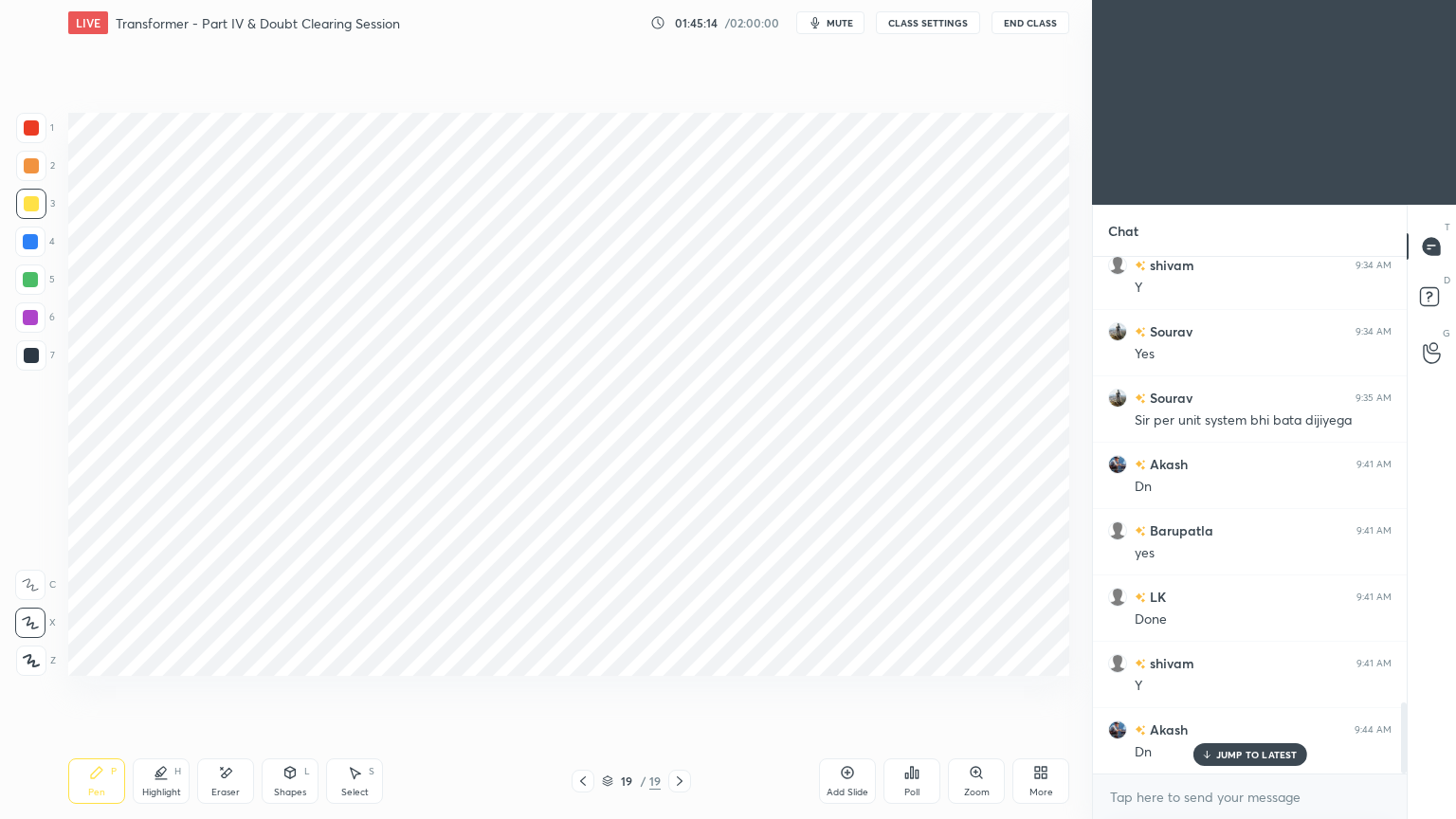 click at bounding box center (31, 128) 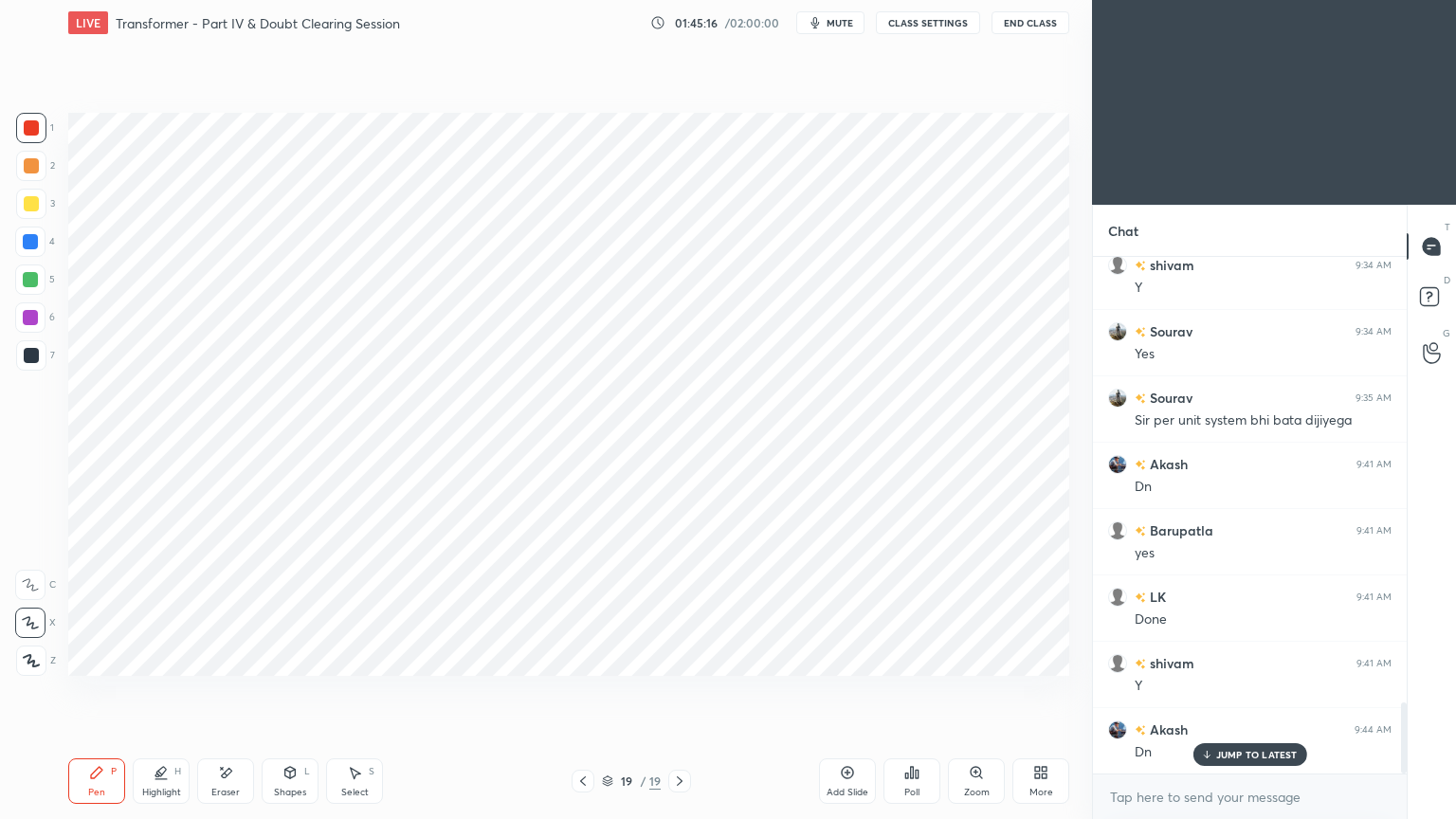 click on "Add Slide" at bounding box center [847, 781] 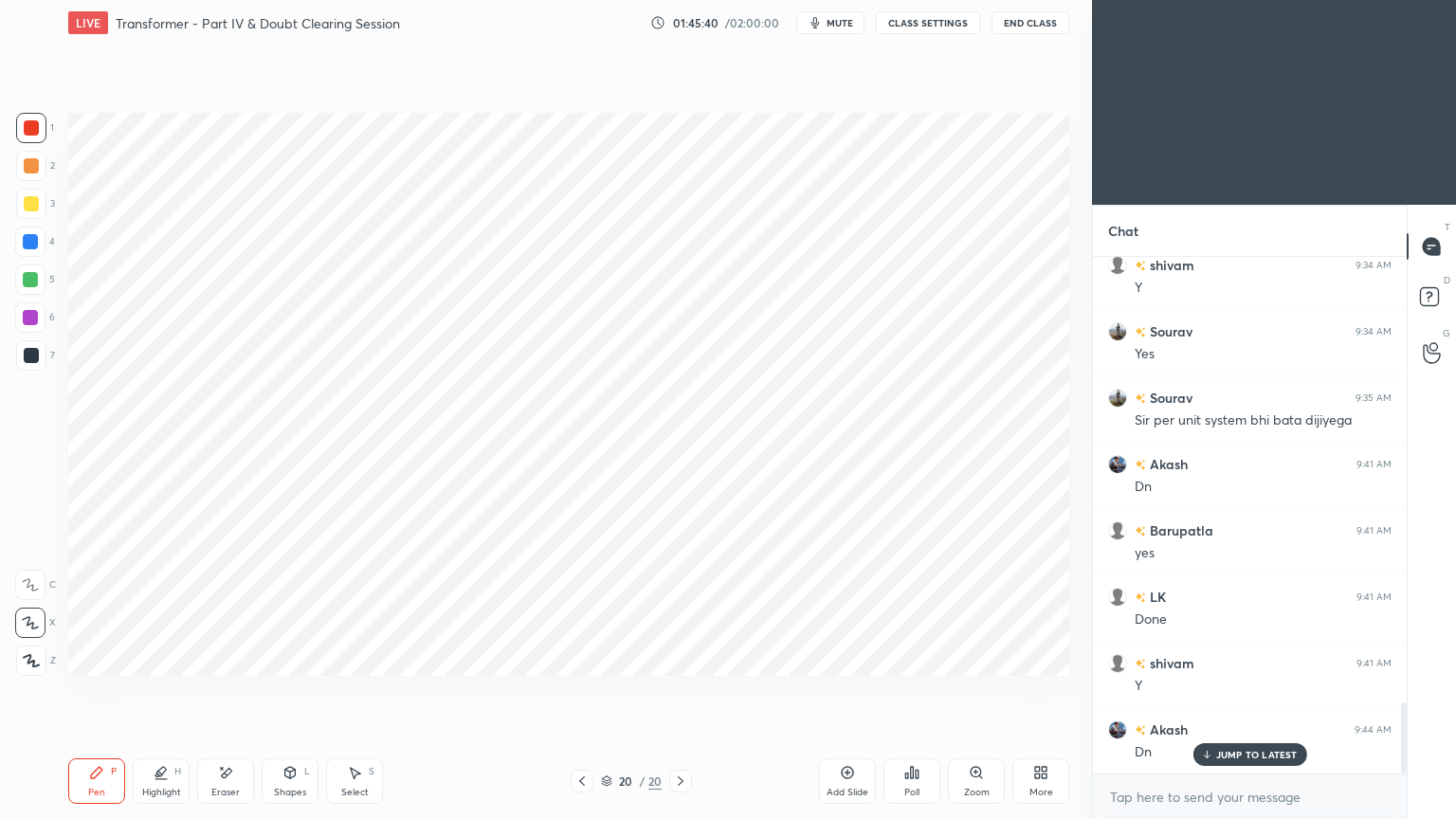 click at bounding box center [30, 280] 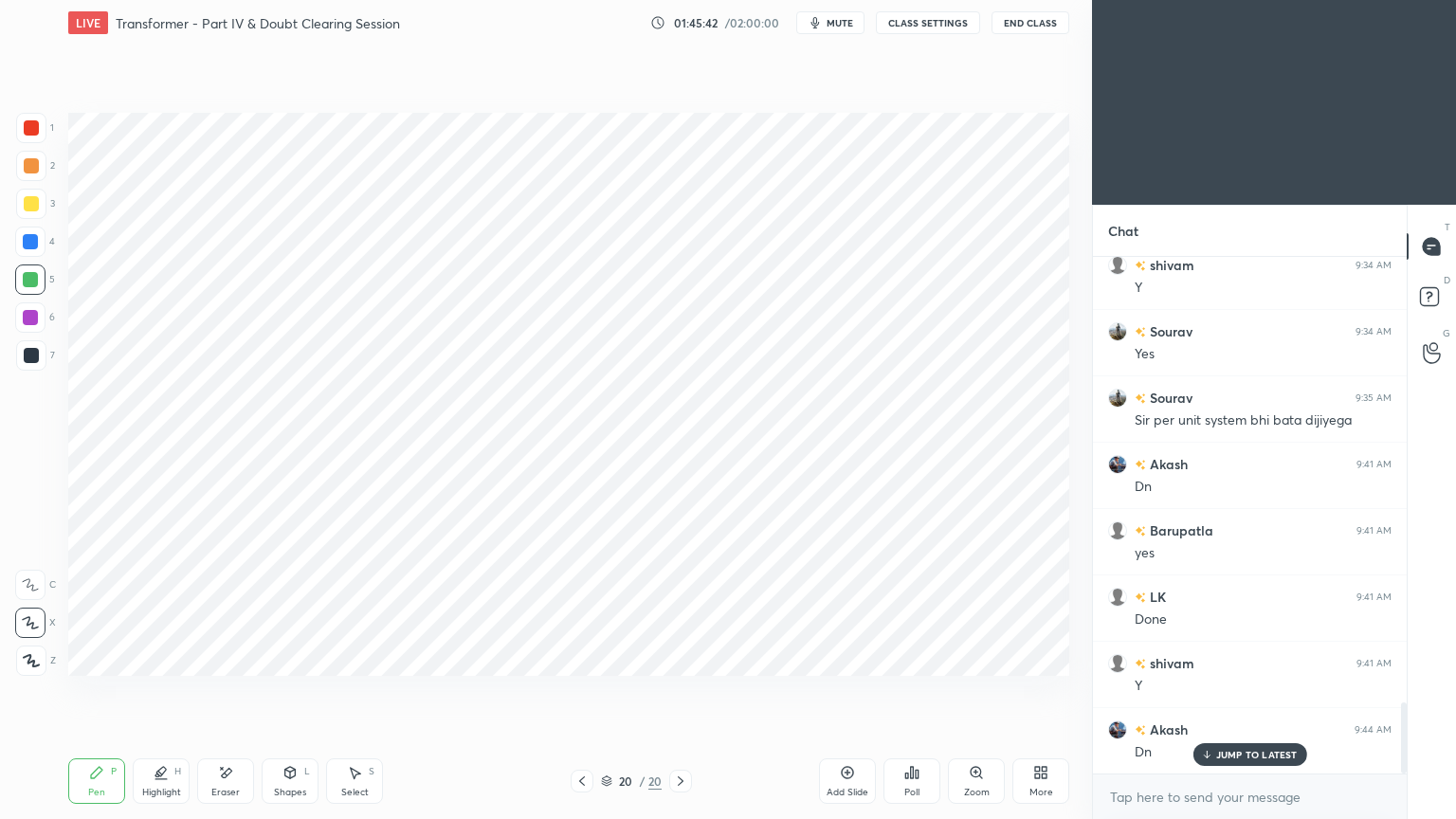 click on "Shapes L" at bounding box center (290, 781) 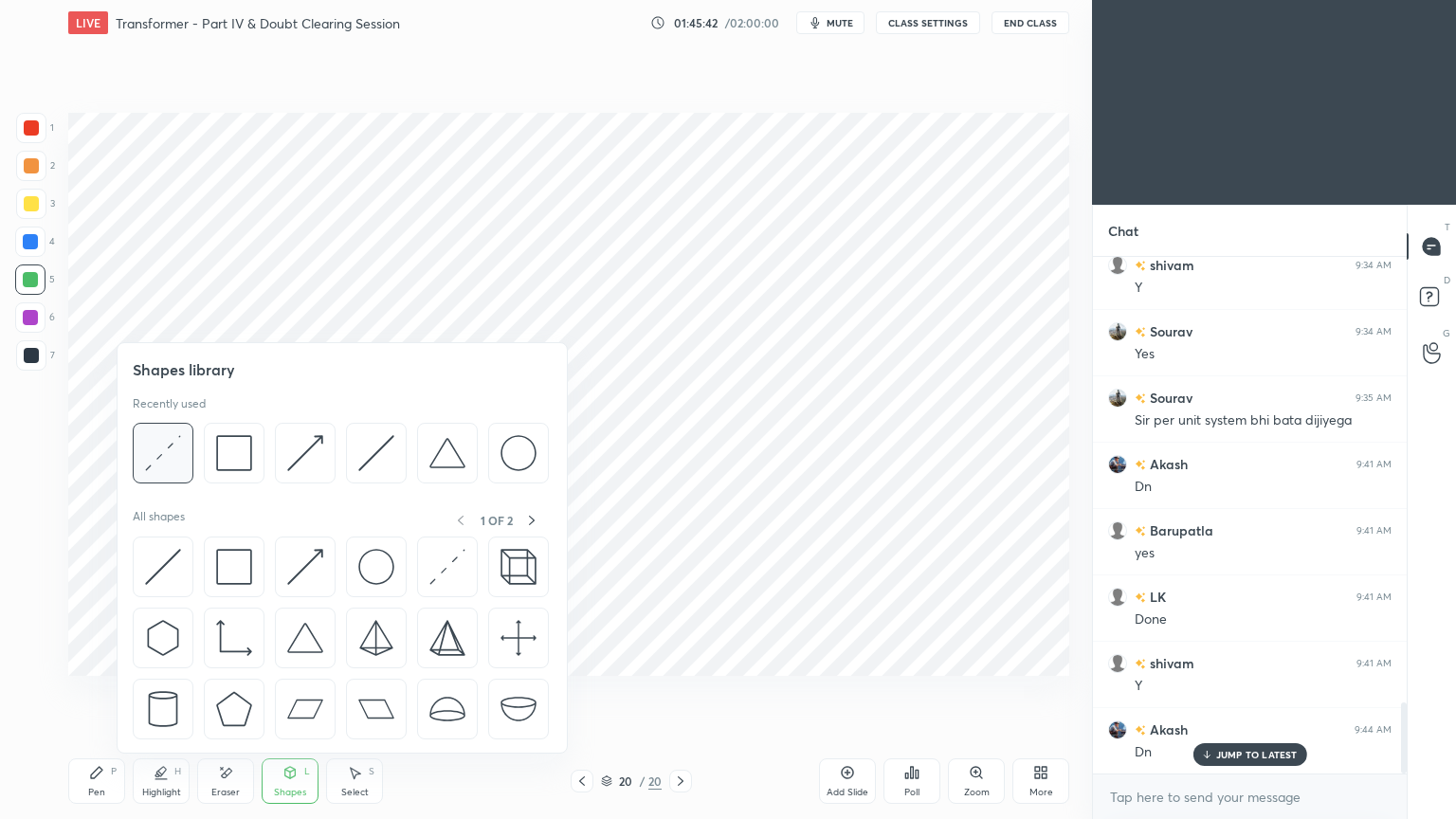 click at bounding box center [163, 453] 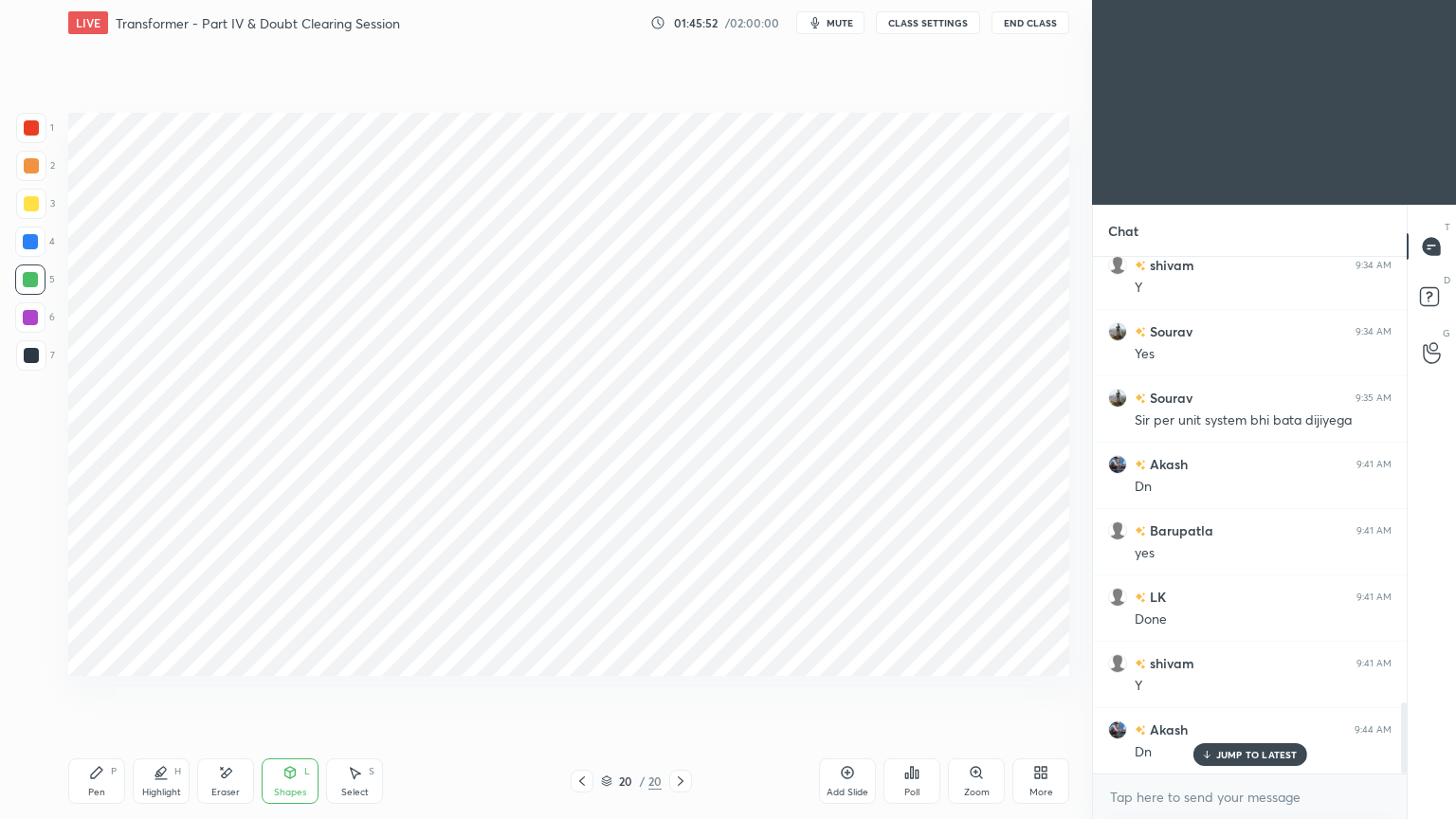click at bounding box center [30, 318] 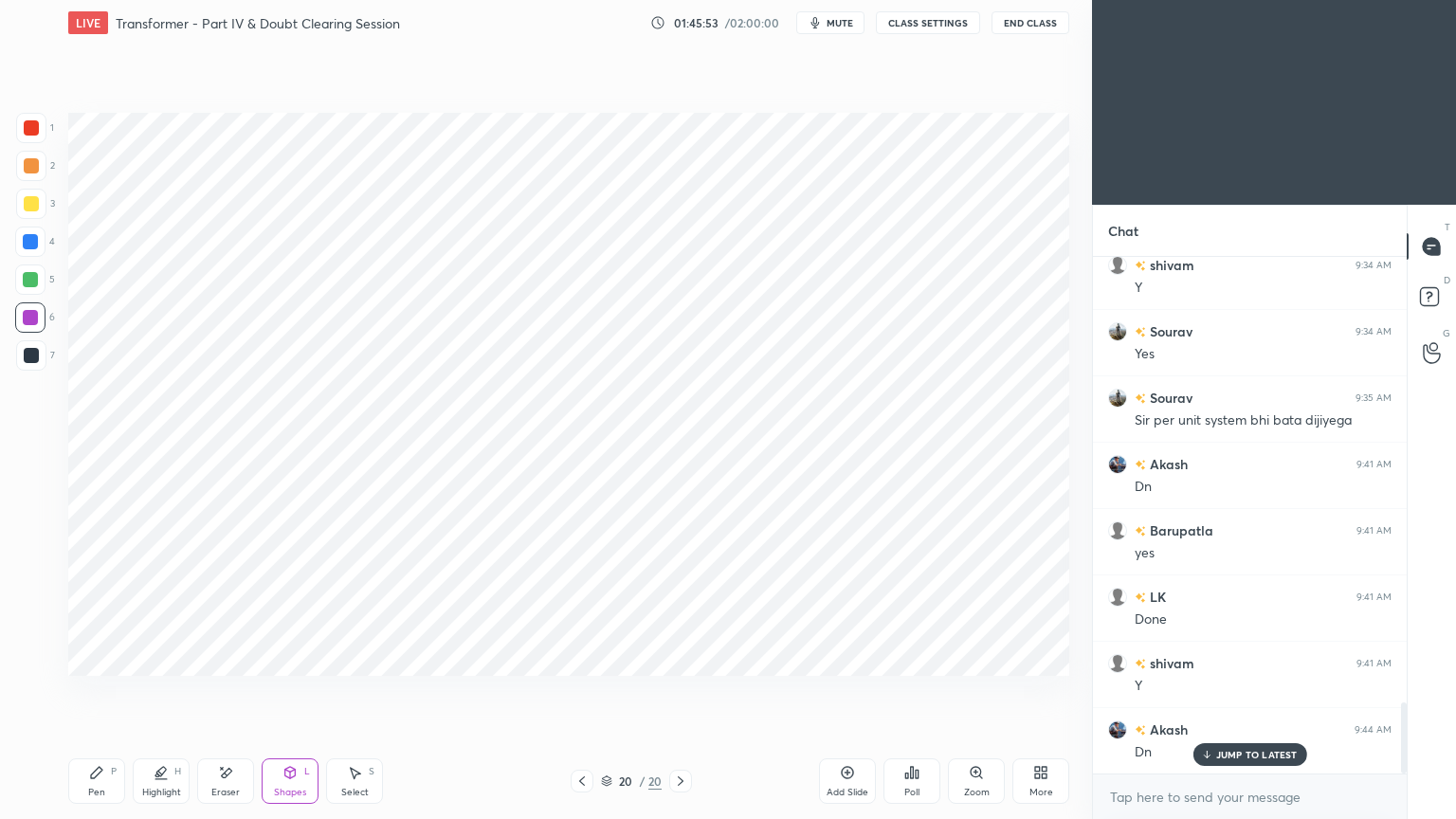 click on "Pen" at bounding box center [97, 792] 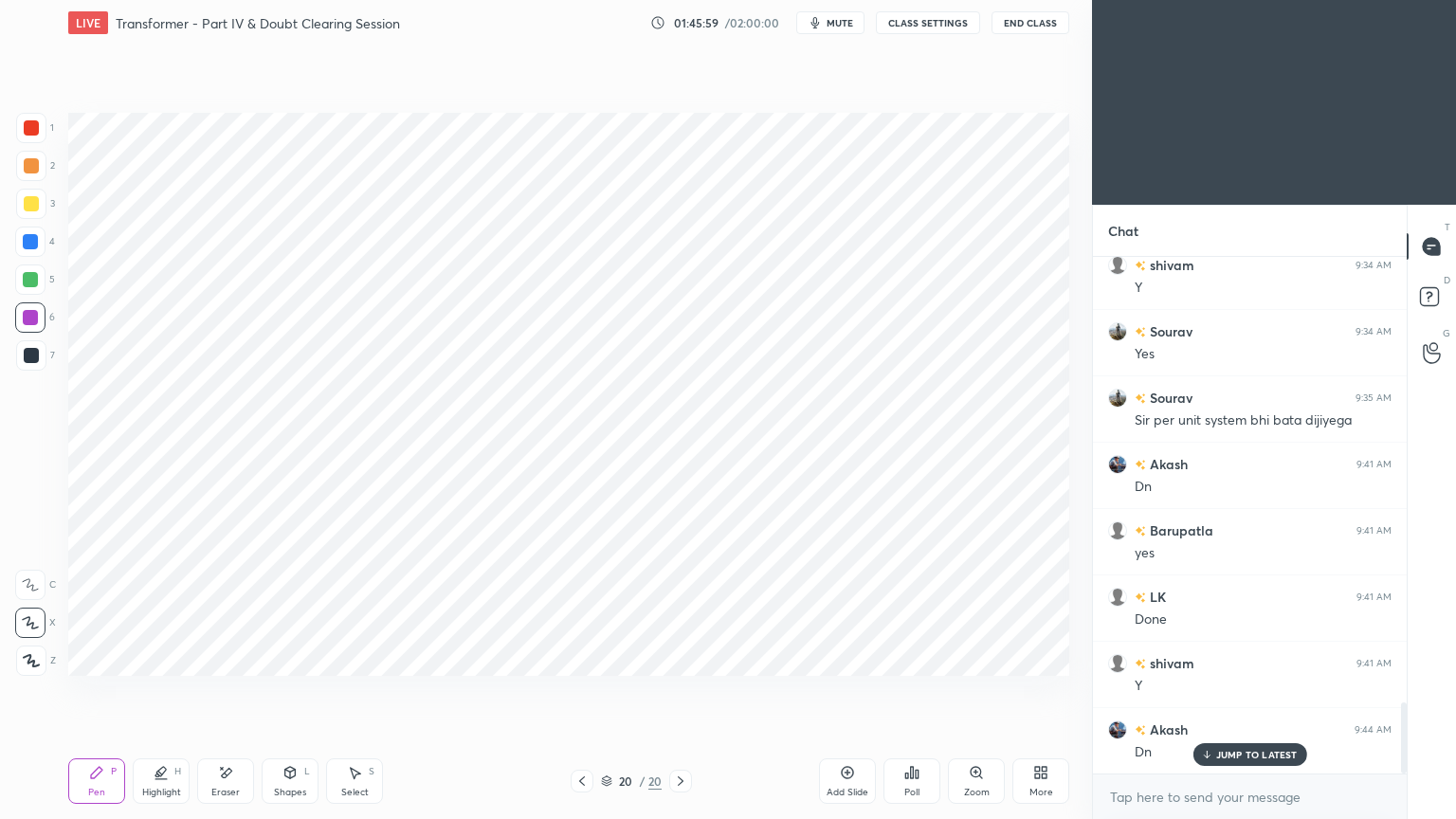 click on "4" at bounding box center [35, 246] 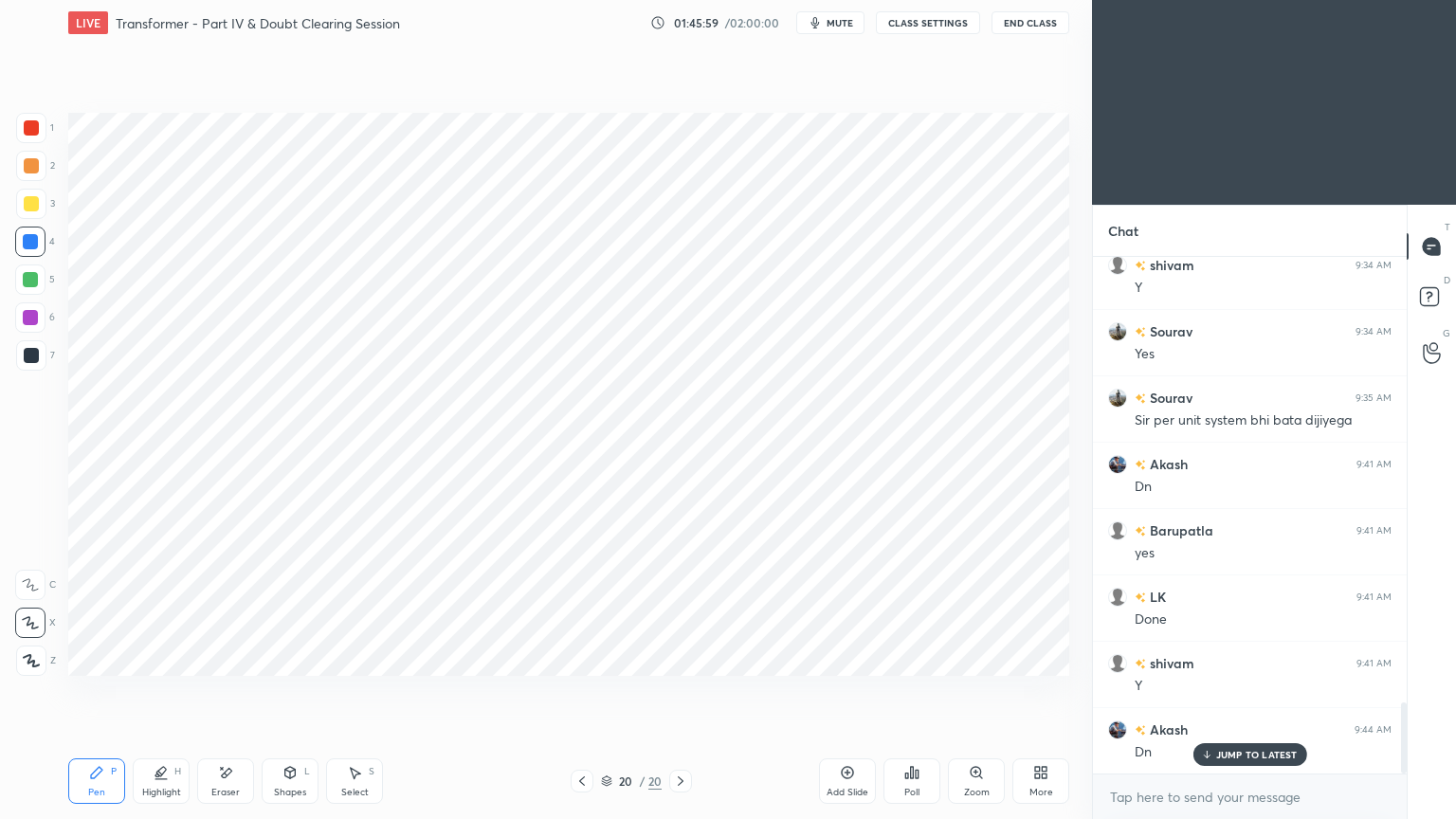 click at bounding box center [30, 242] 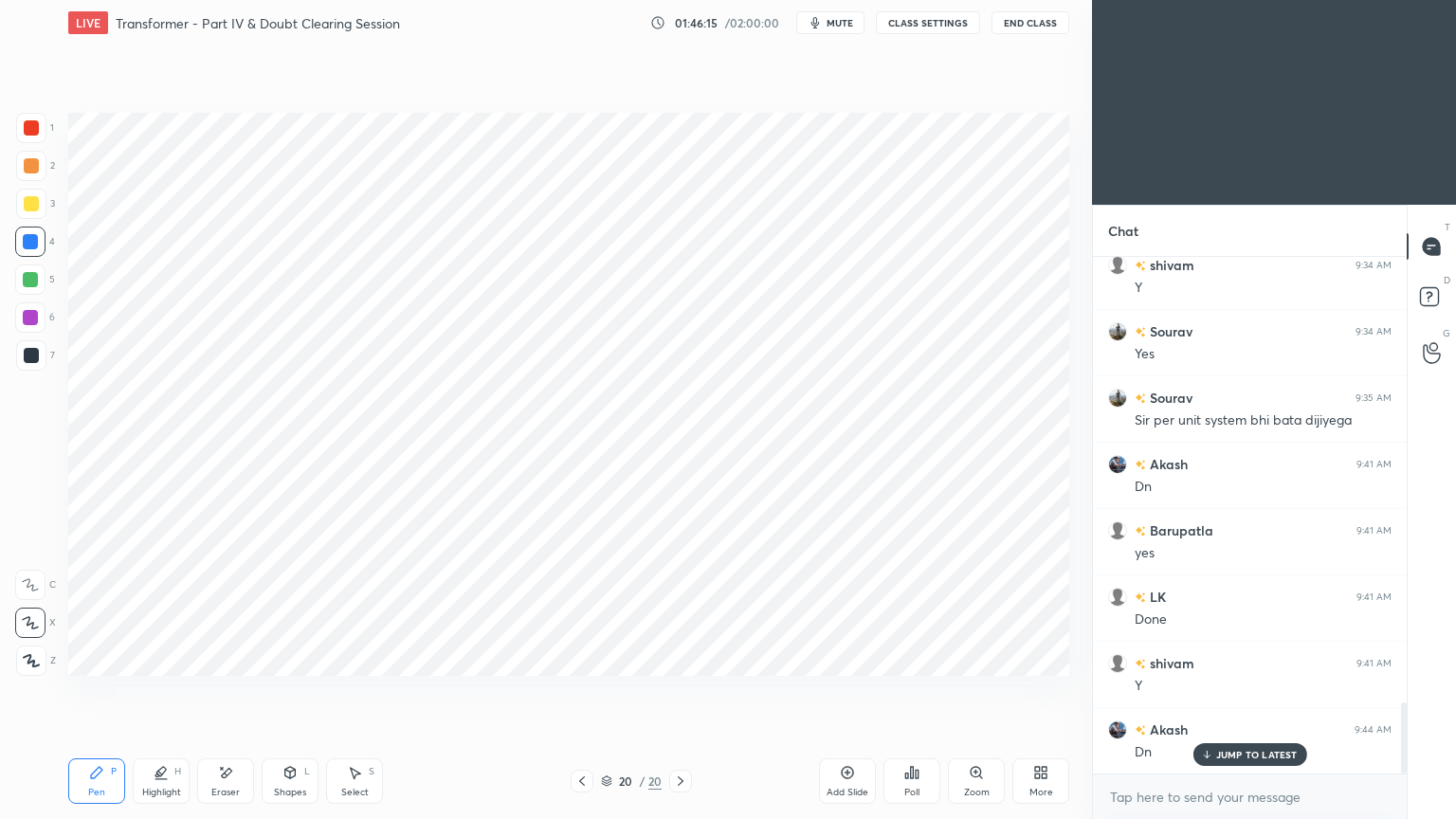 click at bounding box center [30, 318] 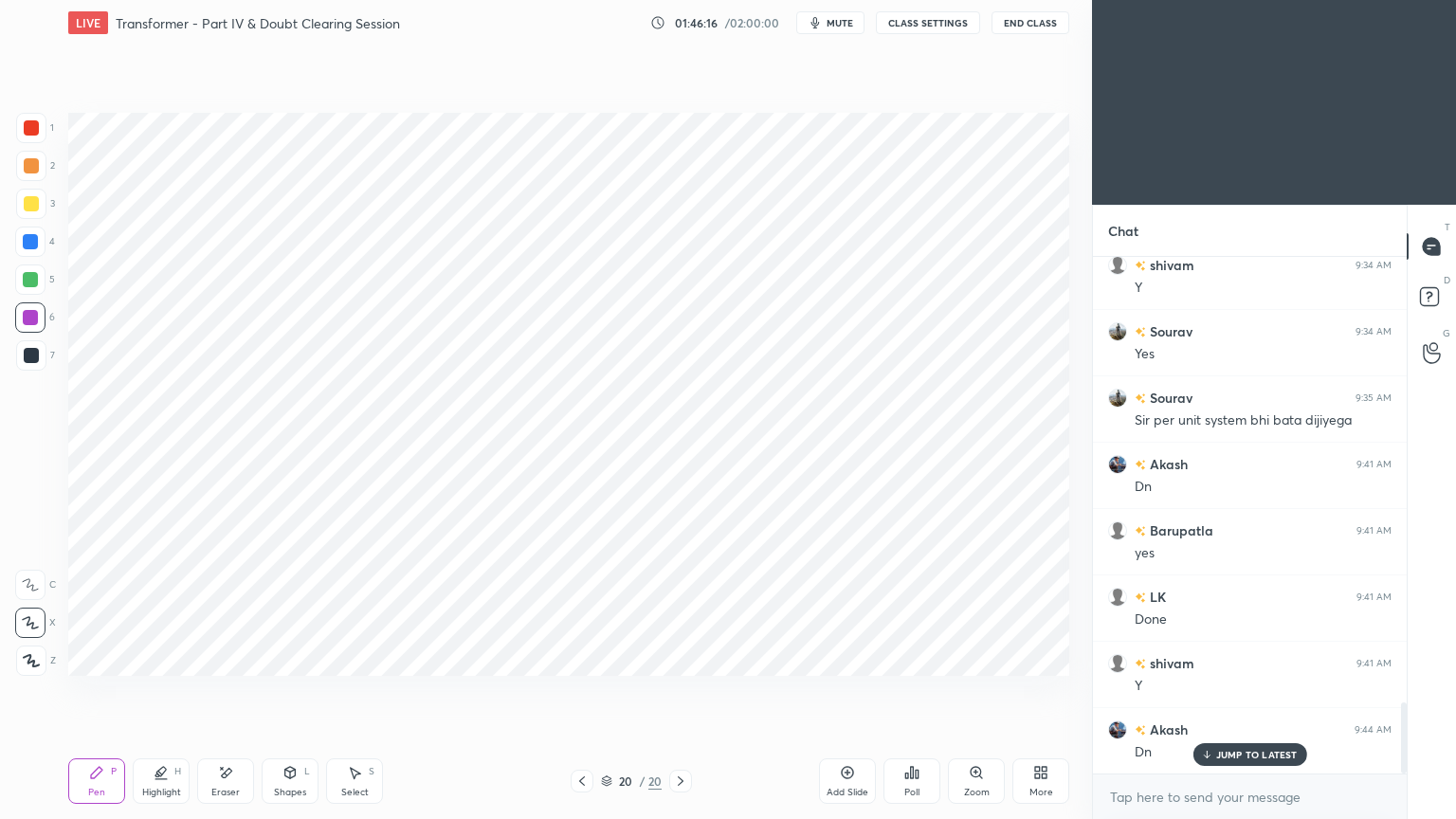 click on "Shapes L" at bounding box center [290, 781] 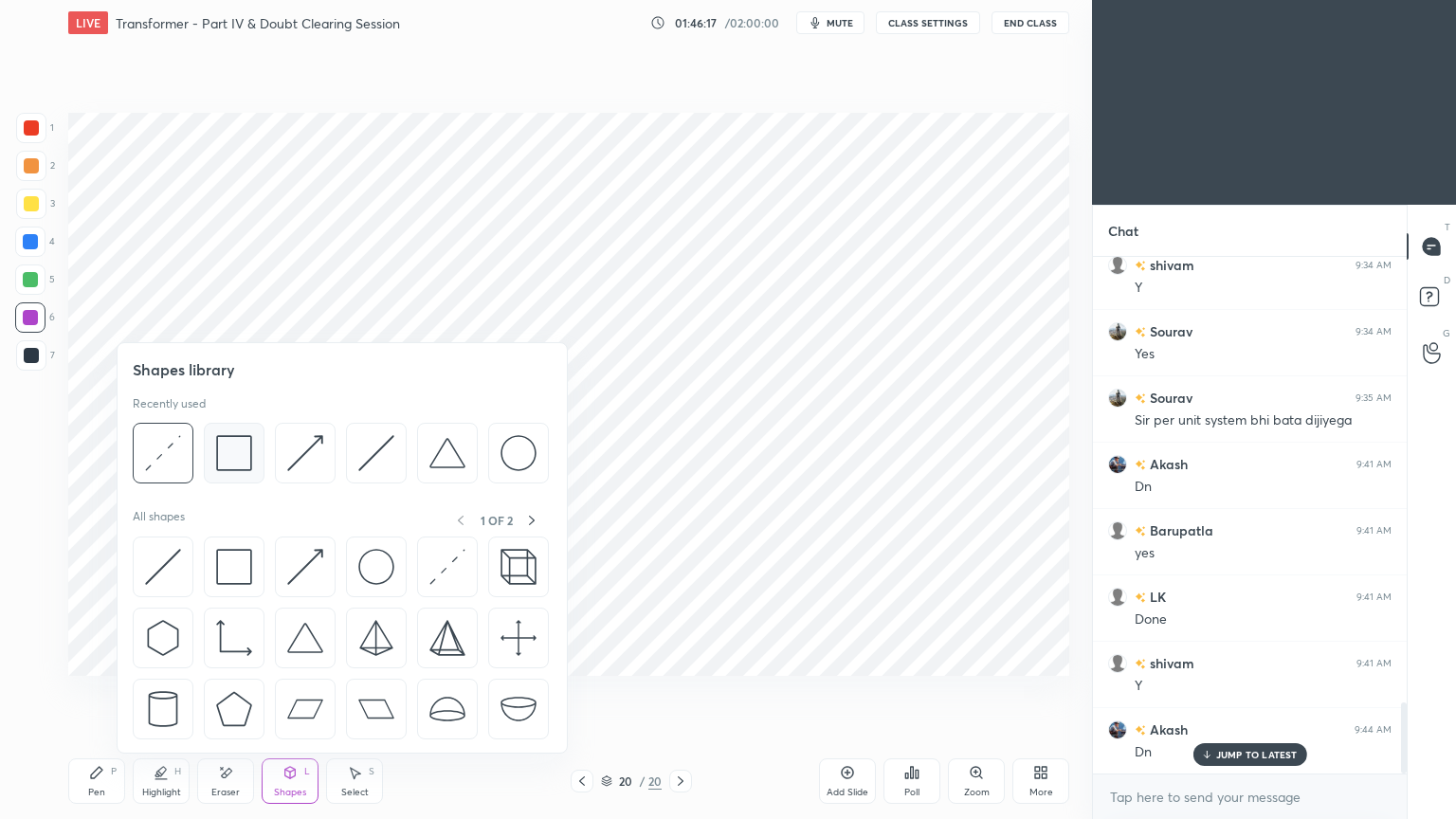 click at bounding box center (234, 453) 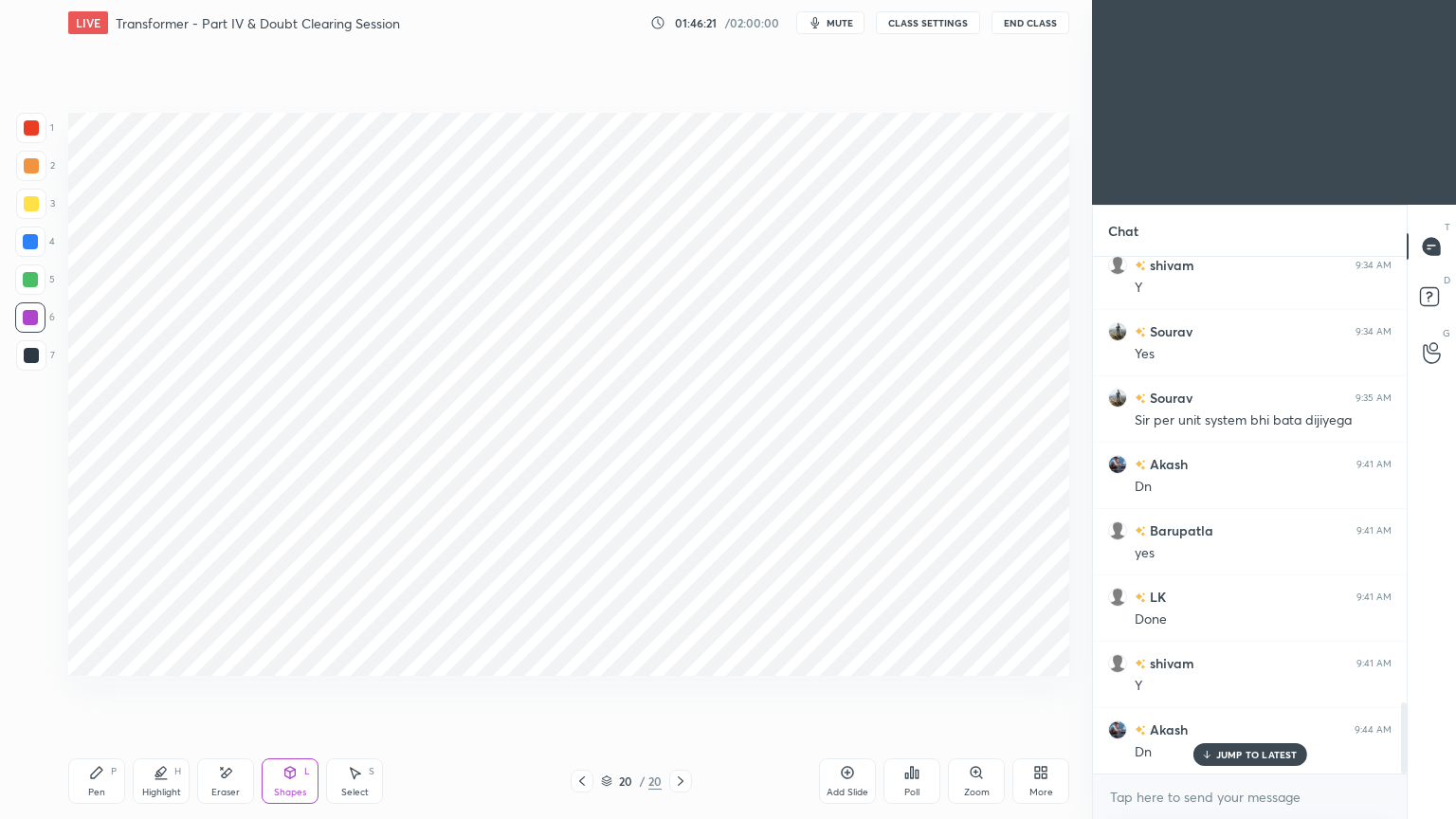 click at bounding box center (30, 242) 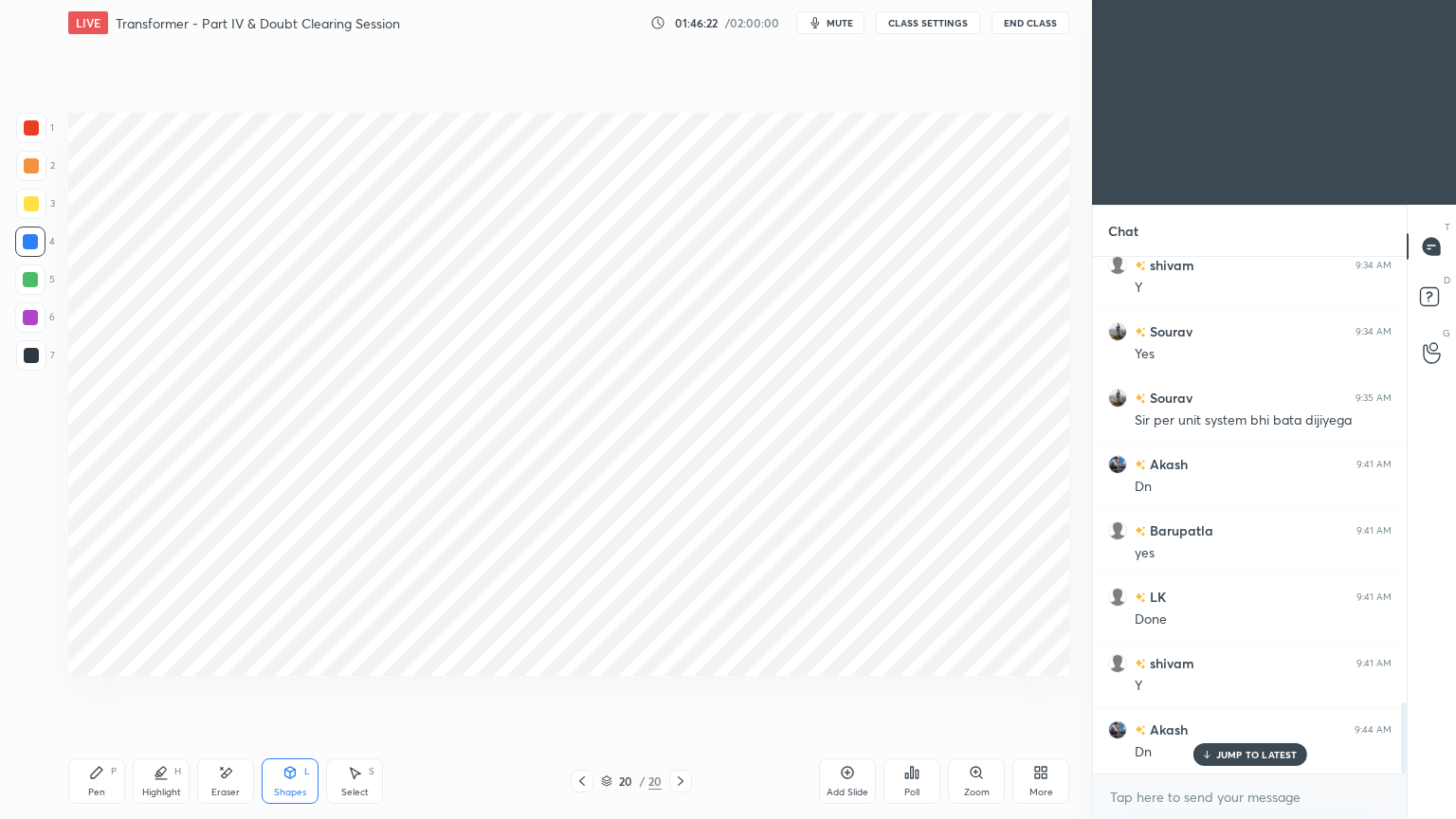 click at bounding box center [31, 355] 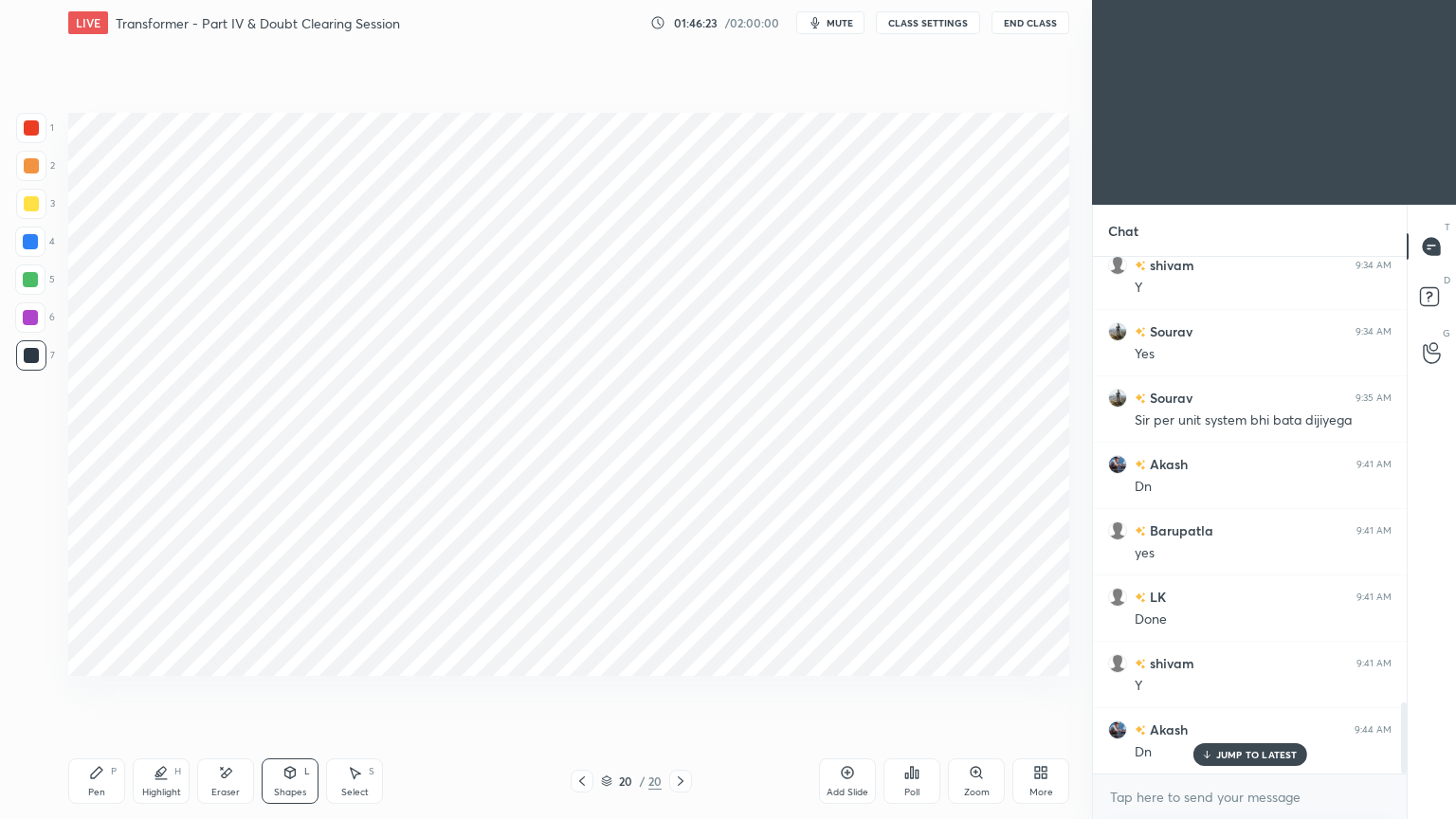click 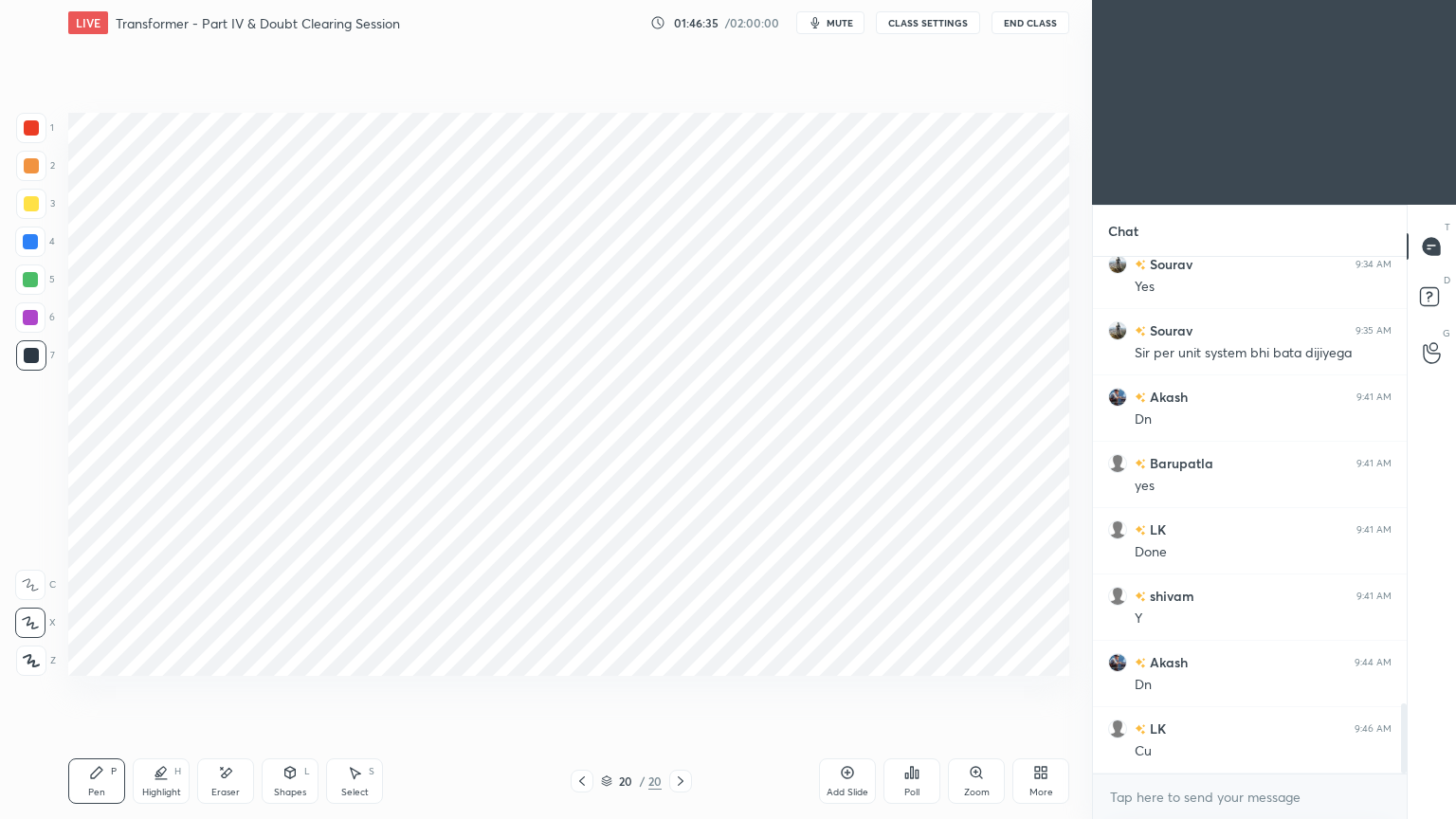 scroll, scrollTop: 3367, scrollLeft: 0, axis: vertical 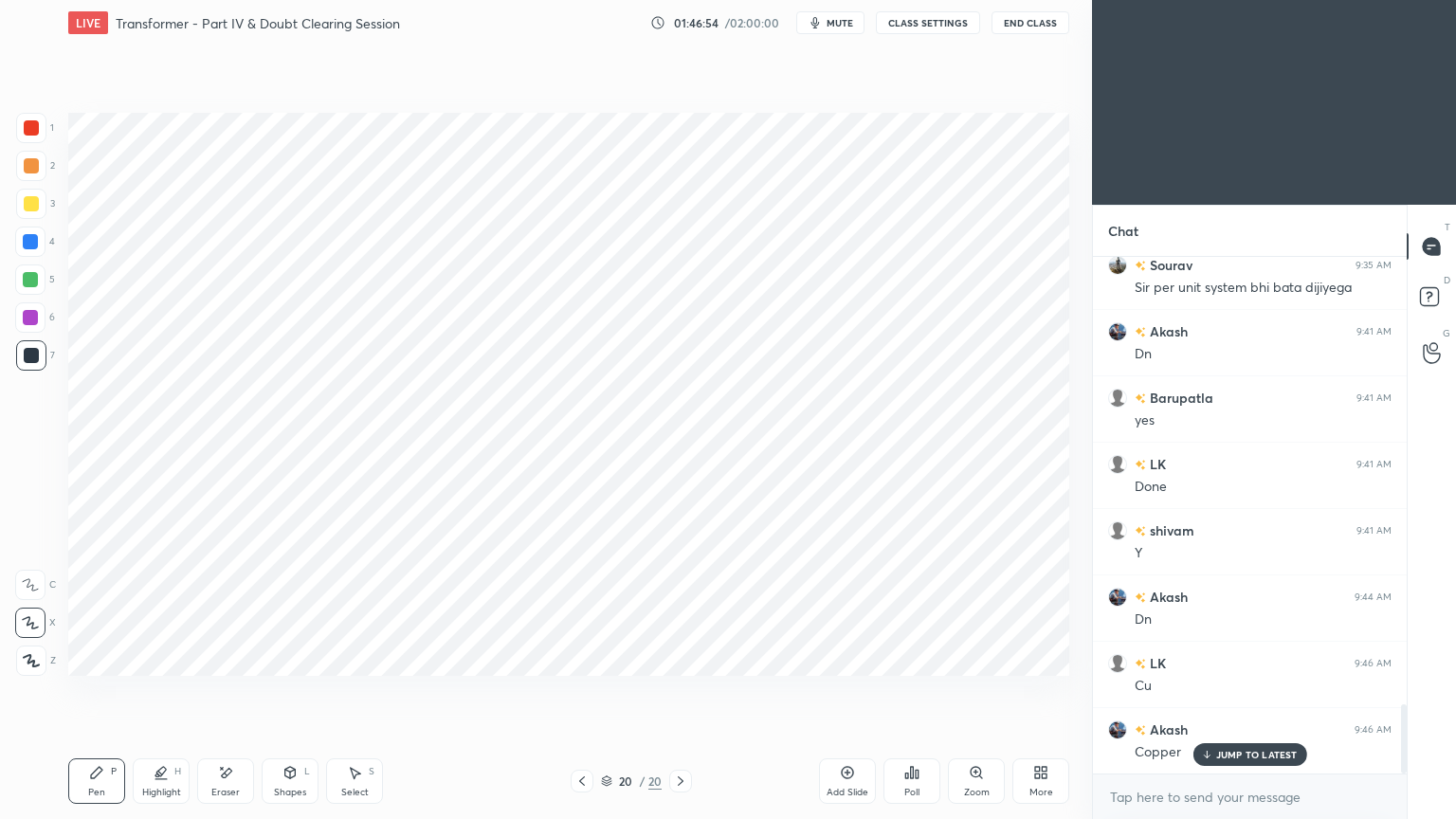 click at bounding box center [30, 280] 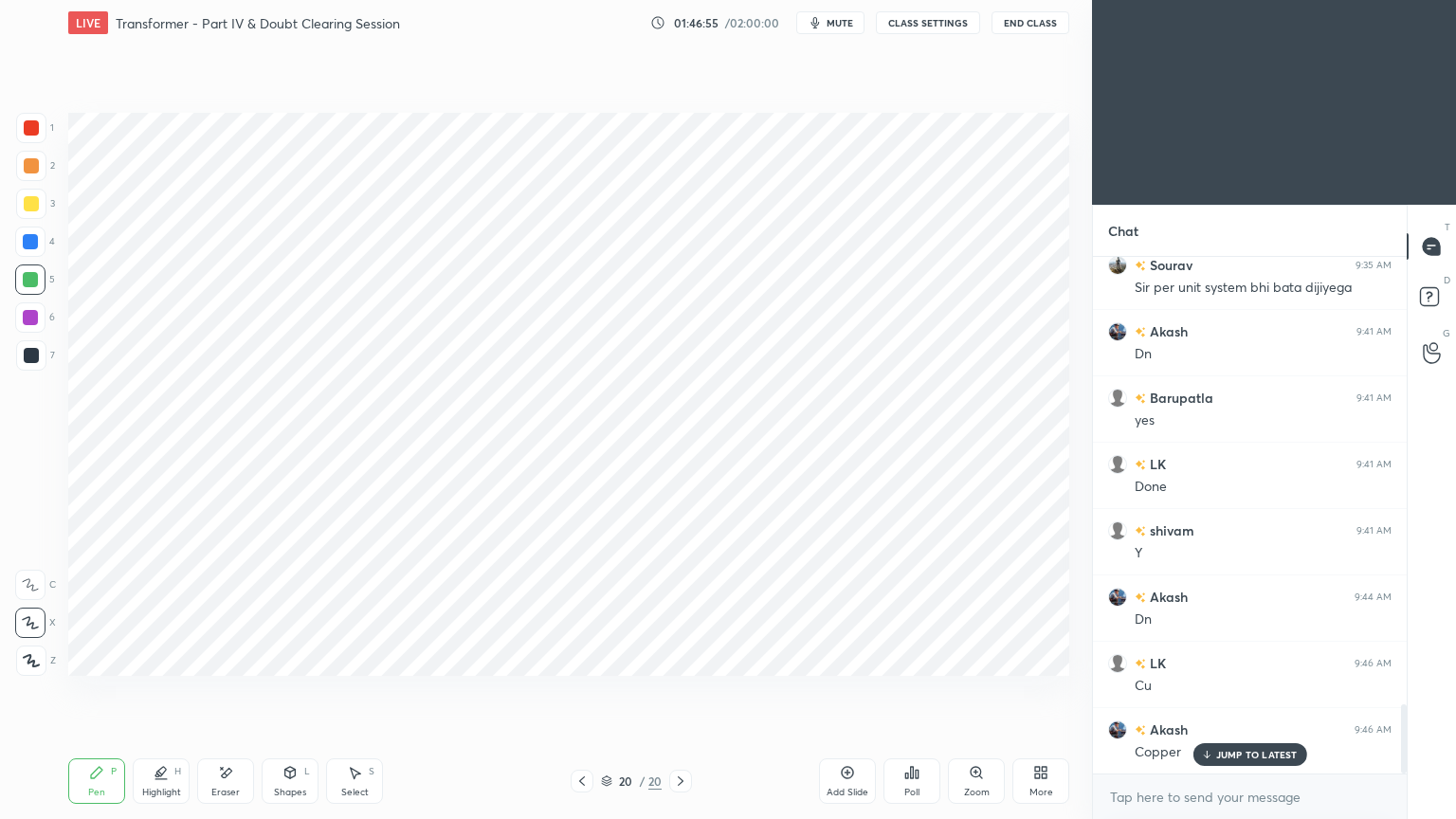 click on "Shapes" at bounding box center (290, 792) 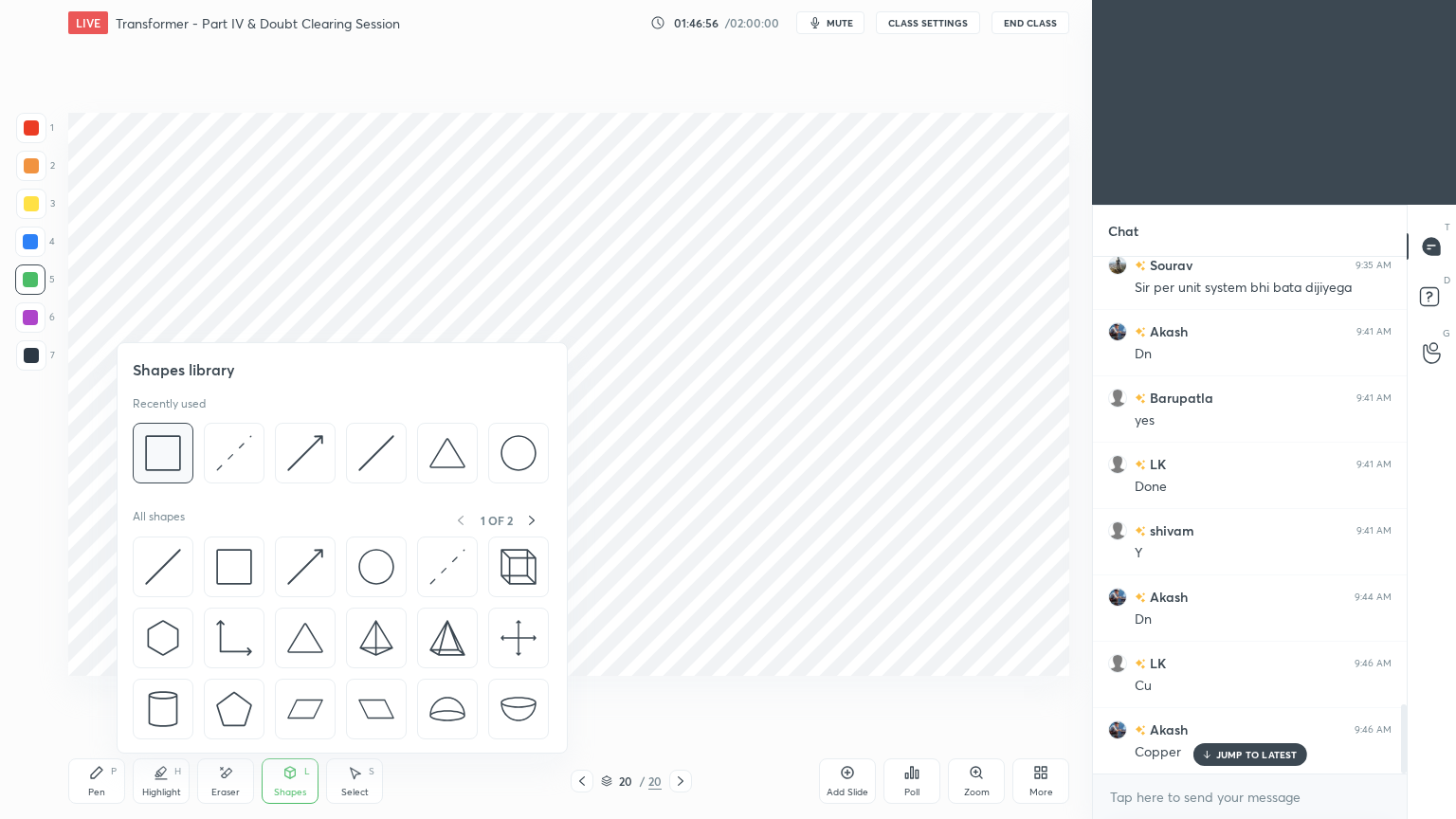 click at bounding box center [163, 453] 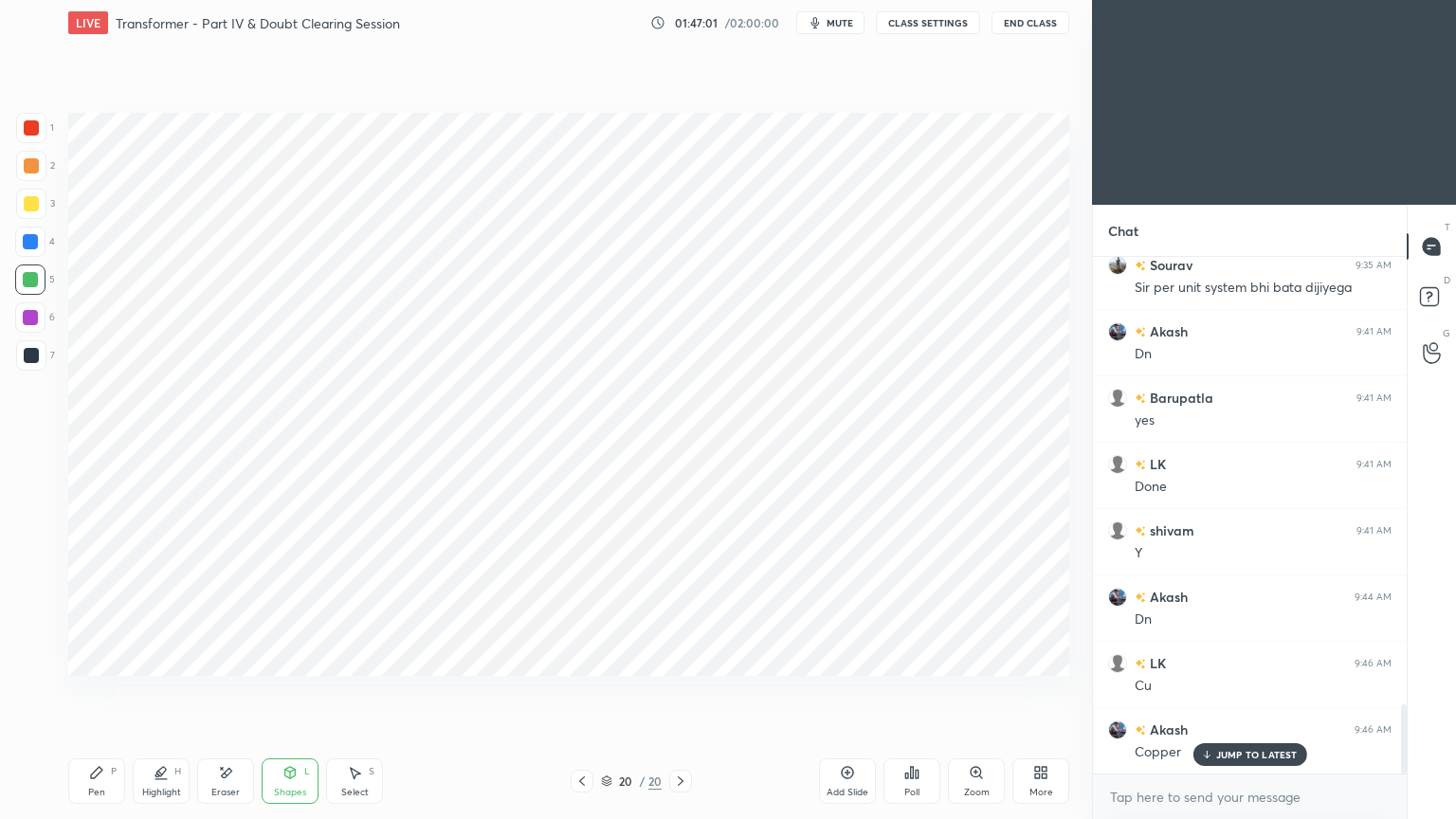 click at bounding box center (31, 355) 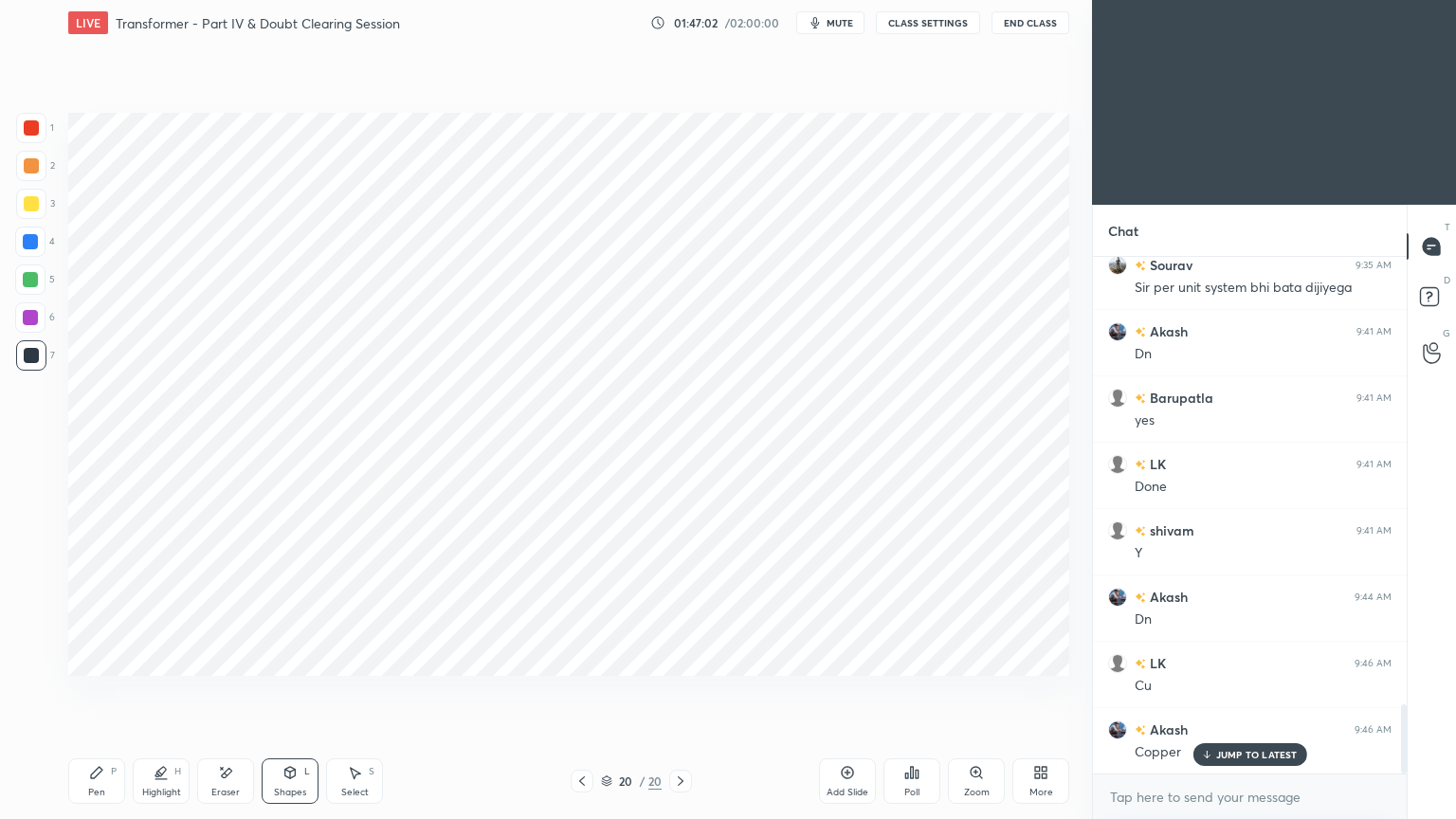 click at bounding box center (31, 128) 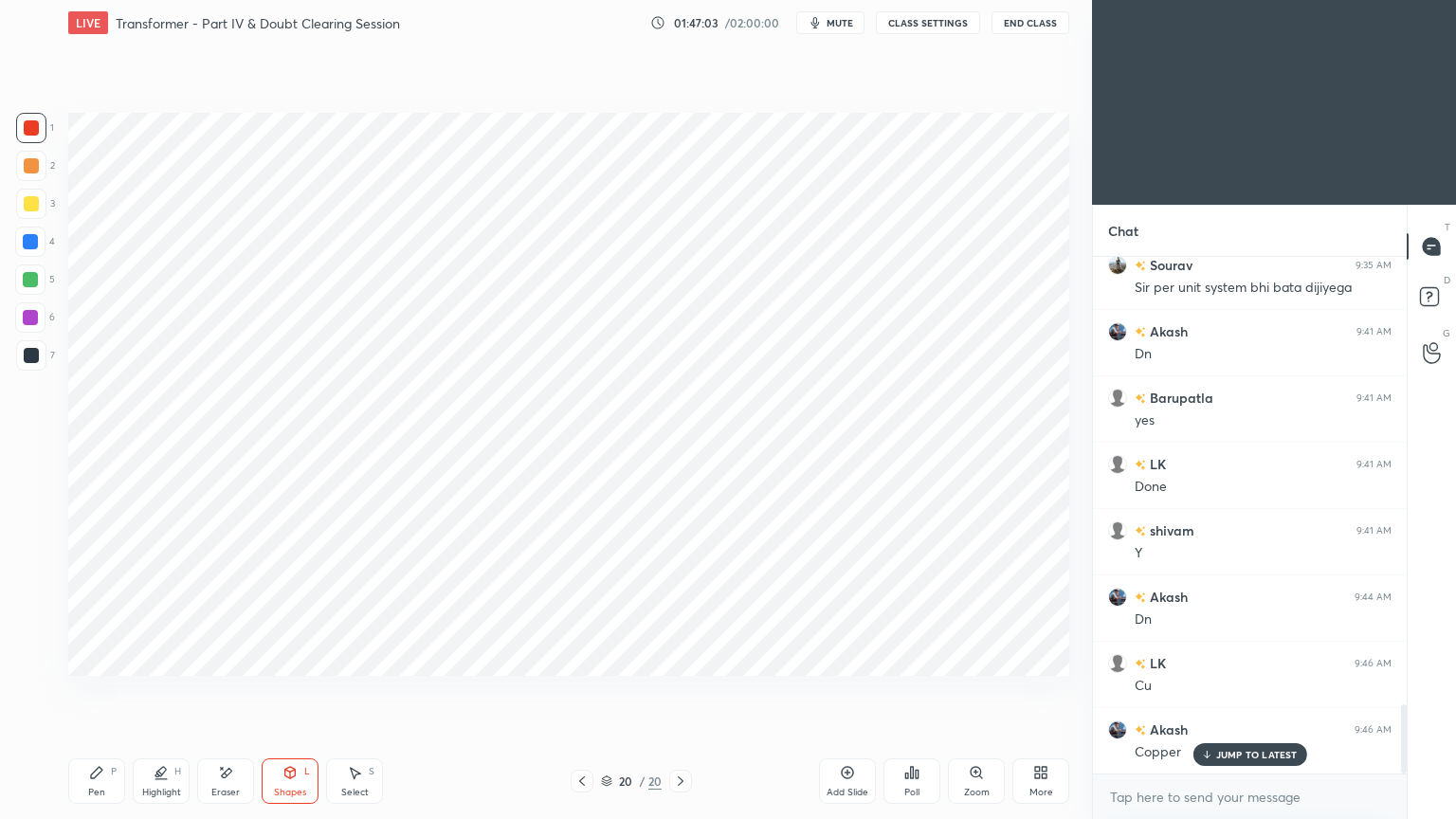 click on "Pen P" at bounding box center [97, 781] 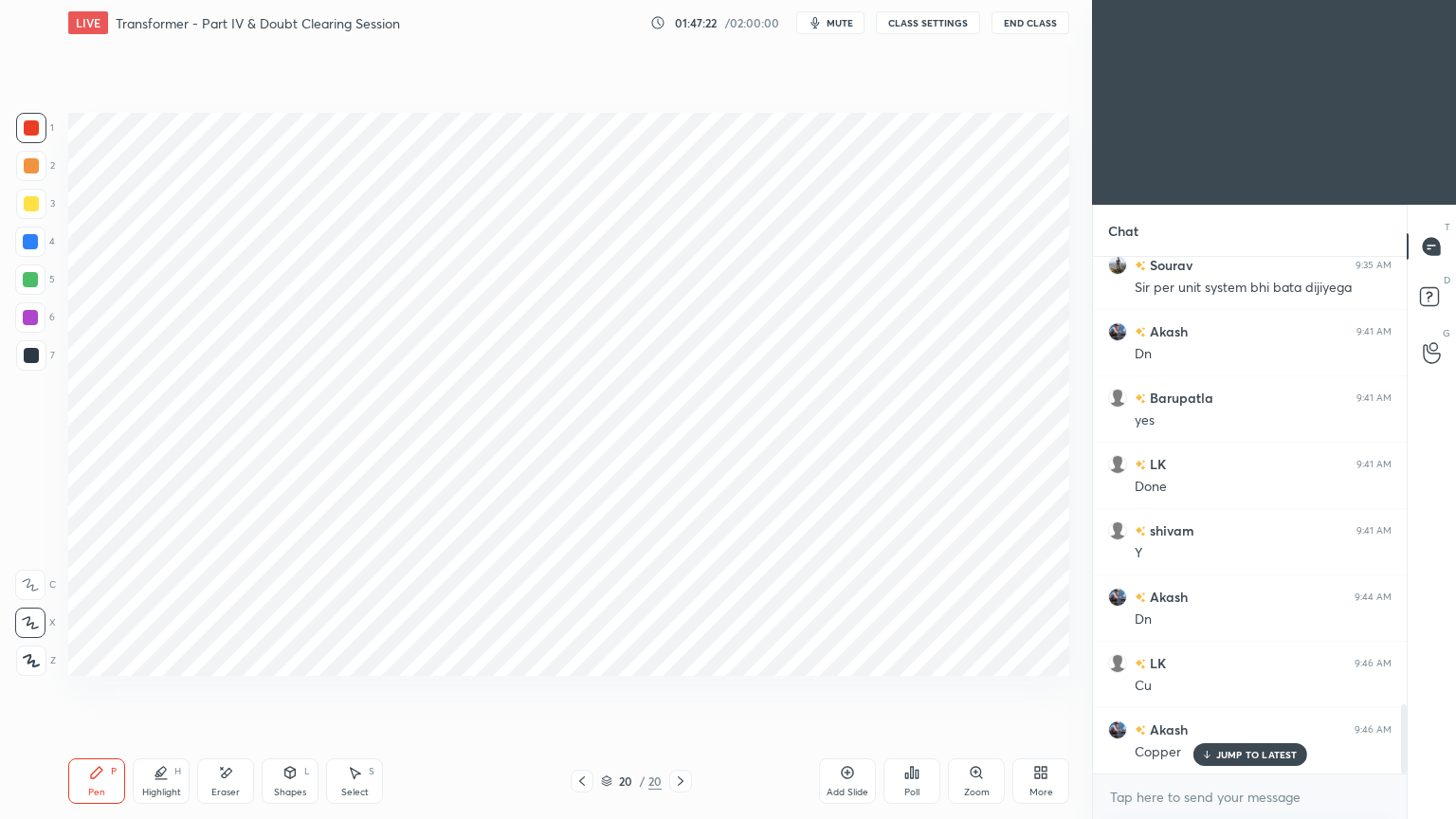 click at bounding box center (30, 280) 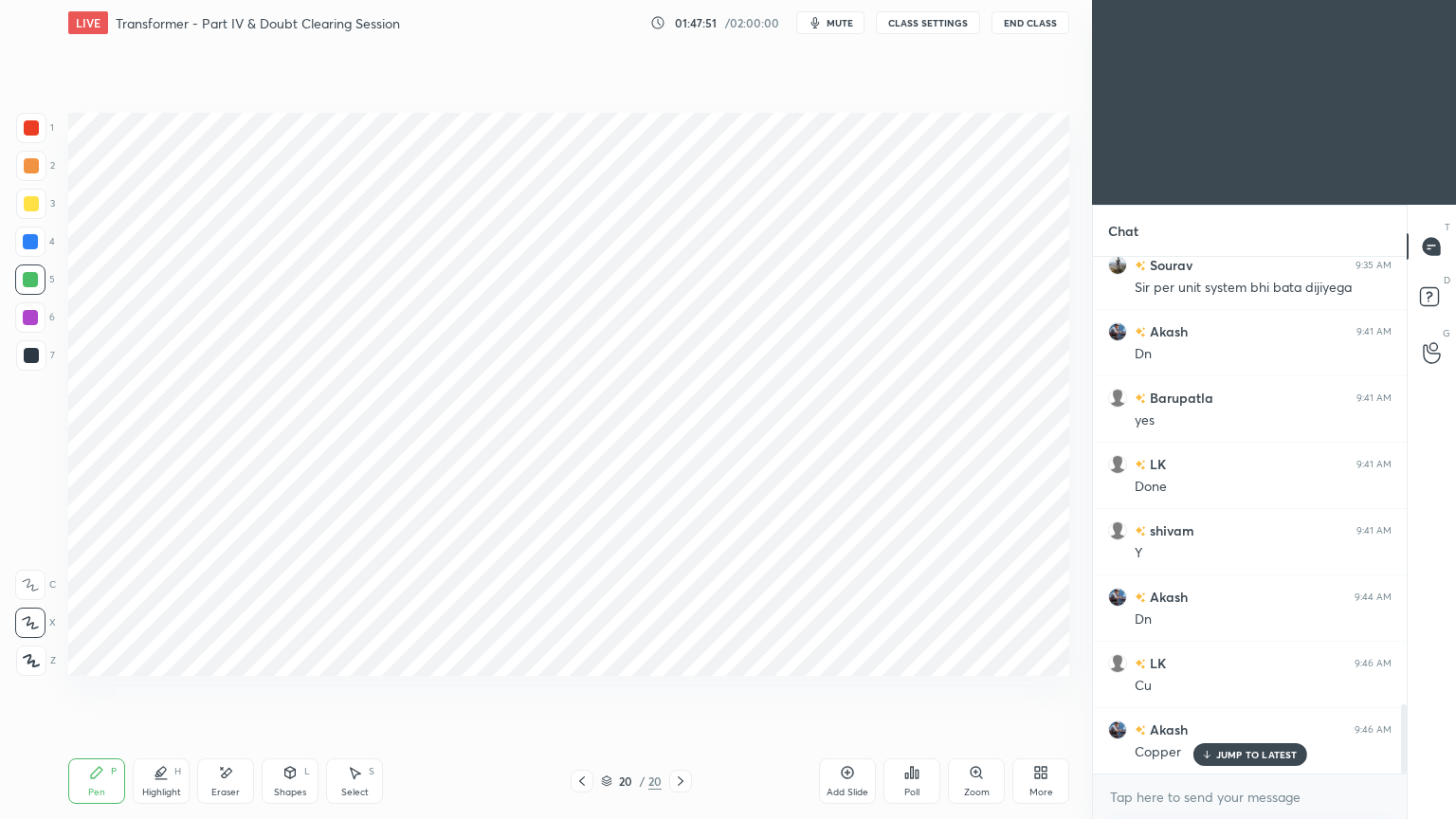 click at bounding box center (31, 355) 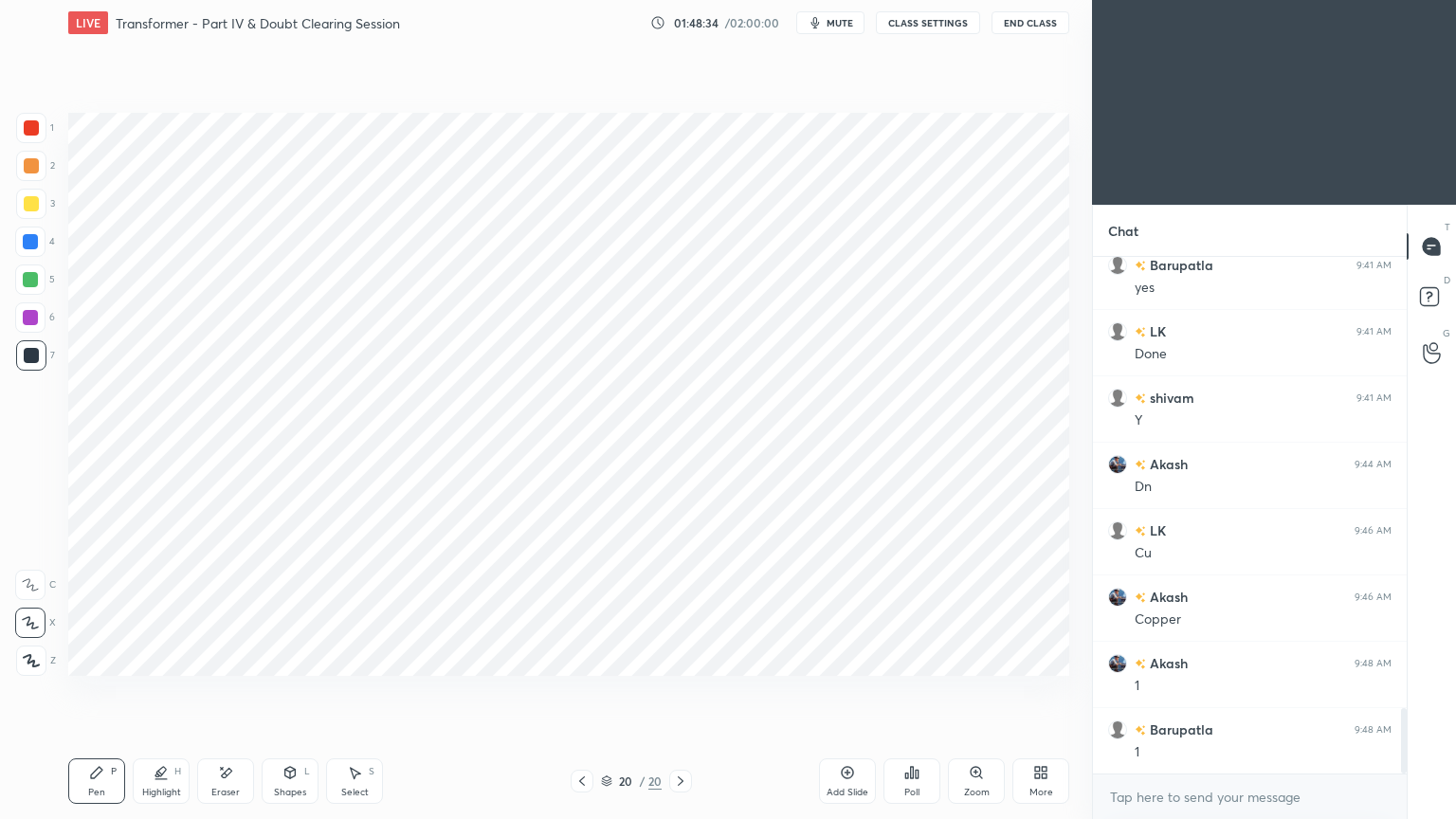 scroll, scrollTop: 3567, scrollLeft: 0, axis: vertical 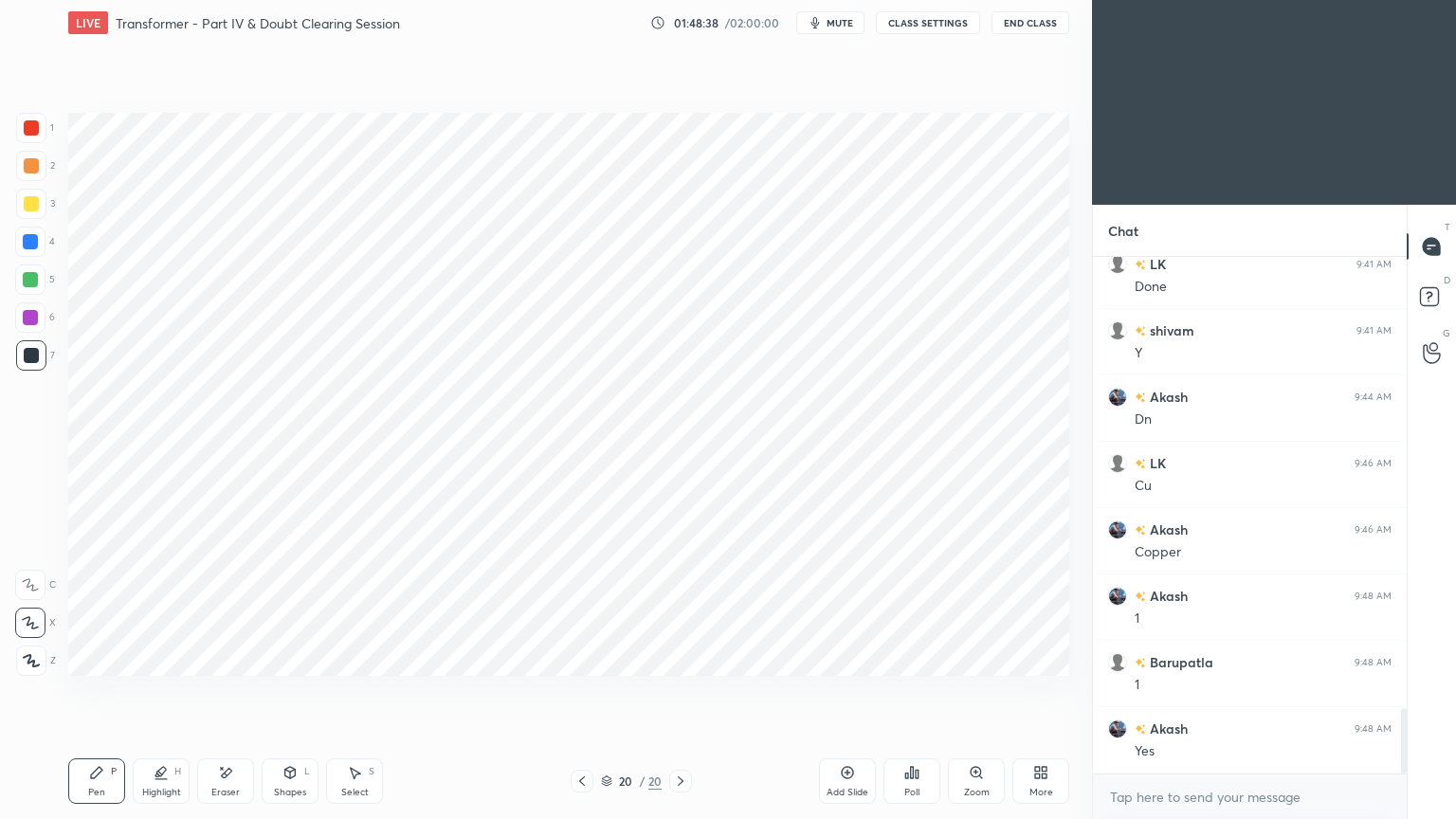click on "Eraser" at bounding box center [226, 781] 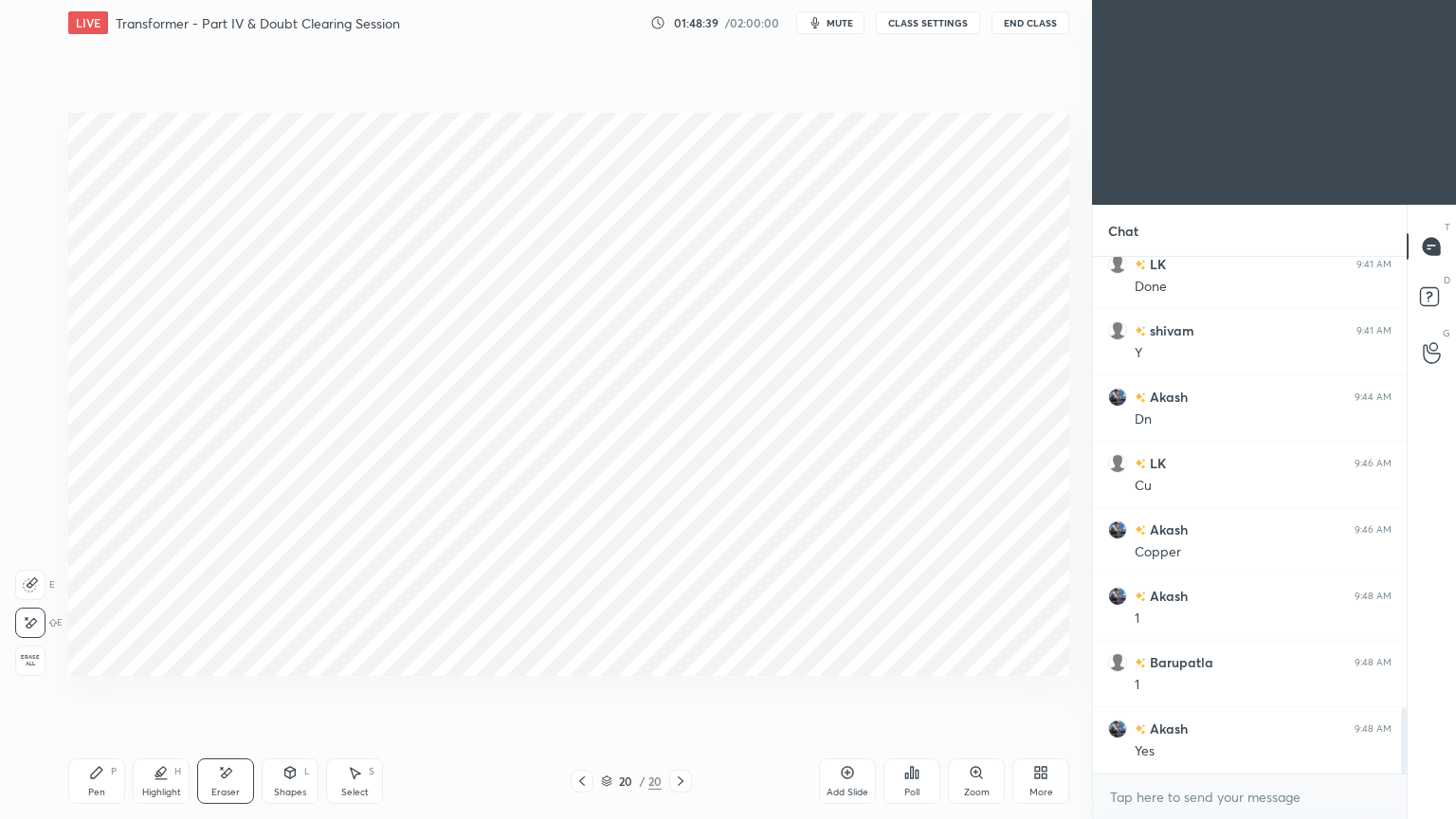 scroll, scrollTop: 3632, scrollLeft: 0, axis: vertical 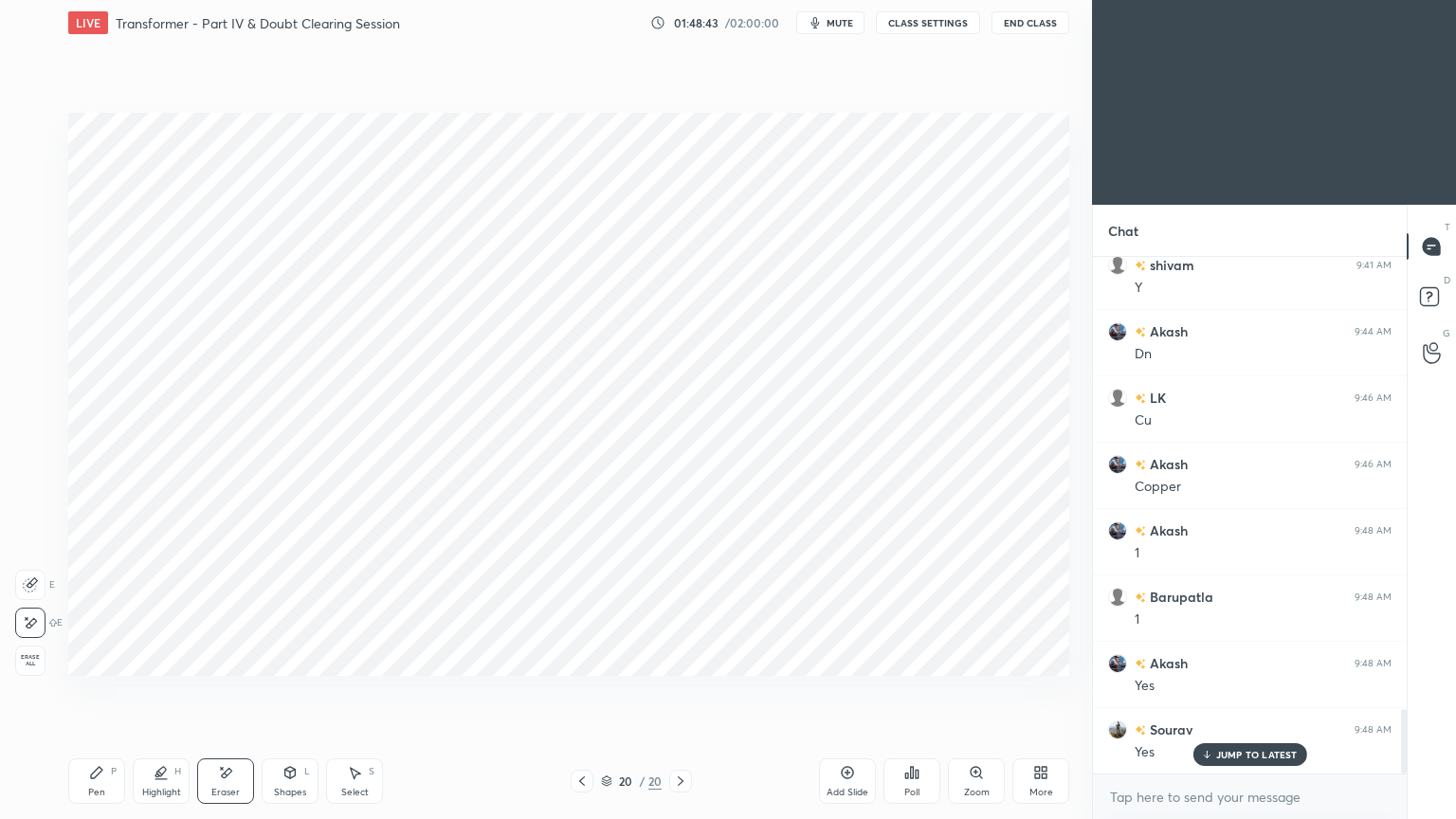 click 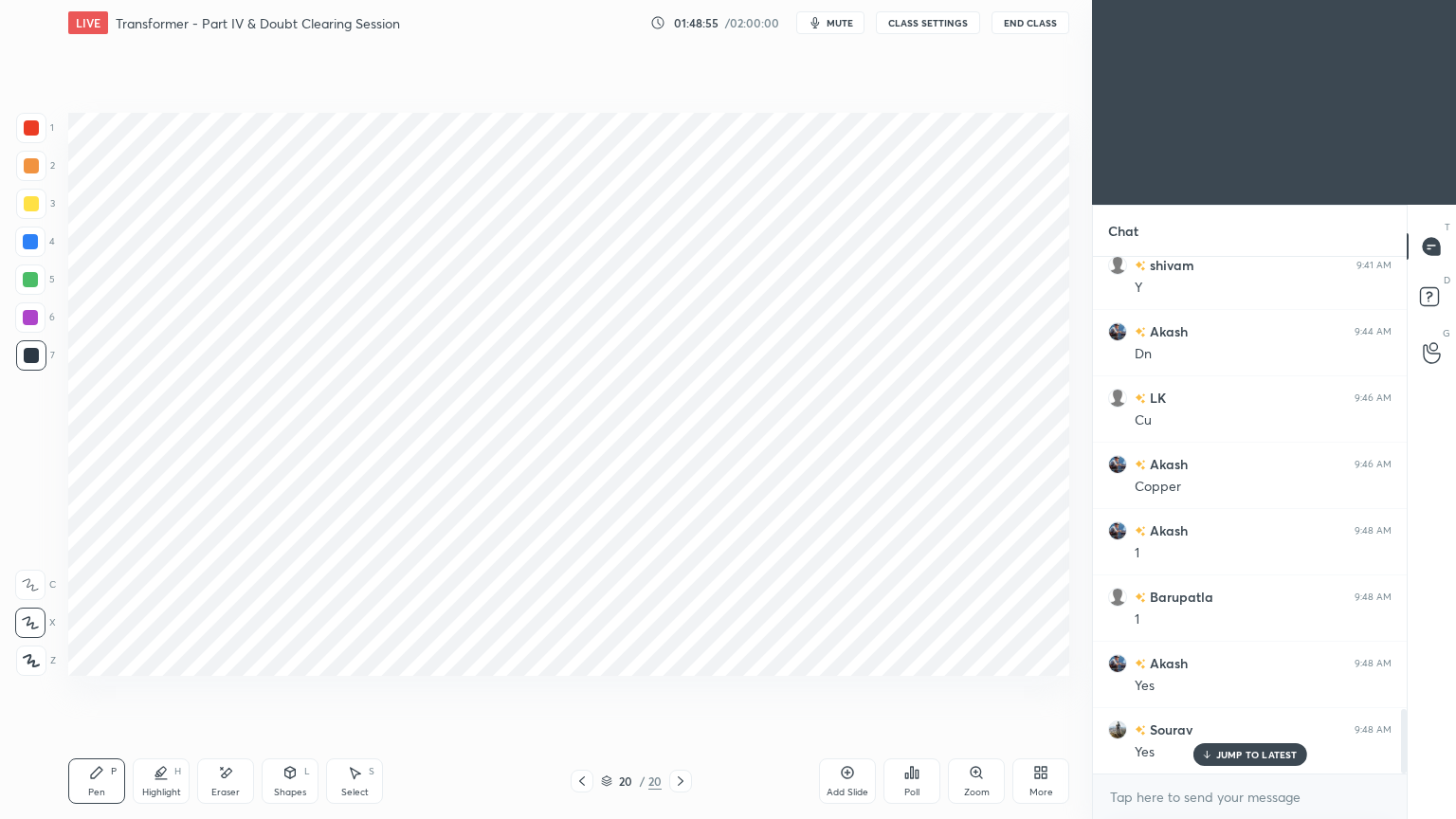 click at bounding box center (30, 242) 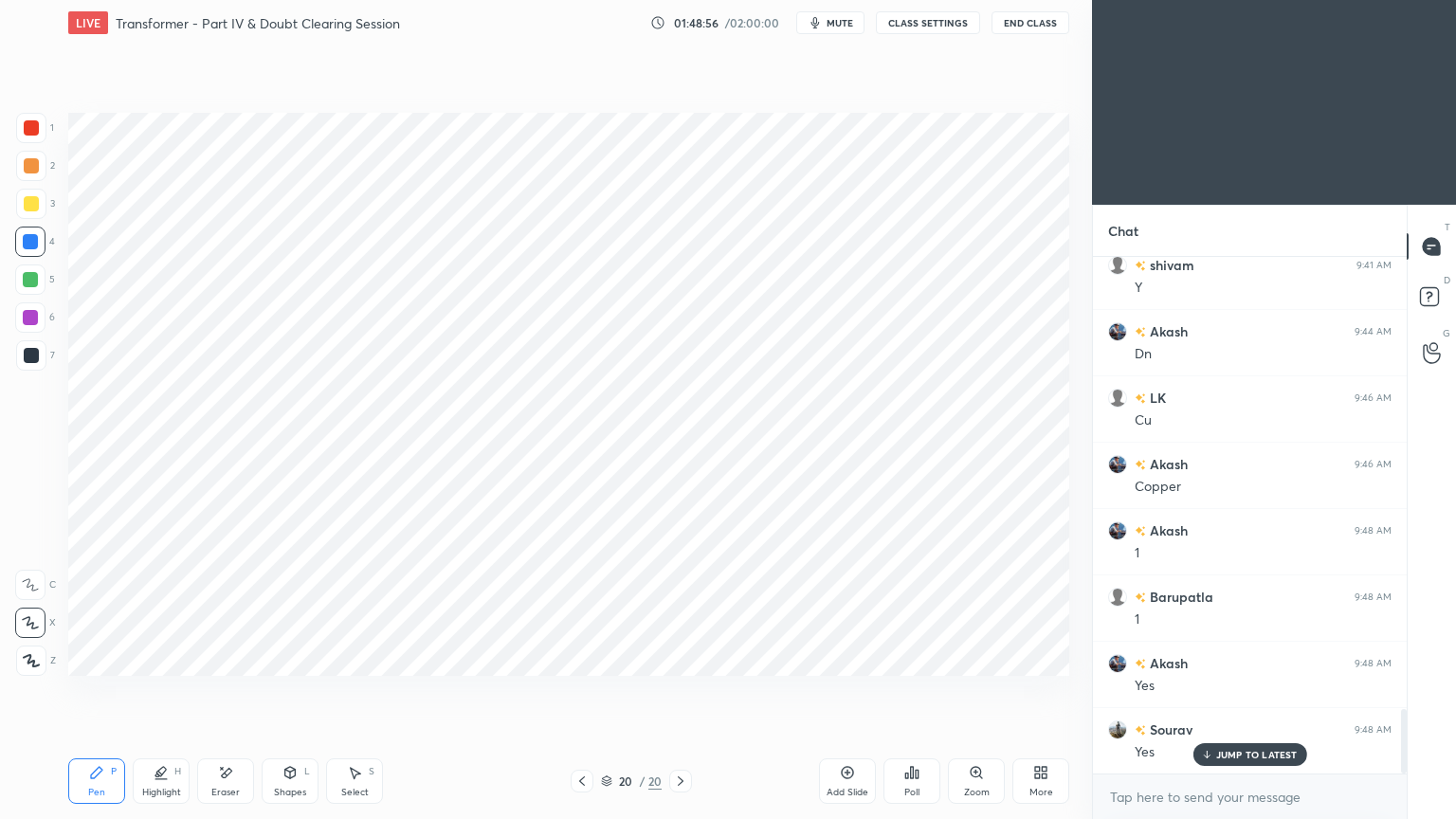 click on "Shapes" at bounding box center (290, 792) 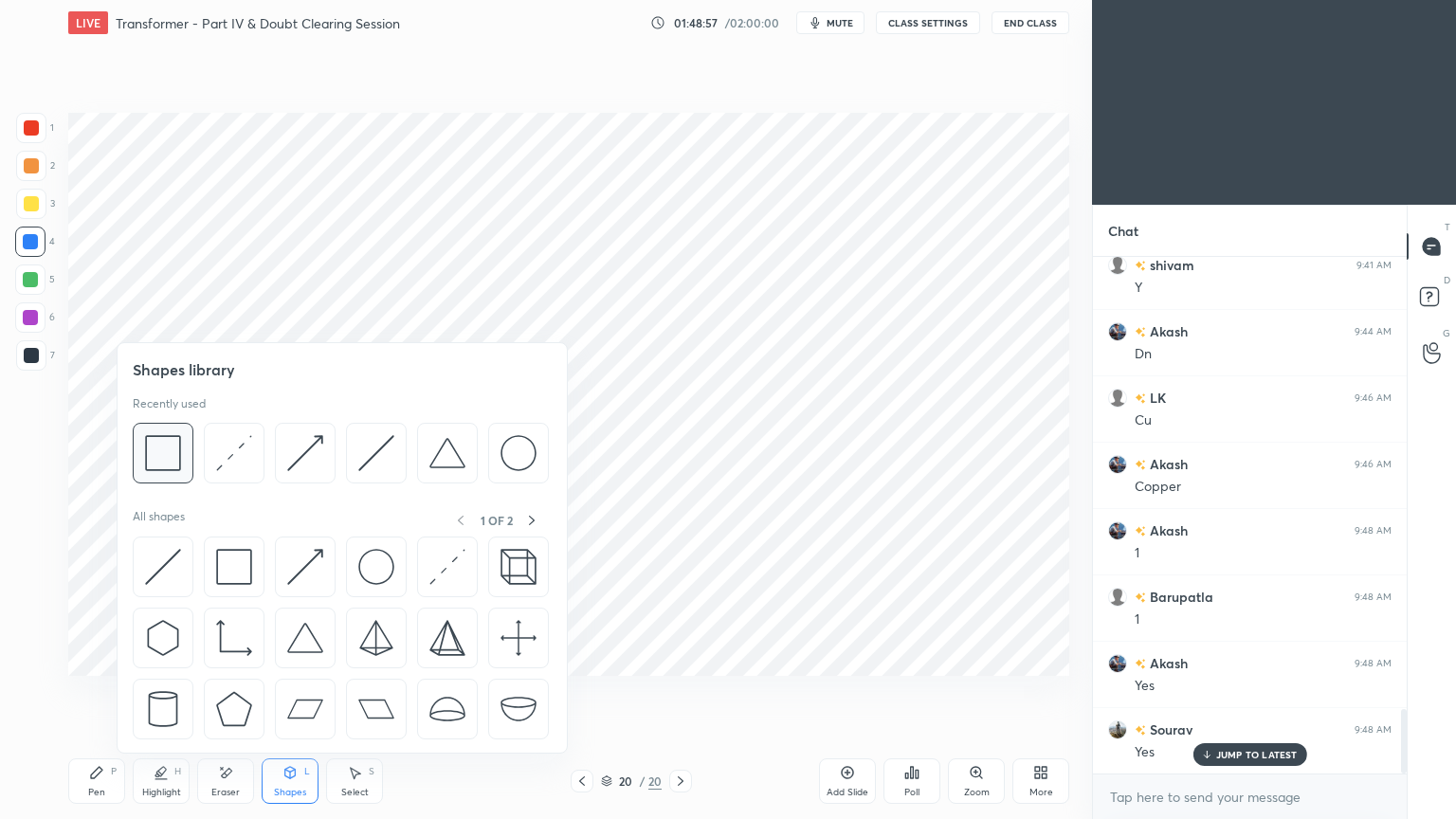 click at bounding box center (163, 453) 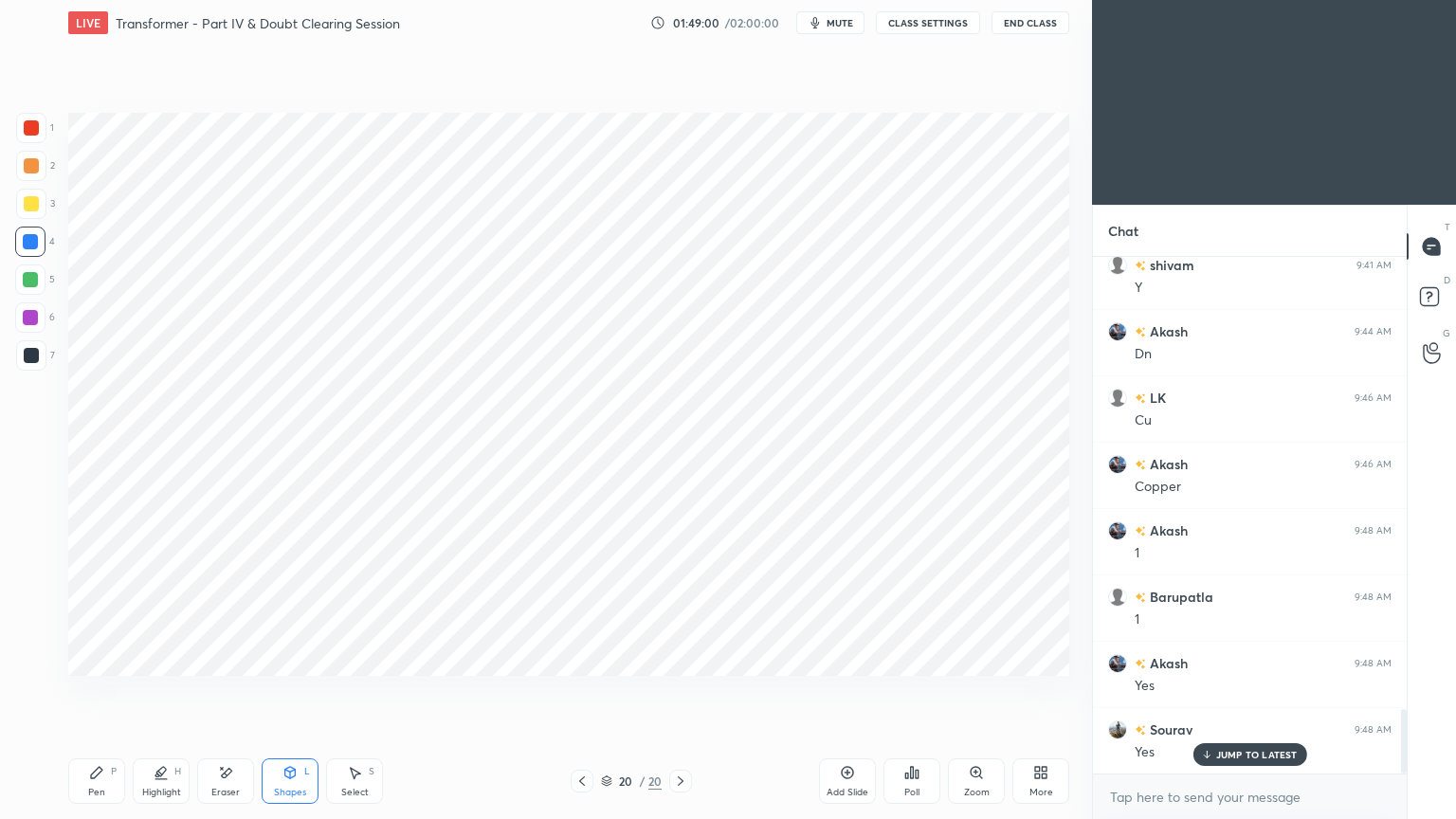 click on "Pen P" at bounding box center (97, 781) 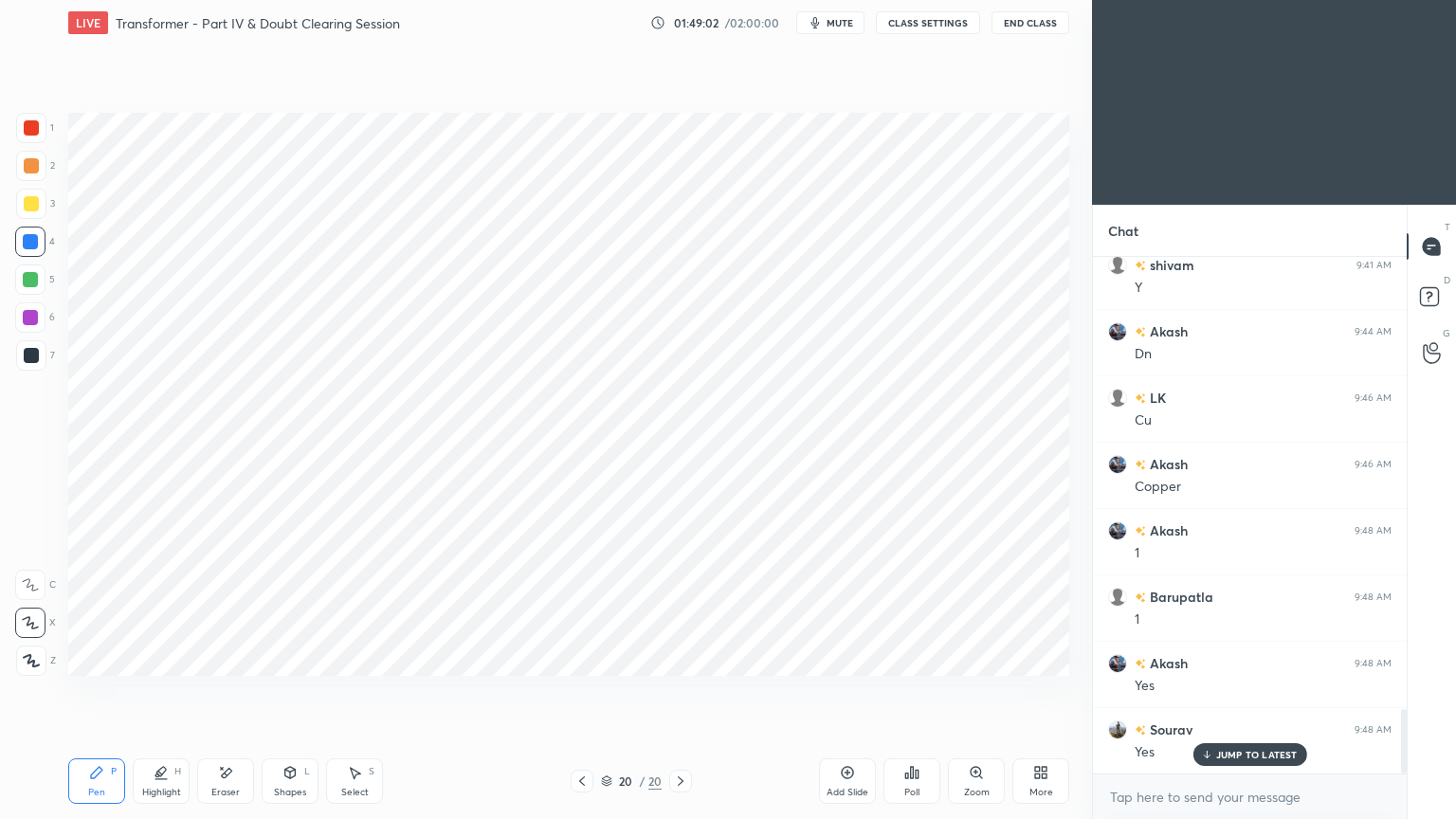 click at bounding box center (30, 280) 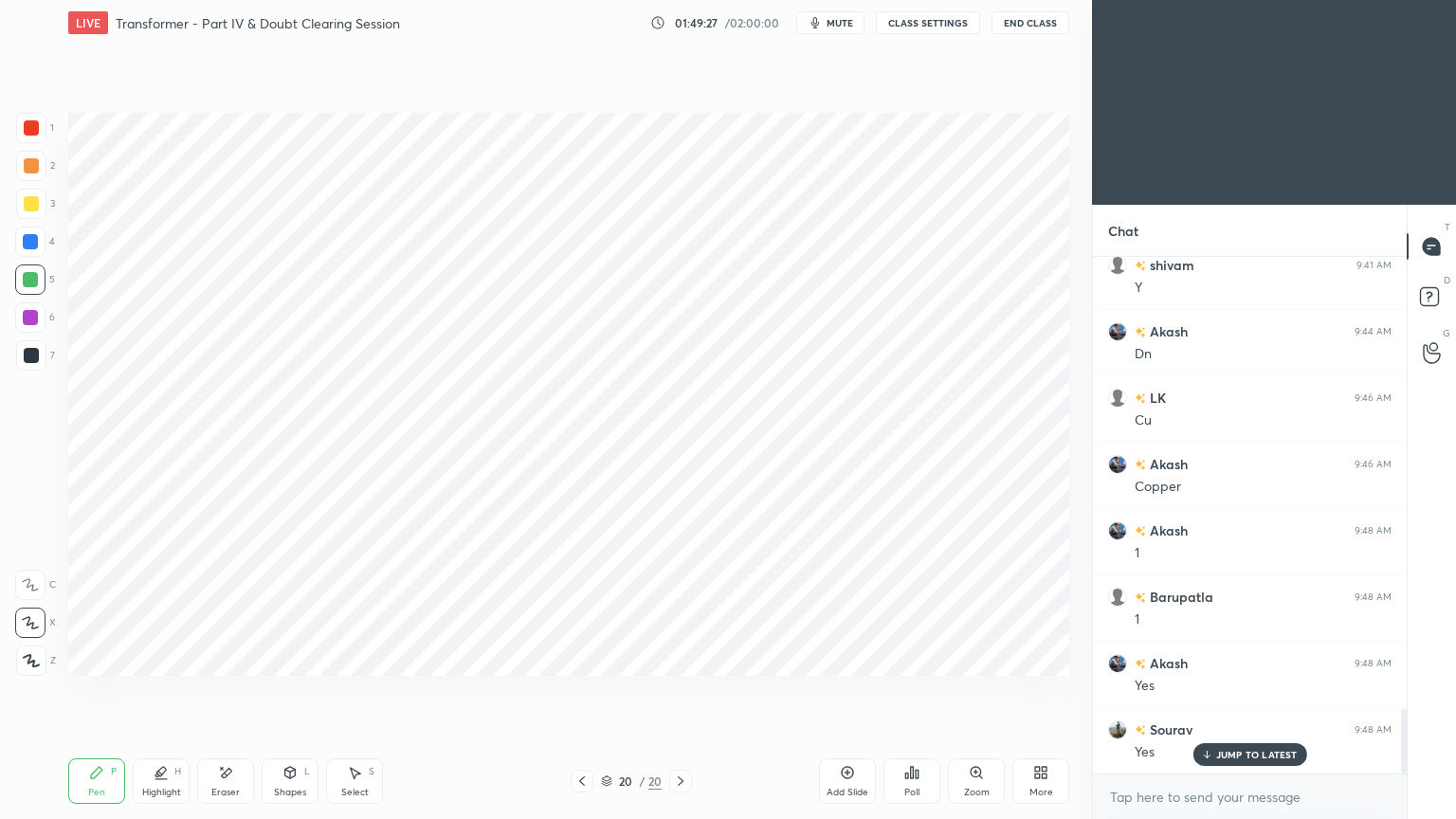 scroll, scrollTop: 3700, scrollLeft: 0, axis: vertical 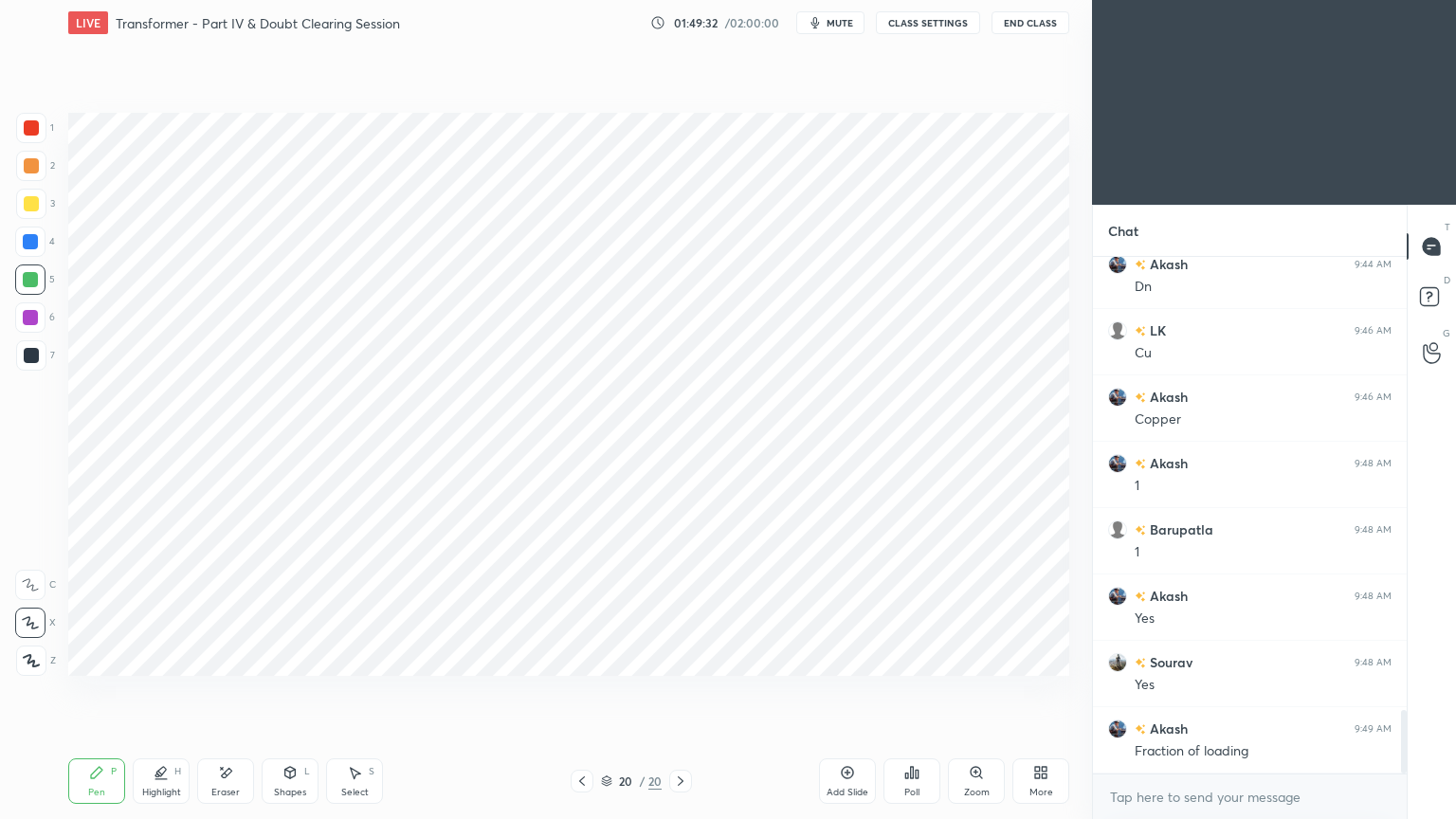 click at bounding box center [30, 318] 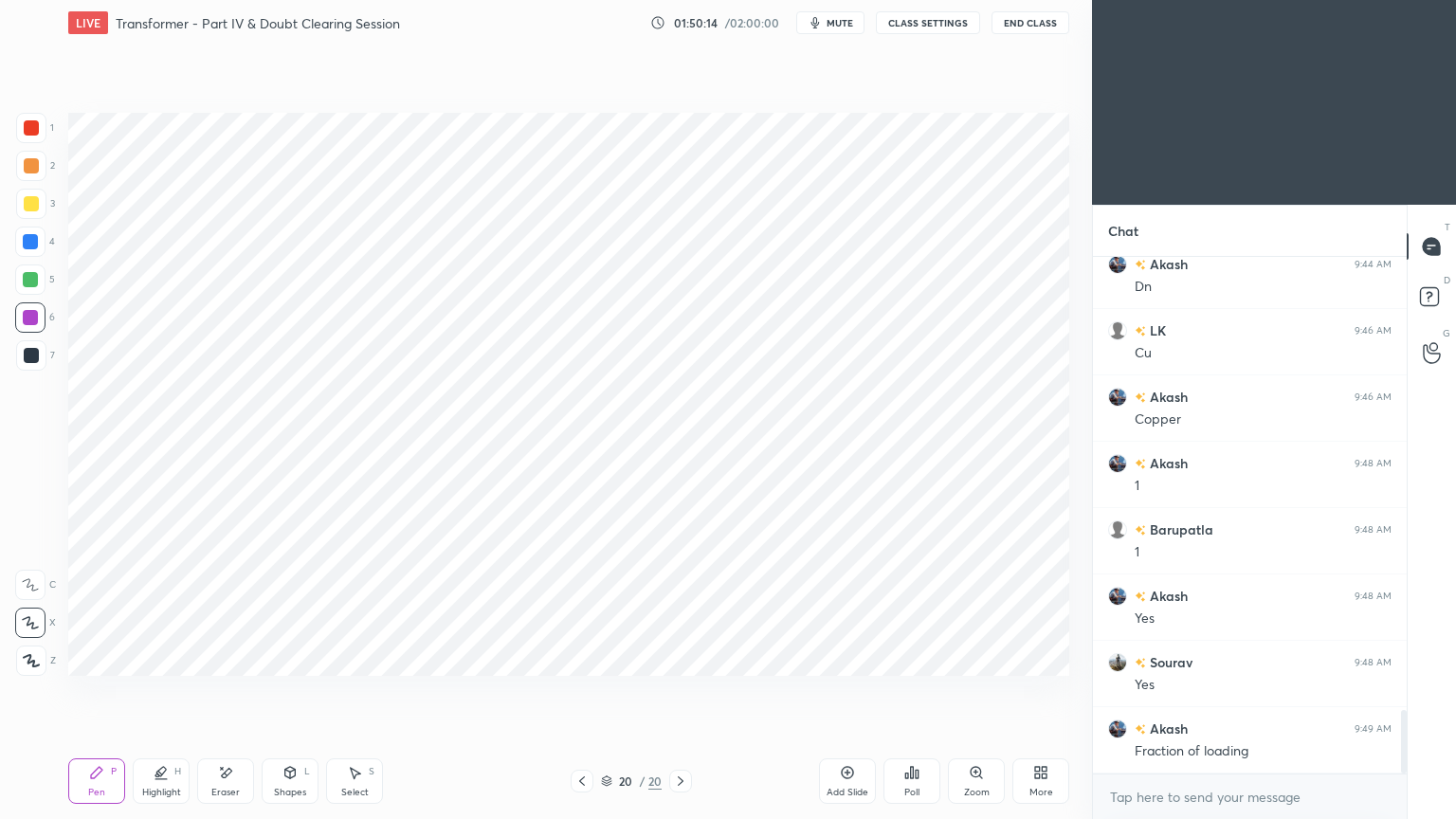 click at bounding box center (30, 242) 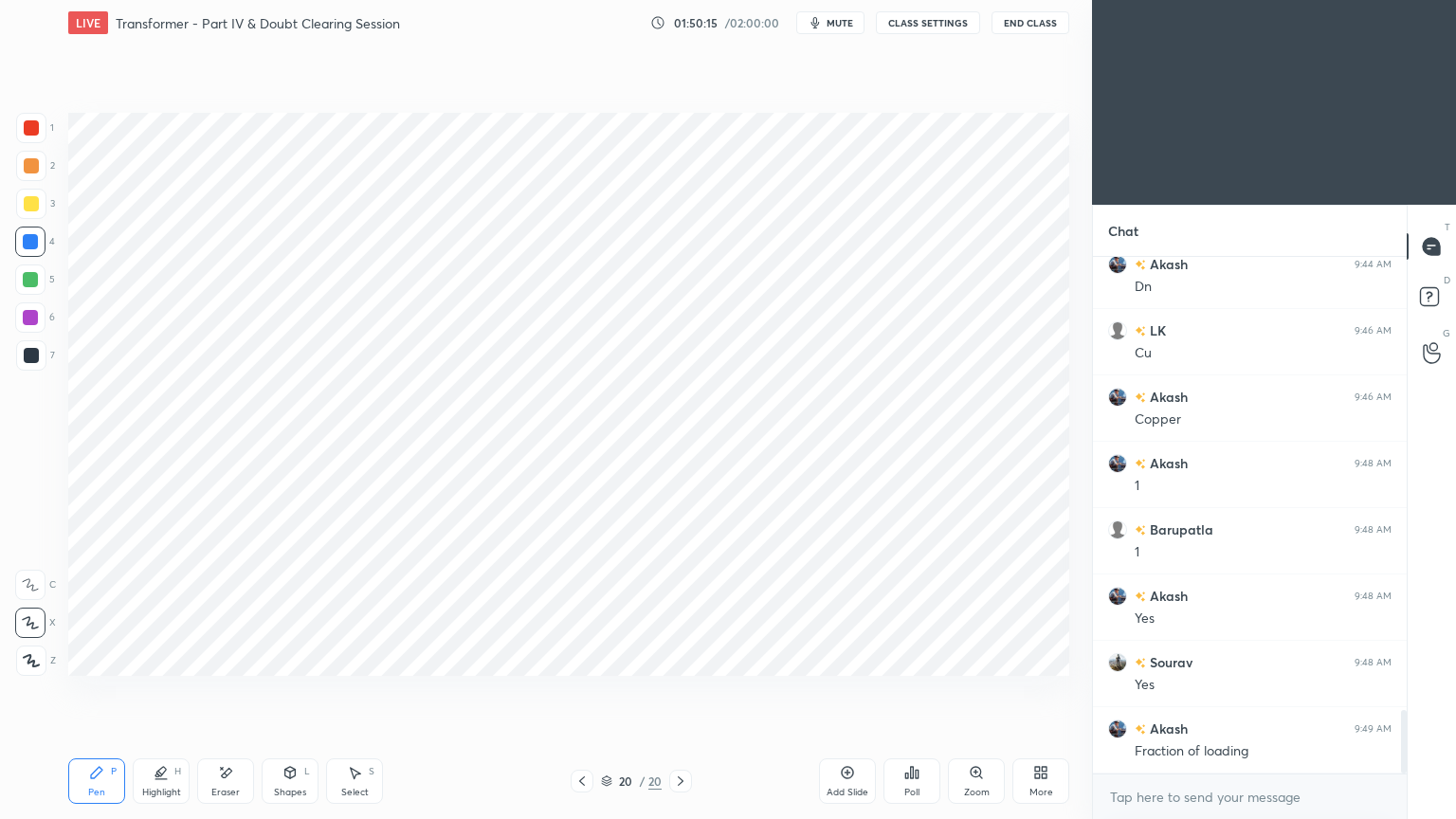 click at bounding box center (30, 242) 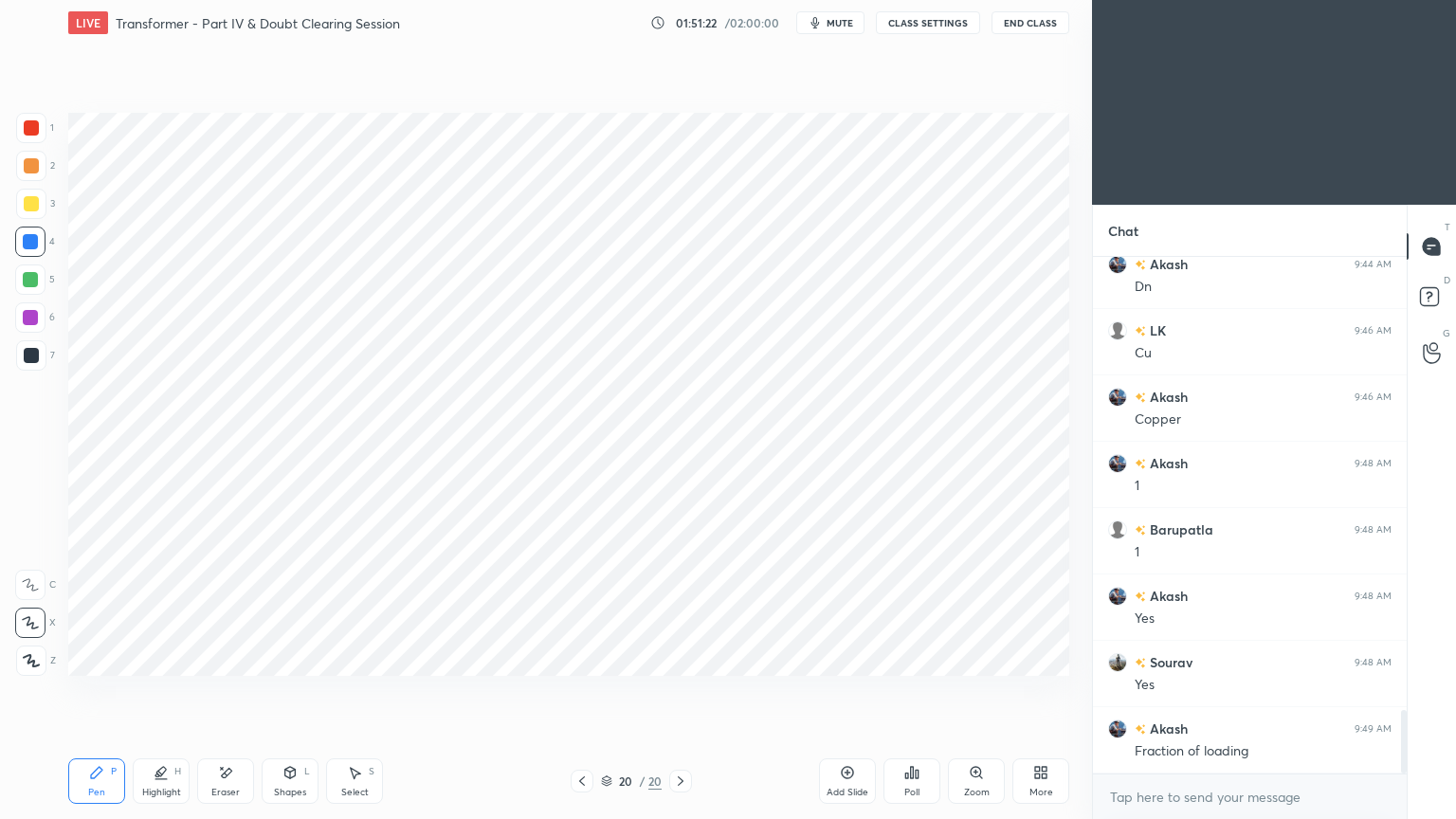 click on "Add Slide" at bounding box center (847, 792) 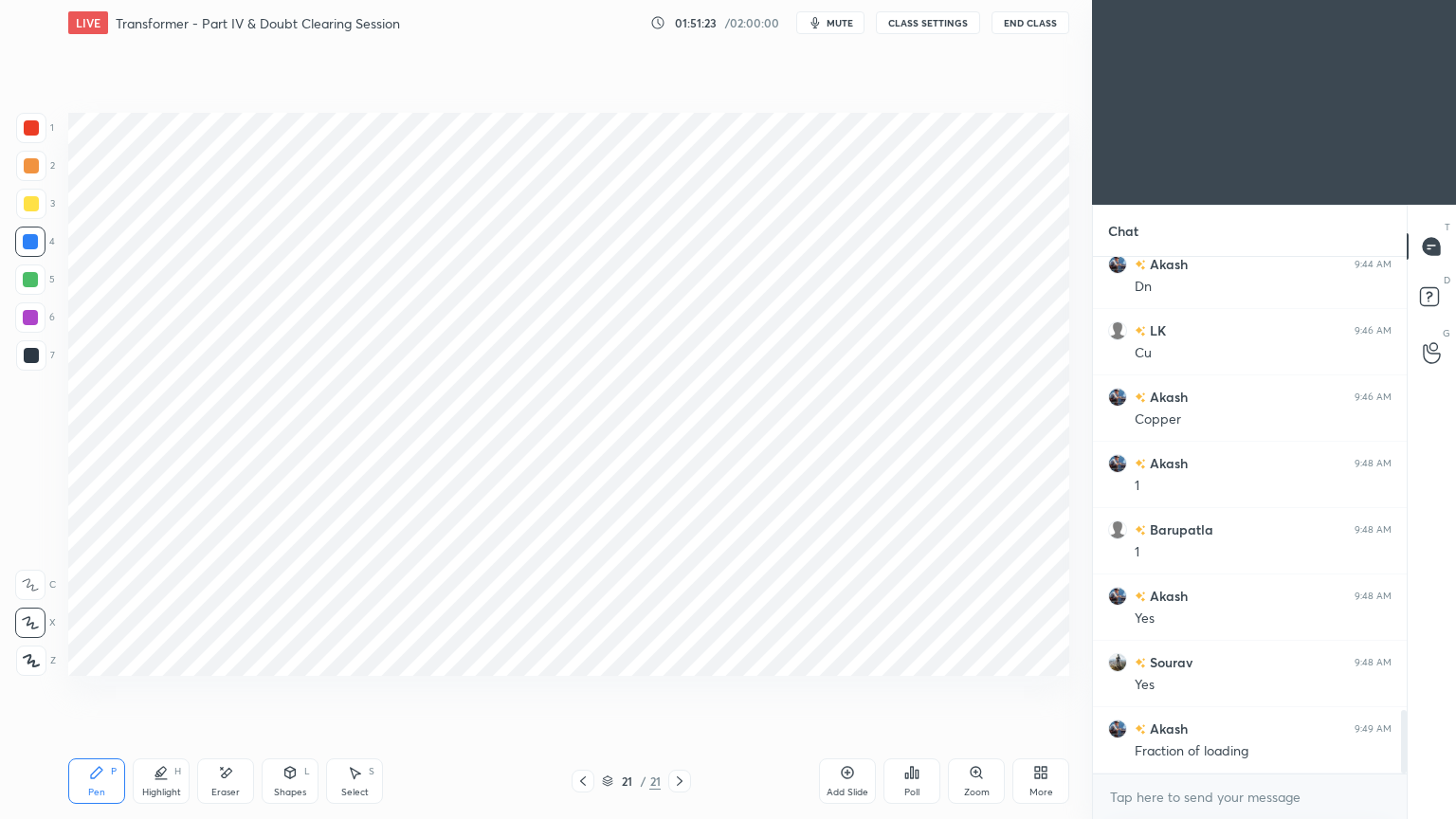 click at bounding box center (31, 128) 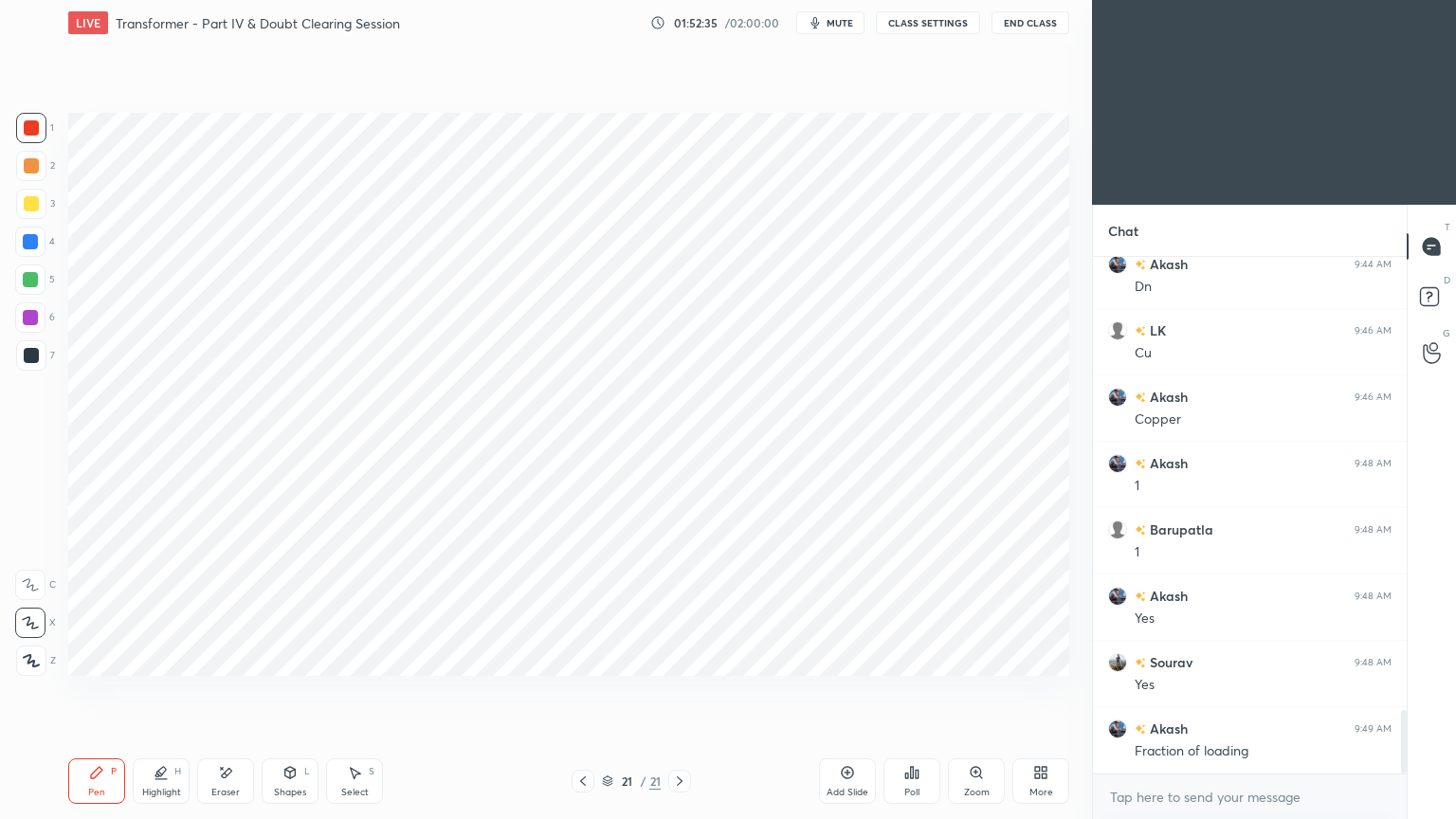 click at bounding box center [31, 355] 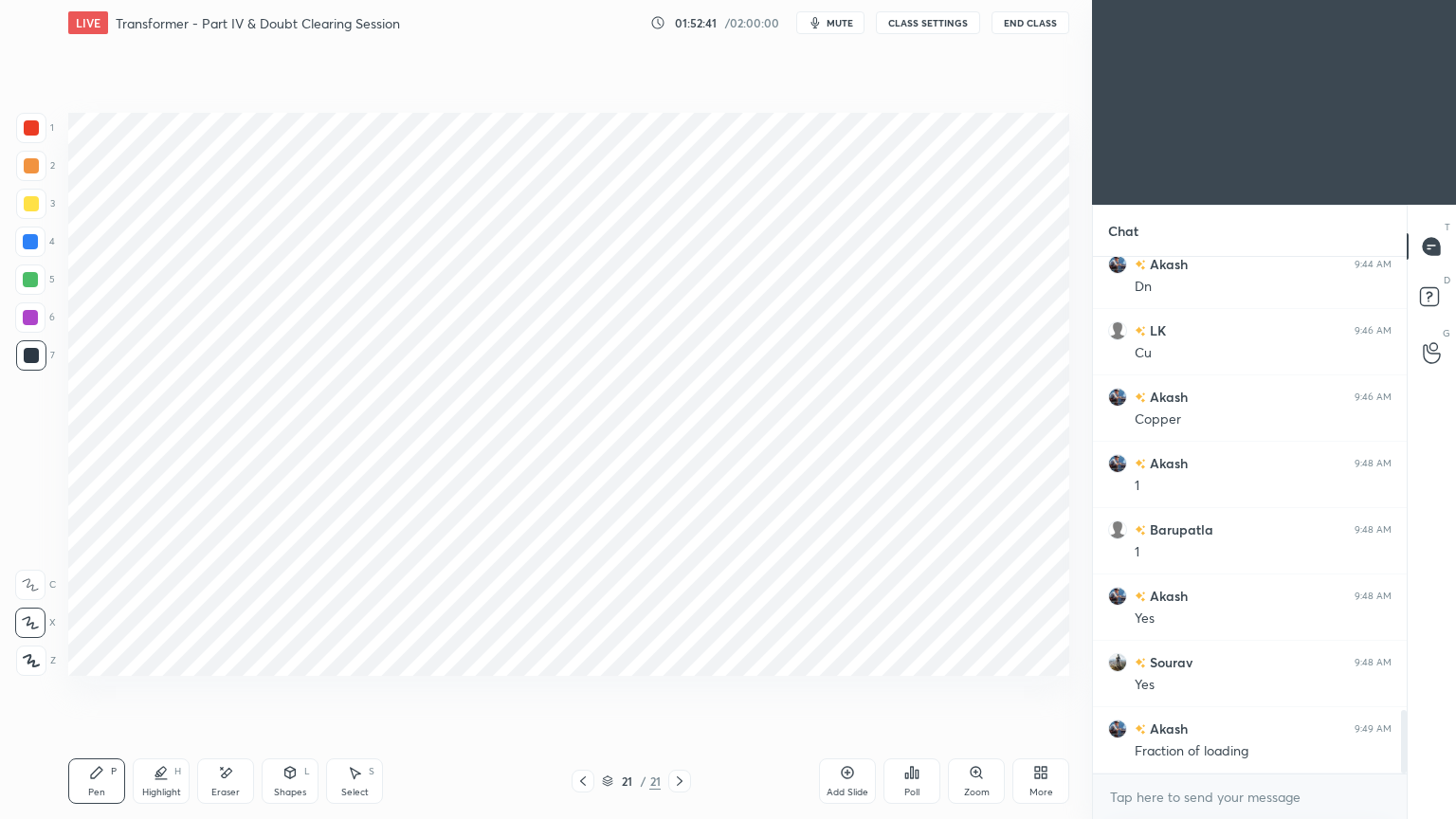 click at bounding box center (30, 242) 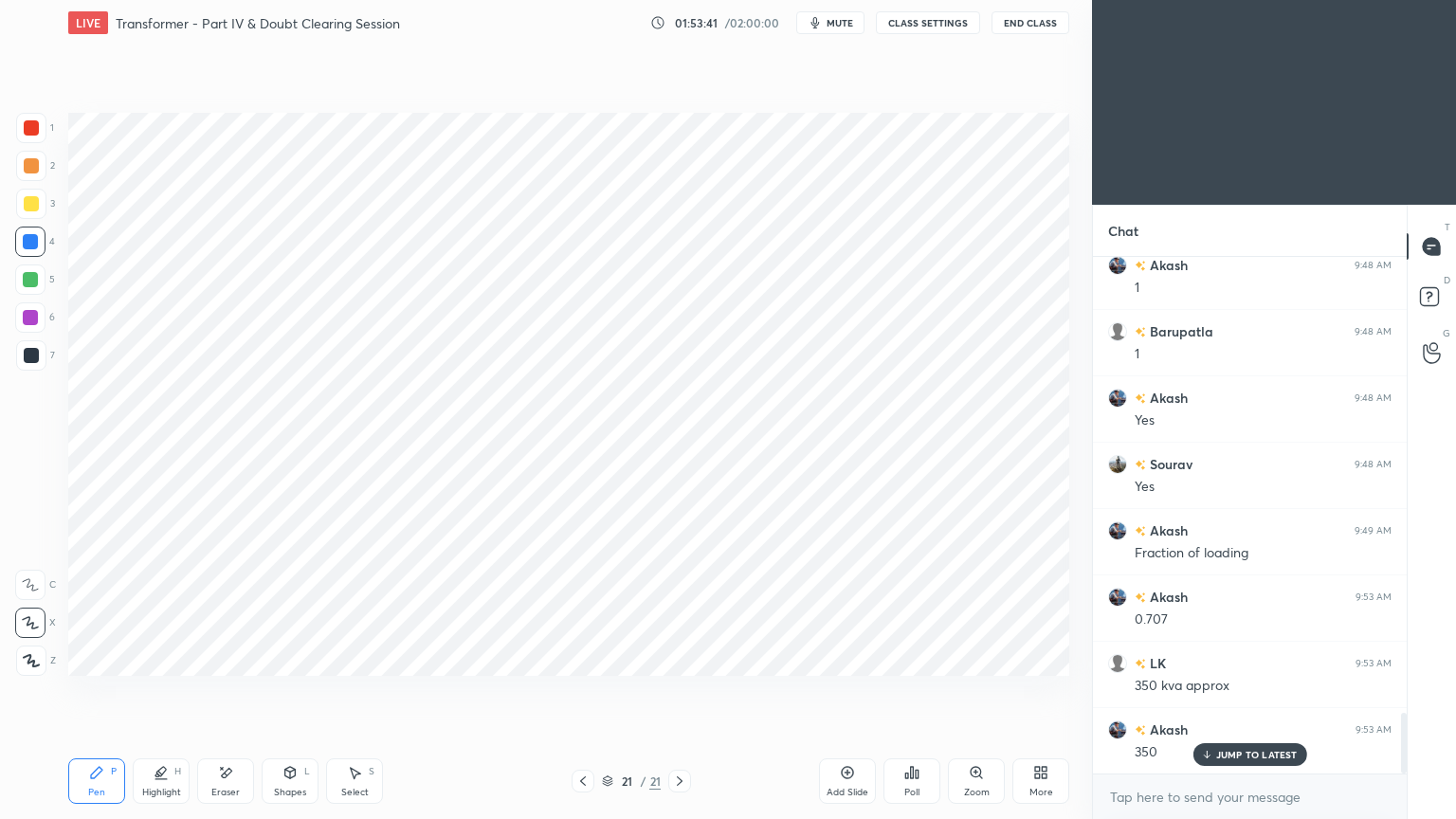 scroll, scrollTop: 3917, scrollLeft: 0, axis: vertical 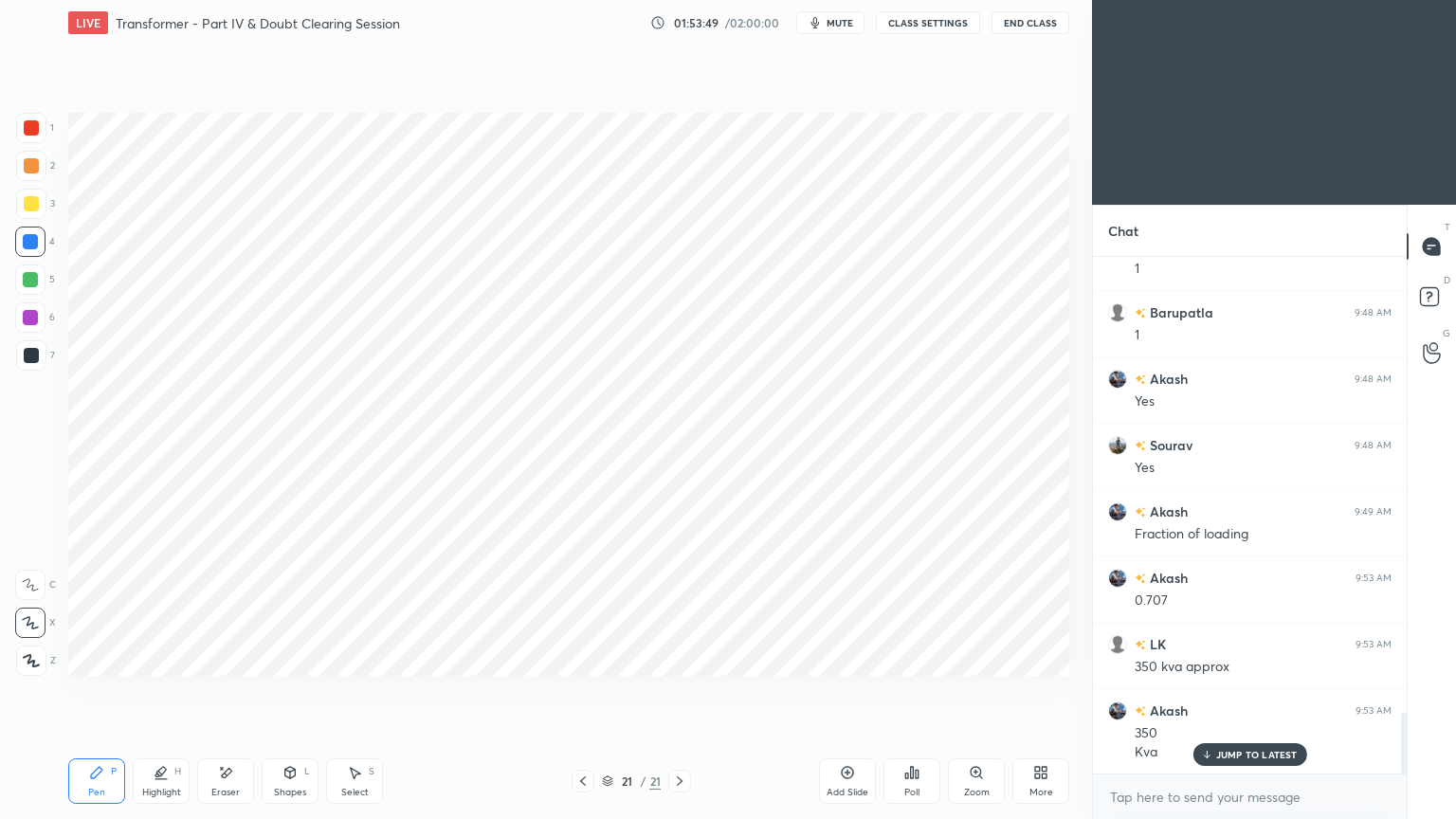 click at bounding box center (30, 242) 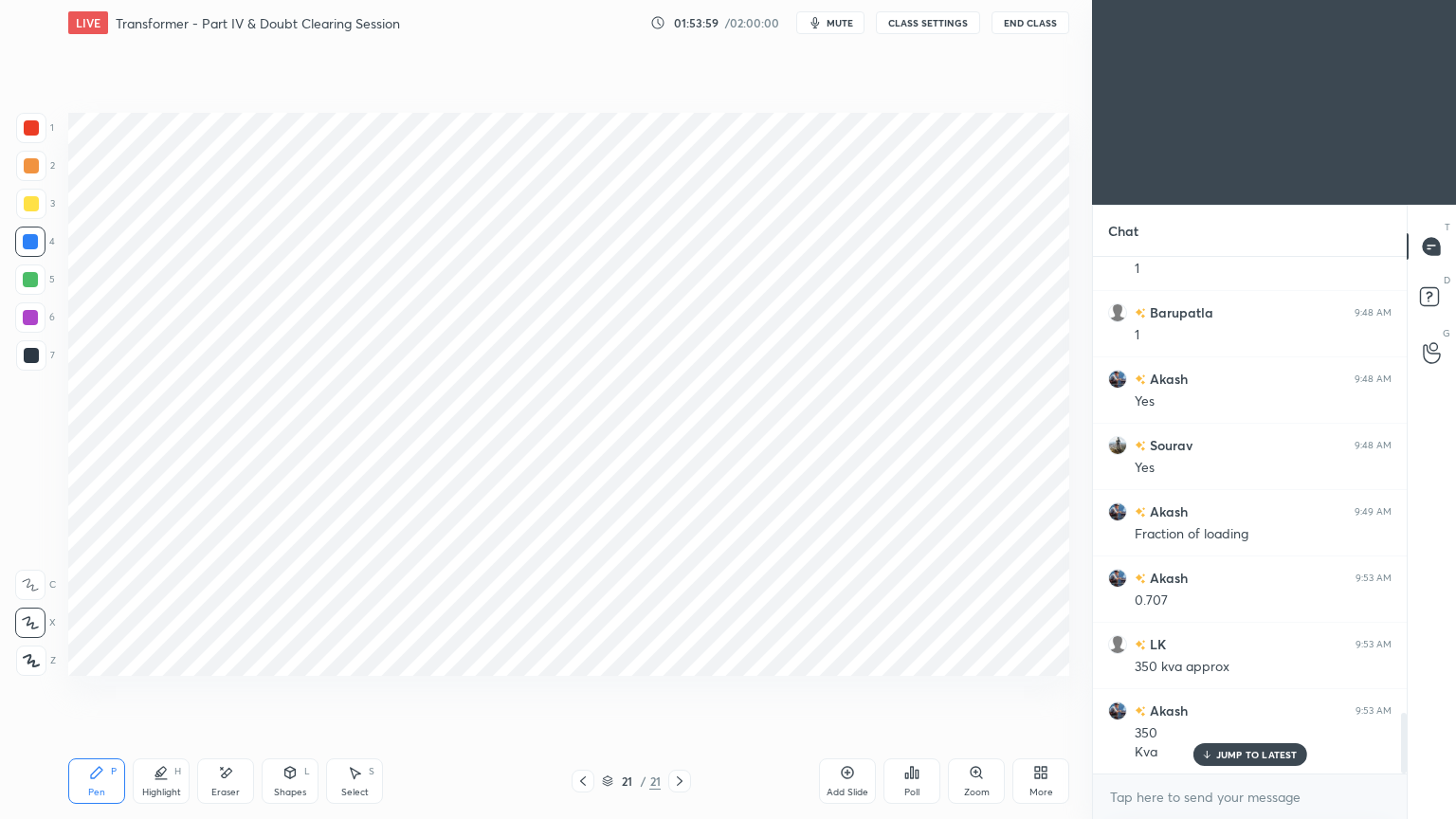 click on "Eraser" at bounding box center [226, 792] 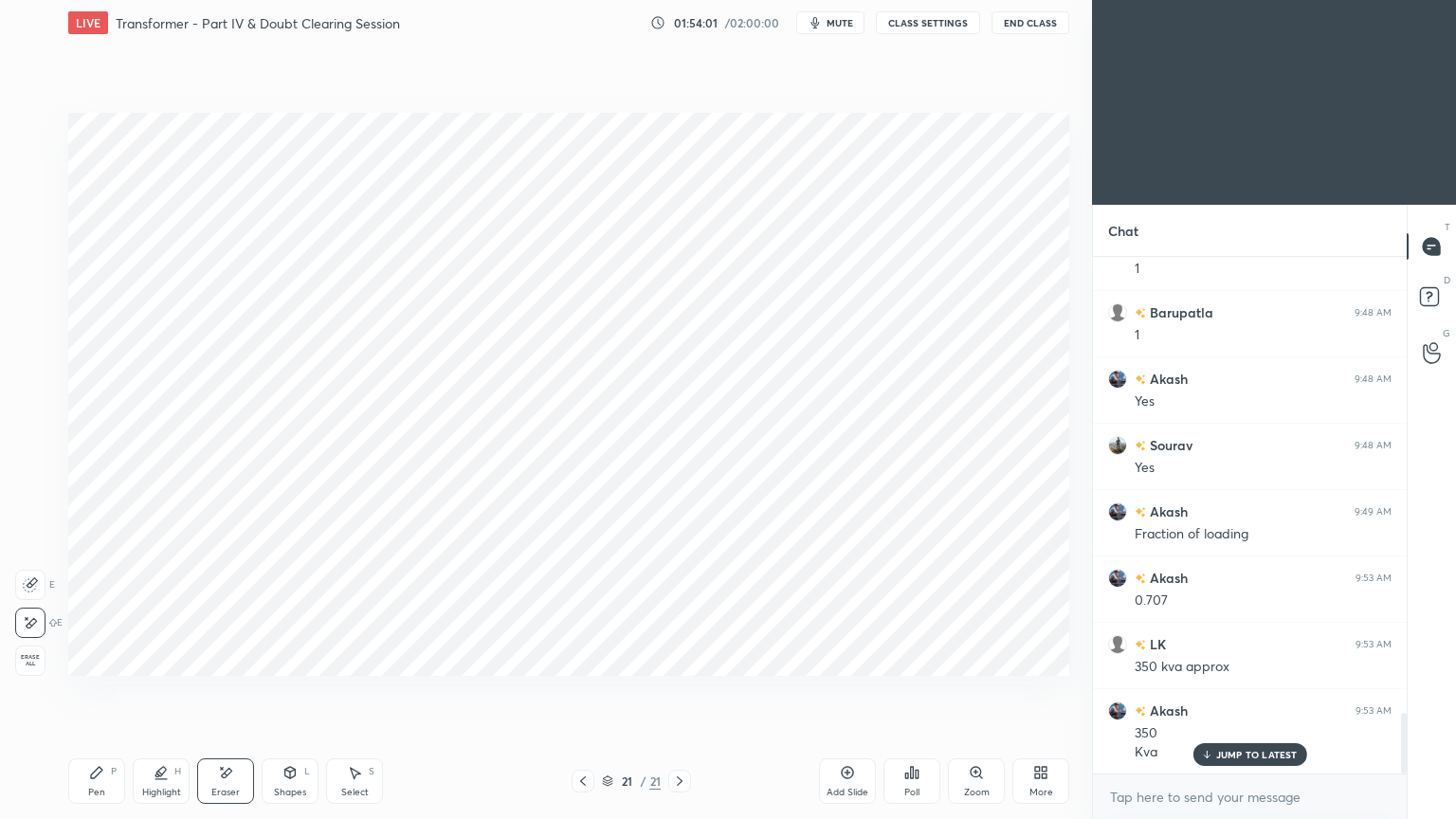click 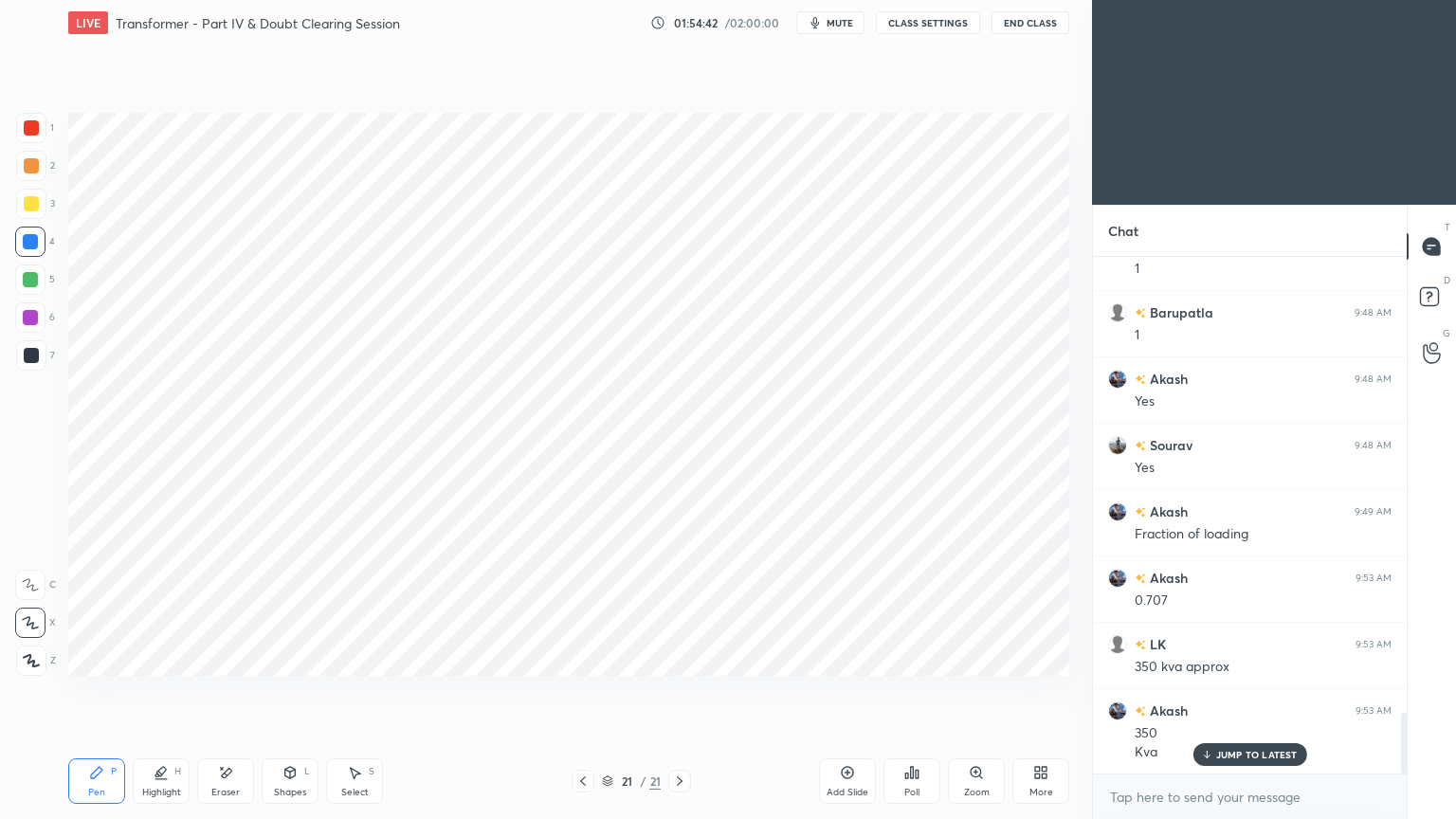 click at bounding box center [30, 318] 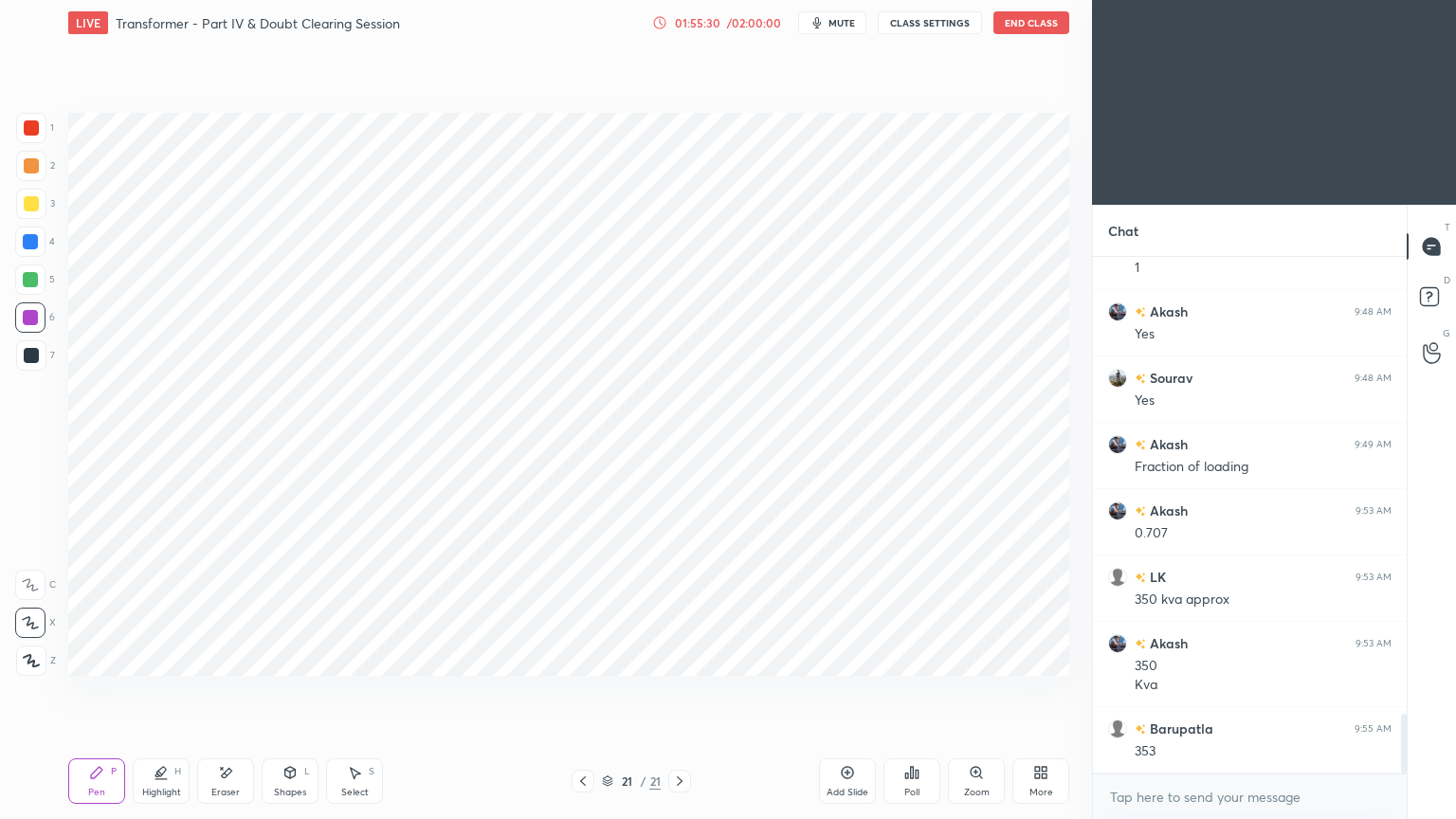 scroll, scrollTop: 4050, scrollLeft: 0, axis: vertical 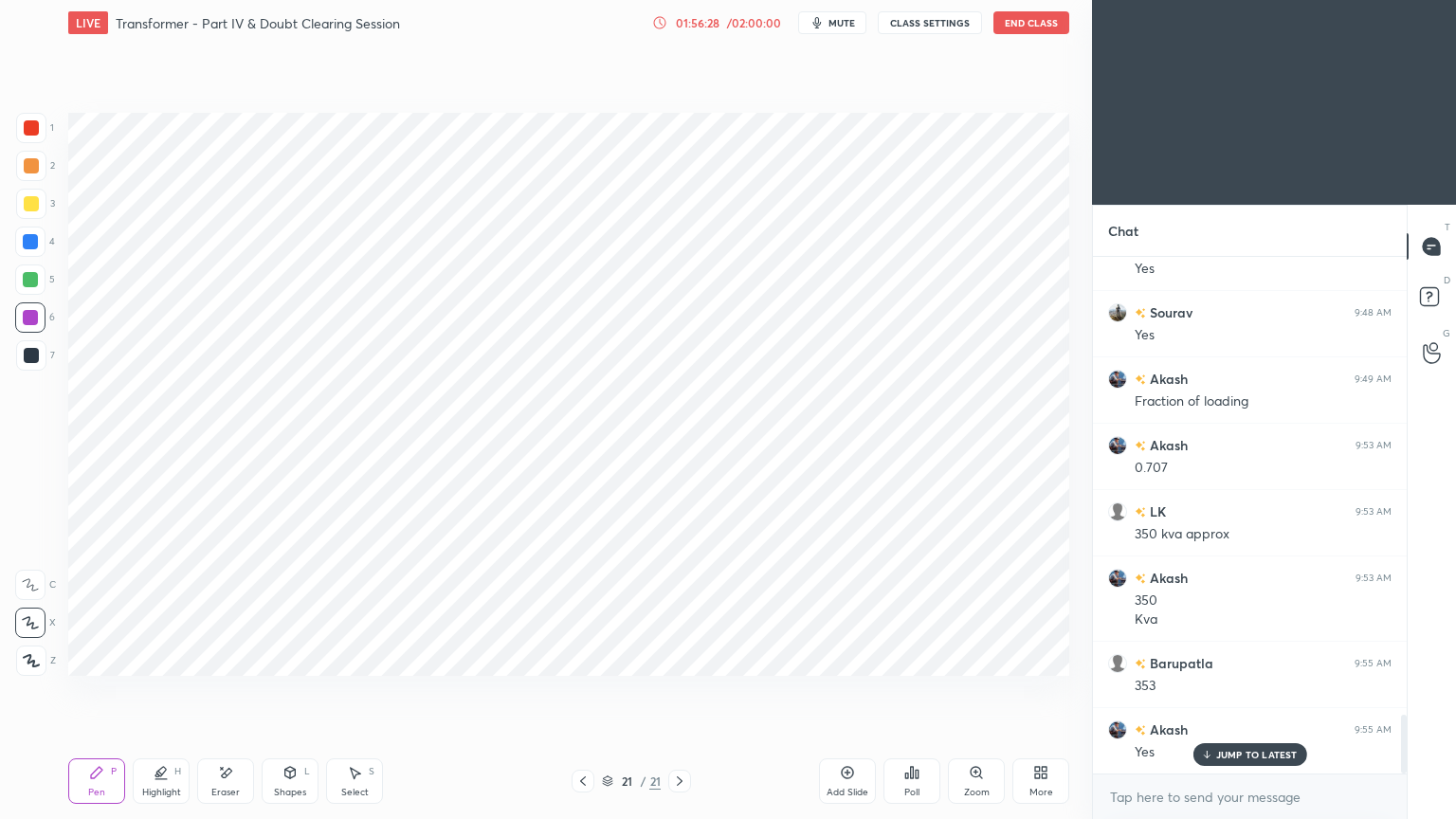 click 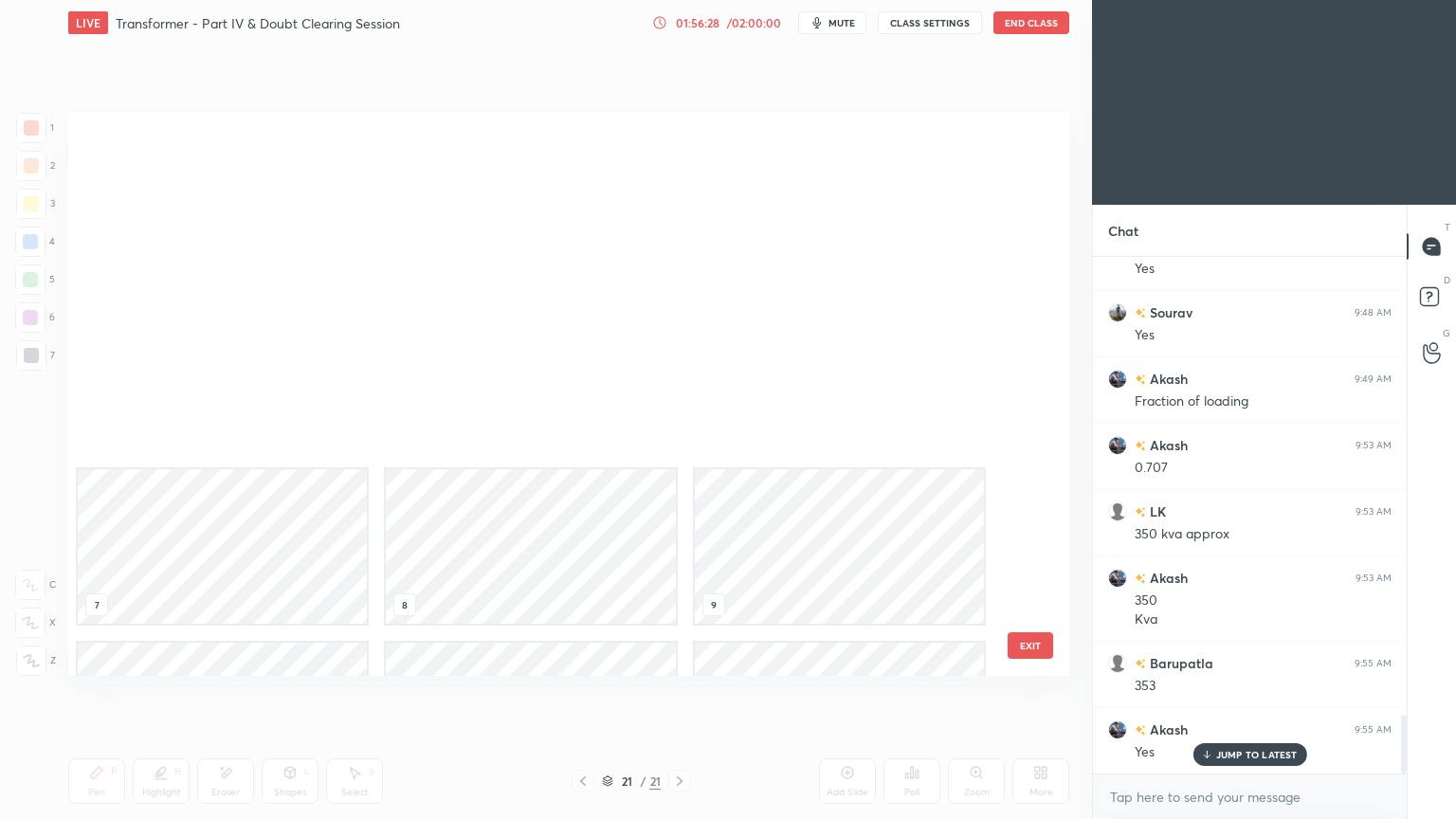 scroll, scrollTop: 650, scrollLeft: 0, axis: vertical 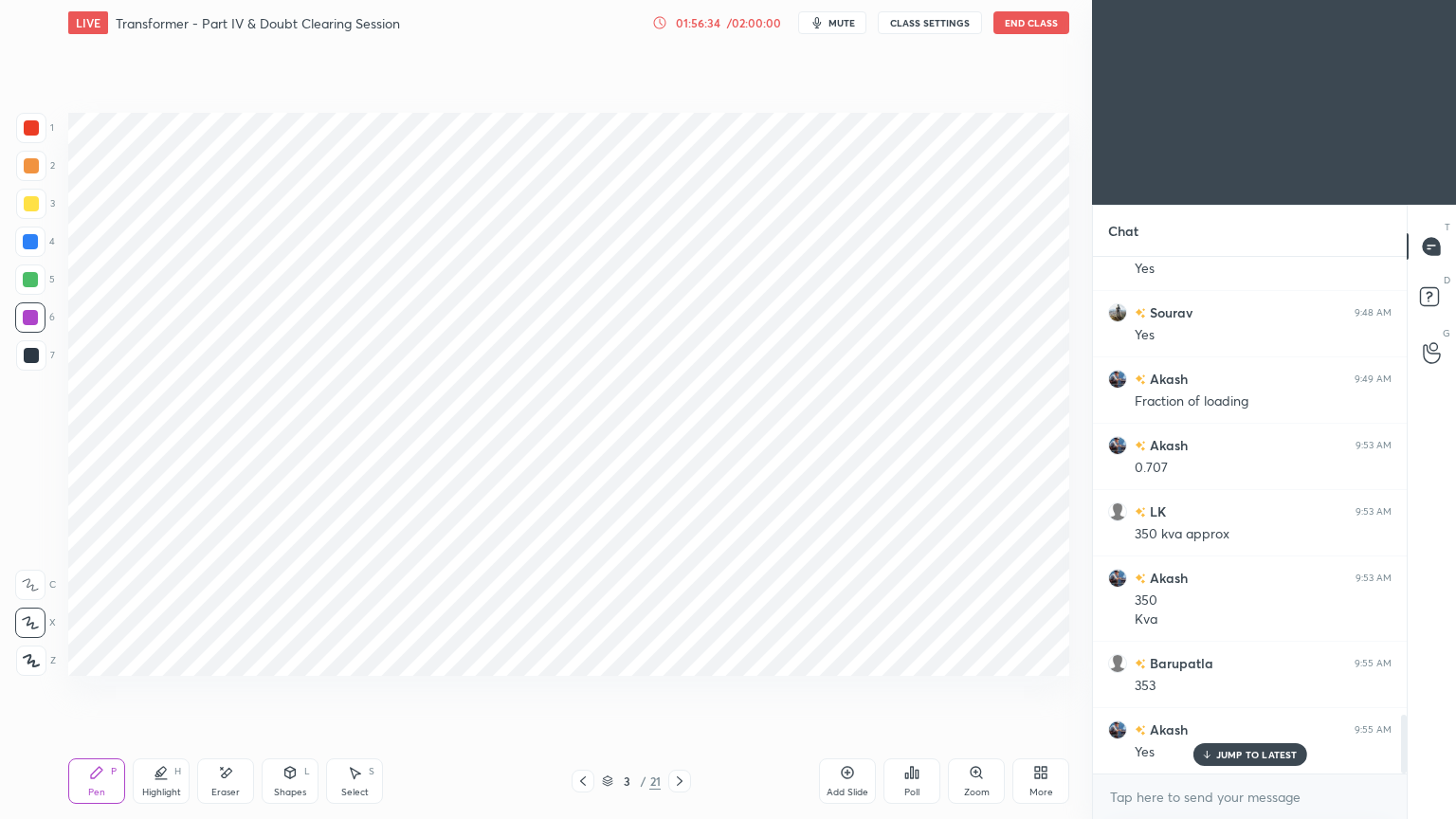 click 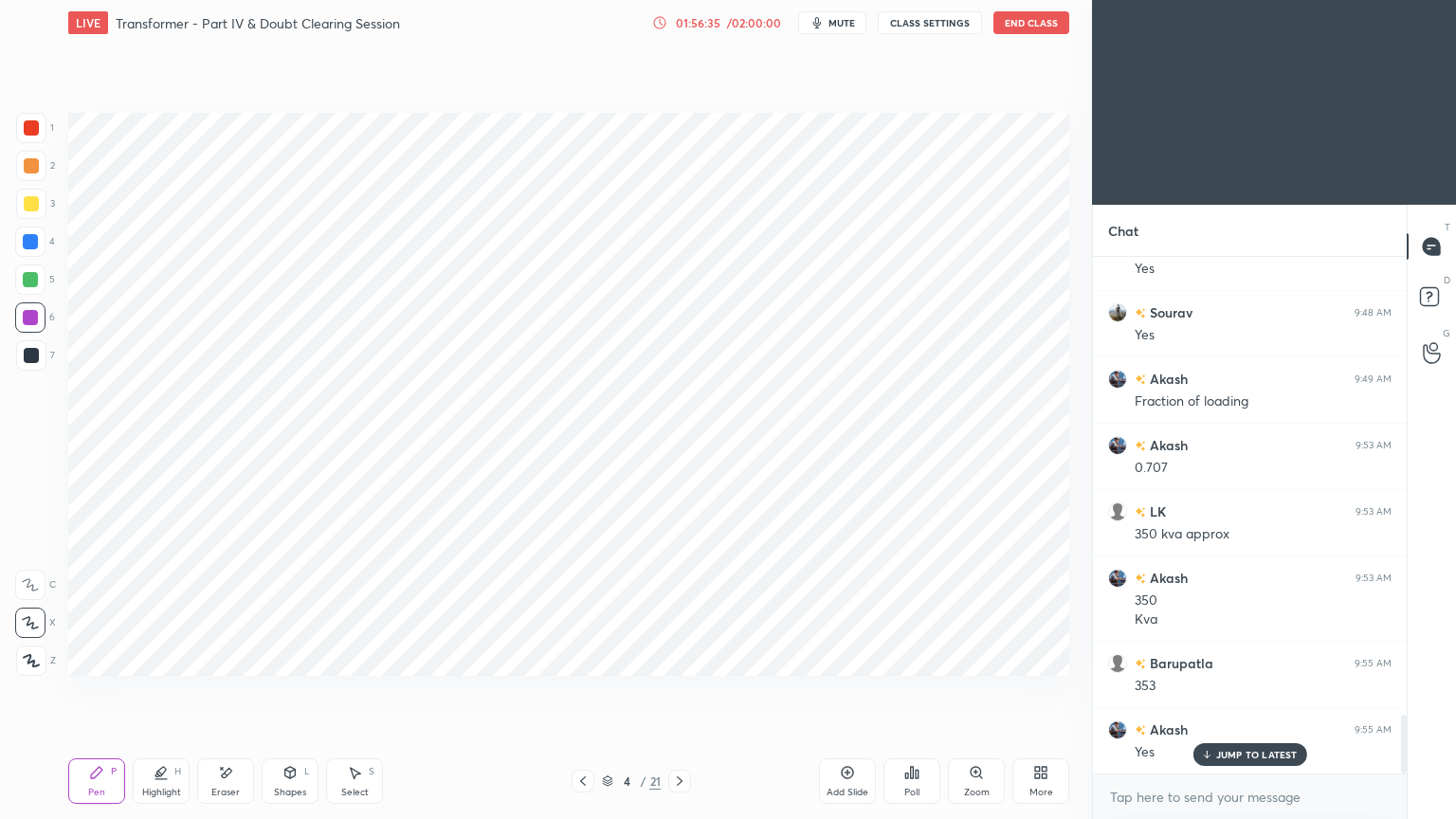 click at bounding box center (680, 781) 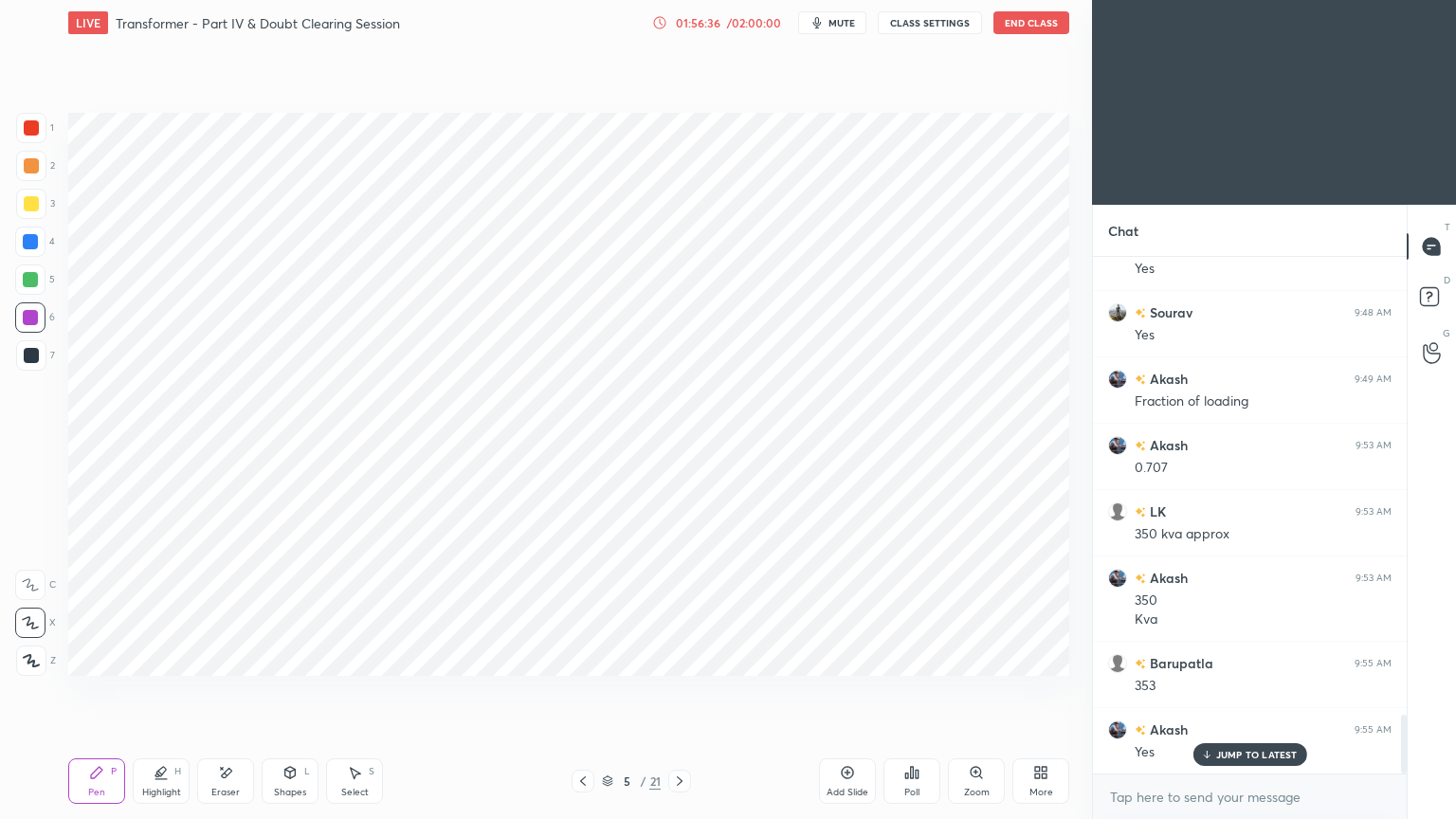 click 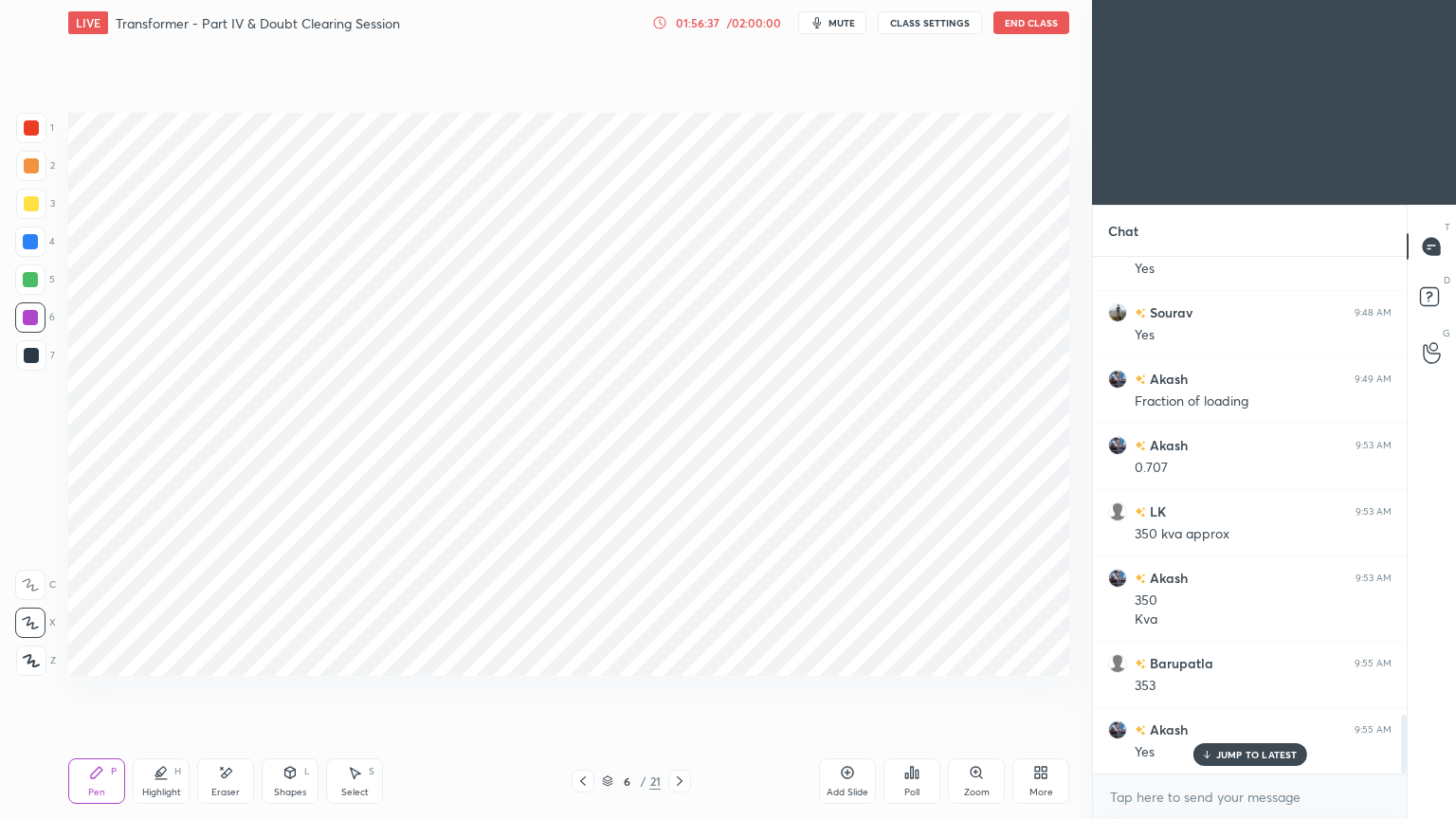 click 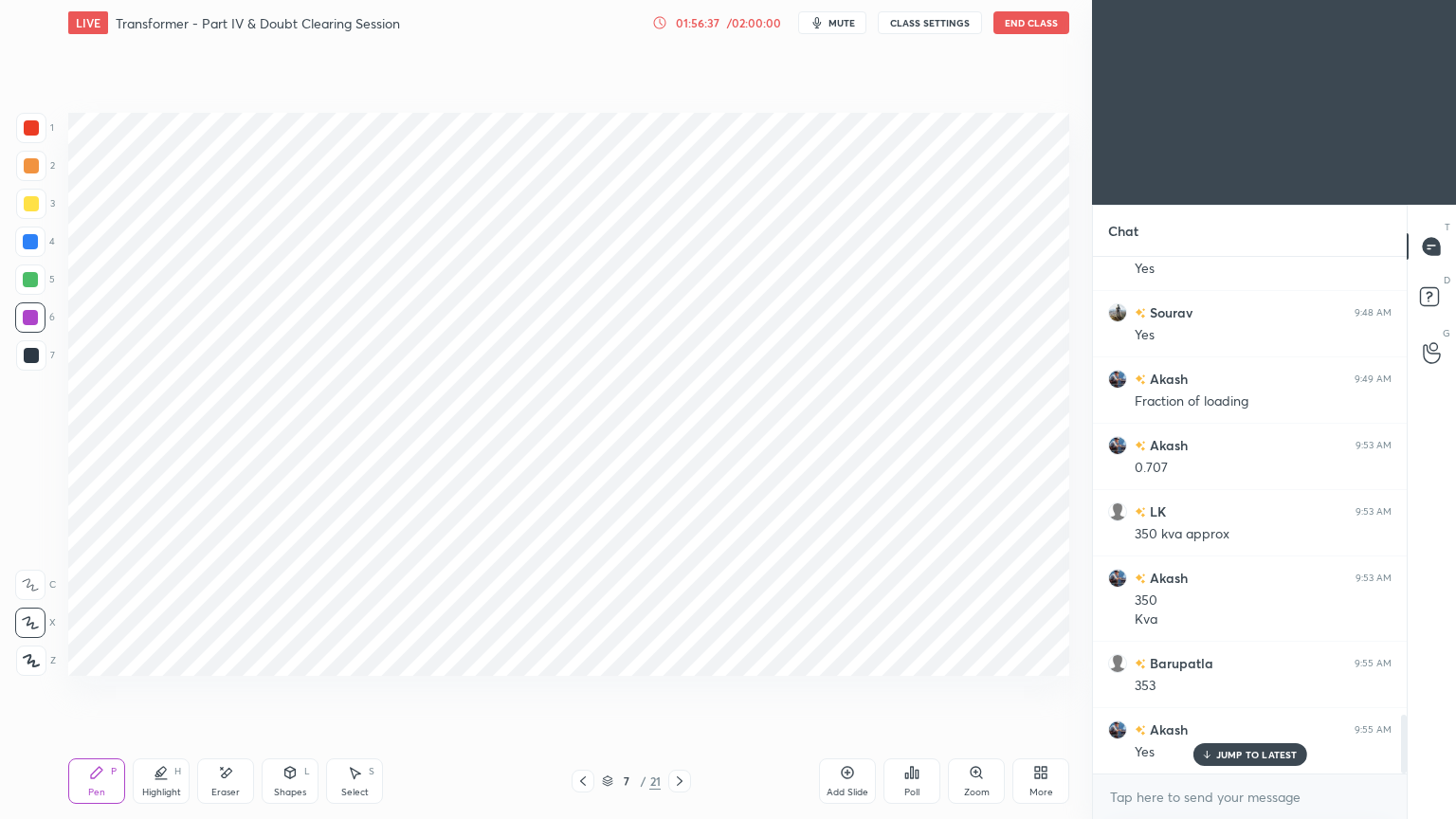 click 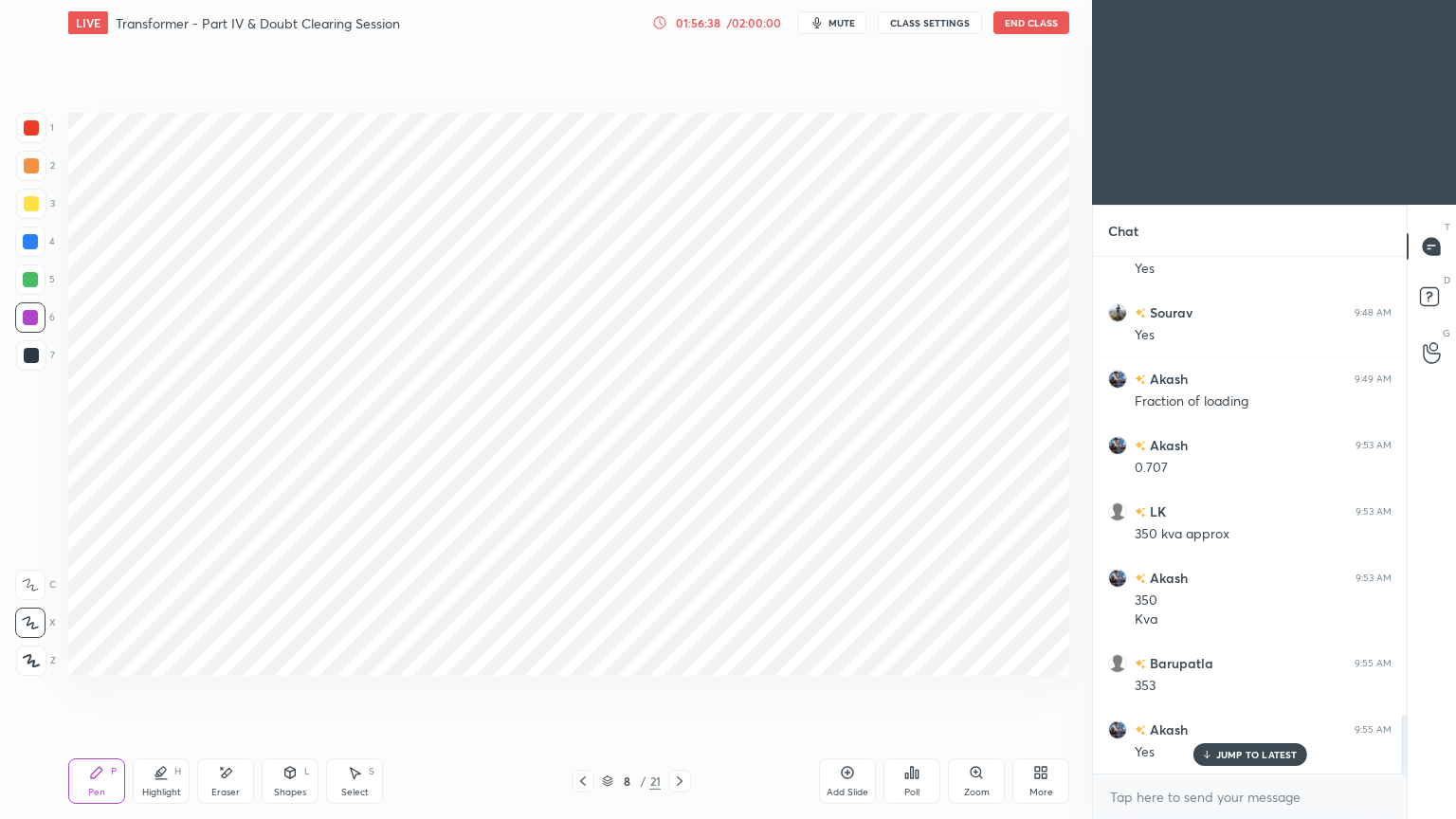 click at bounding box center [680, 781] 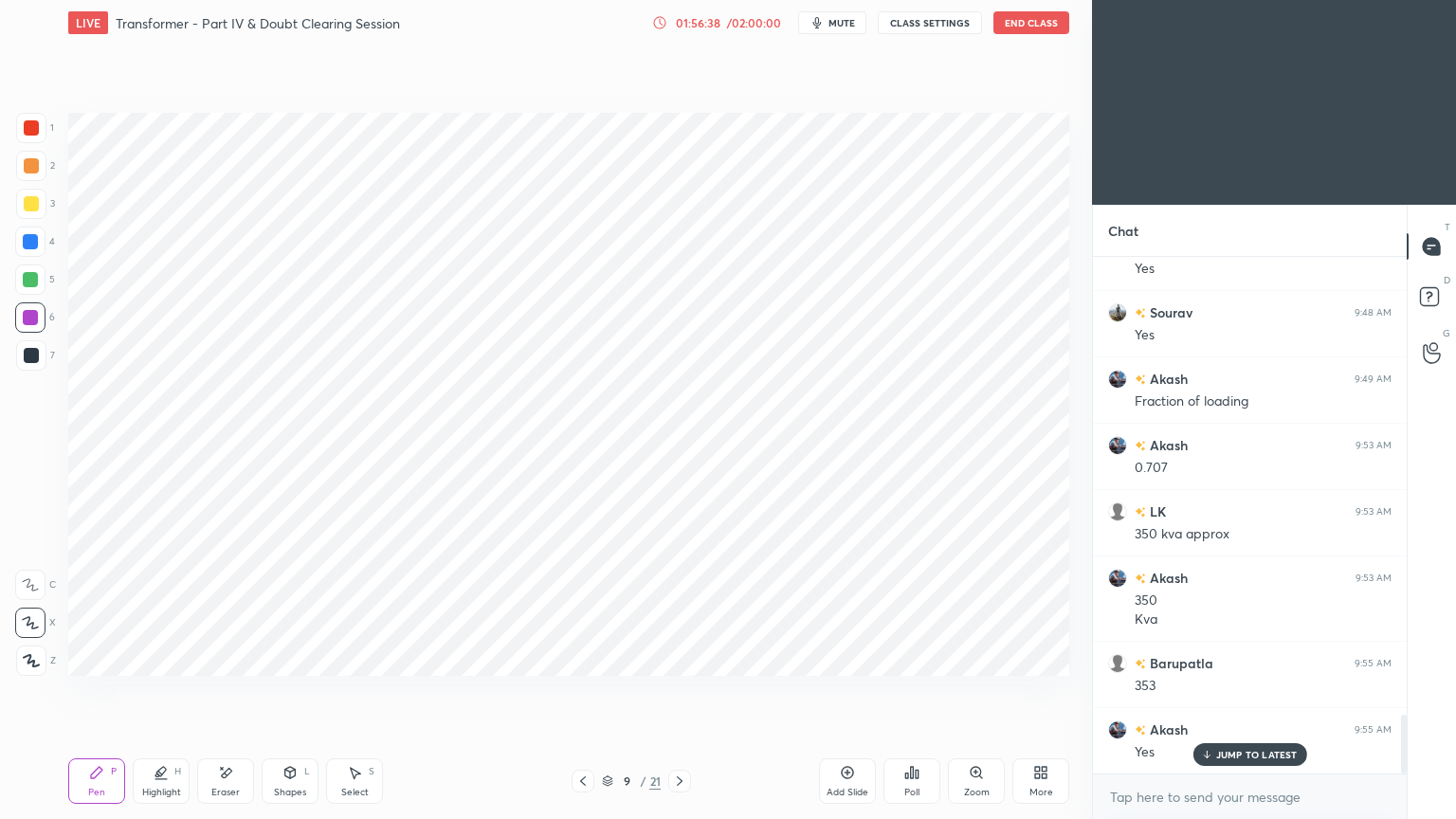 click at bounding box center [680, 781] 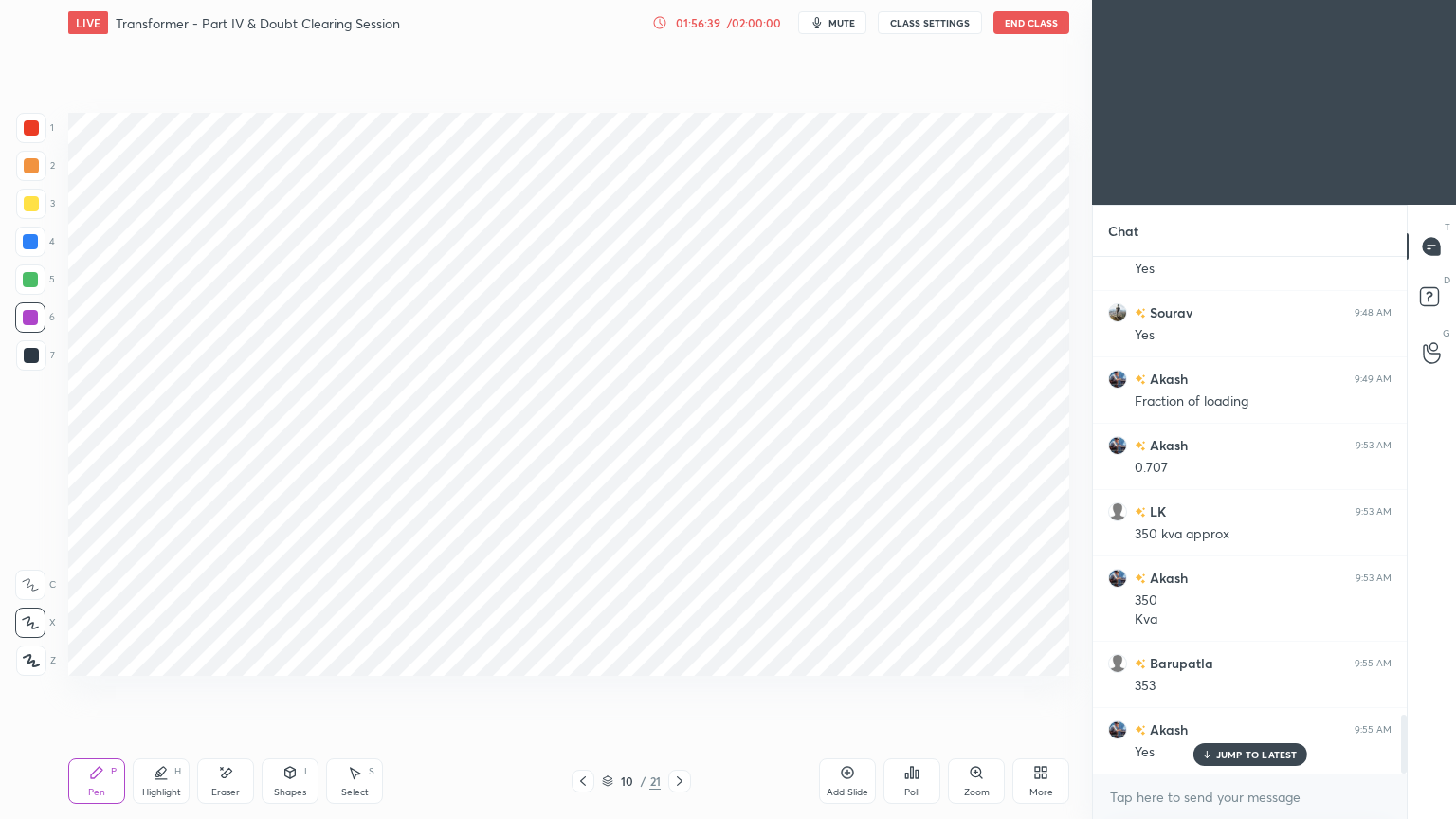 click at bounding box center [680, 781] 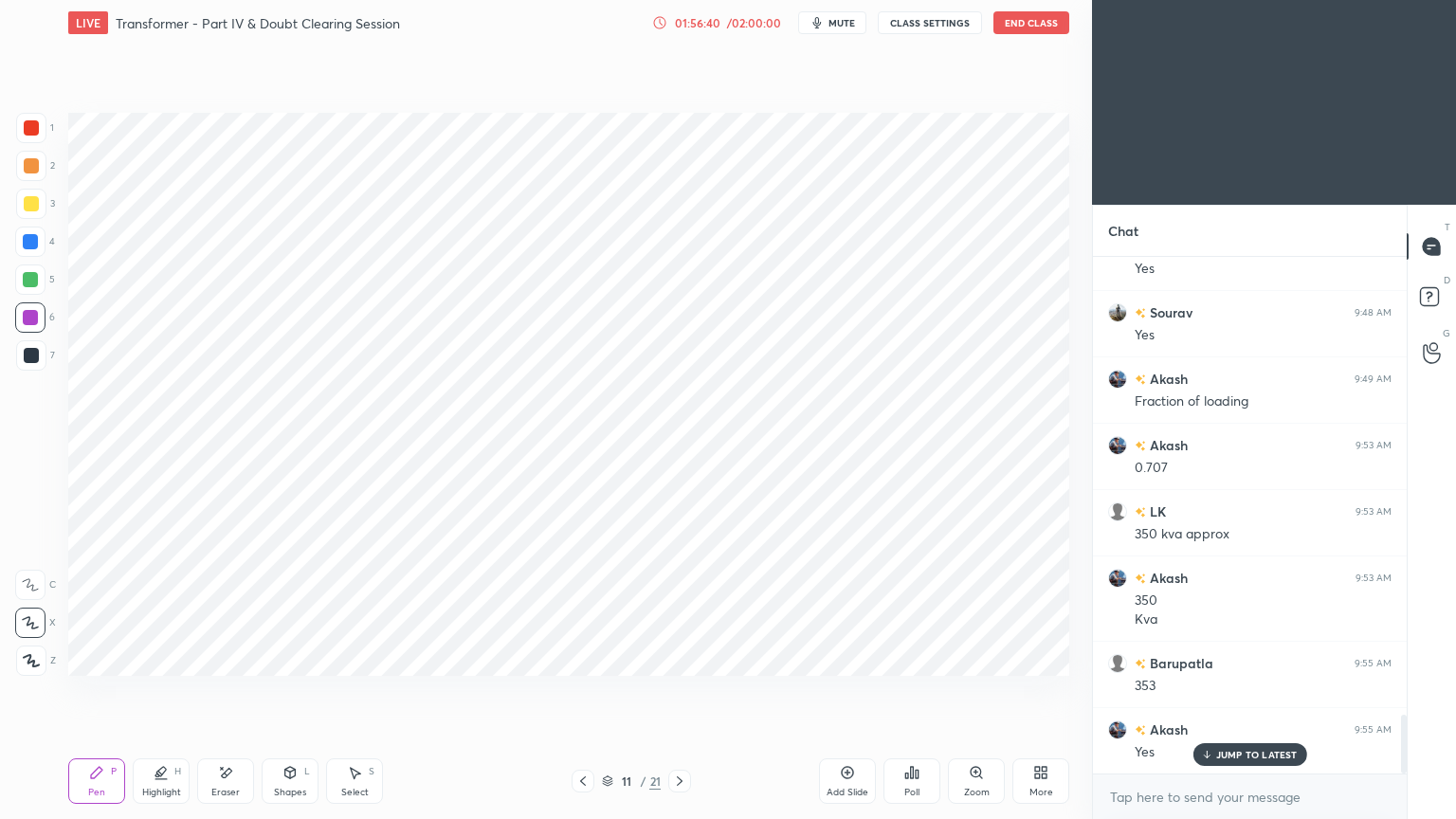 click at bounding box center (680, 781) 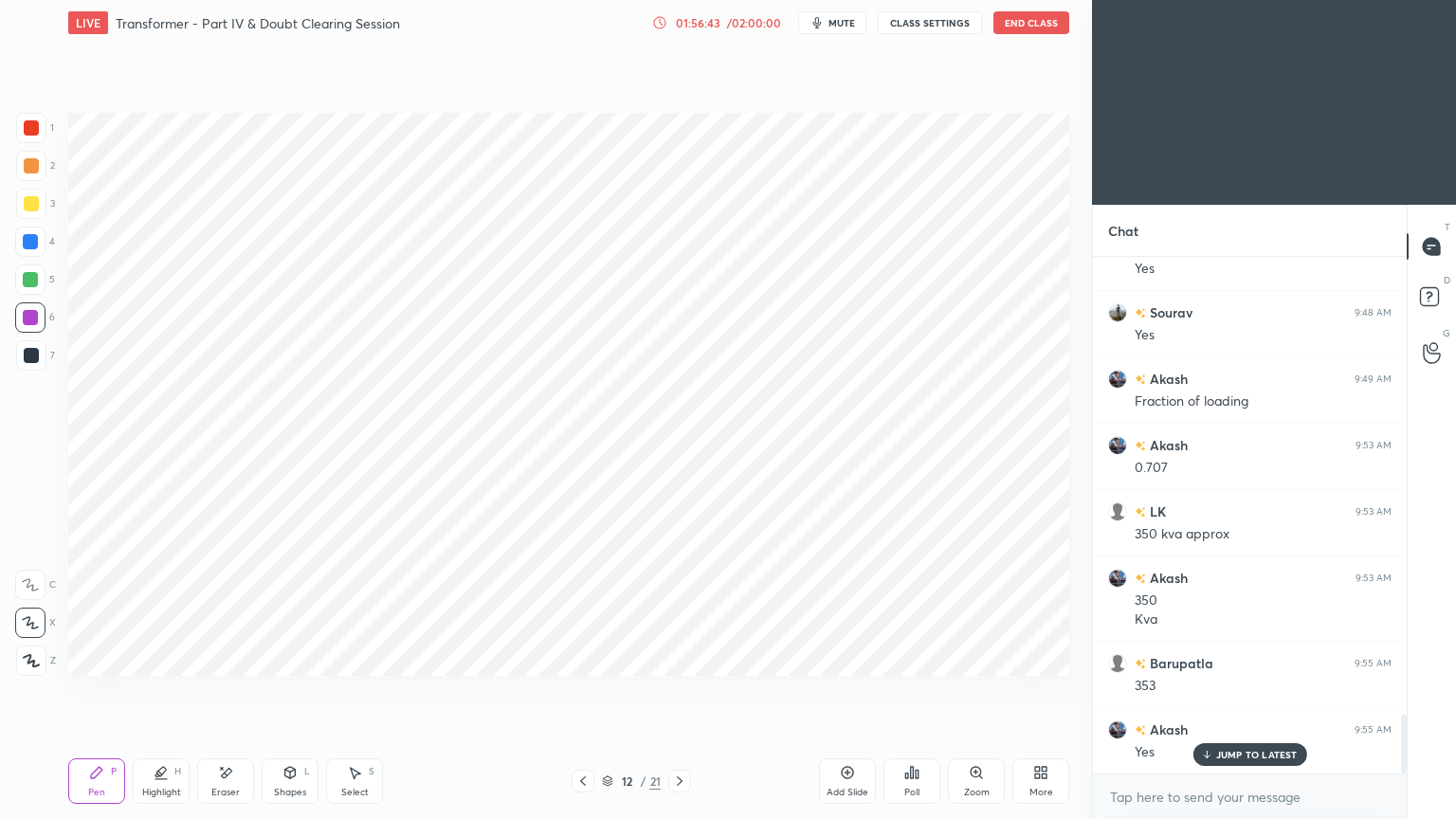 click 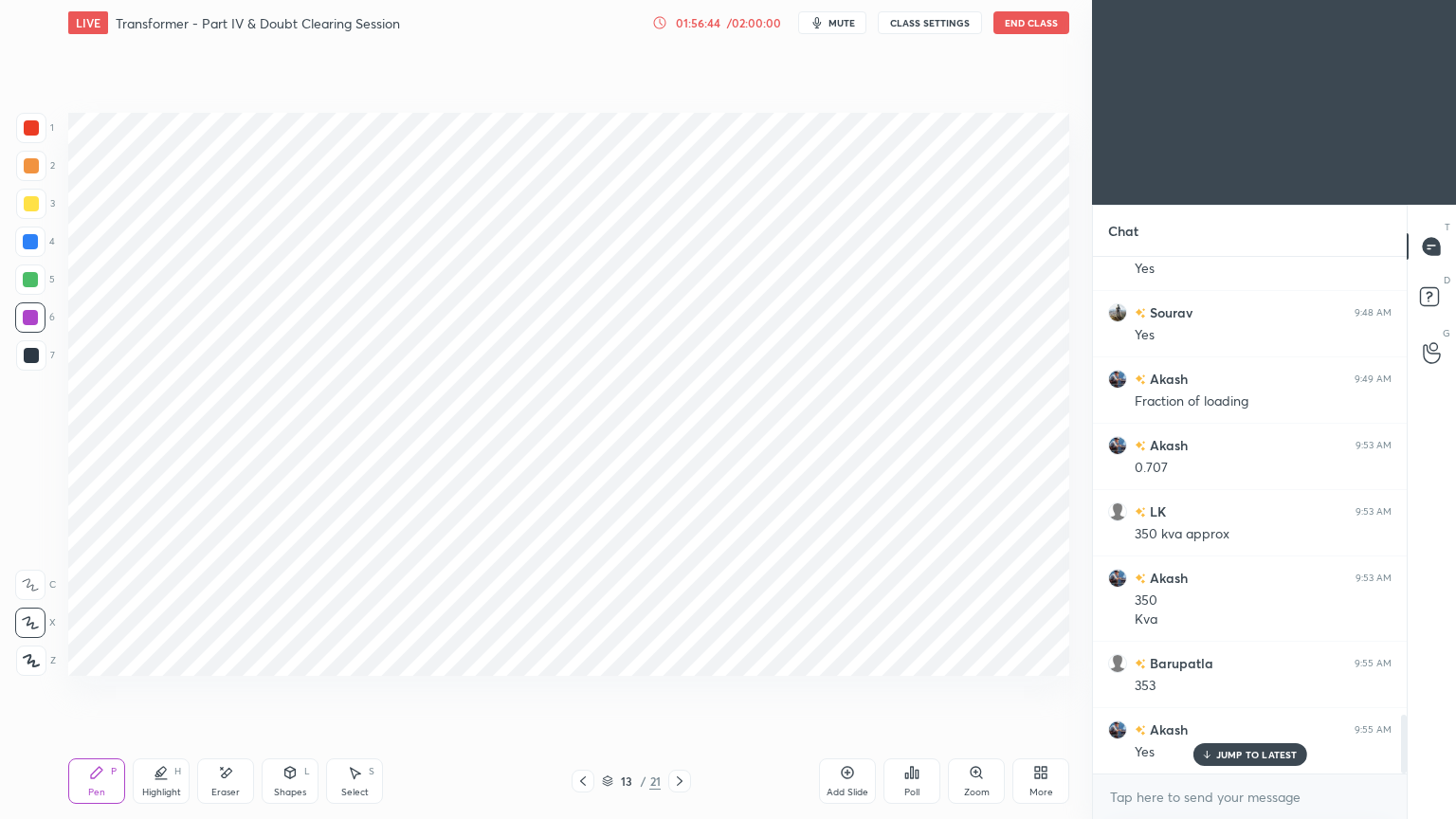 click at bounding box center [680, 781] 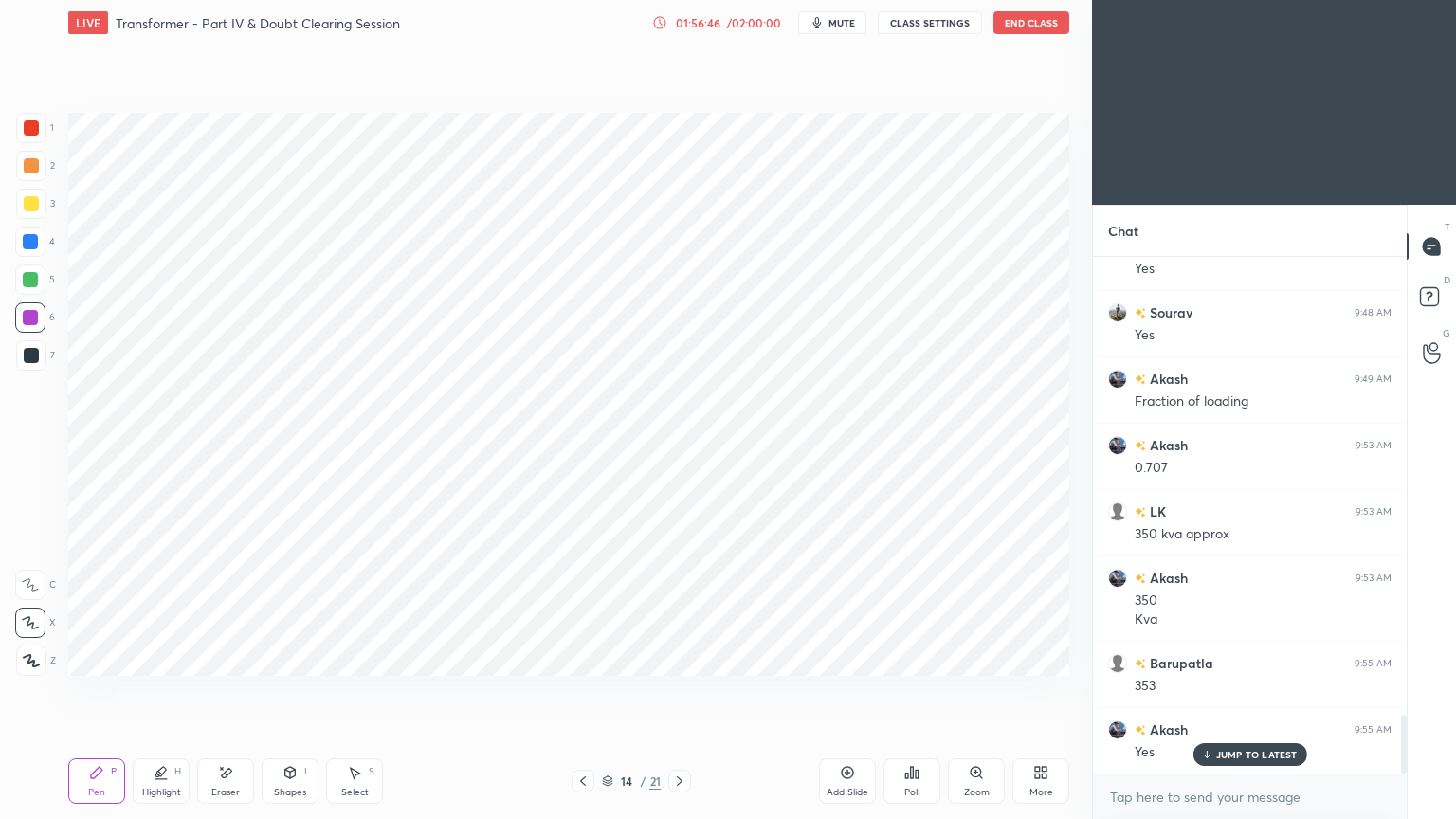 click at bounding box center [680, 781] 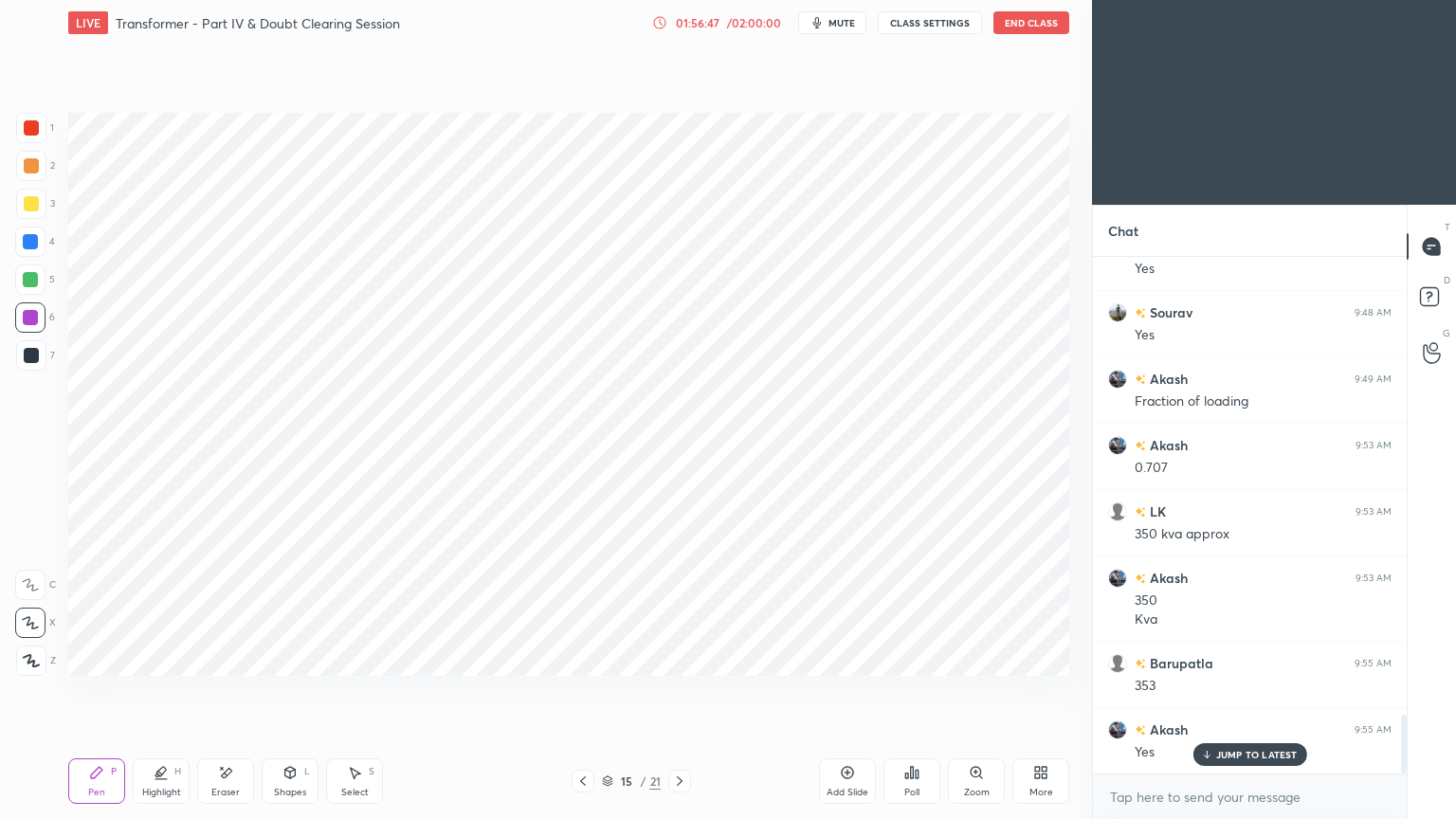 click at bounding box center [680, 781] 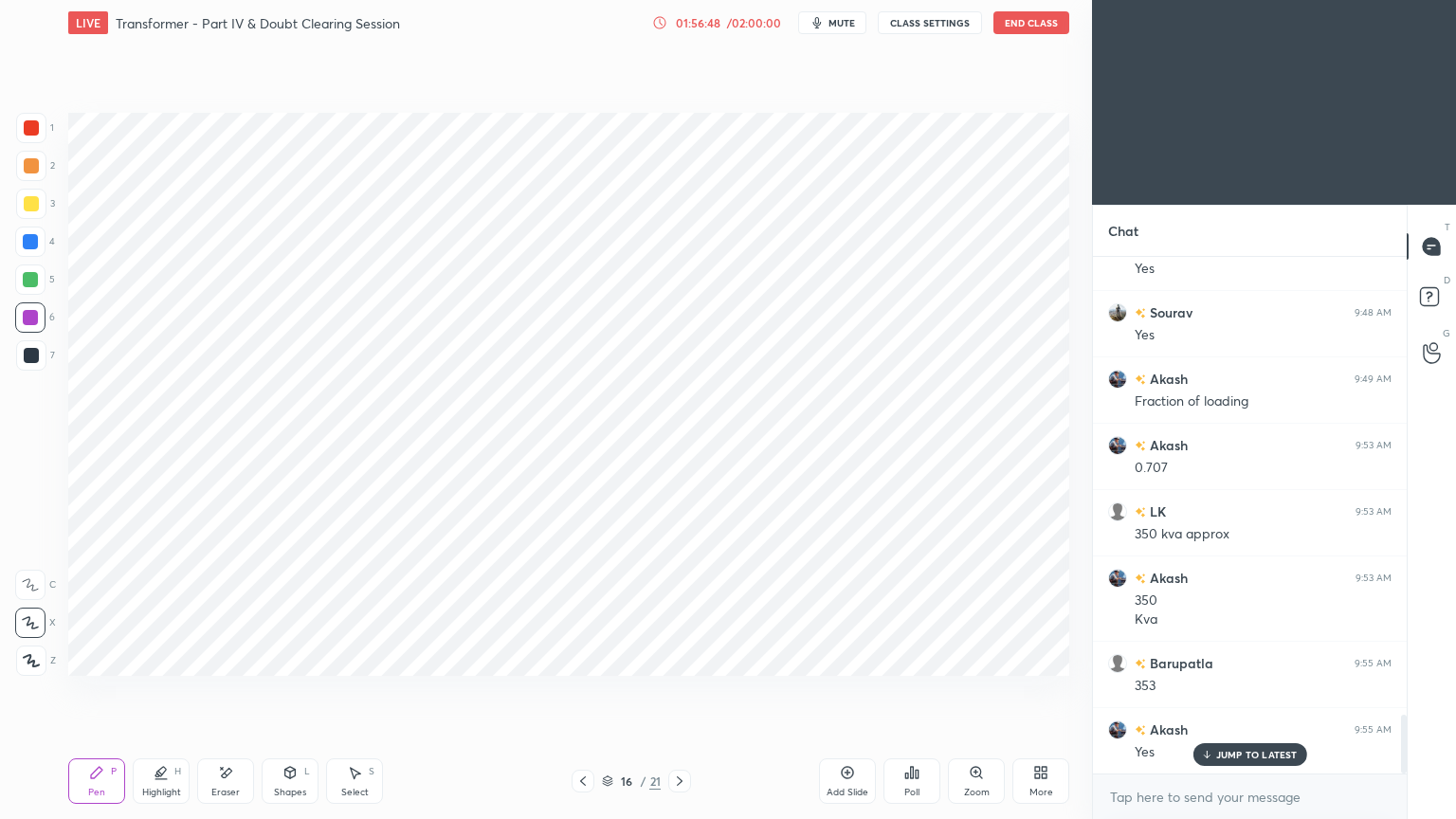 click at bounding box center [680, 781] 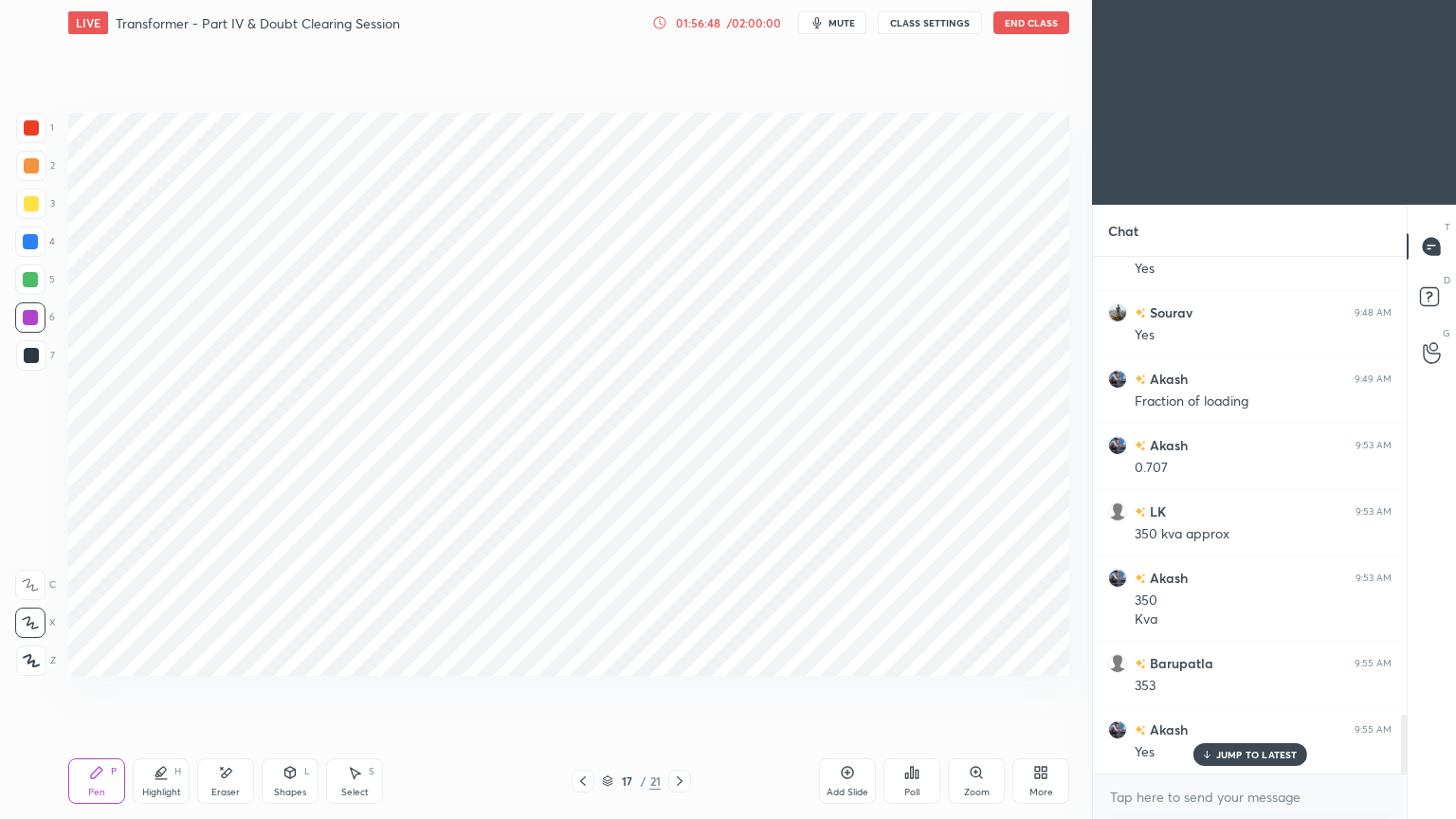 click at bounding box center [680, 781] 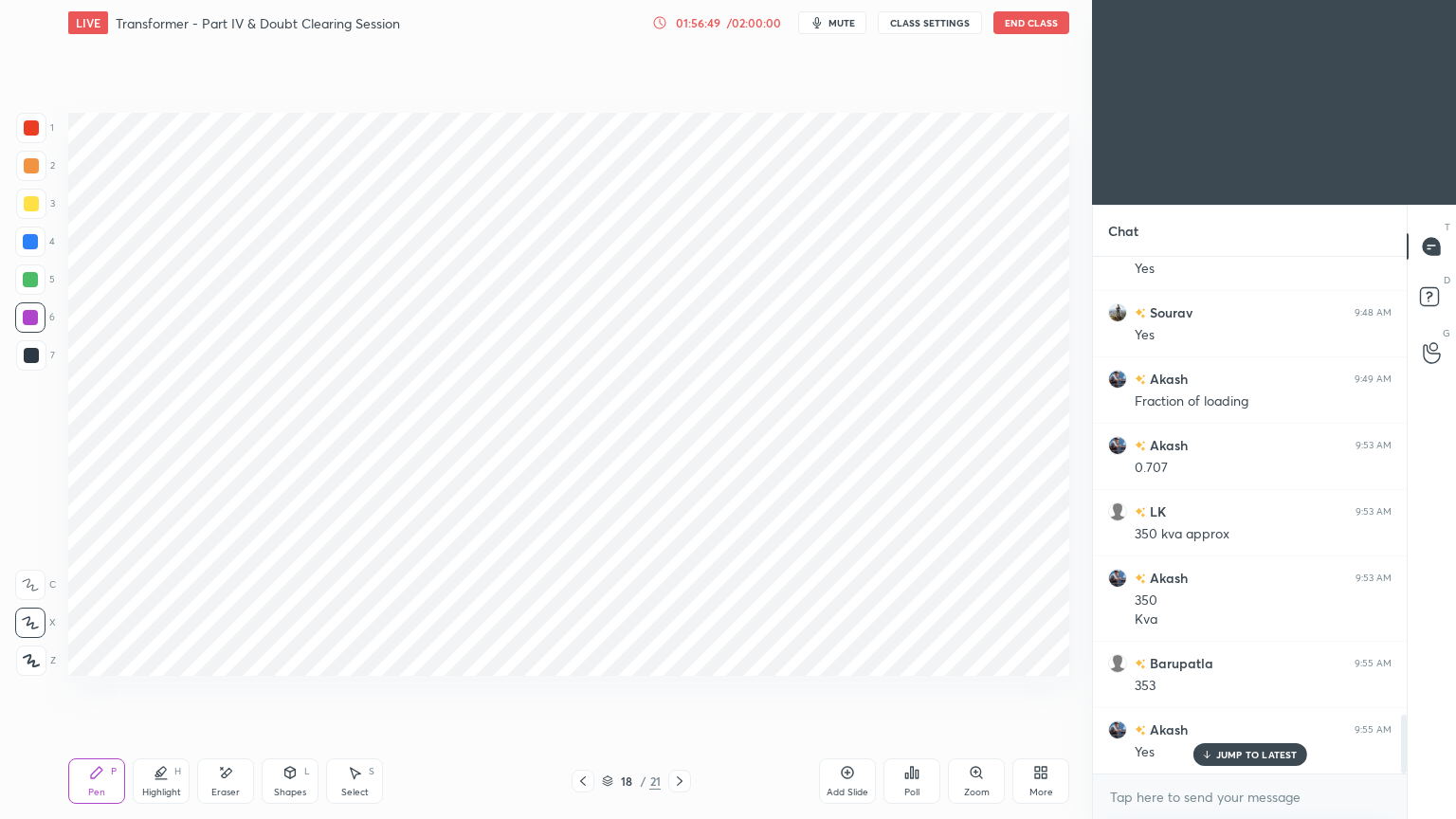 click at bounding box center (680, 781) 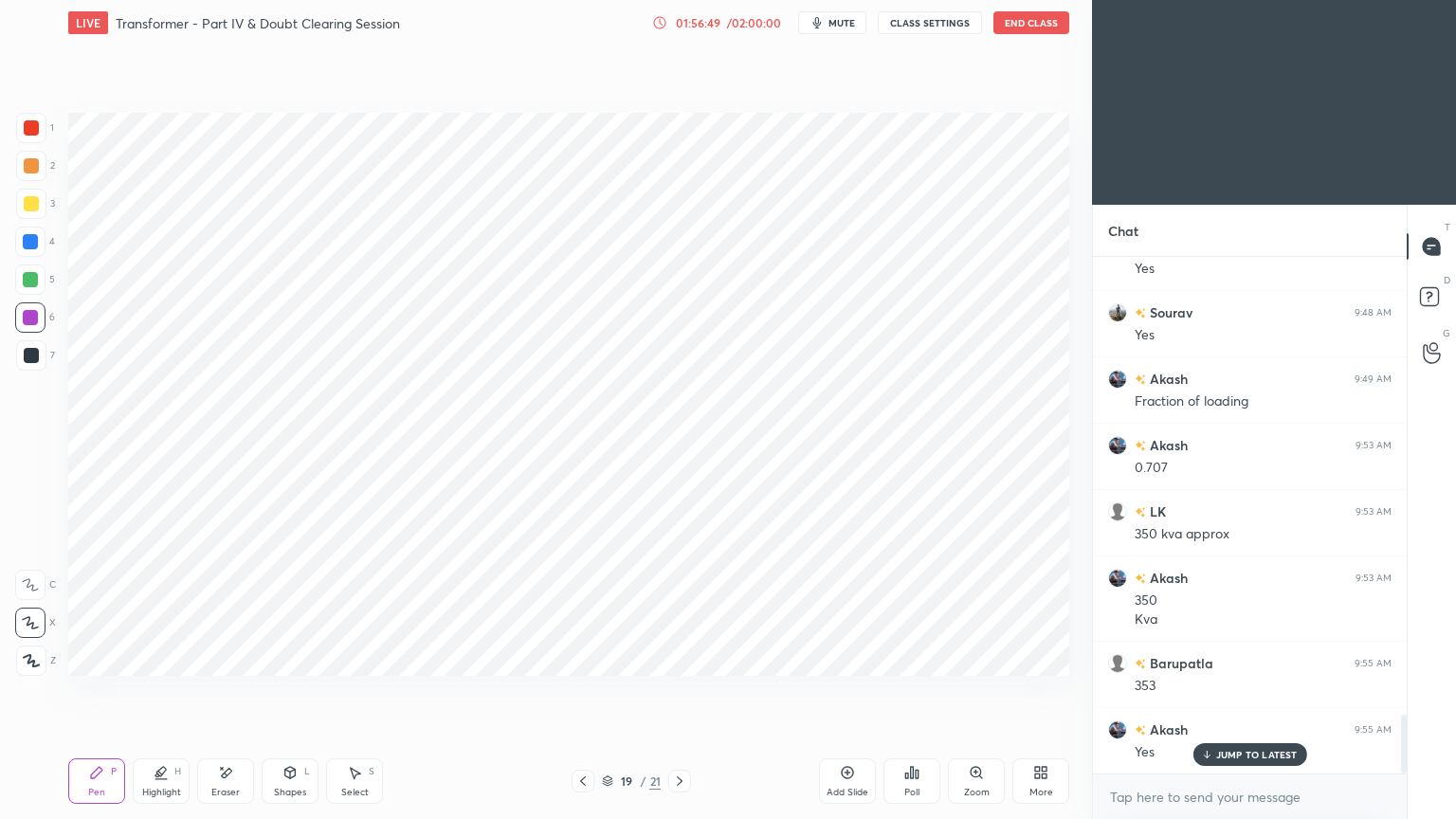 click on "Pen P Highlight H Eraser Shapes L Select S 19 / 21 Add Slide Poll Zoom More" at bounding box center [569, 781] 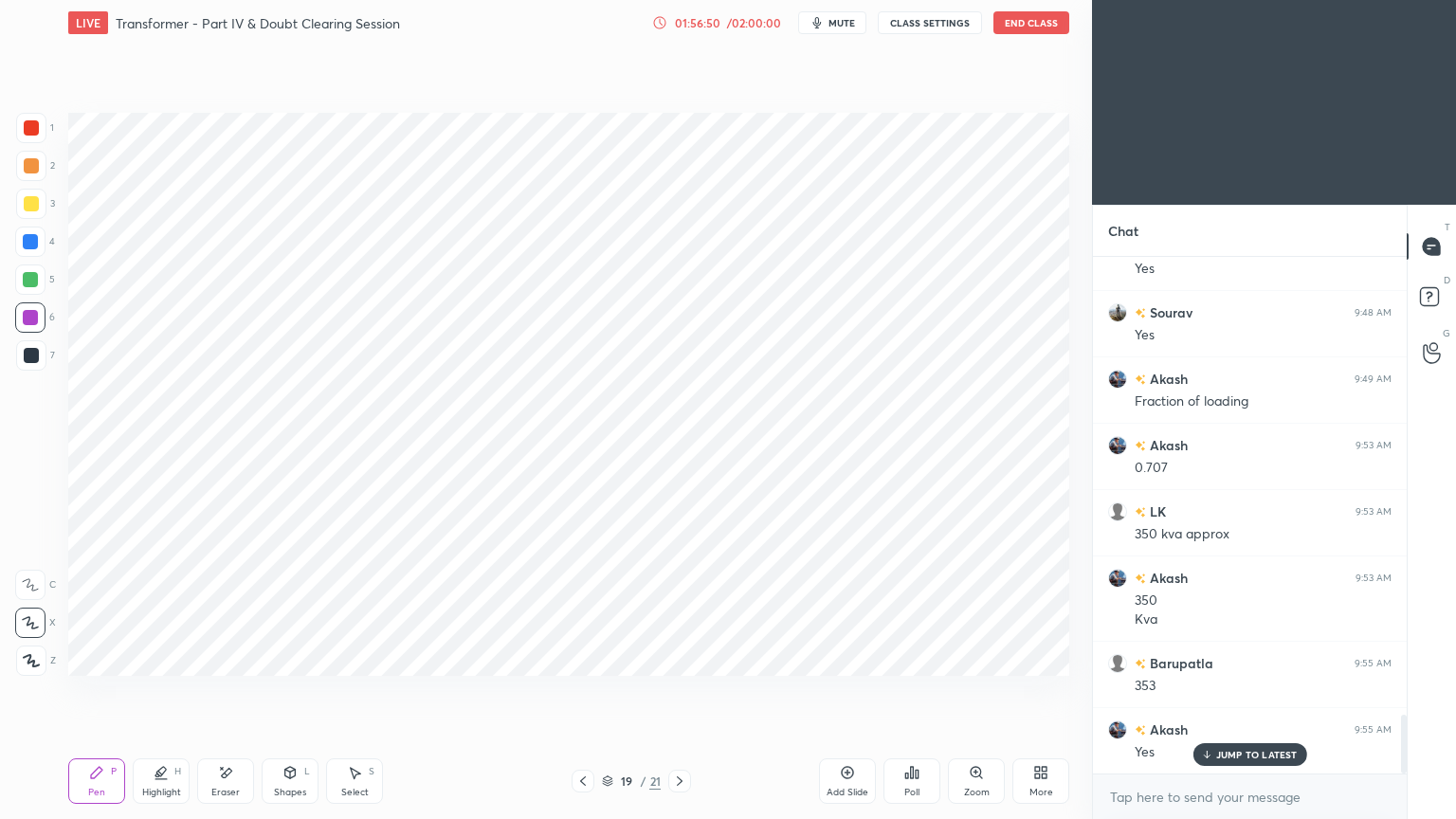 click 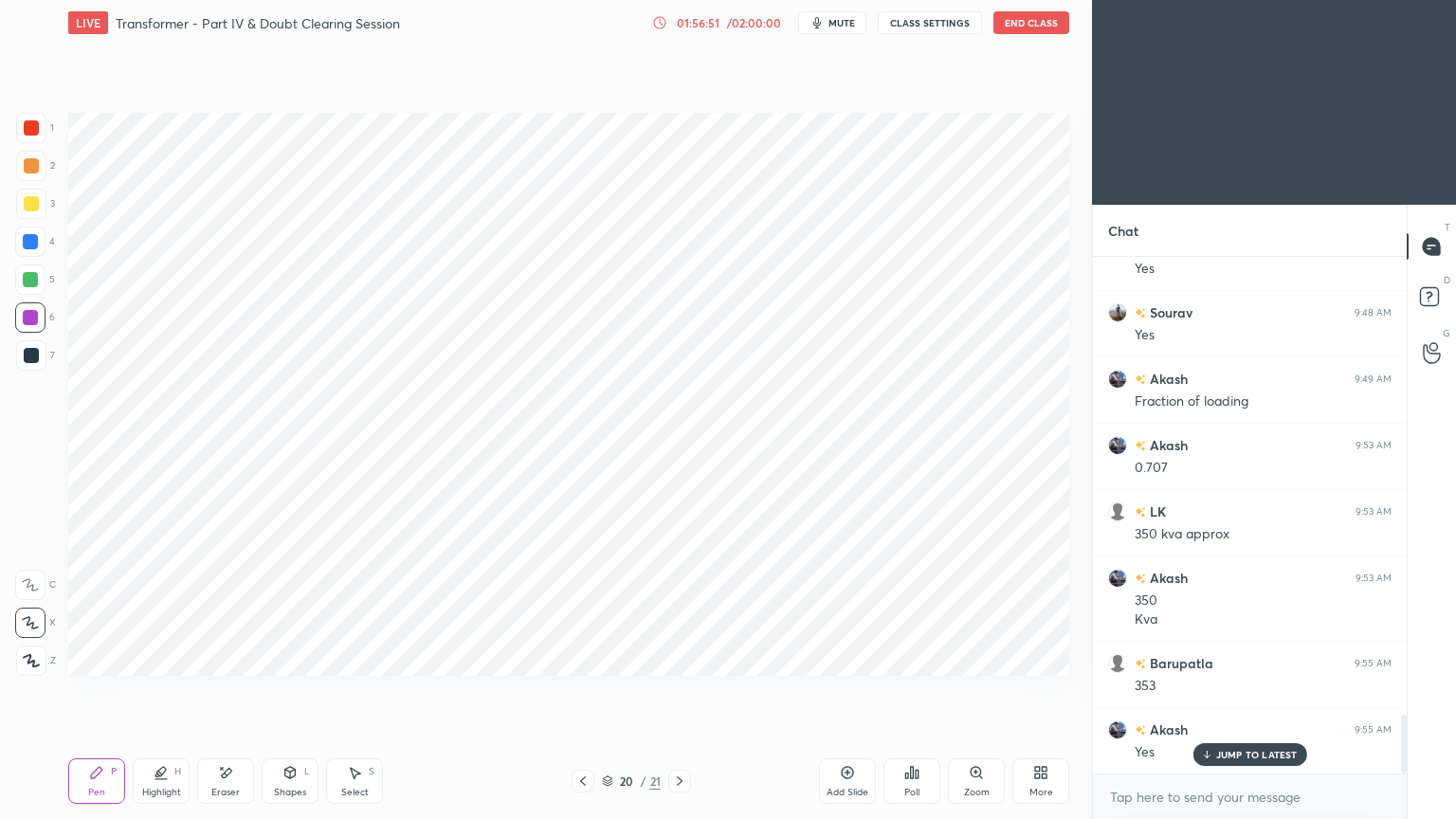 click 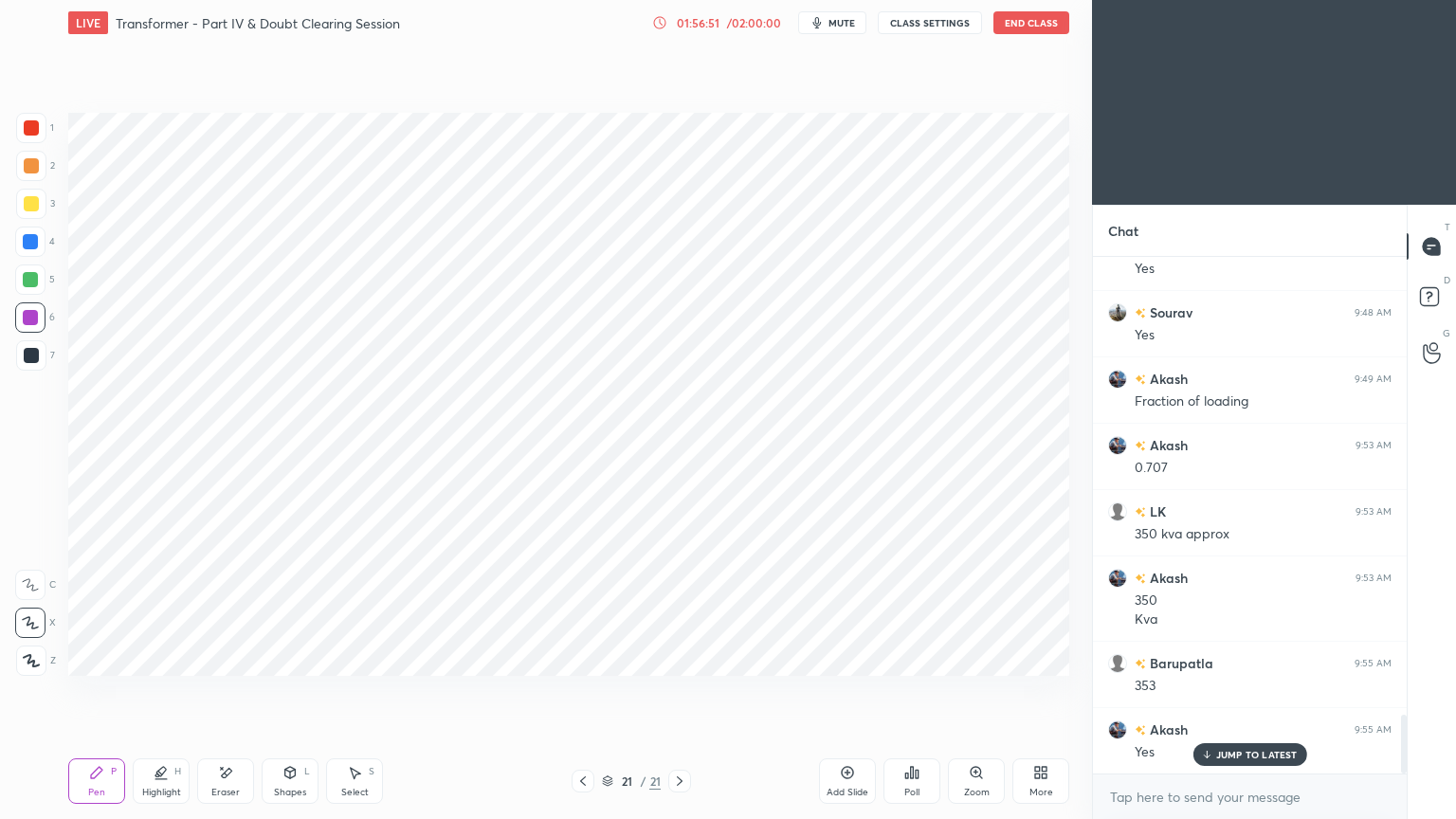 click 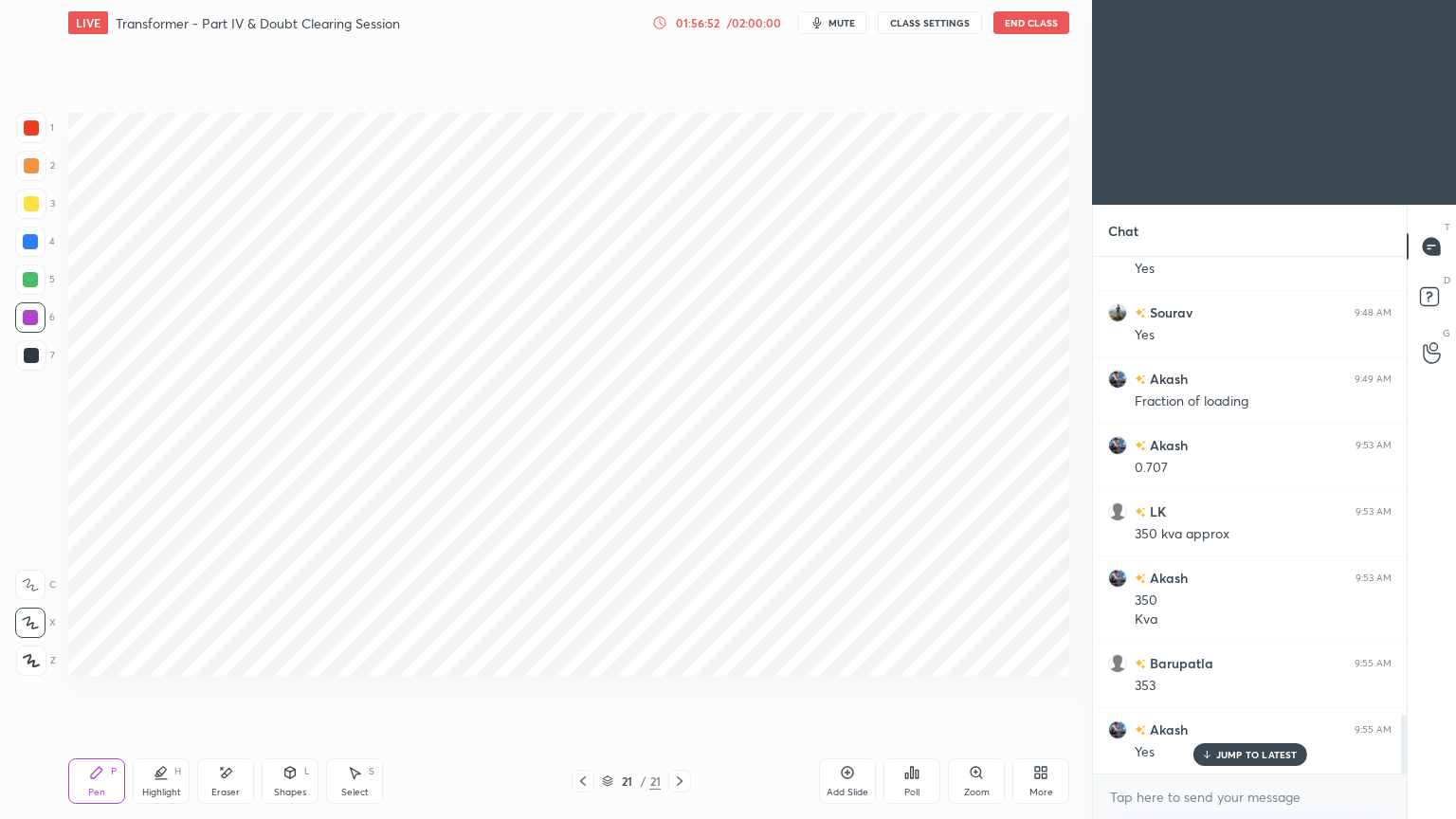 click on "Pen P Highlight H Eraser Shapes L Select S 21 / 21 Add Slide Poll Zoom More" at bounding box center (569, 781) 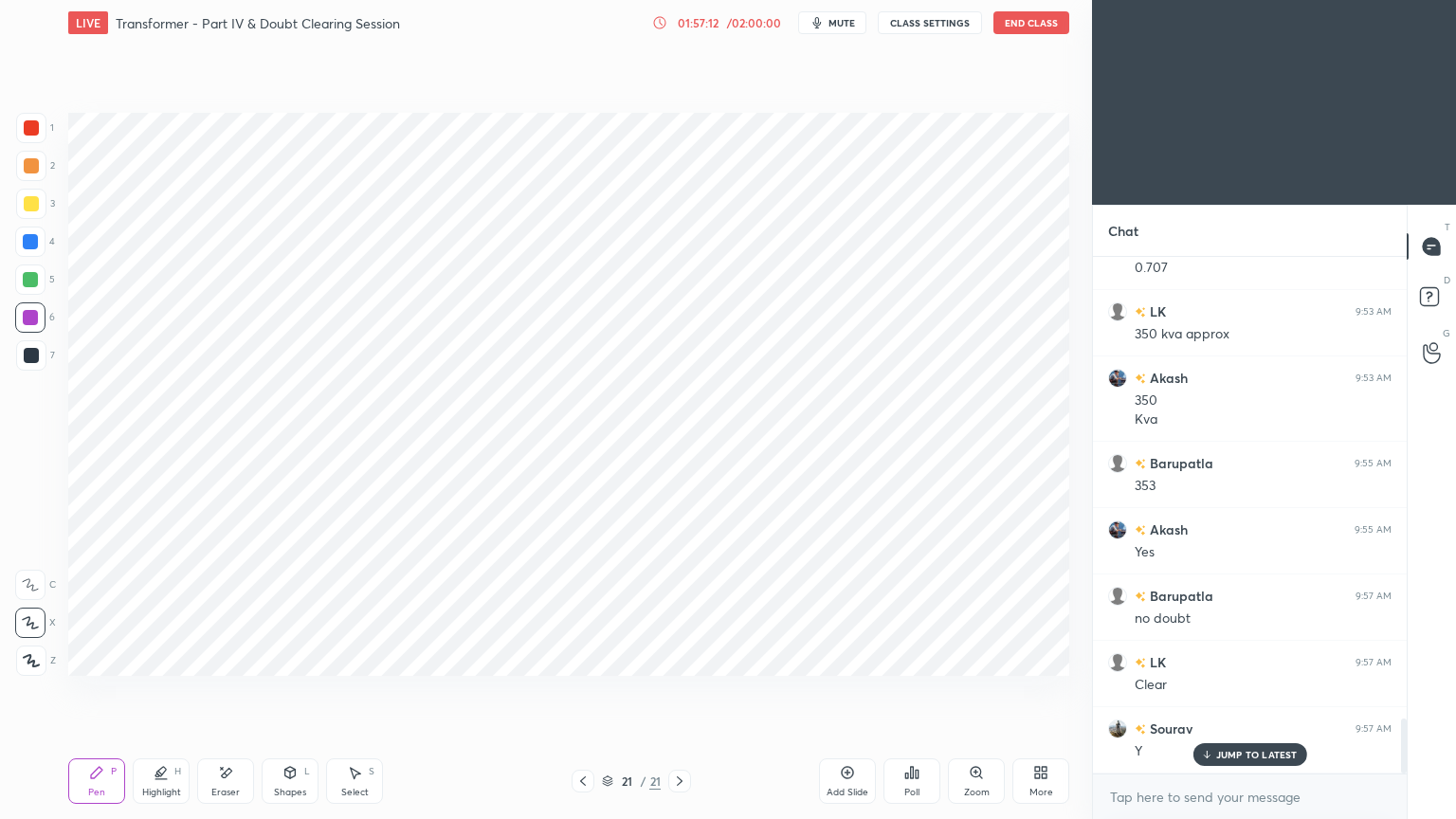scroll, scrollTop: 4315, scrollLeft: 0, axis: vertical 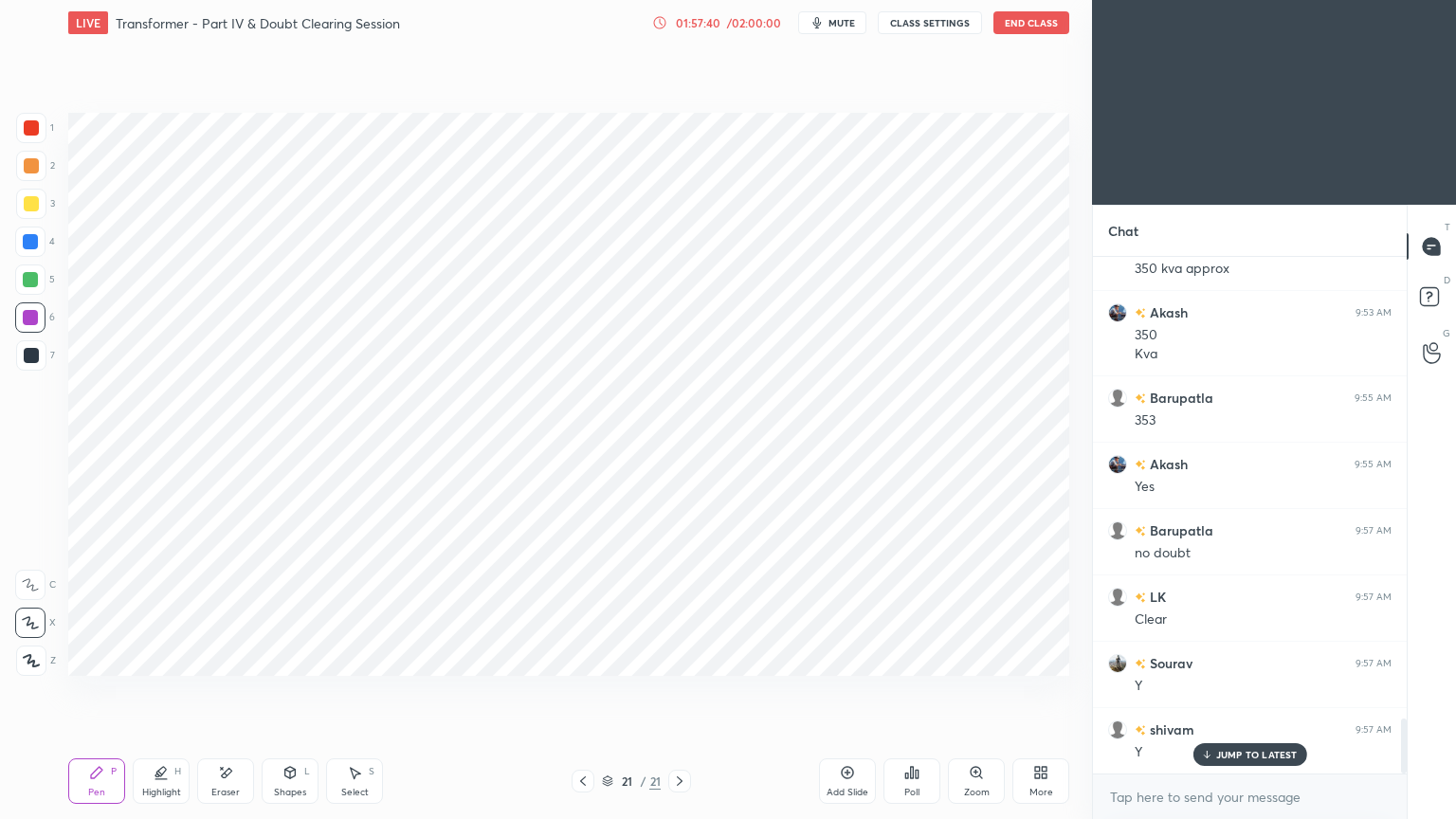 click on "Add Slide" at bounding box center (847, 781) 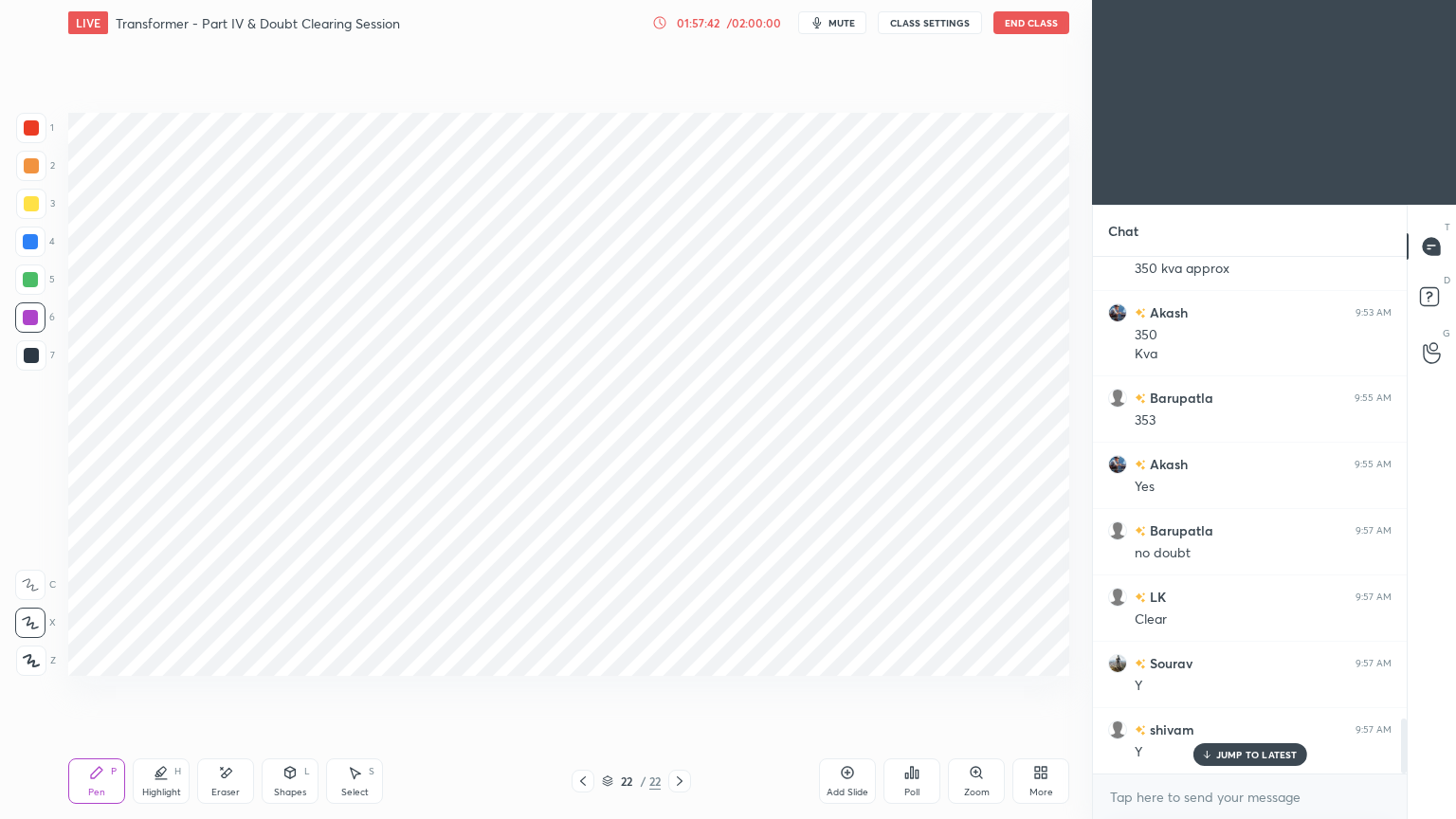 click at bounding box center [31, 128] 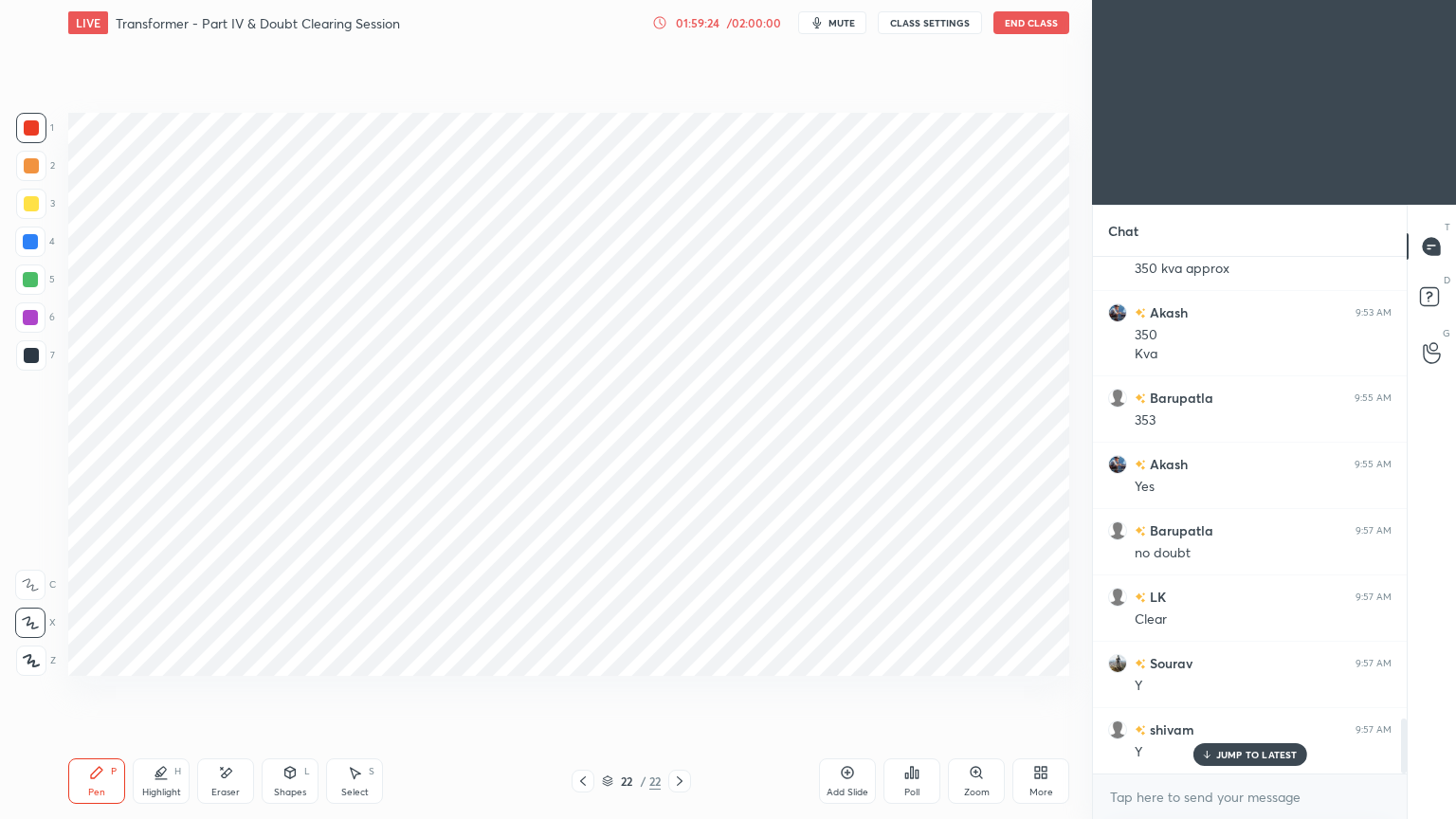 click on "1 2 3 4 5 6 7 C X Z E E Erase all   H H" at bounding box center (30, 394) 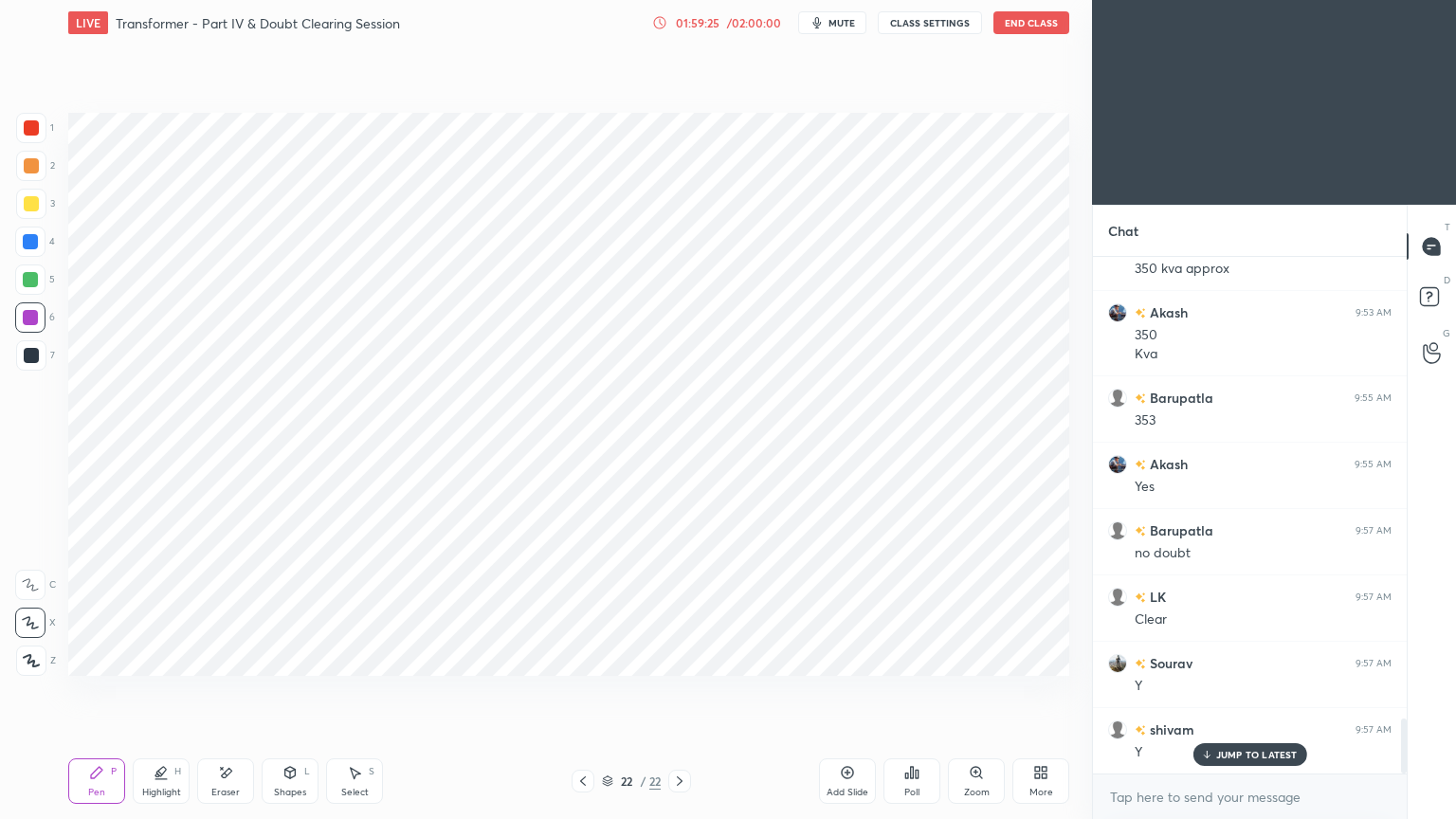 click at bounding box center (31, 355) 